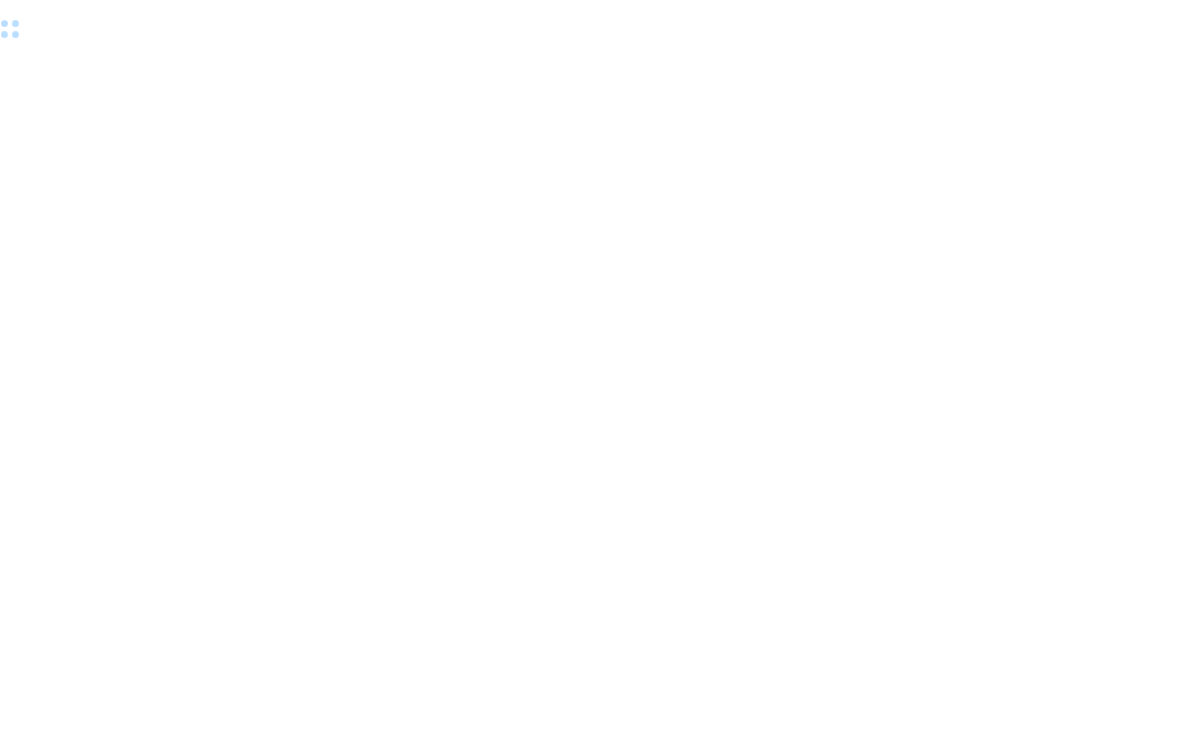 scroll, scrollTop: 0, scrollLeft: 0, axis: both 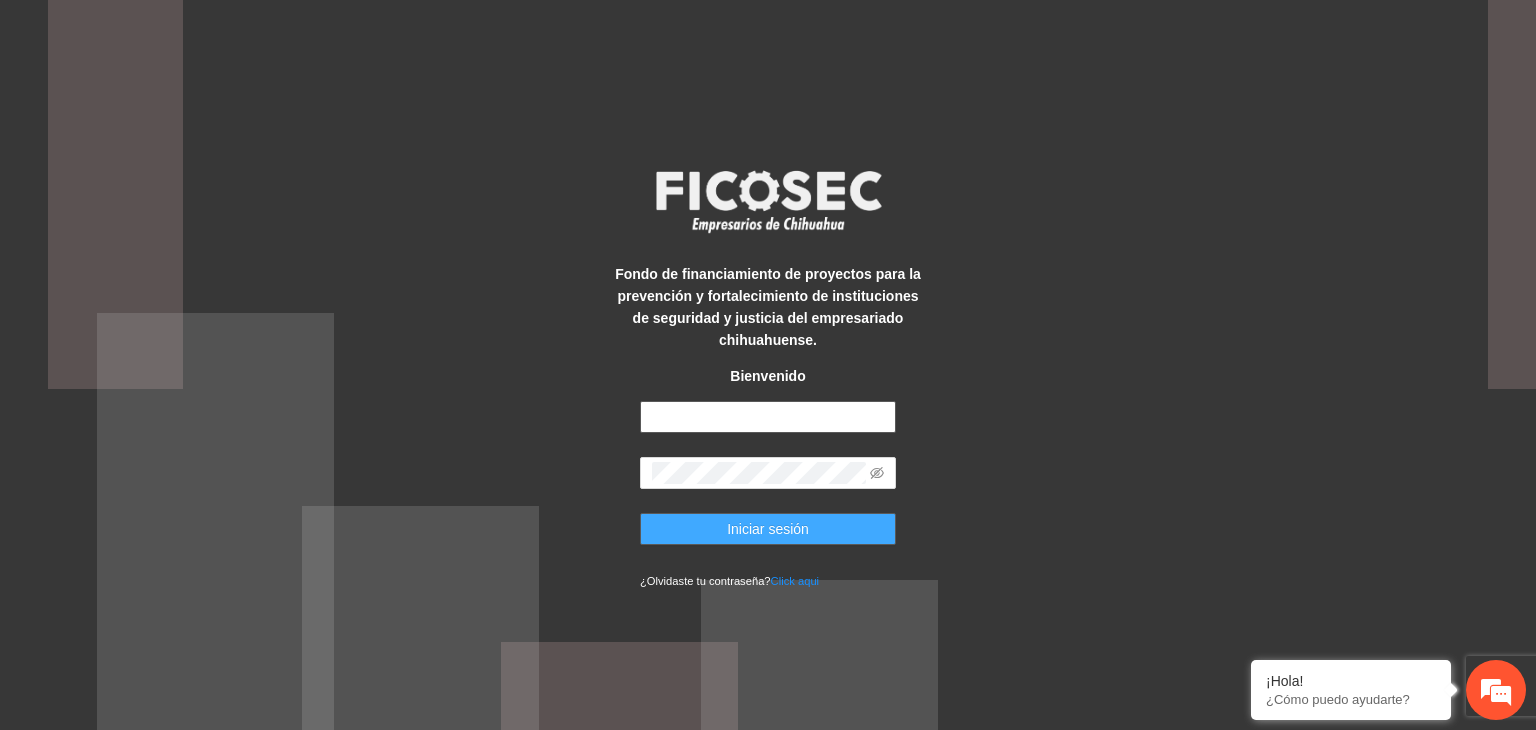 type on "**********" 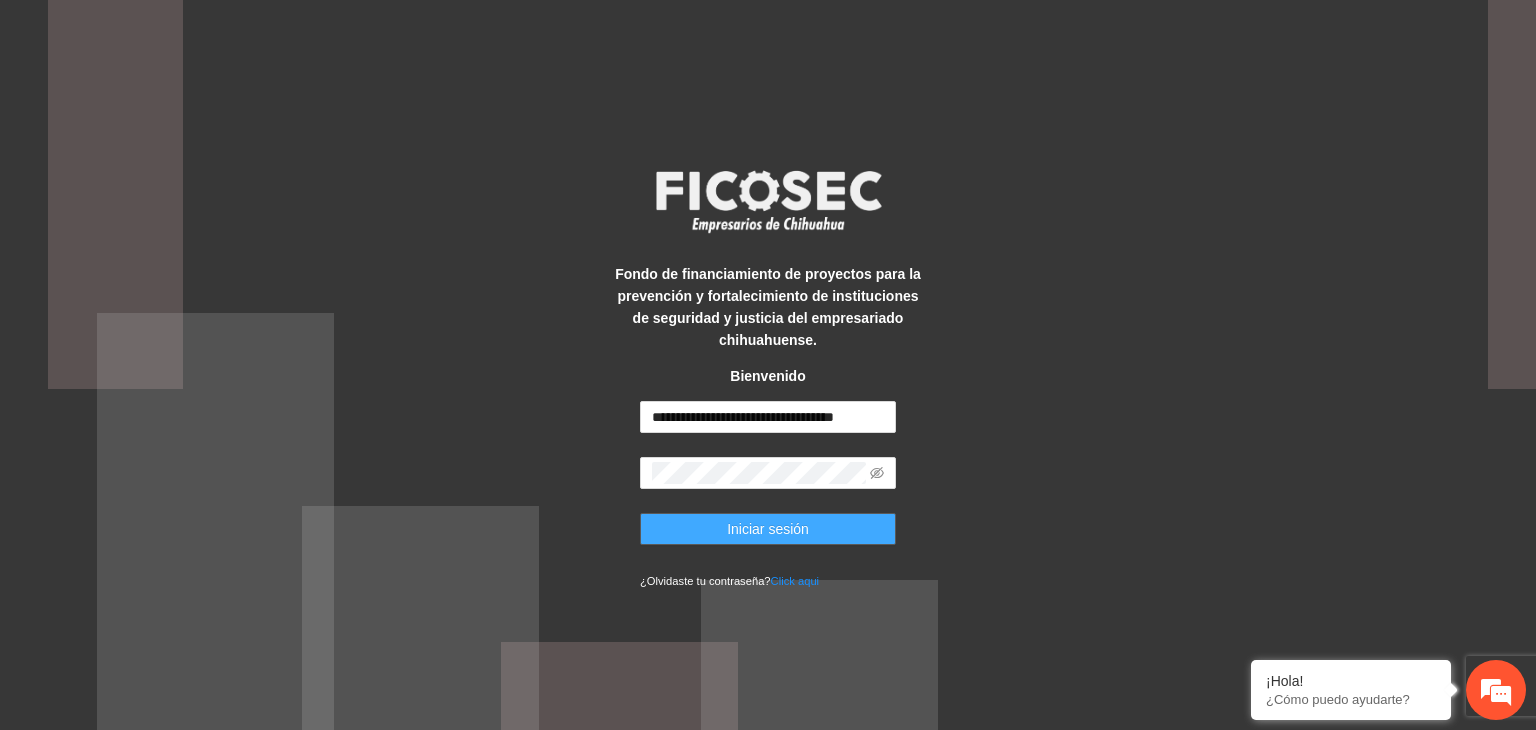 click on "Iniciar sesión" at bounding box center [768, 529] 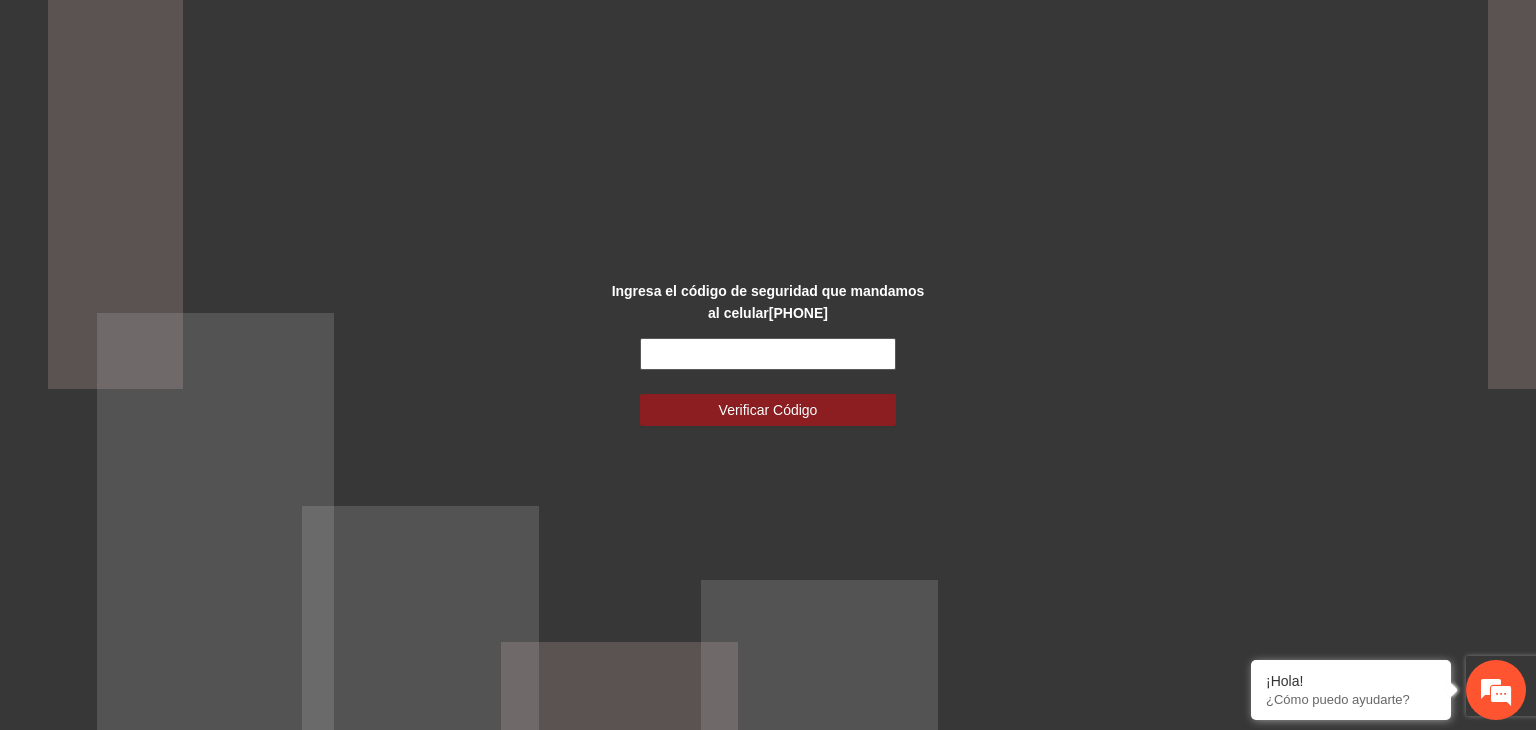 click at bounding box center (768, 354) 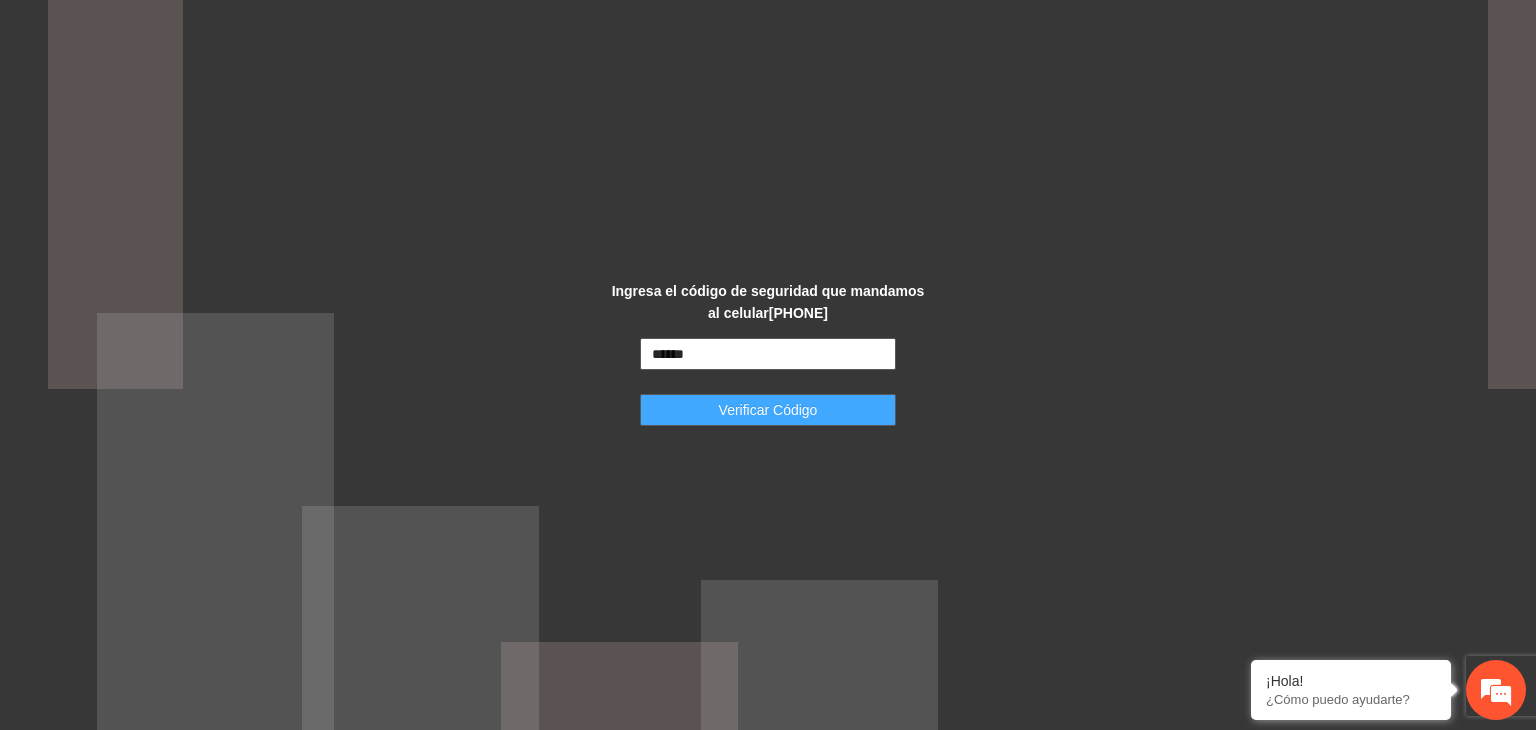 type on "******" 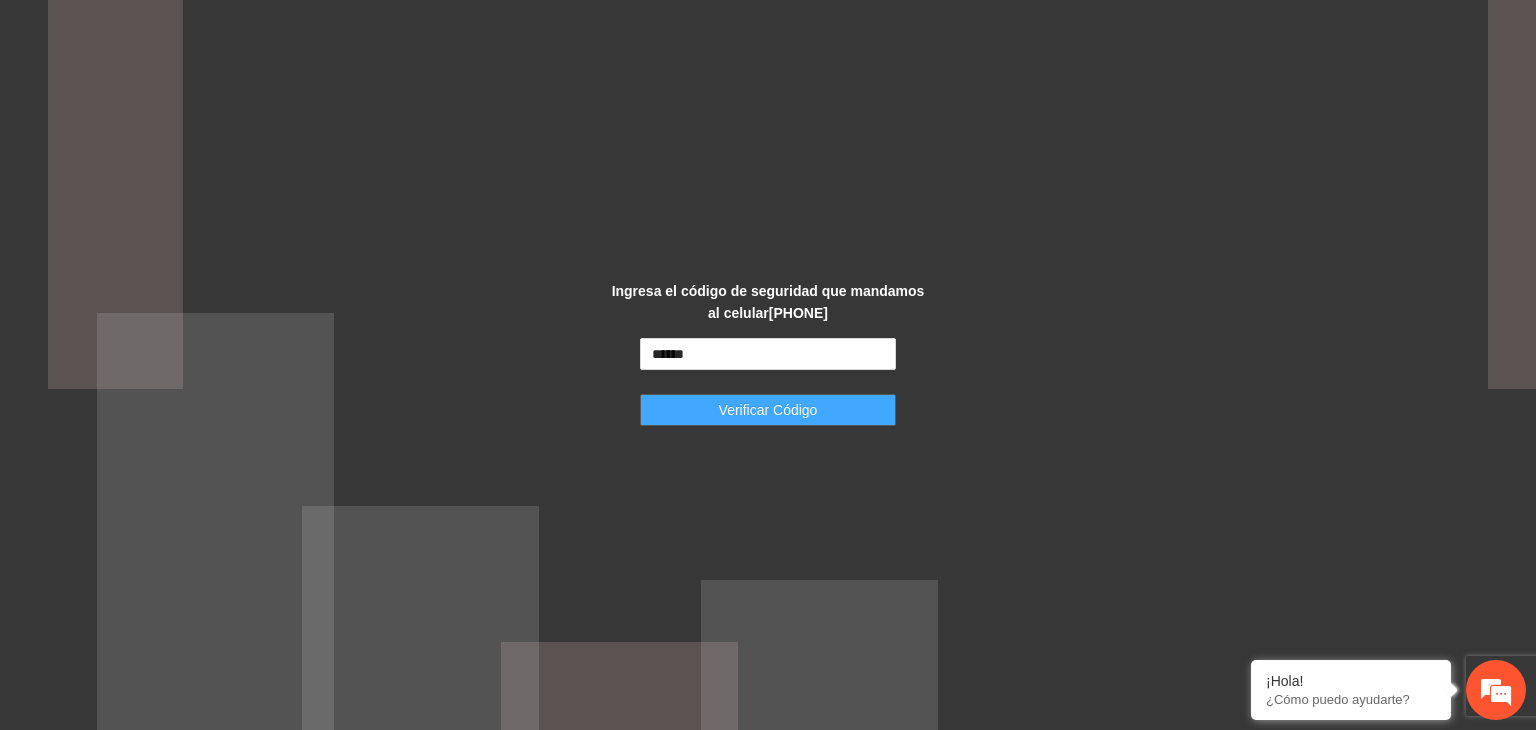 click on "Verificar Código" at bounding box center (768, 410) 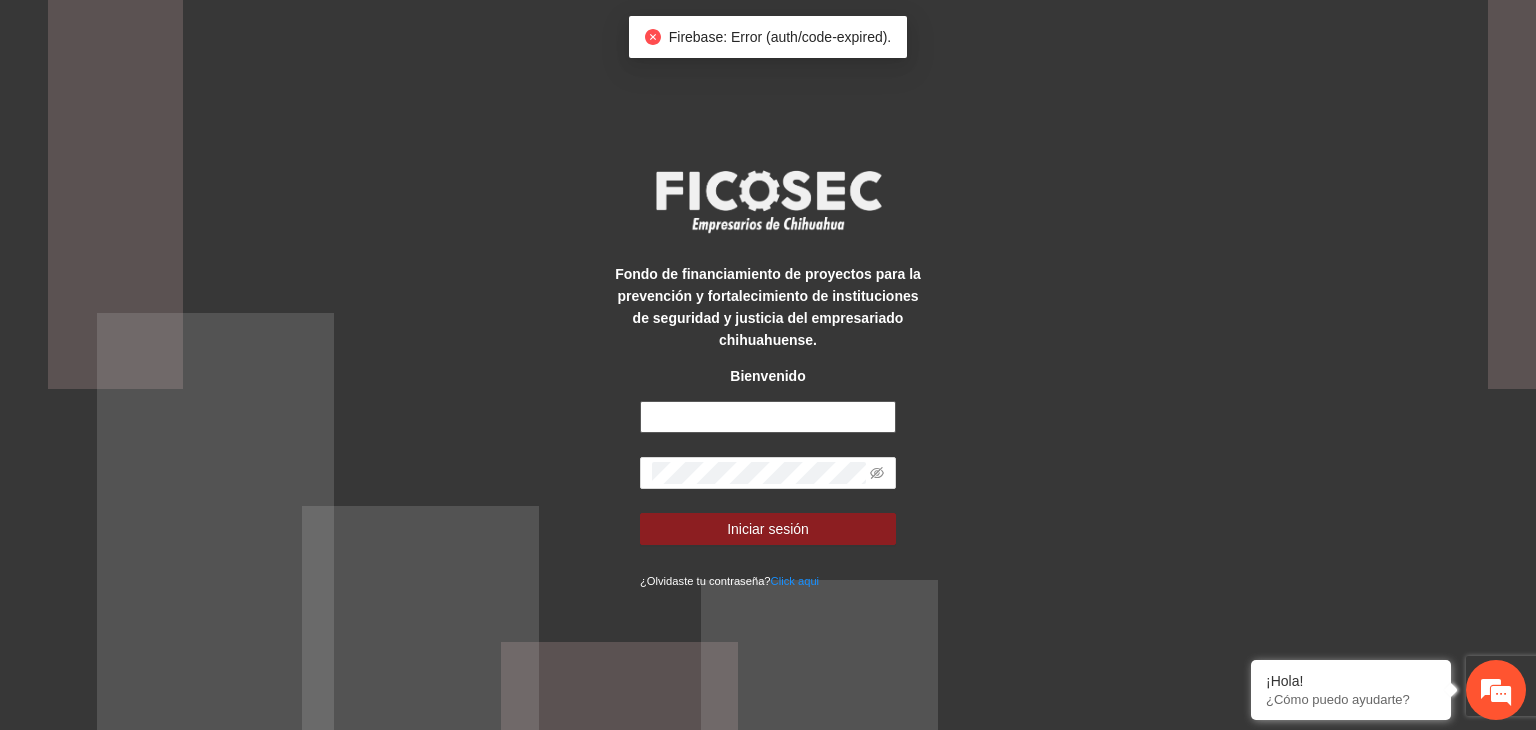 type on "**********" 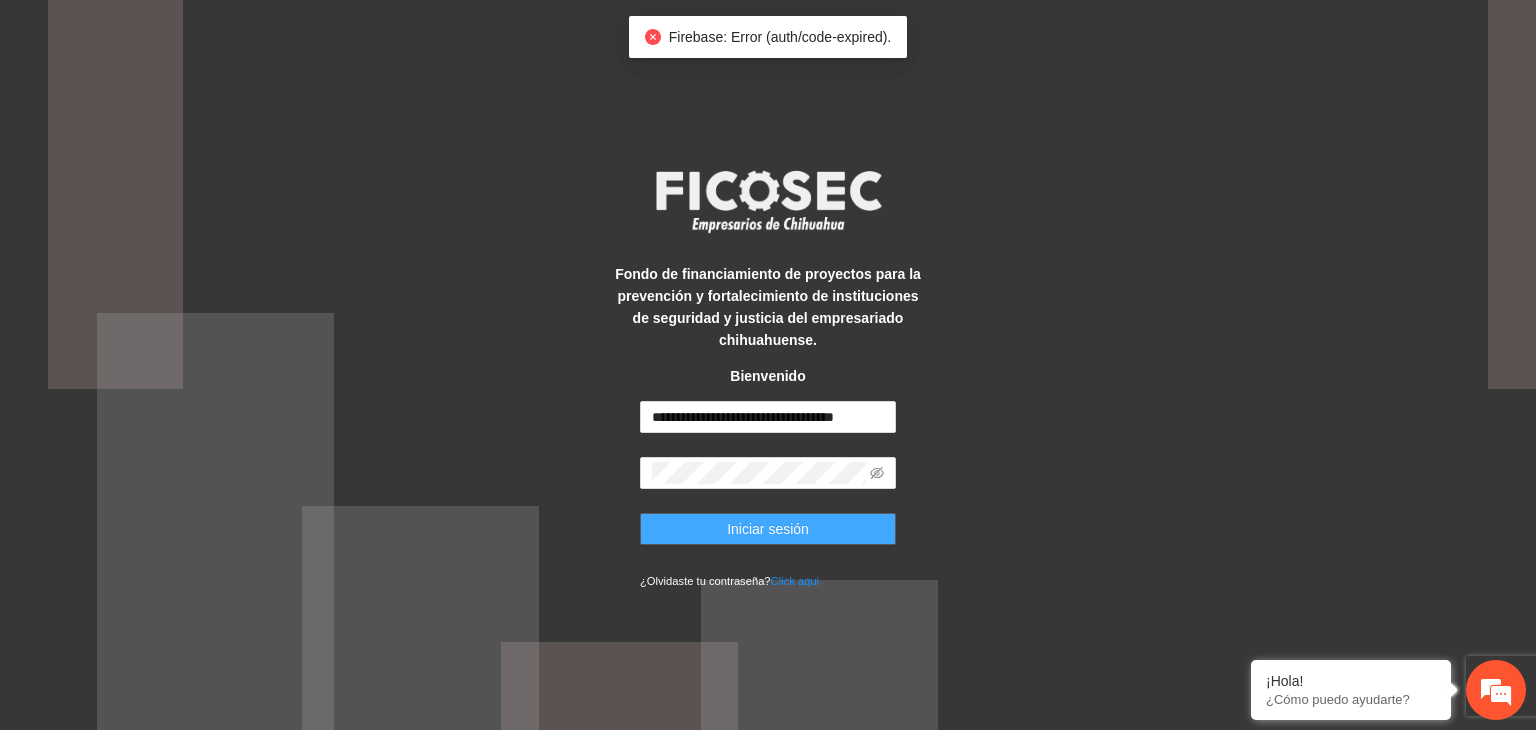 click on "Iniciar sesión" at bounding box center (768, 529) 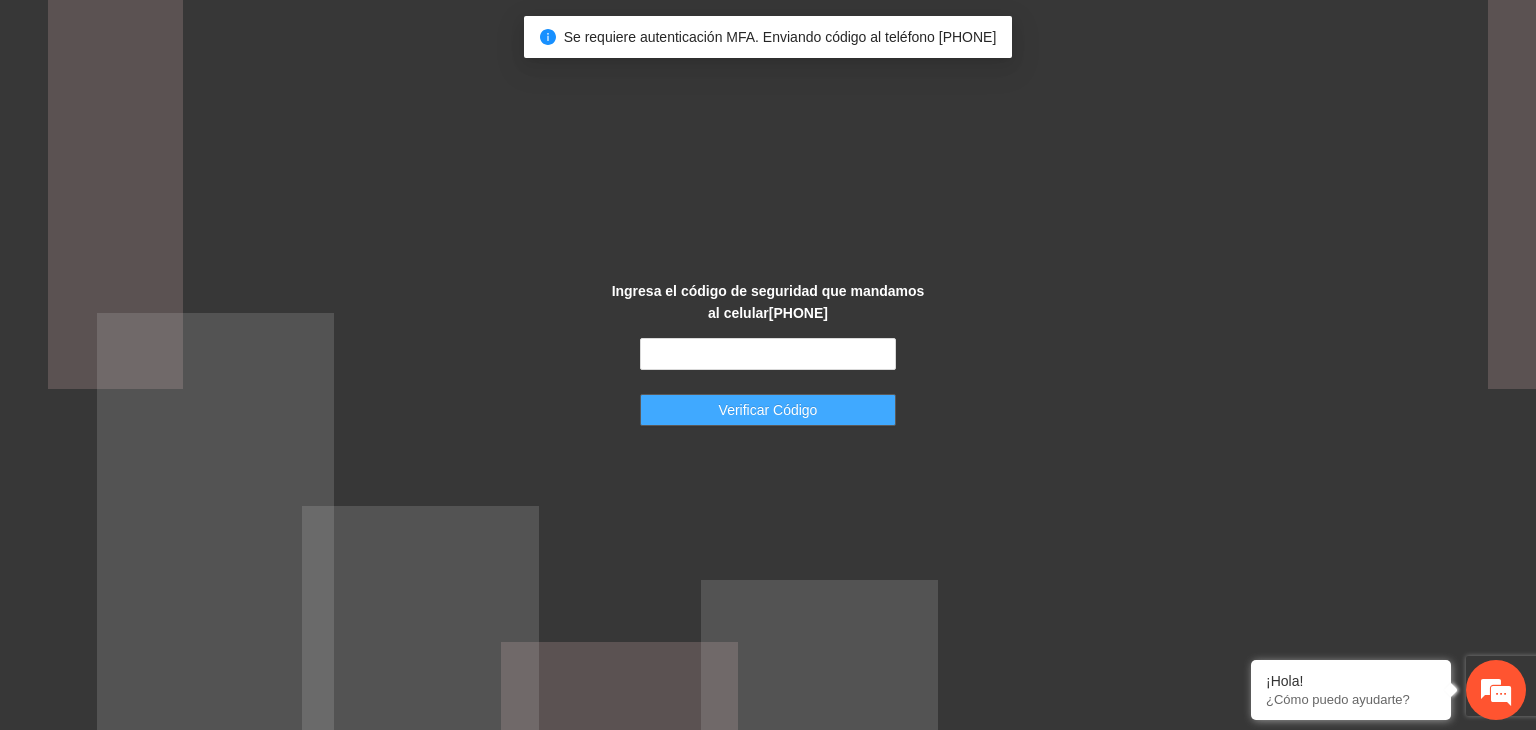 click on "Verificar Código" at bounding box center (768, 410) 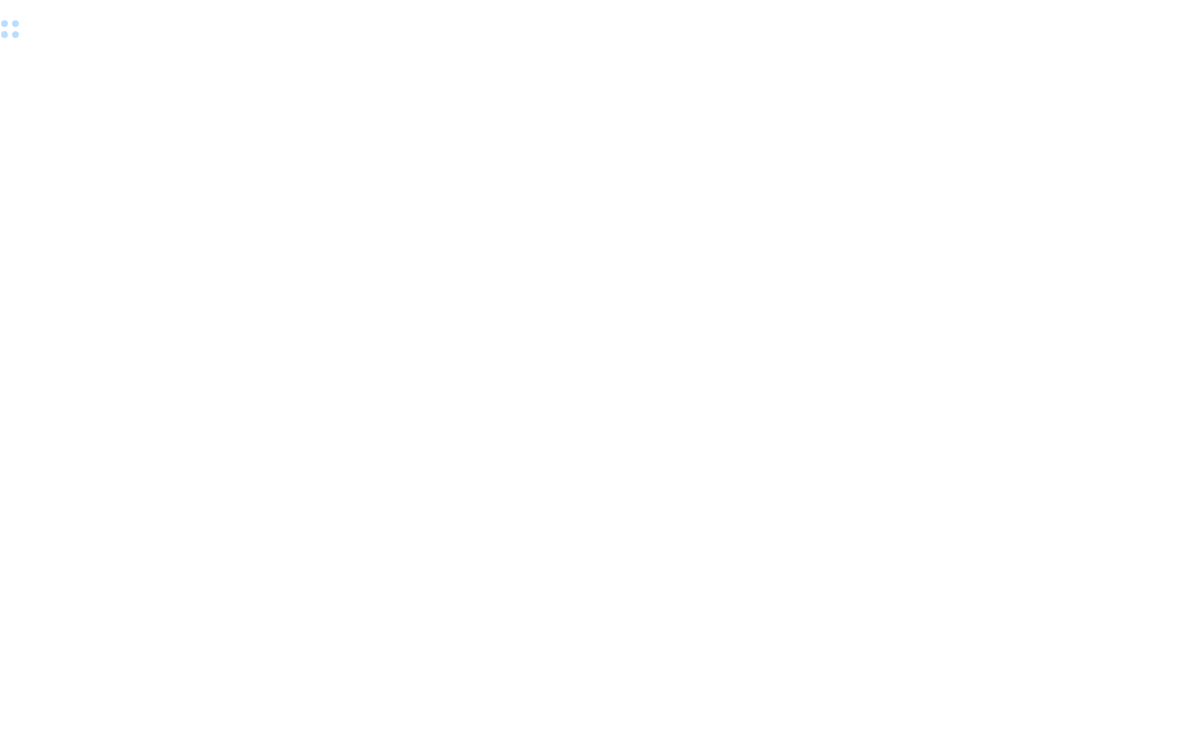 scroll, scrollTop: 0, scrollLeft: 0, axis: both 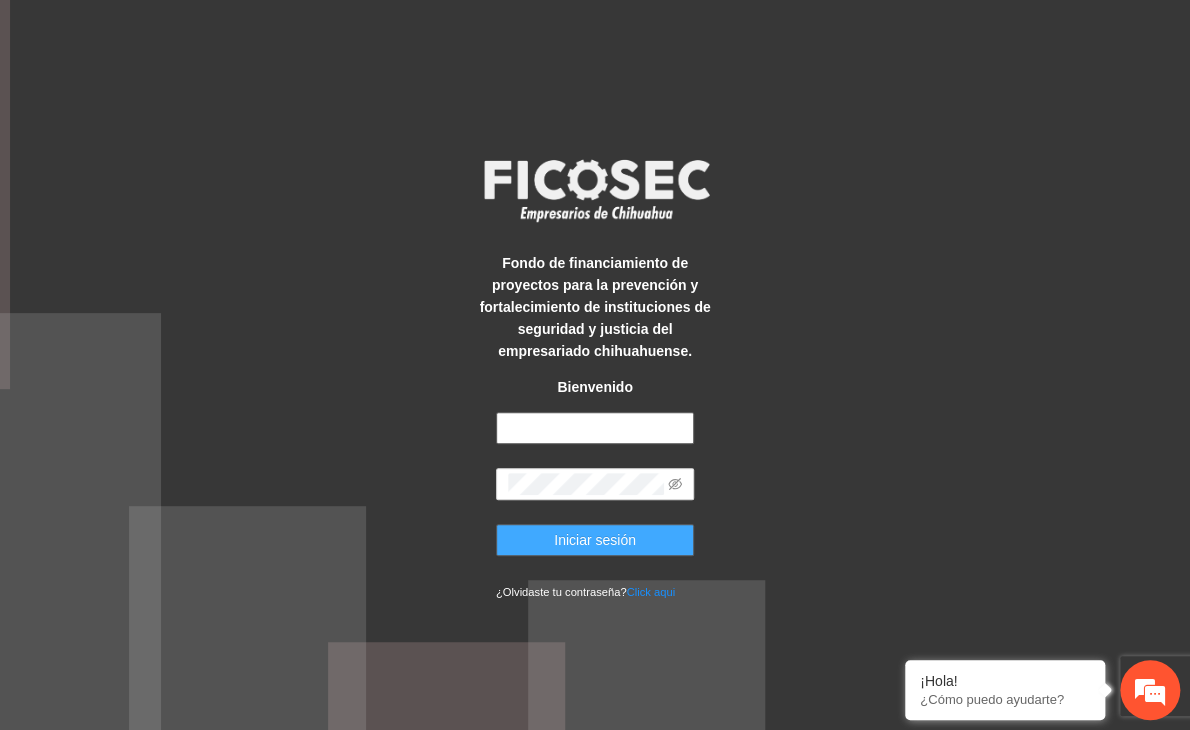 type on "**********" 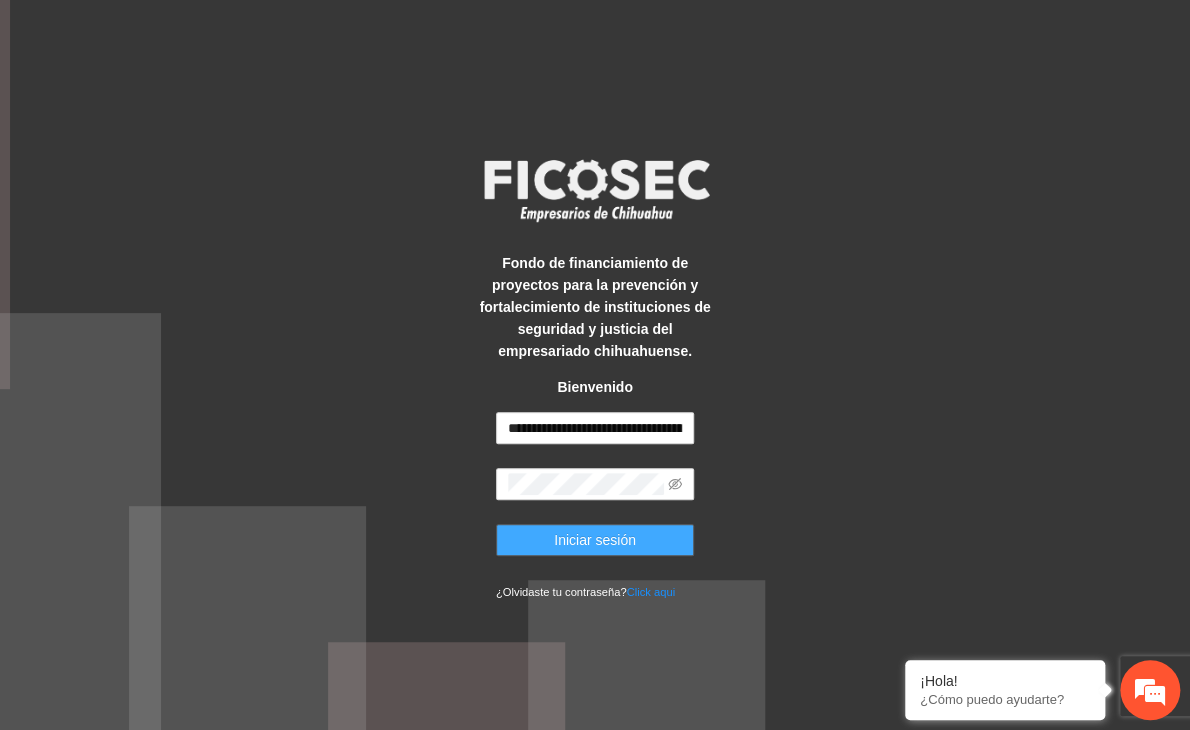 click on "Iniciar sesión" at bounding box center (595, 540) 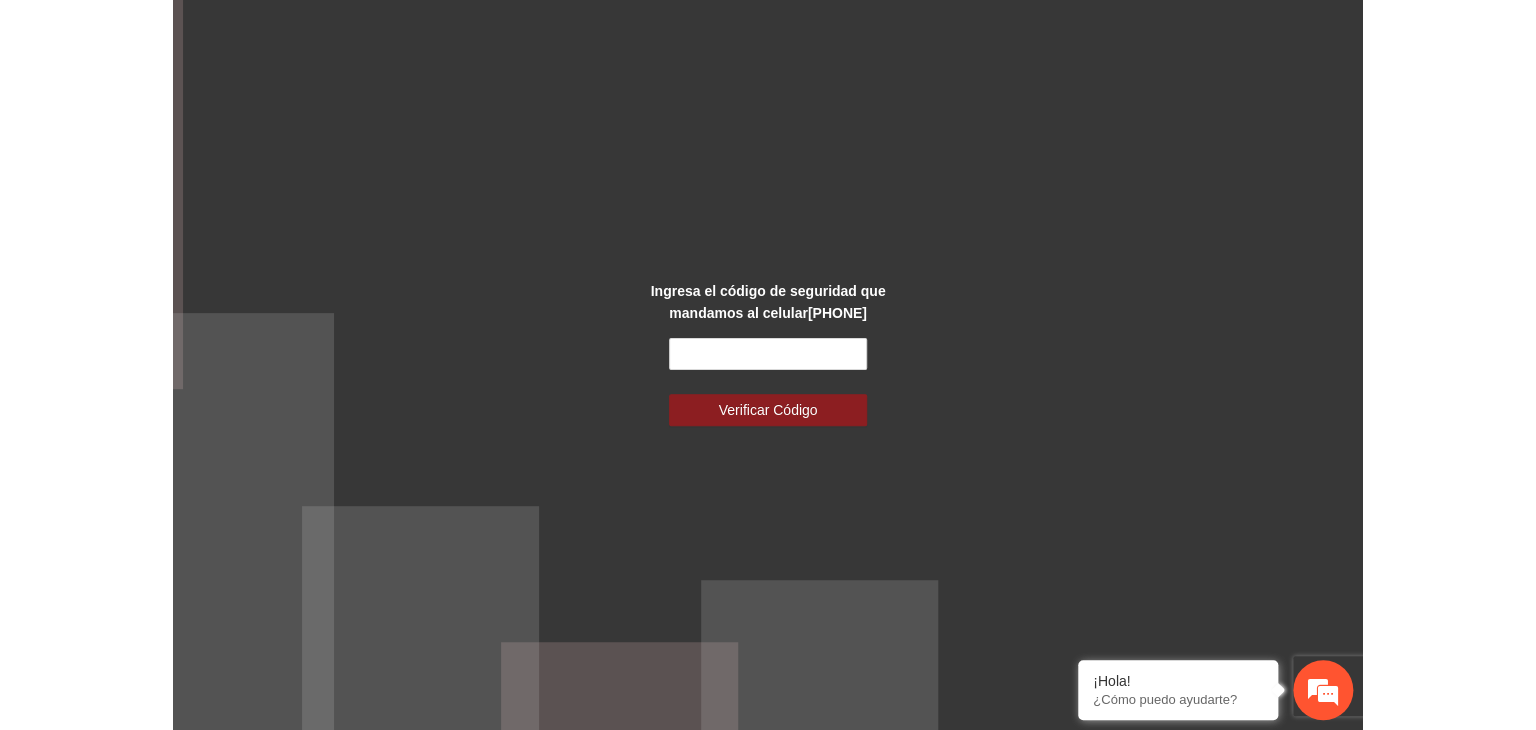 scroll, scrollTop: 0, scrollLeft: 0, axis: both 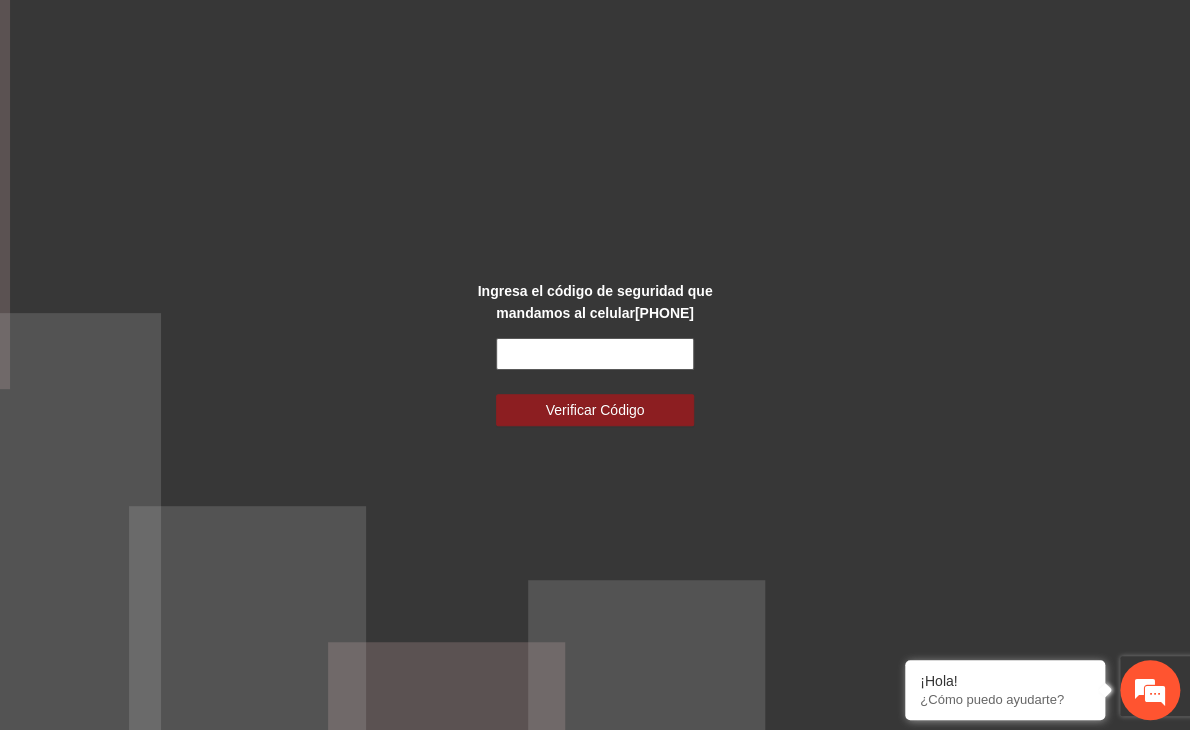 click at bounding box center [595, 354] 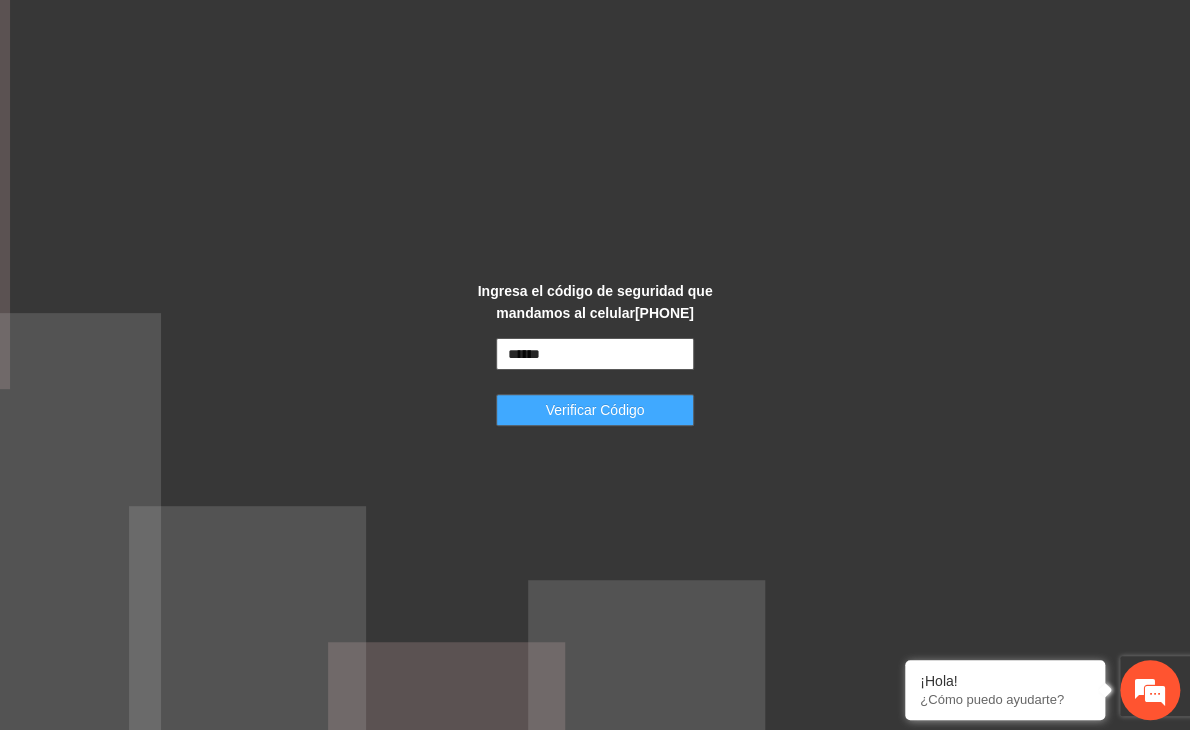 type on "******" 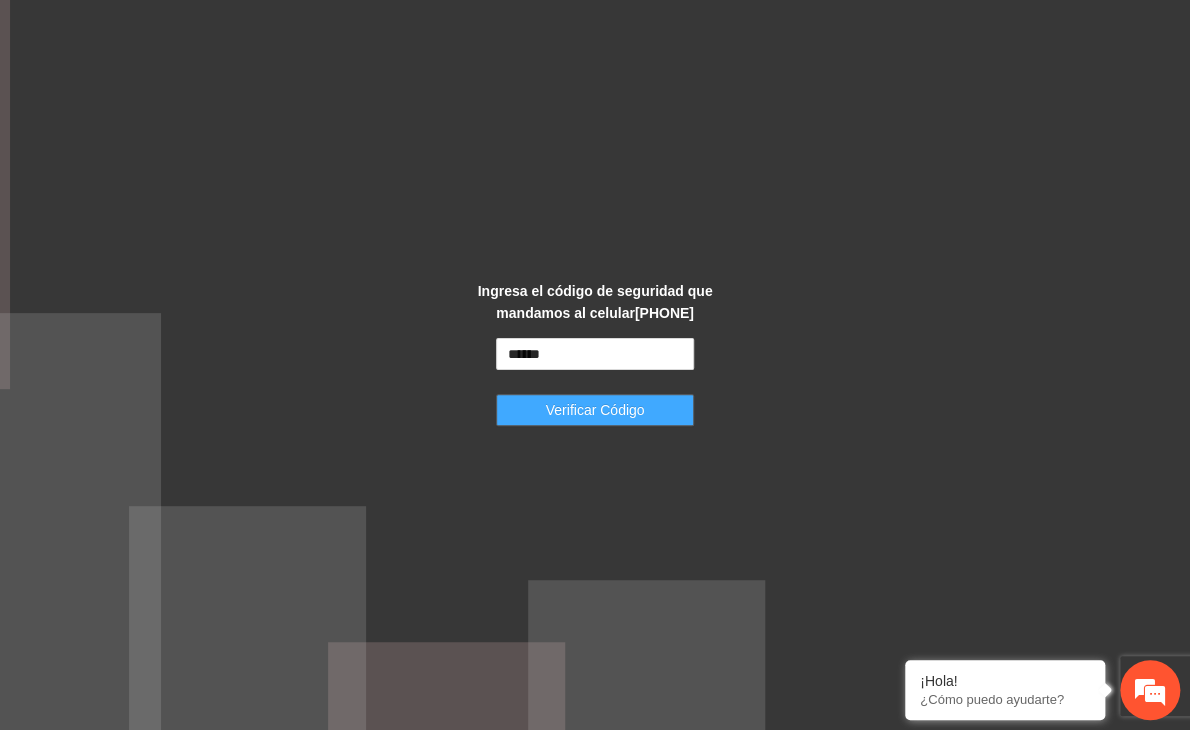 click on "Verificar Código" at bounding box center (595, 410) 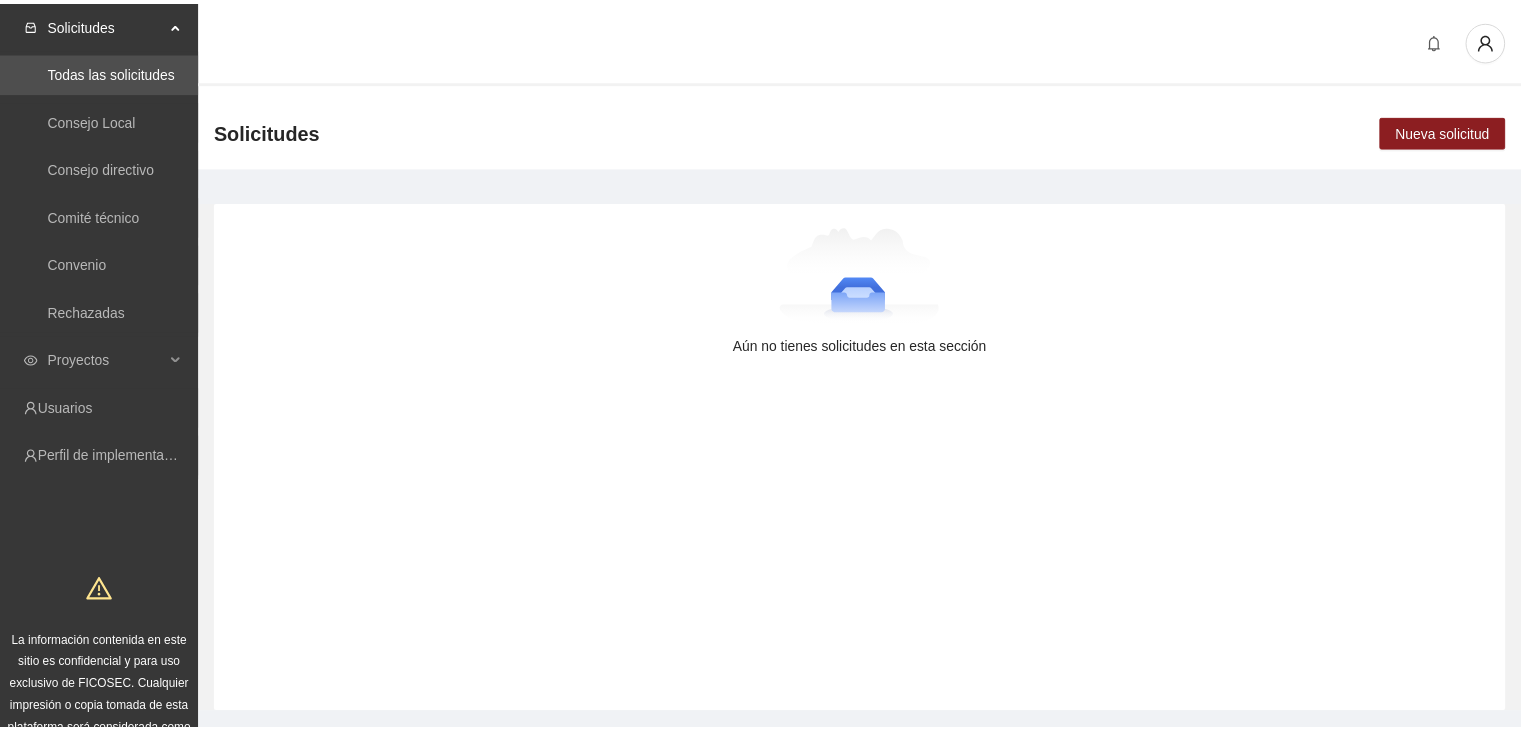scroll, scrollTop: 0, scrollLeft: 0, axis: both 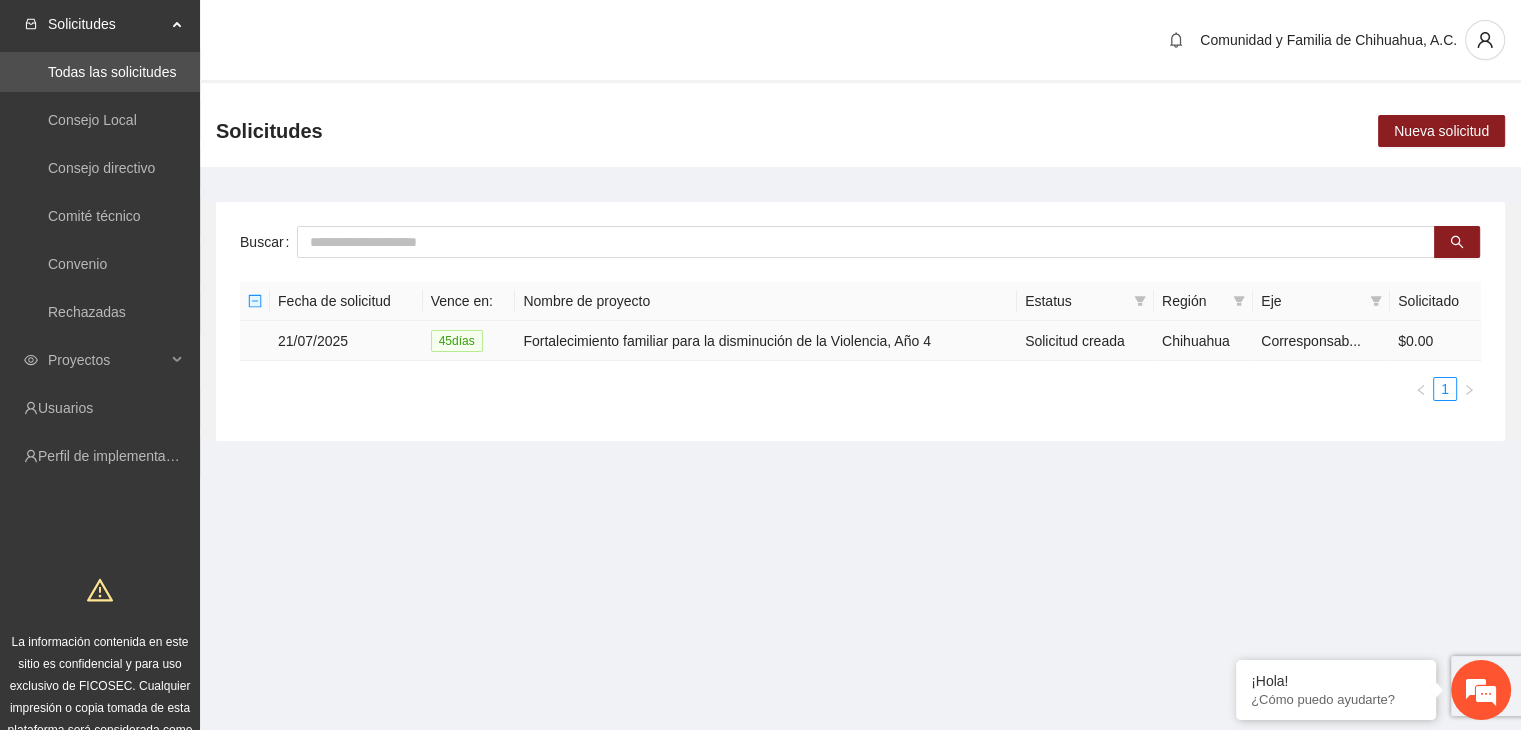 click on "Fortalecimiento familiar para la disminución de la Violencia, Año 4" at bounding box center [766, 341] 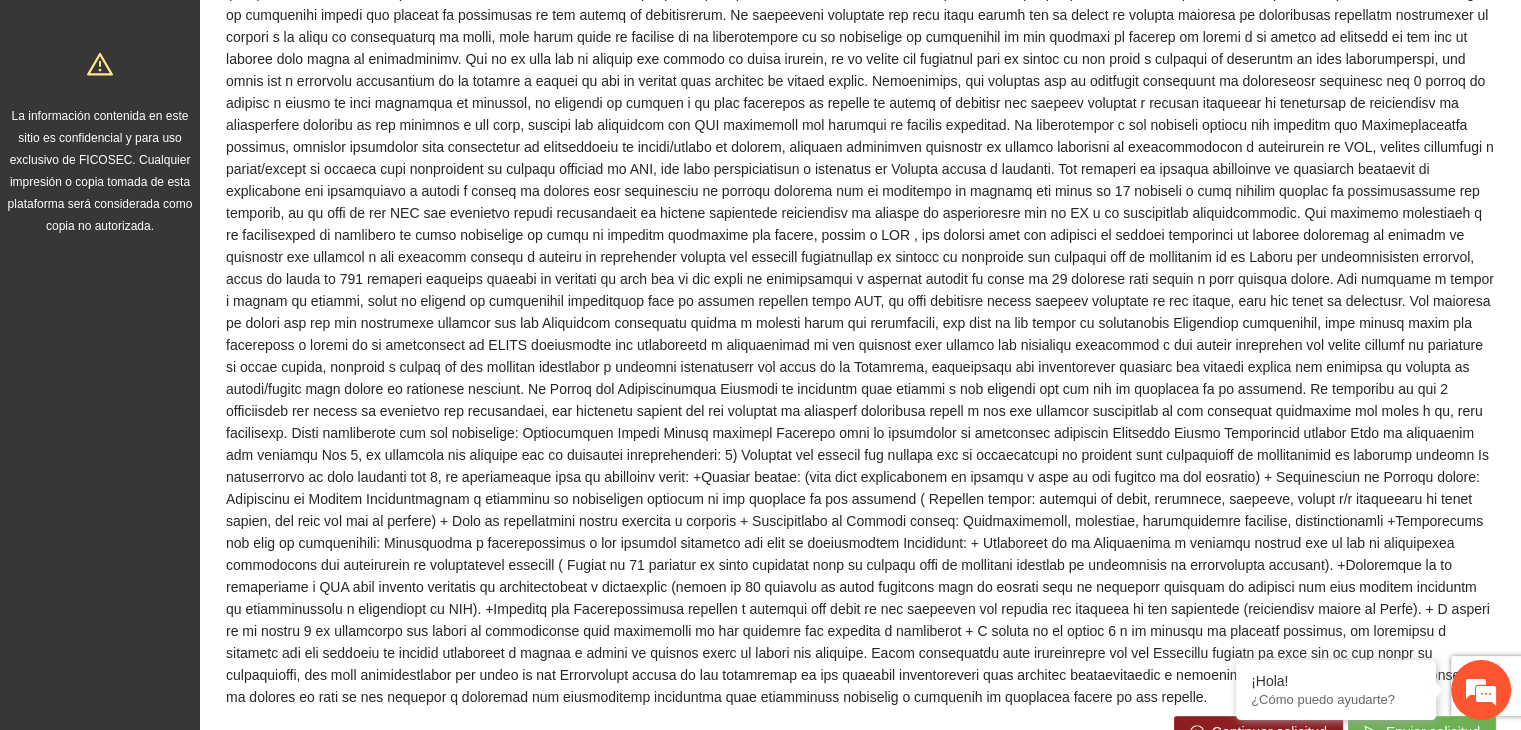 scroll, scrollTop: 792, scrollLeft: 0, axis: vertical 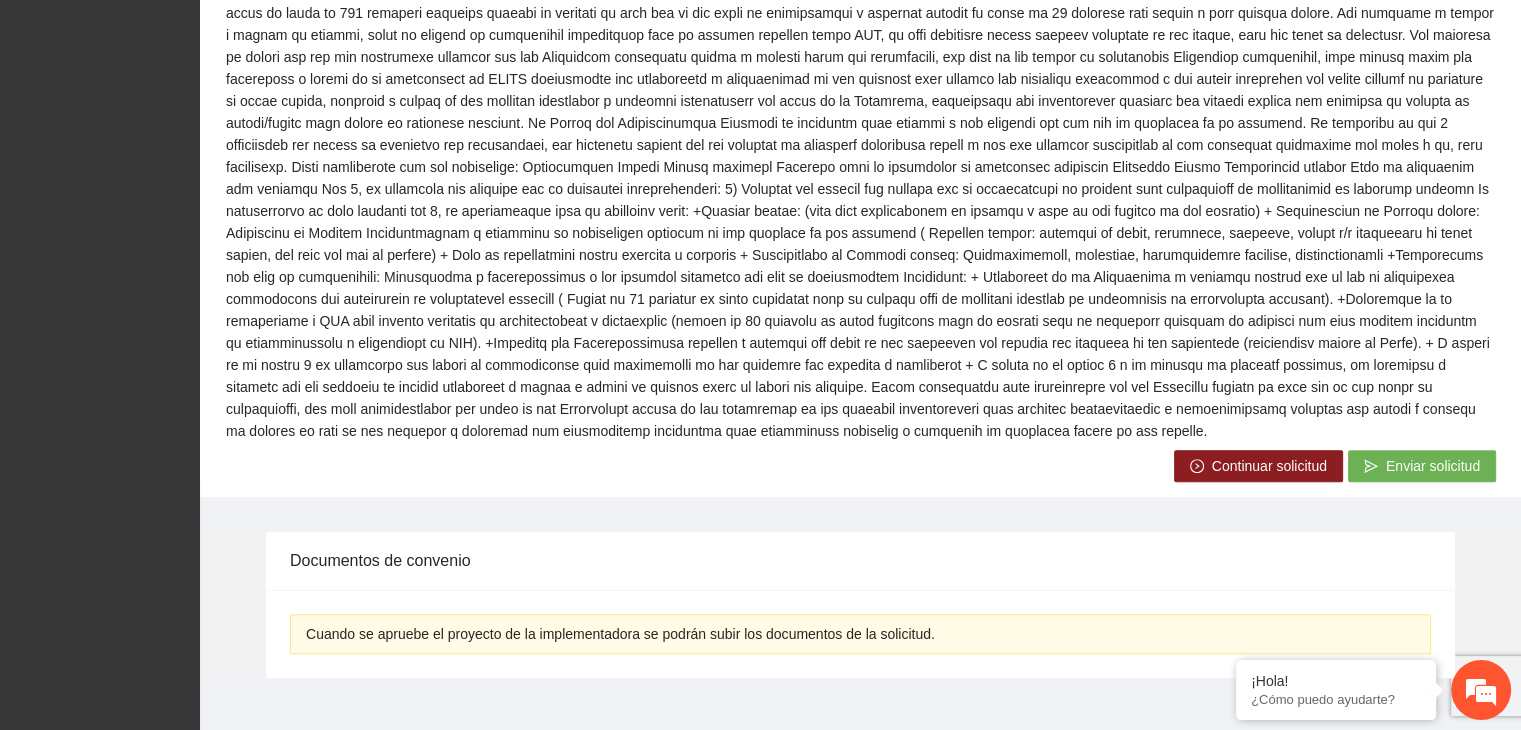 click on "Continuar solicitud" at bounding box center [1269, 466] 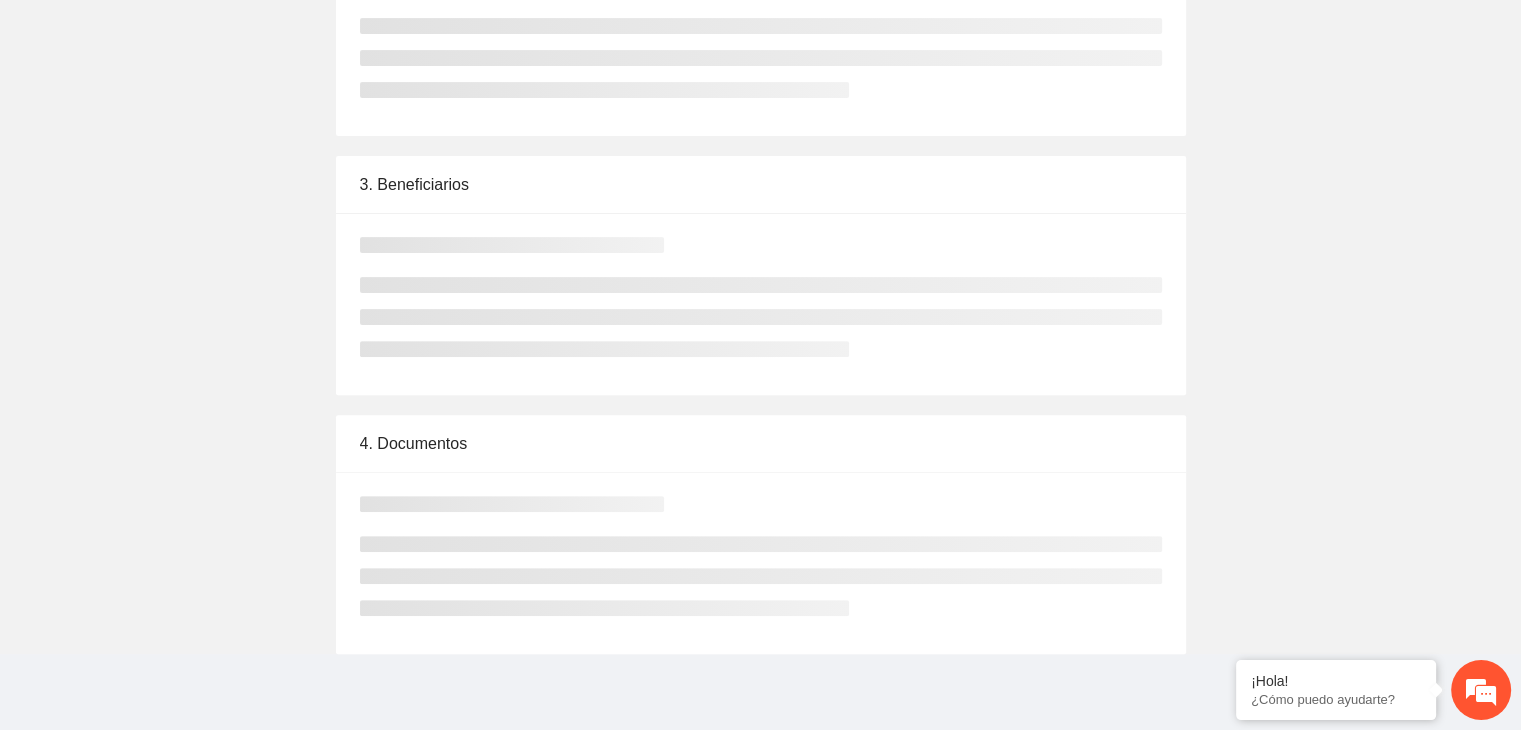scroll, scrollTop: 0, scrollLeft: 0, axis: both 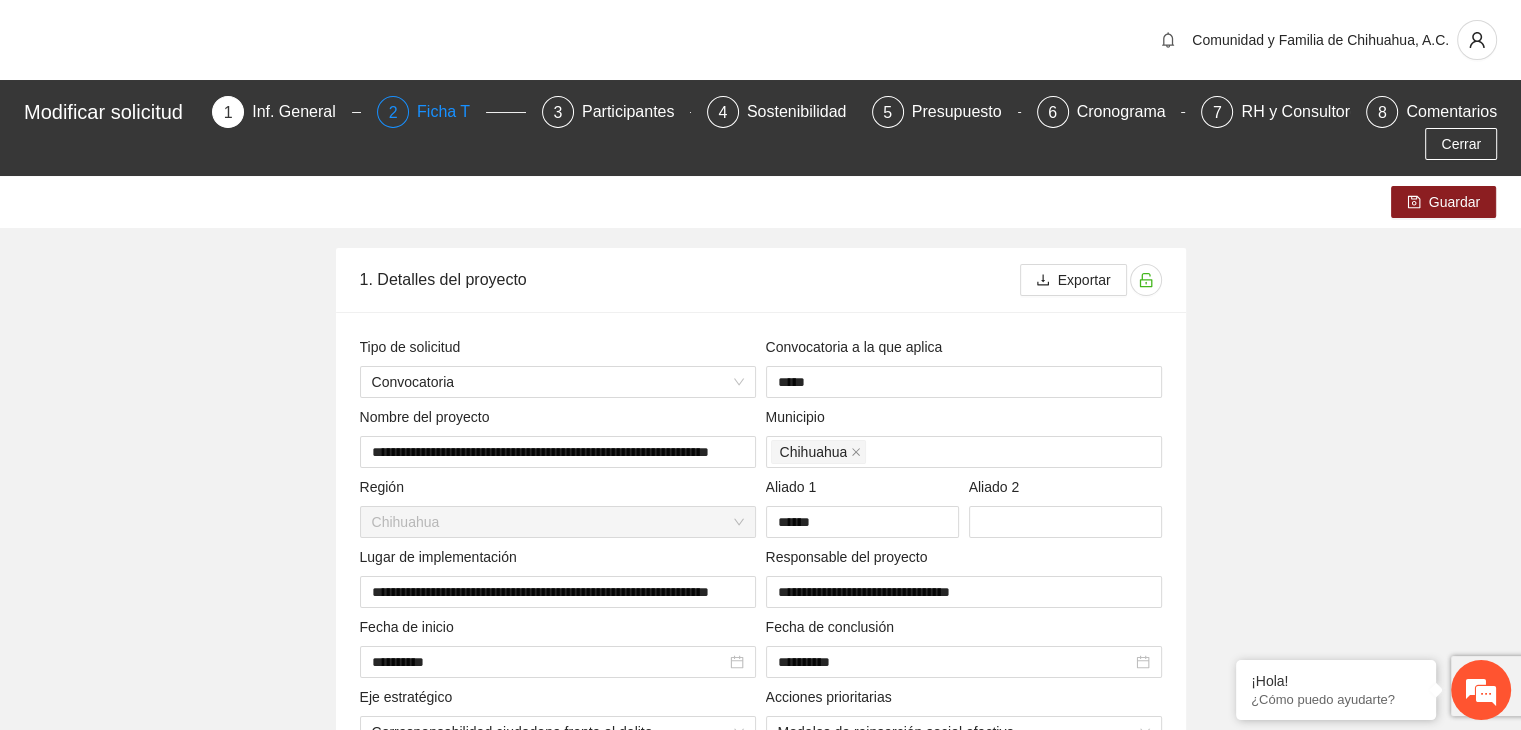 click on "Ficha T" at bounding box center (451, 112) 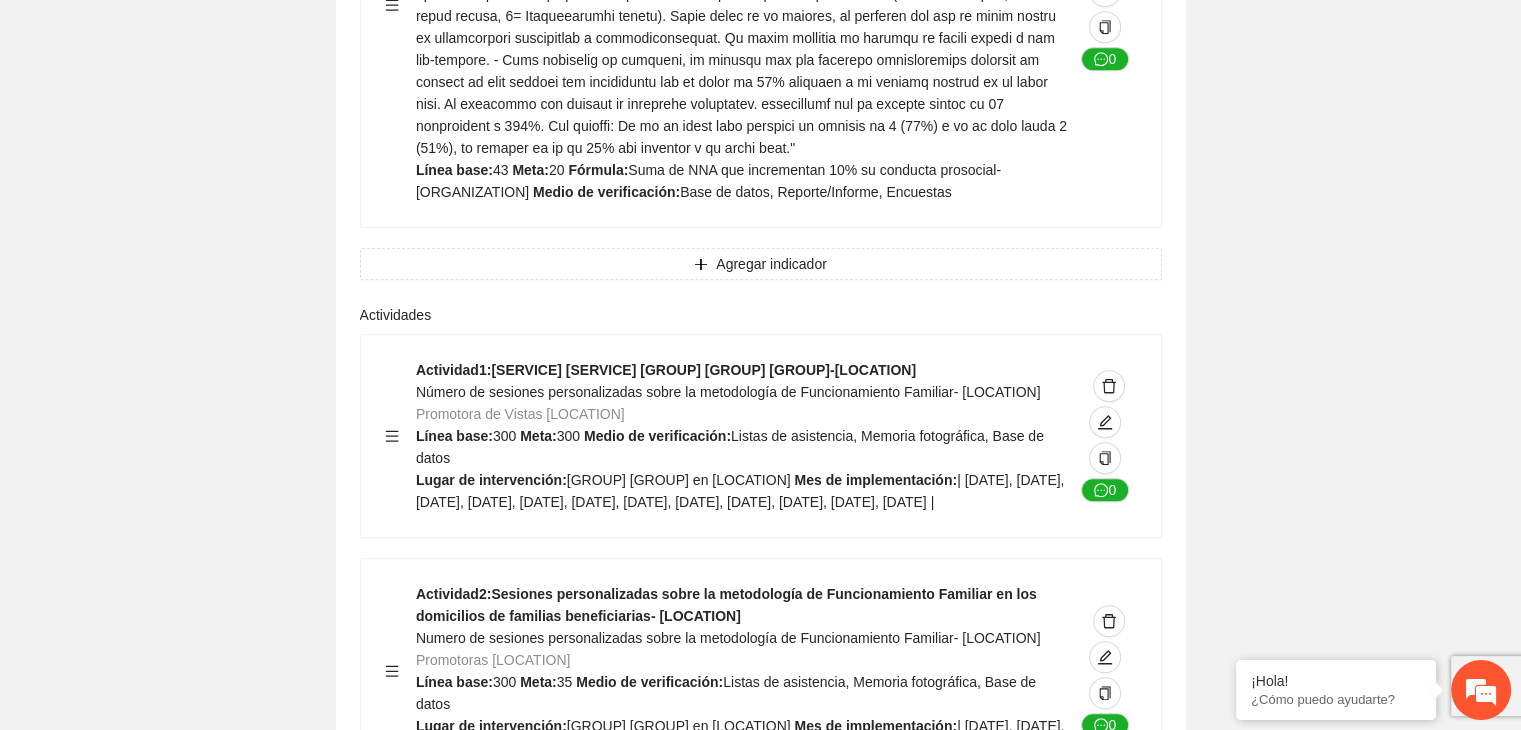 scroll, scrollTop: 9000, scrollLeft: 0, axis: vertical 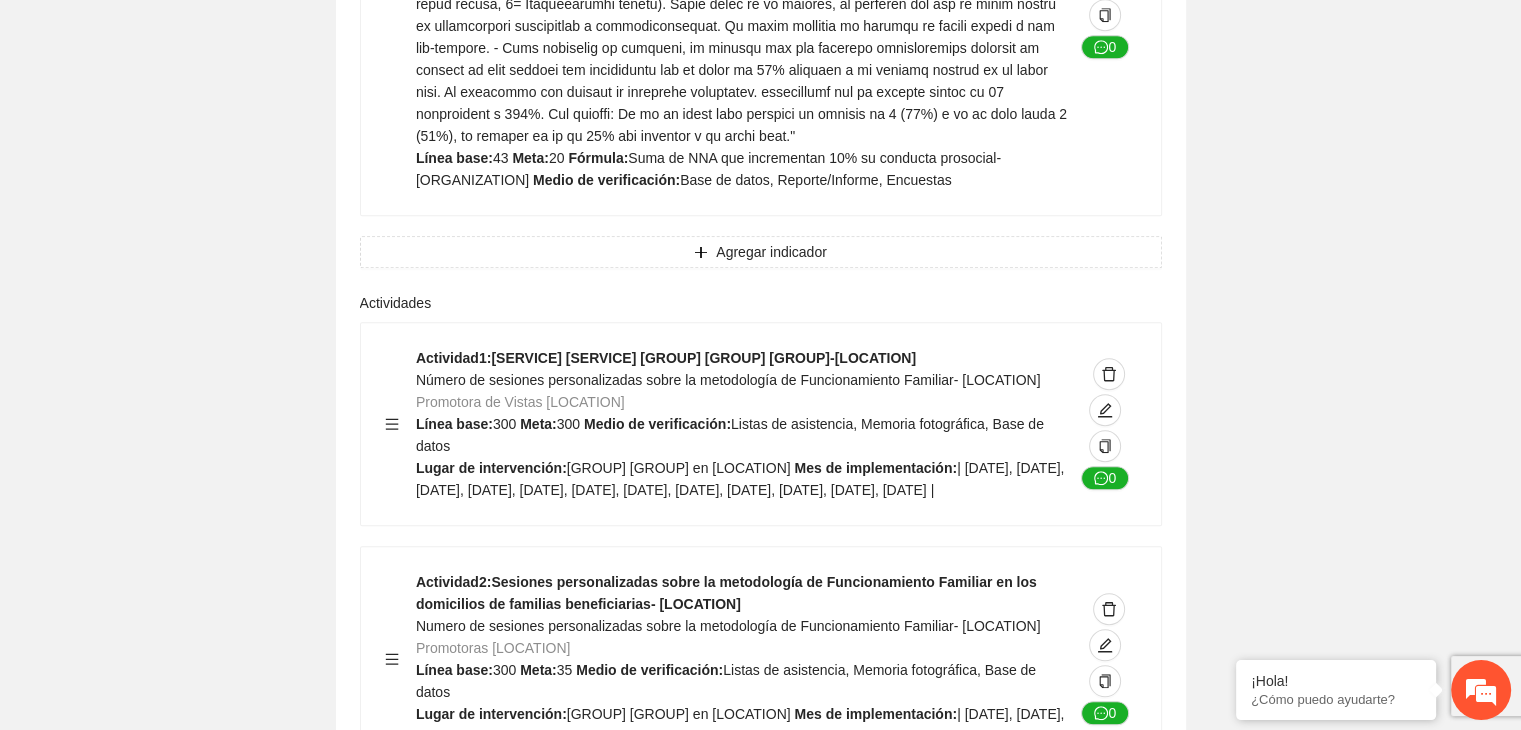 click on "Guardar Objetivo de desarrollo      Exportar Contribuir a la disminución de incidencia en violencia familiar en las zonas de [LOCATION], [LOCATION] y [LOCATION] del Municipio  de Chihuahua. Indicadores Indicador  1 :  Violencia familiar disminuyendo en un 5% en [LOCATION] Número de carpetas de investigación de Violencia familiar  disminuyendo en un 5% en [LOCATION] Metodología:  Se solicita información al Observatorio Ciudadano de FICOSEC sobre el número de carpetas de violencia familiar en las colonias de intervención Línea base:  [NUMBER]   Meta:  [NUMBER]   Fórmula:  Suma de carpetas de investigación de violencia familiar disminuyendo  en un 5% en [LOCATION]   Medio de verificación:  Reporte/Informe 0 Indicador  2 :  Violencia familiar disminuyendo en un 5% en [LOCATION] Número de carpetas de investigación de Violencia familiar  disminuyendo en un 5% en [LOCATION] Metodología:  Línea base:  [NUMBER]   Meta:  [NUMBER]   Fórmula:    Medio de verificación:  Reporte/Informe 0 3 :" at bounding box center (760, -3505) 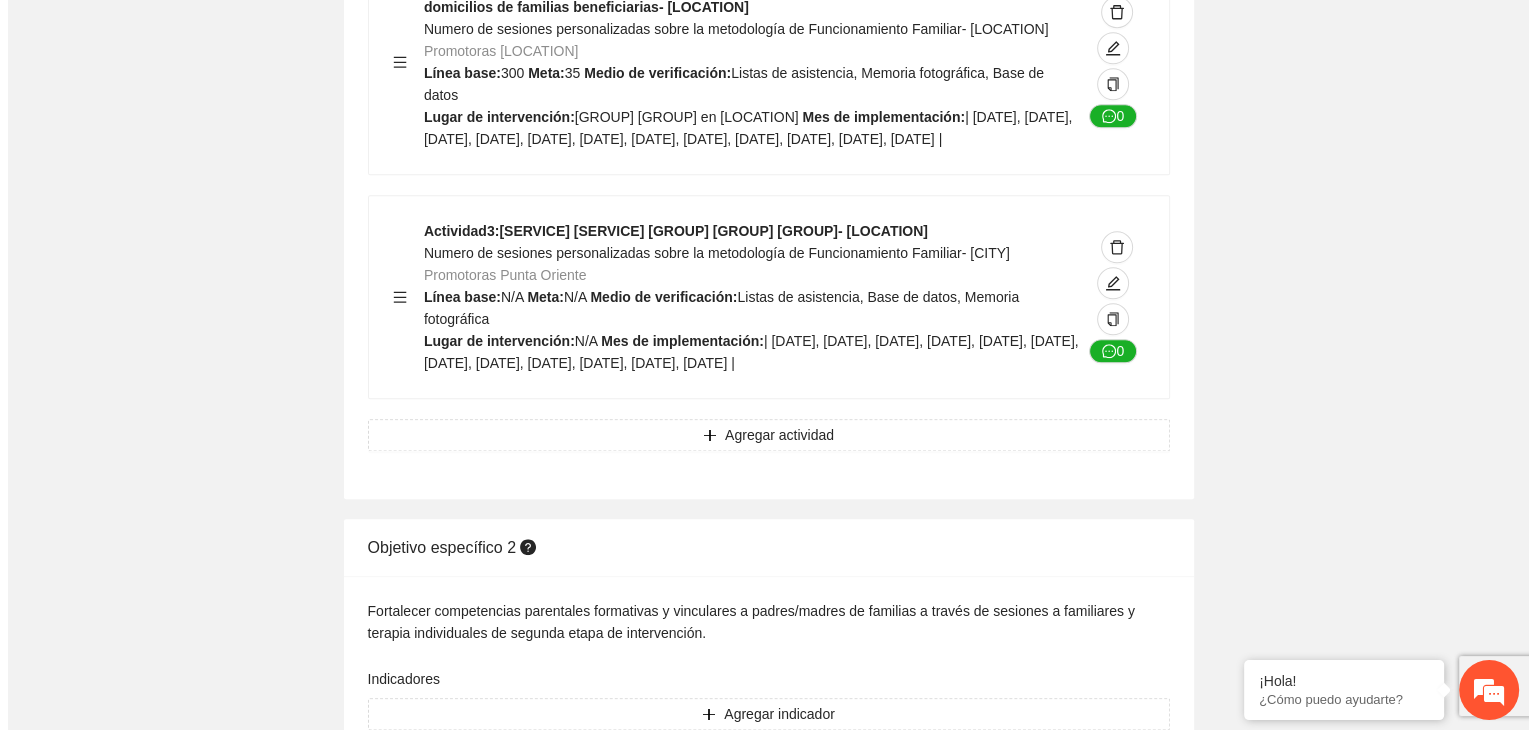 scroll, scrollTop: 9560, scrollLeft: 0, axis: vertical 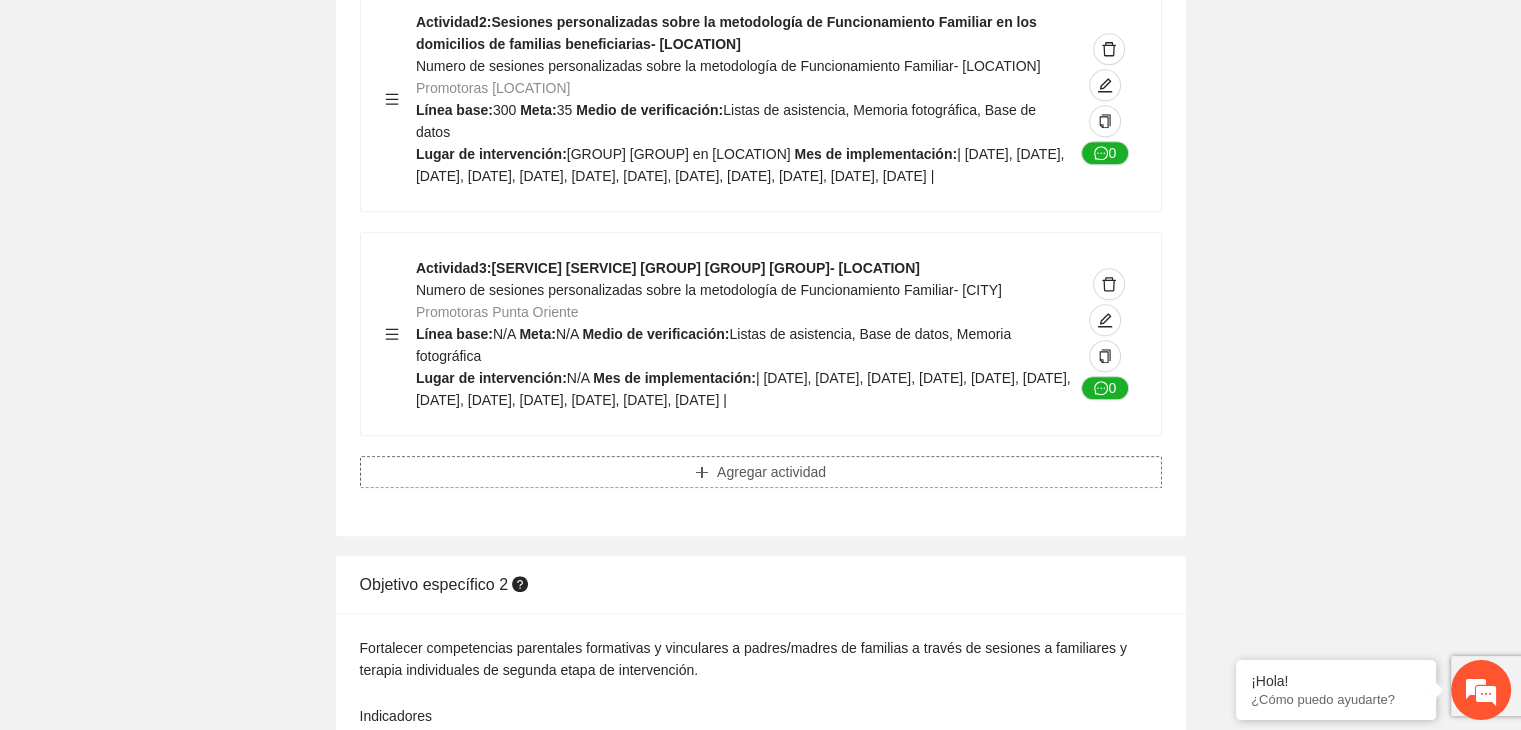 click on "Agregar actividad" at bounding box center (771, 472) 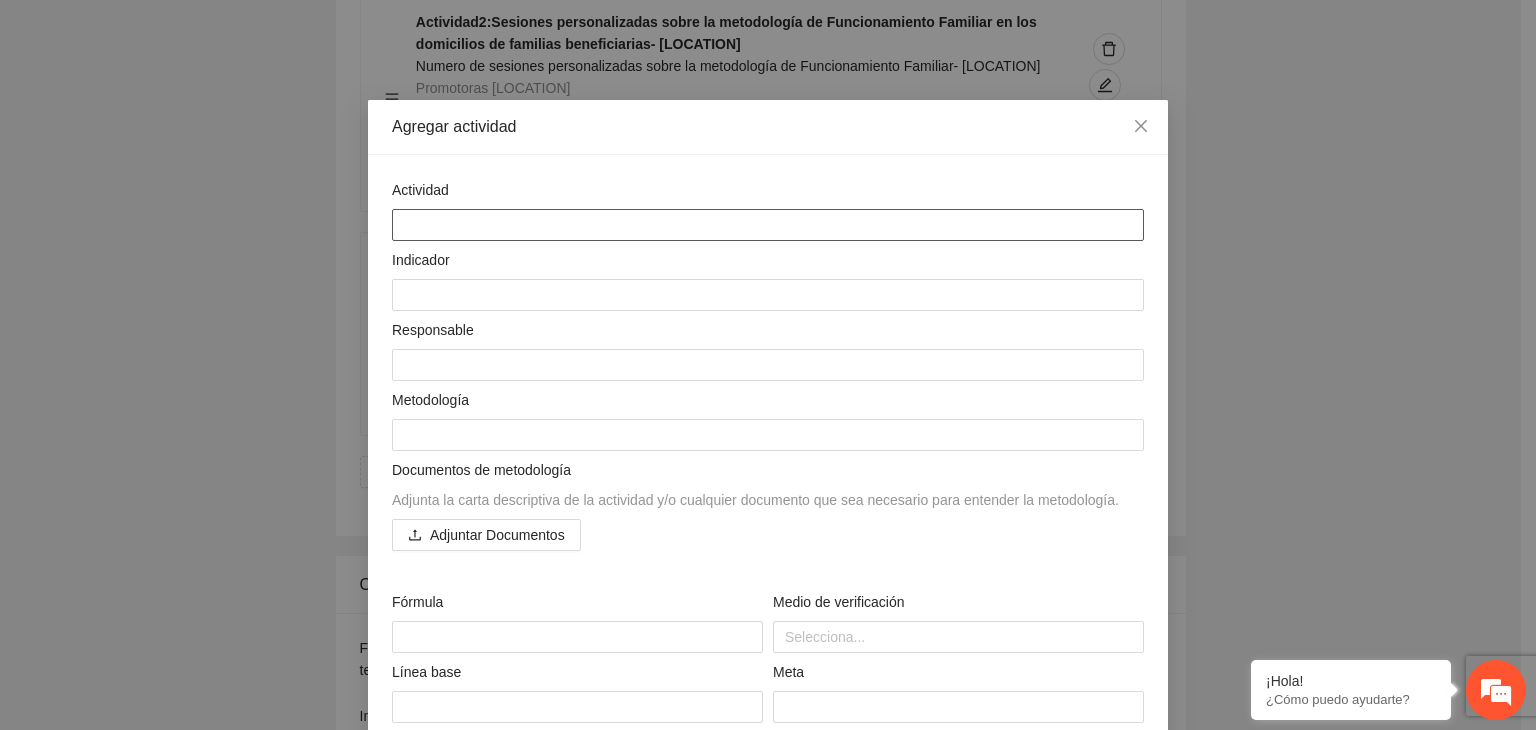 click at bounding box center (768, 225) 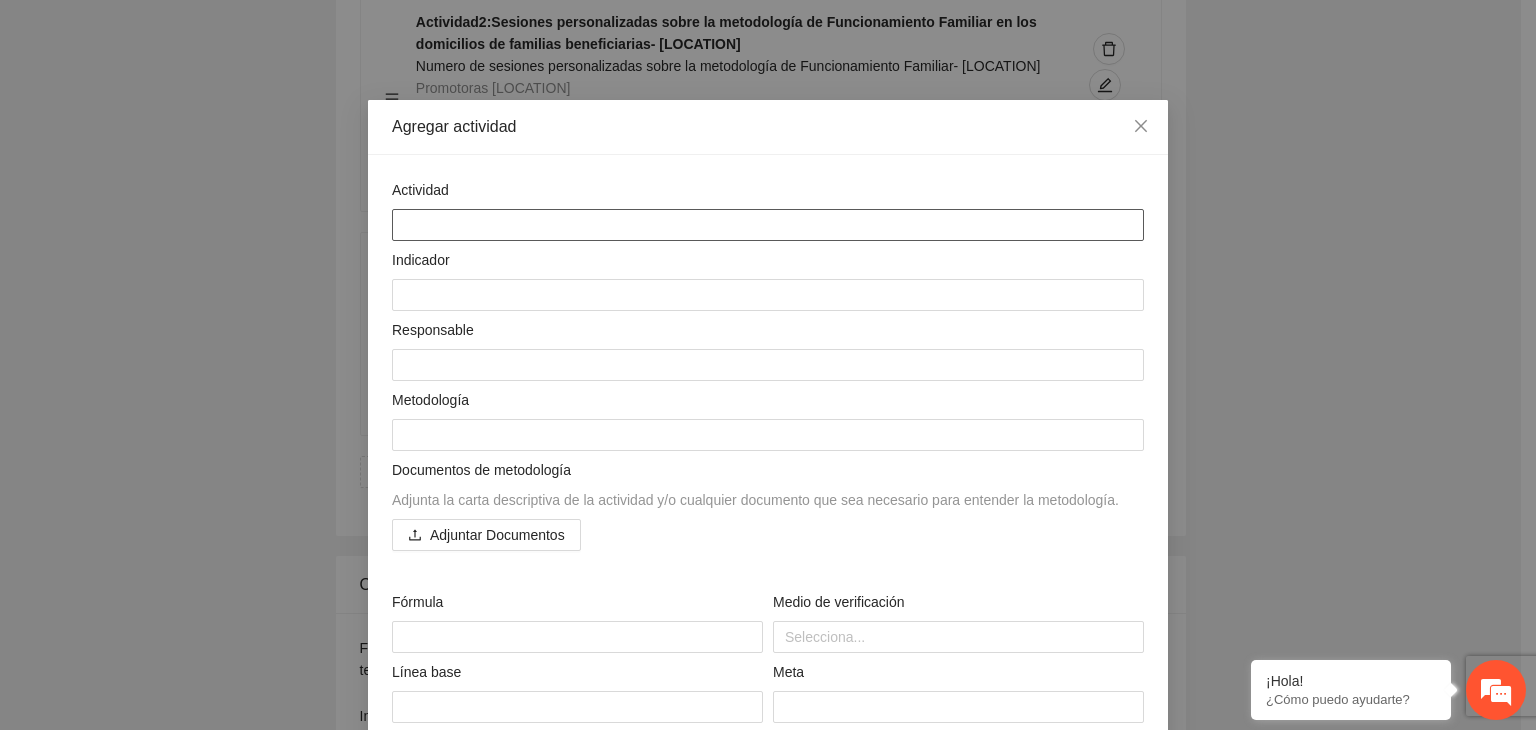 paste on "**********" 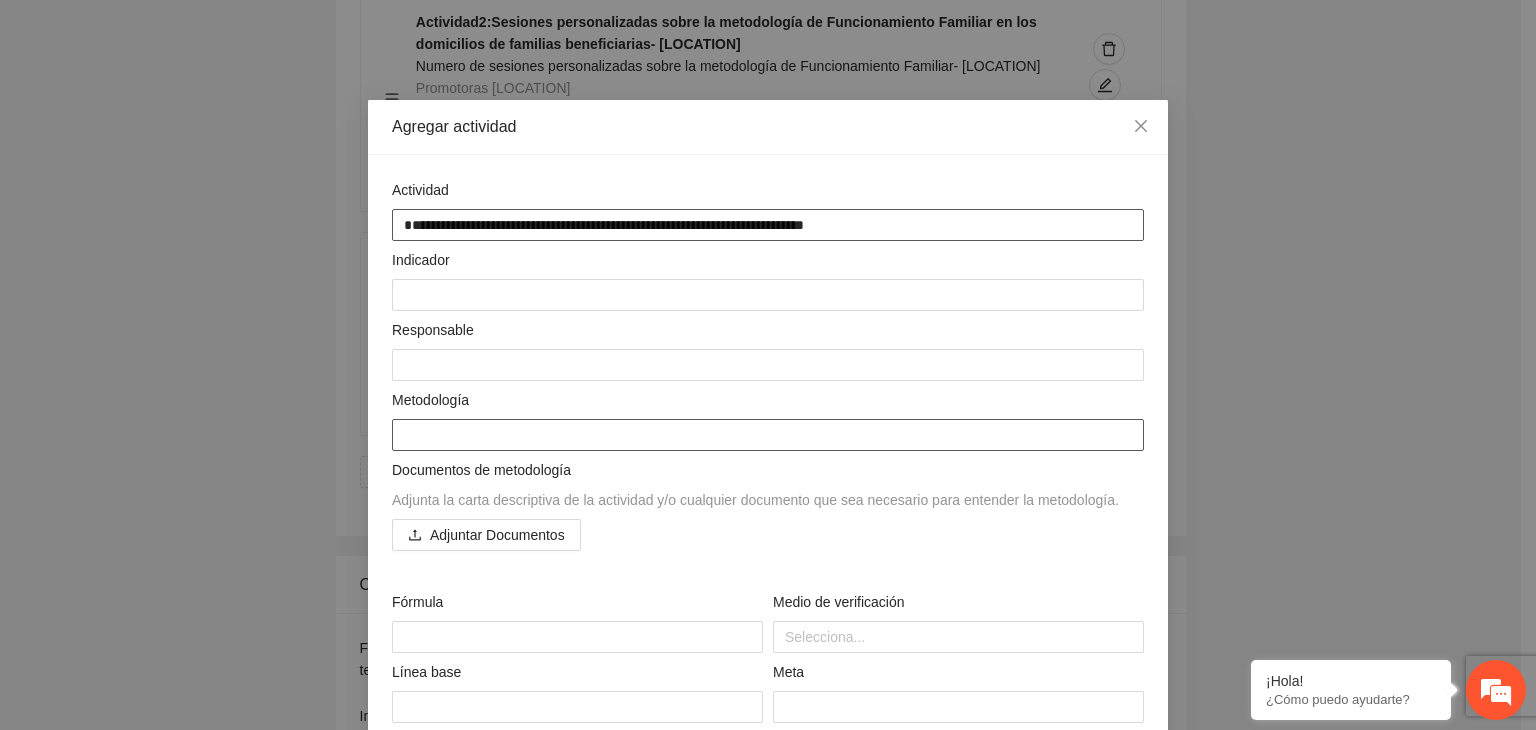 type on "**********" 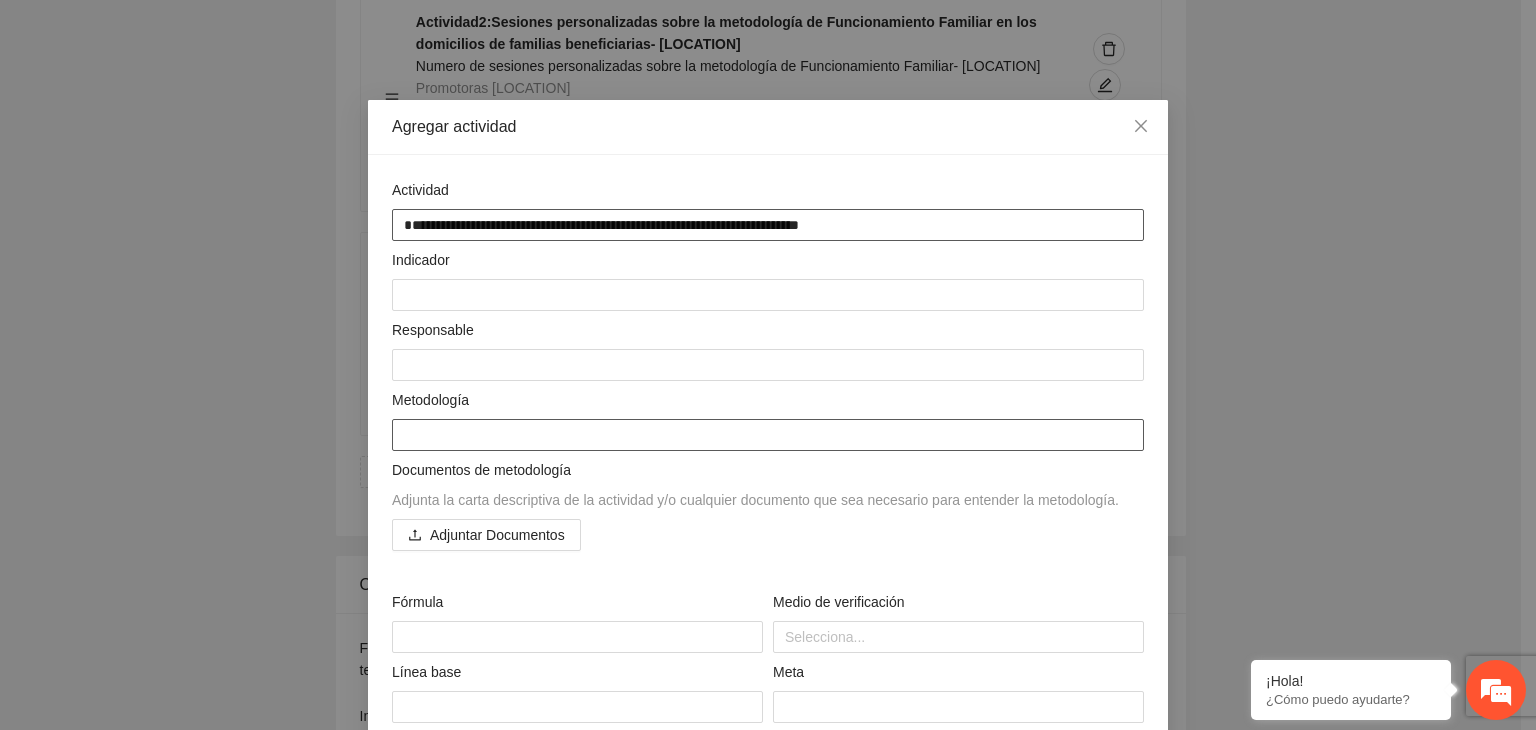 type on "**********" 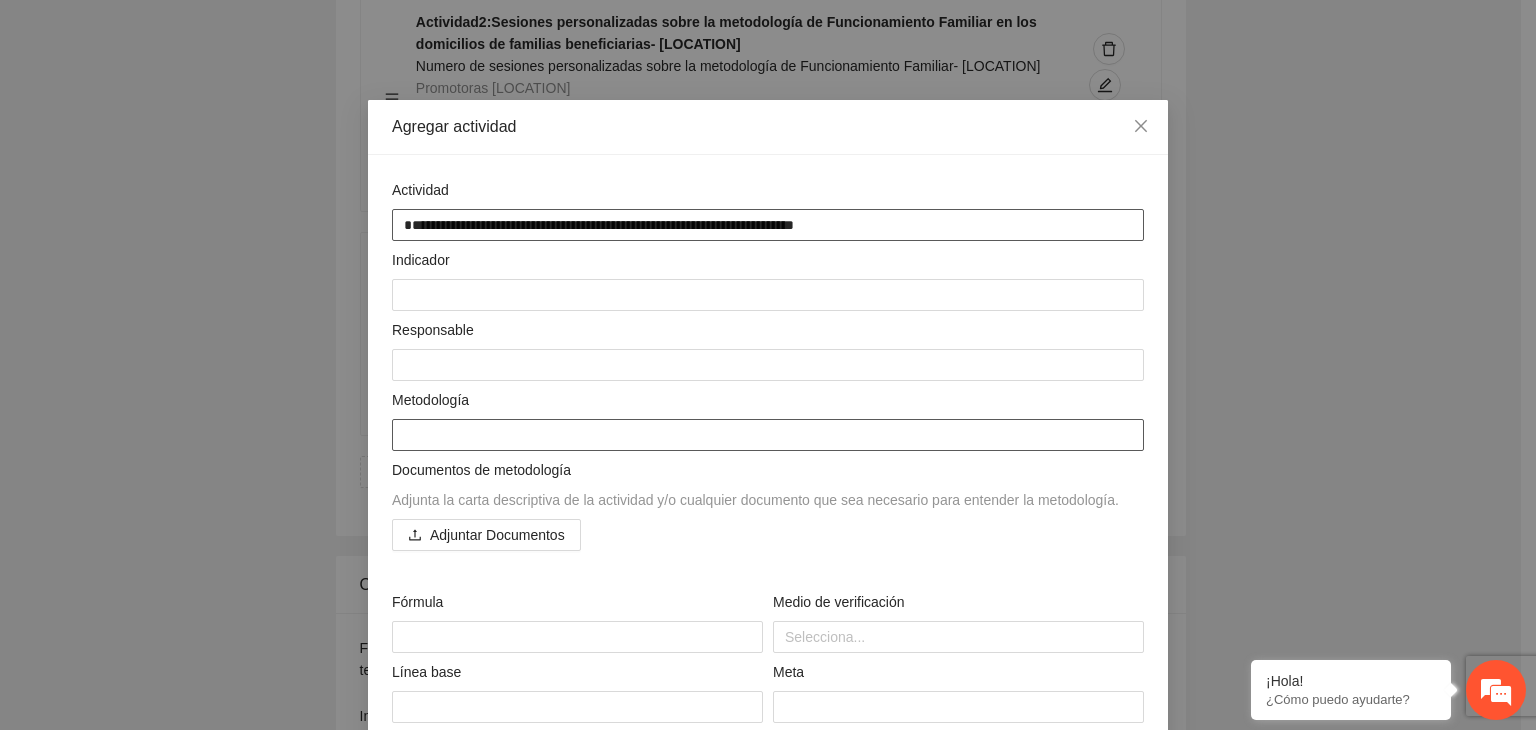 type on "**********" 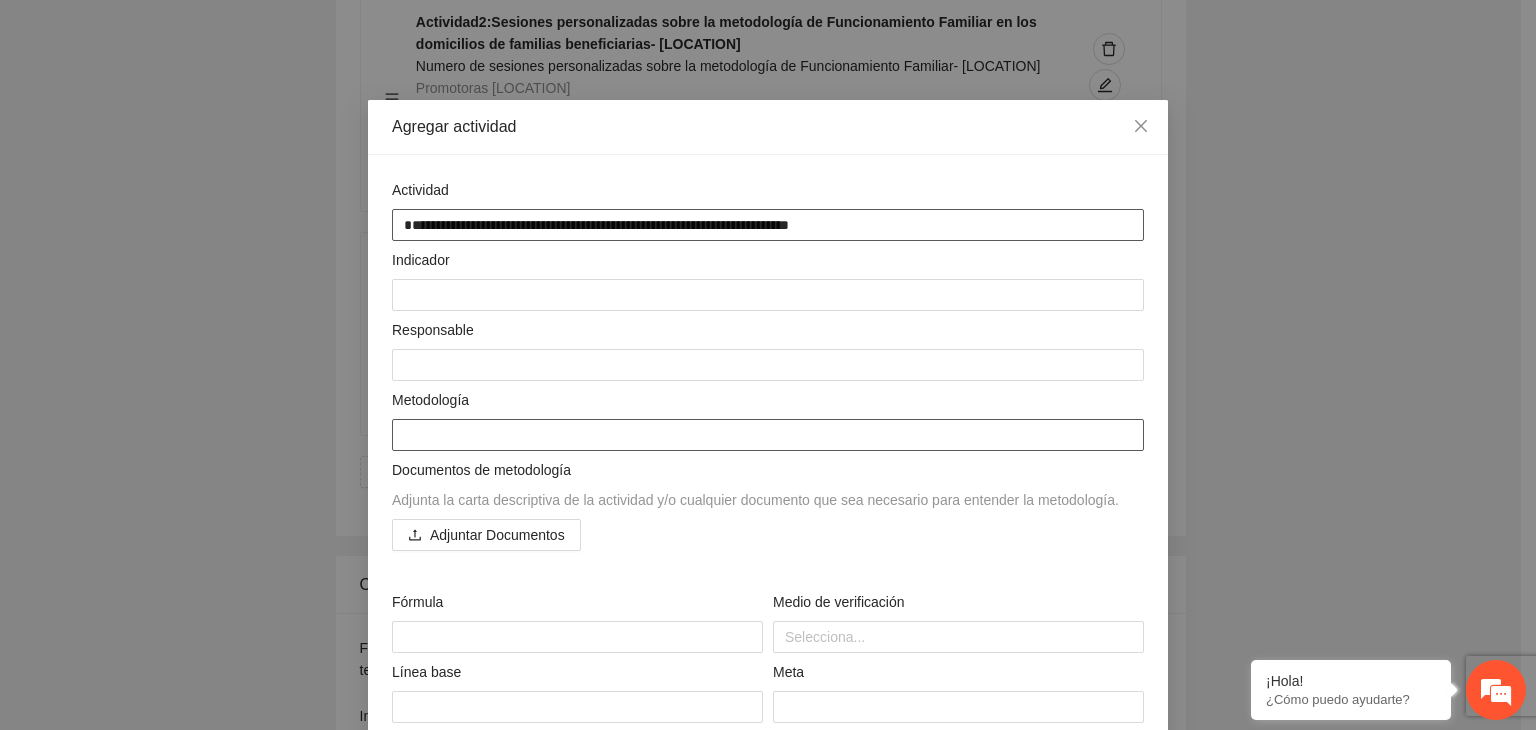 type on "**********" 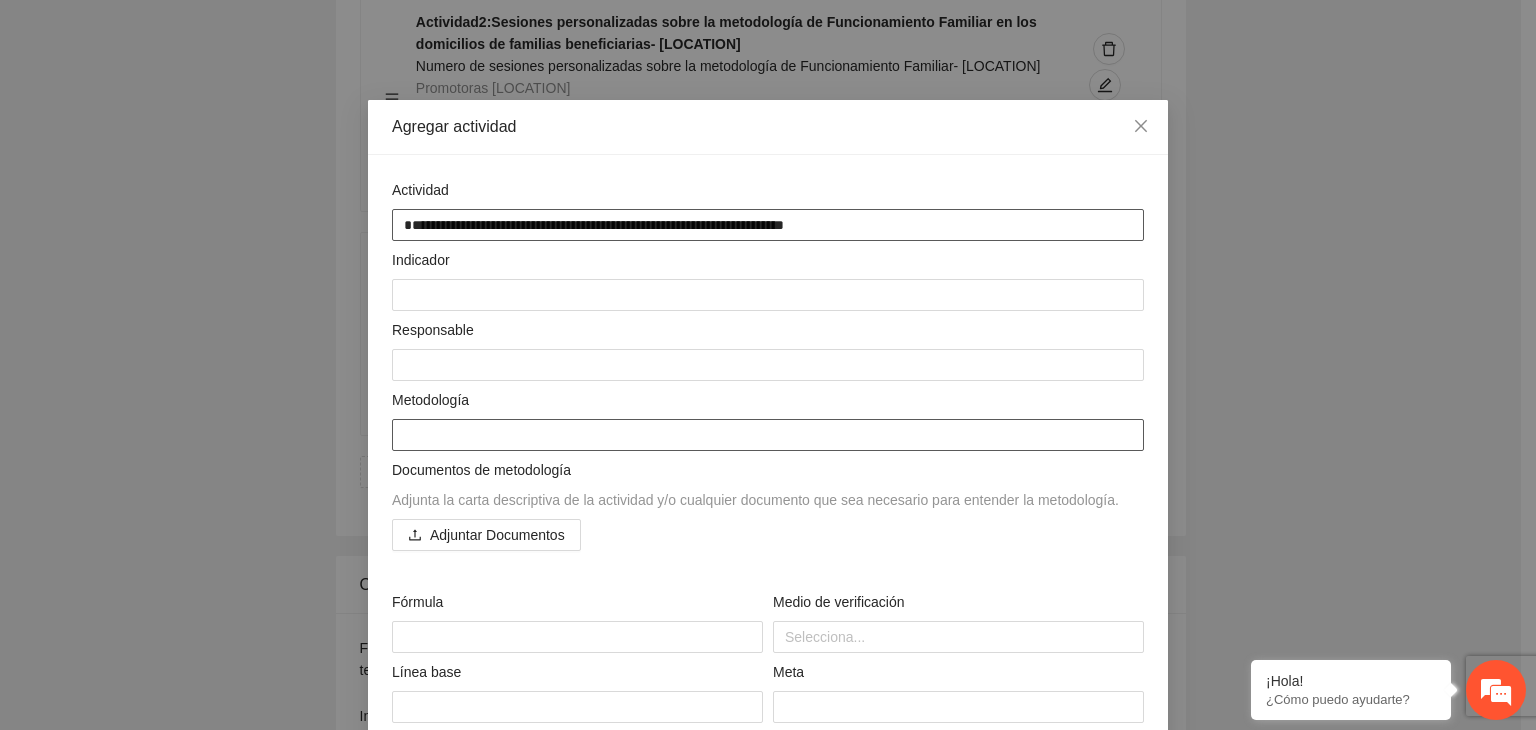 type on "**********" 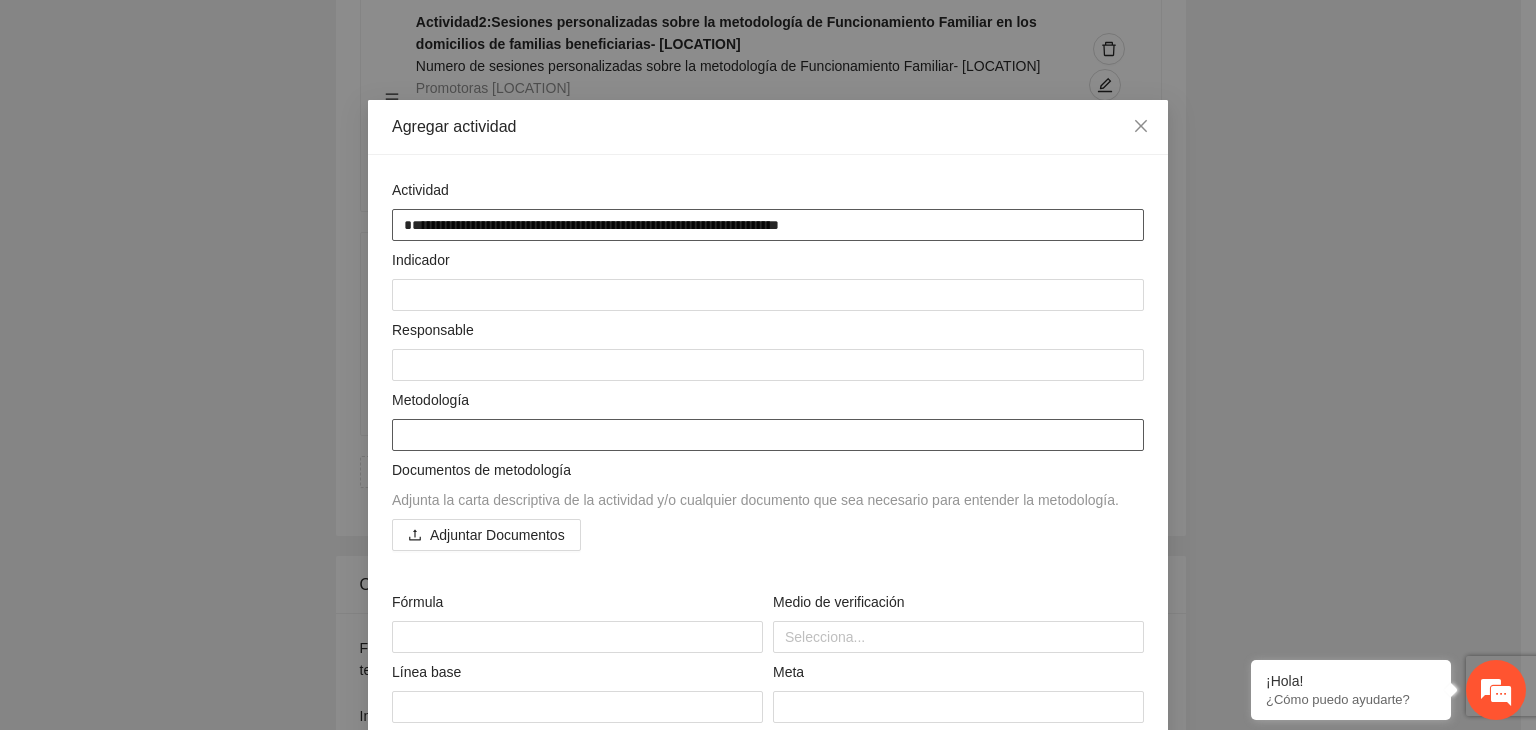 type on "**********" 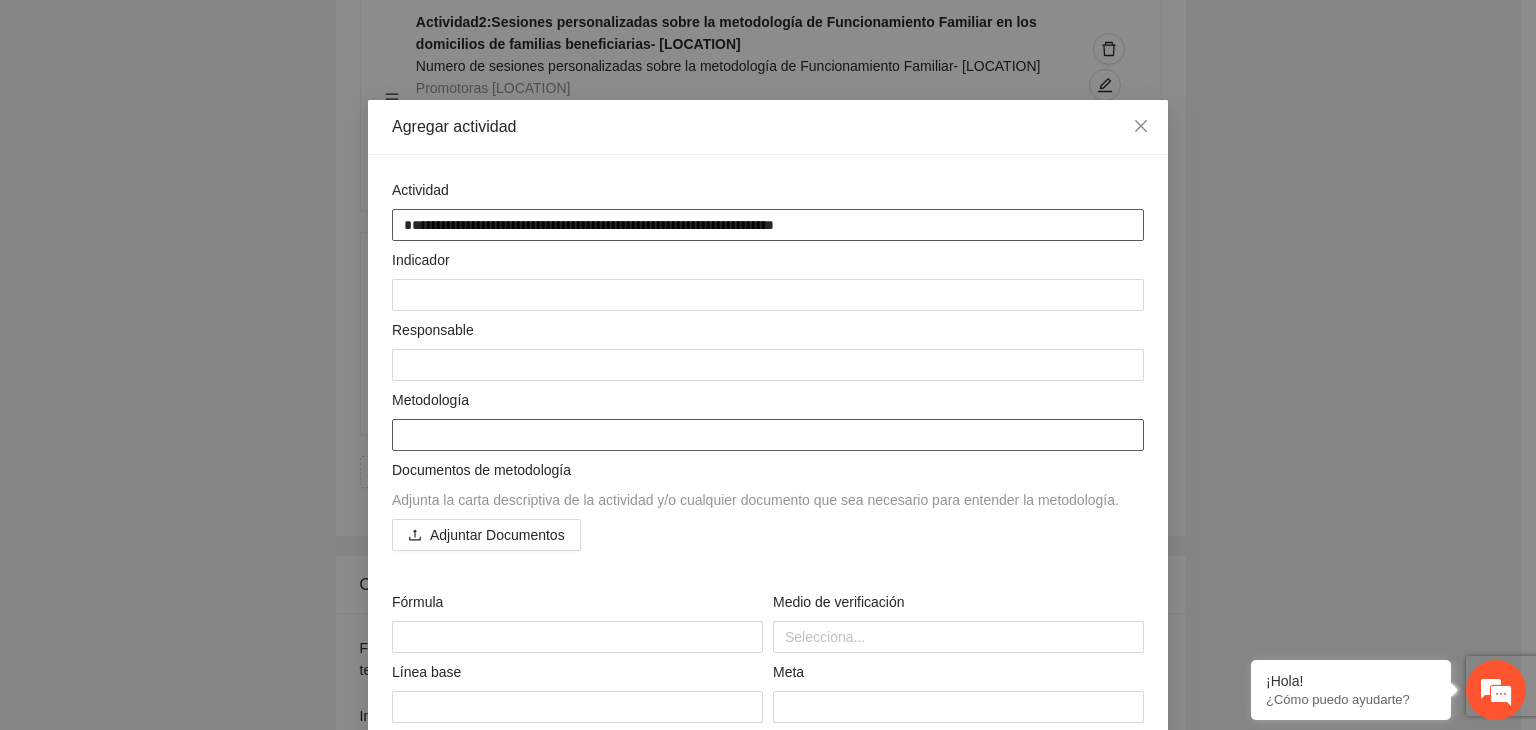 type on "**********" 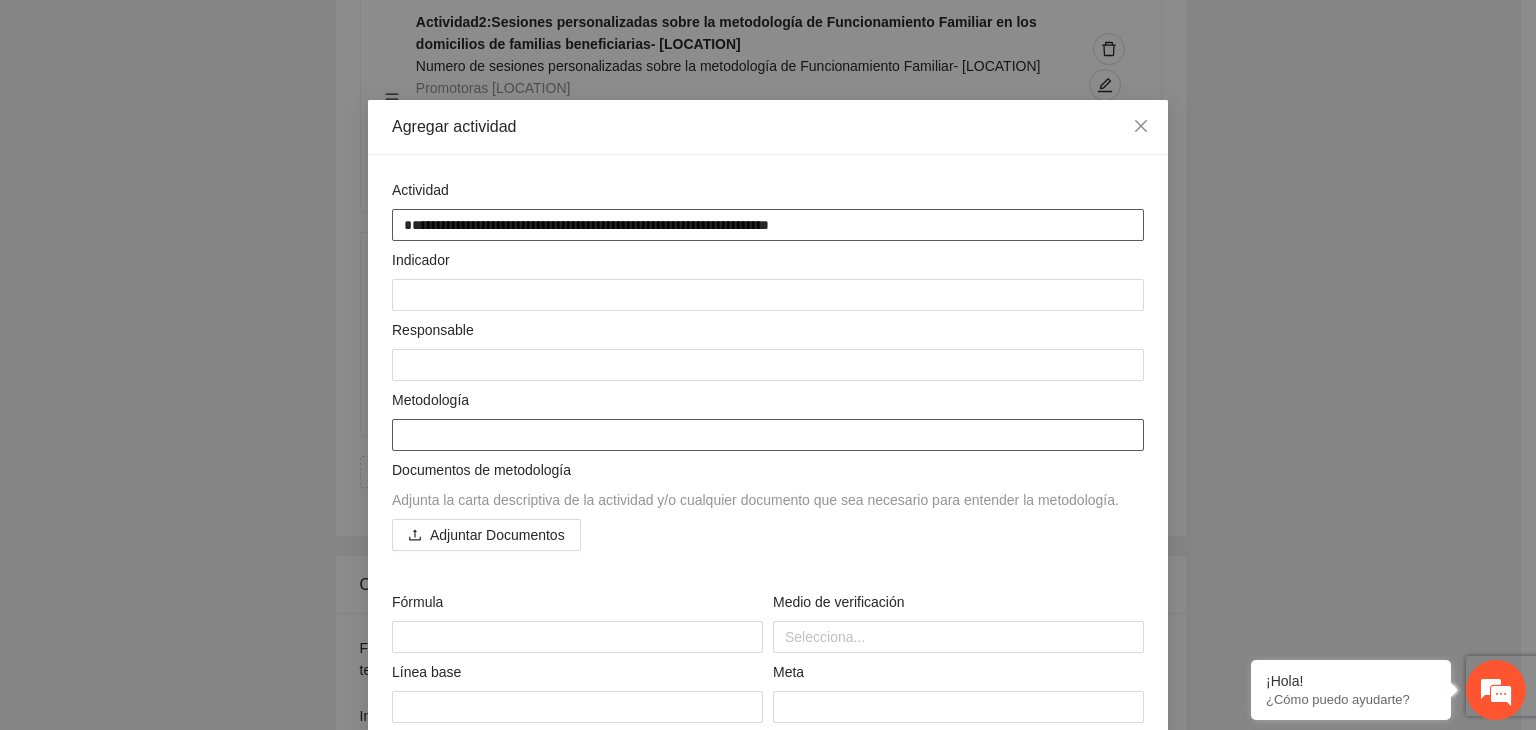 type on "**********" 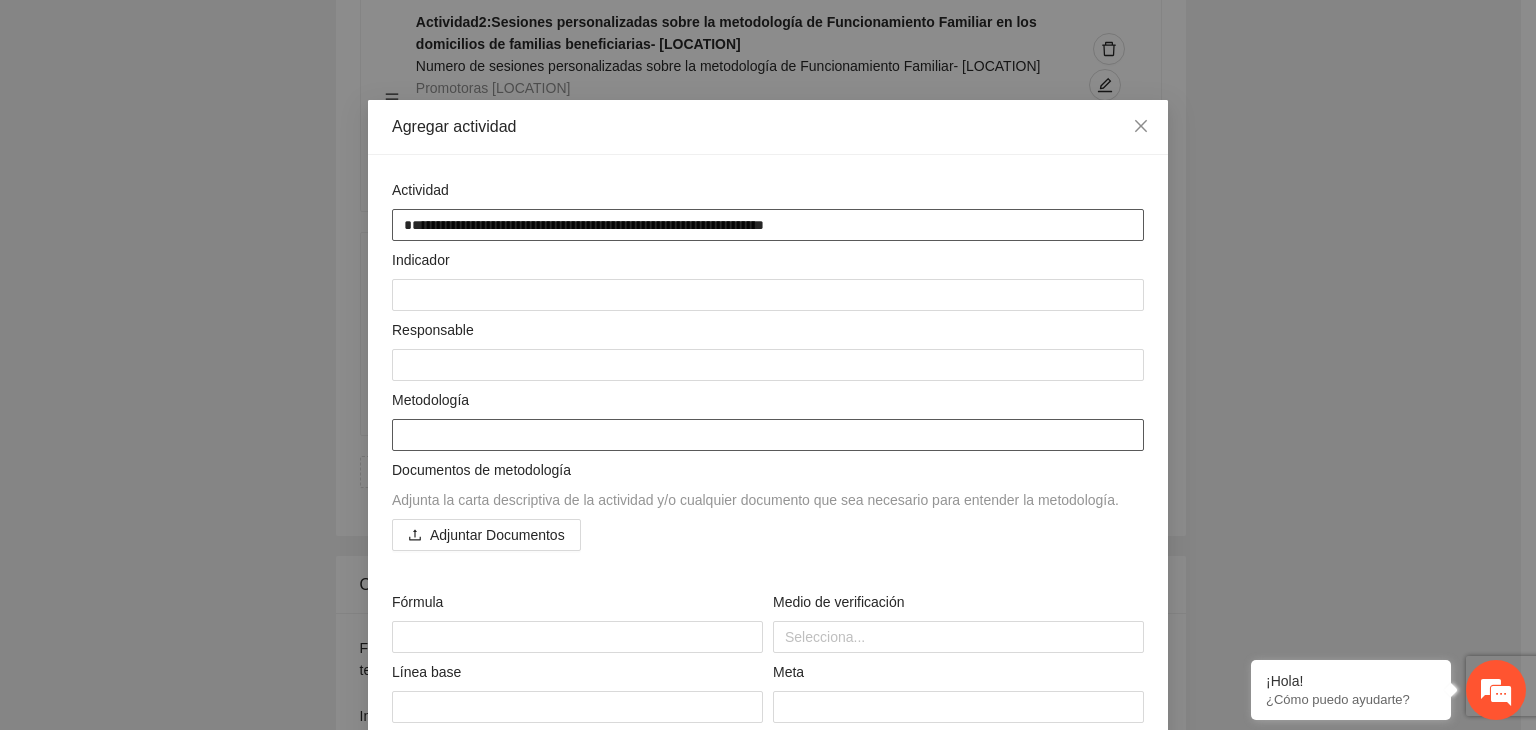 type on "**********" 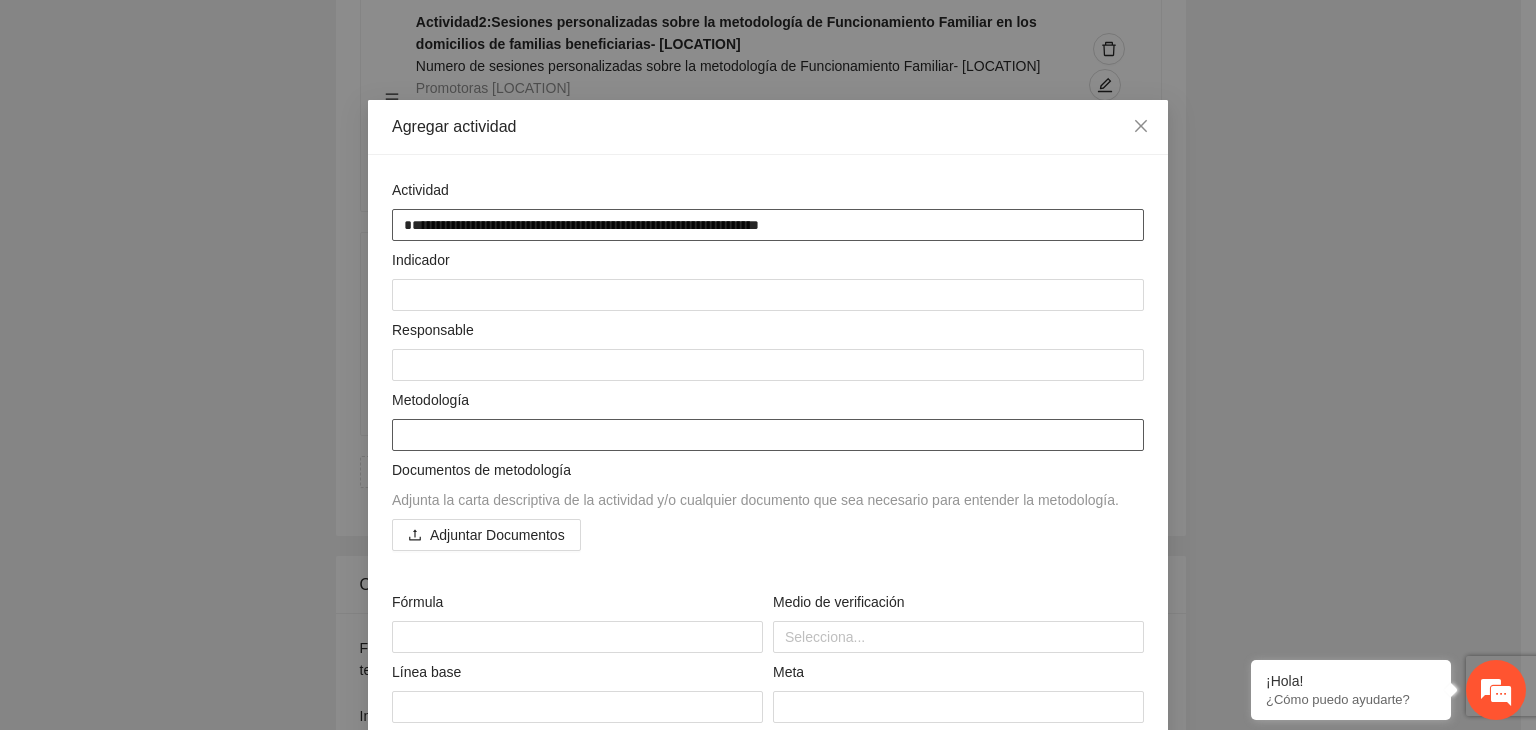type on "**********" 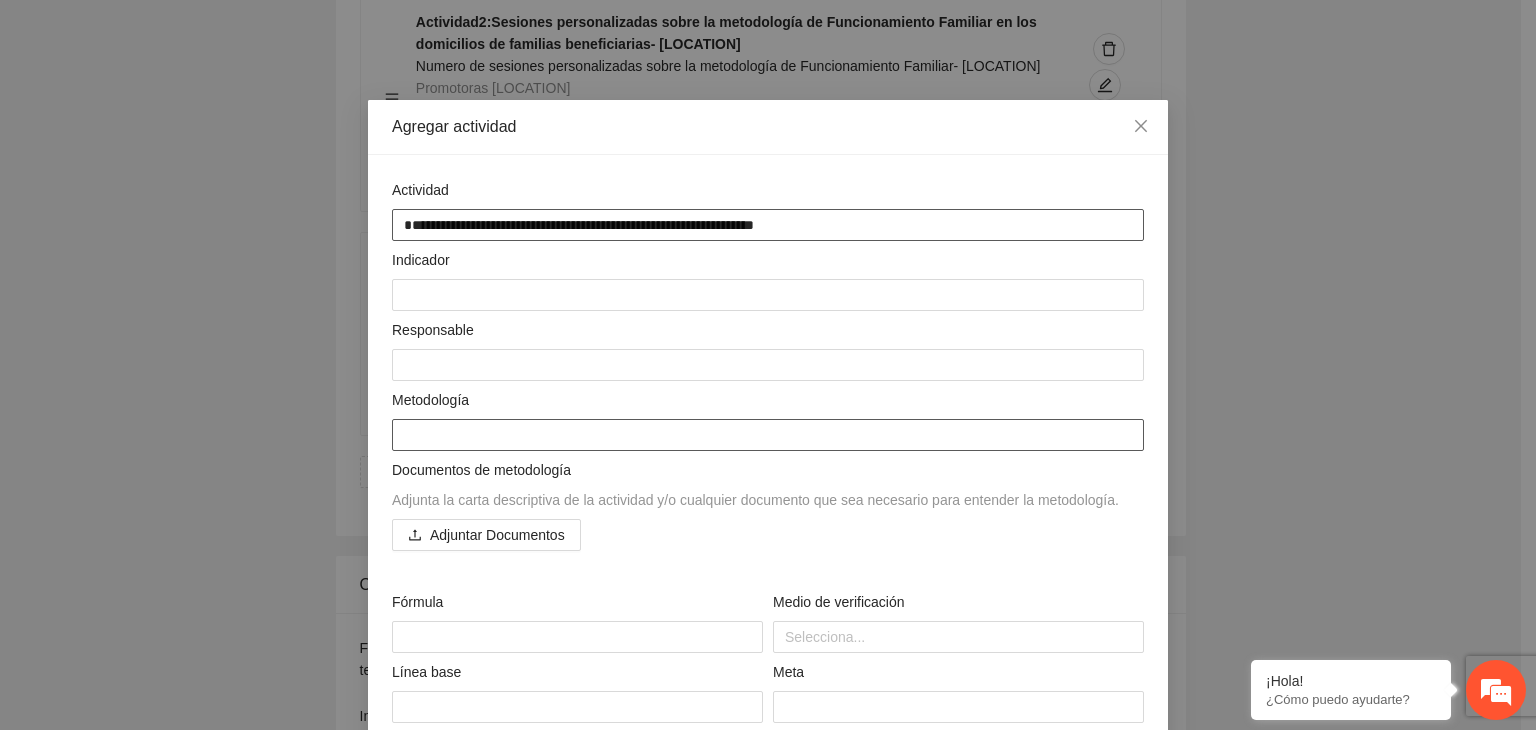 type on "**********" 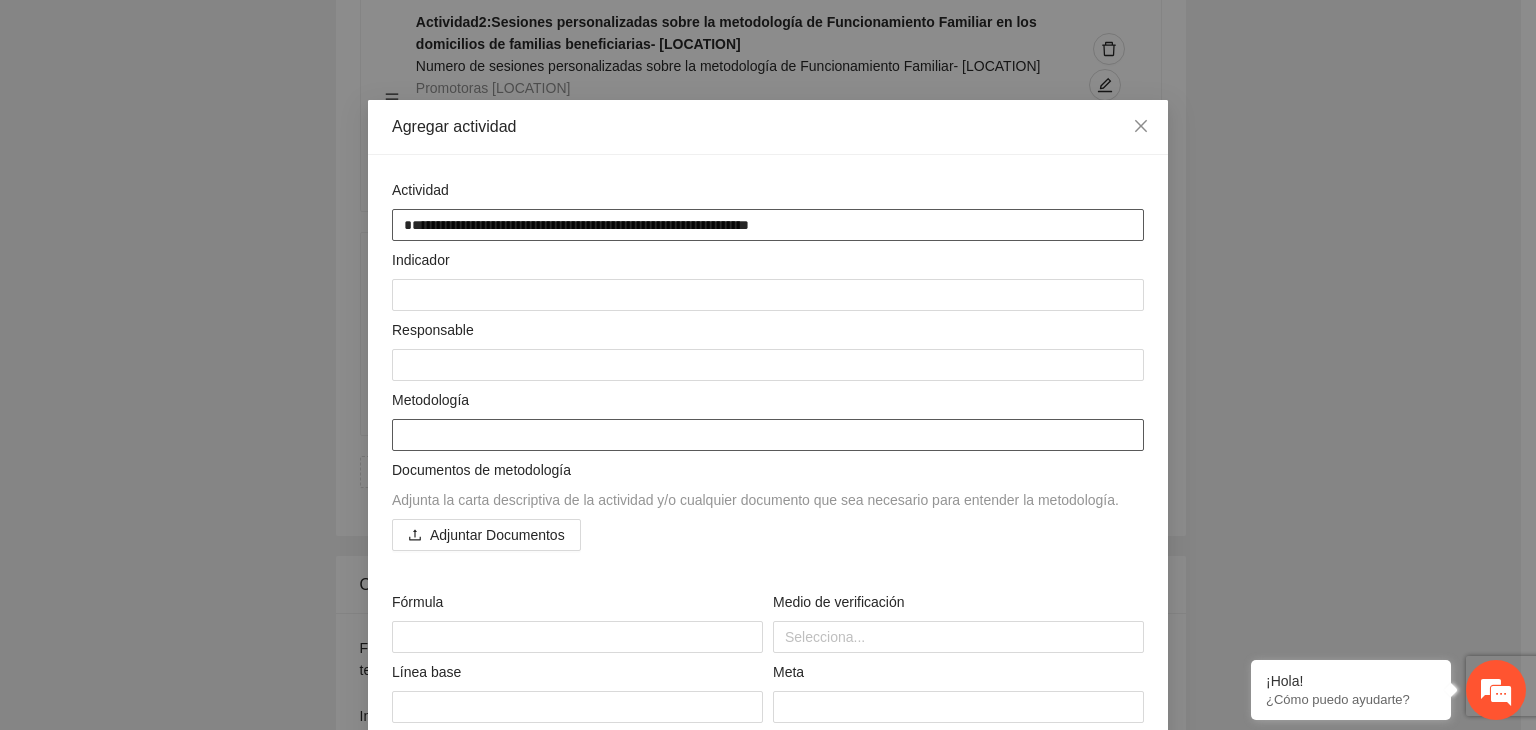 type on "**********" 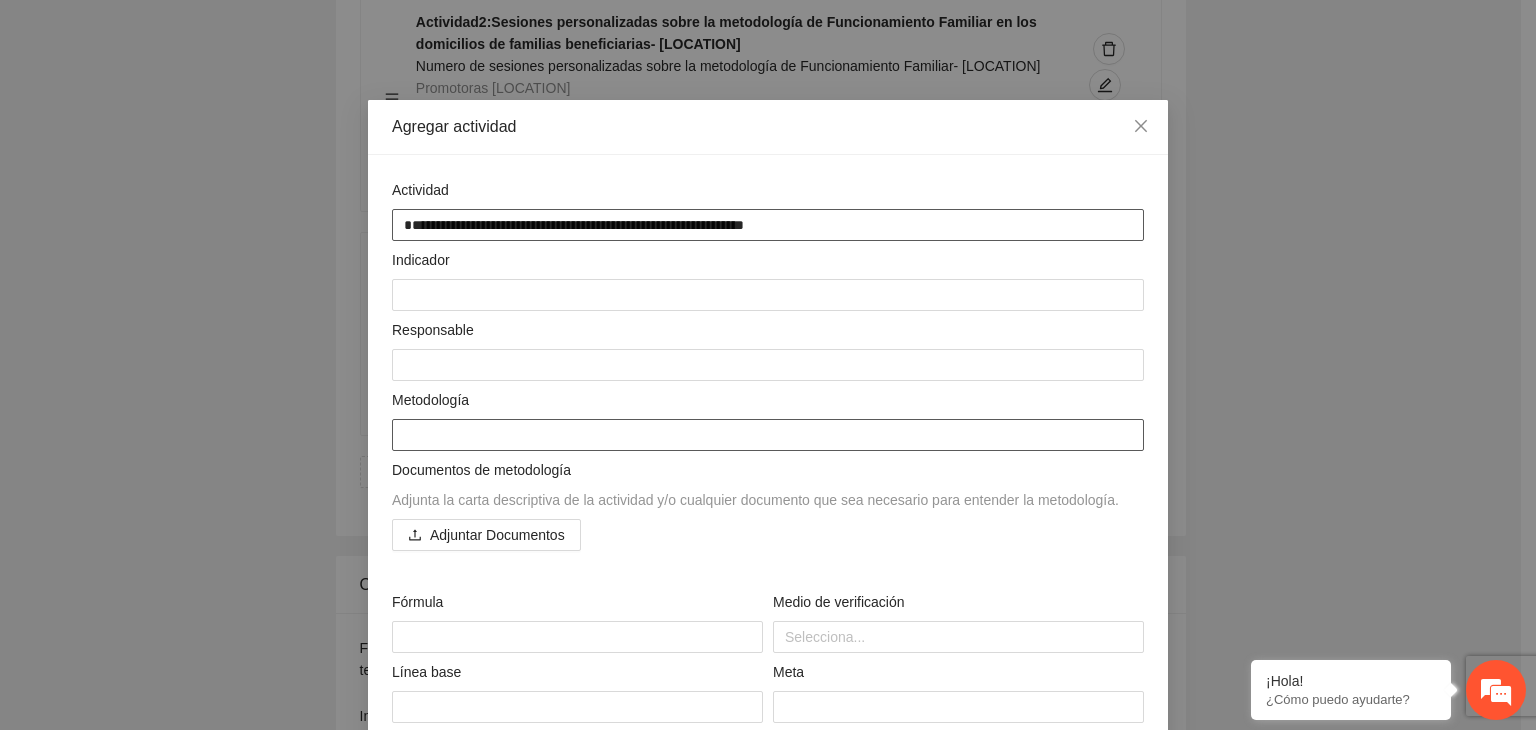 type on "**********" 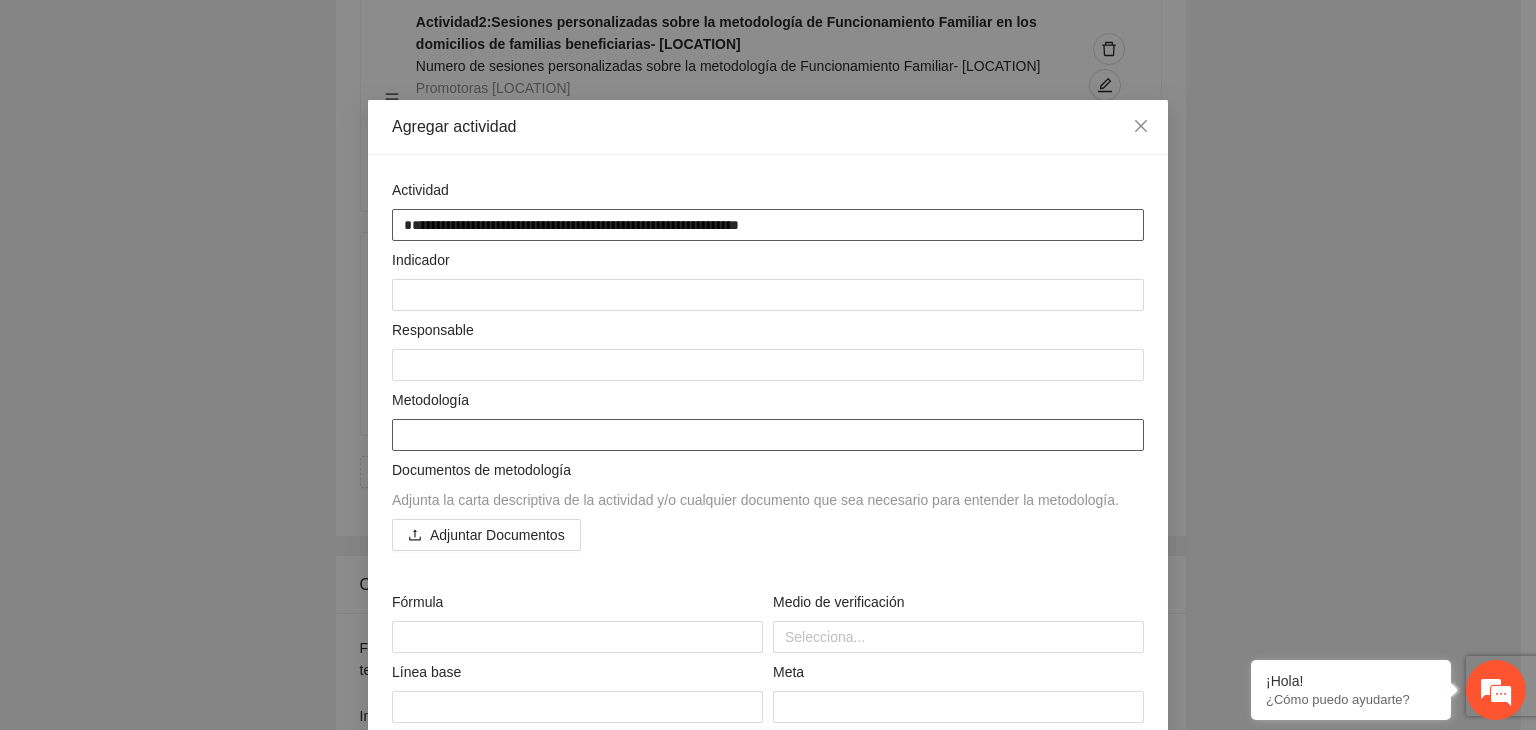 type on "**********" 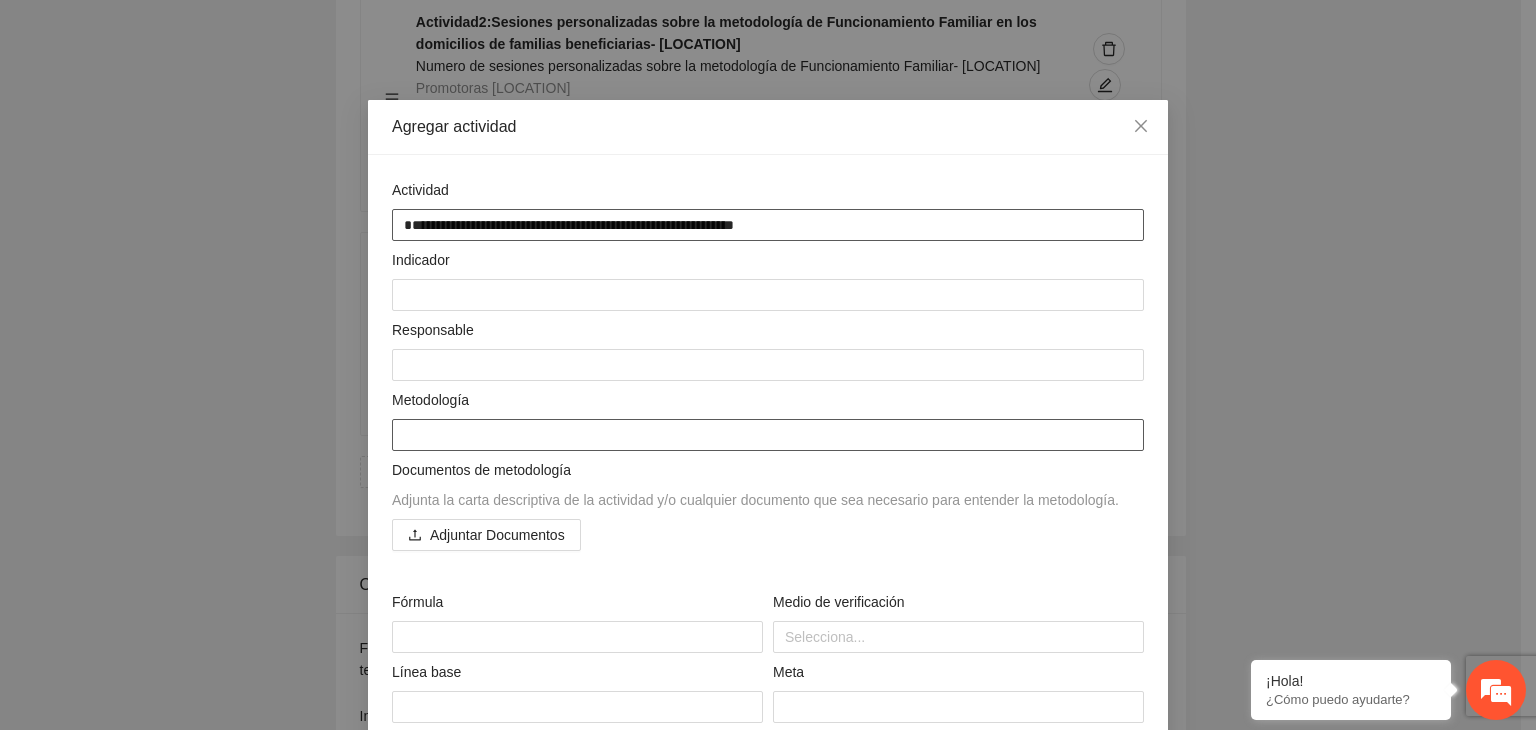 type on "**********" 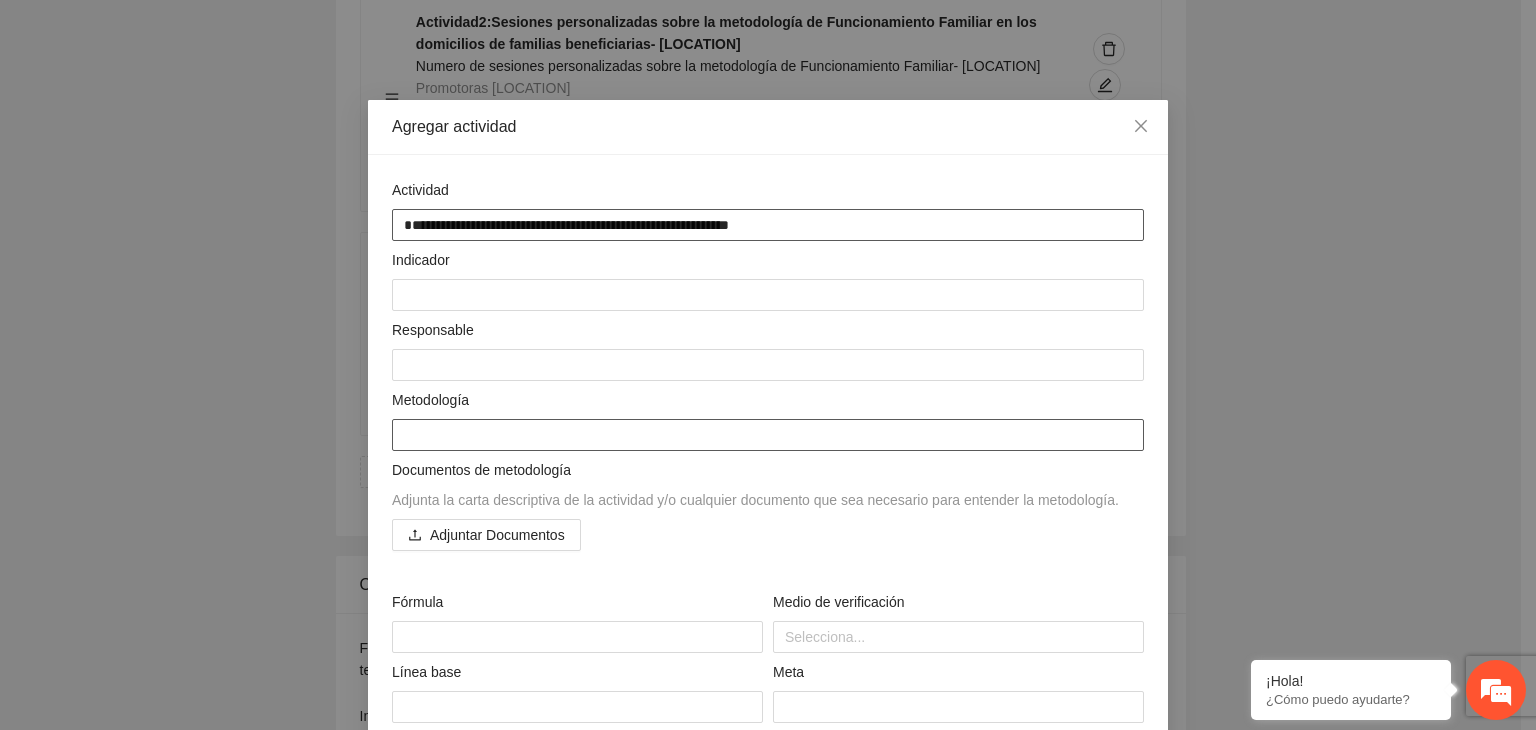 type on "**********" 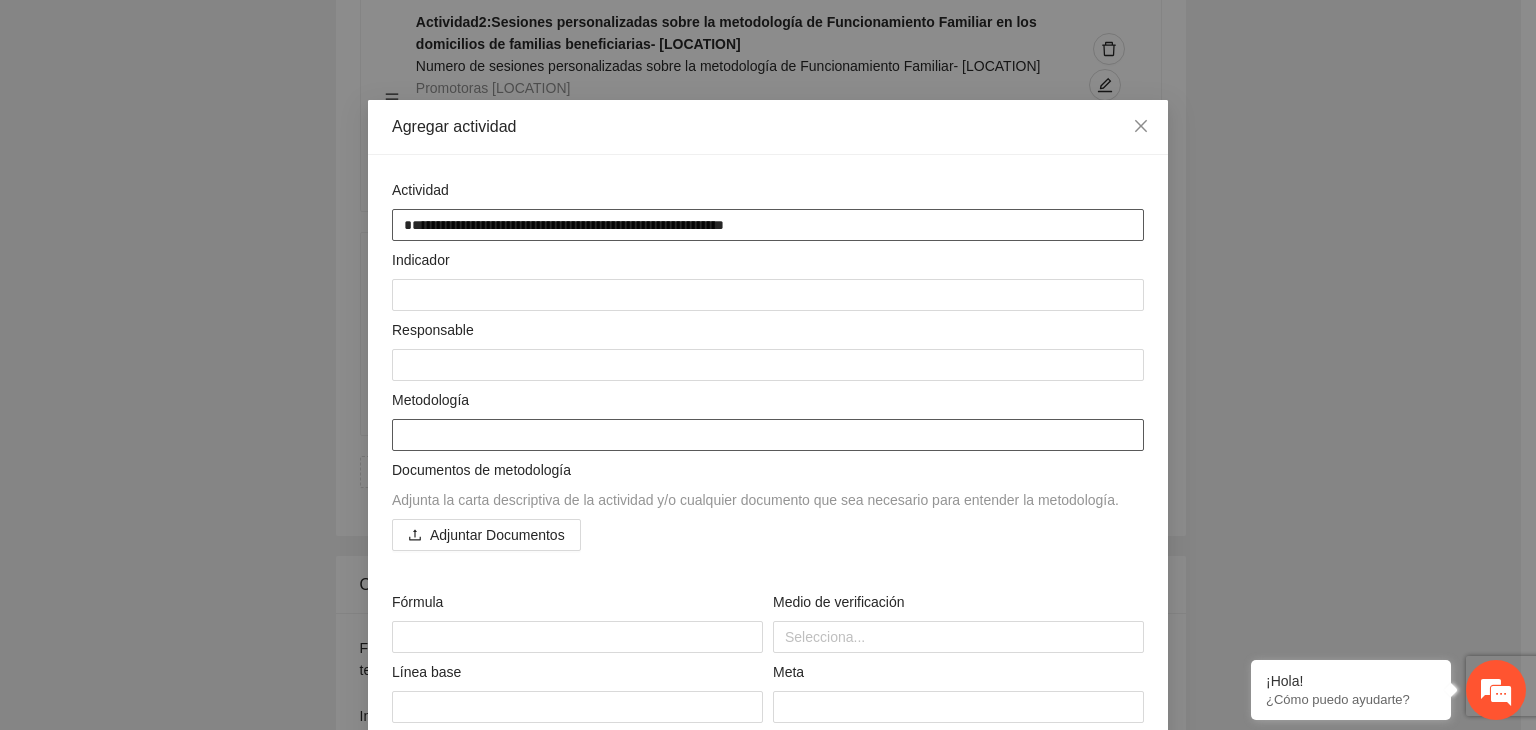 type on "**********" 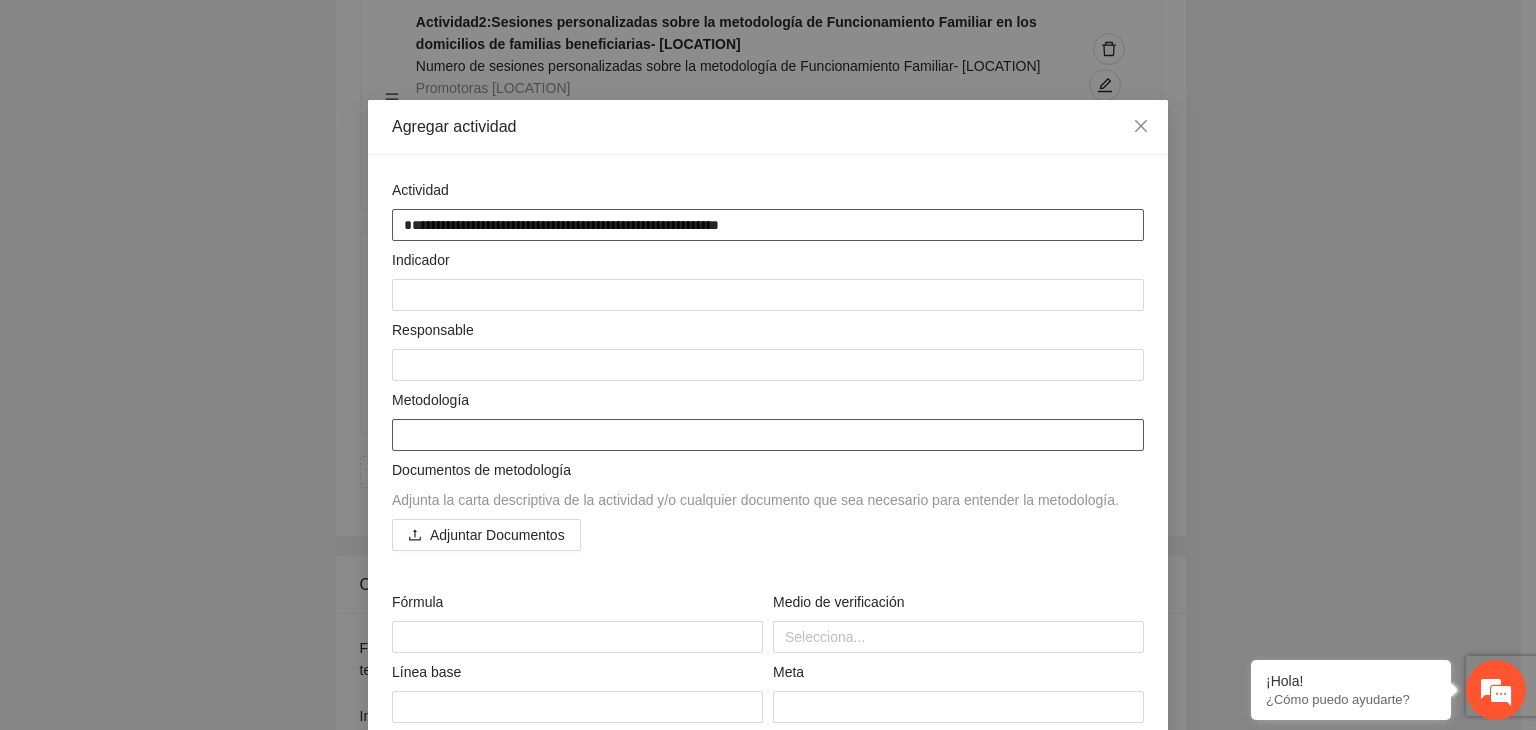 type on "**********" 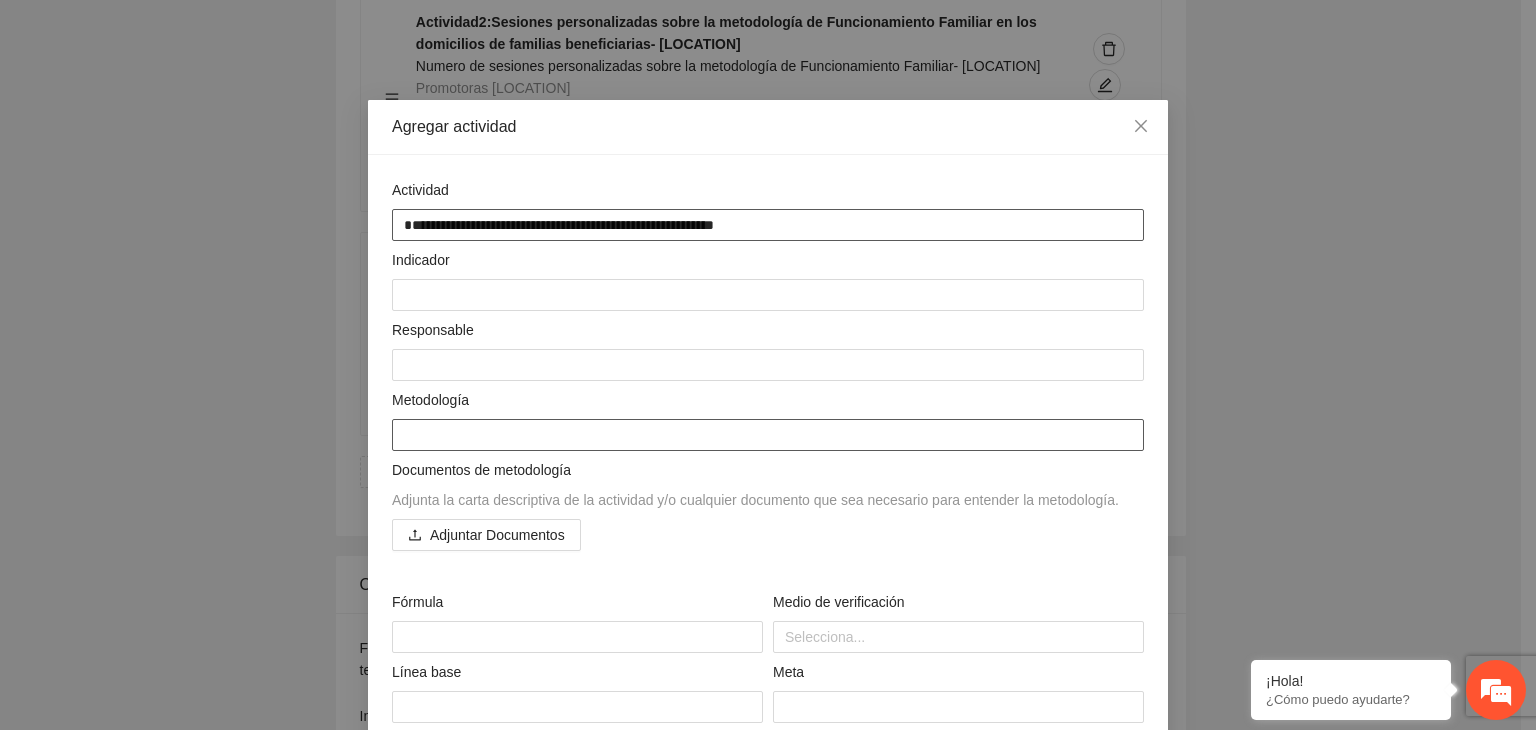 type on "**********" 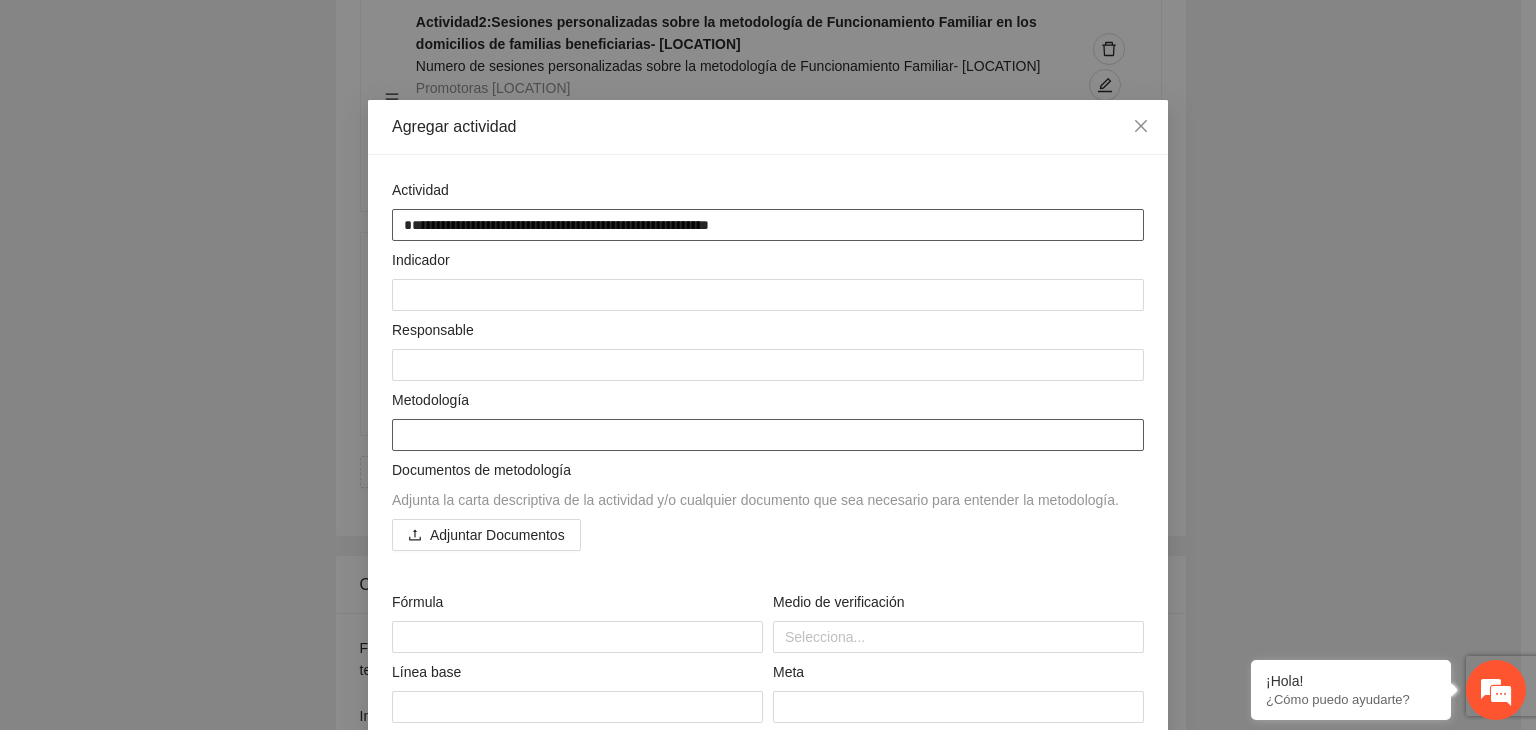 type on "**********" 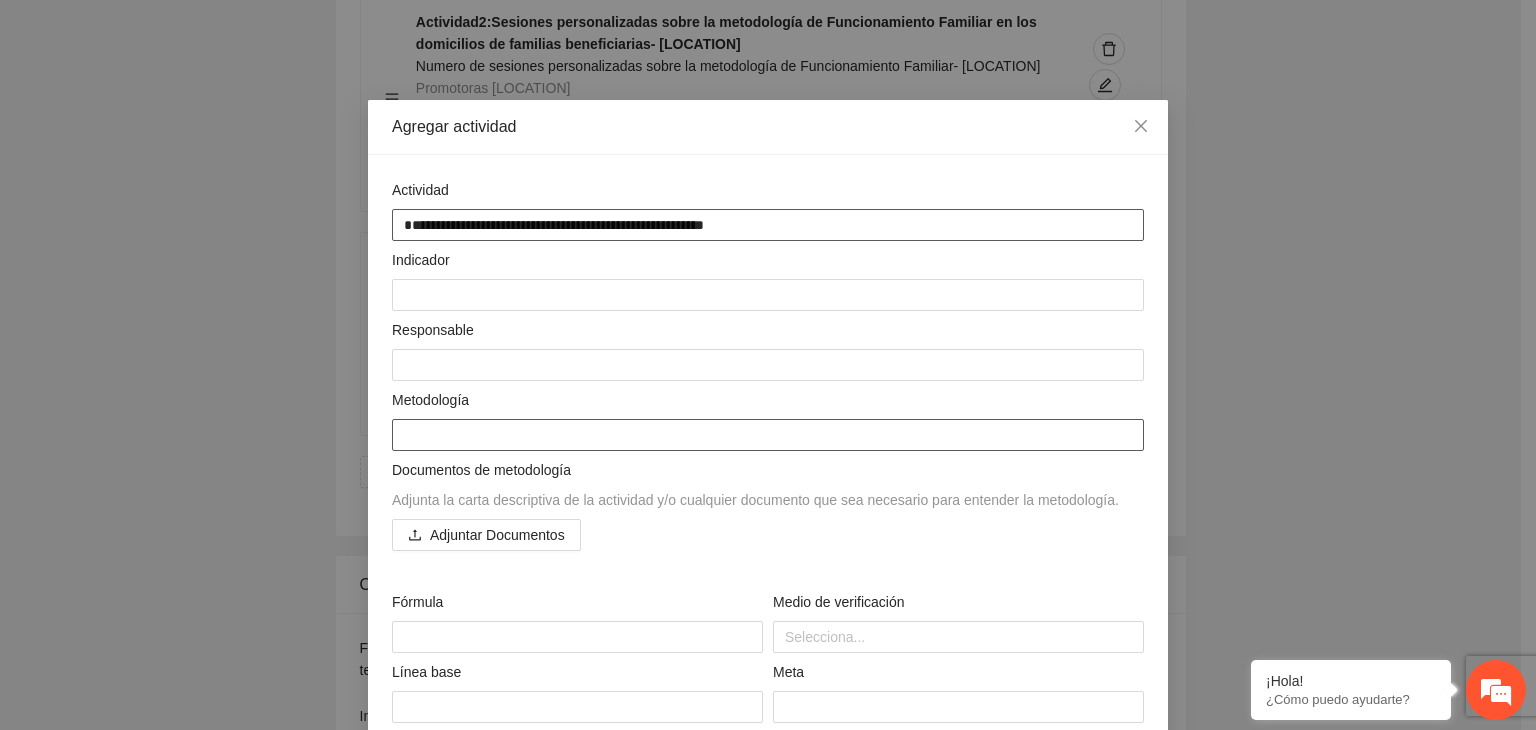 type on "**********" 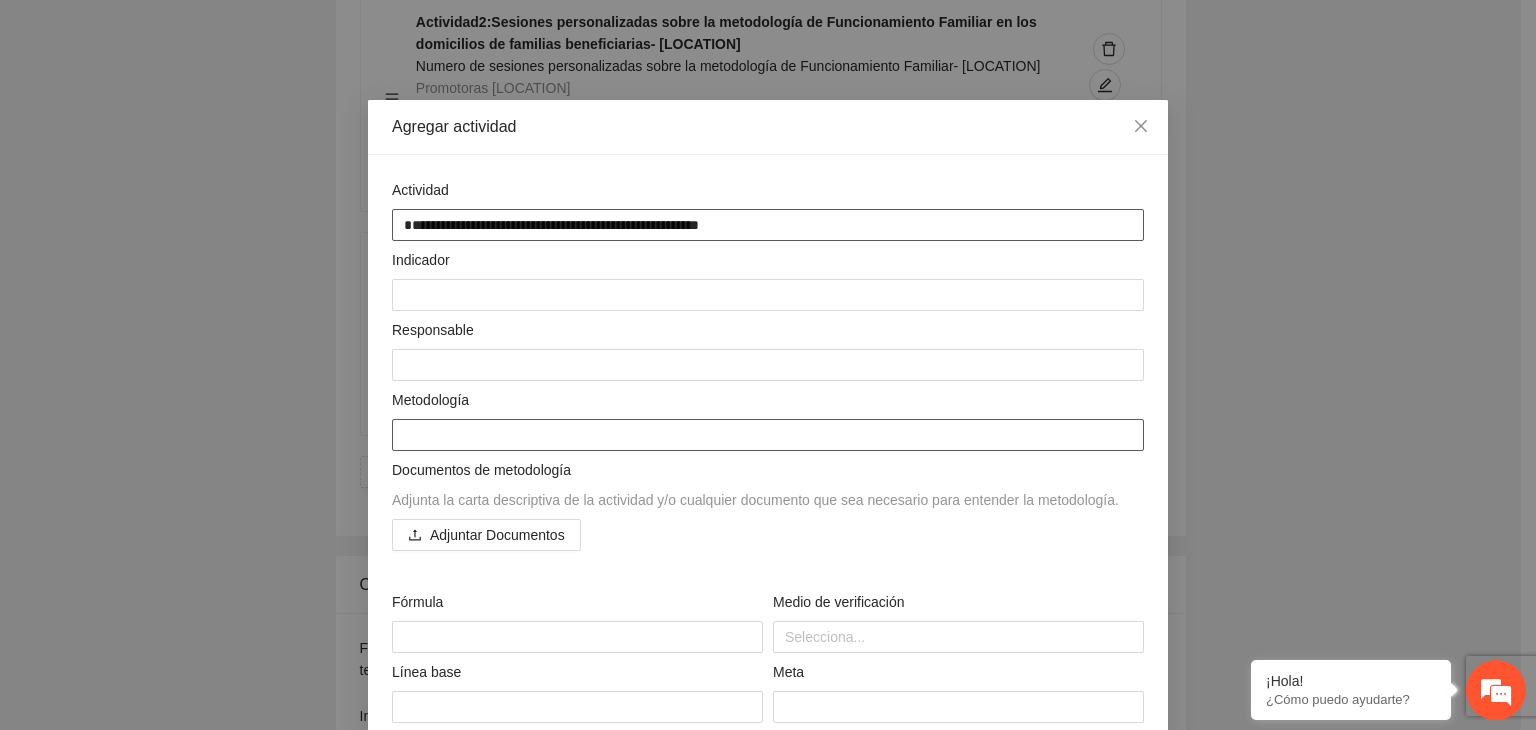type on "**********" 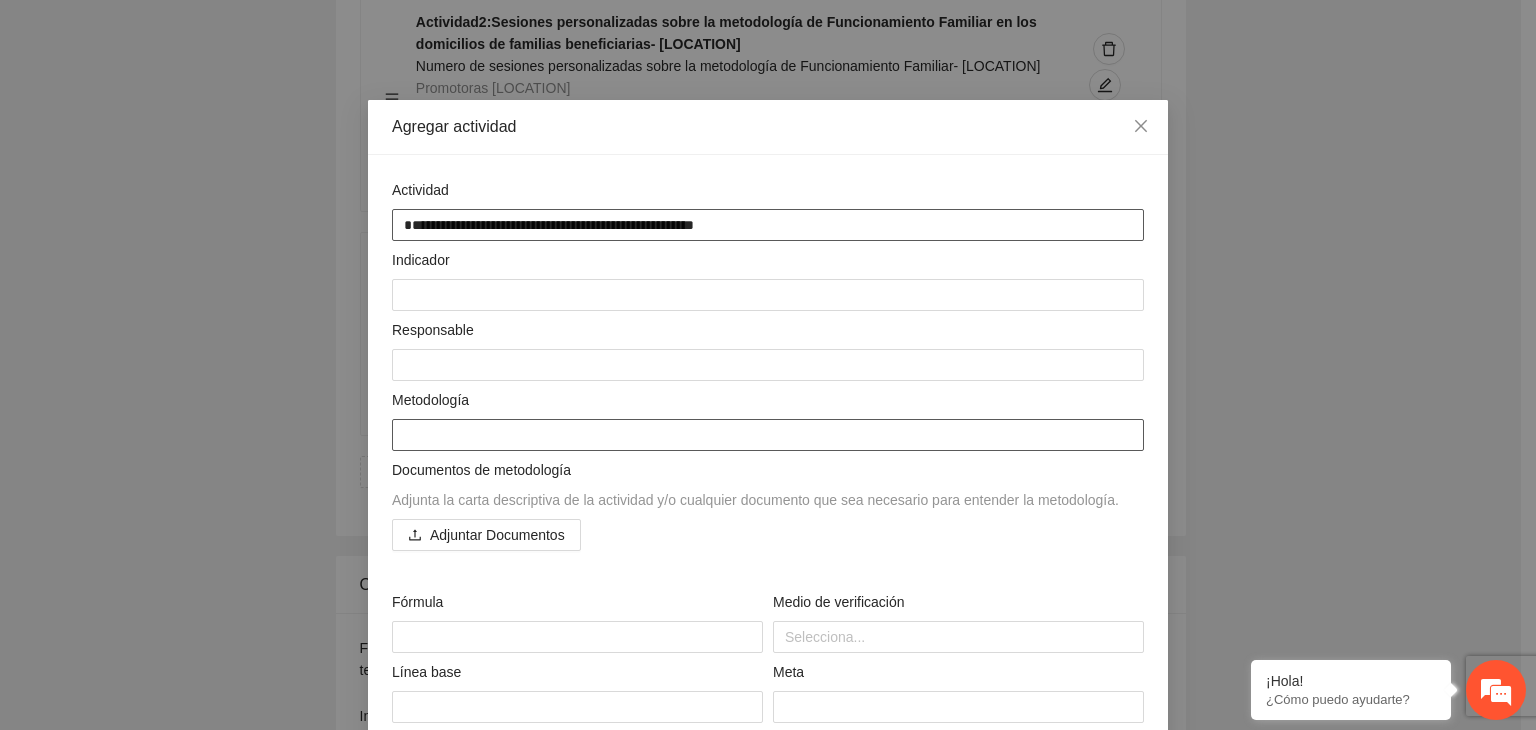type on "**********" 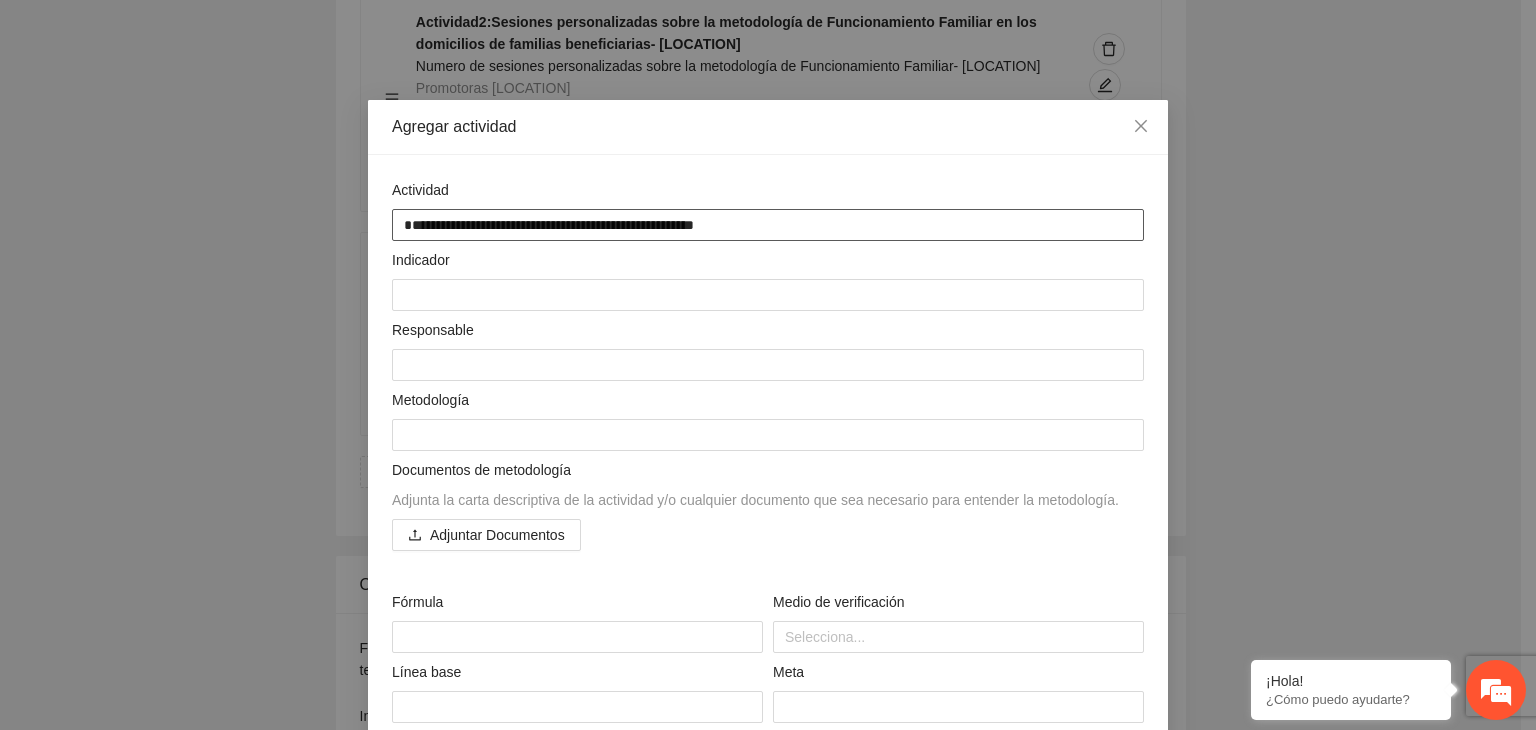 type on "**********" 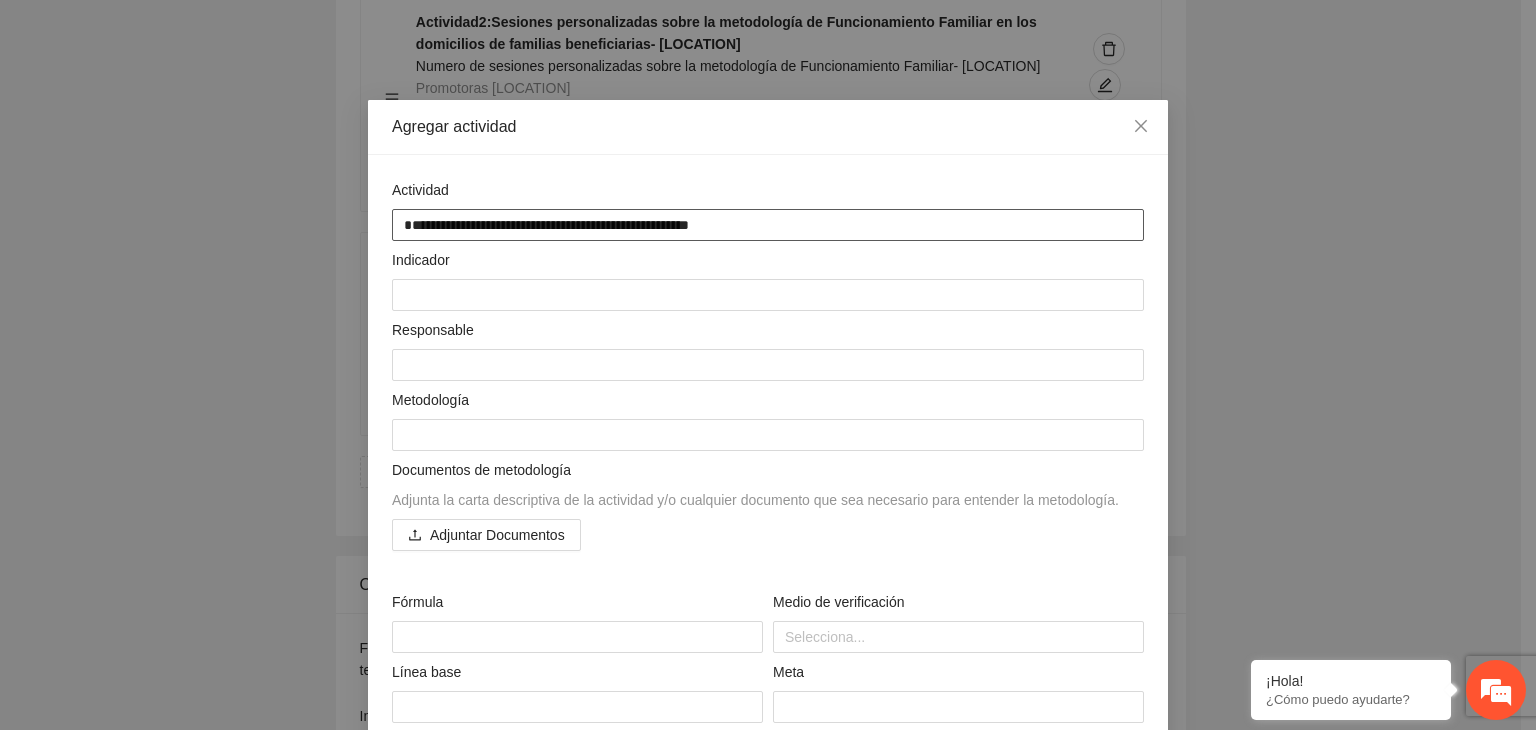 type on "**********" 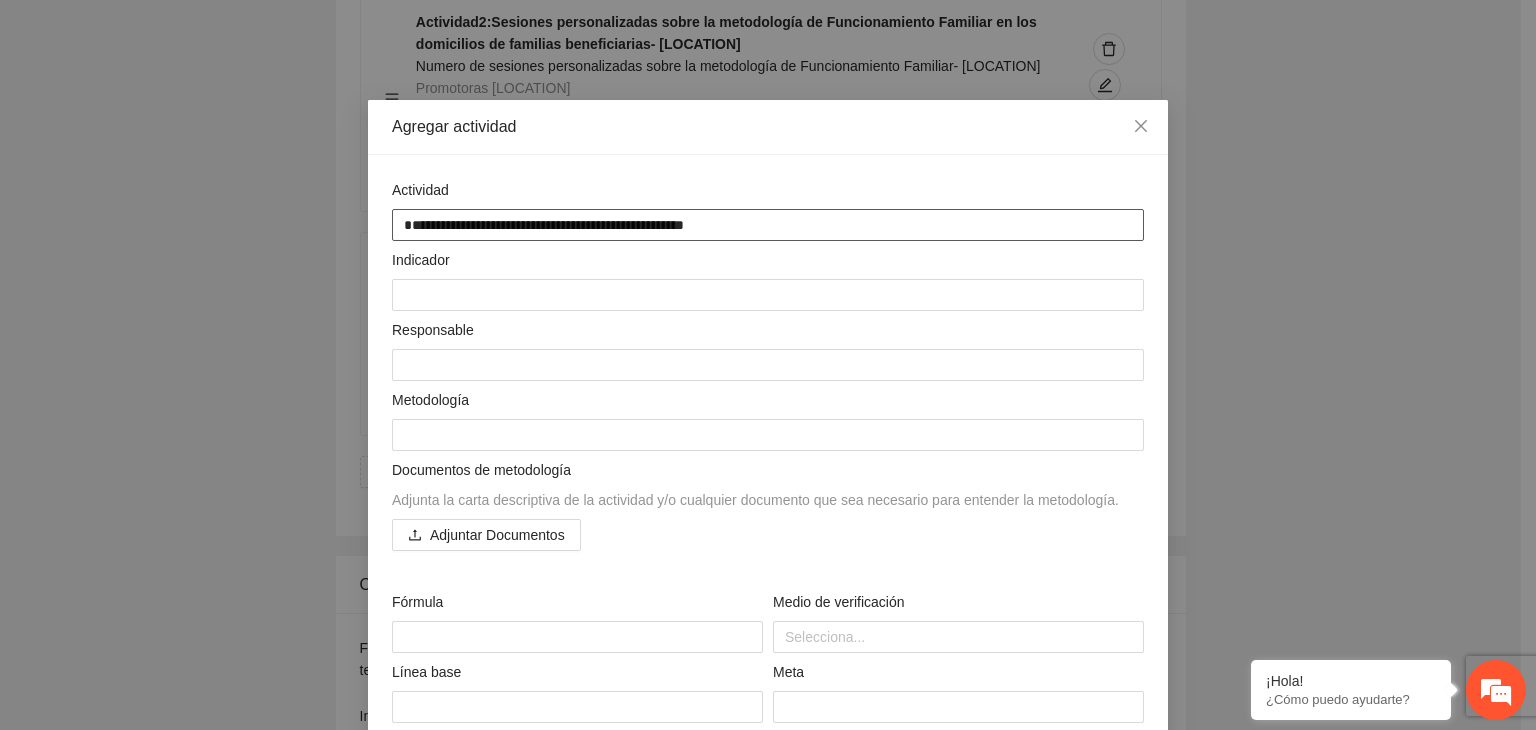 type on "**********" 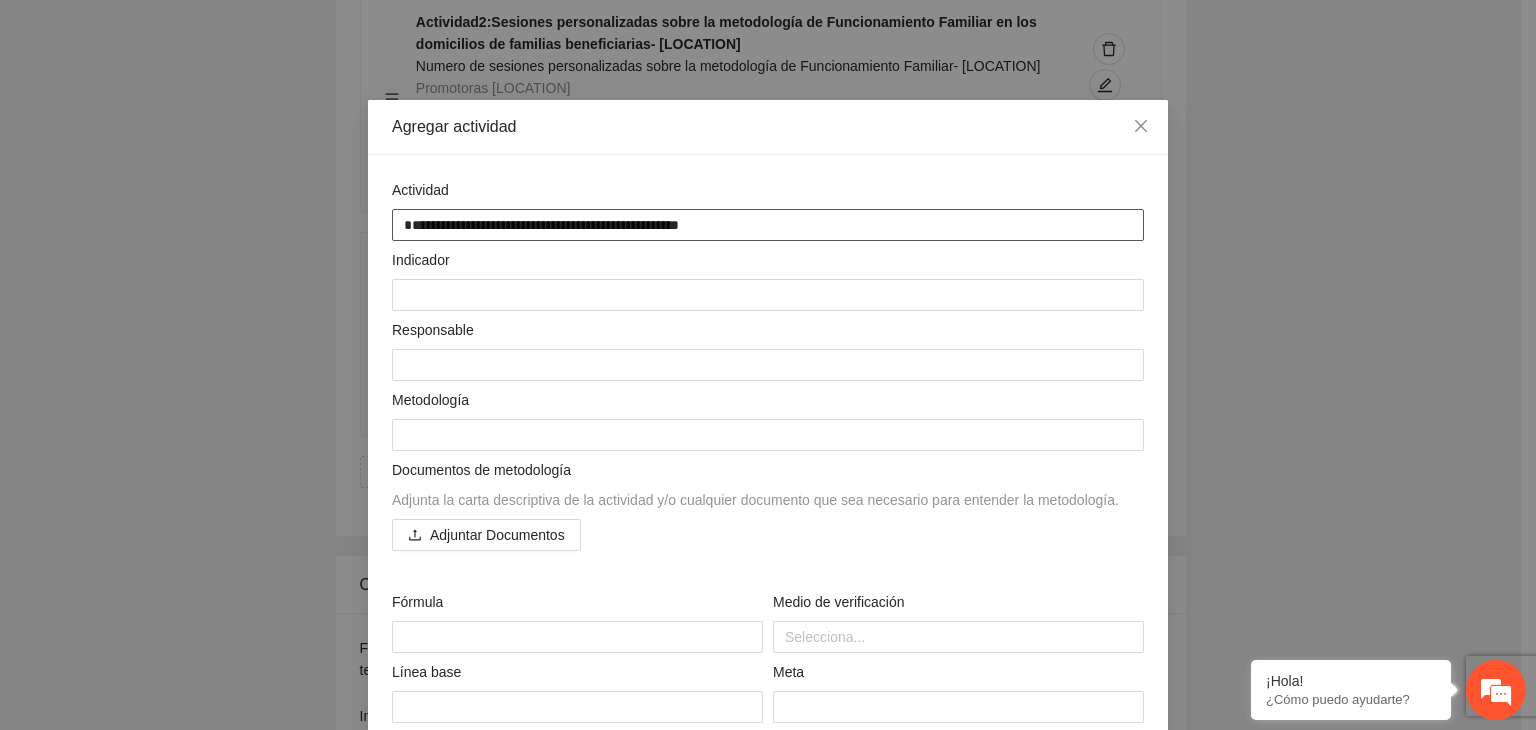 type on "**********" 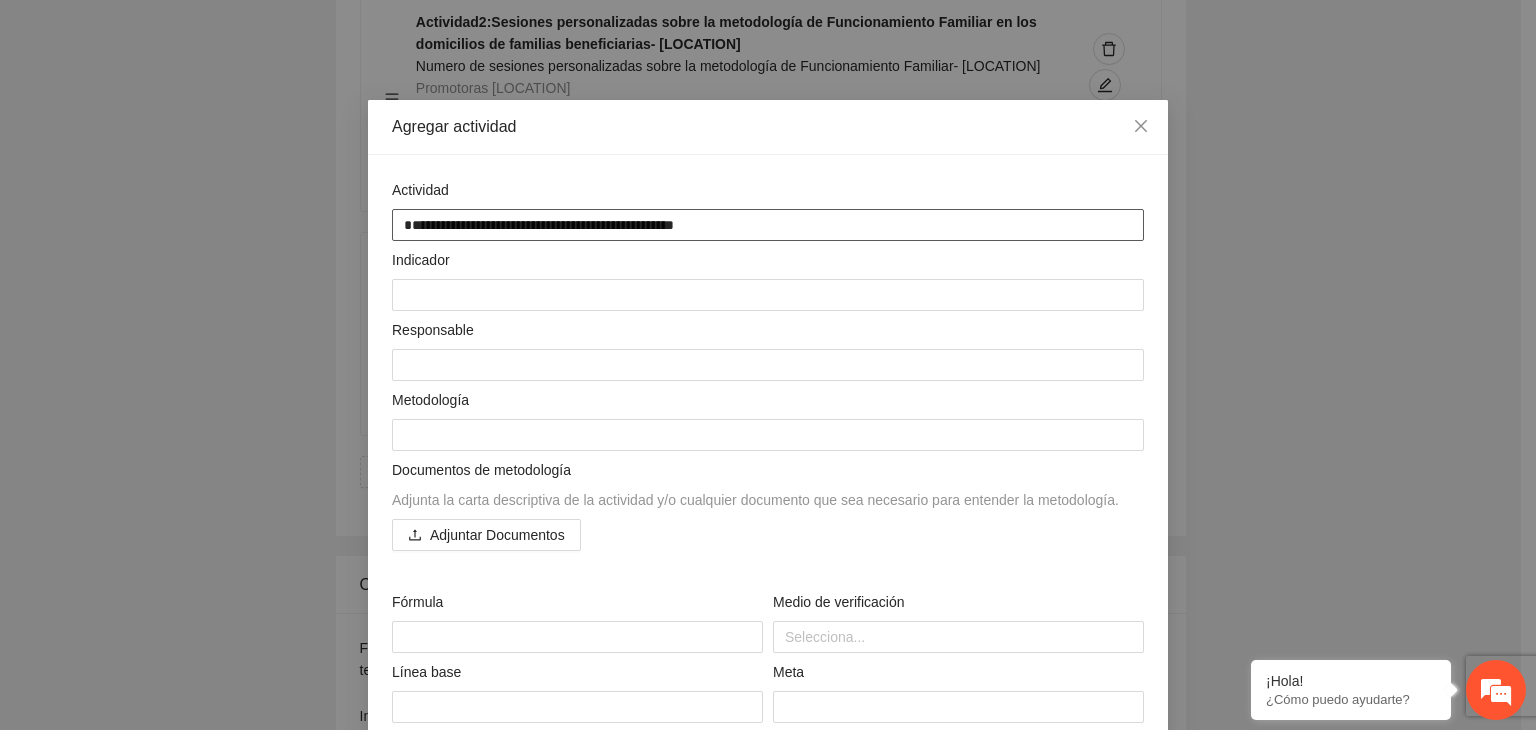 type on "**********" 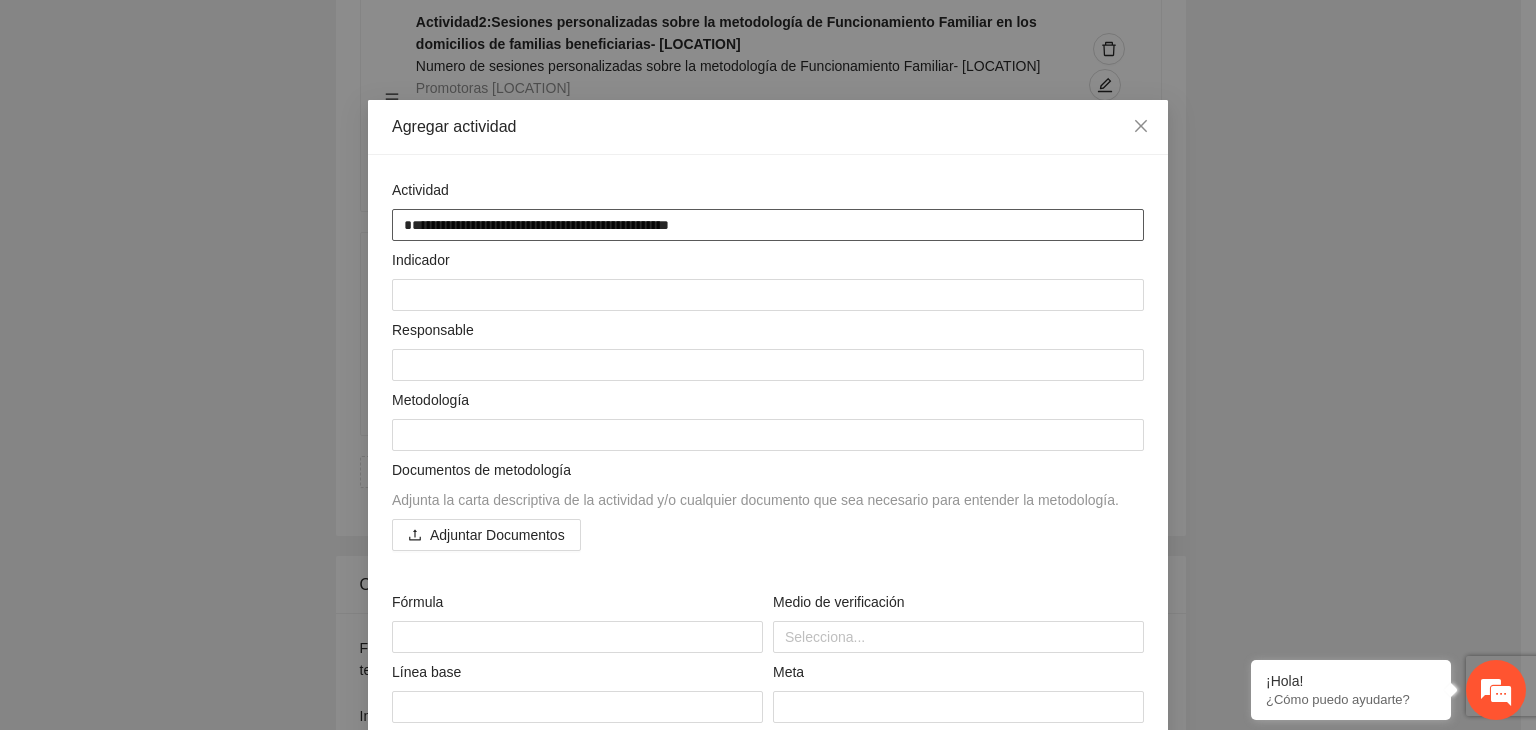 type on "**********" 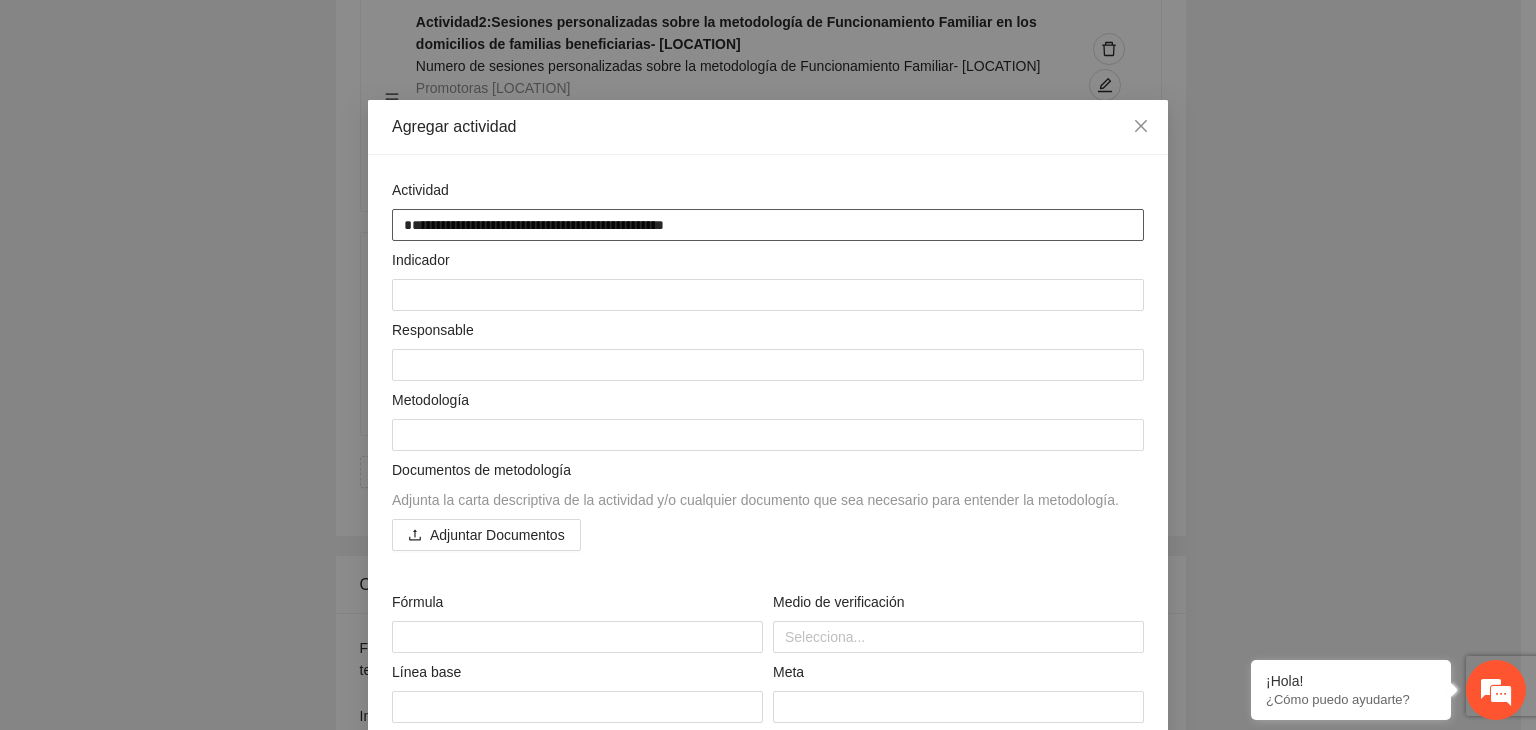 type on "**********" 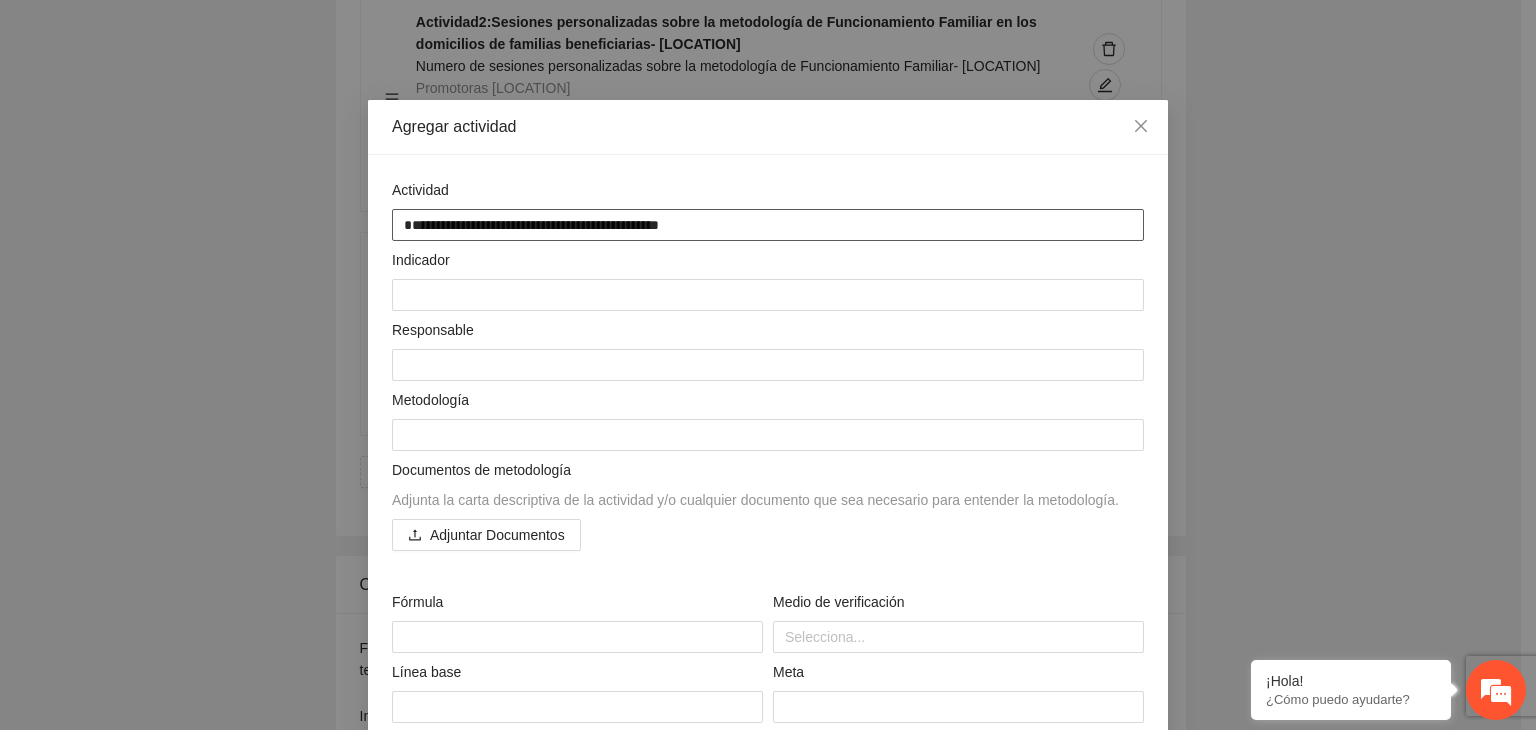 type on "**********" 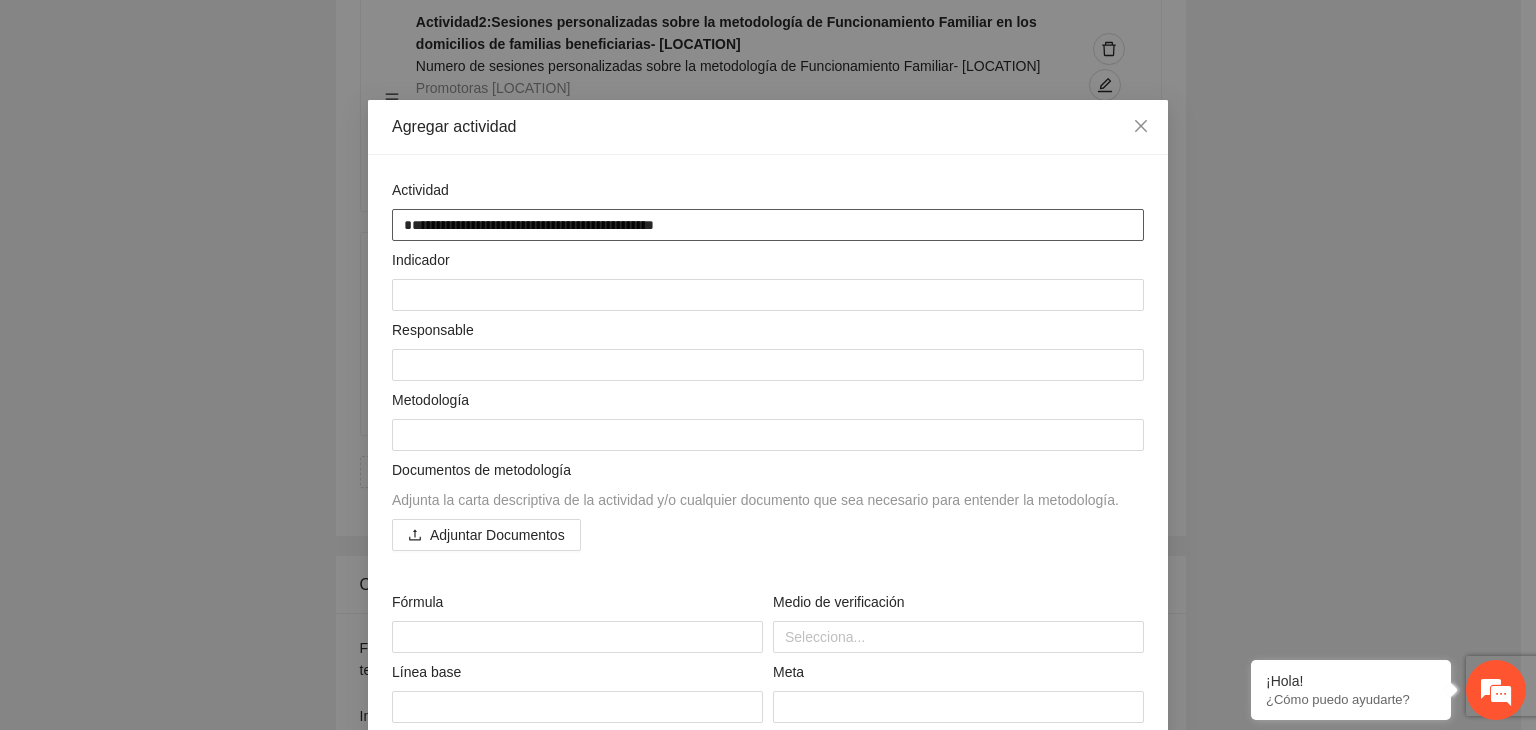 type on "**********" 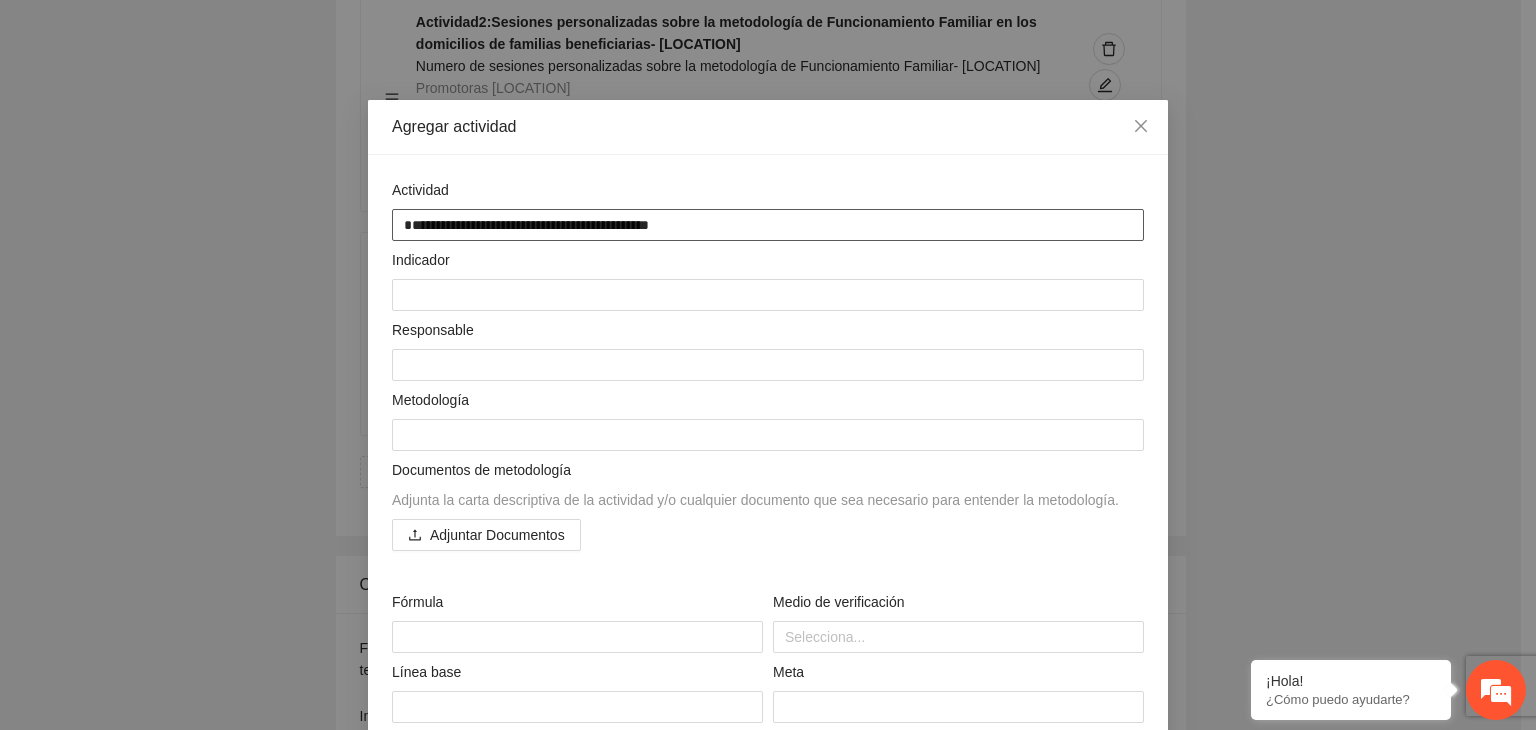 type on "**********" 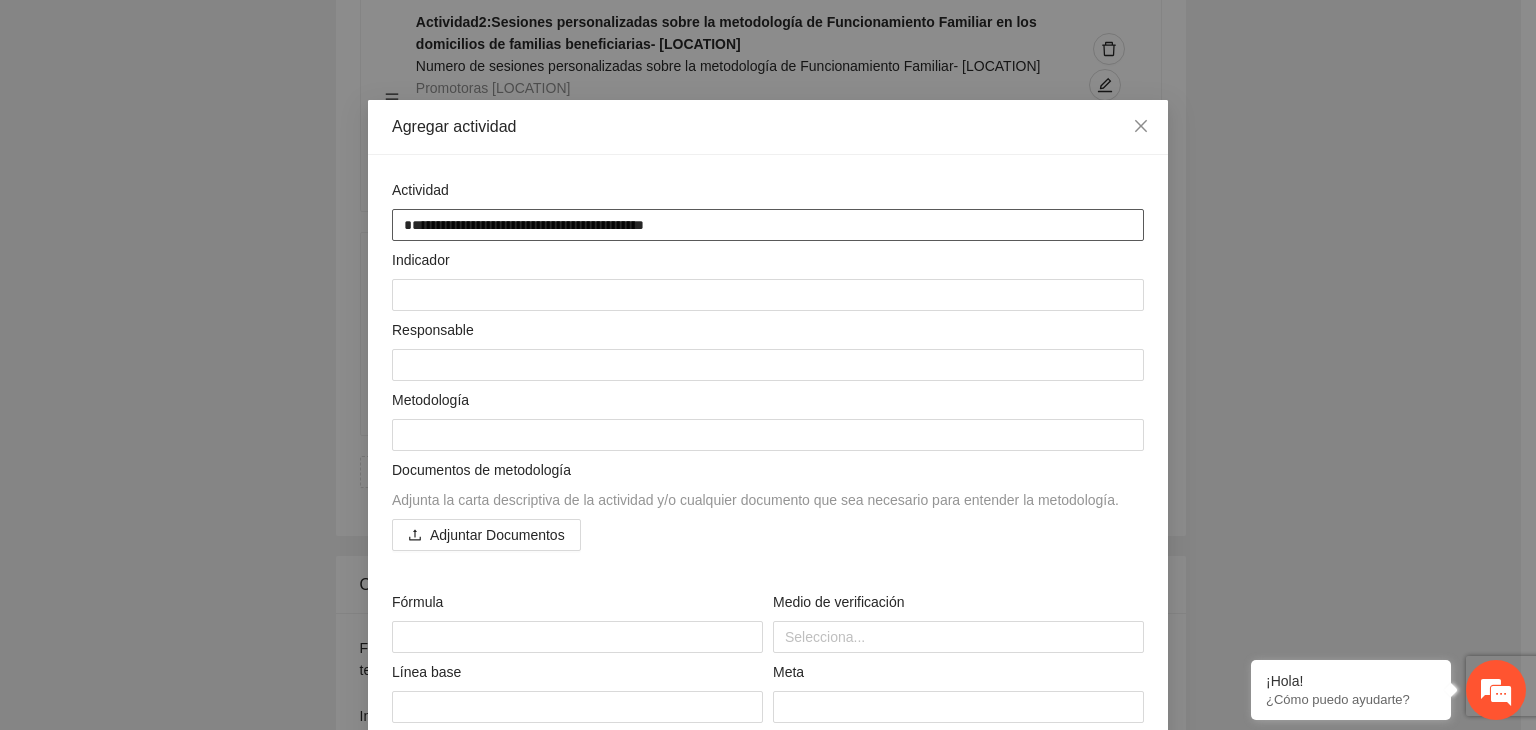 type on "**********" 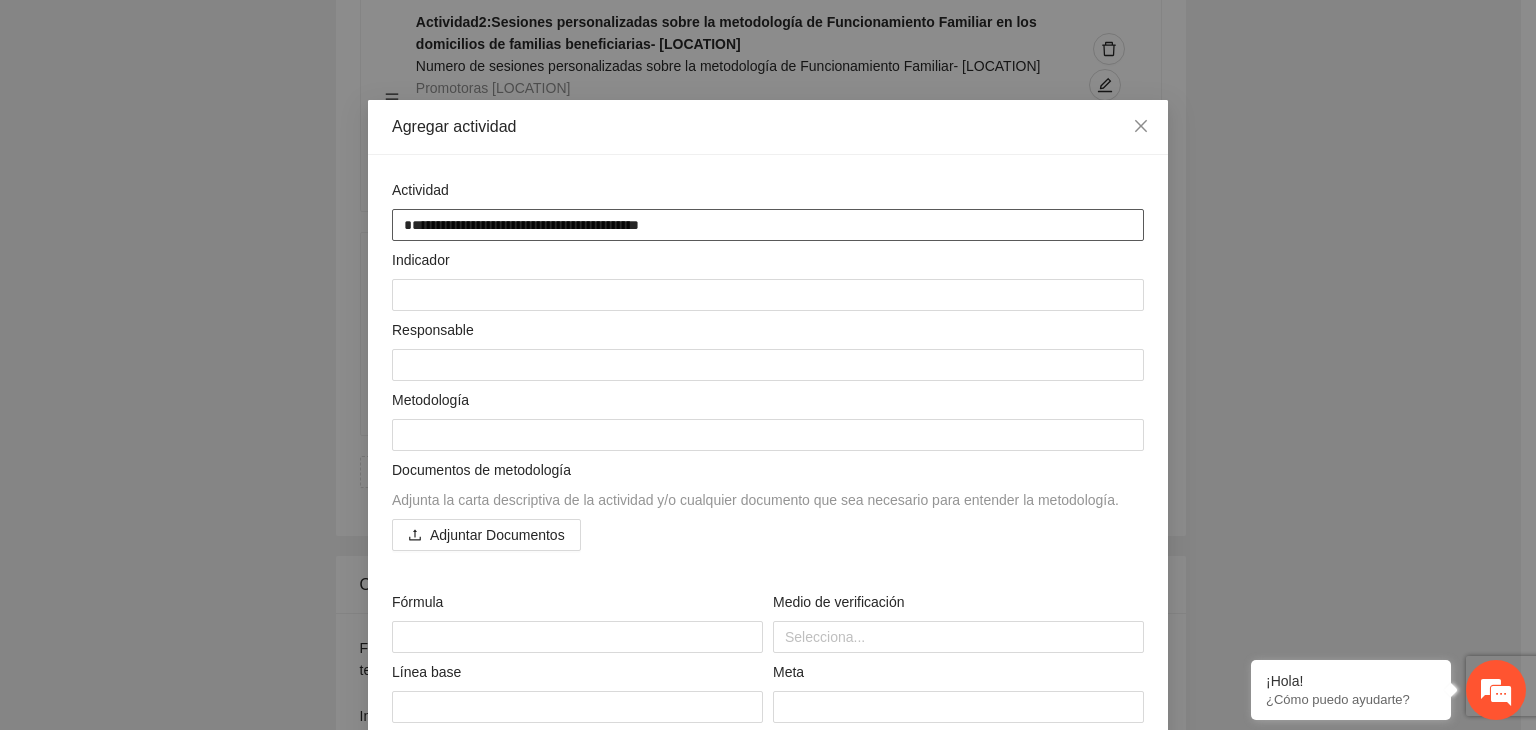 type on "**********" 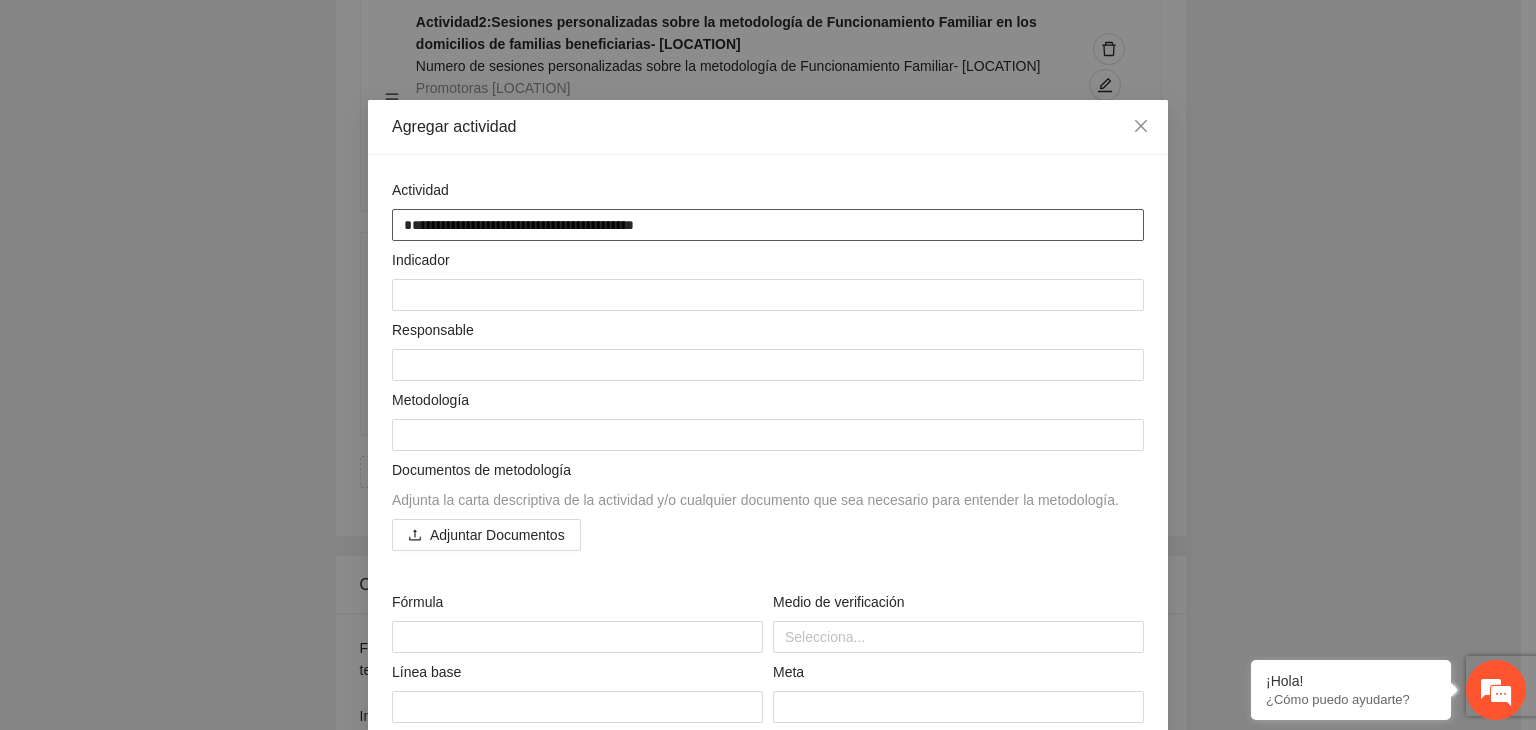 type on "**********" 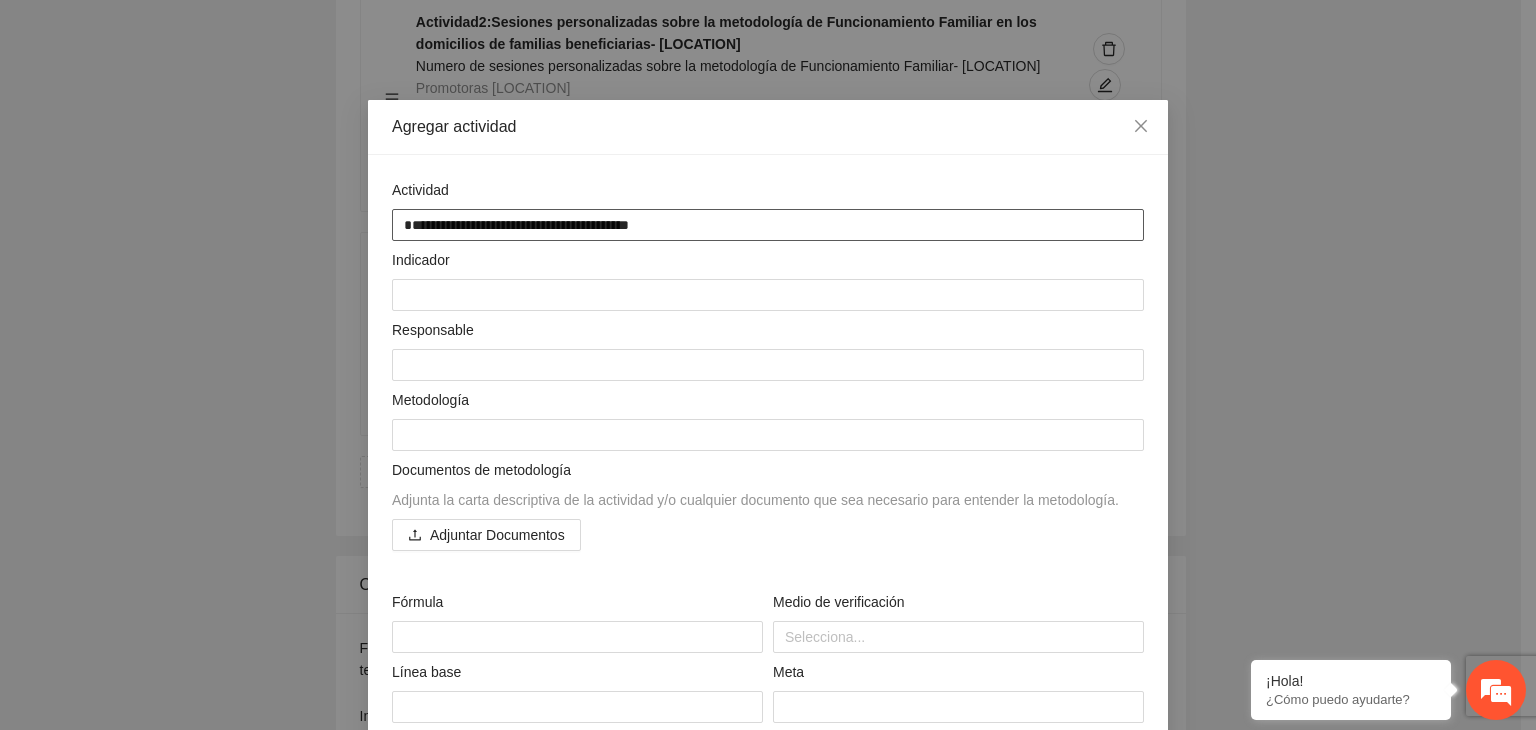 type on "**********" 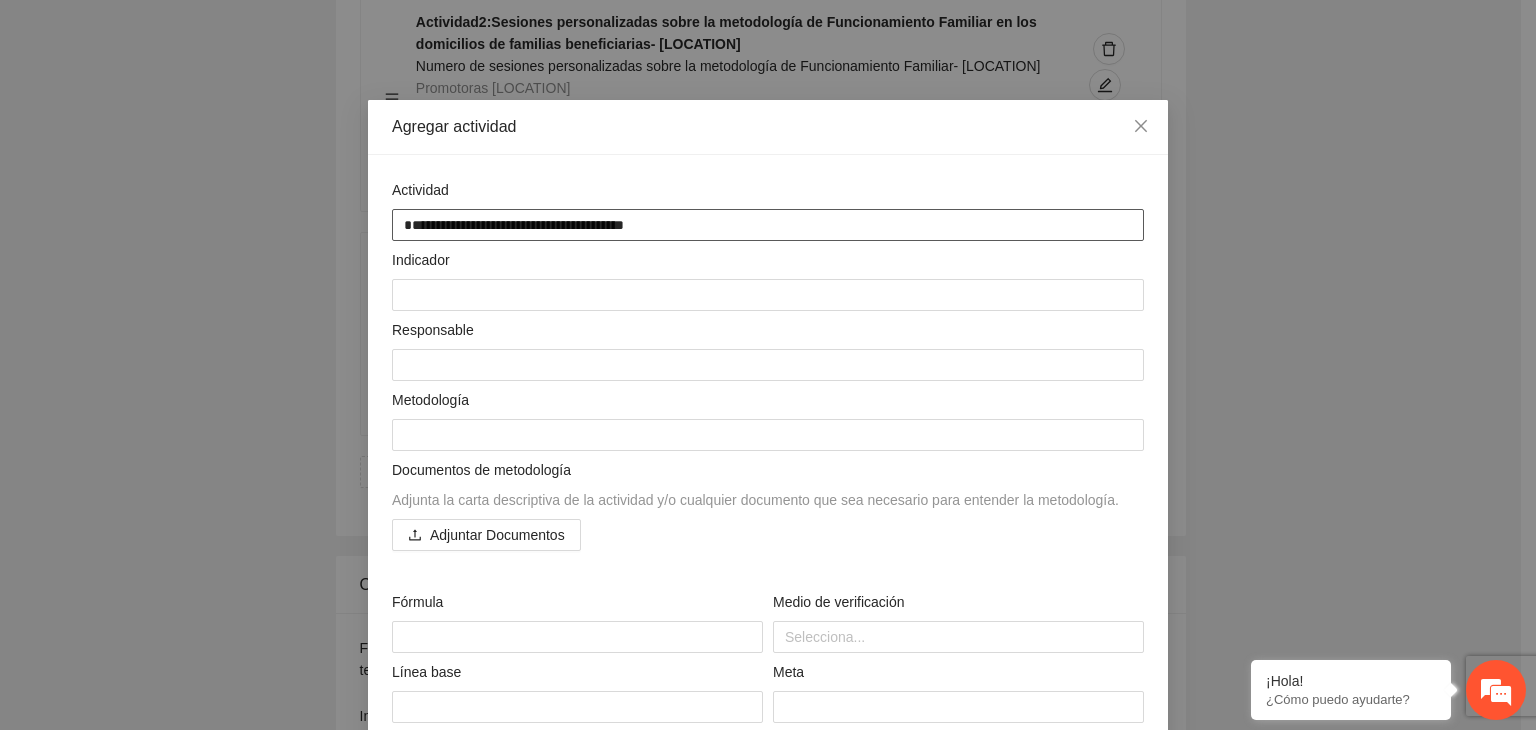 type on "**********" 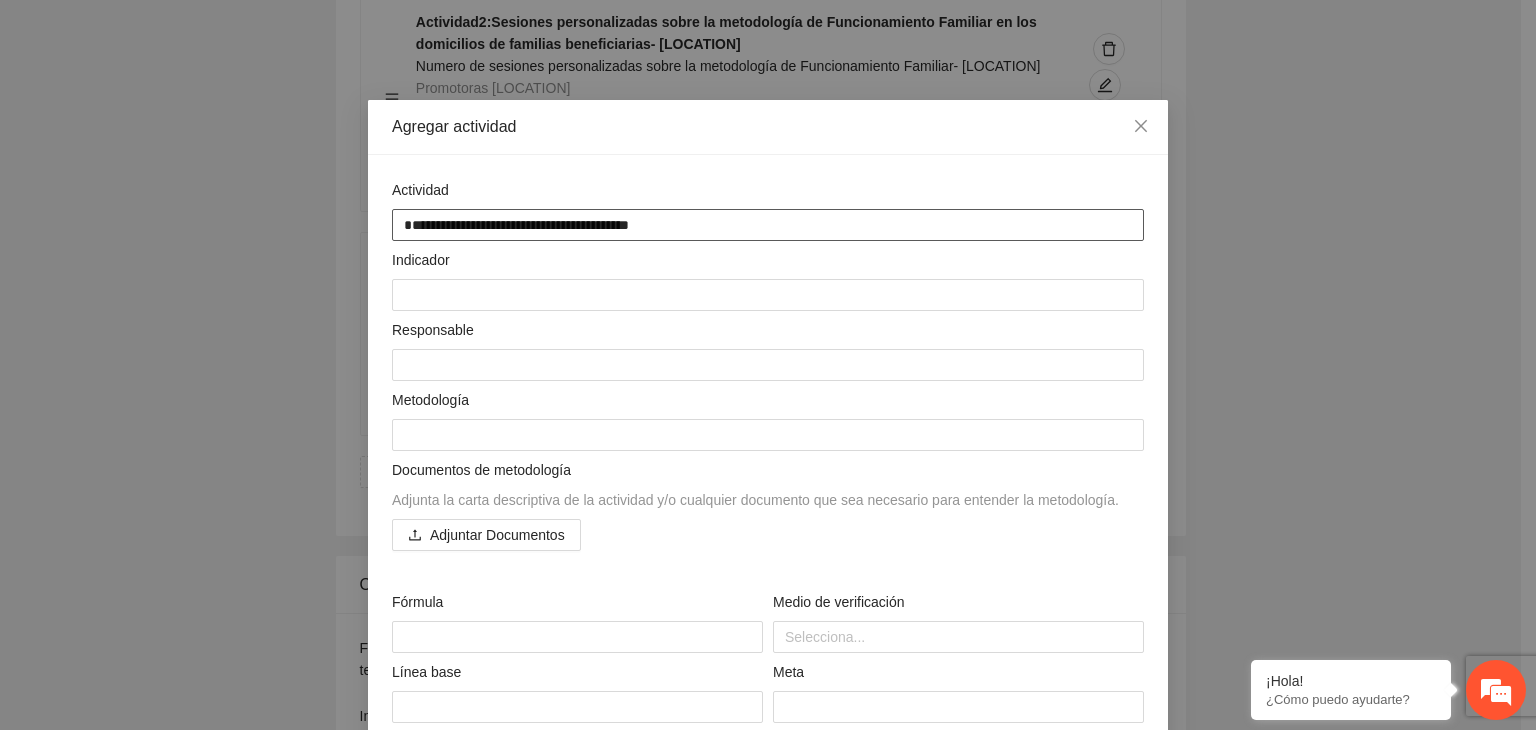 type on "**********" 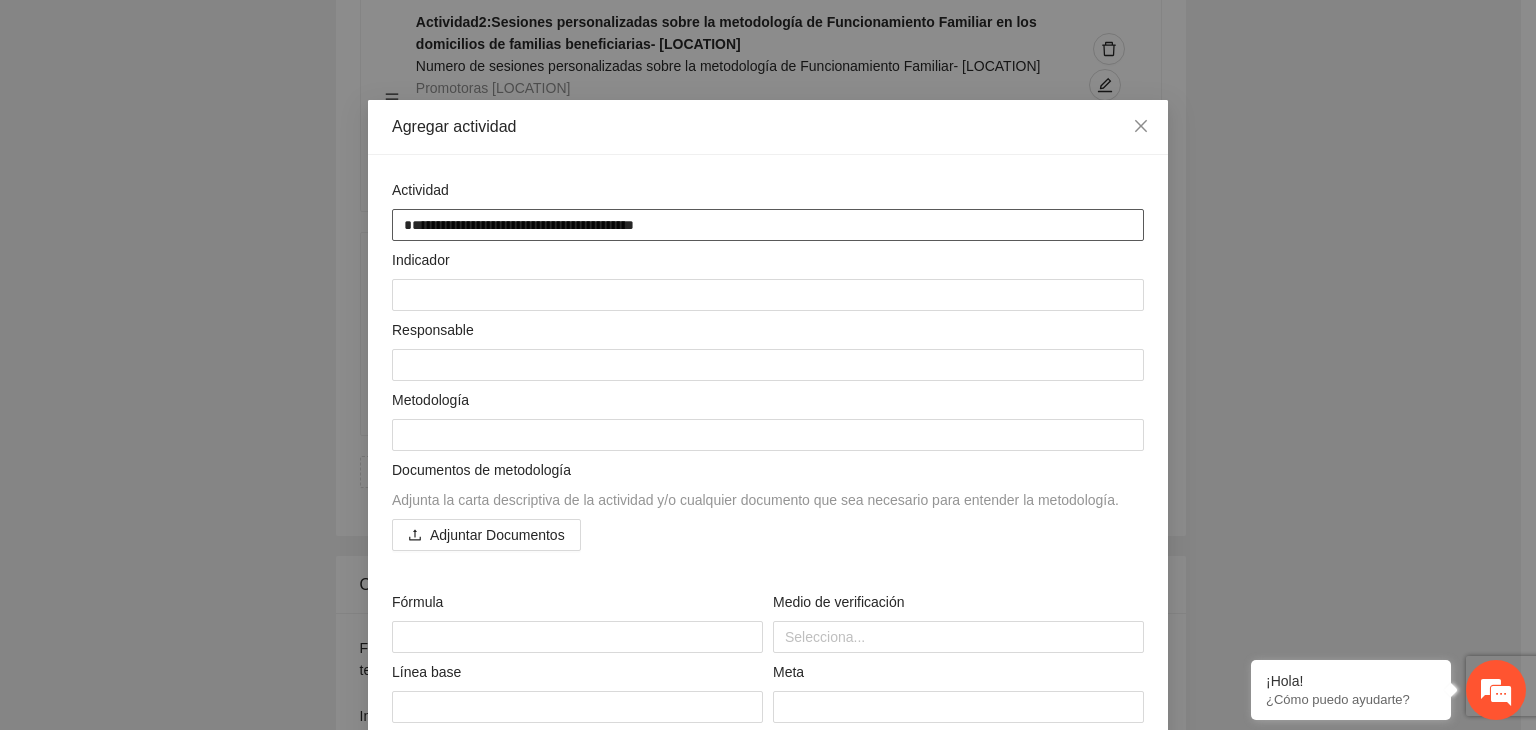 type on "**********" 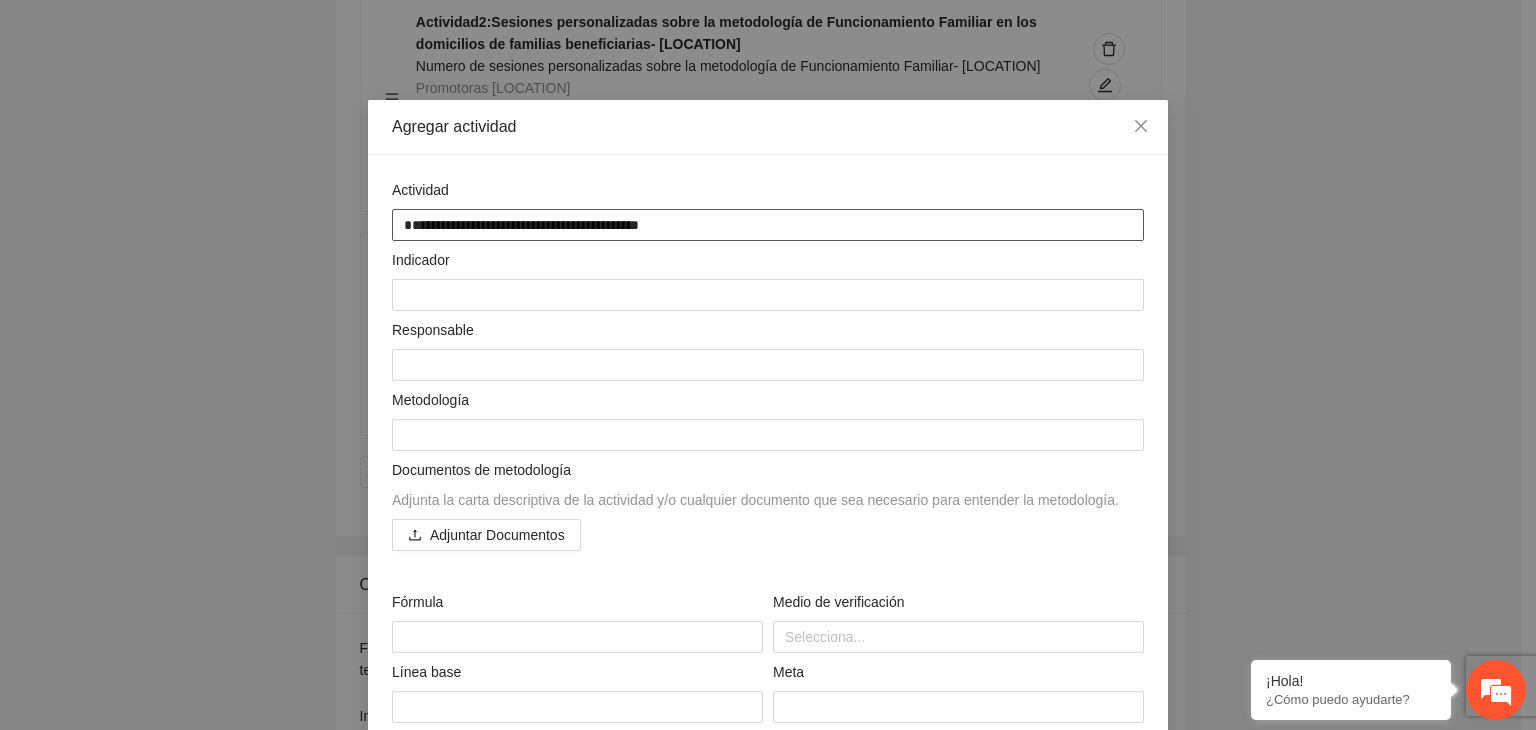 type on "**********" 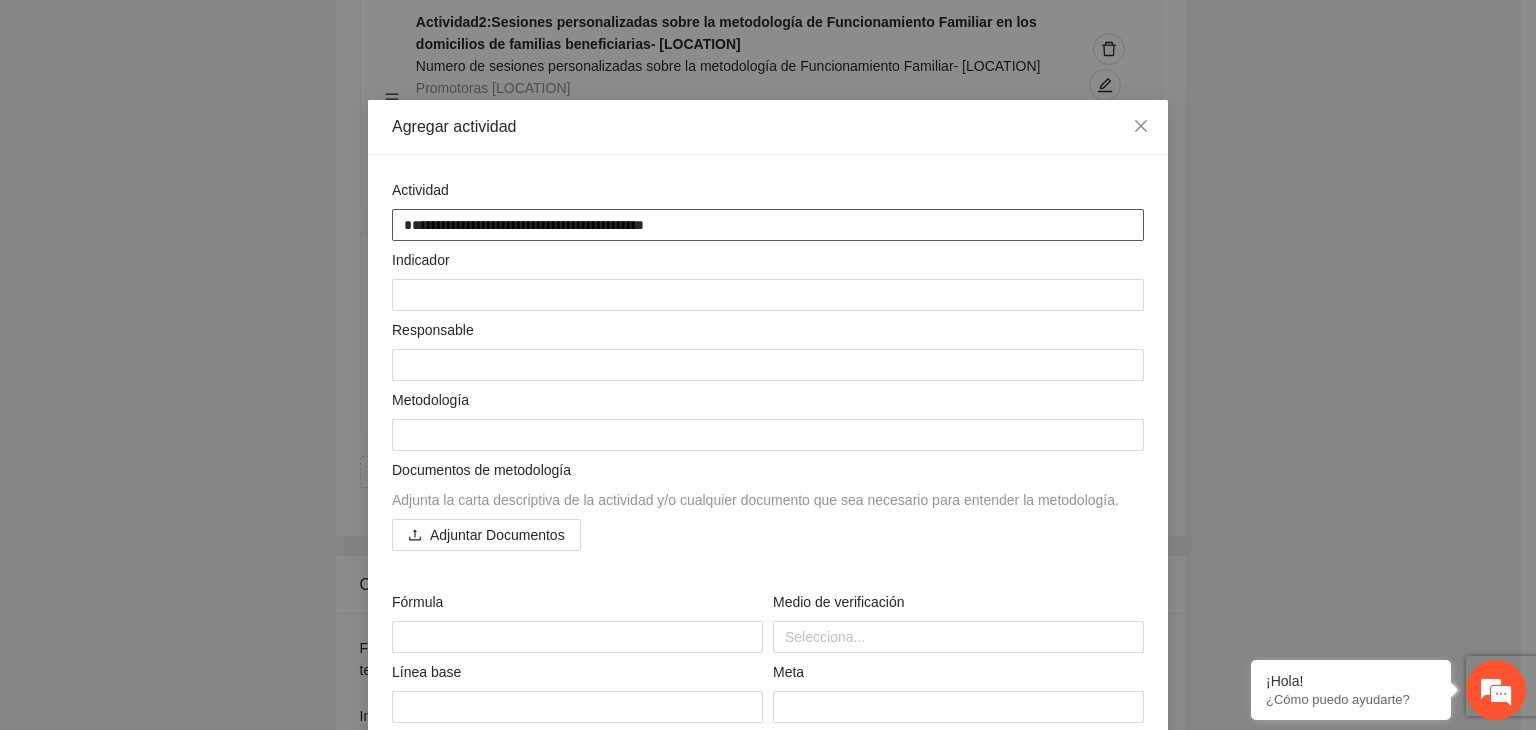 type on "**********" 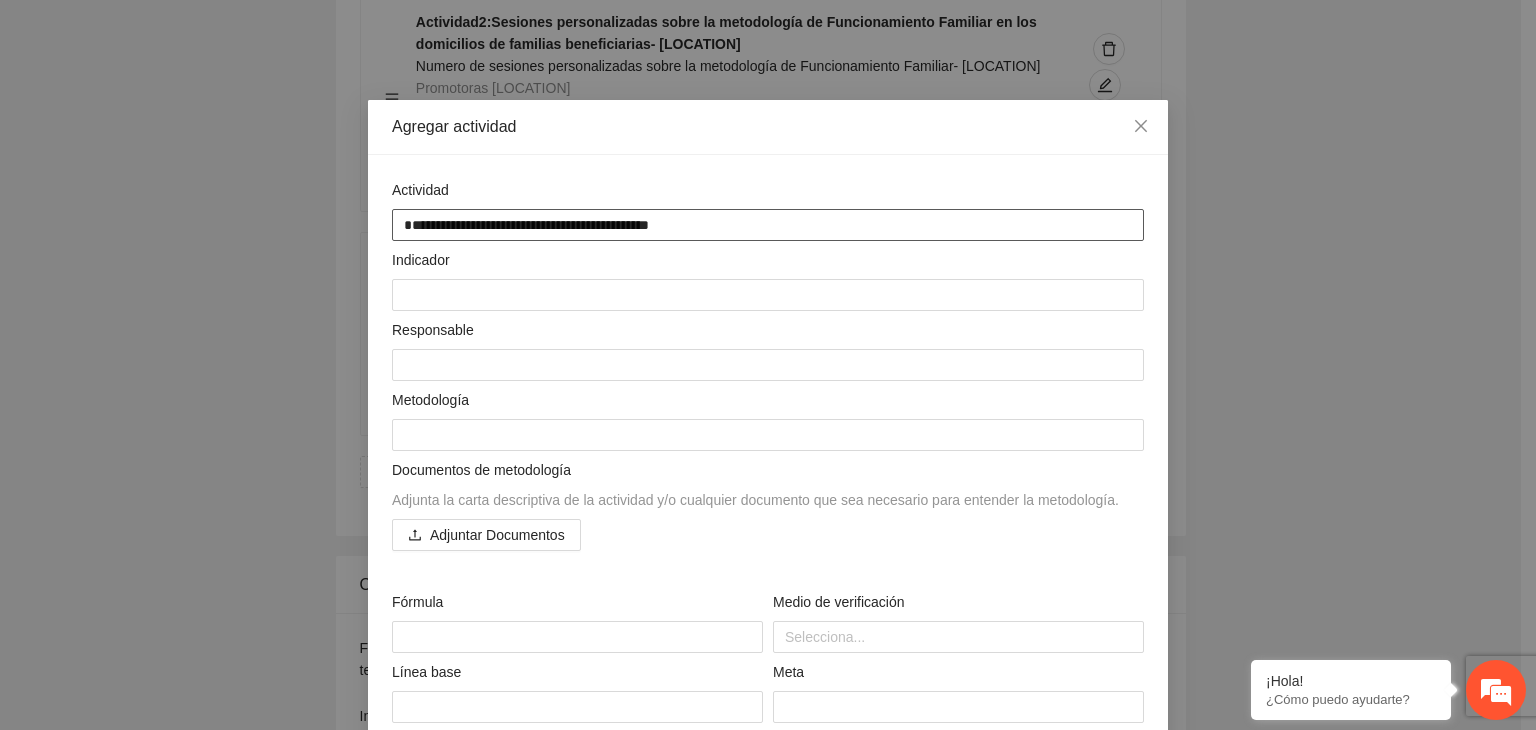type on "**********" 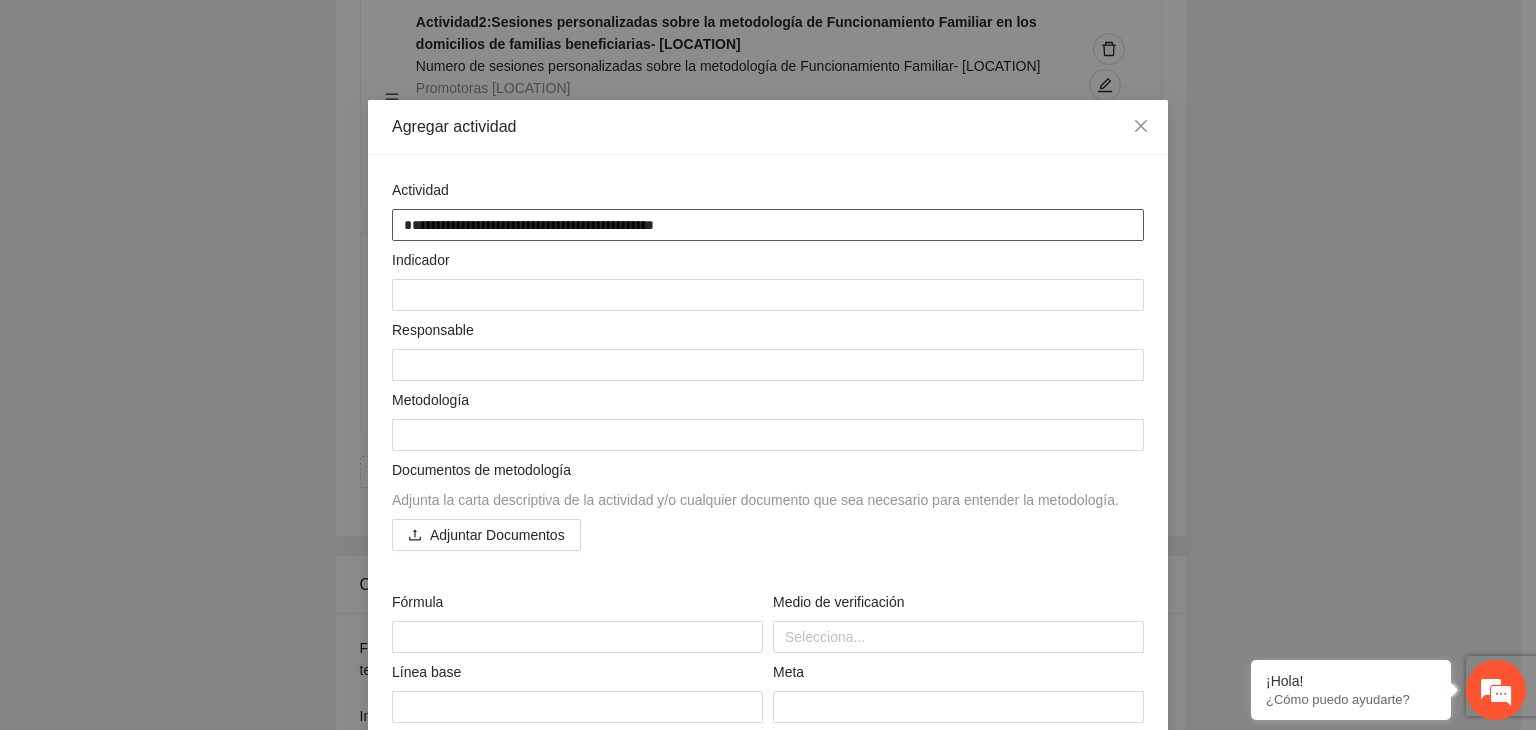 type on "**********" 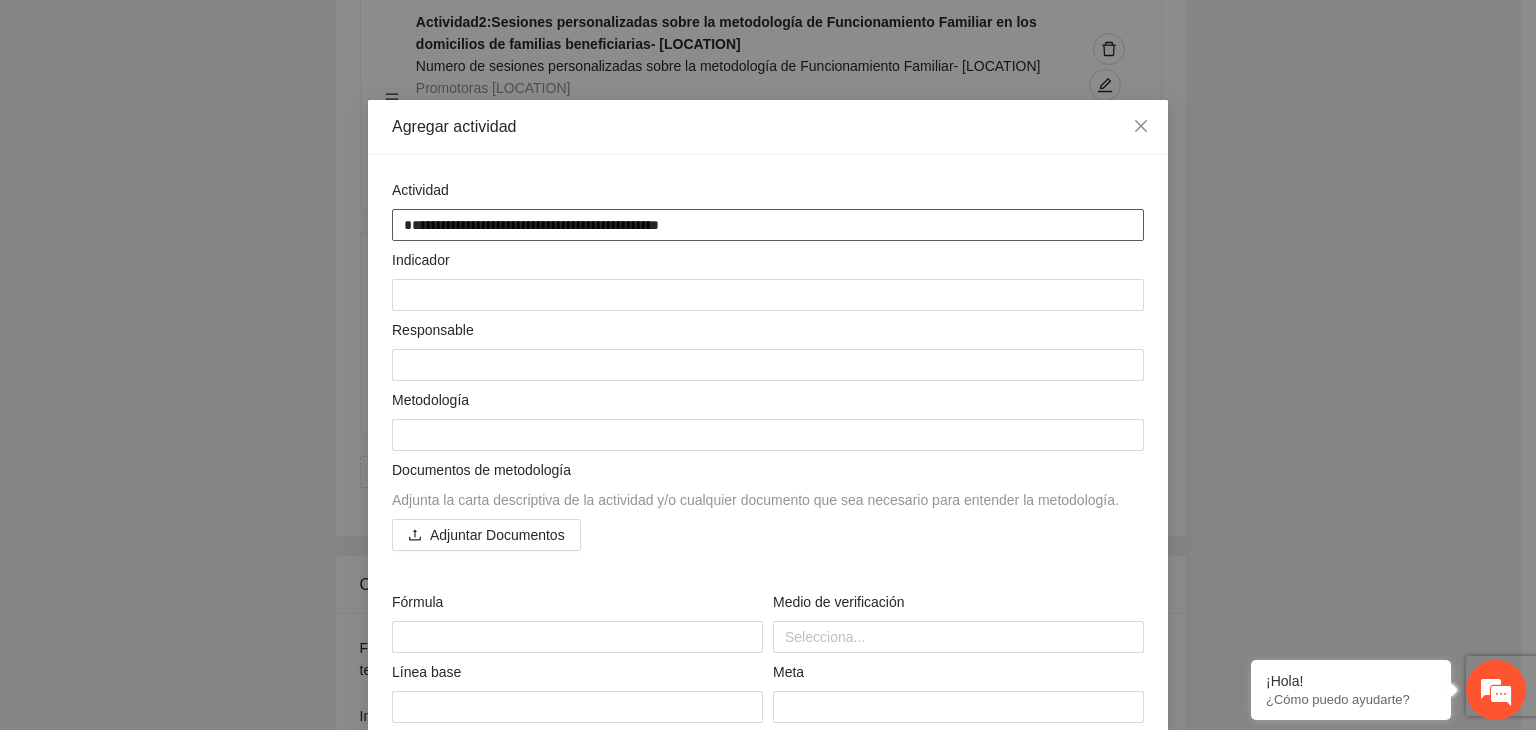 type on "**********" 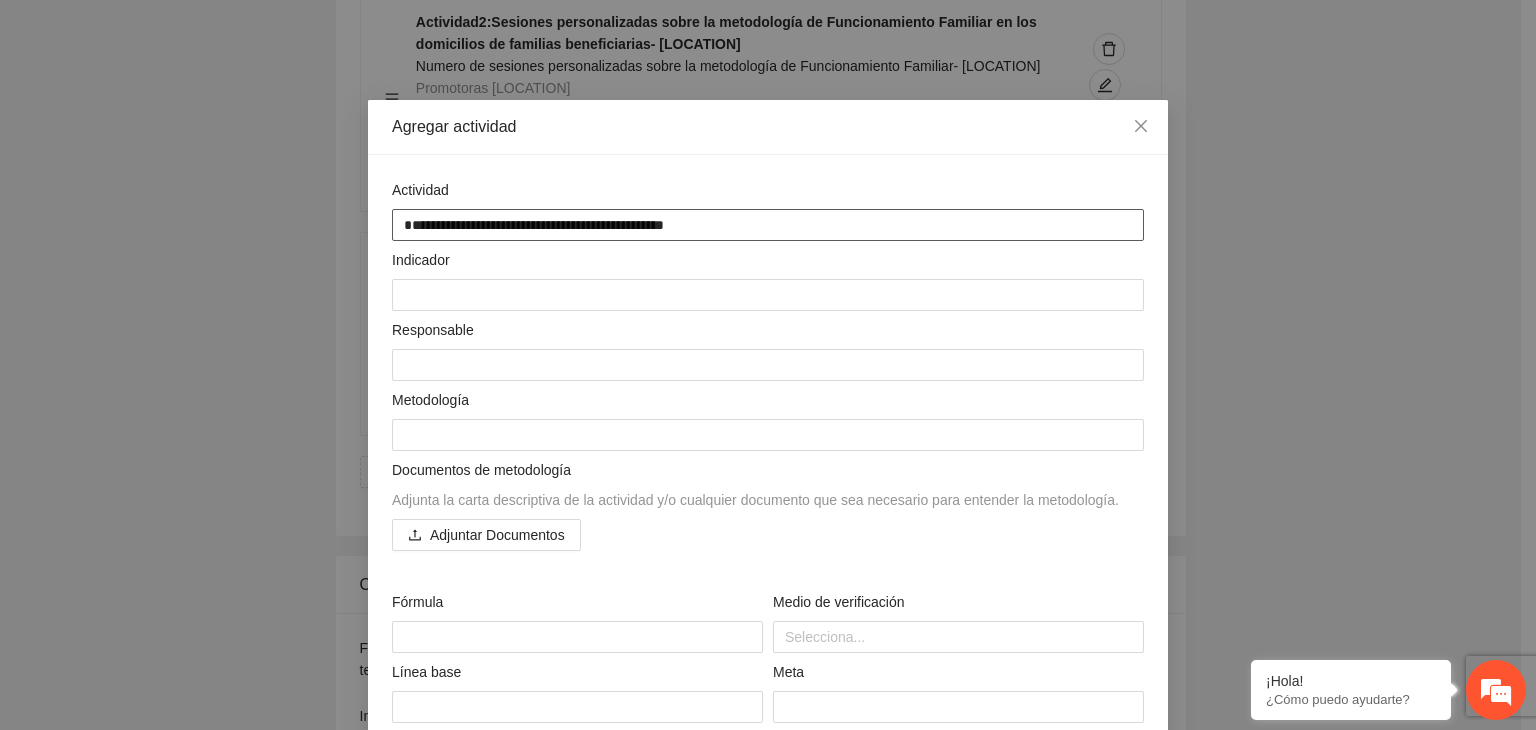 type on "**********" 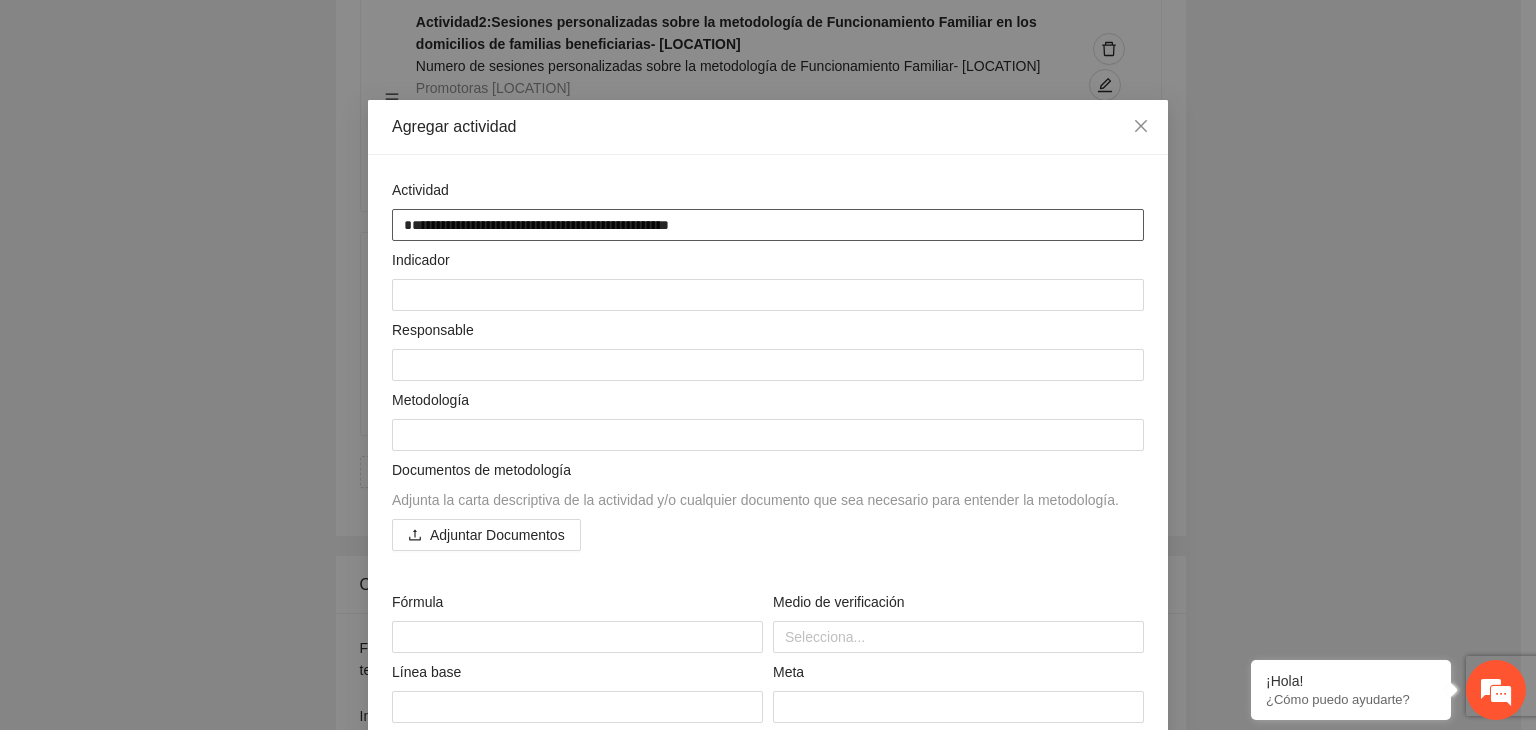 type on "**********" 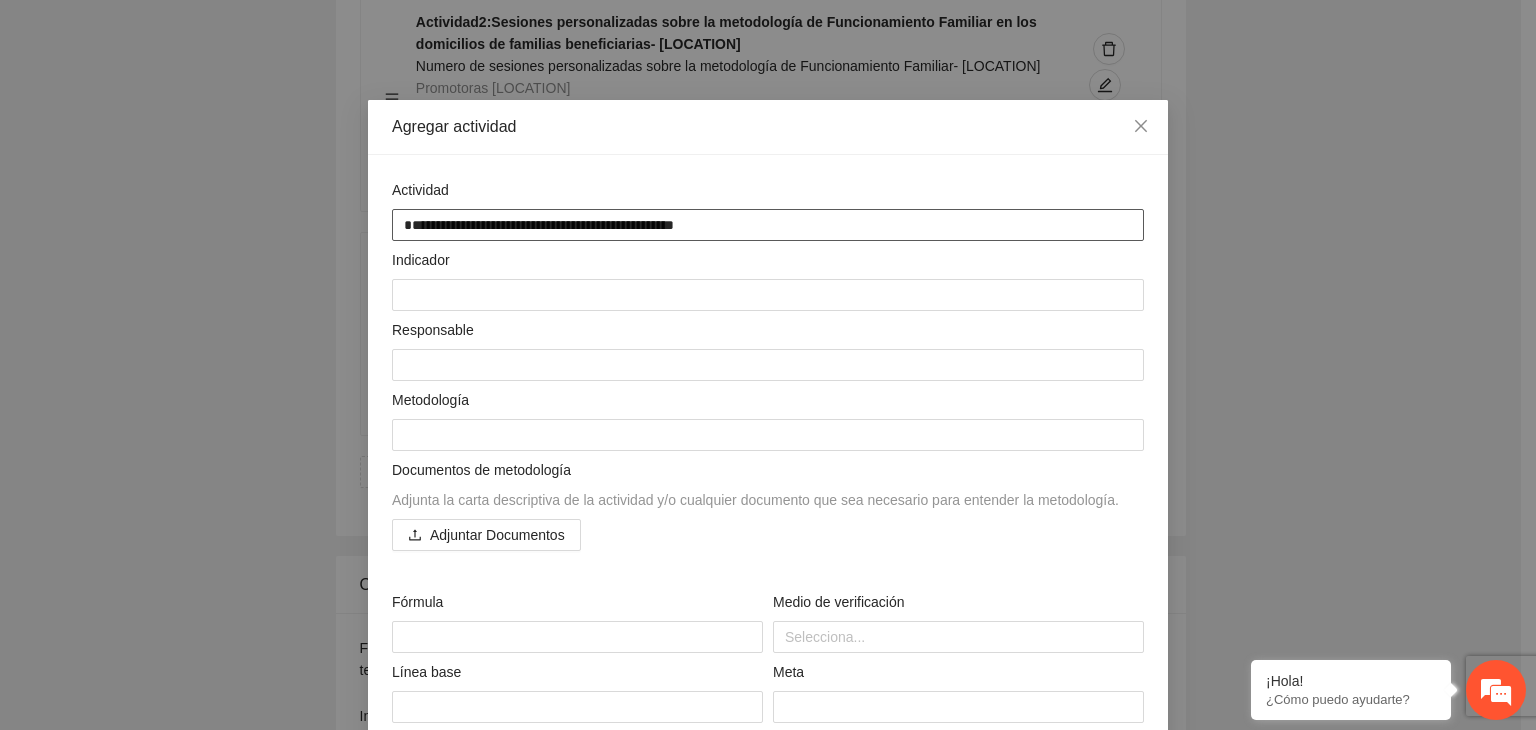 type on "**********" 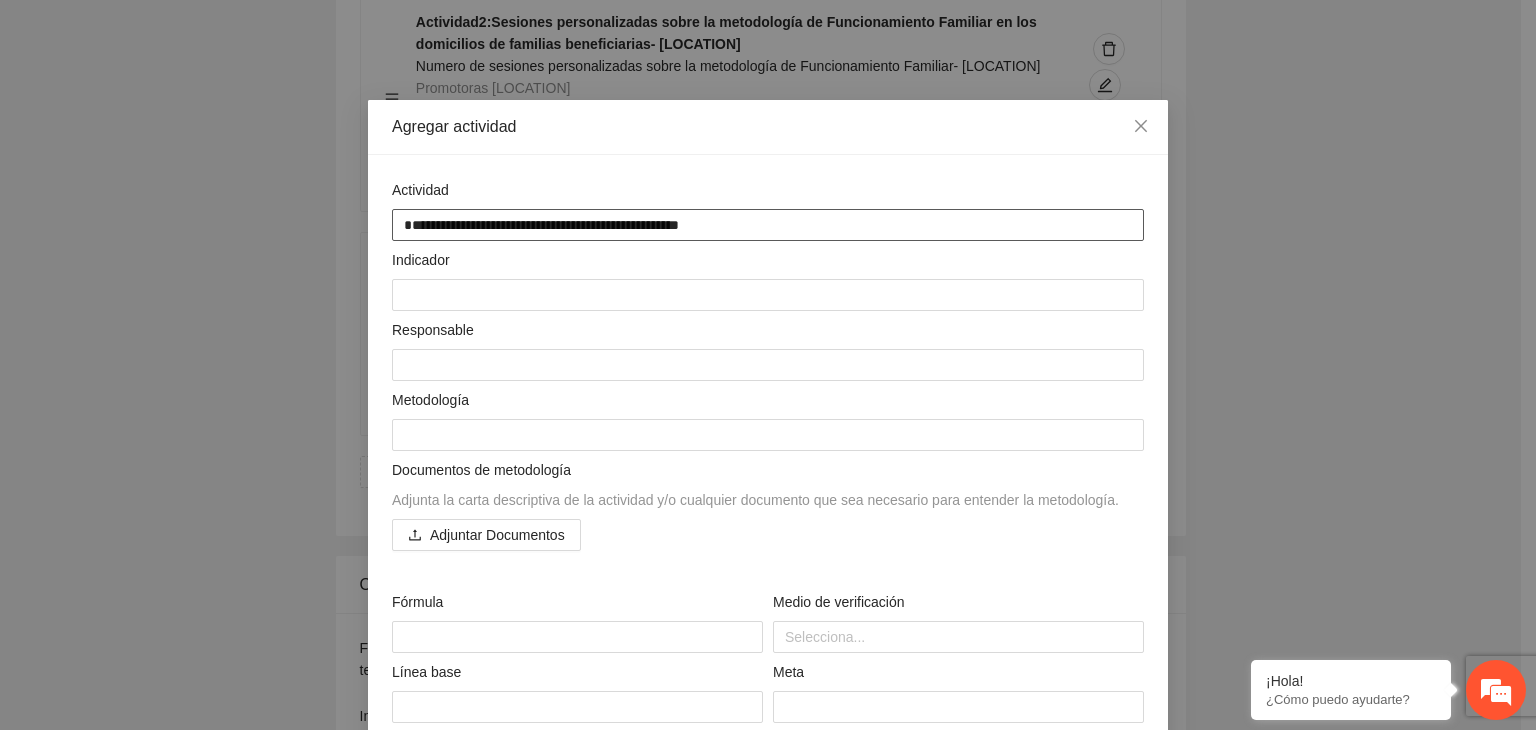 type on "**********" 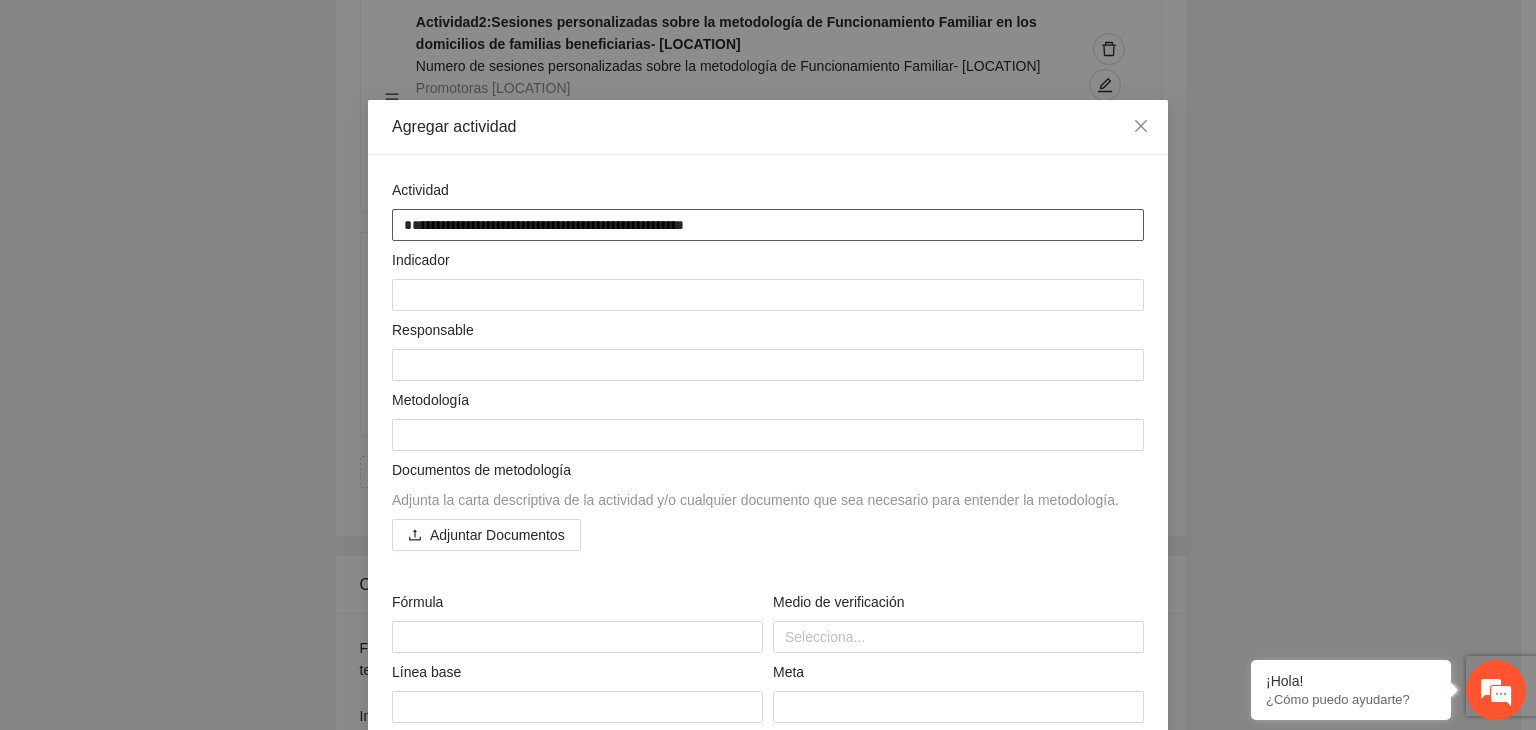 type on "**********" 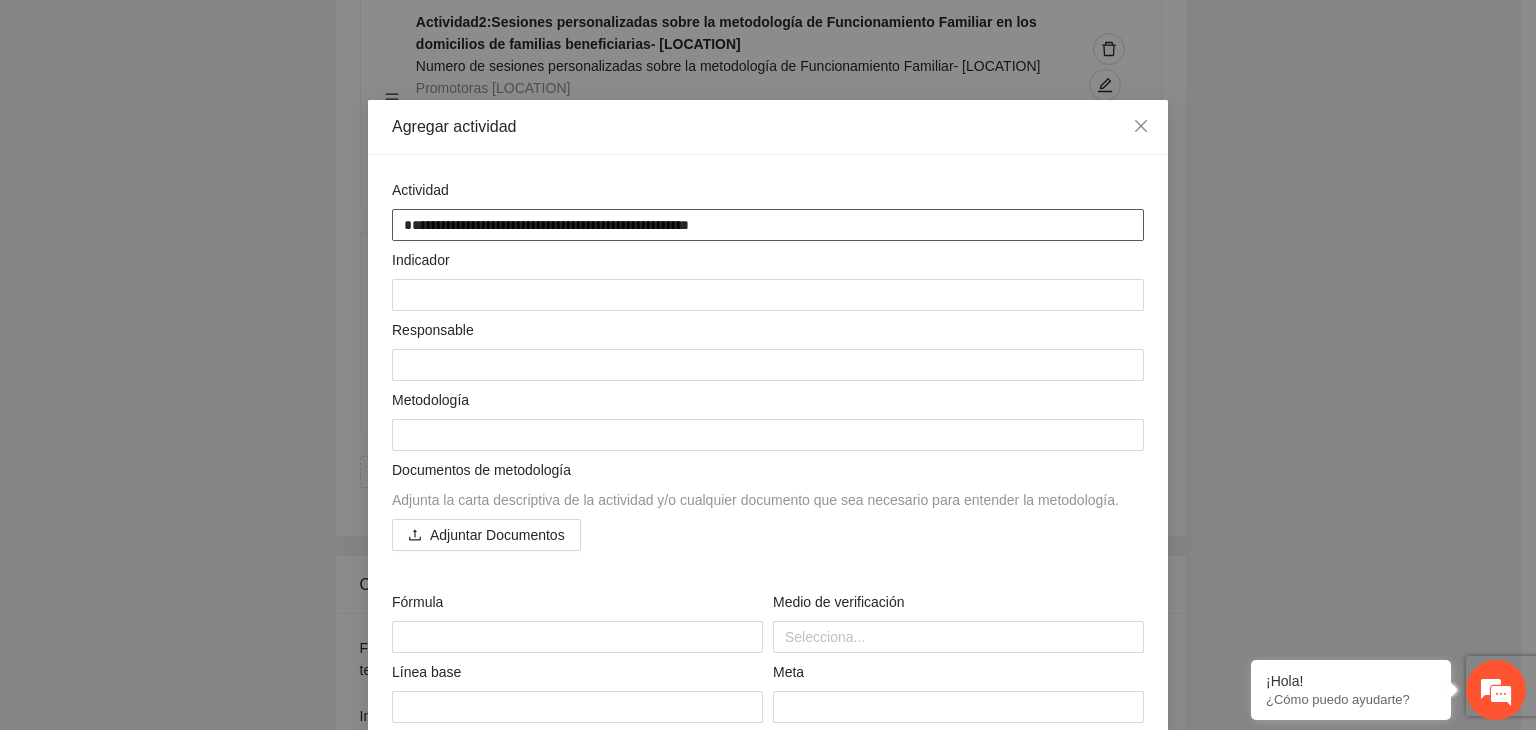 type on "**********" 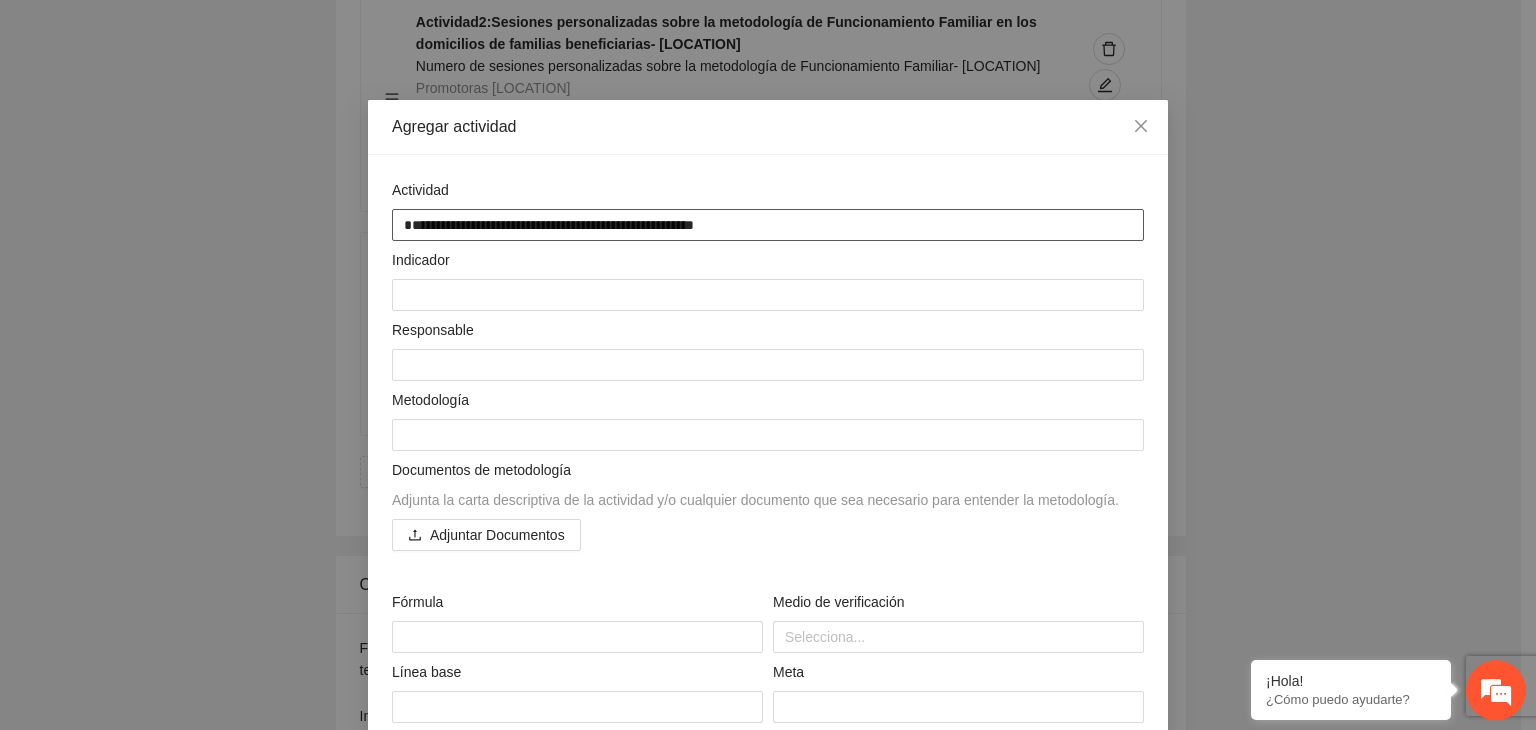 type on "**********" 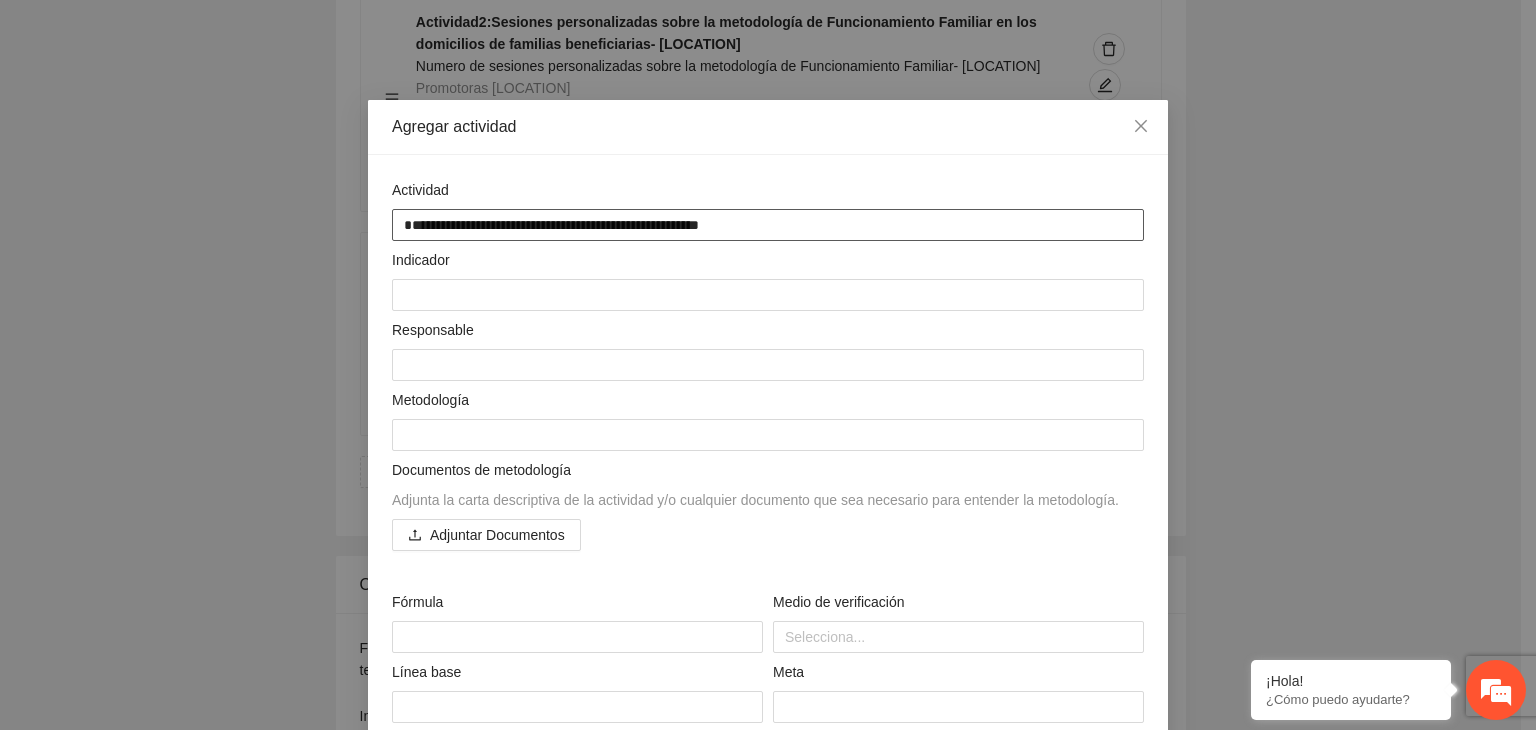type on "**********" 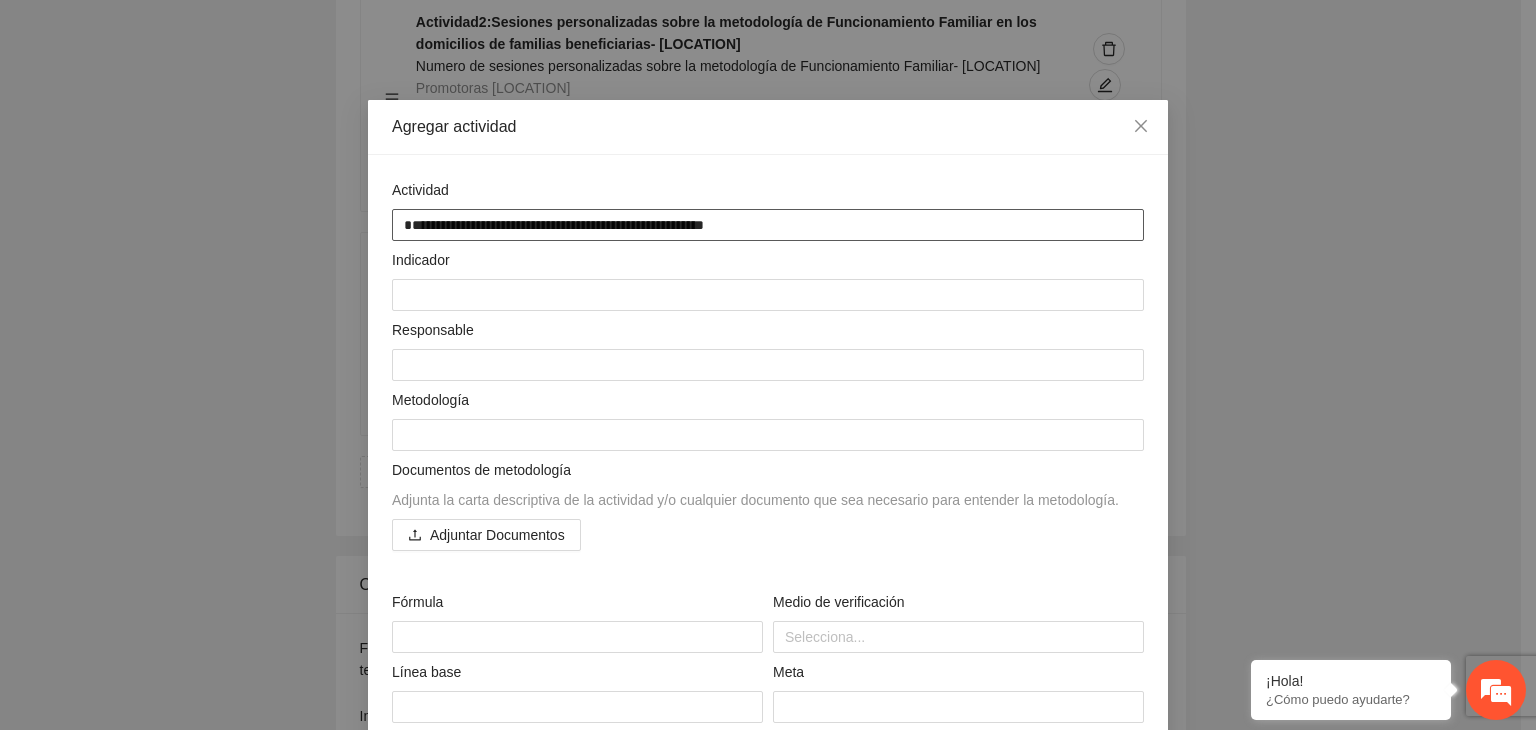 type on "**********" 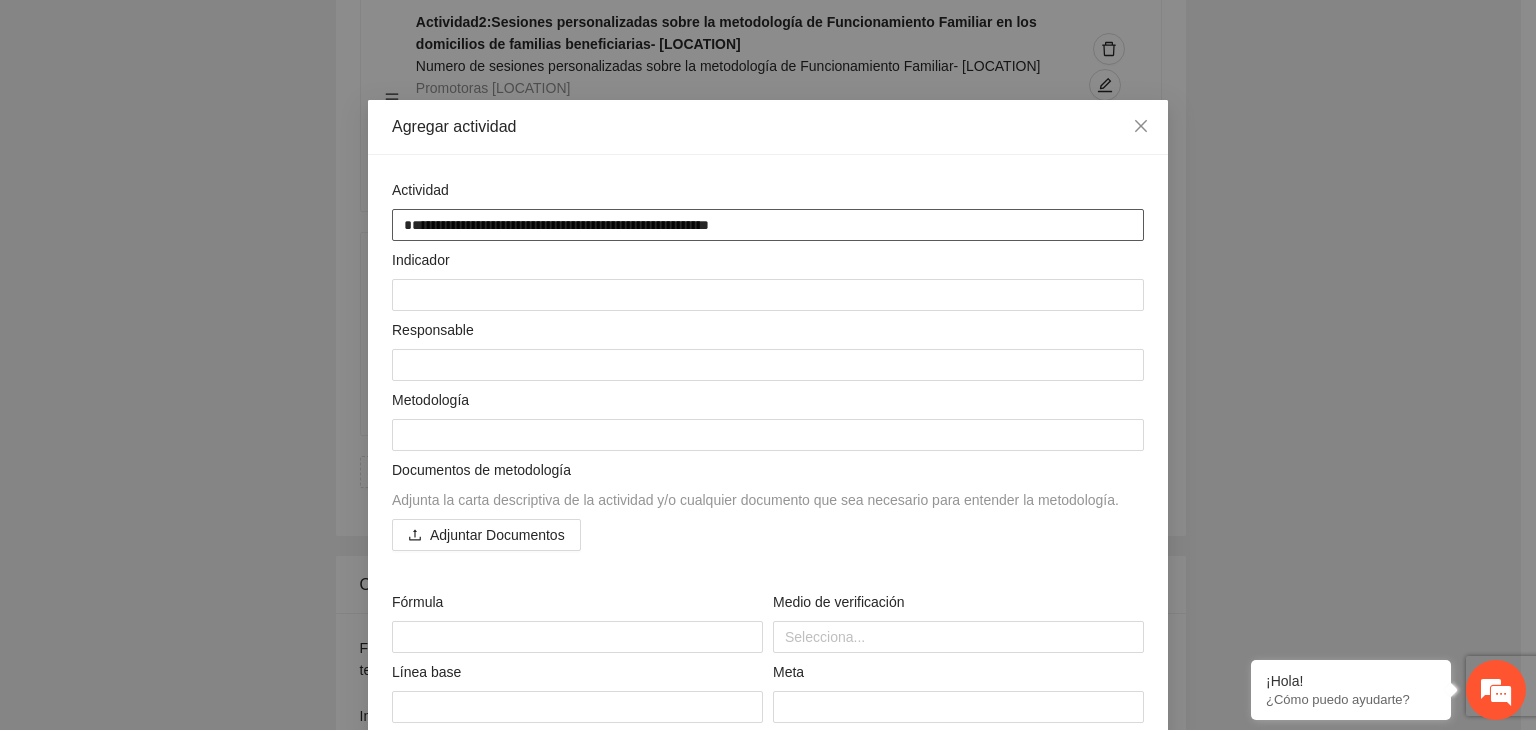 type on "**********" 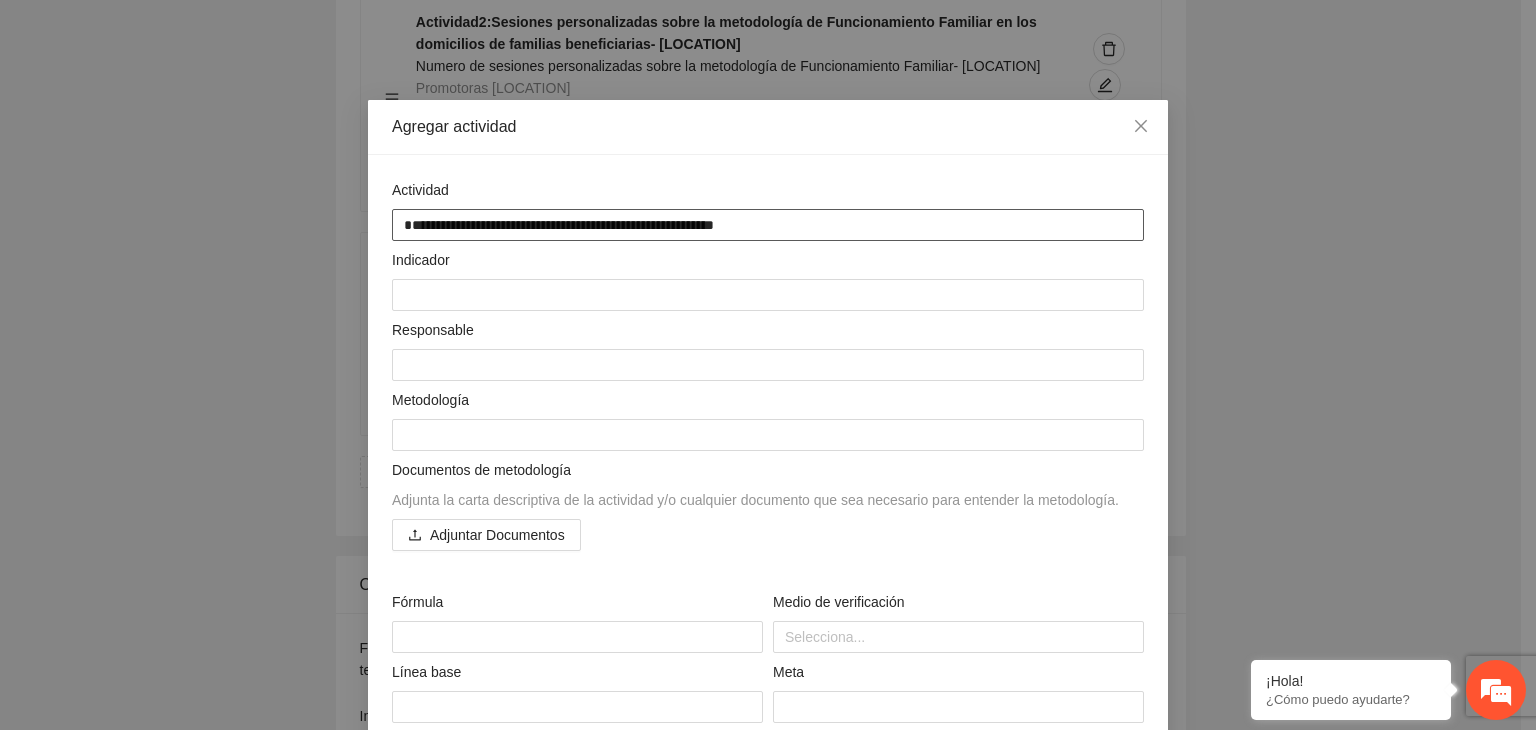 type on "**********" 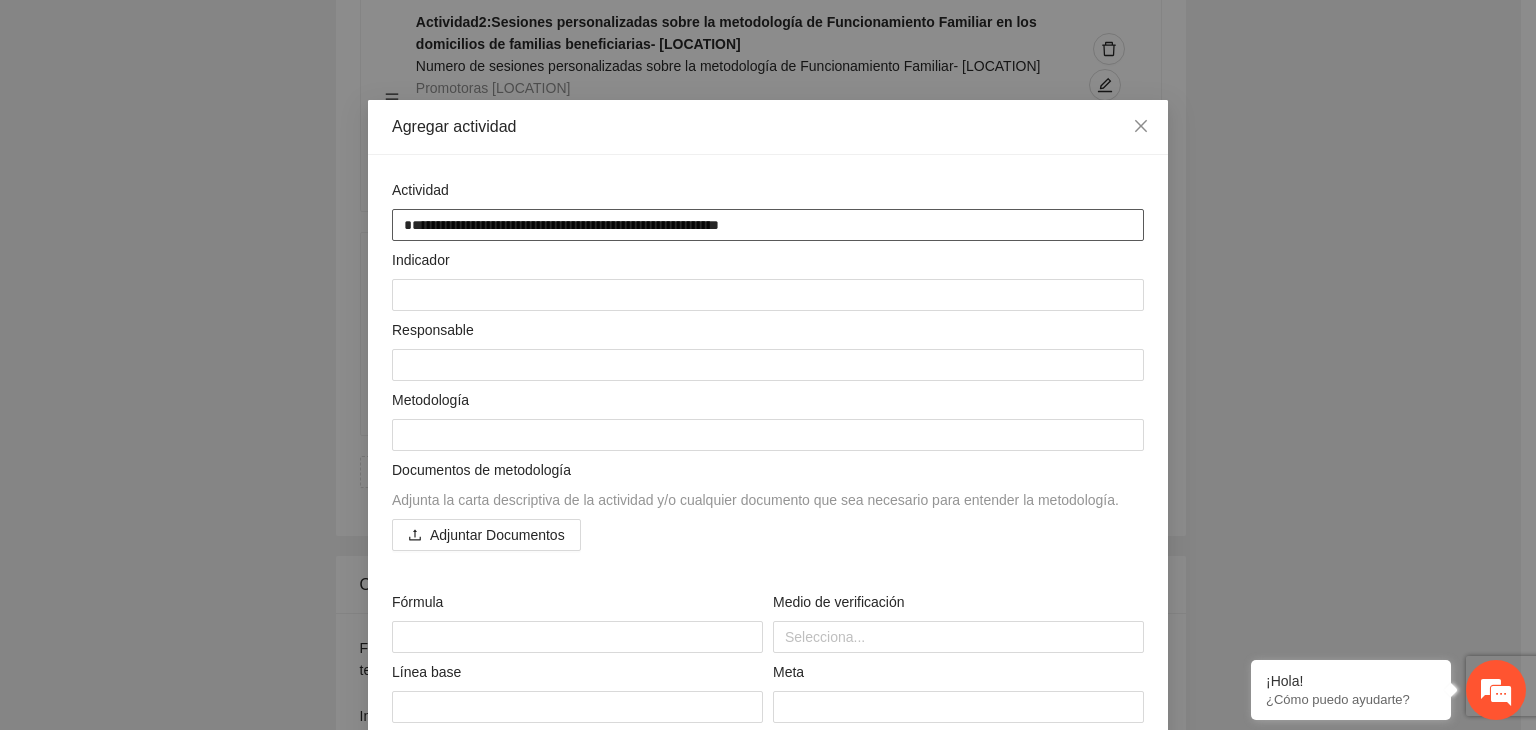 type on "**********" 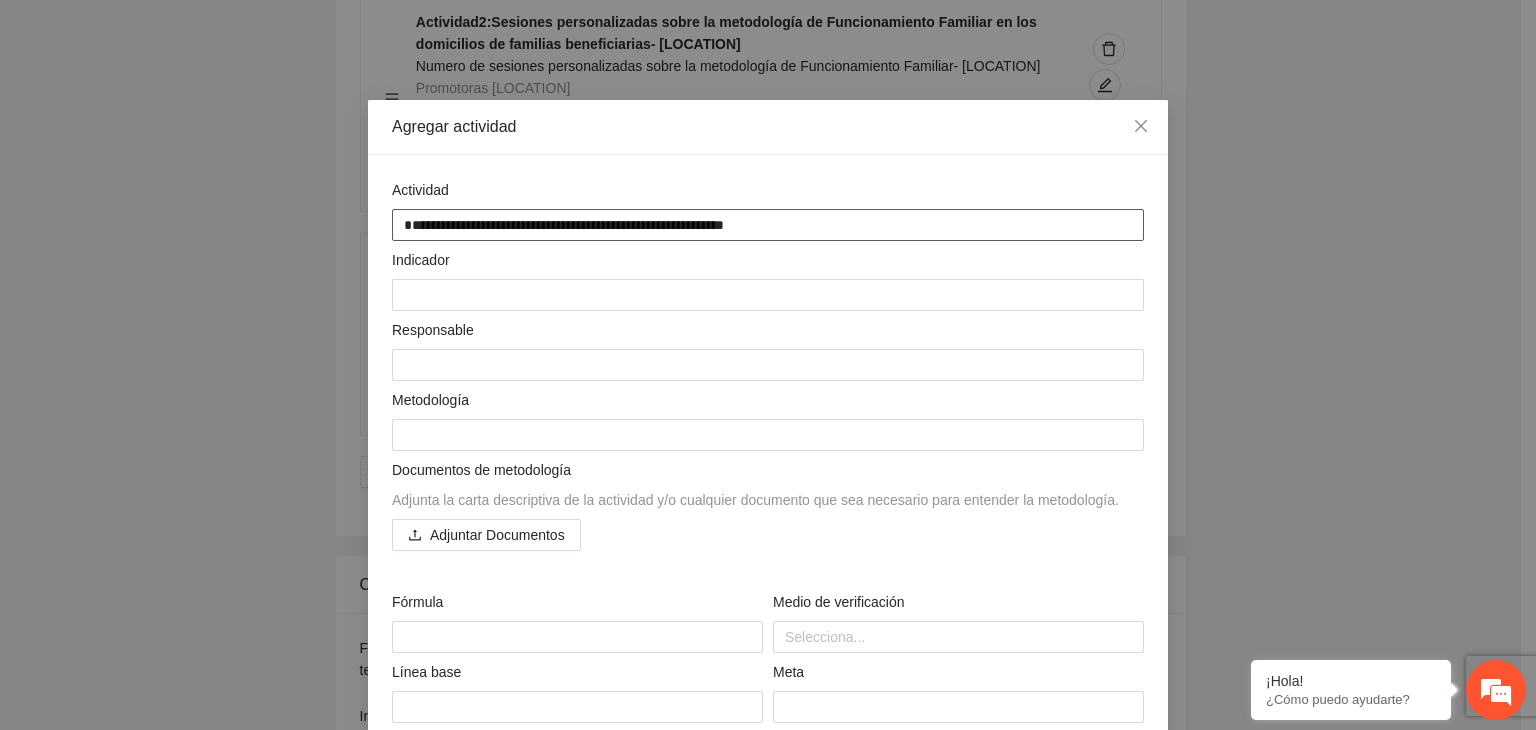 type on "**********" 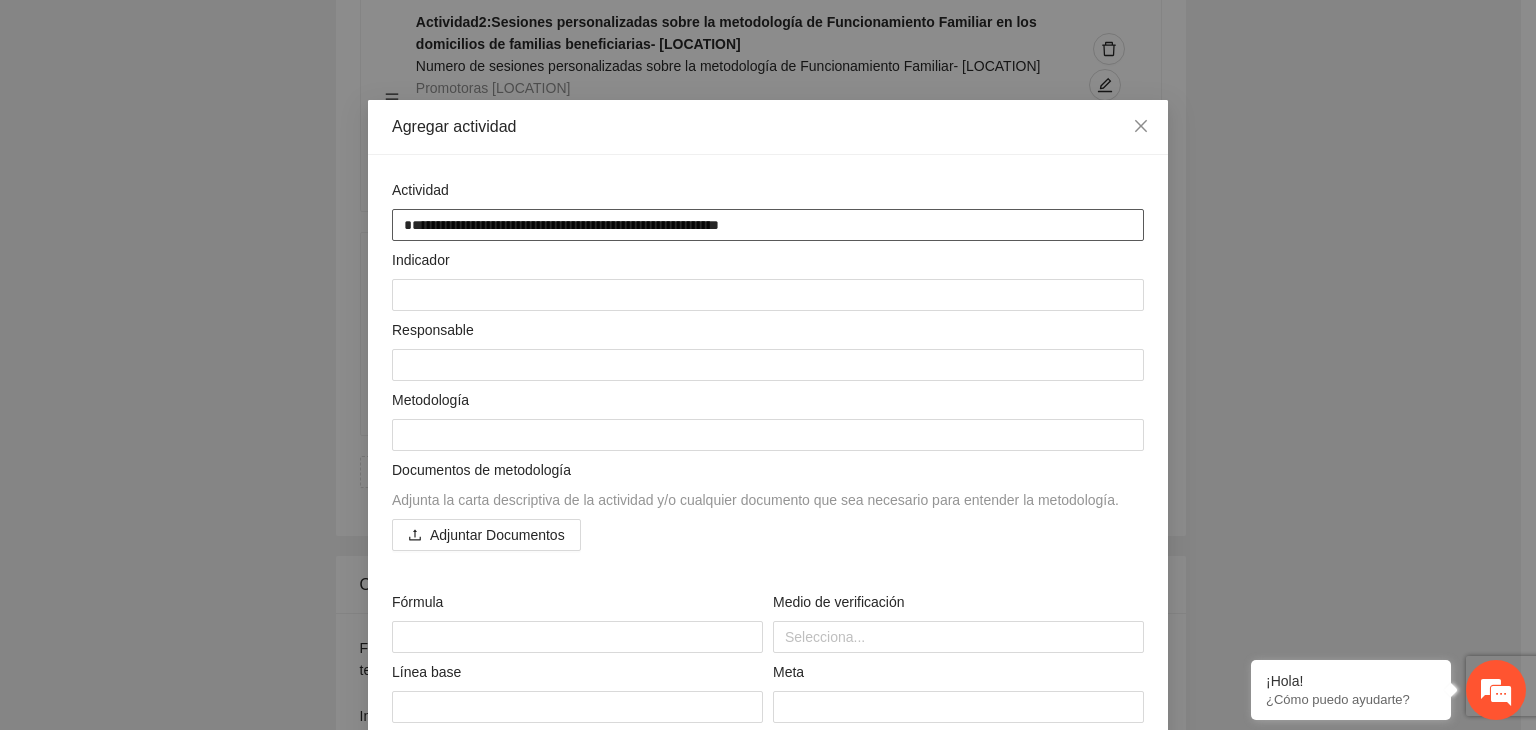 type on "**********" 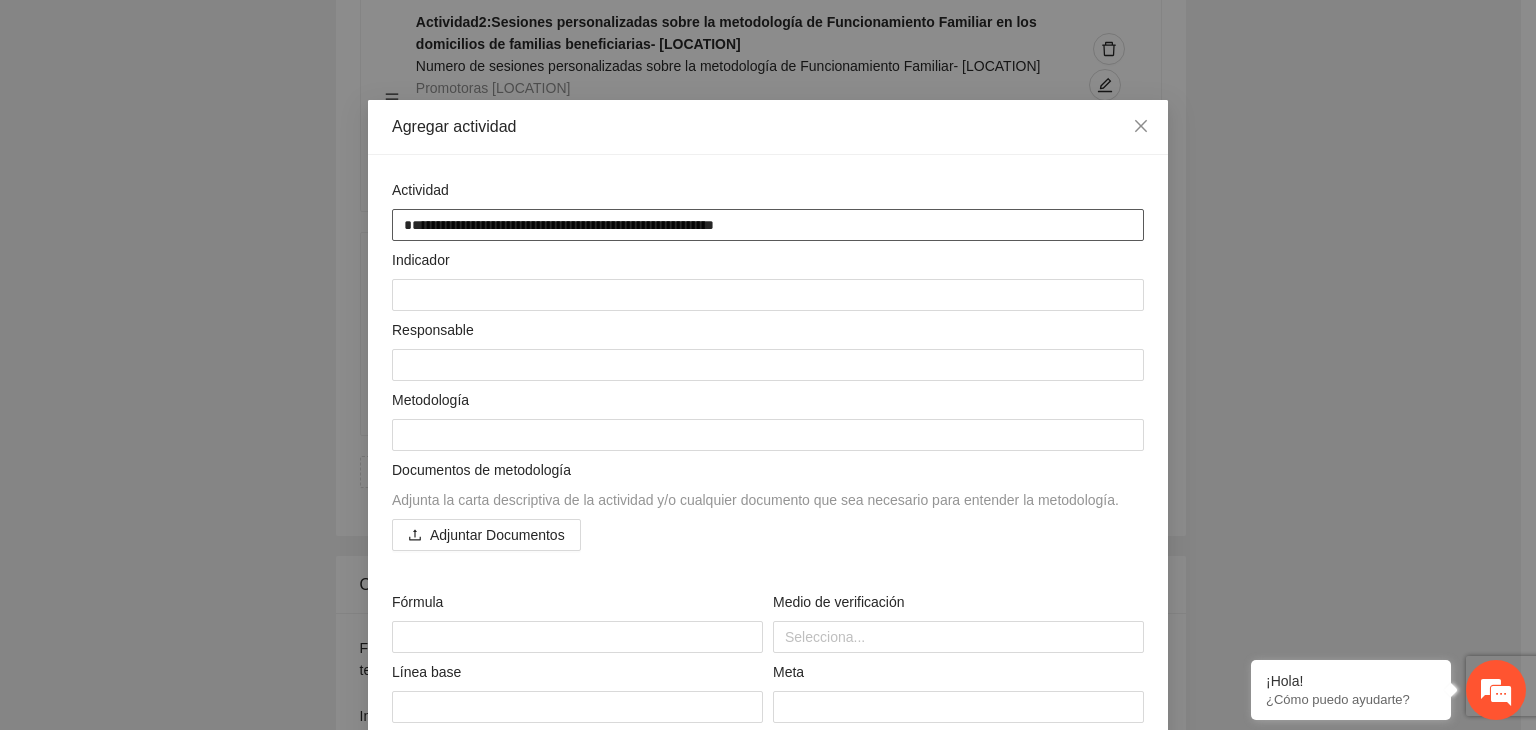 type on "**********" 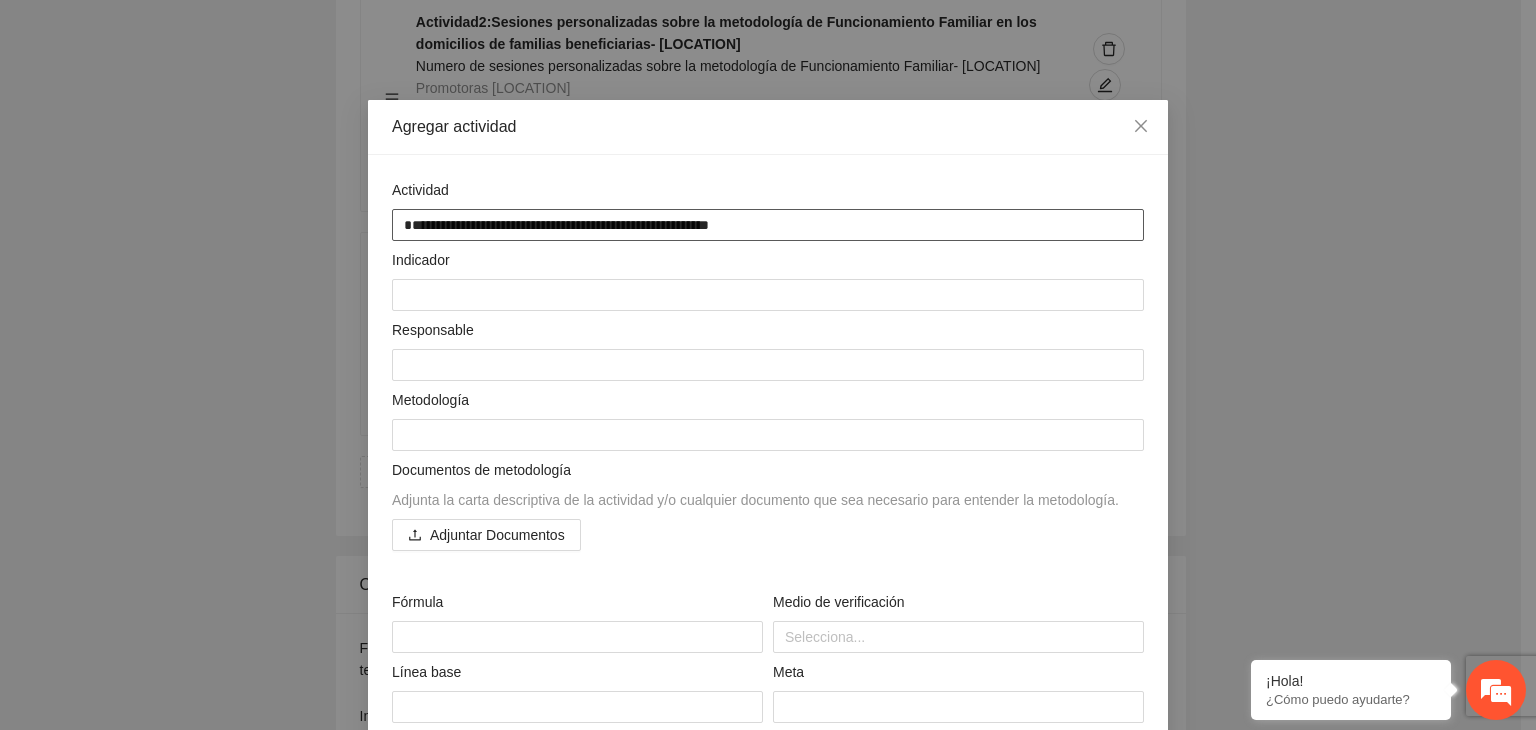 type on "**********" 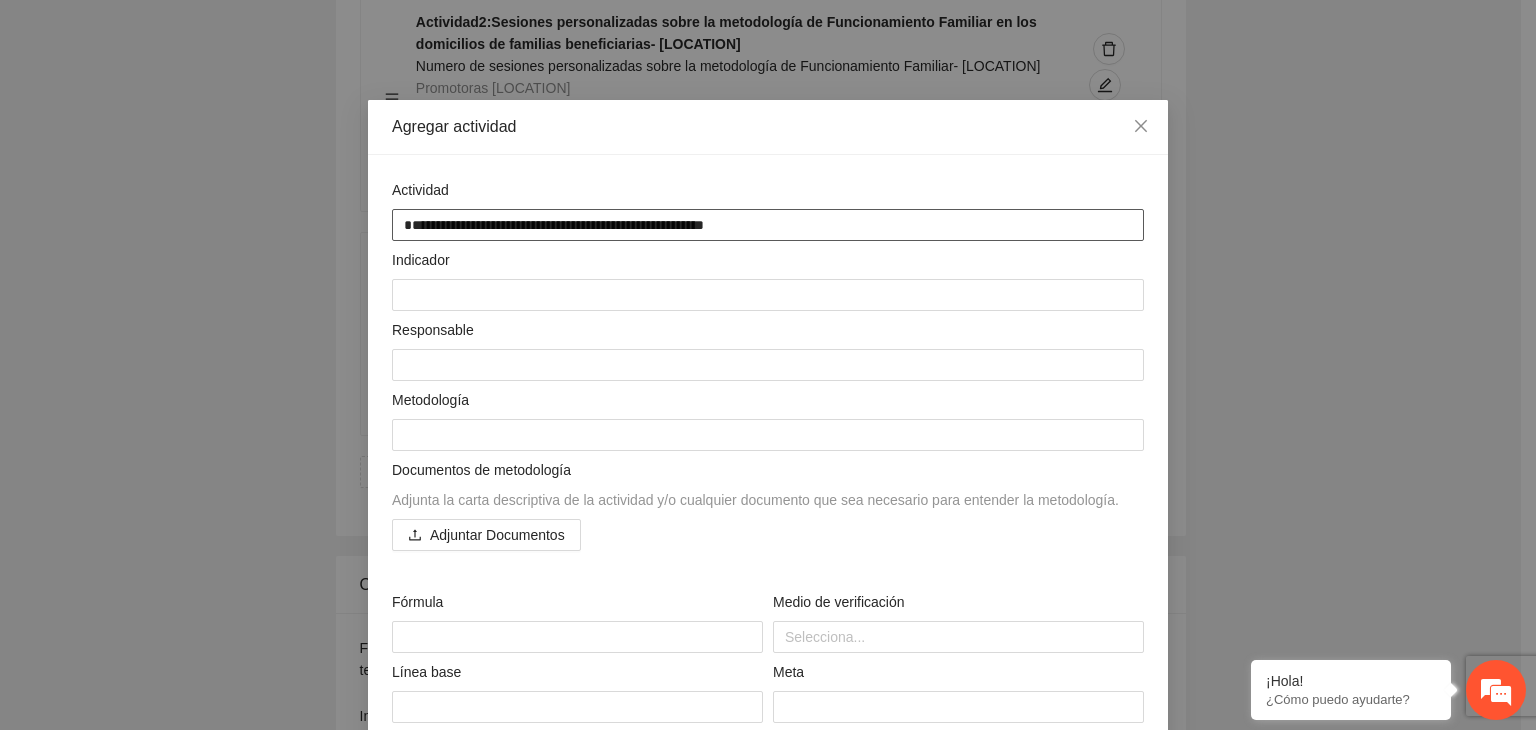 type on "**********" 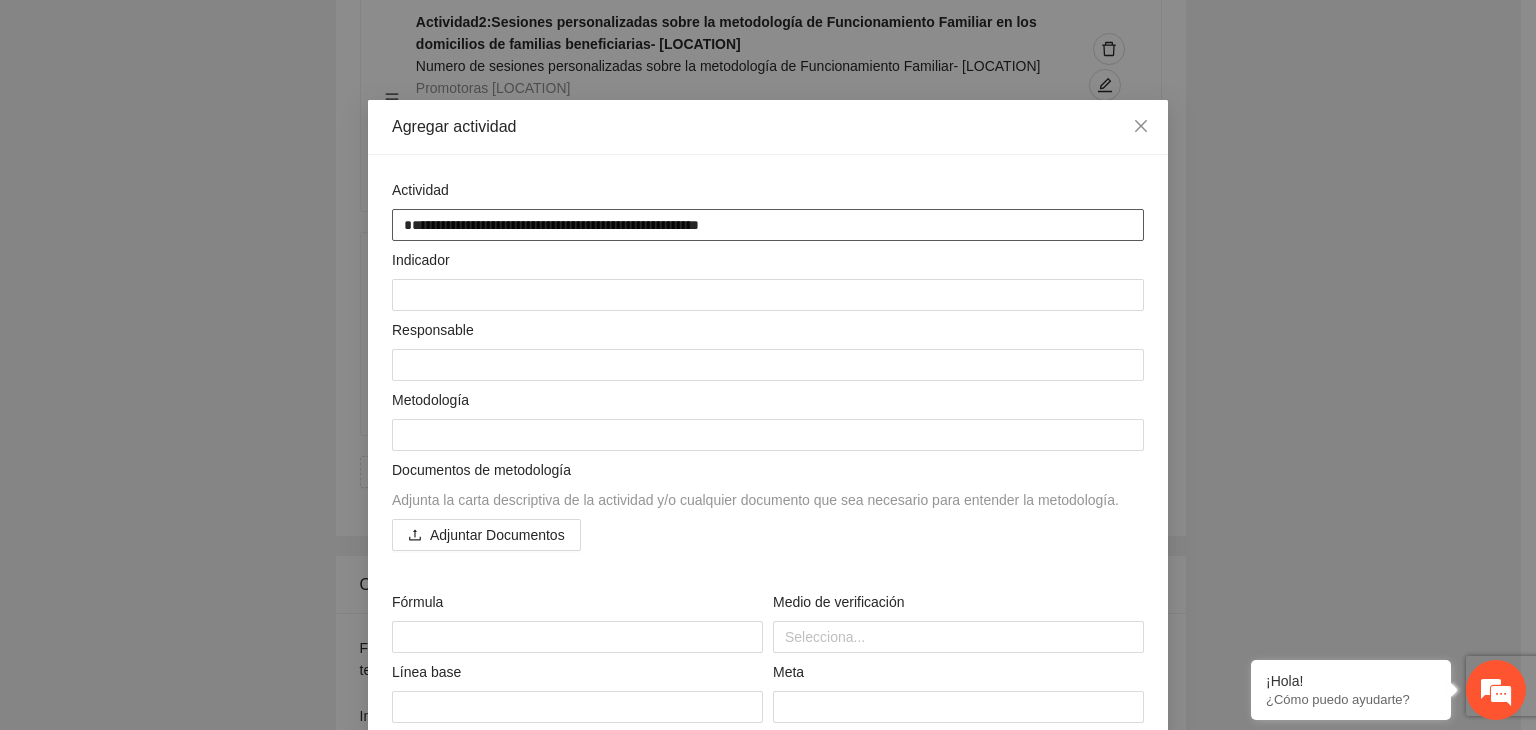 type on "**********" 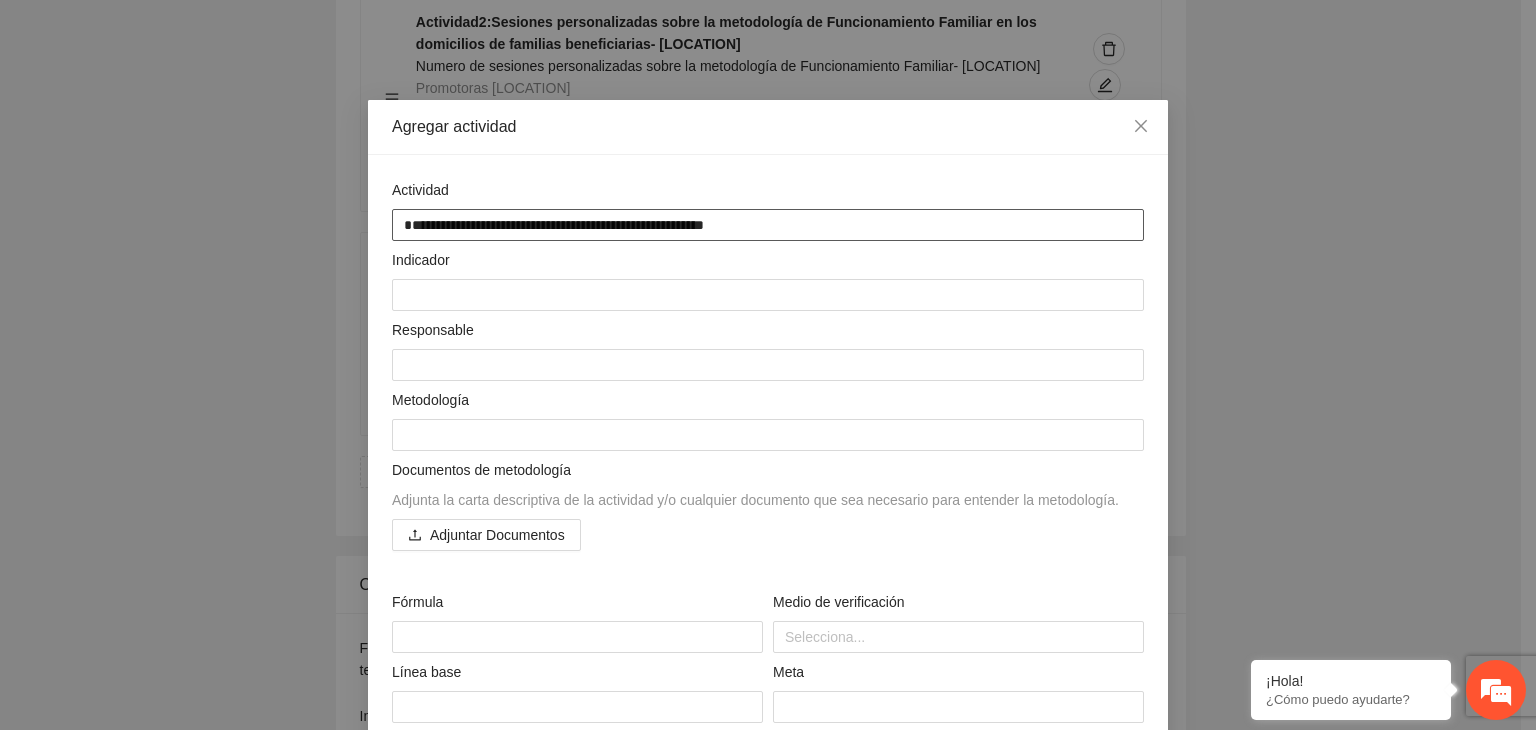 type on "**********" 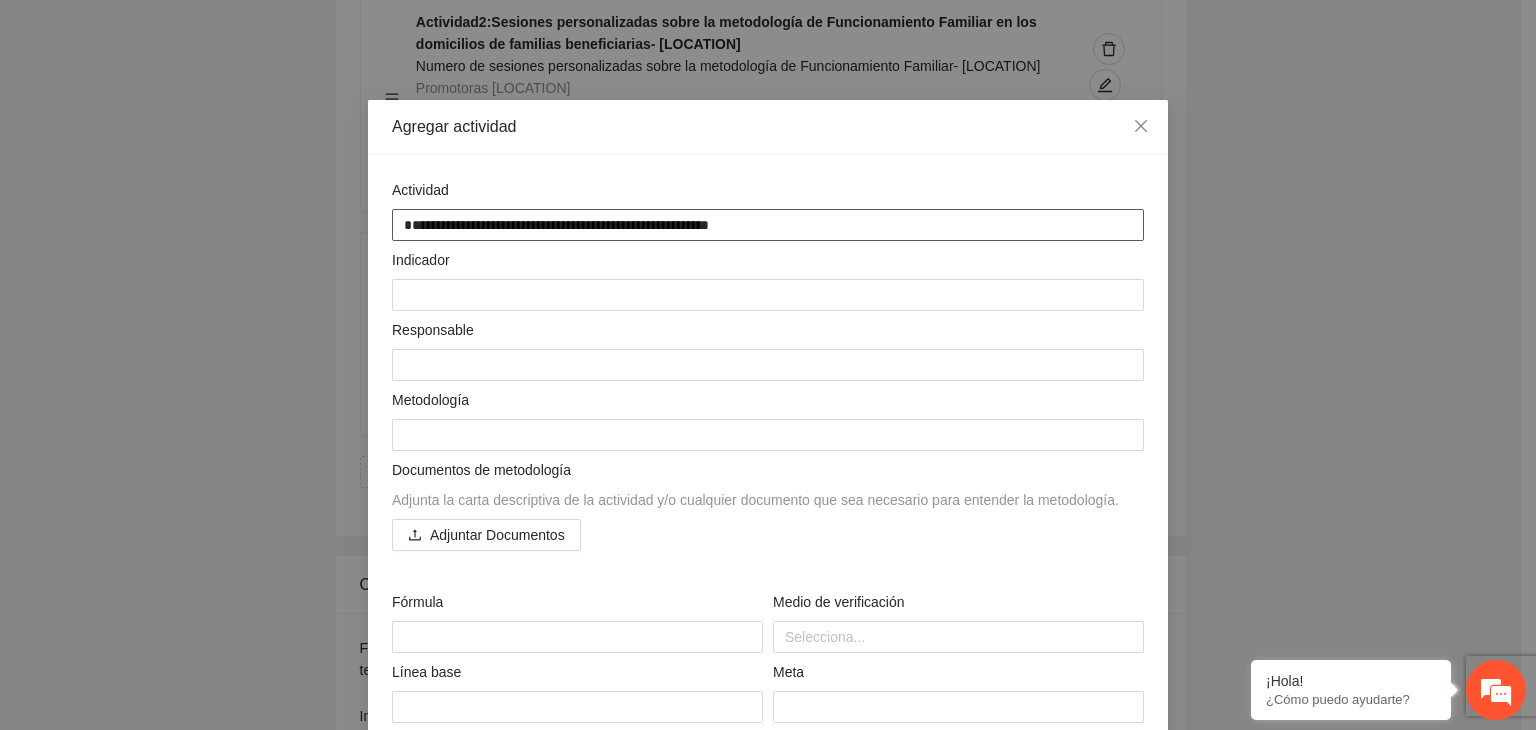 type on "**********" 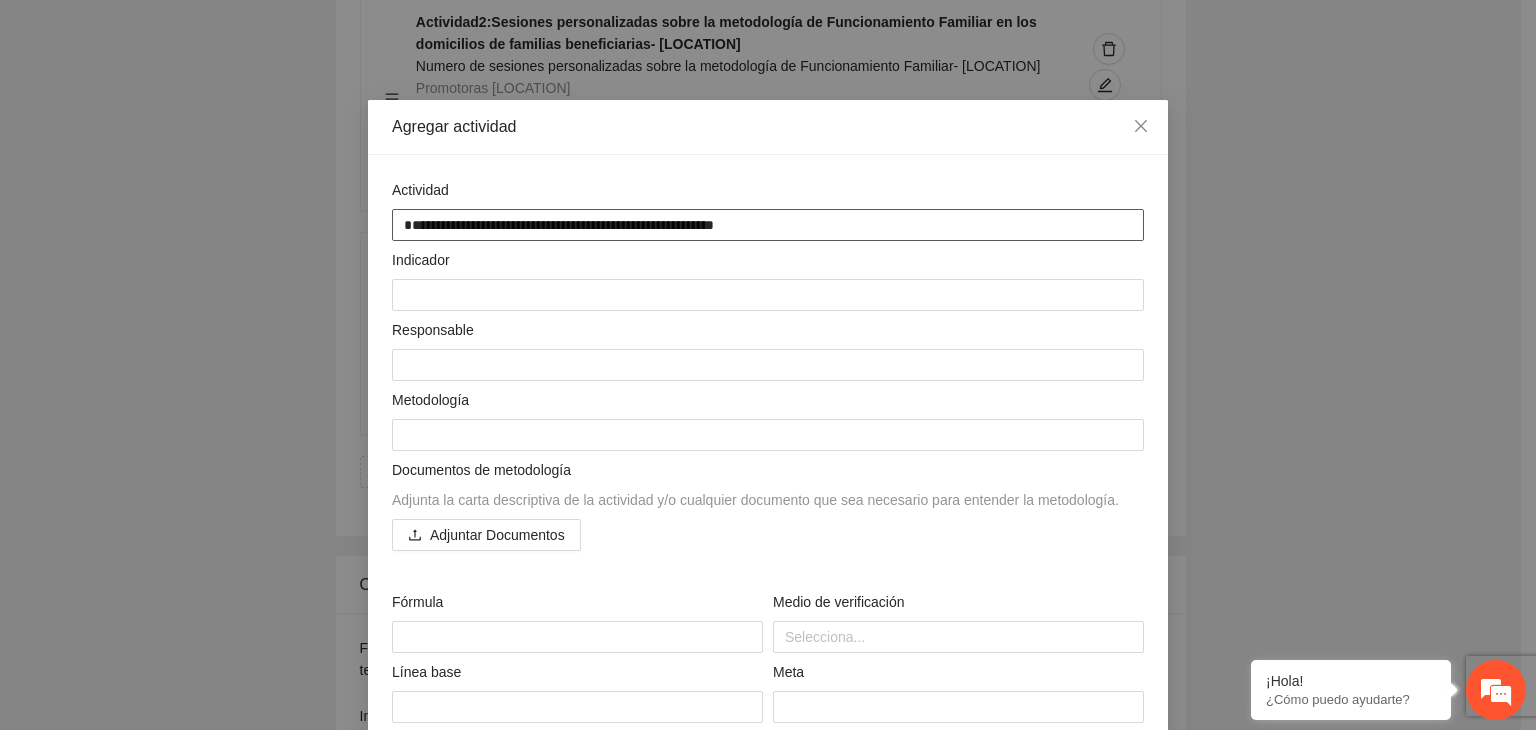 type on "**********" 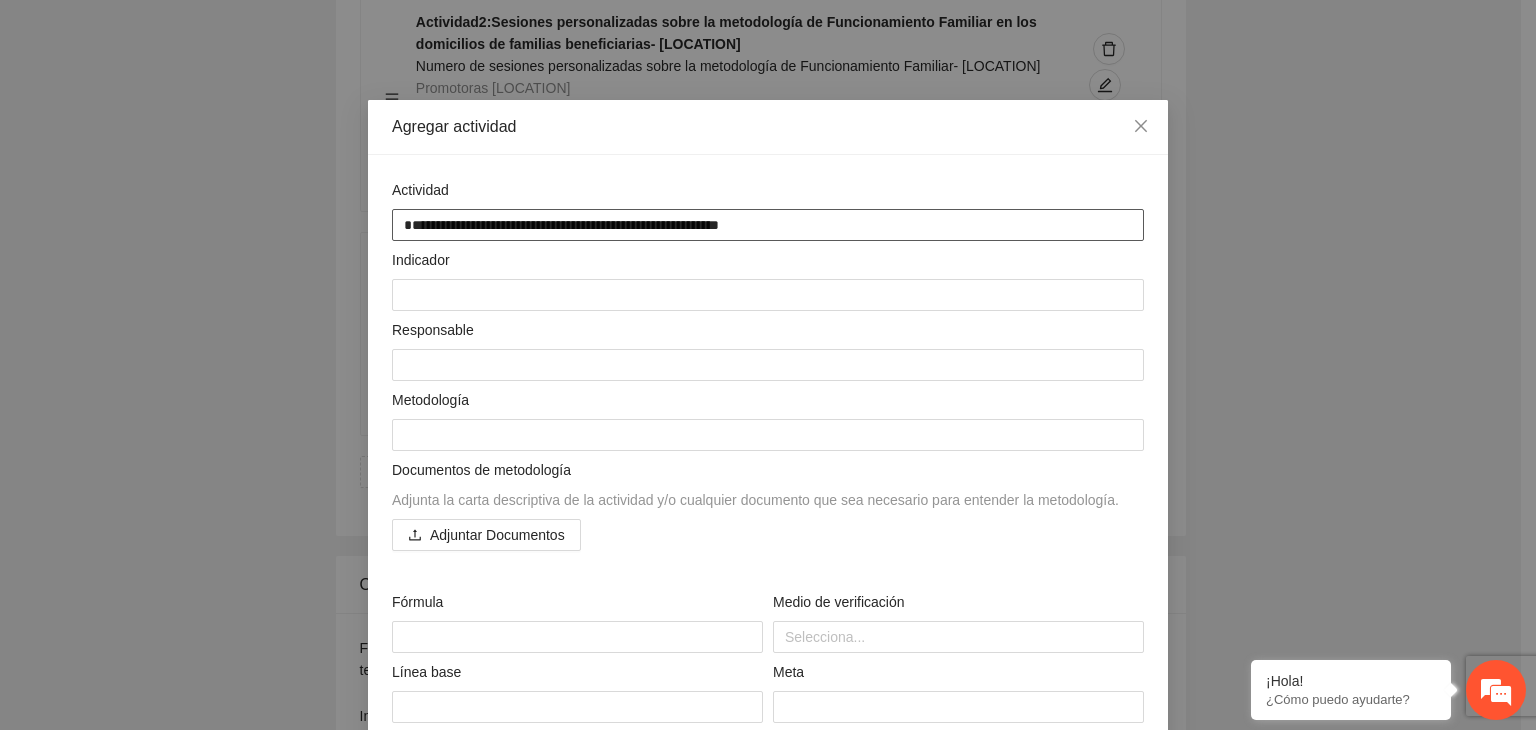 type on "**********" 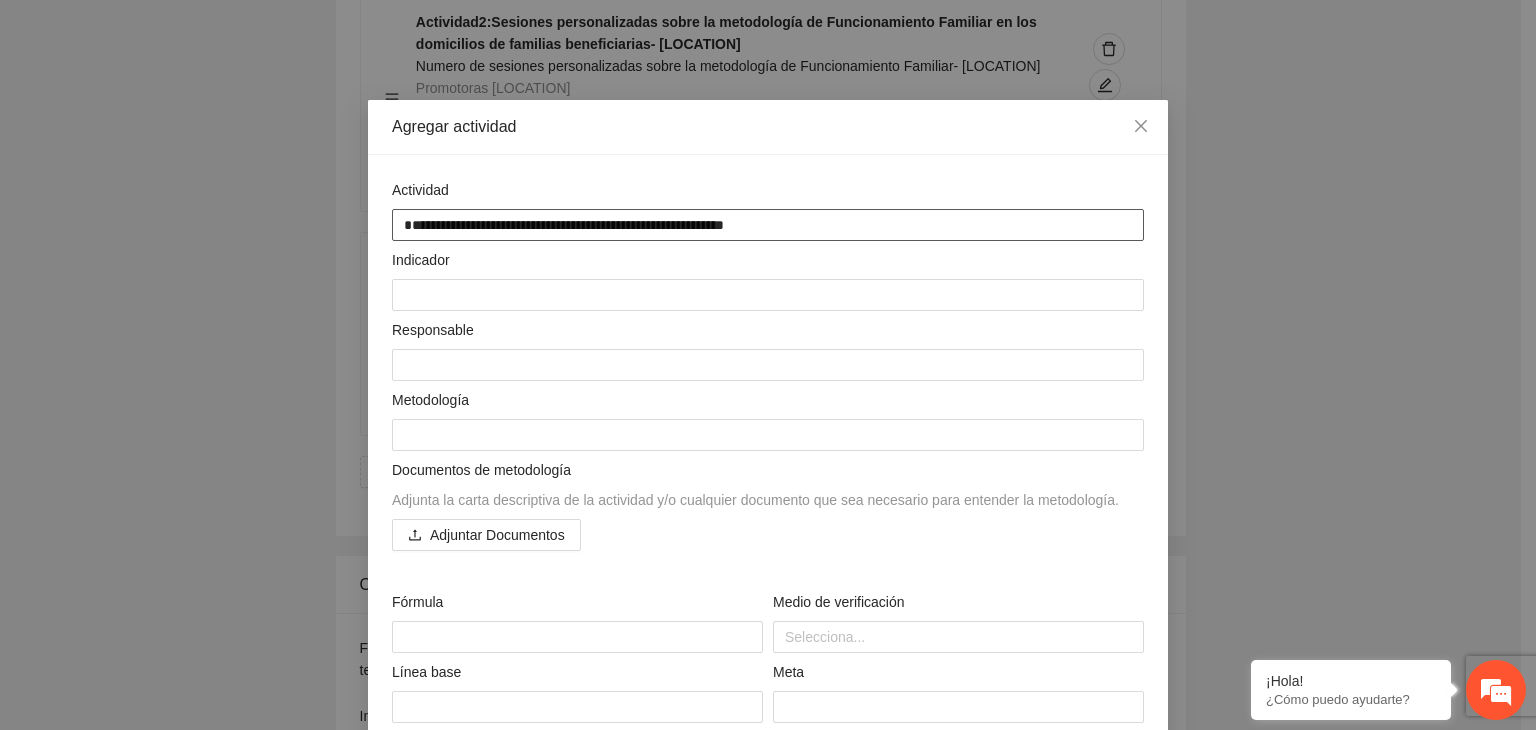 type on "**********" 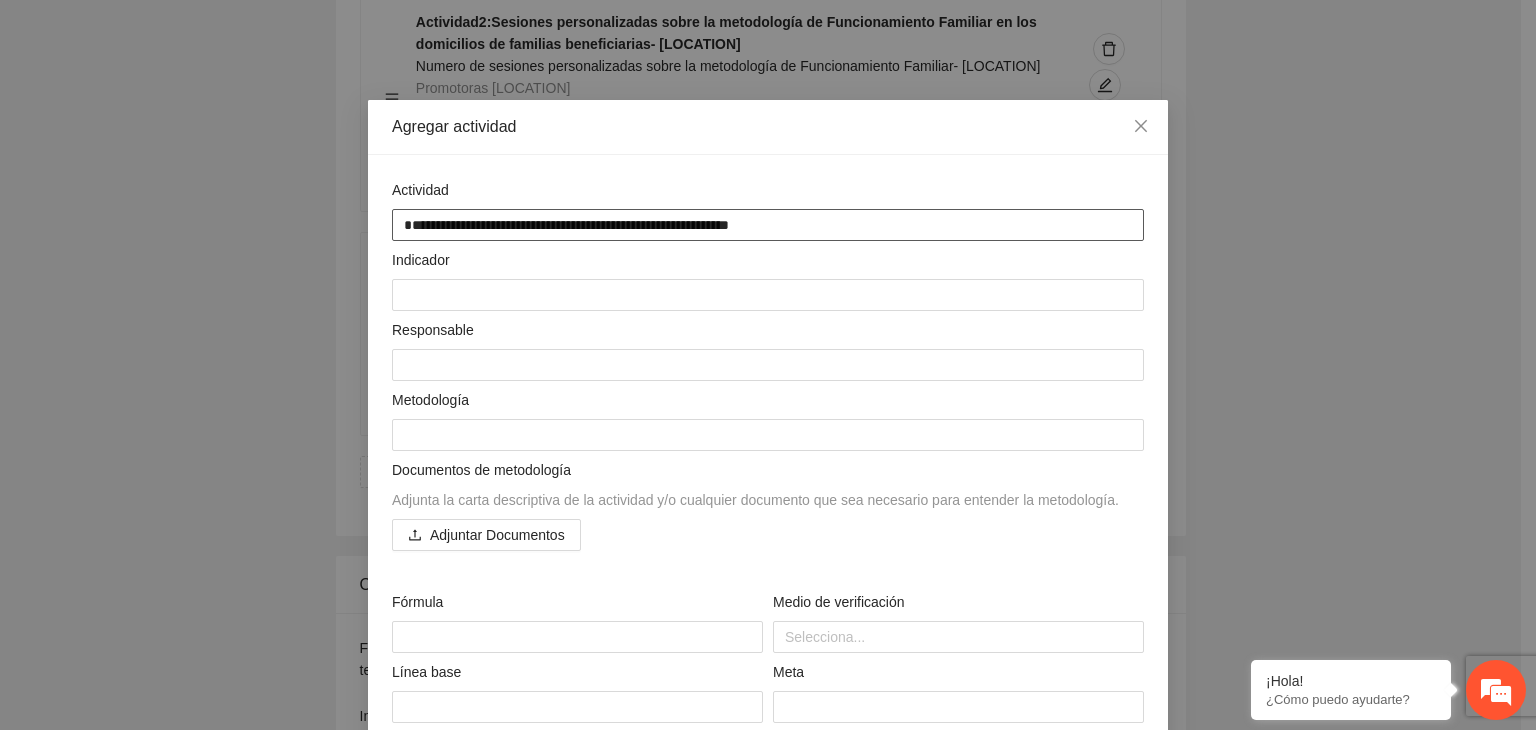 type on "**********" 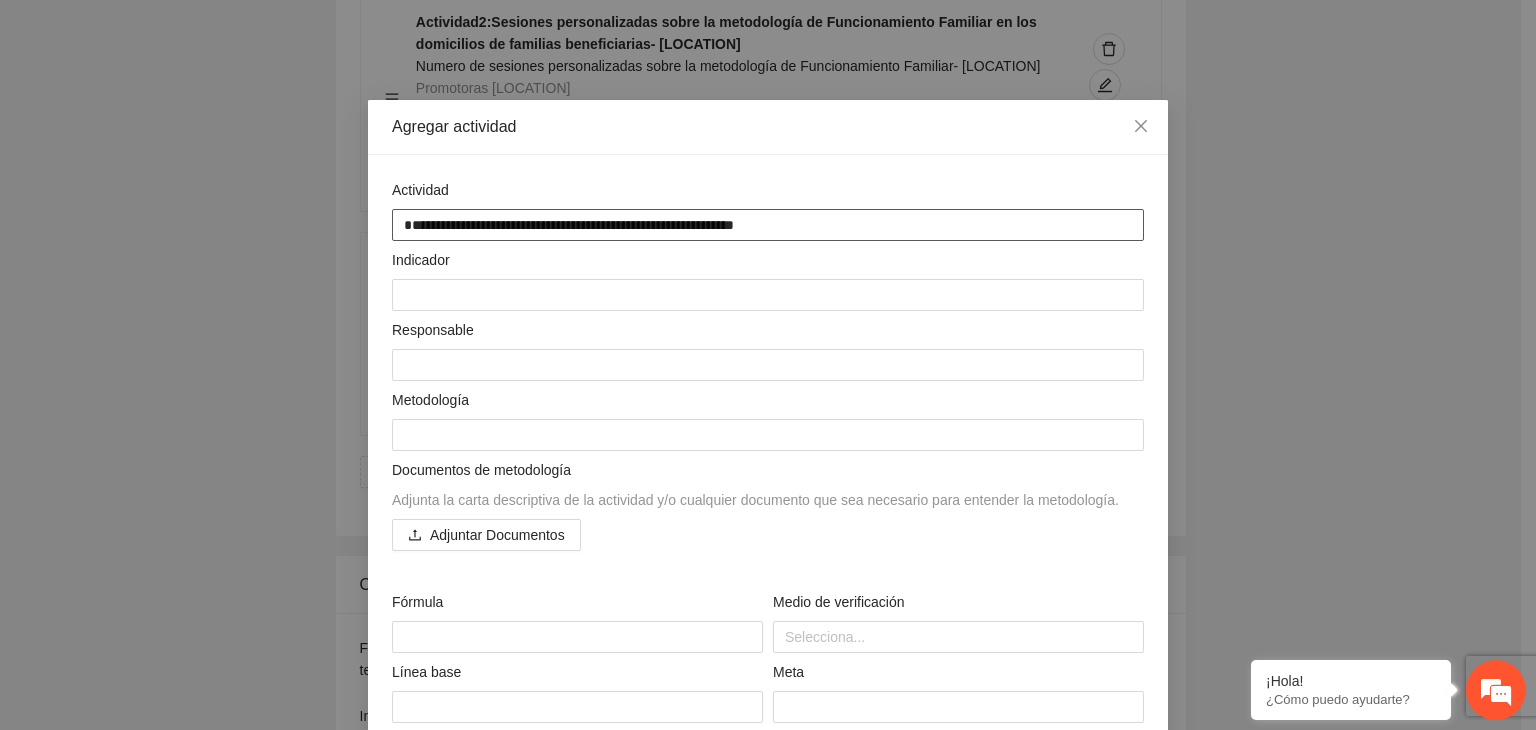type on "**********" 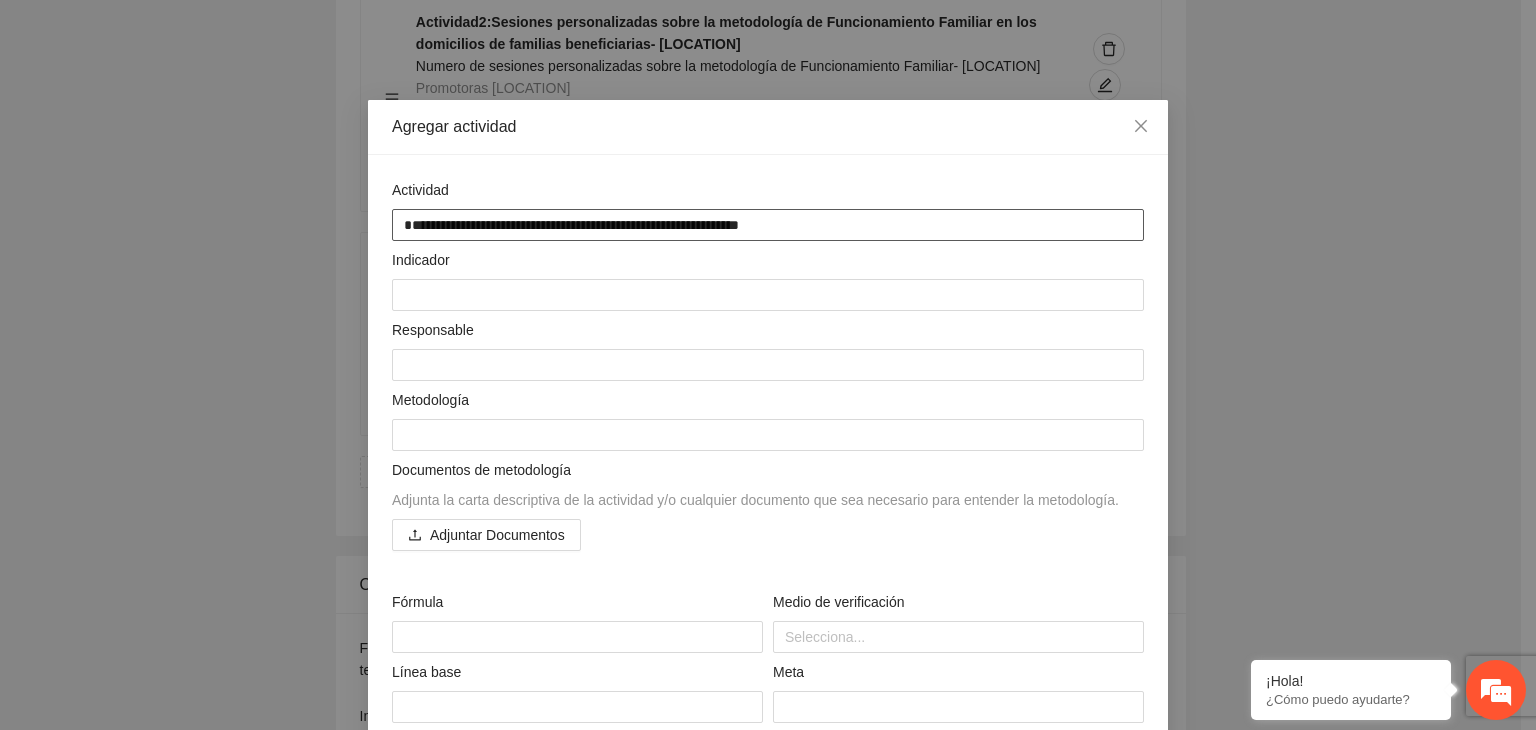 type on "**********" 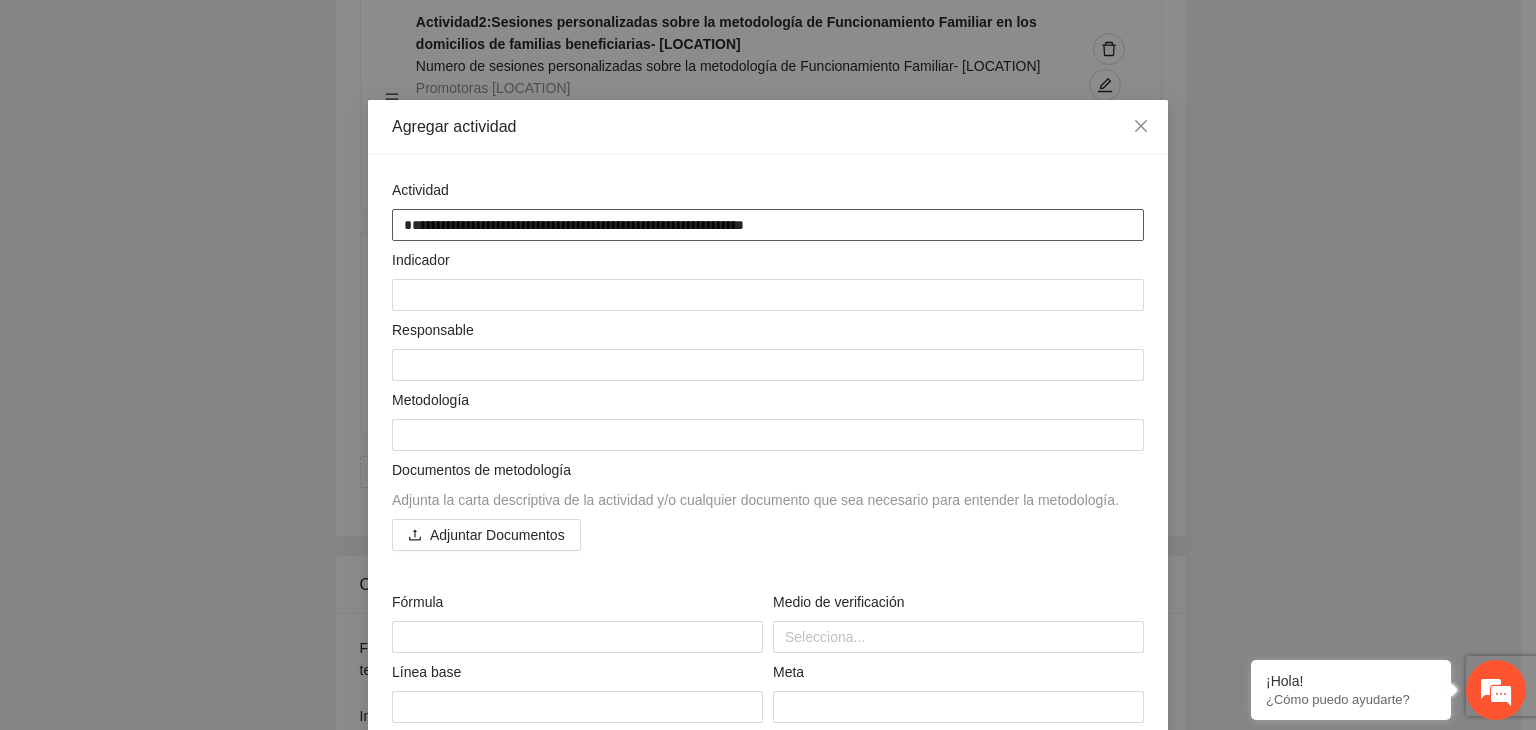 type on "**********" 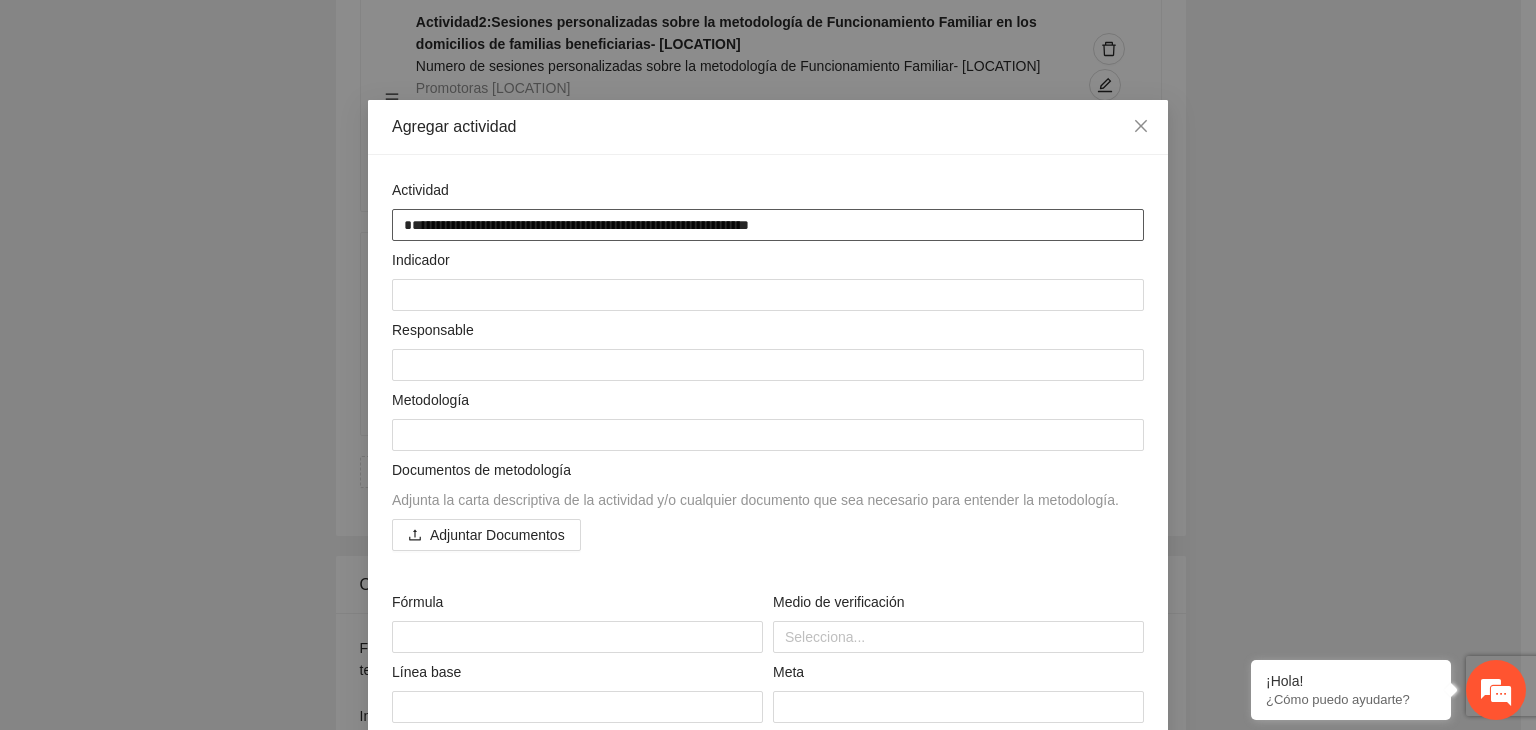 type on "**********" 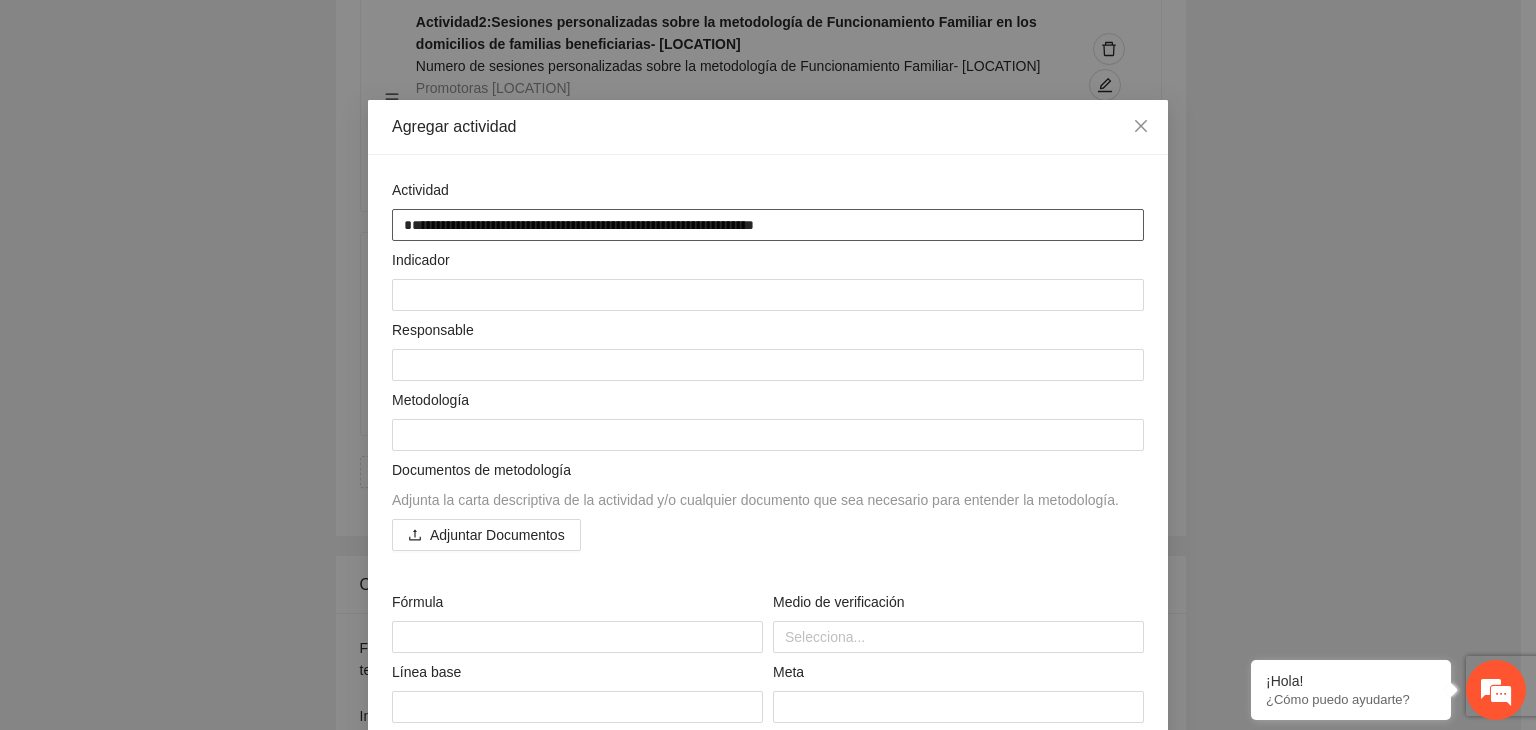 type on "**********" 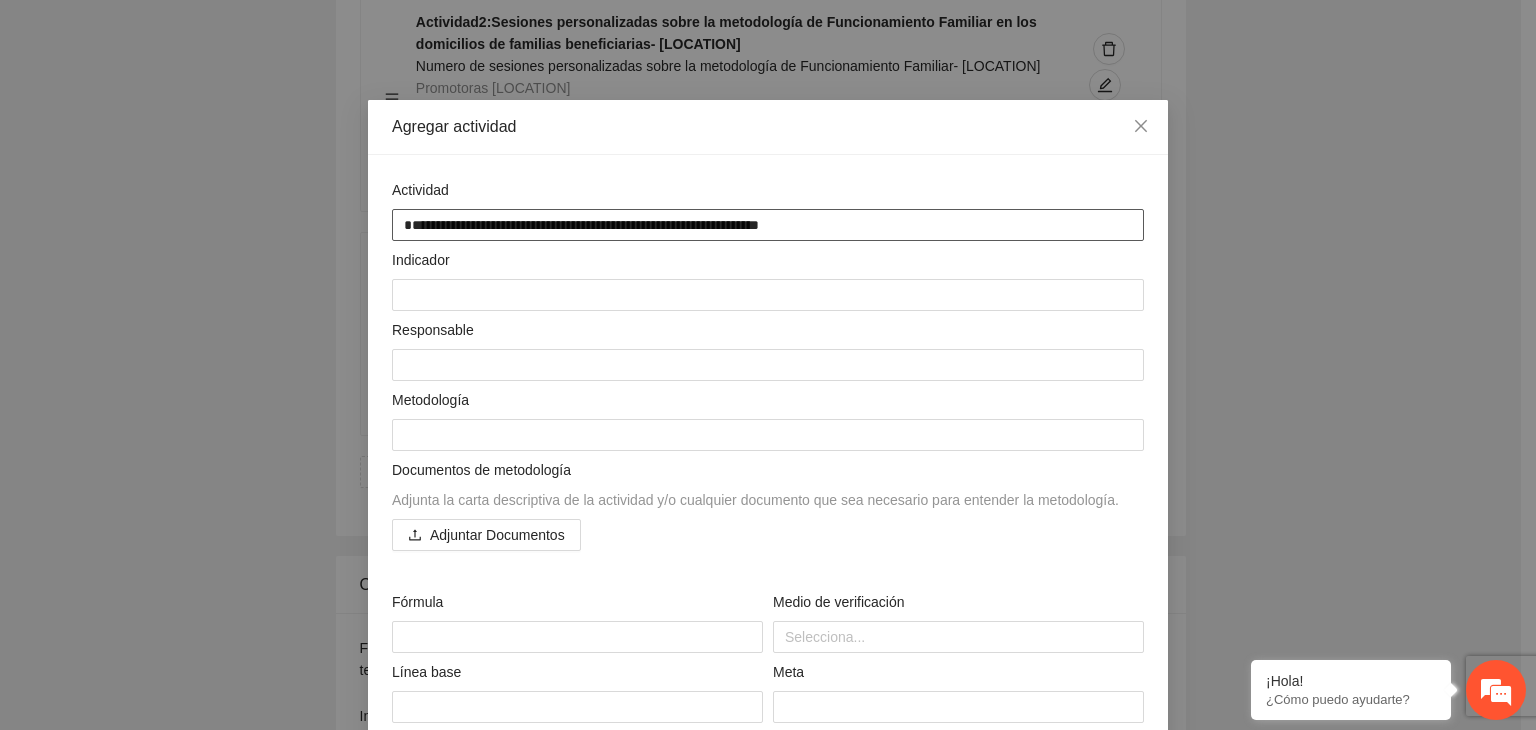 type on "**********" 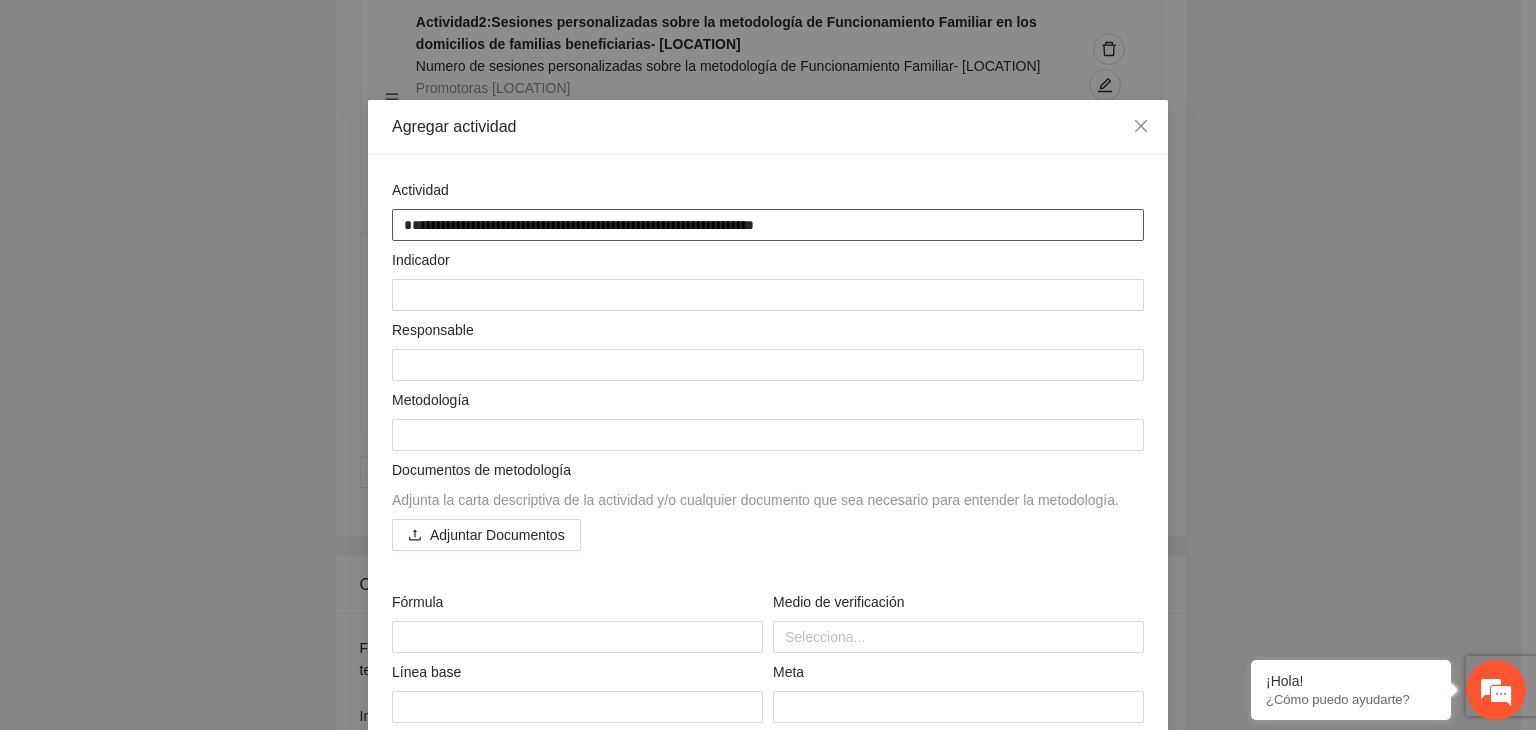 type on "**********" 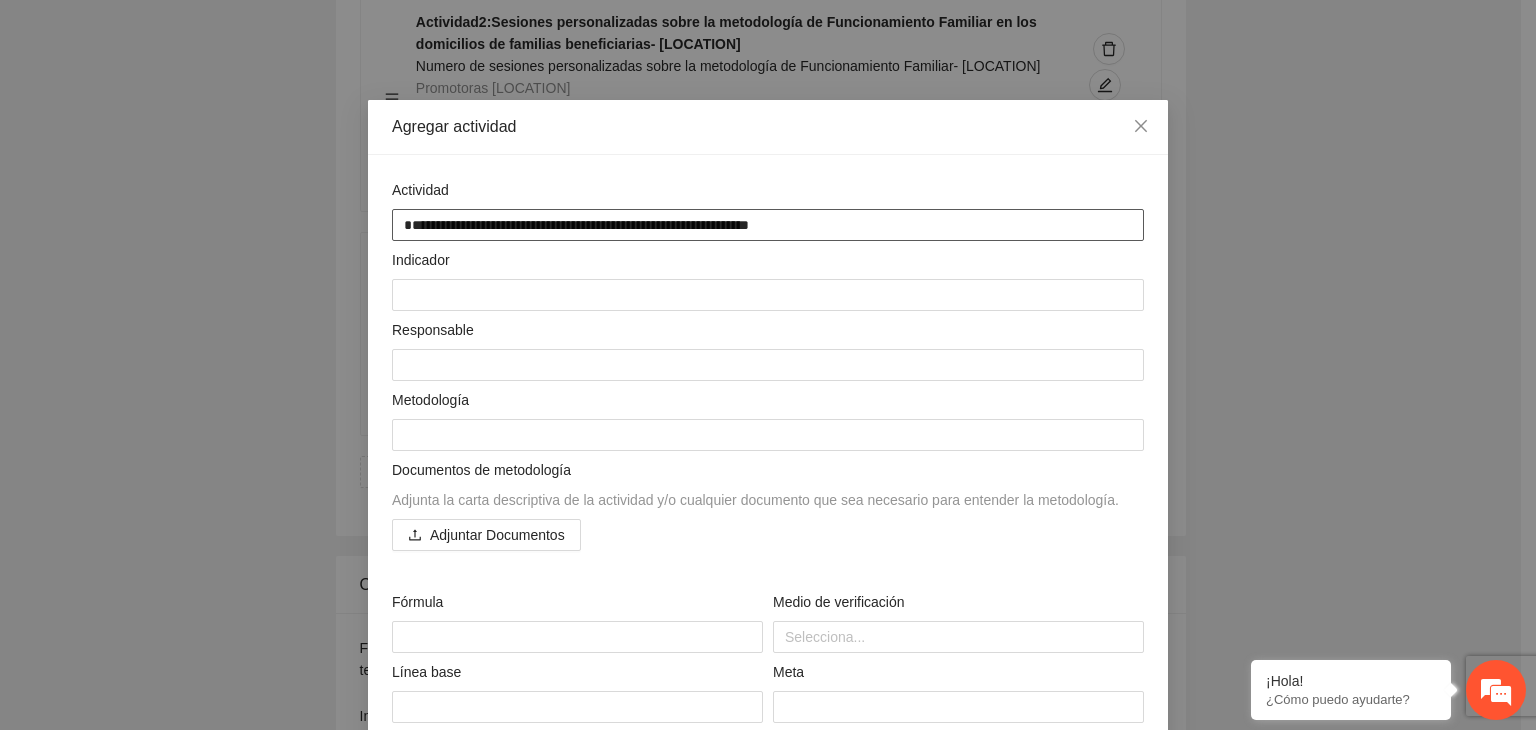type on "**********" 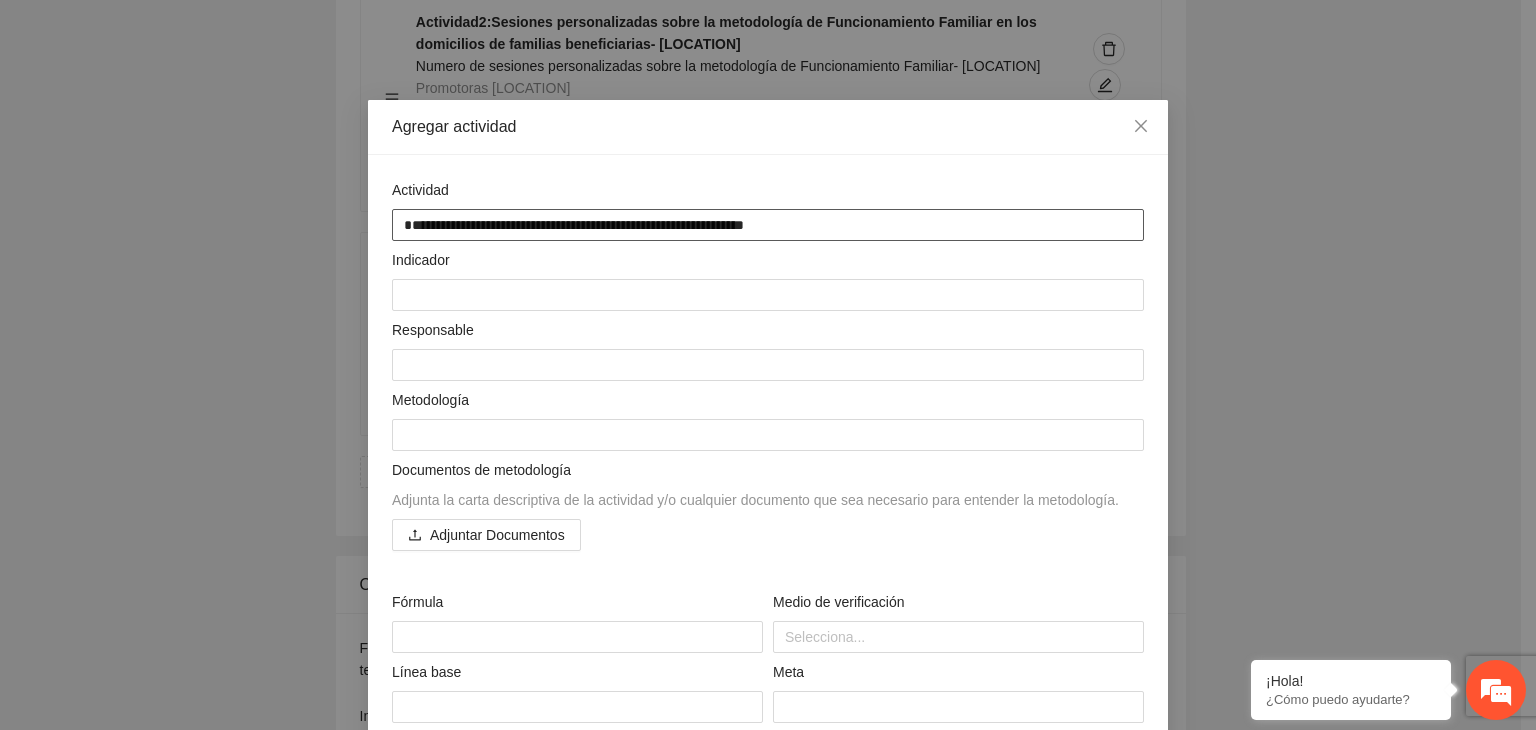 type on "**********" 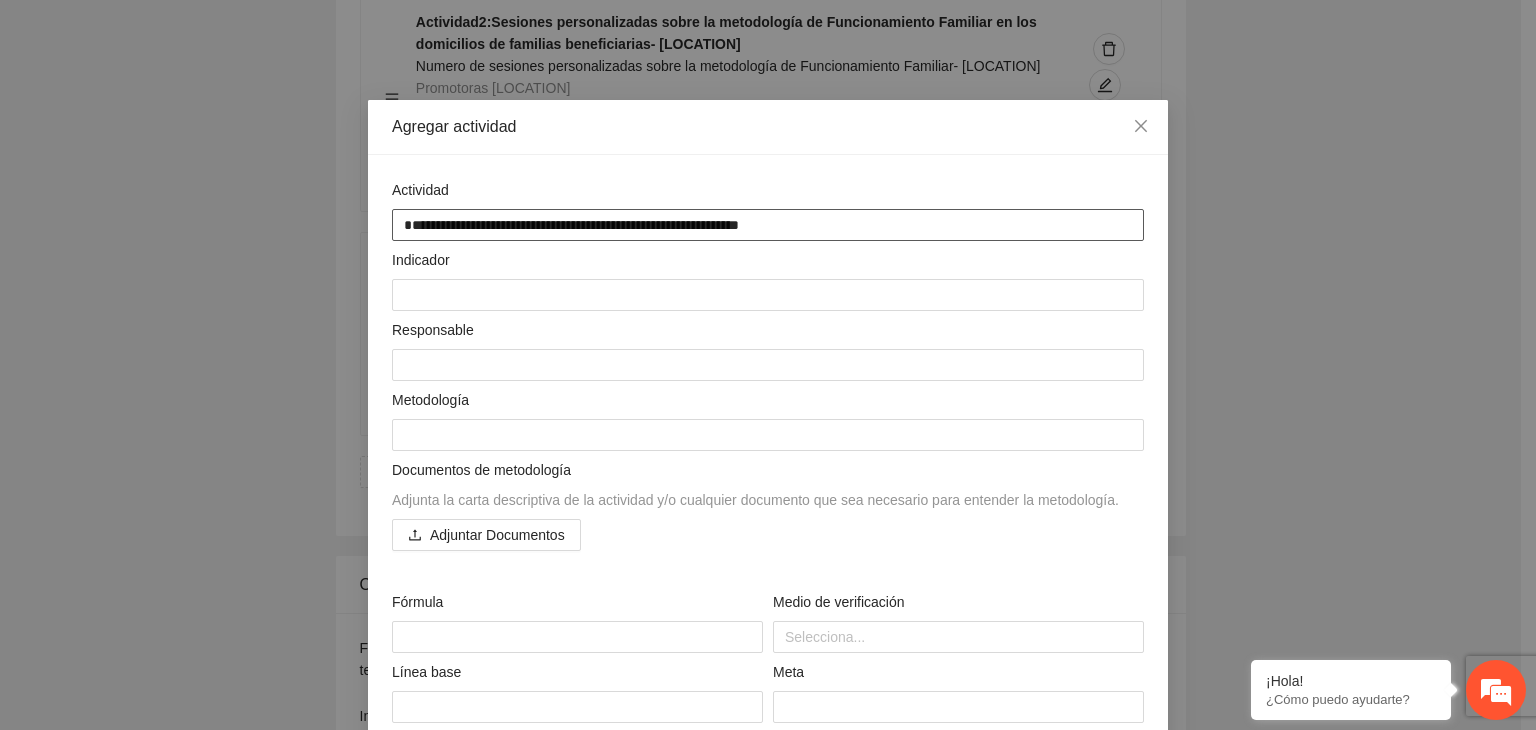 type on "**********" 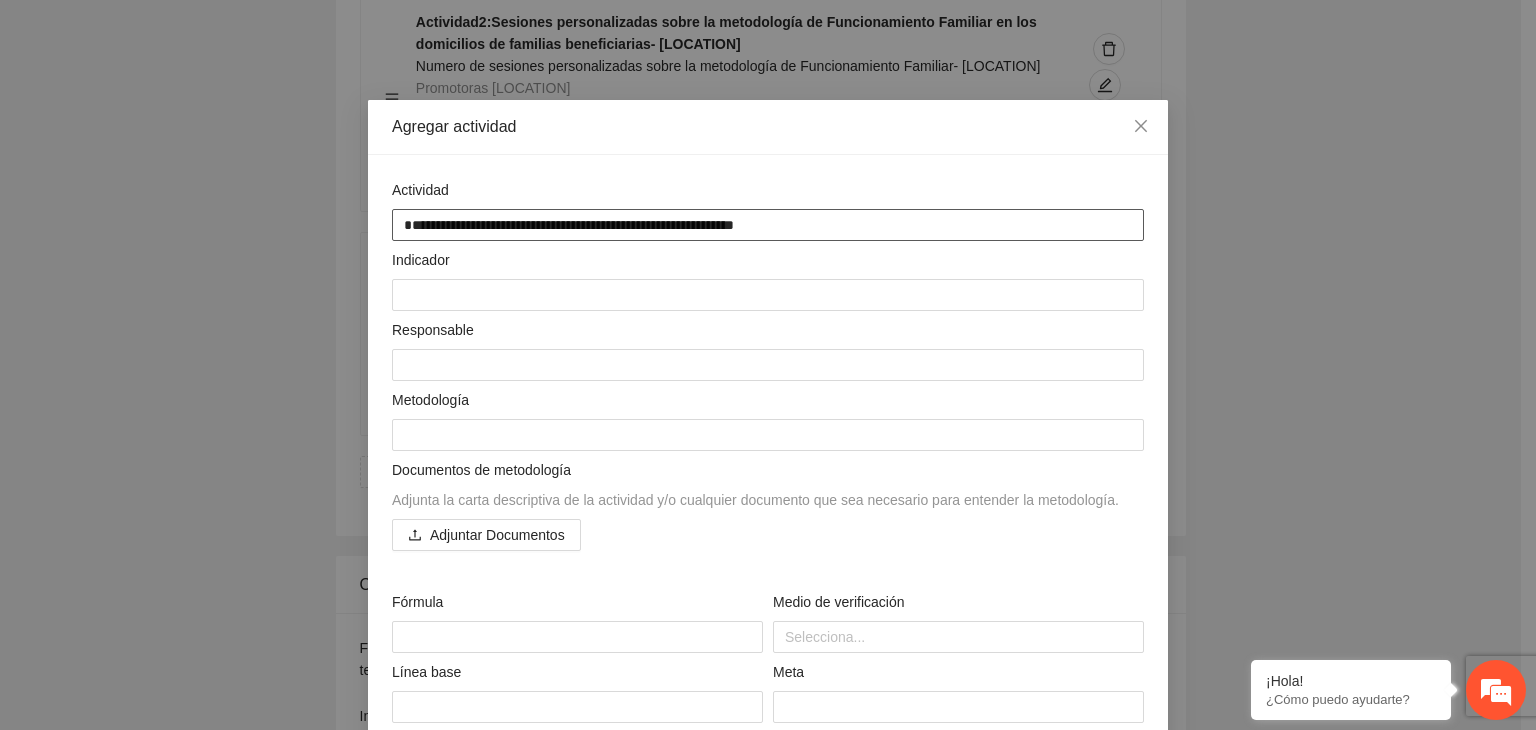type on "**********" 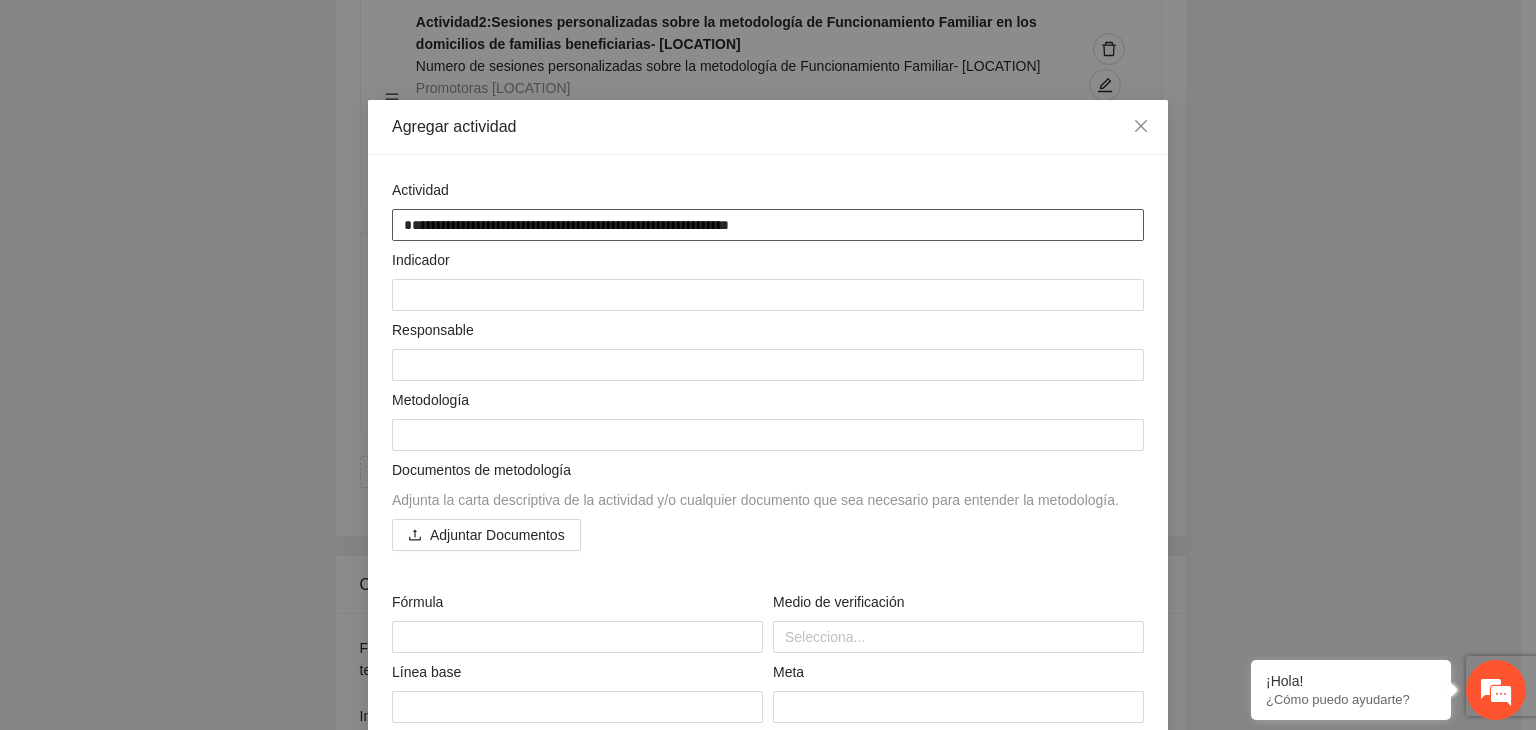 type on "**********" 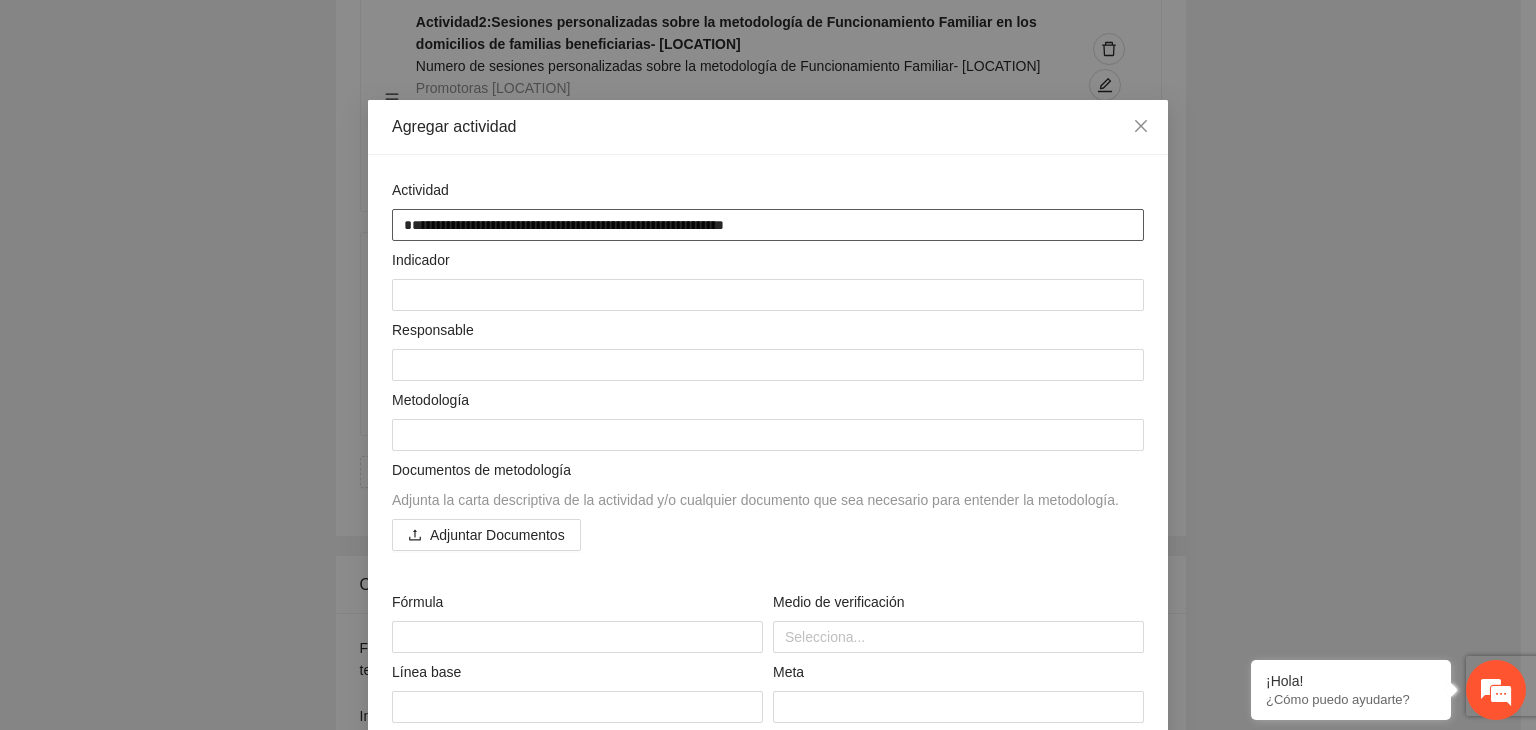 type on "**********" 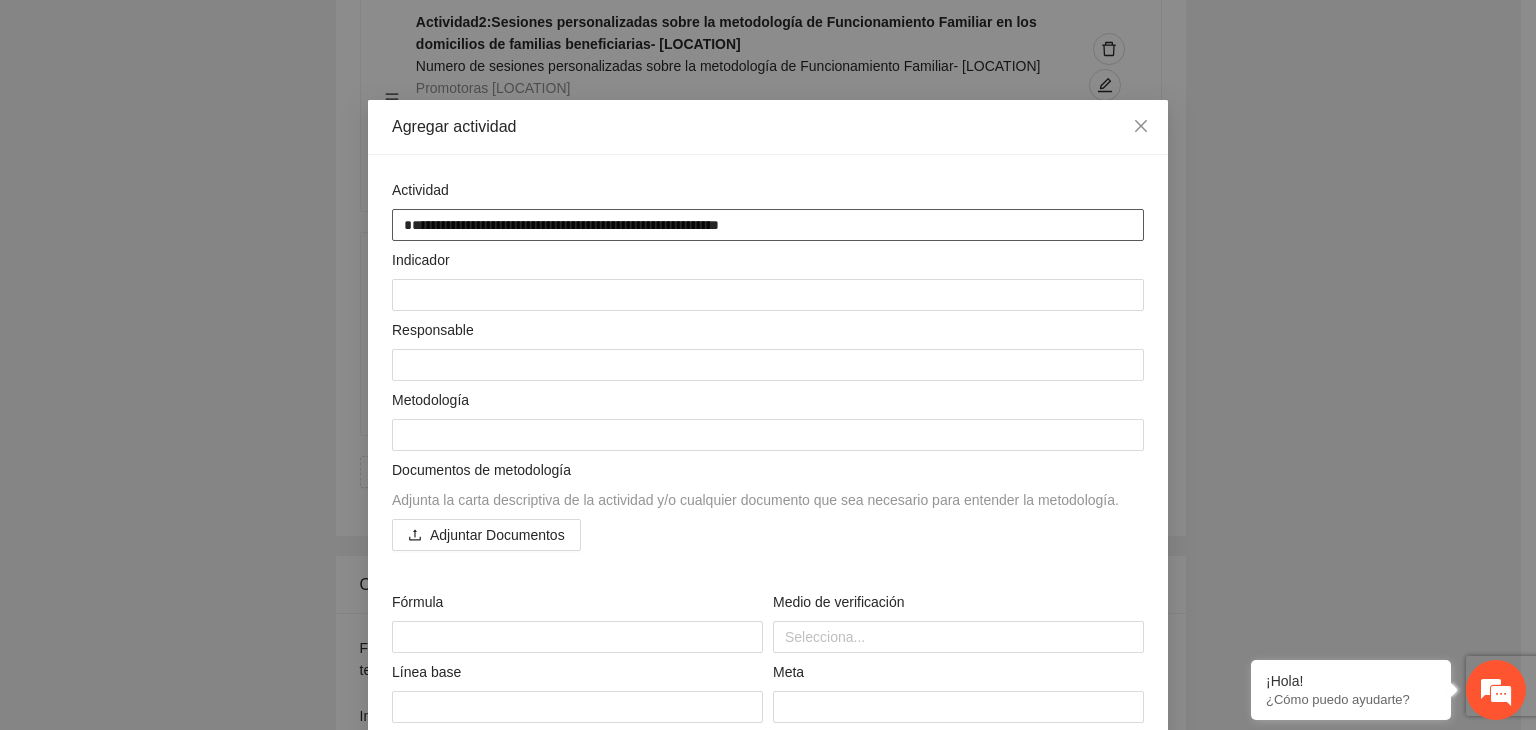 type on "**********" 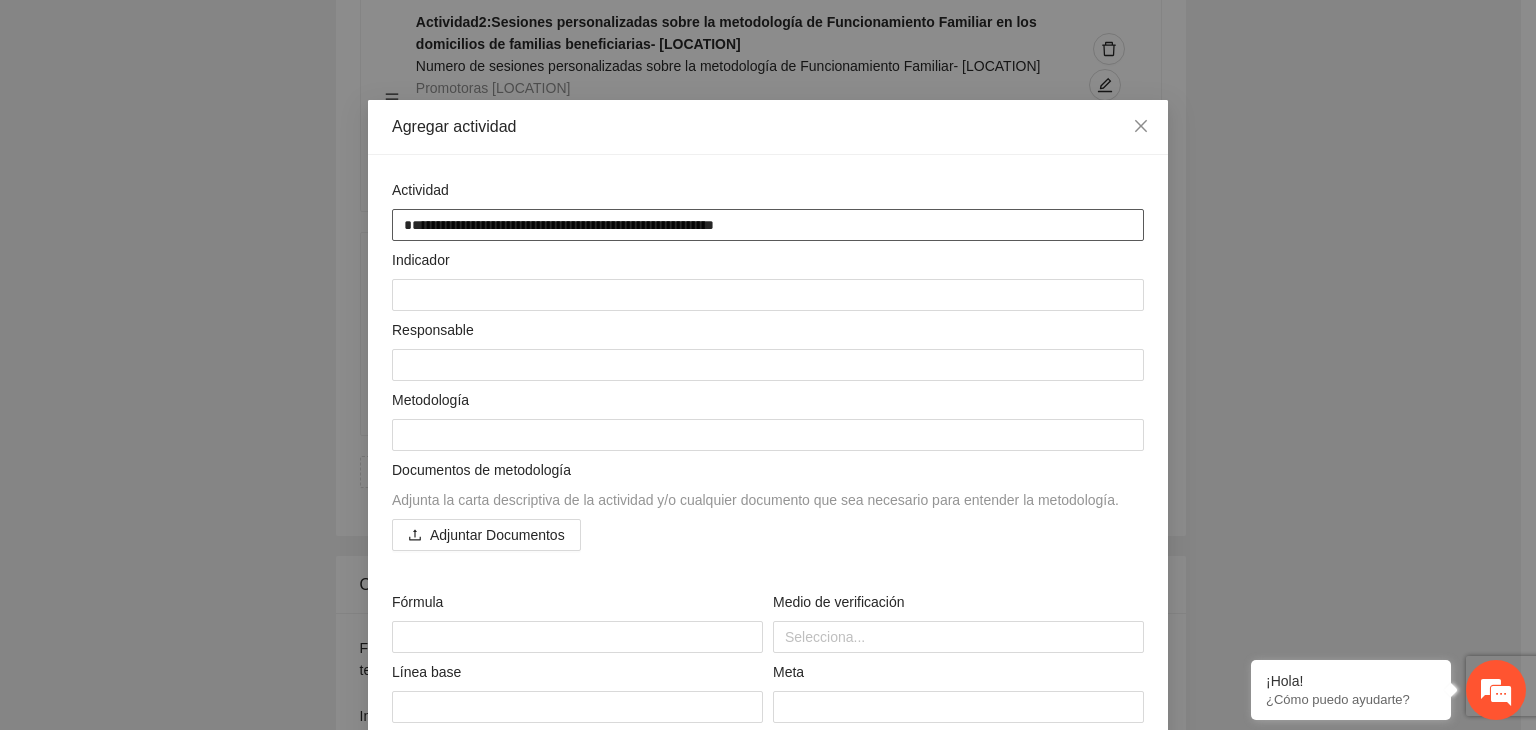 type on "**********" 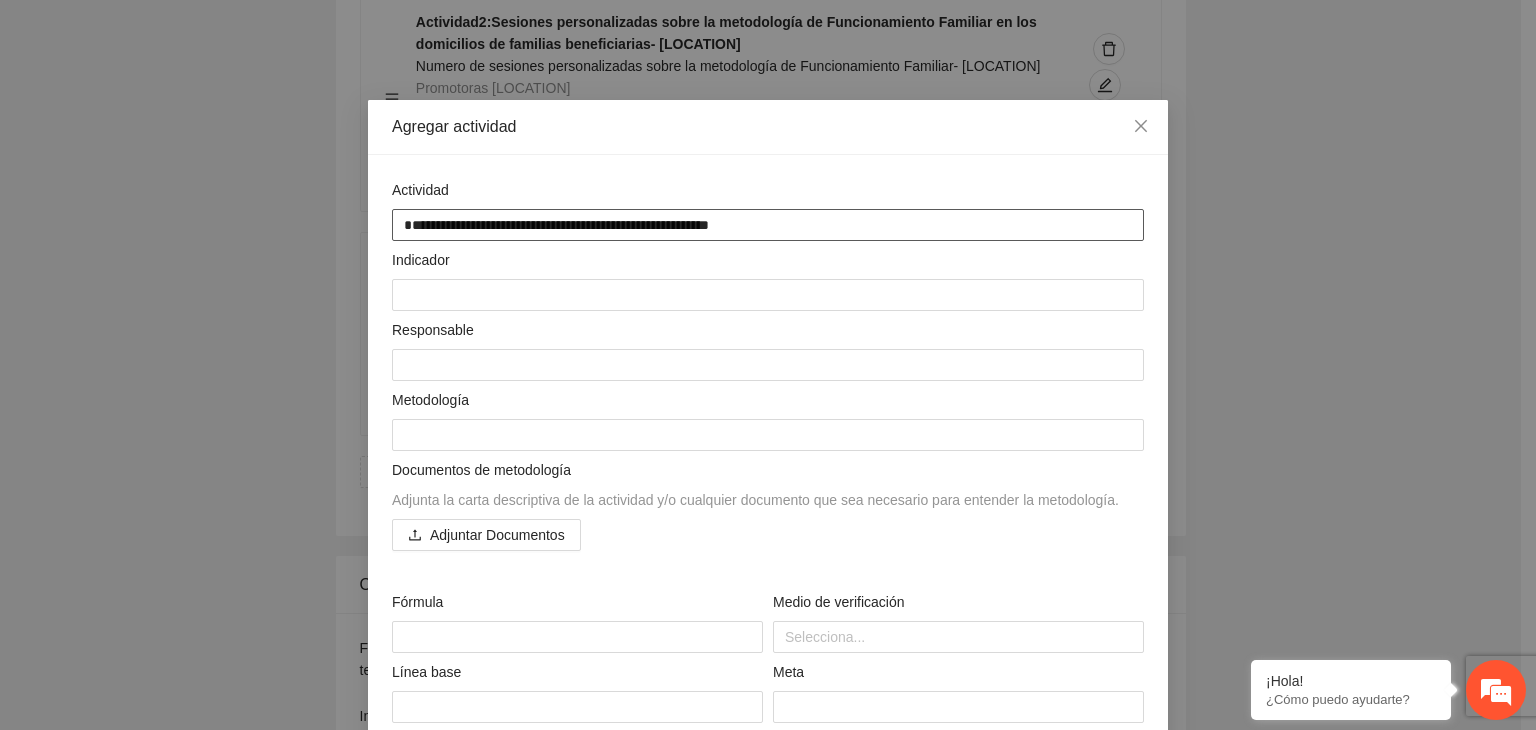 type on "**********" 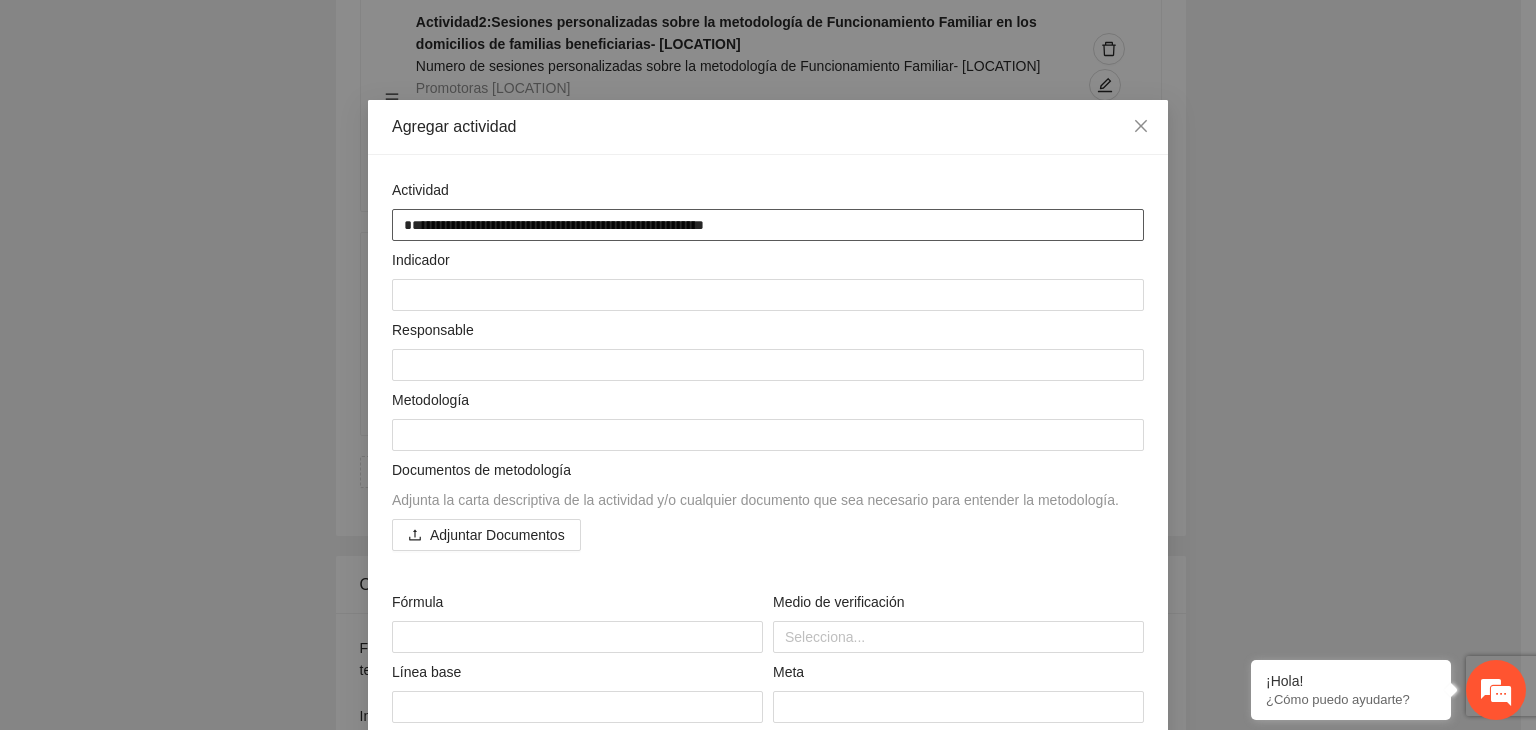 type on "**********" 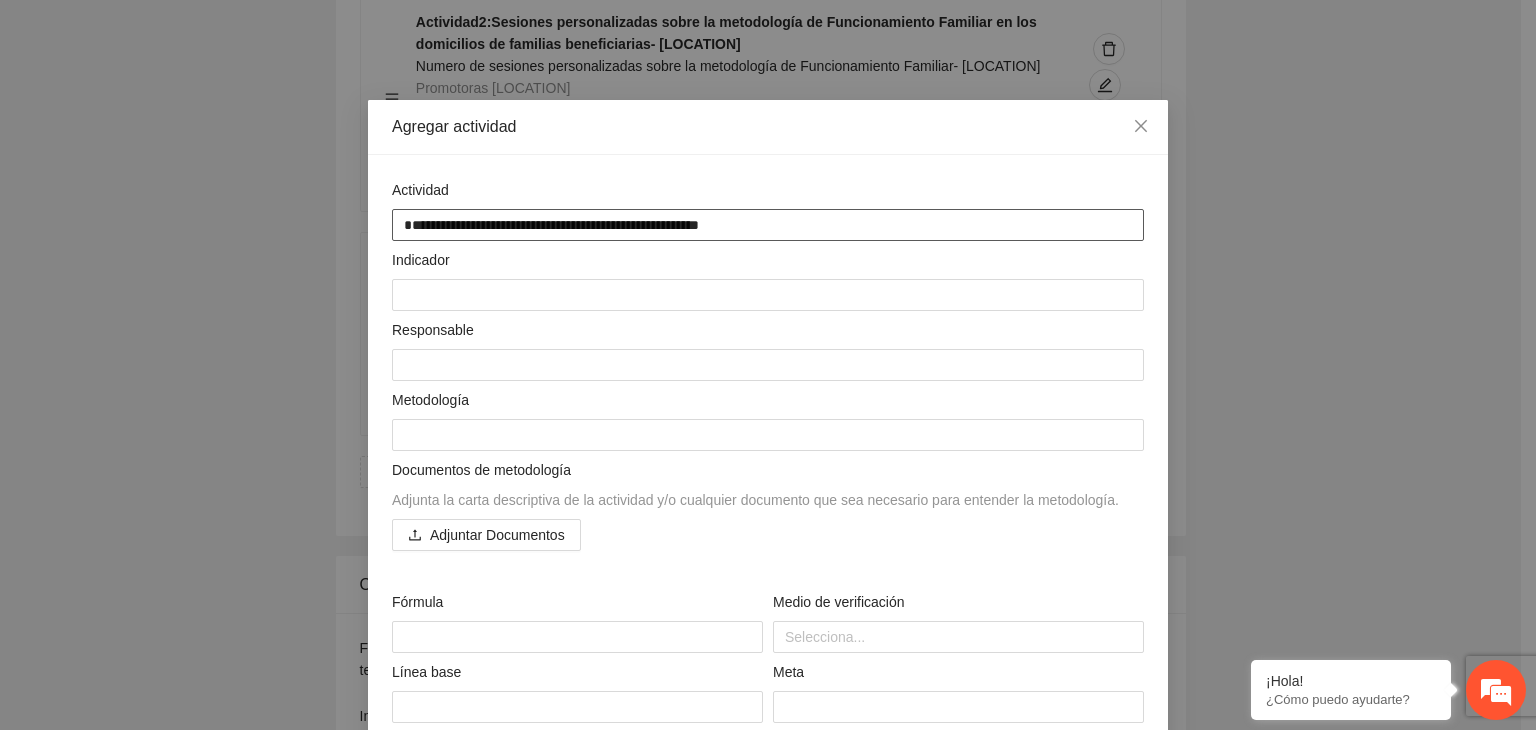 type on "**********" 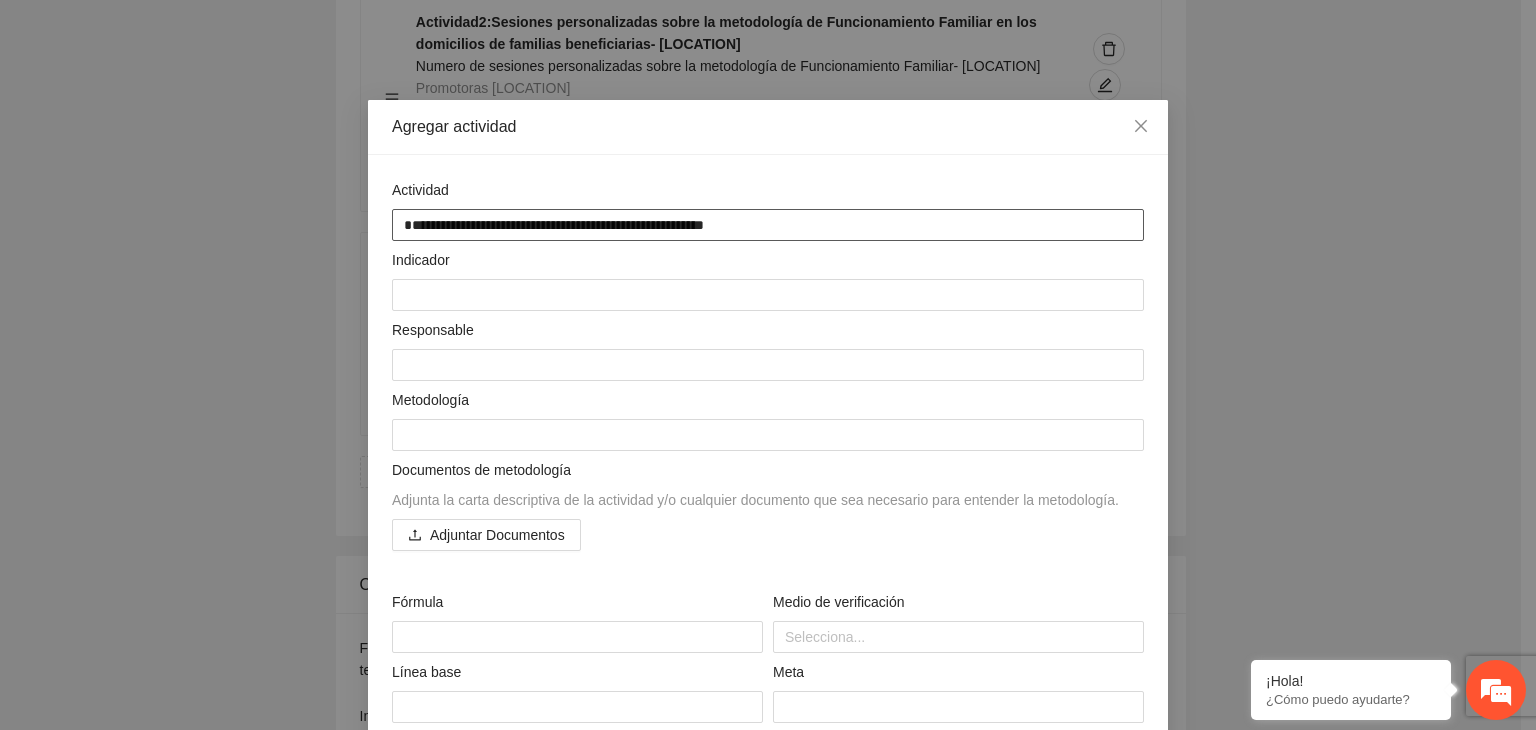 type on "**********" 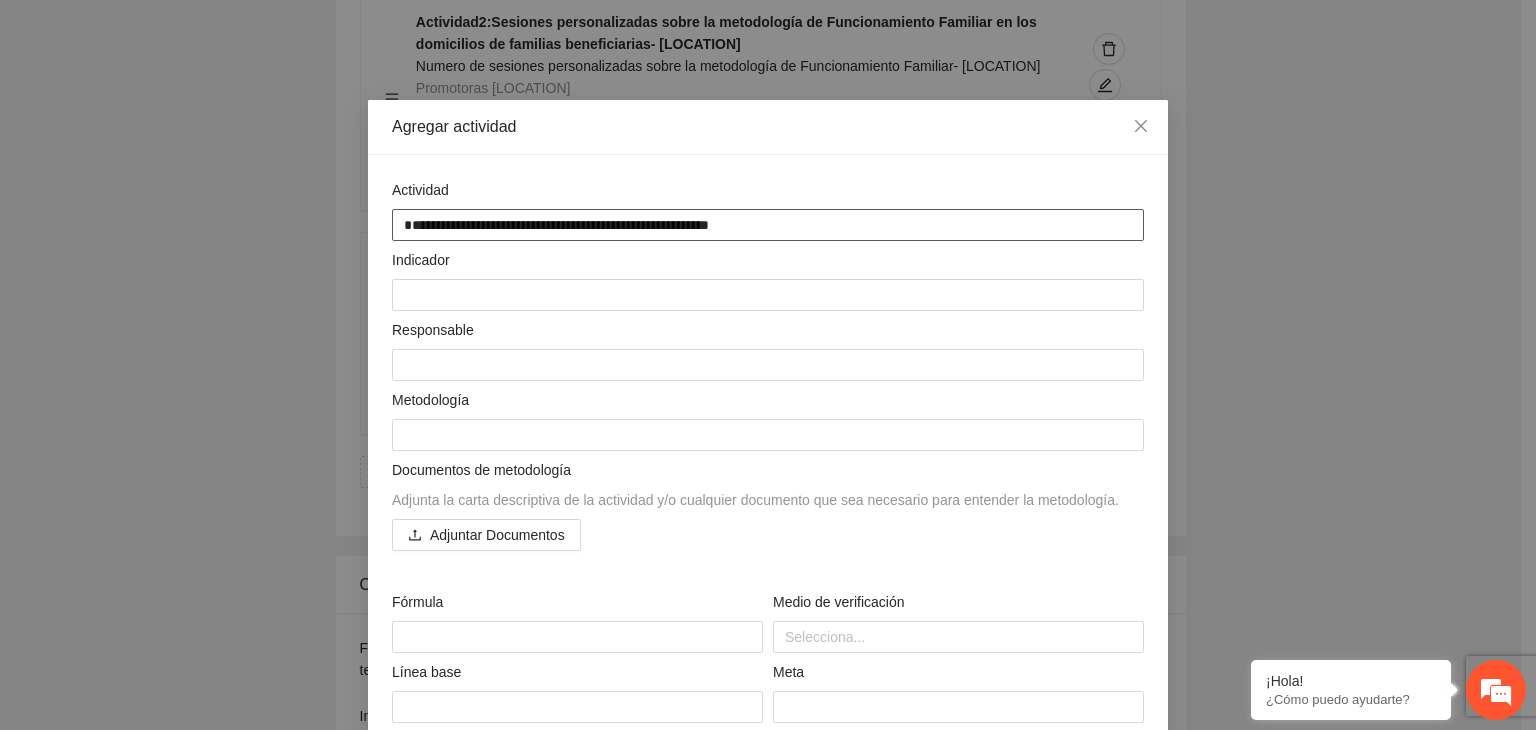 type on "**********" 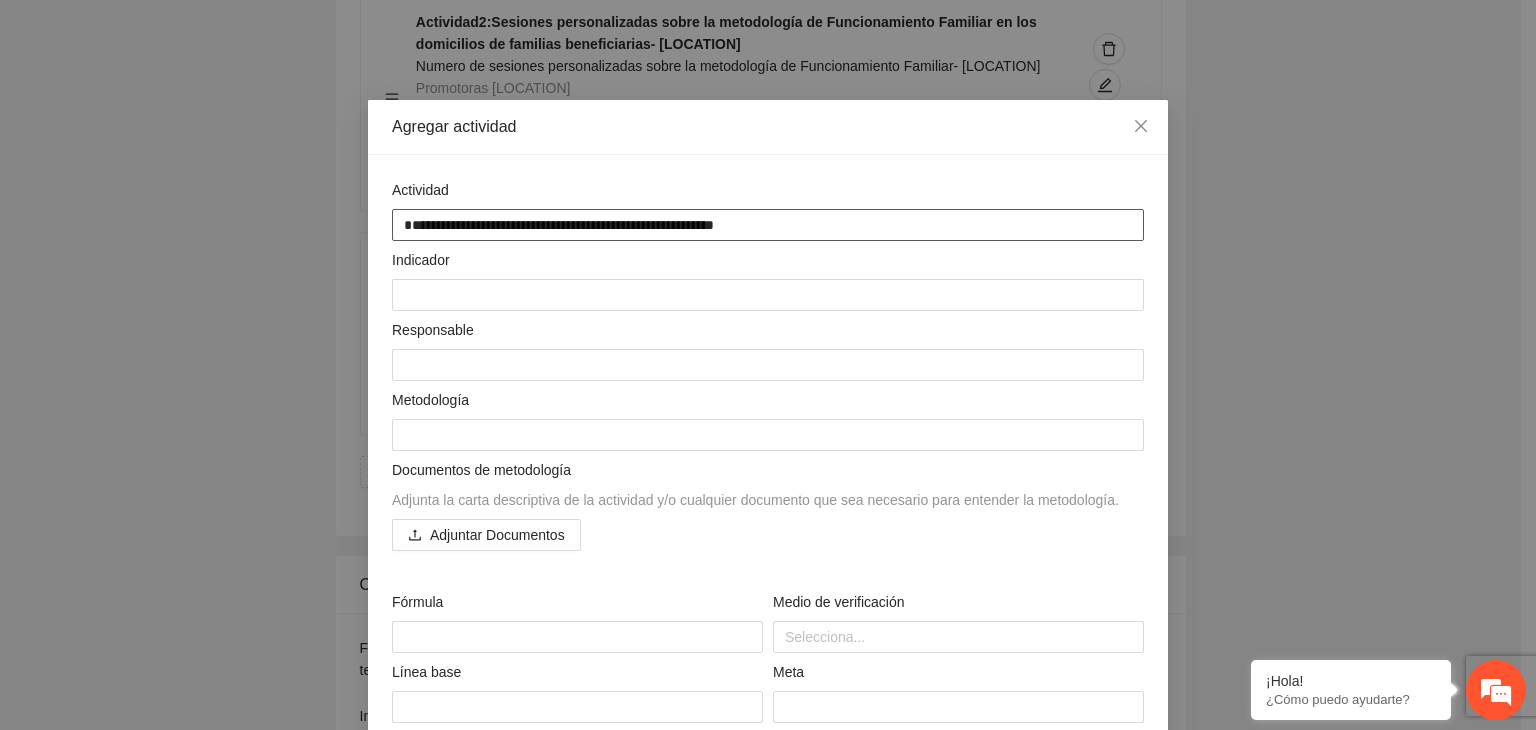 type on "**********" 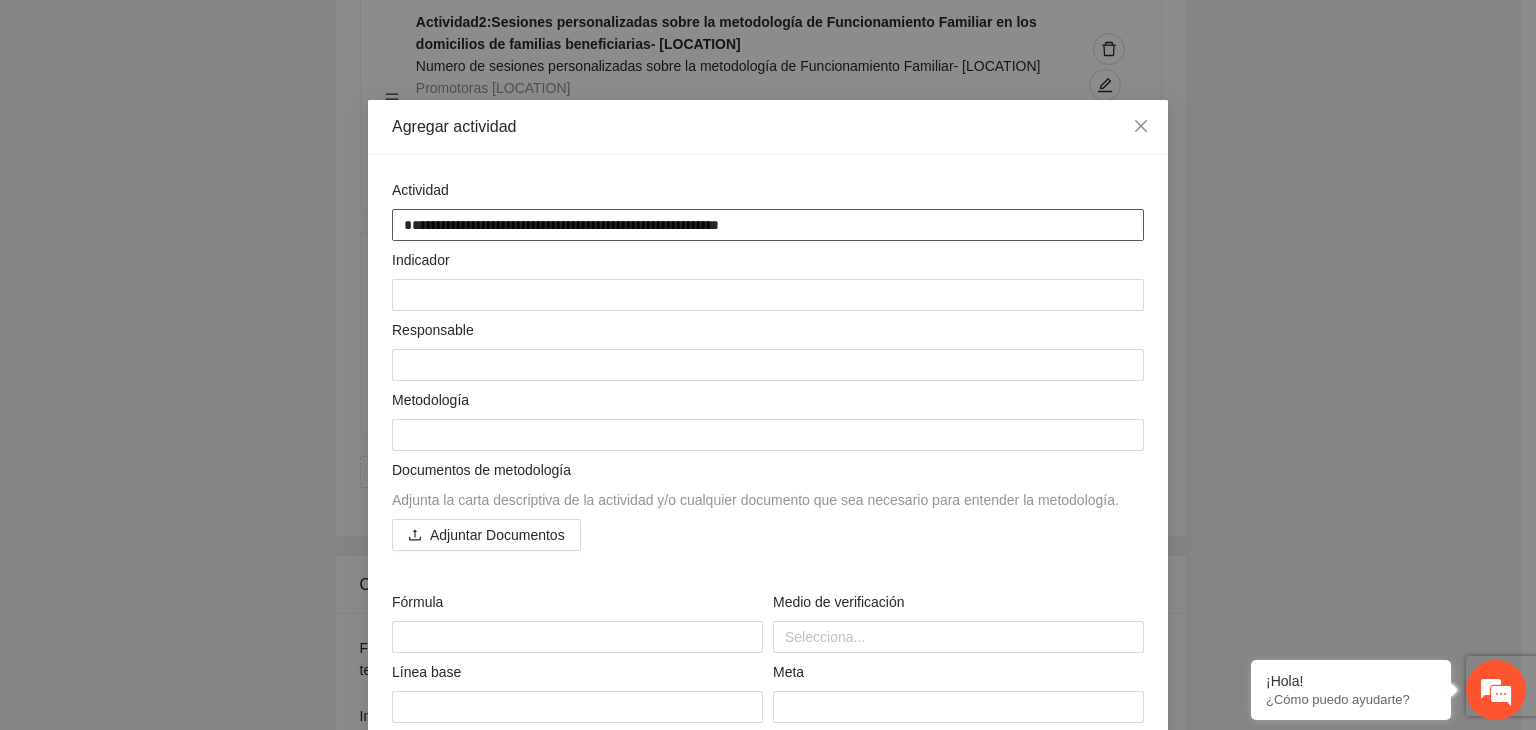 type on "**********" 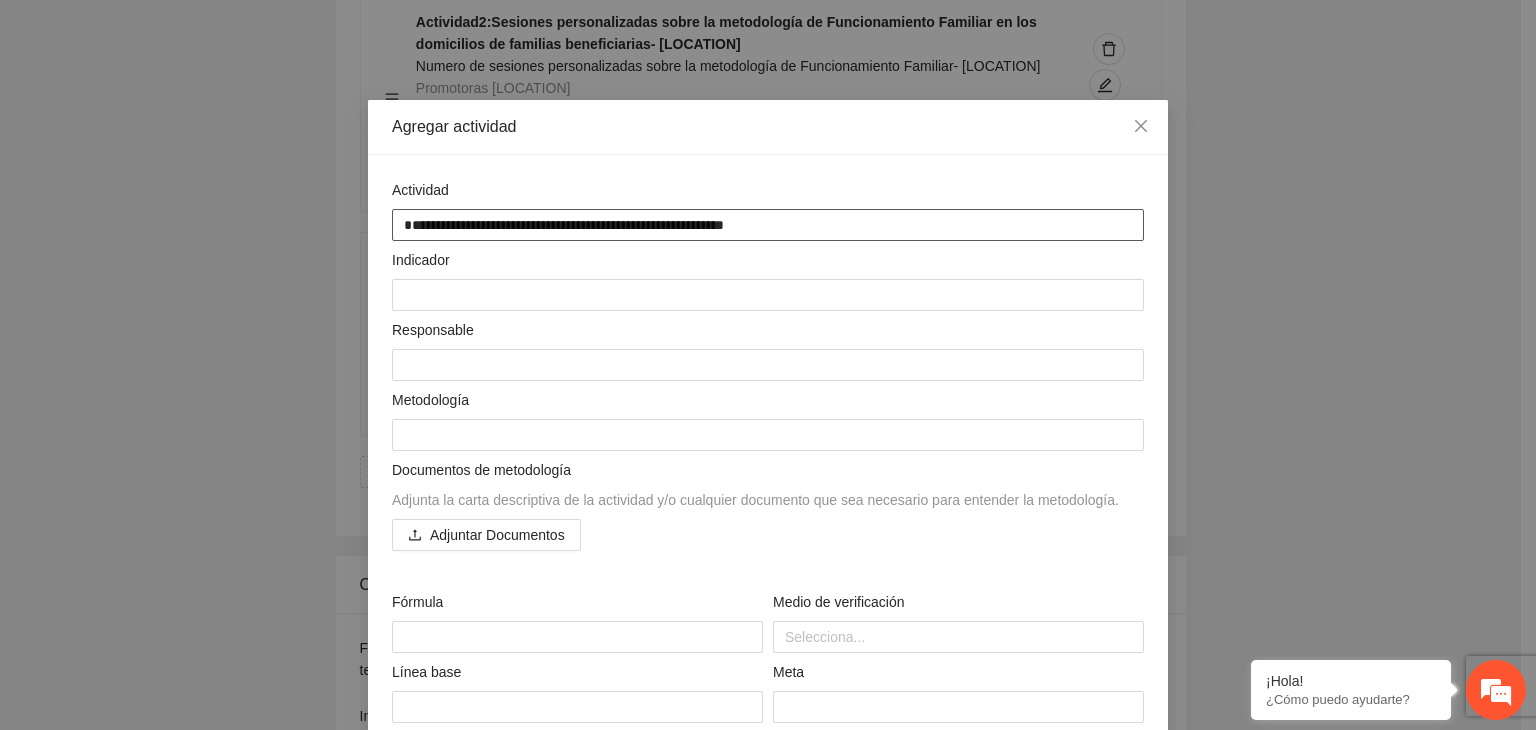 type on "**********" 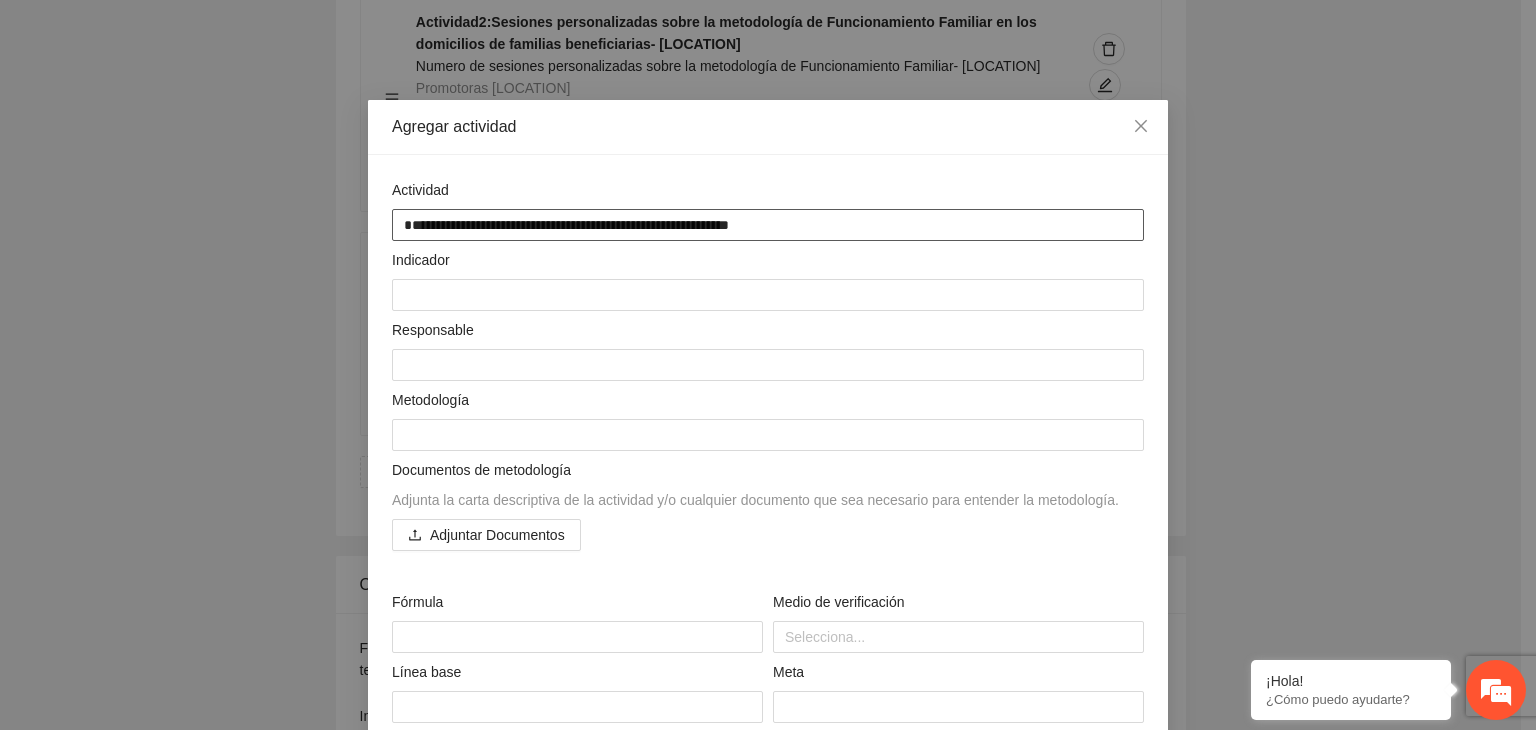 type on "**********" 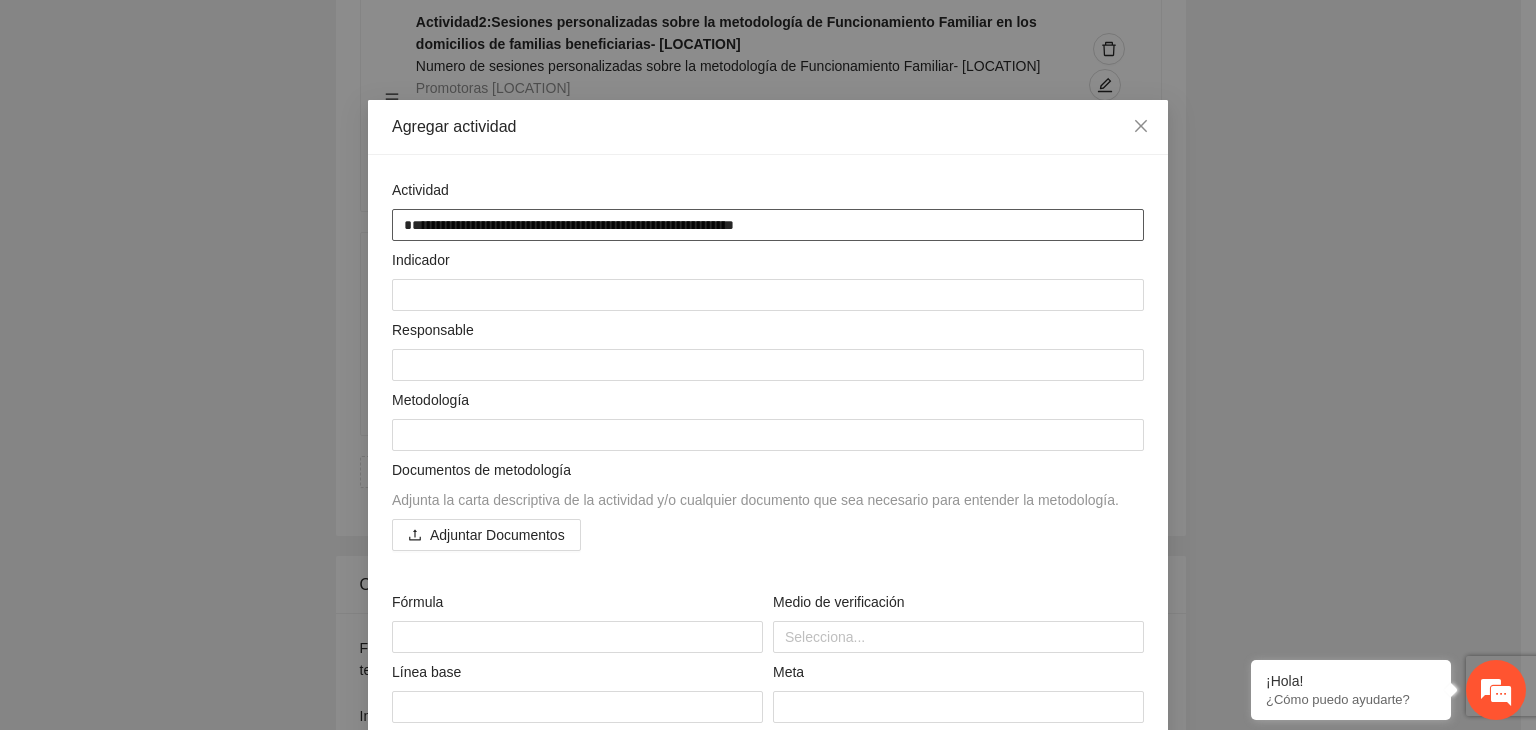 type on "**********" 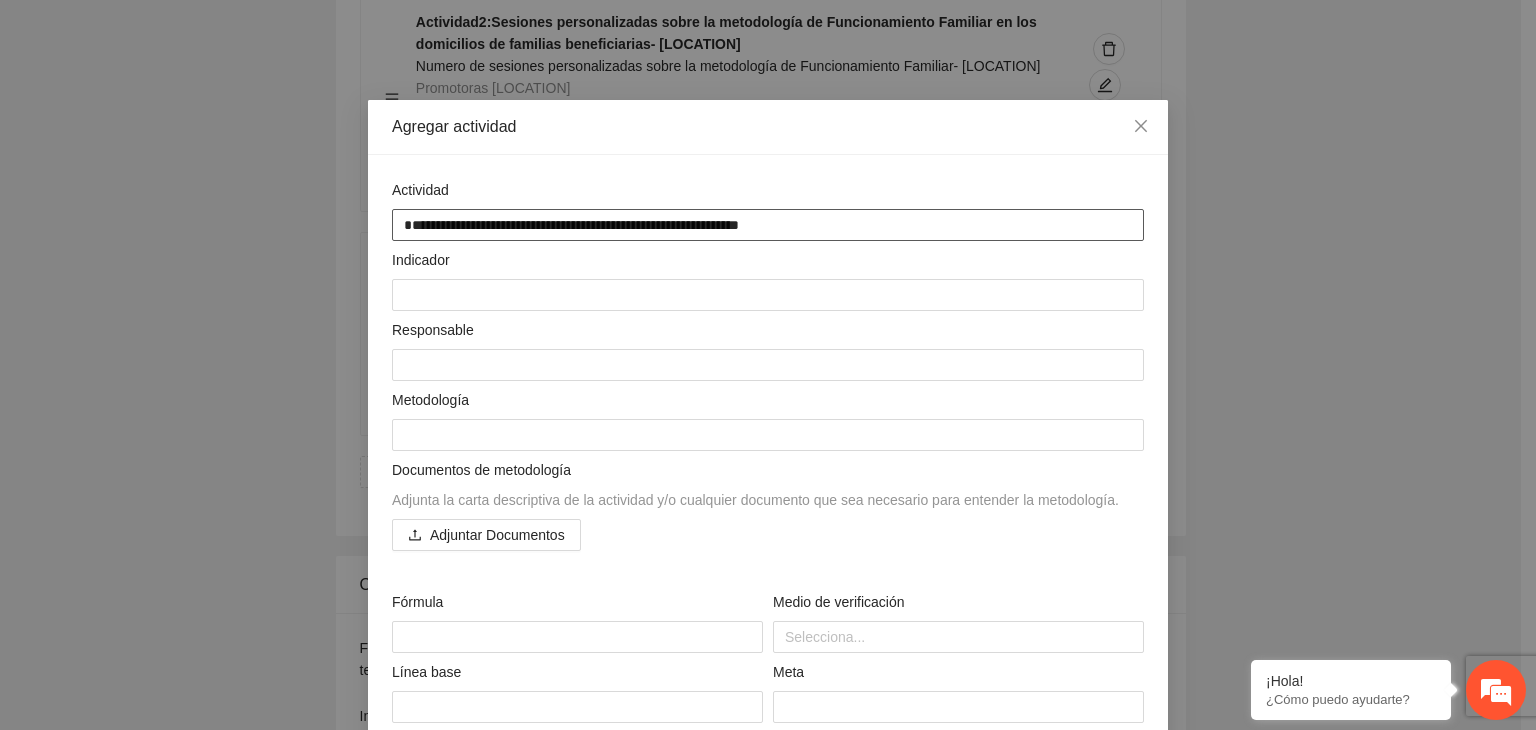 type on "**********" 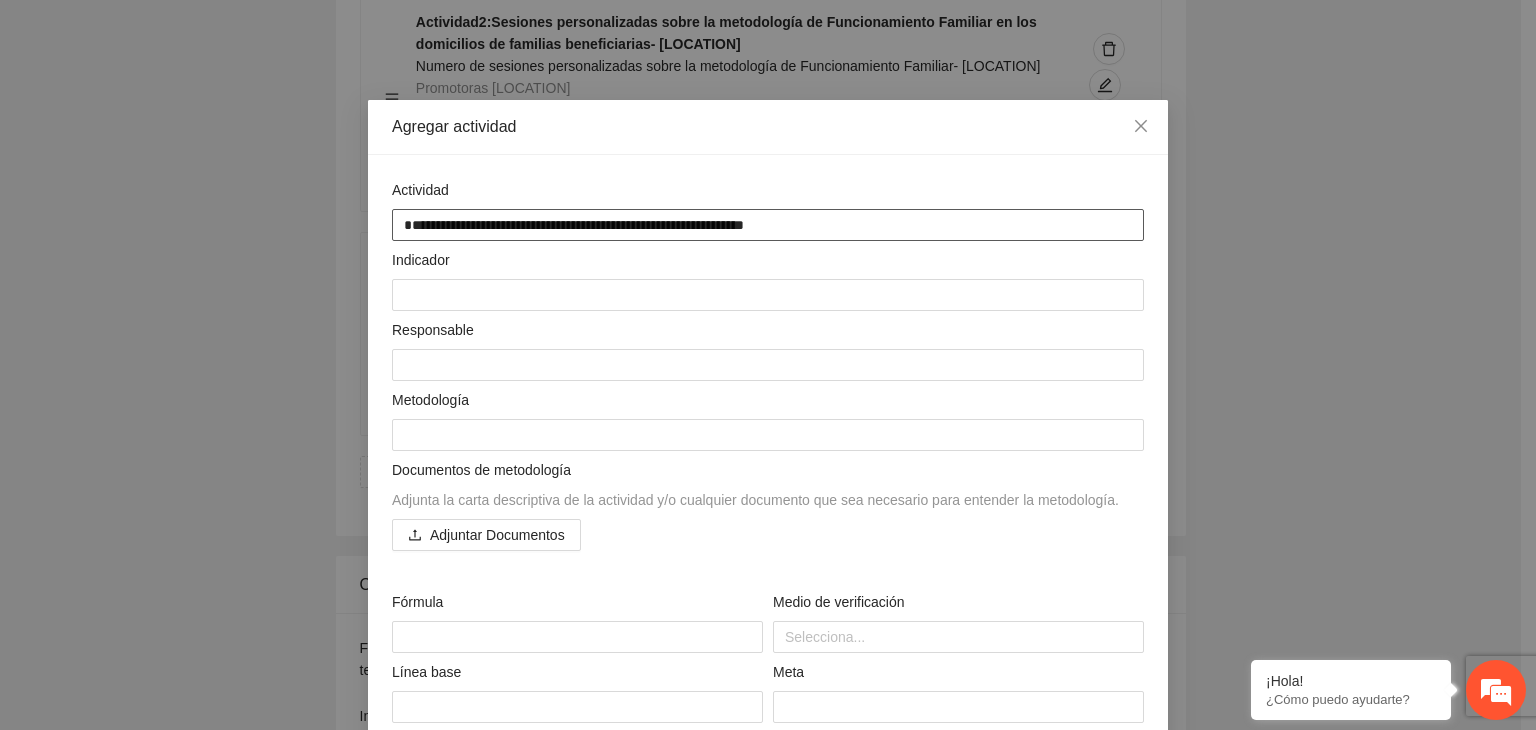 type on "**********" 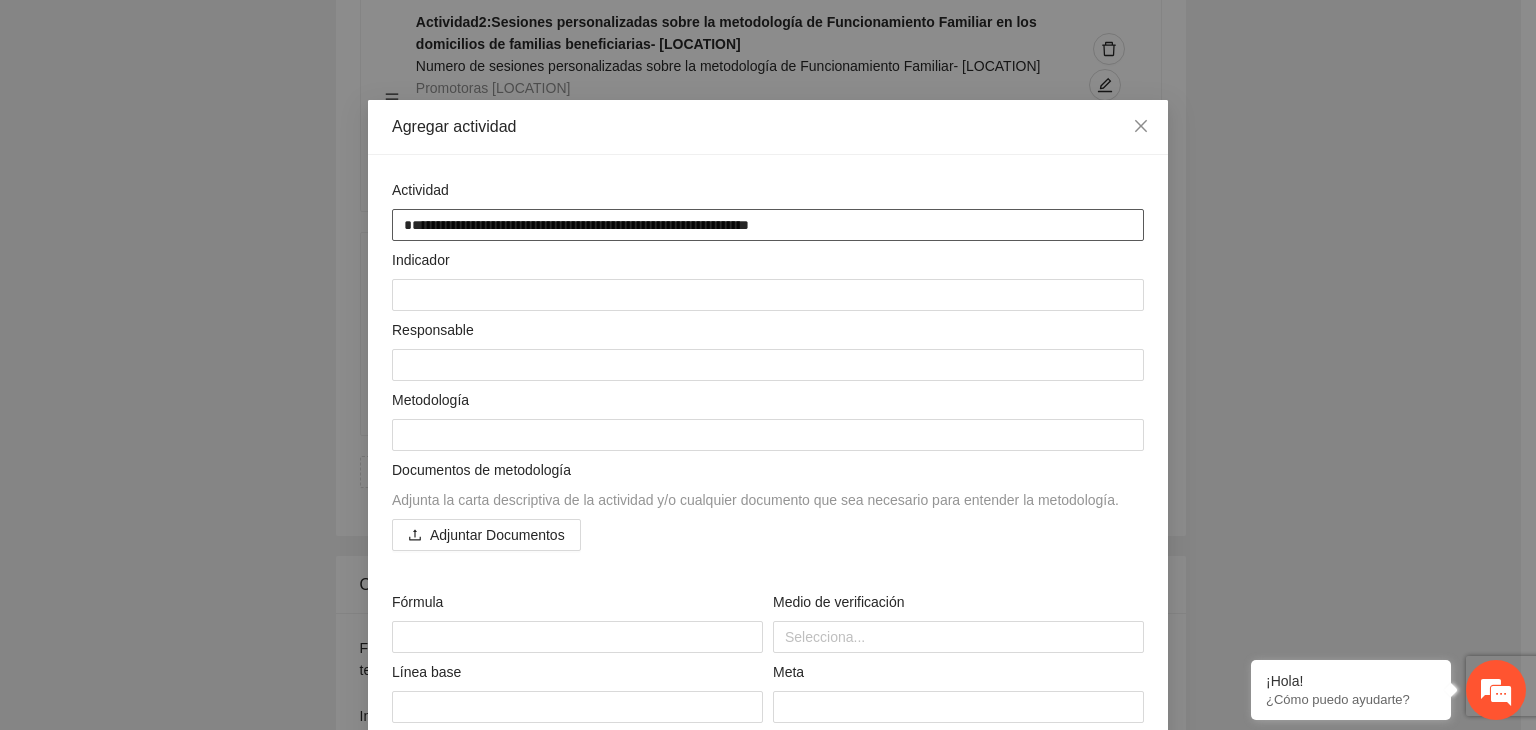 type on "**********" 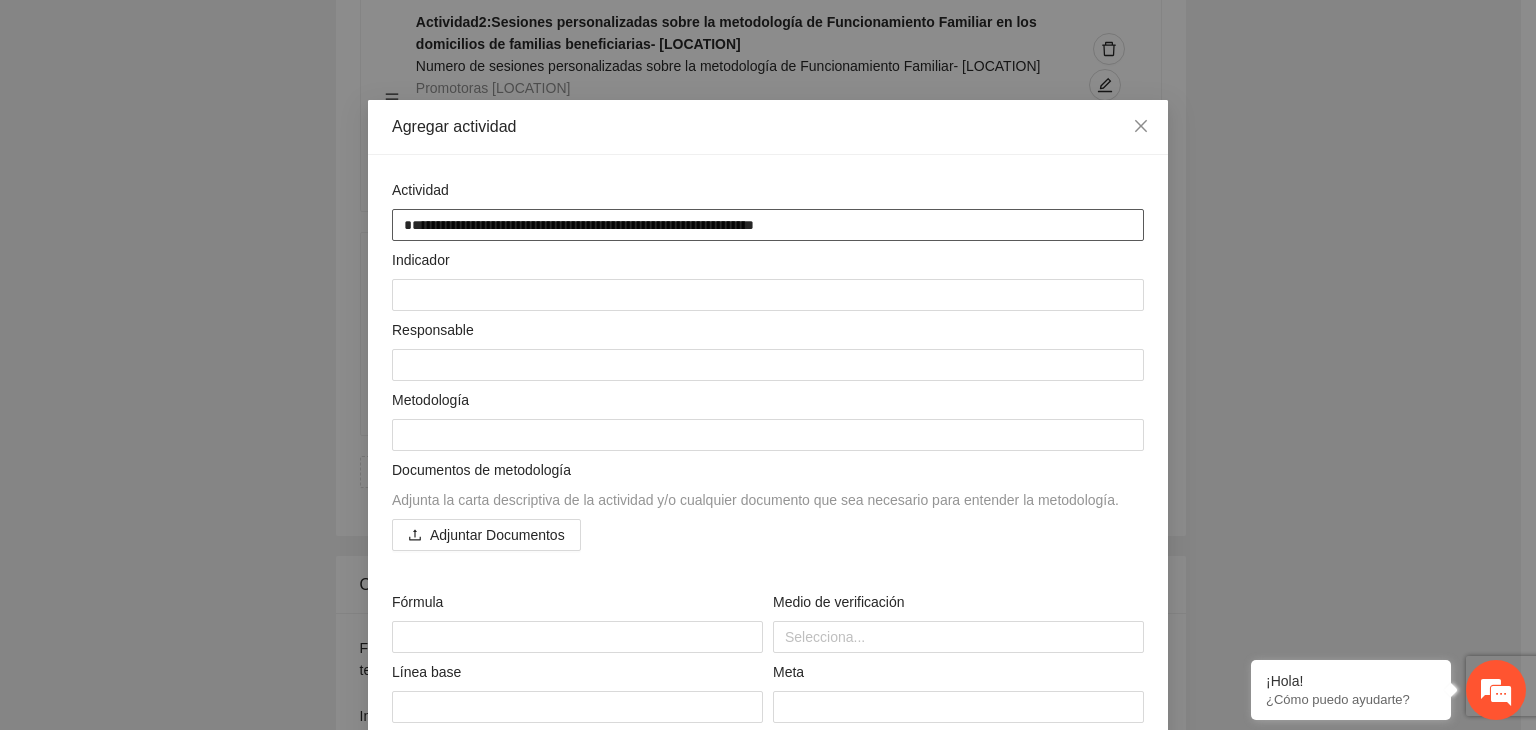 type on "**********" 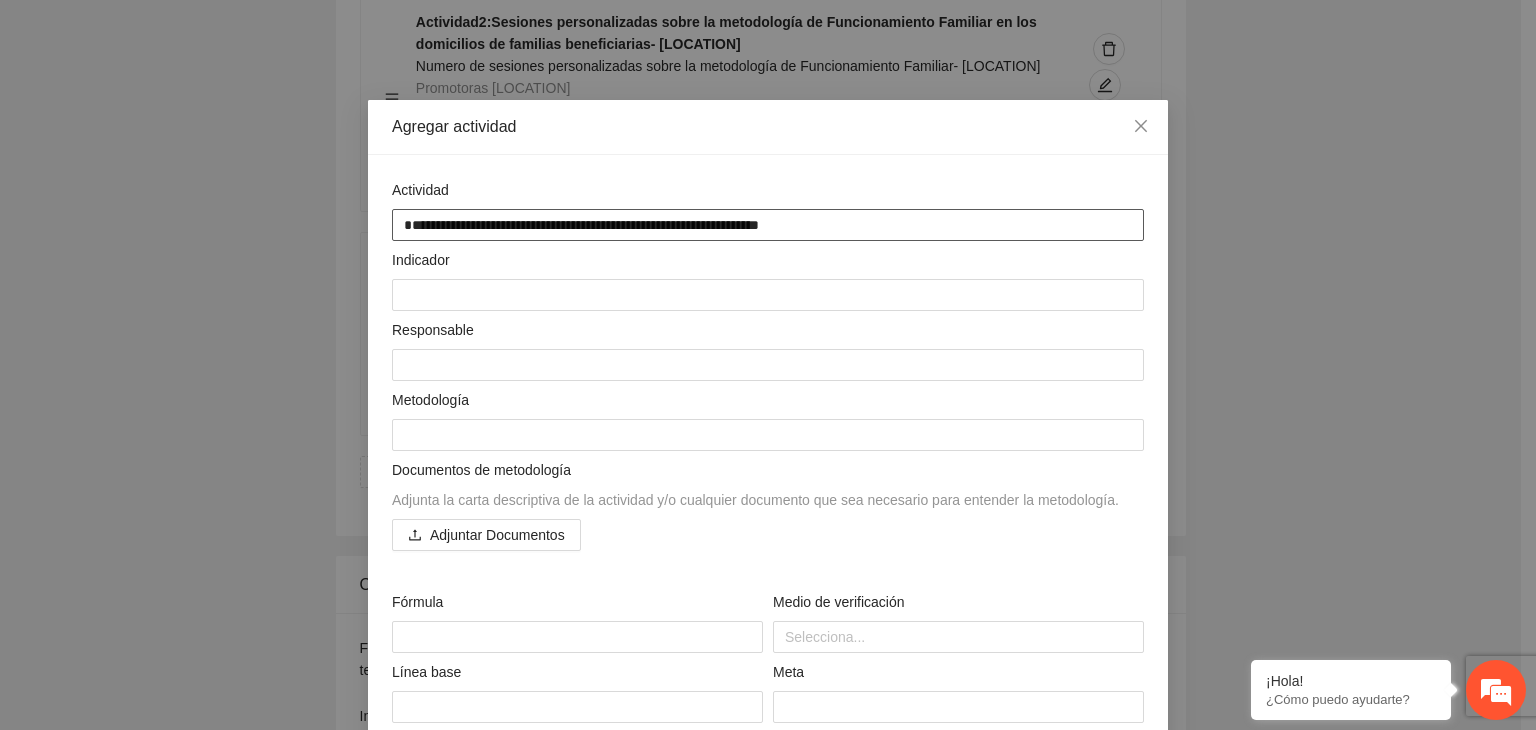 type on "**********" 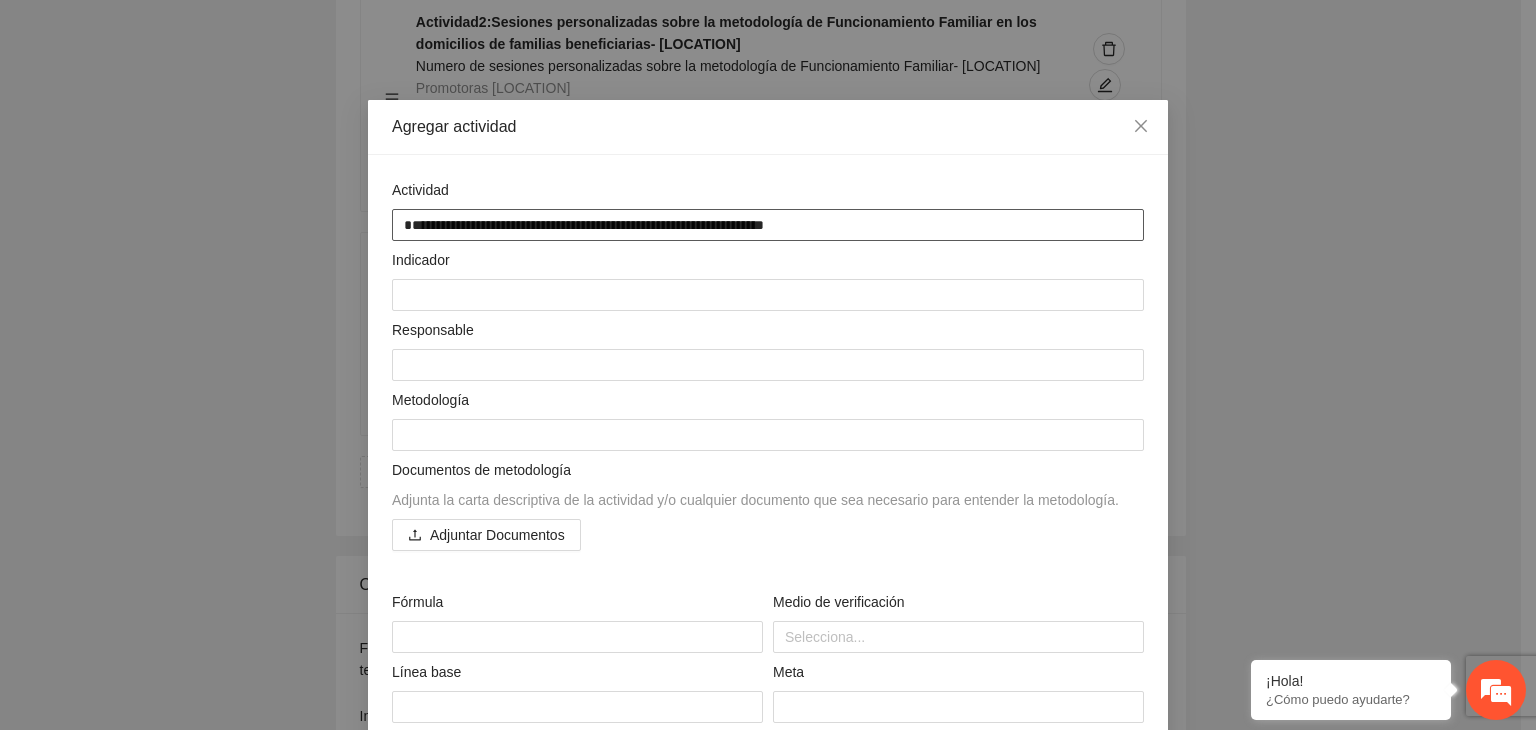 type on "**********" 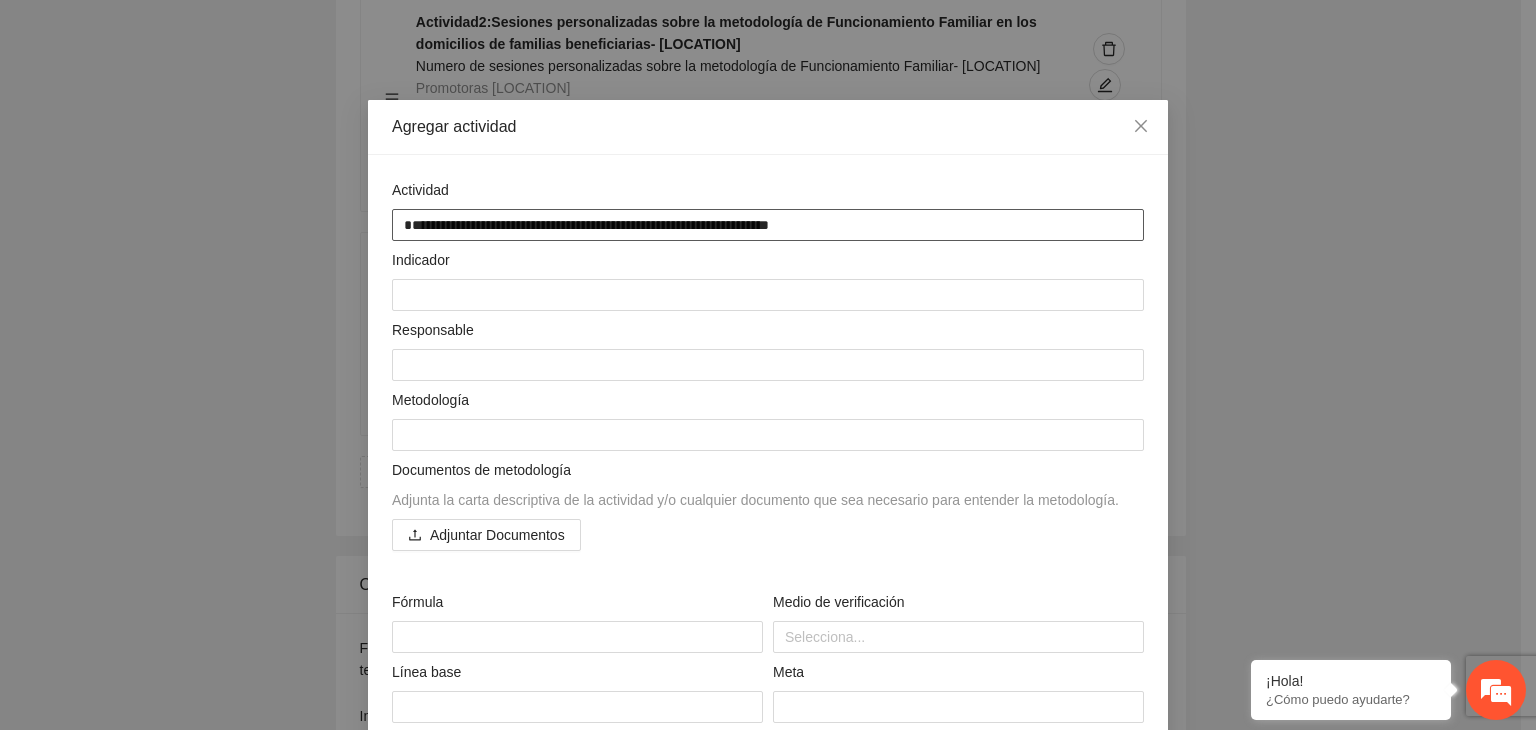 type on "**********" 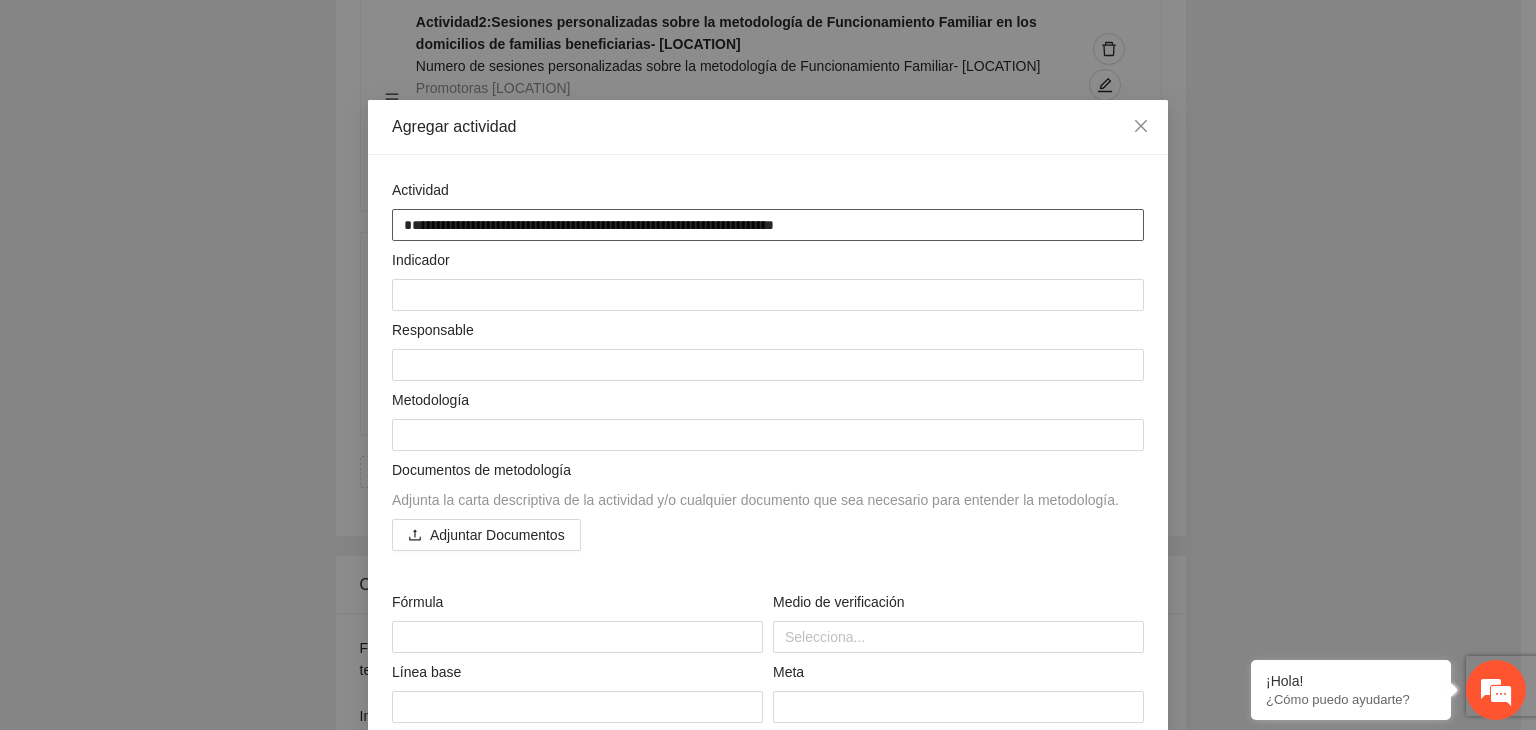 type 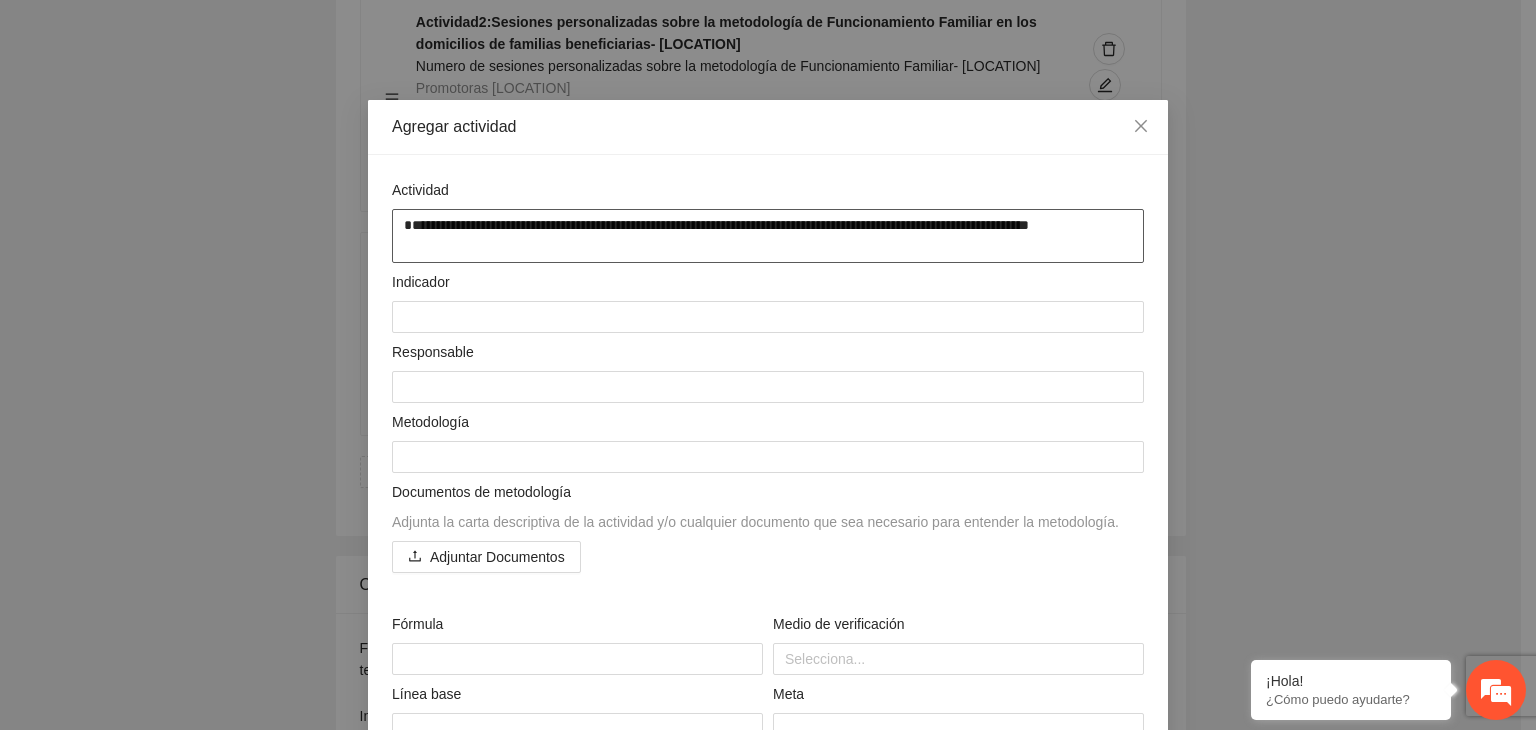 click on "**********" at bounding box center (768, 236) 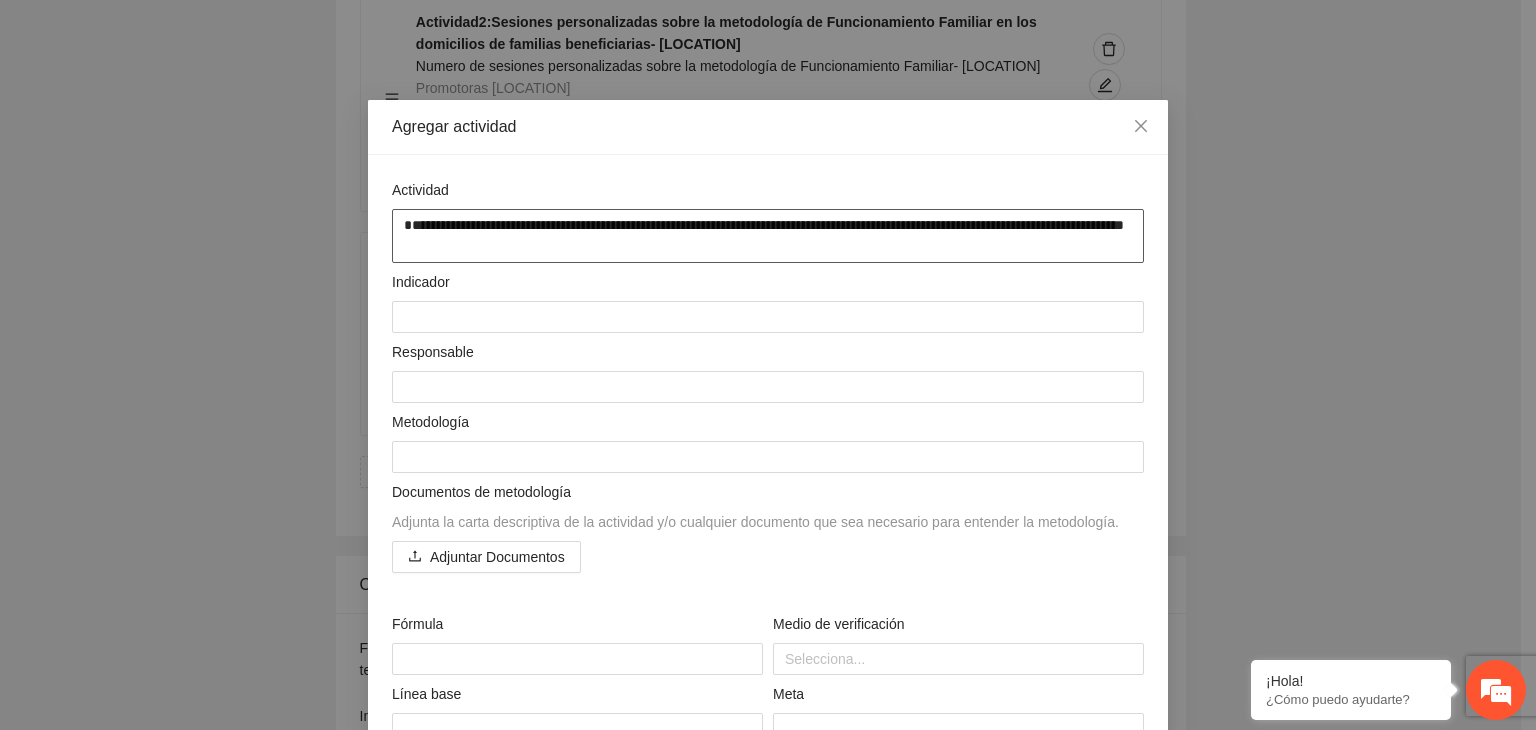 click on "**********" at bounding box center [768, 236] 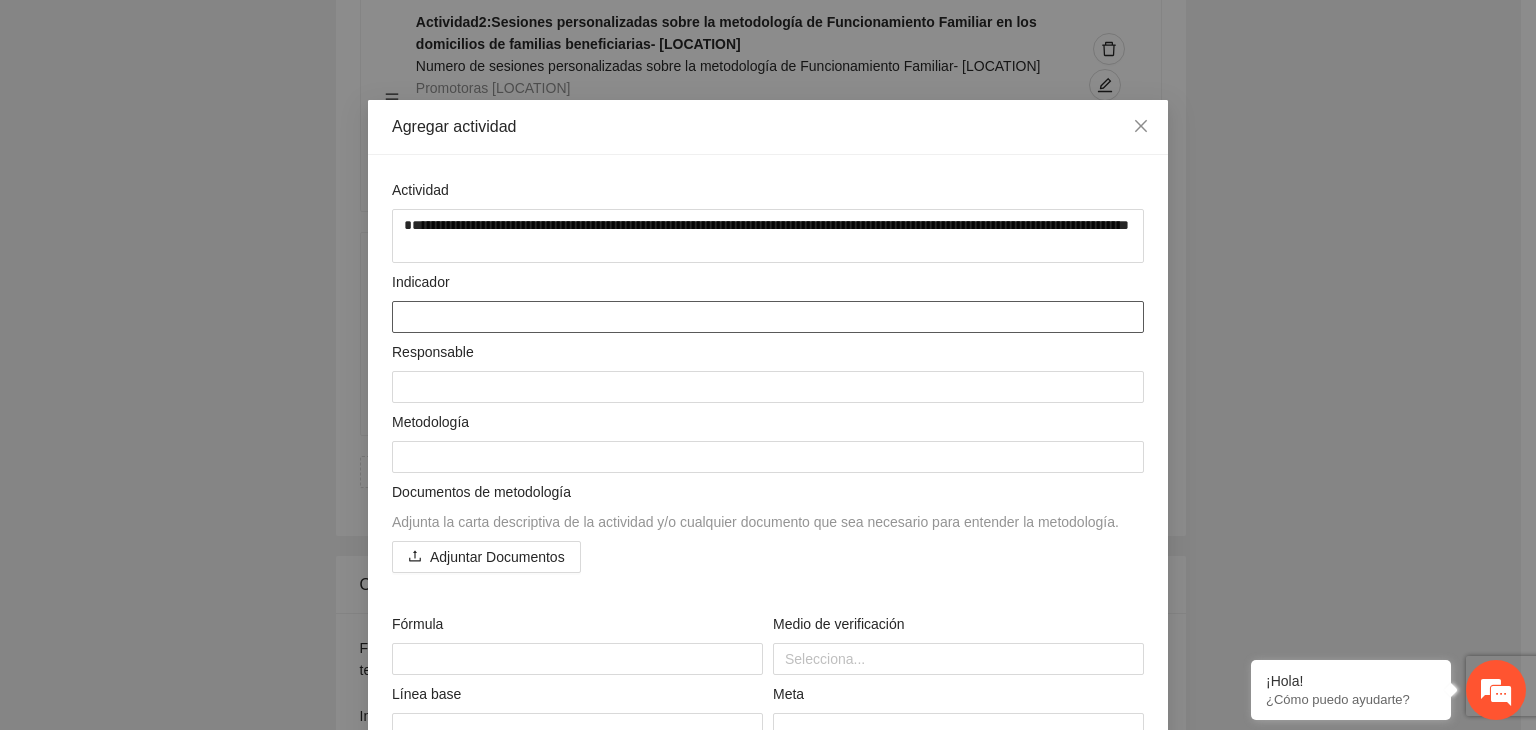click at bounding box center [768, 317] 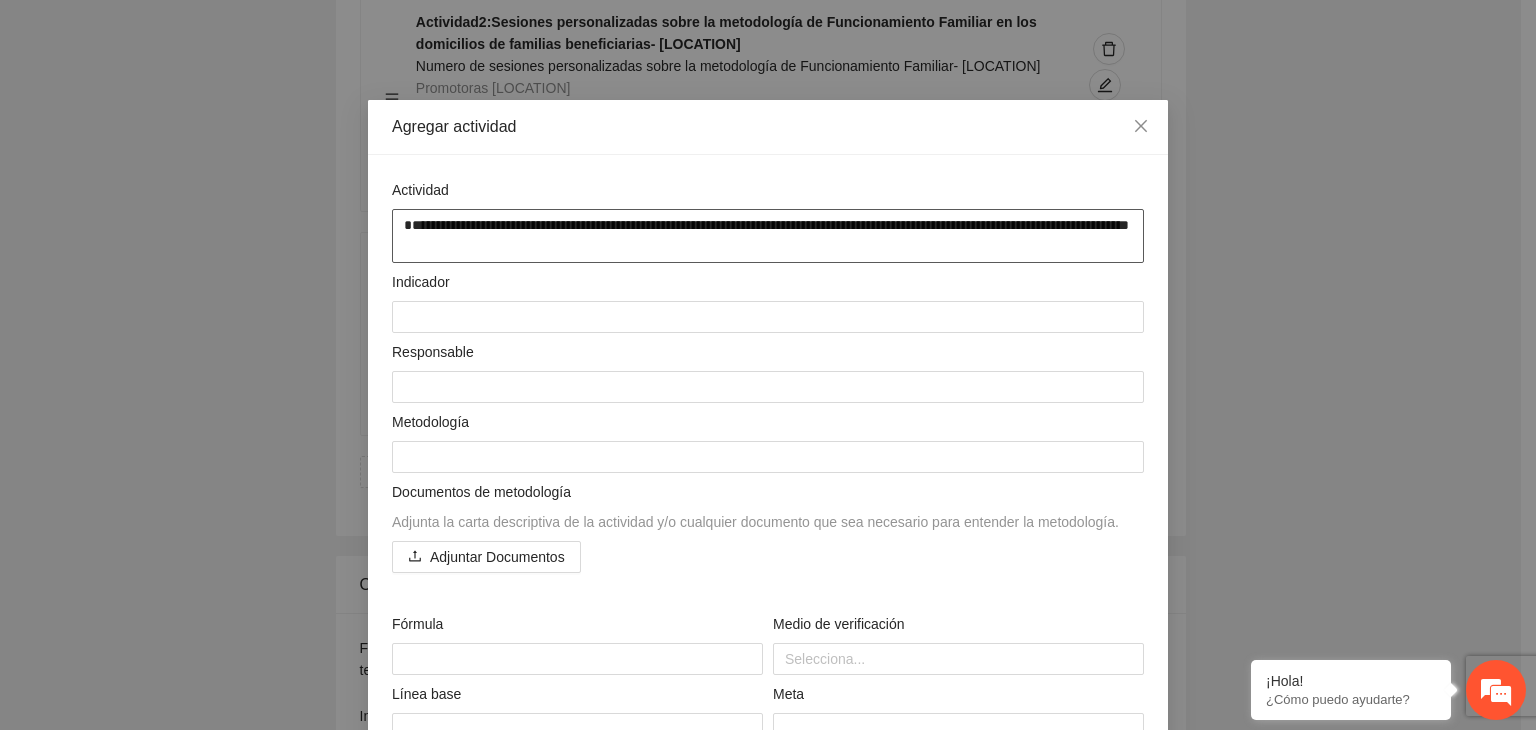 drag, startPoint x: 448, startPoint y: 246, endPoint x: 376, endPoint y: 209, distance: 80.9506 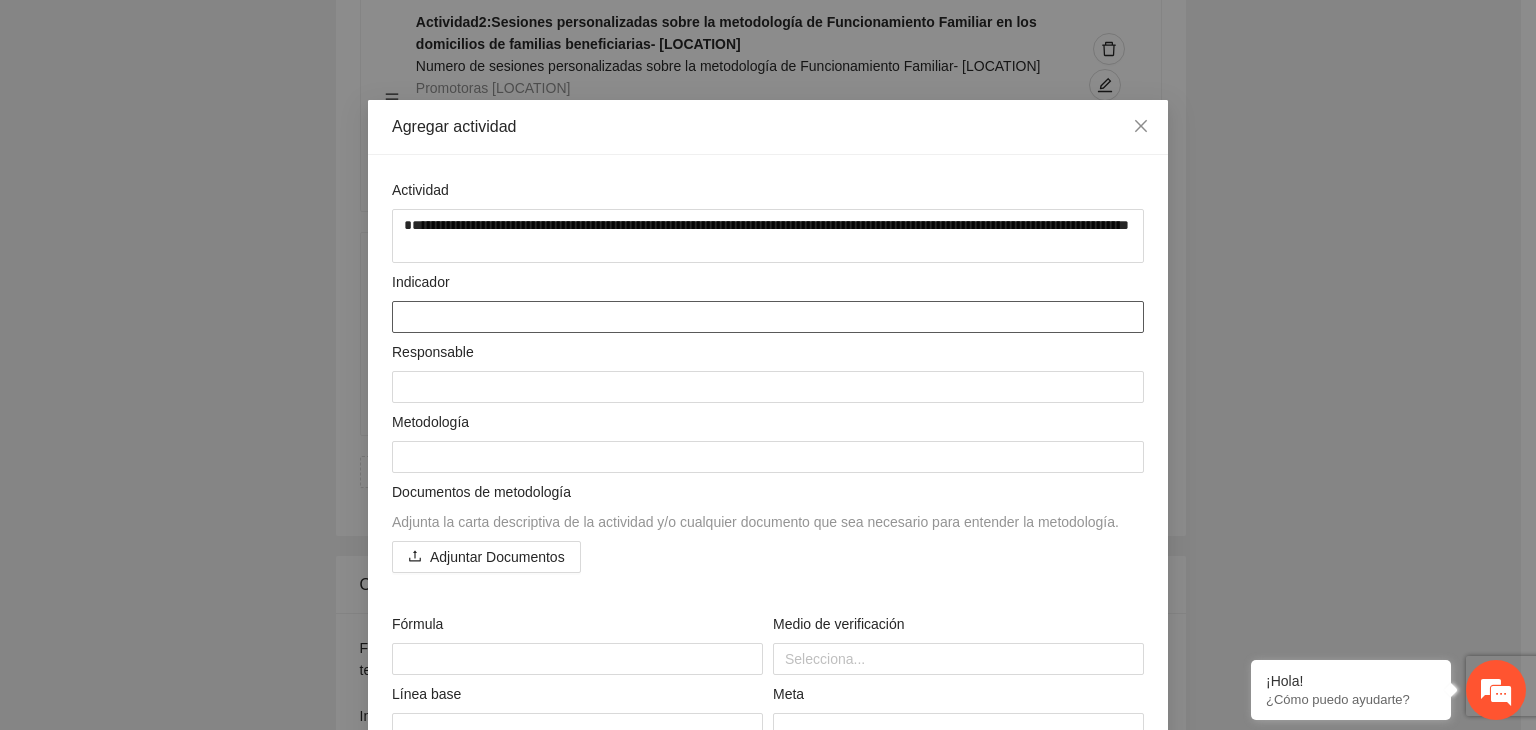 click at bounding box center [768, 317] 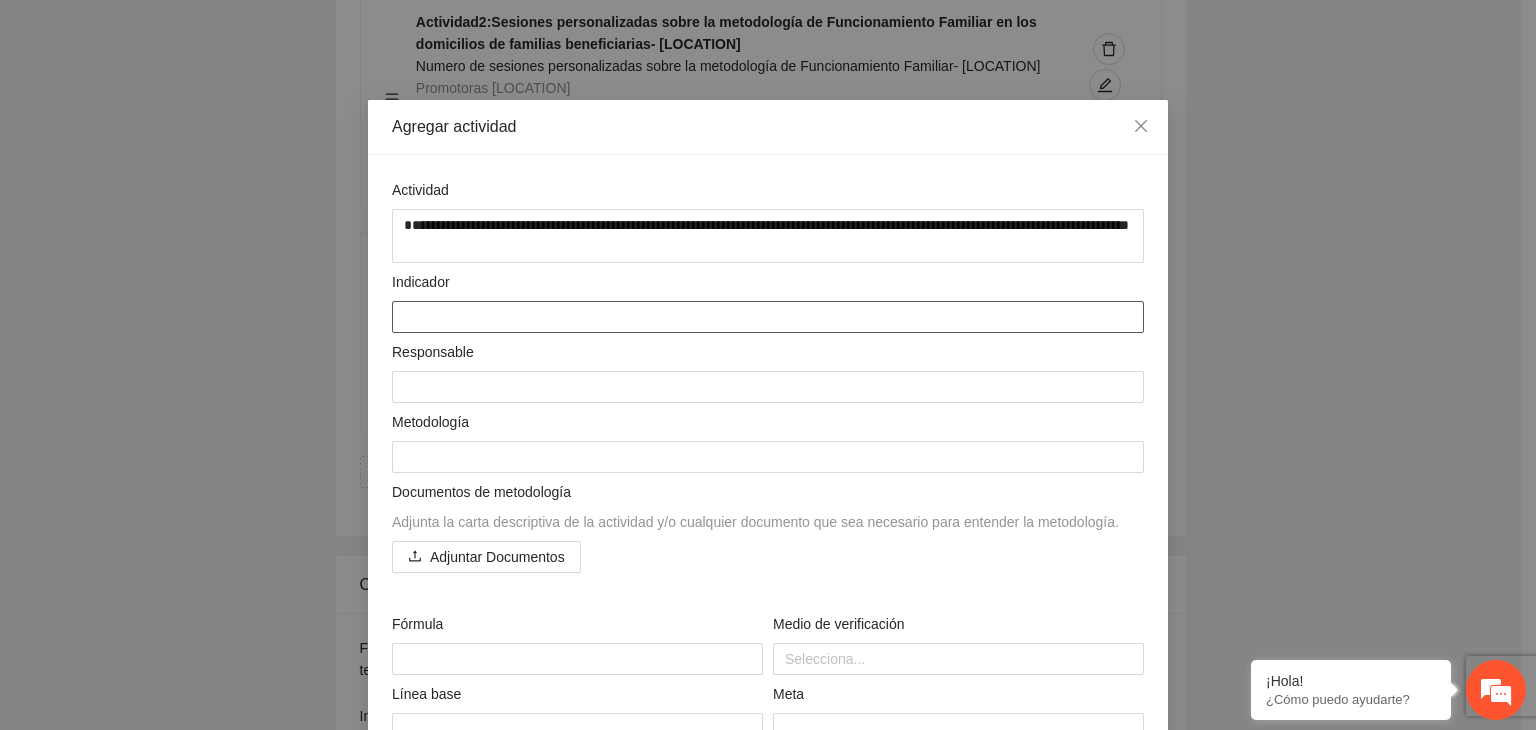 paste on "**********" 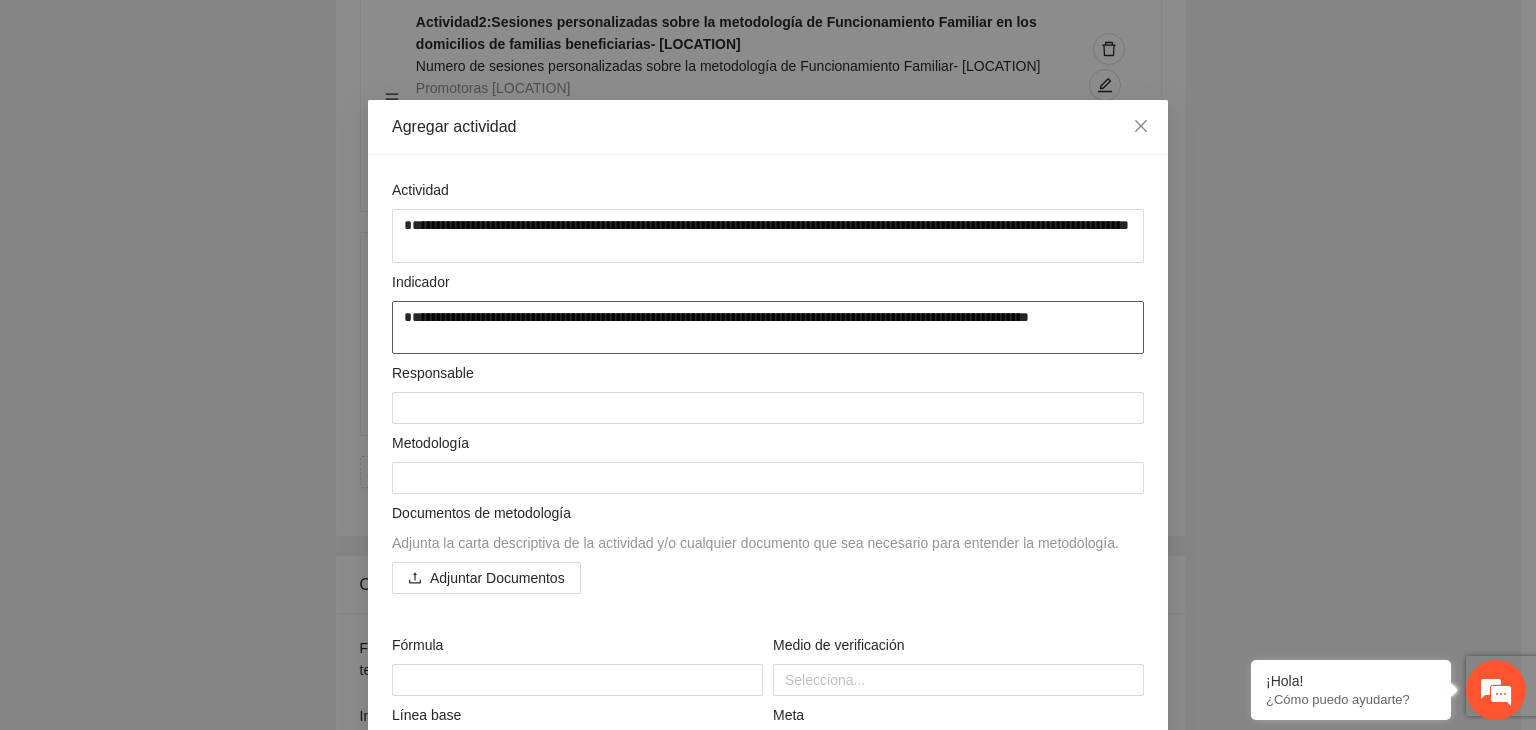click on "**********" at bounding box center [768, 328] 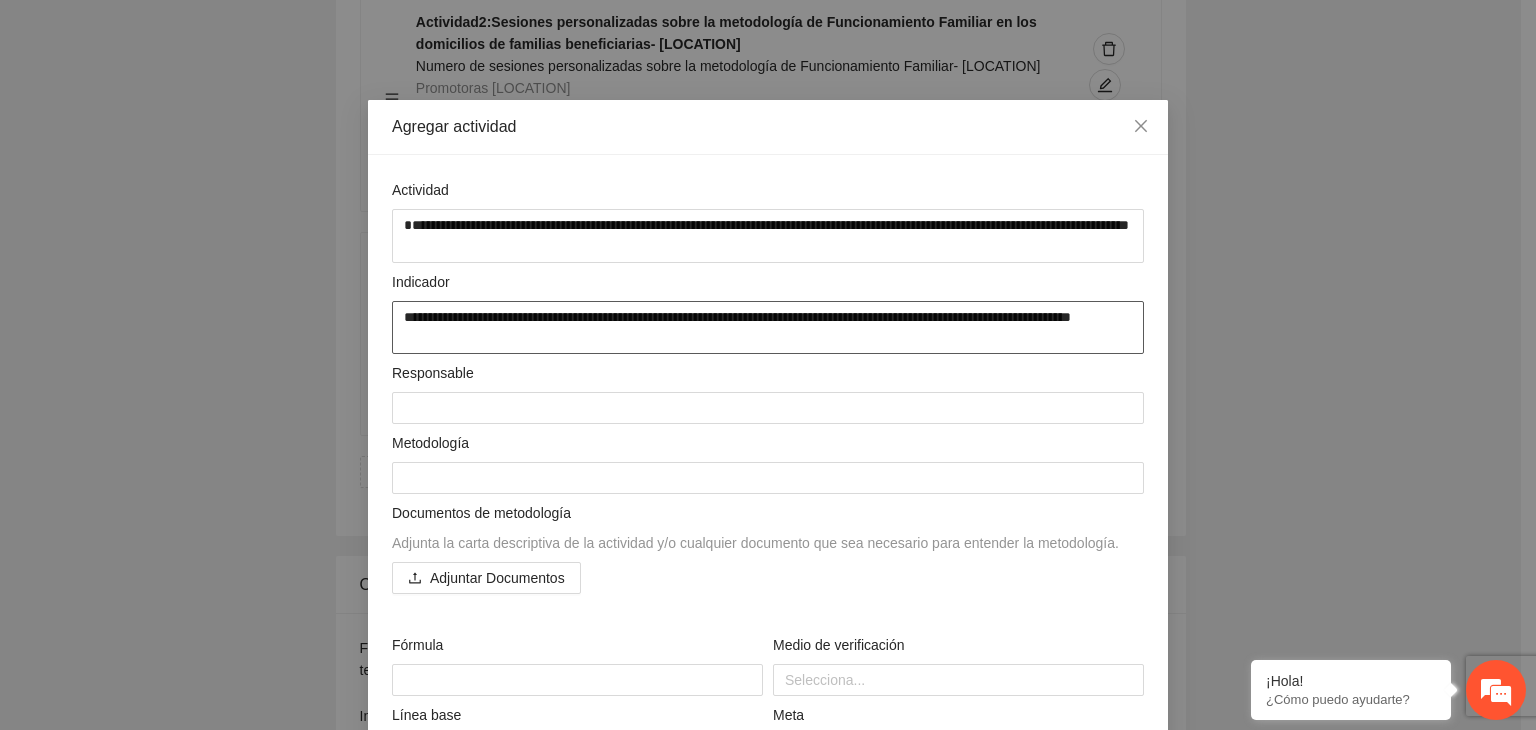 click on "**********" at bounding box center [768, 328] 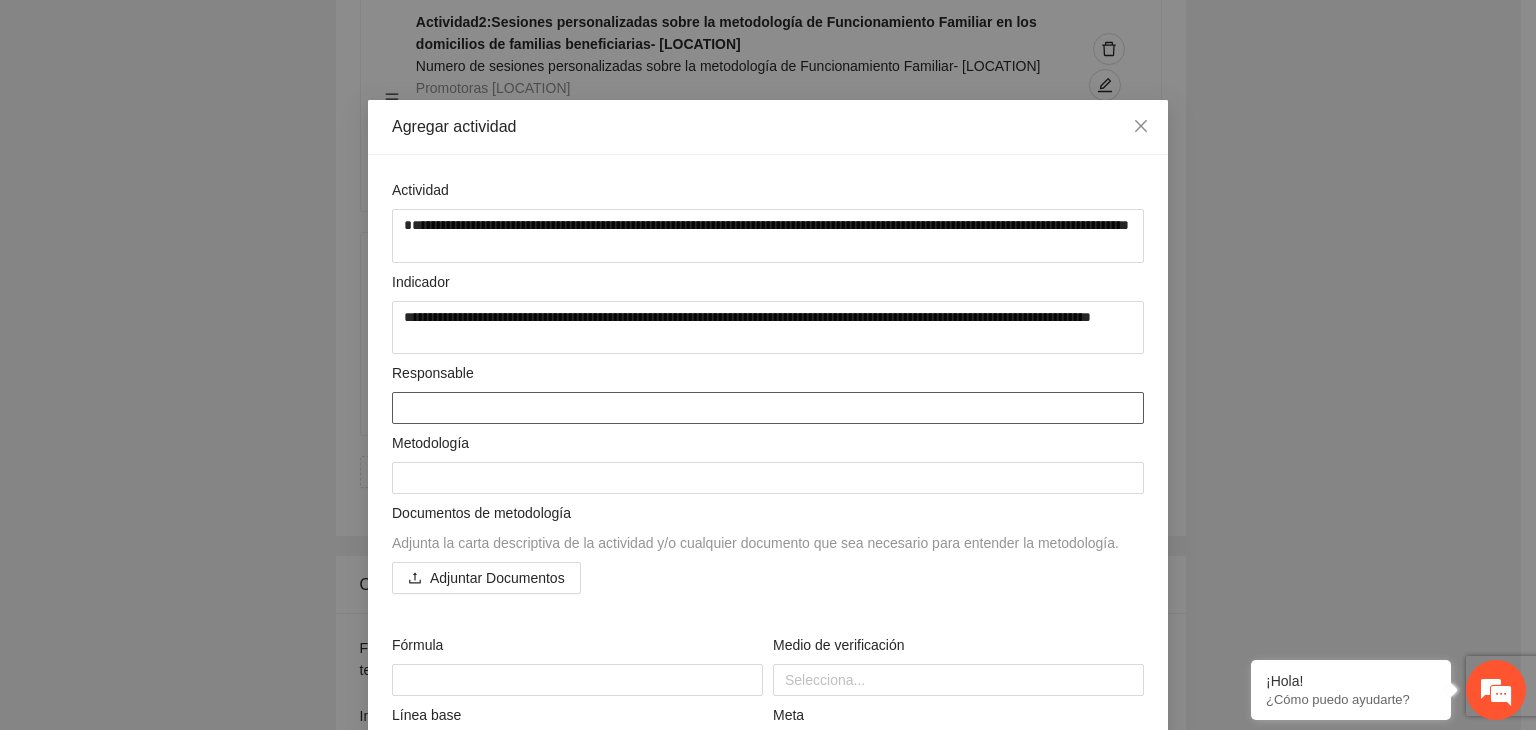 click at bounding box center (768, 408) 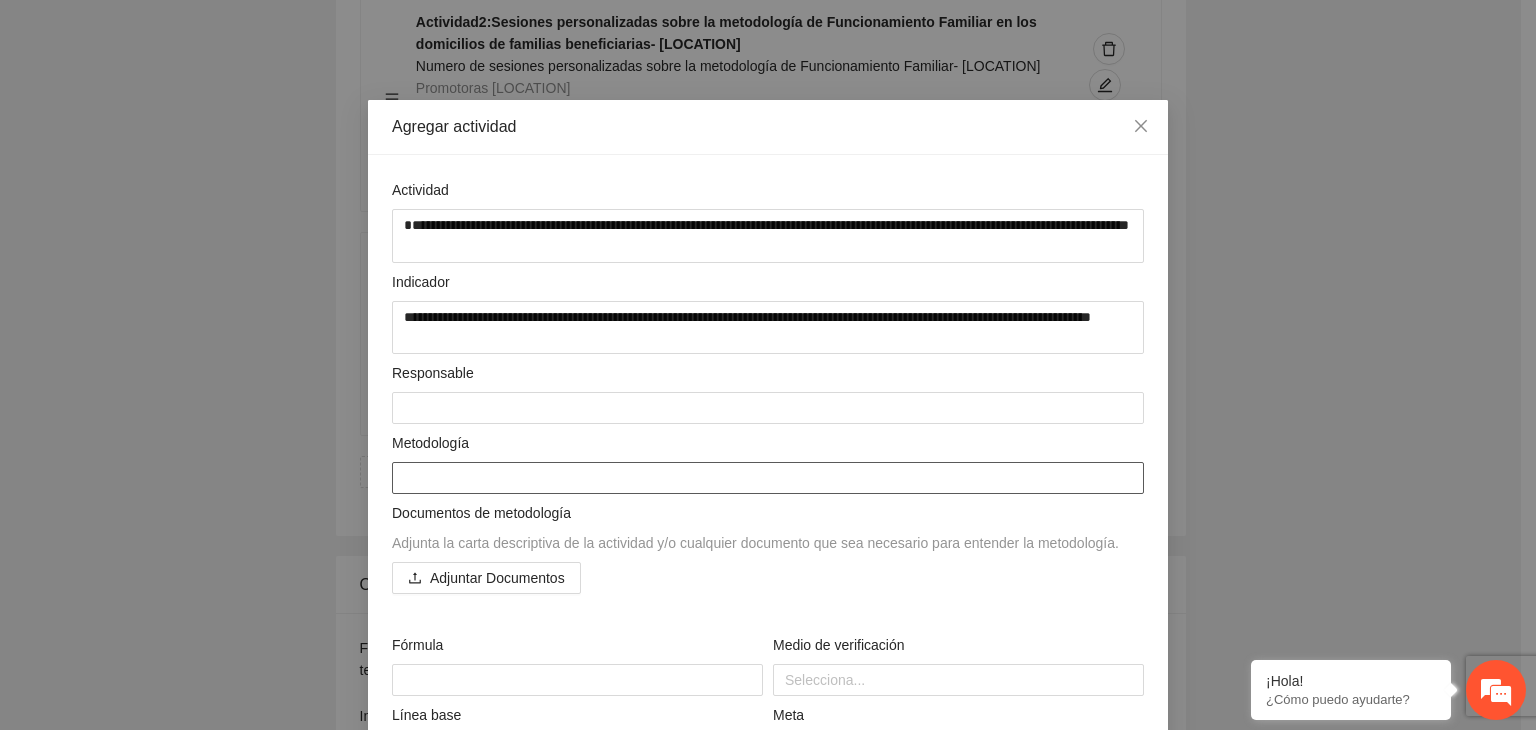 click at bounding box center (768, 478) 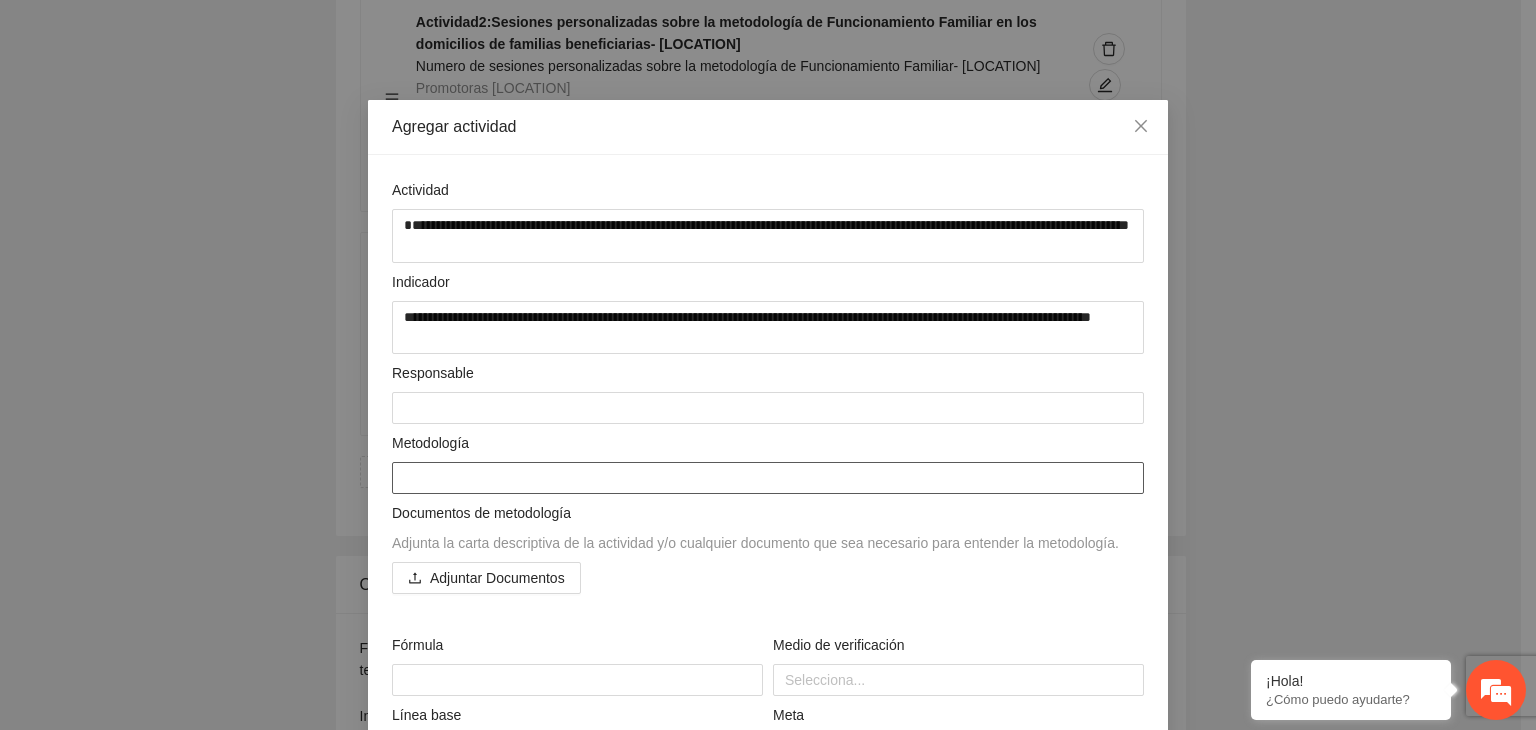 paste on "**********" 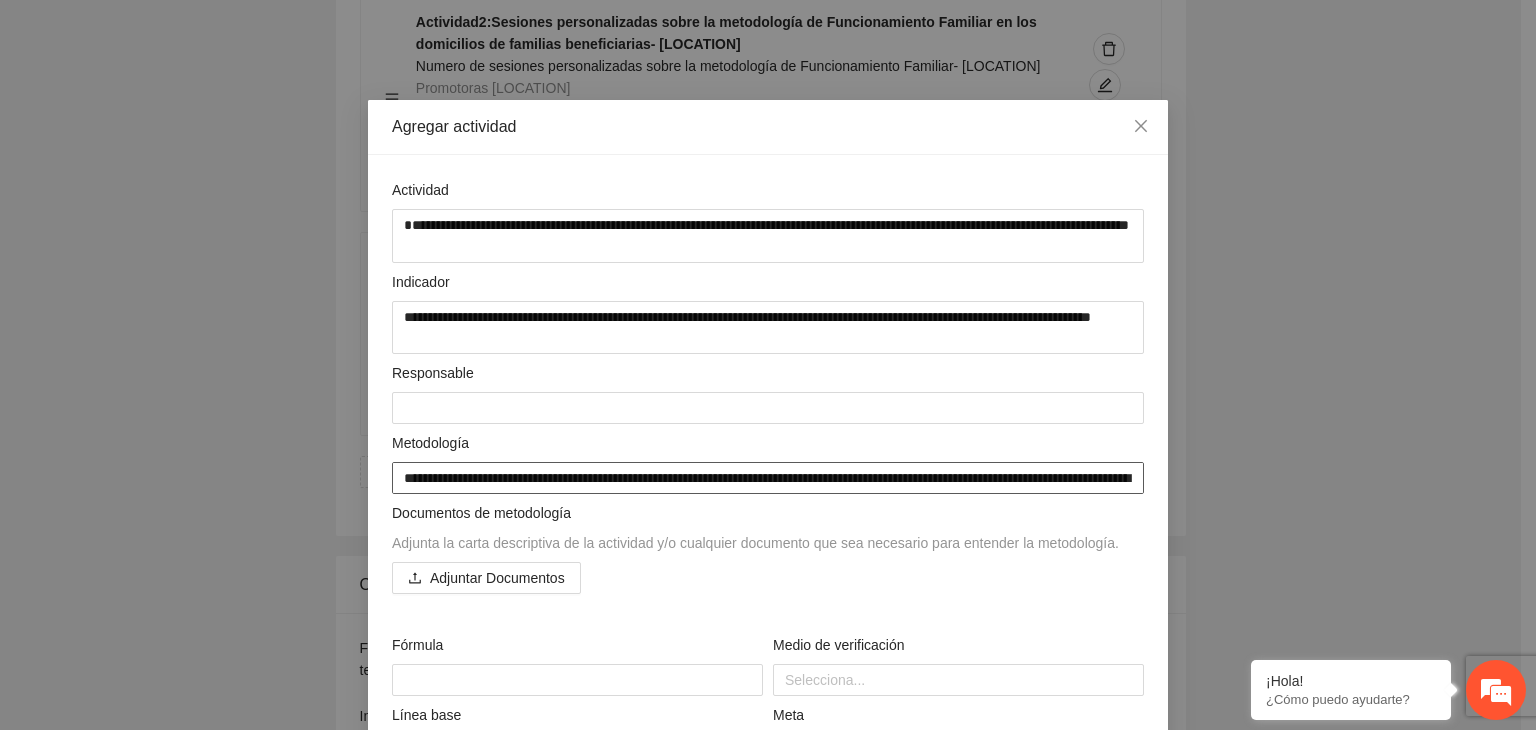 scroll, scrollTop: 197, scrollLeft: 0, axis: vertical 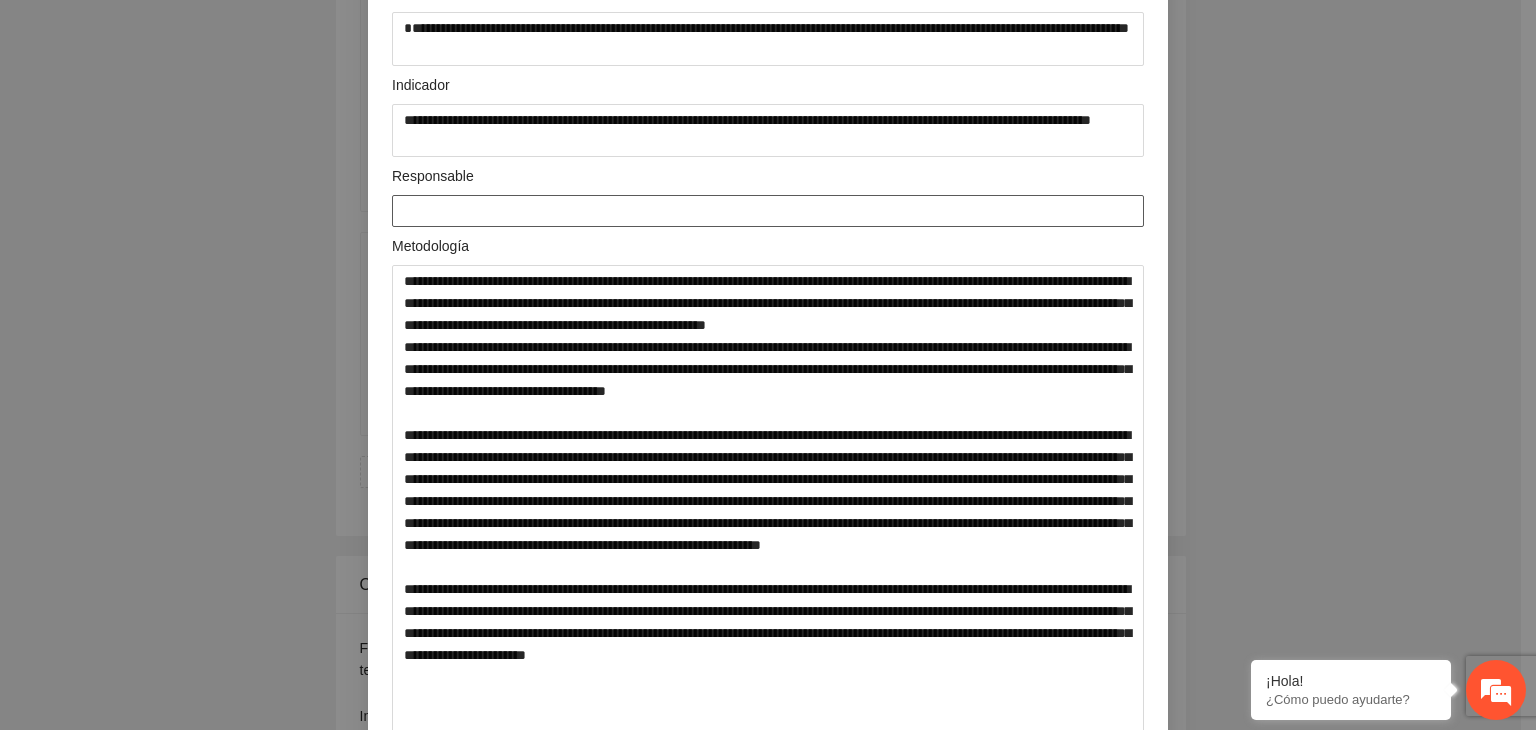 click at bounding box center [768, 211] 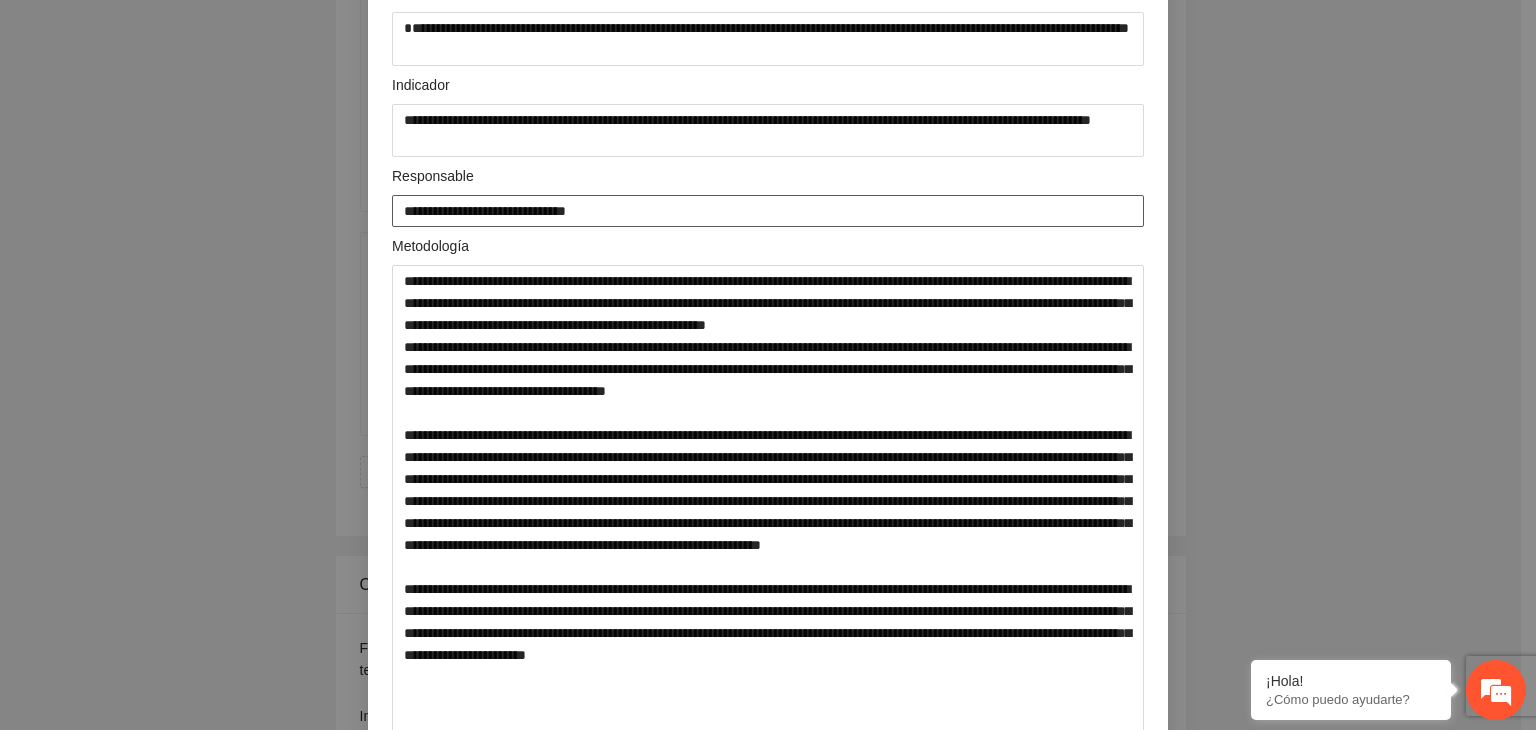 click on "**********" at bounding box center (768, 211) 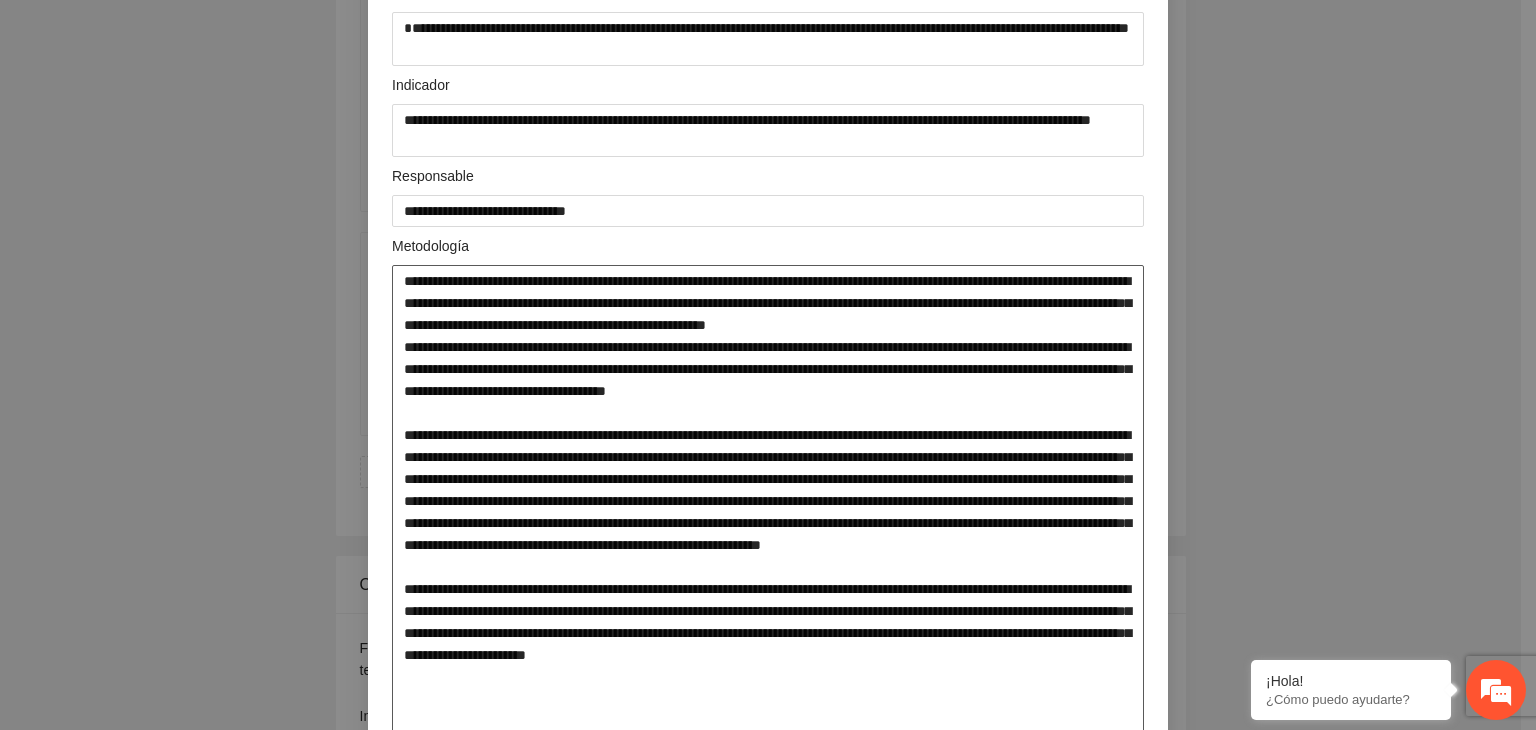 click at bounding box center [768, 501] 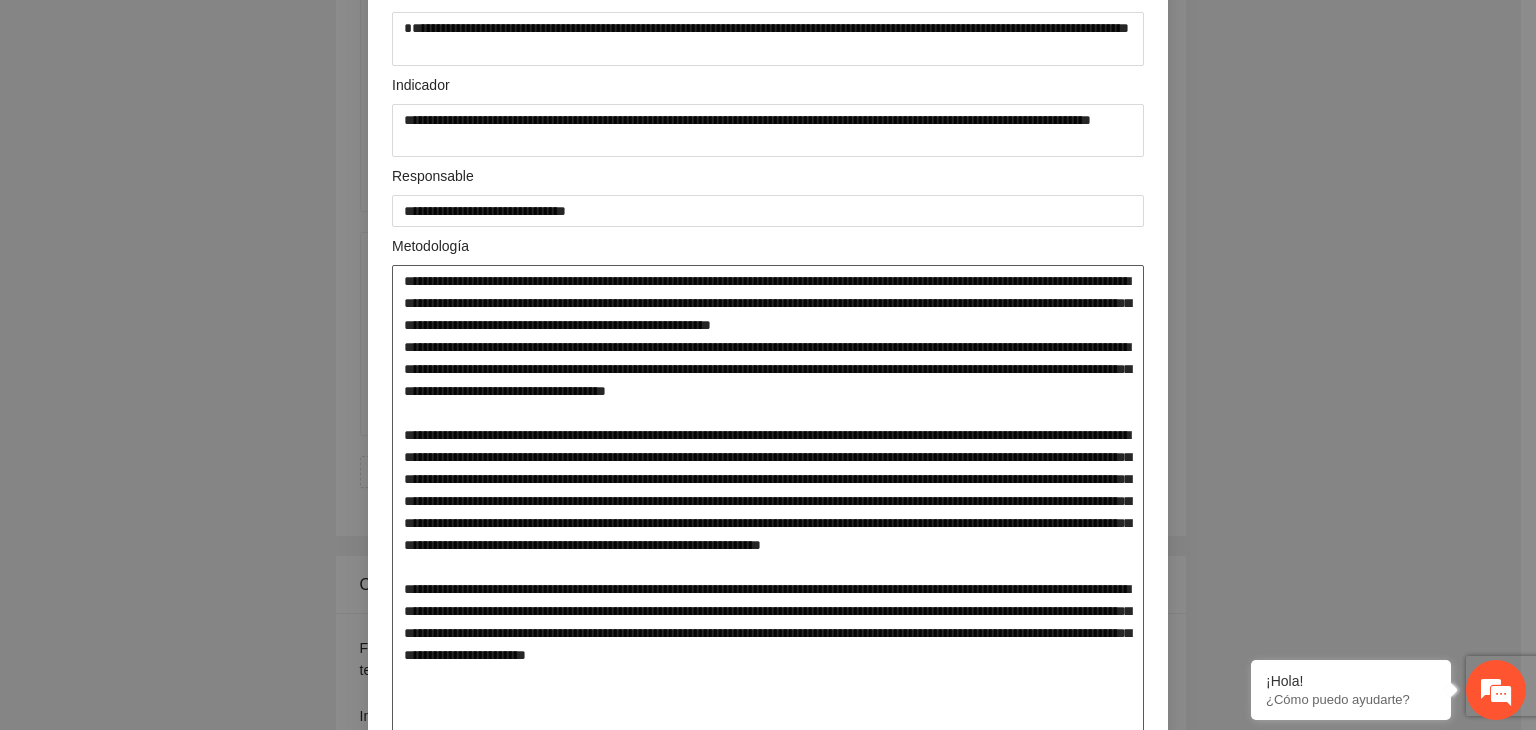 click at bounding box center [768, 501] 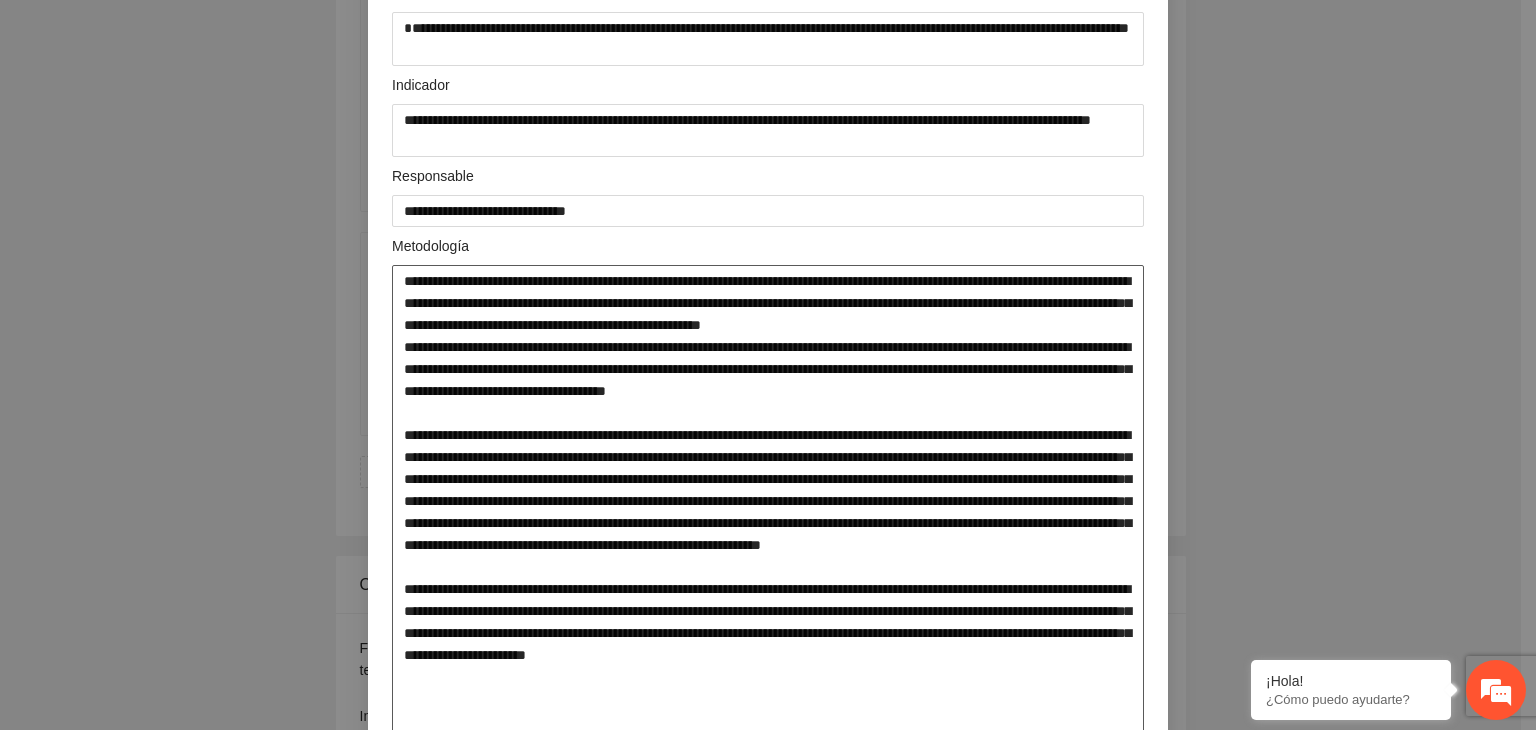 click at bounding box center (768, 501) 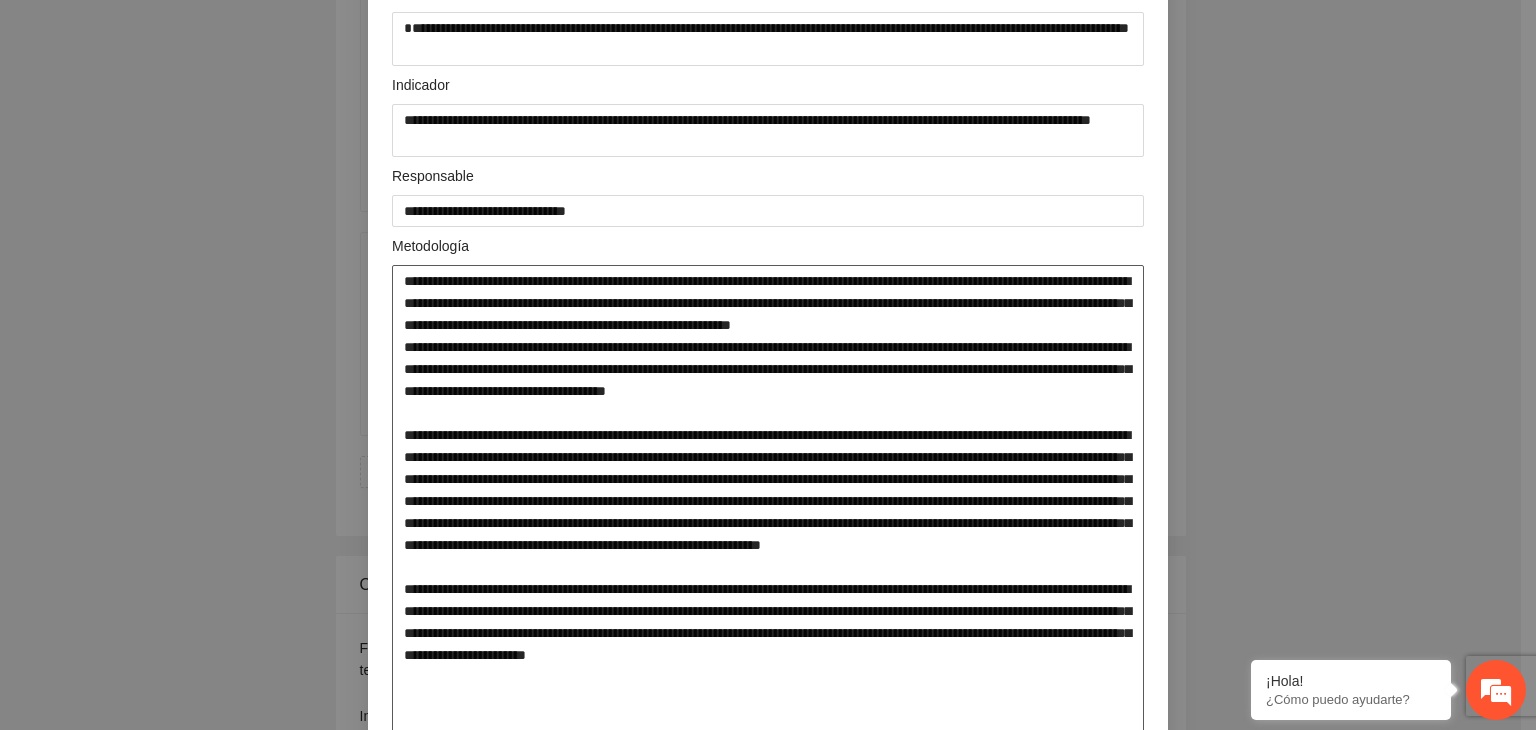 click at bounding box center [768, 501] 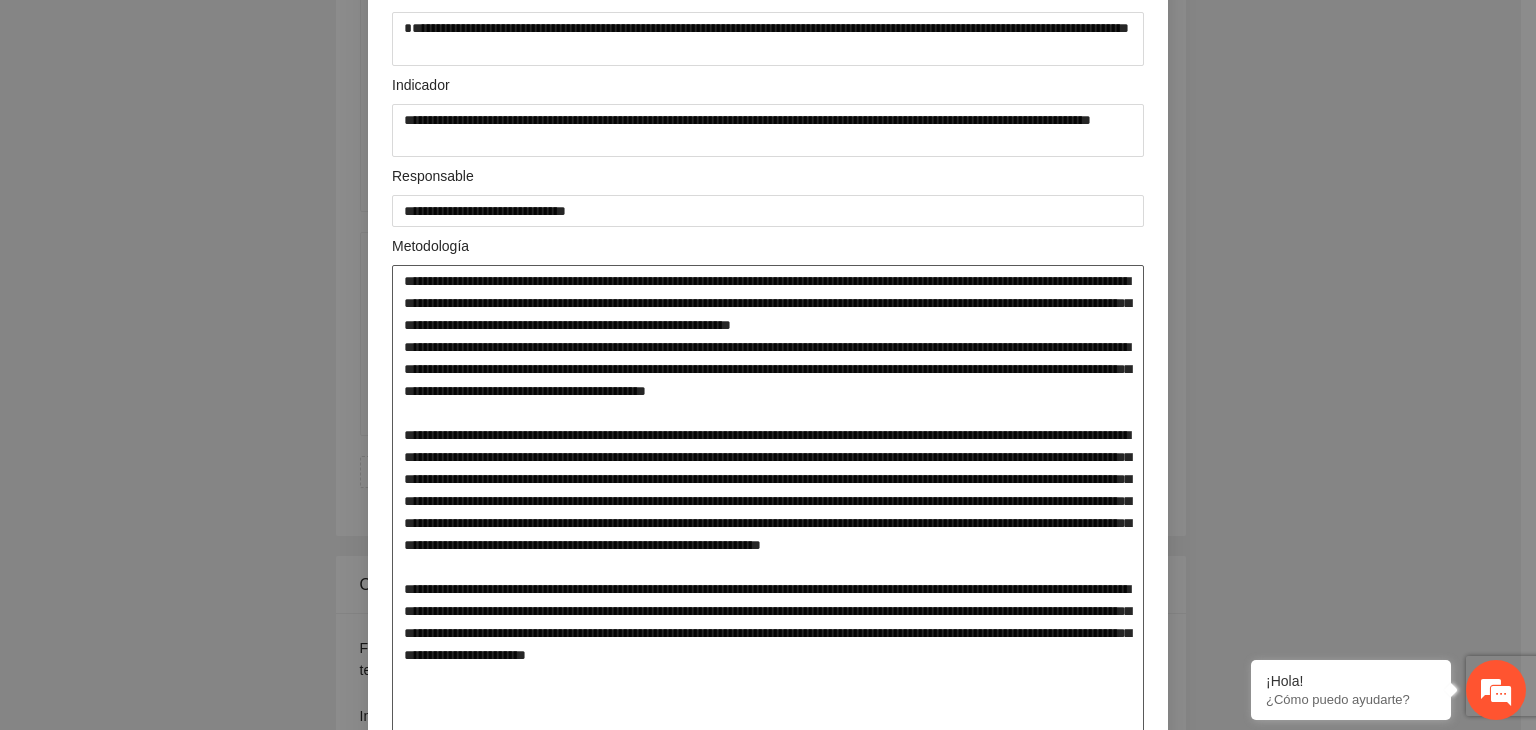 click at bounding box center (768, 501) 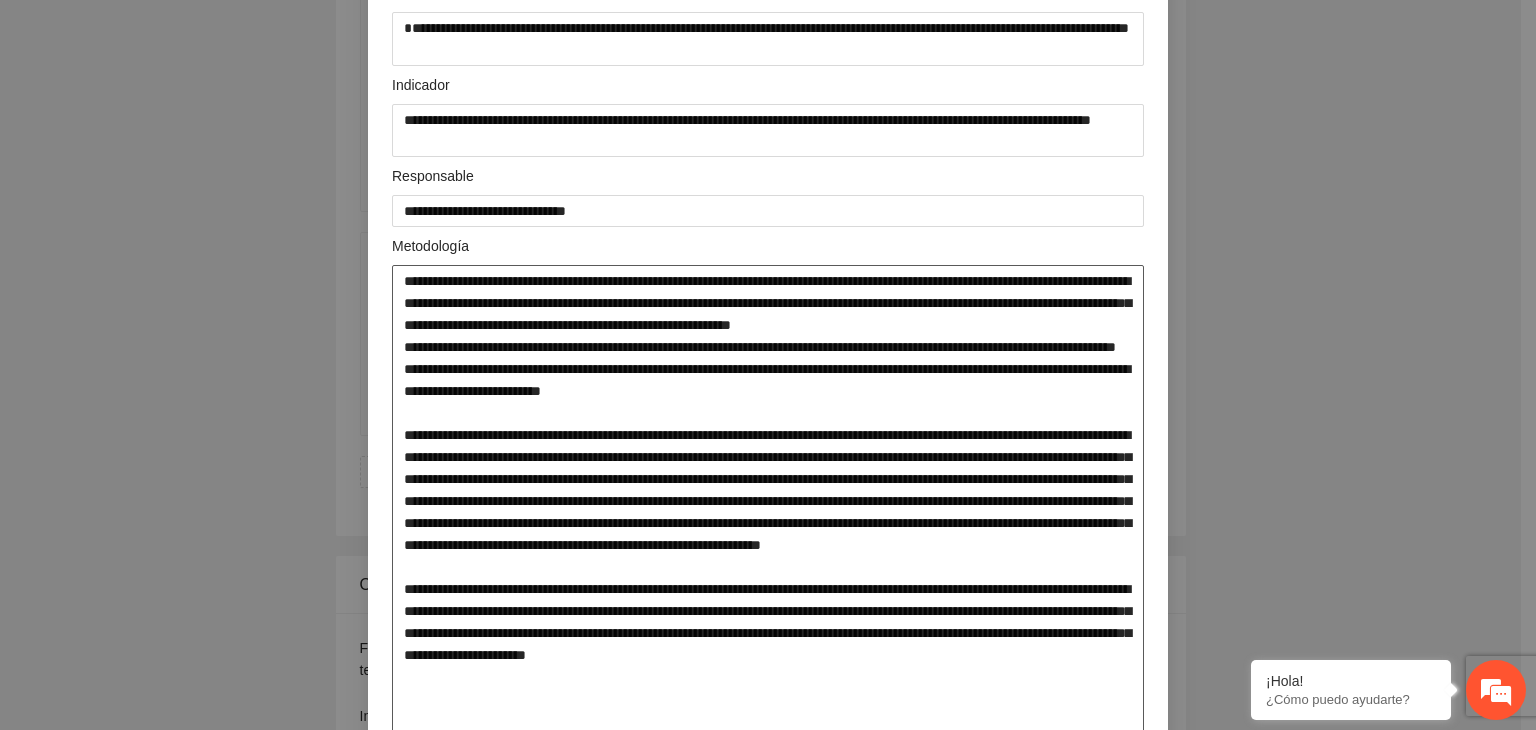 drag, startPoint x: 400, startPoint y: 393, endPoint x: 809, endPoint y: 411, distance: 409.3959 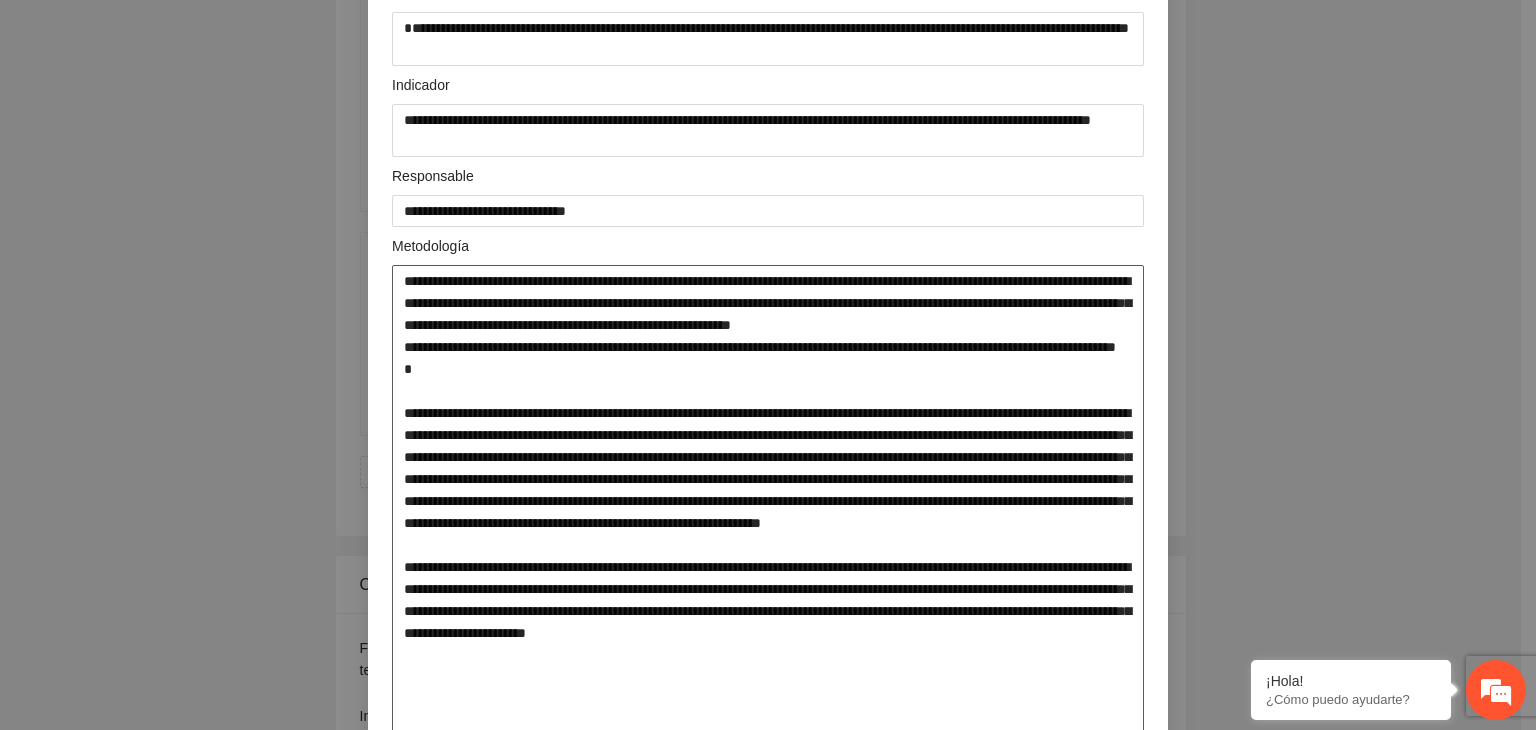 click at bounding box center [768, 501] 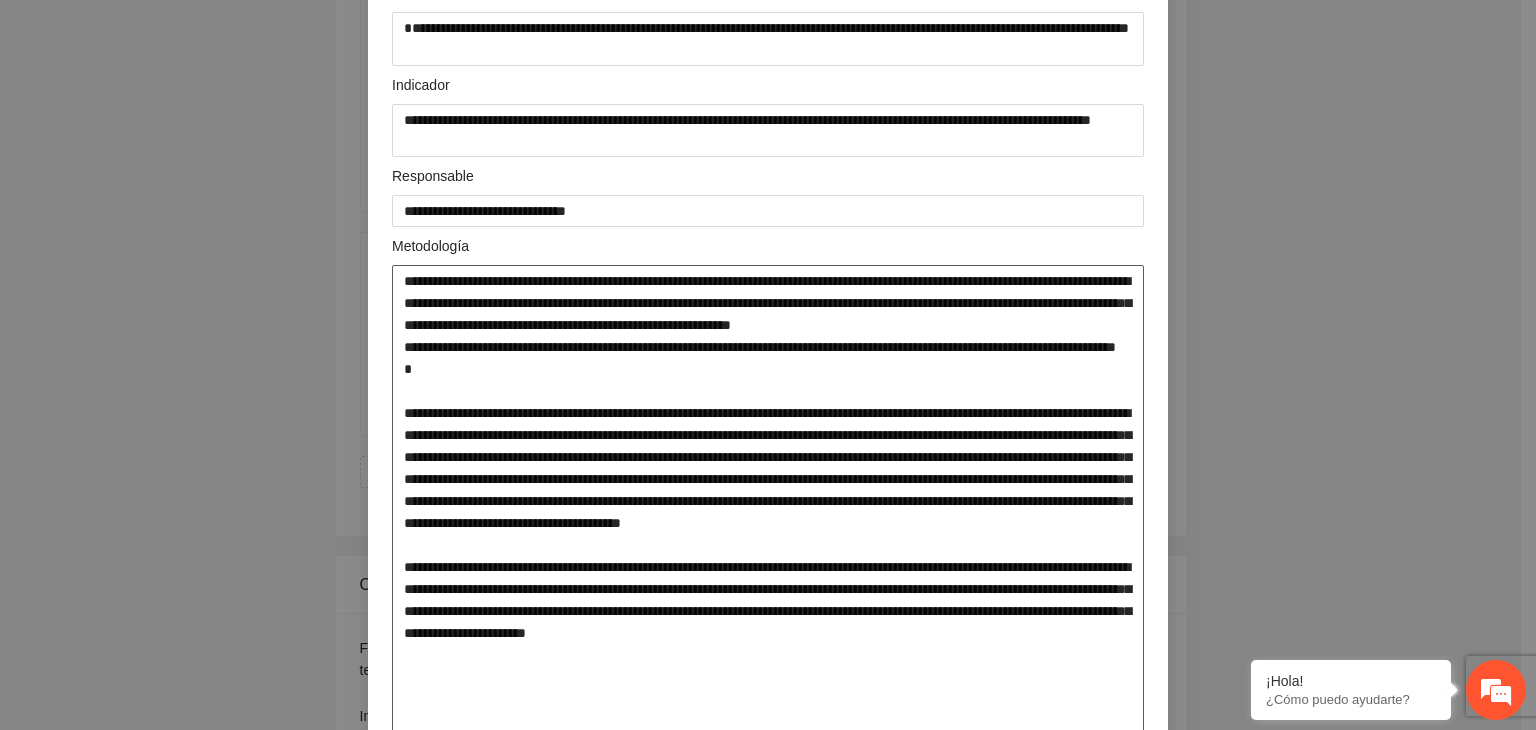 click at bounding box center (768, 501) 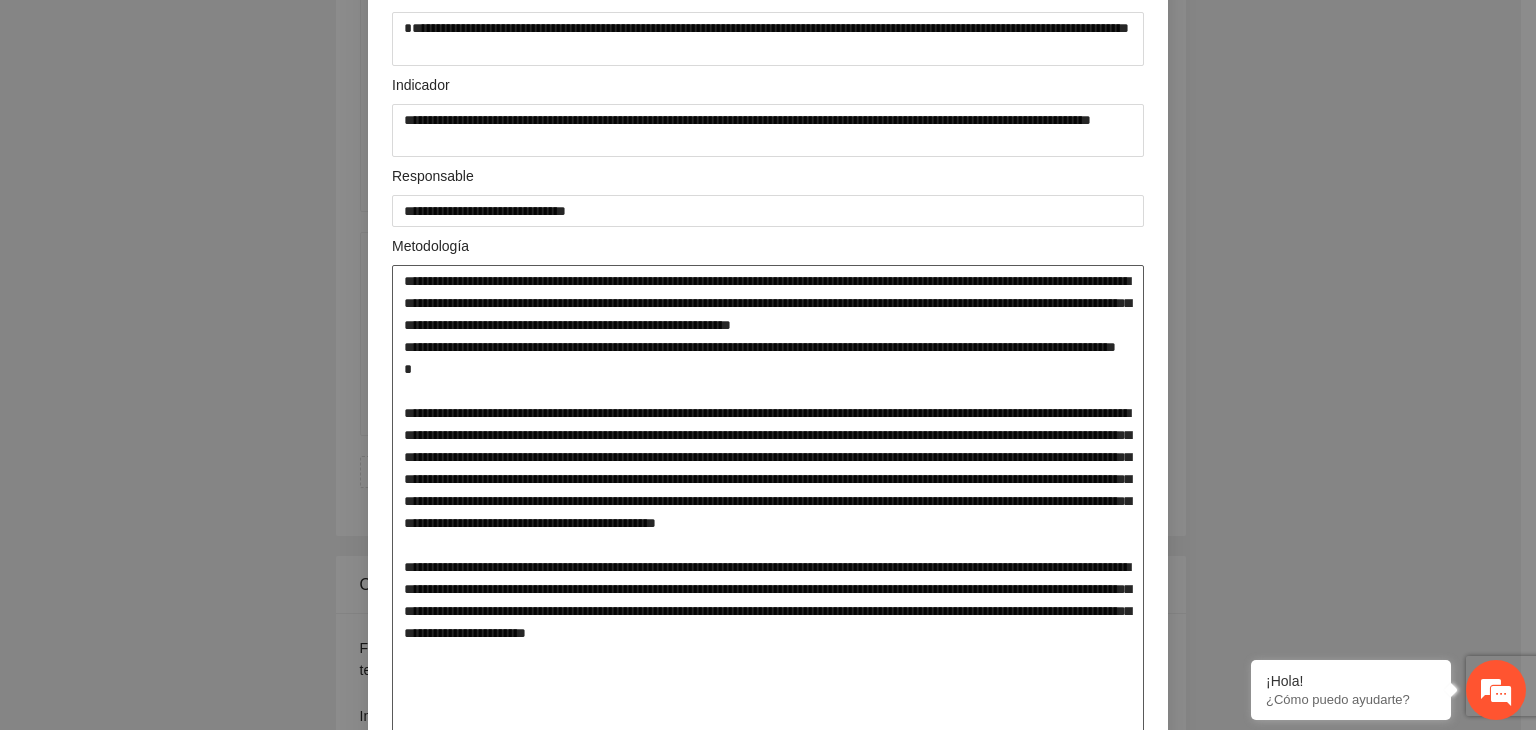 click at bounding box center [768, 501] 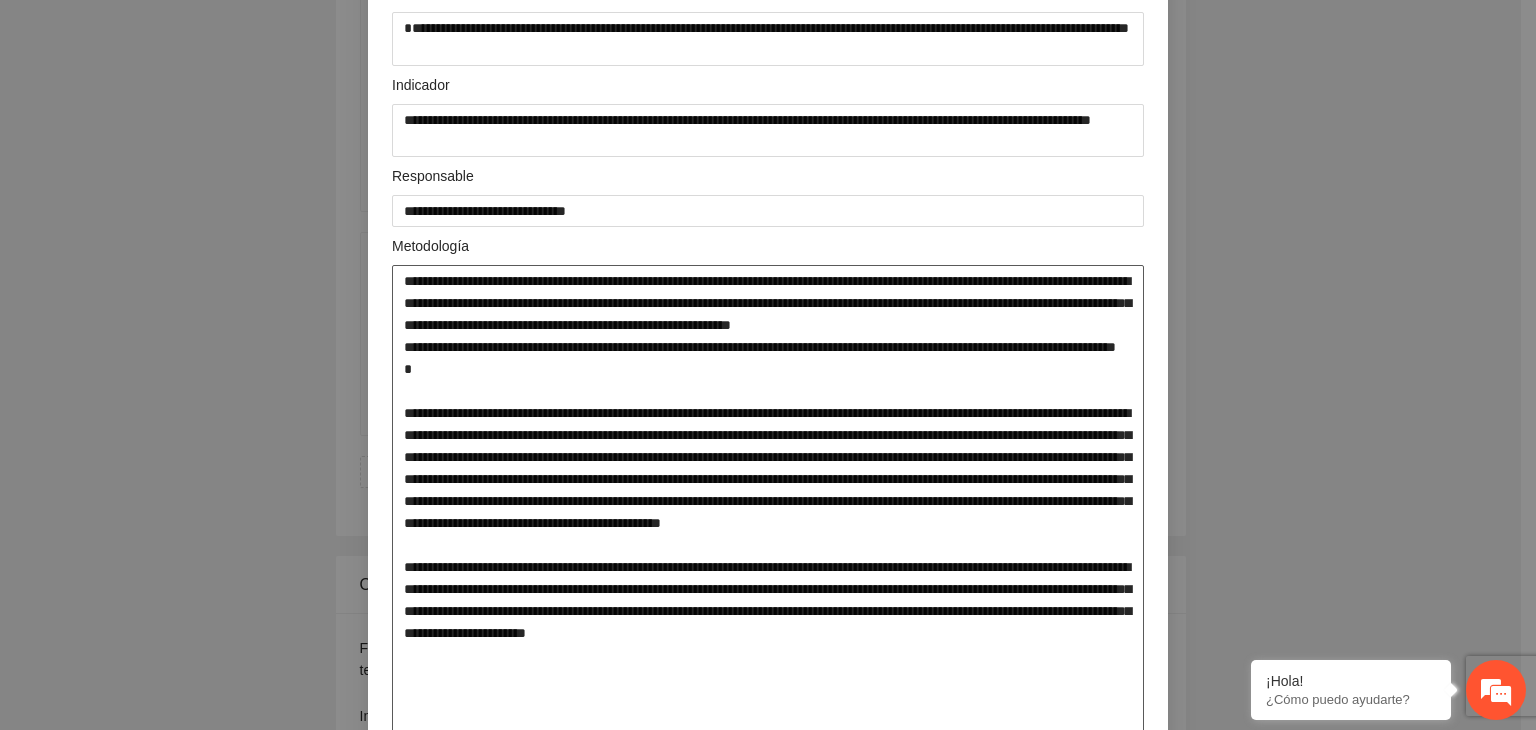 click at bounding box center (768, 501) 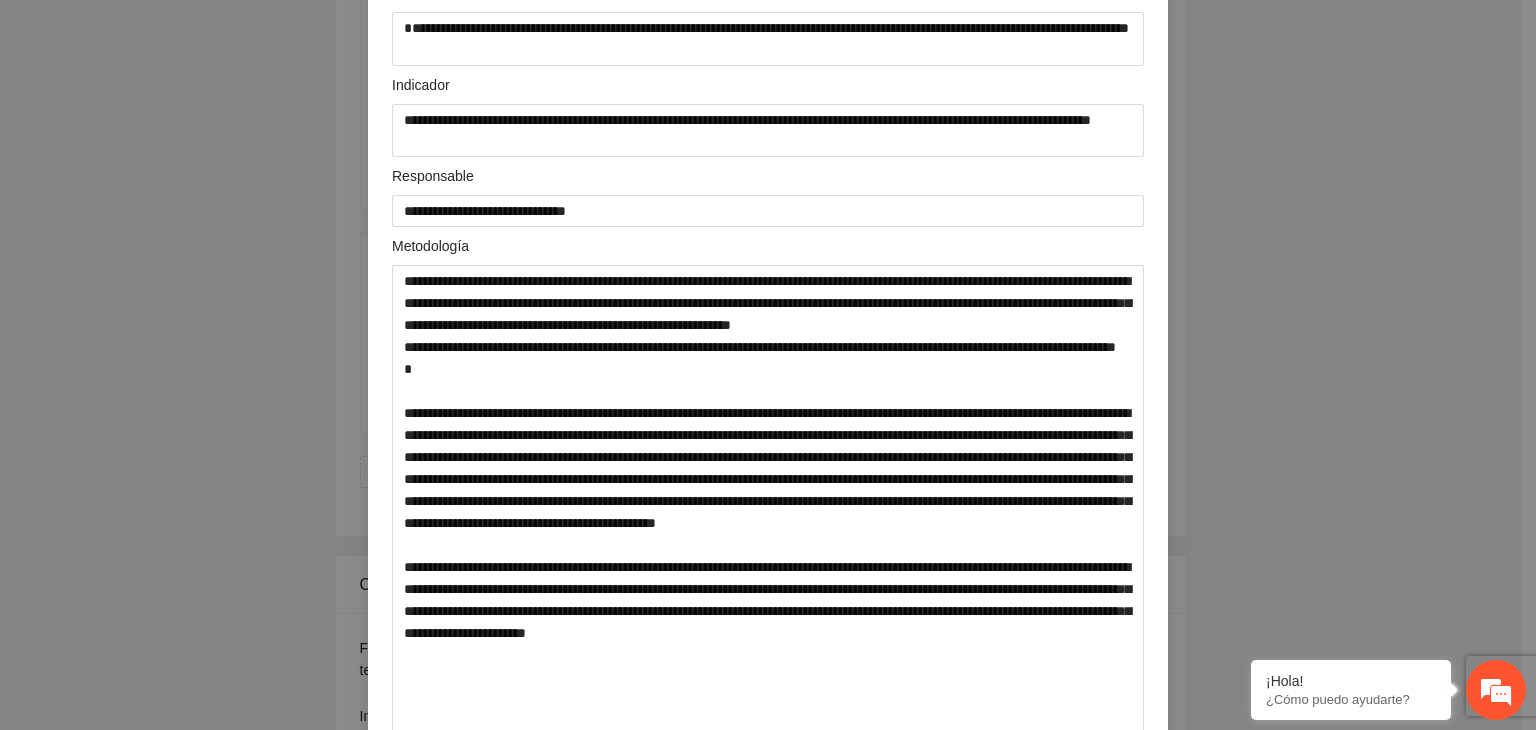 click on "**********" at bounding box center [768, 365] 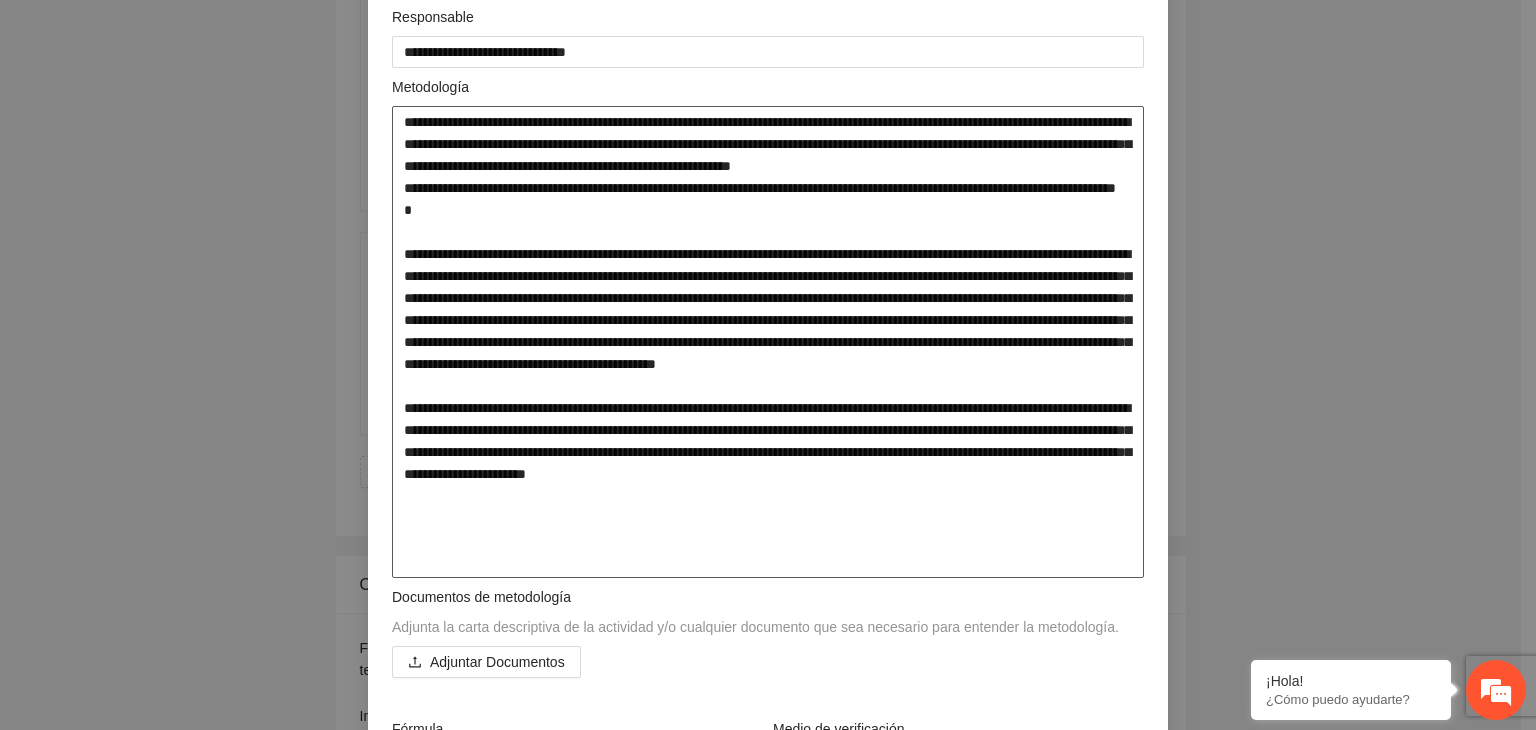 scroll, scrollTop: 357, scrollLeft: 0, axis: vertical 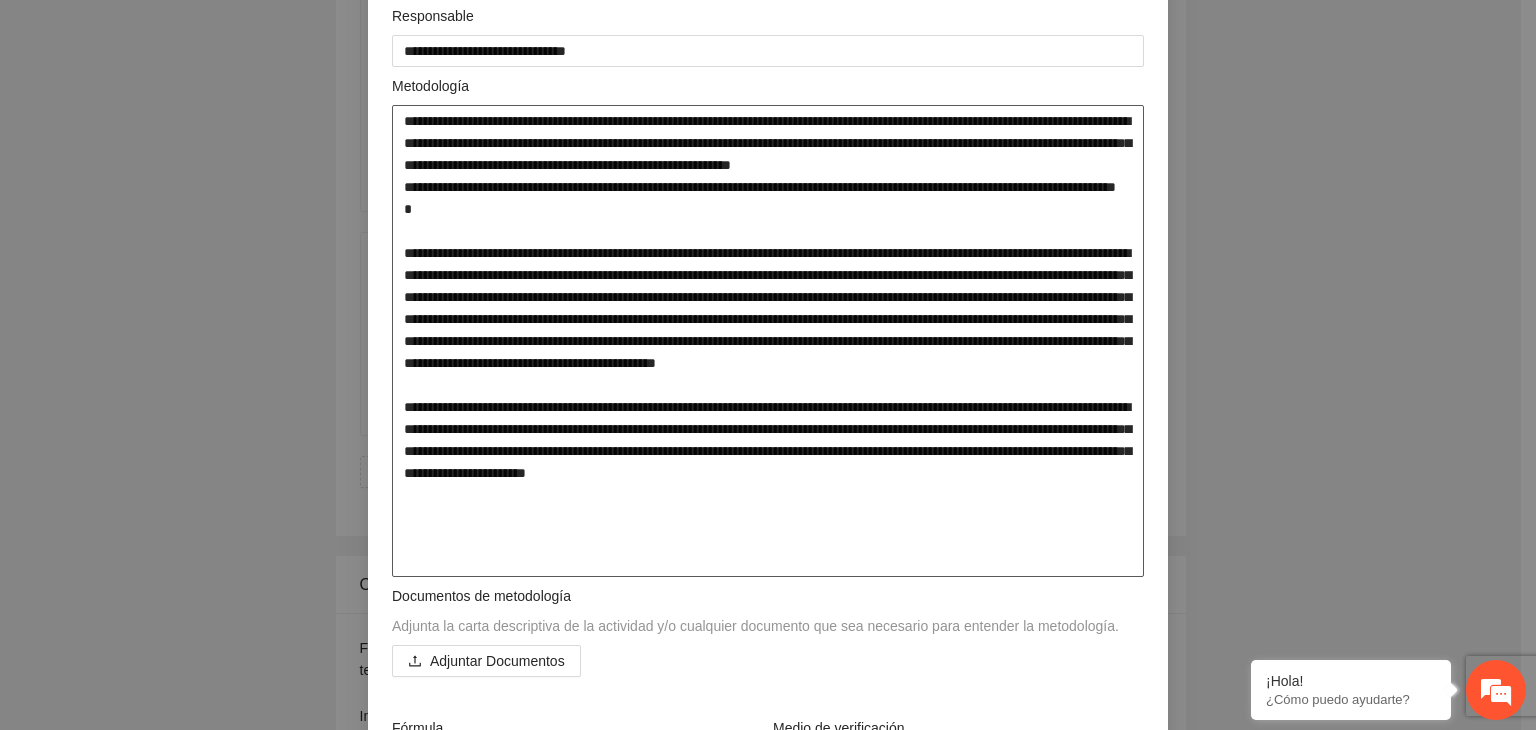 drag, startPoint x: 920, startPoint y: 363, endPoint x: 929, endPoint y: 426, distance: 63.63961 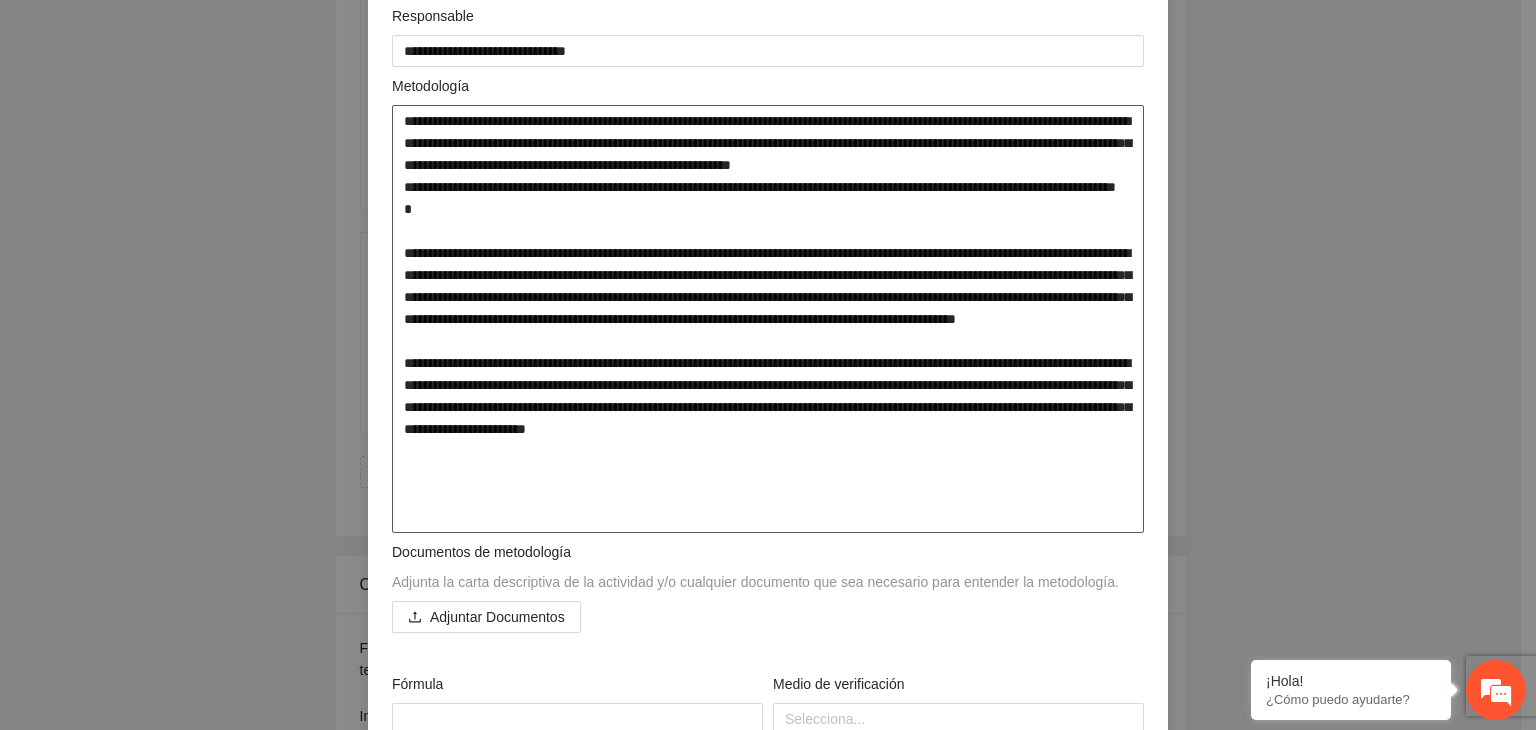 click at bounding box center (768, 319) 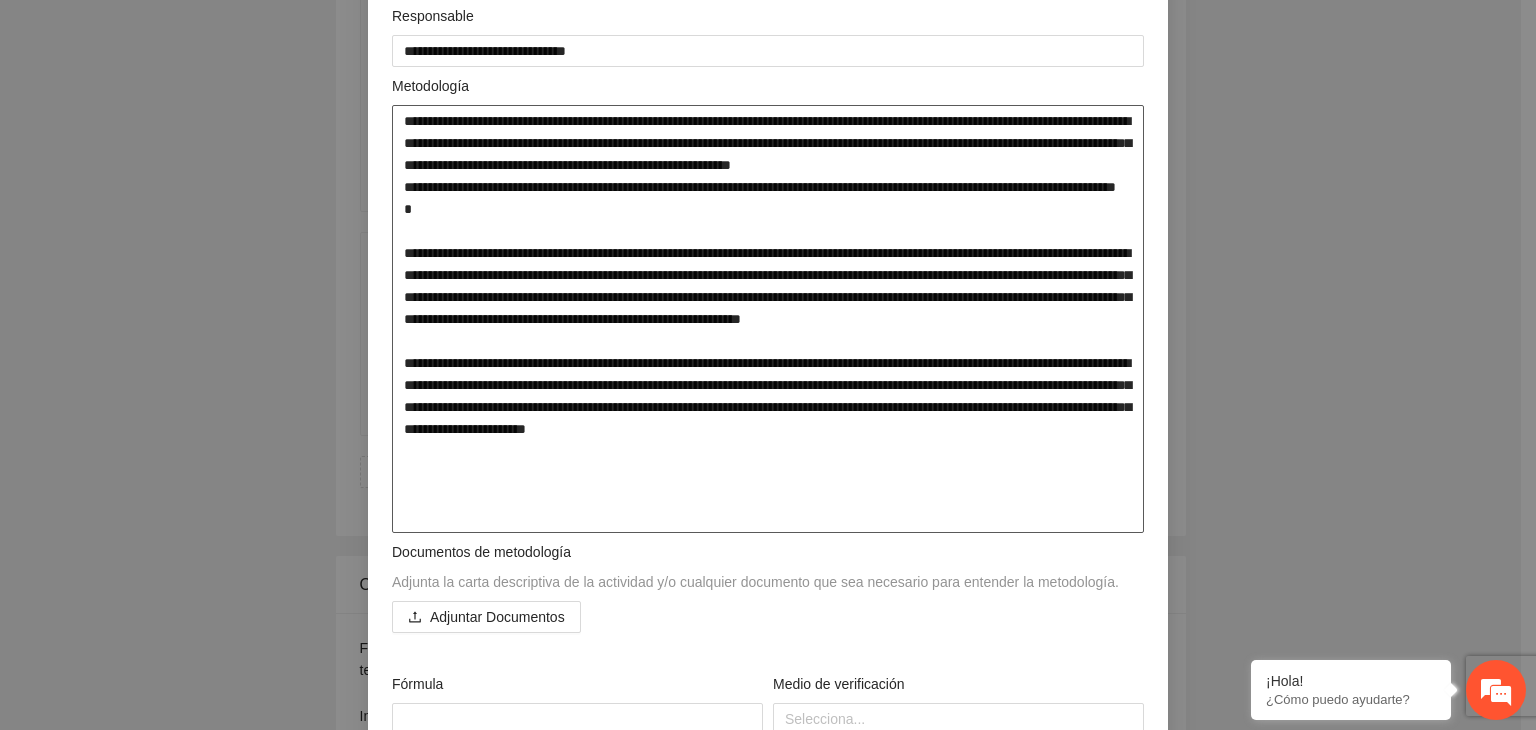 click at bounding box center [768, 319] 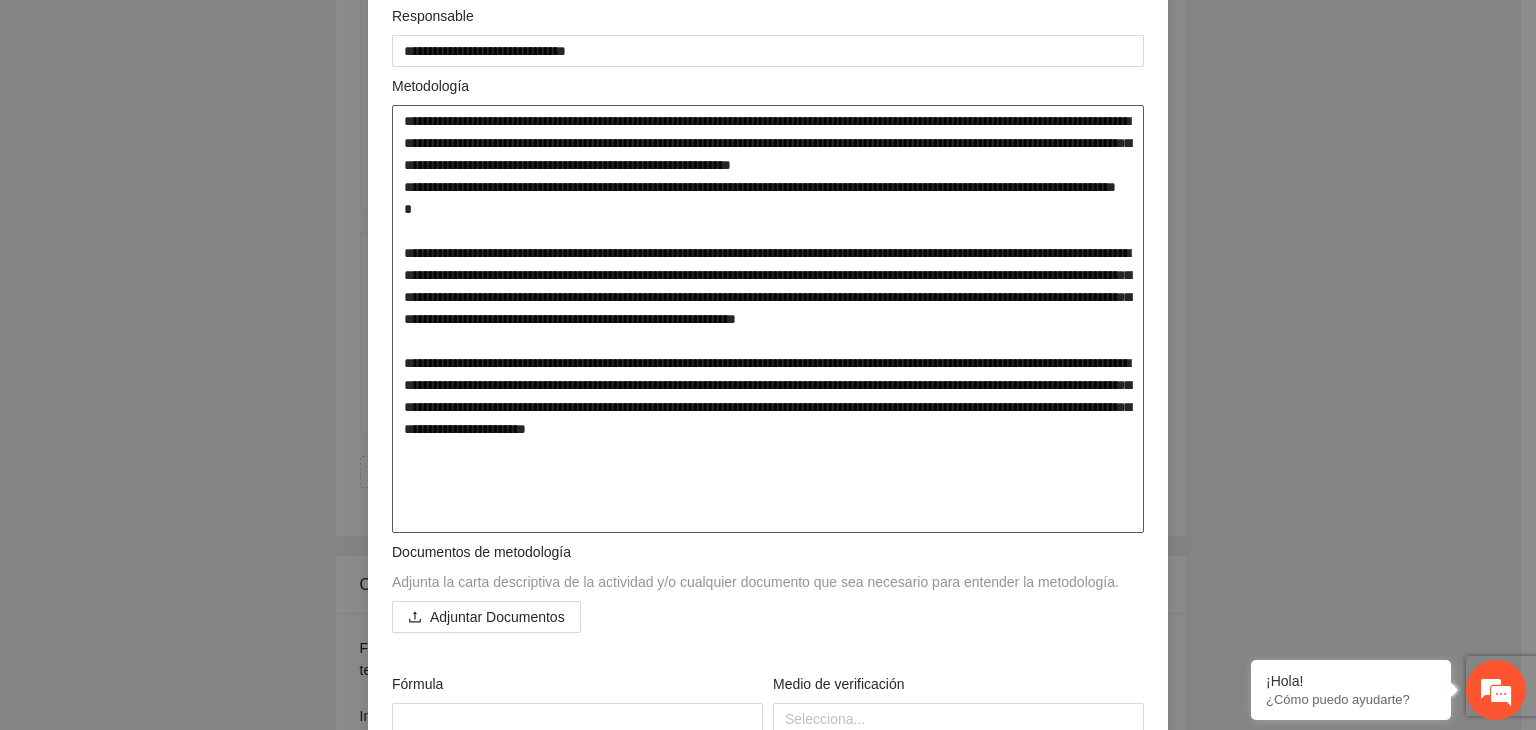 click at bounding box center [768, 319] 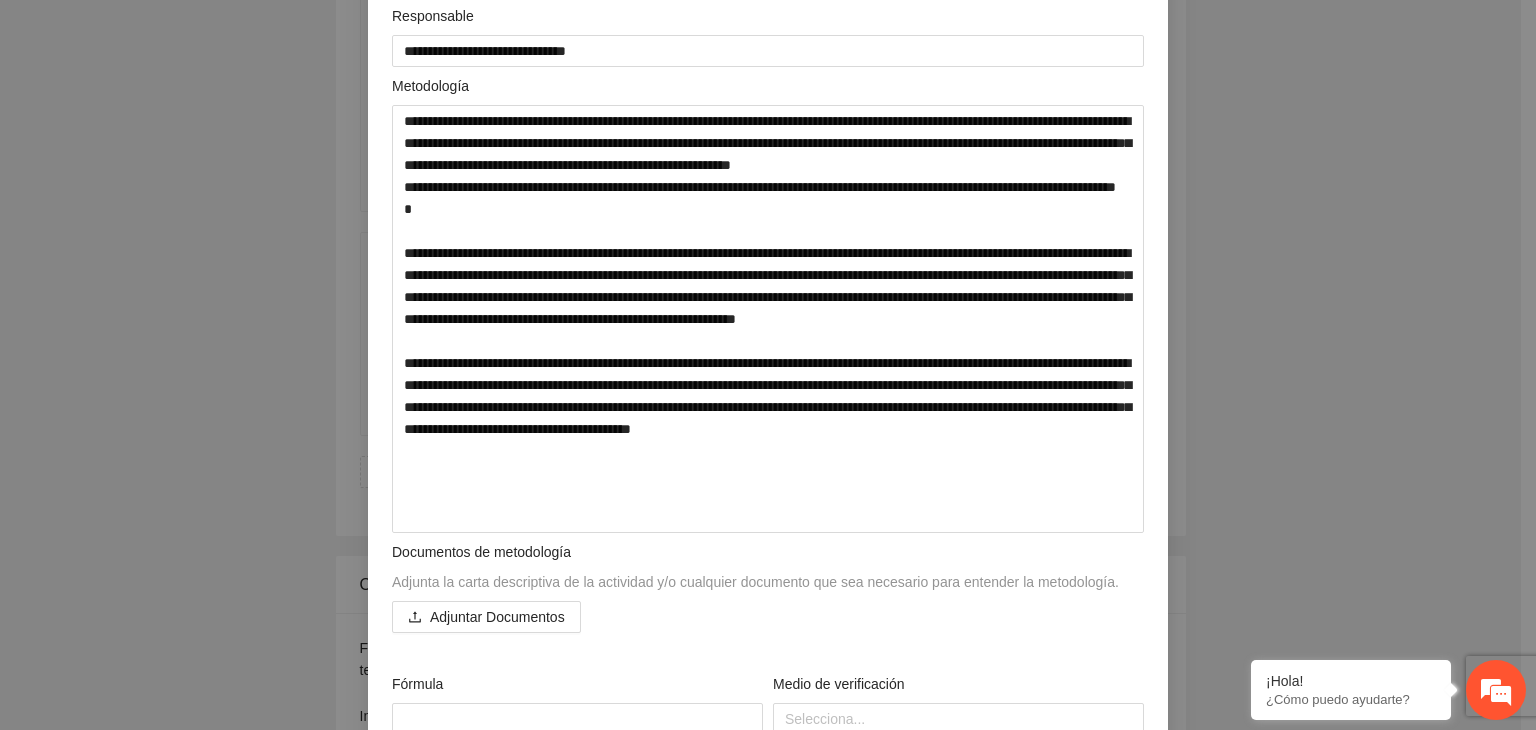 click on "**********" at bounding box center [768, 365] 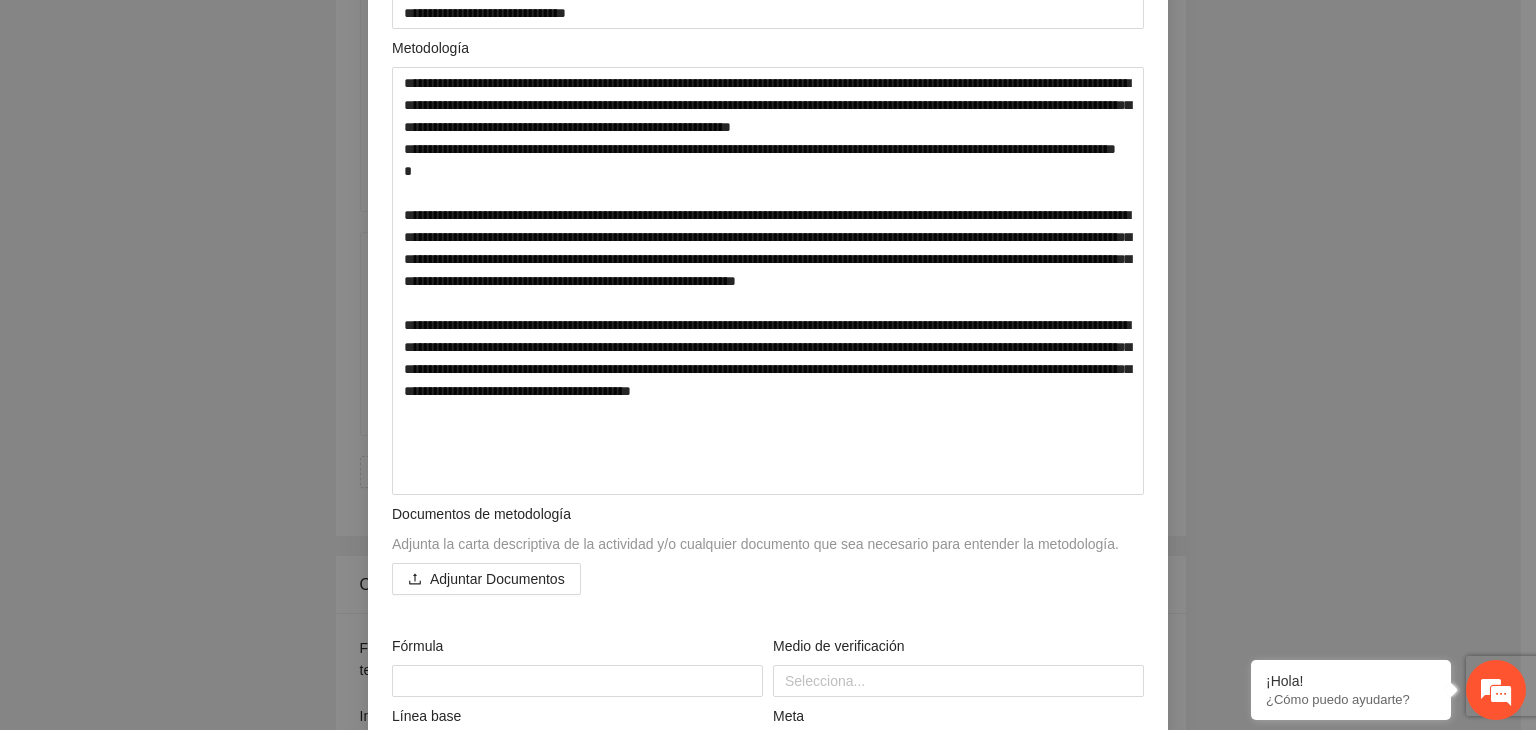 scroll, scrollTop: 397, scrollLeft: 0, axis: vertical 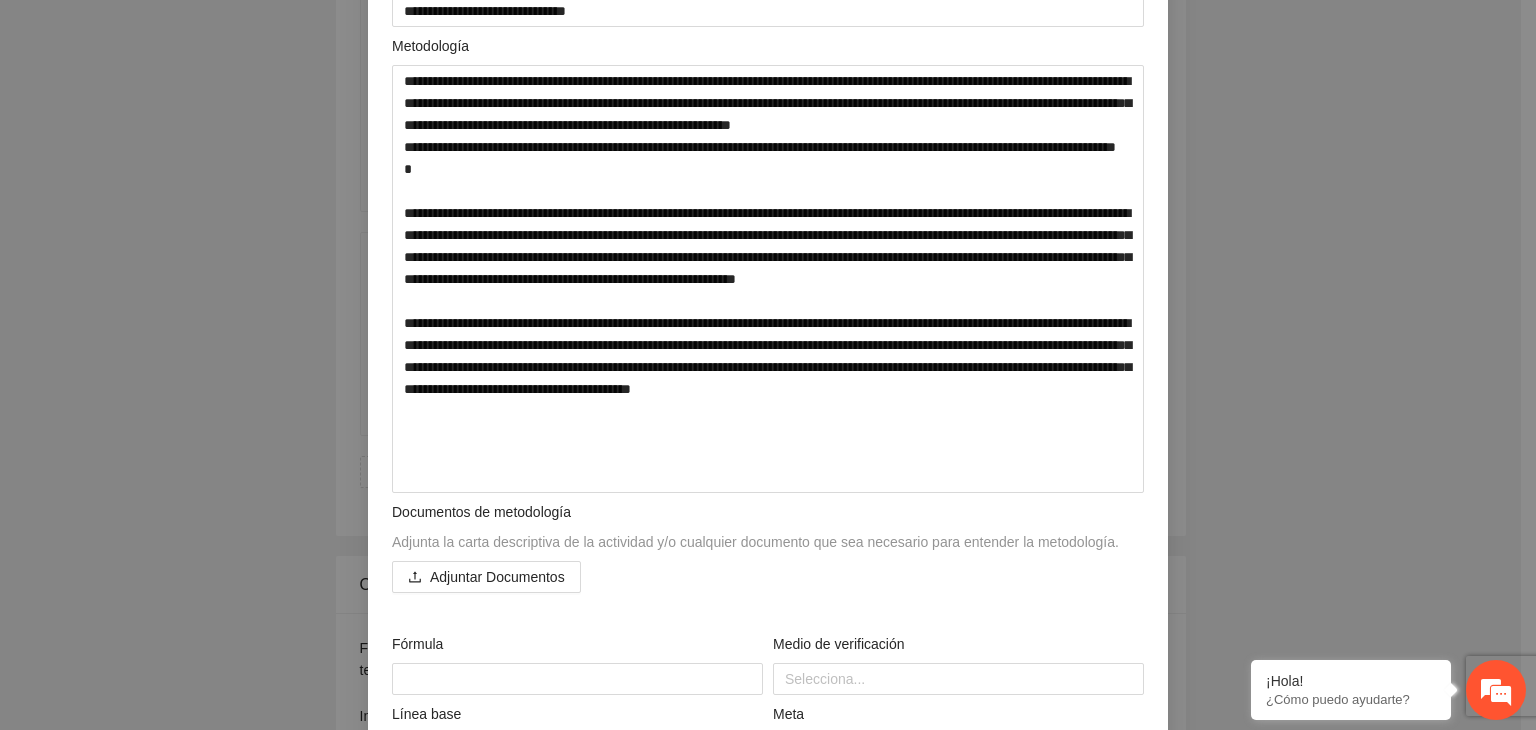 click on "**********" at bounding box center (768, 365) 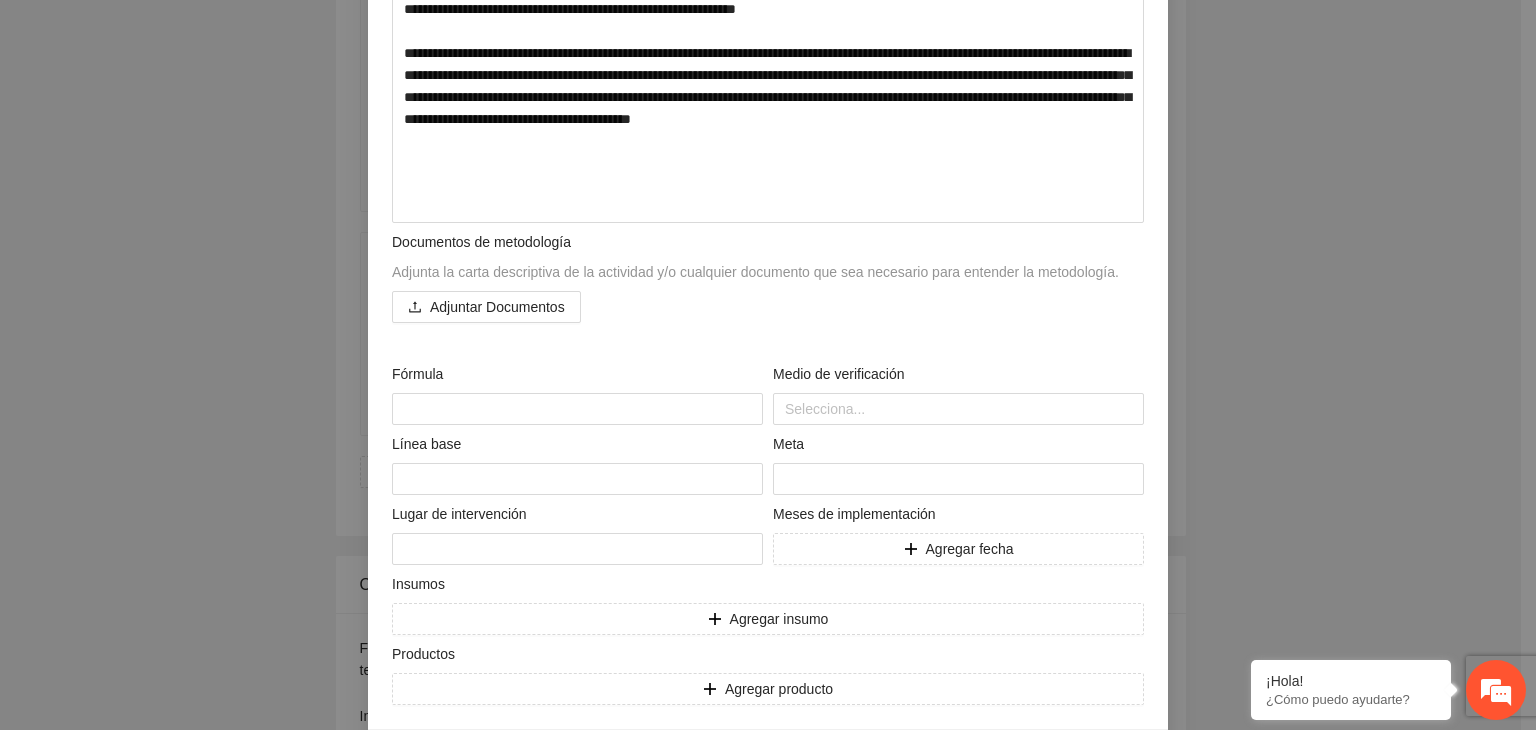 scroll, scrollTop: 717, scrollLeft: 0, axis: vertical 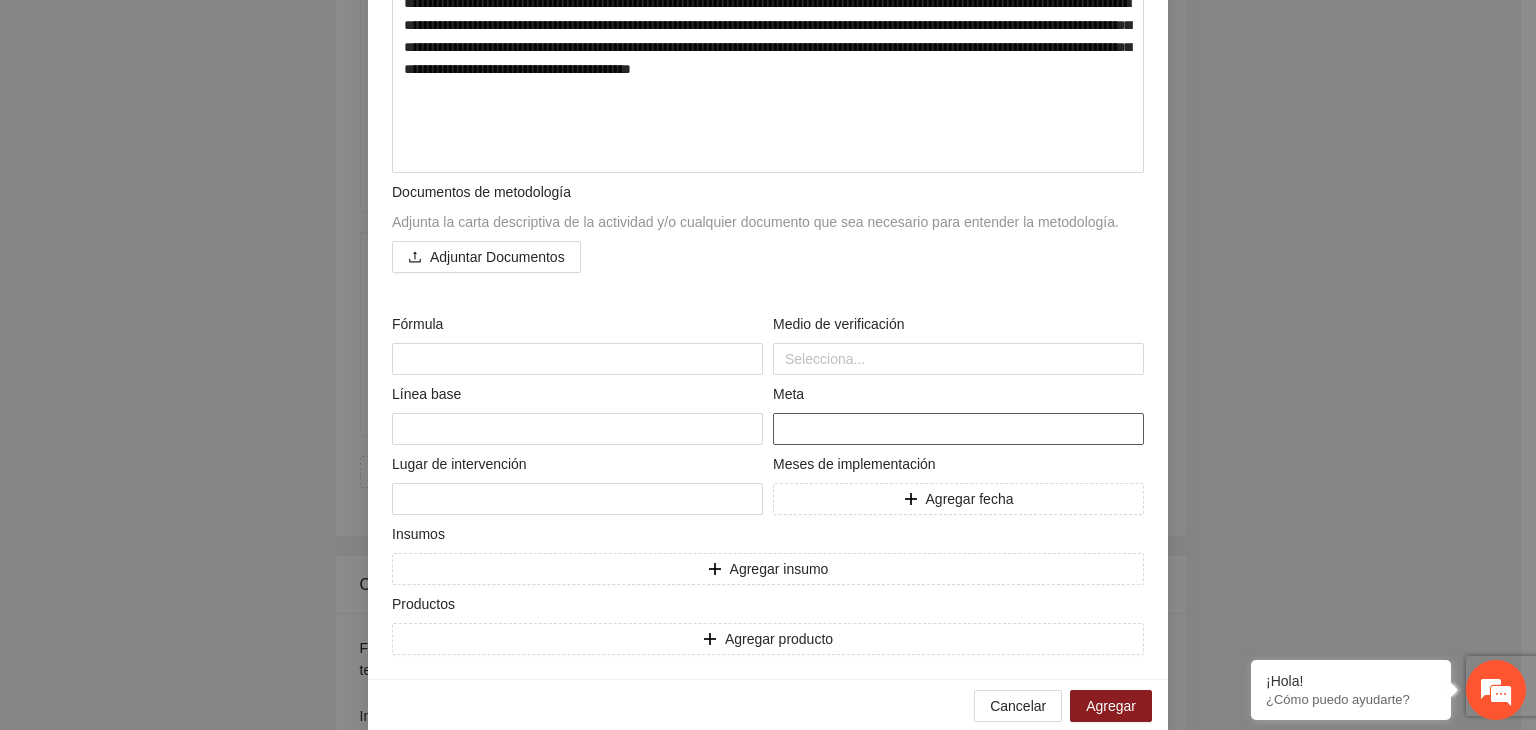 click at bounding box center [958, 429] 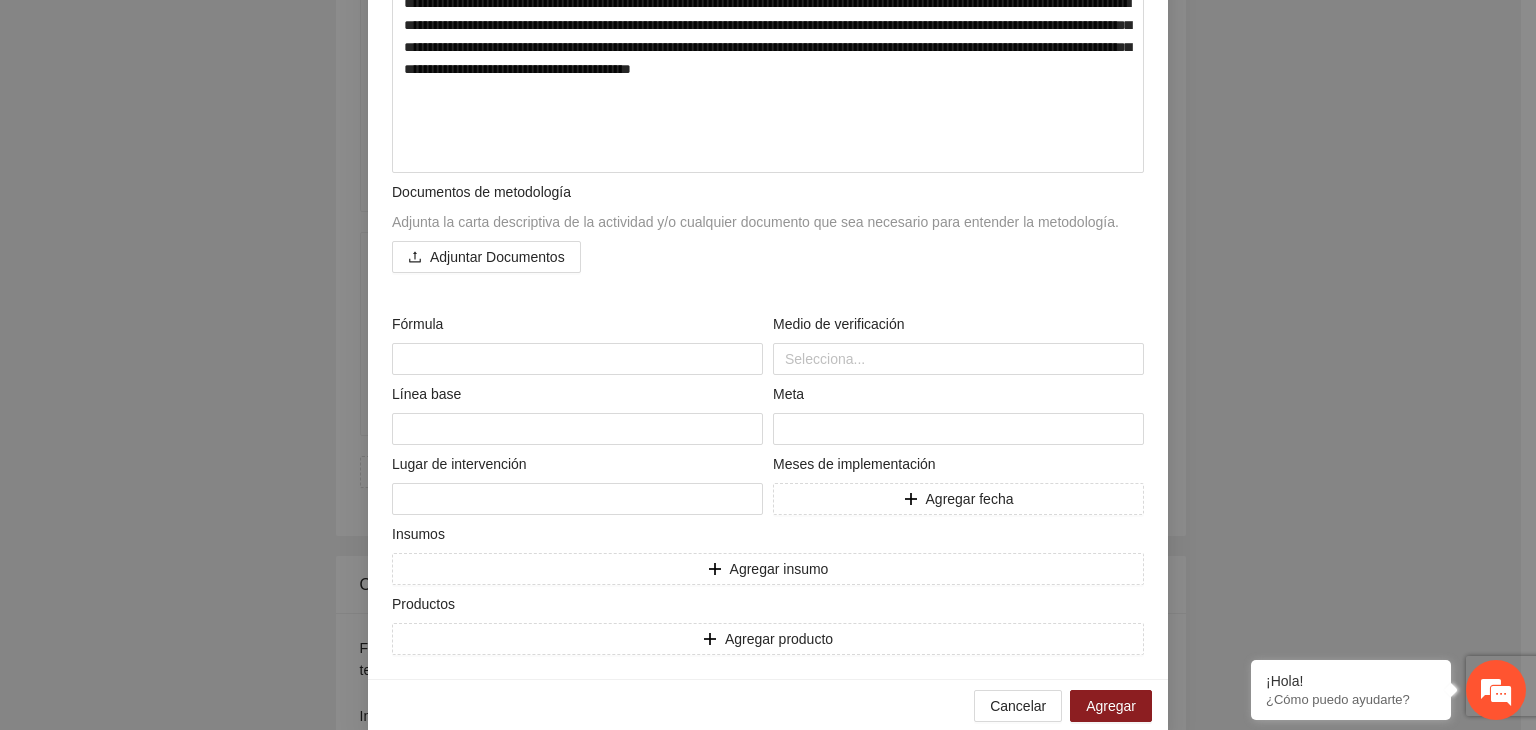 click on "**********" at bounding box center (768, 365) 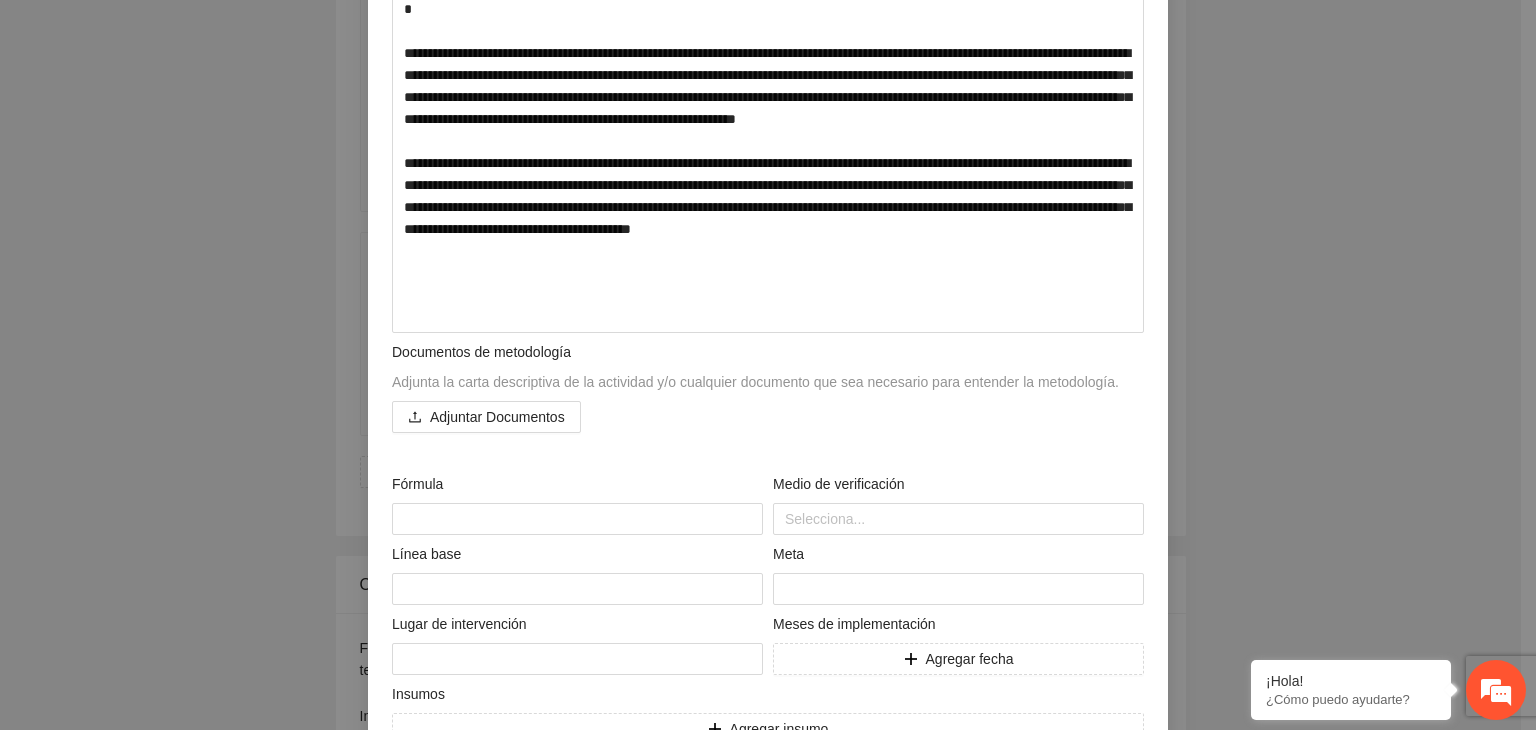 scroll, scrollTop: 517, scrollLeft: 0, axis: vertical 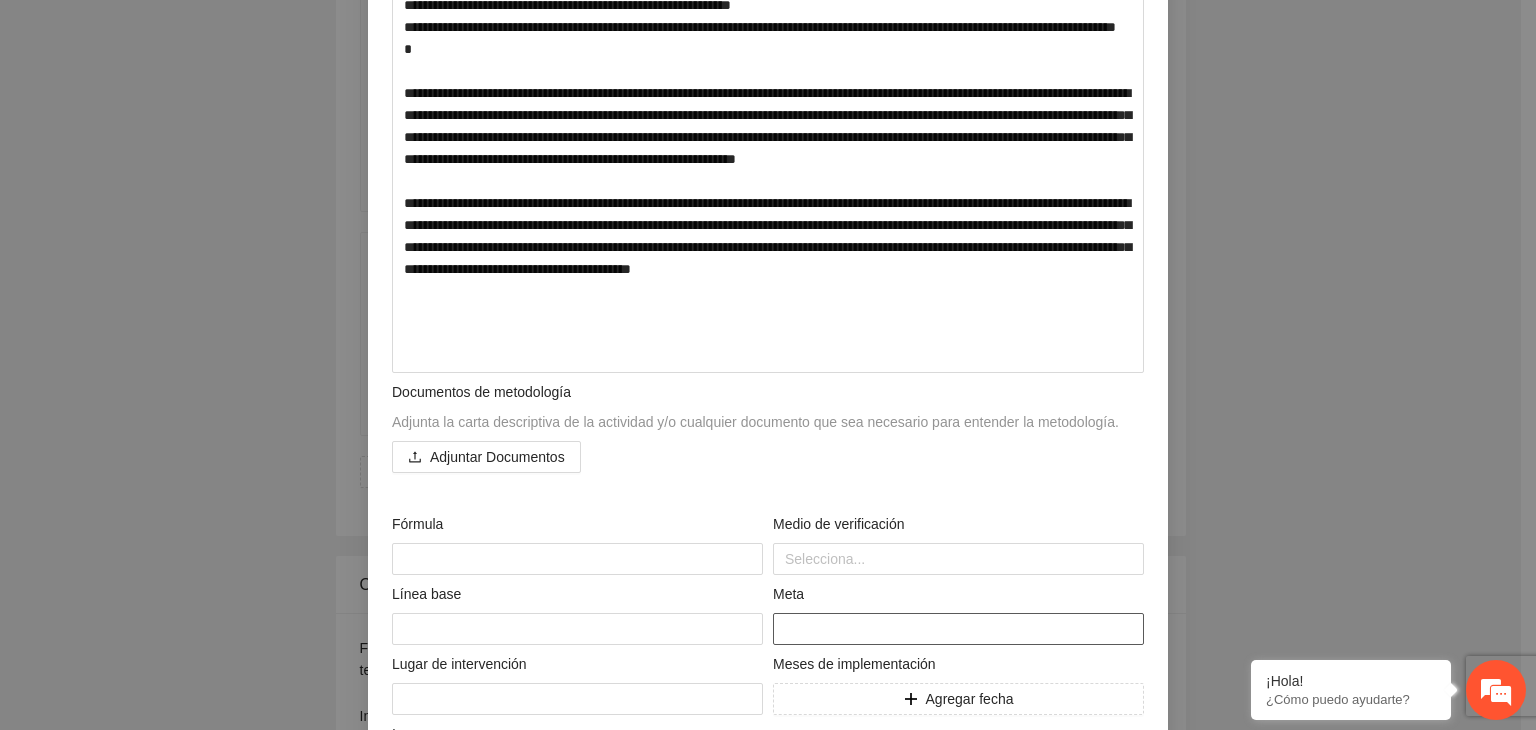 click on "***" at bounding box center [958, 629] 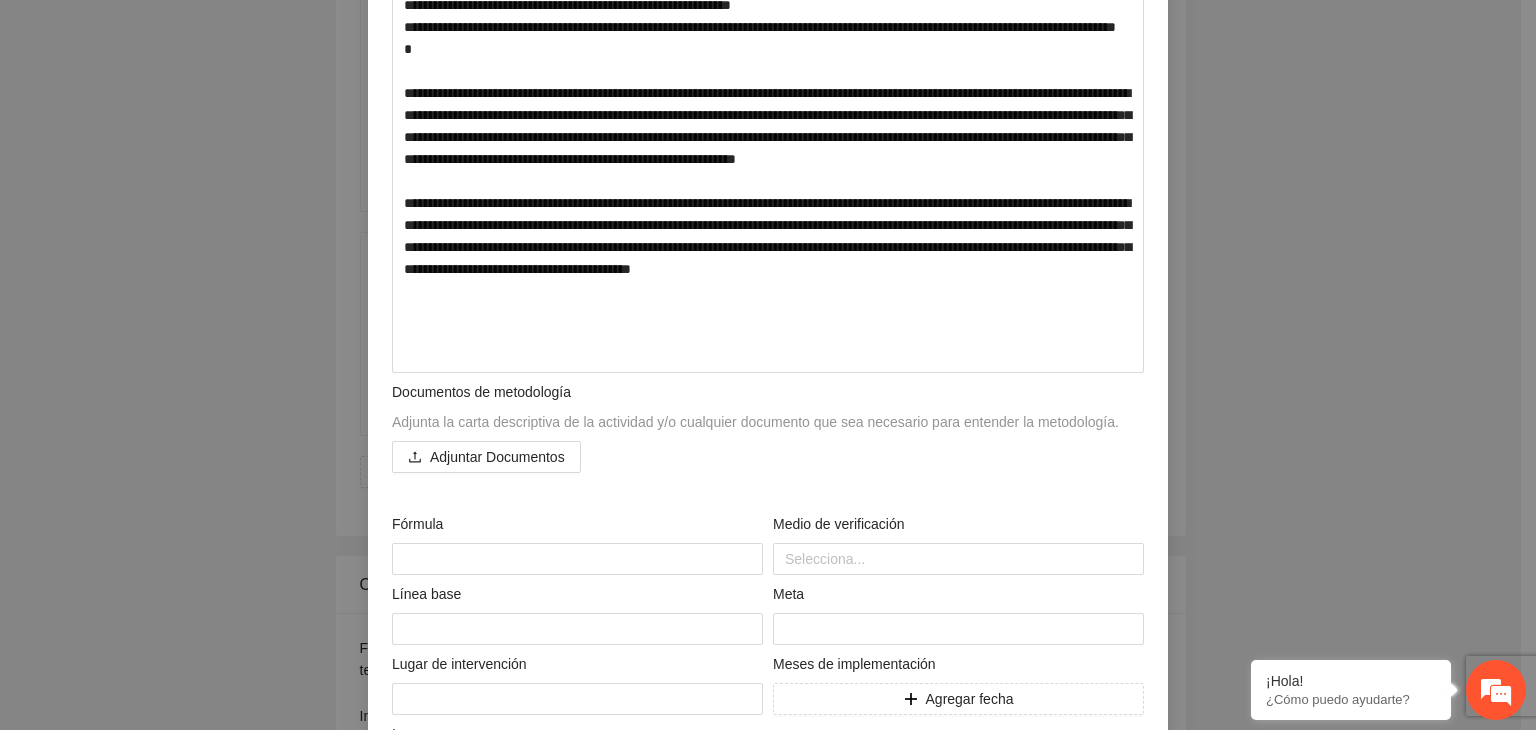 click on "**********" at bounding box center (768, 365) 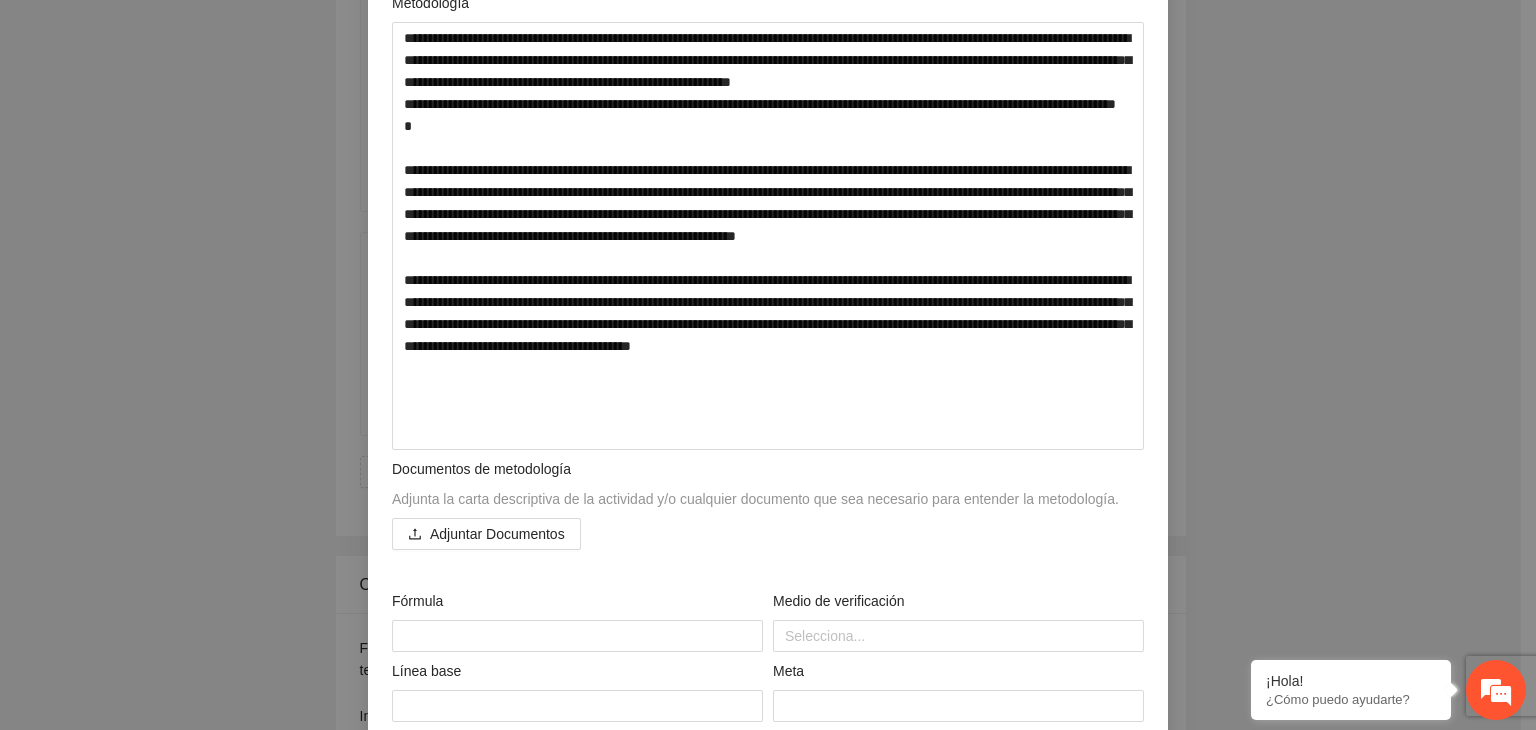 scroll, scrollTop: 437, scrollLeft: 0, axis: vertical 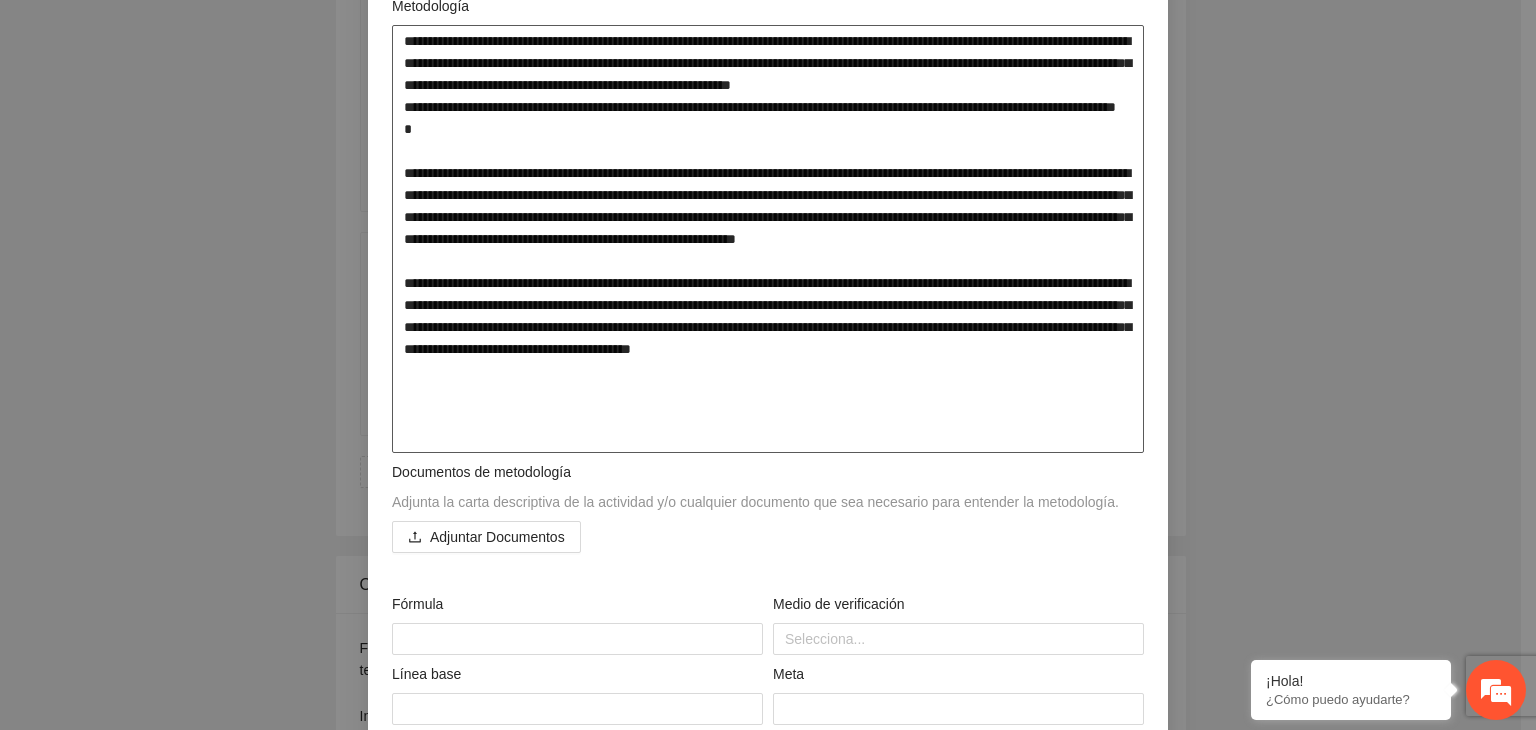 click at bounding box center [768, 239] 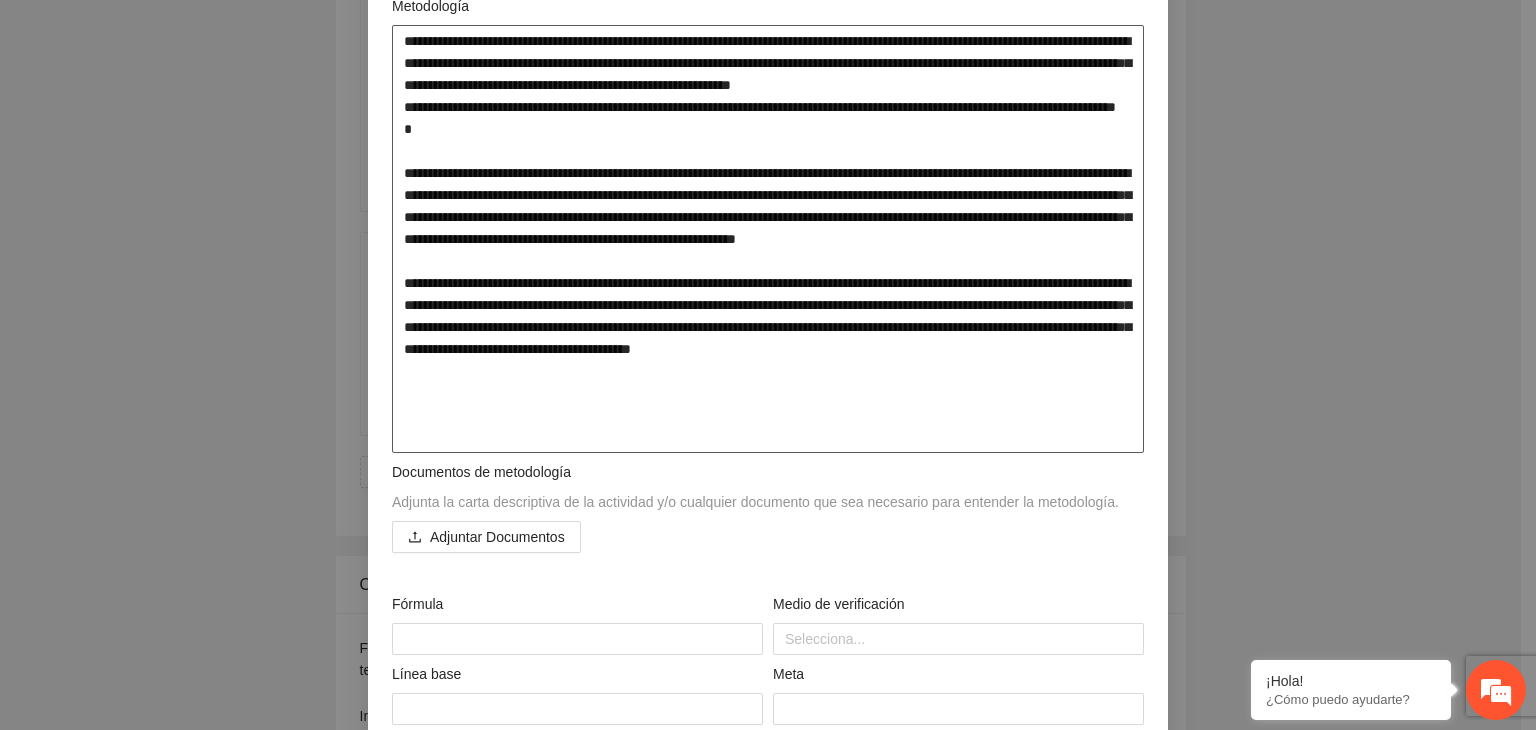 click at bounding box center [768, 239] 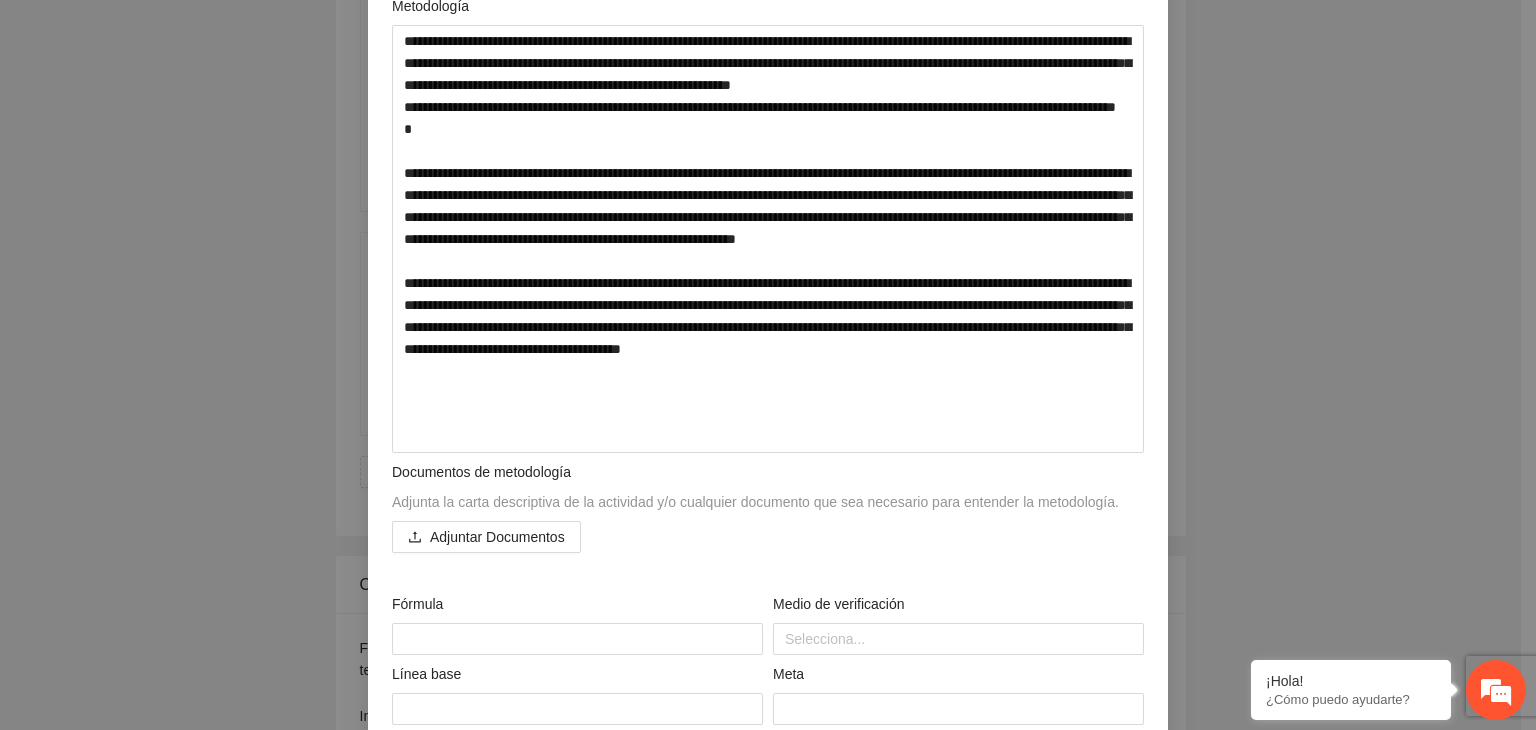 click on "**********" at bounding box center (768, 365) 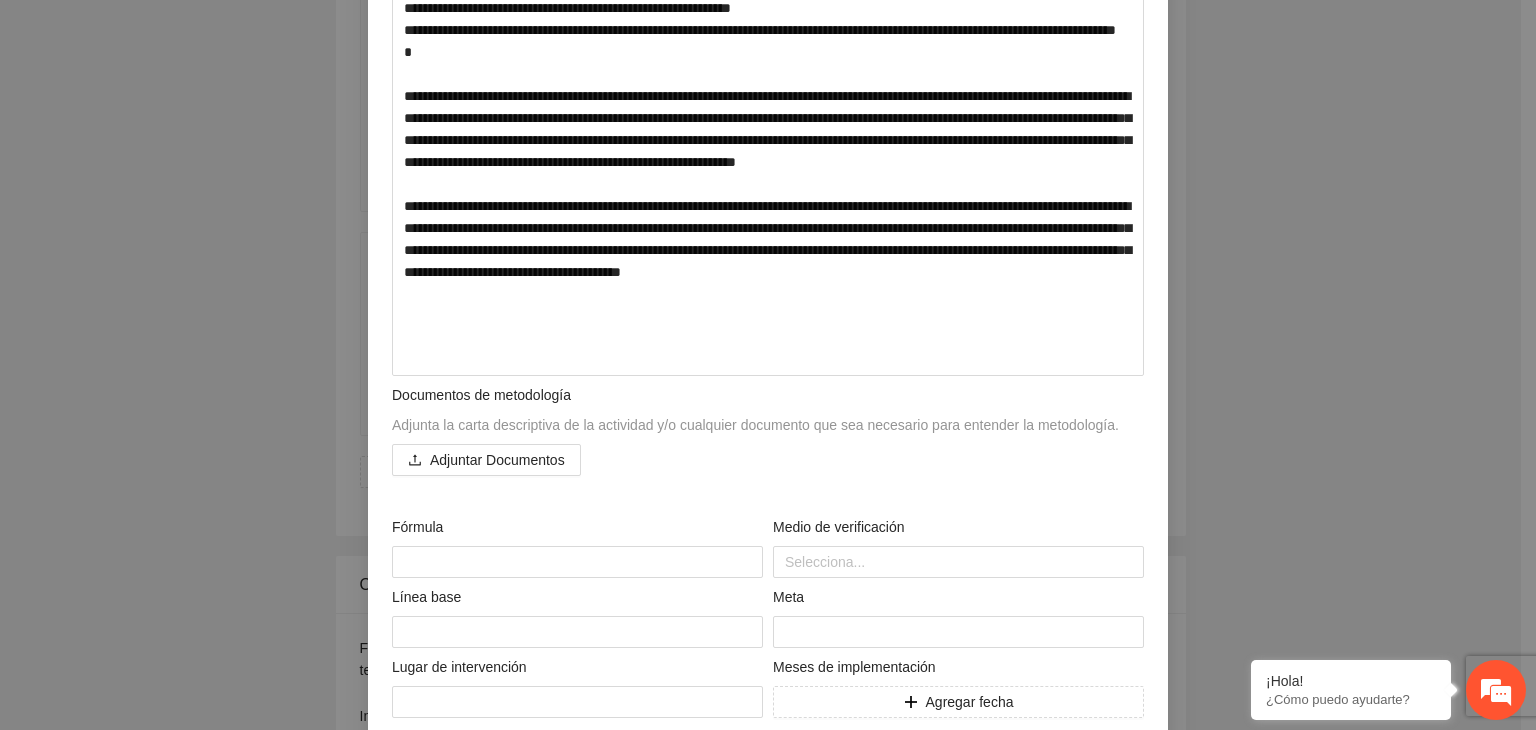 scroll, scrollTop: 517, scrollLeft: 0, axis: vertical 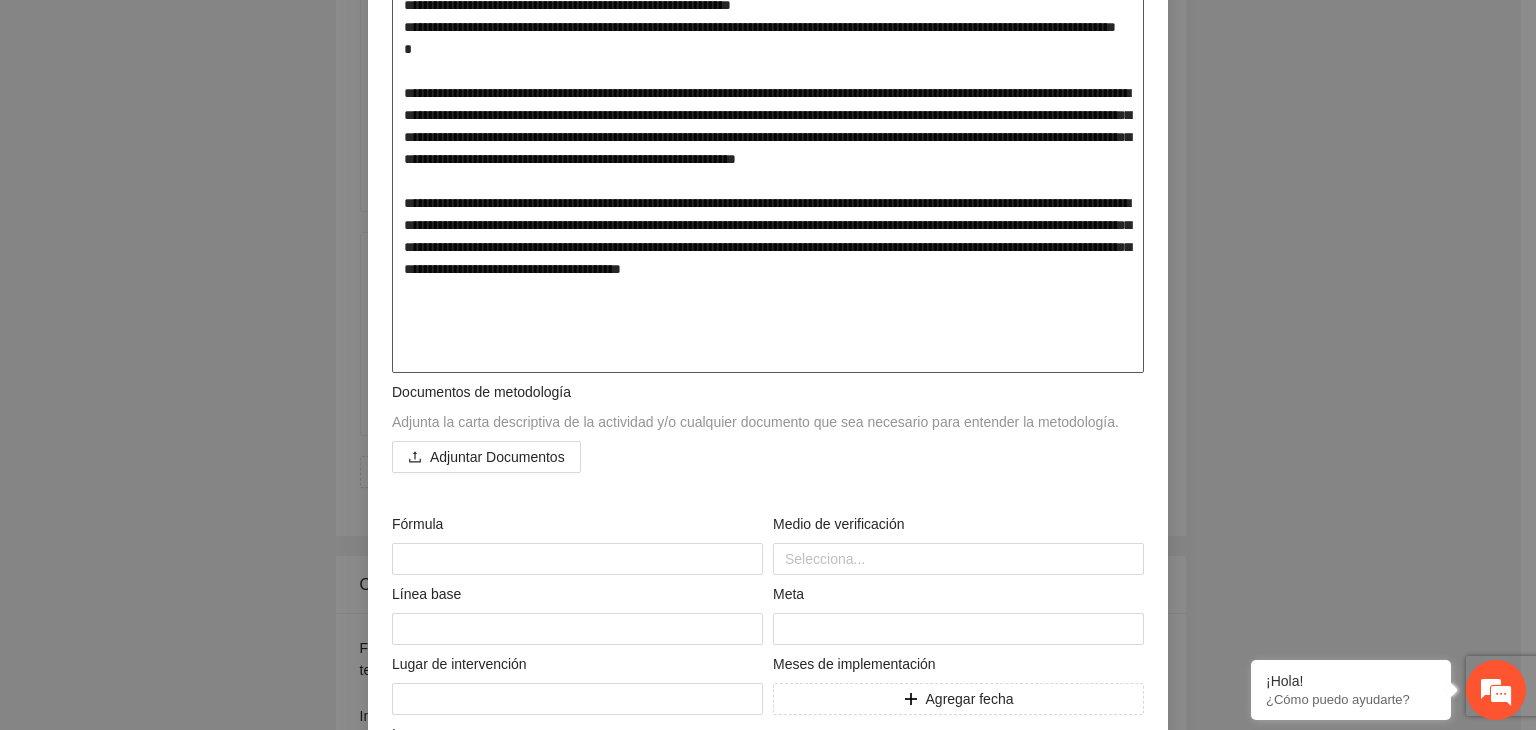 click at bounding box center (768, 159) 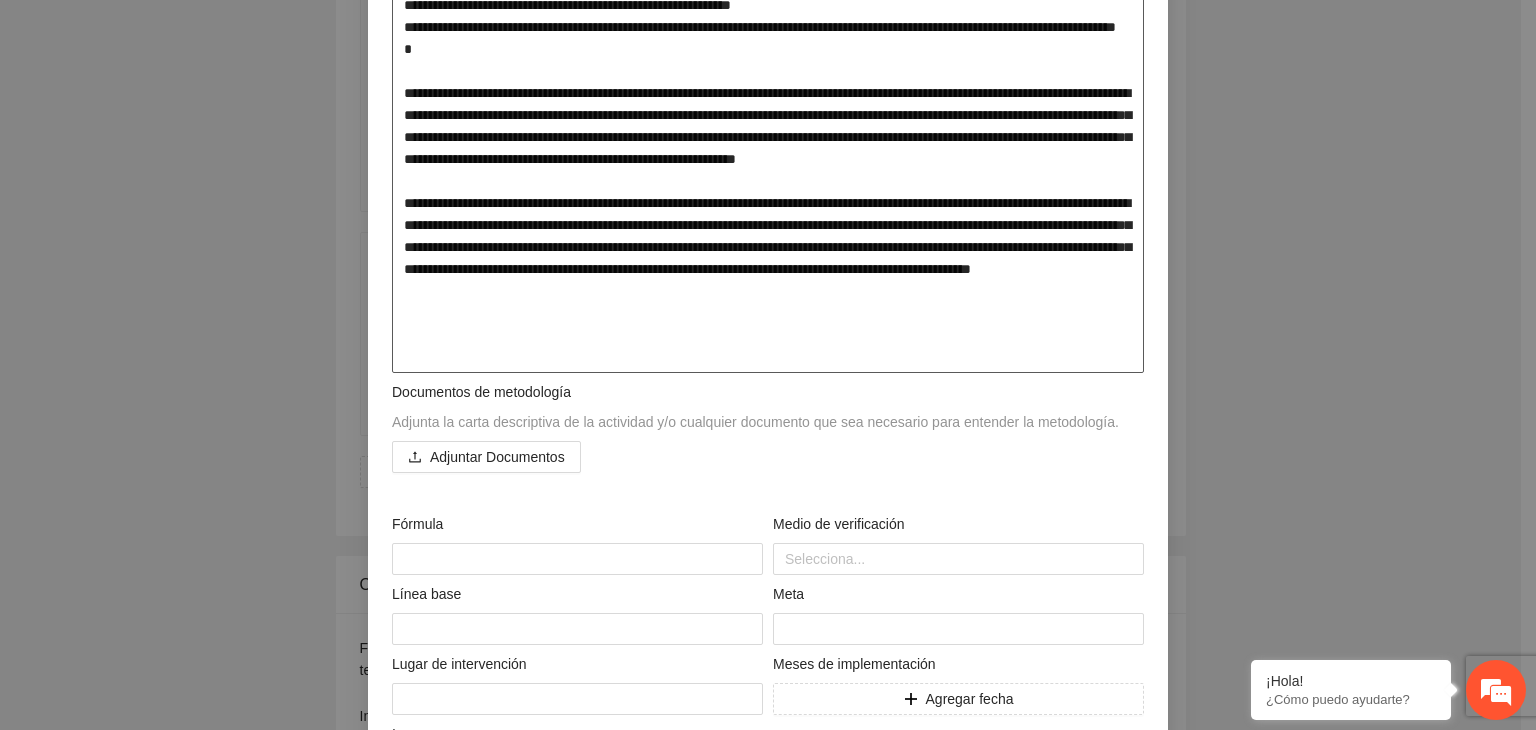click at bounding box center [768, 159] 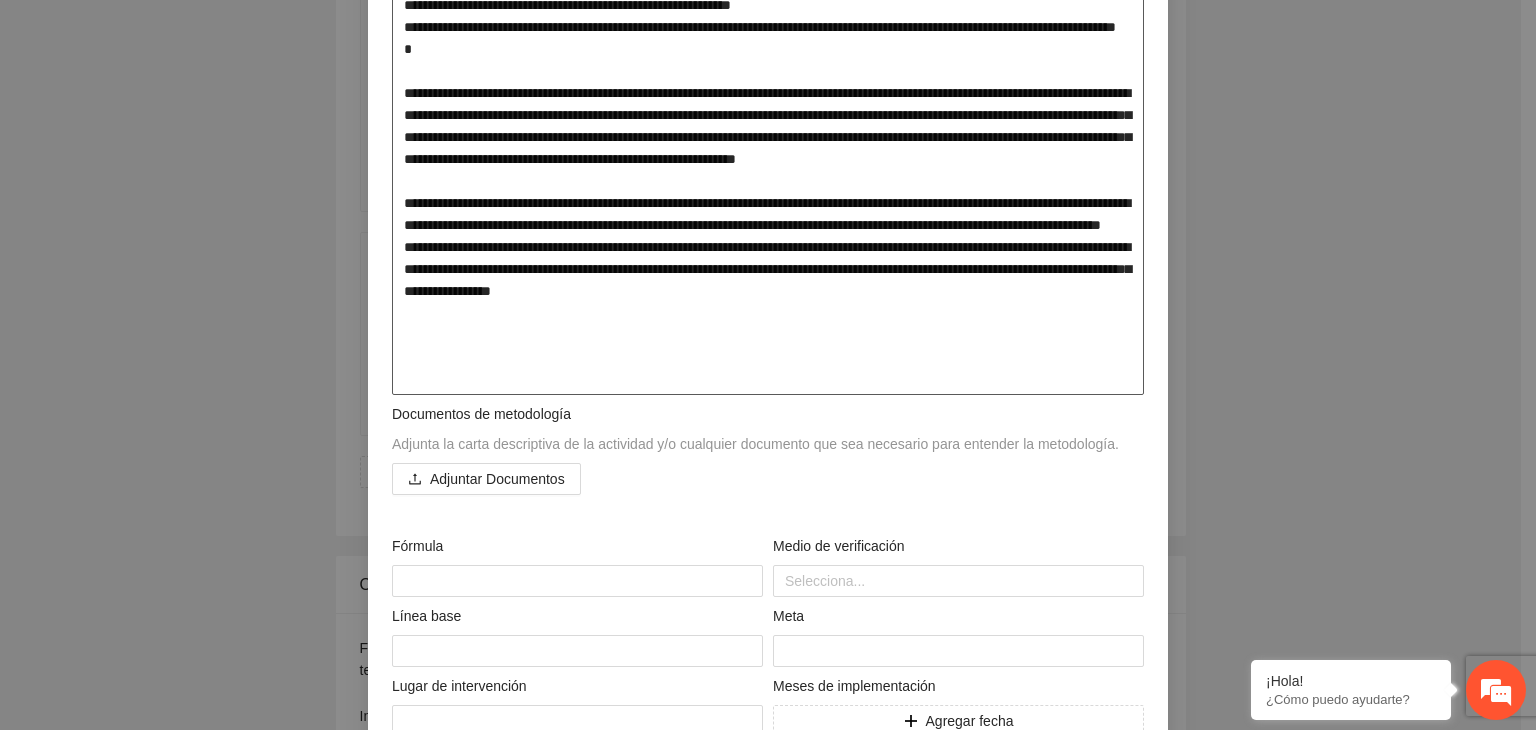 click at bounding box center (768, 170) 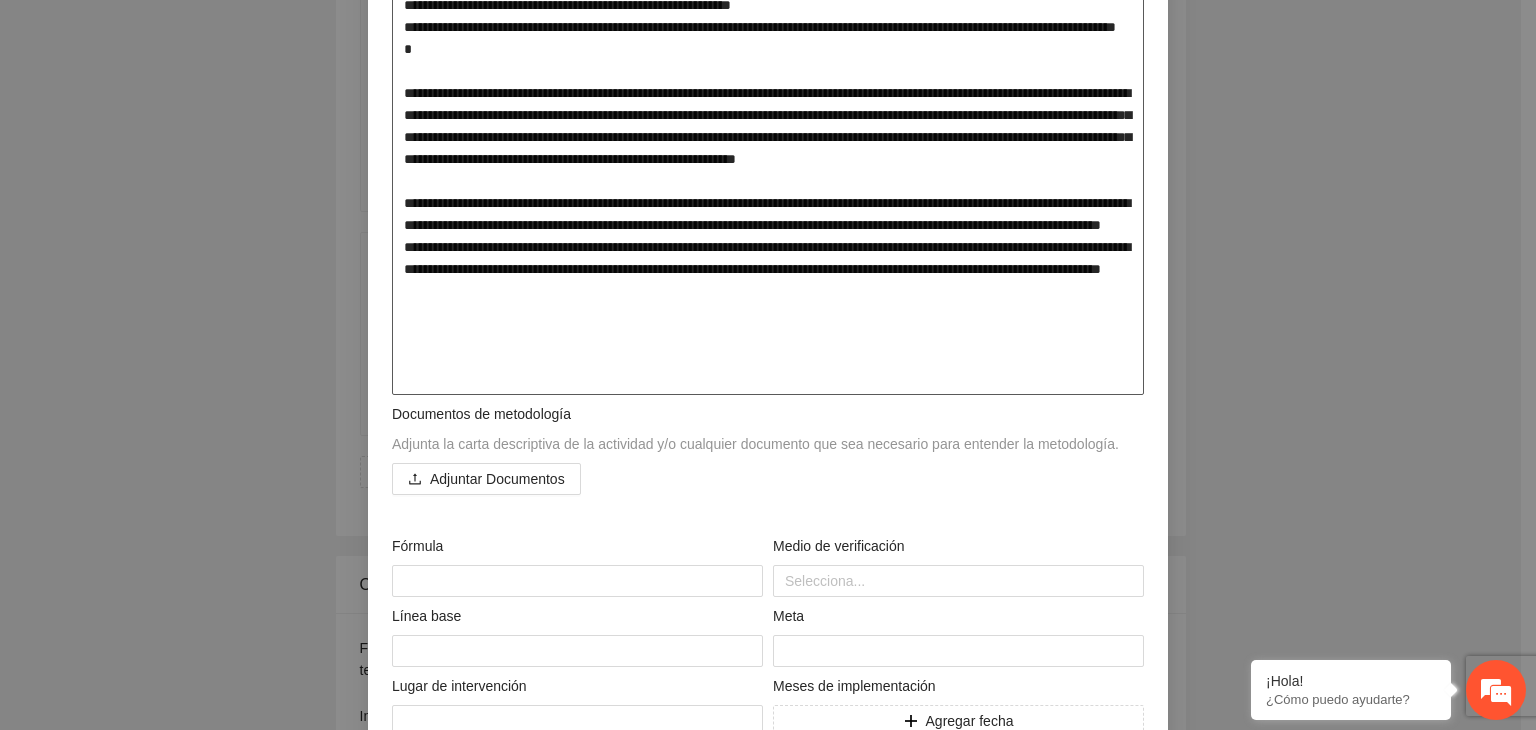 click at bounding box center (768, 170) 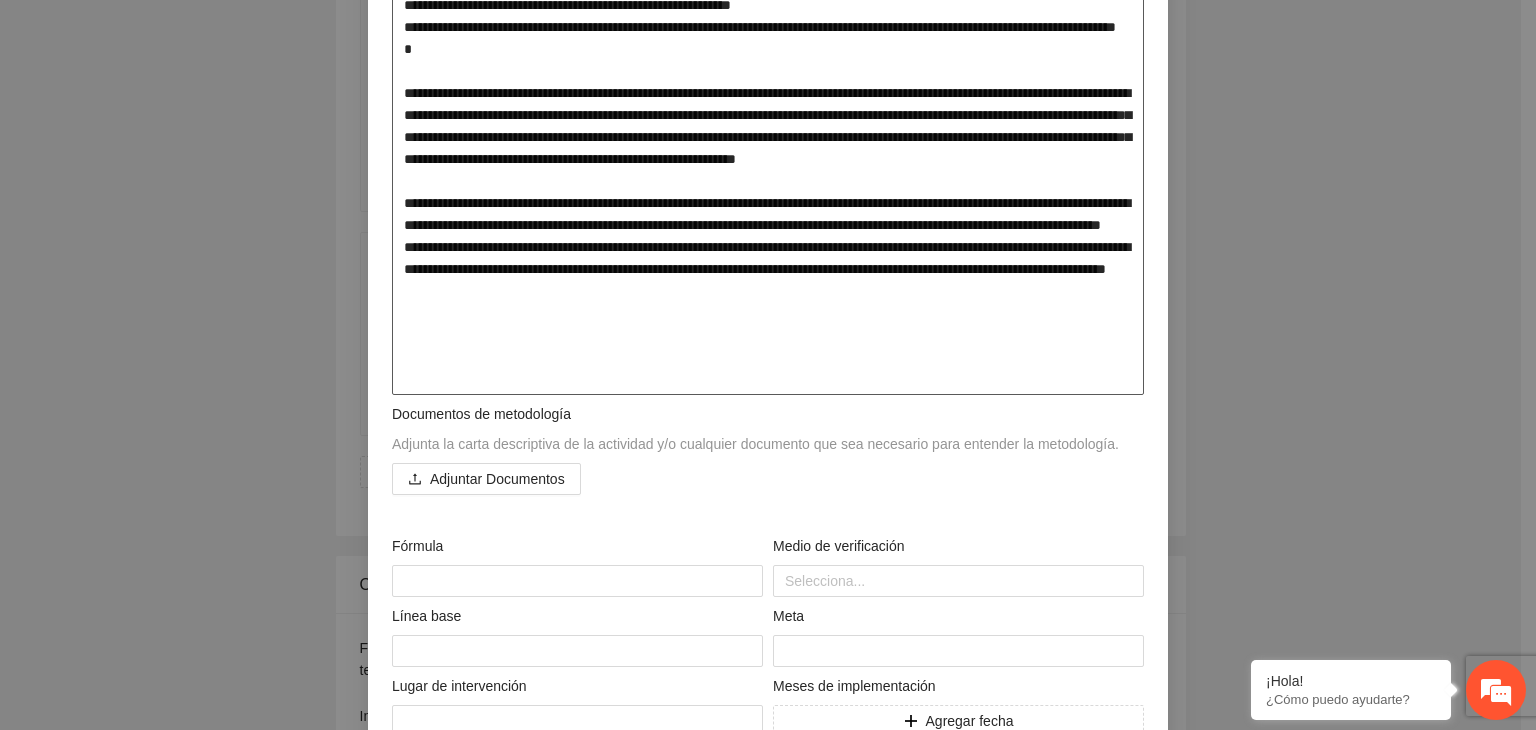 click at bounding box center (768, 170) 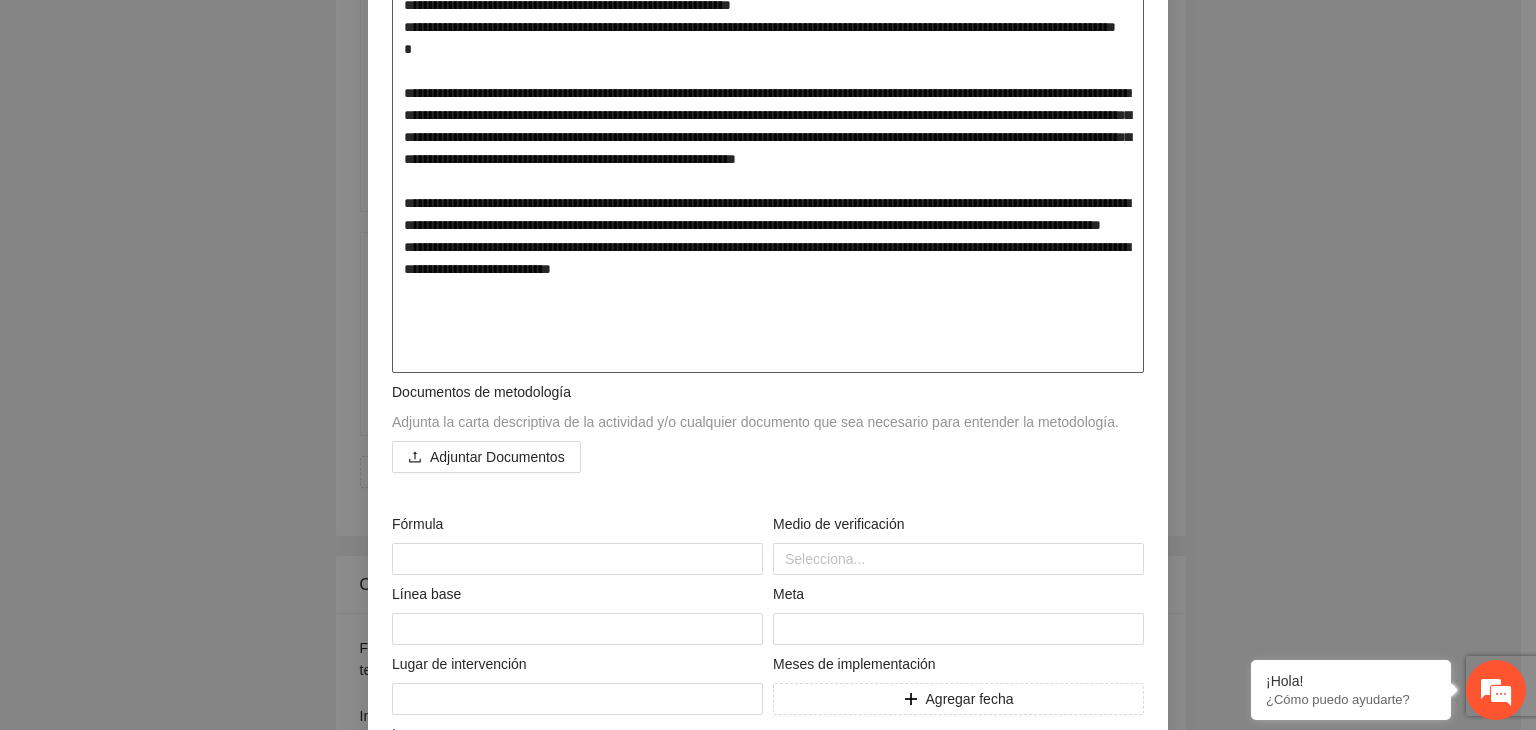 click at bounding box center (768, 159) 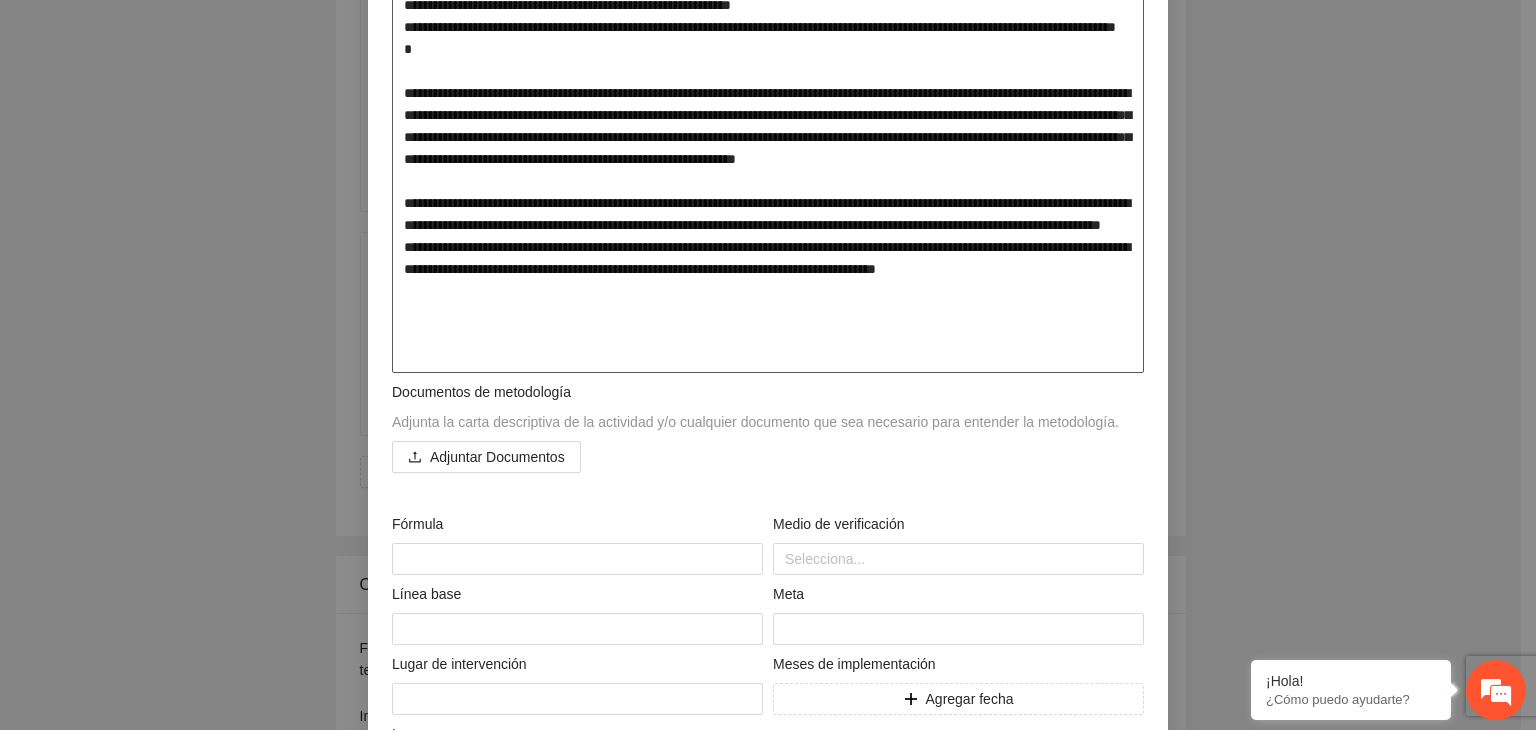 click at bounding box center [768, 159] 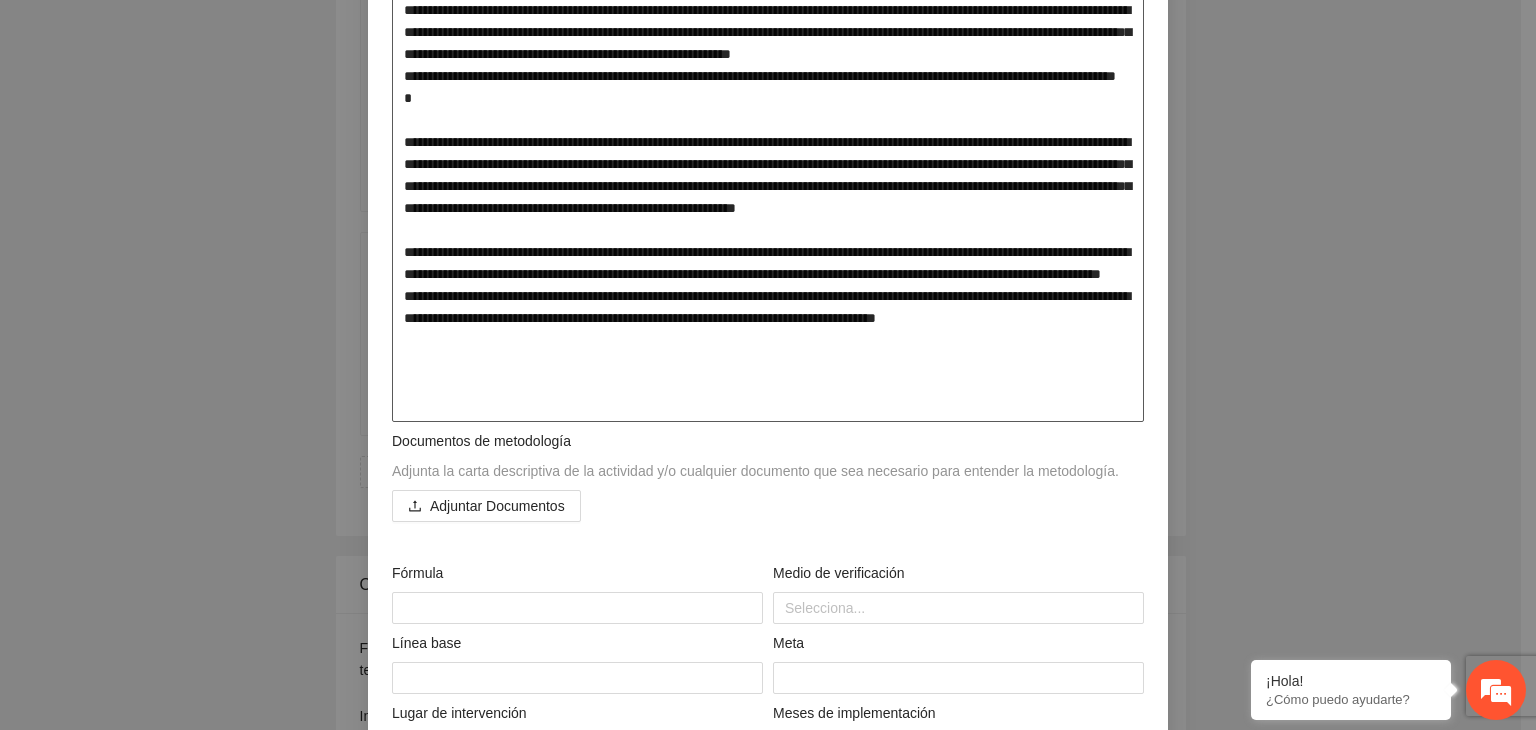 click at bounding box center (768, 208) 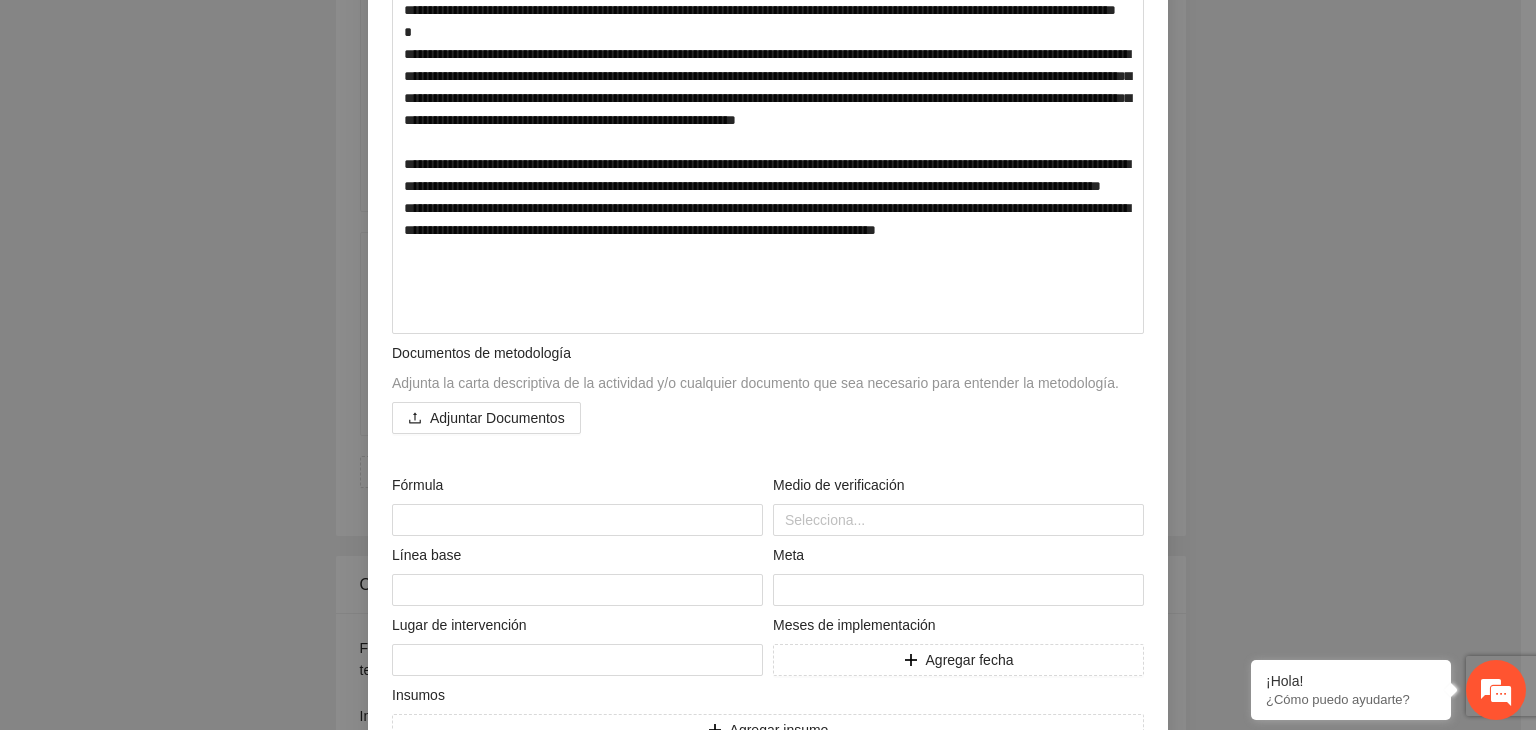 scroll, scrollTop: 544, scrollLeft: 0, axis: vertical 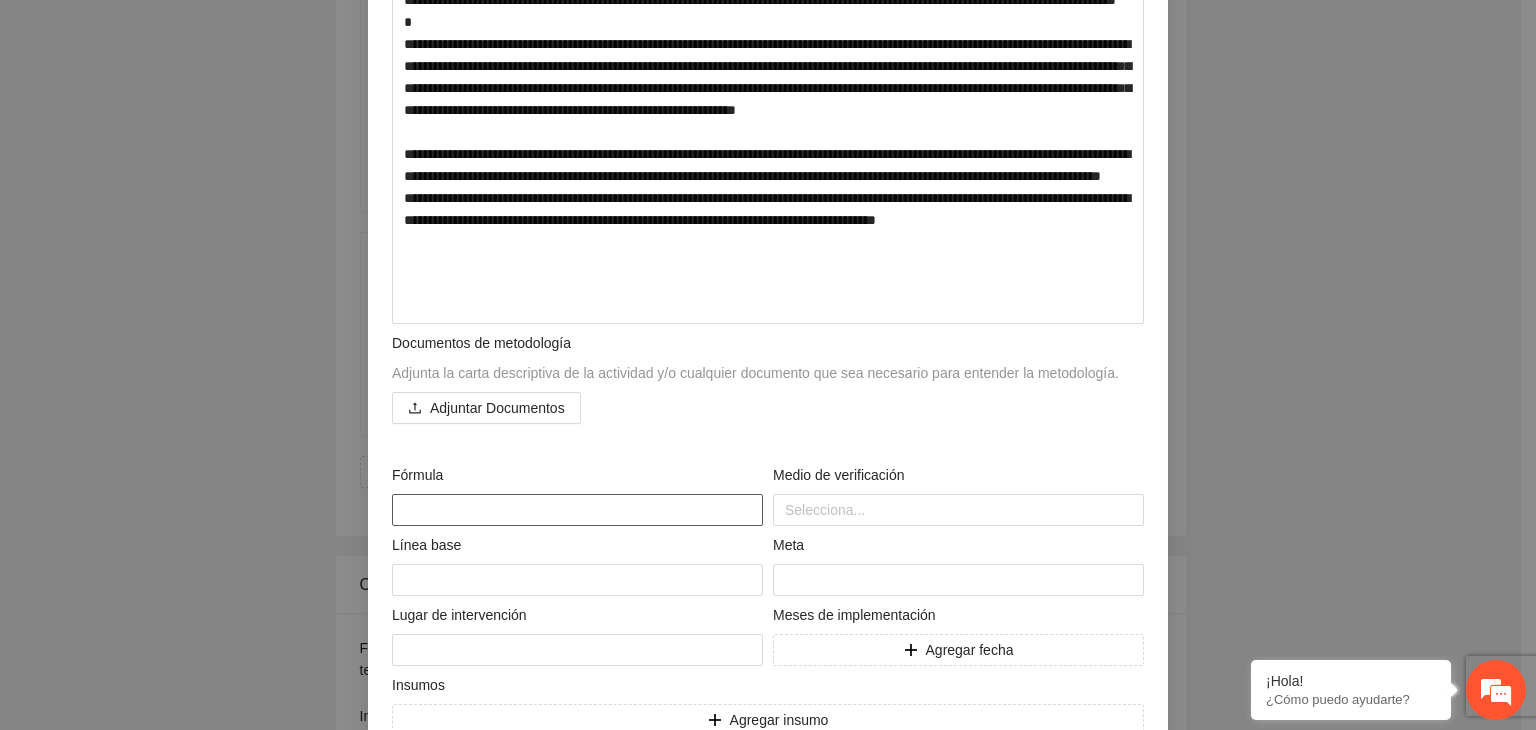 click at bounding box center [577, 510] 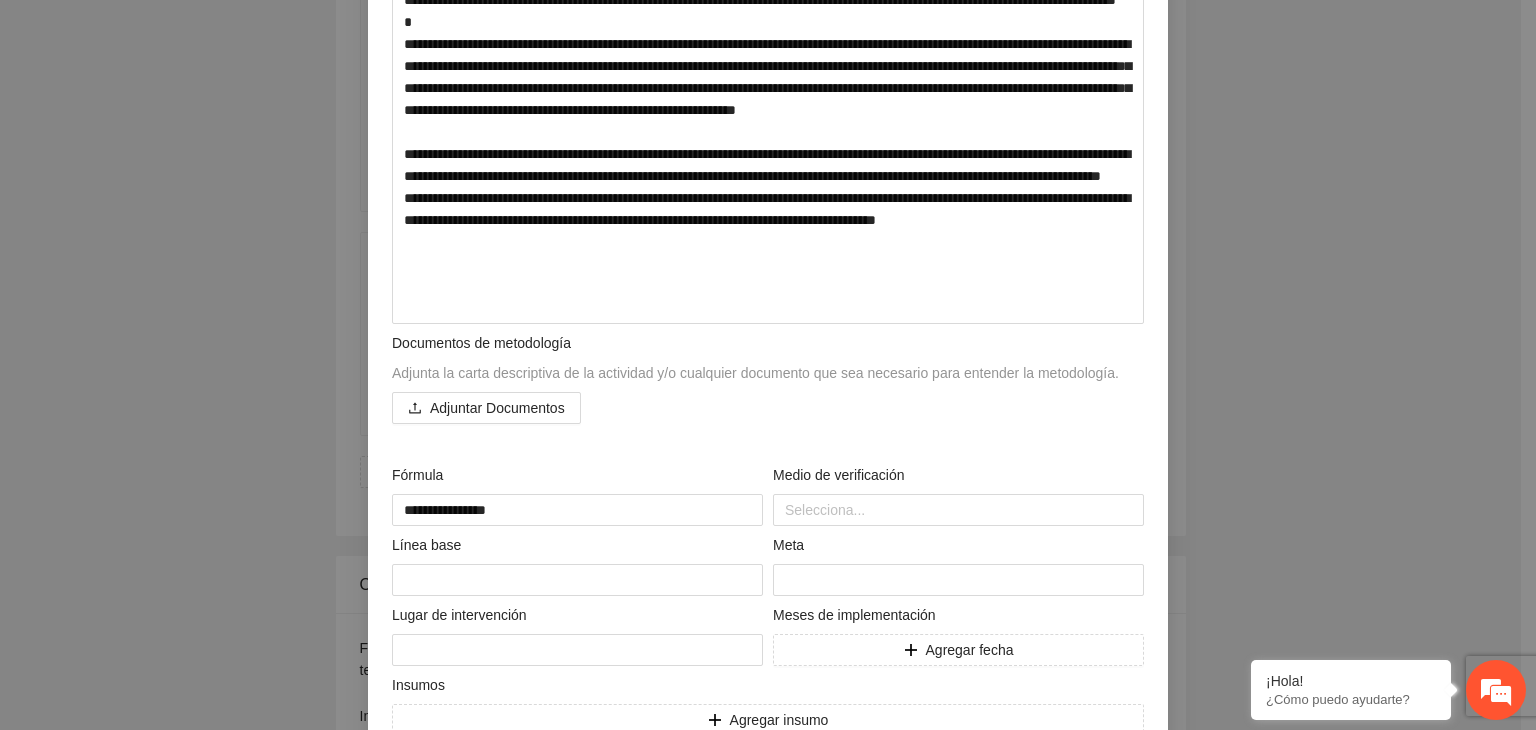 click on "**********" at bounding box center (768, 365) 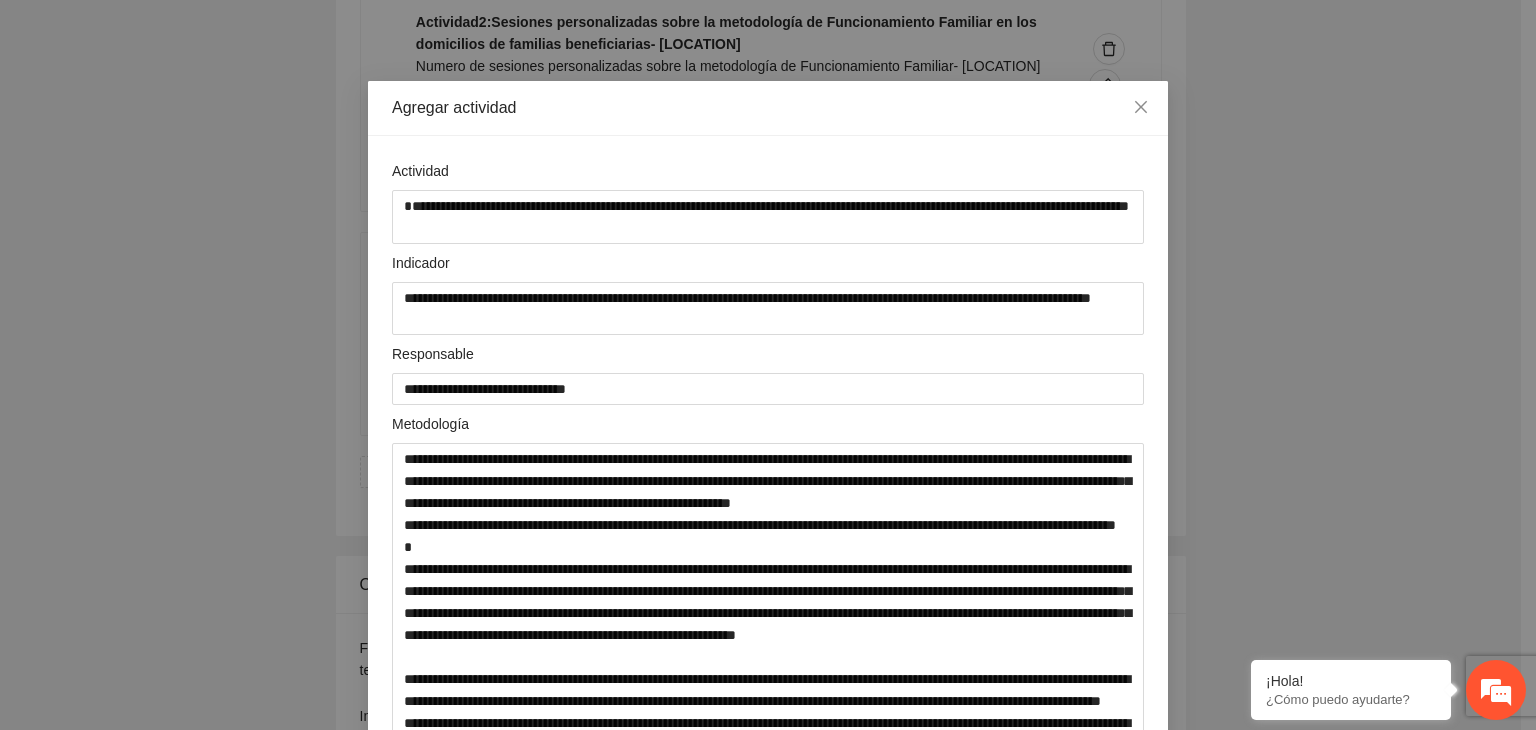 scroll, scrollTop: 0, scrollLeft: 0, axis: both 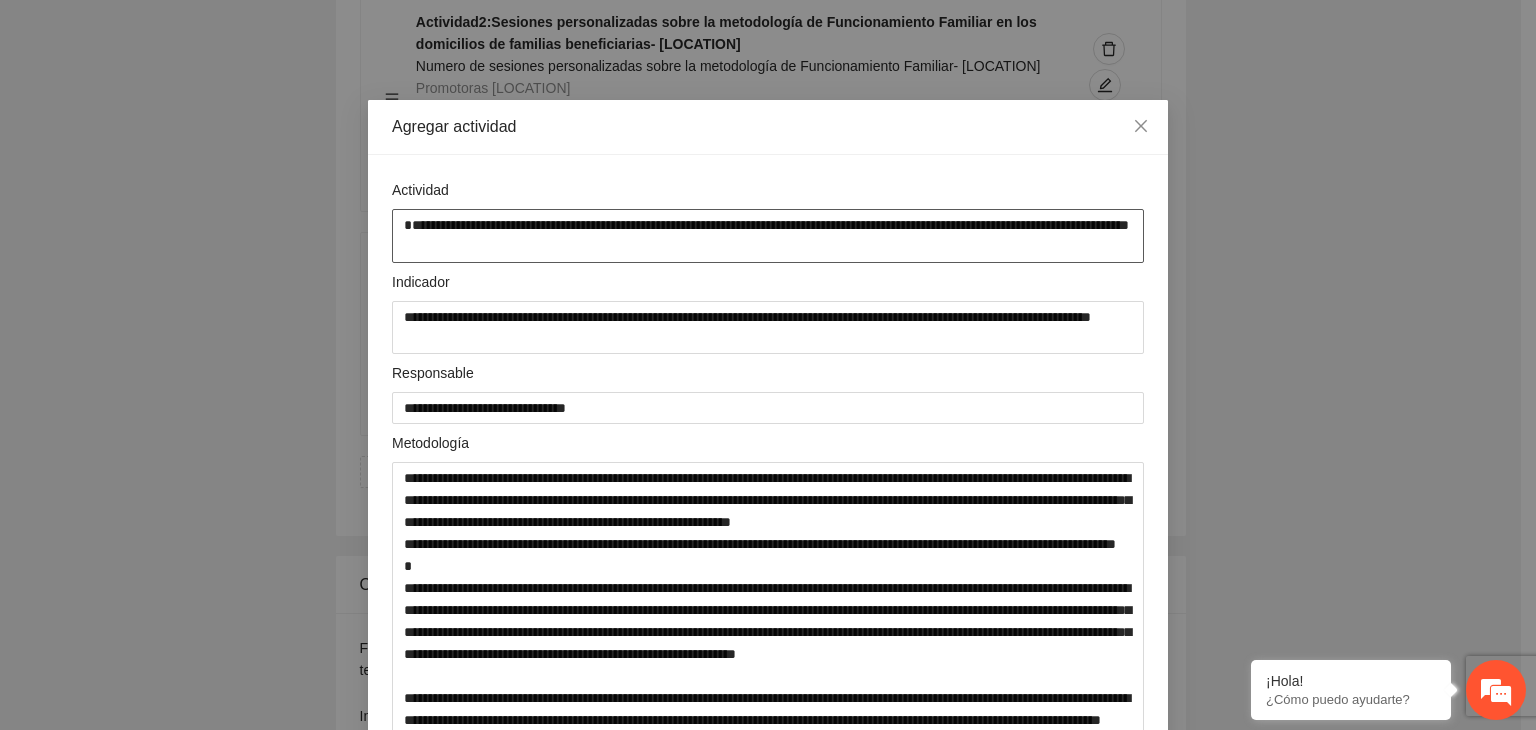 drag, startPoint x: 756, startPoint y: 224, endPoint x: 472, endPoint y: 219, distance: 284.044 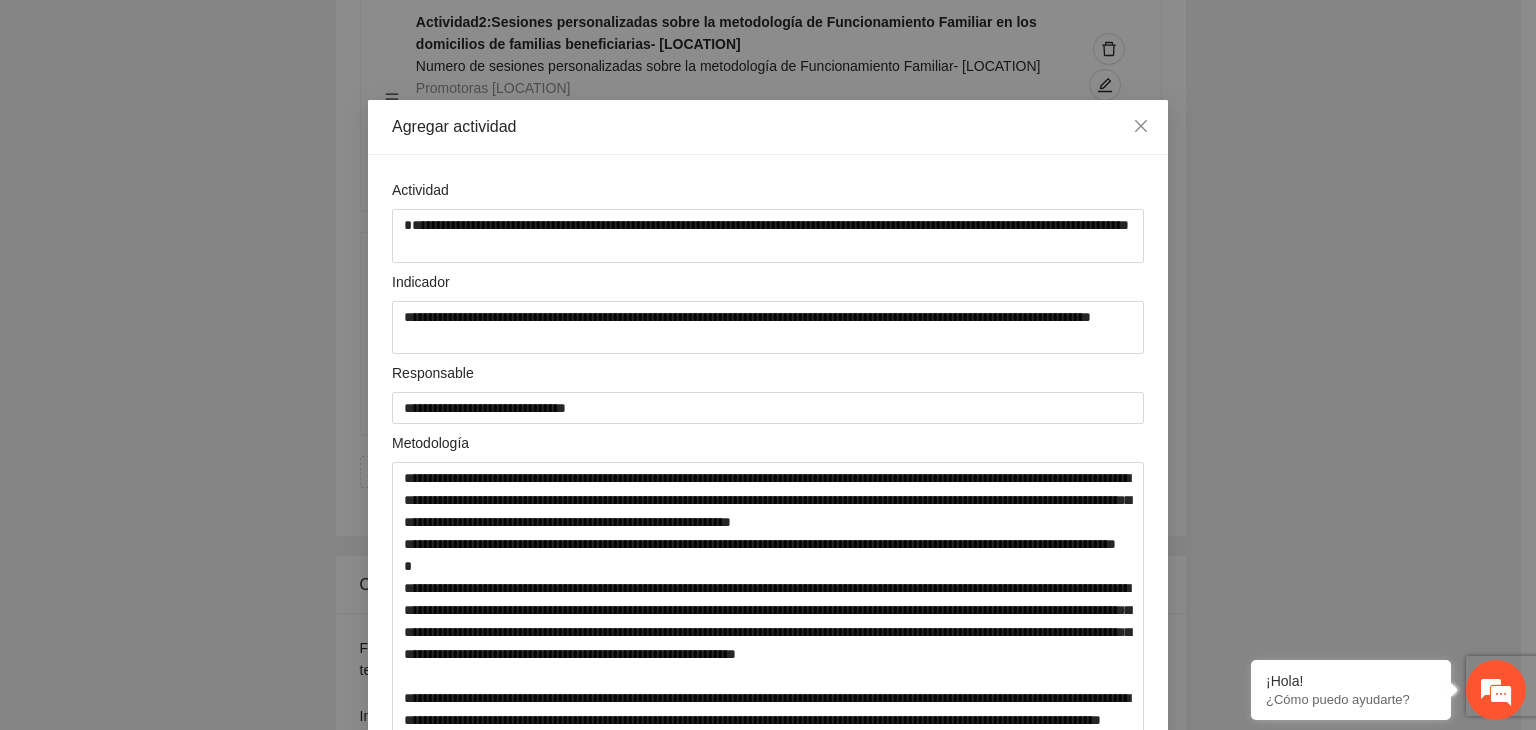 click on "**********" at bounding box center [768, 365] 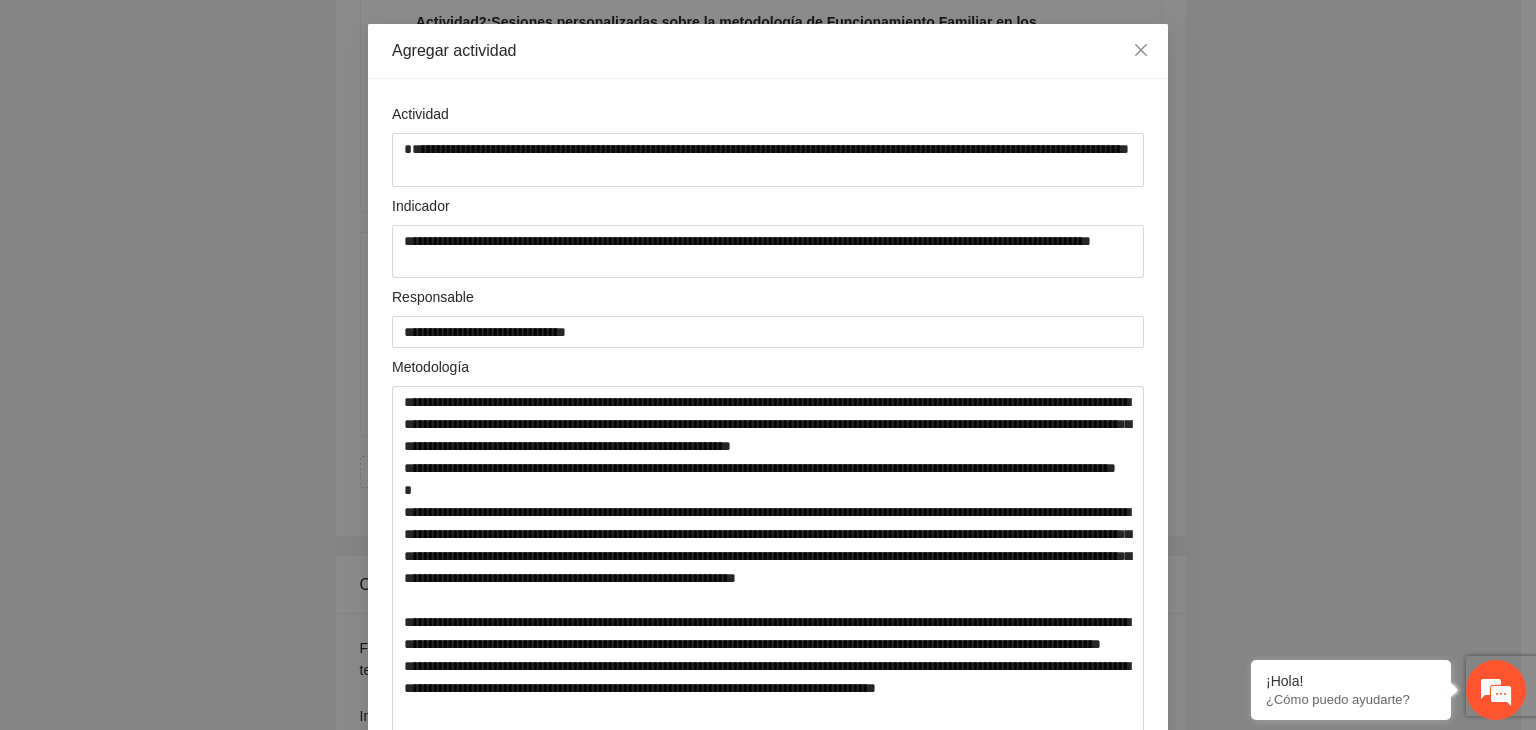 scroll, scrollTop: 80, scrollLeft: 0, axis: vertical 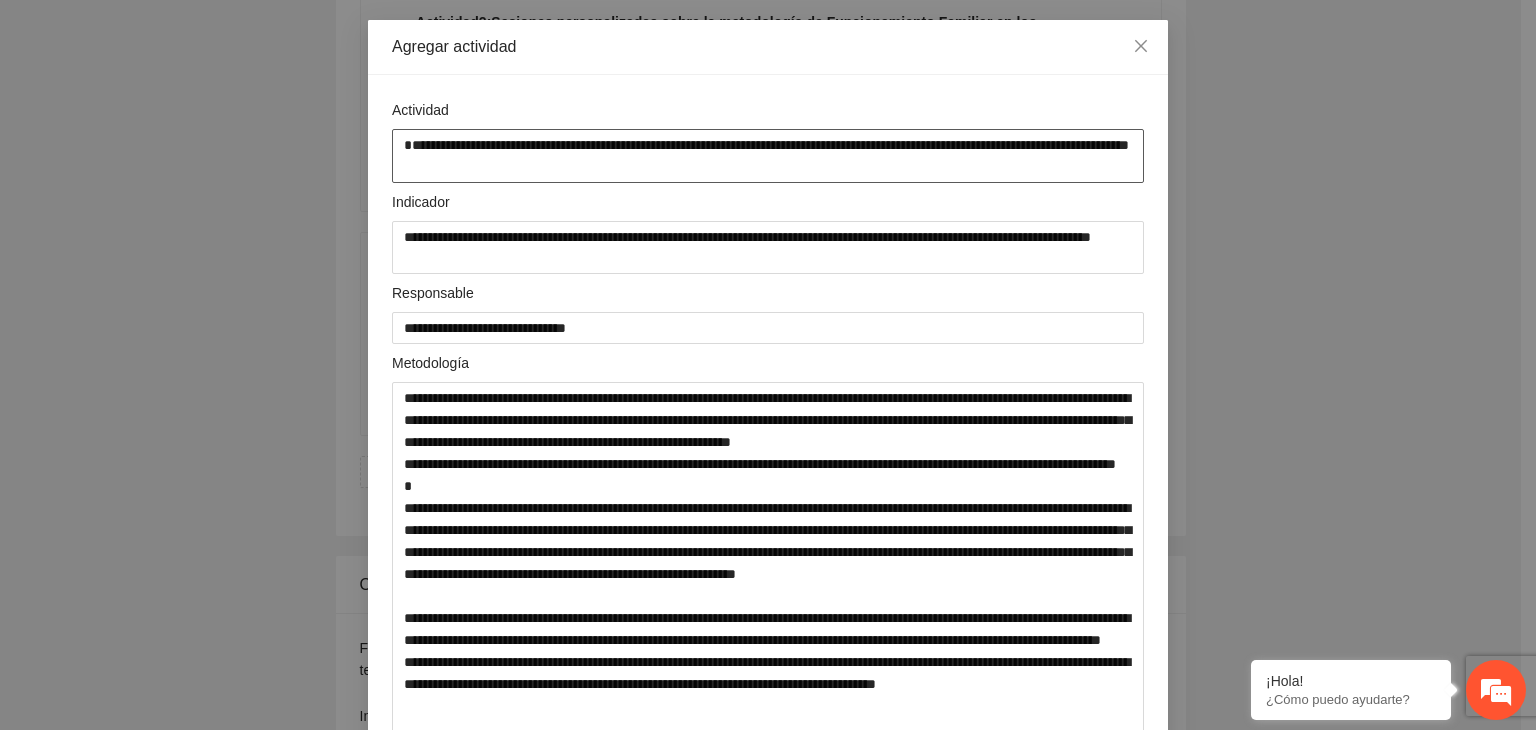 click on "**********" at bounding box center (768, 156) 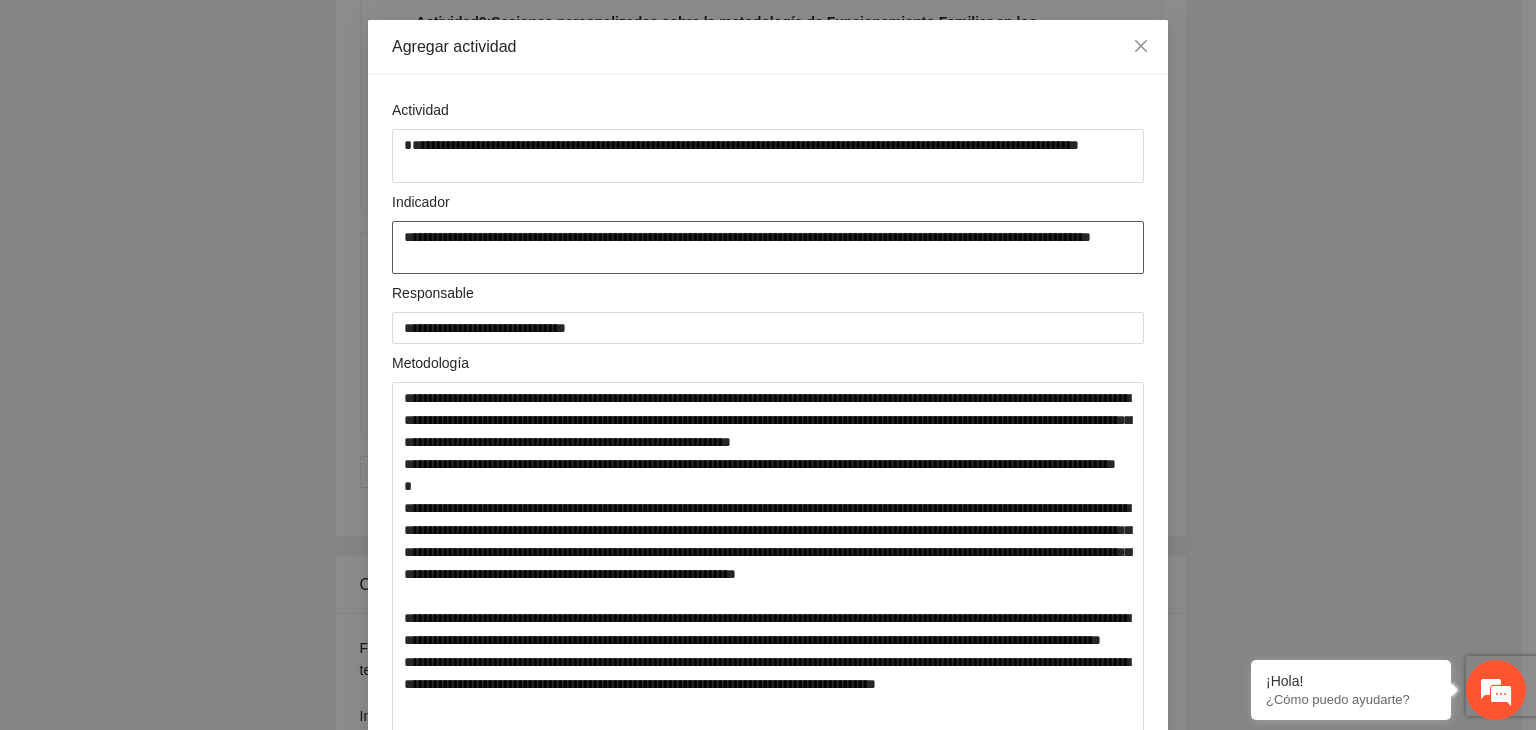 click on "**********" at bounding box center [768, 248] 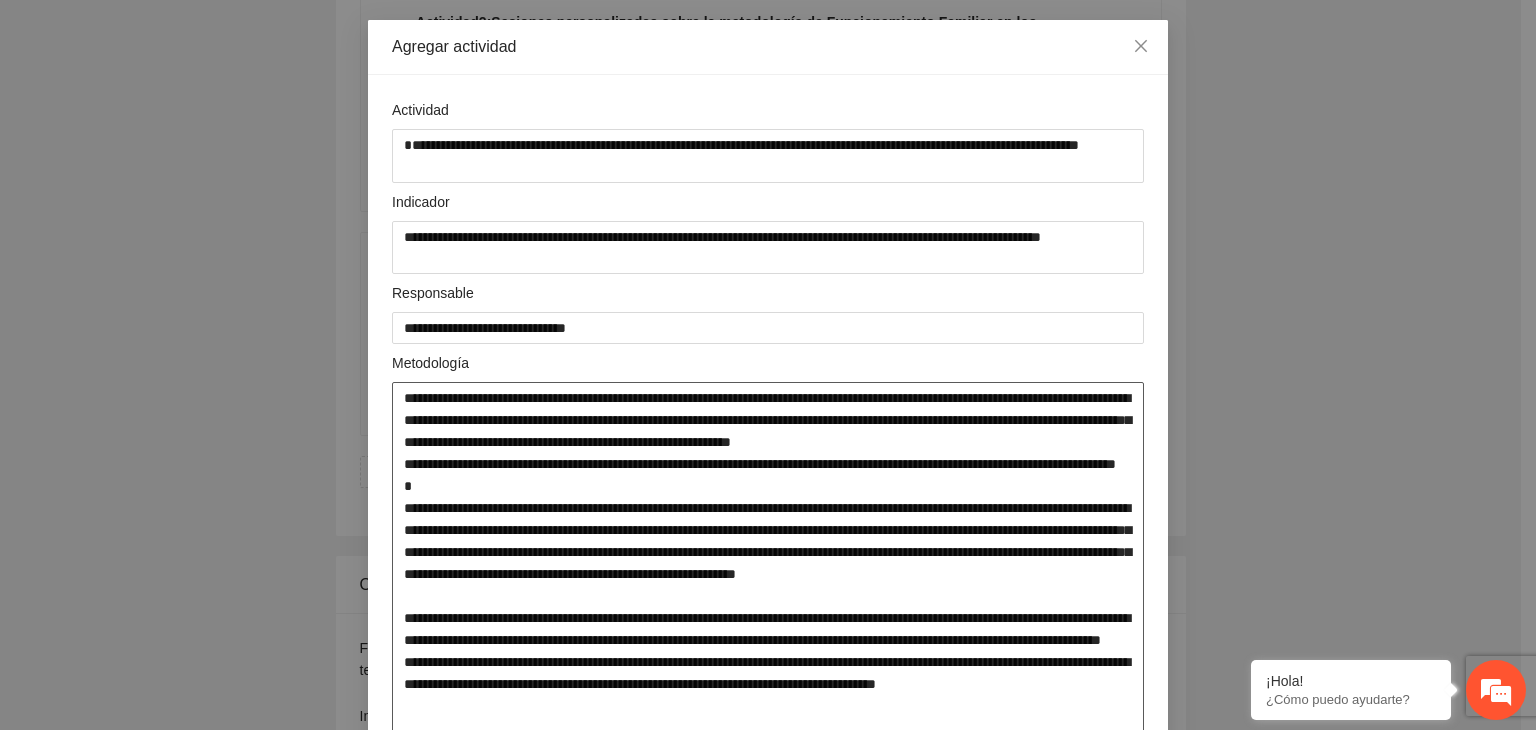 click at bounding box center (768, 585) 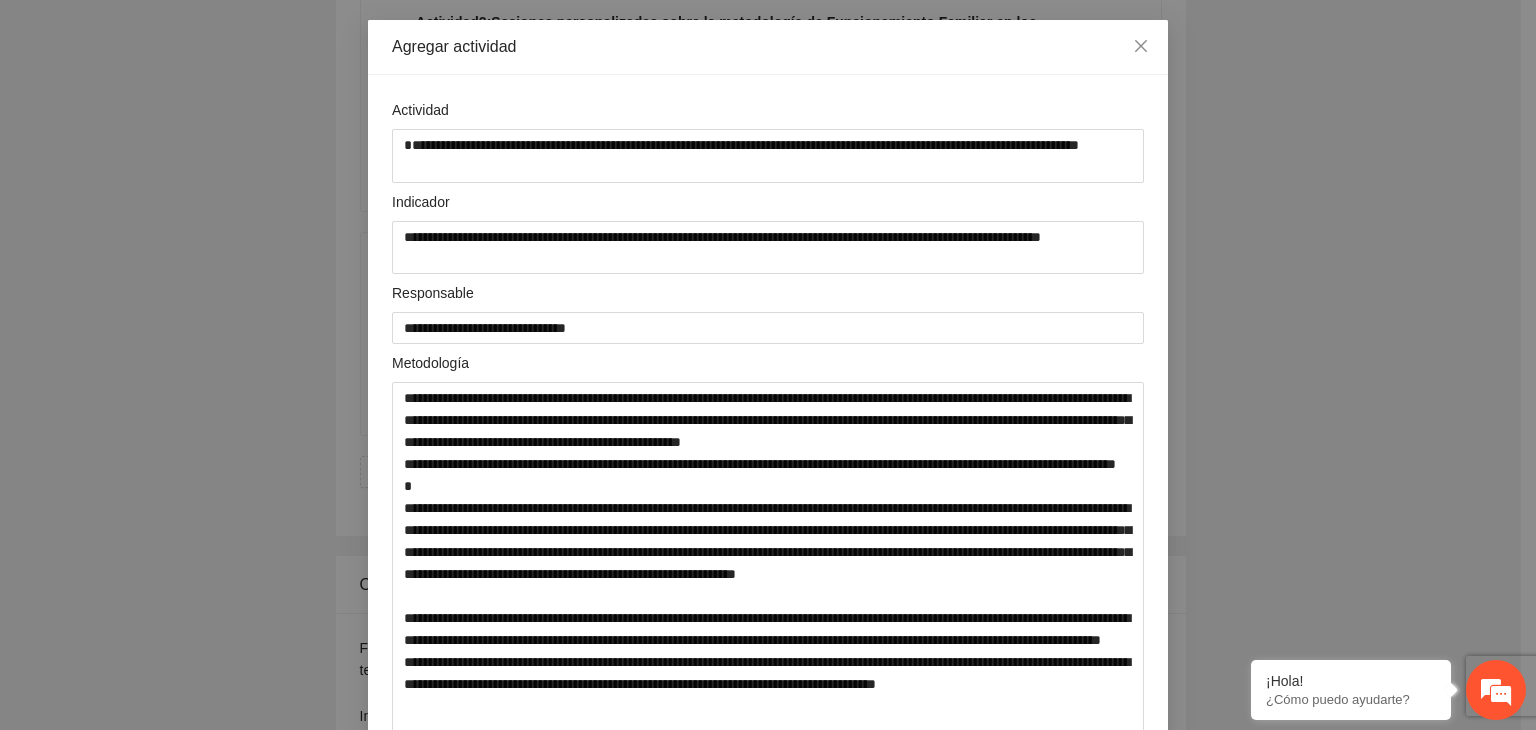 click on "Agregar actividad Actividad     [MASK] Indicador     [MASK] Responsable     Metodología     Documentos de metodología Adjunta la carta descriptiva de la actividad y/o cualquier   documento que sea necesario para entender la metodología.  Adjuntar Documentos Fórmula     [MASK] Medio de verificación       Selecciona... Línea base     Meta     Lugar de intervención     Meses de implementación     Agregar fecha Insumos     Agregar insumo Productos     Agregar producto Cancelar Agregar" at bounding box center (768, 365) 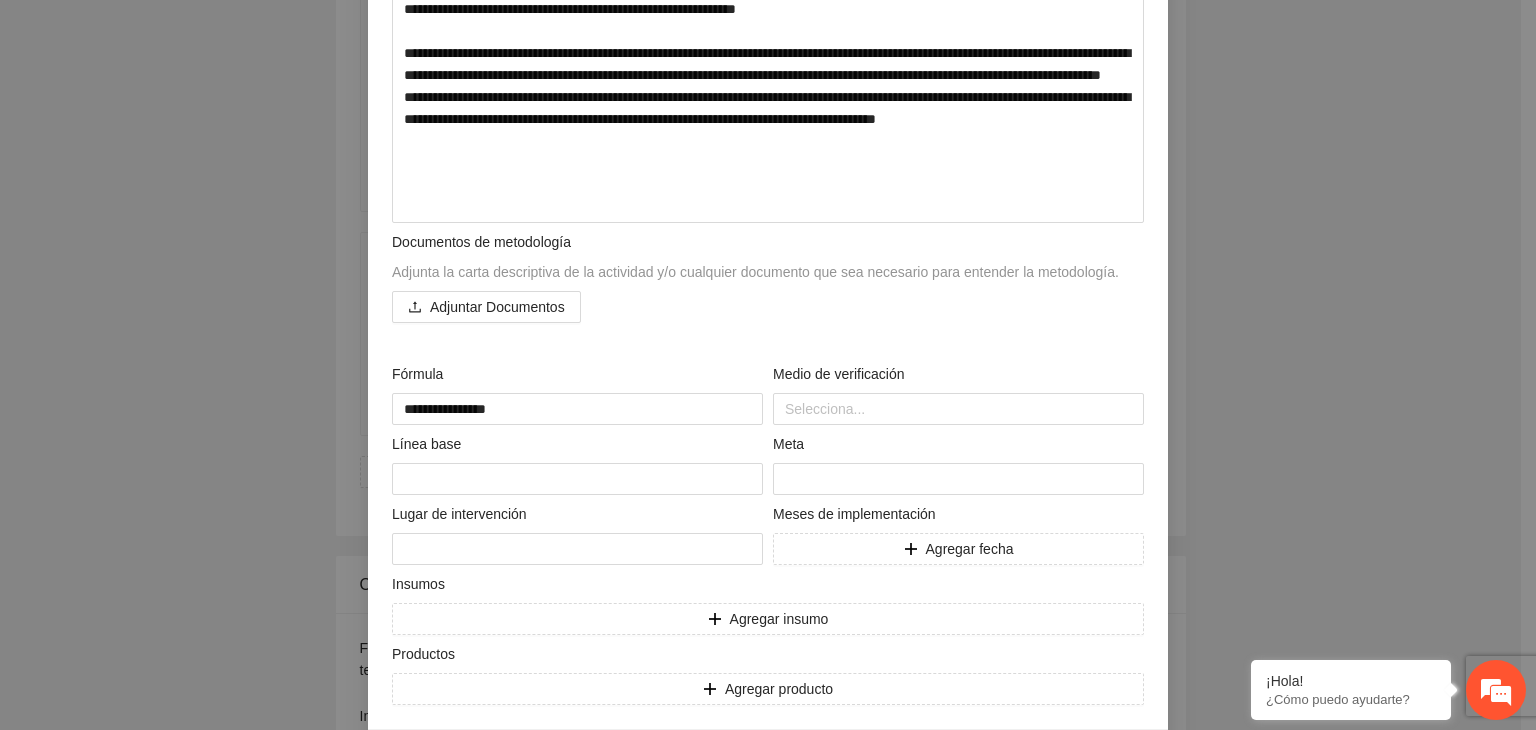 scroll, scrollTop: 680, scrollLeft: 0, axis: vertical 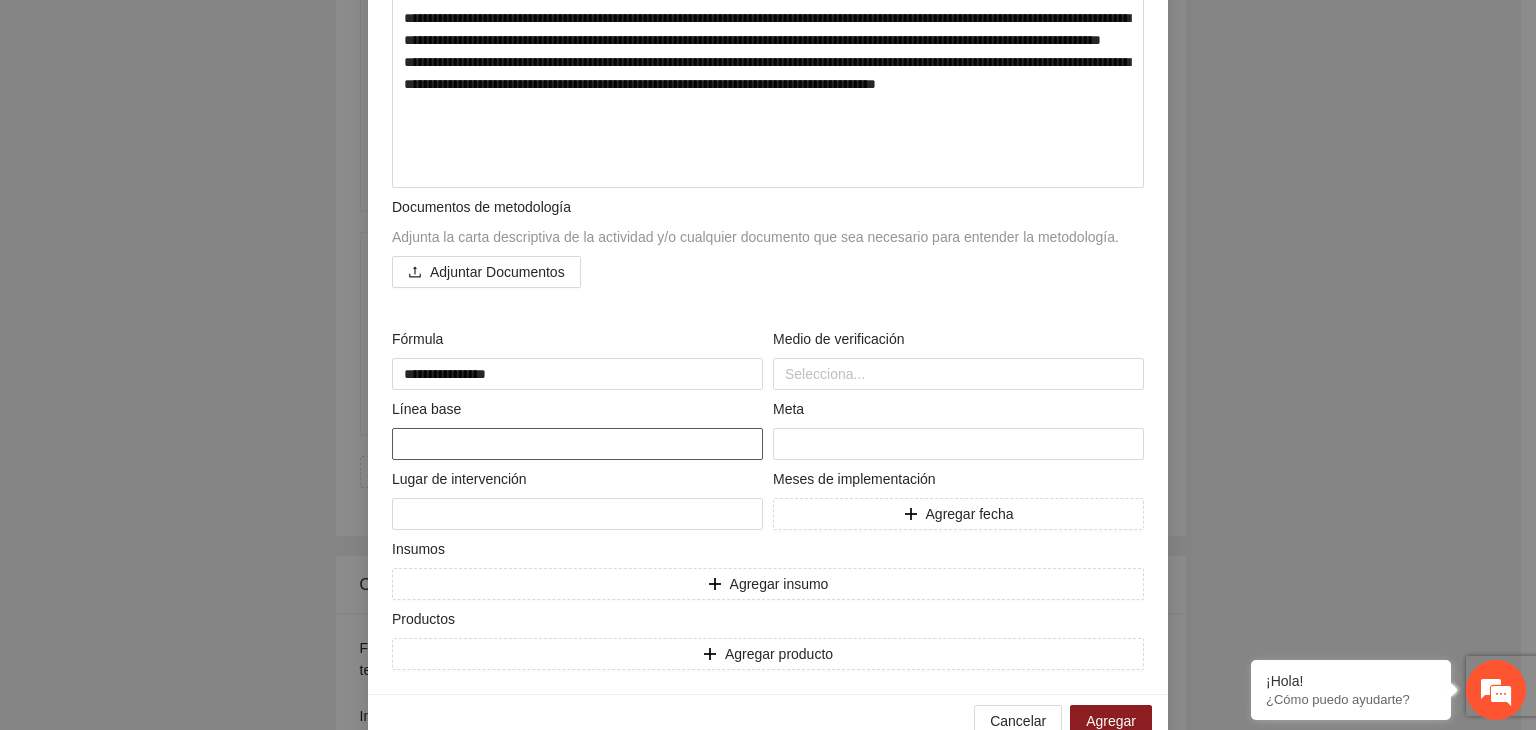 click at bounding box center (577, 444) 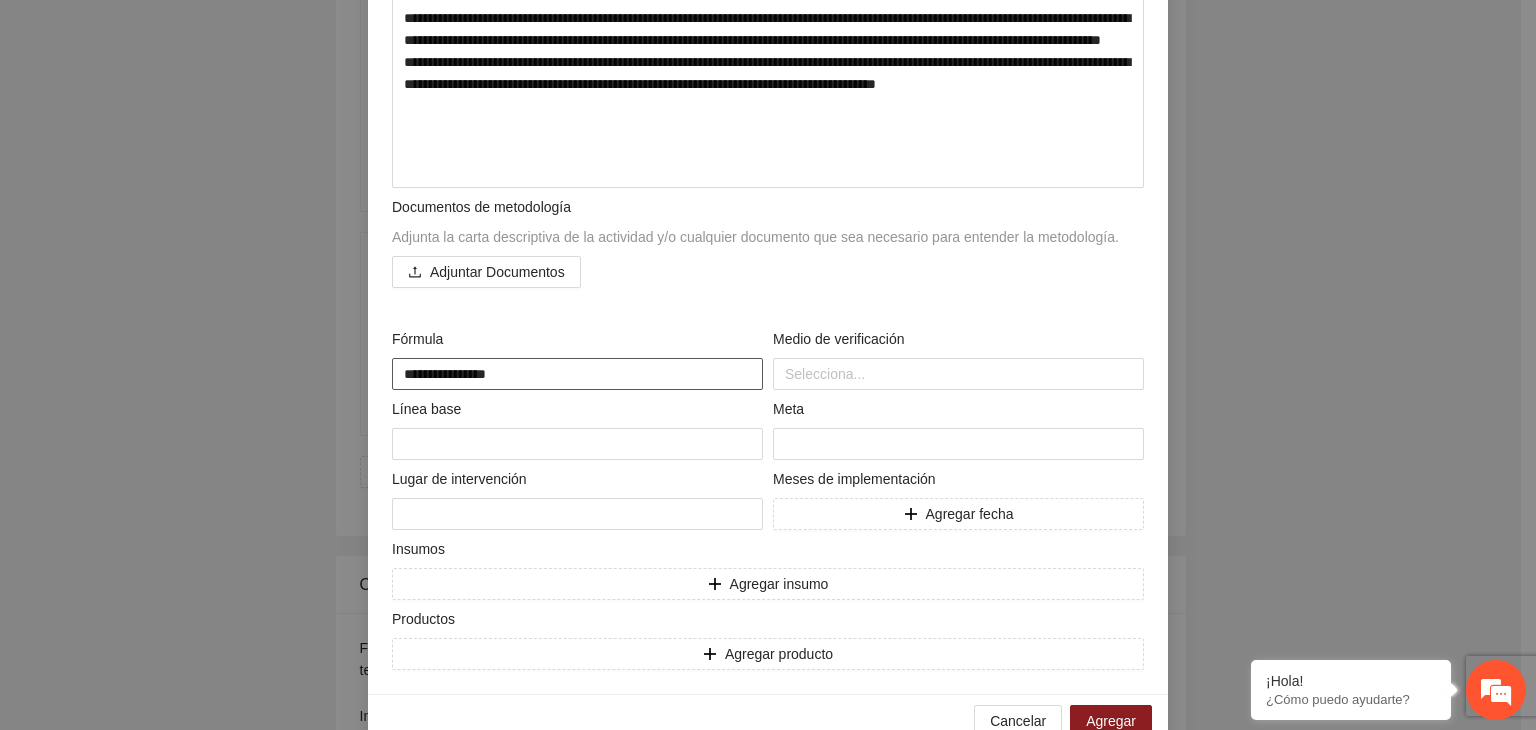 click on "**********" at bounding box center (577, 374) 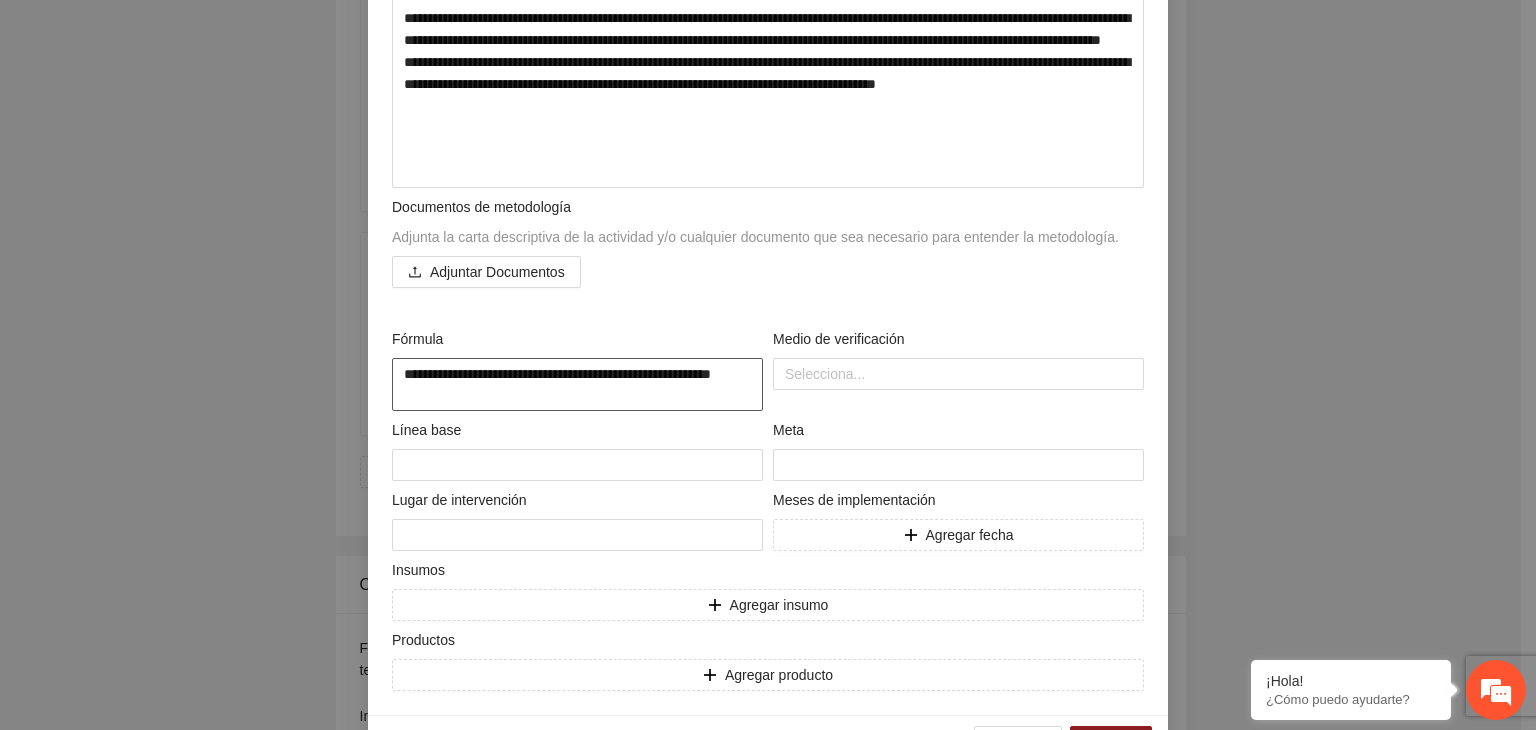 click on "**********" at bounding box center (577, 385) 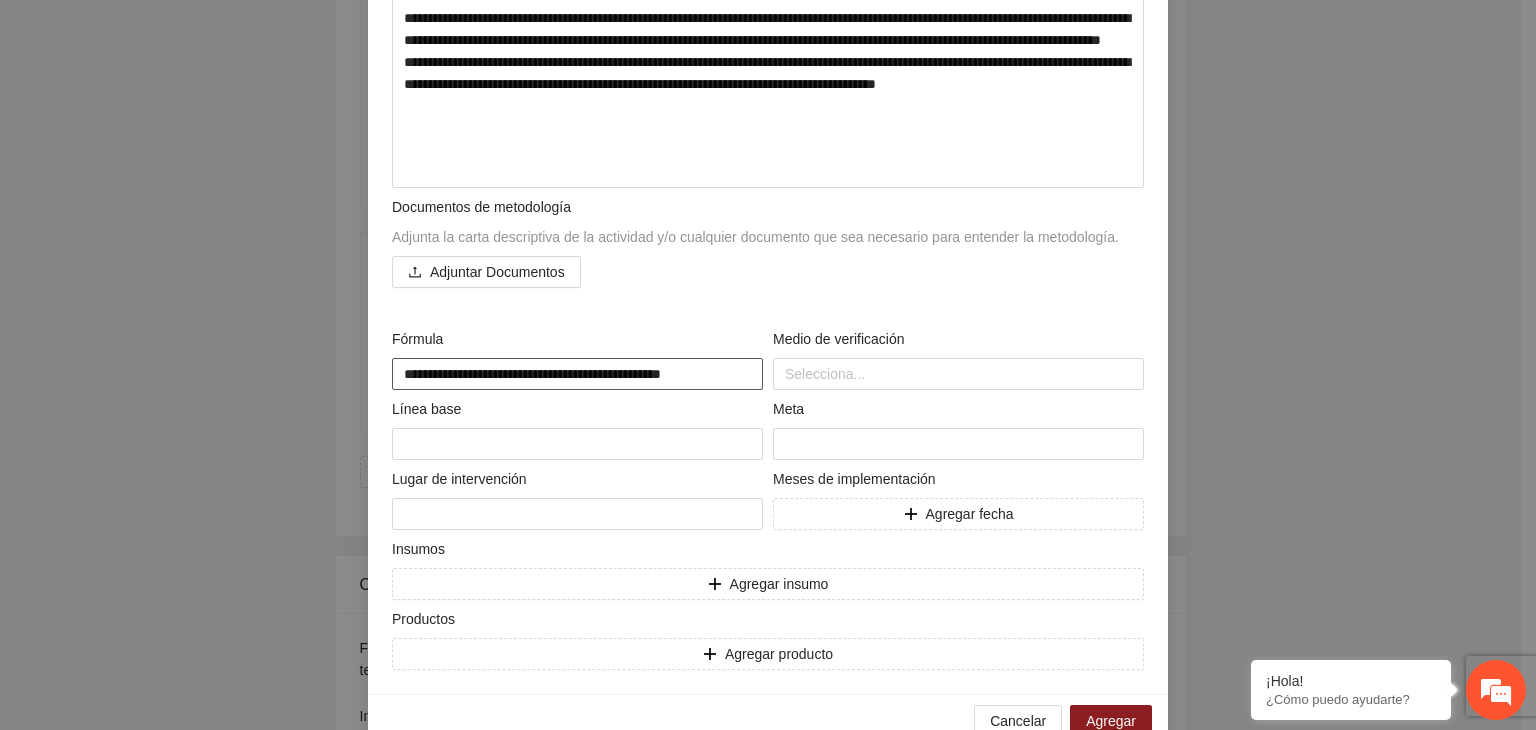 click on "**********" at bounding box center [577, 374] 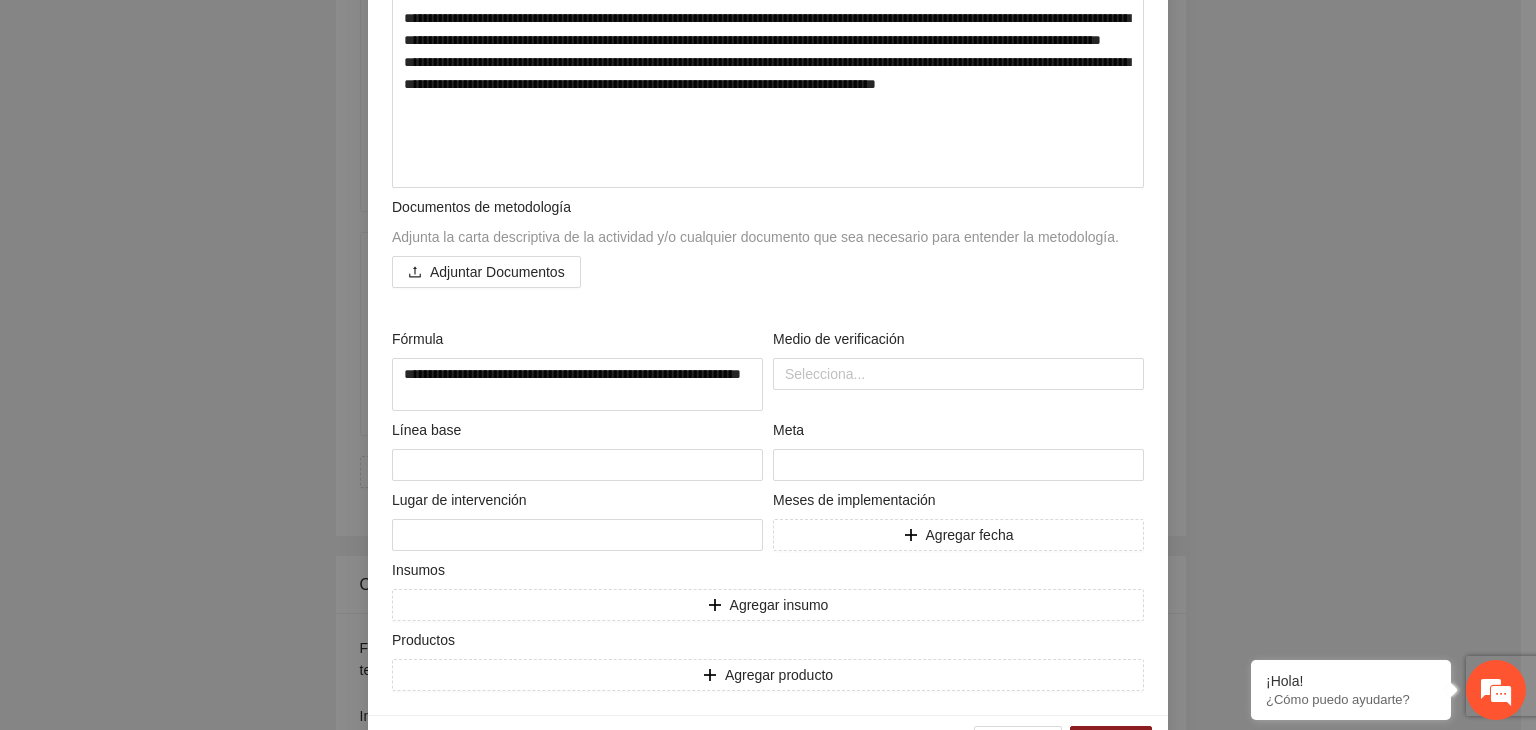 click on "**********" at bounding box center [768, 365] 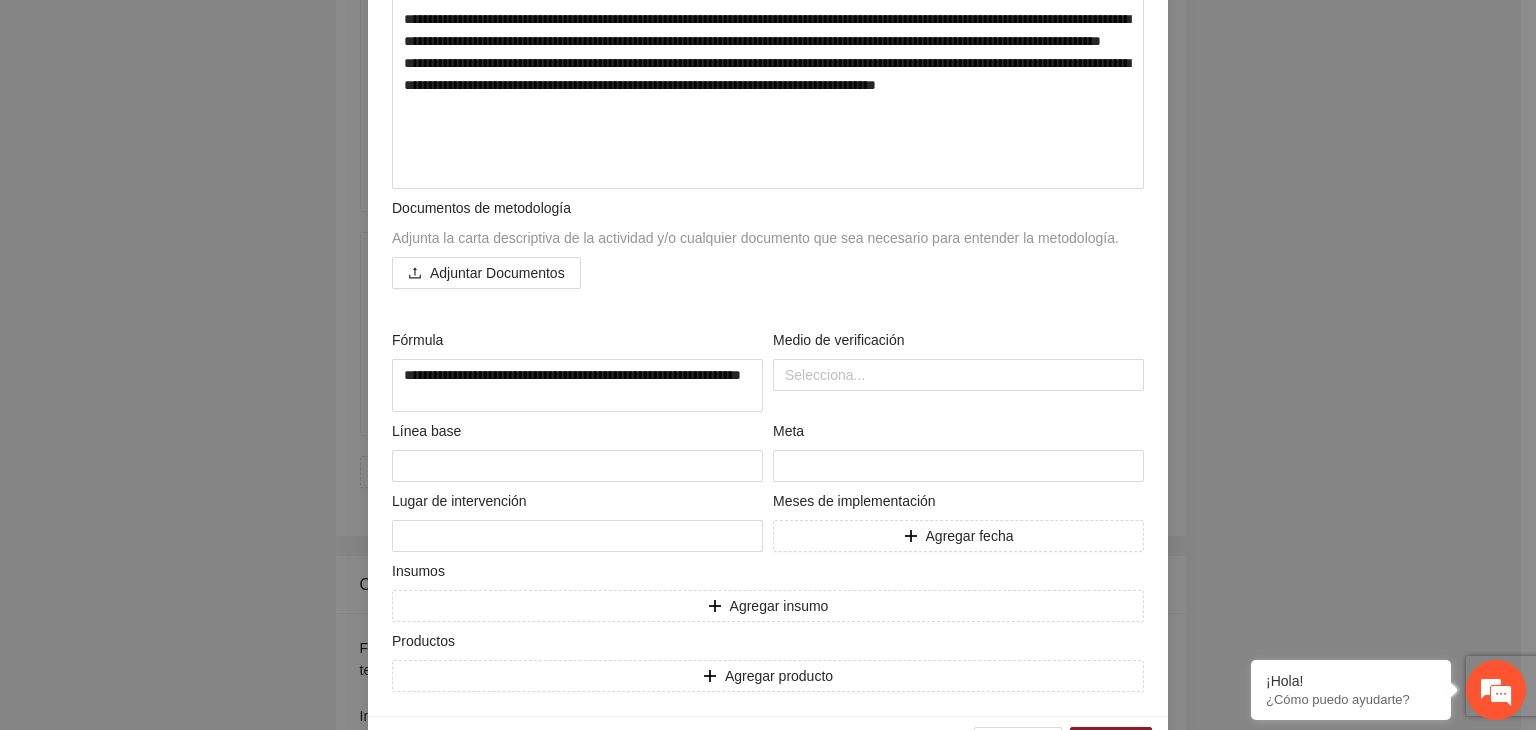 scroll, scrollTop: 680, scrollLeft: 0, axis: vertical 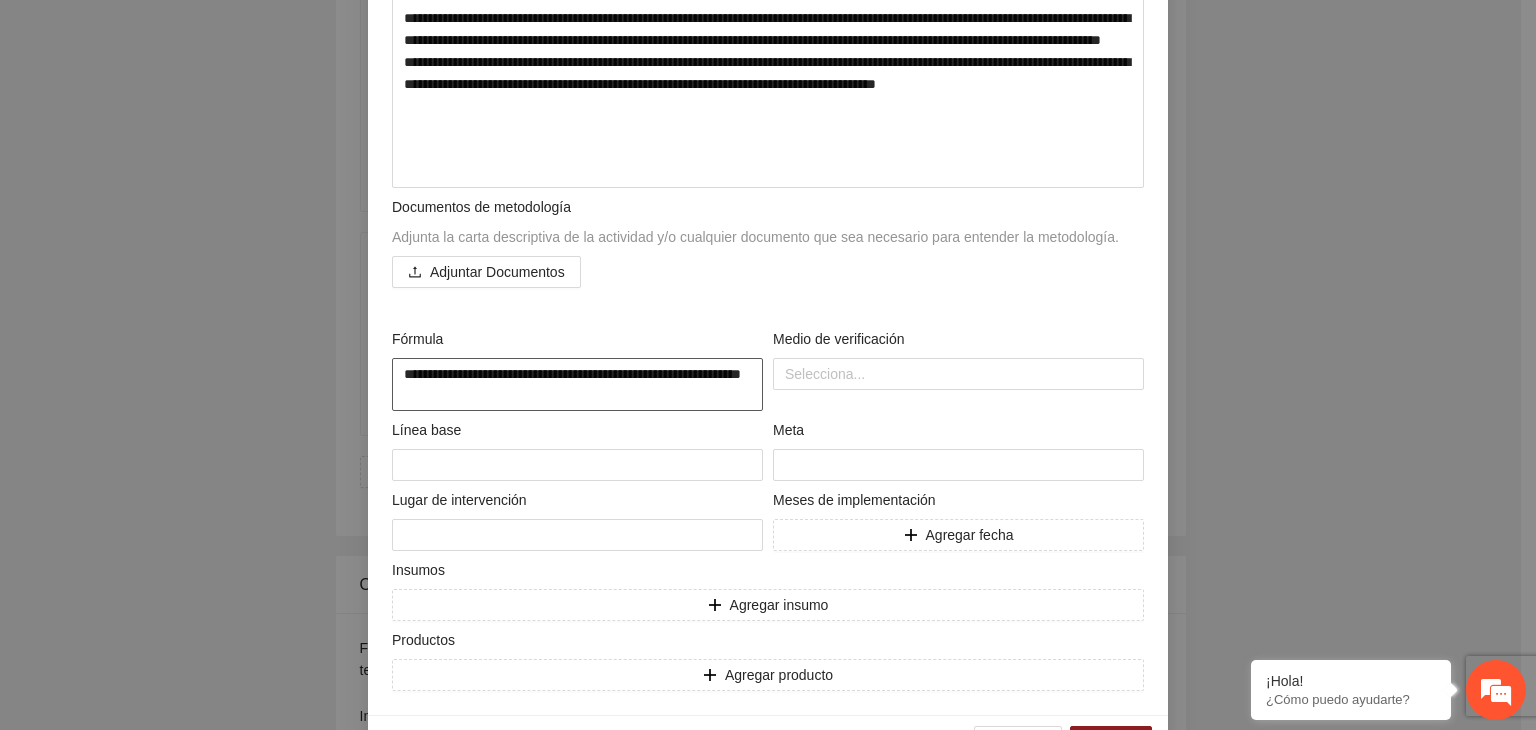 click on "**********" at bounding box center [577, 385] 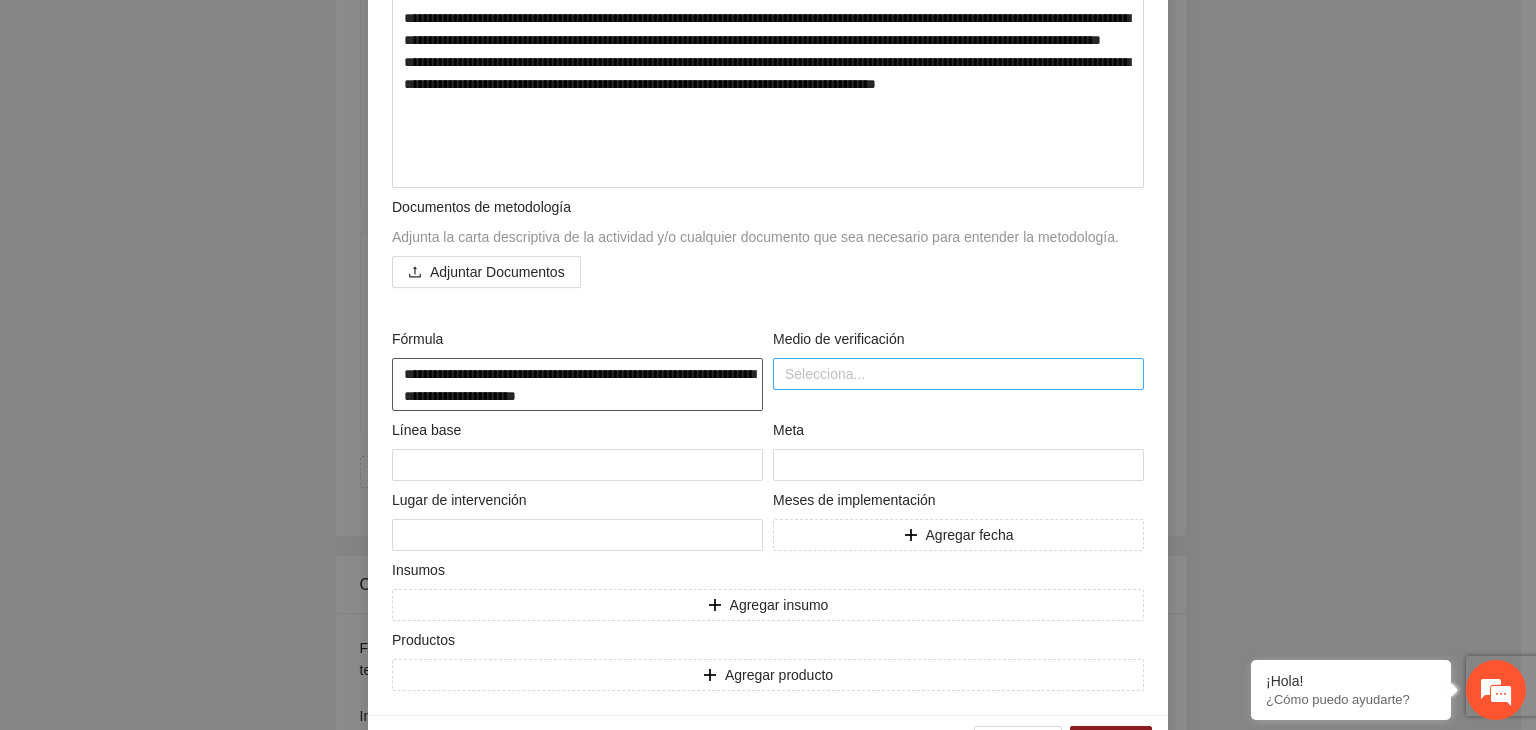 click at bounding box center (958, 374) 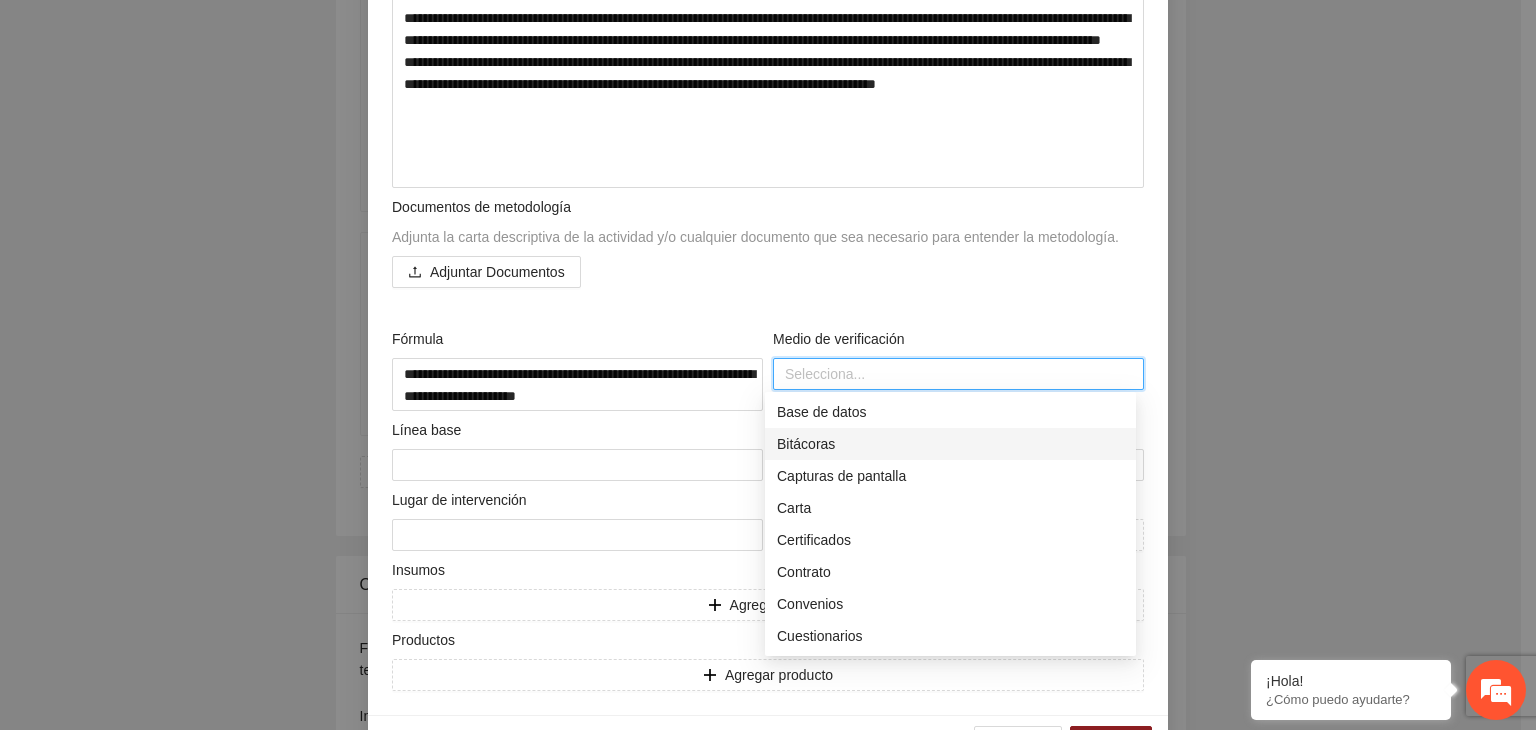 click on "Bitácoras" at bounding box center [950, 444] 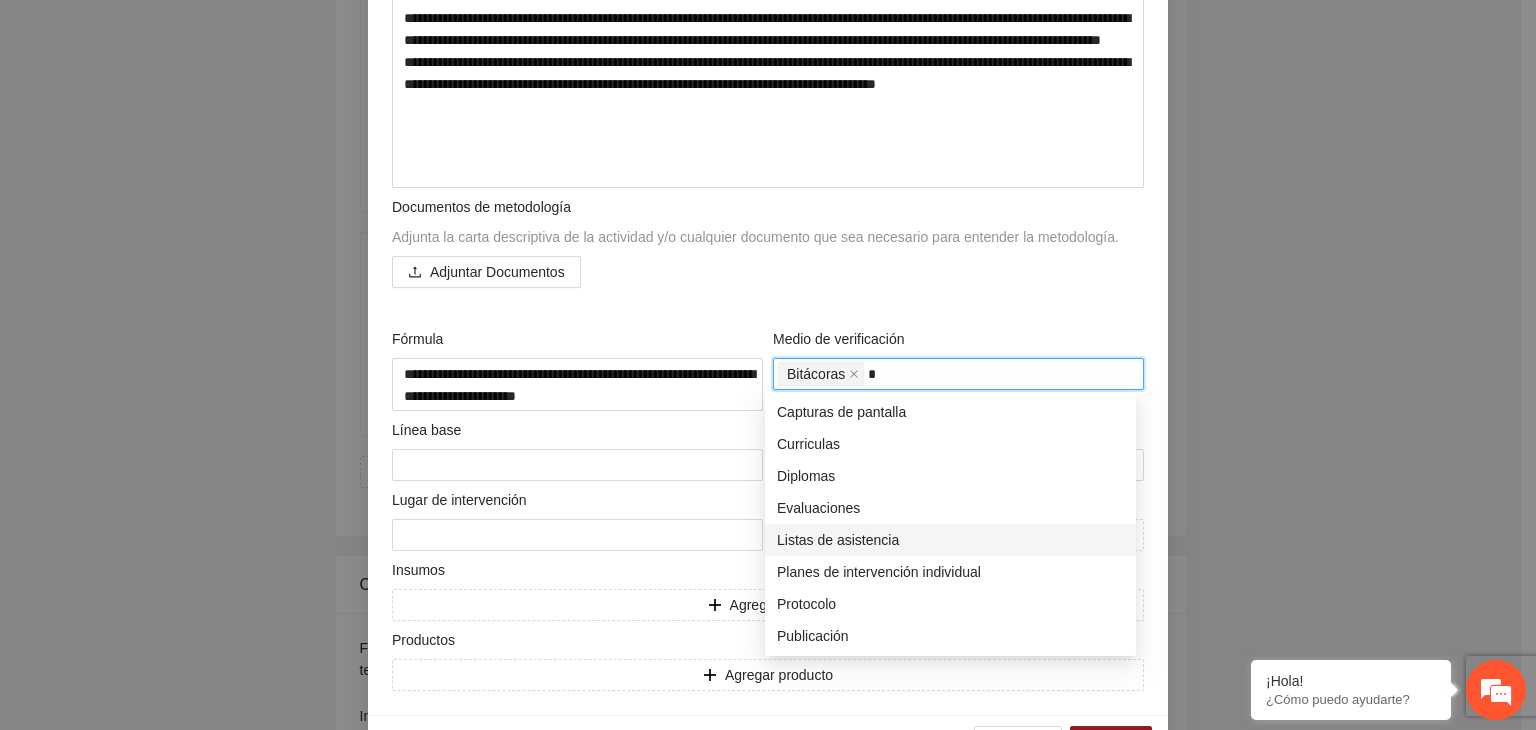 click on "Listas de asistencia" at bounding box center [950, 540] 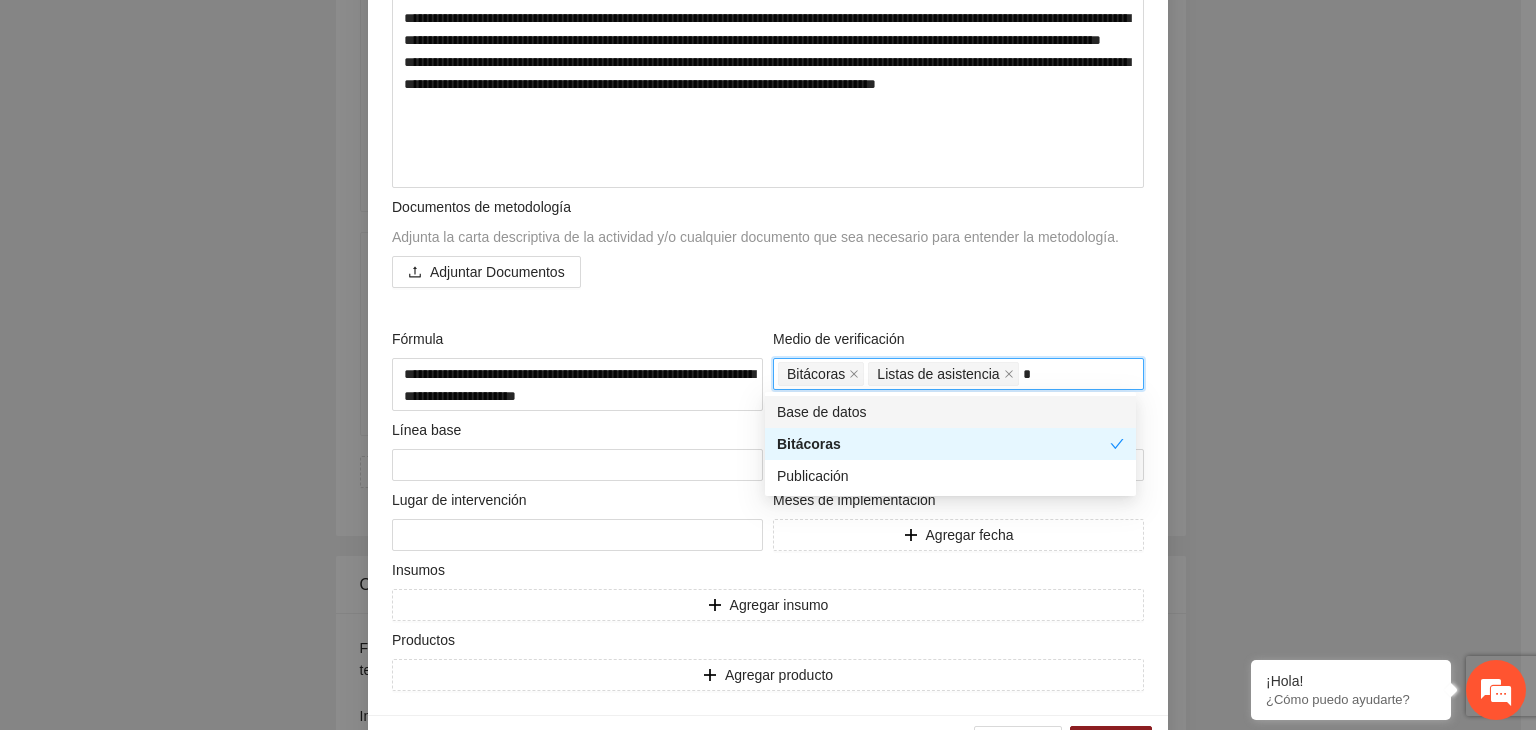 click on "Base de datos" at bounding box center [950, 412] 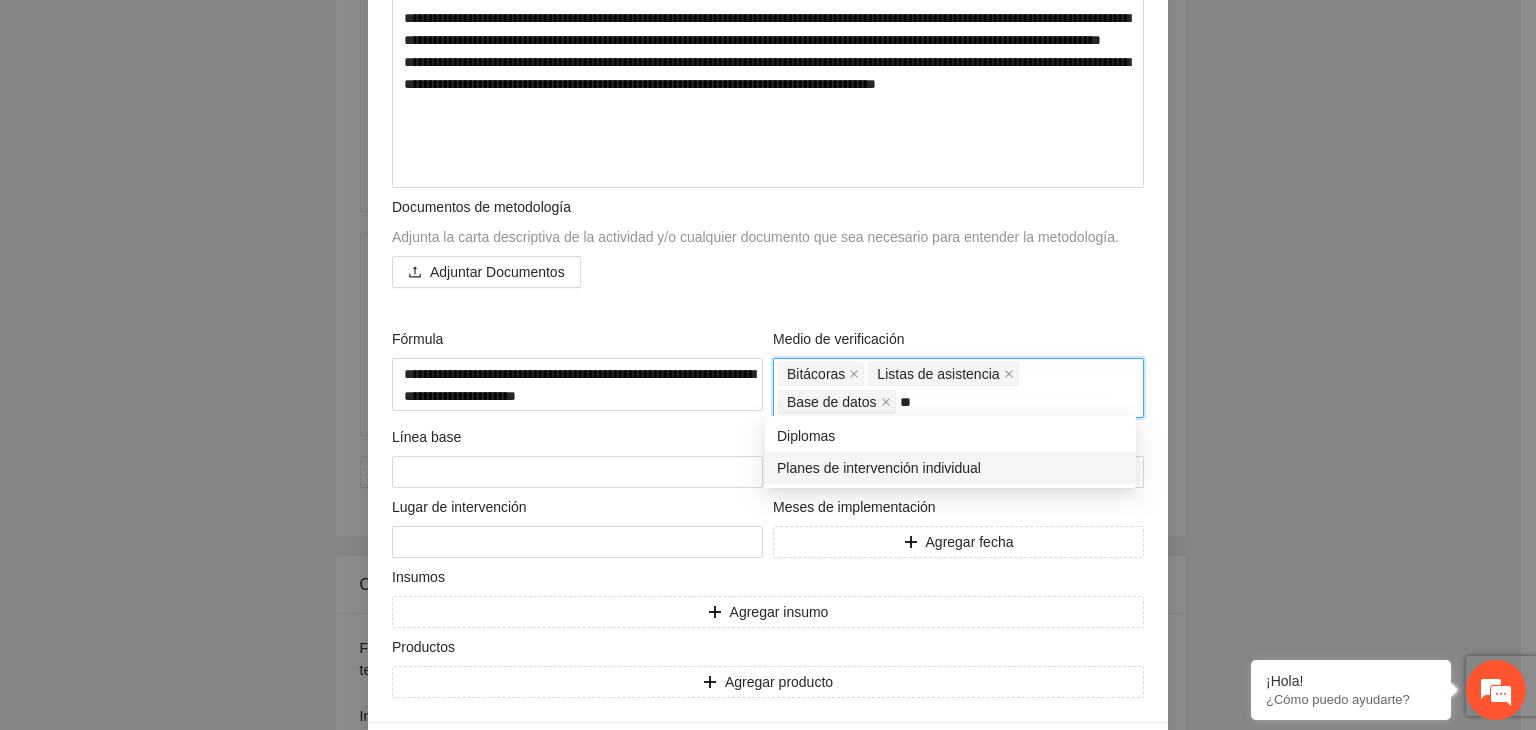 click on "Planes de intervención individual" at bounding box center [950, 468] 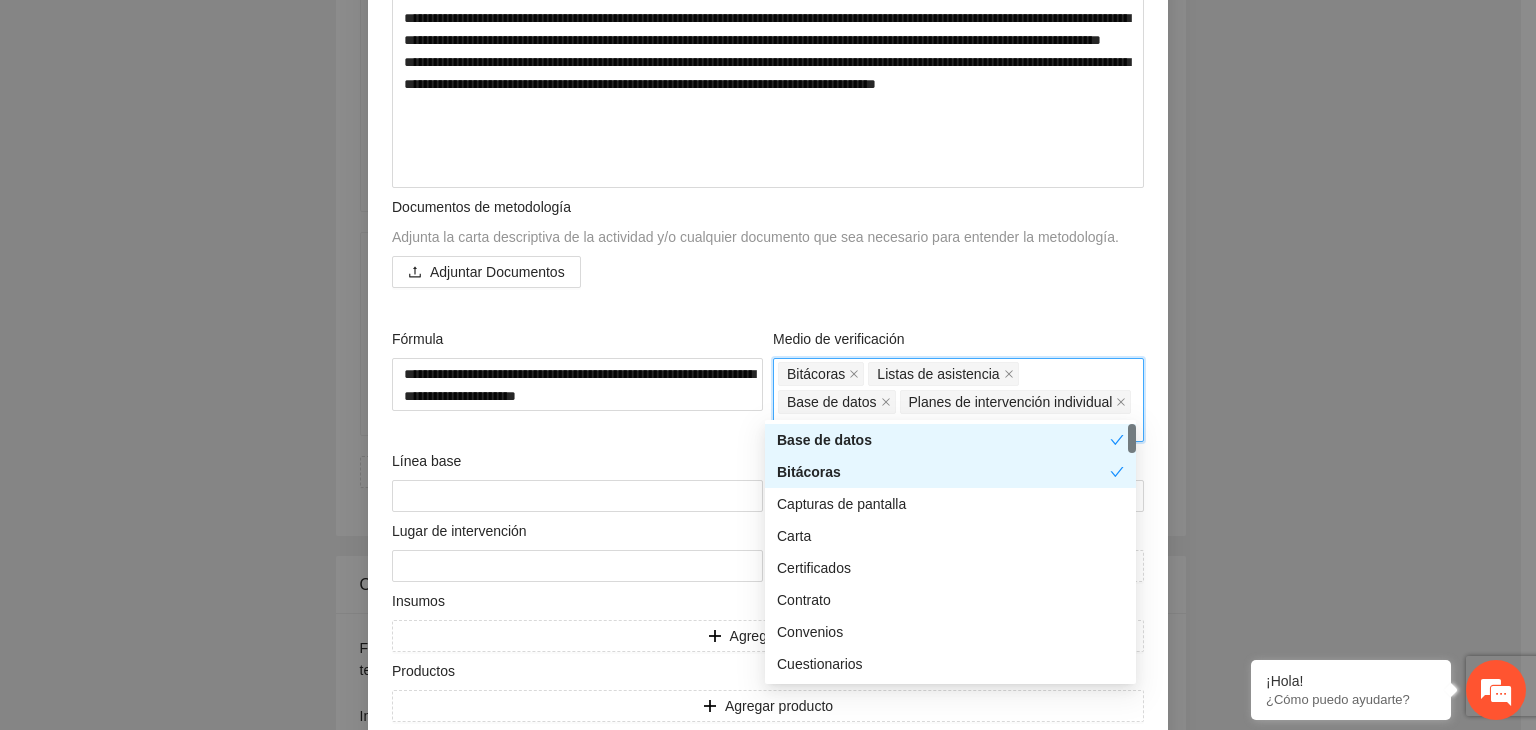click on "**********" at bounding box center (768, 365) 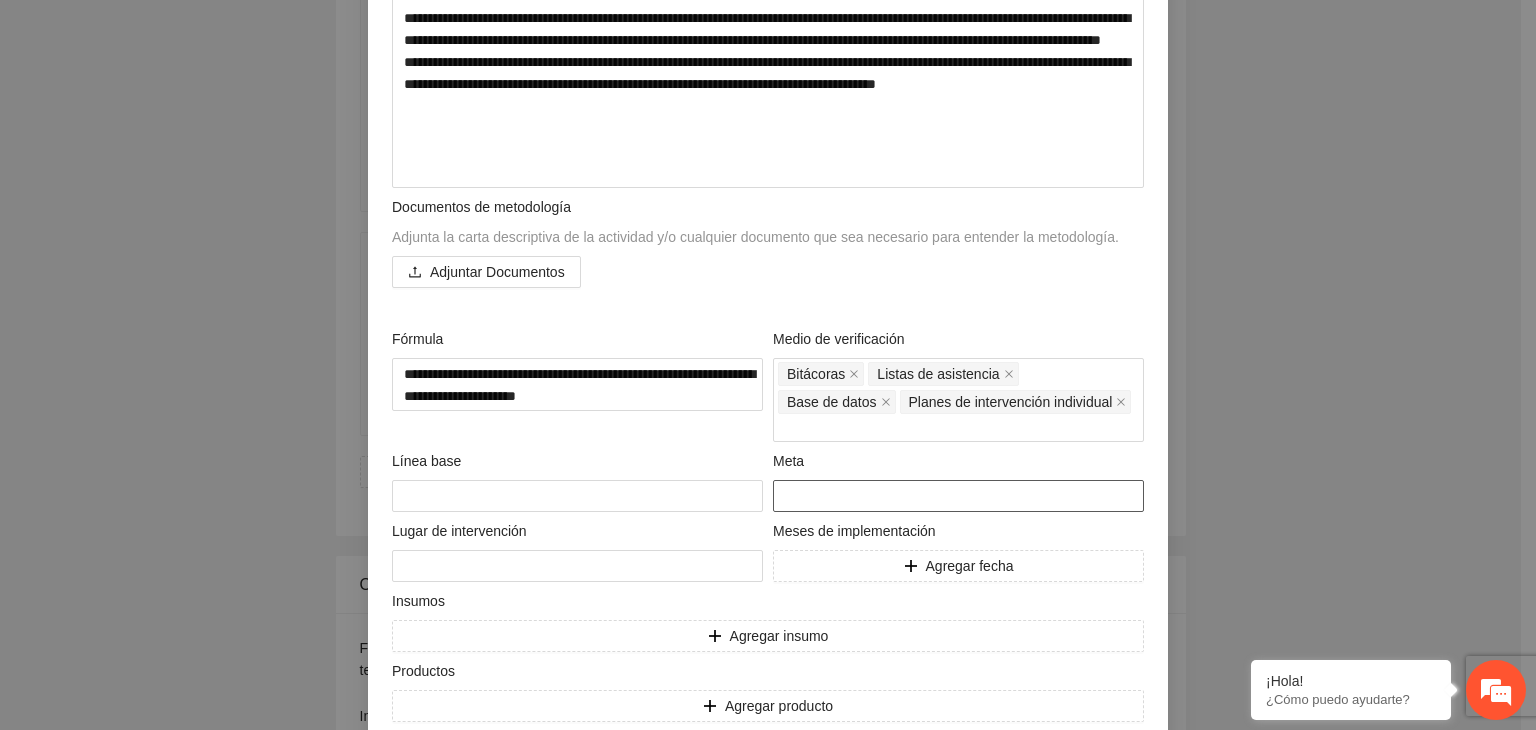 click on "***" at bounding box center [958, 496] 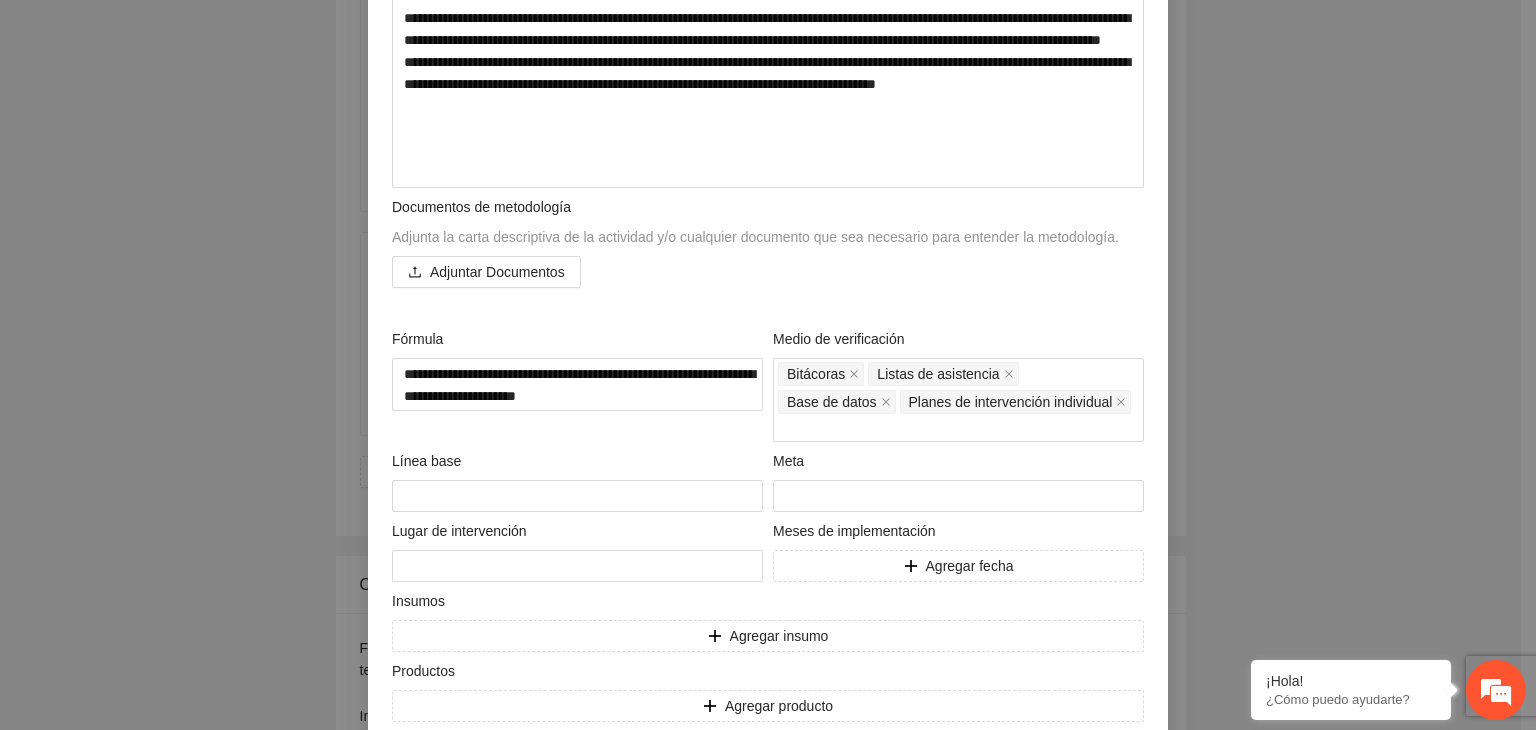click on "**********" at bounding box center [768, 365] 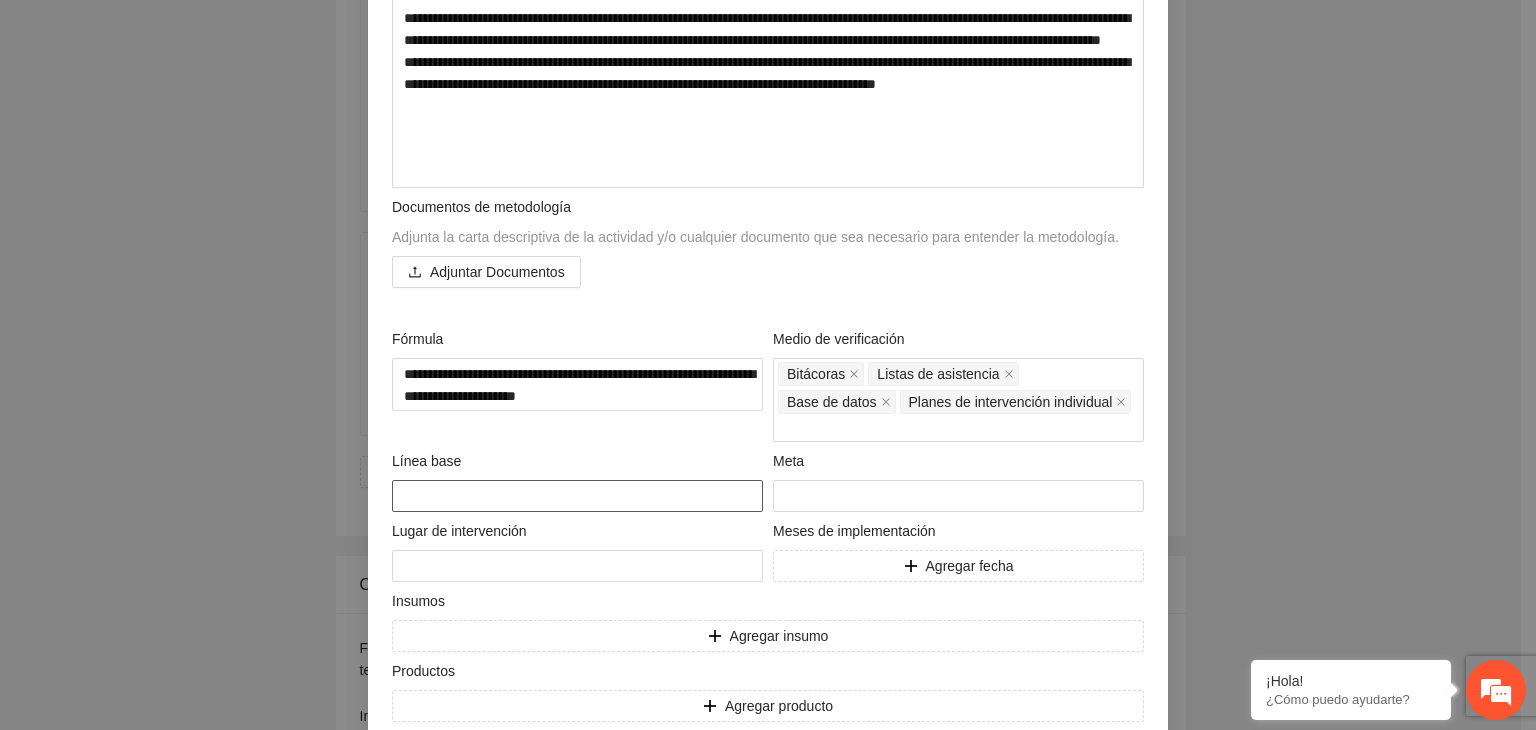 click at bounding box center [577, 496] 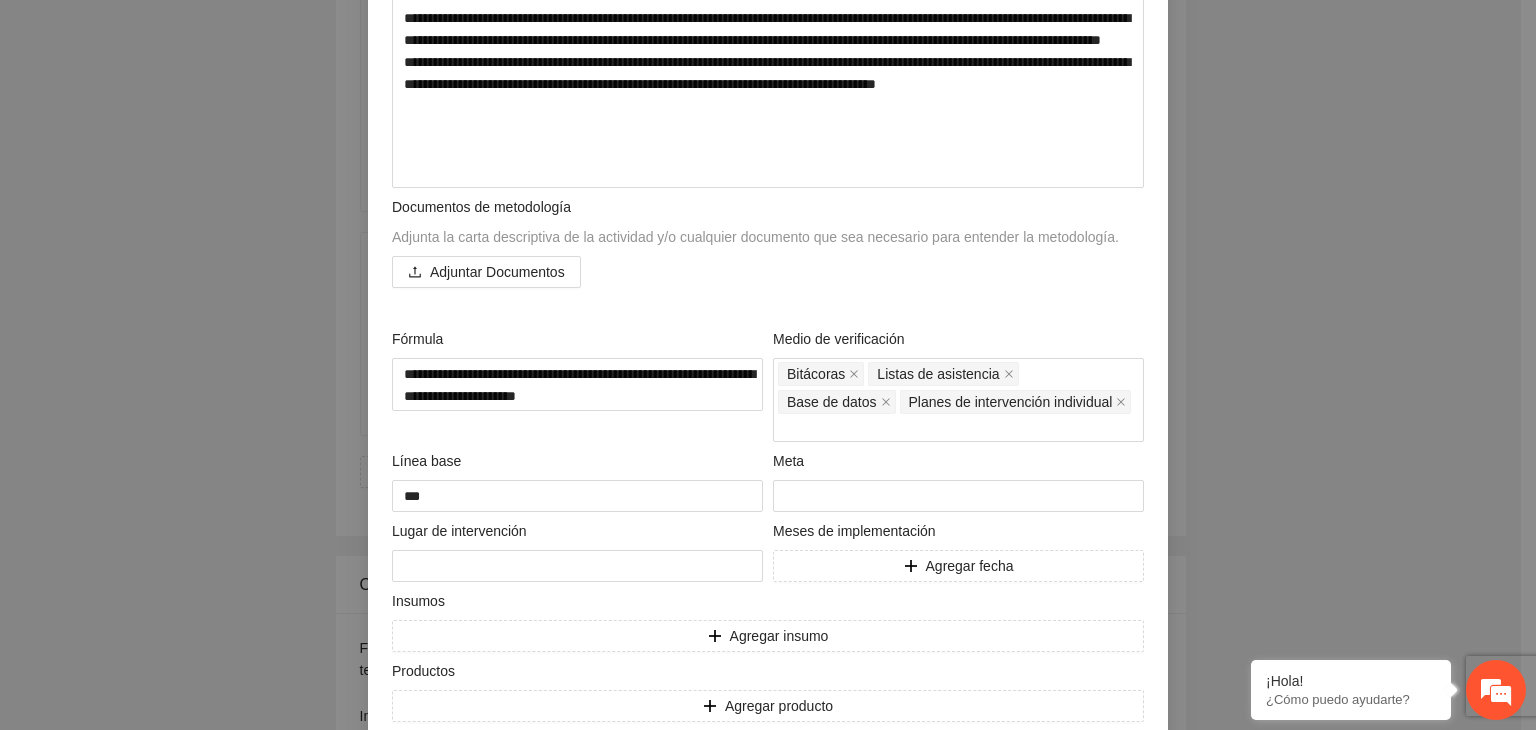 click on "**********" at bounding box center (768, 365) 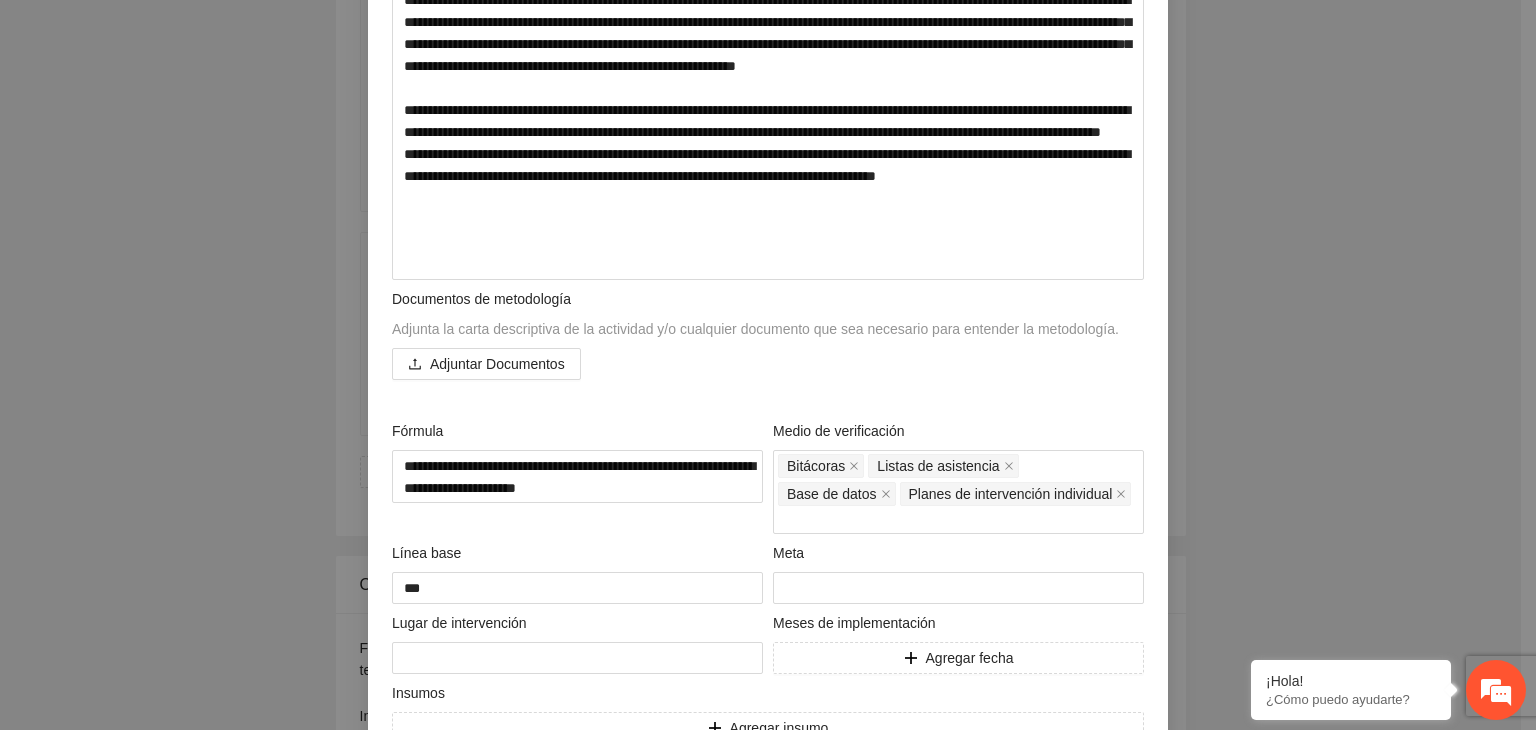 scroll, scrollTop: 628, scrollLeft: 0, axis: vertical 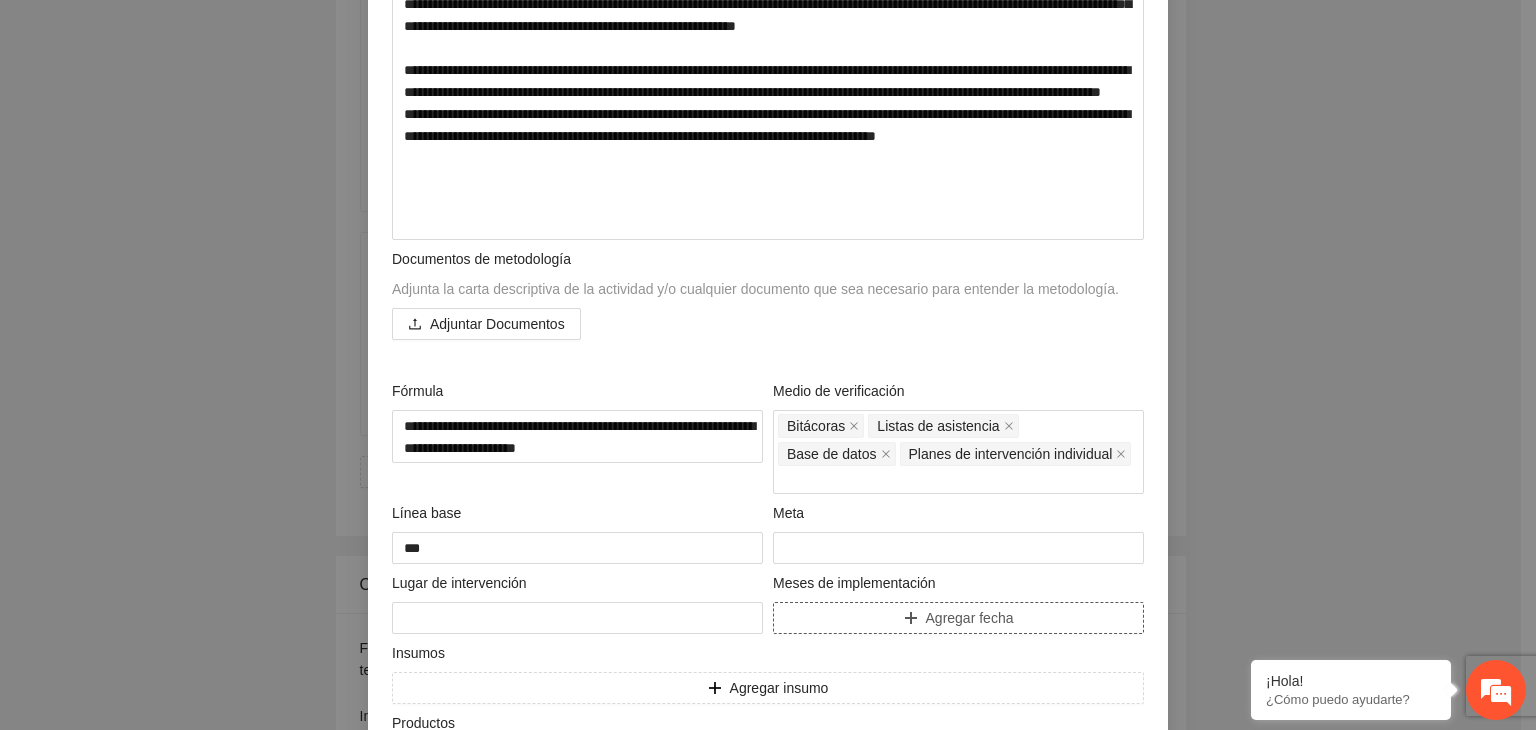 click on "Agregar fecha" at bounding box center [970, 618] 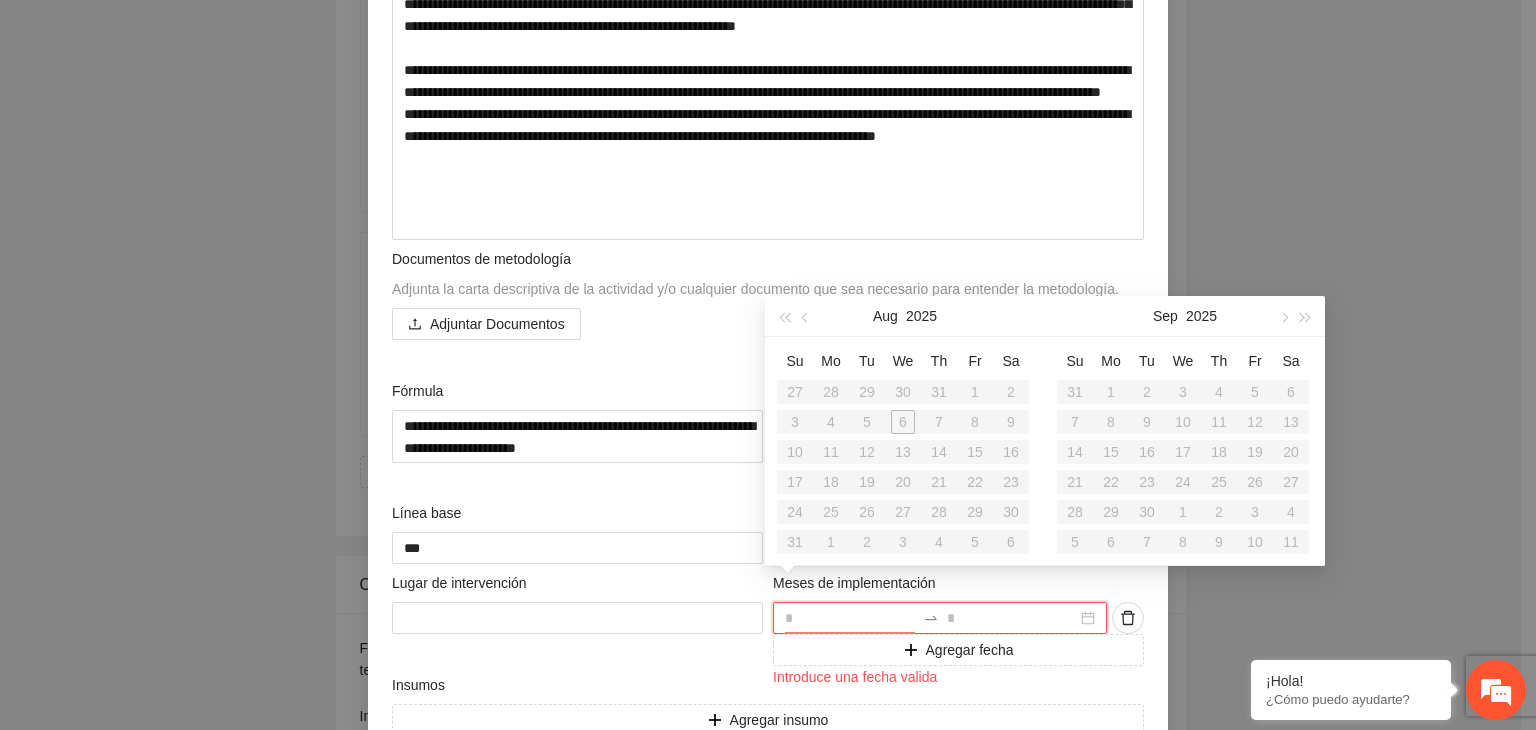 click at bounding box center (850, 618) 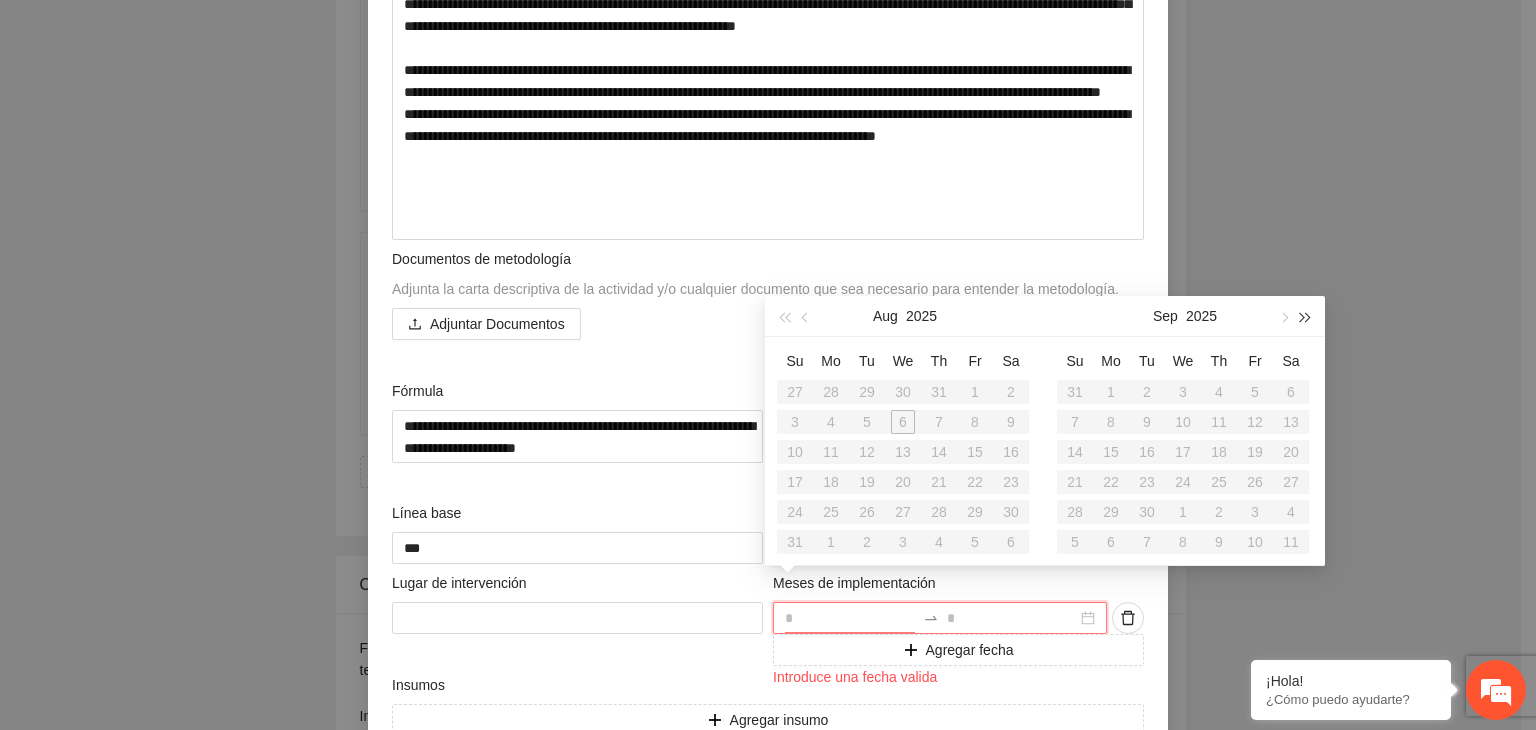 click at bounding box center [1306, 316] 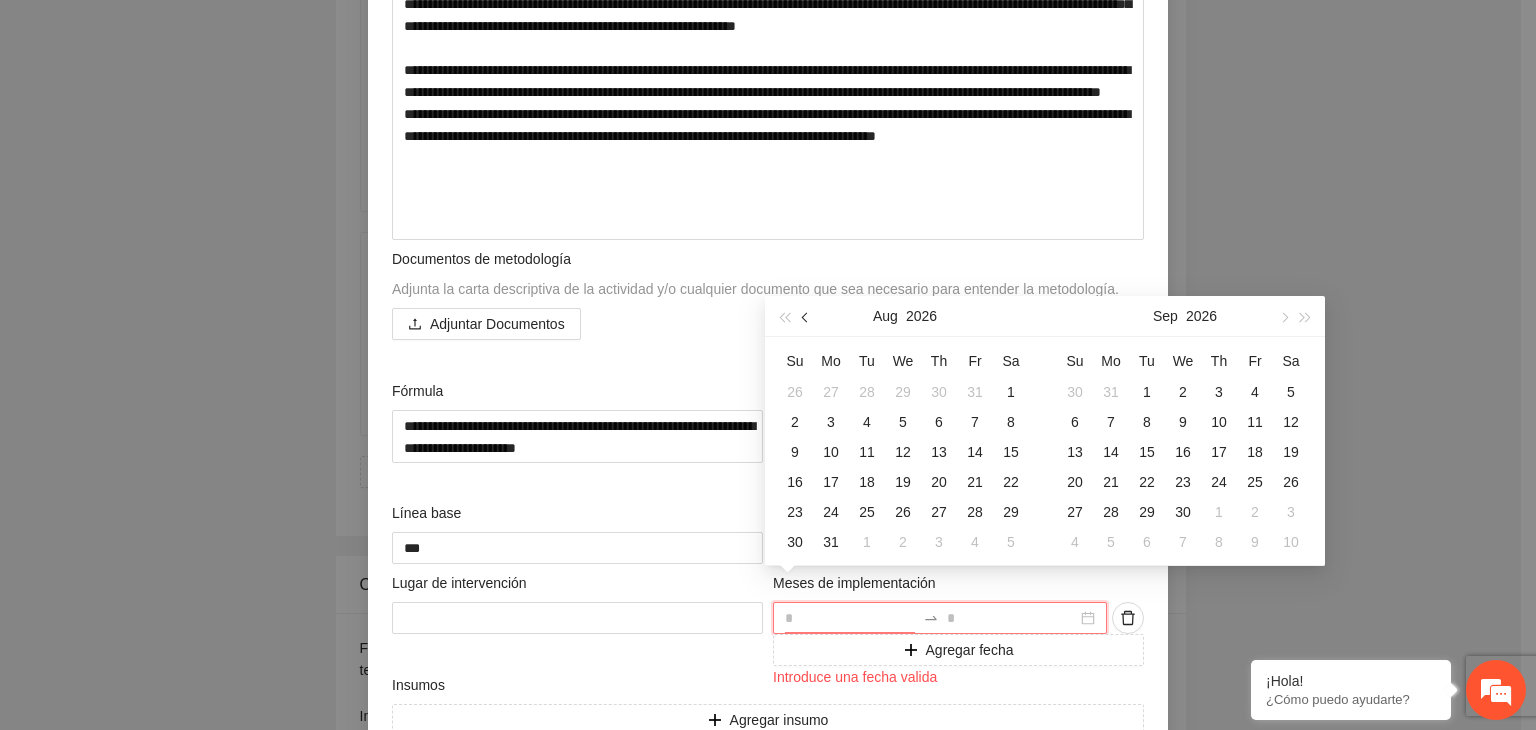 click at bounding box center [807, 317] 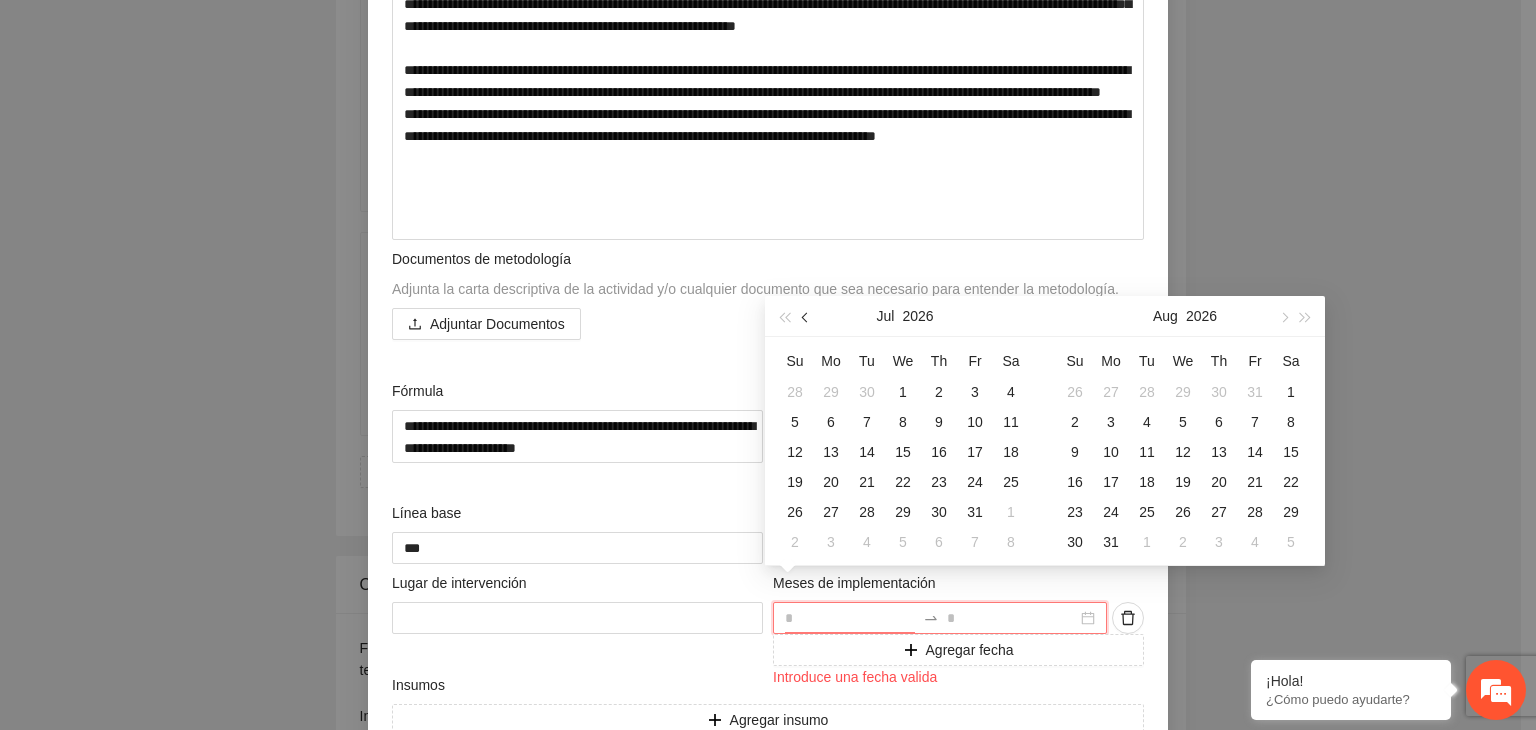 click at bounding box center [807, 317] 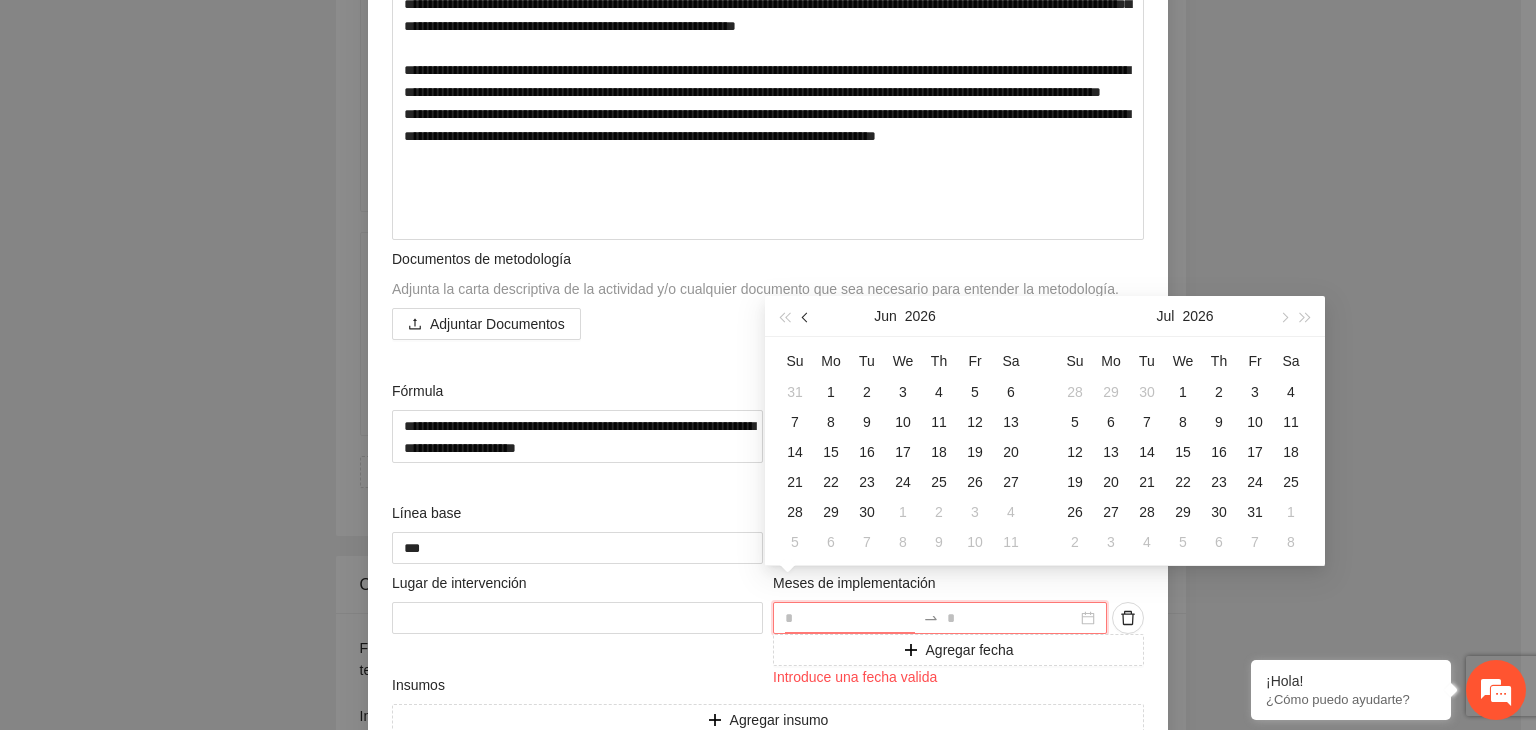 click at bounding box center (807, 317) 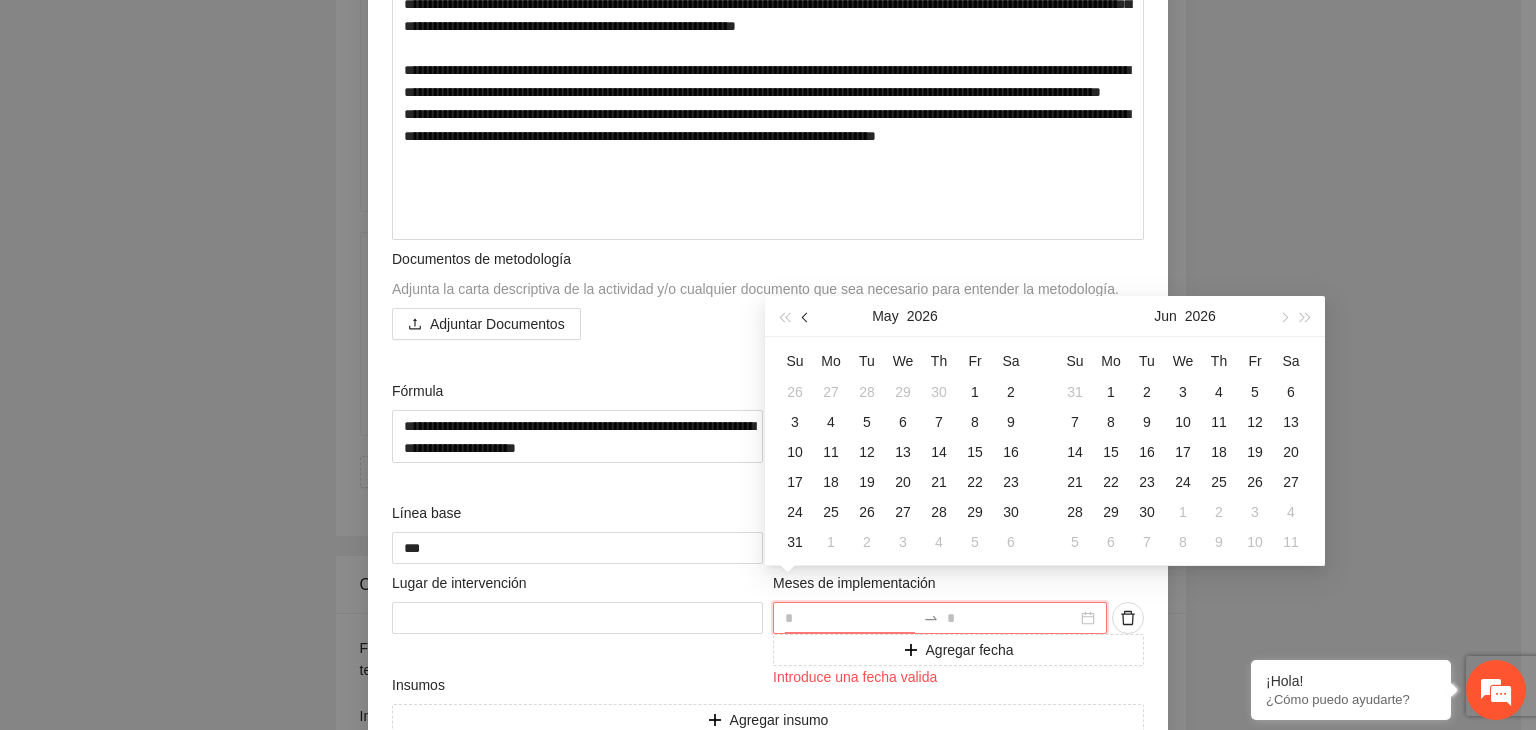 click at bounding box center (807, 317) 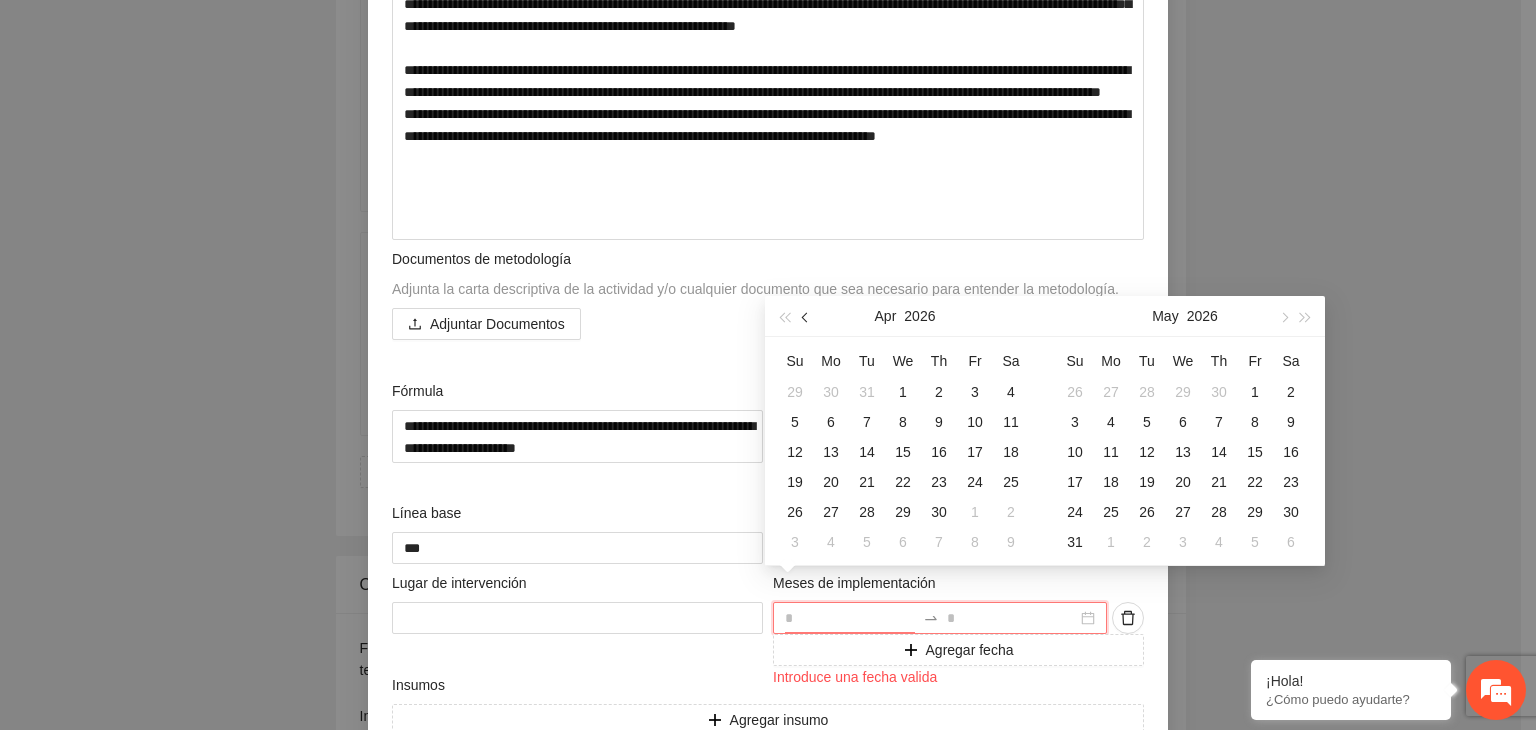 click at bounding box center [807, 317] 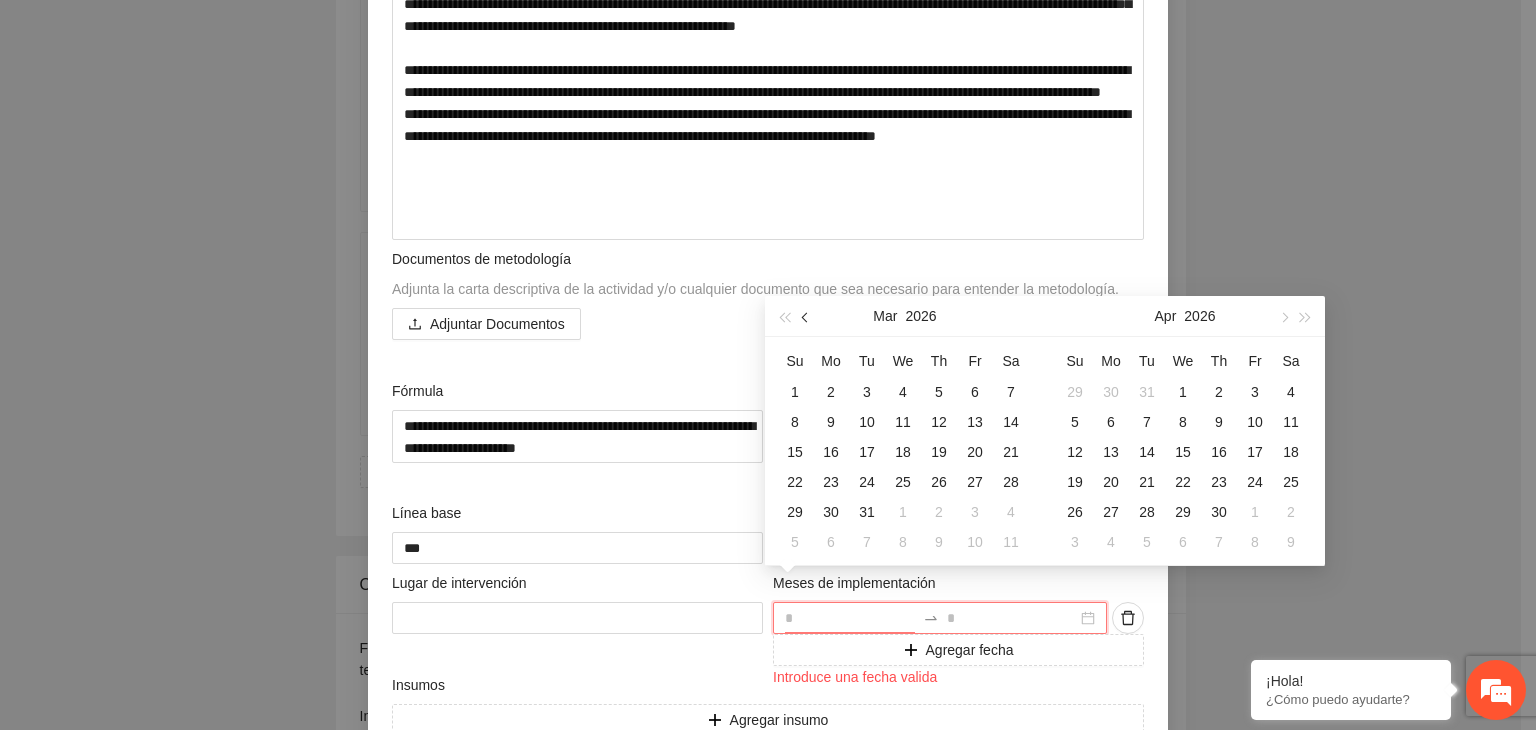 click at bounding box center [807, 317] 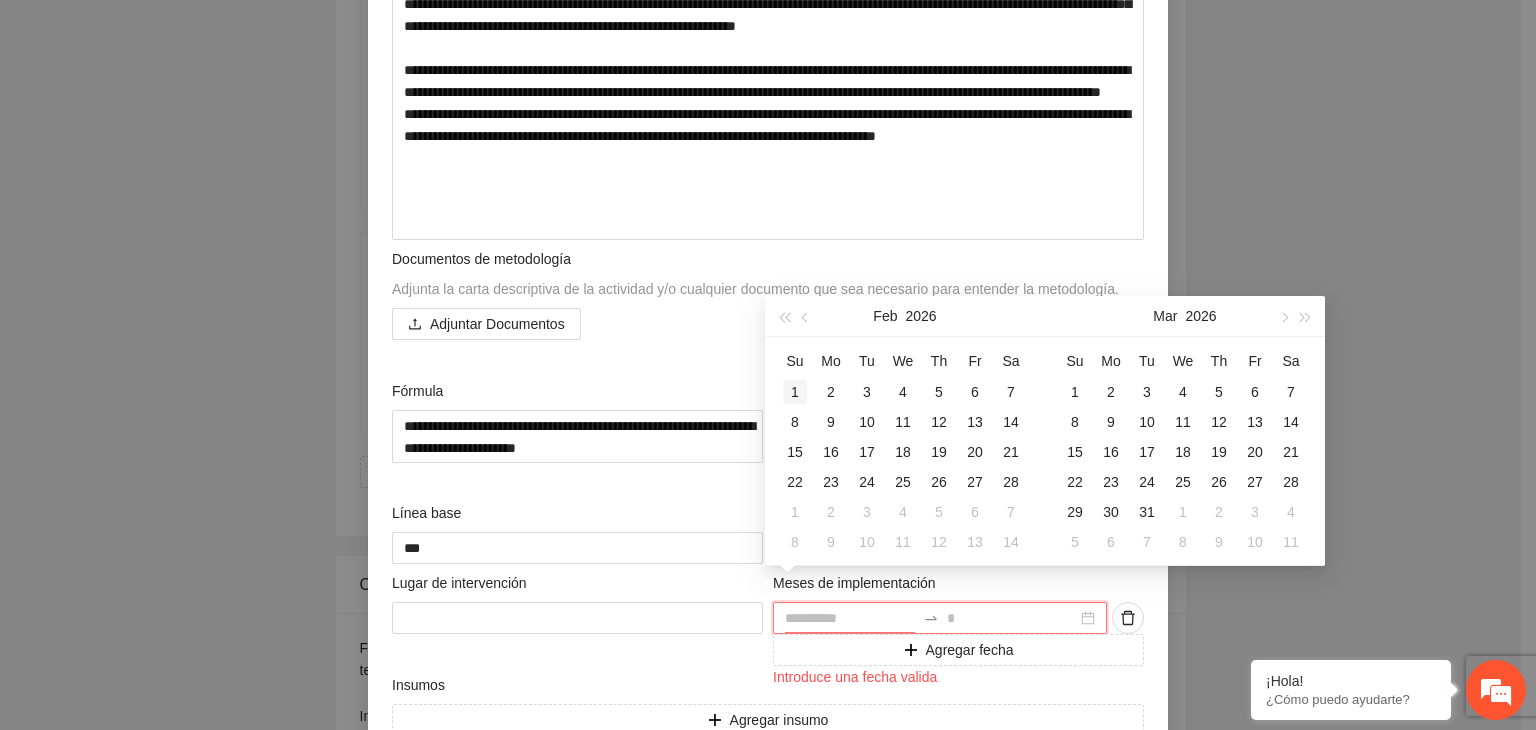 click on "1" at bounding box center [795, 392] 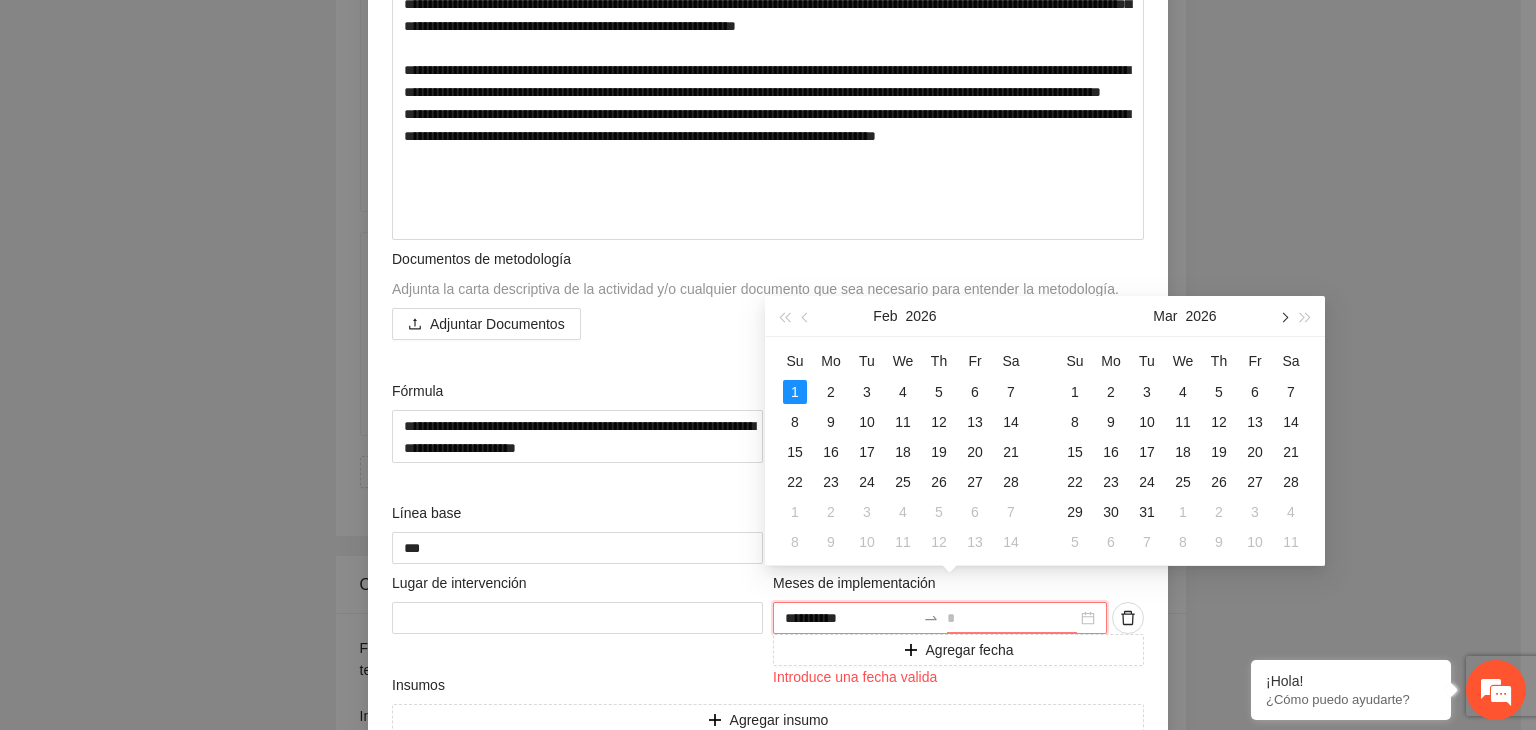 click at bounding box center (1283, 317) 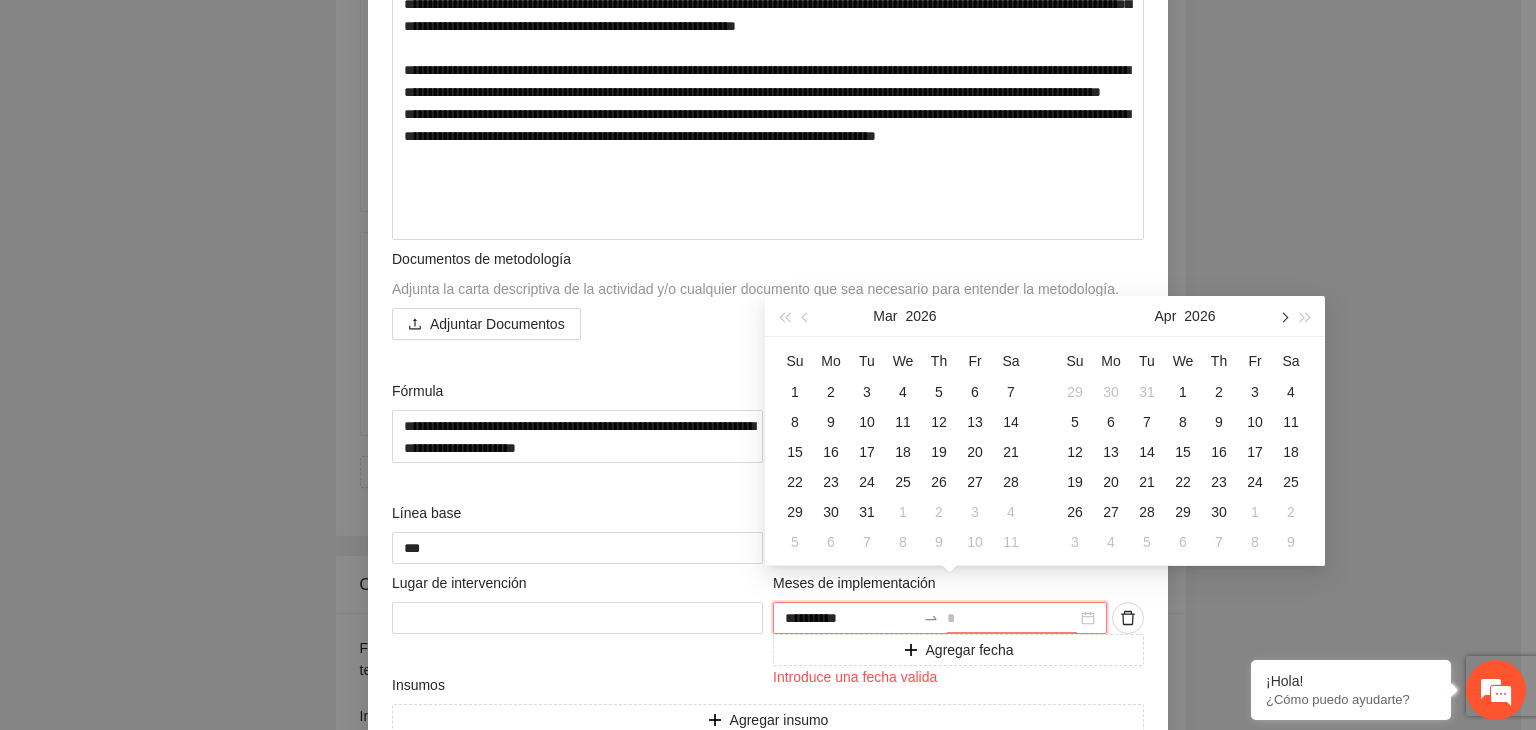 click at bounding box center [1283, 317] 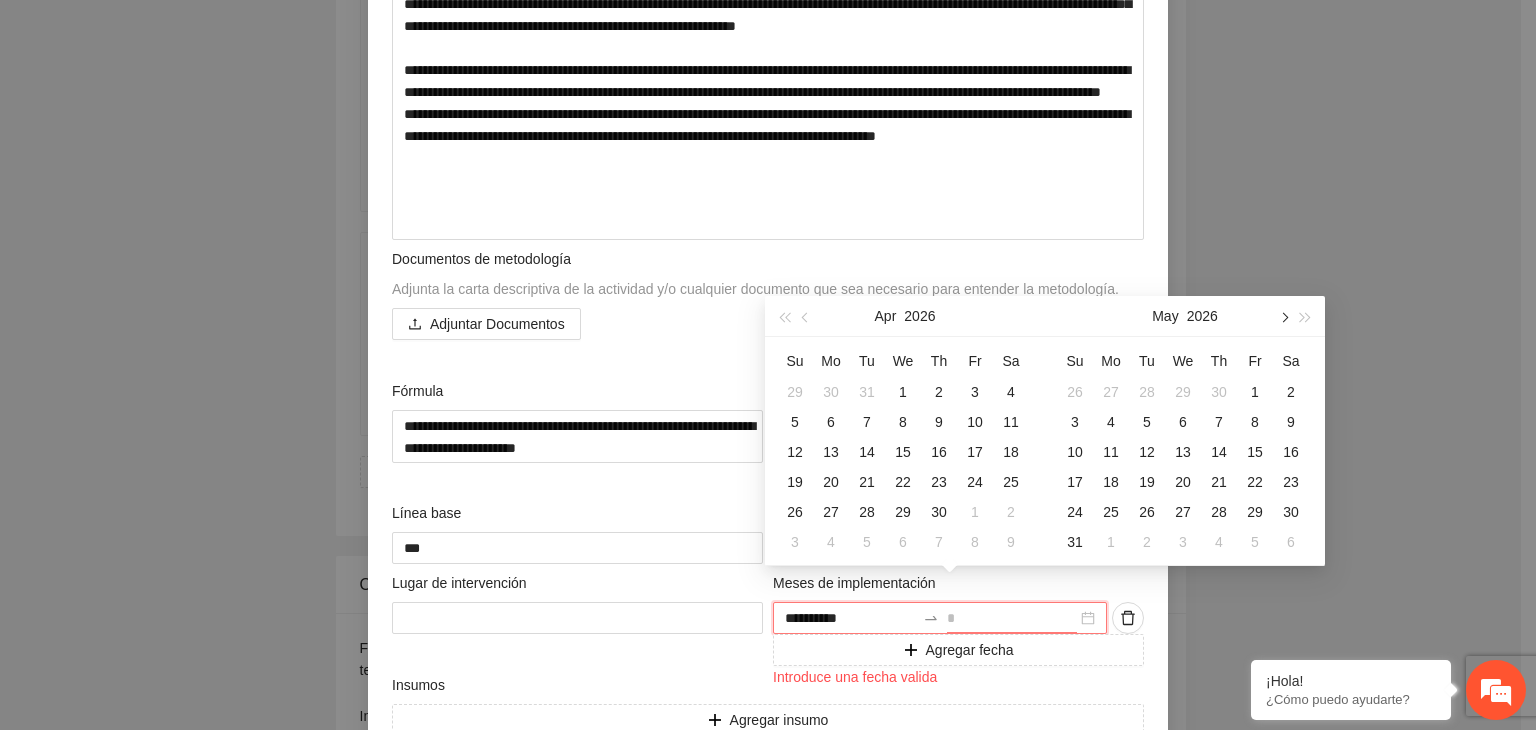 click at bounding box center (1283, 317) 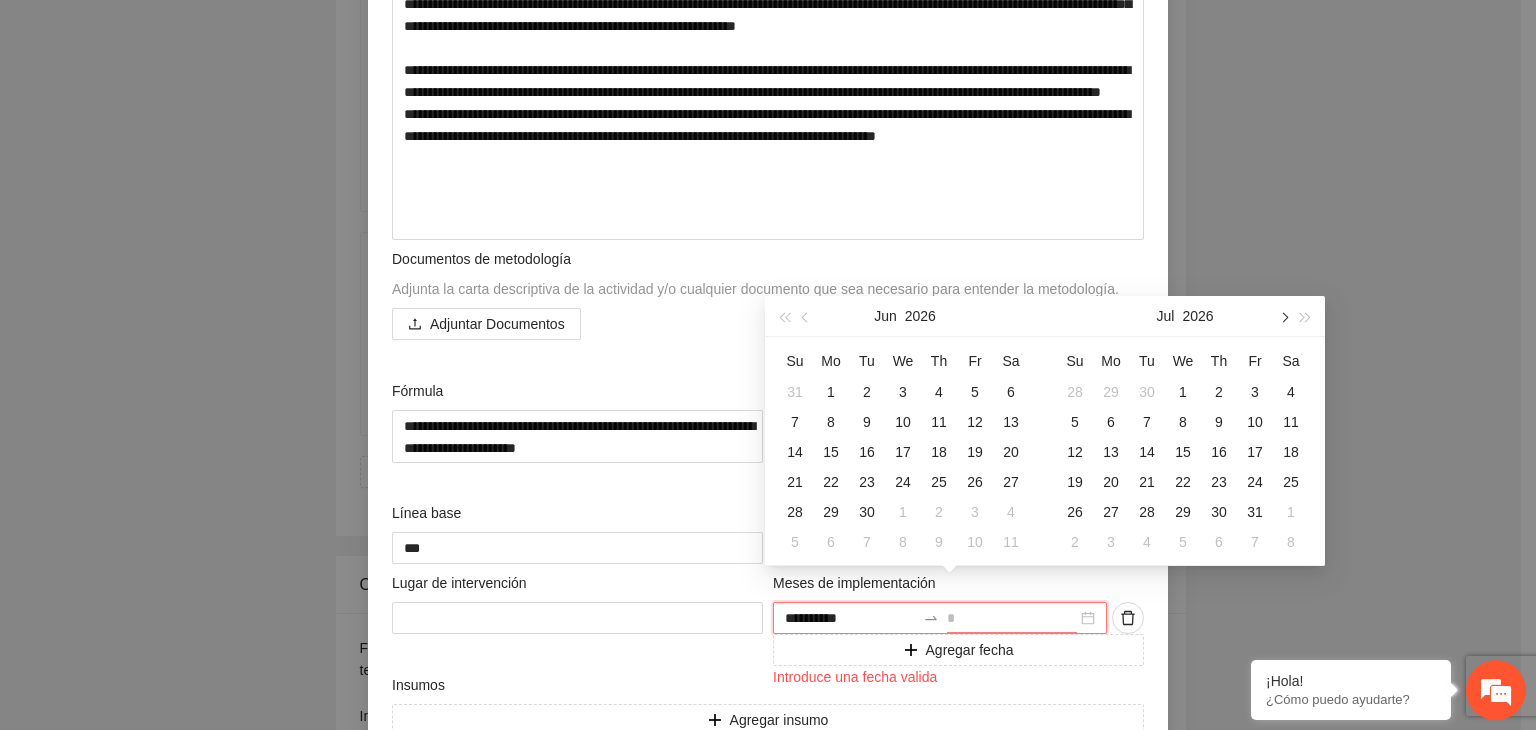 click at bounding box center (1283, 317) 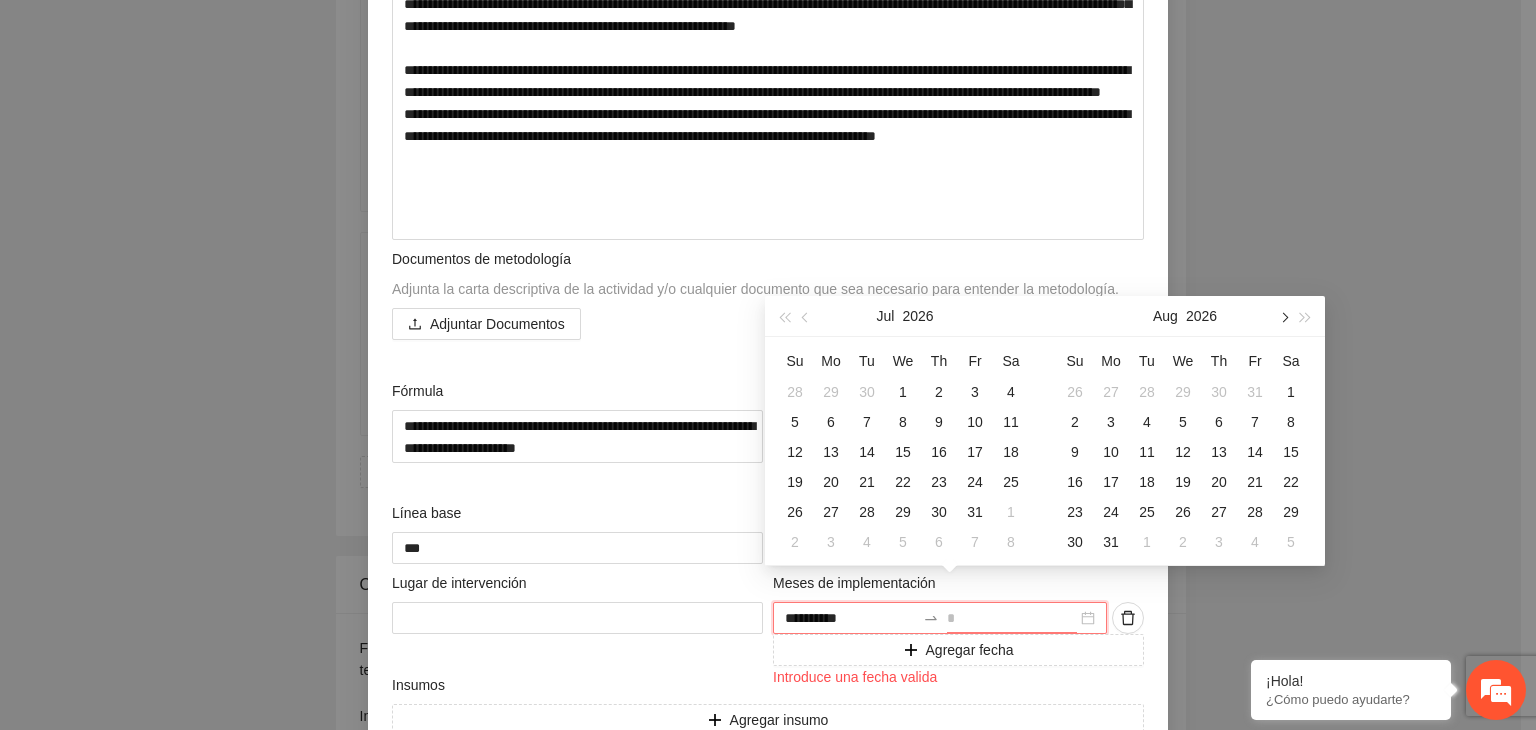 click at bounding box center [1283, 317] 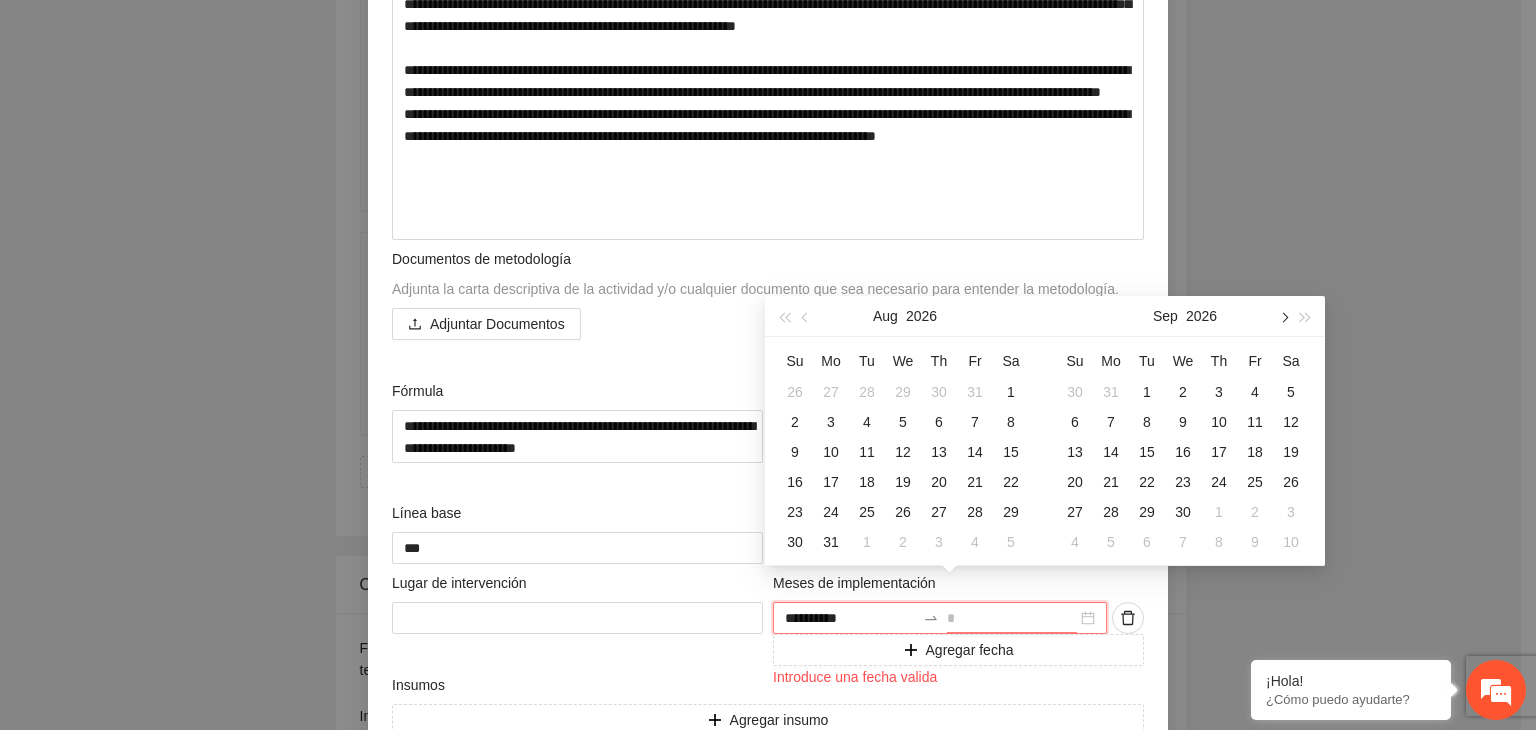 click at bounding box center (1283, 317) 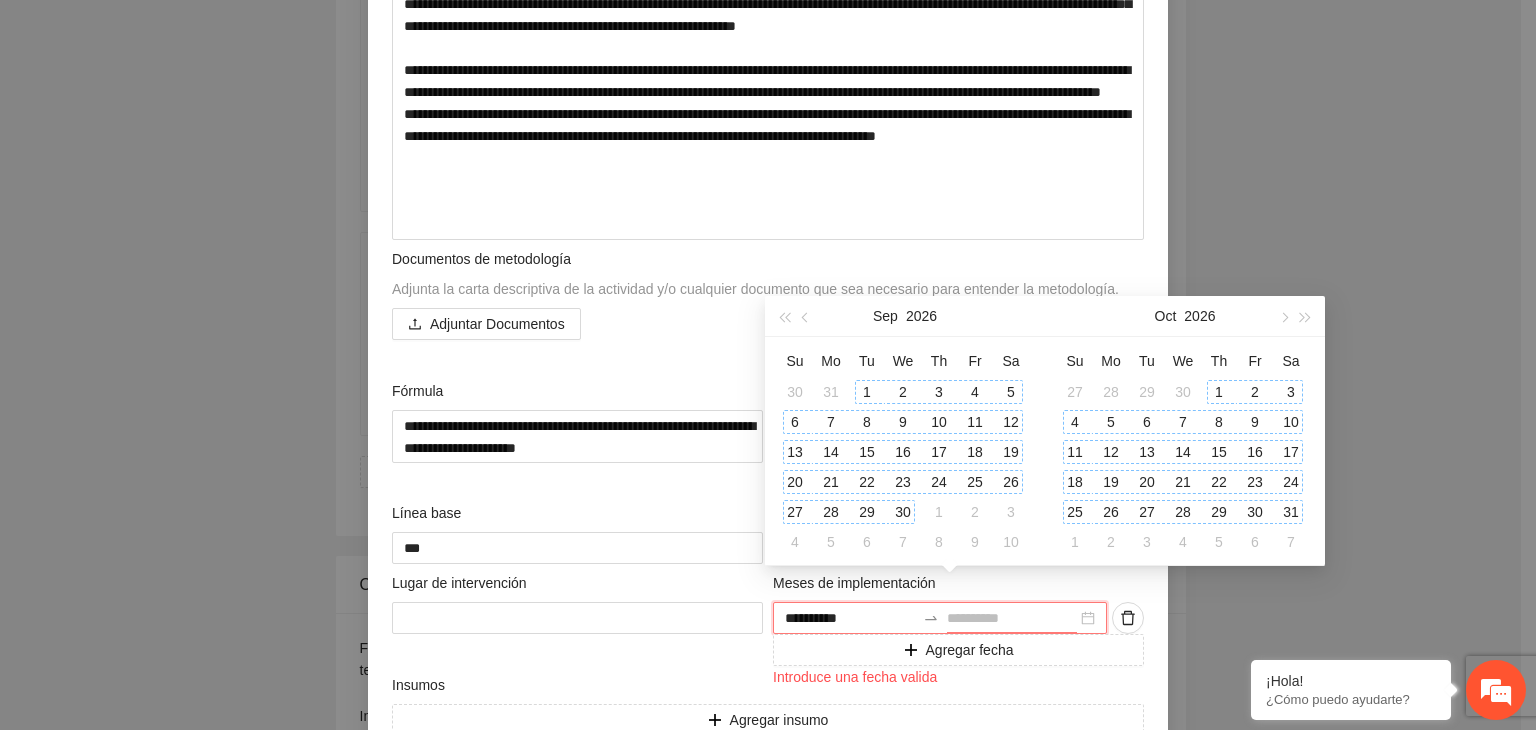 click on "31" at bounding box center [1291, 512] 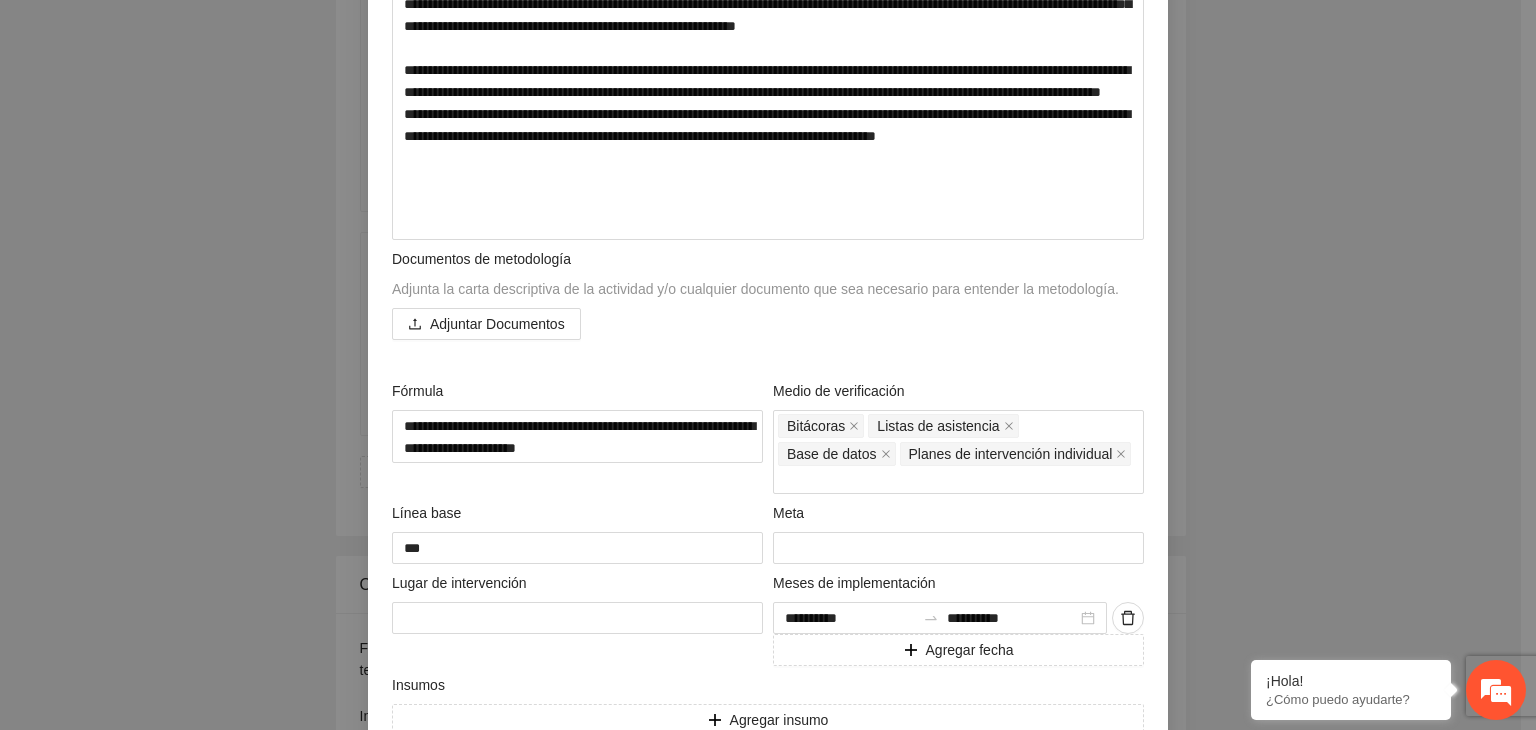 click on "**********" at bounding box center (768, 365) 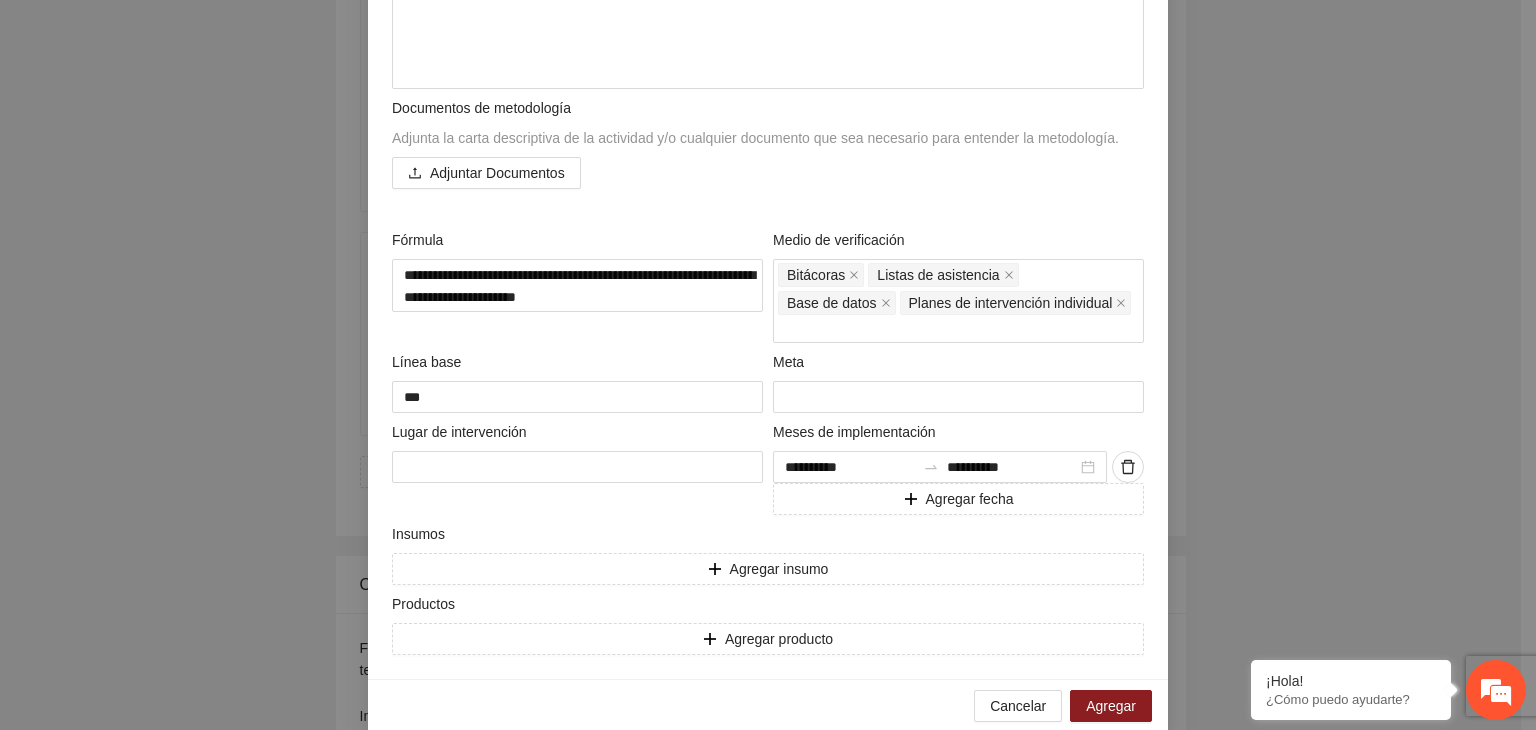 scroll, scrollTop: 780, scrollLeft: 0, axis: vertical 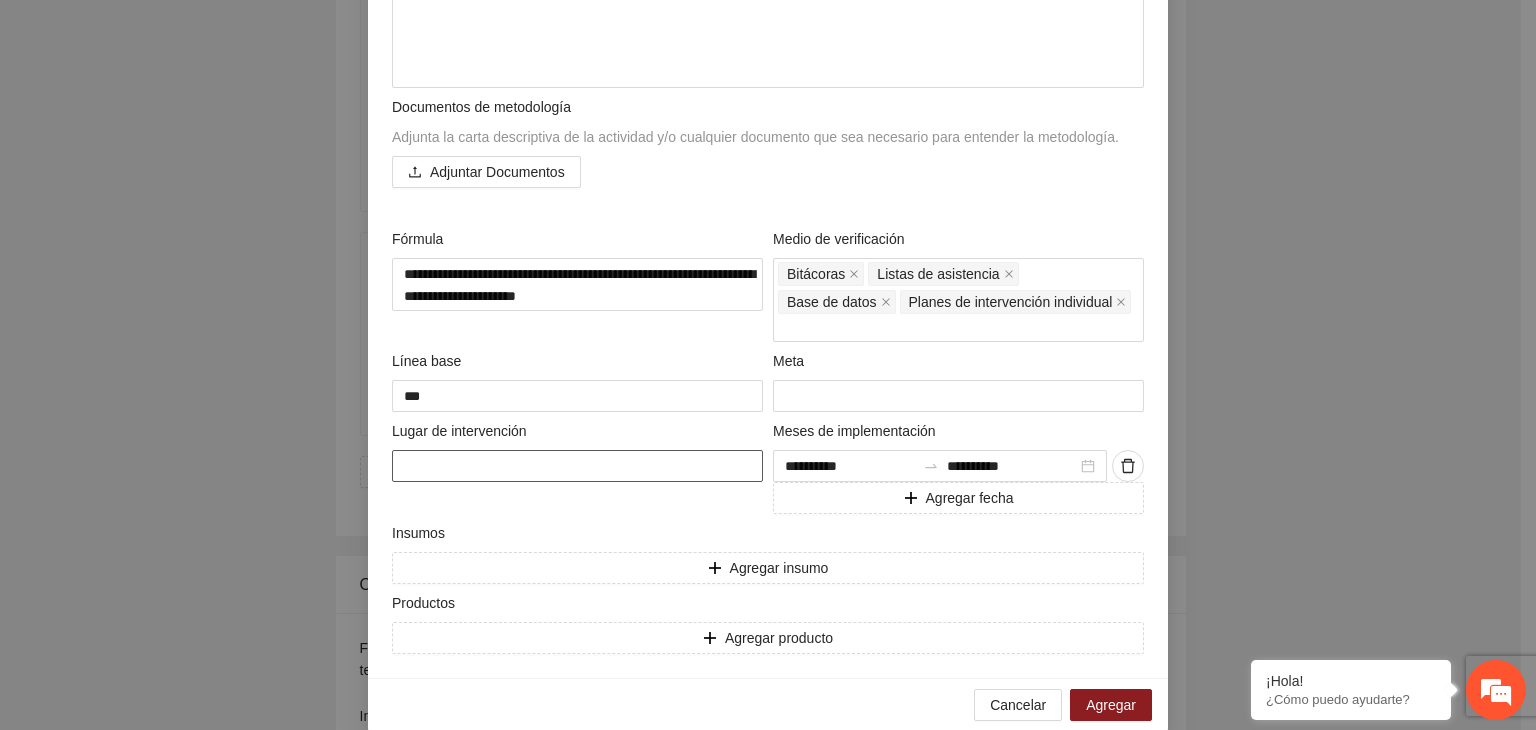 click at bounding box center [577, 466] 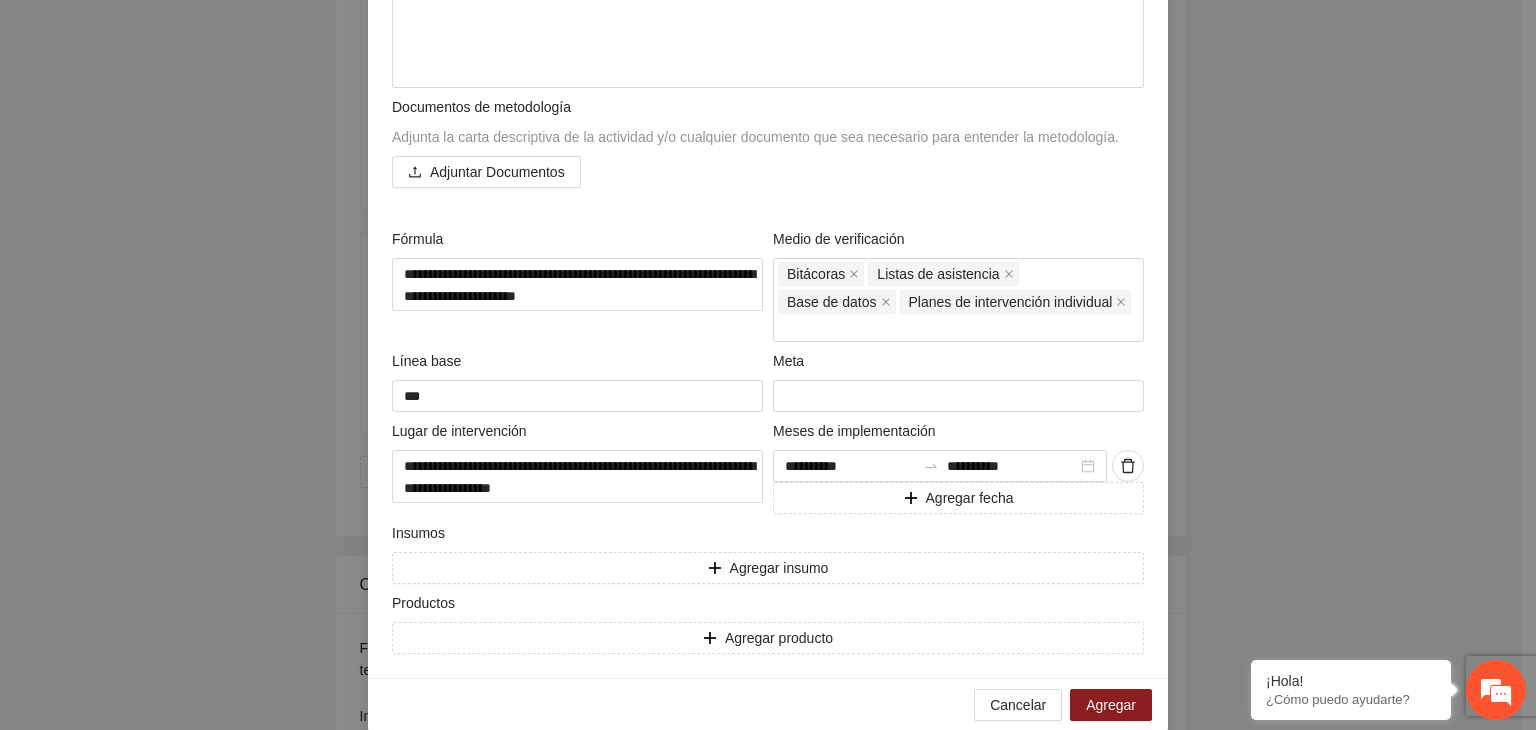 click on "**********" at bounding box center (768, 365) 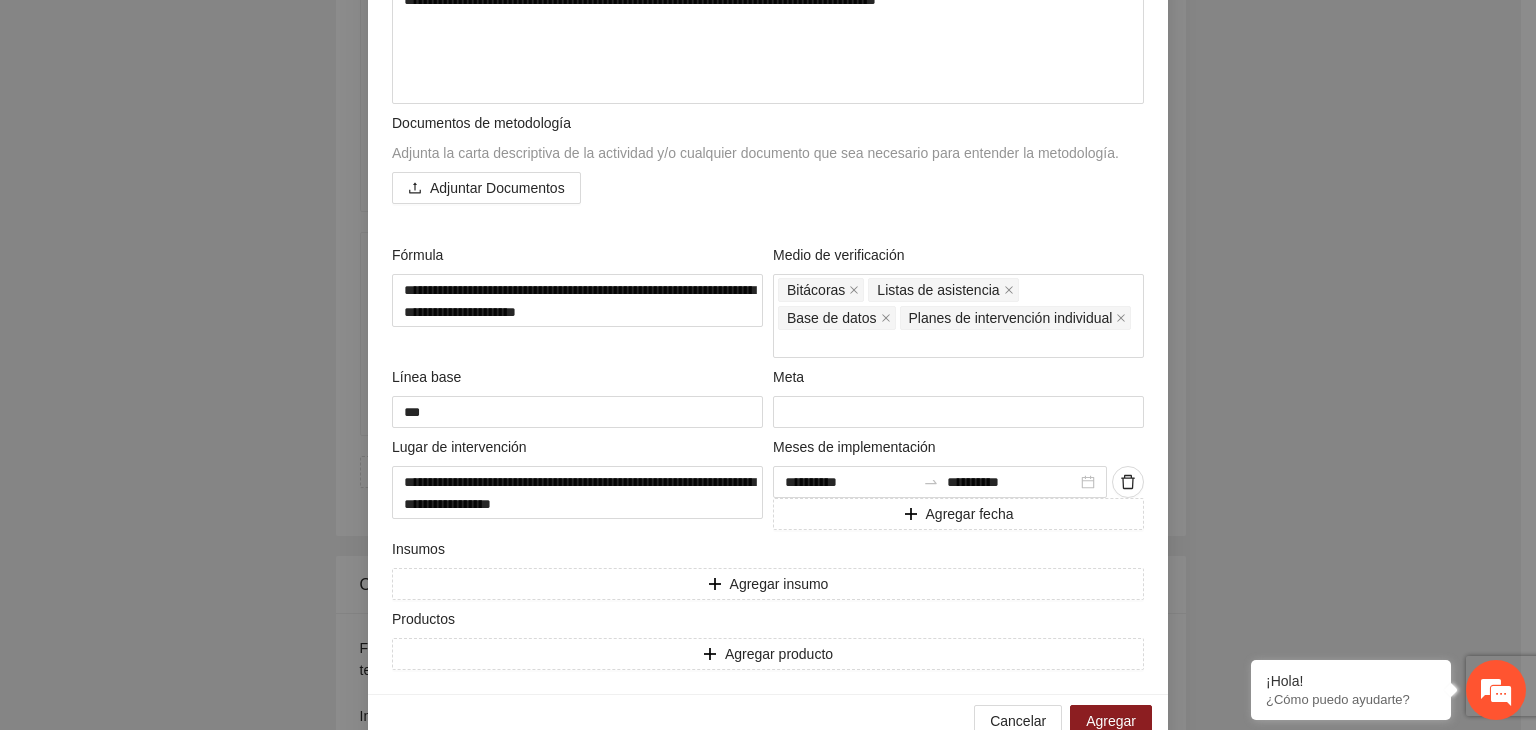 scroll, scrollTop: 780, scrollLeft: 0, axis: vertical 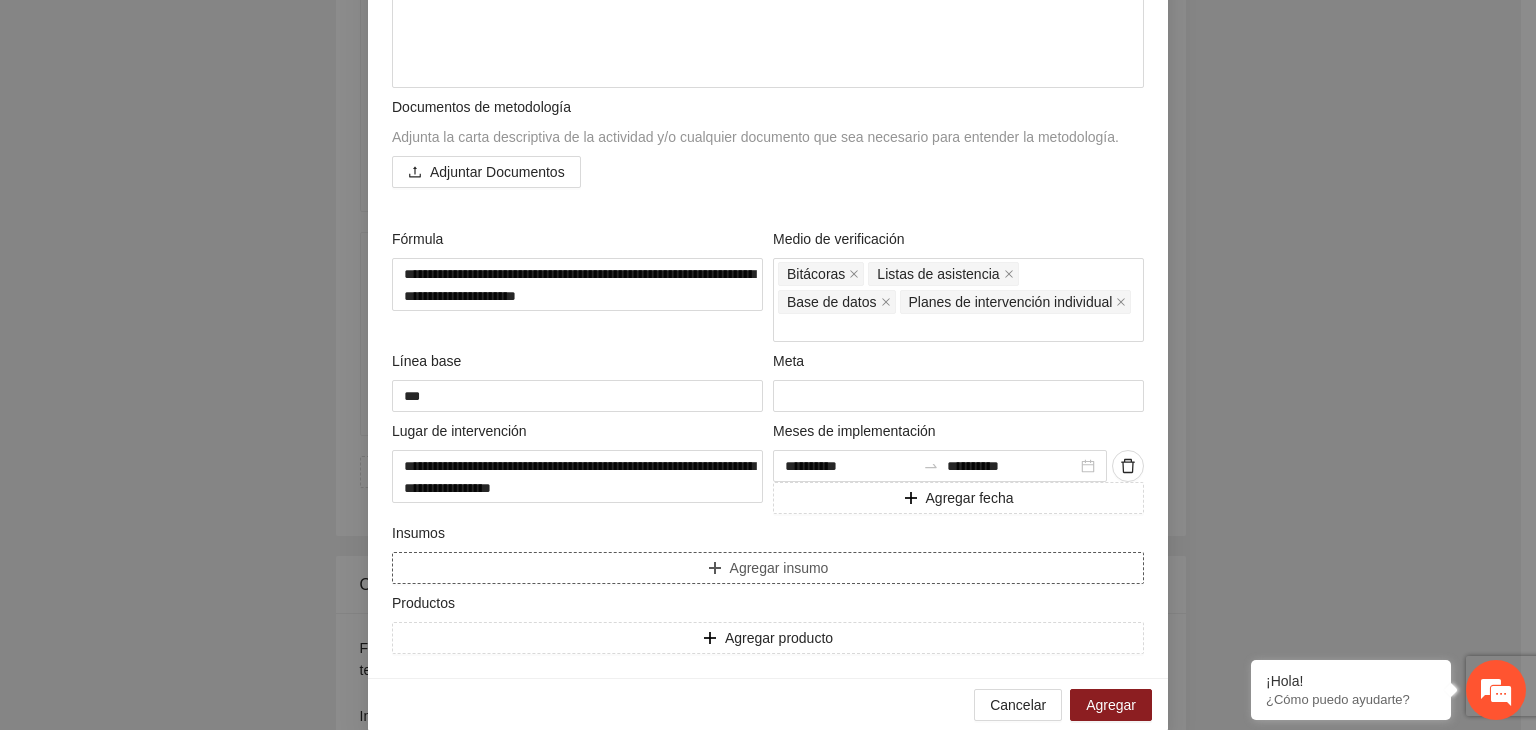 click on "Agregar insumo" at bounding box center (768, 568) 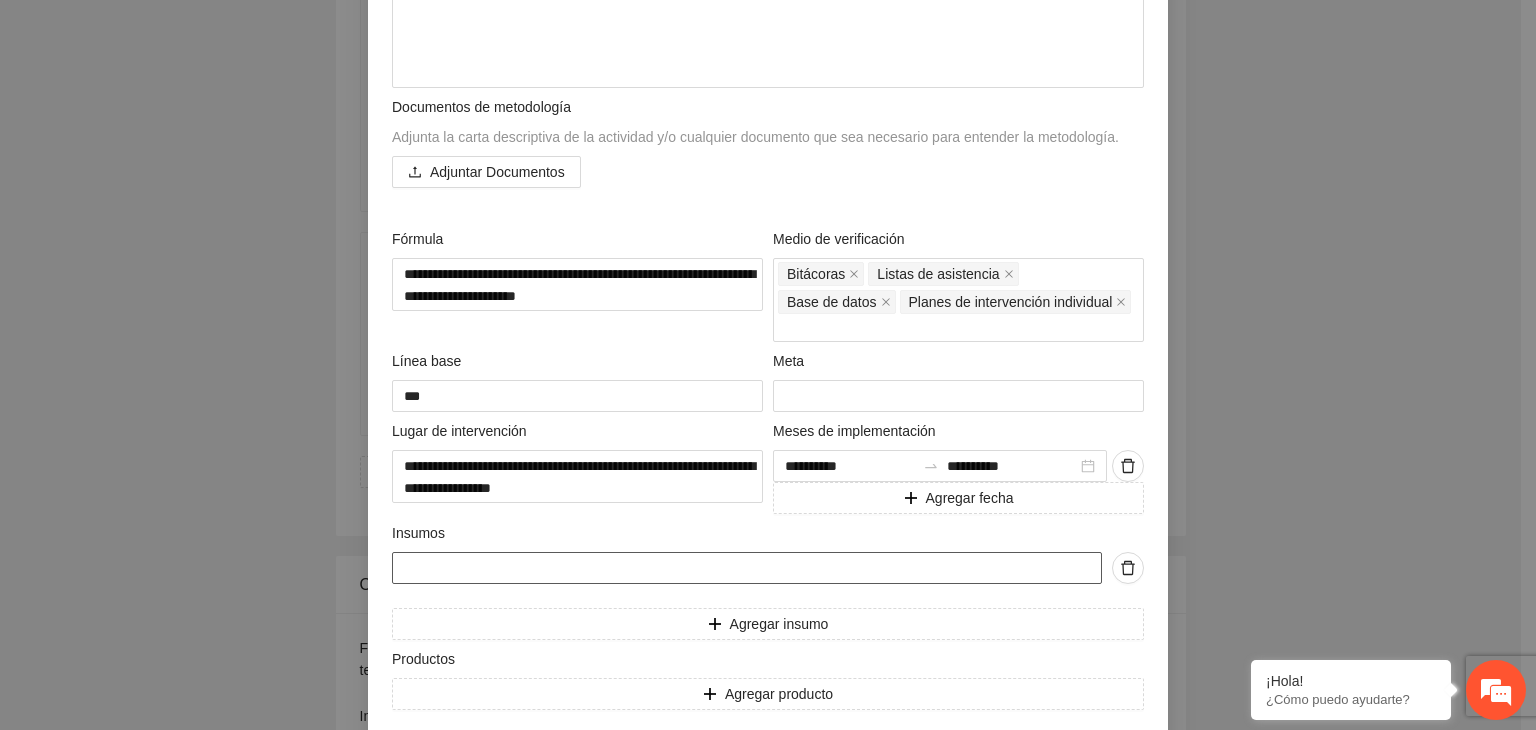 click at bounding box center [747, 568] 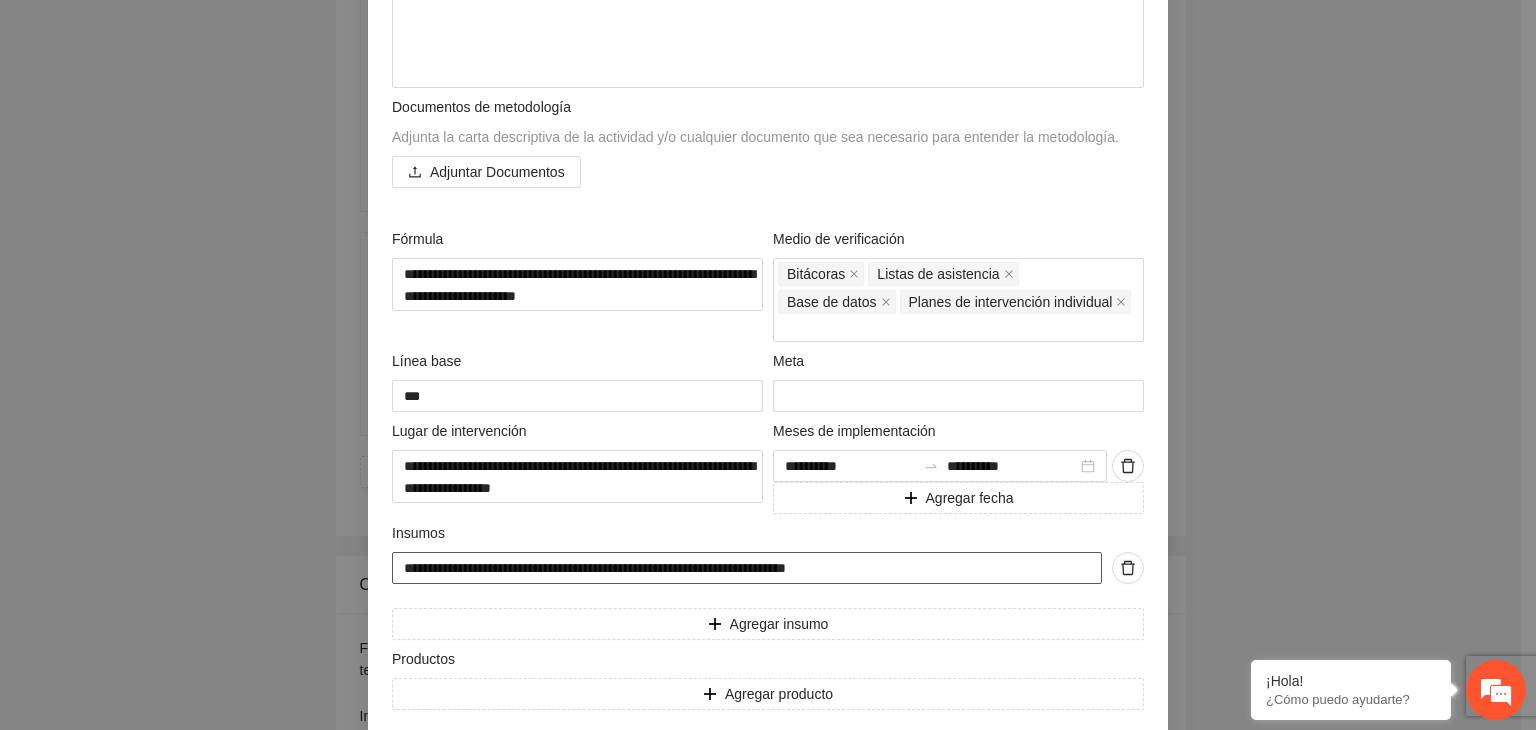 click on "**********" at bounding box center [747, 568] 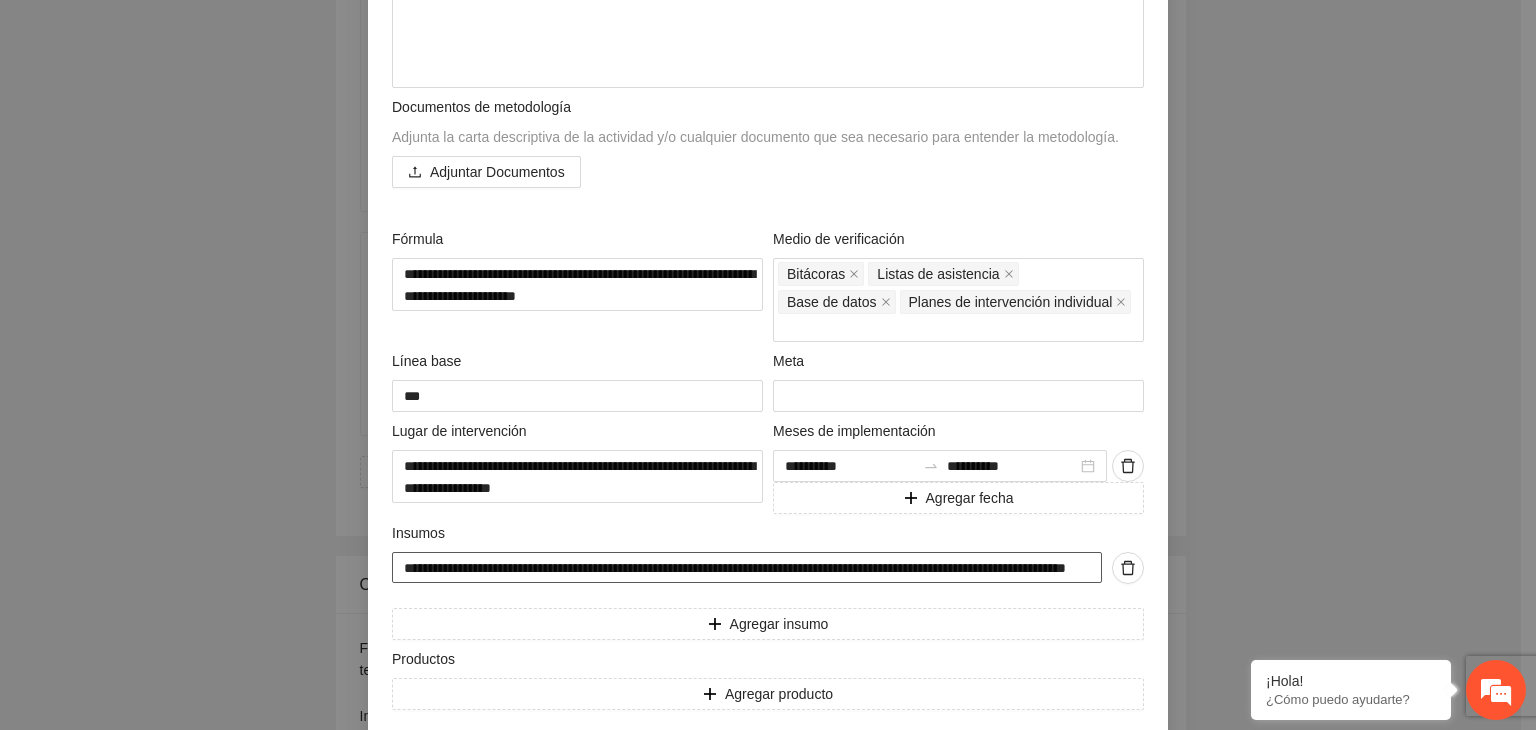 scroll, scrollTop: 0, scrollLeft: 106, axis: horizontal 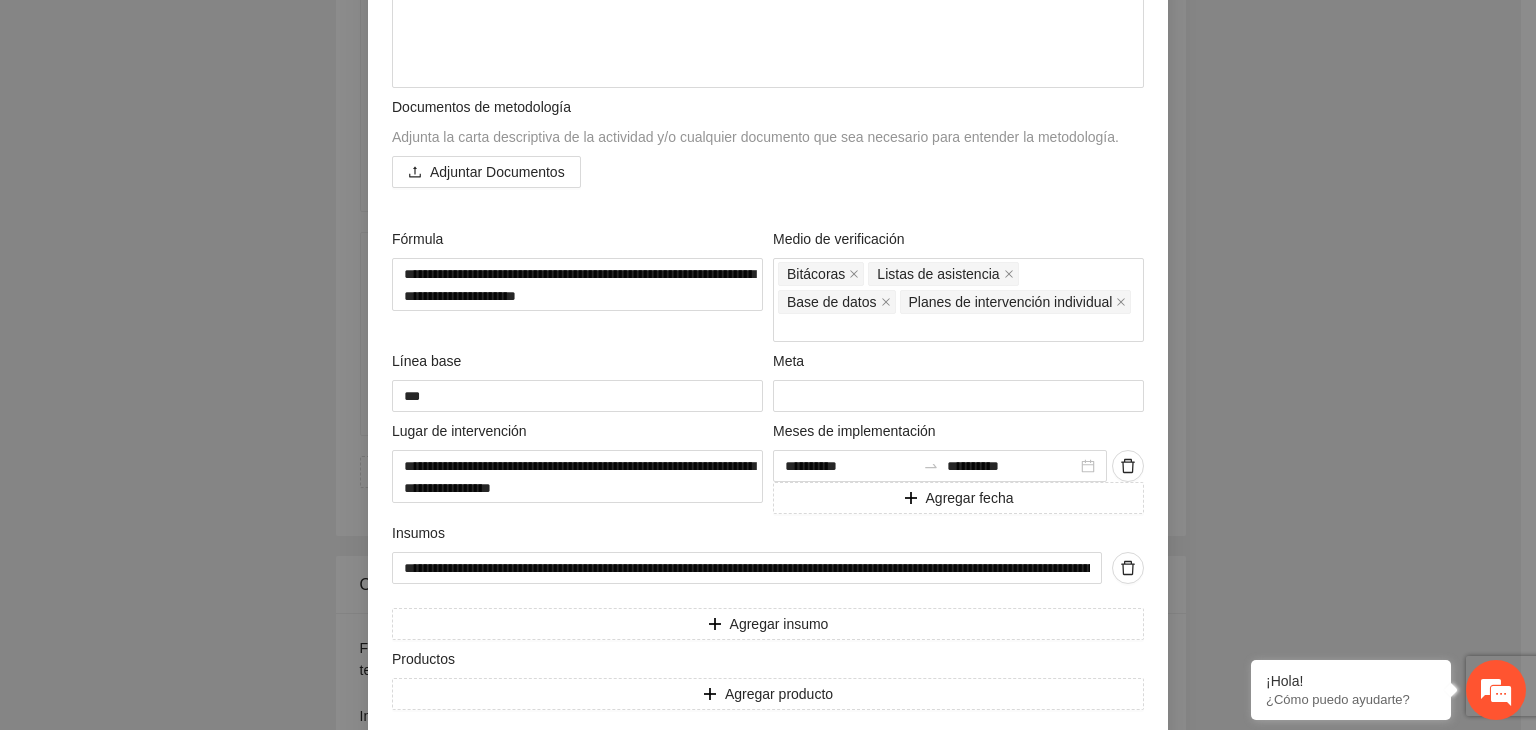 click on "**********" at bounding box center (768, 365) 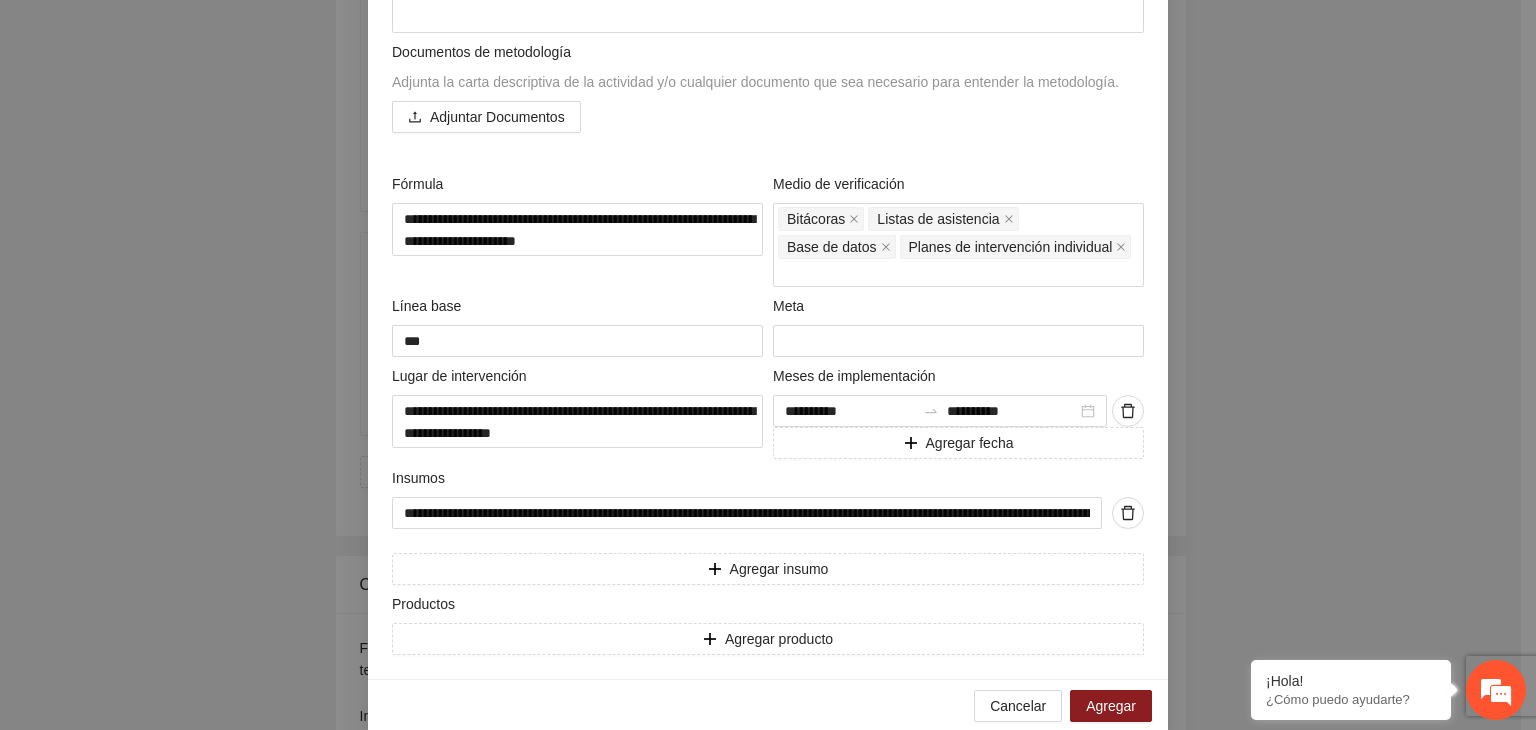 scroll, scrollTop: 836, scrollLeft: 0, axis: vertical 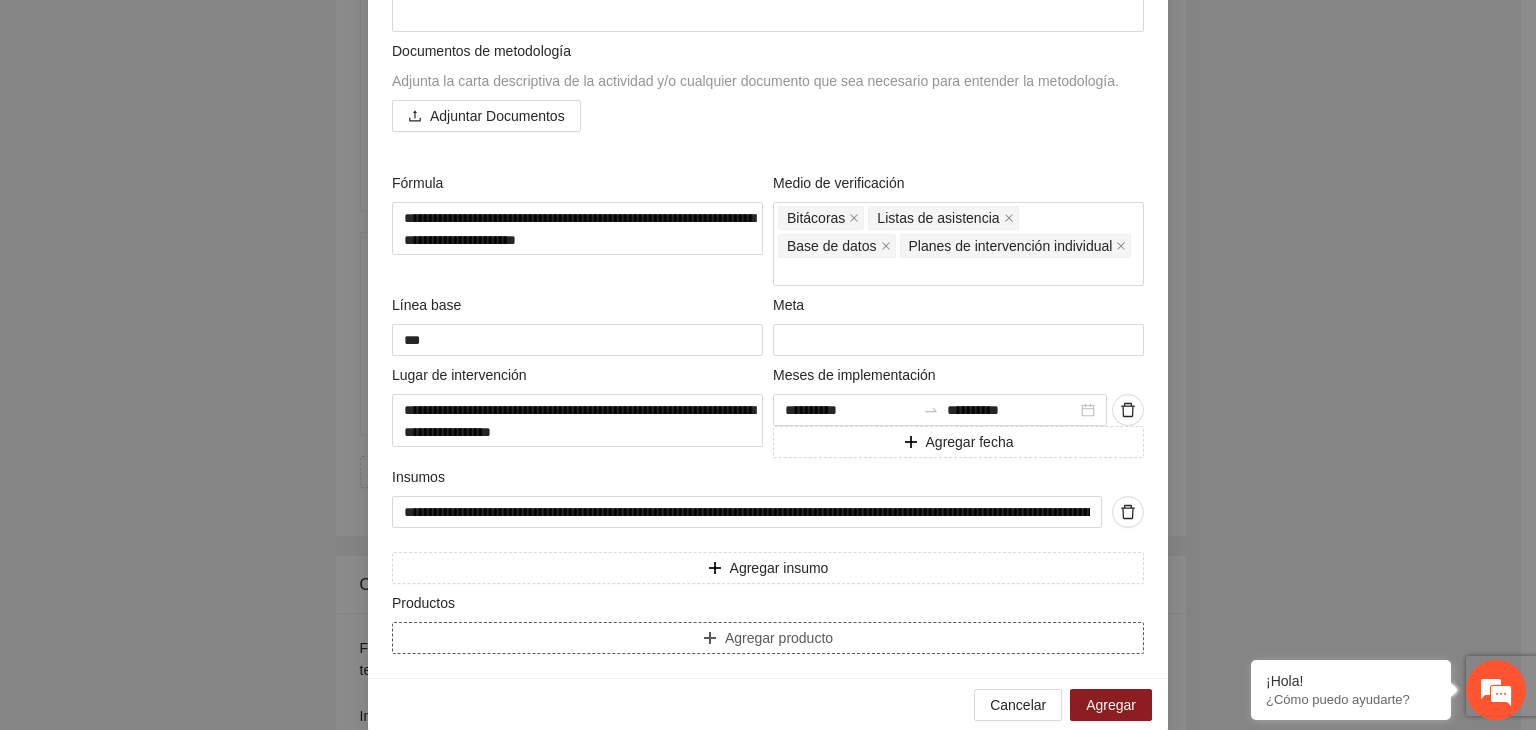click on "Agregar producto" at bounding box center [768, 638] 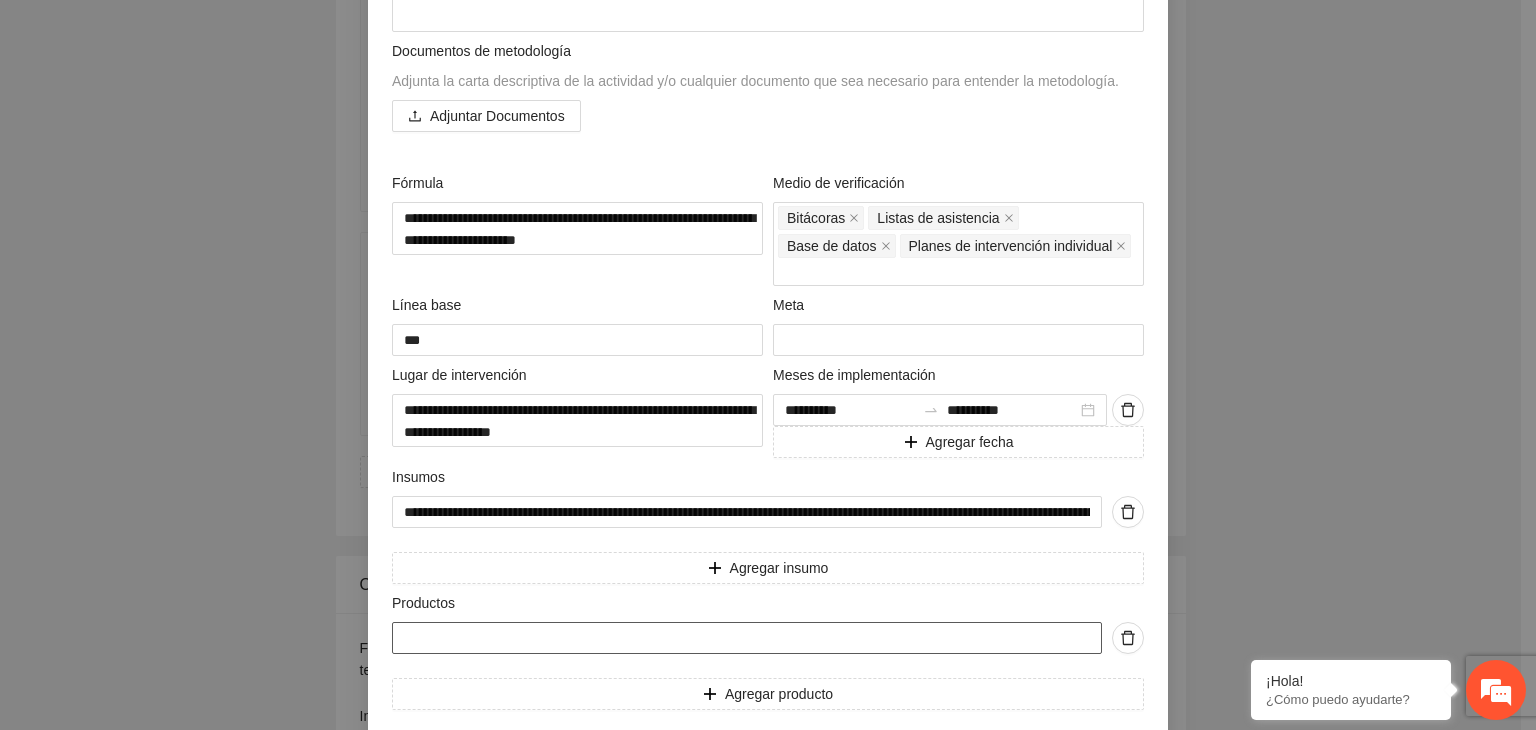 click at bounding box center [747, 638] 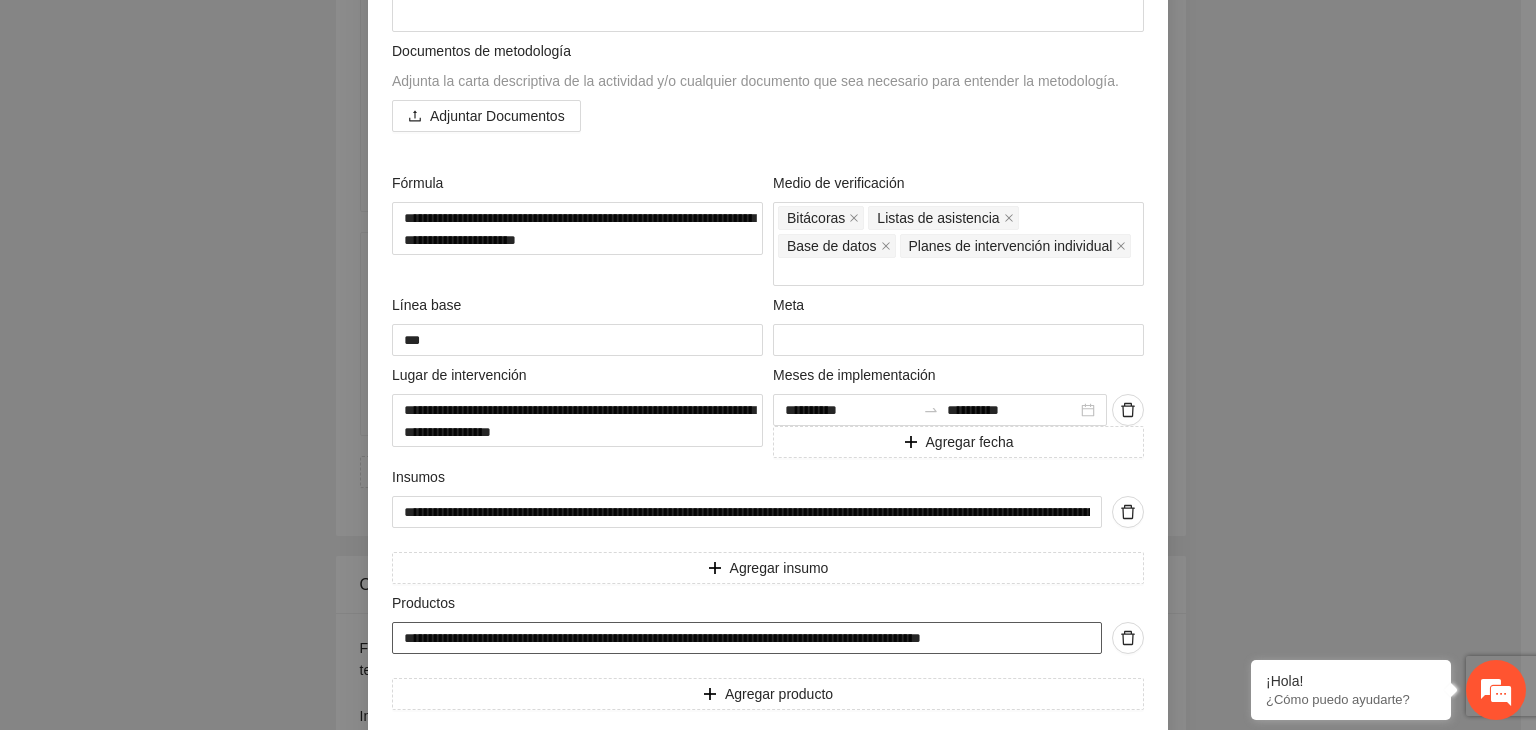 click on "**********" at bounding box center [747, 638] 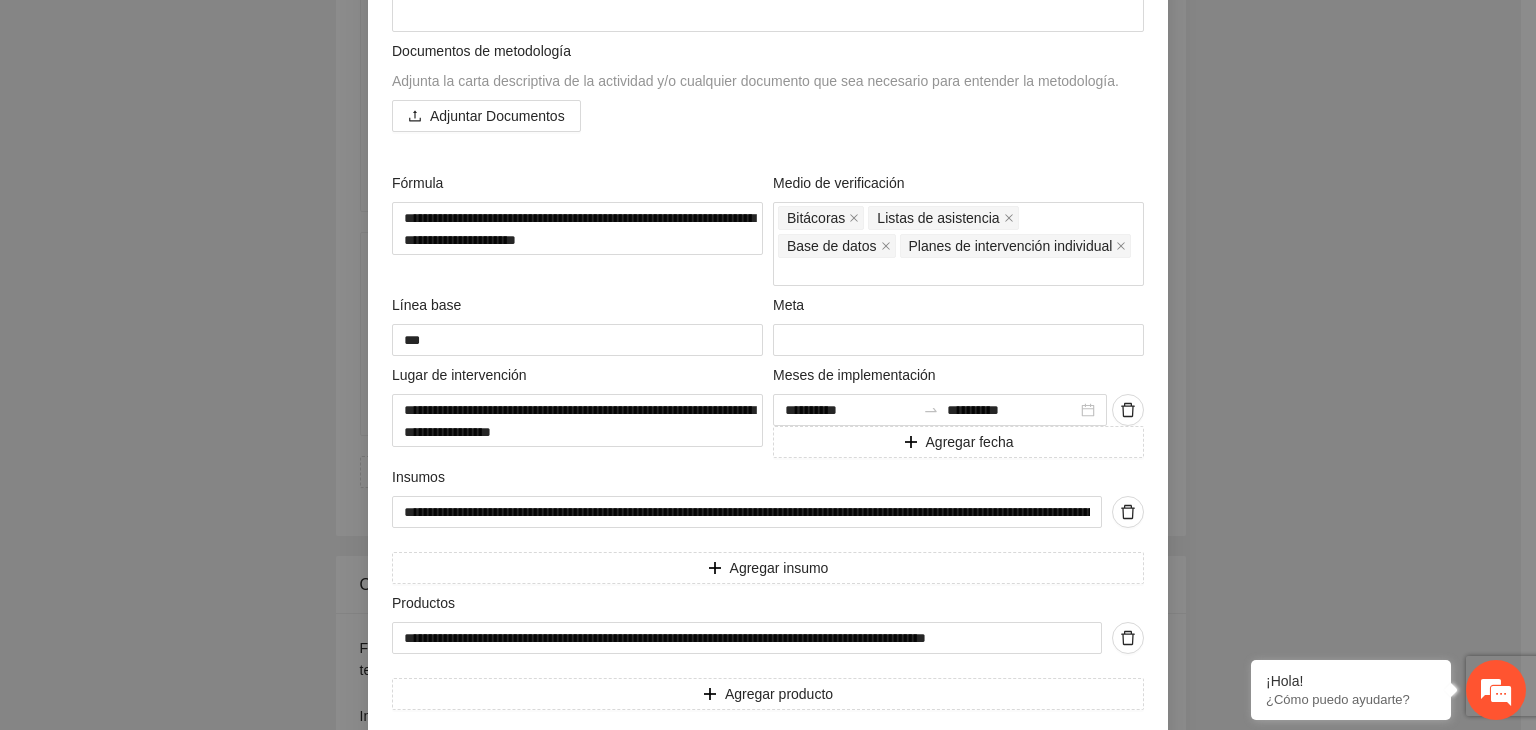 click on "**********" at bounding box center (768, 365) 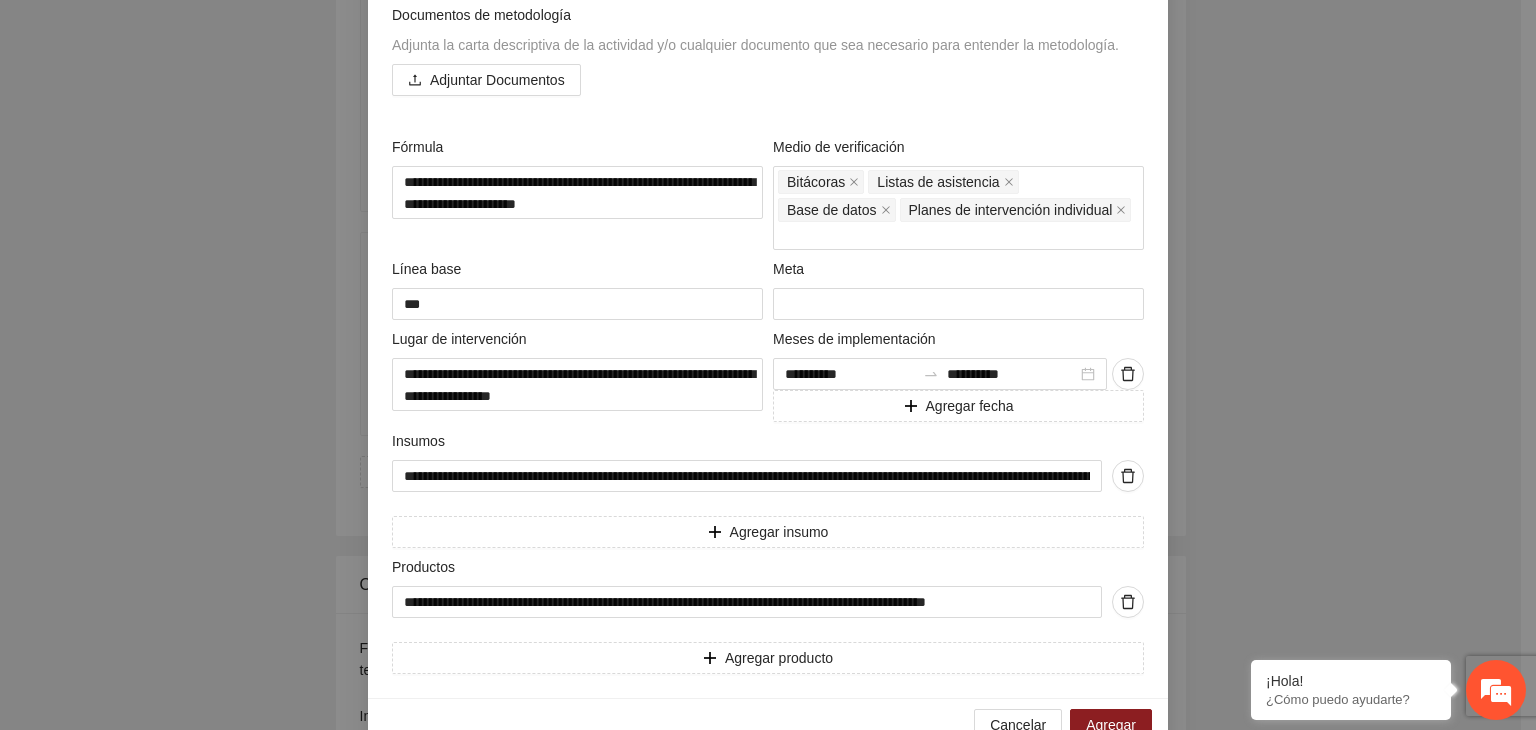 scroll, scrollTop: 892, scrollLeft: 0, axis: vertical 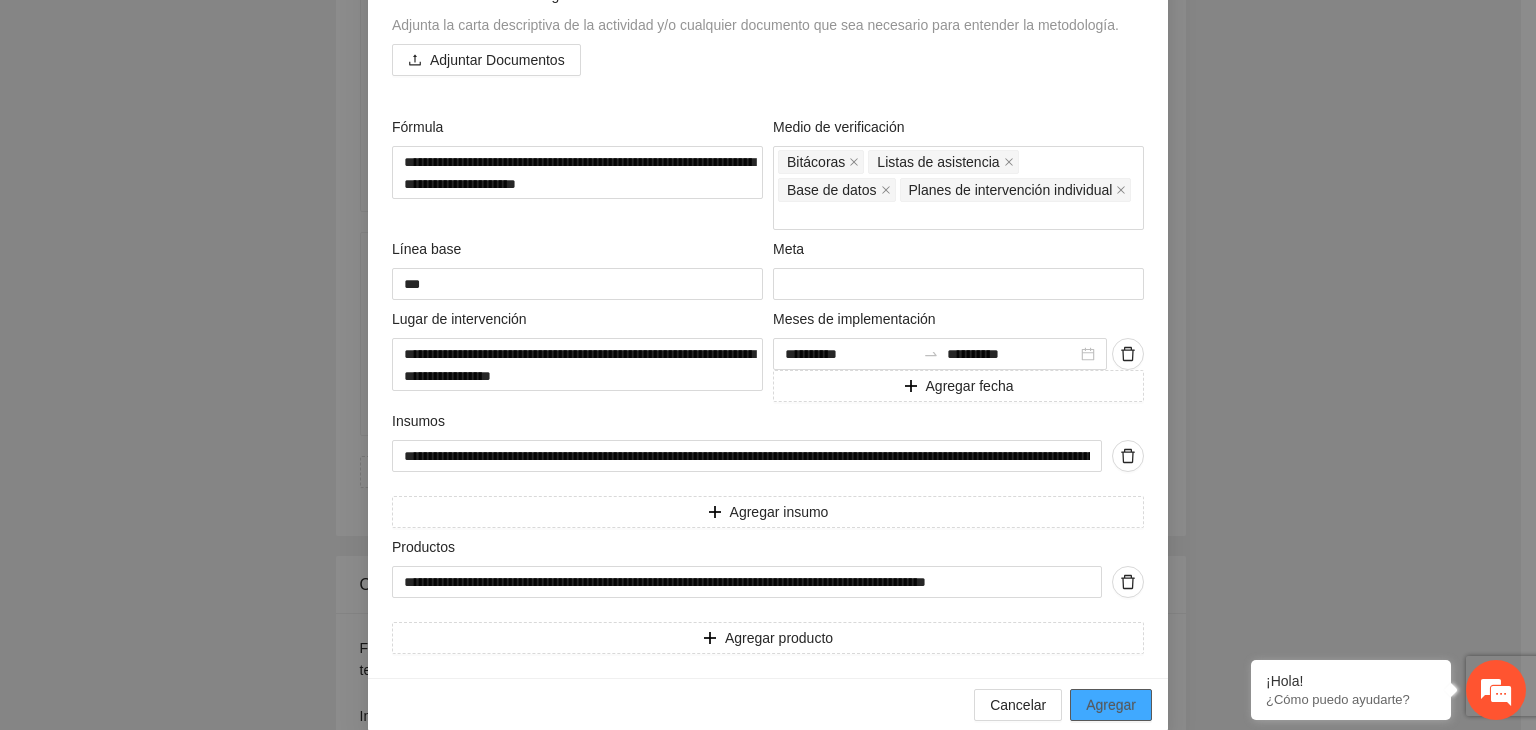 click on "Agregar" at bounding box center (1111, 705) 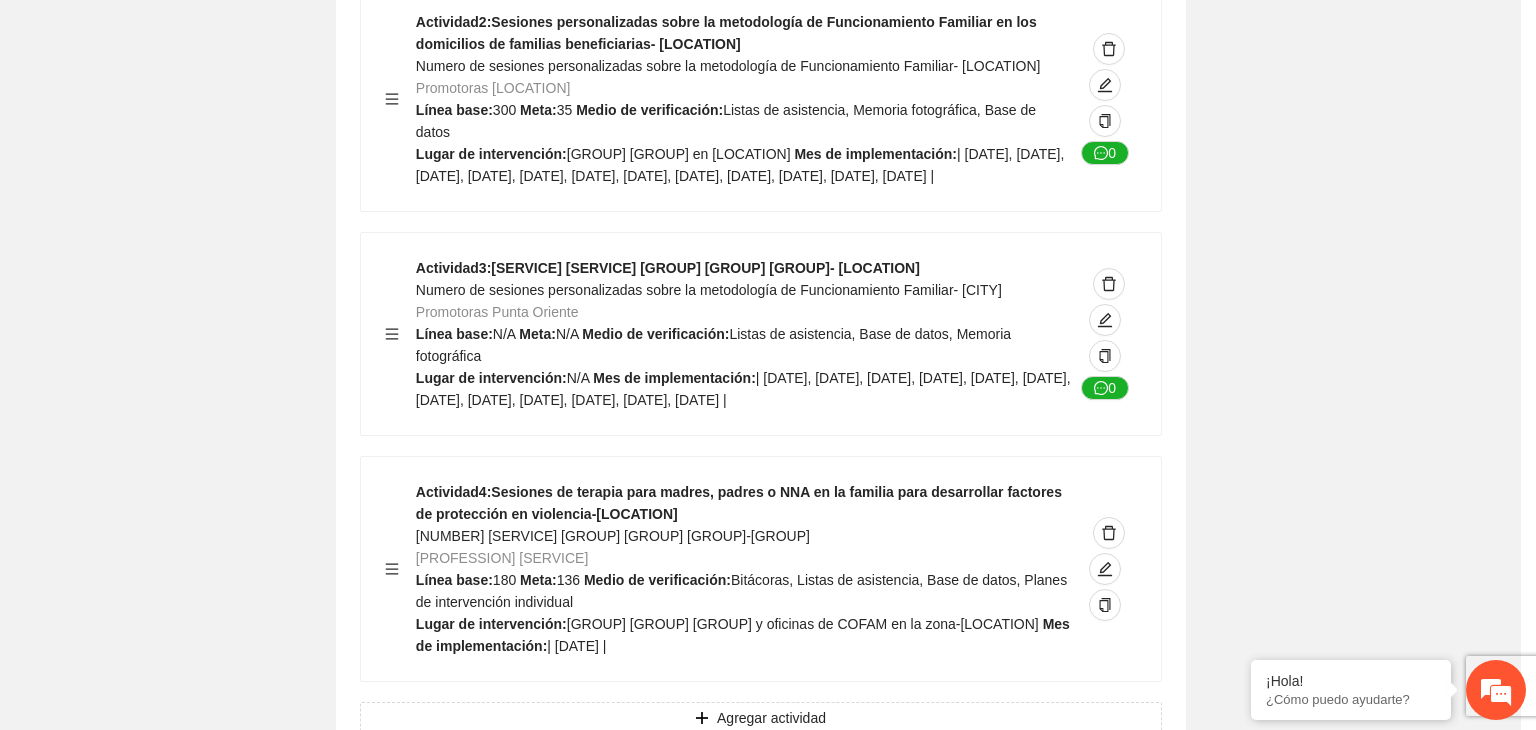 scroll, scrollTop: 9849, scrollLeft: 0, axis: vertical 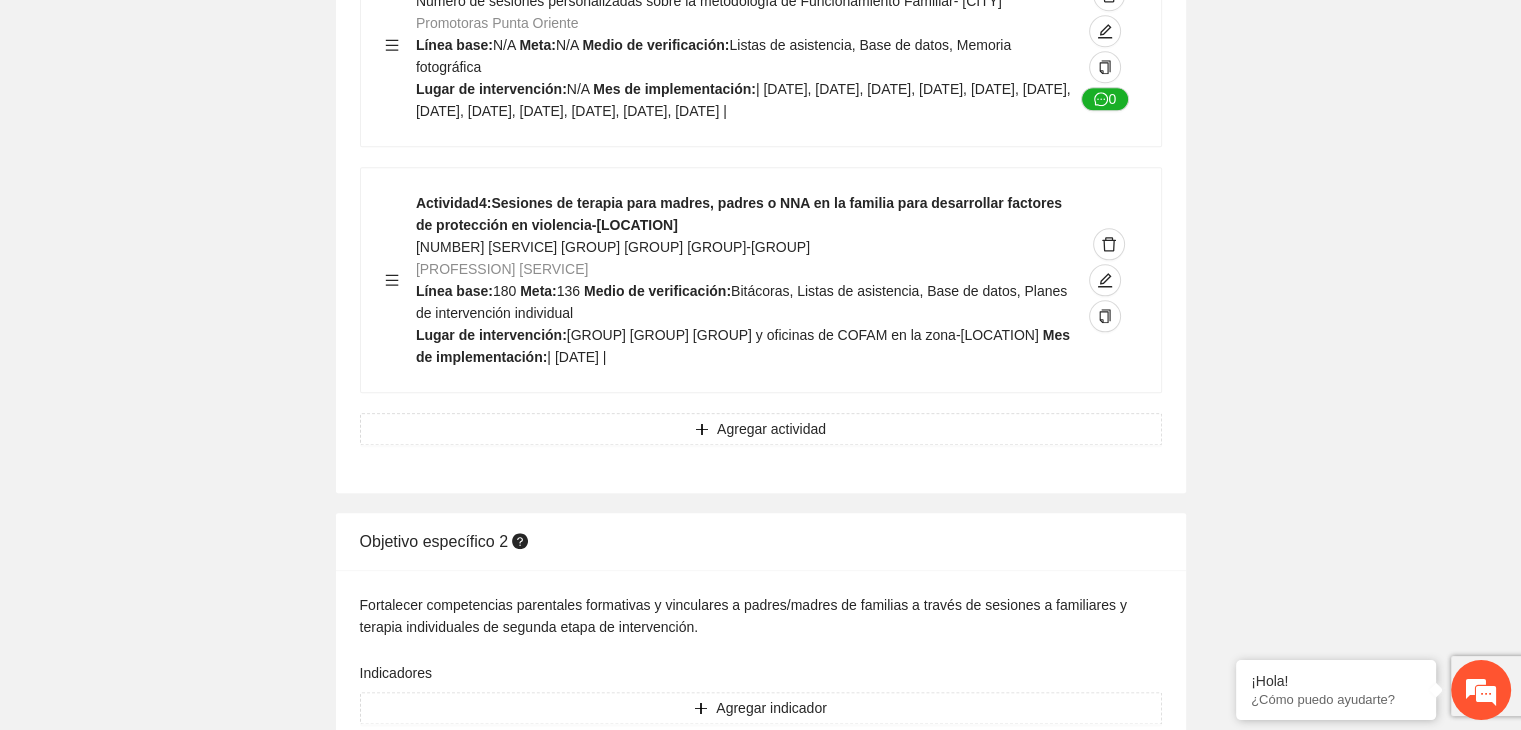 click on "Guardar Objetivo de desarrollo      Exportar Contribuir a la disminución de incidencia en violencia familiar en las zonas de [LOCATION], [LOCATION] y [LOCATION] del Municipio  de Chihuahua. Indicadores Indicador  1 :  Violencia familiar disminuyendo en un 5% en [LOCATION] Número de carpetas de investigación de Violencia familiar  disminuyendo en un 5% en [LOCATION] Metodología:  Se solicita información al Observatorio Ciudadano de FICOSEC sobre el número de carpetas de violencia familiar en las colonias de intervención Línea base:  [NUMBER]   Meta:  [NUMBER]   Fórmula:  Suma de carpetas de investigación de violencia familiar disminuyendo  en un 5% en [LOCATION]   Medio de verificación:  Reporte/Informe 0 Indicador  2 :  Violencia familiar disminuyendo en un 5% en [LOCATION] Número de carpetas de investigación de Violencia familiar  disminuyendo en un 5% en [LOCATION] Metodología:  Línea base:  [NUMBER]   Meta:  [NUMBER]   Fórmula:    Medio de verificación:  Reporte/Informe 0 3 :" at bounding box center (760, -4231) 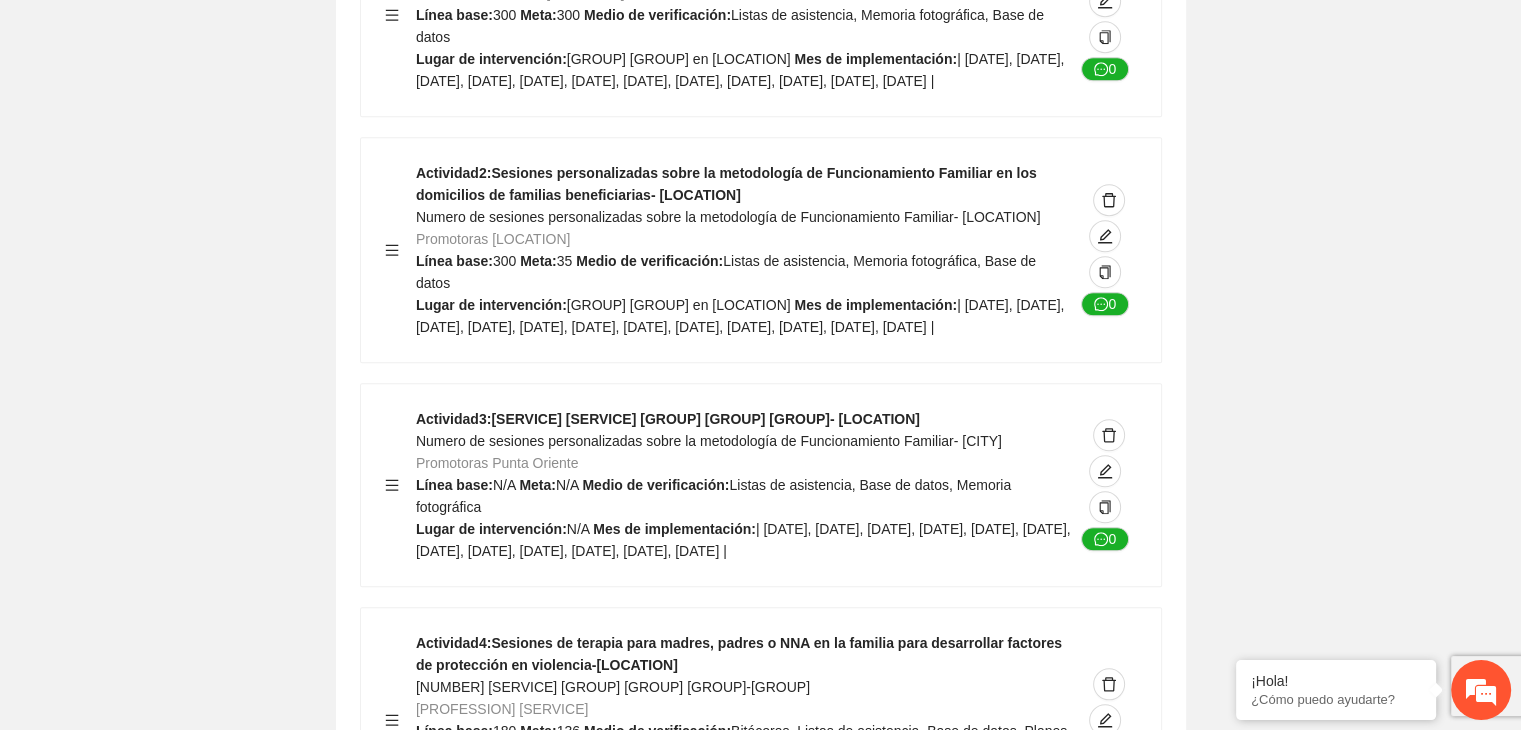 scroll, scrollTop: 9449, scrollLeft: 0, axis: vertical 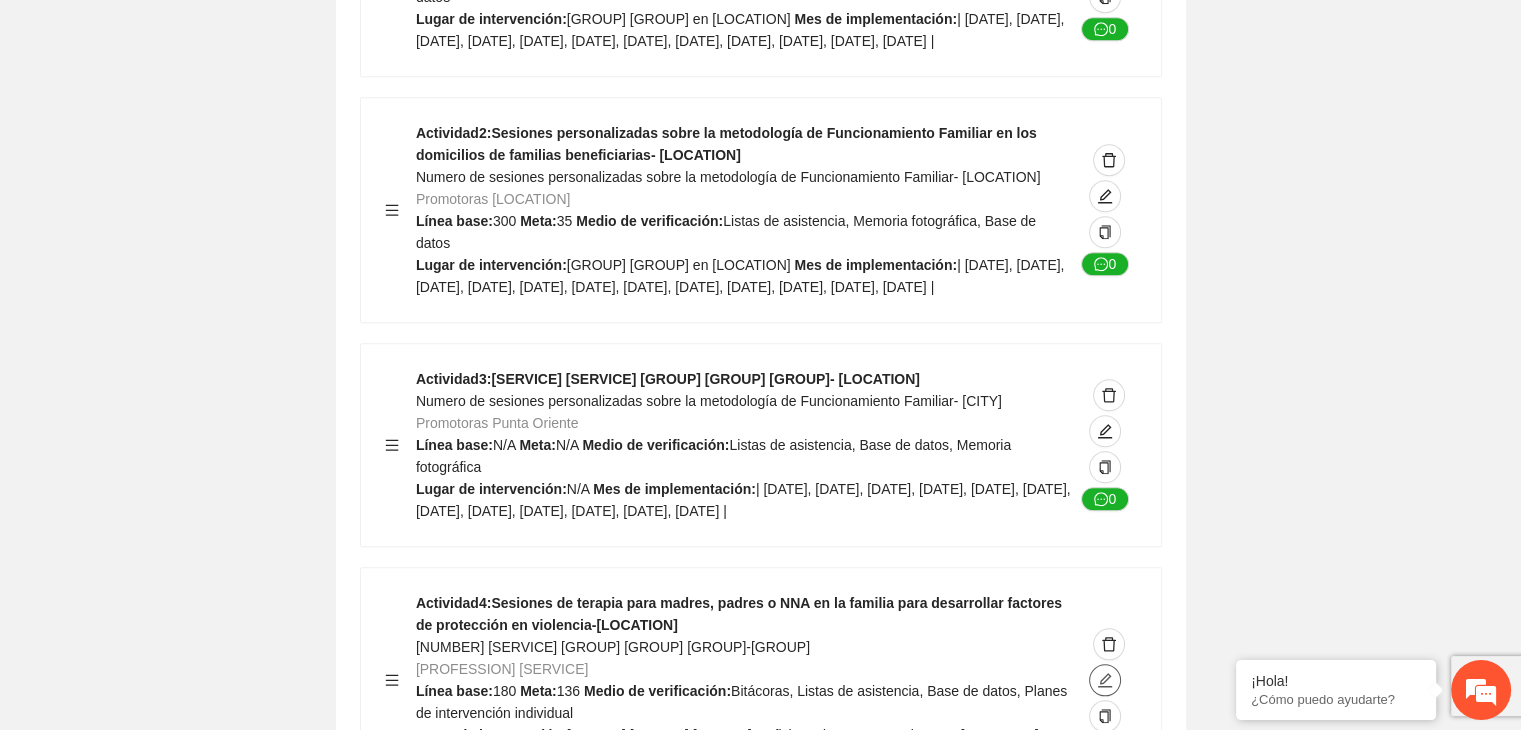 click 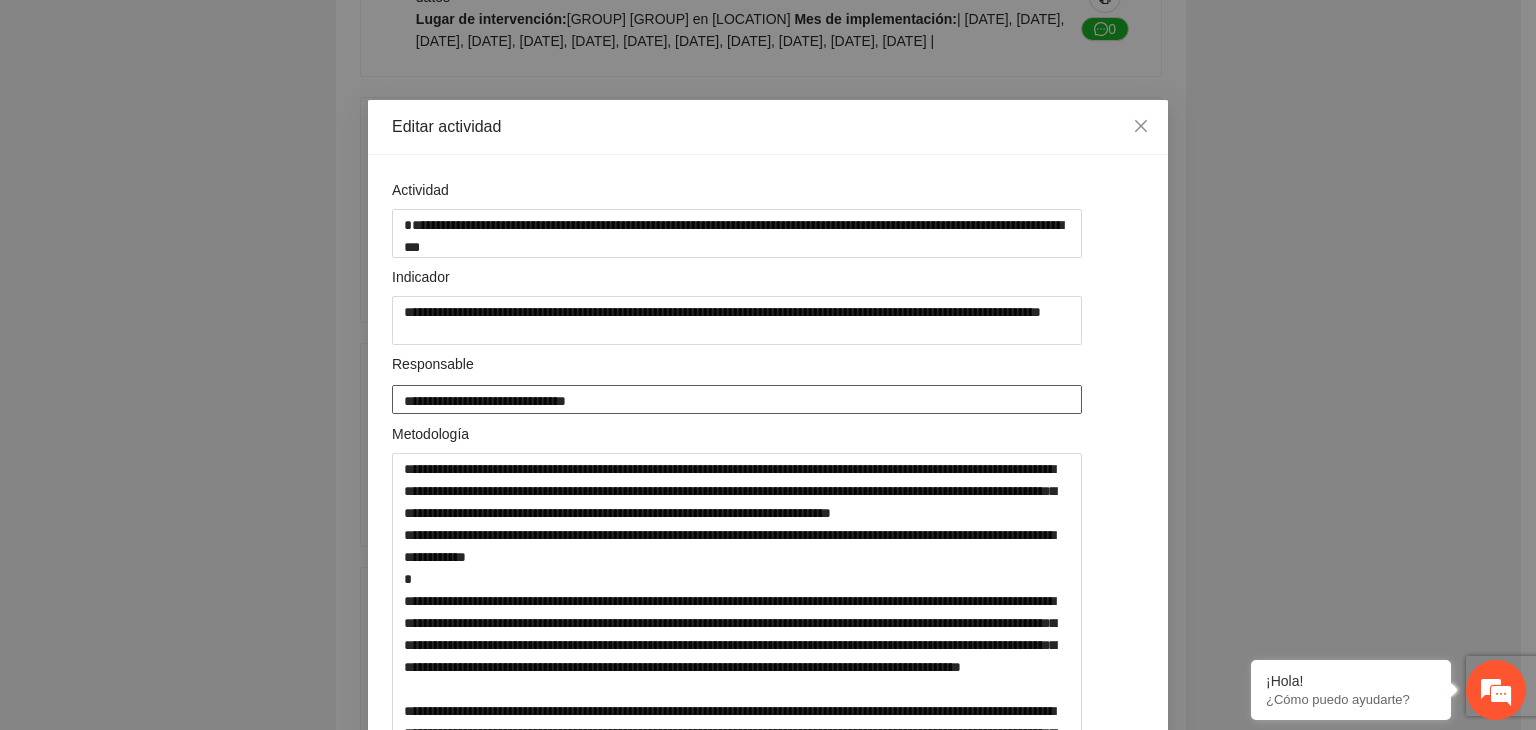 click on "**********" at bounding box center [737, 399] 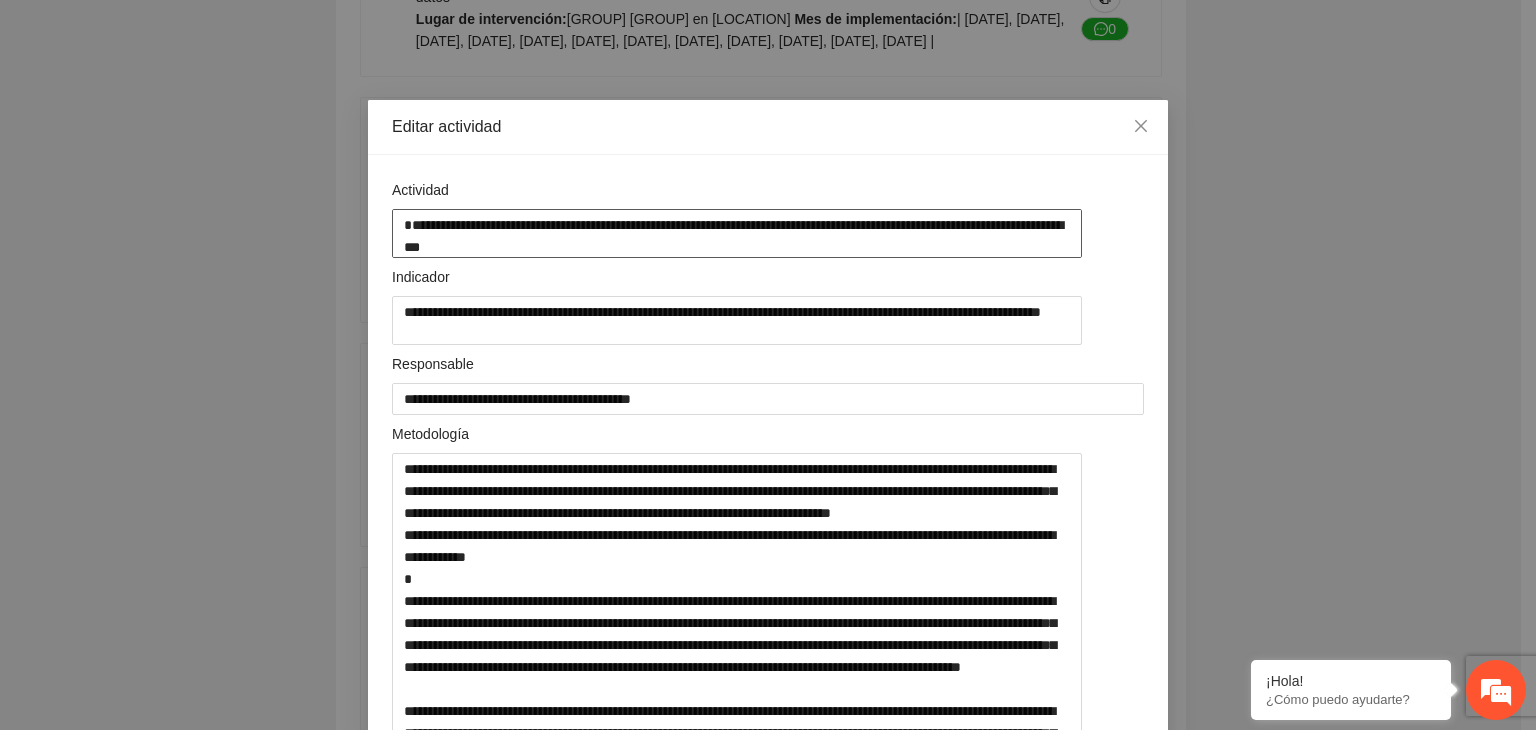 drag, startPoint x: 1104, startPoint y: 227, endPoint x: 293, endPoint y: 210, distance: 811.17816 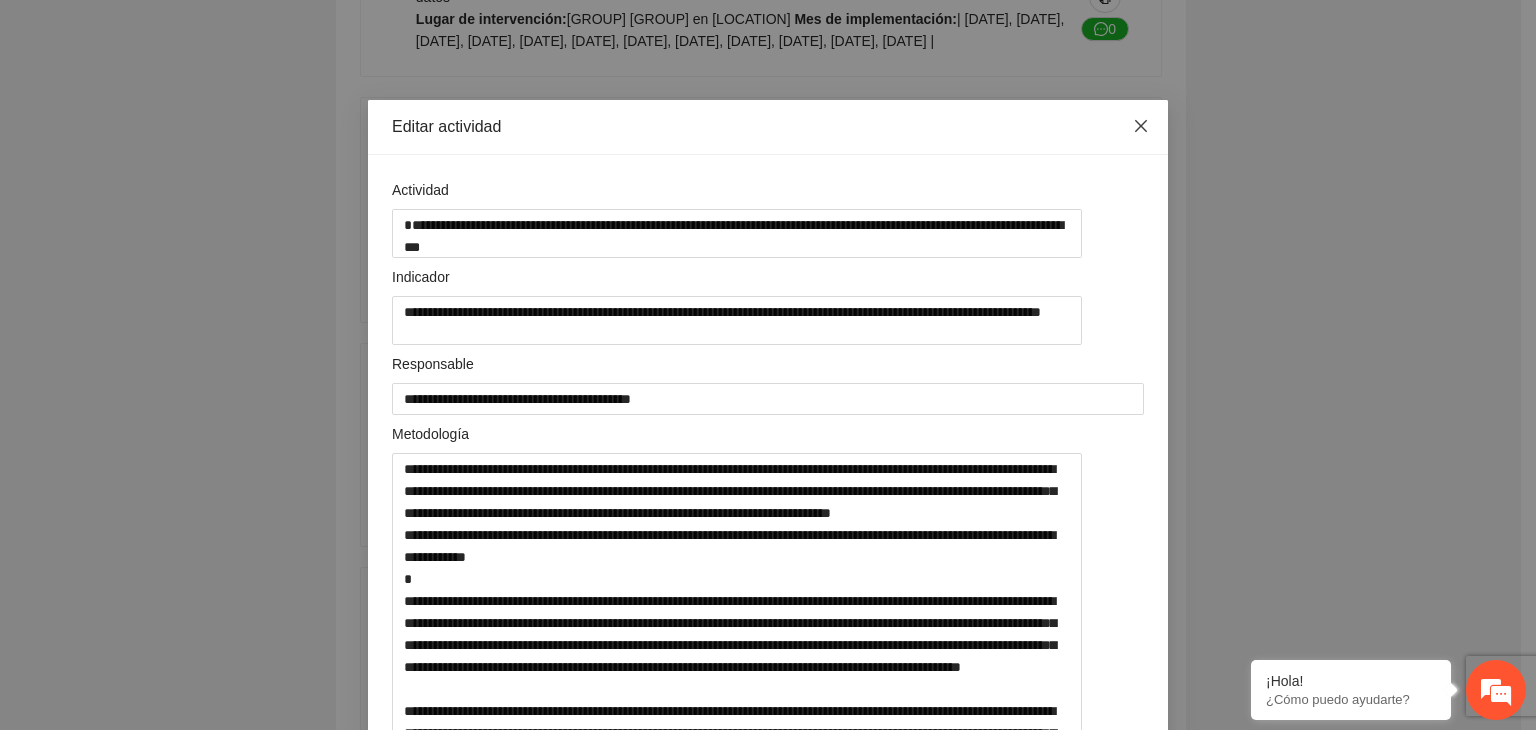 click 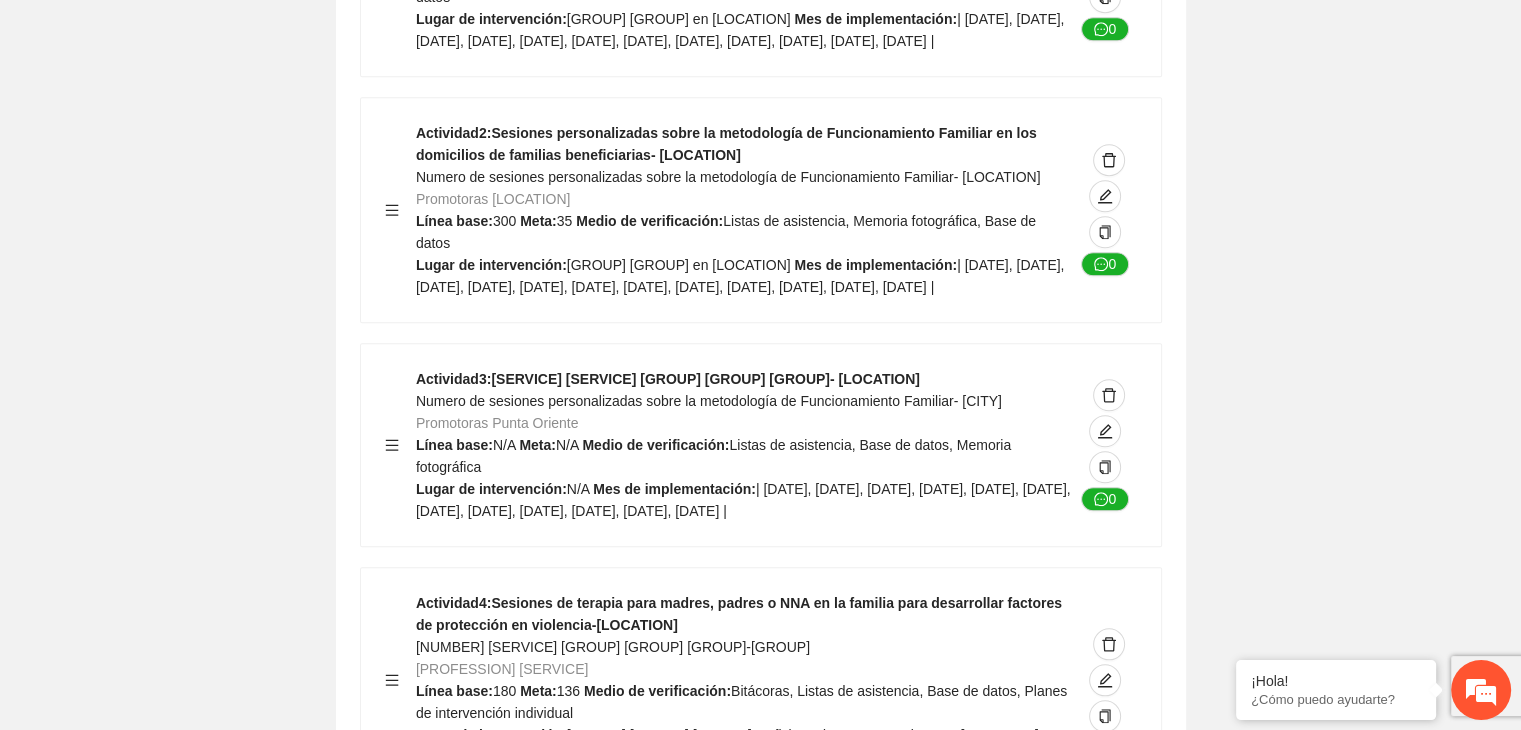 click on "Guardar Objetivo de desarrollo      Exportar Contribuir a la disminución de incidencia en violencia familiar en las zonas de [LOCATION], [LOCATION] y [LOCATION] del Municipio  de Chihuahua. Indicadores Indicador  1 :  Violencia familiar disminuyendo en un 5% en [LOCATION] Número de carpetas de investigación de Violencia familiar  disminuyendo en un 5% en [LOCATION] Metodología:  Se solicita información al Observatorio Ciudadano de FICOSEC sobre el número de carpetas de violencia familiar en las colonias de intervención Línea base:  [NUMBER]   Meta:  [NUMBER]   Fórmula:  Suma de carpetas de investigación de violencia familiar disminuyendo  en un 5% en [LOCATION]   Medio de verificación:  Reporte/Informe 0 Indicador  2 :  Violencia familiar disminuyendo en un 5% en [LOCATION] Número de carpetas de investigación de Violencia familiar  disminuyendo en un 5% en [LOCATION] Metodología:  Línea base:  [NUMBER]   Meta:  [NUMBER]   Fórmula:    Medio de verificación:  Reporte/Informe 0 3 :" at bounding box center (760, -3831) 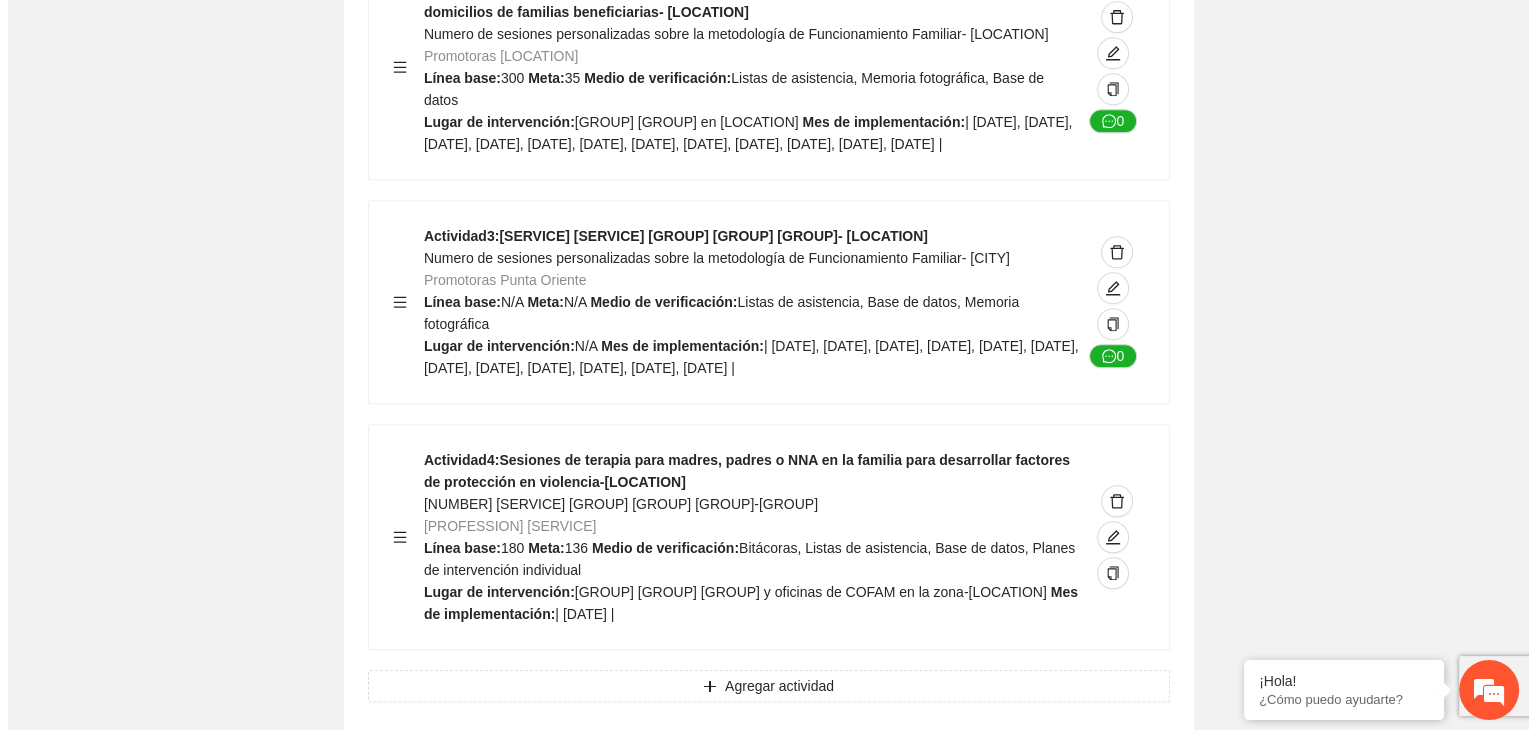 scroll, scrollTop: 9609, scrollLeft: 0, axis: vertical 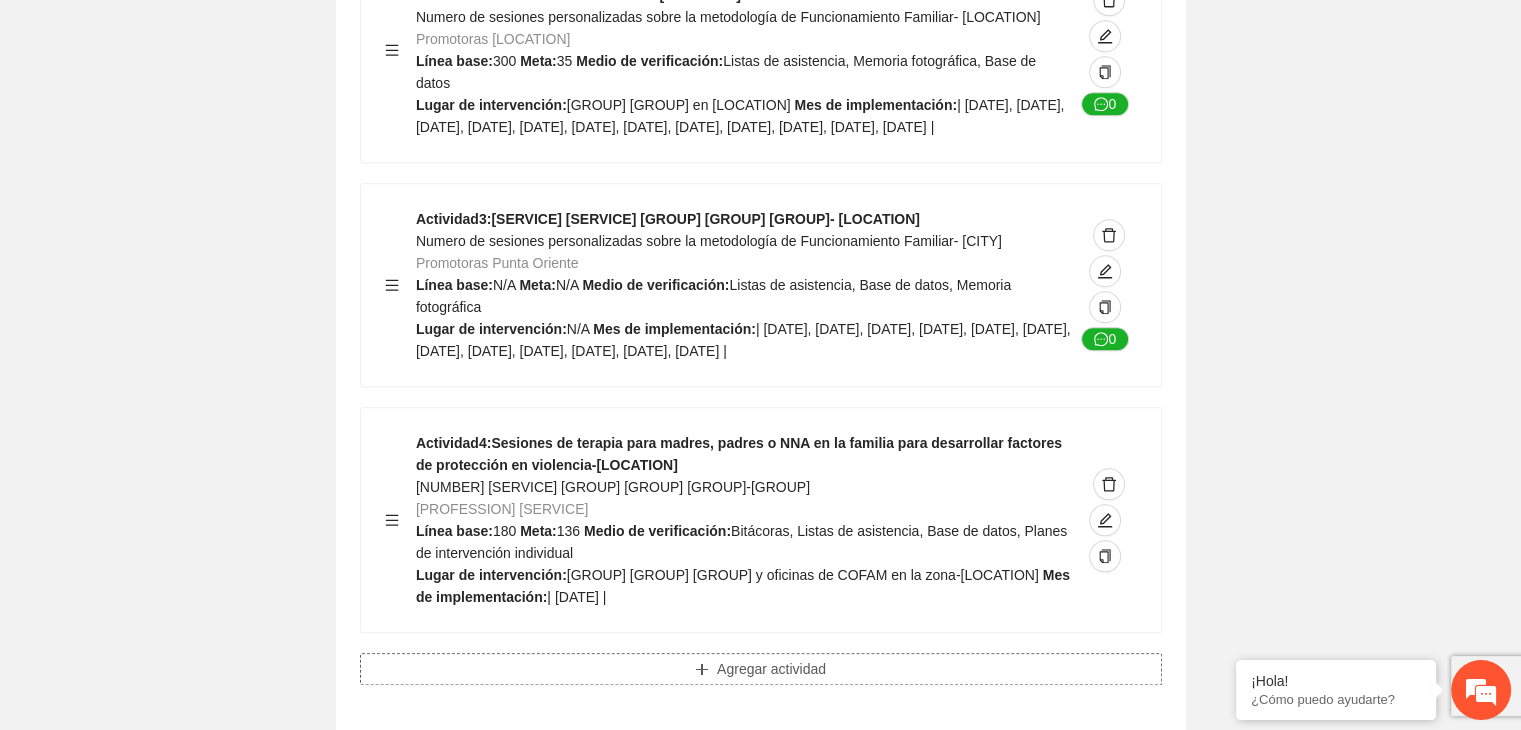 click on "Agregar actividad" at bounding box center (771, 669) 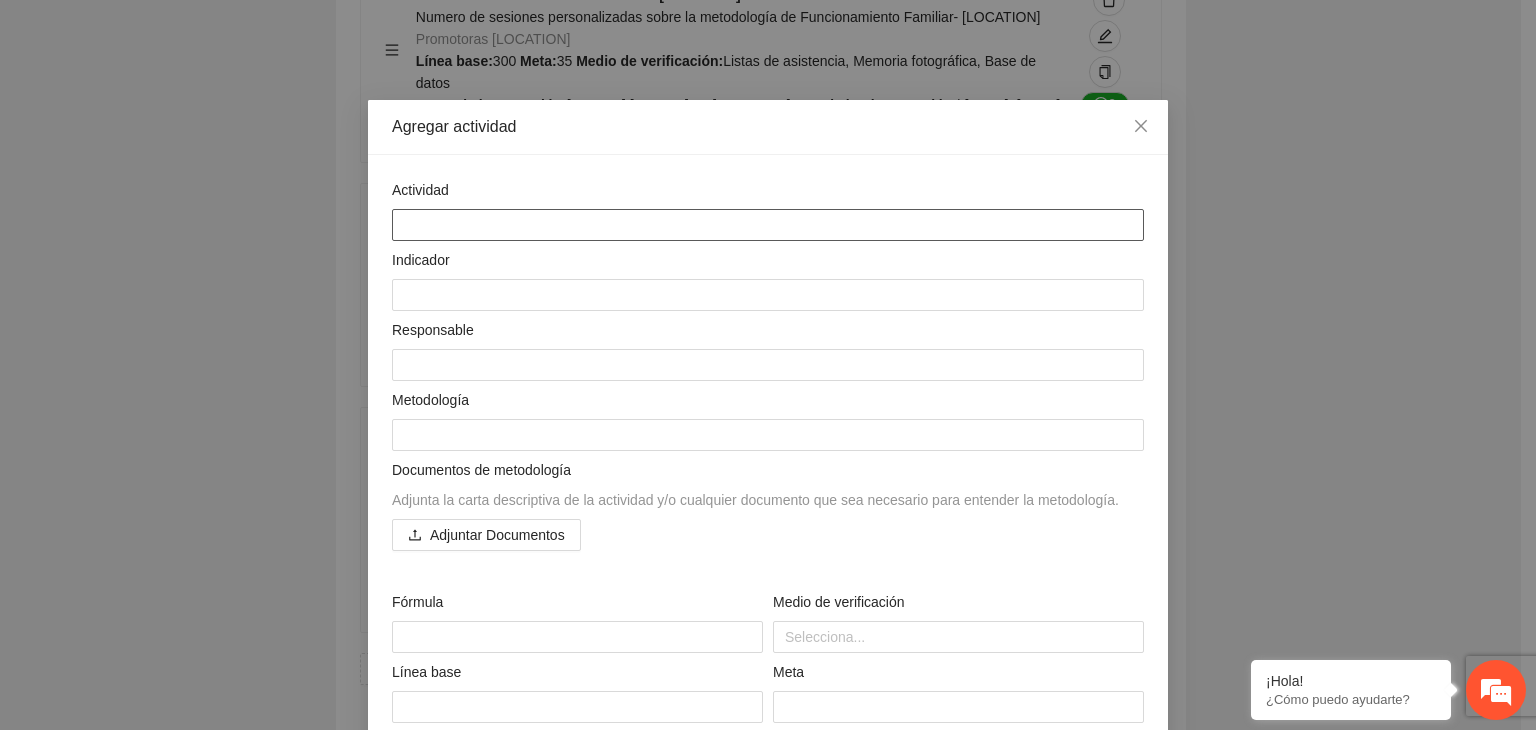 click at bounding box center (768, 225) 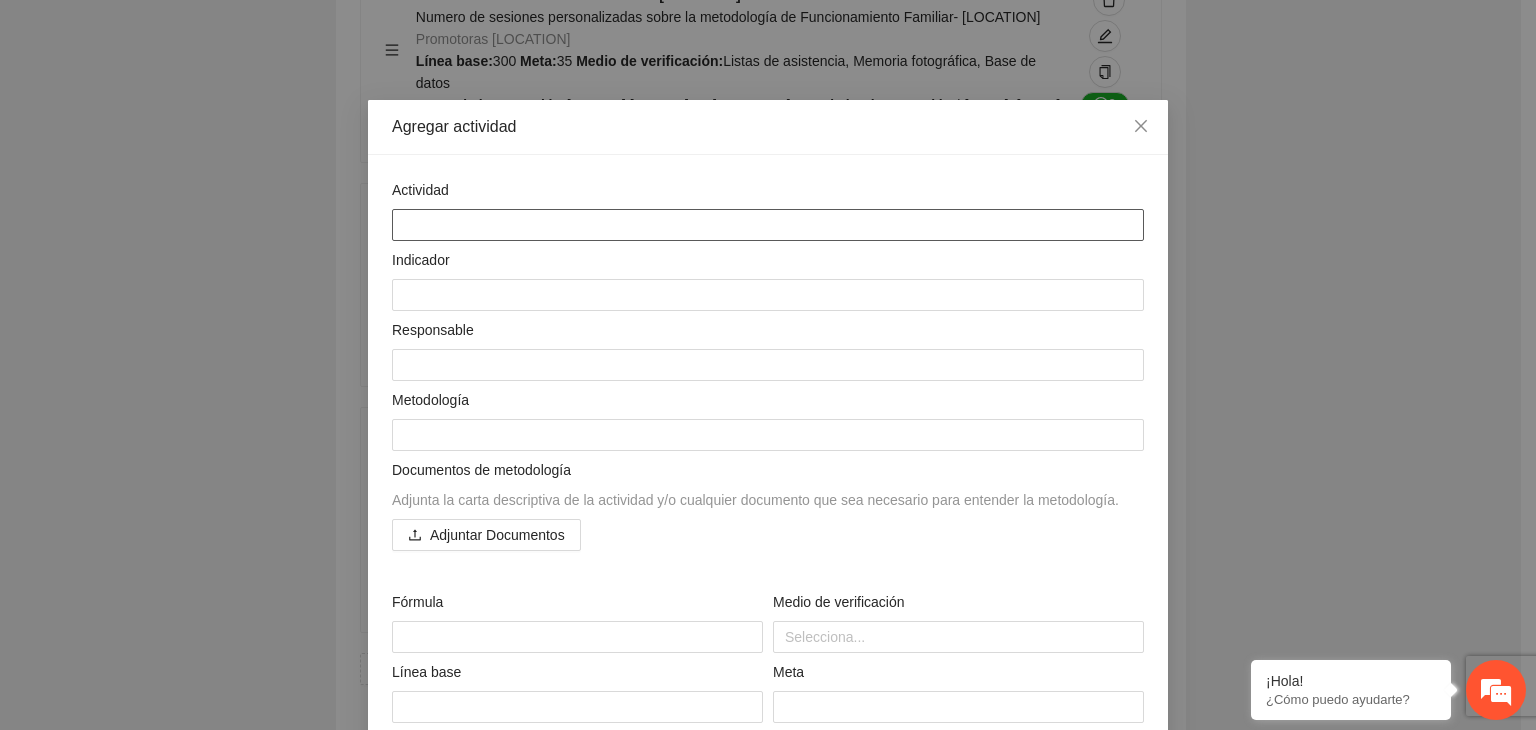 paste on "**********" 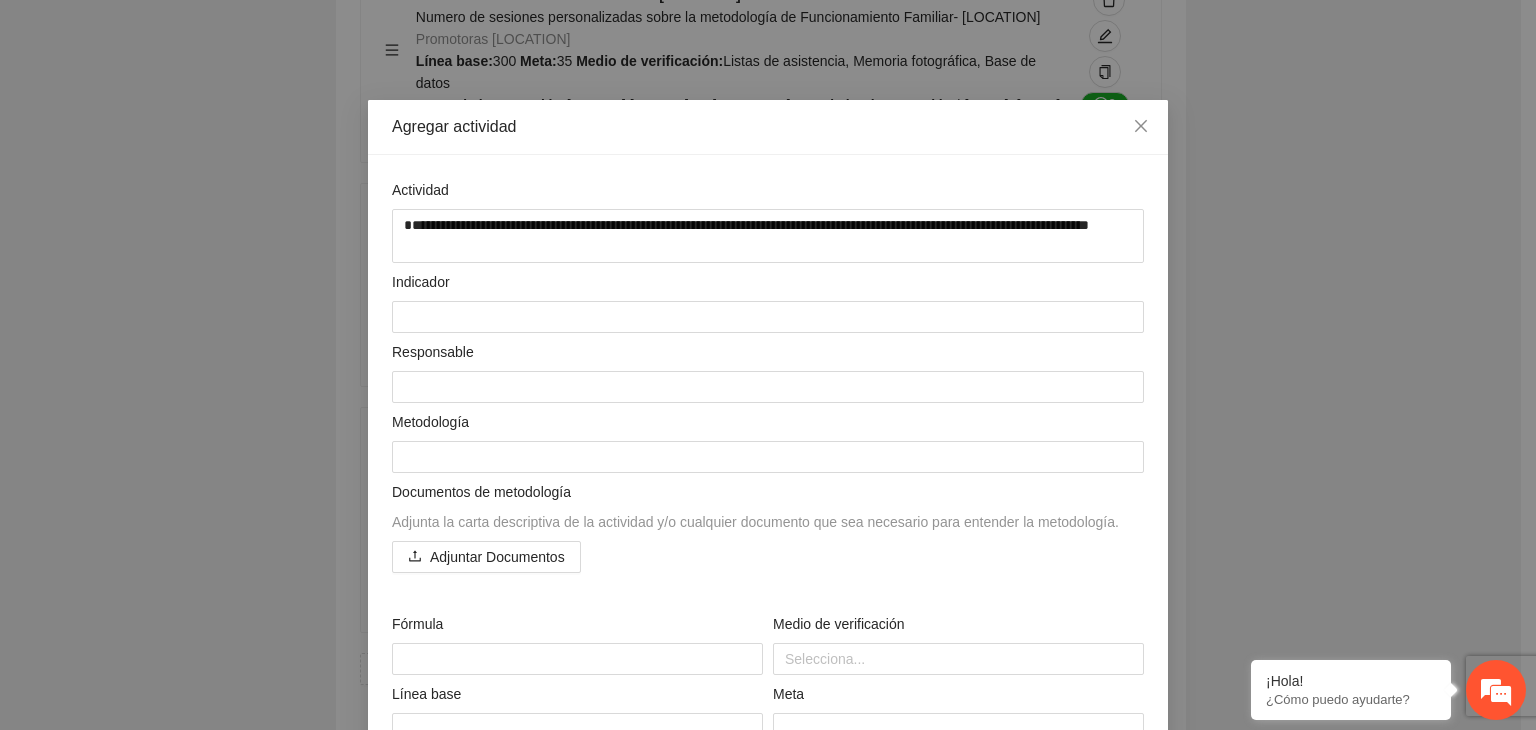 click on "**********" at bounding box center [768, 365] 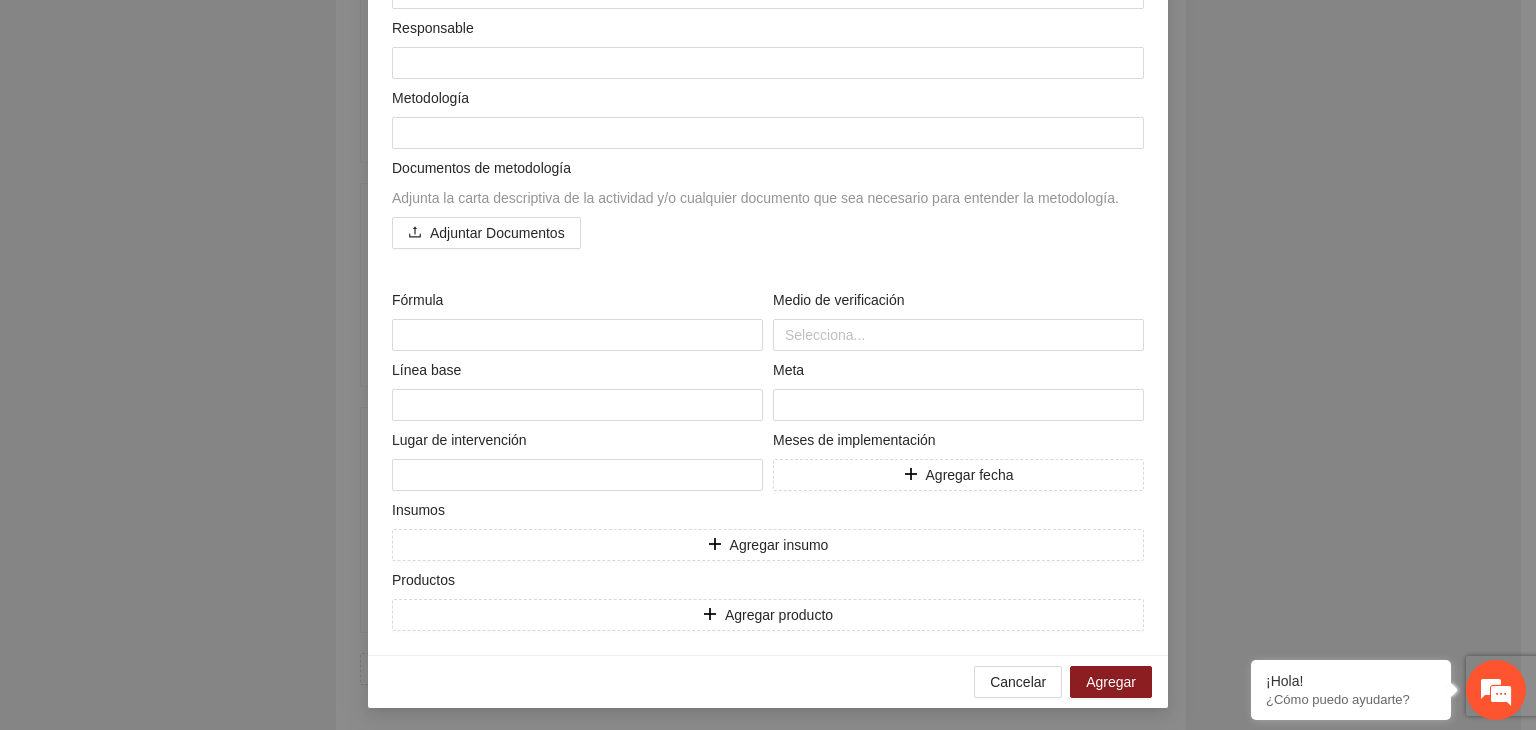 scroll, scrollTop: 325, scrollLeft: 0, axis: vertical 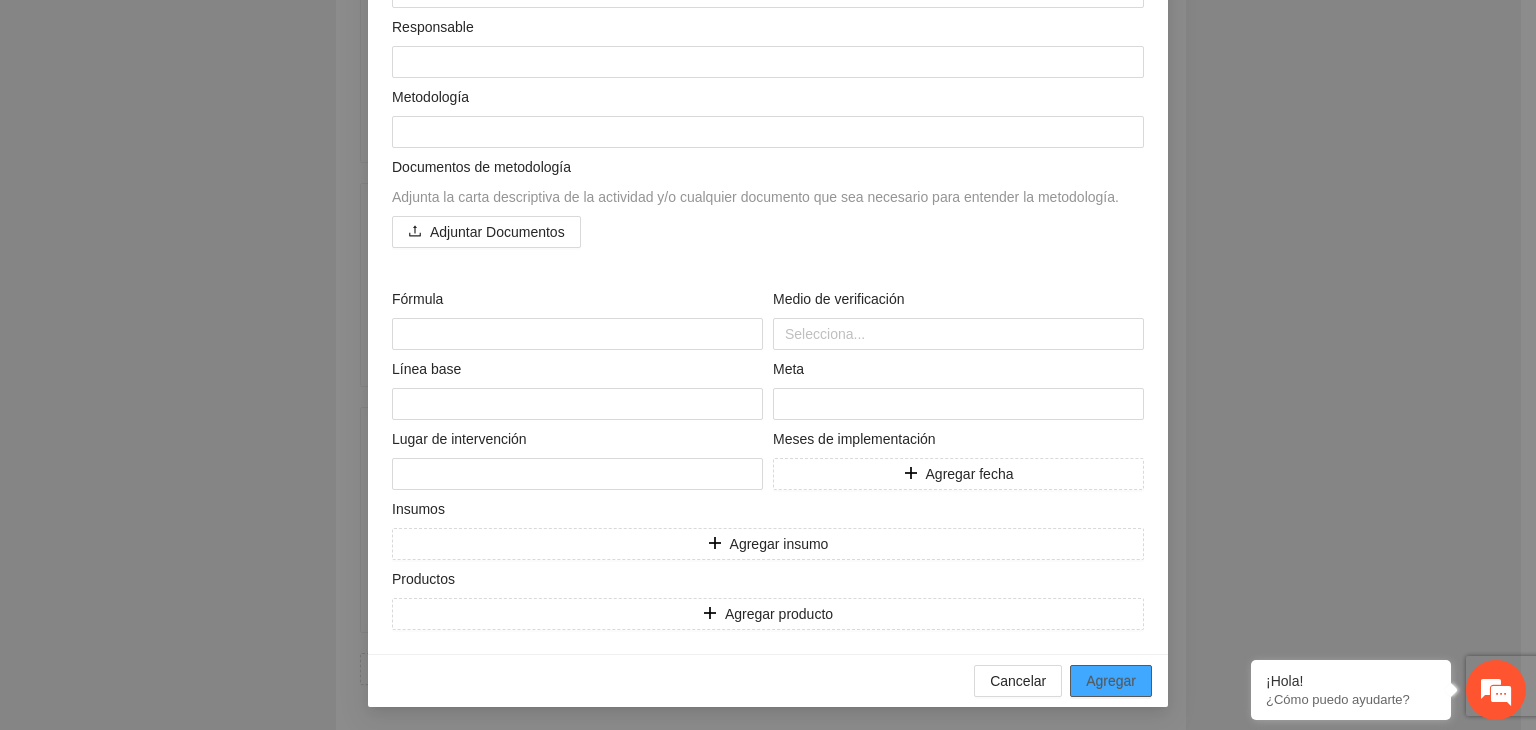click on "Agregar" at bounding box center [1111, 681] 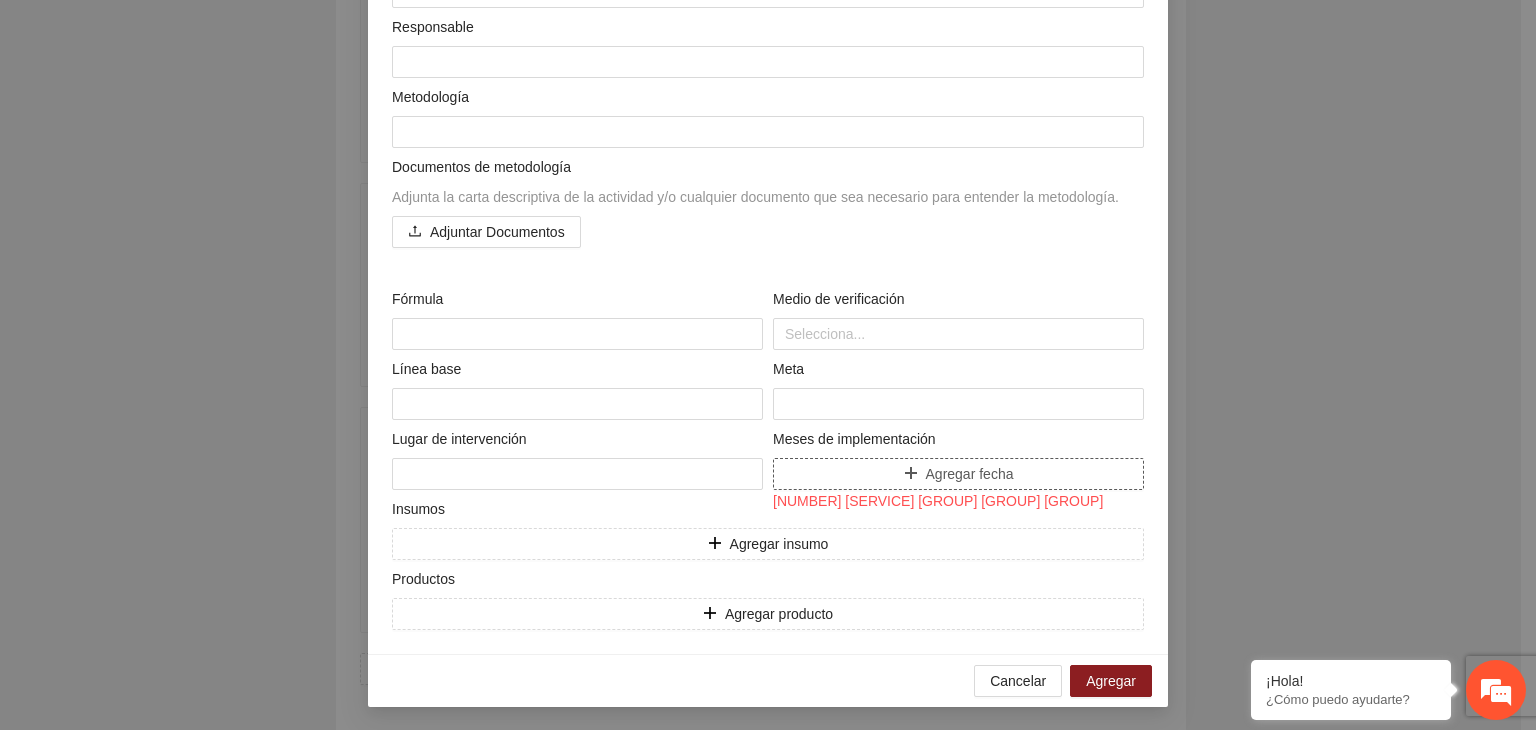 click 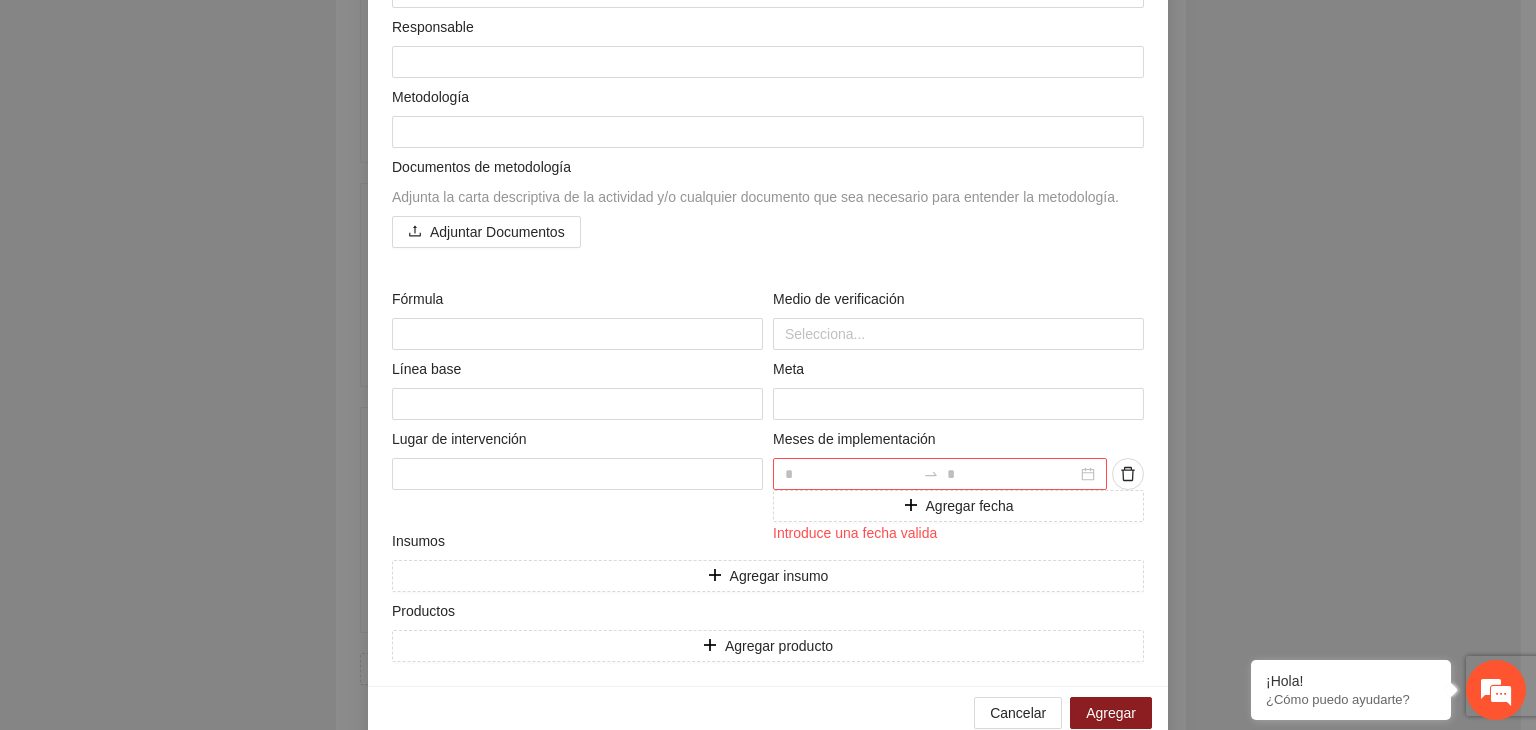 click at bounding box center (850, 474) 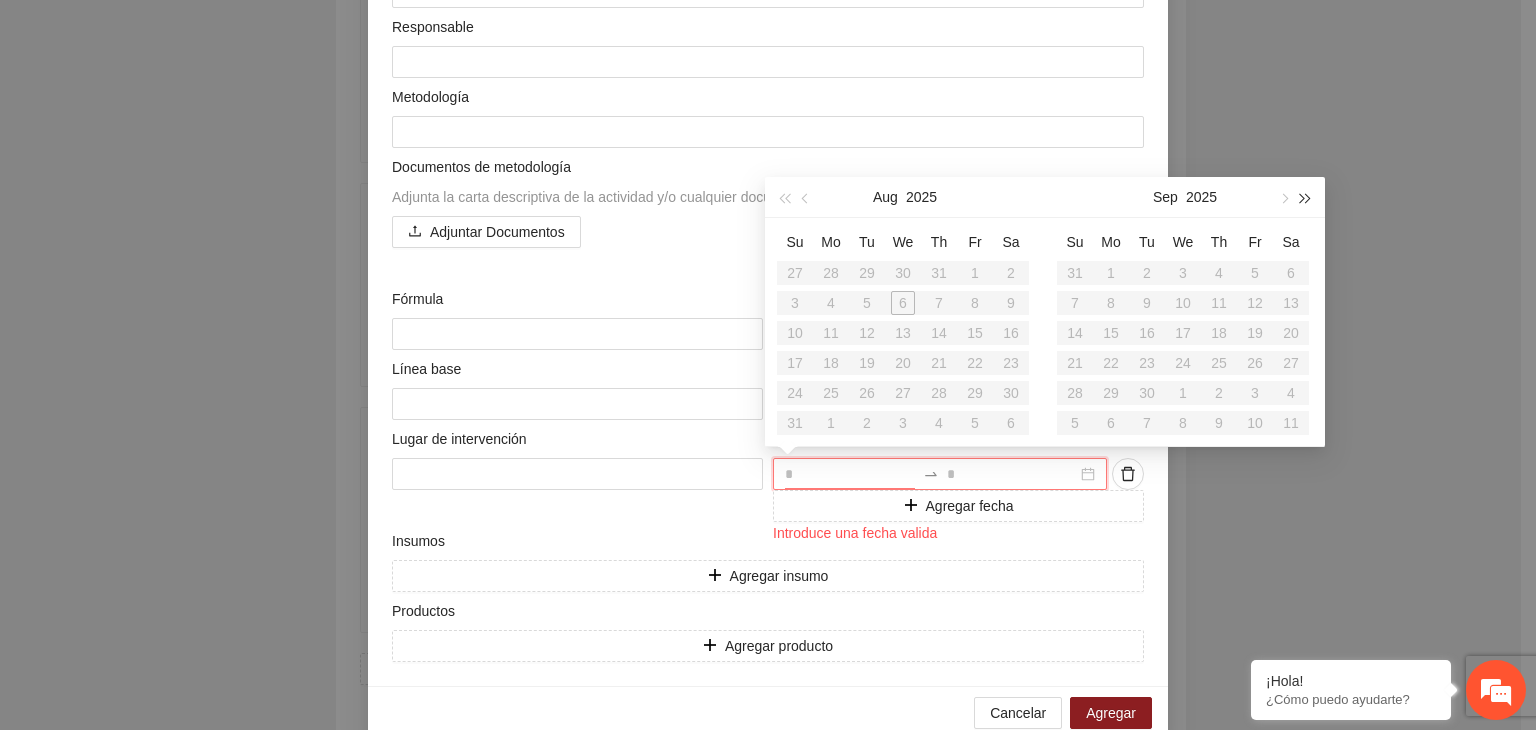 click at bounding box center (1306, 198) 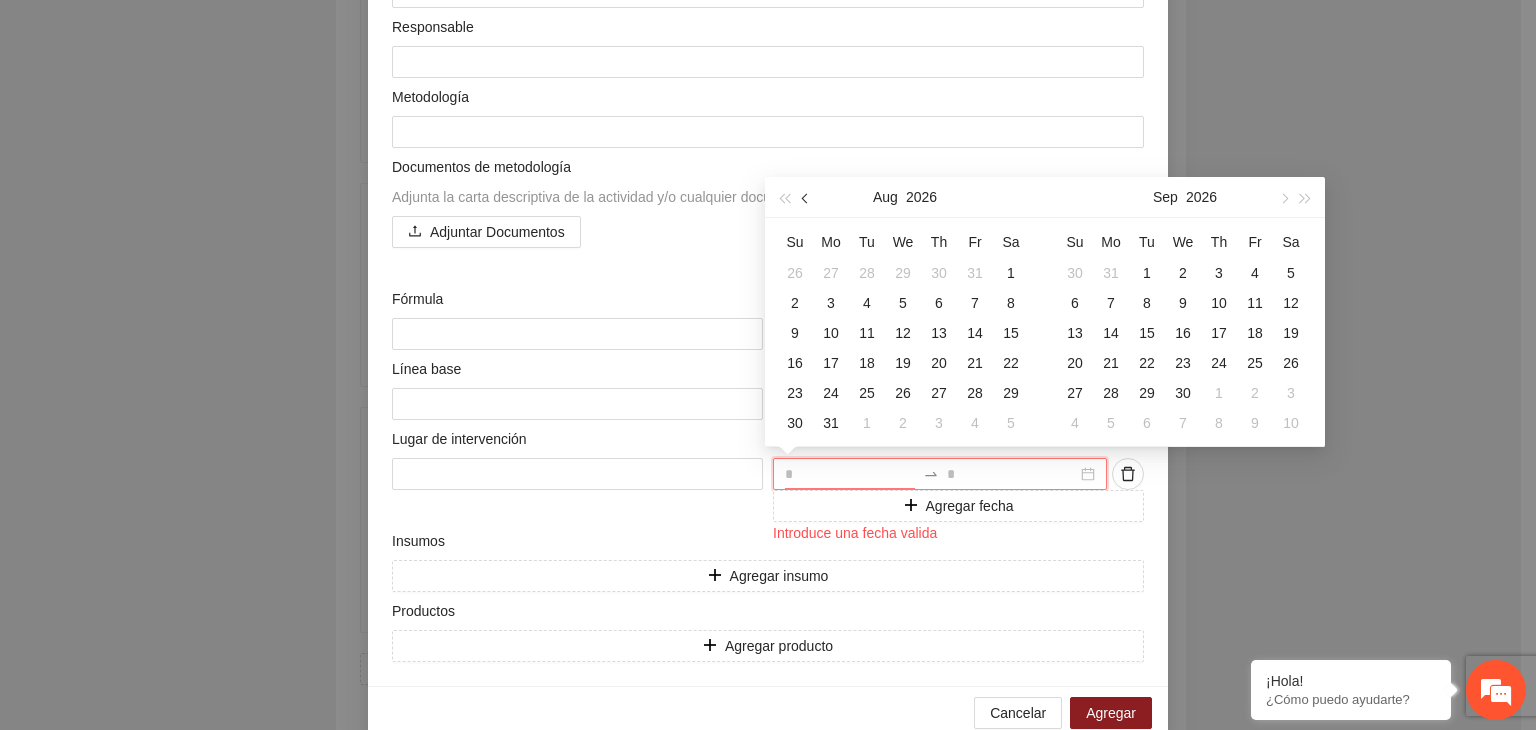 click at bounding box center [807, 198] 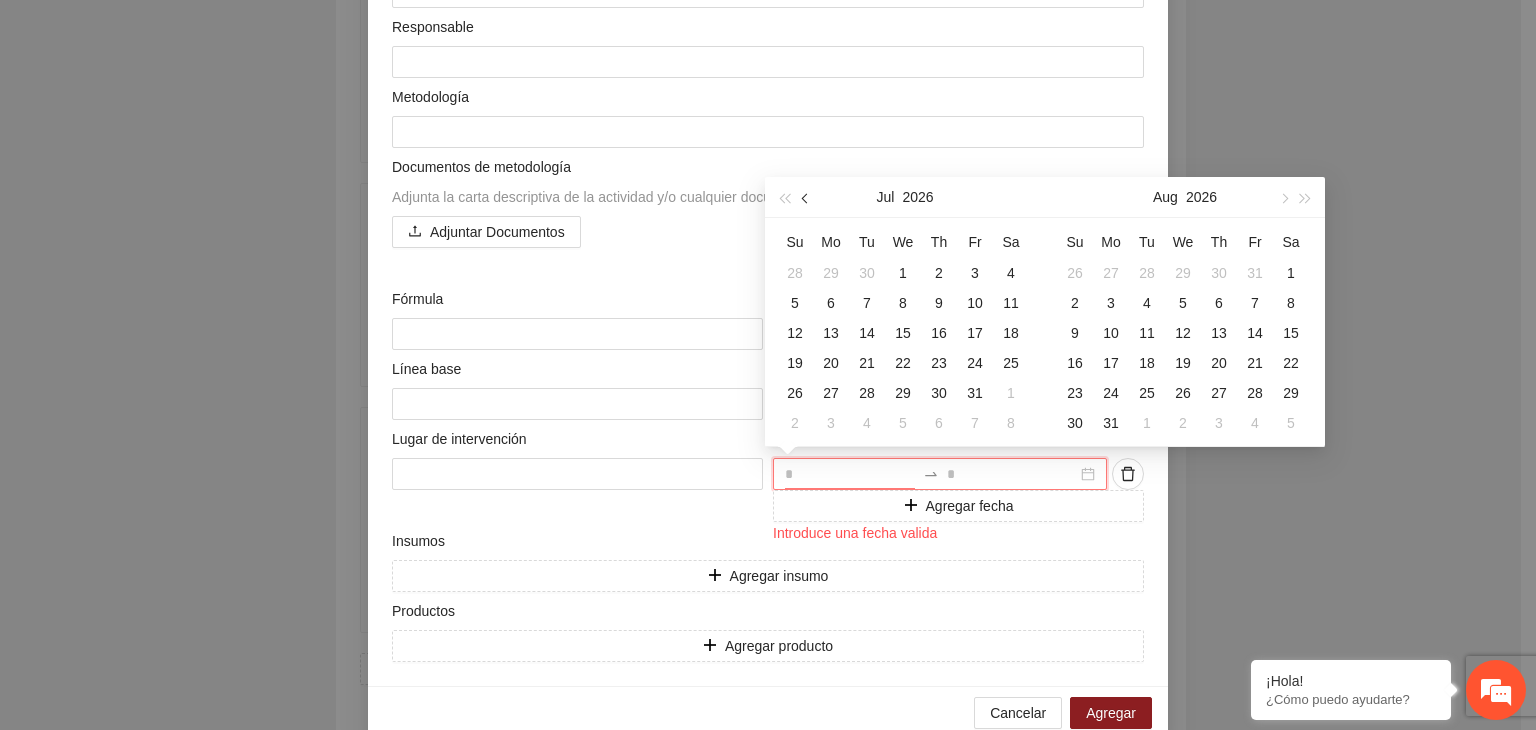 click at bounding box center [807, 198] 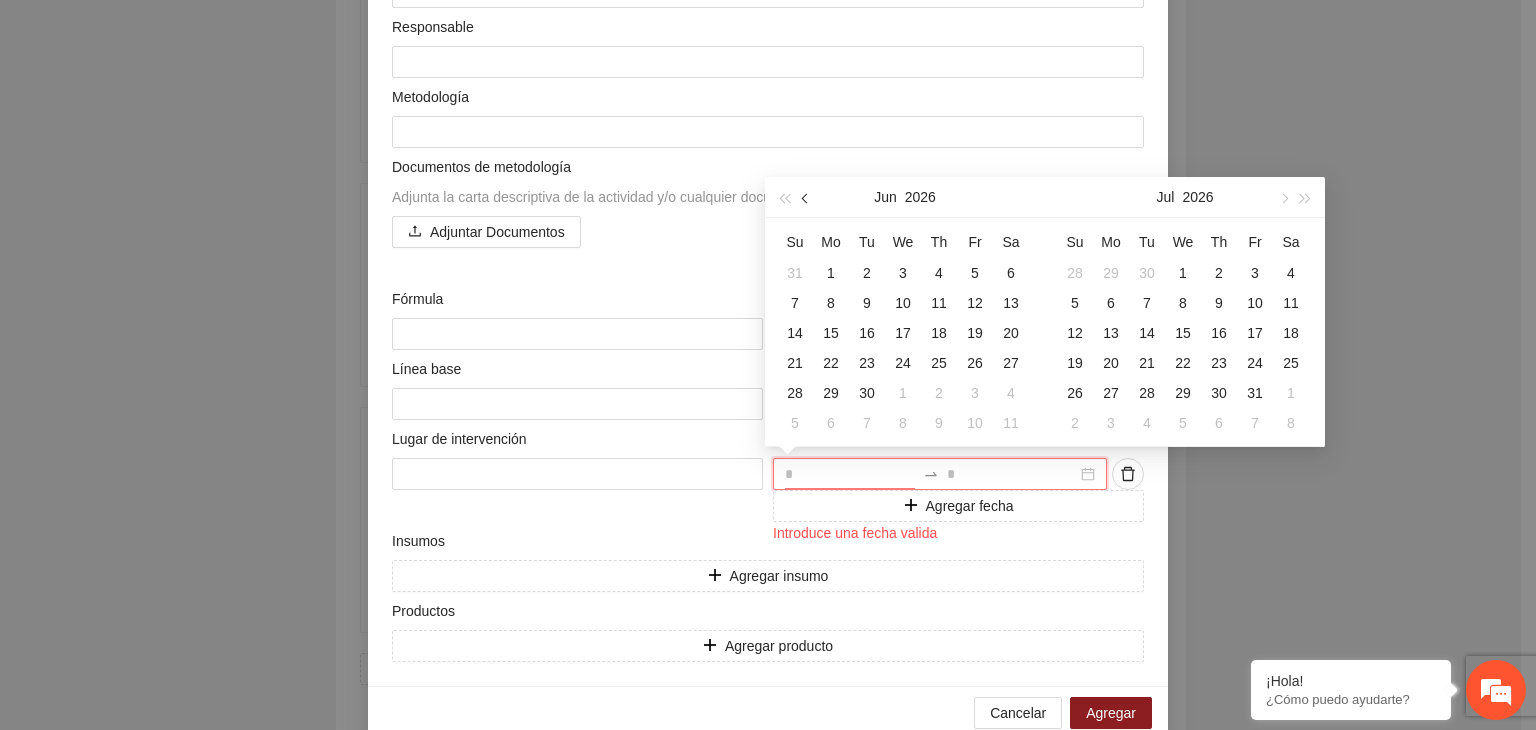 click at bounding box center [807, 198] 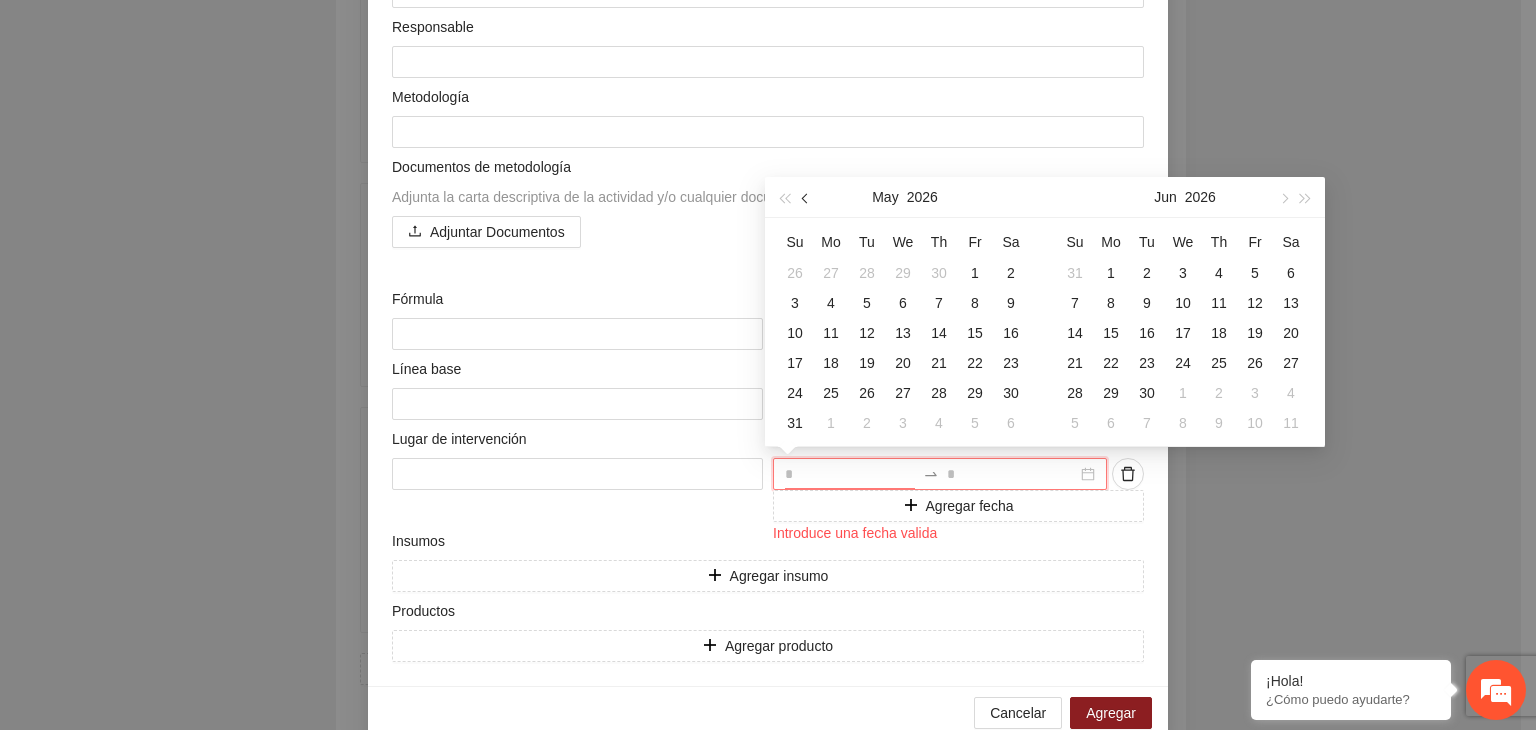 click at bounding box center [807, 198] 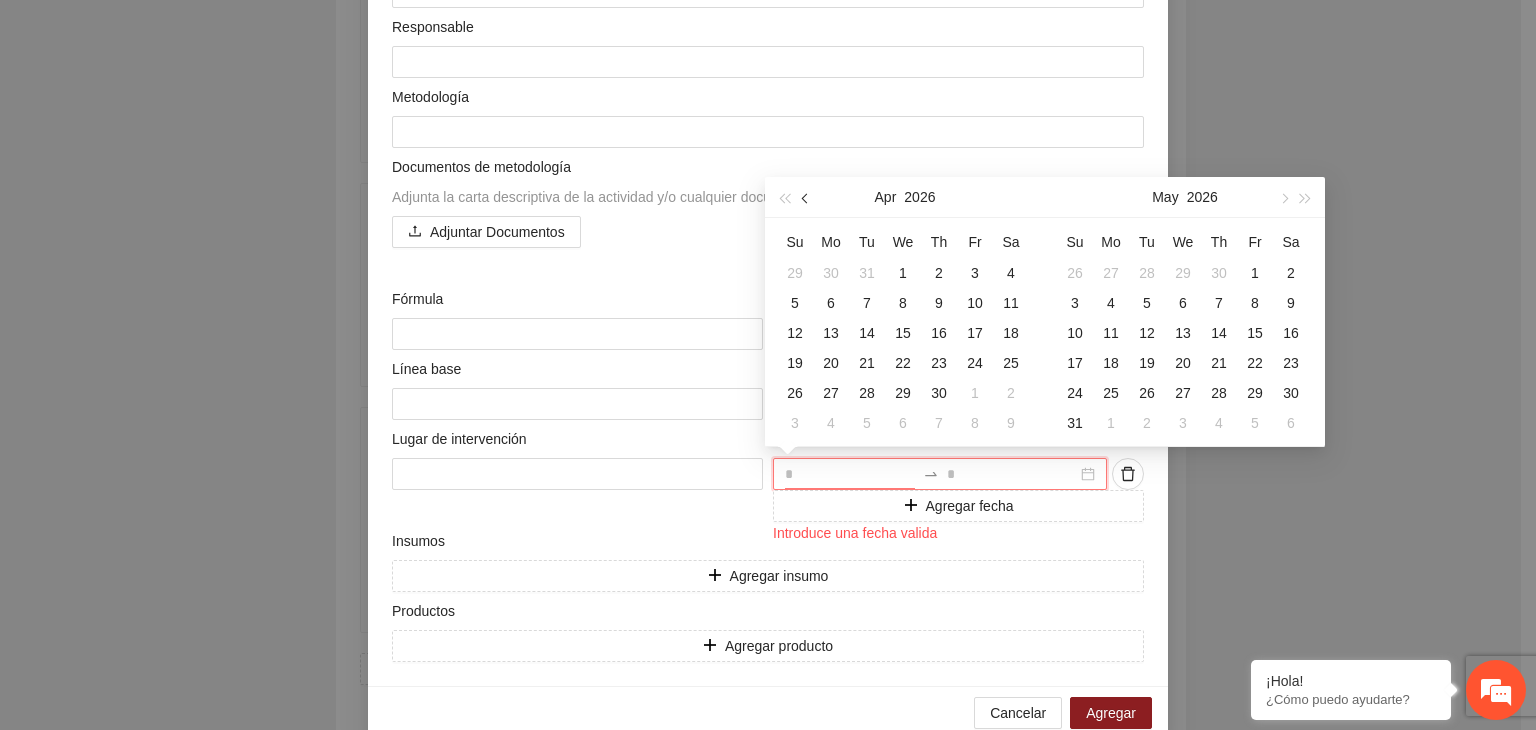 click at bounding box center (807, 198) 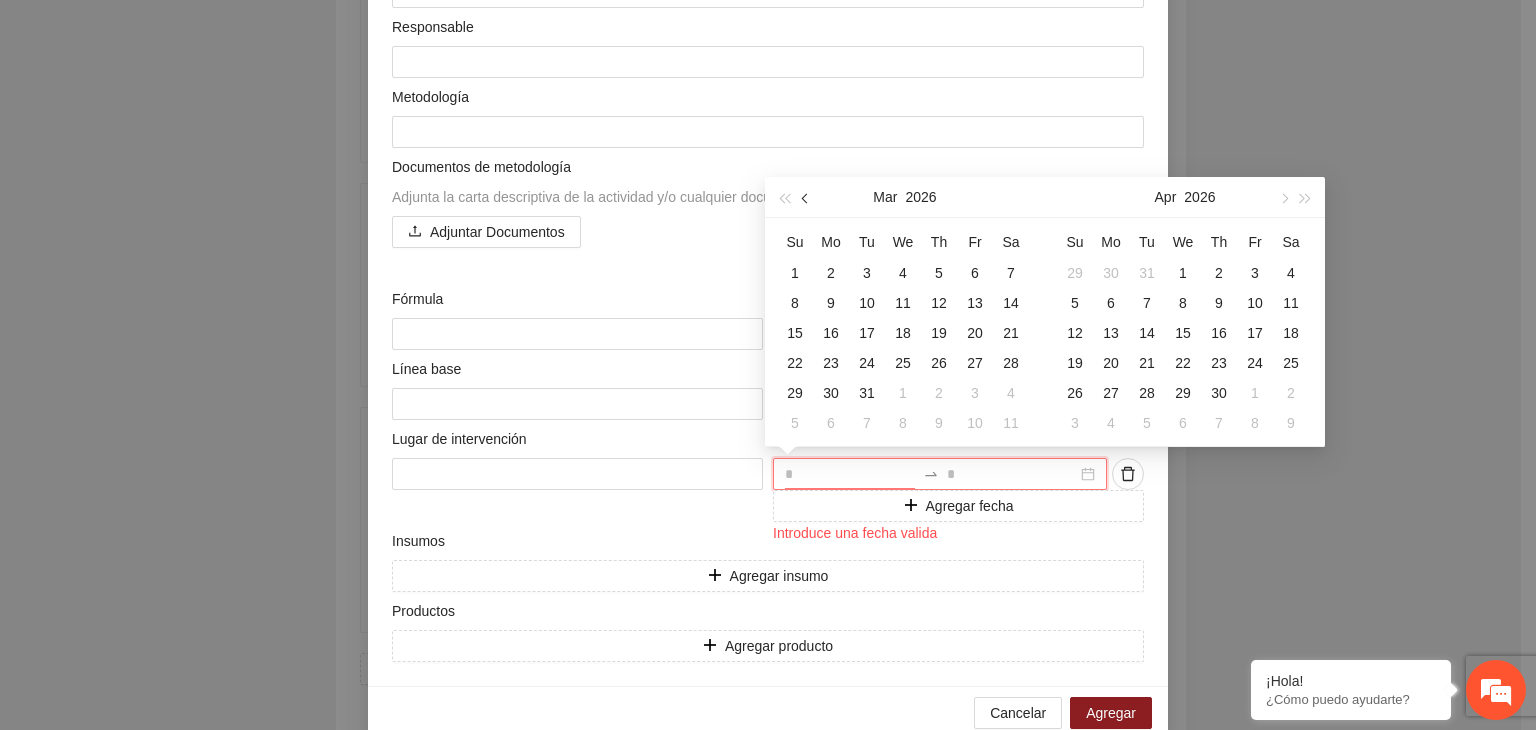 click at bounding box center (807, 198) 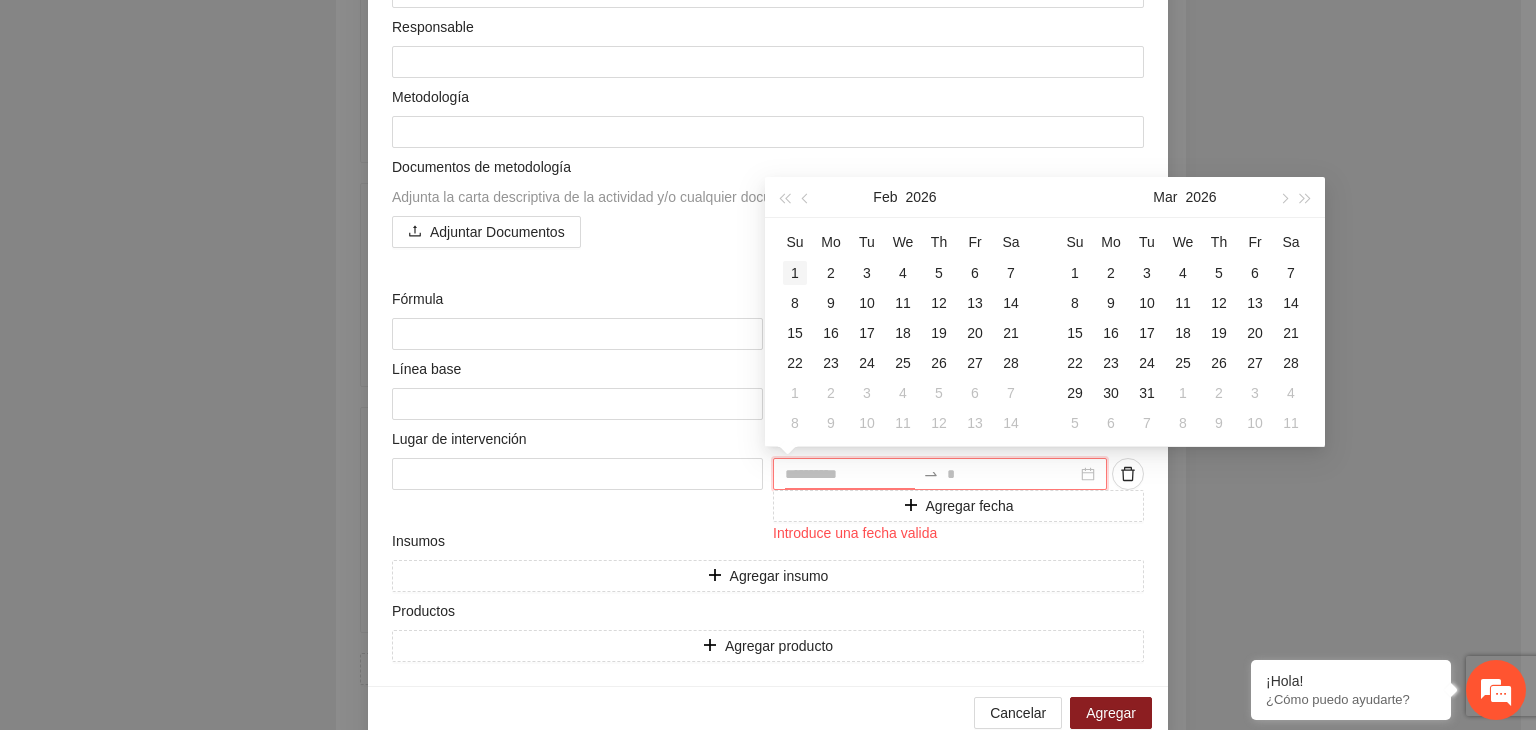 click on "1" at bounding box center [795, 273] 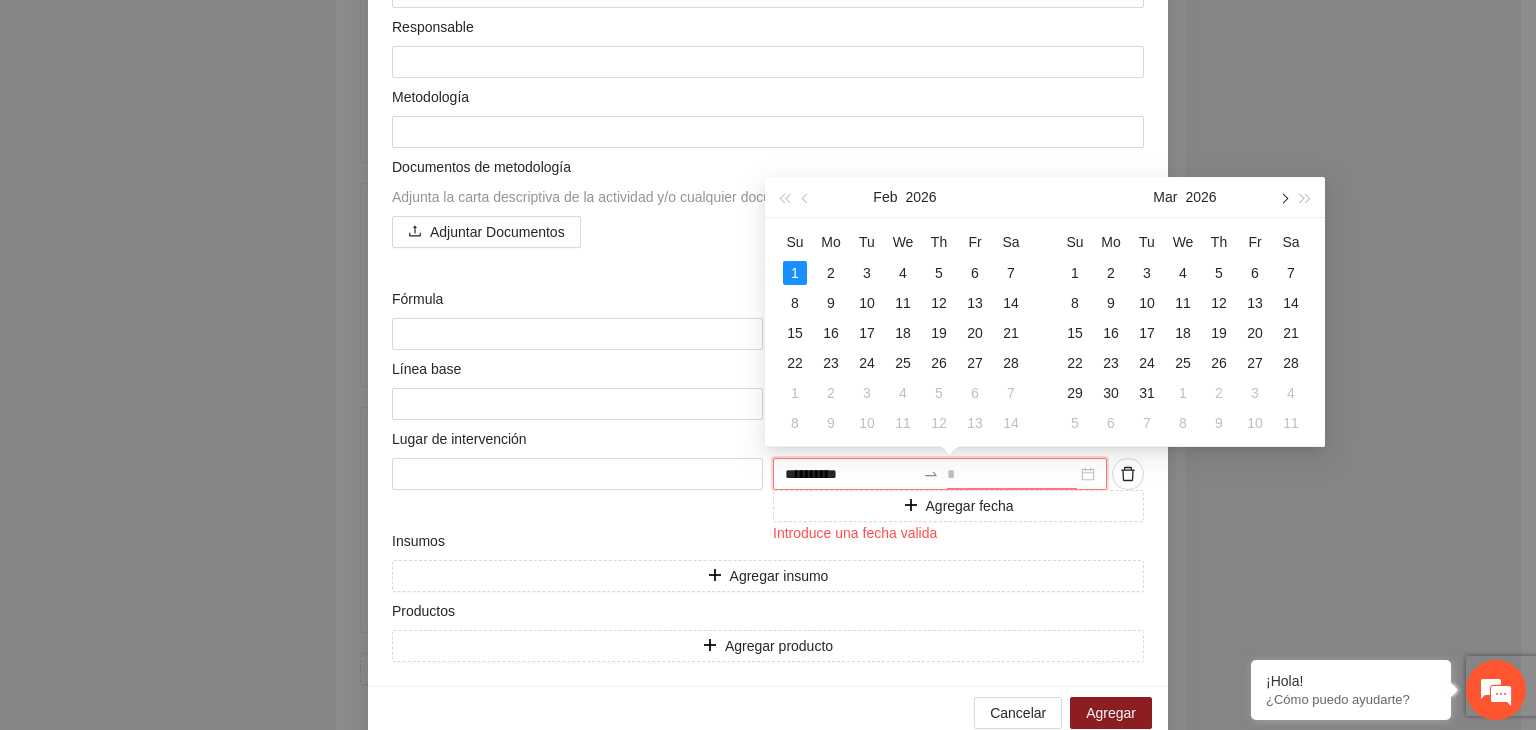 click at bounding box center [1283, 198] 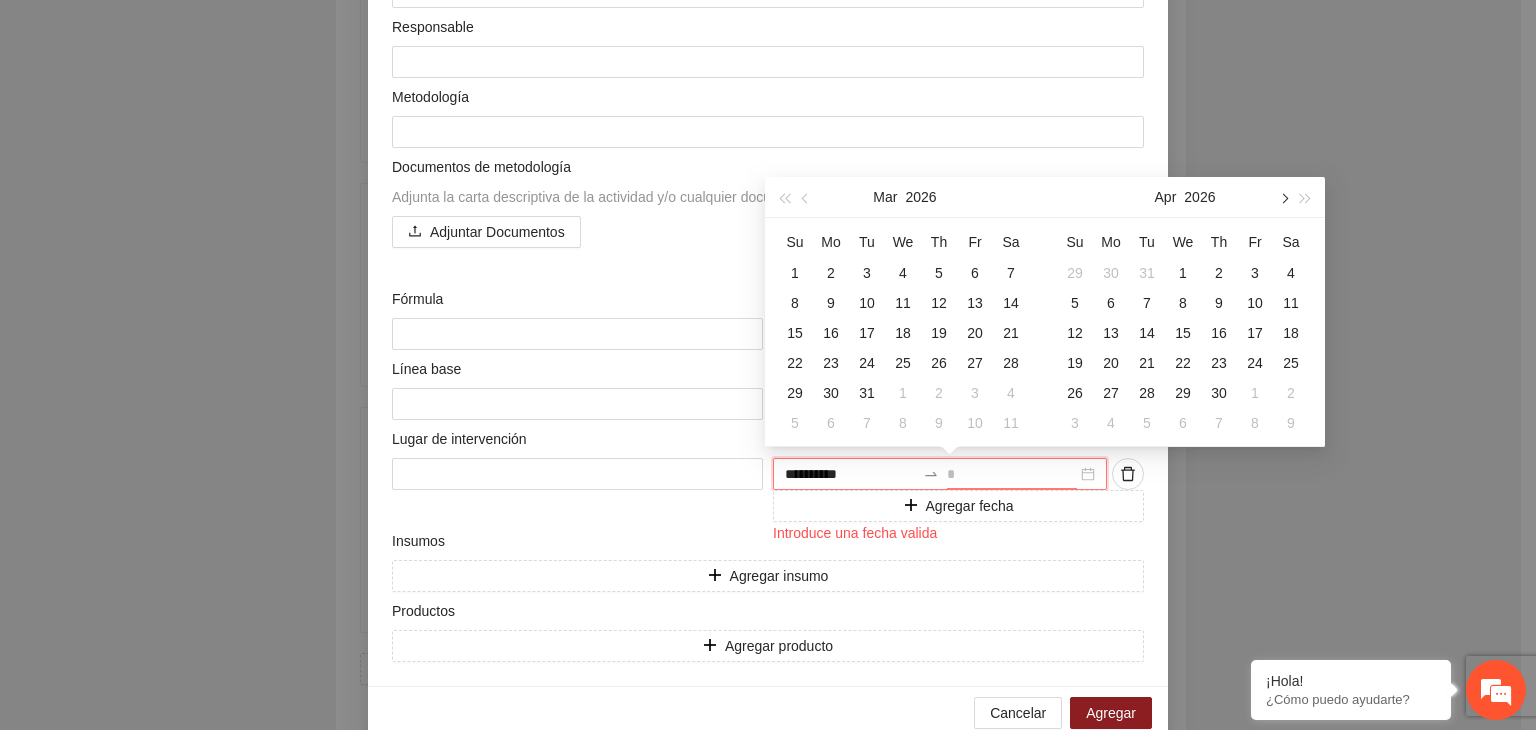 click at bounding box center [1283, 198] 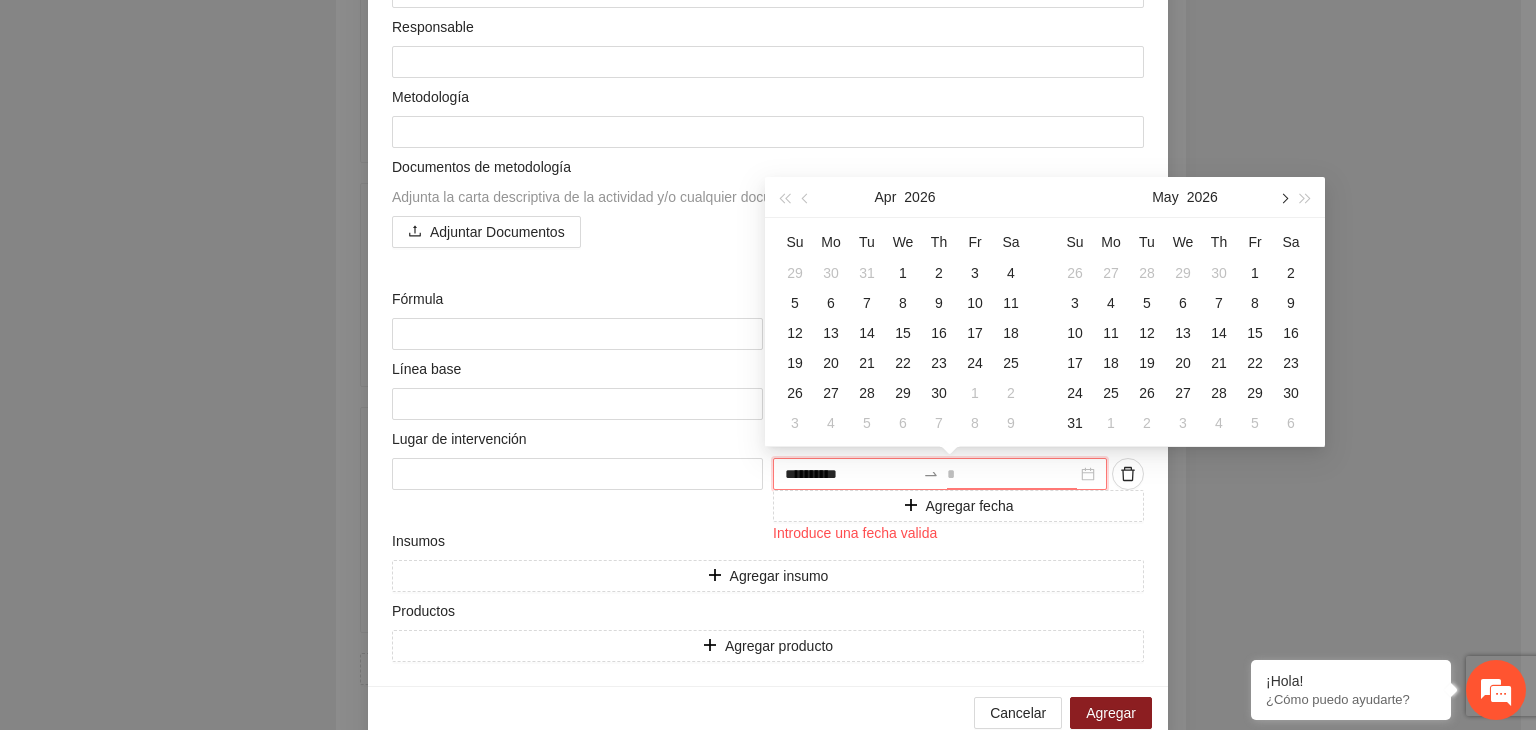 click at bounding box center [1283, 198] 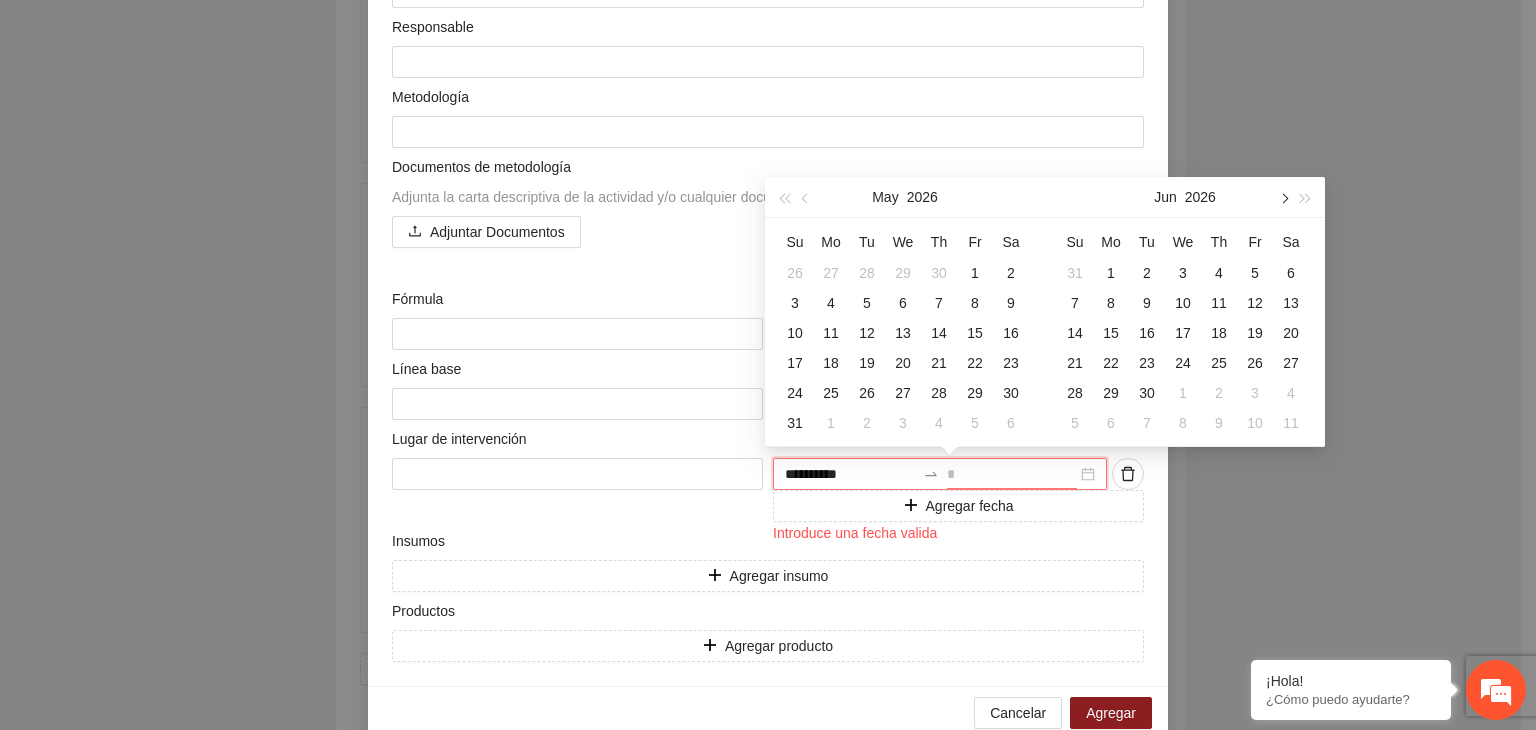 click at bounding box center [1283, 198] 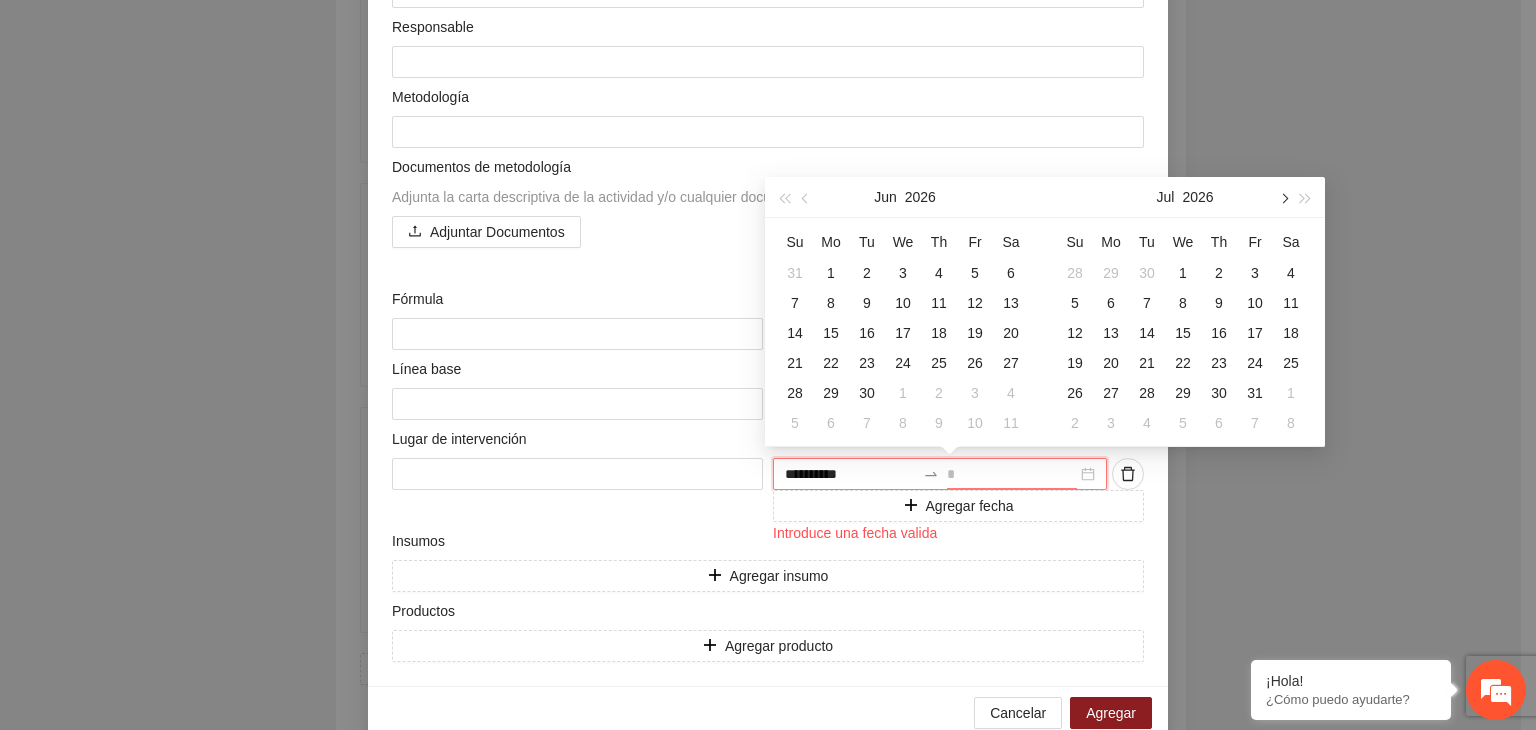 click at bounding box center [1283, 198] 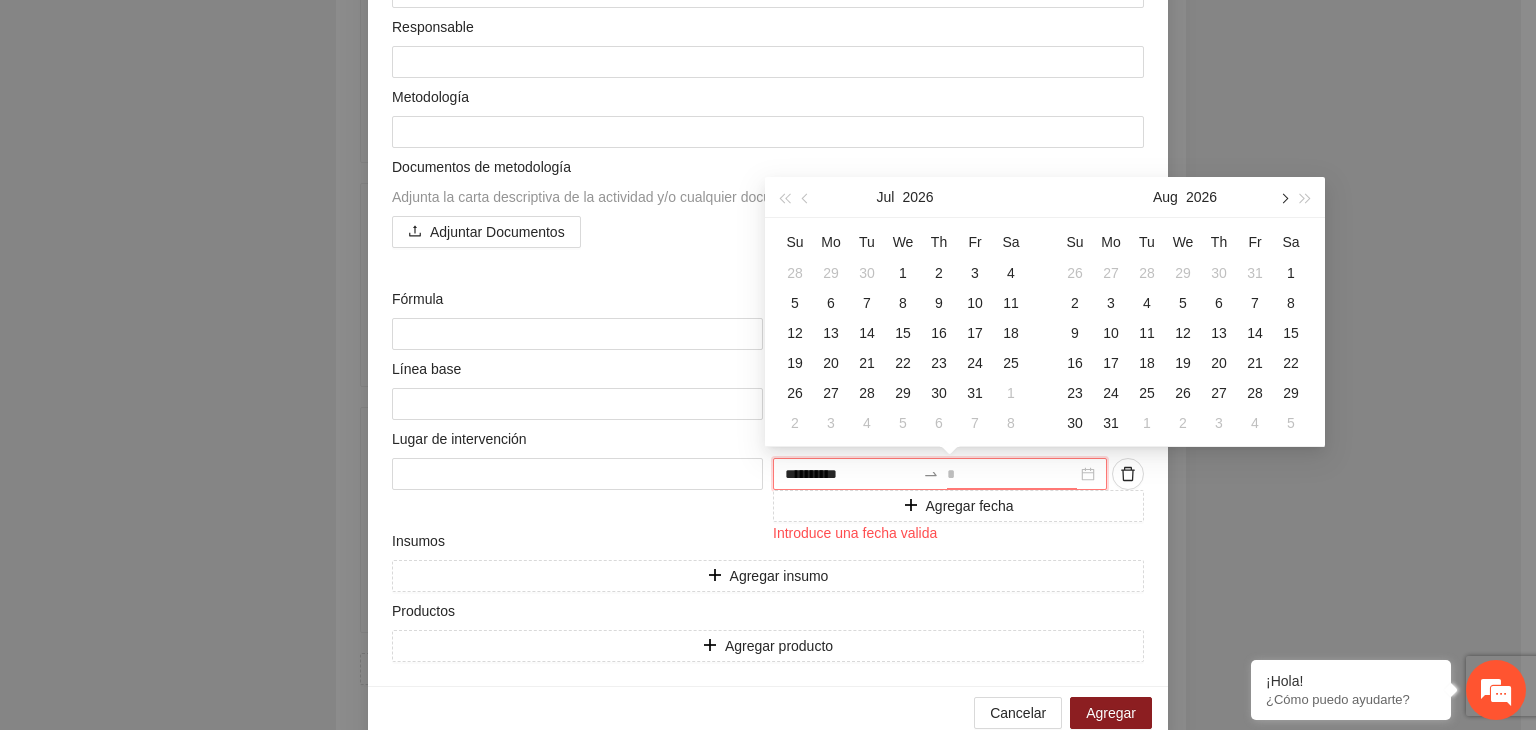 click at bounding box center [1283, 198] 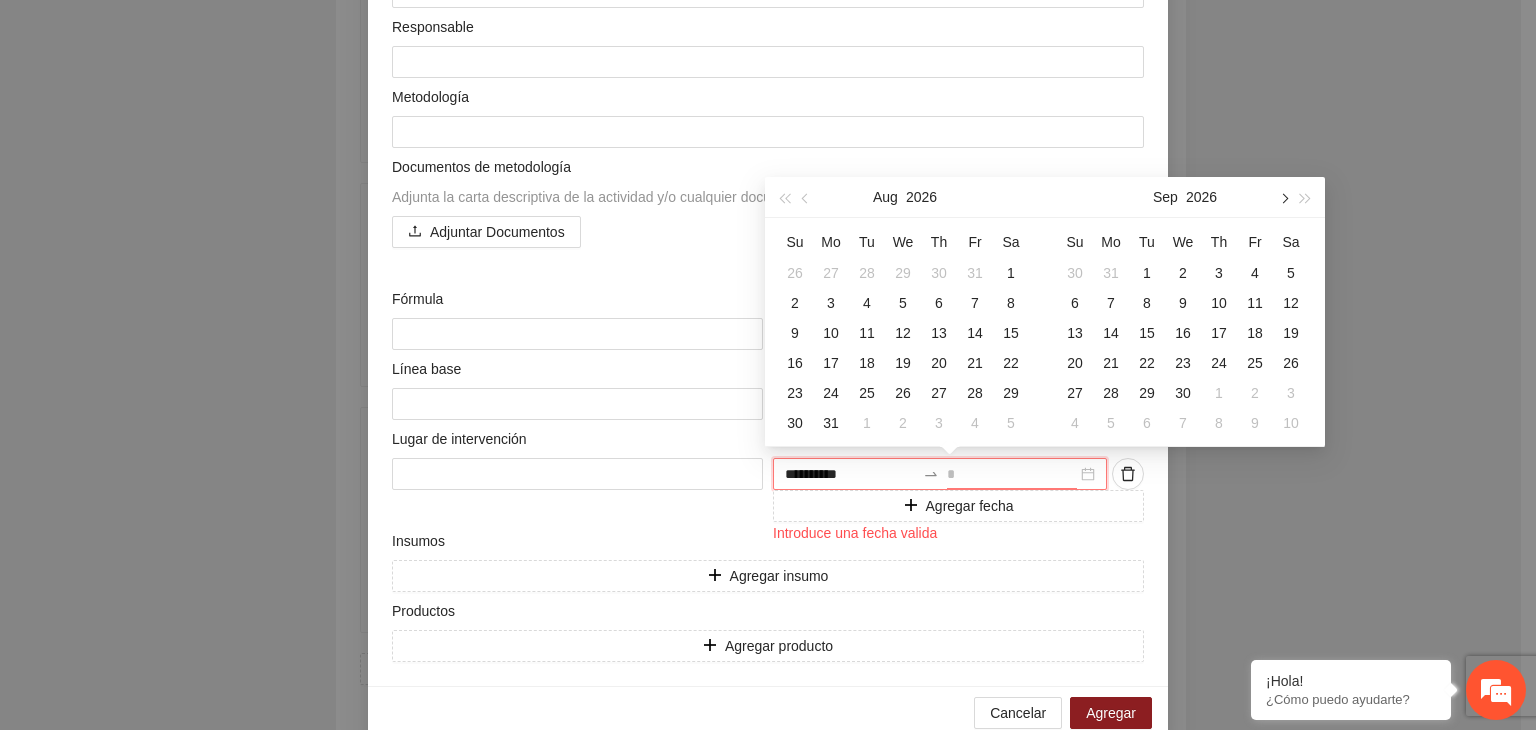 click at bounding box center [1283, 198] 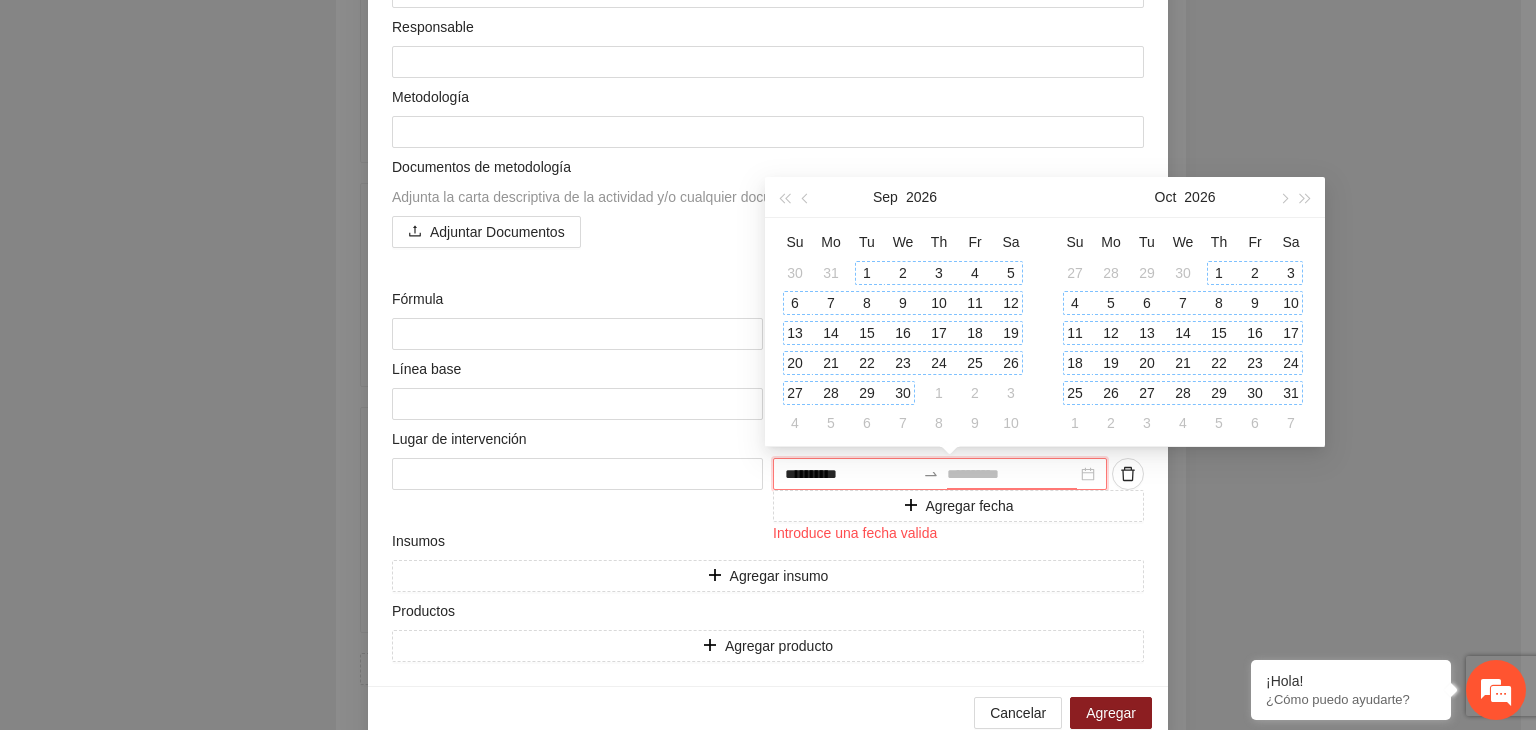 click on "31" at bounding box center (1291, 393) 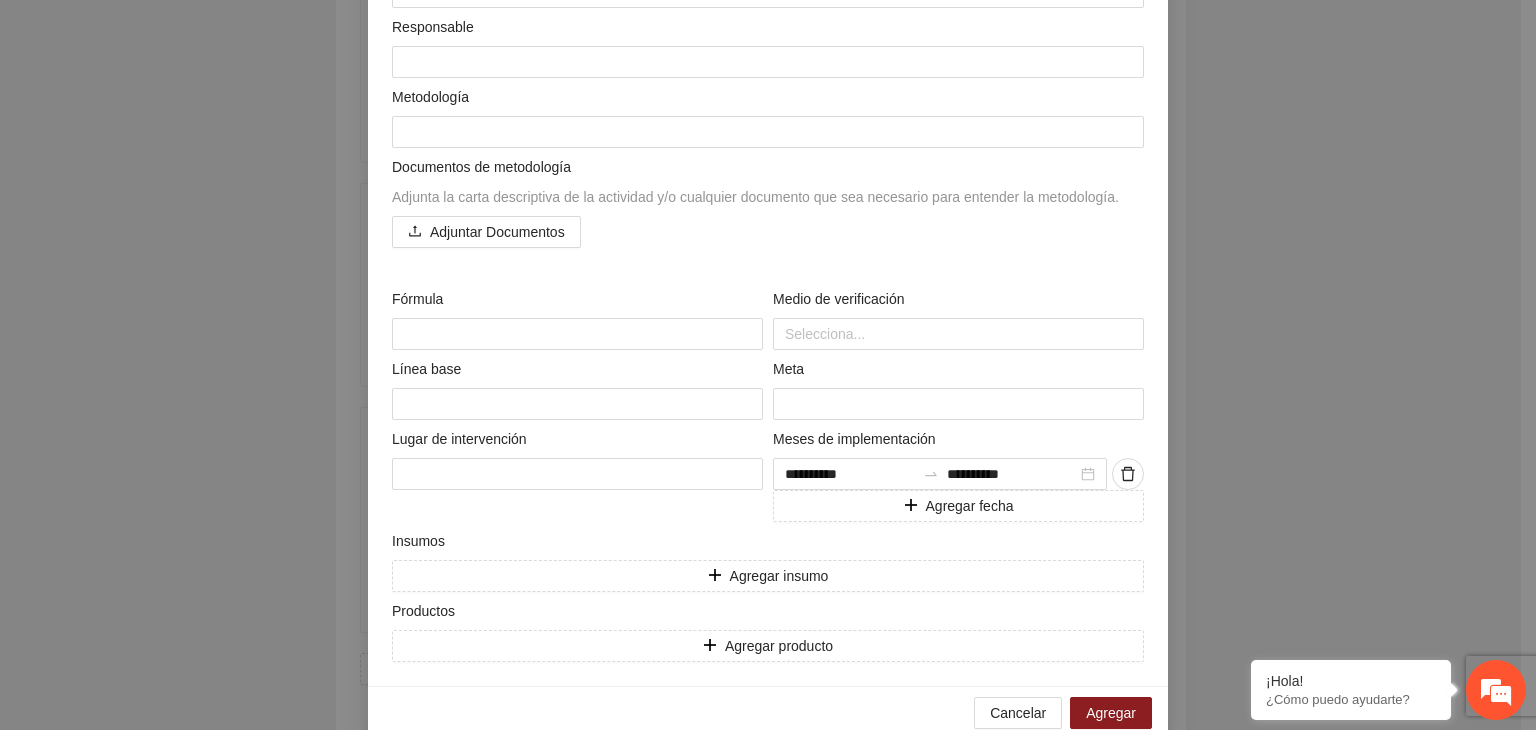 click on "**********" at bounding box center (768, 365) 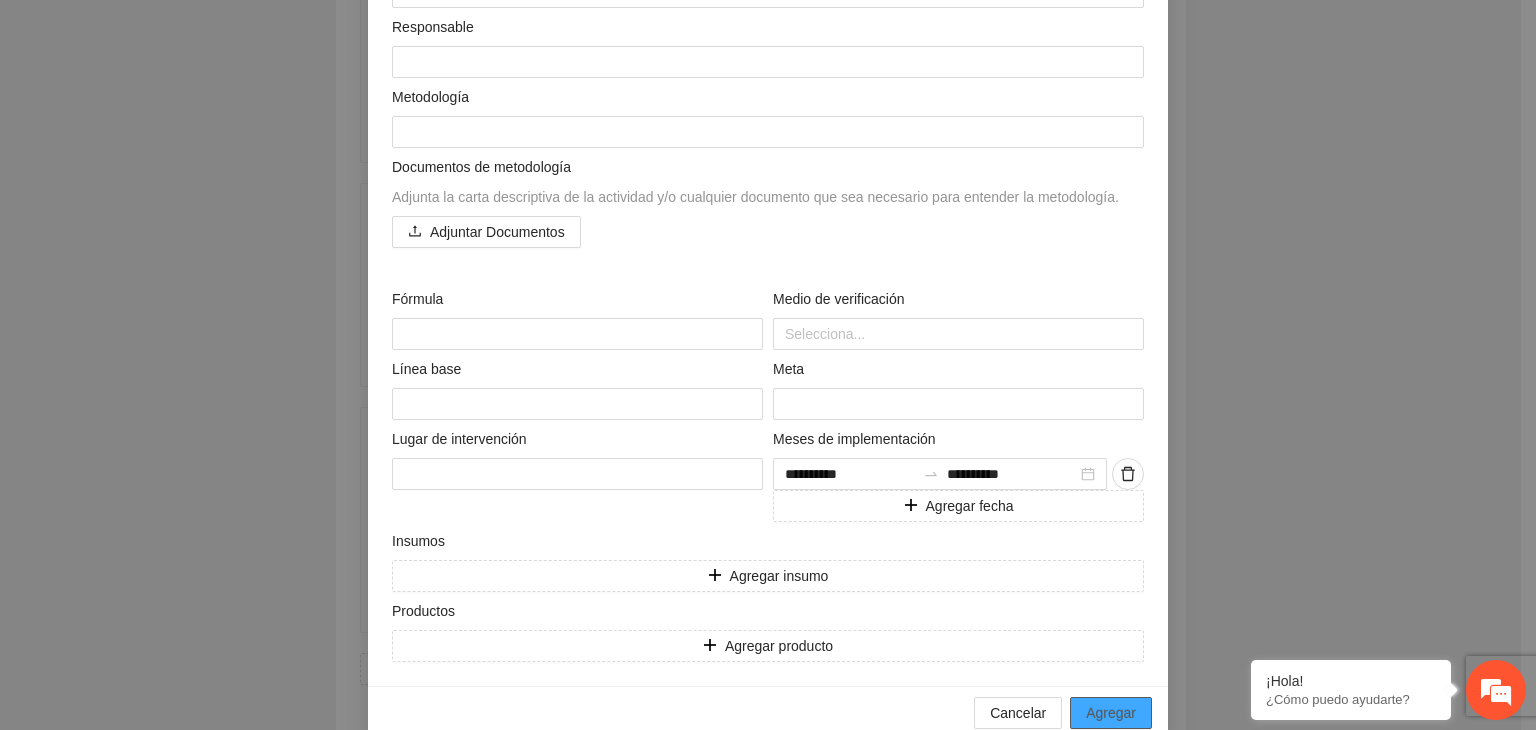 click on "Agregar" at bounding box center [1111, 713] 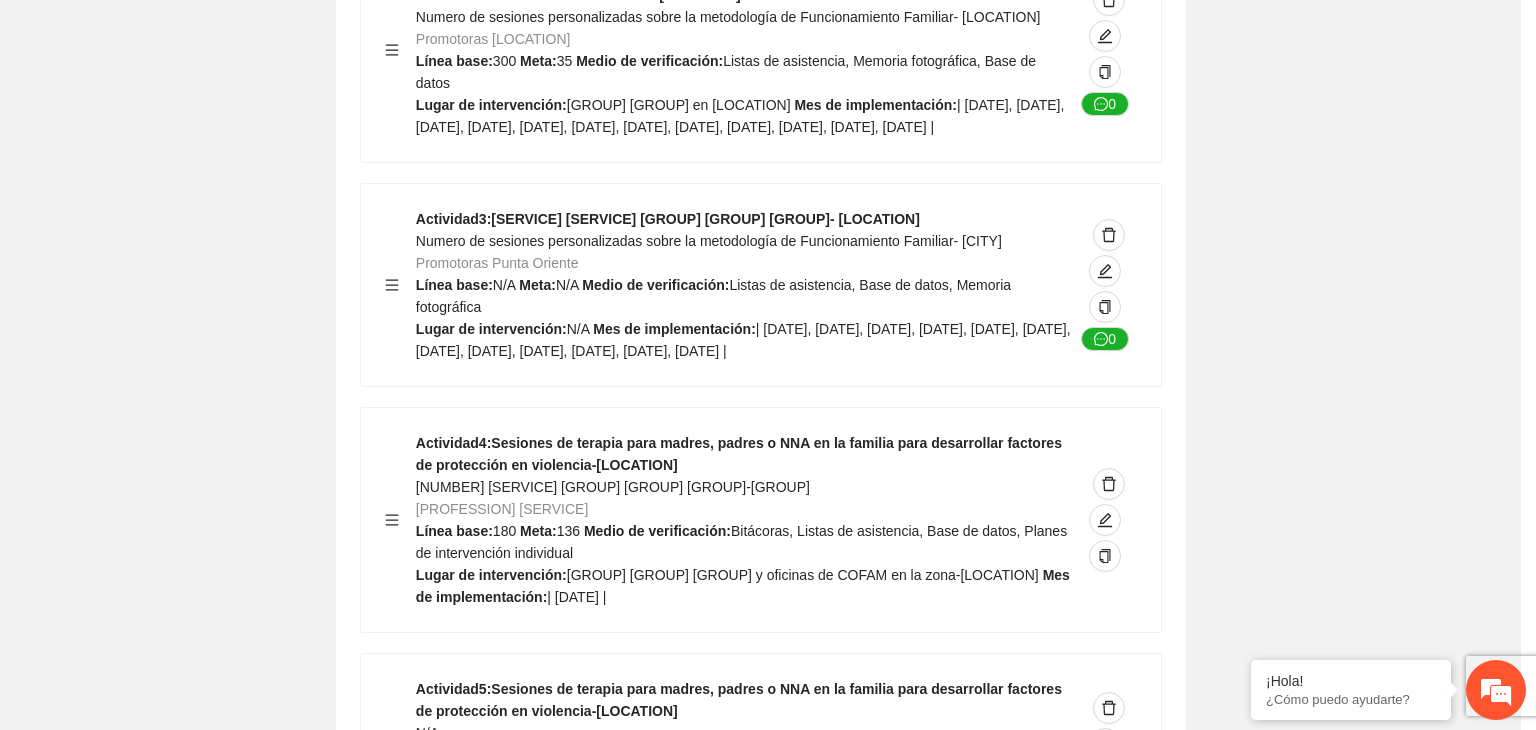 scroll, scrollTop: 9833, scrollLeft: 0, axis: vertical 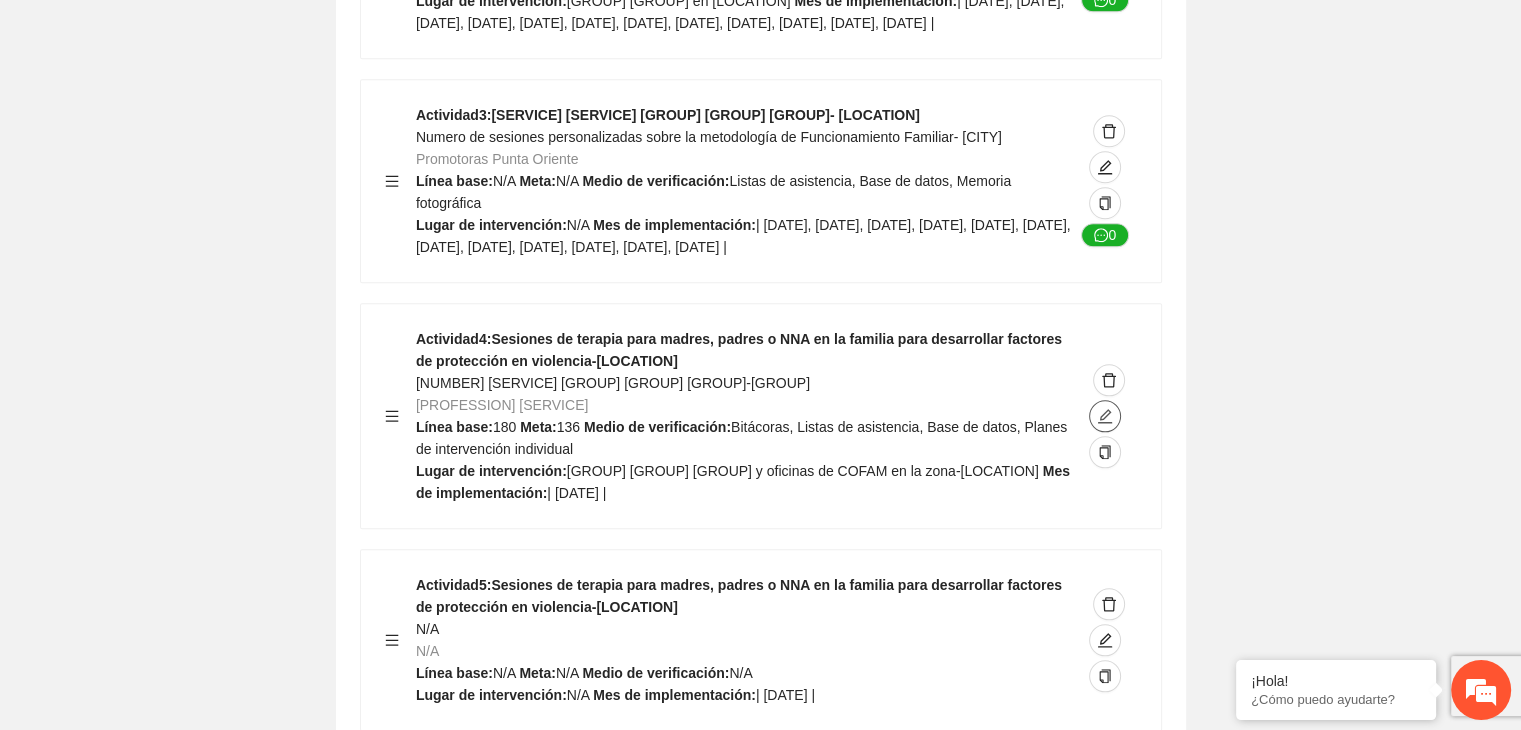 click 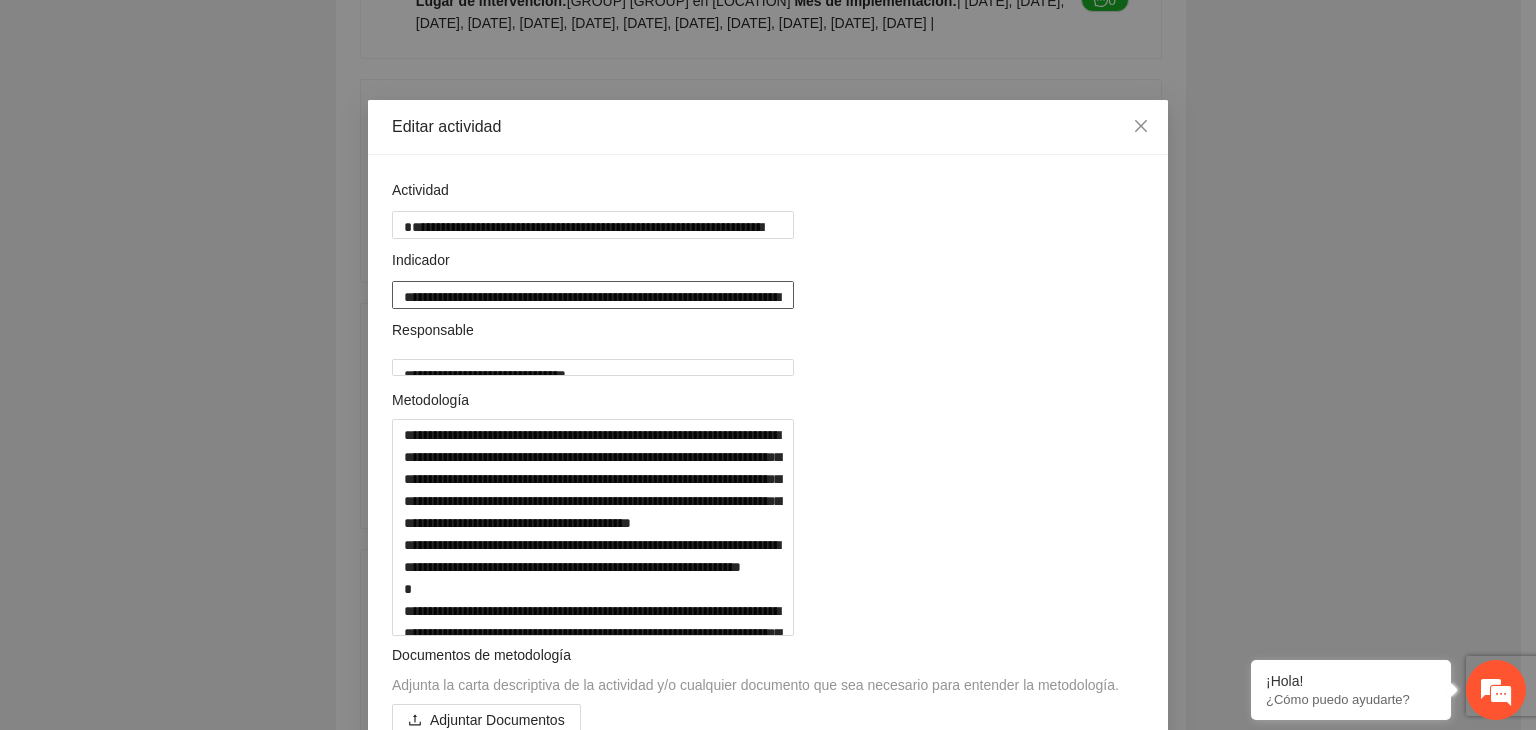 drag, startPoint x: 397, startPoint y: 317, endPoint x: 455, endPoint y: 344, distance: 63.97656 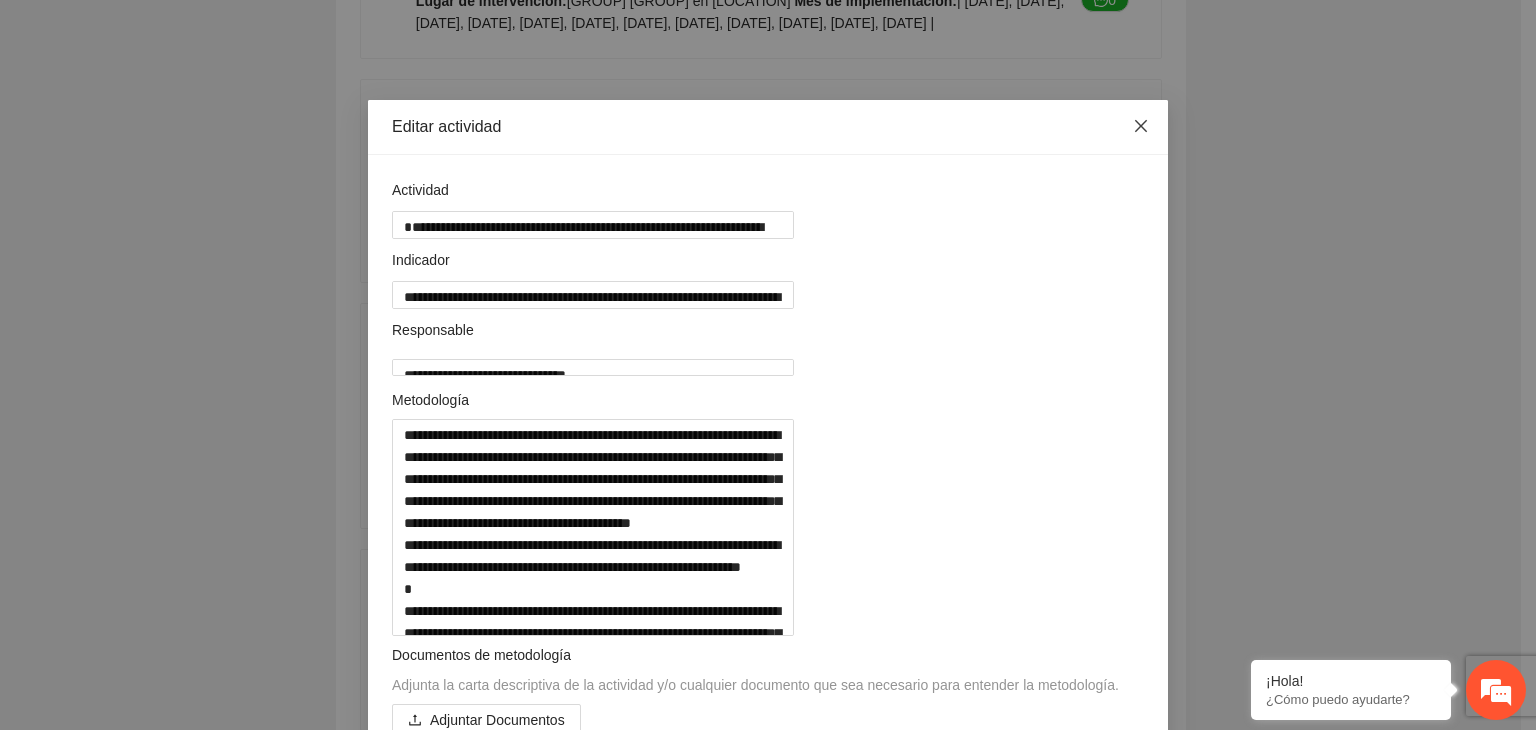 click 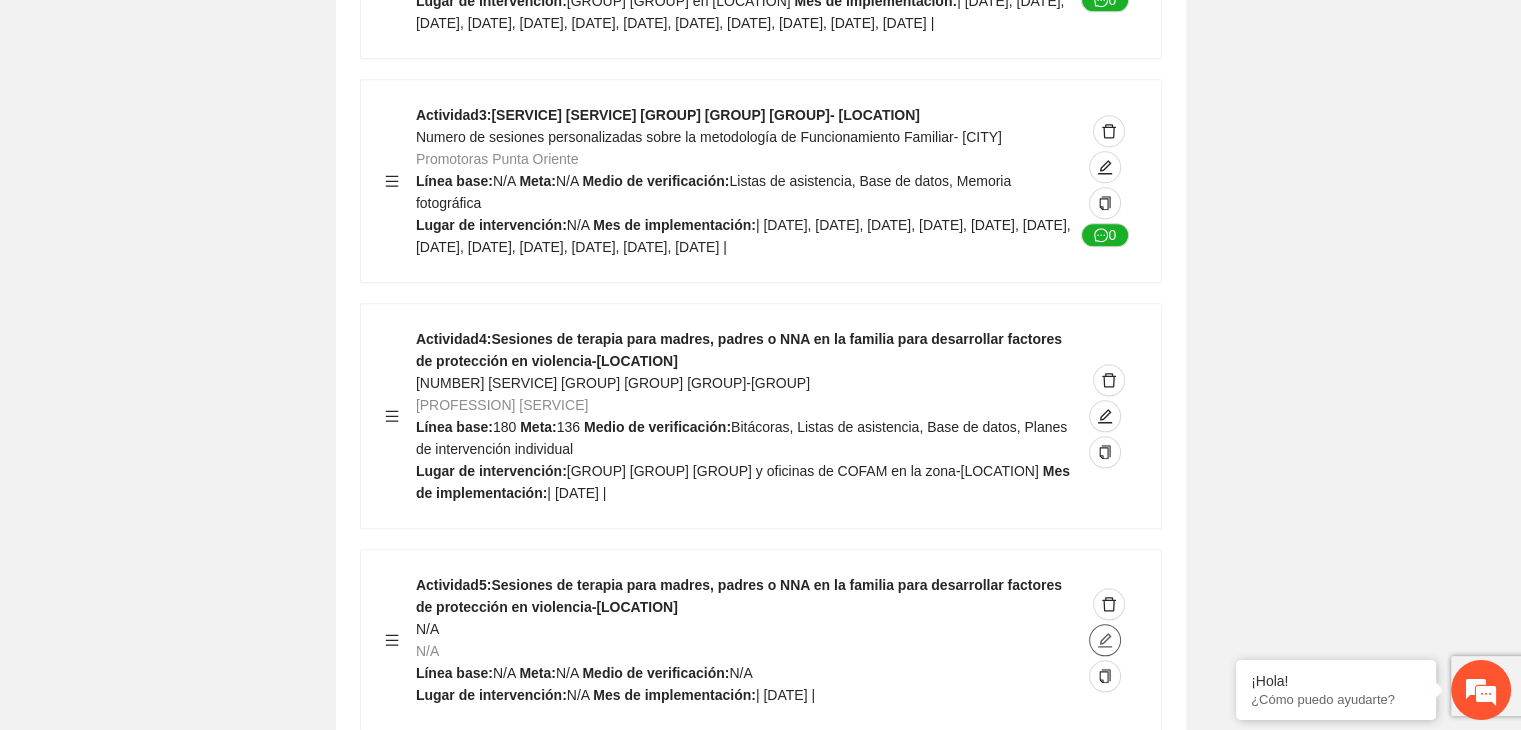 click 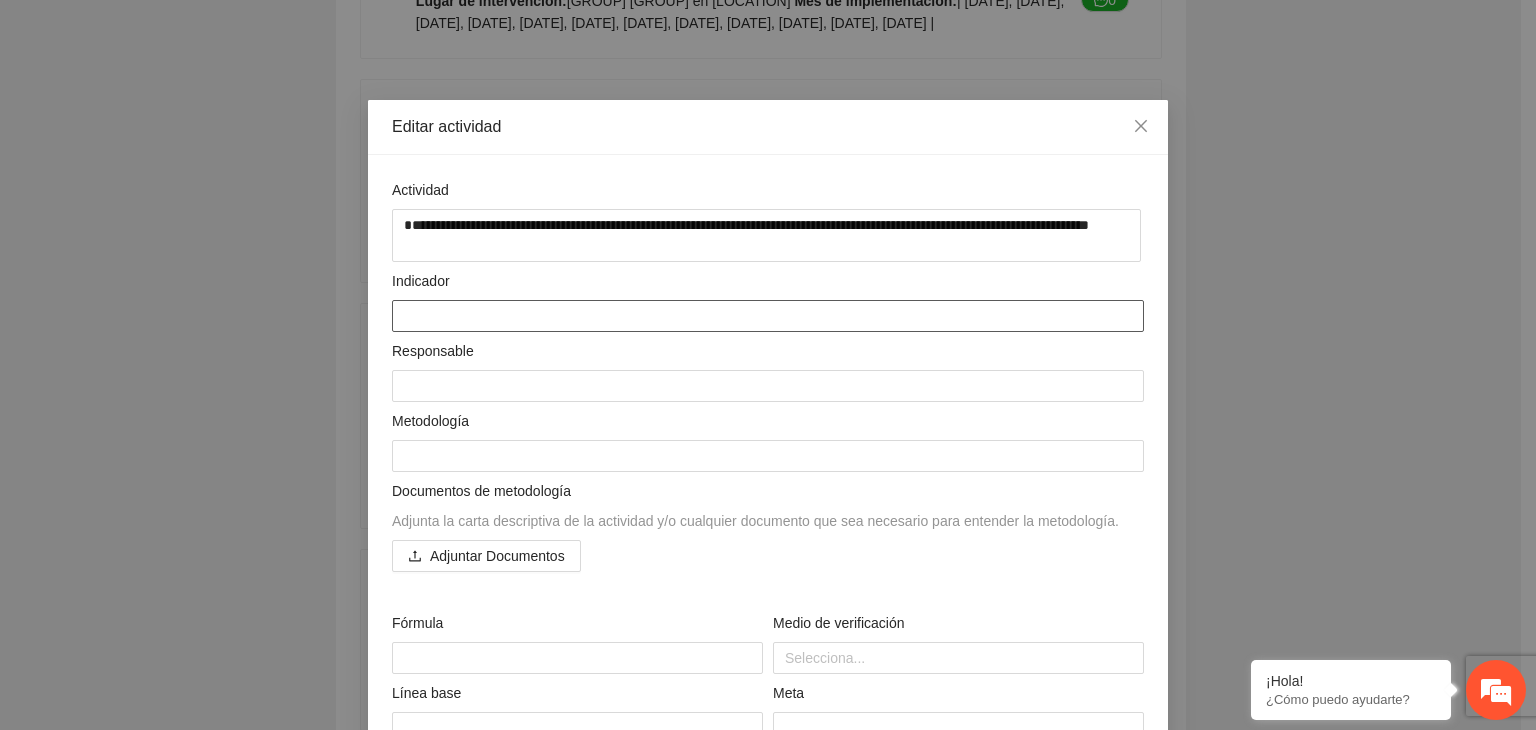 click at bounding box center (768, 316) 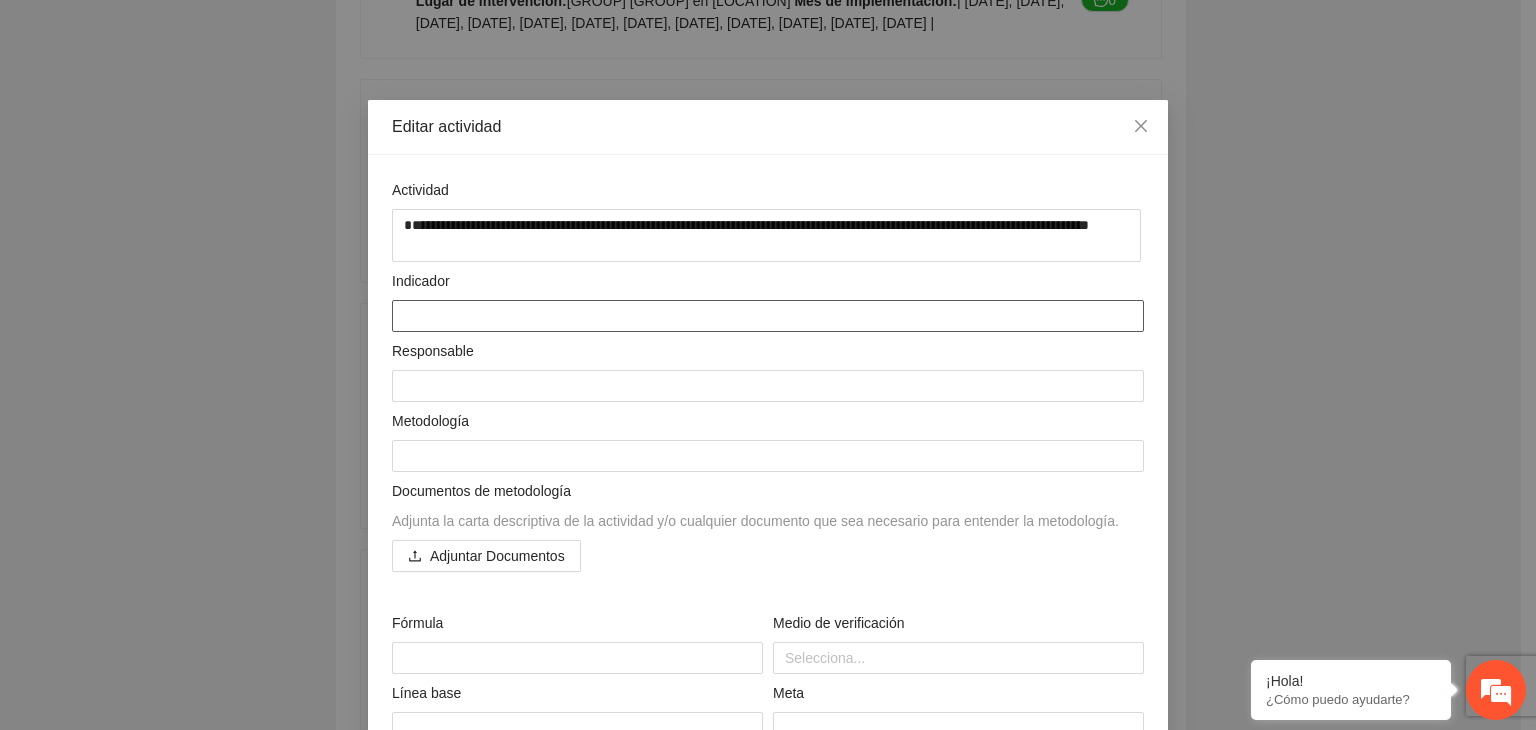 paste on "**********" 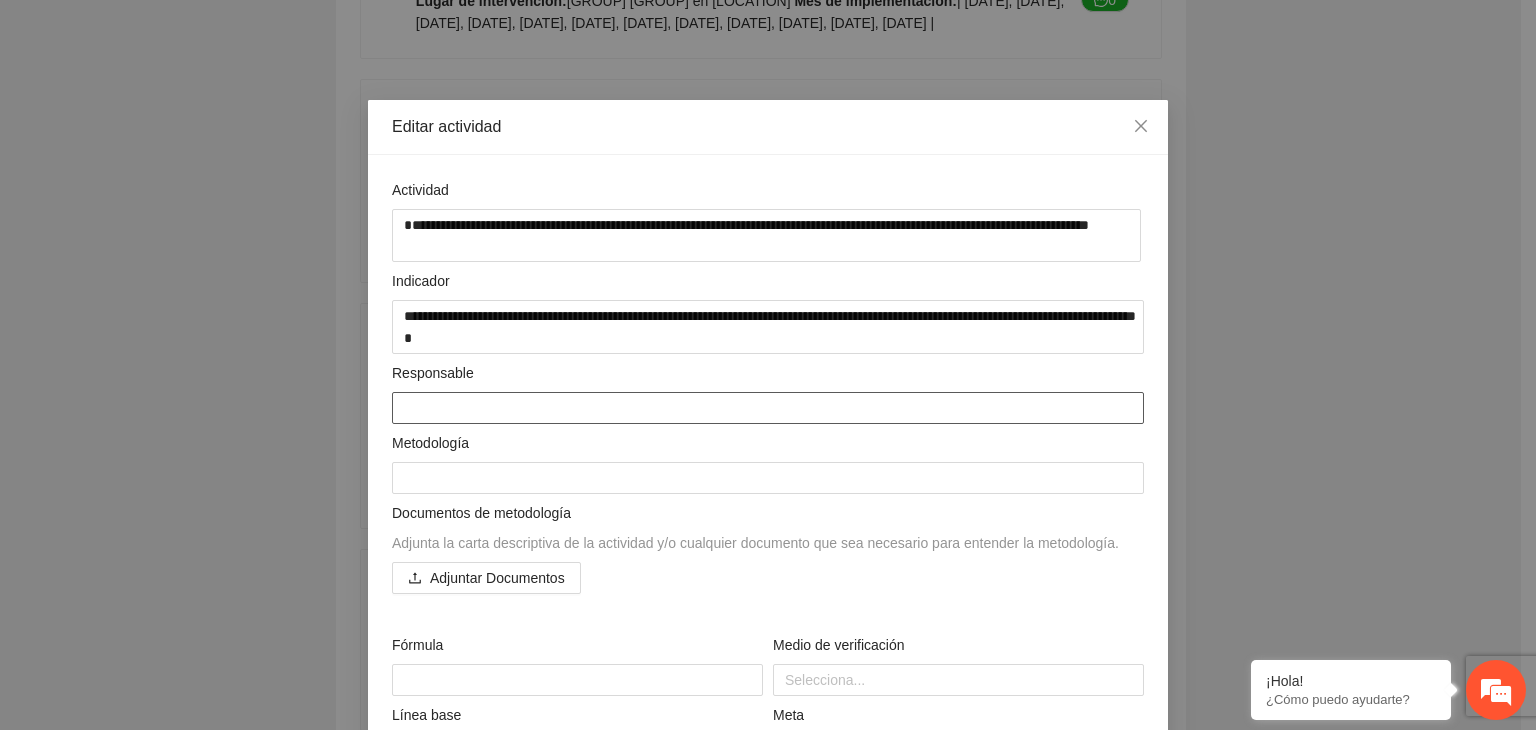 click at bounding box center (768, 408) 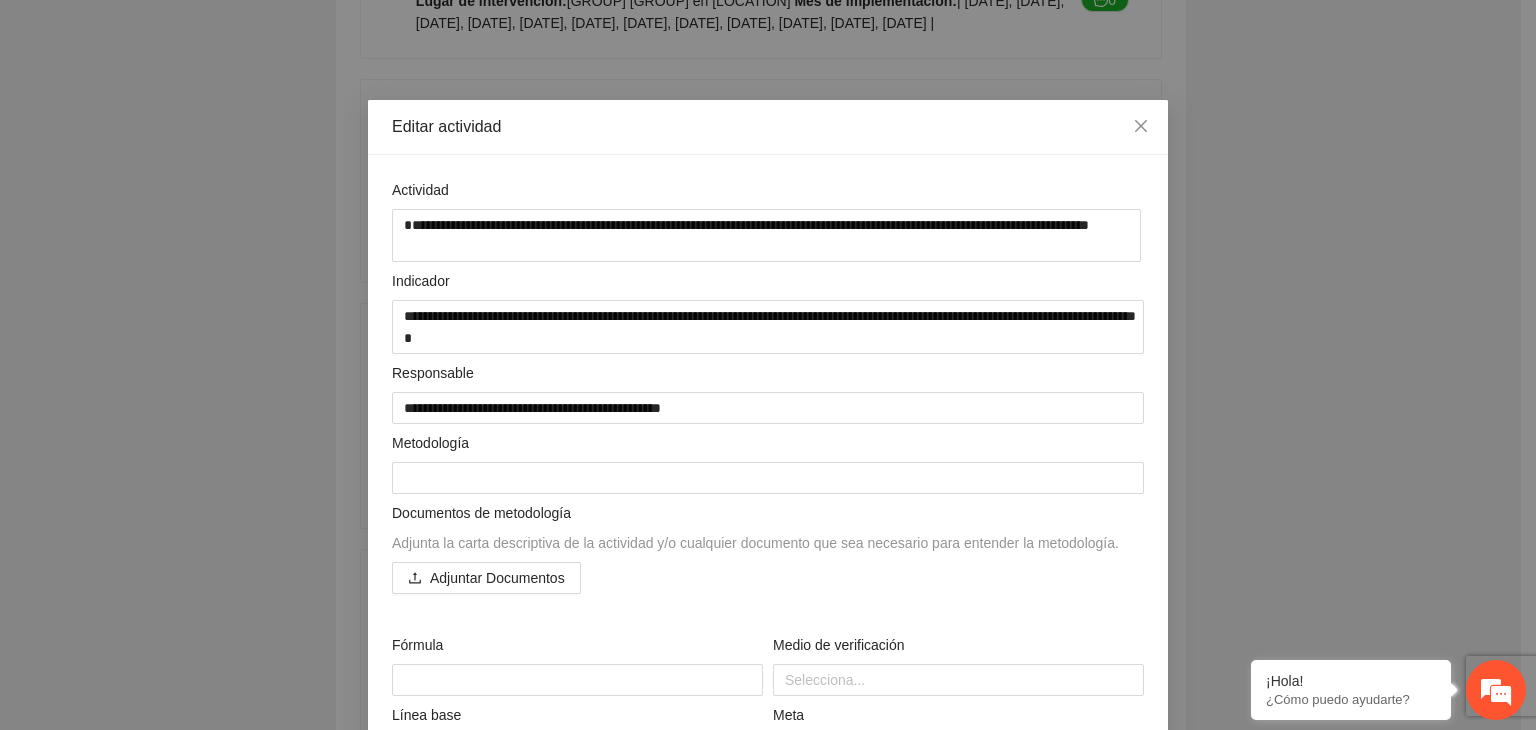 click on "**********" at bounding box center [768, 365] 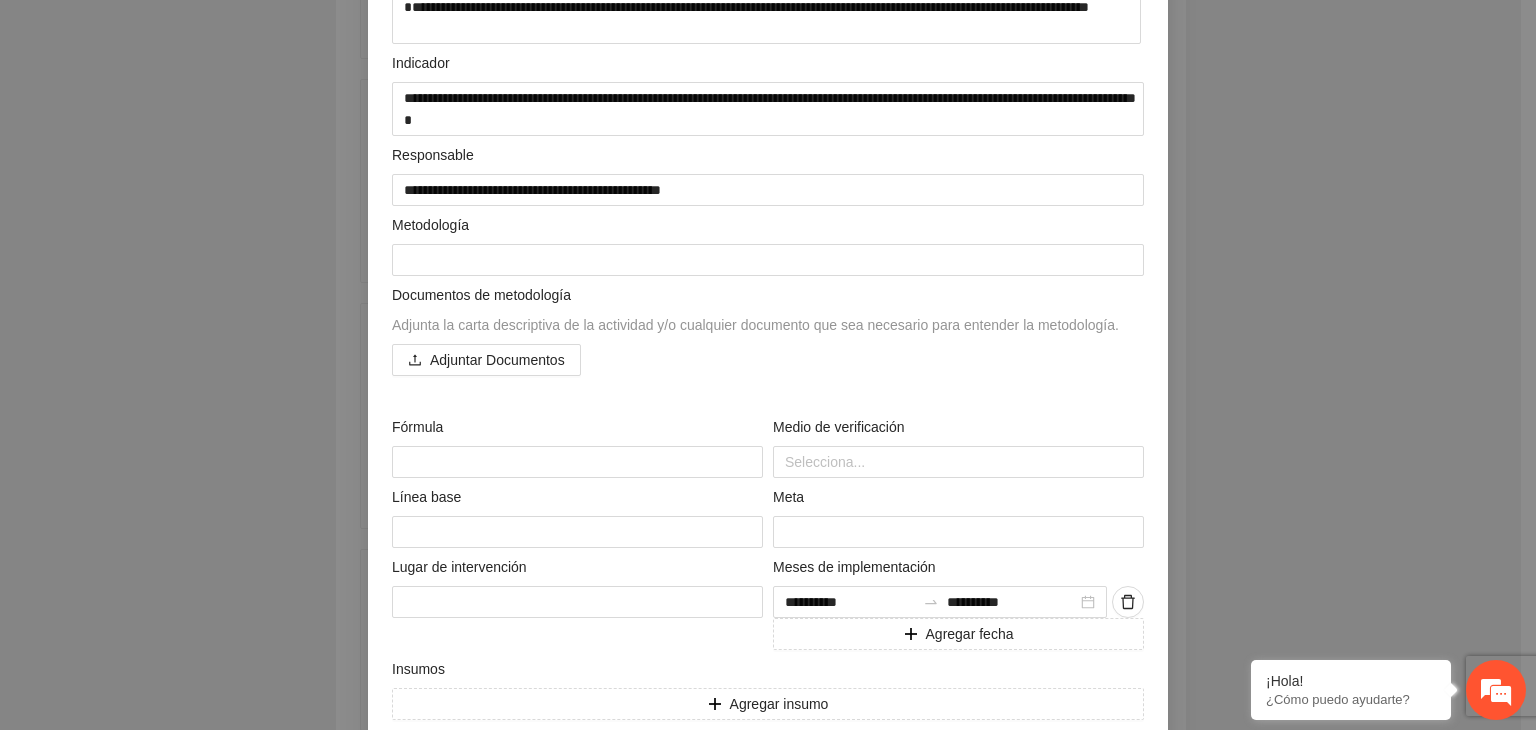 scroll, scrollTop: 379, scrollLeft: 0, axis: vertical 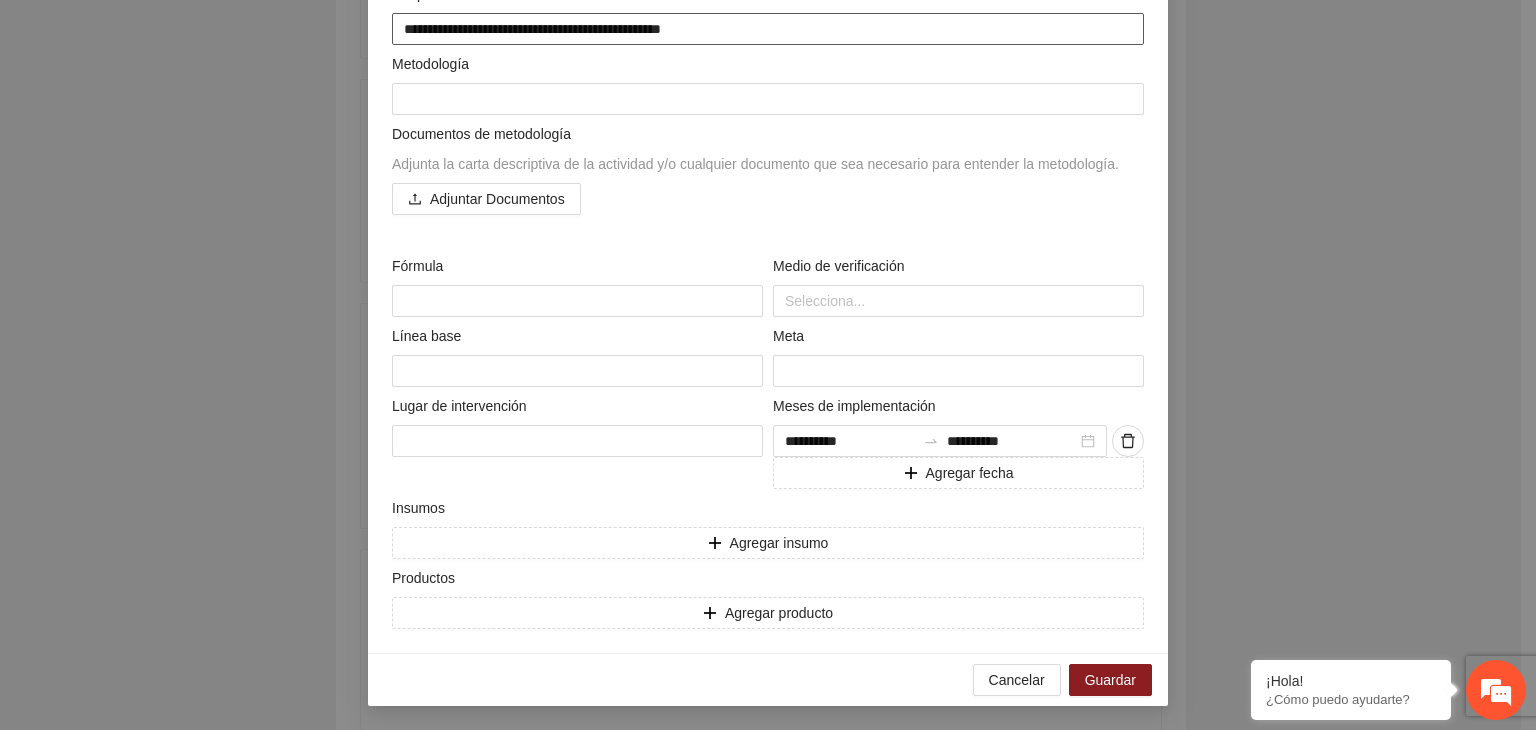 click on "**********" at bounding box center (768, 29) 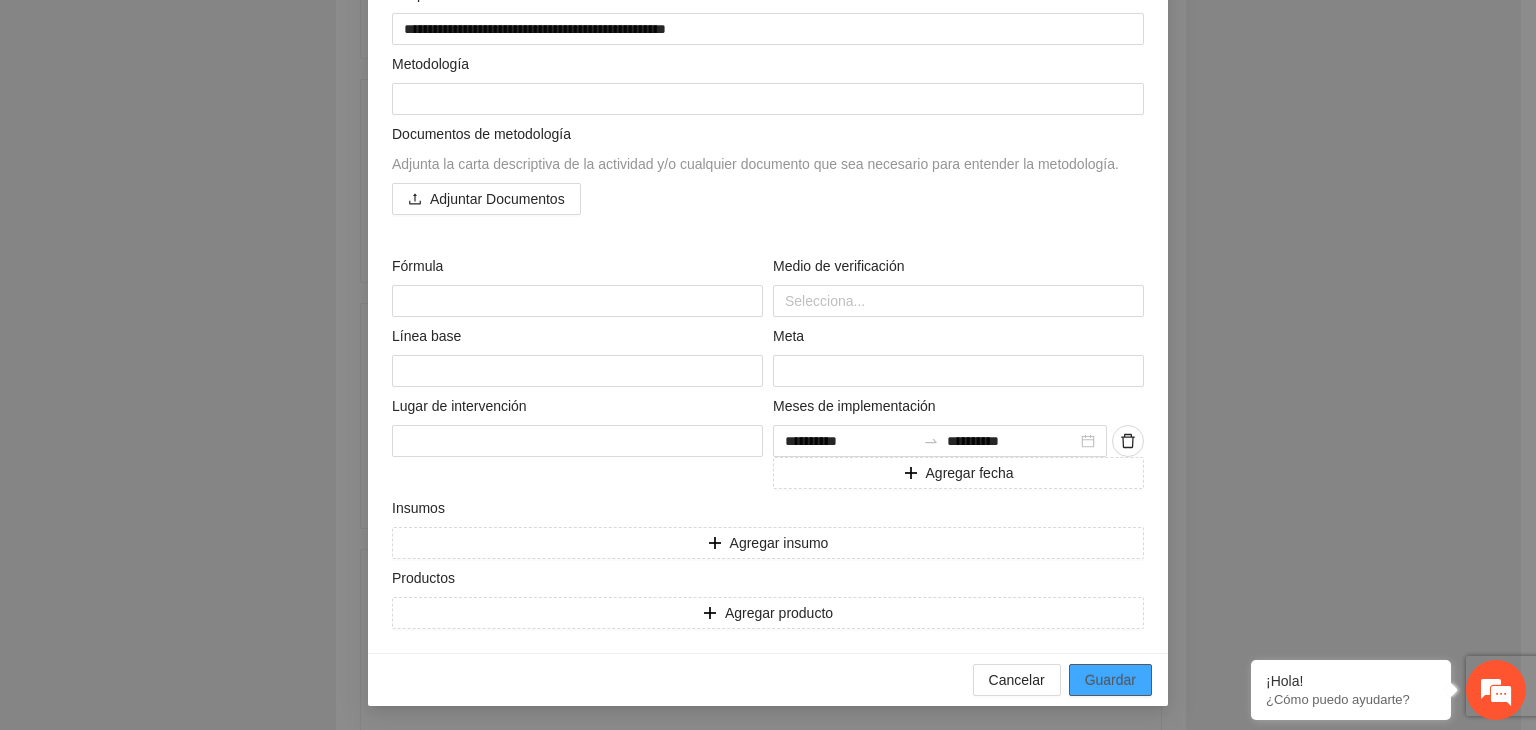 click on "Guardar" at bounding box center (1110, 680) 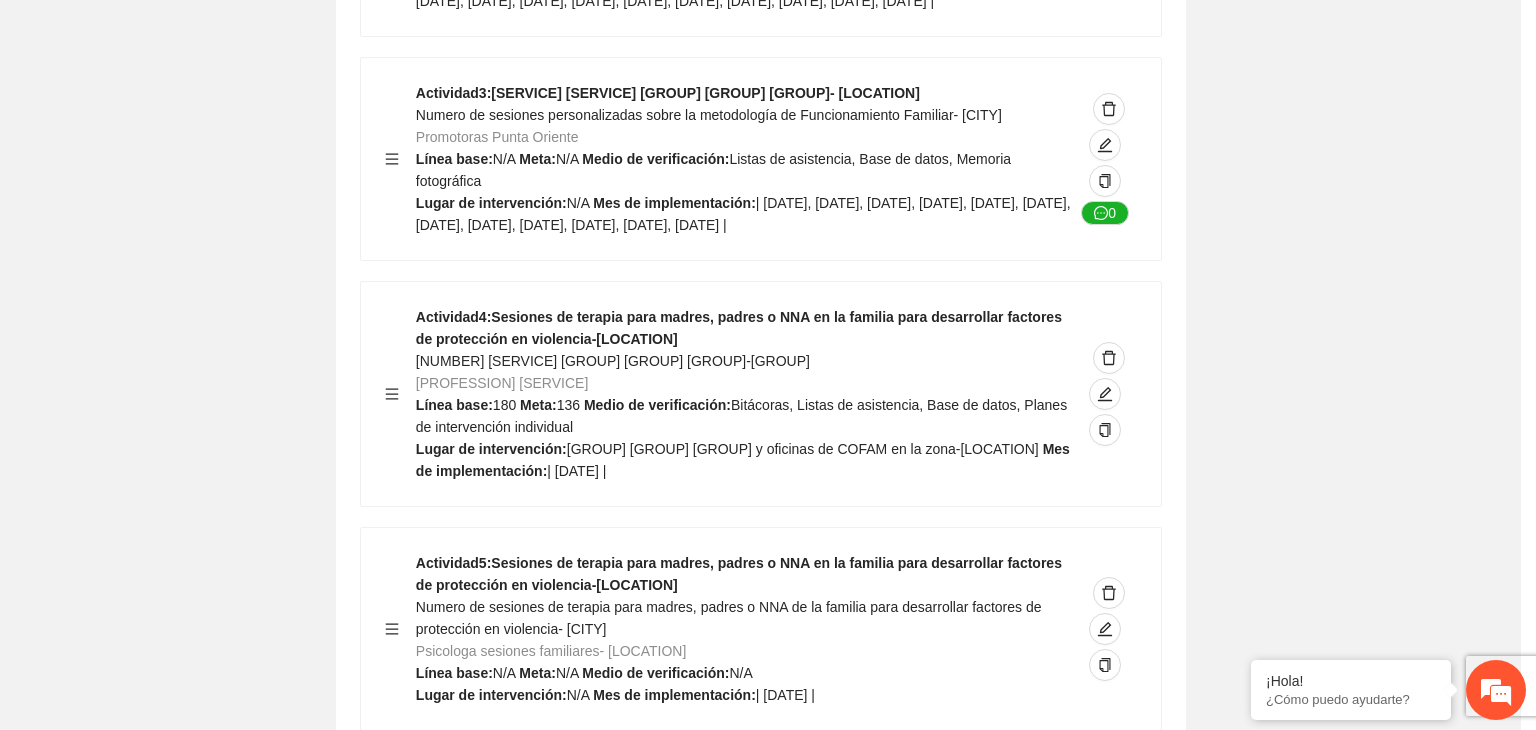 scroll, scrollTop: 204, scrollLeft: 0, axis: vertical 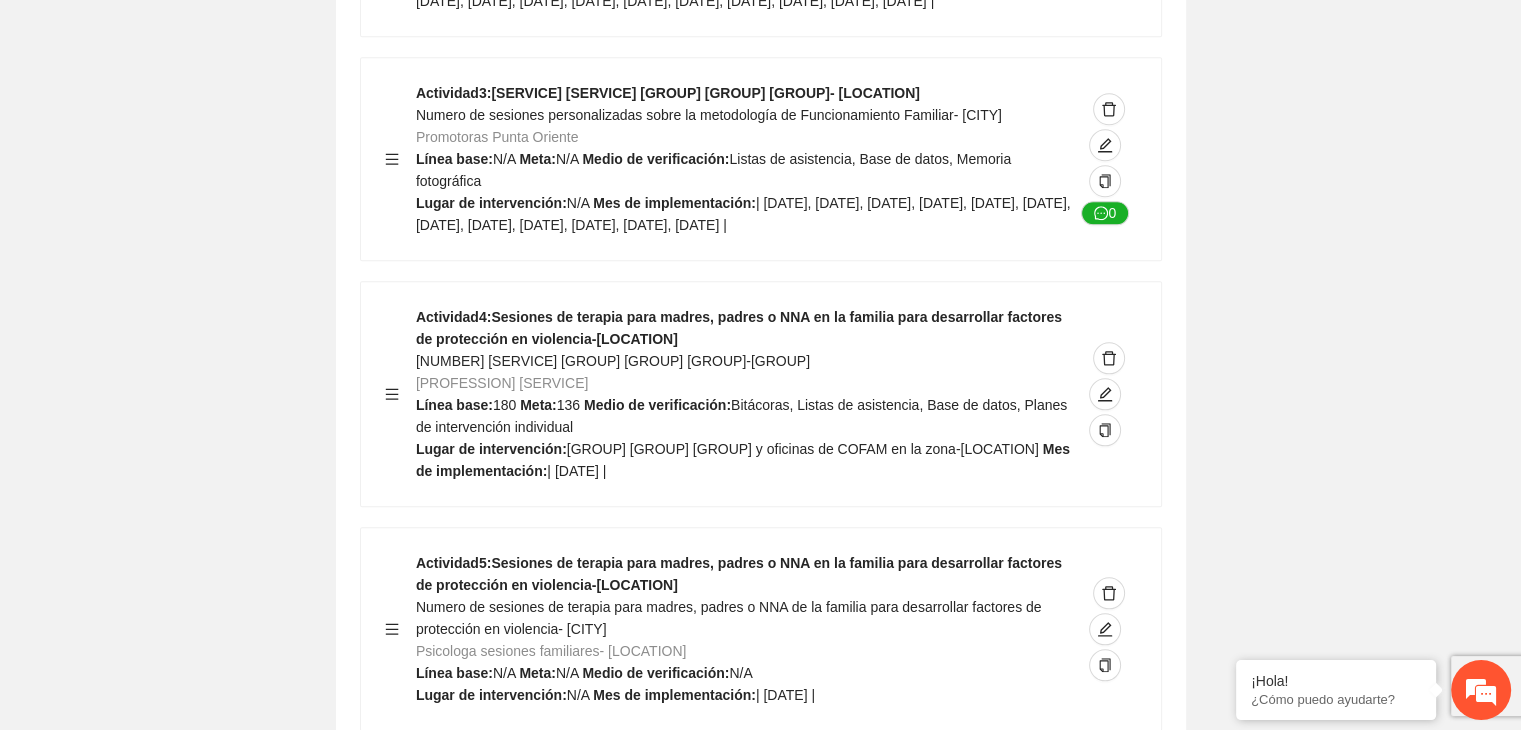 click on "Guardar Objetivo de desarrollo      Exportar Contribuir a la disminución de incidencia en violencia familiar en las zonas de [LOCATION], [LOCATION] y [LOCATION] del Municipio  de Chihuahua. Indicadores Indicador  1 :  Violencia familiar disminuyendo en un 5% en [LOCATION] Número de carpetas de investigación de Violencia familiar  disminuyendo en un 5% en [LOCATION] Metodología:  Se solicita información al Observatorio Ciudadano de FICOSEC sobre el número de carpetas de violencia familiar en las colonias de intervención Línea base:  [NUMBER]   Meta:  [NUMBER]   Fórmula:  Suma de carpetas de investigación de violencia familiar disminuyendo  en un 5% en [LOCATION]   Medio de verificación:  Reporte/Informe 0 Indicador  2 :  Violencia familiar disminuyendo en un 5% en [LOCATION] Número de carpetas de investigación de Violencia familiar  disminuyendo en un 5% en [LOCATION] Metodología:  Línea base:  [NUMBER]   Meta:  [NUMBER]   Fórmula:    Medio de verificación:  Reporte/Informe 0 3 :" at bounding box center (760, -4005) 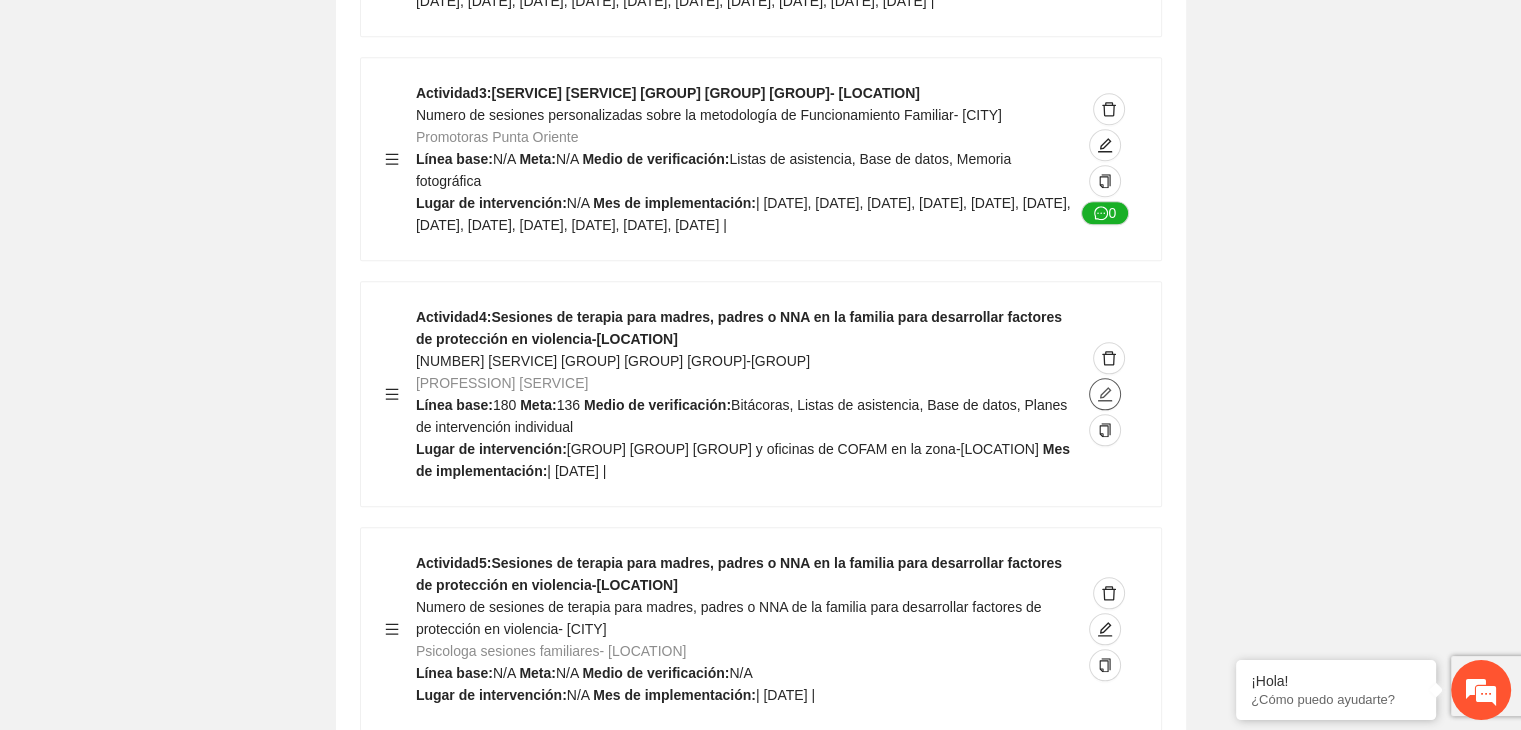 click at bounding box center (1105, 394) 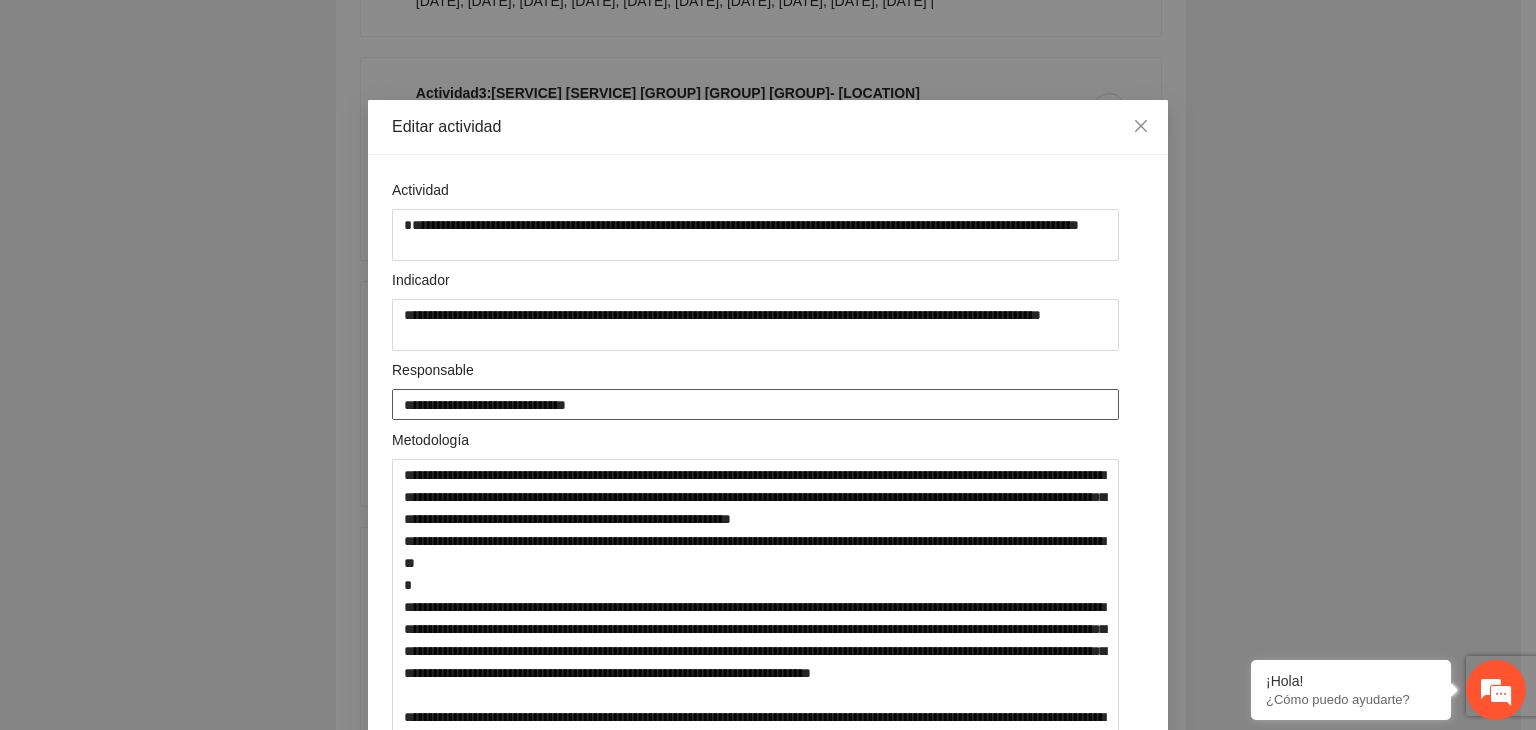 click on "**********" at bounding box center [755, 404] 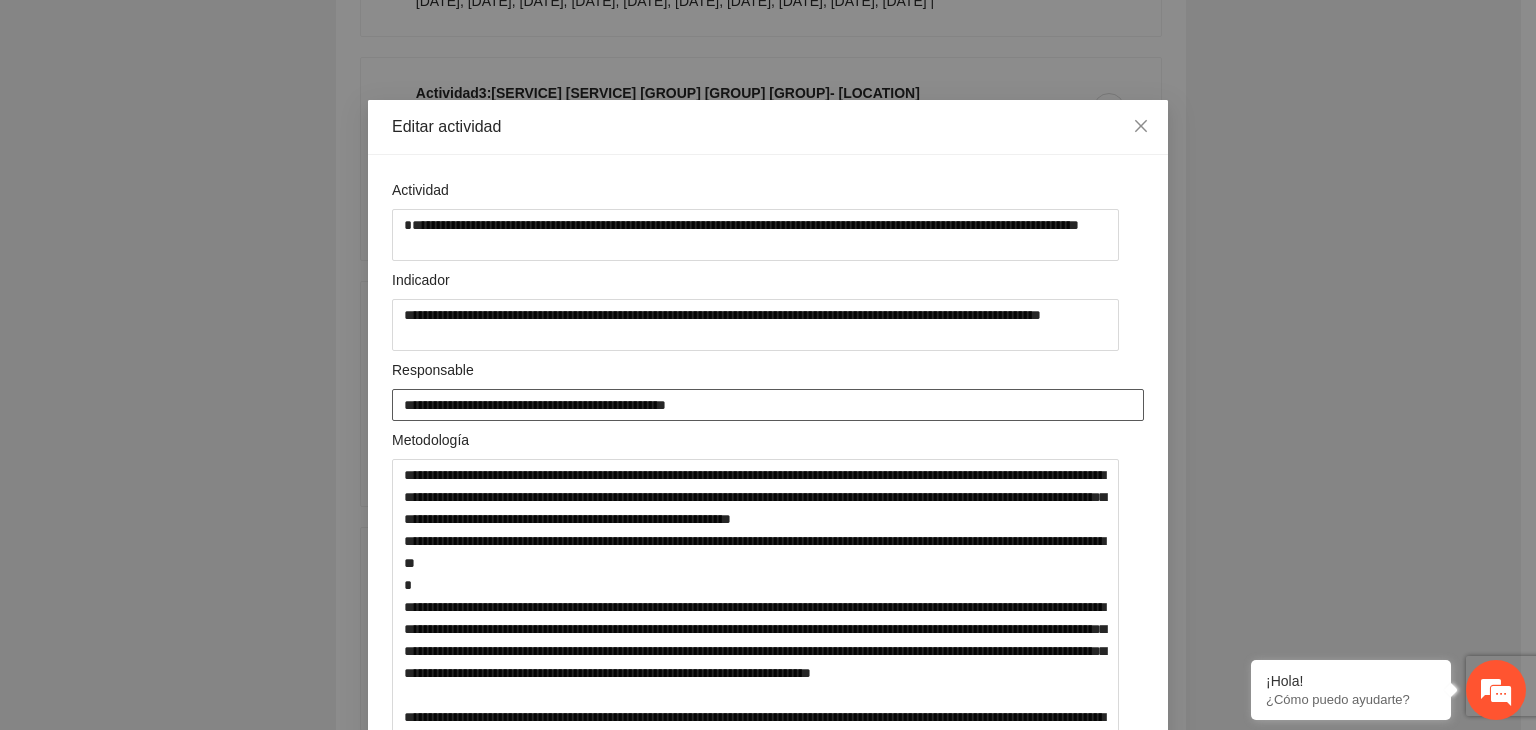 click on "**********" at bounding box center [768, 405] 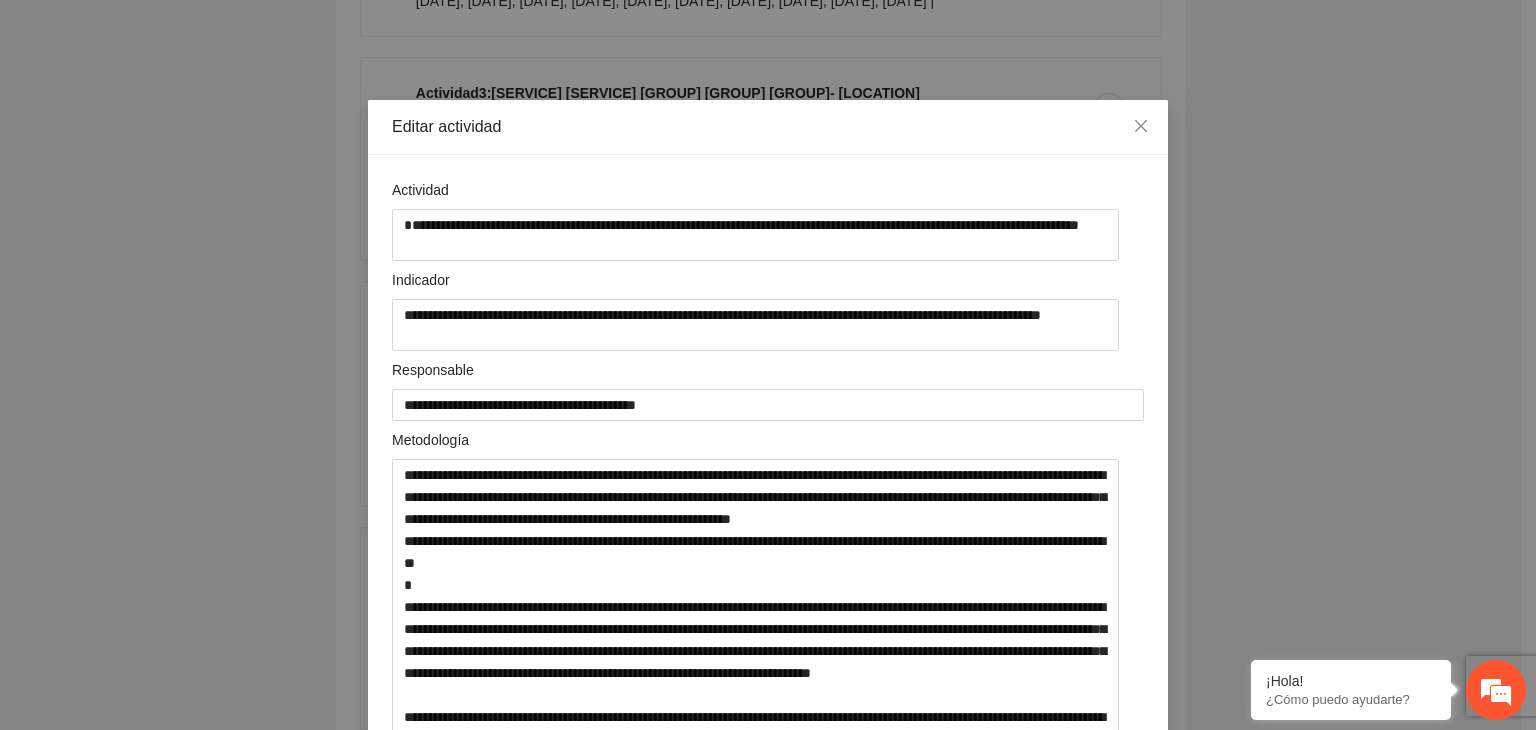click on "**********" at bounding box center [768, 365] 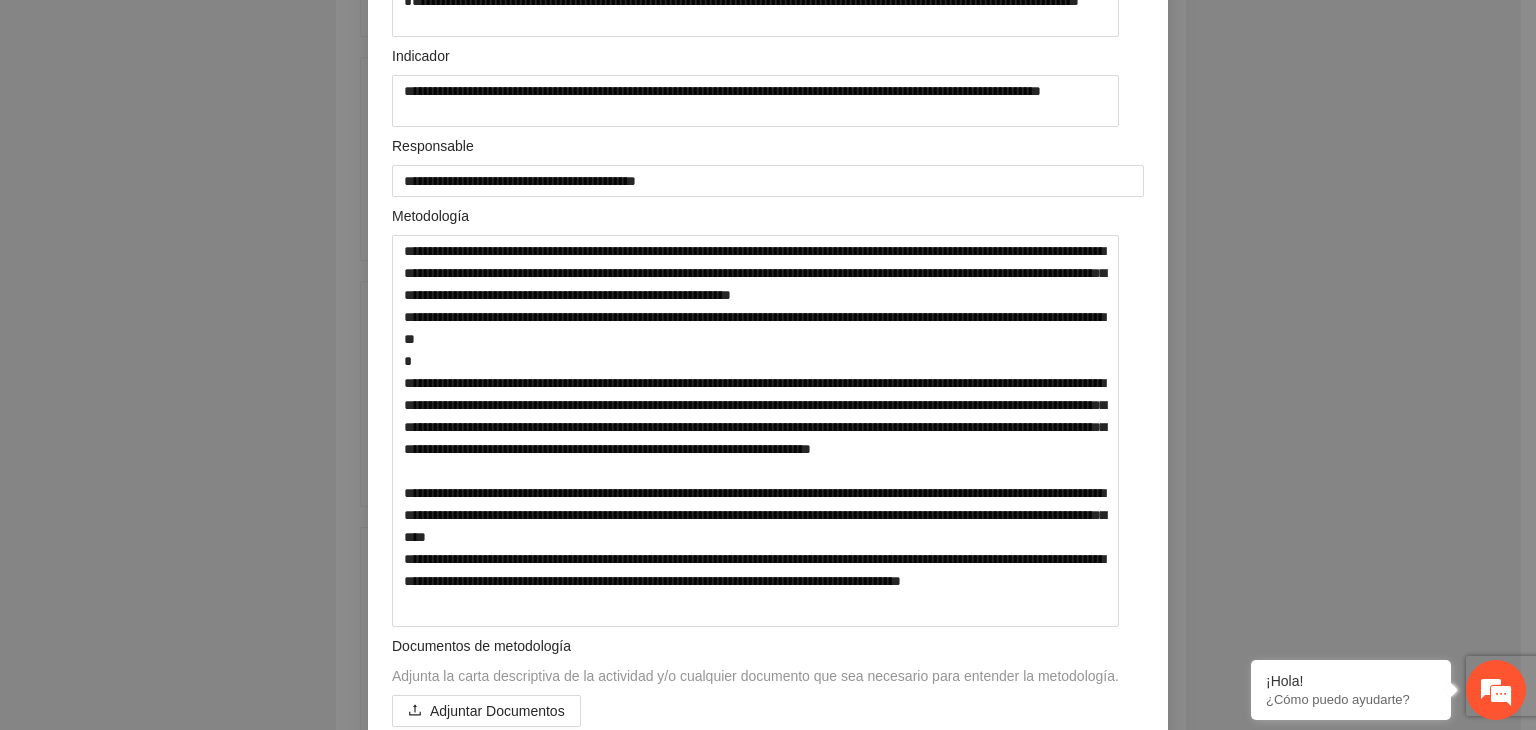 scroll, scrollTop: 240, scrollLeft: 0, axis: vertical 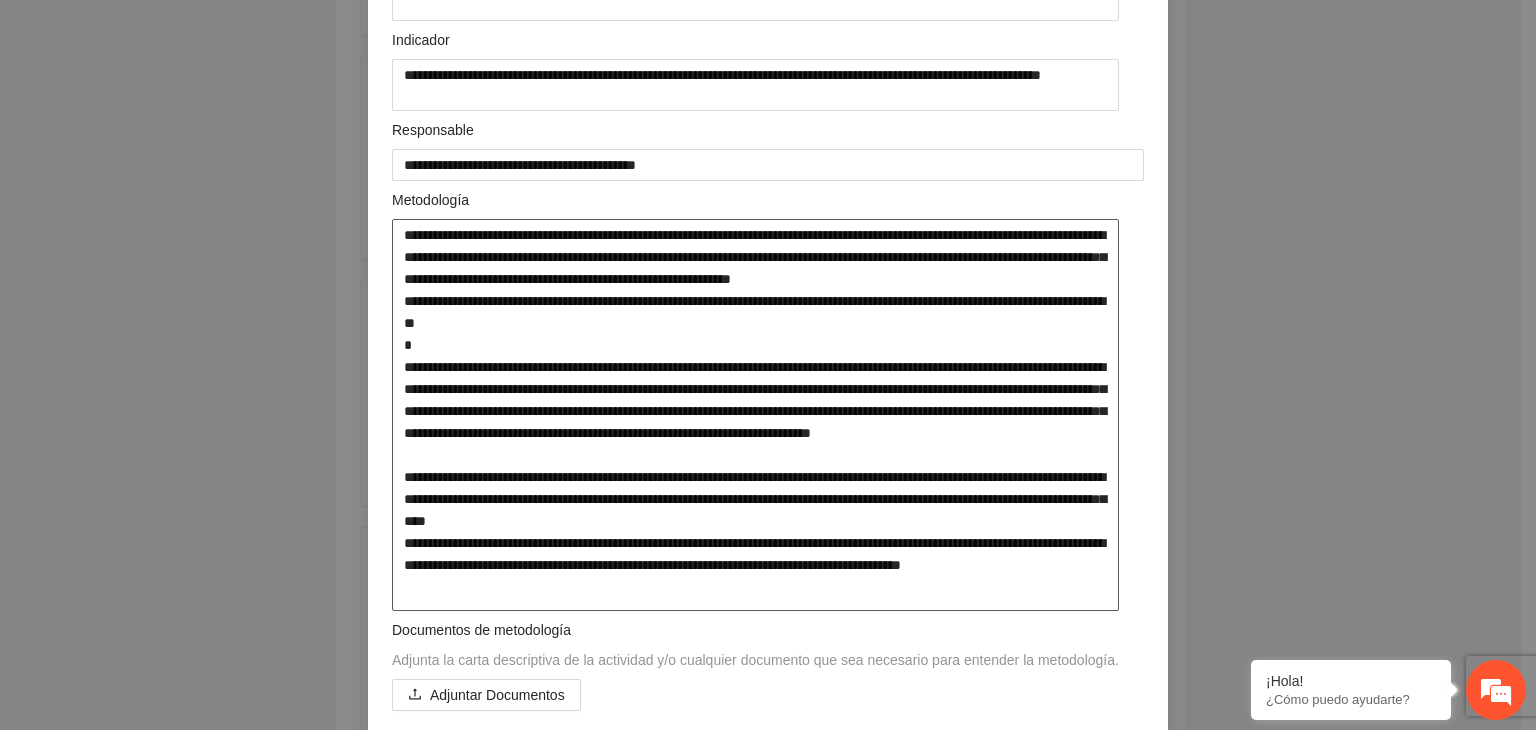 drag, startPoint x: 390, startPoint y: 241, endPoint x: 1103, endPoint y: 612, distance: 803.7475 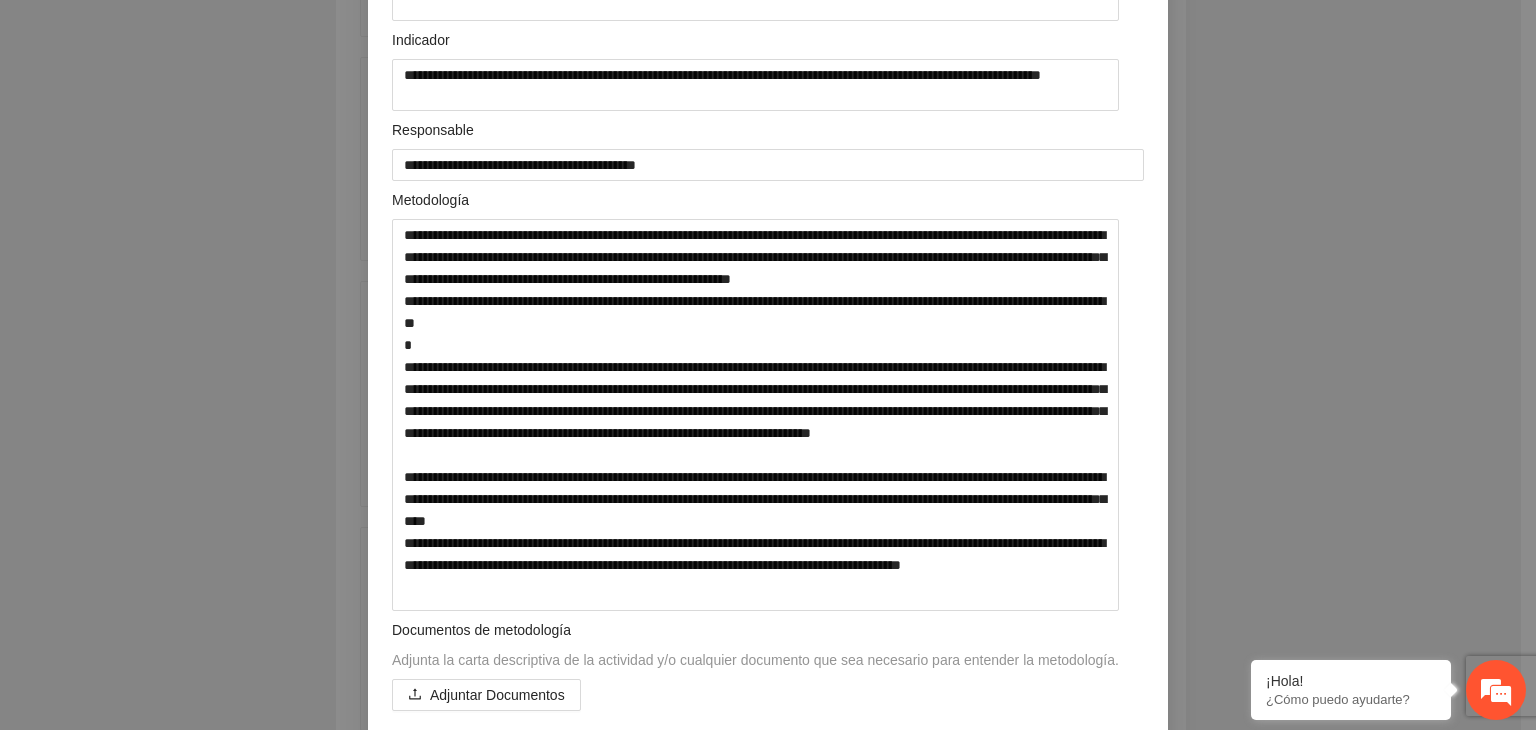 click on "**********" at bounding box center (768, 365) 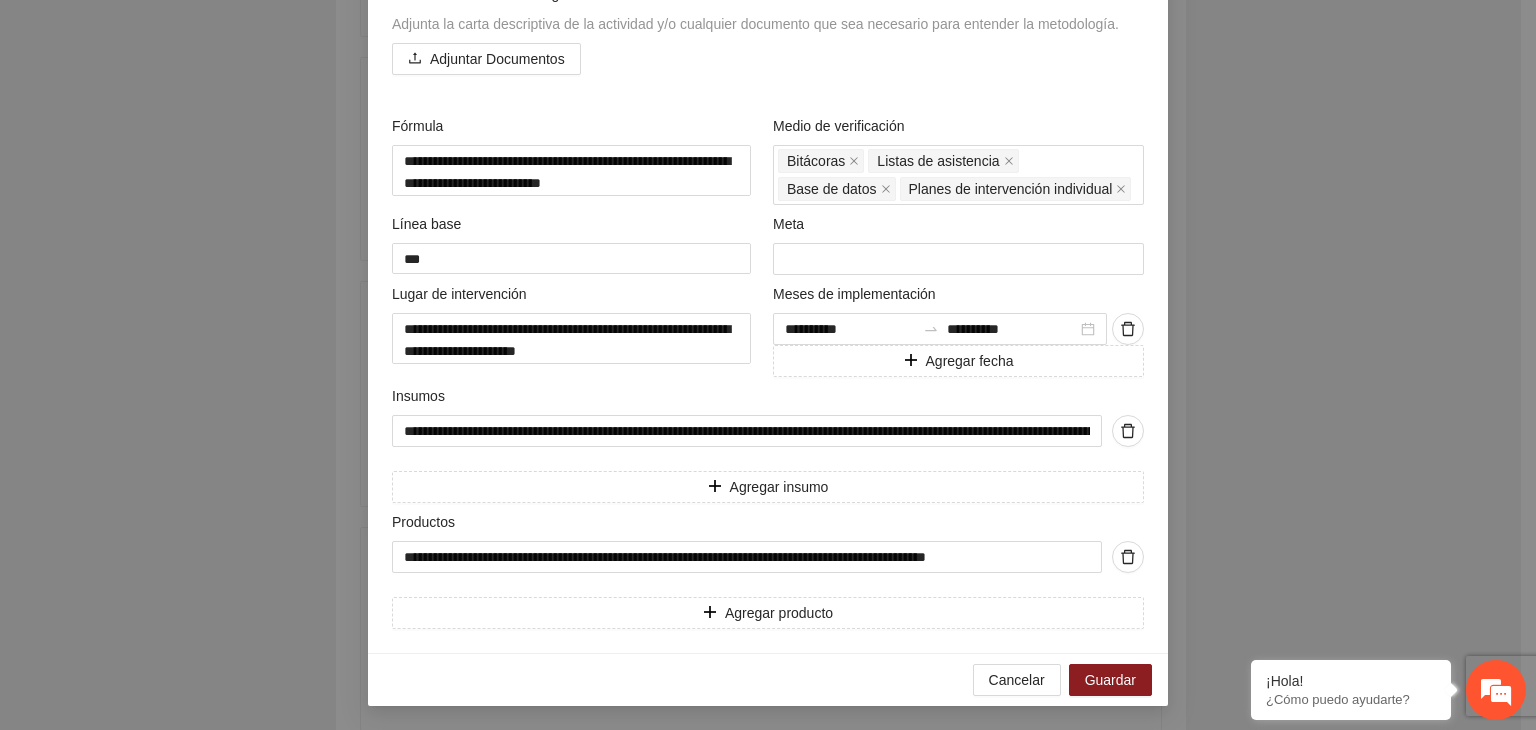 scroll, scrollTop: 892, scrollLeft: 0, axis: vertical 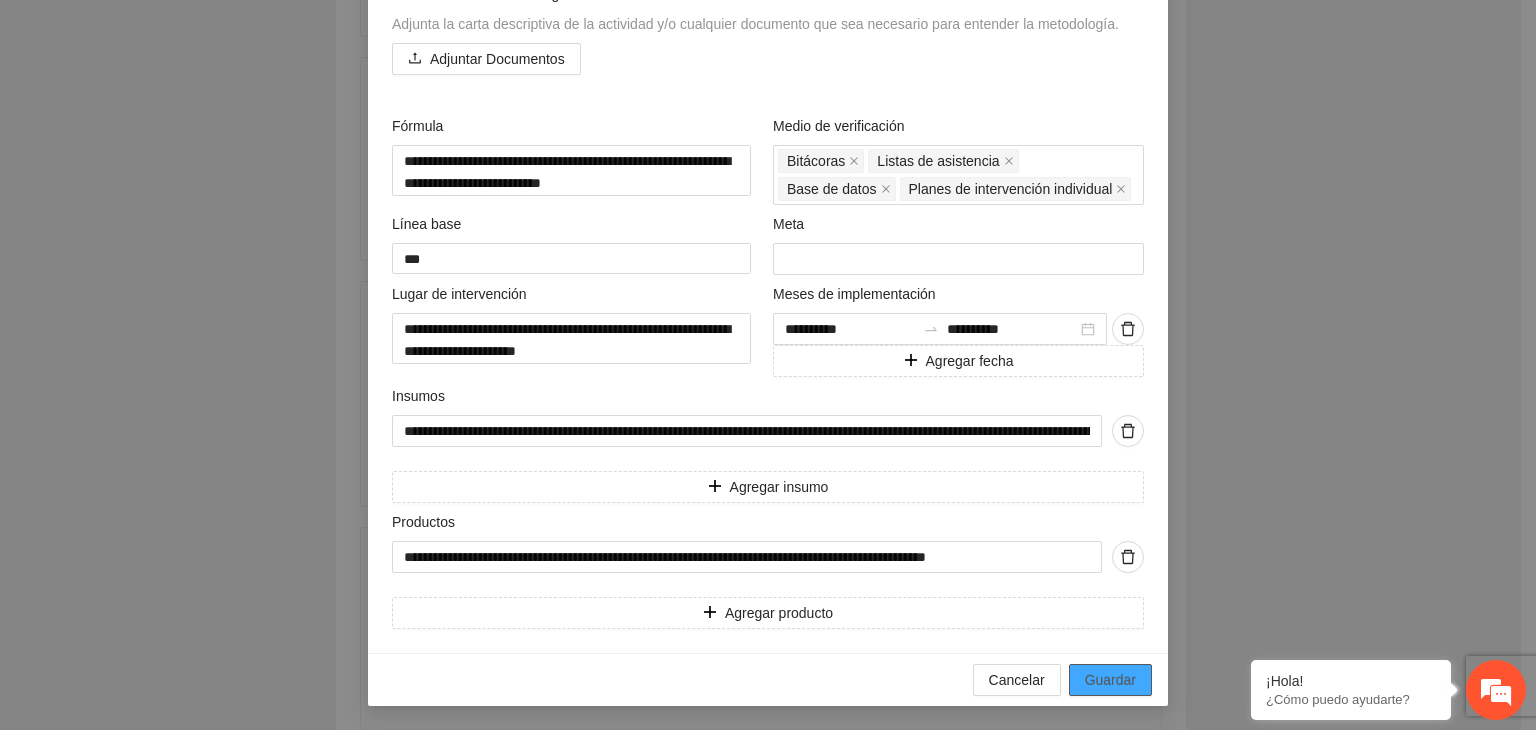 click on "Guardar" at bounding box center (1110, 680) 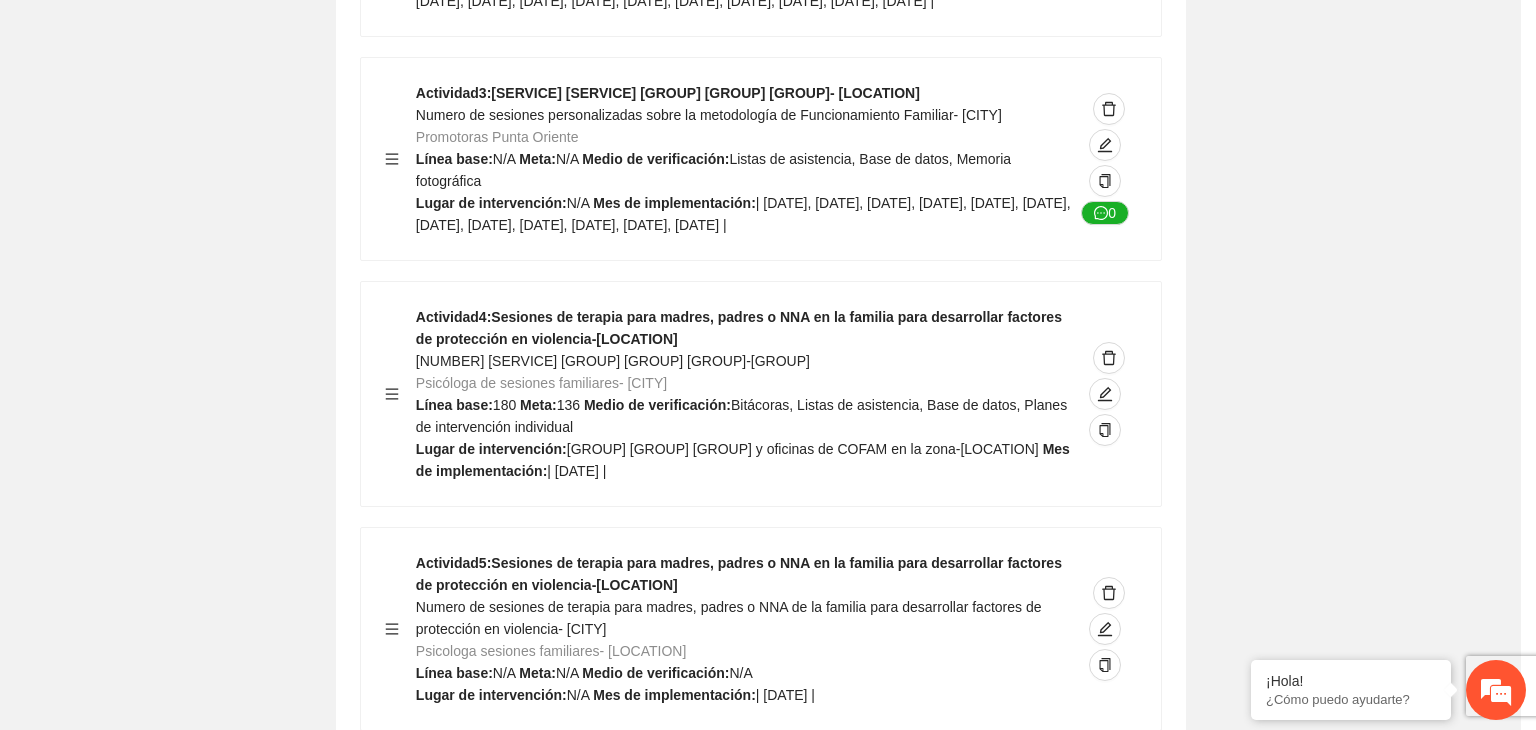 scroll, scrollTop: 204, scrollLeft: 0, axis: vertical 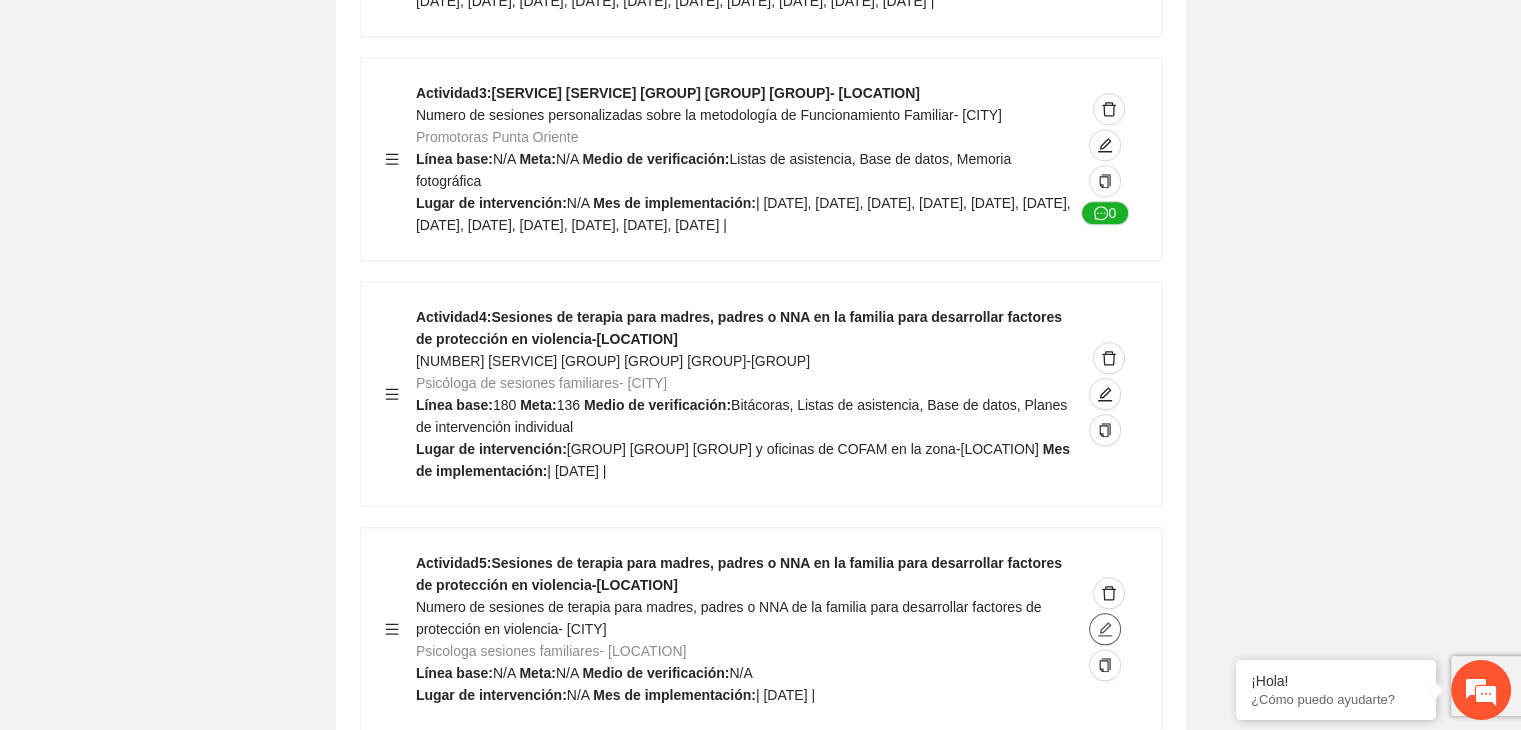 click 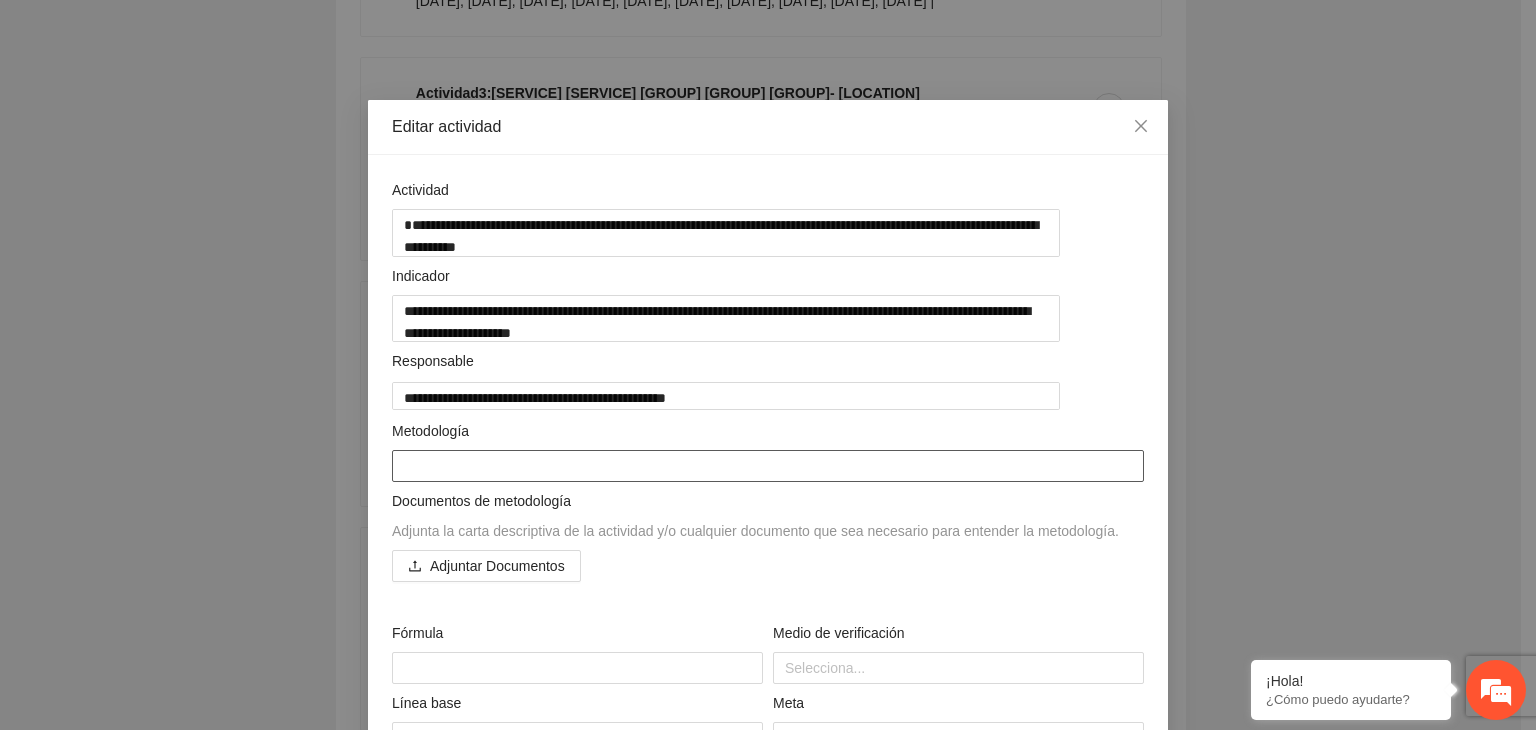 click at bounding box center [768, 466] 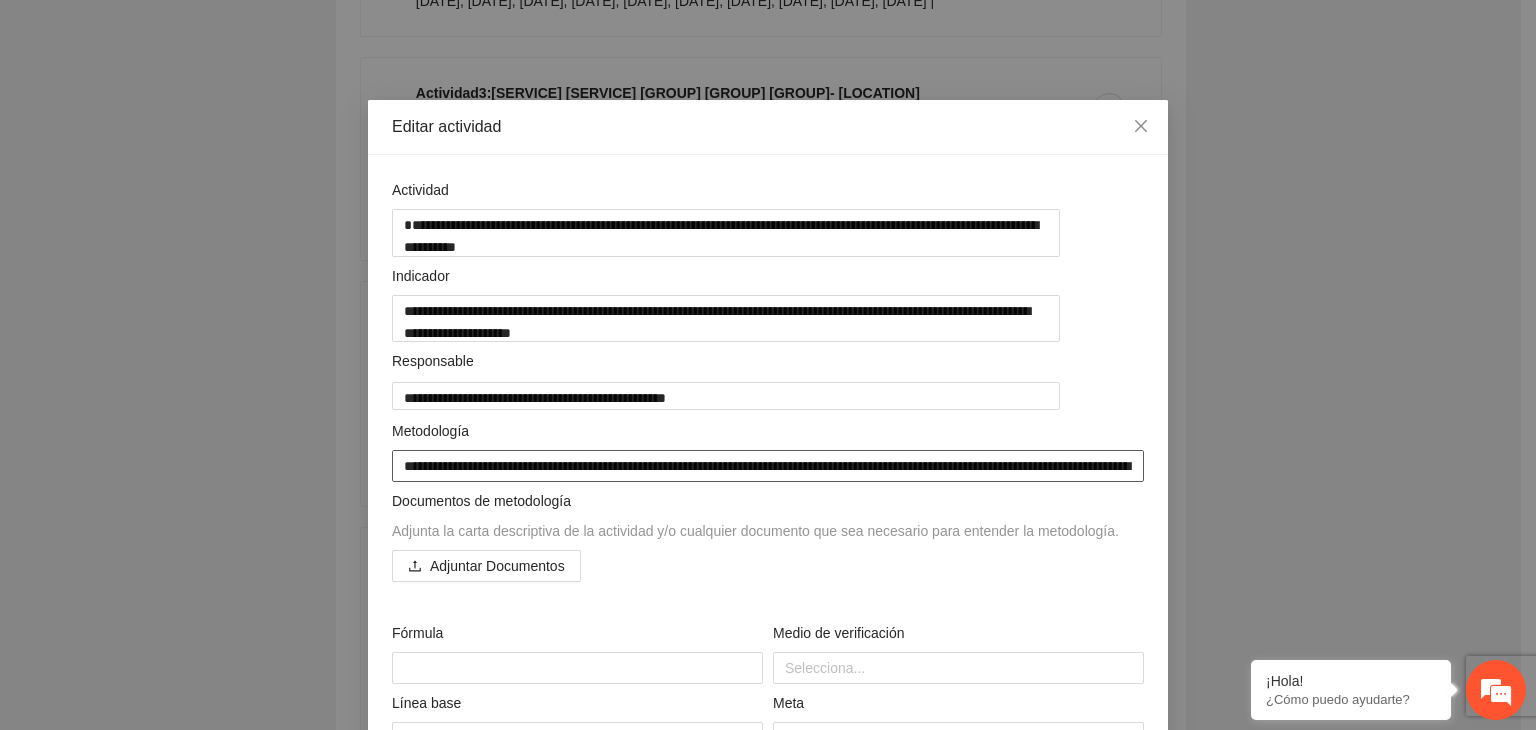 scroll, scrollTop: 0, scrollLeft: 0, axis: both 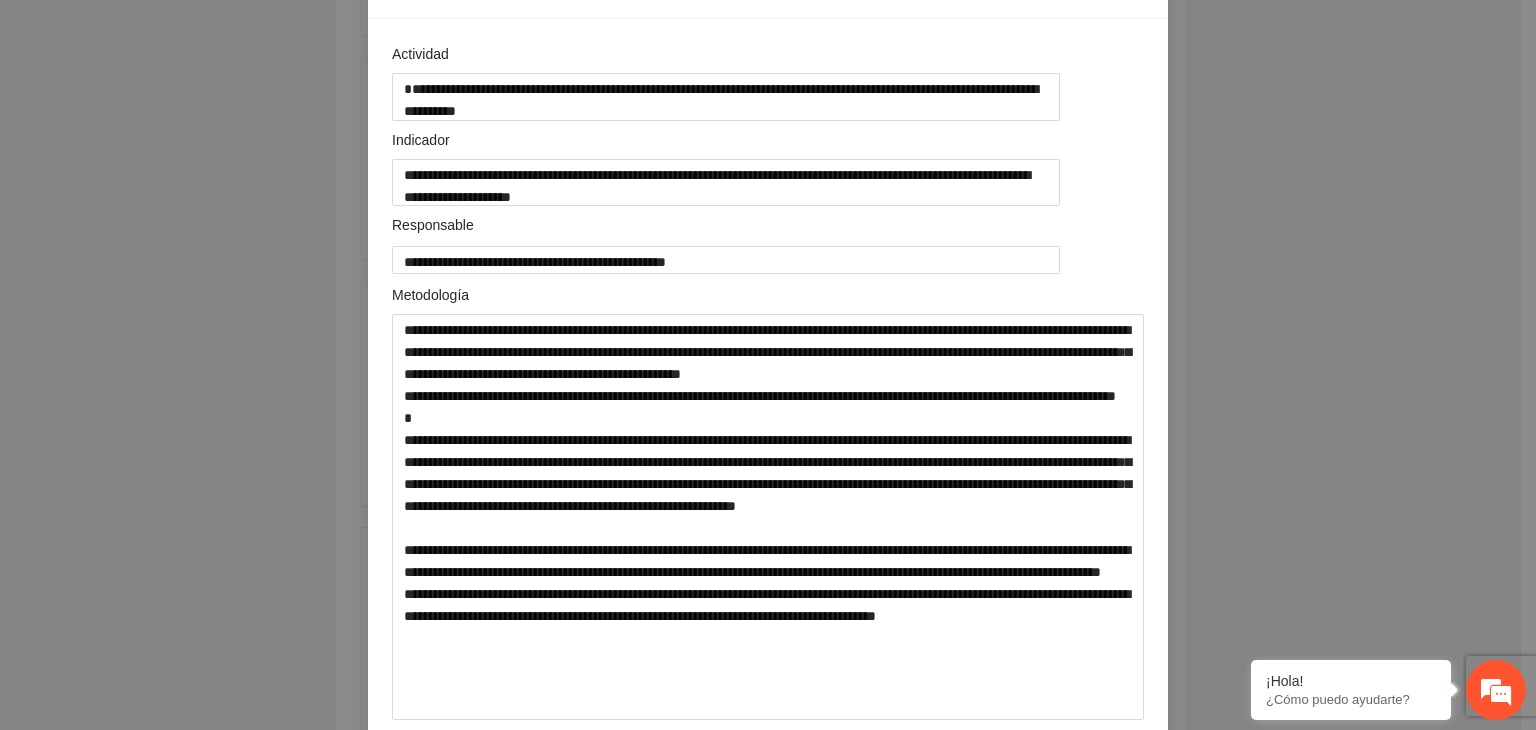 click on "**********" at bounding box center (768, 365) 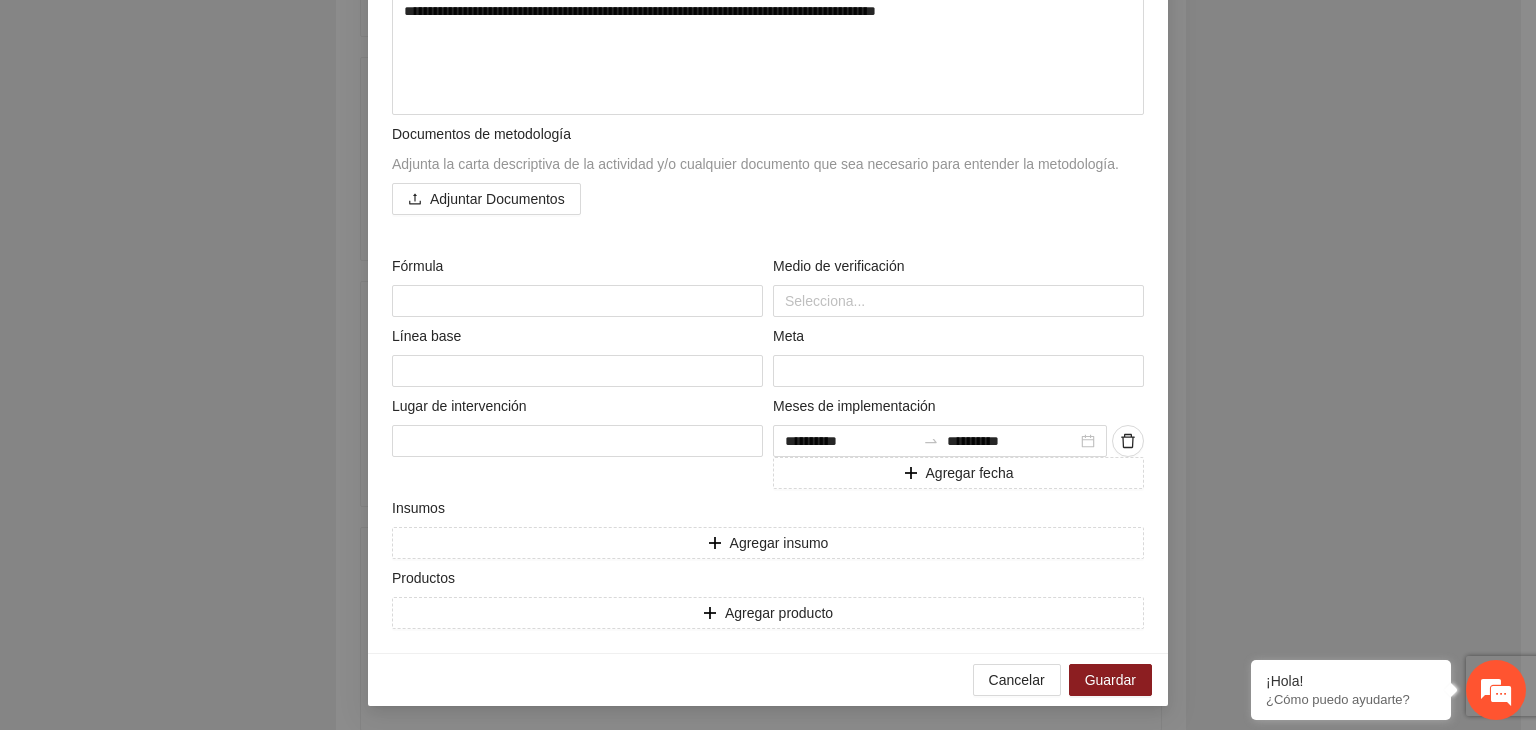 scroll, scrollTop: 752, scrollLeft: 0, axis: vertical 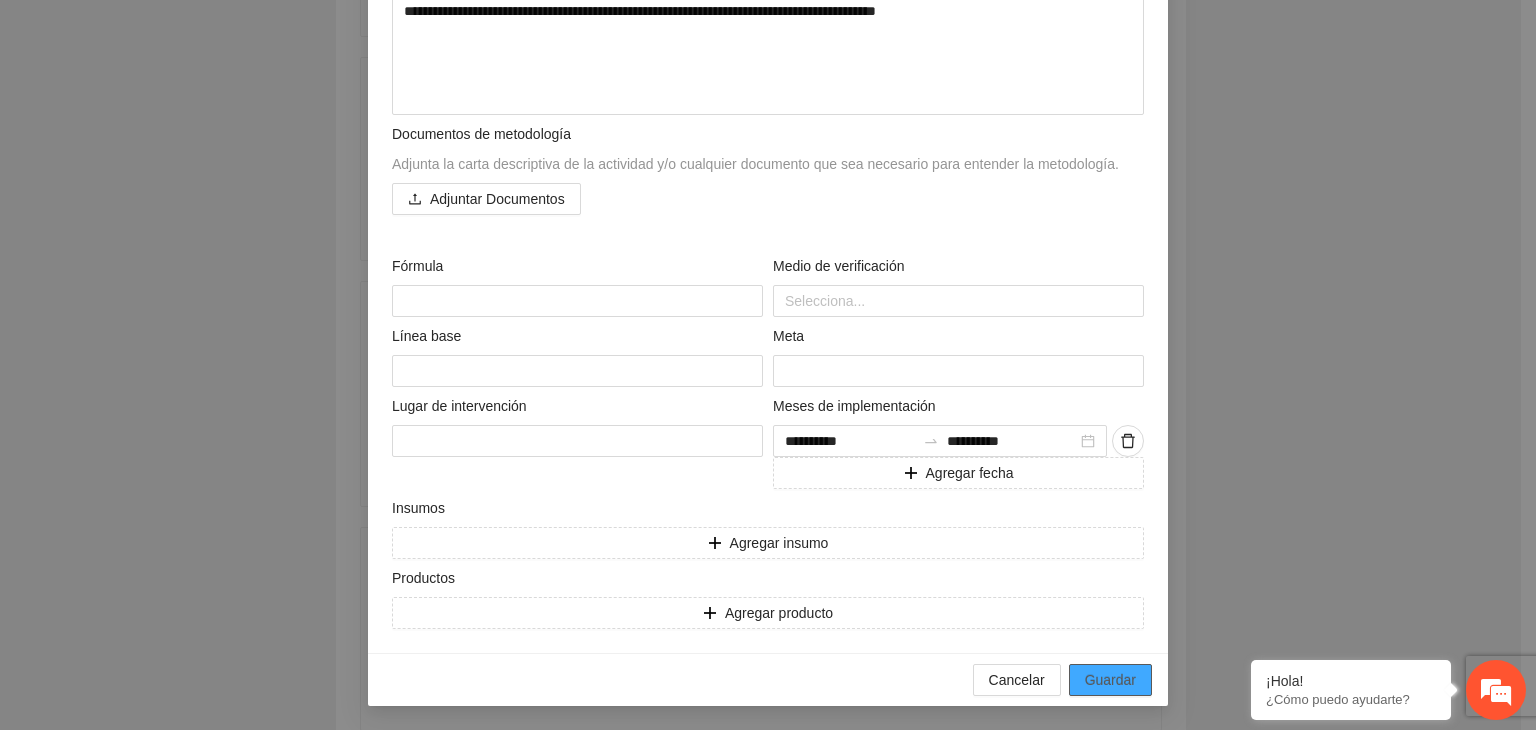 click on "Guardar" at bounding box center [1110, 680] 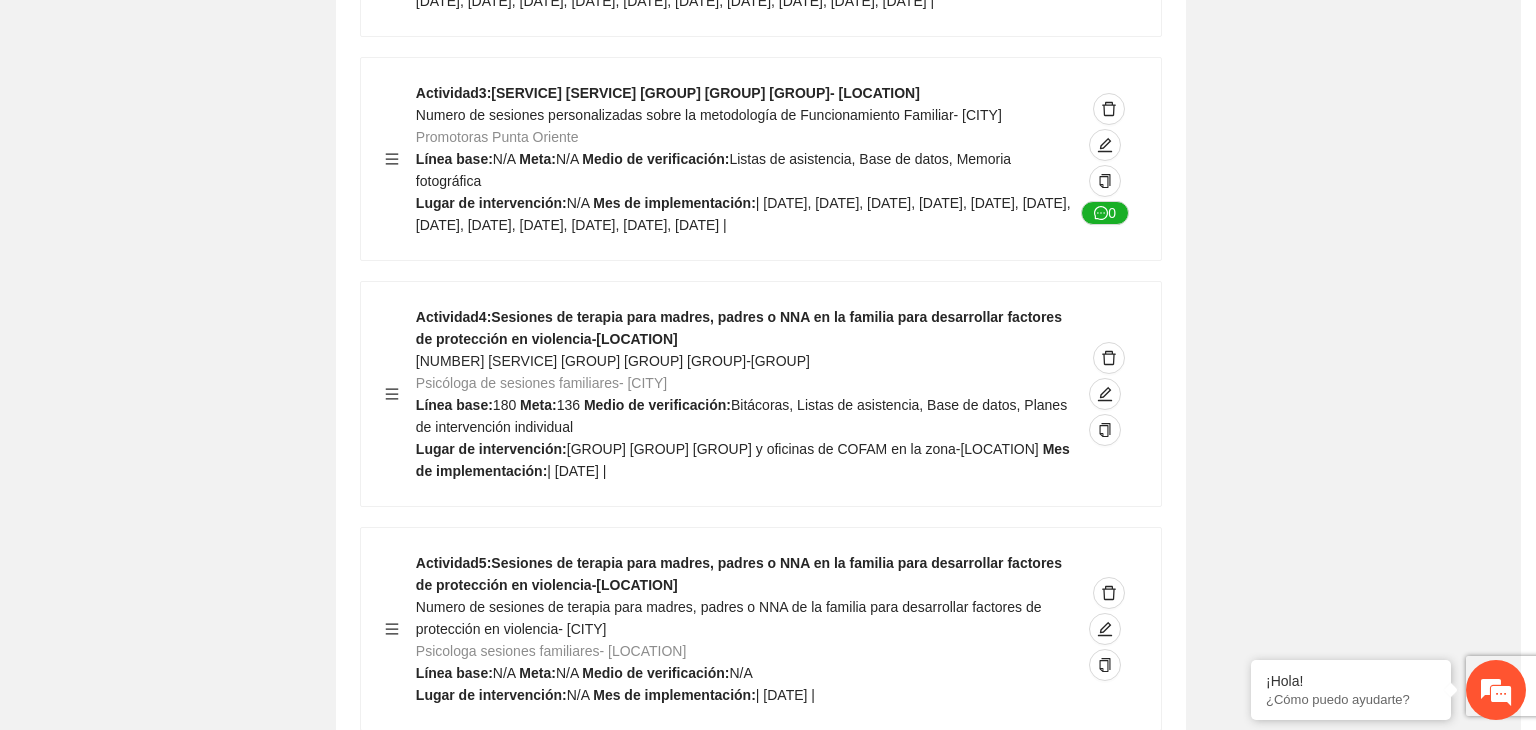scroll, scrollTop: 204, scrollLeft: 0, axis: vertical 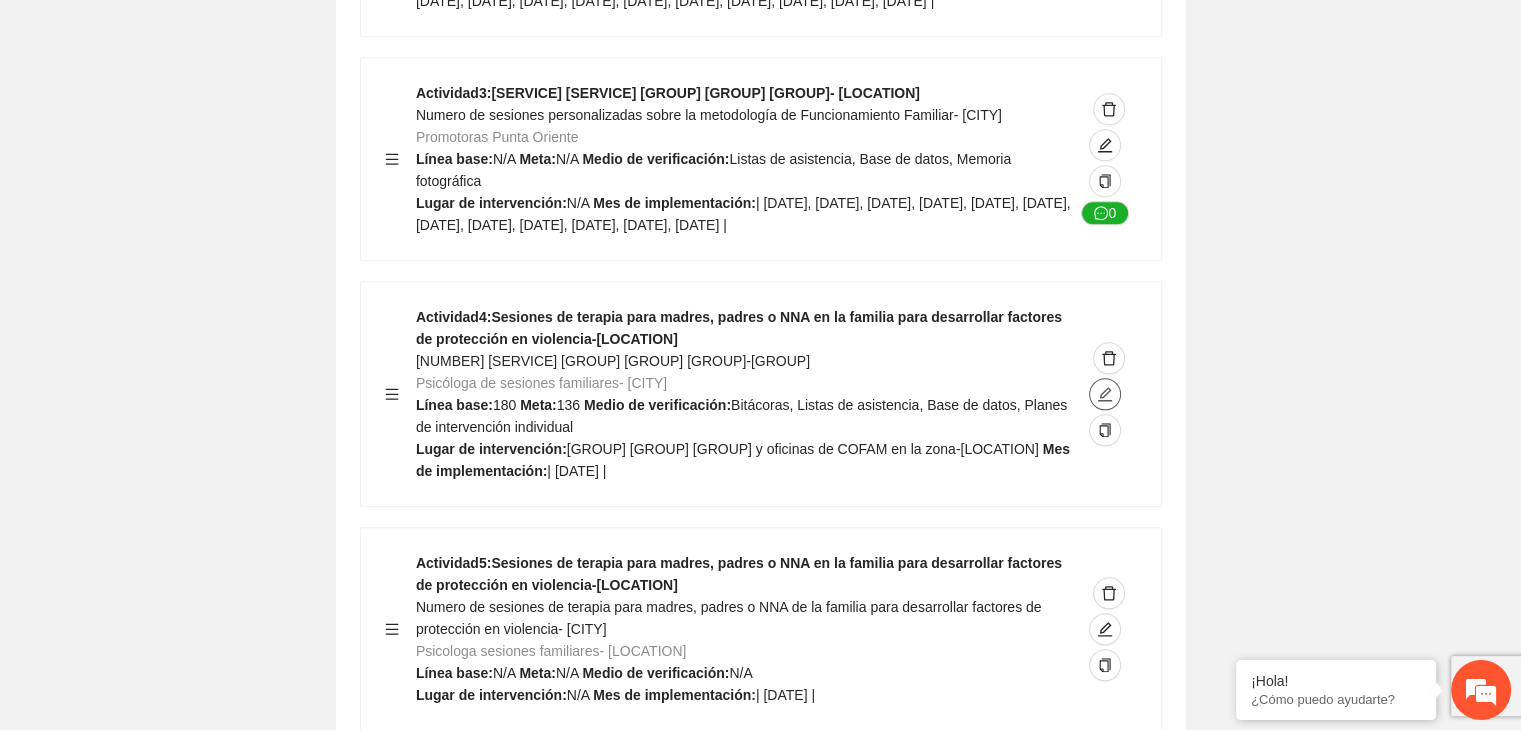 click 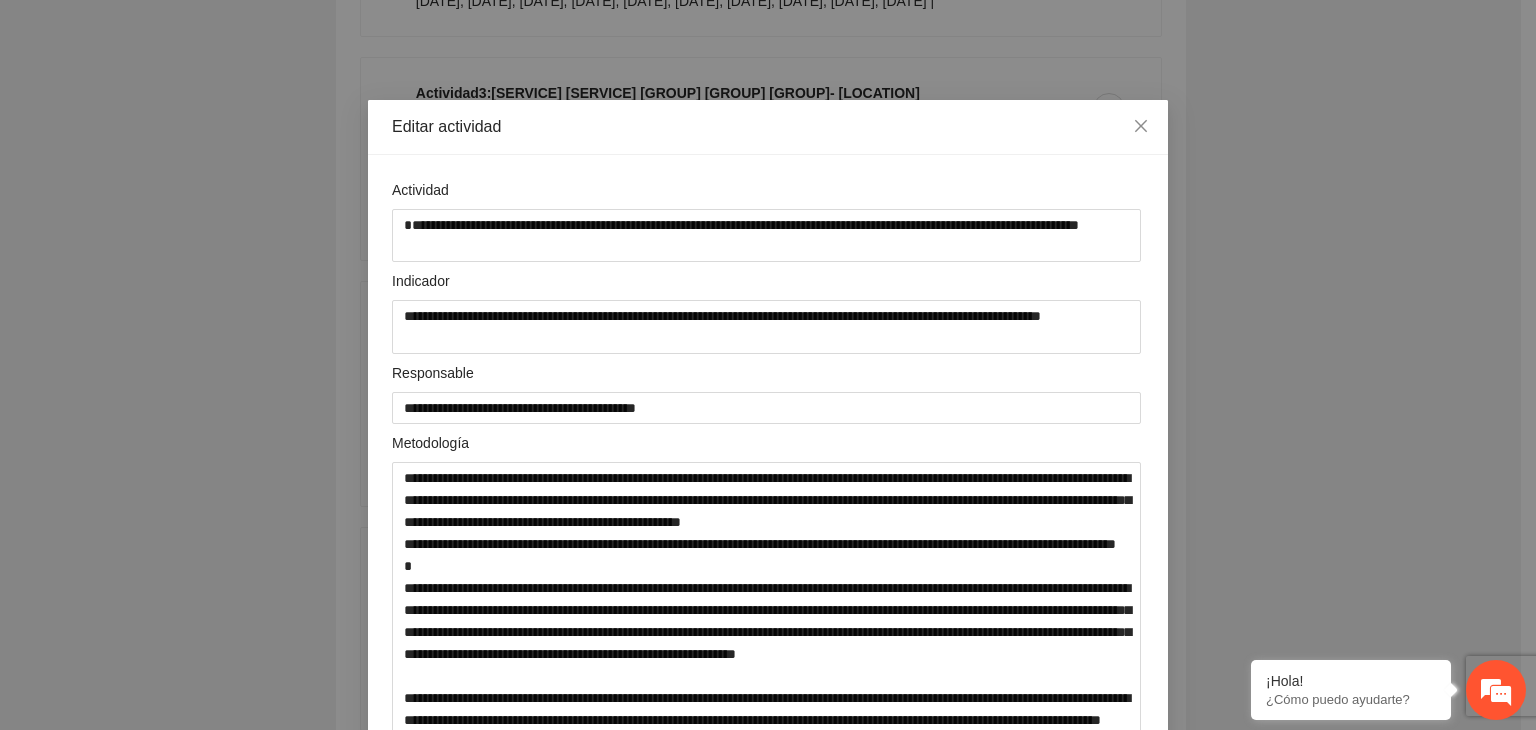 click on "**********" at bounding box center [768, 365] 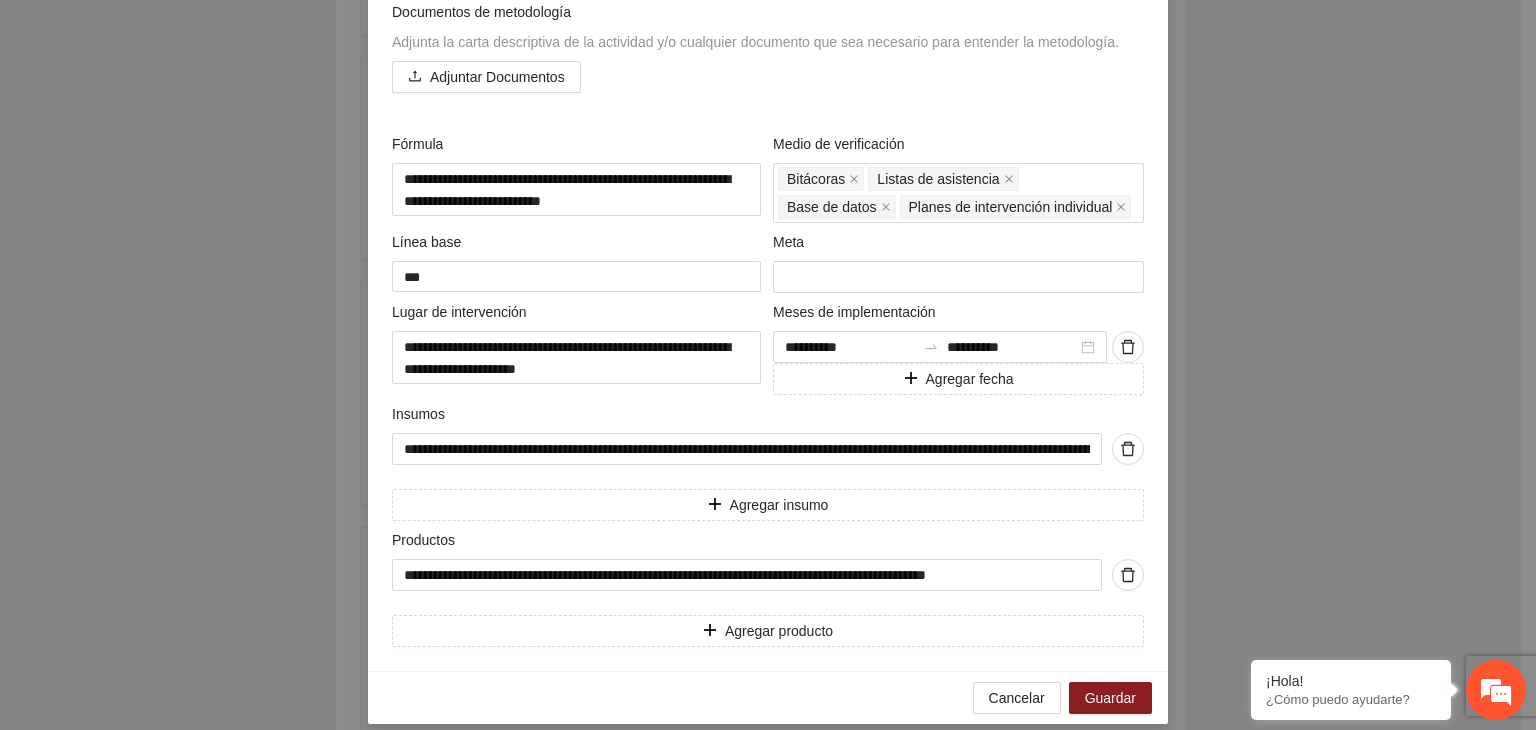 scroll, scrollTop: 892, scrollLeft: 0, axis: vertical 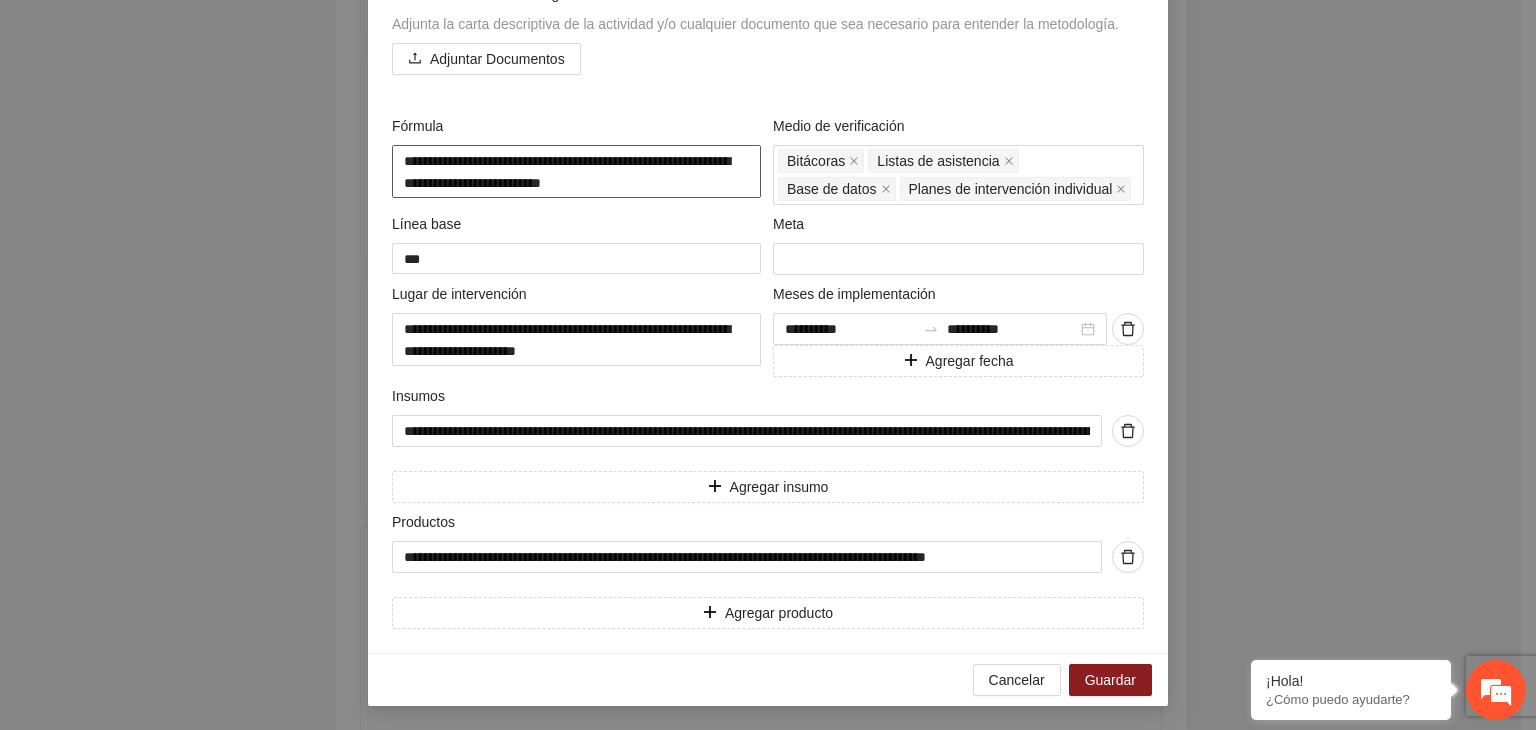 drag, startPoint x: 688, startPoint y: 187, endPoint x: 334, endPoint y: 141, distance: 356.9762 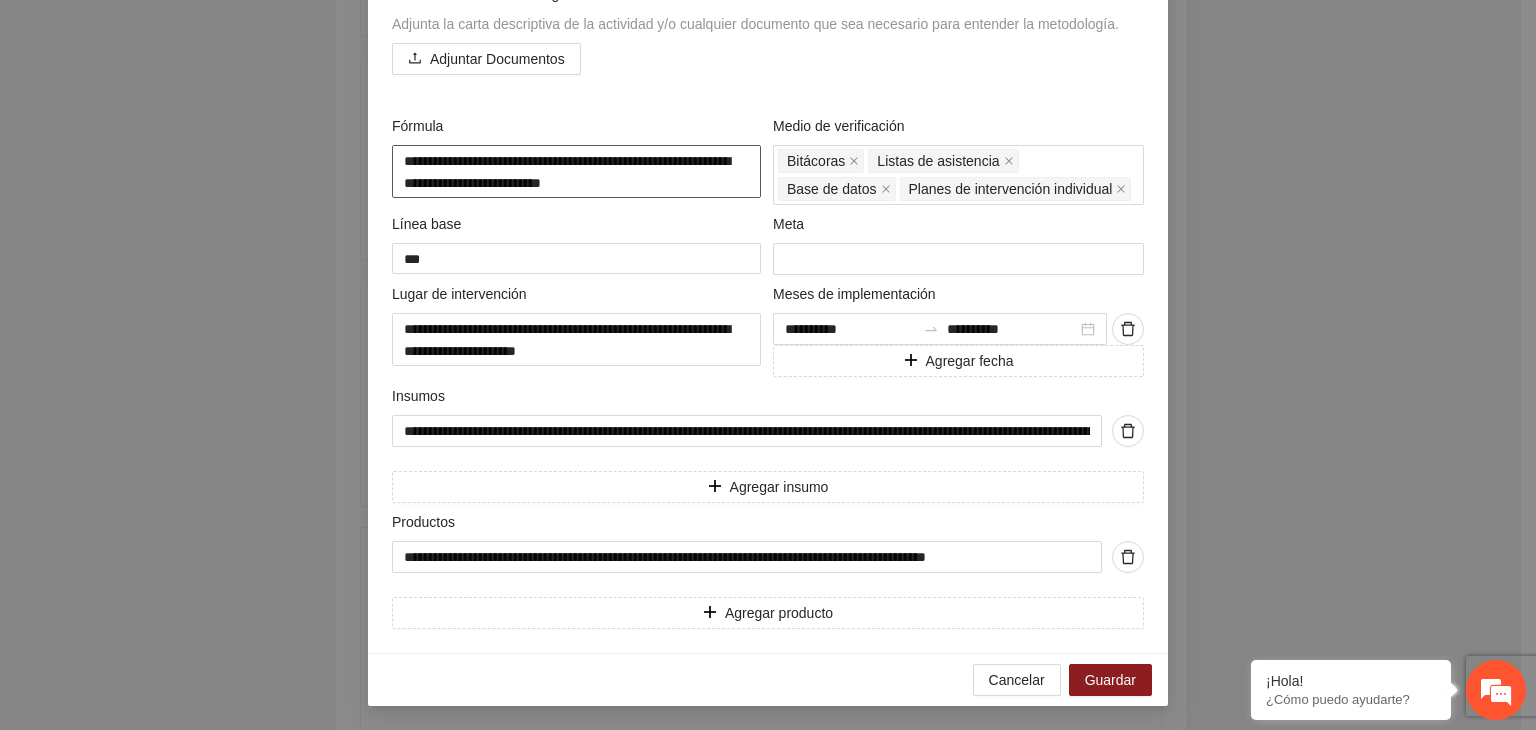 click on "**********" at bounding box center (576, 171) 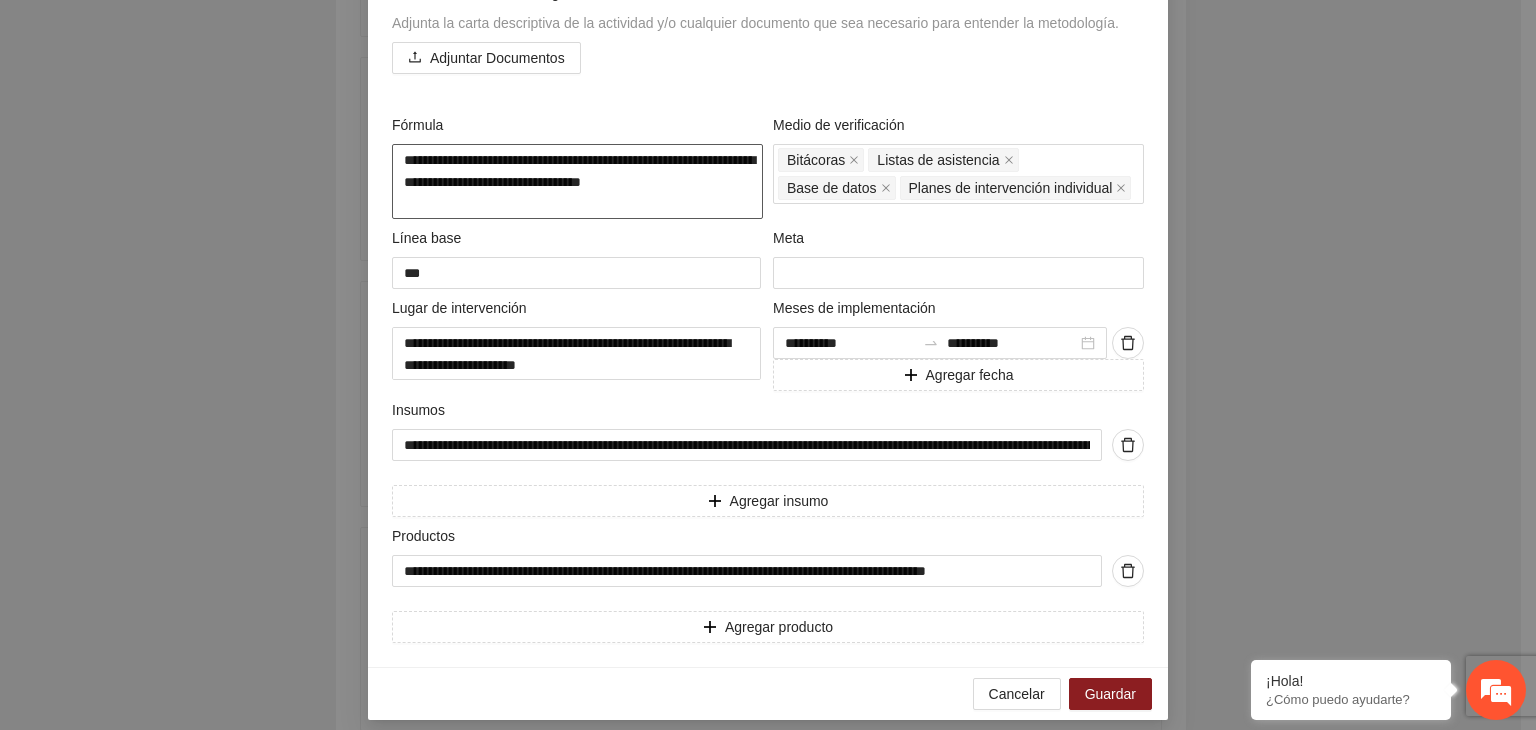 drag, startPoint x: 682, startPoint y: 182, endPoint x: 332, endPoint y: 168, distance: 350.27988 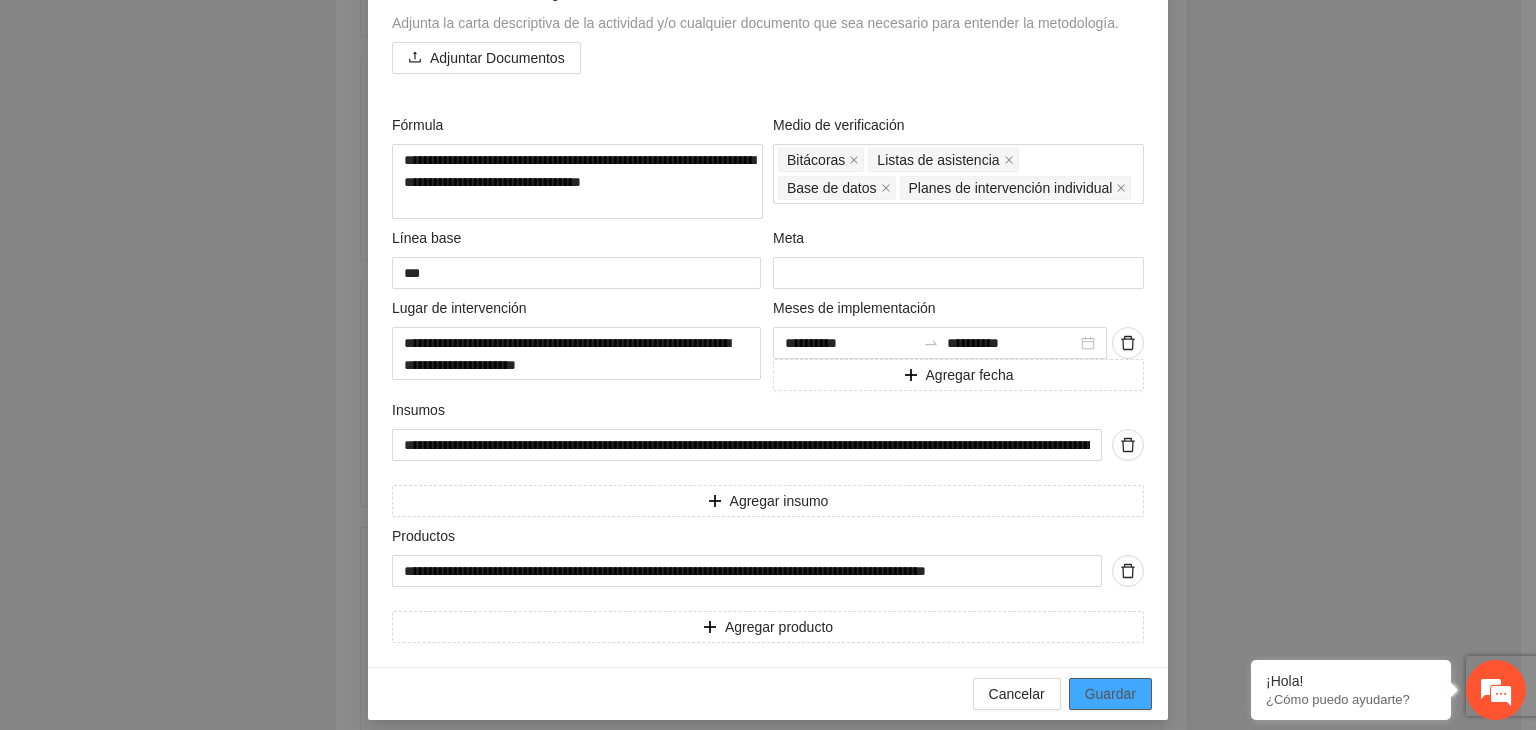 click on "Guardar" at bounding box center [1110, 694] 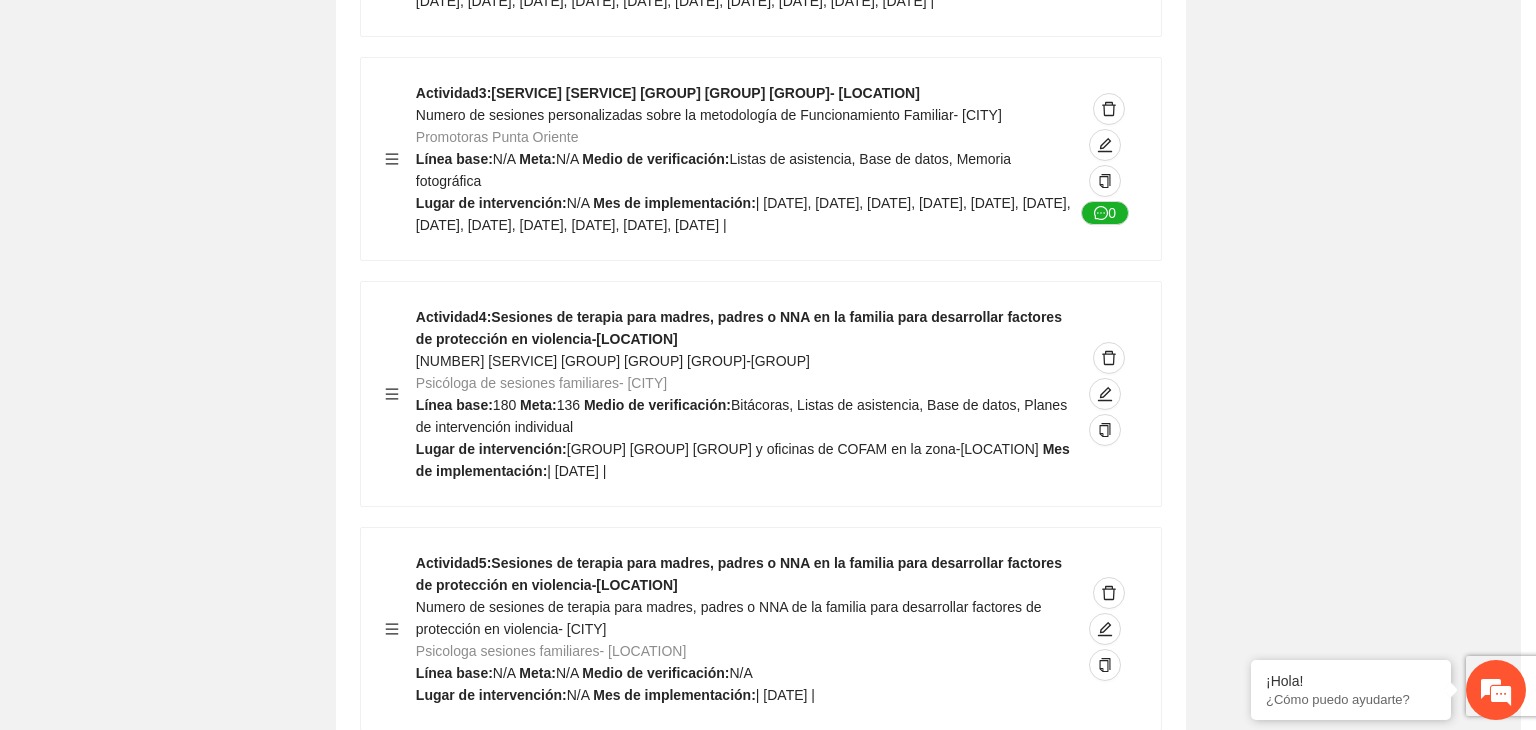 scroll, scrollTop: 204, scrollLeft: 0, axis: vertical 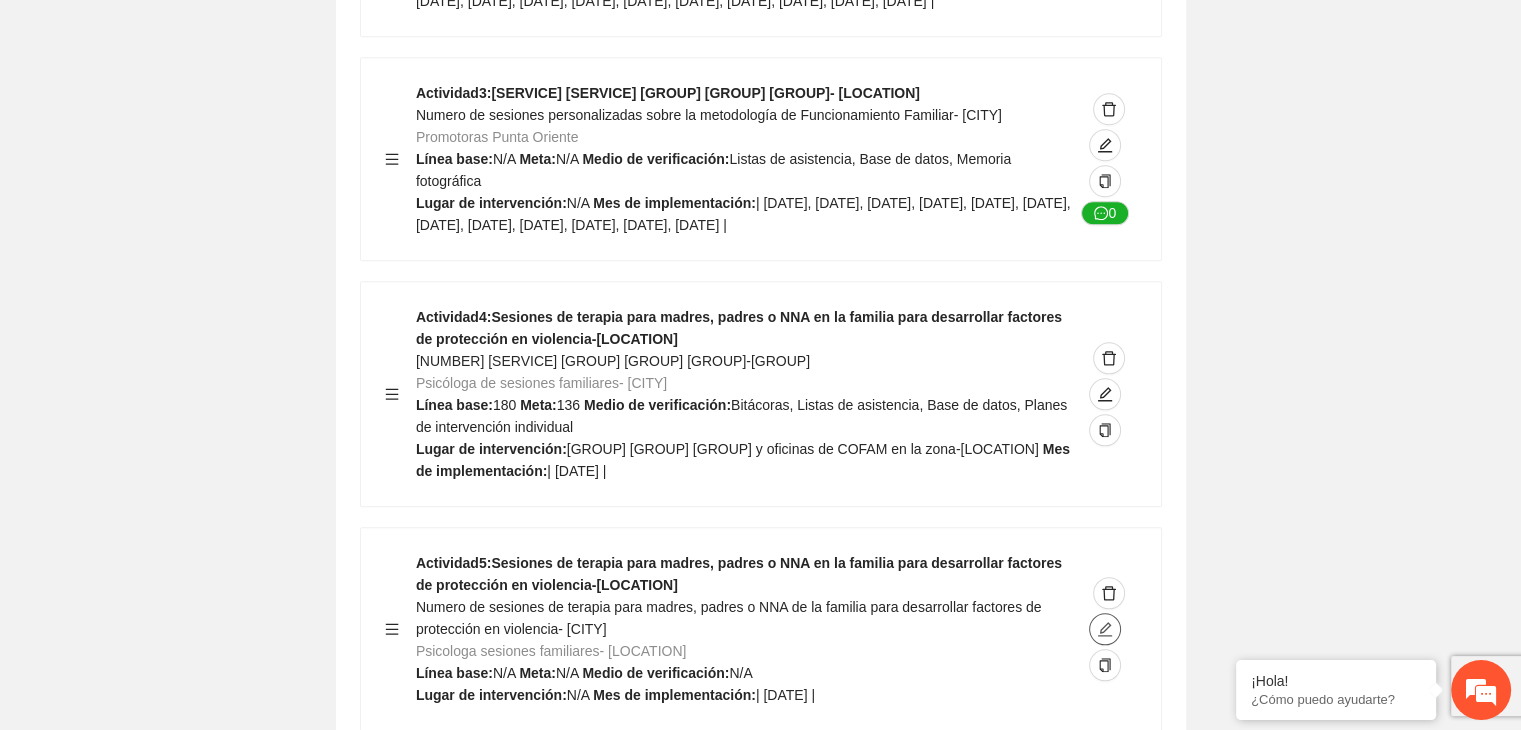 click 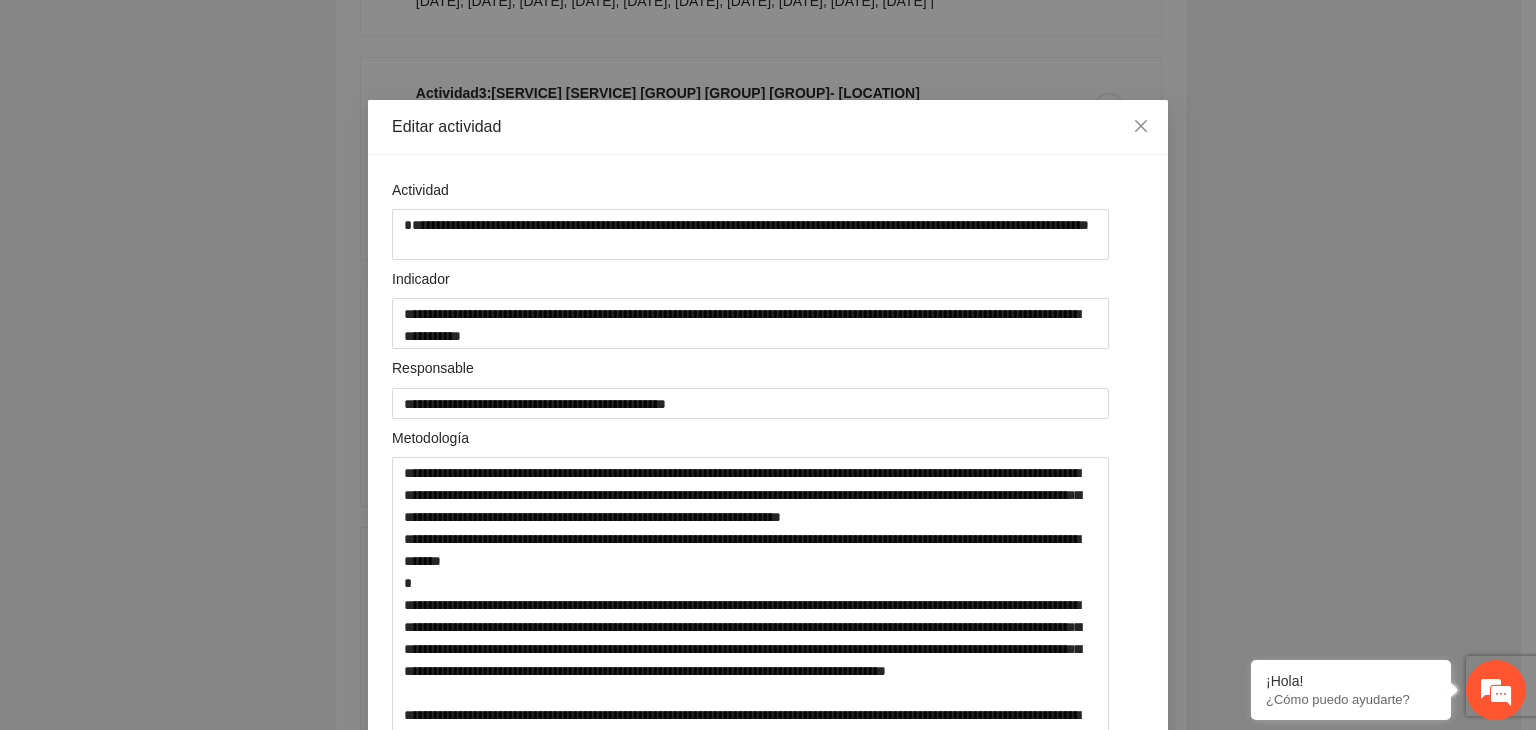 click on "**********" at bounding box center [768, 365] 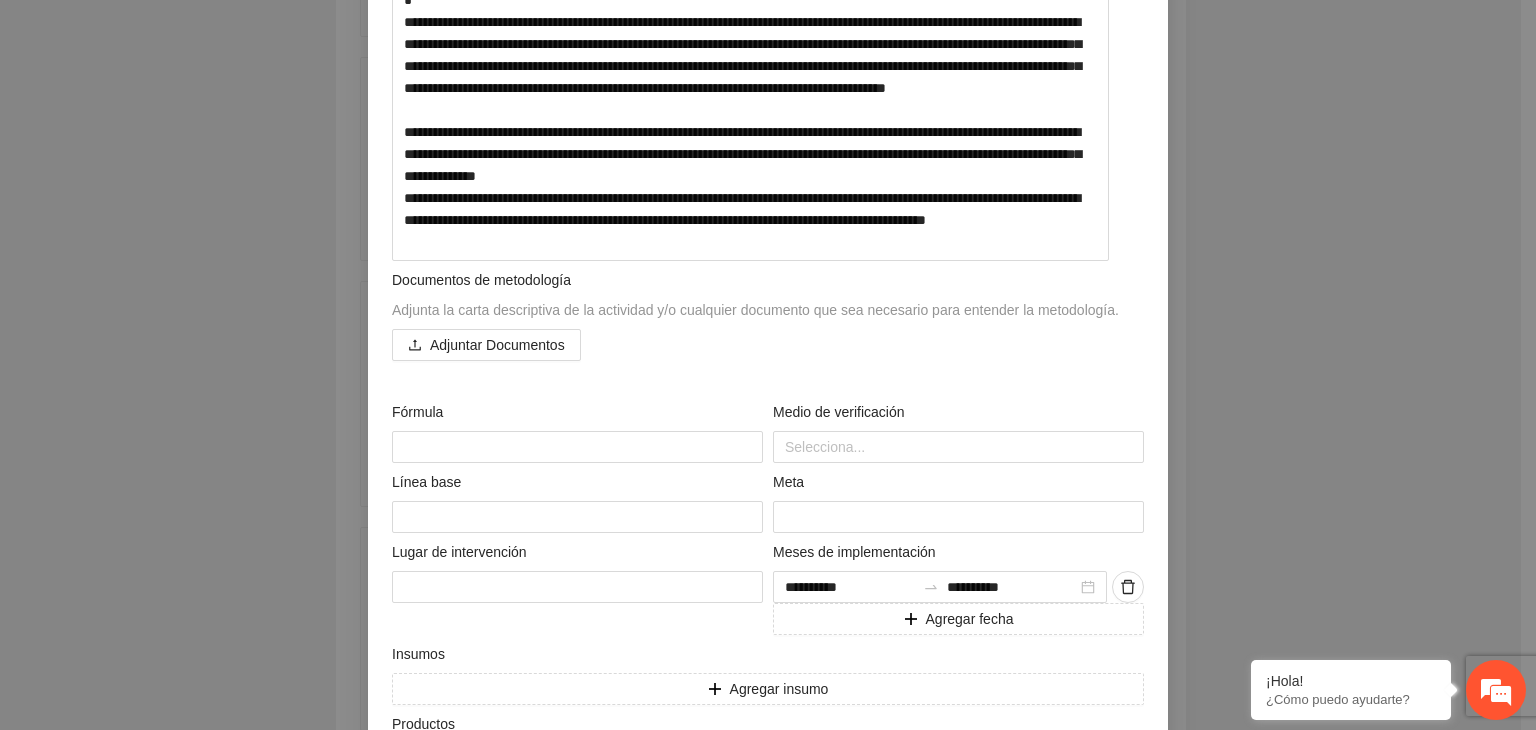 scroll, scrollTop: 752, scrollLeft: 0, axis: vertical 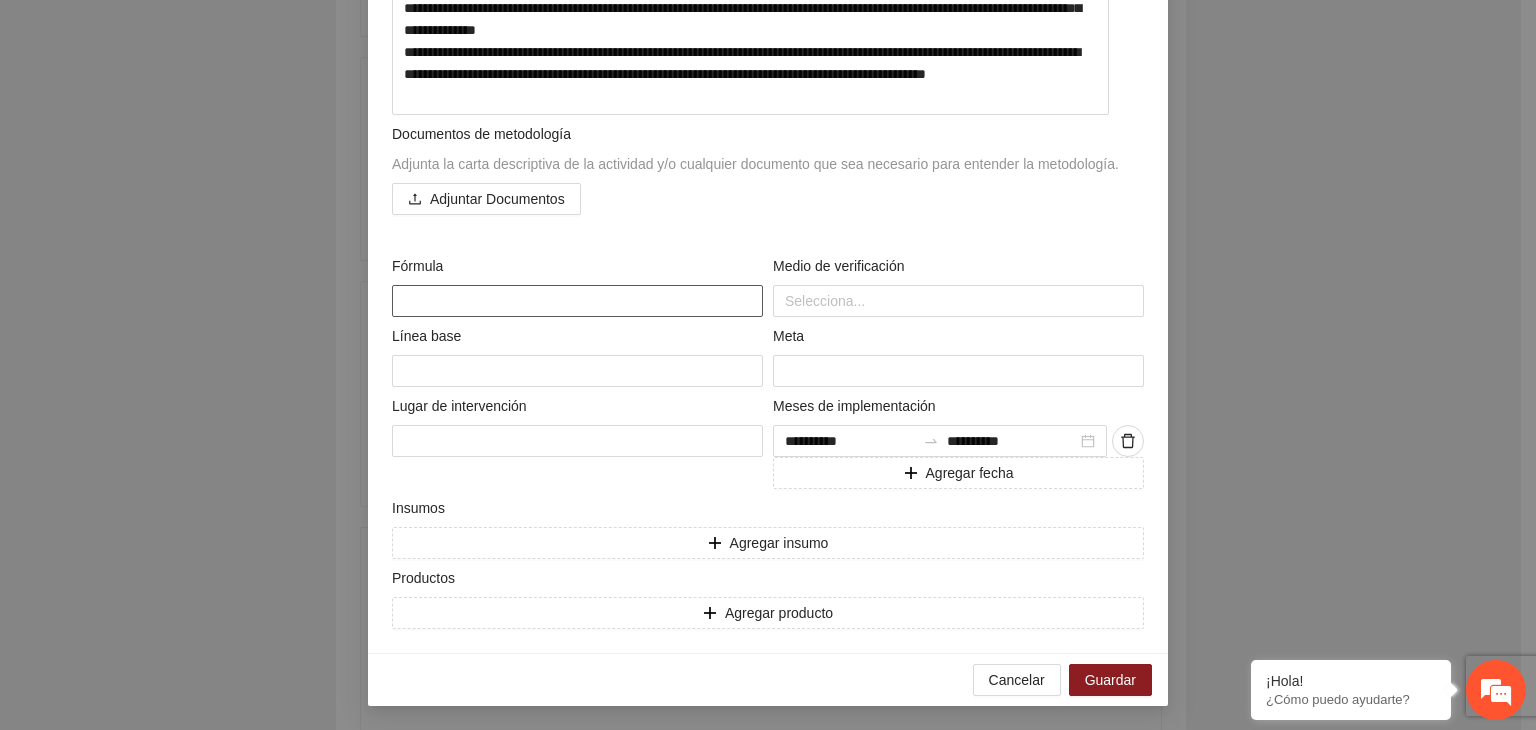 click at bounding box center (577, 301) 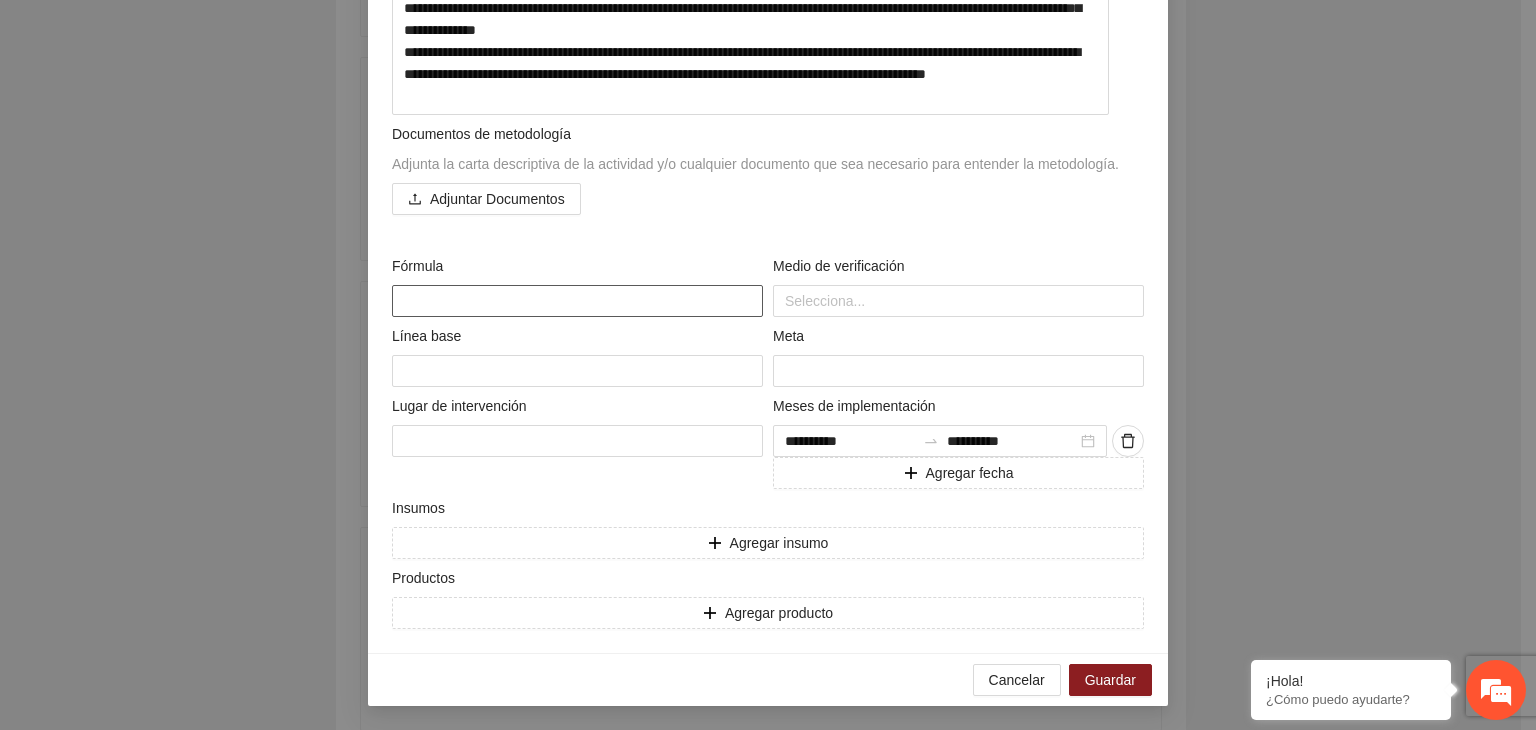 paste on "**********" 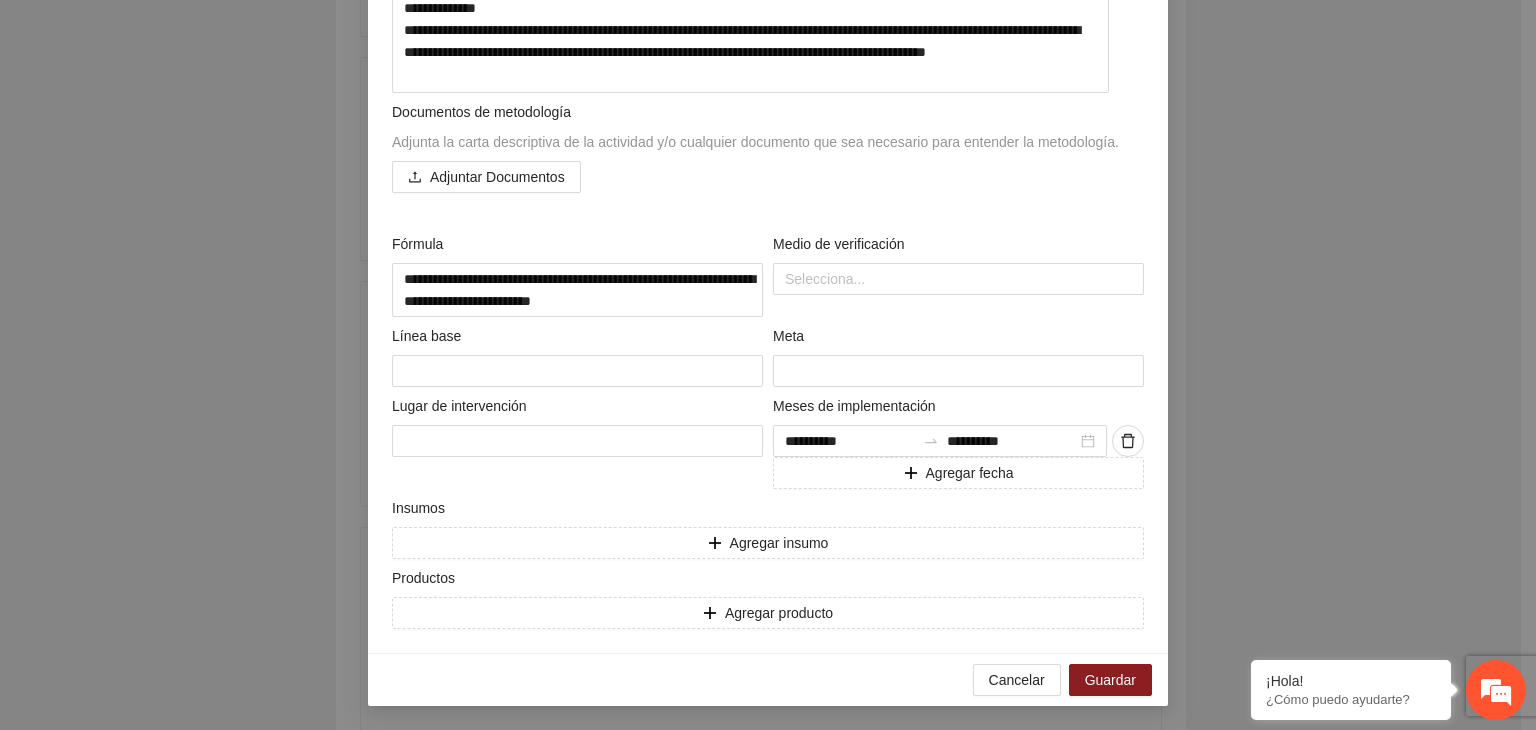 click on "Editar actividad Actividad     [MASK] Indicador     [MASK] Responsable     [MASK]     [MASK] Documentos de metodología Adjunta la carta descriptiva de la actividad y/o cualquier   documento que sea necesario para entender la metodología.  Adjuntar Documentos Fórmula     [MASK] Medio de verificación       Selecciona... Línea base     Meta     Lugar de intervención     Meses de implementación     [MASK] [MASK] Agregar fecha Insumos     Agregar insumo Productos     Agregar producto Cancelar Guardar" at bounding box center [768, 365] 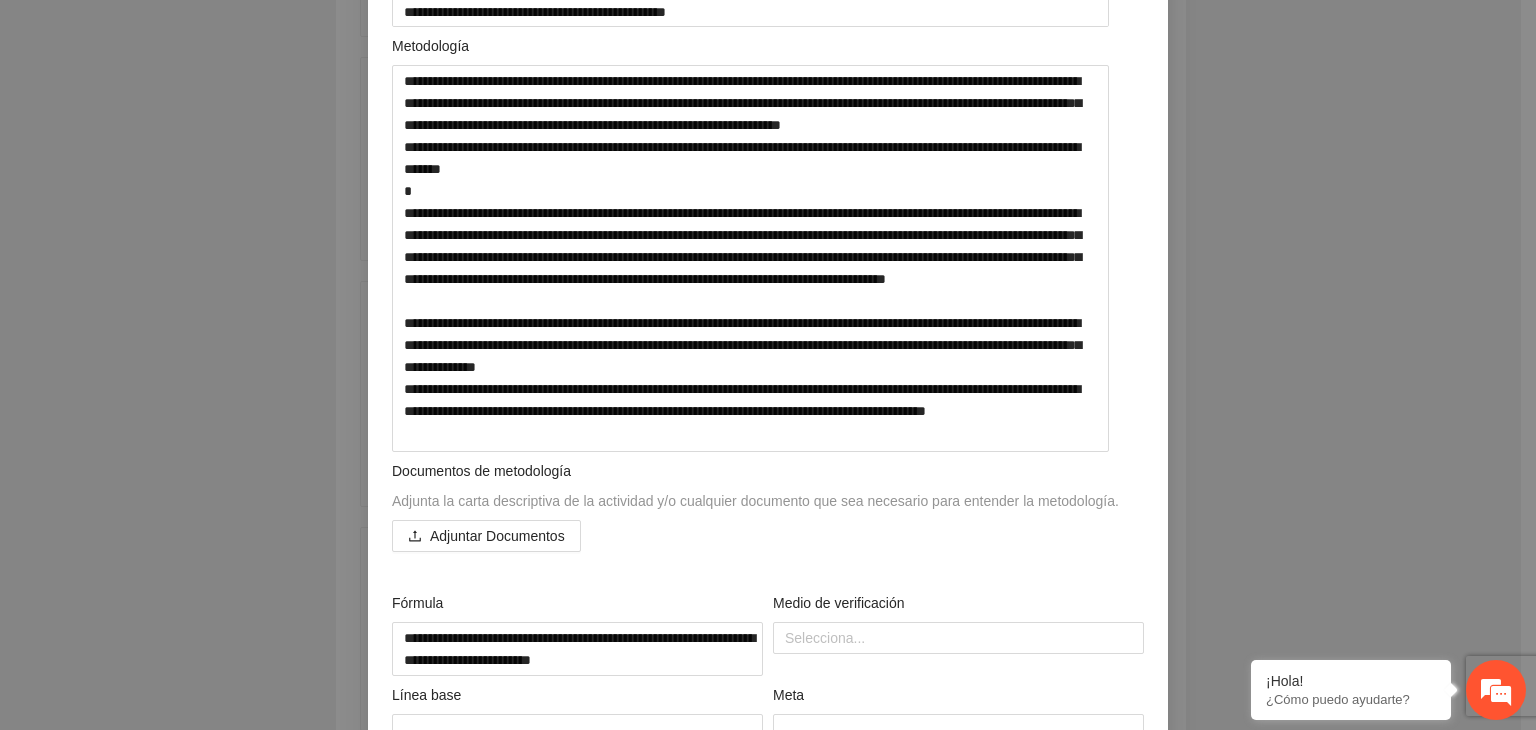 scroll, scrollTop: 432, scrollLeft: 0, axis: vertical 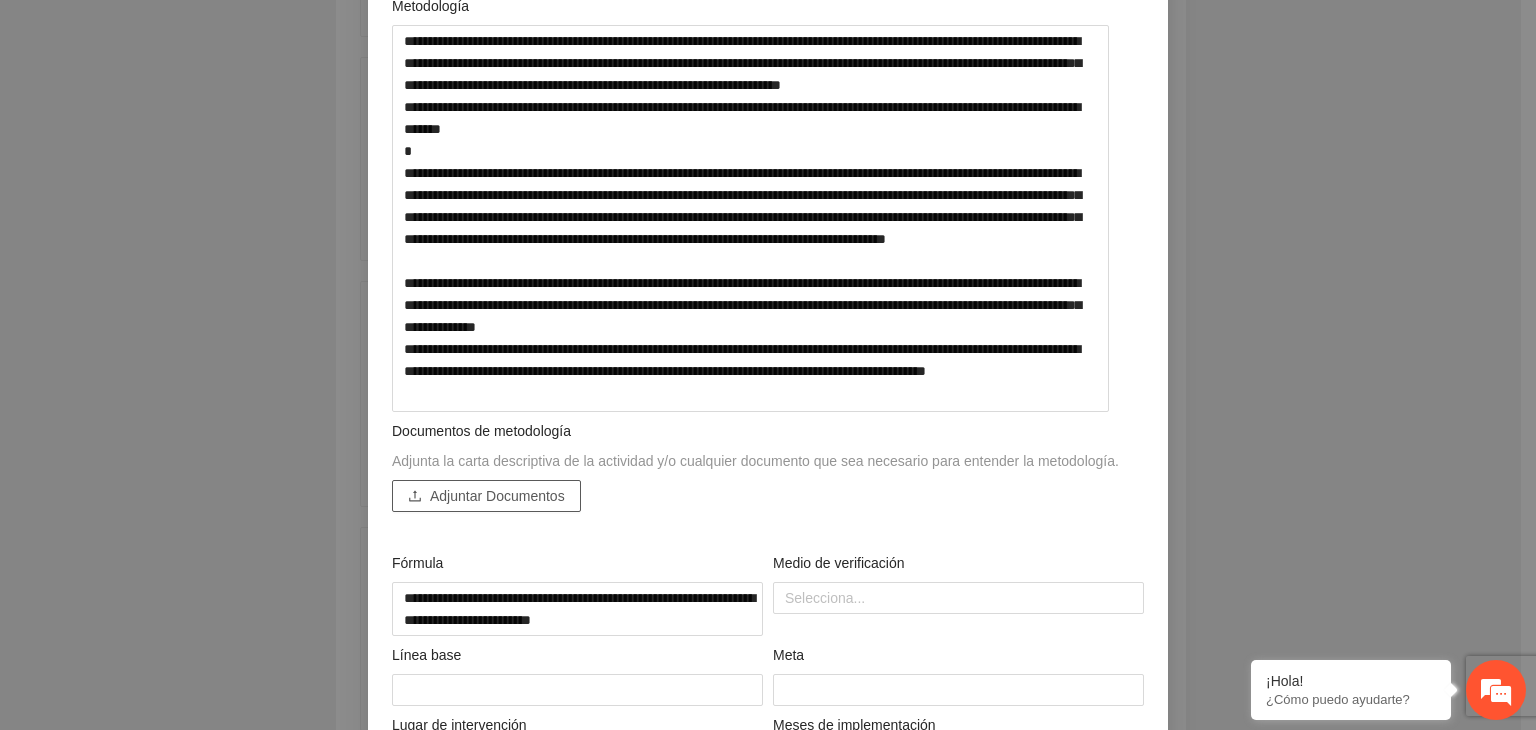 click on "Adjuntar Documentos" at bounding box center (497, 496) 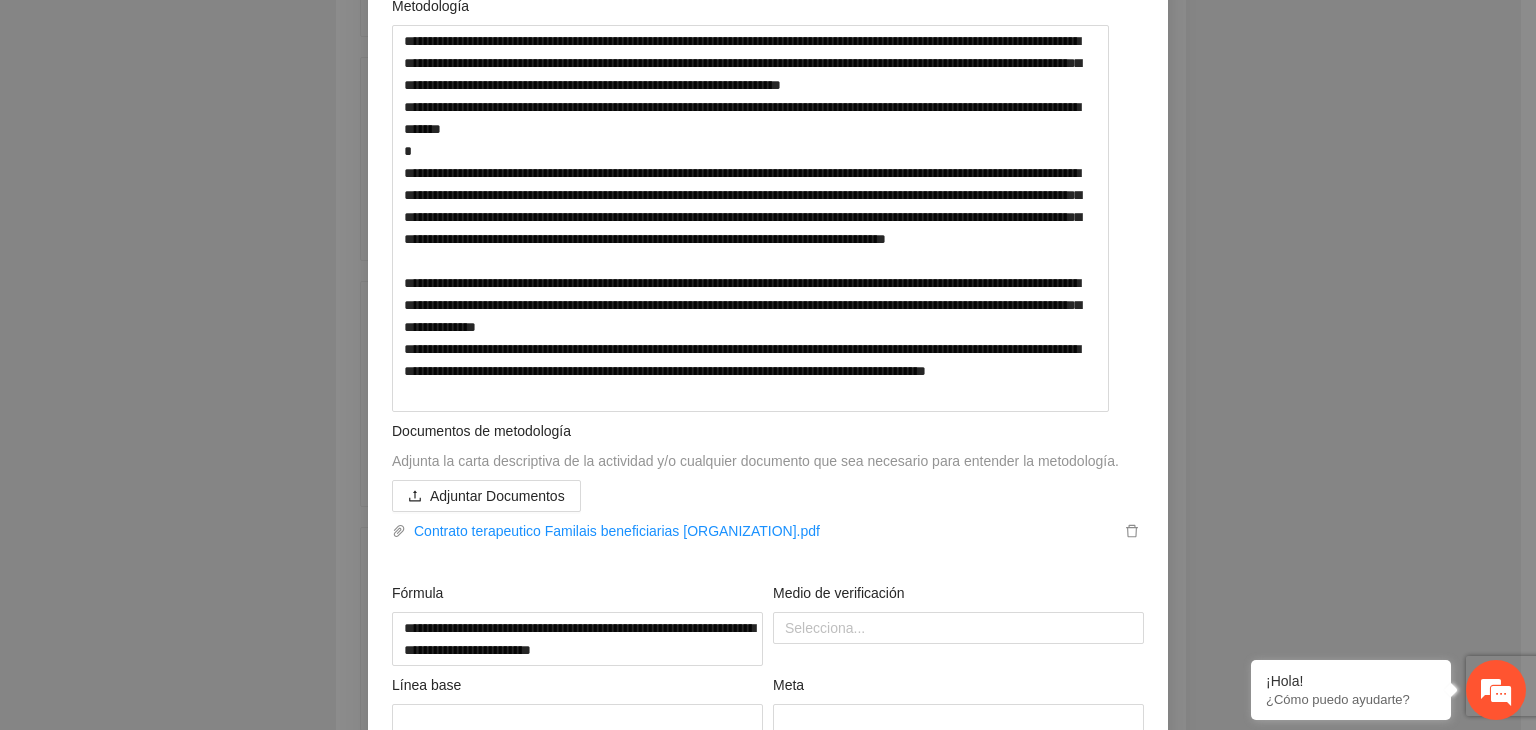 click on "**********" at bounding box center (768, 365) 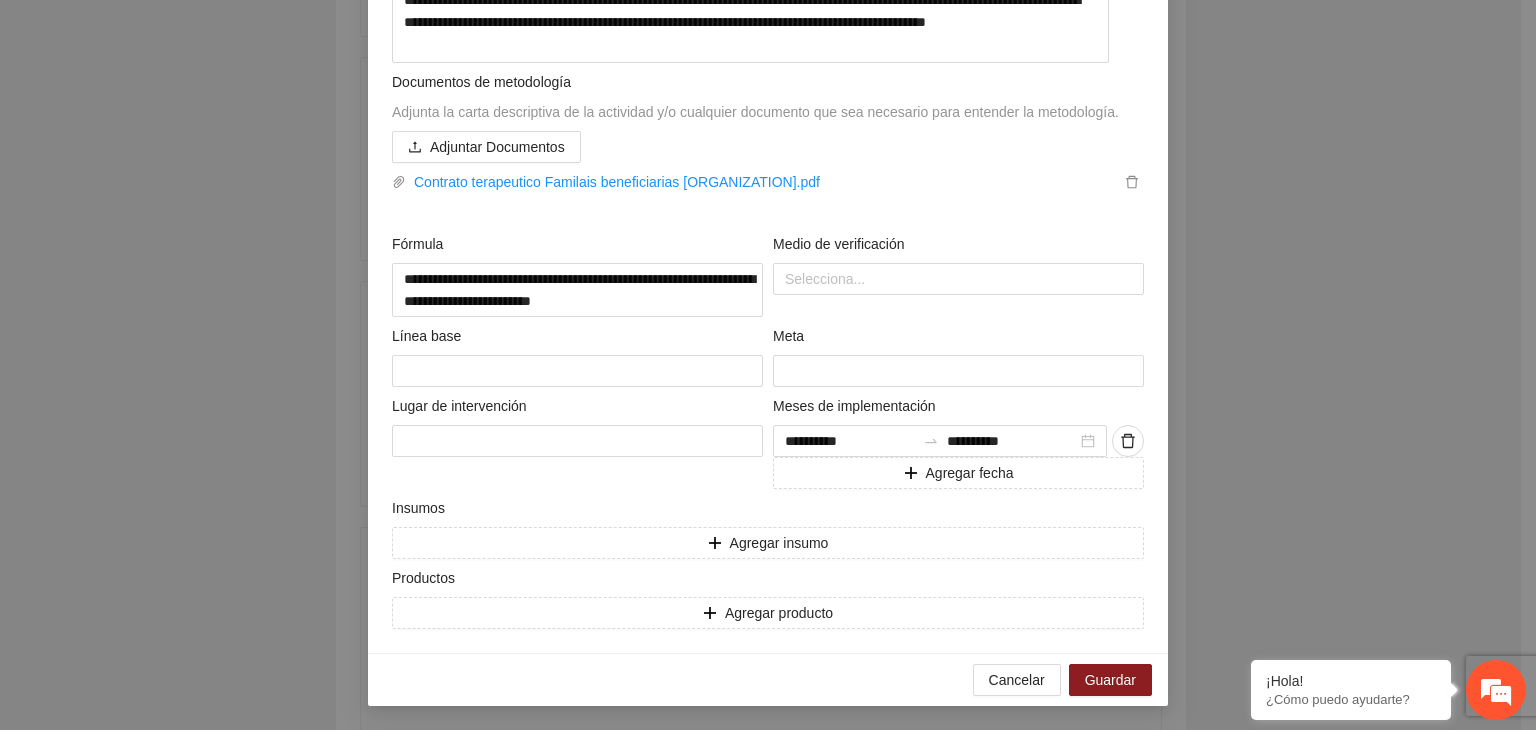 scroll, scrollTop: 804, scrollLeft: 0, axis: vertical 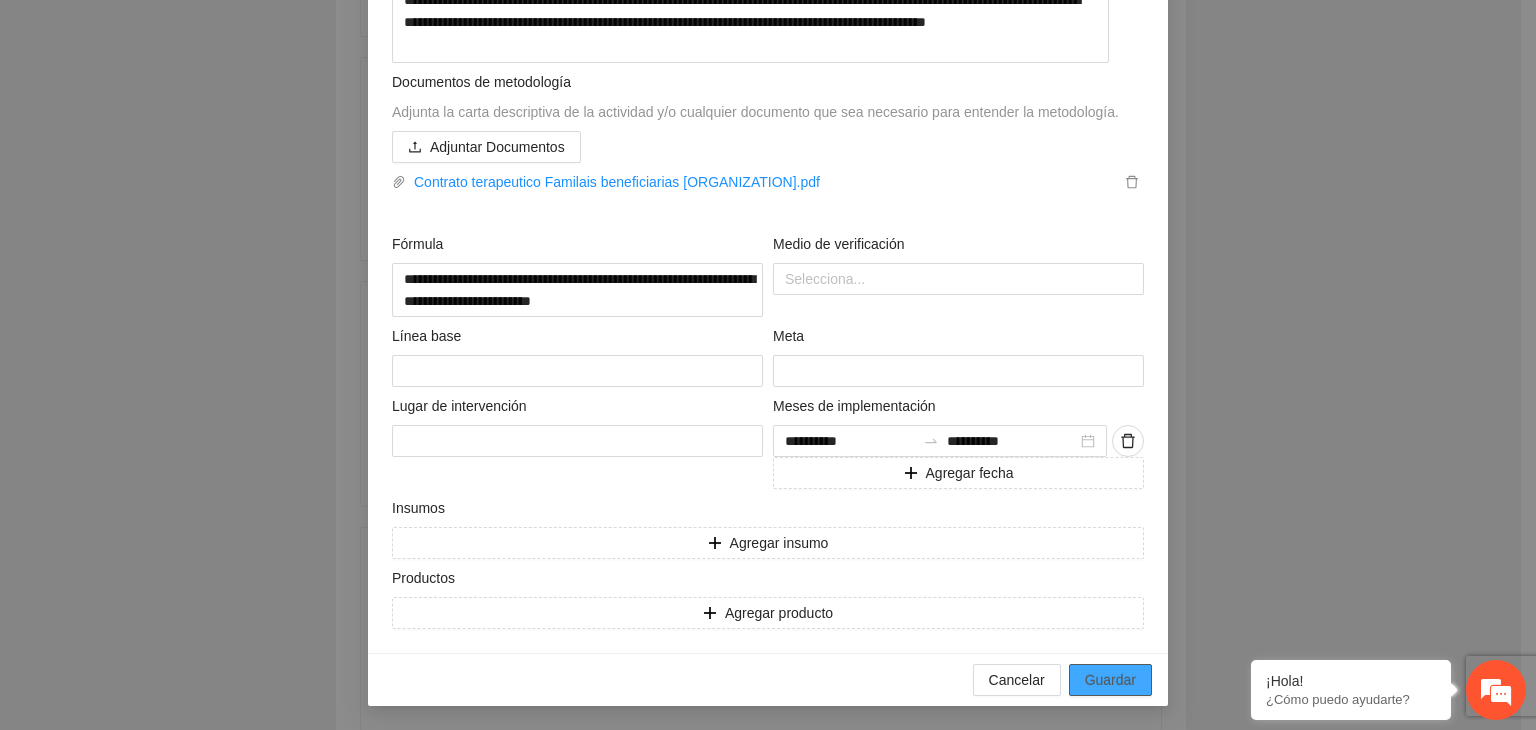 click on "Guardar" at bounding box center [1110, 680] 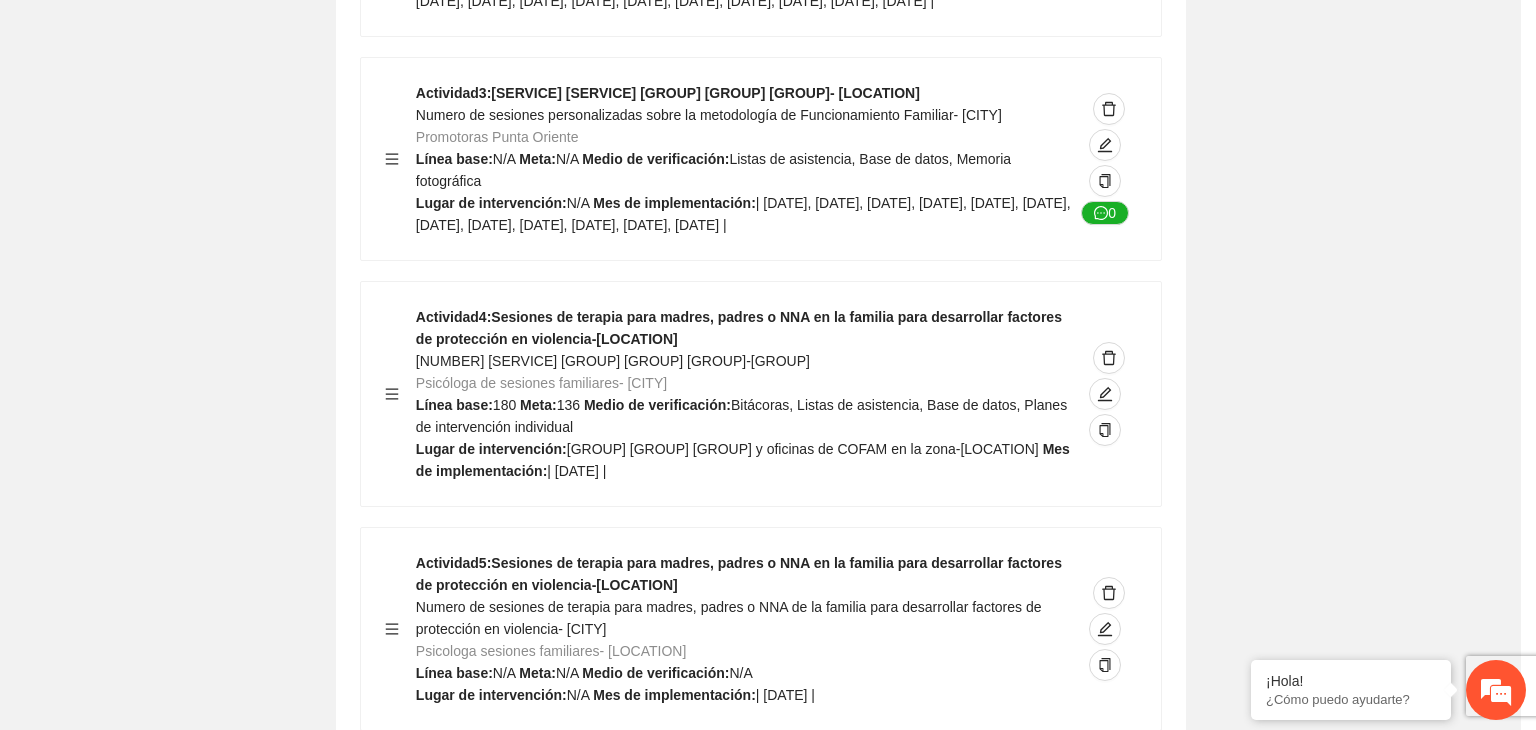 scroll, scrollTop: 204, scrollLeft: 0, axis: vertical 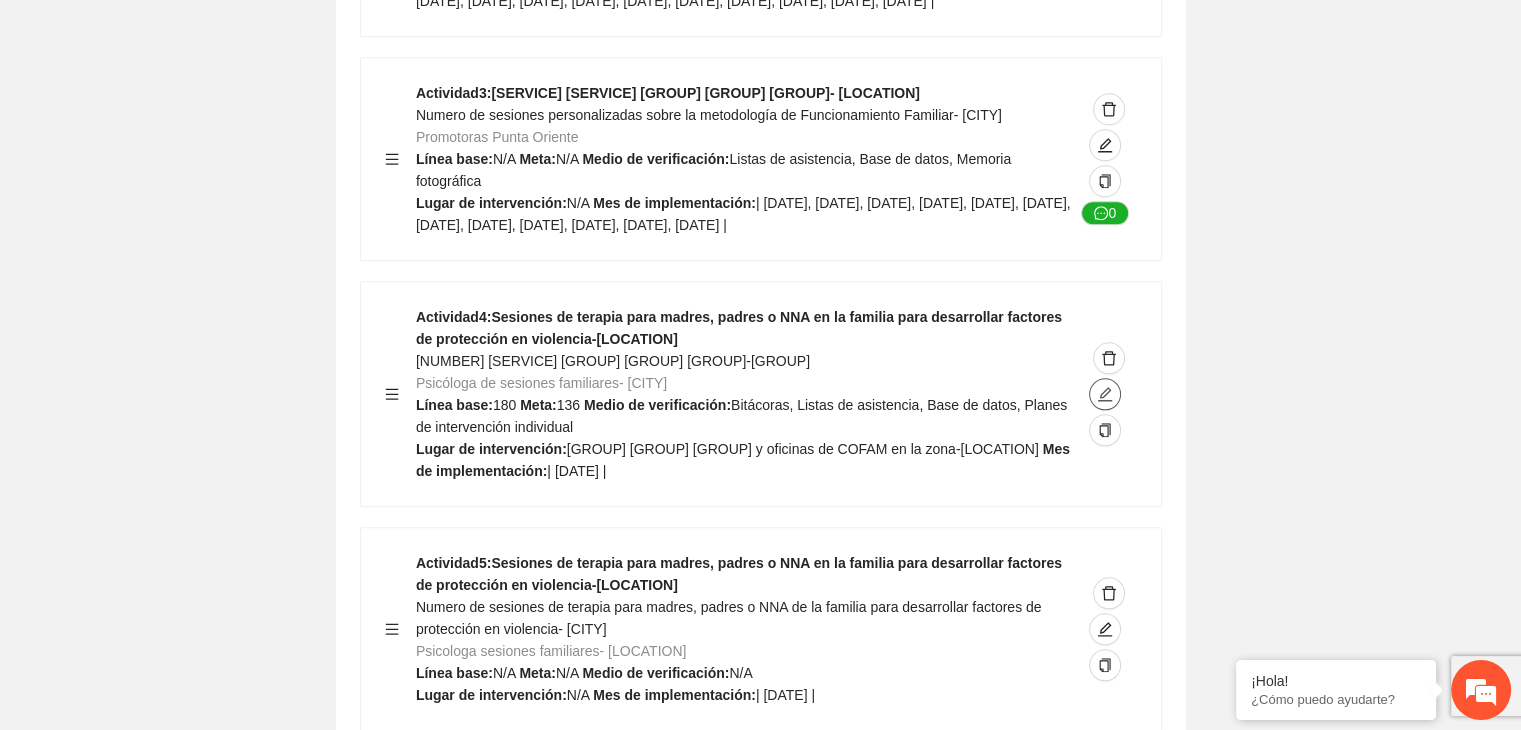 click 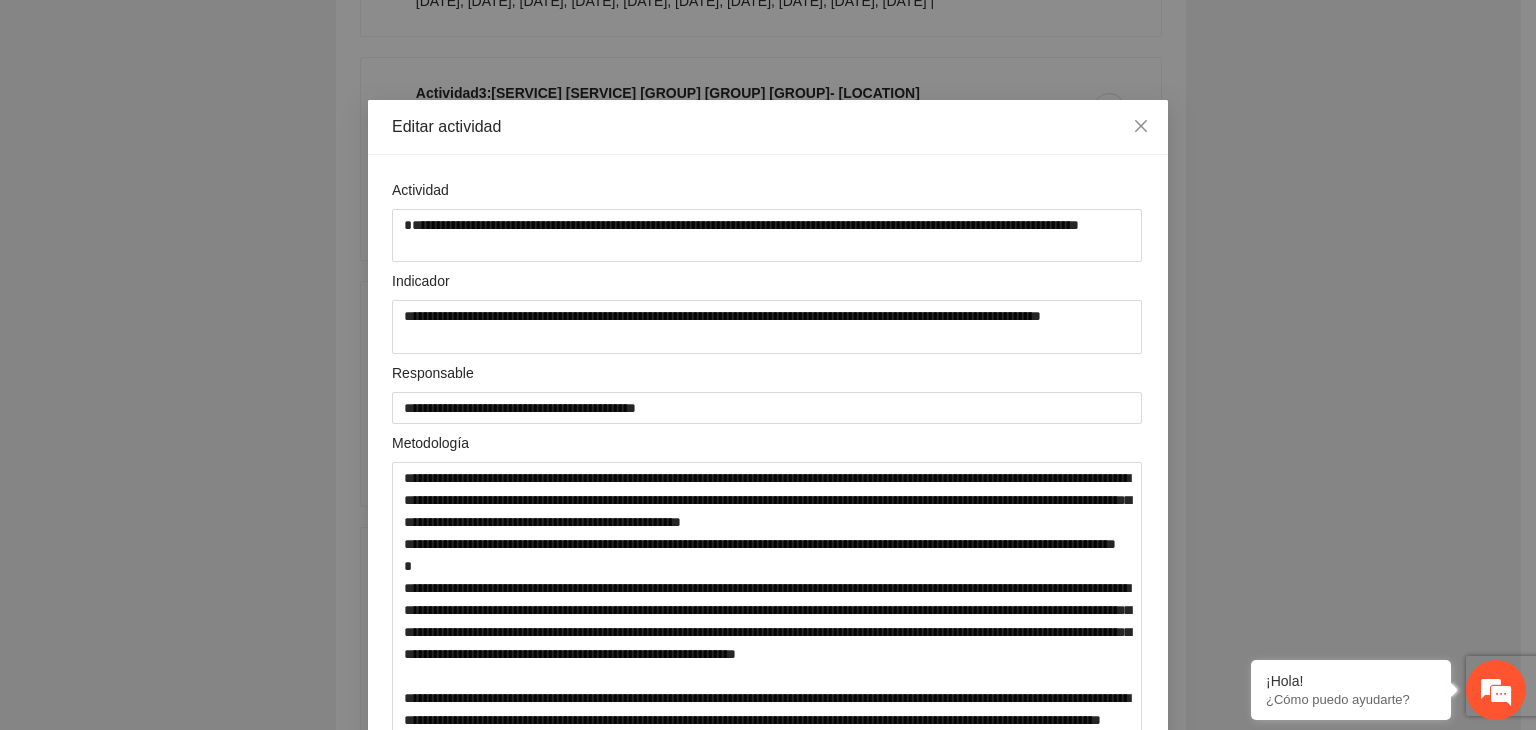 click on "**********" at bounding box center [768, 365] 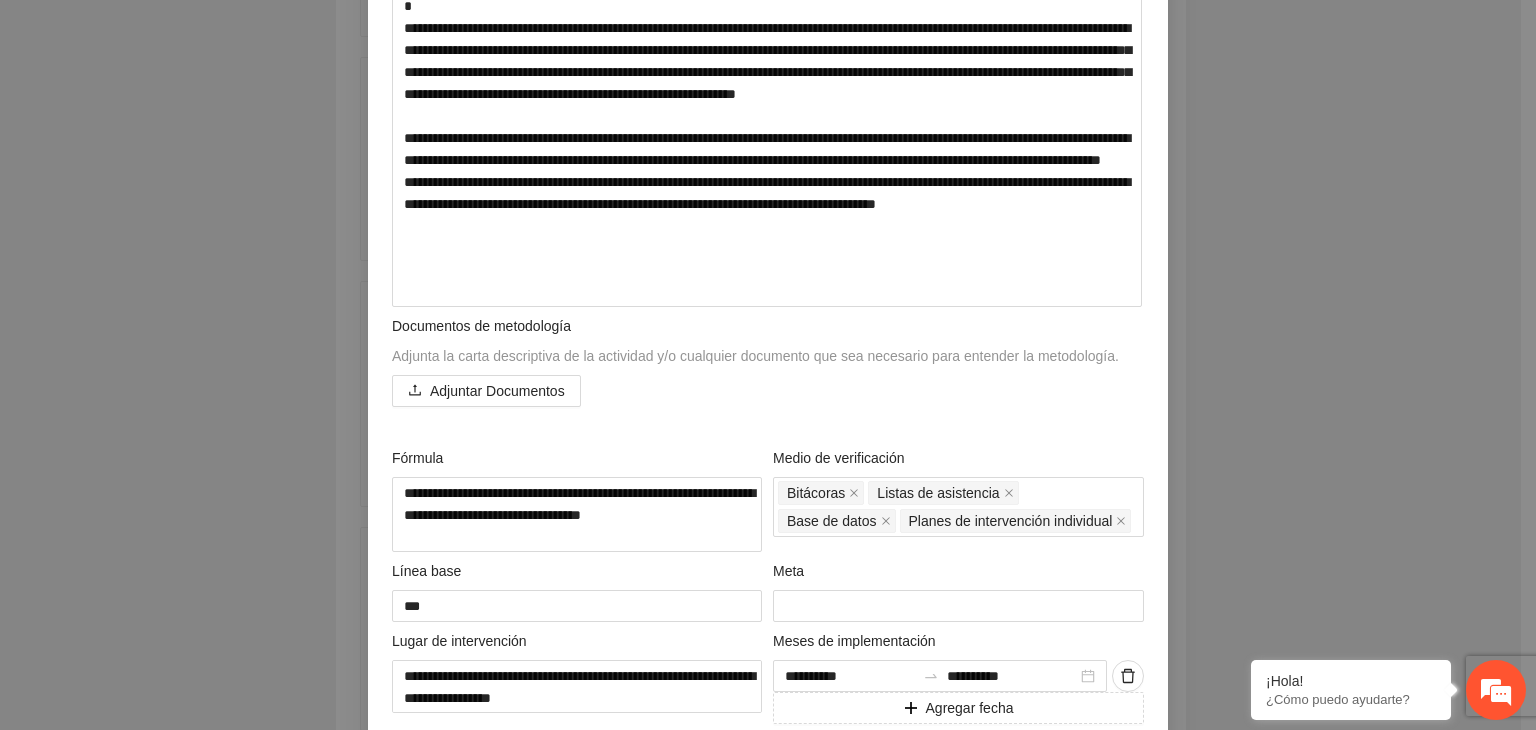 scroll, scrollTop: 600, scrollLeft: 0, axis: vertical 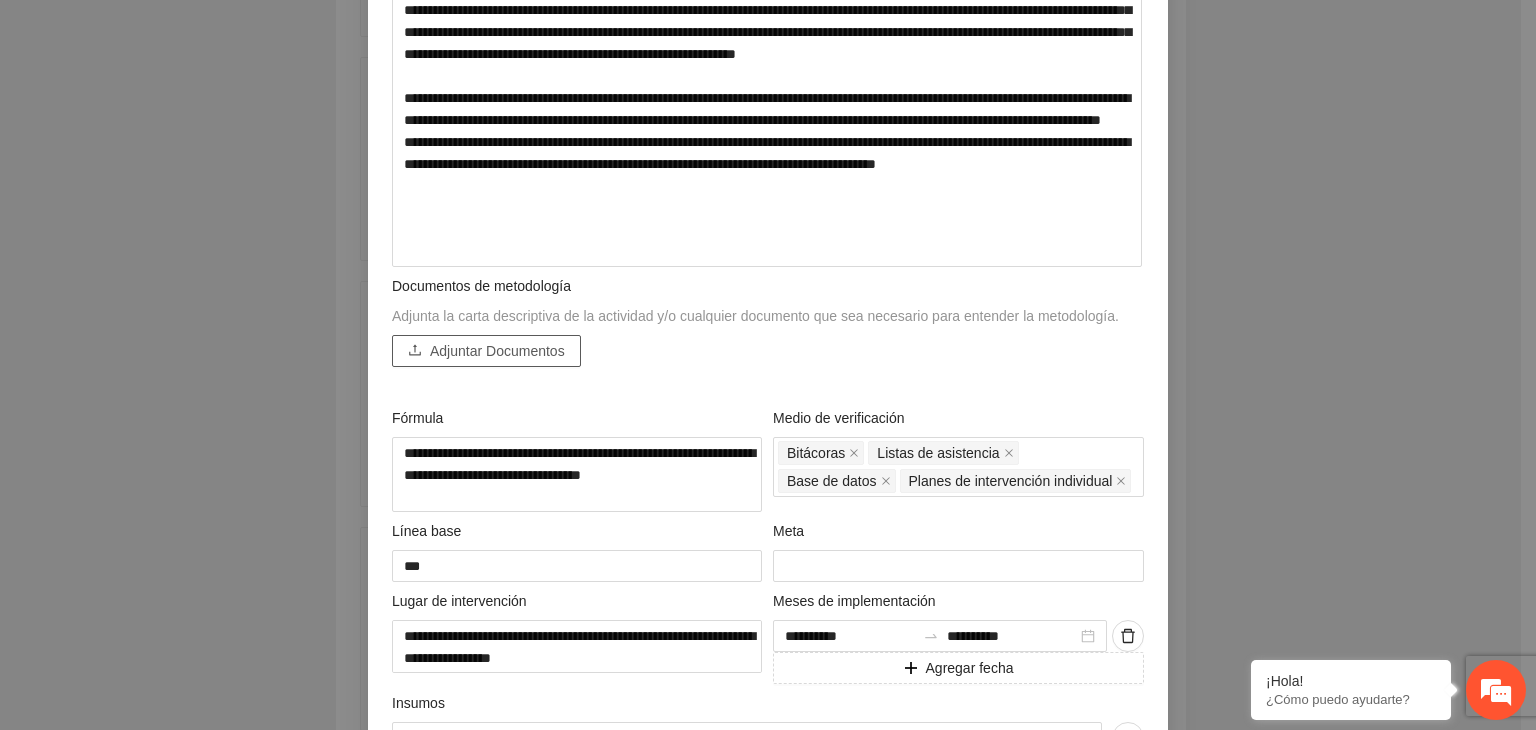 click on "Adjuntar Documentos" at bounding box center [497, 351] 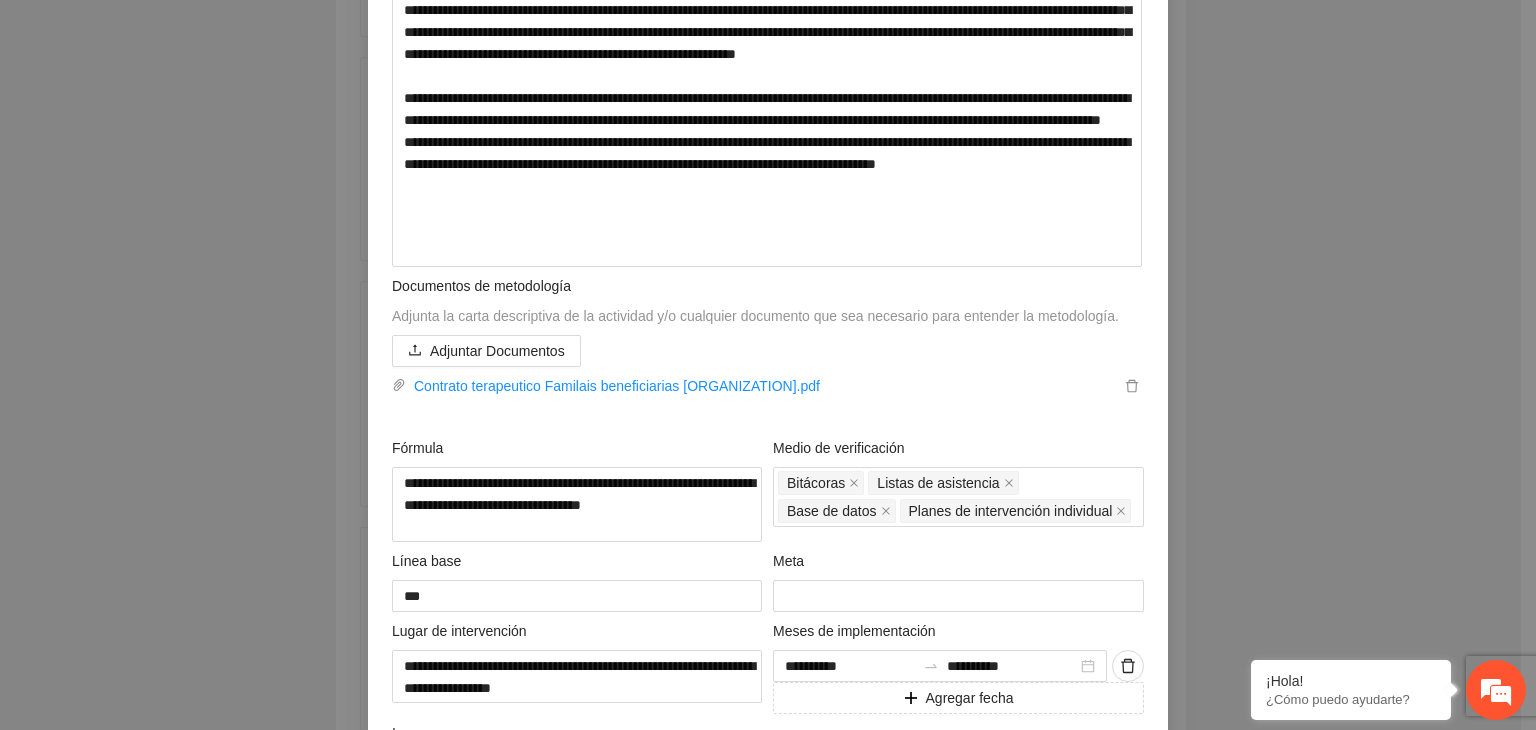click on "**********" at bounding box center [768, 365] 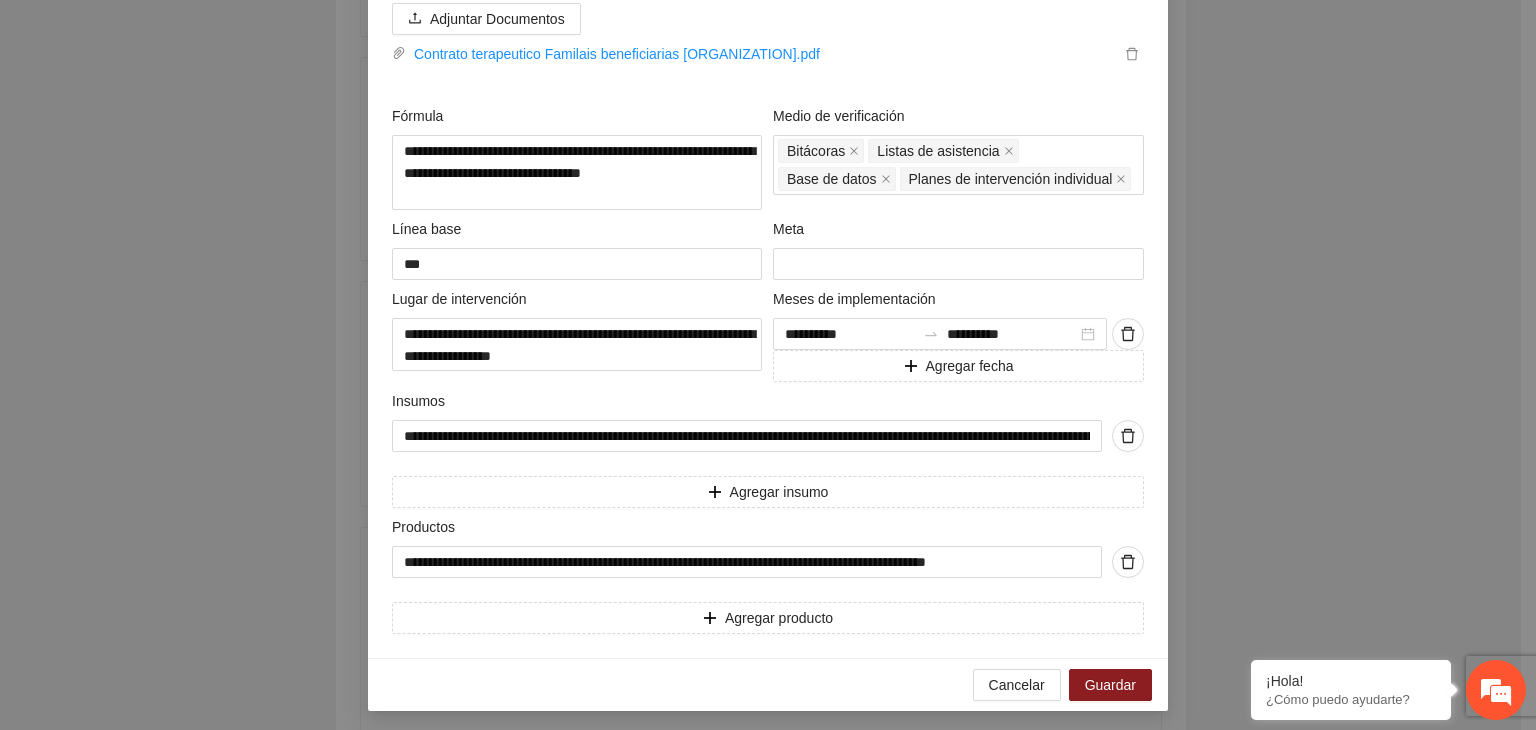 scroll, scrollTop: 938, scrollLeft: 0, axis: vertical 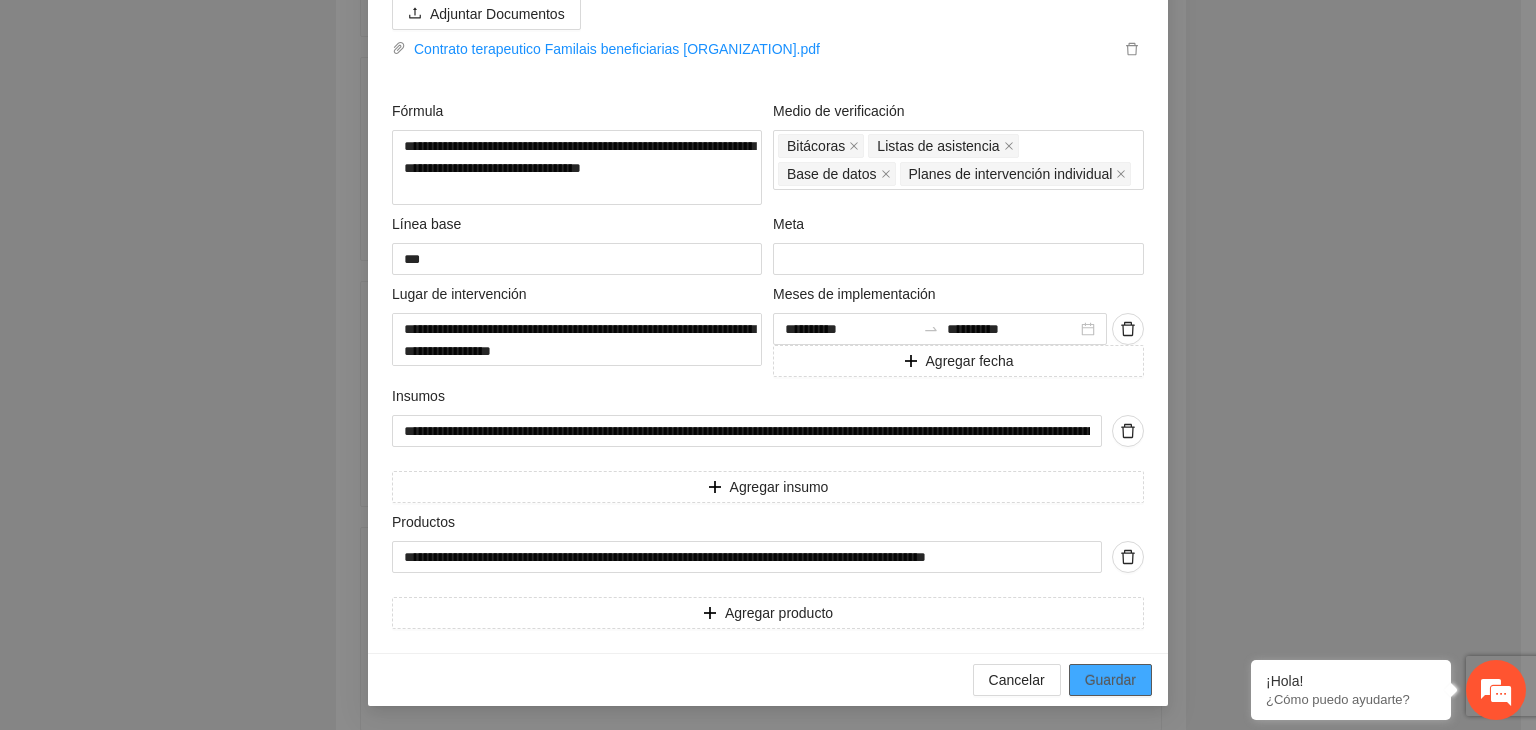 click on "Guardar" at bounding box center (1110, 680) 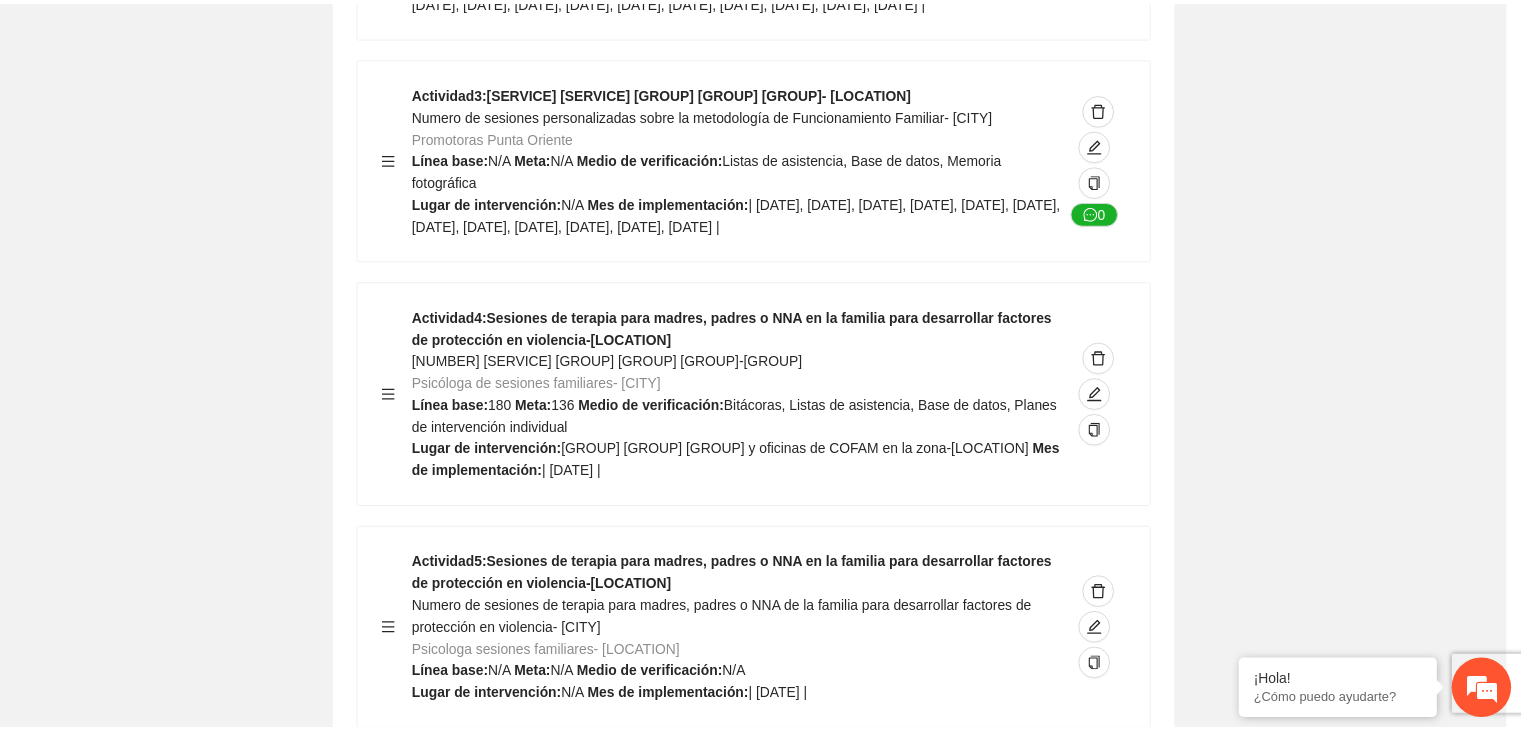 scroll, scrollTop: 204, scrollLeft: 0, axis: vertical 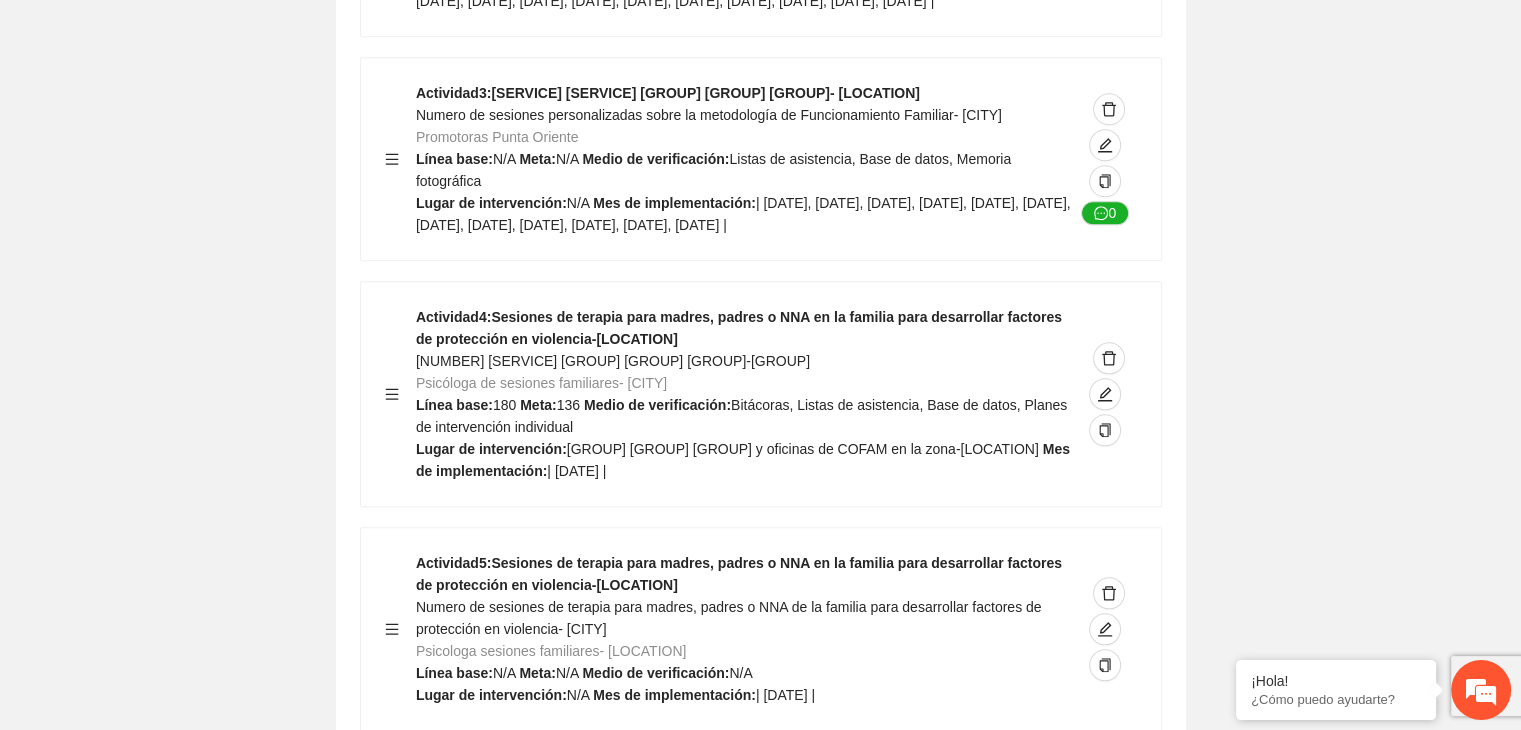 click on "Guardar Objetivo de desarrollo      Exportar Contribuir a la disminución de incidencia en violencia familiar en las zonas de [LOCATION], [LOCATION] y [LOCATION] del Municipio  de Chihuahua. Indicadores Indicador  1 :  Violencia familiar disminuyendo en un 5% en [LOCATION] Número de carpetas de investigación de Violencia familiar  disminuyendo en un 5% en [LOCATION] Metodología:  Se solicita información al Observatorio Ciudadano de FICOSEC sobre el número de carpetas de violencia familiar en las colonias de intervención Línea base:  [NUMBER]   Meta:  [NUMBER]   Fórmula:  Suma de carpetas de investigación de violencia familiar disminuyendo  en un 5% en [LOCATION]   Medio de verificación:  Reporte/Informe 0 Indicador  2 :  Violencia familiar disminuyendo en un 5% en [LOCATION] Número de carpetas de investigación de Violencia familiar  disminuyendo en un 5% en [LOCATION] Metodología:  Línea base:  [NUMBER]   Meta:  [NUMBER]   Fórmula:    Medio de verificación:  Reporte/Informe 0 3 :" at bounding box center (760, -4005) 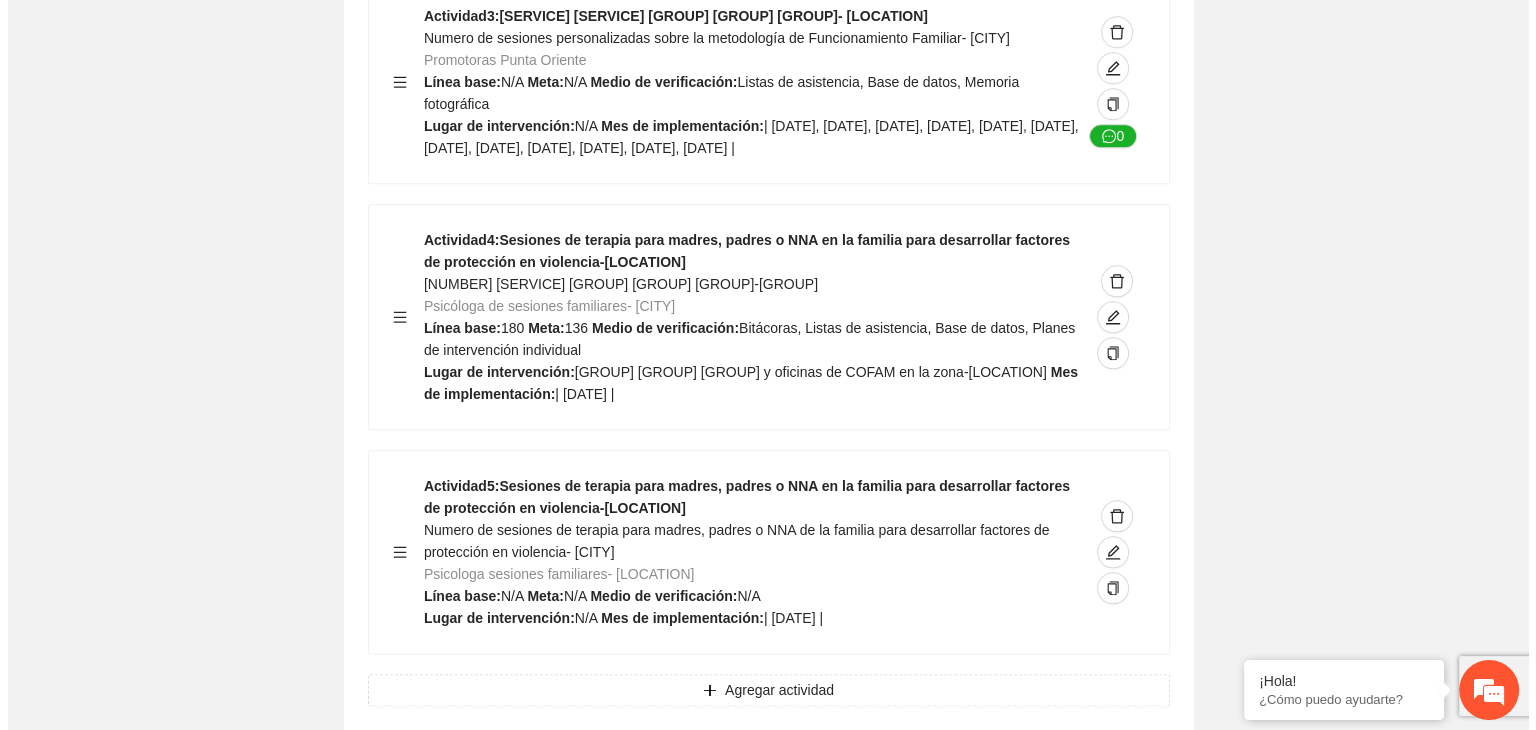 scroll, scrollTop: 9815, scrollLeft: 0, axis: vertical 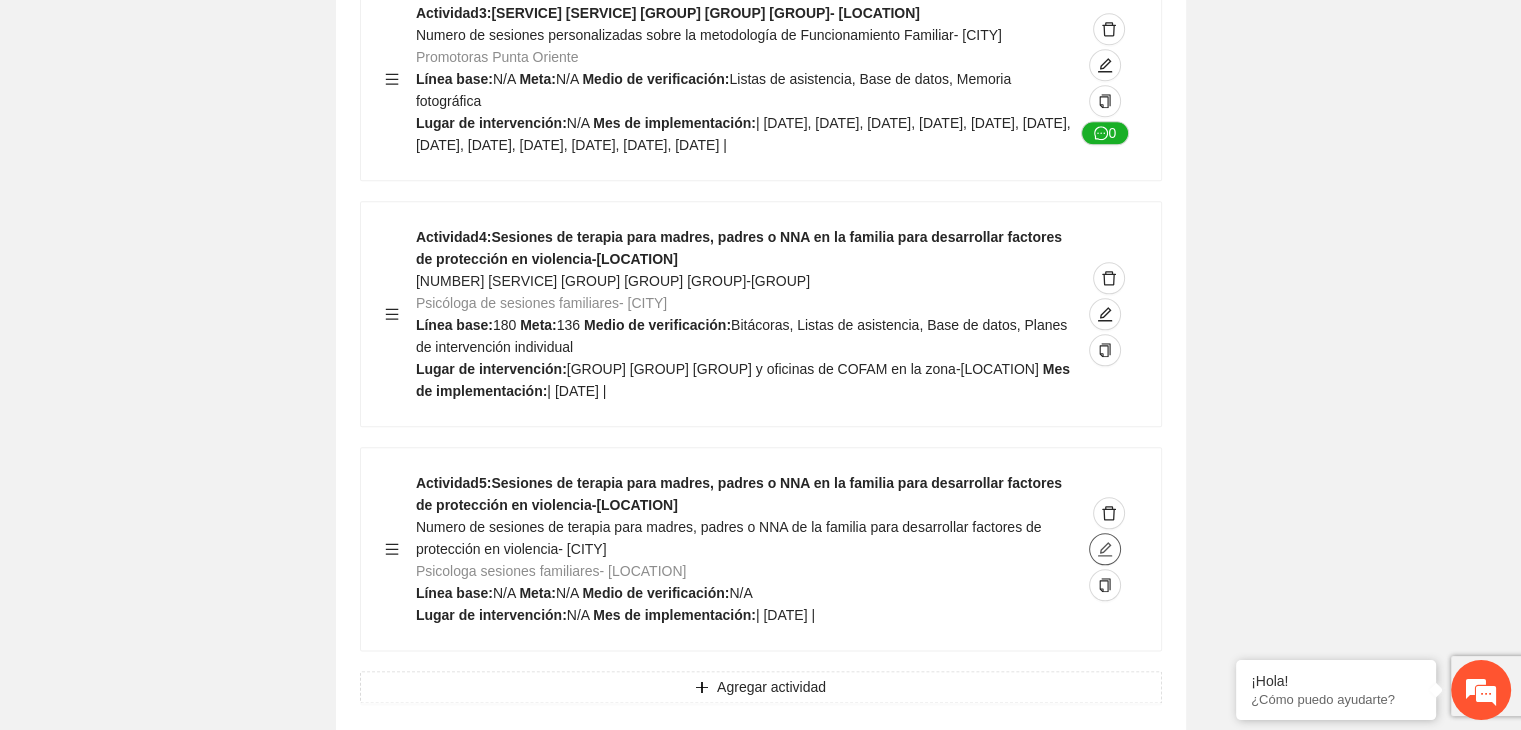 click 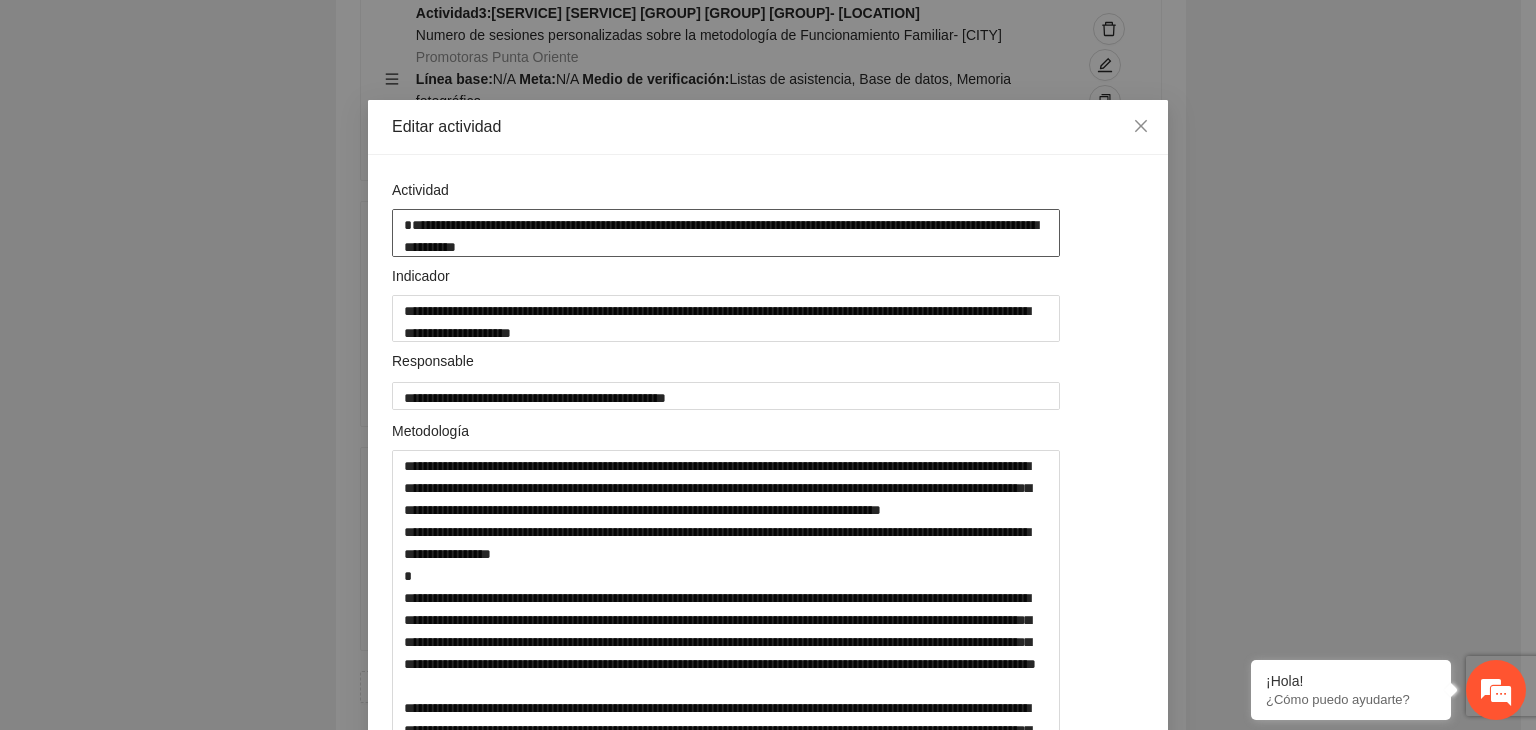 drag, startPoint x: 1092, startPoint y: 227, endPoint x: 359, endPoint y: 217, distance: 733.06824 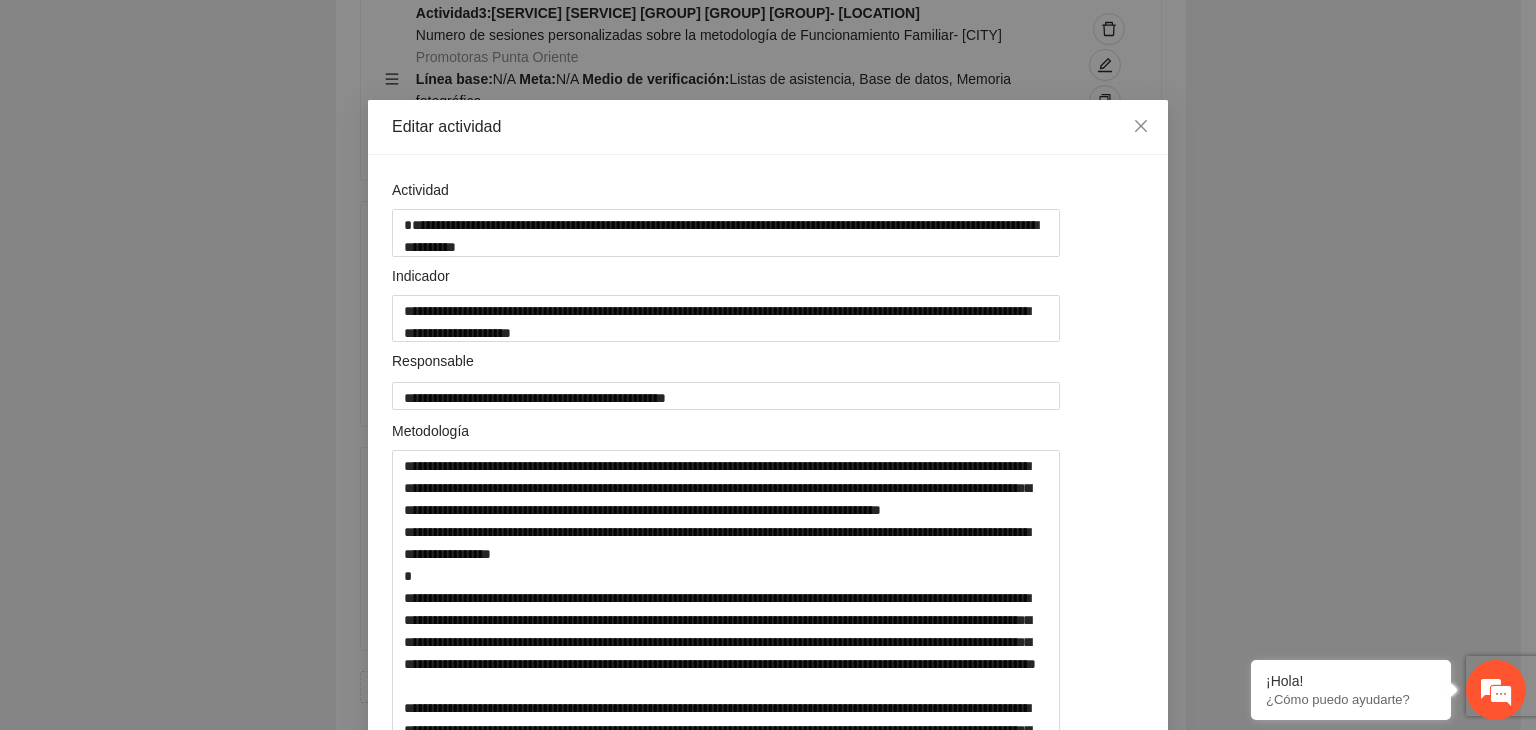 click on "**********" at bounding box center (768, 365) 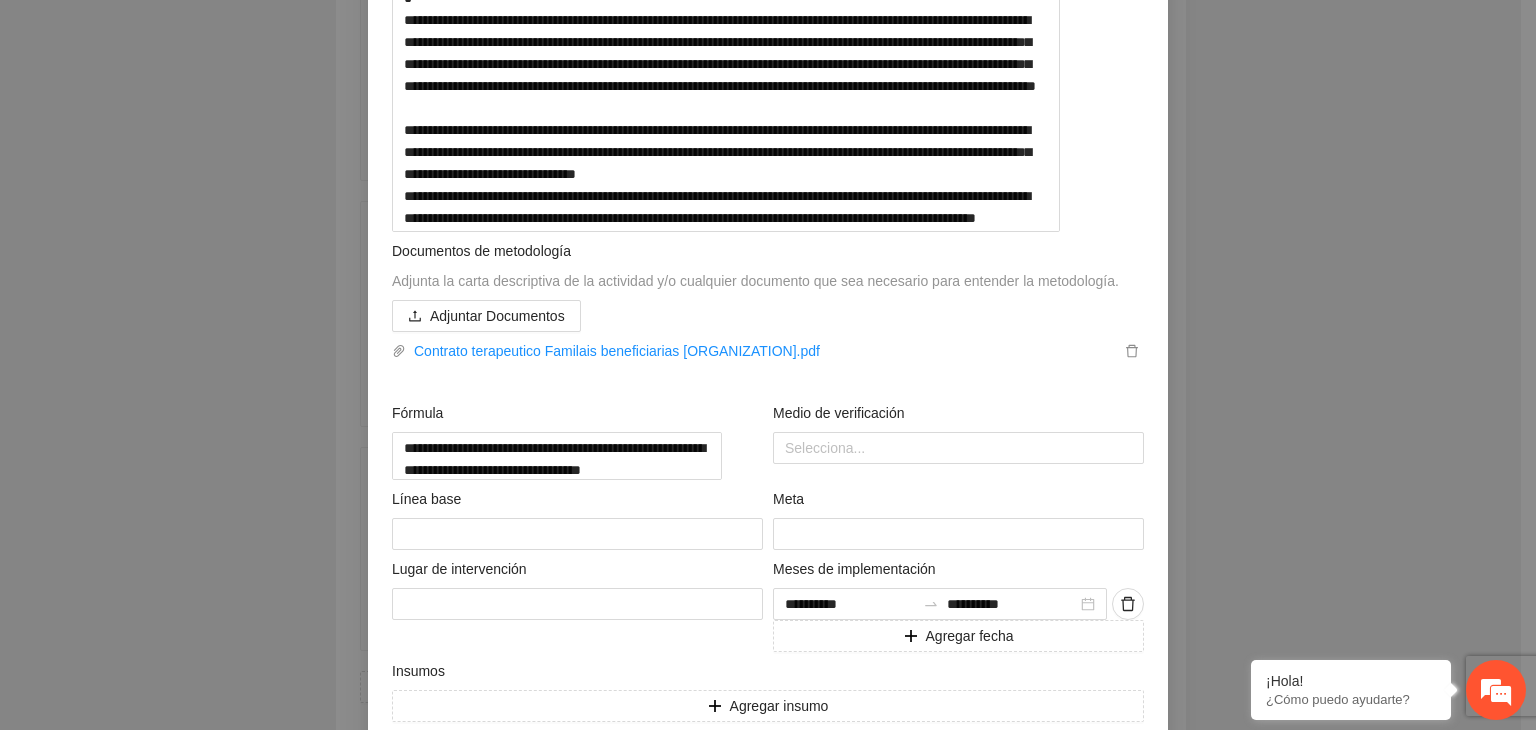 scroll, scrollTop: 804, scrollLeft: 0, axis: vertical 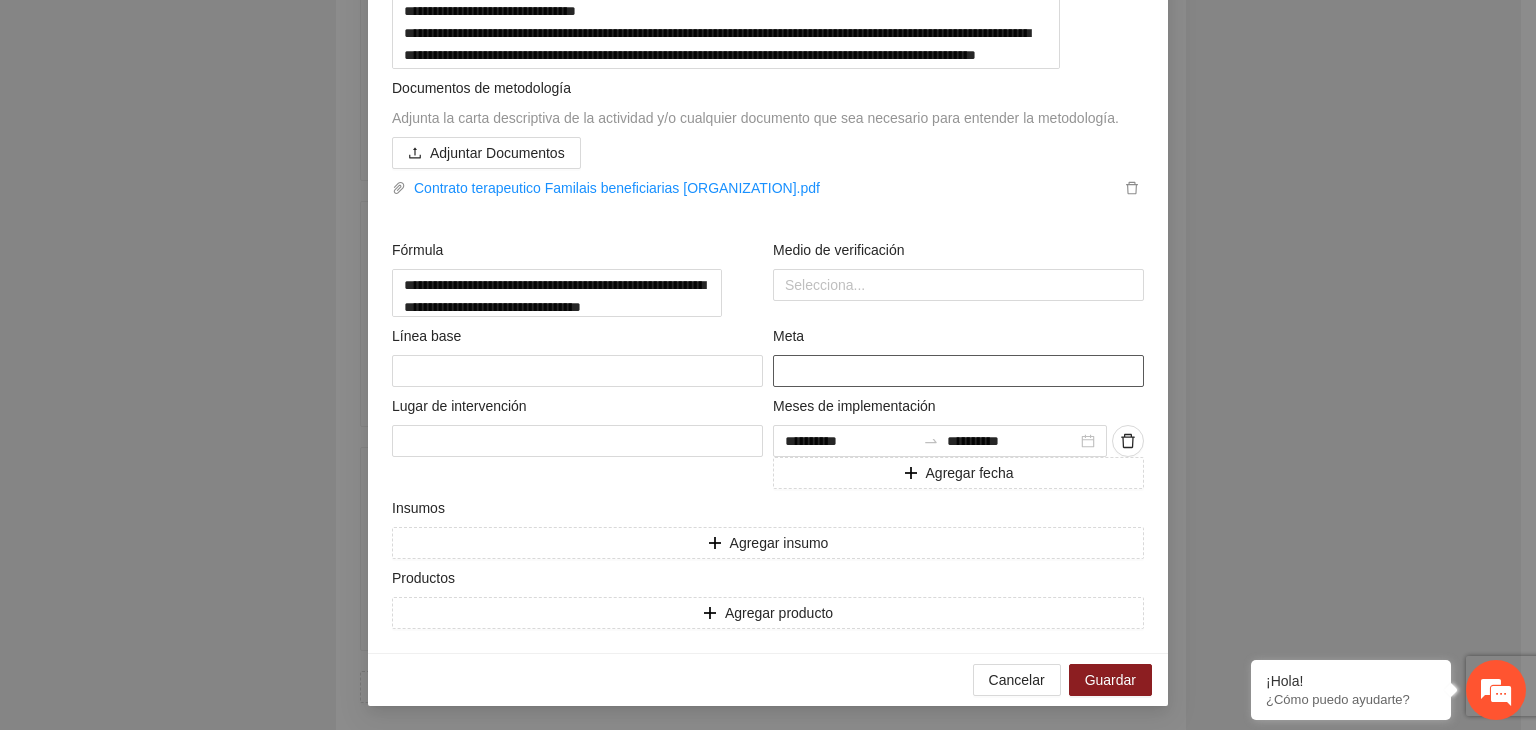 click at bounding box center [958, 371] 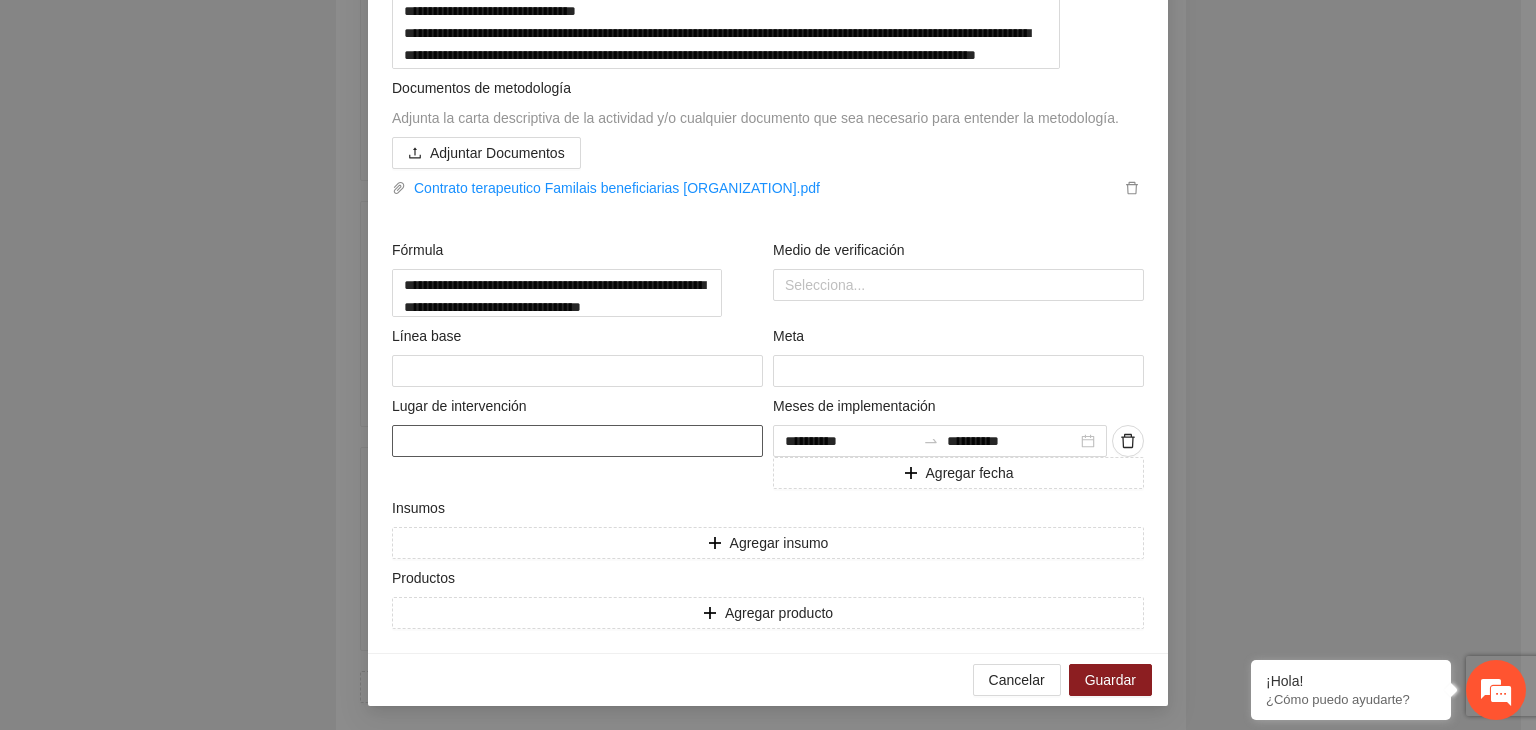 click at bounding box center (577, 441) 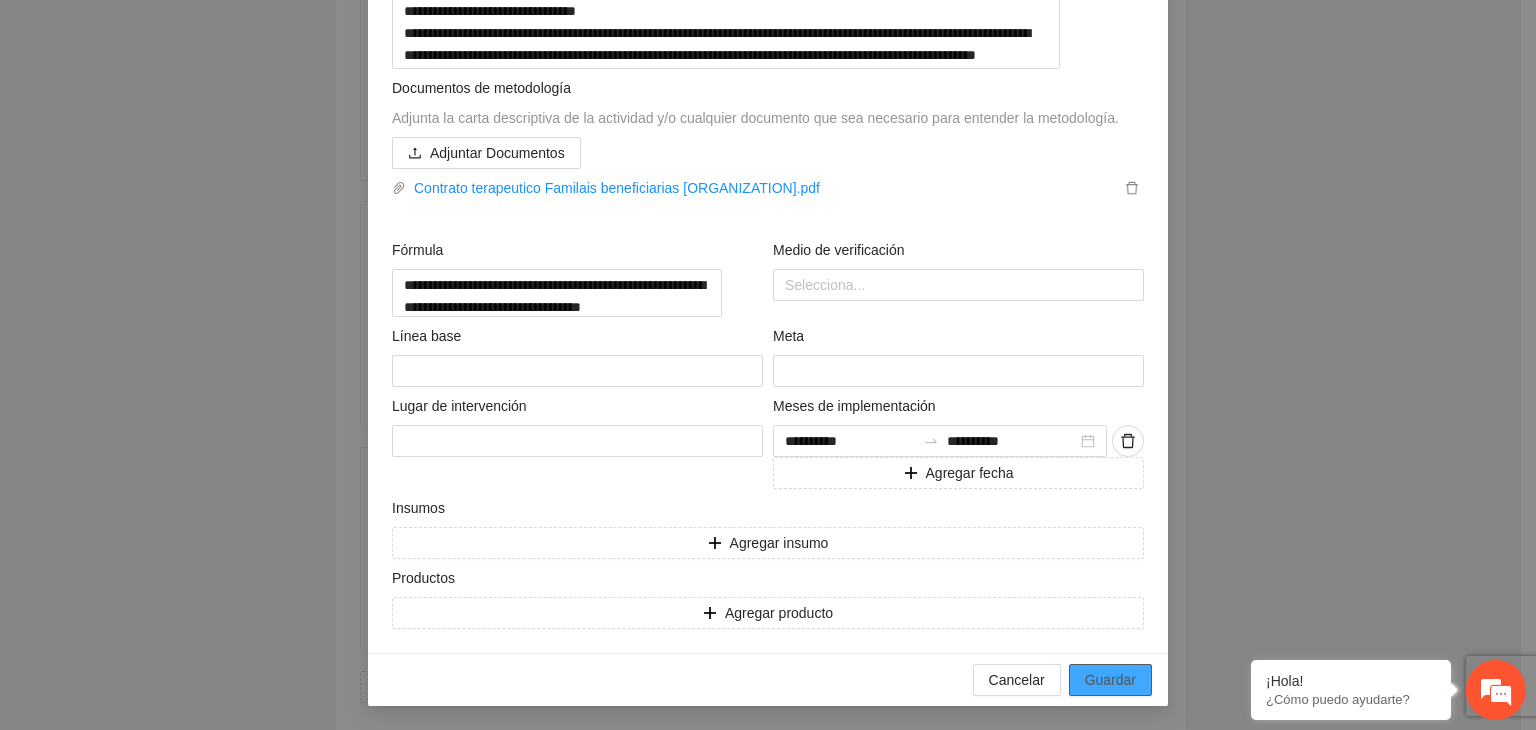 click on "Guardar" at bounding box center (1110, 680) 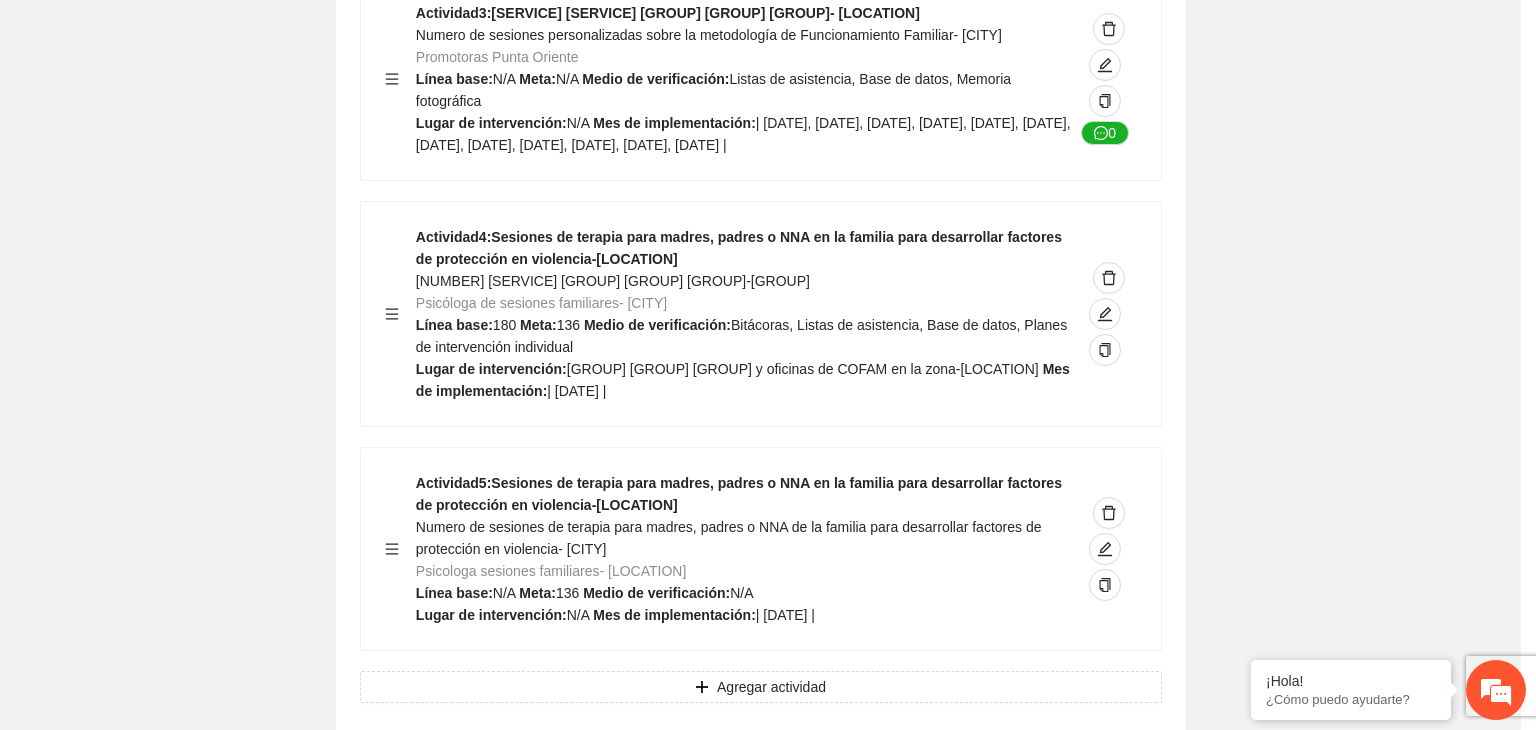 scroll, scrollTop: 234, scrollLeft: 0, axis: vertical 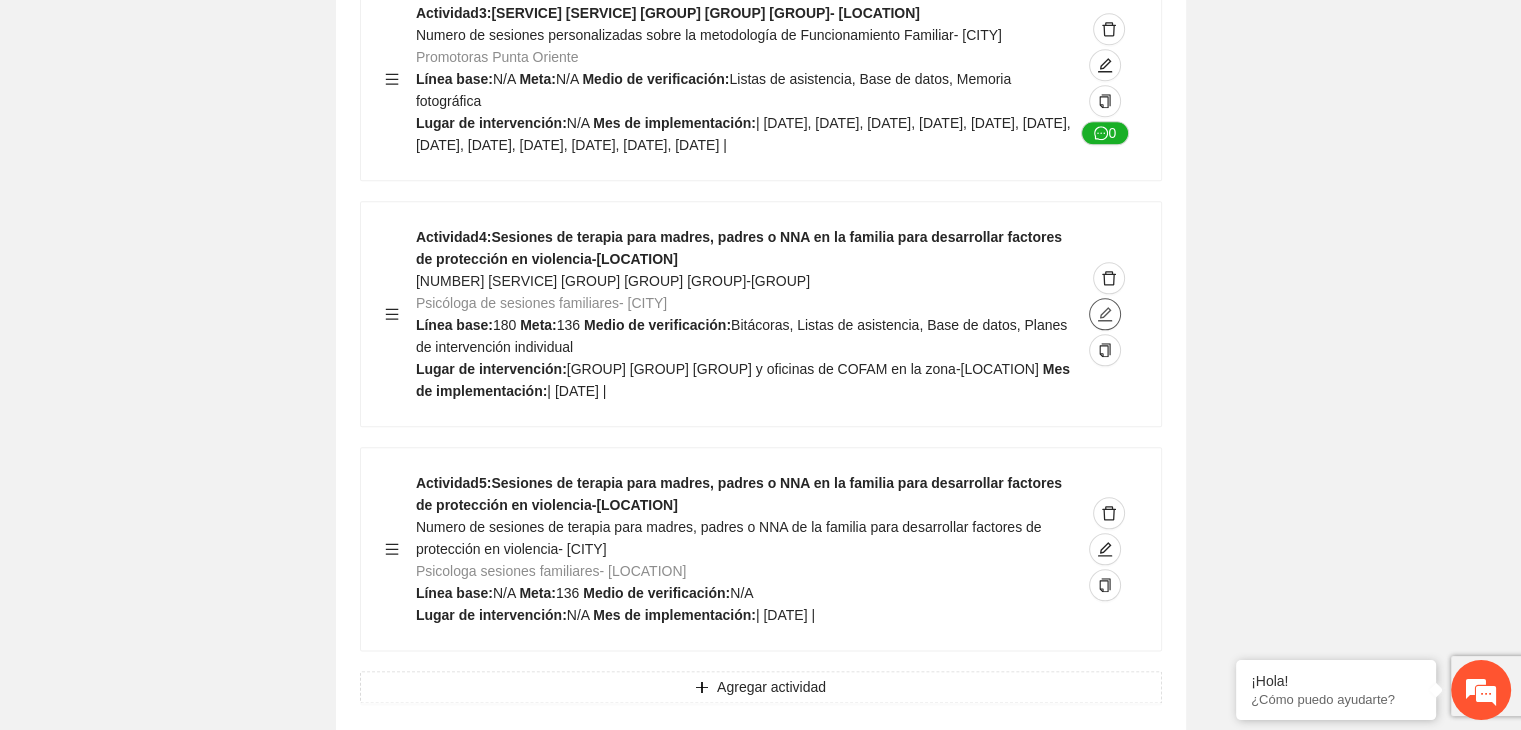 click 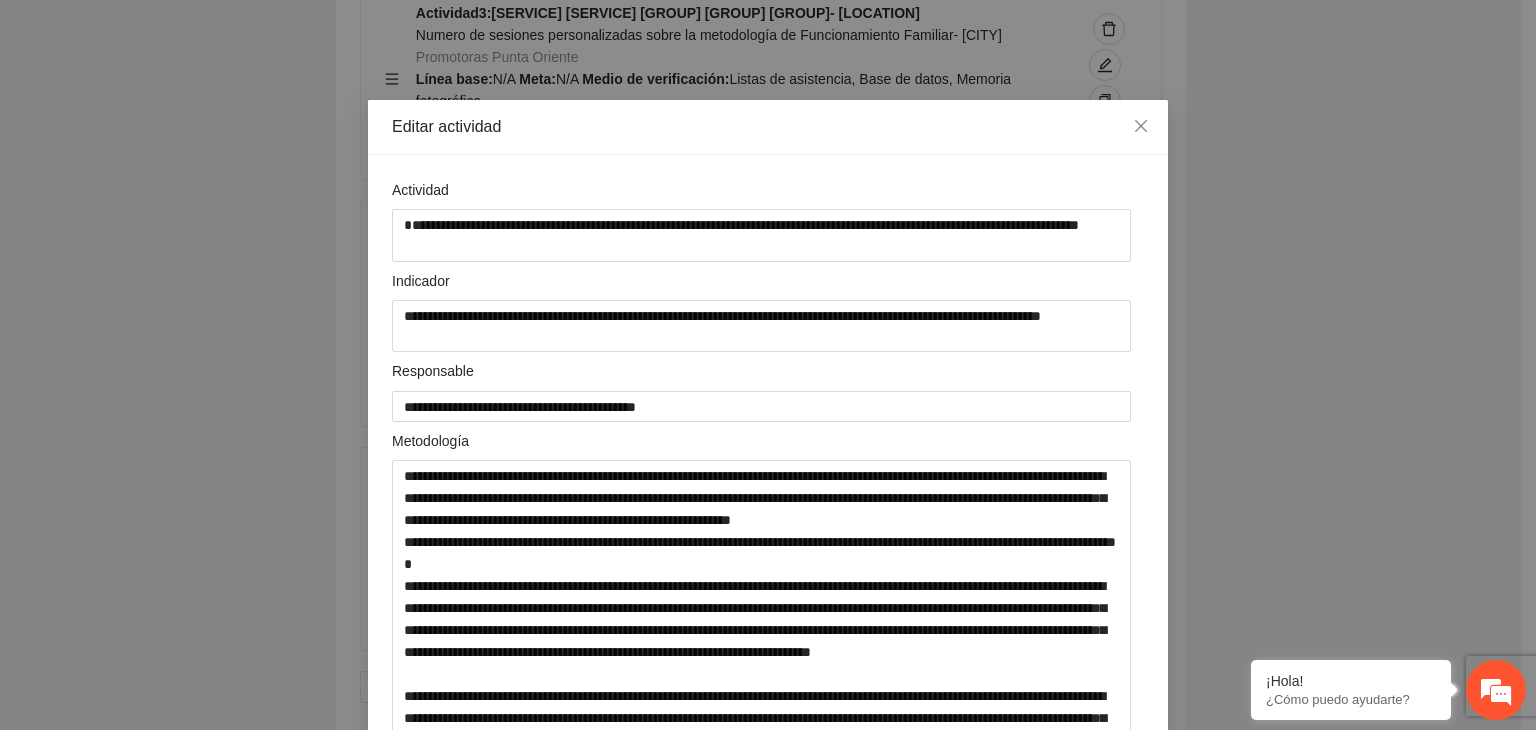 click on "**********" at bounding box center [768, 365] 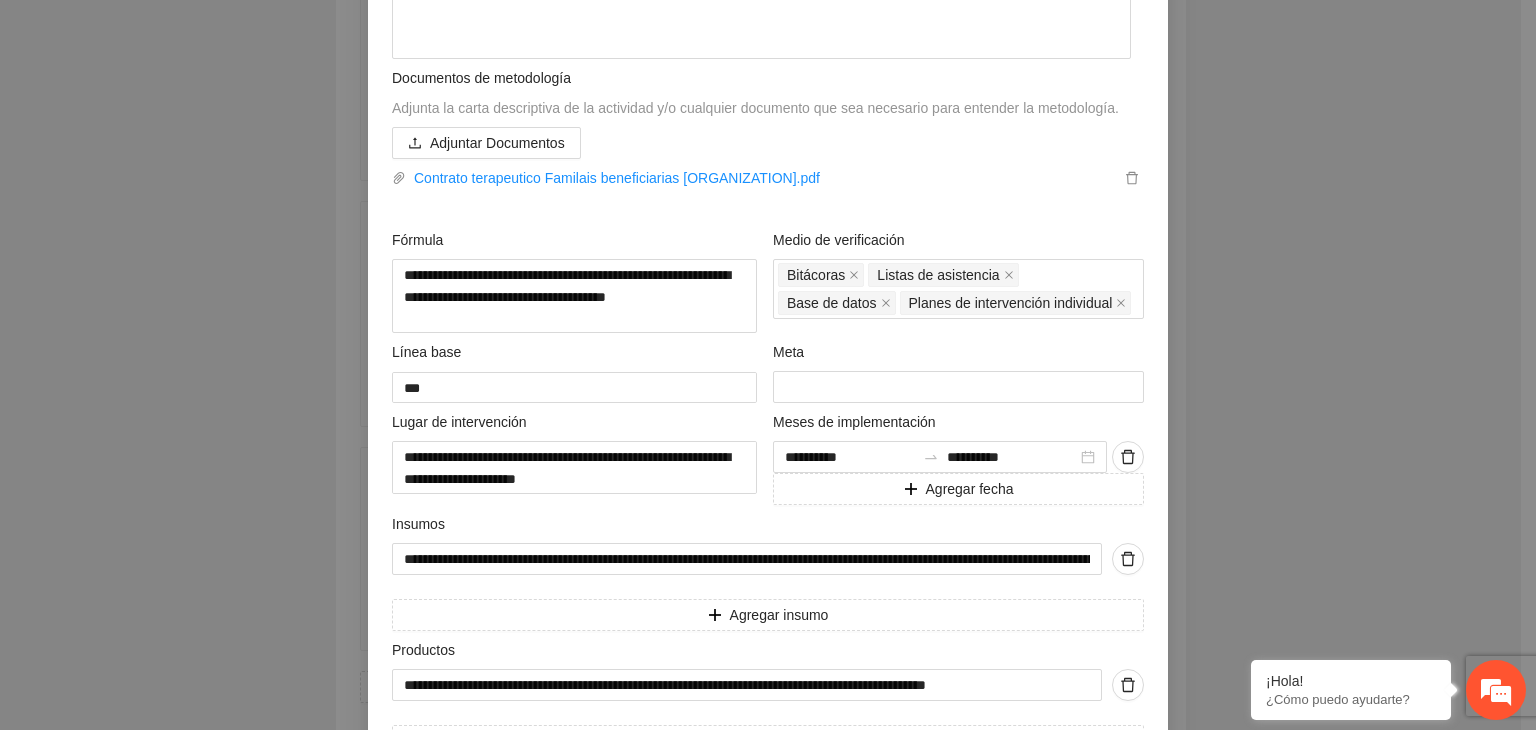scroll, scrollTop: 840, scrollLeft: 0, axis: vertical 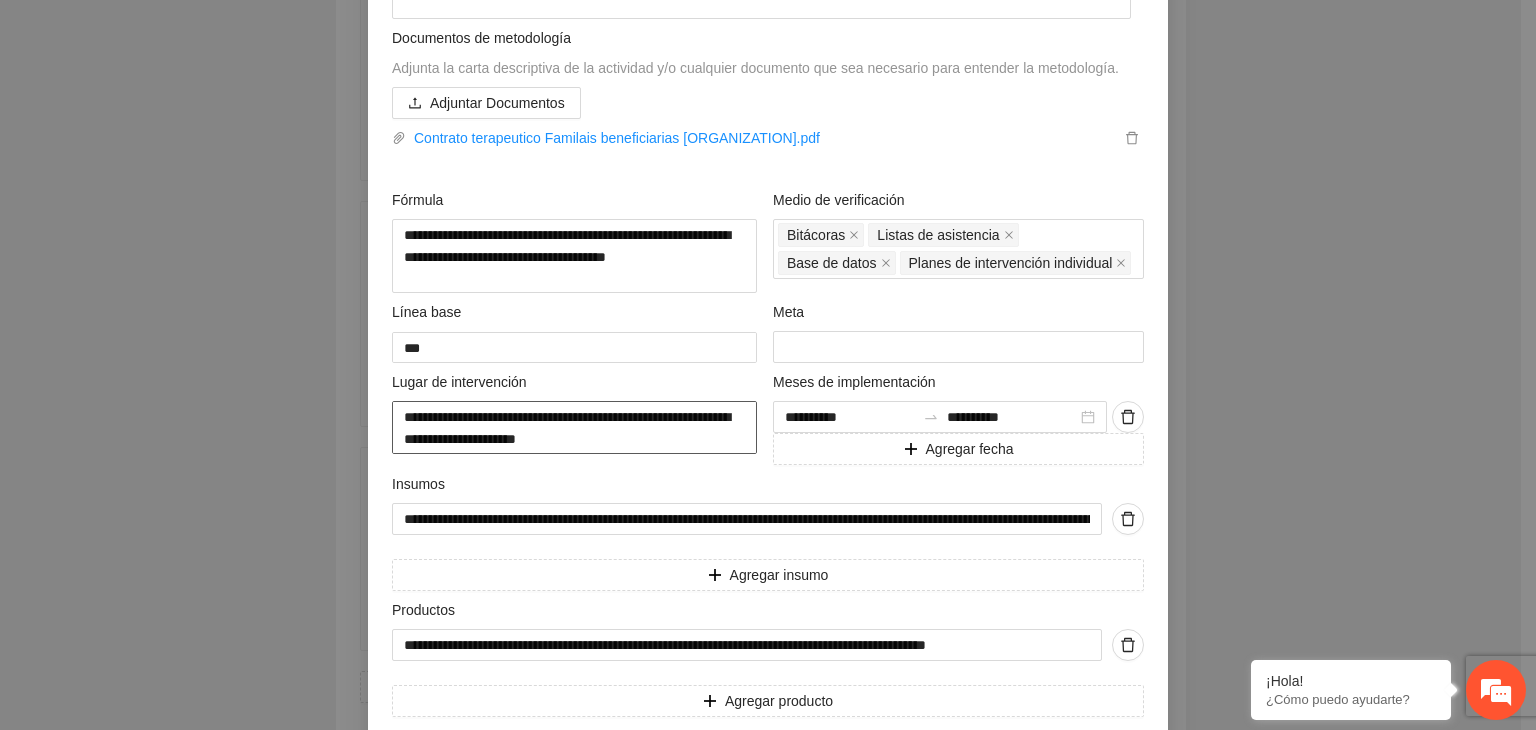 drag, startPoint x: 588, startPoint y: 448, endPoint x: 342, endPoint y: 417, distance: 247.94556 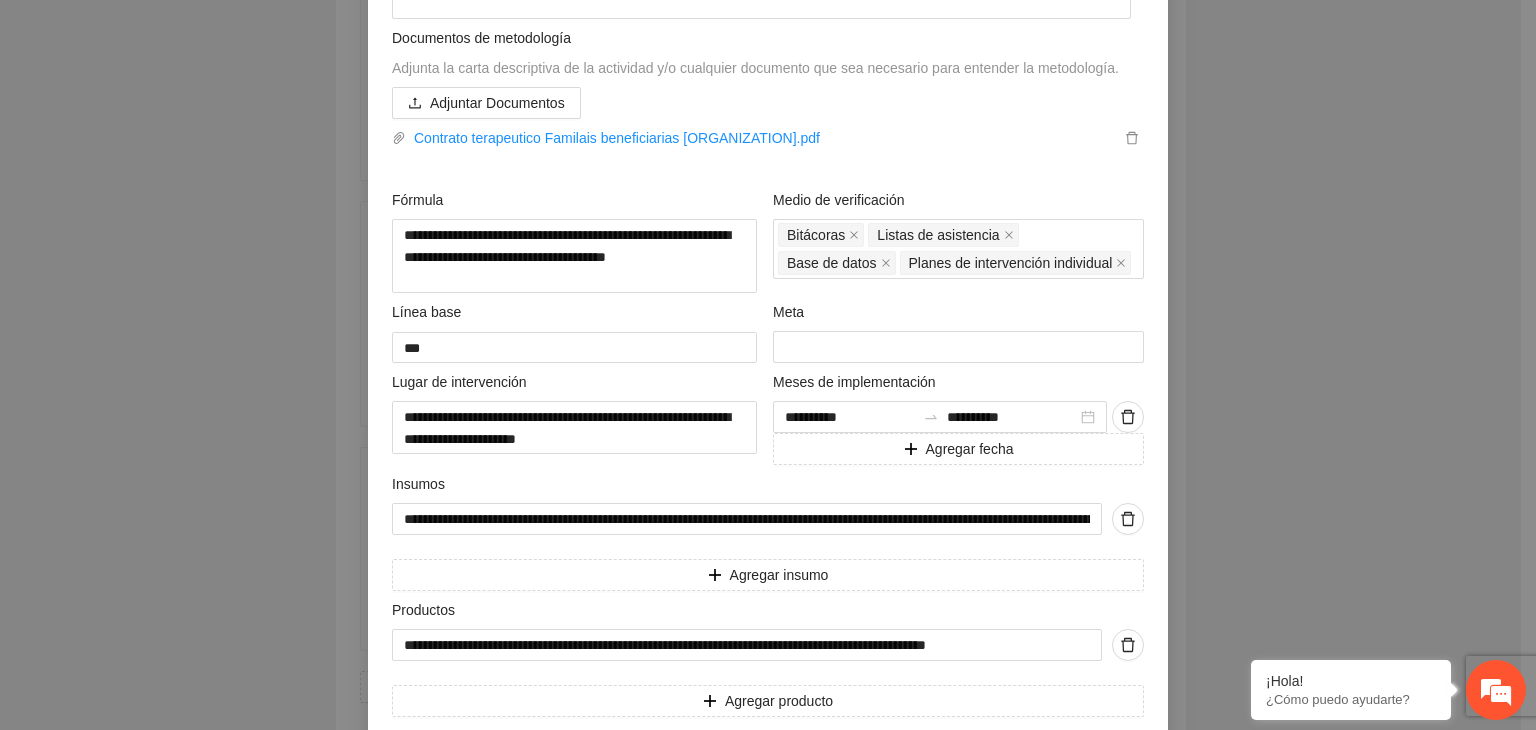 click on "**********" at bounding box center (768, 365) 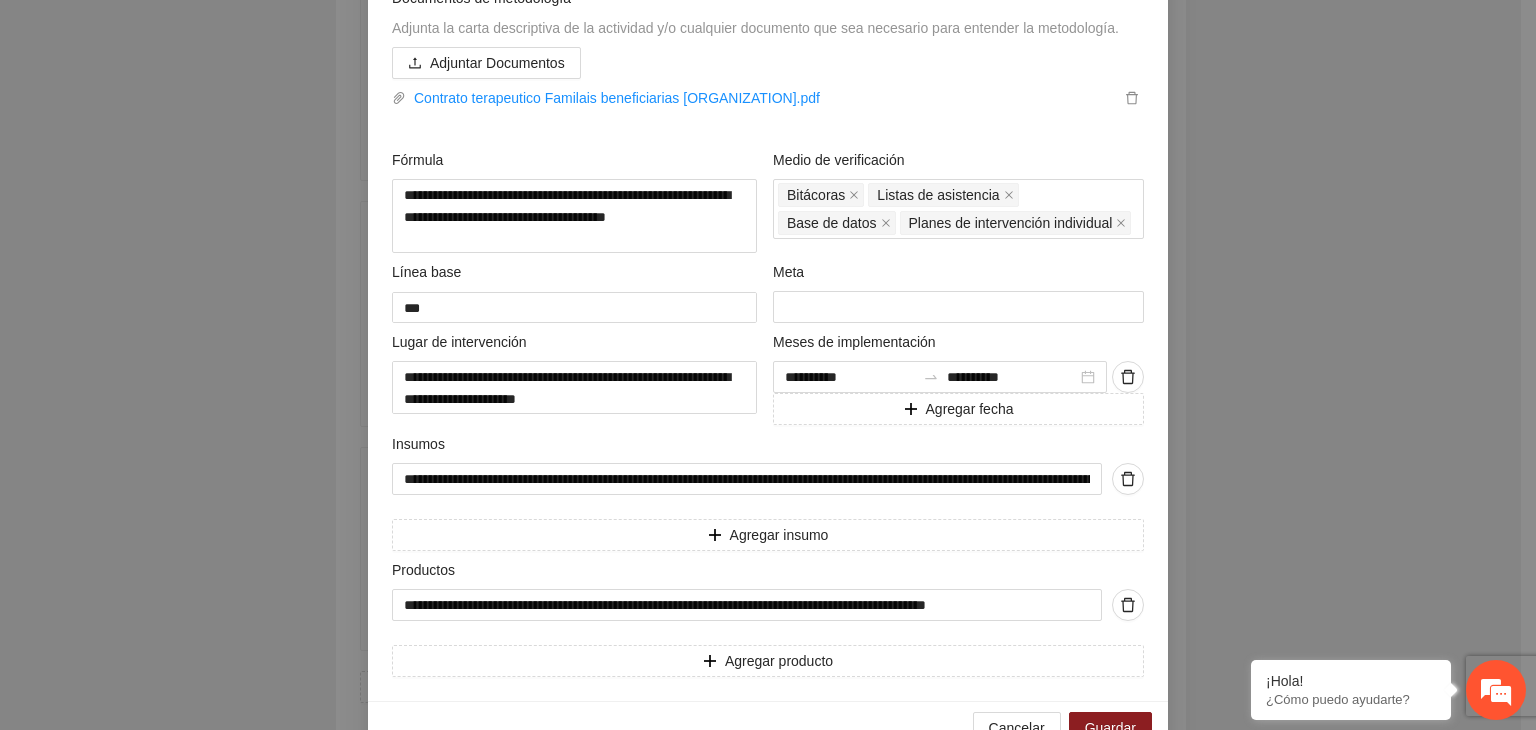 scroll, scrollTop: 938, scrollLeft: 0, axis: vertical 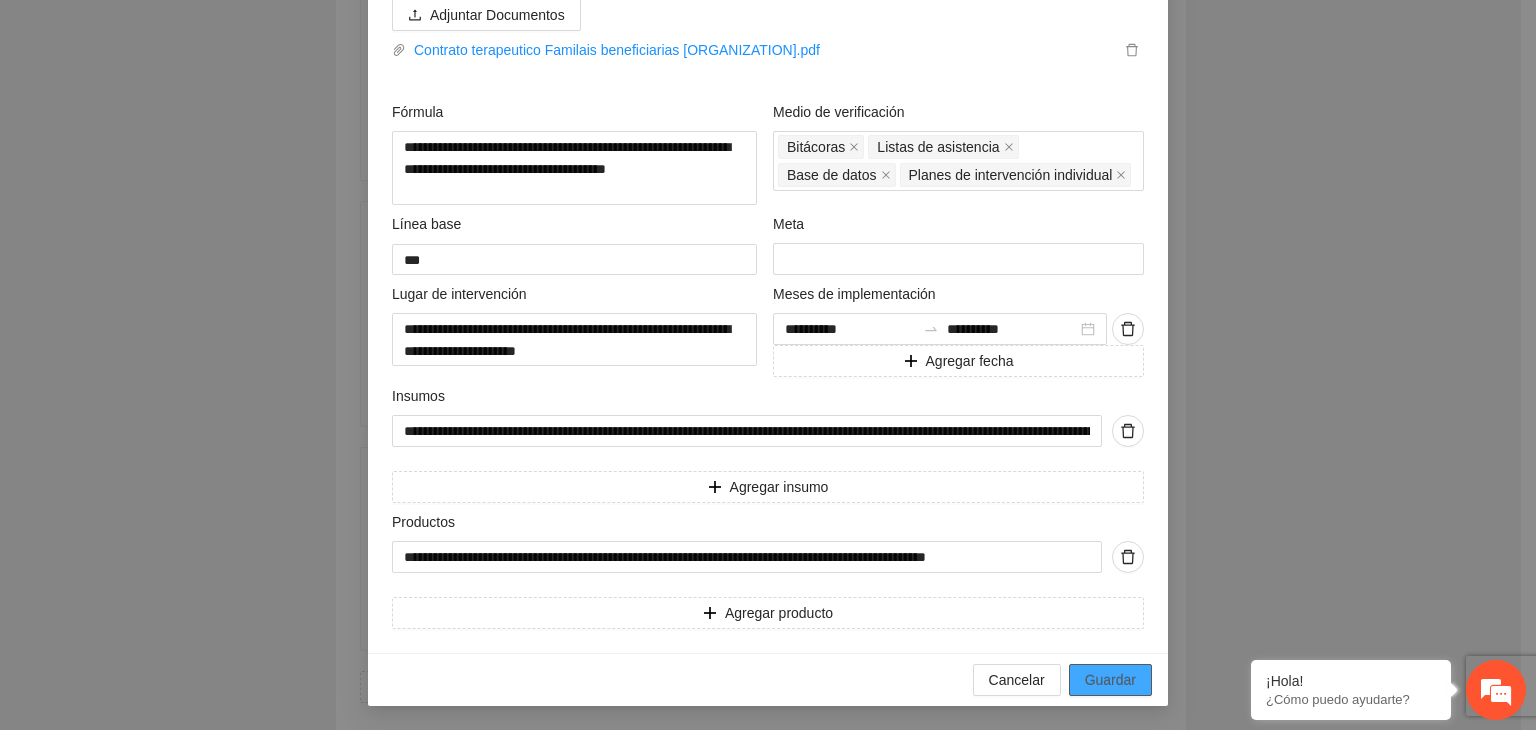 click on "Guardar" at bounding box center (1110, 680) 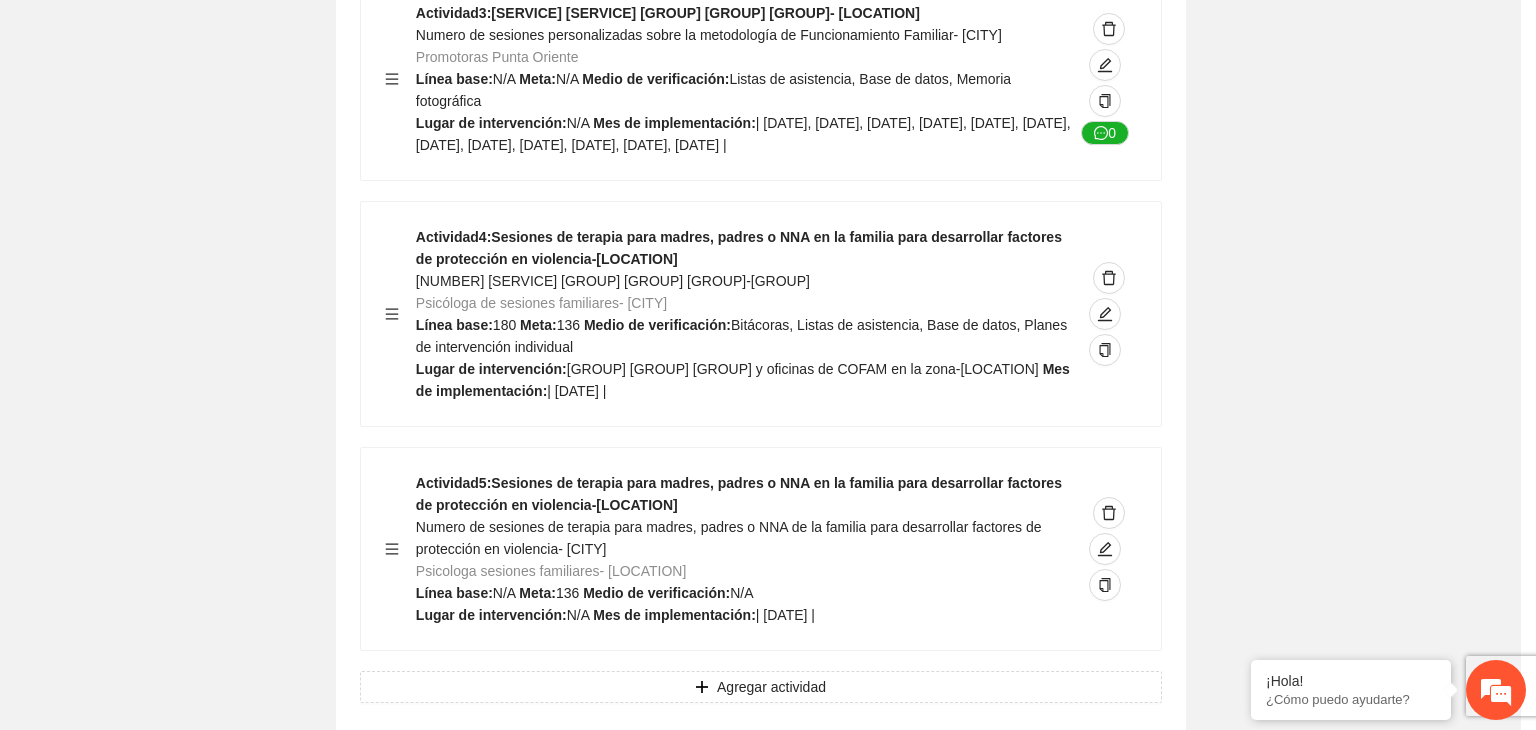 scroll, scrollTop: 234, scrollLeft: 0, axis: vertical 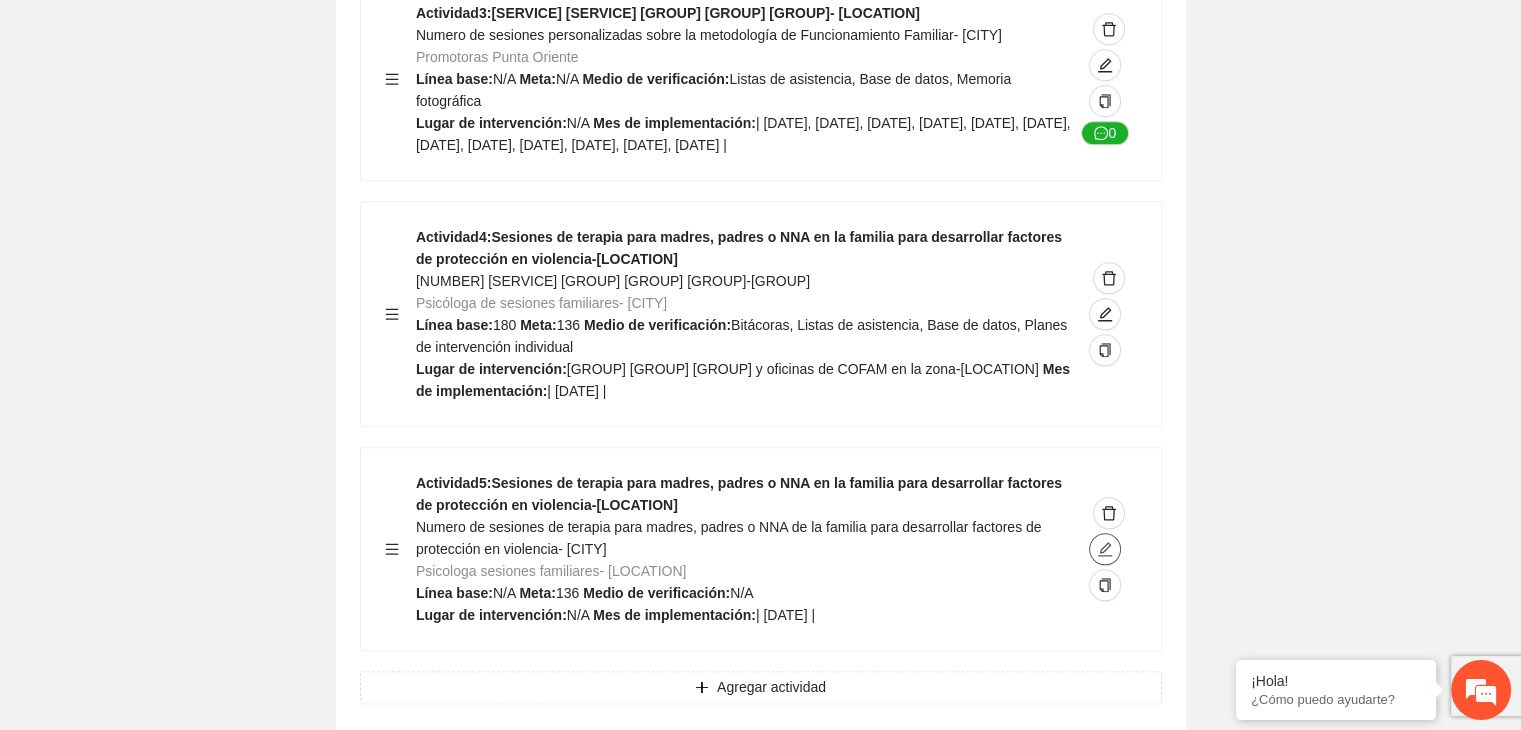 click 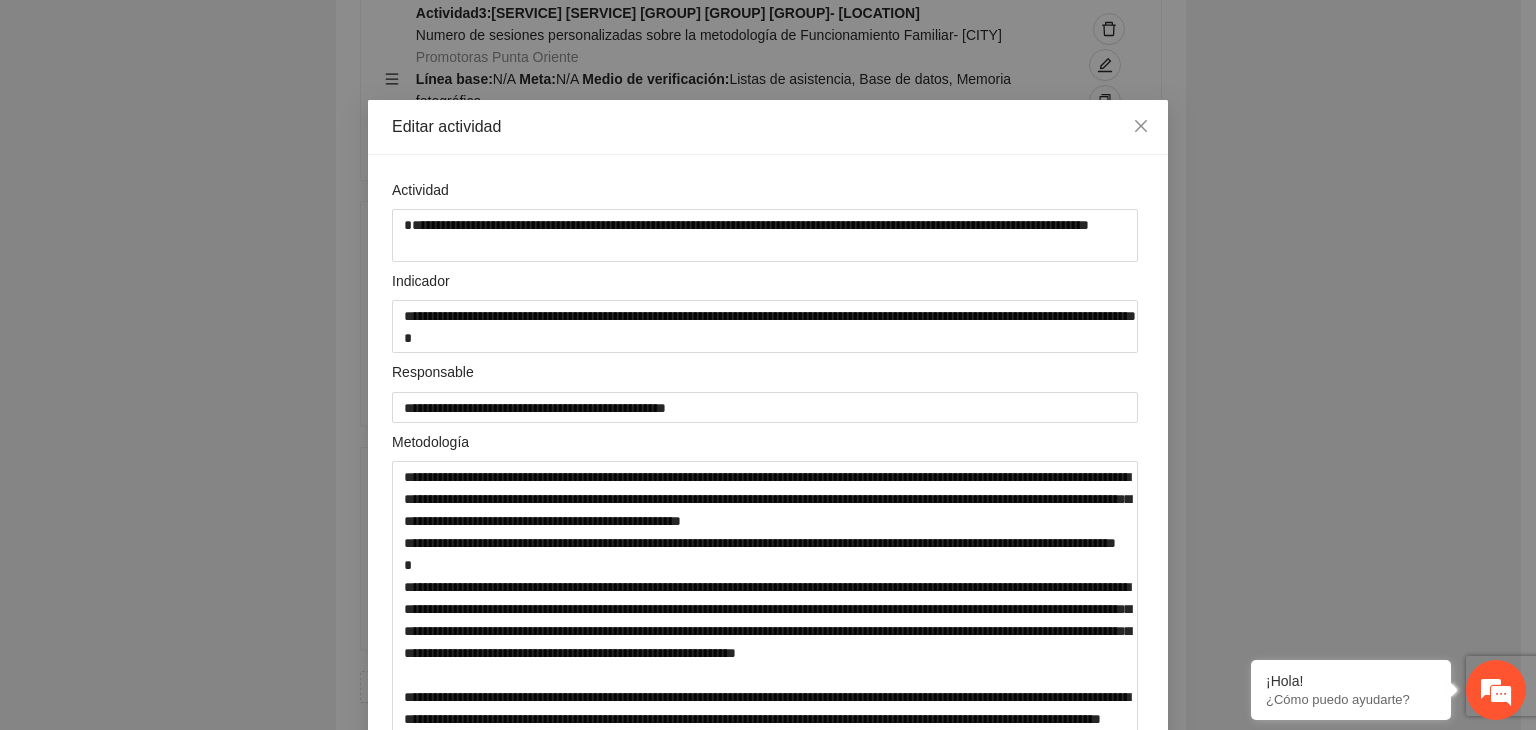 click on "**********" at bounding box center (768, 365) 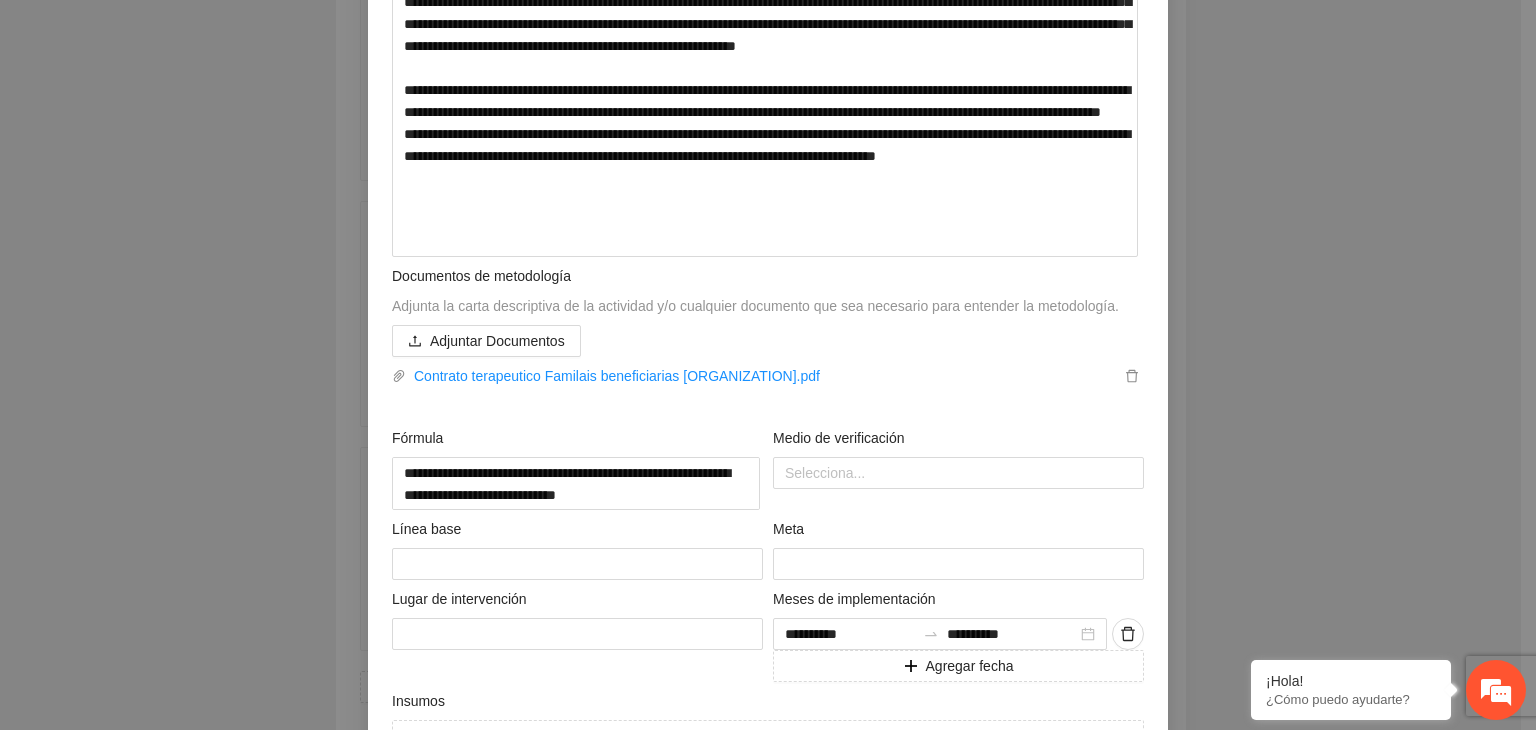 scroll, scrollTop: 804, scrollLeft: 0, axis: vertical 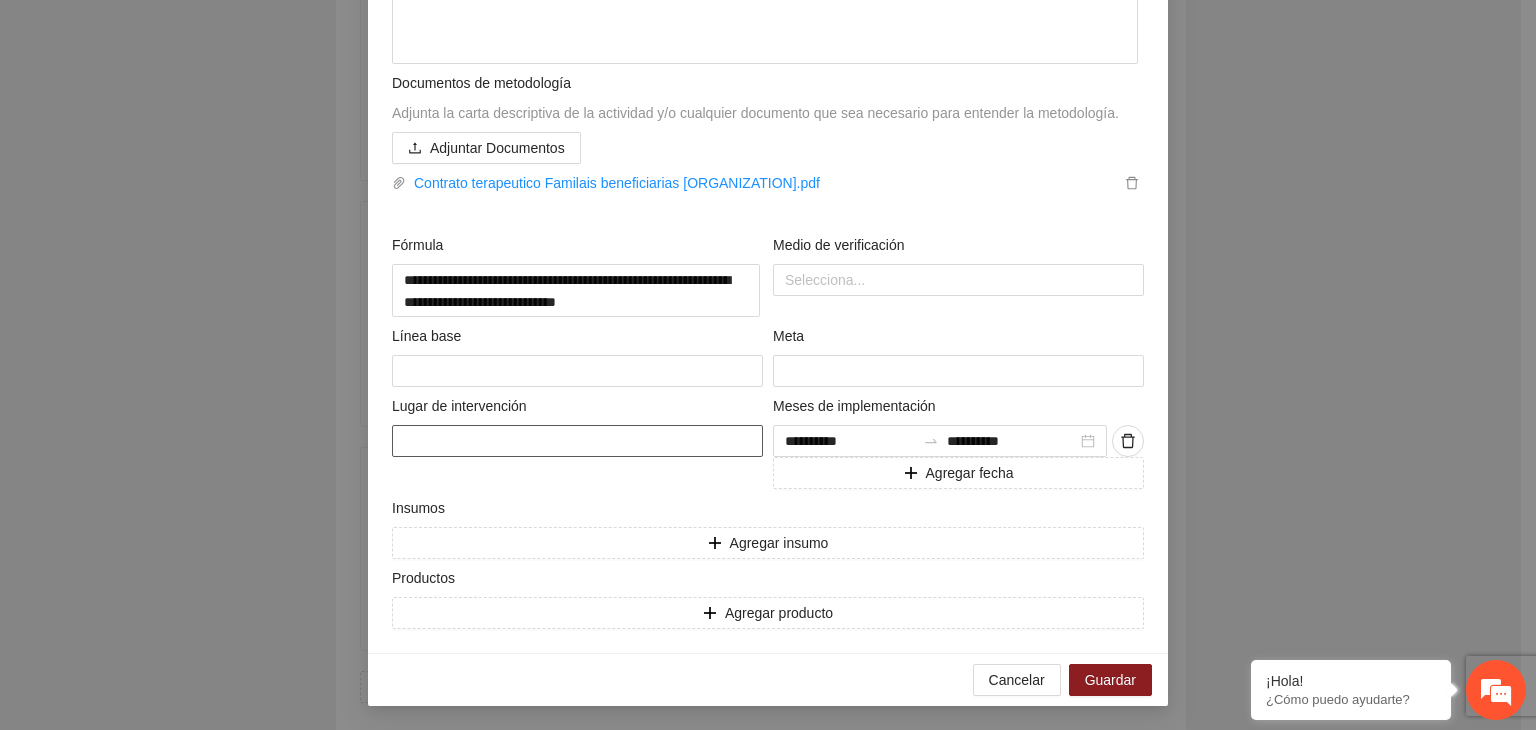 click at bounding box center (577, 441) 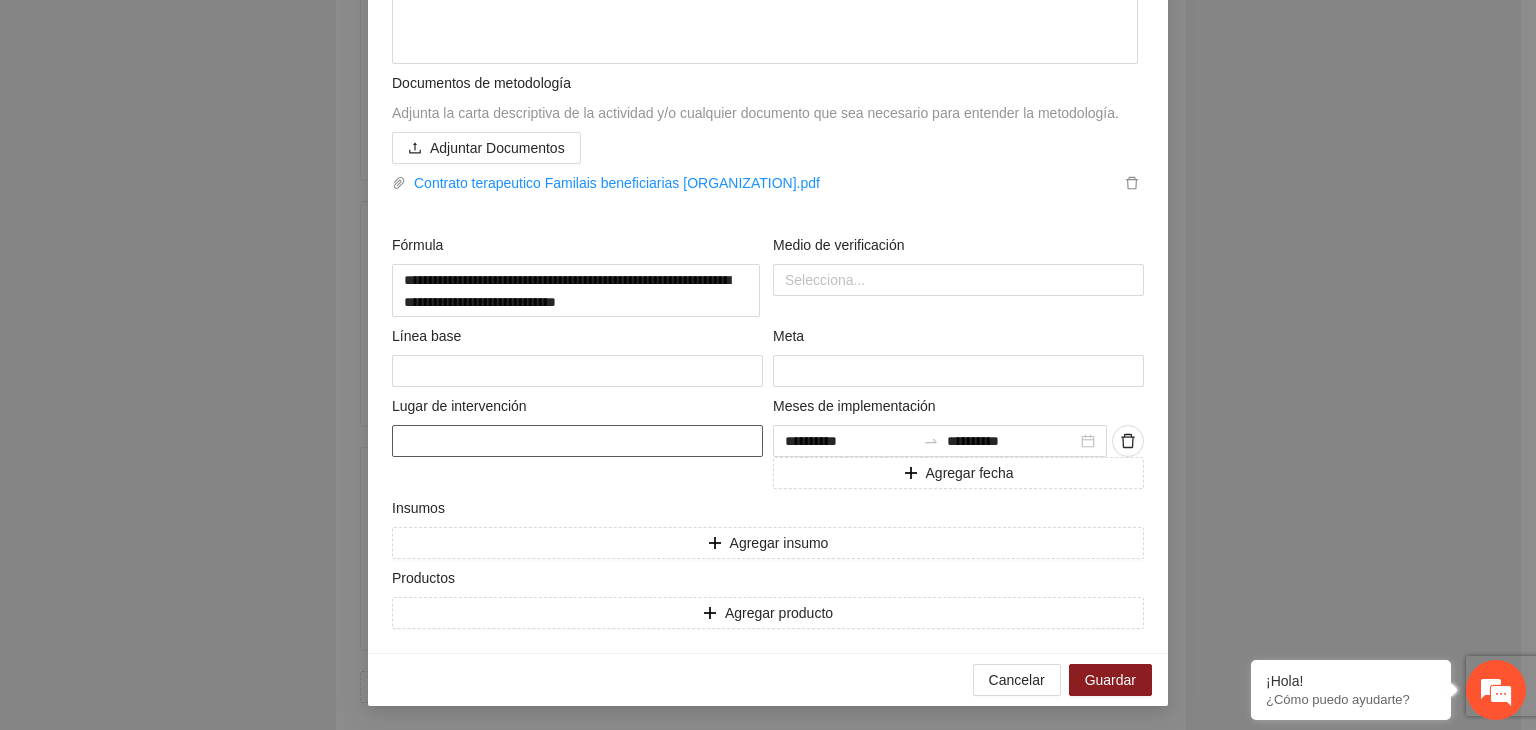 paste on "**********" 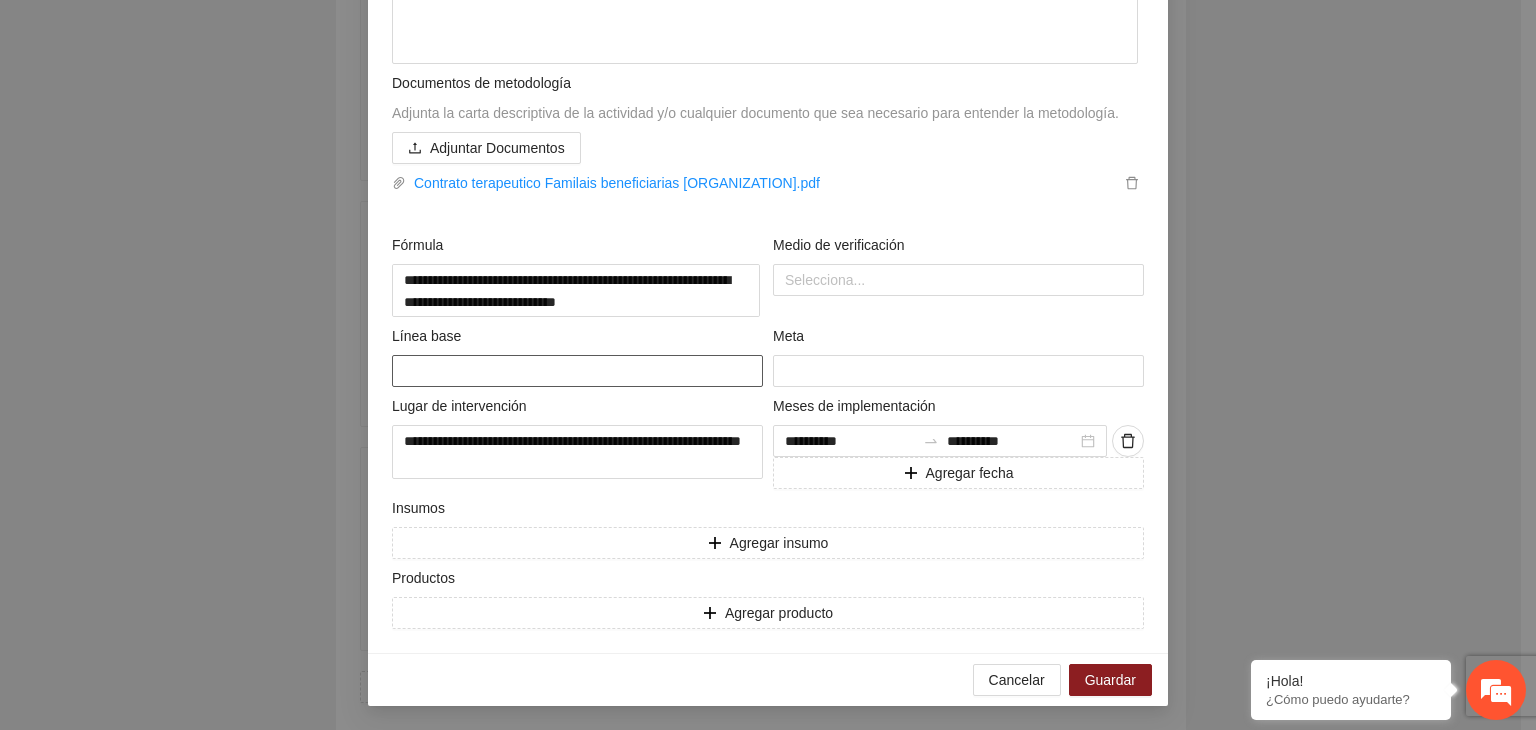 click at bounding box center (577, 371) 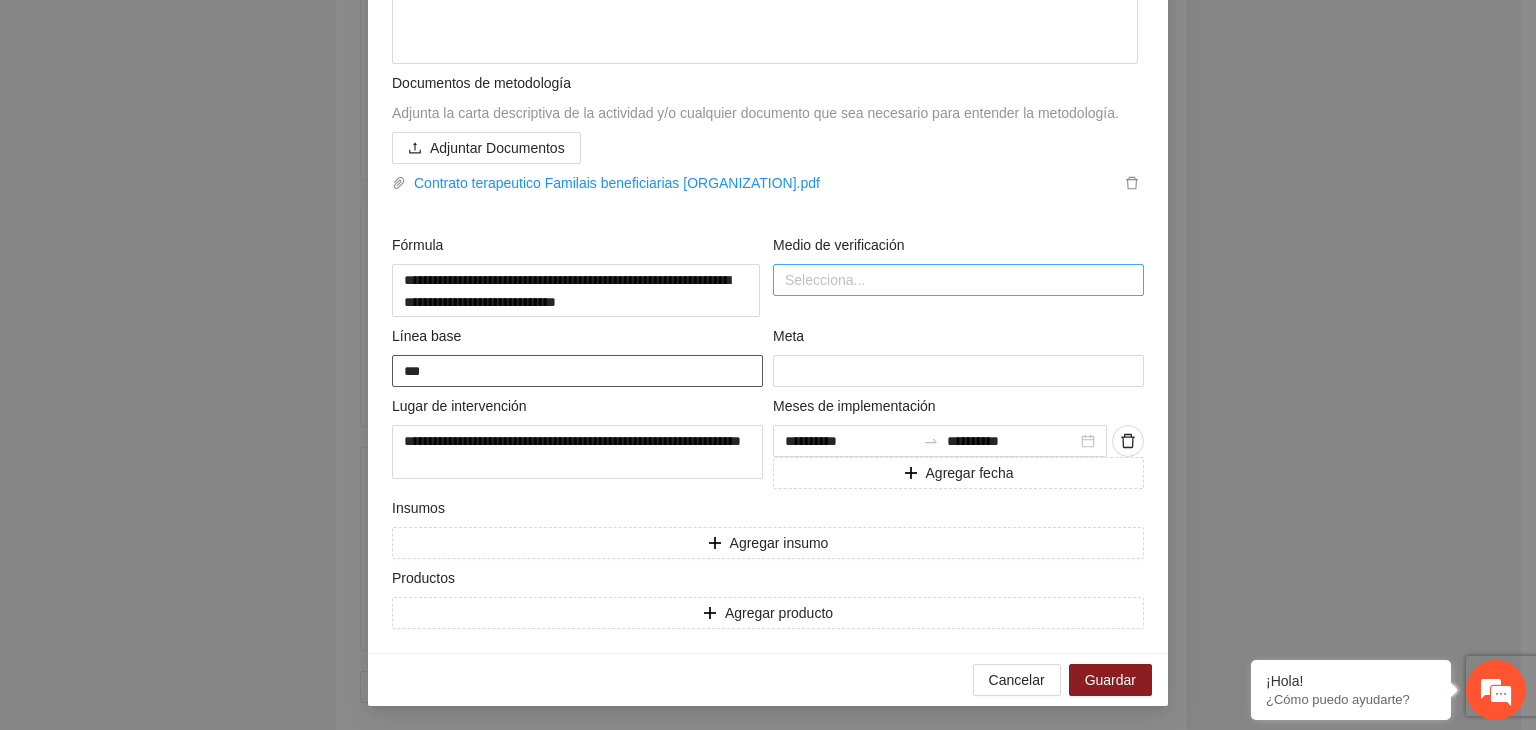 click on "Selecciona..." at bounding box center (958, 280) 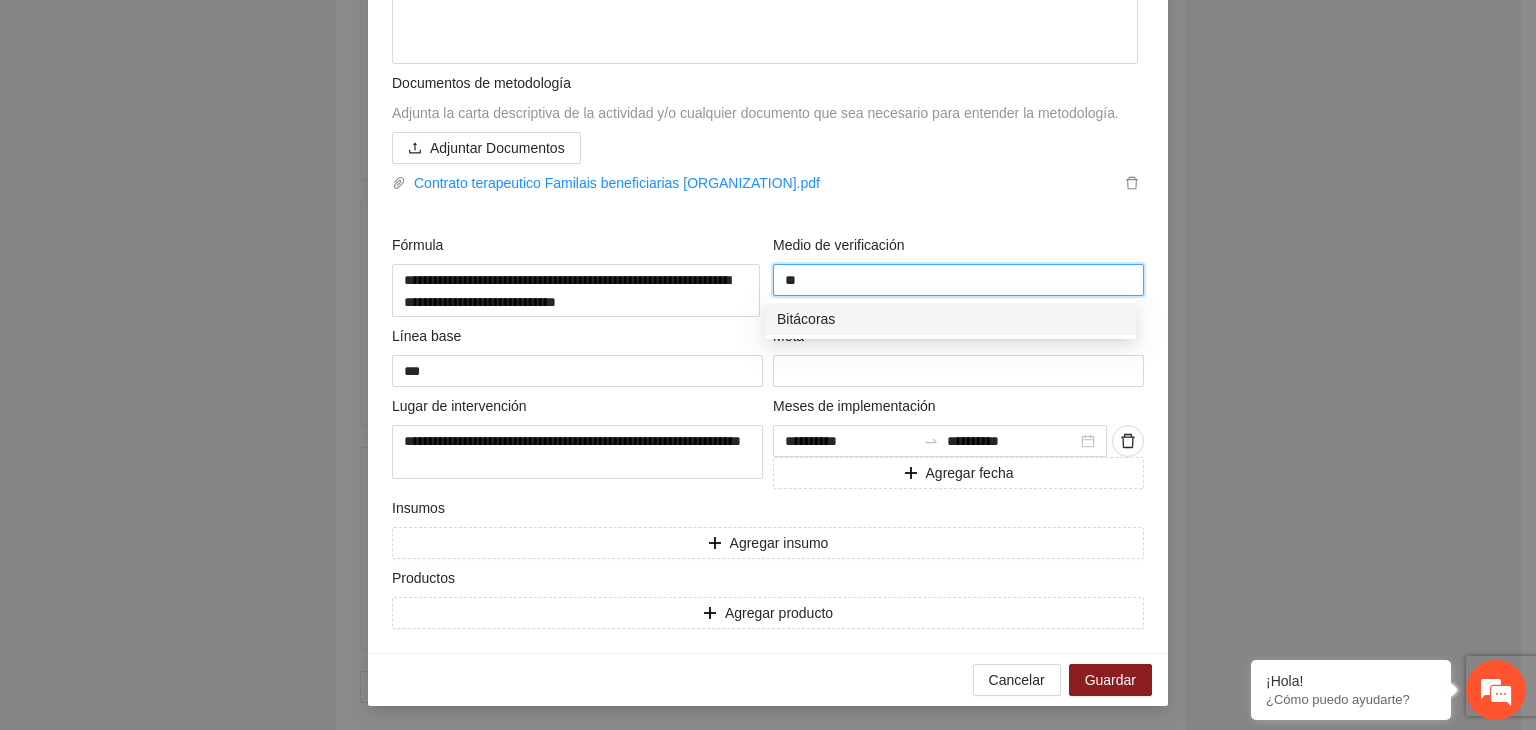 click on "Bitácoras" at bounding box center [950, 319] 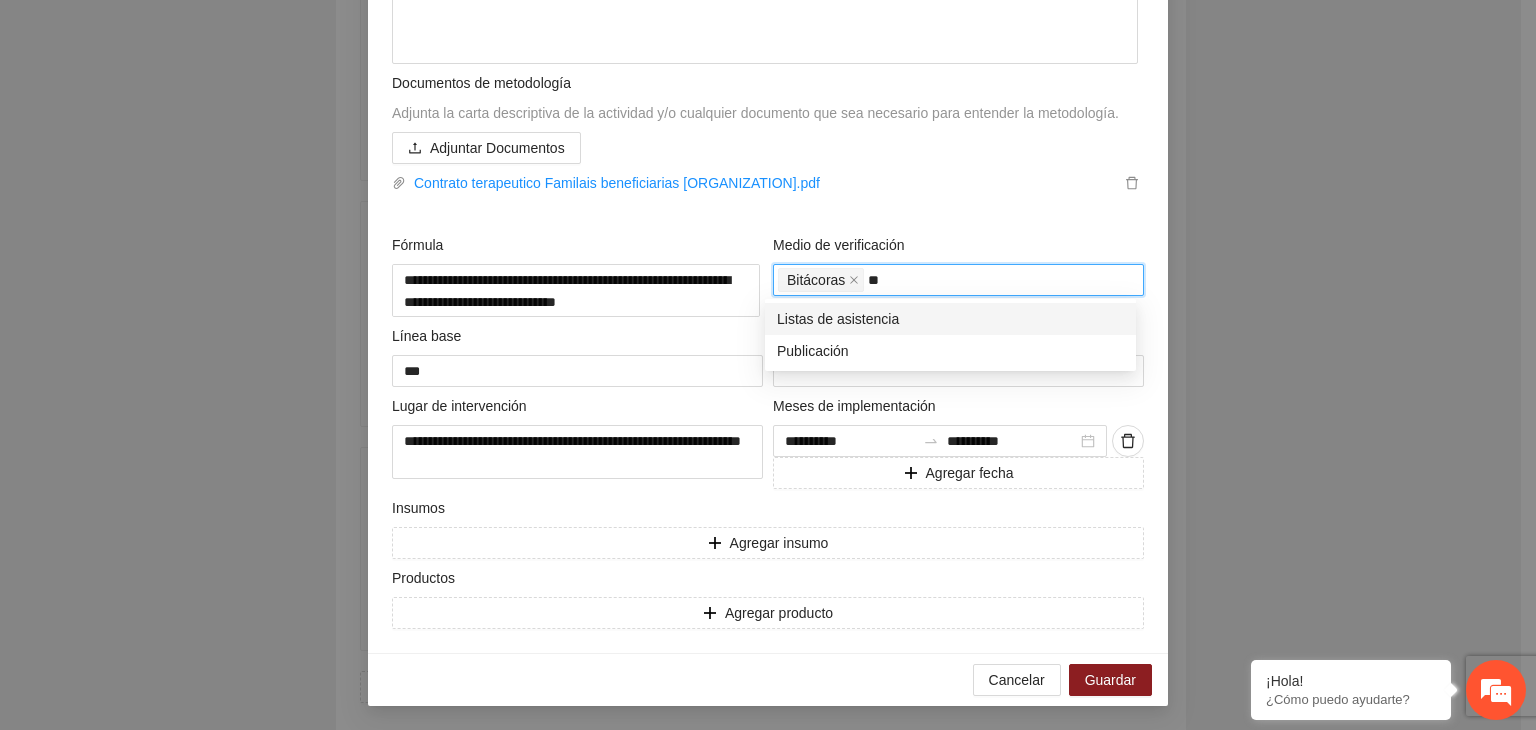 click on "Listas de asistencia" at bounding box center [950, 319] 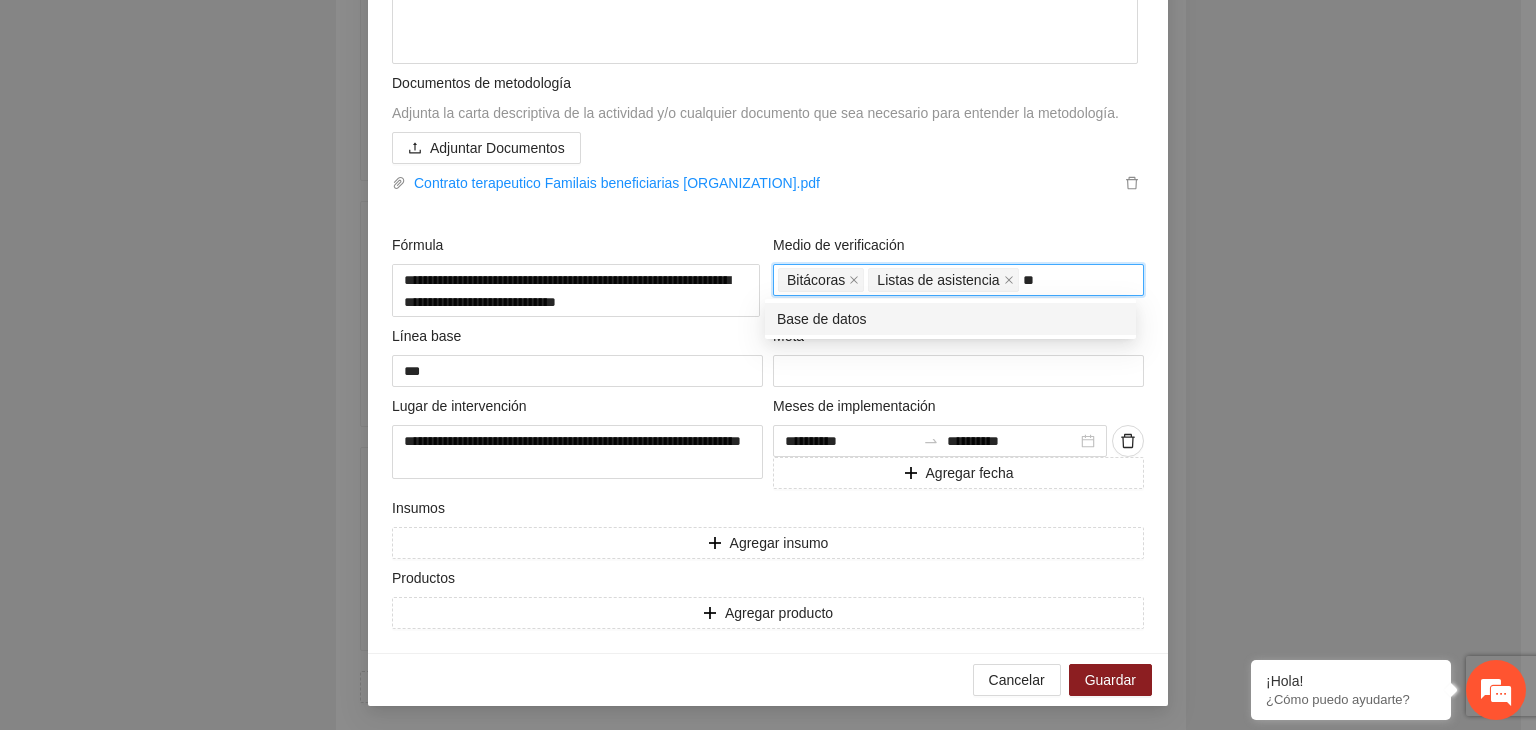 click on "Base de datos" at bounding box center (950, 319) 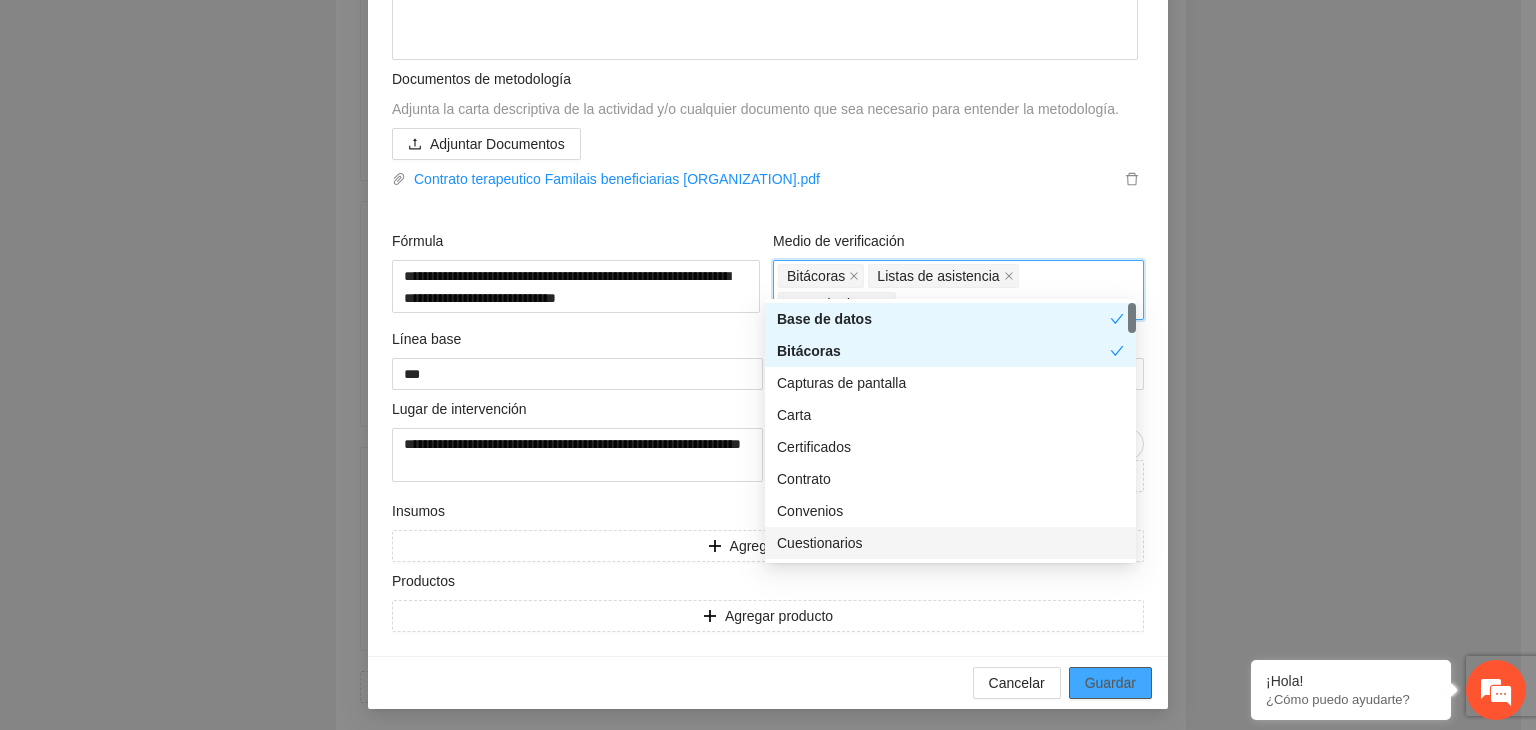 click on "Guardar" at bounding box center [1110, 683] 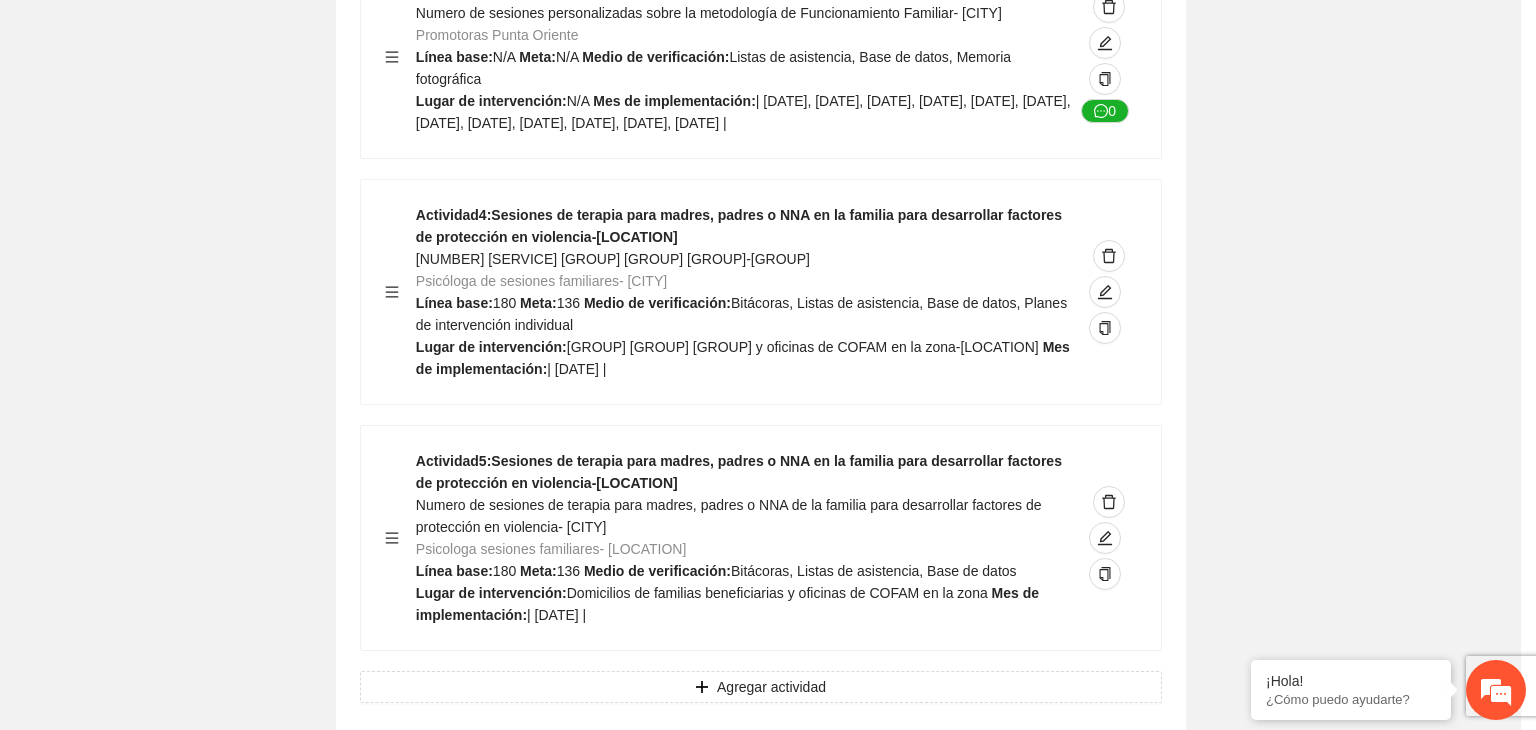 scroll, scrollTop: 234, scrollLeft: 0, axis: vertical 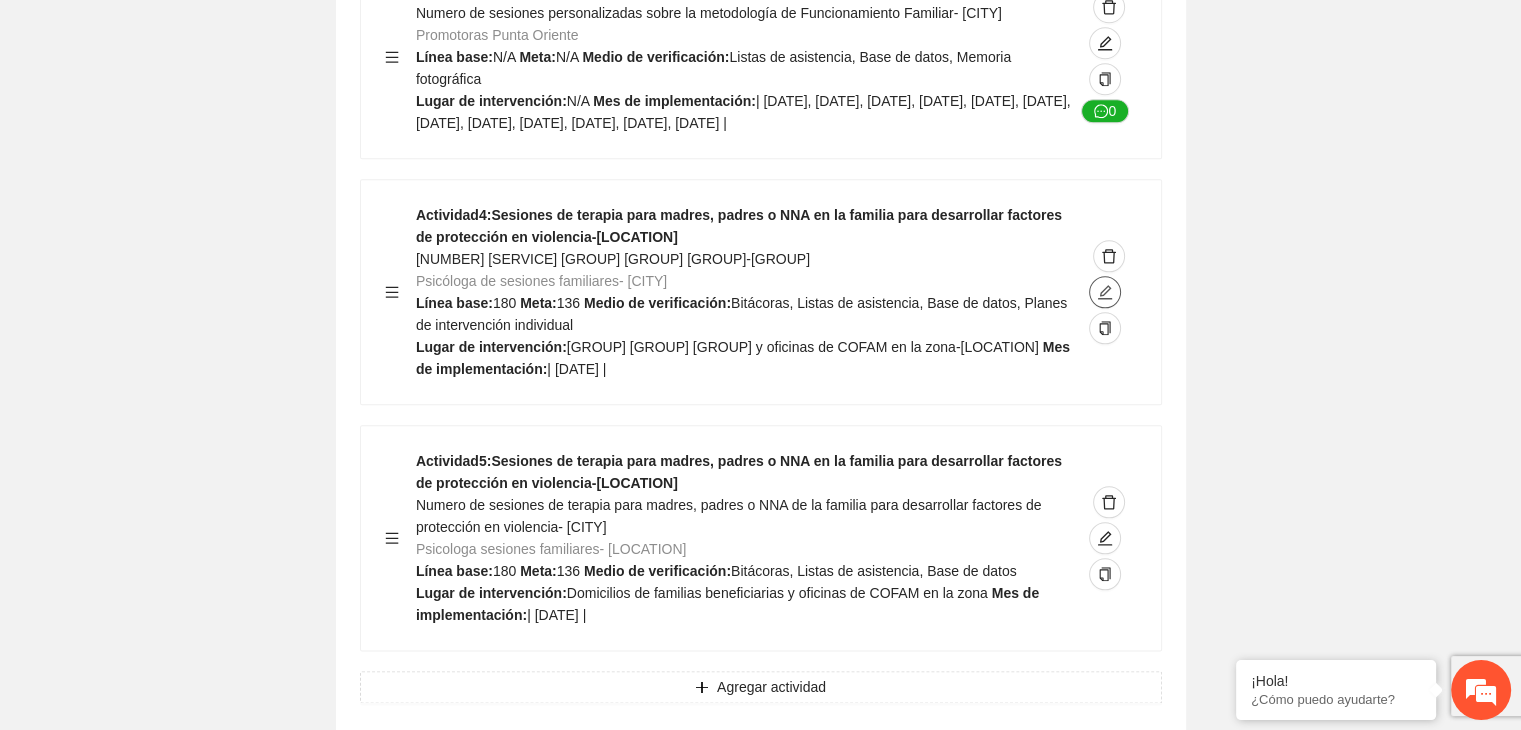click 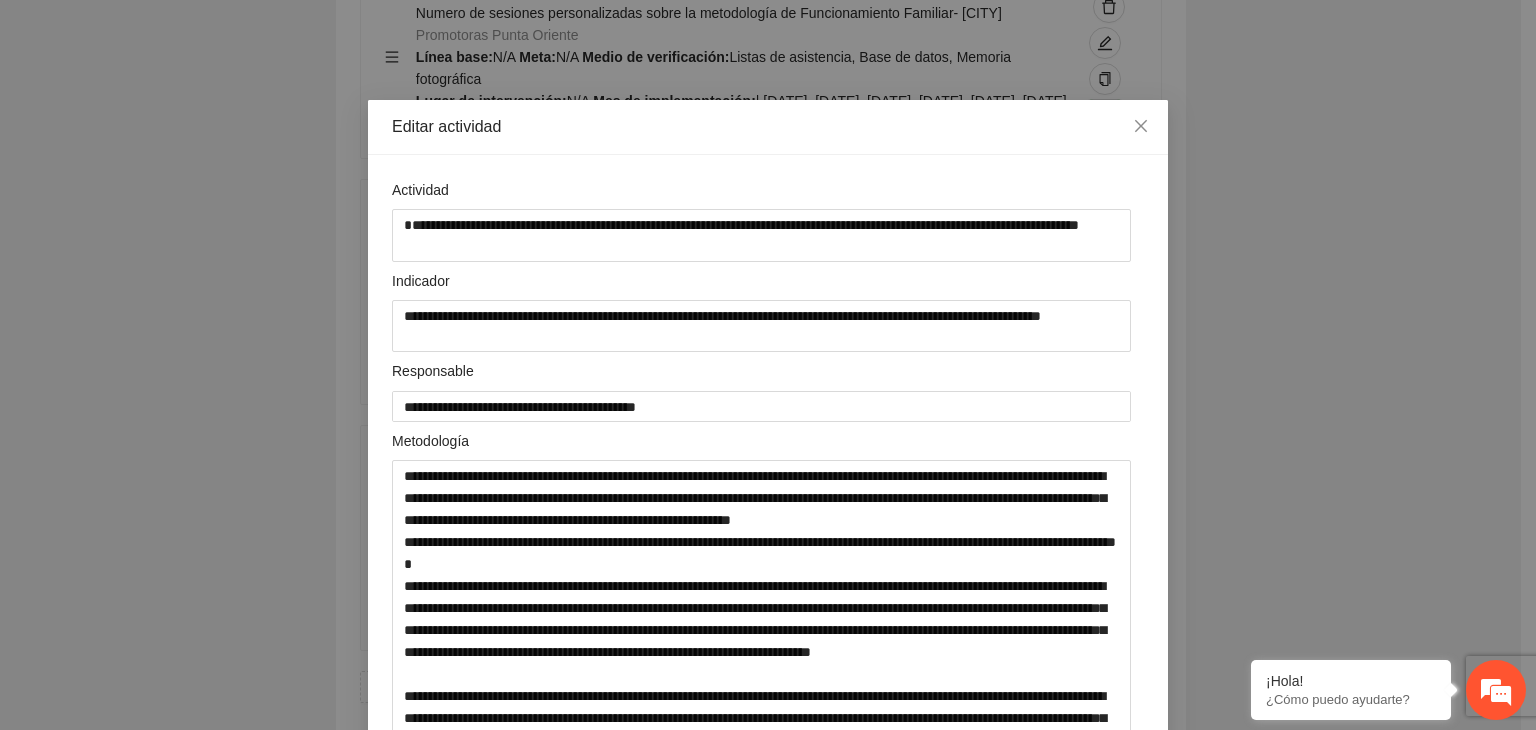 click on "**********" at bounding box center (768, 365) 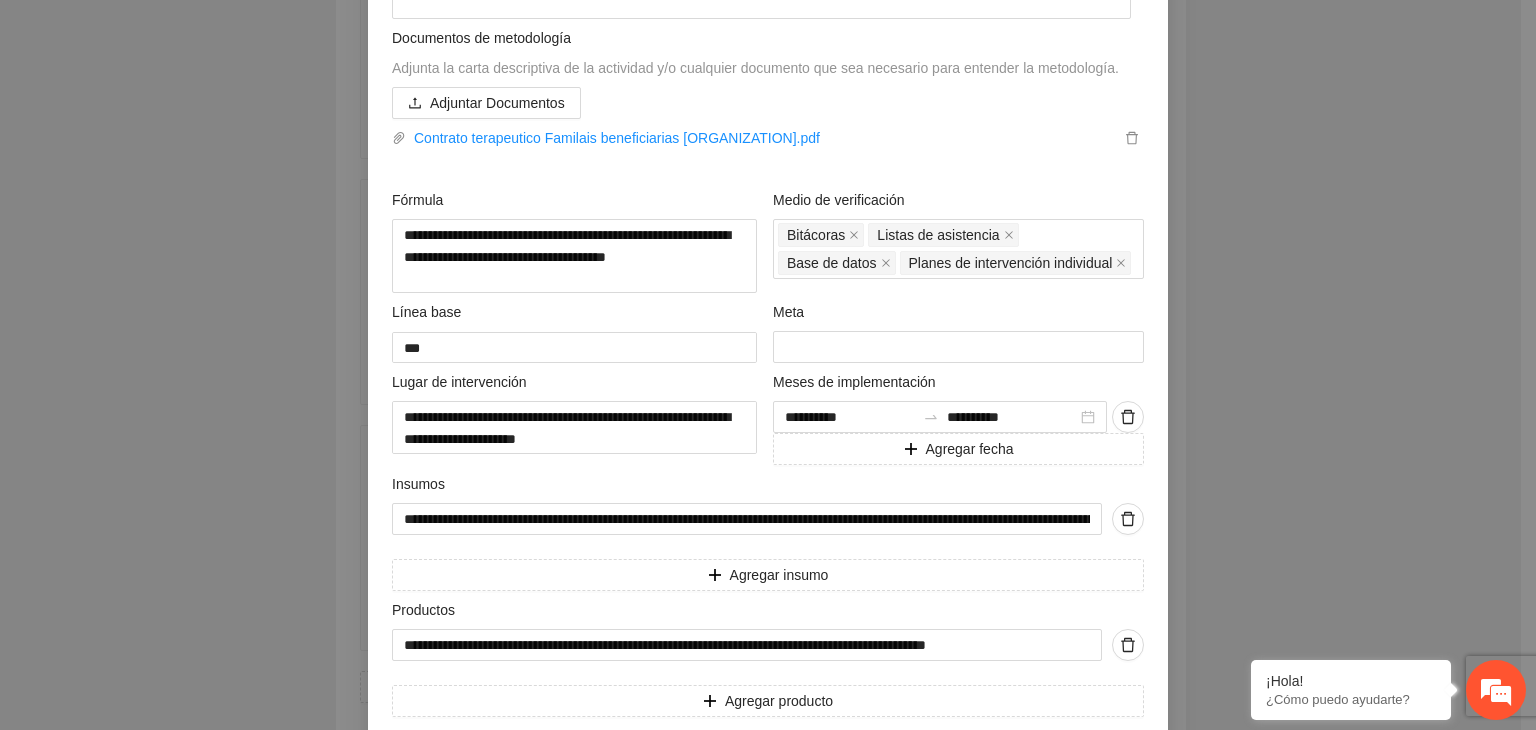 scroll, scrollTop: 880, scrollLeft: 0, axis: vertical 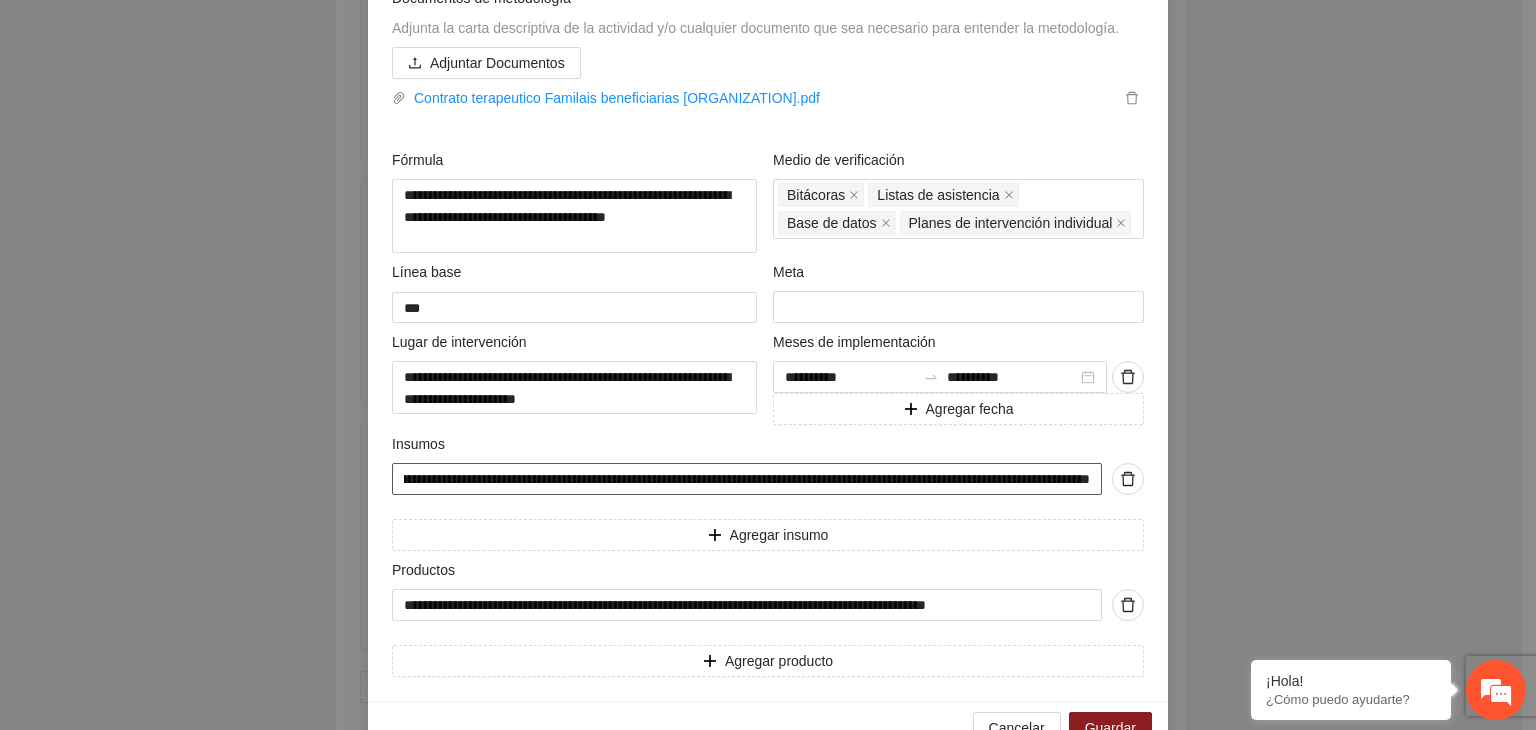 drag, startPoint x: 396, startPoint y: 489, endPoint x: 1194, endPoint y: 485, distance: 798.01 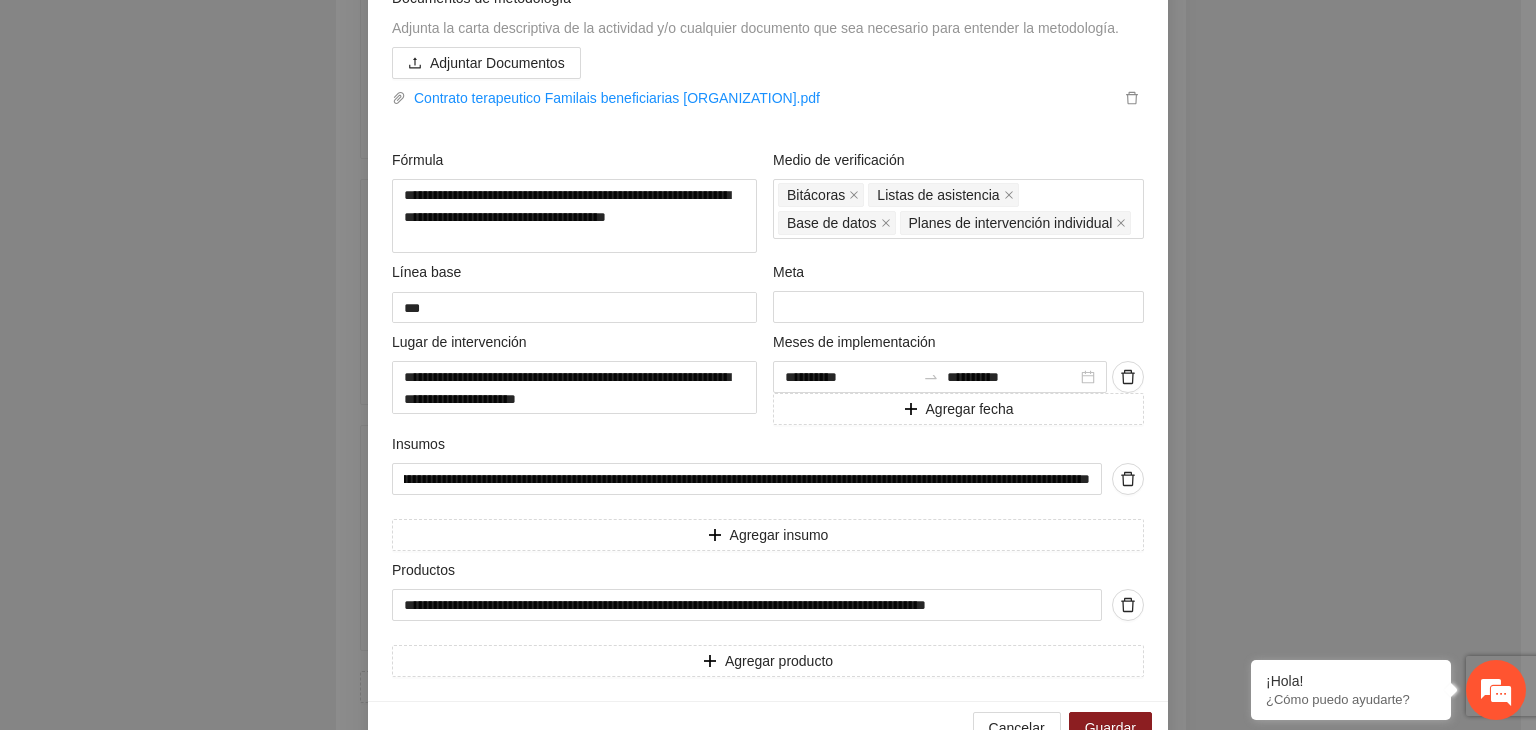 click on "**********" at bounding box center [768, 365] 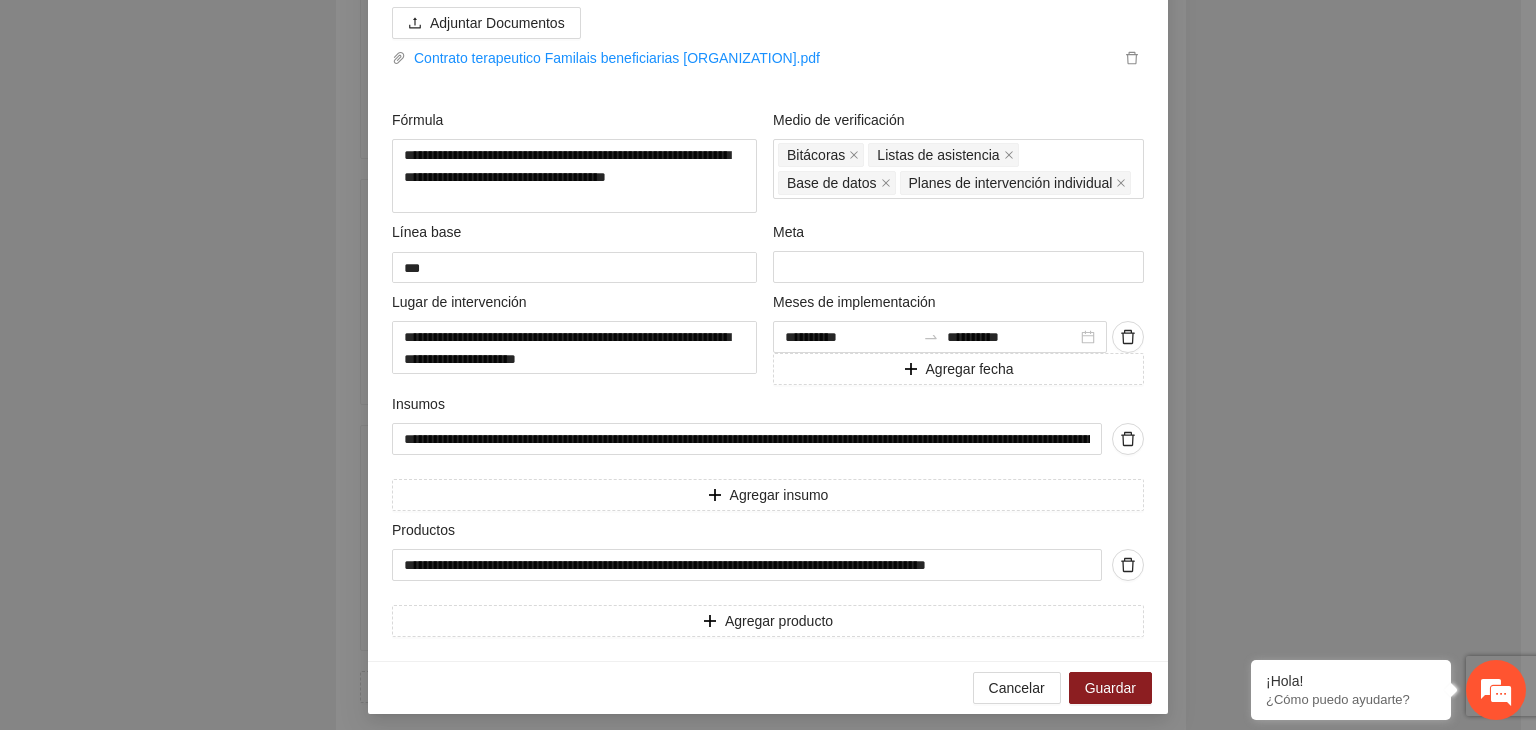 scroll, scrollTop: 938, scrollLeft: 0, axis: vertical 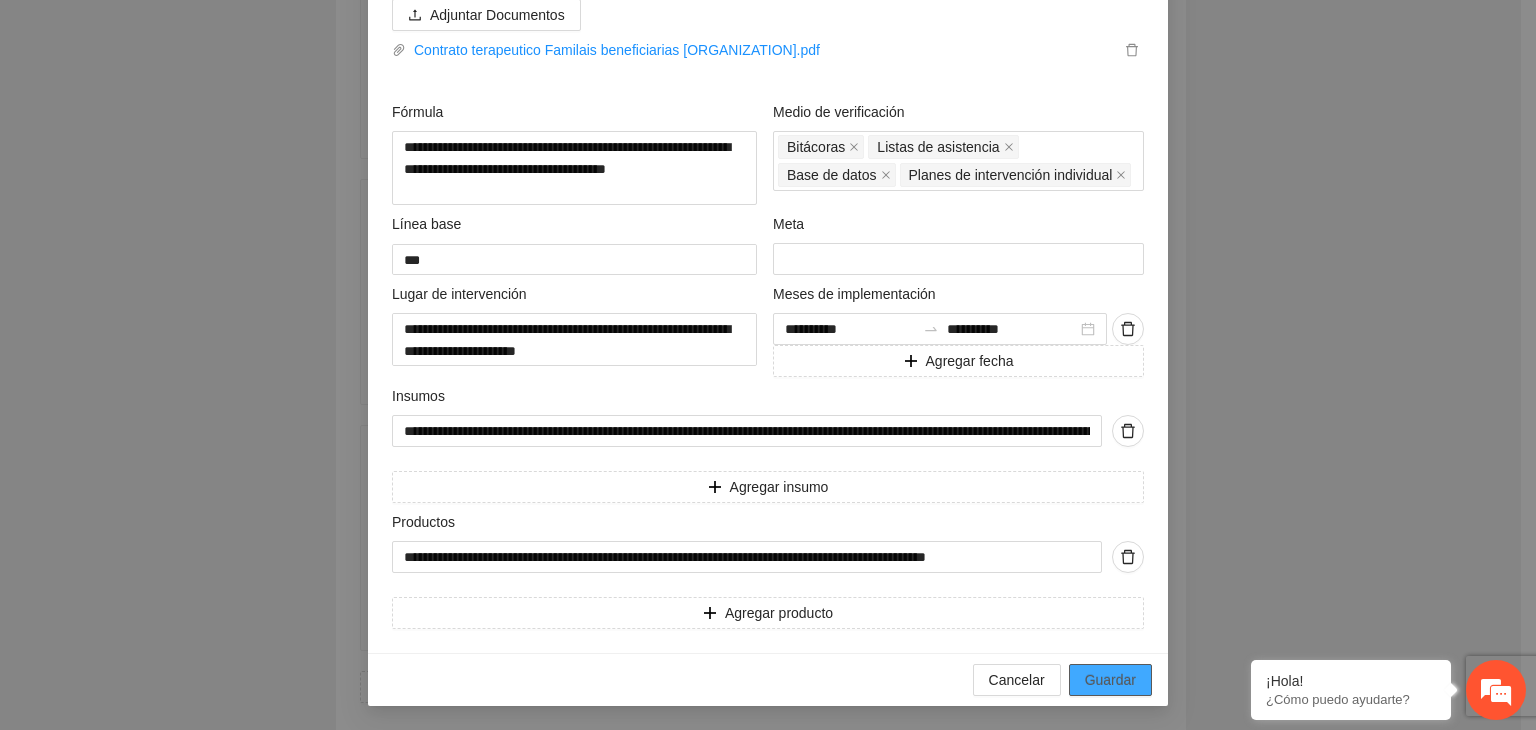 click on "Guardar" at bounding box center [1110, 680] 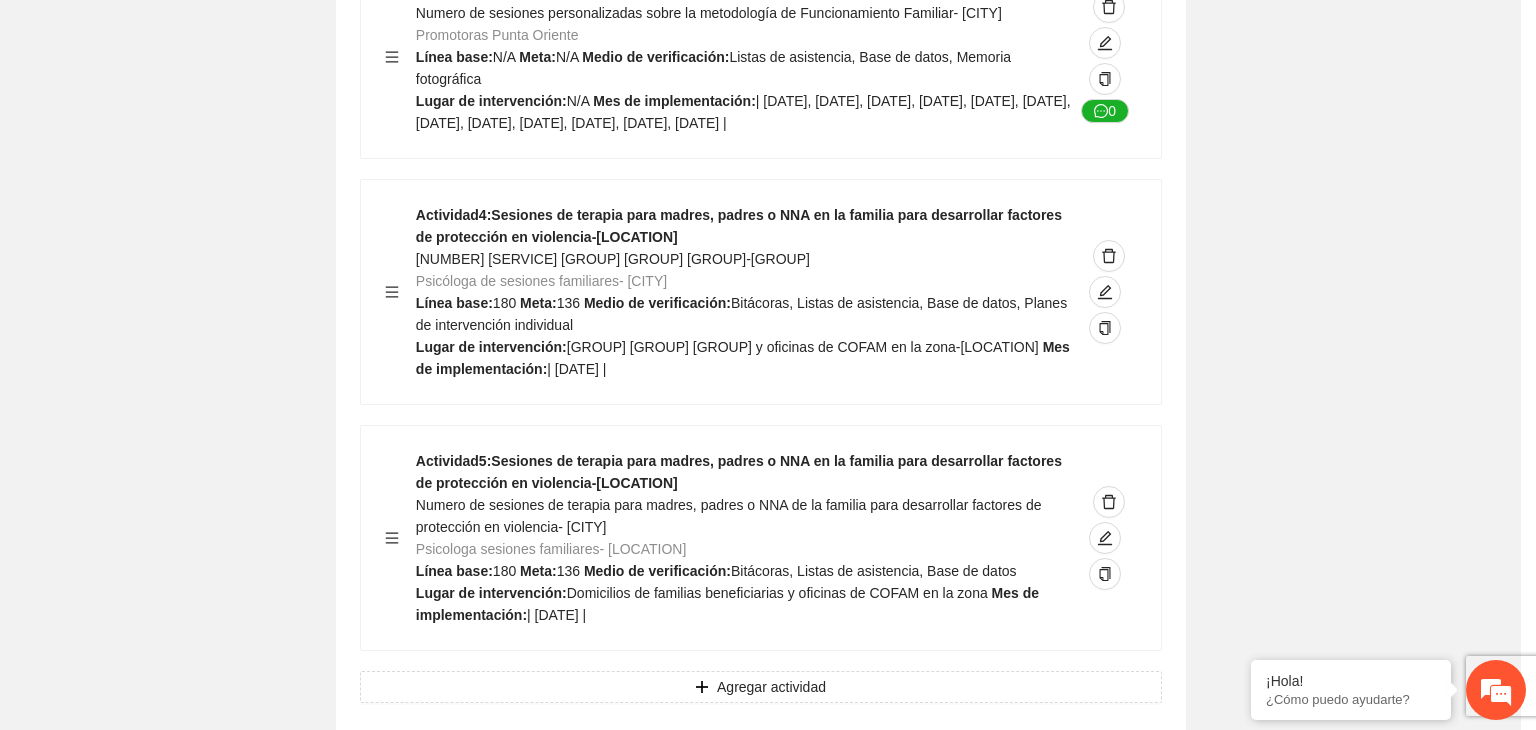 scroll, scrollTop: 234, scrollLeft: 0, axis: vertical 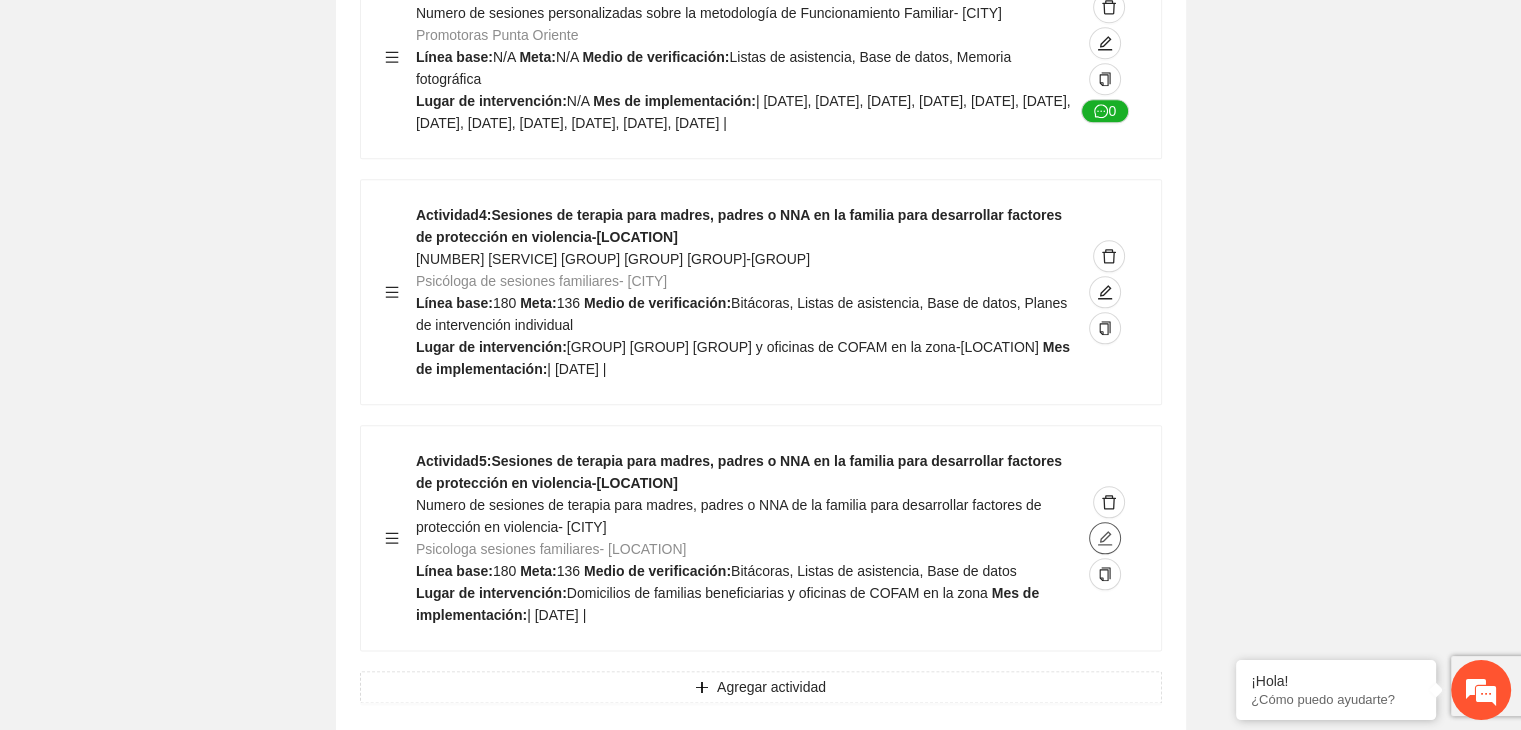 click 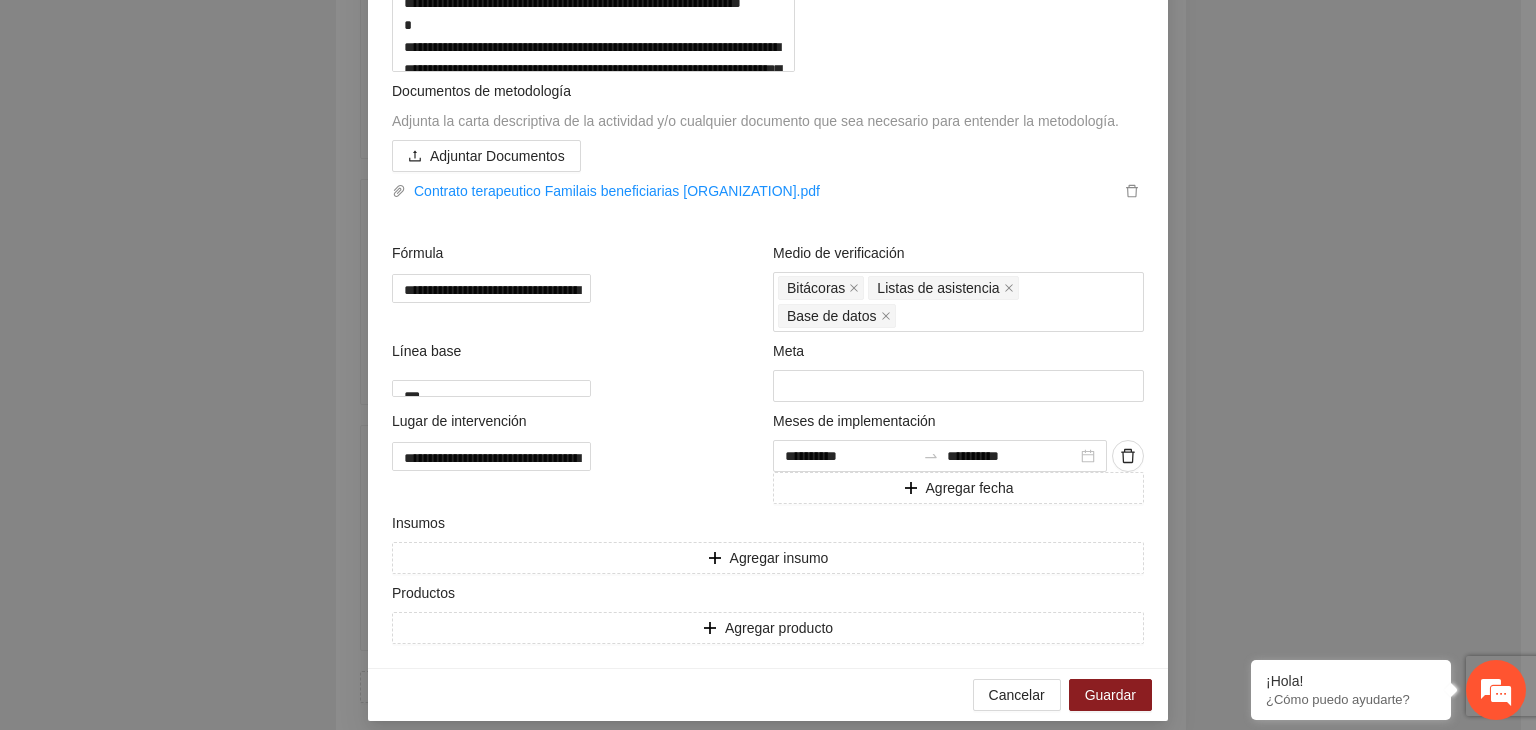scroll, scrollTop: 600, scrollLeft: 0, axis: vertical 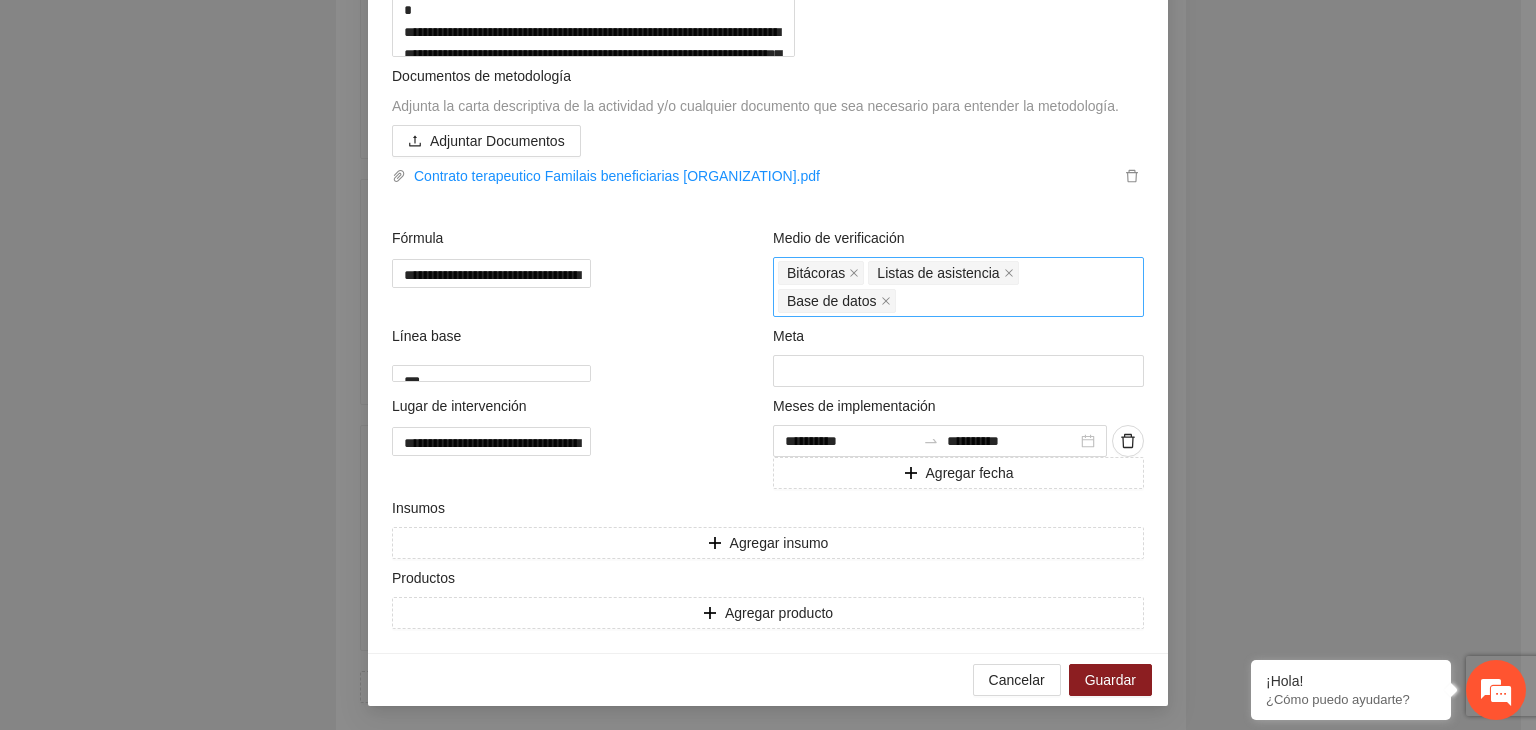 click at bounding box center (902, 301) 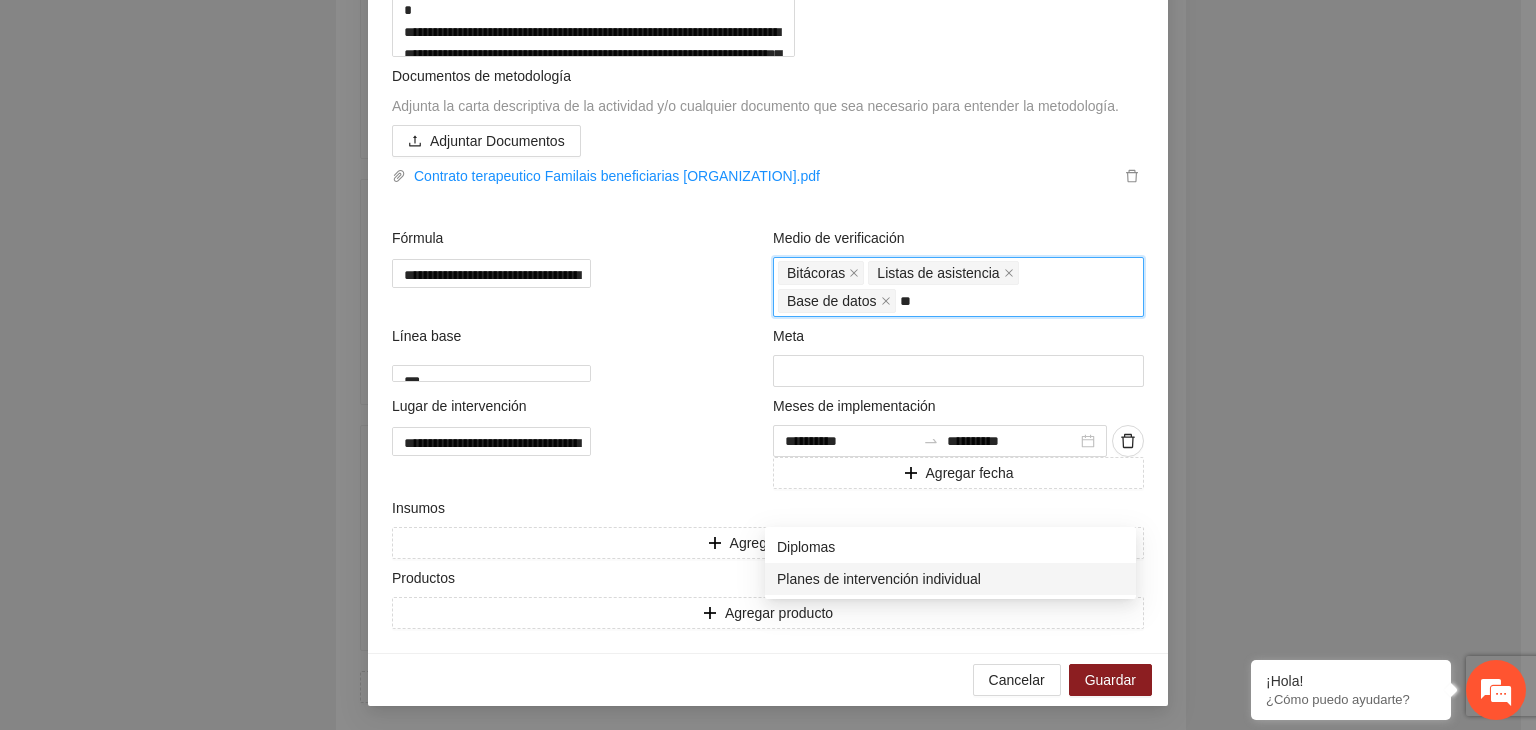 click on "Planes de intervención individual" at bounding box center [950, 579] 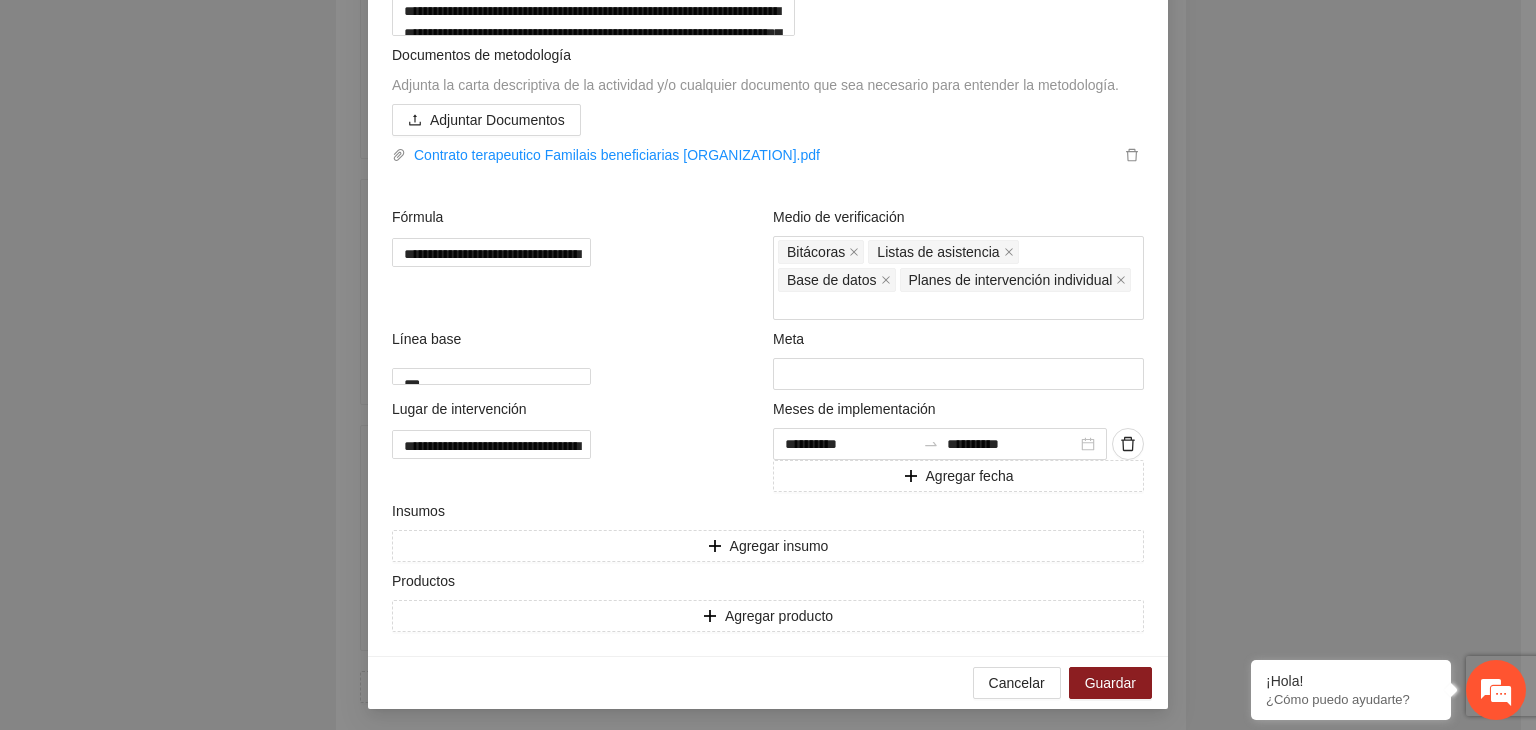 click on "**********" at bounding box center [768, 365] 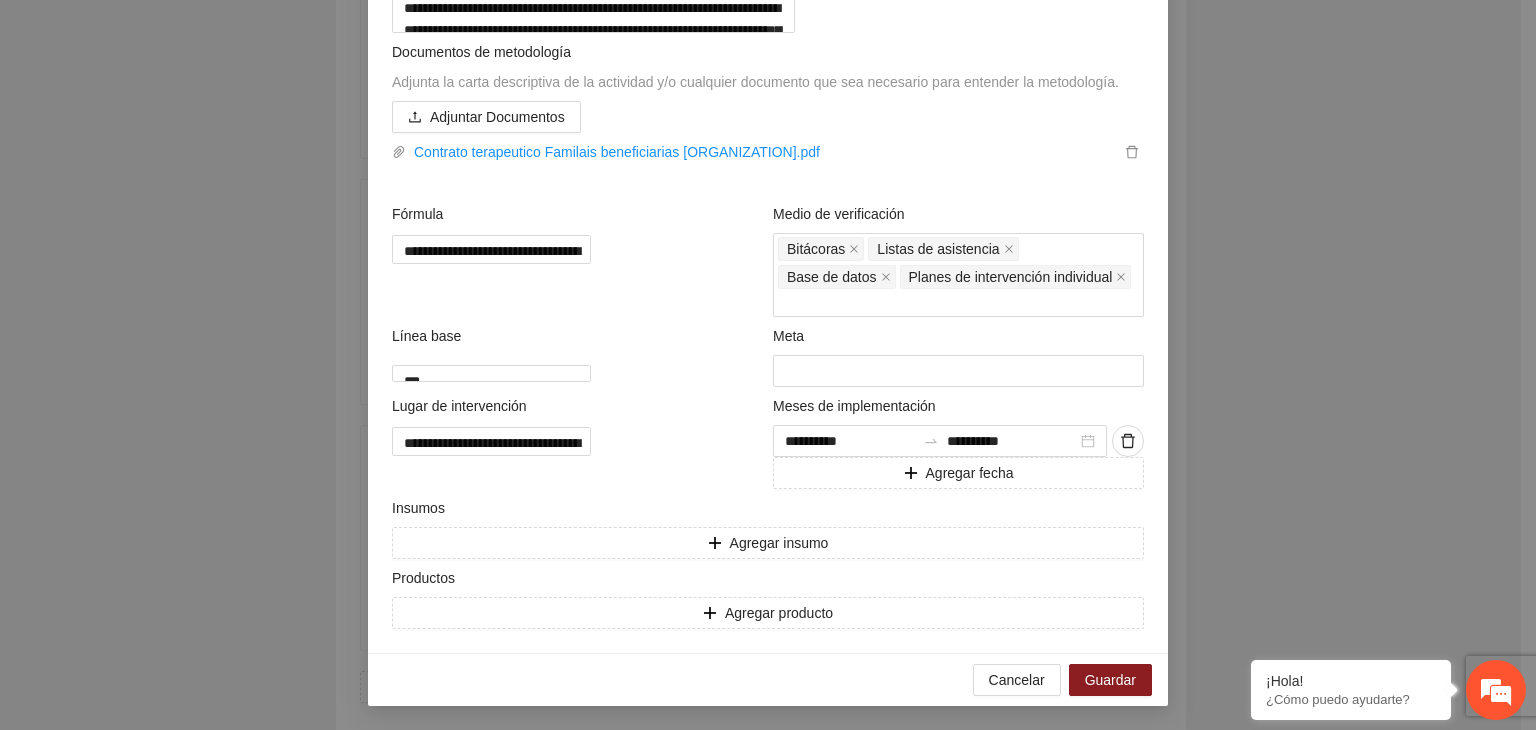 scroll, scrollTop: 810, scrollLeft: 0, axis: vertical 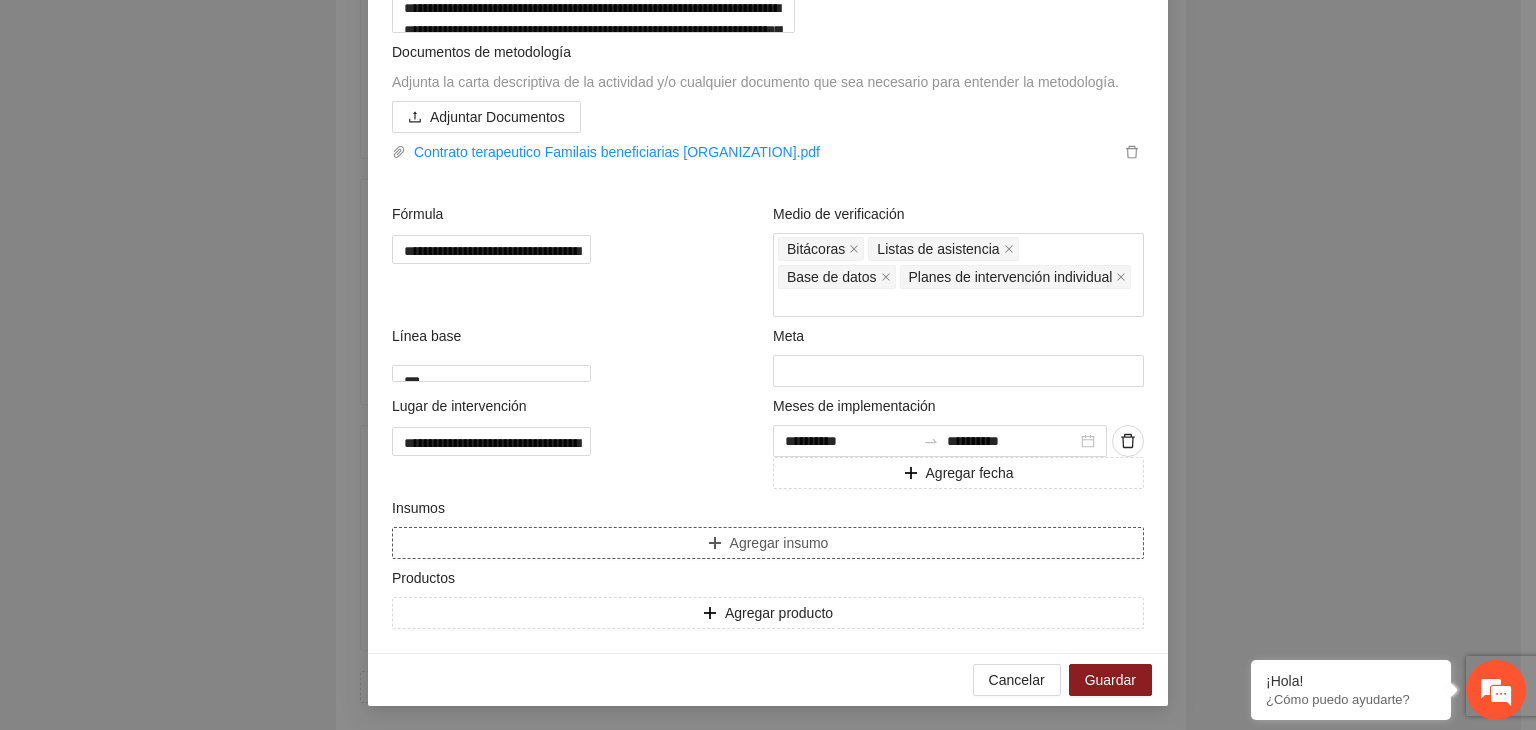 click on "Agregar insumo" at bounding box center [768, 543] 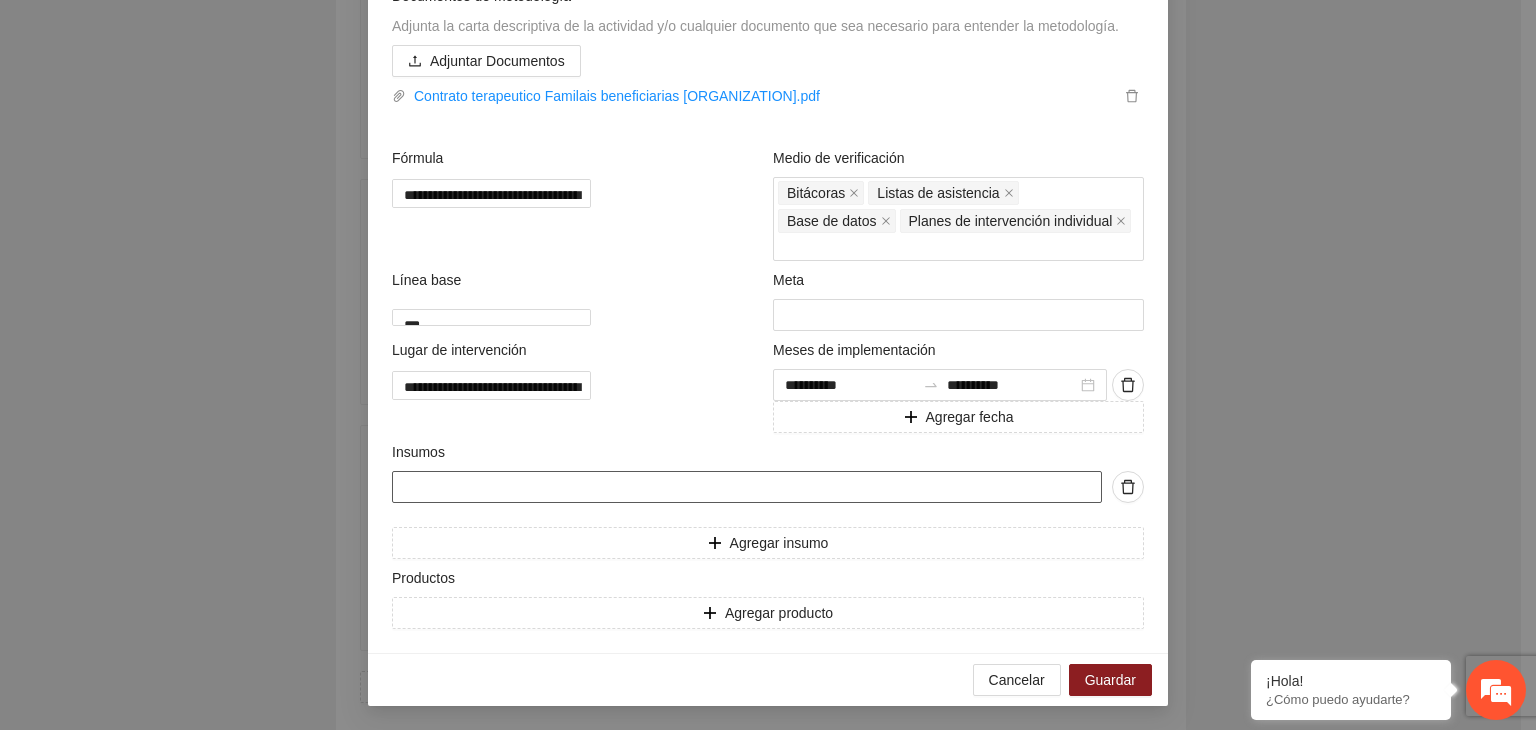 click at bounding box center [747, 487] 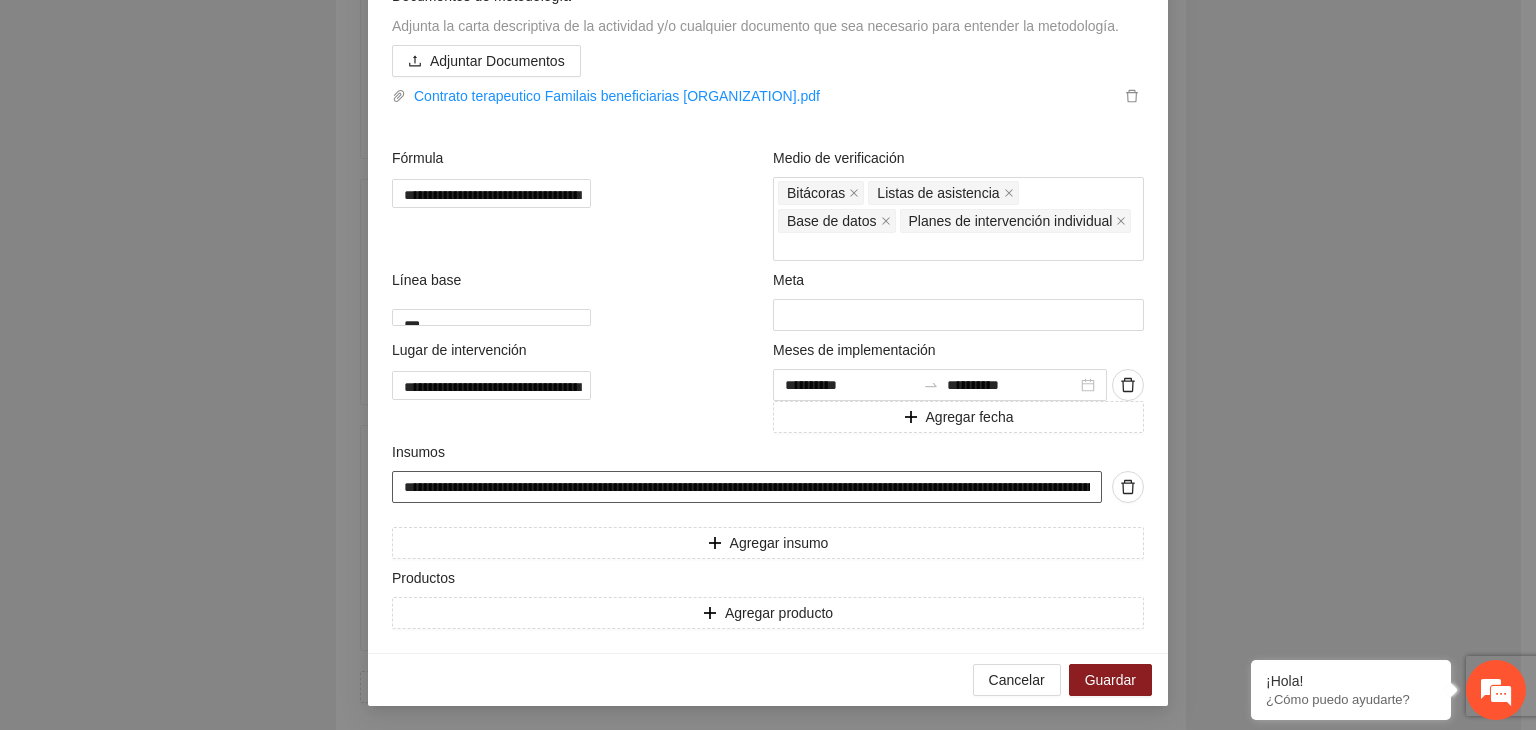 scroll, scrollTop: 0, scrollLeft: 148, axis: horizontal 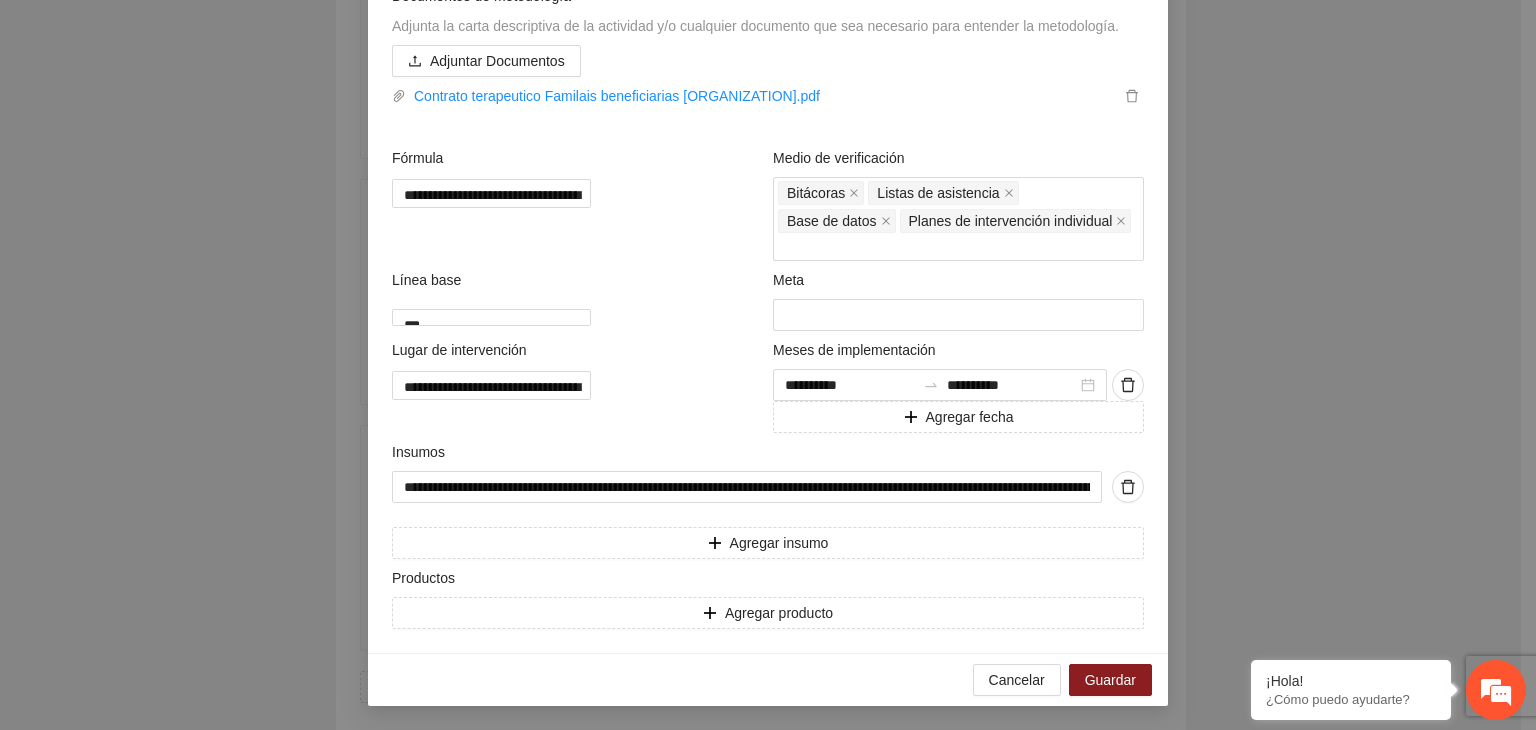 click on "**********" at bounding box center (768, 365) 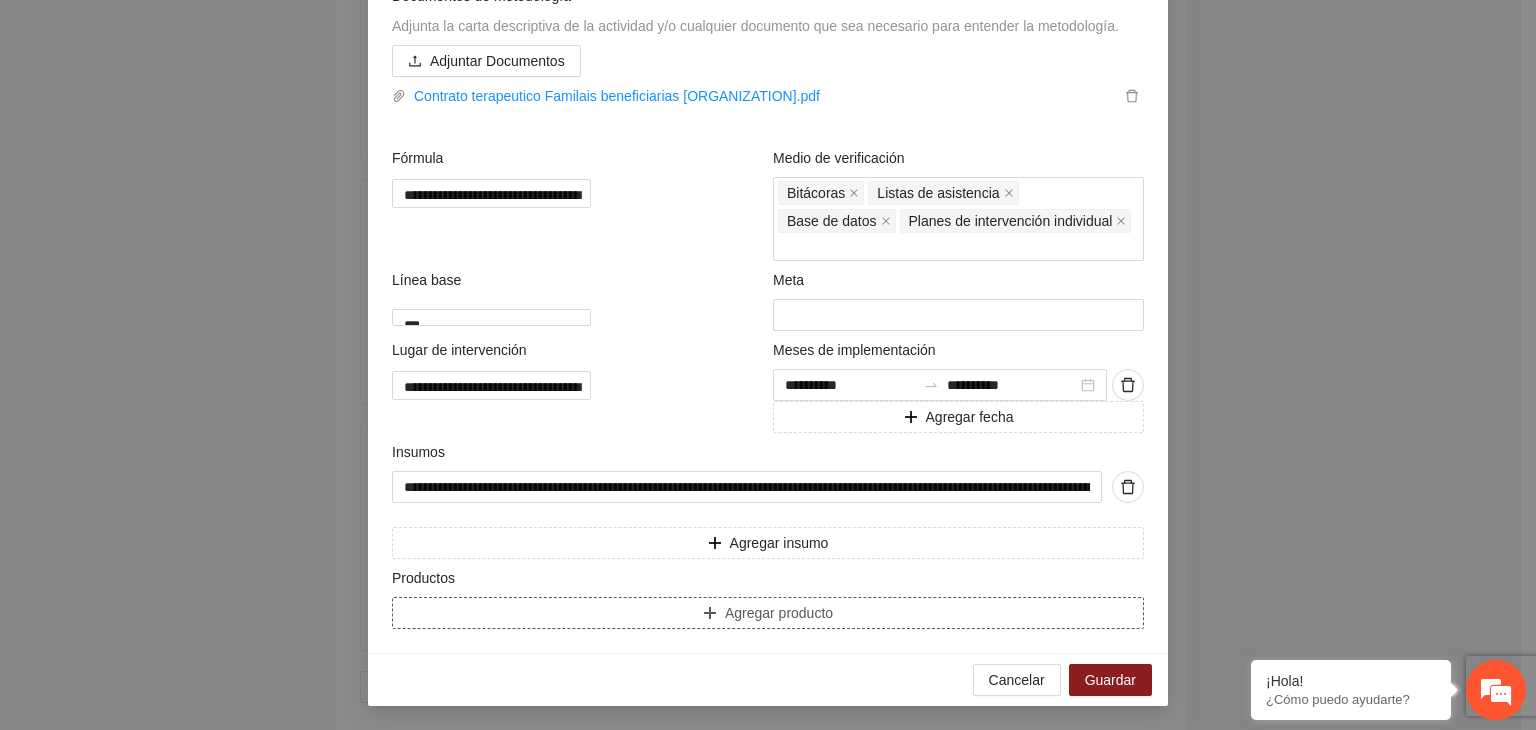 click on "Agregar producto" at bounding box center [768, 613] 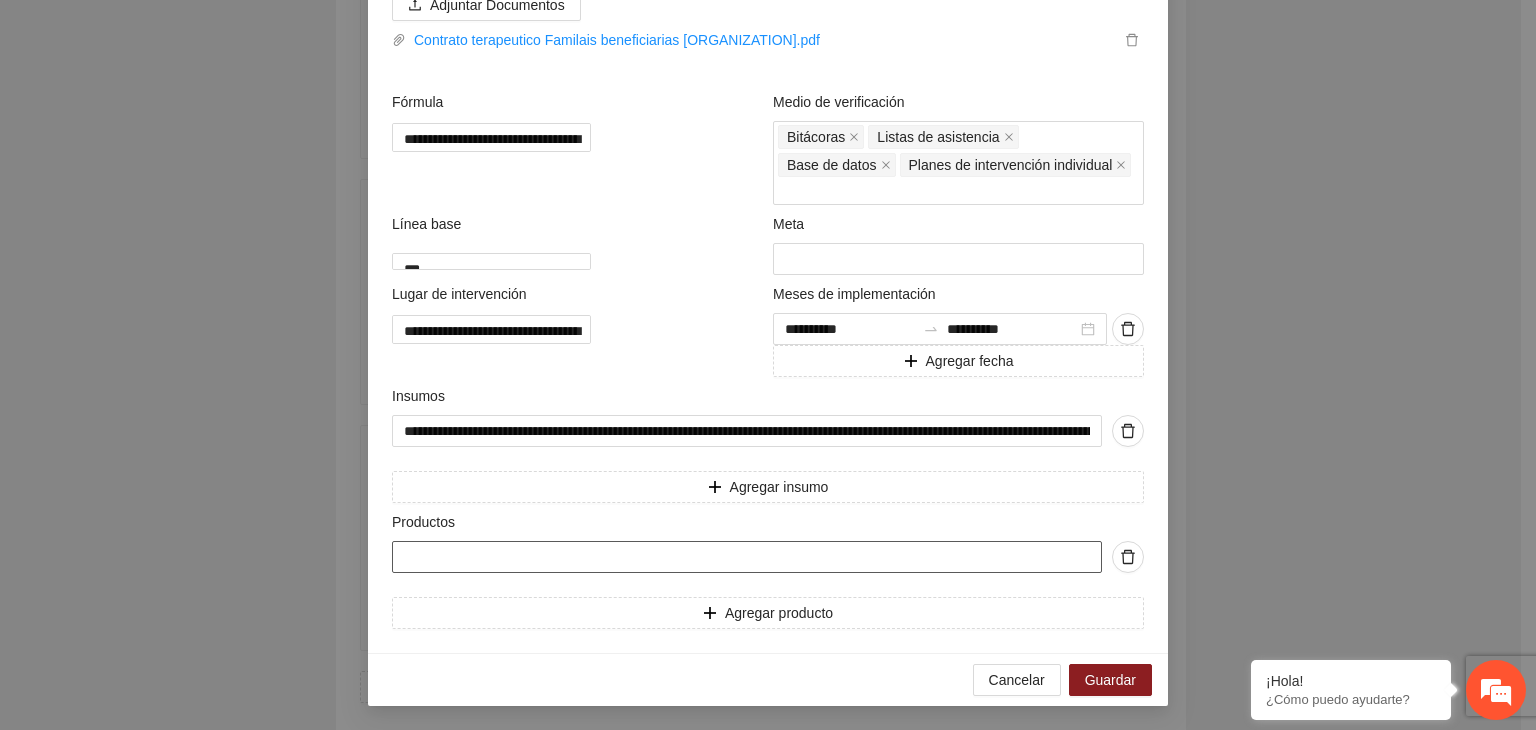 click at bounding box center (747, 557) 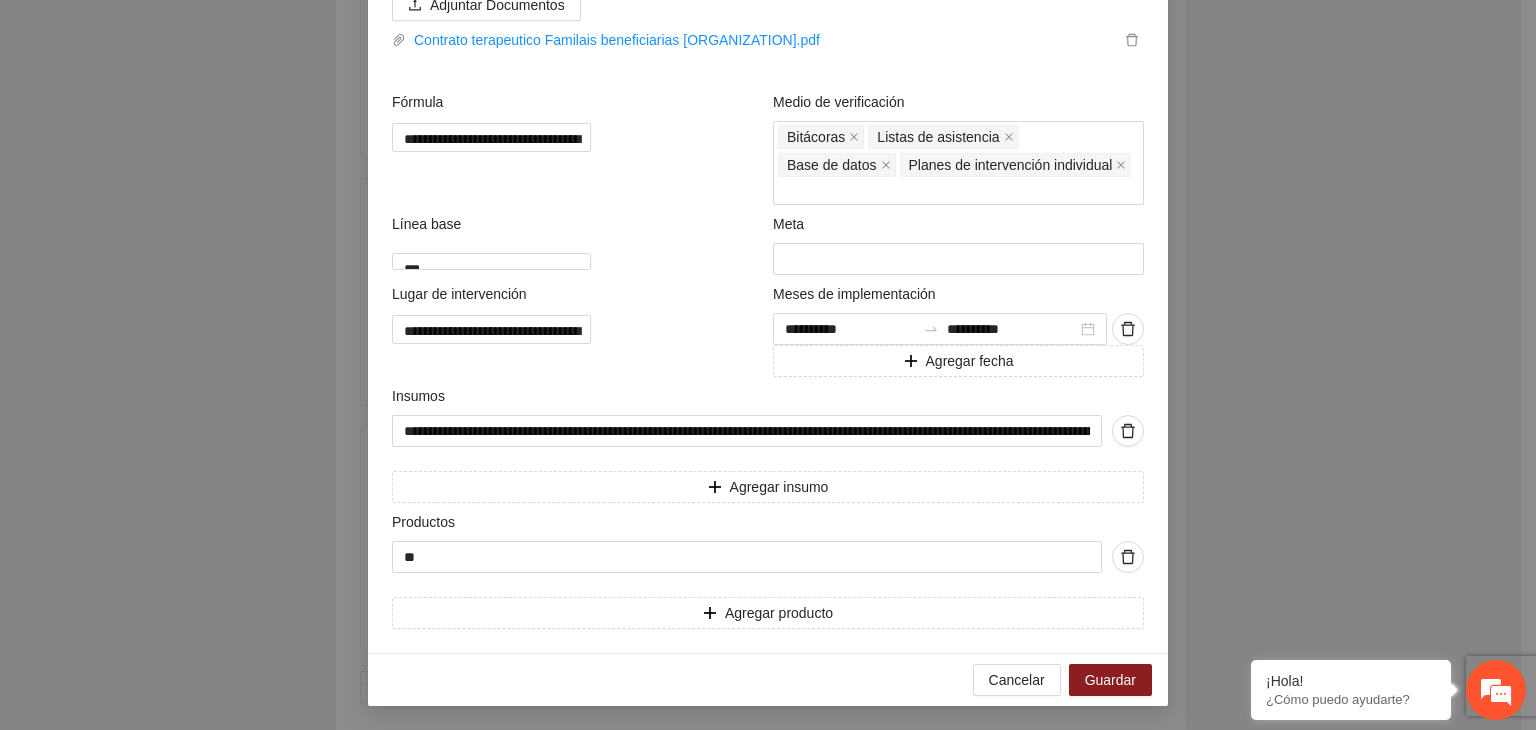 click on "**********" at bounding box center [768, 365] 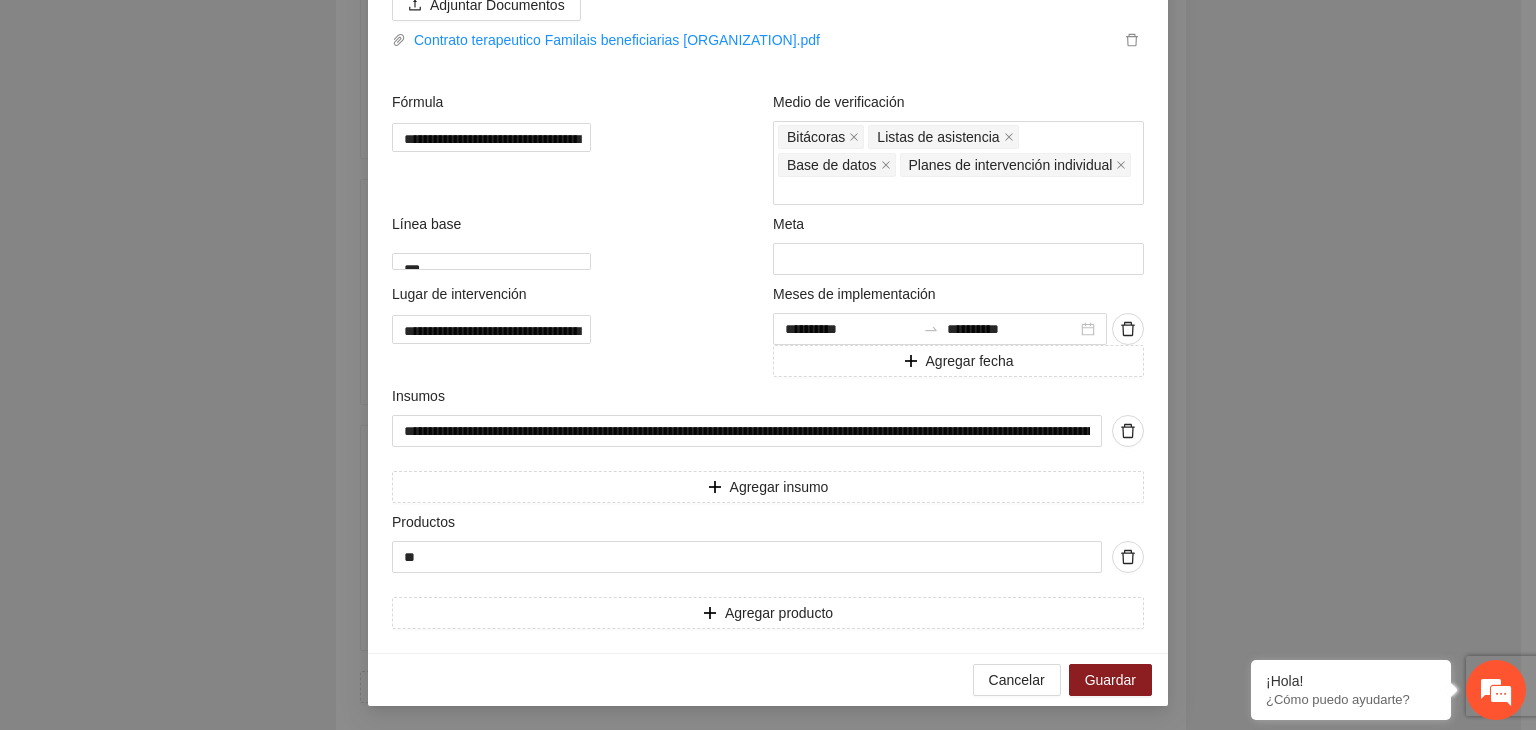 scroll, scrollTop: 922, scrollLeft: 0, axis: vertical 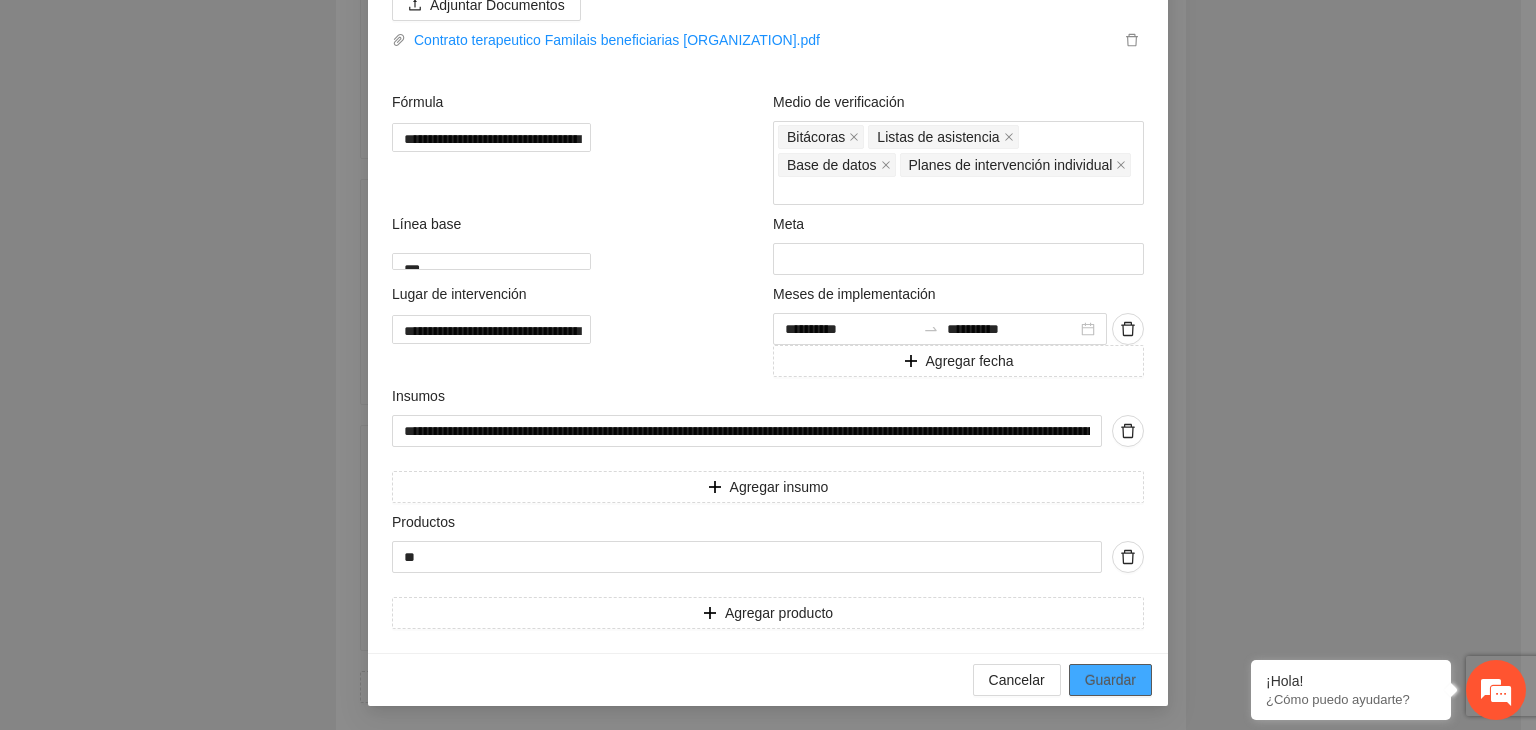 click on "Guardar" at bounding box center (1110, 680) 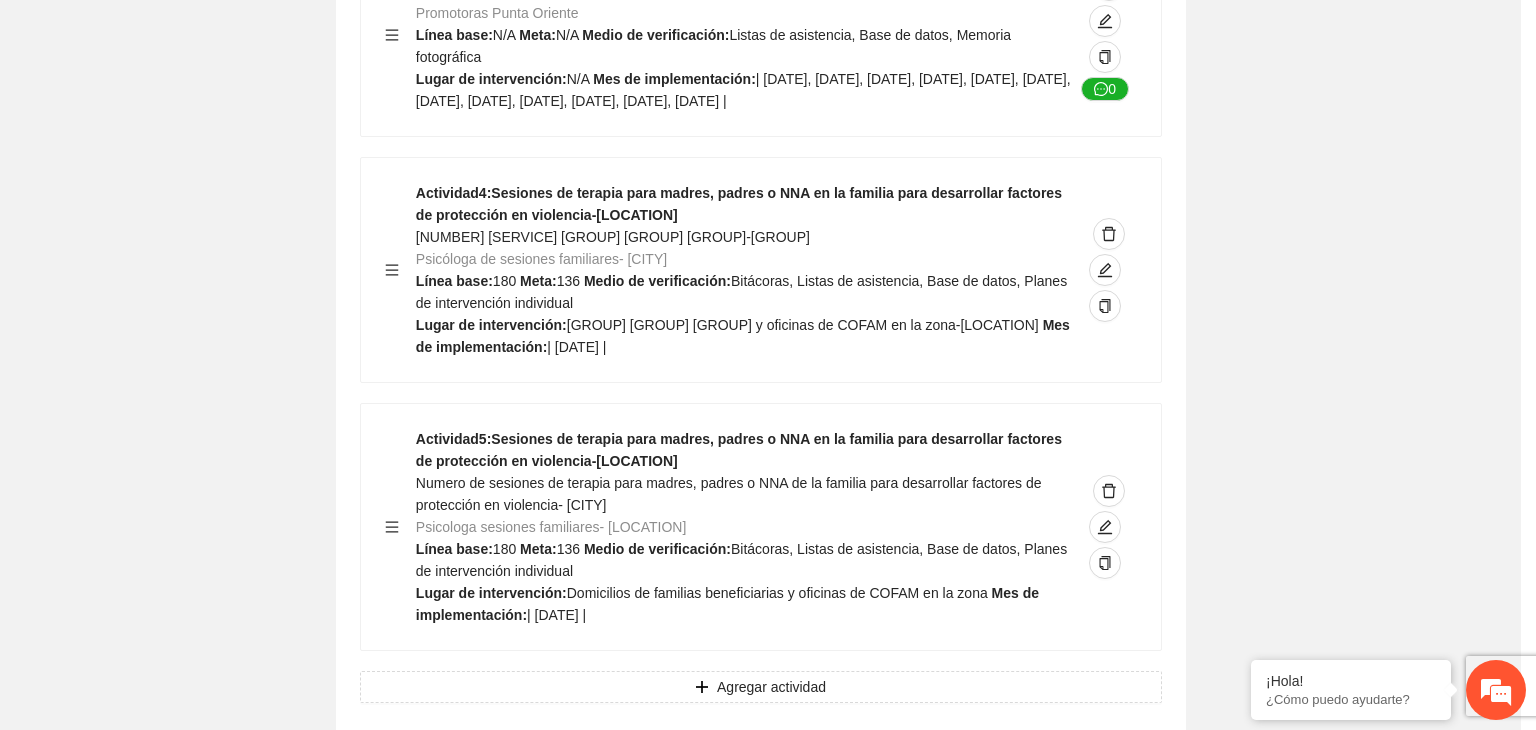 scroll, scrollTop: 234, scrollLeft: 0, axis: vertical 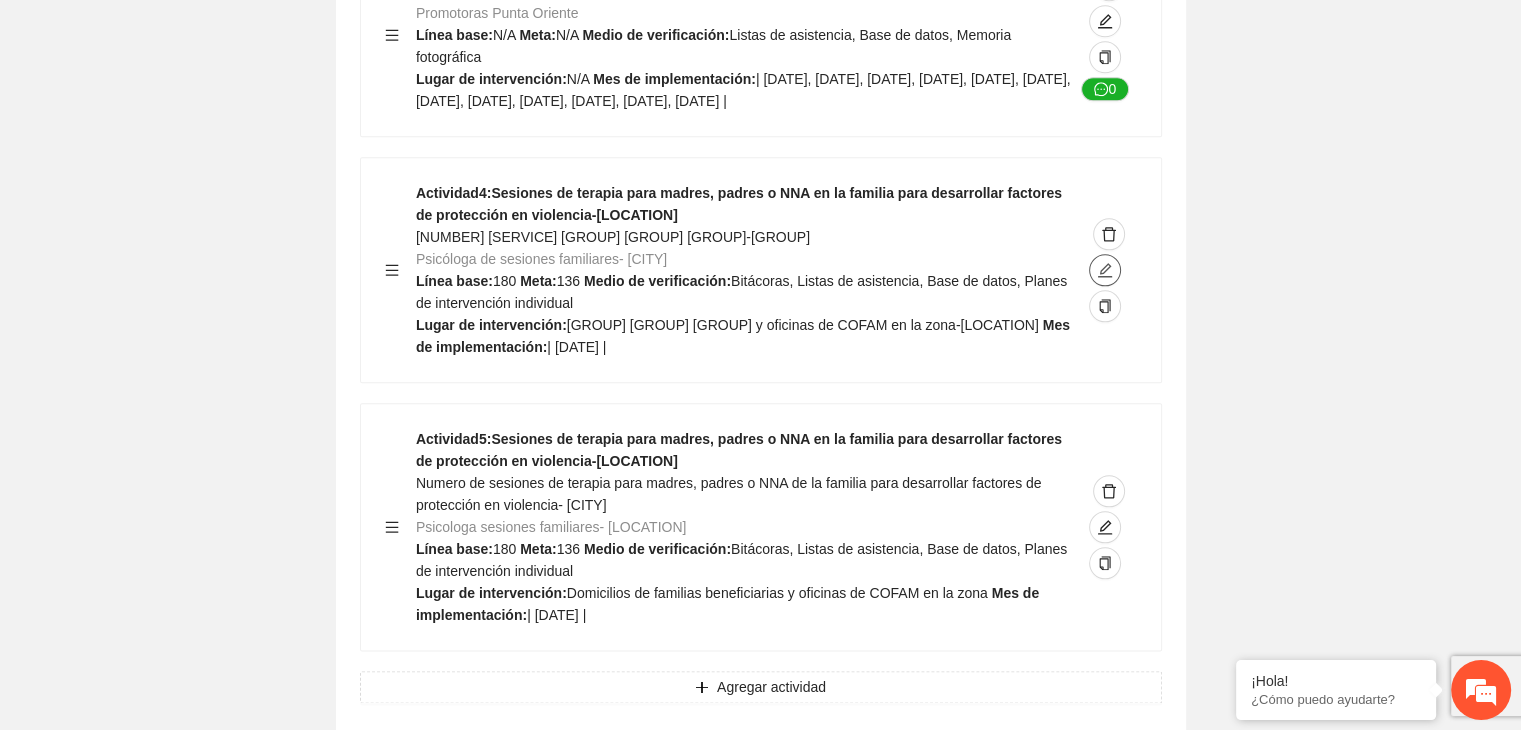 click 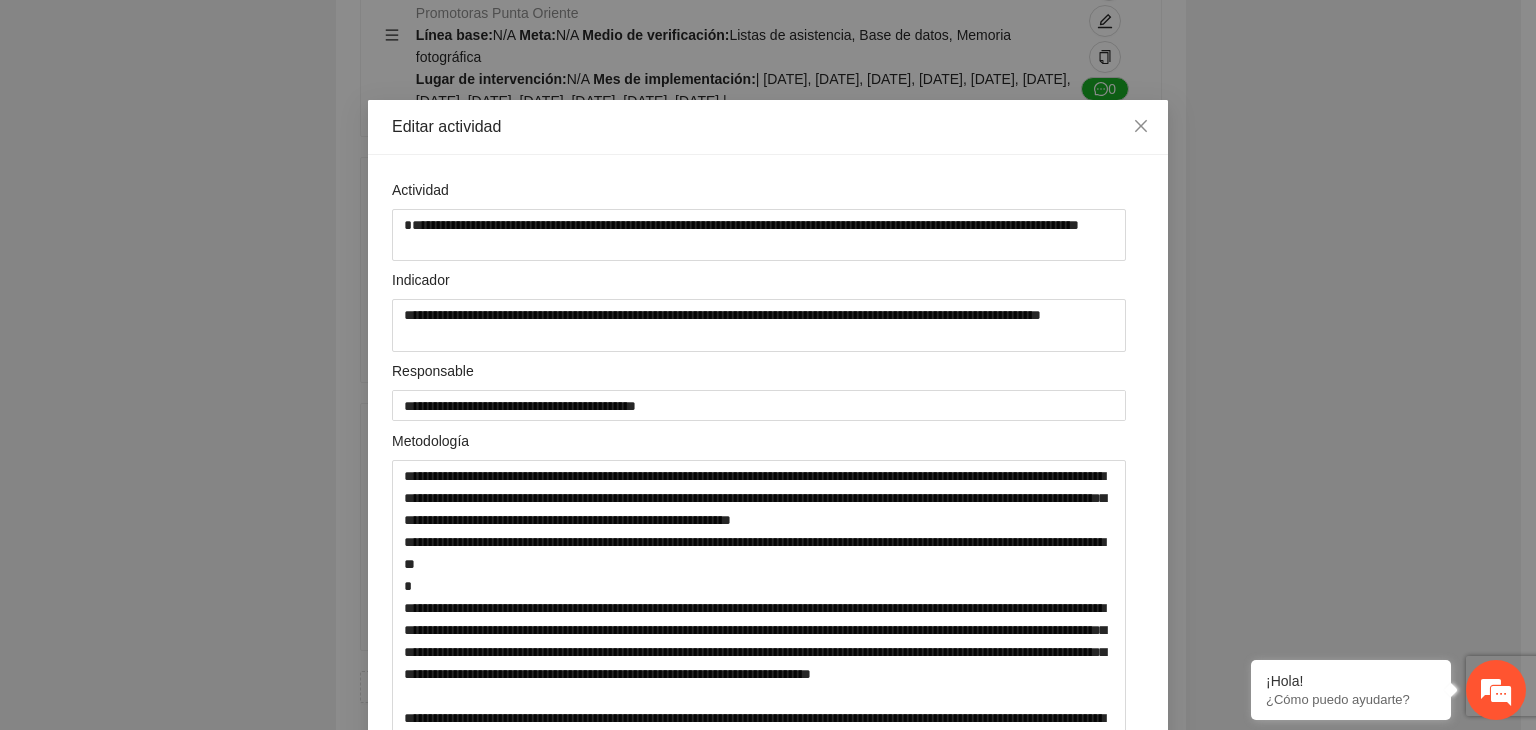 click on "**********" at bounding box center [768, 365] 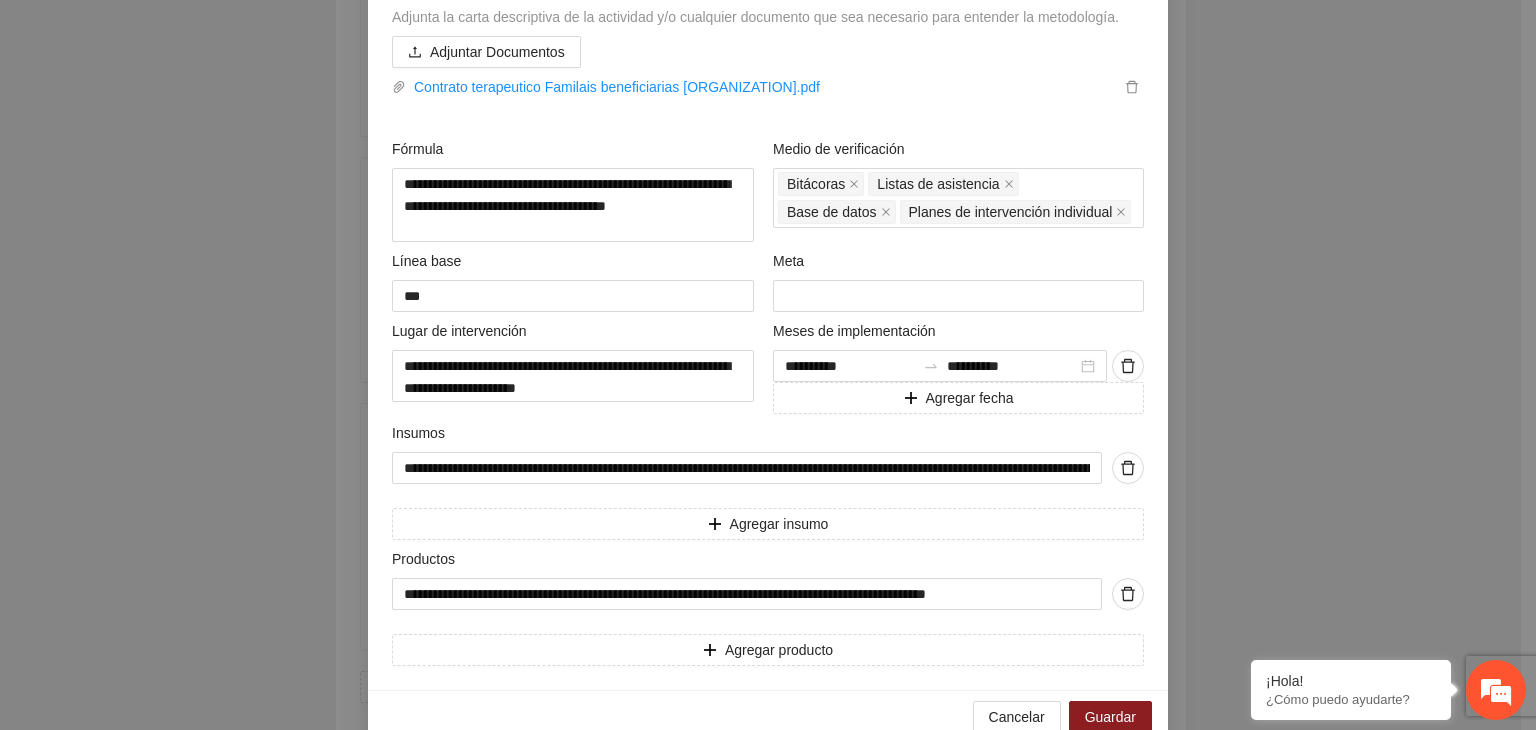 scroll, scrollTop: 938, scrollLeft: 0, axis: vertical 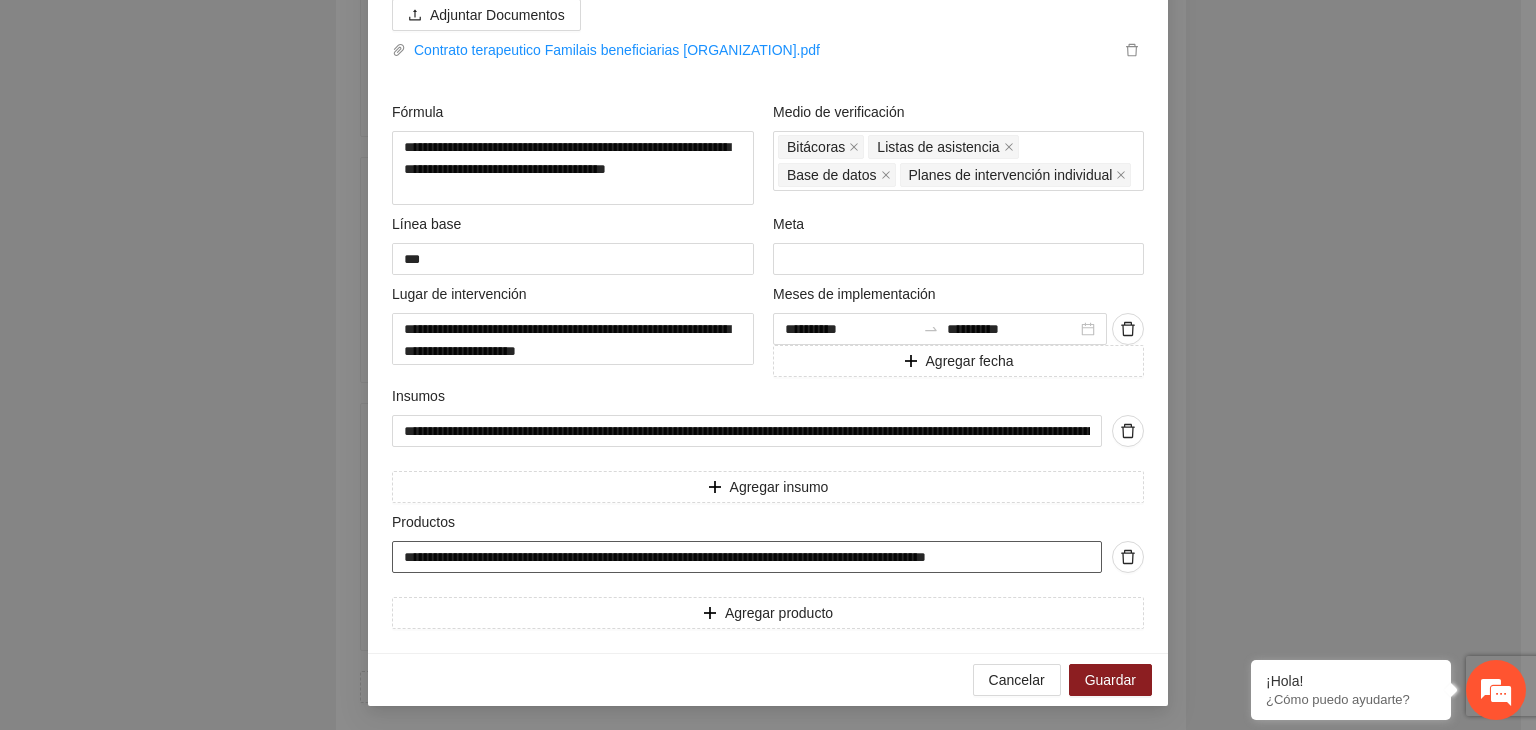 drag, startPoint x: 396, startPoint y: 557, endPoint x: 1213, endPoint y: 549, distance: 817.0392 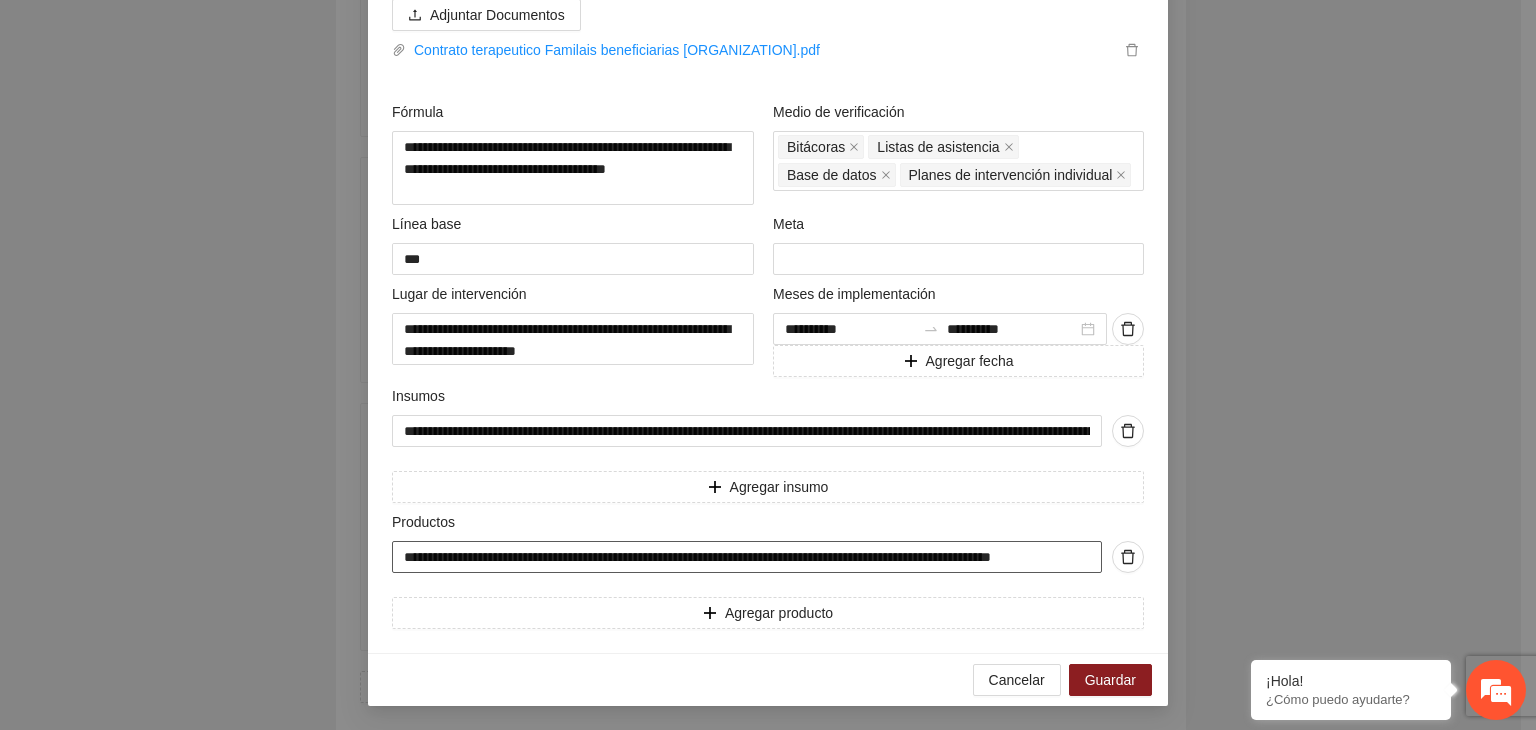 scroll, scrollTop: 0, scrollLeft: 32, axis: horizontal 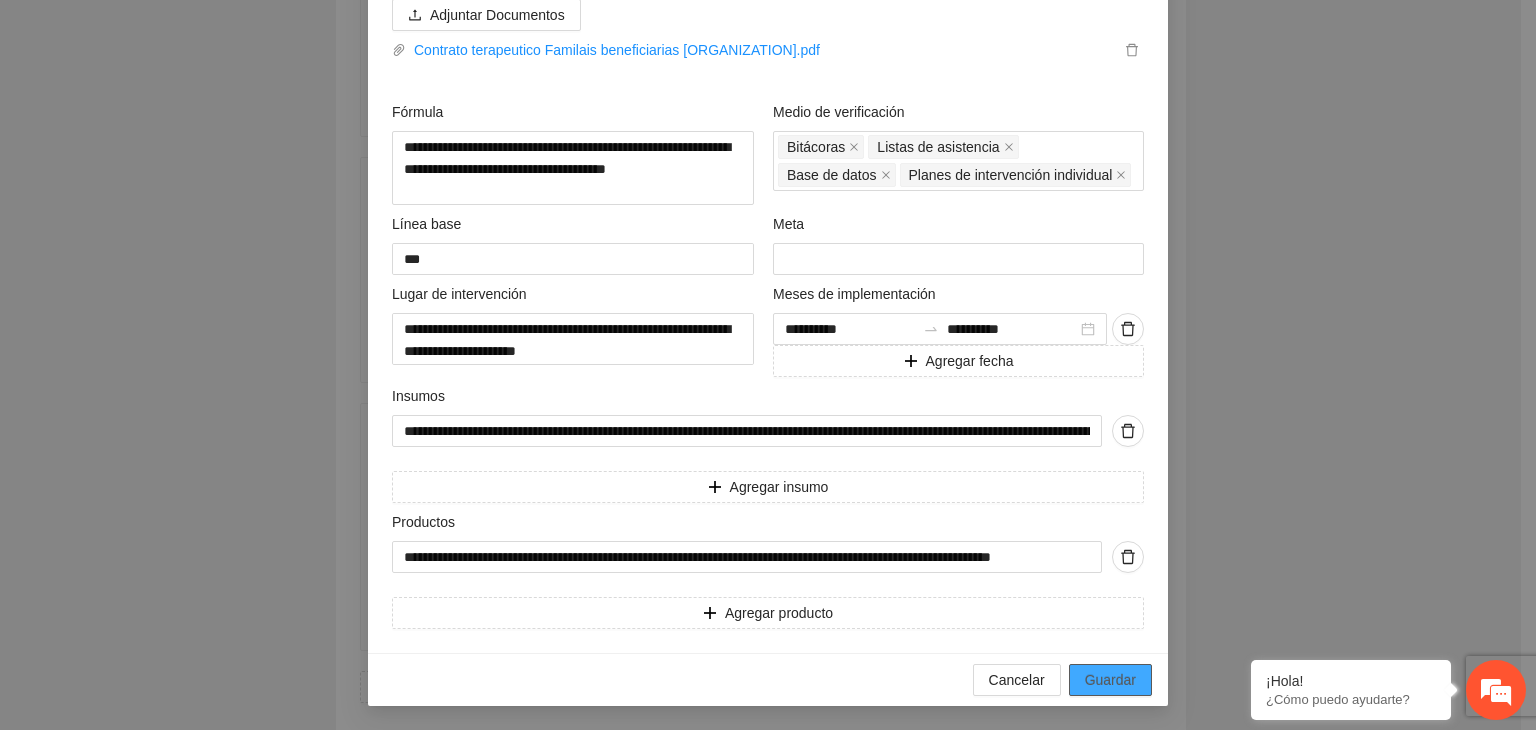 click on "Guardar" at bounding box center (1110, 680) 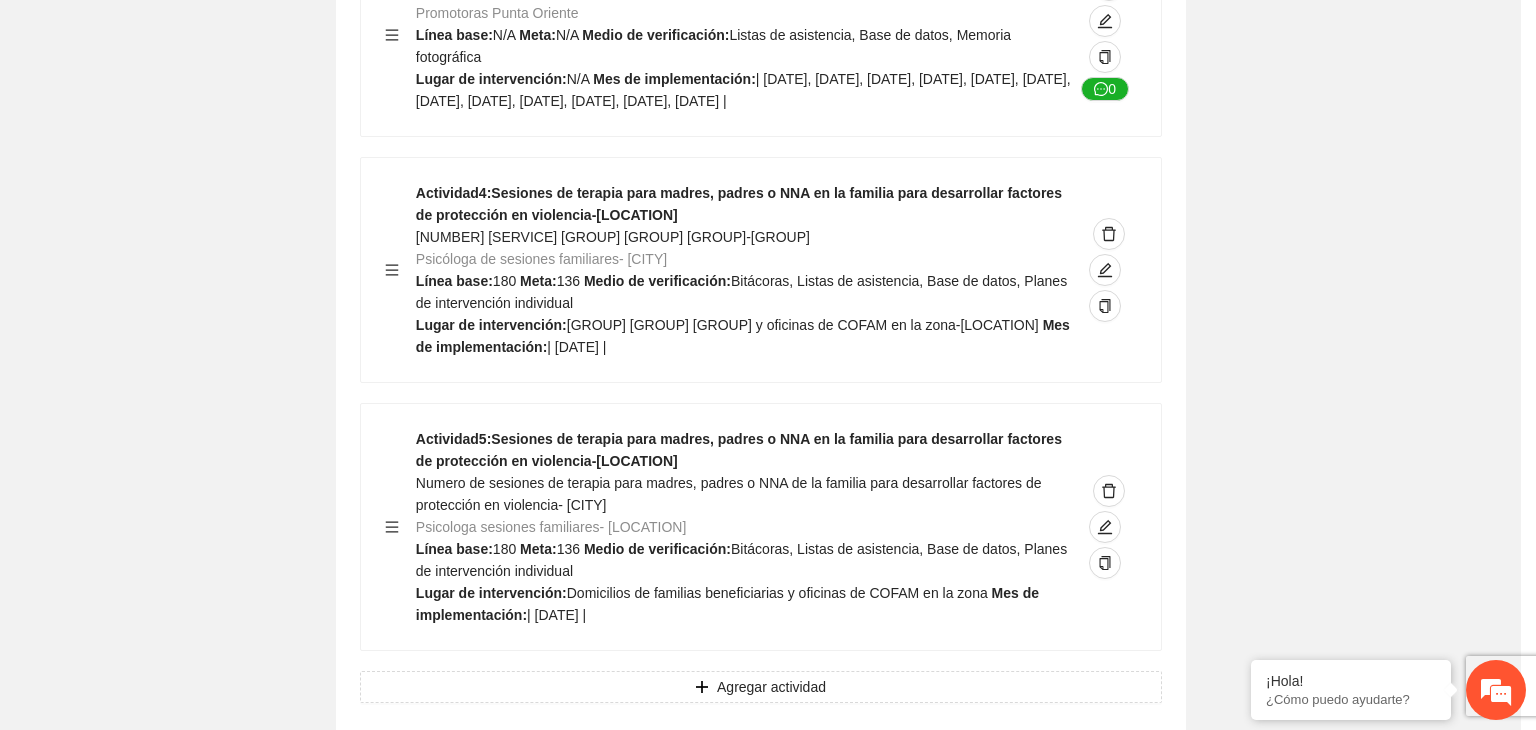 scroll, scrollTop: 234, scrollLeft: 0, axis: vertical 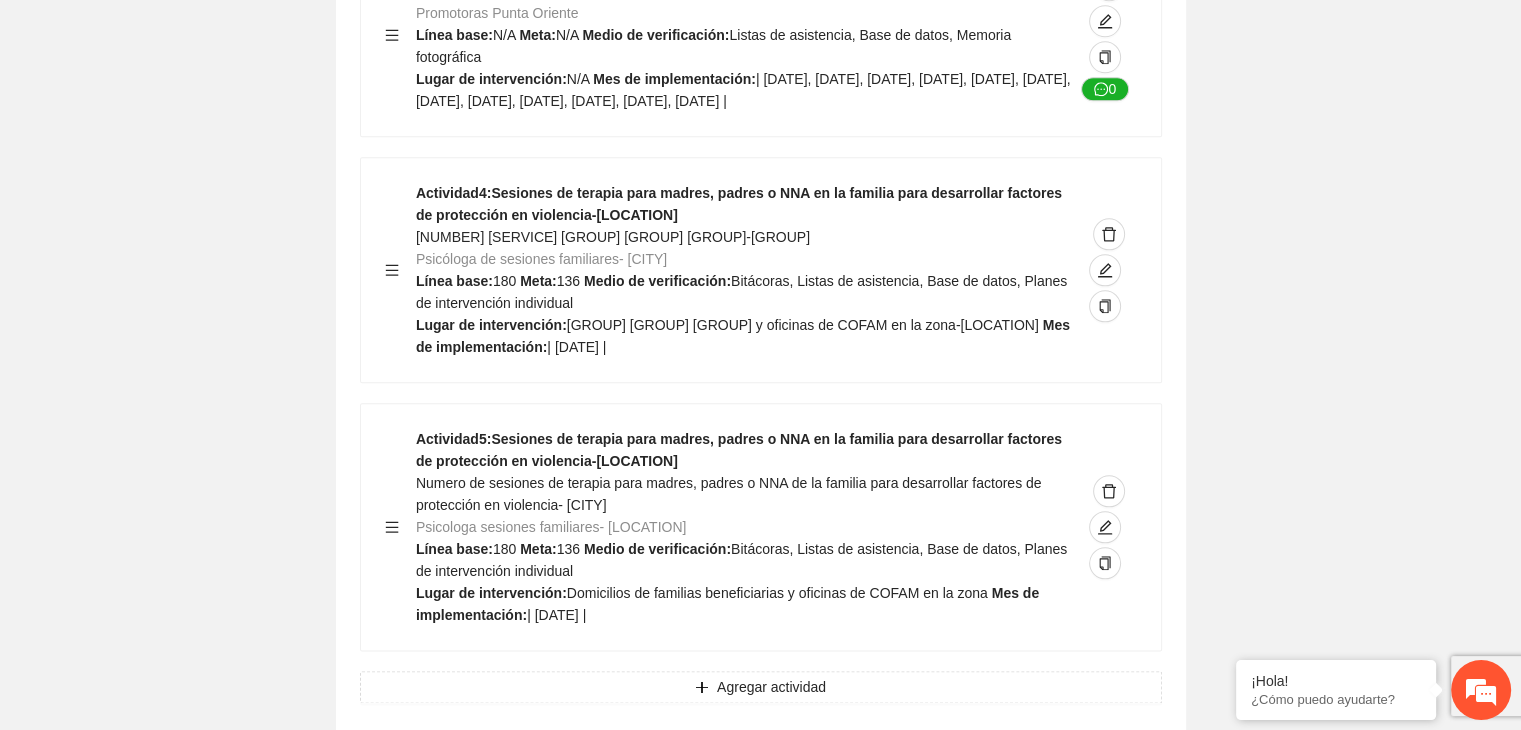click on "Guardar Objetivo de desarrollo      Exportar Contribuir a la disminución de incidencia en violencia familiar en las zonas de [LOCATION], [LOCATION] y [LOCATION] del Municipio  de Chihuahua. Indicadores Indicador  1 :  Violencia familiar disminuyendo en un 5% en [LOCATION] Número de carpetas de investigación de Violencia familiar  disminuyendo en un 5% en [LOCATION] Metodología:  Se solicita información al Observatorio Ciudadano de FICOSEC sobre el número de carpetas de violencia familiar en las colonias de intervención Línea base:  [NUMBER]   Meta:  [NUMBER]   Fórmula:  Suma de carpetas de investigación de violencia familiar disminuyendo  en un 5% en [LOCATION]   Medio de verificación:  Reporte/Informe 0 Indicador  2 :  Violencia familiar disminuyendo en un 5% en [LOCATION] Número de carpetas de investigación de Violencia familiar  disminuyendo en un 5% en [LOCATION] Metodología:  Línea base:  [NUMBER]   Meta:  [NUMBER]   Fórmula:    Medio de verificación:  Reporte/Informe 0 3 :" at bounding box center [760, -4107] 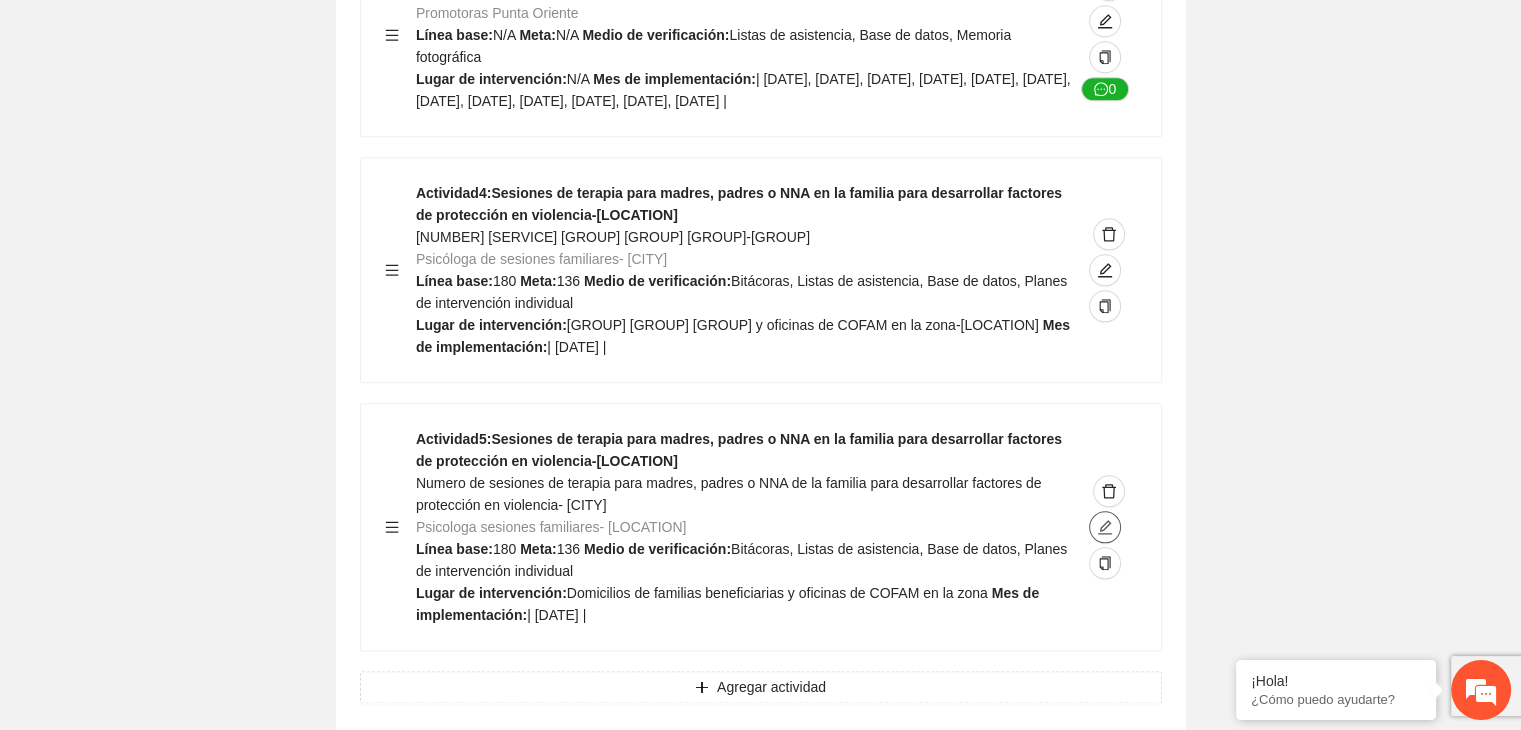 click 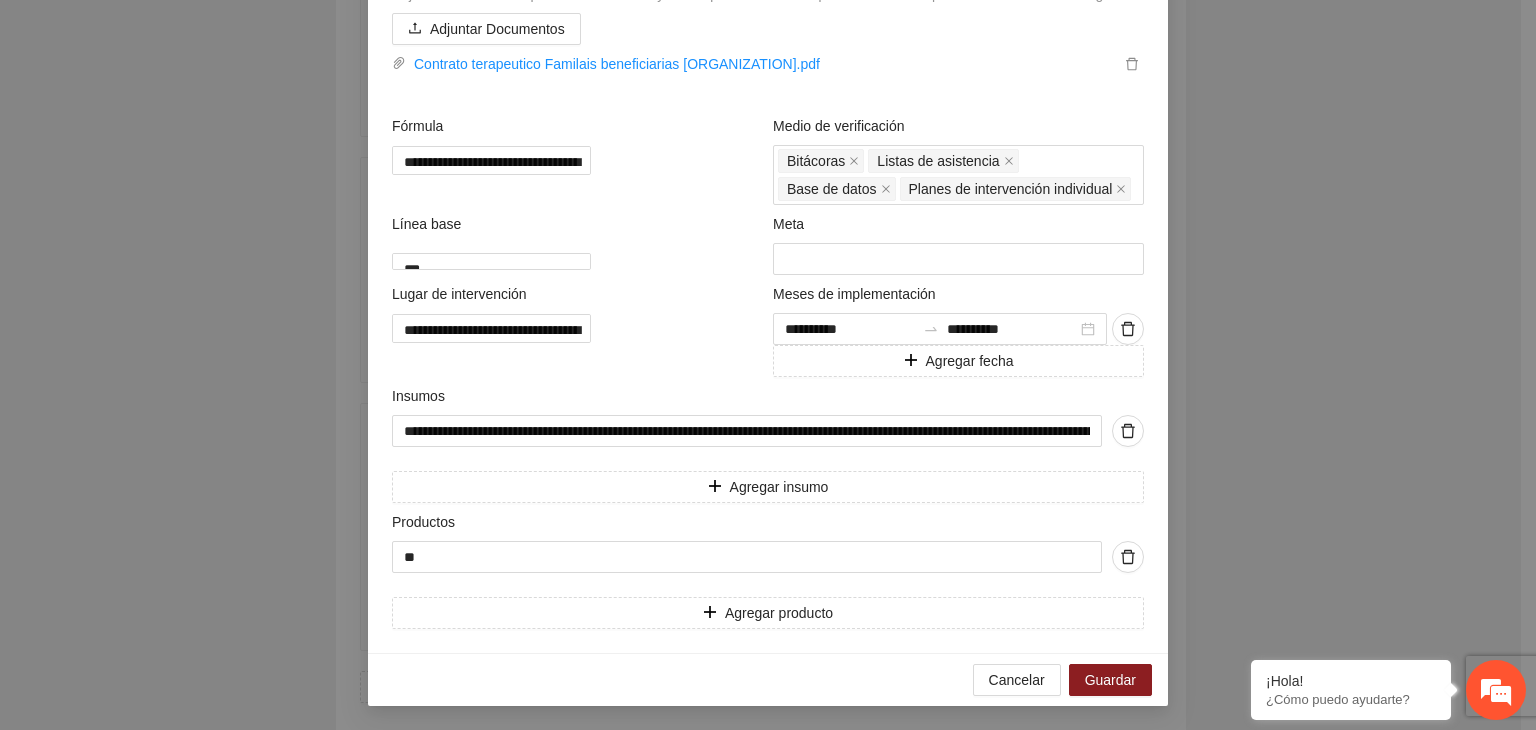 scroll, scrollTop: 922, scrollLeft: 0, axis: vertical 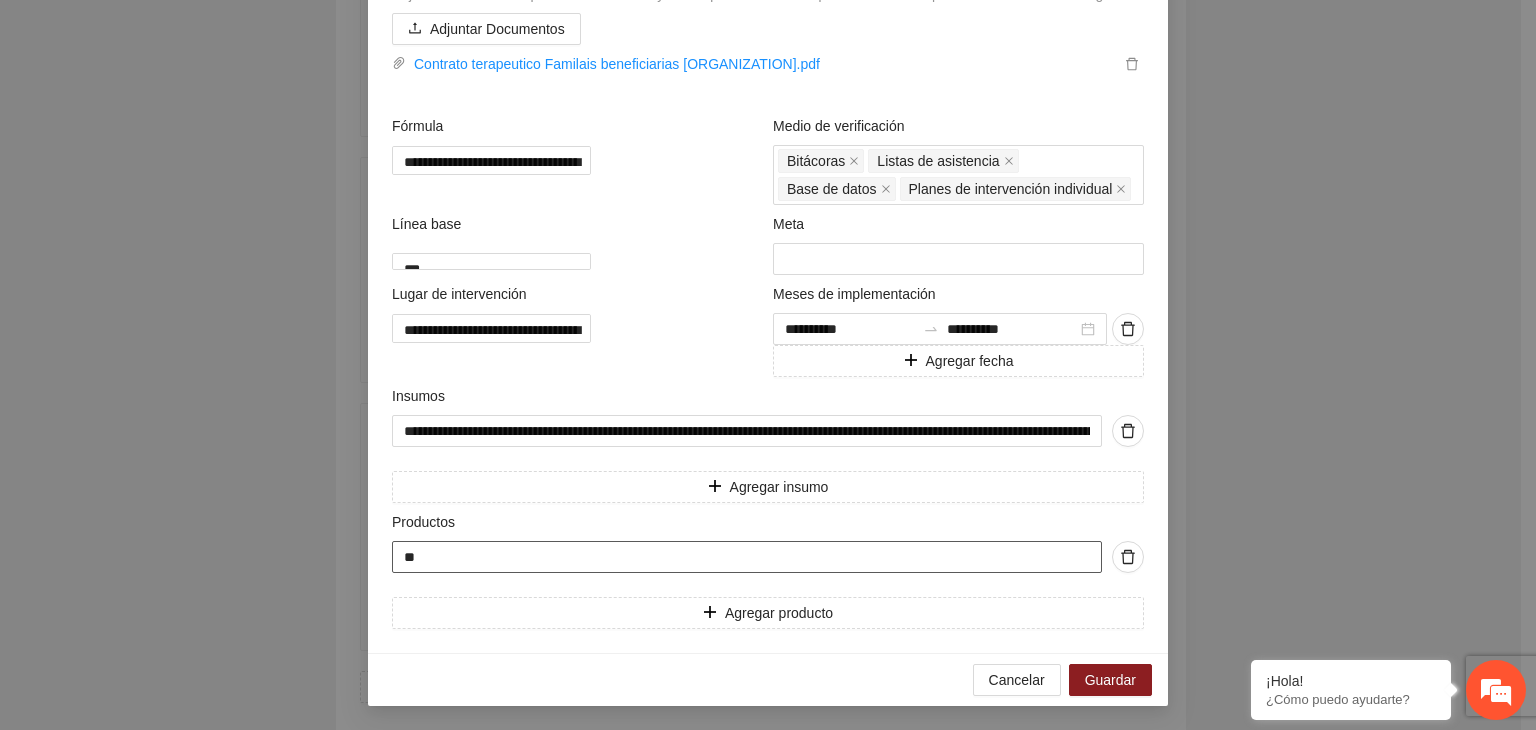 click on "**" at bounding box center (747, 557) 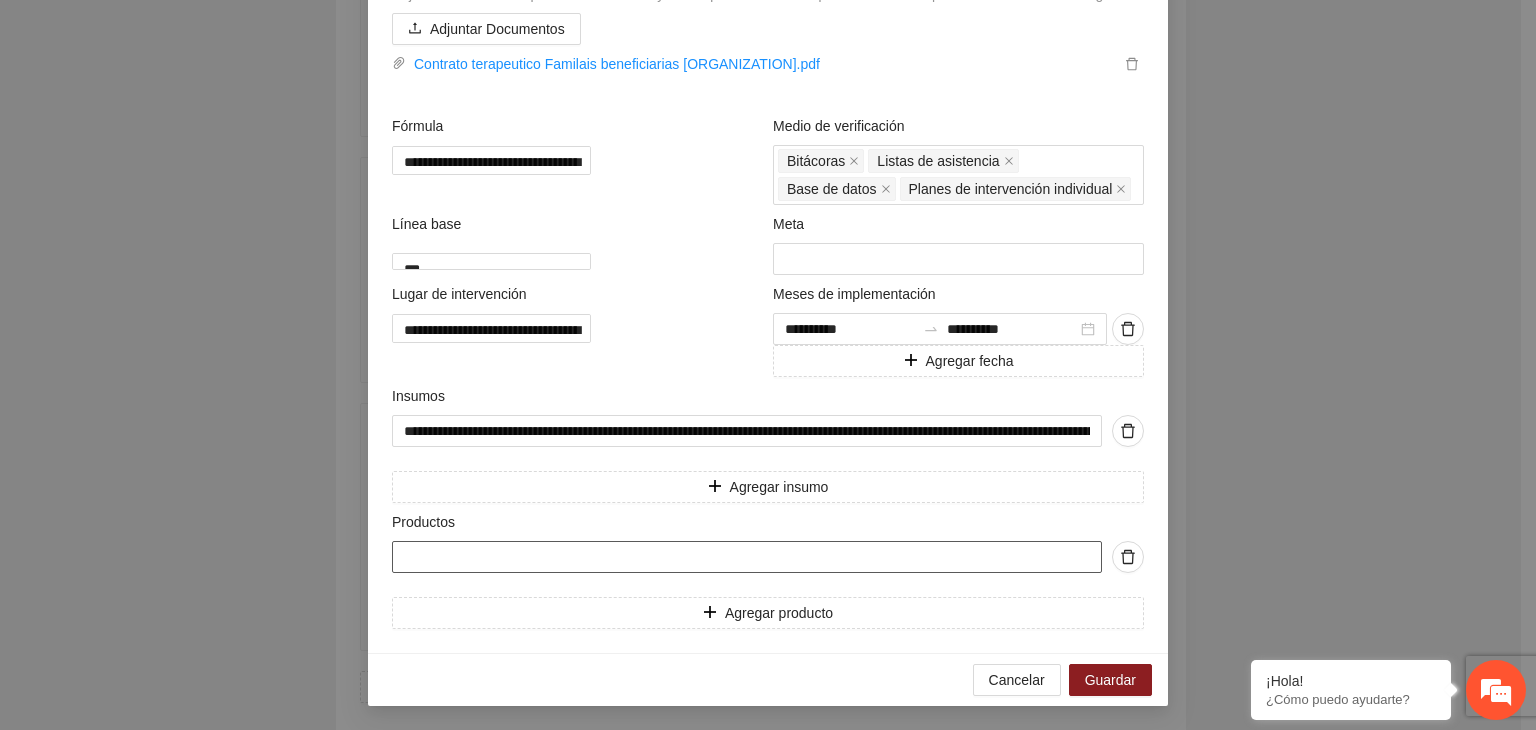 paste on "**********" 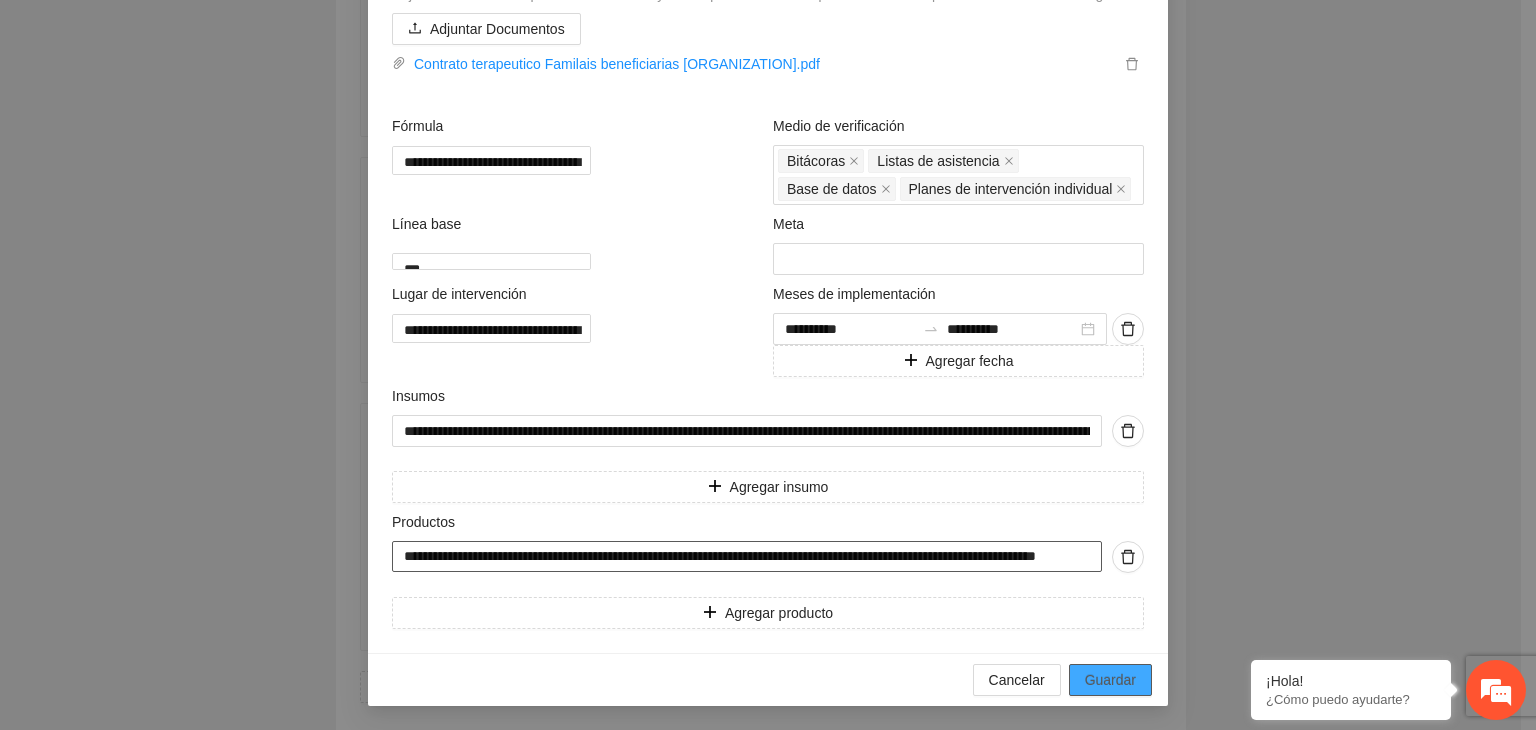 scroll, scrollTop: 0, scrollLeft: 92, axis: horizontal 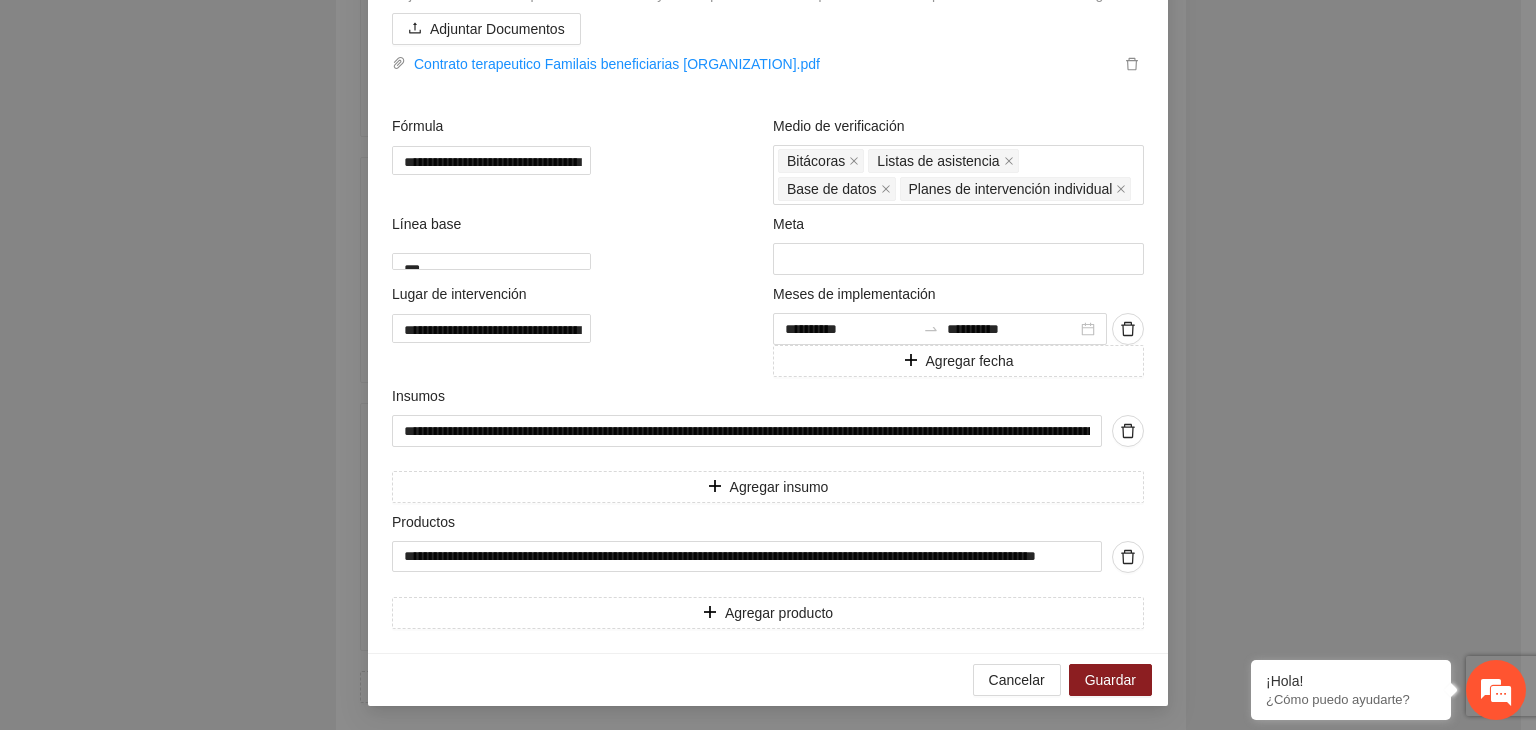 click on "**********" at bounding box center (768, 365) 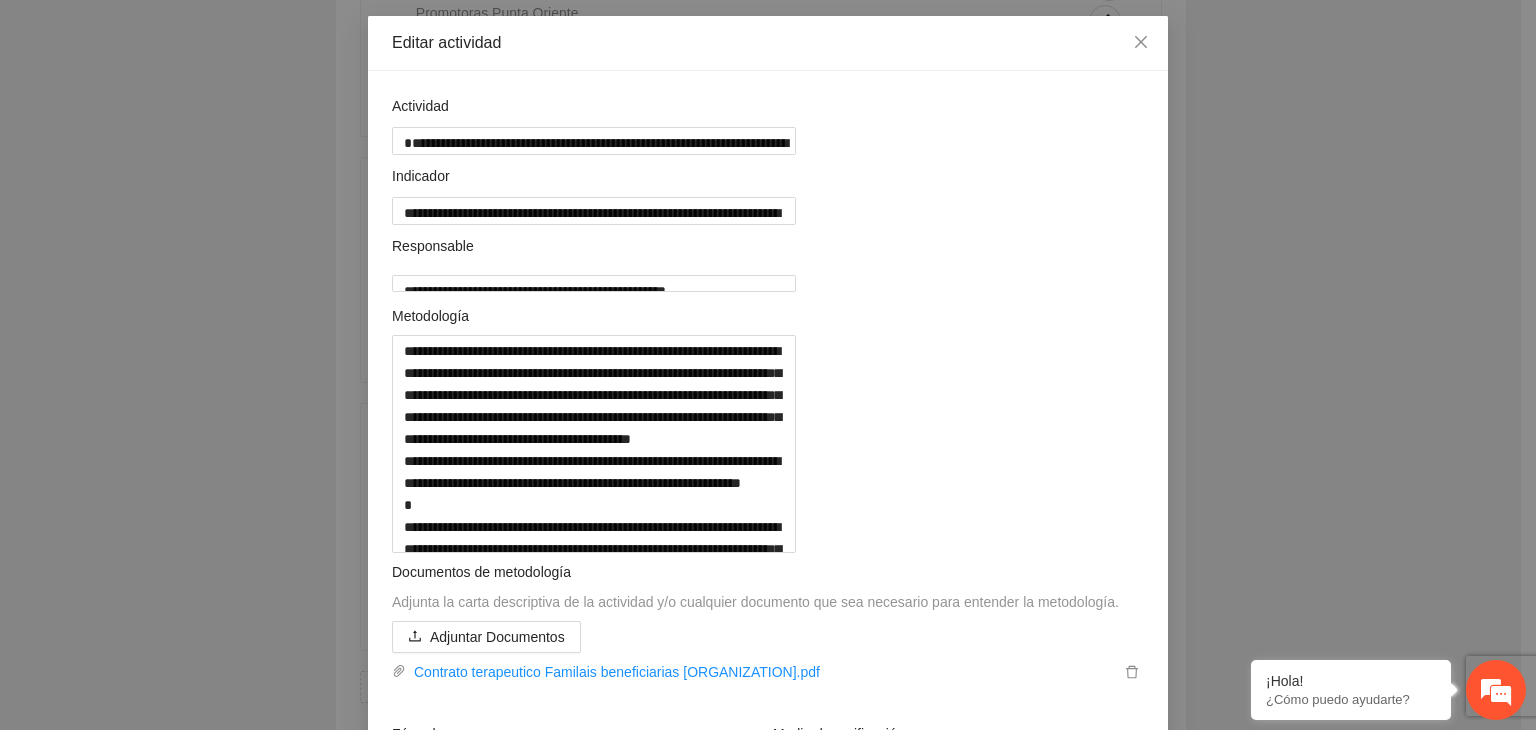 scroll, scrollTop: 82, scrollLeft: 0, axis: vertical 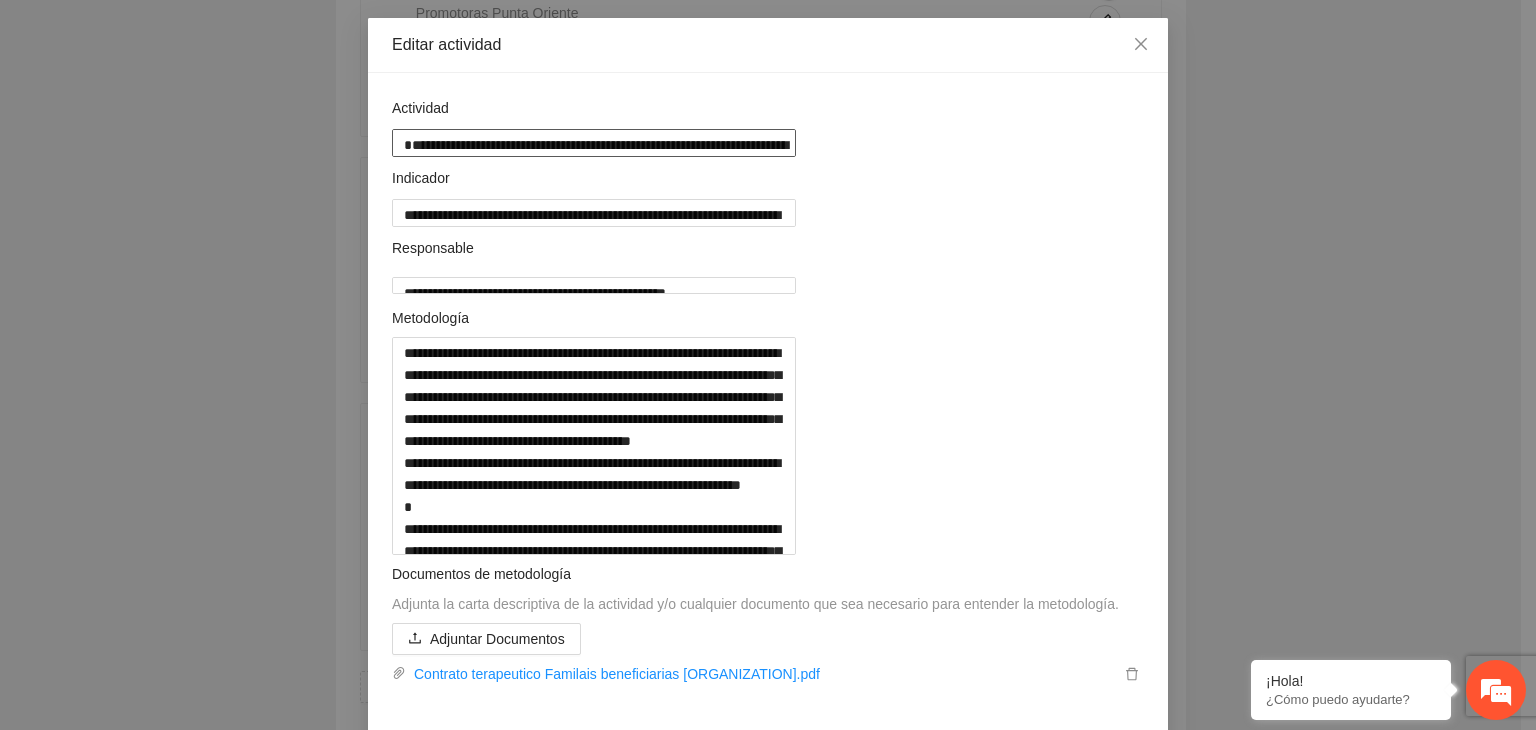 drag, startPoint x: 1092, startPoint y: 149, endPoint x: 355, endPoint y: 133, distance: 737.17365 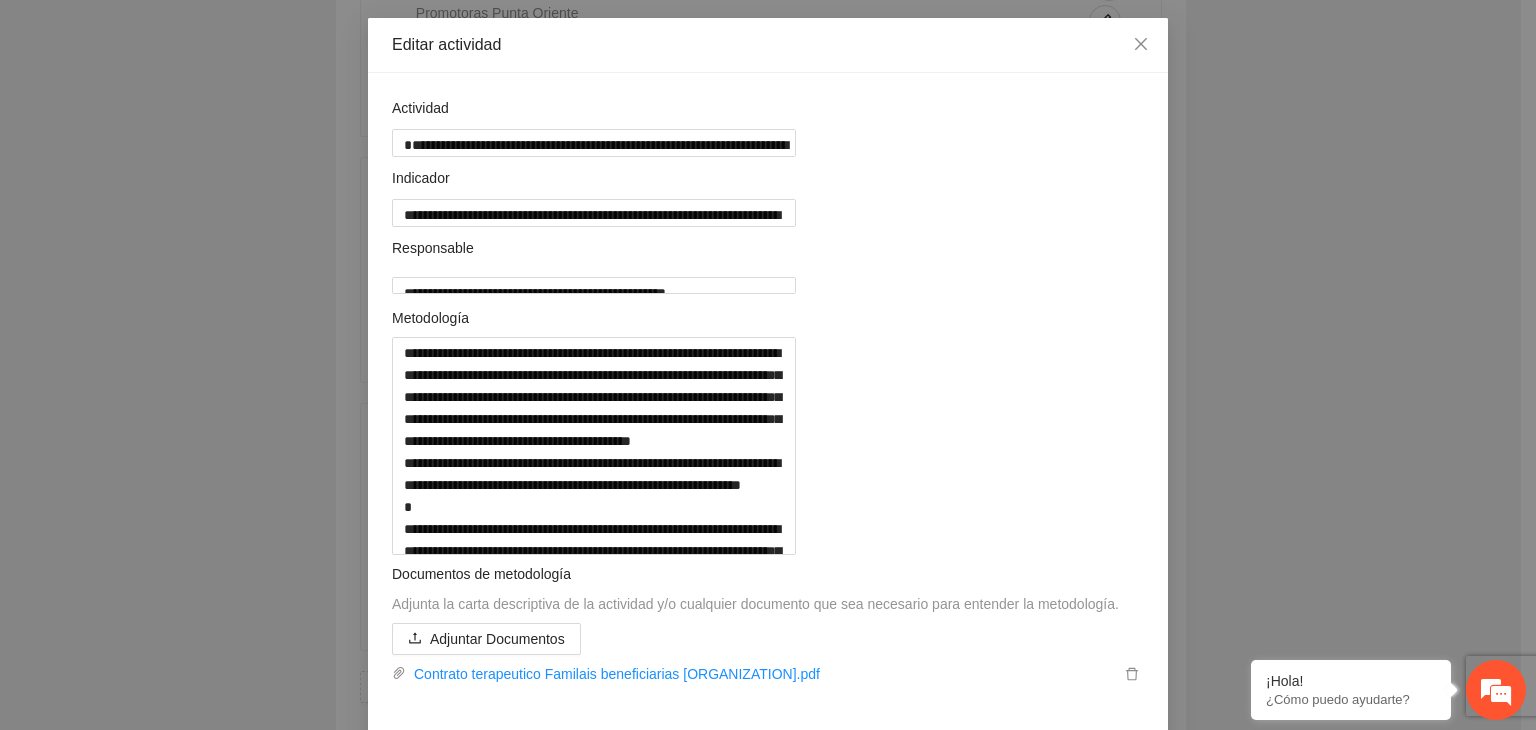 click on "**********" at bounding box center [768, 365] 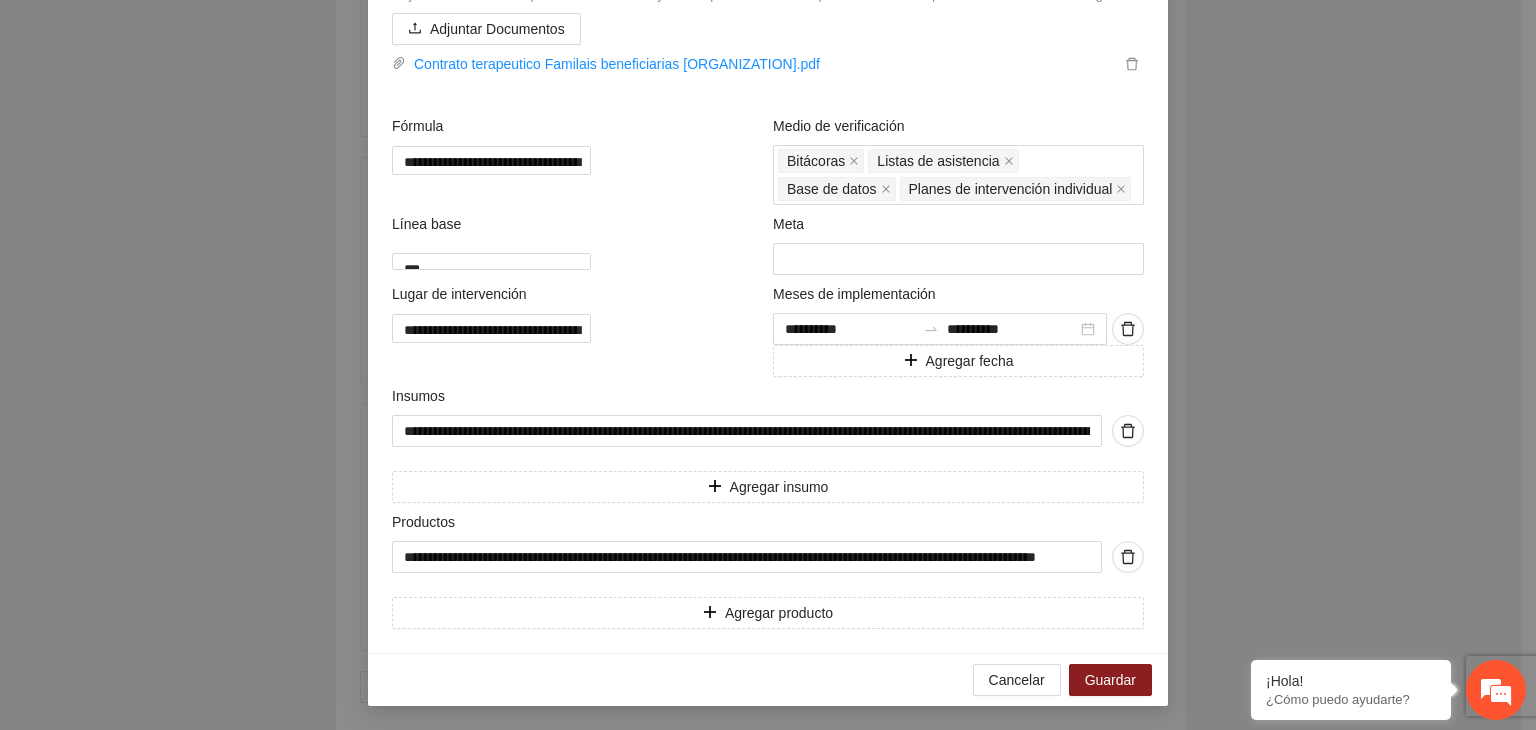scroll, scrollTop: 922, scrollLeft: 0, axis: vertical 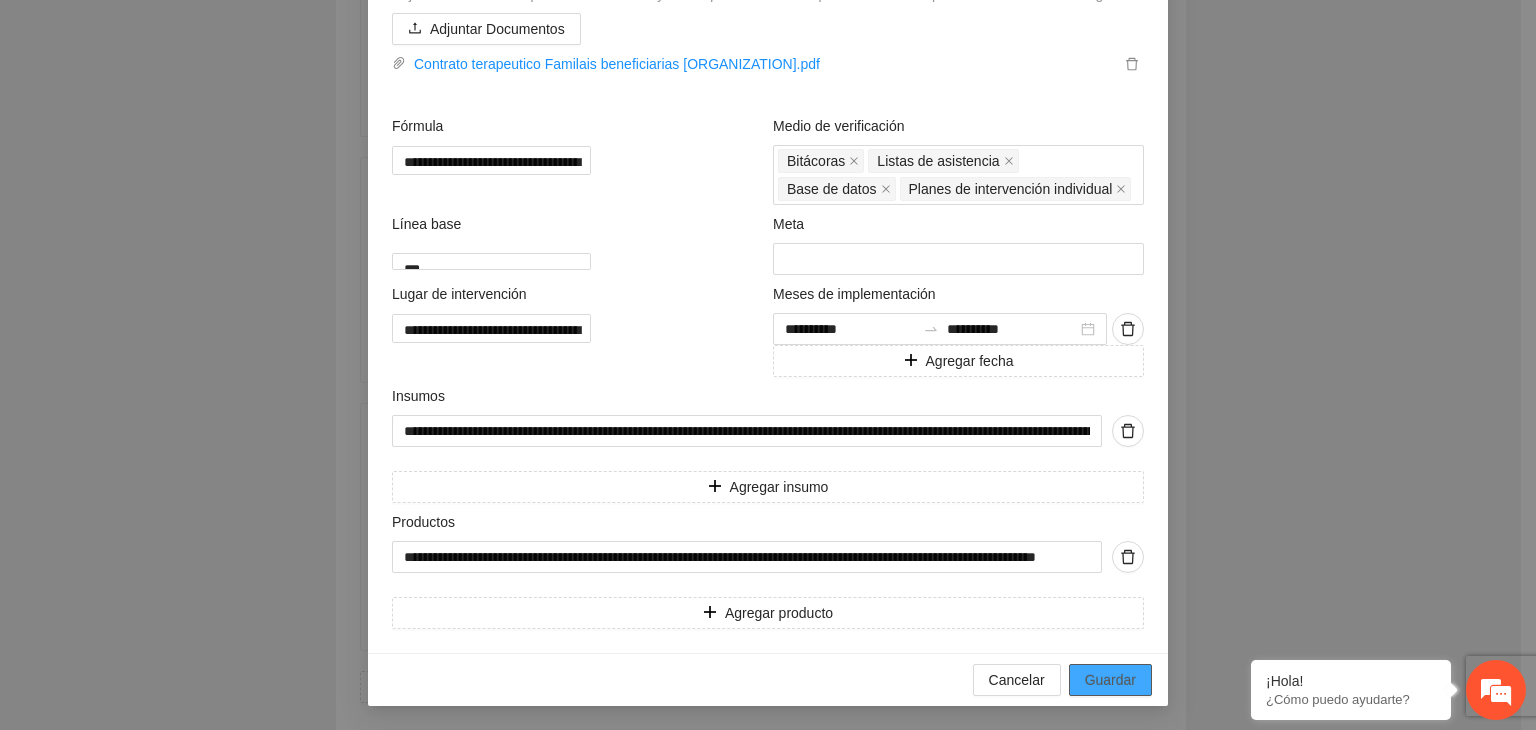 click on "Guardar" at bounding box center (1110, 680) 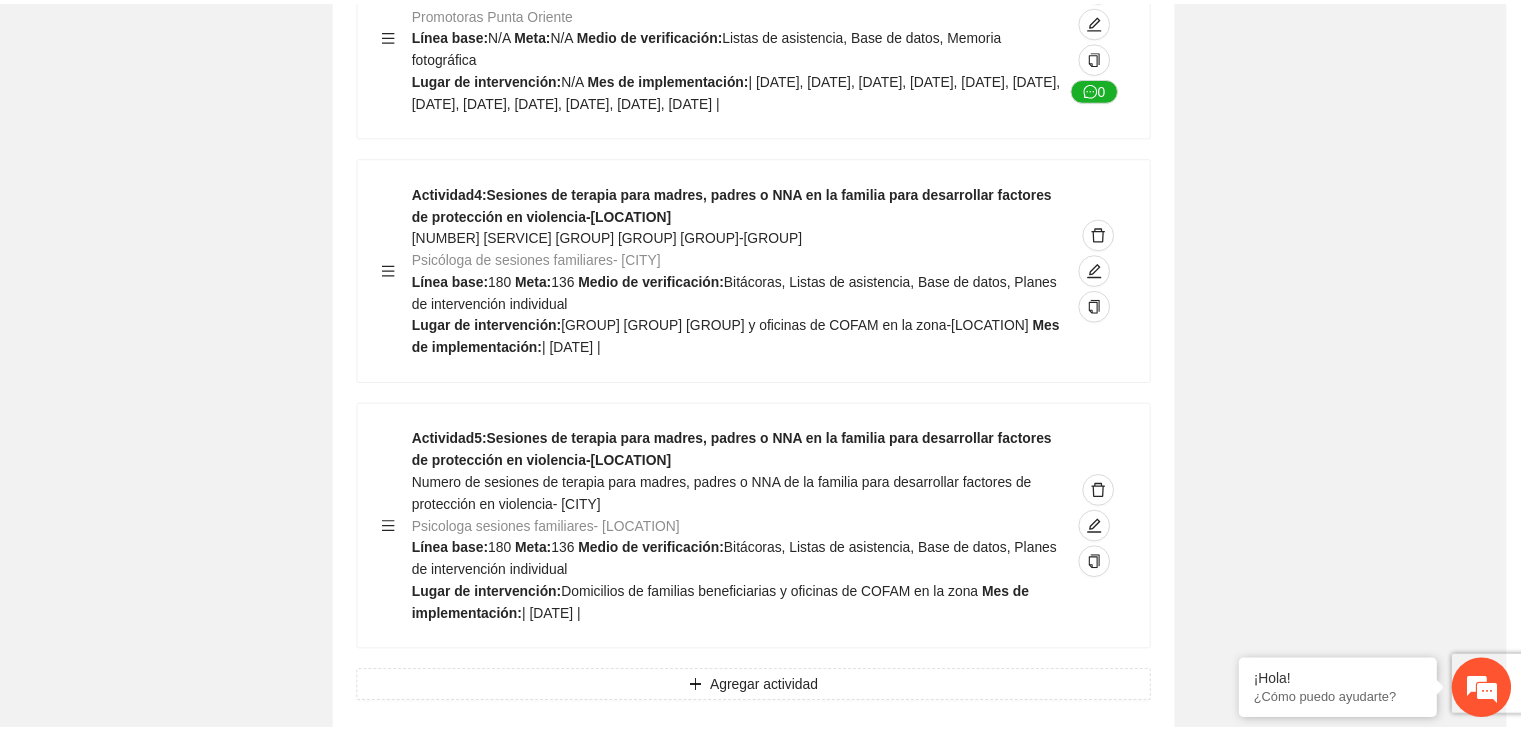 scroll, scrollTop: 234, scrollLeft: 0, axis: vertical 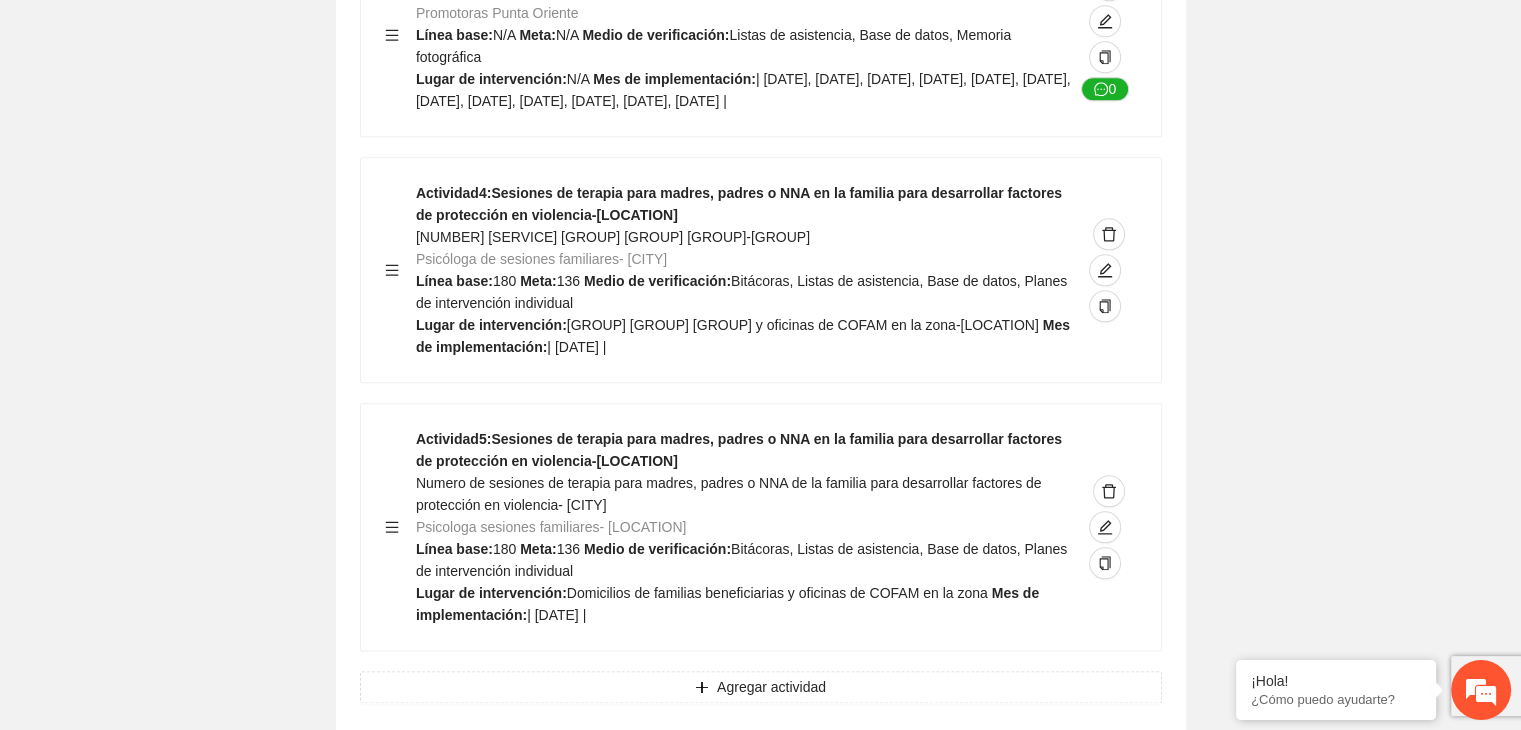 click on "Guardar Objetivo de desarrollo      Exportar Contribuir a la disminución de incidencia en violencia familiar en las zonas de [LOCATION], [LOCATION] y [LOCATION] del Municipio  de Chihuahua. Indicadores Indicador  1 :  Violencia familiar disminuyendo en un 5% en [LOCATION] Número de carpetas de investigación de Violencia familiar  disminuyendo en un 5% en [LOCATION] Metodología:  Se solicita información al Observatorio Ciudadano de FICOSEC sobre el número de carpetas de violencia familiar en las colonias de intervención Línea base:  [NUMBER]   Meta:  [NUMBER]   Fórmula:  Suma de carpetas de investigación de violencia familiar disminuyendo  en un 5% en [LOCATION]   Medio de verificación:  Reporte/Informe 0 Indicador  2 :  Violencia familiar disminuyendo en un 5% en [LOCATION] Número de carpetas de investigación de Violencia familiar  disminuyendo en un 5% en [LOCATION] Metodología:  Línea base:  [NUMBER]   Meta:  [NUMBER]   Fórmula:    Medio de verificación:  Reporte/Informe 0 3 :" at bounding box center (760, -4107) 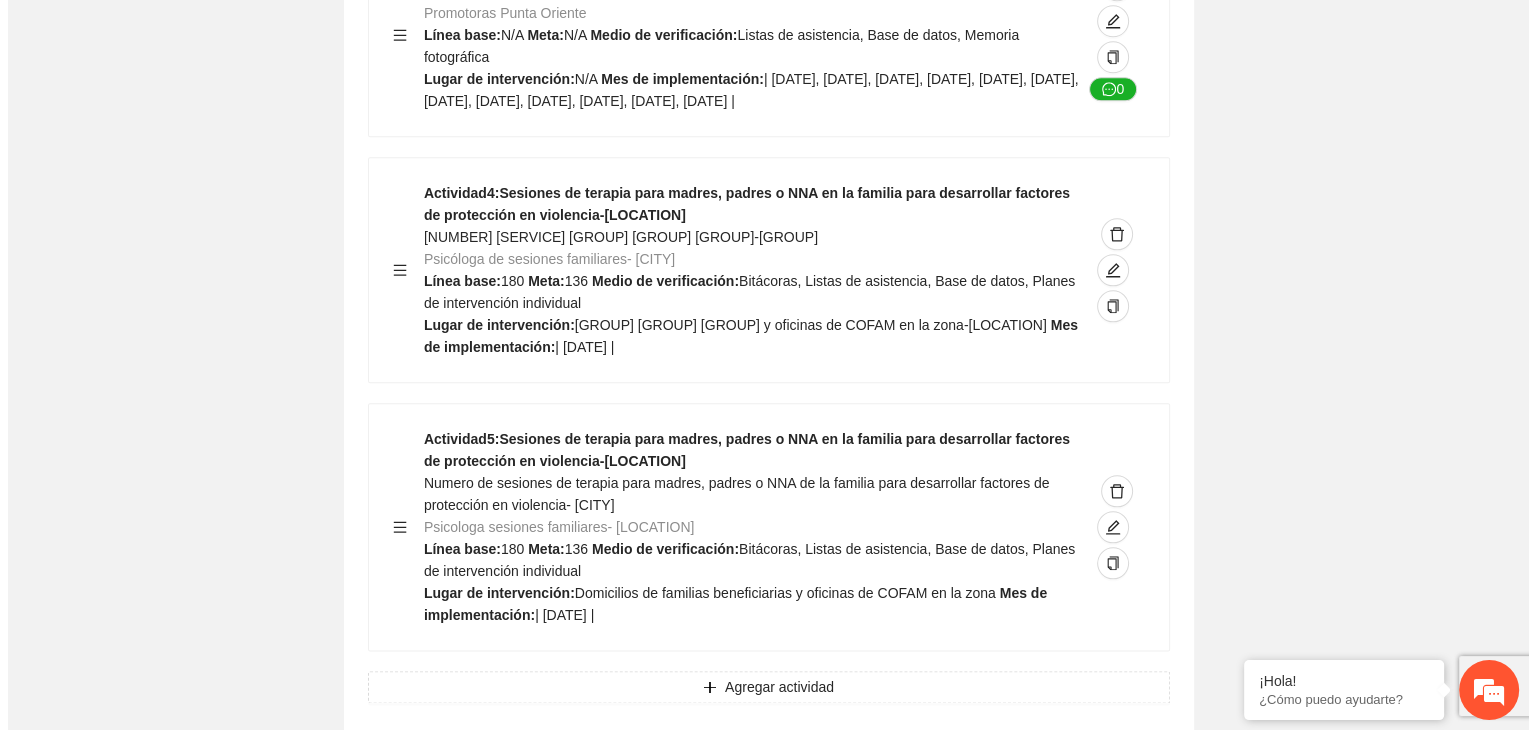 scroll, scrollTop: 9899, scrollLeft: 0, axis: vertical 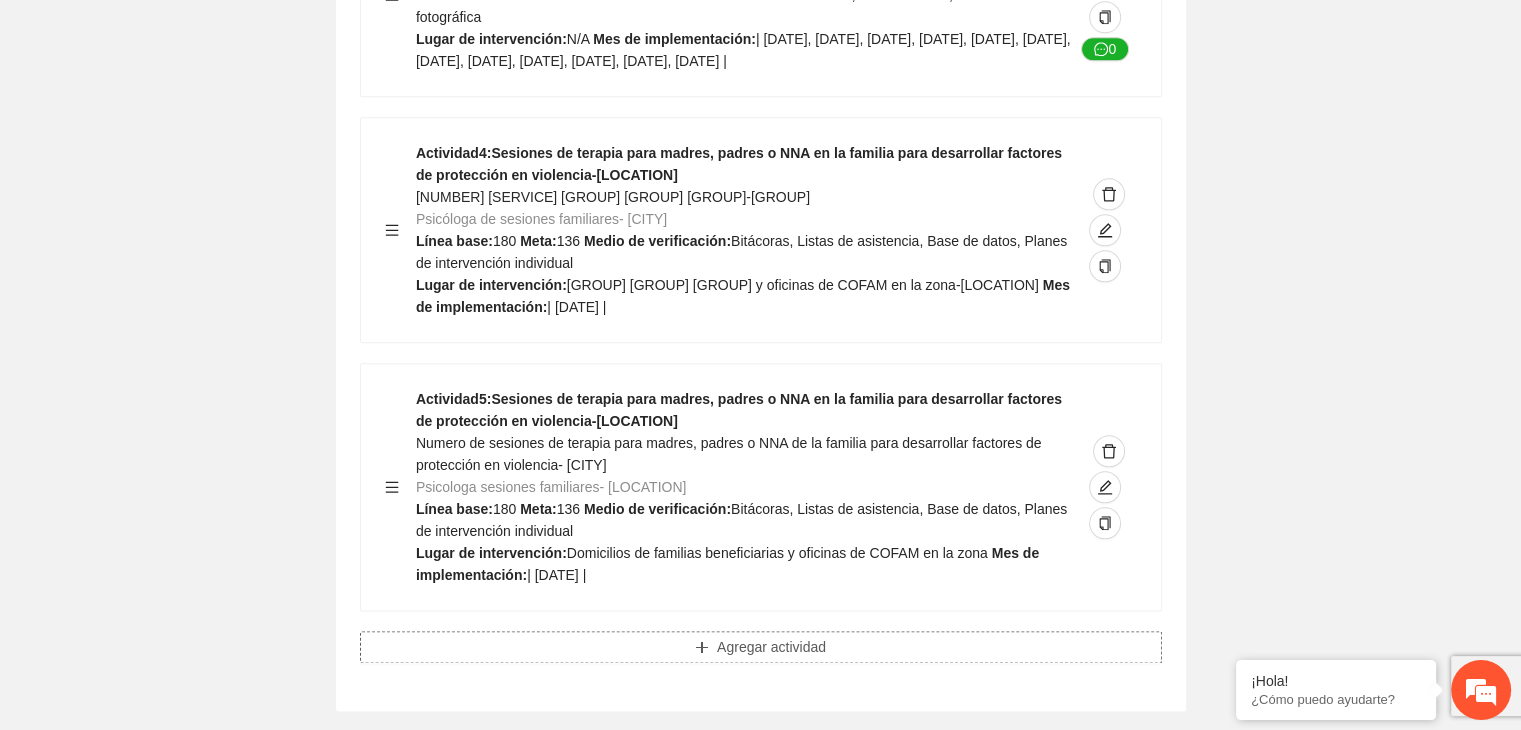 click on "Agregar actividad" at bounding box center [771, 647] 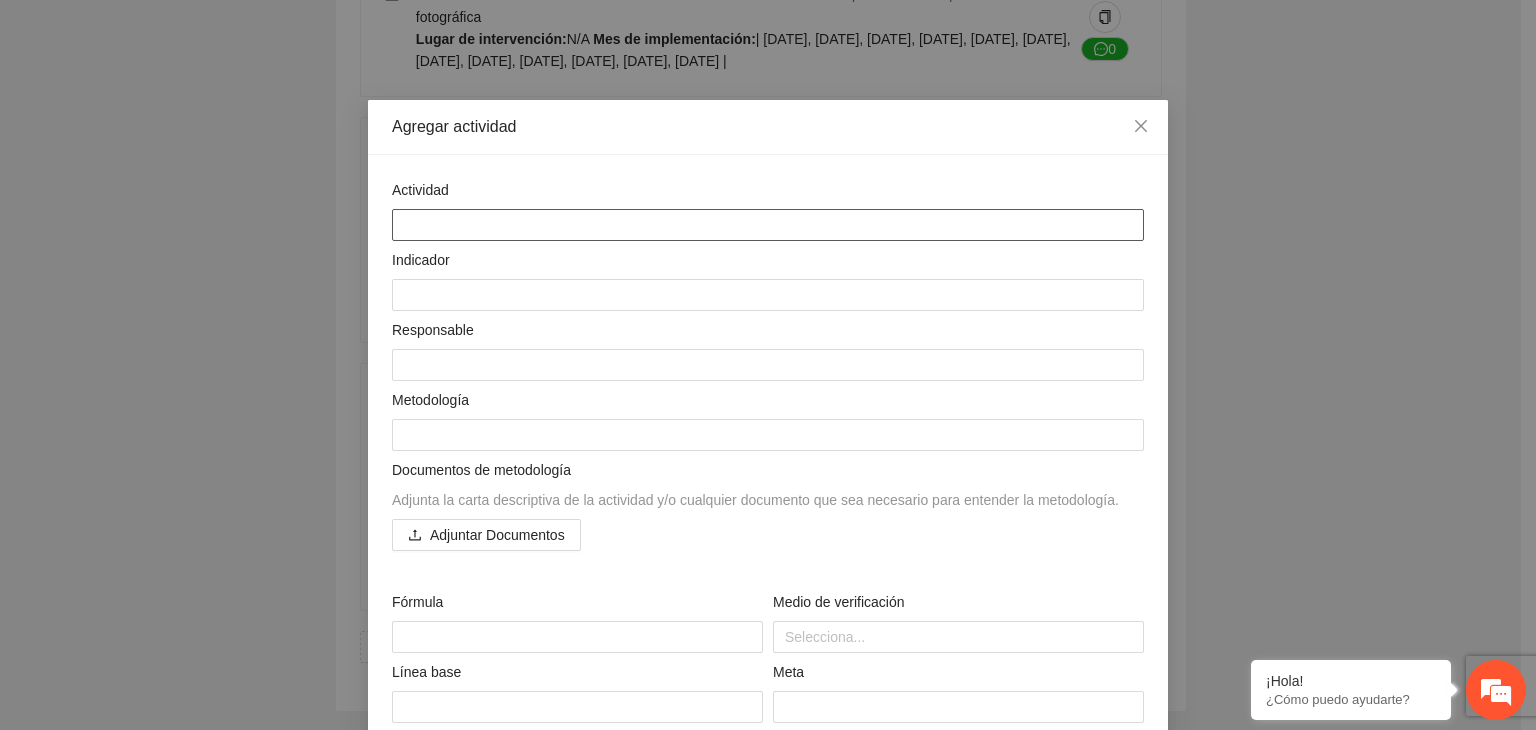 click at bounding box center [768, 225] 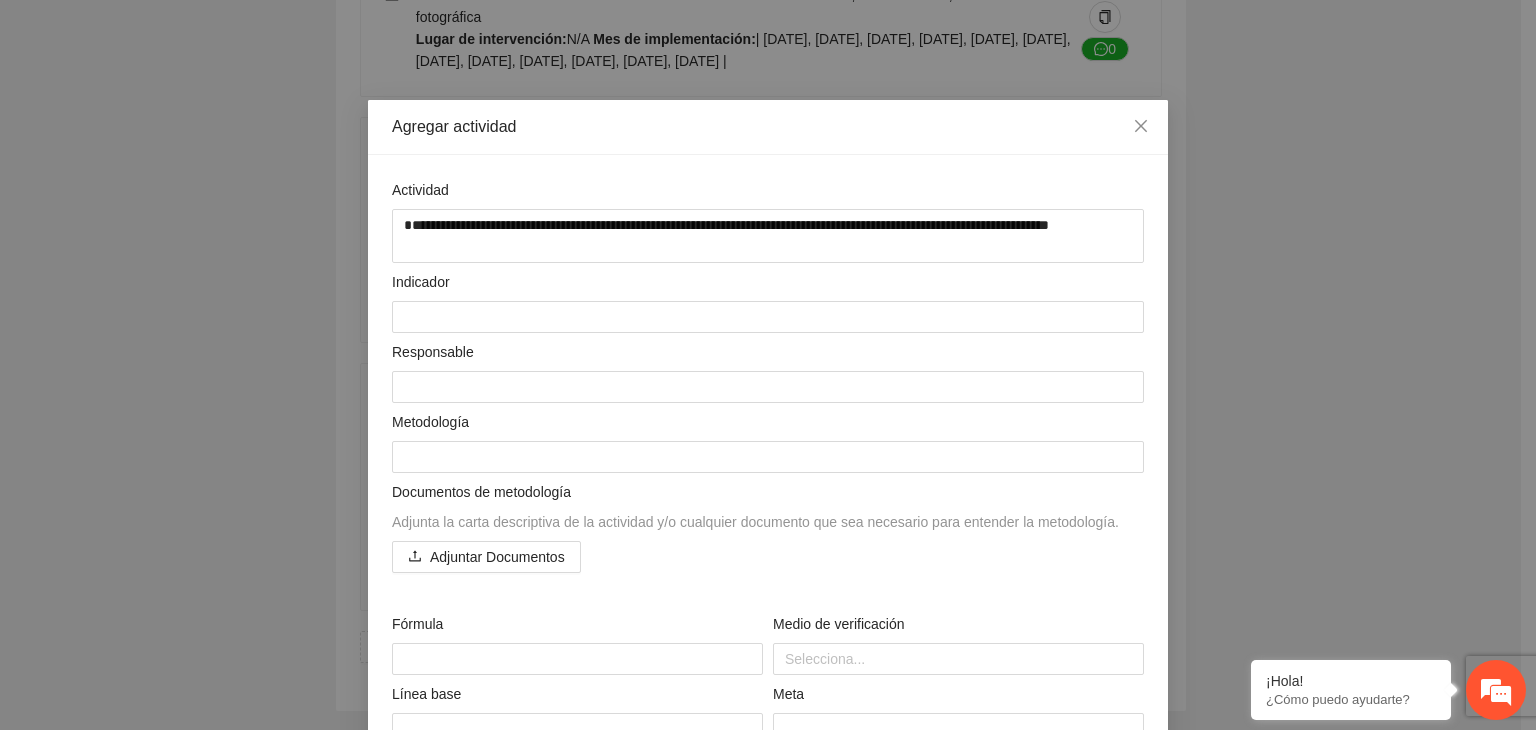 click on "Agregar actividad Actividad     [MASK] Indicador     Responsable     Metodología     Documentos de metodología Adjunta la carta descriptiva de la actividad y/o cualquier   documento que sea necesario para entender la metodología.  Adjuntar Documentos Fórmula     Medio de verificación       Selecciona... Línea base     Meta     Lugar de intervención     Meses de implementación     Agregar fecha Insumos     Agregar insumo Productos     Agregar producto Cancelar Agregar" at bounding box center (768, 365) 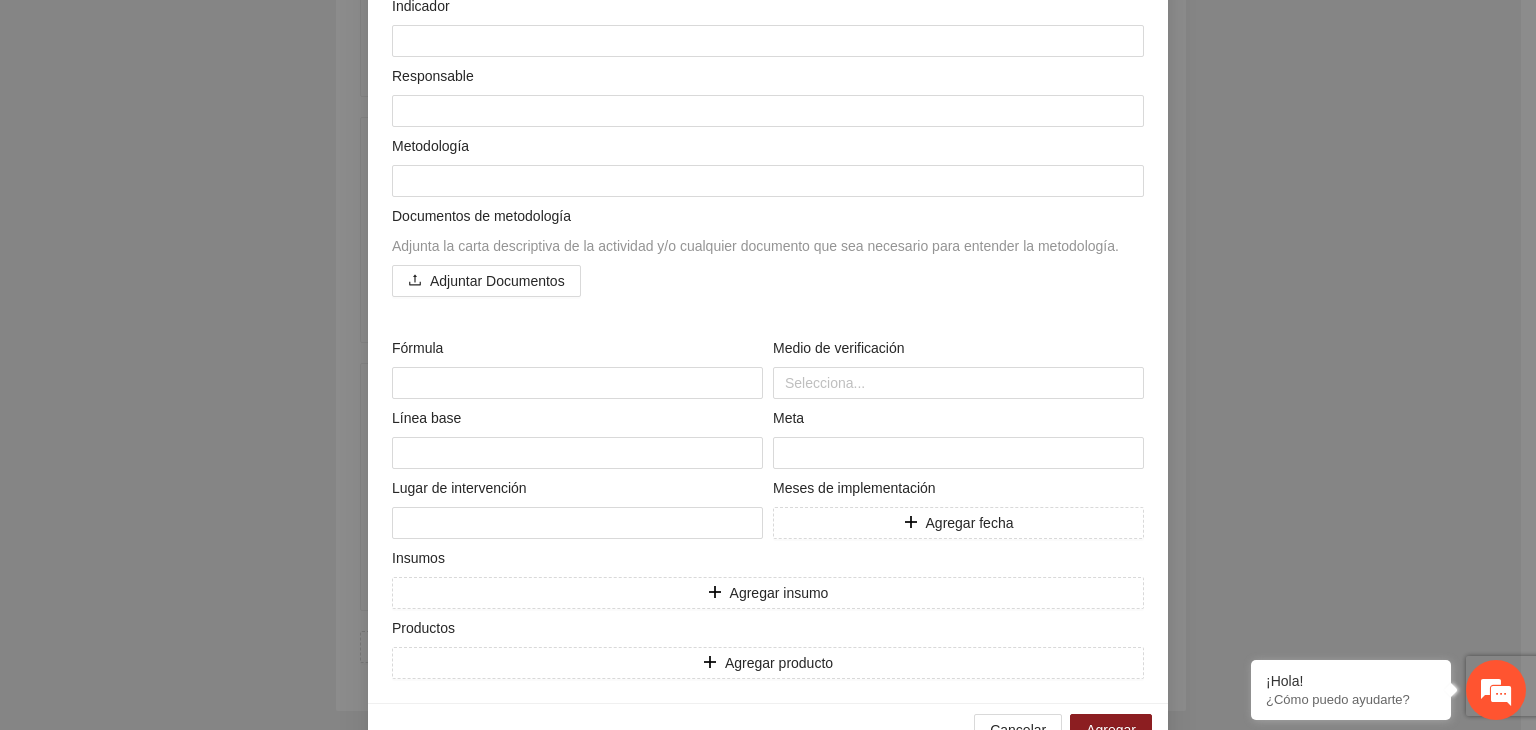 scroll, scrollTop: 325, scrollLeft: 0, axis: vertical 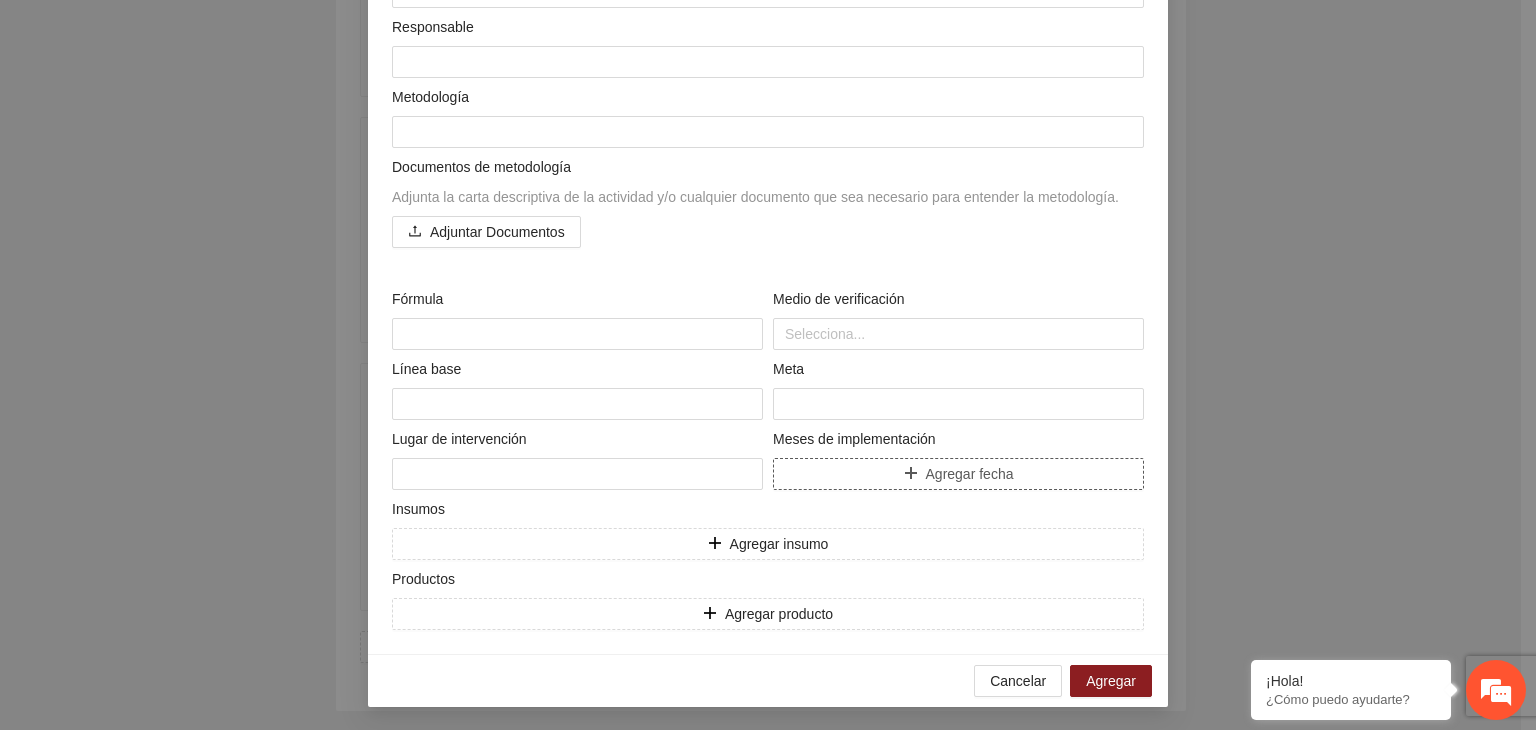 click on "Agregar fecha" at bounding box center [958, 474] 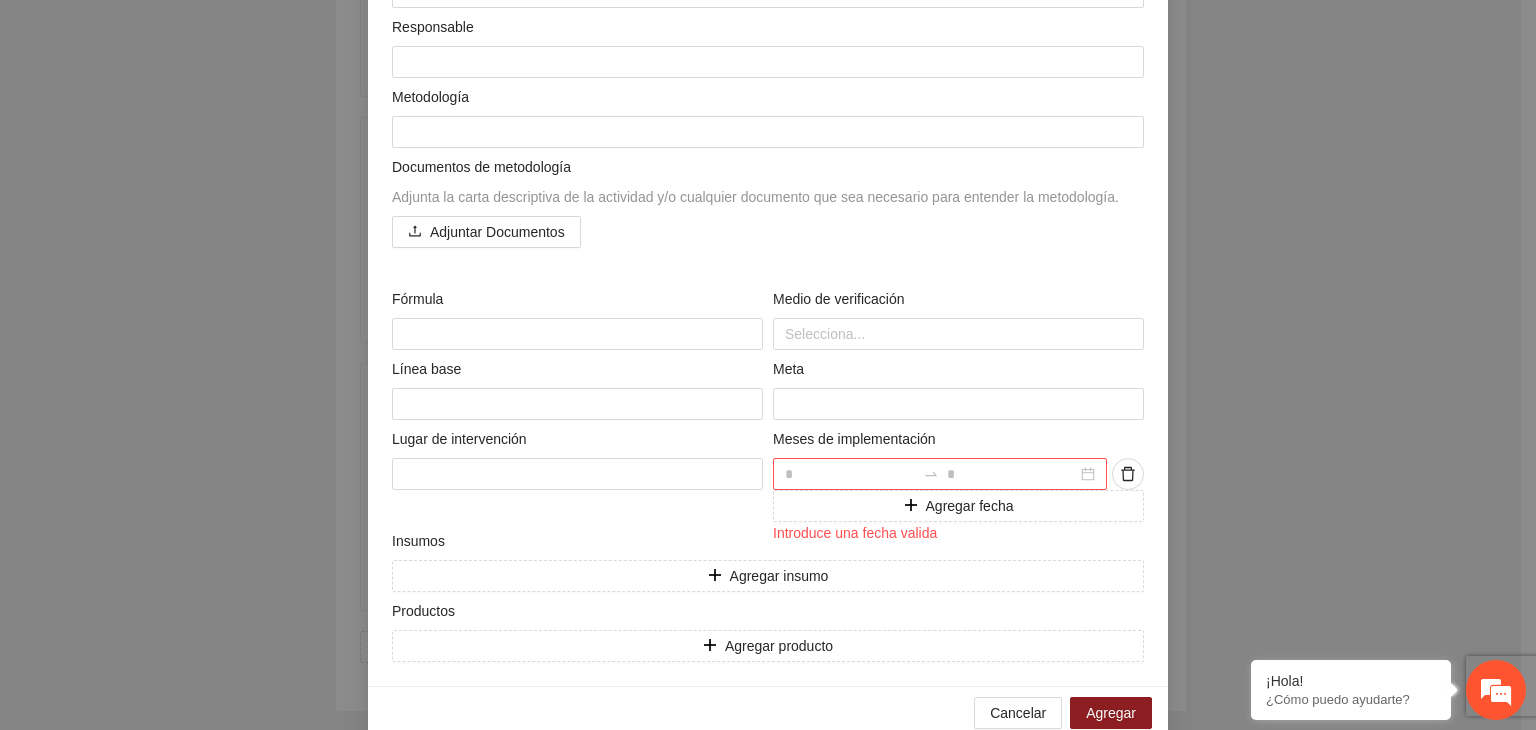 click at bounding box center (850, 474) 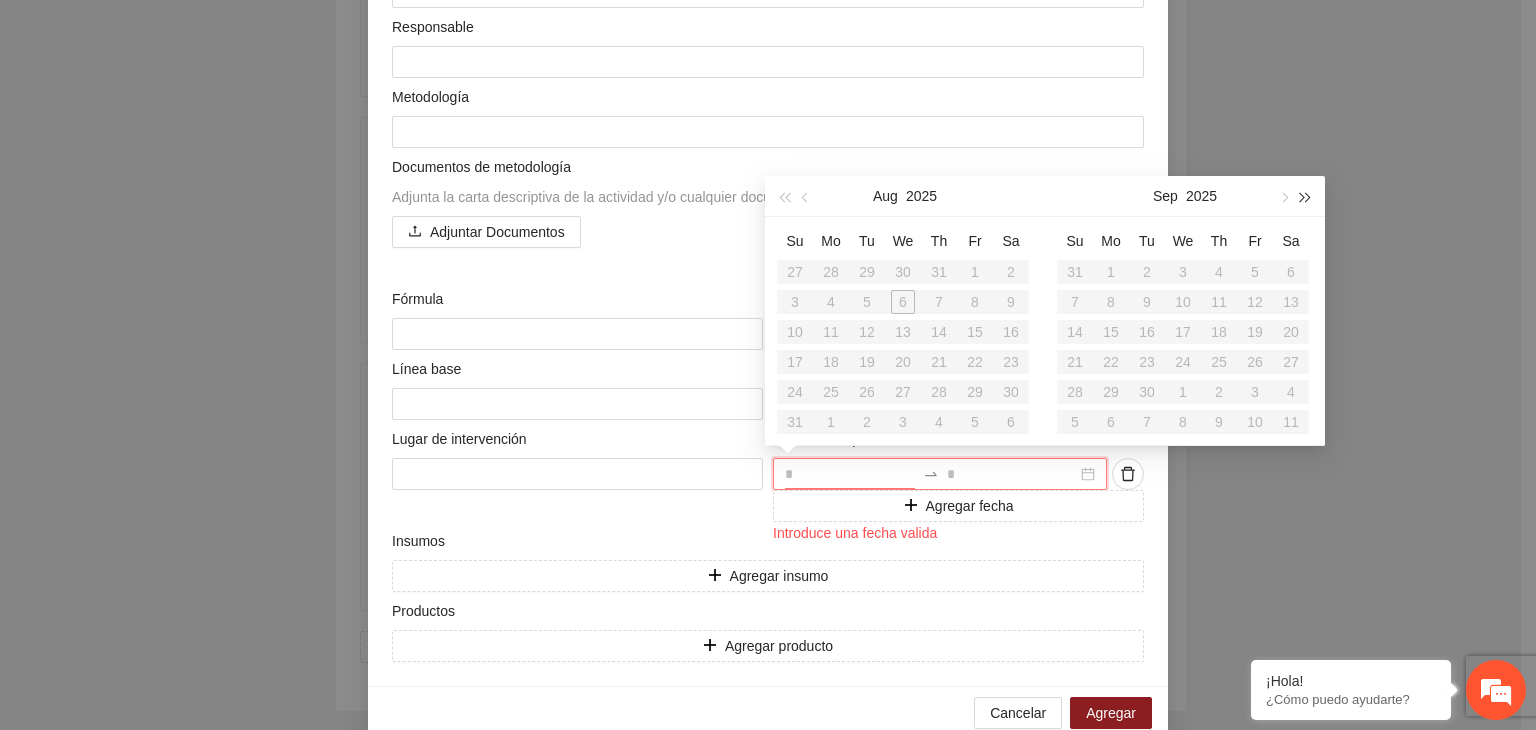 click at bounding box center (1306, 198) 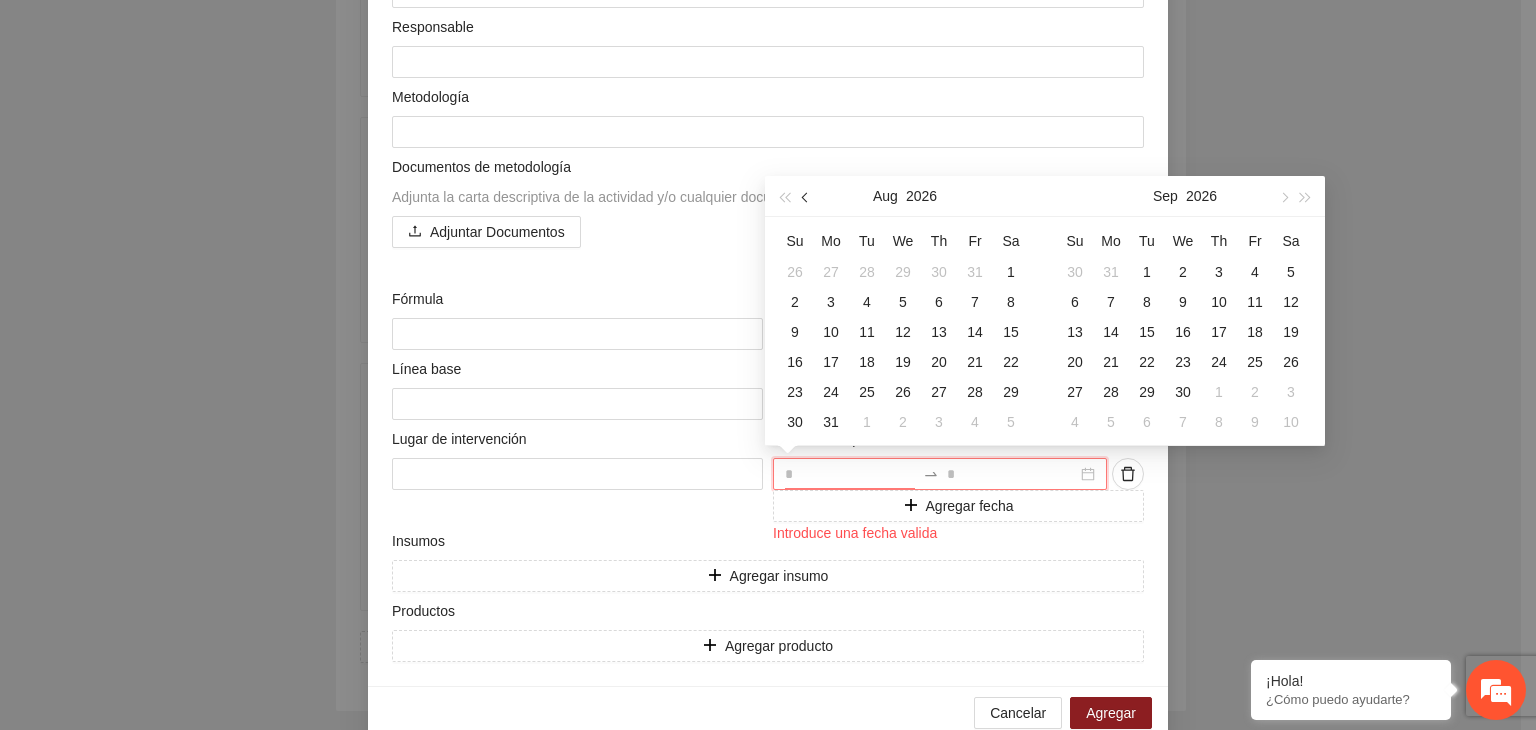 click at bounding box center (807, 198) 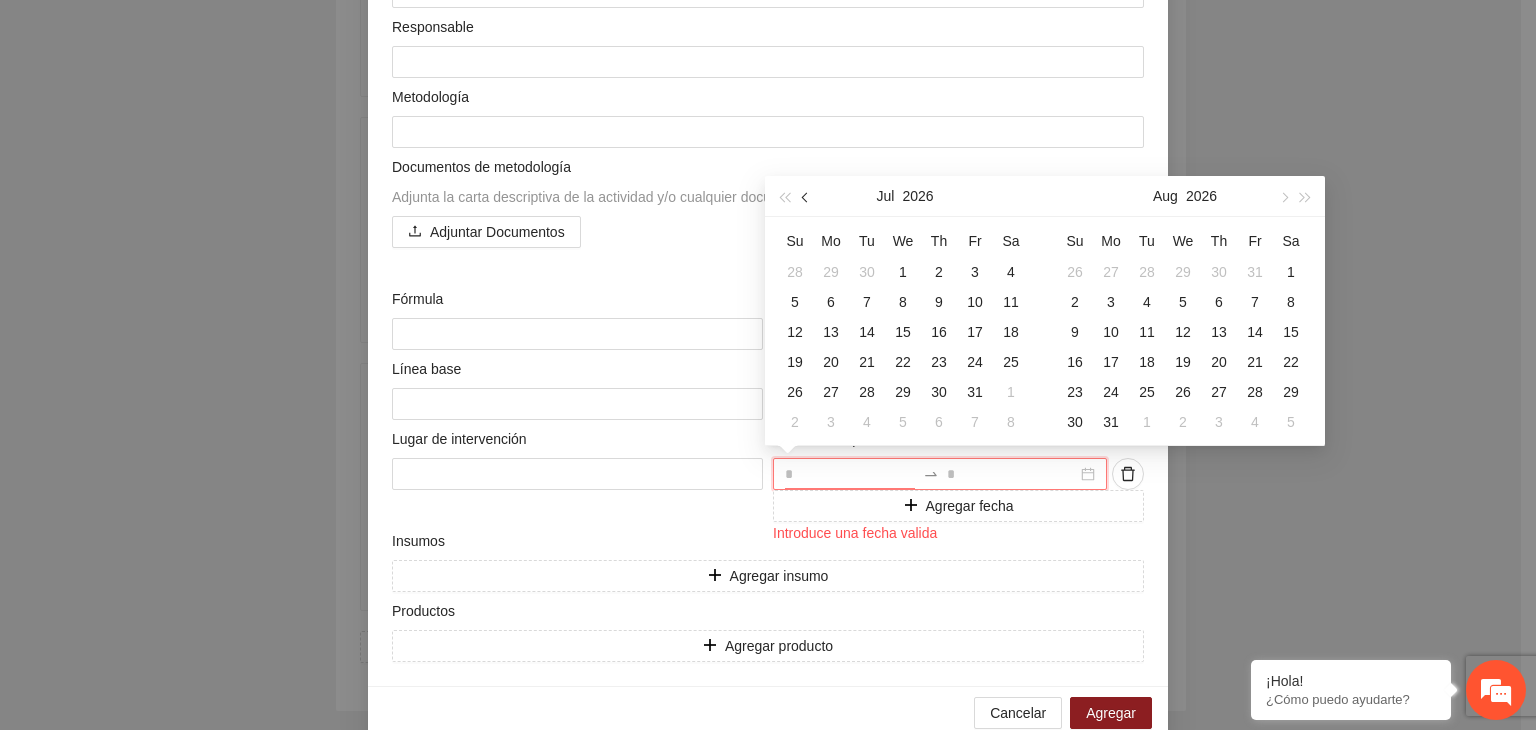 click at bounding box center (807, 198) 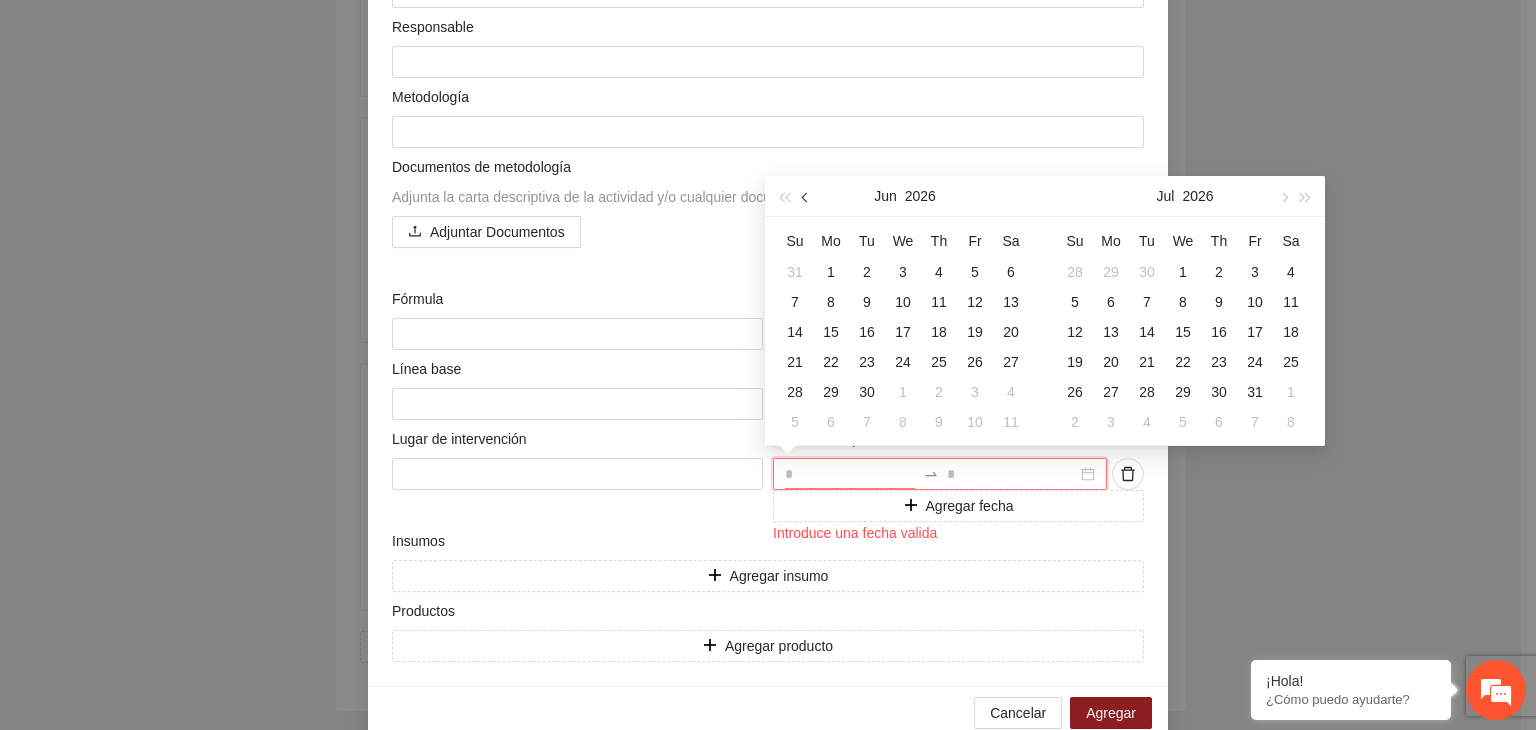 click at bounding box center (807, 198) 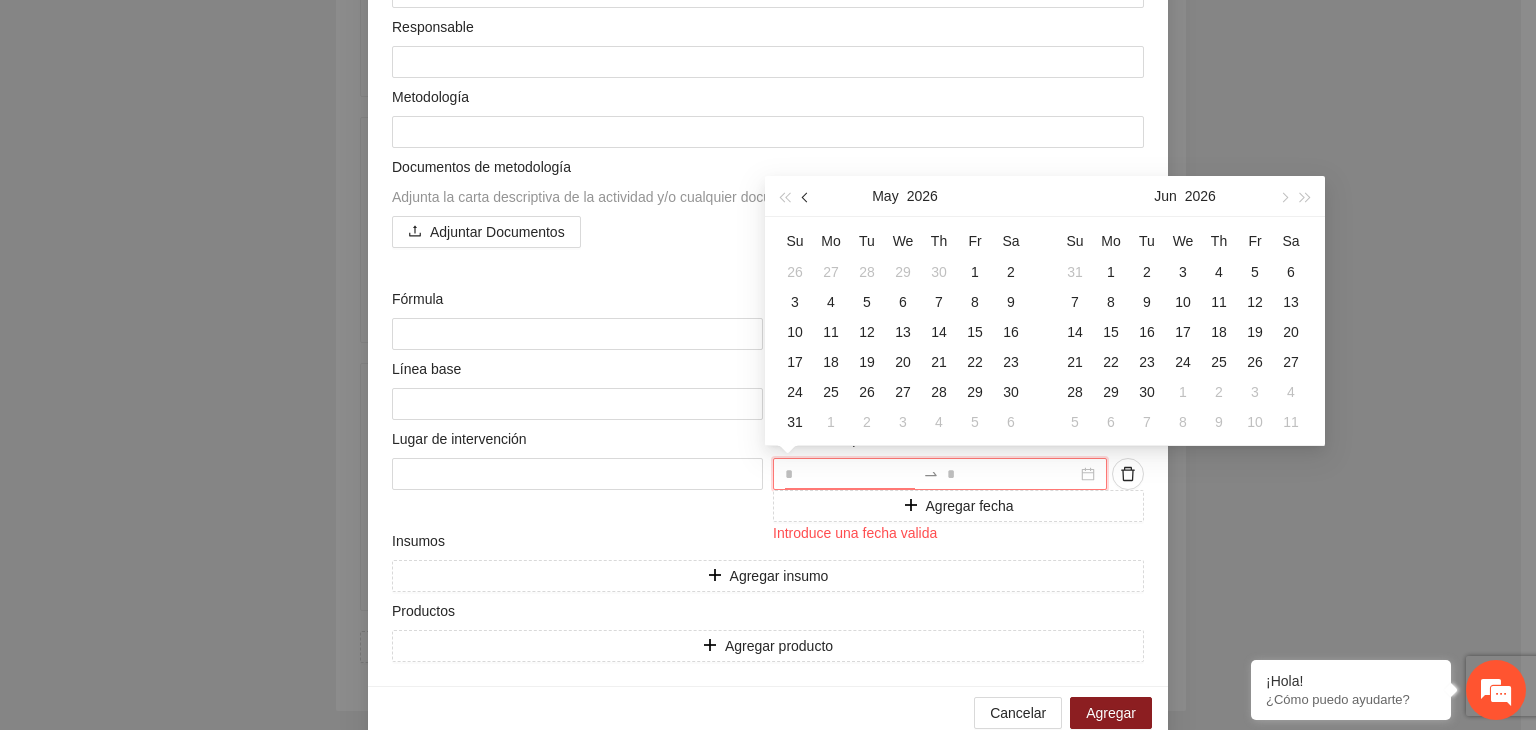 click at bounding box center (807, 198) 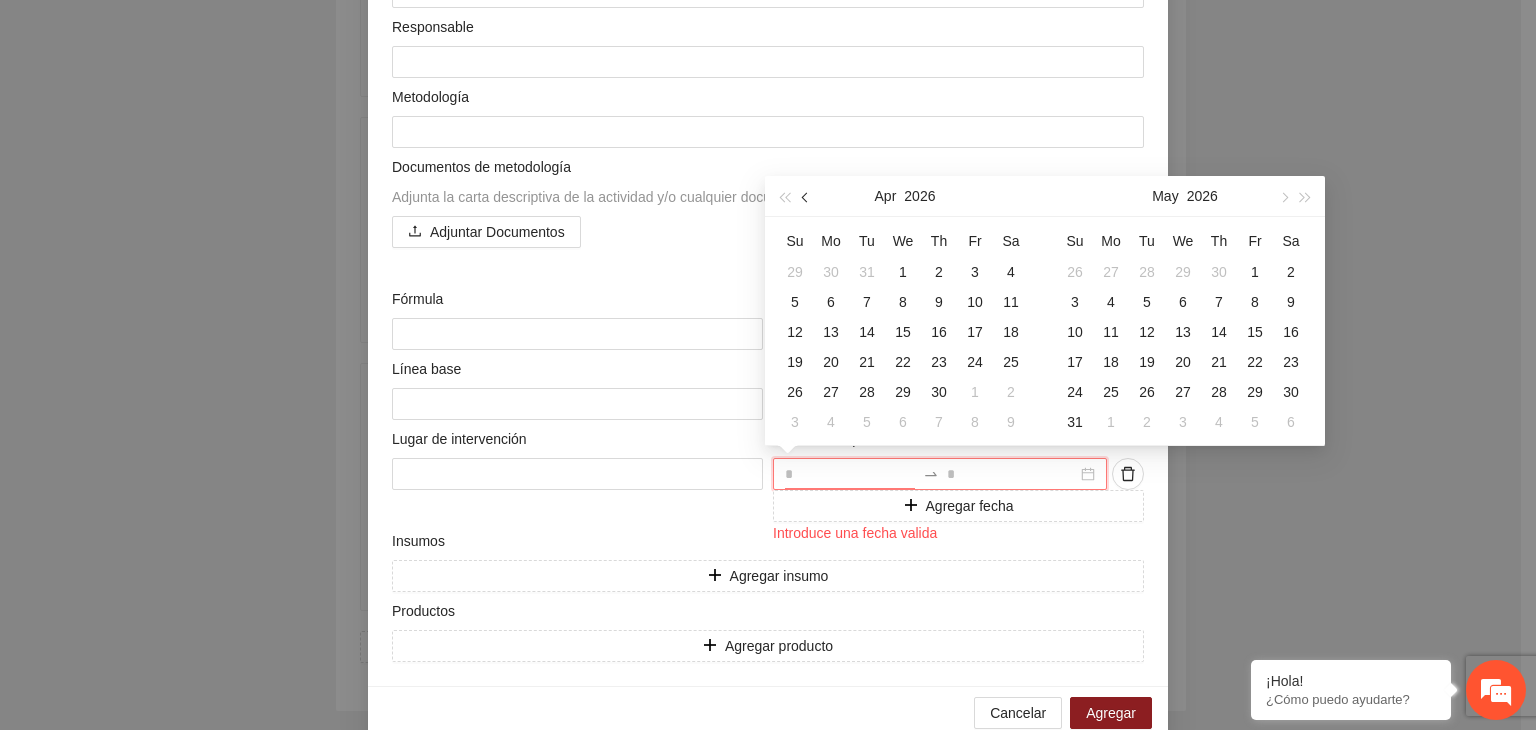 click at bounding box center (807, 198) 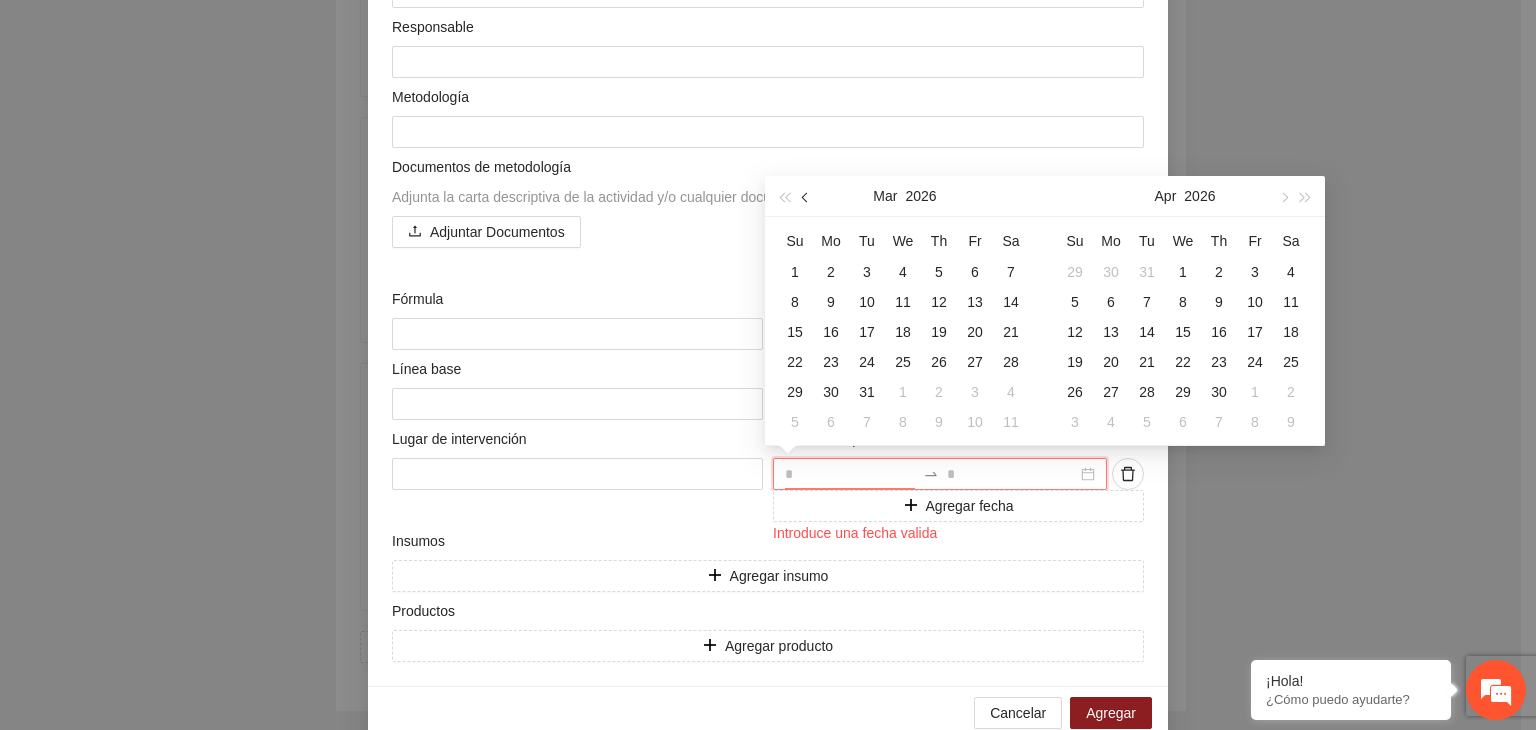 click at bounding box center (807, 198) 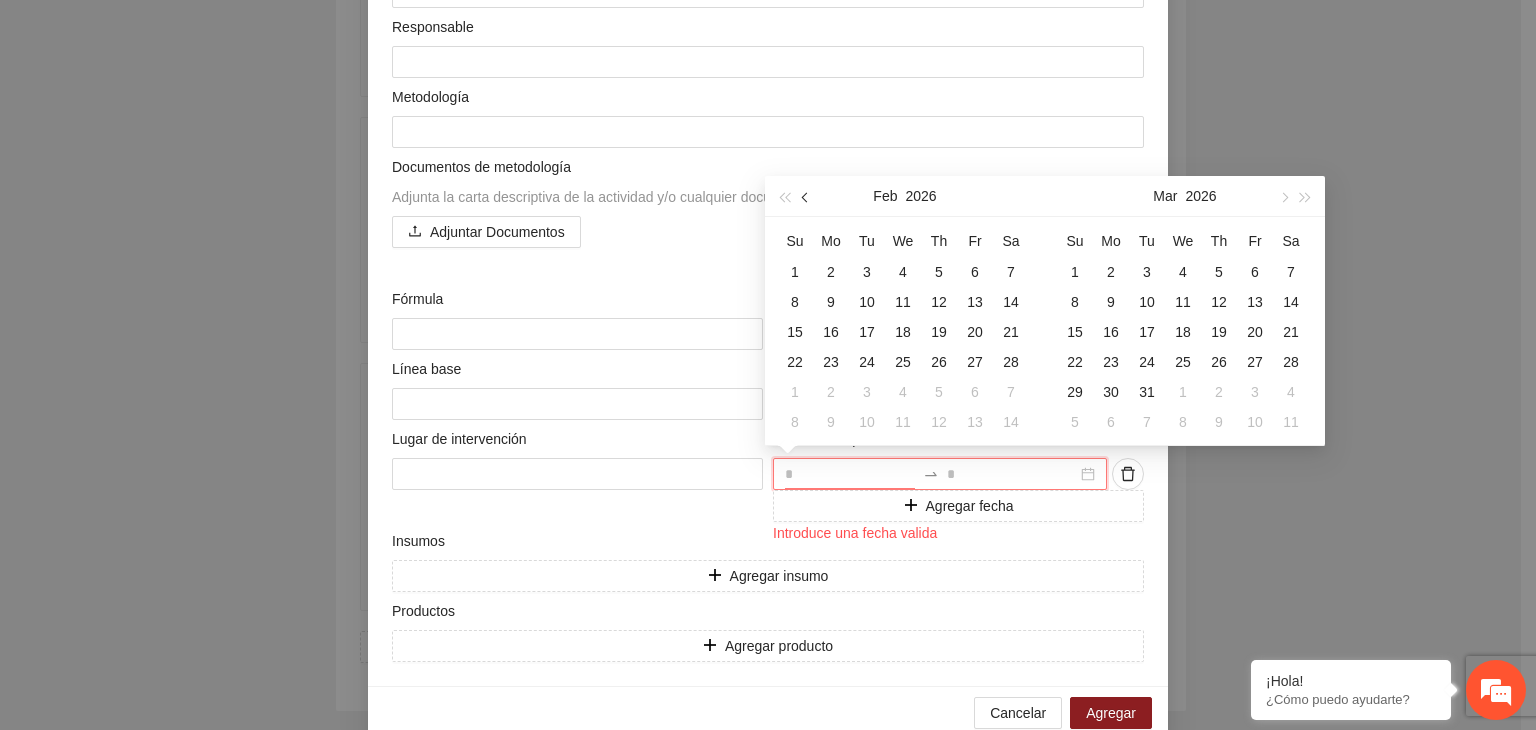 click at bounding box center [807, 198] 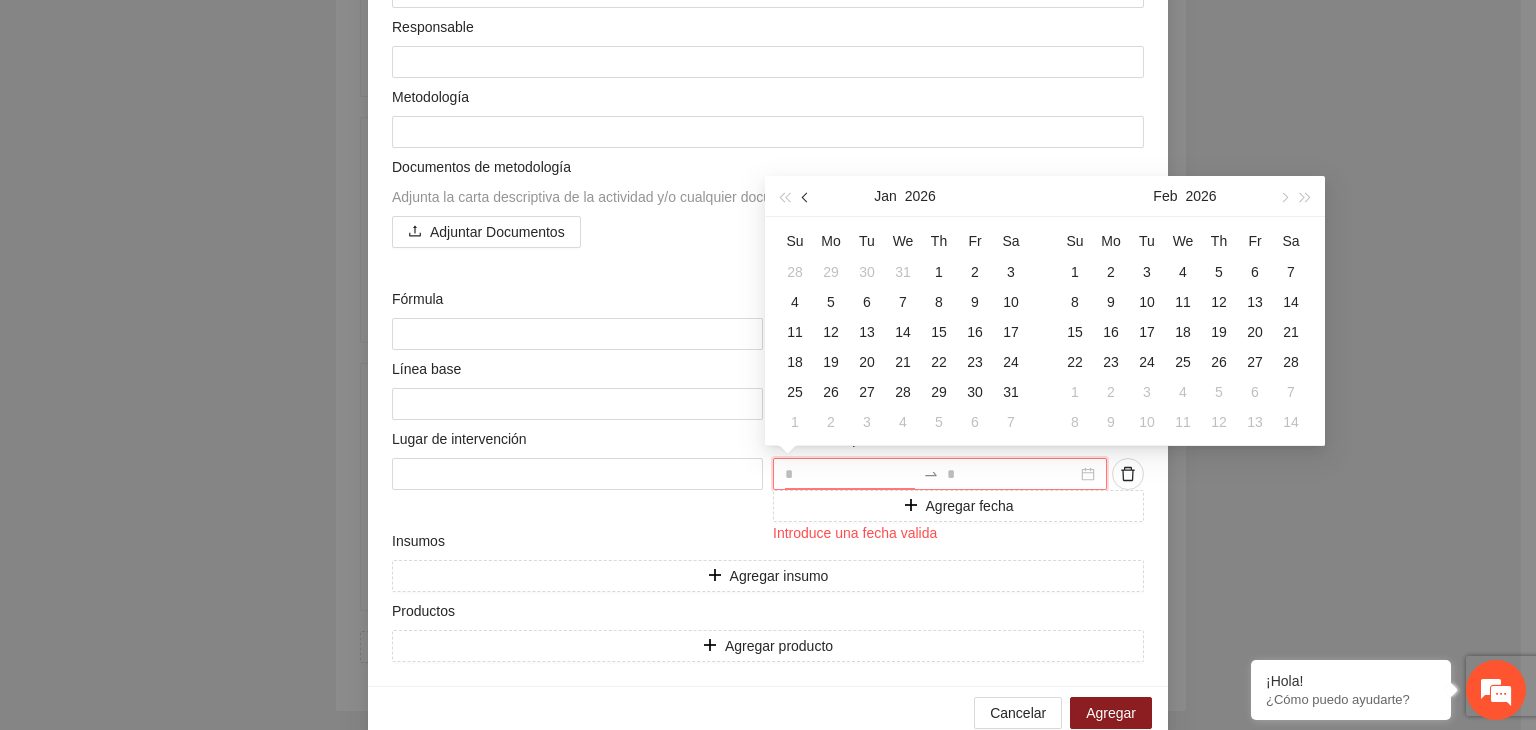 click at bounding box center [807, 198] 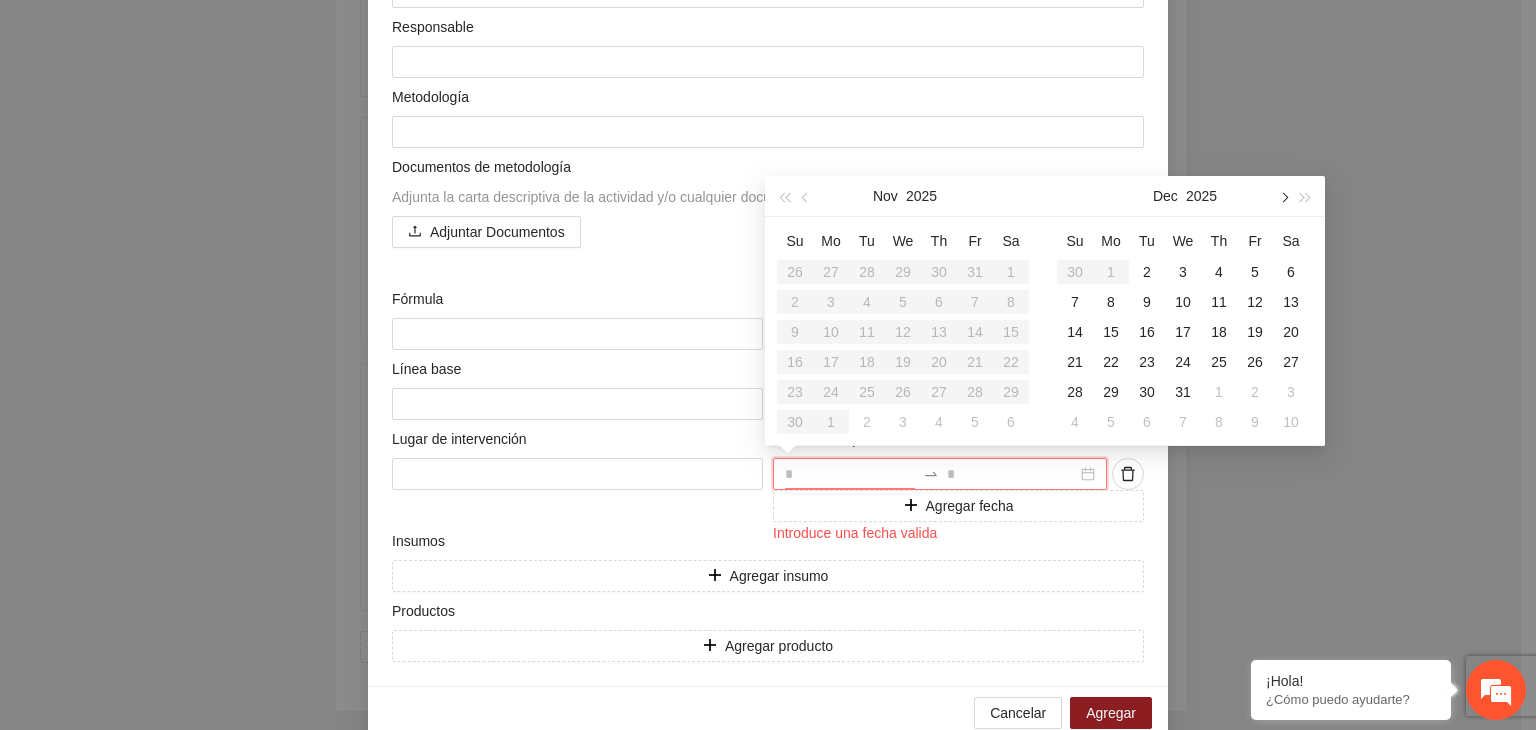 click at bounding box center [1283, 198] 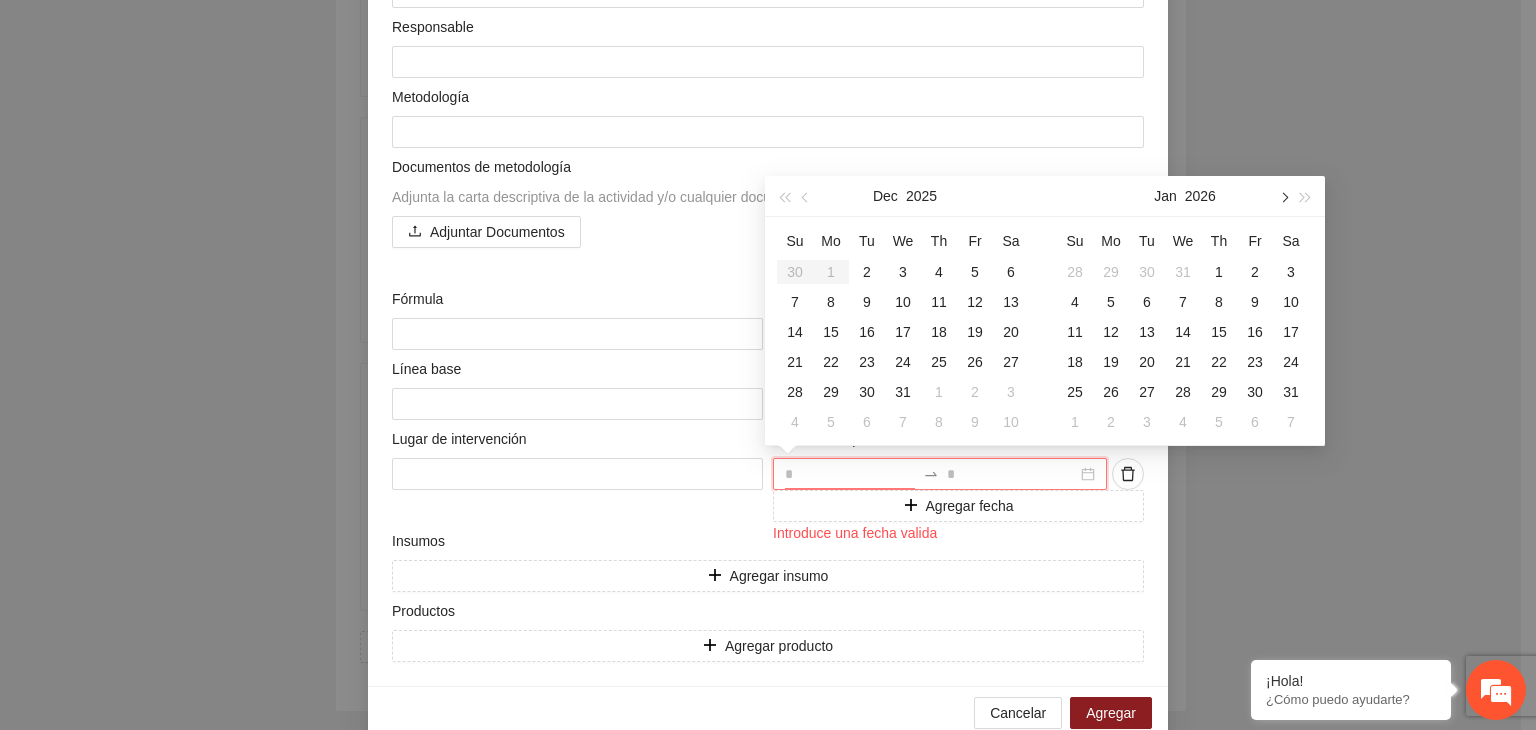 click at bounding box center (1283, 198) 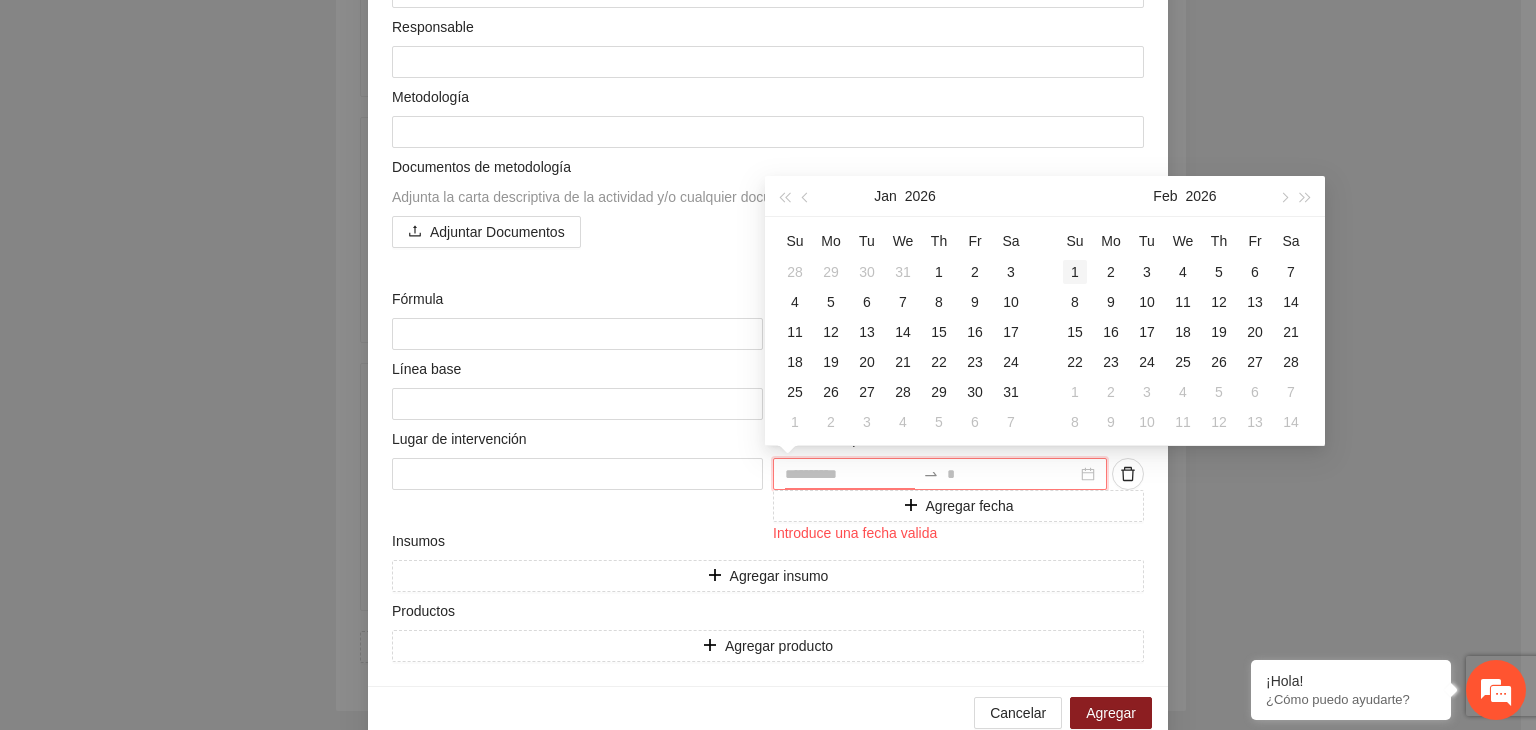 click on "1" at bounding box center [1075, 272] 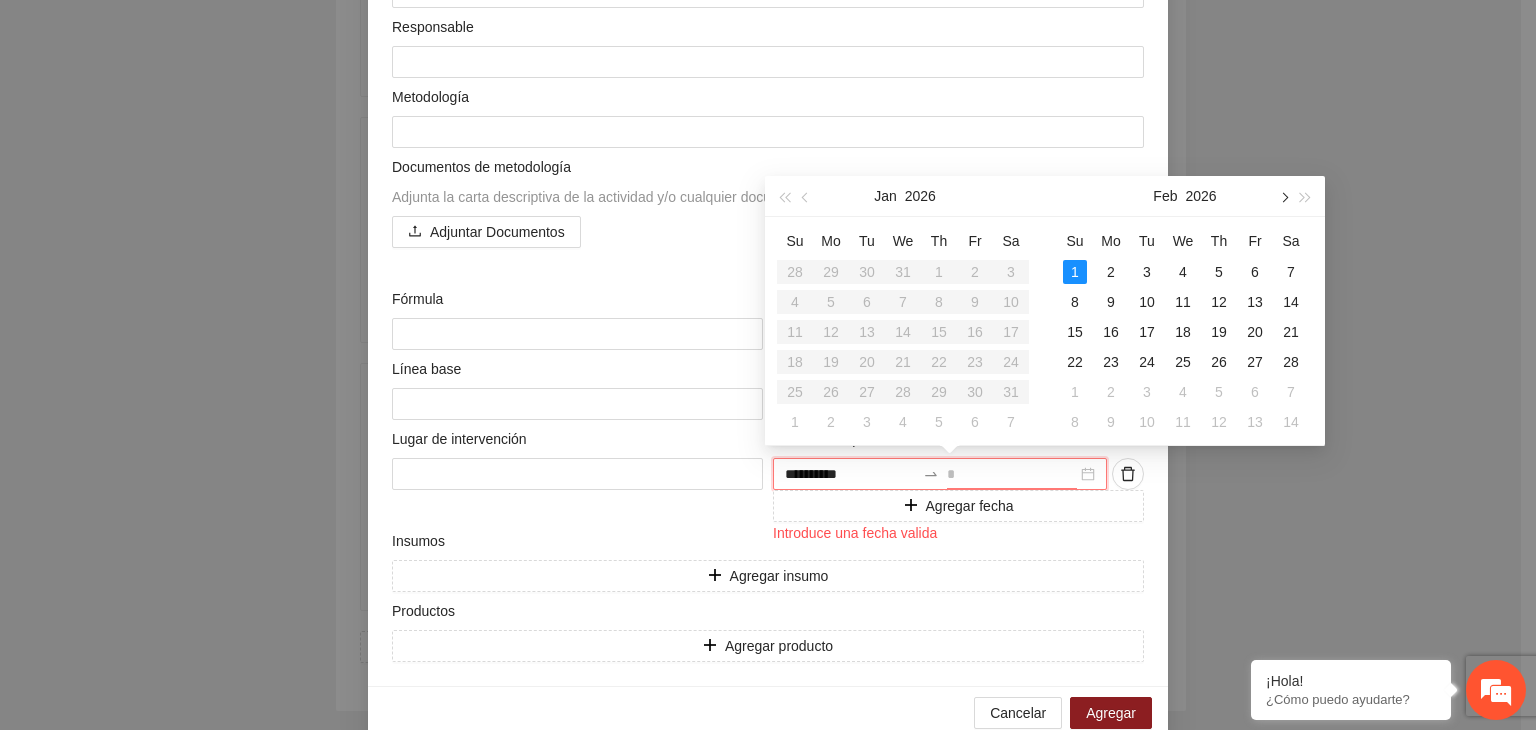 click at bounding box center (1283, 198) 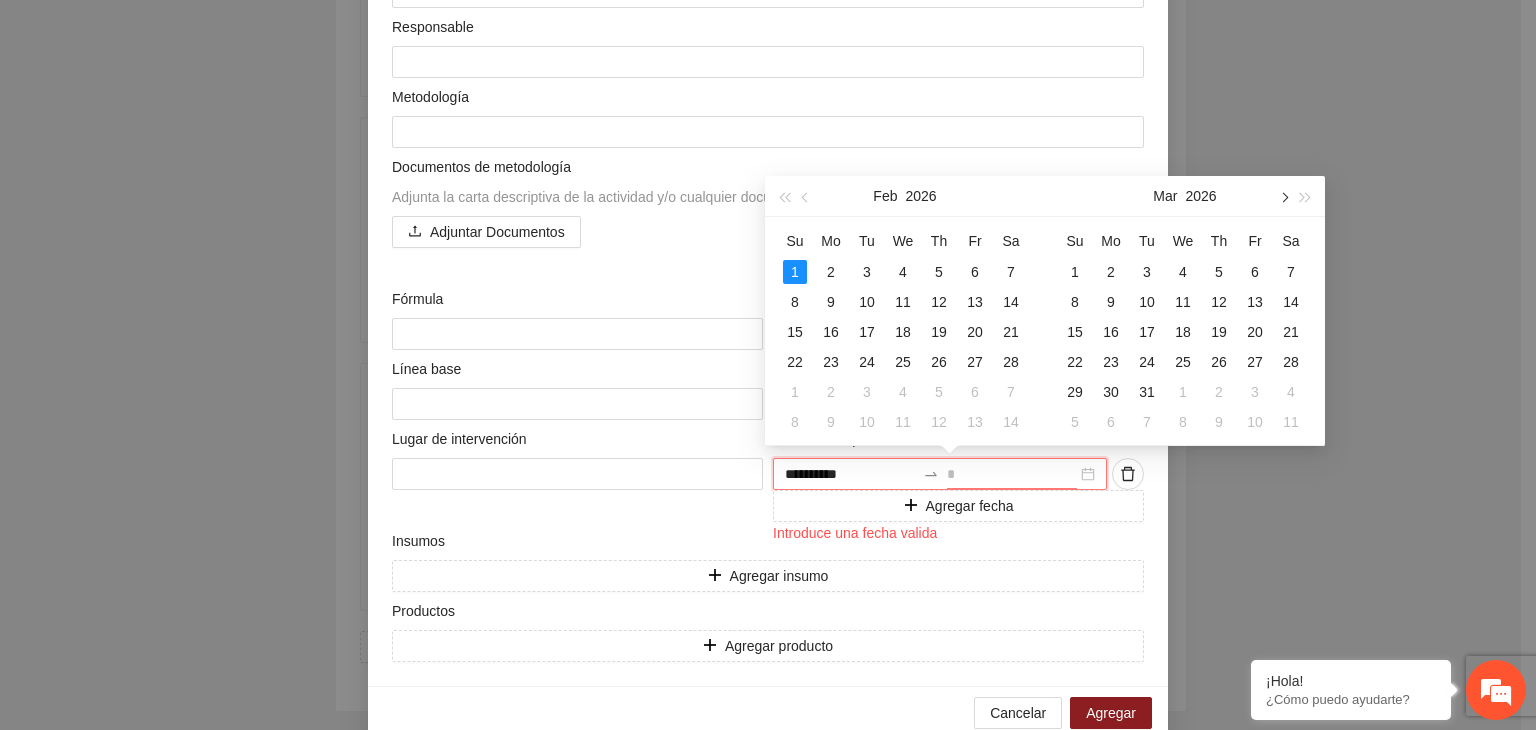 click at bounding box center (1283, 198) 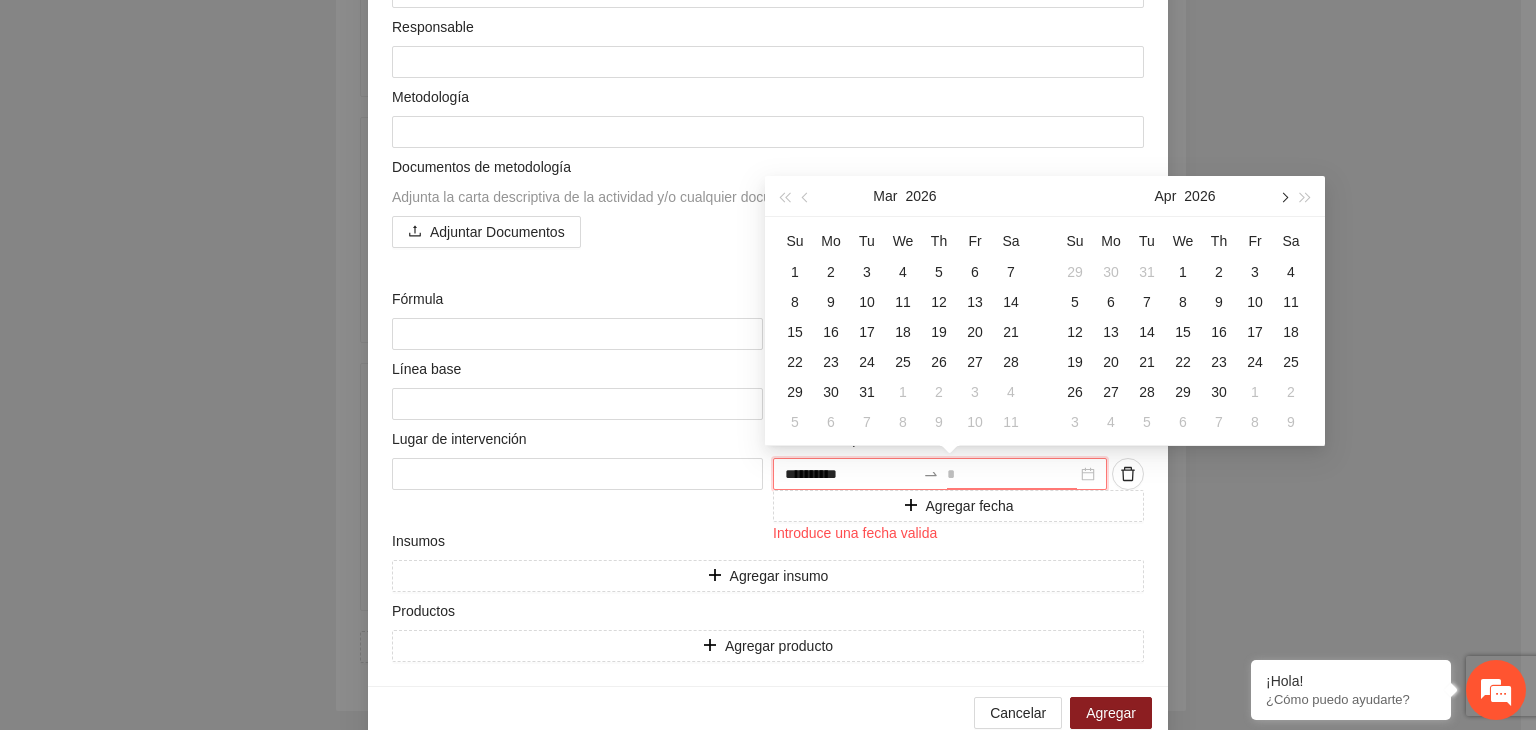 click at bounding box center [1283, 198] 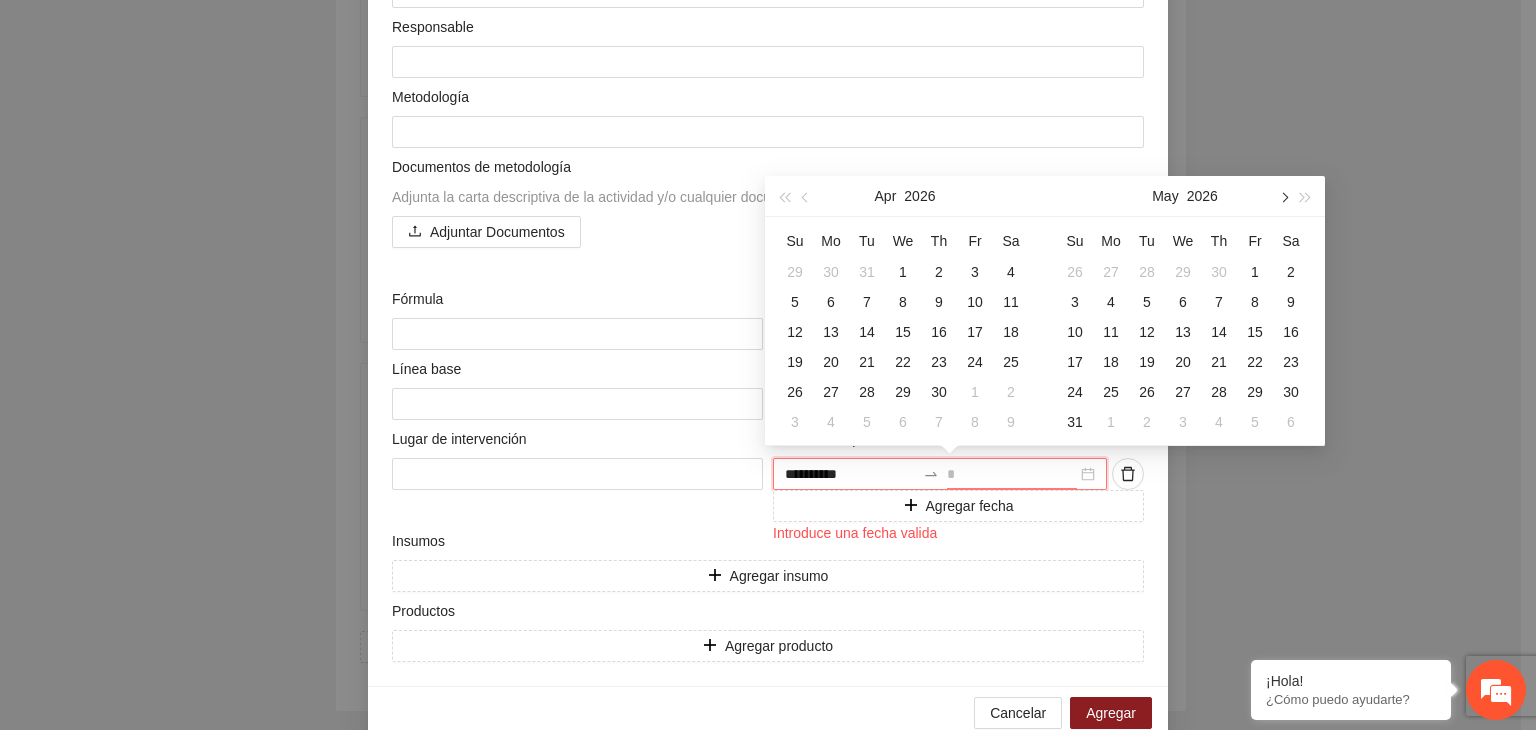 click at bounding box center [1283, 198] 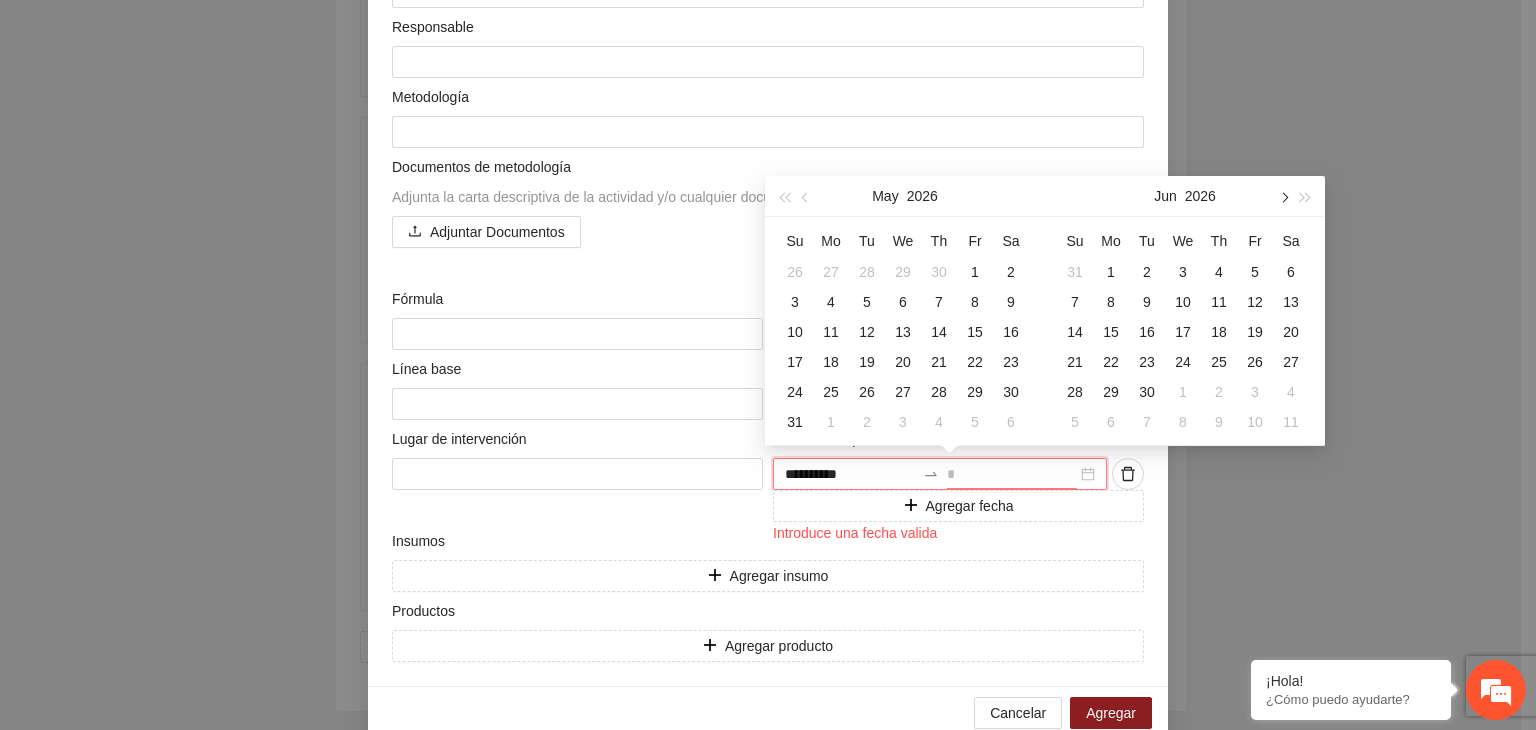 click at bounding box center [1283, 198] 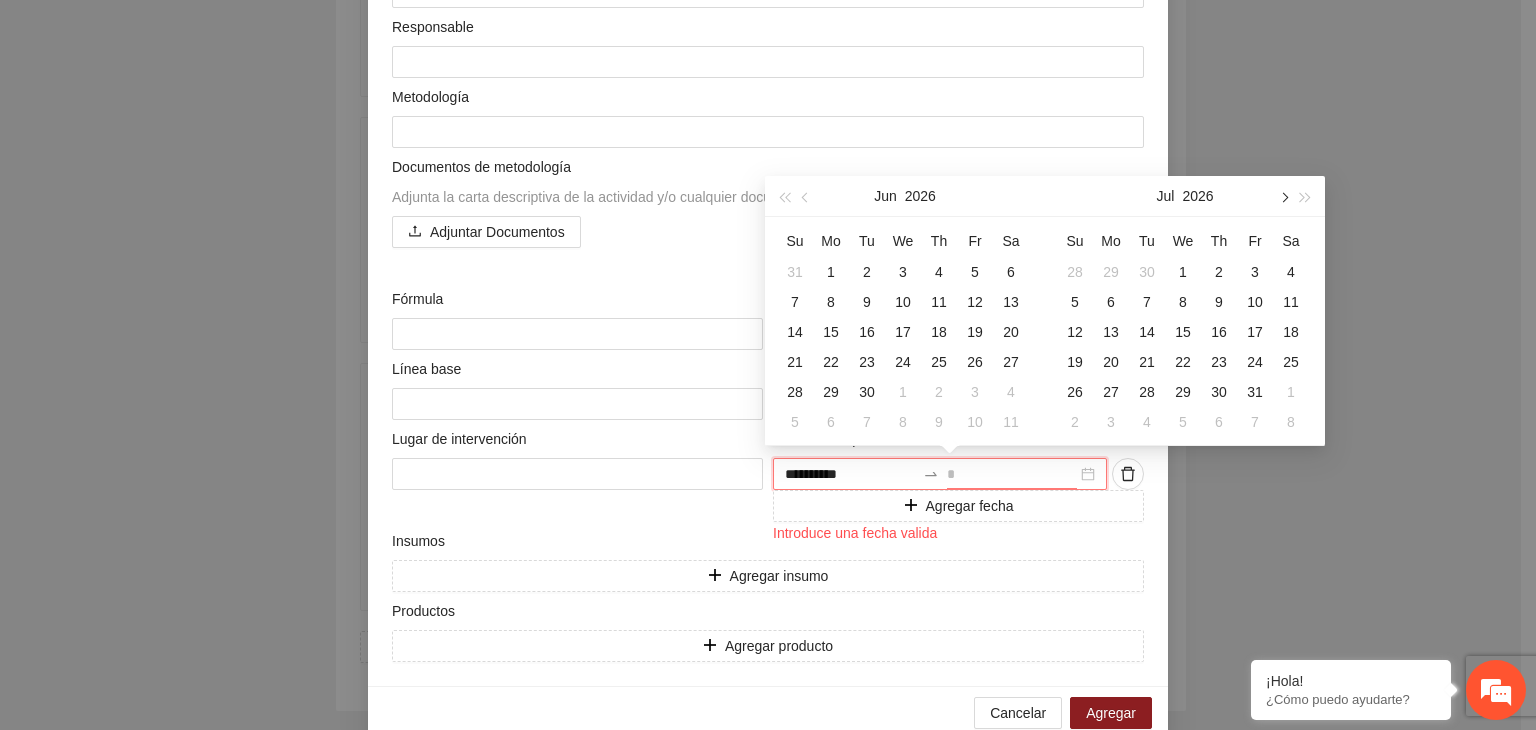 click at bounding box center (1283, 198) 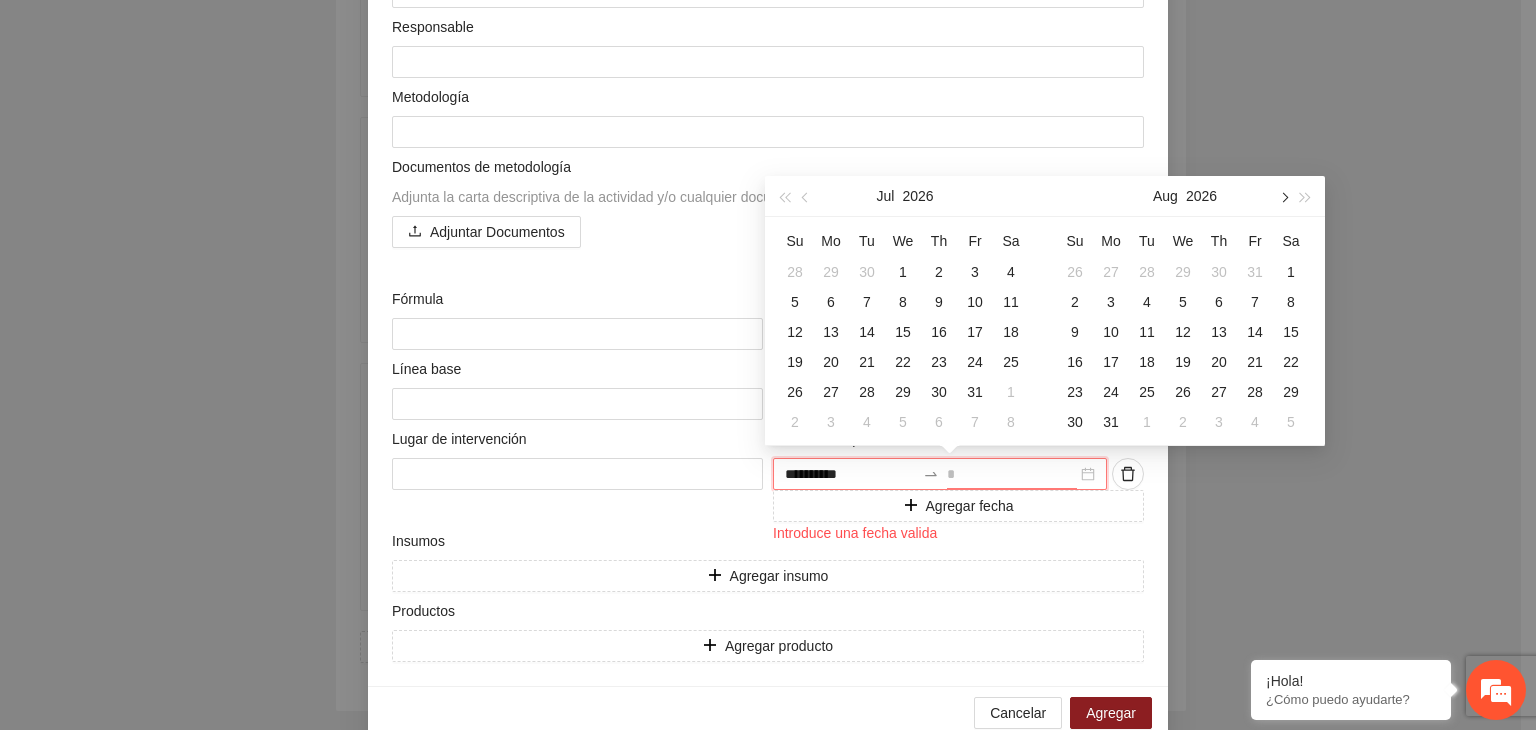 click at bounding box center (1283, 198) 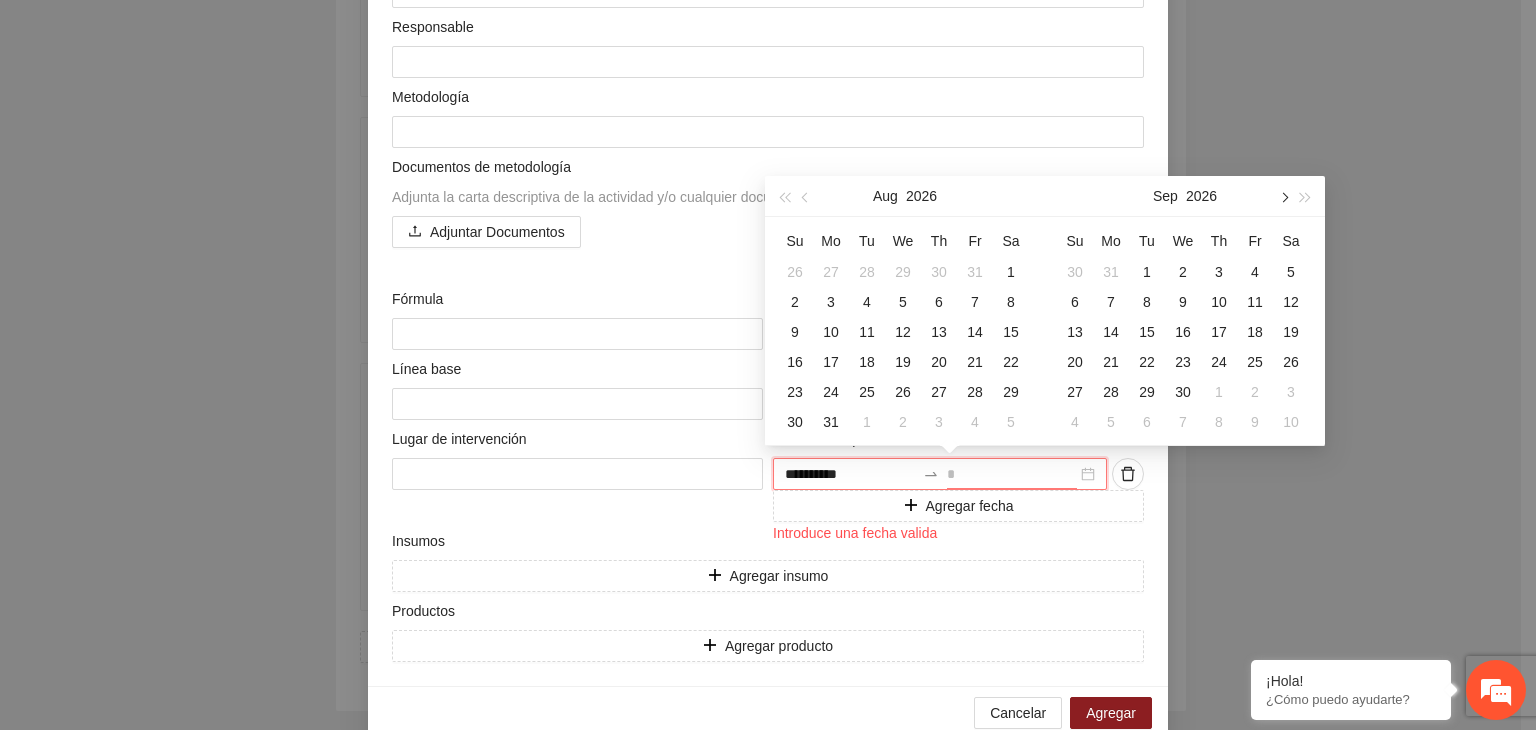 click at bounding box center [1283, 198] 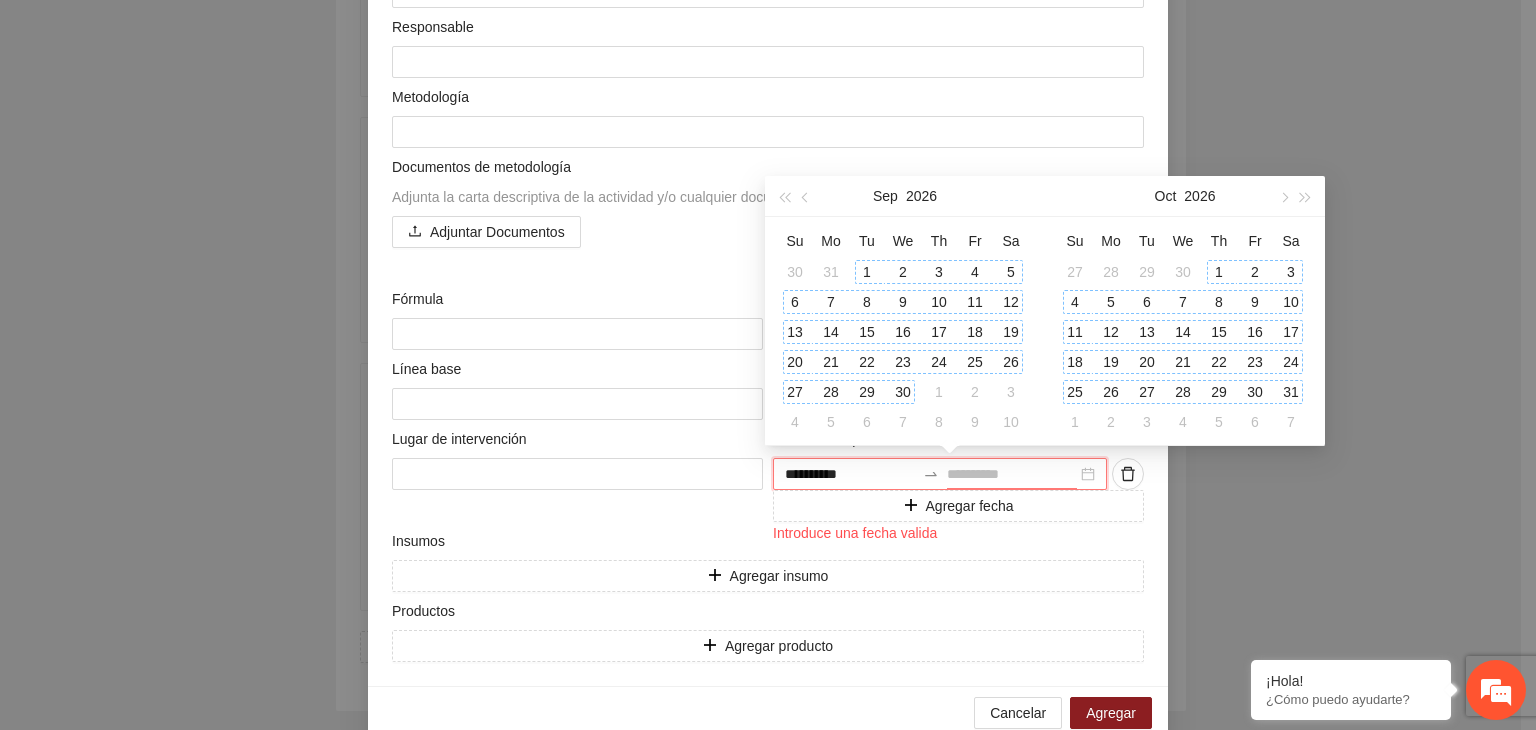 click on "31" at bounding box center (1291, 392) 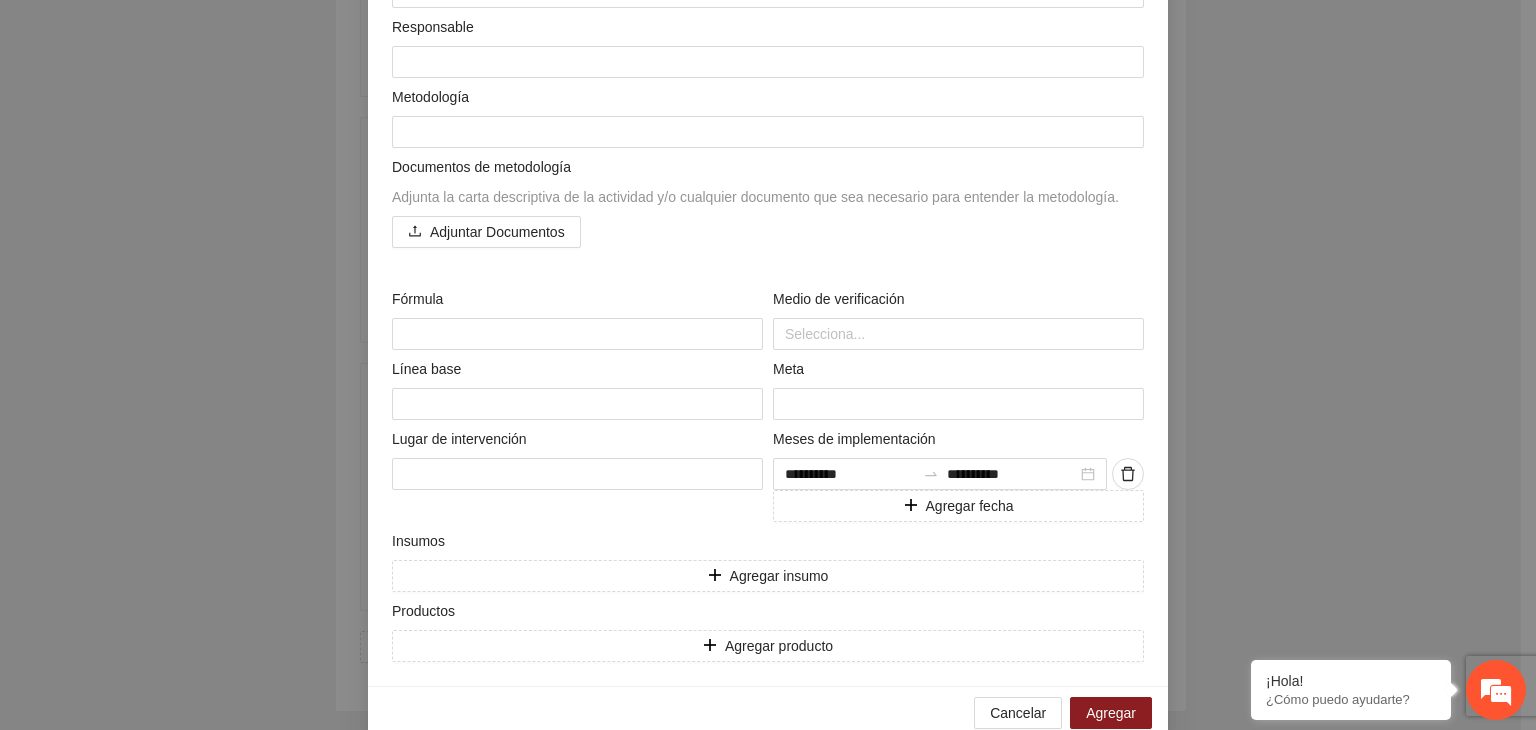 click on "**********" at bounding box center [768, 365] 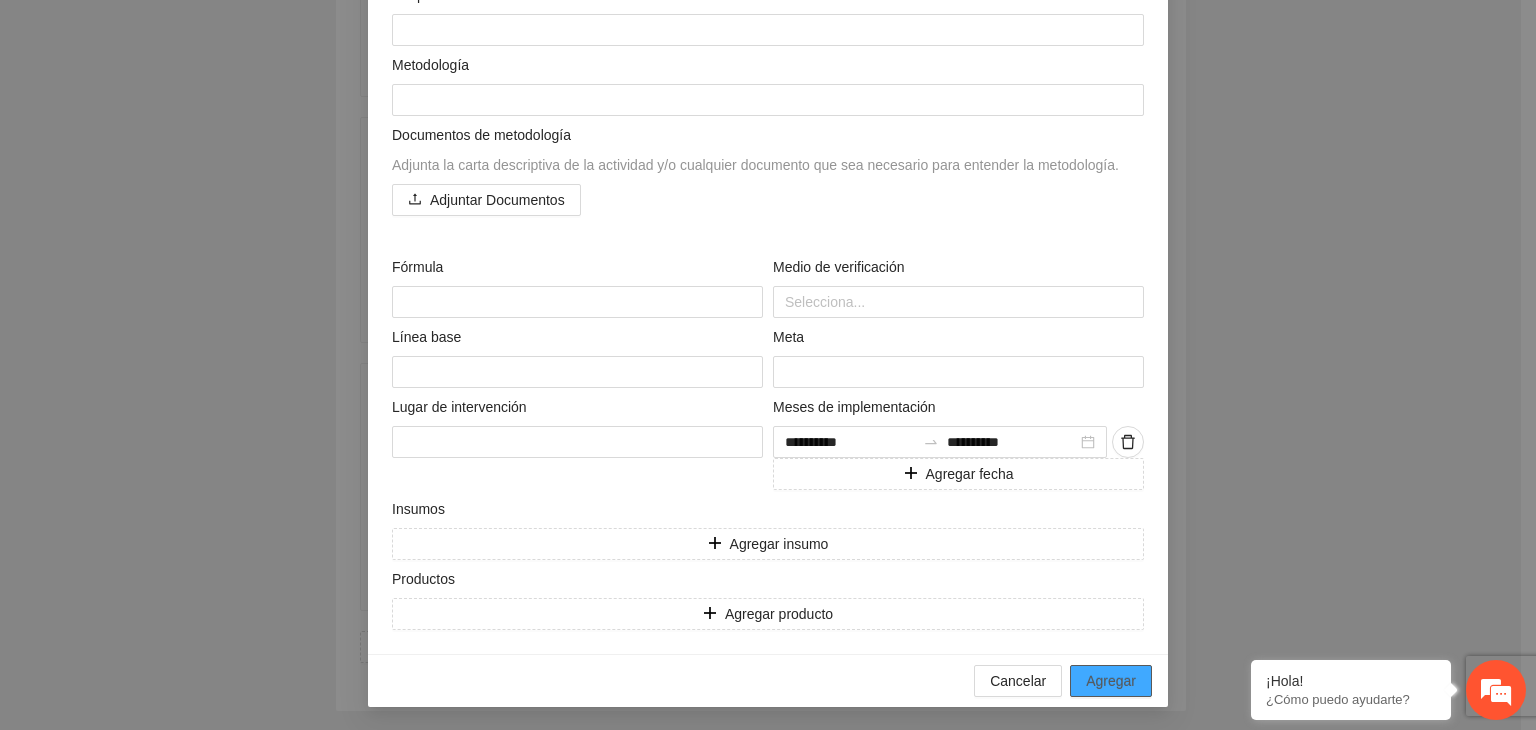 click on "Agregar" at bounding box center (1111, 681) 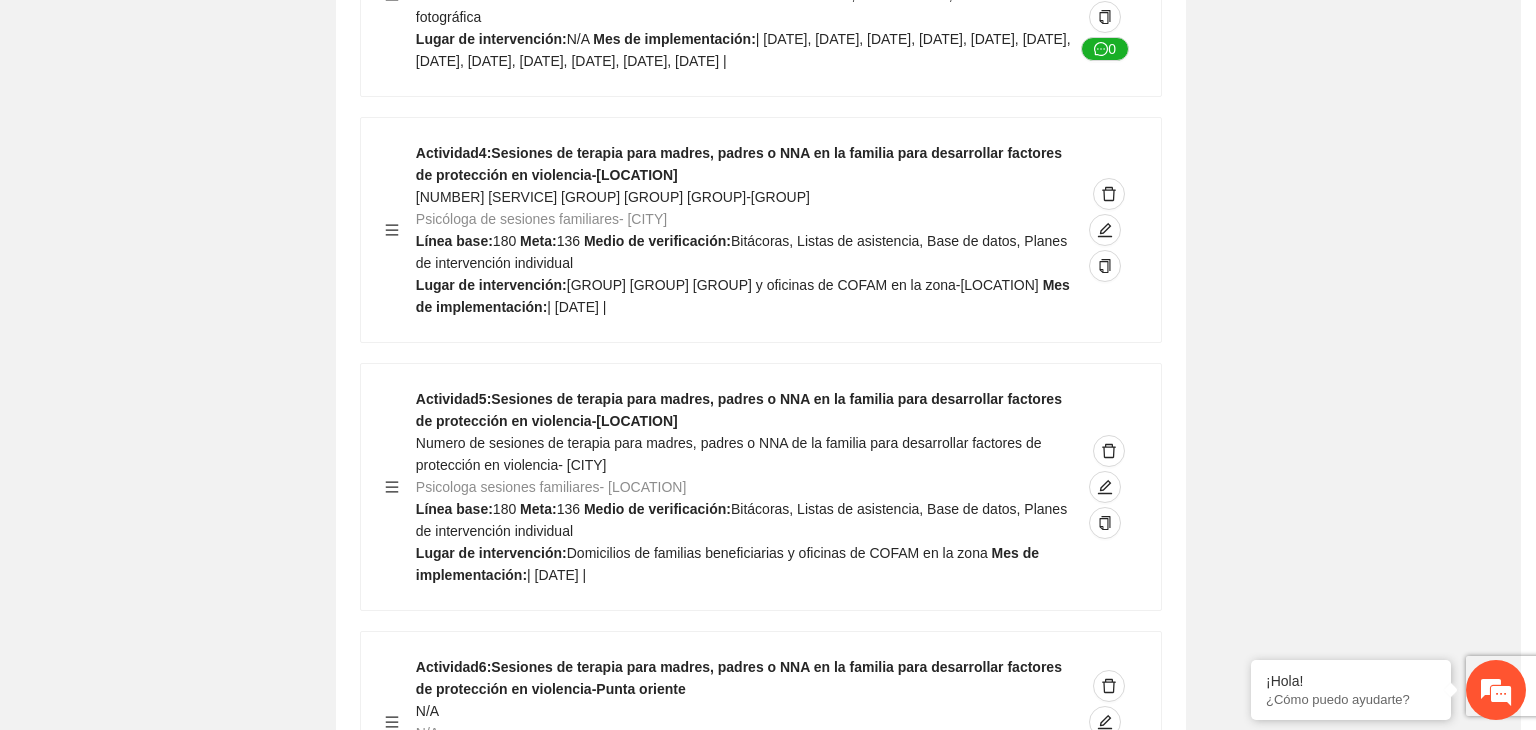 scroll, scrollTop: 10123, scrollLeft: 0, axis: vertical 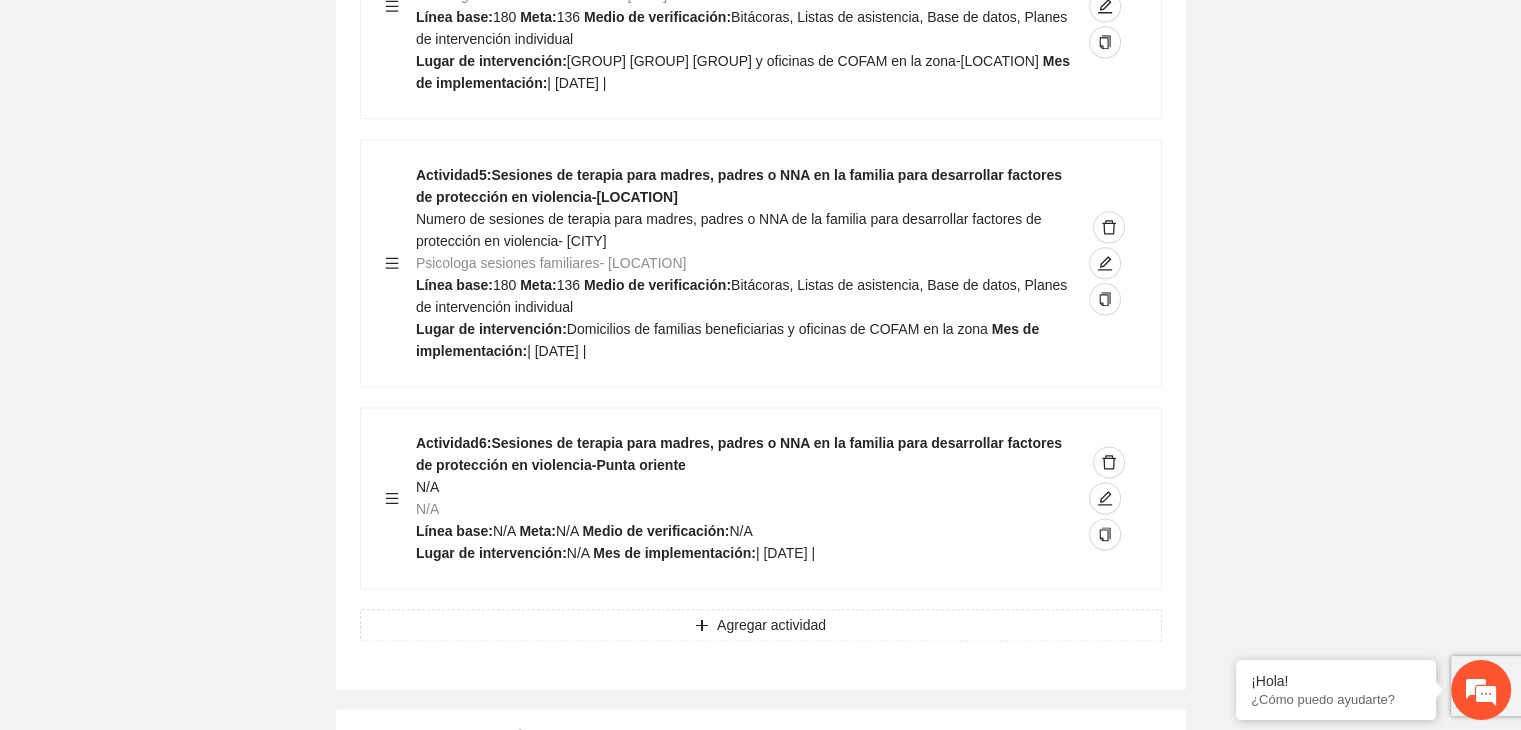 click on "Guardar Objetivo de desarrollo      Exportar Contribuir a la disminución de incidencia en violencia familiar en las zonas de [LOCATION], [LOCATION] y [LOCATION] del Municipio  de Chihuahua. Indicadores Indicador  1 :  Violencia familiar disminuyendo en un 5% en [LOCATION] Número de carpetas de investigación de Violencia familiar  disminuyendo en un 5% en [LOCATION] Metodología:  Se solicita información al Observatorio Ciudadano de FICOSEC sobre el número de carpetas de violencia familiar en las colonias de intervención Línea base:  [NUMBER]   Meta:  [NUMBER]   Fórmula:  Suma de carpetas de investigación de violencia familiar disminuyendo  en un 5% en [LOCATION]   Medio de verificación:  Reporte/Informe 0 Indicador  2 :  Violencia familiar disminuyendo en un 5% en [LOCATION] Número de carpetas de investigación de Violencia familiar  disminuyendo en un 5% en [LOCATION] Metodología:  Línea base:  [NUMBER]   Meta:  [NUMBER]   Fórmula:    Medio de verificación:  Reporte/Informe 0 3 :" at bounding box center [760, -4270] 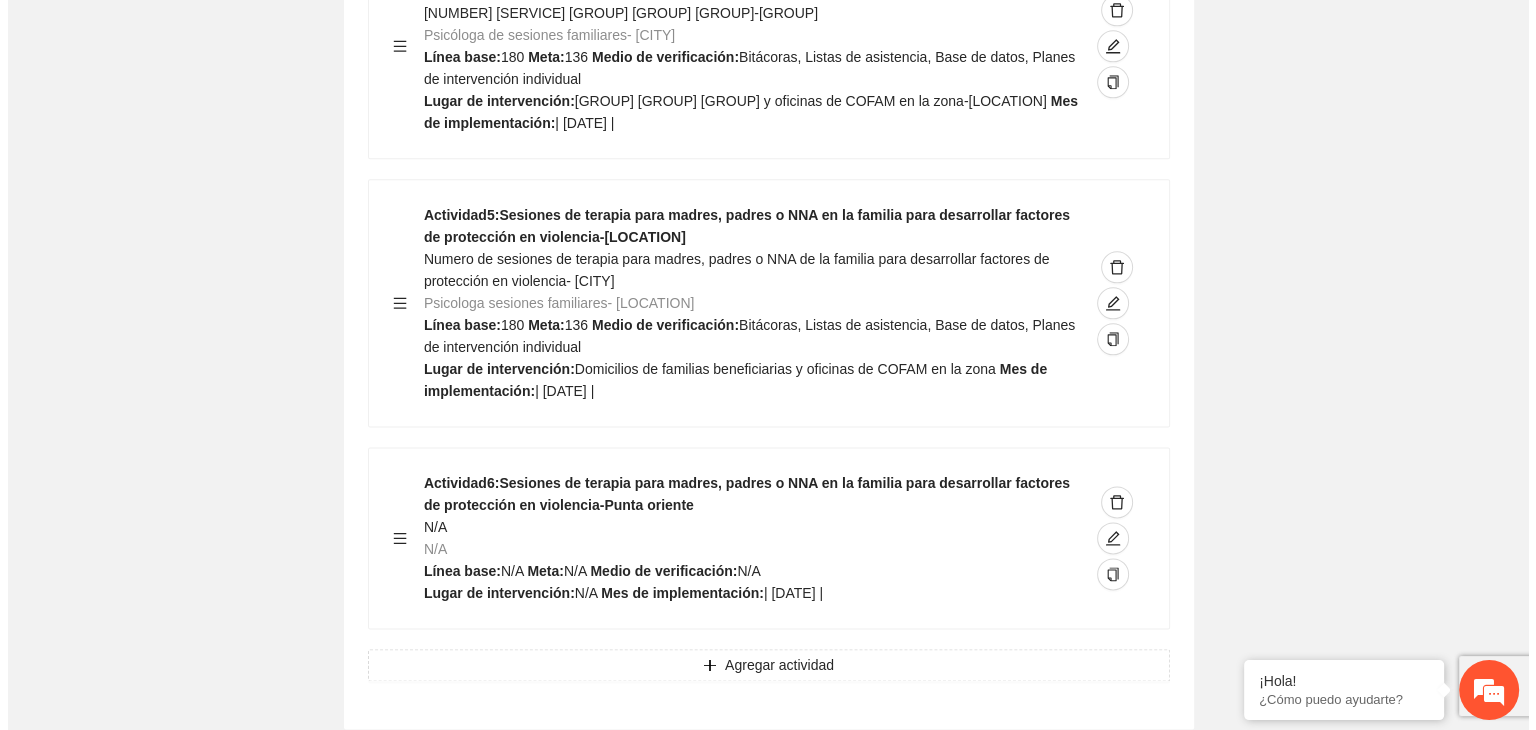 scroll, scrollTop: 10043, scrollLeft: 0, axis: vertical 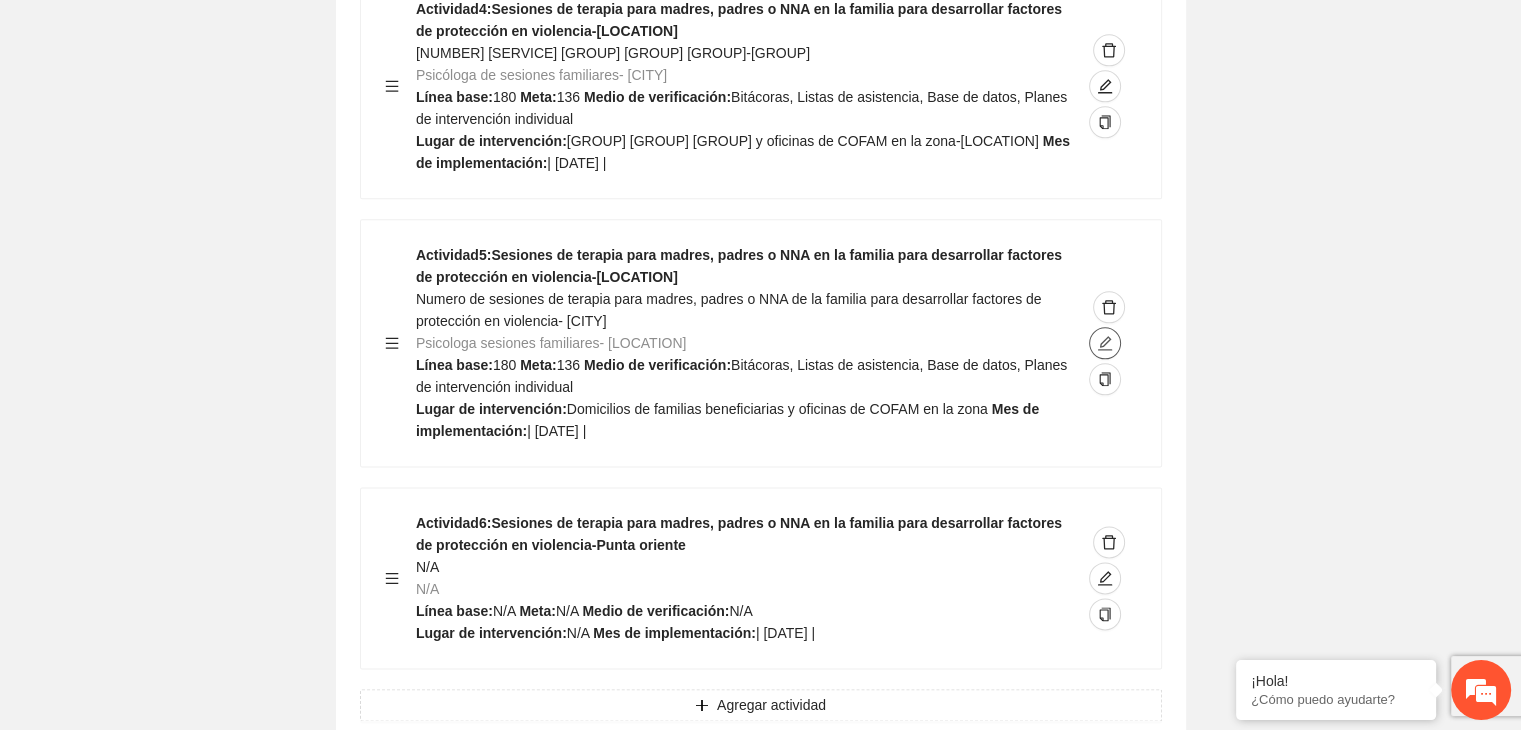 click 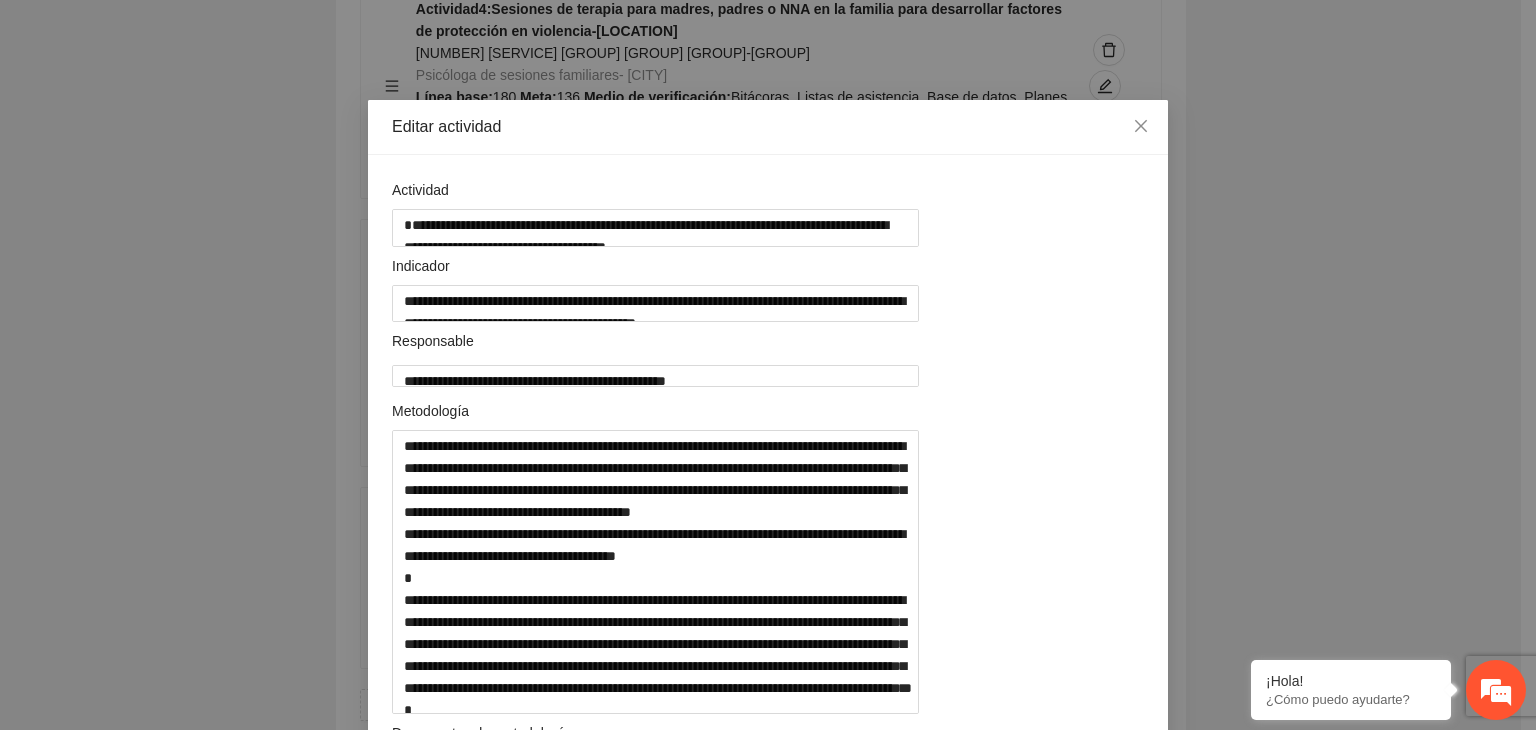 click on "**********" at bounding box center (768, 365) 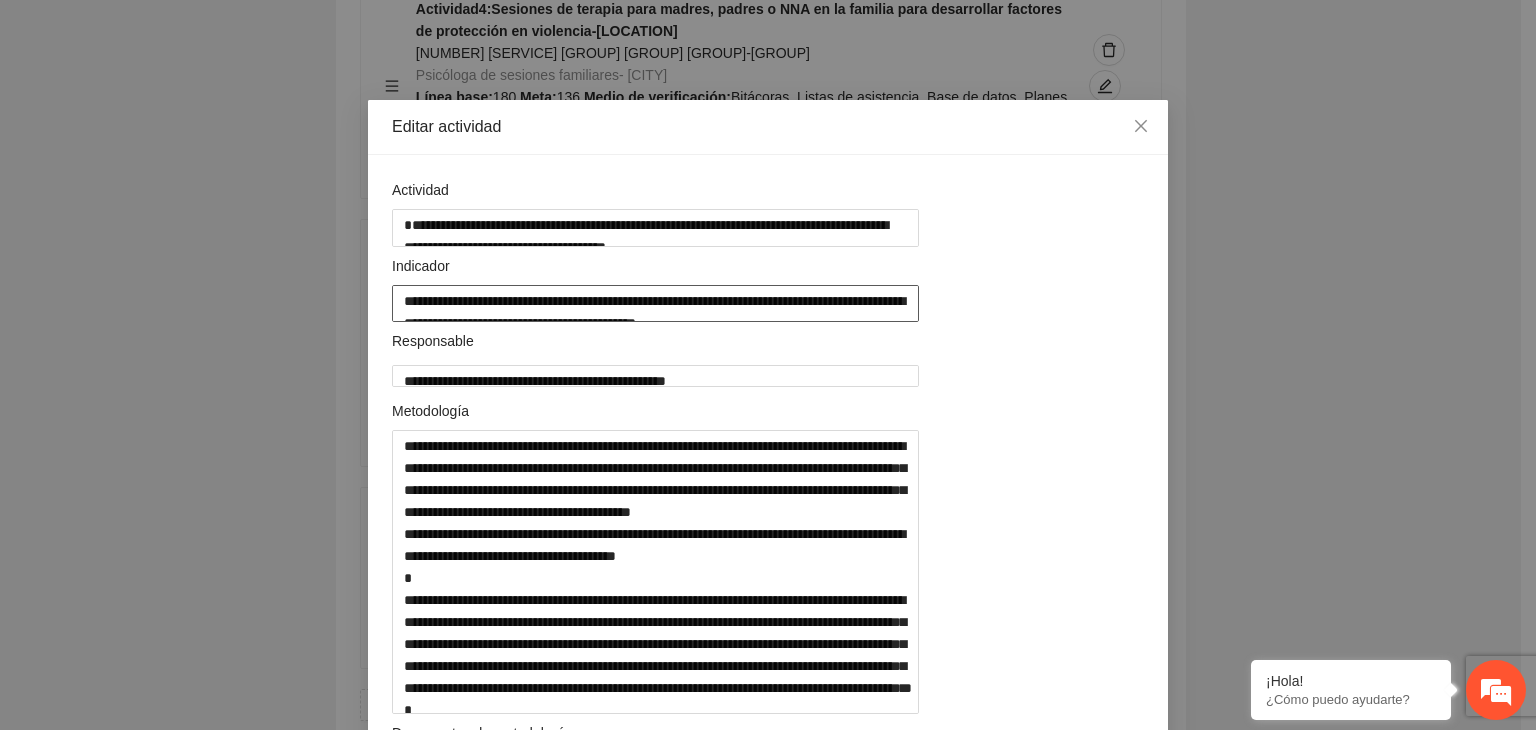 drag, startPoint x: 448, startPoint y: 339, endPoint x: 348, endPoint y: 299, distance: 107.70329 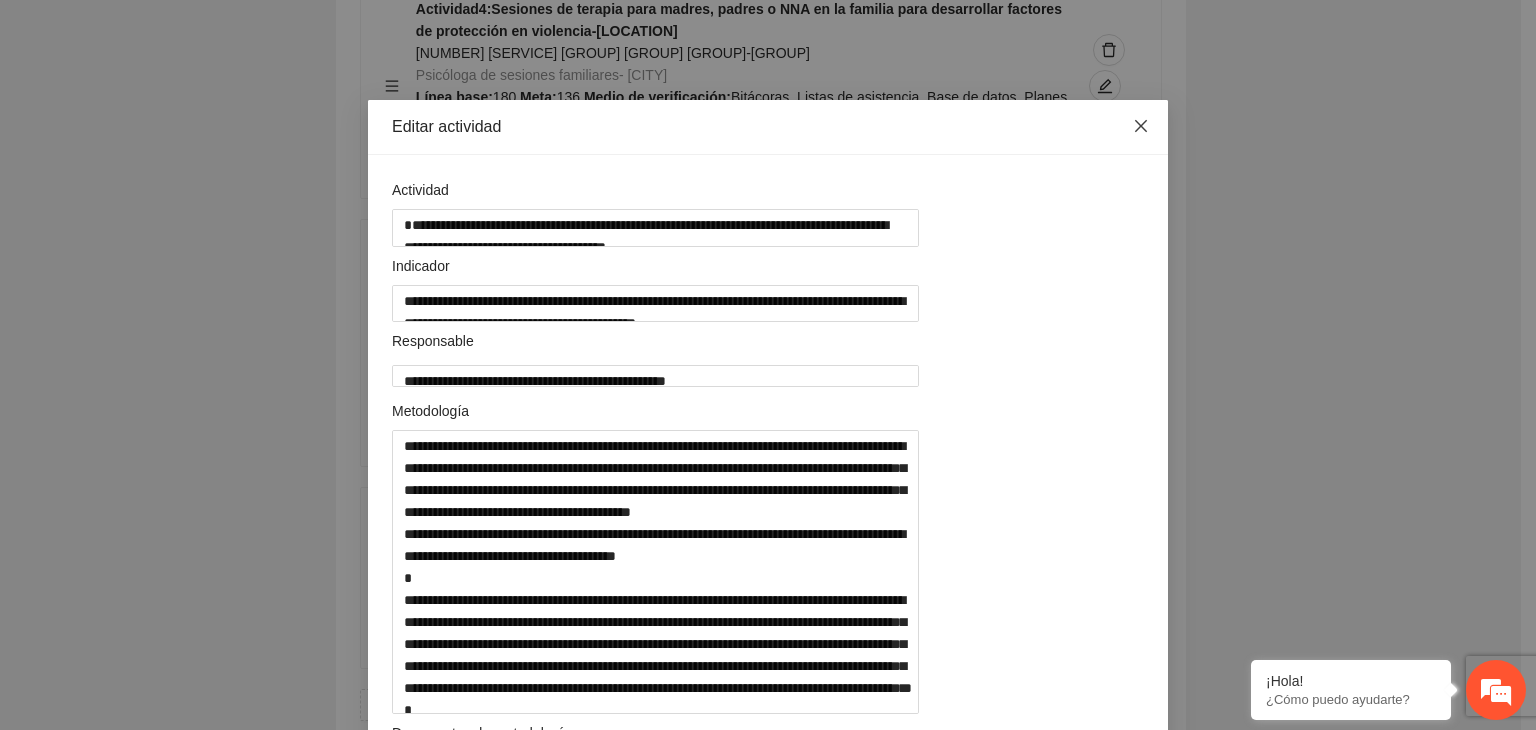 click 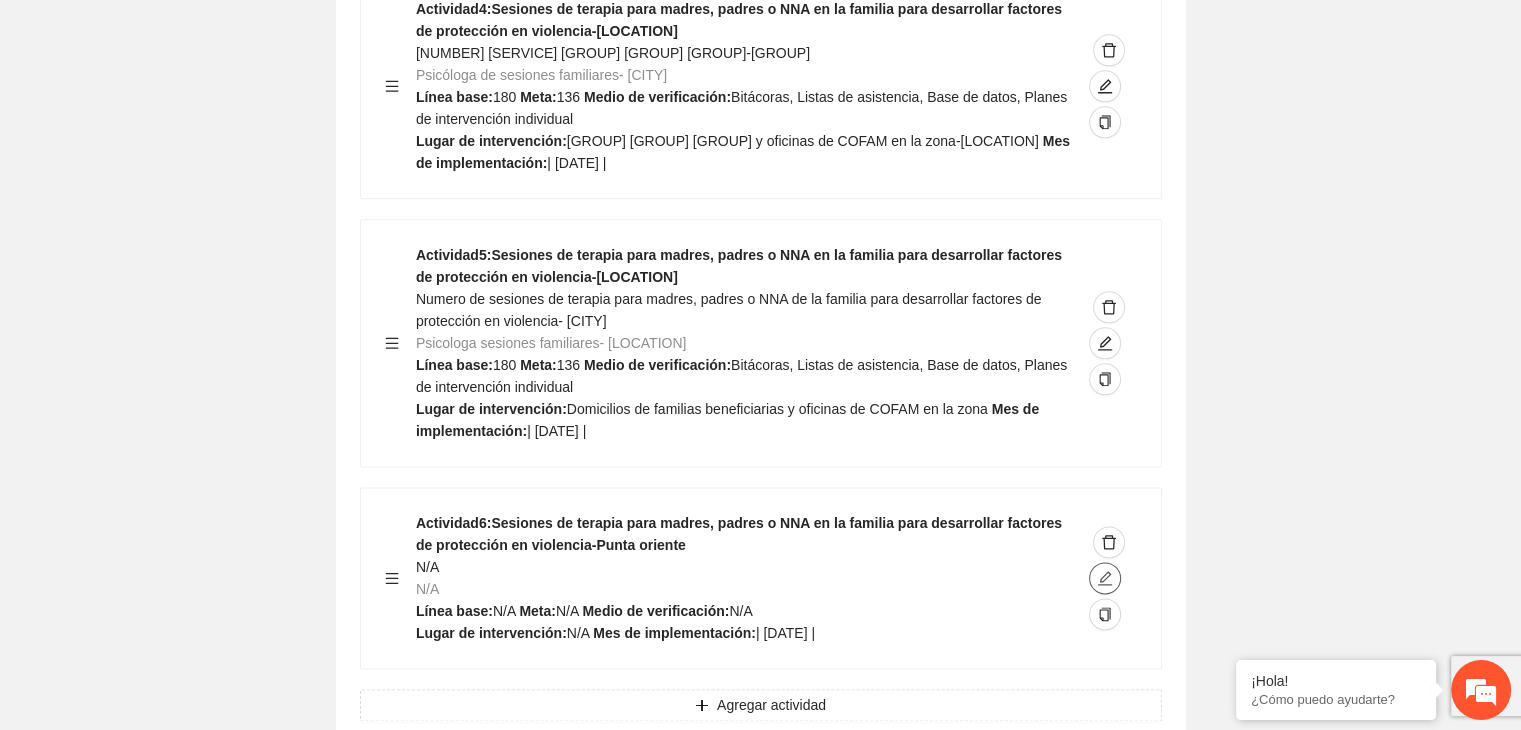 click 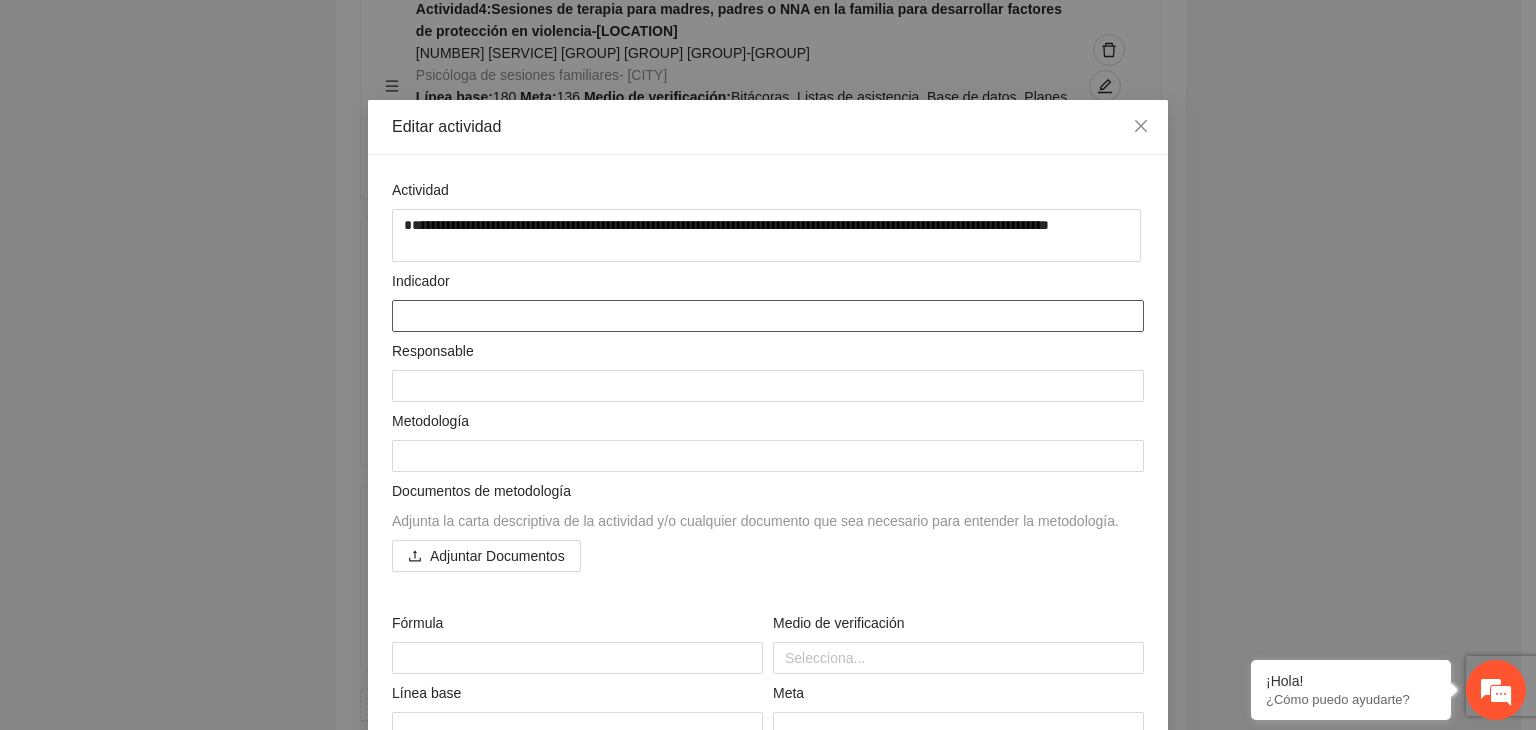 click at bounding box center (768, 316) 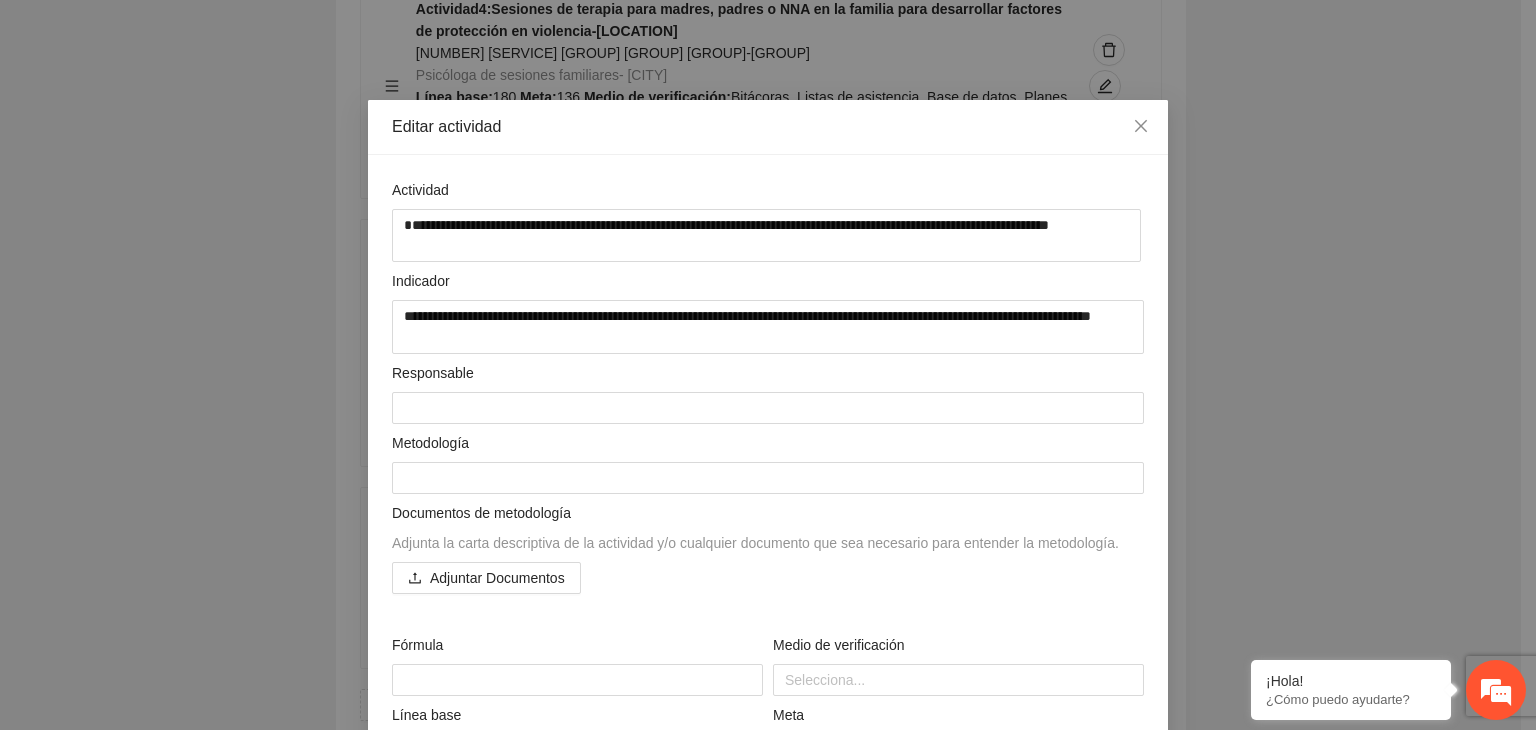 click on "**********" at bounding box center (768, 365) 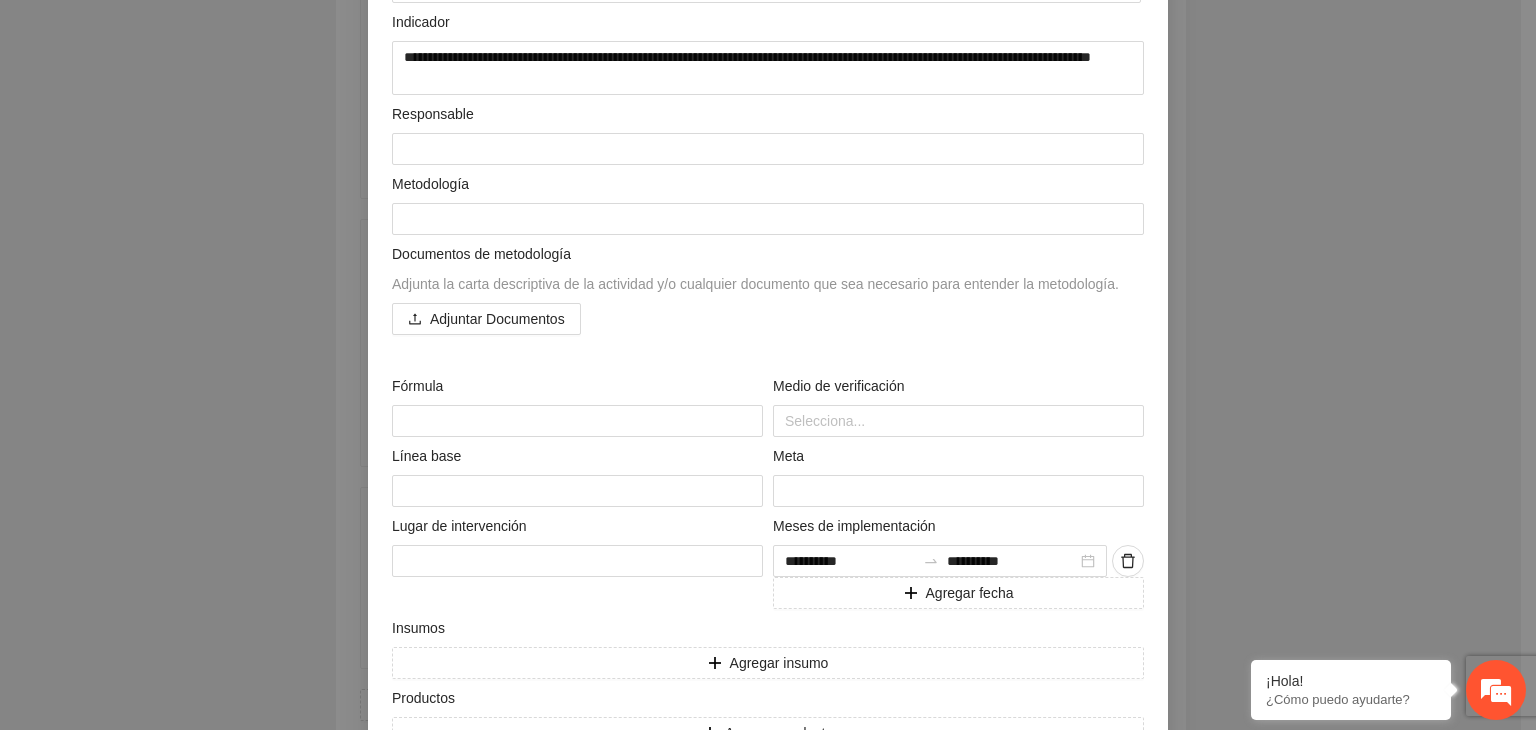scroll, scrollTop: 360, scrollLeft: 0, axis: vertical 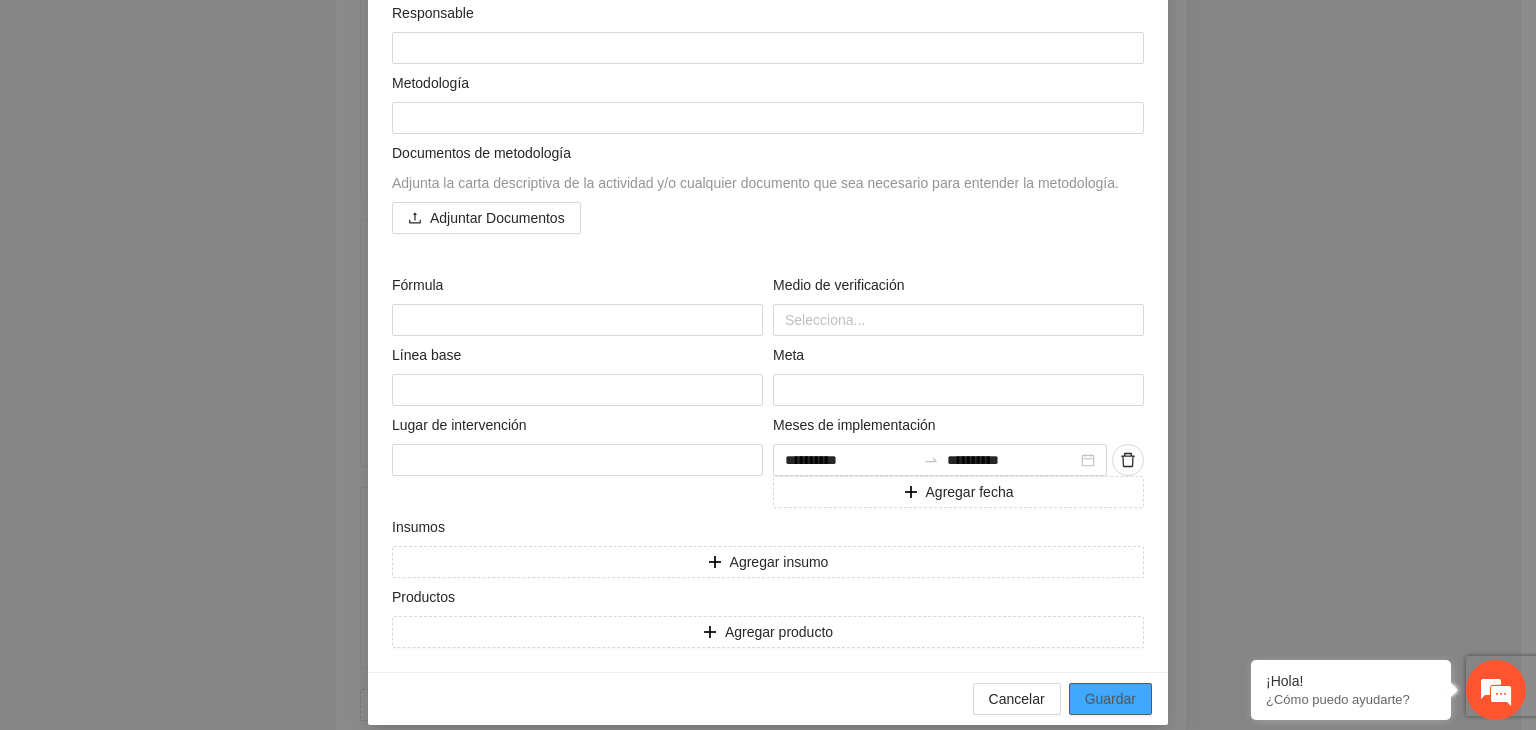 click on "Guardar" at bounding box center (1110, 699) 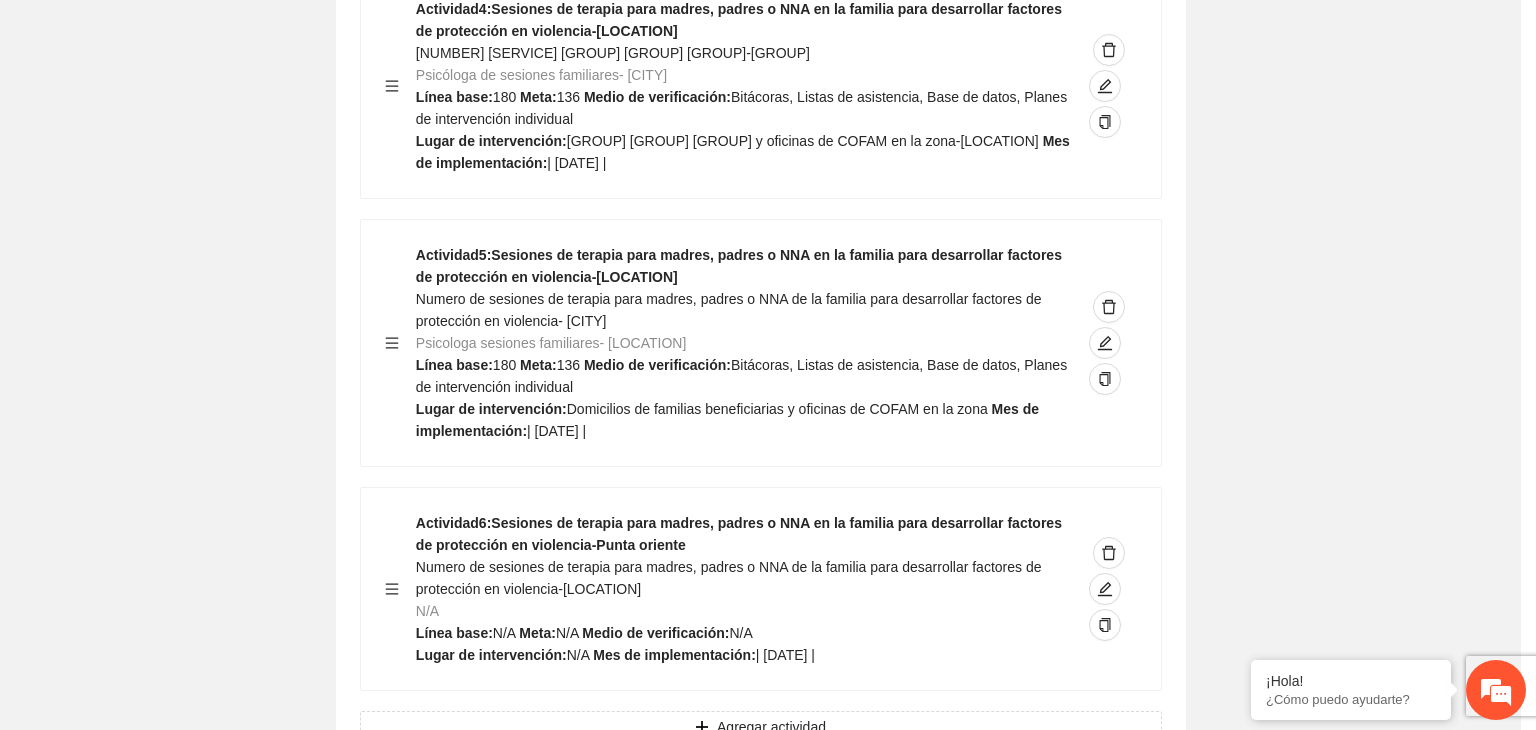 scroll, scrollTop: 10064, scrollLeft: 0, axis: vertical 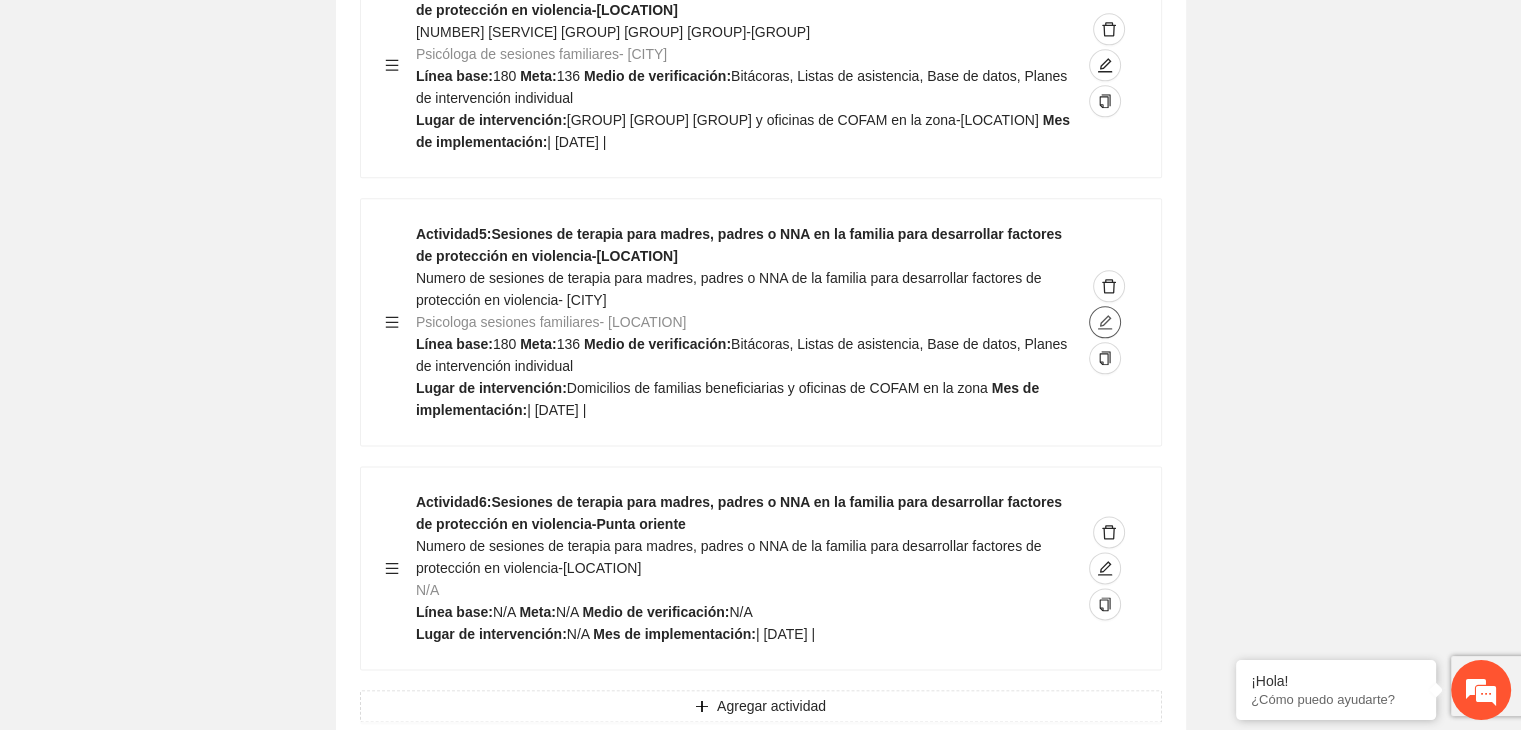 click 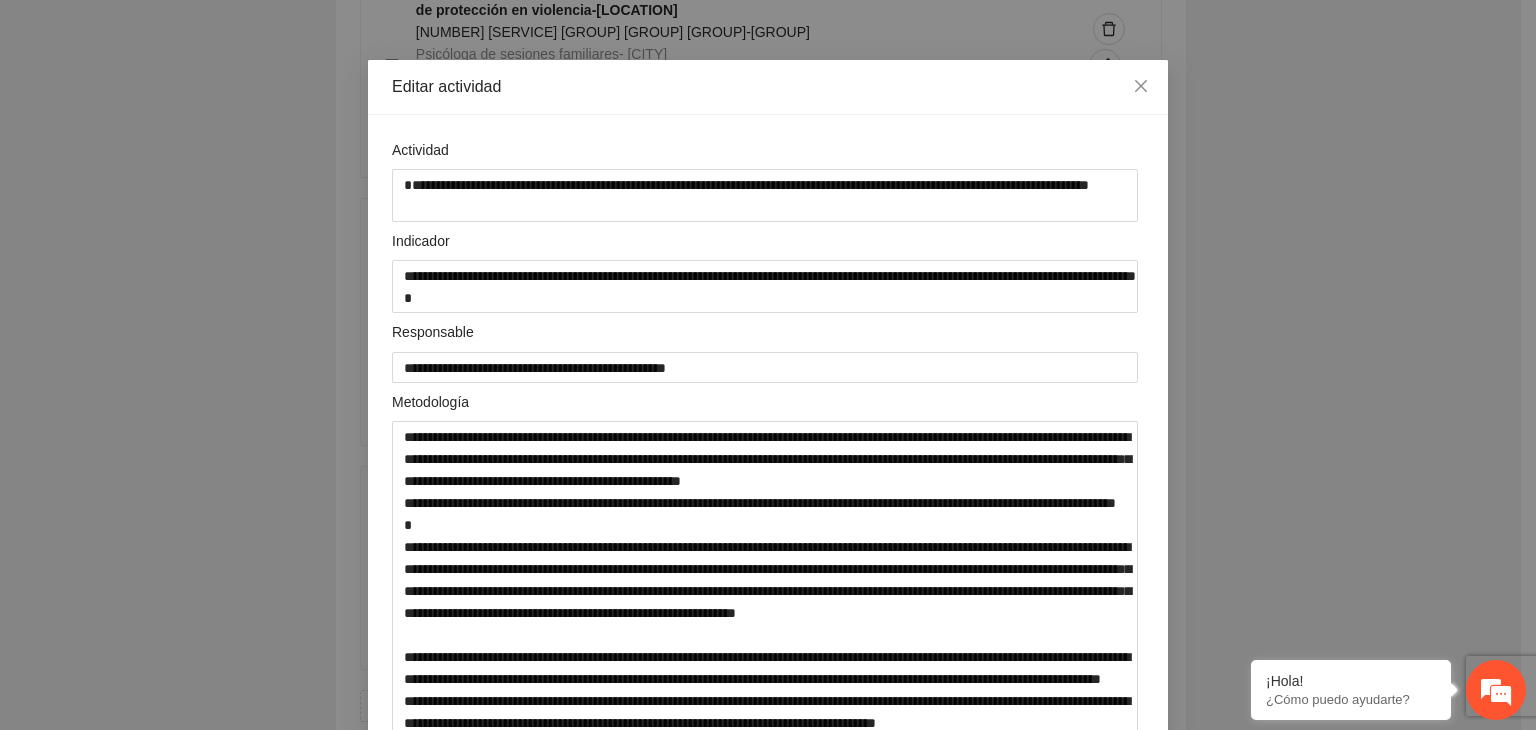 scroll, scrollTop: 80, scrollLeft: 0, axis: vertical 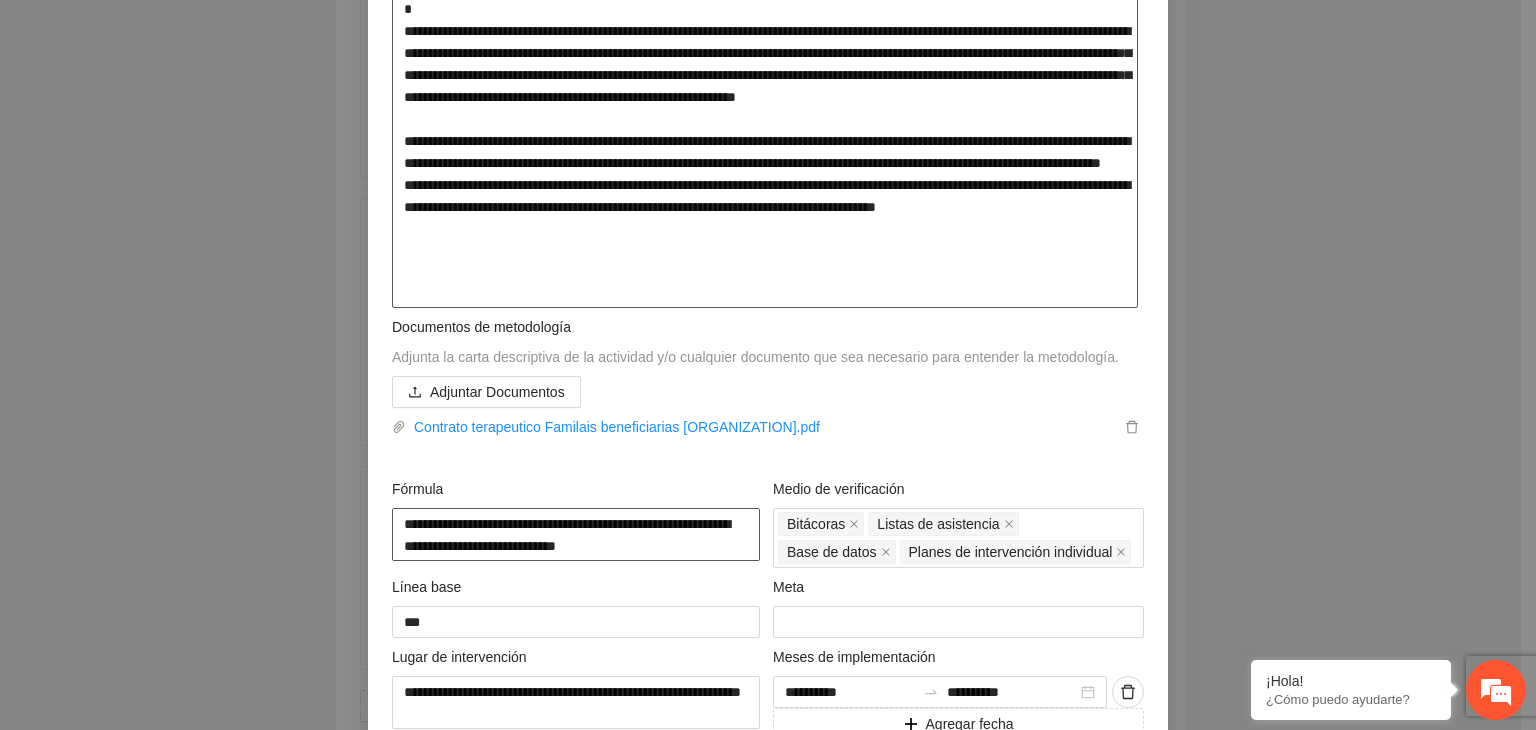 drag, startPoint x: 397, startPoint y: 395, endPoint x: 721, endPoint y: 552, distance: 360.03473 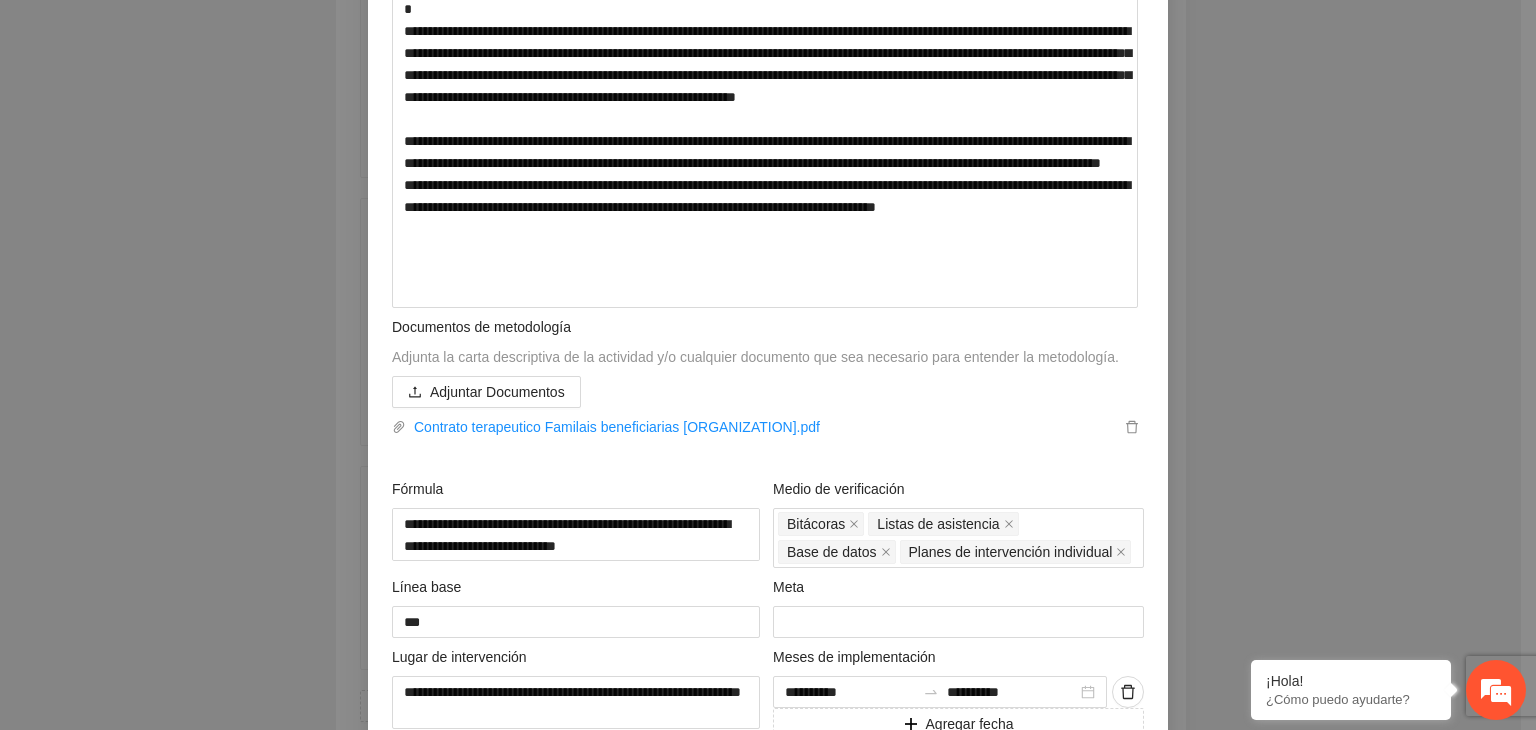 click on "**********" at bounding box center [768, 365] 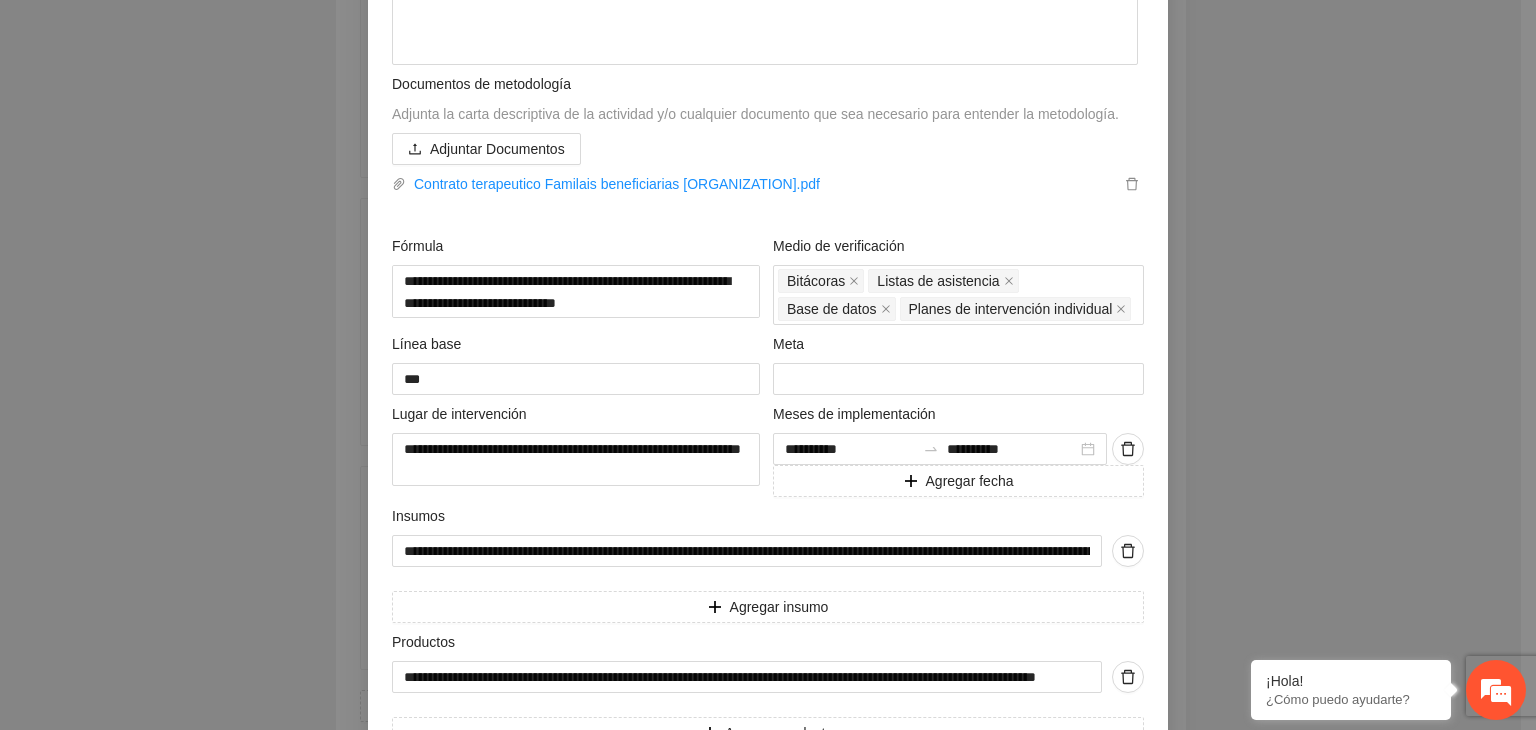 scroll, scrollTop: 922, scrollLeft: 0, axis: vertical 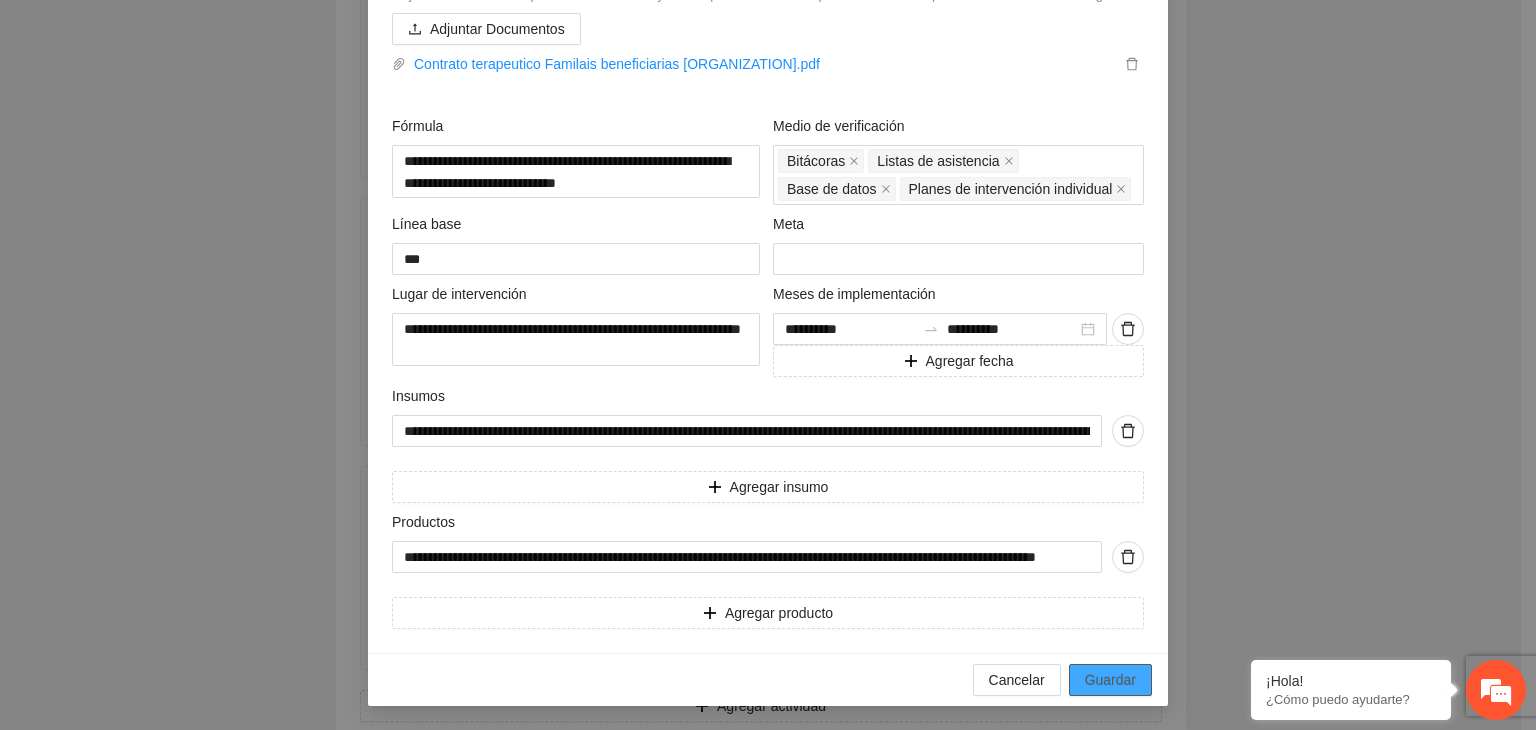 click on "Guardar" at bounding box center (1110, 680) 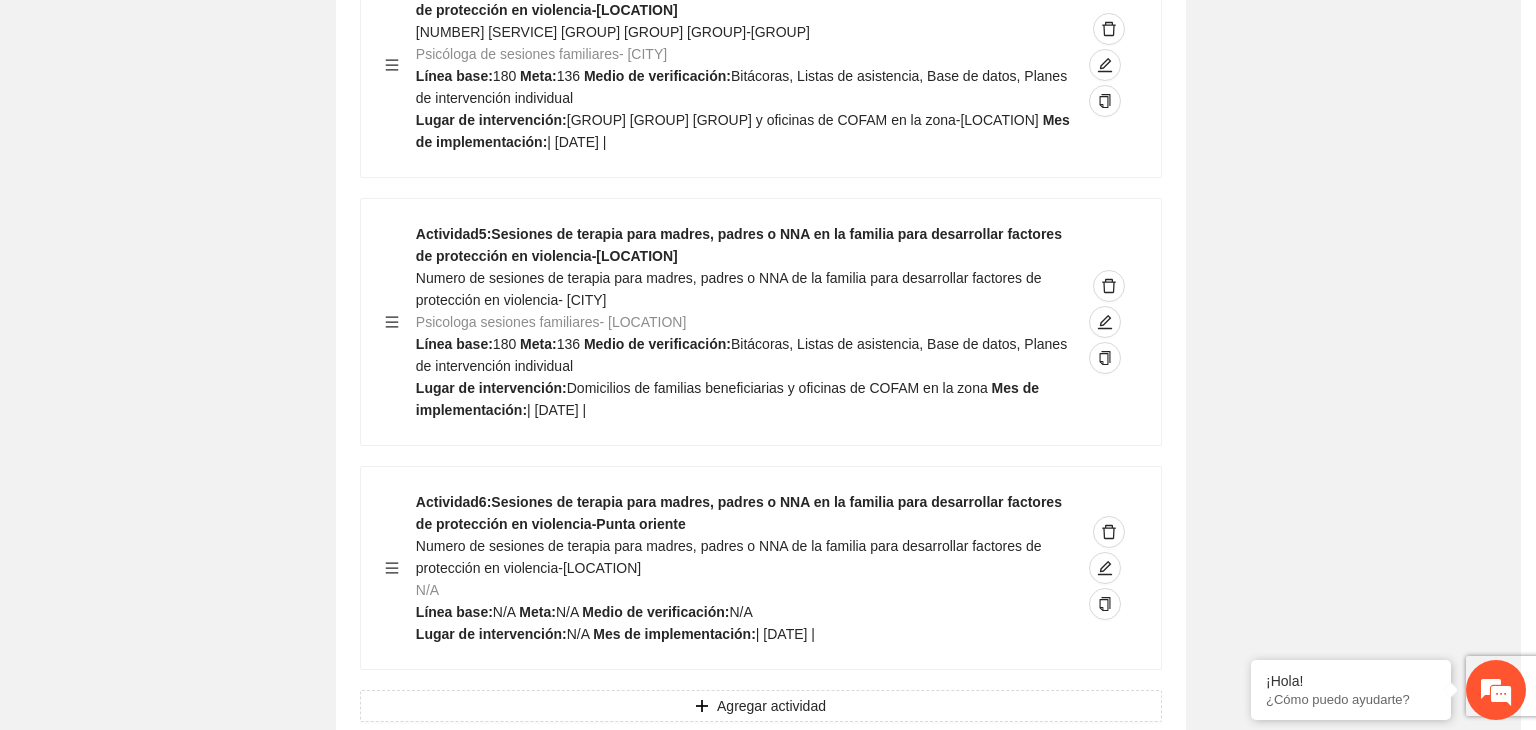 scroll, scrollTop: 234, scrollLeft: 0, axis: vertical 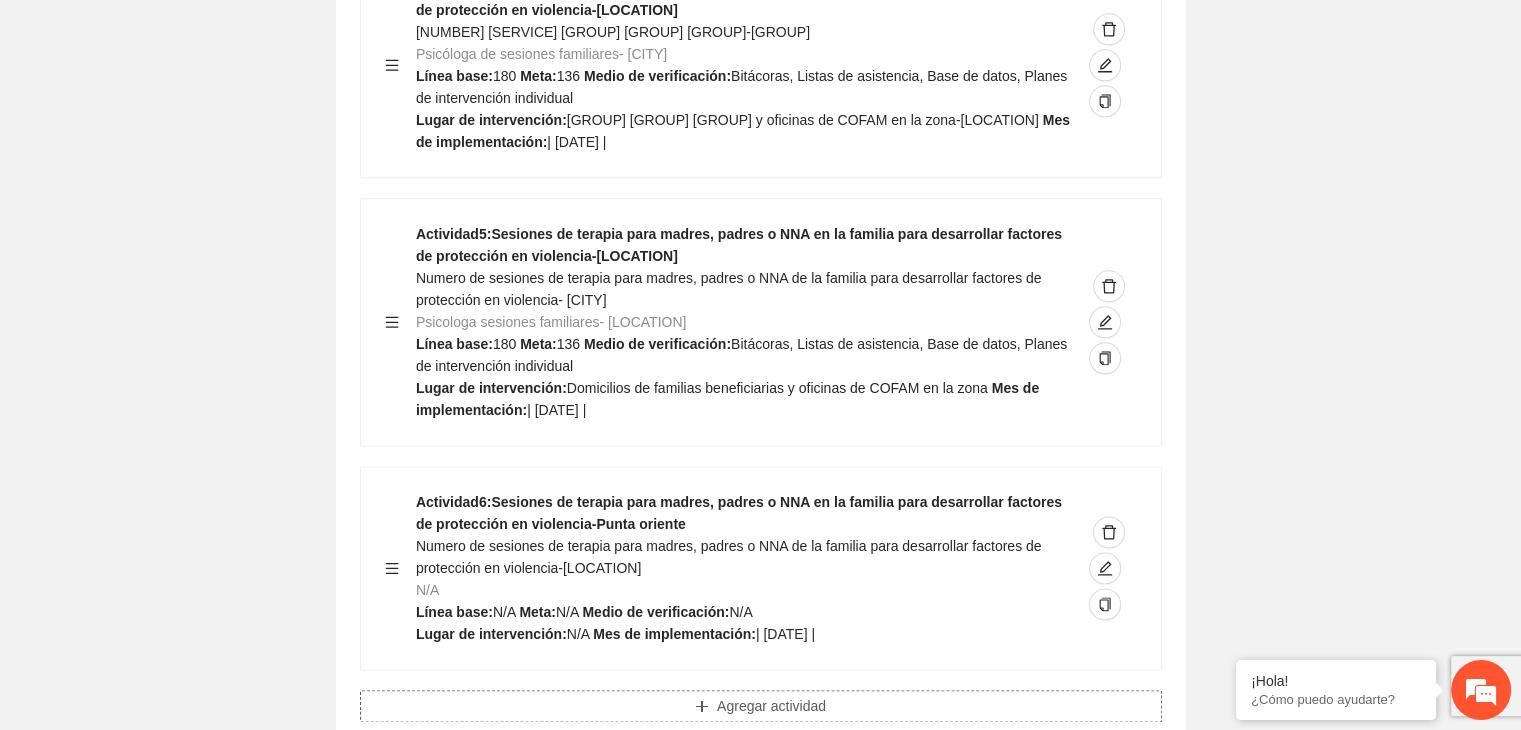 click on "Agregar actividad" at bounding box center (771, 706) 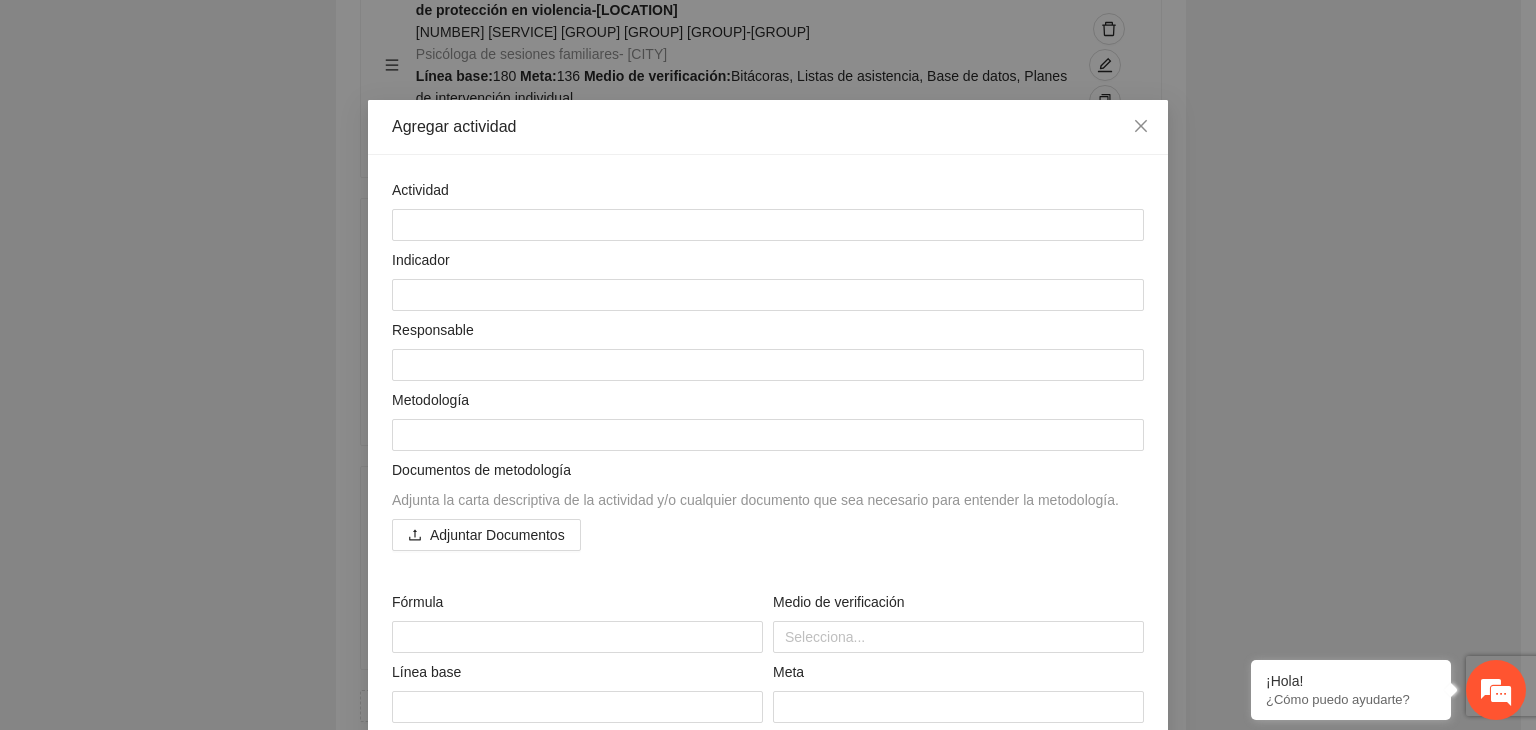 click on "Agregar actividad Actividad     Indicador     Responsable     Metodología     Documentos de metodología Adjunta la carta descriptiva de la actividad y/o cualquier   documento que sea necesario para entender la metodología.  Adjuntar Documentos Fórmula     Medio de verificación       Selecciona... Línea base     Meta     Lugar de intervención     Meses de implementación     Agregar fecha Insumos     Agregar insumo Productos     Agregar producto Cancelar Agregar" at bounding box center [768, 365] 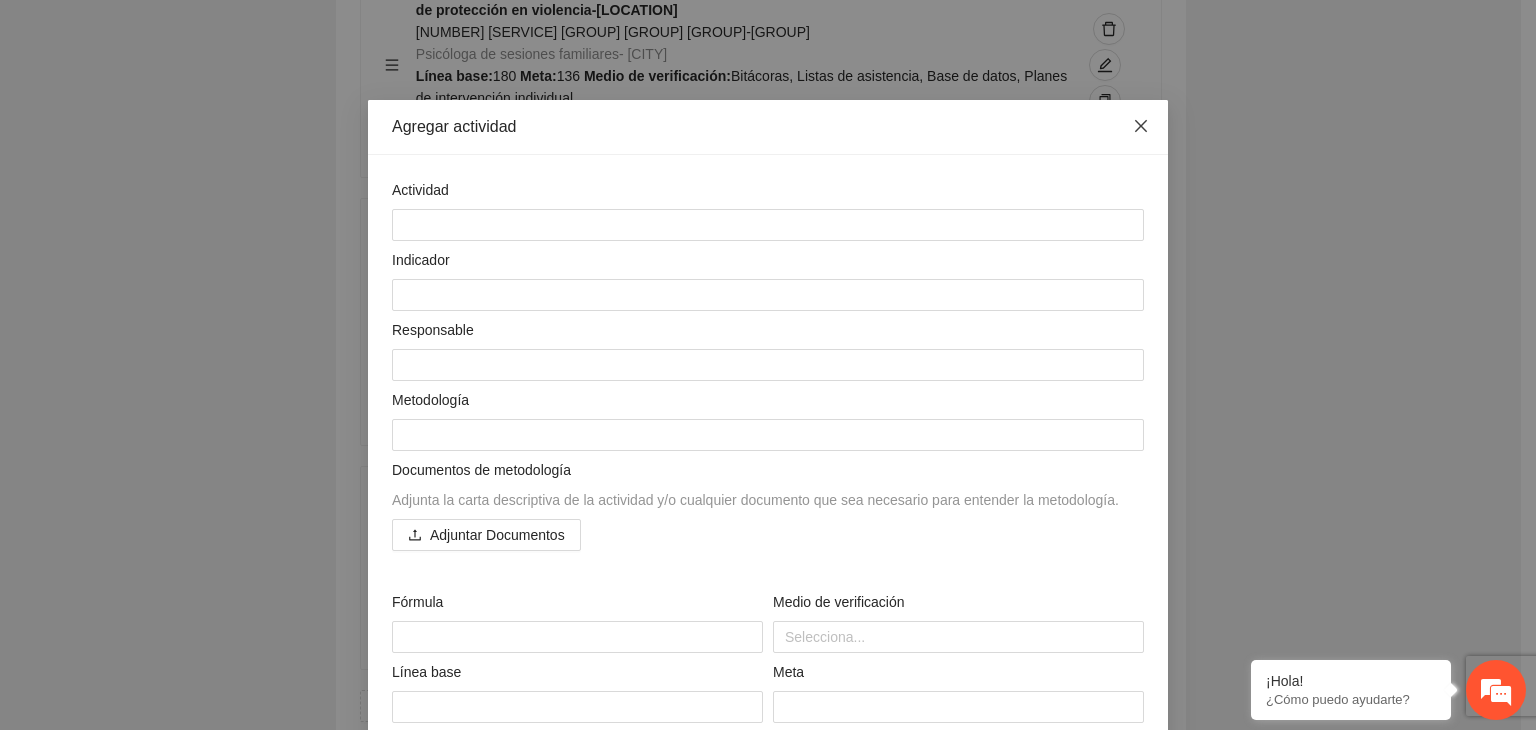 click 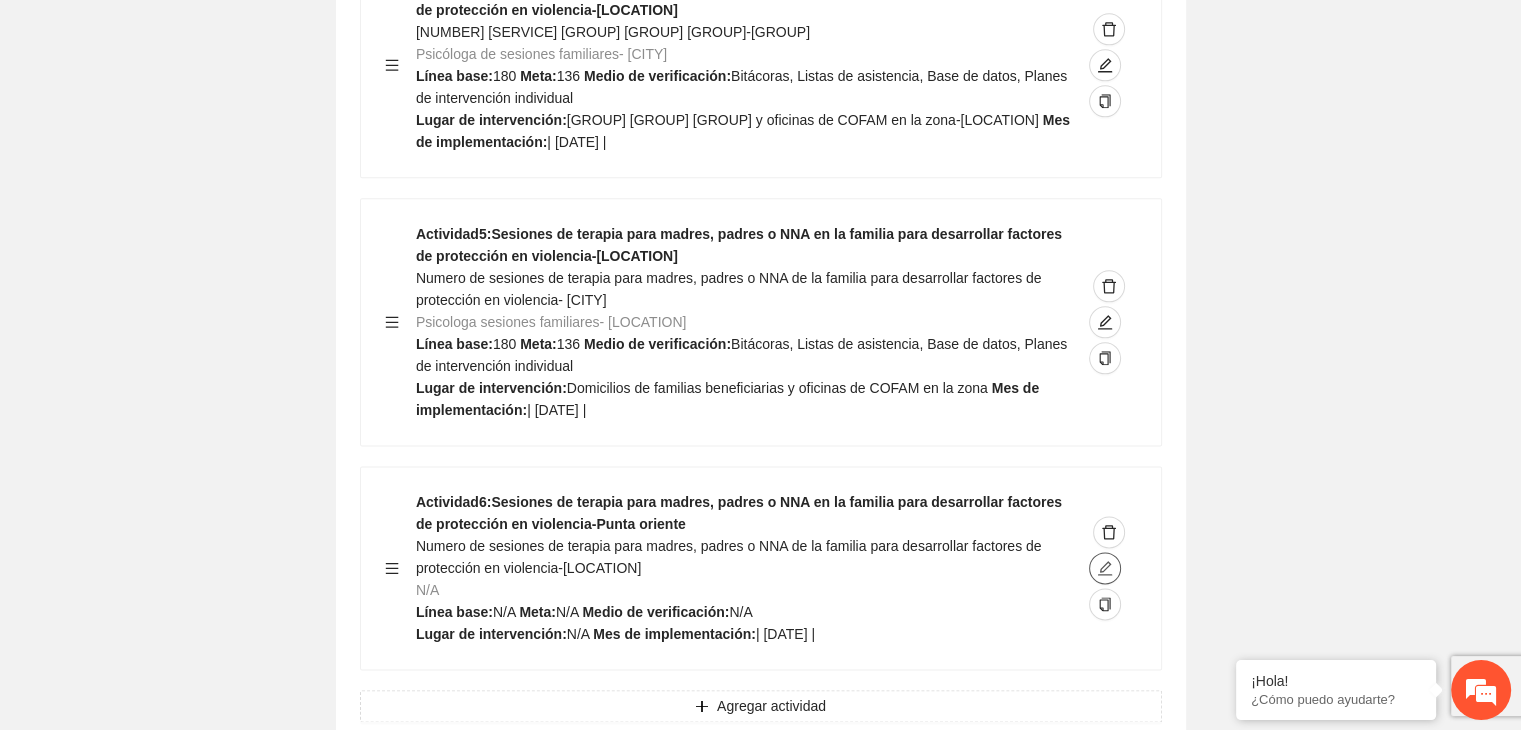 click 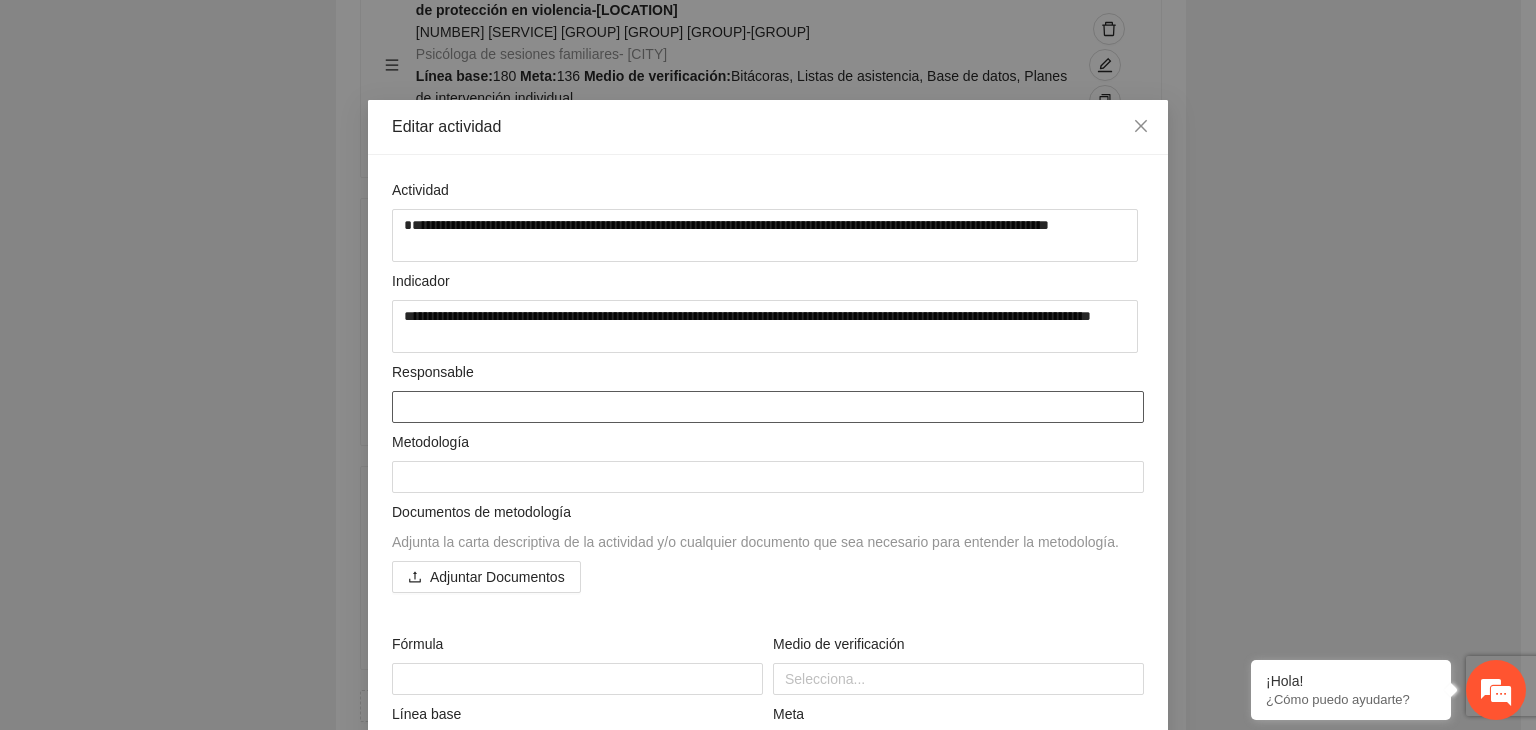 click at bounding box center [768, 407] 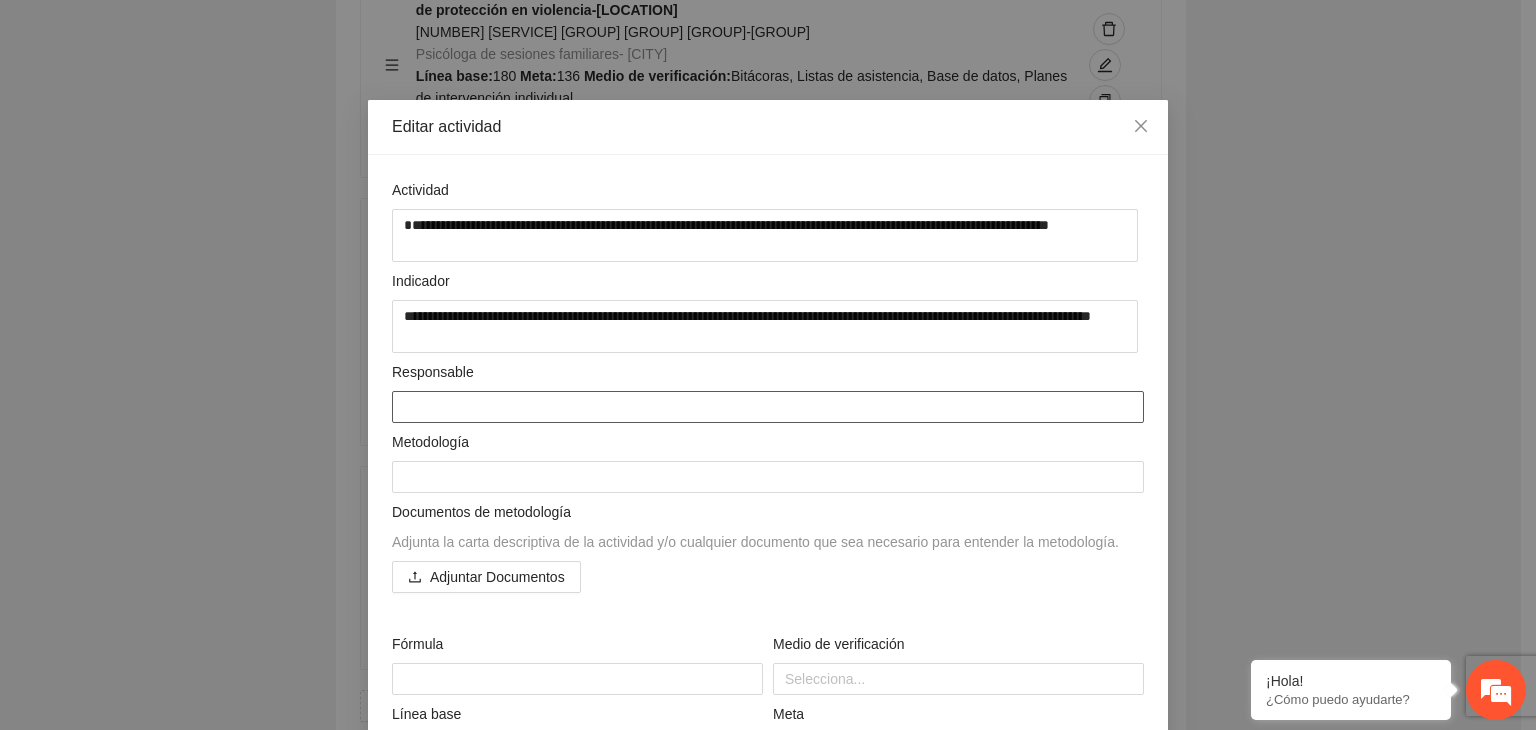 paste on "**********" 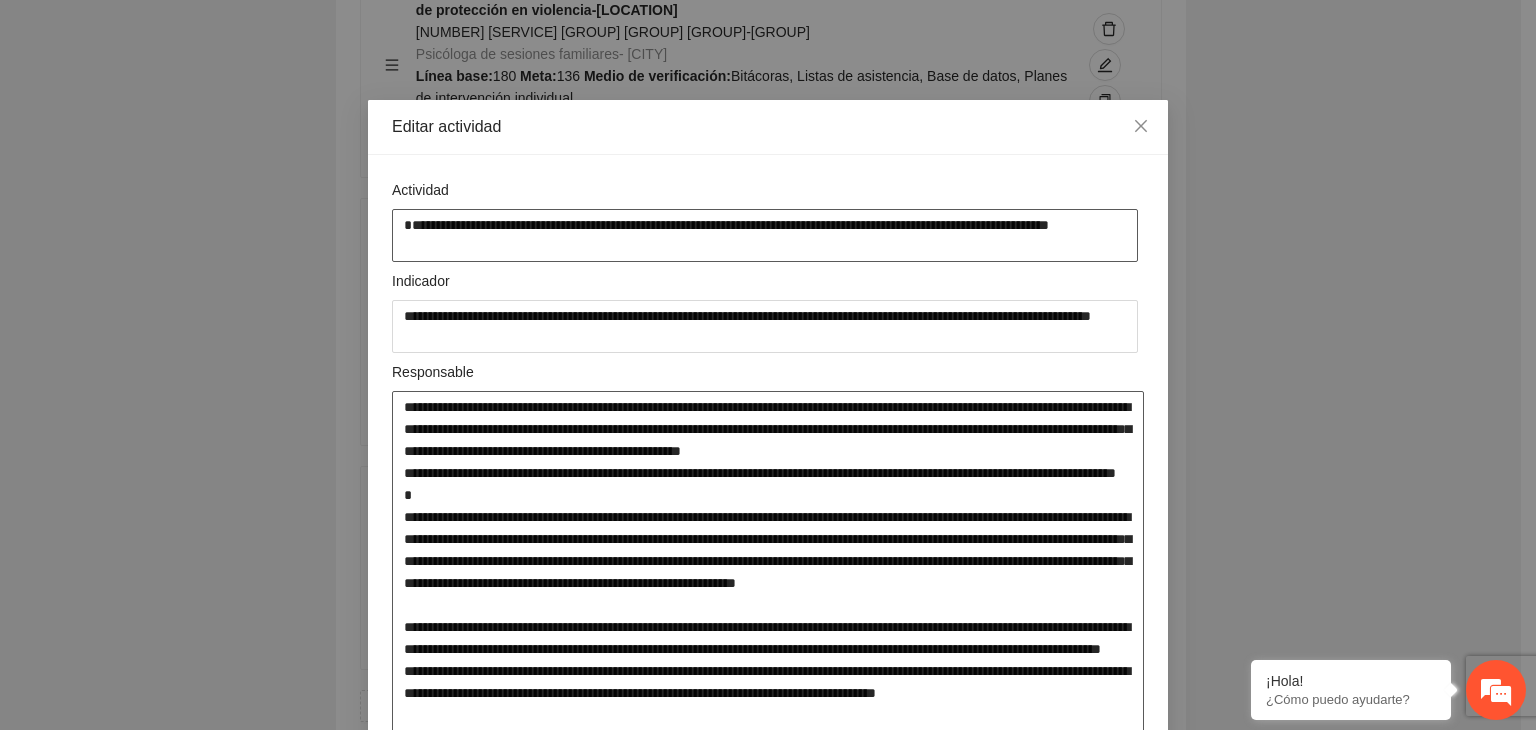 scroll, scrollTop: 0, scrollLeft: 0, axis: both 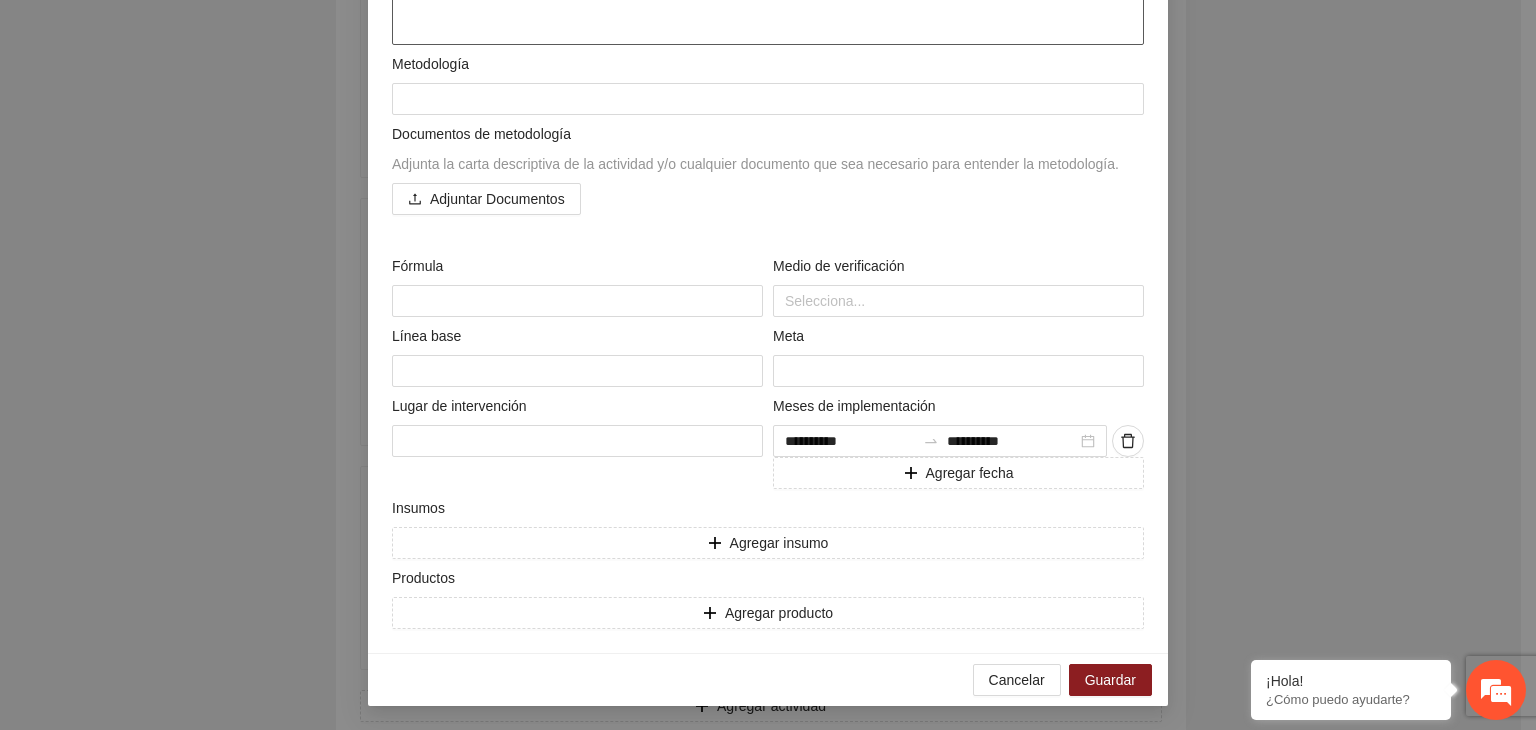 drag, startPoint x: 393, startPoint y: 345, endPoint x: 884, endPoint y: 776, distance: 653.3315 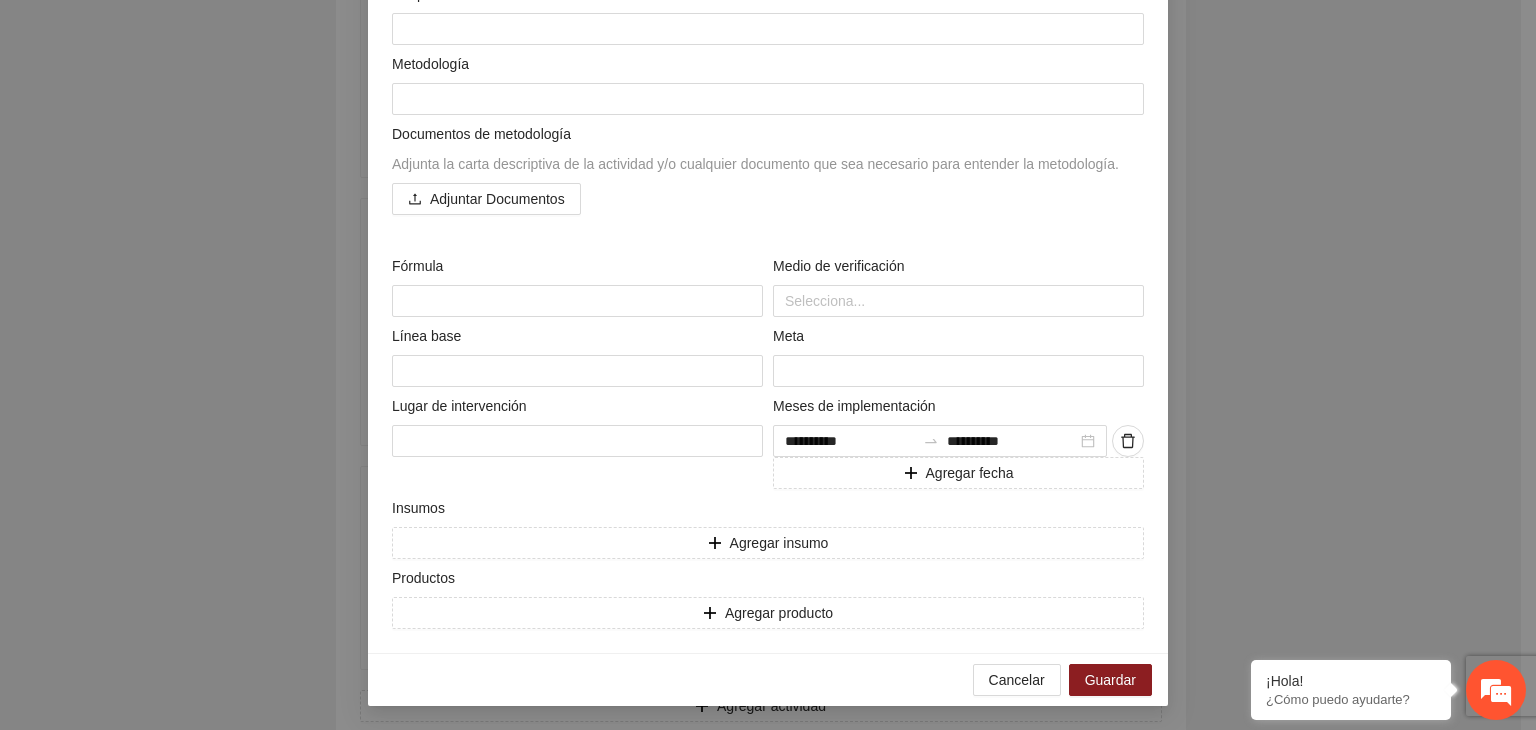 click on "**********" at bounding box center (768, 365) 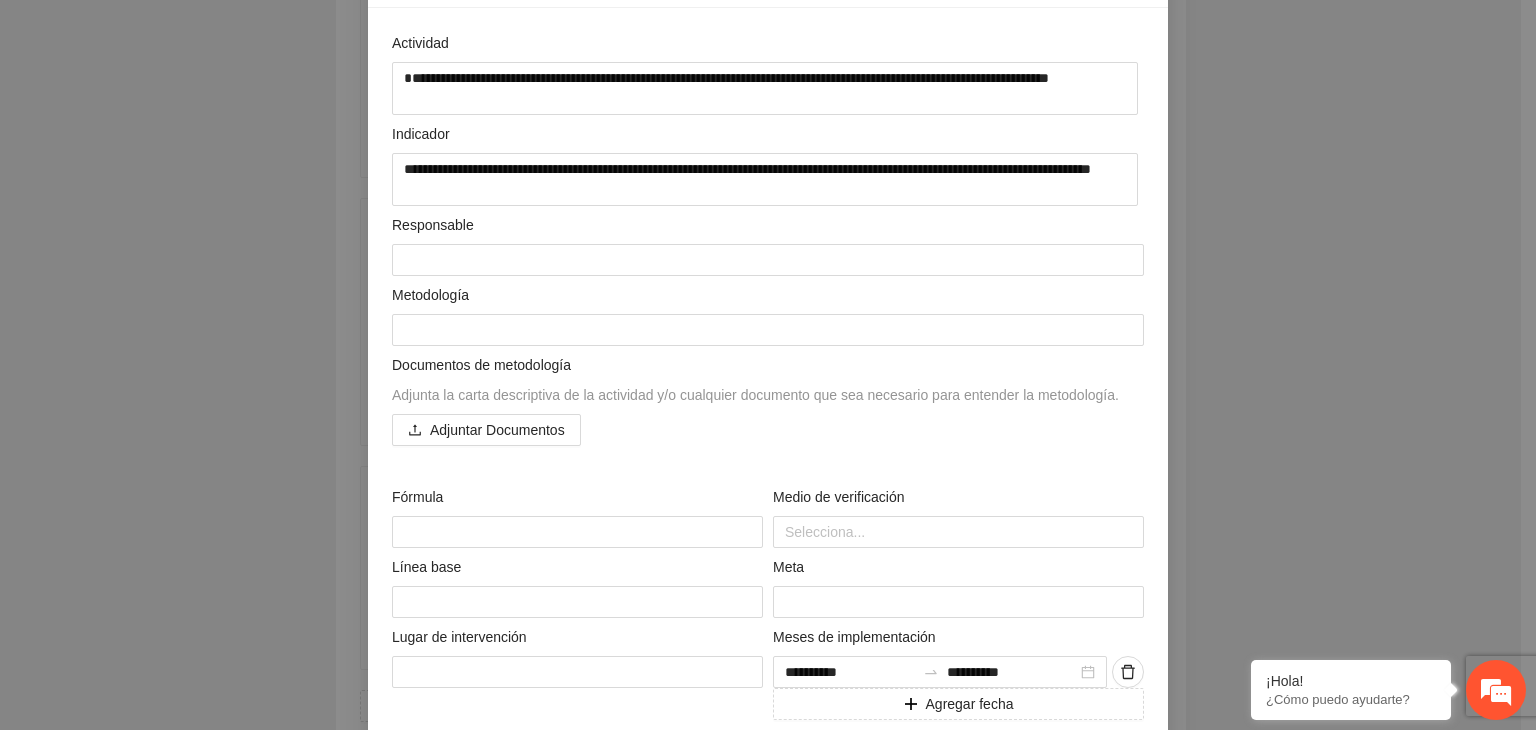 scroll, scrollTop: 139, scrollLeft: 0, axis: vertical 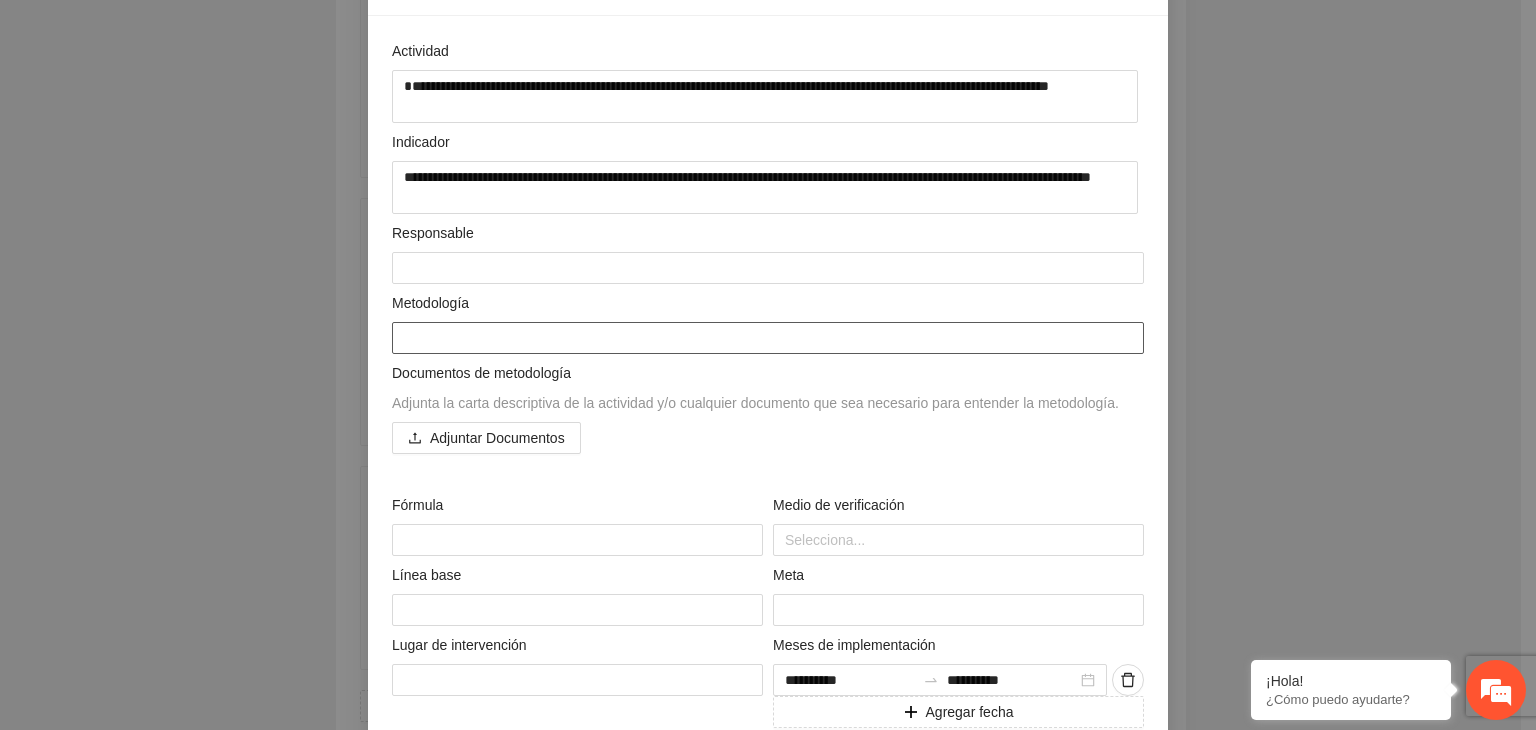 click at bounding box center (768, 338) 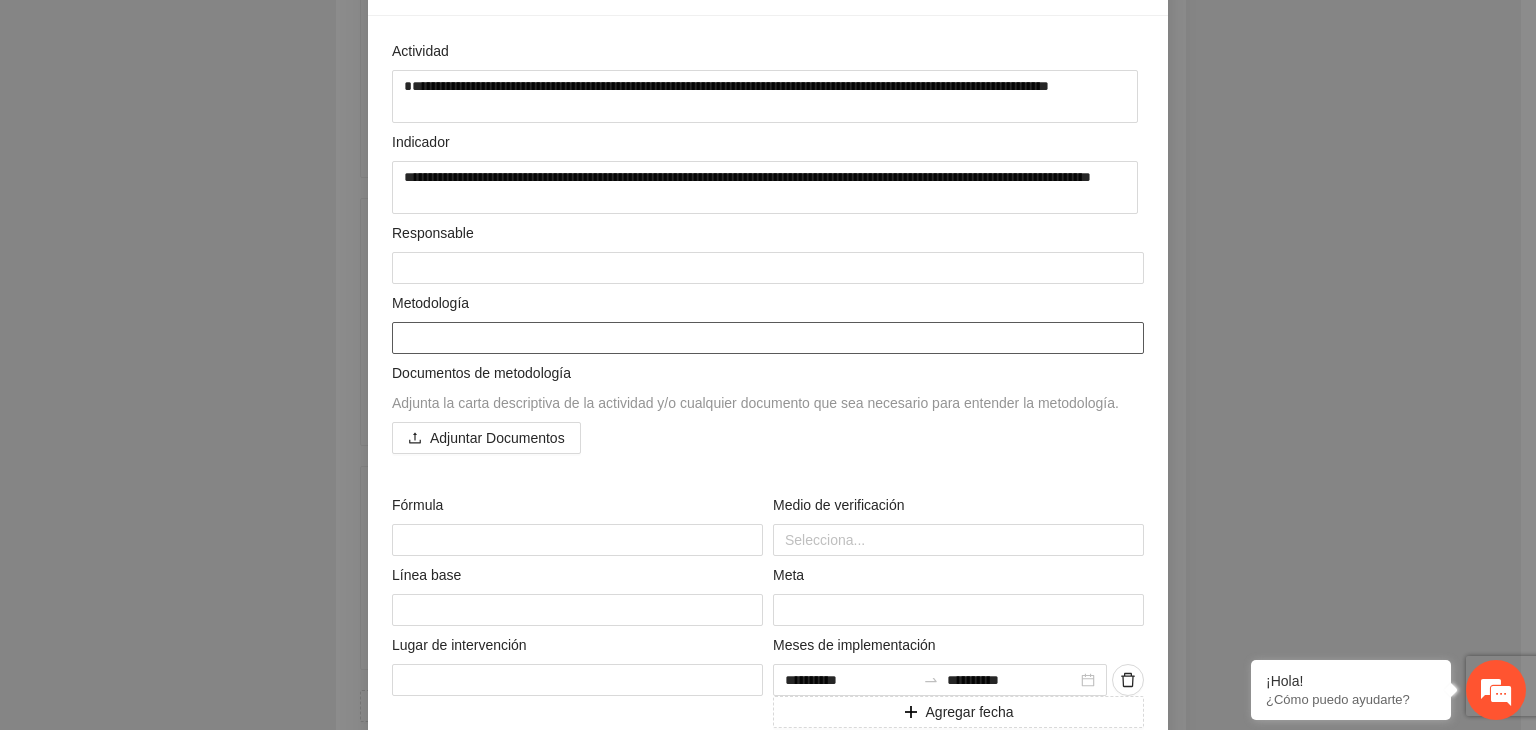 paste on "**********" 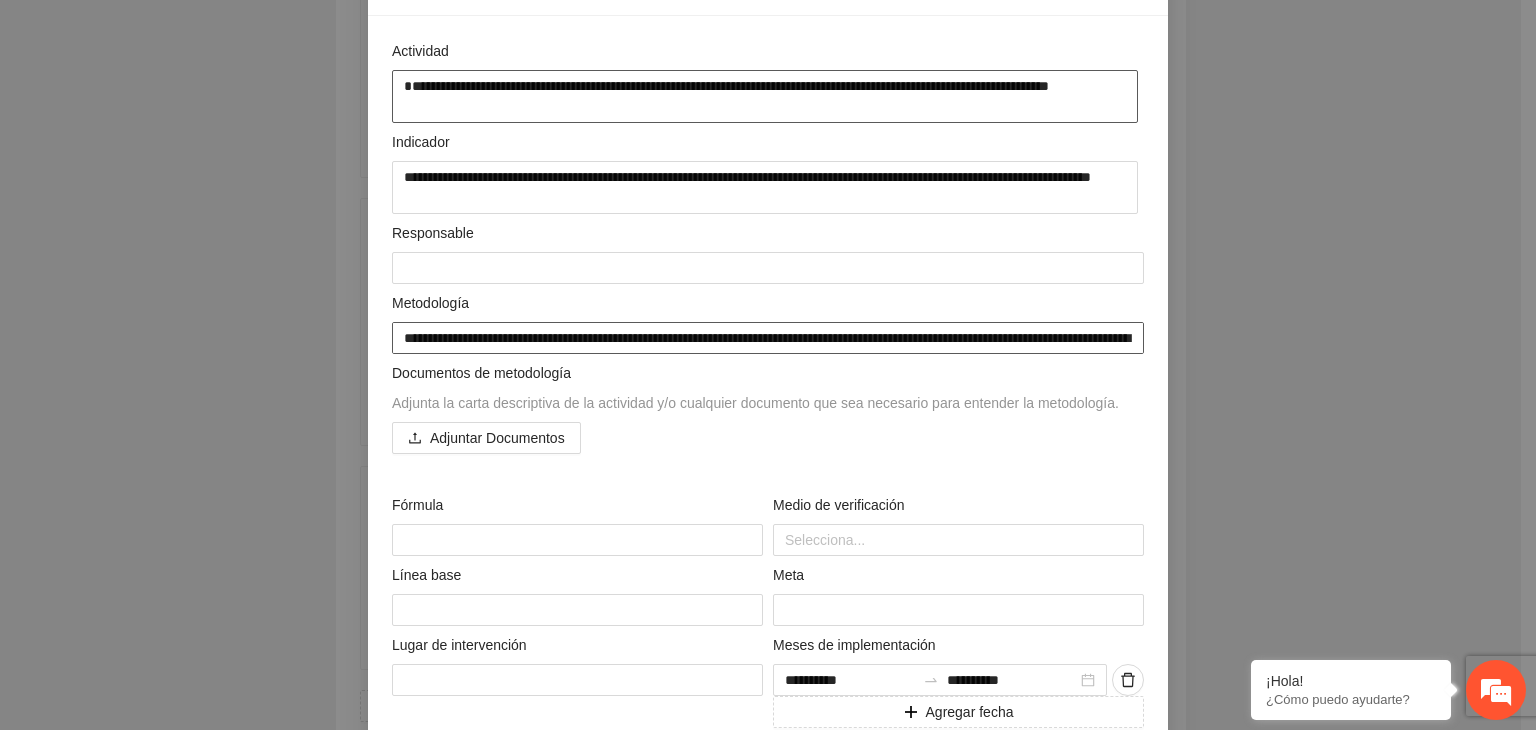 scroll, scrollTop: 0, scrollLeft: 0, axis: both 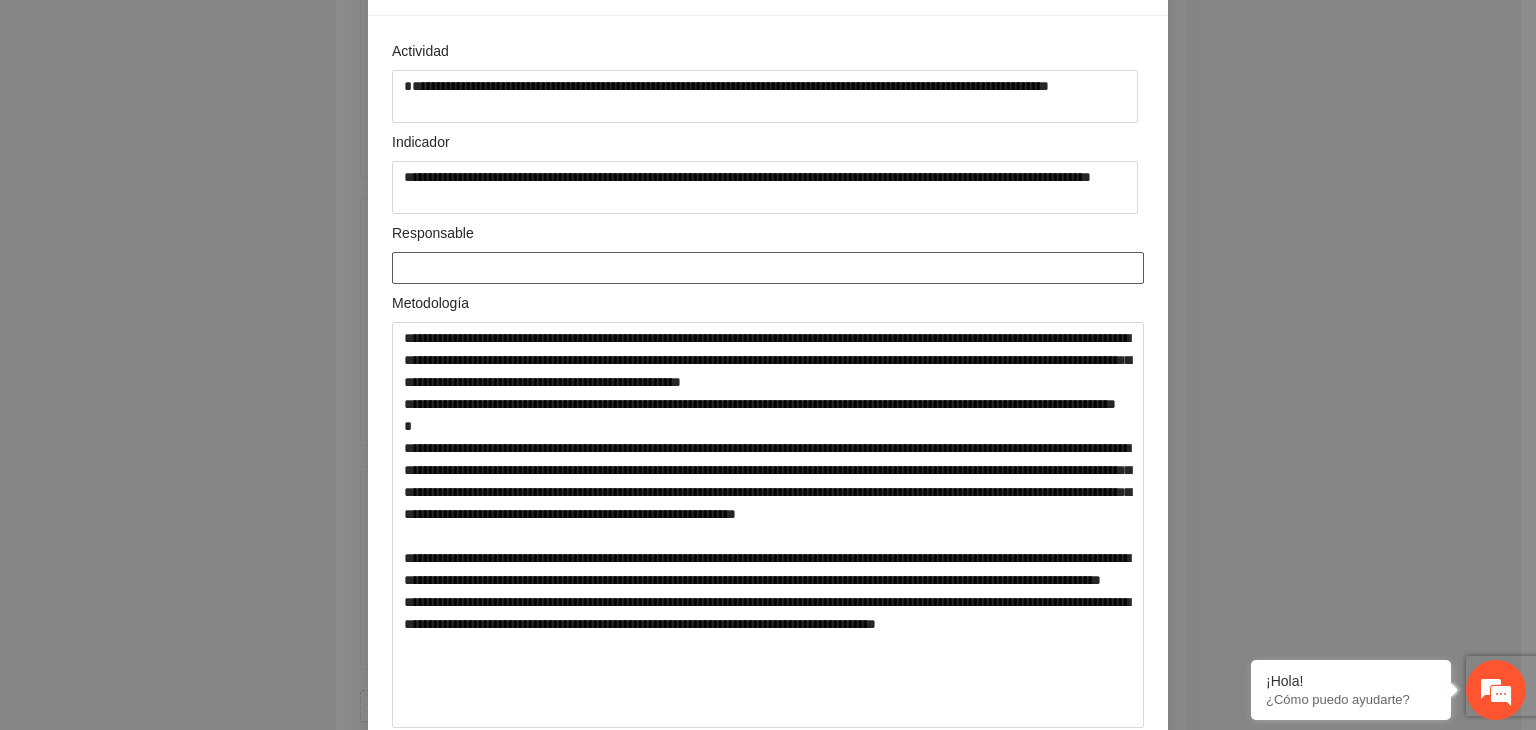 click at bounding box center [768, 268] 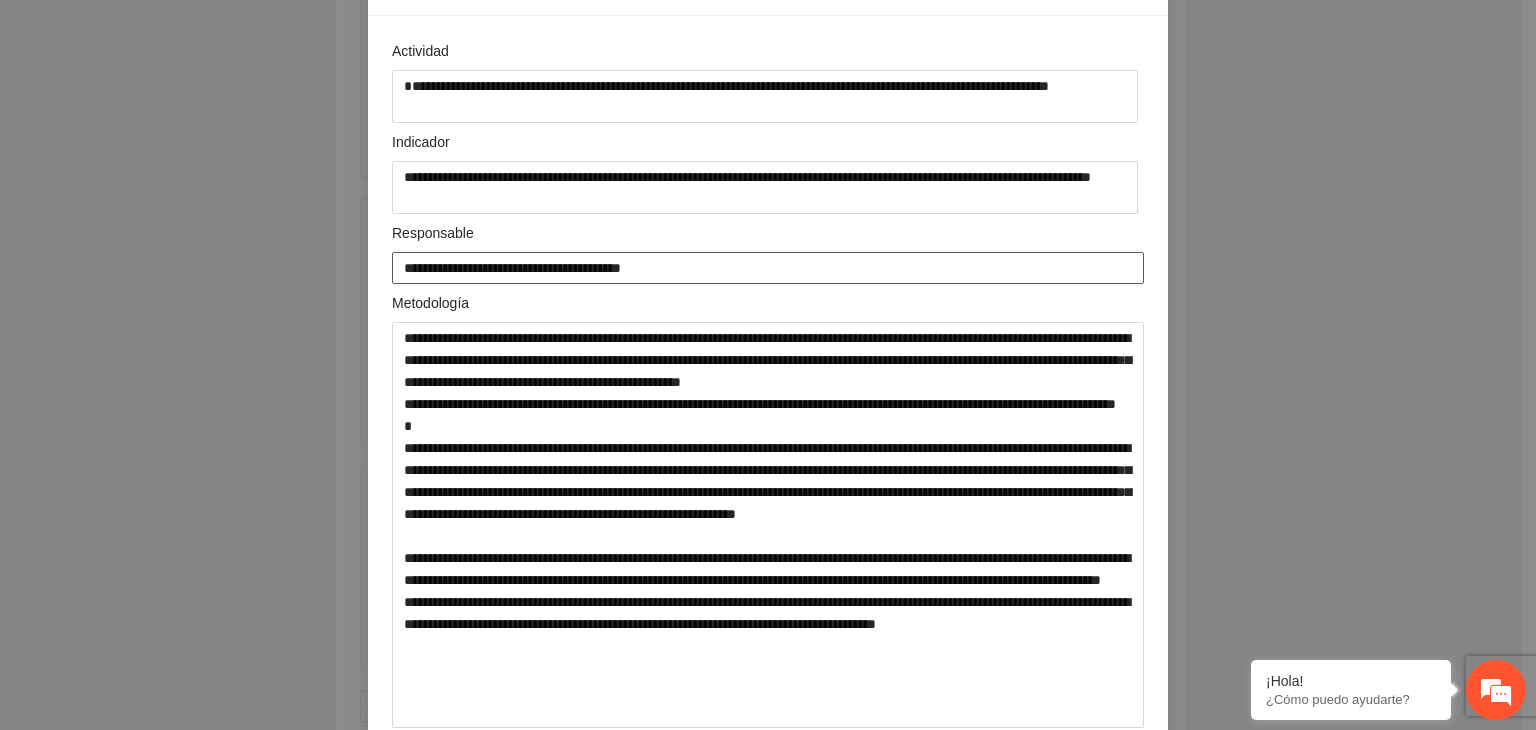 click on "**********" at bounding box center [768, 268] 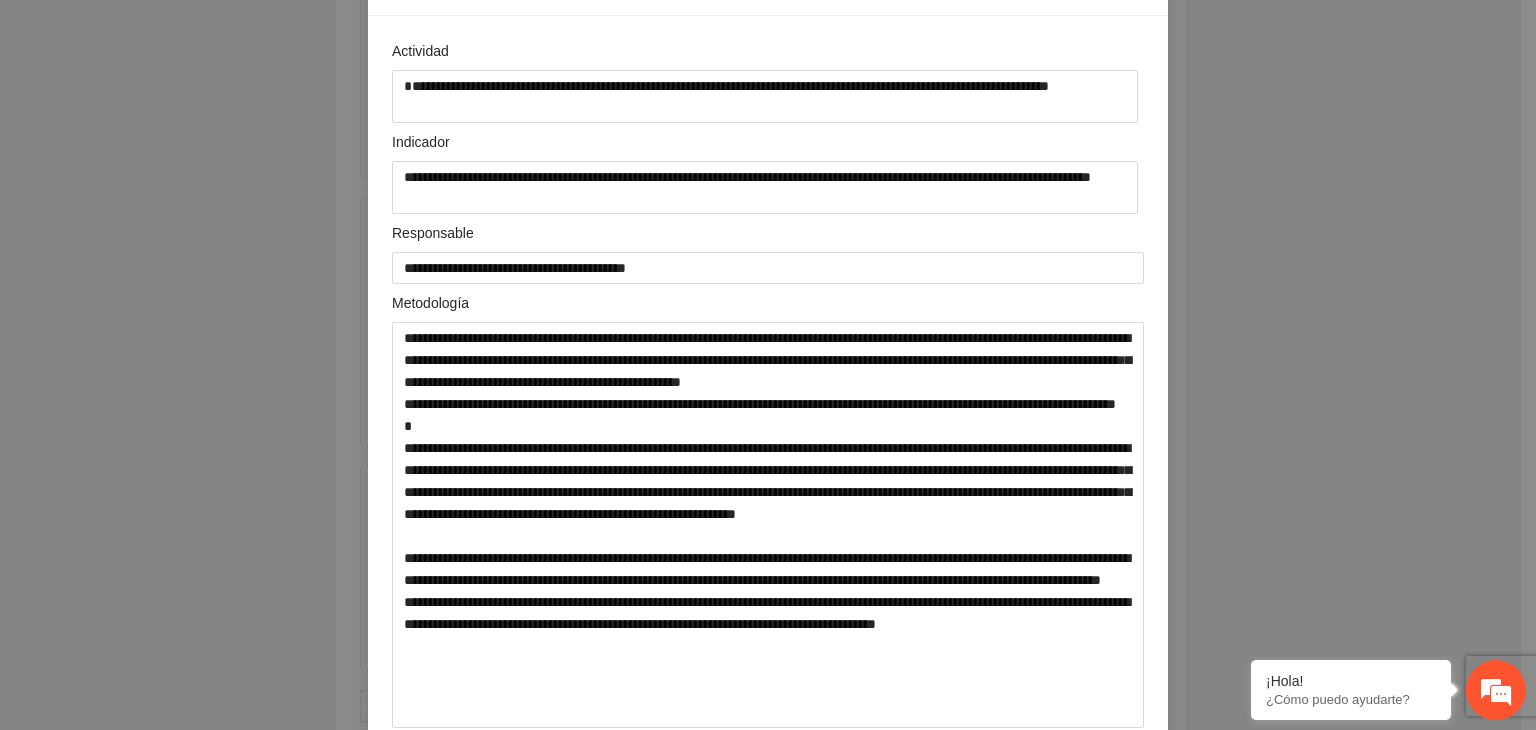click on "**********" at bounding box center (768, 365) 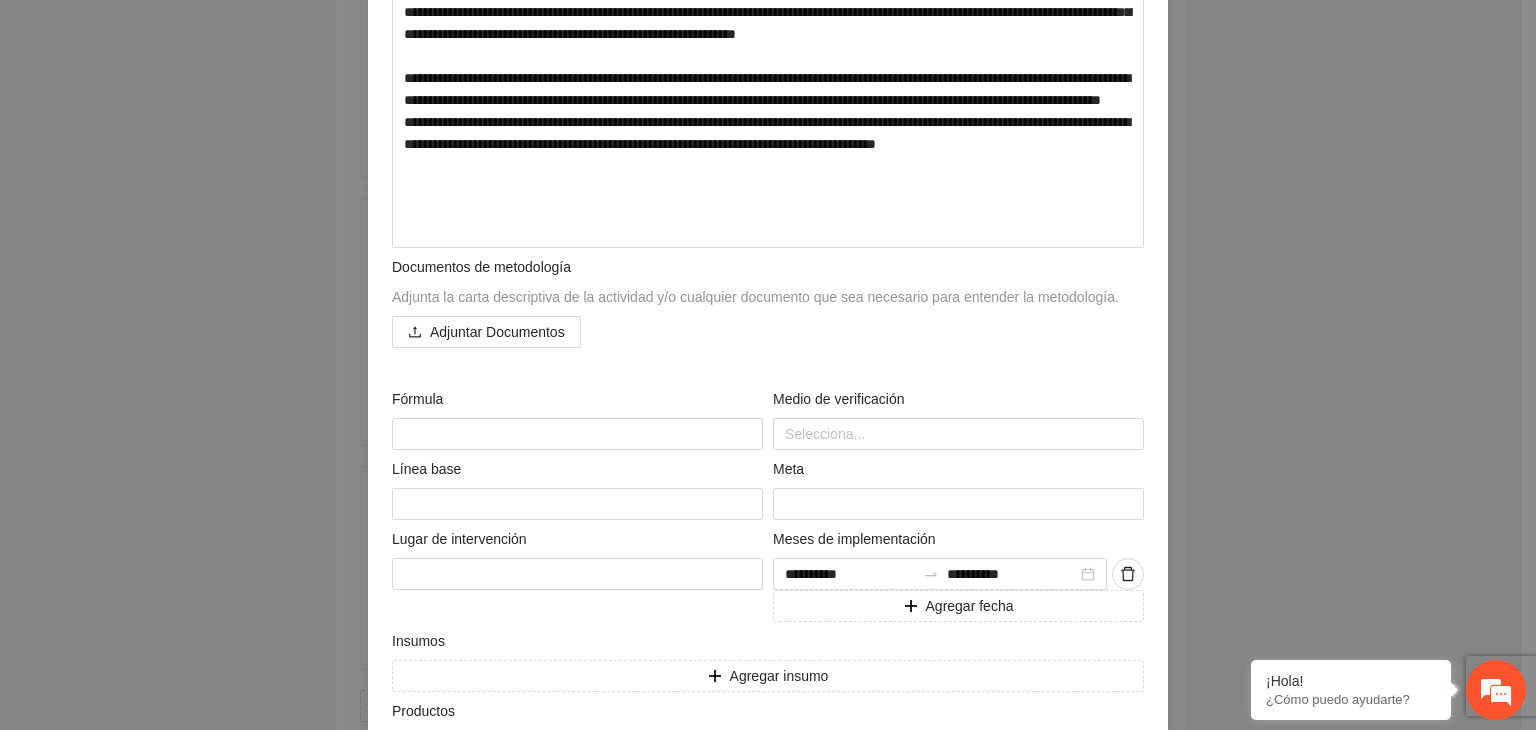 scroll, scrollTop: 659, scrollLeft: 0, axis: vertical 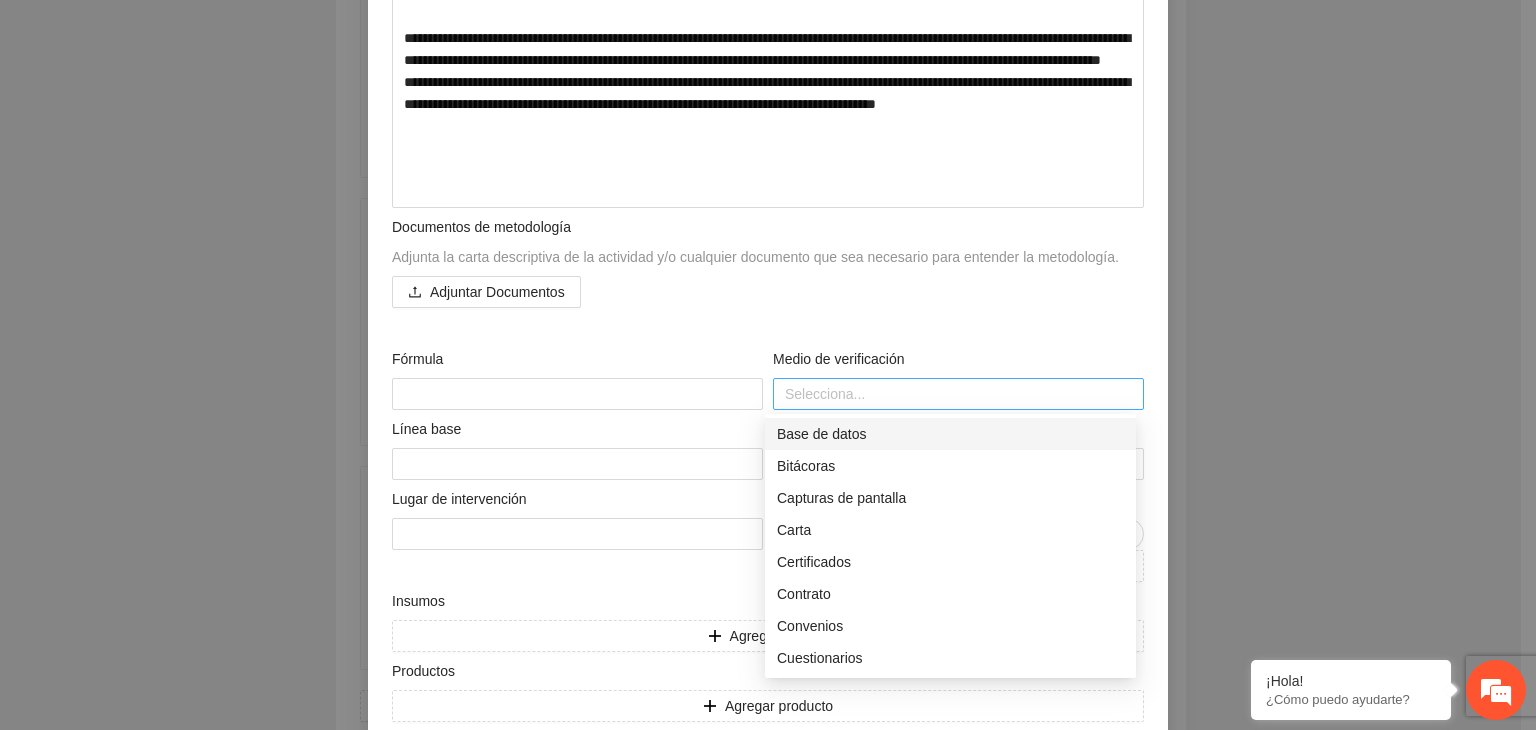 click at bounding box center (958, 394) 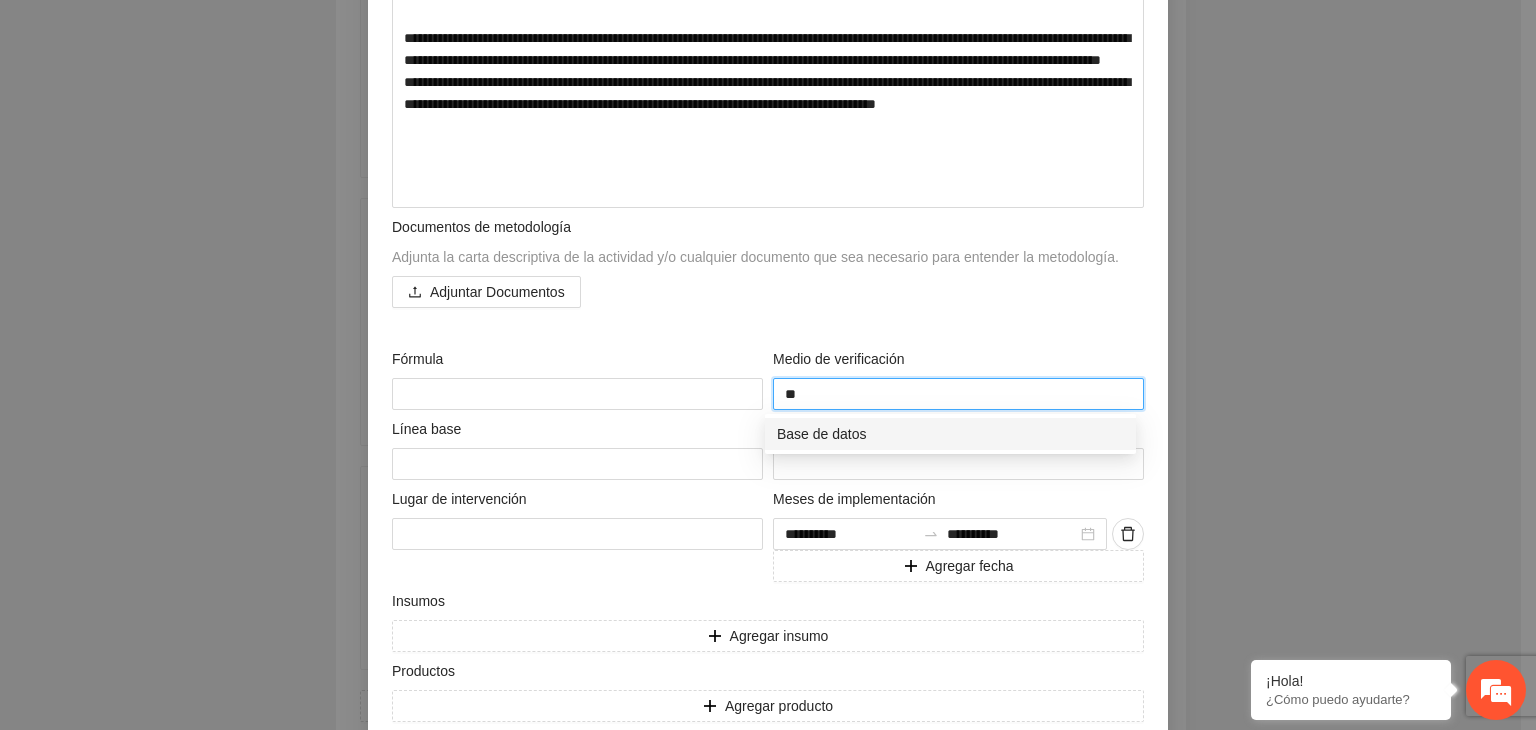 click on "Base de datos" at bounding box center [950, 434] 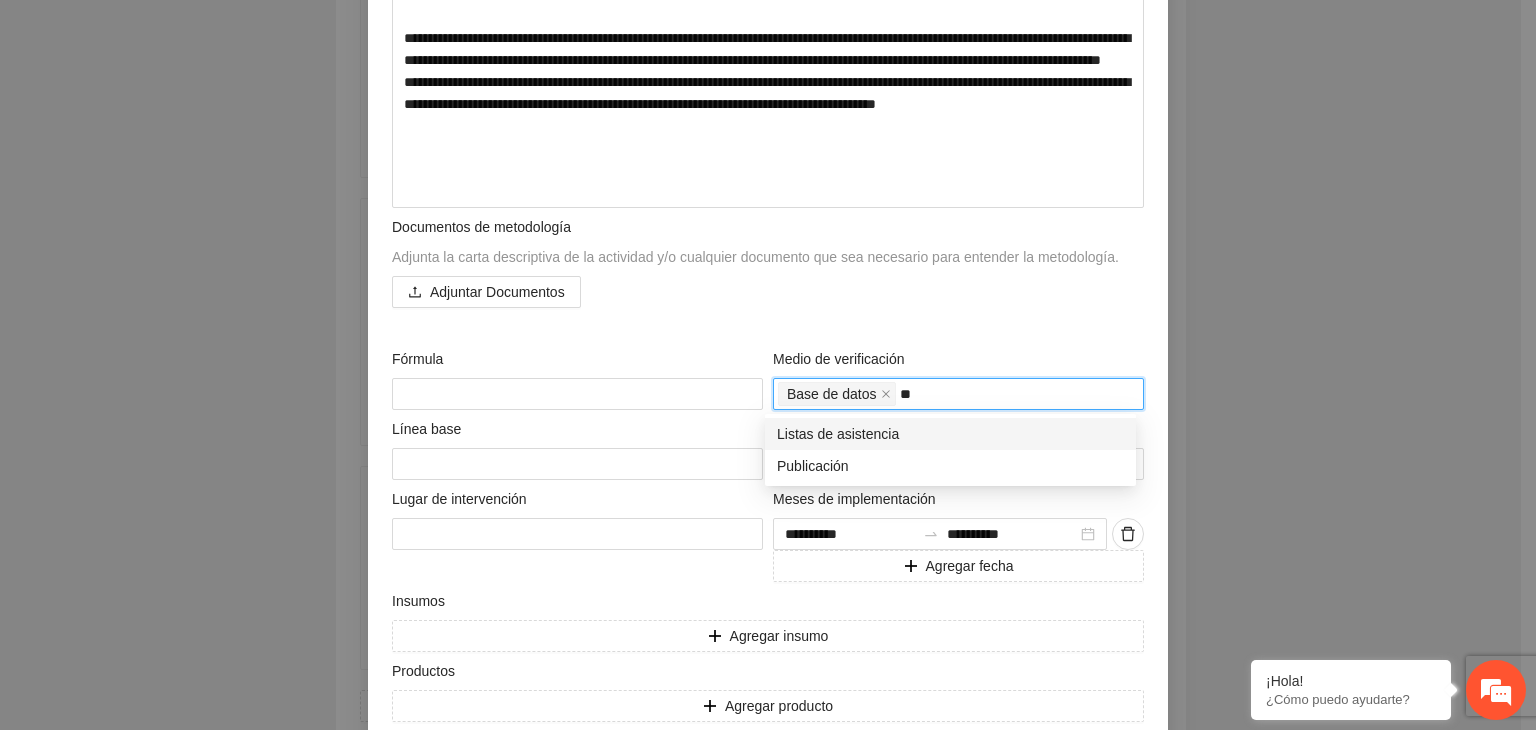click on "Listas de asistencia" at bounding box center [950, 434] 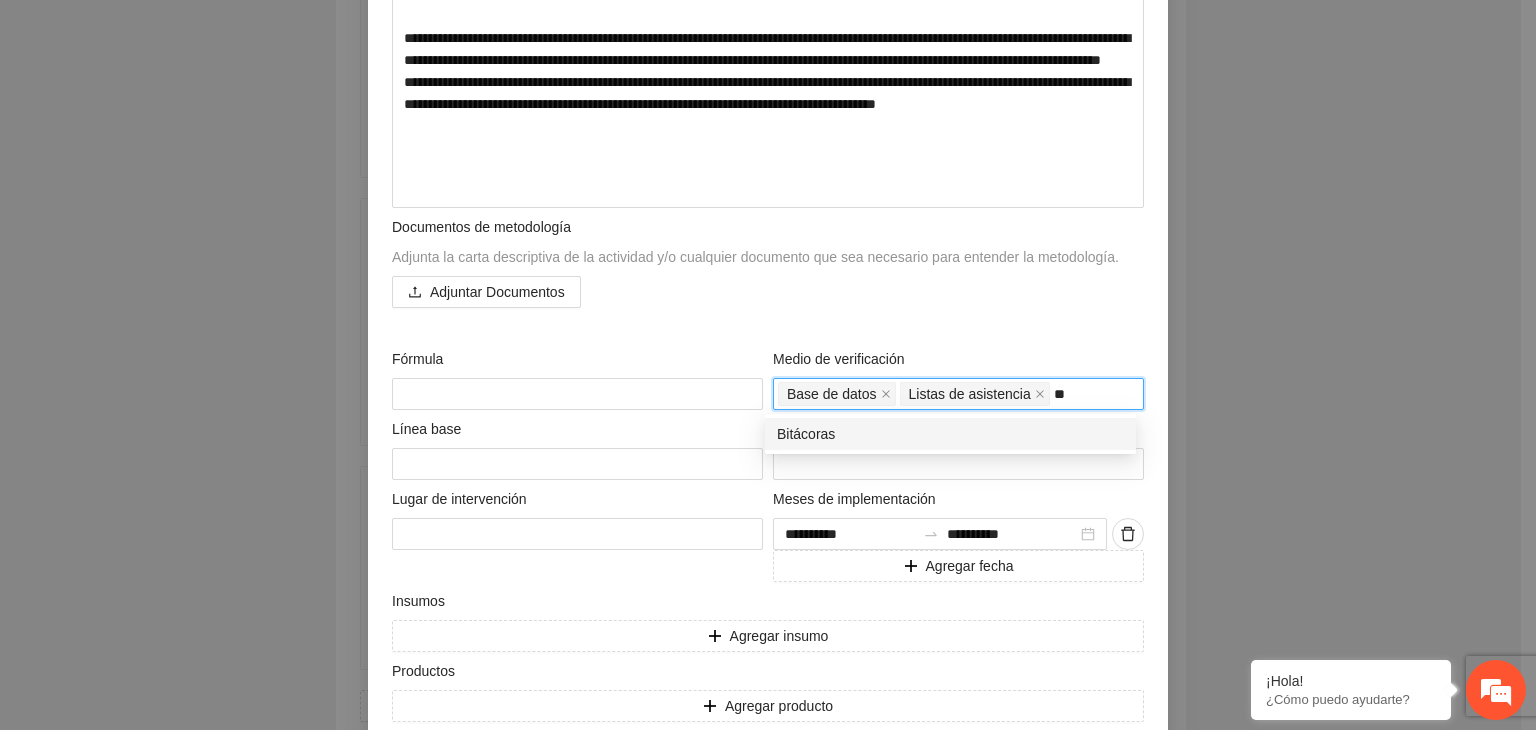 click on "Bitácoras" at bounding box center (950, 434) 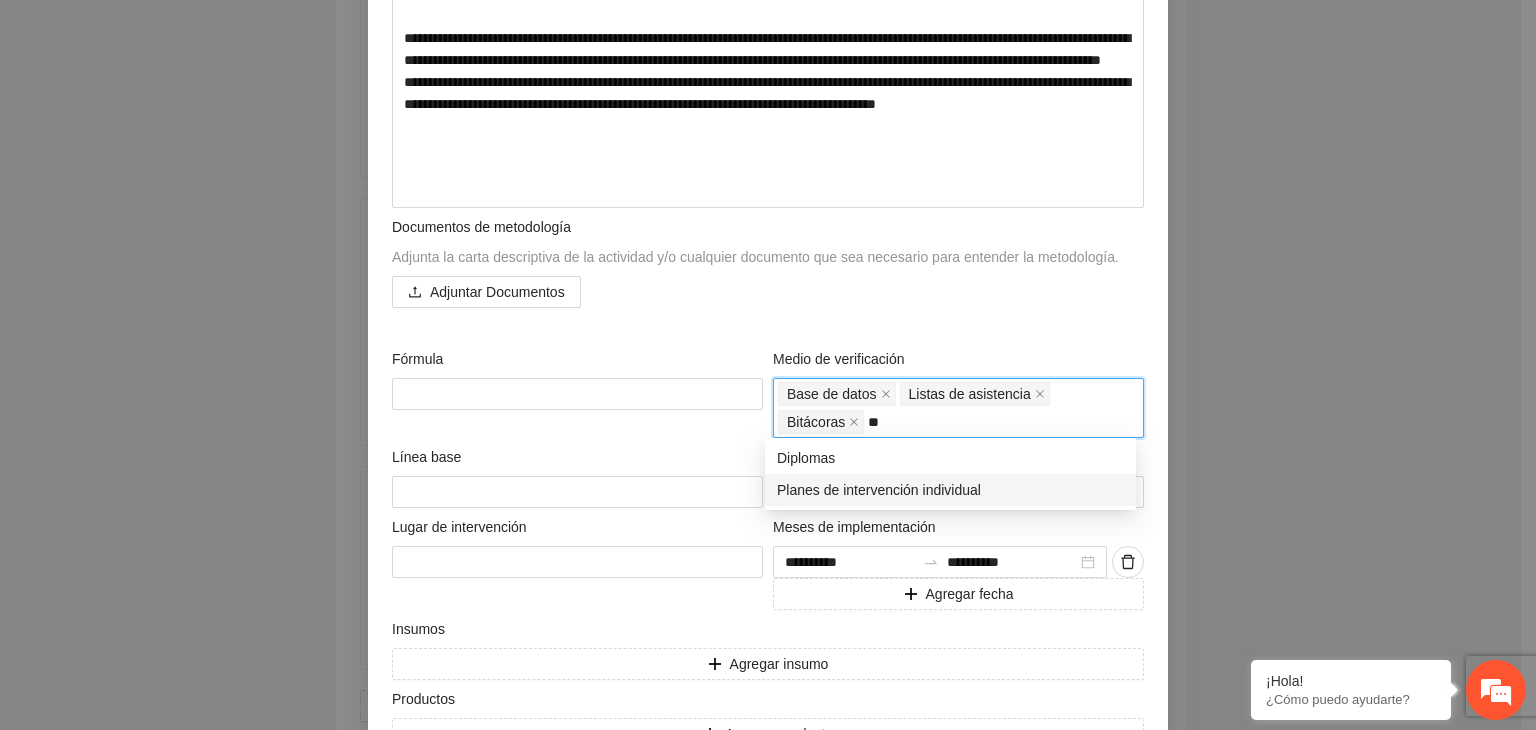 click on "Planes de intervención individual" at bounding box center (950, 490) 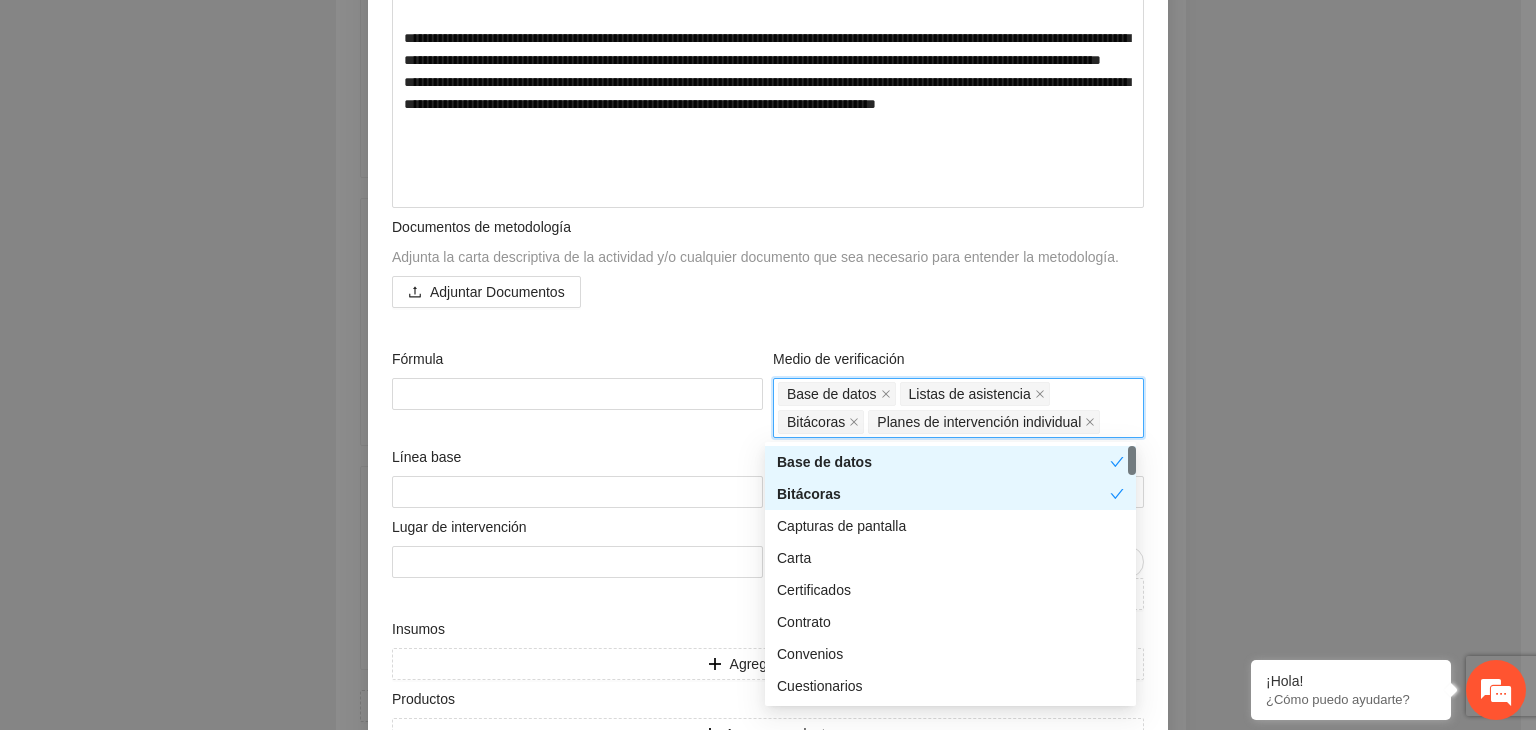 click on "**********" at bounding box center (768, 365) 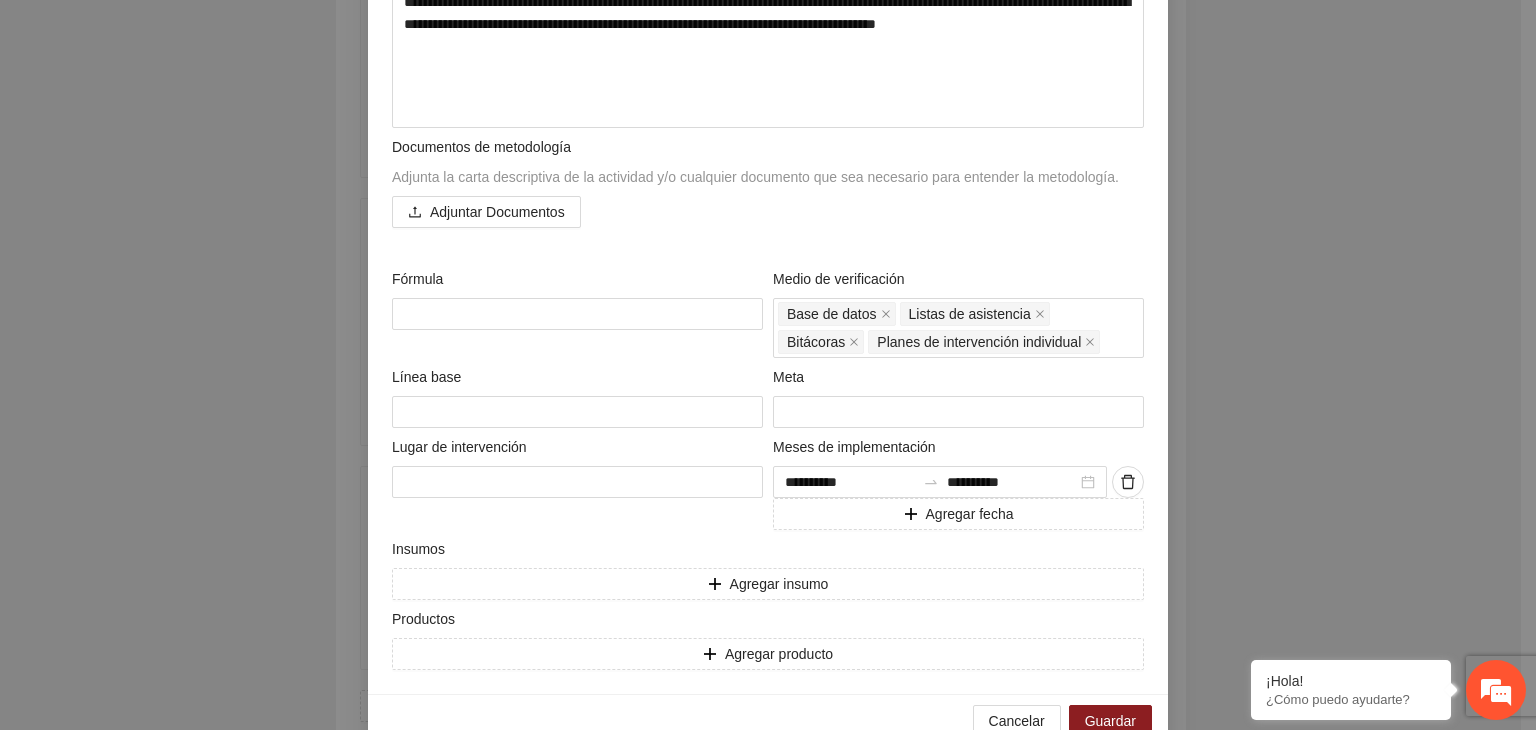 scroll, scrollTop: 779, scrollLeft: 0, axis: vertical 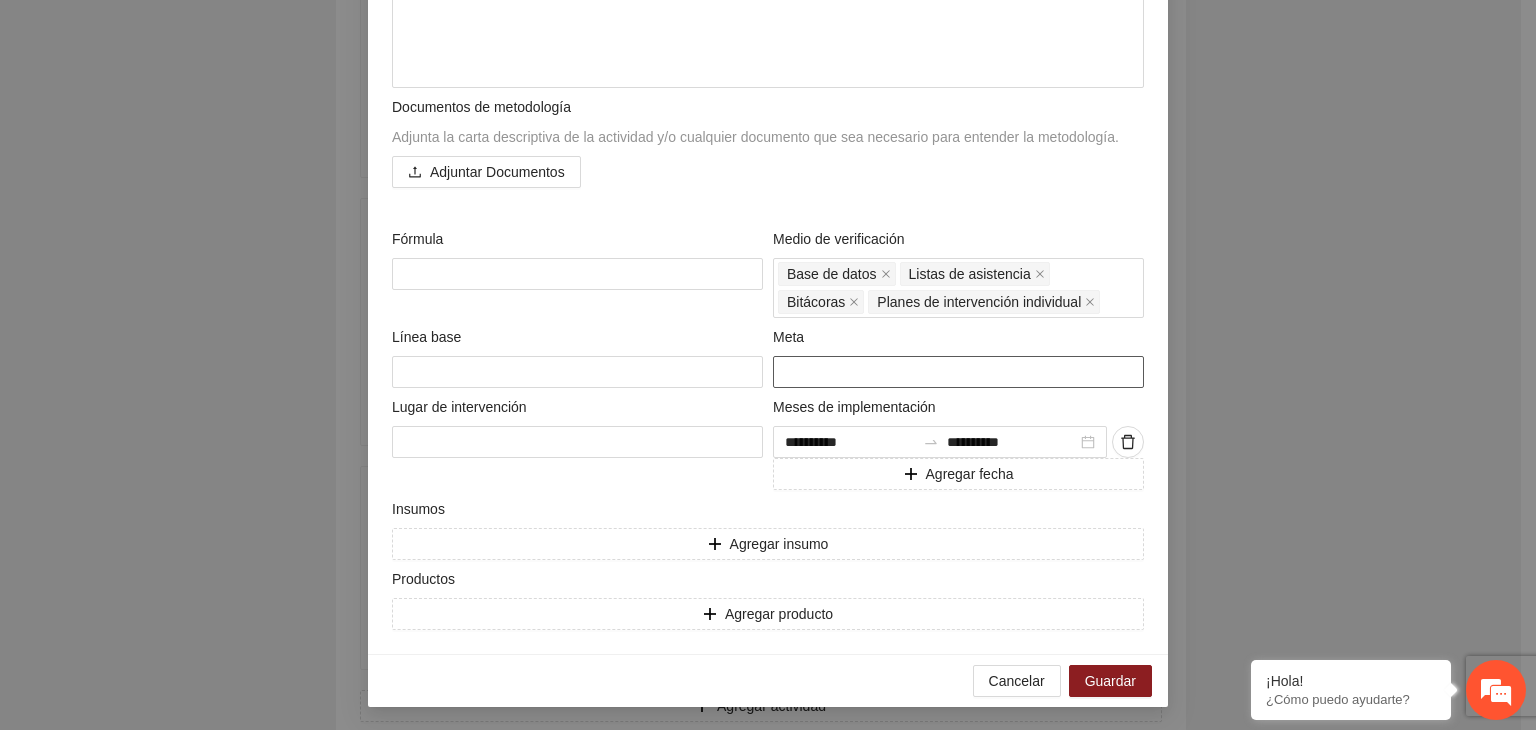 click on "*" at bounding box center [958, 372] 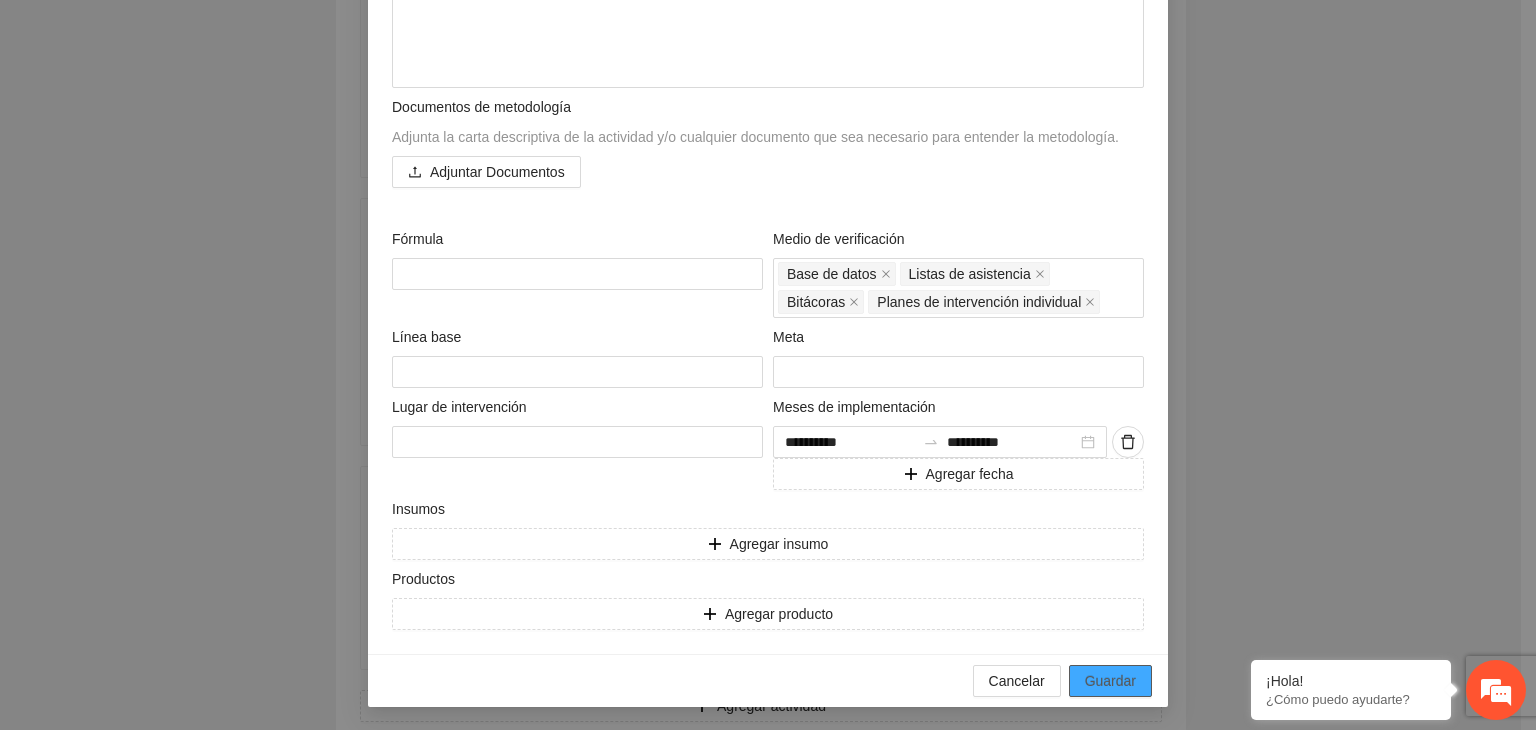 click on "Guardar" at bounding box center (1110, 681) 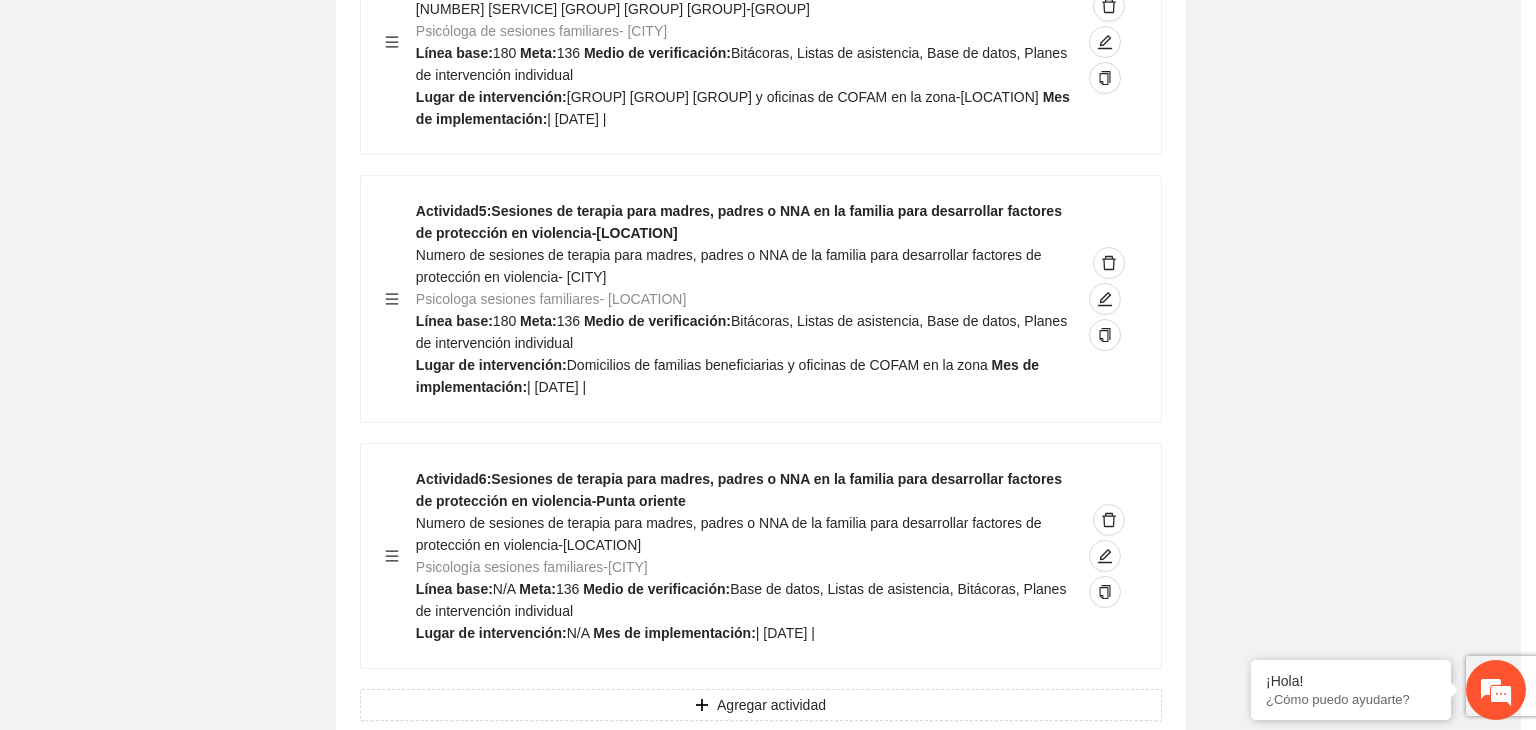scroll, scrollTop: 204, scrollLeft: 0, axis: vertical 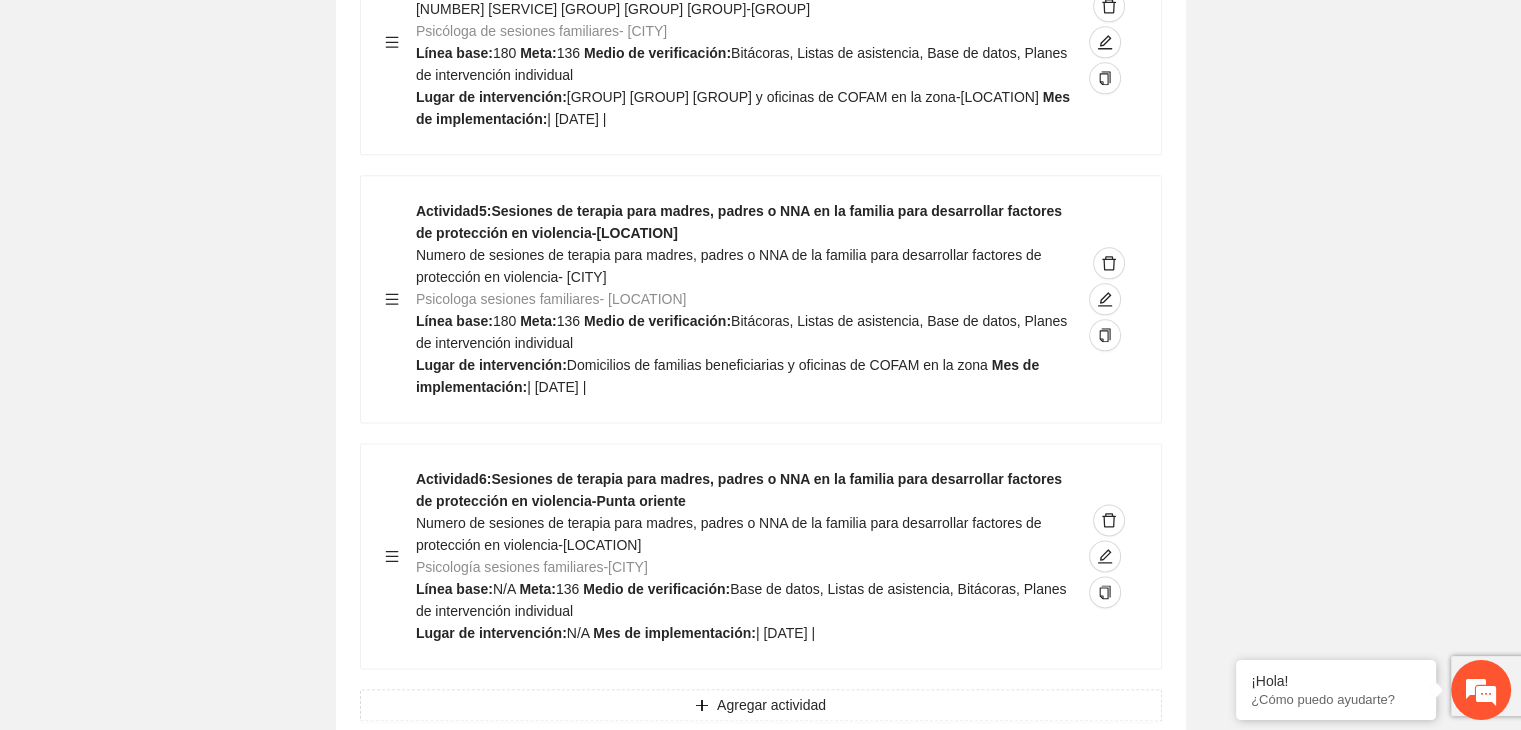 click on "Guardar Objetivo de desarrollo      Exportar Contribuir a la disminución de incidencia en violencia familiar en las zonas de [LOCATION], [LOCATION] y [LOCATION] del Municipio  de Chihuahua. Indicadores Indicador  1 :  Violencia familiar disminuyendo en un 5% en [LOCATION] Número de carpetas de investigación de Violencia familiar  disminuyendo en un 5% en [LOCATION] Metodología:  Se solicita información al Observatorio Ciudadano de FICOSEC sobre el número de carpetas de violencia familiar en las colonias de intervención Línea base:  [NUMBER]   Meta:  [NUMBER]   Fórmula:  Suma de carpetas de investigación de violencia familiar disminuyendo  en un 5% en [LOCATION]   Medio de verificación:  Reporte/Informe 0 Indicador  2 :  Violencia familiar disminuyendo en un 5% en [LOCATION] Número de carpetas de investigación de Violencia familiar  disminuyendo en un 5% en [LOCATION] Metodología:  Línea base:  [NUMBER]   Meta:  [NUMBER]   Fórmula:    Medio de verificación:  Reporte/Informe 0 3 :" at bounding box center [760, -4212] 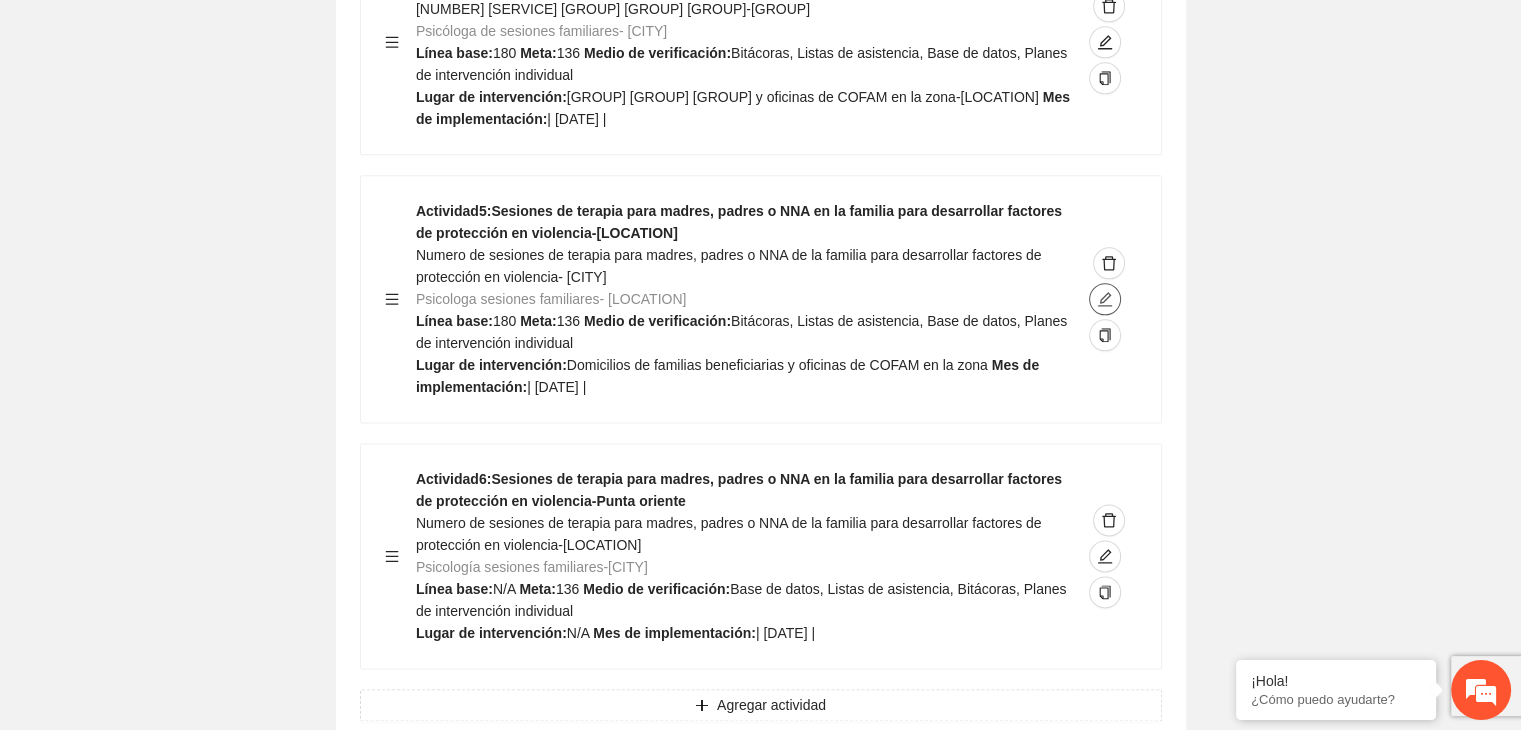 click 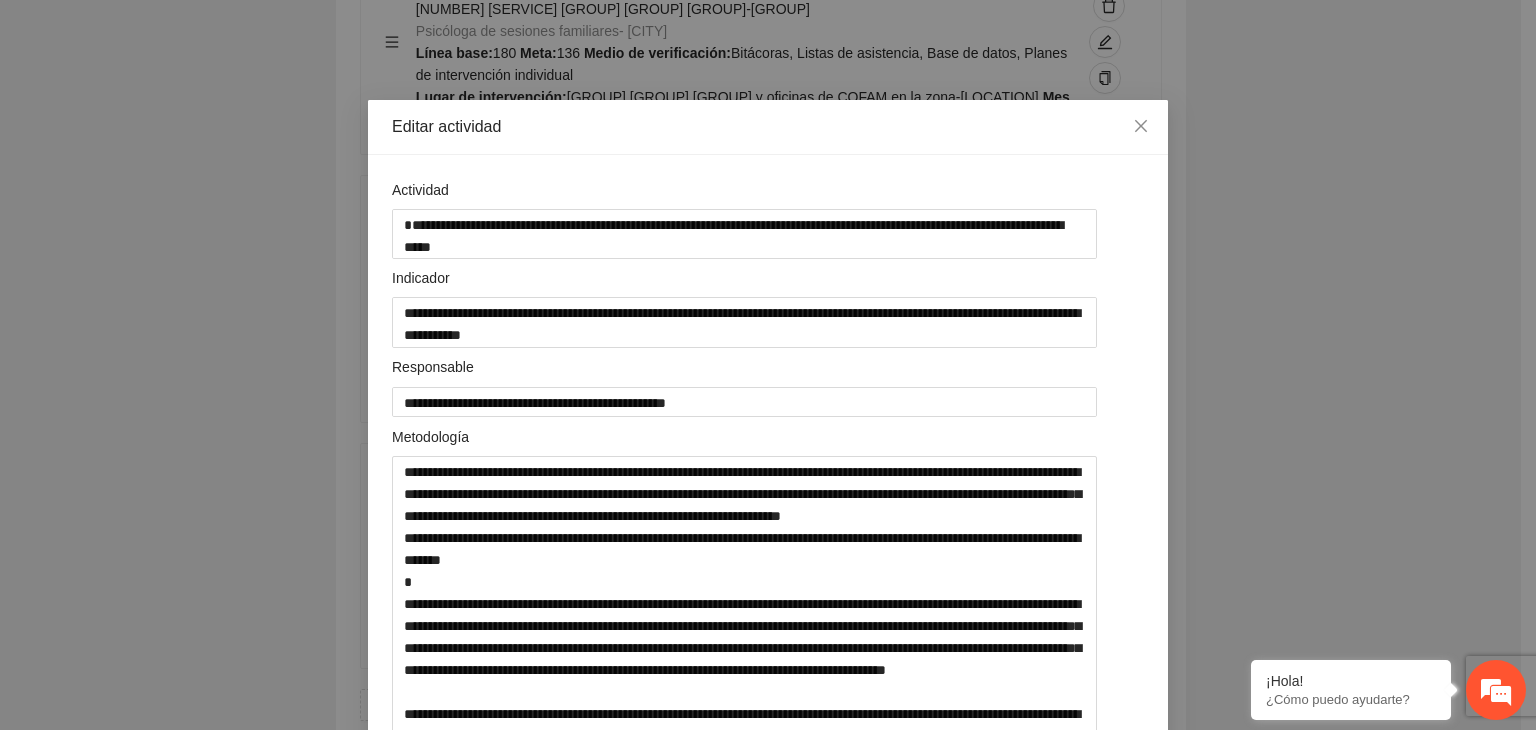 click on "**********" at bounding box center (768, 365) 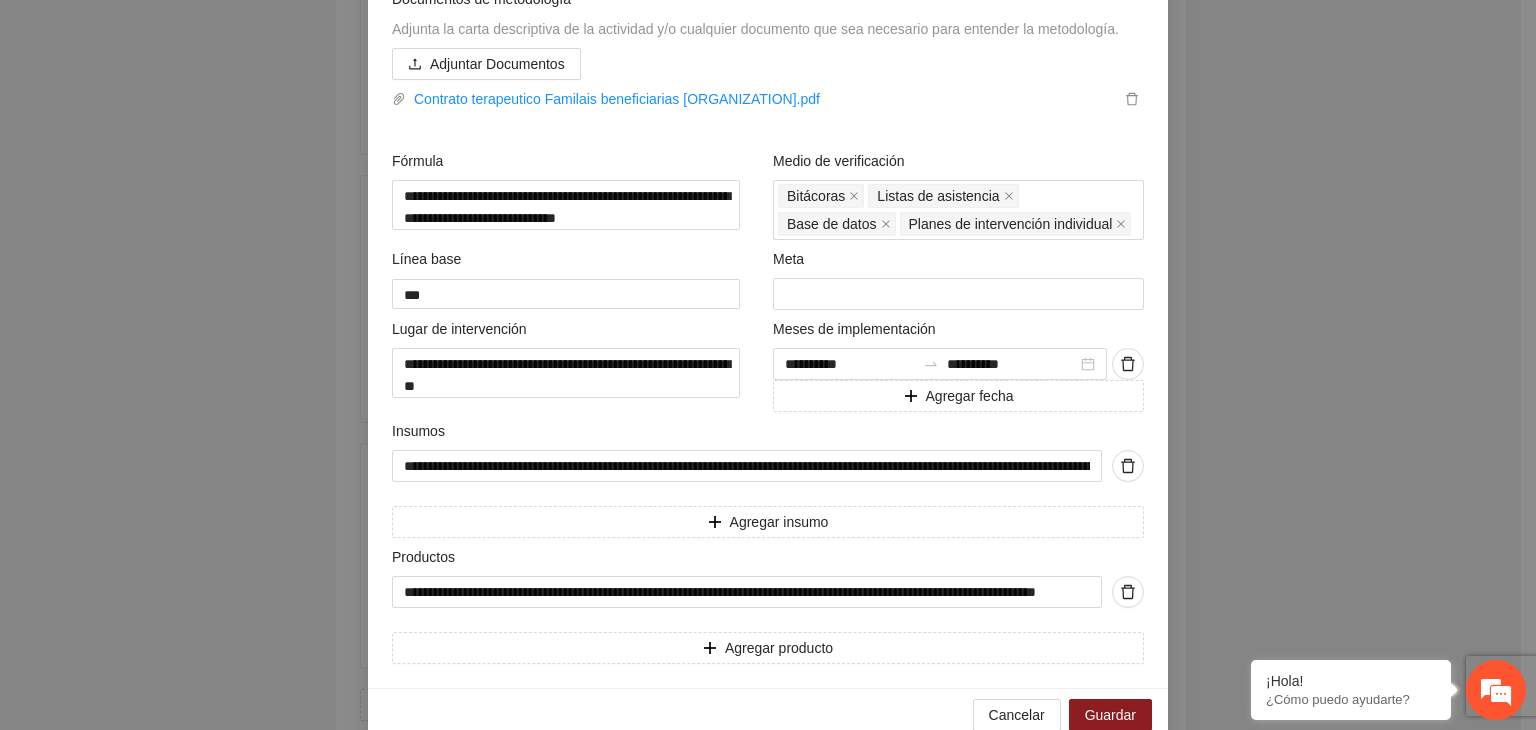 scroll, scrollTop: 880, scrollLeft: 0, axis: vertical 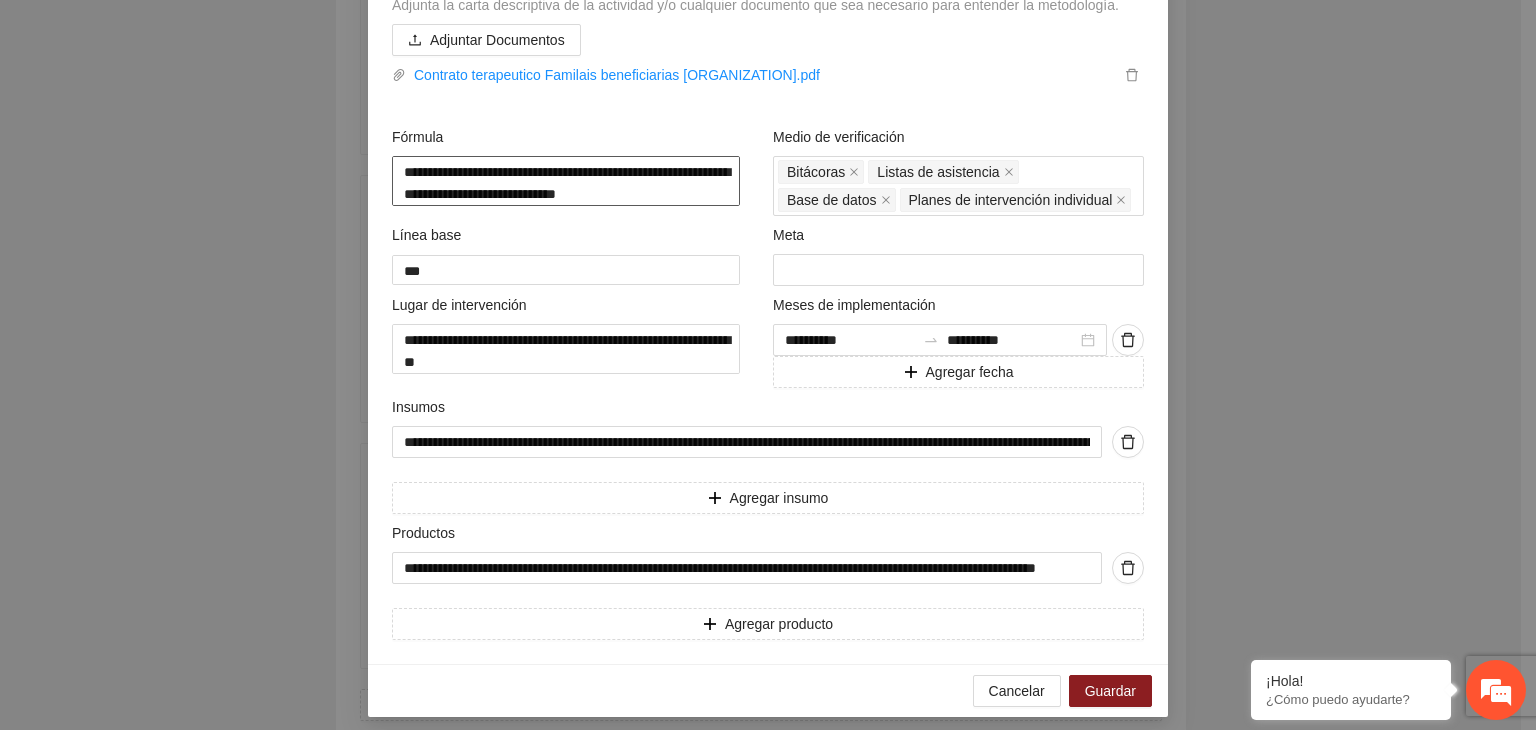 drag, startPoint x: 684, startPoint y: 225, endPoint x: 340, endPoint y: 187, distance: 346.09247 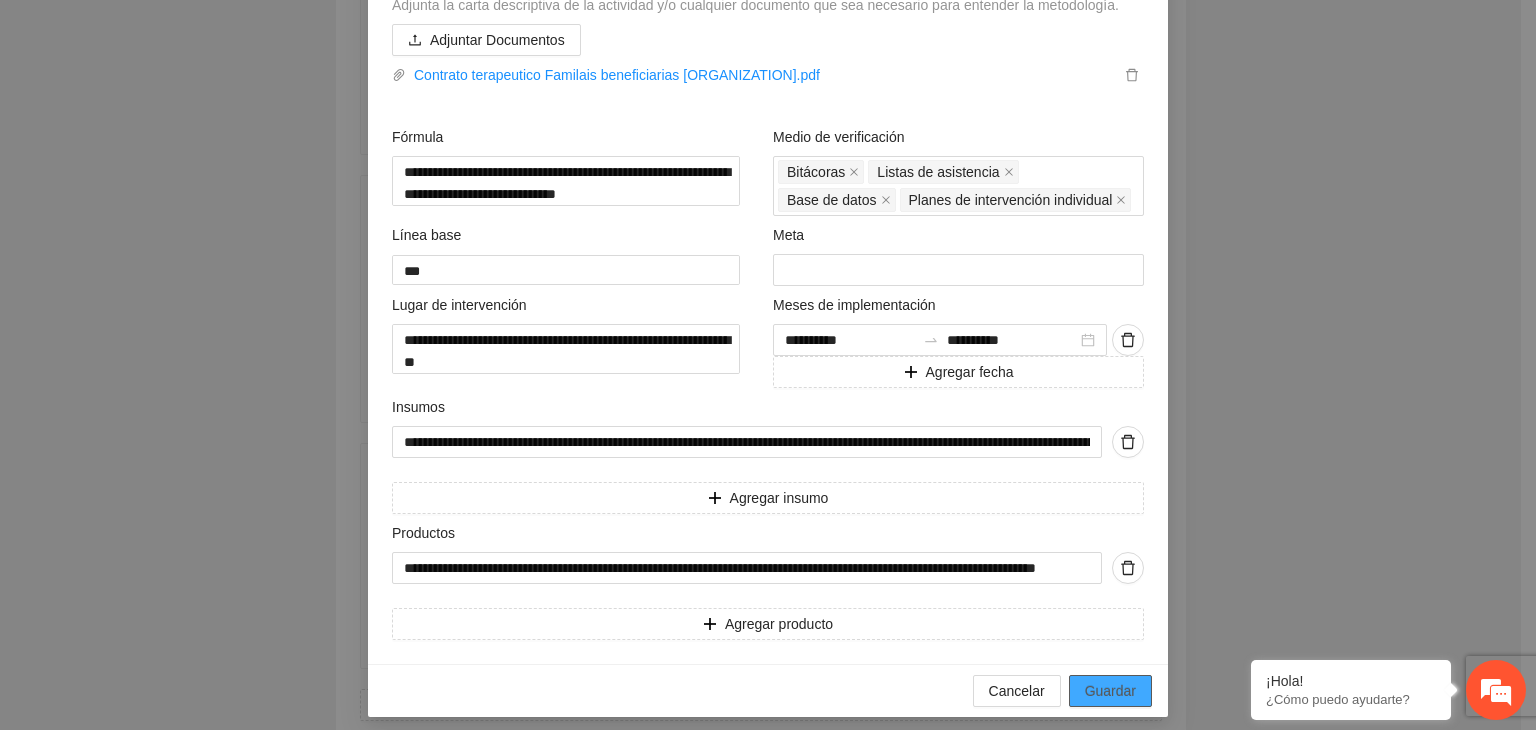 click on "Guardar" at bounding box center [1110, 691] 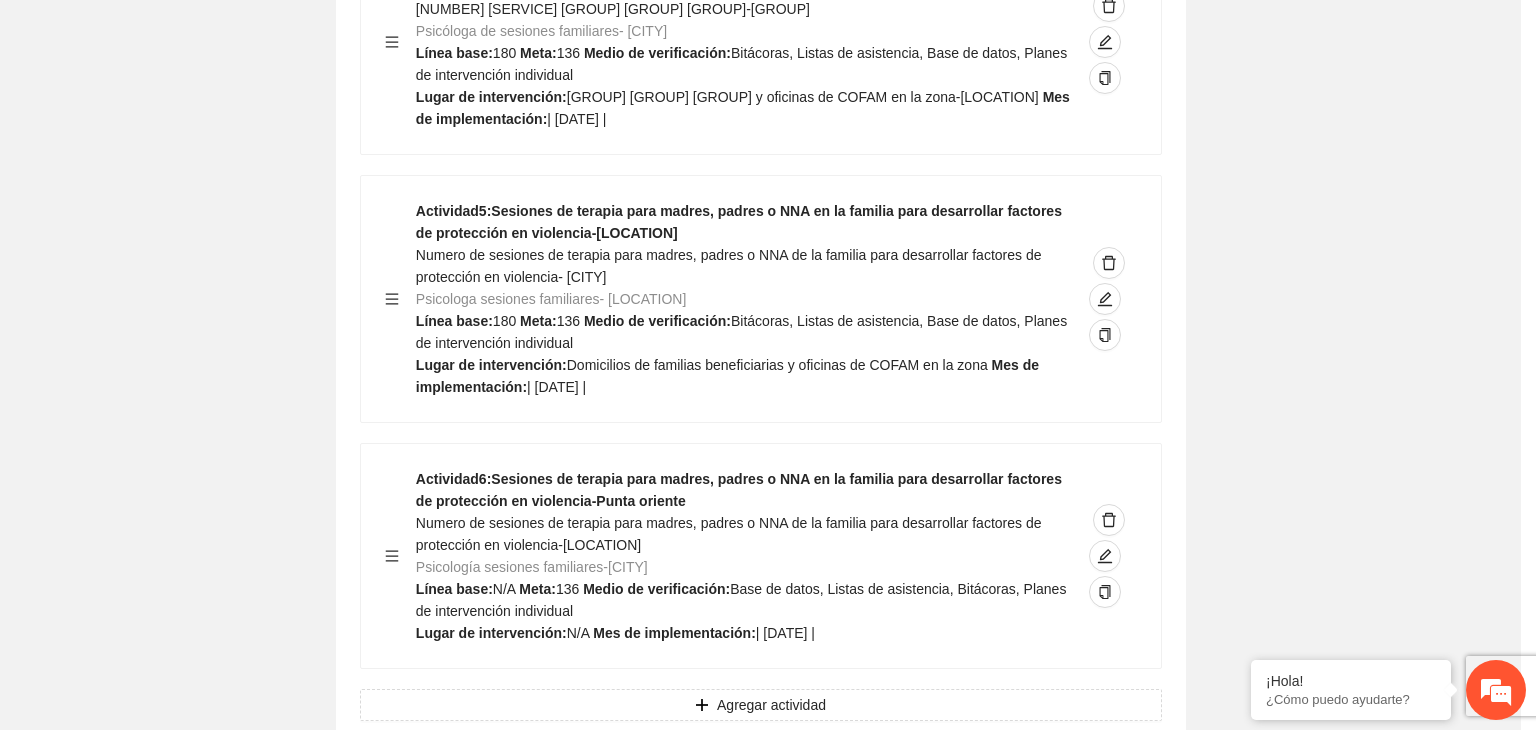 scroll, scrollTop: 234, scrollLeft: 0, axis: vertical 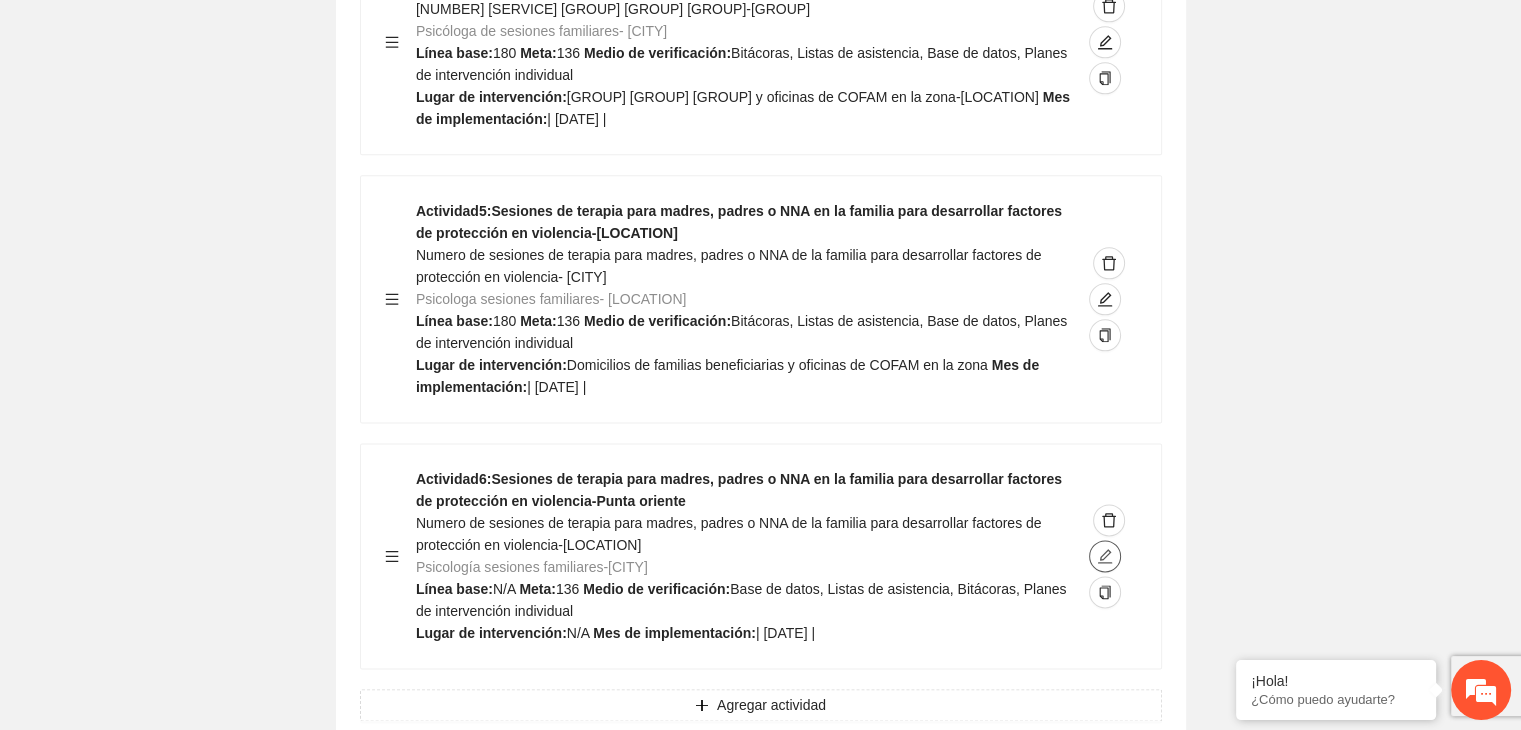 click 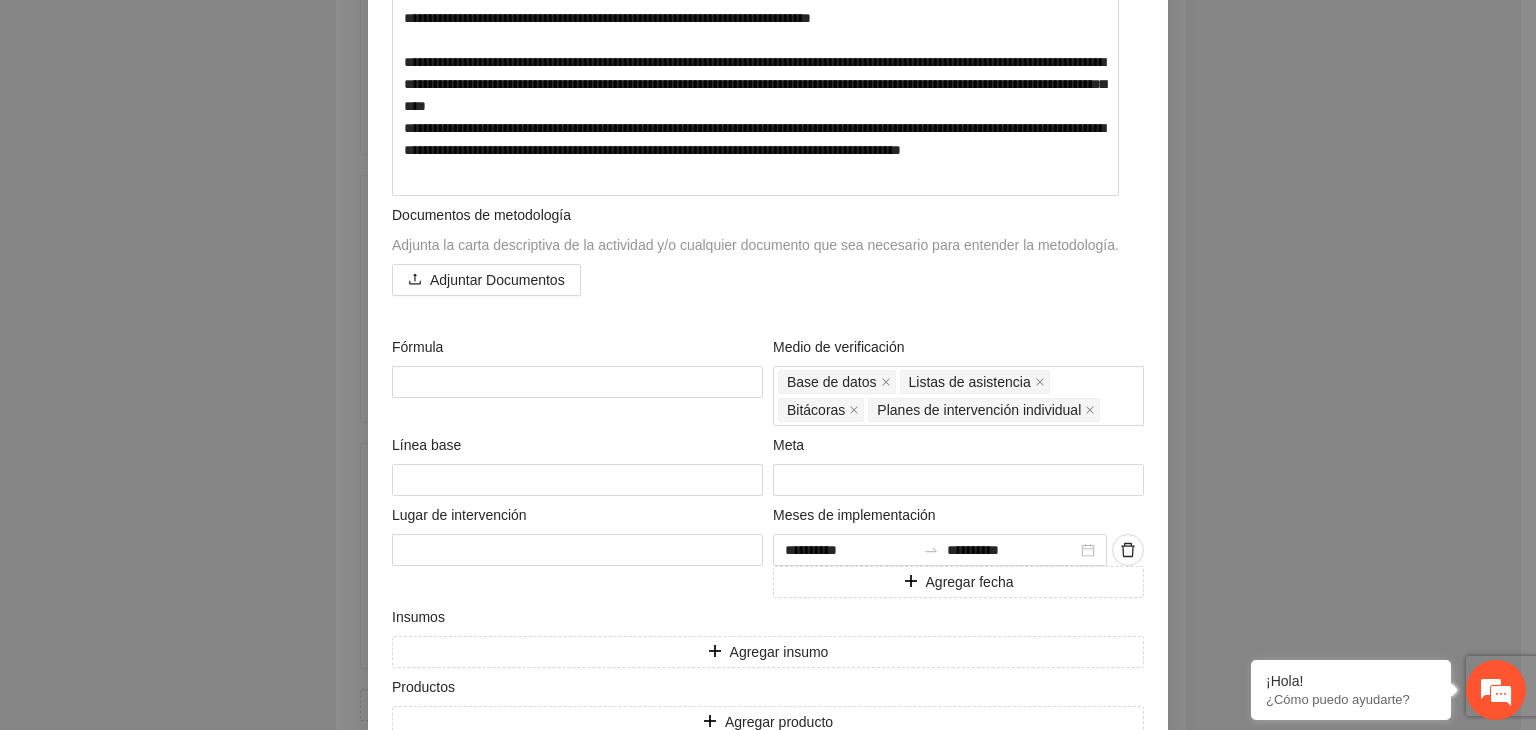 scroll, scrollTop: 680, scrollLeft: 0, axis: vertical 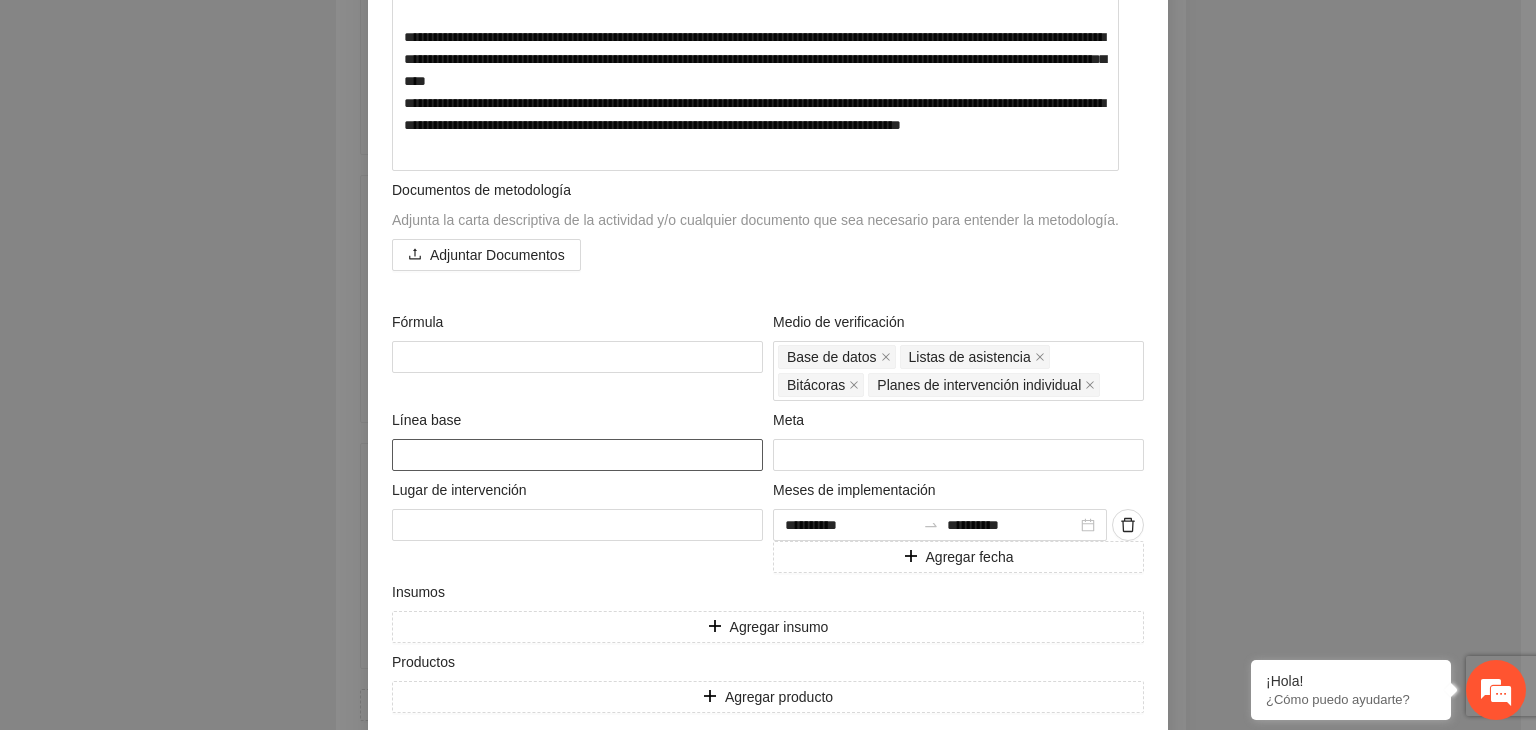 click at bounding box center (577, 455) 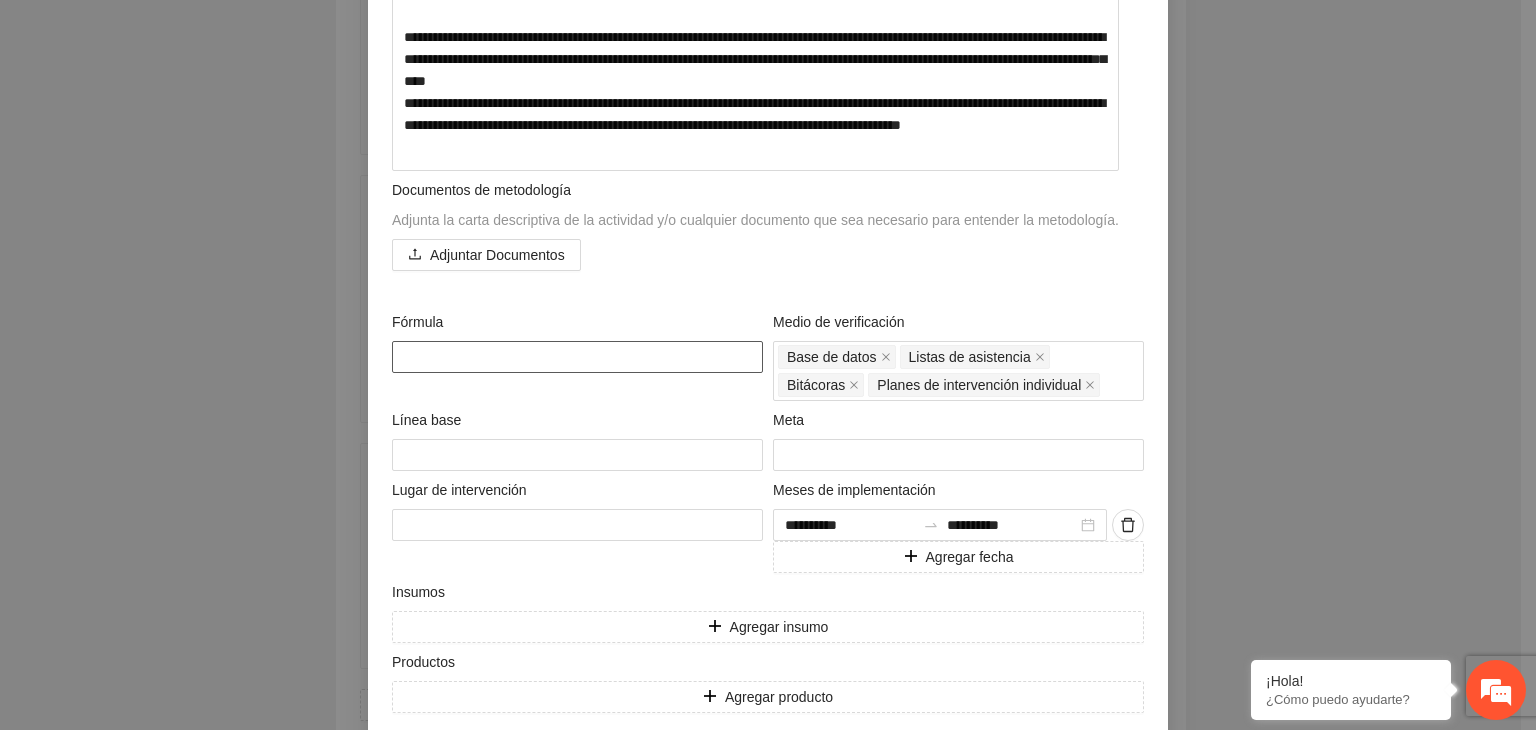 drag, startPoint x: 427, startPoint y: 471, endPoint x: 402, endPoint y: 365, distance: 108.90822 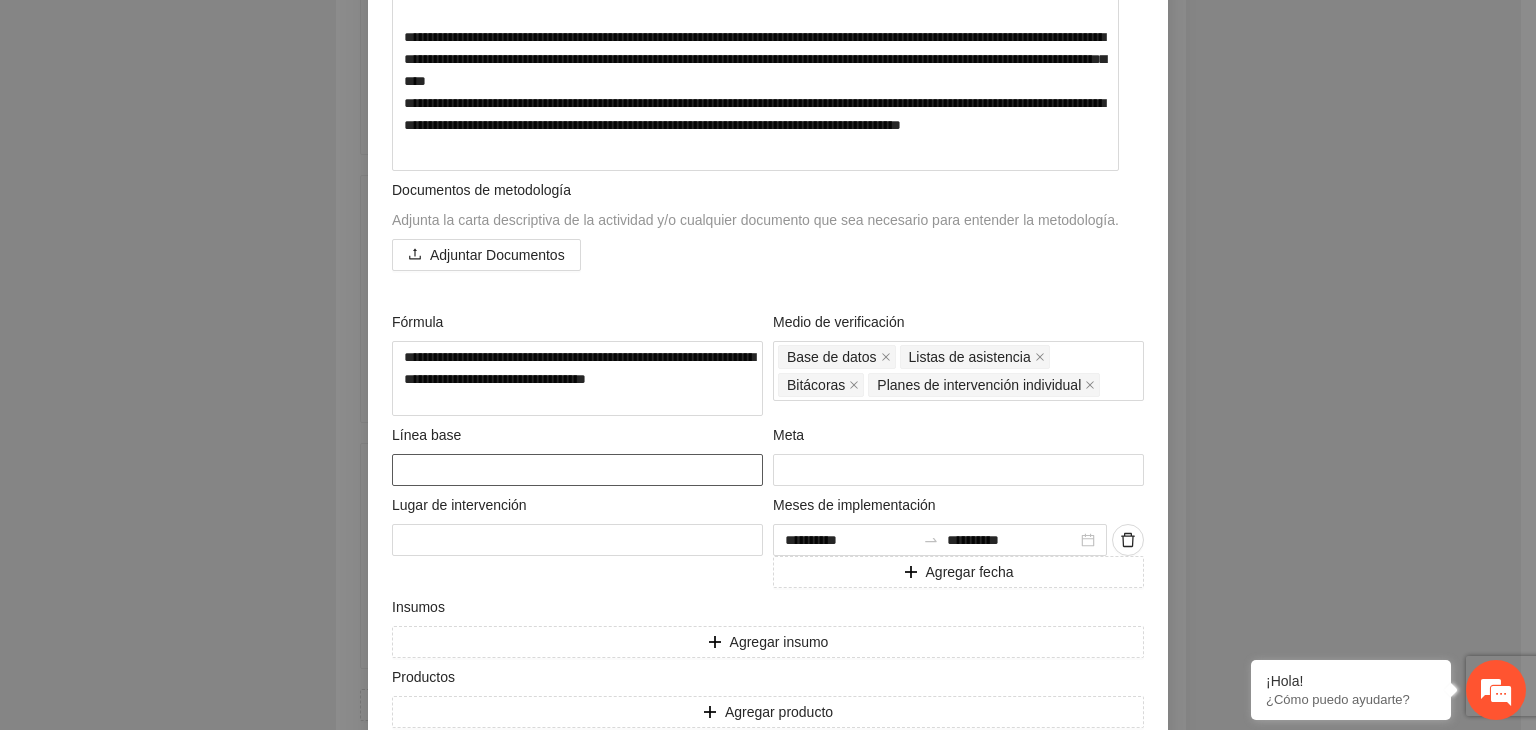 click at bounding box center (577, 470) 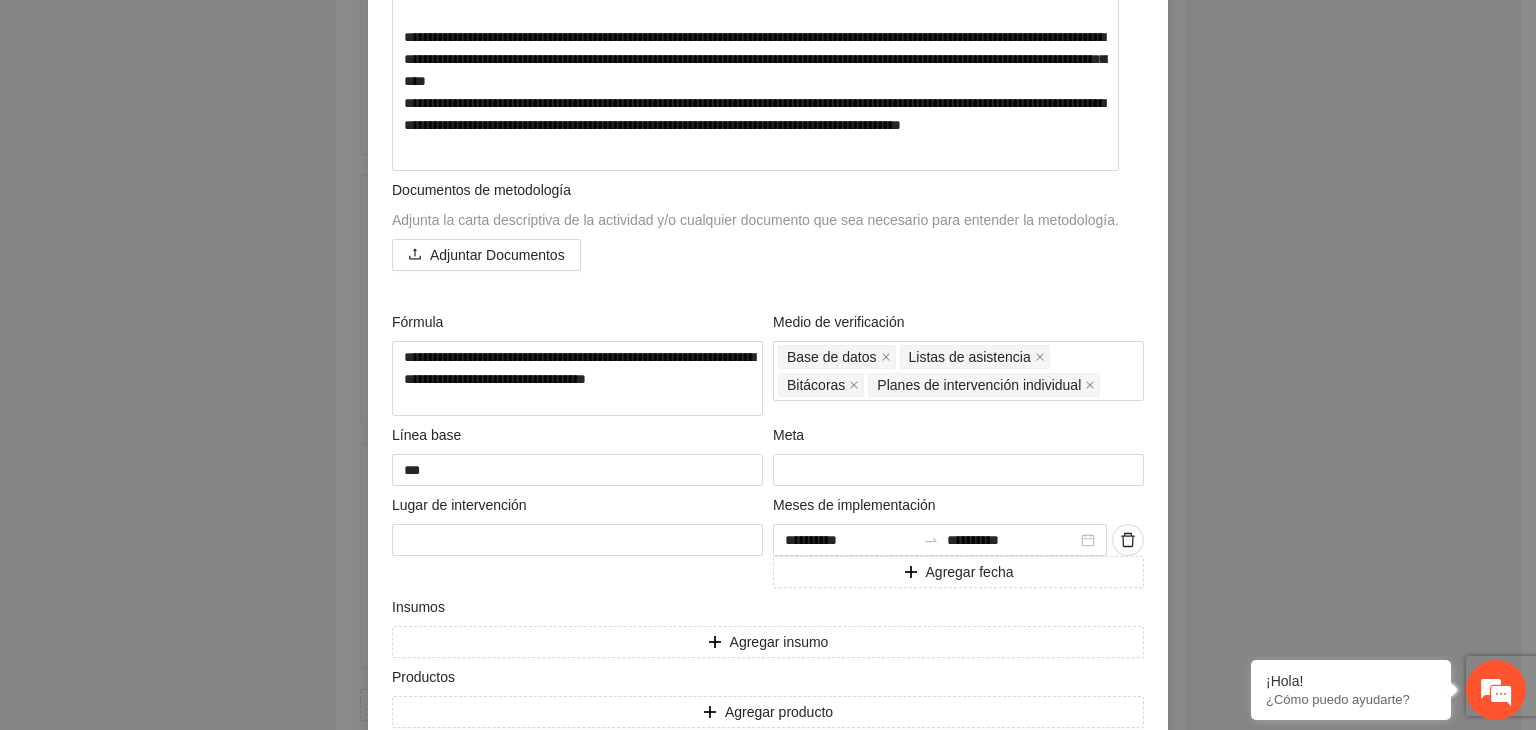 click on "**********" at bounding box center [768, 365] 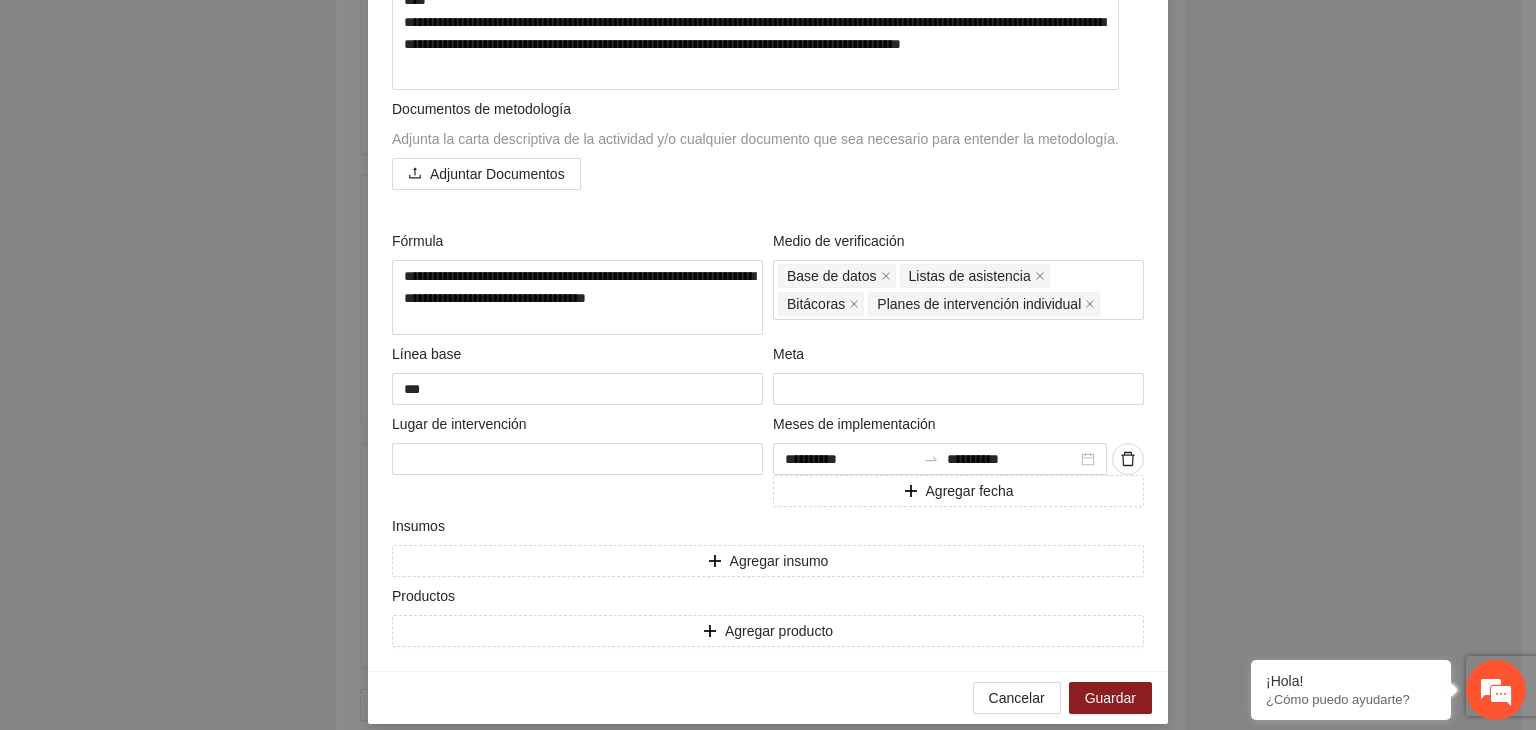 scroll, scrollTop: 796, scrollLeft: 0, axis: vertical 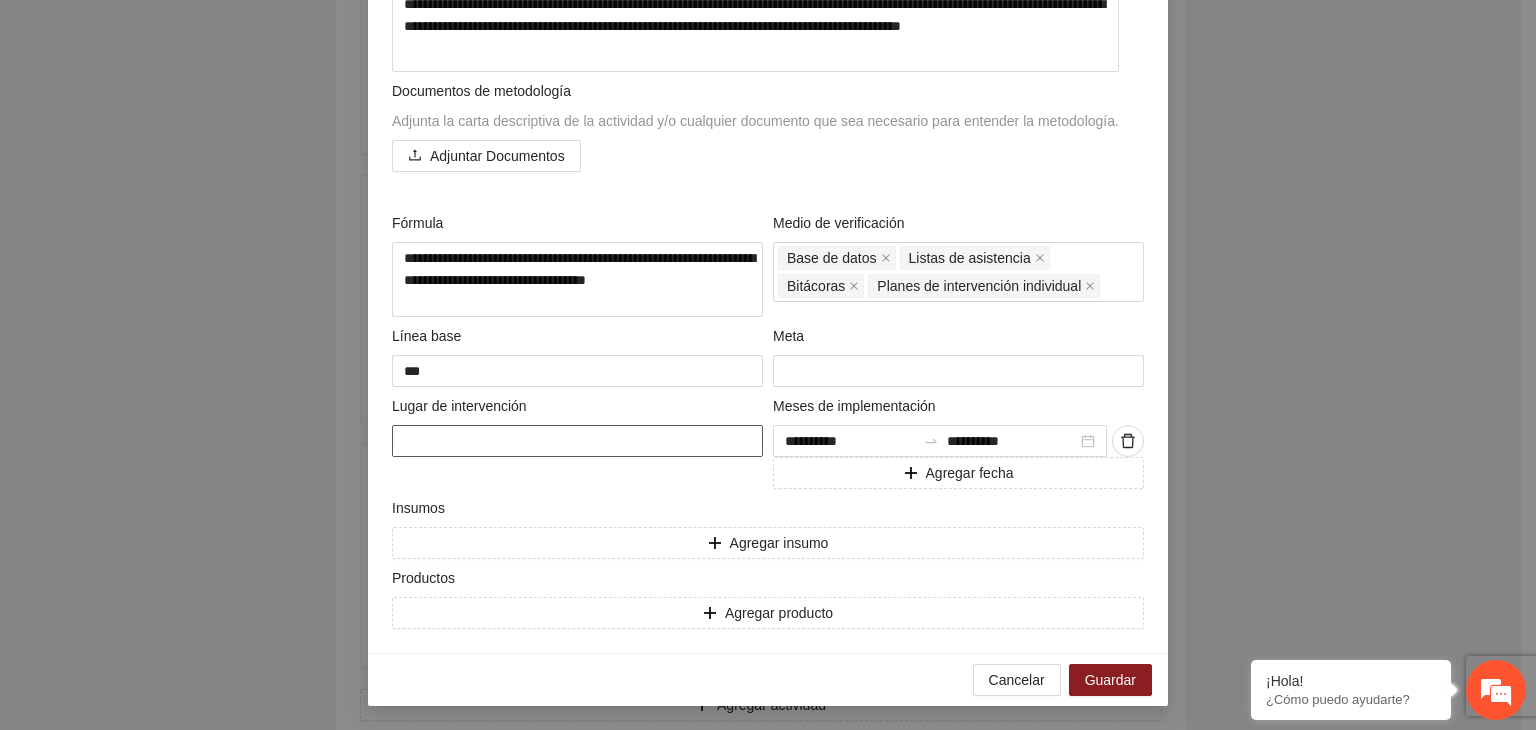 click at bounding box center (577, 441) 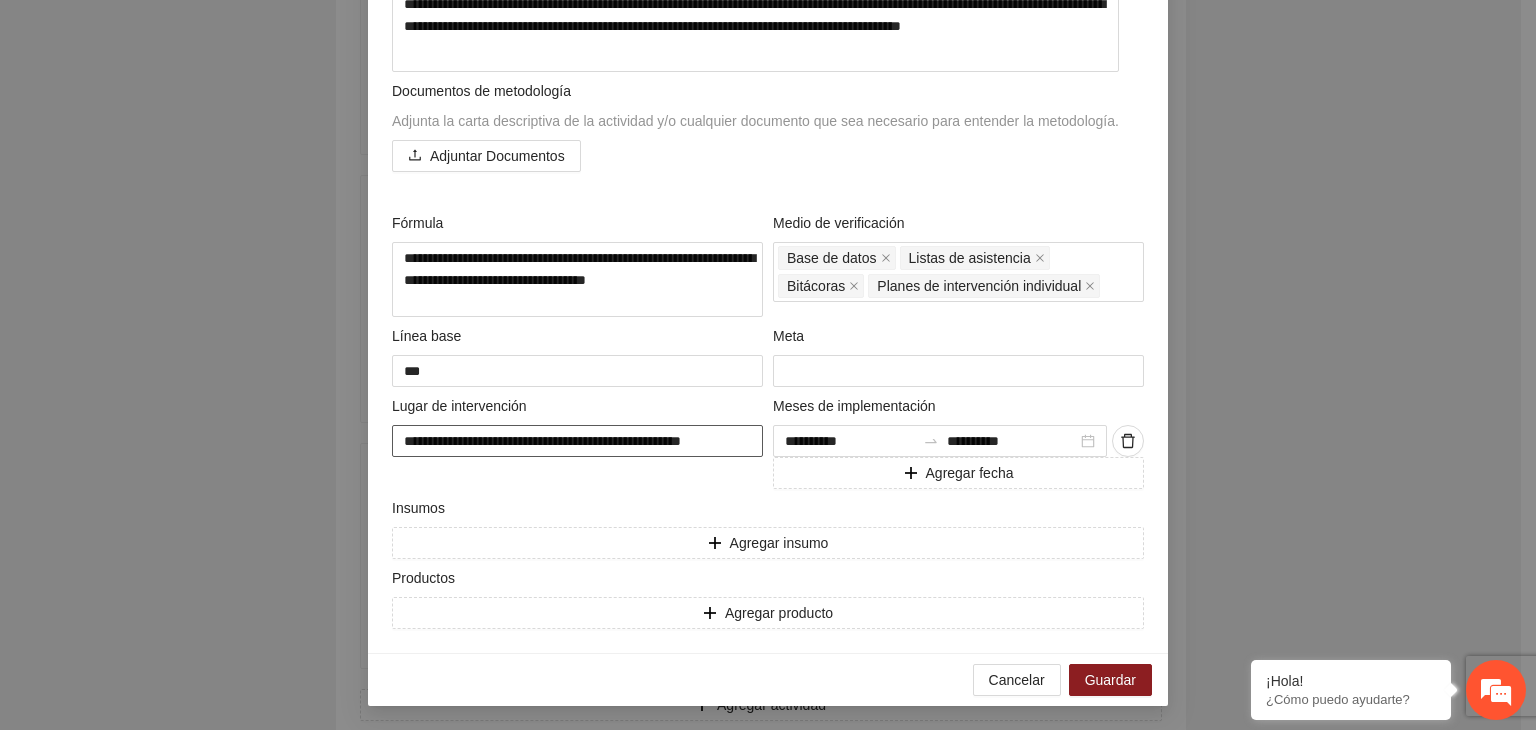 click on "**********" at bounding box center [577, 441] 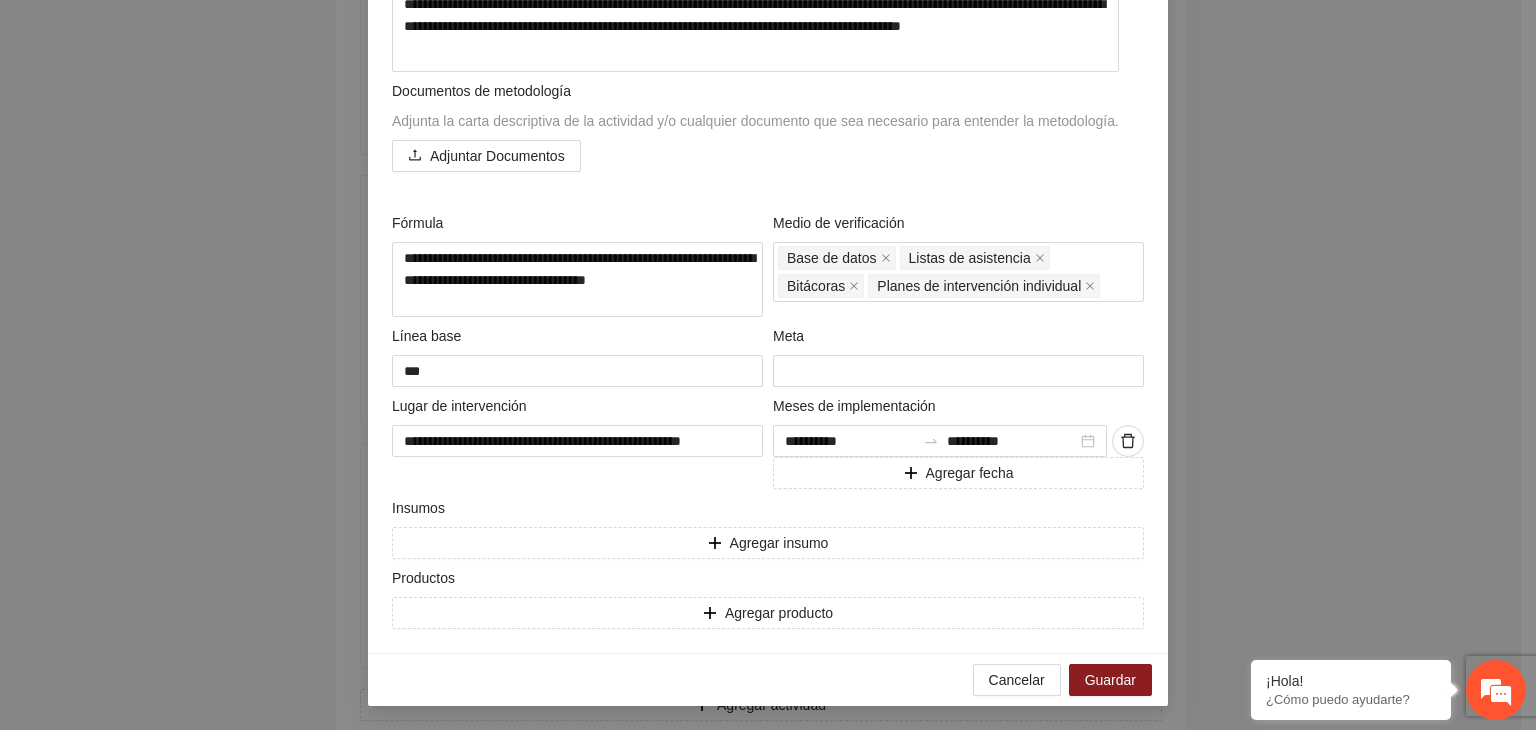 click on "**********" at bounding box center [768, 365] 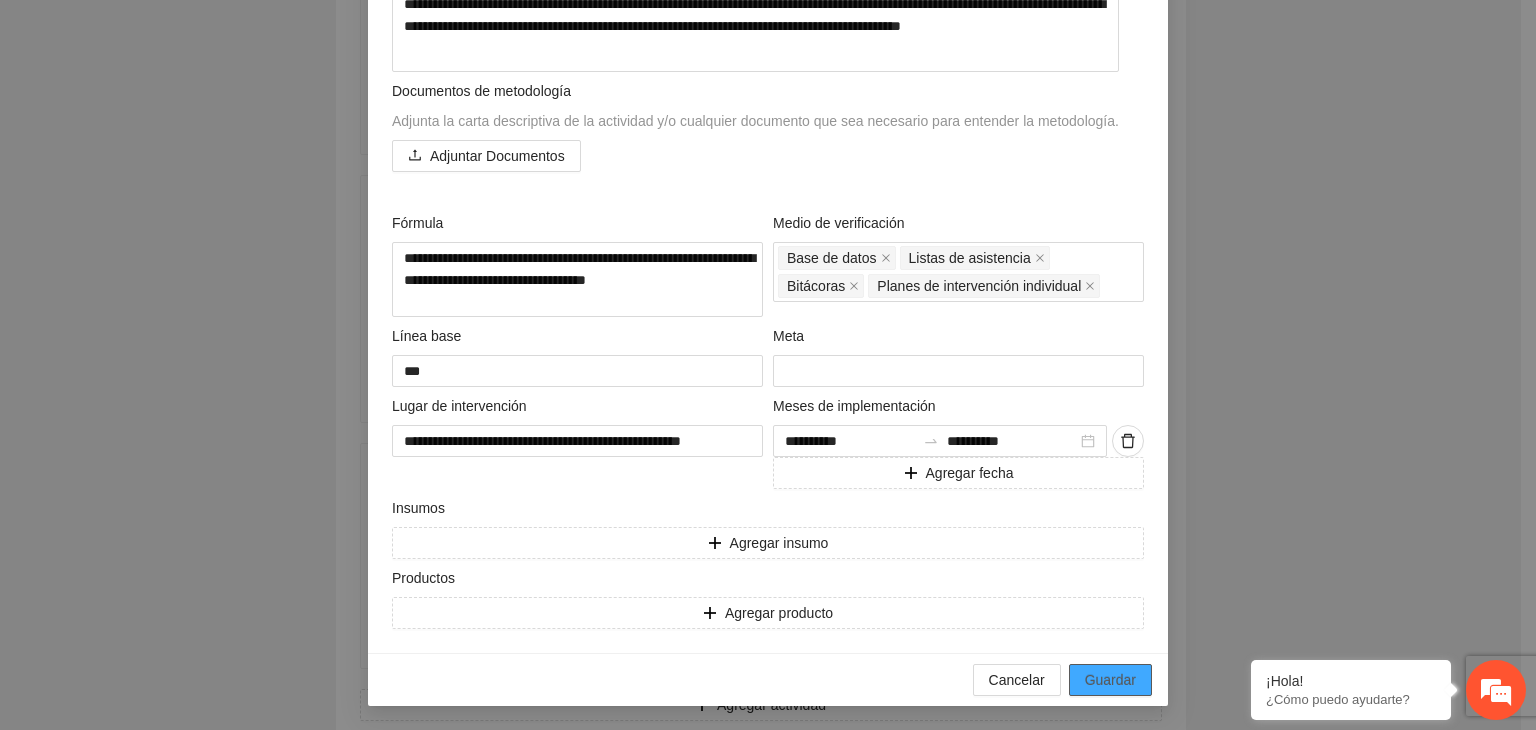 click on "Guardar" at bounding box center [1110, 680] 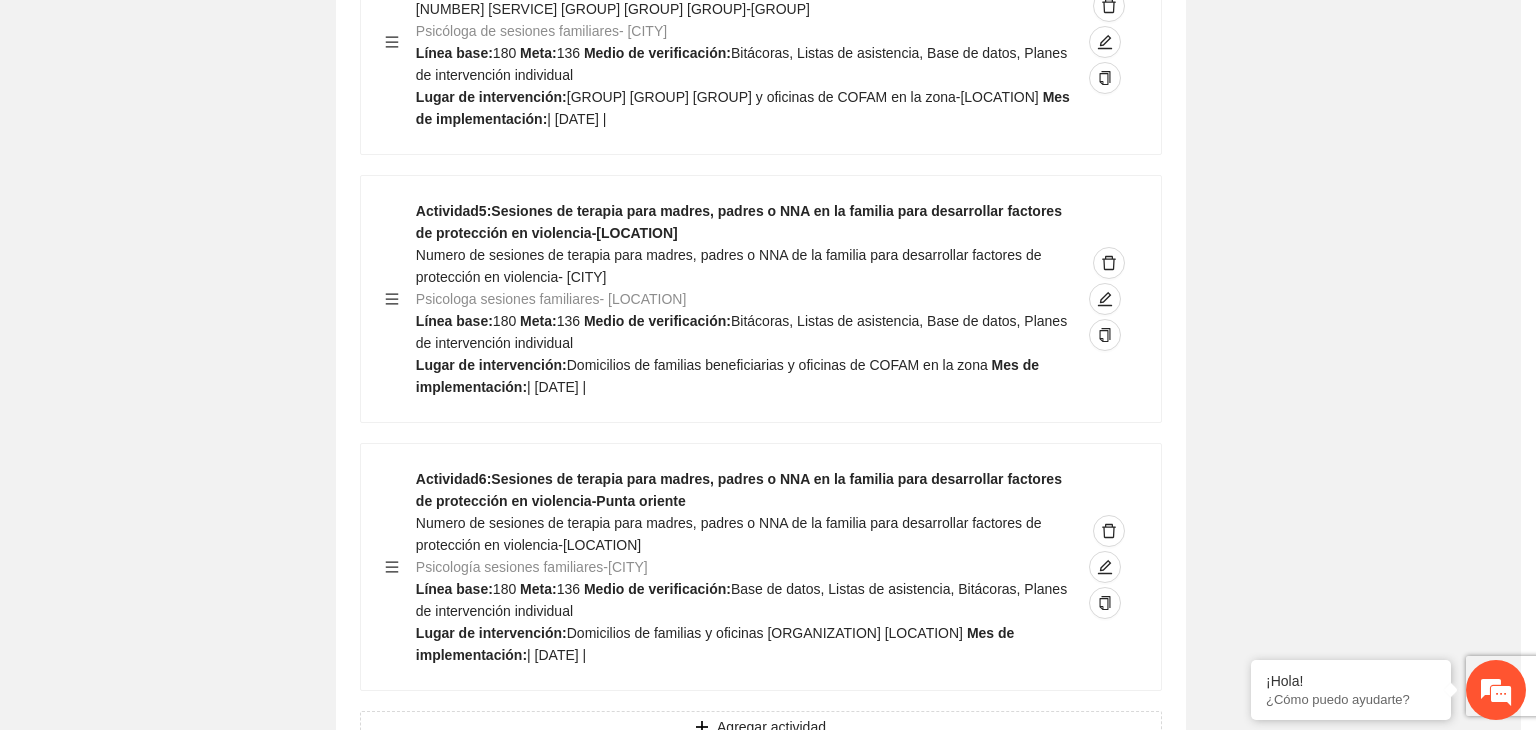scroll, scrollTop: 204, scrollLeft: 0, axis: vertical 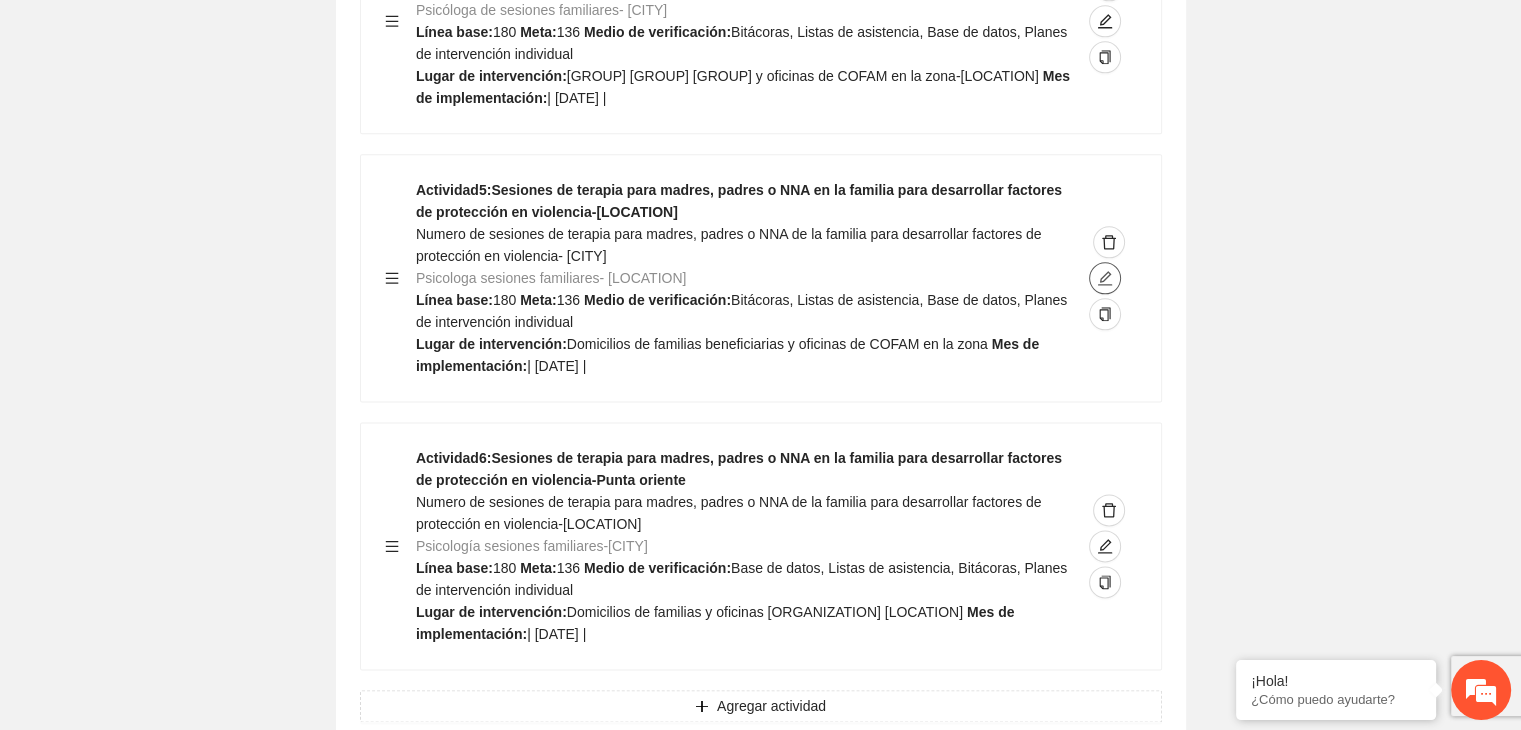click 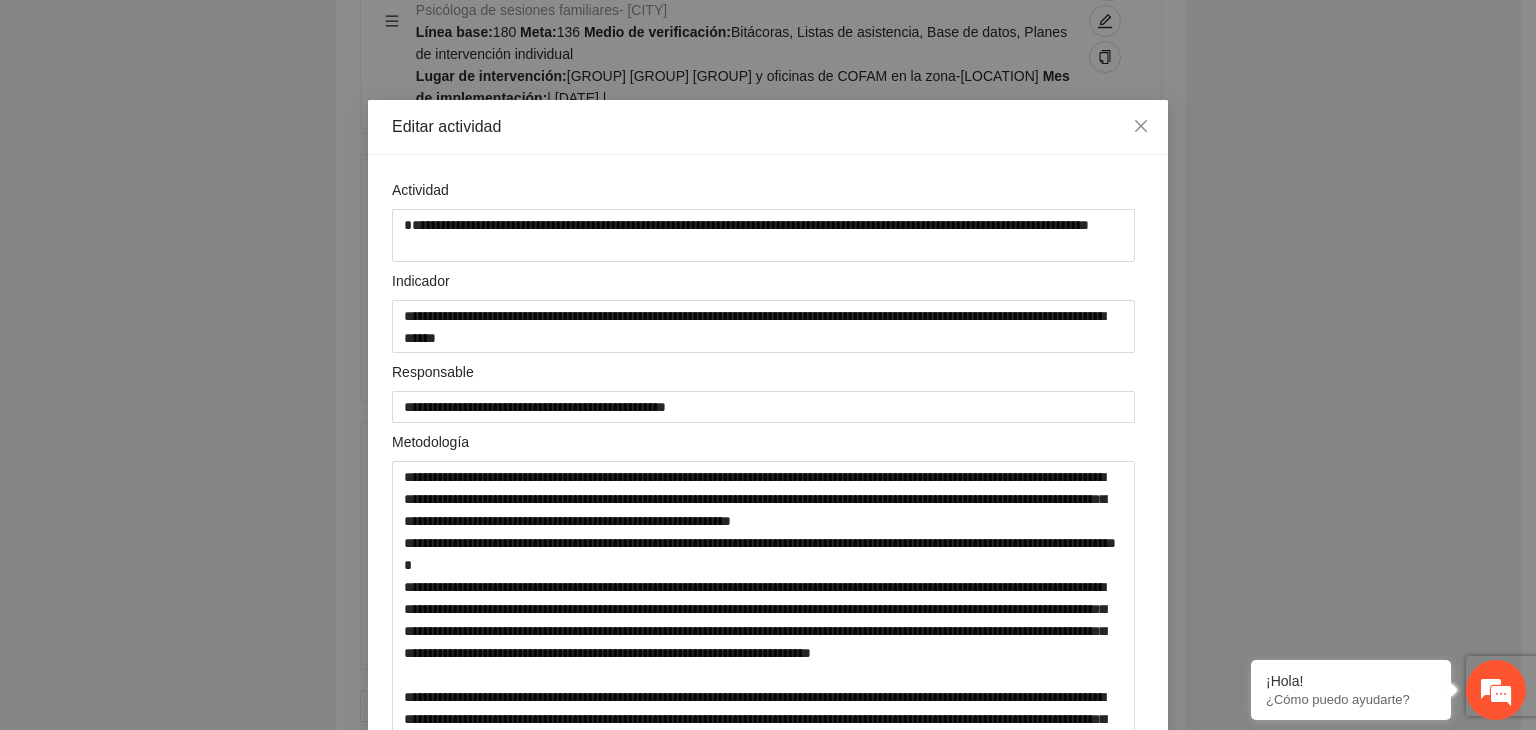 click on "**********" at bounding box center [768, 365] 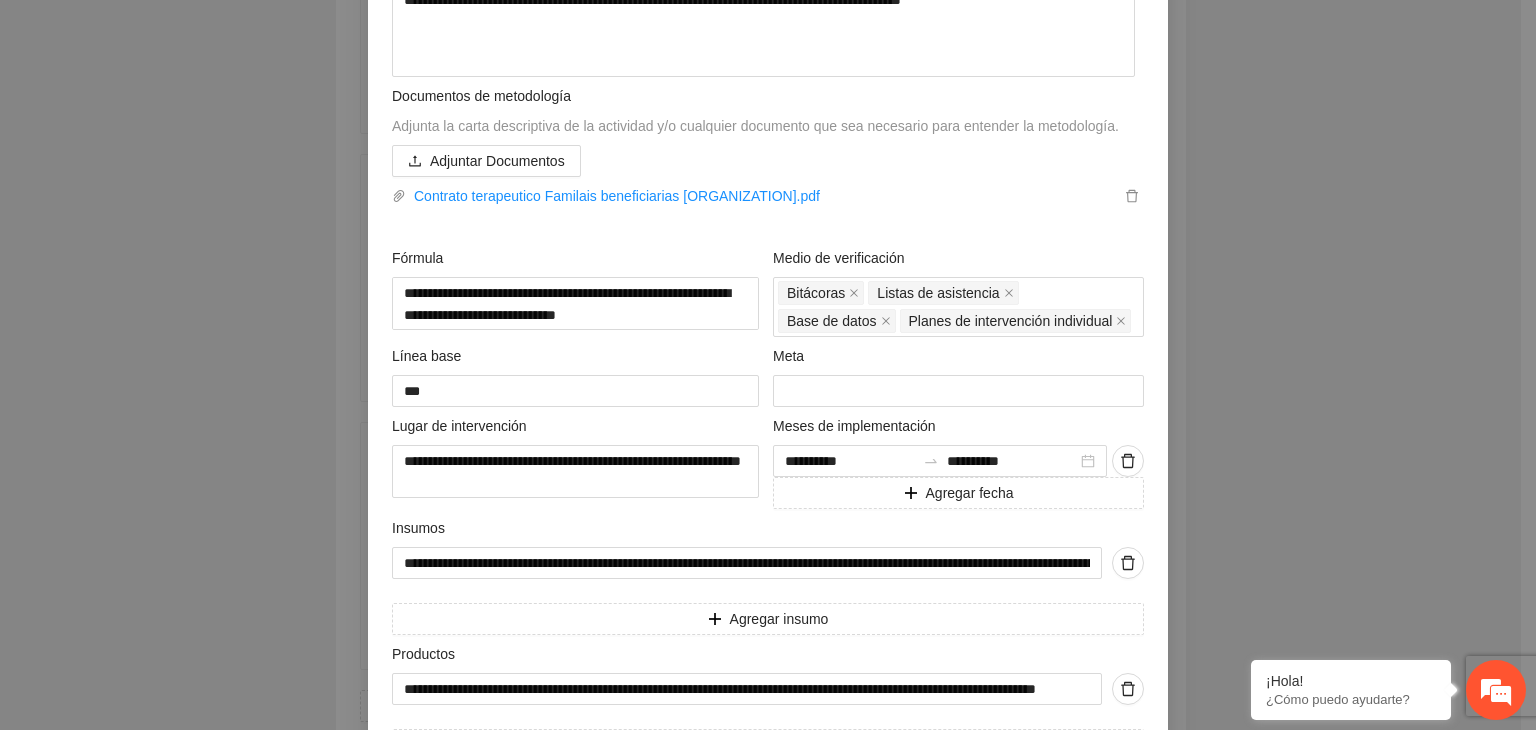 scroll, scrollTop: 922, scrollLeft: 0, axis: vertical 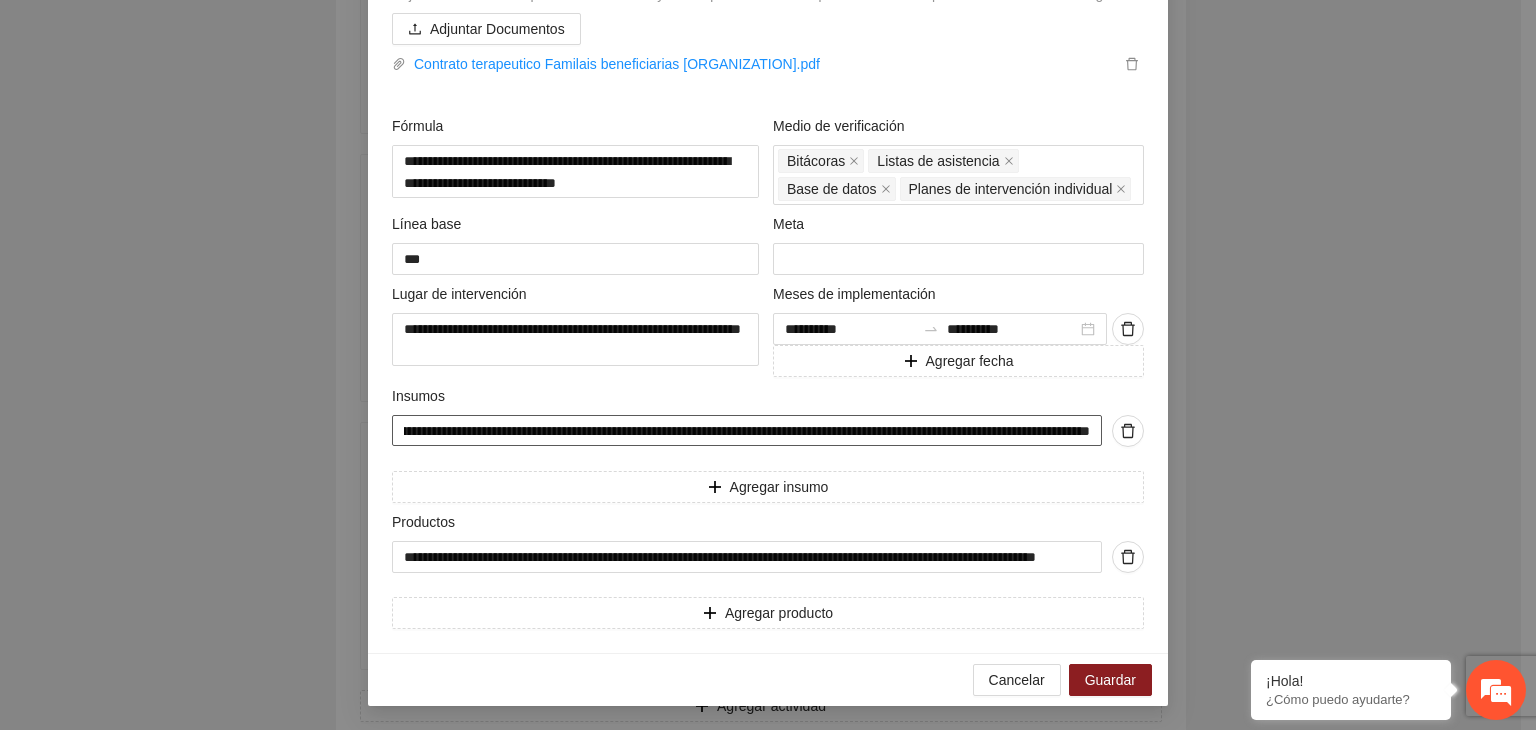 drag, startPoint x: 397, startPoint y: 427, endPoint x: 1369, endPoint y: 387, distance: 972.8227 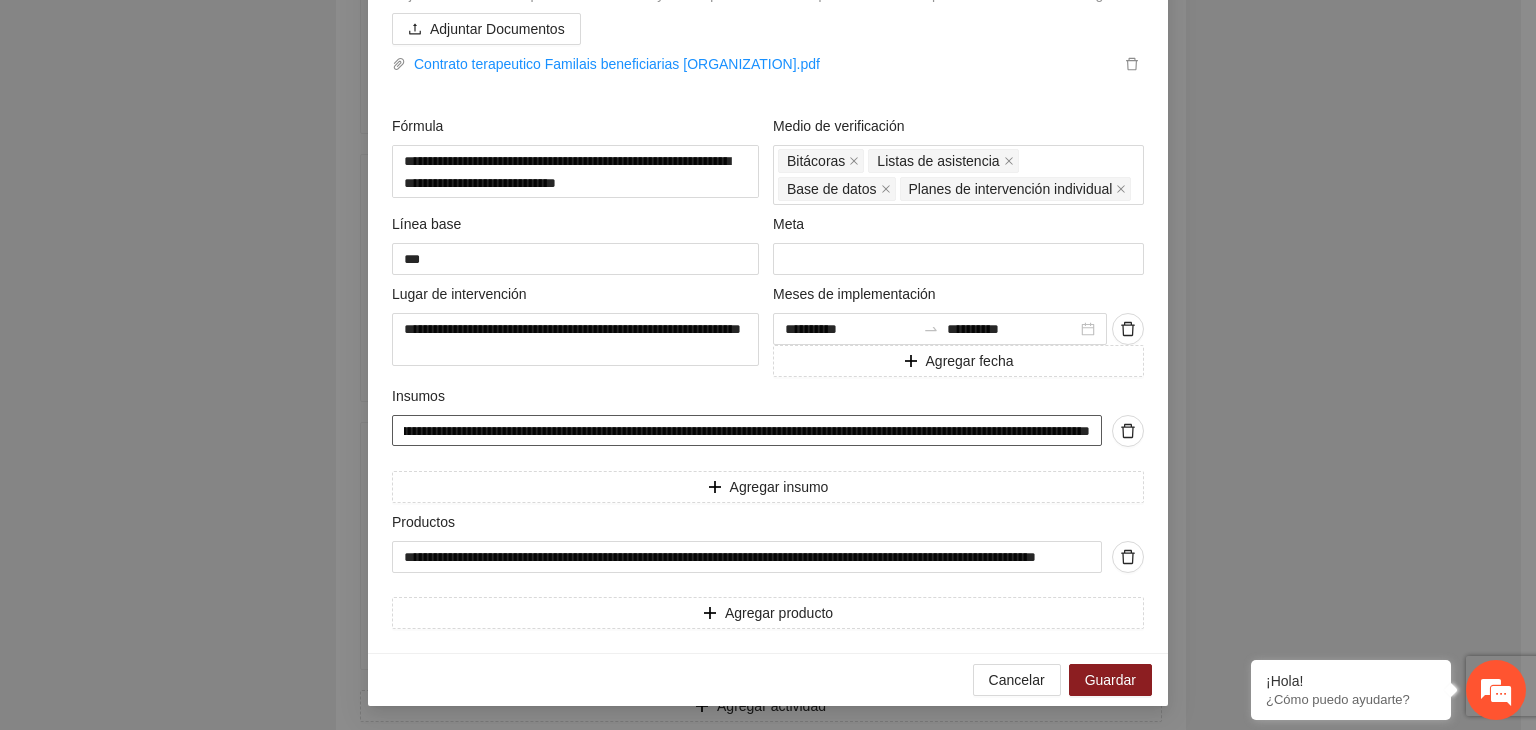 click on "**********" at bounding box center [747, 431] 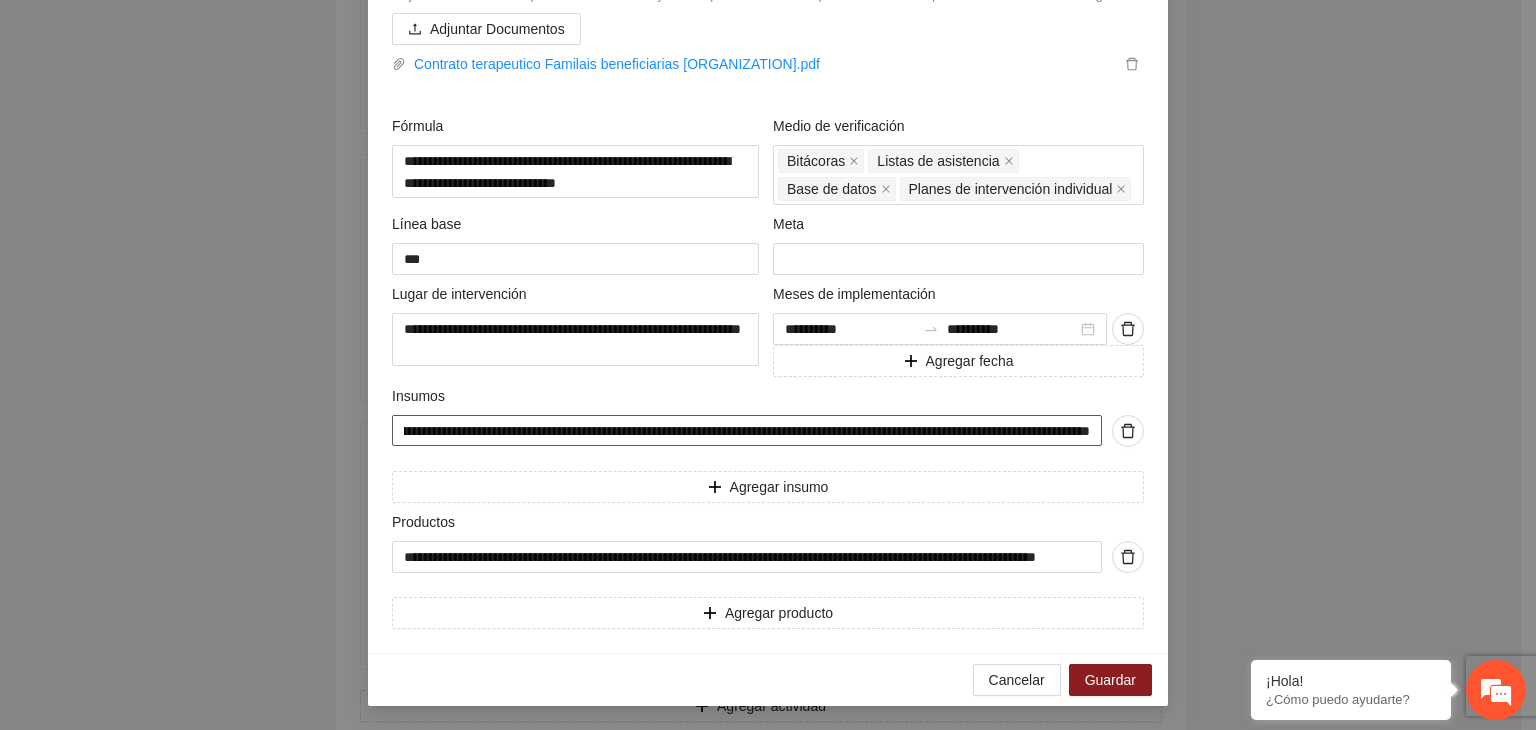 scroll, scrollTop: 0, scrollLeft: 0, axis: both 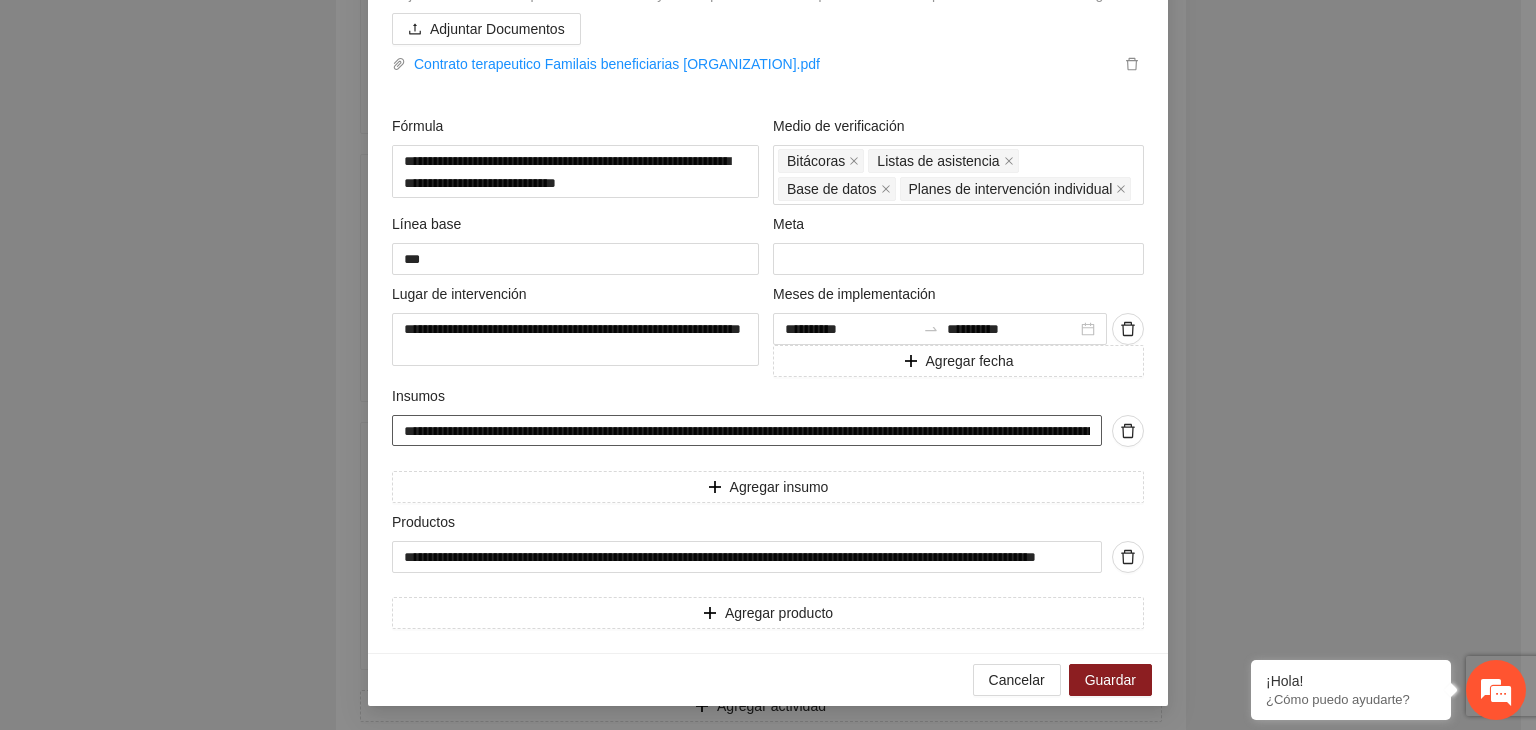click on "**********" at bounding box center (747, 431) 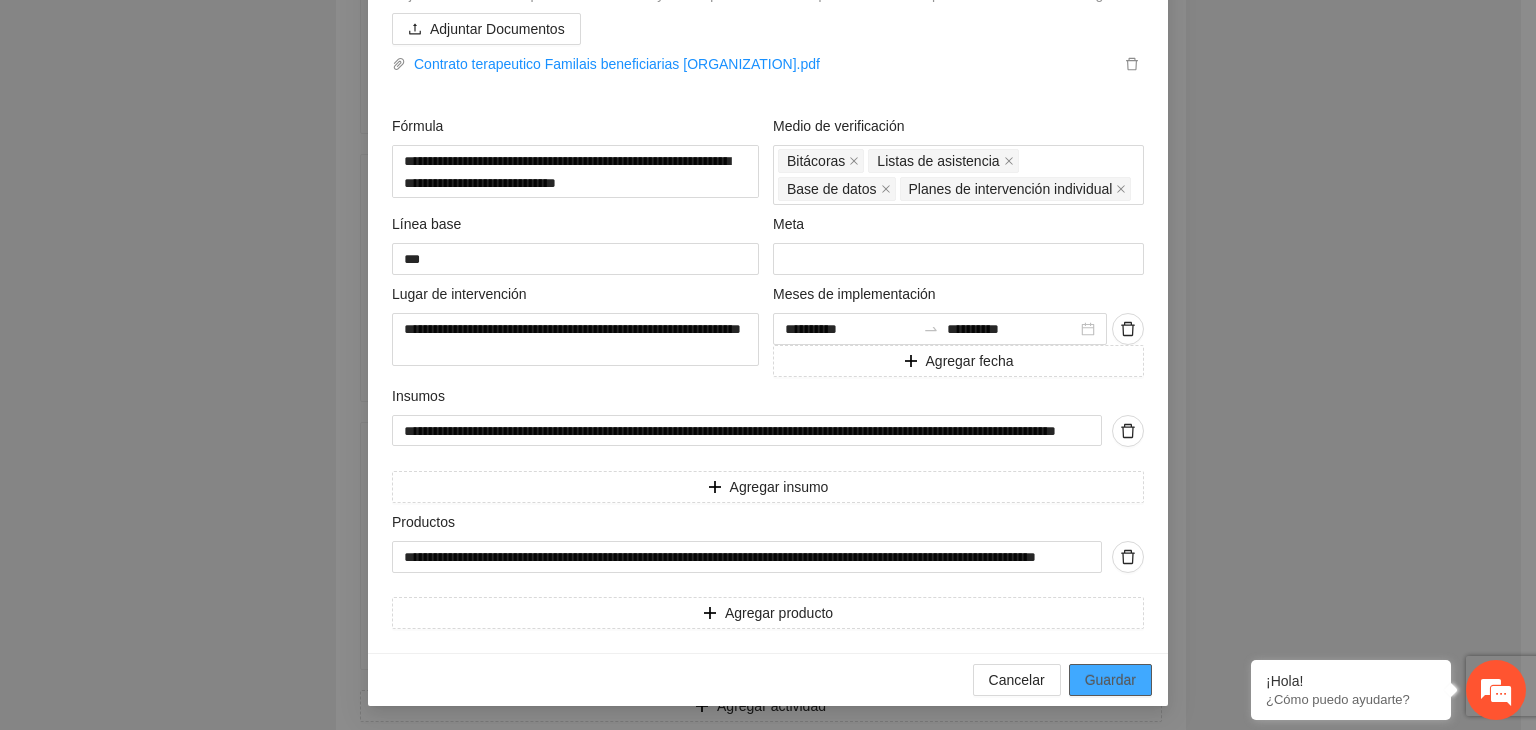 click on "Guardar" at bounding box center [1110, 680] 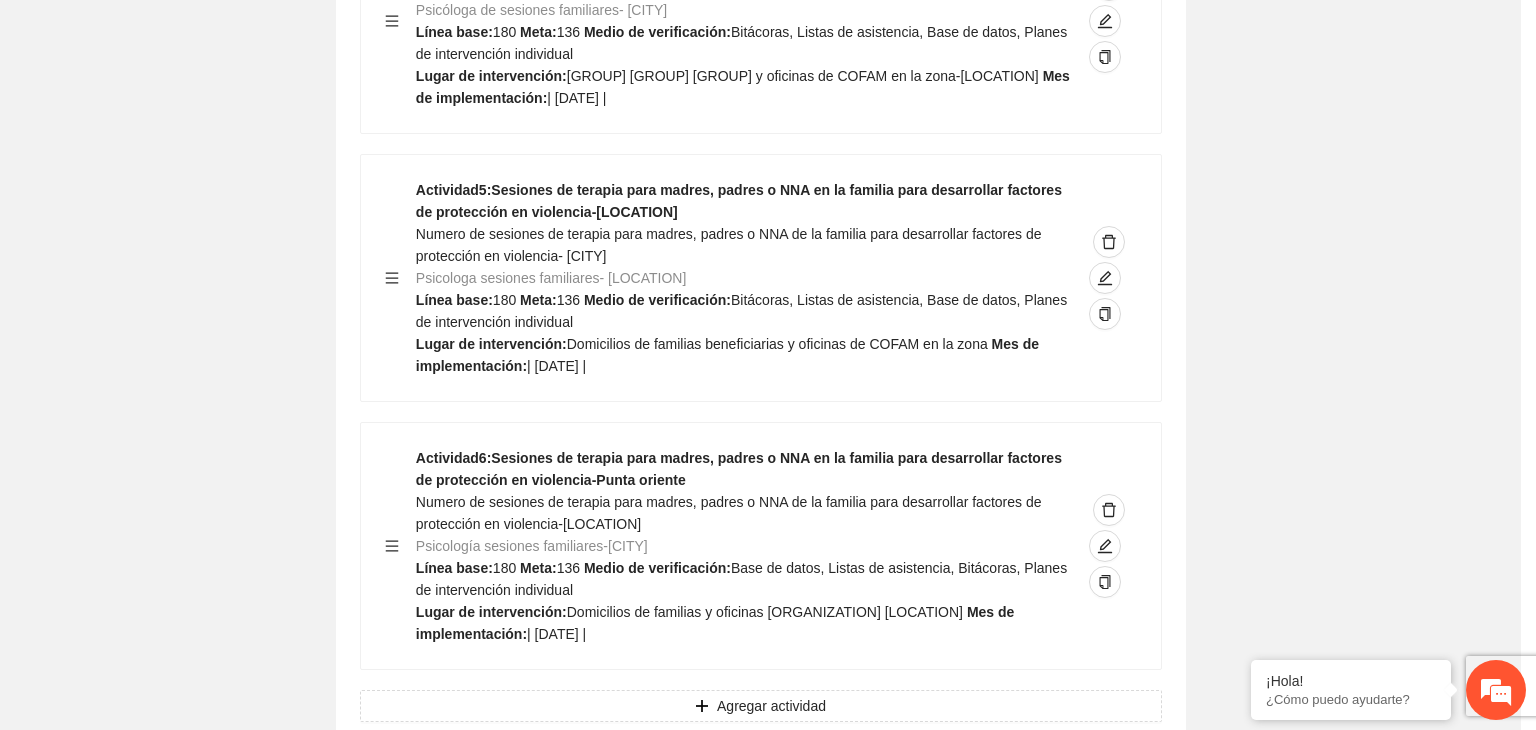 scroll, scrollTop: 234, scrollLeft: 0, axis: vertical 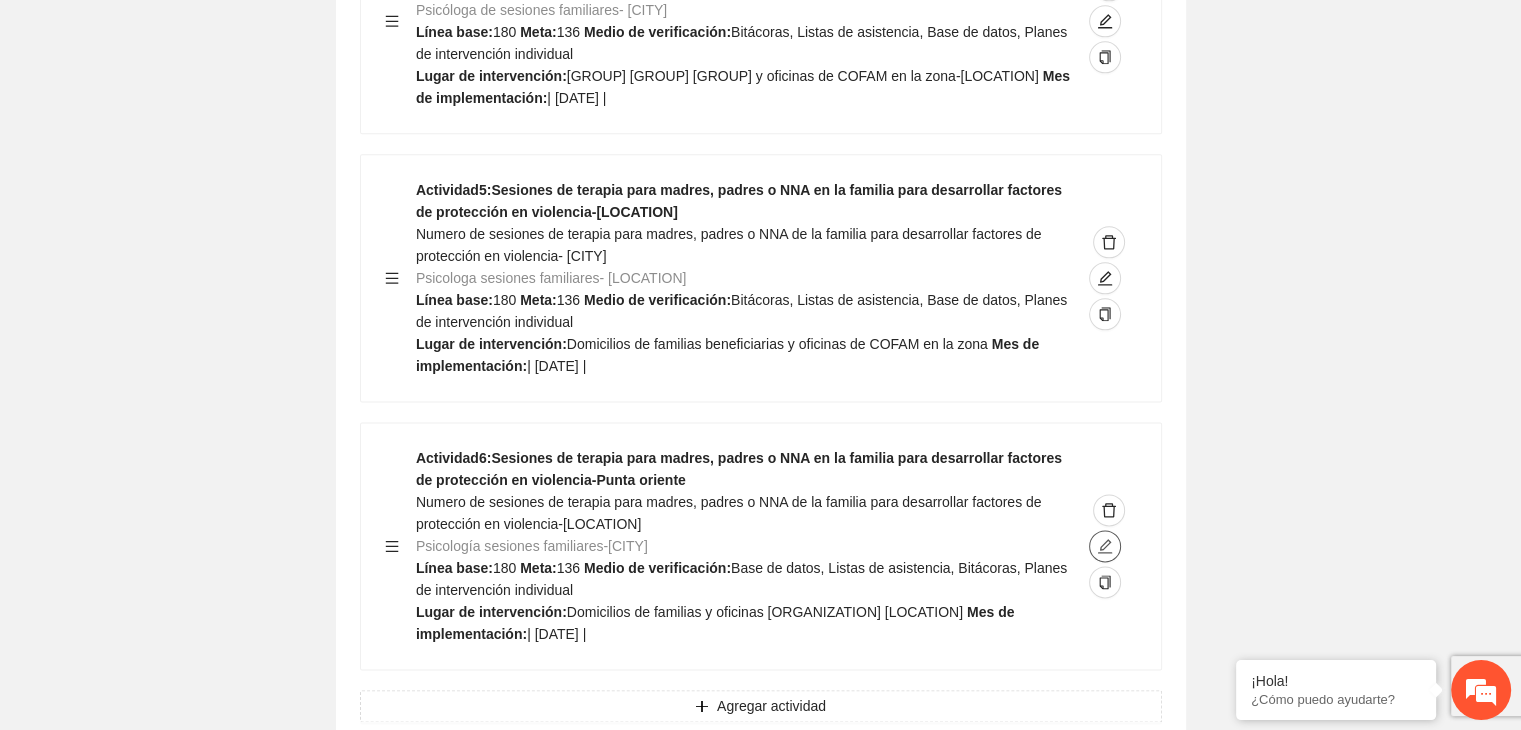 click 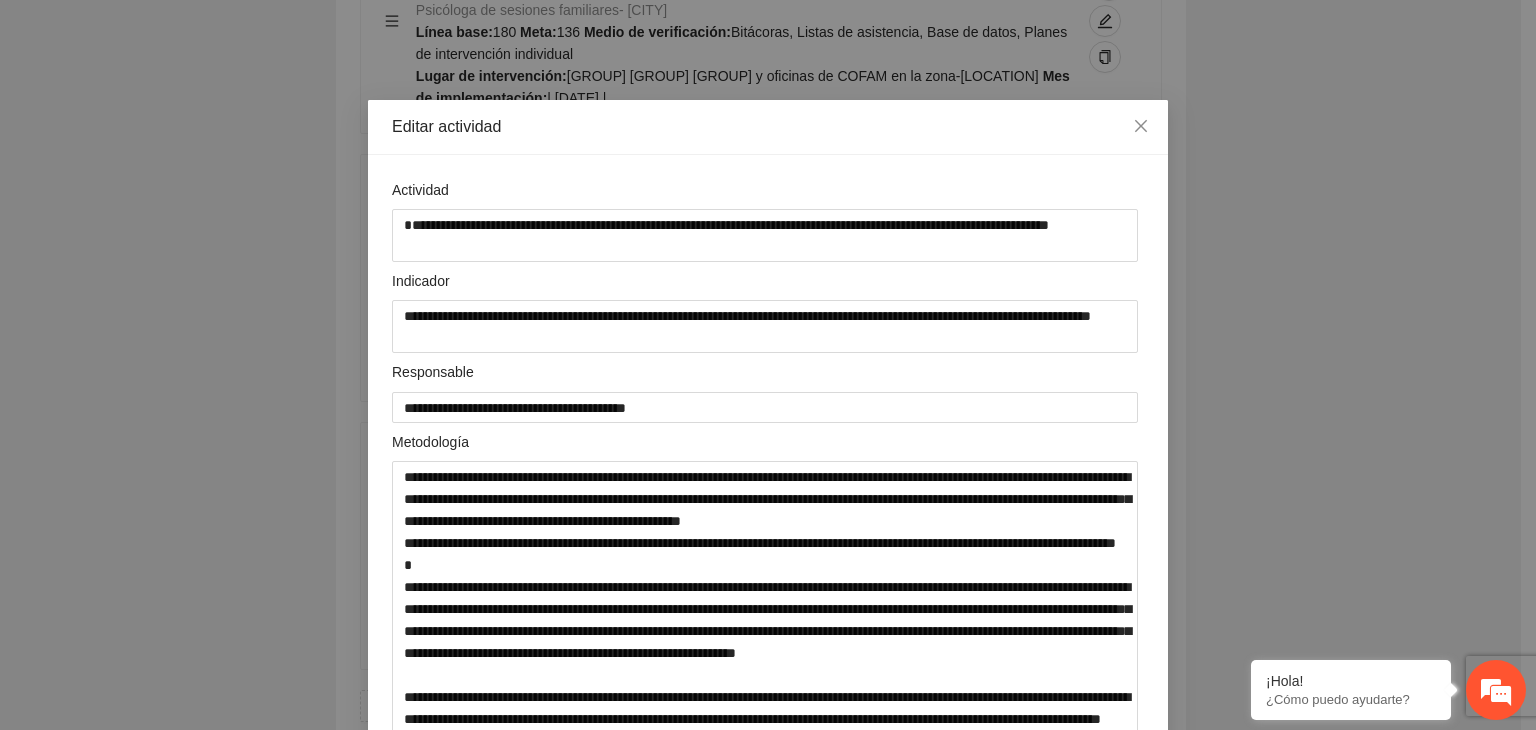 click on "**********" at bounding box center [768, 365] 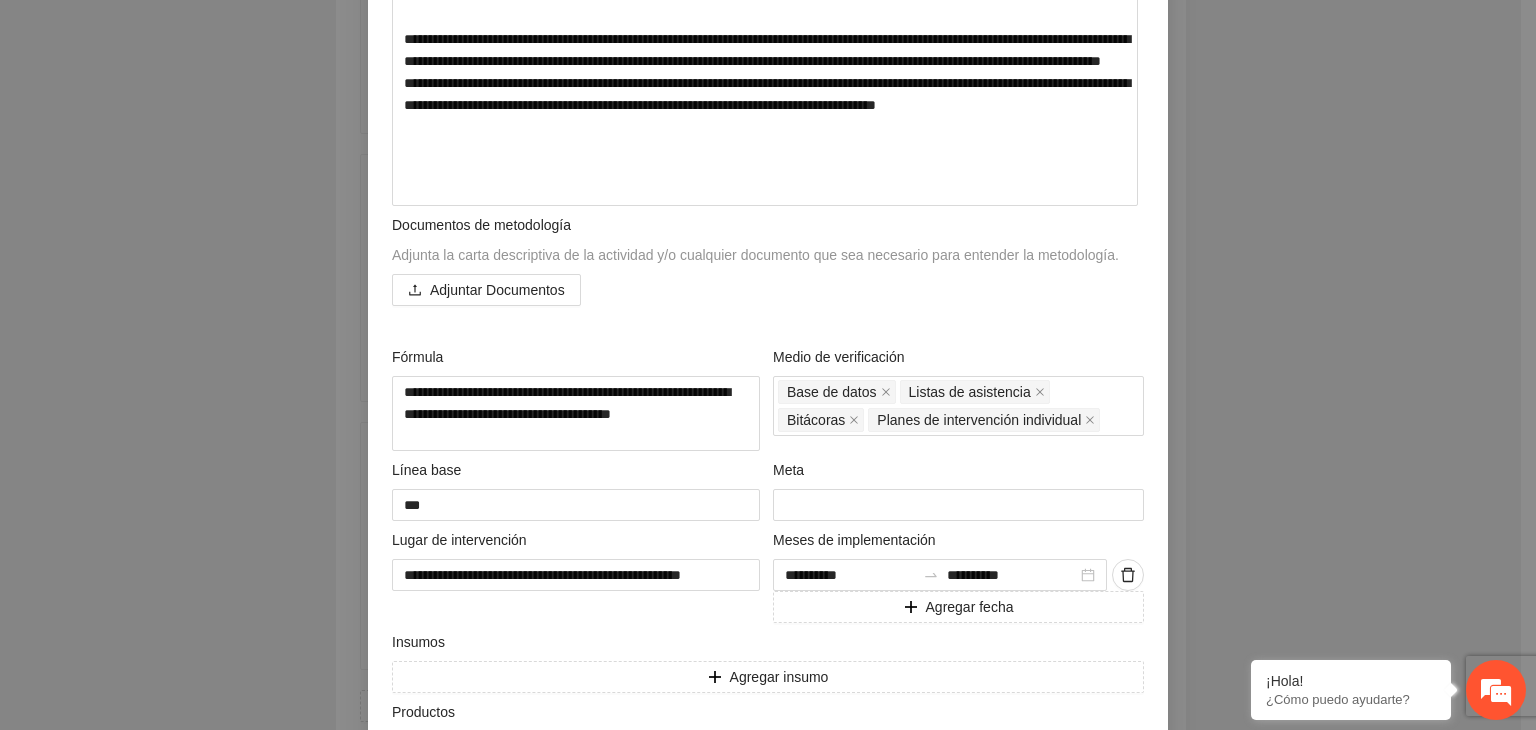 scroll, scrollTop: 796, scrollLeft: 0, axis: vertical 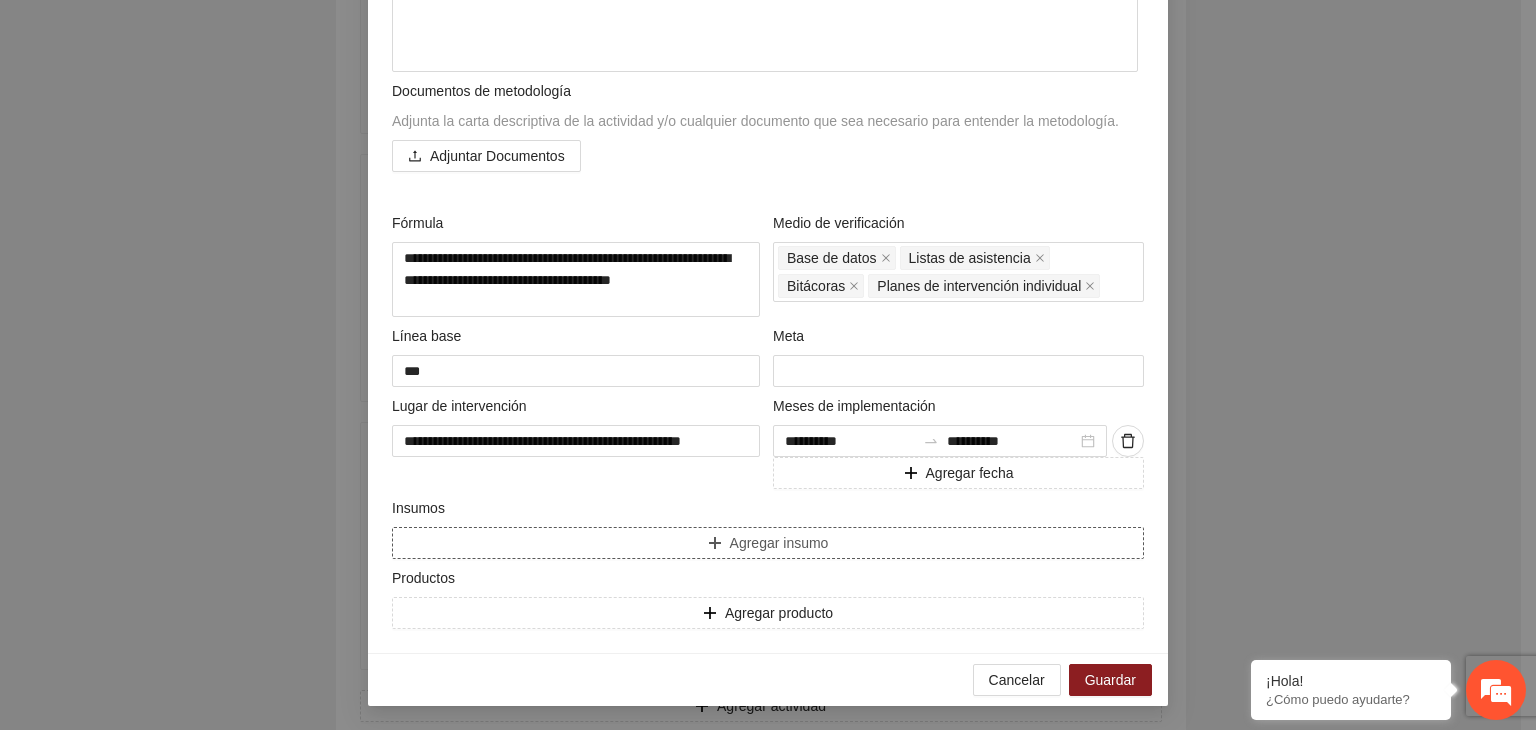 click on "Agregar insumo" at bounding box center (768, 543) 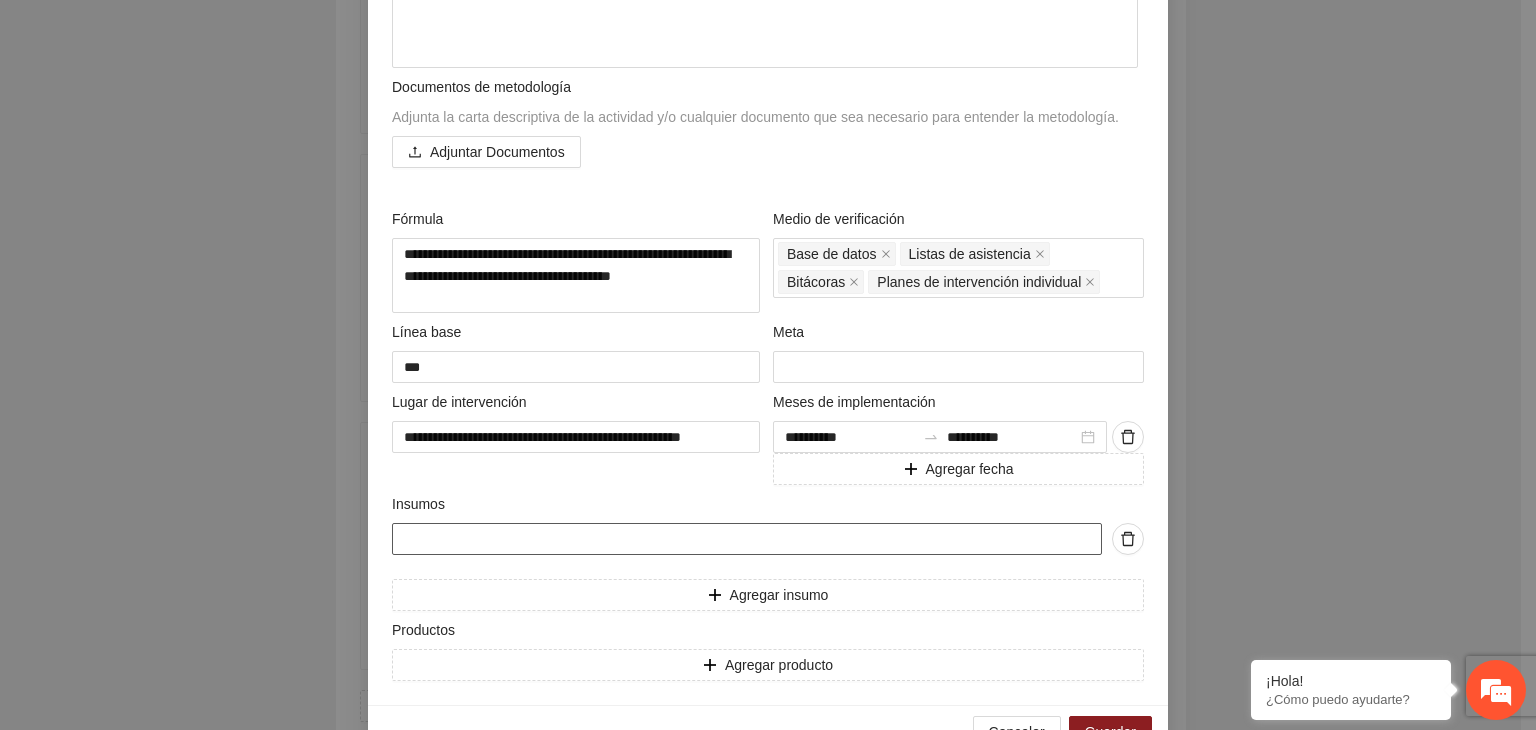 click at bounding box center [747, 539] 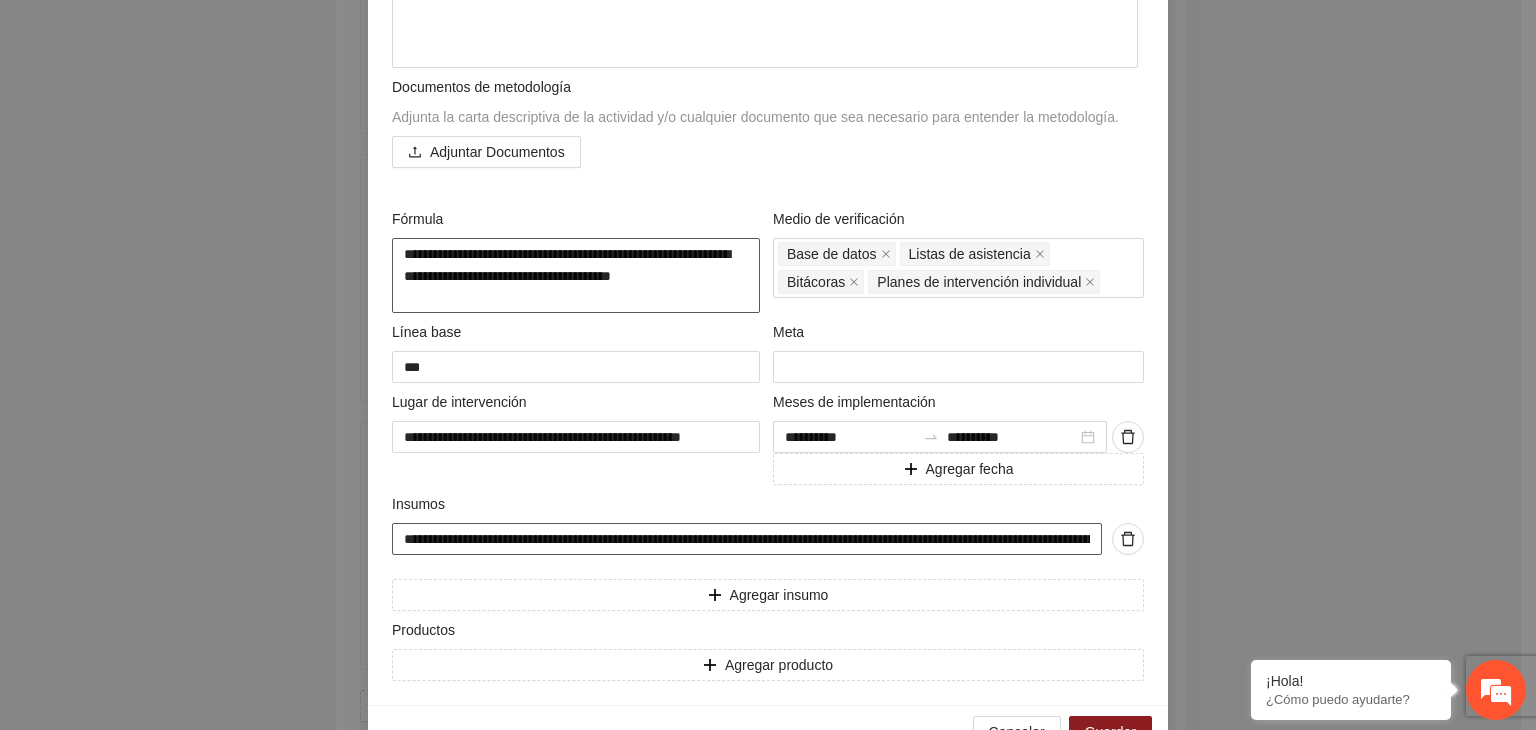 scroll, scrollTop: 0, scrollLeft: 148, axis: horizontal 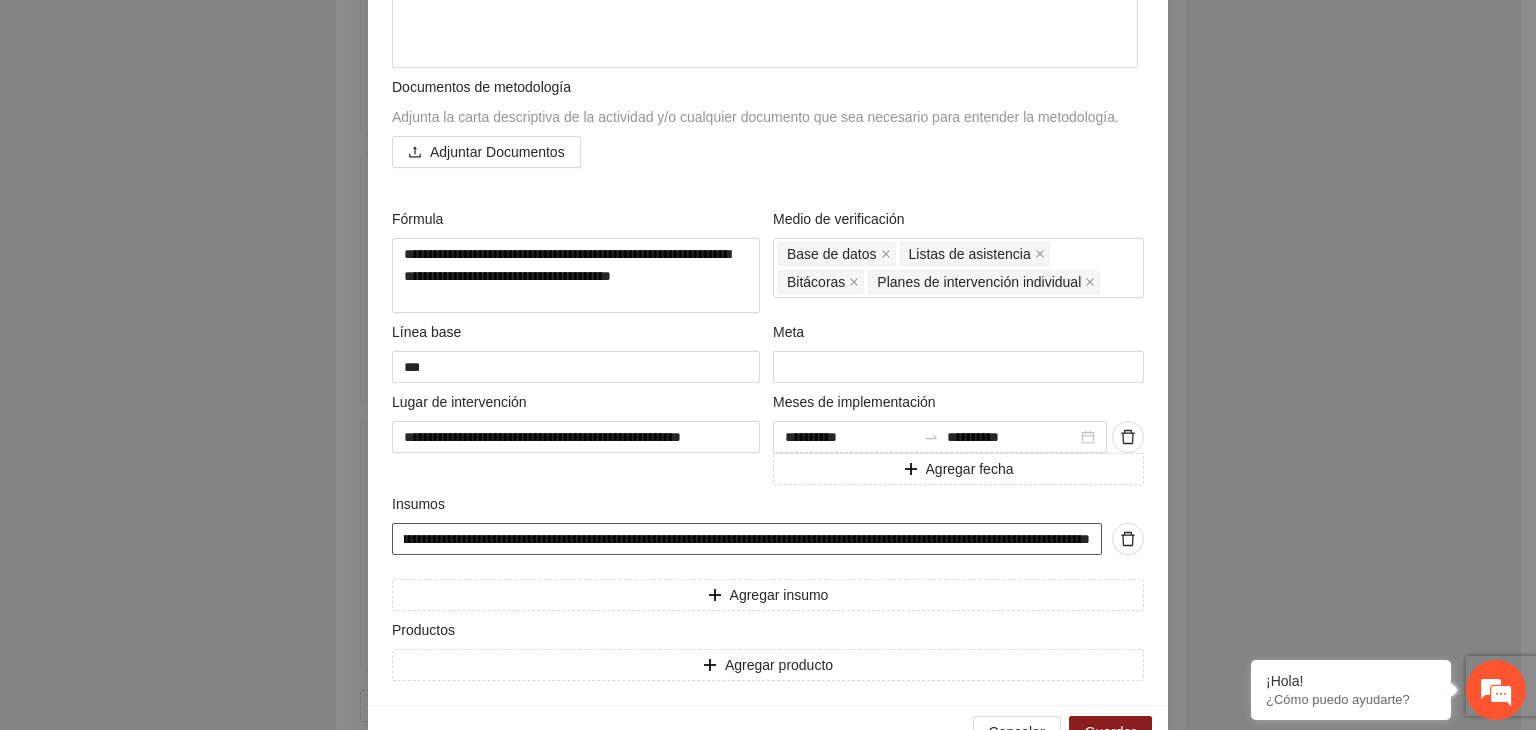 click on "**********" at bounding box center (747, 539) 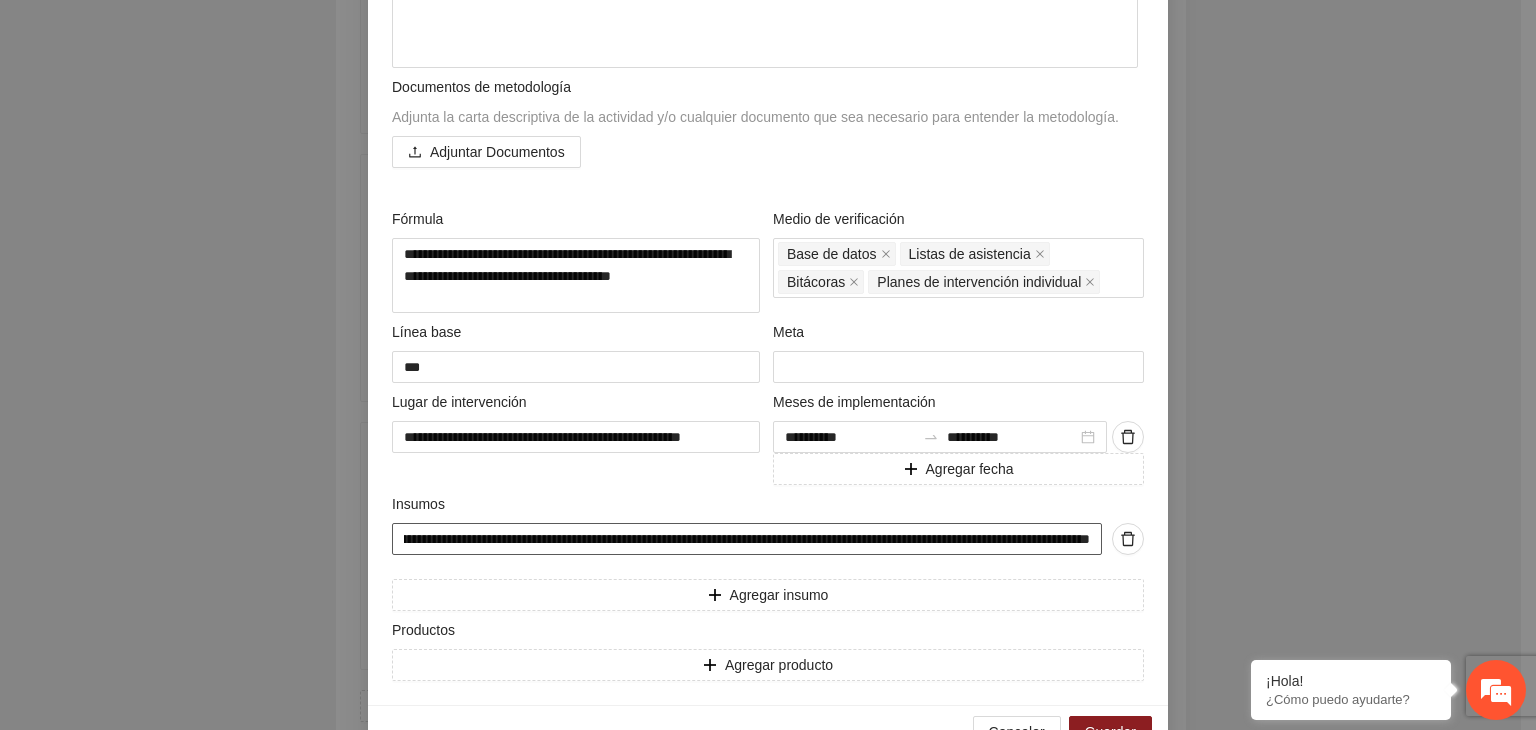 scroll, scrollTop: 0, scrollLeft: 0, axis: both 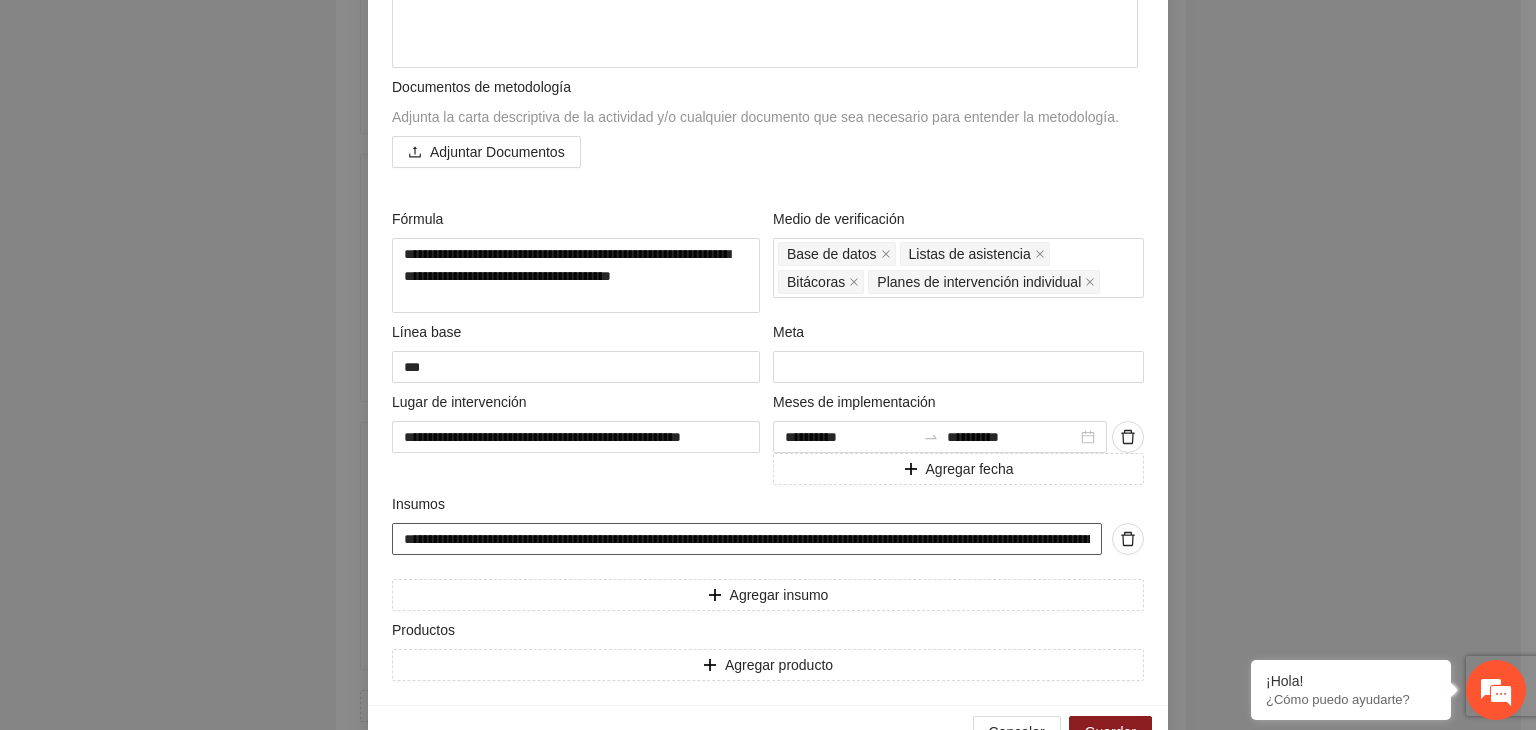 click on "**********" at bounding box center [747, 539] 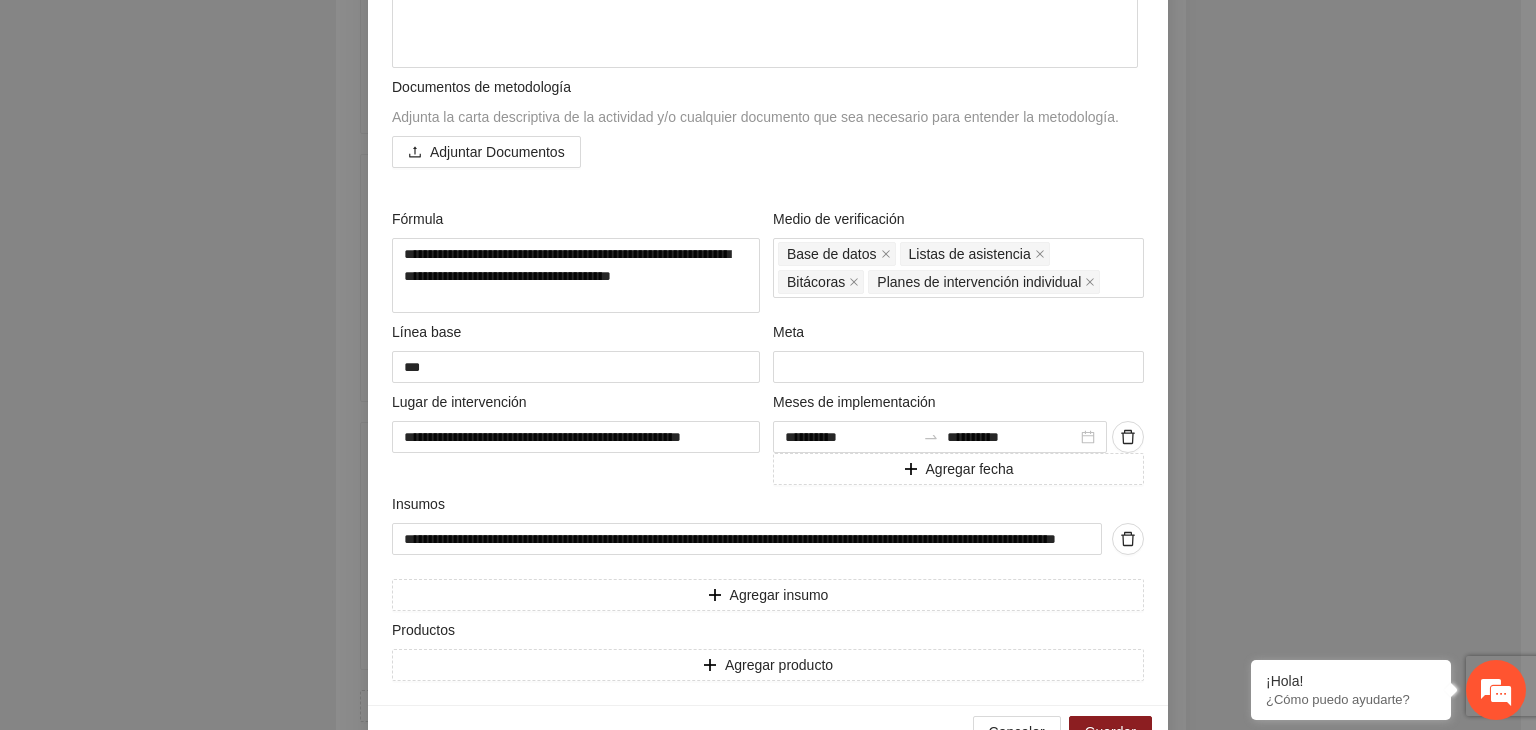 click on "**********" at bounding box center (768, 365) 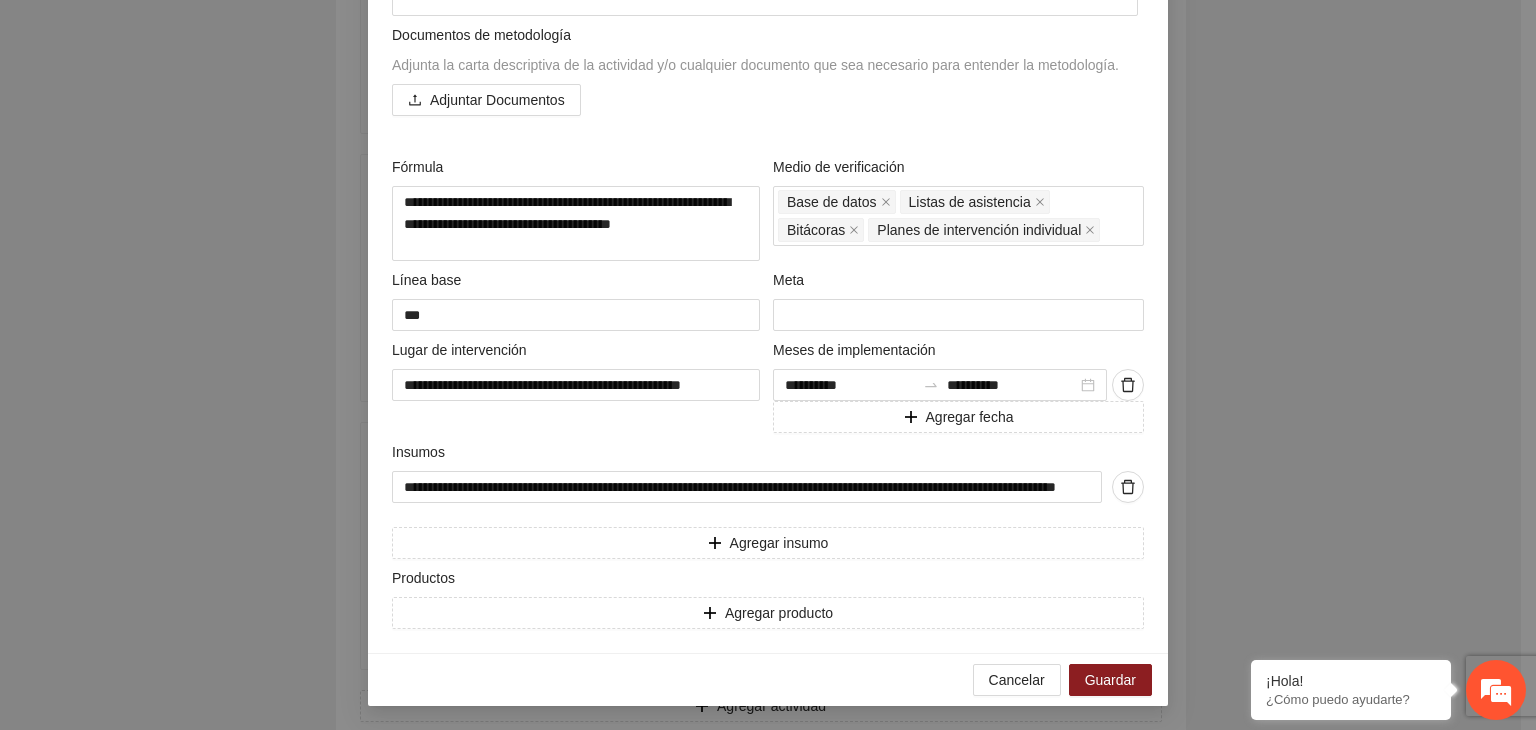 scroll, scrollTop: 852, scrollLeft: 0, axis: vertical 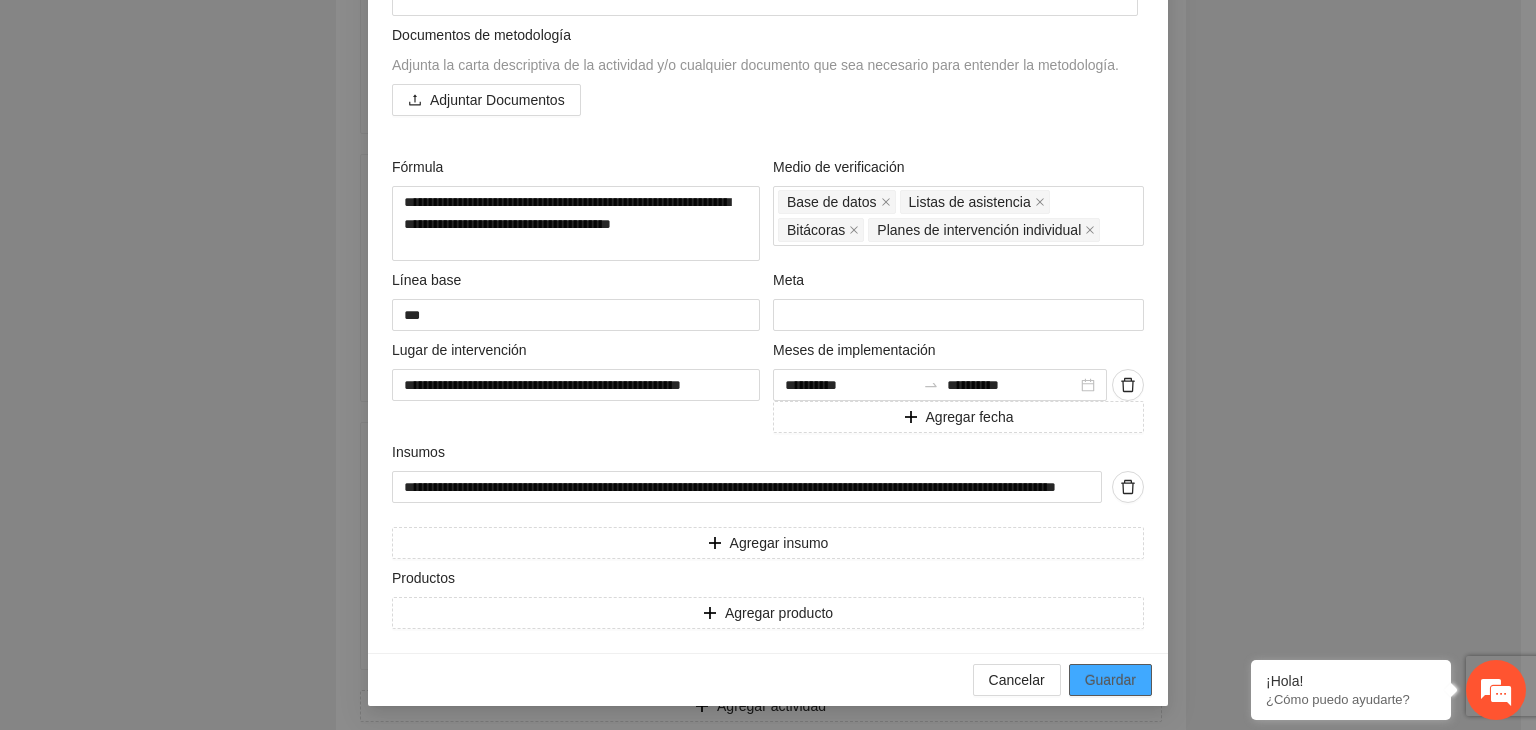 click on "Guardar" at bounding box center [1110, 680] 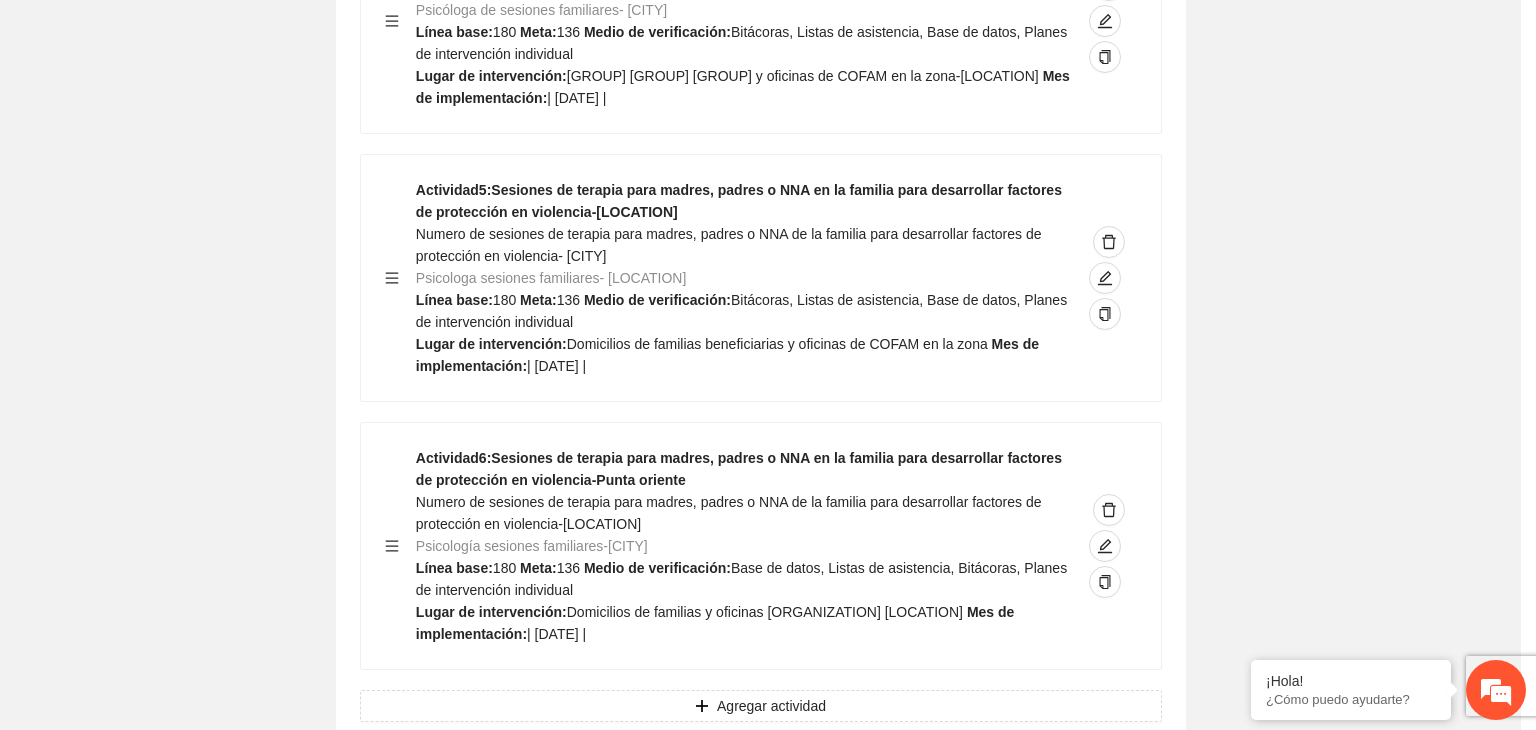 scroll, scrollTop: 204, scrollLeft: 0, axis: vertical 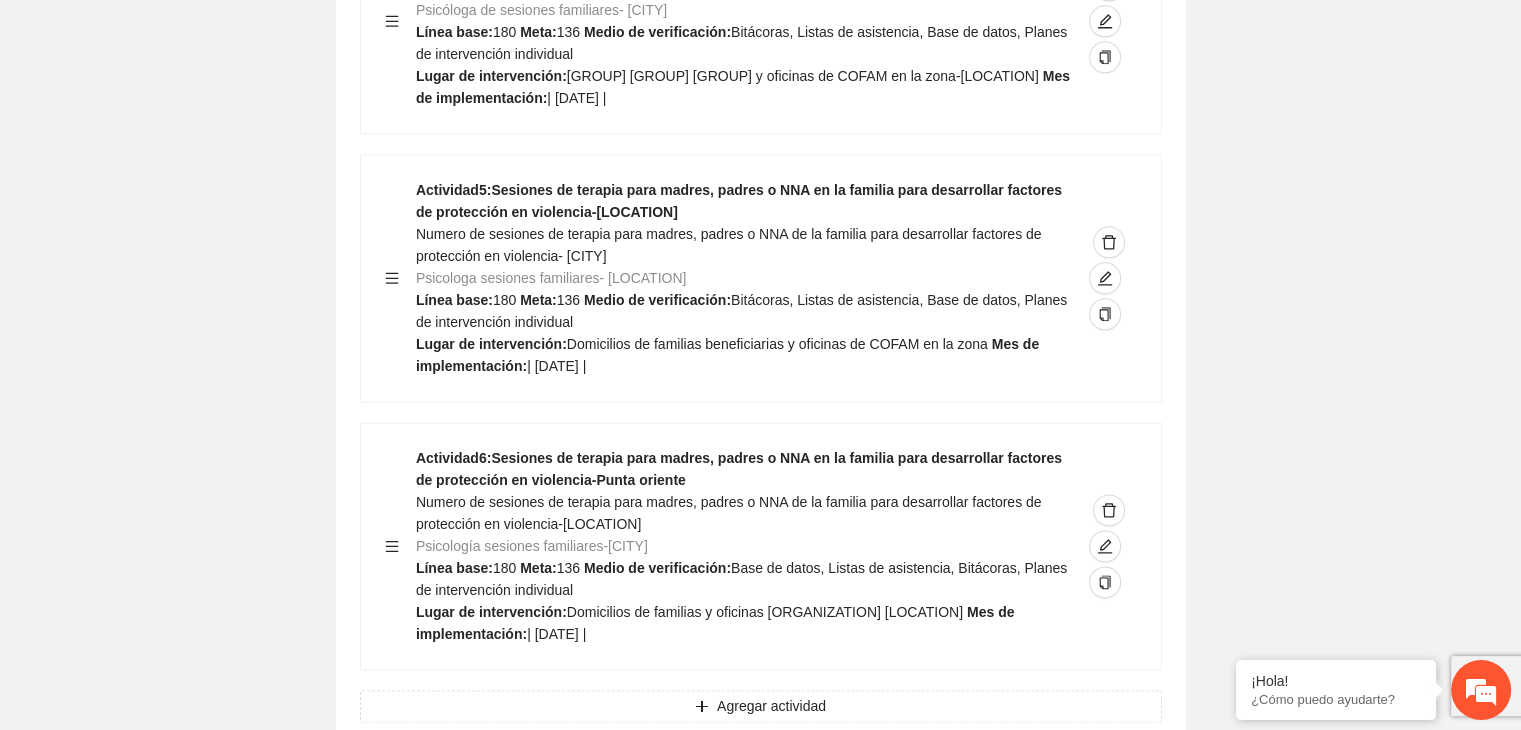 click on "Guardar Objetivo de desarrollo      Exportar Contribuir a la disminución de incidencia en violencia familiar en las zonas de [LOCATION], [LOCATION] y [LOCATION] del Municipio  de Chihuahua. Indicadores Indicador  1 :  Violencia familiar disminuyendo en un 5% en [LOCATION] Número de carpetas de investigación de Violencia familiar  disminuyendo en un 5% en [LOCATION] Metodología:  Se solicita información al Observatorio Ciudadano de FICOSEC sobre el número de carpetas de violencia familiar en las colonias de intervención Línea base:  [NUMBER]   Meta:  [NUMBER]   Fórmula:  Suma de carpetas de investigación de violencia familiar disminuyendo  en un 5% en [LOCATION]   Medio de verificación:  Reporte/Informe 0 Indicador  2 :  Violencia familiar disminuyendo en un 5% en [LOCATION] Número de carpetas de investigación de Violencia familiar  disminuyendo en un 5% en [LOCATION] Metodología:  Línea base:  [NUMBER]   Meta:  [NUMBER]   Fórmula:    Medio de verificación:  Reporte/Informe 0 3 :" at bounding box center [760, -4222] 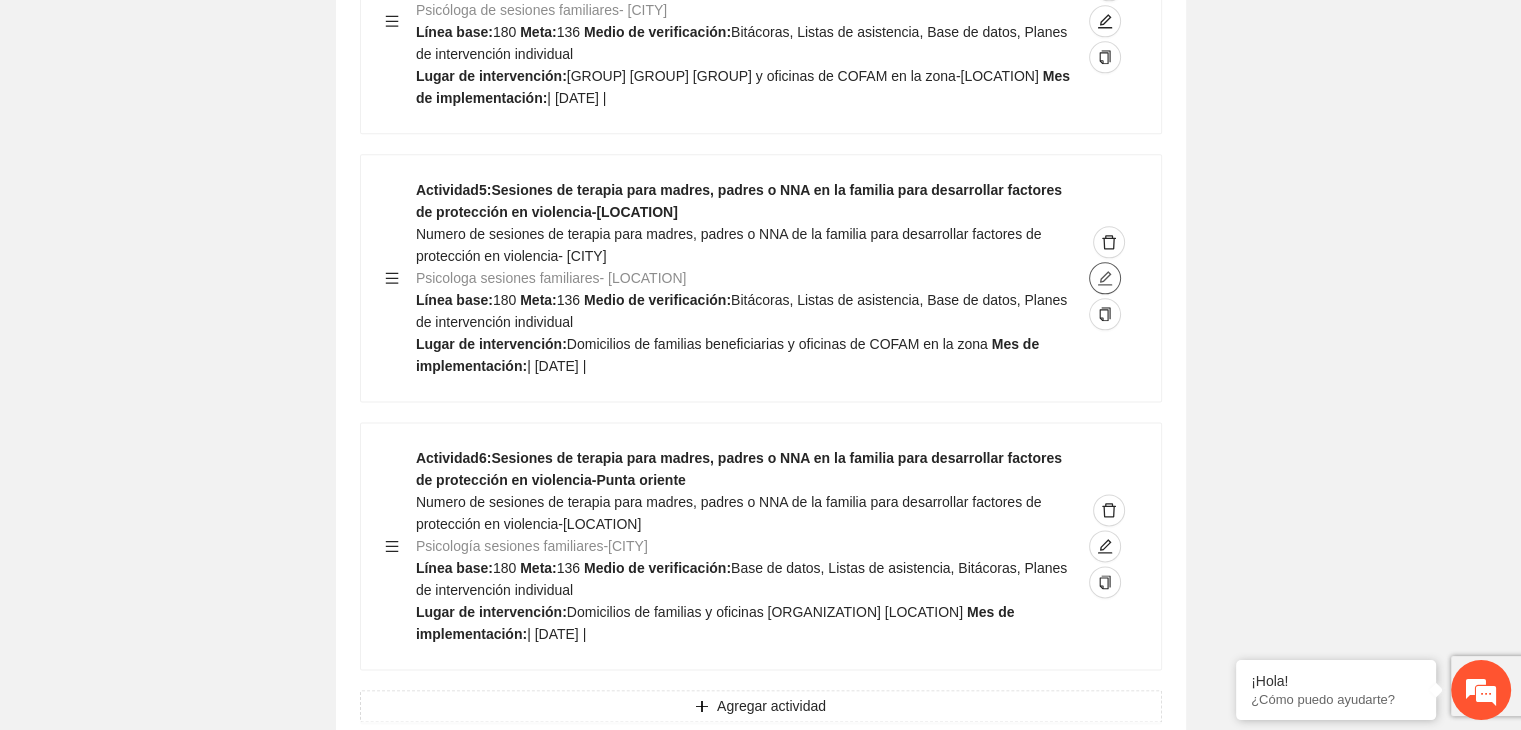 click 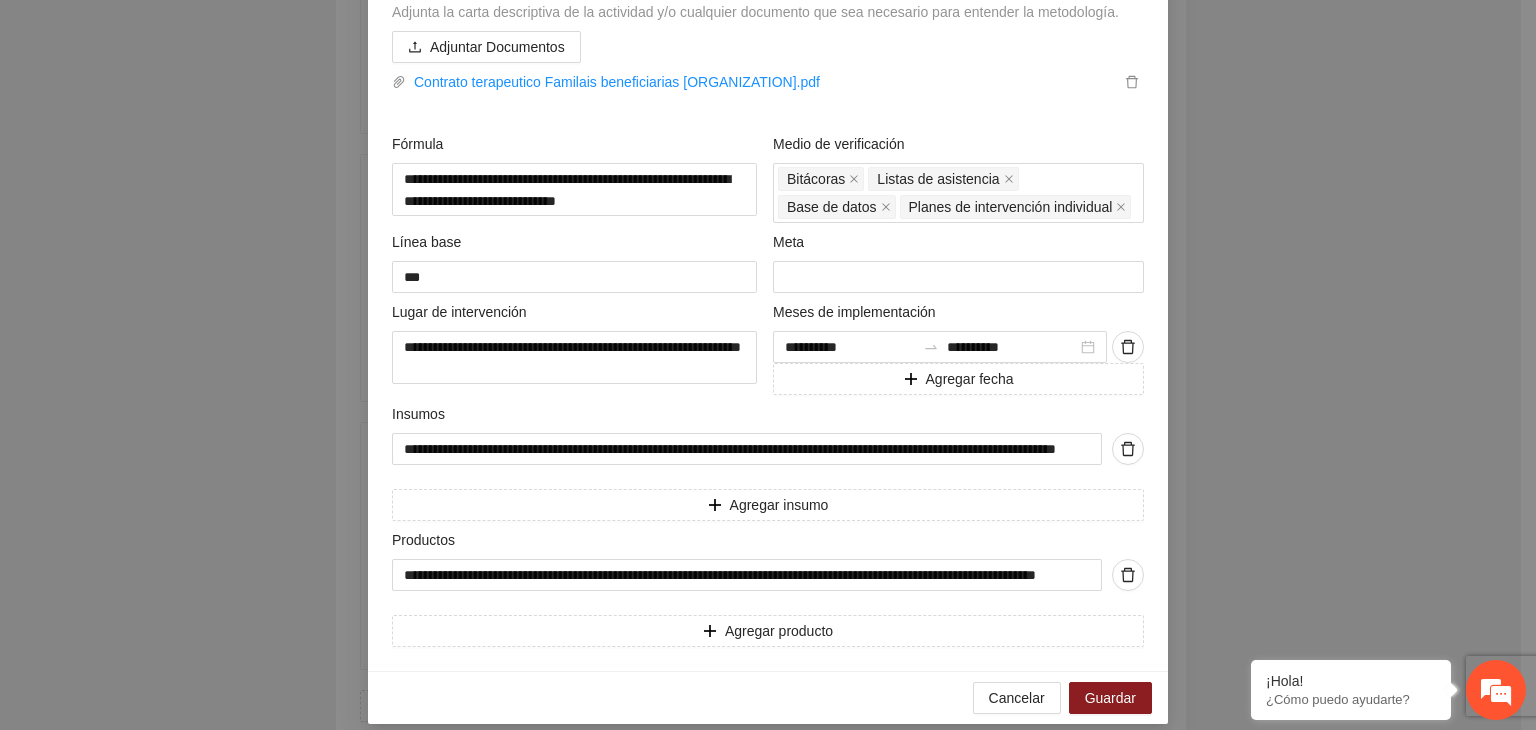 scroll, scrollTop: 922, scrollLeft: 0, axis: vertical 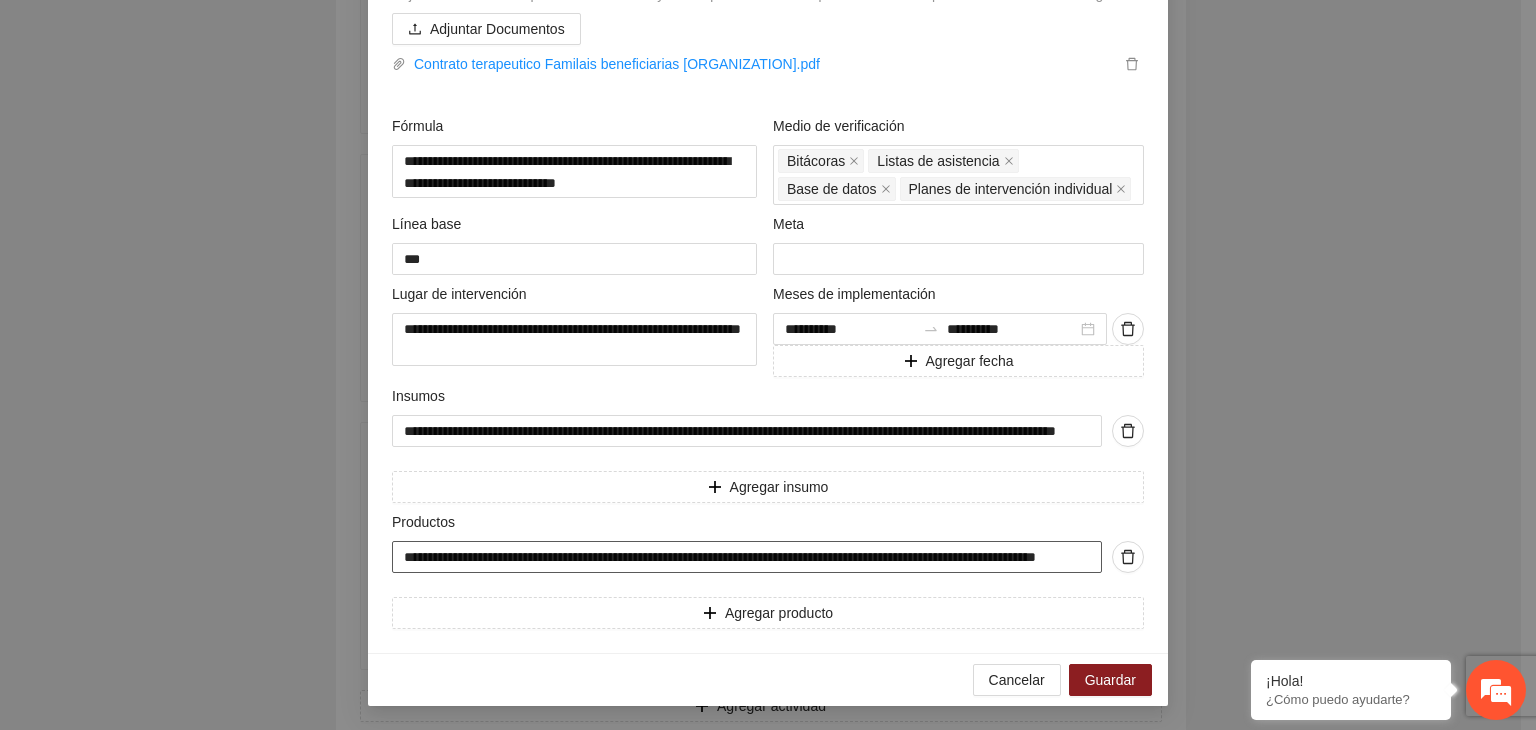 drag, startPoint x: 392, startPoint y: 557, endPoint x: 1248, endPoint y: 500, distance: 857.8957 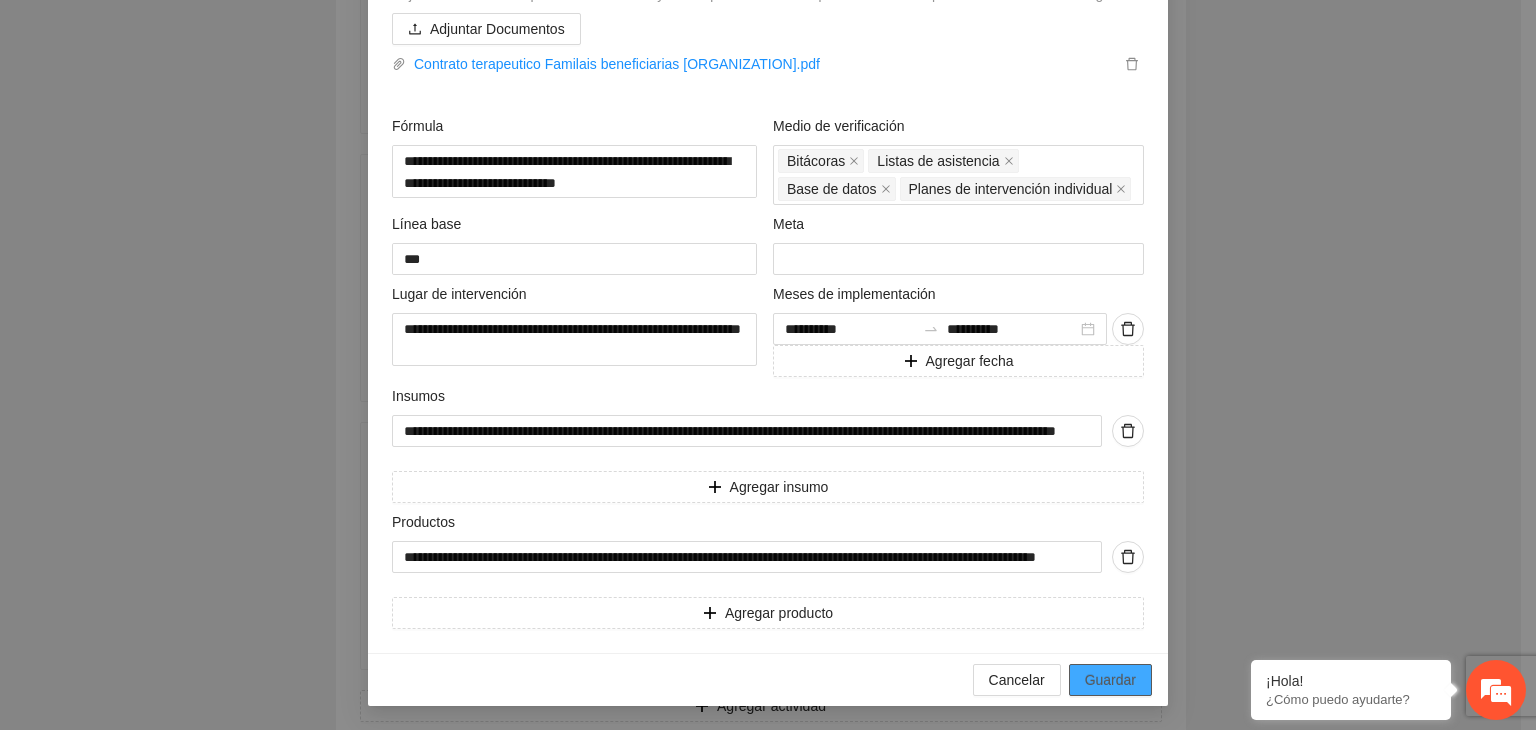 scroll, scrollTop: 0, scrollLeft: 0, axis: both 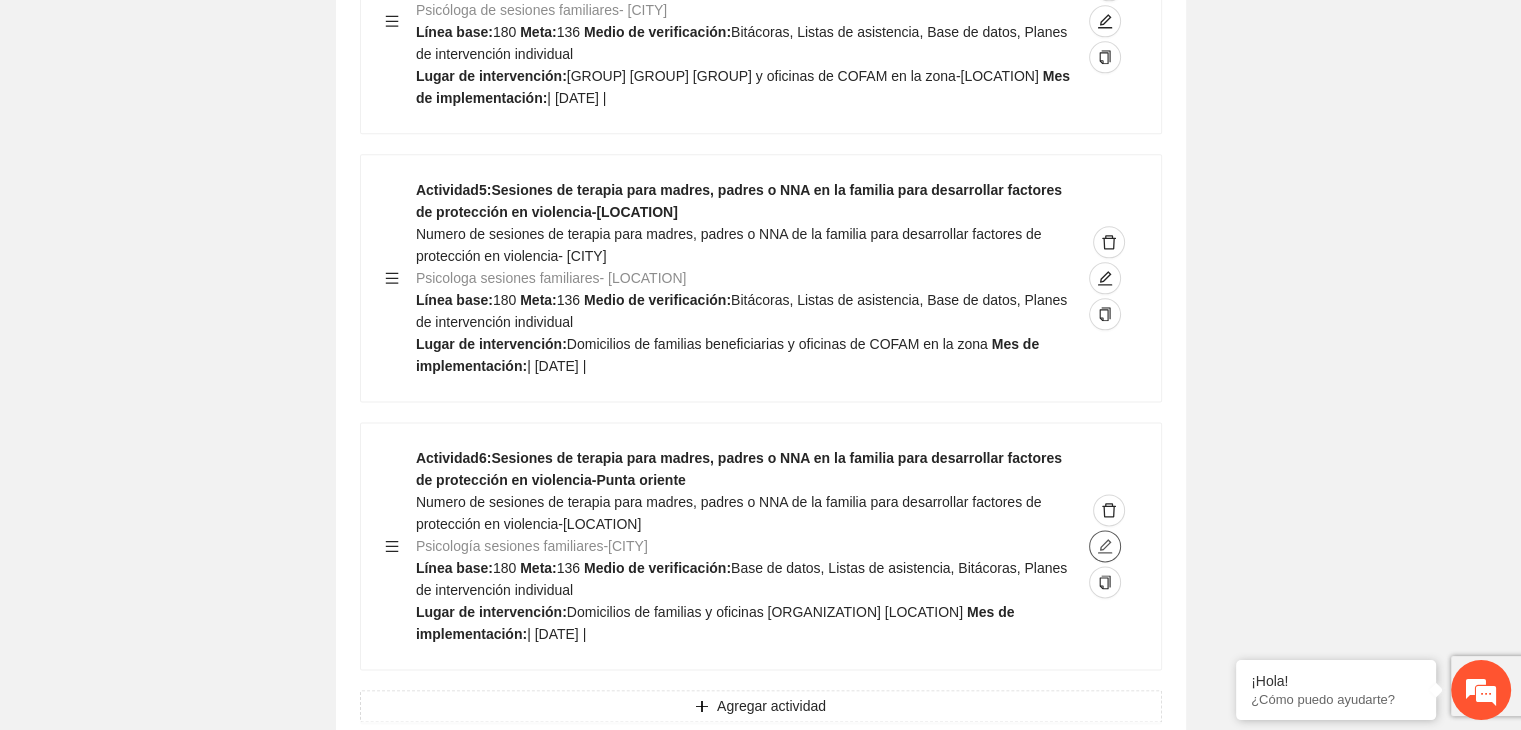 click 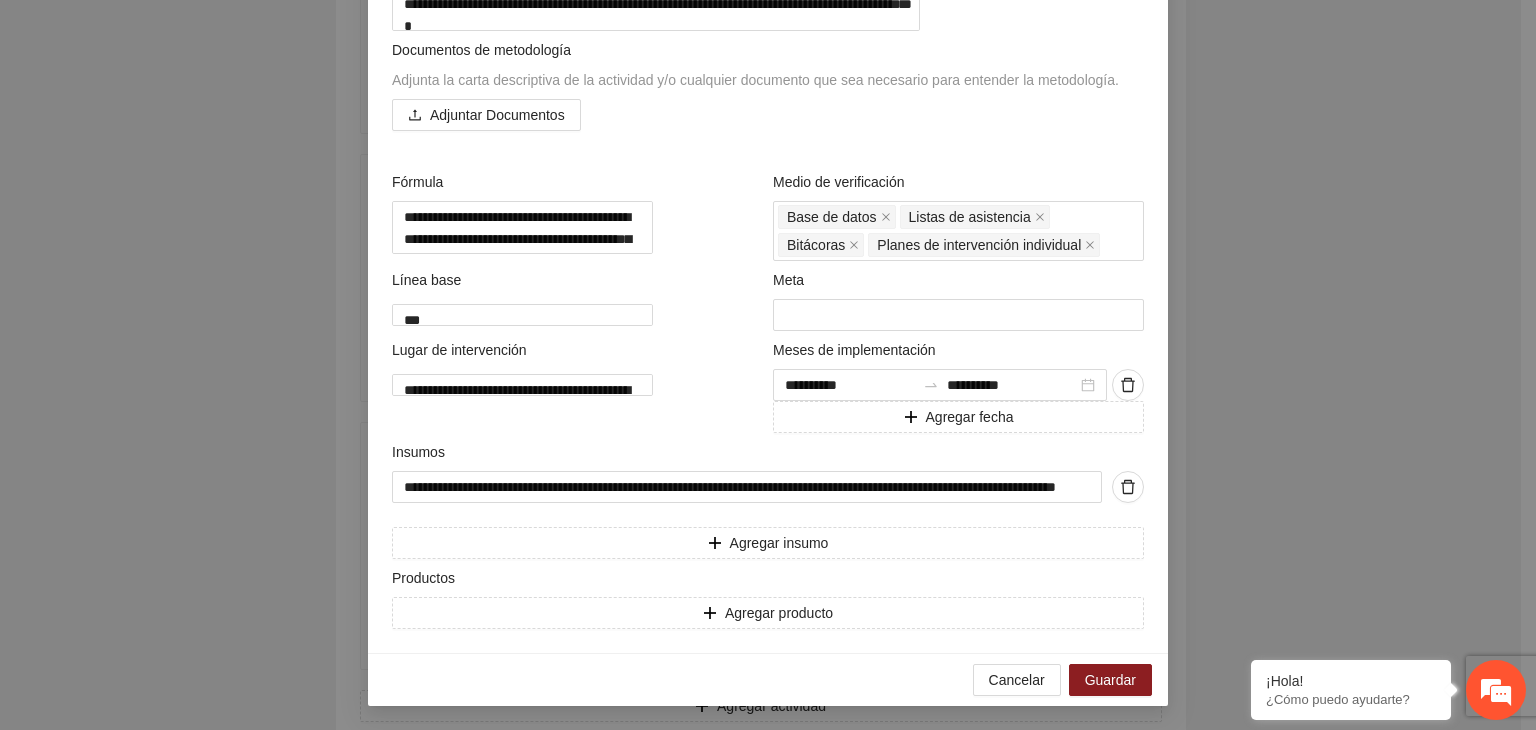 scroll, scrollTop: 852, scrollLeft: 0, axis: vertical 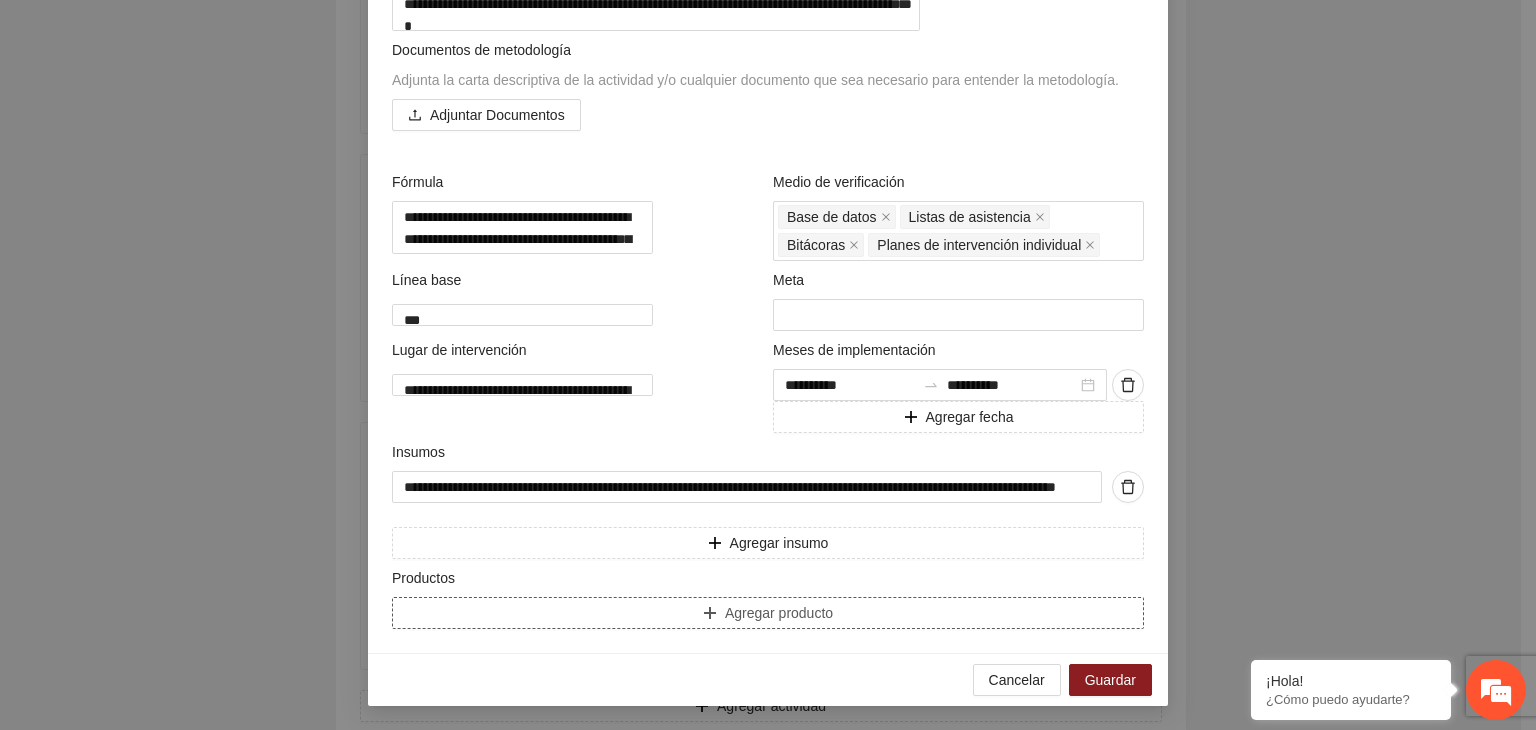click on "Agregar producto" at bounding box center [768, 613] 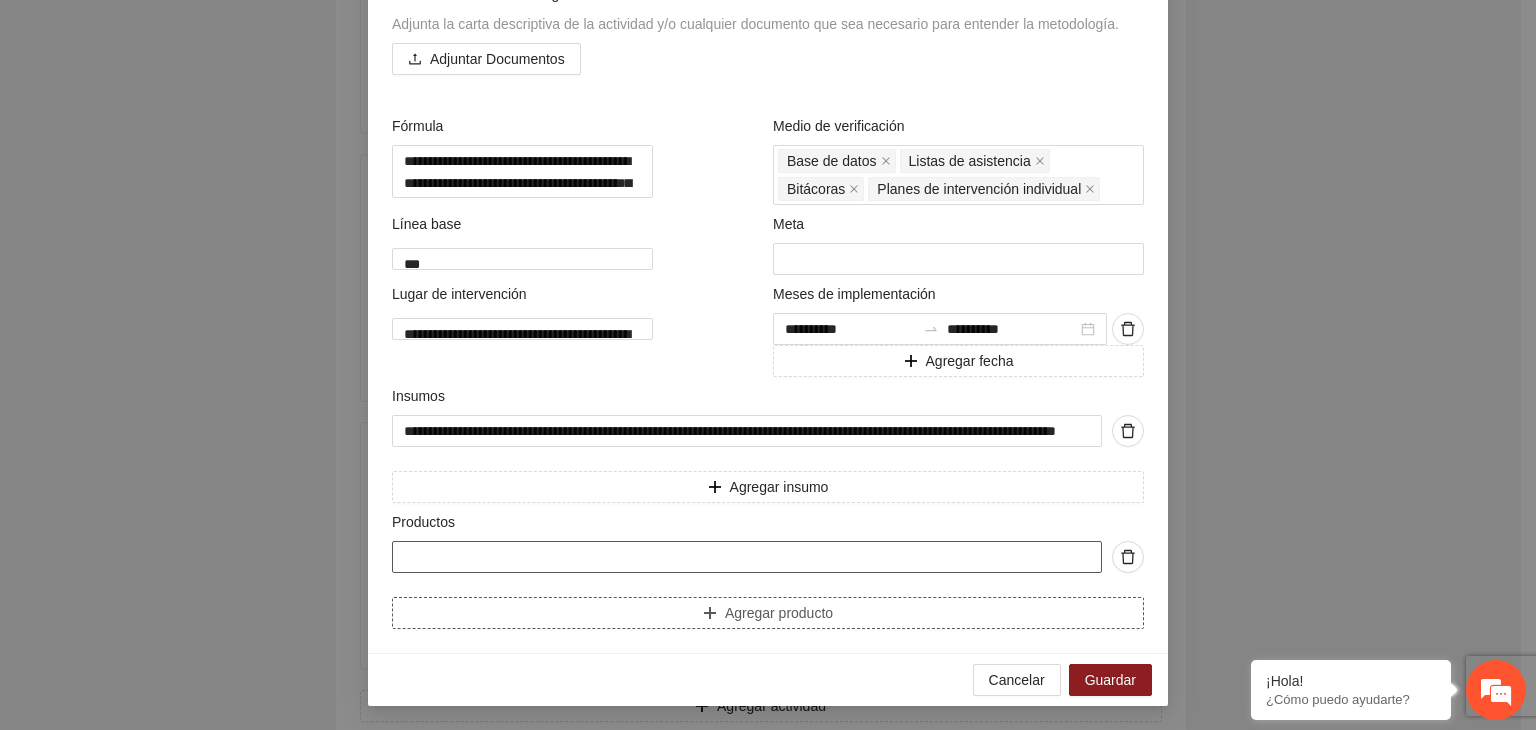 paste on "**********" 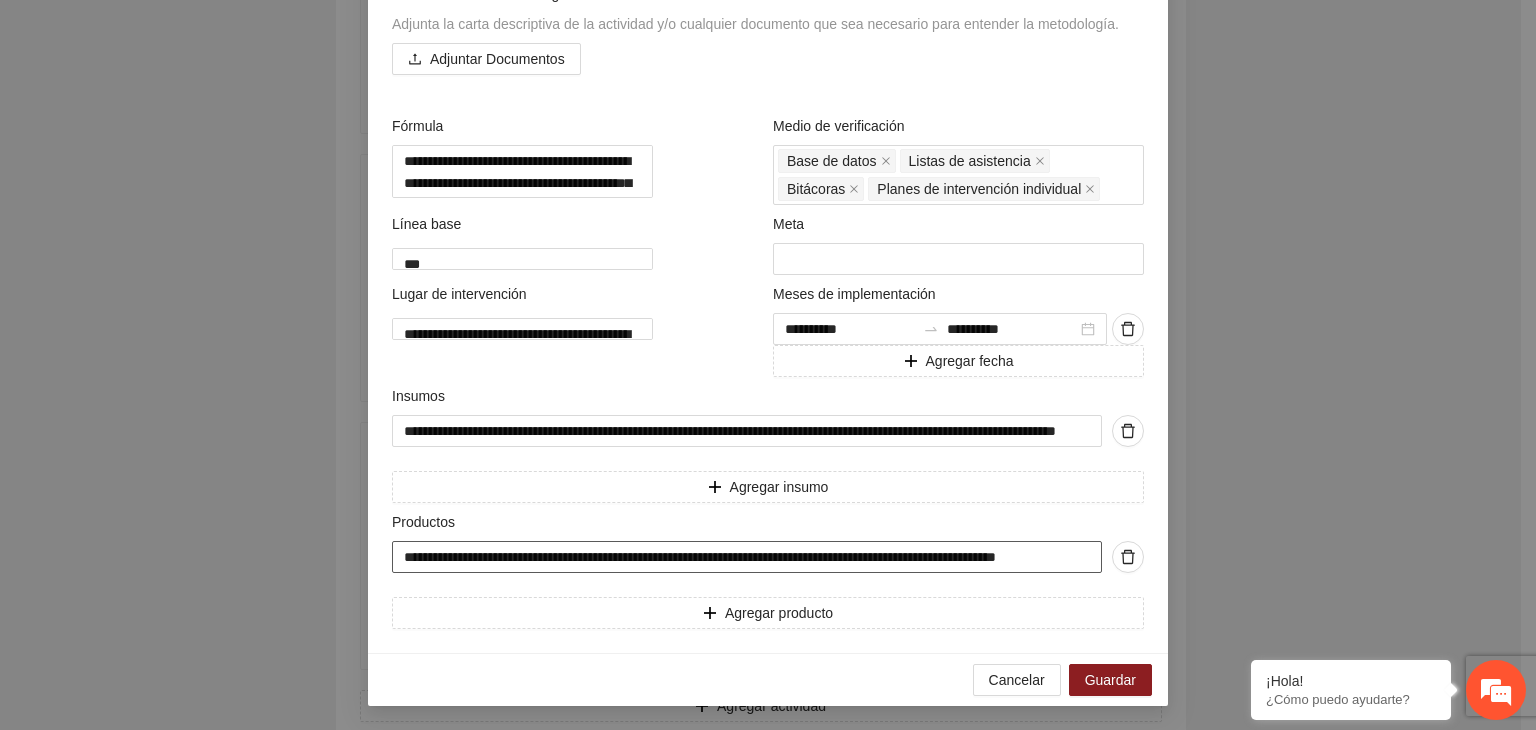 scroll, scrollTop: 0, scrollLeft: 35, axis: horizontal 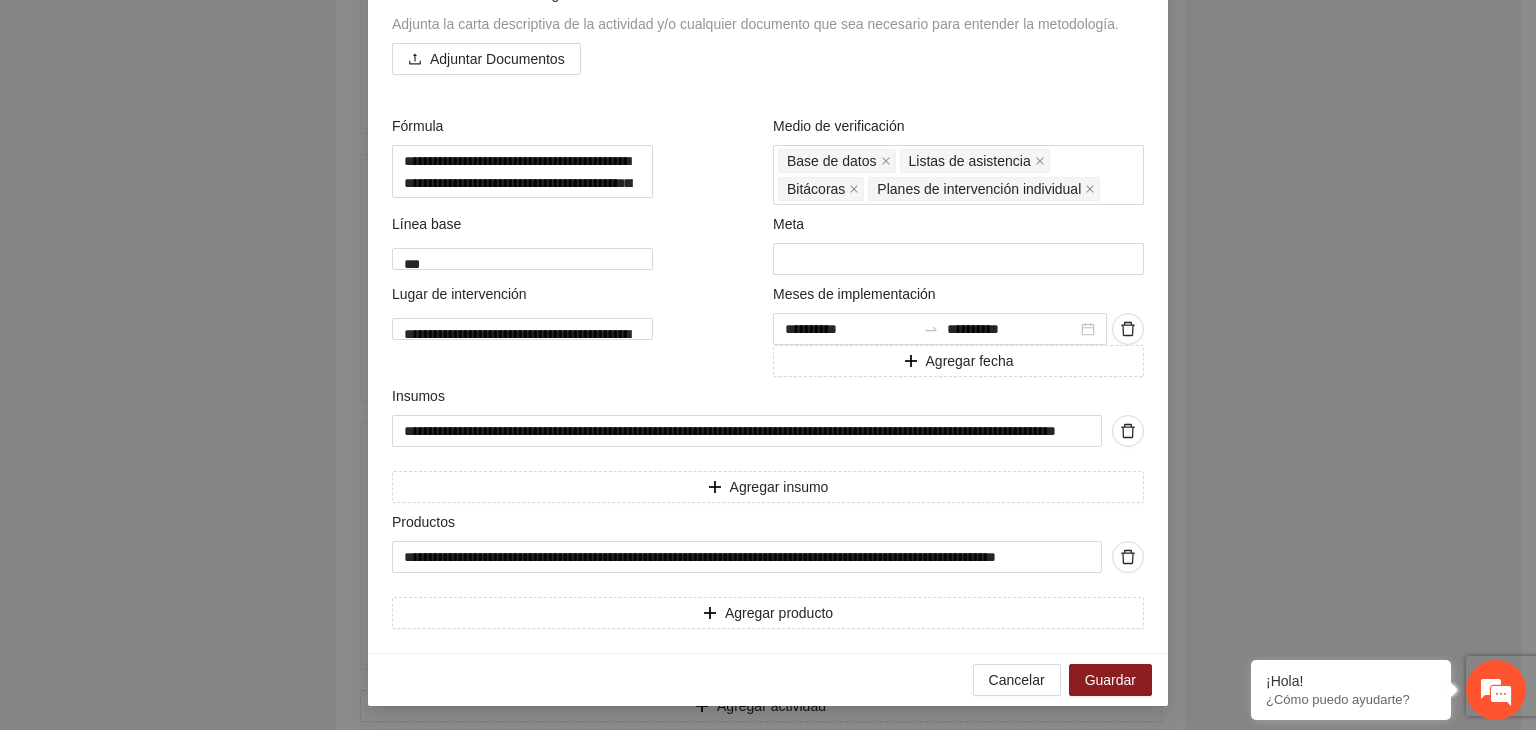 click on "**********" at bounding box center (768, 365) 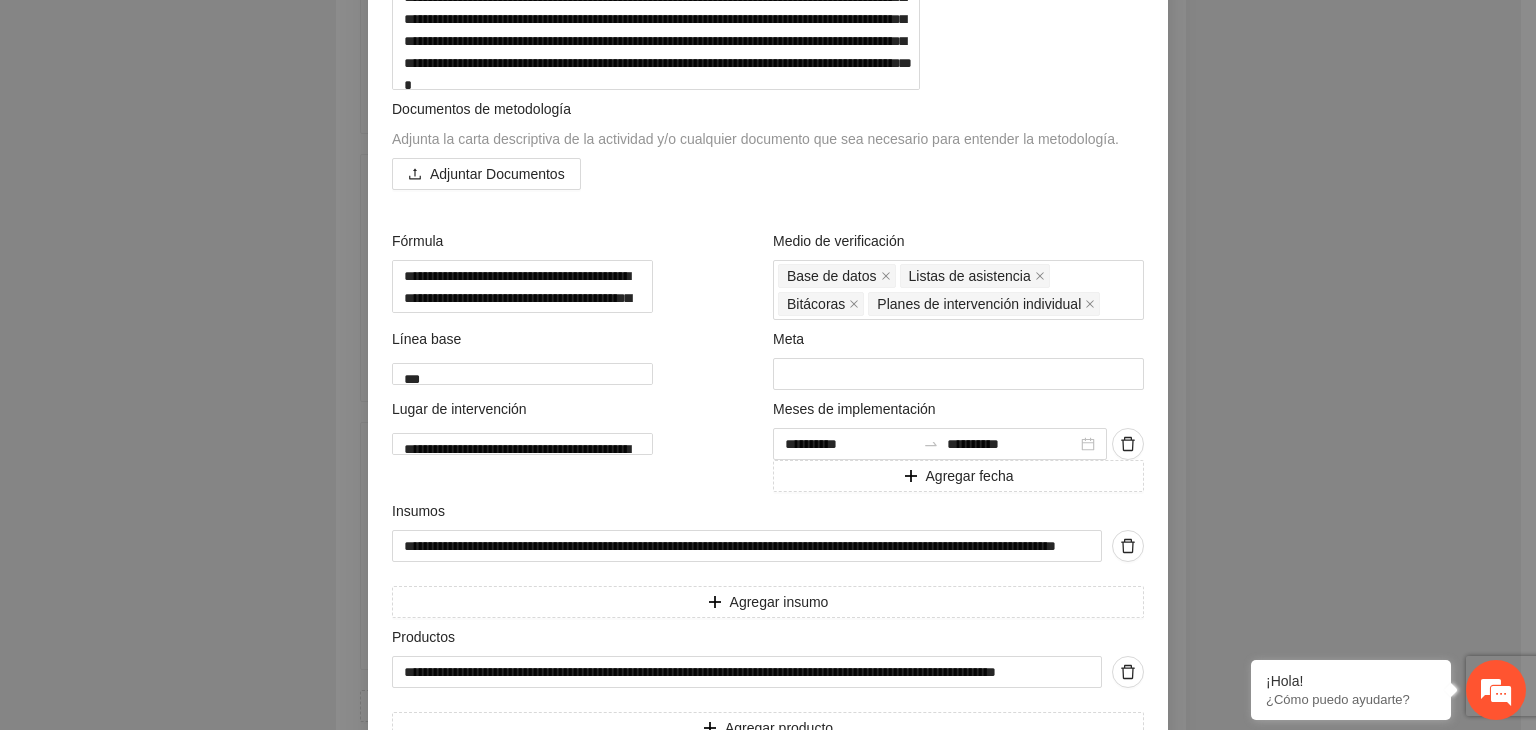 scroll, scrollTop: 732, scrollLeft: 0, axis: vertical 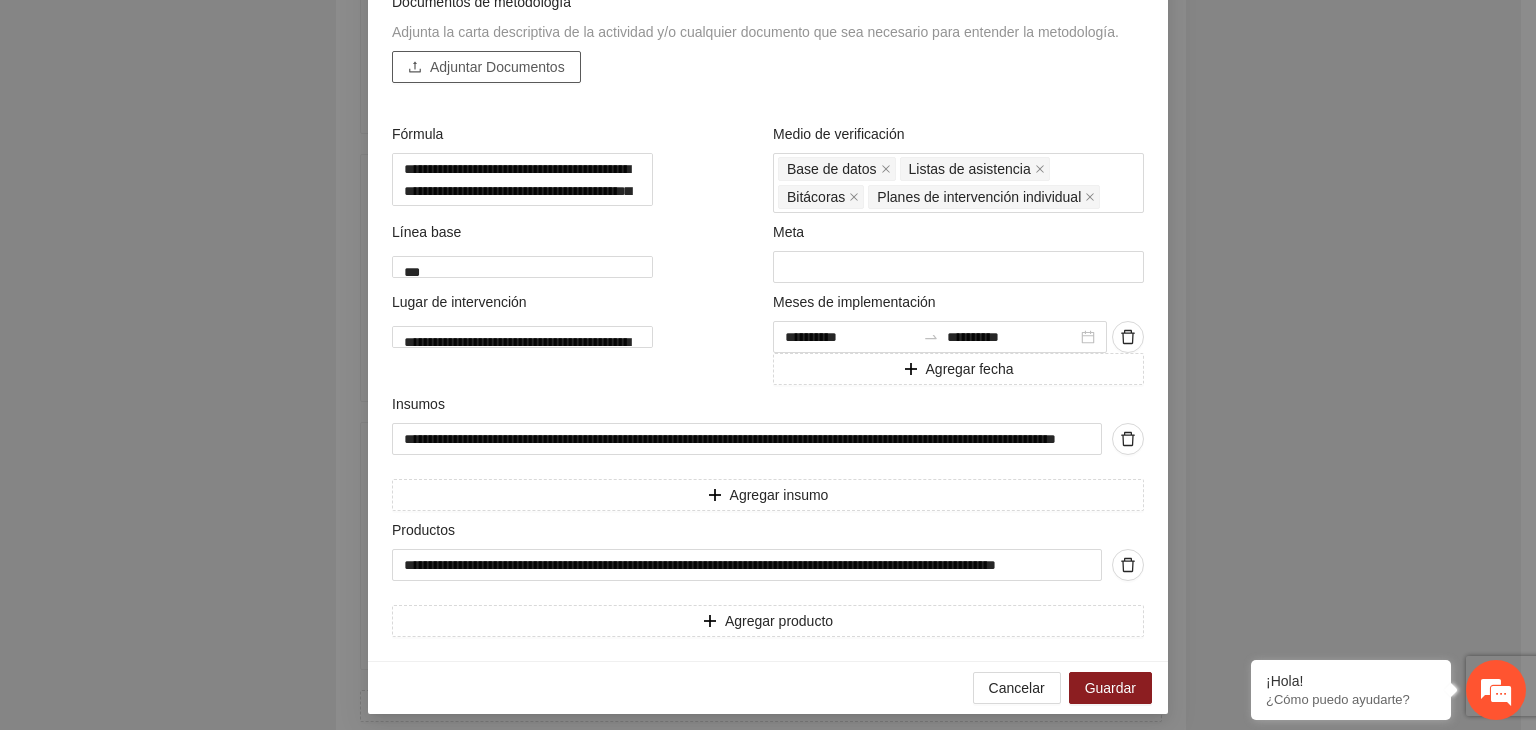 click on "Adjuntar Documentos" at bounding box center [497, 67] 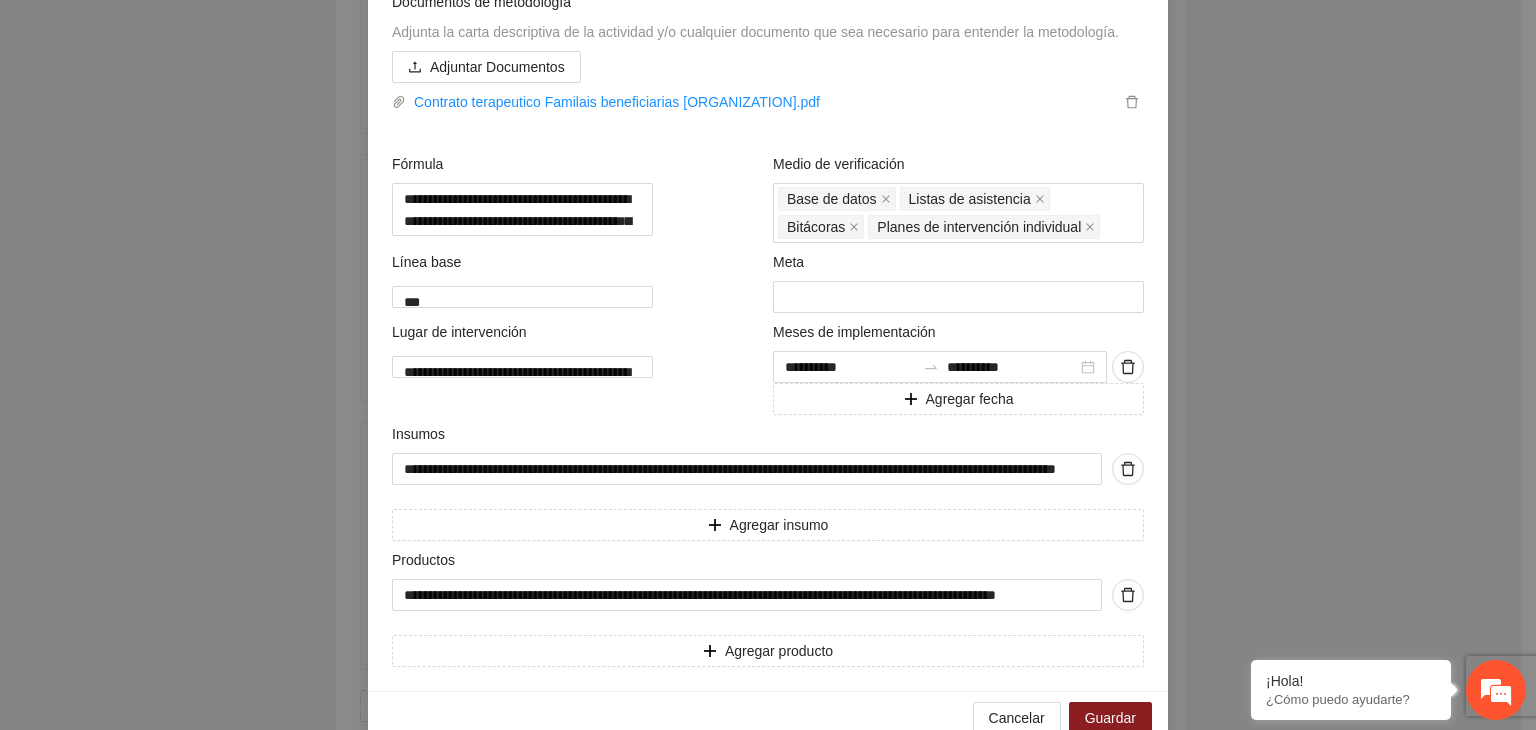 click on "**********" at bounding box center [768, 365] 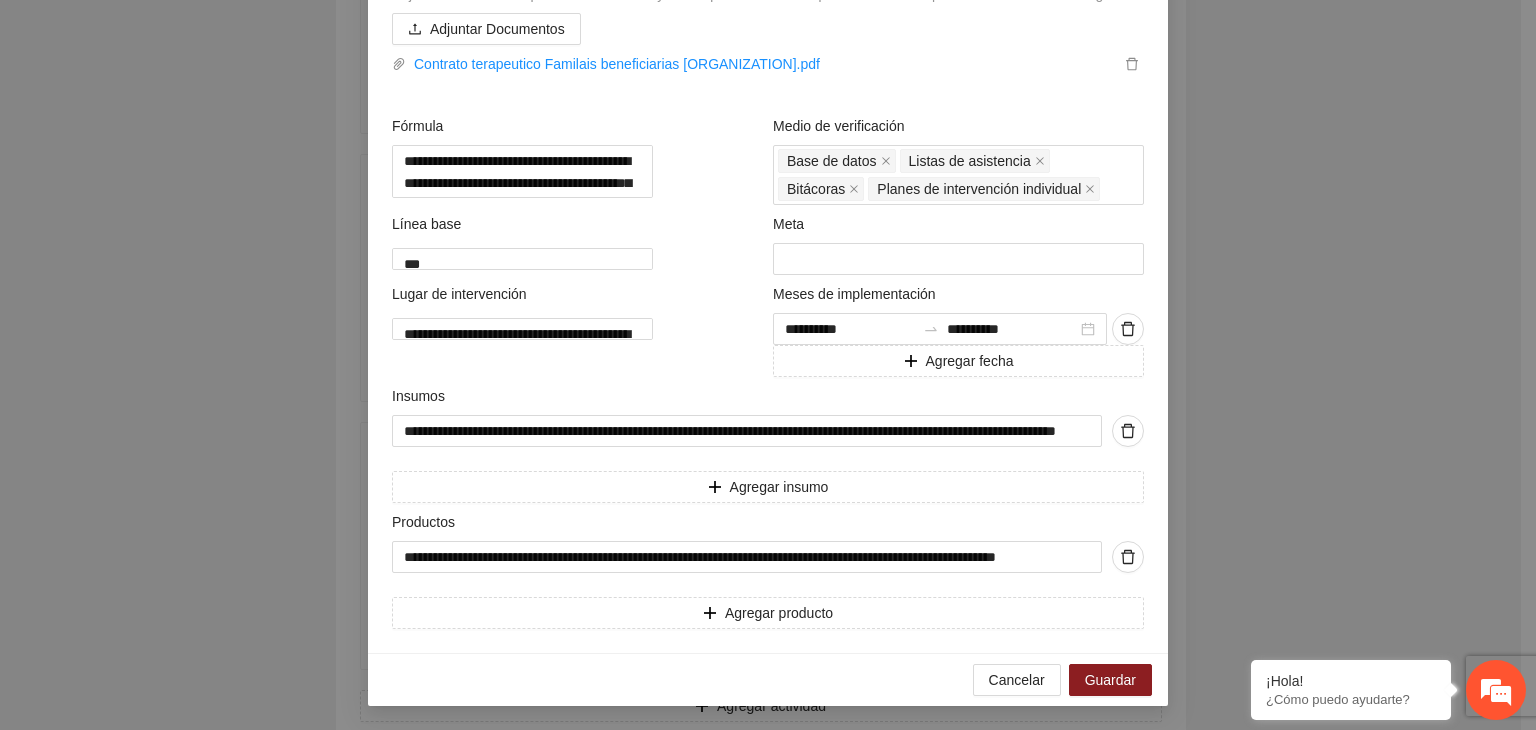 scroll, scrollTop: 938, scrollLeft: 0, axis: vertical 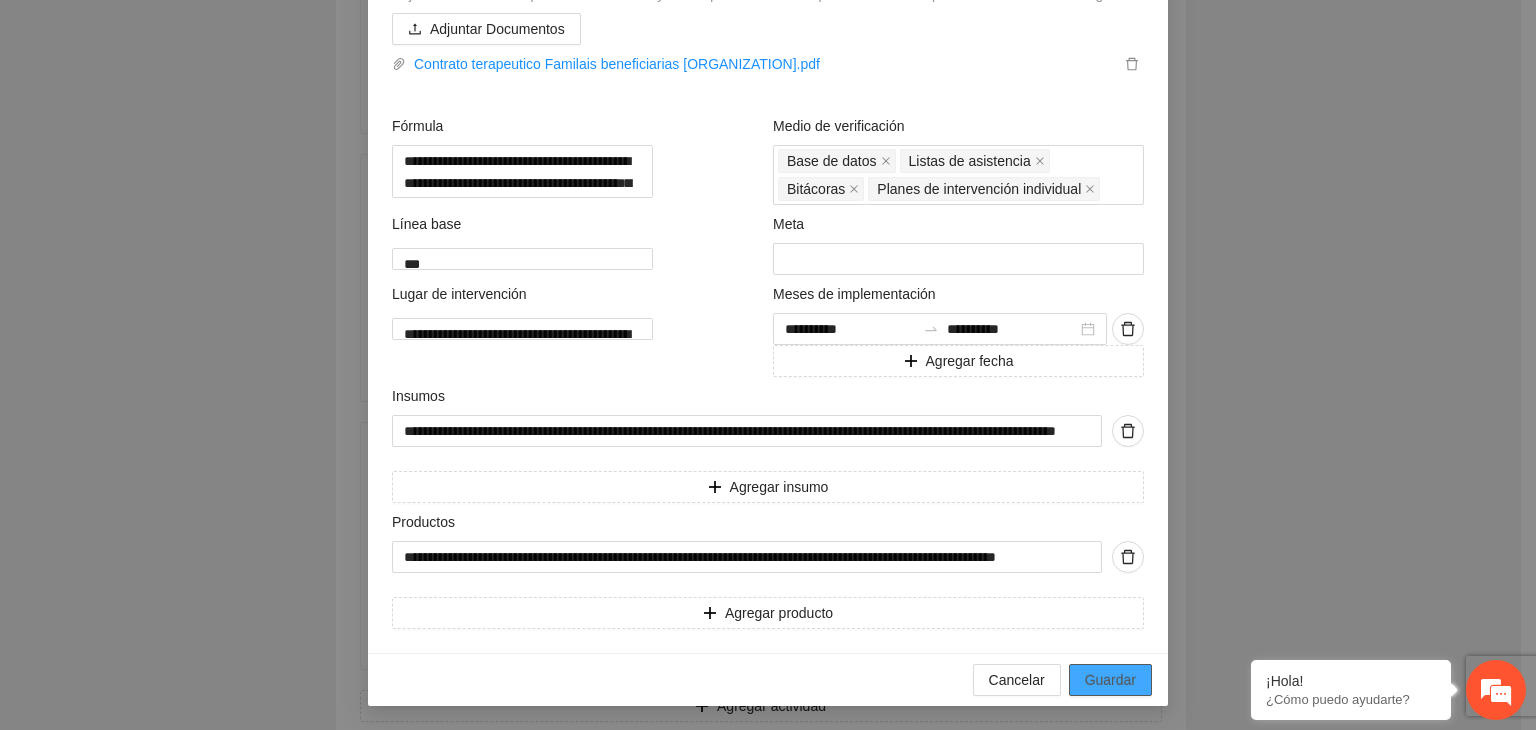 click on "Guardar" at bounding box center (1110, 680) 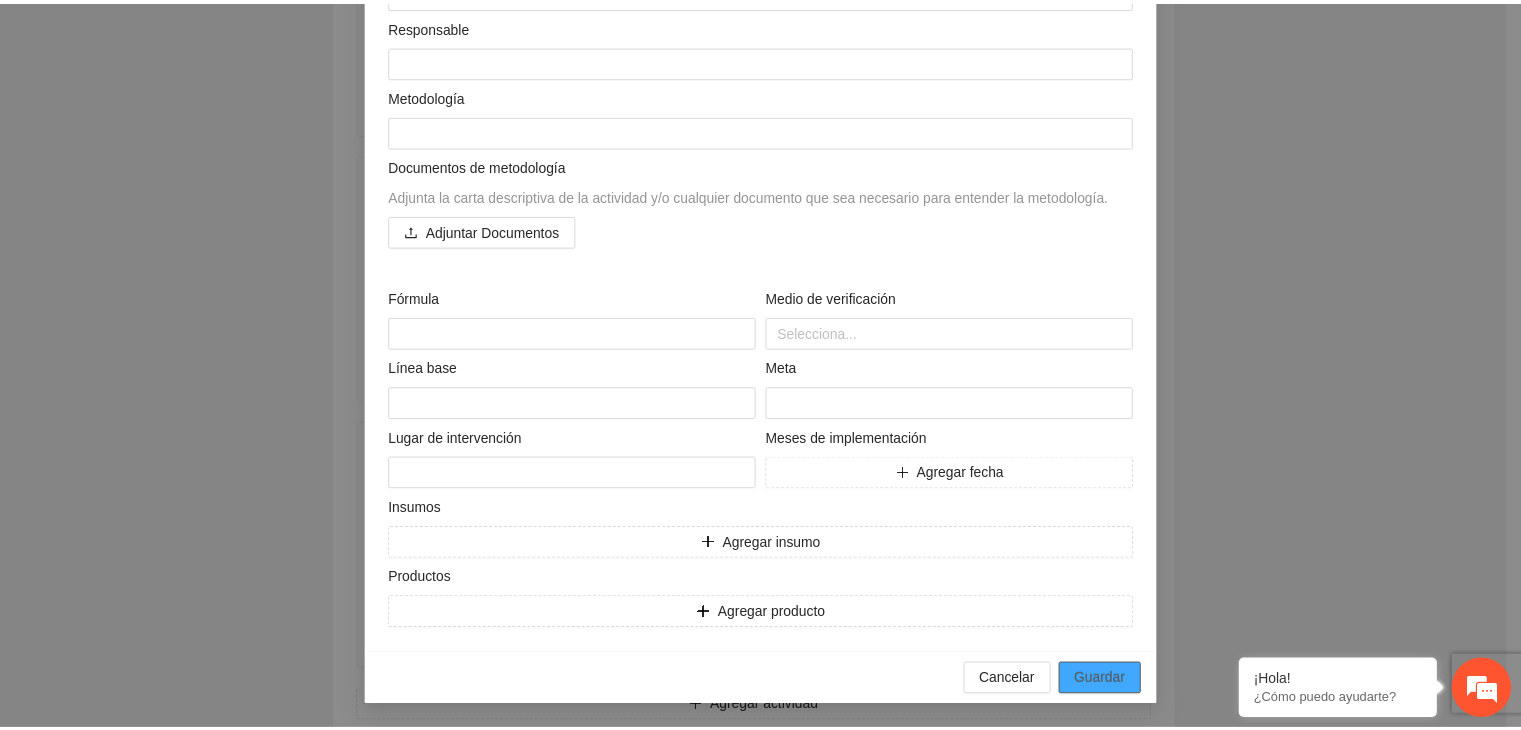 scroll, scrollTop: 204, scrollLeft: 0, axis: vertical 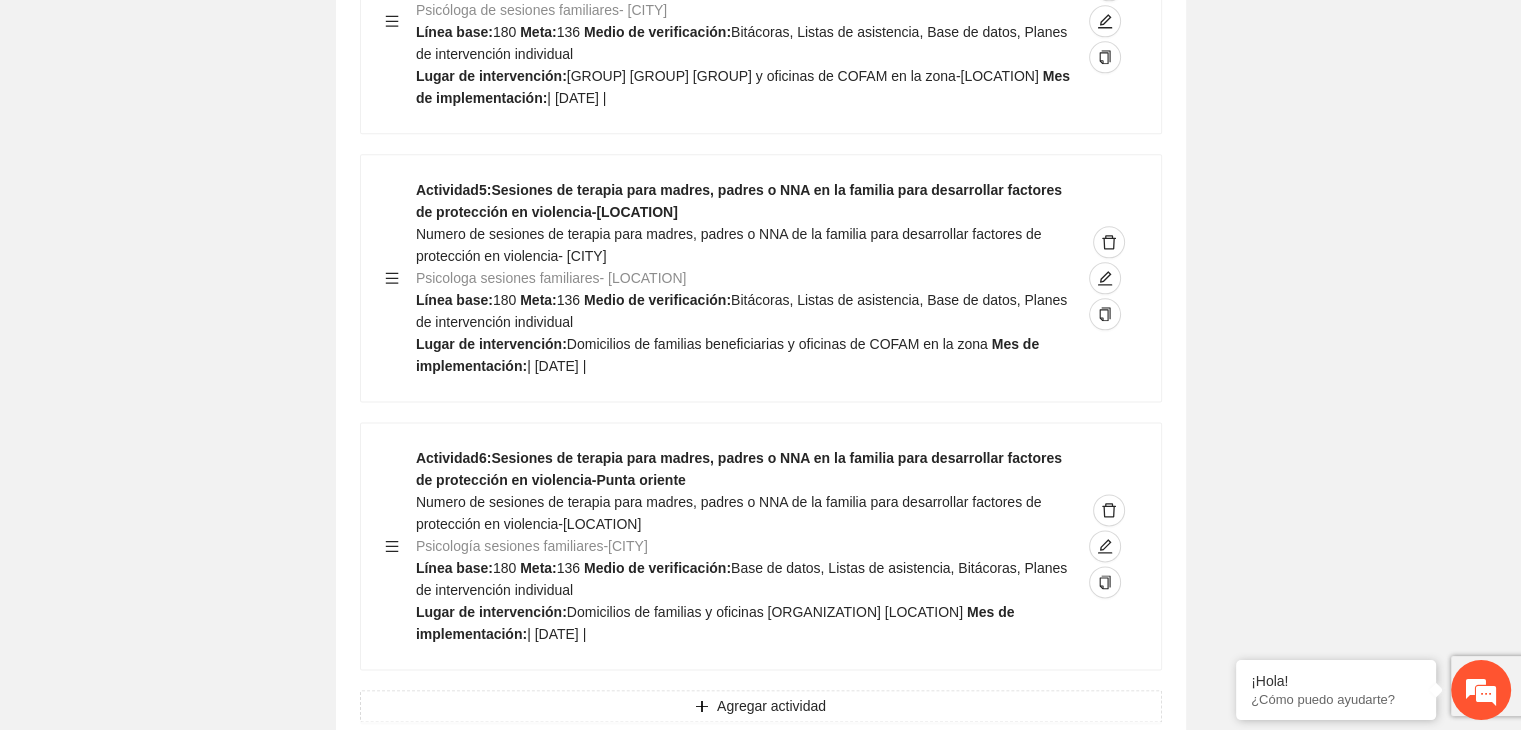 click on "Guardar Objetivo de desarrollo      Exportar Contribuir a la disminución de incidencia en violencia familiar en las zonas de [LOCATION], [LOCATION] y [LOCATION] del Municipio  de Chihuahua. Indicadores Indicador  1 :  Violencia familiar disminuyendo en un 5% en [LOCATION] Número de carpetas de investigación de Violencia familiar  disminuyendo en un 5% en [LOCATION] Metodología:  Se solicita información al Observatorio Ciudadano de FICOSEC sobre el número de carpetas de violencia familiar en las colonias de intervención Línea base:  [NUMBER]   Meta:  [NUMBER]   Fórmula:  Suma de carpetas de investigación de violencia familiar disminuyendo  en un 5% en [LOCATION]   Medio de verificación:  Reporte/Informe 0 Indicador  2 :  Violencia familiar disminuyendo en un 5% en [LOCATION] Número de carpetas de investigación de Violencia familiar  disminuyendo en un 5% en [LOCATION] Metodología:  Línea base:  [NUMBER]   Meta:  [NUMBER]   Fórmula:    Medio de verificación:  Reporte/Informe 0 3 :" at bounding box center [760, -4222] 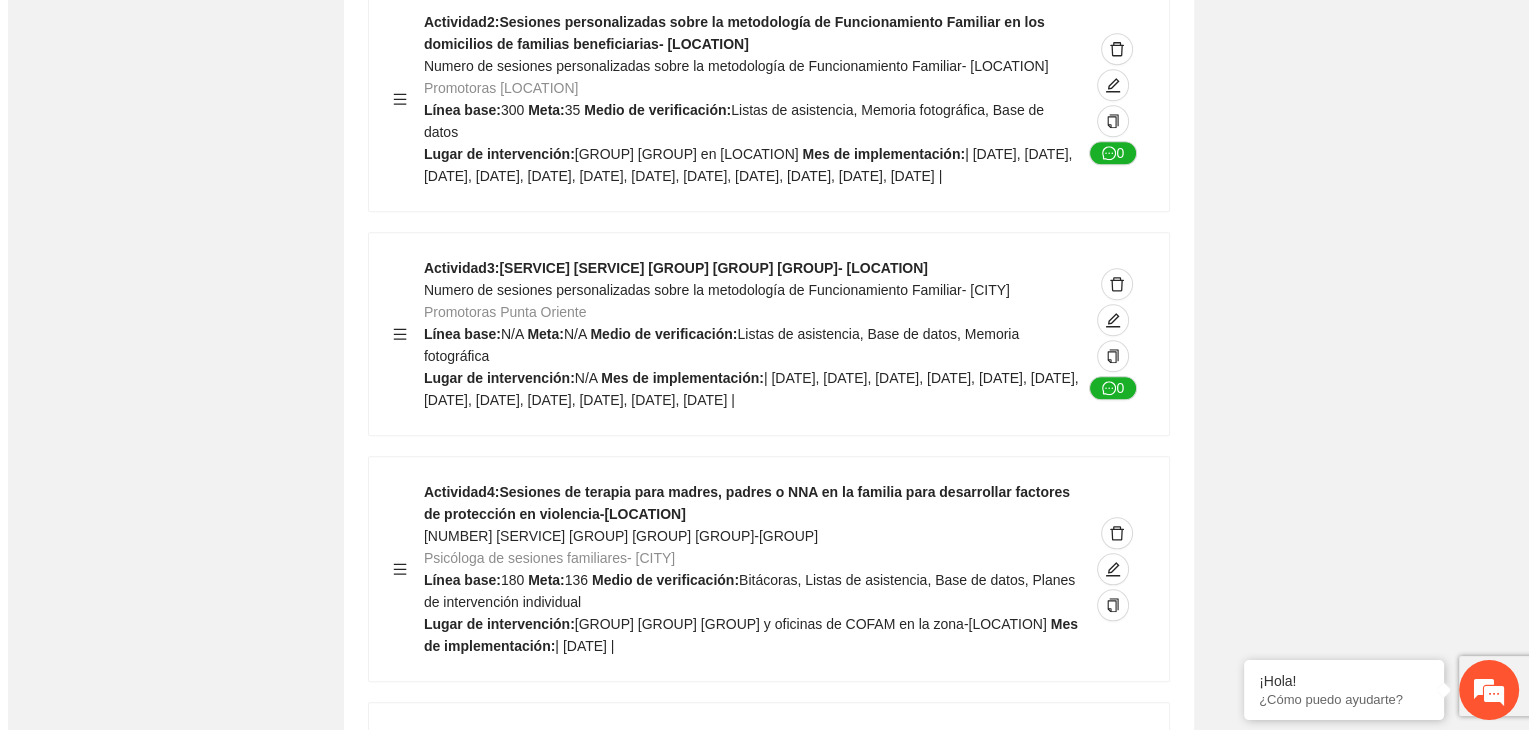 scroll, scrollTop: 9548, scrollLeft: 0, axis: vertical 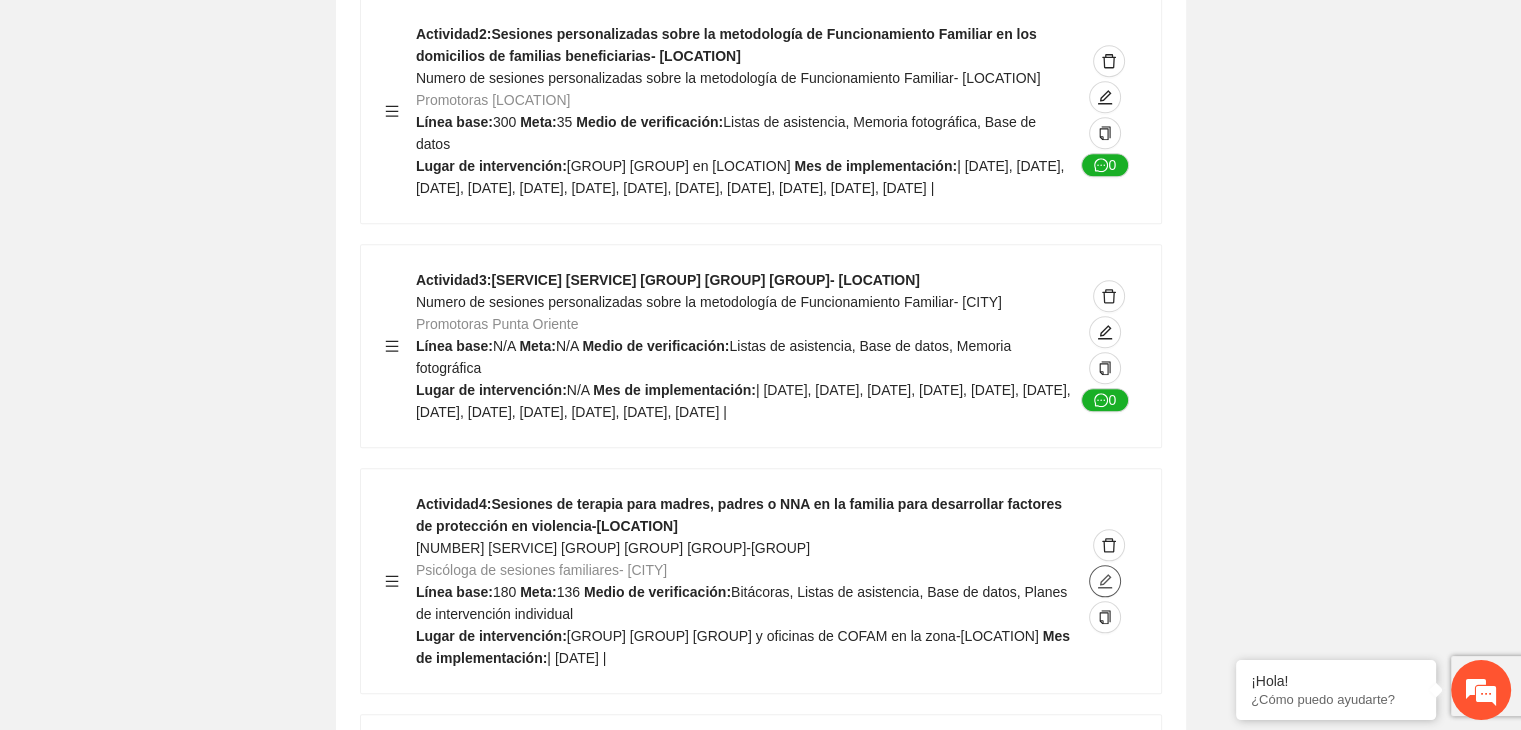 click 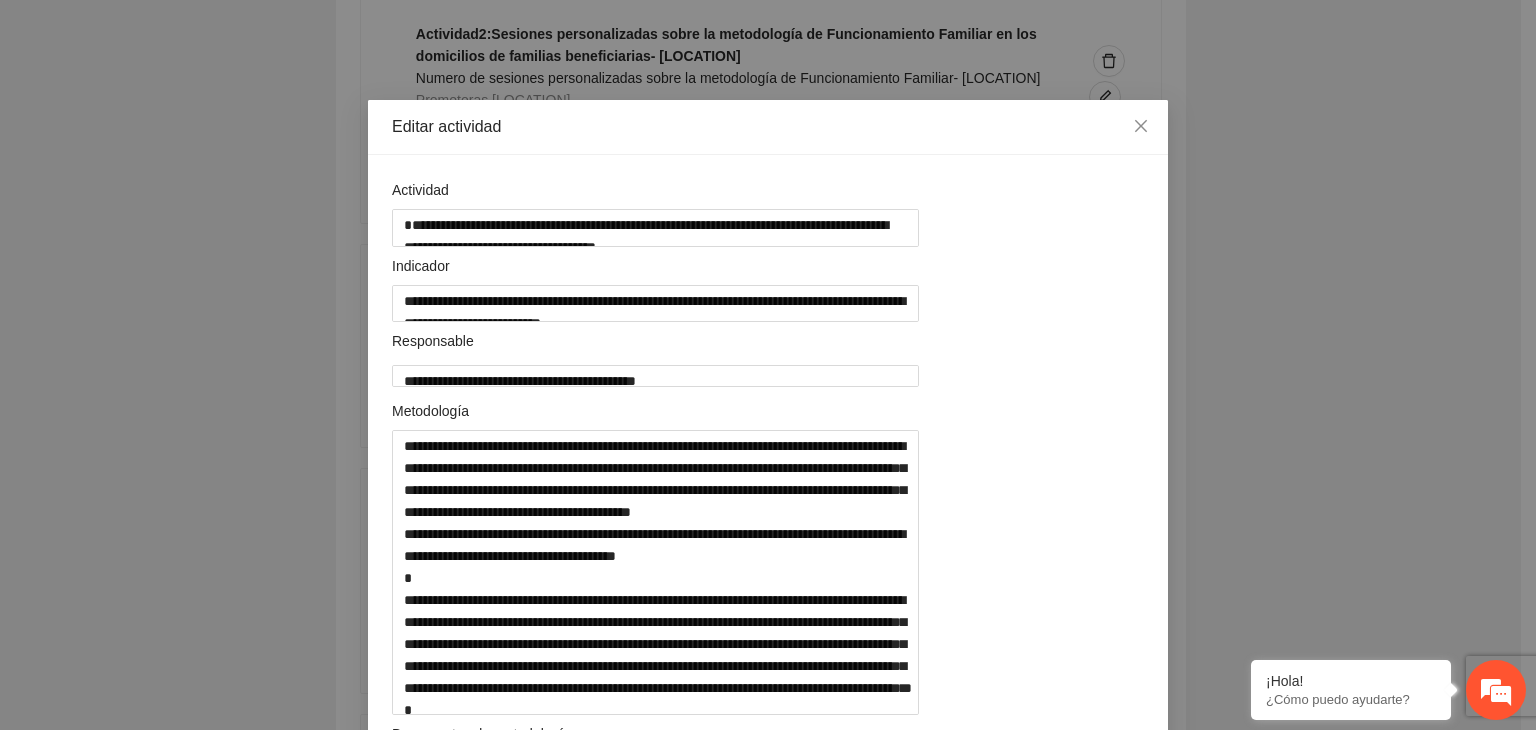click on "**********" at bounding box center (768, 365) 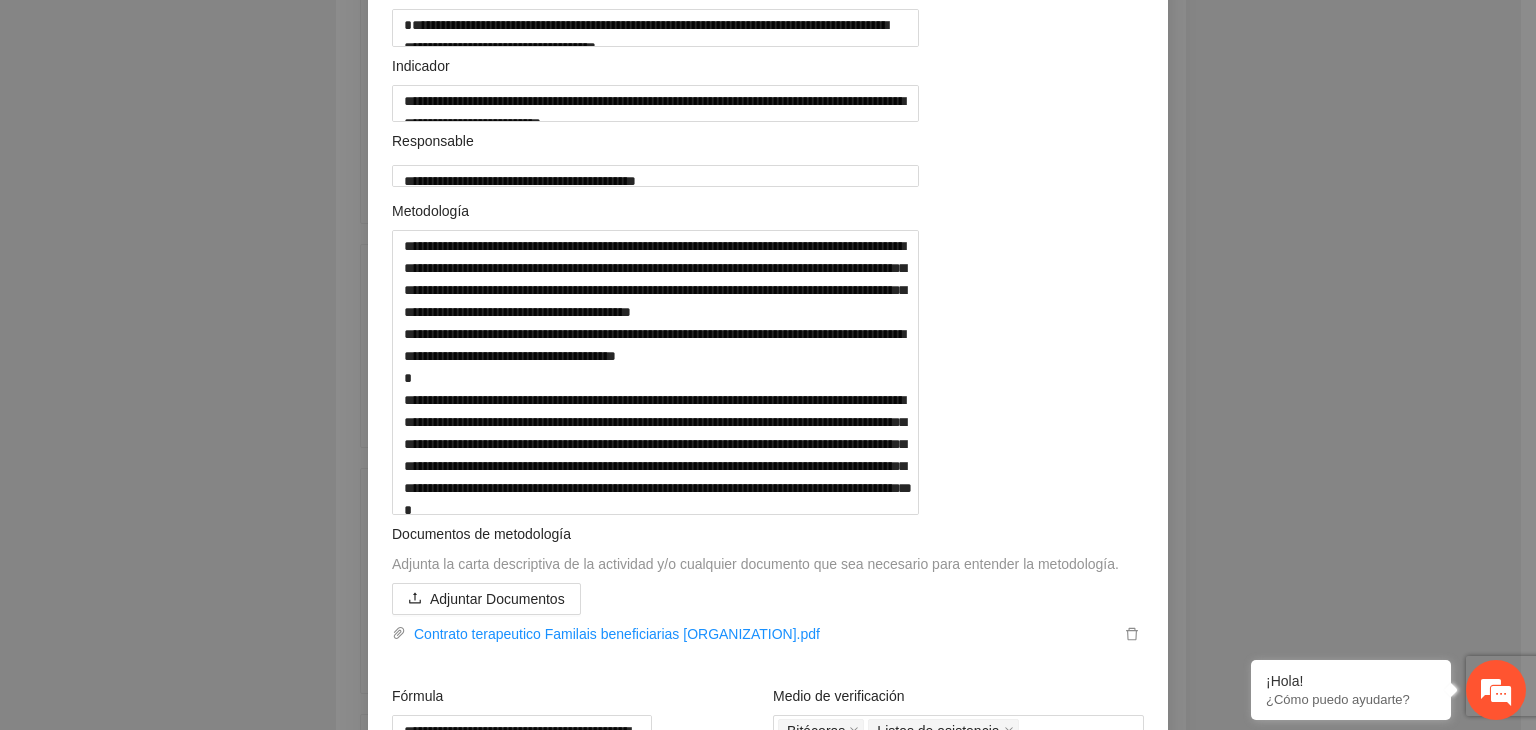 scroll, scrollTop: 240, scrollLeft: 0, axis: vertical 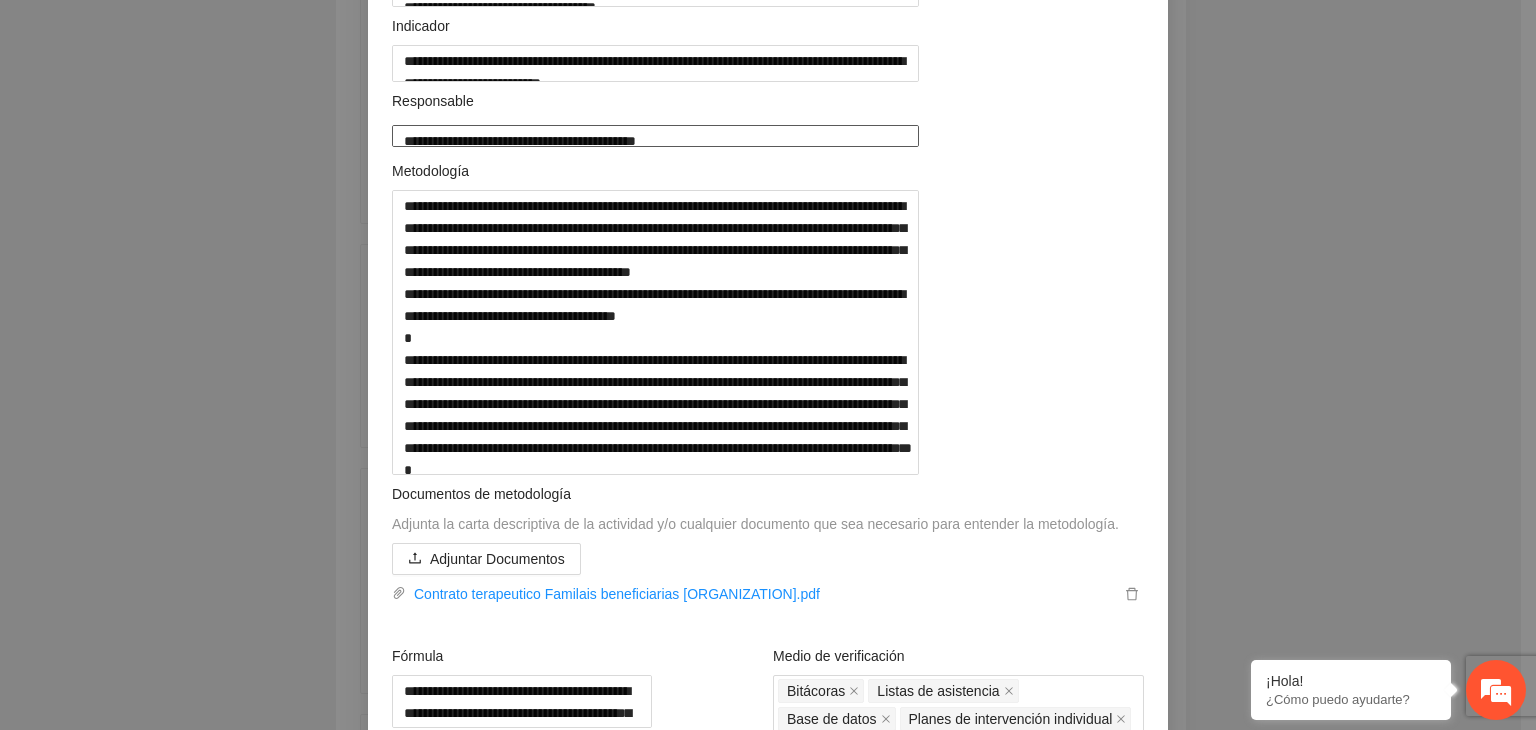 click on "**********" at bounding box center [655, 136] 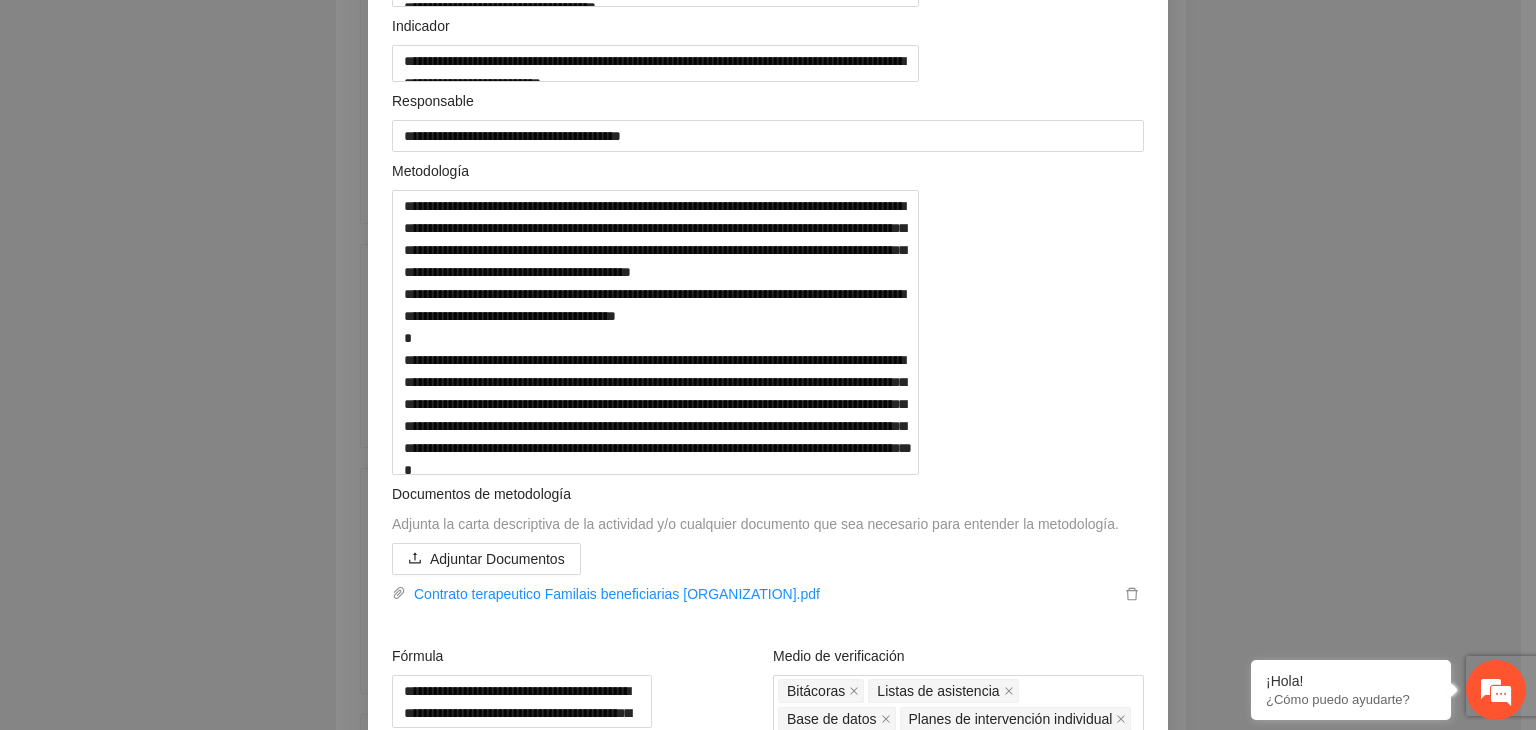 click on "**********" at bounding box center (768, 365) 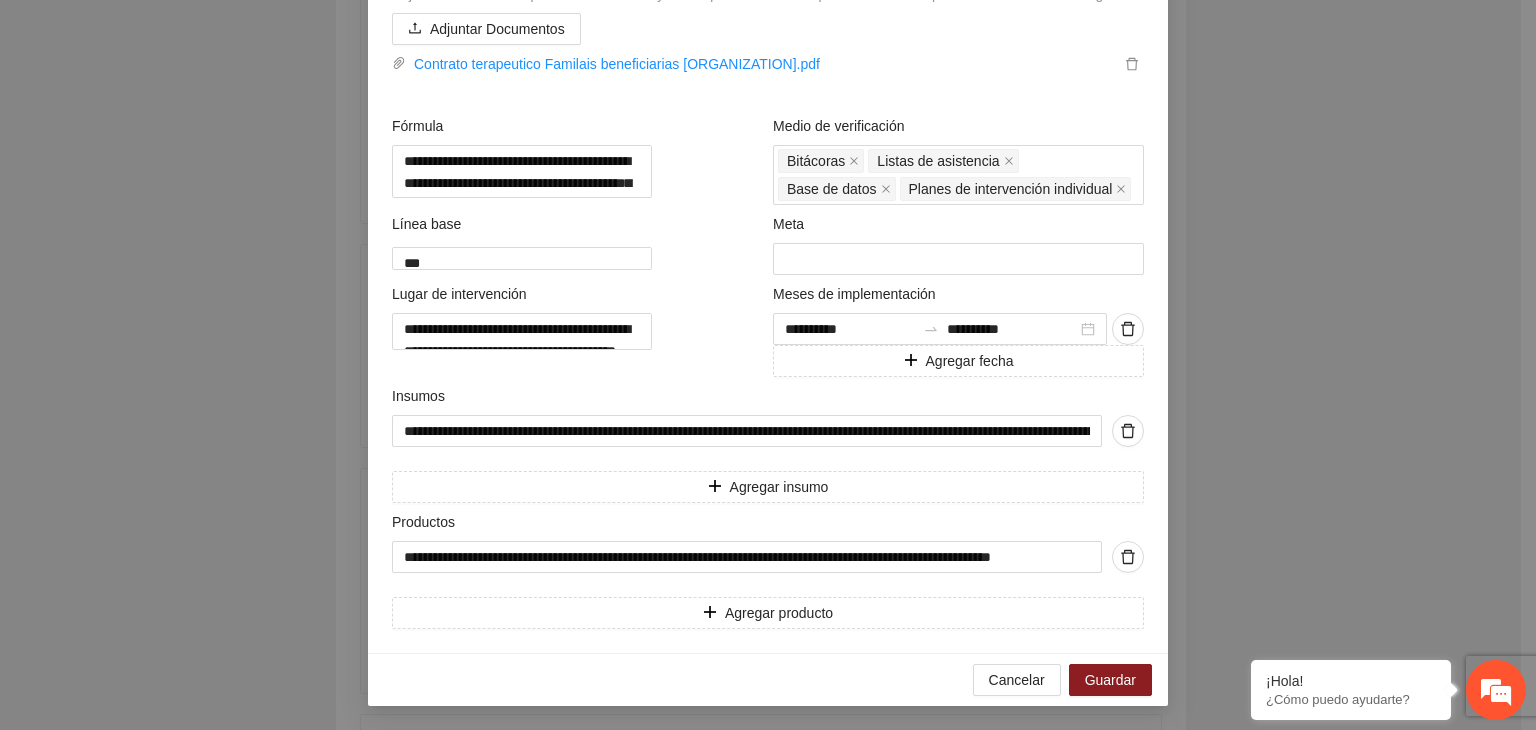 scroll, scrollTop: 938, scrollLeft: 0, axis: vertical 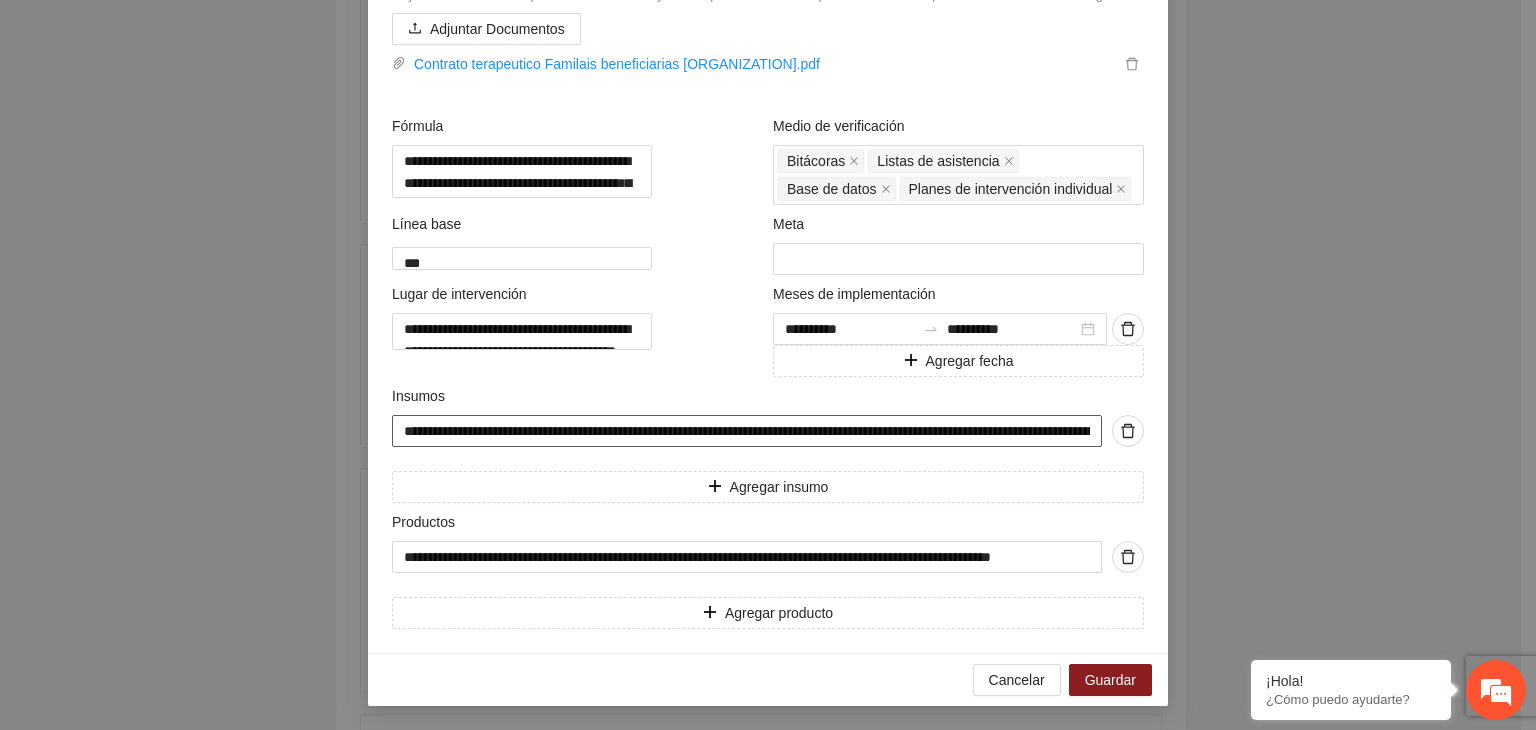 click on "**********" at bounding box center [747, 431] 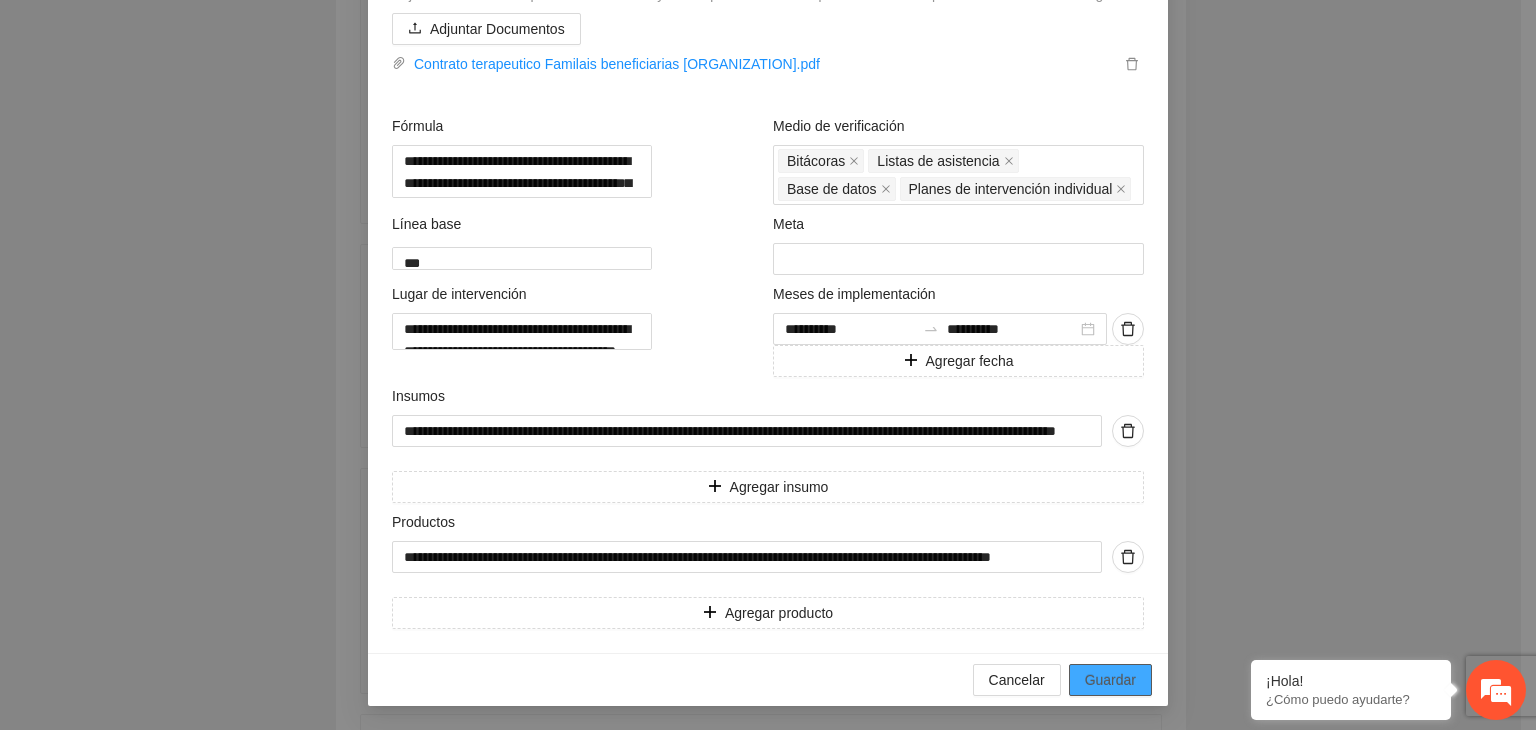 click on "Guardar" at bounding box center (1110, 680) 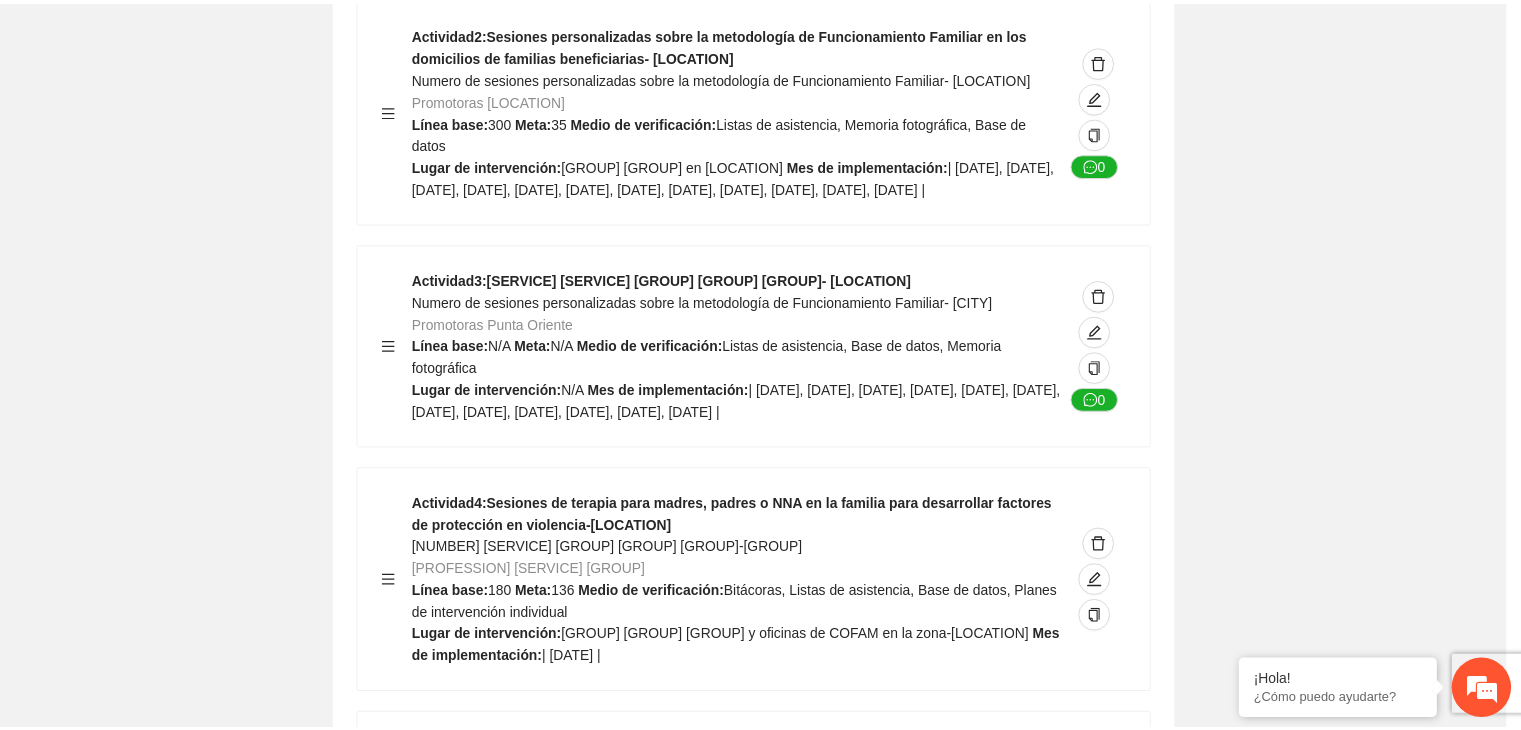 scroll, scrollTop: 234, scrollLeft: 0, axis: vertical 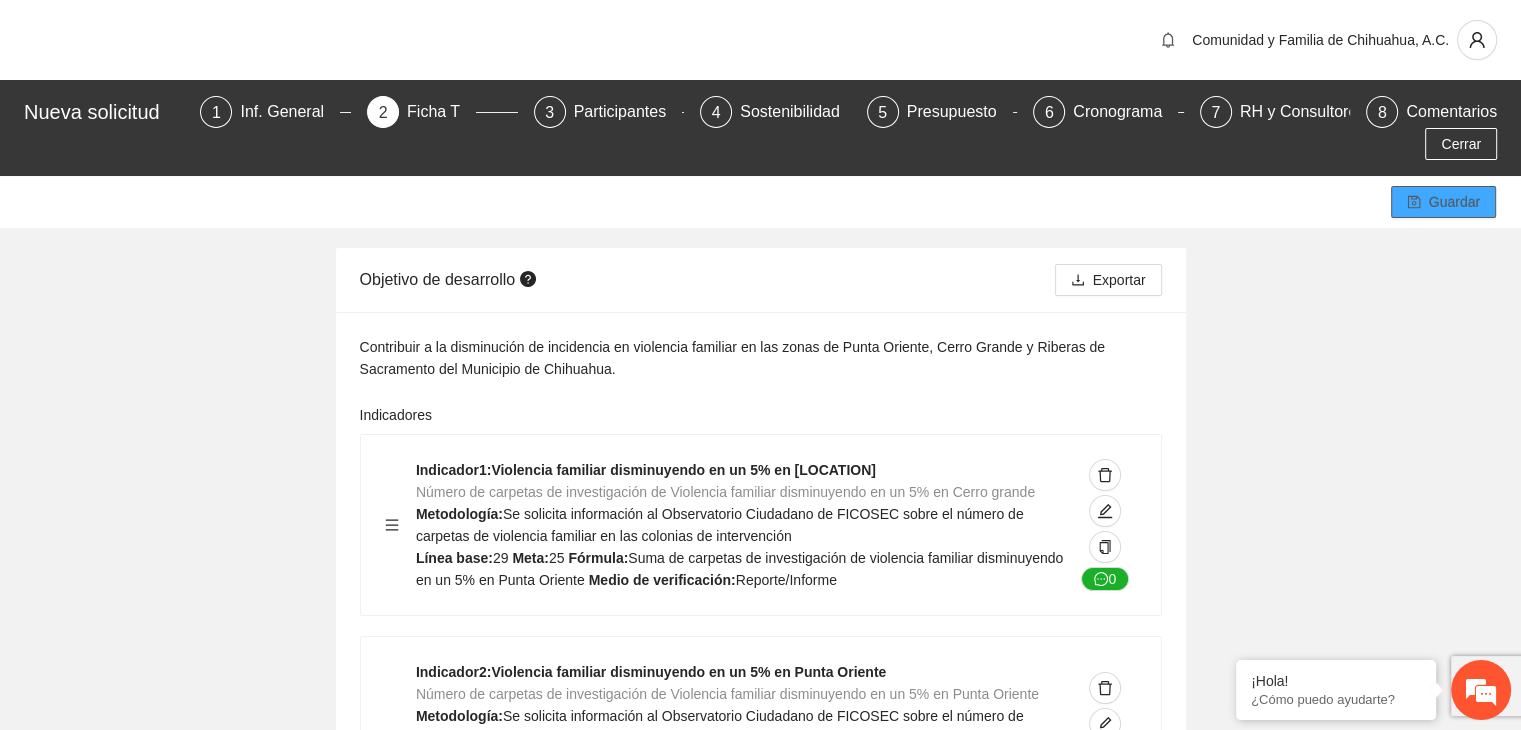 click on "Guardar" at bounding box center (1454, 202) 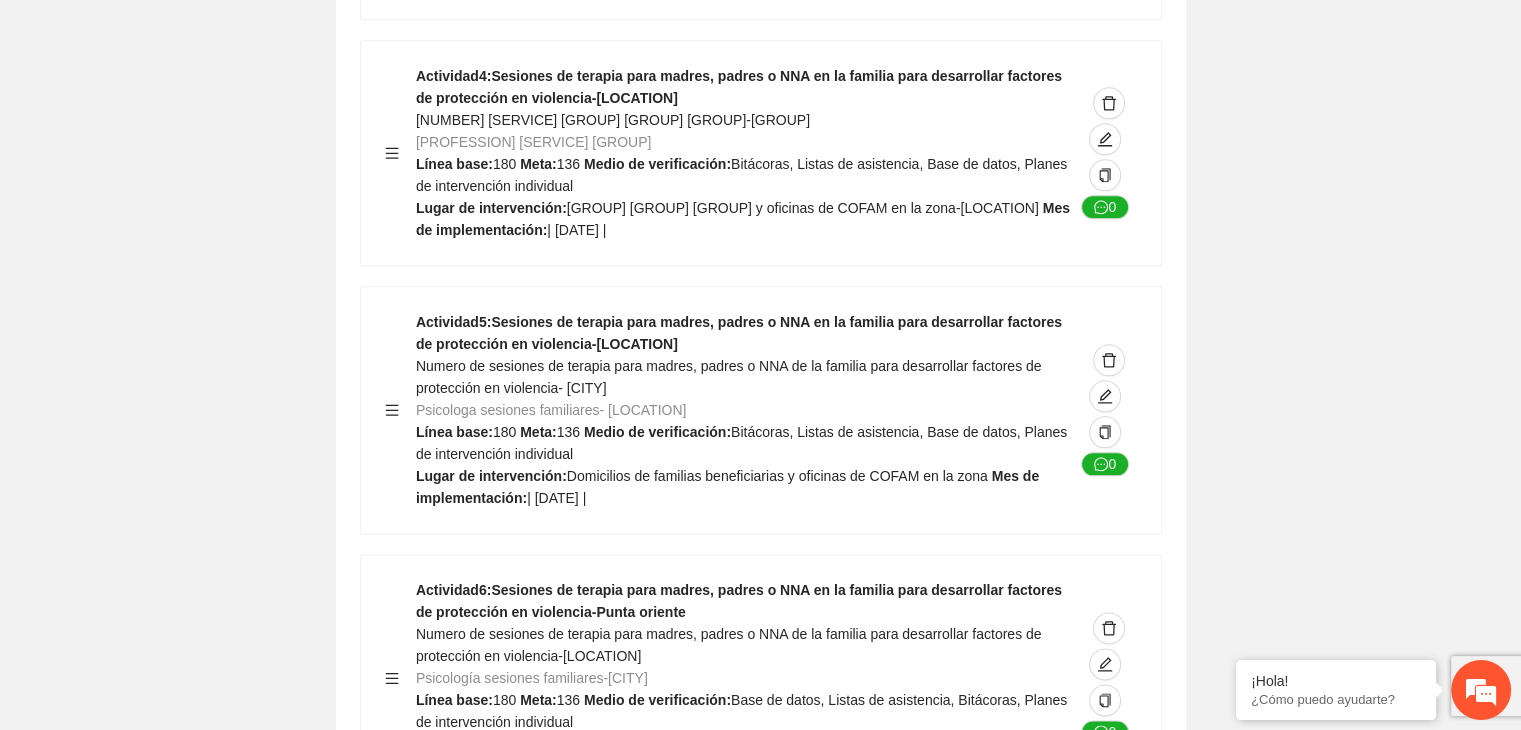 scroll, scrollTop: 10044, scrollLeft: 0, axis: vertical 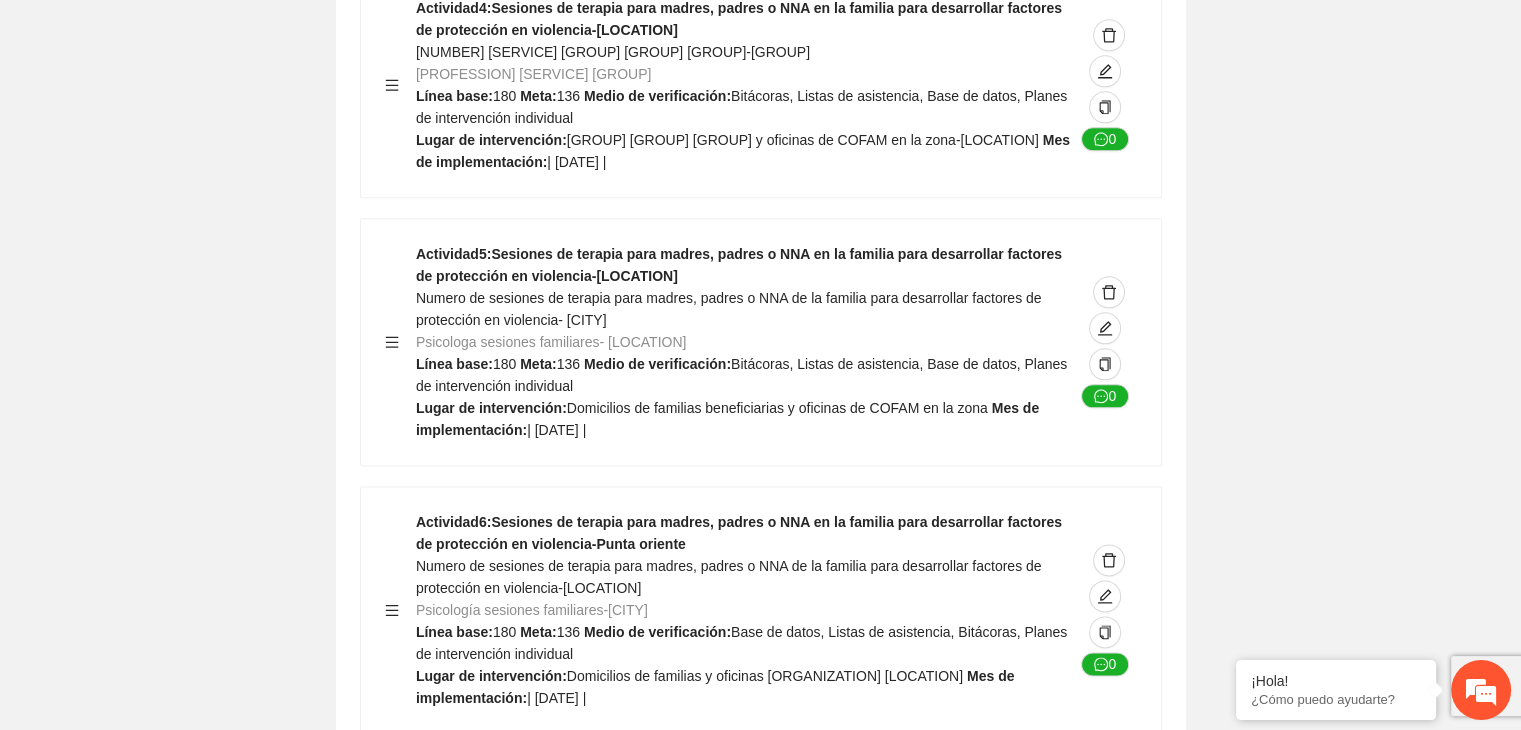 click on "Guardar Objetivo de desarrollo      Exportar Contribuir a la disminución de incidencia en violencia familiar en las zonas de [LOCATION], [LOCATION] y [LOCATION] del Municipio  de Chihuahua. Indicadores Indicador  1 :  Violencia familiar disminuyendo en un 5% en [LOCATION] Número de carpetas de investigación de Violencia familiar  disminuyendo en un 5% en [LOCATION] Metodología:  Se solicita información al Observatorio Ciudadano de FICOSEC sobre el número de carpetas de violencia familiar en las colonias de intervención Línea base:  [NUMBER]   Meta:  [NUMBER]   Fórmula:  Suma de carpetas de investigación de violencia familiar disminuyendo  en un 5% en [LOCATION]   Medio de verificación:  Reporte/Informe 0 Indicador  2 :  Violencia familiar disminuyendo en un 5% en [LOCATION] Número de carpetas de investigación de Violencia familiar  disminuyendo en un 5% en [LOCATION] Metodología:  Línea base:  [NUMBER]   Meta:  [NUMBER]   Fórmula:    Medio de verificación:  Reporte/Informe 0 3 :" at bounding box center [760, -4158] 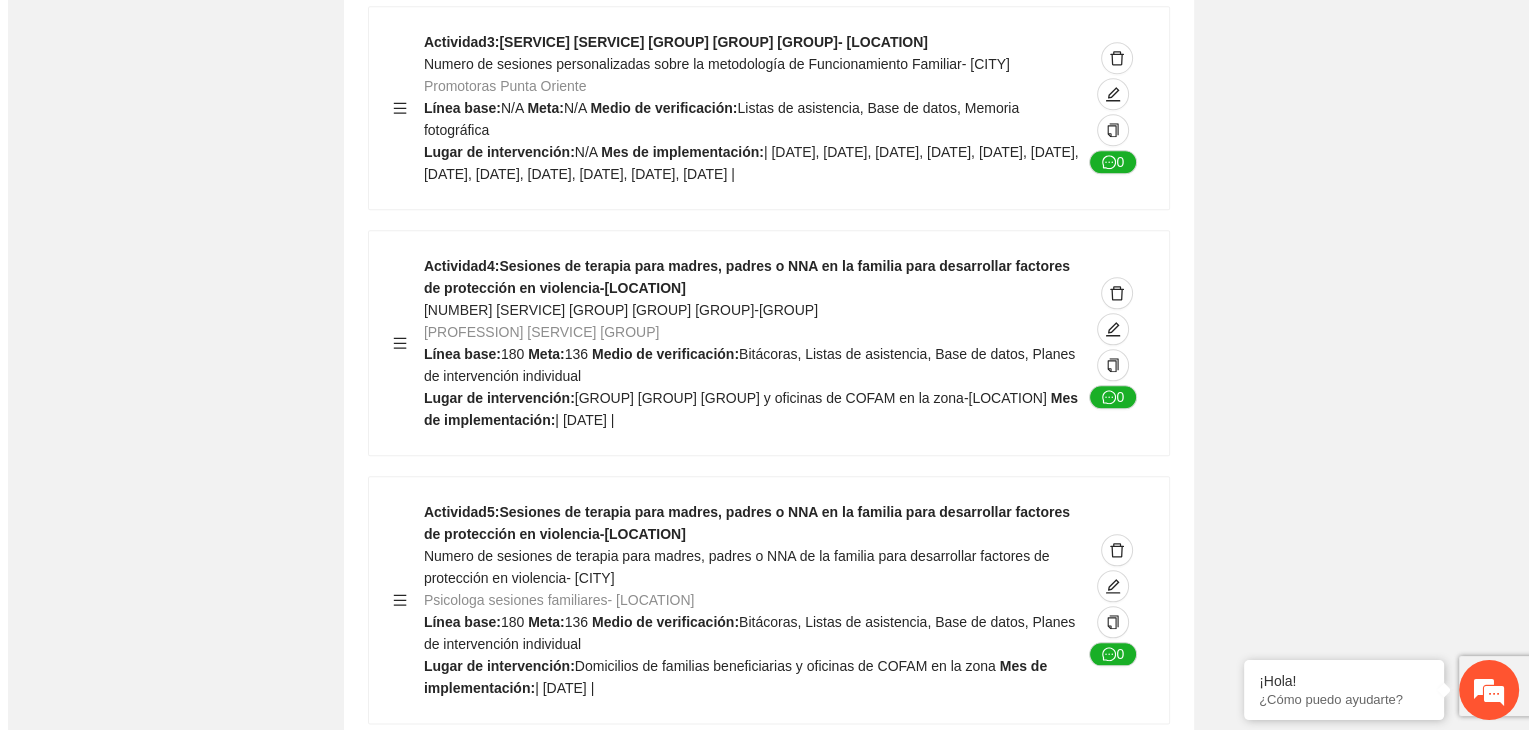 scroll, scrollTop: 9724, scrollLeft: 0, axis: vertical 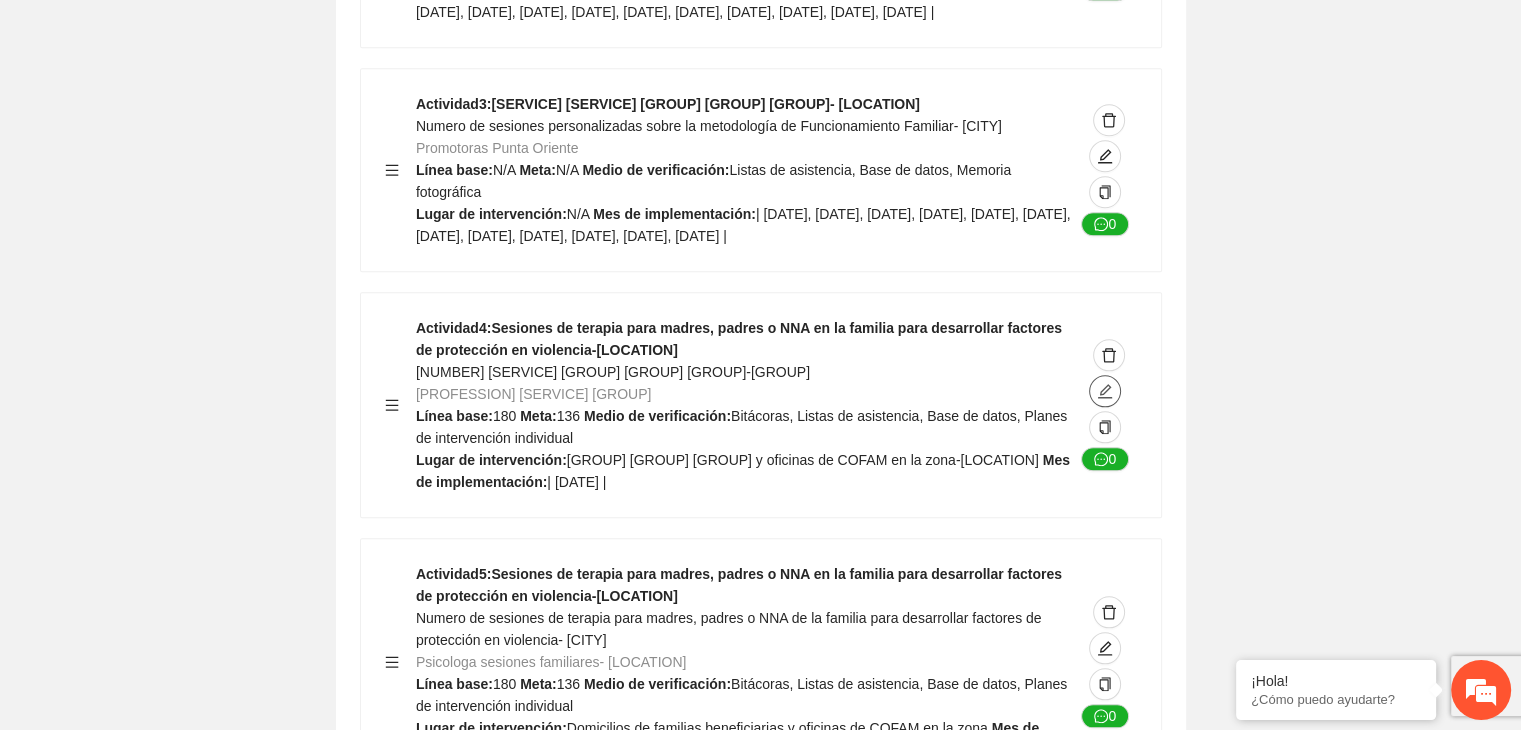 click 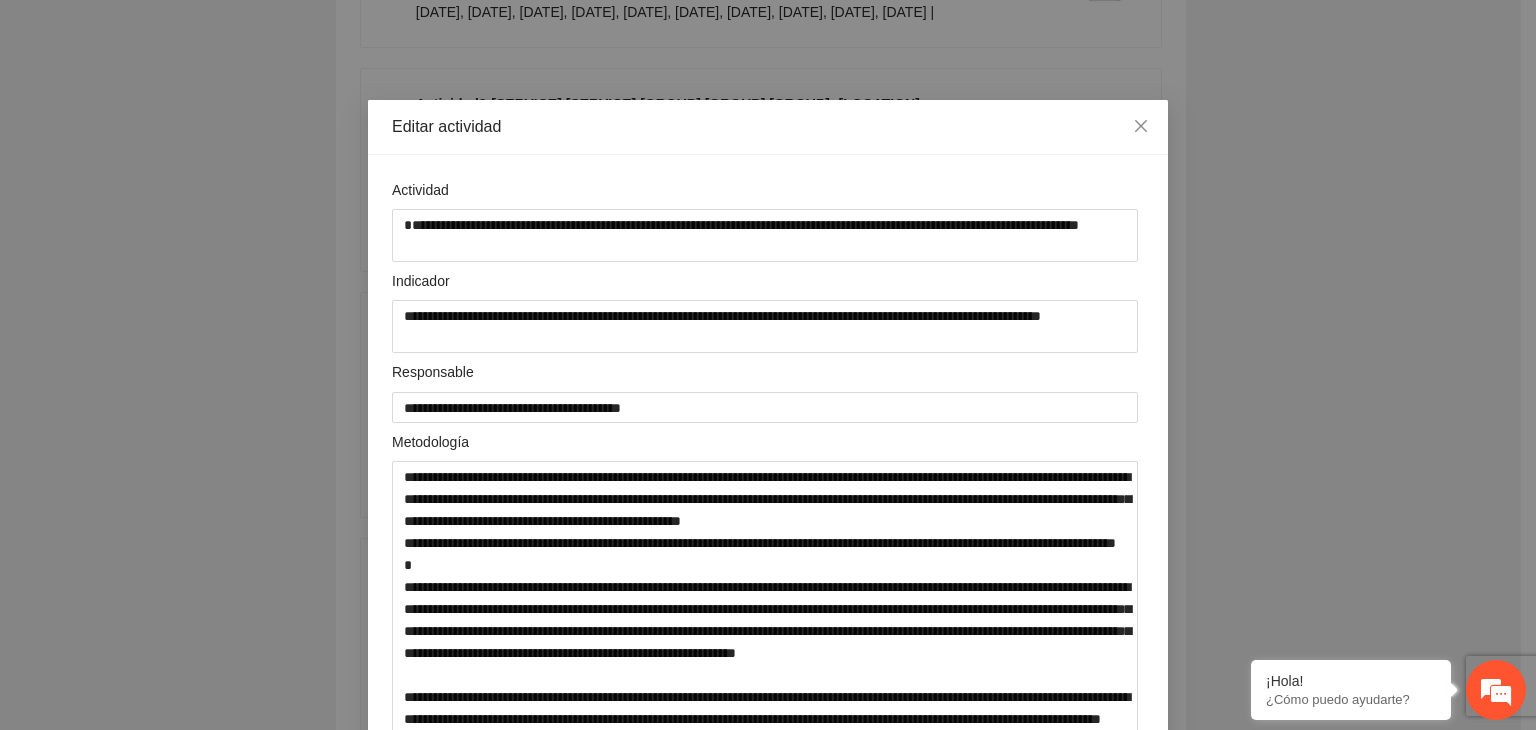 click on "**********" at bounding box center (768, 365) 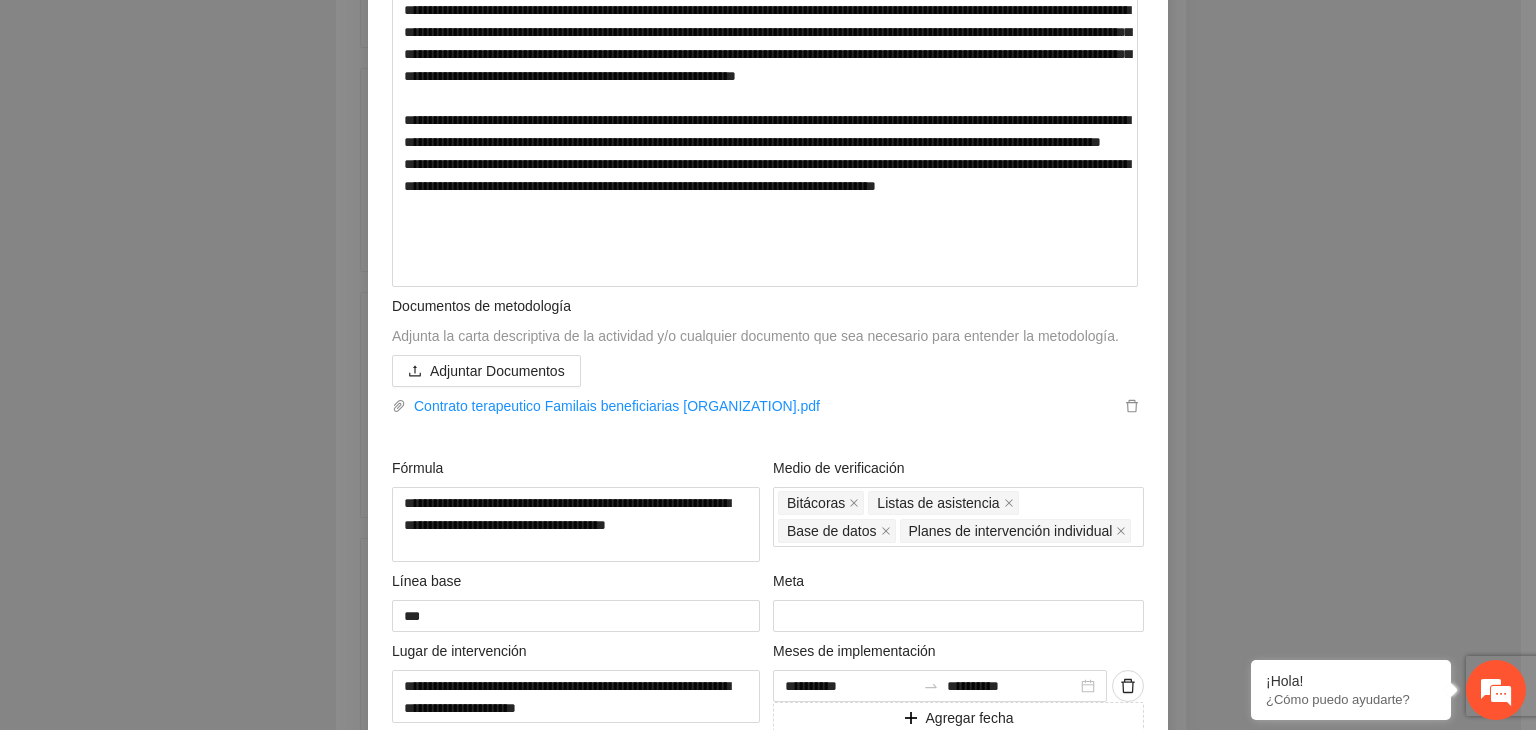 scroll, scrollTop: 600, scrollLeft: 0, axis: vertical 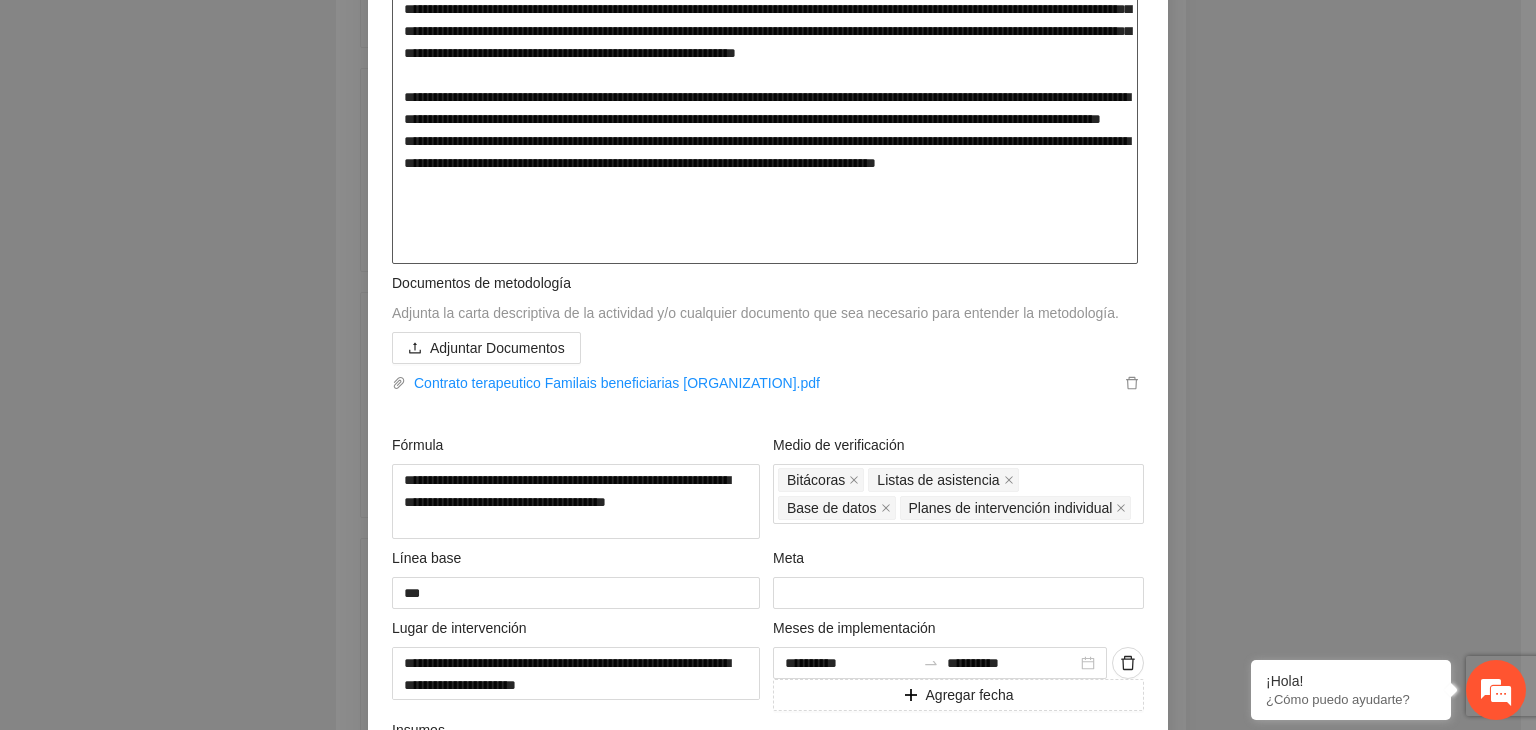 click at bounding box center (765, 62) 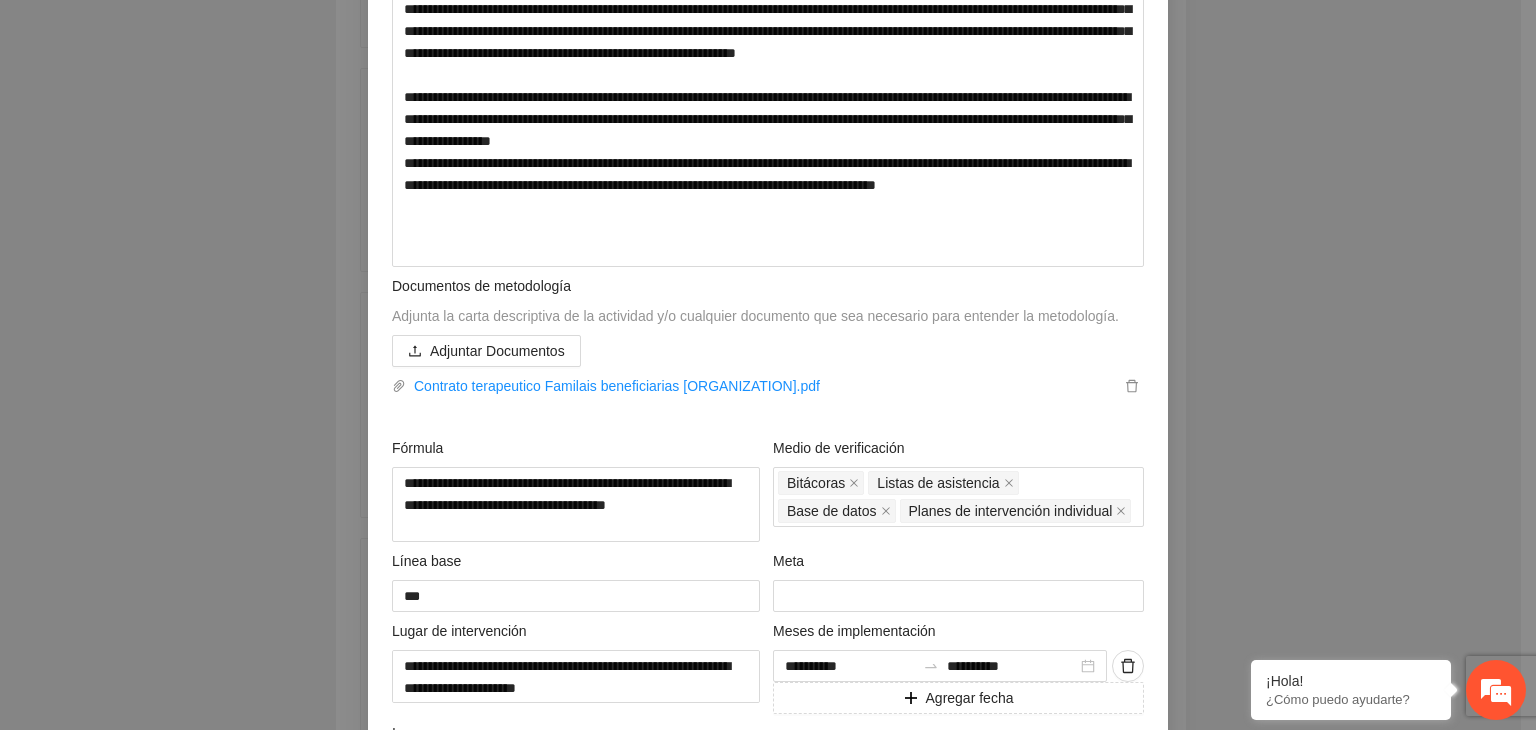 click on "**********" at bounding box center [768, 365] 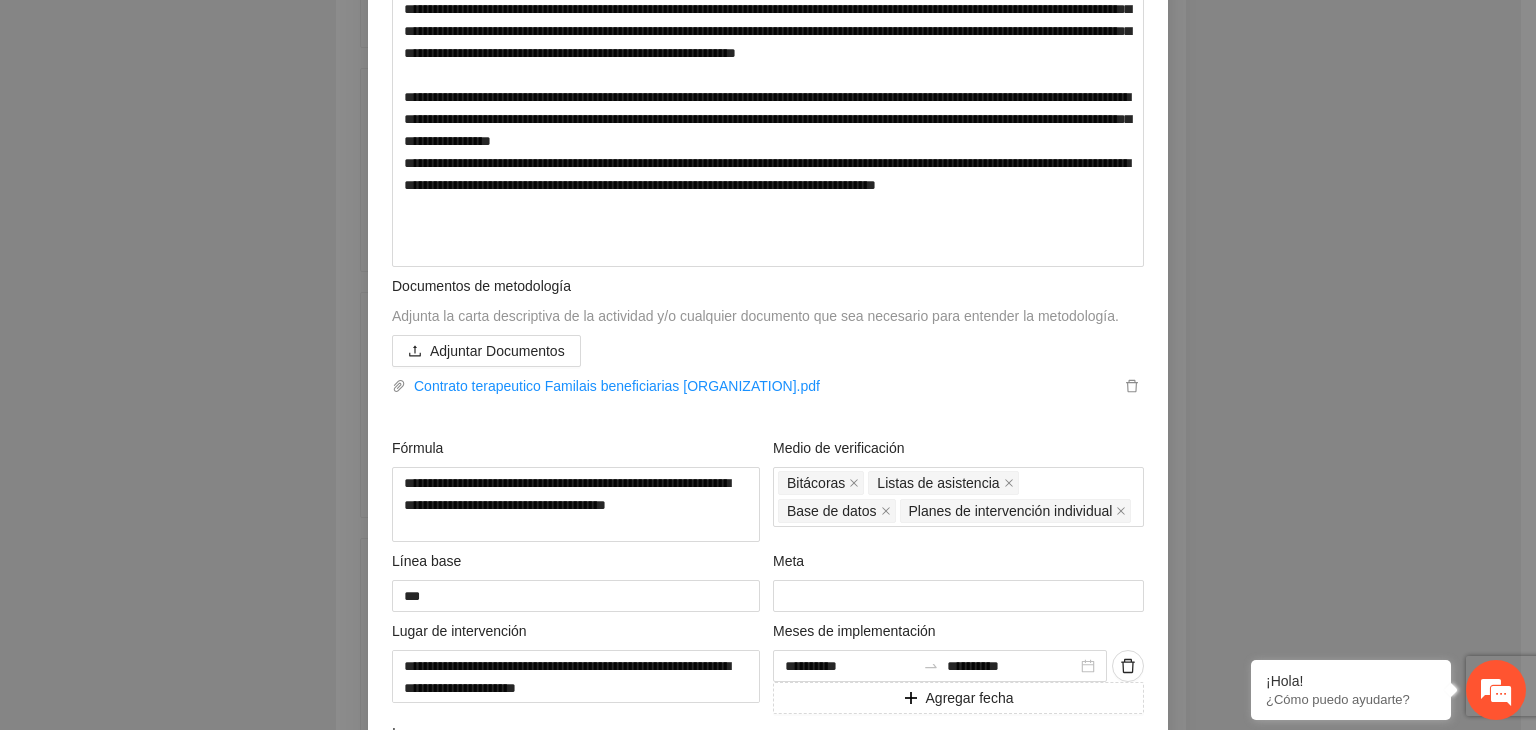 click on "**********" at bounding box center (768, 365) 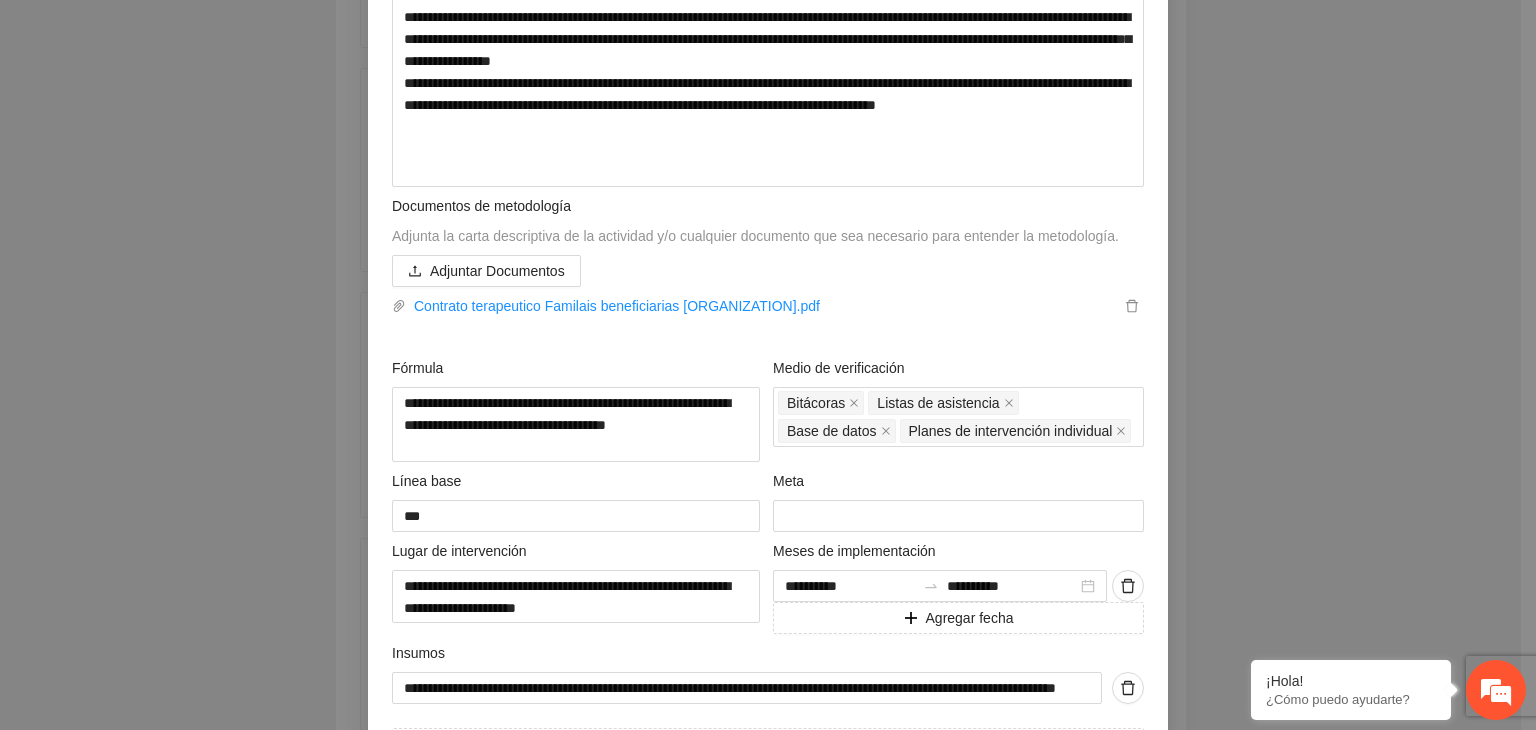 scroll, scrollTop: 640, scrollLeft: 0, axis: vertical 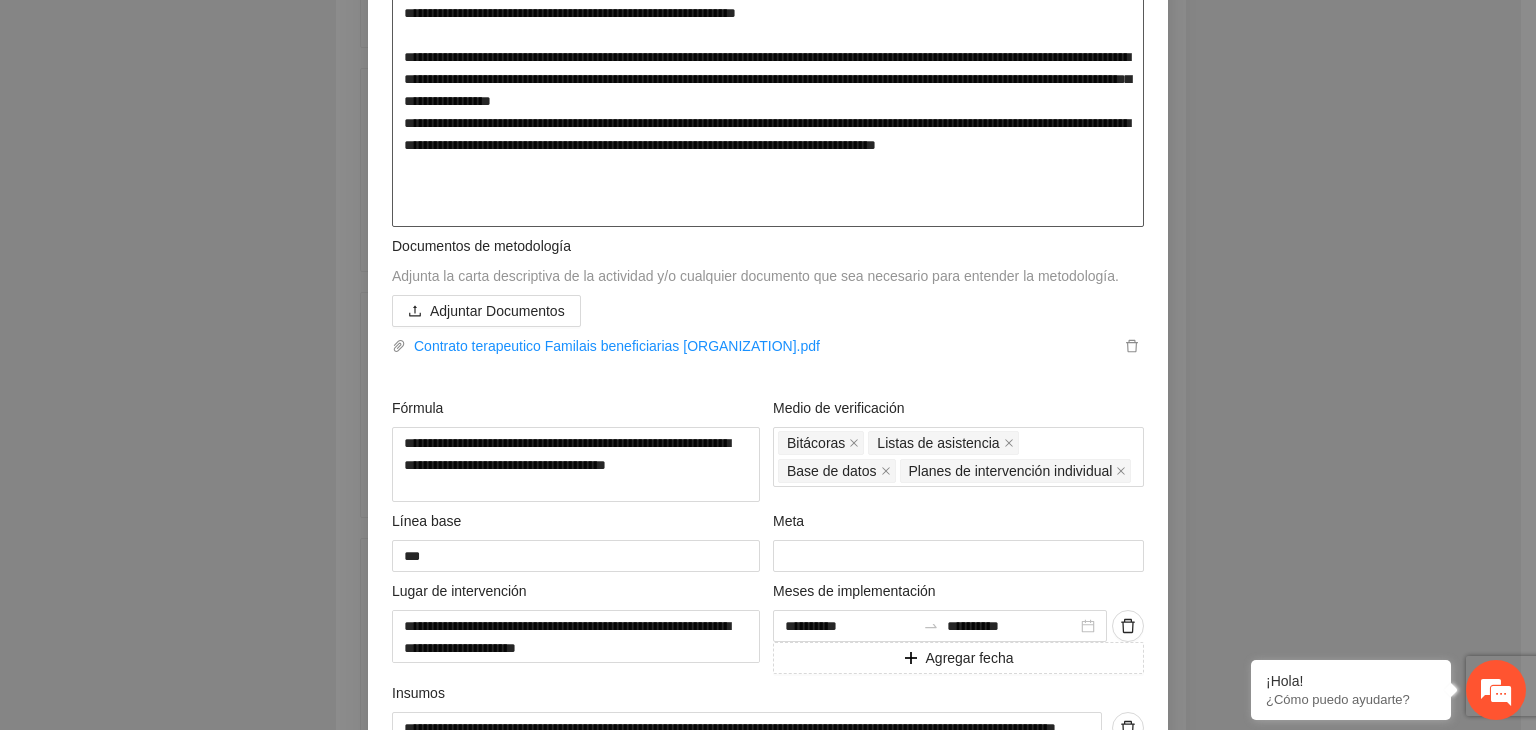 click at bounding box center (768, 24) 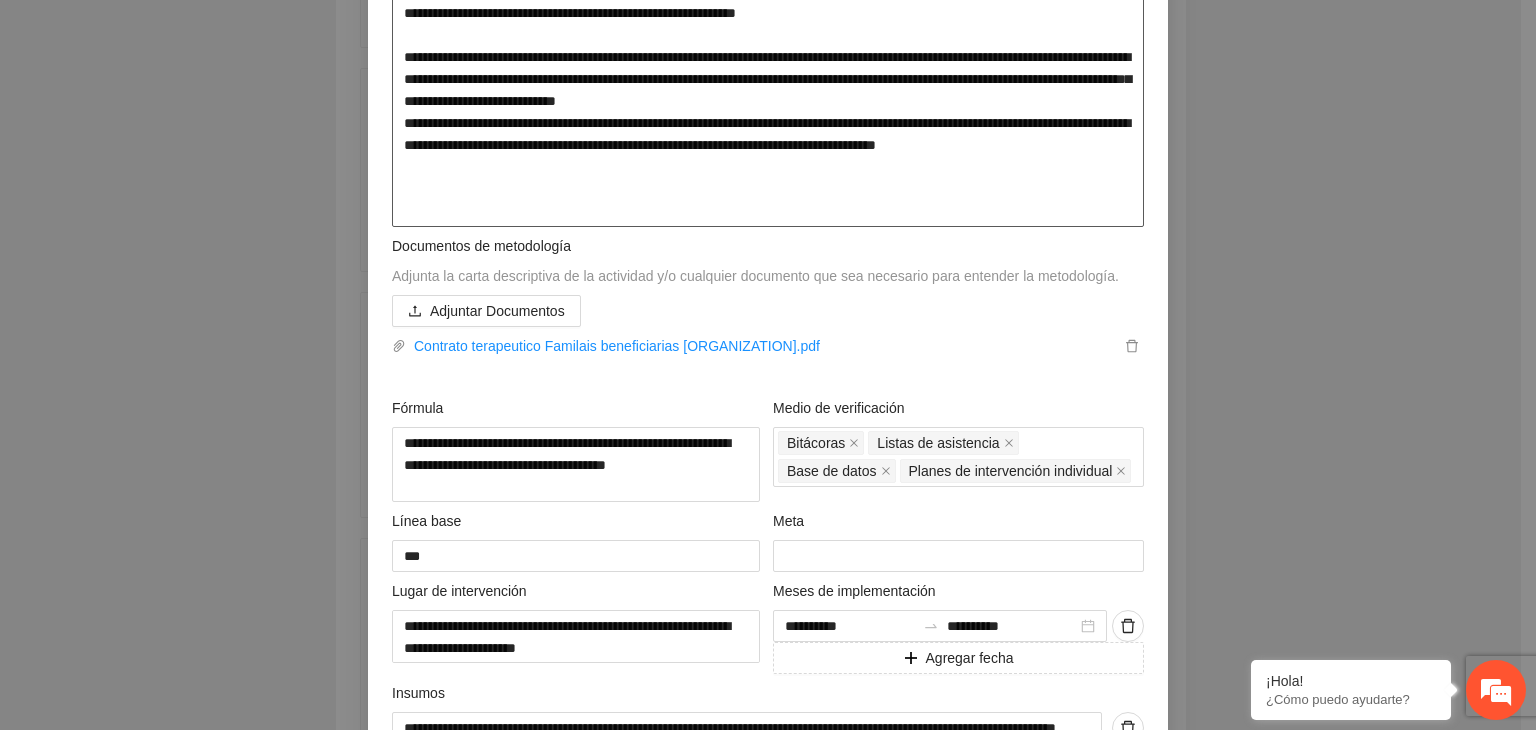 drag, startPoint x: 782, startPoint y: 124, endPoint x: 953, endPoint y: 128, distance: 171.04678 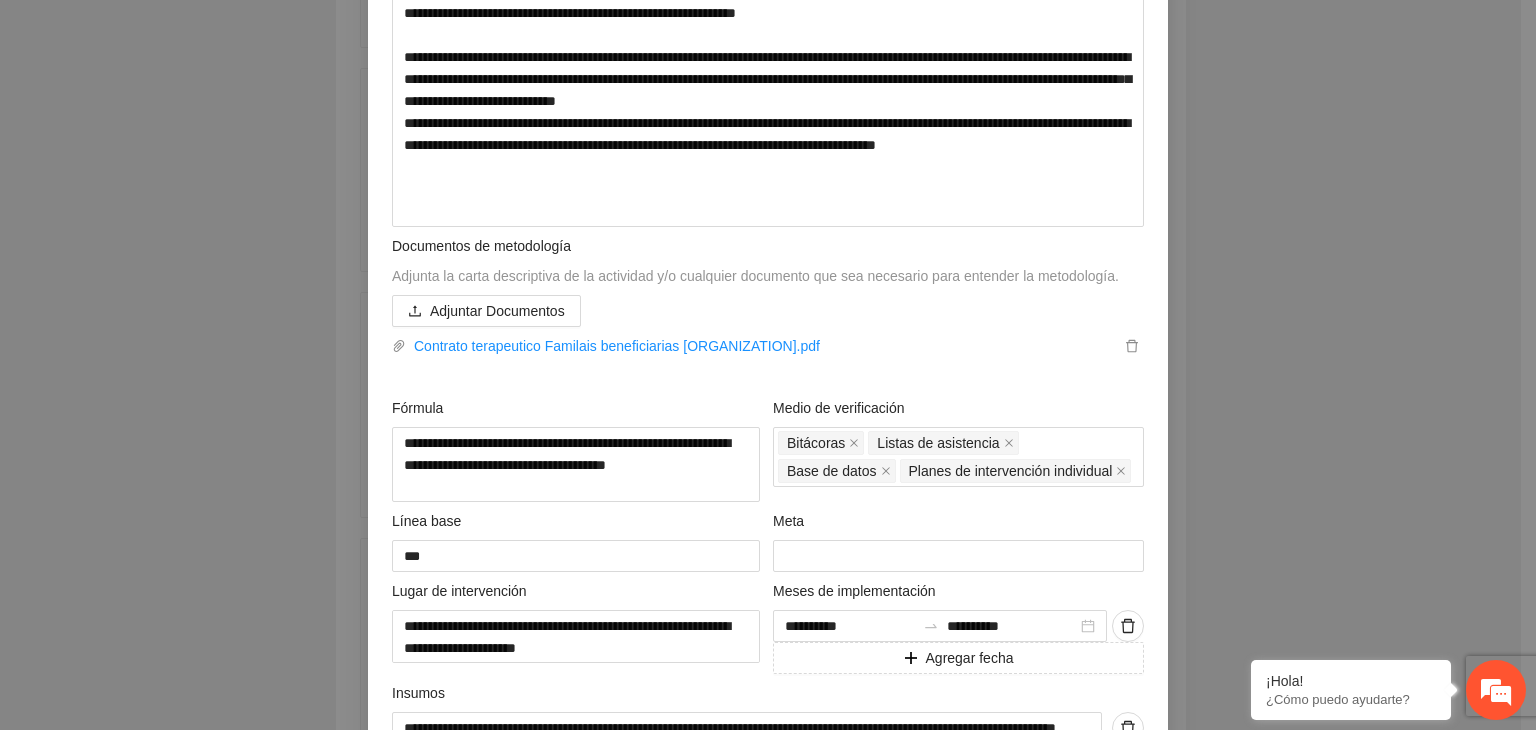 click on "**********" at bounding box center [768, 365] 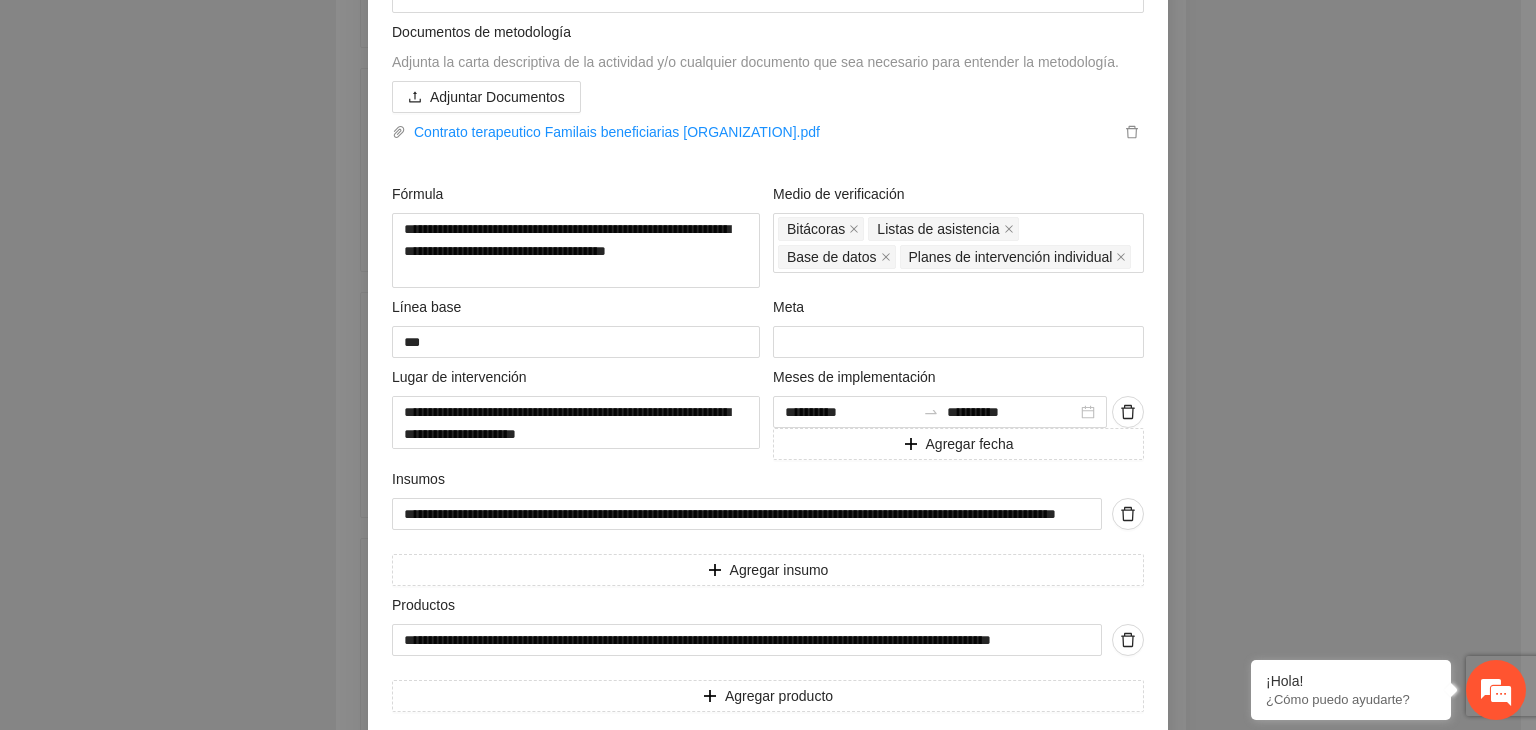 scroll, scrollTop: 938, scrollLeft: 0, axis: vertical 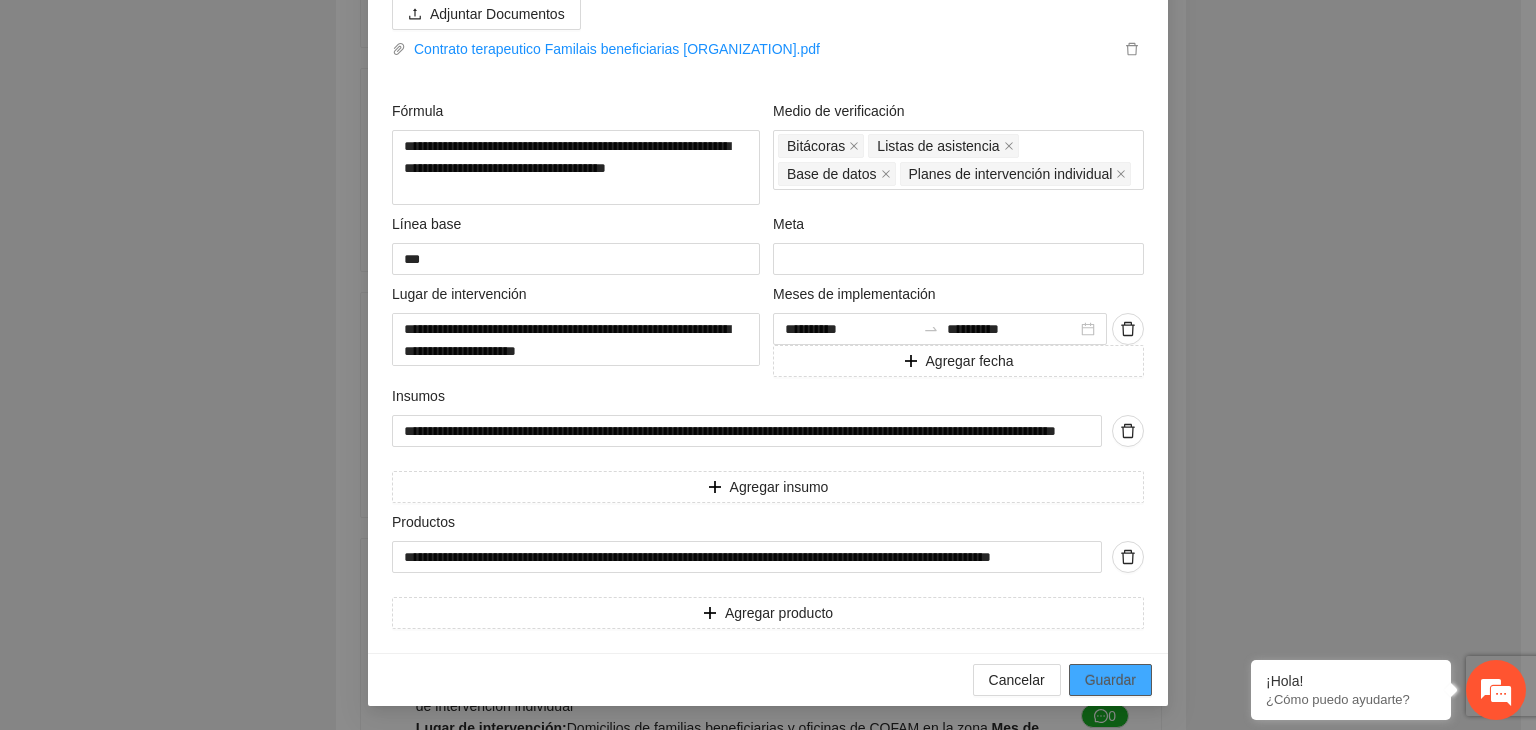 click on "Guardar" at bounding box center (1110, 680) 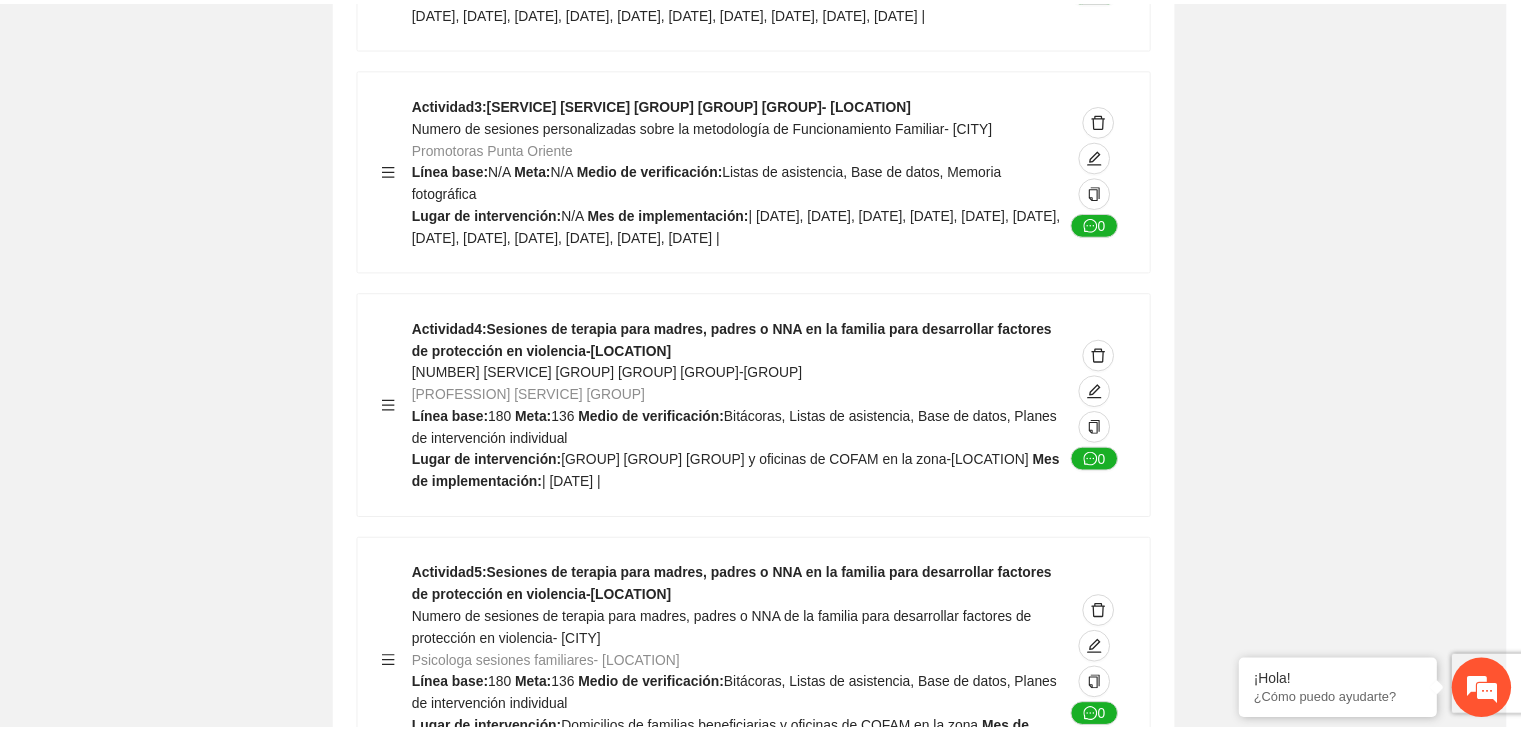 scroll, scrollTop: 234, scrollLeft: 0, axis: vertical 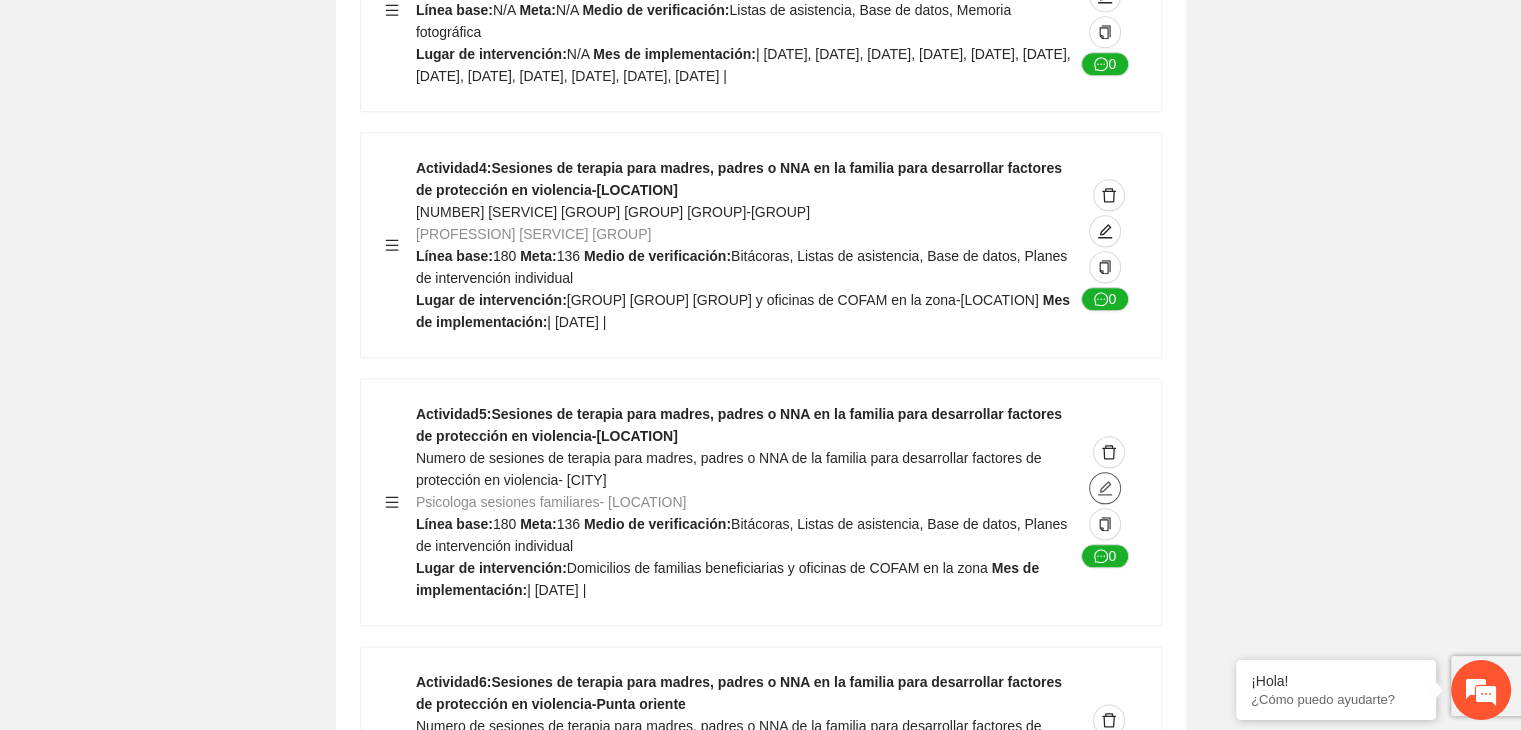 click 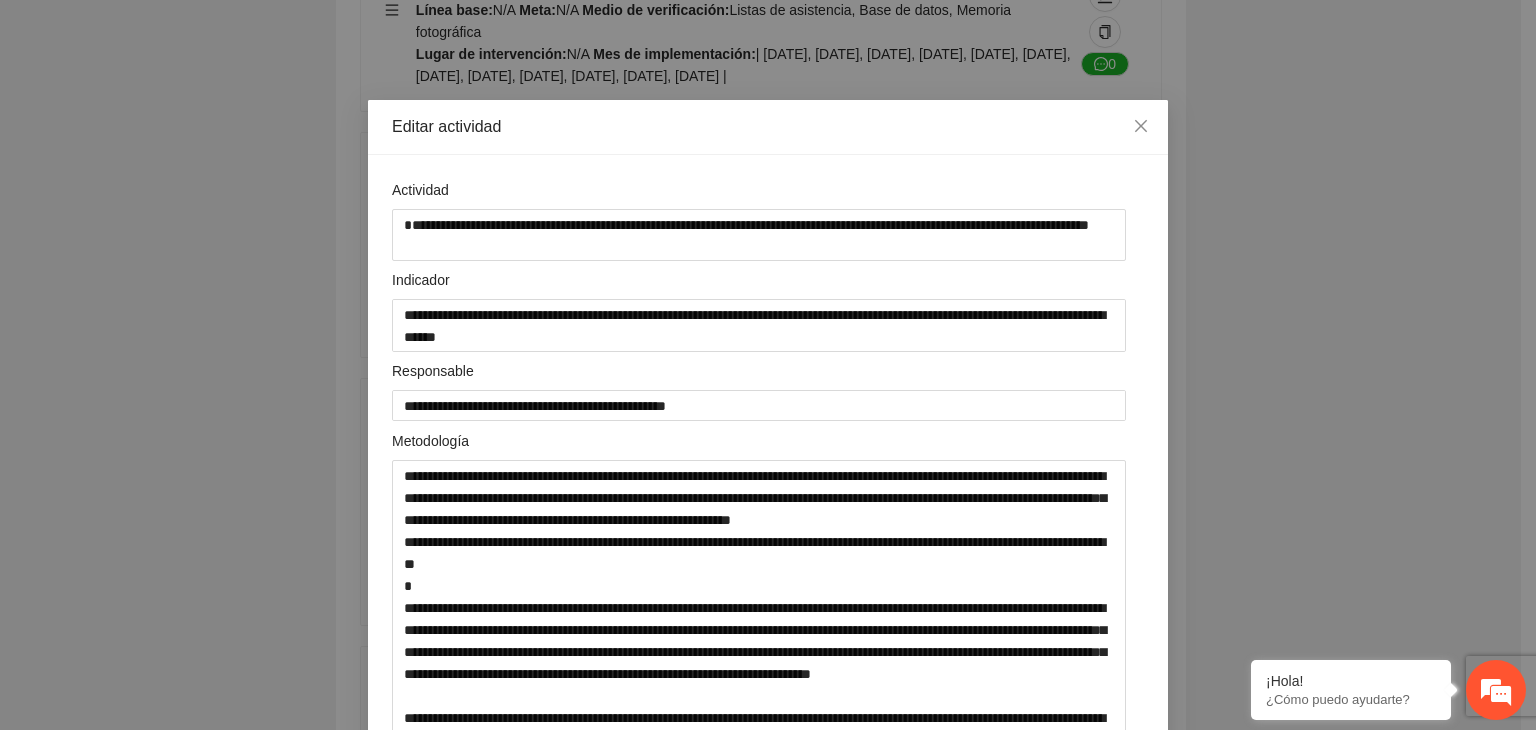 click on "**********" at bounding box center (768, 365) 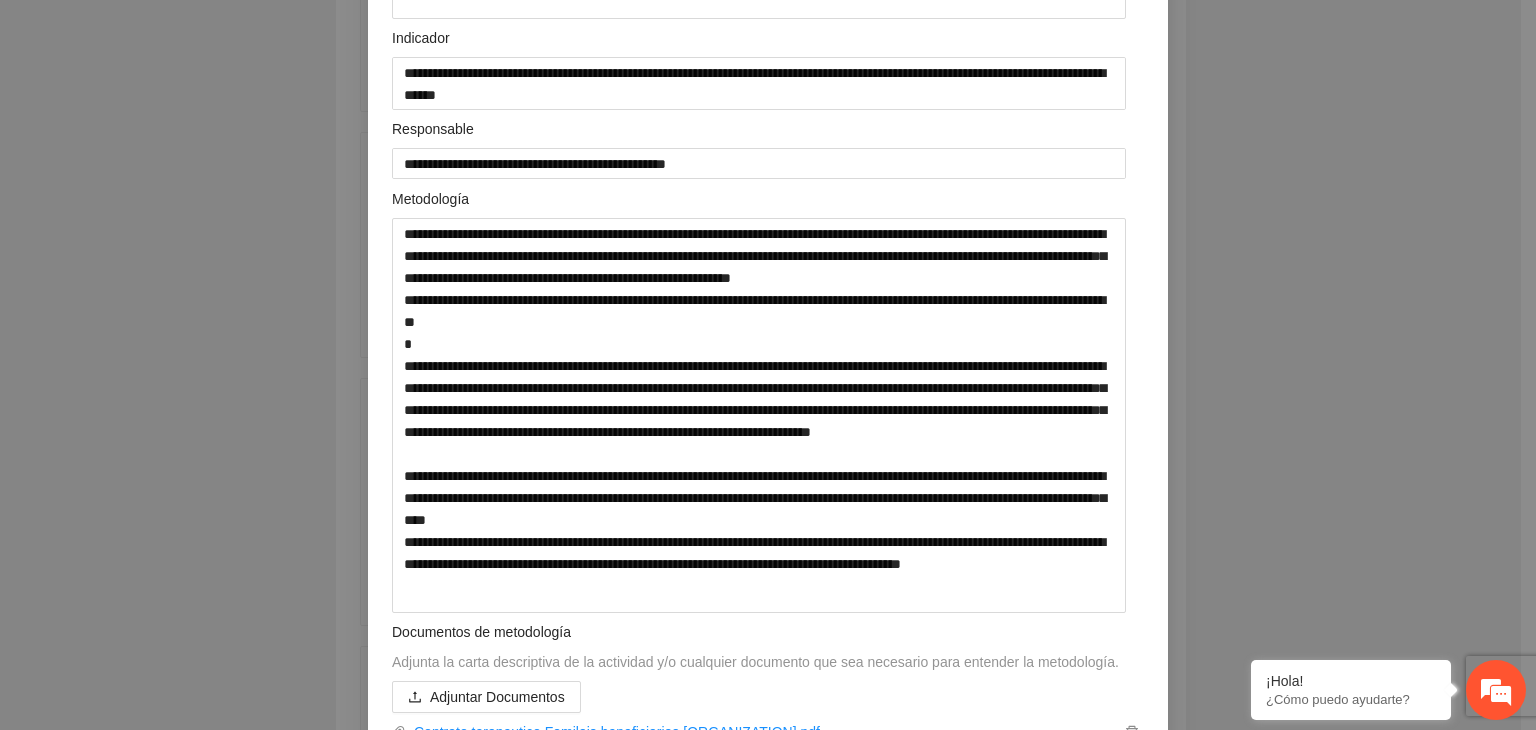 scroll, scrollTop: 440, scrollLeft: 0, axis: vertical 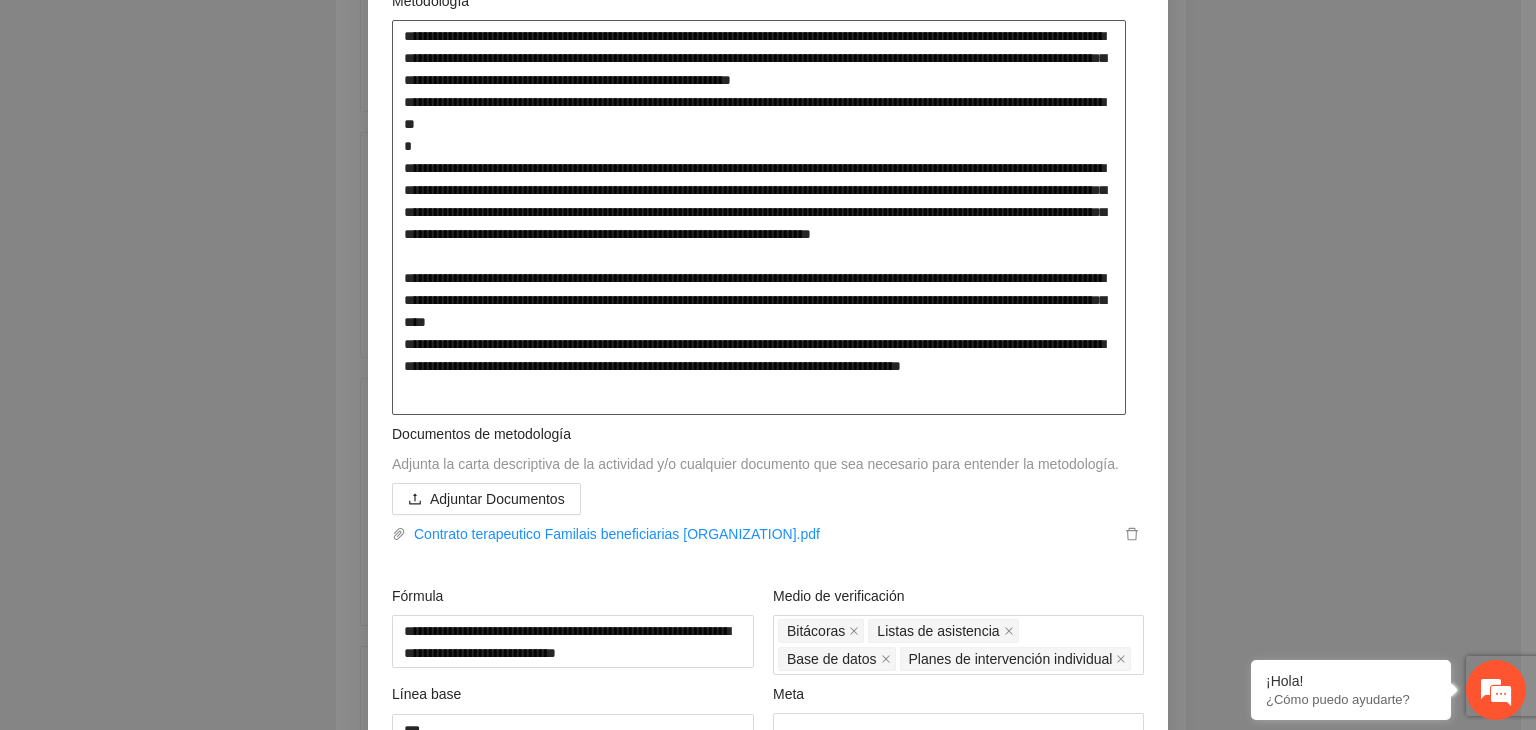 click at bounding box center (759, 218) 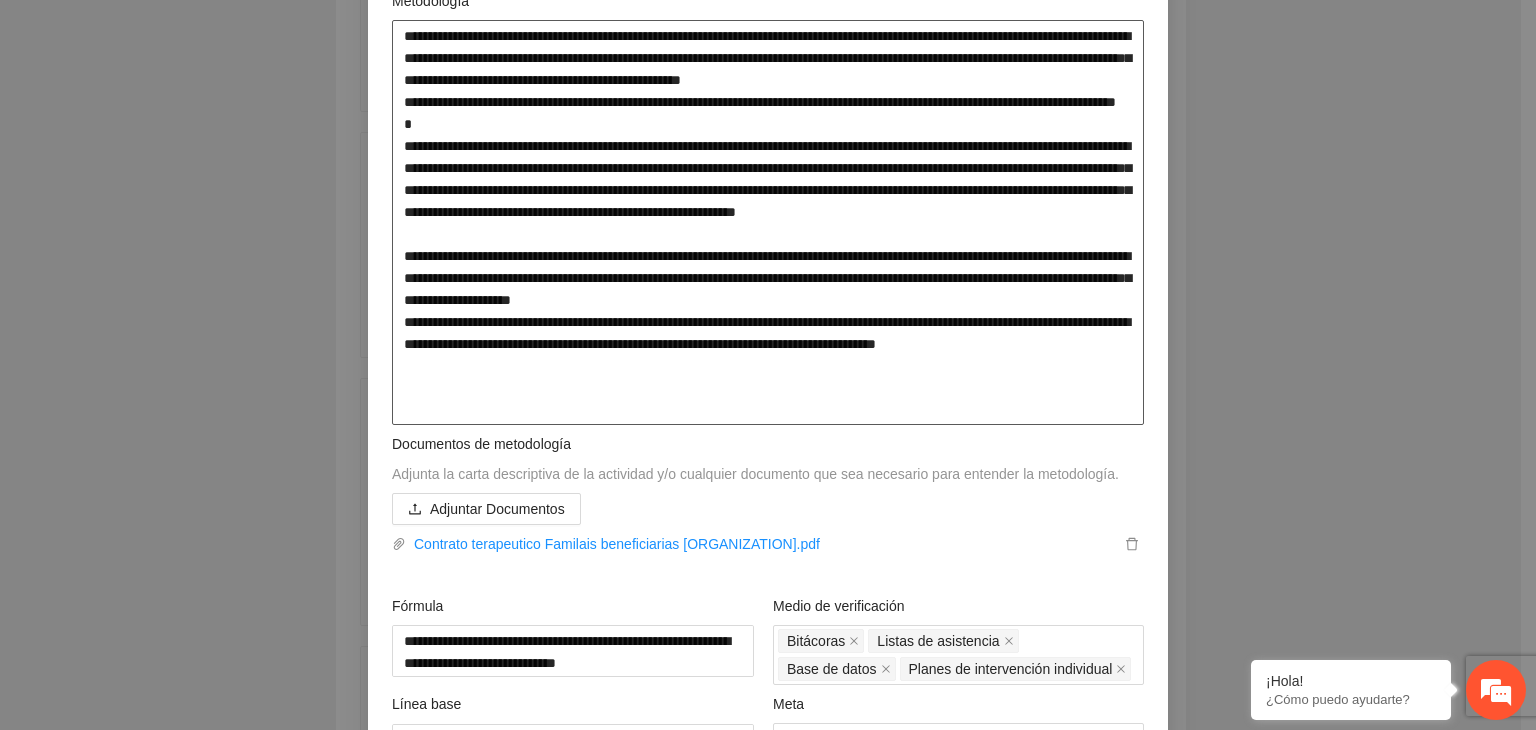 click at bounding box center (768, 223) 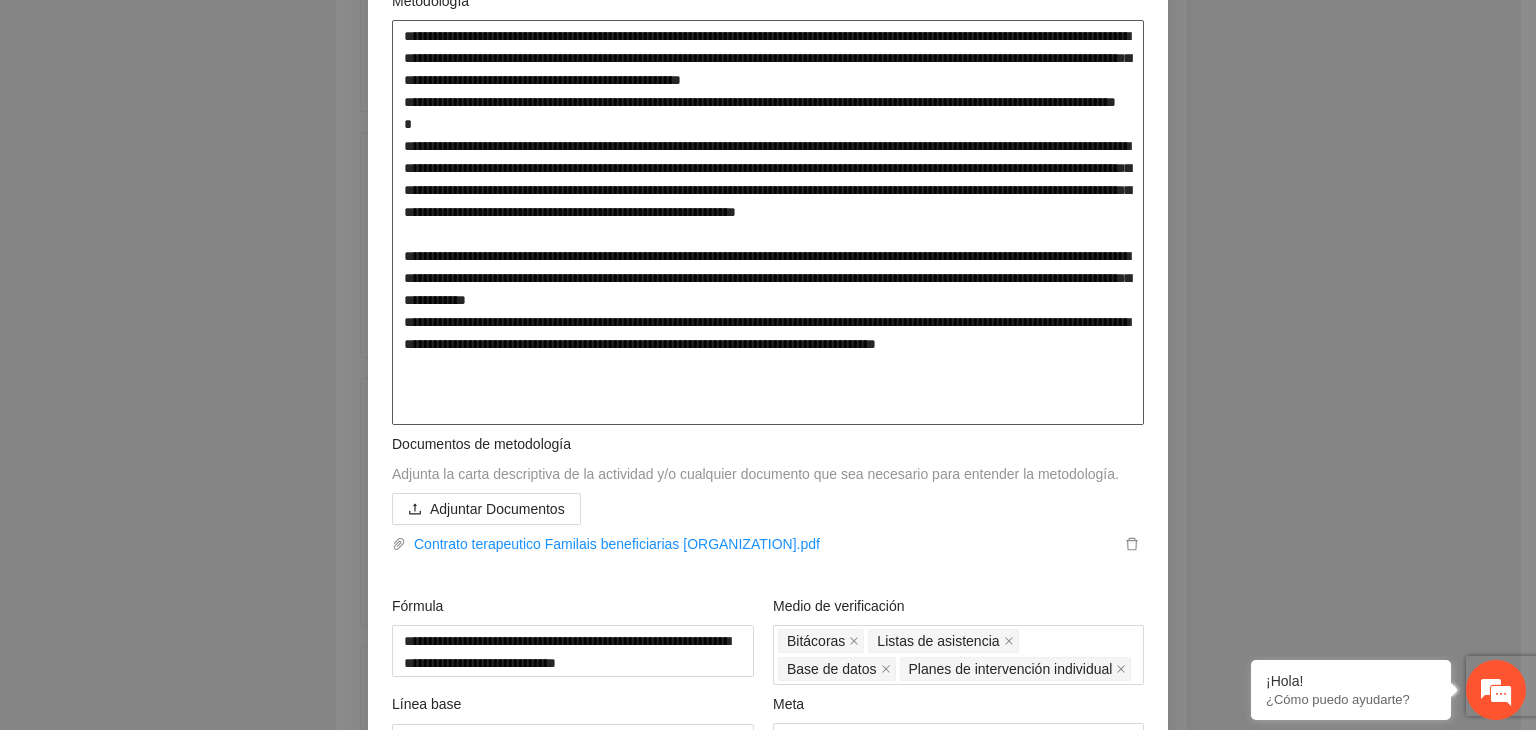 paste on "**********" 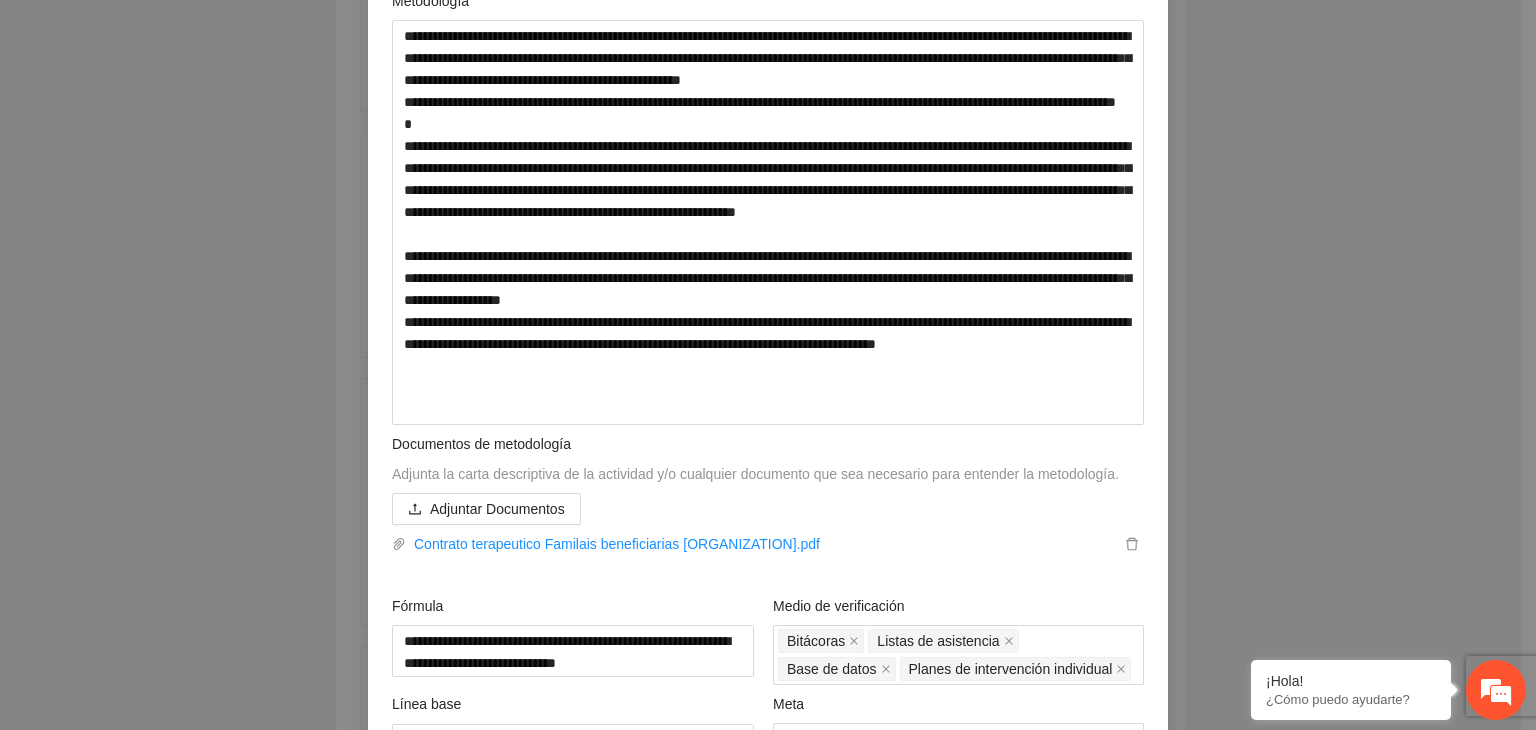 click on "**********" at bounding box center [768, 365] 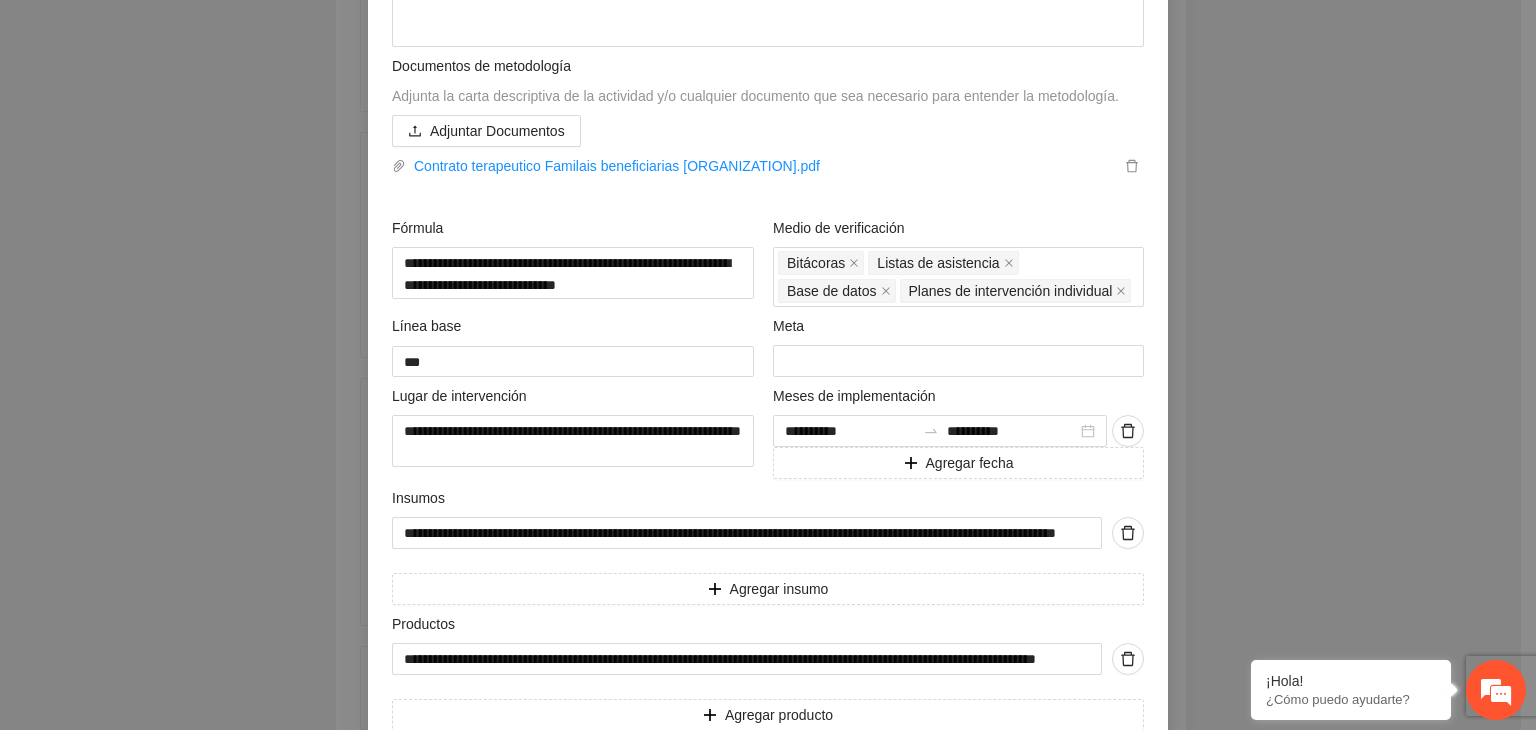 scroll, scrollTop: 922, scrollLeft: 0, axis: vertical 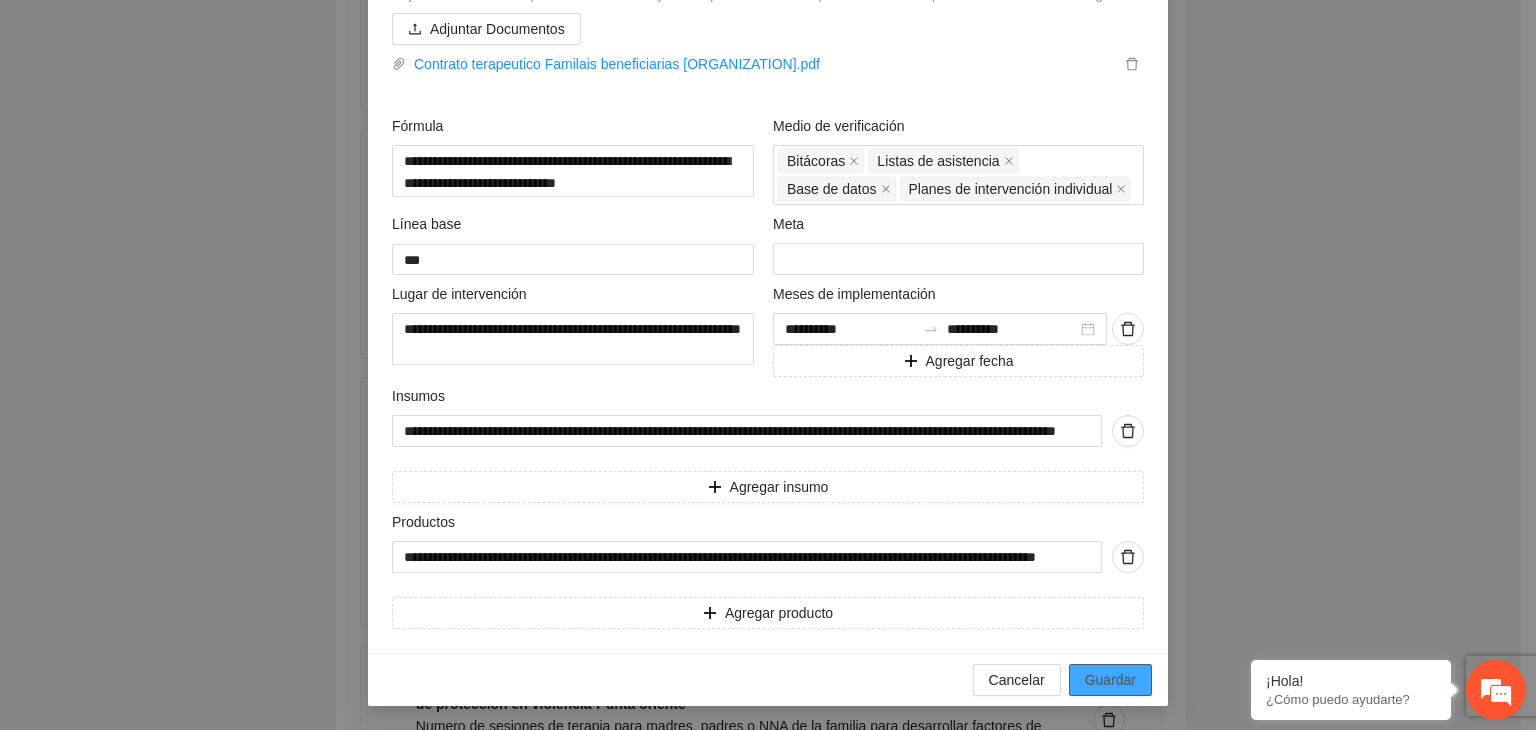 click on "Guardar" at bounding box center (1110, 680) 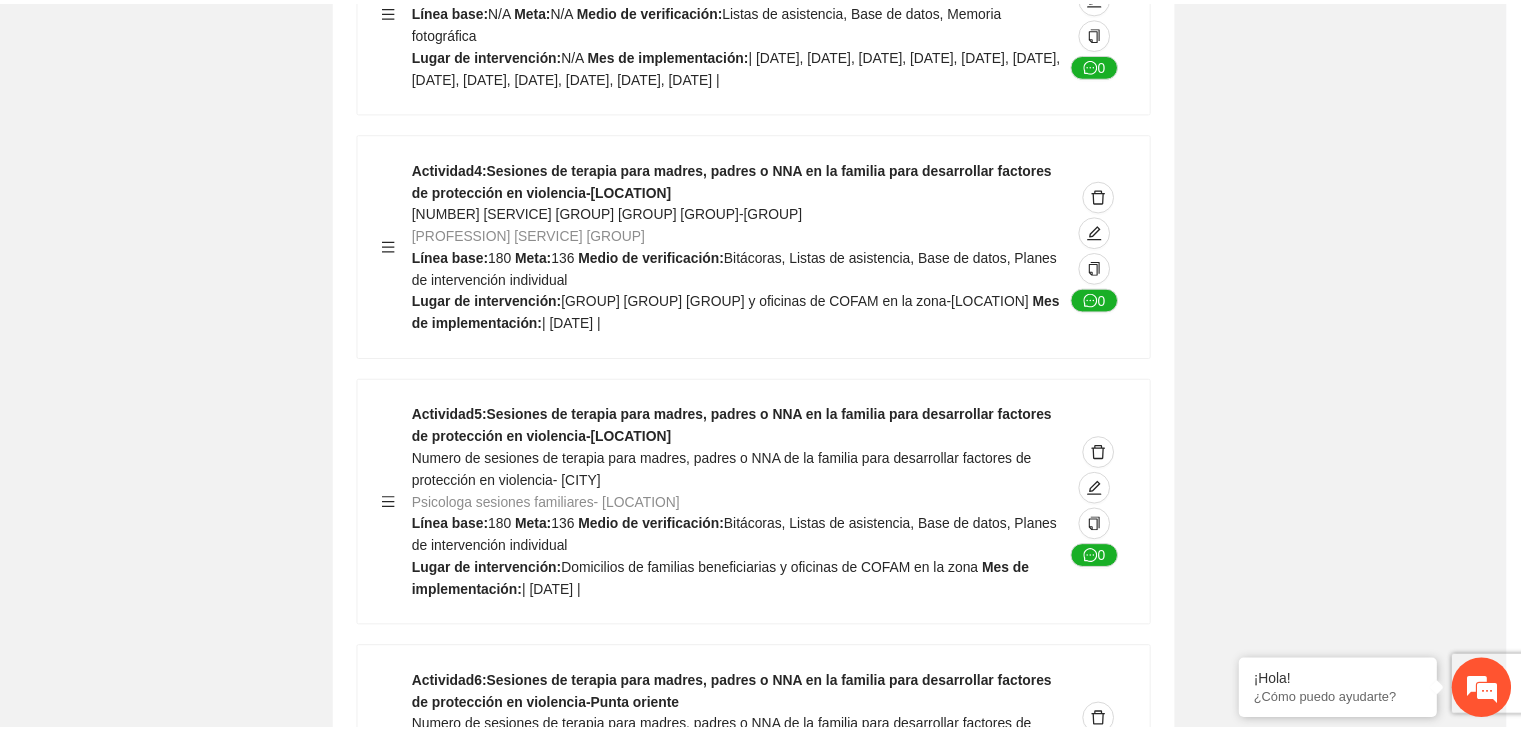 scroll, scrollTop: 234, scrollLeft: 0, axis: vertical 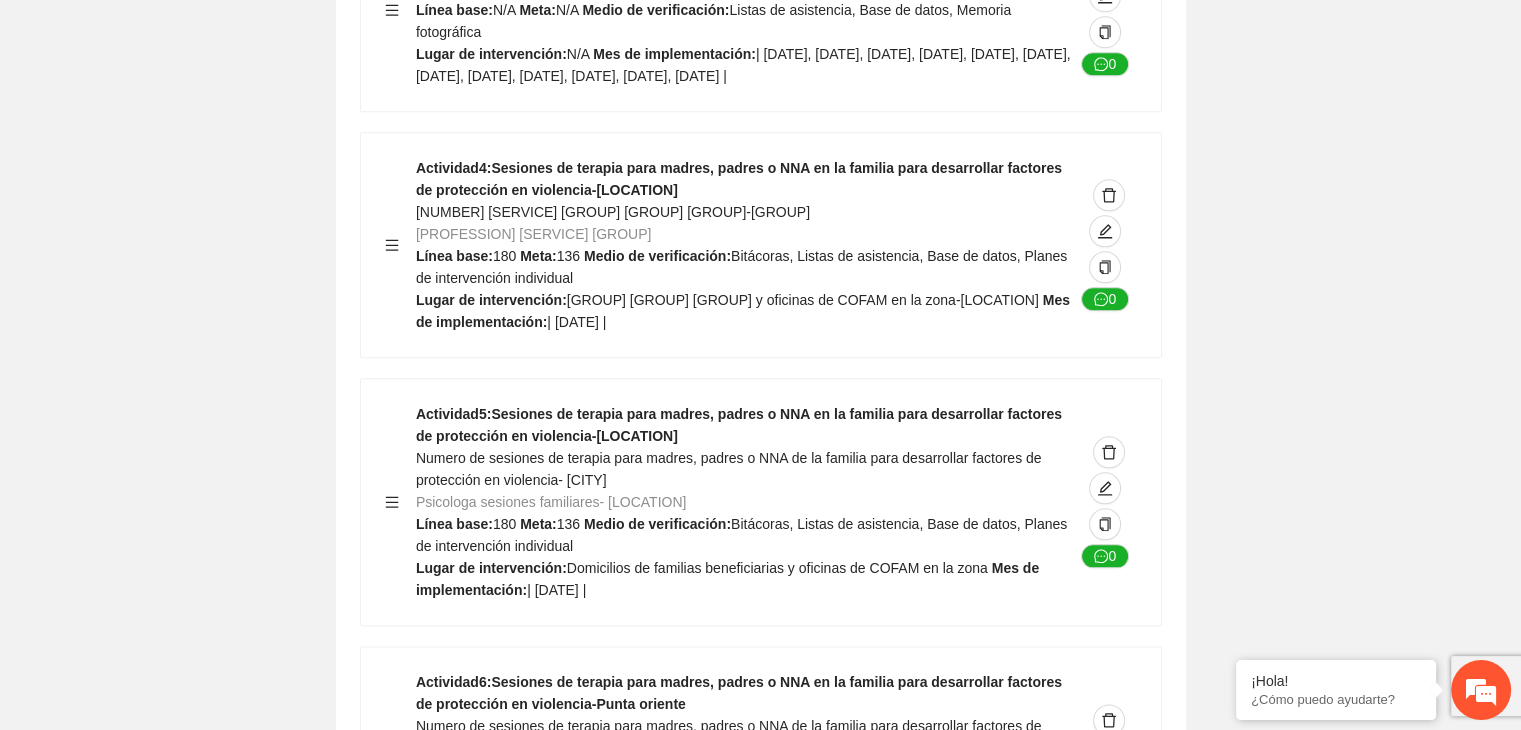 click on "Guardar Objetivo de desarrollo      Exportar Contribuir a la disminución de incidencia en violencia familiar en las zonas de [LOCATION], [LOCATION] y [LOCATION] del Municipio  de Chihuahua. Indicadores Indicador  1 :  Violencia familiar disminuyendo en un 5% en [LOCATION] Número de carpetas de investigación de Violencia familiar  disminuyendo en un 5% en [LOCATION] Metodología:  Se solicita información al Observatorio Ciudadano de FICOSEC sobre el número de carpetas de violencia familiar en las colonias de intervención Línea base:  [NUMBER]   Meta:  [NUMBER]   Fórmula:  Suma de carpetas de investigación de violencia familiar disminuyendo  en un 5% en [LOCATION]   Medio de verificación:  Reporte/Informe 0 Indicador  2 :  Violencia familiar disminuyendo en un 5% en [LOCATION] Número de carpetas de investigación de Violencia familiar  disminuyendo en un 5% en [LOCATION] Metodología:  Línea base:  [NUMBER]   Meta:  [NUMBER]   Fórmula:    Medio de verificación:  Reporte/Informe 0 3 :" at bounding box center (760, -3998) 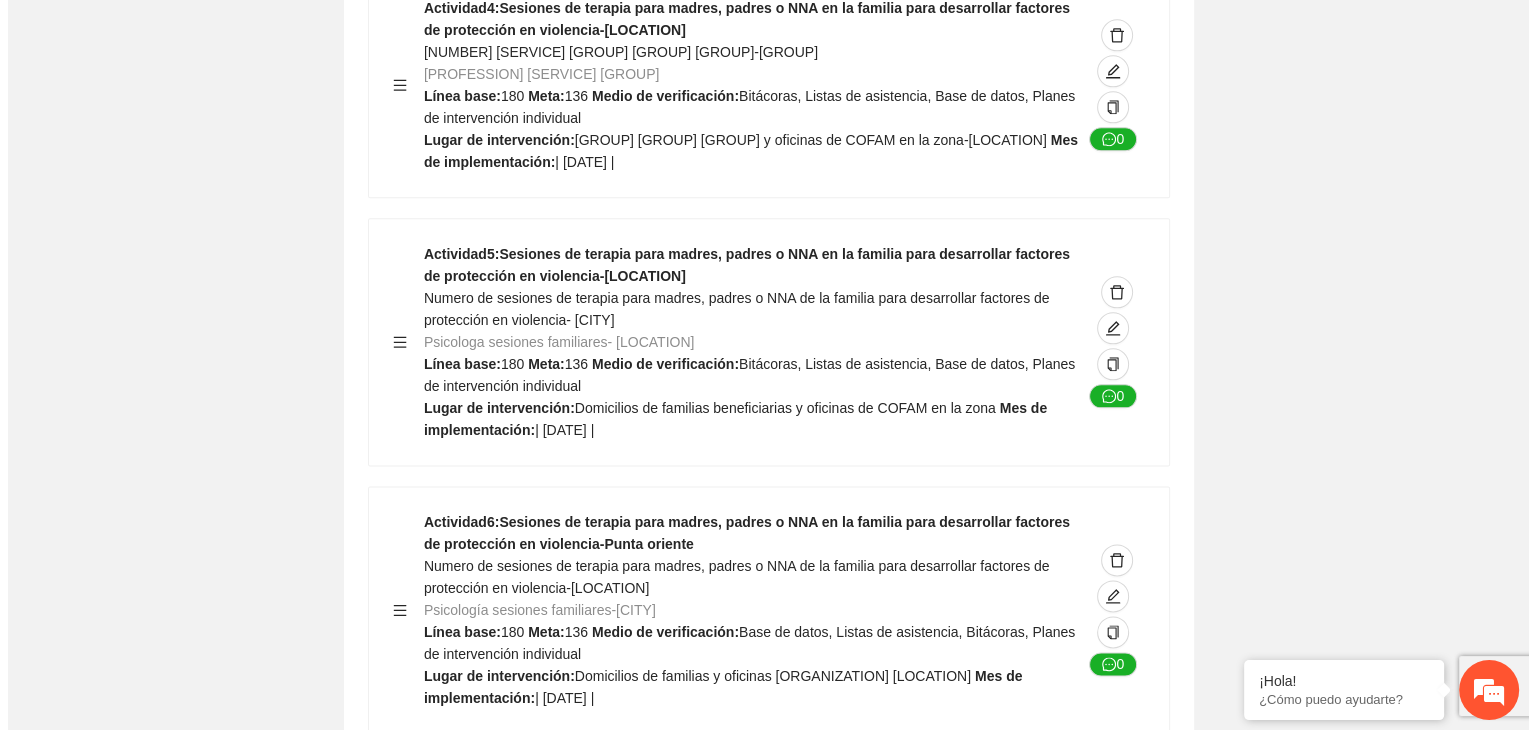 scroll, scrollTop: 10084, scrollLeft: 0, axis: vertical 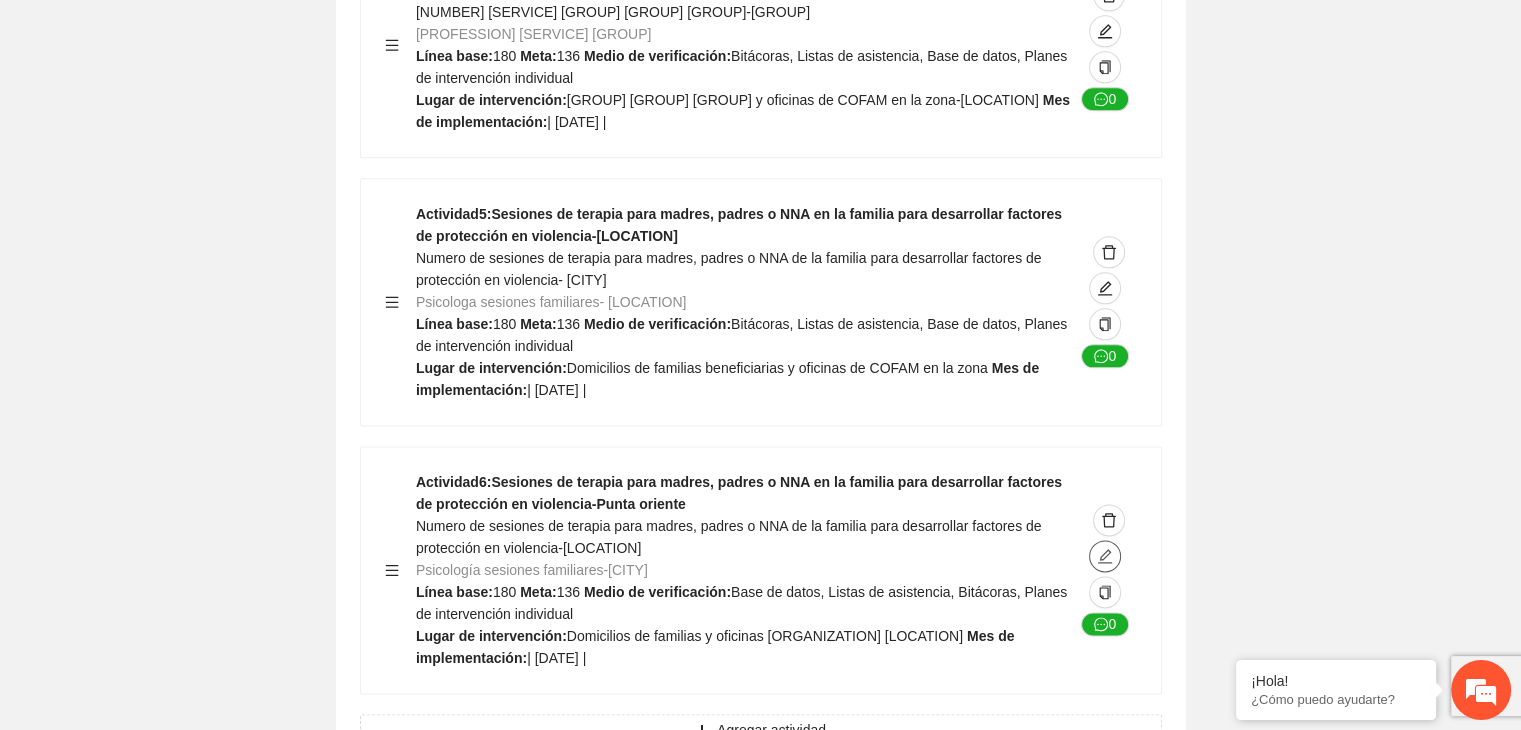 click 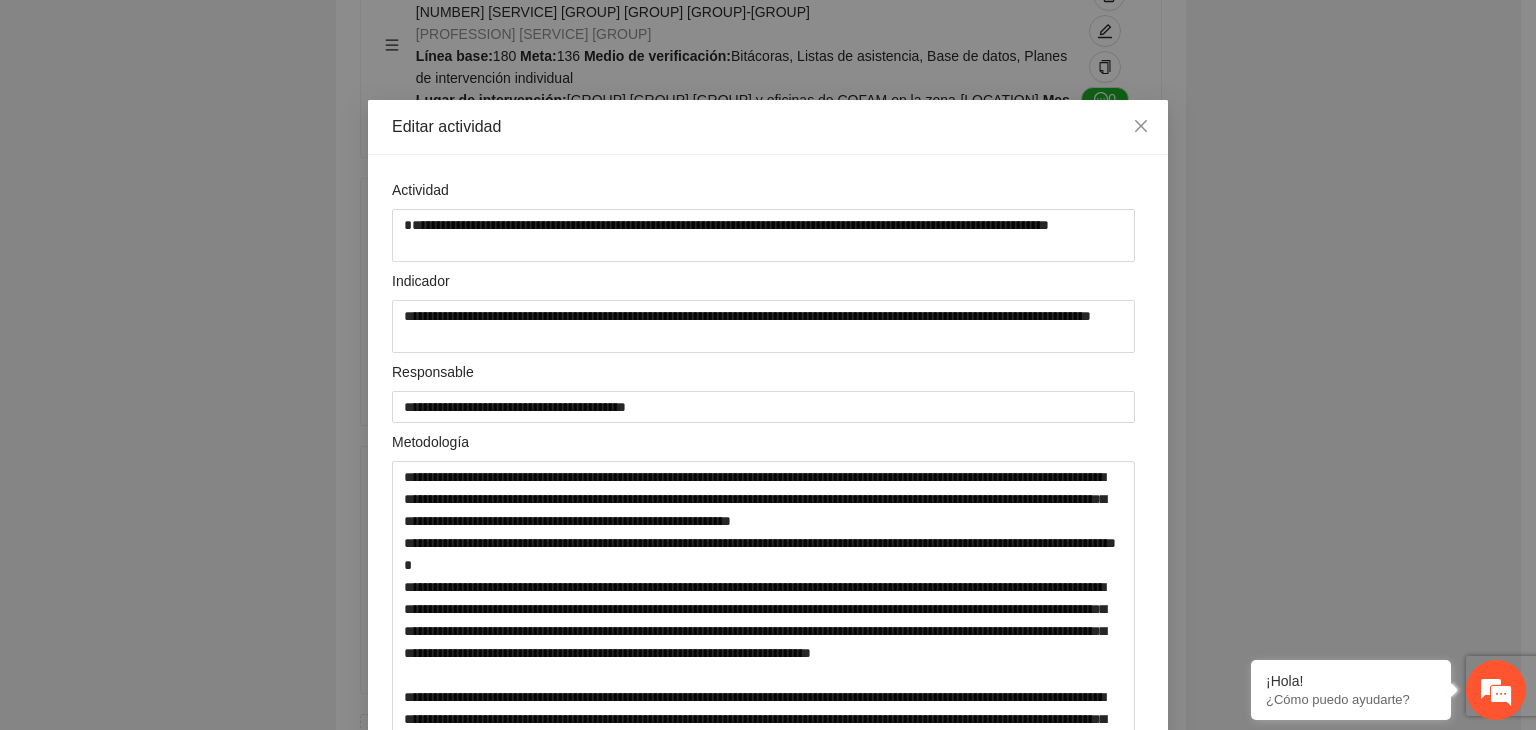 click on "**********" at bounding box center [768, 365] 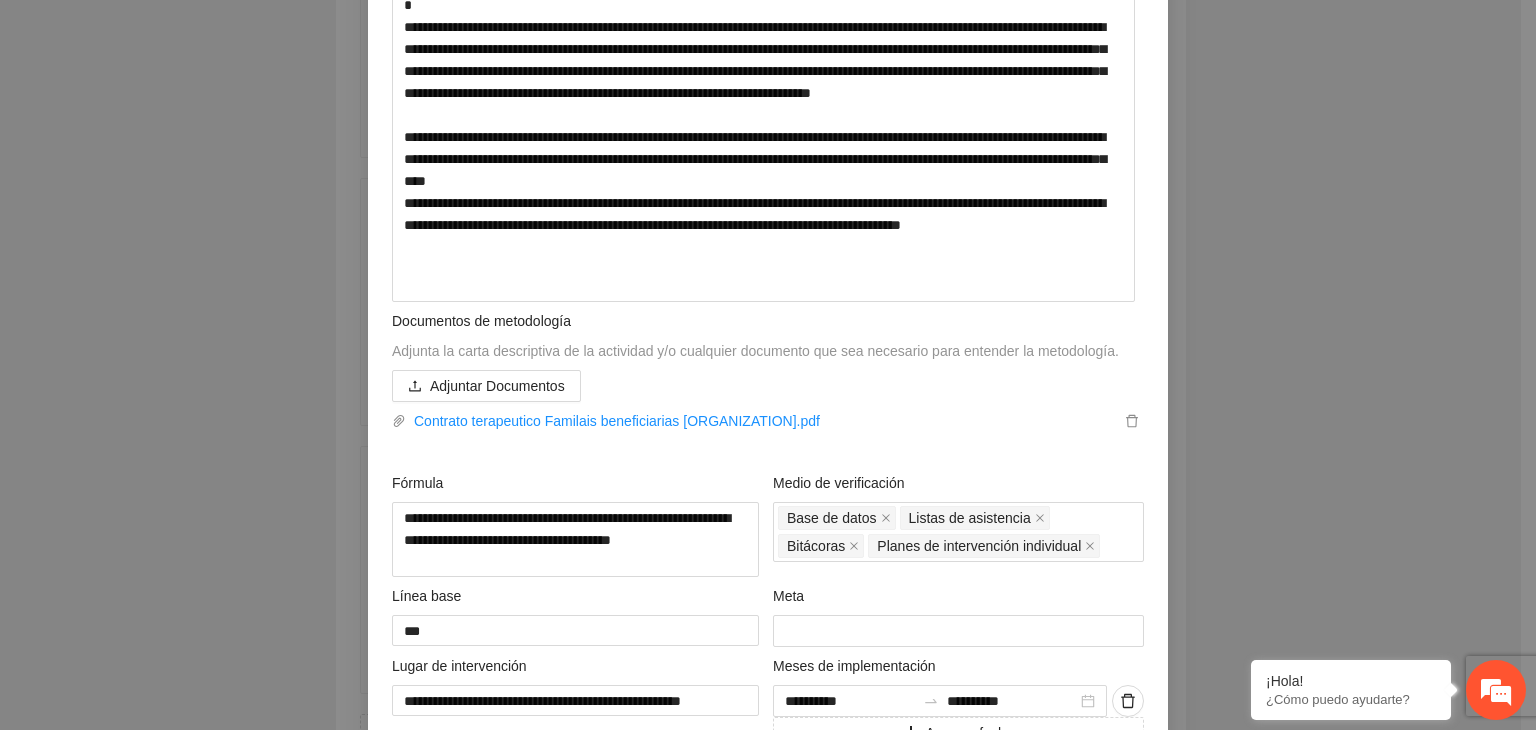 scroll, scrollTop: 520, scrollLeft: 0, axis: vertical 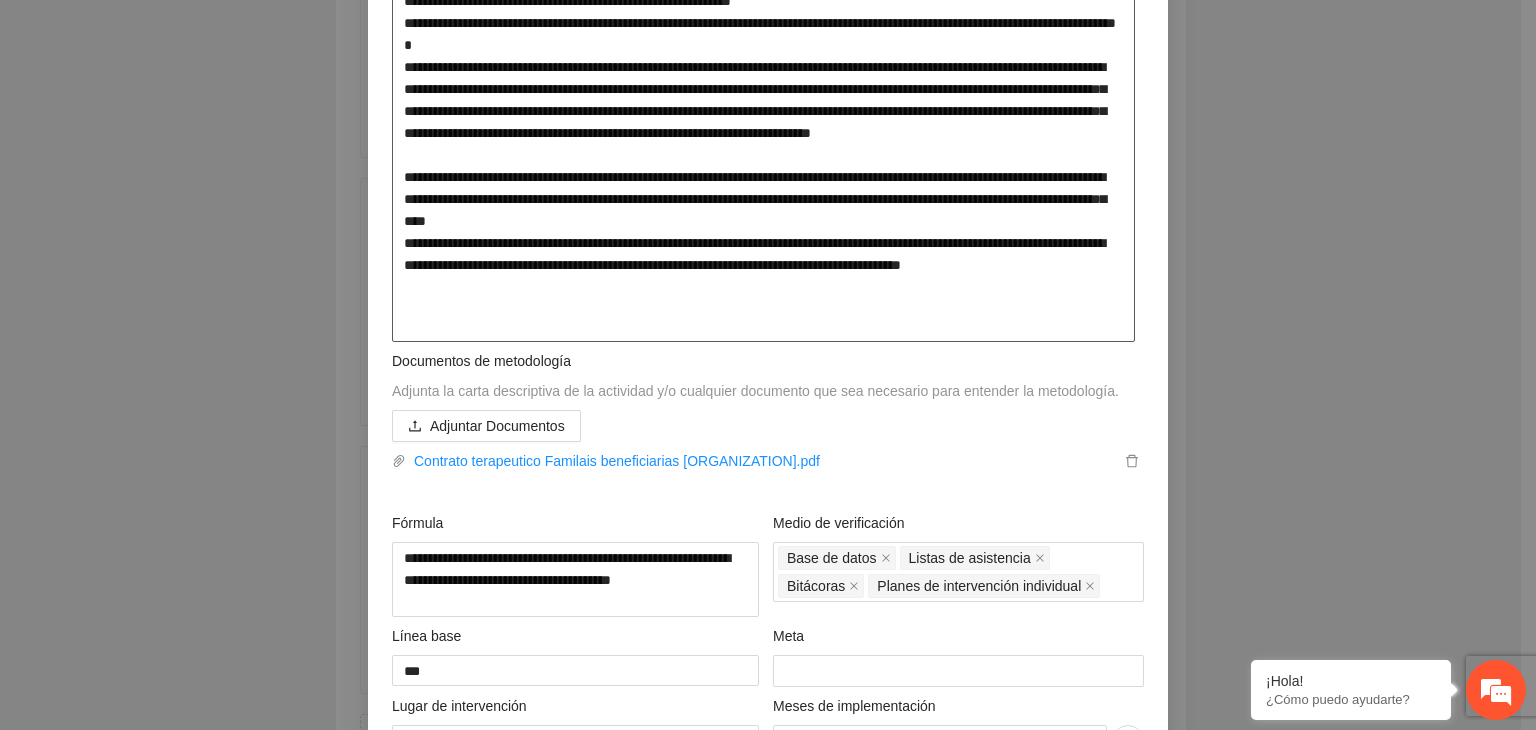 click at bounding box center [763, 141] 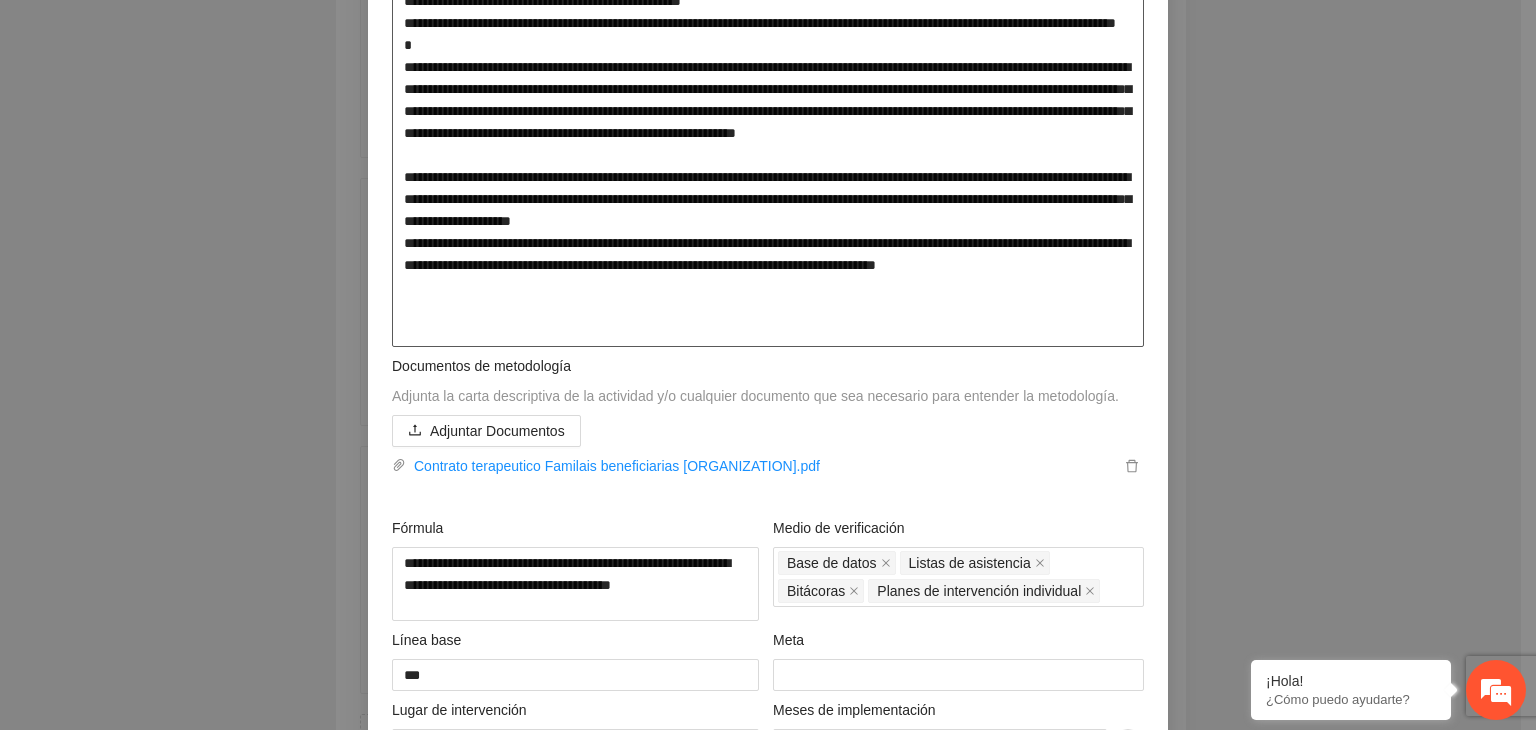 click at bounding box center [768, 144] 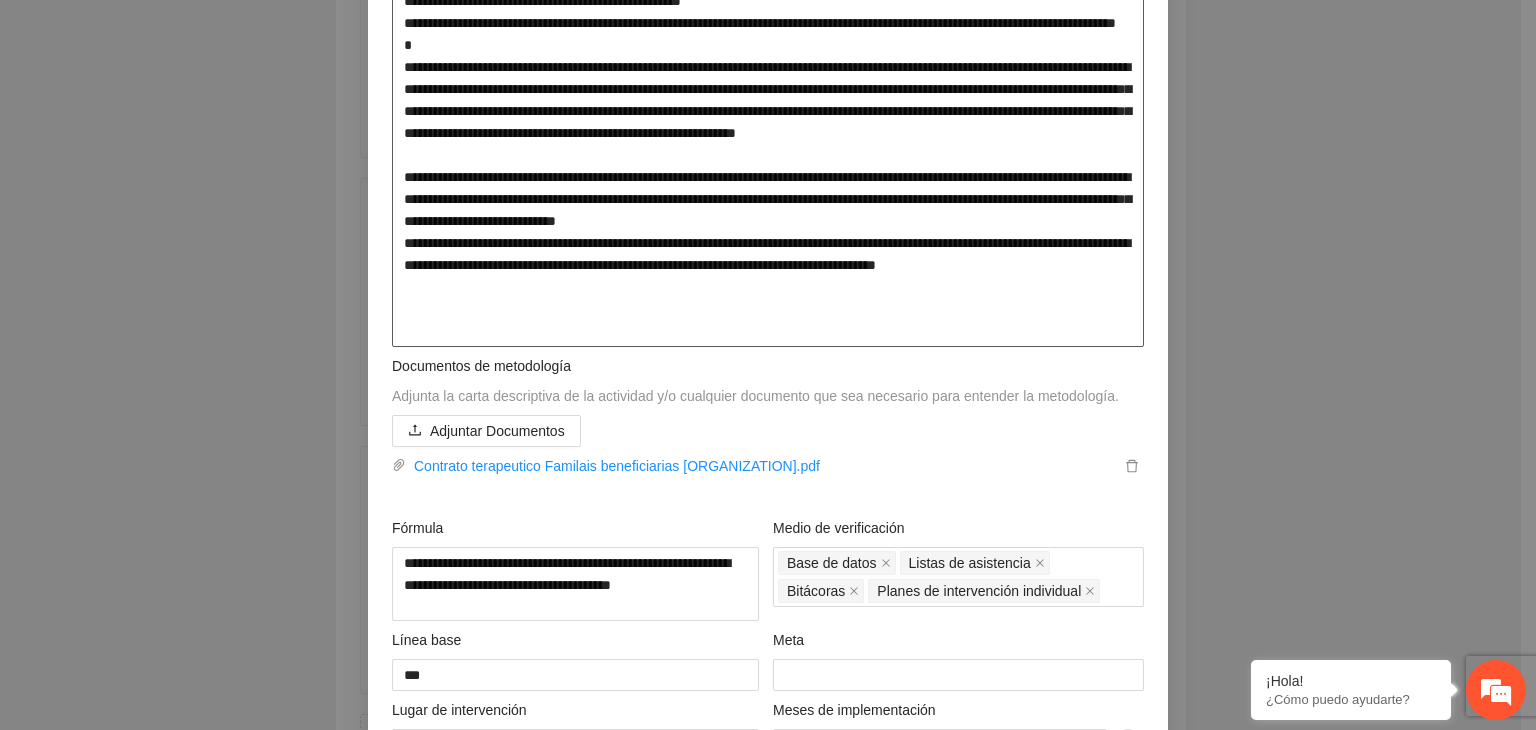 click at bounding box center (768, 144) 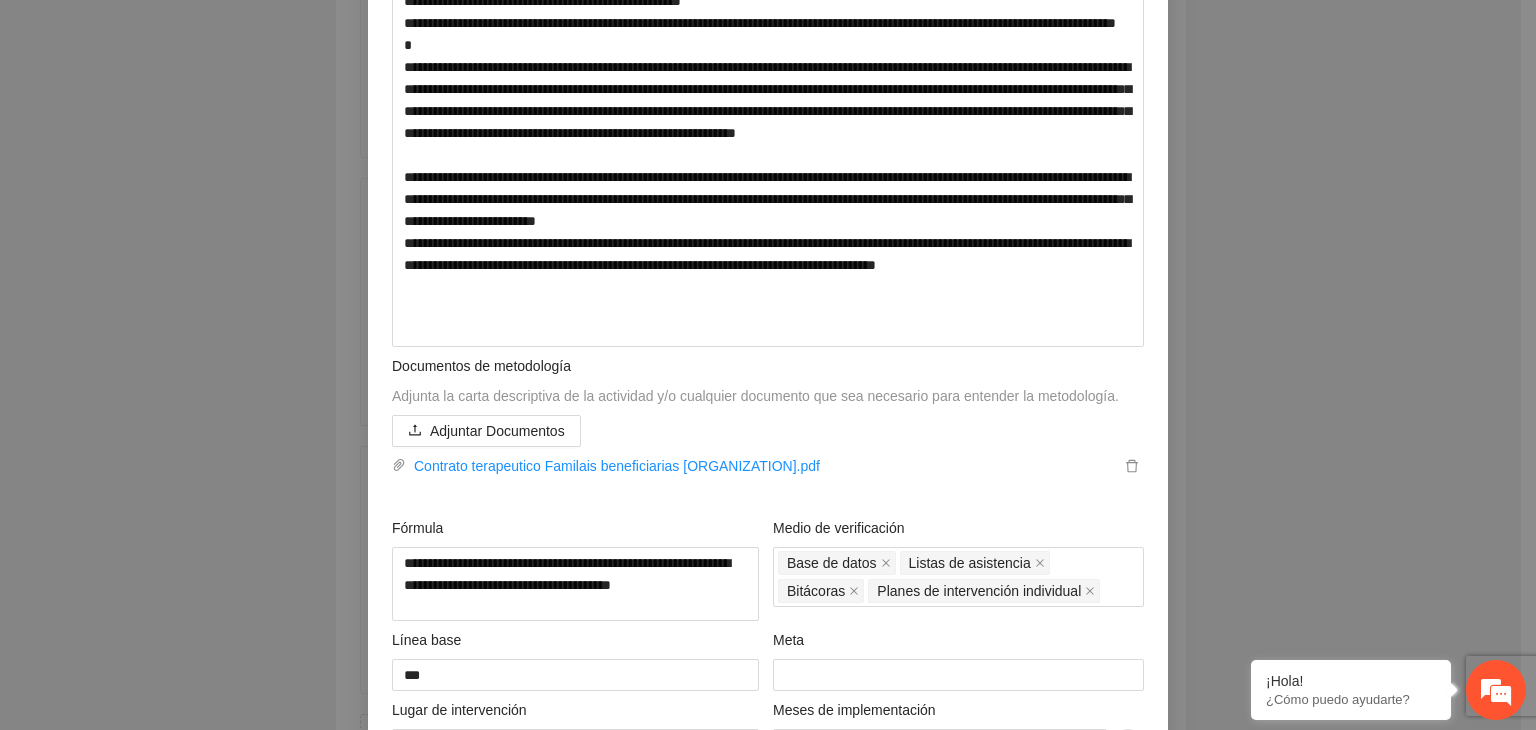 click on "**********" at bounding box center [768, 365] 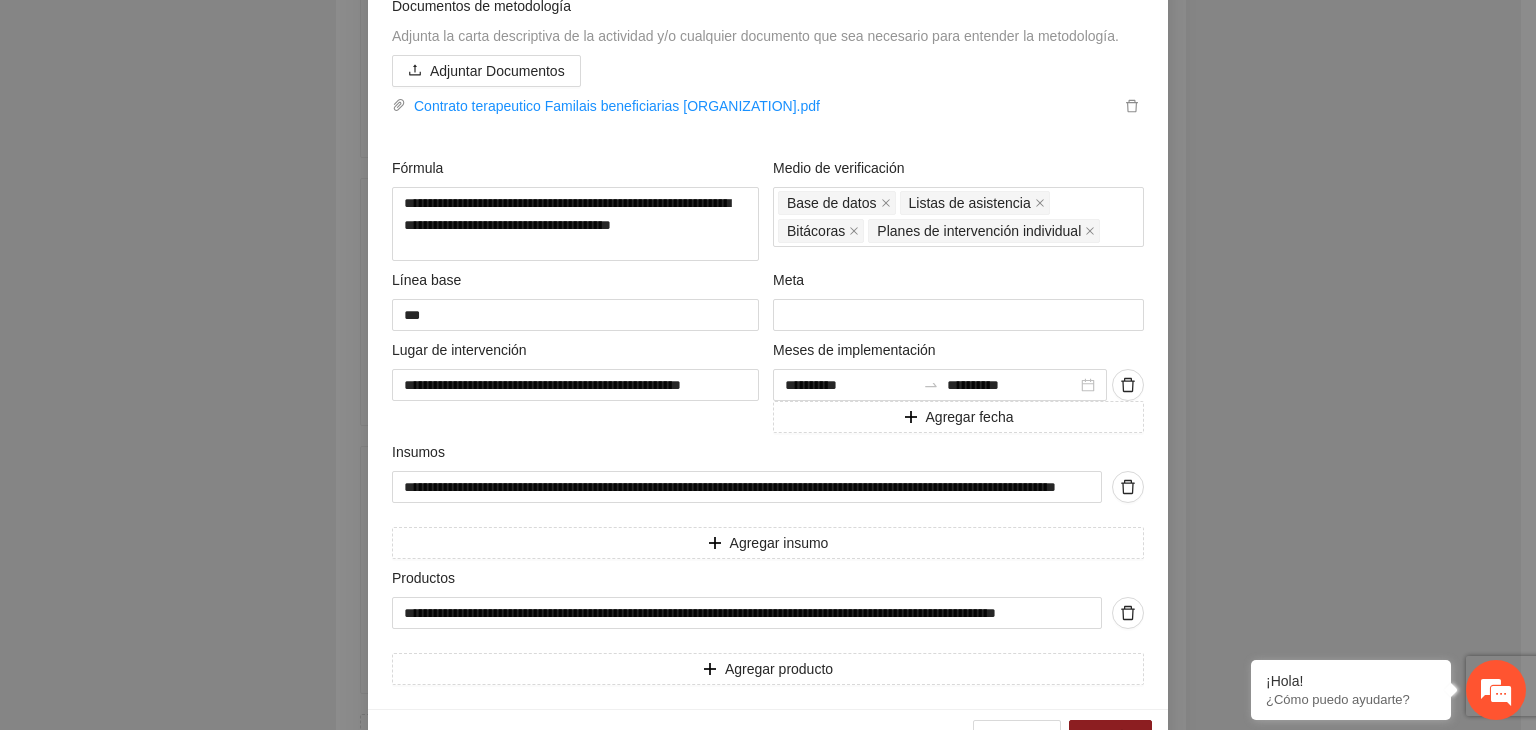 scroll, scrollTop: 920, scrollLeft: 0, axis: vertical 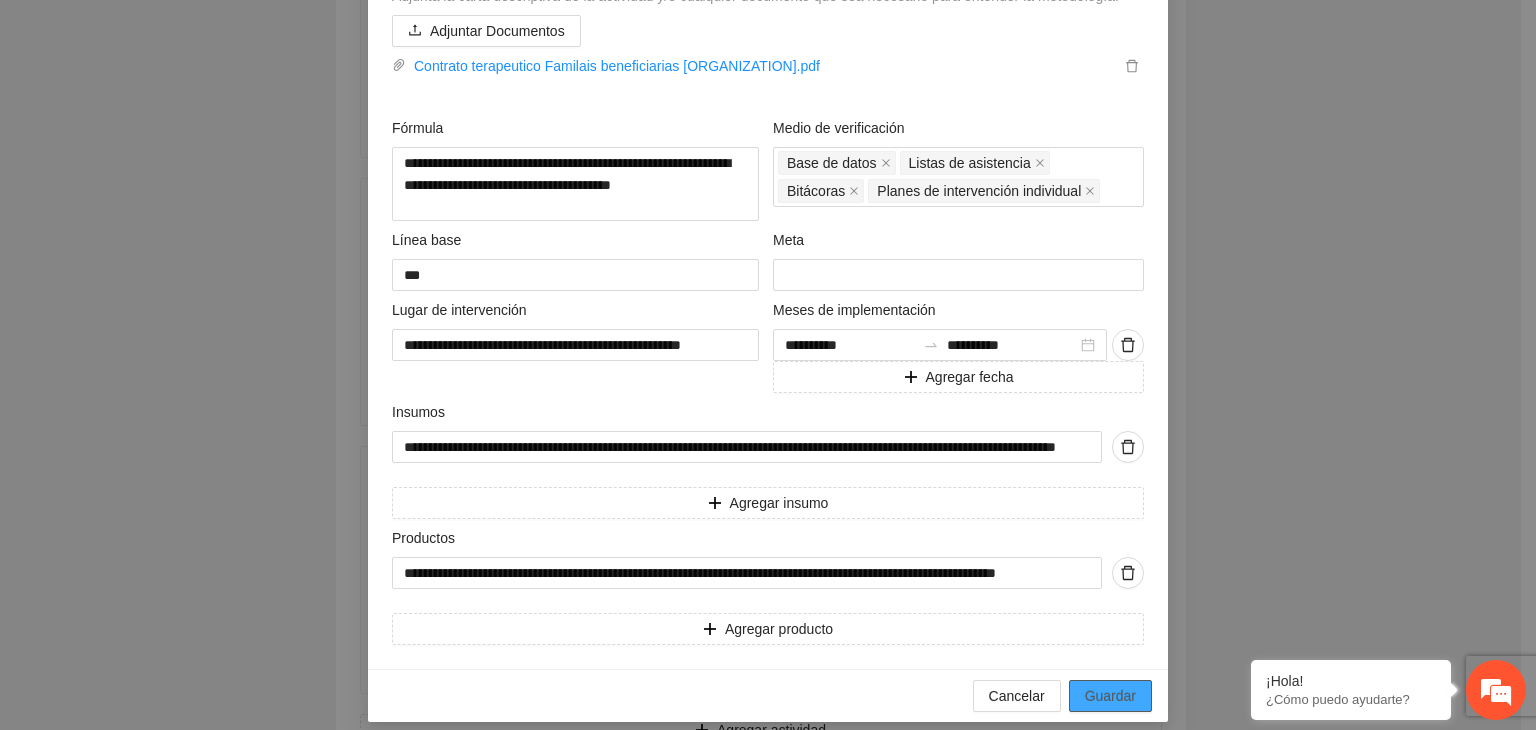 click on "Guardar" at bounding box center [1110, 696] 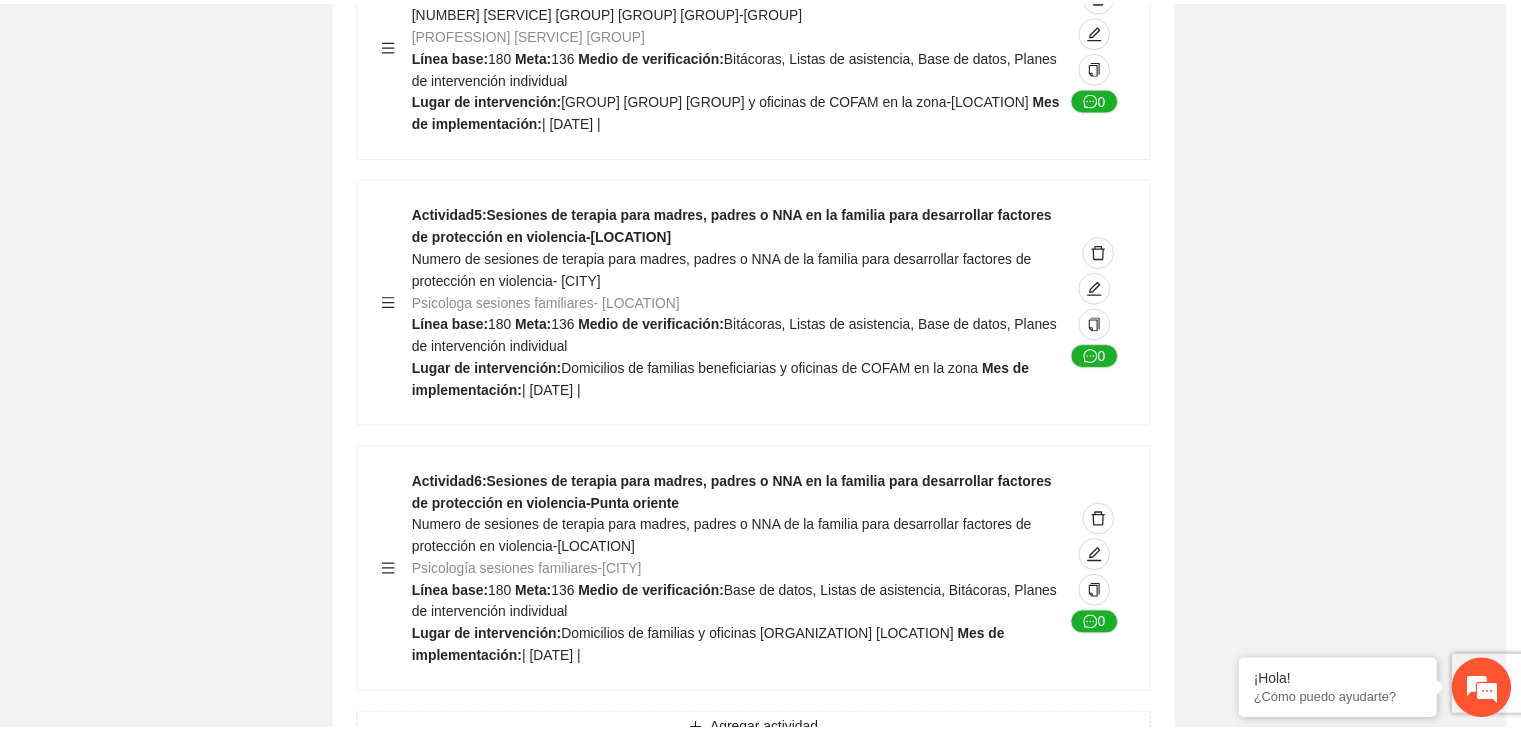 scroll, scrollTop: 234, scrollLeft: 0, axis: vertical 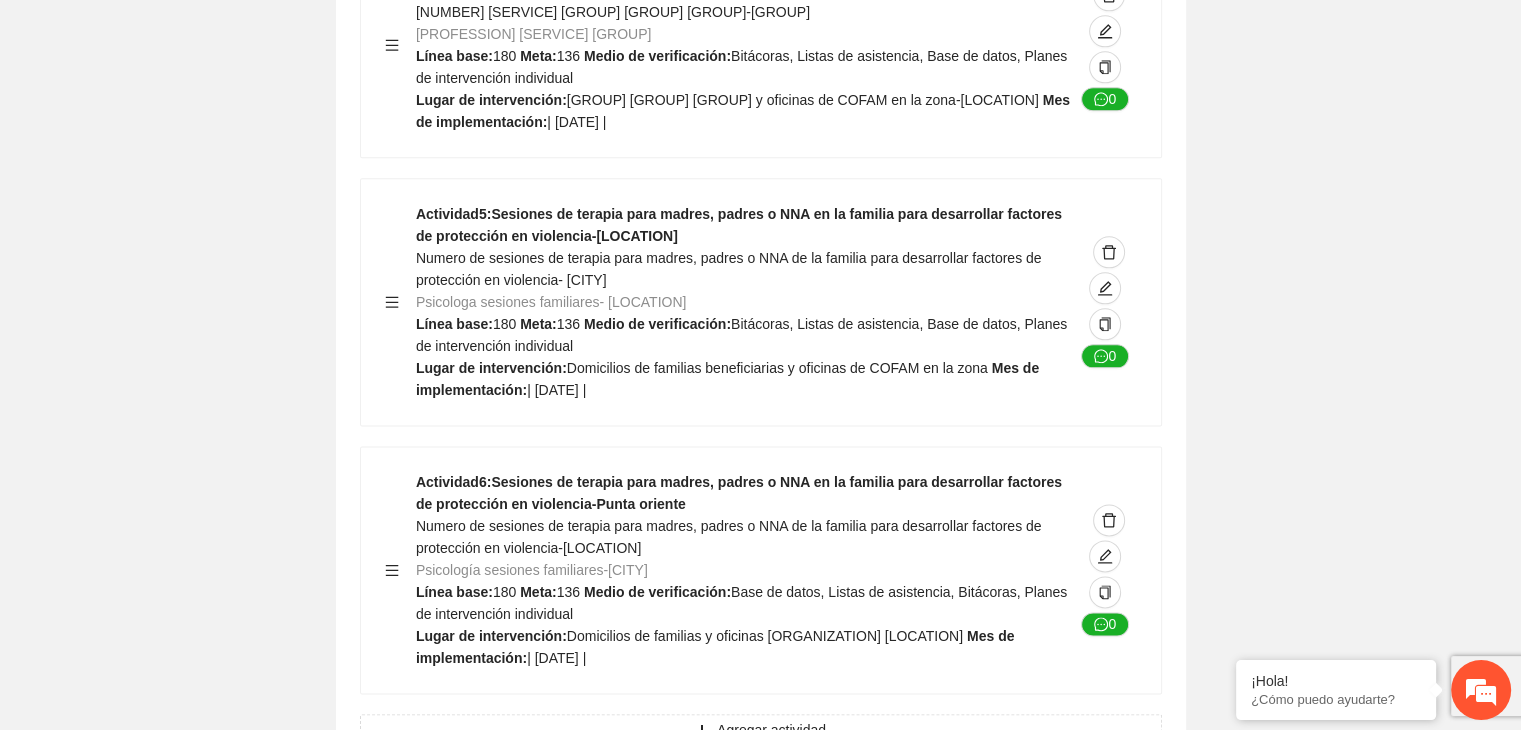 click on "Guardar Objetivo de desarrollo      Exportar Contribuir a la disminución de incidencia en violencia familiar en las zonas de [LOCATION], [LOCATION] y [LOCATION] del Municipio  de Chihuahua. Indicadores Indicador  1 :  Violencia familiar disminuyendo en un 5% en [LOCATION] Número de carpetas de investigación de Violencia familiar  disminuyendo en un 5% en [LOCATION] Metodología:  Se solicita información al Observatorio Ciudadano de FICOSEC sobre el número de carpetas de violencia familiar en las colonias de intervención Línea base:  [NUMBER]   Meta:  [NUMBER]   Fórmula:  Suma de carpetas de investigación de violencia familiar disminuyendo  en un 5% en [LOCATION]   Medio de verificación:  Reporte/Informe 0 Indicador  2 :  Violencia familiar disminuyendo en un 5% en [LOCATION] Número de carpetas de investigación de Violencia familiar  disminuyendo en un 5% en [LOCATION] Metodología:  Línea base:  [NUMBER]   Meta:  [NUMBER]   Fórmula:    Medio de verificación:  Reporte/Informe 0 3 :" at bounding box center [760, -4198] 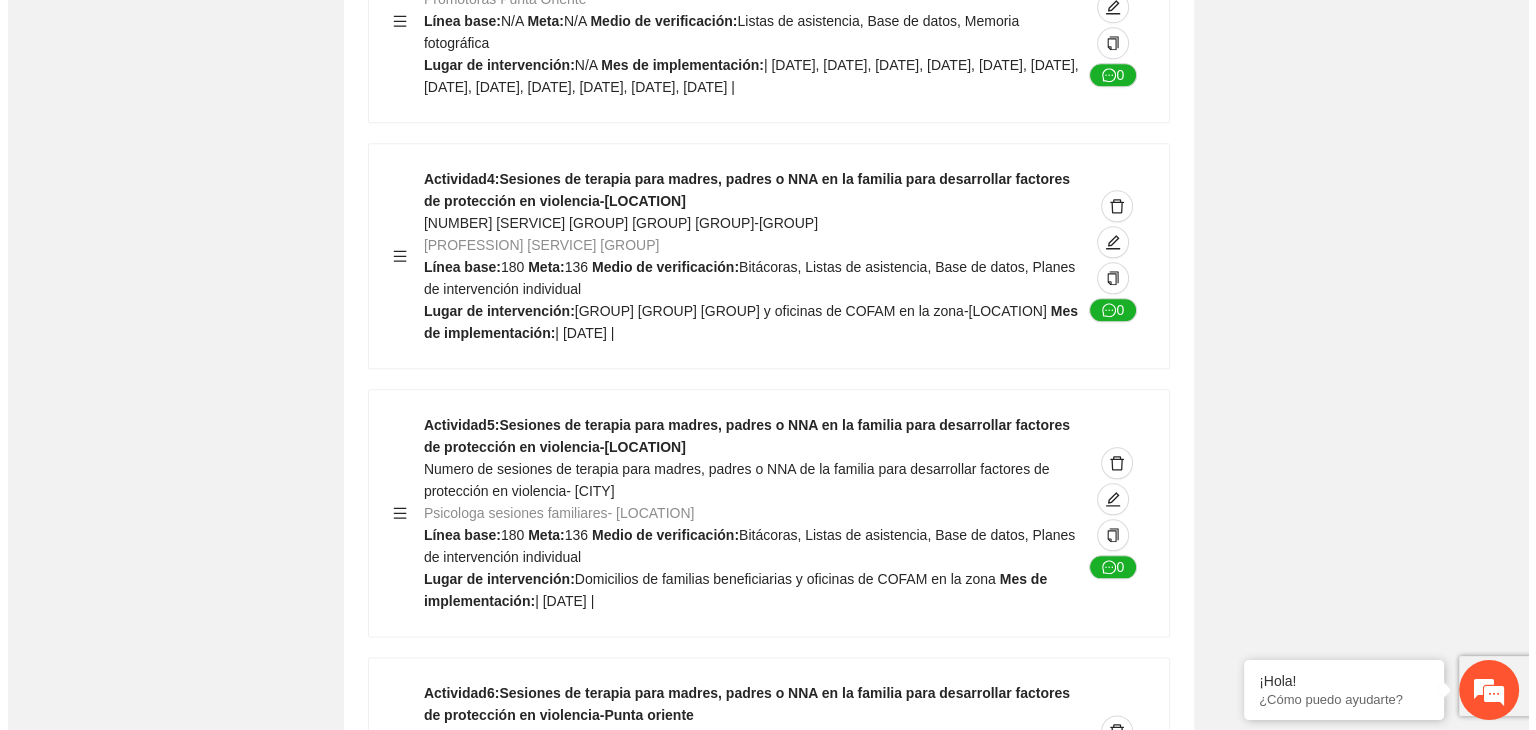 scroll, scrollTop: 9724, scrollLeft: 0, axis: vertical 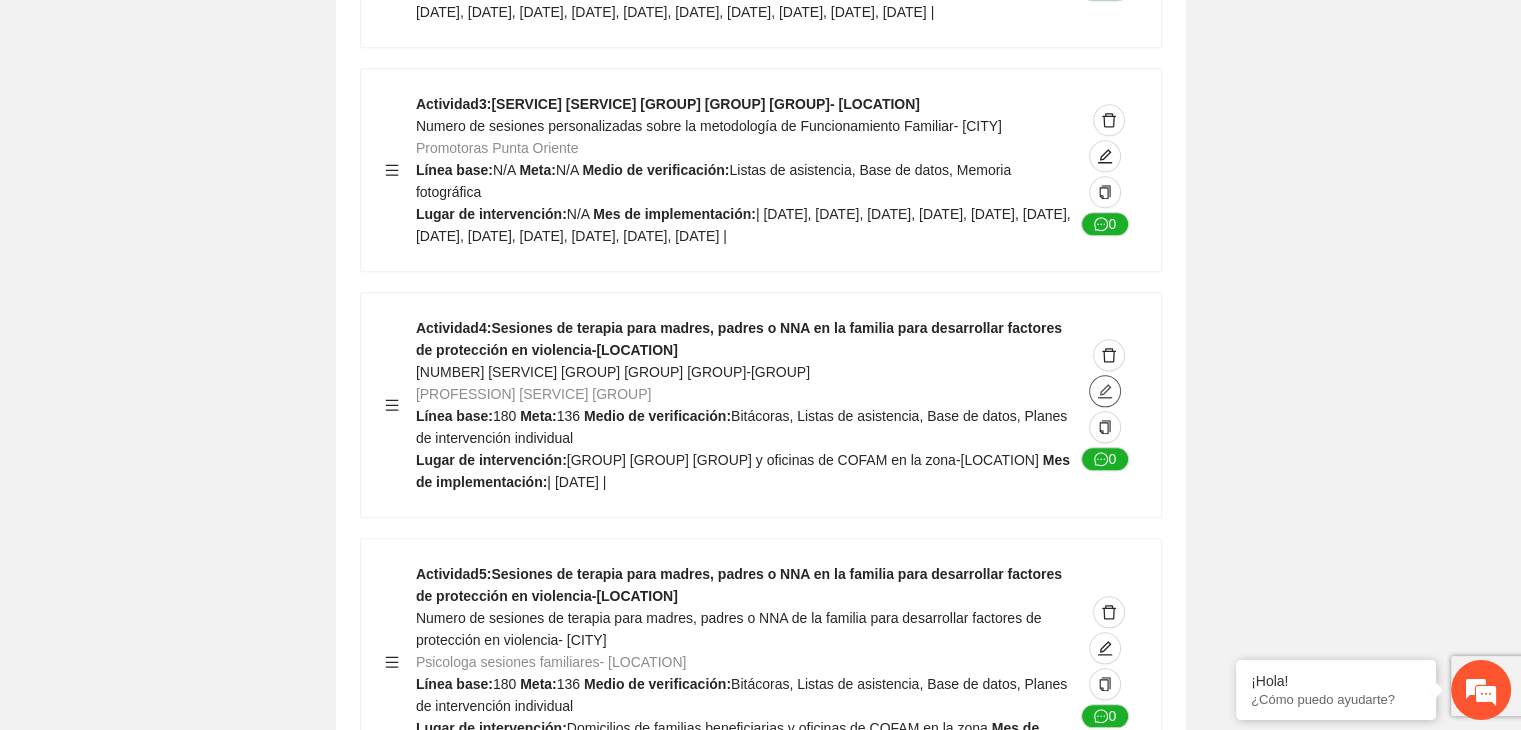 click at bounding box center [1105, 391] 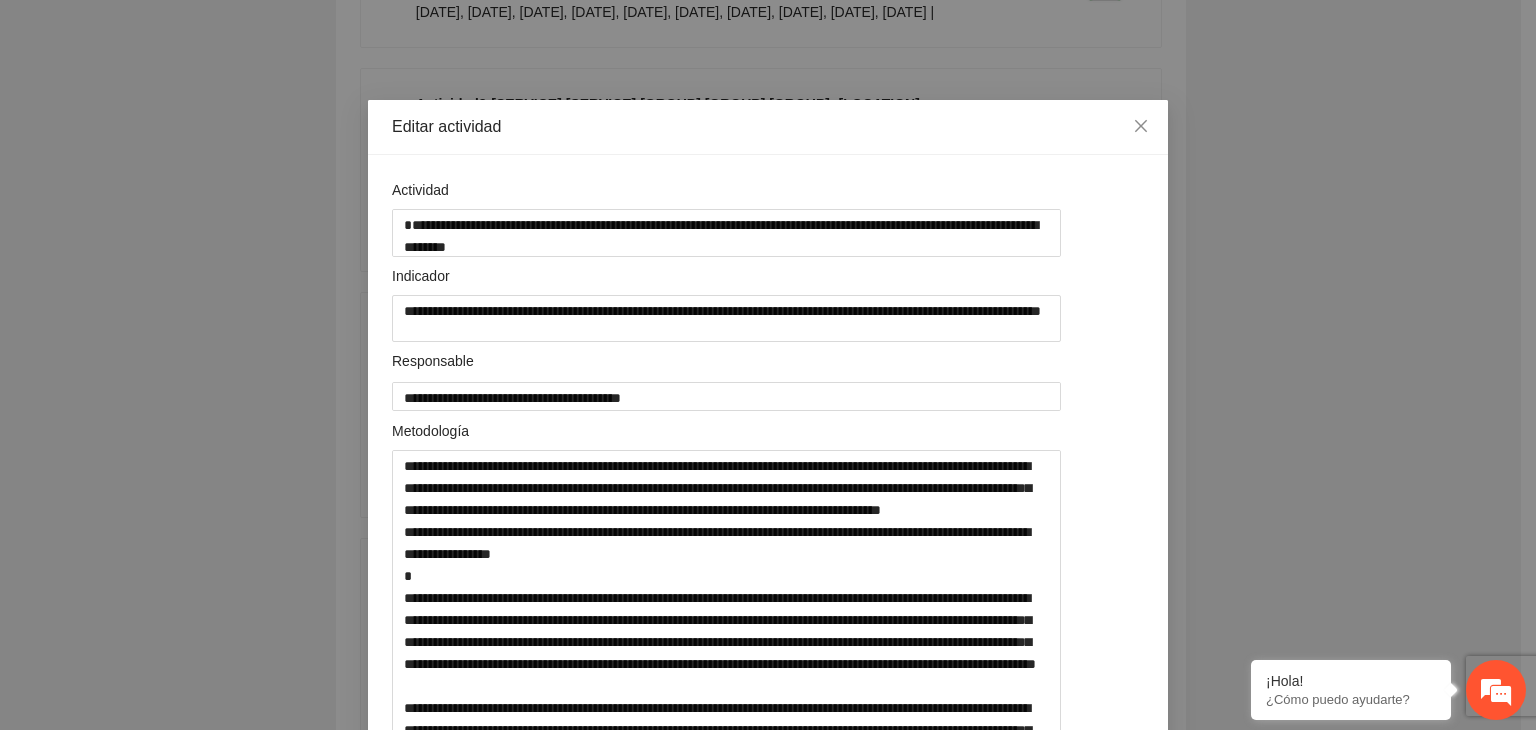 click on "**********" at bounding box center [768, 365] 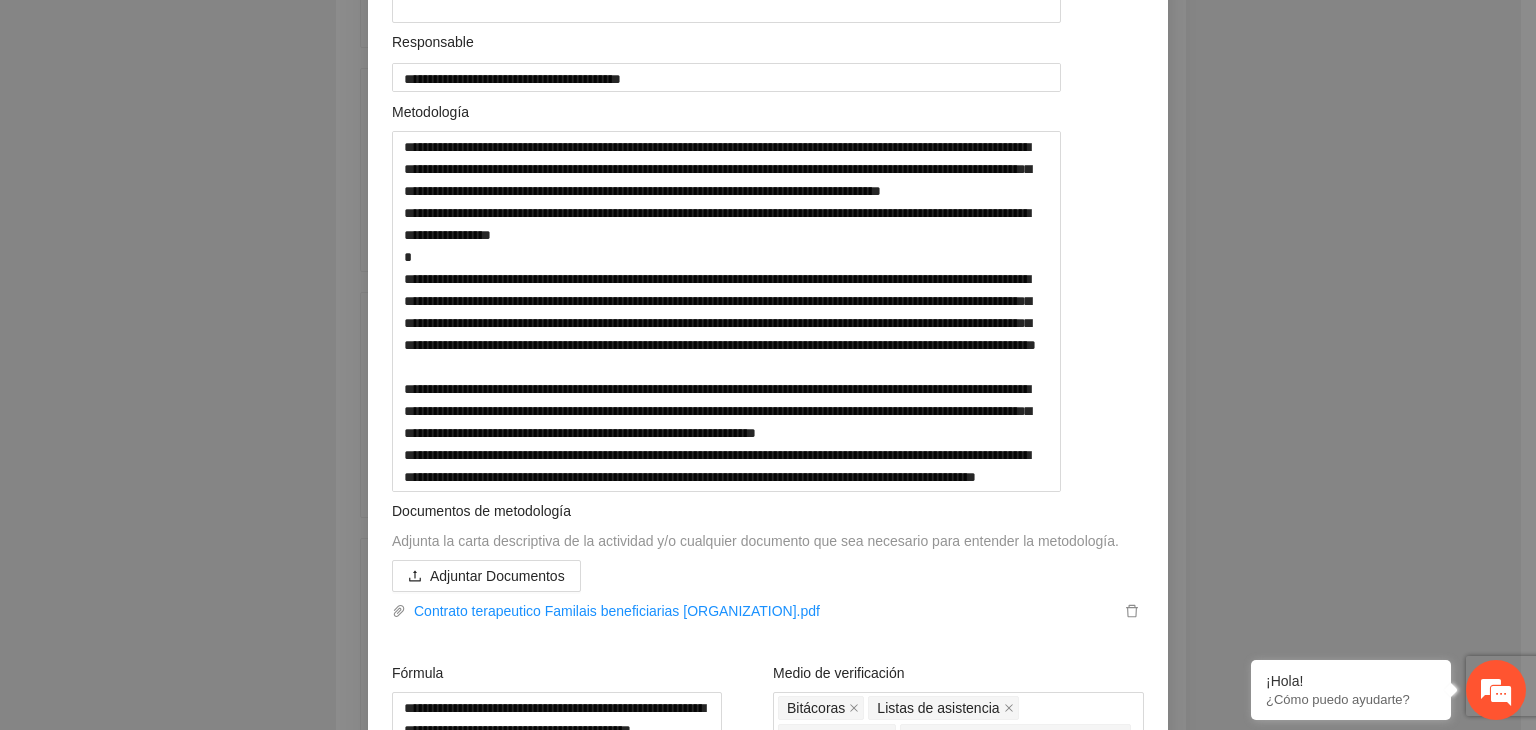 scroll, scrollTop: 440, scrollLeft: 0, axis: vertical 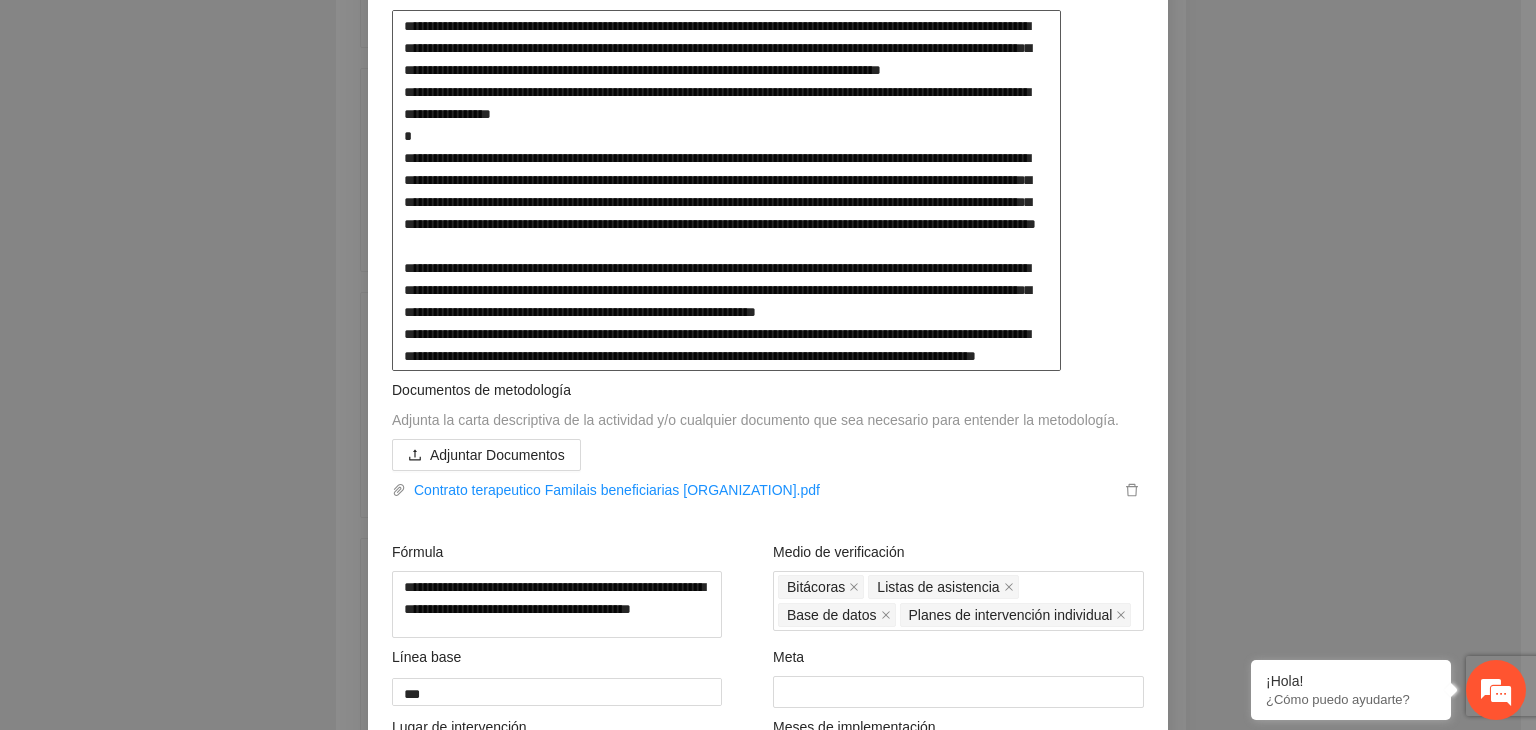 click at bounding box center (726, 190) 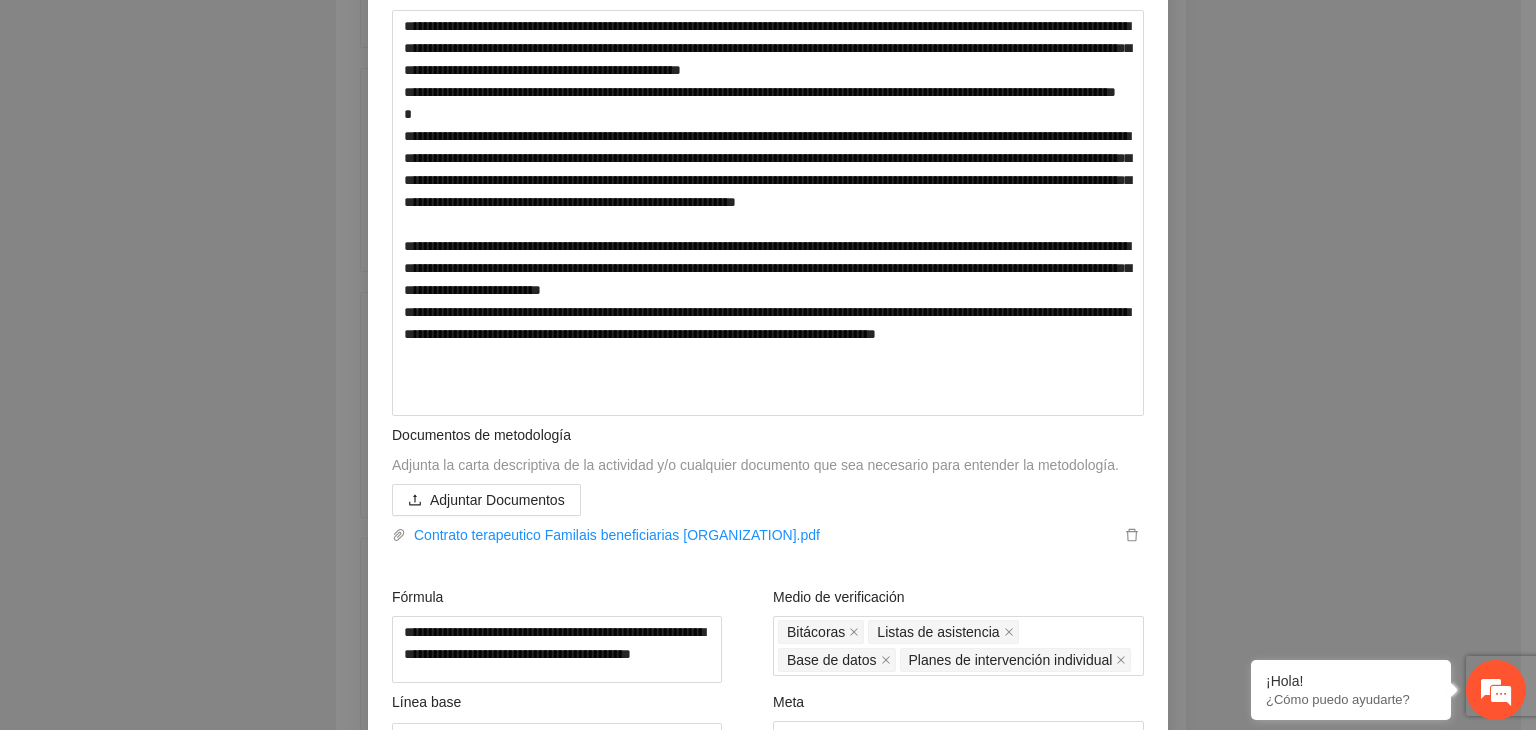 click on "**********" at bounding box center [768, 365] 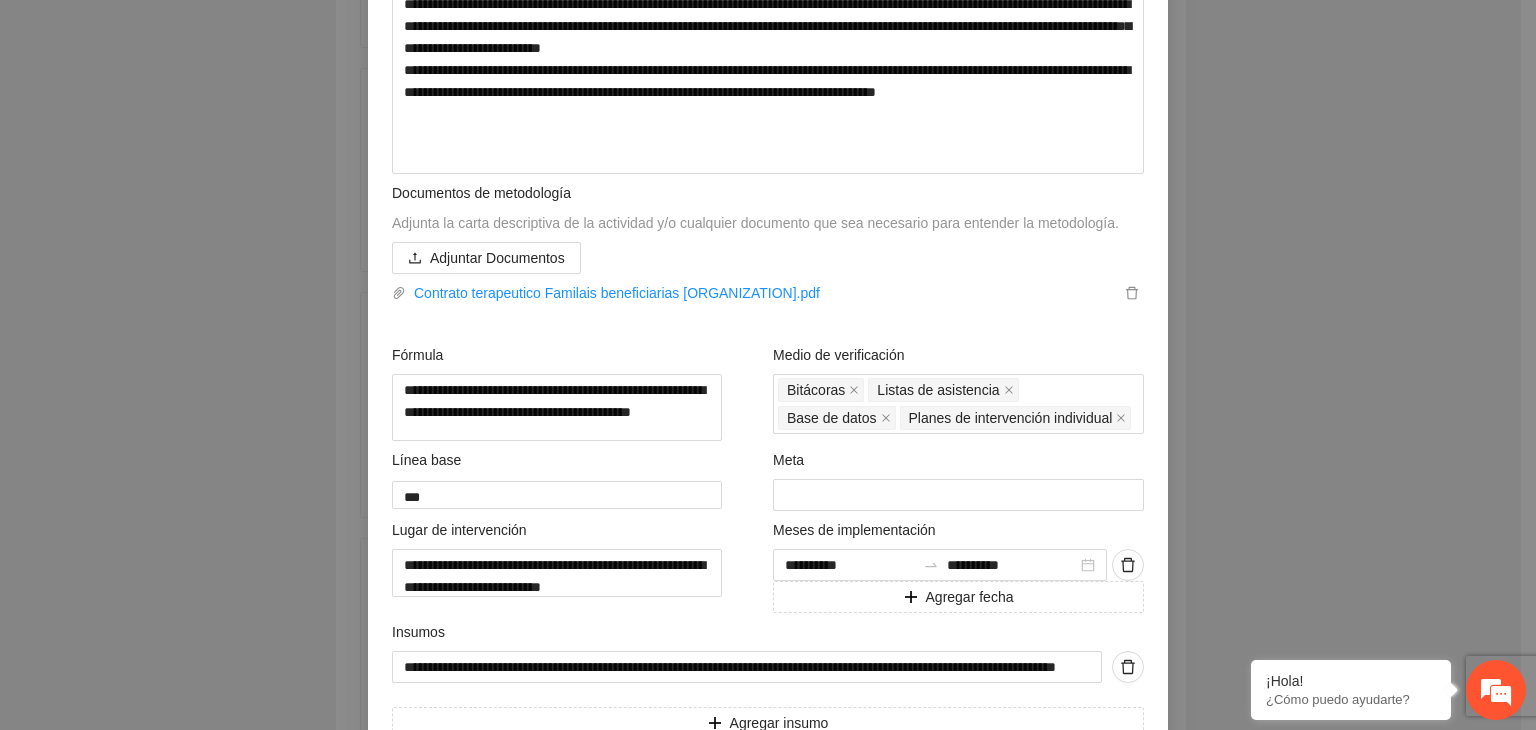 scroll, scrollTop: 938, scrollLeft: 0, axis: vertical 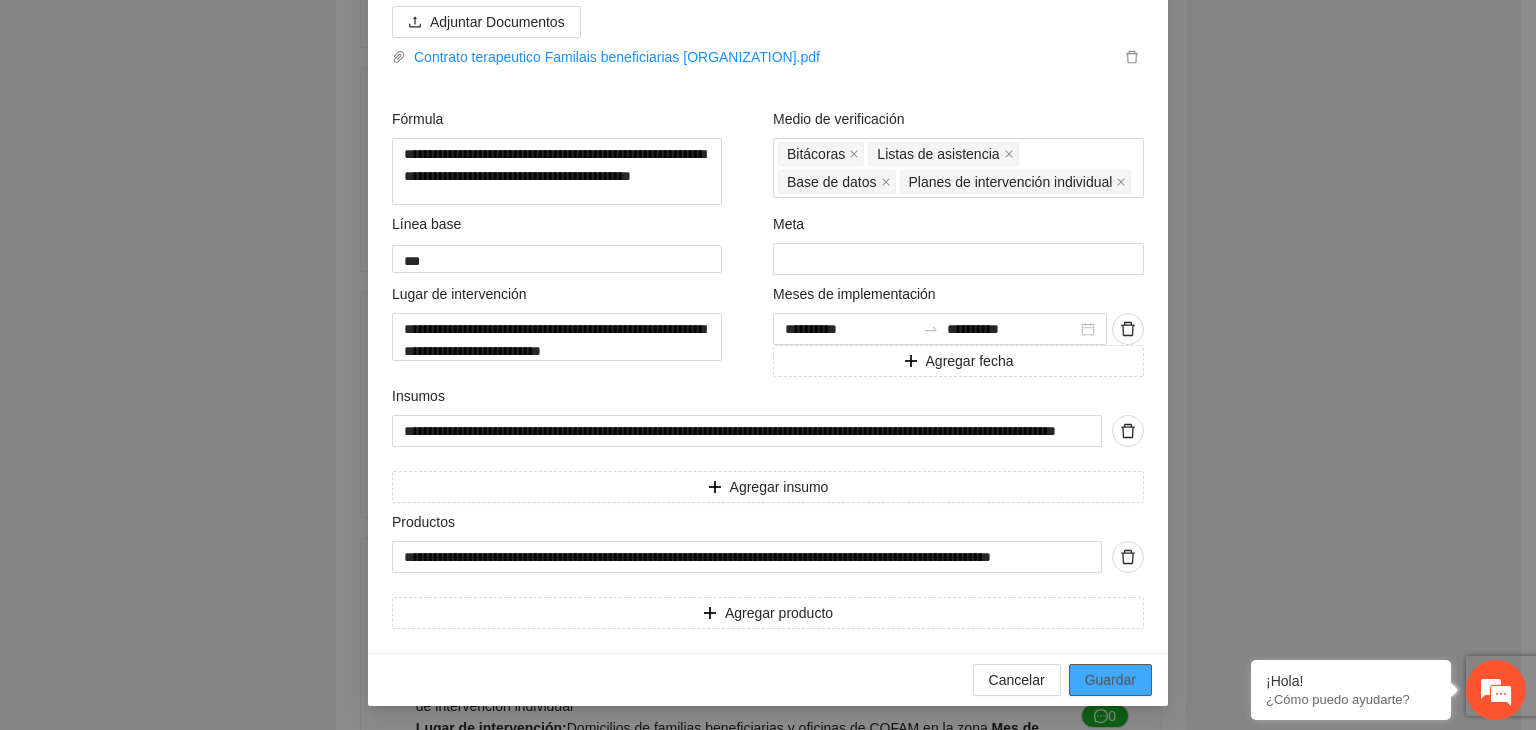 click on "Guardar" at bounding box center [1110, 680] 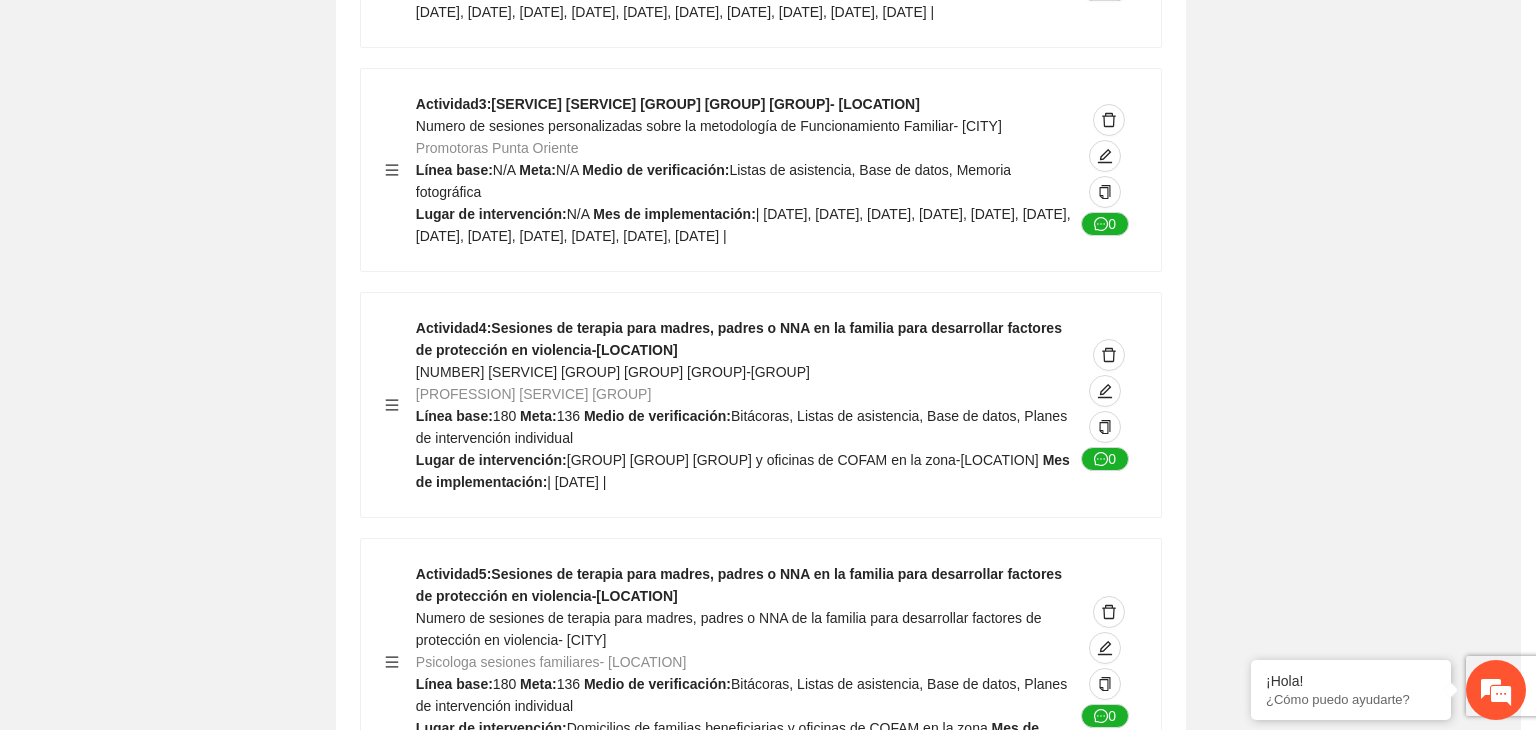 scroll, scrollTop: 234, scrollLeft: 0, axis: vertical 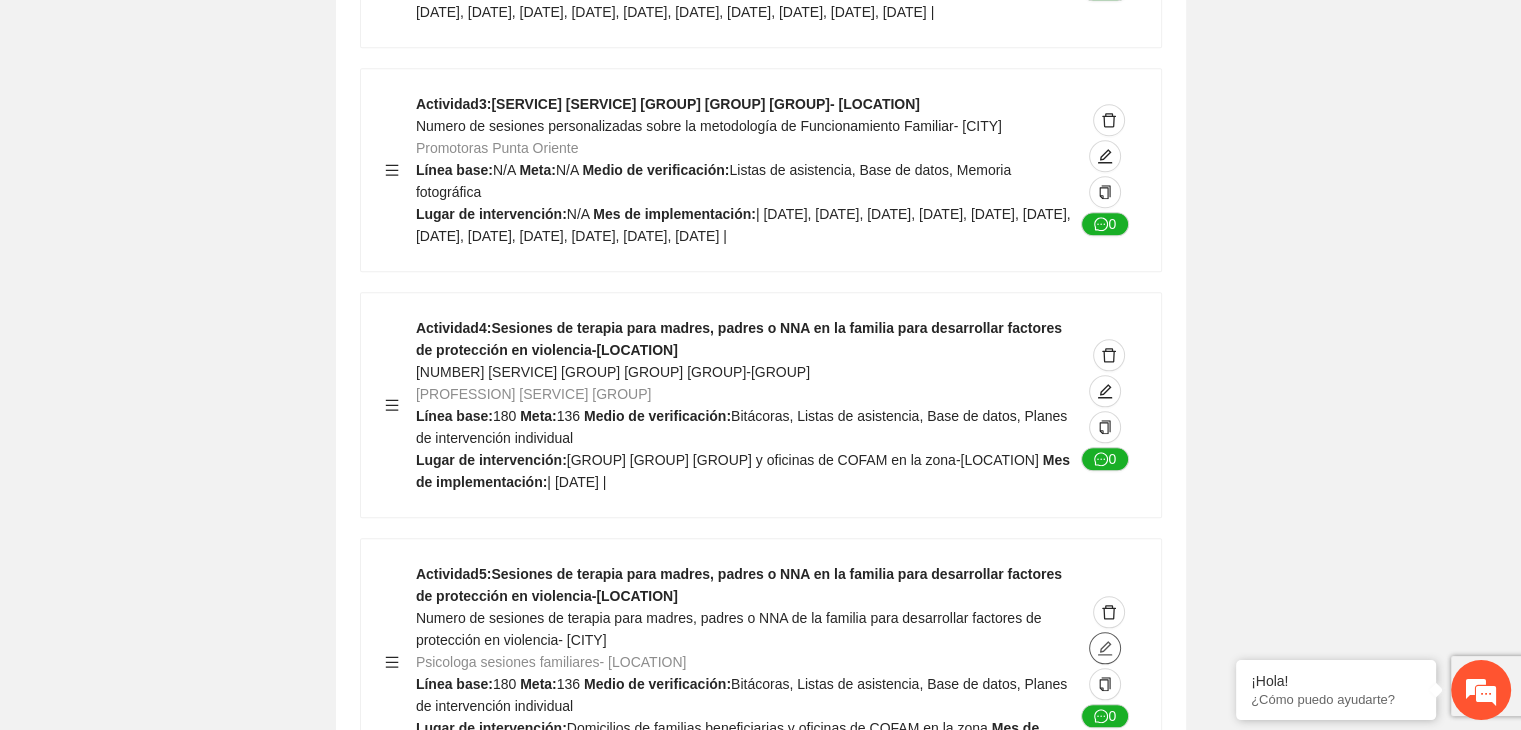 click 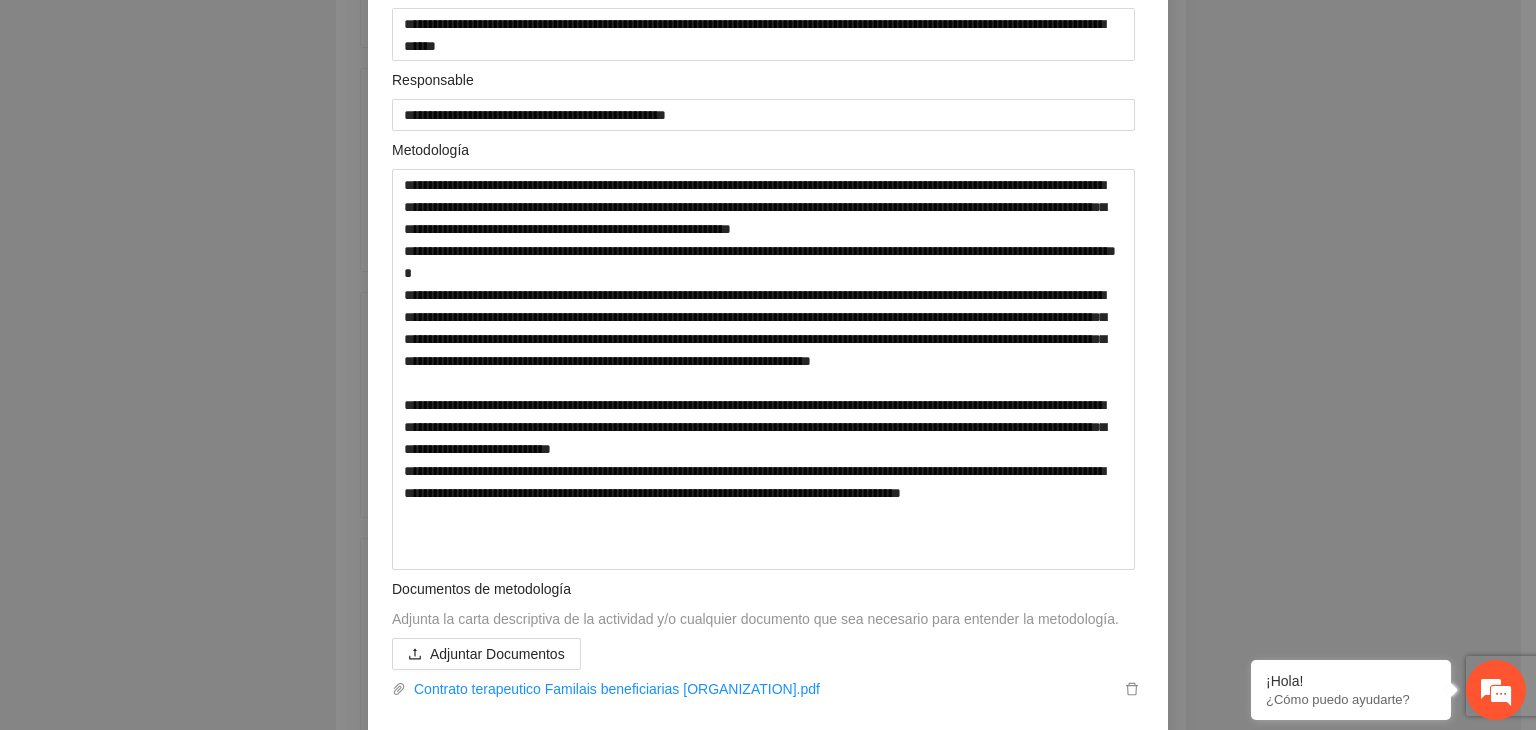 scroll, scrollTop: 440, scrollLeft: 0, axis: vertical 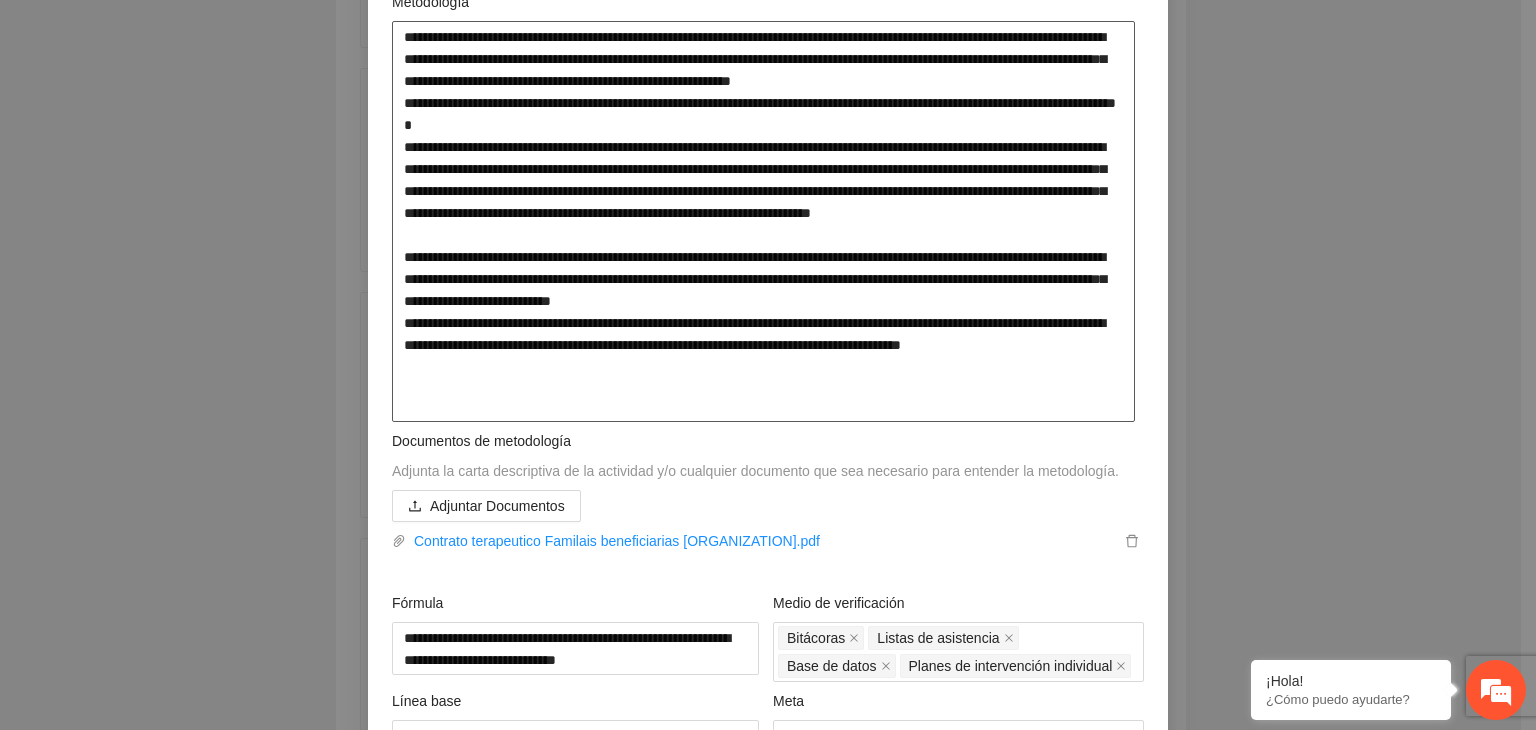 click at bounding box center (763, 221) 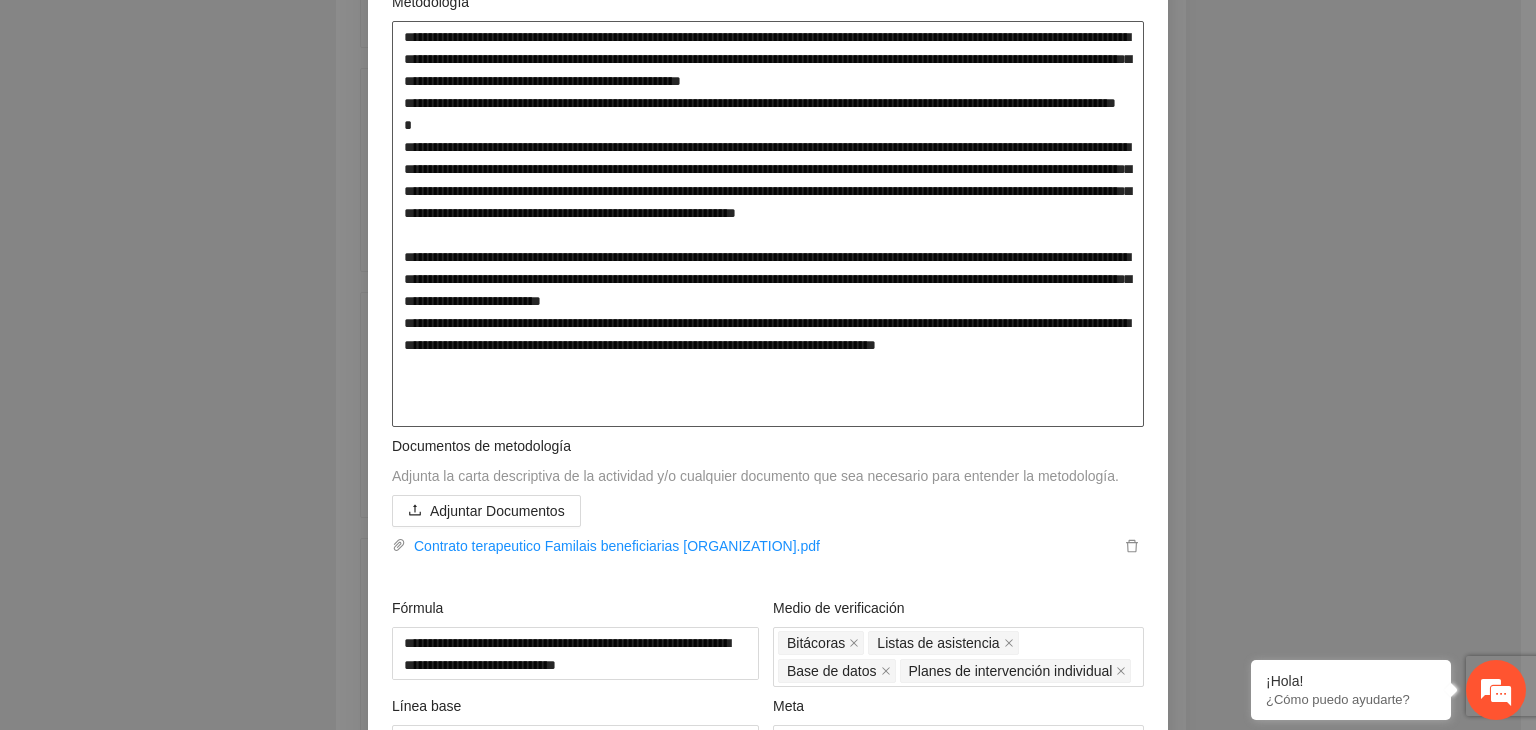click at bounding box center [768, 224] 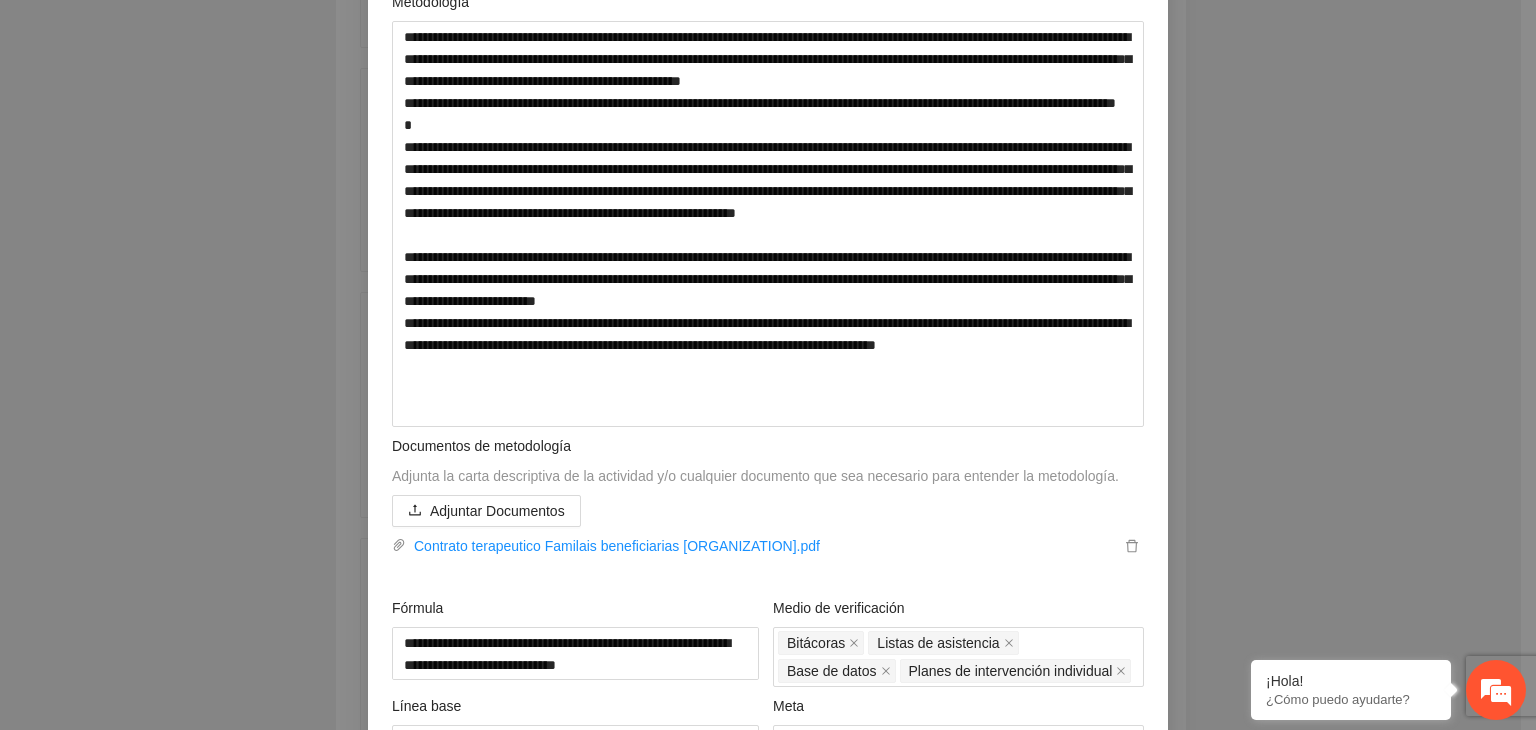 click on "**********" at bounding box center (768, 365) 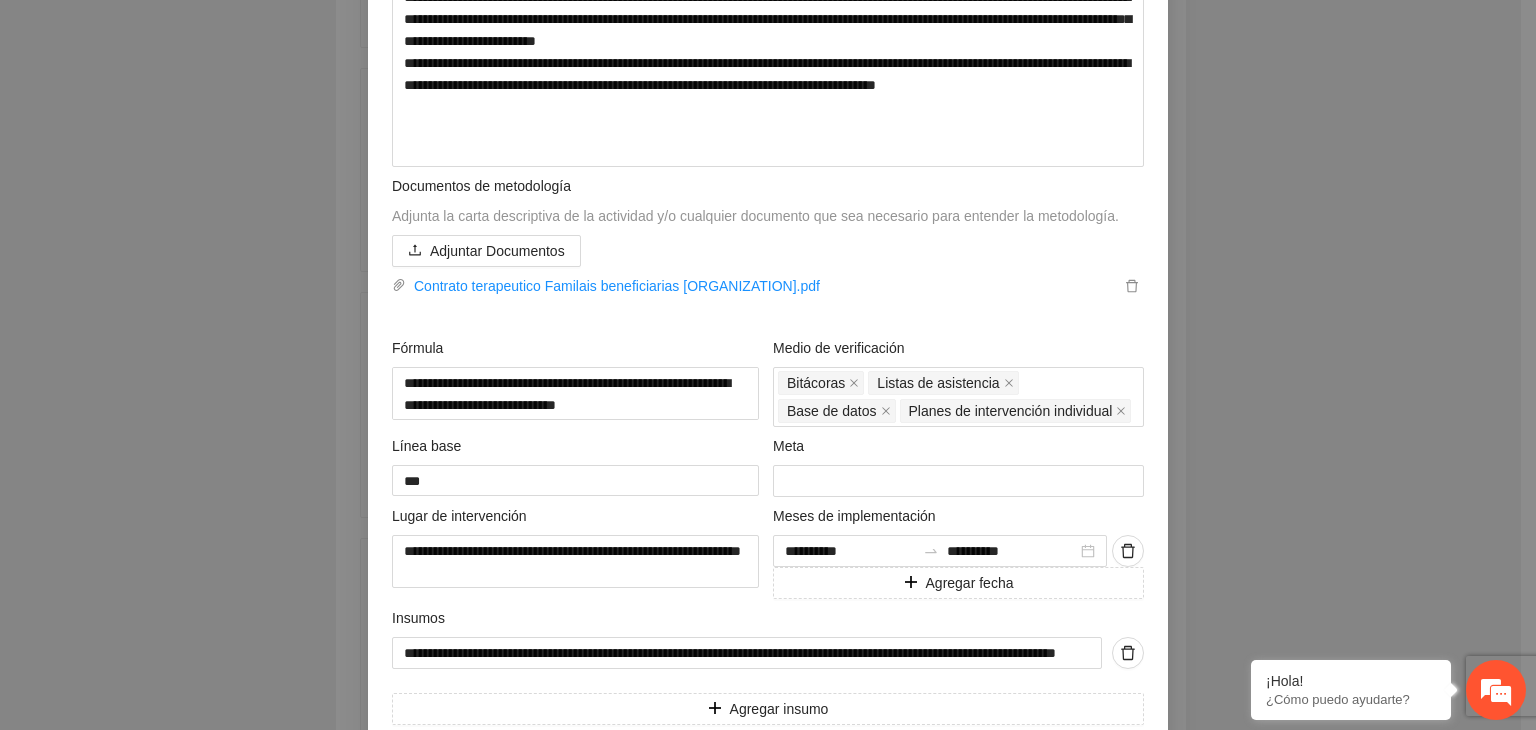scroll, scrollTop: 922, scrollLeft: 0, axis: vertical 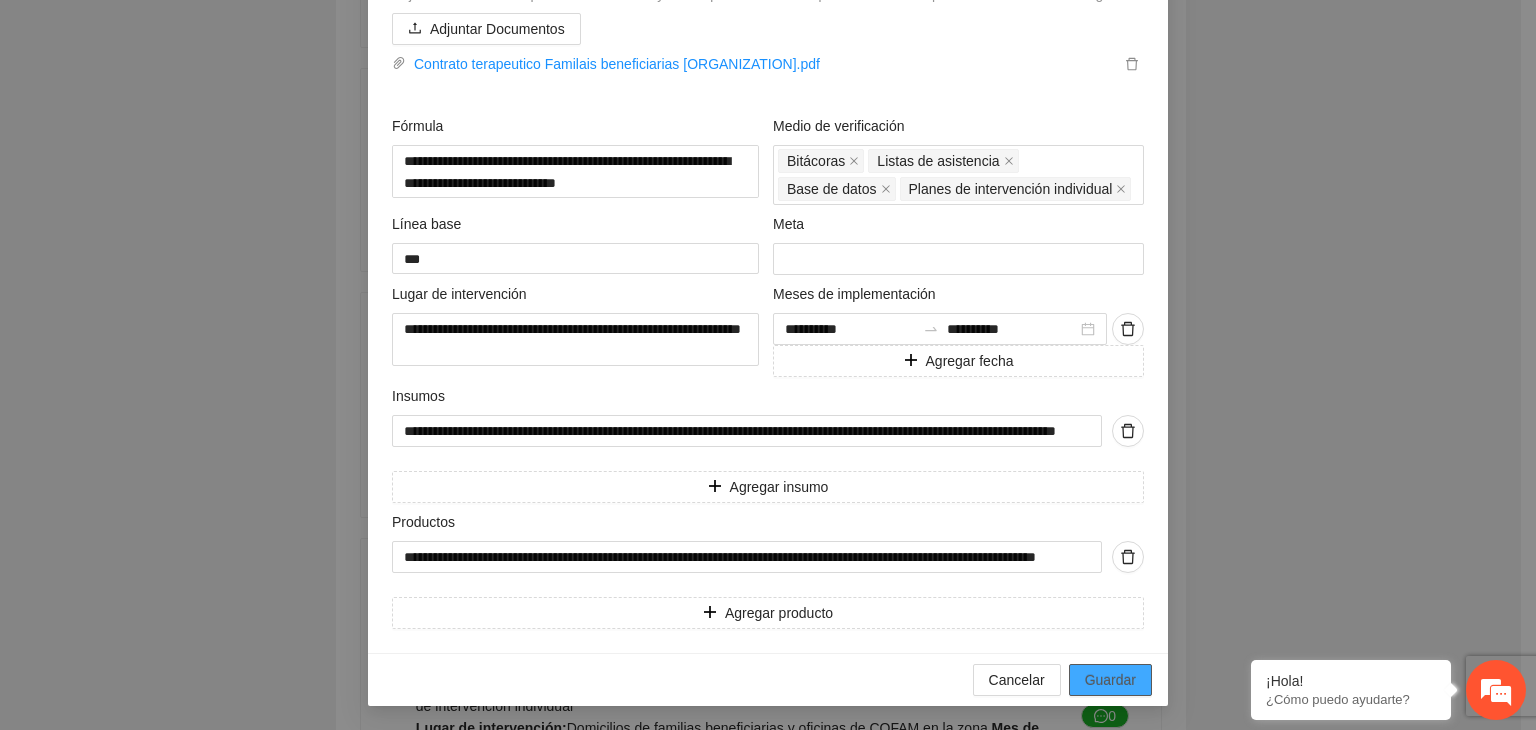 click on "Guardar" at bounding box center (1110, 680) 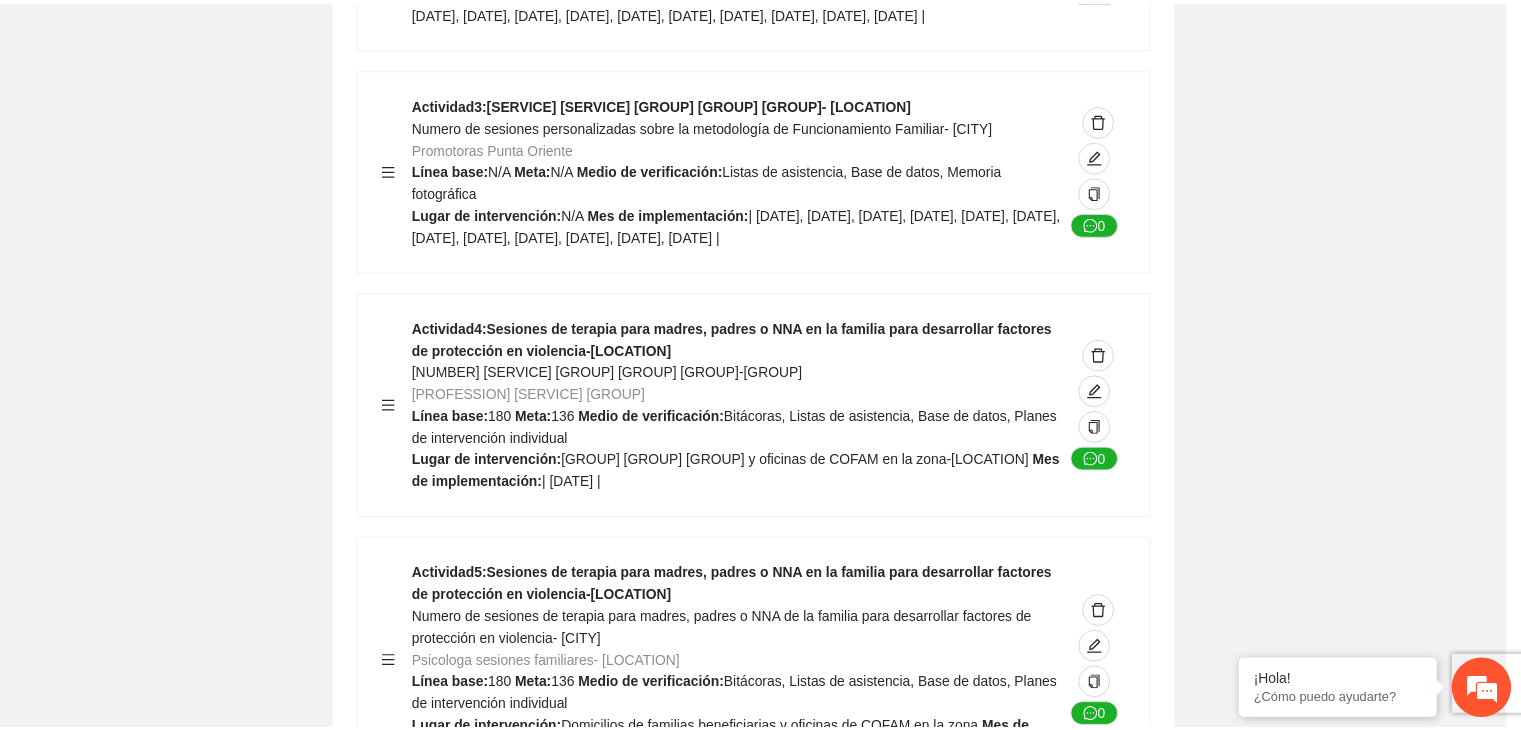 scroll, scrollTop: 234, scrollLeft: 0, axis: vertical 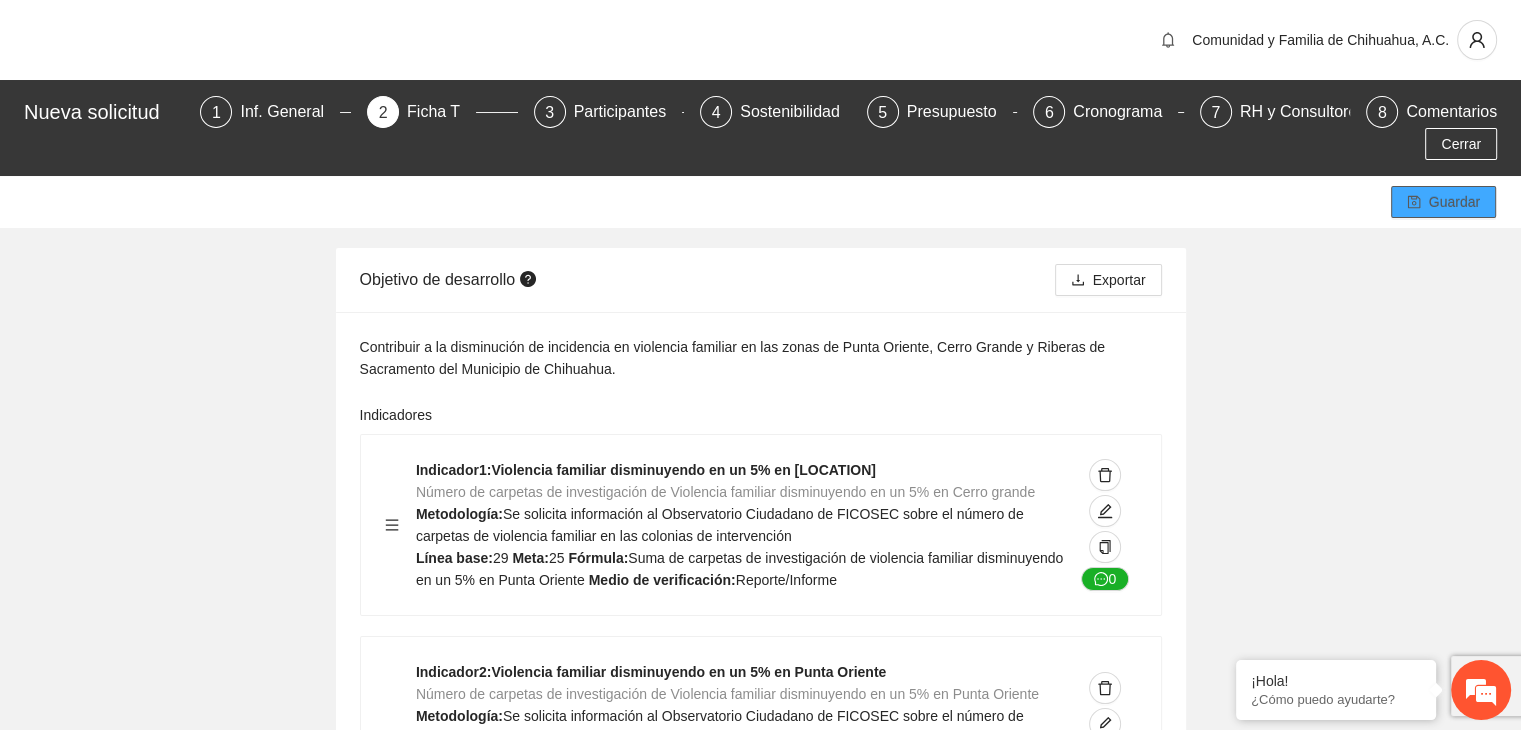 click on "Guardar" at bounding box center [1454, 202] 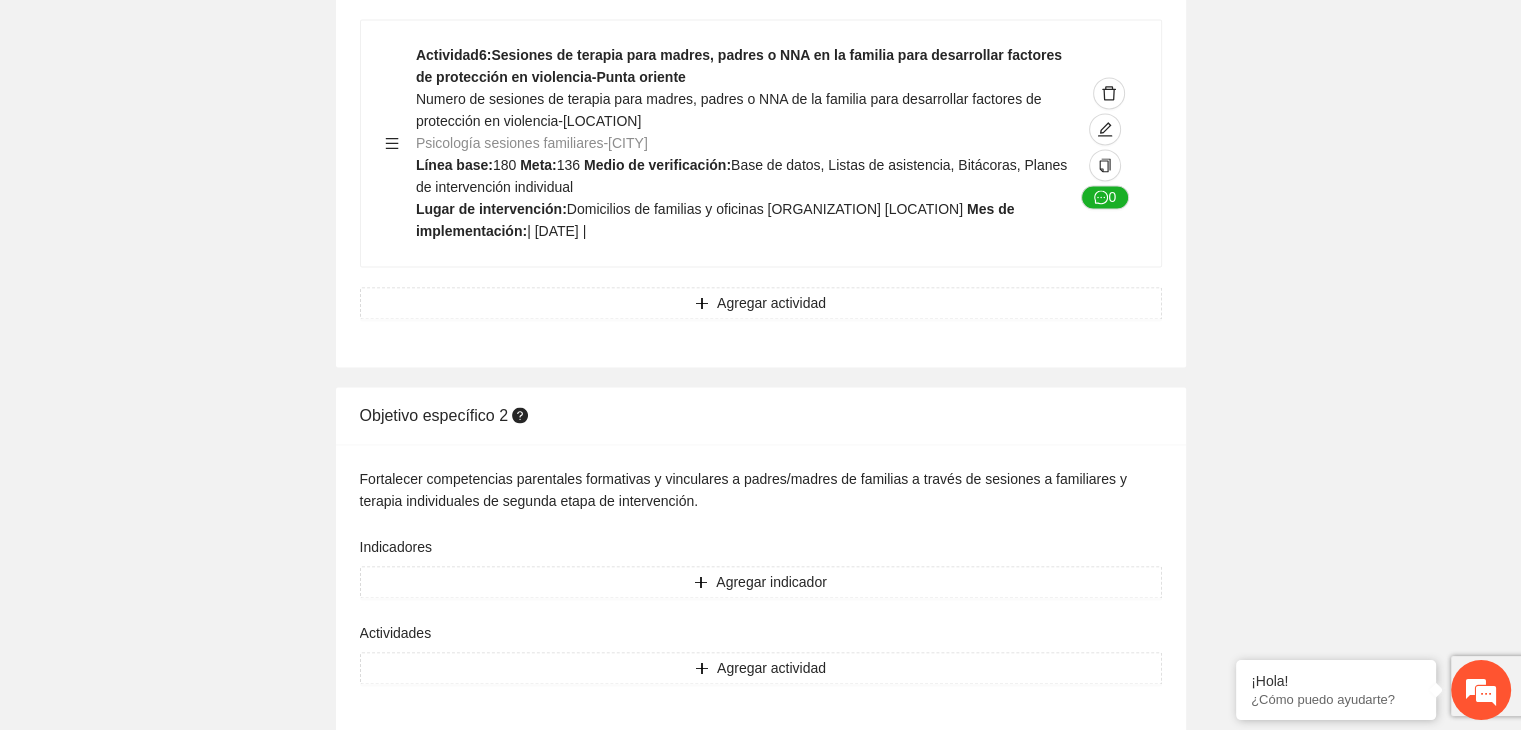 scroll, scrollTop: 10524, scrollLeft: 0, axis: vertical 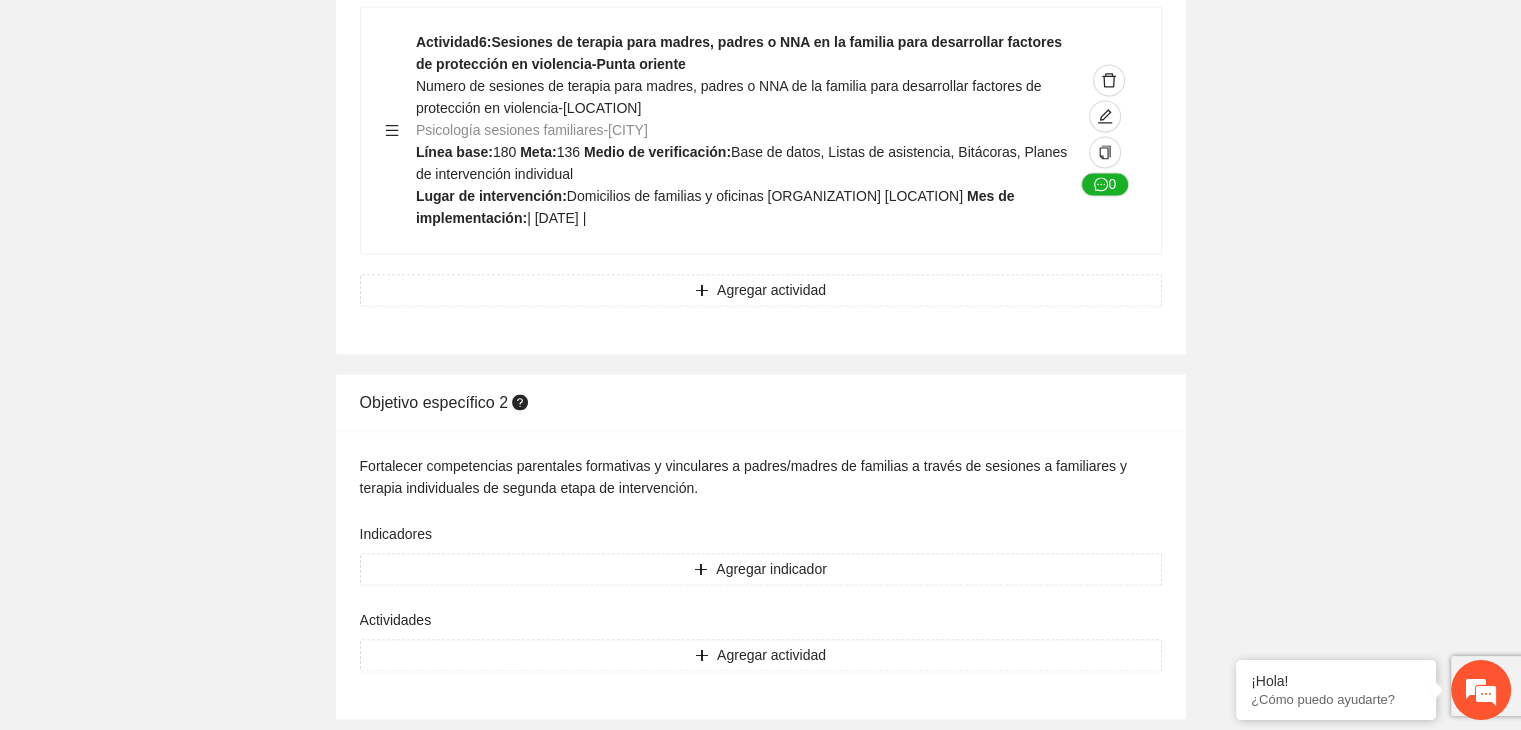 click on "Guardar Objetivo de desarrollo      Exportar Contribuir a la disminución de incidencia en violencia familiar en las zonas de [LOCATION], [LOCATION] y [LOCATION] del Municipio  de Chihuahua. Indicadores Indicador  1 :  Violencia familiar disminuyendo en un 5% en [LOCATION] Número de carpetas de investigación de Violencia familiar  disminuyendo en un 5% en [LOCATION] Metodología:  Se solicita información al Observatorio Ciudadano de FICOSEC sobre el número de carpetas de violencia familiar en las colonias de intervención Línea base:  [NUMBER]   Meta:  [NUMBER]   Fórmula:  Suma de carpetas de investigación de violencia familiar disminuyendo  en un 5% en [LOCATION]   Medio de verificación:  Reporte/Informe 0 Indicador  2 :  Violencia familiar disminuyendo en un 5% en [LOCATION] Número de carpetas de investigación de Violencia familiar  disminuyendo en un 5% en [LOCATION] Metodología:  Línea base:  [NUMBER]   Meta:  [NUMBER]   Fórmula:    Medio de verificación:  Reporte/Informe 0 3 :" at bounding box center [760, -4638] 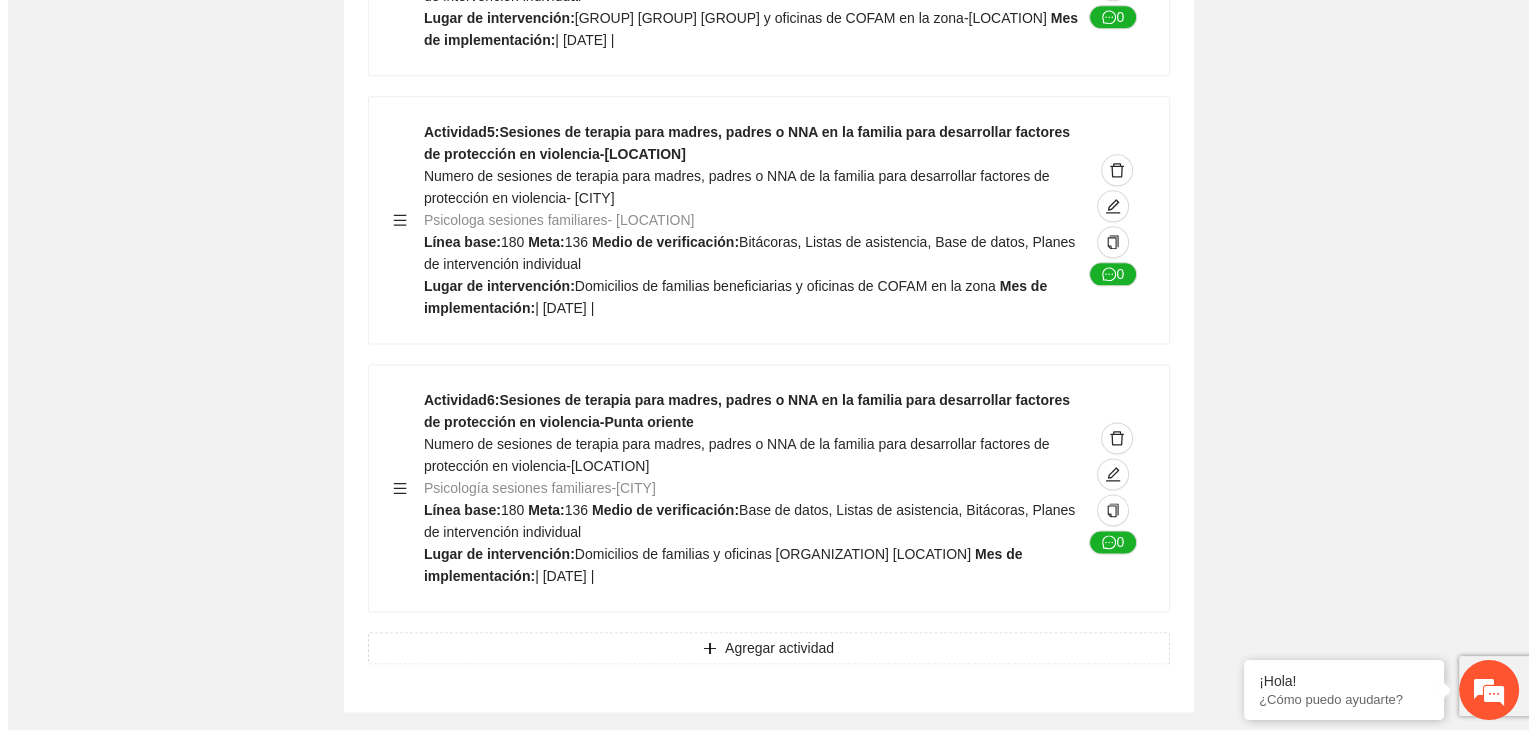 scroll, scrollTop: 10204, scrollLeft: 0, axis: vertical 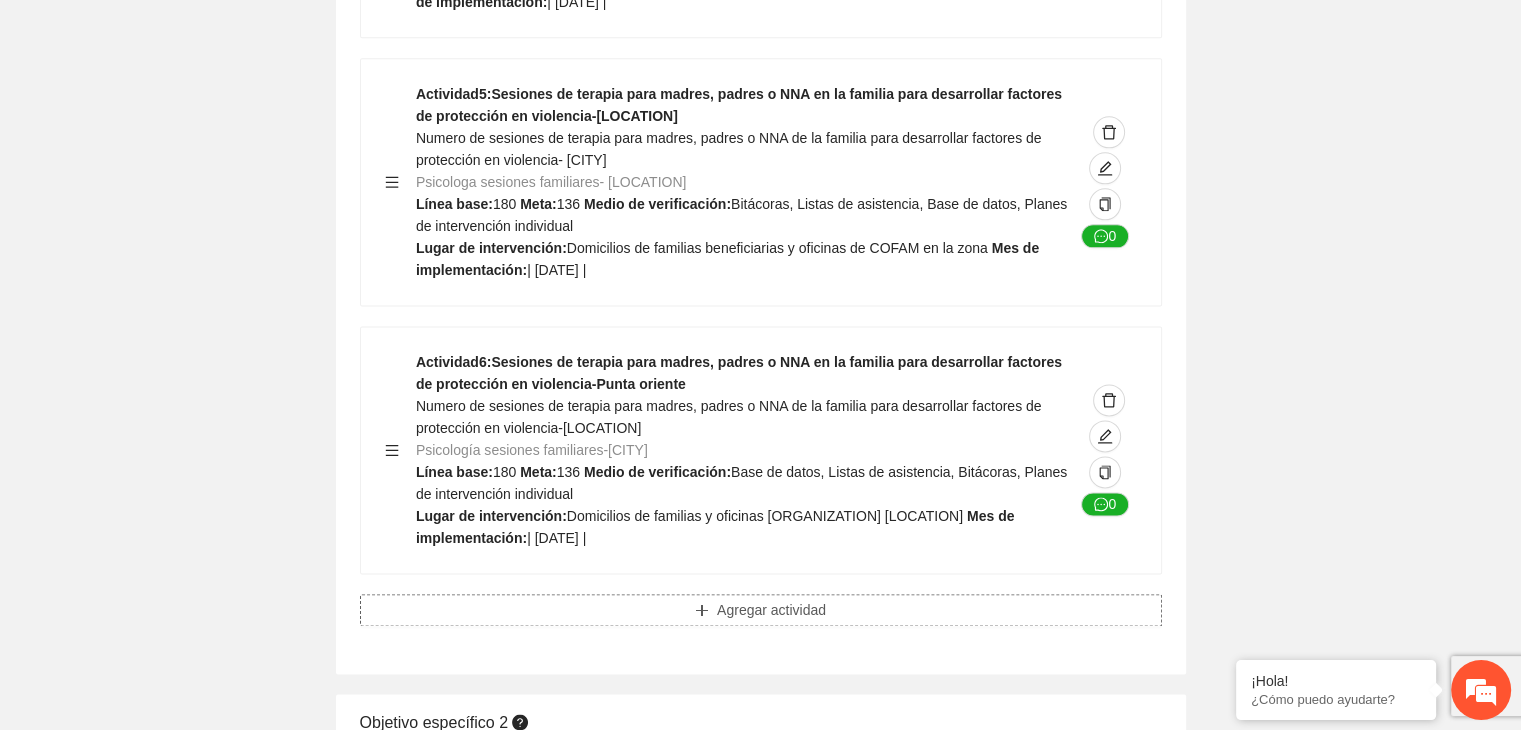 click on "Agregar actividad" at bounding box center [771, 610] 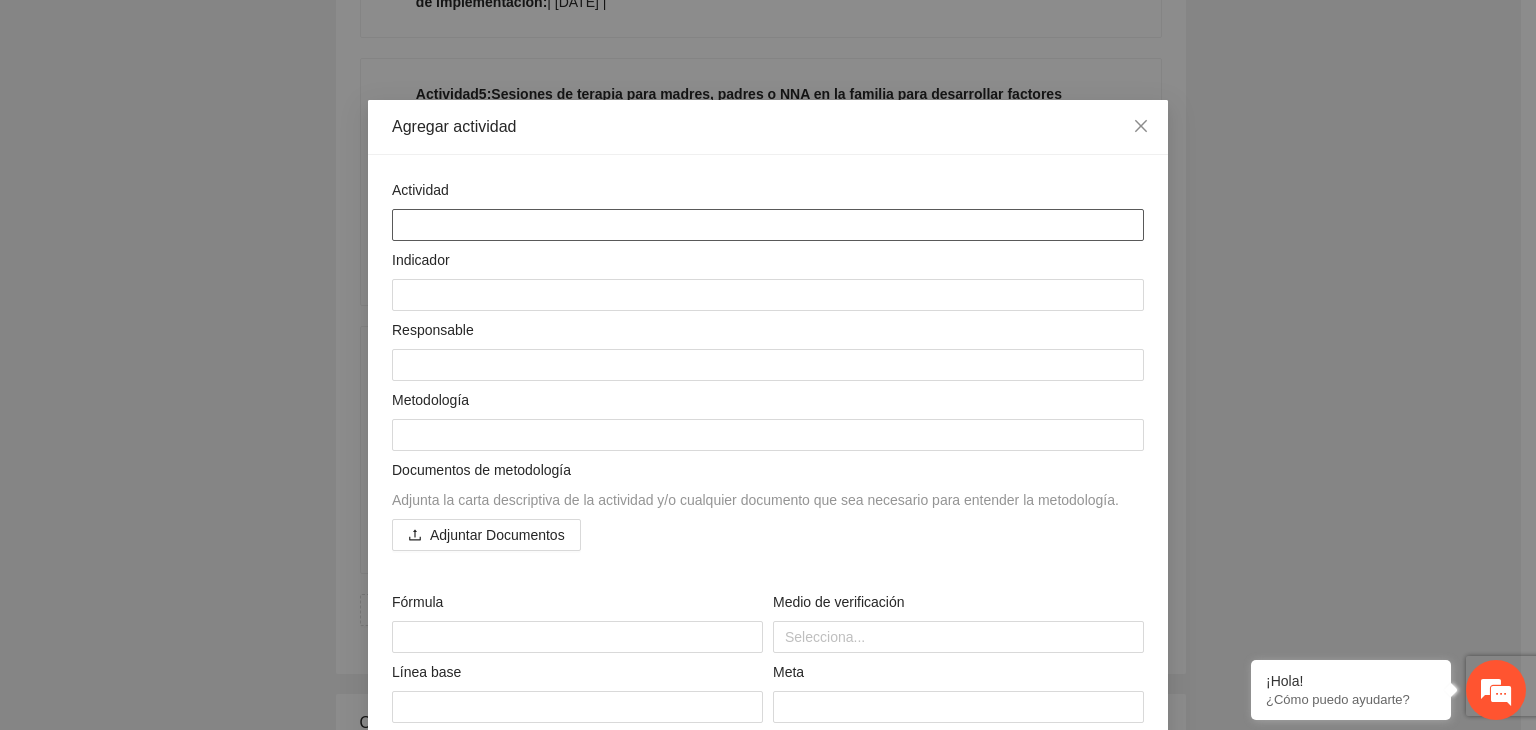 click at bounding box center [768, 225] 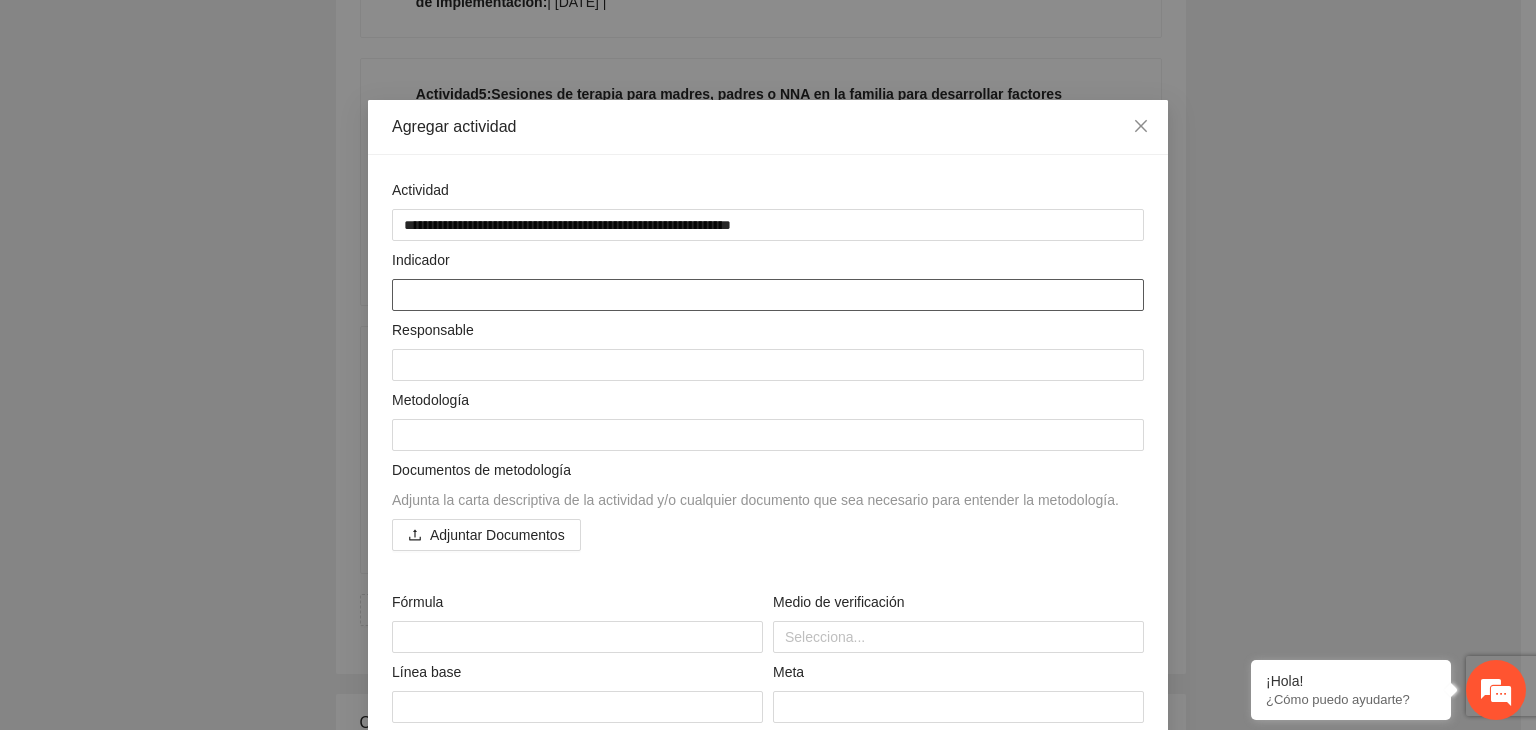click at bounding box center [768, 295] 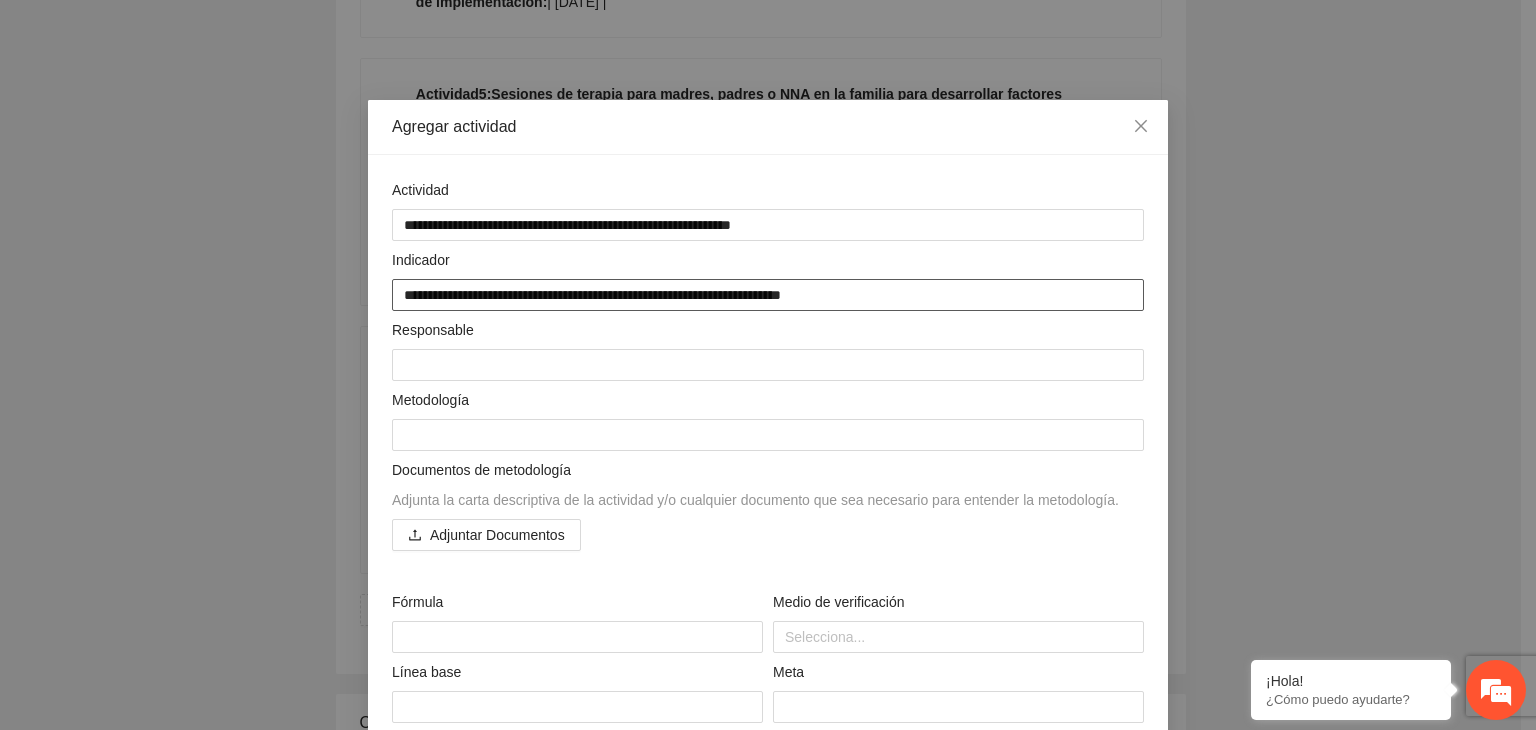 click on "**********" at bounding box center (768, 295) 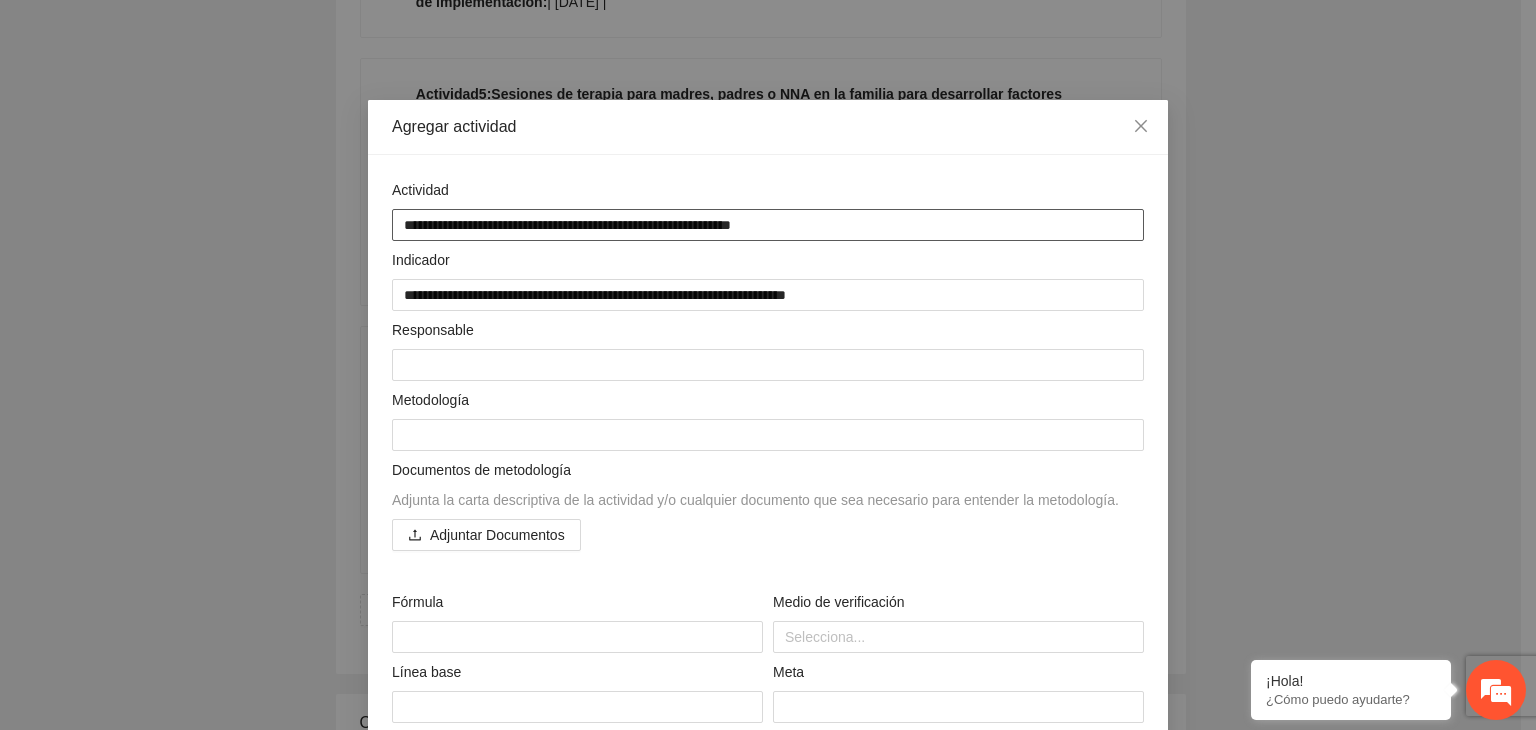 click on "**********" at bounding box center [768, 225] 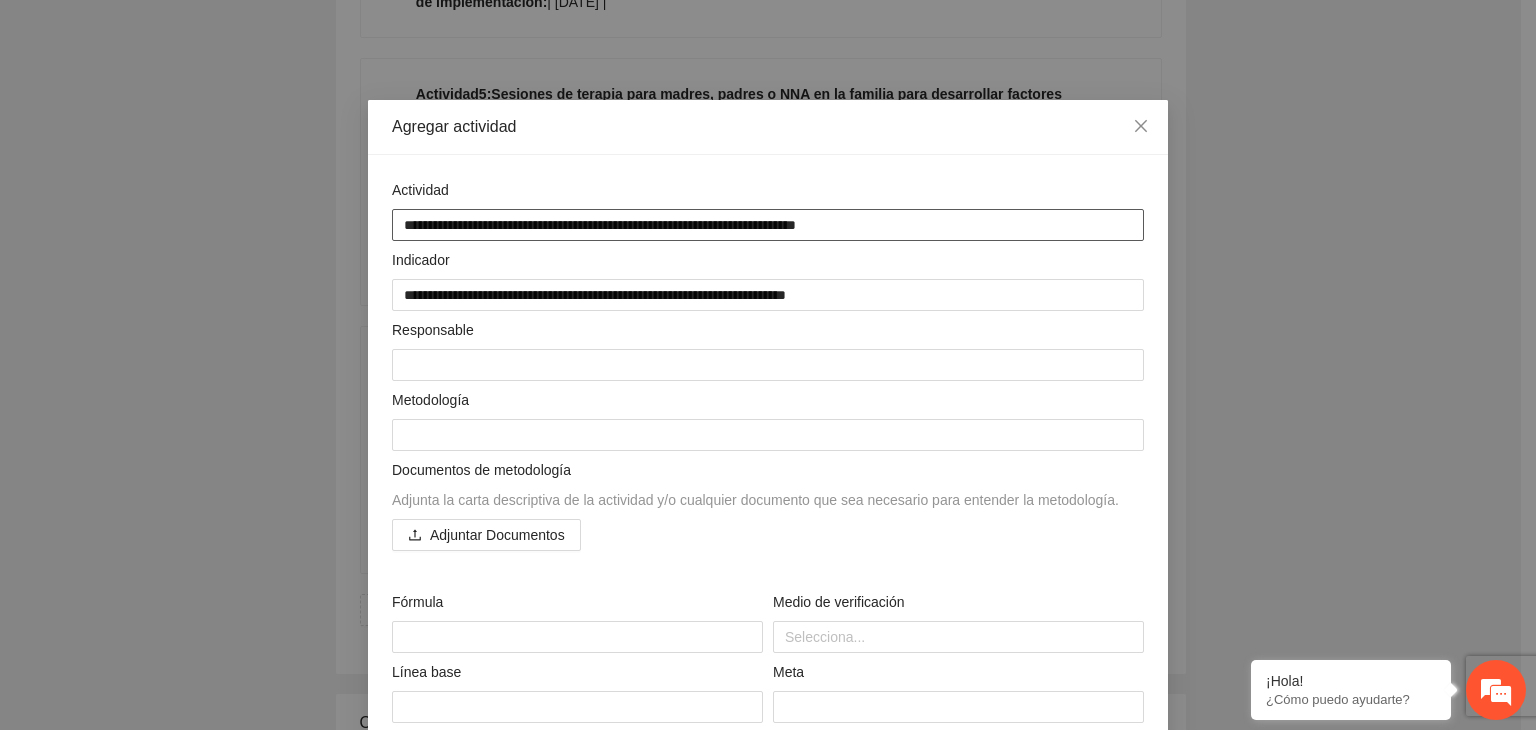 click on "**********" at bounding box center [768, 225] 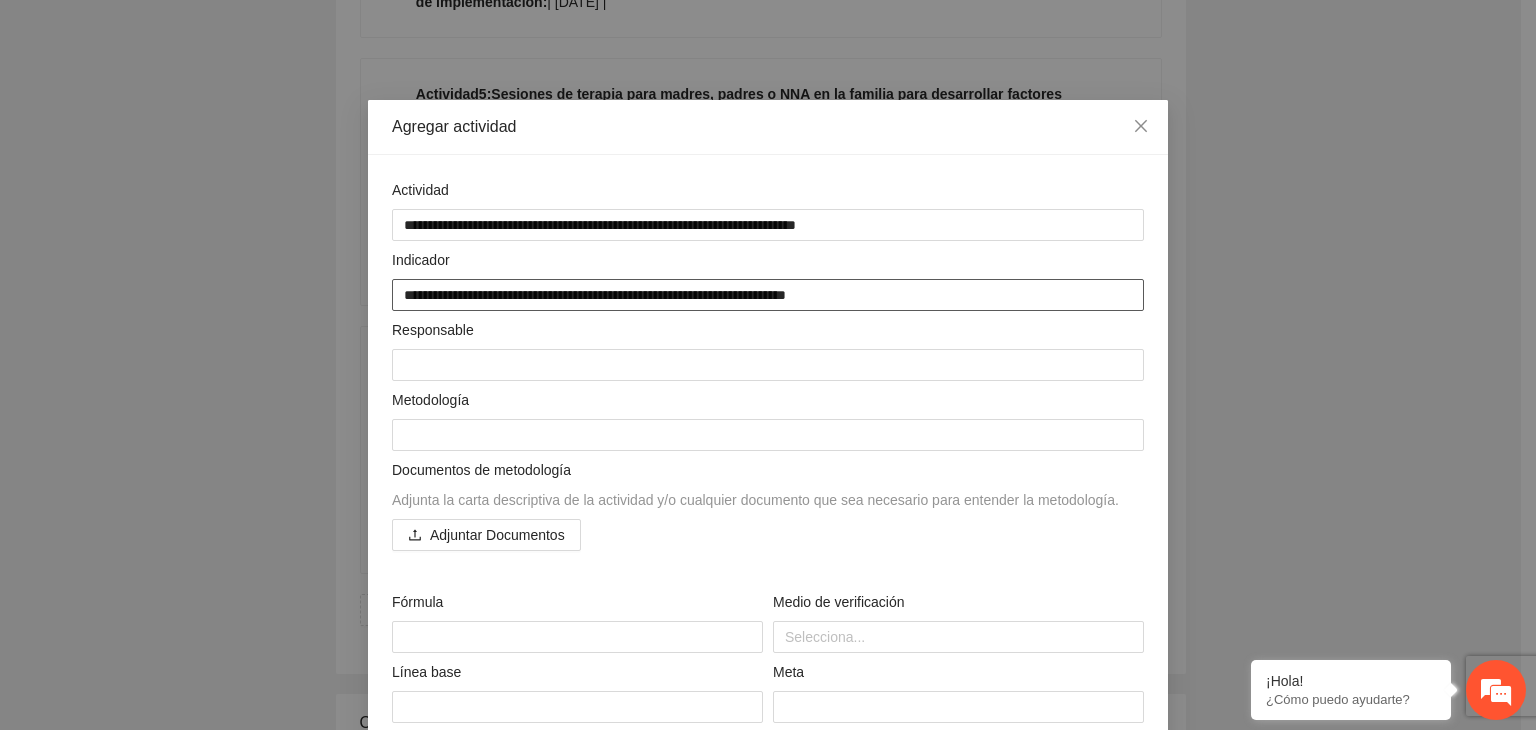 click on "**********" at bounding box center (768, 295) 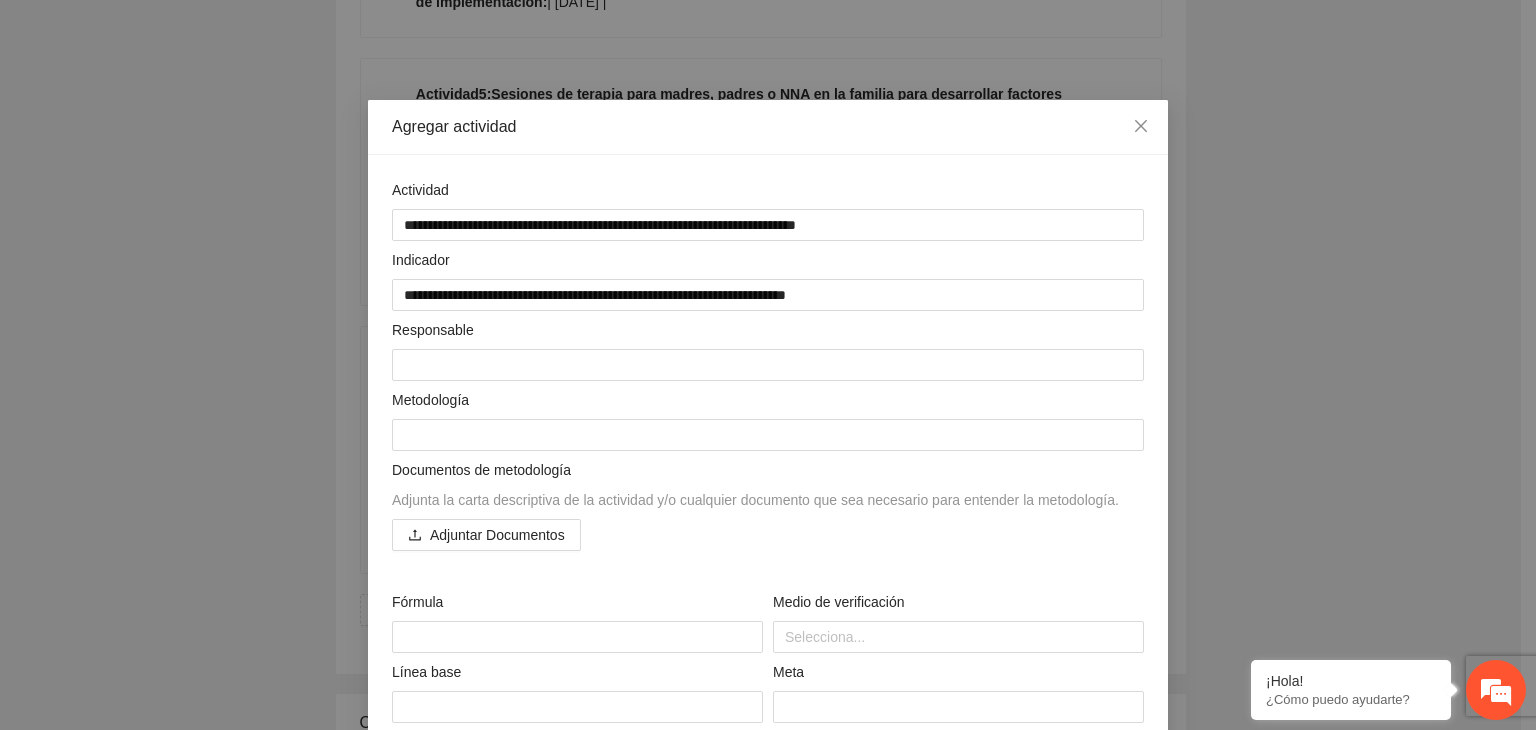 click on "**********" at bounding box center (768, 365) 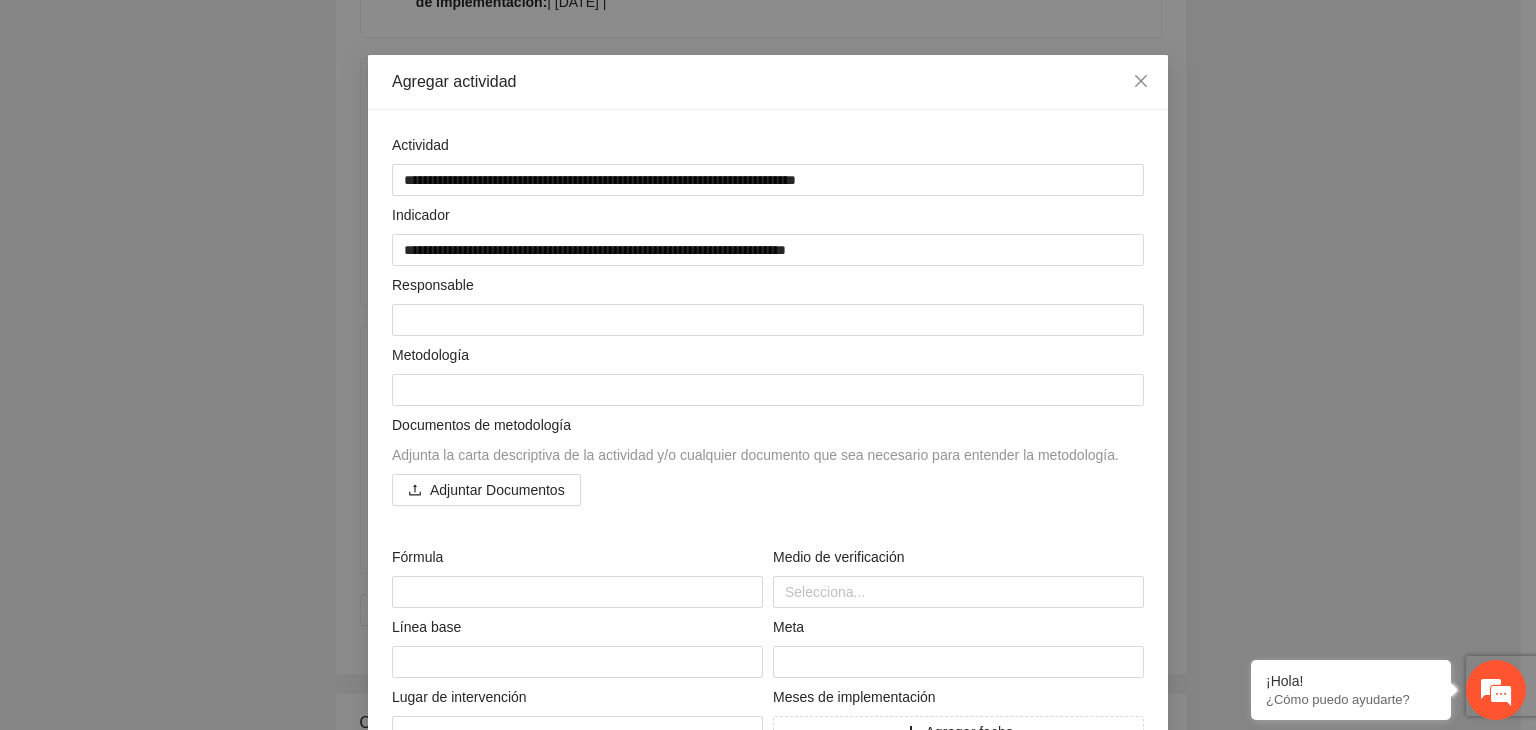 scroll, scrollTop: 80, scrollLeft: 0, axis: vertical 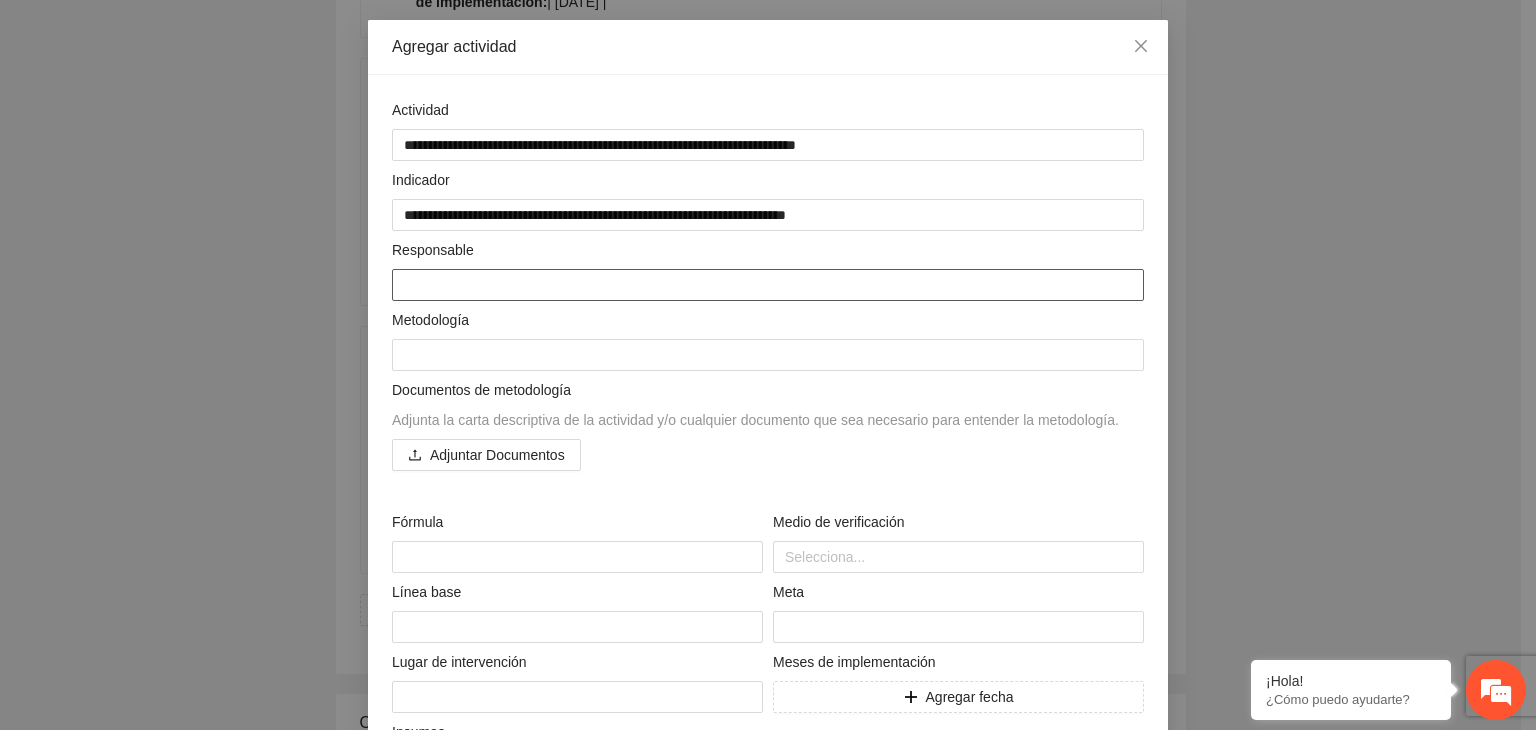 click at bounding box center (768, 285) 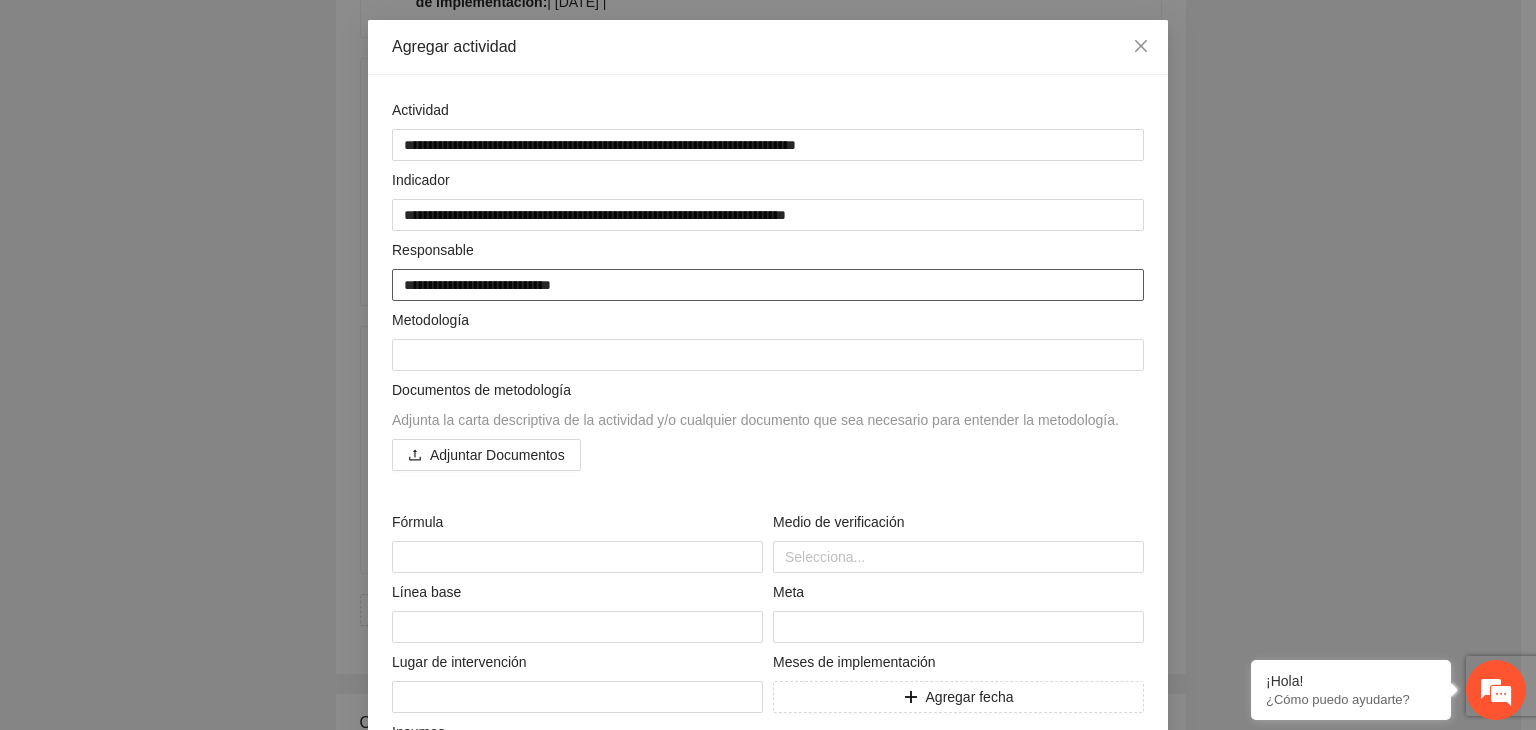 click on "**********" at bounding box center [768, 285] 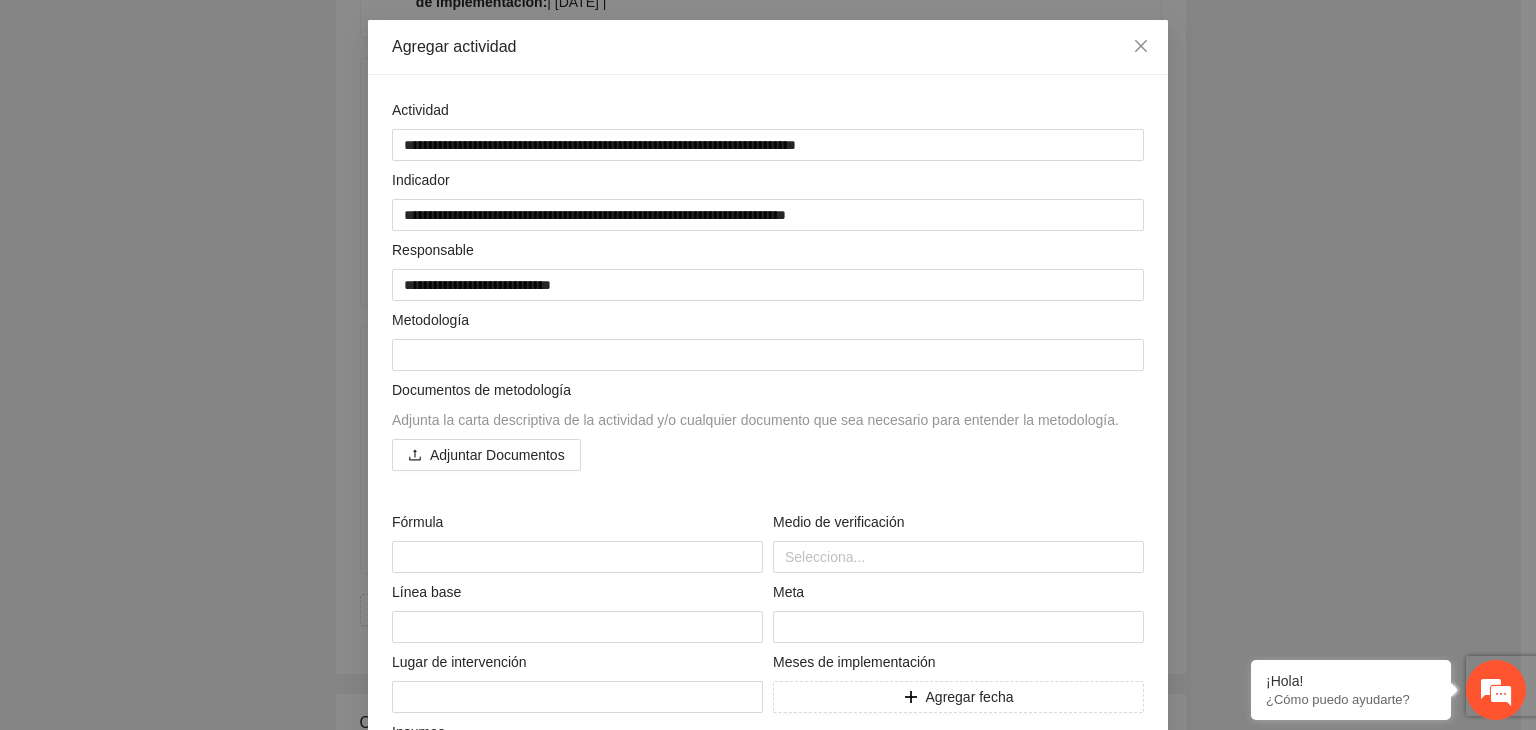 click on "**********" at bounding box center (768, 365) 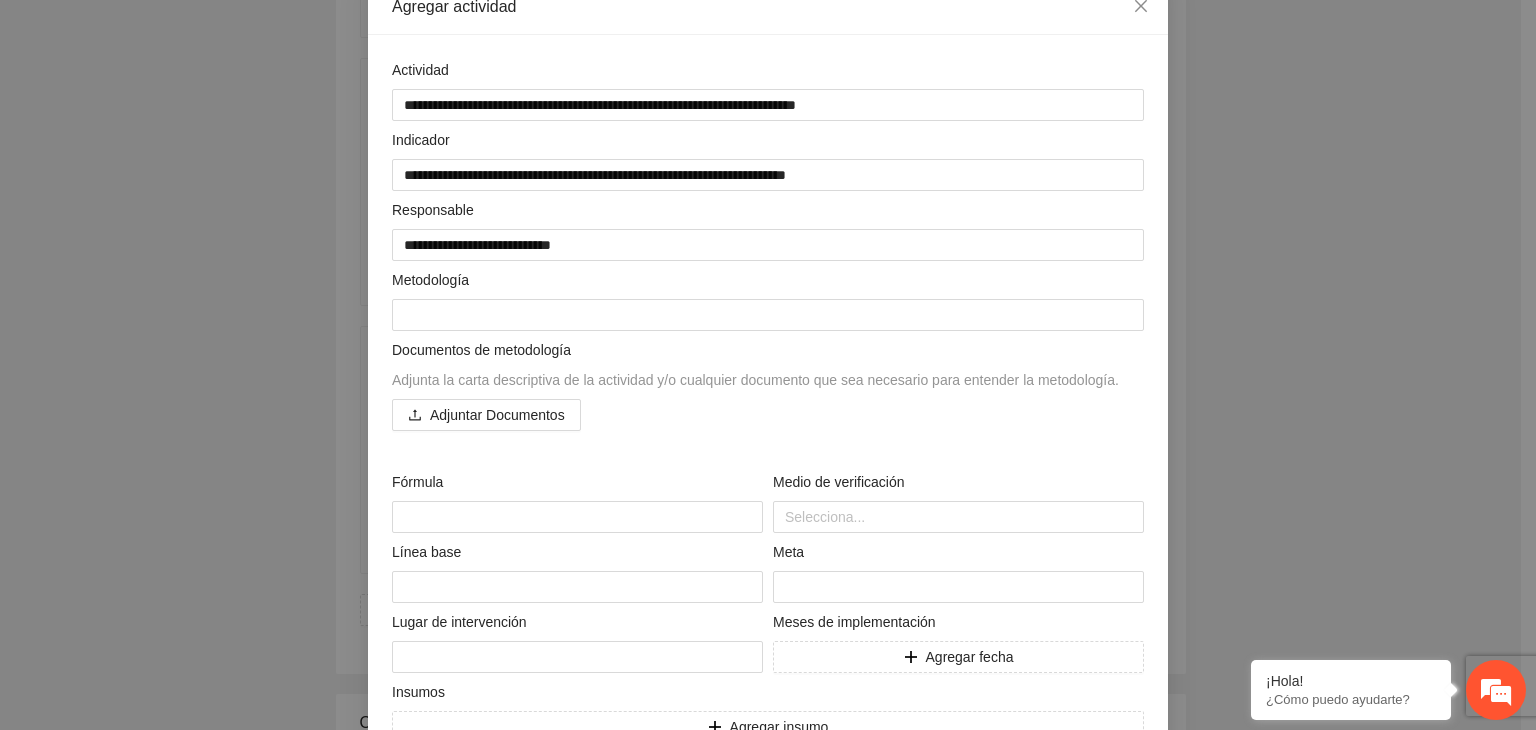 scroll, scrollTop: 160, scrollLeft: 0, axis: vertical 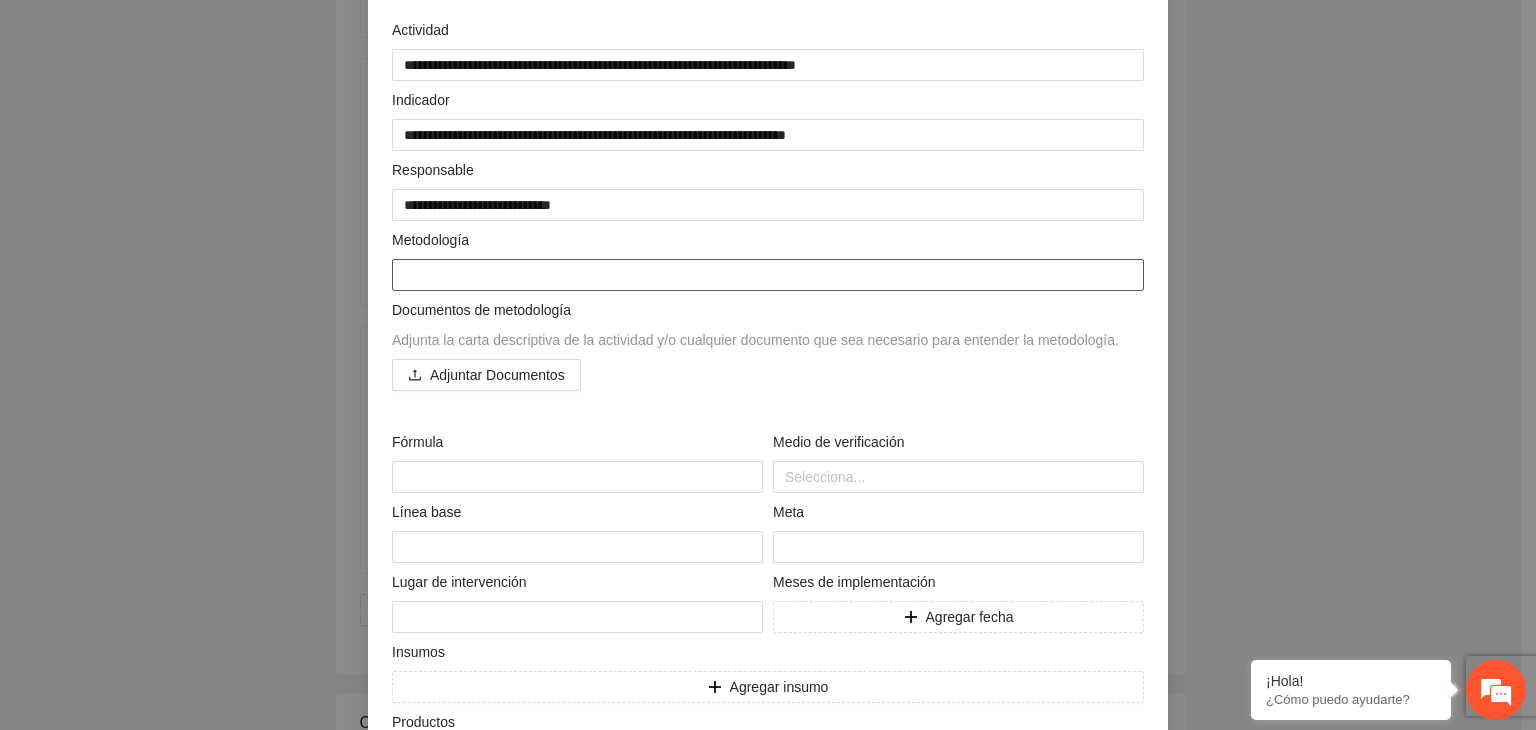 click at bounding box center [768, 275] 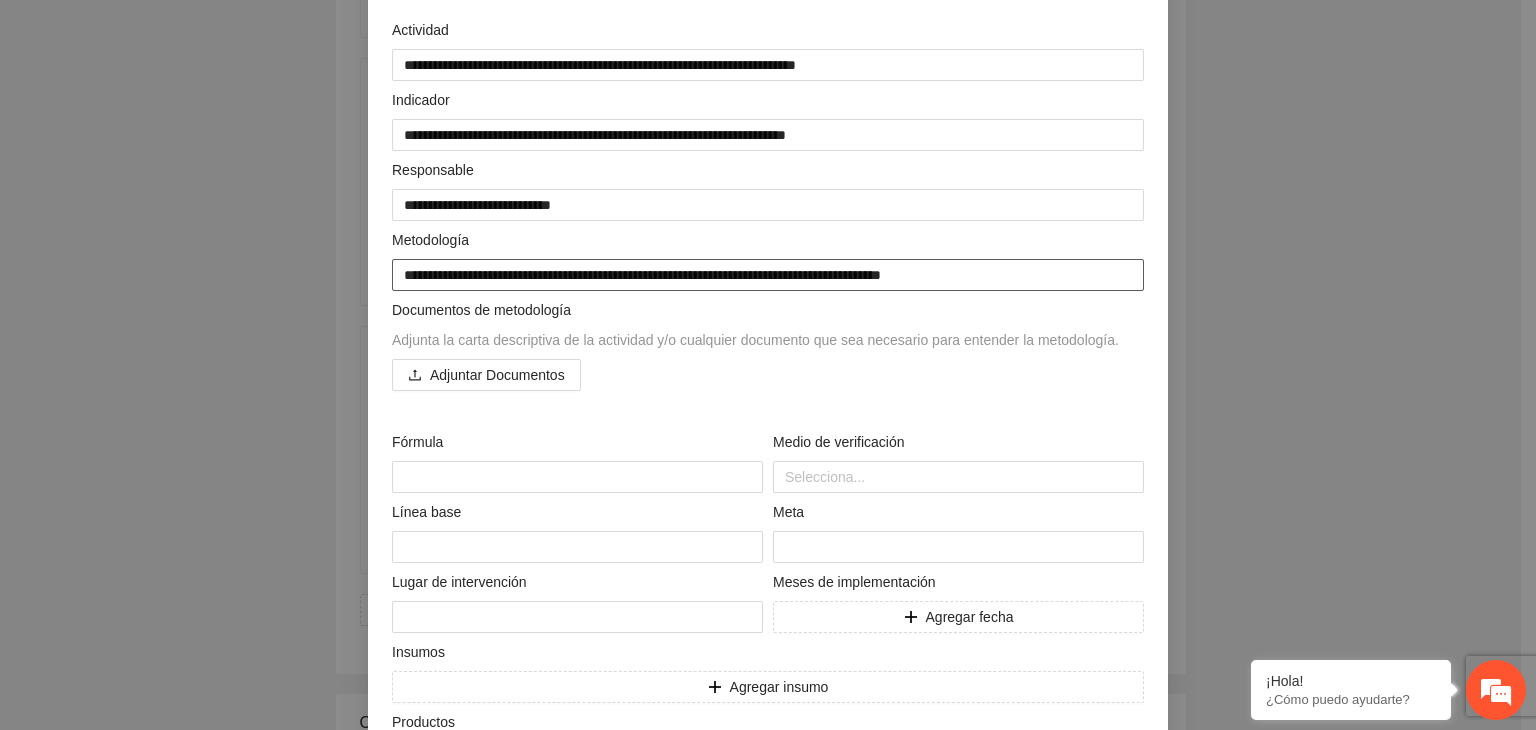 click on "**********" at bounding box center (768, 275) 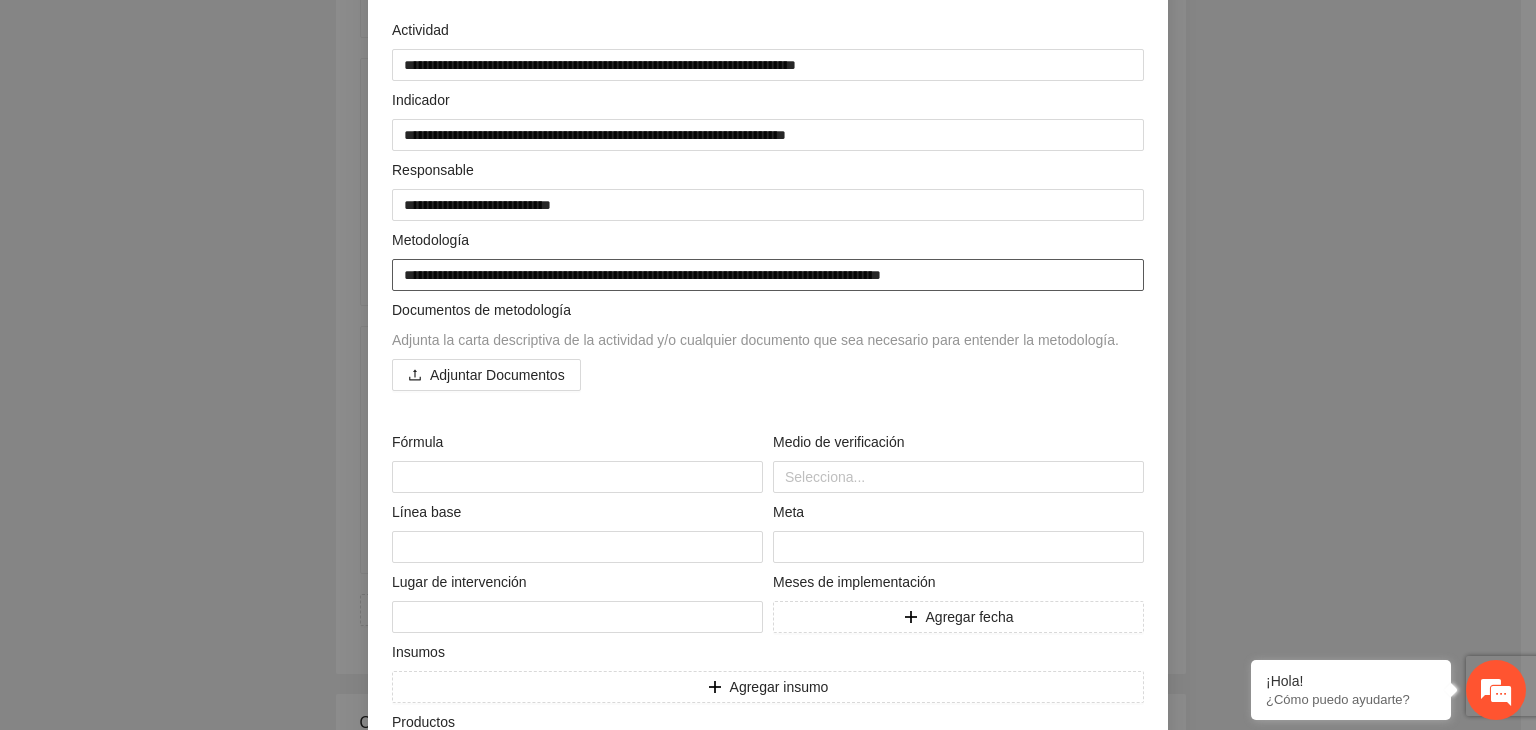 click on "**********" at bounding box center (768, 275) 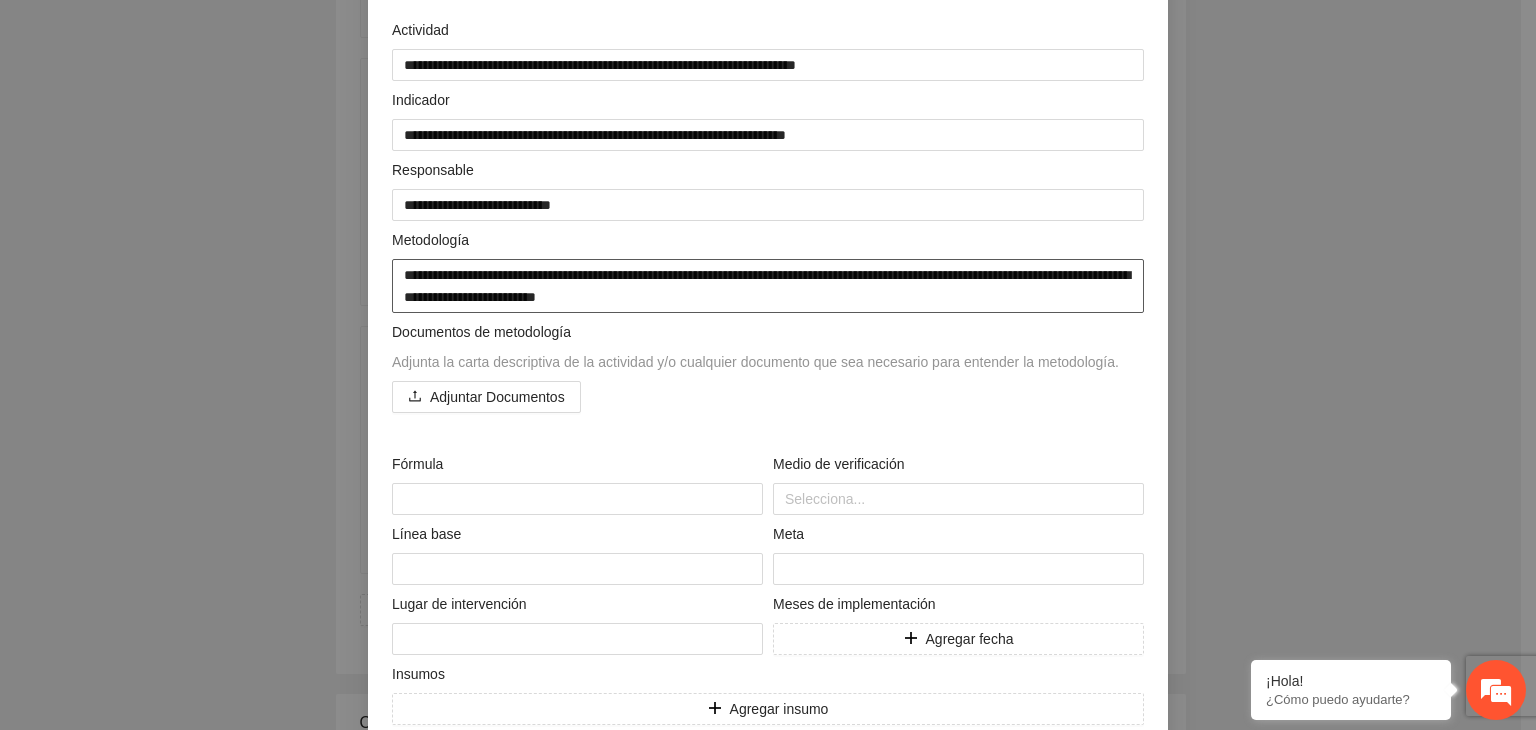 click on "**********" at bounding box center [768, 286] 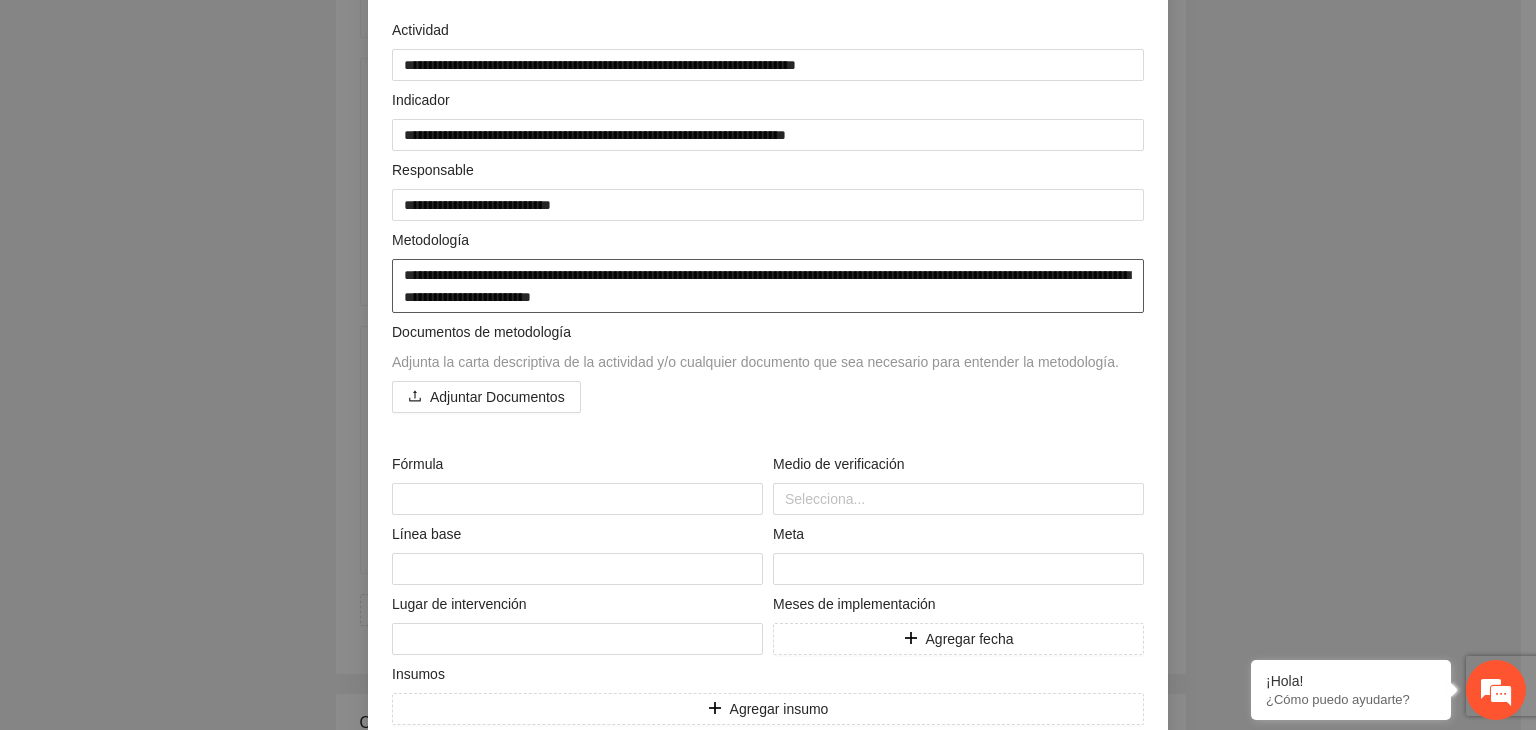 click on "**********" at bounding box center (768, 286) 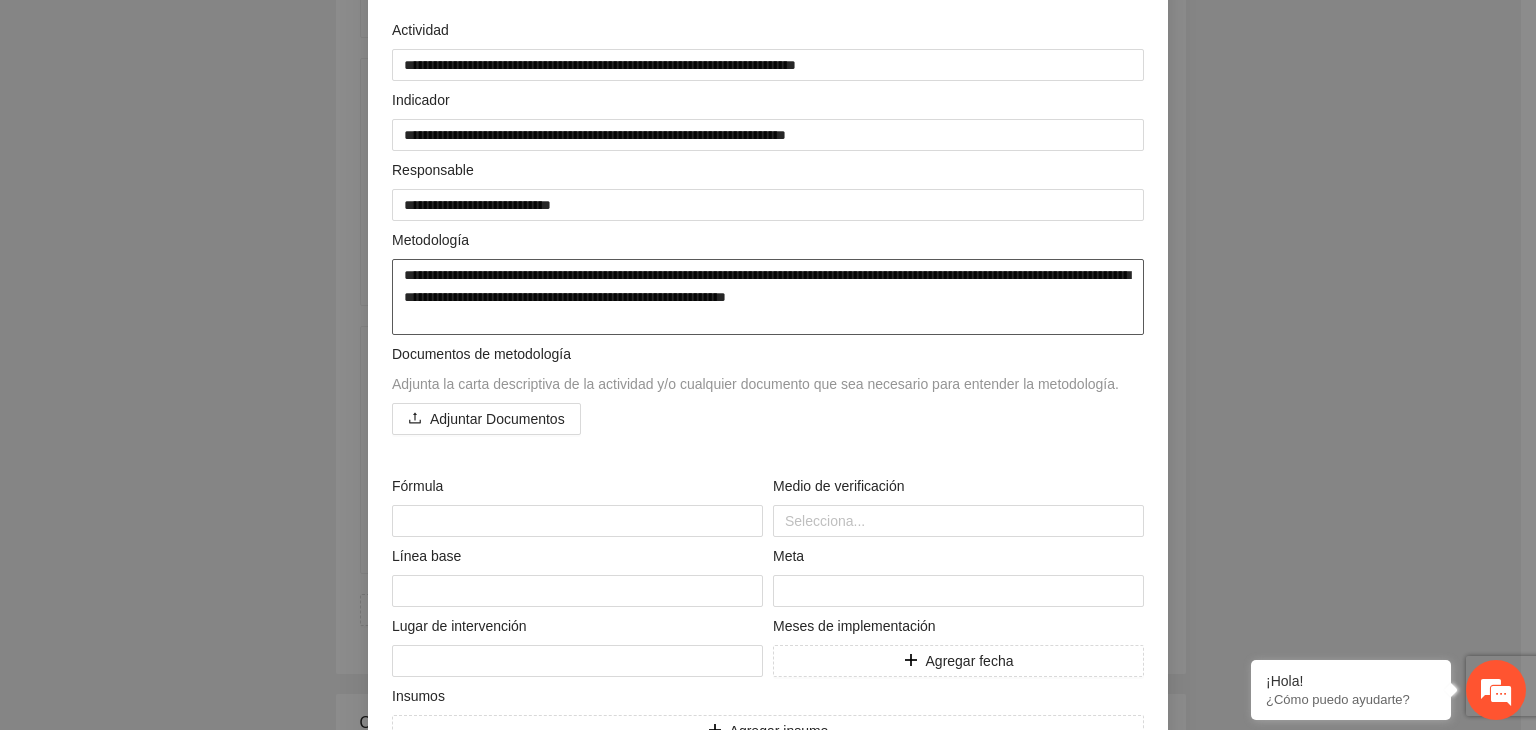 click on "**********" at bounding box center (768, 297) 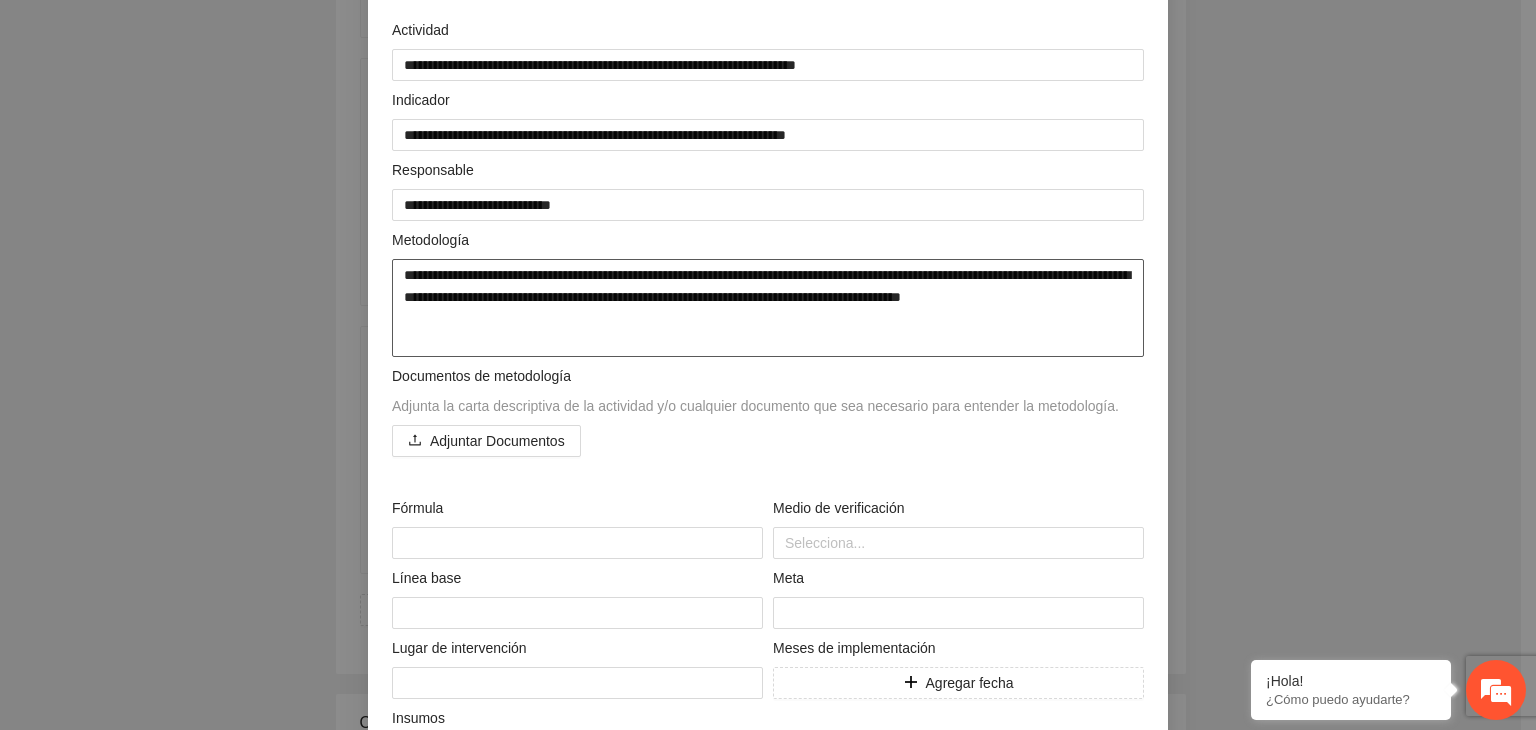 click on "**********" at bounding box center (768, 308) 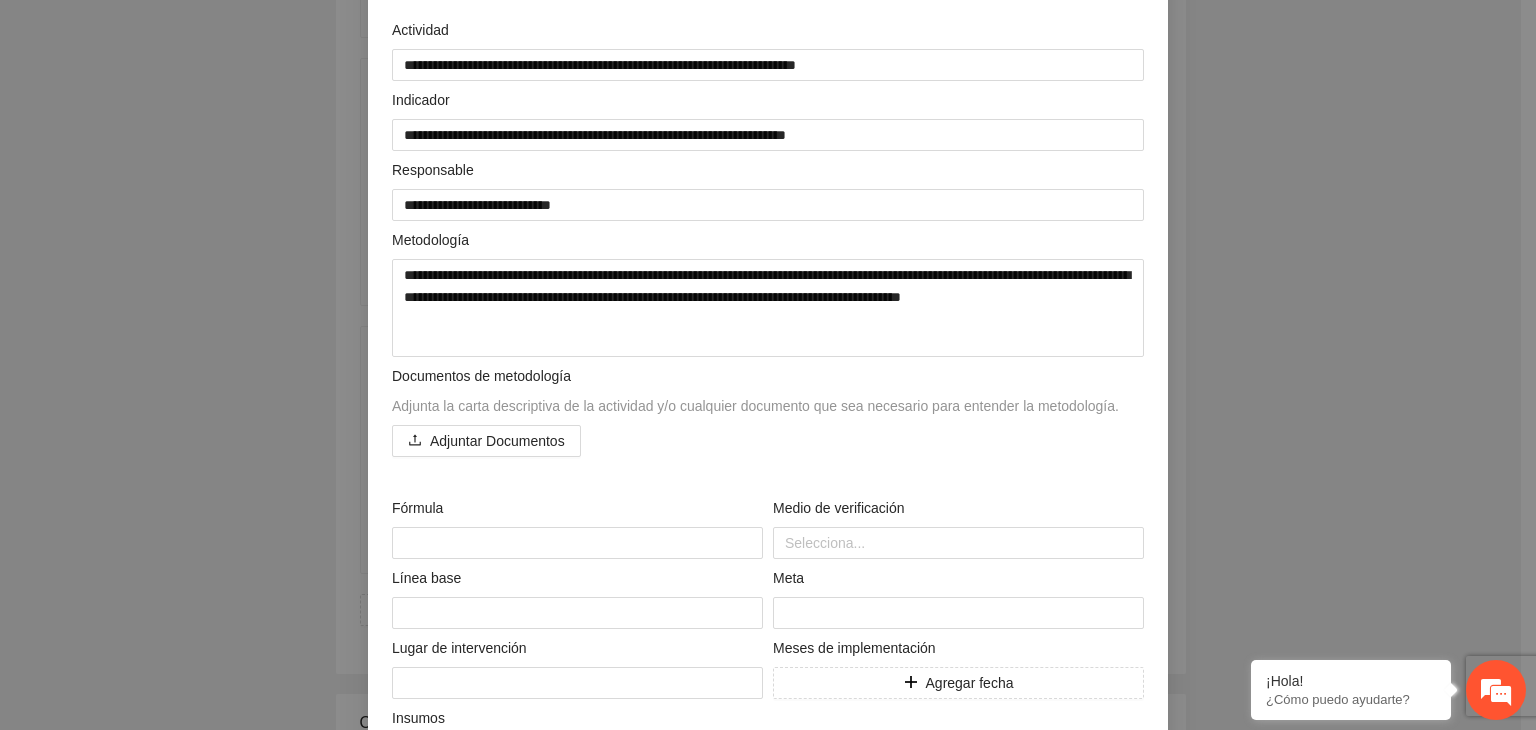 click on "**********" at bounding box center [768, 365] 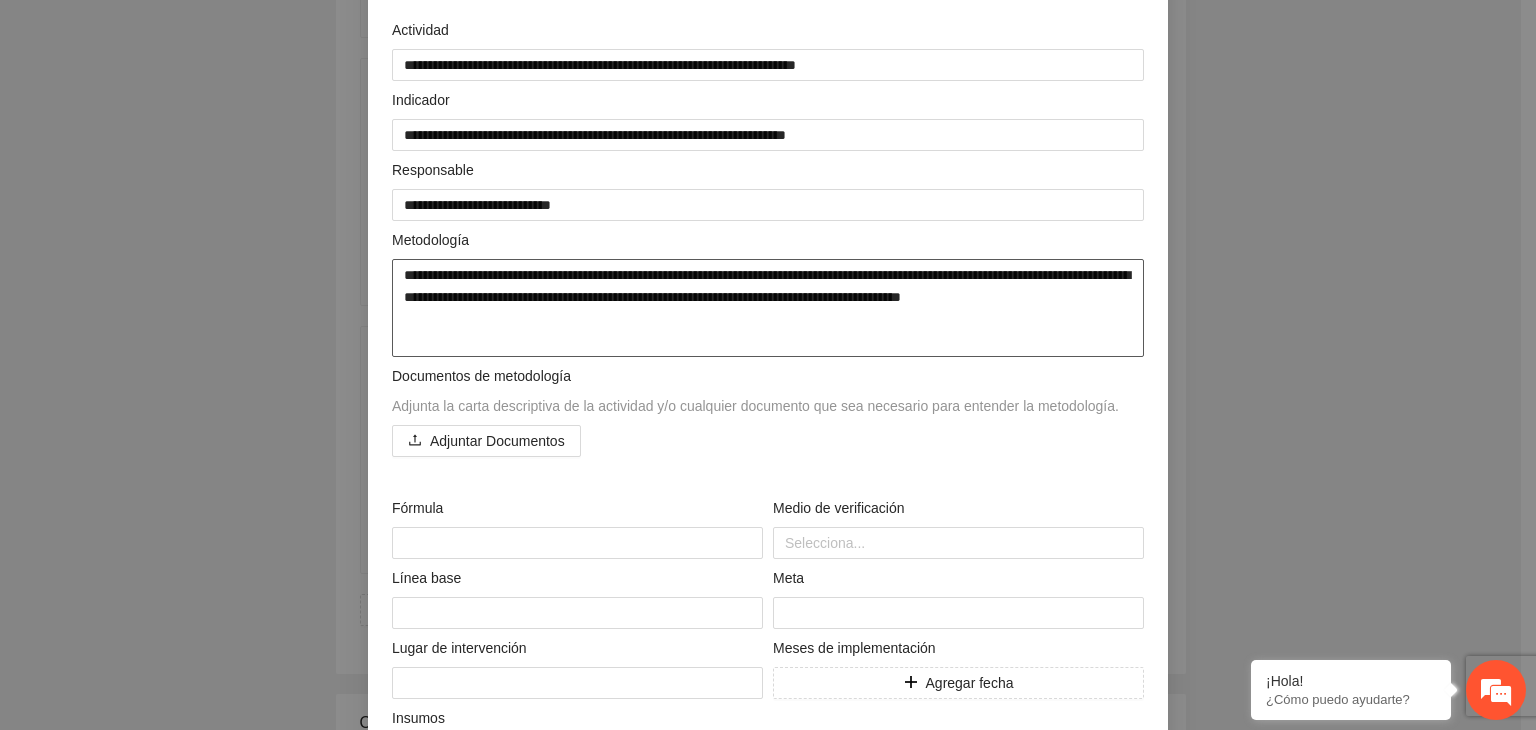 click on "**********" at bounding box center [768, 308] 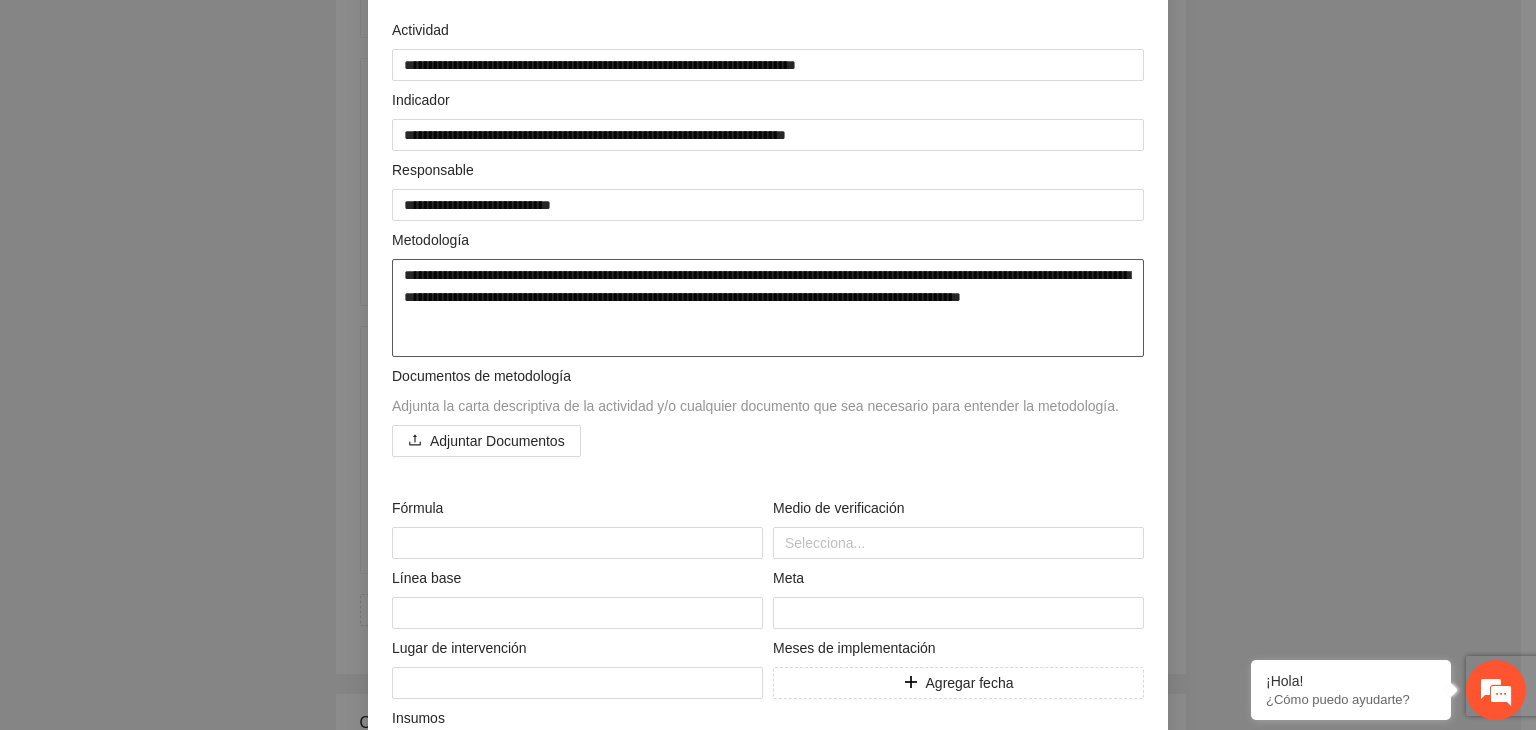 click on "**********" at bounding box center (768, 308) 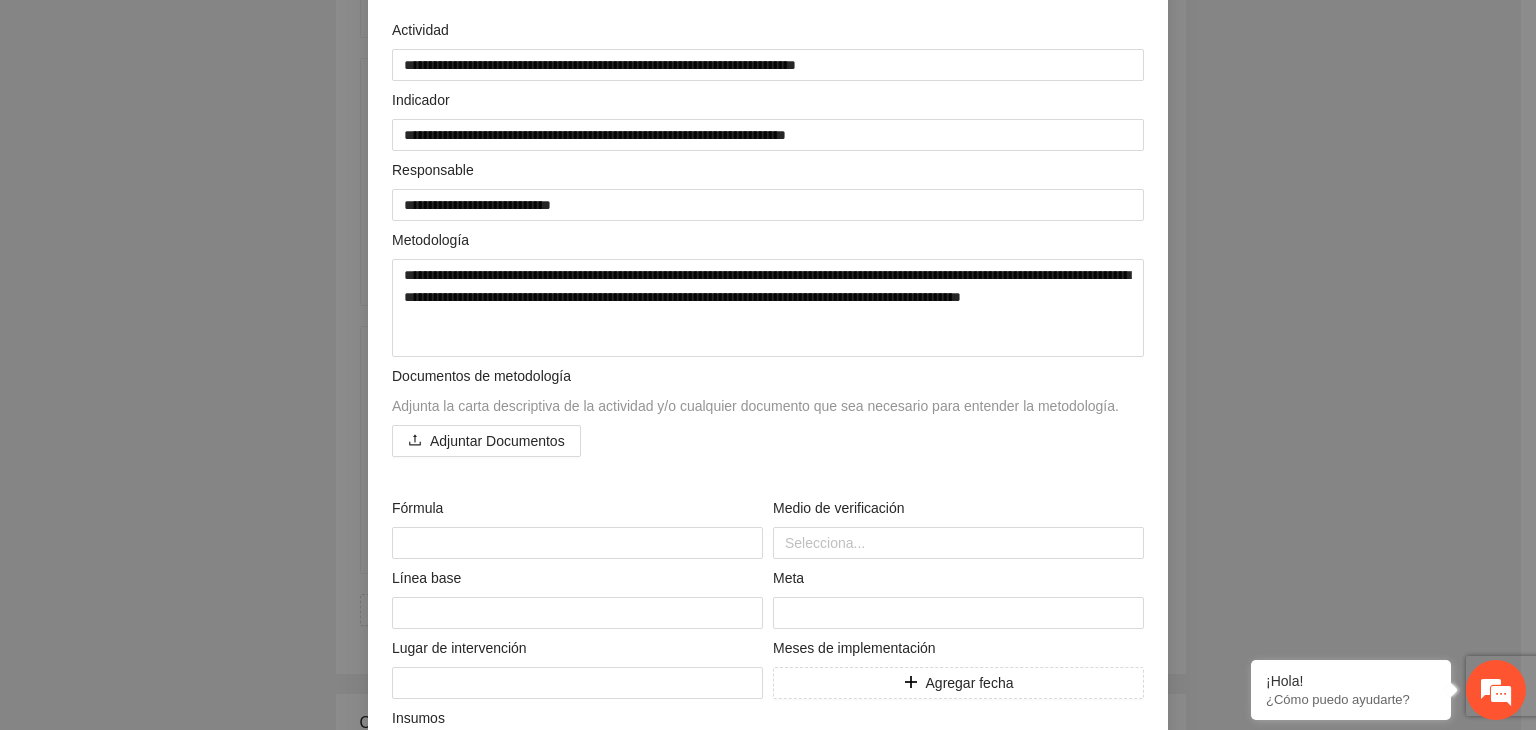 click on "**********" at bounding box center [768, 365] 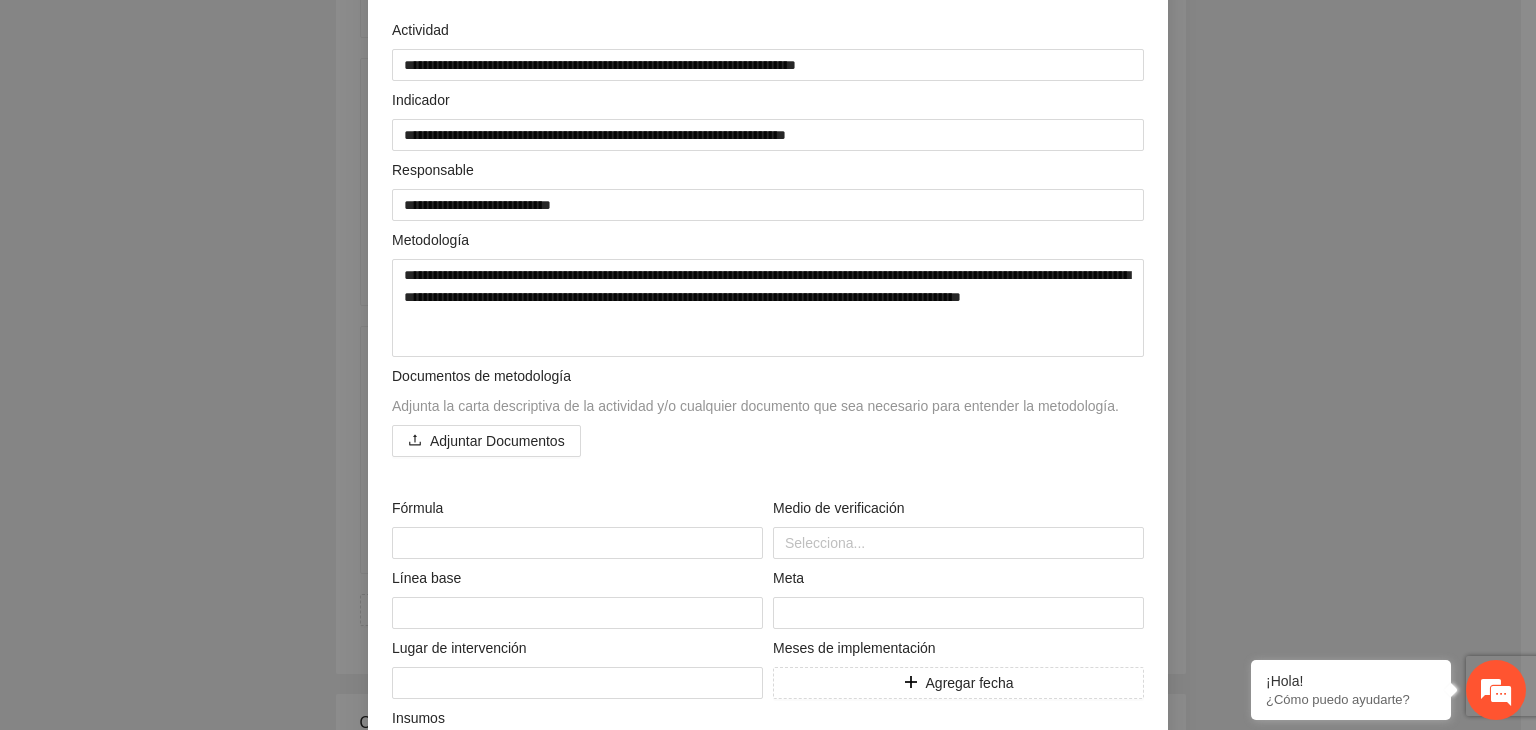 scroll, scrollTop: 200, scrollLeft: 0, axis: vertical 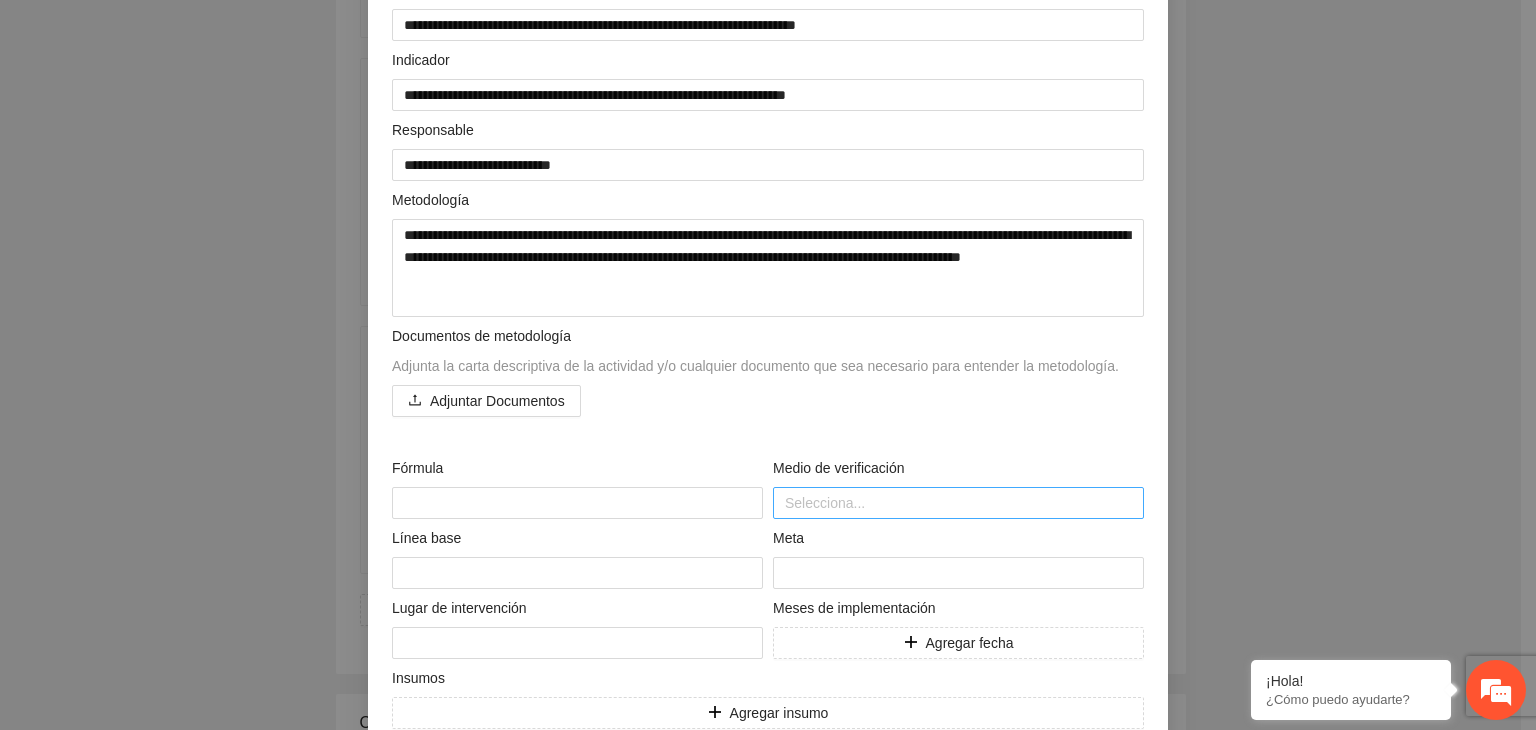click at bounding box center (958, 503) 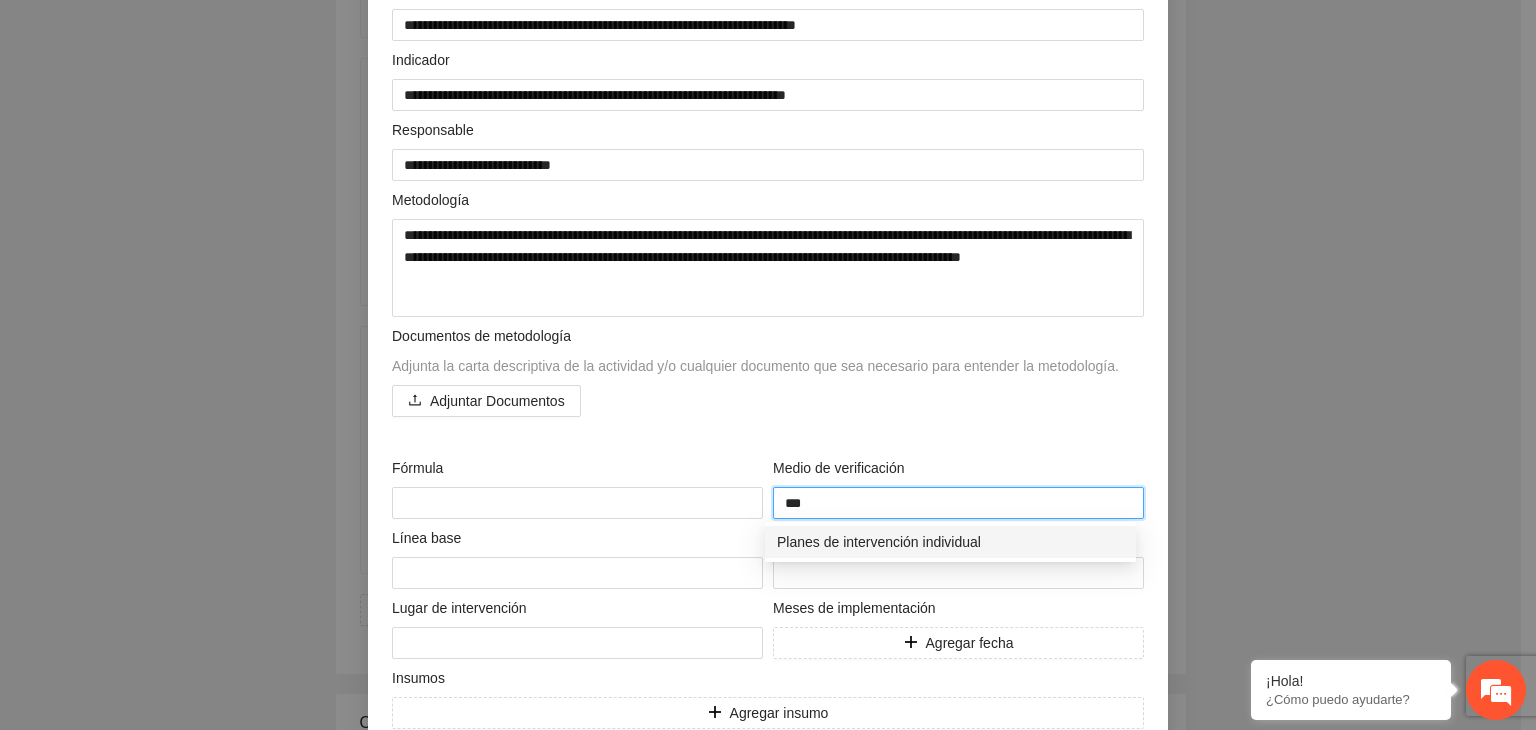 click on "Planes de intervención individual" at bounding box center [950, 542] 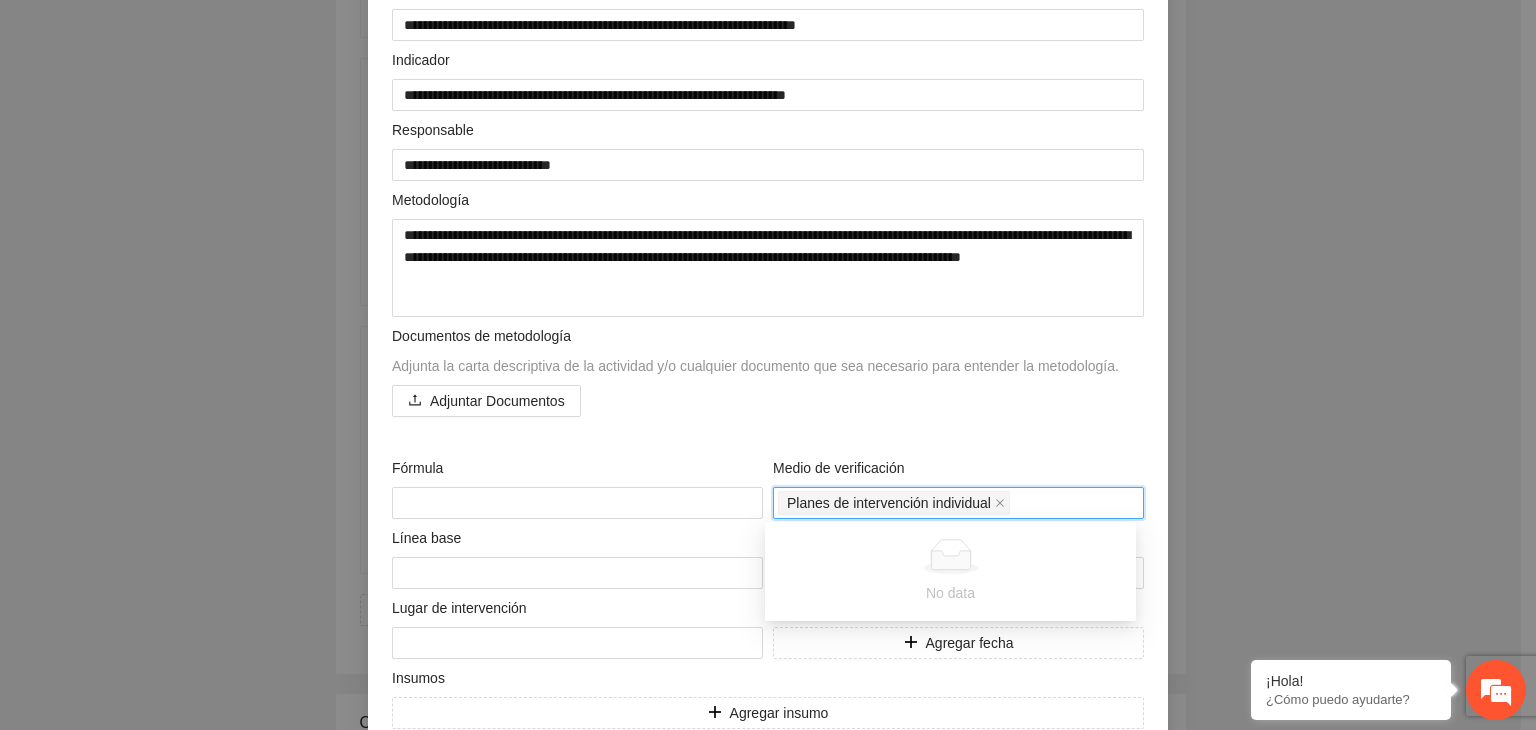 click on "**********" at bounding box center [768, 365] 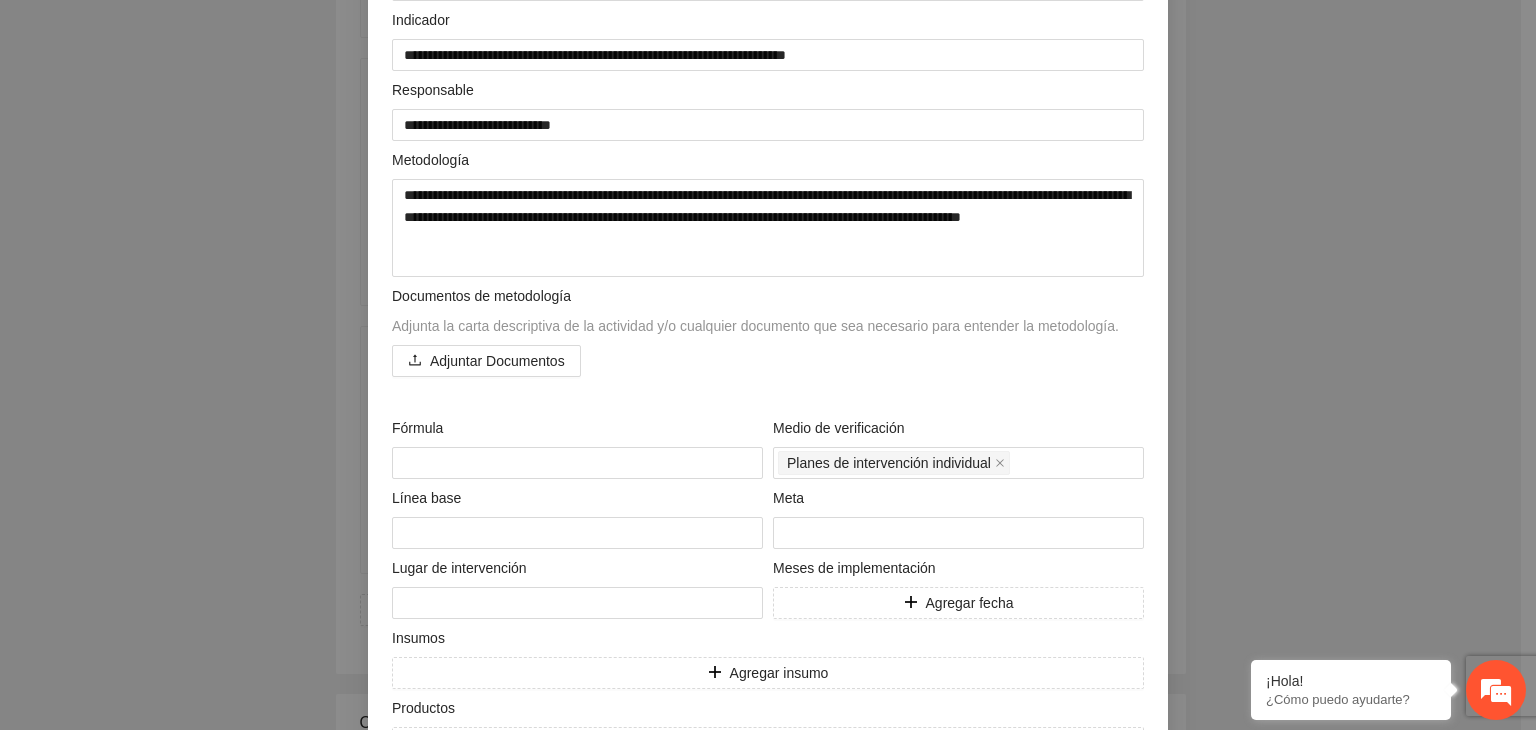 scroll, scrollTop: 280, scrollLeft: 0, axis: vertical 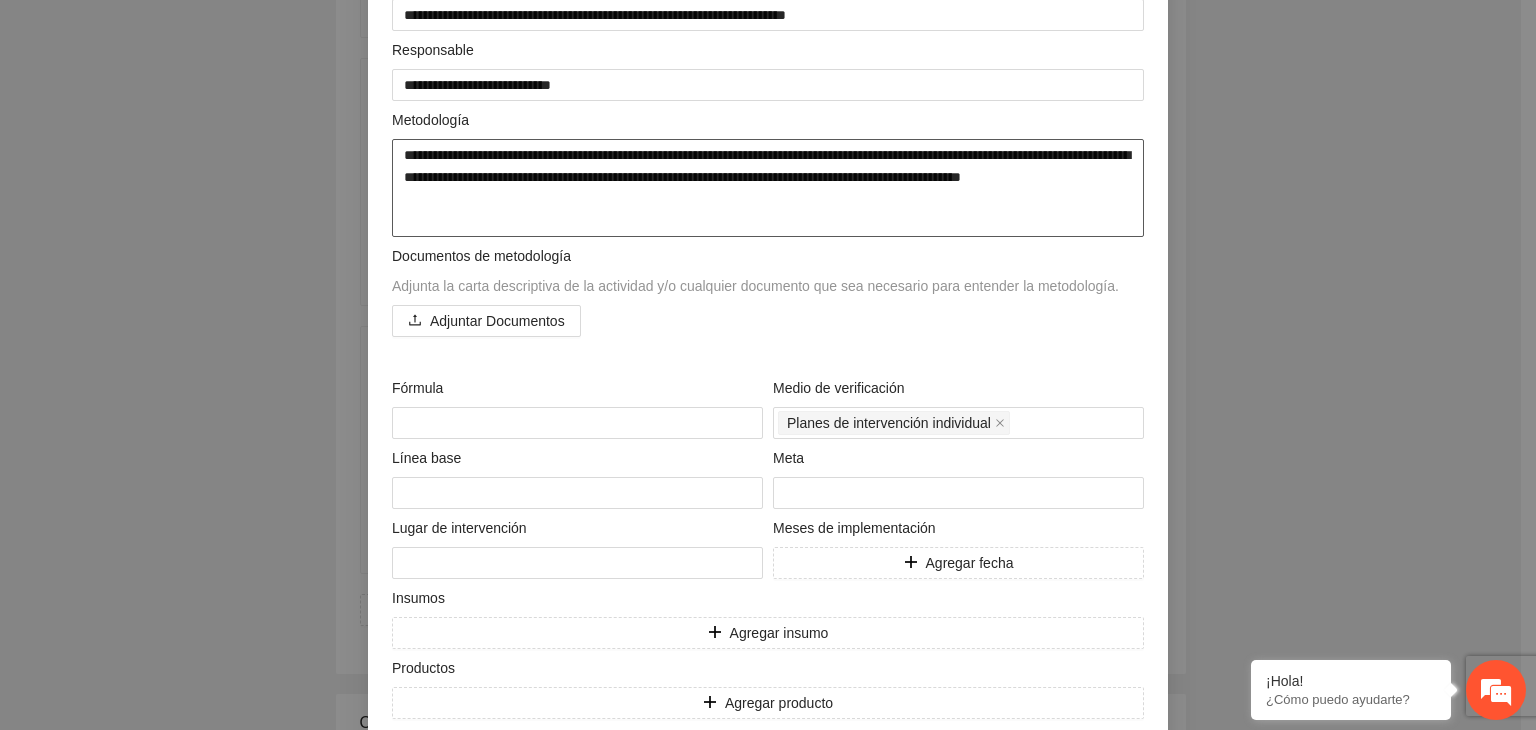 click on "**********" at bounding box center [768, 188] 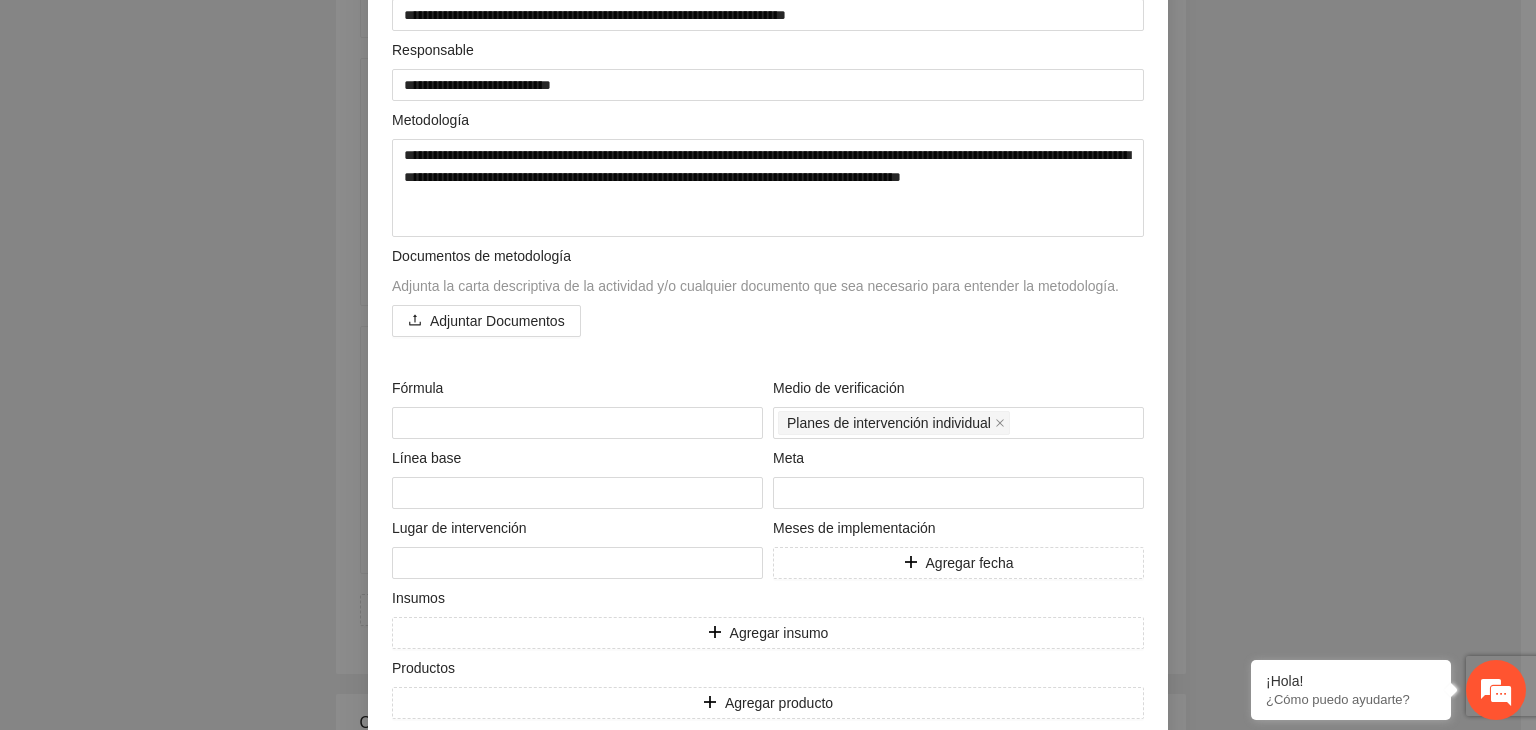 click on "**********" at bounding box center (768, 365) 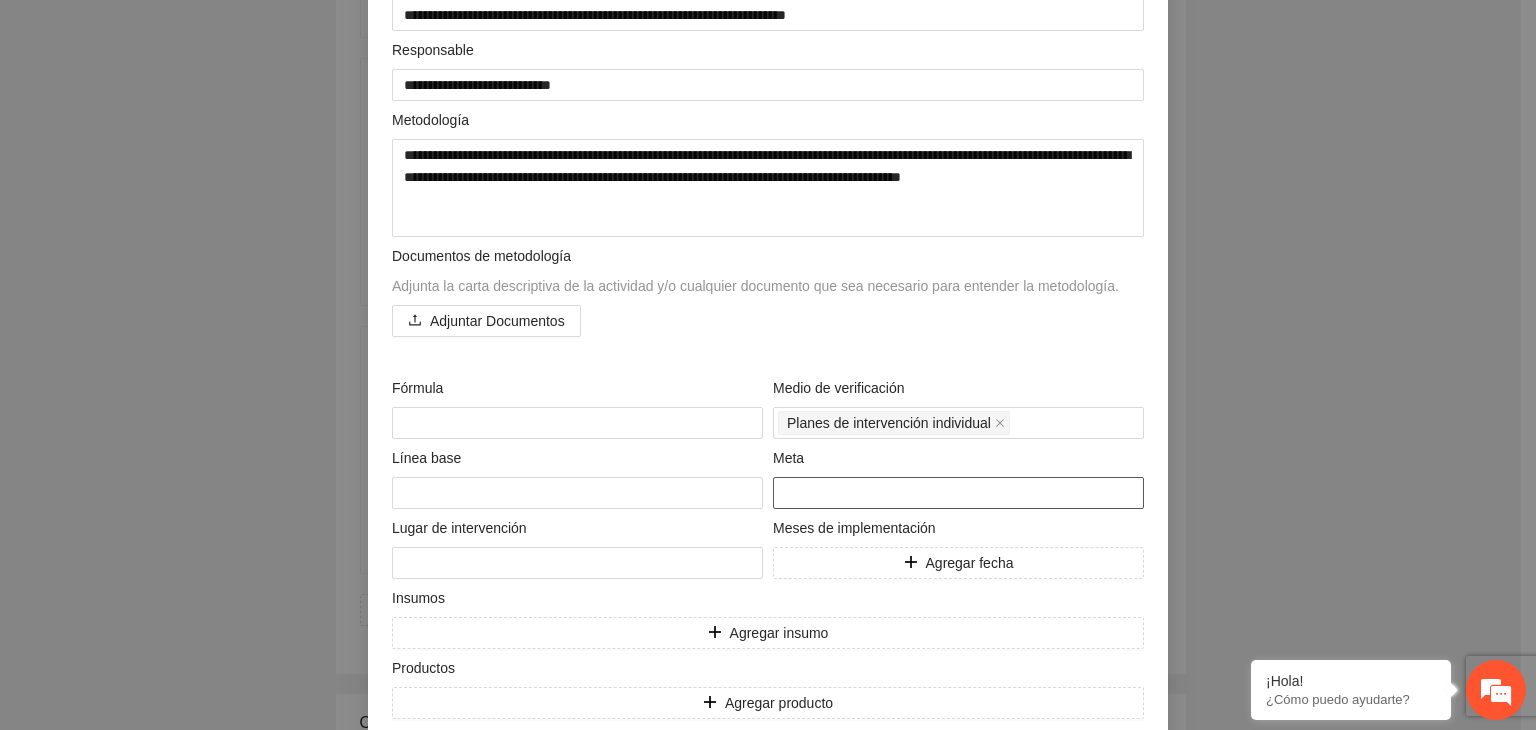 click at bounding box center (958, 493) 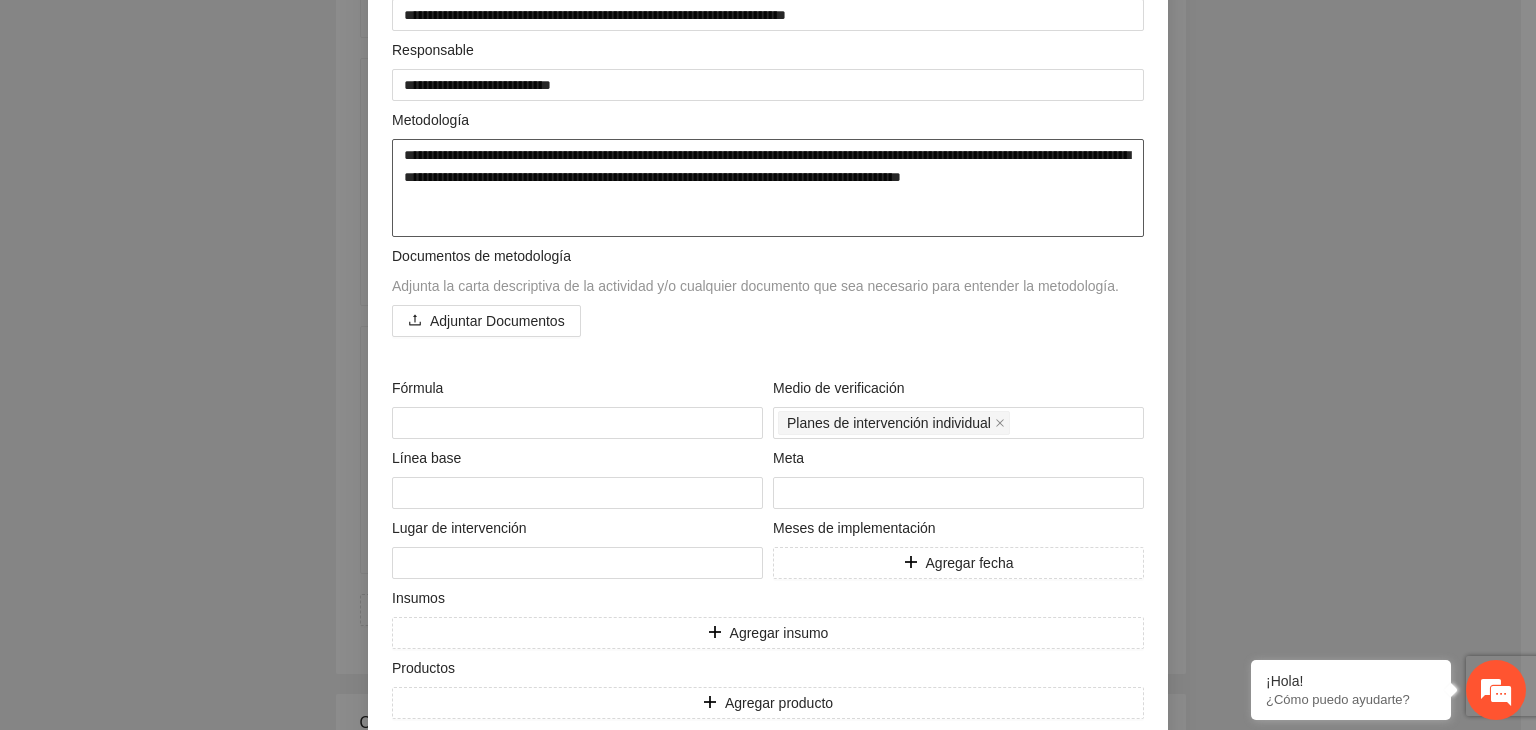 click on "**********" at bounding box center (768, 188) 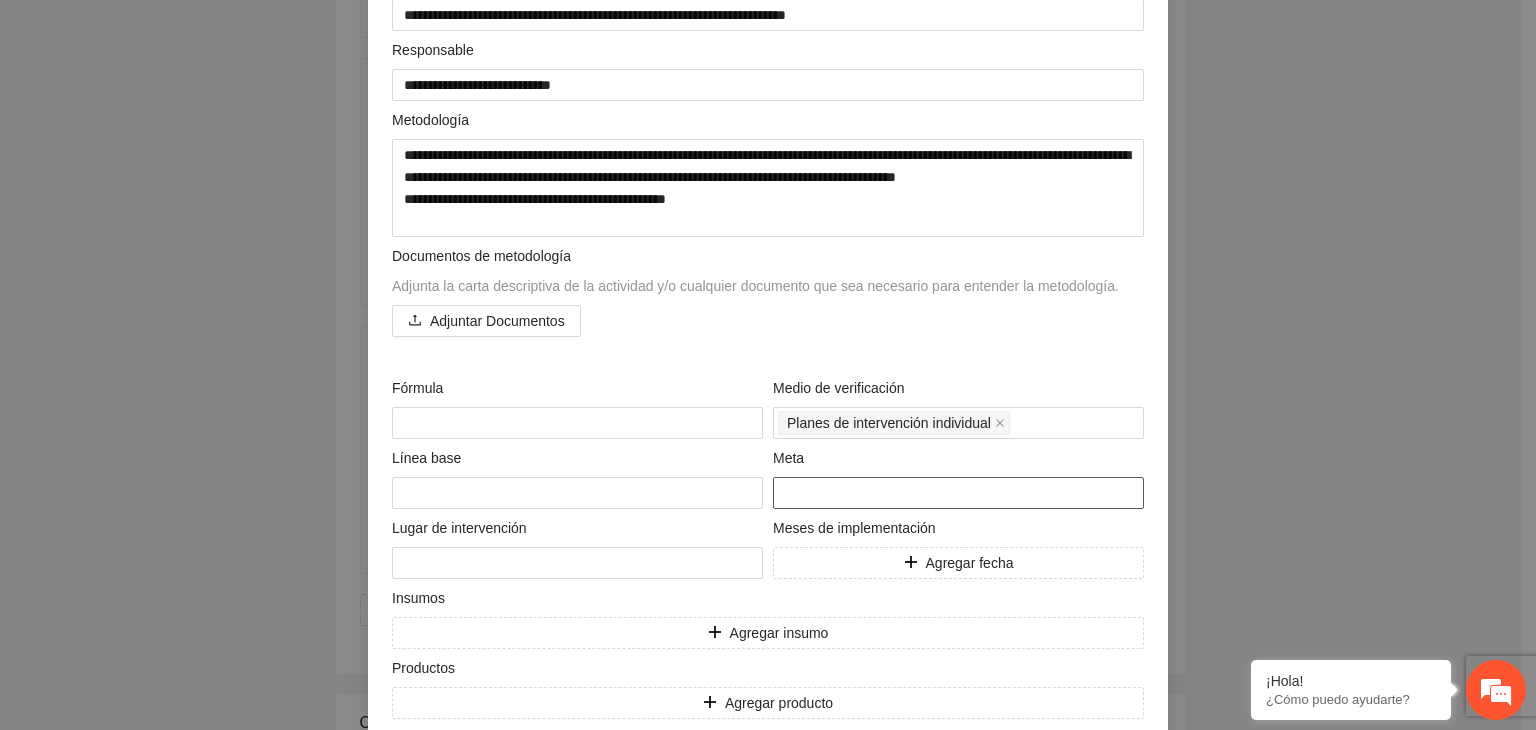 click at bounding box center (958, 493) 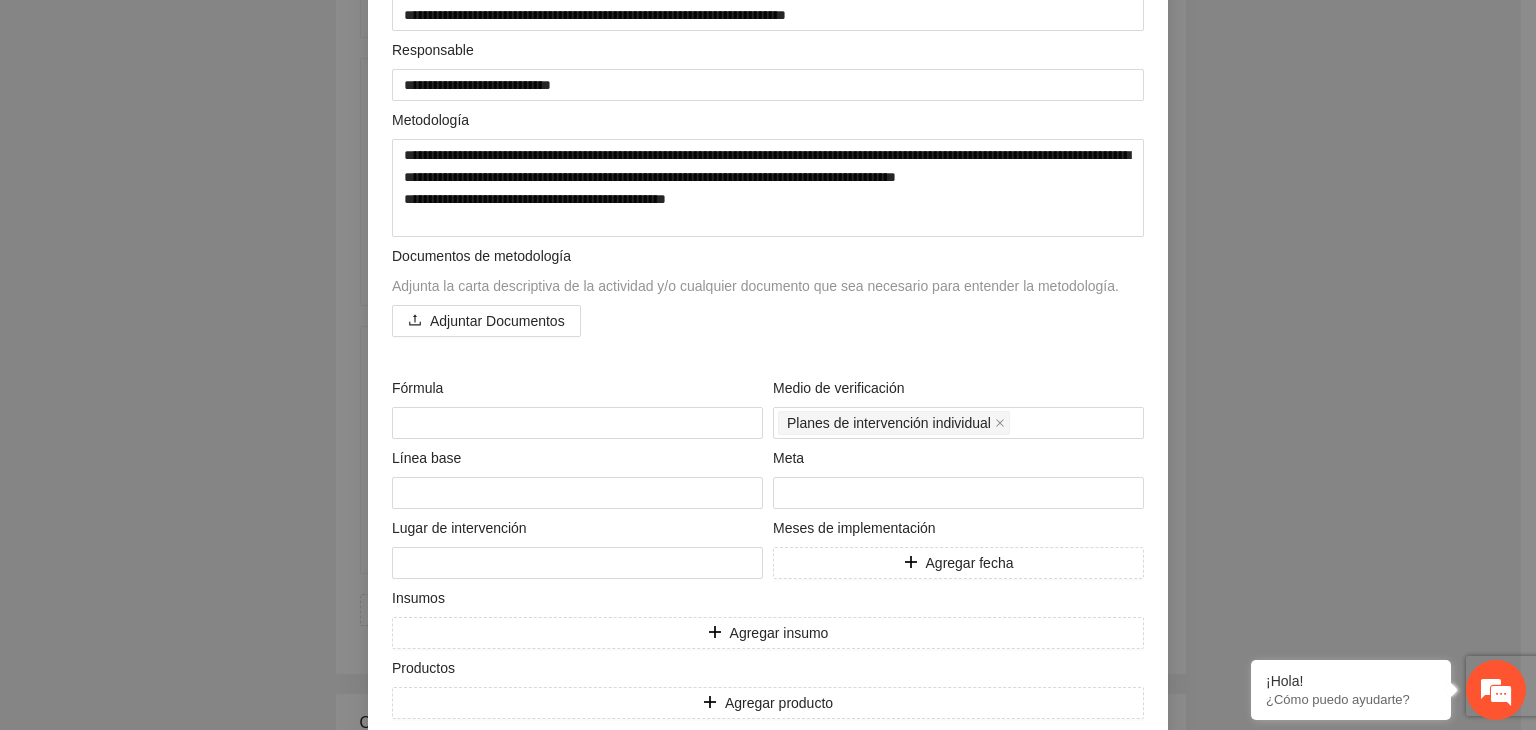click on "**********" at bounding box center [768, 365] 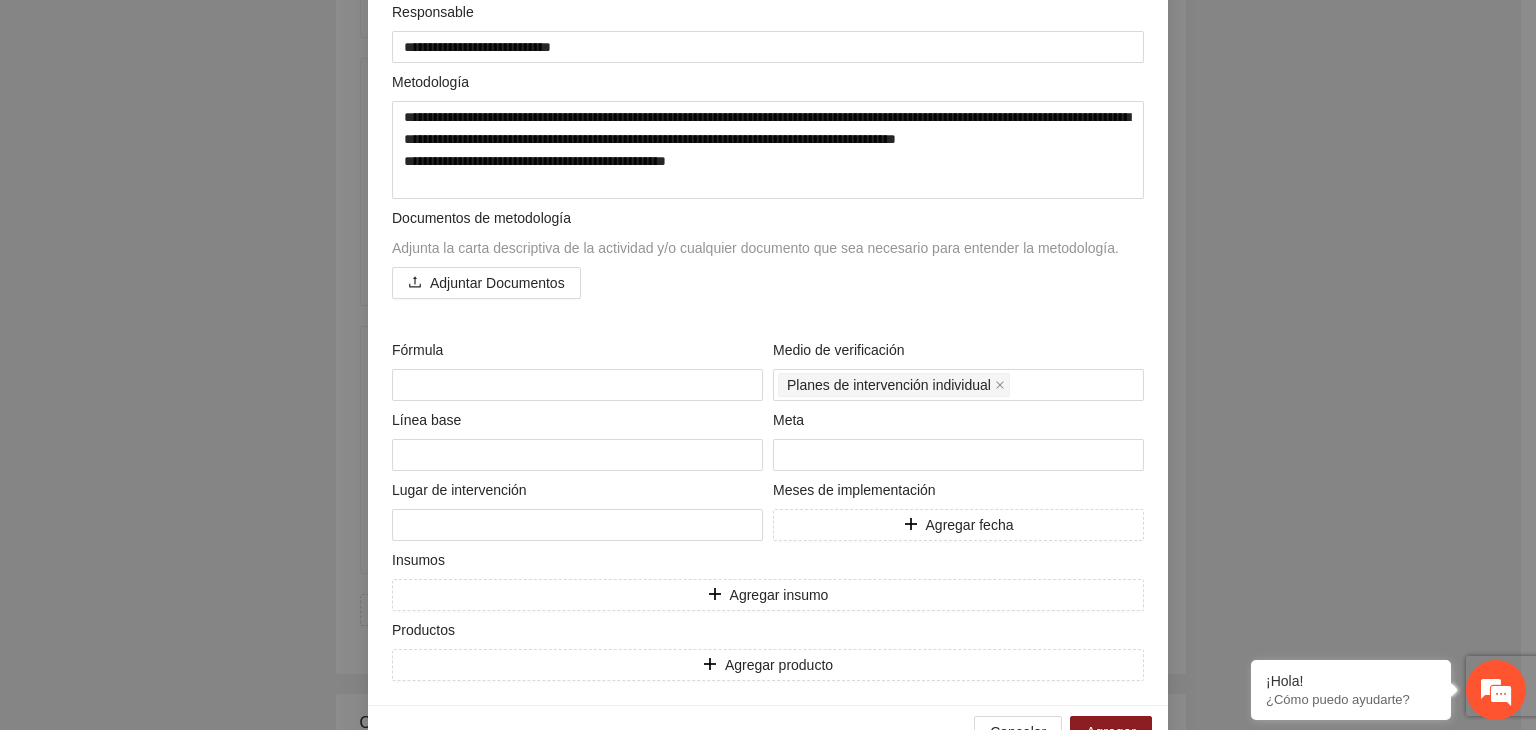 scroll, scrollTop: 320, scrollLeft: 0, axis: vertical 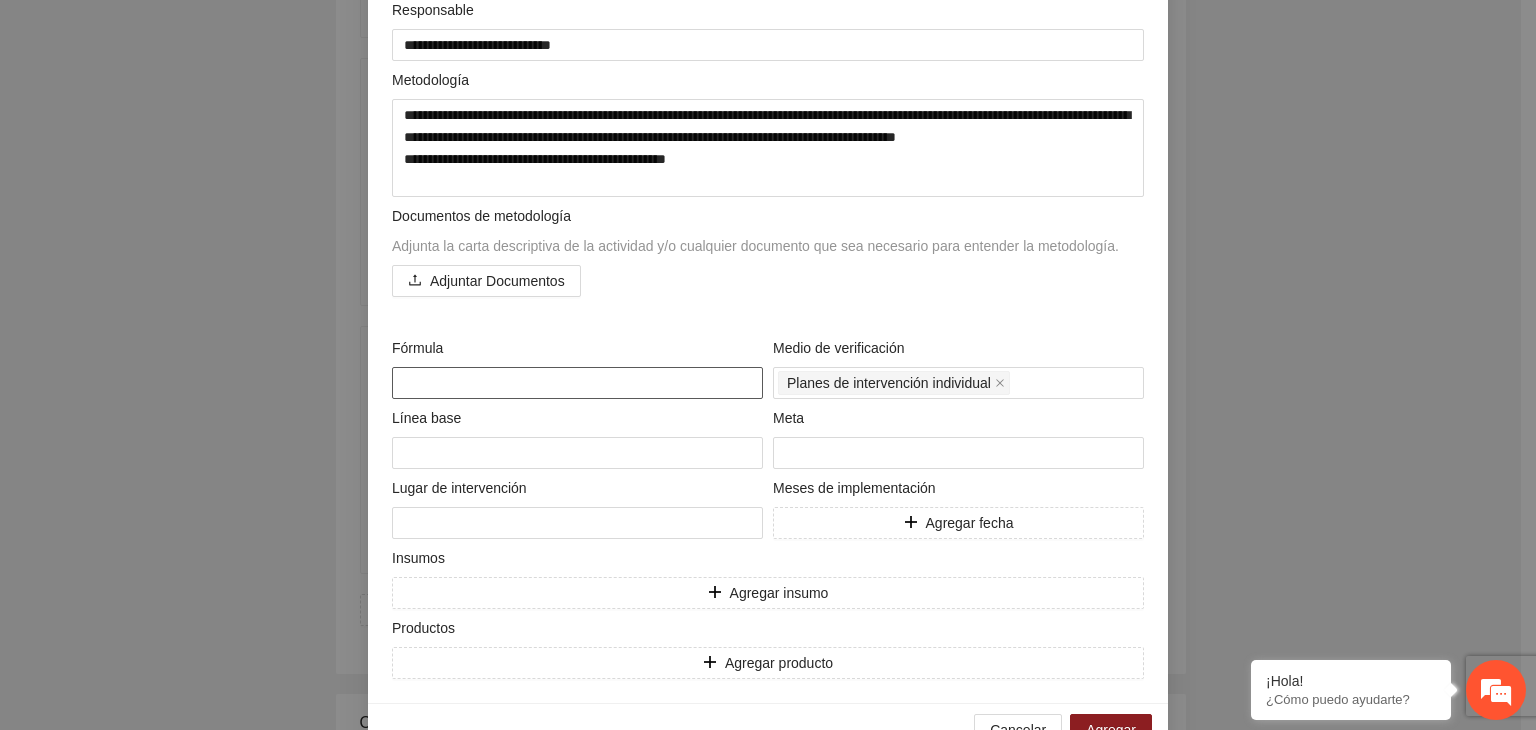 click at bounding box center [577, 383] 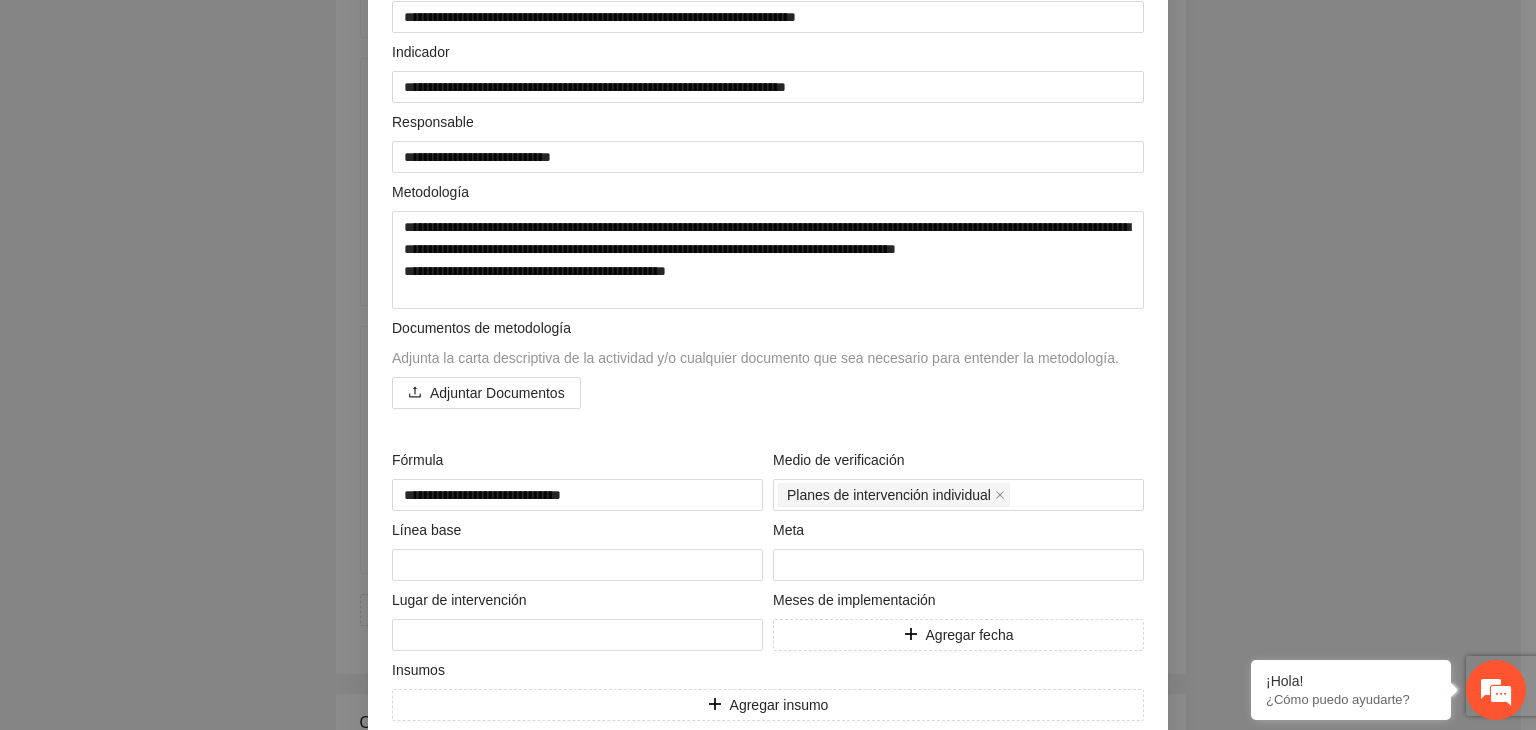 scroll, scrollTop: 204, scrollLeft: 0, axis: vertical 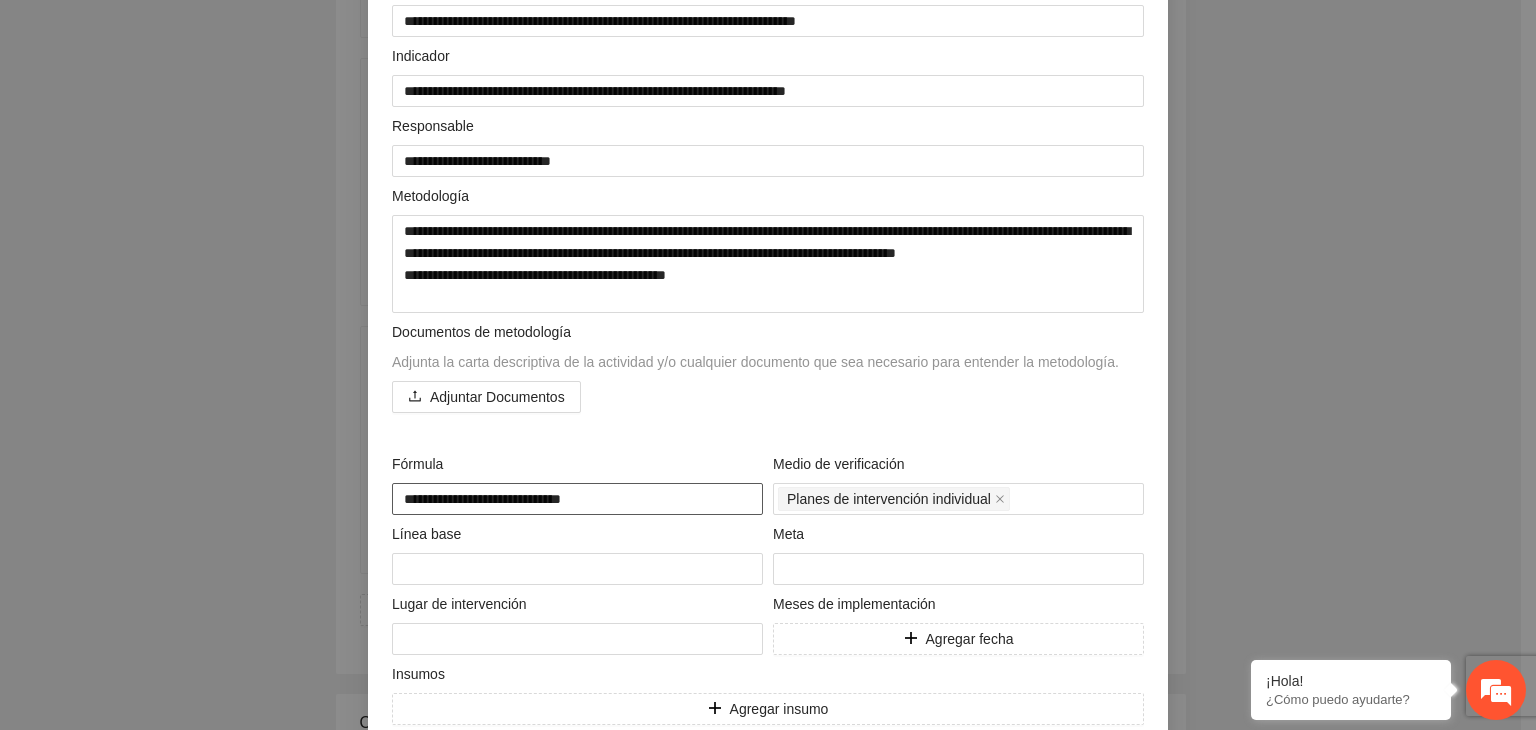 click on "**********" at bounding box center (577, 499) 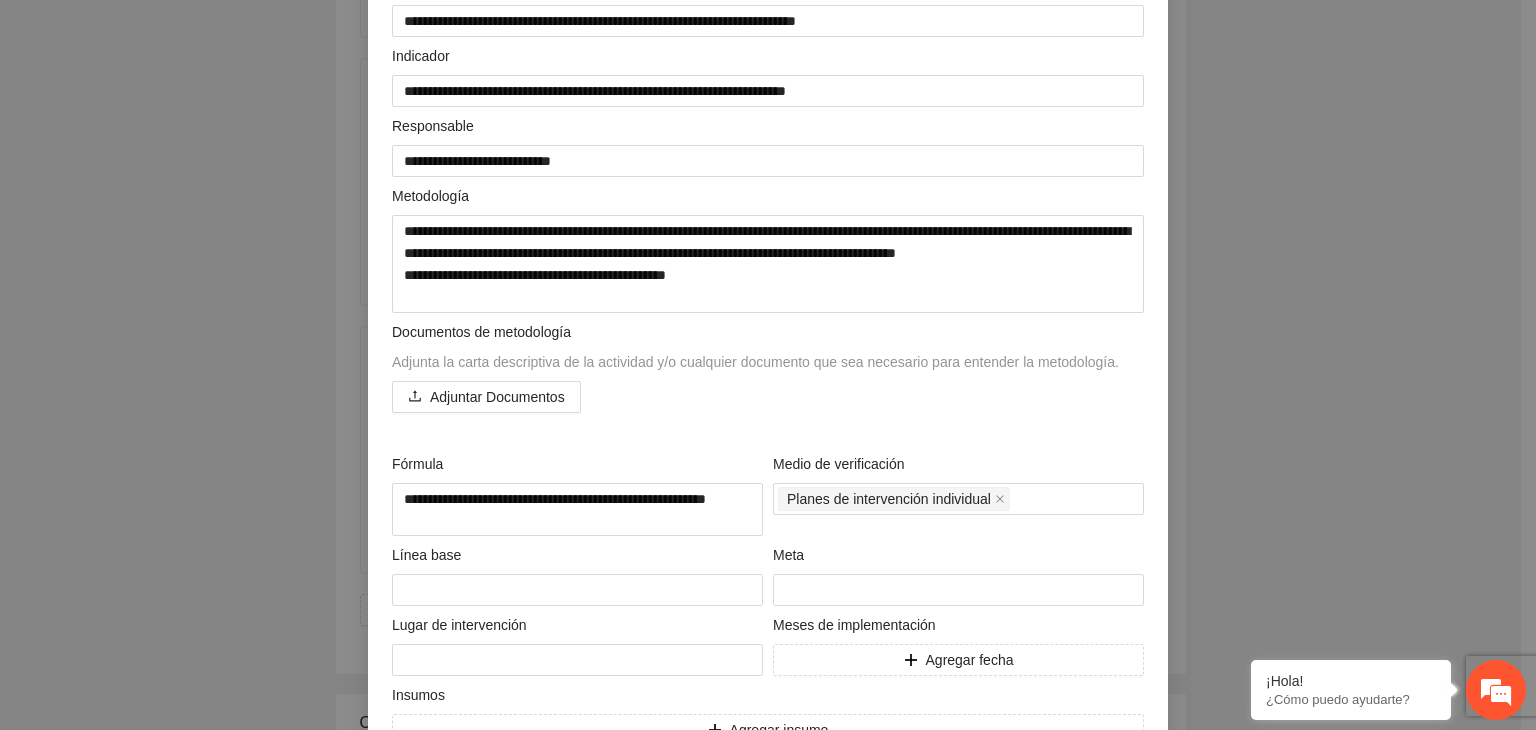 click on "Agregar actividad Actividad     [MASK] Indicador     [MASK] Responsable     [MASK]     [MASK] Documentos de metodología Adjunta la carta descriptiva de la actividad y/o cualquier   documento que sea necesario para entender la metodología.  Adjuntar Documentos Fórmula     [MASK] Medio de verificación     Planes de intervención individual   Línea base     Meta     ** Lugar de intervención     Meses de implementación     Agregar fecha Insumos     Agregar insumo Productos" at bounding box center (768, 365) 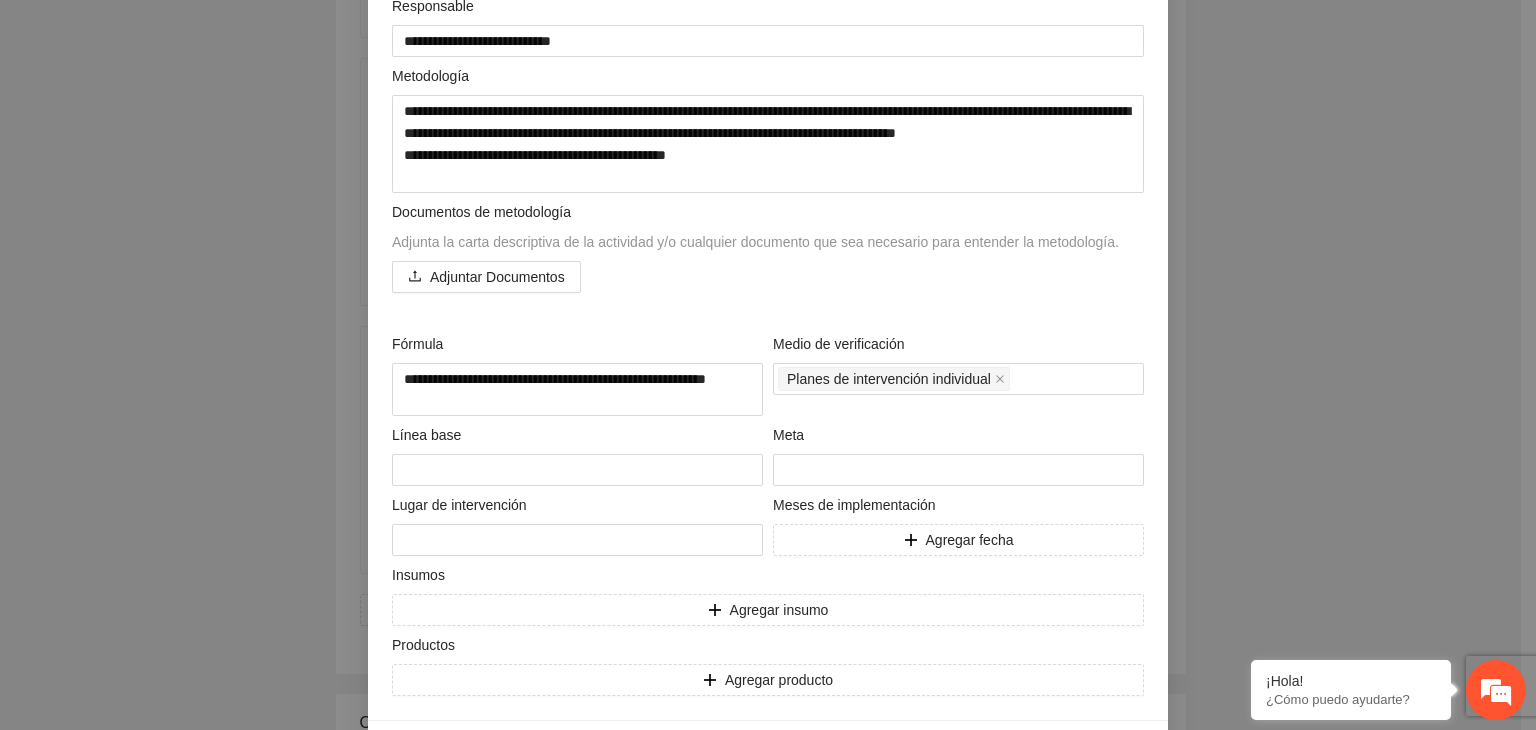 scroll, scrollTop: 364, scrollLeft: 0, axis: vertical 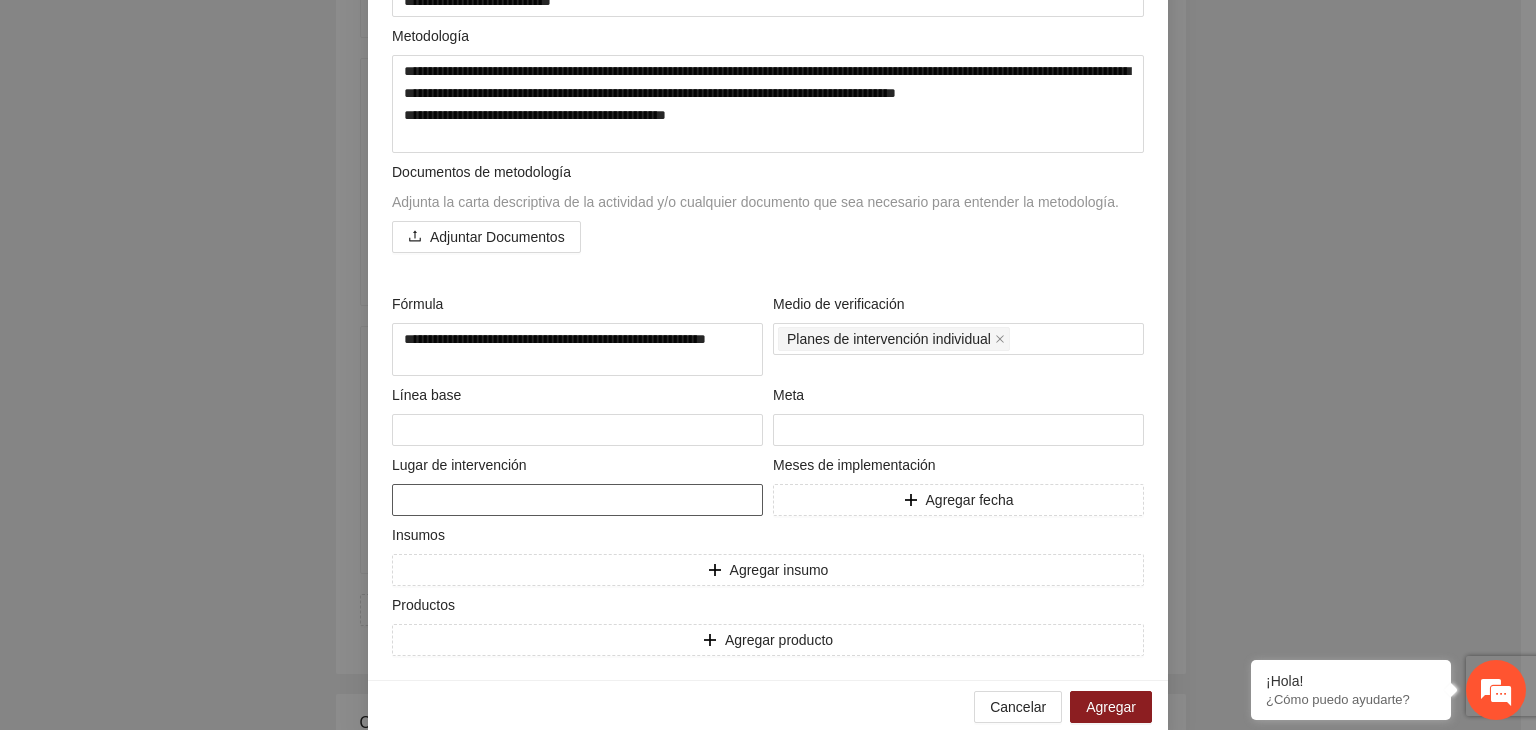 click at bounding box center (577, 500) 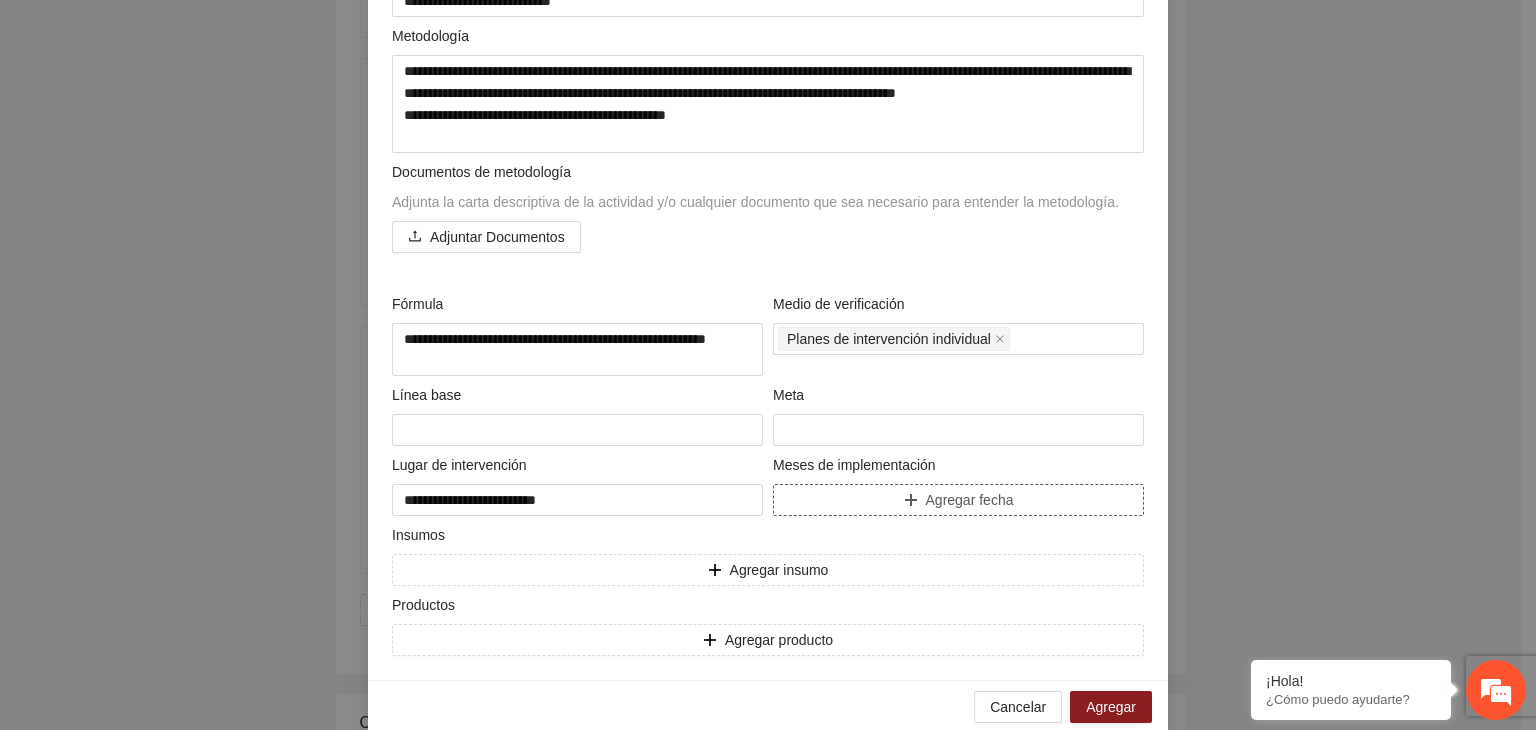 click on "Agregar fecha" at bounding box center (958, 500) 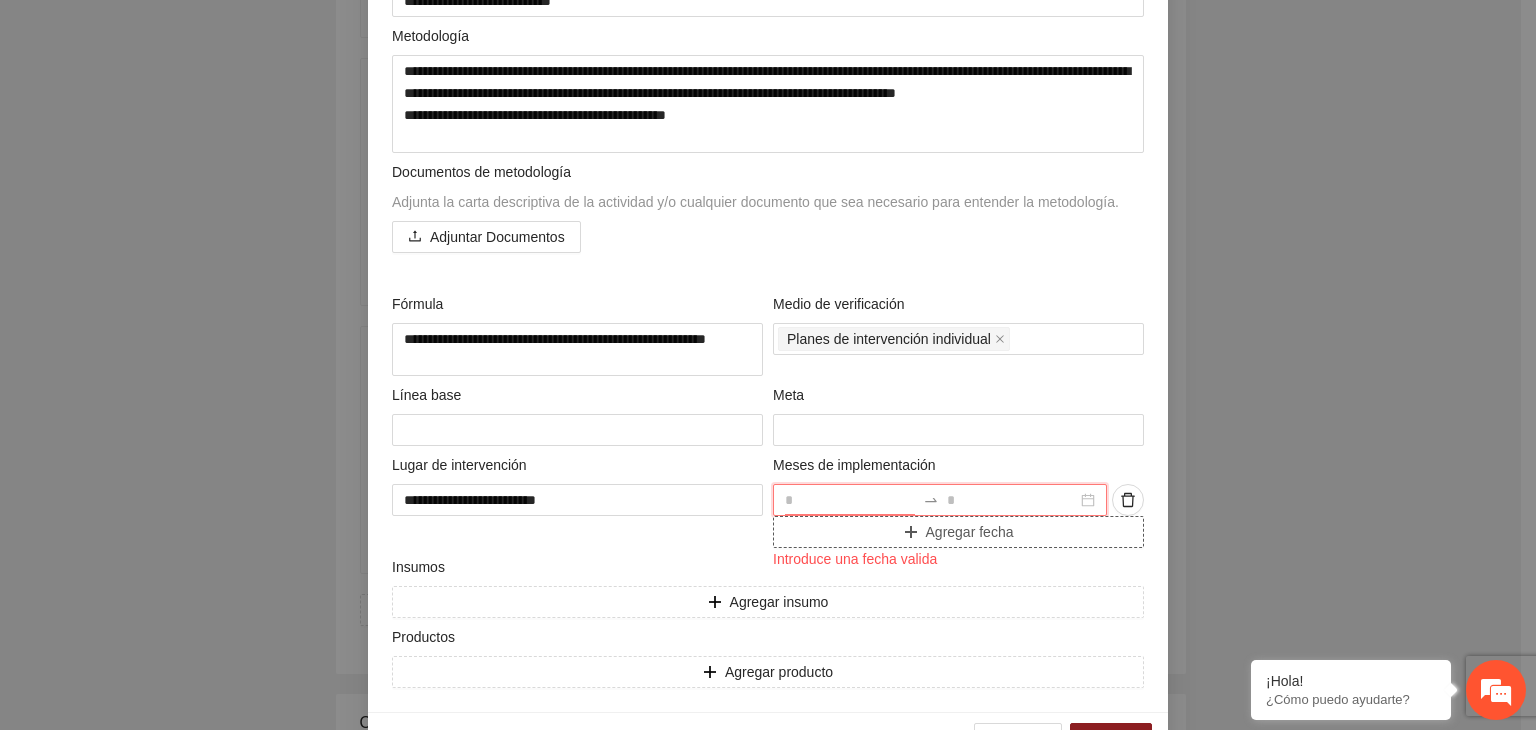 click at bounding box center (850, 500) 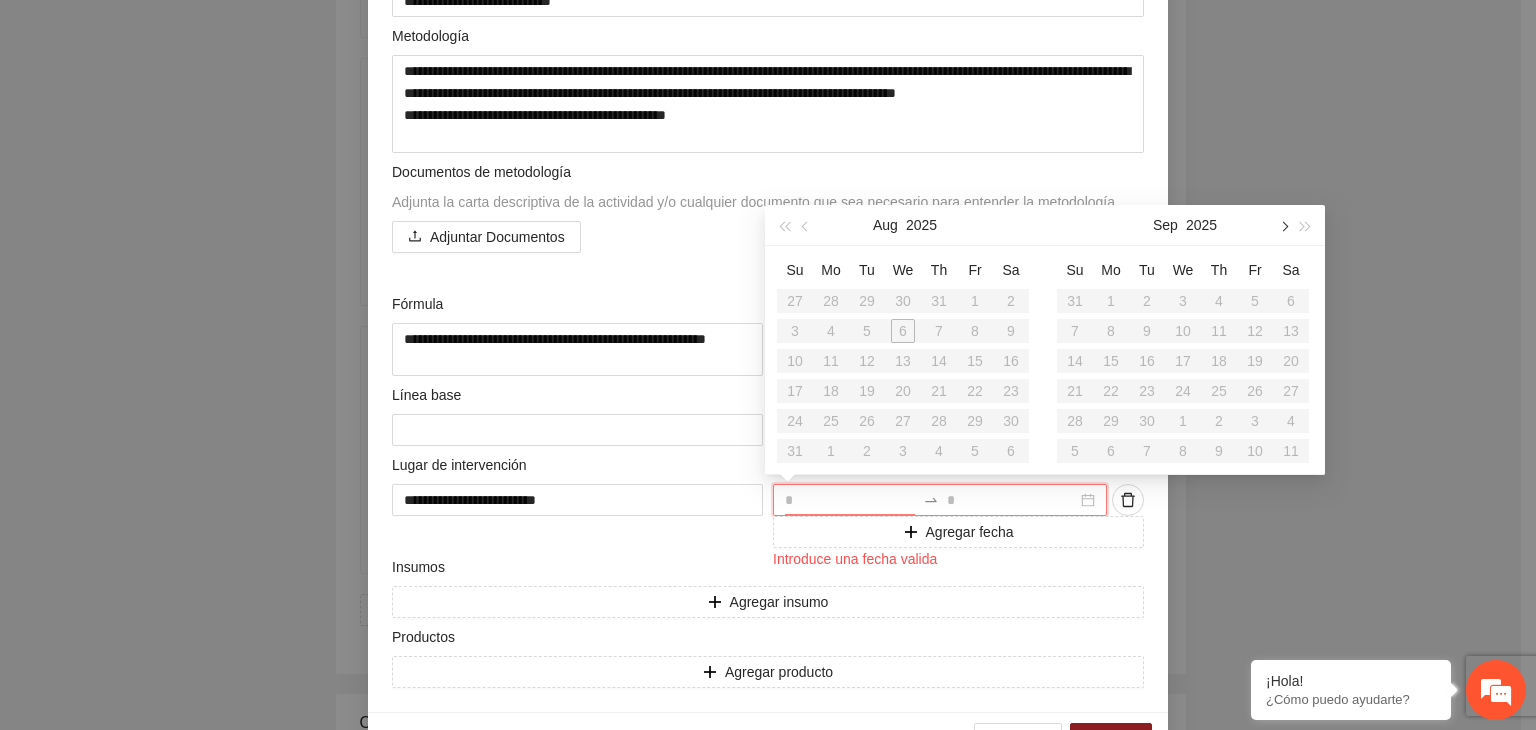 click at bounding box center [1283, 226] 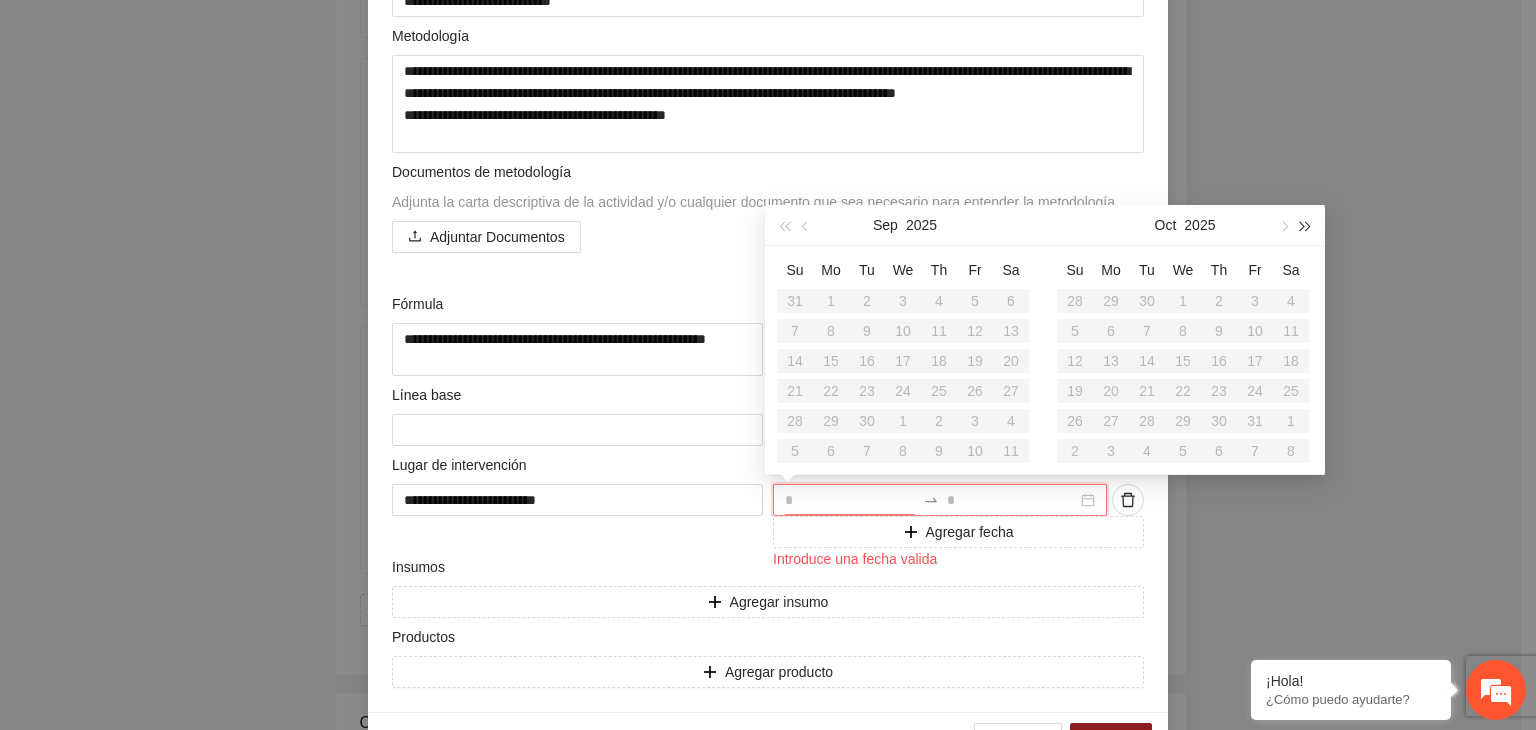 click at bounding box center (1306, 226) 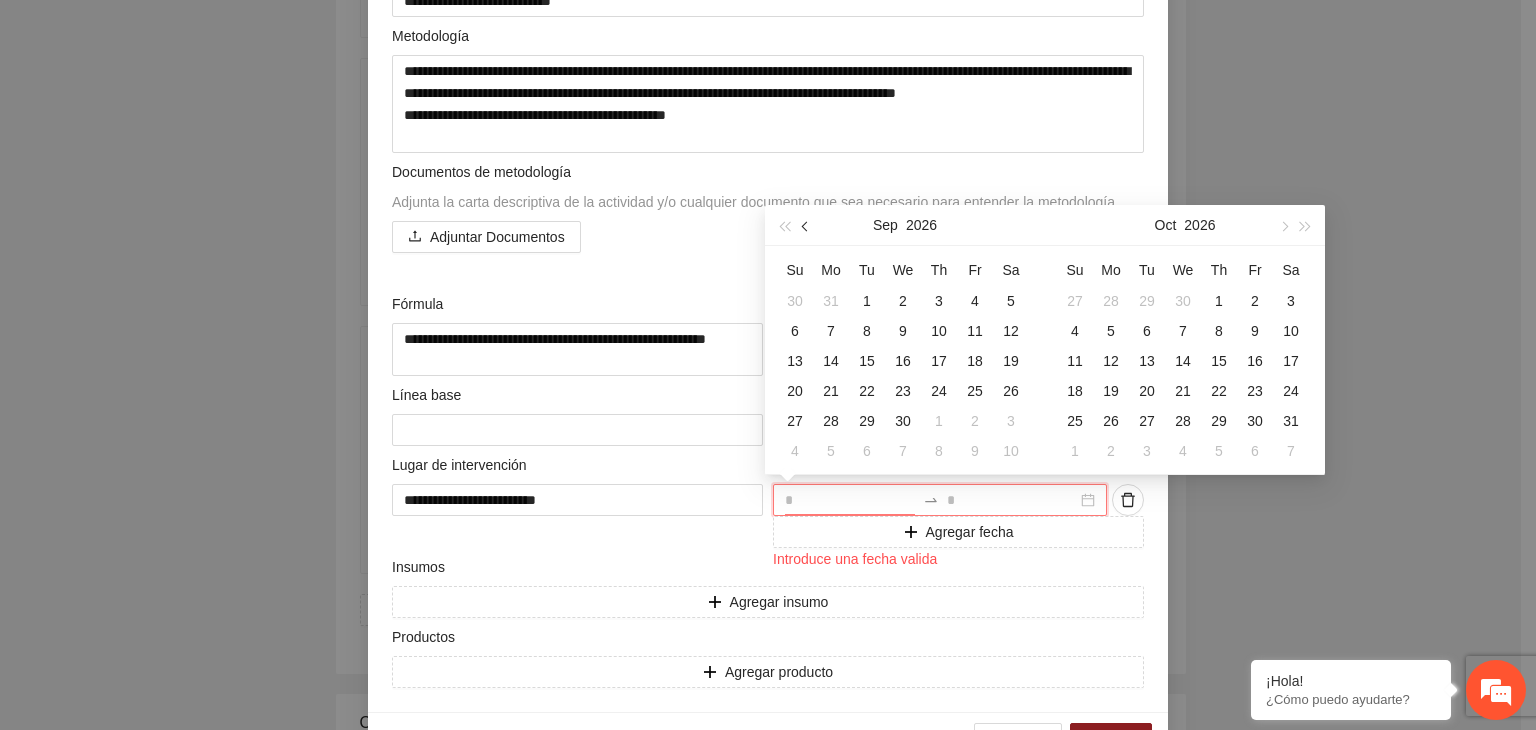 click at bounding box center [807, 226] 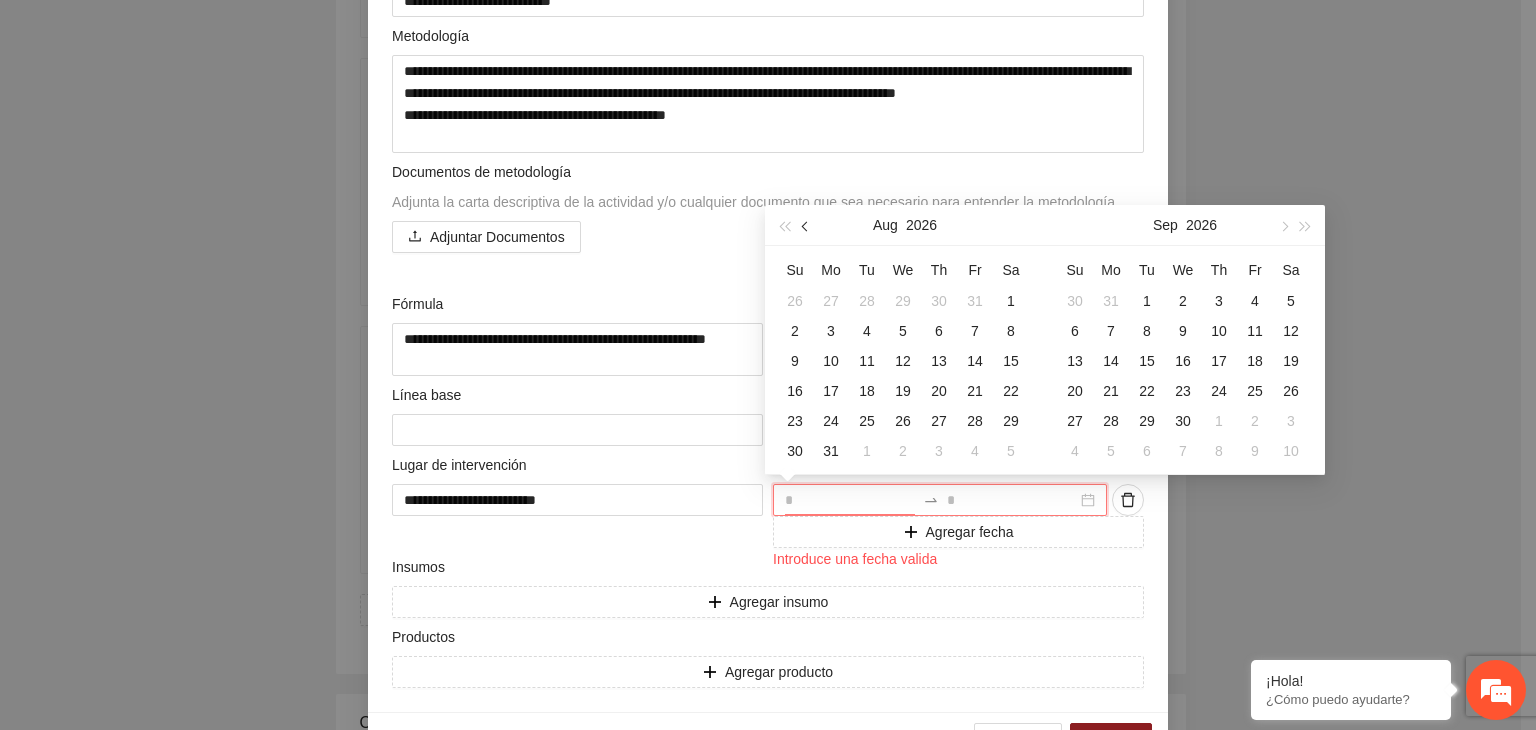 click at bounding box center [807, 226] 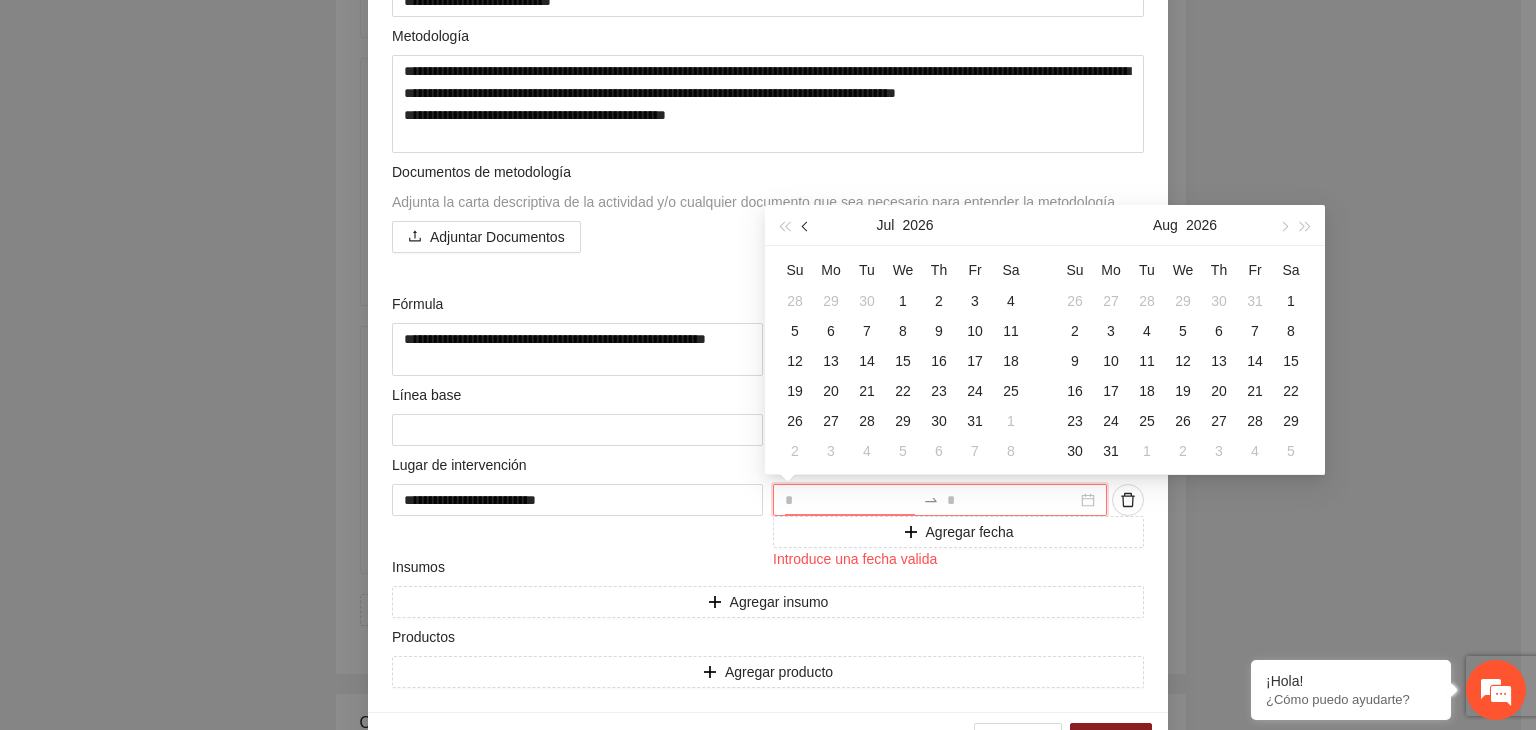 click at bounding box center [807, 226] 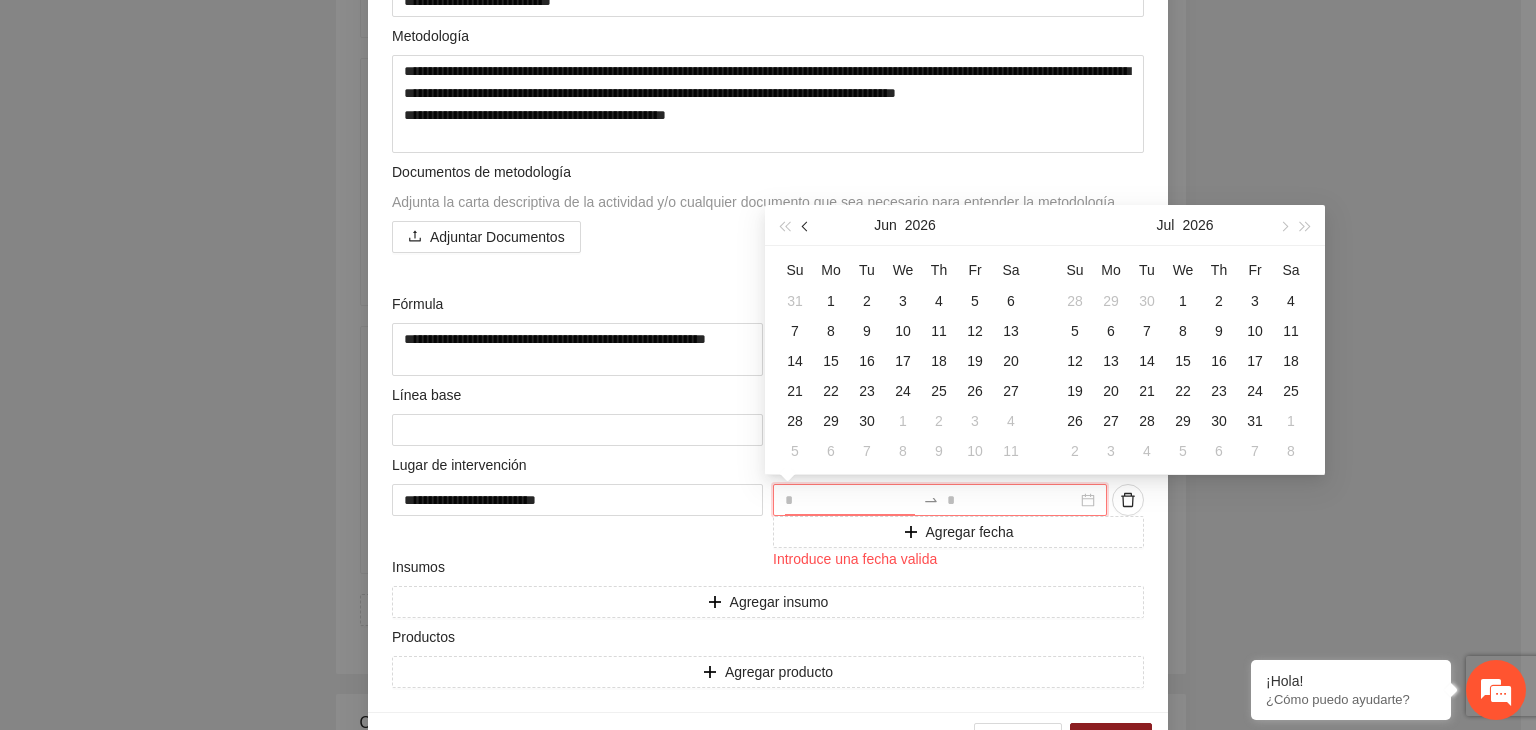 click at bounding box center (807, 226) 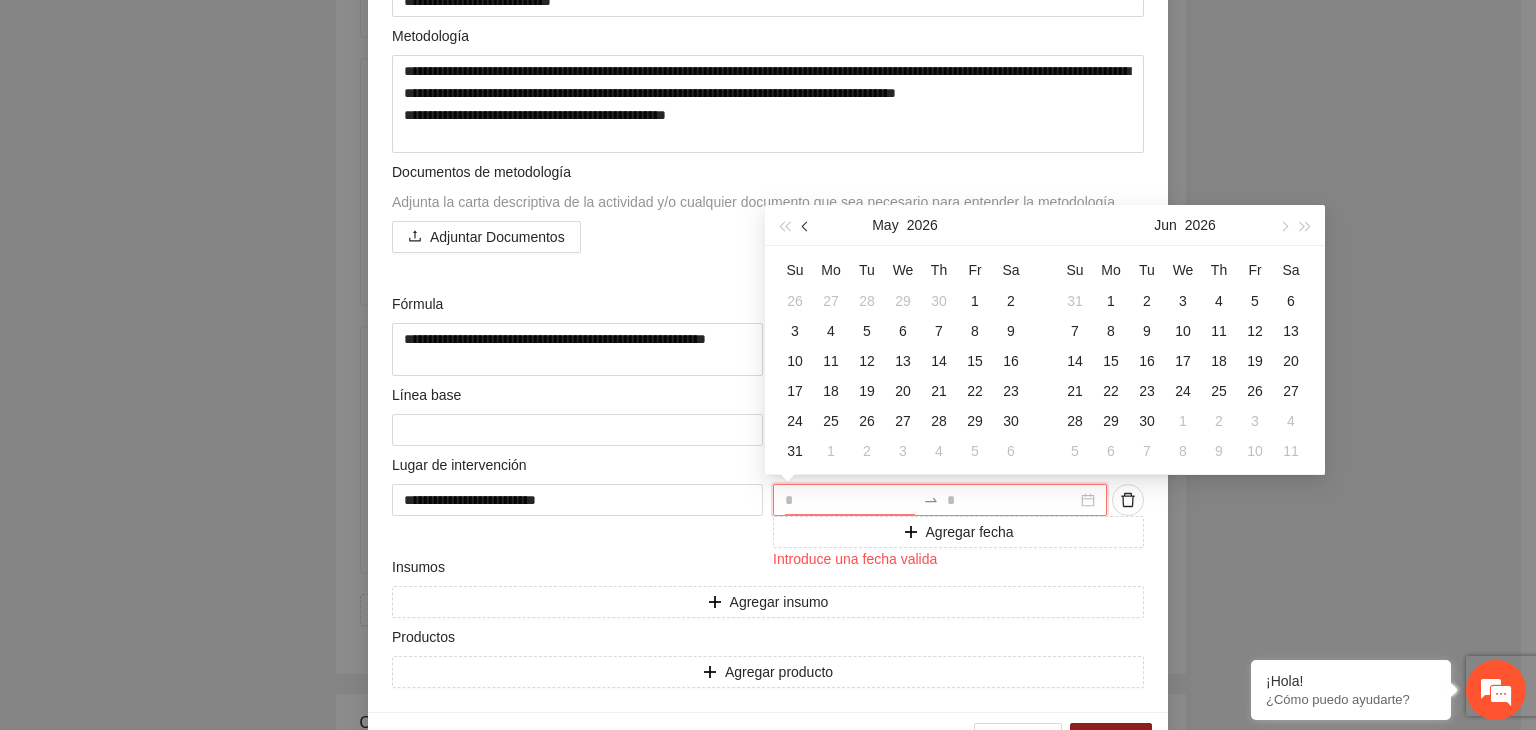 click at bounding box center (807, 226) 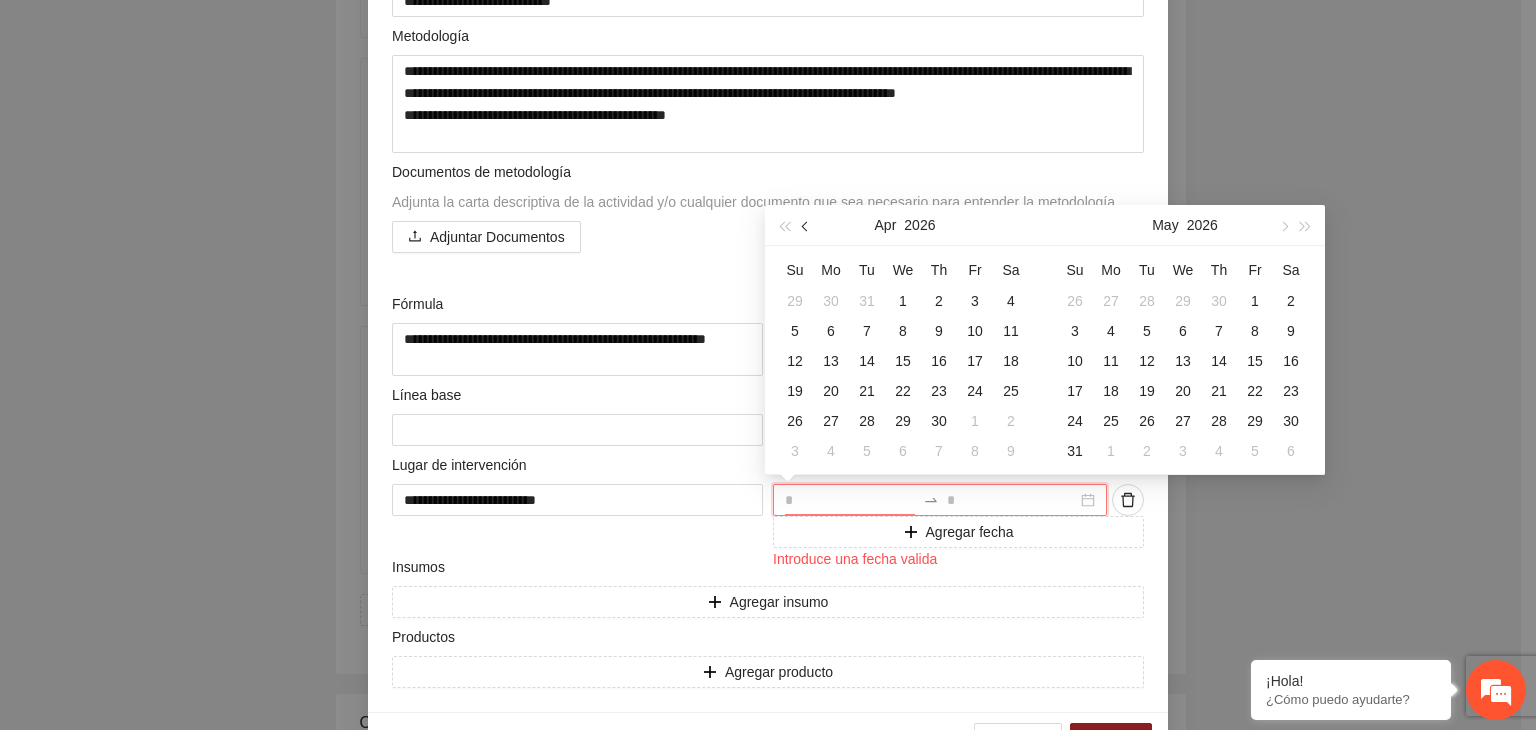 click at bounding box center (807, 226) 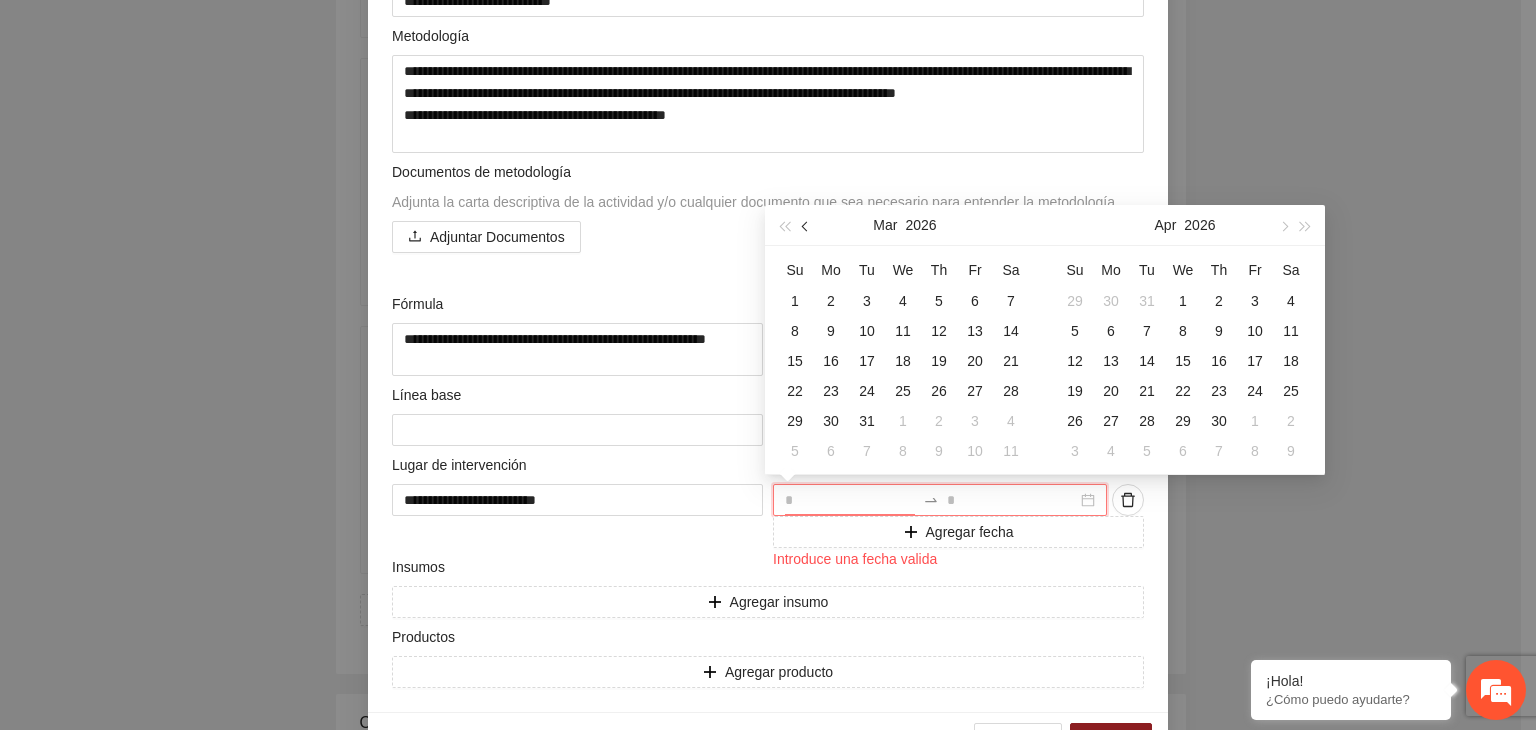click at bounding box center (807, 226) 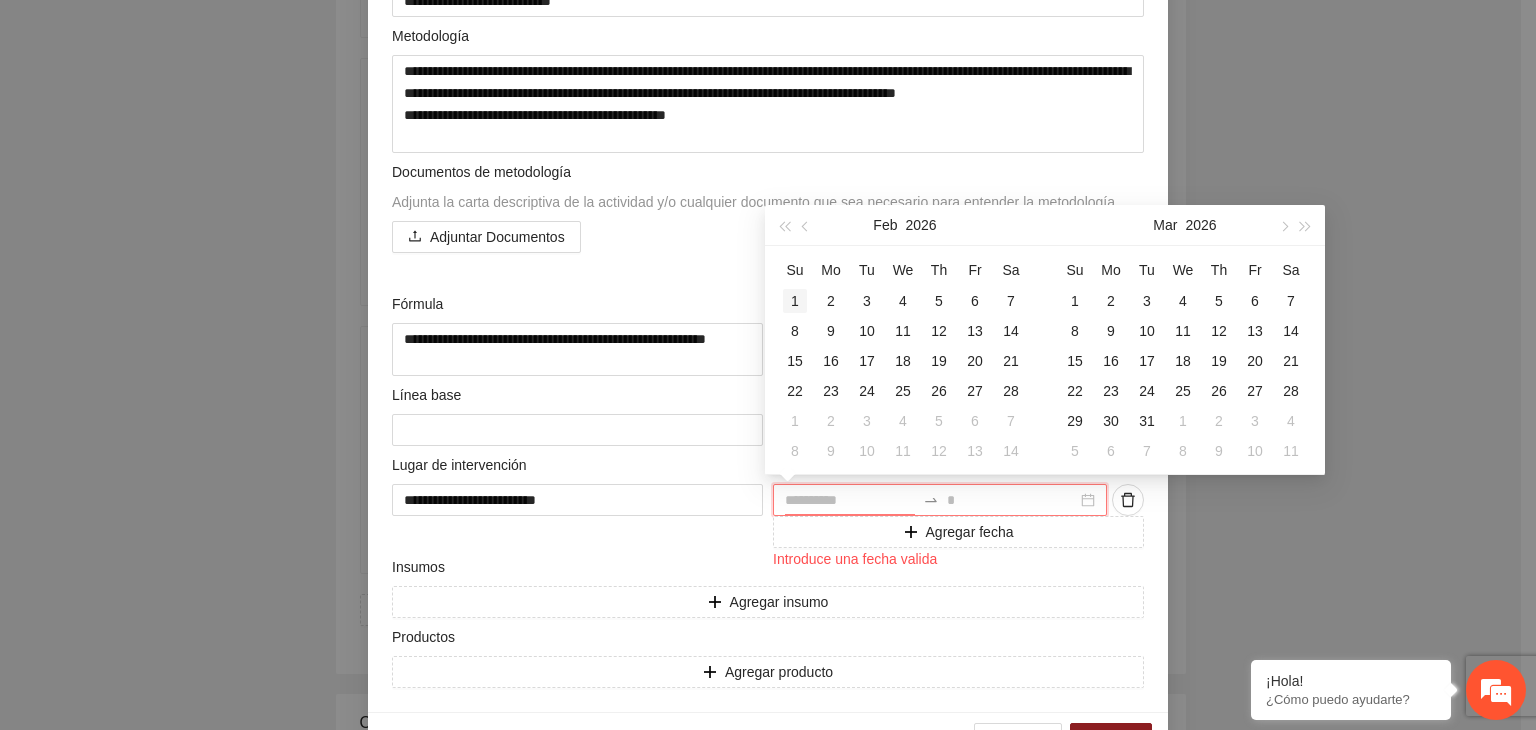 click on "1" at bounding box center [795, 301] 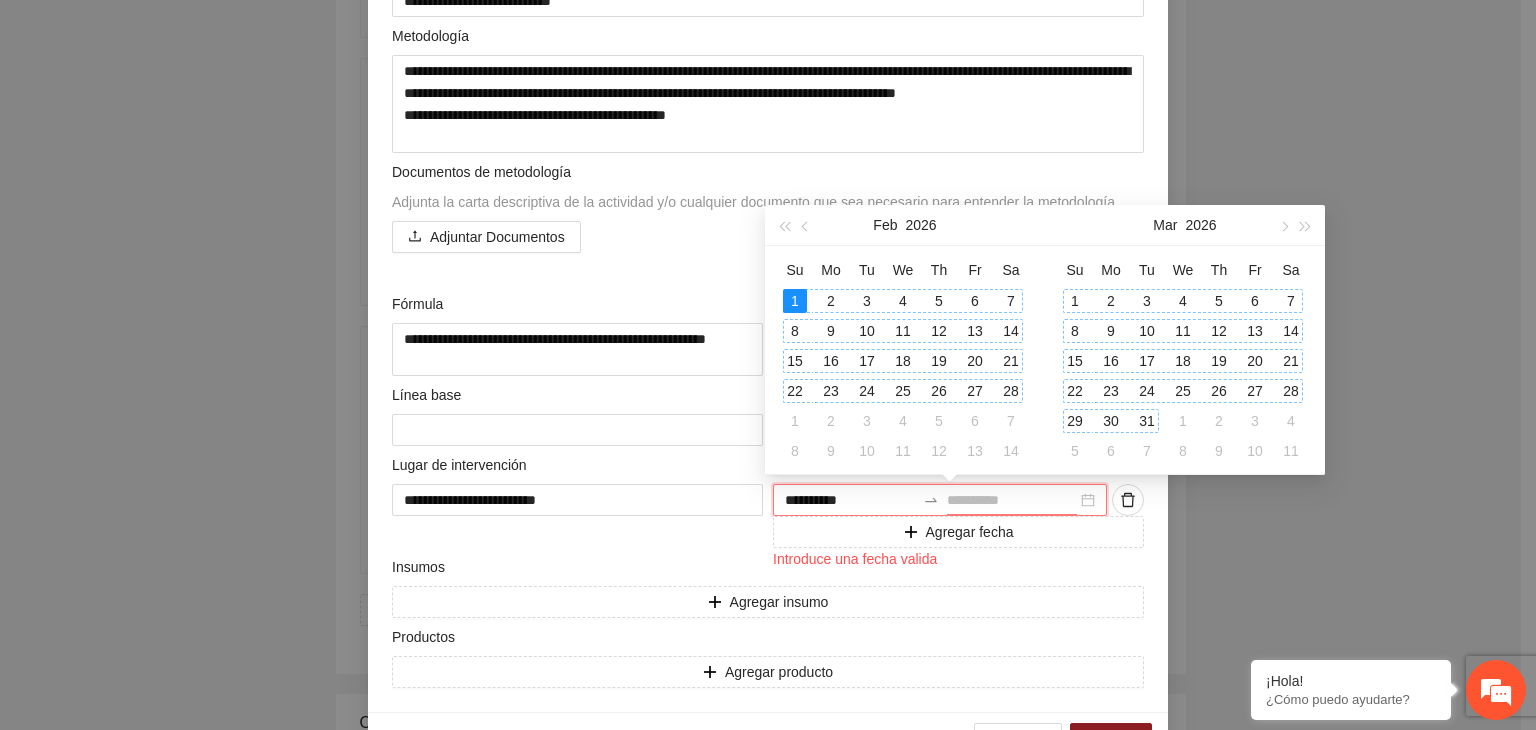 click on "31" at bounding box center [1147, 421] 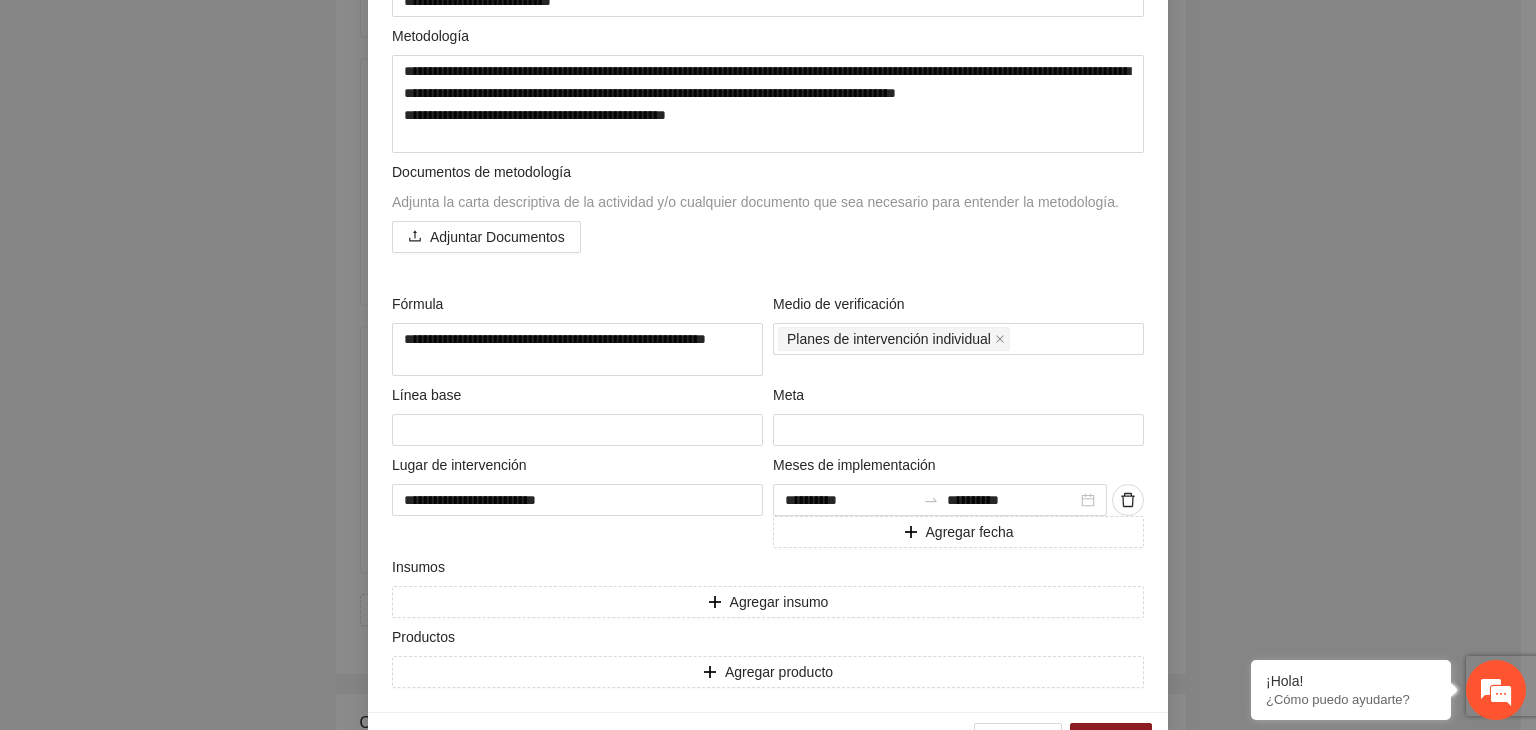 click on "**********" at bounding box center (768, 365) 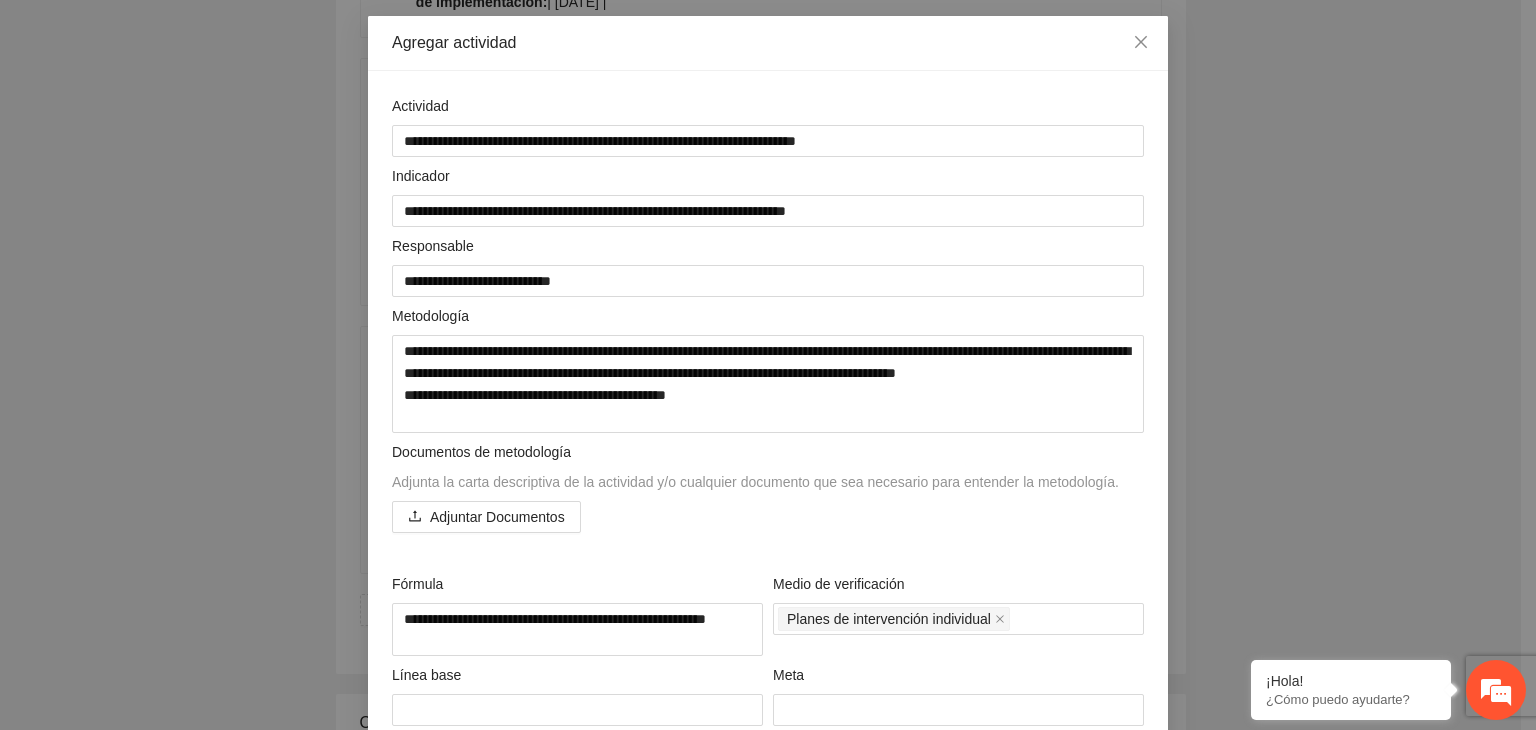 scroll, scrollTop: 124, scrollLeft: 0, axis: vertical 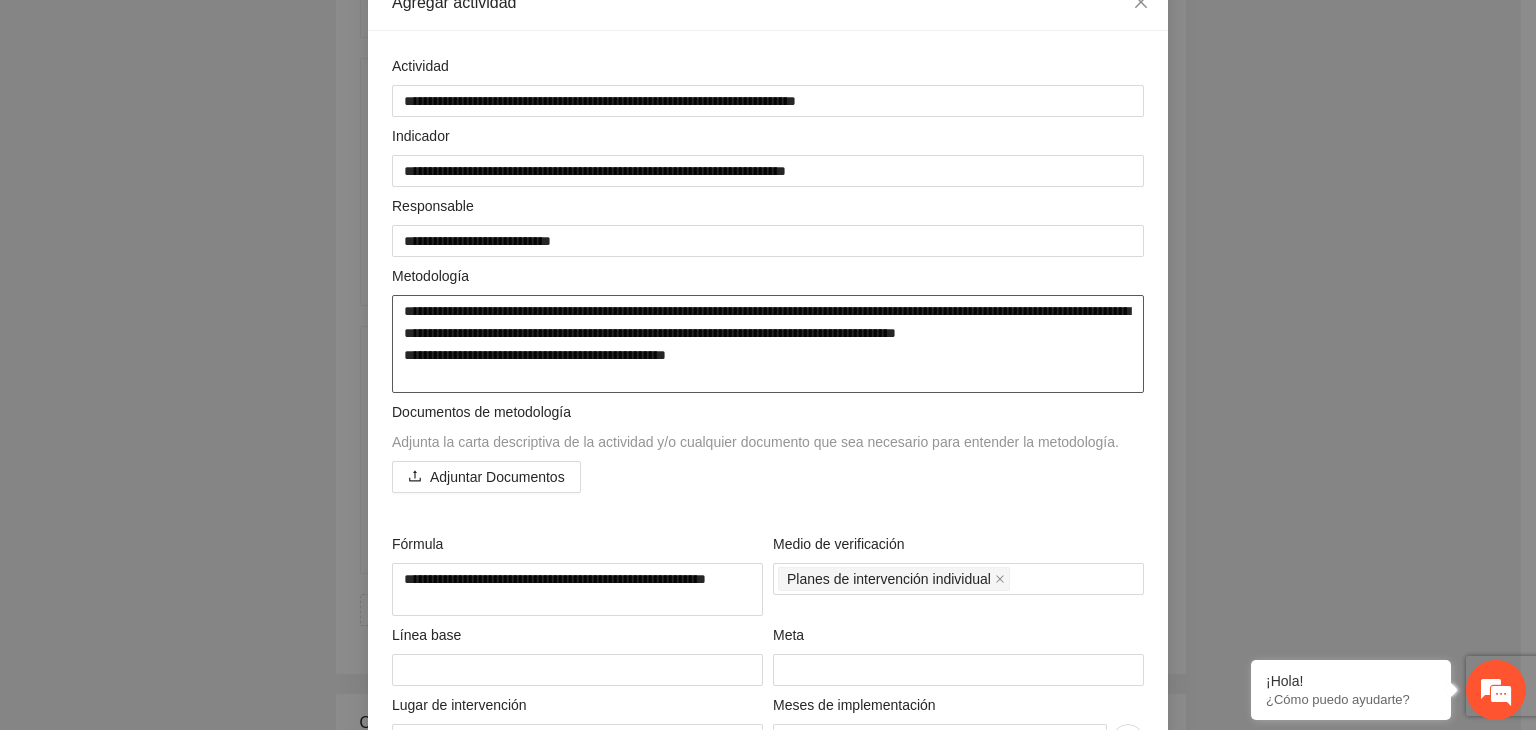 click on "**********" at bounding box center (768, 344) 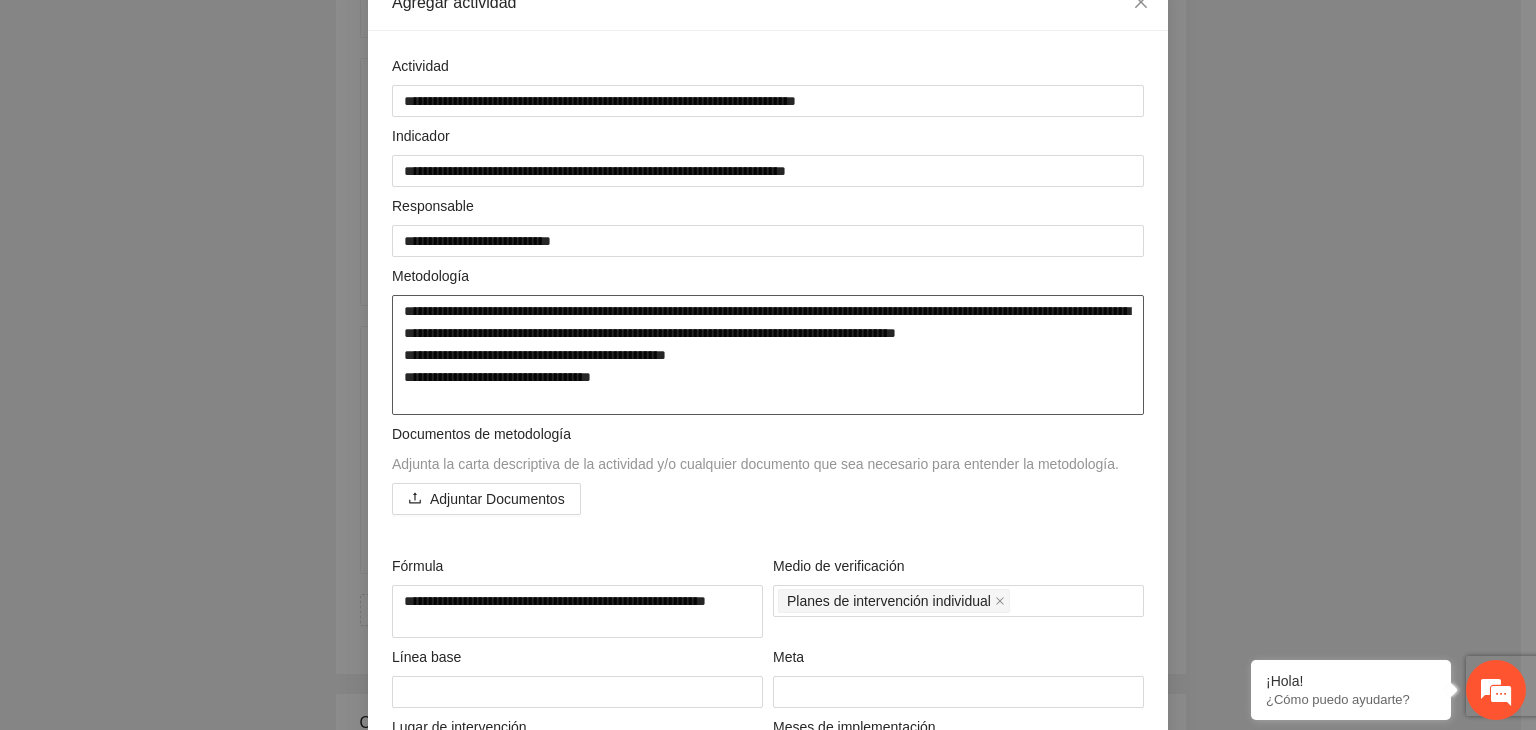 click on "**********" at bounding box center [768, 355] 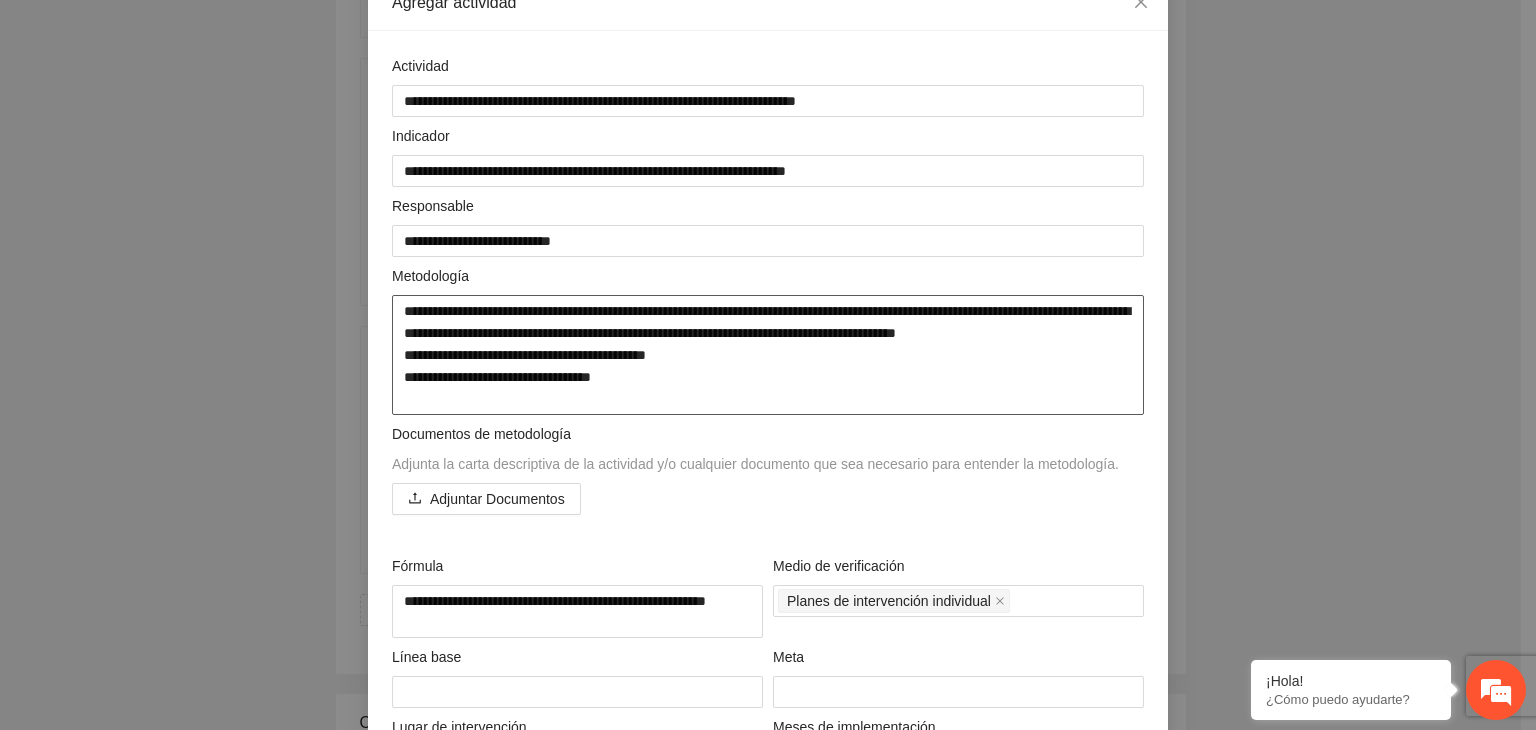 click on "**********" at bounding box center (768, 355) 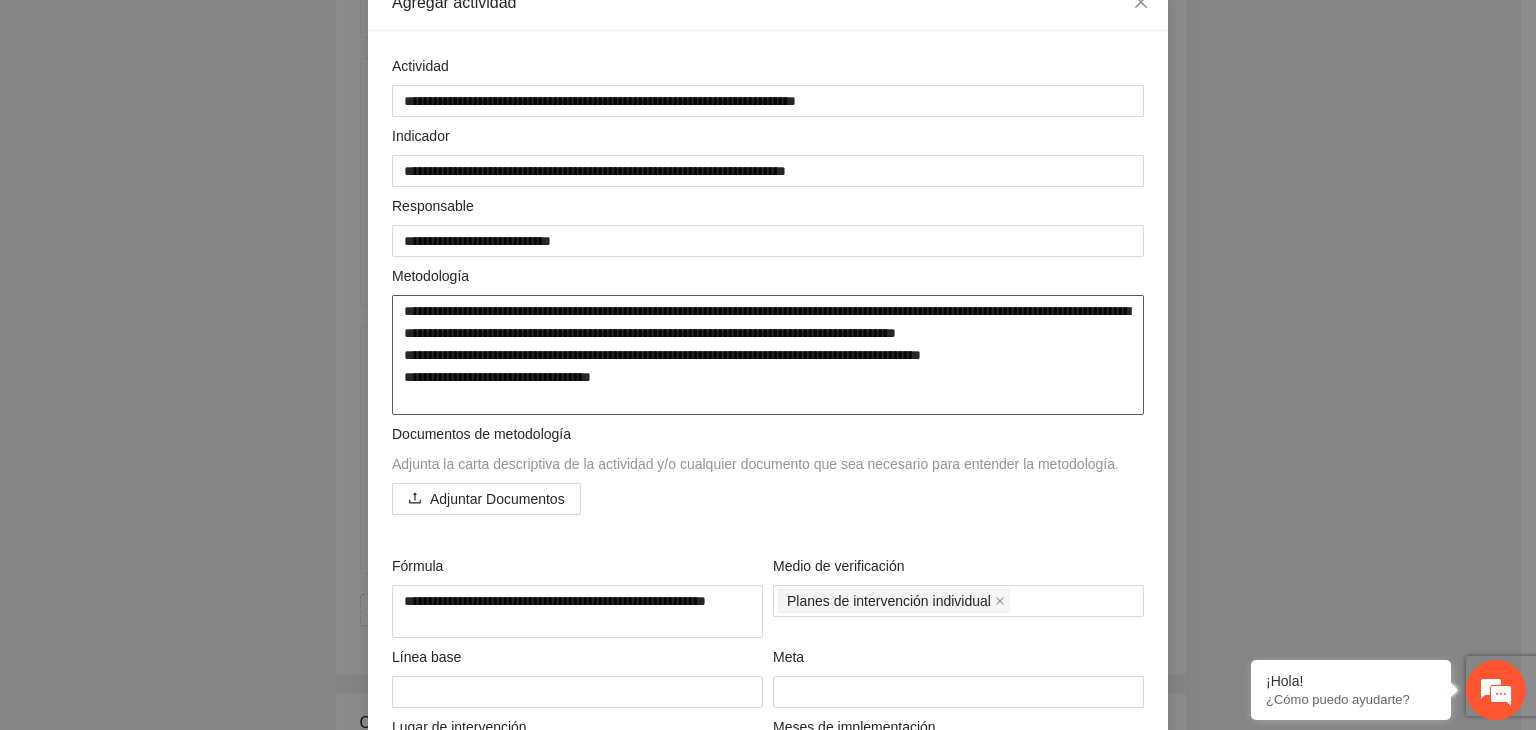 click on "**********" at bounding box center (768, 355) 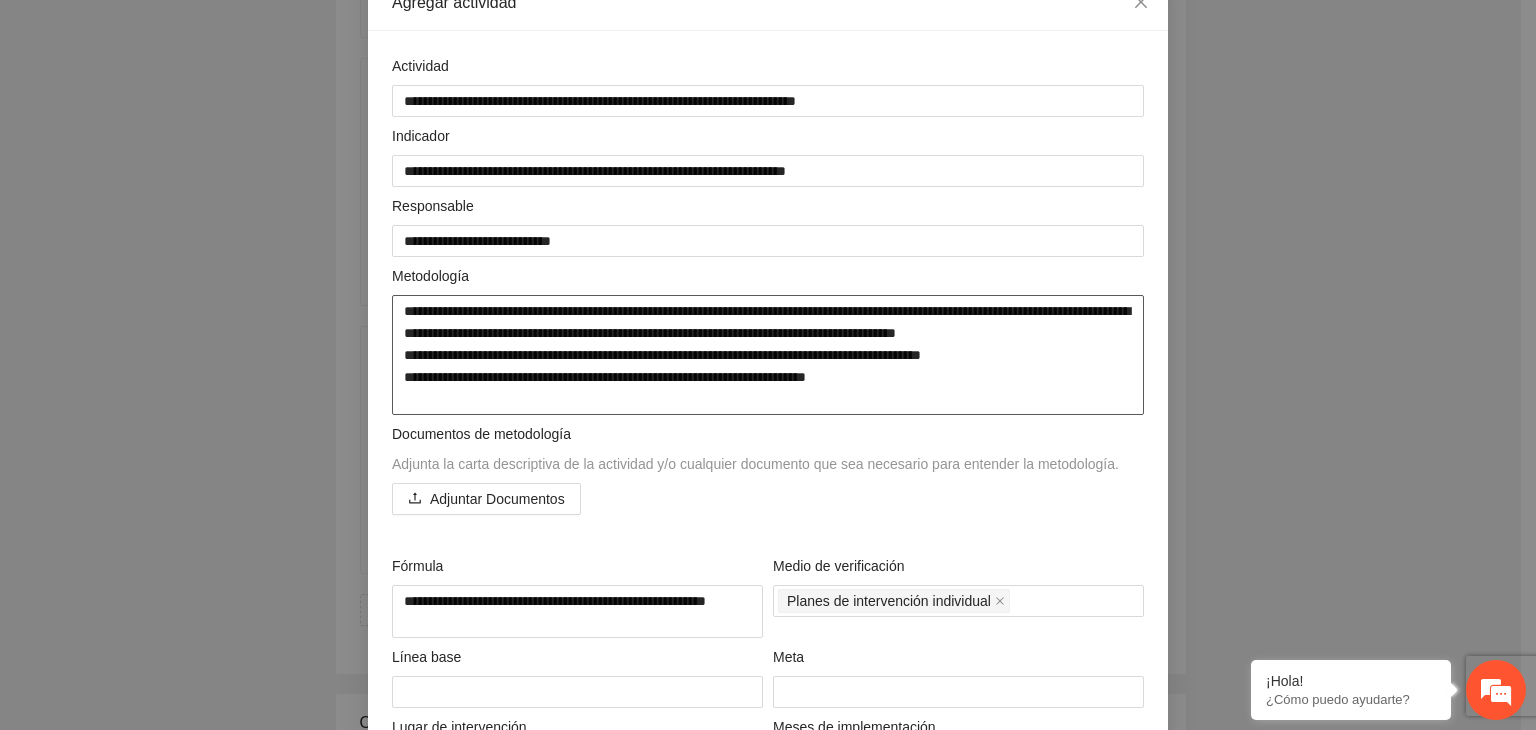 click on "**********" at bounding box center (768, 355) 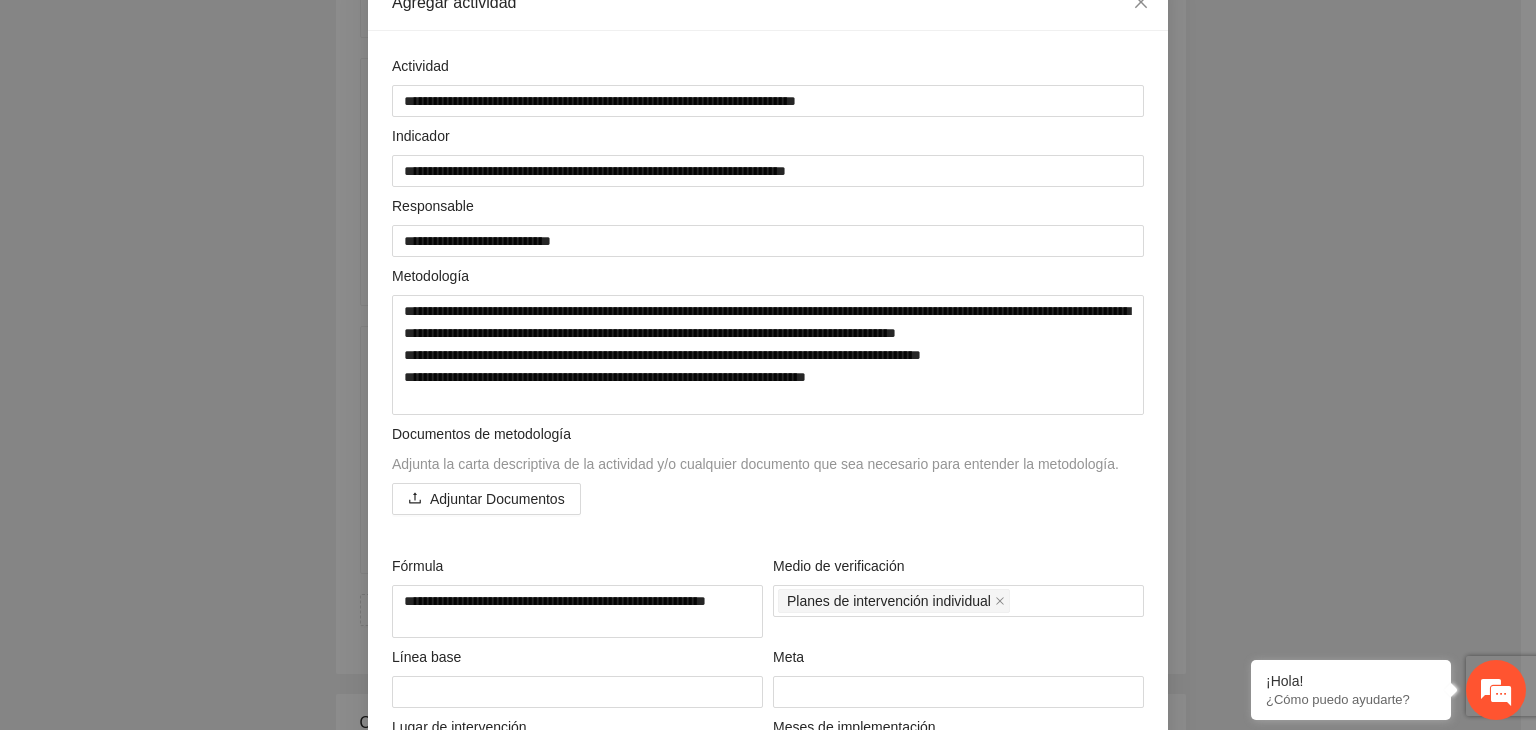 click on "**********" at bounding box center [768, 365] 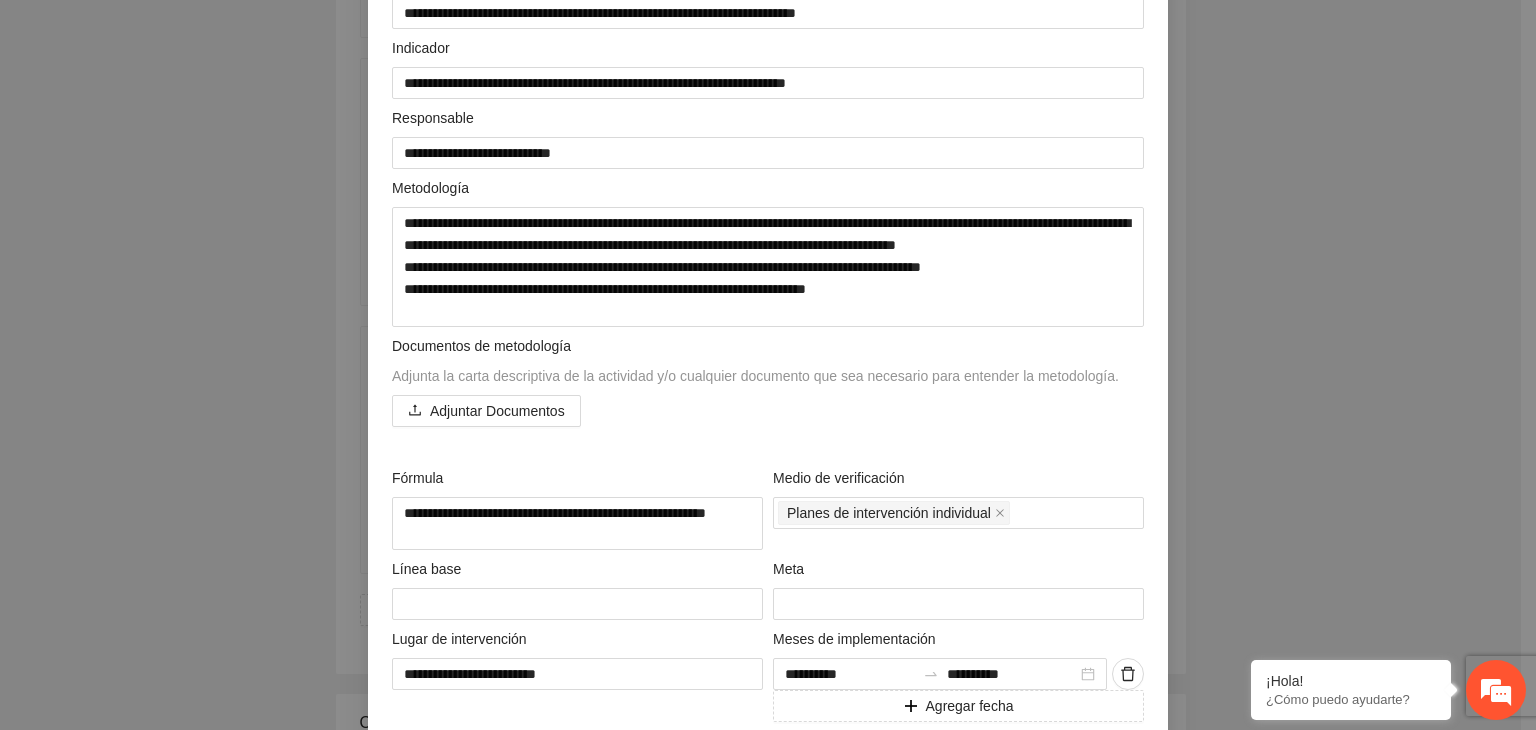 scroll, scrollTop: 244, scrollLeft: 0, axis: vertical 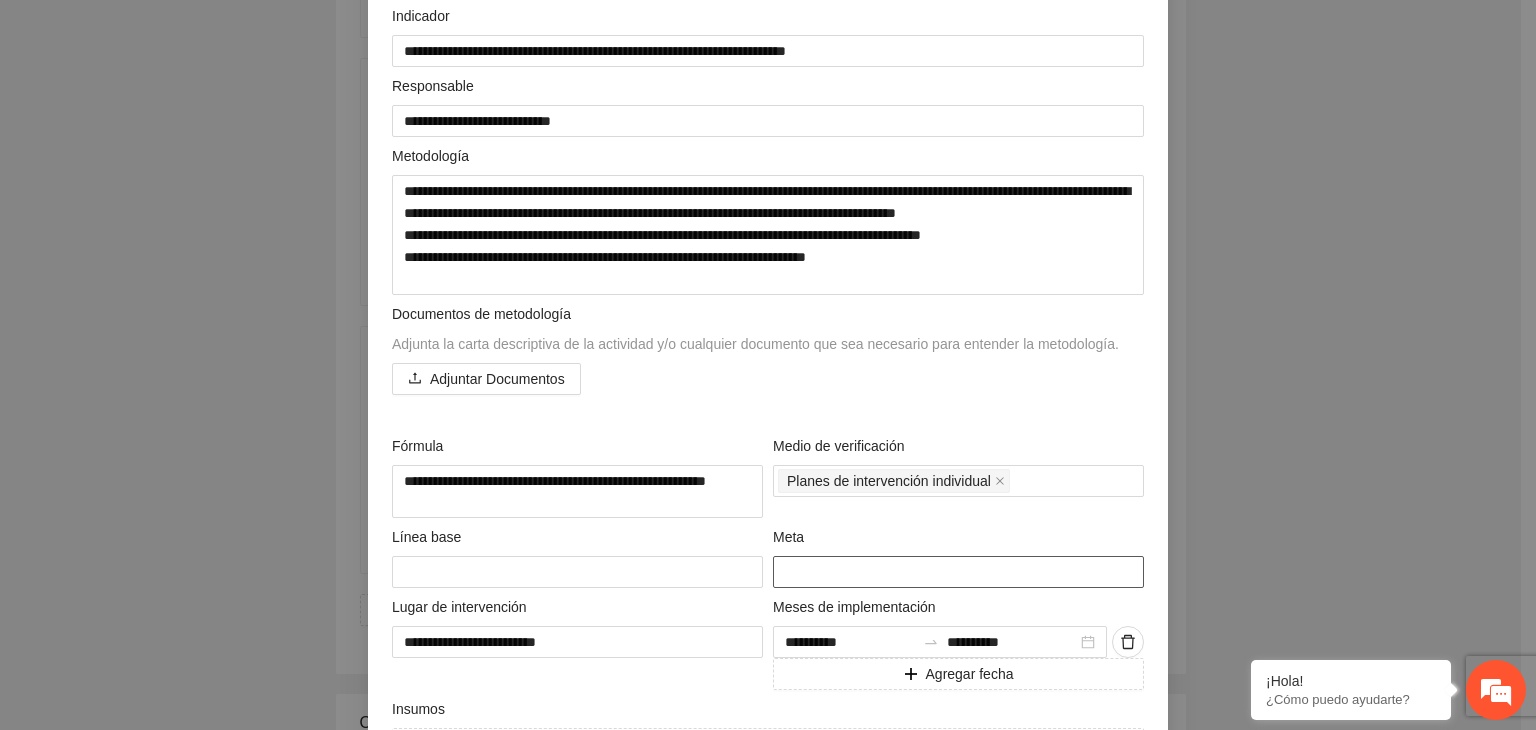 click on "**" at bounding box center [958, 572] 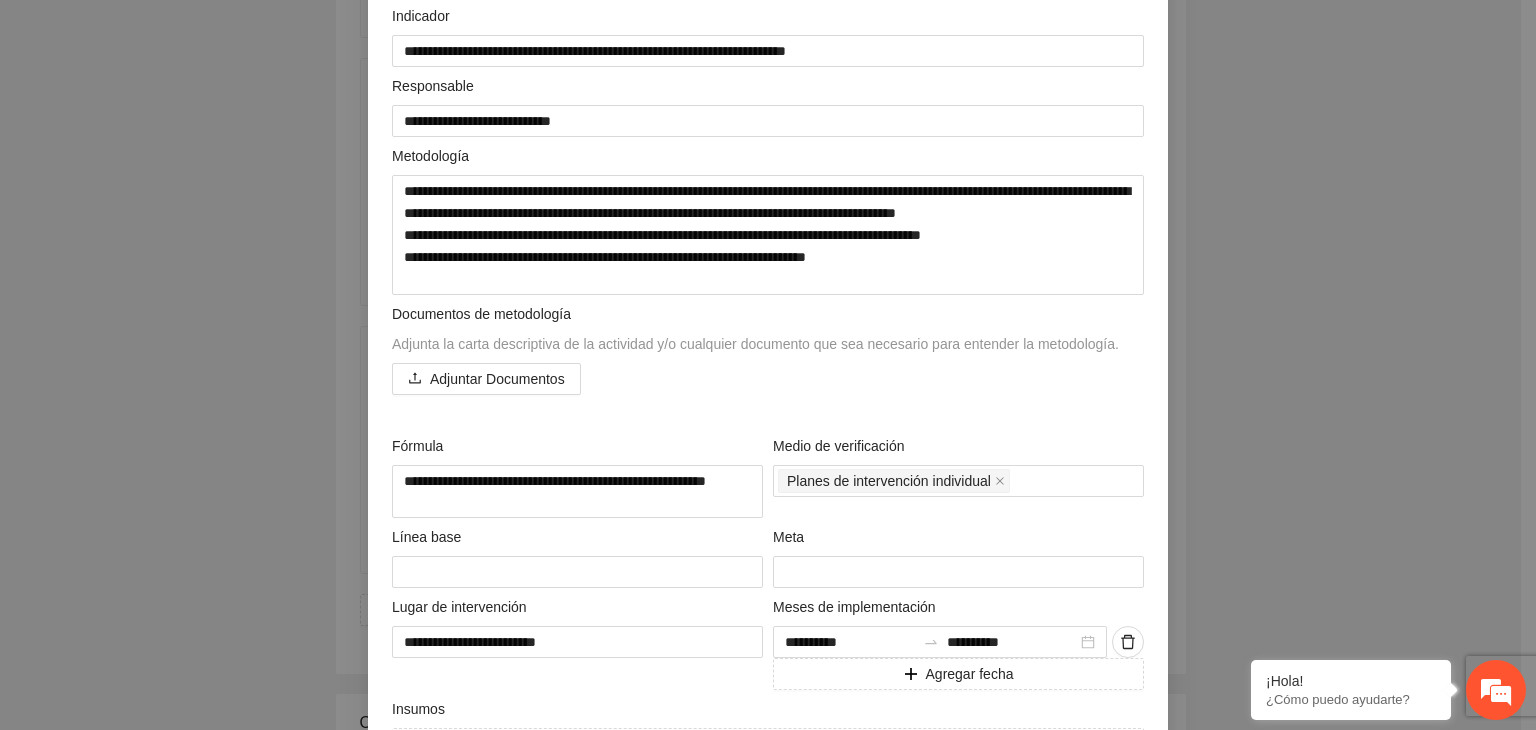 click on "**********" at bounding box center (768, 365) 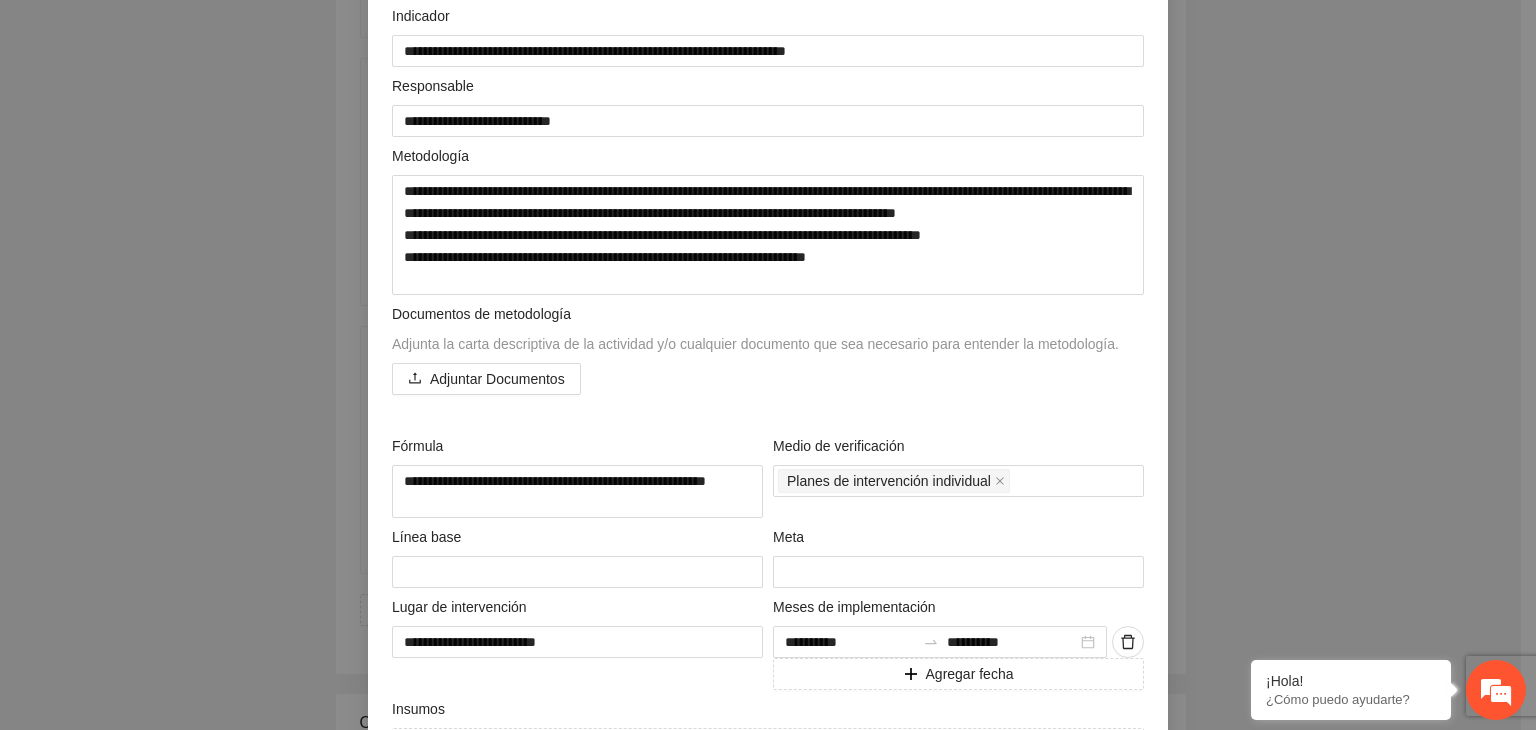 click on "**********" at bounding box center (768, 365) 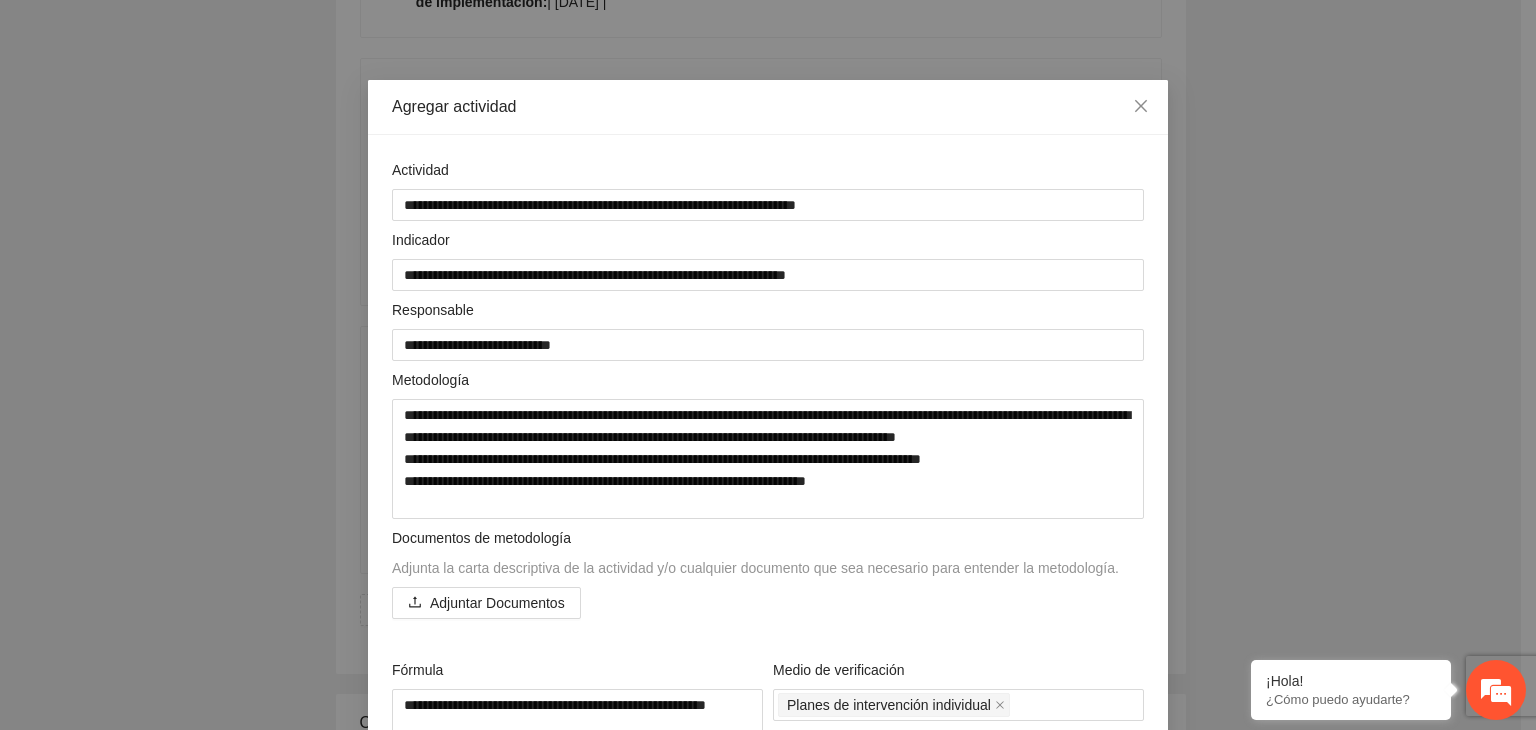 scroll, scrollTop: 4, scrollLeft: 0, axis: vertical 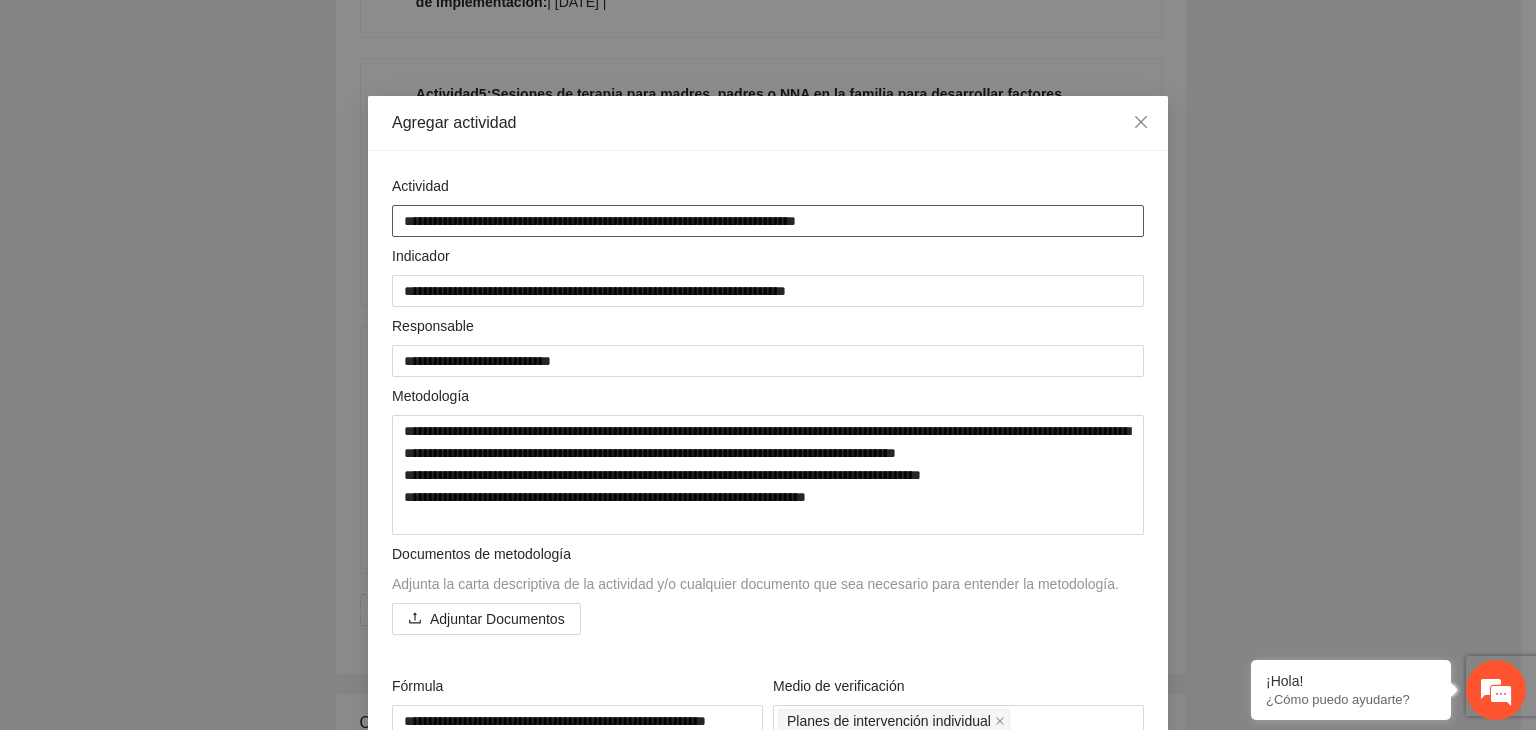 click on "**********" at bounding box center [768, 221] 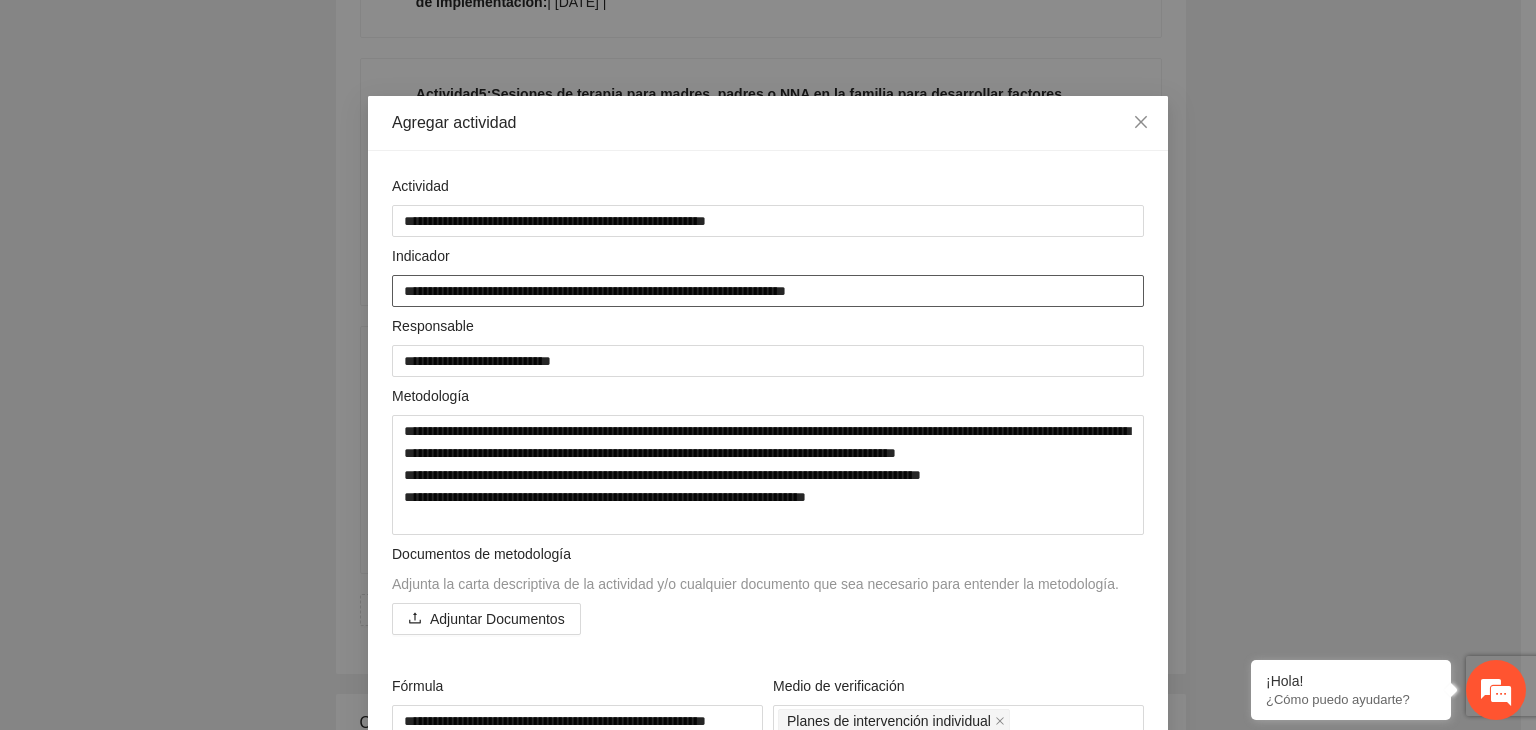 click on "**********" at bounding box center (768, 291) 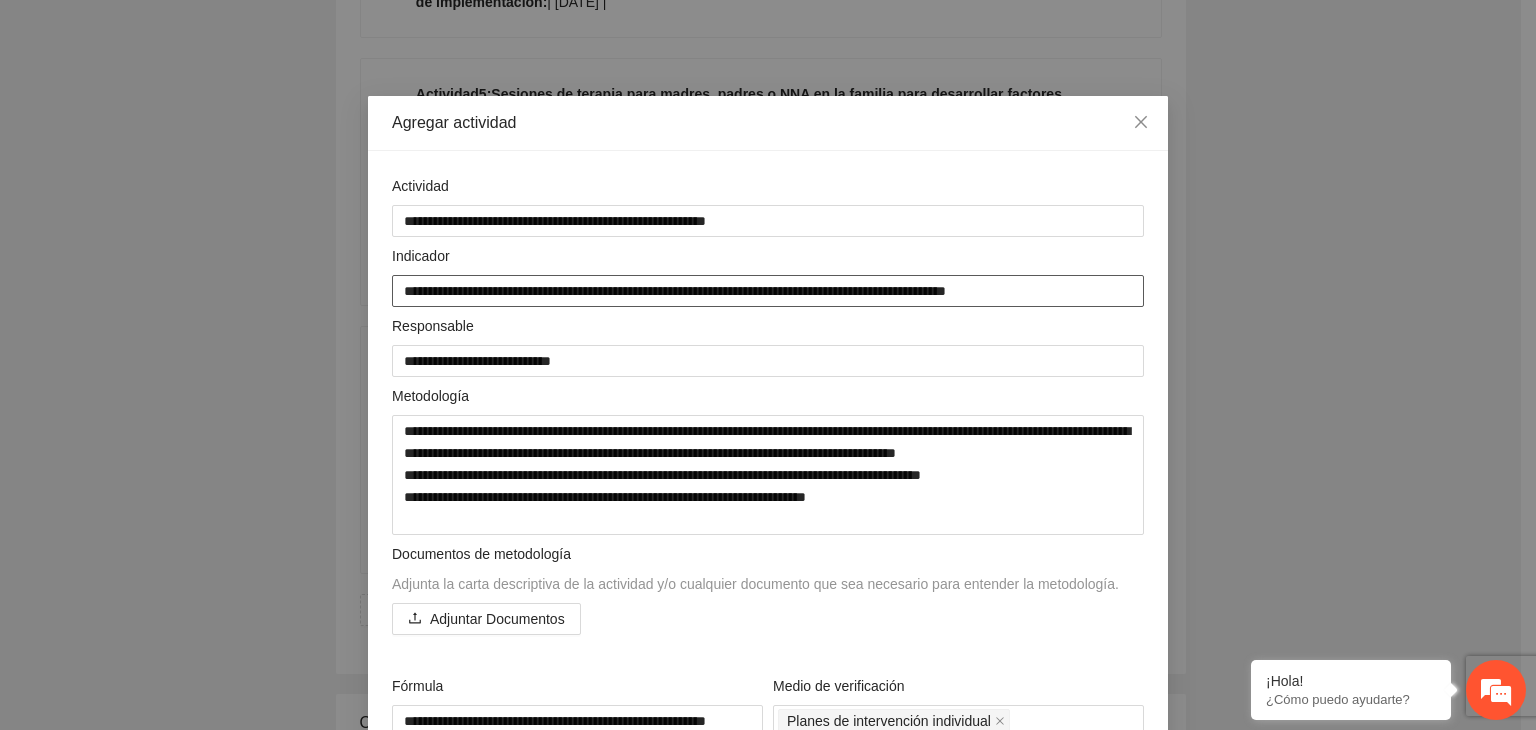 click on "**********" at bounding box center (768, 291) 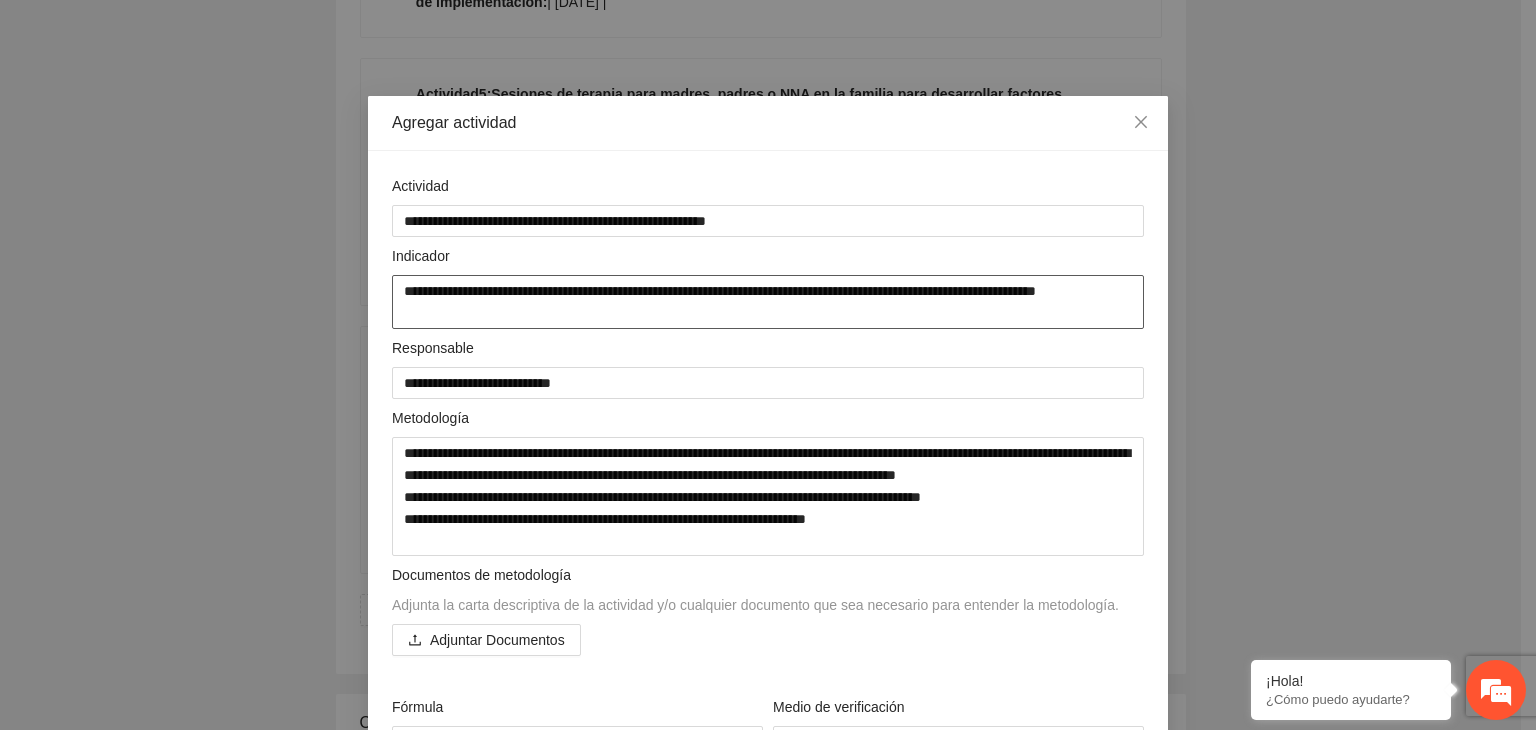 click on "**********" at bounding box center [768, 302] 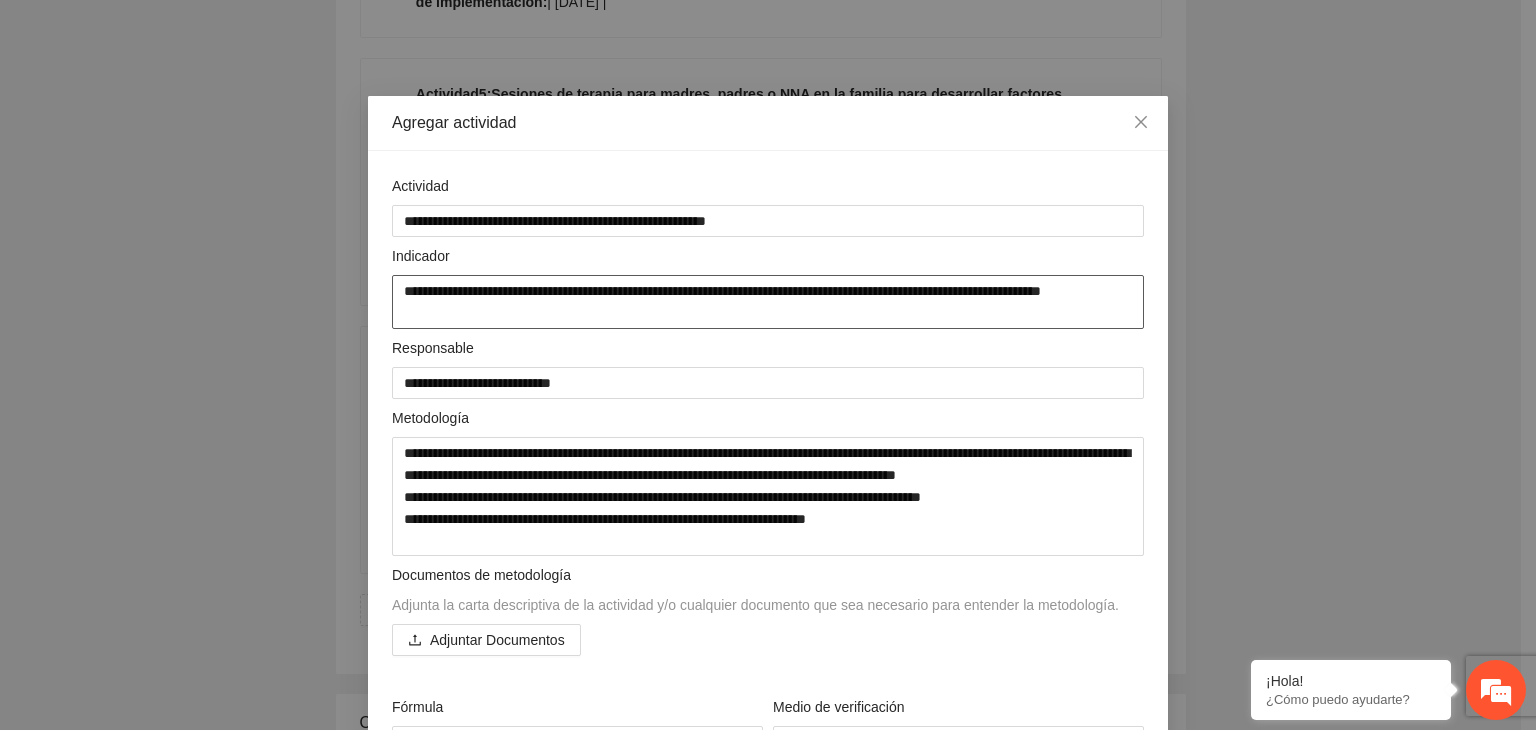 click on "**********" at bounding box center [768, 302] 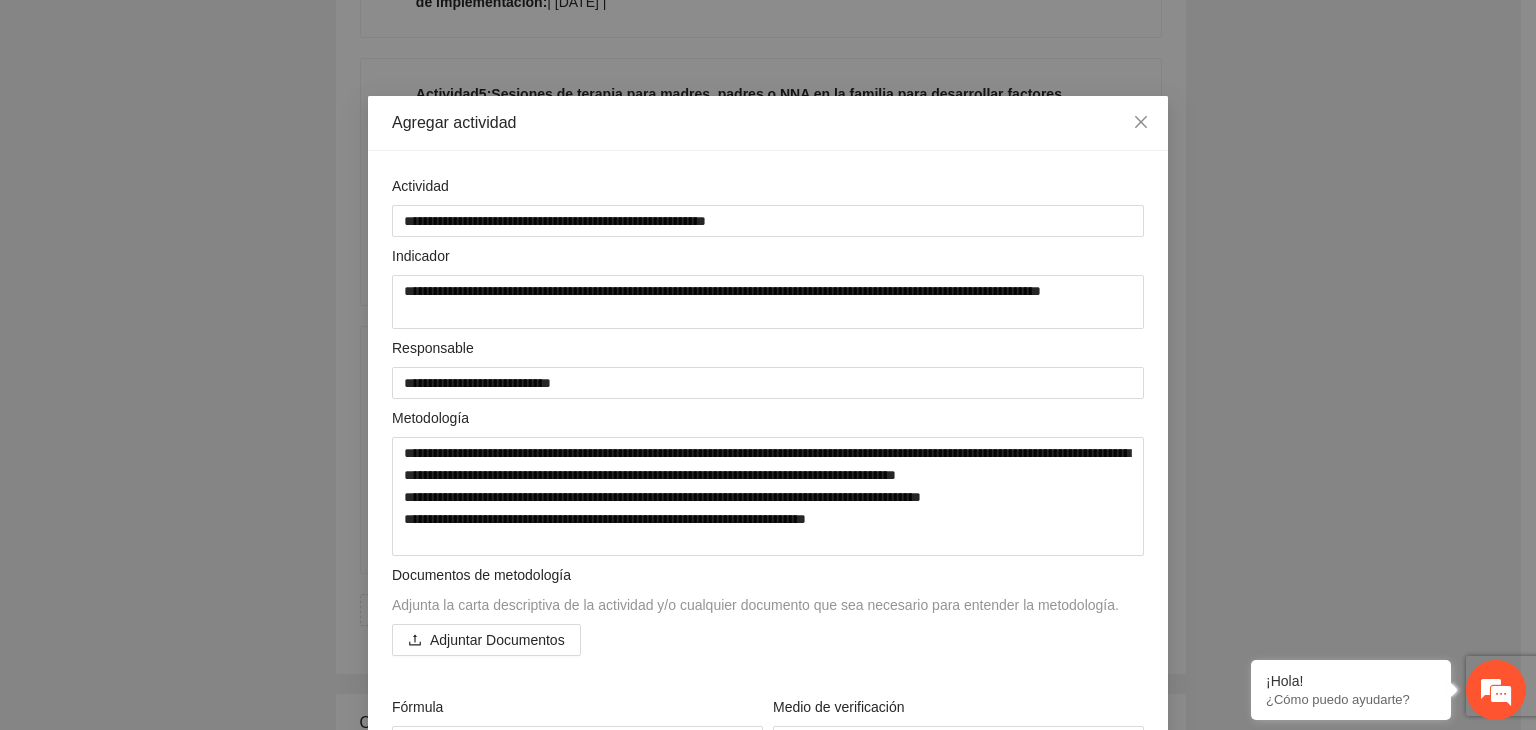 click on "**********" at bounding box center [768, 365] 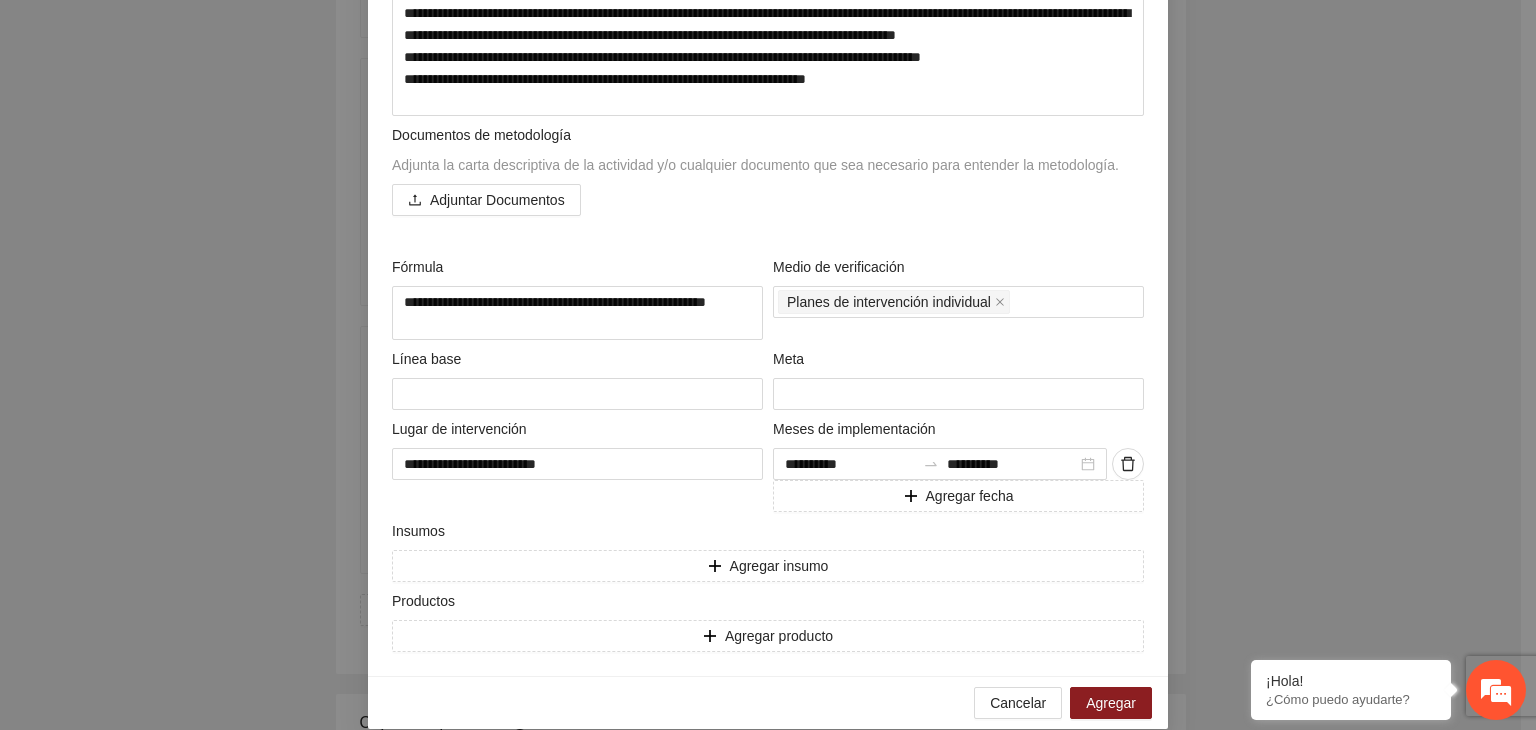 scroll, scrollTop: 467, scrollLeft: 0, axis: vertical 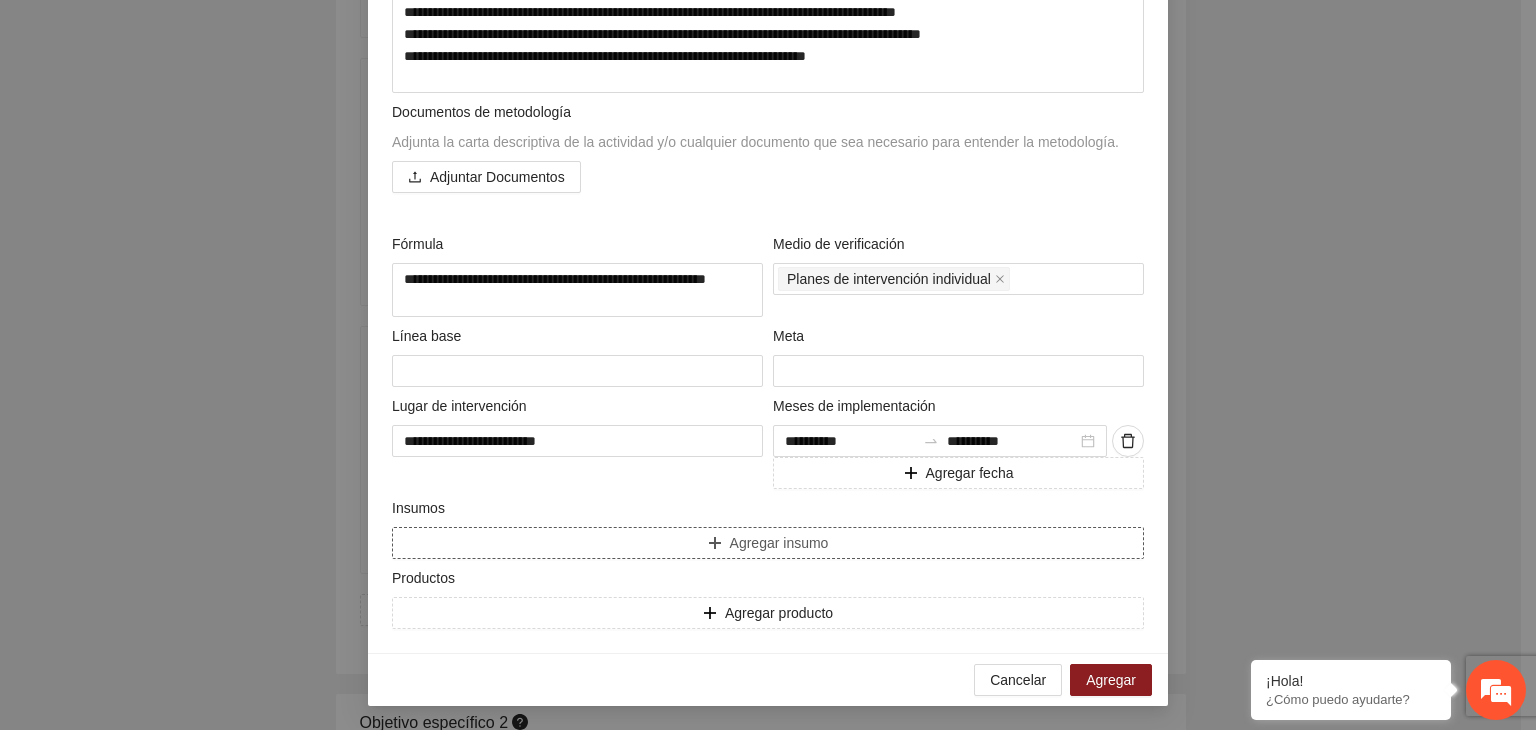 click on "Agregar insumo" at bounding box center [768, 543] 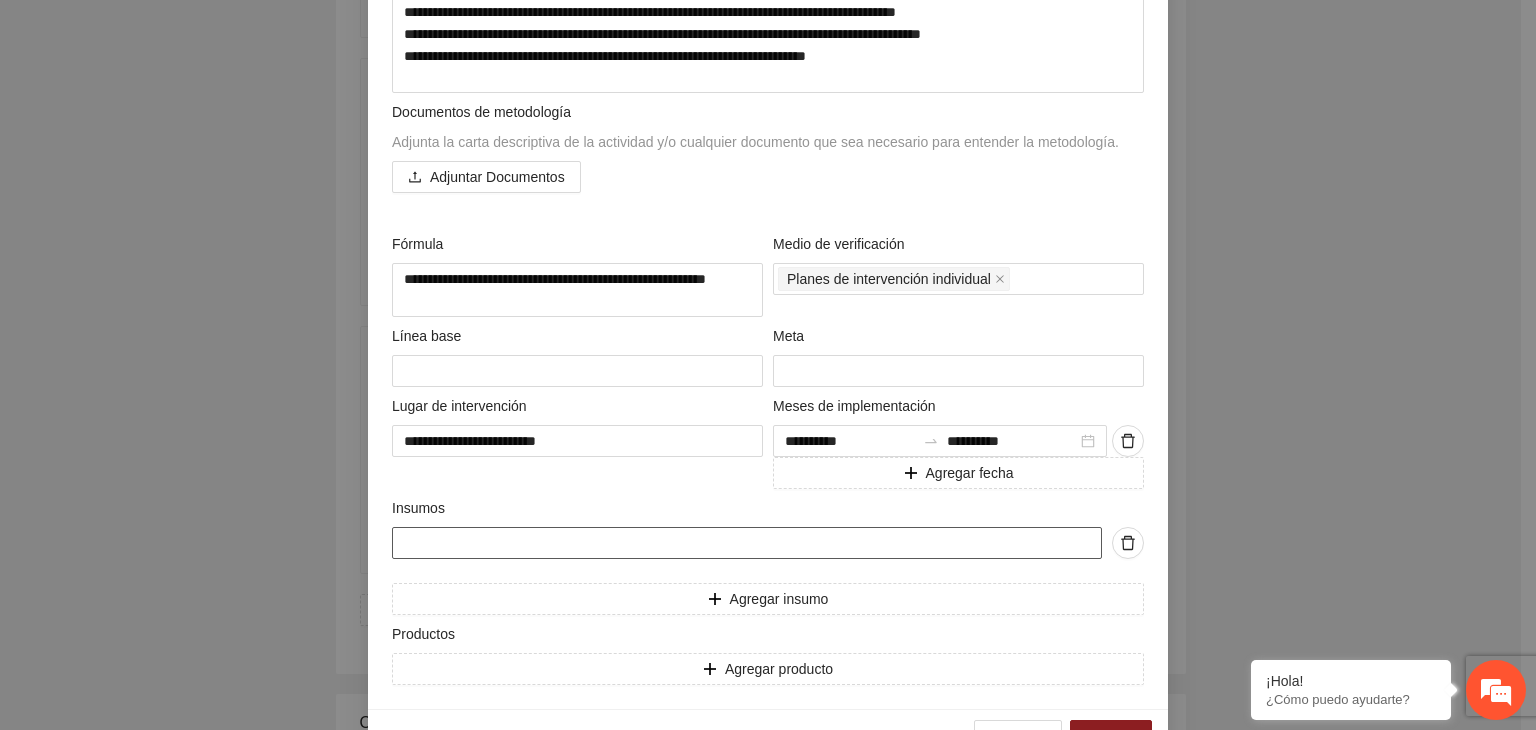 click at bounding box center [747, 543] 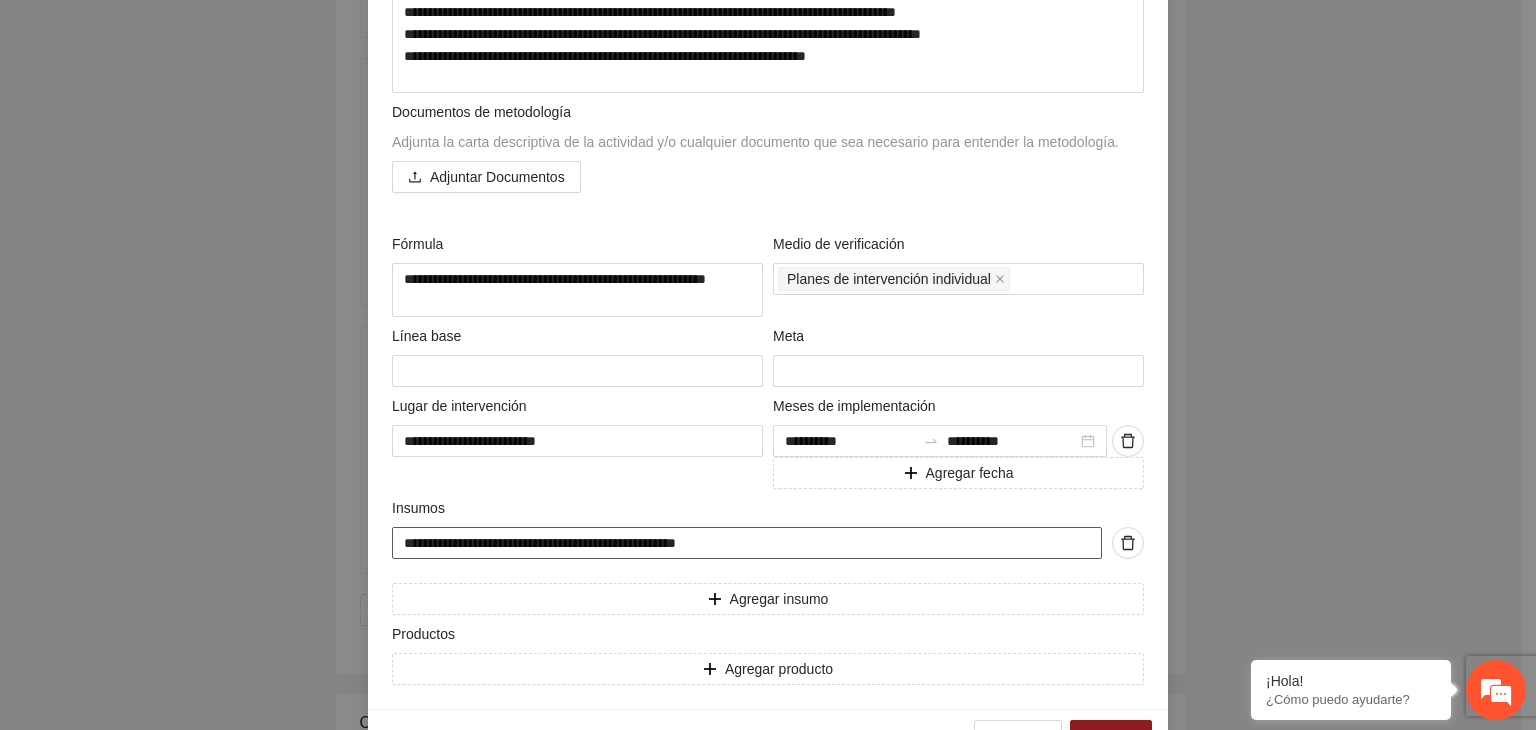 click on "**********" at bounding box center [747, 543] 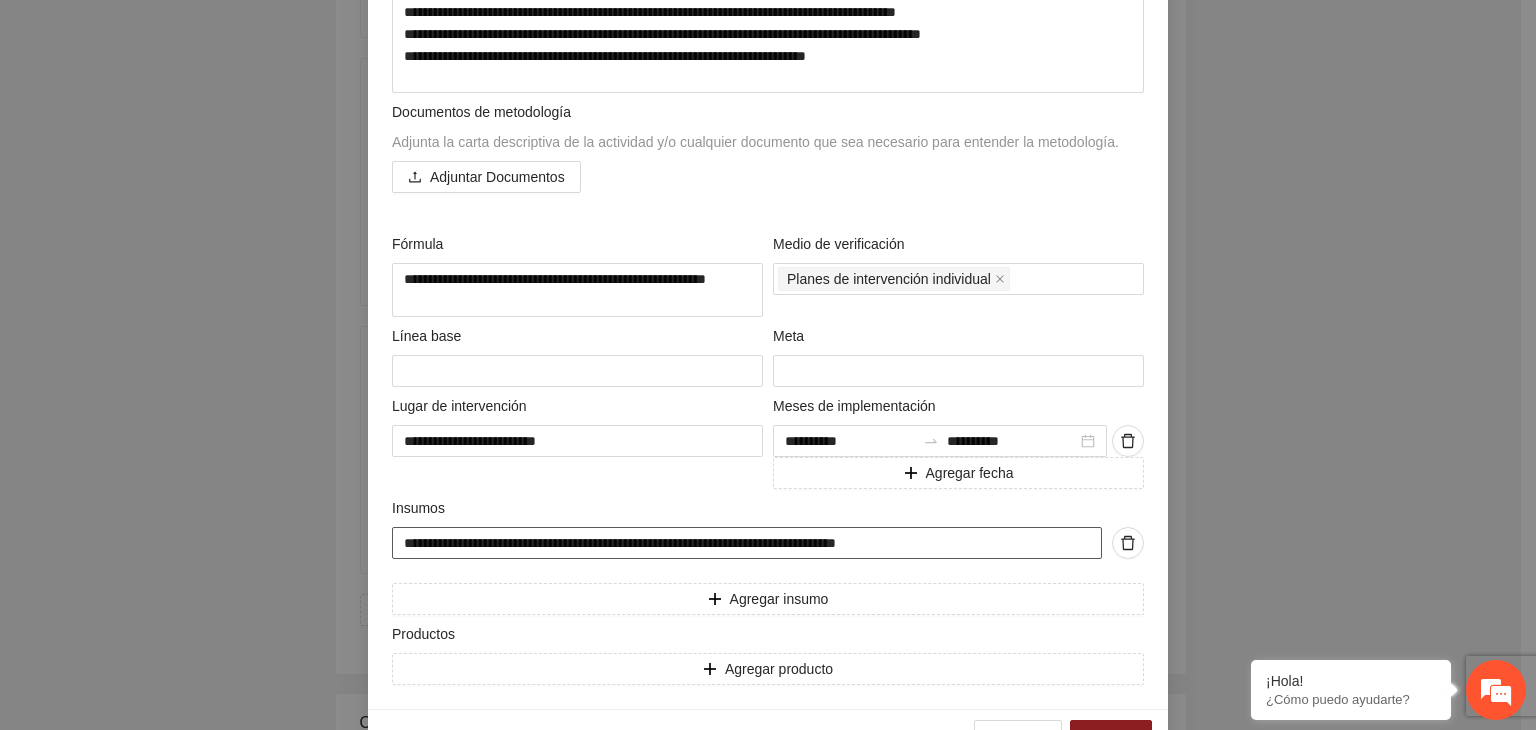 click on "**********" at bounding box center (747, 543) 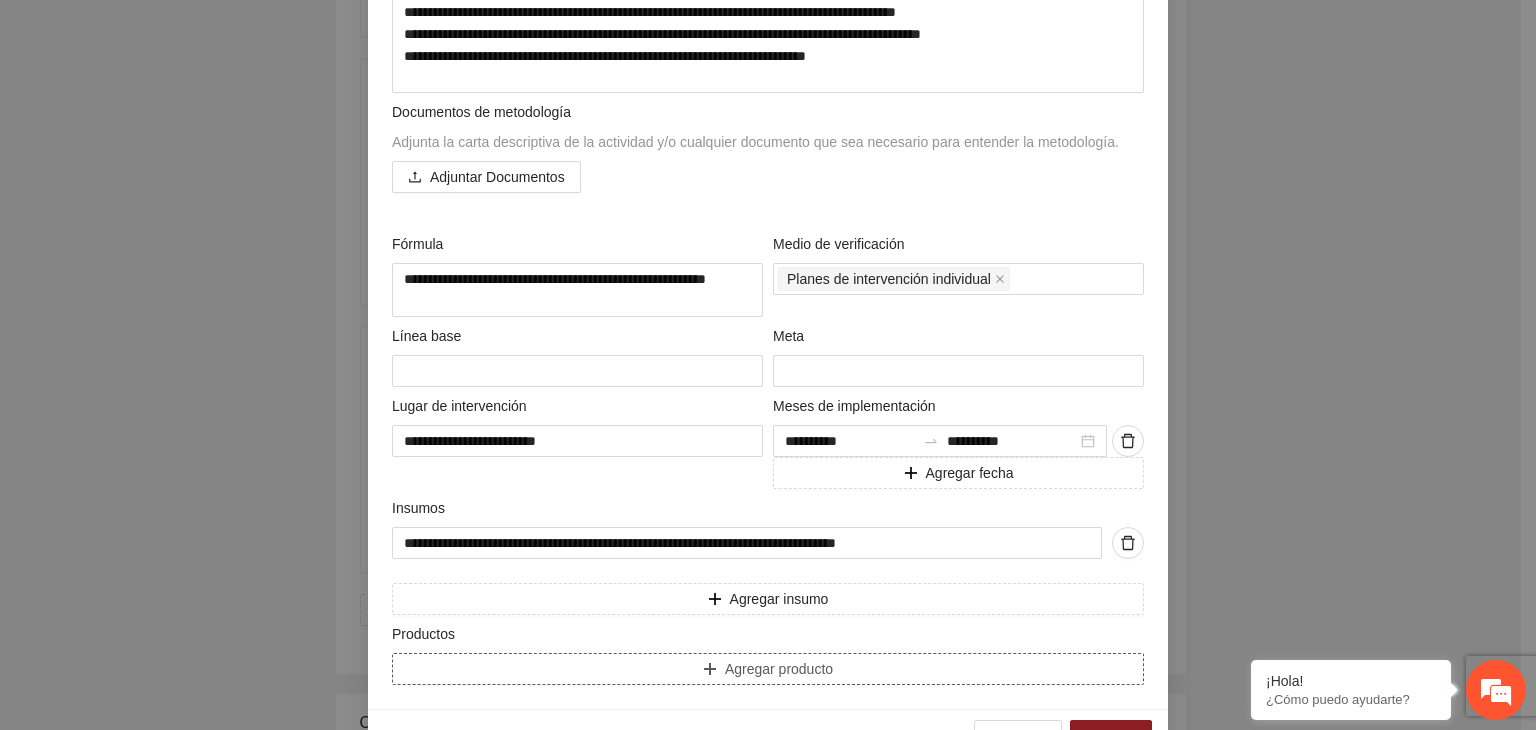 click on "Agregar producto" at bounding box center (768, 669) 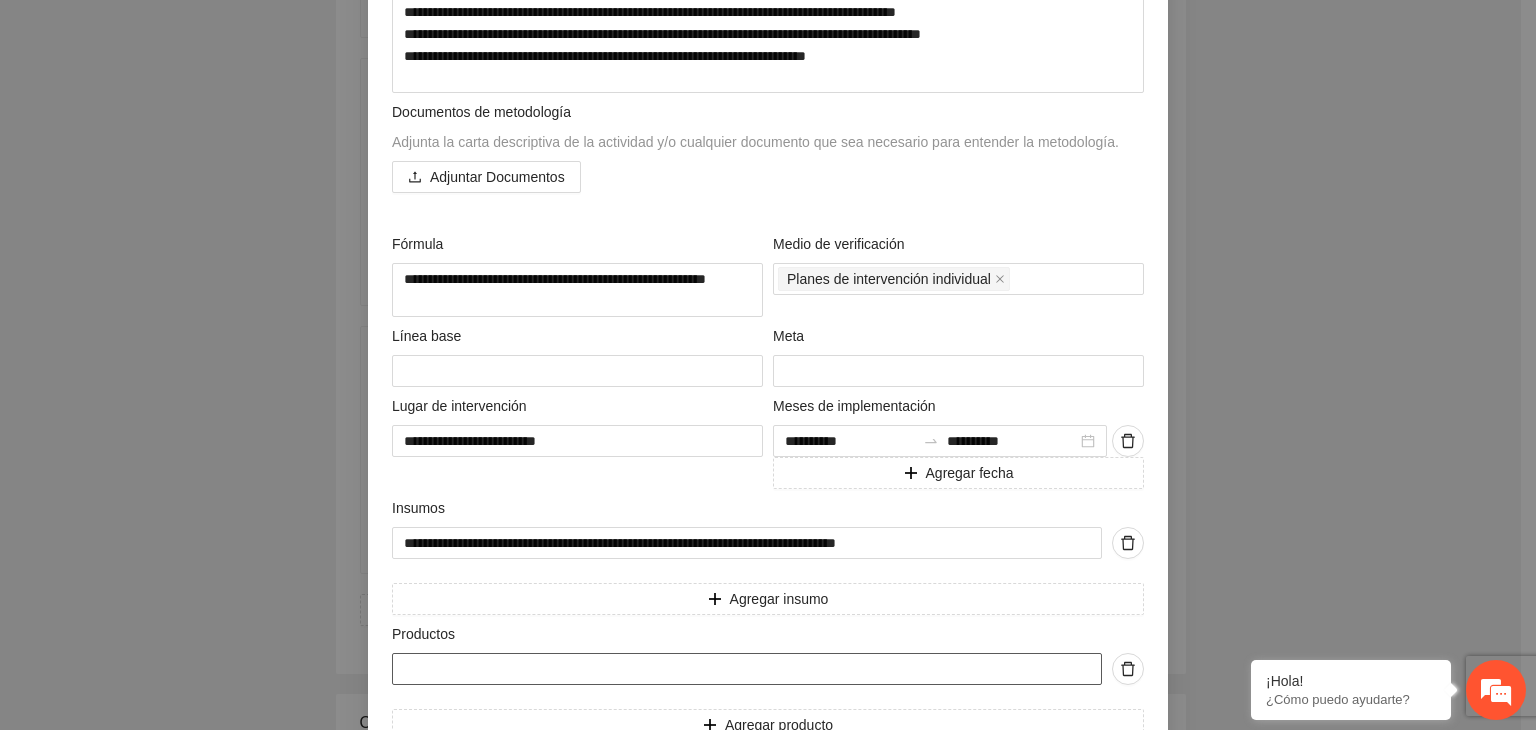 click at bounding box center [747, 669] 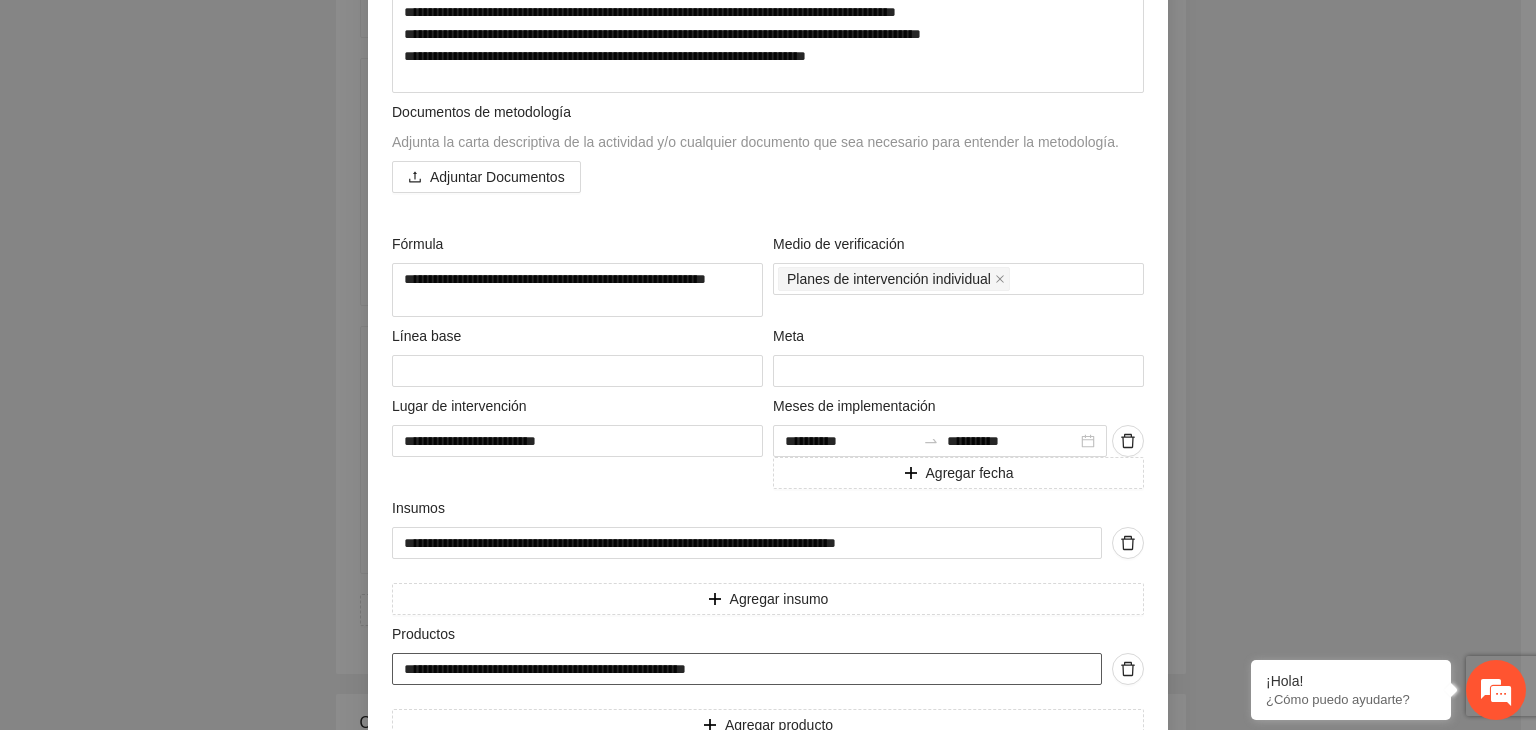 click on "**********" at bounding box center [747, 669] 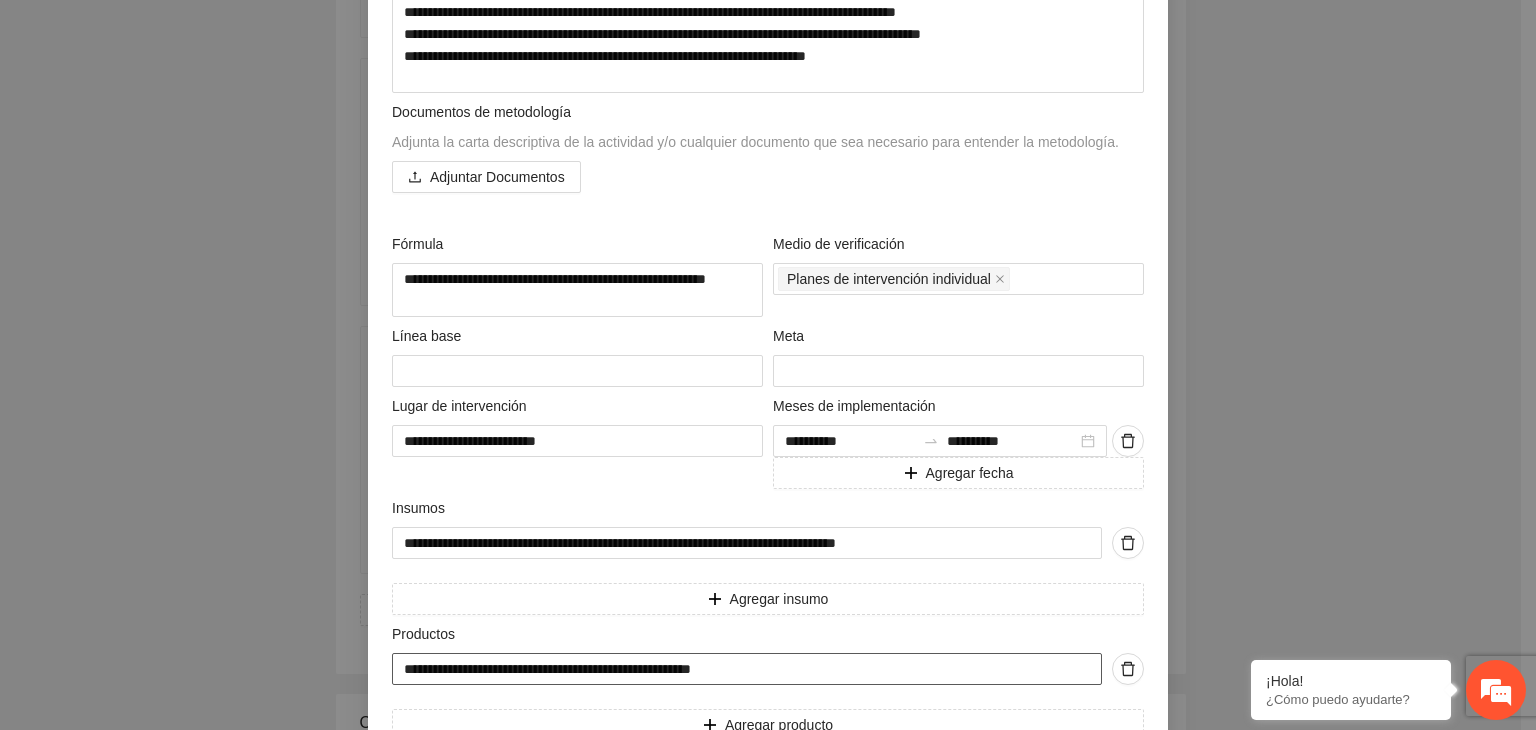 click on "**********" at bounding box center [747, 669] 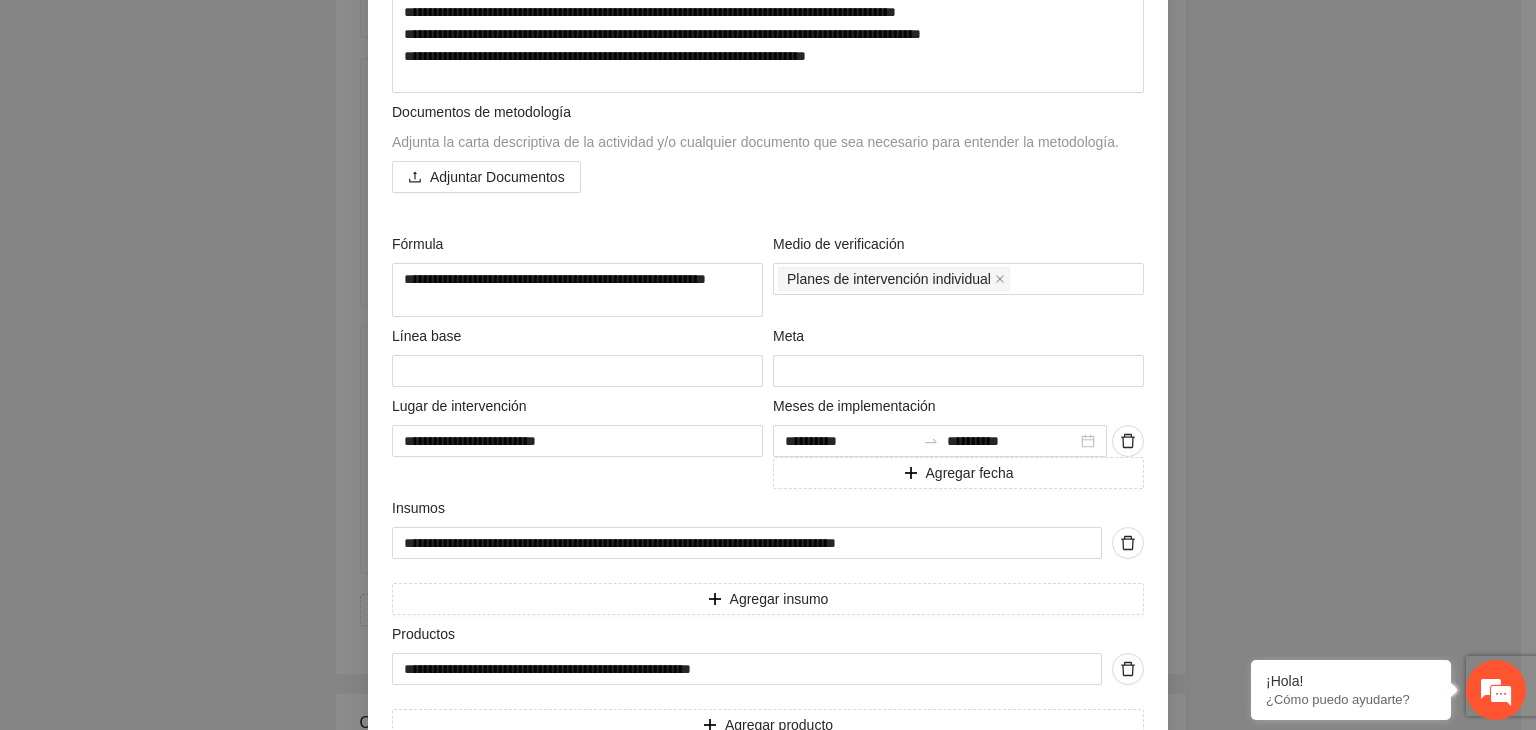 click on "**********" at bounding box center (768, 365) 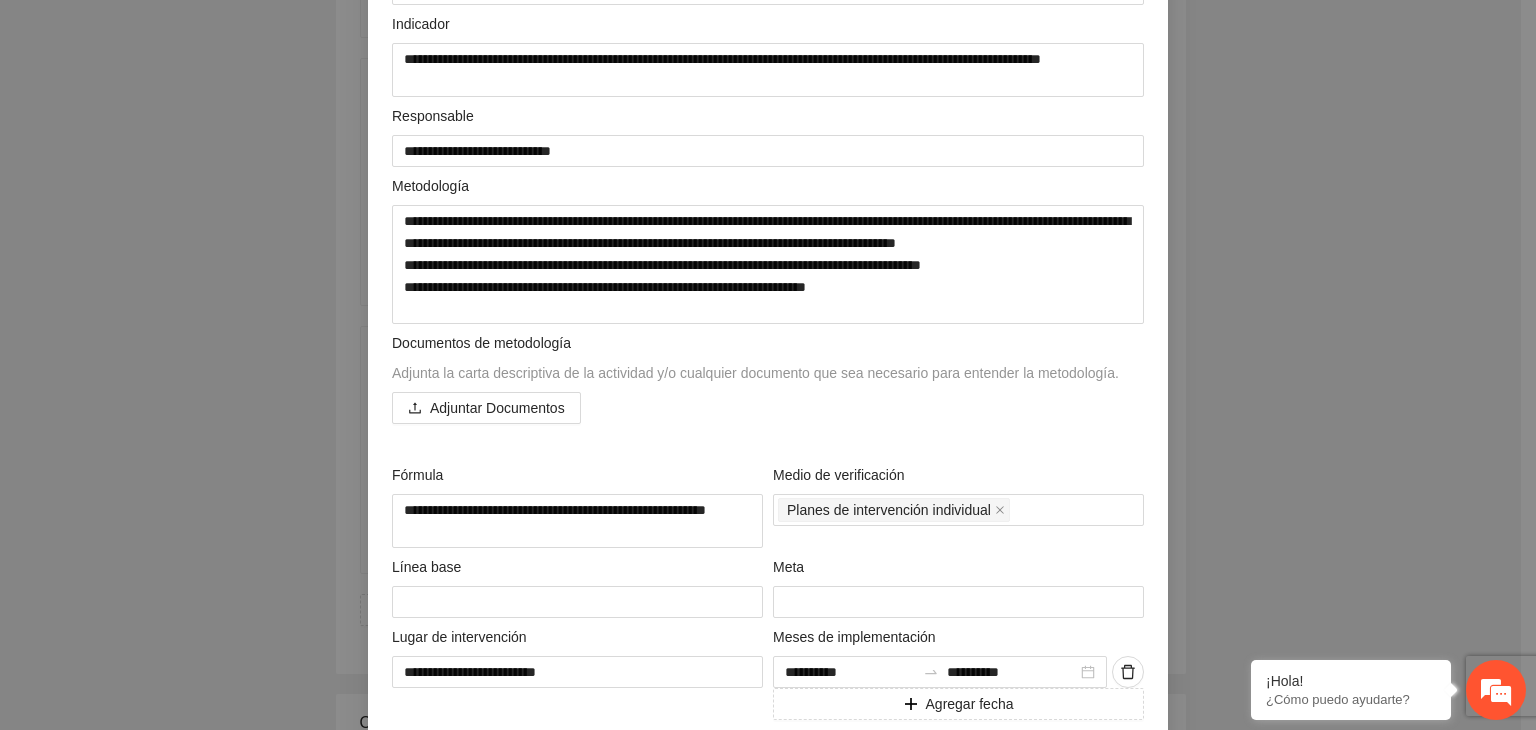 scroll, scrollTop: 219, scrollLeft: 0, axis: vertical 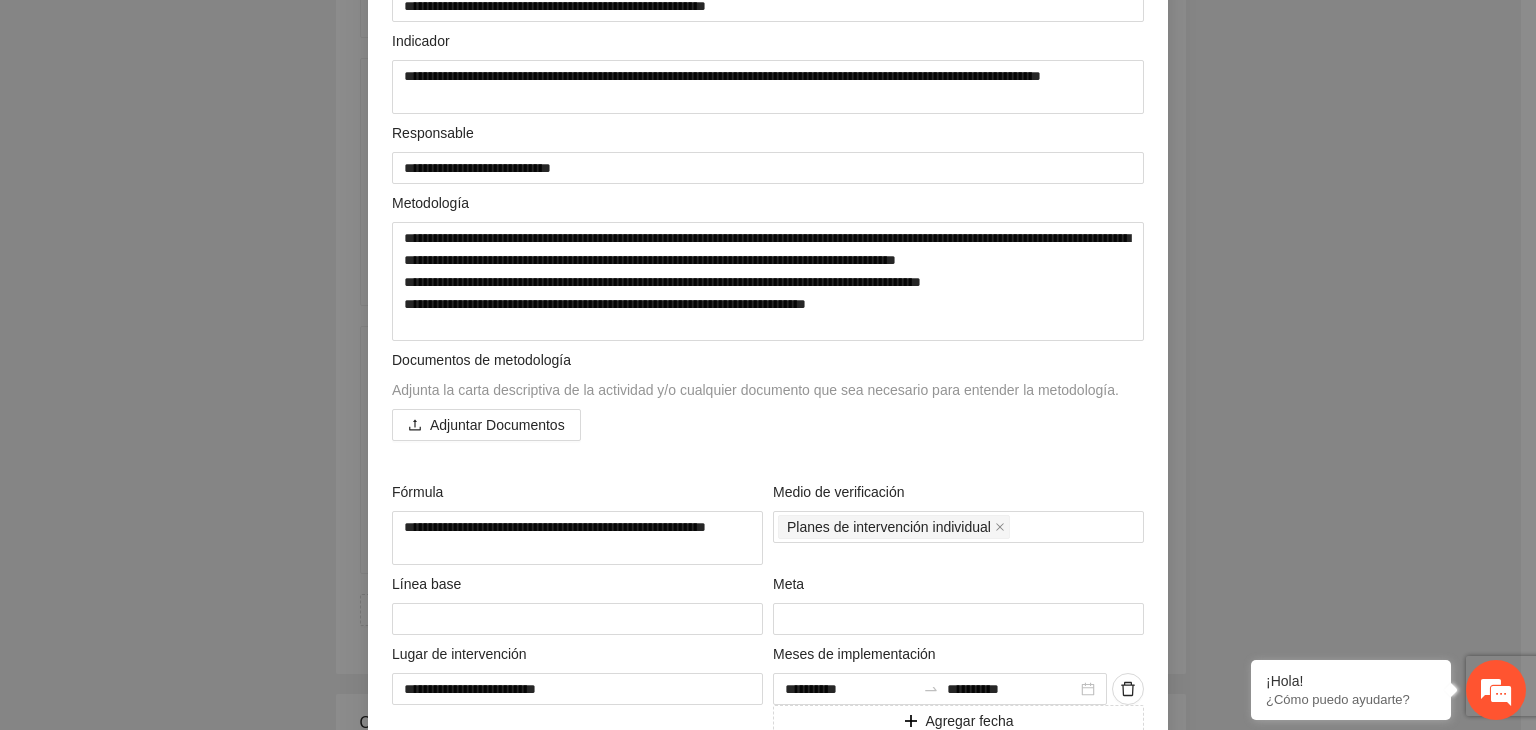 click on "**********" at bounding box center (768, 365) 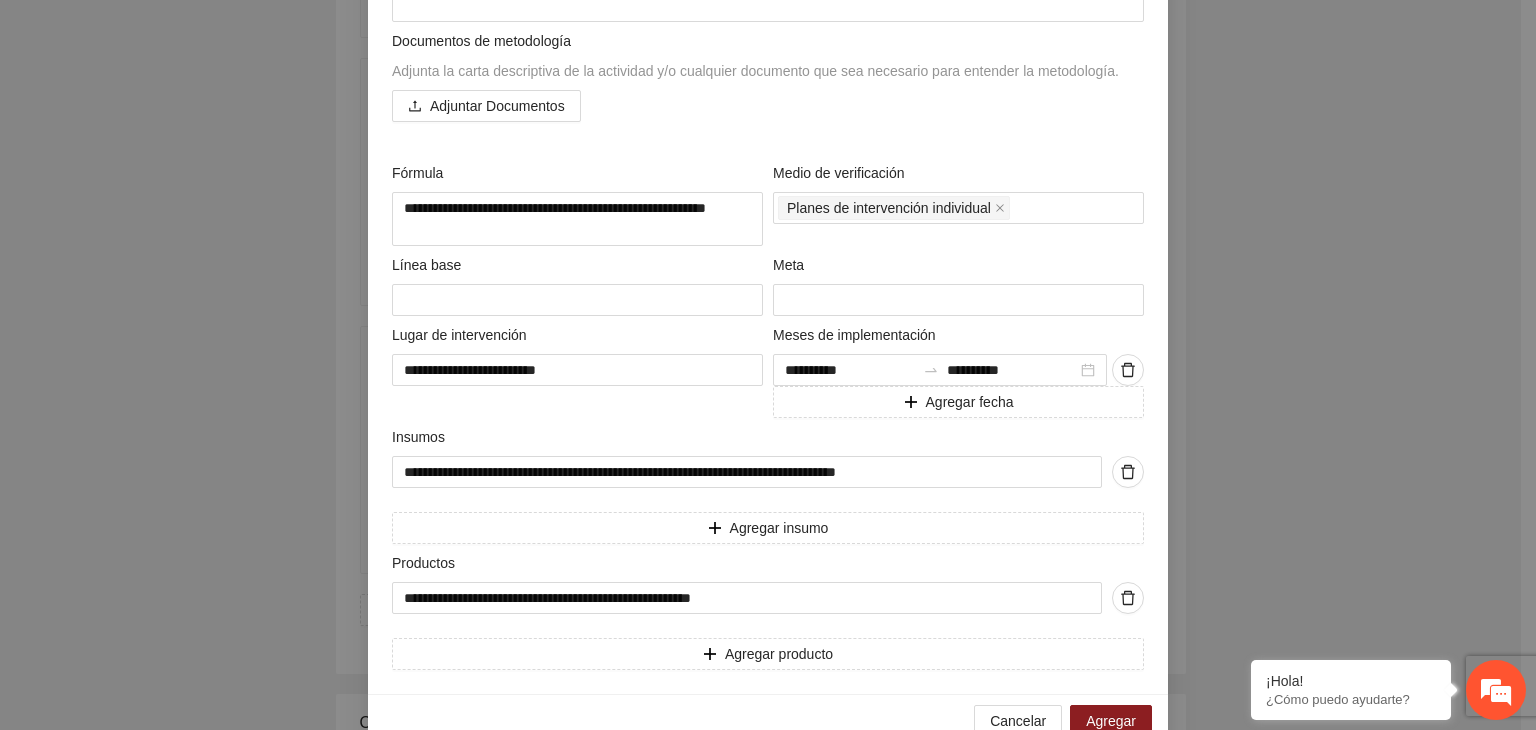scroll, scrollTop: 539, scrollLeft: 0, axis: vertical 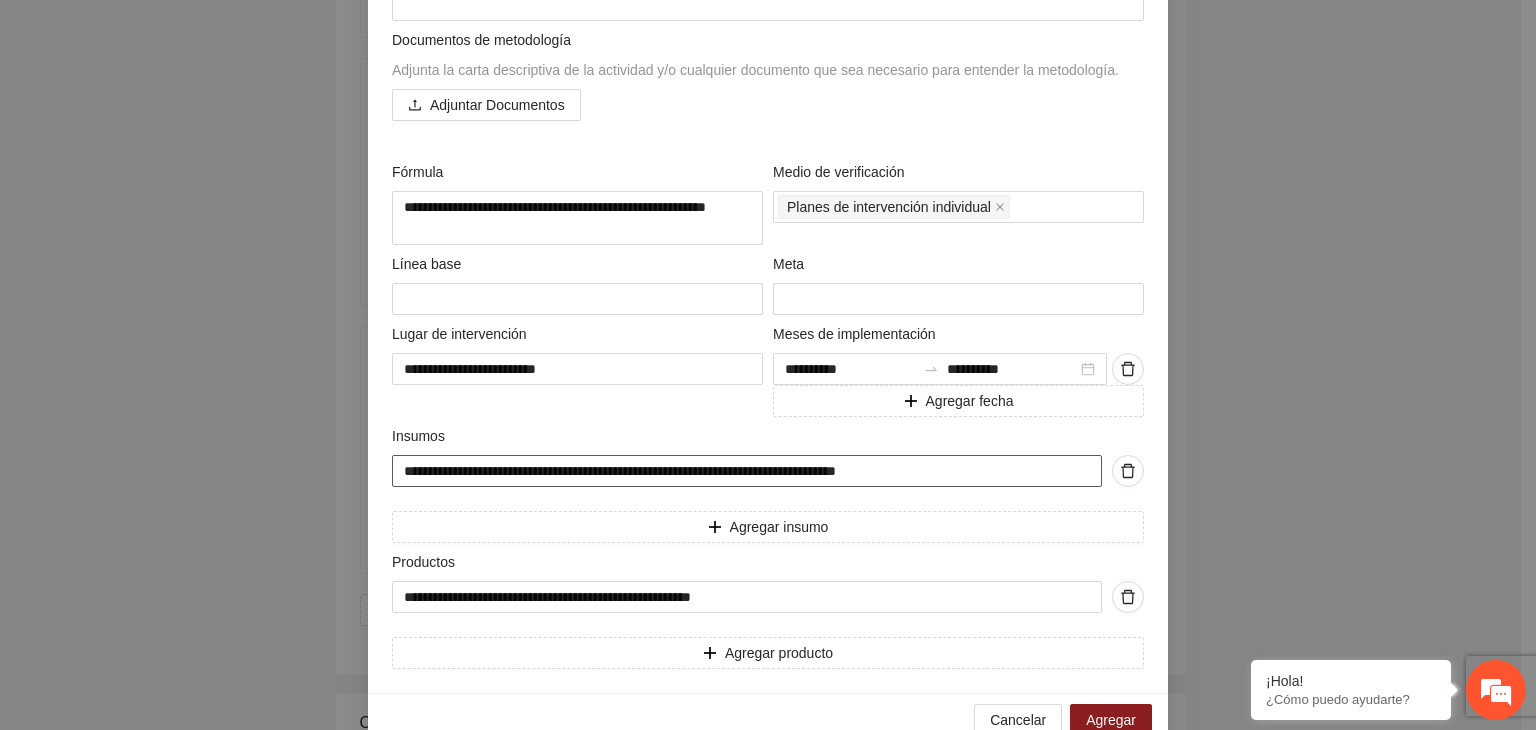 click on "**********" at bounding box center (747, 471) 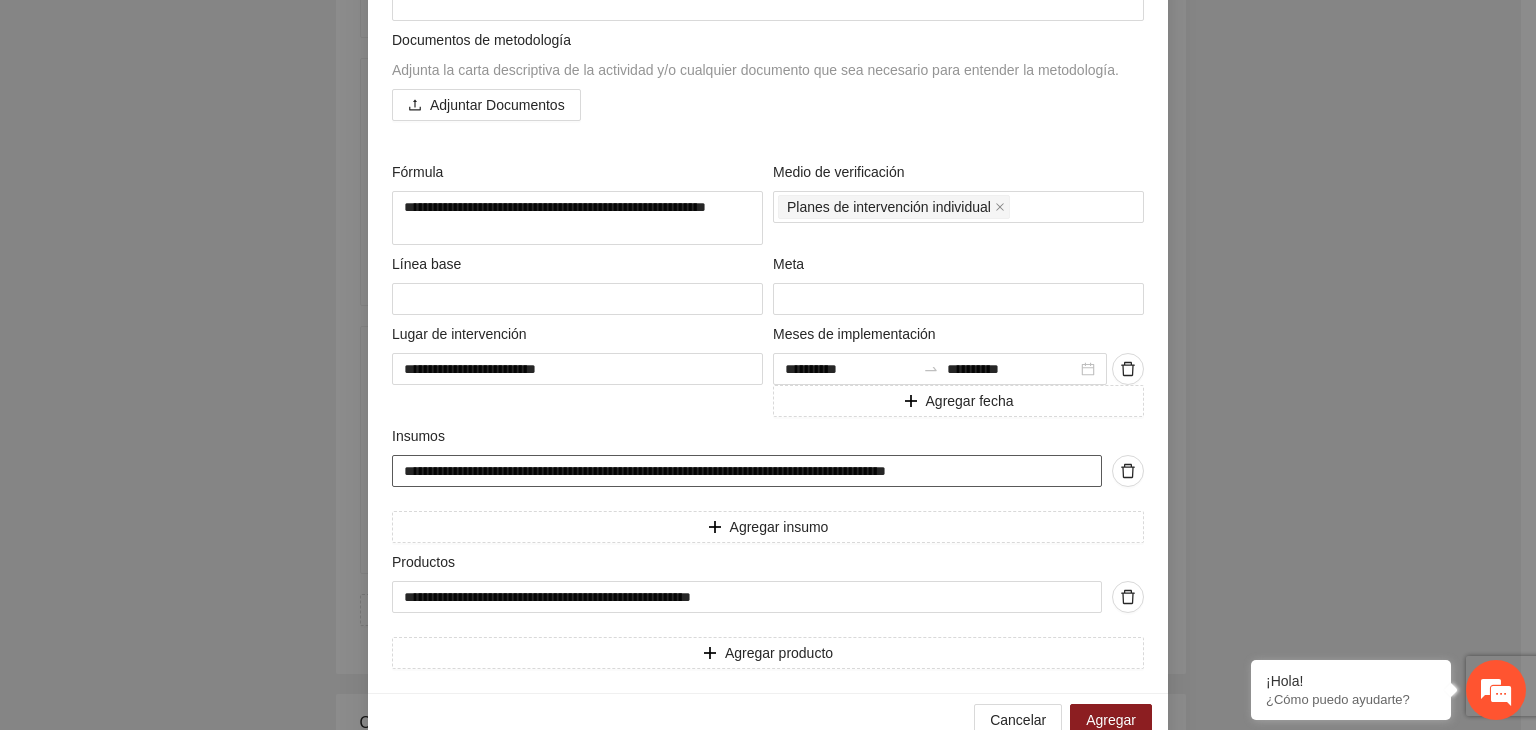 click on "**********" at bounding box center [747, 471] 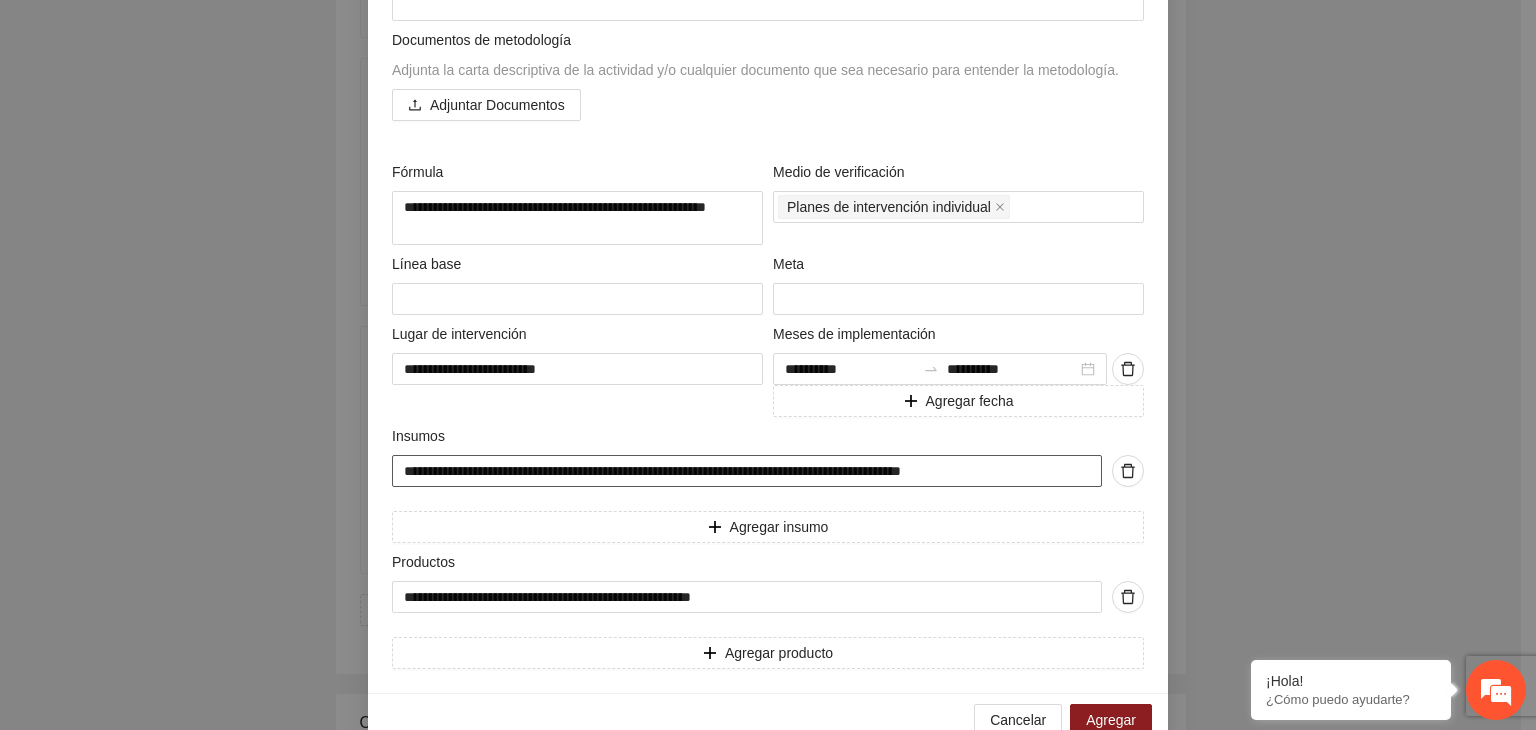 click on "**********" at bounding box center (747, 471) 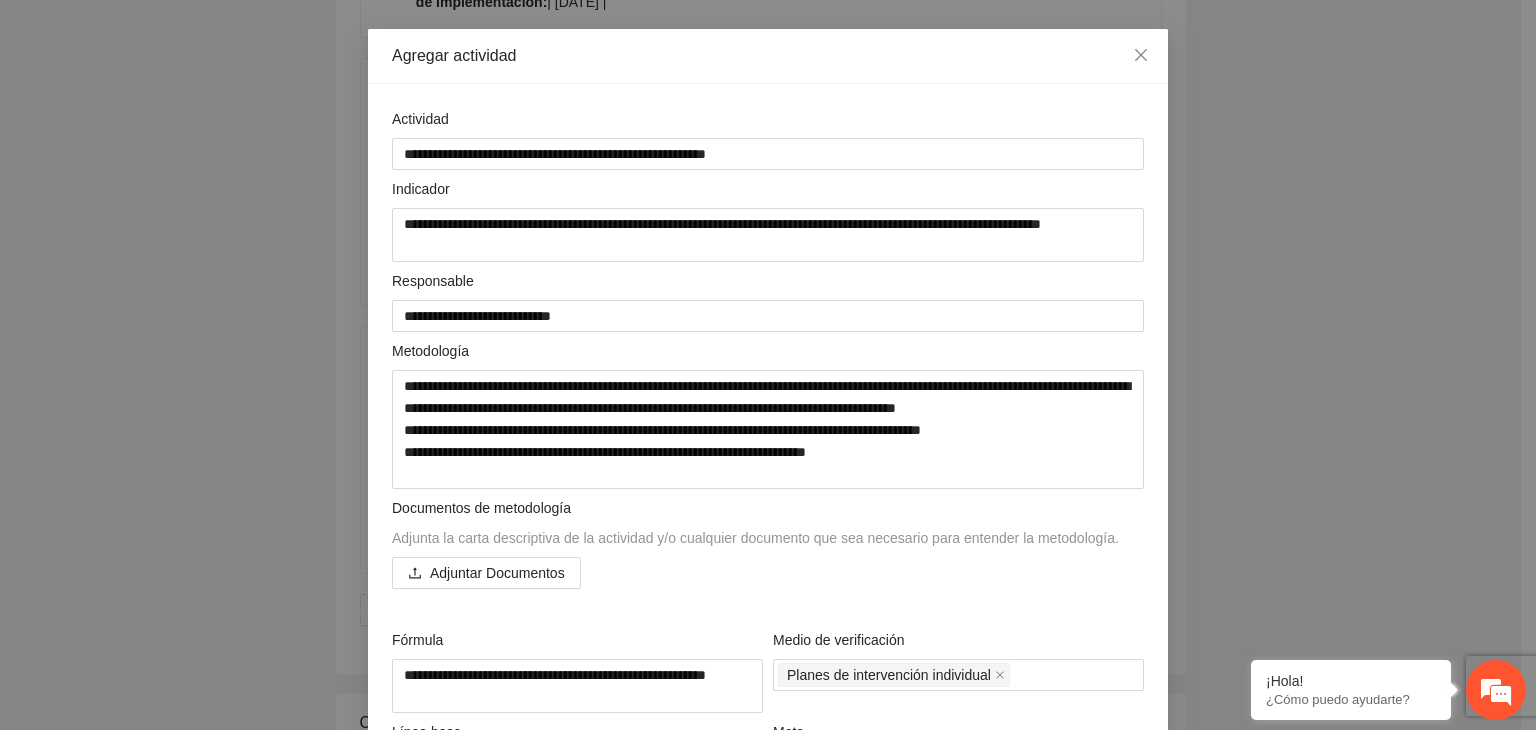 scroll, scrollTop: 67, scrollLeft: 0, axis: vertical 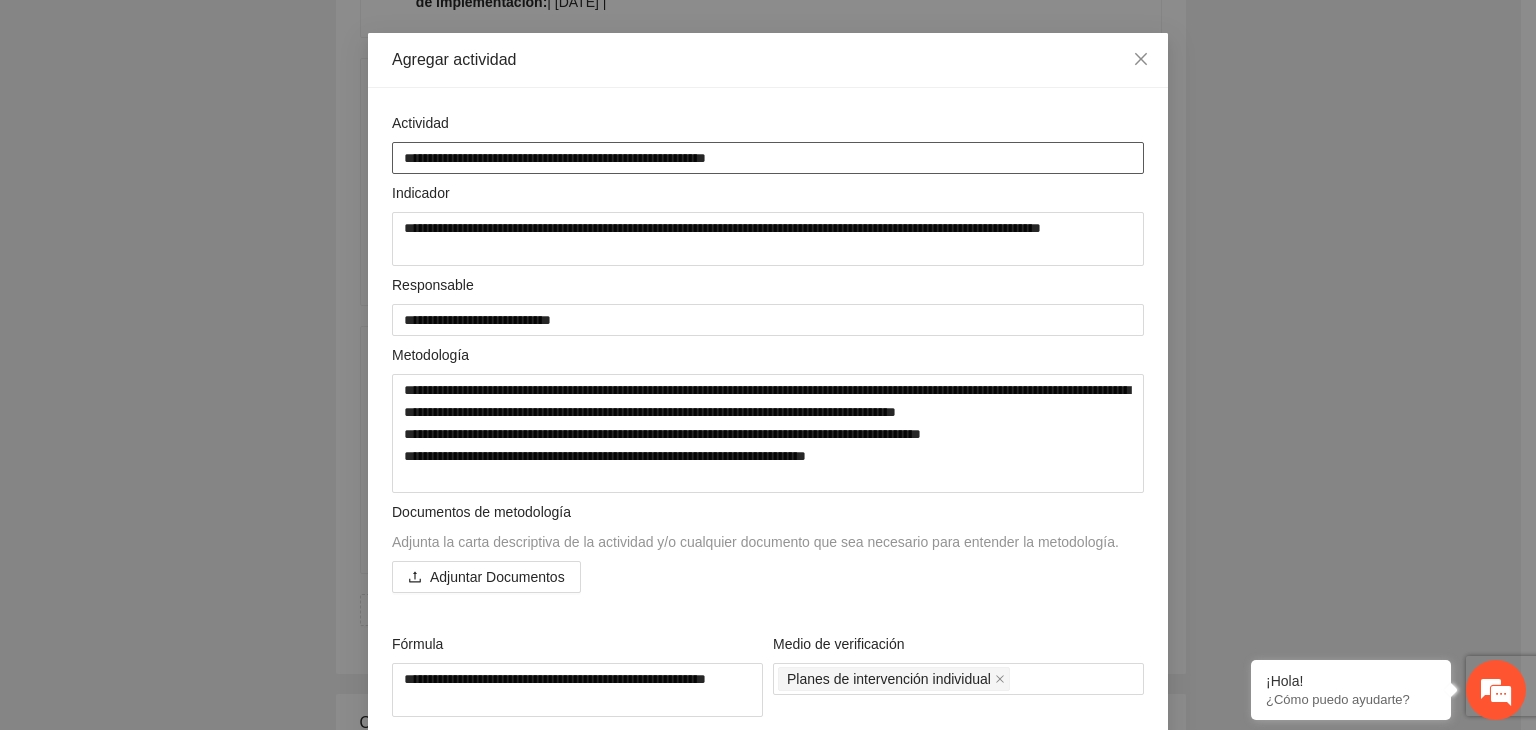 drag, startPoint x: 772, startPoint y: 158, endPoint x: 300, endPoint y: 160, distance: 472.00424 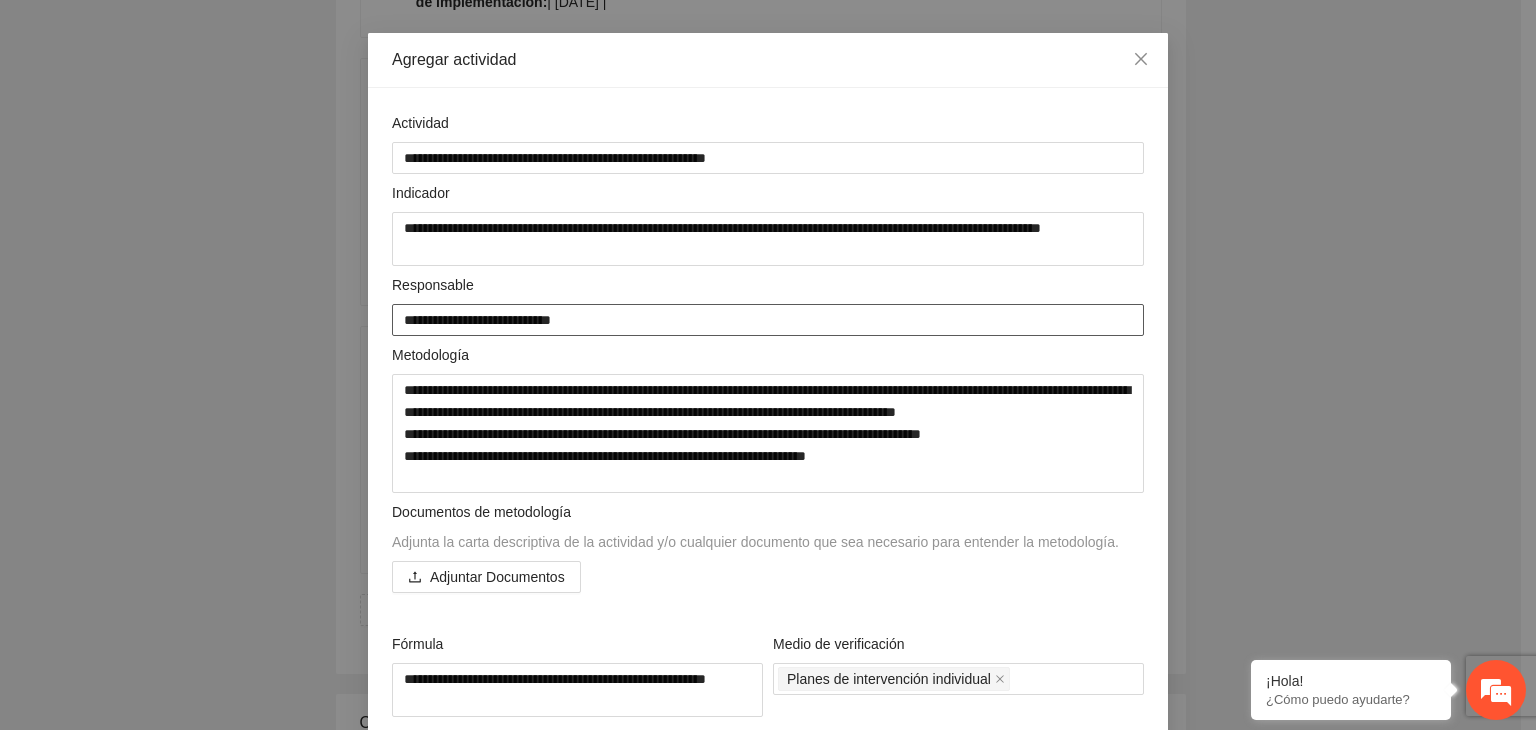 click on "**********" at bounding box center [768, 320] 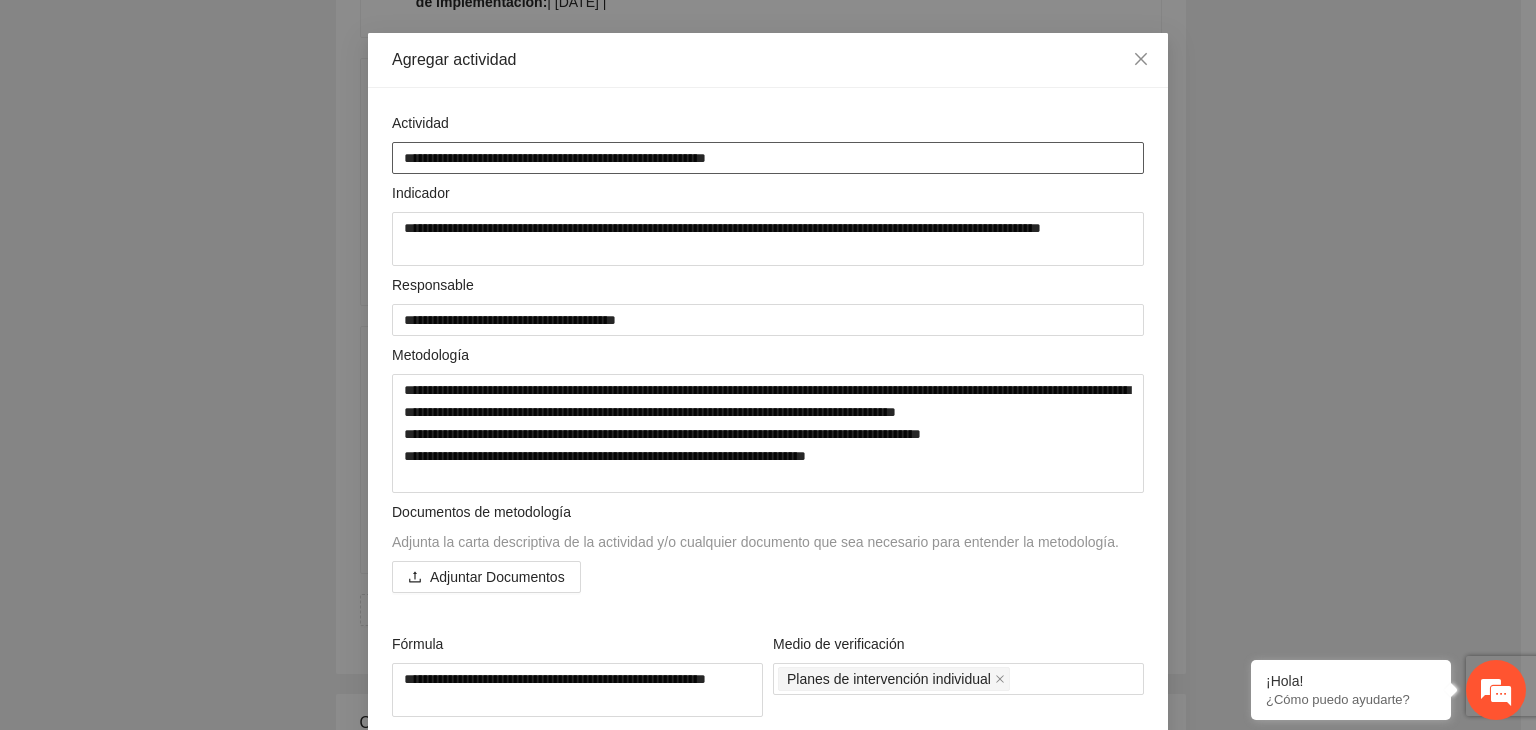 click on "**********" at bounding box center (768, 158) 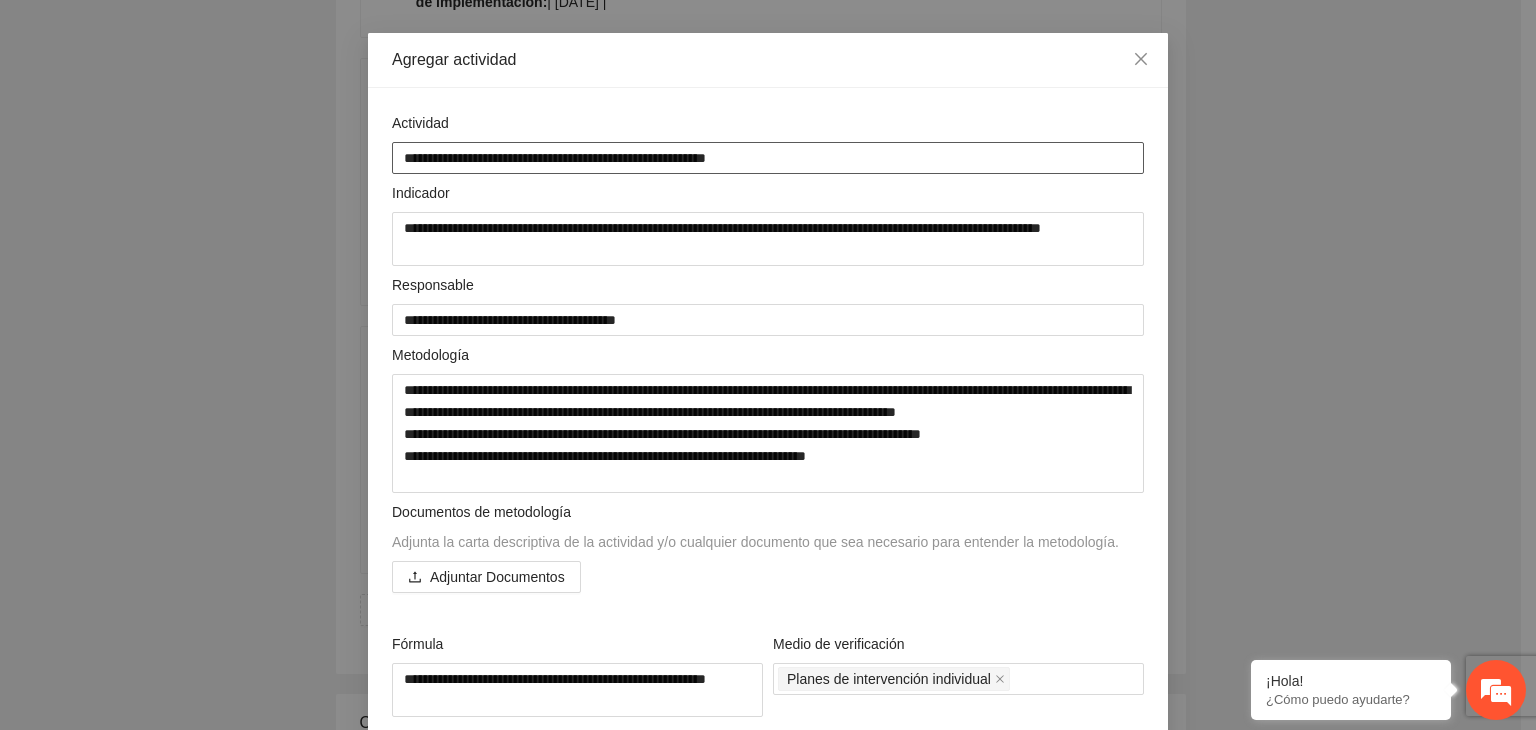 drag, startPoint x: 775, startPoint y: 157, endPoint x: 300, endPoint y: 126, distance: 476.0105 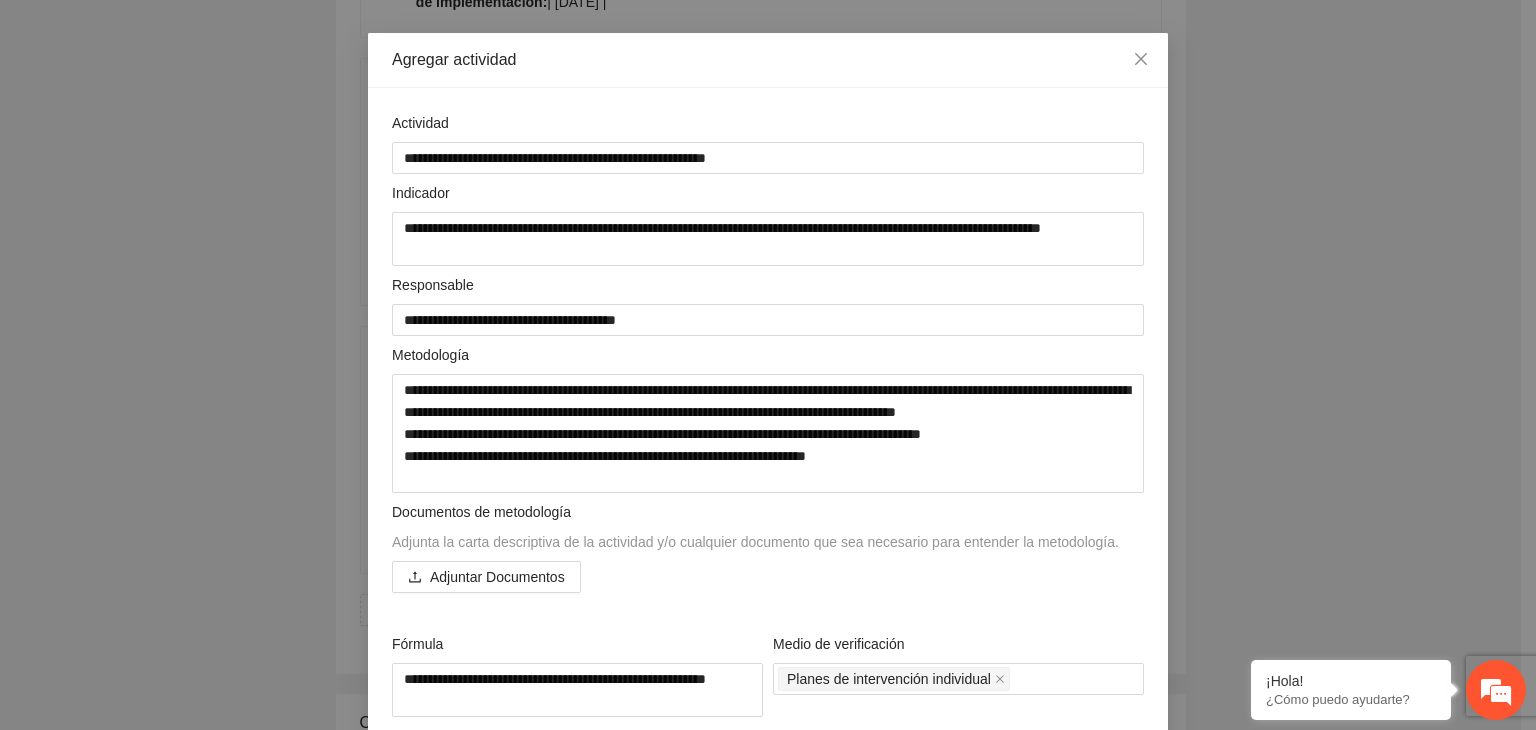 scroll, scrollTop: 579, scrollLeft: 0, axis: vertical 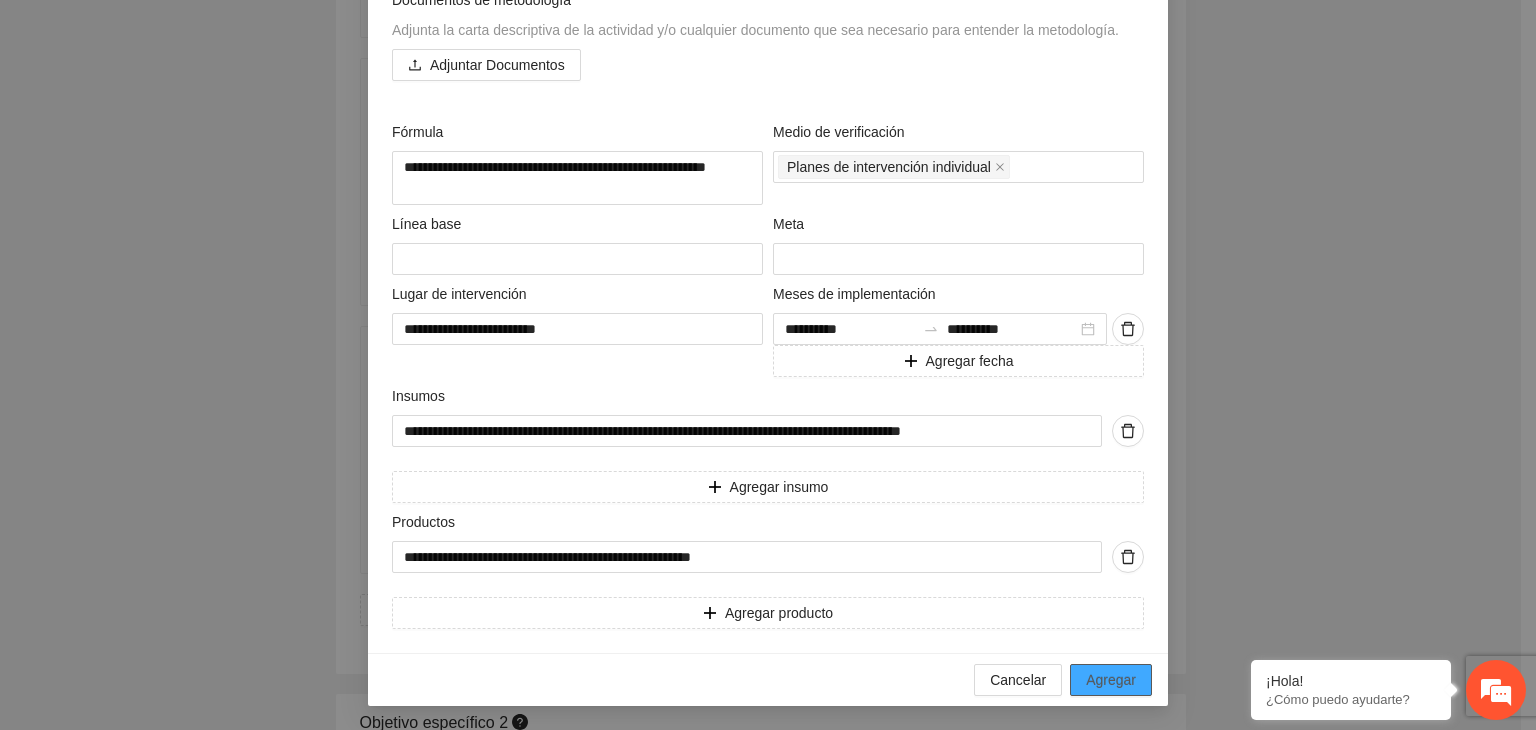 click on "Agregar" at bounding box center (1111, 680) 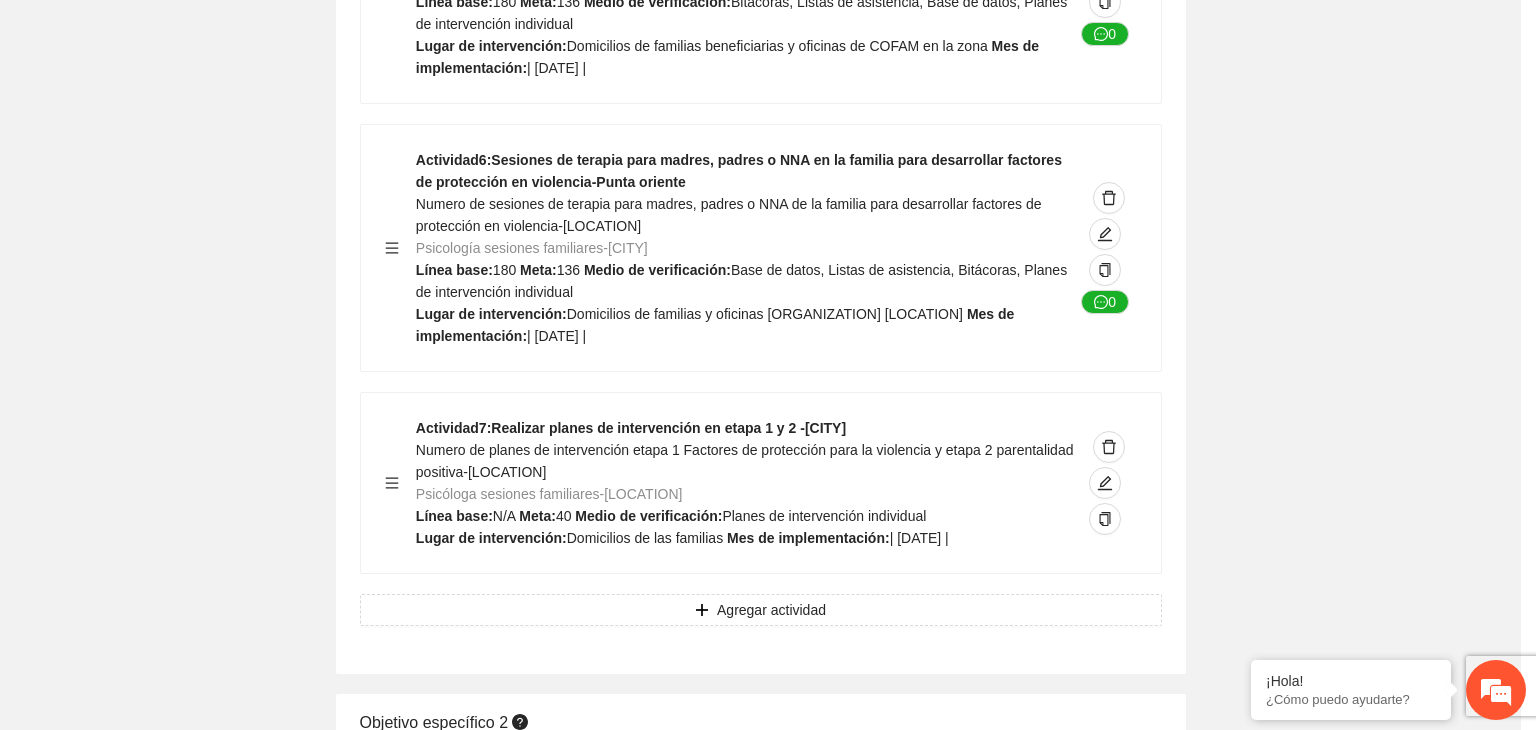 scroll, scrollTop: 204, scrollLeft: 0, axis: vertical 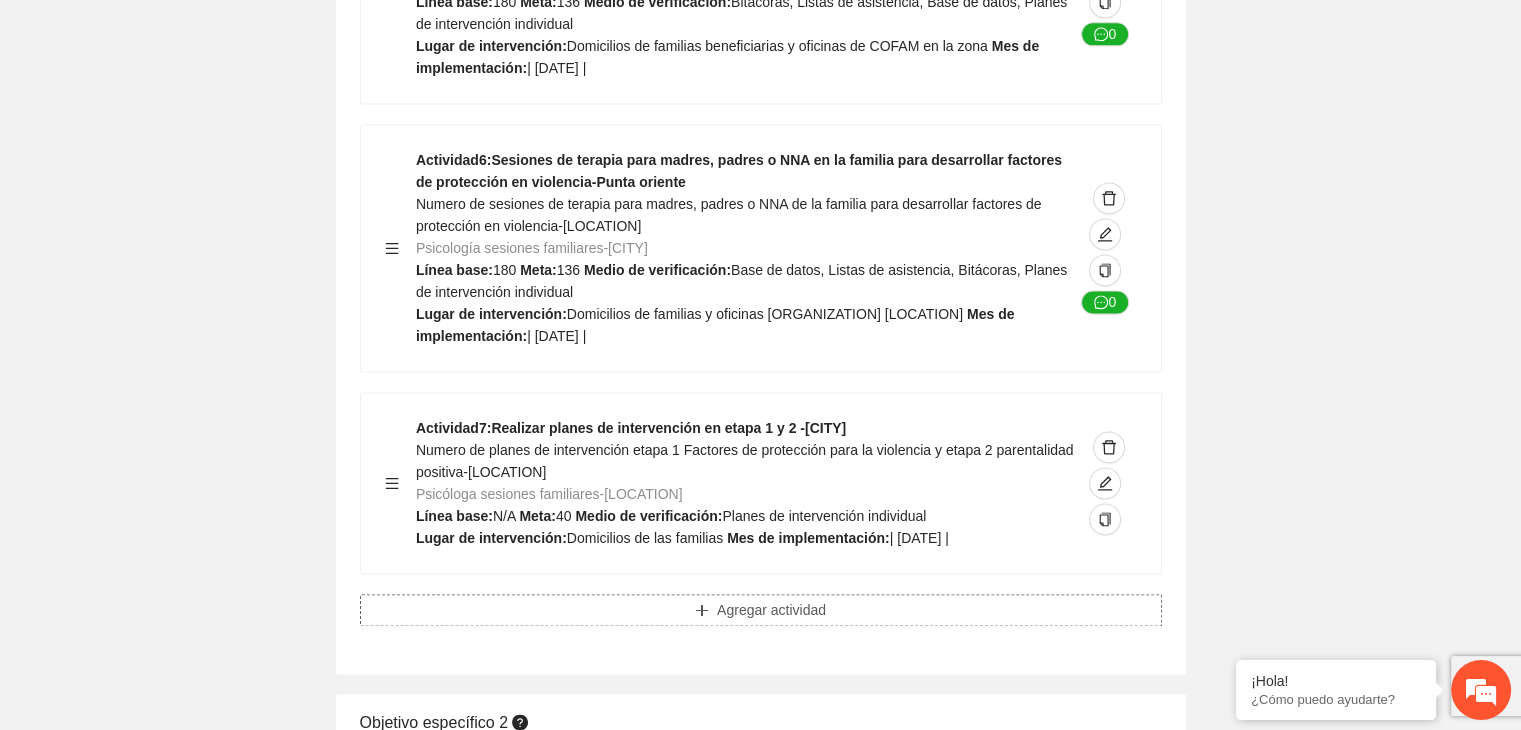 click on "Agregar actividad" at bounding box center (761, 610) 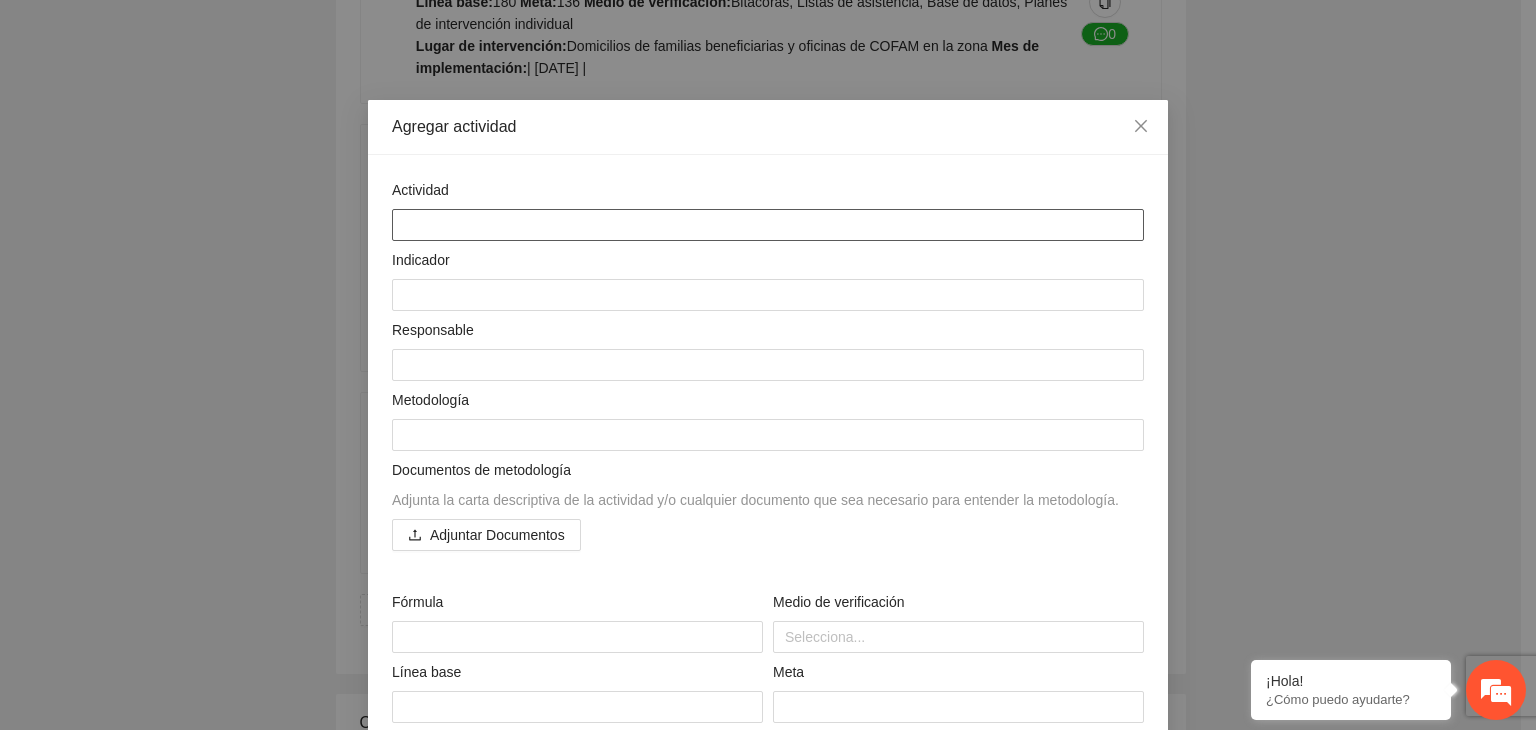 click at bounding box center [768, 225] 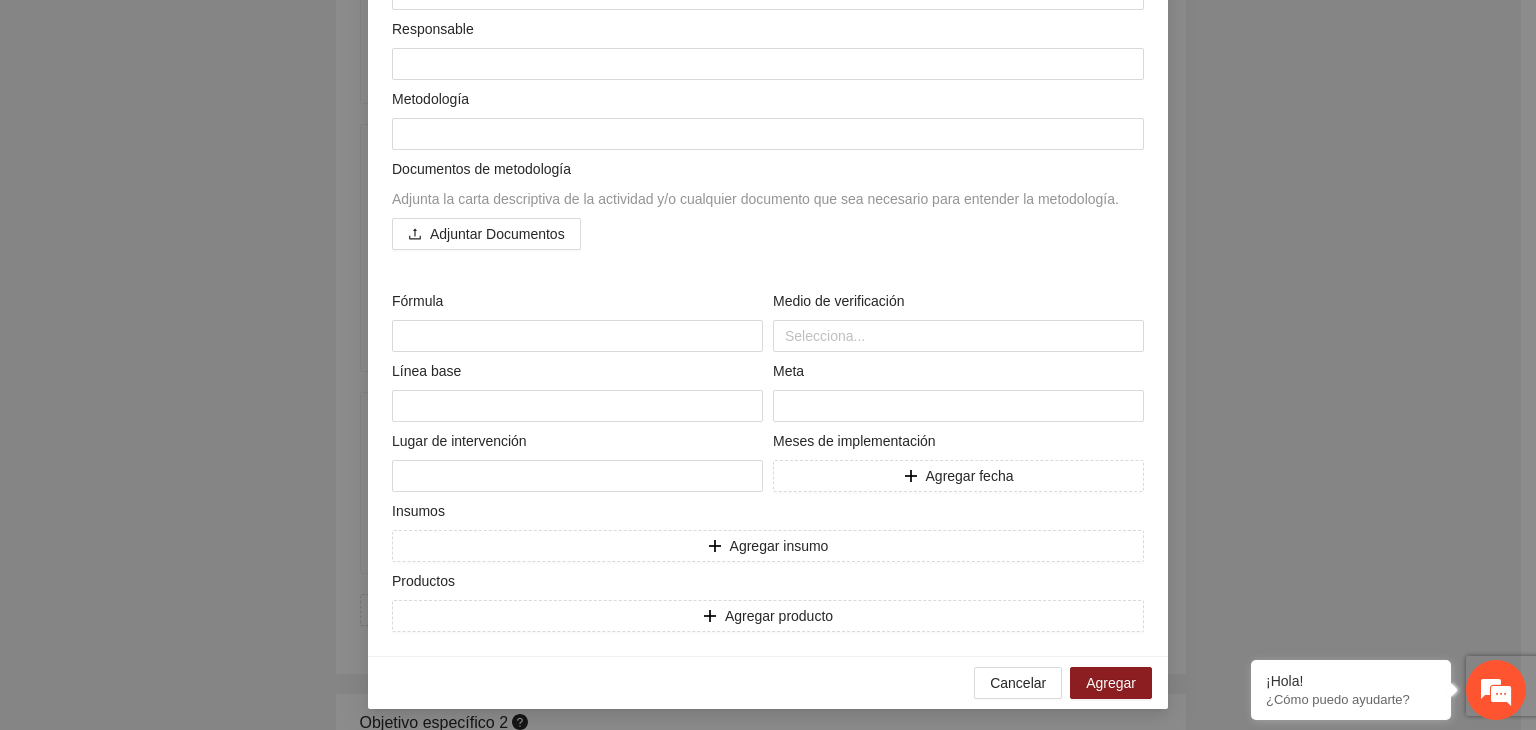 scroll, scrollTop: 304, scrollLeft: 0, axis: vertical 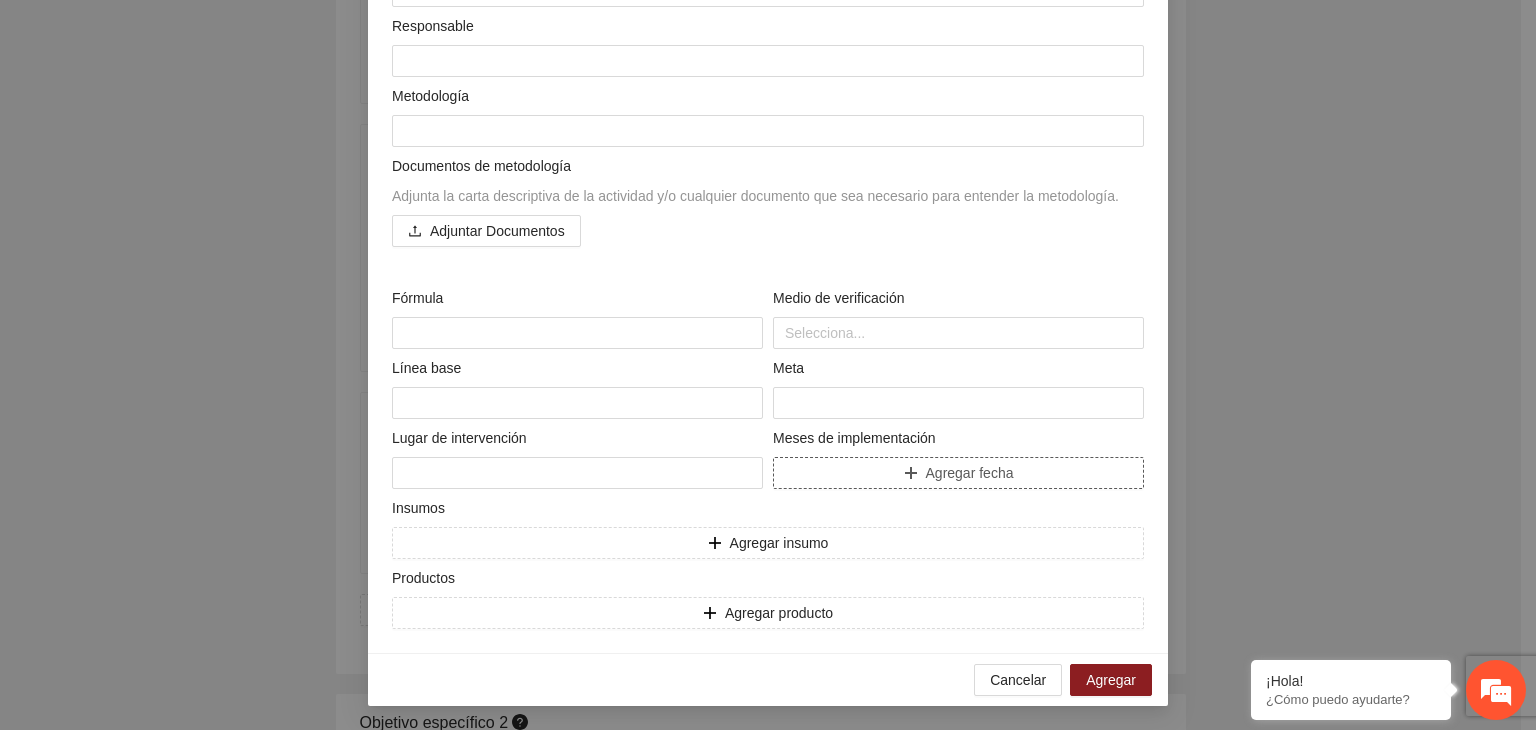 click on "Agregar fecha" at bounding box center (958, 473) 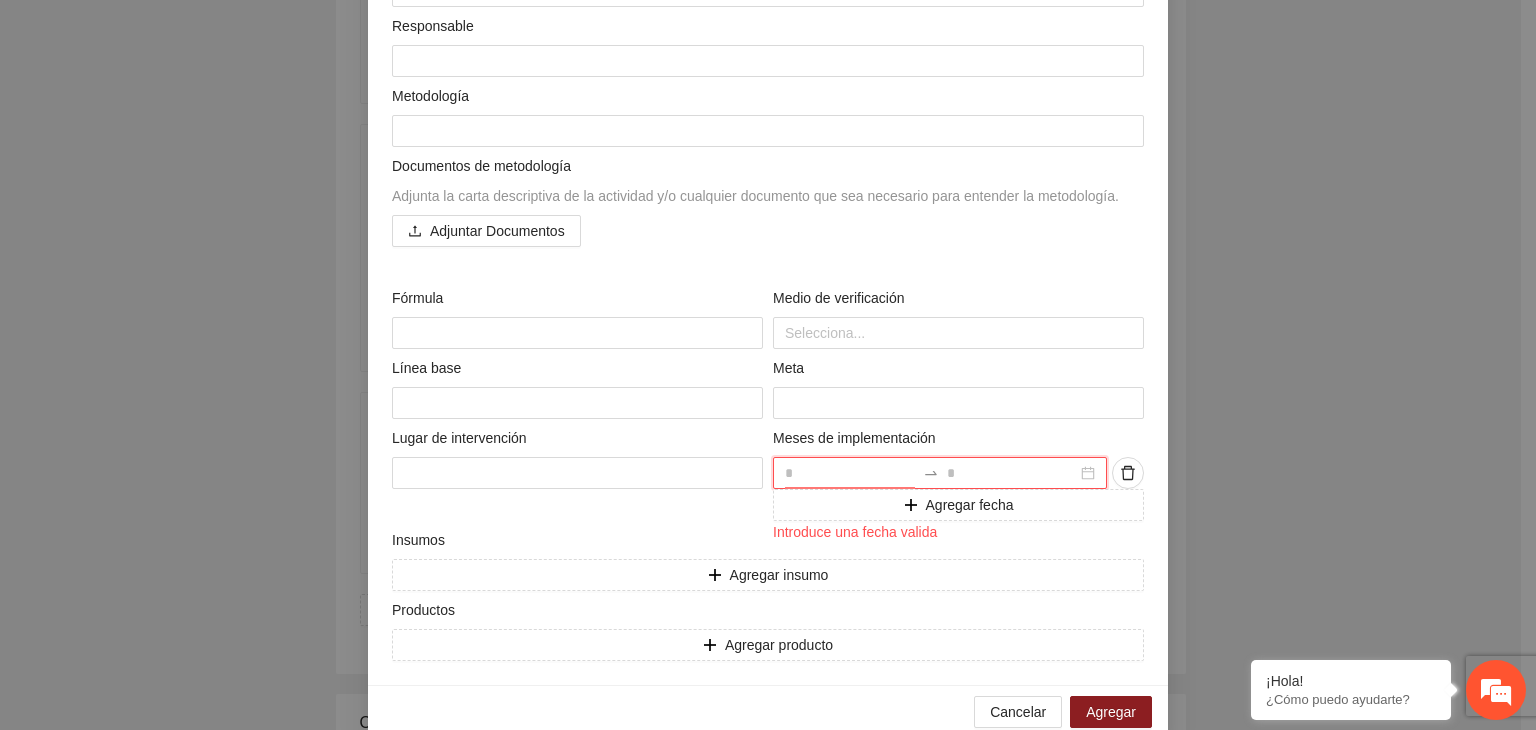 click at bounding box center (850, 473) 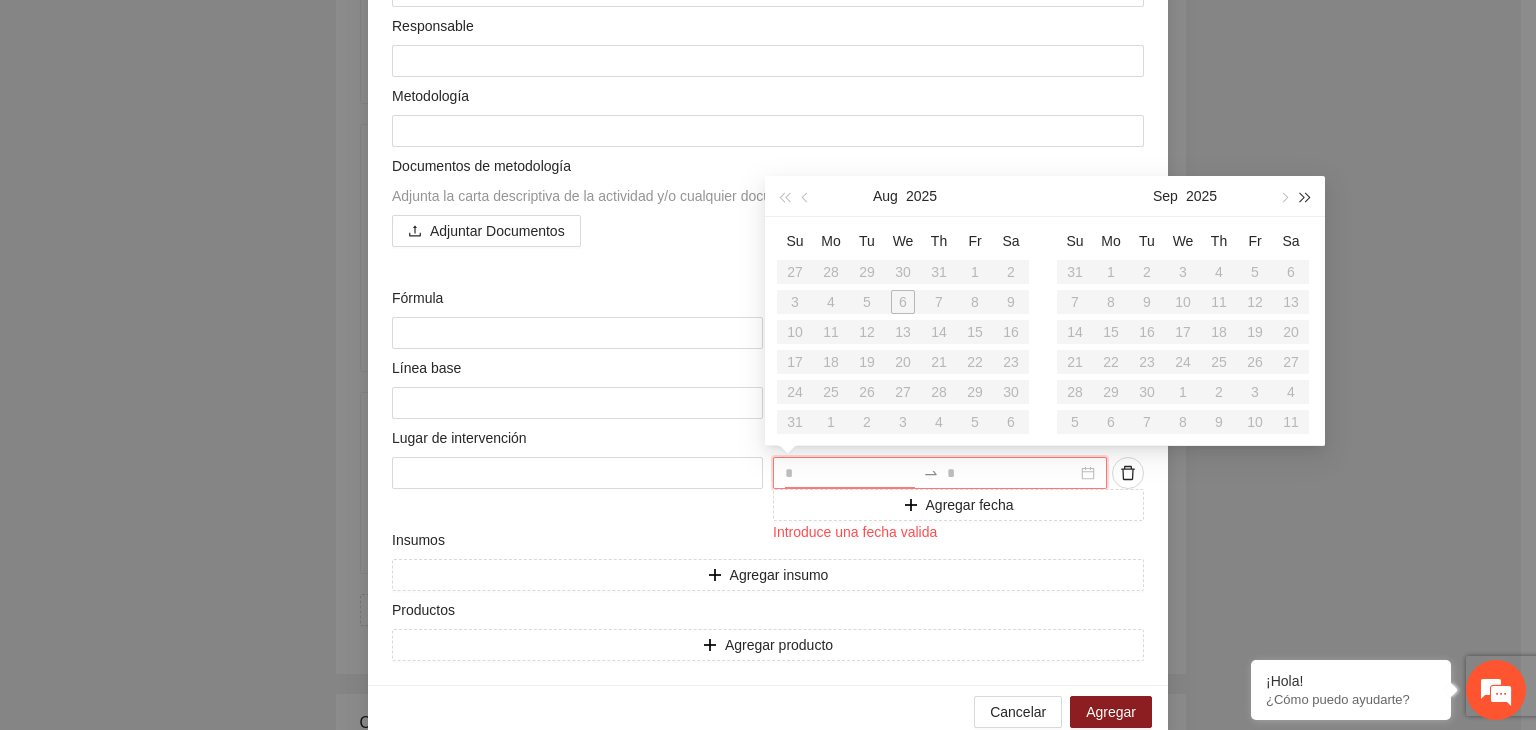 click at bounding box center (1306, 198) 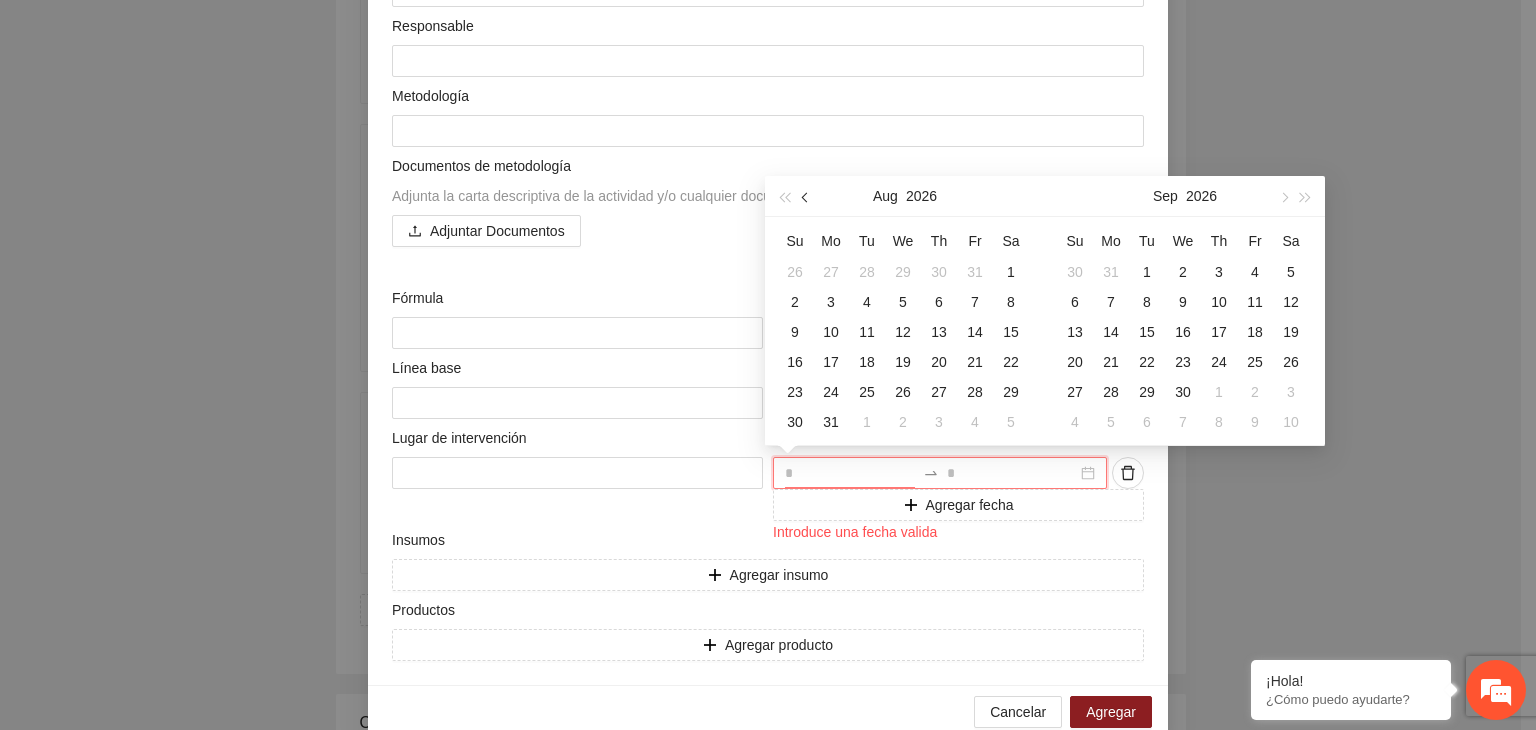 click at bounding box center (807, 198) 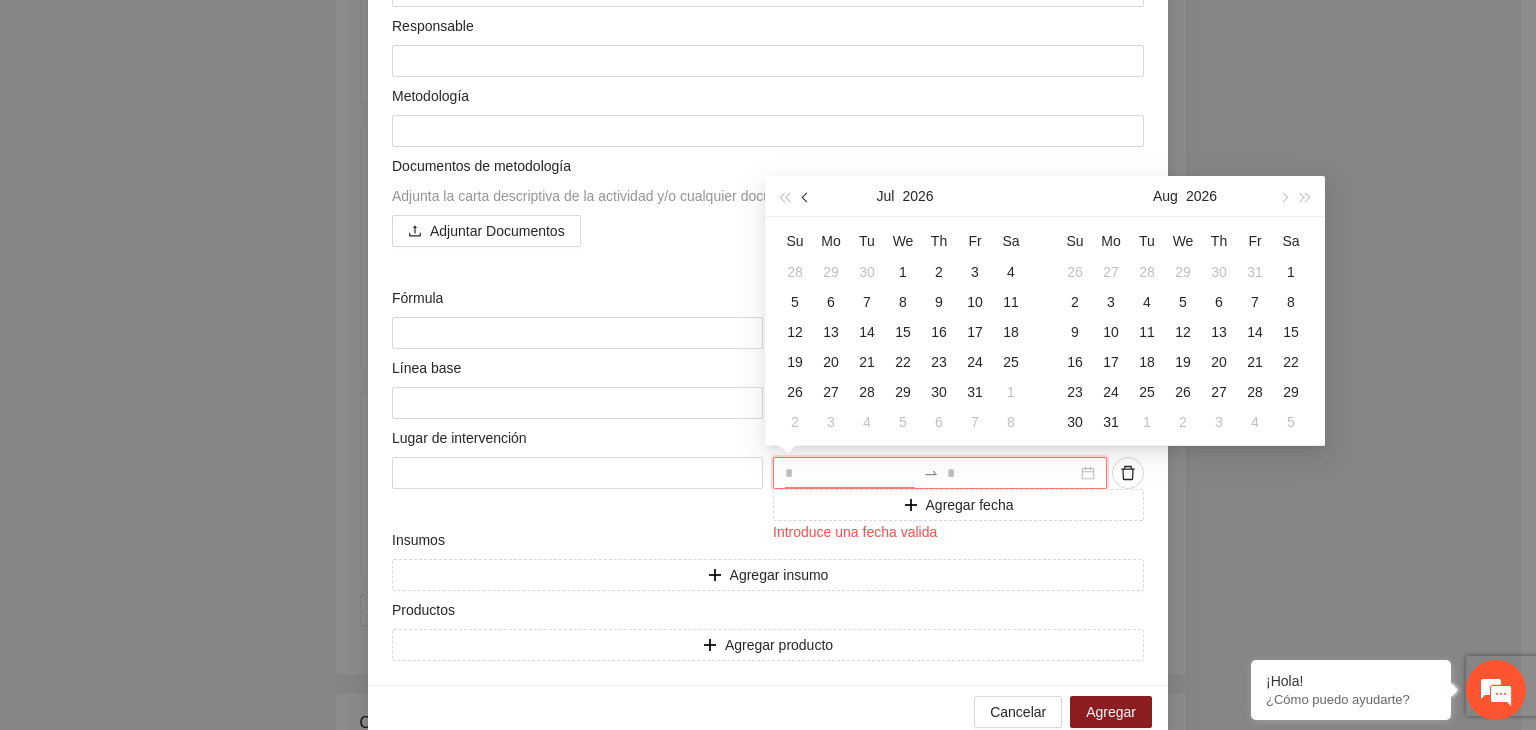 click at bounding box center [807, 198] 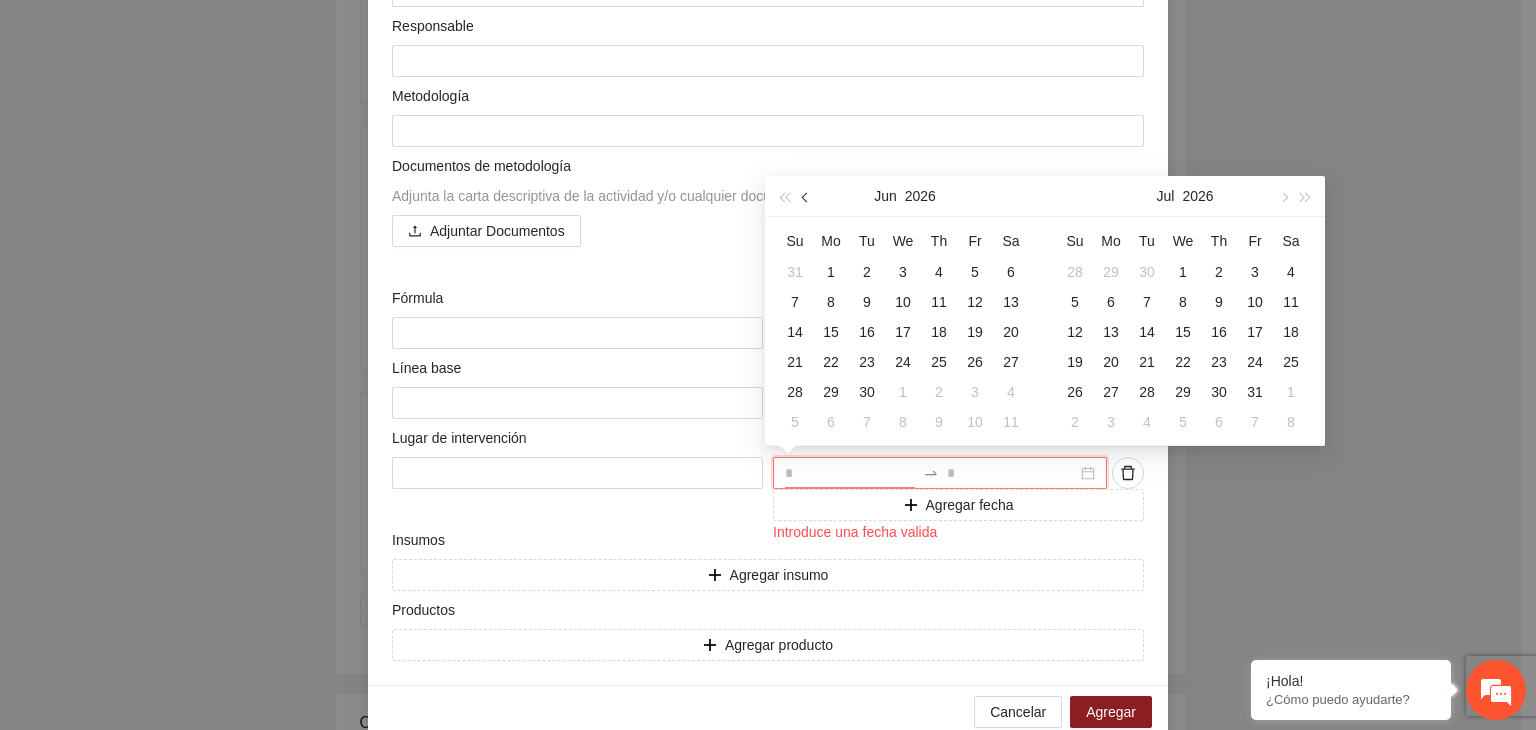 click at bounding box center (807, 198) 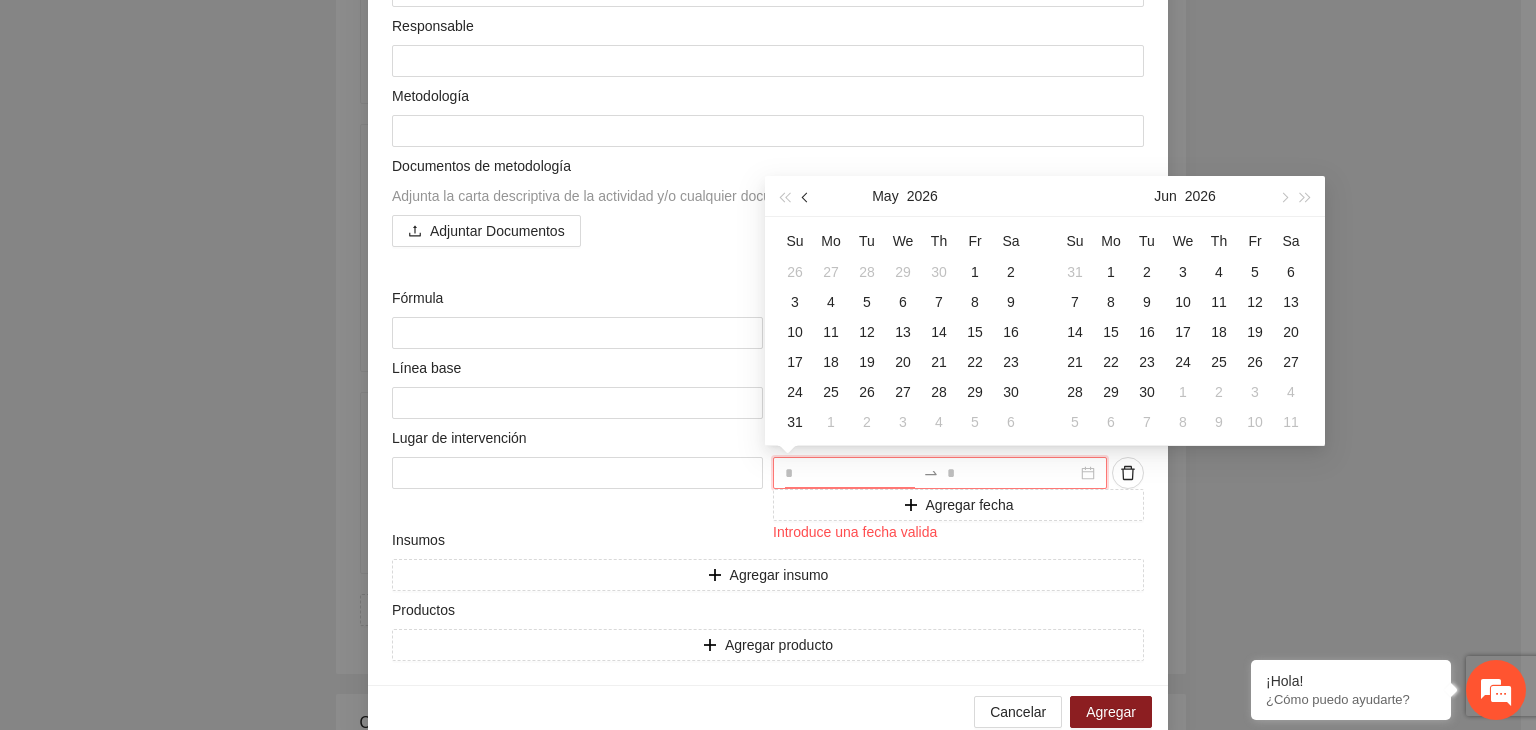 click at bounding box center (807, 198) 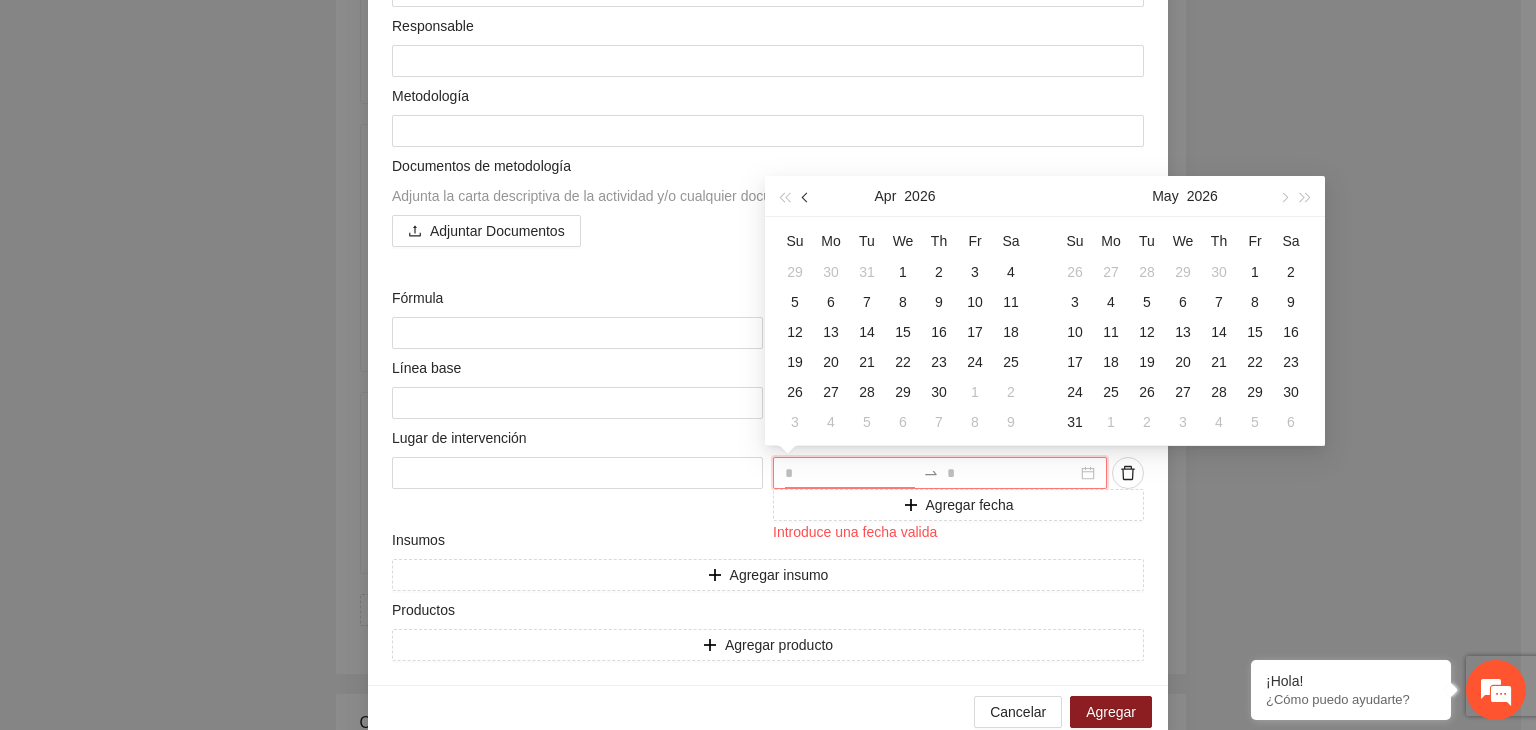 click at bounding box center [807, 198] 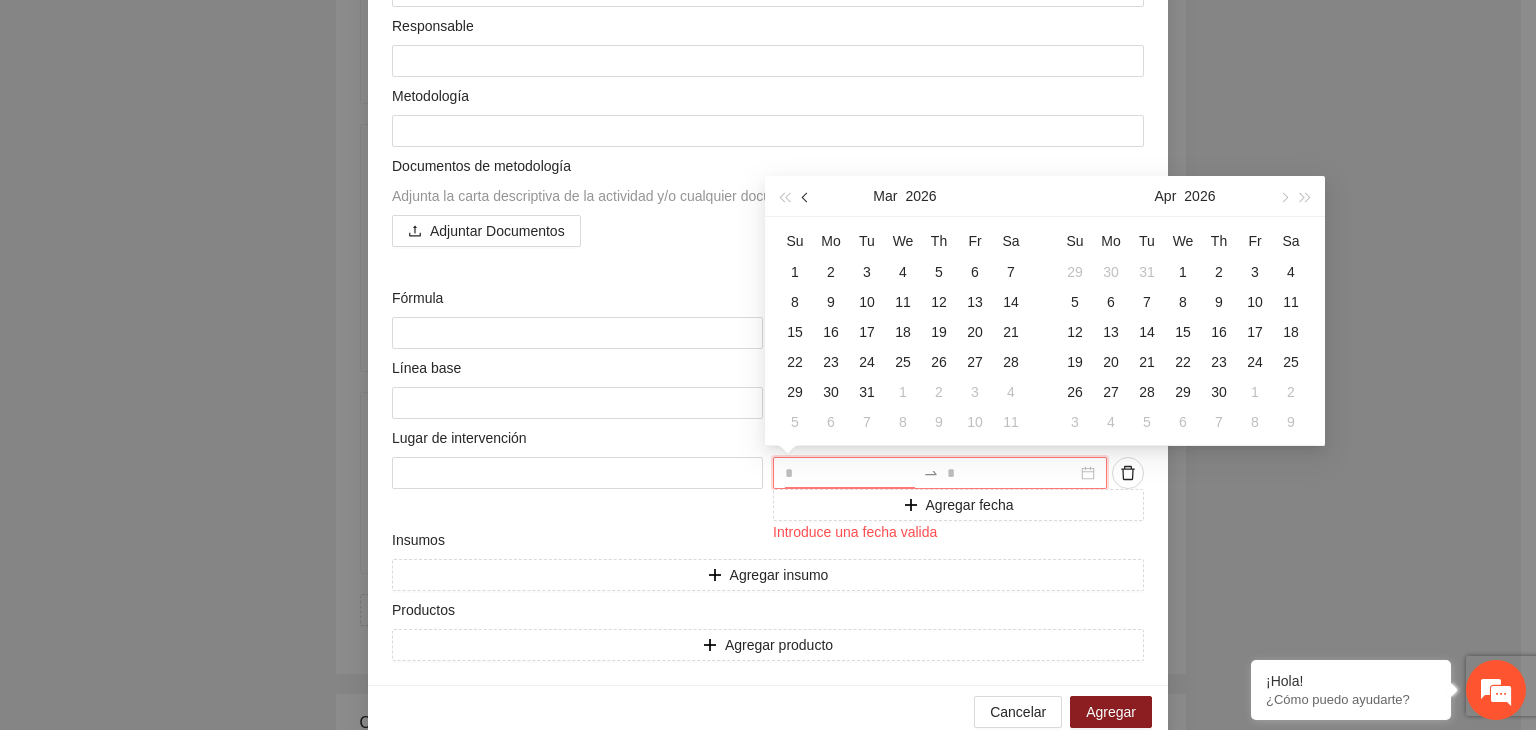click at bounding box center (807, 198) 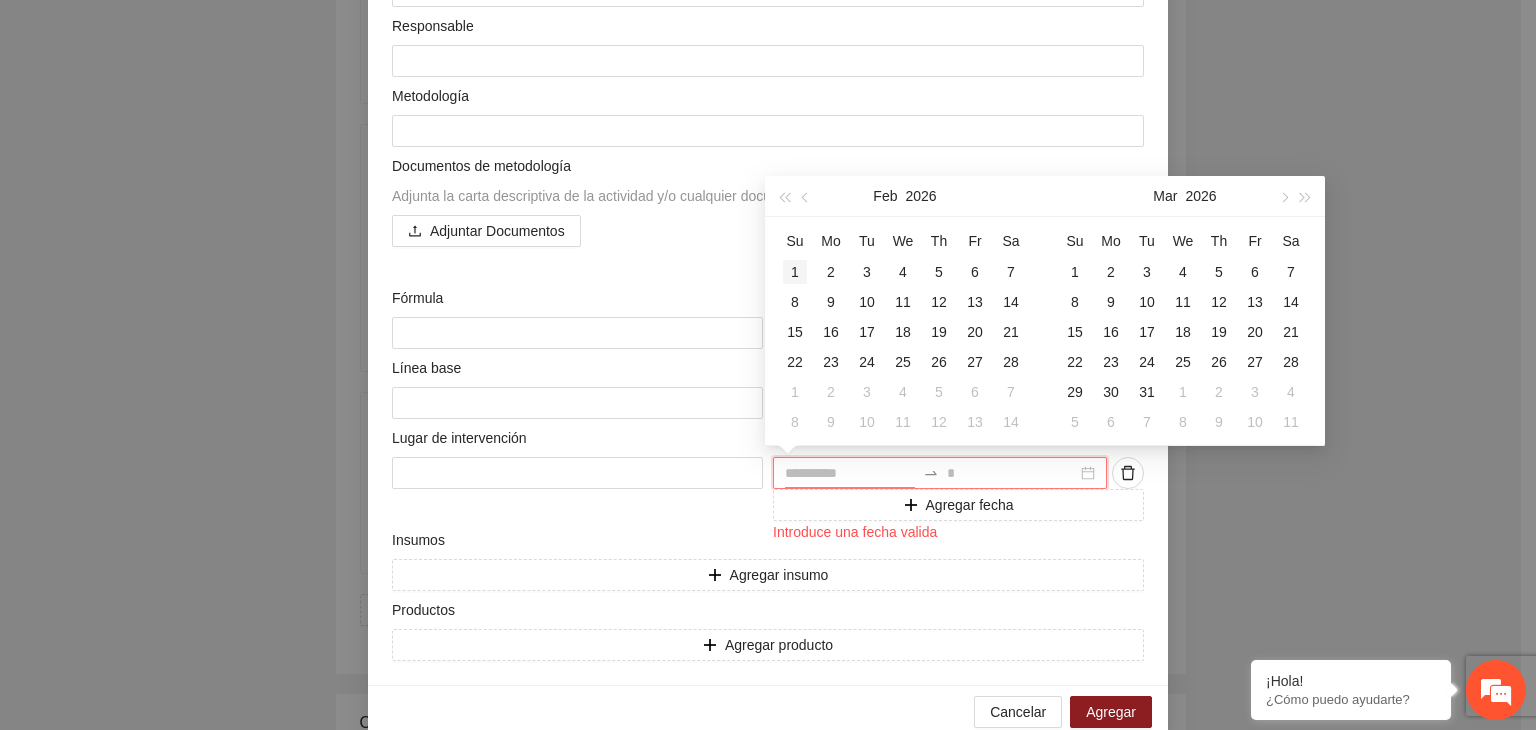 click on "1" at bounding box center [795, 272] 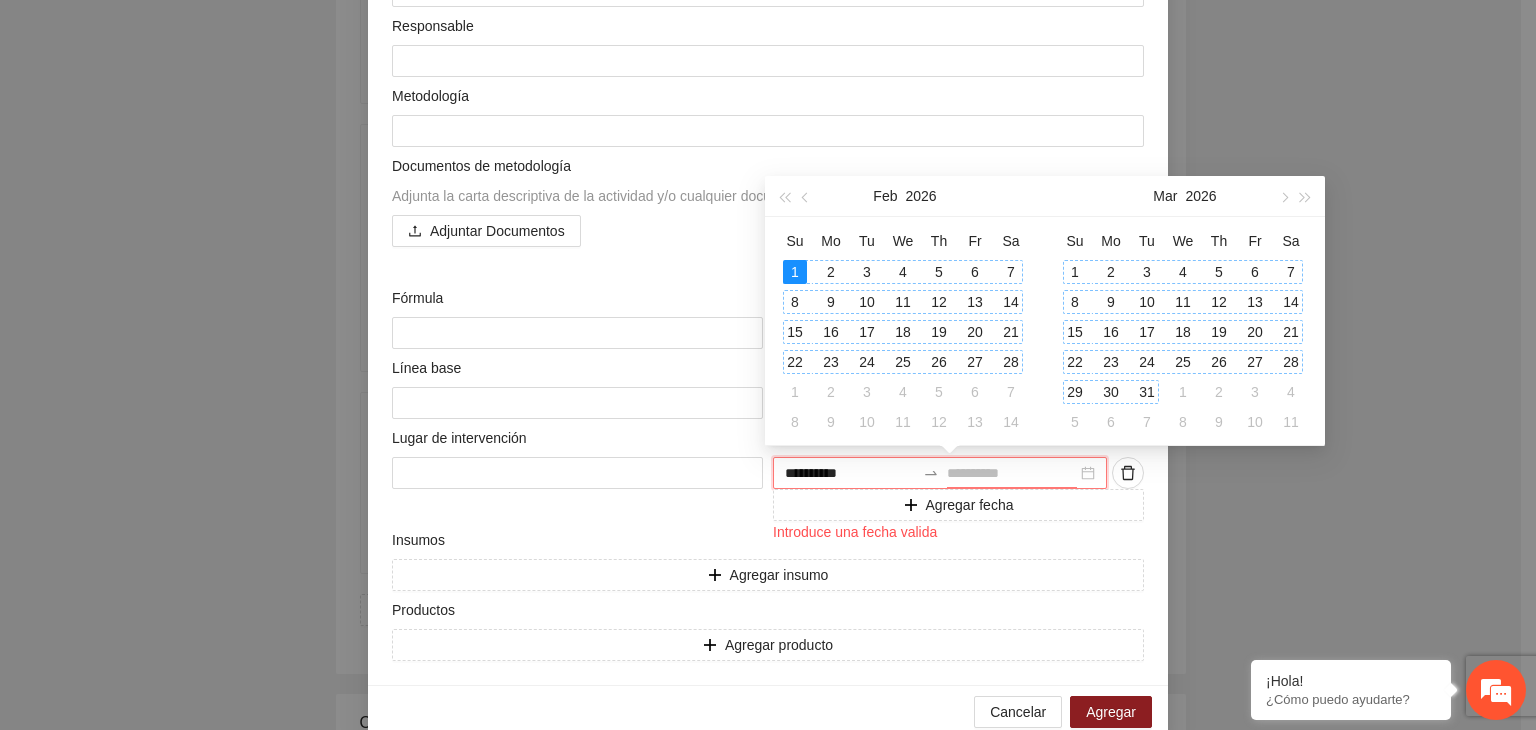 click on "31" at bounding box center [1147, 392] 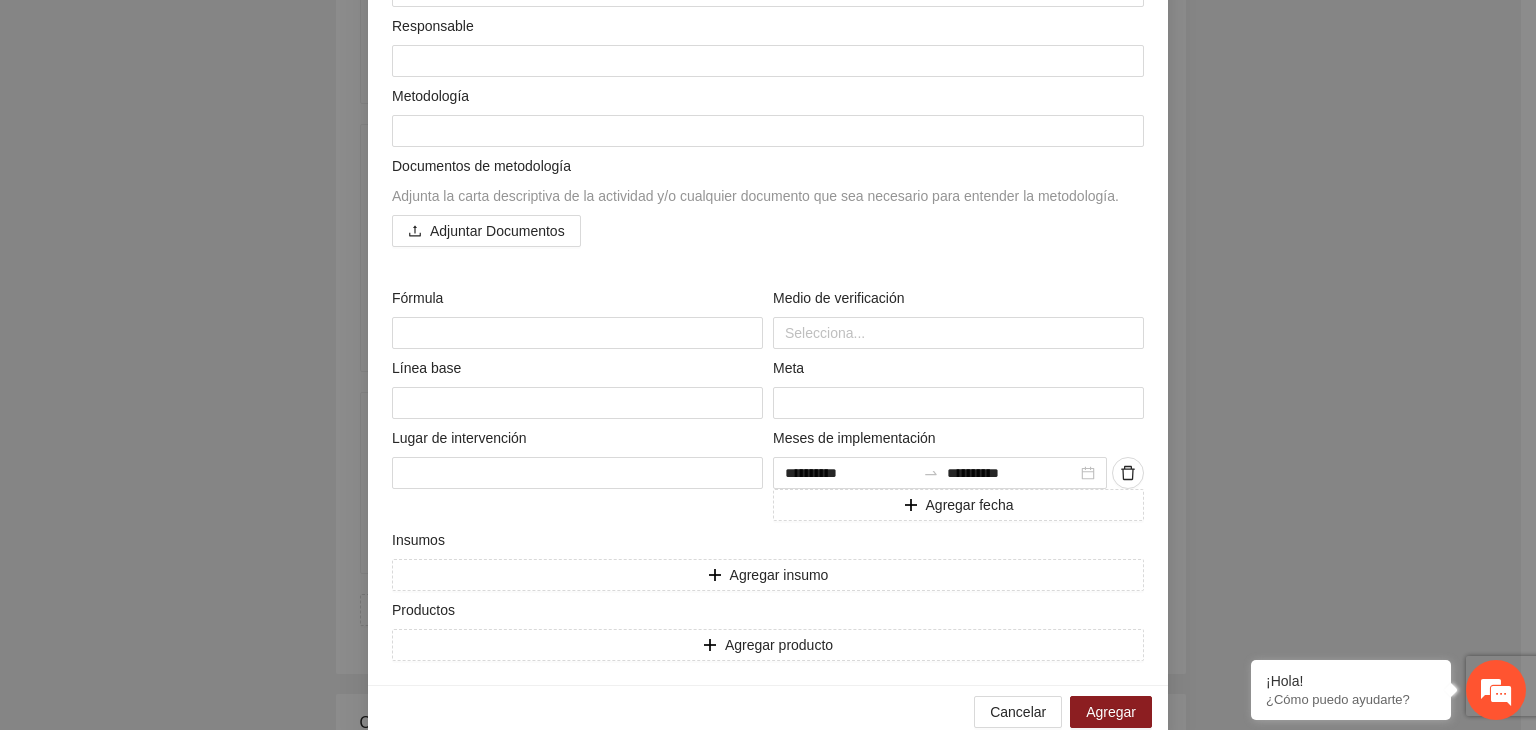 click on "**********" at bounding box center [768, 365] 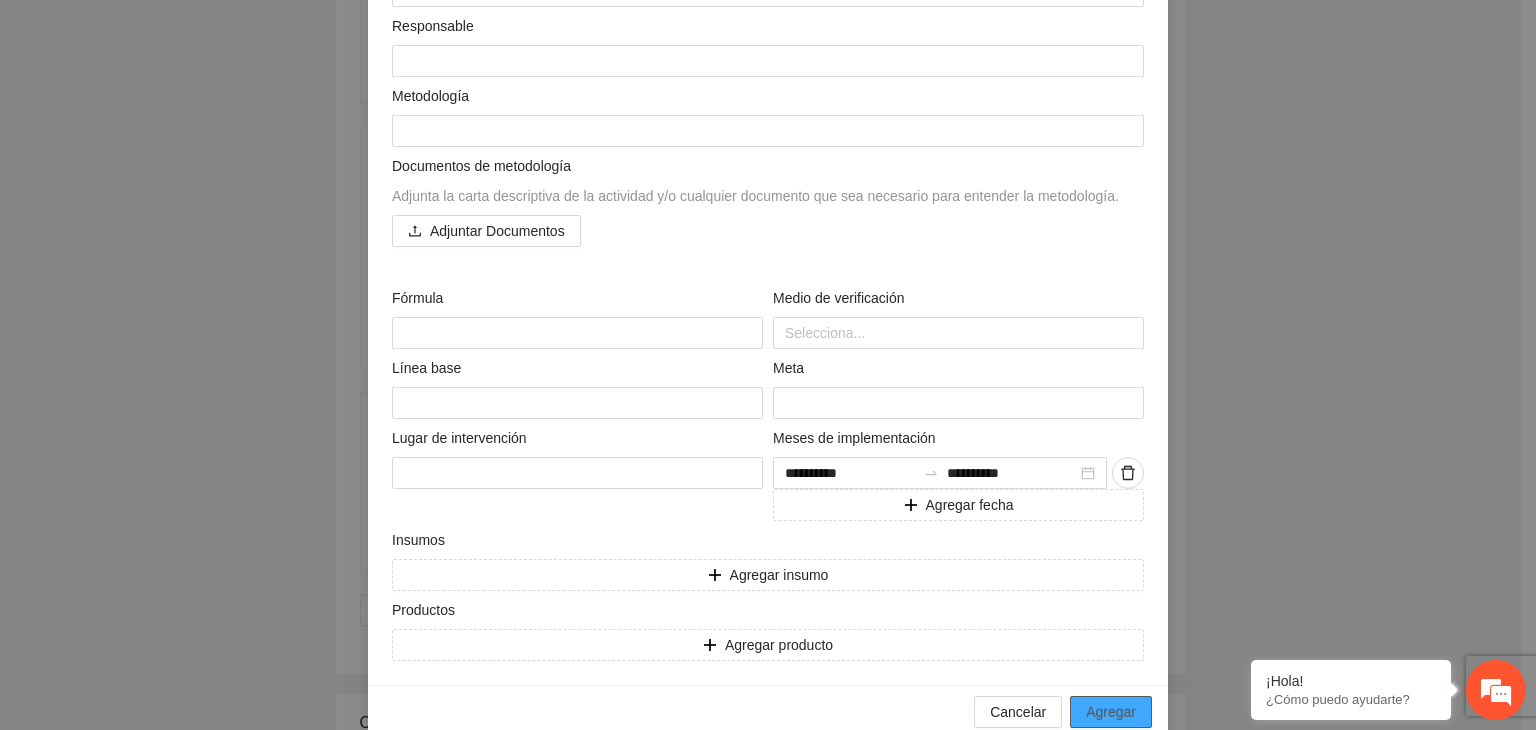 click on "Agregar" at bounding box center [1111, 712] 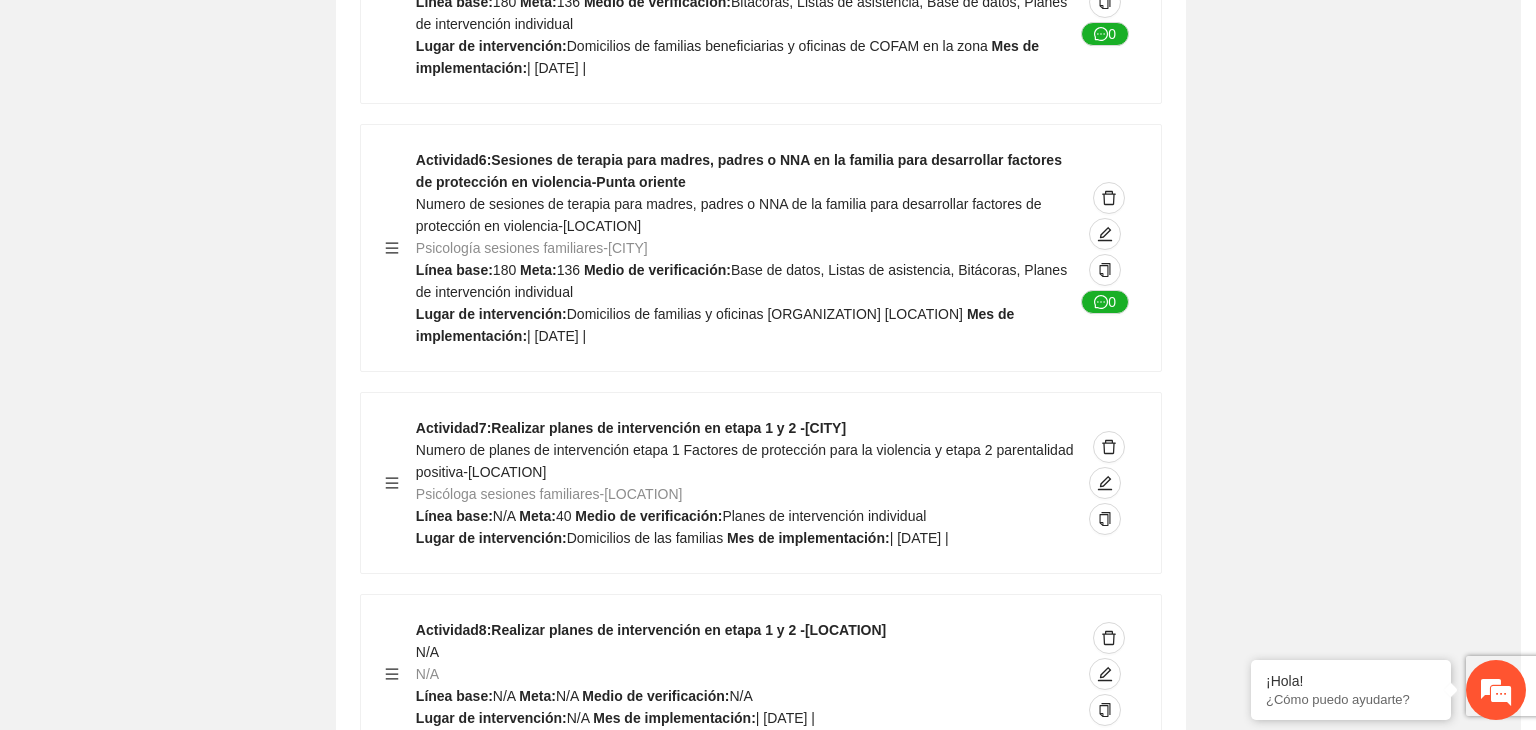 scroll, scrollTop: 10586, scrollLeft: 0, axis: vertical 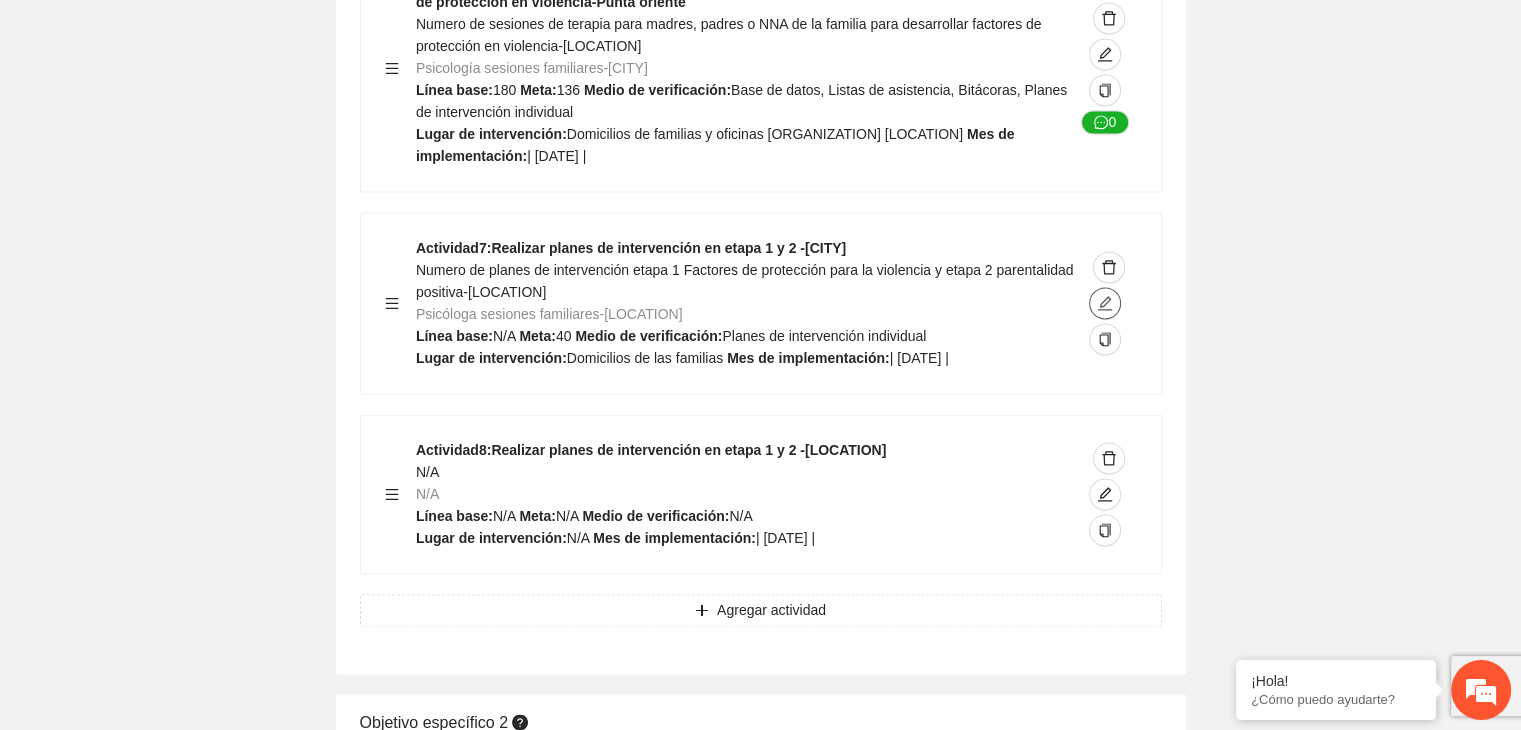 click 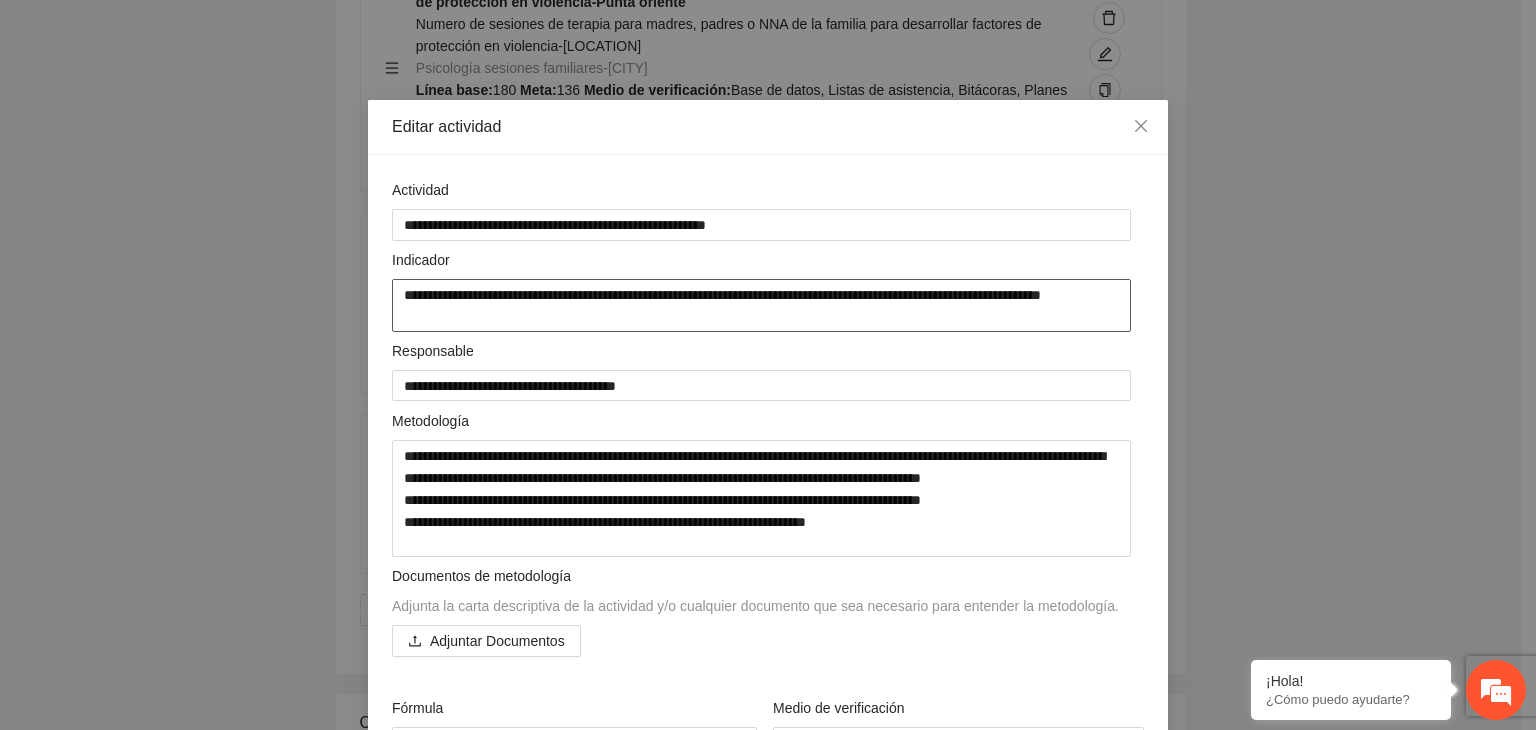 drag, startPoint x: 396, startPoint y: 294, endPoint x: 1102, endPoint y: 293, distance: 706.00073 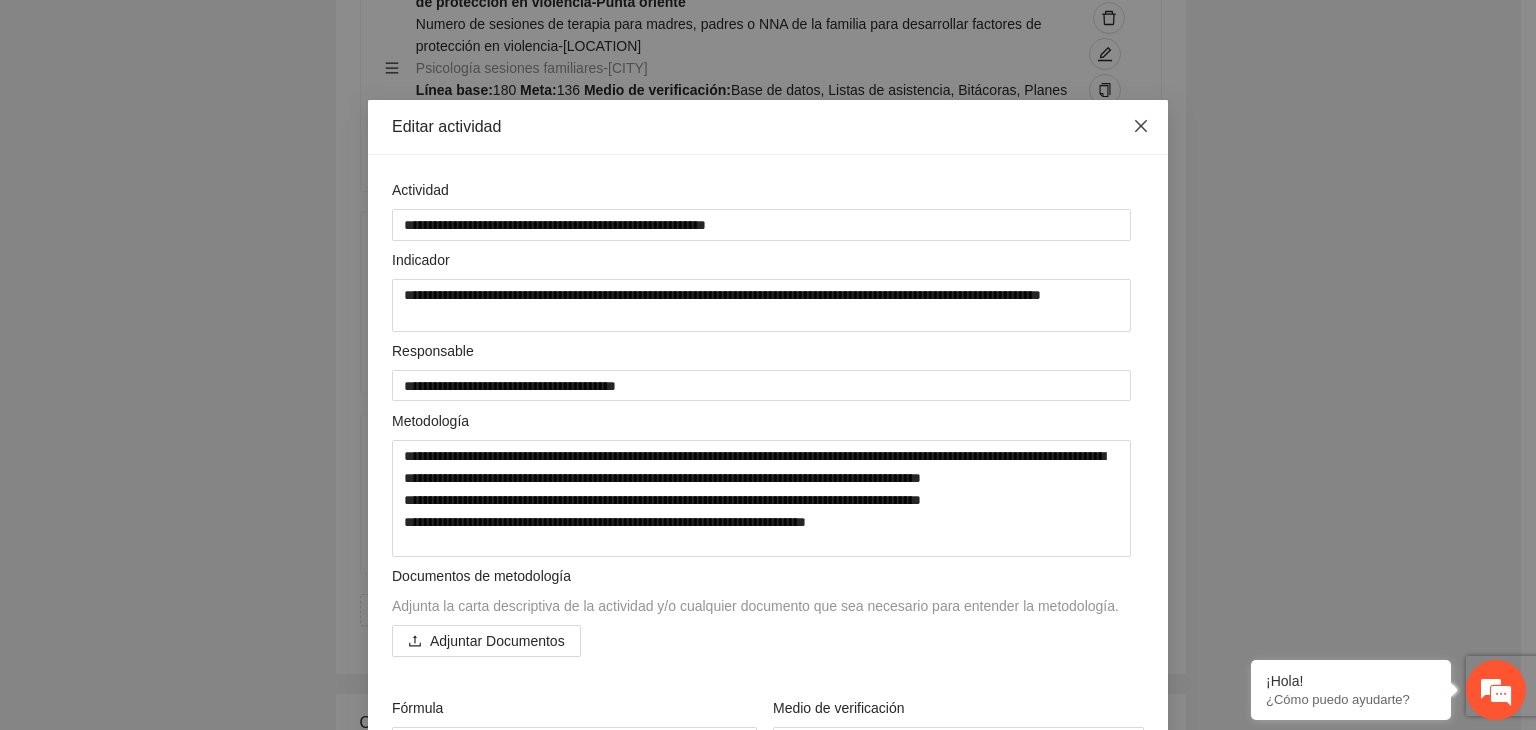 click 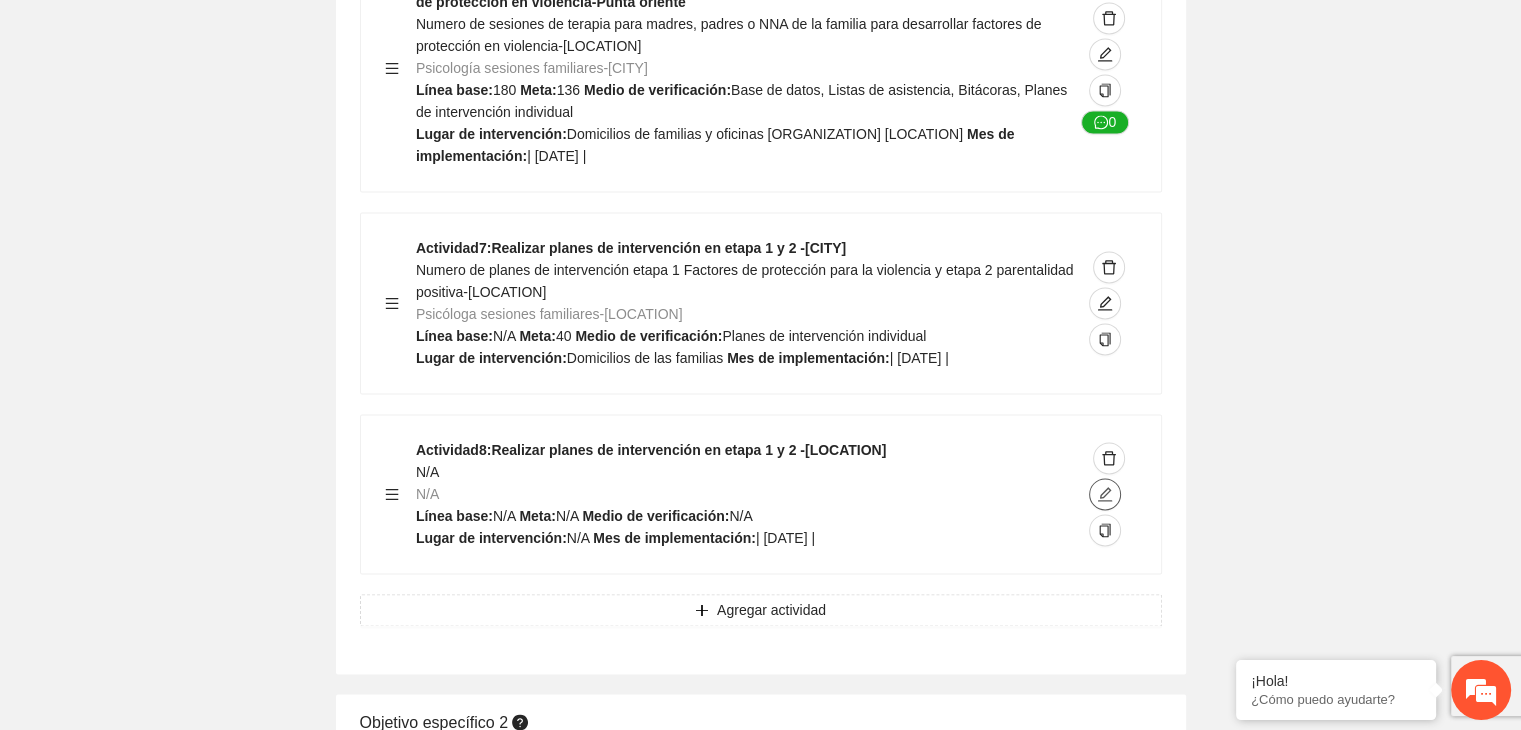 click 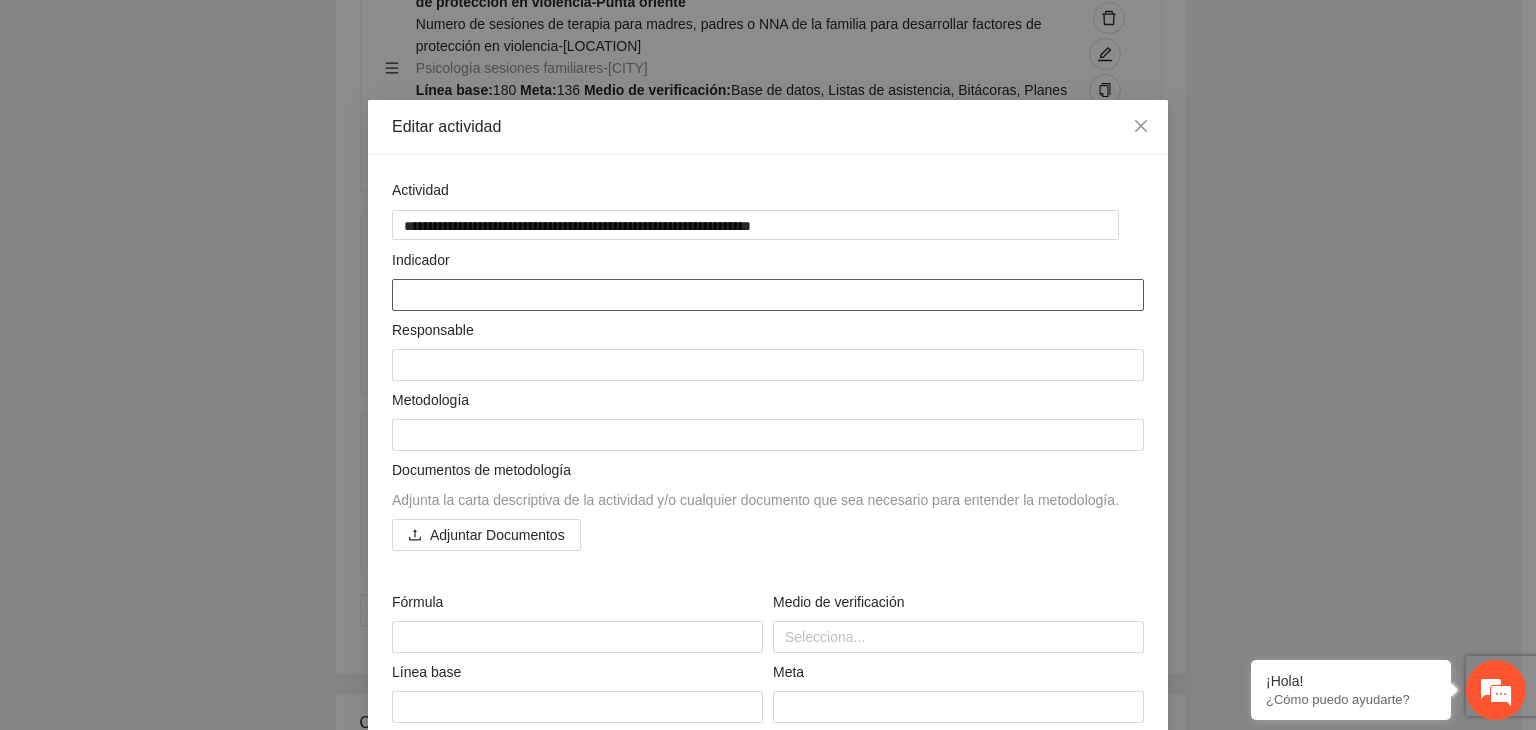 click at bounding box center (768, 295) 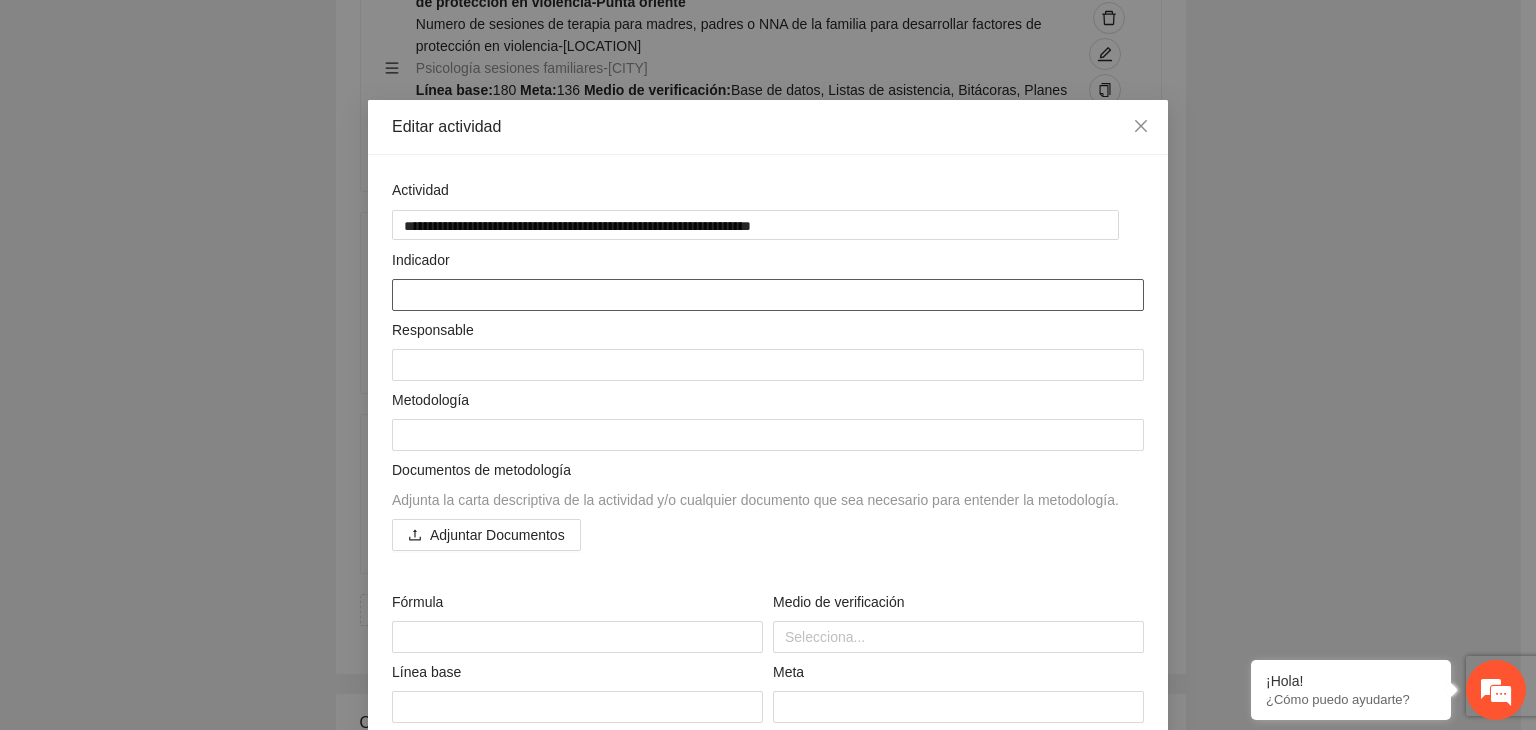 paste on "**********" 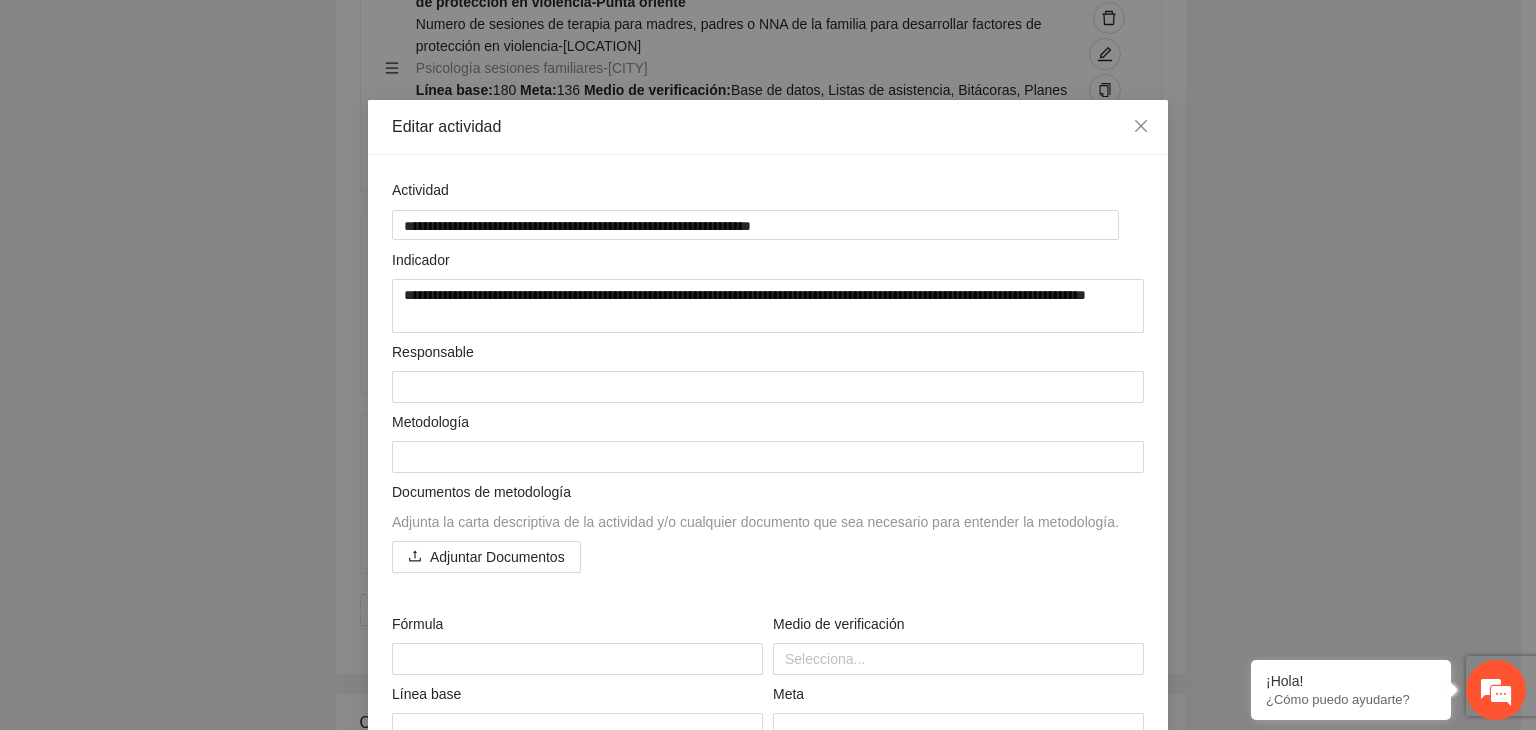 drag, startPoint x: 1316, startPoint y: 213, endPoint x: 1381, endPoint y: 255, distance: 77.388626 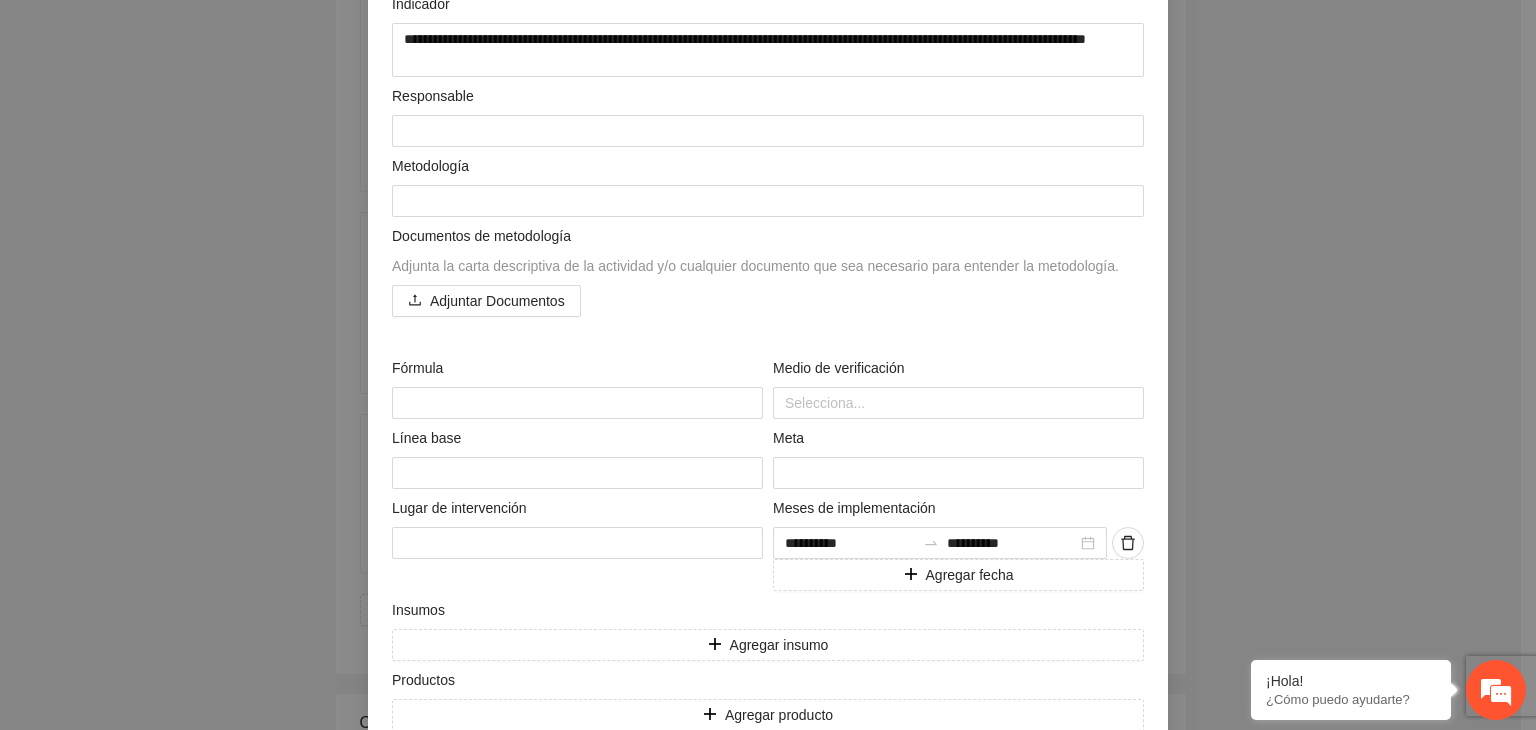 scroll, scrollTop: 357, scrollLeft: 0, axis: vertical 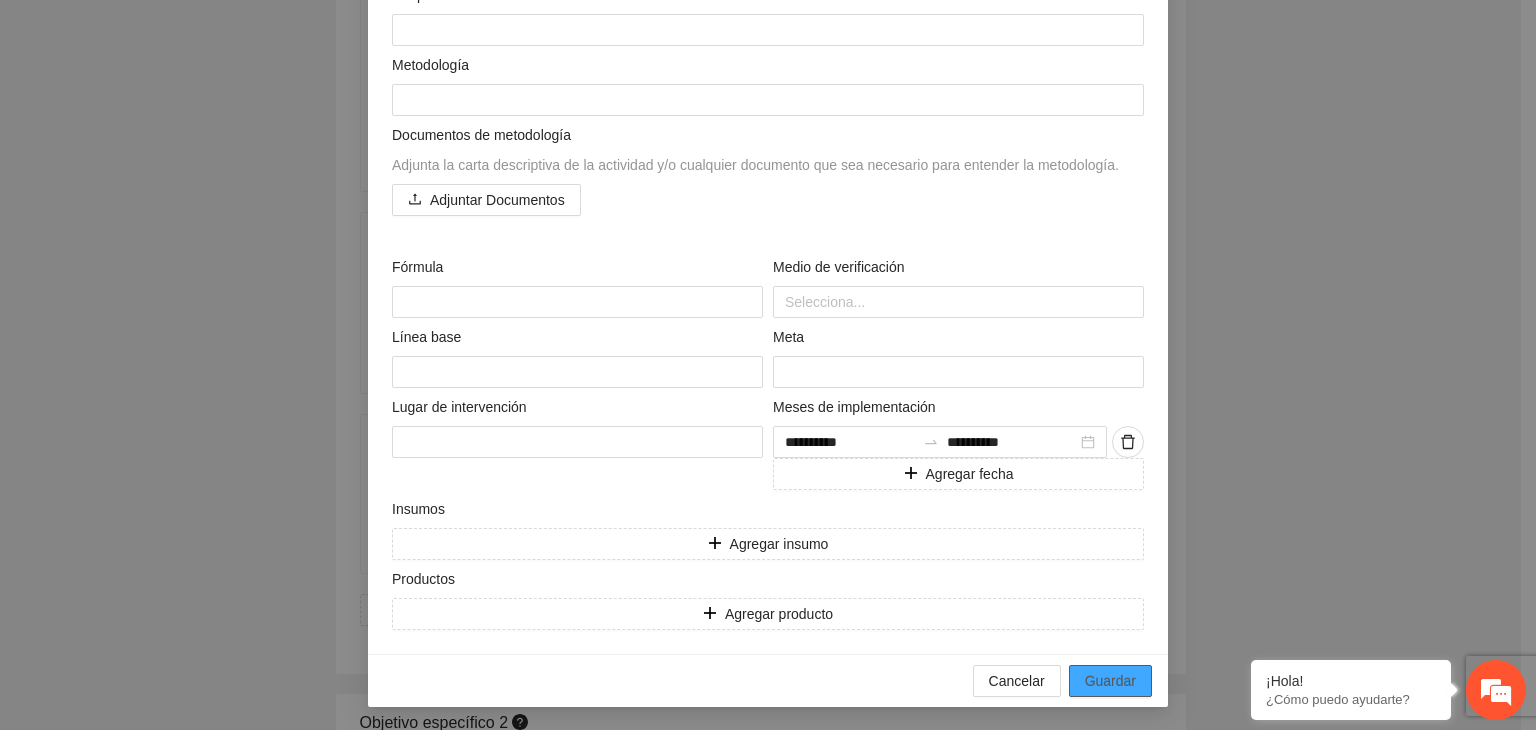 click on "Guardar" at bounding box center [1110, 681] 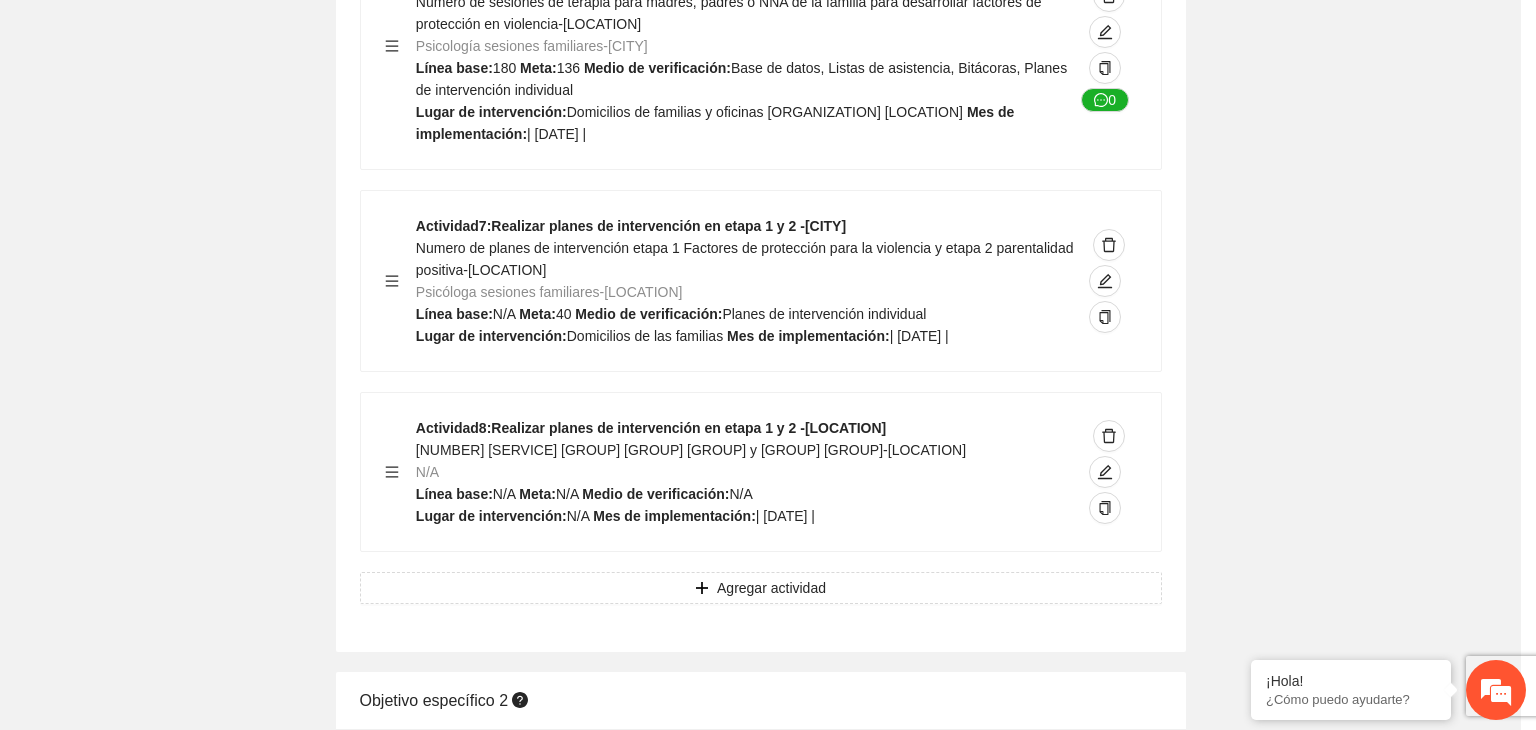 scroll, scrollTop: 204, scrollLeft: 0, axis: vertical 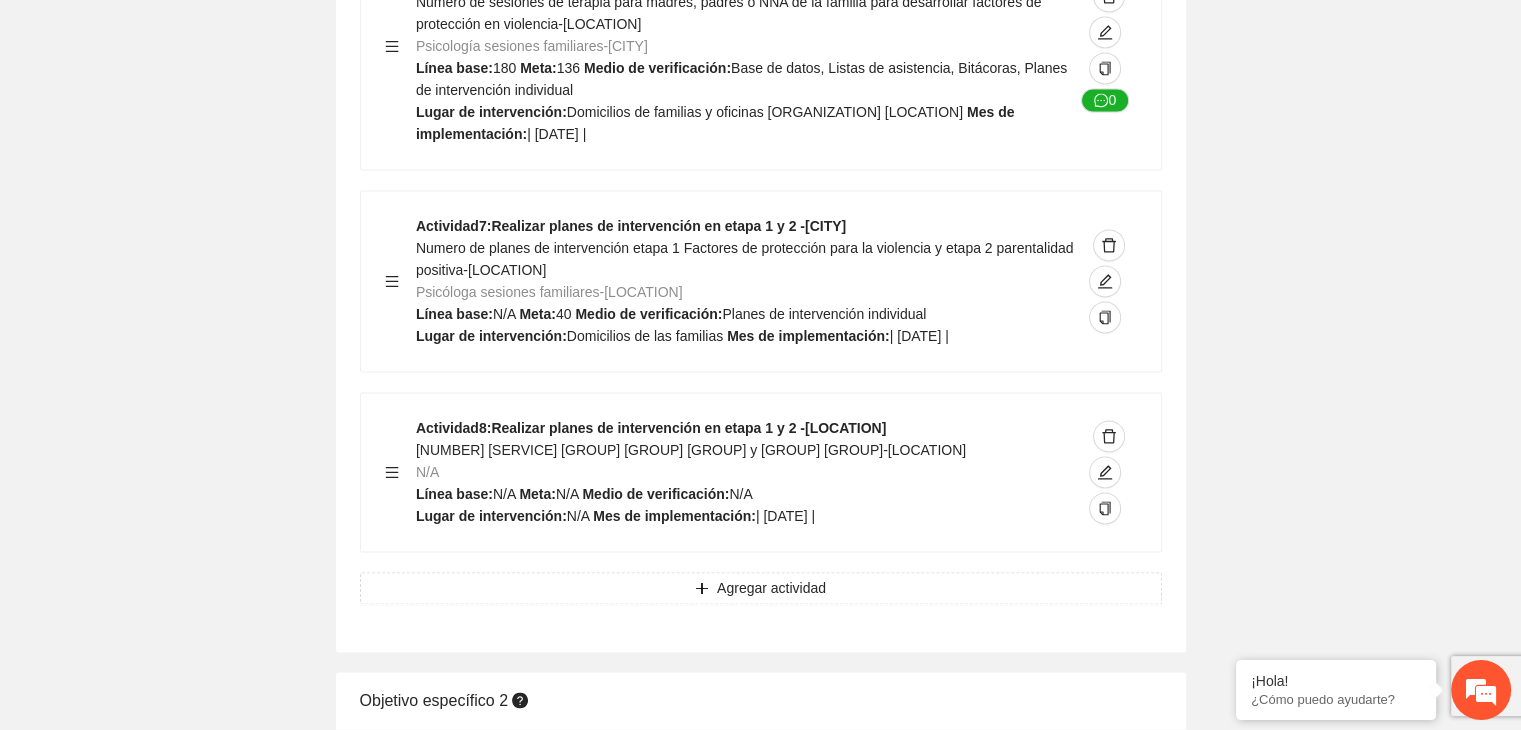 click on "Guardar Objetivo de desarrollo      Exportar Contribuir a la disminución de incidencia en violencia familiar en las zonas de [LOCATION], [LOCATION] y [LOCATION] del Municipio  de Chihuahua. Indicadores Indicador  1 :  Violencia familiar disminuyendo en un 5% en [LOCATION] Número de carpetas de investigación de Violencia familiar  disminuyendo en un 5% en [LOCATION] Metodología:  Se solicita información al Observatorio Ciudadano de FICOSEC sobre el número de carpetas de violencia familiar en las colonias de intervención Línea base:  [NUMBER]   Meta:  [NUMBER]   Fórmula:  Suma de carpetas de investigación de violencia familiar disminuyendo  en un 5% en [LOCATION]   Medio de verificación:  Reporte/Informe 0 Indicador  2 :  Violencia familiar disminuyendo en un 5% en [LOCATION] Número de carpetas de investigación de Violencia familiar  disminuyendo en un 5% en [LOCATION] Metodología:  Línea base:  [NUMBER]   Meta:  [NUMBER]   Fórmula:    Medio de verificación:  Reporte/Informe 0 3 :" at bounding box center (760, -4531) 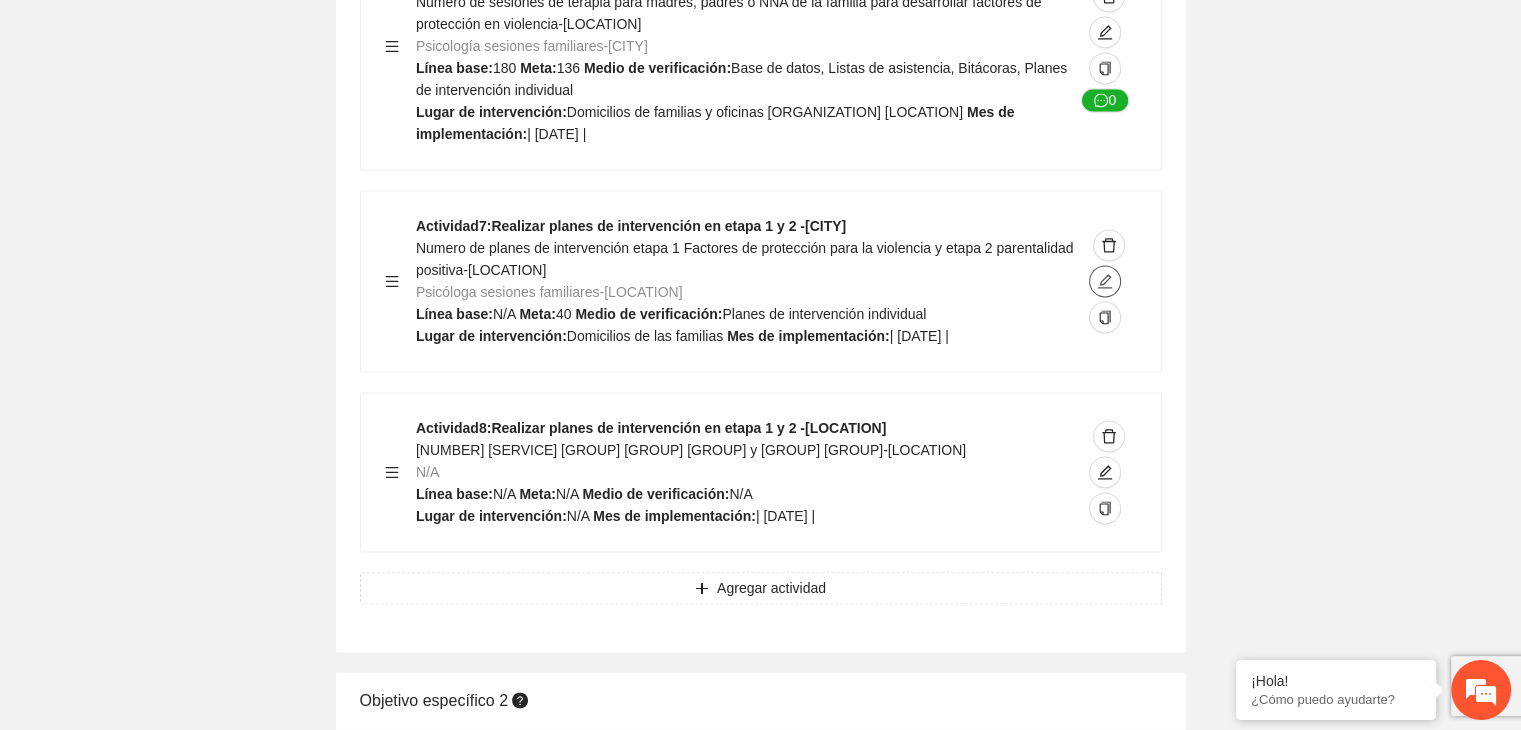 click at bounding box center [1105, 281] 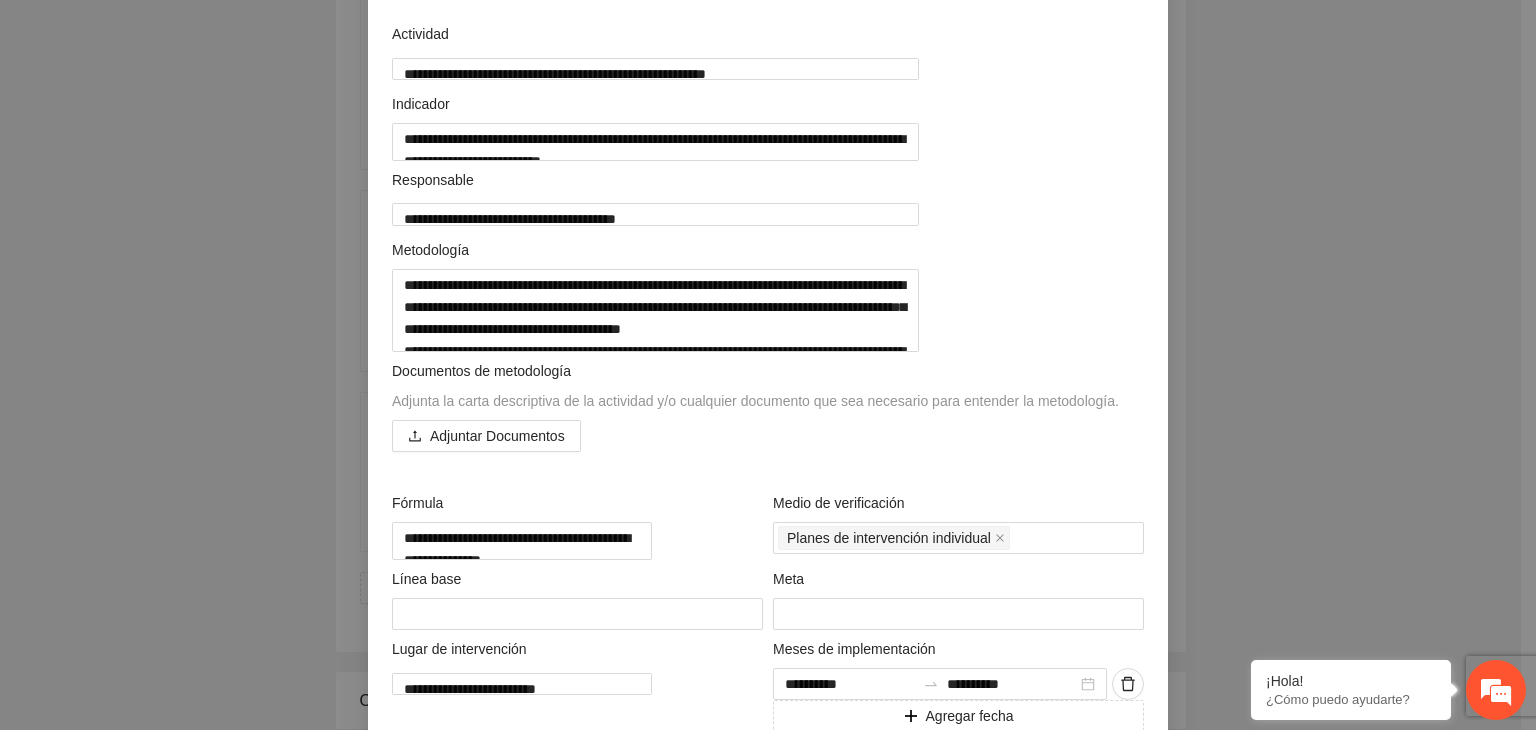 scroll, scrollTop: 160, scrollLeft: 0, axis: vertical 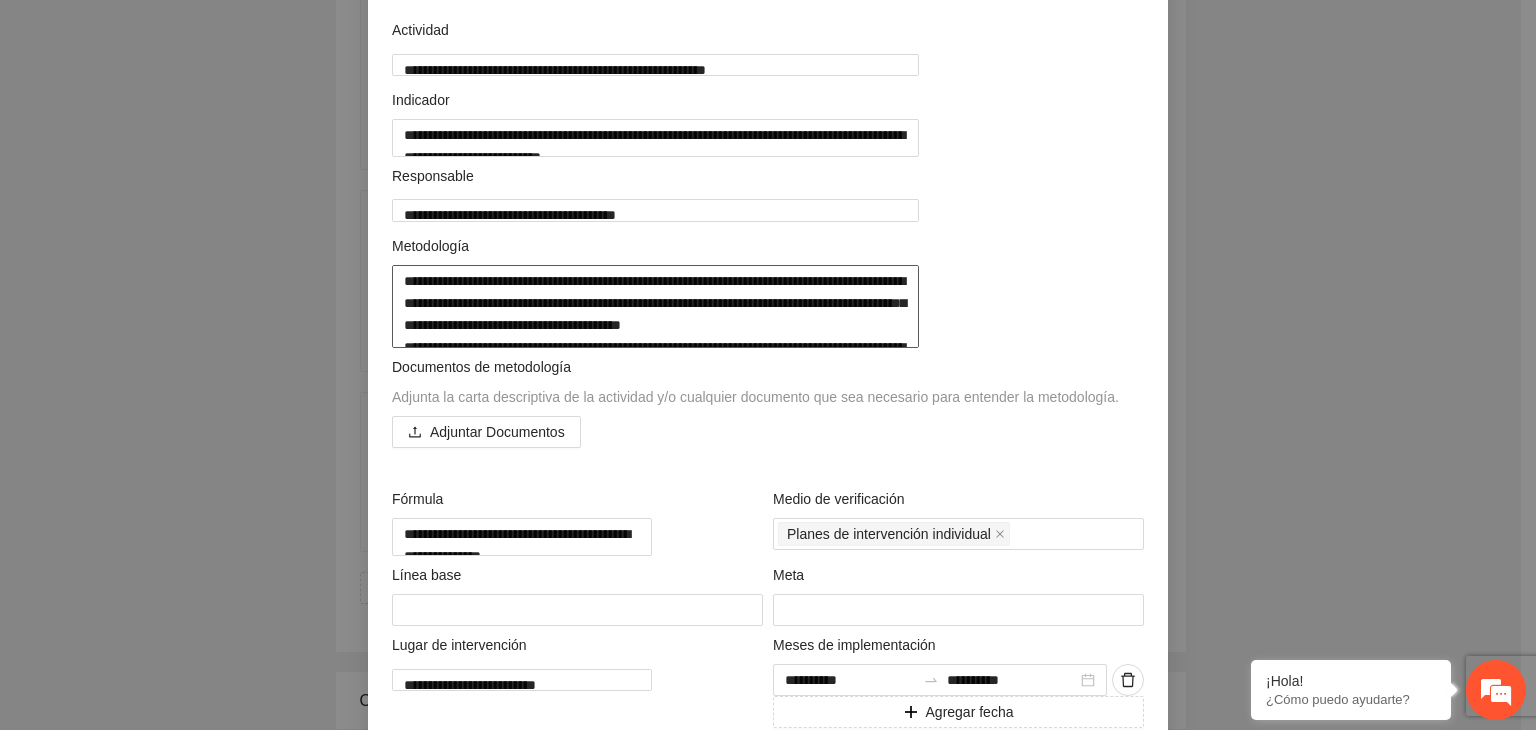 drag, startPoint x: 924, startPoint y: 387, endPoint x: 384, endPoint y: 269, distance: 552.74225 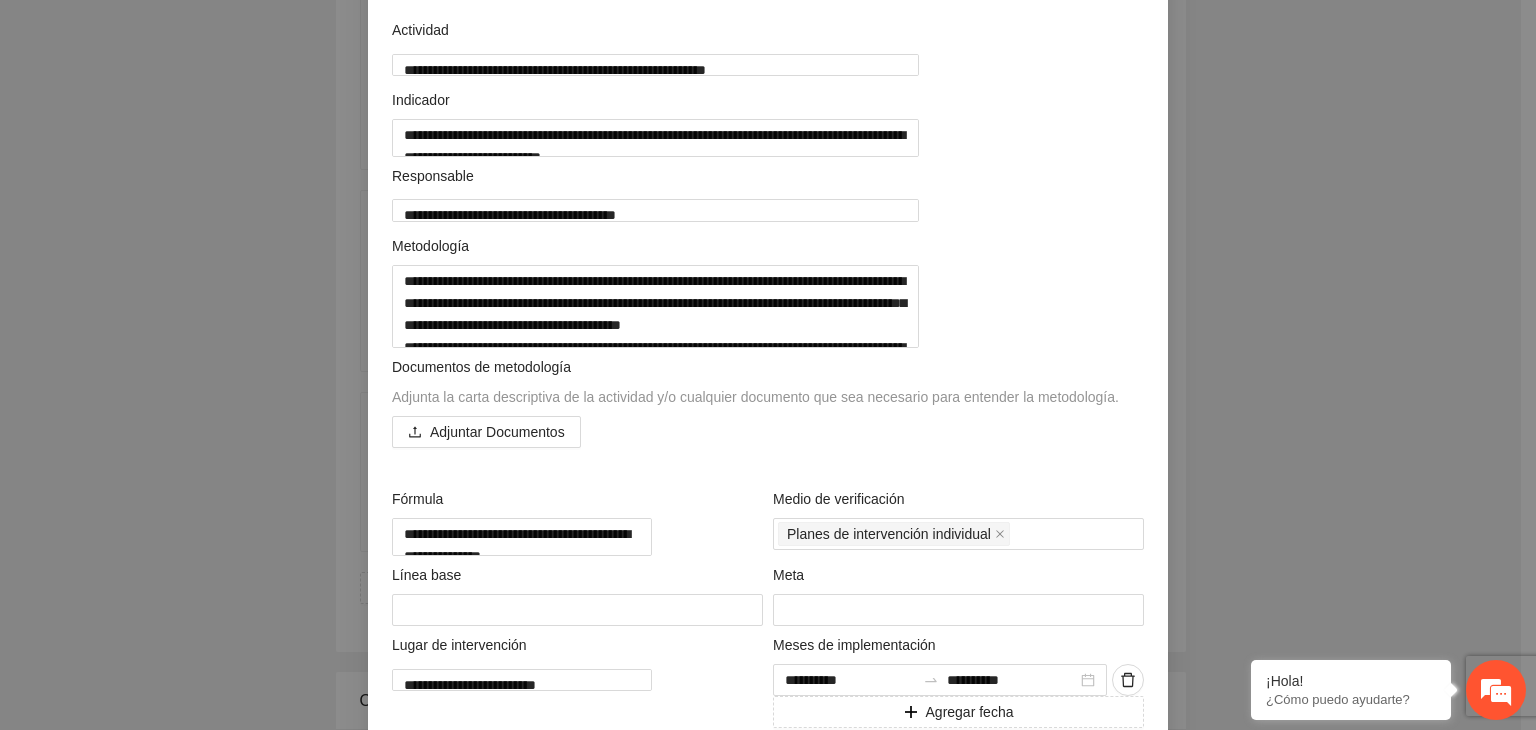 click on "**********" at bounding box center (768, 365) 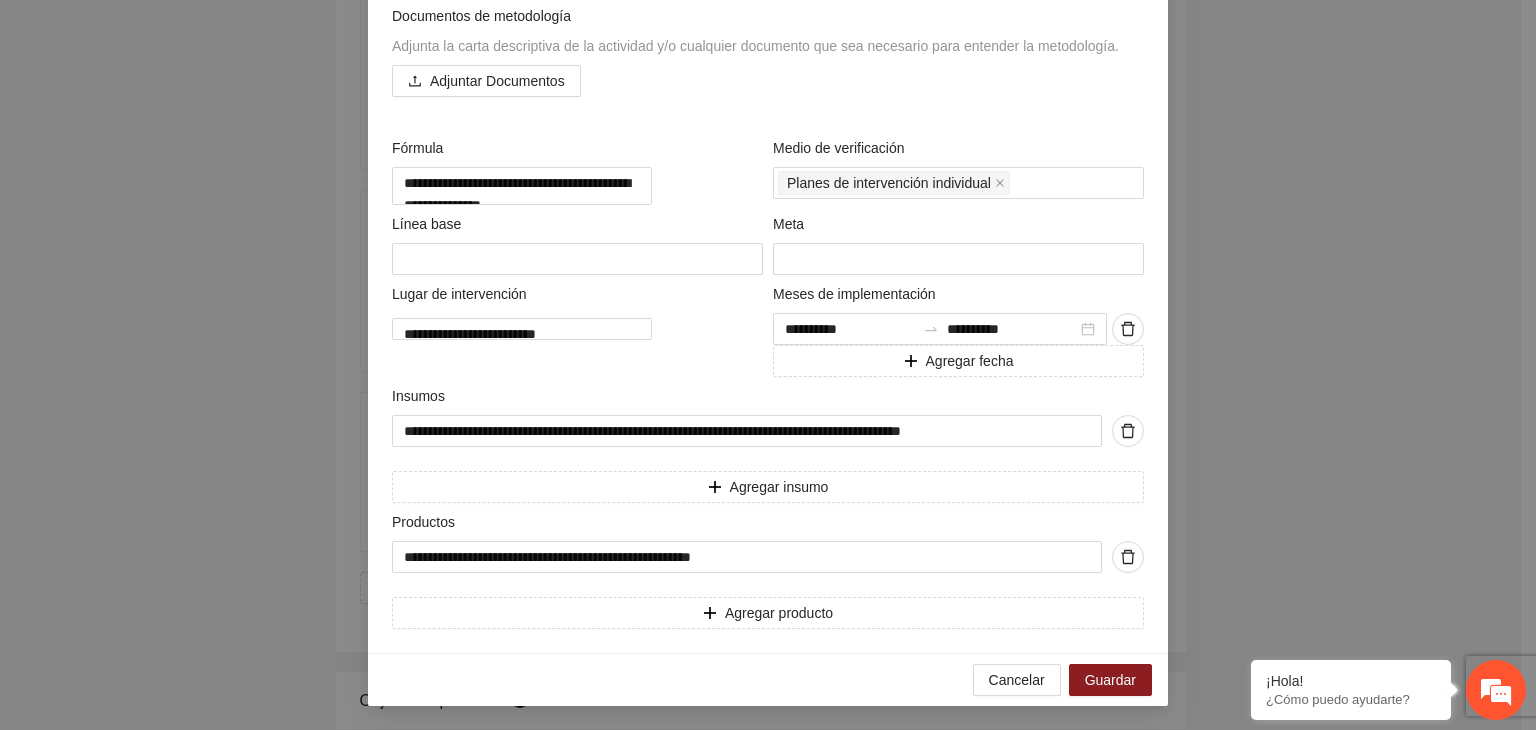 scroll, scrollTop: 579, scrollLeft: 0, axis: vertical 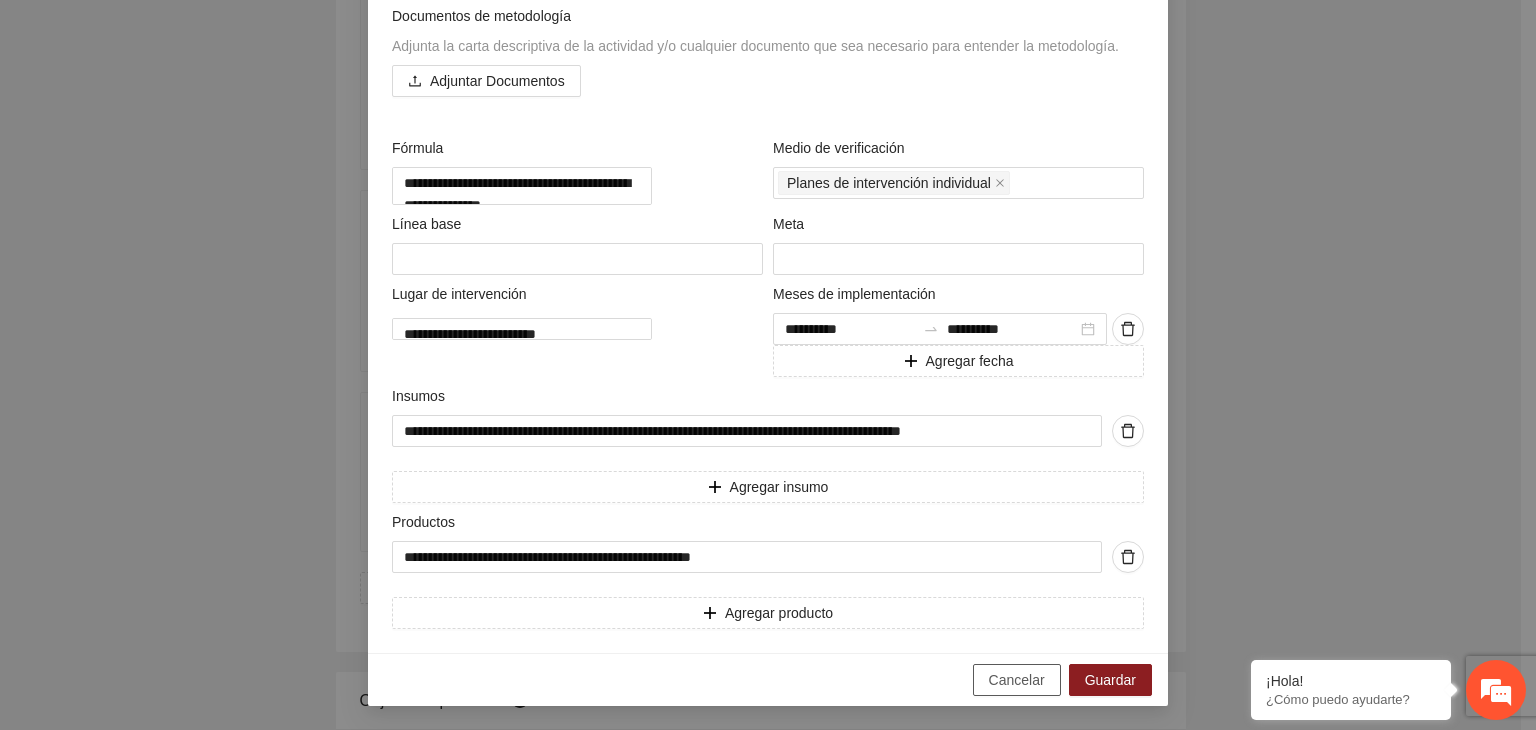 click on "Cancelar" at bounding box center [1017, 680] 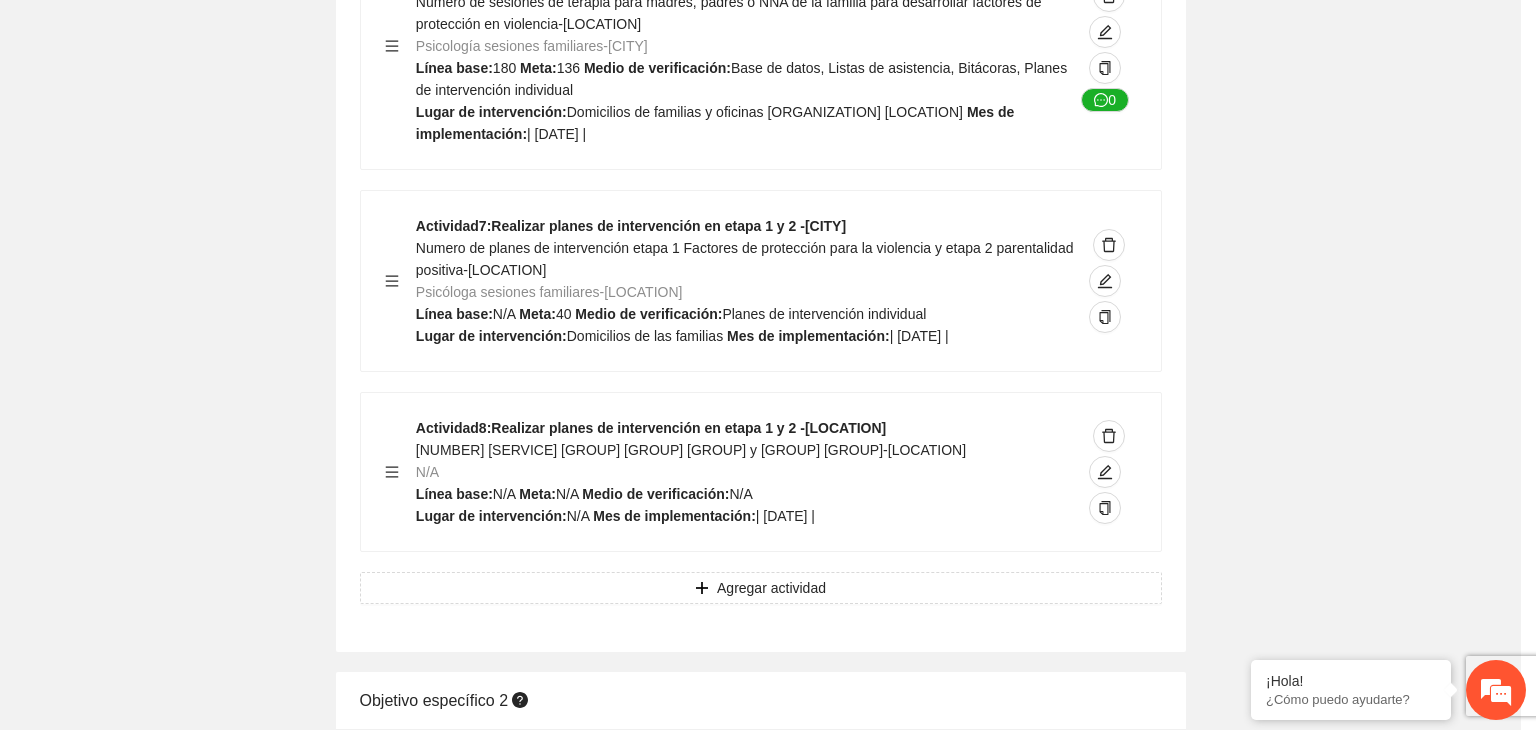 scroll, scrollTop: 204, scrollLeft: 0, axis: vertical 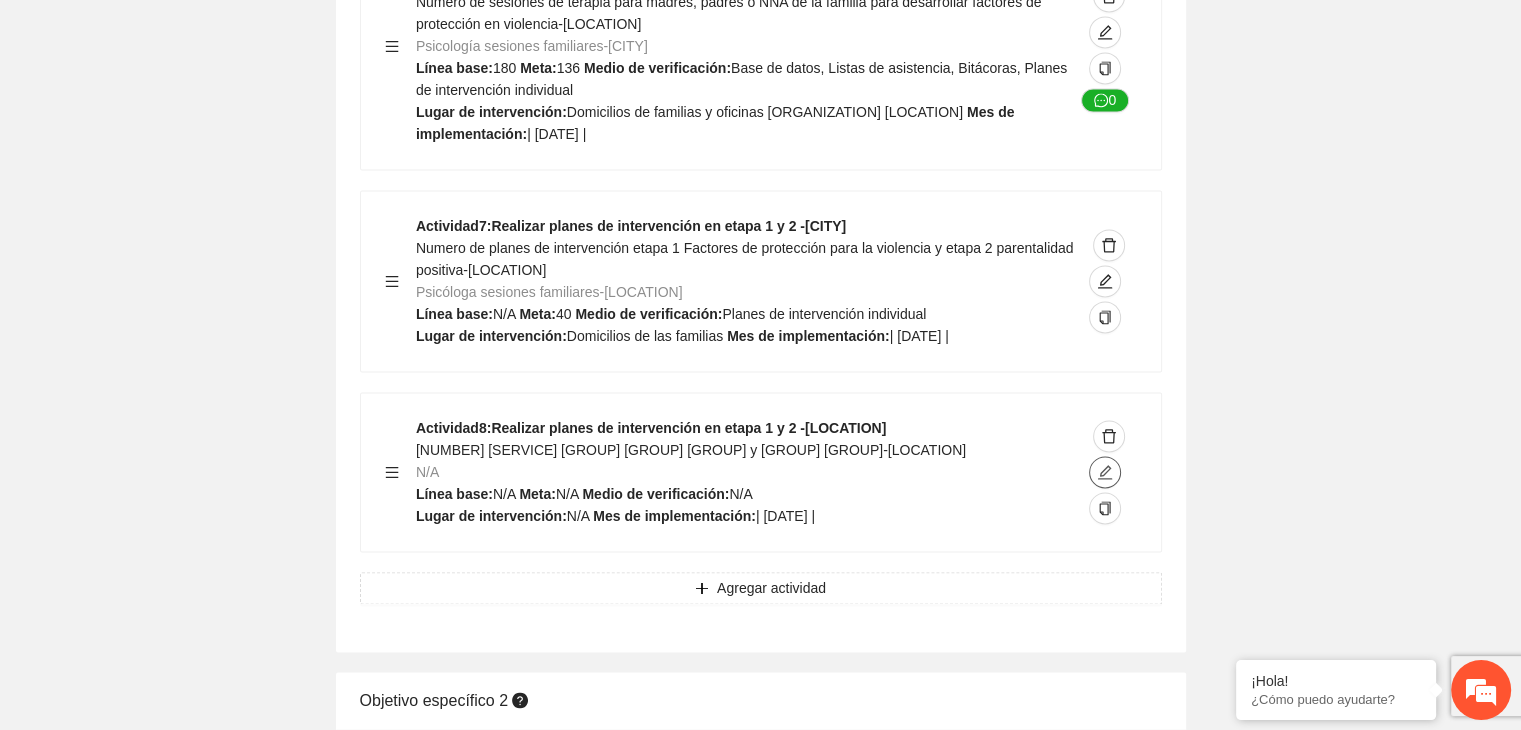 click 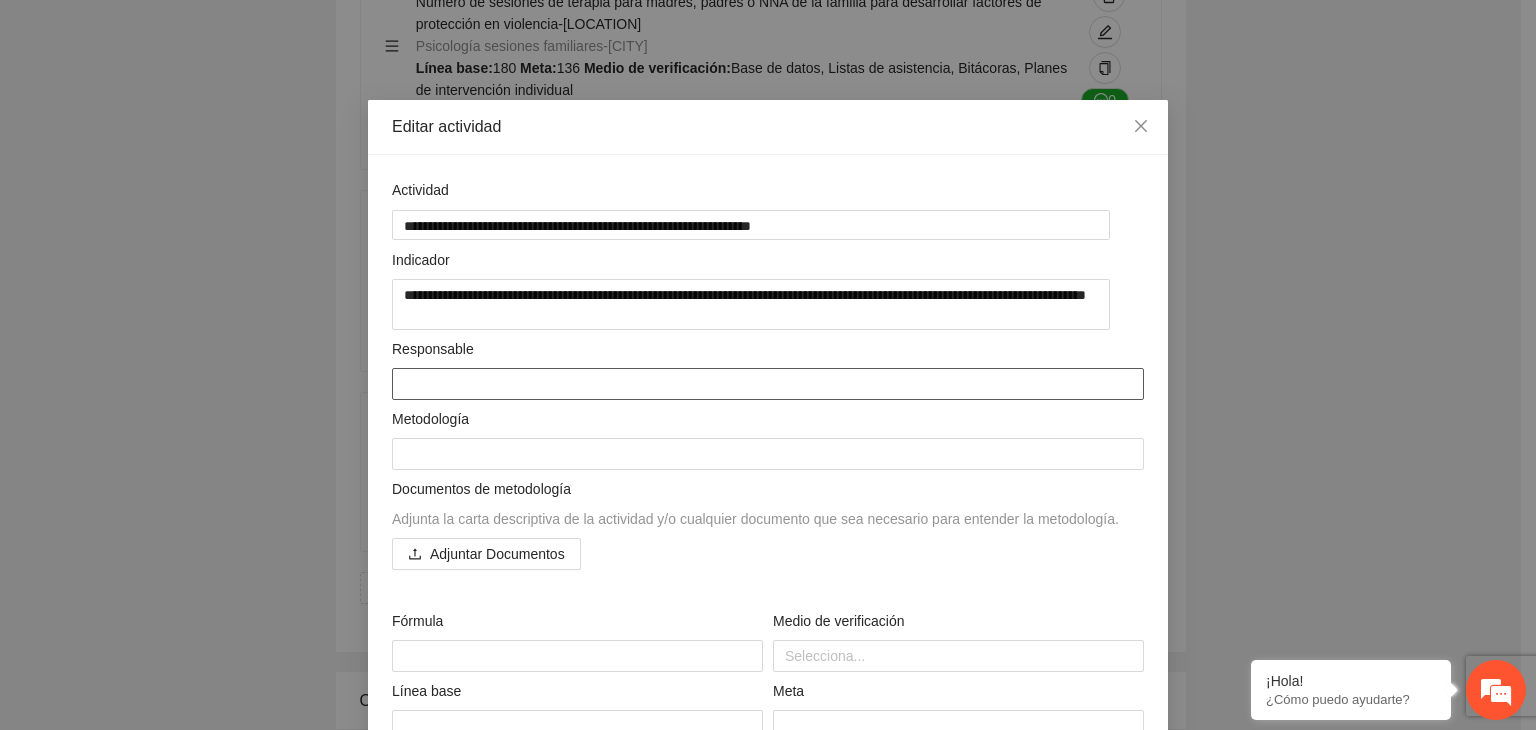 click at bounding box center (768, 384) 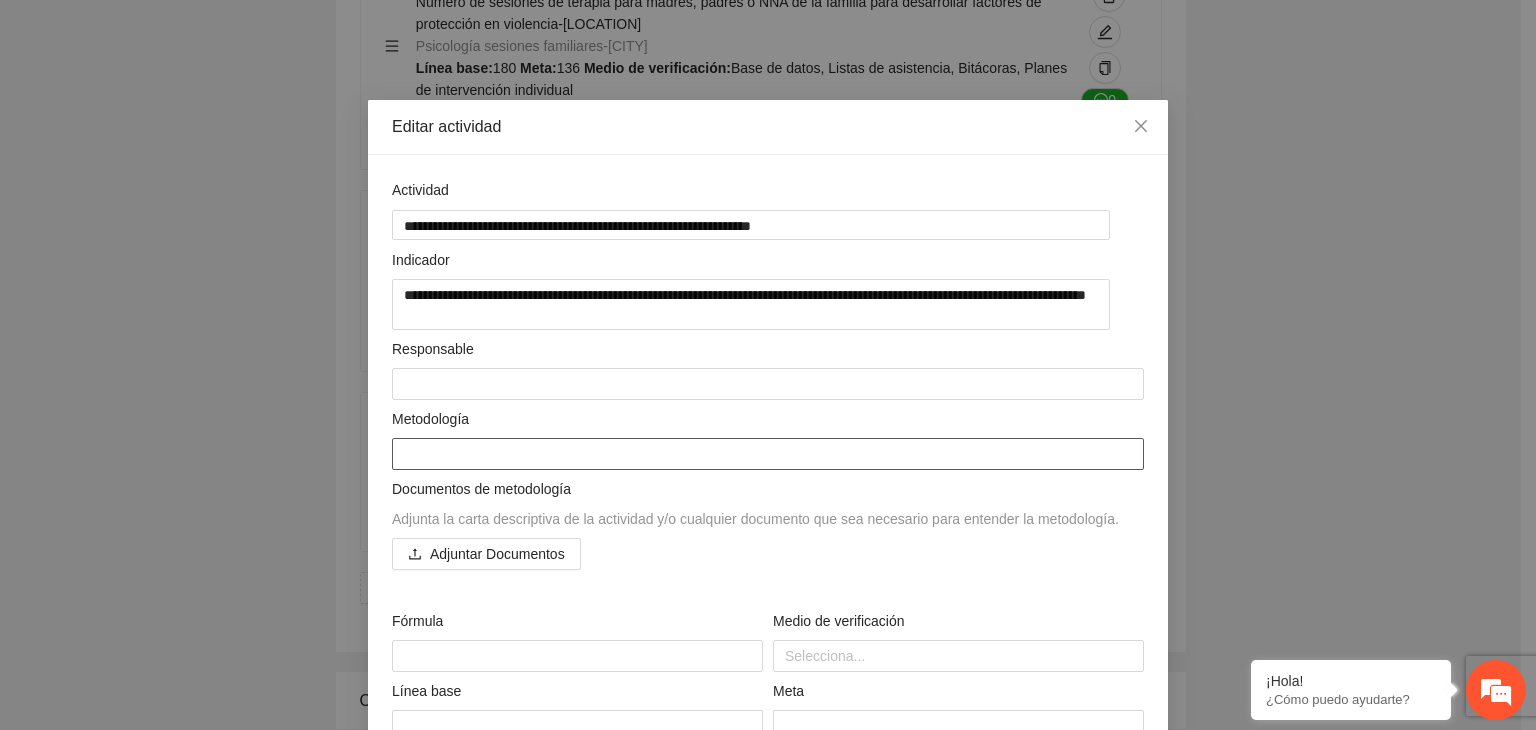 click at bounding box center (768, 454) 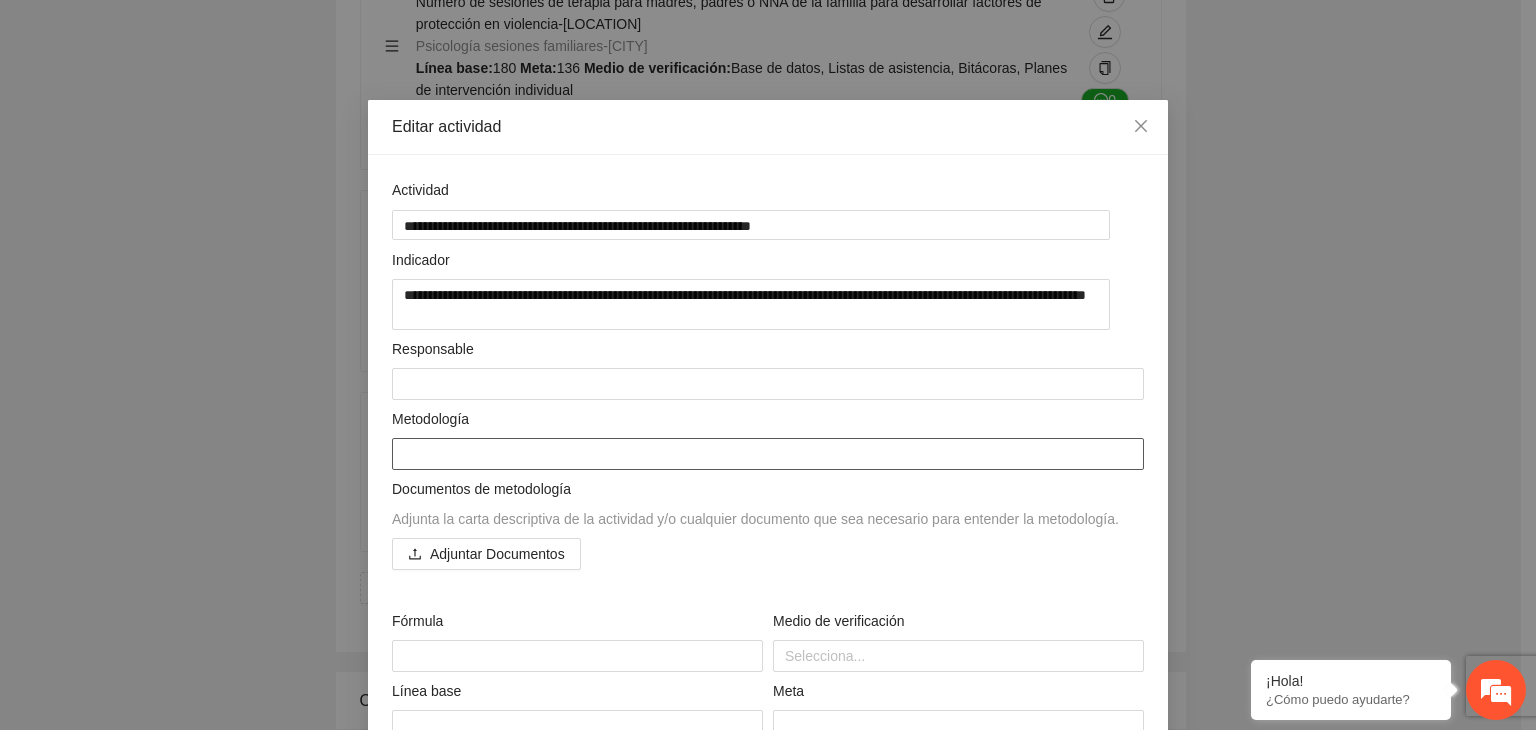 paste on "**********" 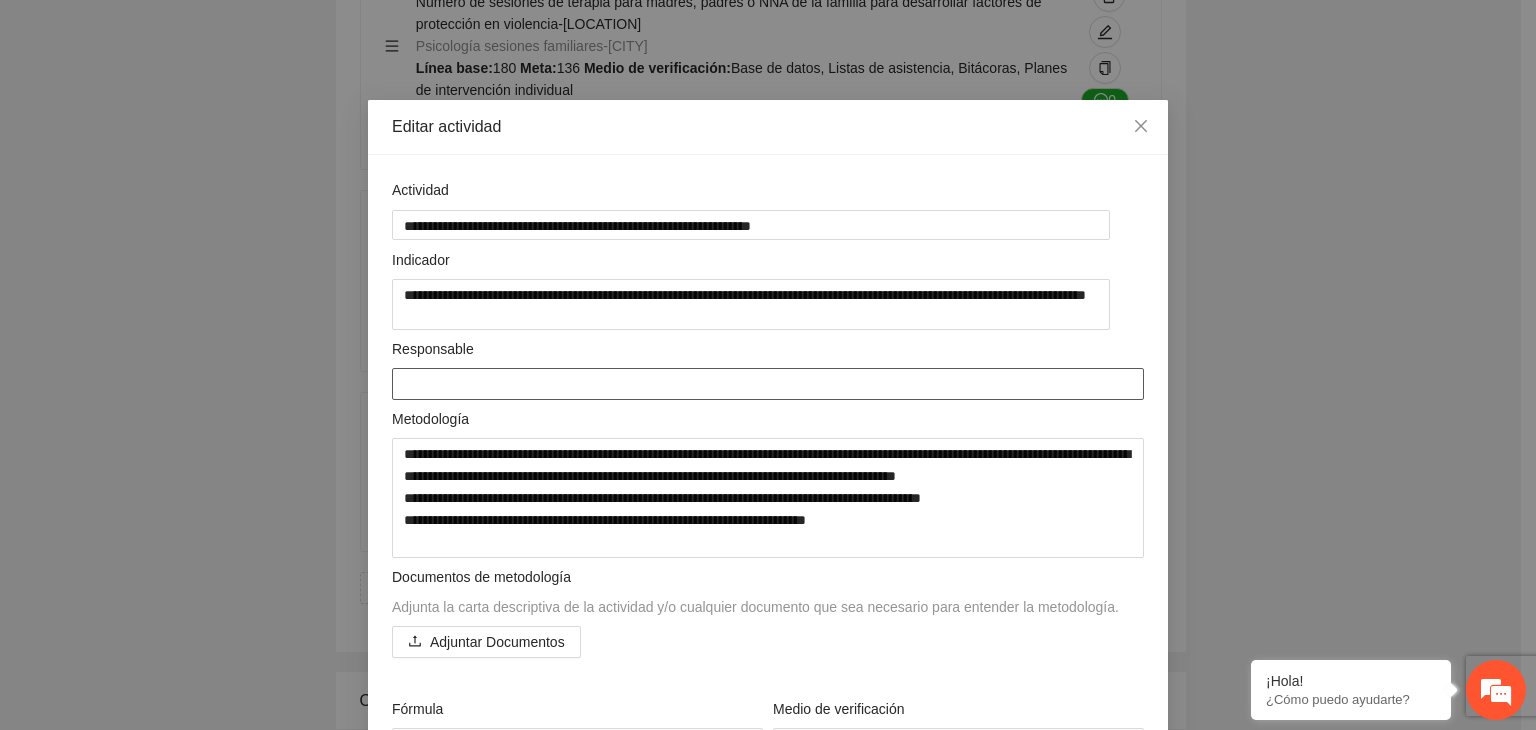 click at bounding box center (768, 384) 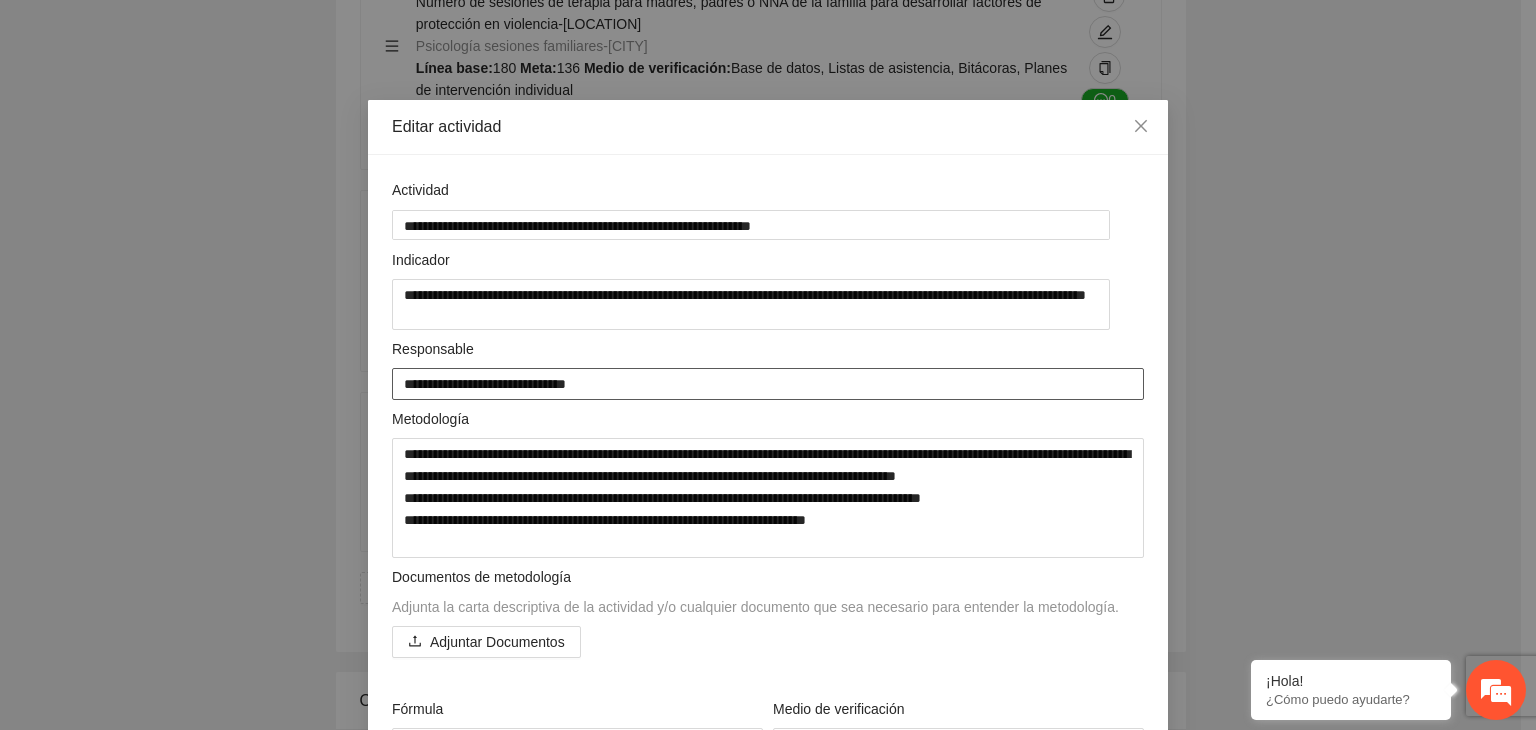 click on "**********" at bounding box center [768, 384] 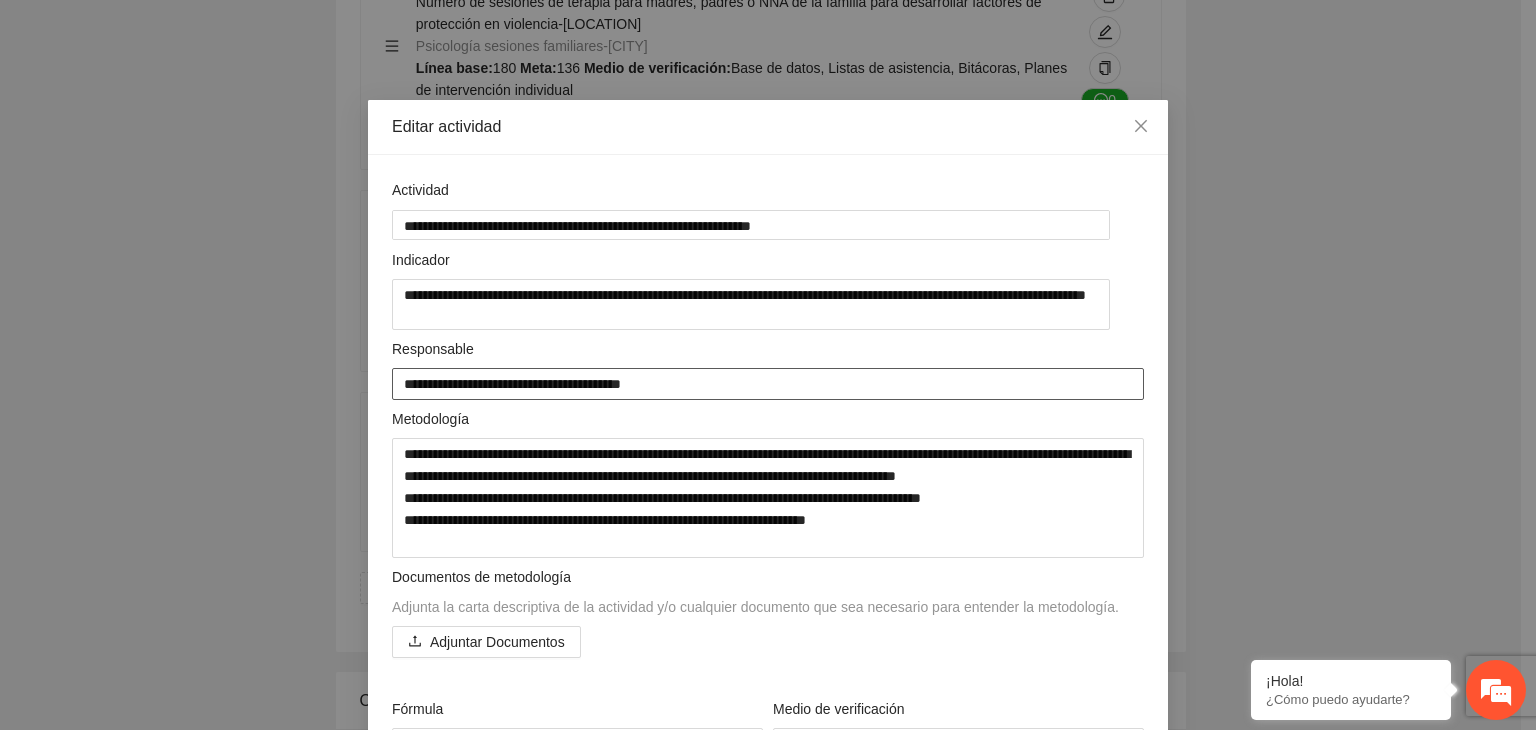 click on "**********" at bounding box center (768, 384) 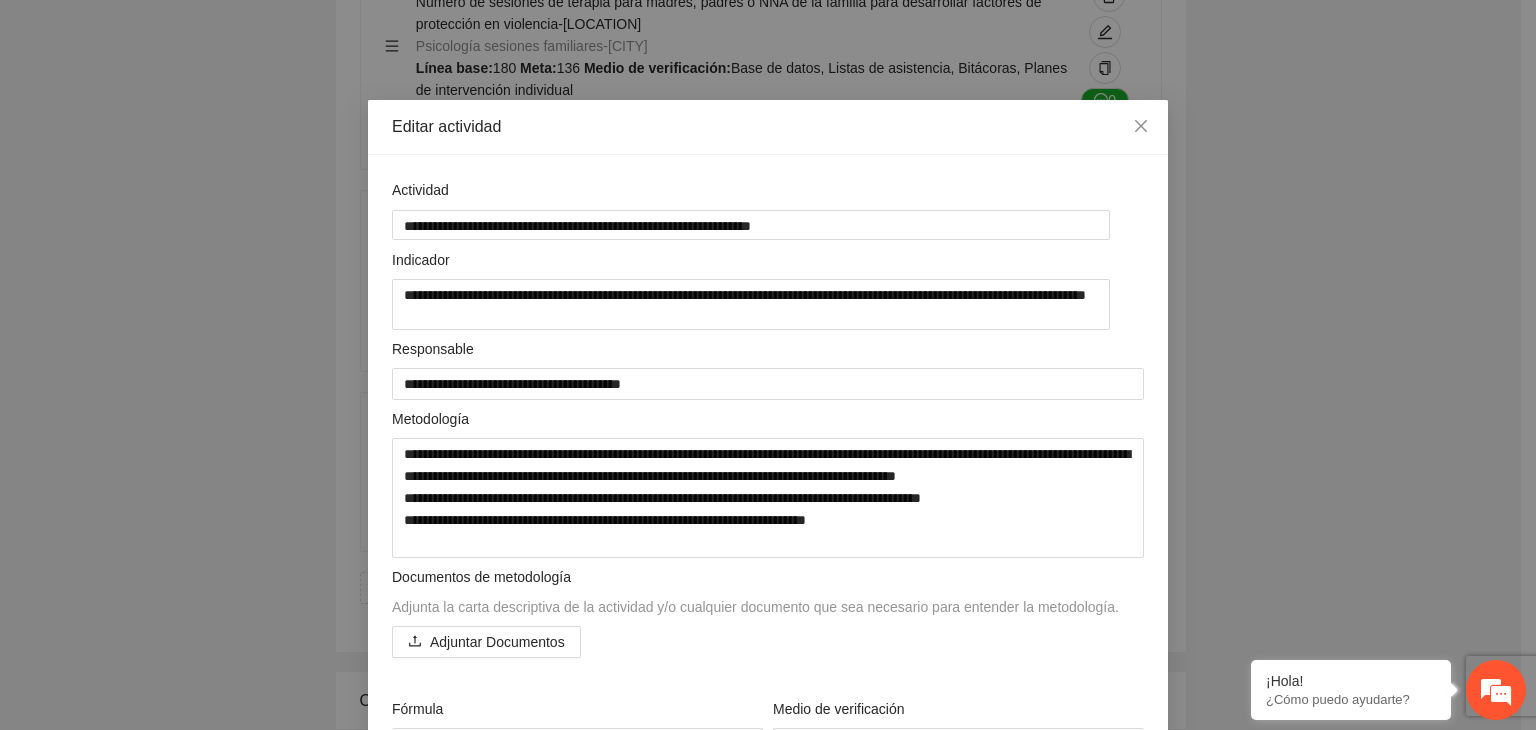 click on "Editar actividad Actividad     [MASK] Indicador     [MASK] Responsable     Metodología     [MASK]
[MASK]
[MASK] Documentos de metodología Adjunta la carta descriptiva de la actividad y/o cualquier   documento que sea necesario para entender la metodología.  Adjuntar Documentos Fórmula     Medio de verificación       Selecciona... Línea base     Meta" at bounding box center [768, 365] 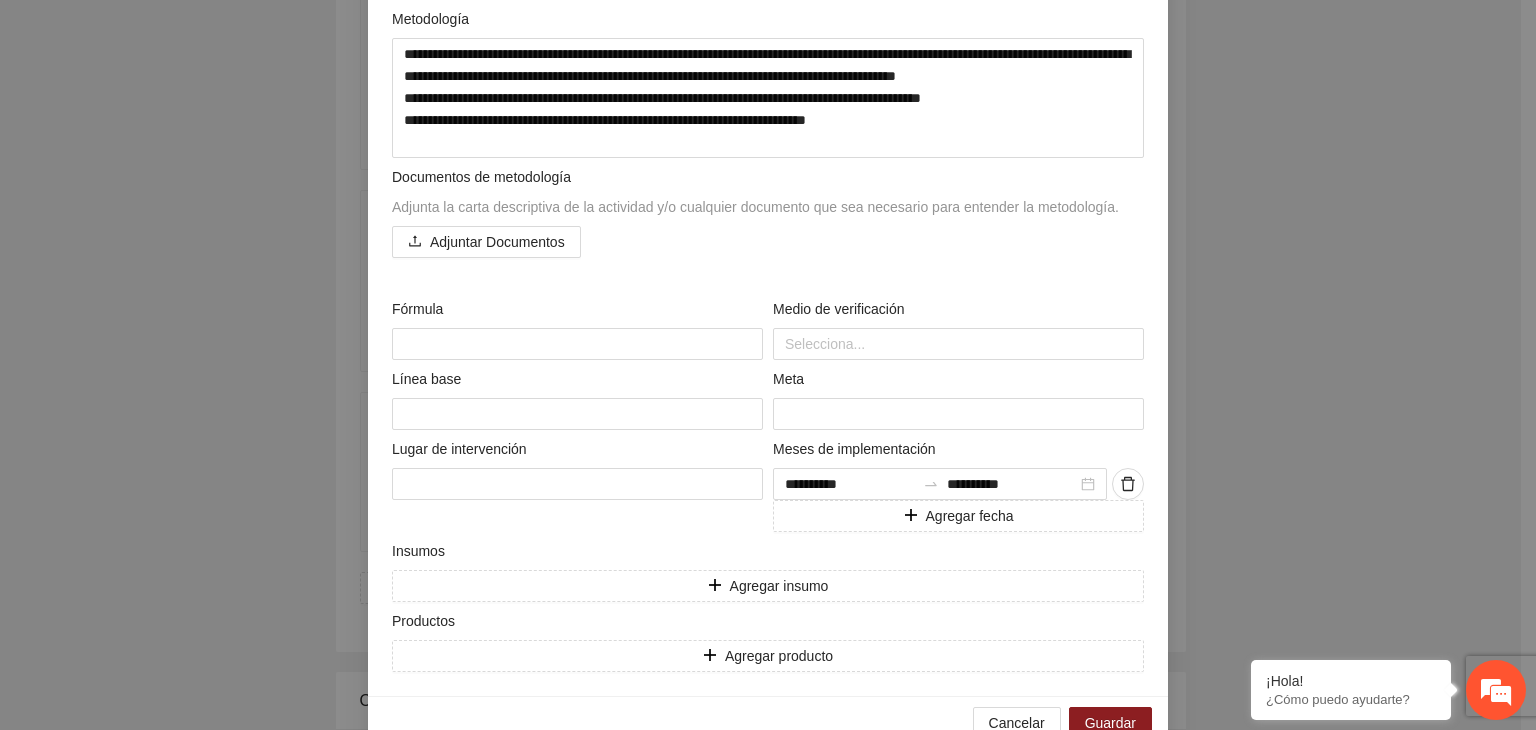 scroll, scrollTop: 445, scrollLeft: 0, axis: vertical 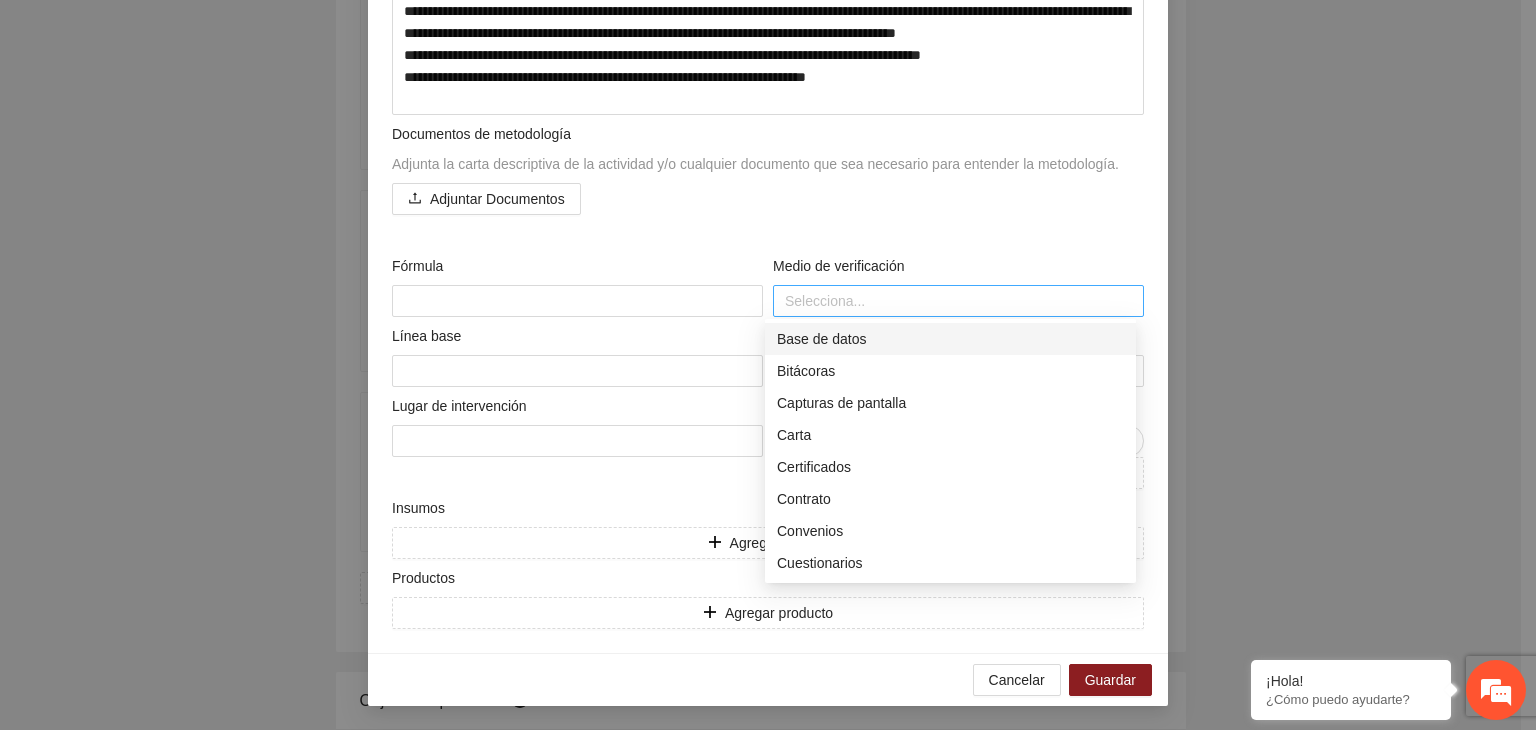 click at bounding box center [958, 301] 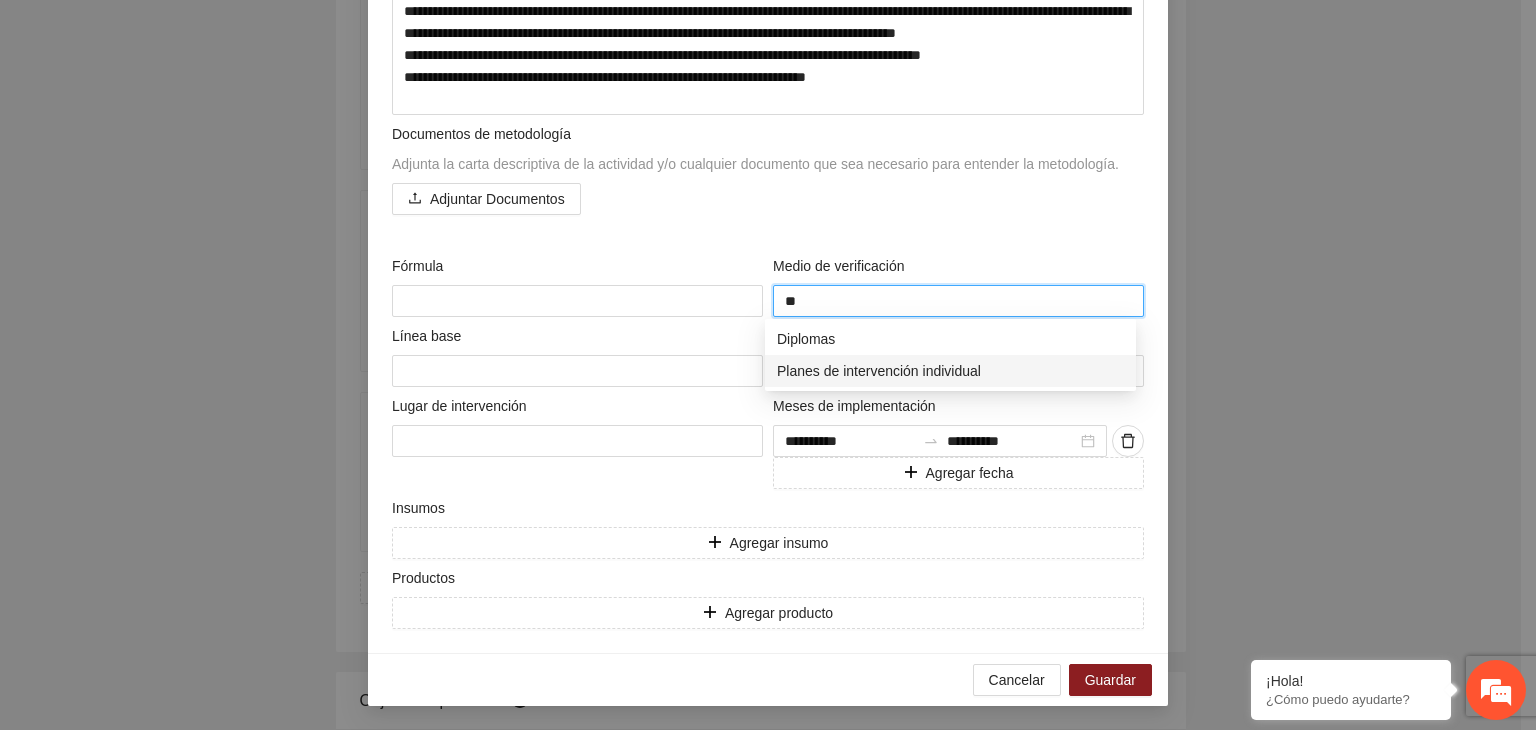 click on "Planes de intervención individual" at bounding box center (950, 371) 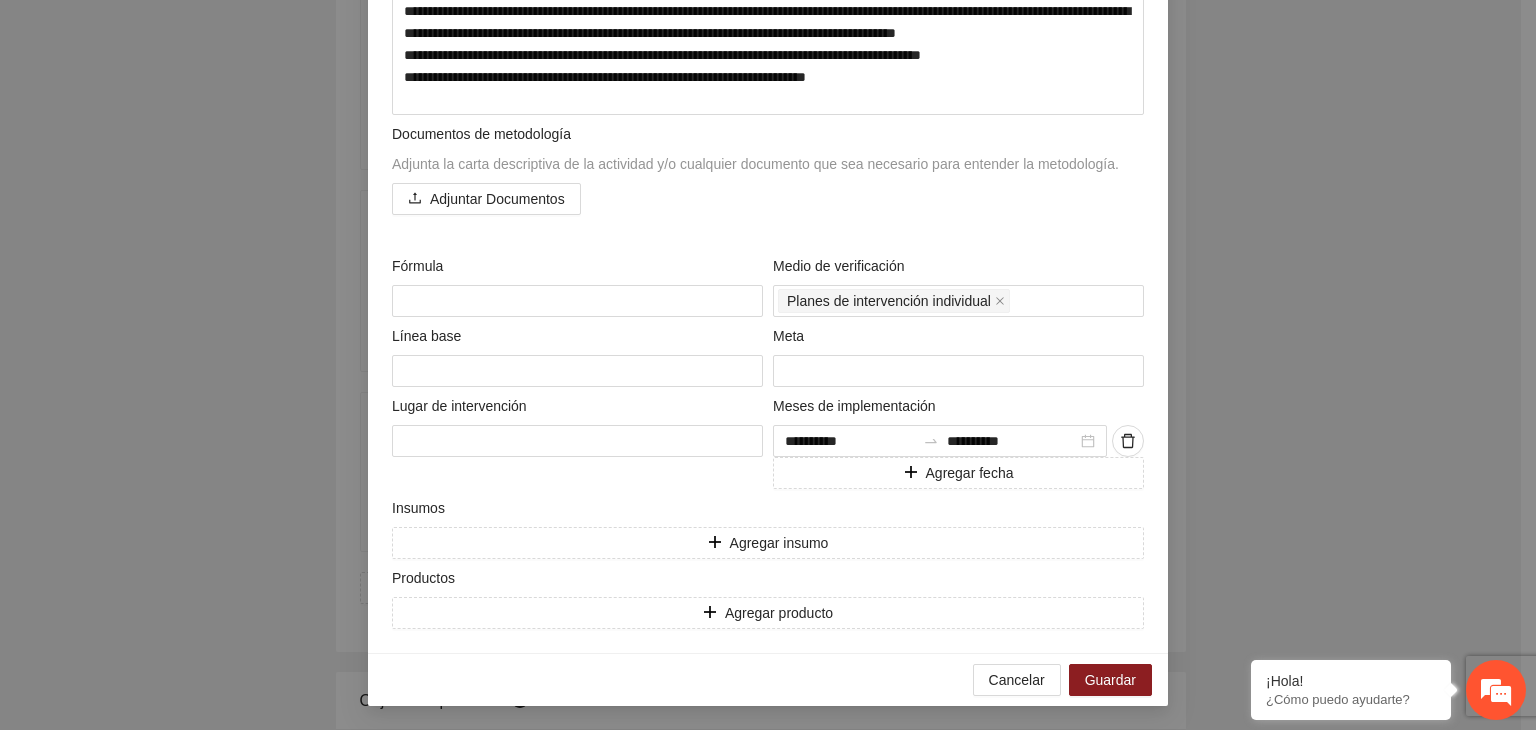 click on "**********" at bounding box center [768, 365] 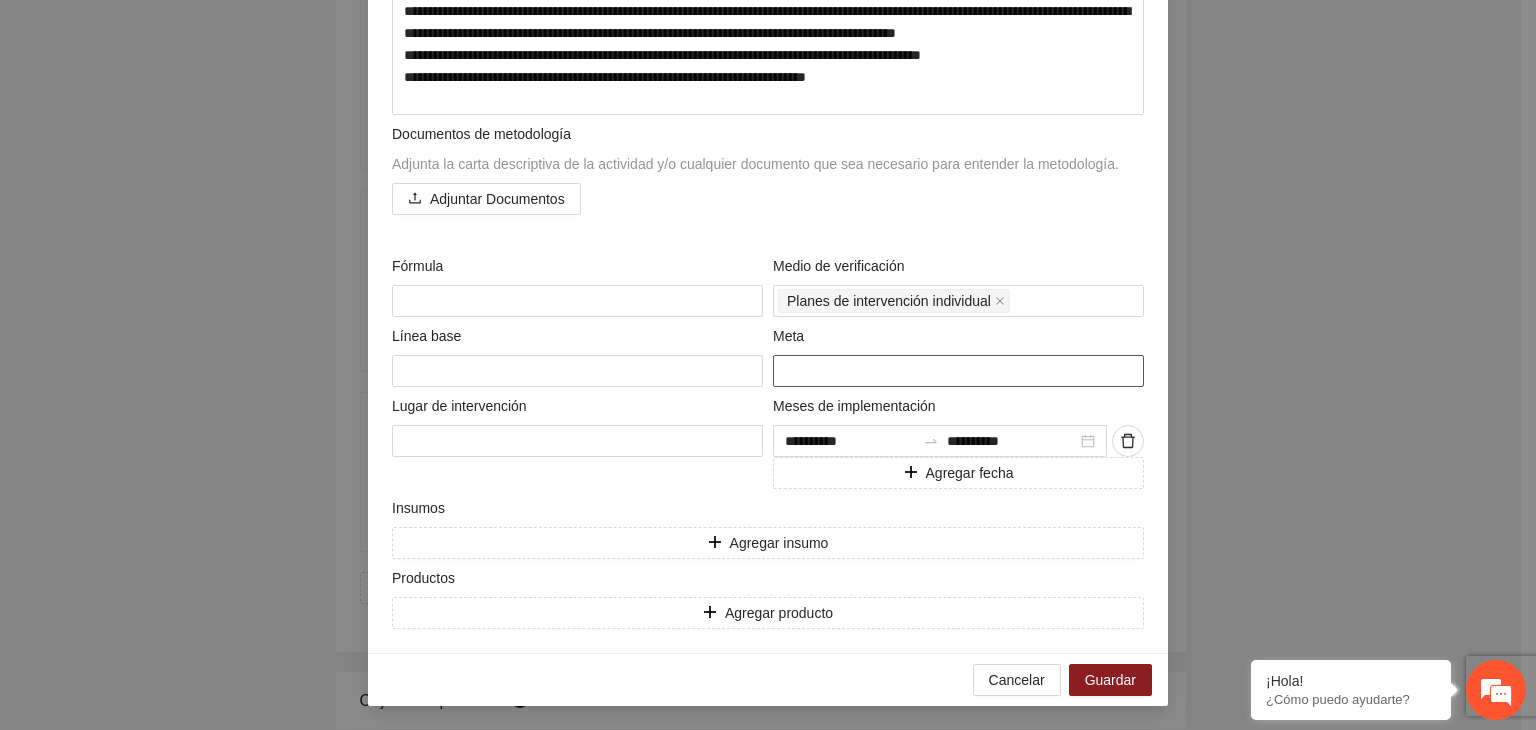 click at bounding box center (958, 371) 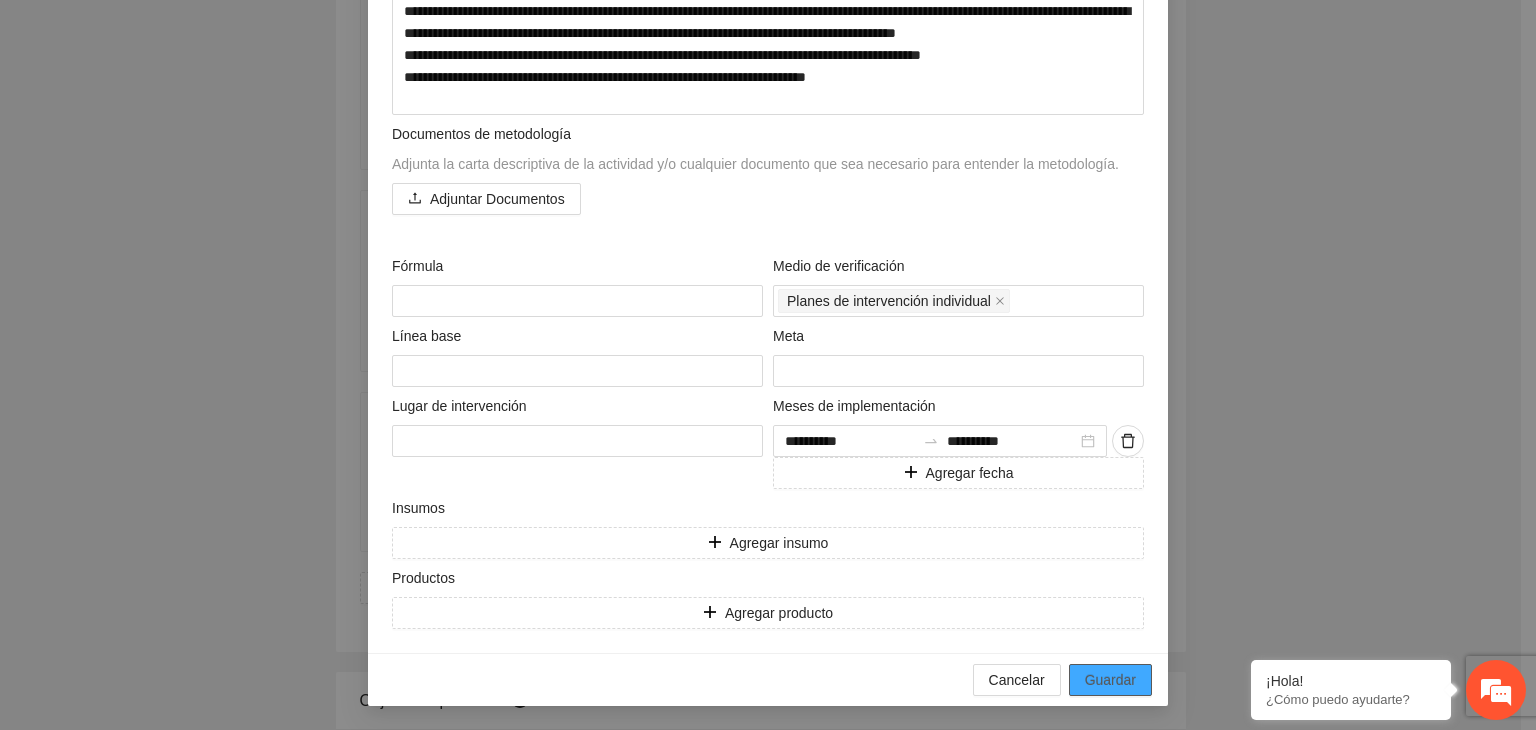 click on "Guardar" at bounding box center [1110, 680] 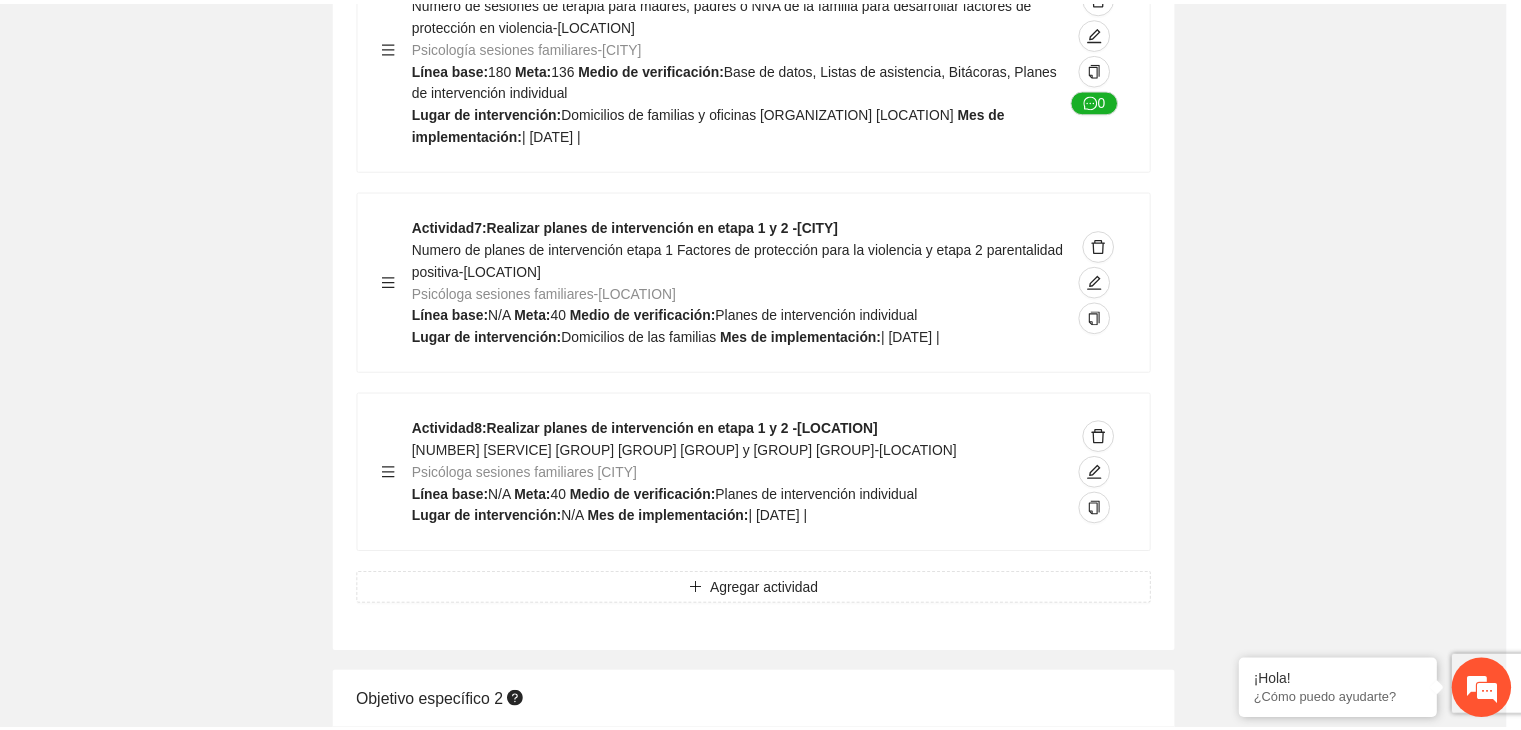 scroll, scrollTop: 204, scrollLeft: 0, axis: vertical 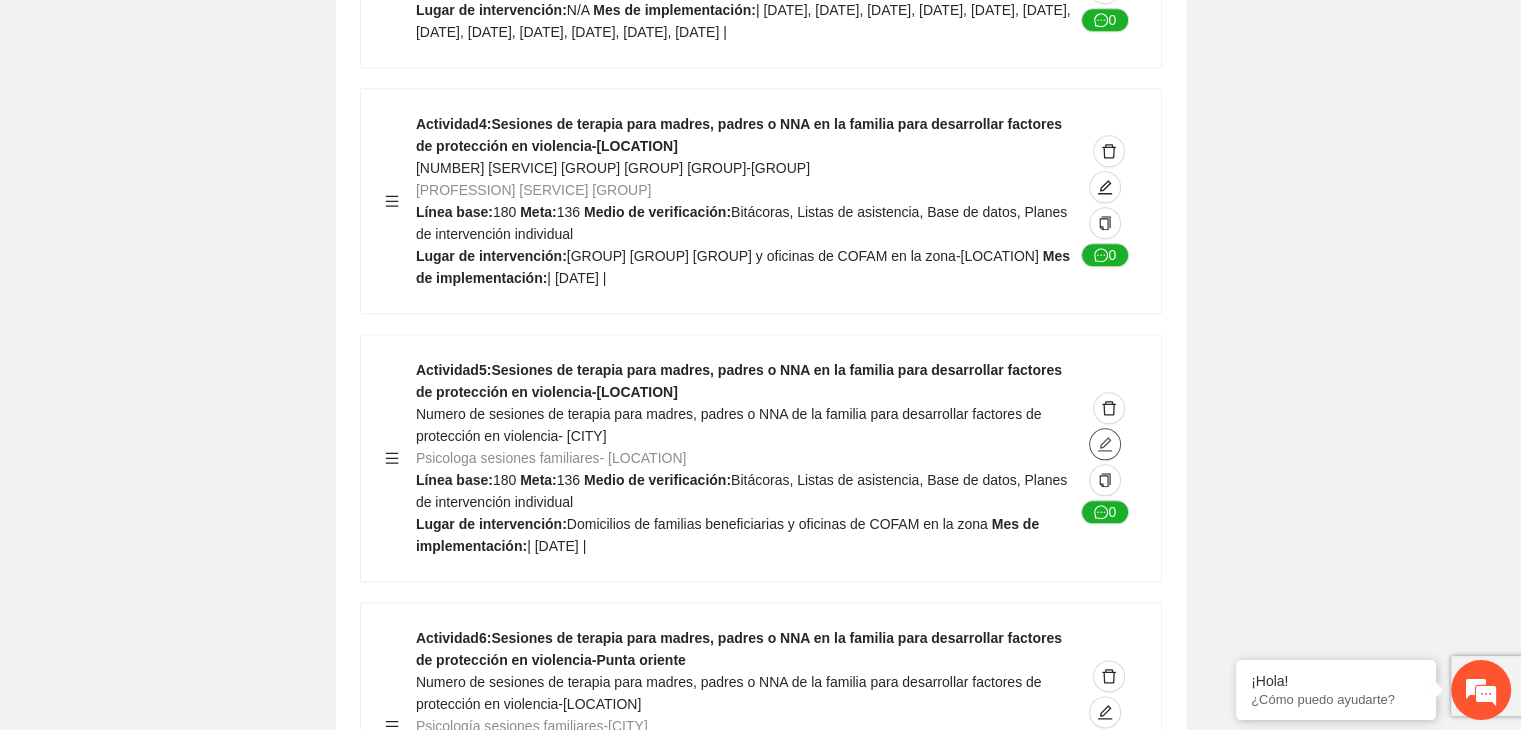click 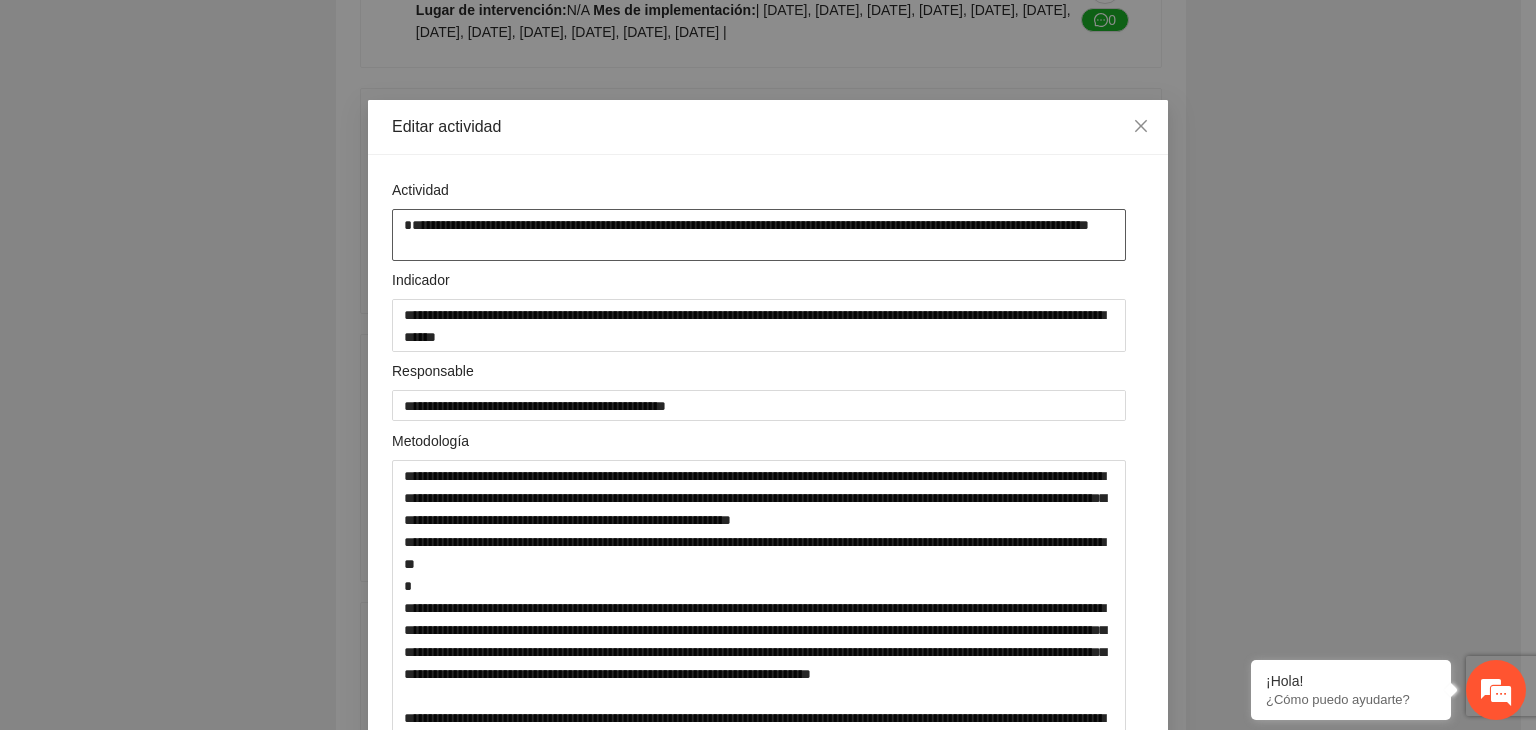 drag, startPoint x: 400, startPoint y: 225, endPoint x: 1102, endPoint y: 233, distance: 702.0456 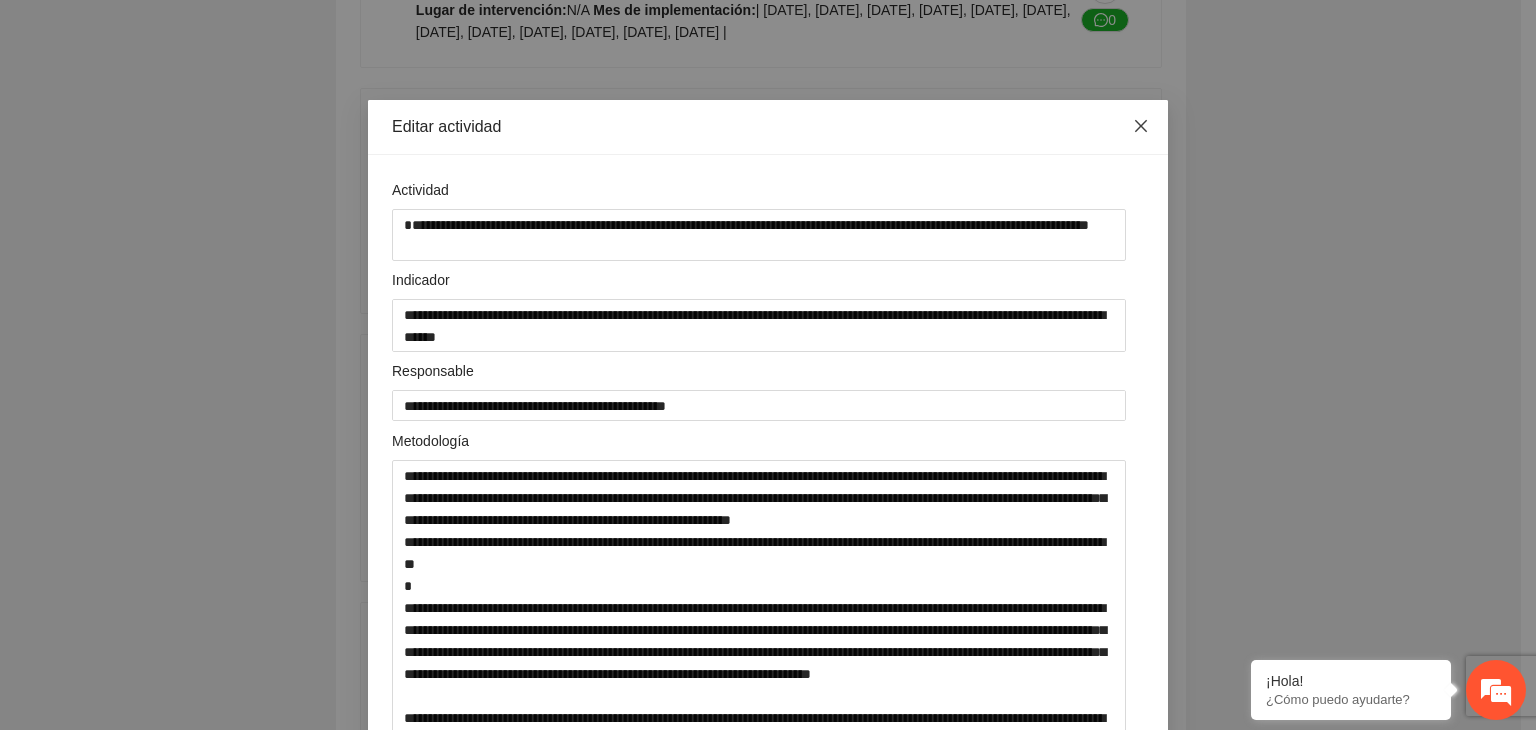 click 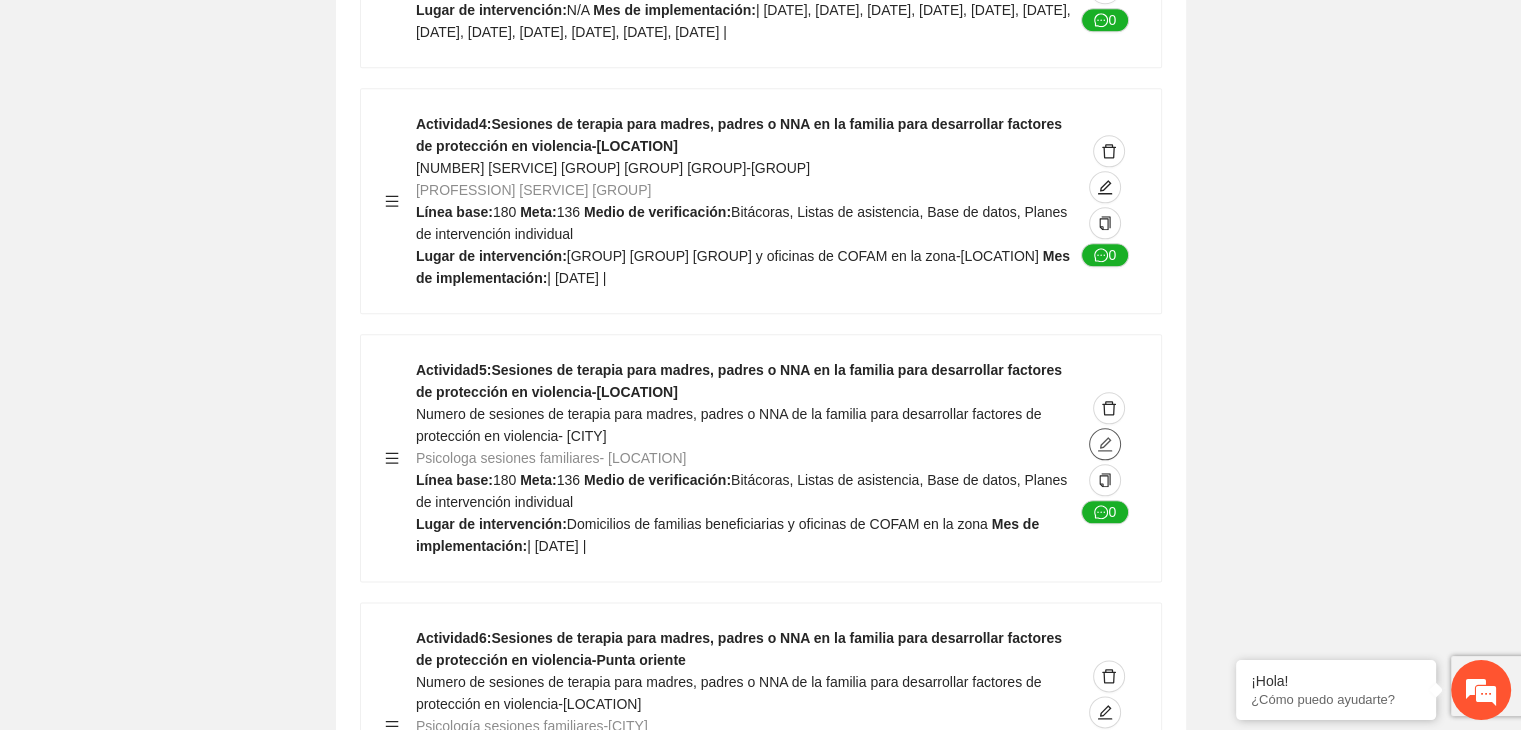 click 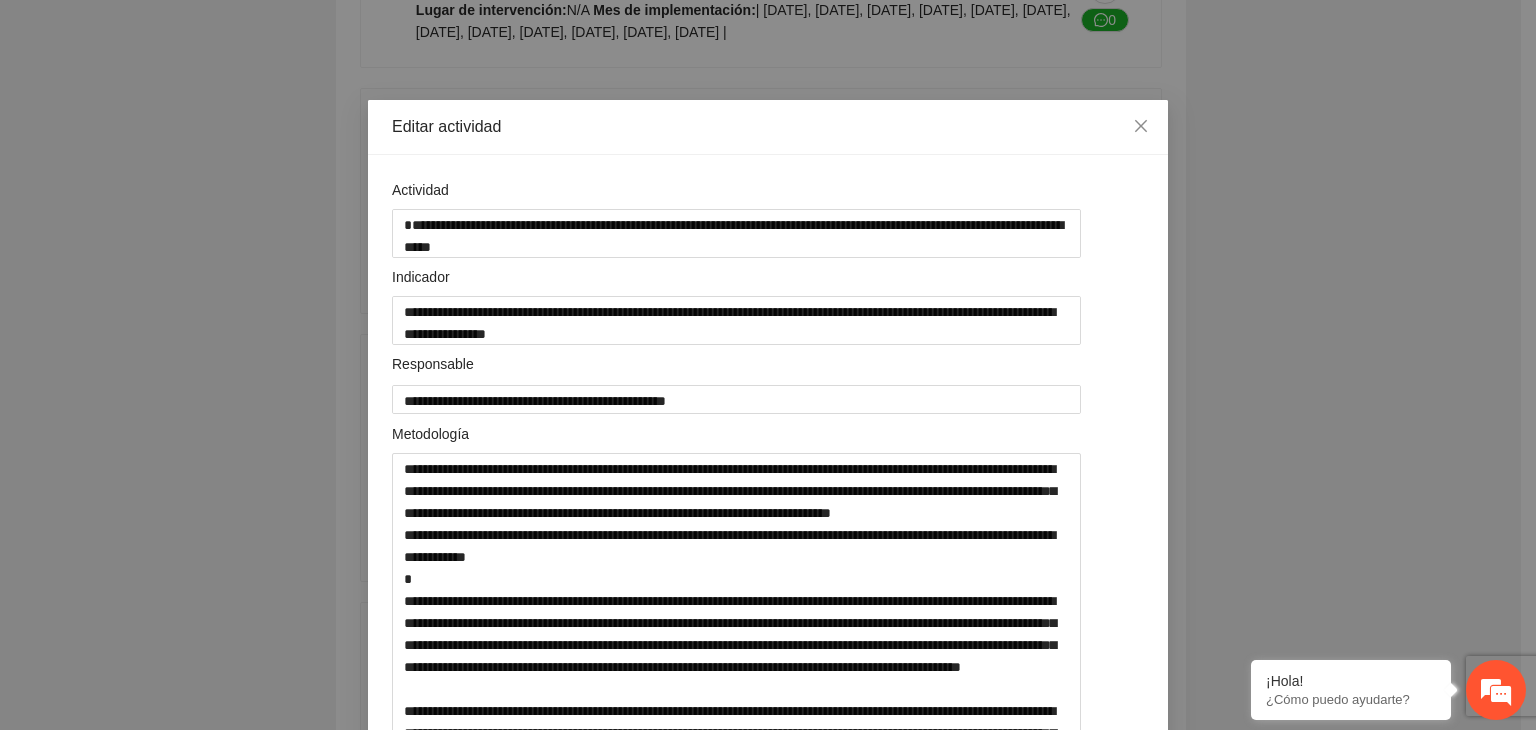 click on "**********" at bounding box center (768, 365) 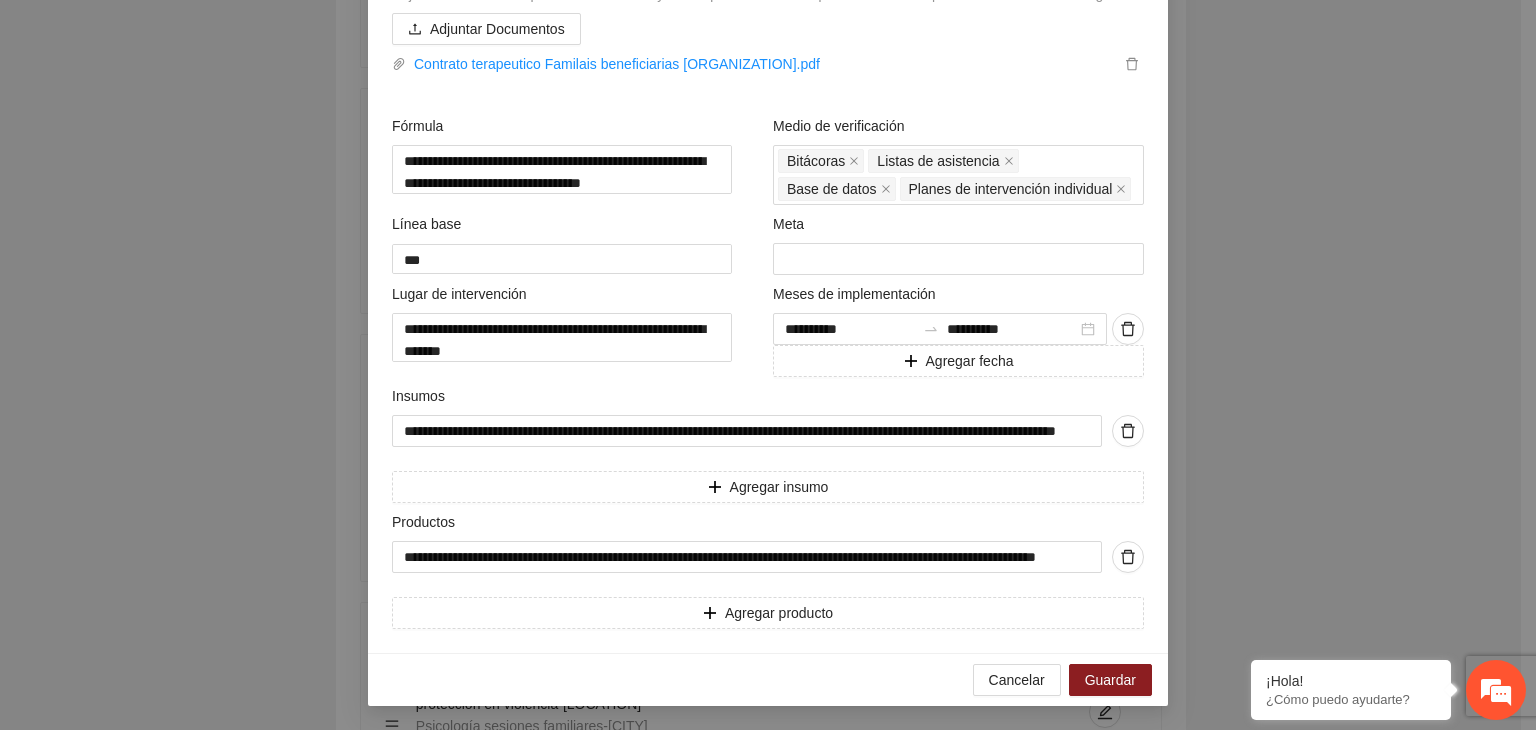 scroll, scrollTop: 922, scrollLeft: 0, axis: vertical 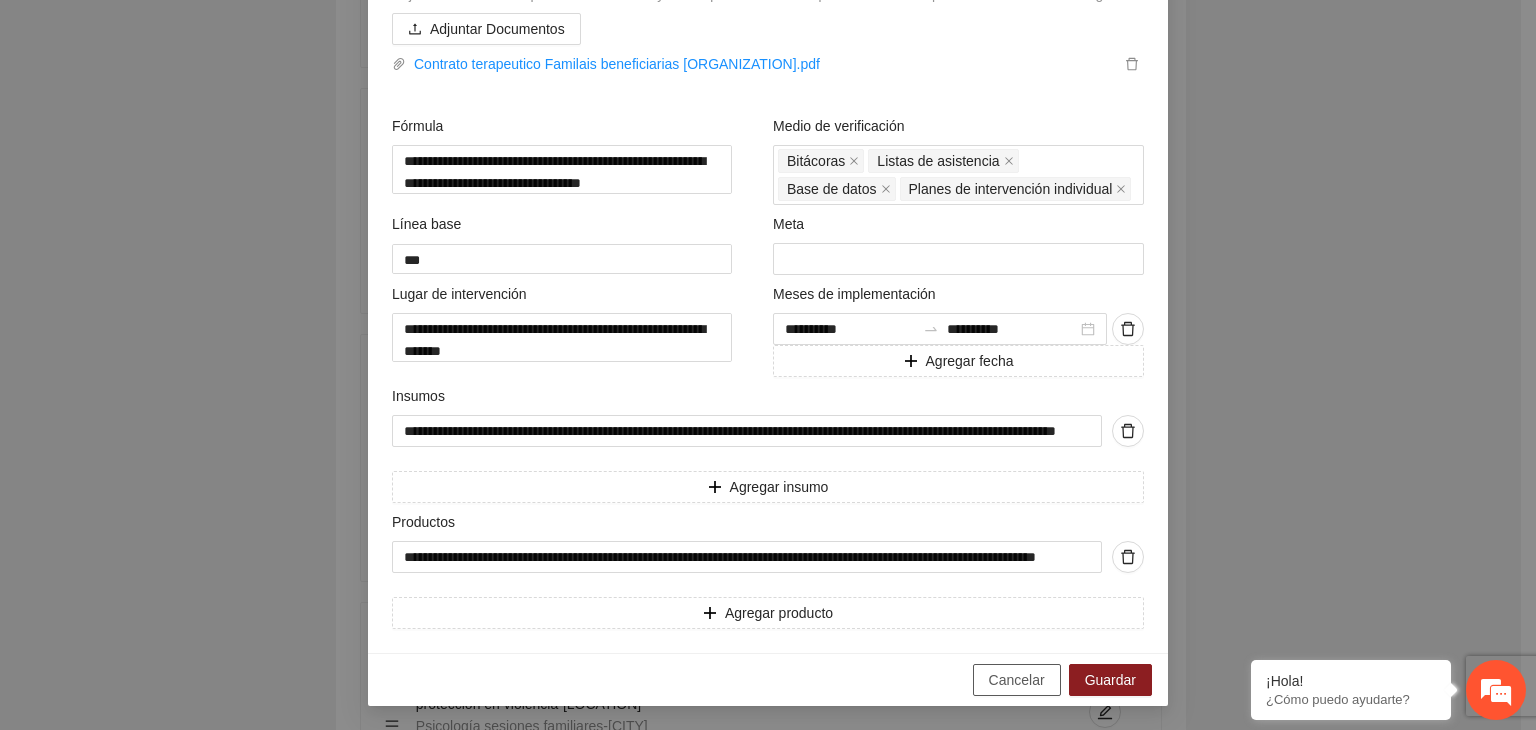 click on "Cancelar" at bounding box center [1017, 680] 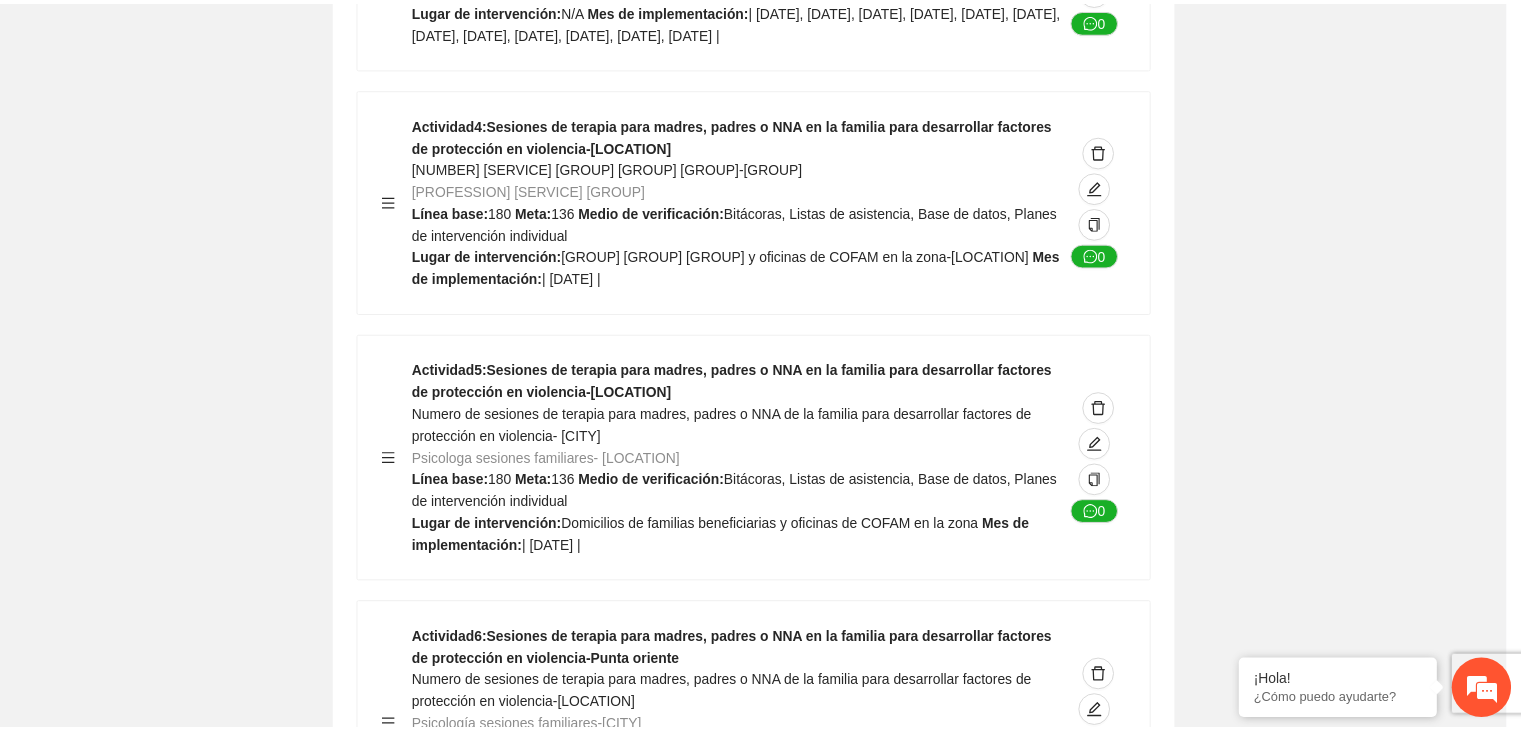 scroll, scrollTop: 234, scrollLeft: 0, axis: vertical 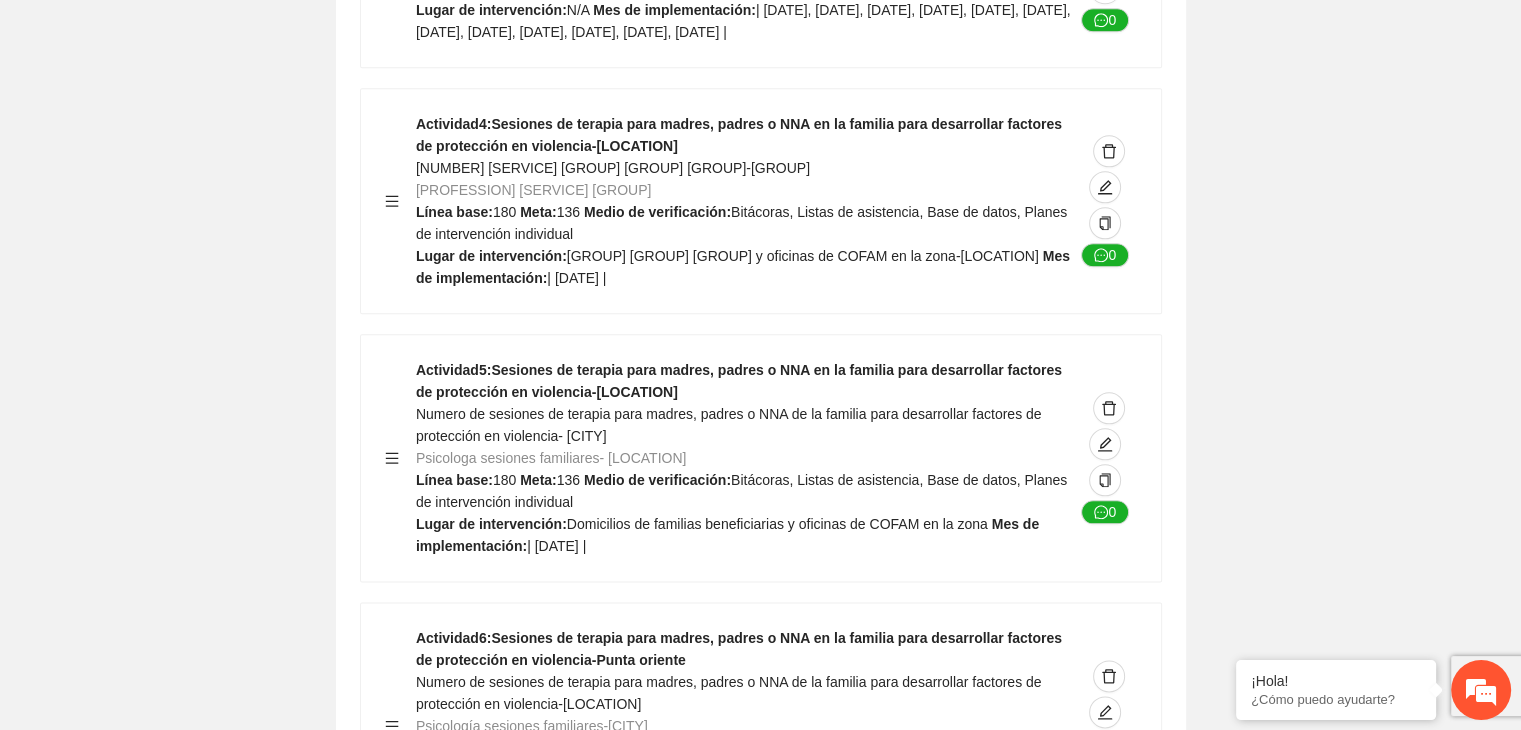 click on "Guardar Objetivo de desarrollo      Exportar Contribuir a la disminución de incidencia en violencia familiar en las zonas de [LOCATION], [LOCATION] y [LOCATION] del Municipio  de Chihuahua. Indicadores Indicador  1 :  Violencia familiar disminuyendo en un 5% en [LOCATION] Número de carpetas de investigación de Violencia familiar  disminuyendo en un 5% en [LOCATION] Metodología:  Se solicita información al Observatorio Ciudadano de FICOSEC sobre el número de carpetas de violencia familiar en las colonias de intervención Línea base:  [NUMBER]   Meta:  [NUMBER]   Fórmula:  Suma de carpetas de investigación de violencia familiar disminuyendo  en un 5% en [LOCATION]   Medio de verificación:  Reporte/Informe 0 Indicador  2 :  Violencia familiar disminuyendo en un 5% en [LOCATION] Número de carpetas de investigación de Violencia familiar  disminuyendo en un 5% en [LOCATION] Metodología:  Línea base:  [NUMBER]   Meta:  [NUMBER]   Fórmula:    Medio de verificación:  Reporte/Informe 0 3 :" at bounding box center (760, -3851) 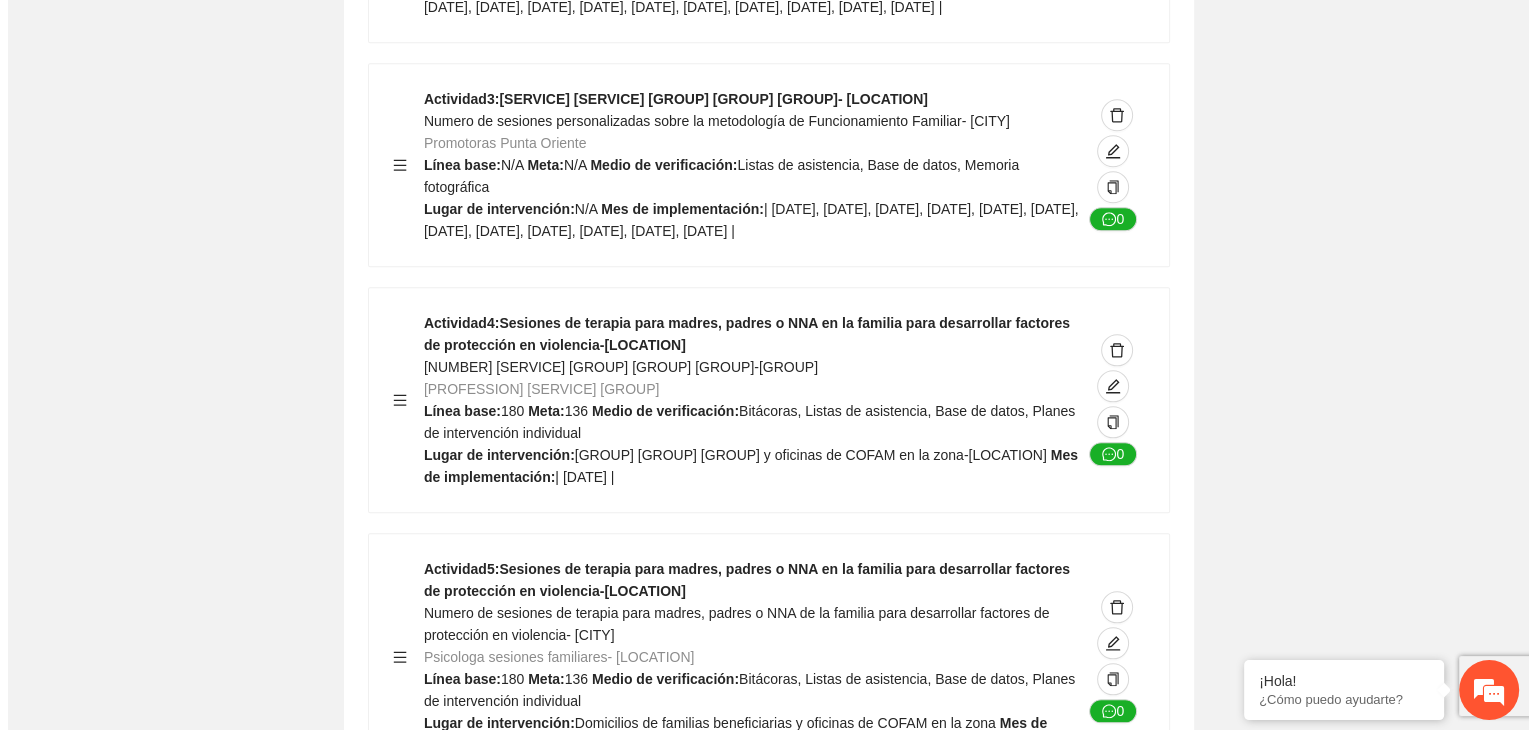 scroll, scrollTop: 9728, scrollLeft: 0, axis: vertical 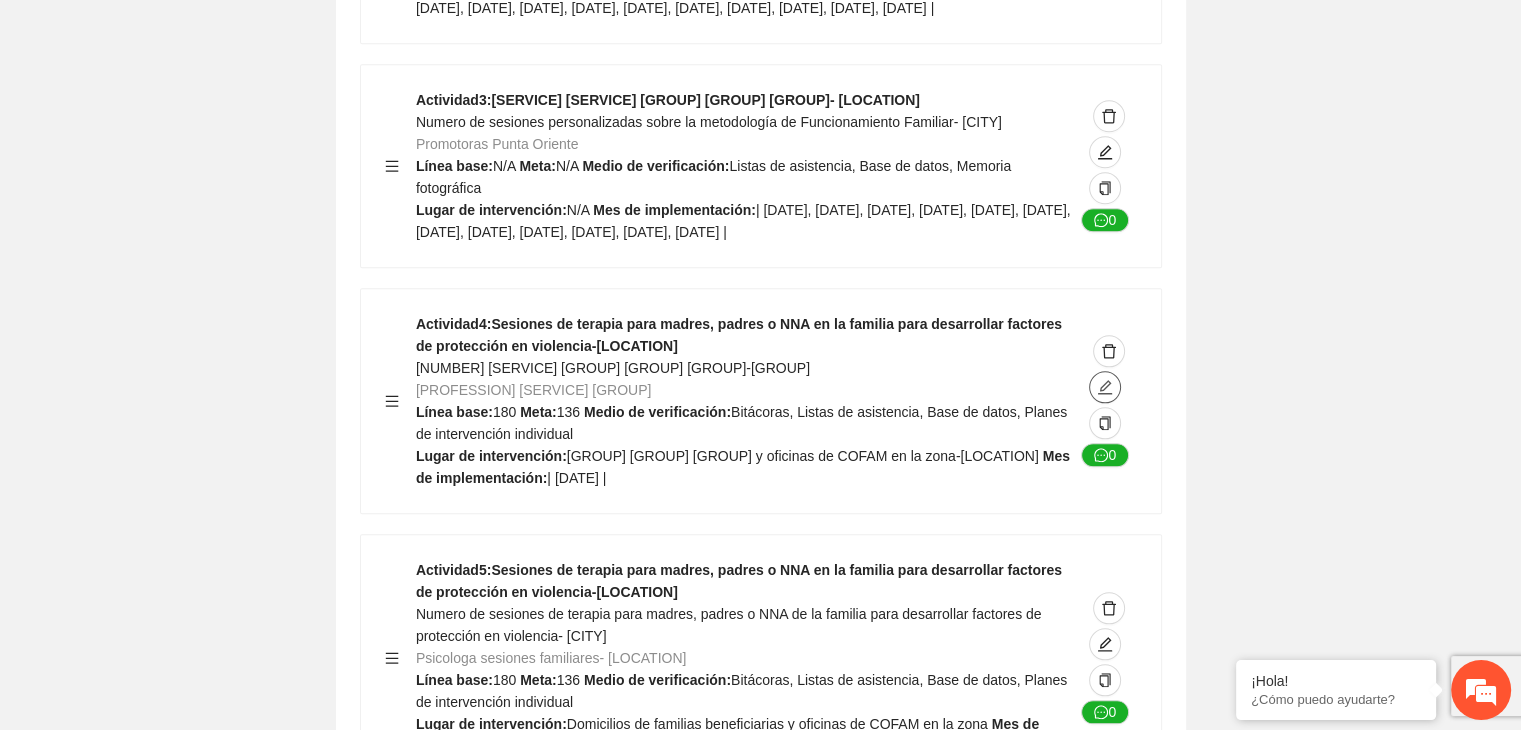 click at bounding box center (1105, 387) 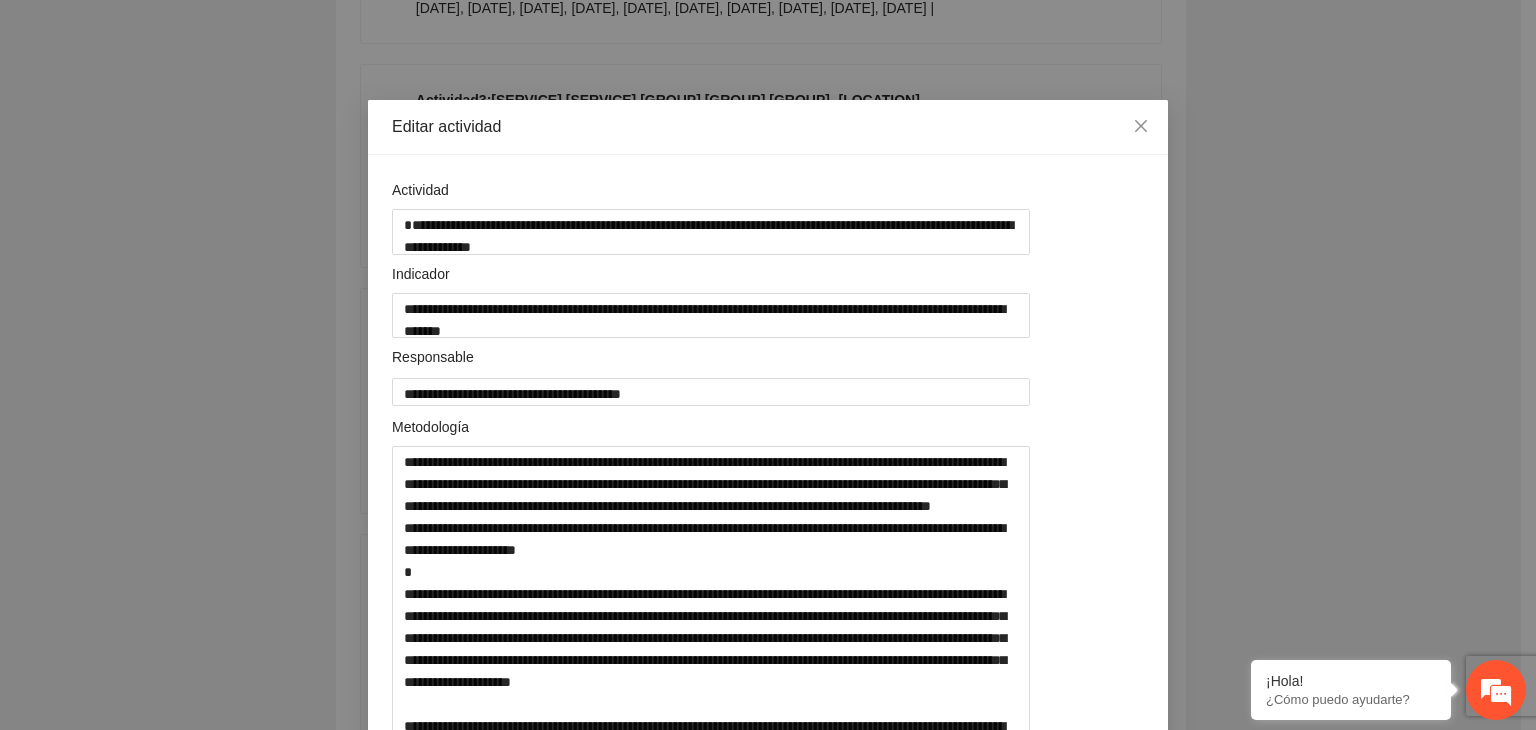 click on "**********" at bounding box center [768, 365] 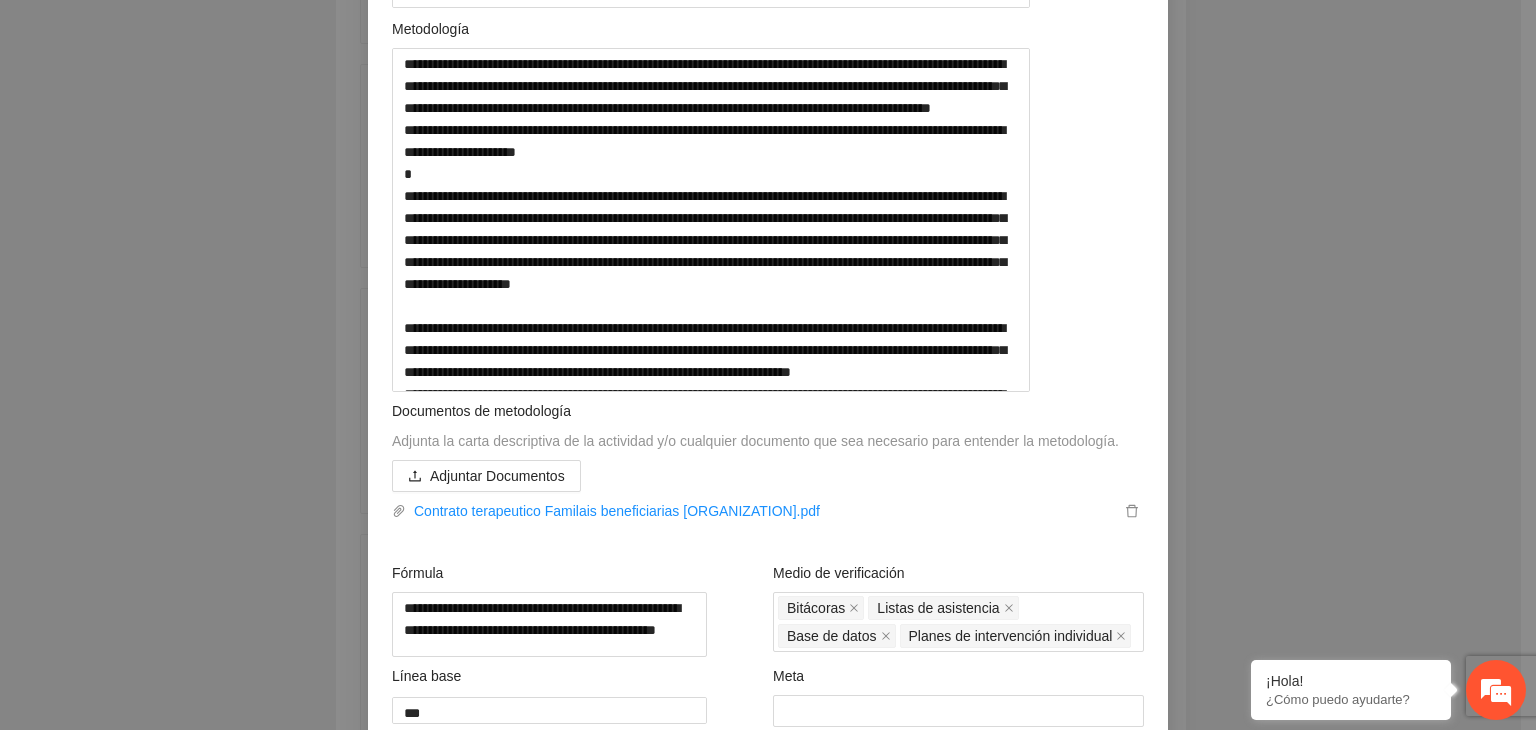 scroll, scrollTop: 400, scrollLeft: 0, axis: vertical 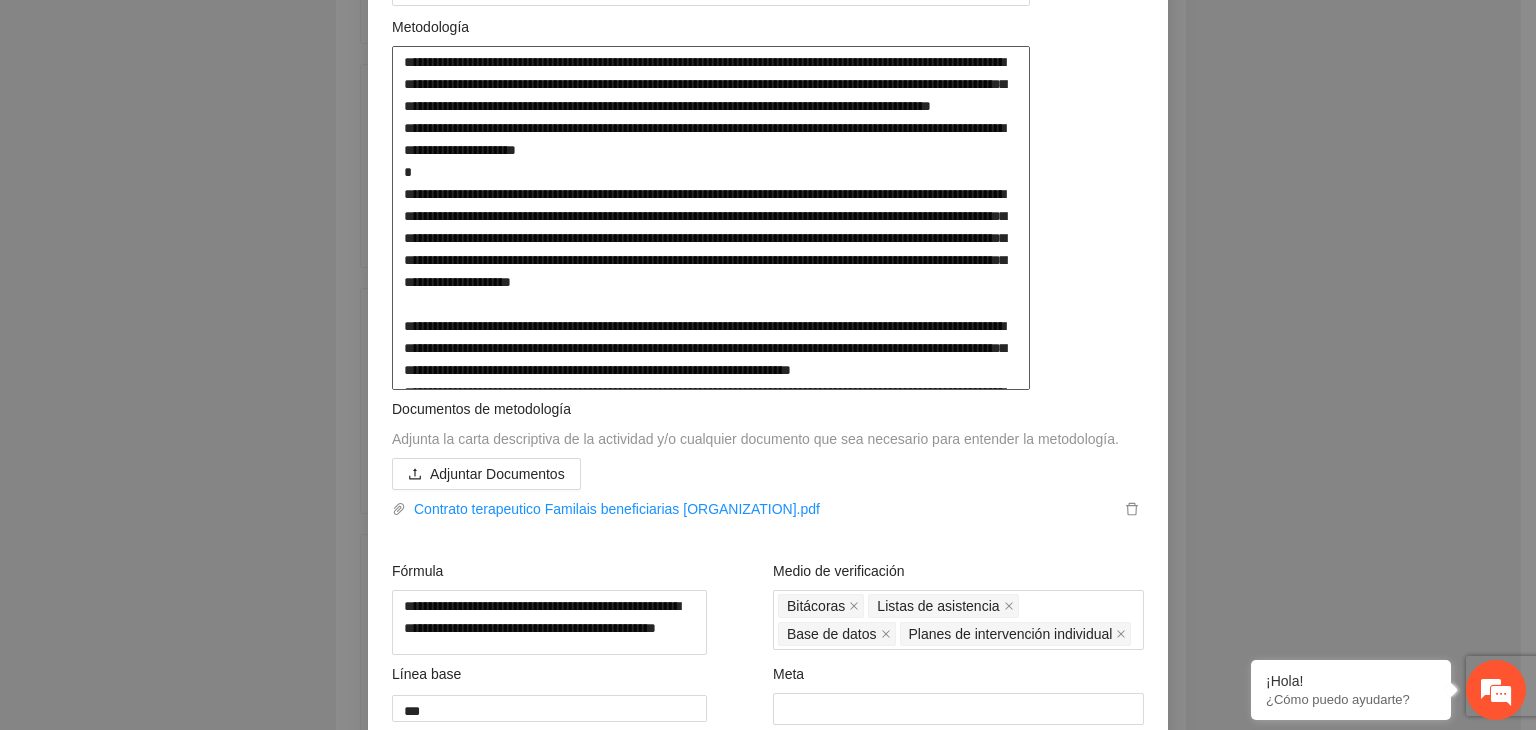 click at bounding box center (711, 218) 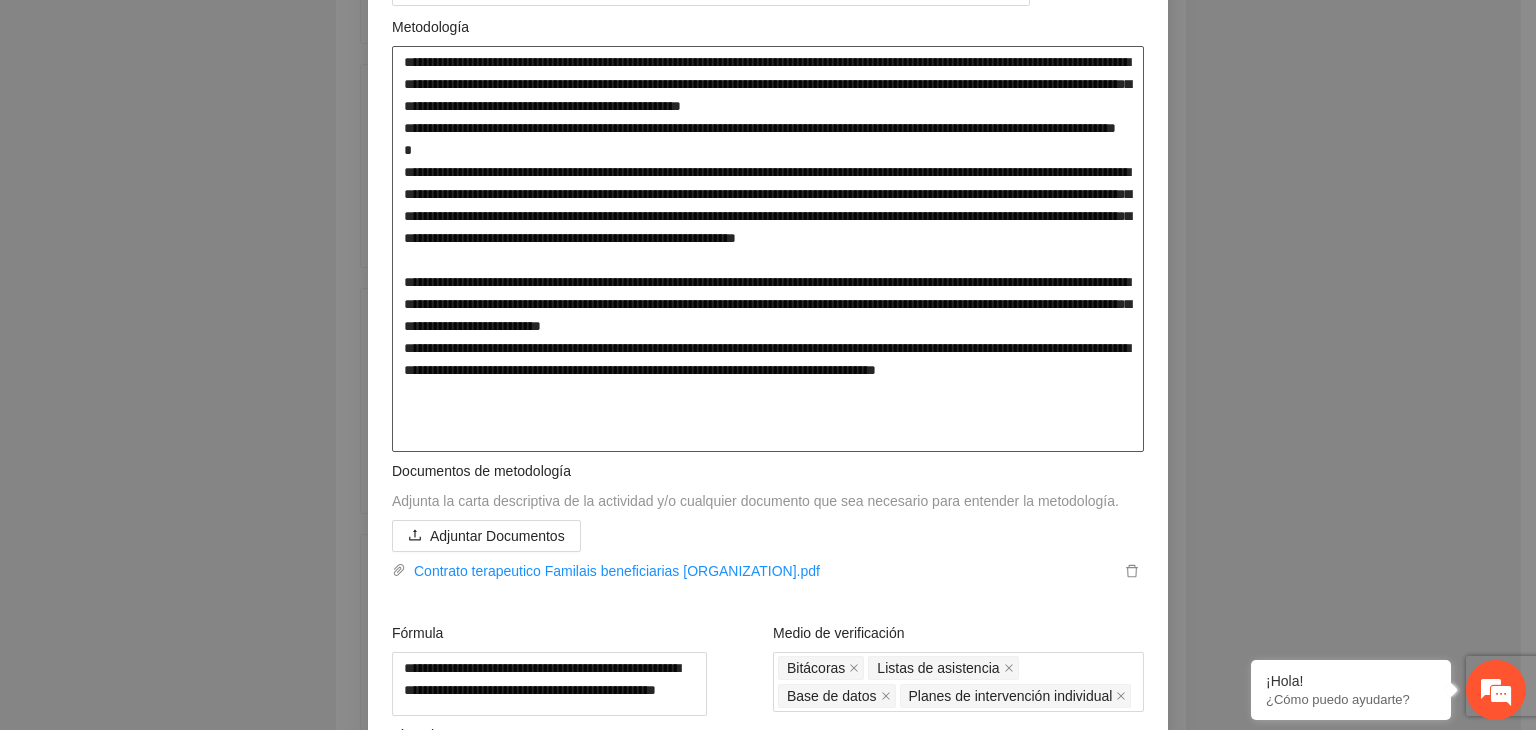 click at bounding box center (768, 249) 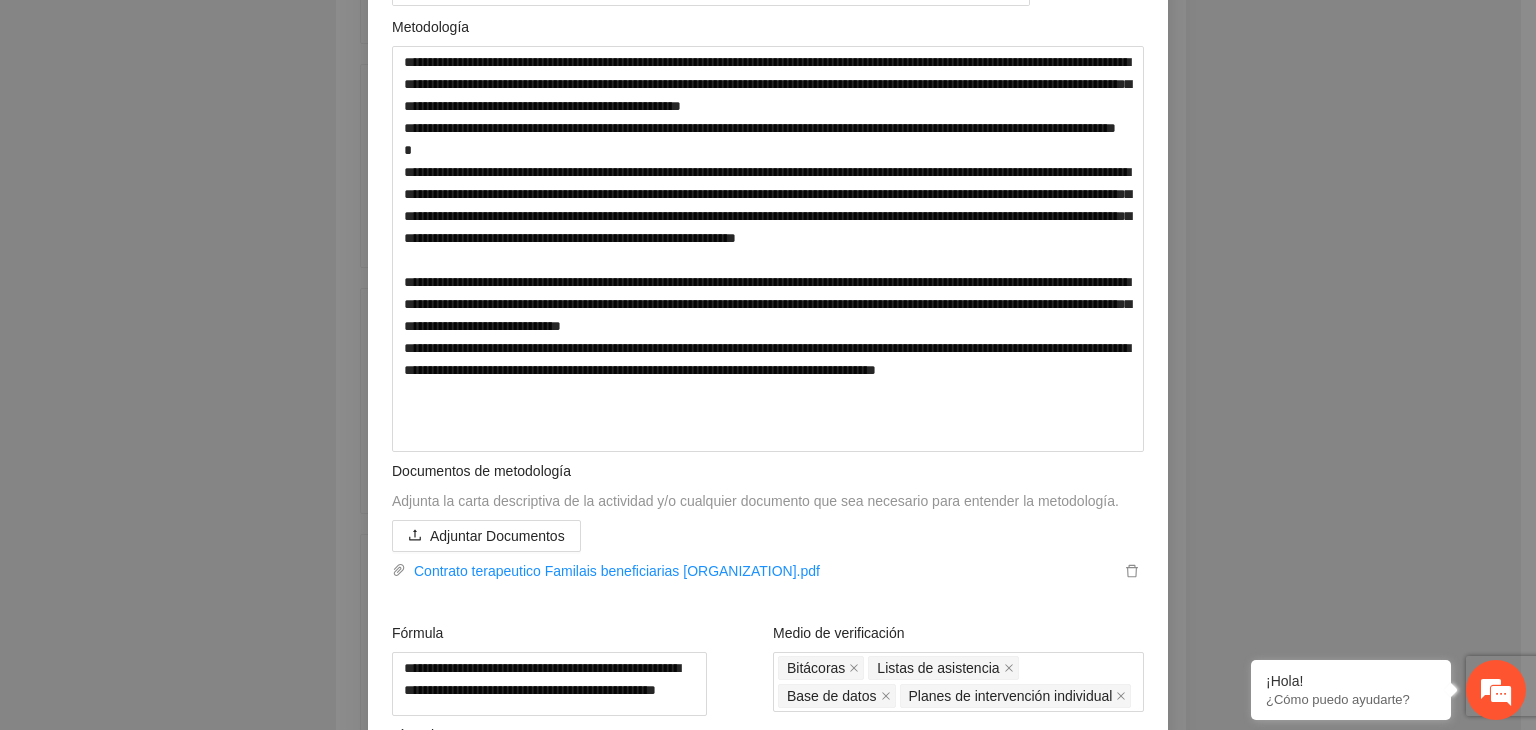 click on "**********" at bounding box center (768, 365) 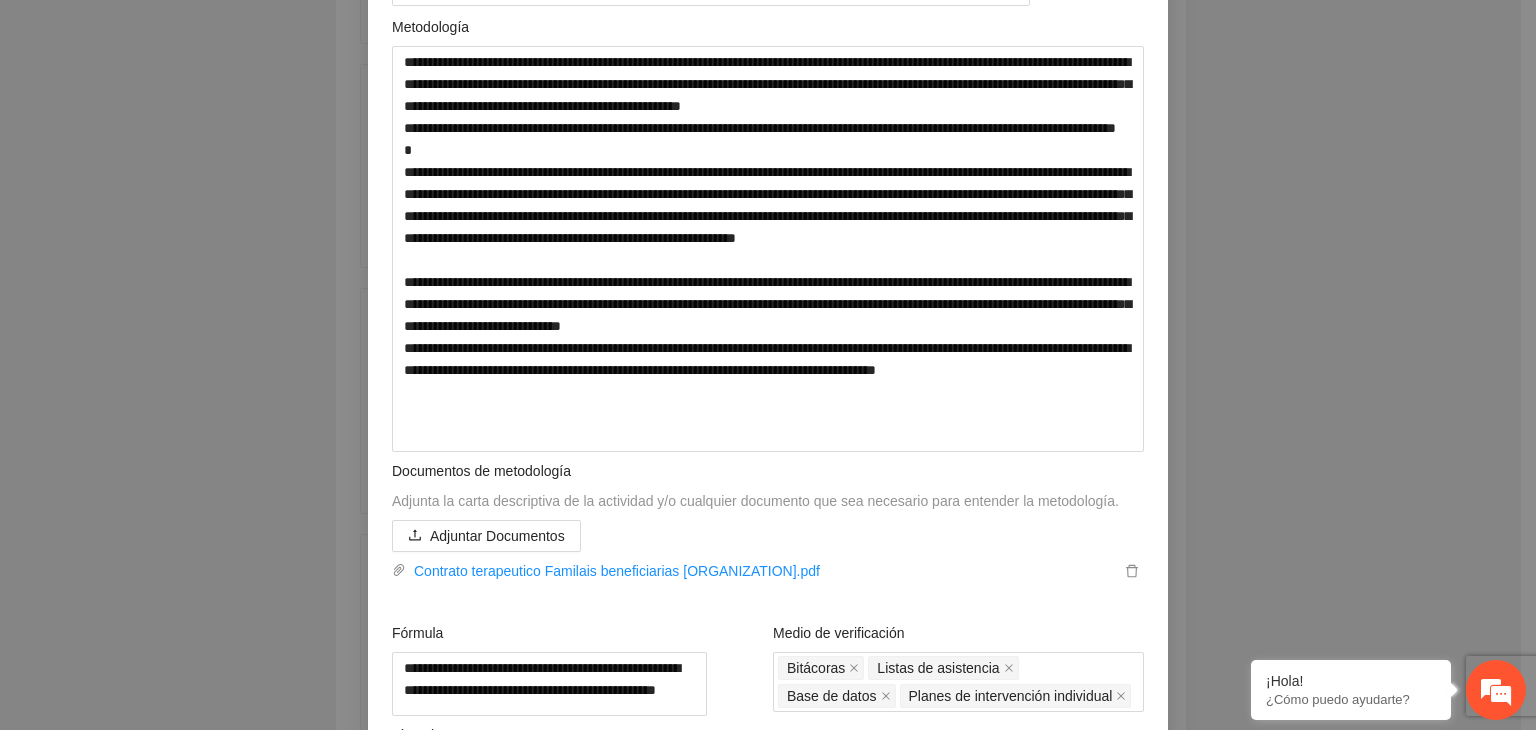 click on "**********" at bounding box center (768, 365) 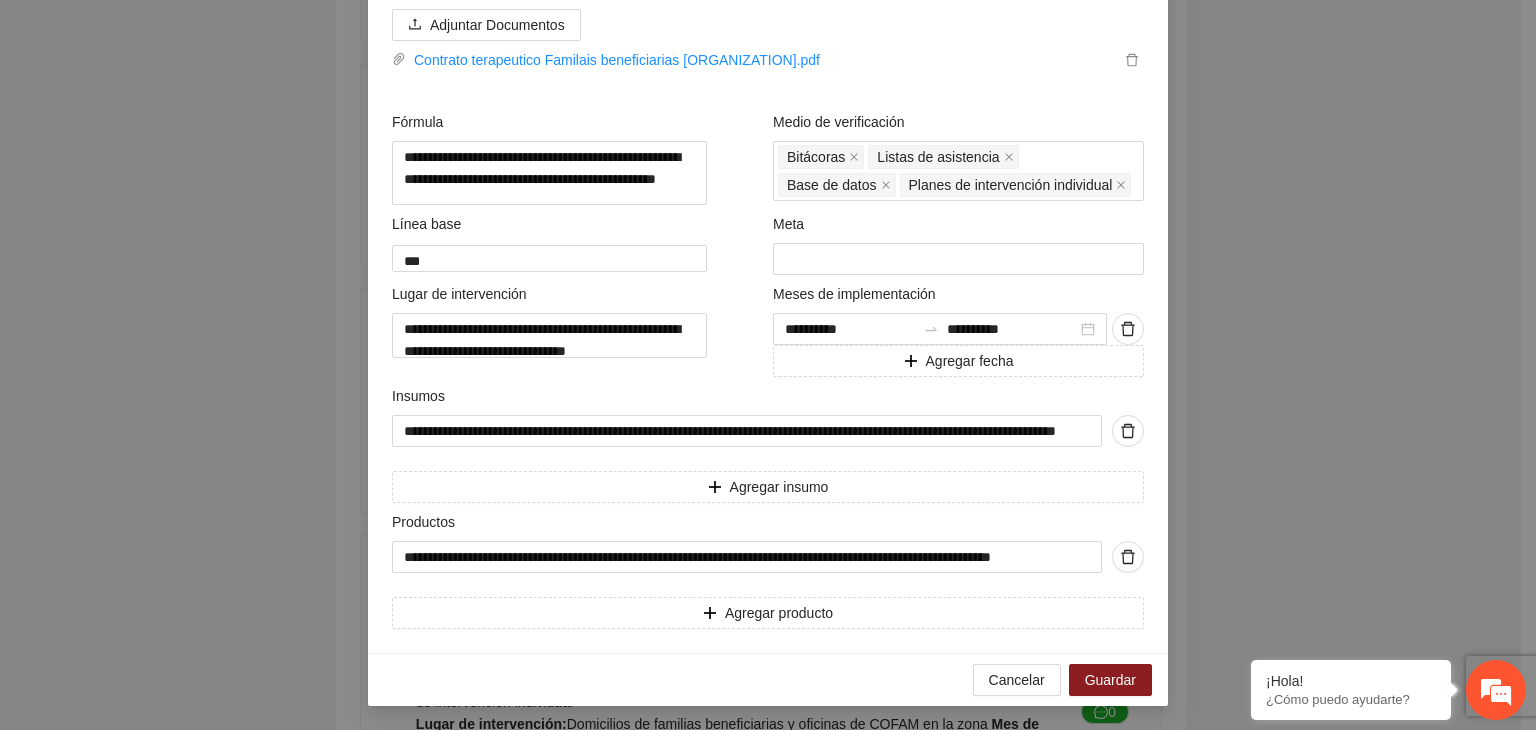 scroll, scrollTop: 920, scrollLeft: 0, axis: vertical 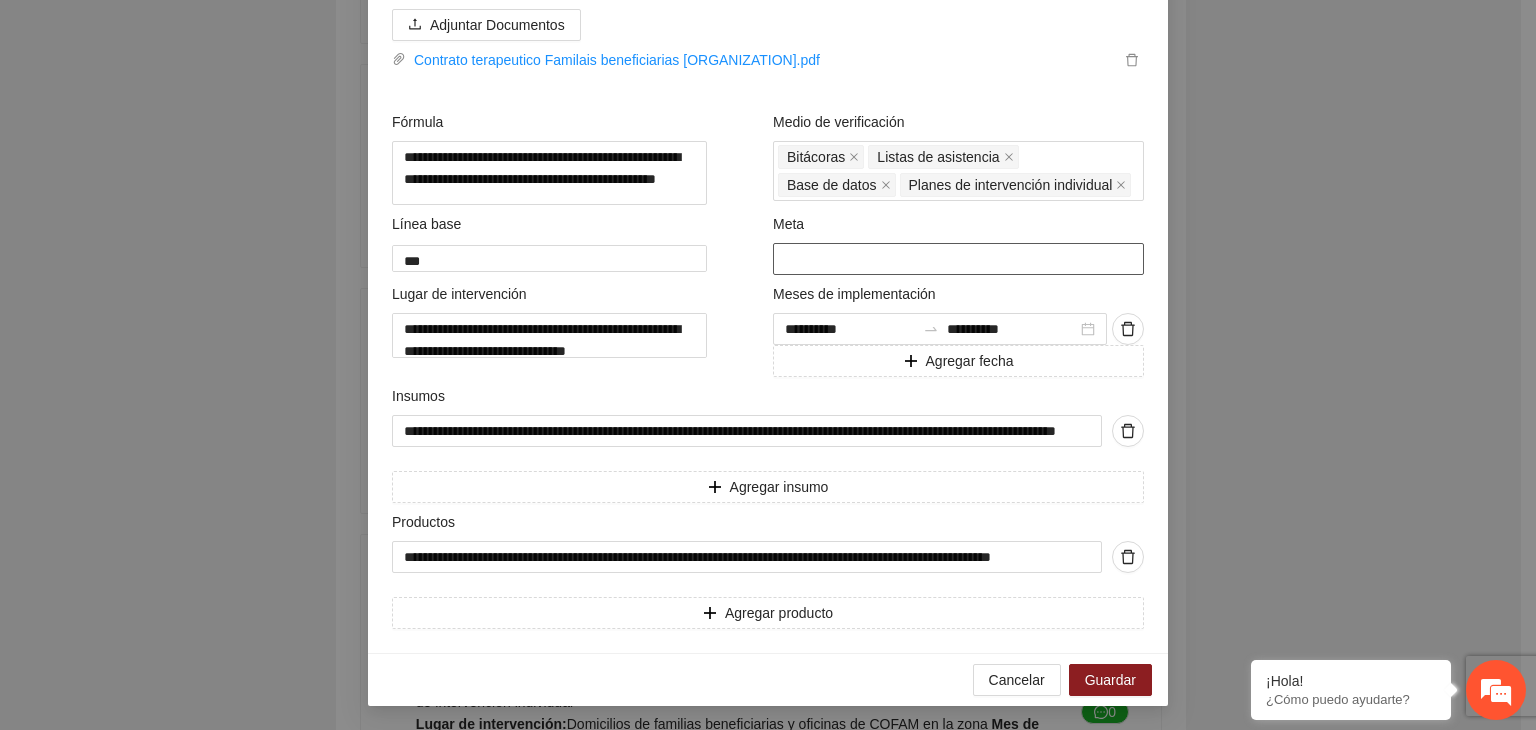 click on "***" at bounding box center [958, 259] 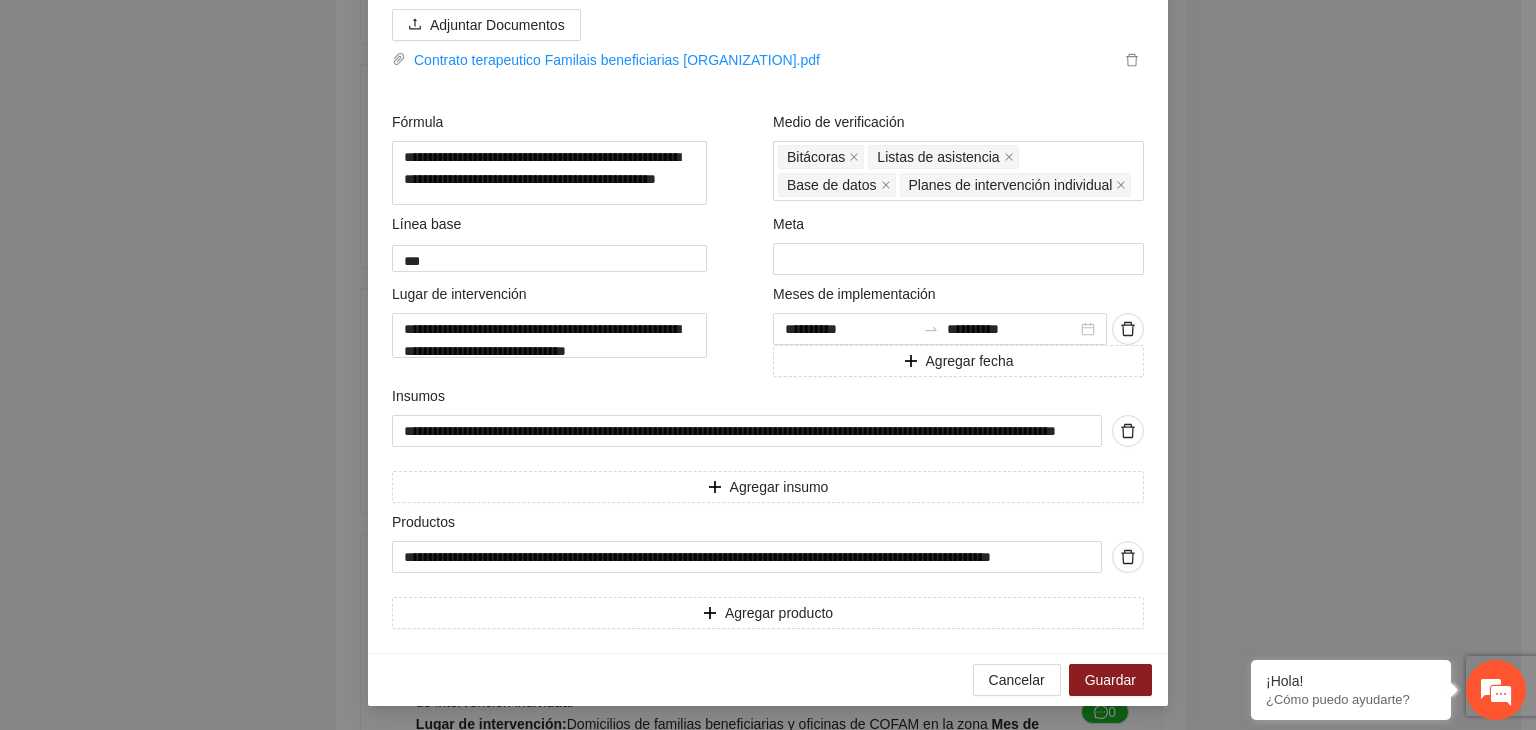 click on "**********" at bounding box center (768, 365) 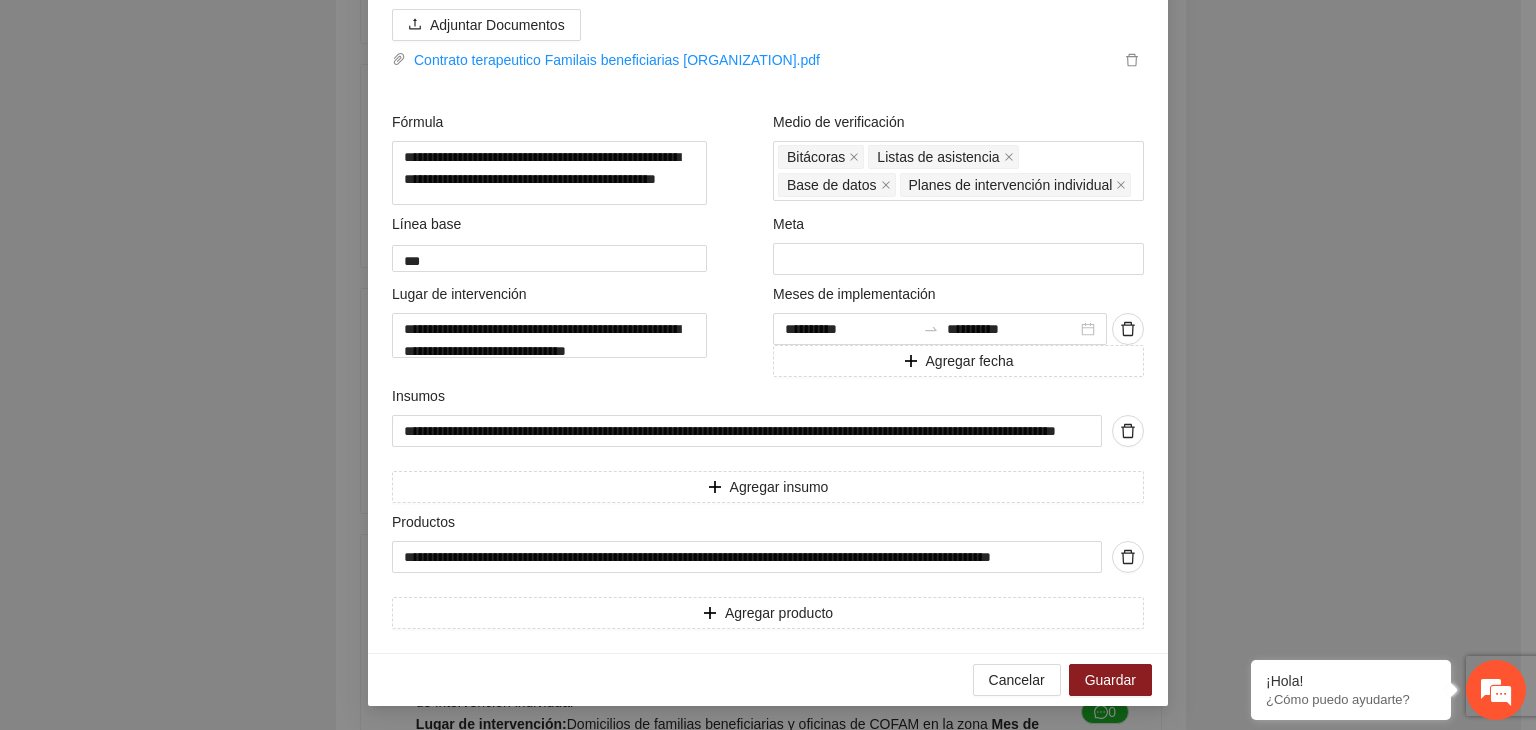 scroll, scrollTop: 938, scrollLeft: 0, axis: vertical 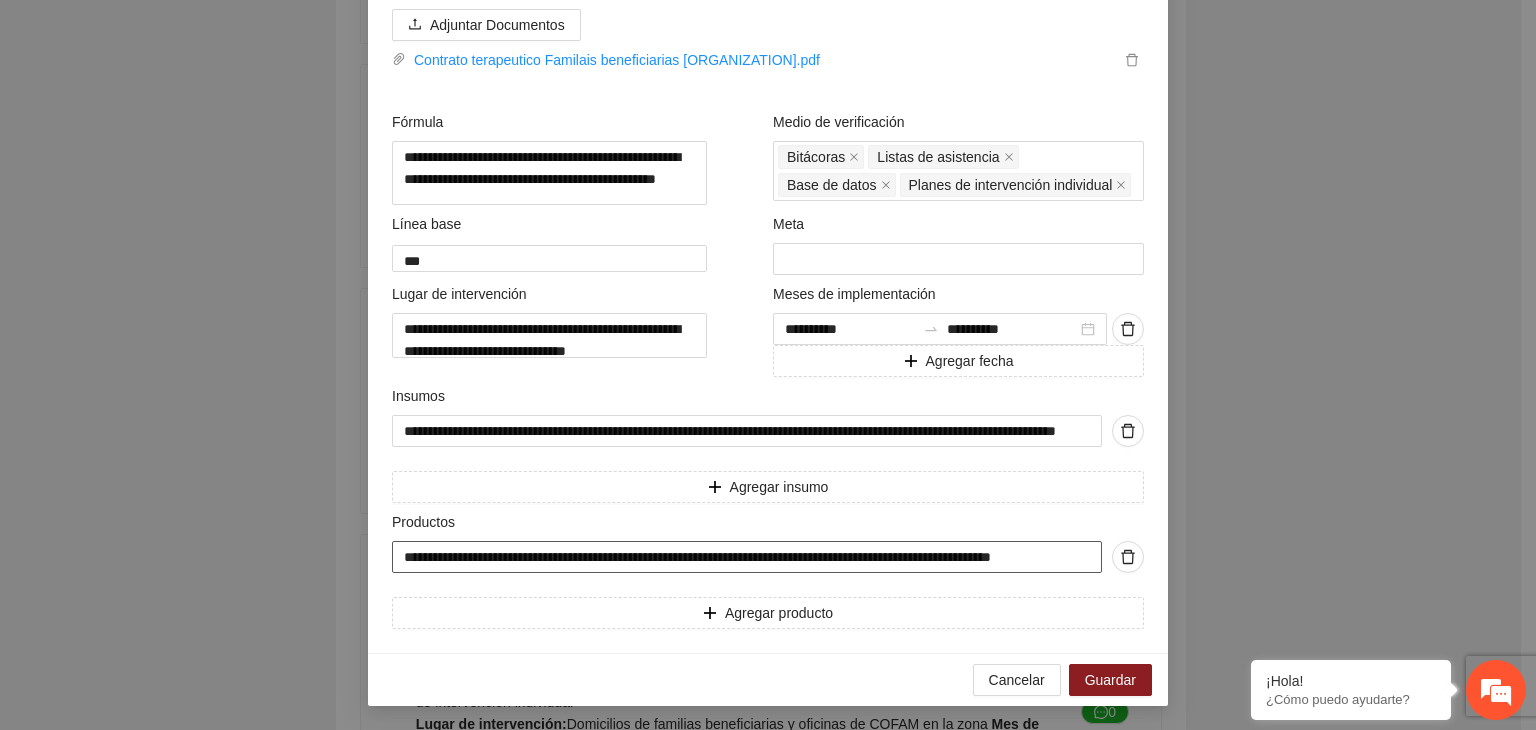 click on "**********" at bounding box center (747, 557) 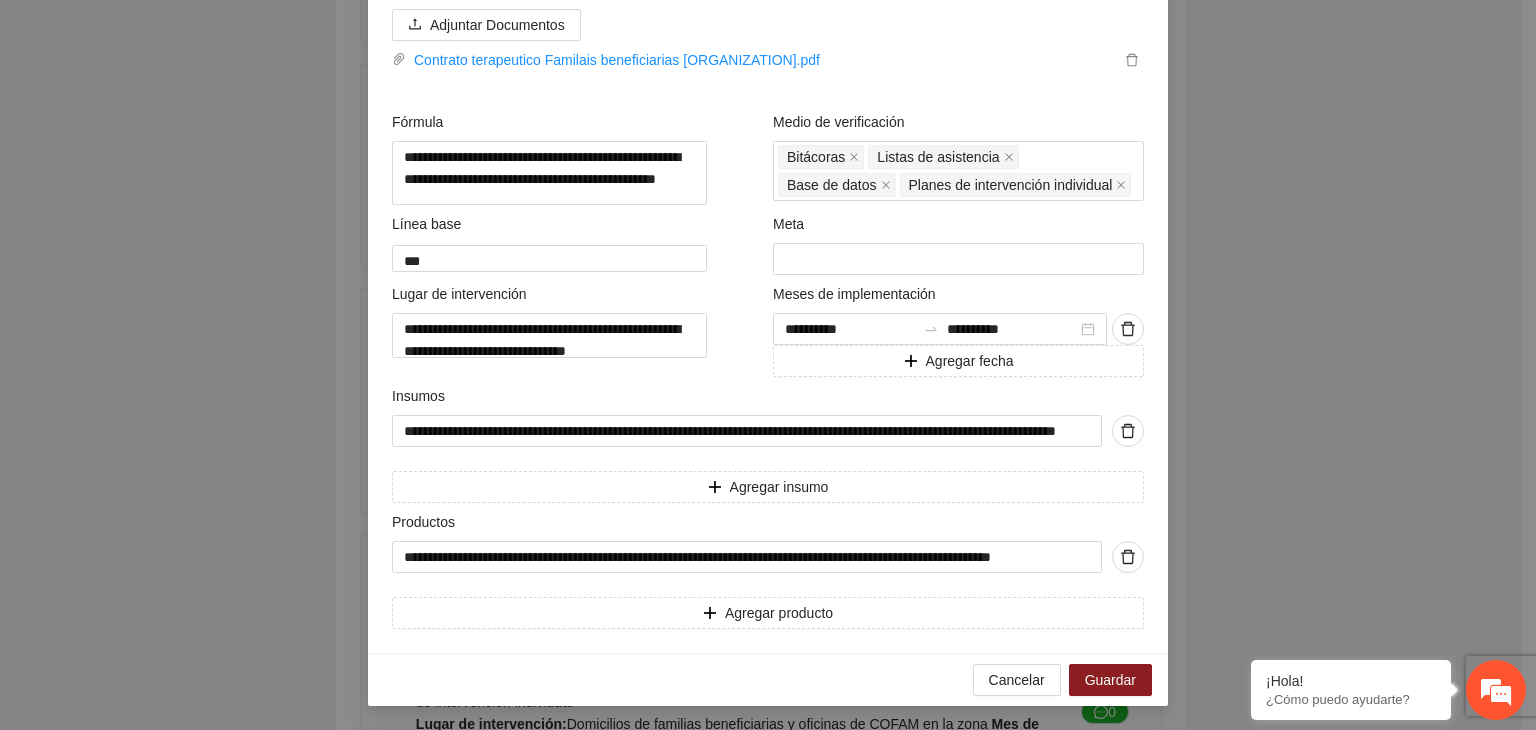click on "**********" at bounding box center (768, 365) 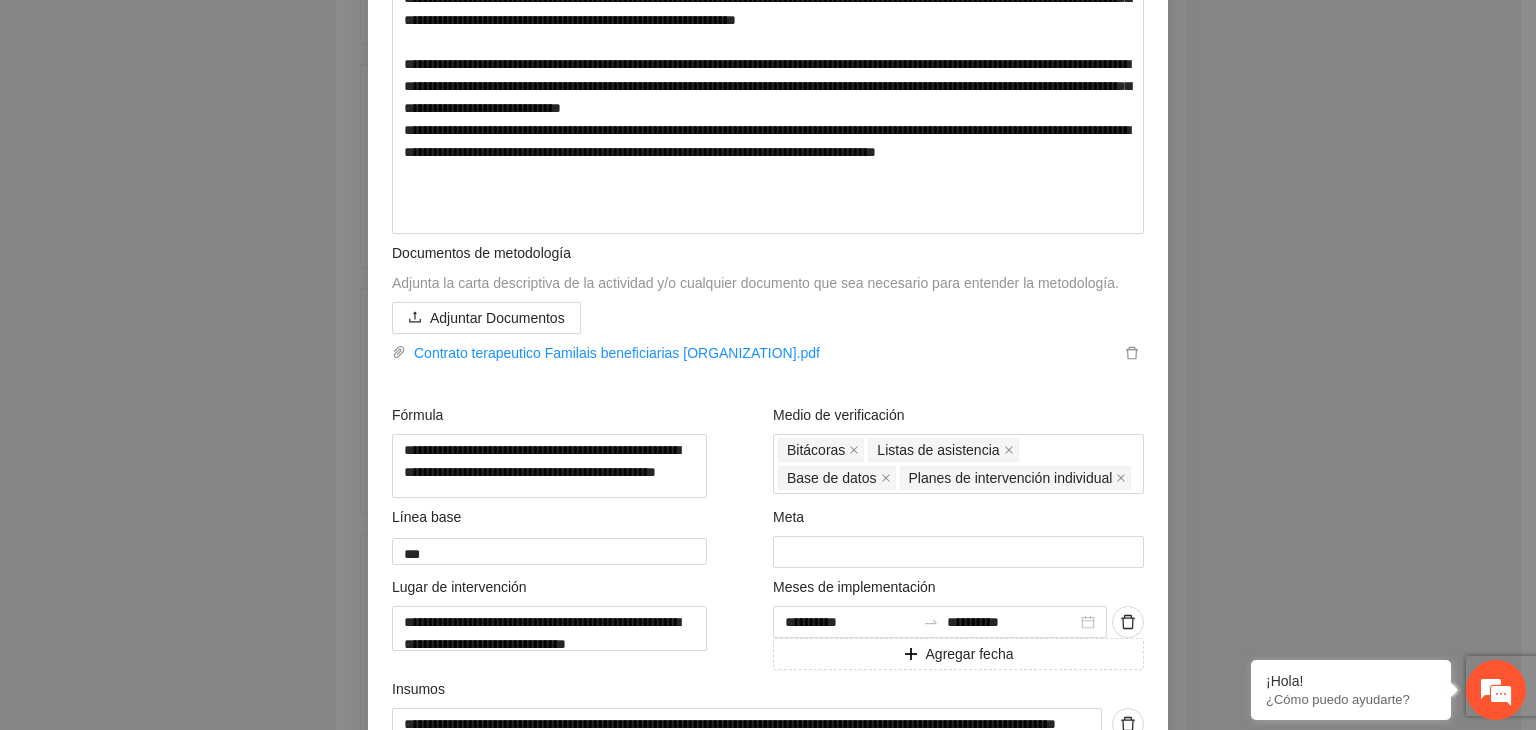 scroll, scrollTop: 578, scrollLeft: 0, axis: vertical 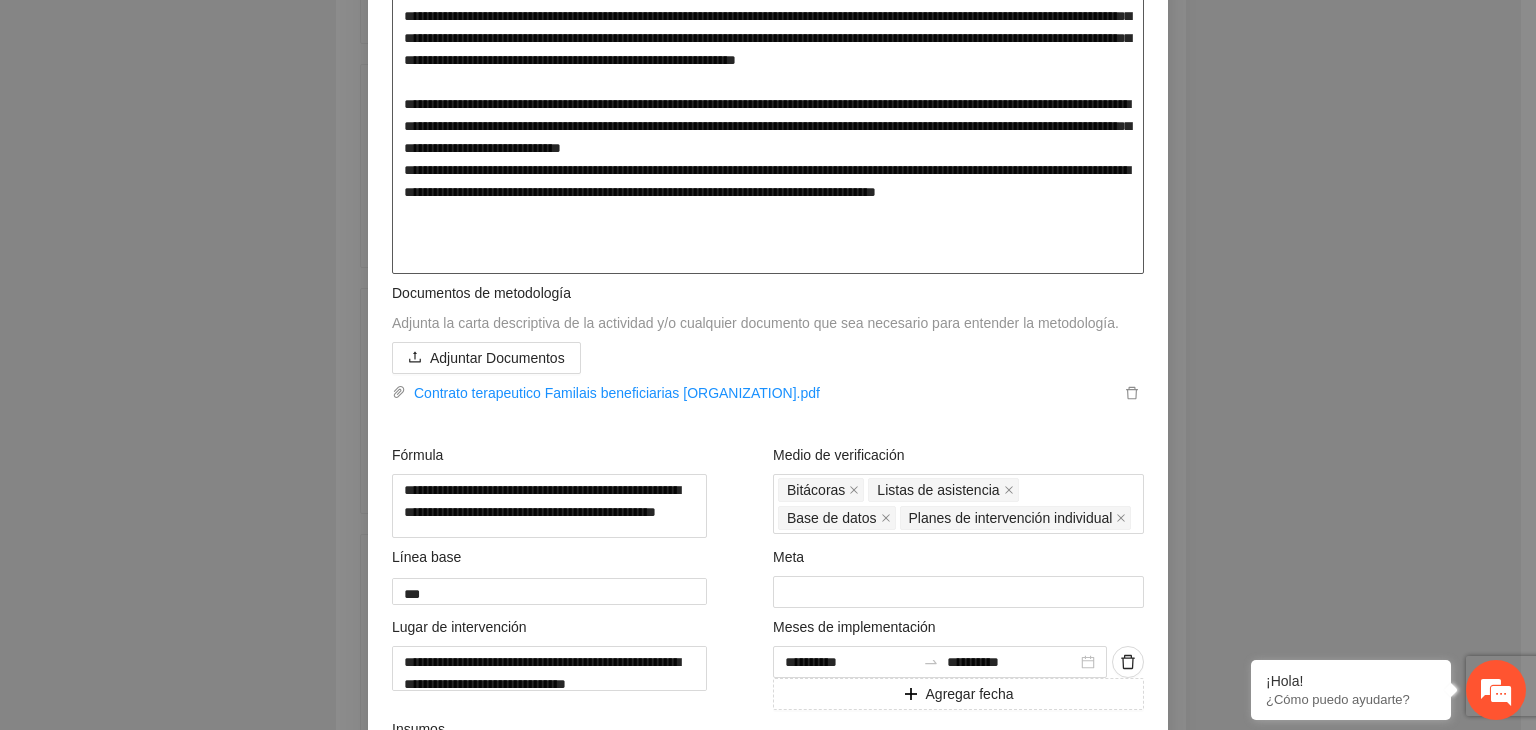 click at bounding box center (768, 71) 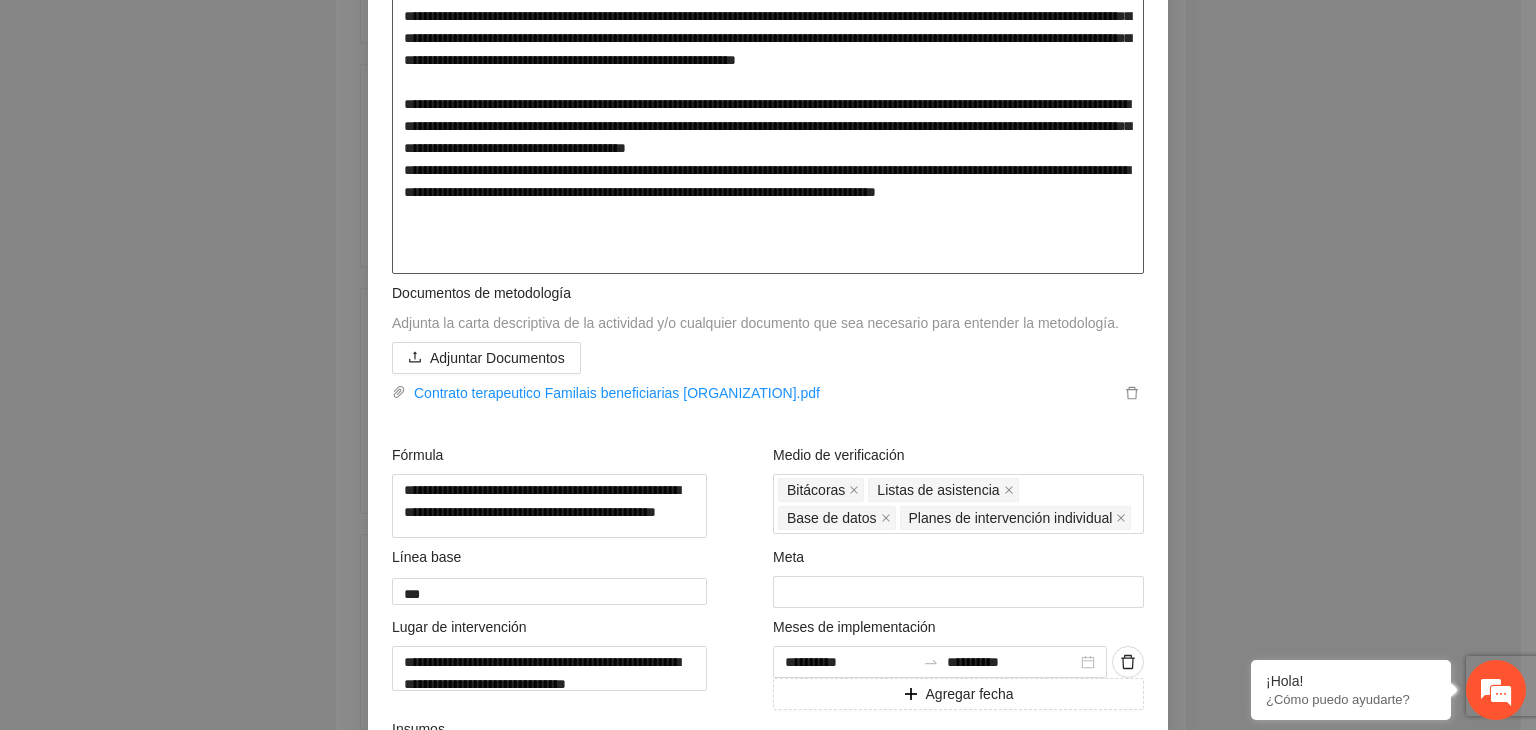 drag, startPoint x: 397, startPoint y: 162, endPoint x: 1148, endPoint y: 262, distance: 757.62854 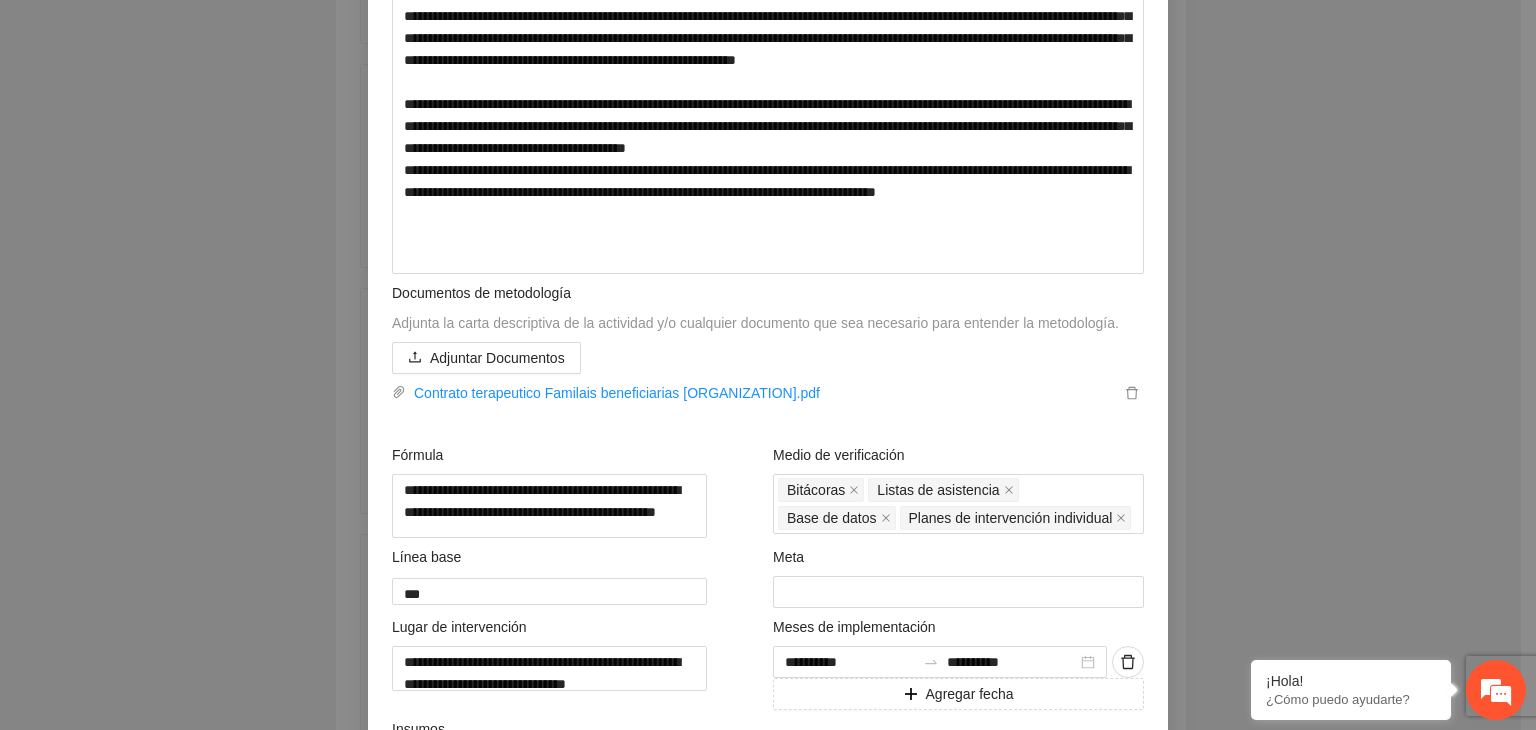 click on "**********" at bounding box center [768, 365] 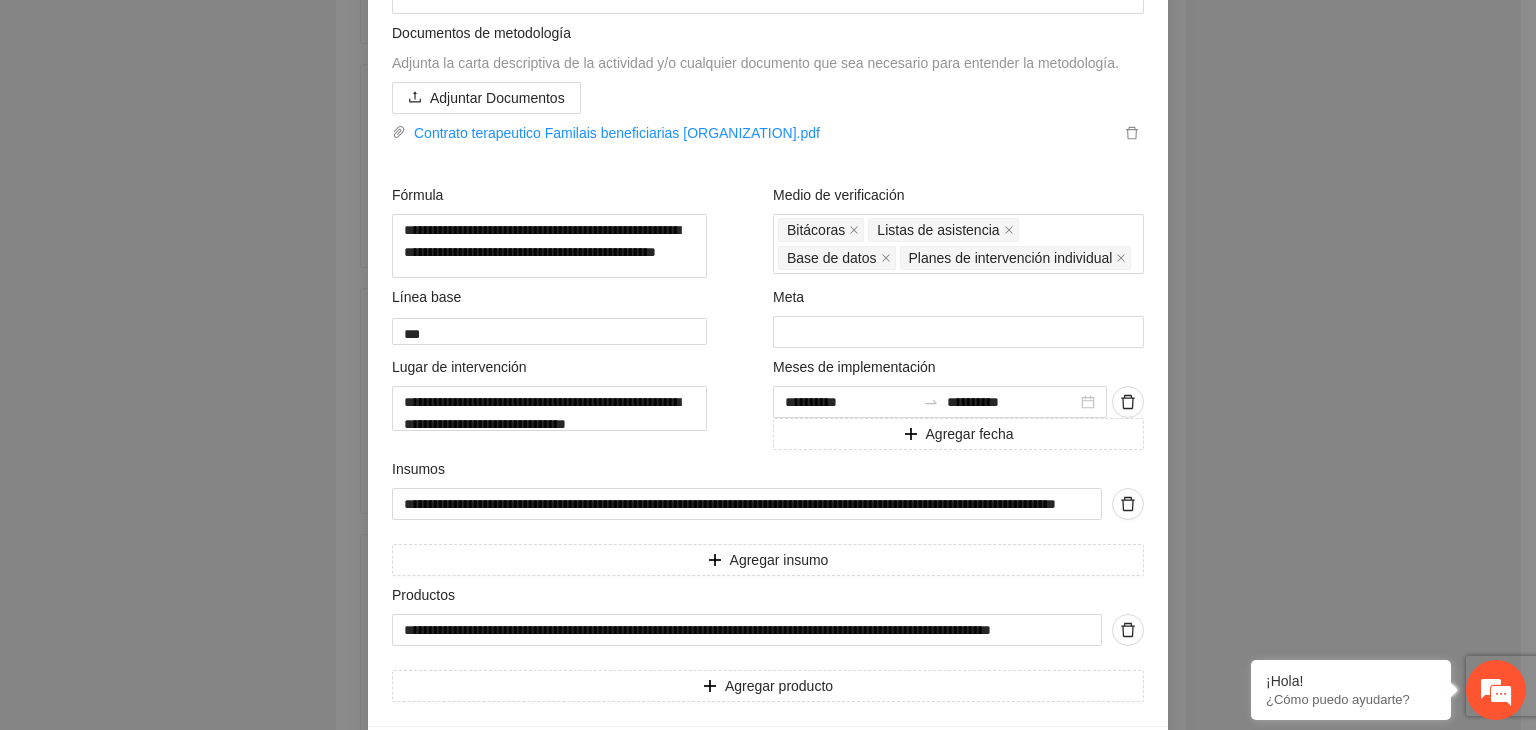 scroll, scrollTop: 938, scrollLeft: 0, axis: vertical 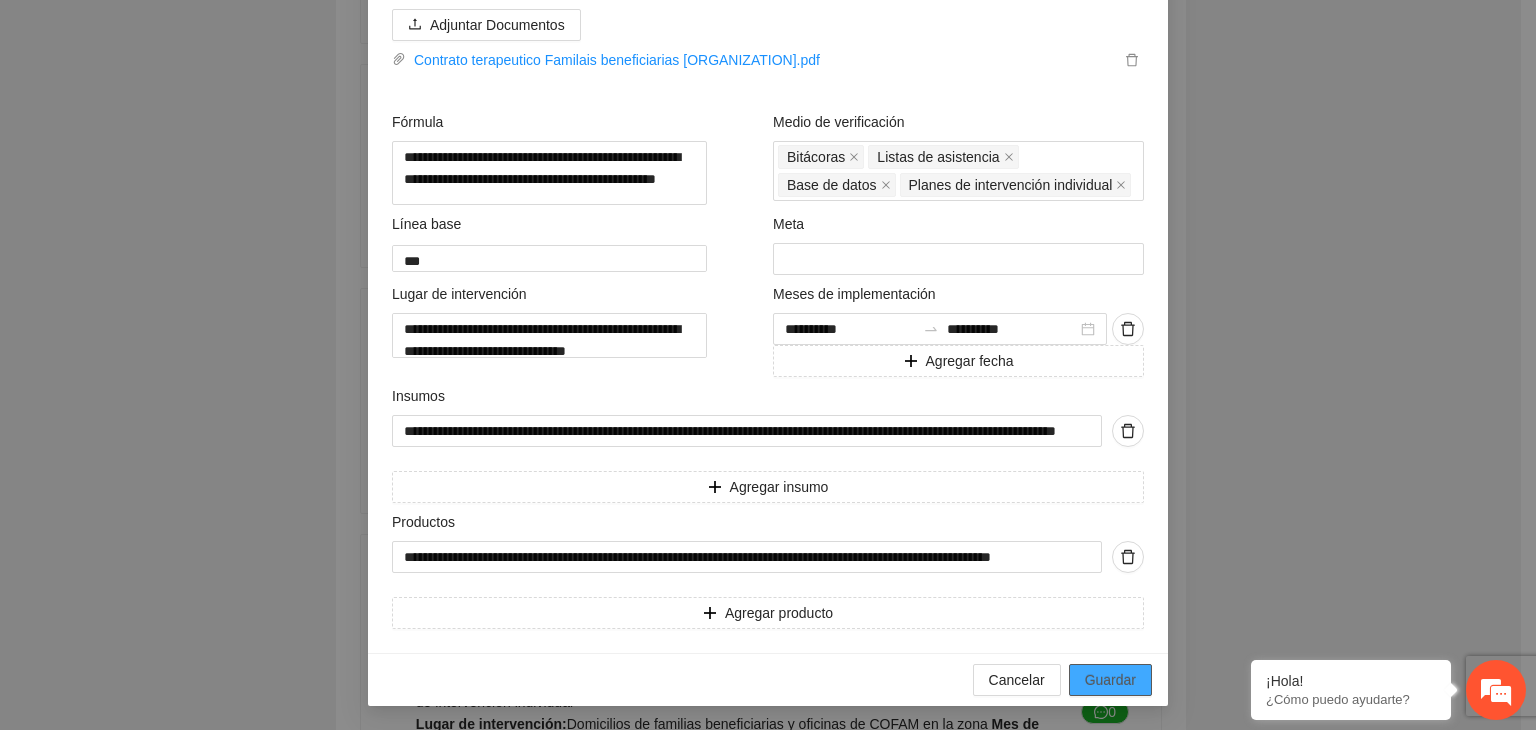 click on "Guardar" at bounding box center (1110, 680) 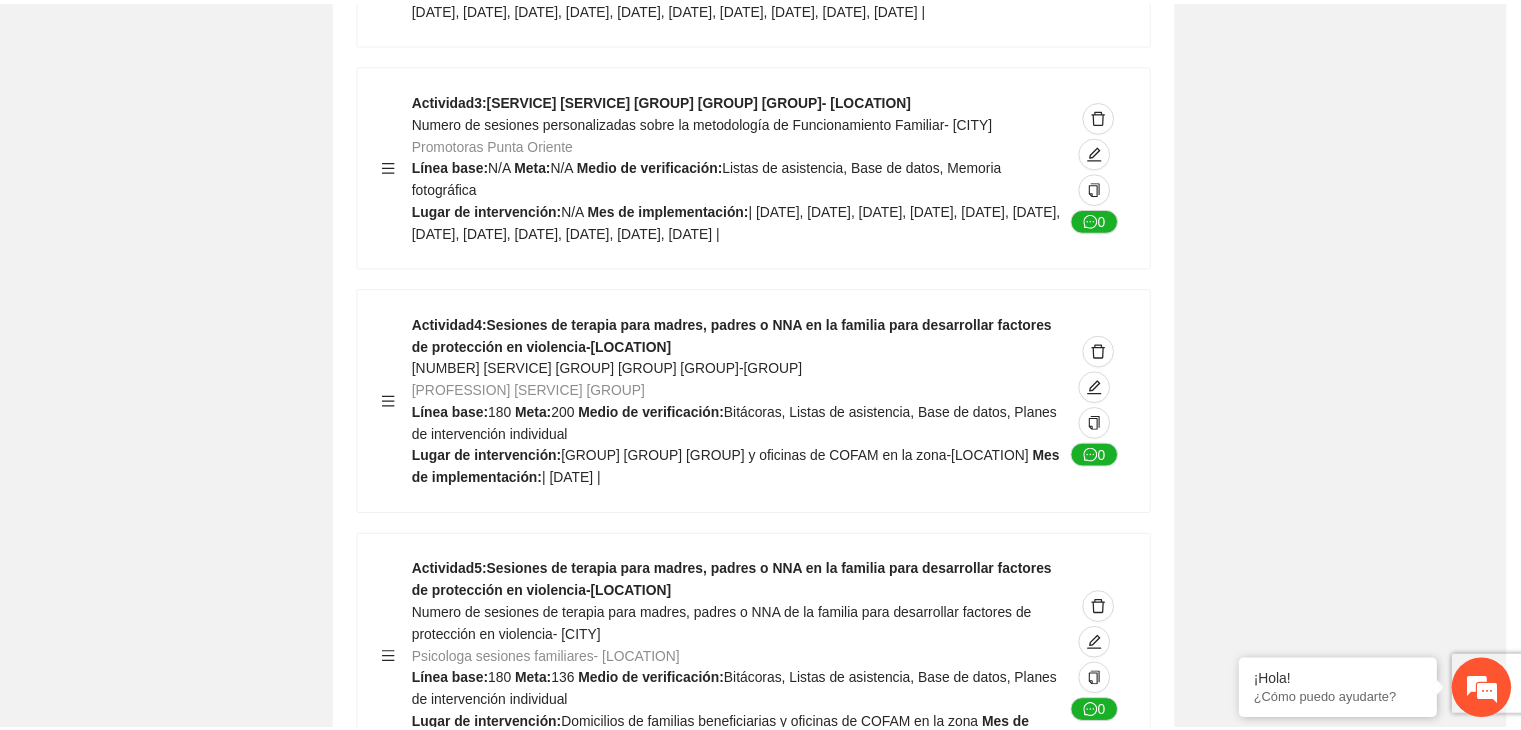 scroll, scrollTop: 234, scrollLeft: 0, axis: vertical 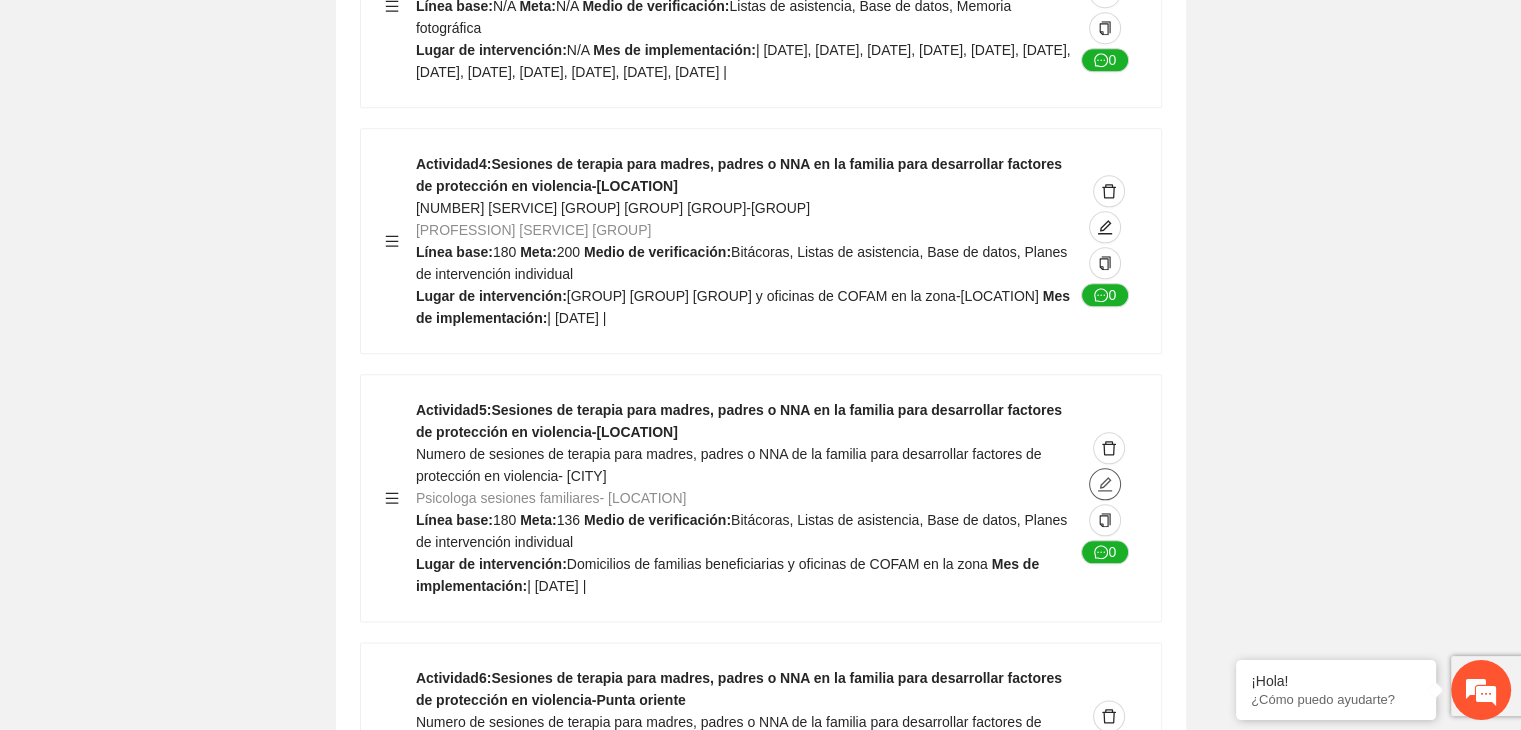 click 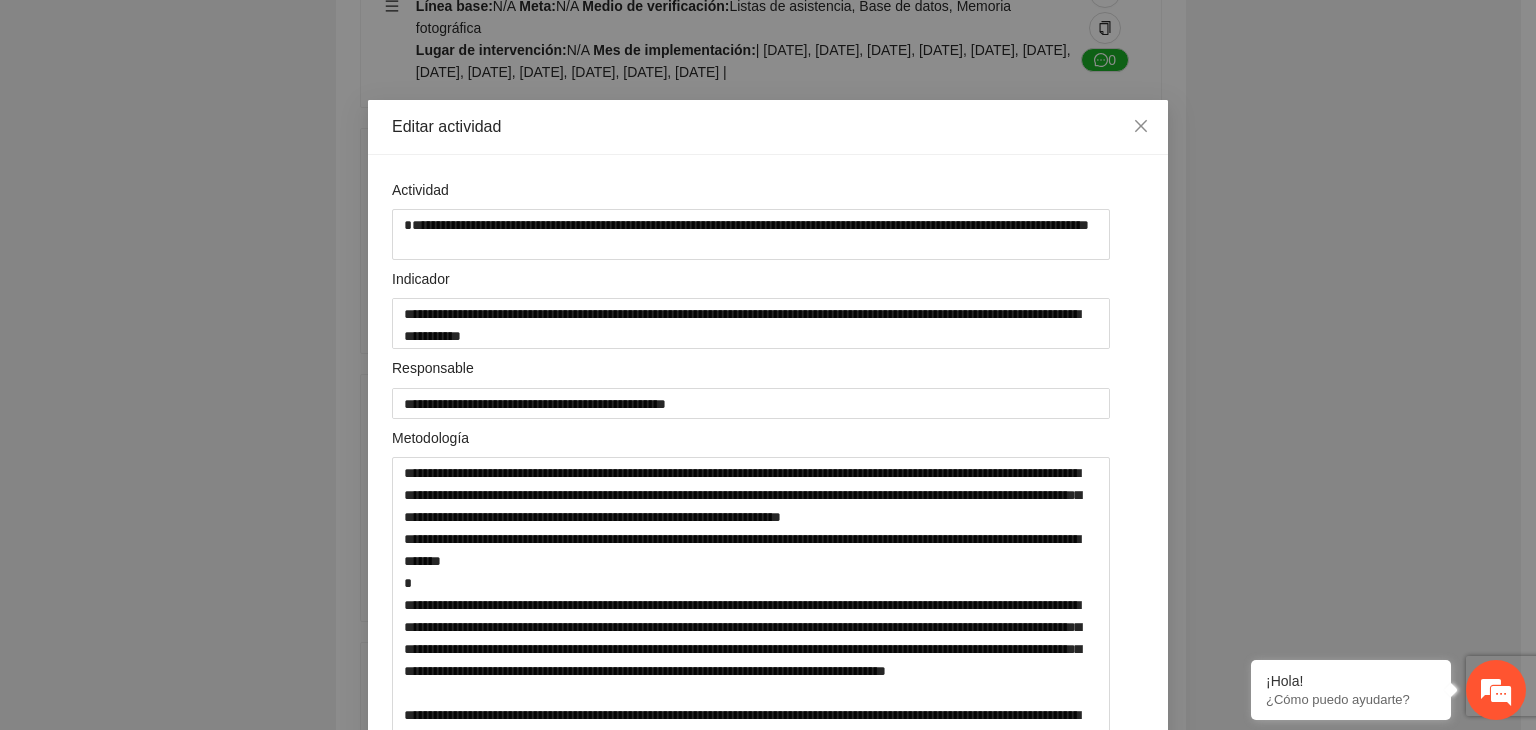 click on "**********" at bounding box center (768, 365) 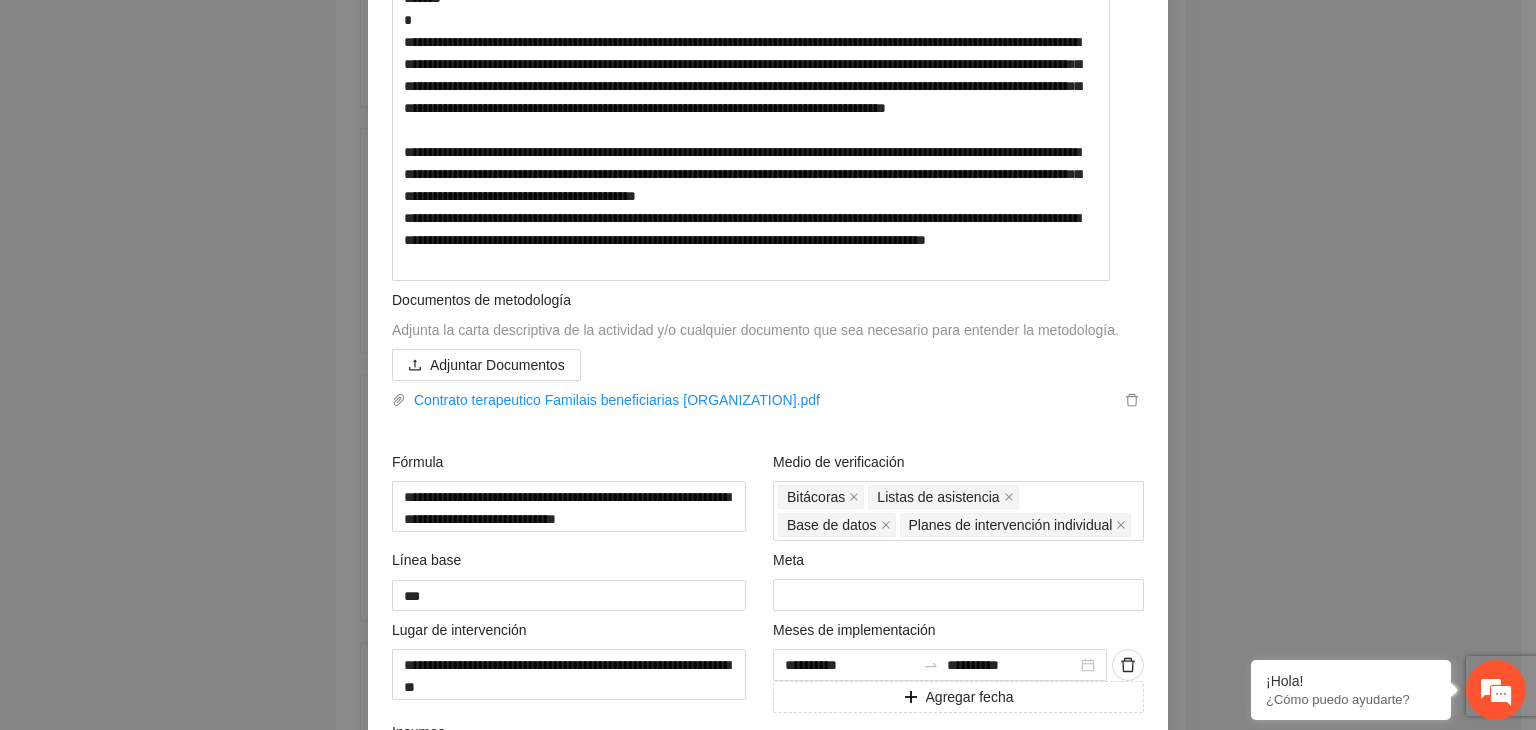 scroll, scrollTop: 560, scrollLeft: 0, axis: vertical 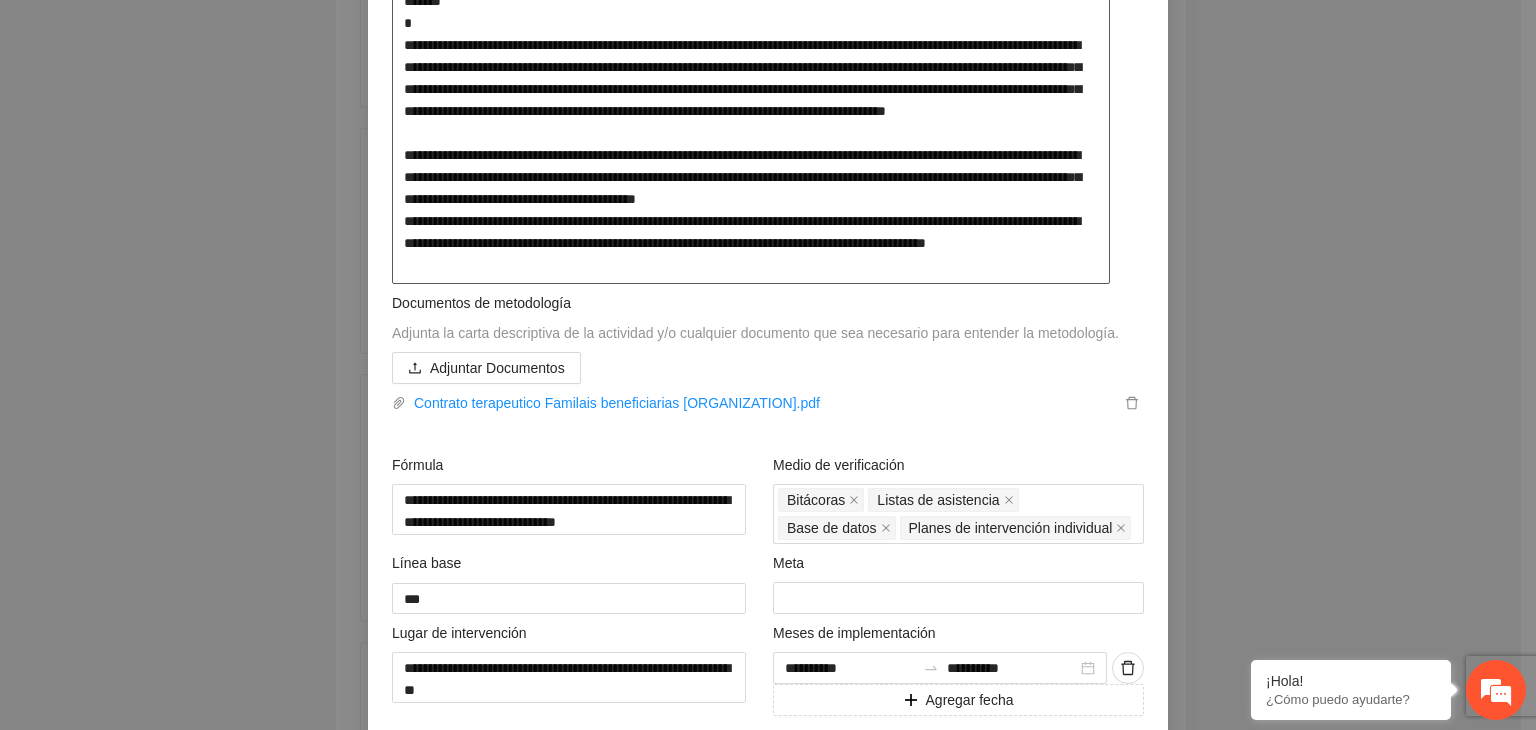 drag, startPoint x: 399, startPoint y: 180, endPoint x: 1156, endPoint y: 280, distance: 763.5765 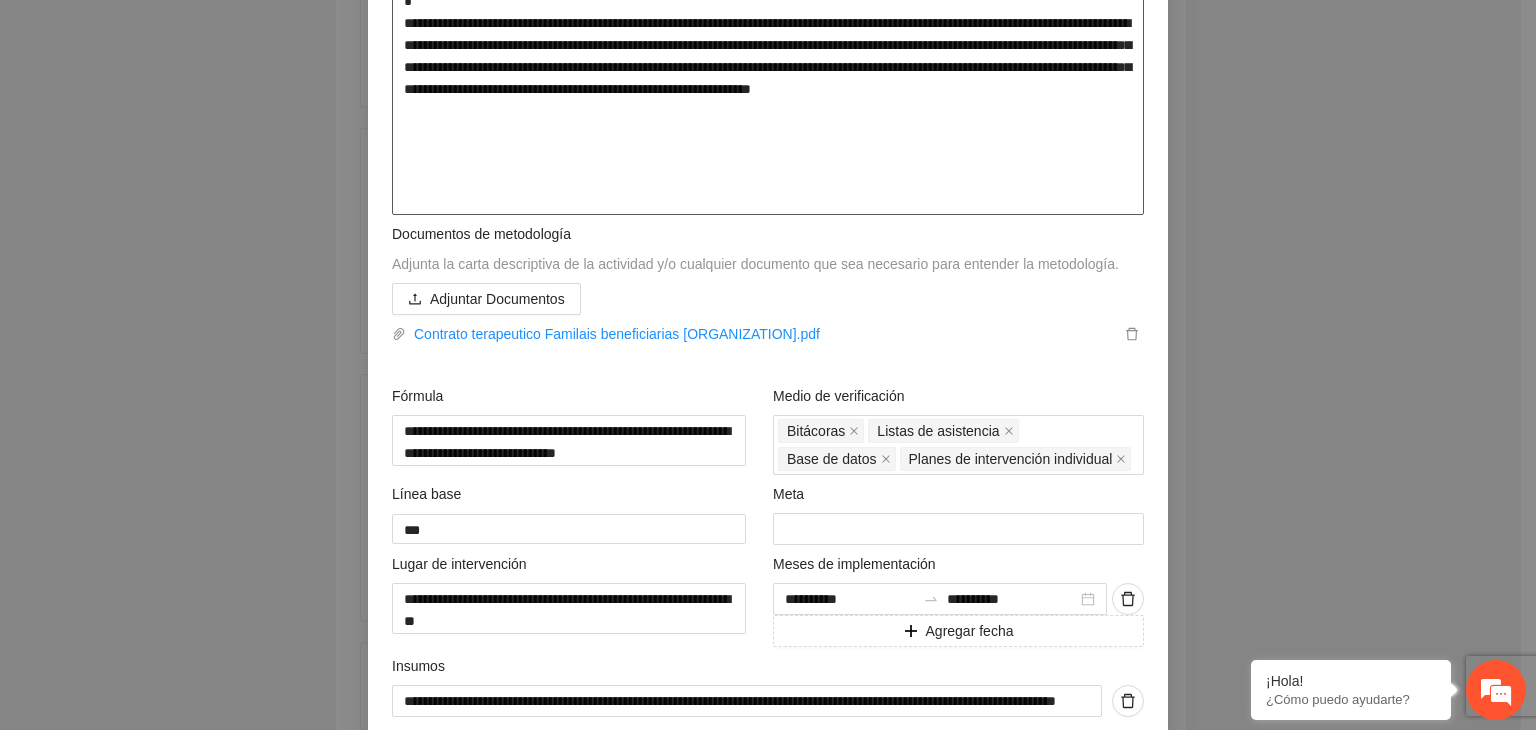 paste on "**********" 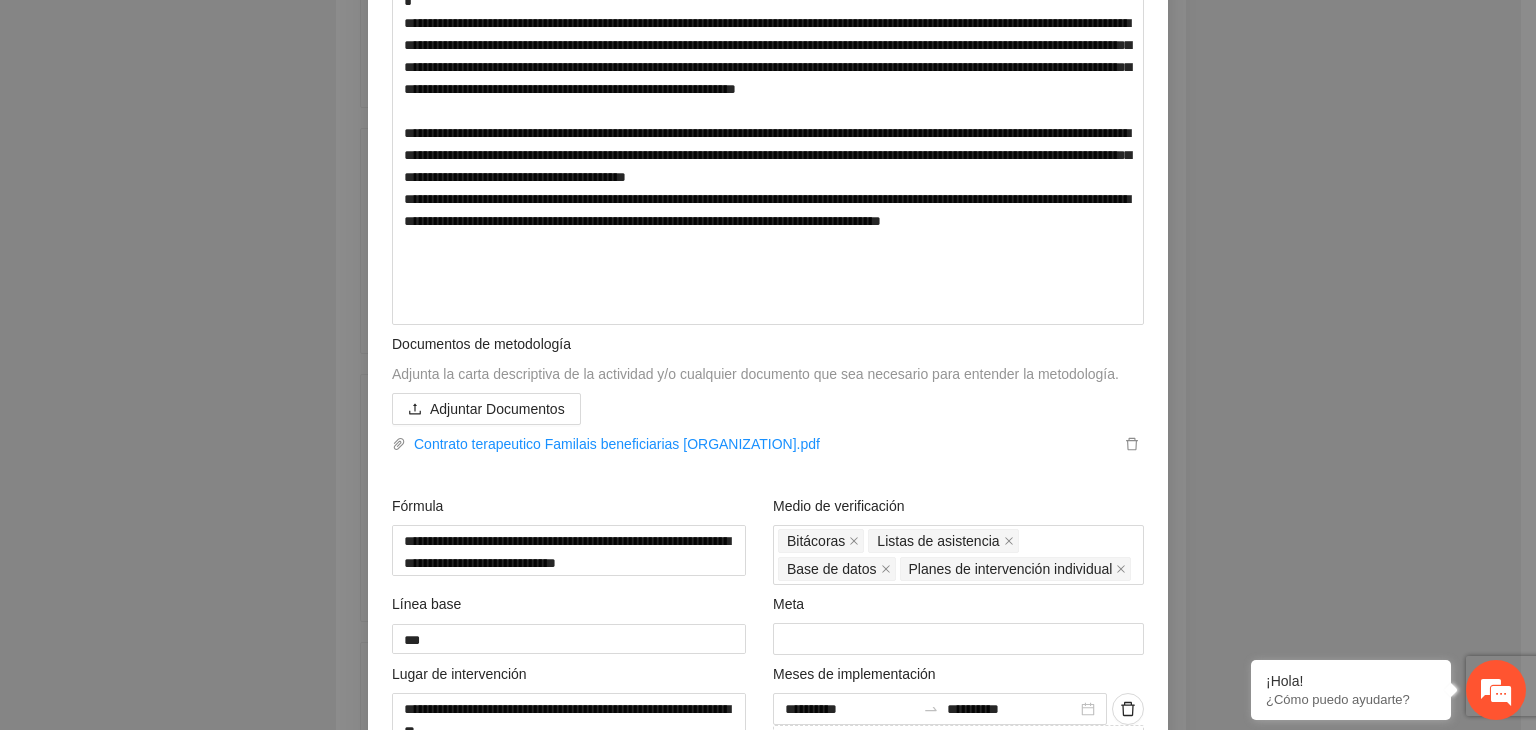 click on "**********" at bounding box center [768, 365] 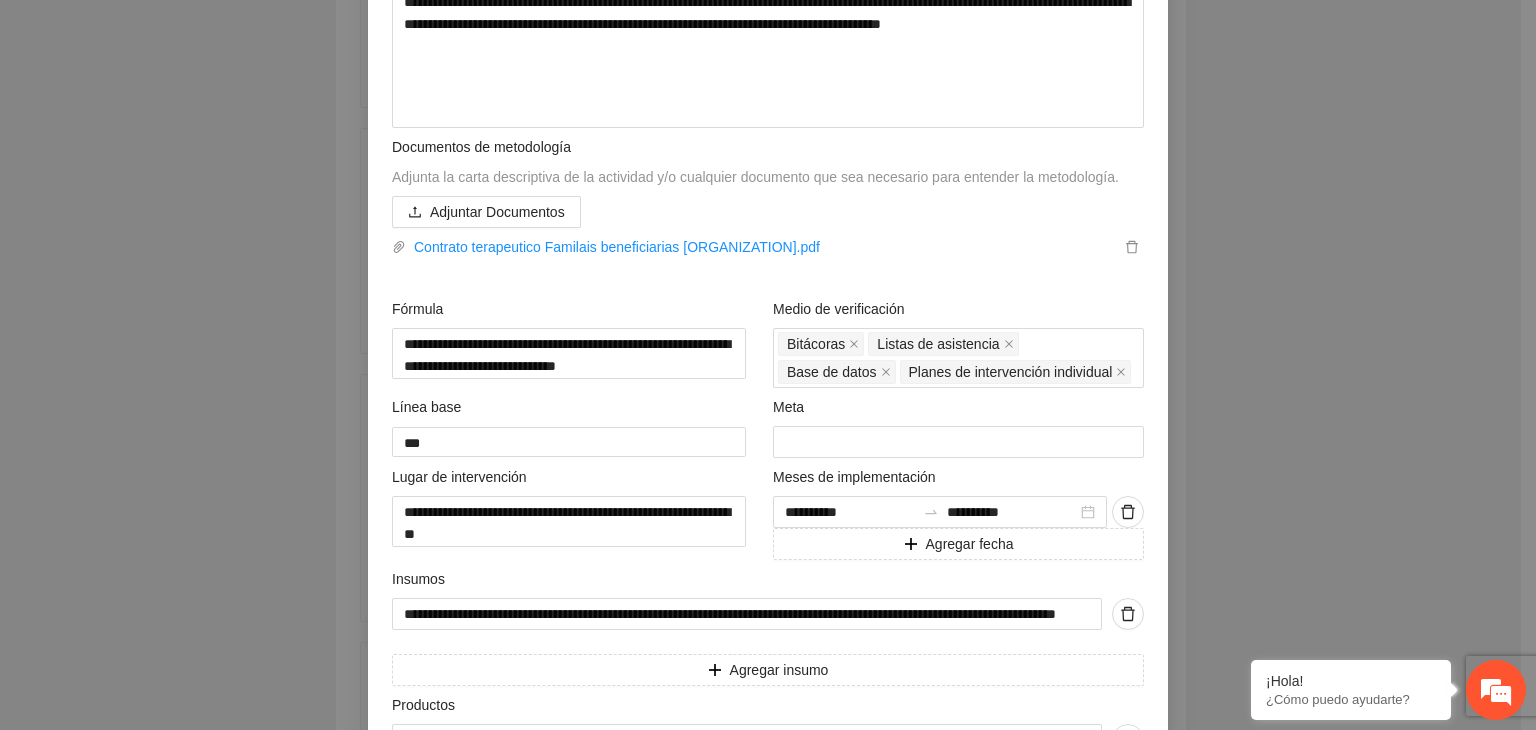 scroll, scrollTop: 944, scrollLeft: 0, axis: vertical 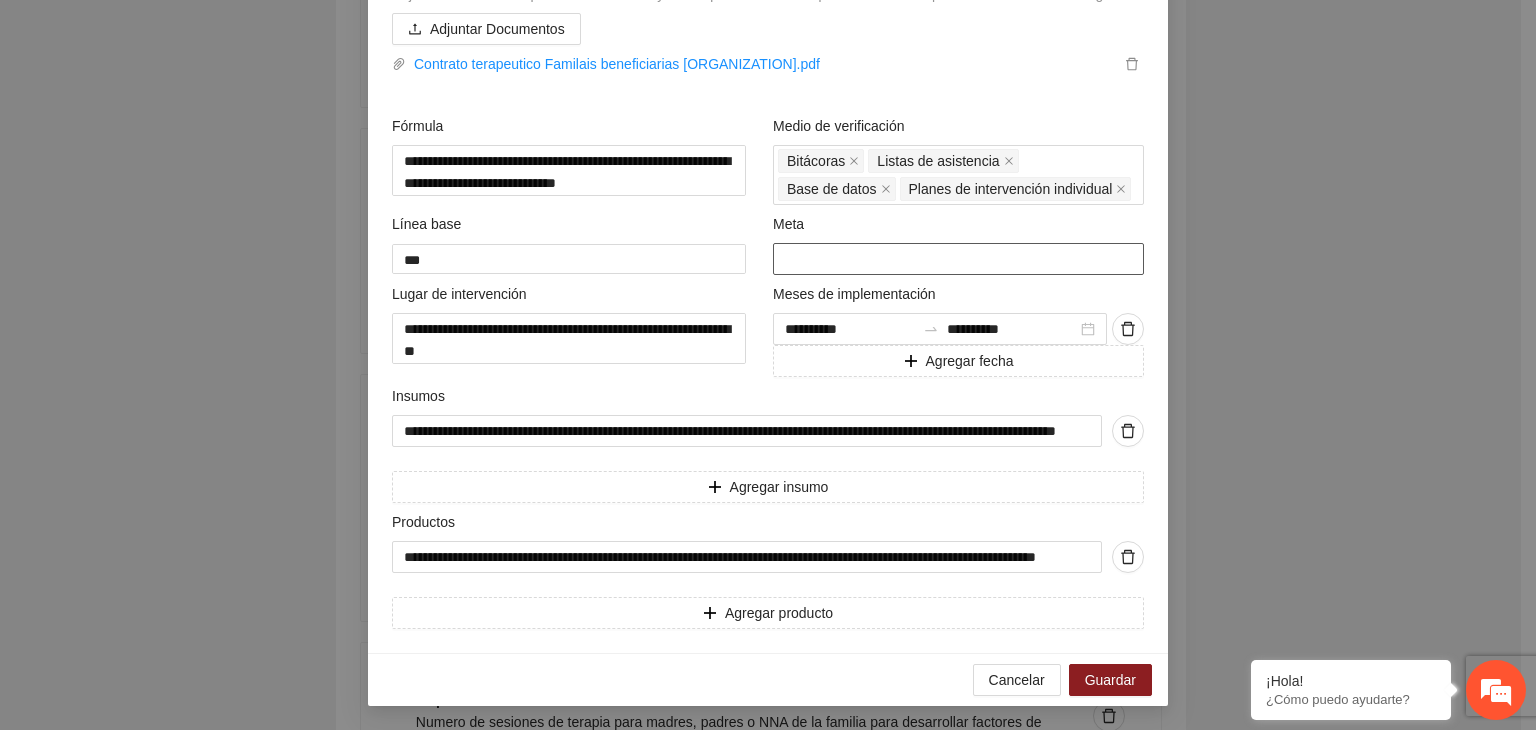 click on "***" at bounding box center (958, 259) 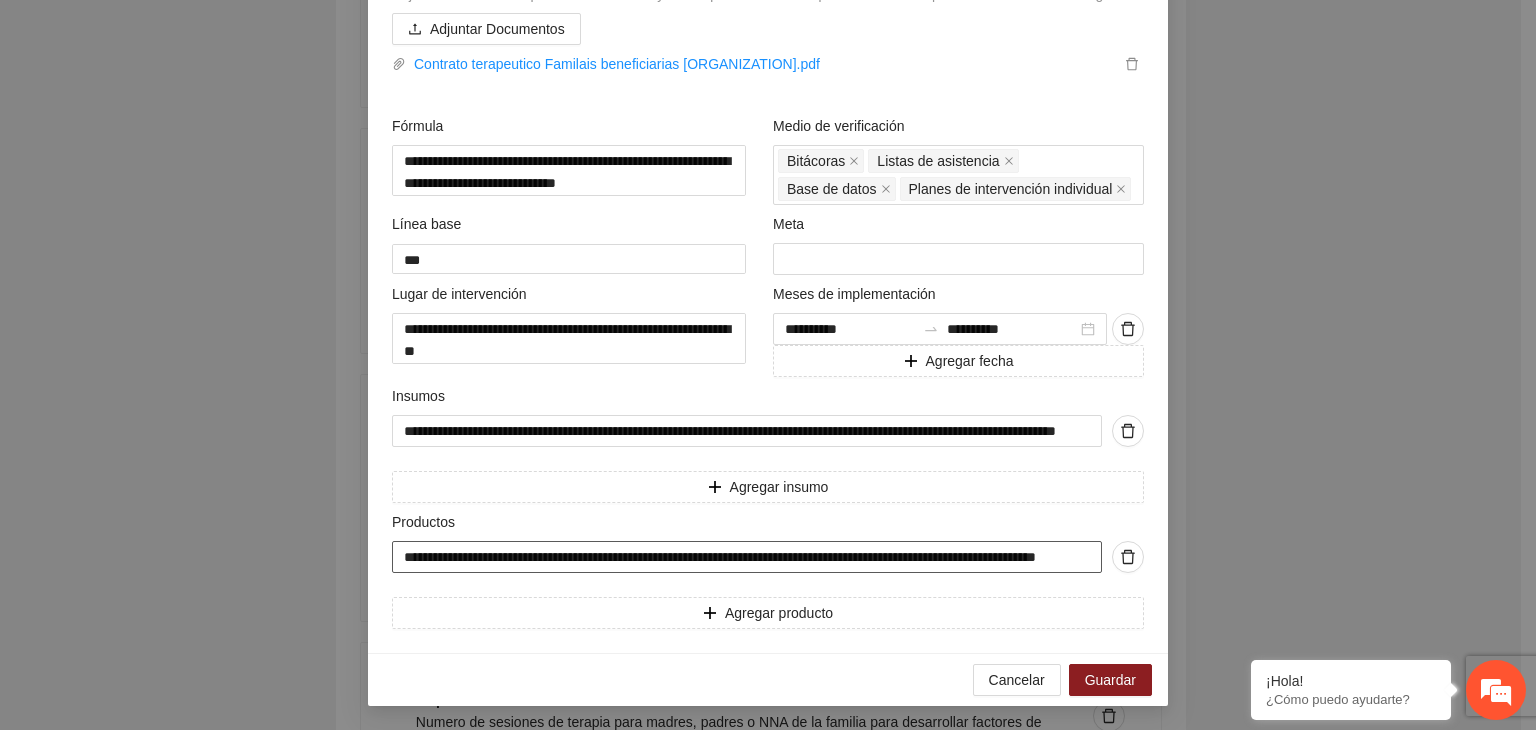 click on "**********" at bounding box center [747, 557] 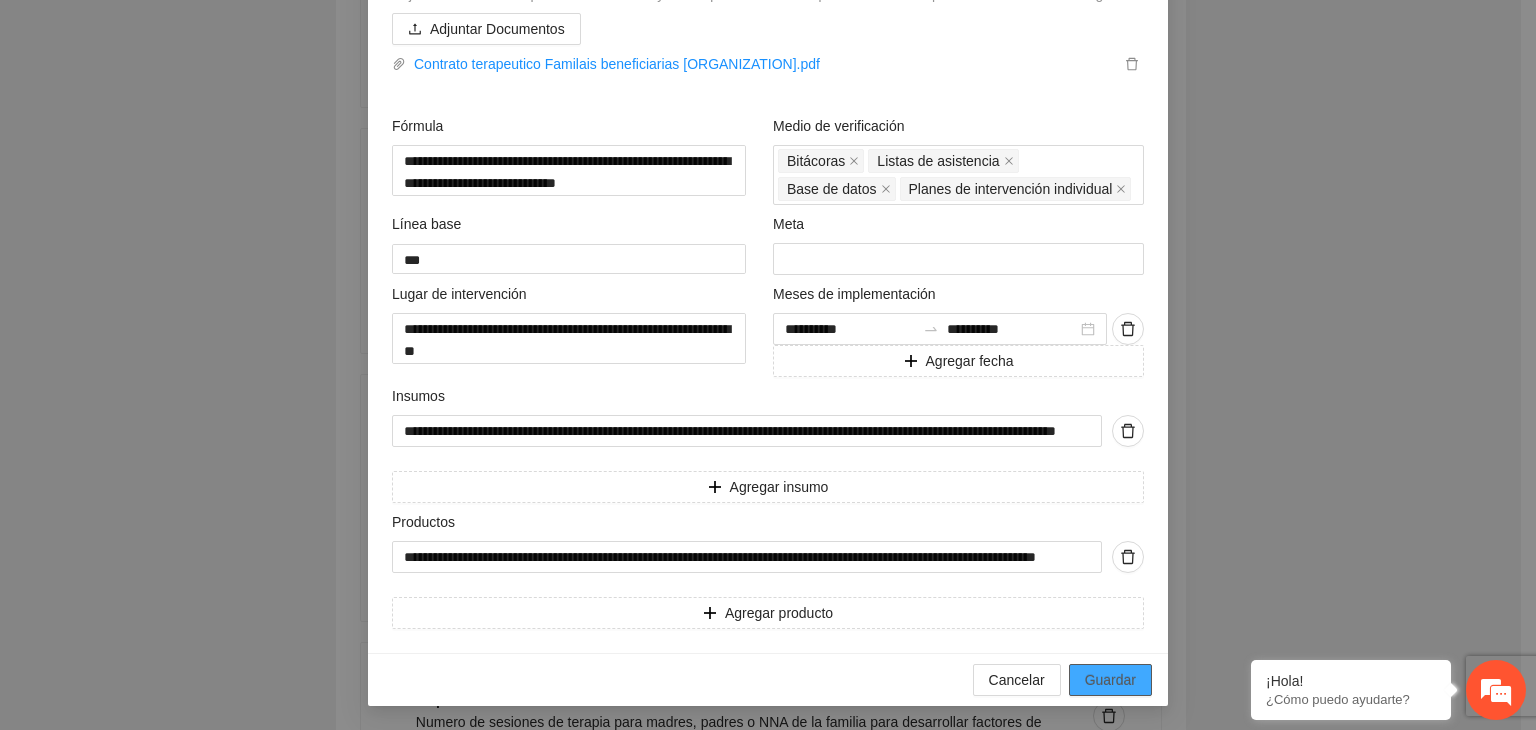 click on "Guardar" at bounding box center [1110, 680] 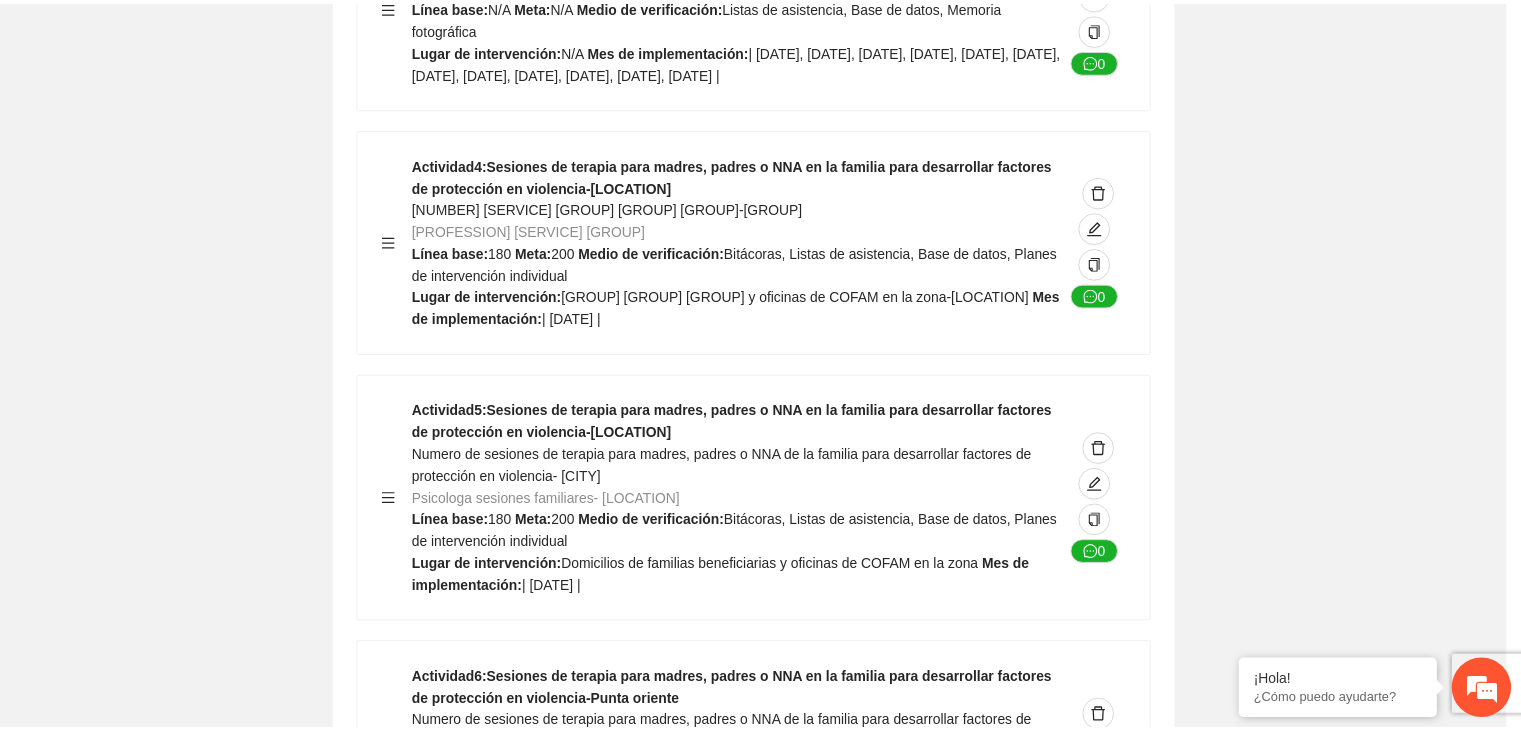 scroll, scrollTop: 234, scrollLeft: 0, axis: vertical 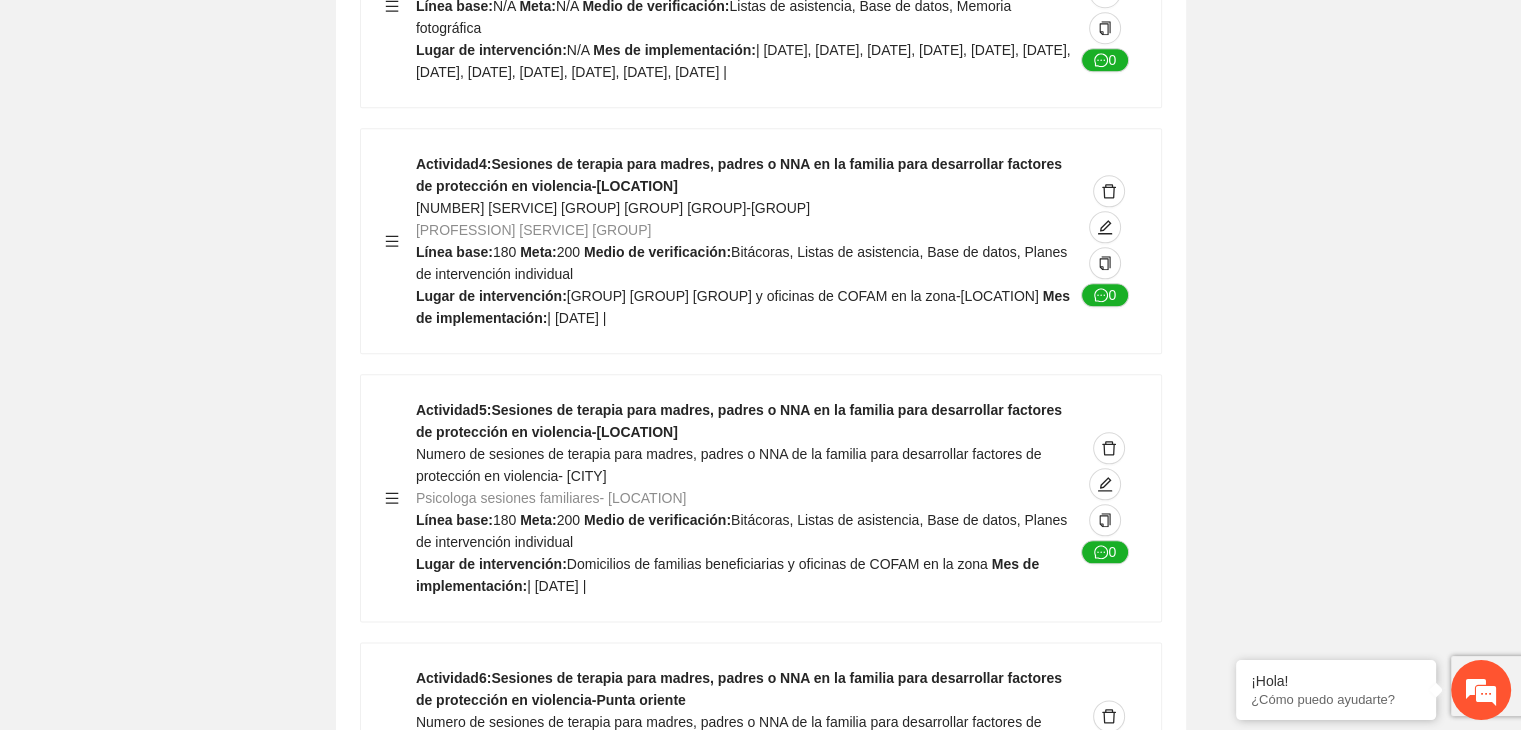 click on "Guardar Objetivo de desarrollo      Exportar Contribuir a la disminución de incidencia en violencia familiar en las zonas de [LOCATION], [LOCATION] y [LOCATION] del Municipio  de Chihuahua. Indicadores Indicador  1 :  Violencia familiar disminuyendo en un 5% en [LOCATION] Número de carpetas de investigación de Violencia familiar  disminuyendo en un 5% en [LOCATION] Metodología:  Se solicita información al Observatorio Ciudadano de FICOSEC sobre el número de carpetas de violencia familiar en las colonias de intervención Línea base:  [NUMBER]   Meta:  [NUMBER]   Fórmula:  Suma de carpetas de investigación de violencia familiar disminuyendo  en un 5% en [LOCATION]   Medio de verificación:  Reporte/Informe 0 Indicador  2 :  Violencia familiar disminuyendo en un 5% en [LOCATION] Número de carpetas de investigación de Violencia familiar  disminuyendo en un 5% en [LOCATION] Metodología:  Línea base:  [NUMBER]   Meta:  [NUMBER]   Fórmula:    Medio de verificación:  Reporte/Informe 0 3 :" at bounding box center (760, -3811) 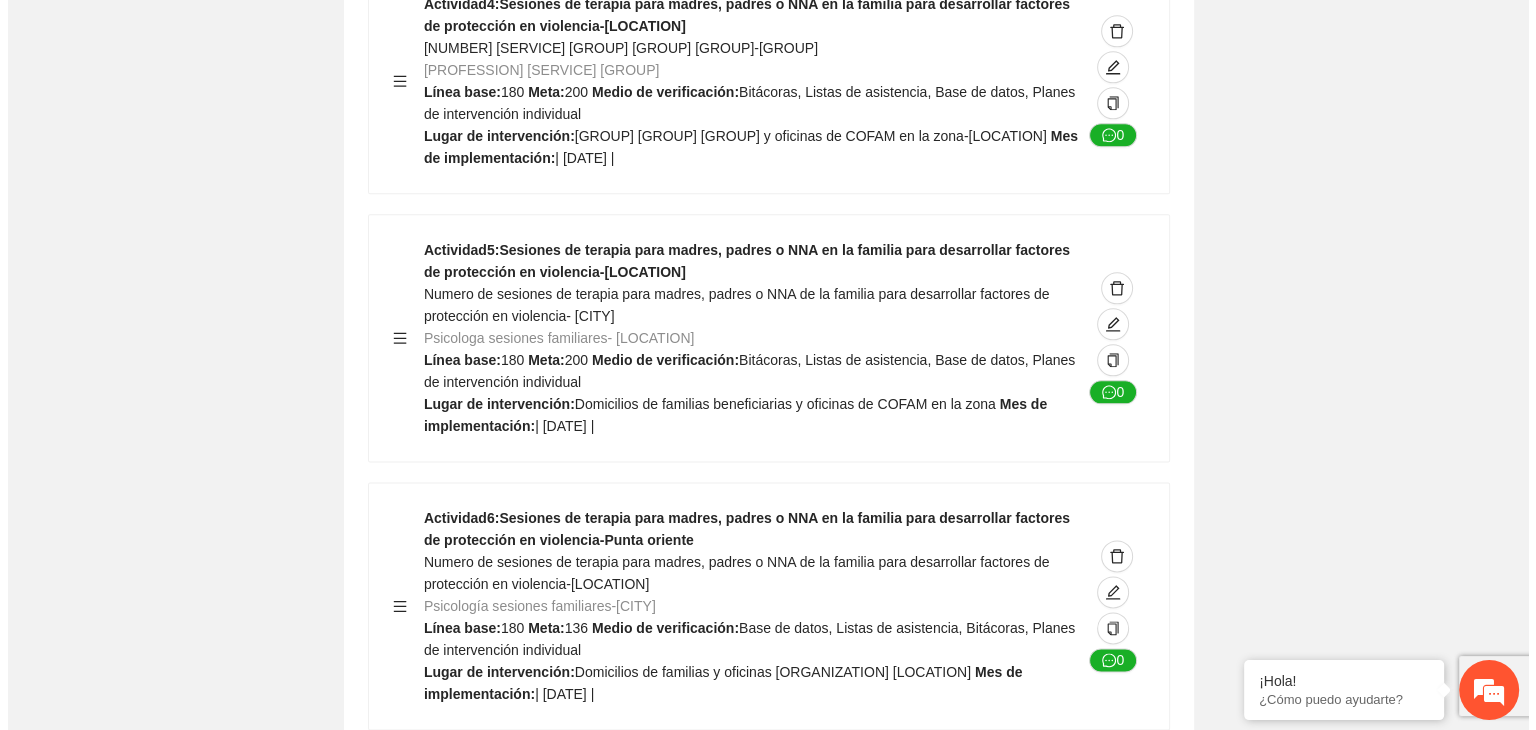scroll, scrollTop: 10088, scrollLeft: 0, axis: vertical 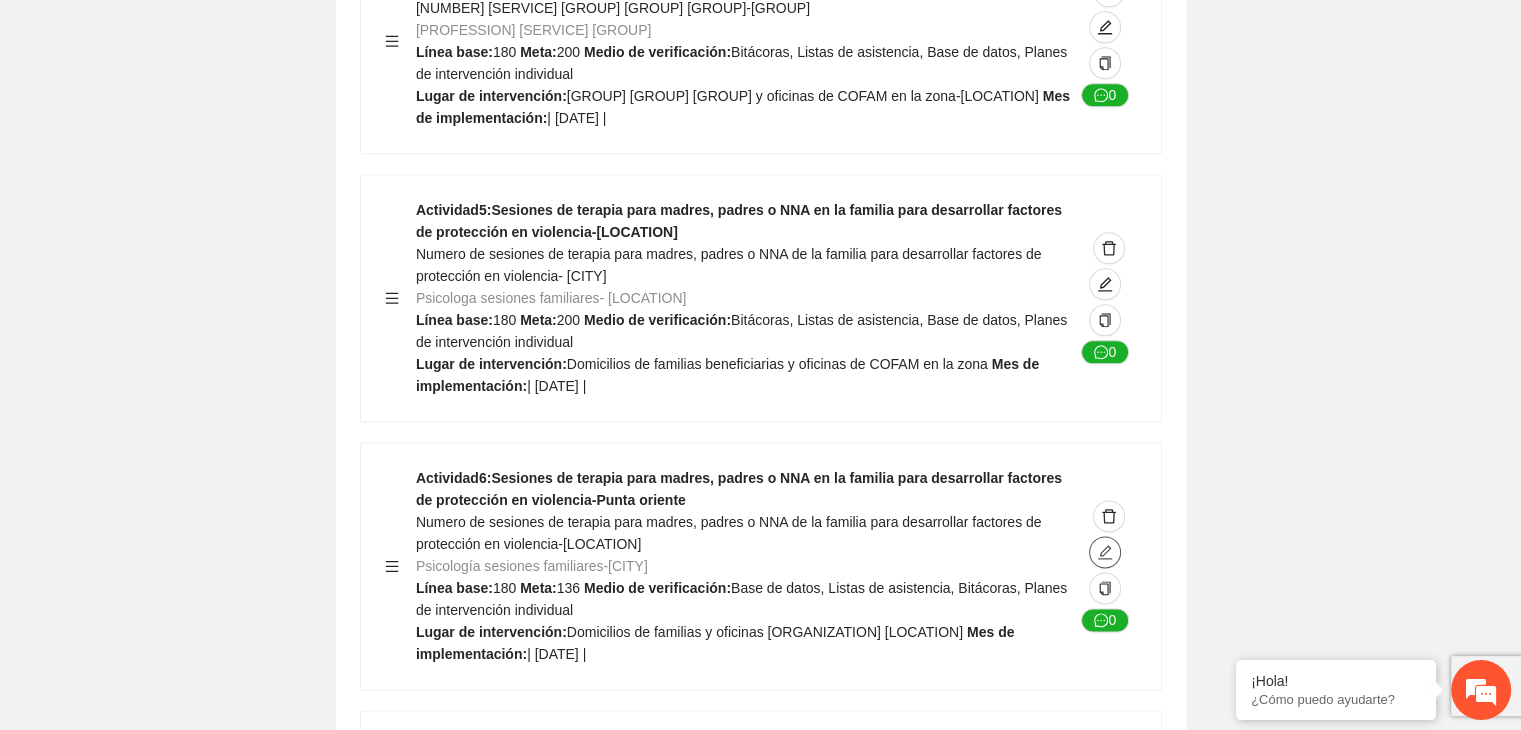 click 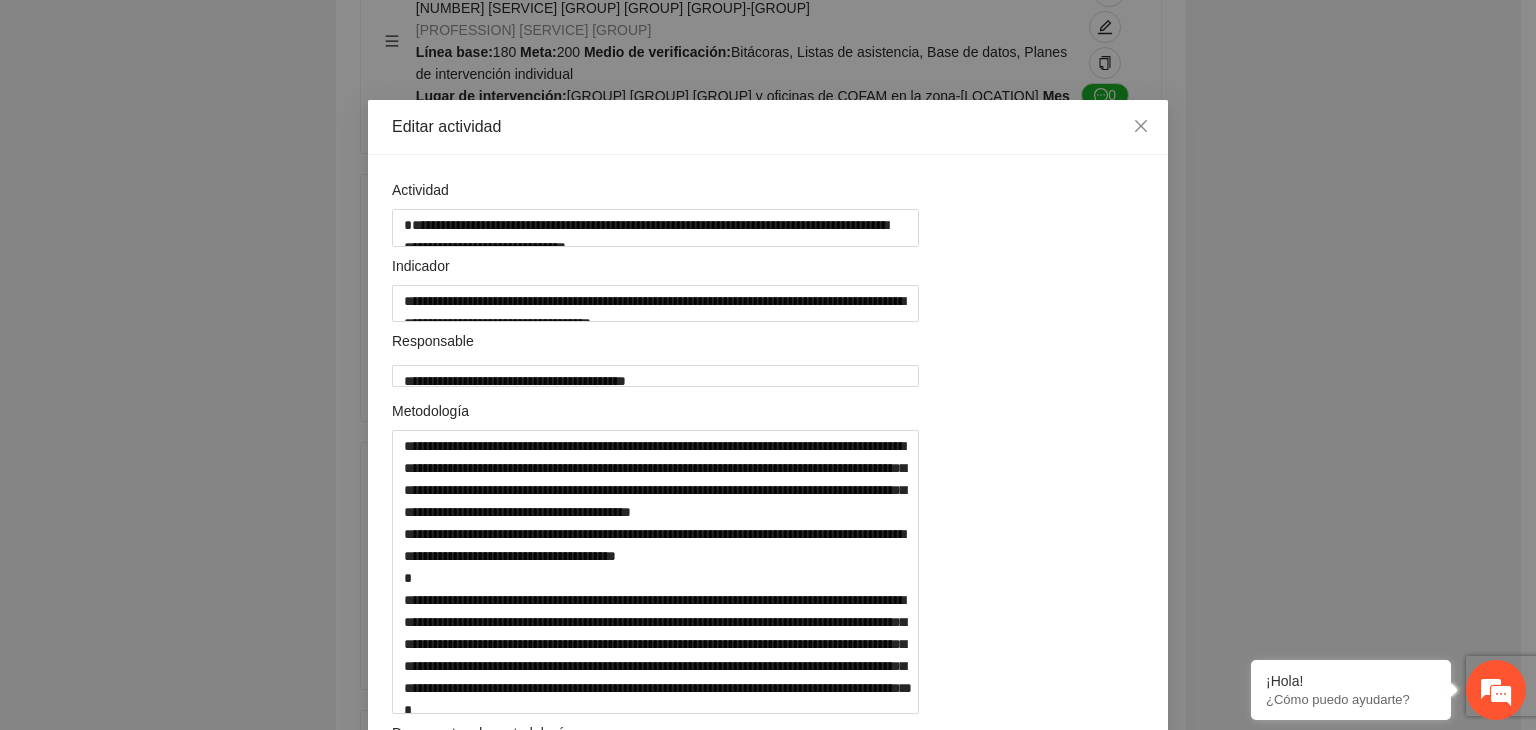 click on "**********" at bounding box center (768, 365) 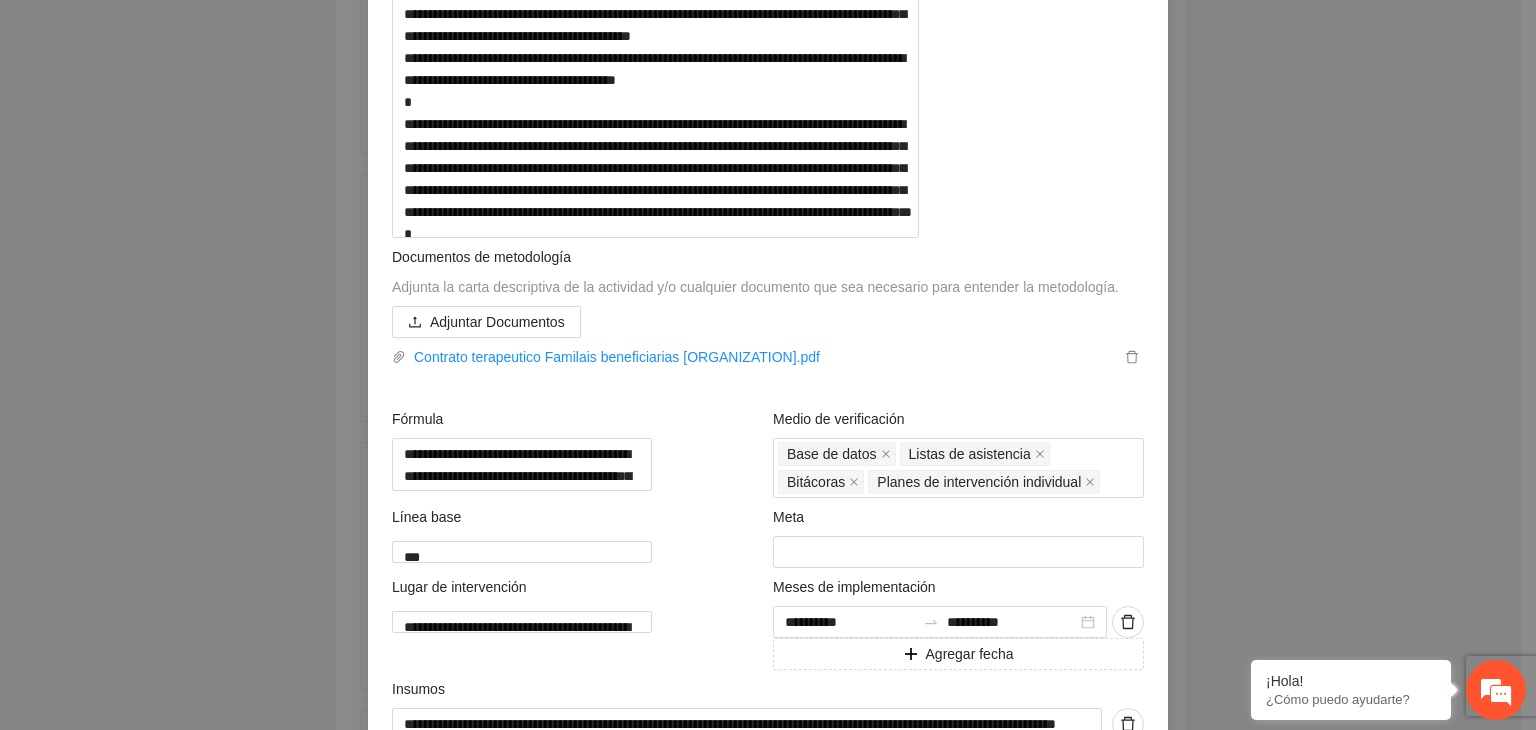 scroll, scrollTop: 480, scrollLeft: 0, axis: vertical 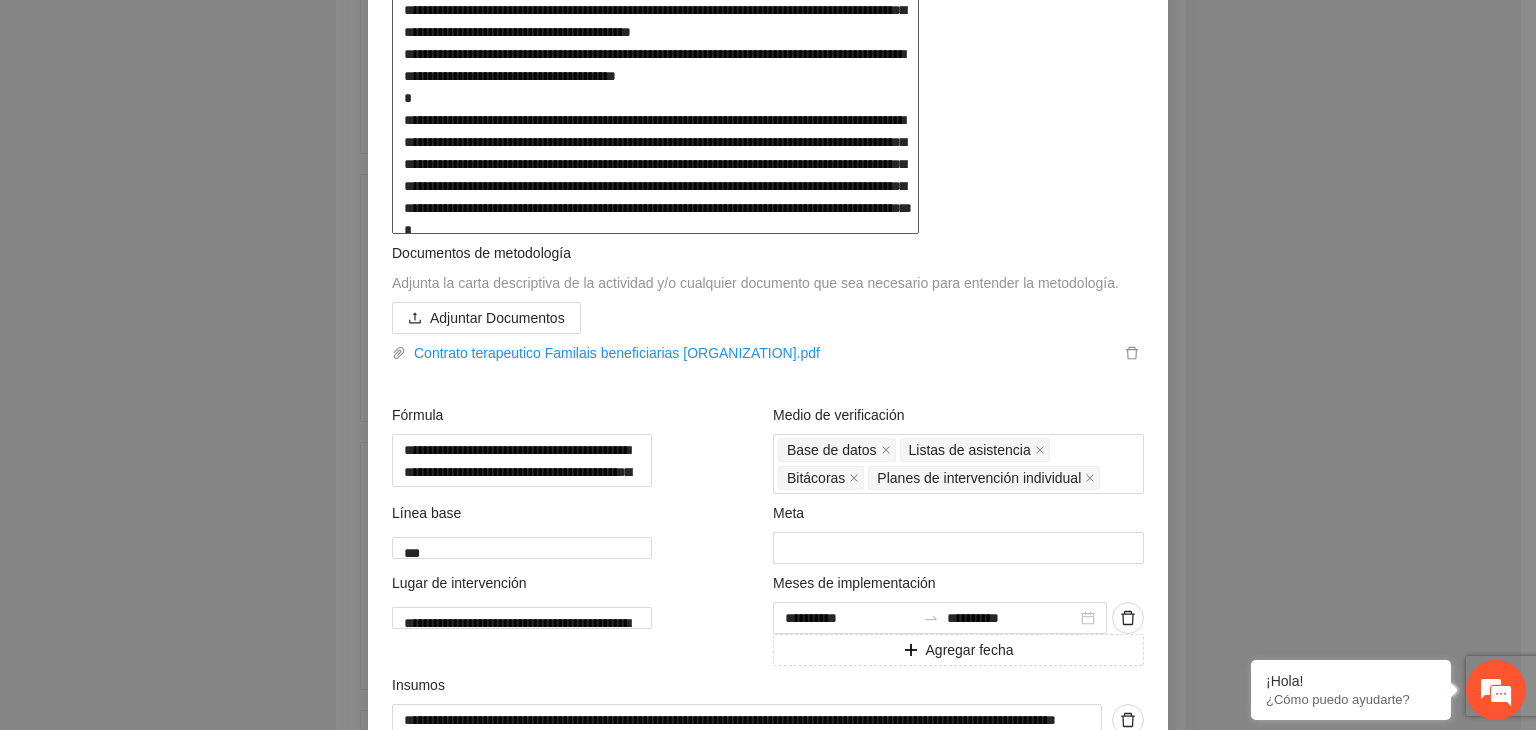 drag, startPoint x: 388, startPoint y: 262, endPoint x: 1263, endPoint y: 357, distance: 880.142 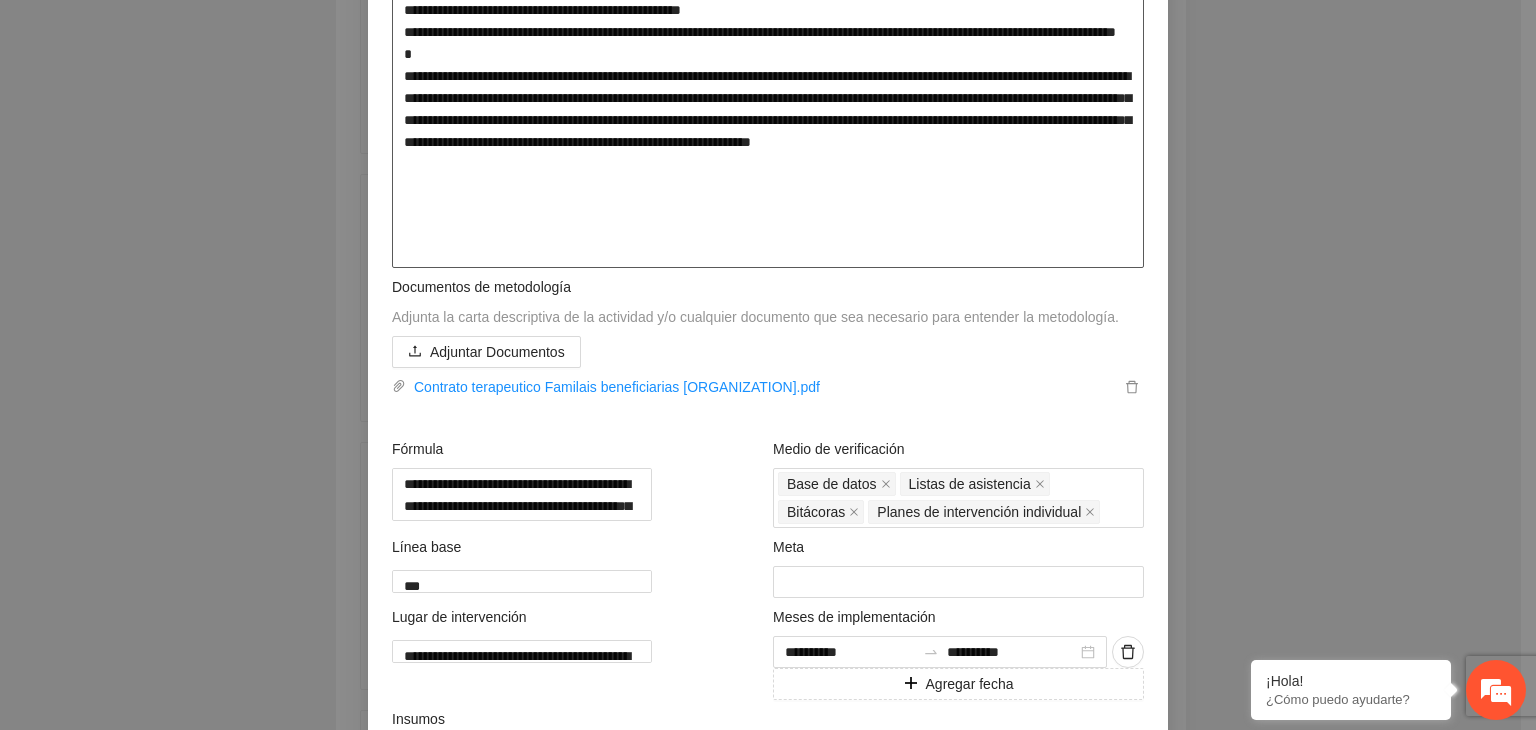 paste on "**********" 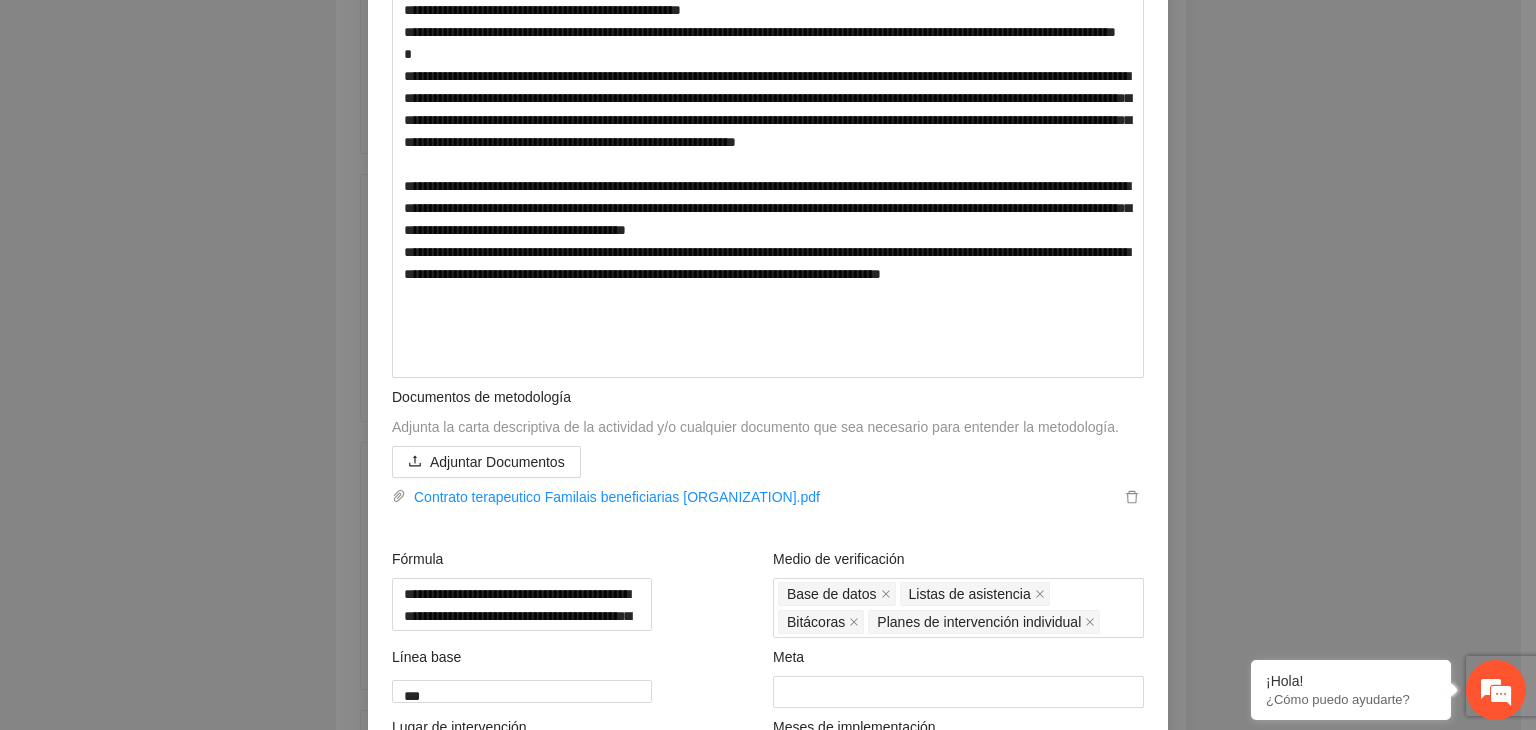 click on "**********" at bounding box center (768, 365) 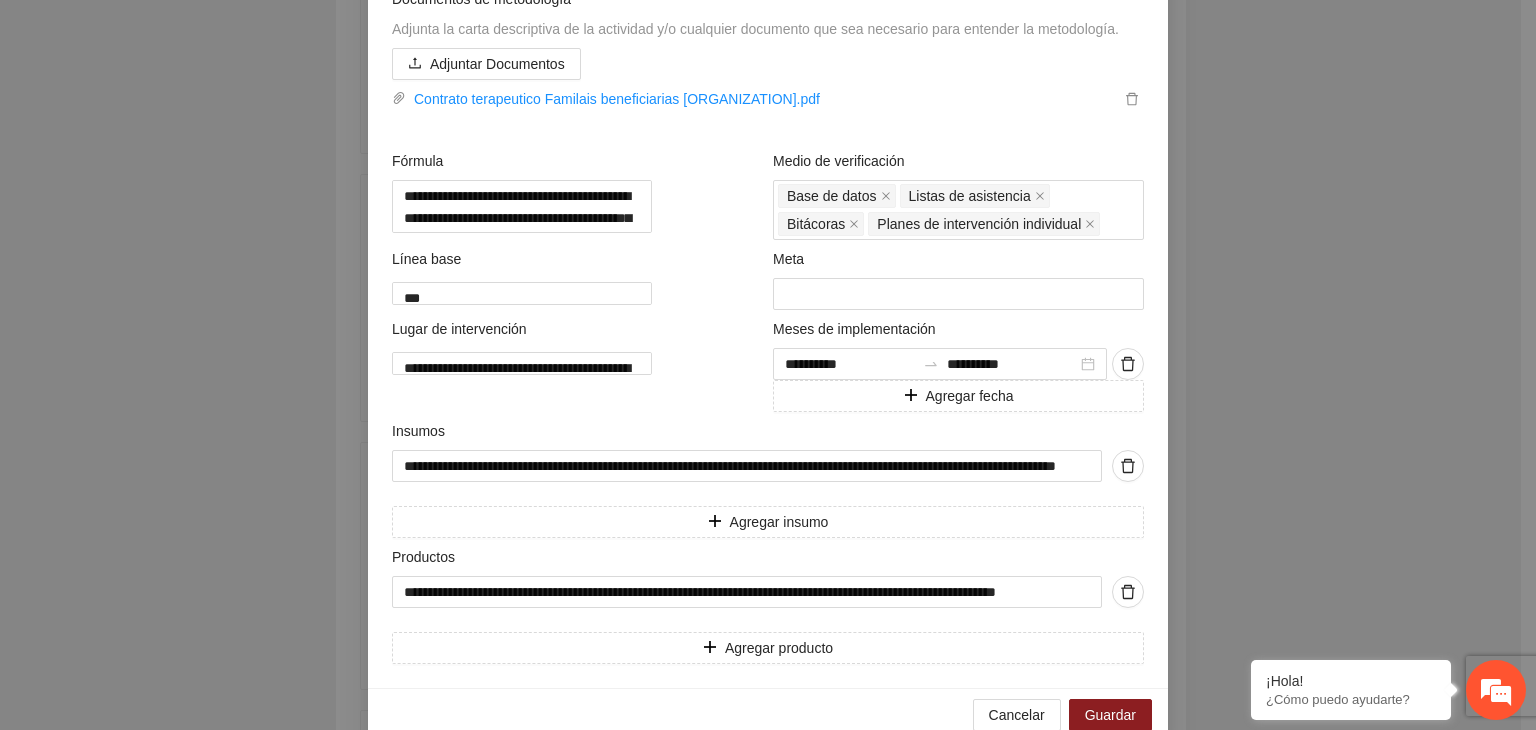 scroll, scrollTop: 880, scrollLeft: 0, axis: vertical 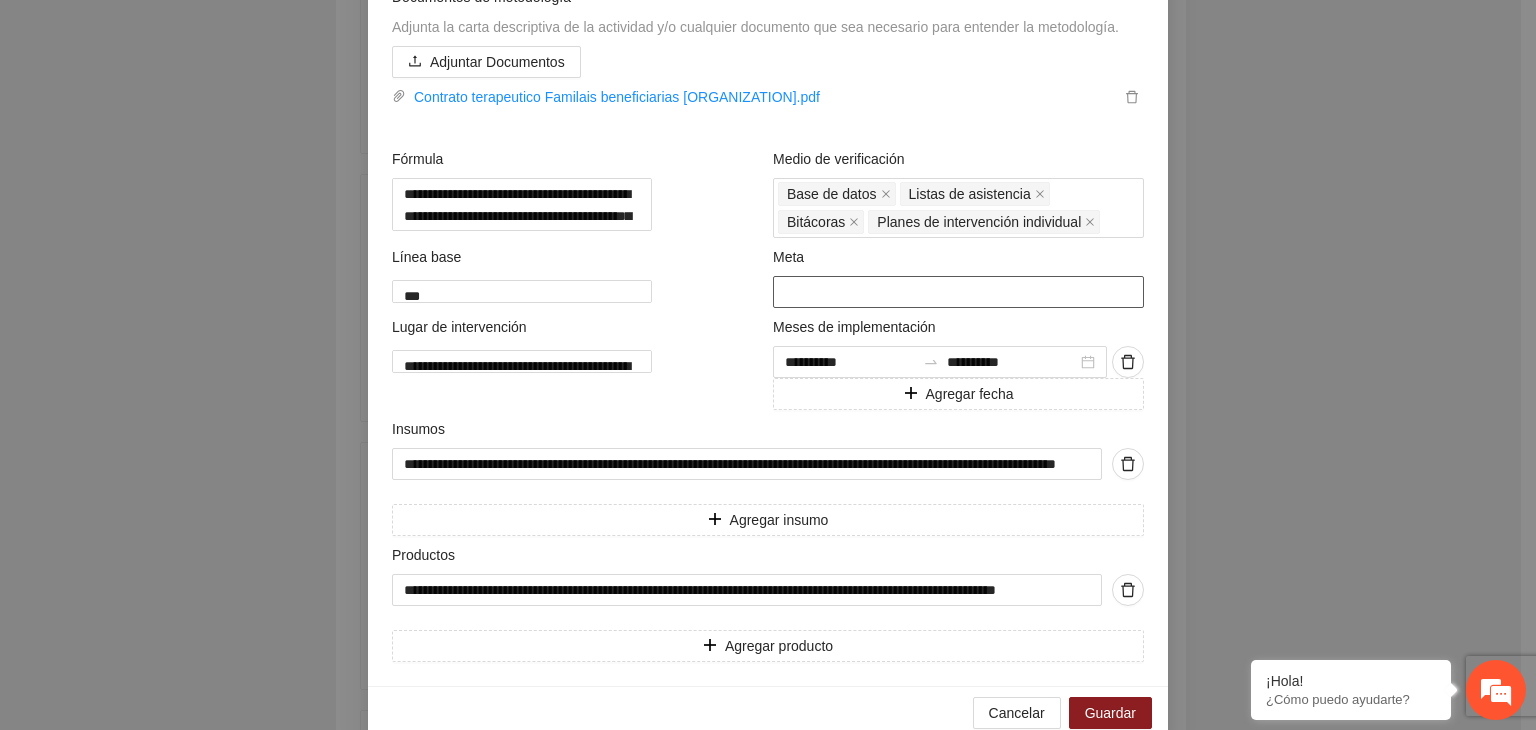 click on "***" at bounding box center [958, 292] 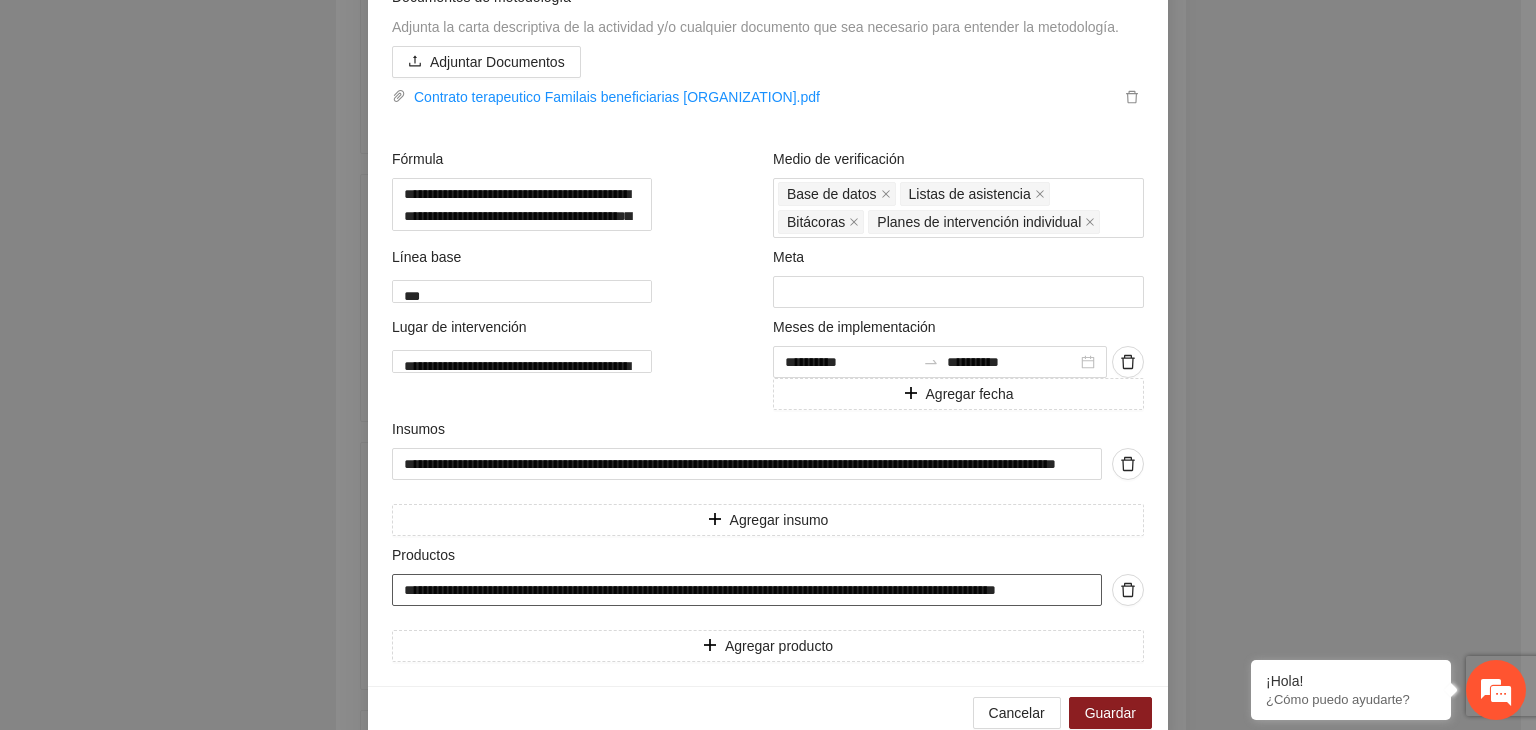 click on "**********" at bounding box center [747, 590] 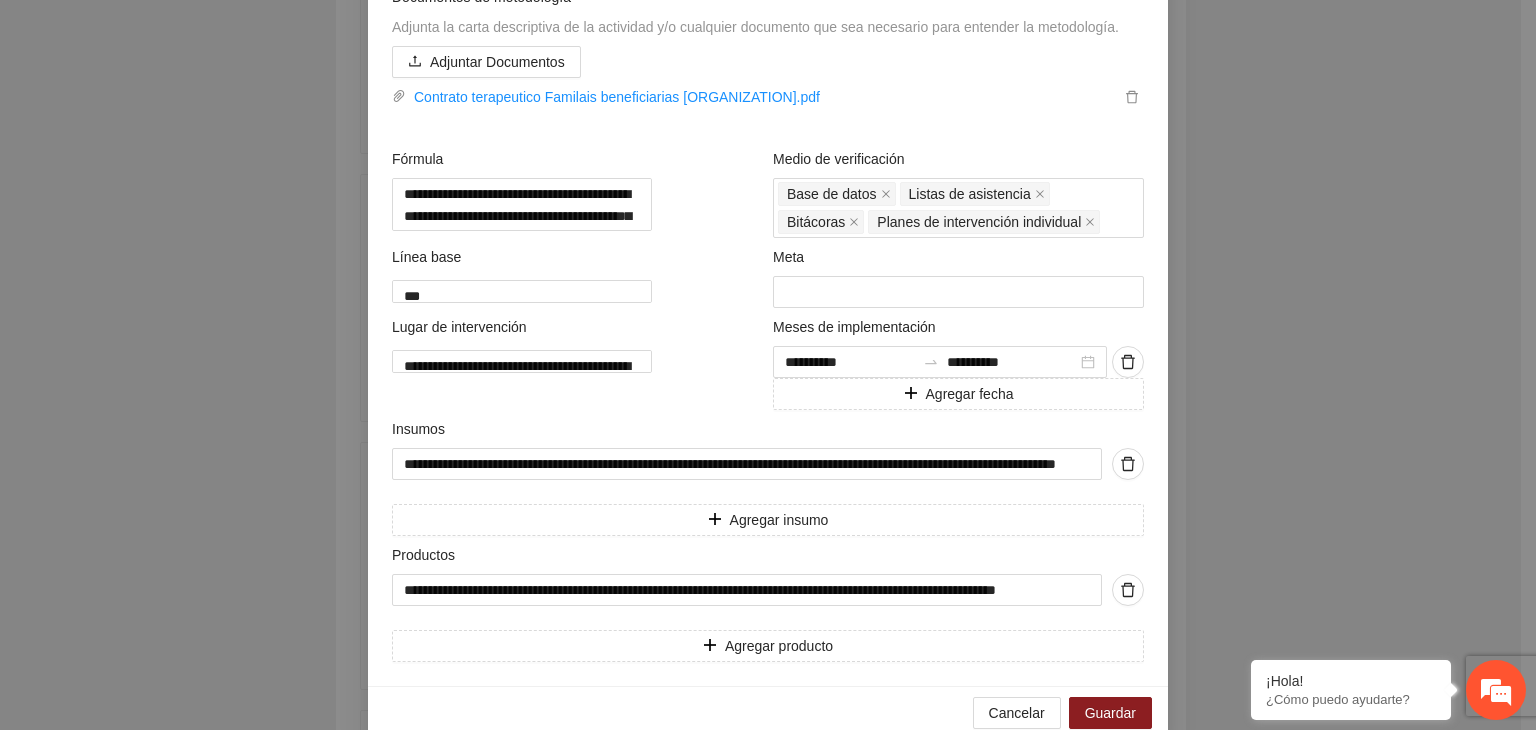 click on "**********" at bounding box center (768, 365) 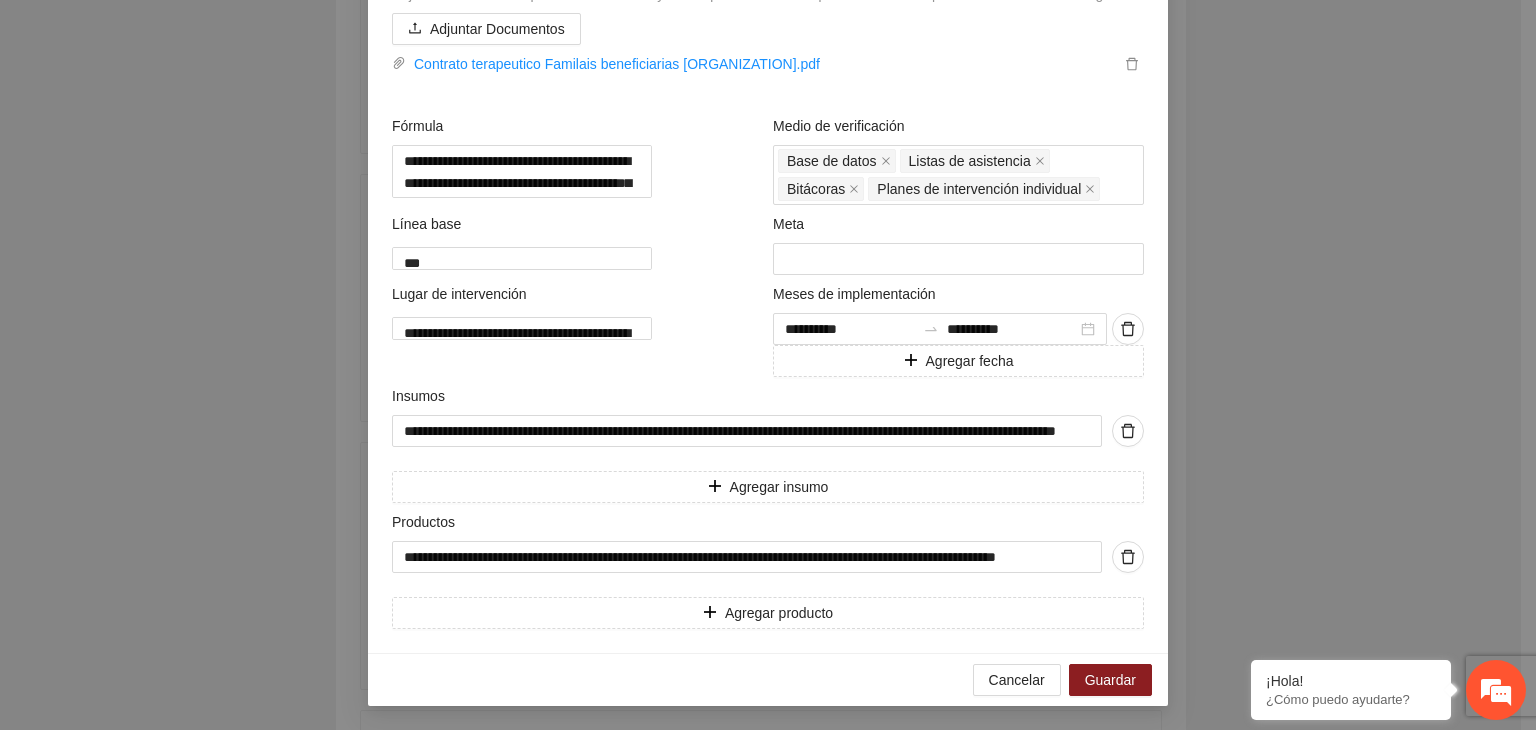 scroll, scrollTop: 960, scrollLeft: 0, axis: vertical 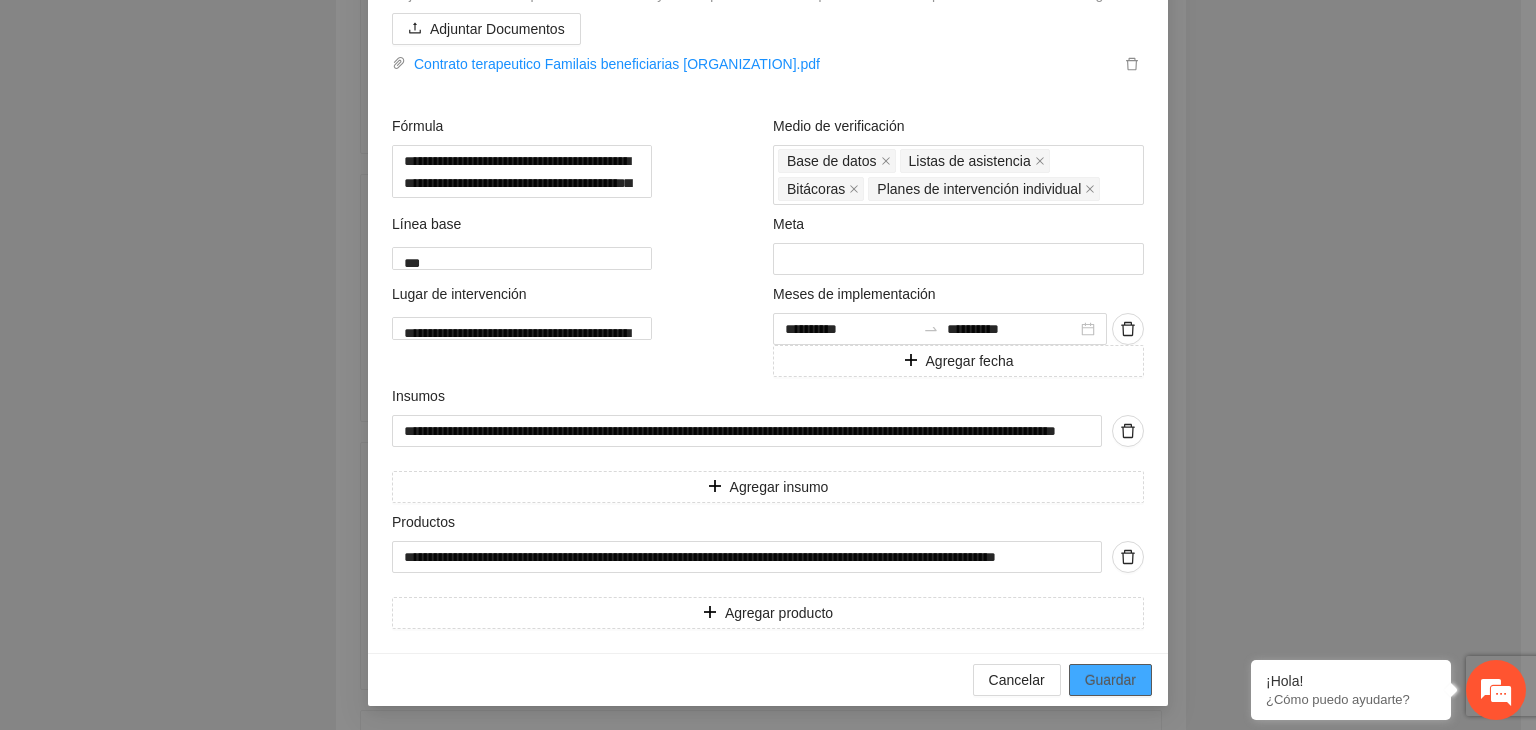 click on "Guardar" at bounding box center (1110, 680) 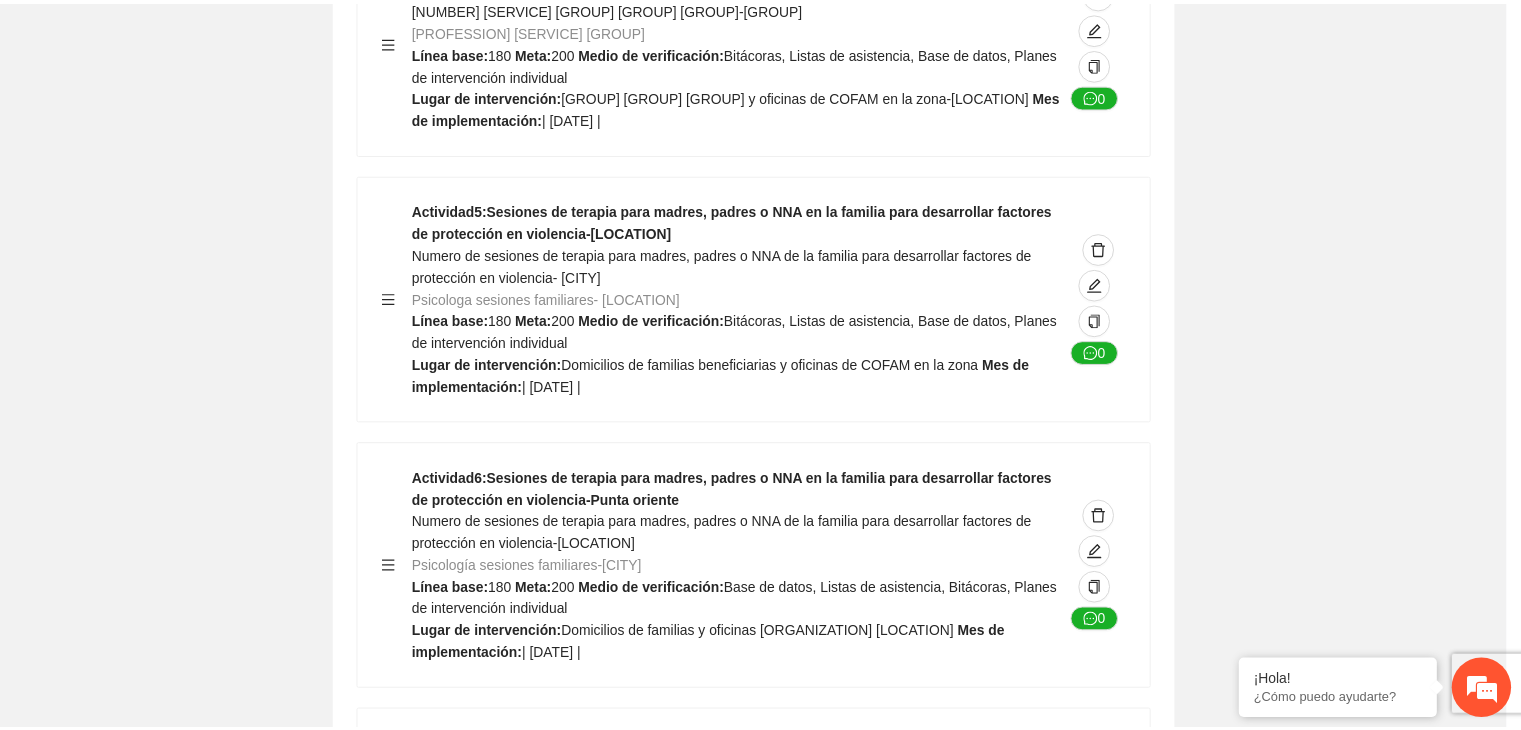 scroll, scrollTop: 234, scrollLeft: 0, axis: vertical 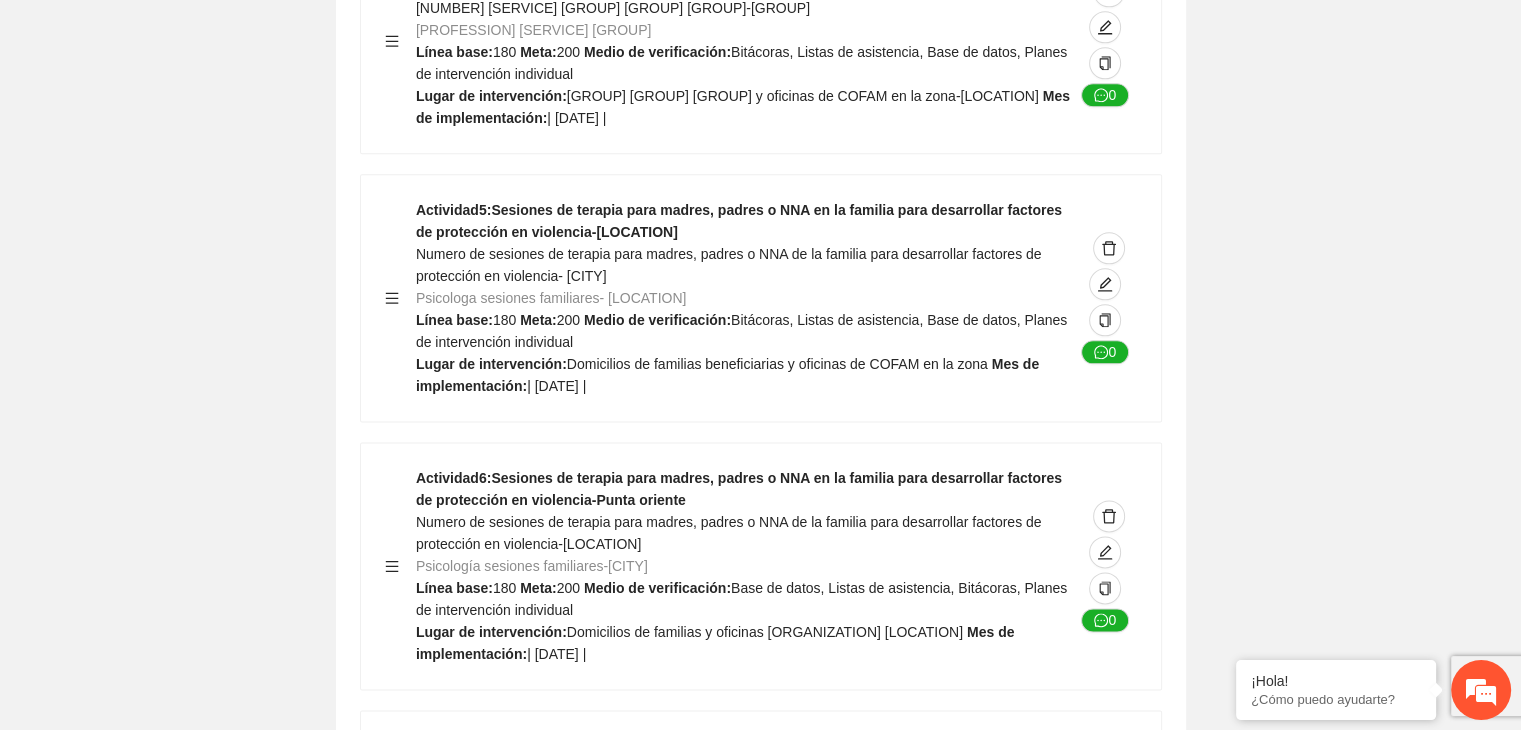 click on "Guardar Objetivo de desarrollo      Exportar Contribuir a la disminución de incidencia en violencia familiar en las zonas de [LOCATION], [LOCATION] y [LOCATION] del Municipio  de Chihuahua. Indicadores Indicador  1 :  Violencia familiar disminuyendo en un 5% en [LOCATION] Número de carpetas de investigación de Violencia familiar  disminuyendo en un 5% en [LOCATION] Metodología:  Se solicita información al Observatorio Ciudadano de FICOSEC sobre el número de carpetas de violencia familiar en las colonias de intervención Línea base:  [NUMBER]   Meta:  [NUMBER]   Fórmula:  Suma de carpetas de investigación de violencia familiar disminuyendo  en un 5% en [LOCATION]   Medio de verificación:  Reporte/Informe 0 Indicador  2 :  Violencia familiar disminuyendo en un 5% en [LOCATION] Número de carpetas de investigación de Violencia familiar  disminuyendo en un 5% en [LOCATION] Metodología:  Línea base:  [NUMBER]   Meta:  [NUMBER]   Fórmula:    Medio de verificación:  Reporte/Informe 0 3 :" at bounding box center (760, -4011) 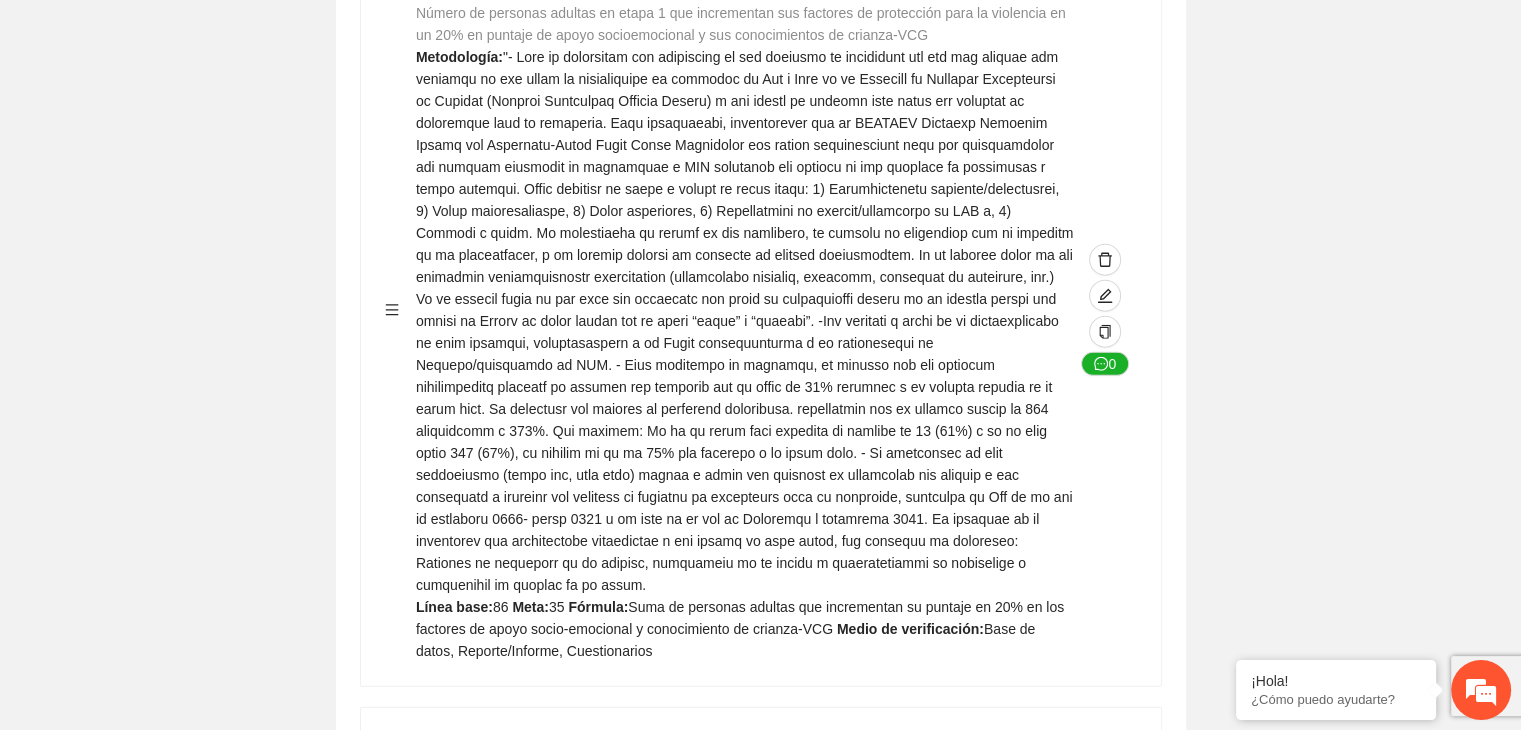scroll, scrollTop: 0, scrollLeft: 0, axis: both 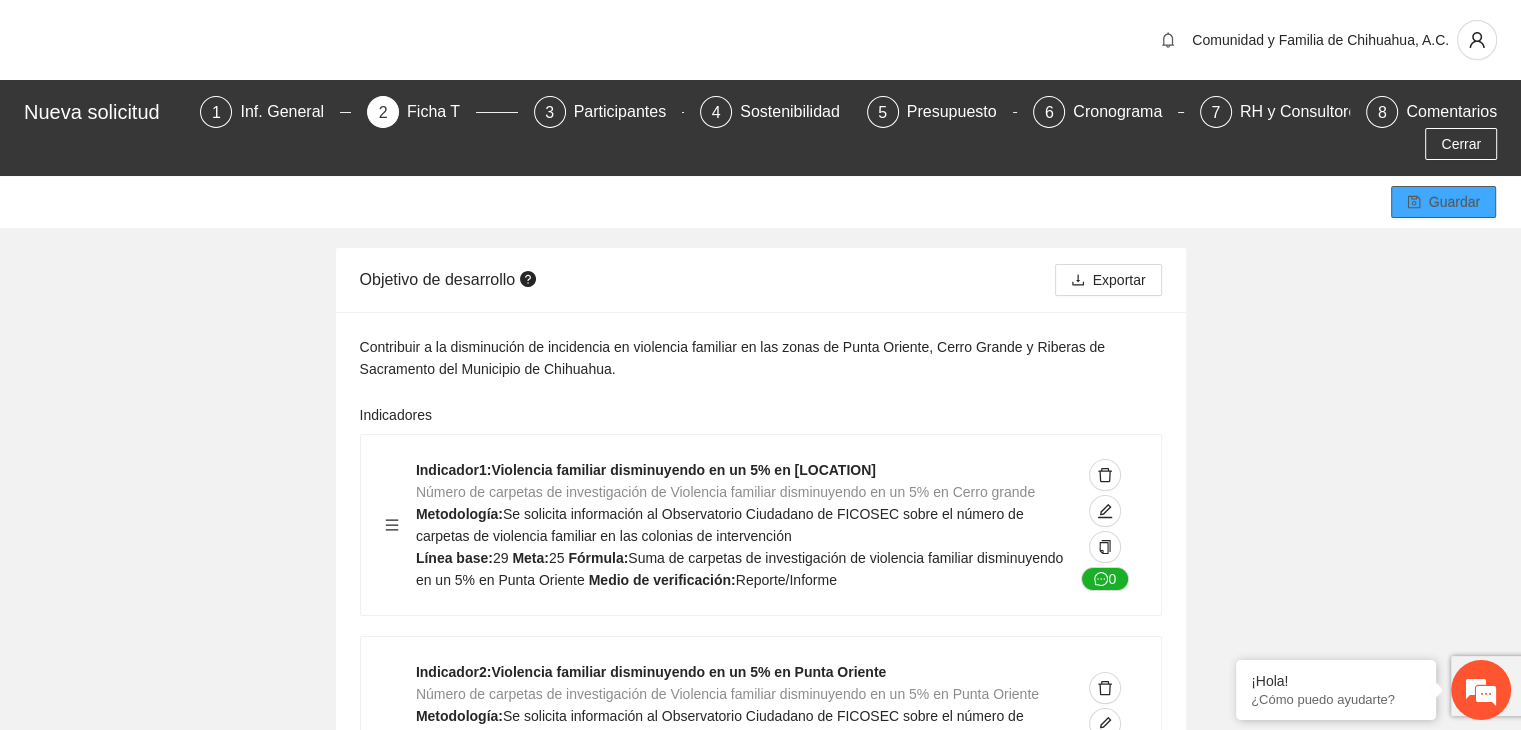 click on "Guardar" at bounding box center (1443, 202) 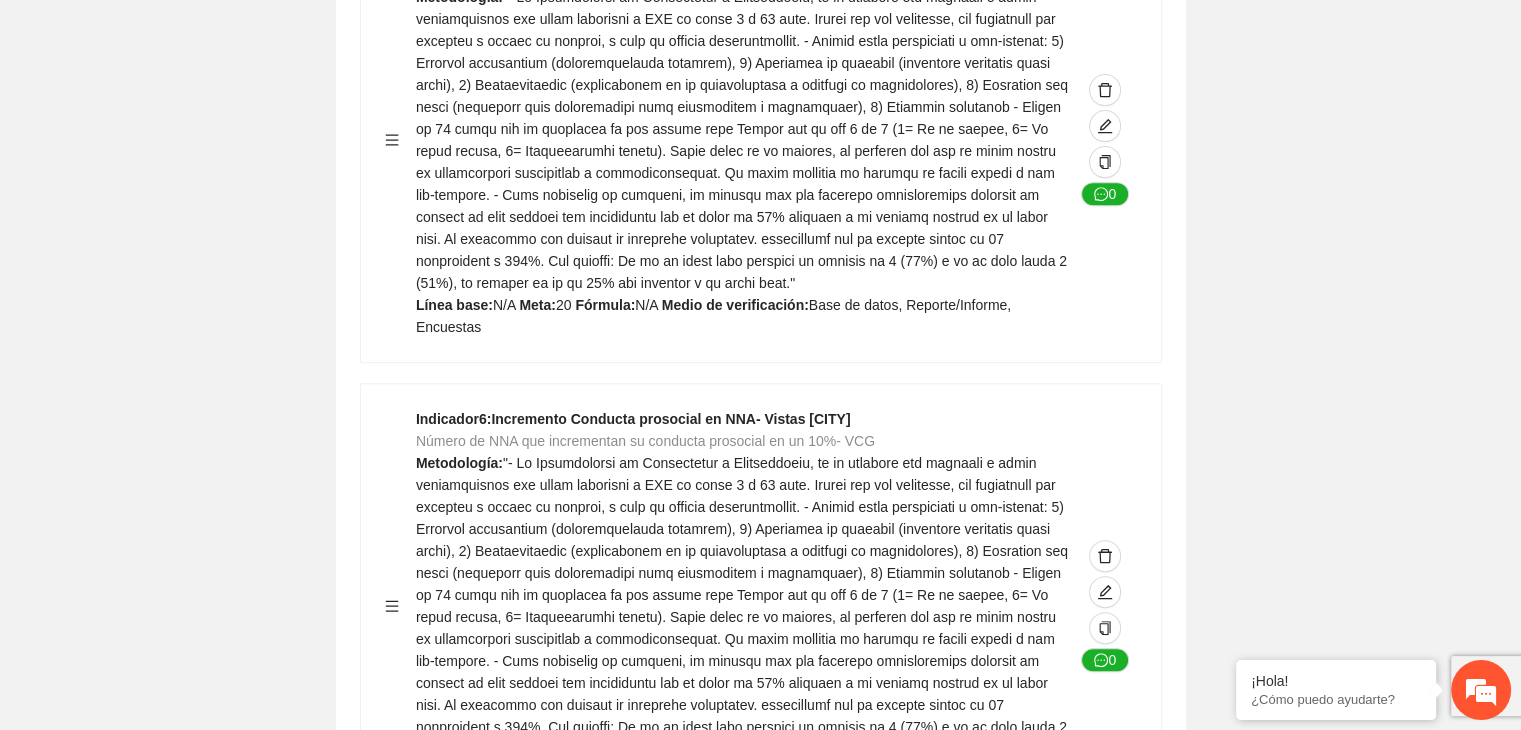 scroll, scrollTop: 8428, scrollLeft: 0, axis: vertical 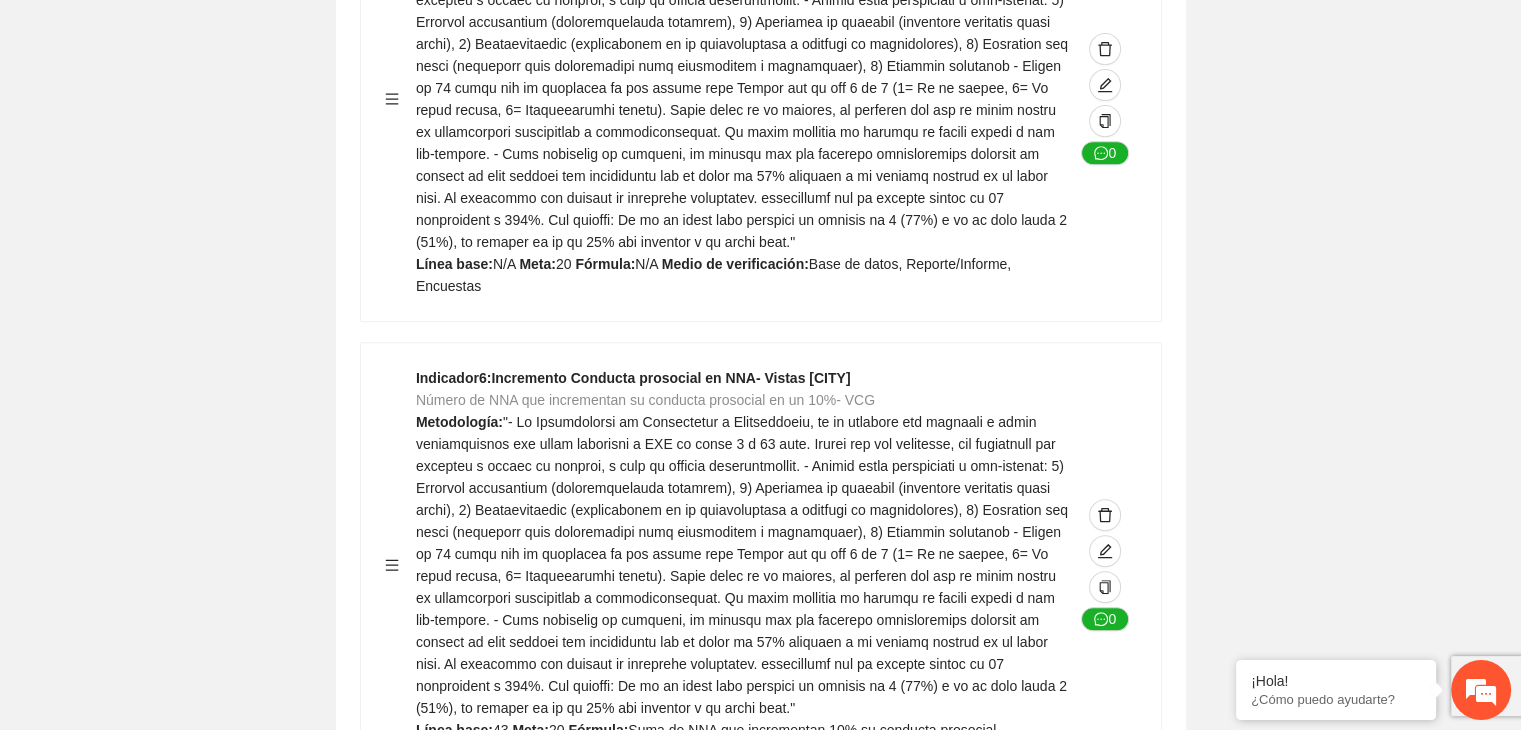 click on "Guardar Objetivo de desarrollo      Exportar Contribuir a la disminución de incidencia en violencia familiar en las zonas de [LOCATION], [LOCATION] y [LOCATION] del Municipio  de Chihuahua. Indicadores Indicador  1 :  Violencia familiar disminuyendo en un 5% en [LOCATION] Número de carpetas de investigación de Violencia familiar  disminuyendo en un 5% en [LOCATION] Metodología:  Se solicita información al Observatorio Ciudadano de FICOSEC sobre el número de carpetas de violencia familiar en las colonias de intervención Línea base:  [NUMBER]   Meta:  [NUMBER]   Fórmula:  Suma de carpetas de investigación de violencia familiar disminuyendo  en un 5% en [LOCATION]   Medio de verificación:  Reporte/Informe 0 Indicador  2 :  Violencia familiar disminuyendo en un 5% en [LOCATION] Número de carpetas de investigación de Violencia familiar  disminuyendo en un 5% en [LOCATION] Metodología:  Línea base:  [NUMBER]   Meta:  [NUMBER]   Fórmula:    Medio de verificación:  Reporte/Informe 0 3 :" at bounding box center (760, -2340) 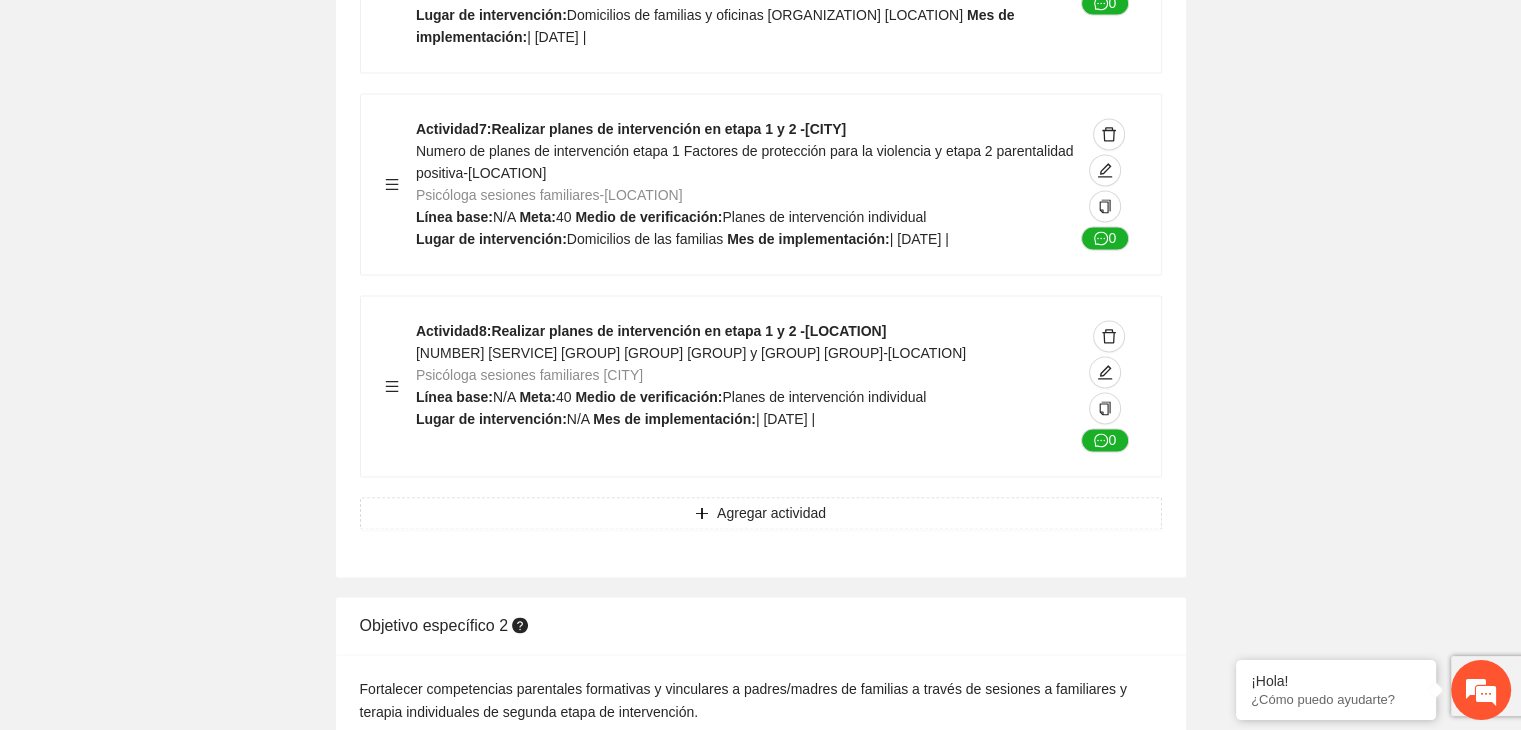 scroll, scrollTop: 10708, scrollLeft: 0, axis: vertical 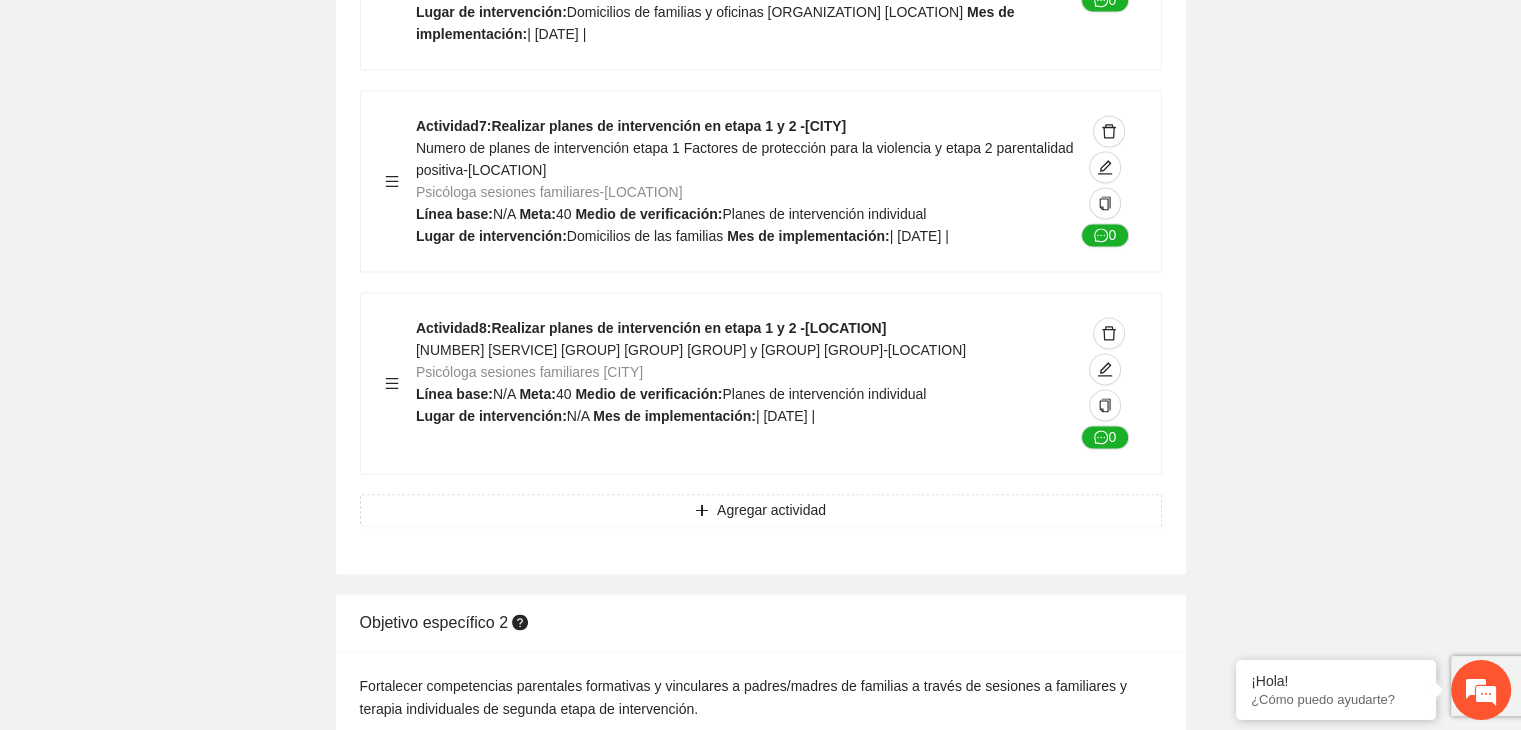 click on "Guardar Objetivo de desarrollo      Exportar Contribuir a la disminución de incidencia en violencia familiar en las zonas de [LOCATION], [LOCATION] y [LOCATION] del Municipio  de Chihuahua. Indicadores Indicador  1 :  Violencia familiar disminuyendo en un 5% en [LOCATION] Número de carpetas de investigación de Violencia familiar  disminuyendo en un 5% en [LOCATION] Metodología:  Se solicita información al Observatorio Ciudadano de FICOSEC sobre el número de carpetas de violencia familiar en las colonias de intervención Línea base:  [NUMBER]   Meta:  [NUMBER]   Fórmula:  Suma de carpetas de investigación de violencia familiar disminuyendo  en un 5% en [LOCATION]   Medio de verificación:  Reporte/Informe 0 Indicador  2 :  Violencia familiar disminuyendo en un 5% en [LOCATION] Número de carpetas de investigación de Violencia familiar  disminuyendo en un 5% en [LOCATION] Metodología:  Línea base:  [NUMBER]   Meta:  [NUMBER]   Fórmula:    Medio de verificación:  Reporte/Informe 0 3 :" at bounding box center [760, -4620] 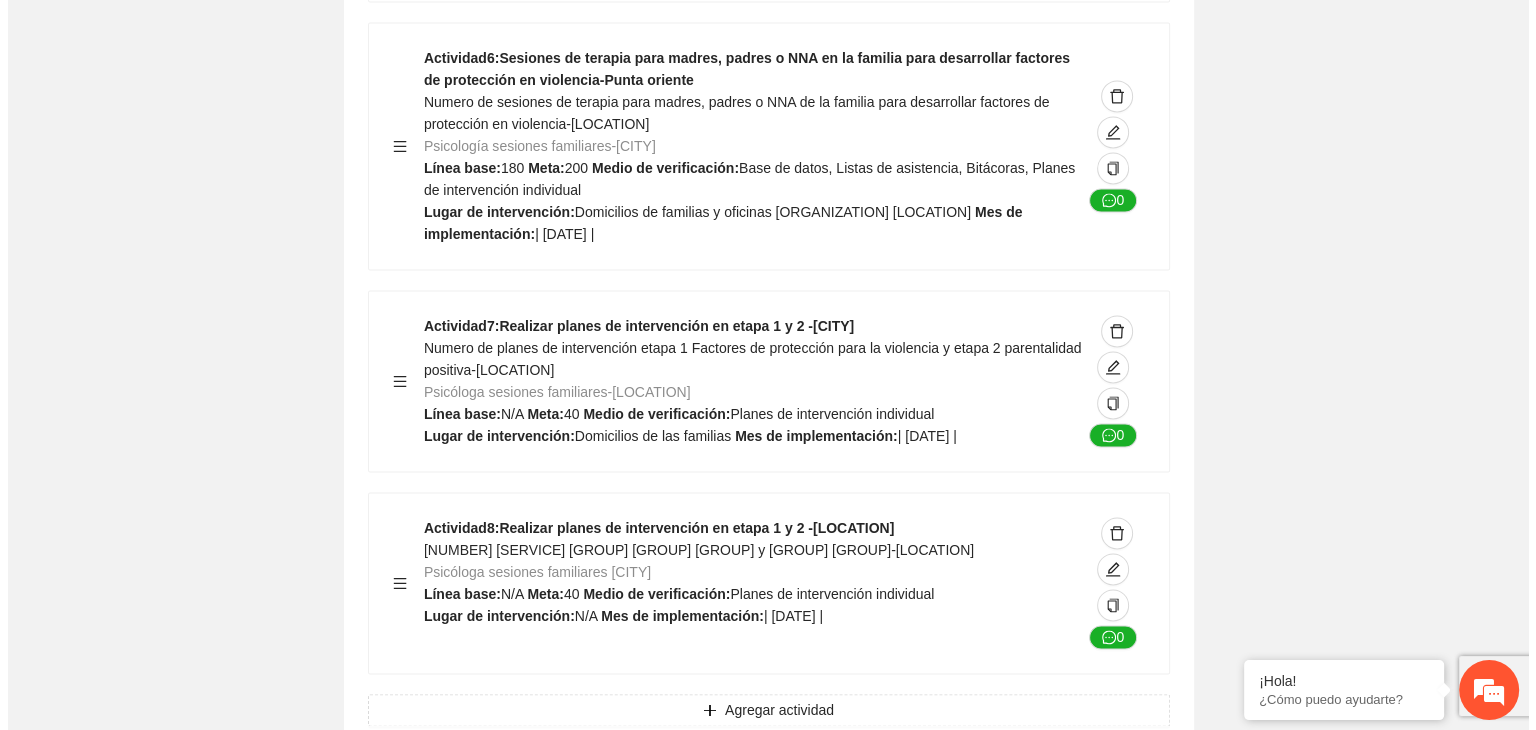 scroll, scrollTop: 10548, scrollLeft: 0, axis: vertical 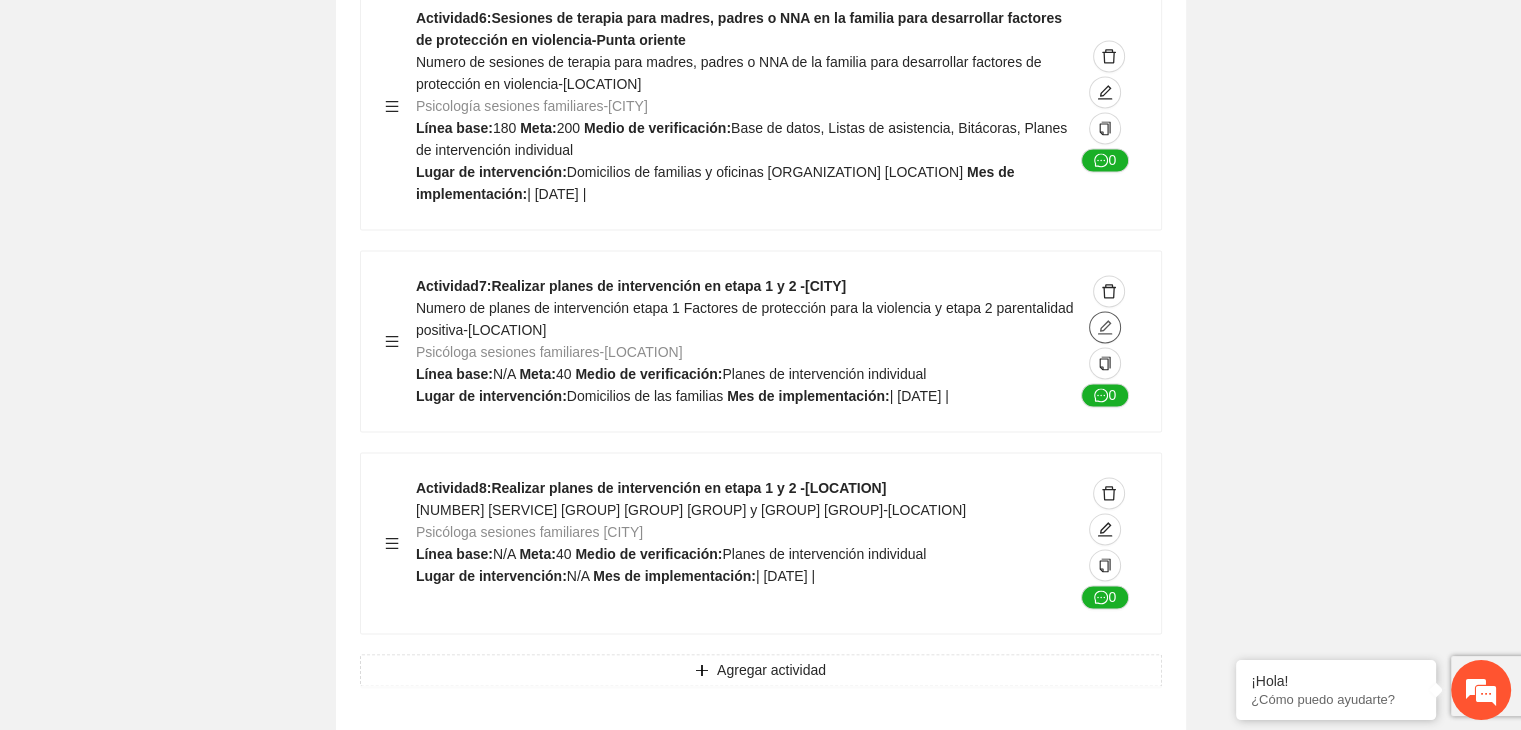 click 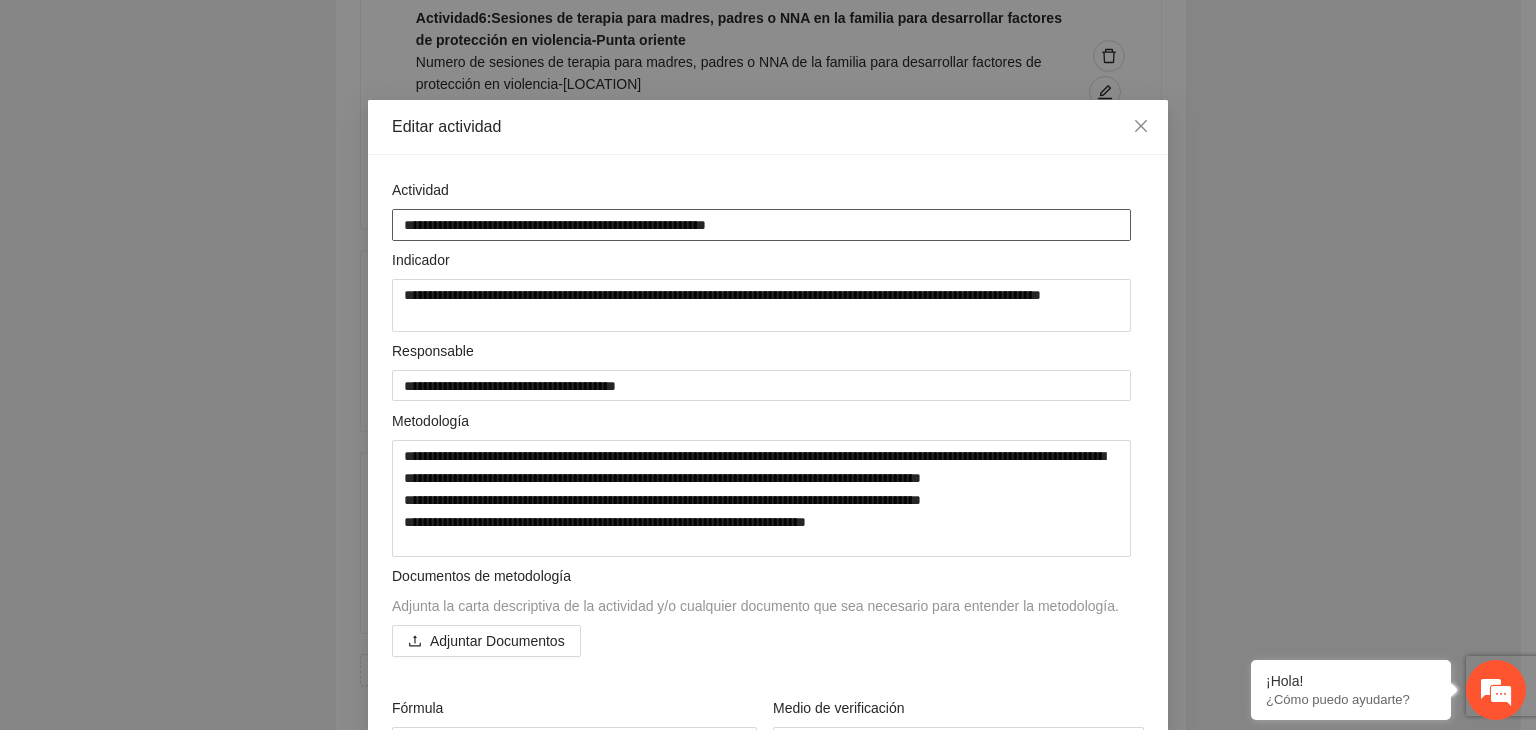 click on "**********" at bounding box center (761, 224) 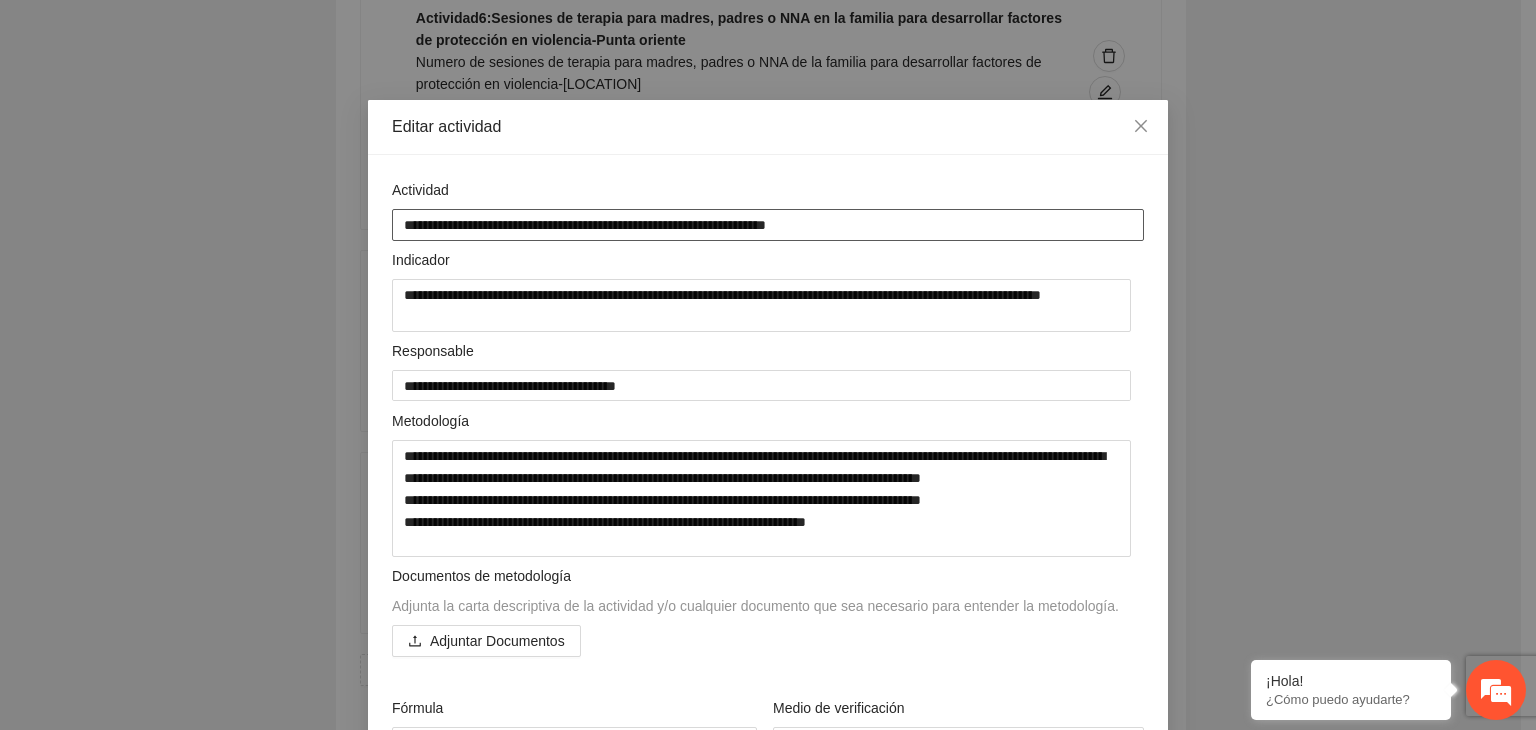 click on "**********" at bounding box center (768, 225) 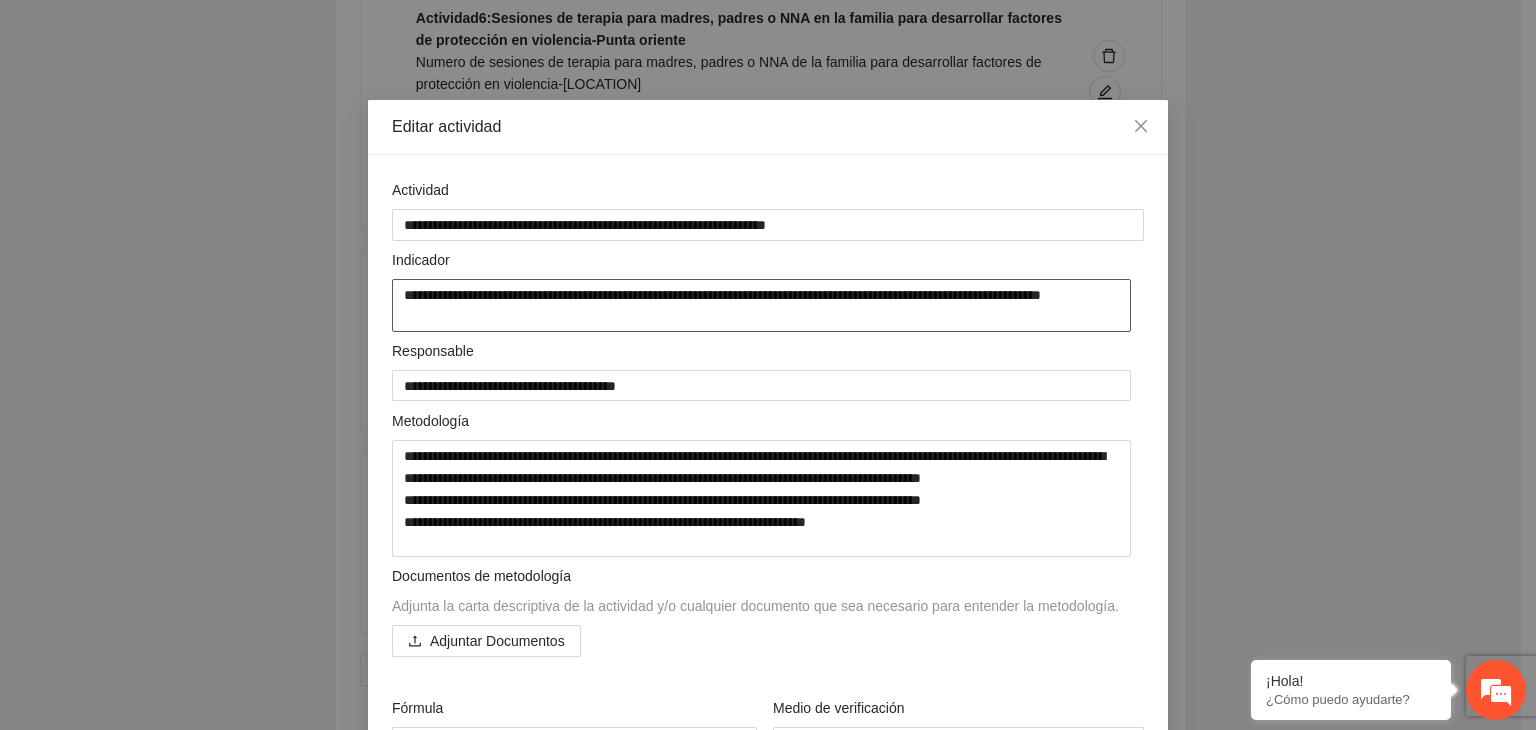 click on "**********" at bounding box center (761, 305) 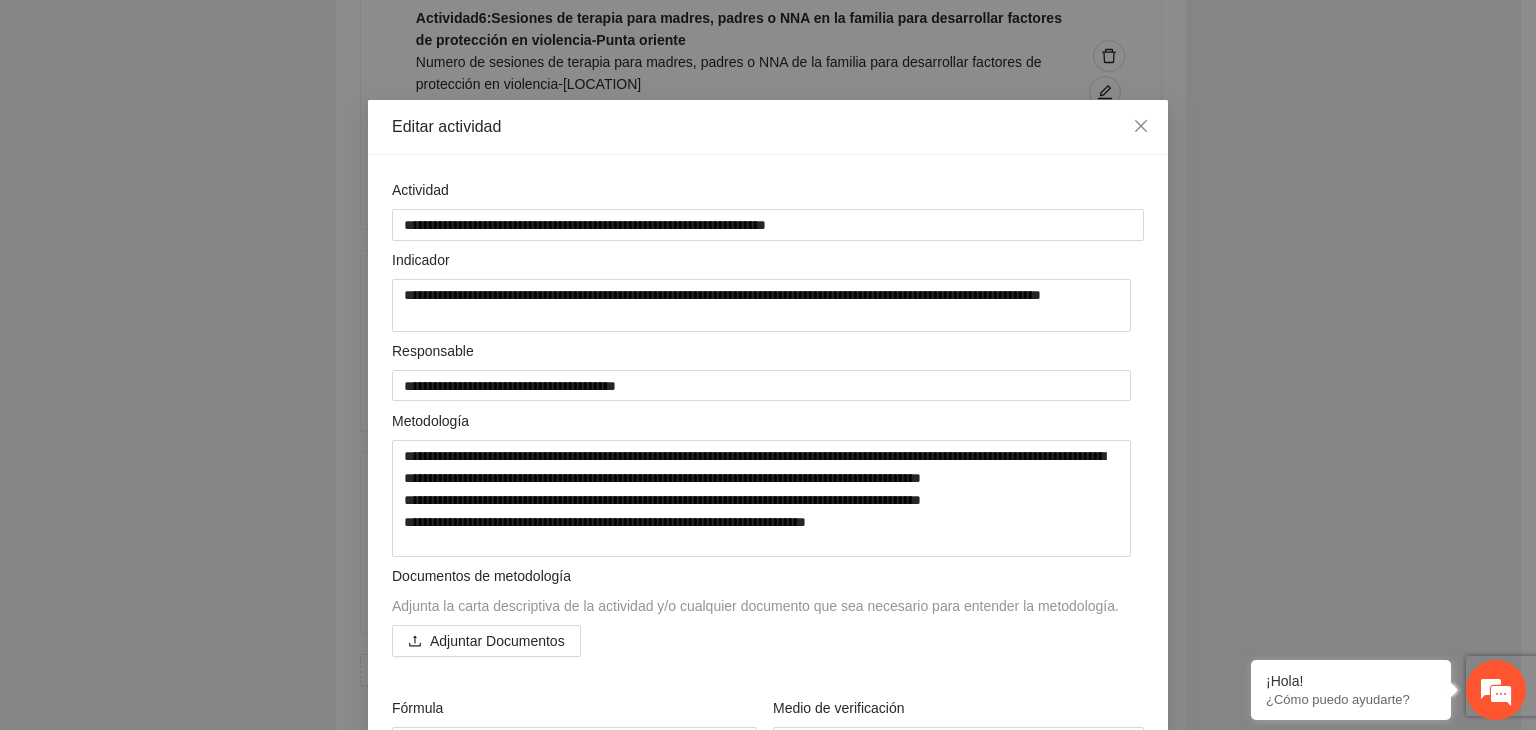 click on "**********" at bounding box center (768, 365) 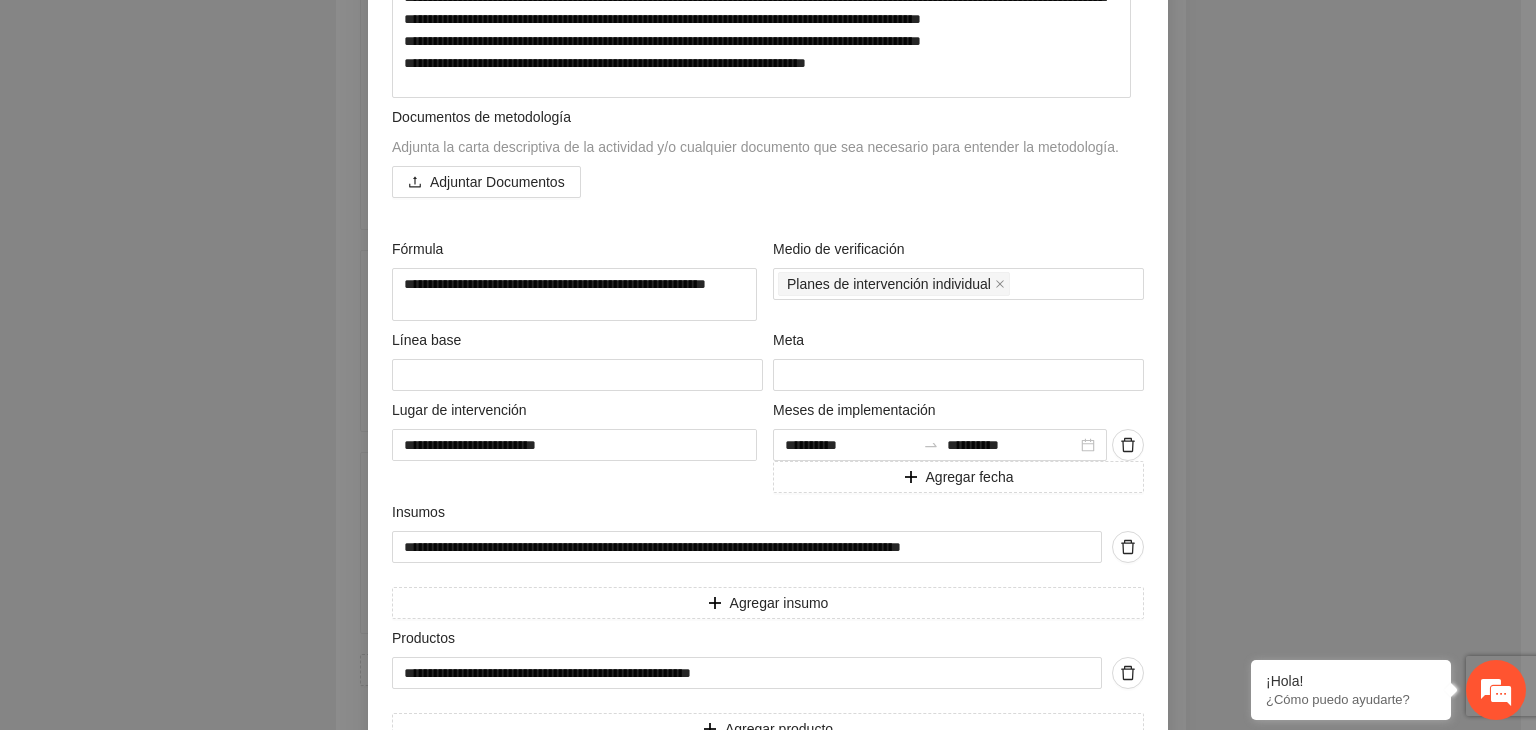 scroll, scrollTop: 579, scrollLeft: 0, axis: vertical 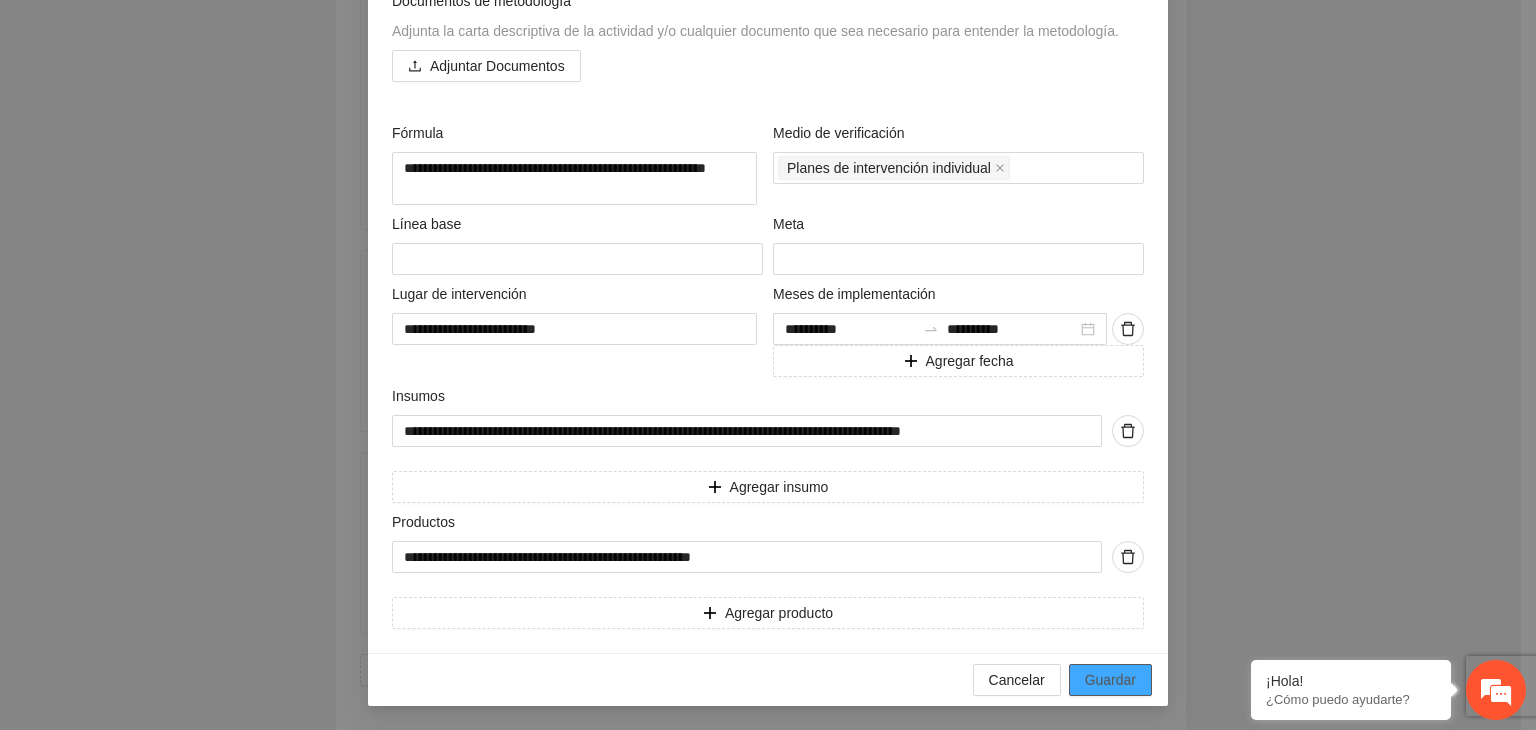 click on "Guardar" at bounding box center (1110, 680) 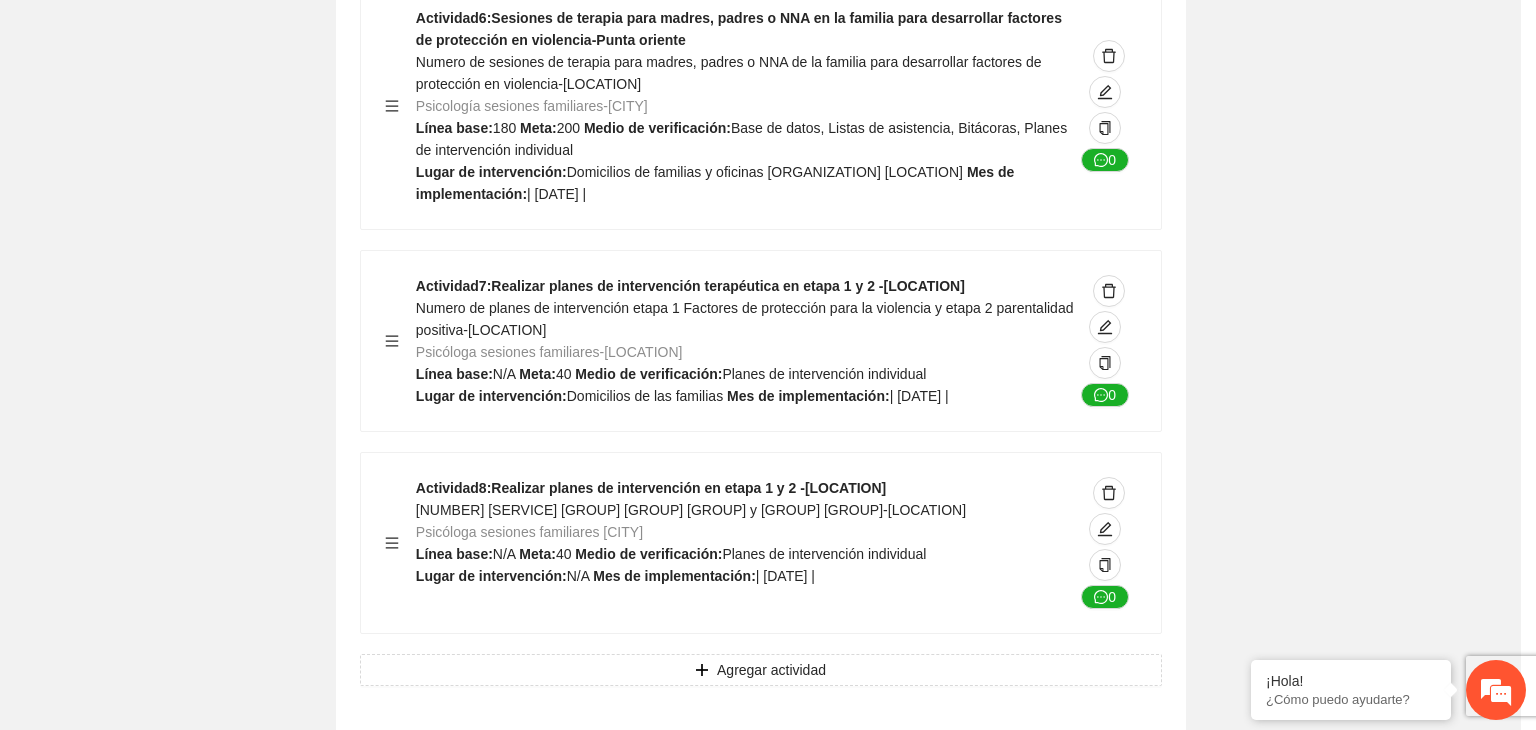 scroll, scrollTop: 204, scrollLeft: 0, axis: vertical 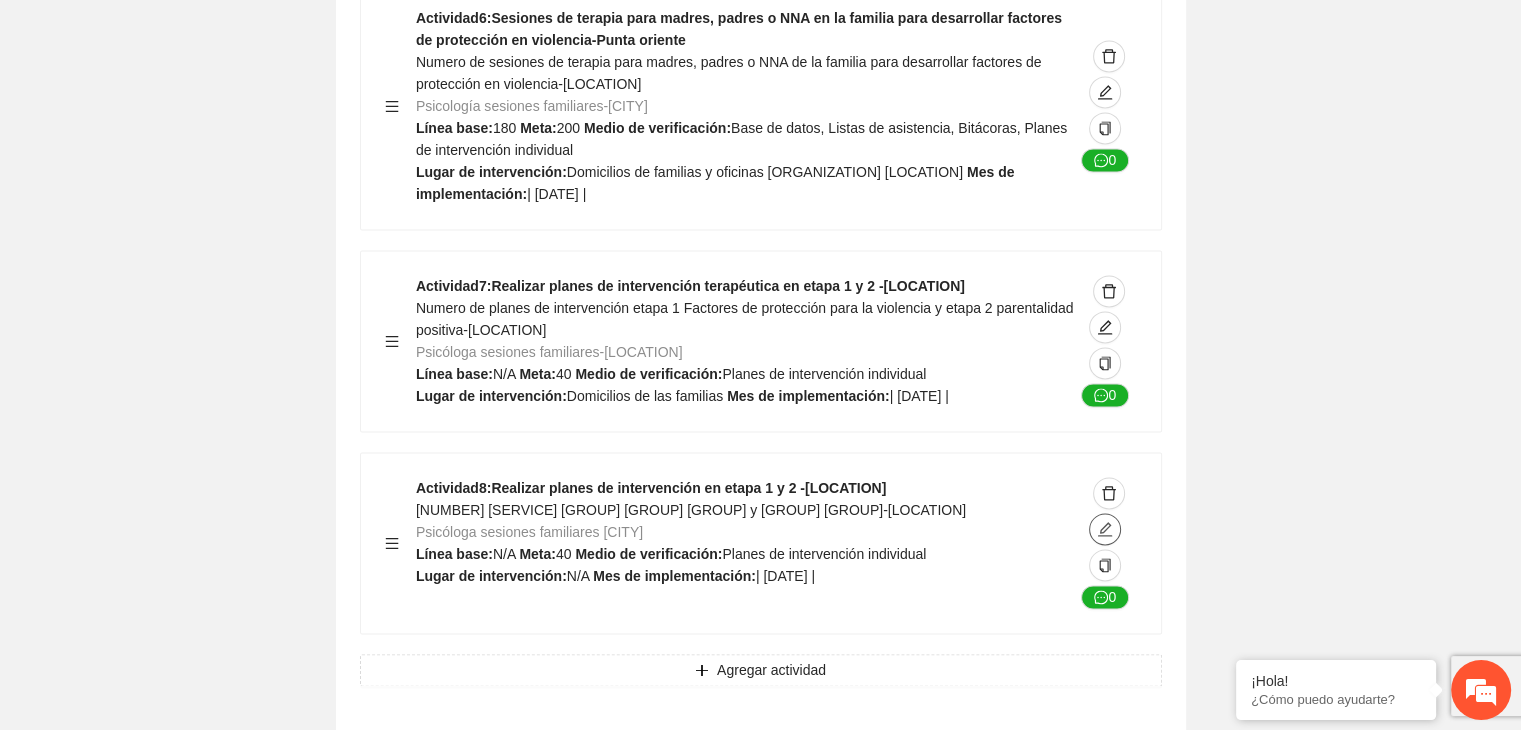 click 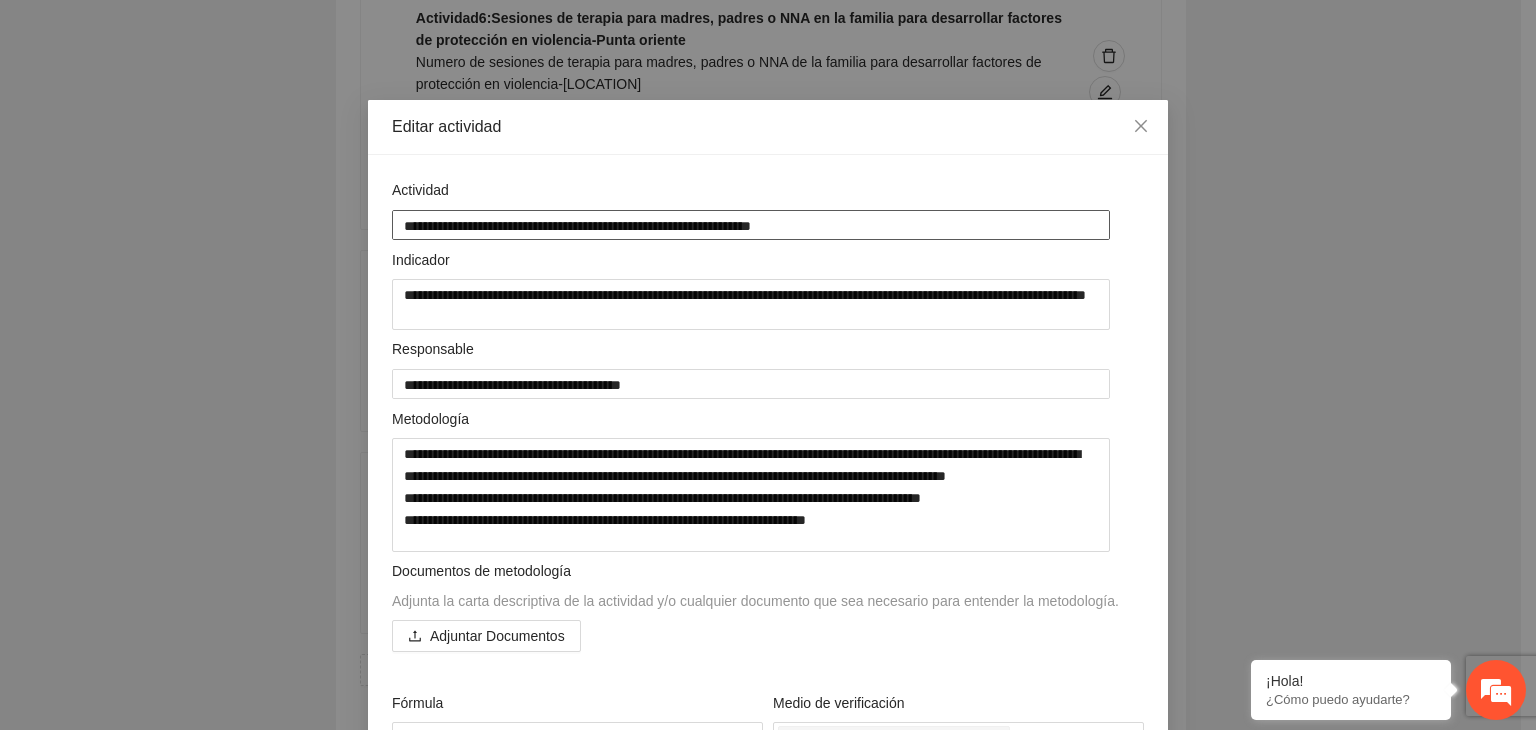 click on "**********" at bounding box center [751, 225] 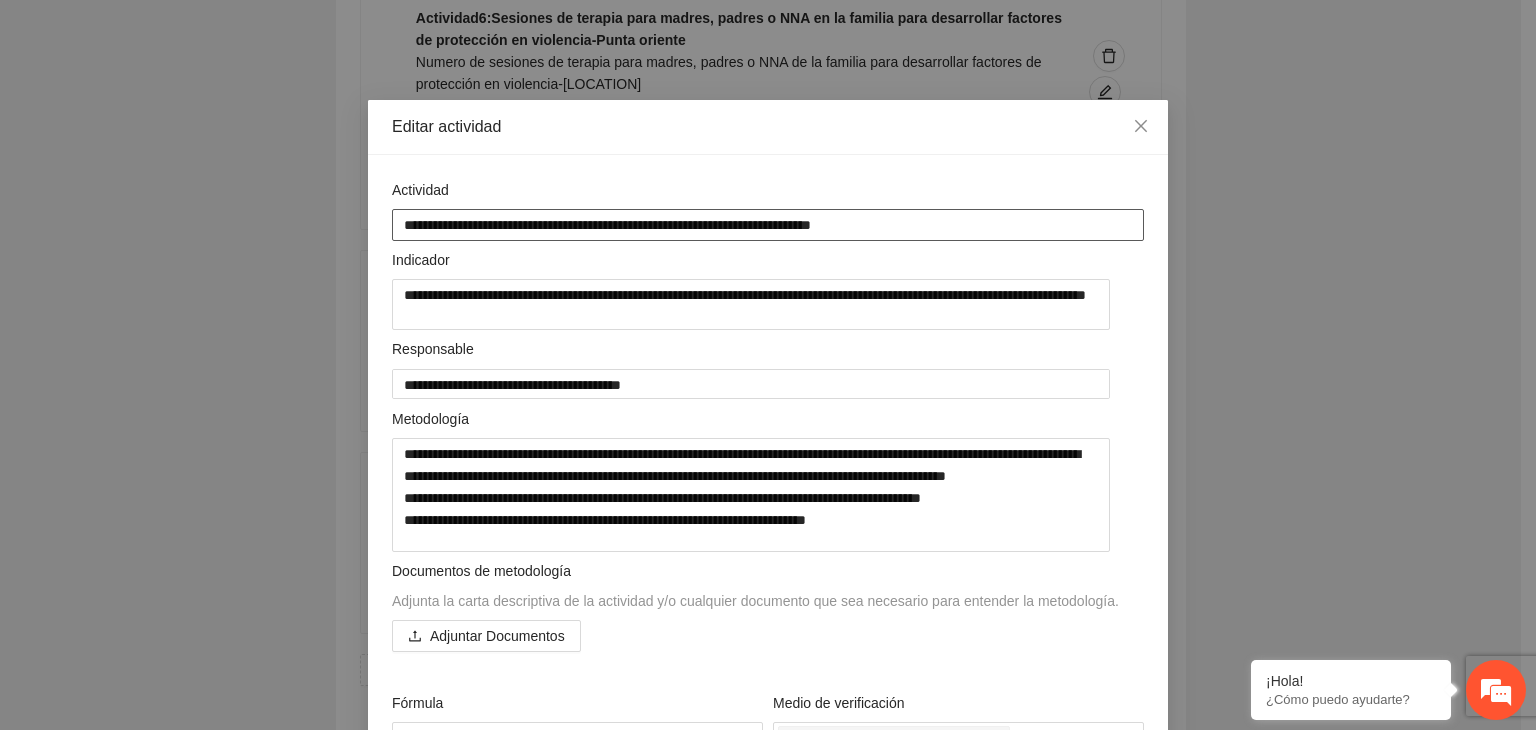 click on "**********" at bounding box center (768, 225) 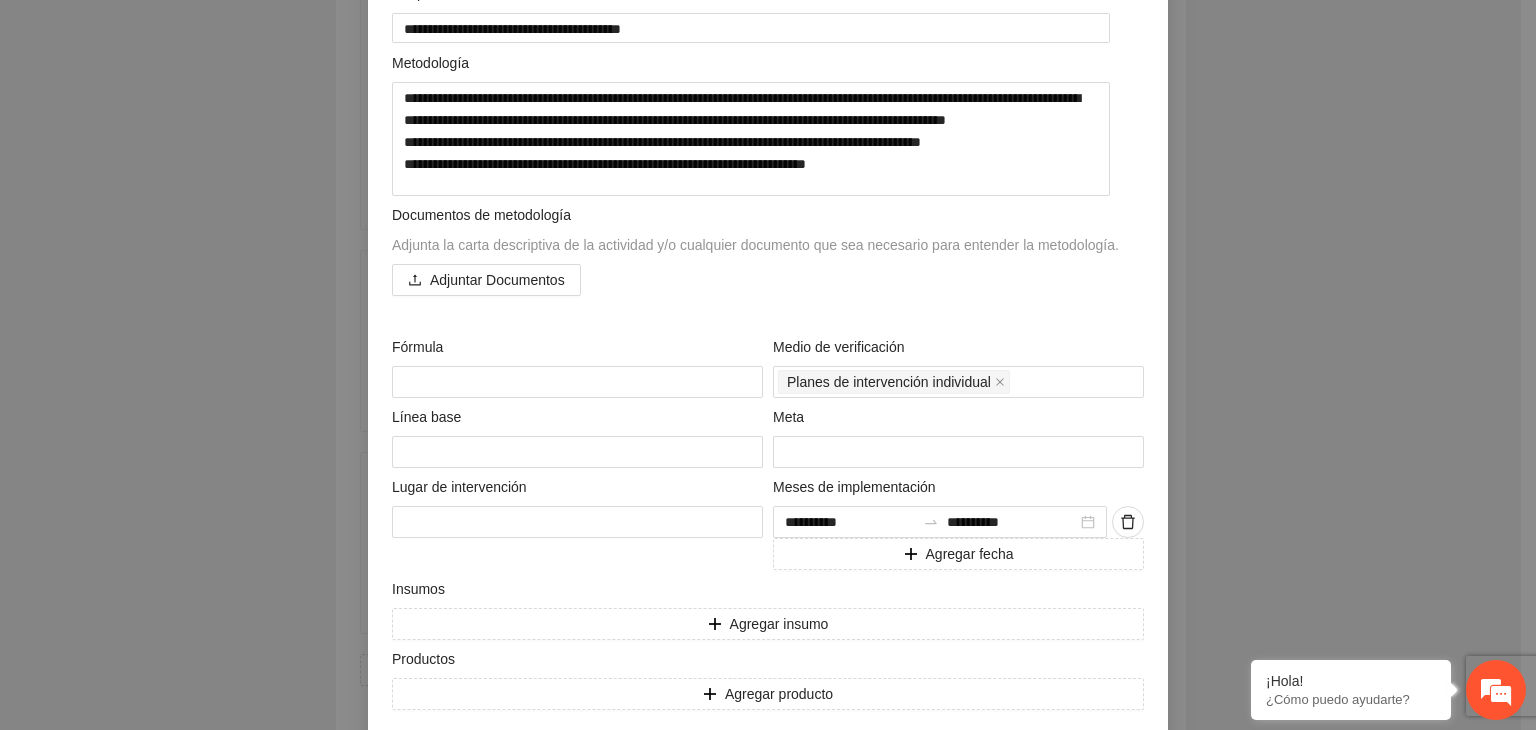 scroll, scrollTop: 445, scrollLeft: 0, axis: vertical 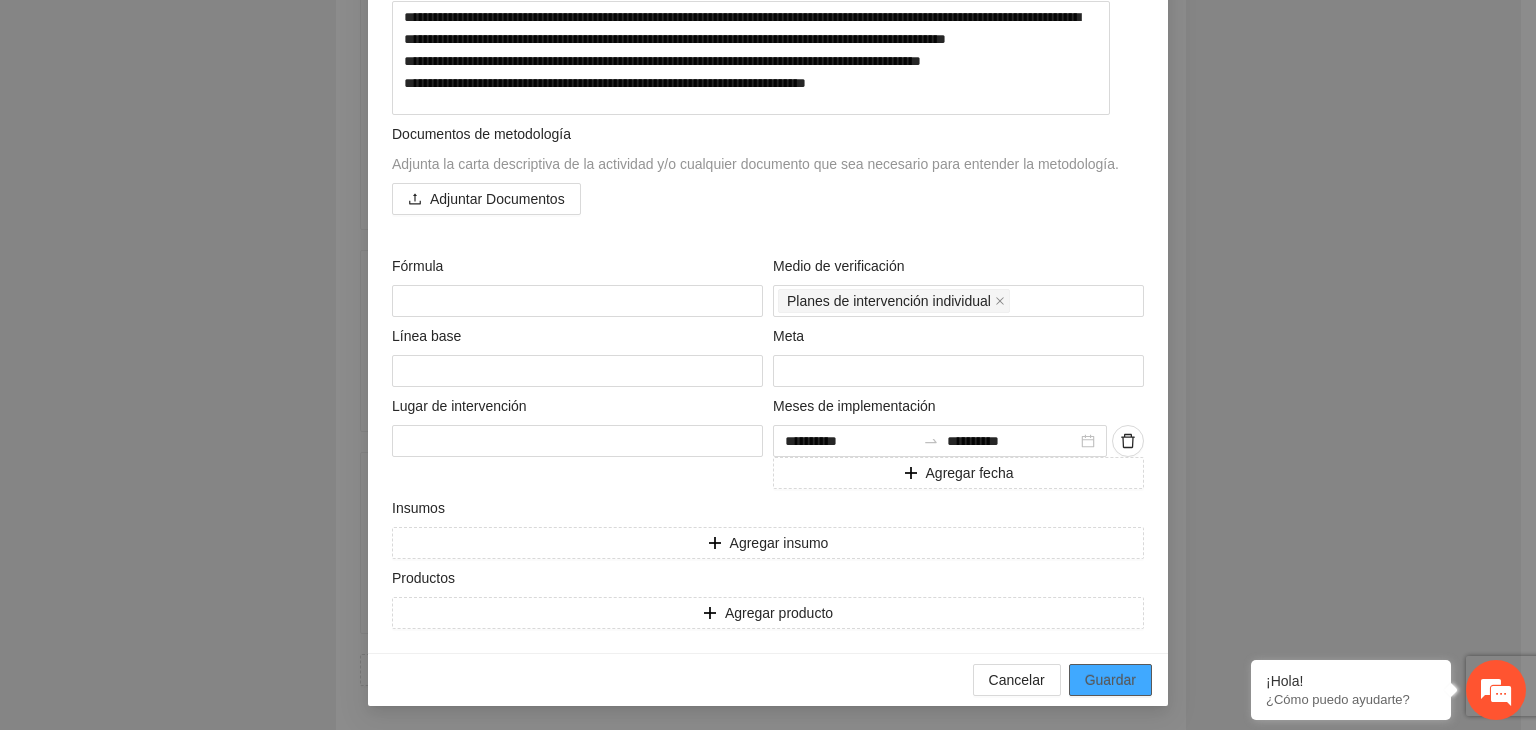 click on "Guardar" at bounding box center (1110, 680) 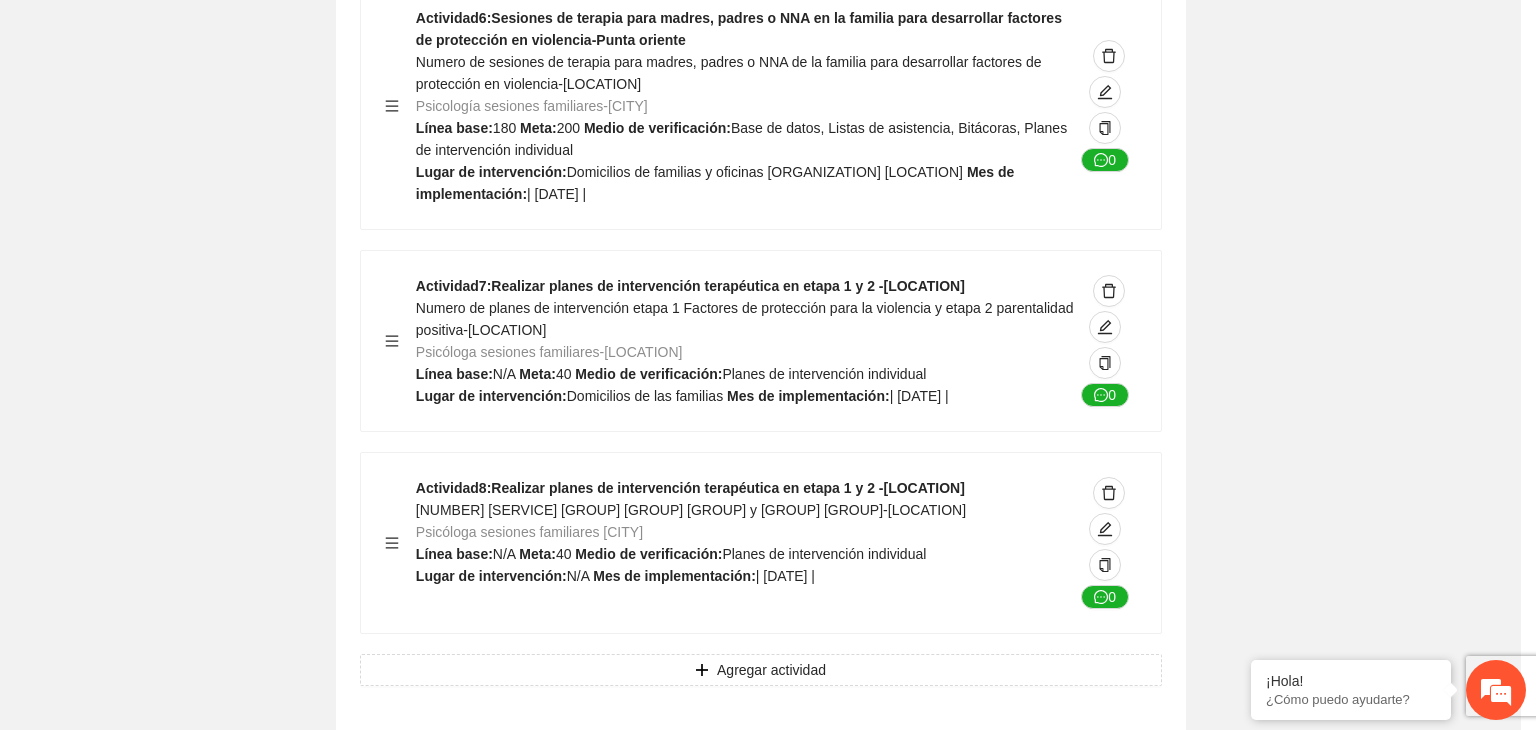 scroll, scrollTop: 204, scrollLeft: 0, axis: vertical 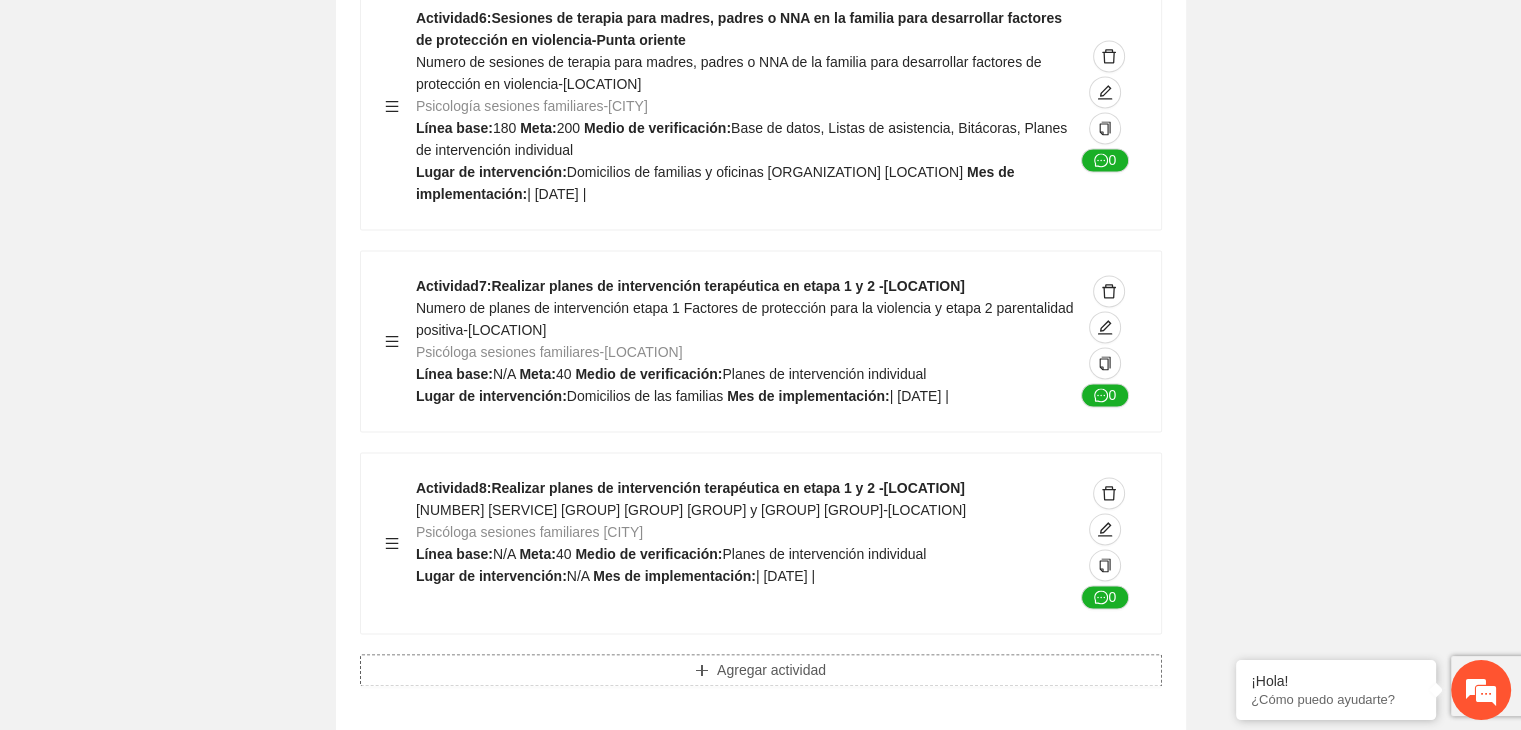 click on "Agregar actividad" at bounding box center (771, 670) 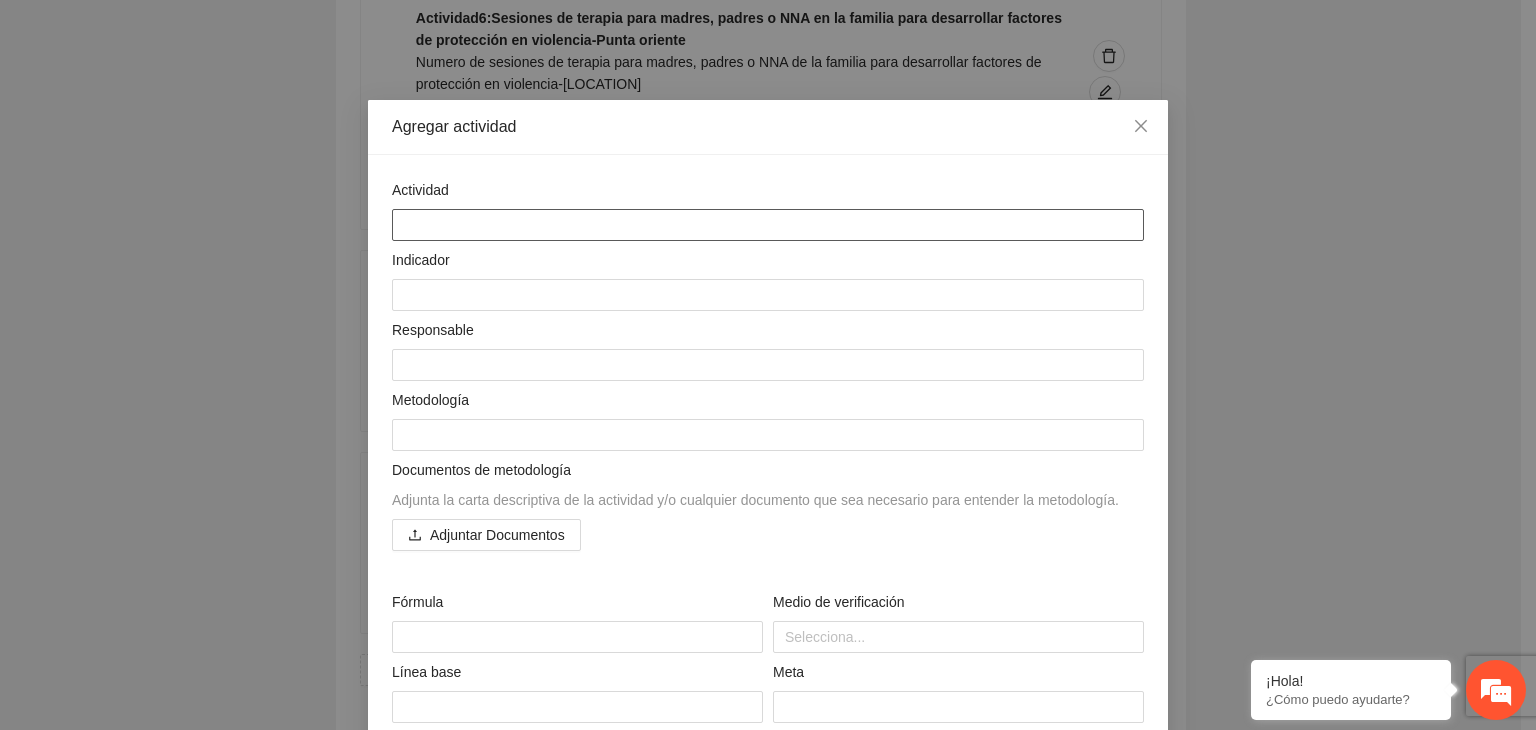 click at bounding box center [768, 225] 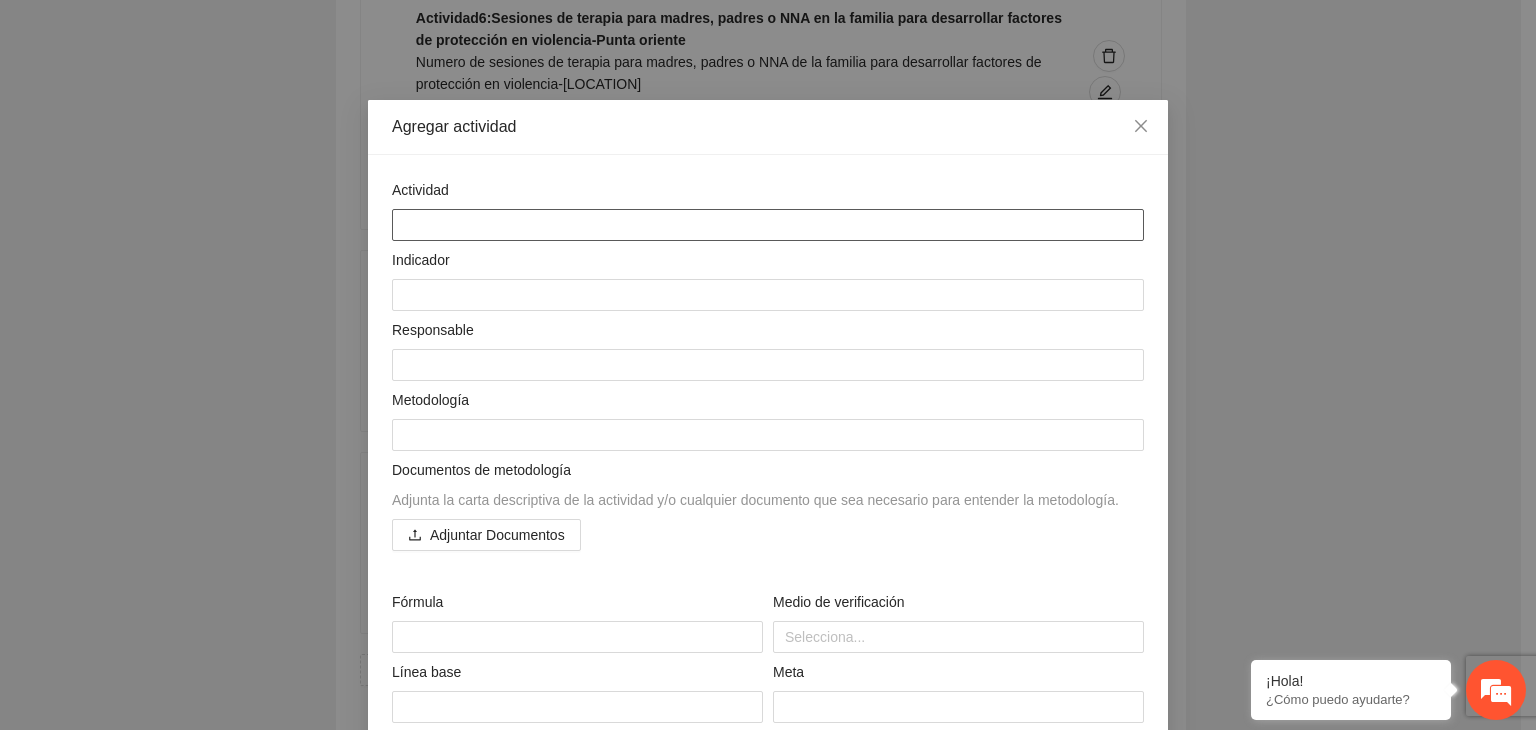 paste on "**********" 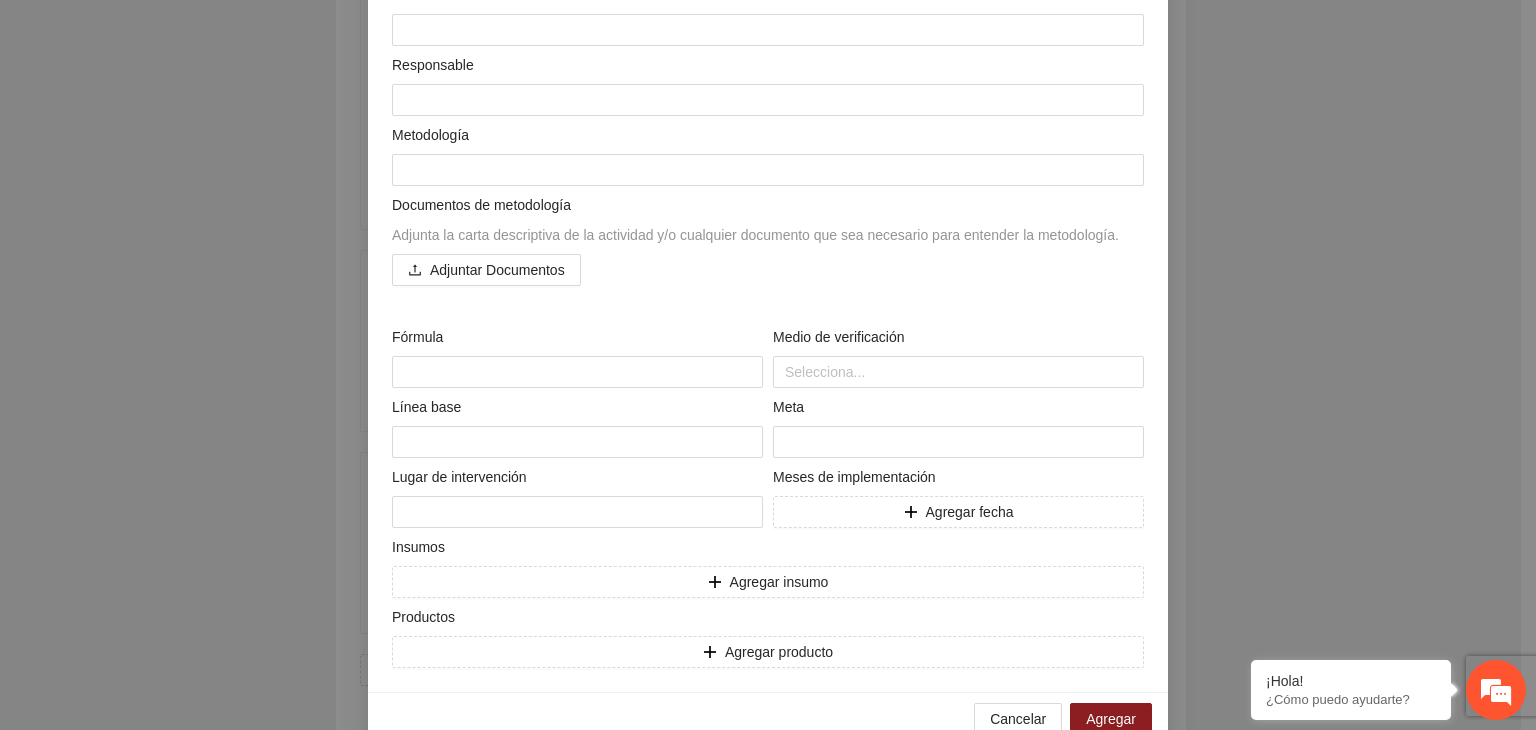 scroll, scrollTop: 304, scrollLeft: 0, axis: vertical 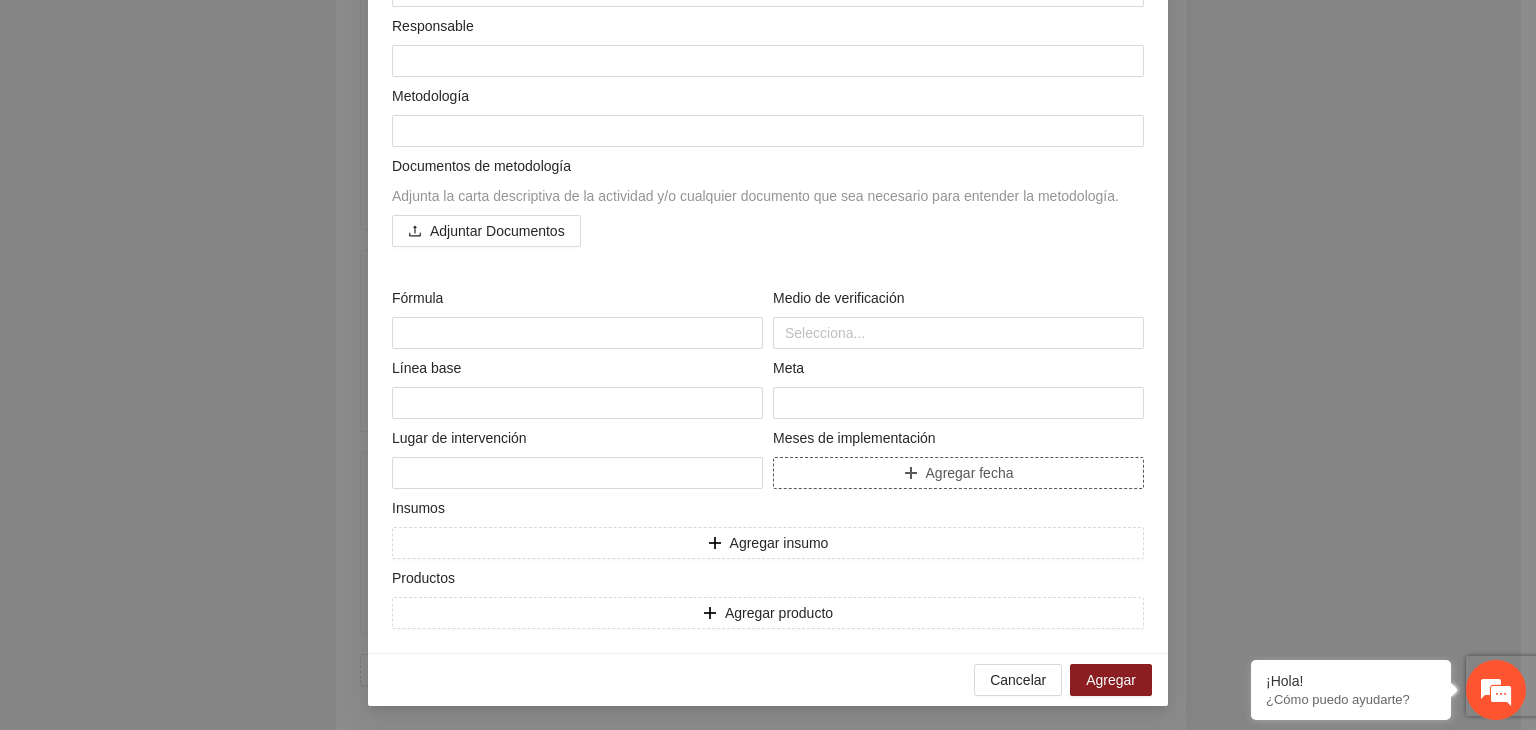 click on "Agregar fecha" at bounding box center [958, 473] 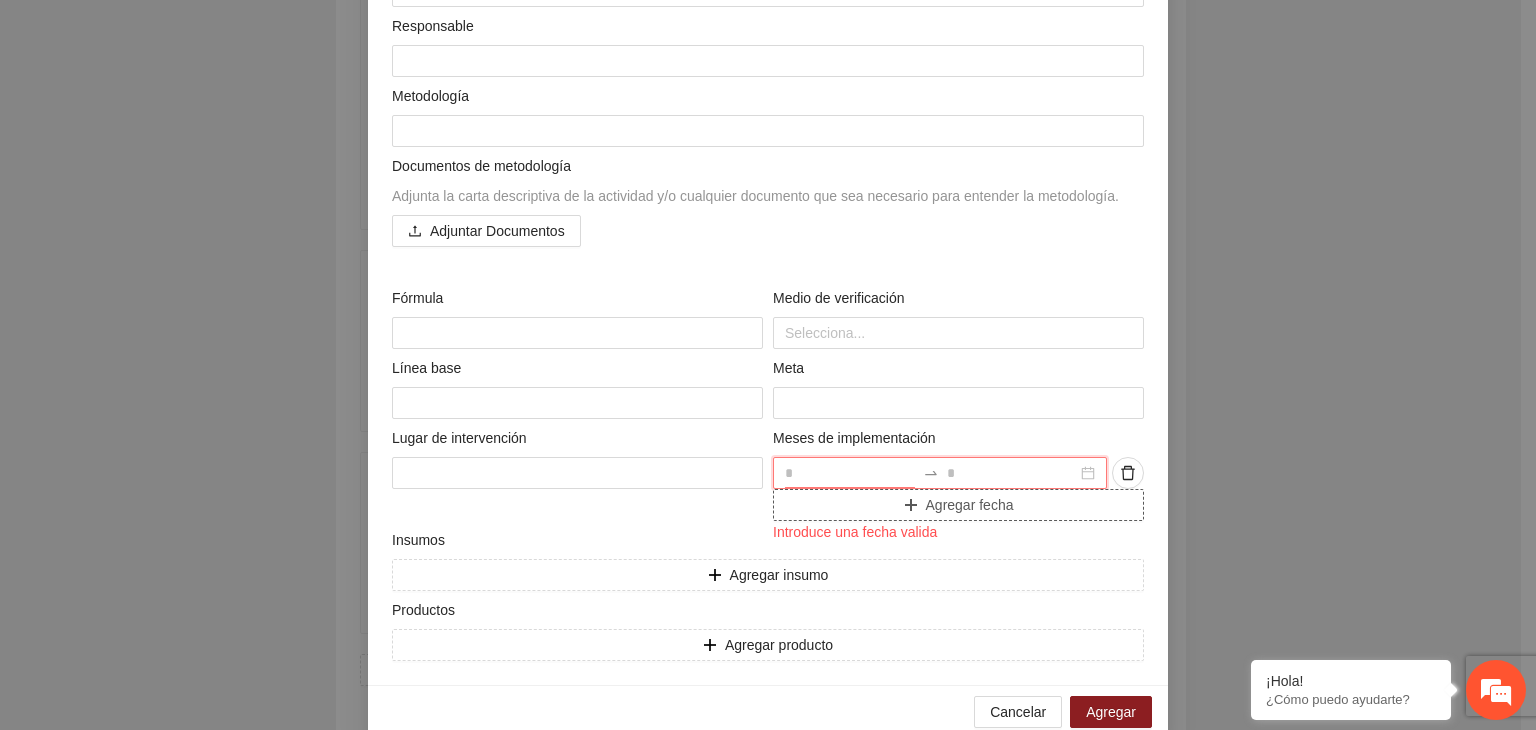 click at bounding box center (850, 473) 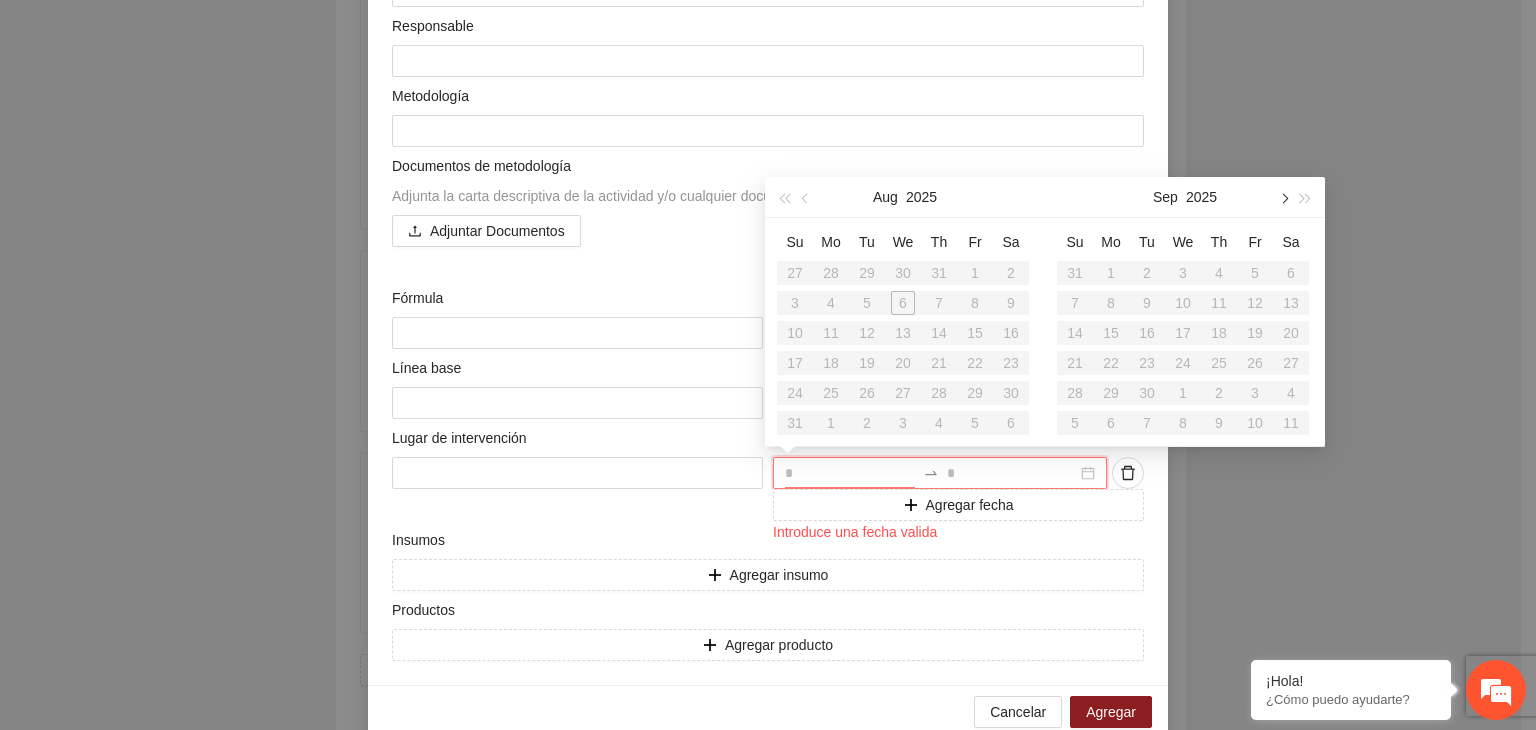 click at bounding box center [1283, 198] 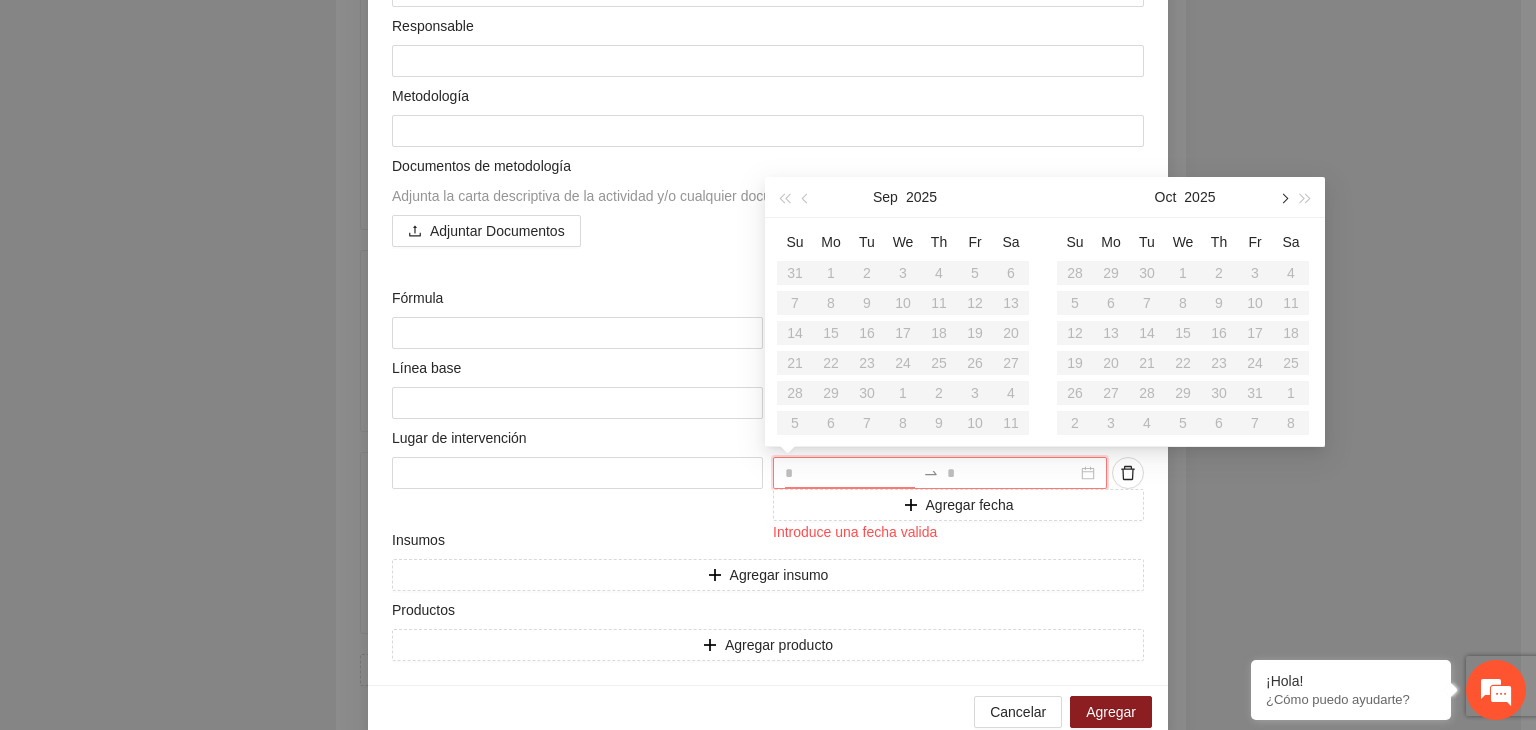 click at bounding box center (1283, 198) 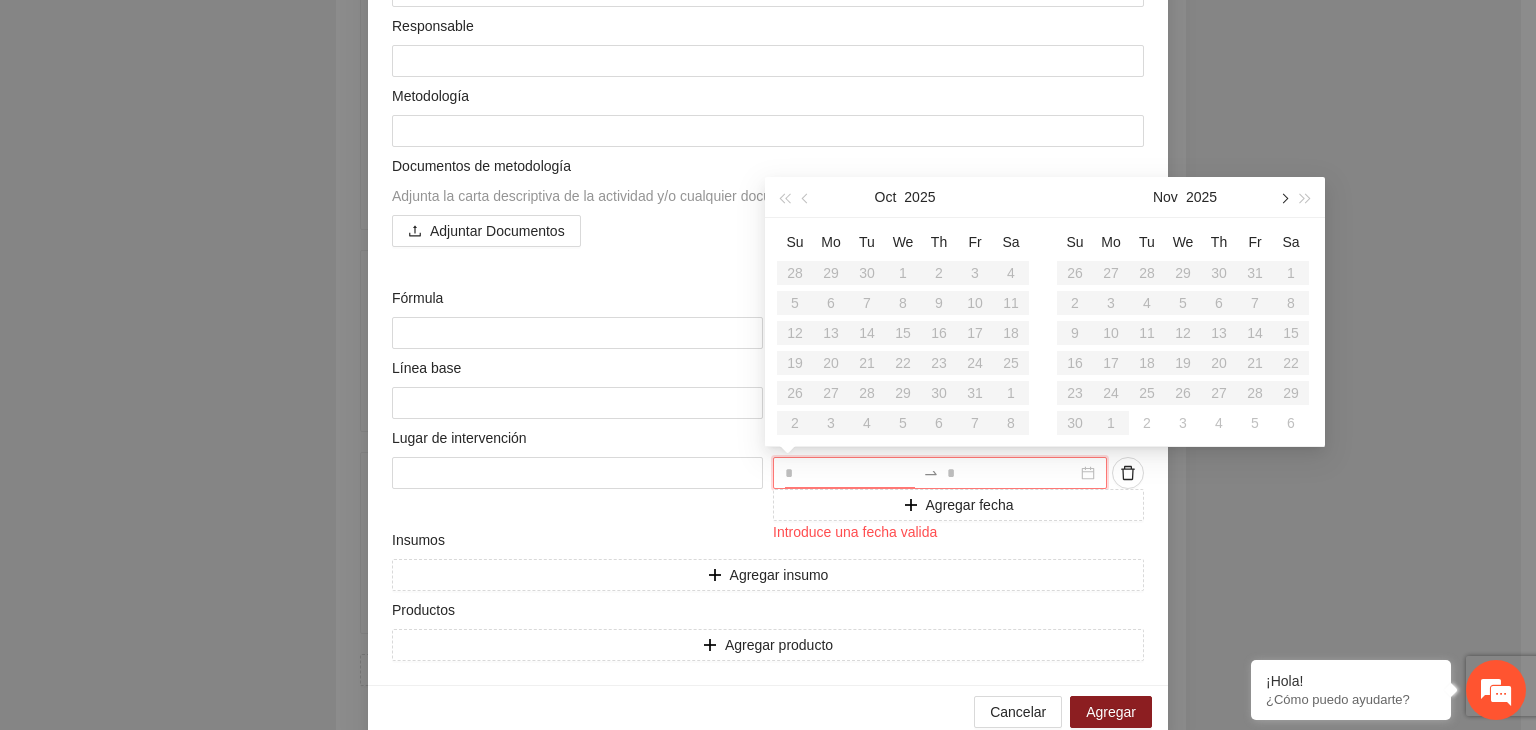 click at bounding box center [1283, 198] 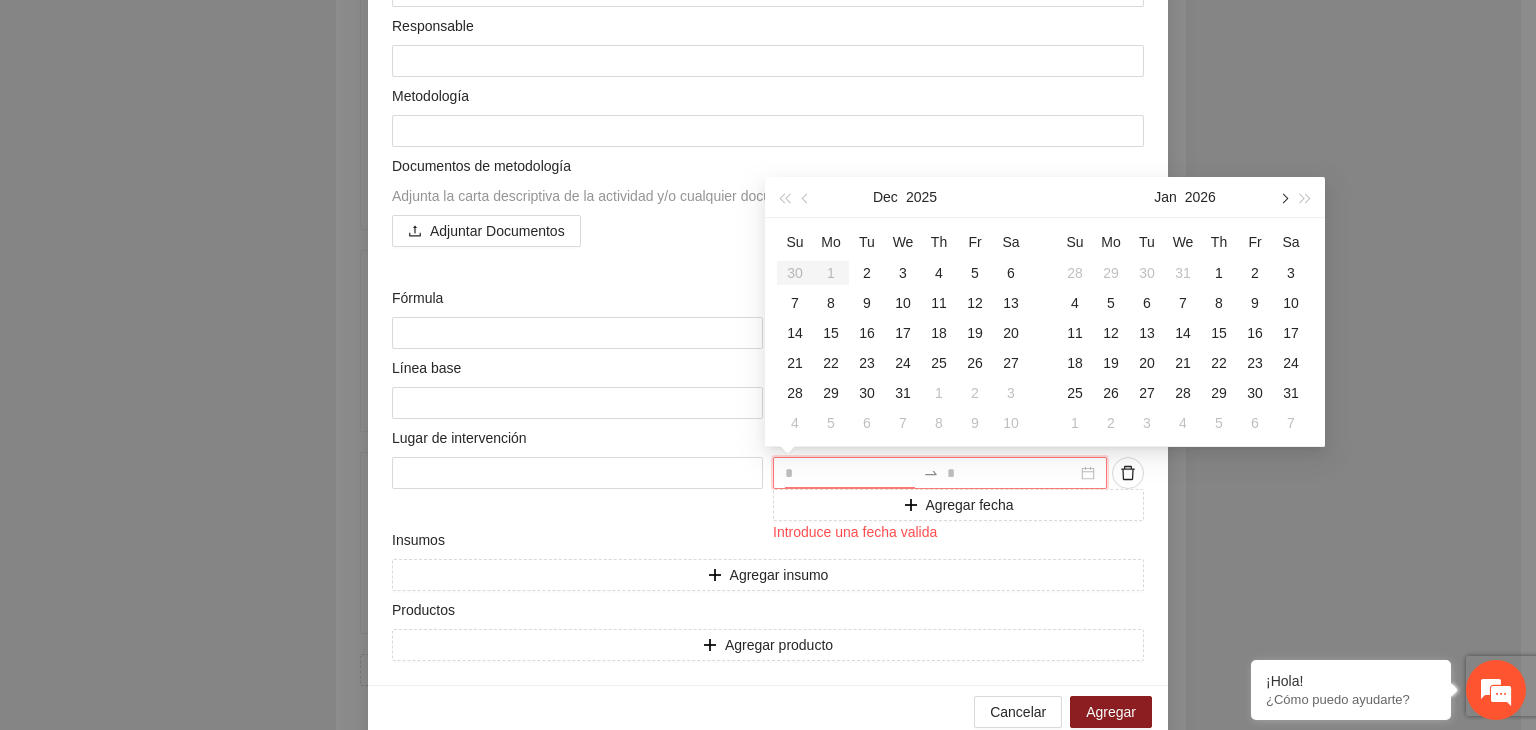click at bounding box center [1283, 198] 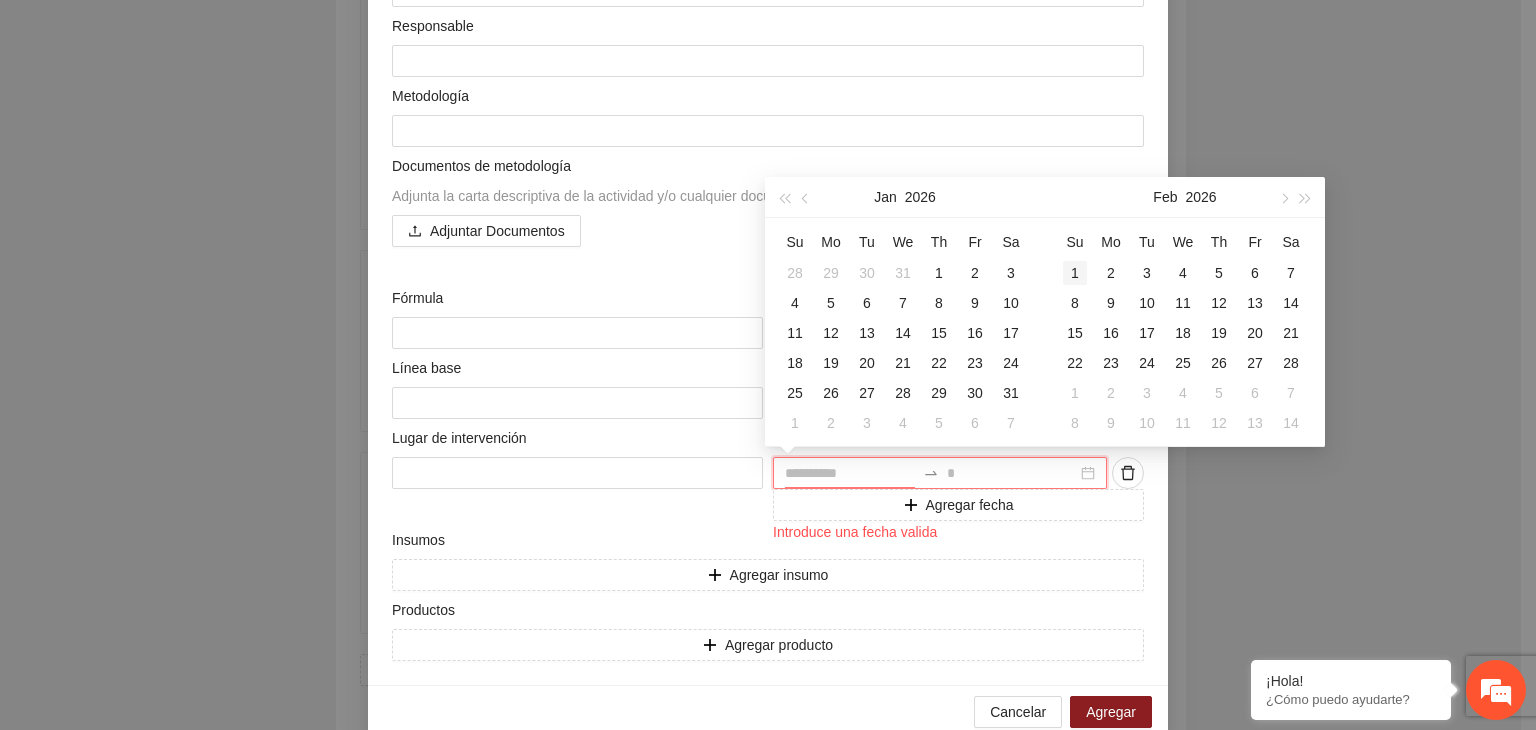 click on "1" at bounding box center [1075, 273] 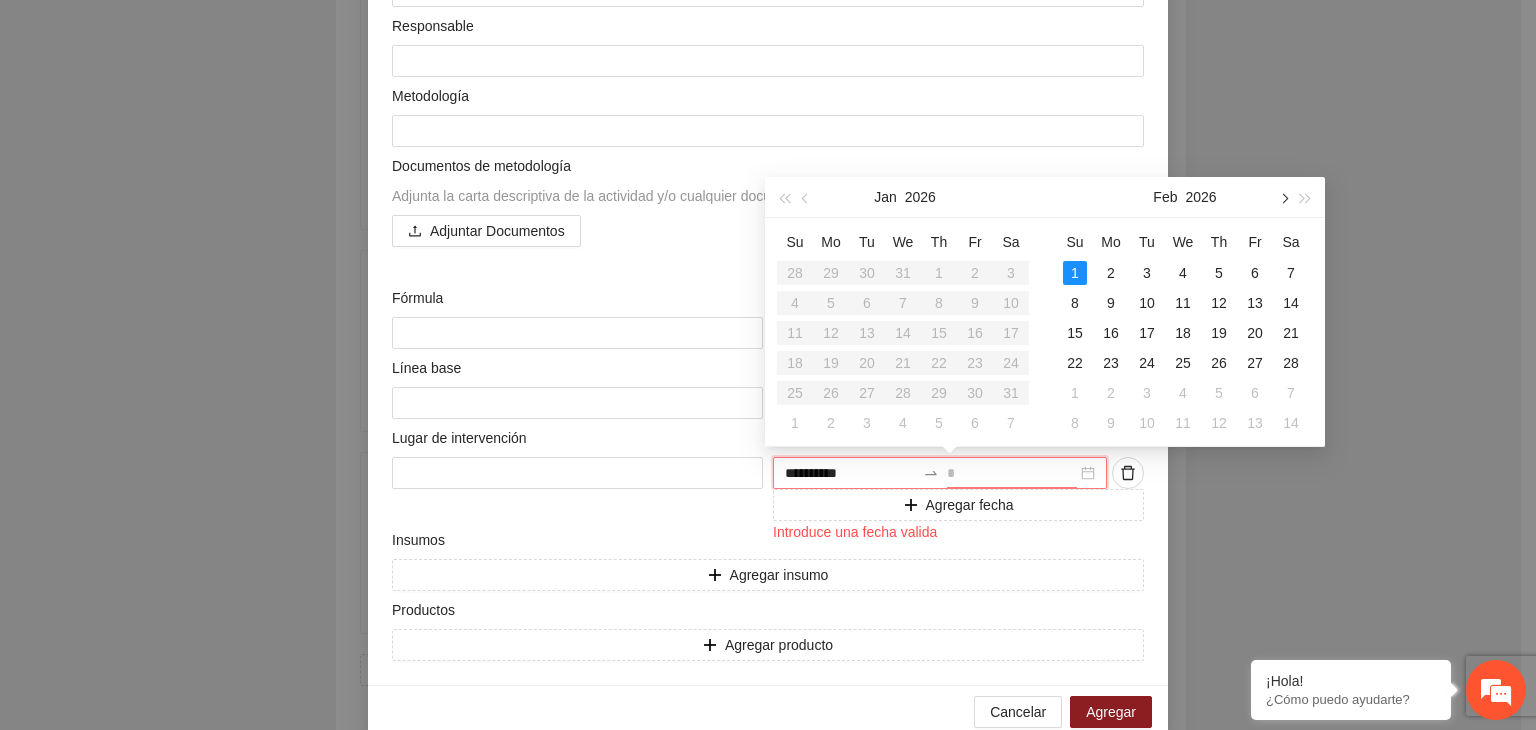 click at bounding box center [1283, 198] 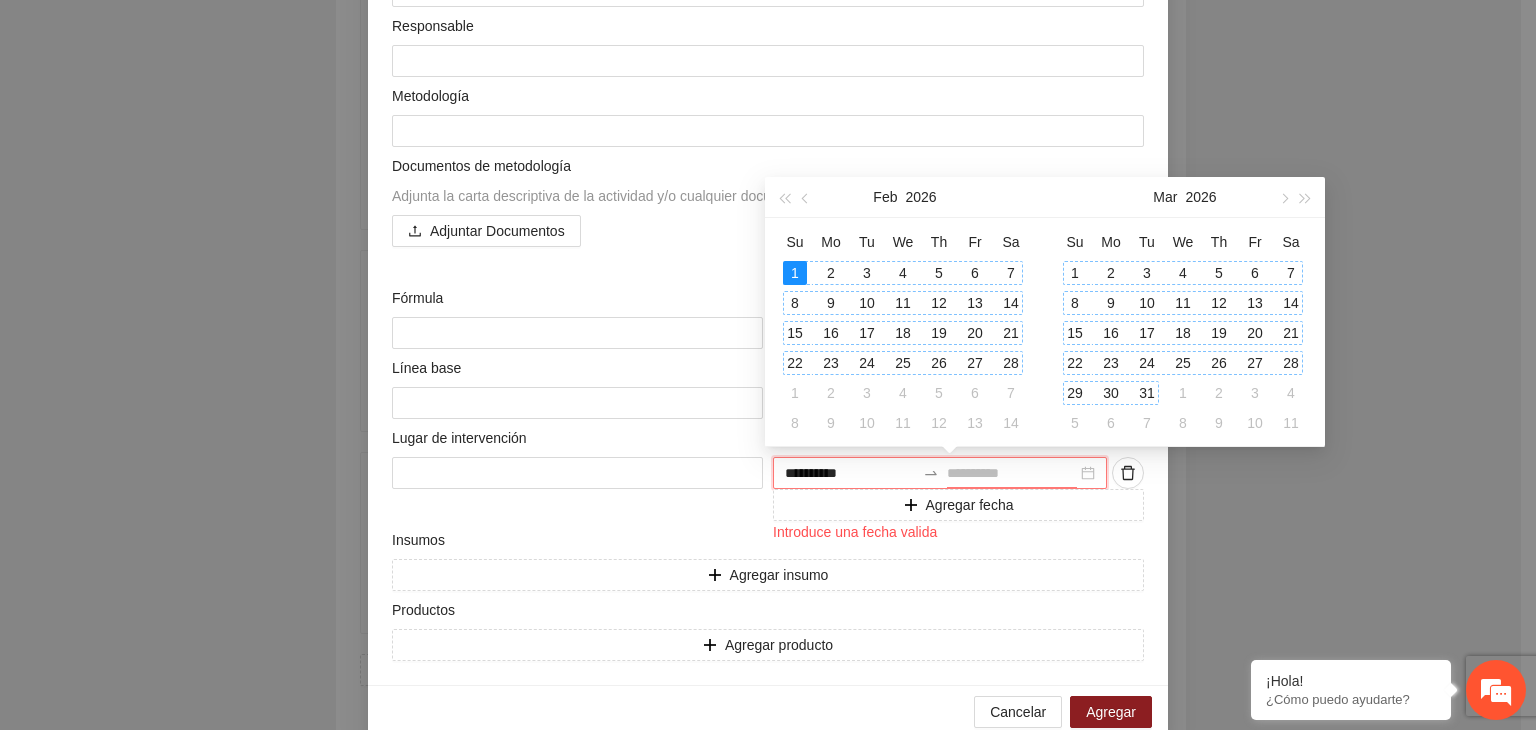 click on "31" at bounding box center [1147, 393] 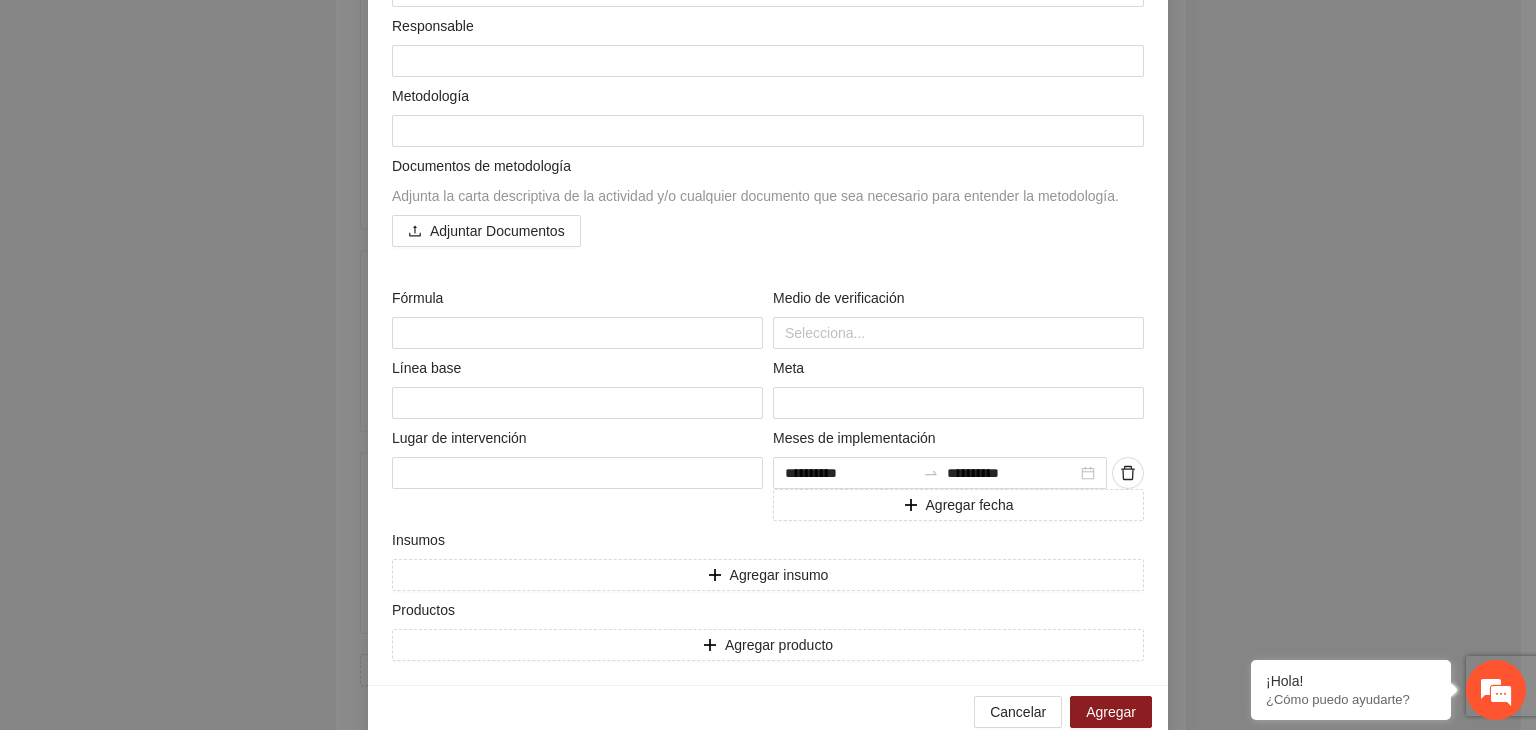 click on "**********" at bounding box center [768, 365] 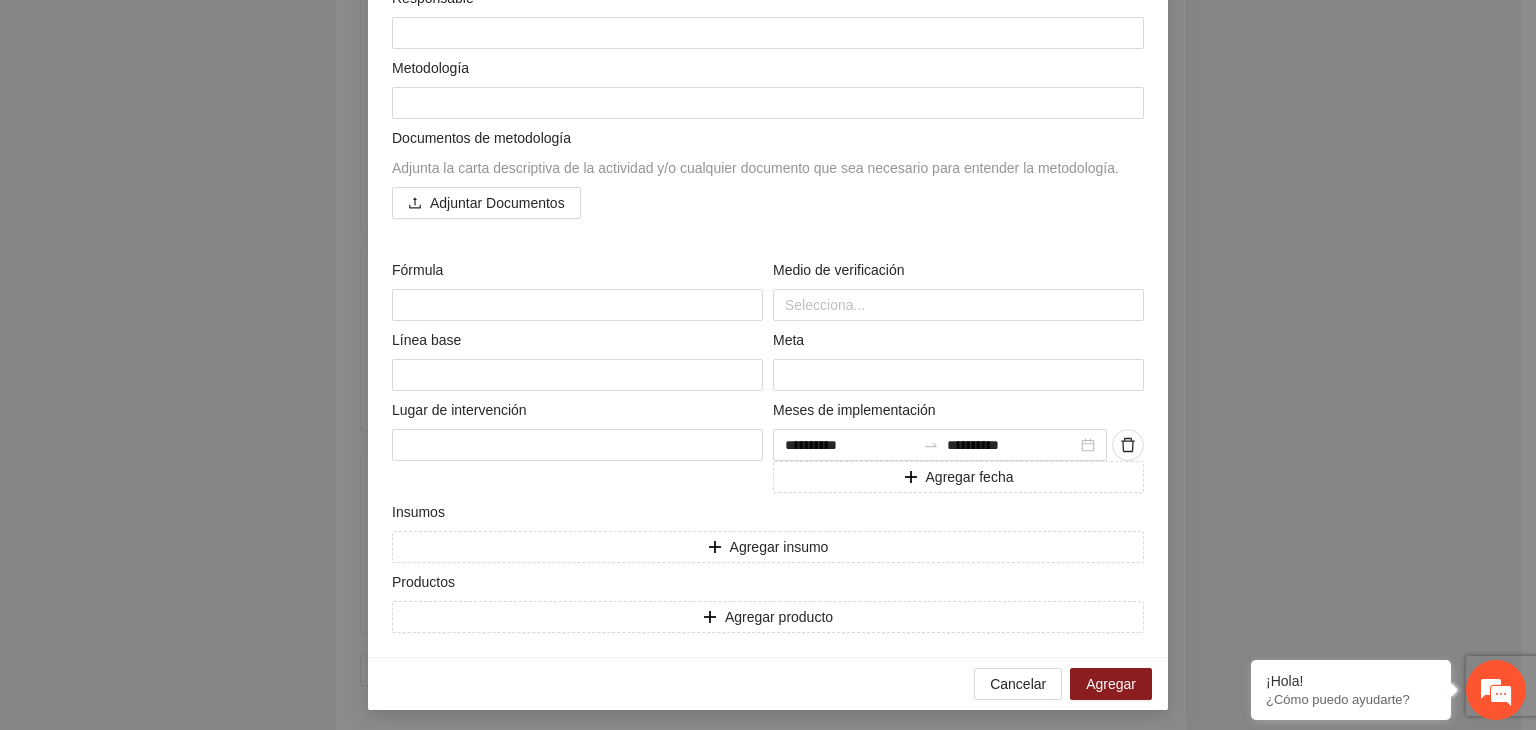 scroll, scrollTop: 336, scrollLeft: 0, axis: vertical 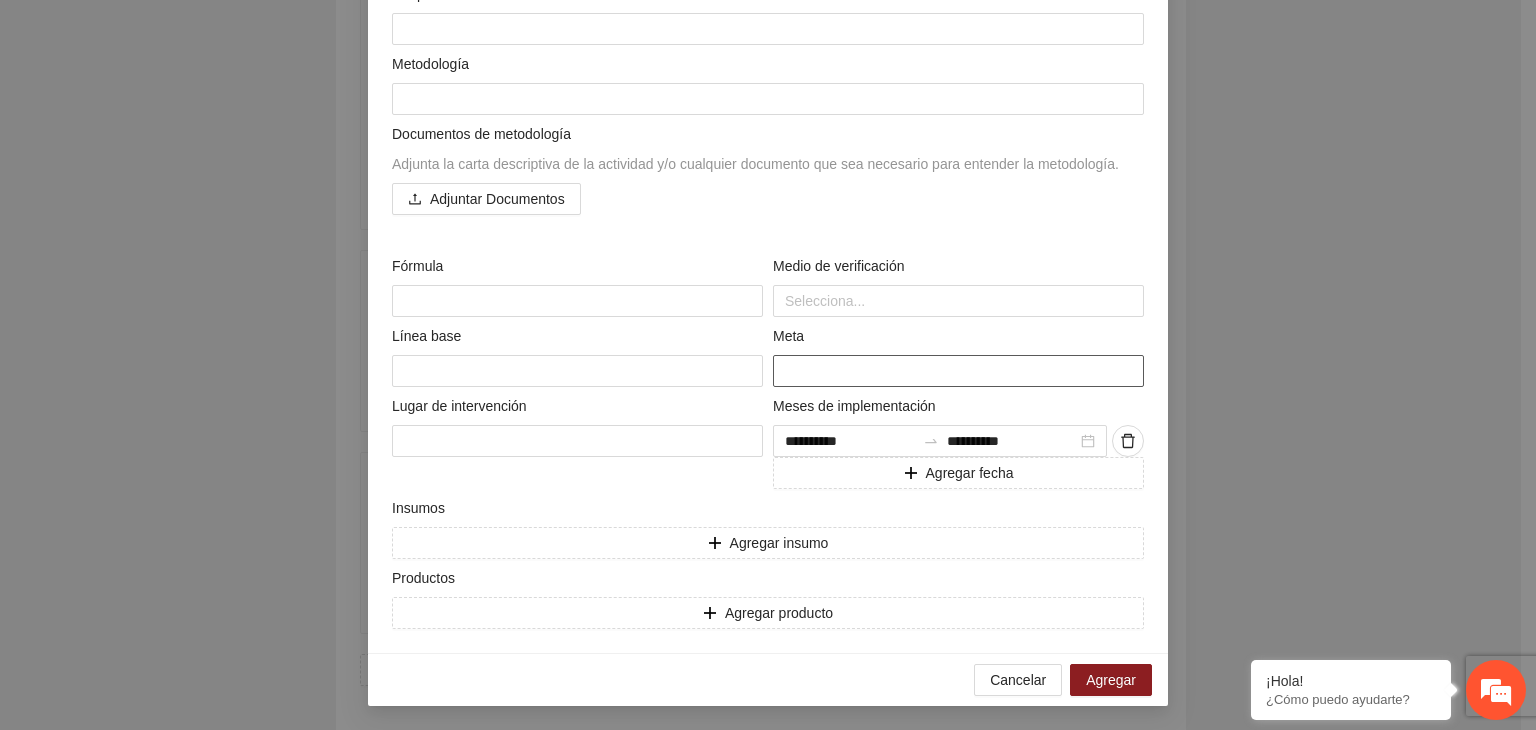 click at bounding box center (958, 371) 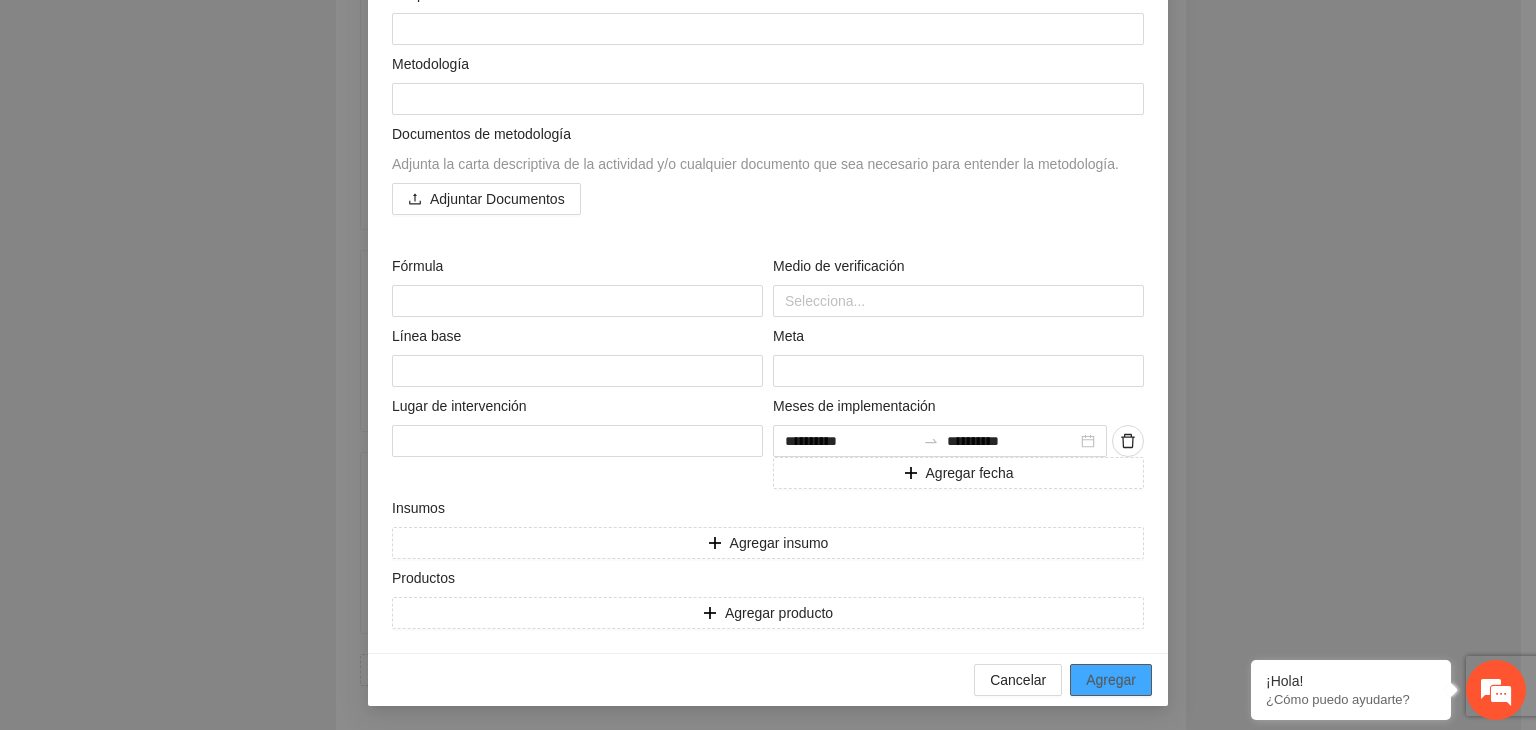 click on "Agregar" at bounding box center (1111, 680) 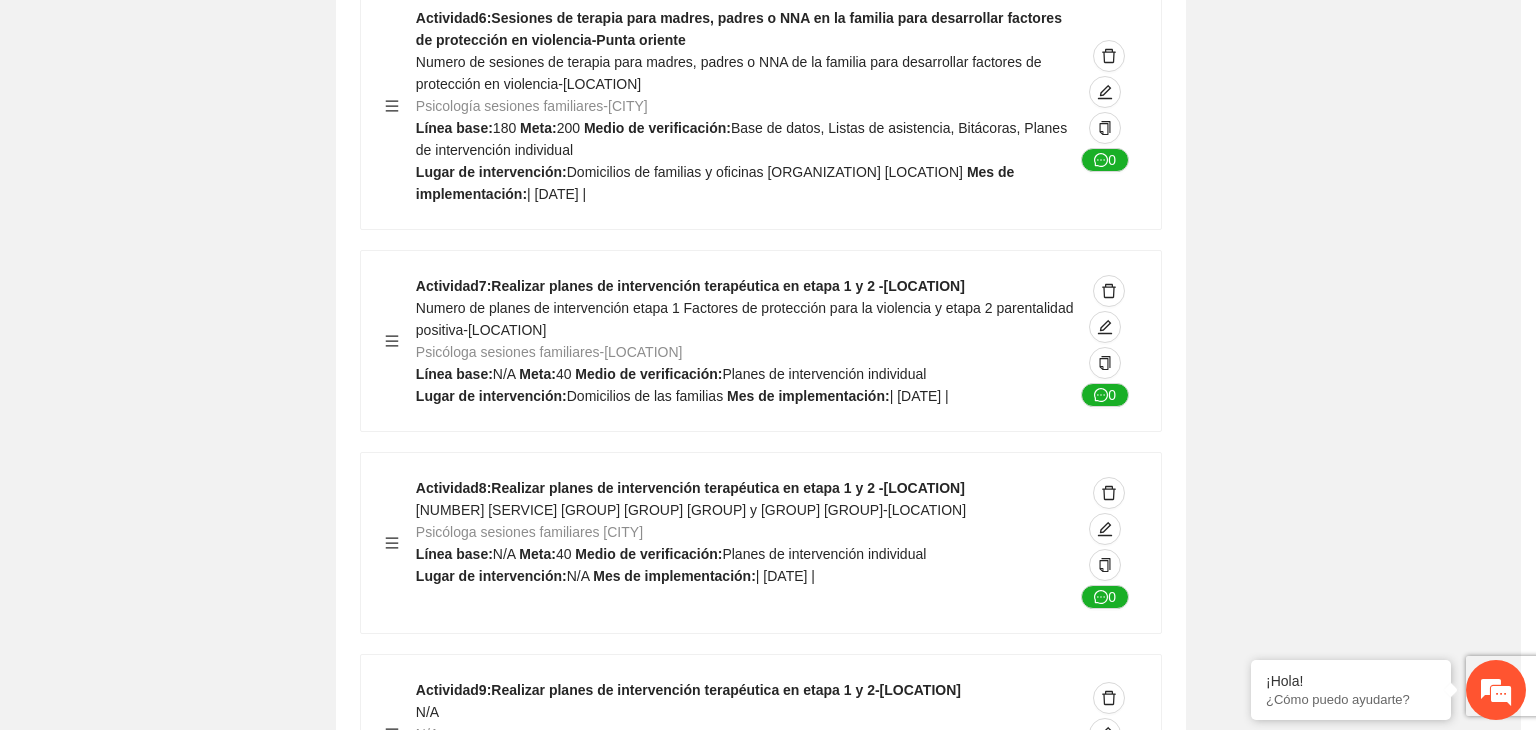 scroll, scrollTop: 10728, scrollLeft: 0, axis: vertical 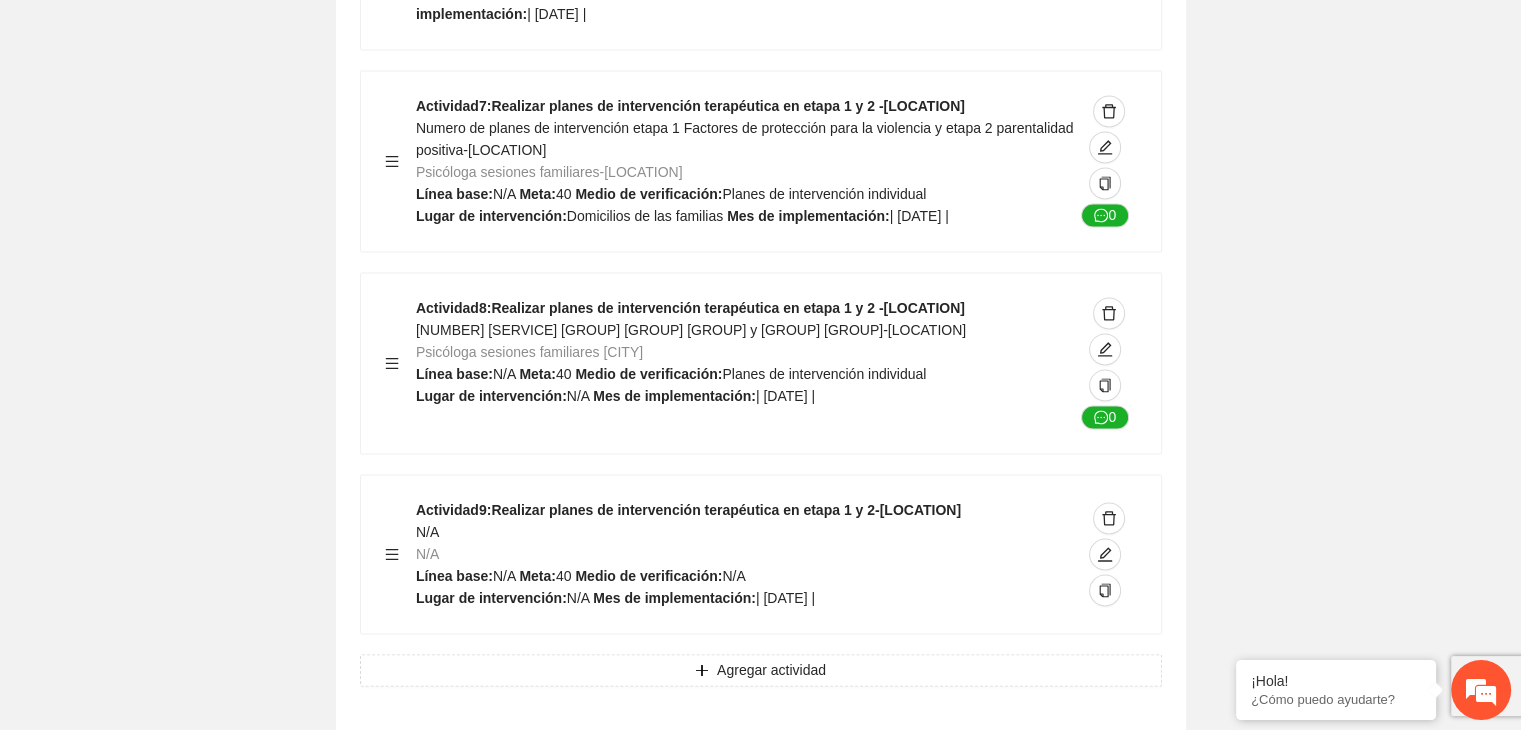 click on "Guardar Objetivo de desarrollo      Exportar Contribuir a la disminución de incidencia en violencia familiar en las zonas de [LOCATION], [LOCATION] y [LOCATION] del Municipio  de Chihuahua. Indicadores Indicador  1 :  Violencia familiar disminuyendo en un 5% en [LOCATION] Número de carpetas de investigación de Violencia familiar  disminuyendo en un 5% en [LOCATION] Metodología:  Se solicita información al Observatorio Ciudadano de FICOSEC sobre el número de carpetas de violencia familiar en las colonias de intervención Línea base:  [NUMBER]   Meta:  [NUMBER]   Fórmula:  Suma de carpetas de investigación de violencia familiar disminuyendo  en un 5% en [LOCATION]   Medio de verificación:  Reporte/Informe 0 Indicador  2 :  Violencia familiar disminuyendo en un 5% en [LOCATION] Número de carpetas de investigación de Violencia familiar  disminuyendo en un 5% en [LOCATION] Metodología:  Línea base:  [NUMBER]   Meta:  [NUMBER]   Fórmula:    Medio de verificación:  Reporte/Informe 0 3 :" at bounding box center (760, -4550) 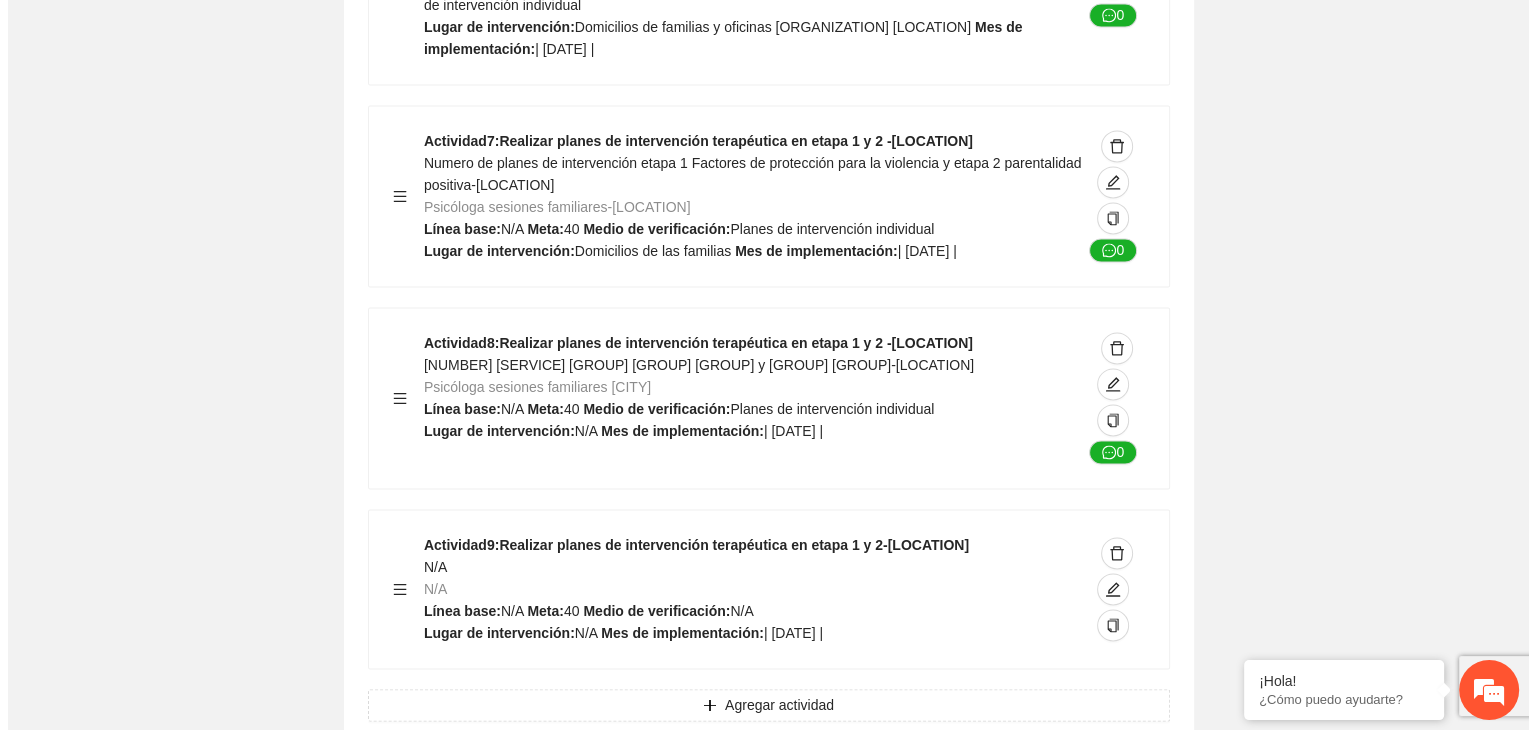scroll, scrollTop: 10688, scrollLeft: 0, axis: vertical 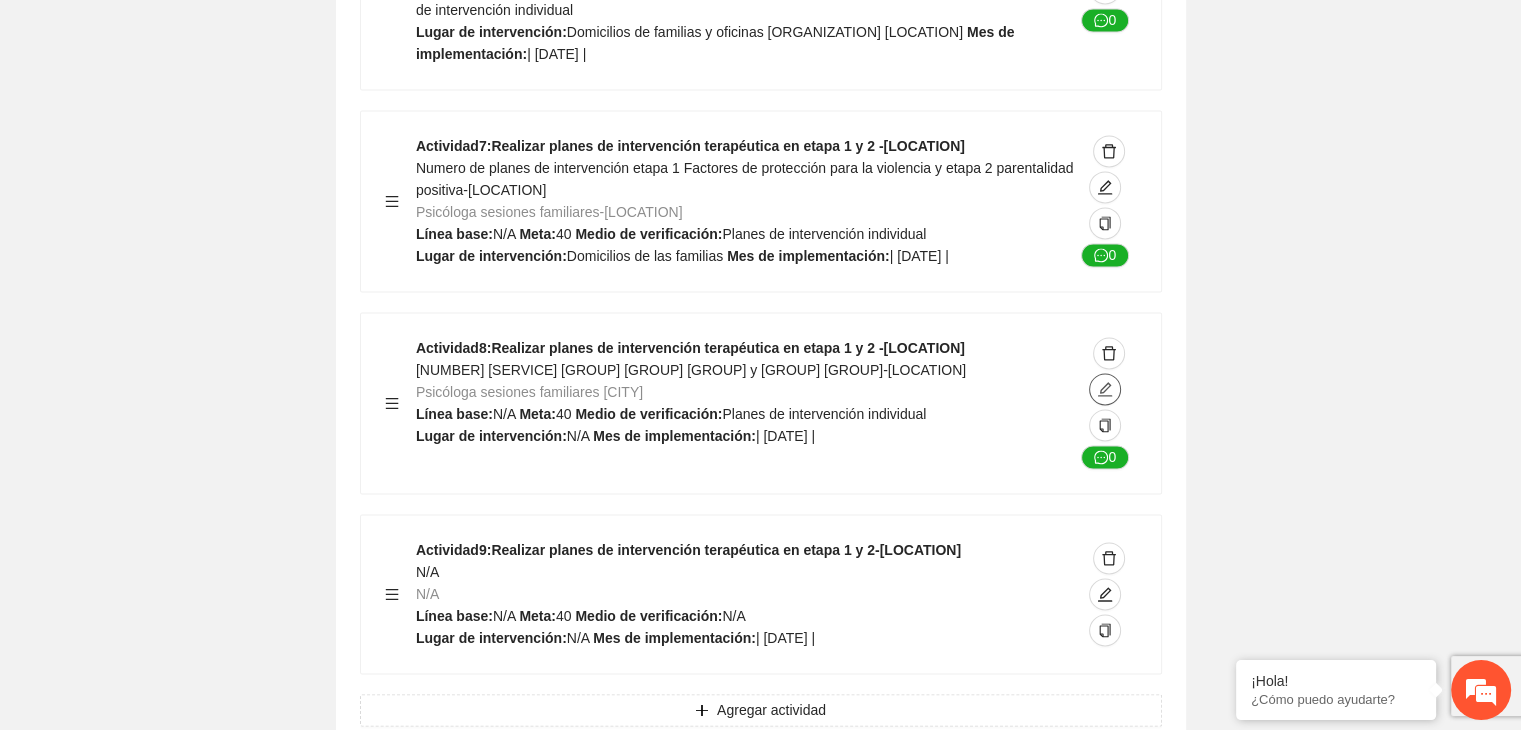 click 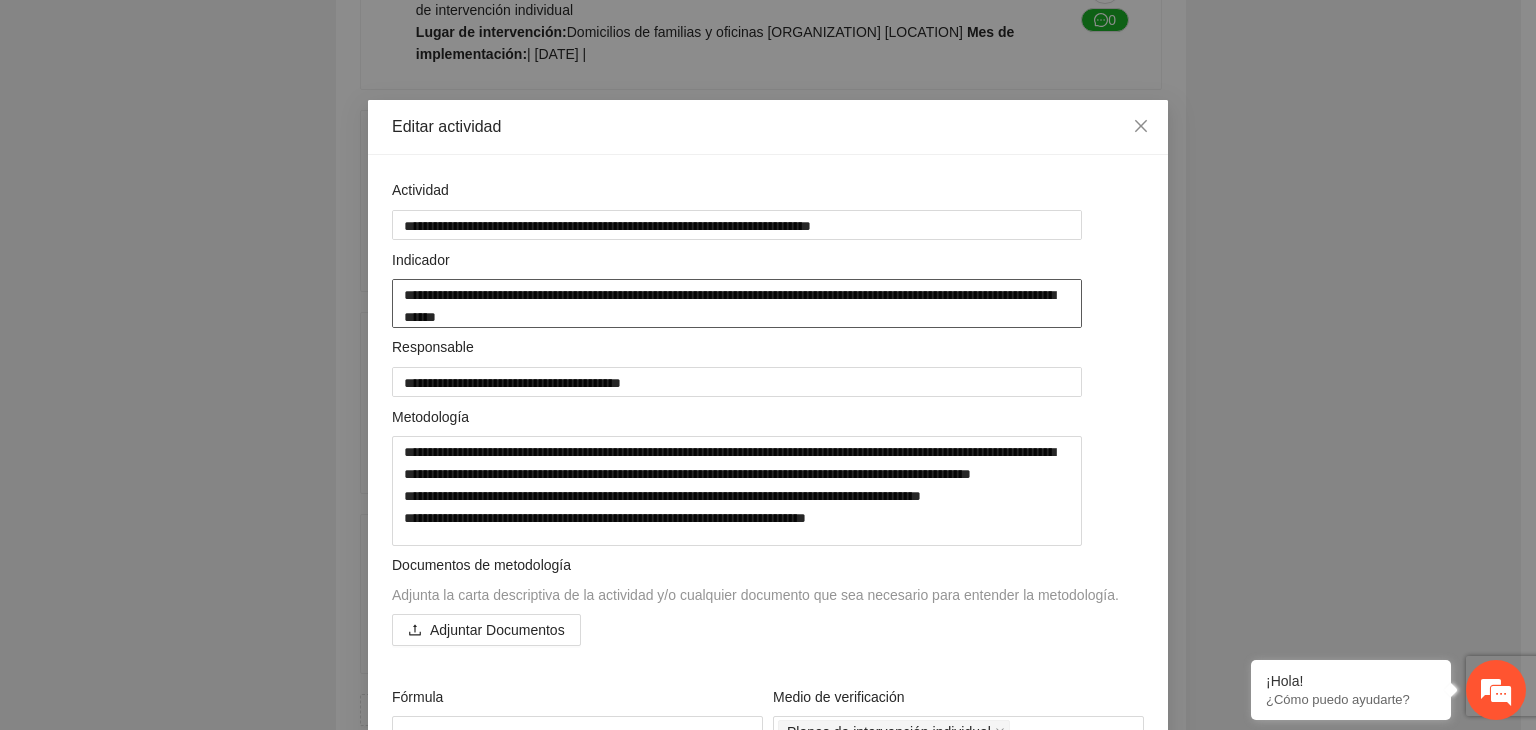 drag, startPoint x: 1104, startPoint y: 295, endPoint x: 350, endPoint y: 267, distance: 754.5197 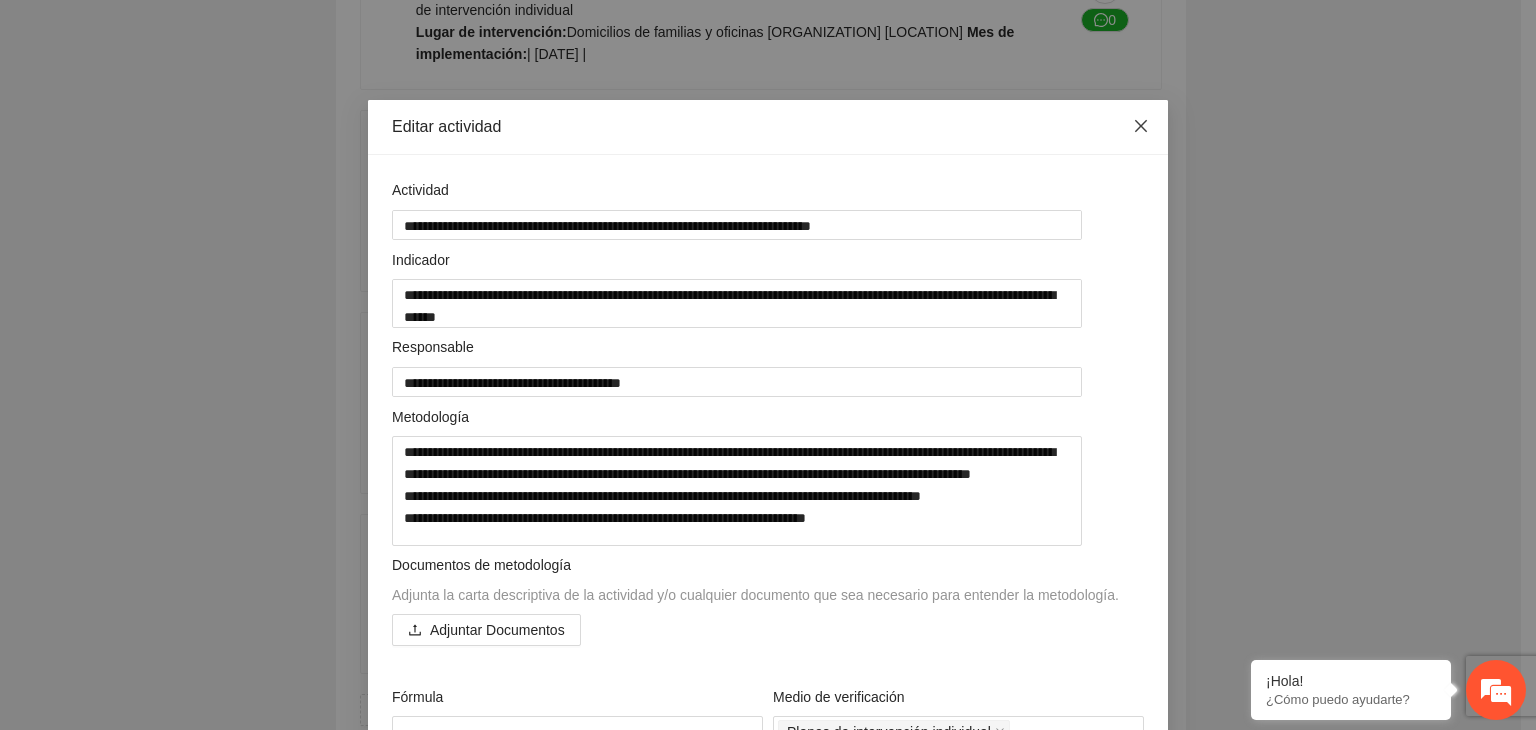 click 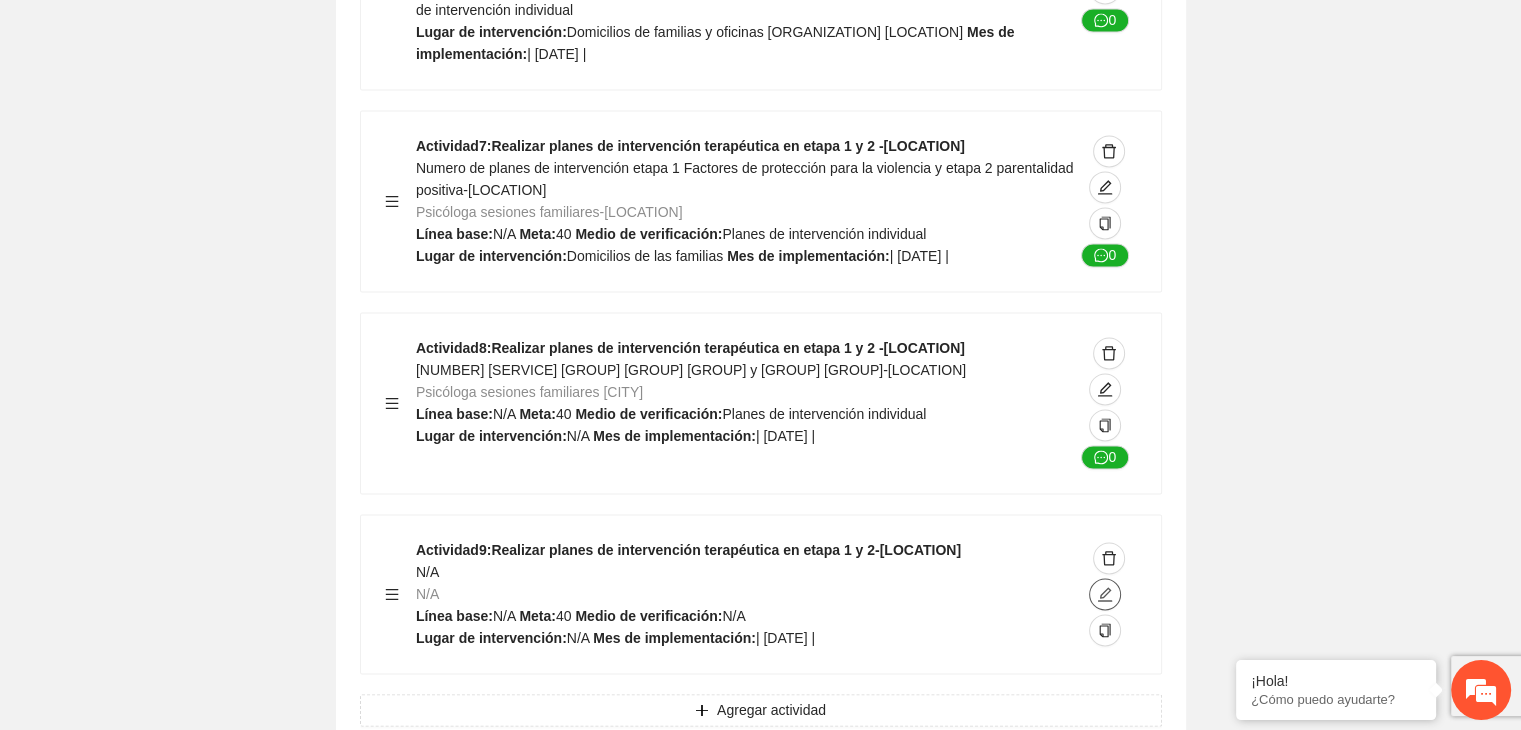 click 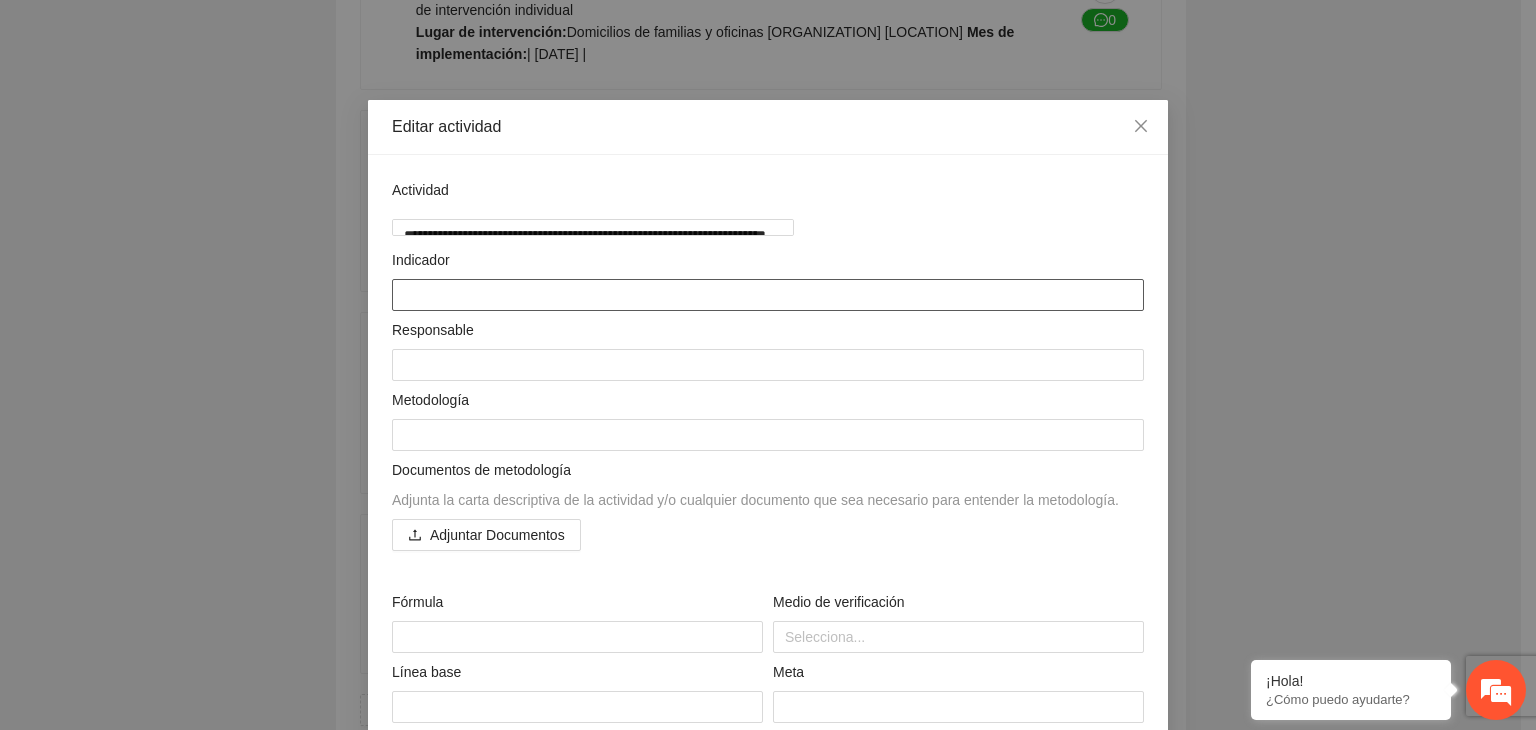 click at bounding box center (768, 295) 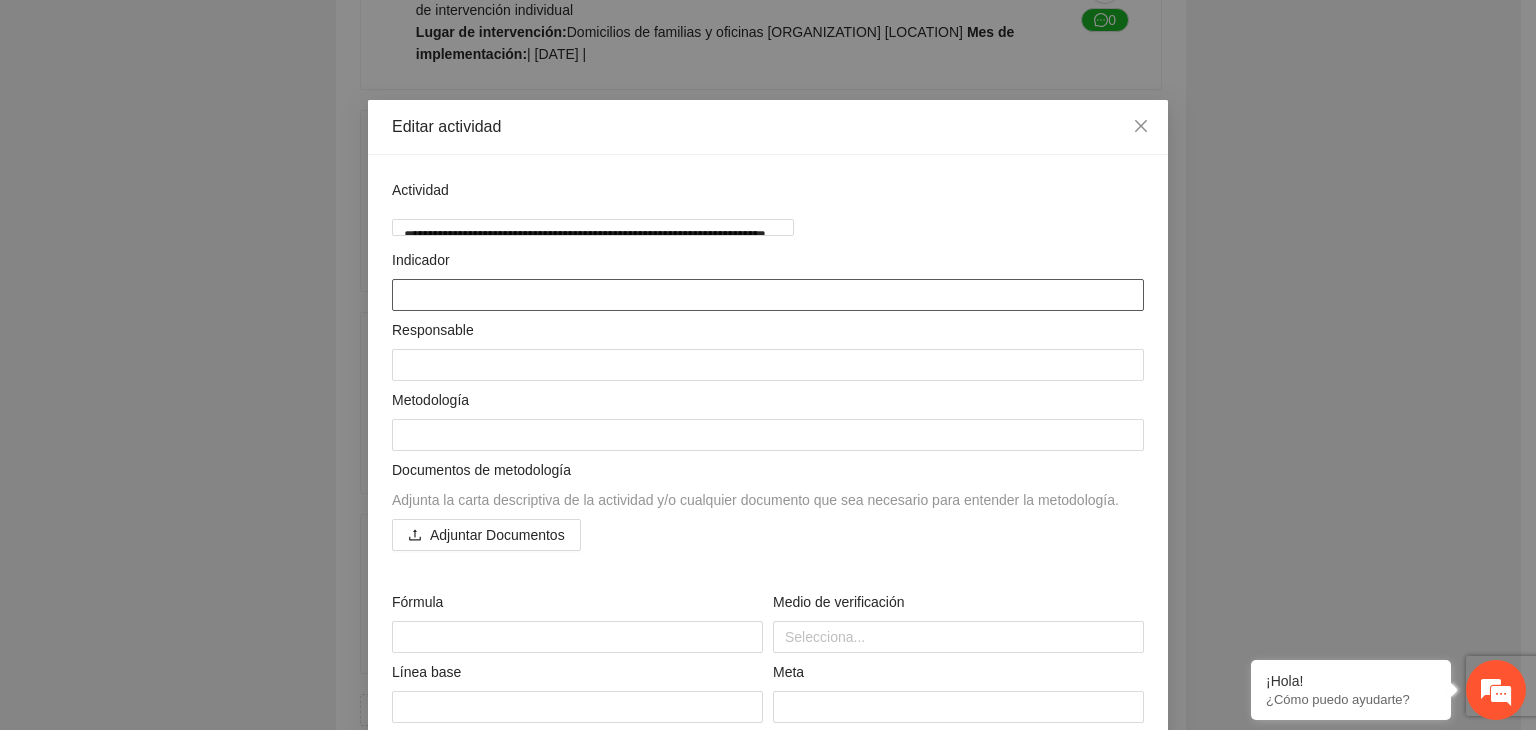 paste on "**********" 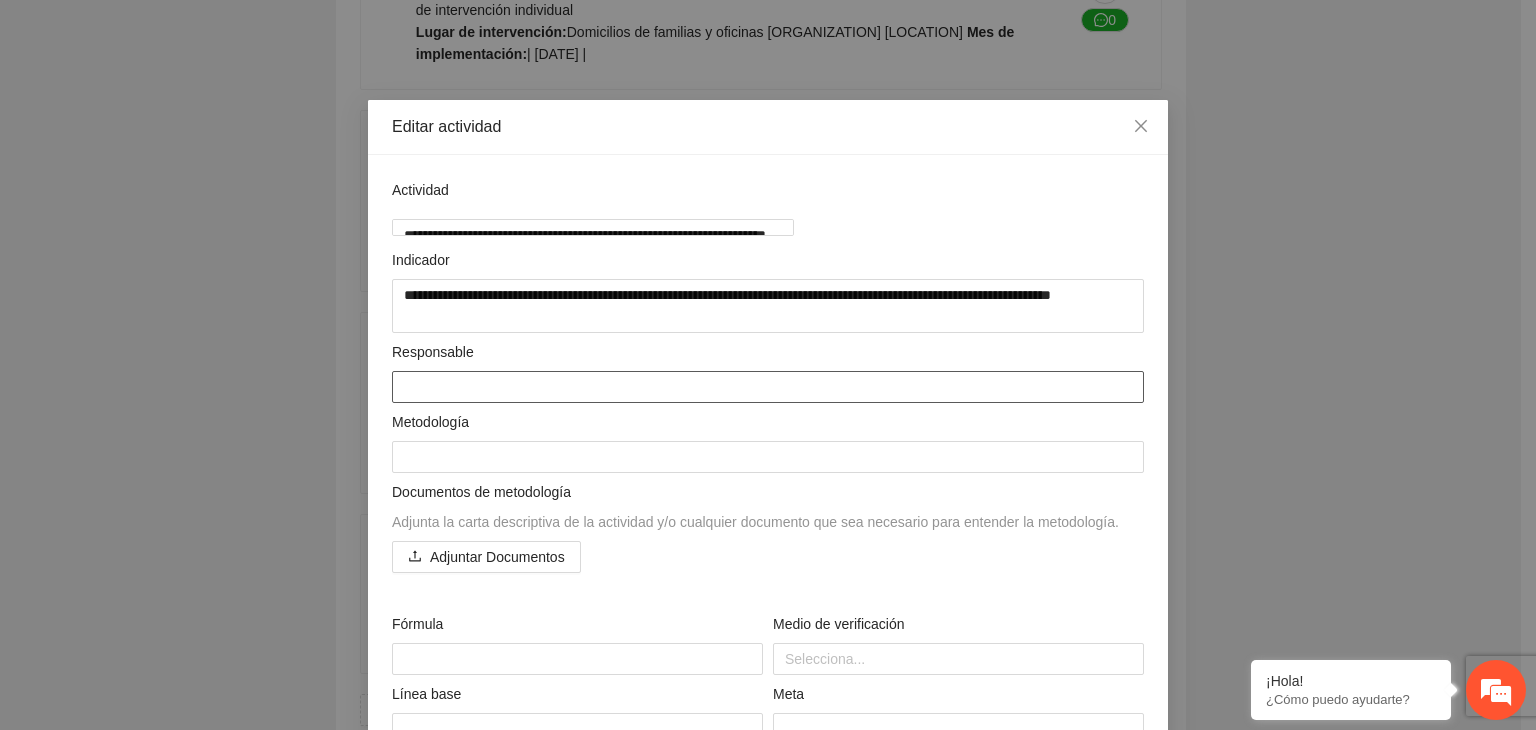 click at bounding box center [768, 387] 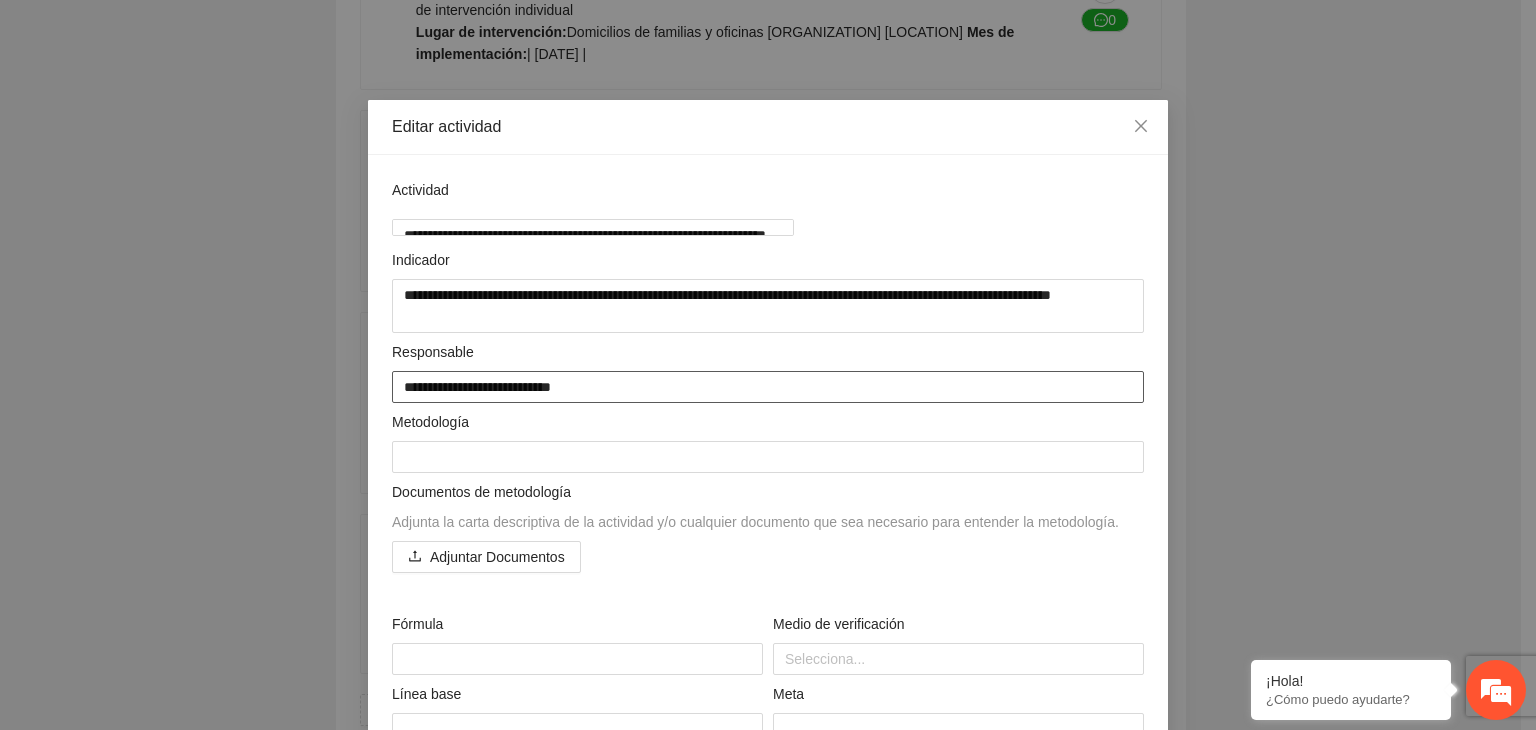 click on "**********" at bounding box center [768, 387] 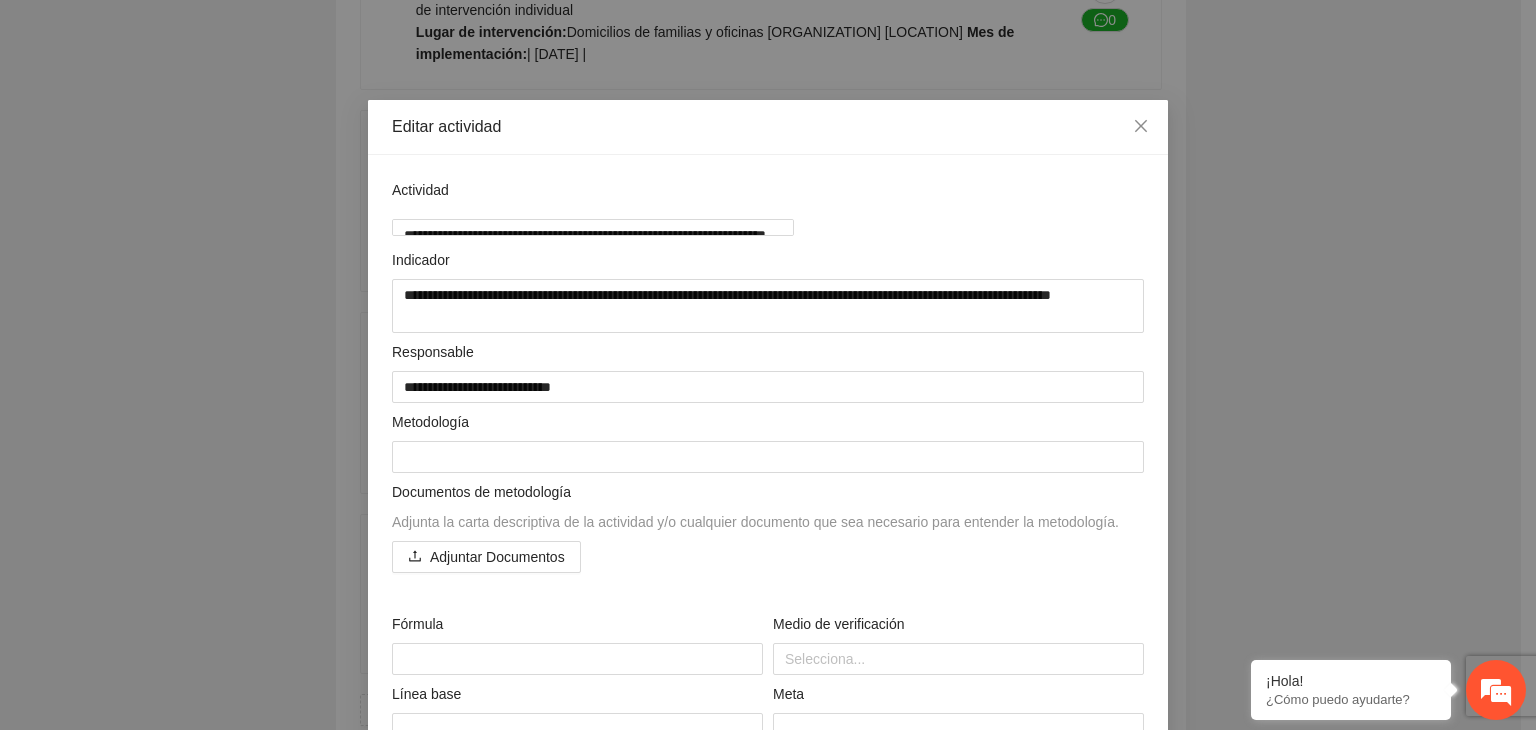 click on "Editar actividad Actividad     [MASK] Indicador     [MASK] Responsable     [MASK]     Documentos de metodología Adjunta la carta descriptiva de la actividad y/o cualquier   documento que sea necesario para entender la metodología.  Adjuntar Documentos Fórmula     Medio de verificación       Selecciona... Línea base     Meta     ** Lugar de intervención     Meses de implementación     [MASK] [MASK] Agregar fecha Insumos     Agregar insumo Productos     Agregar producto Cancelar Guardar" at bounding box center [768, 365] 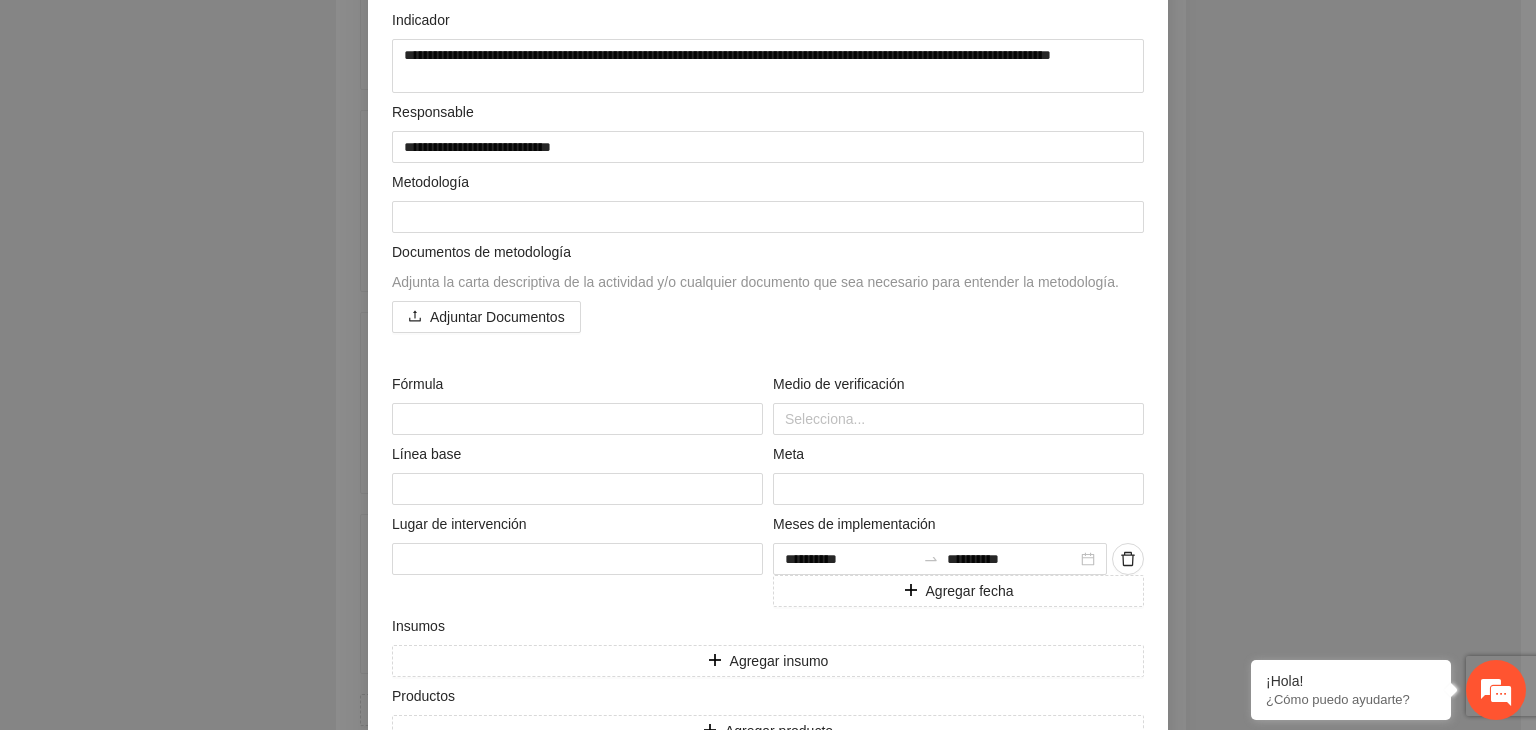 scroll, scrollTop: 357, scrollLeft: 0, axis: vertical 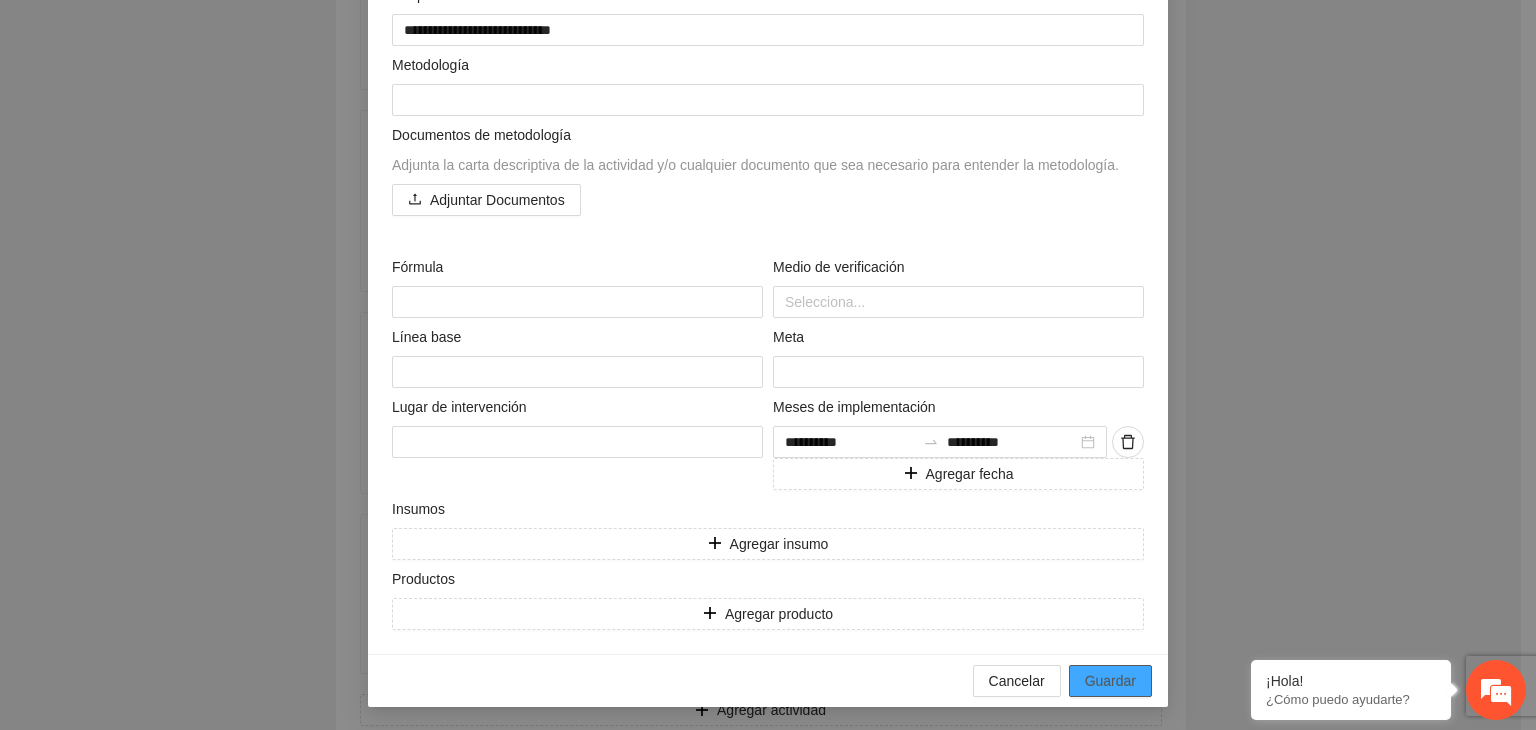 click on "Guardar" at bounding box center (1110, 681) 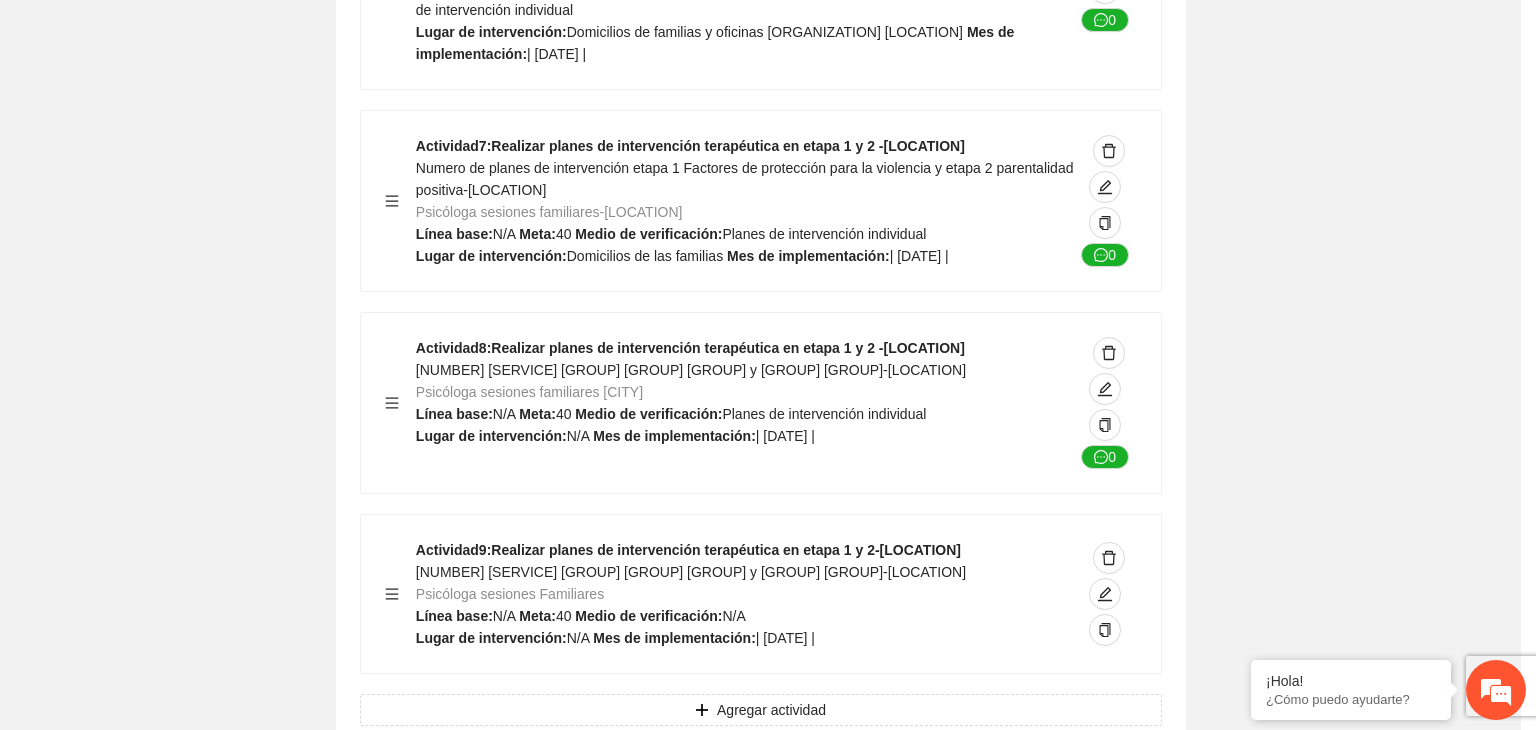 scroll, scrollTop: 10710, scrollLeft: 0, axis: vertical 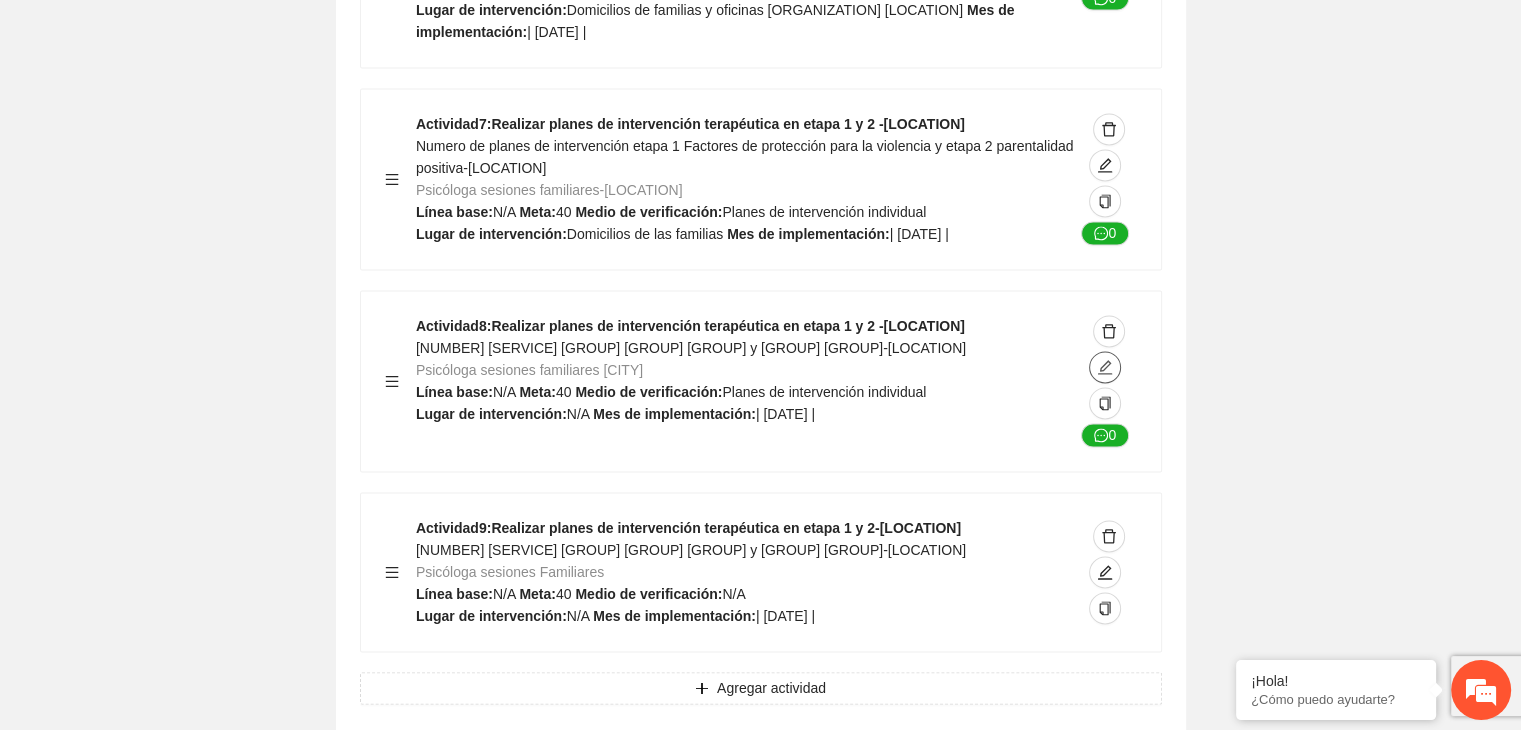 click 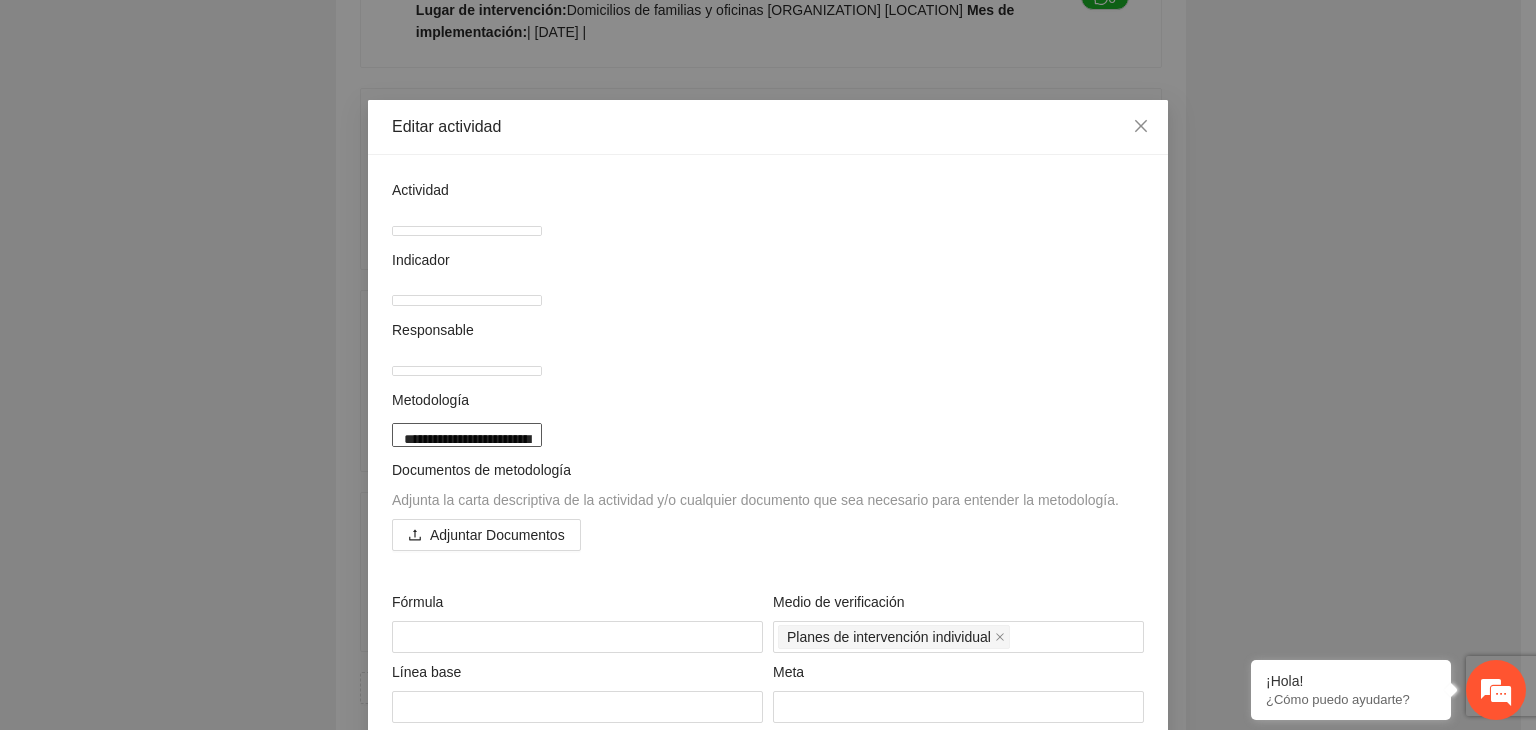 drag, startPoint x: 392, startPoint y: 450, endPoint x: 1224, endPoint y: 553, distance: 838.3514 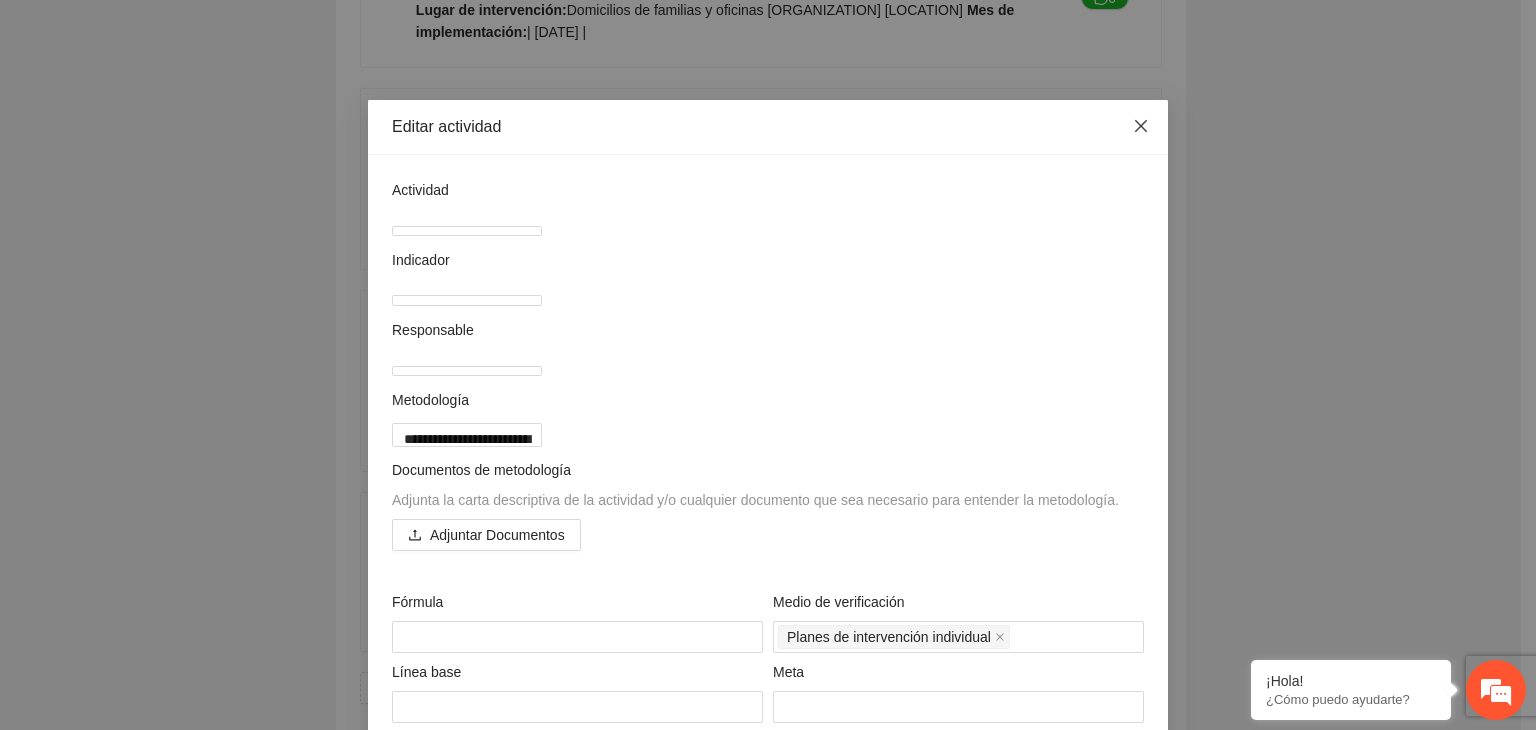 click 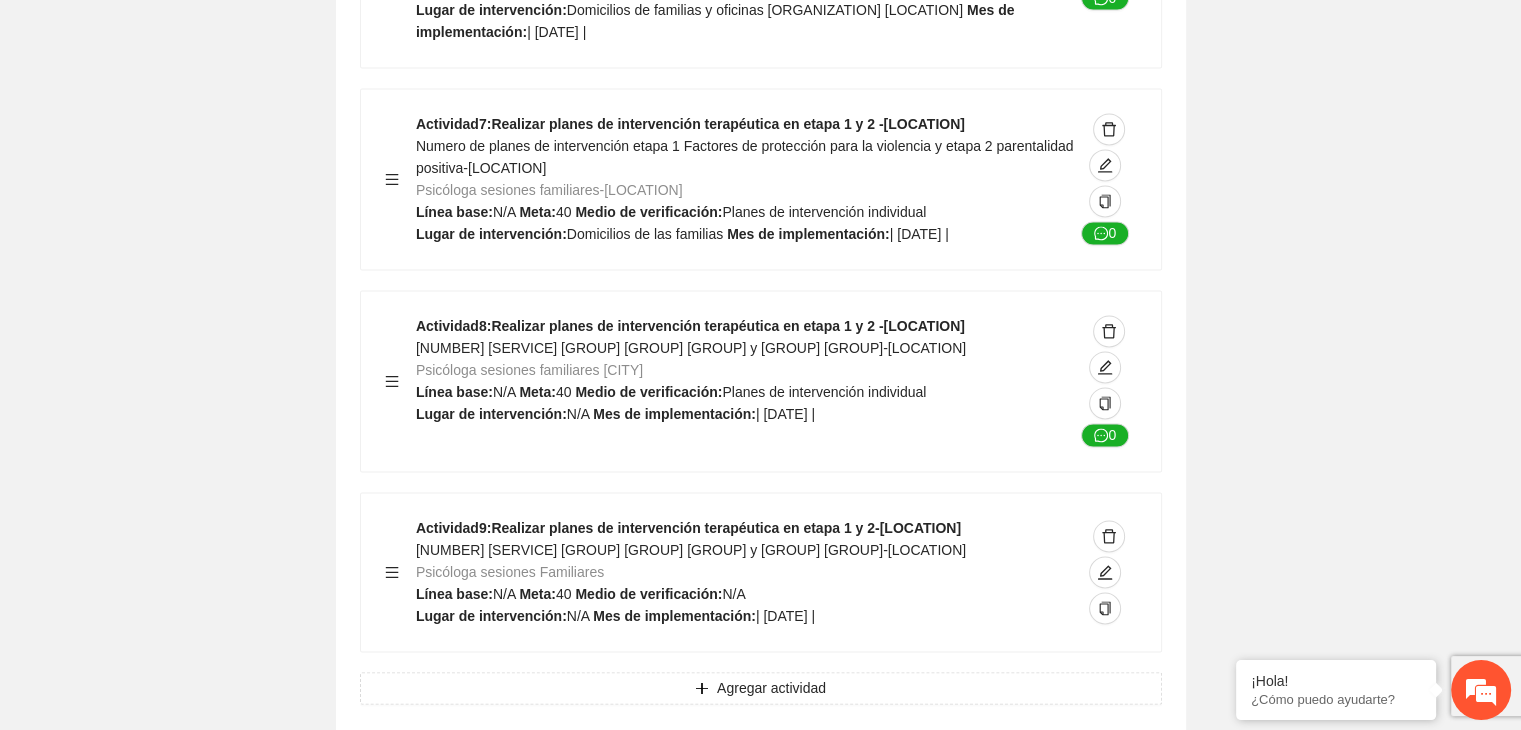 click on "Guardar Objetivo de desarrollo      Exportar Contribuir a la disminución de incidencia en violencia familiar en las zonas de [LOCATION], [LOCATION] y [LOCATION] del Municipio  de Chihuahua. Indicadores Indicador  1 :  Violencia familiar disminuyendo en un 5% en [LOCATION] Número de carpetas de investigación de Violencia familiar  disminuyendo en un 5% en [LOCATION] Metodología:  Se solicita información al Observatorio Ciudadano de FICOSEC sobre el número de carpetas de violencia familiar en las colonias de intervención Línea base:  [NUMBER]   Meta:  [NUMBER]   Fórmula:  Suma de carpetas de investigación de violencia familiar disminuyendo  en un 5% en [LOCATION]   Medio de verificación:  Reporte/Informe 0 Indicador  2 :  Violencia familiar disminuyendo en un 5% en [LOCATION] Número de carpetas de investigación de Violencia familiar  disminuyendo en un 5% en [LOCATION] Metodología:  Línea base:  [NUMBER]   Meta:  [NUMBER]   Fórmula:    Medio de verificación:  Reporte/Informe 0 3 :" at bounding box center [760, -4532] 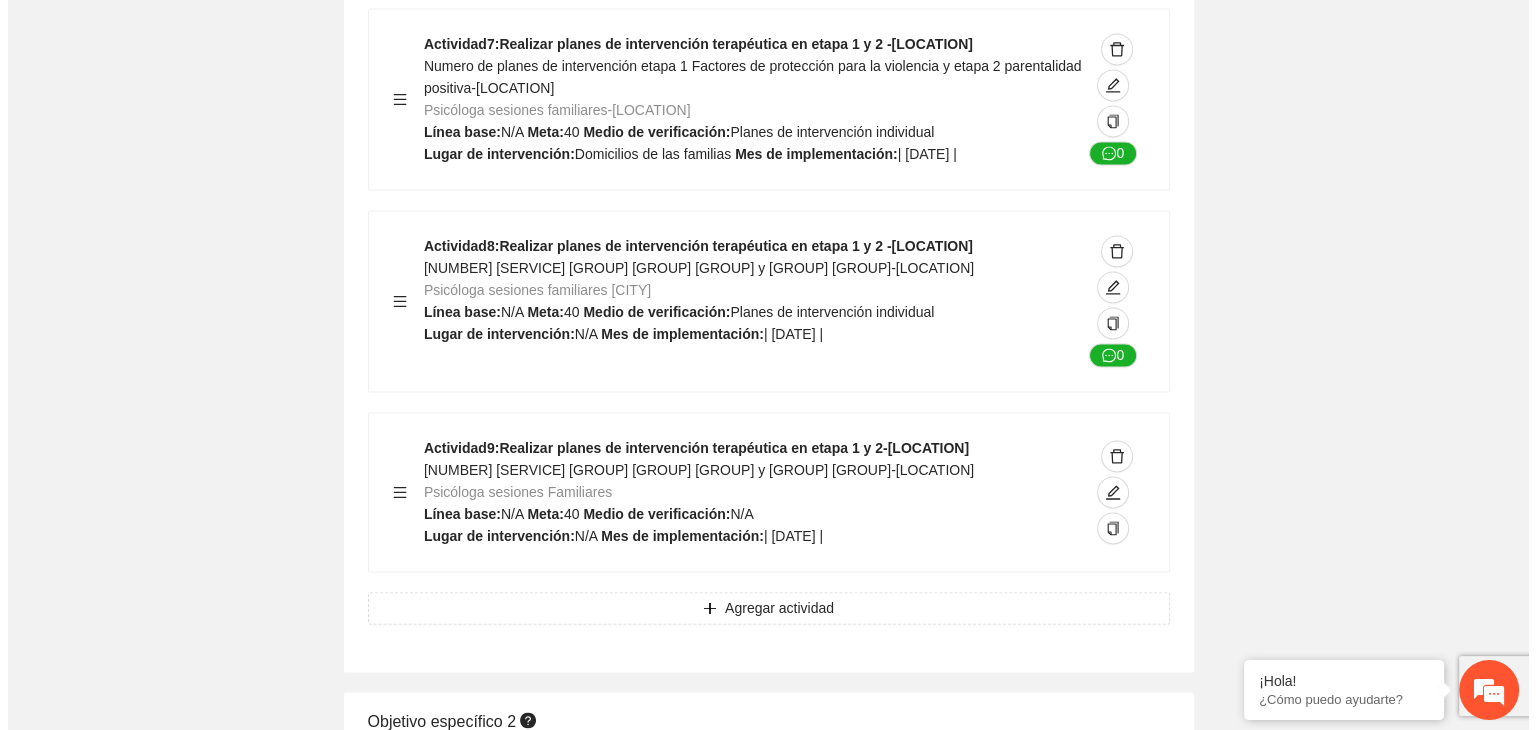 scroll, scrollTop: 10830, scrollLeft: 0, axis: vertical 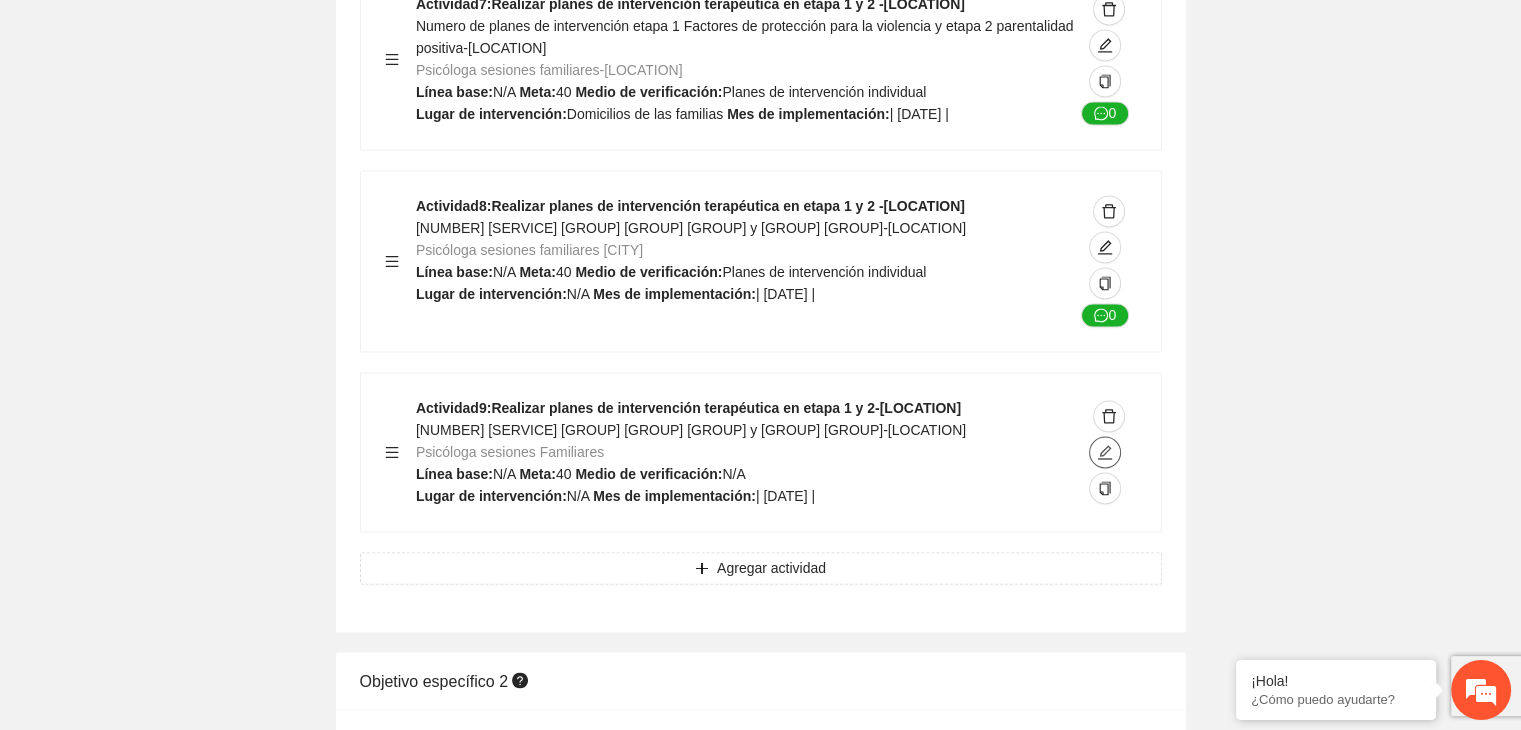 click 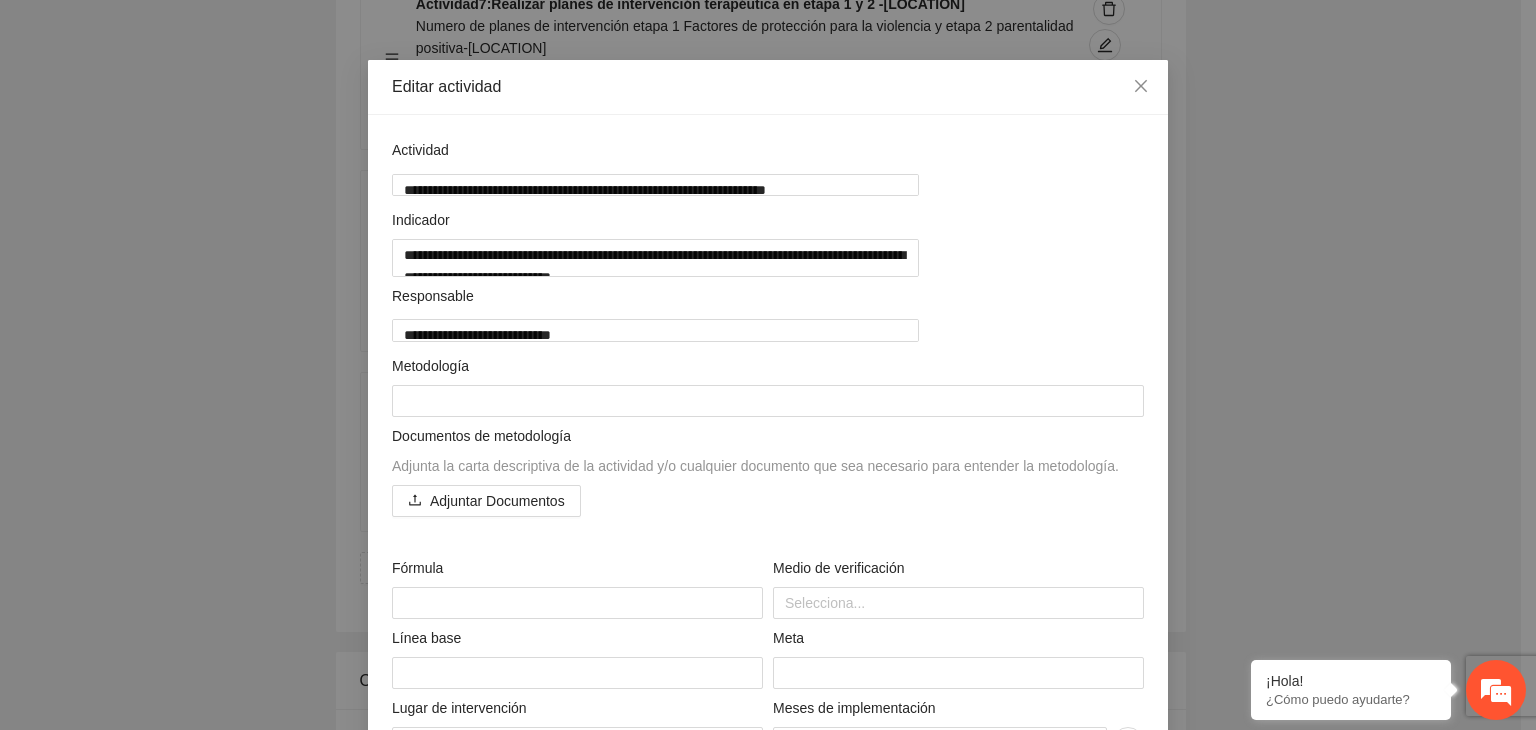 scroll, scrollTop: 120, scrollLeft: 0, axis: vertical 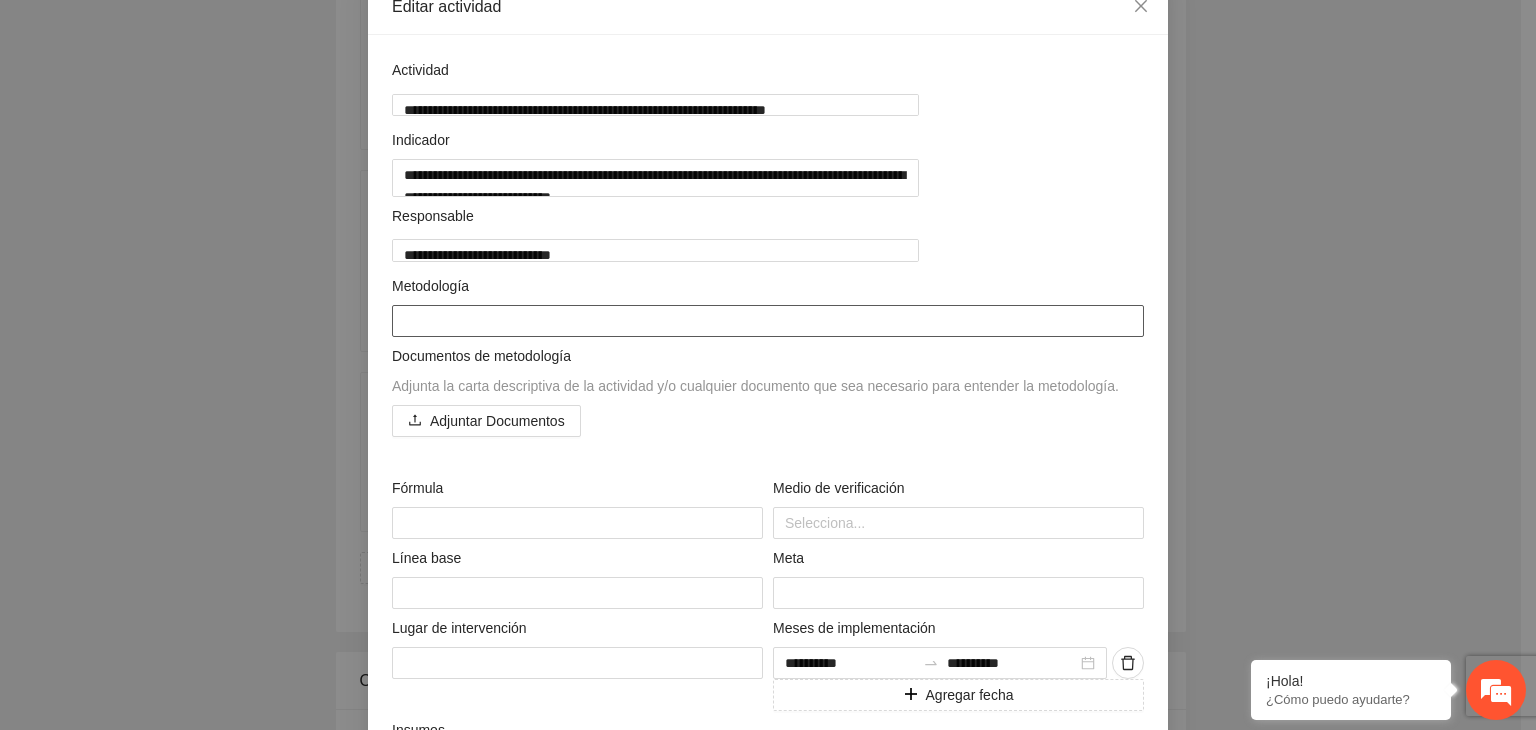 click at bounding box center (768, 321) 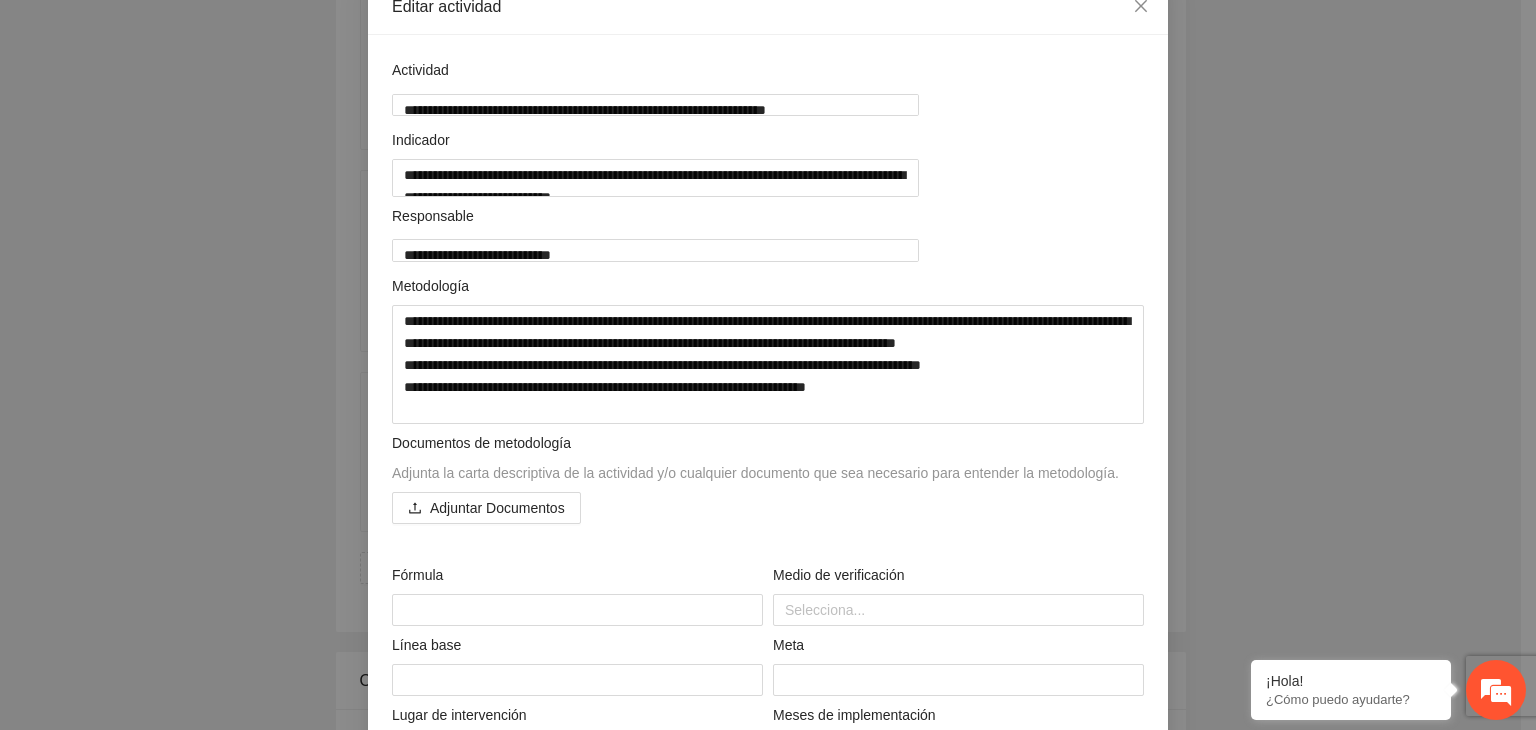 click on "**********" at bounding box center (768, 365) 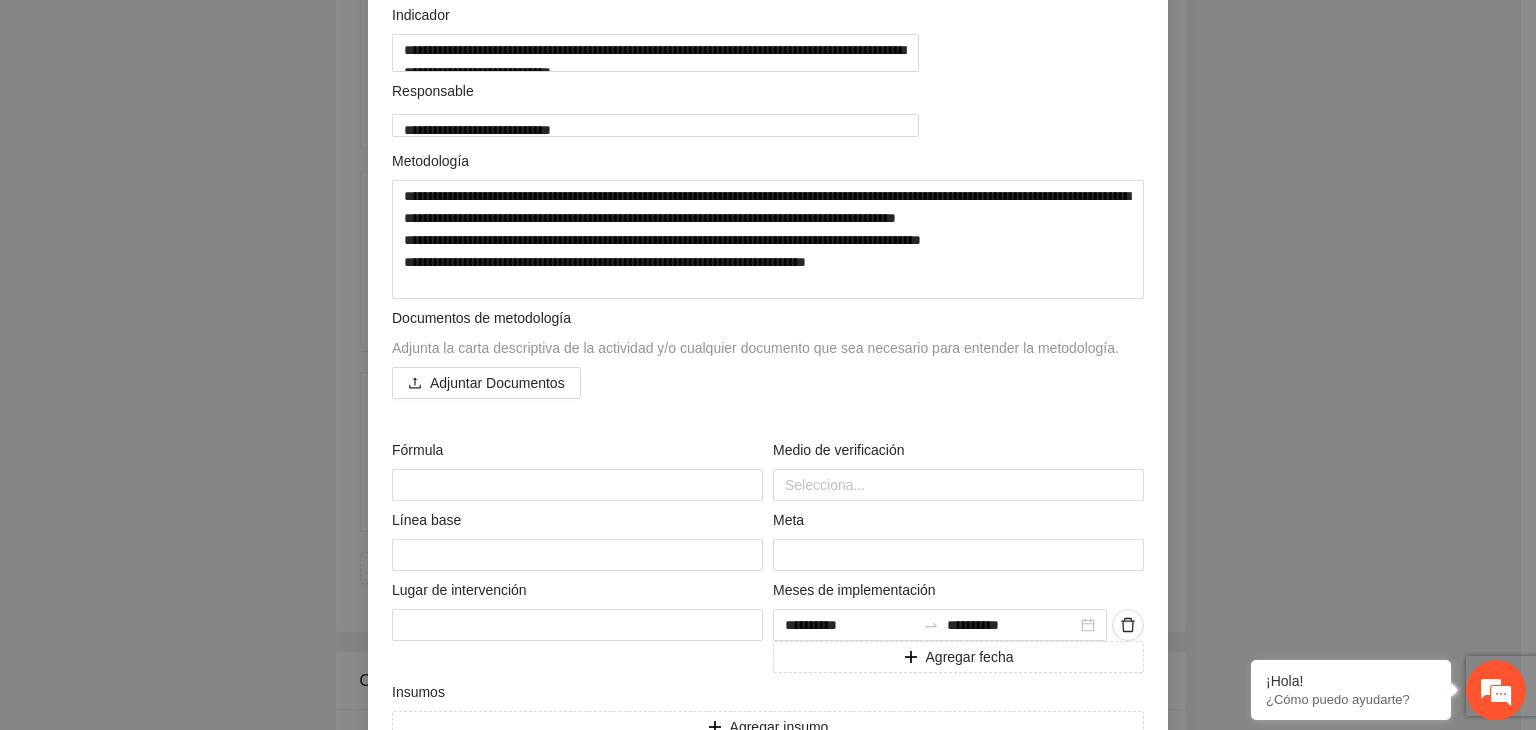 scroll, scrollTop: 280, scrollLeft: 0, axis: vertical 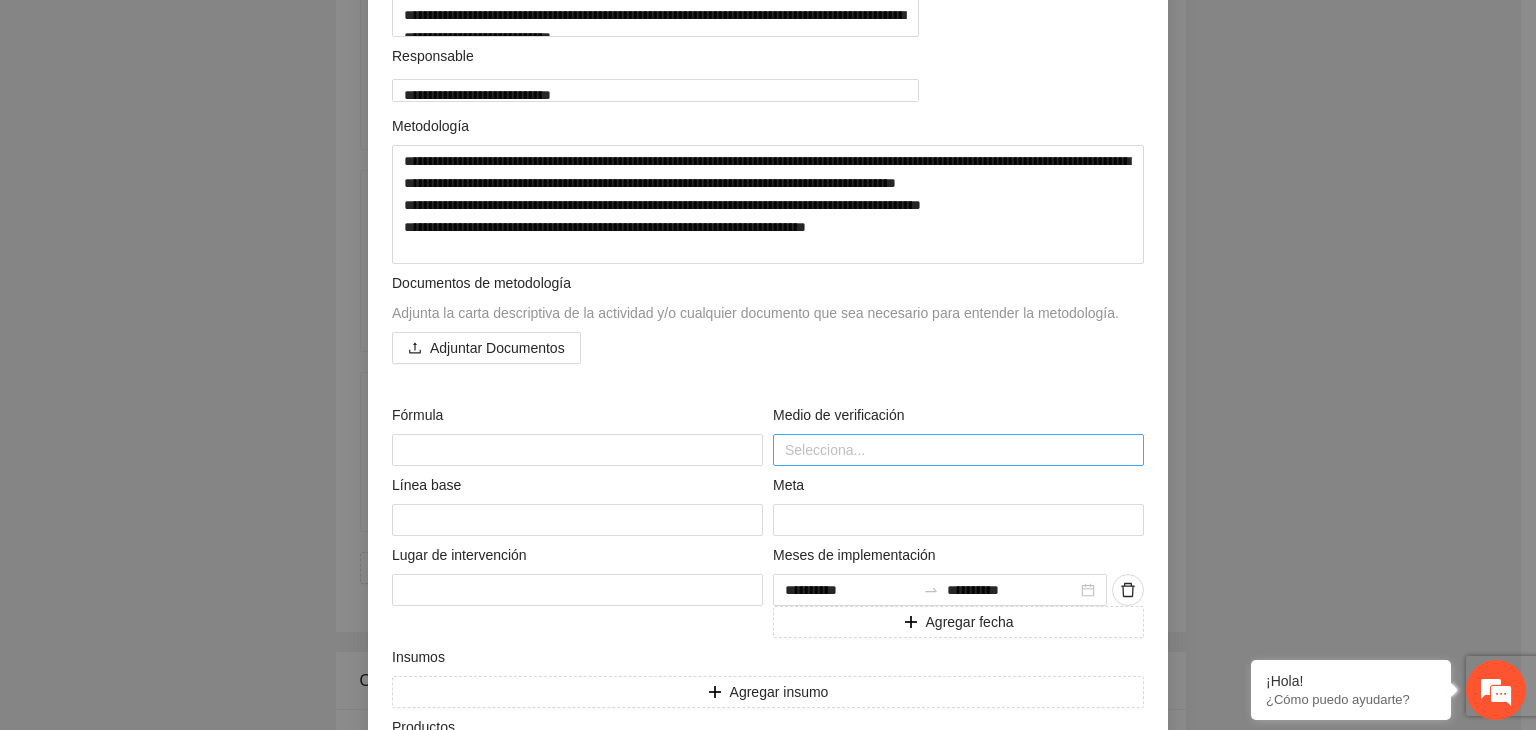 click at bounding box center [958, 450] 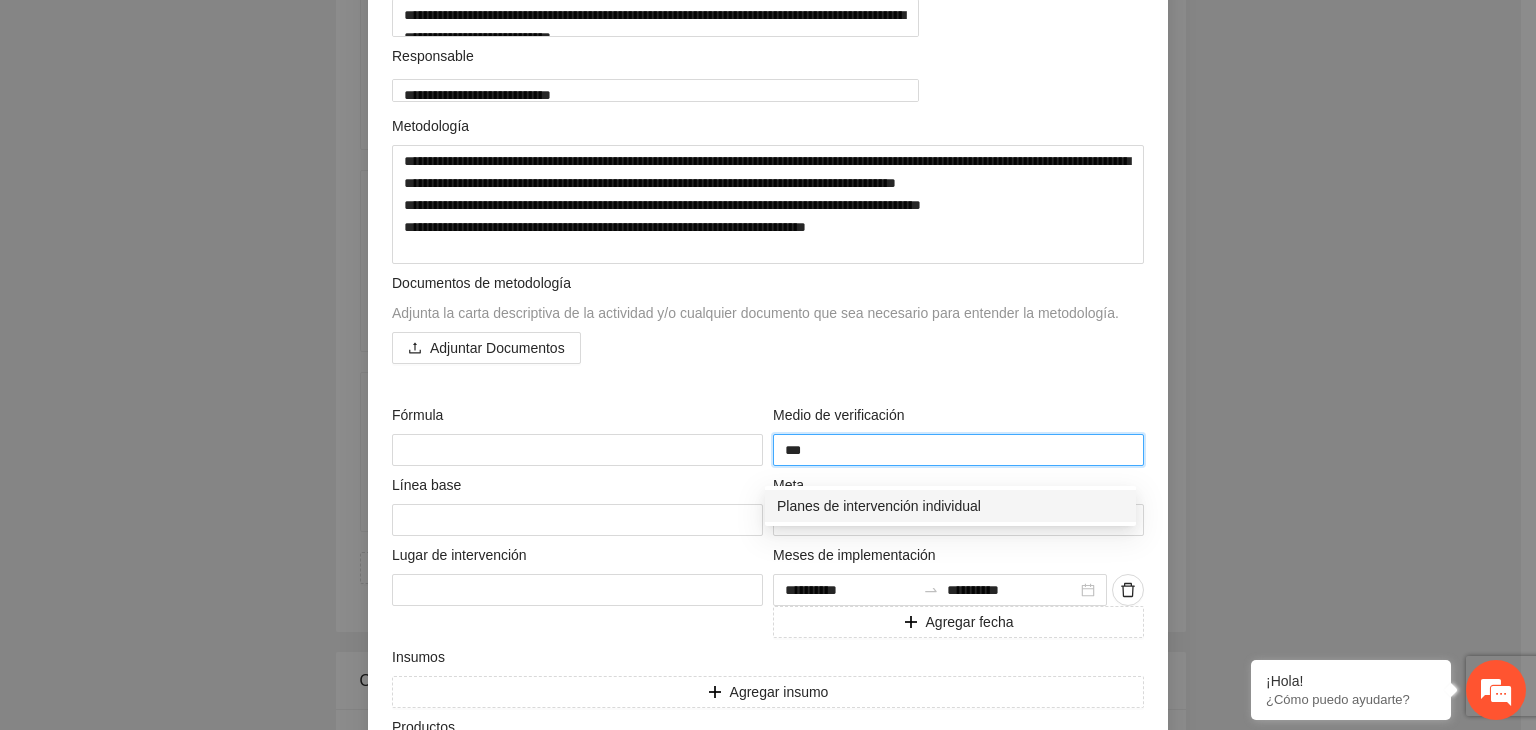 click on "Planes de intervención individual" at bounding box center (950, 506) 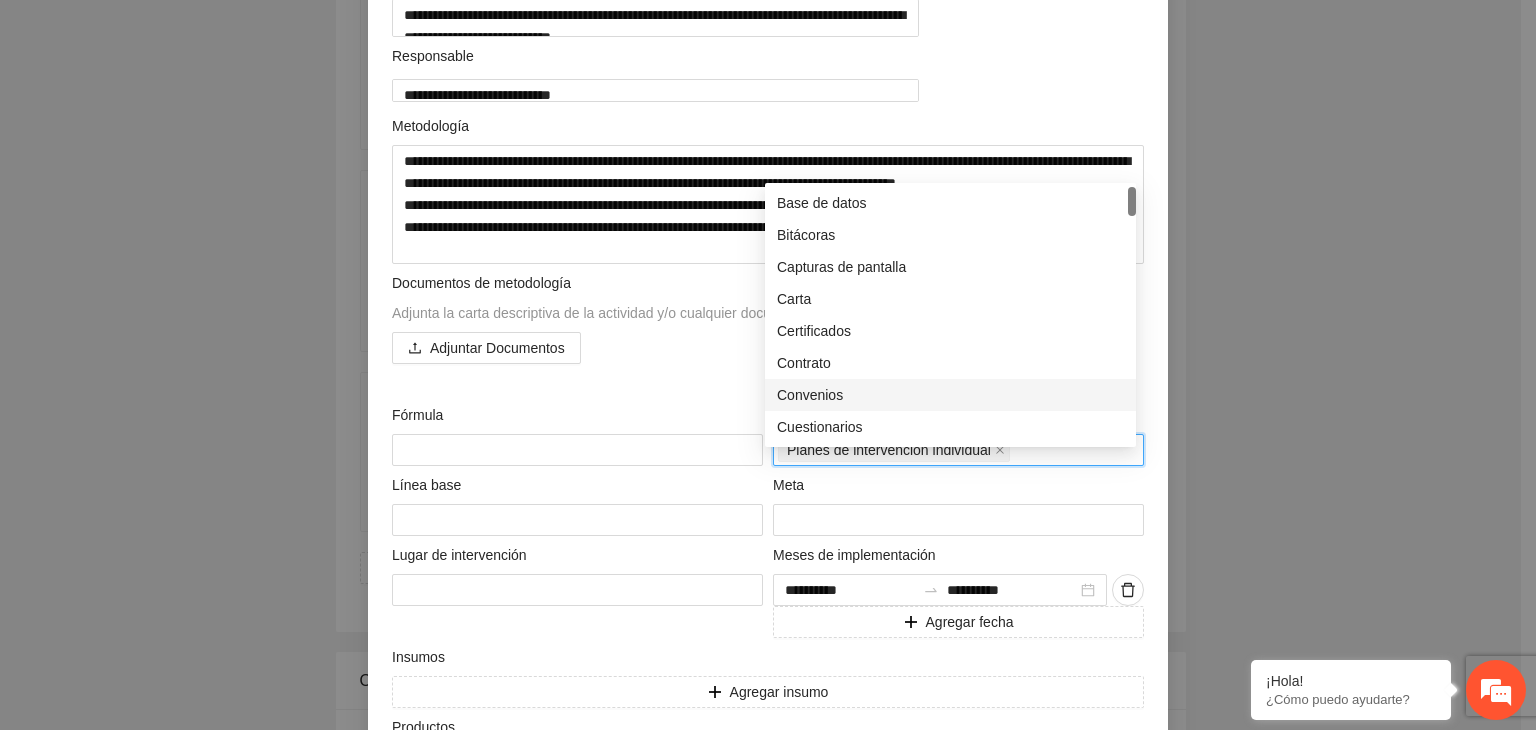 click on "**********" at bounding box center [768, 365] 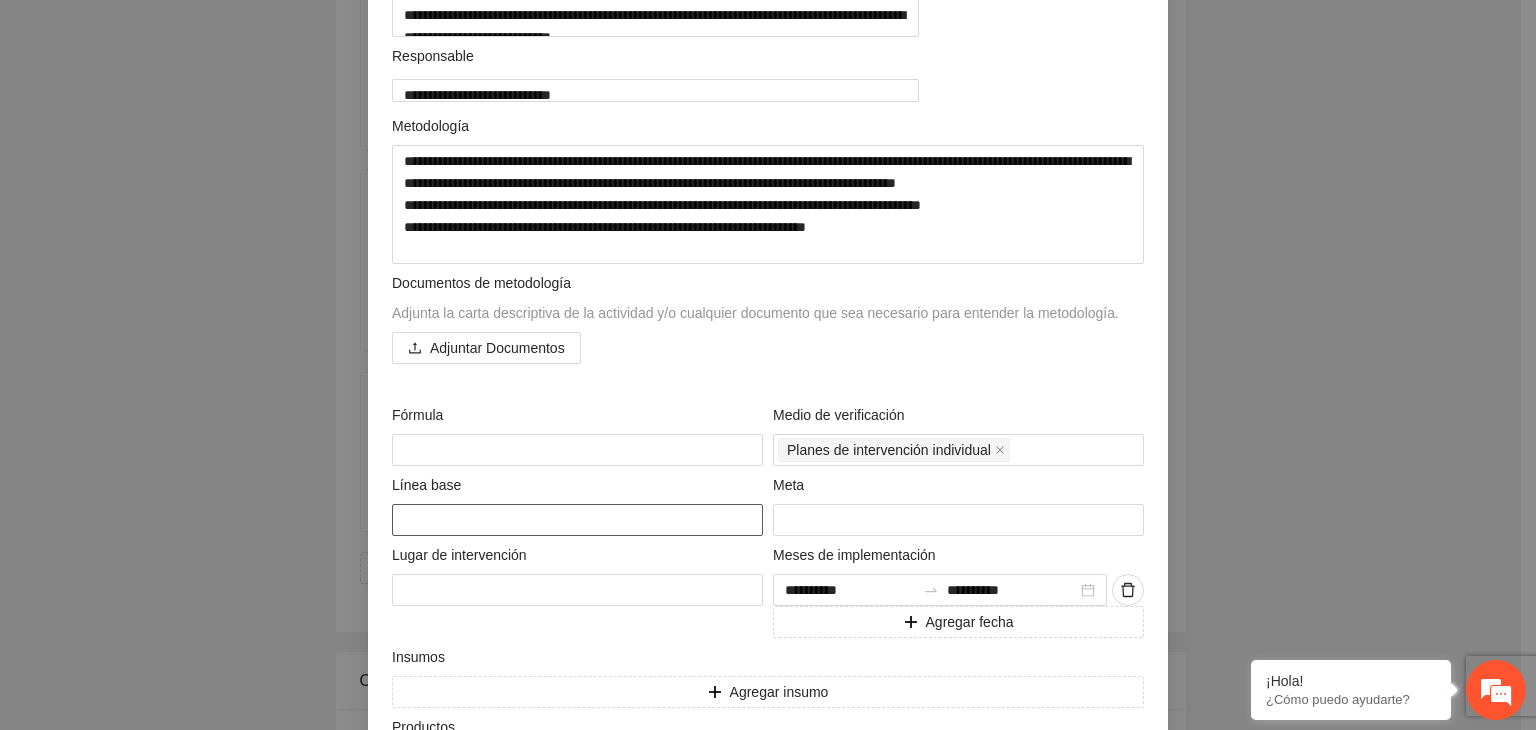 click at bounding box center [577, 520] 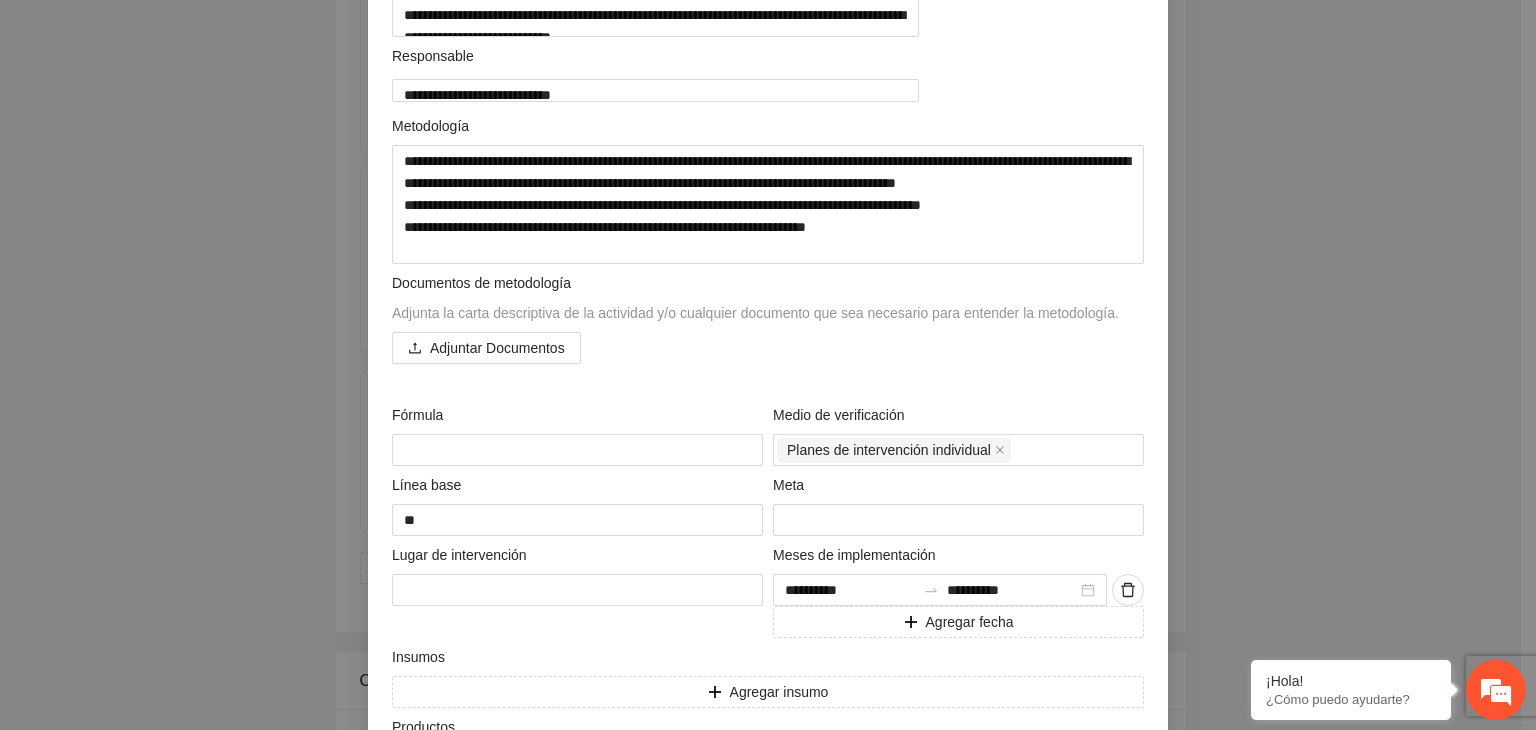 click on "**********" at bounding box center (768, 365) 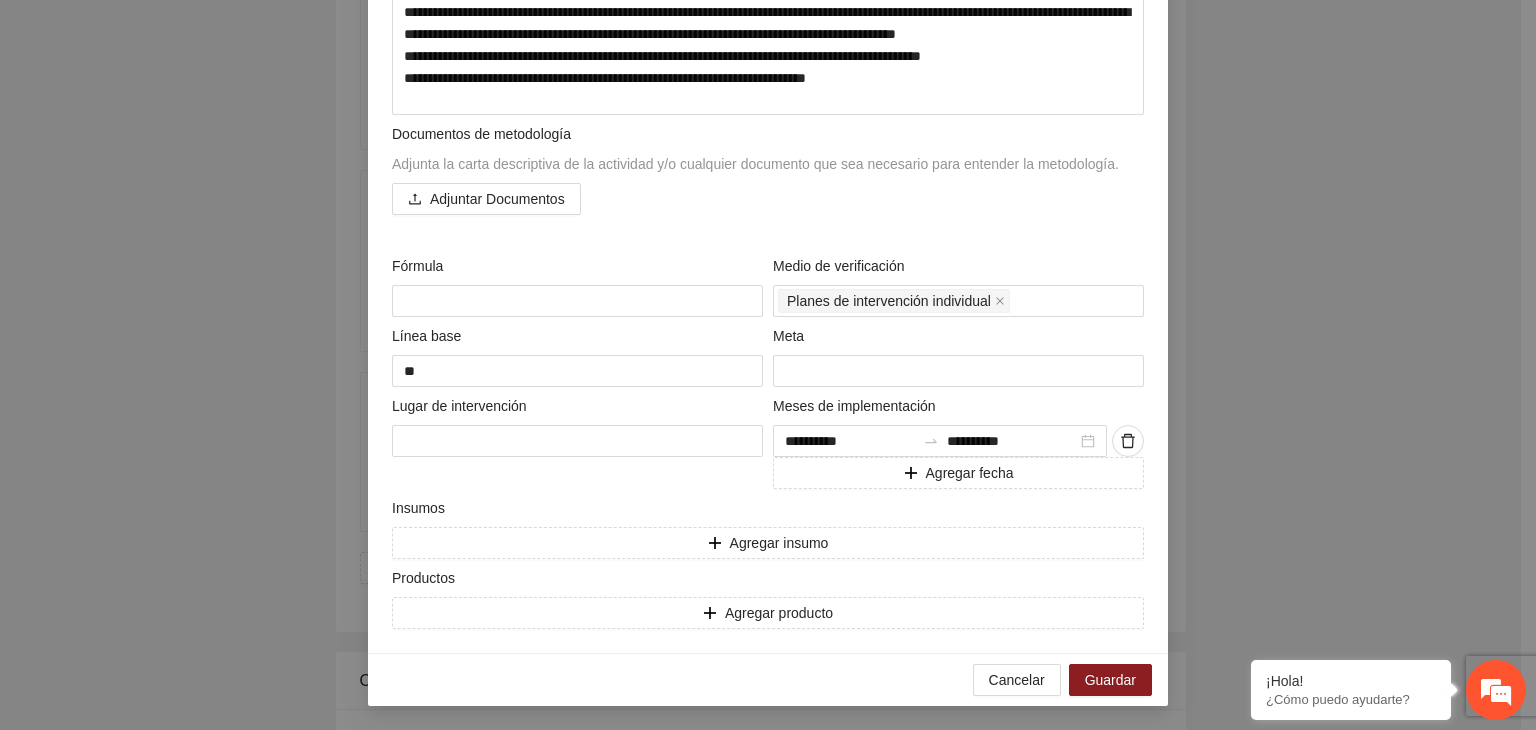scroll, scrollTop: 445, scrollLeft: 0, axis: vertical 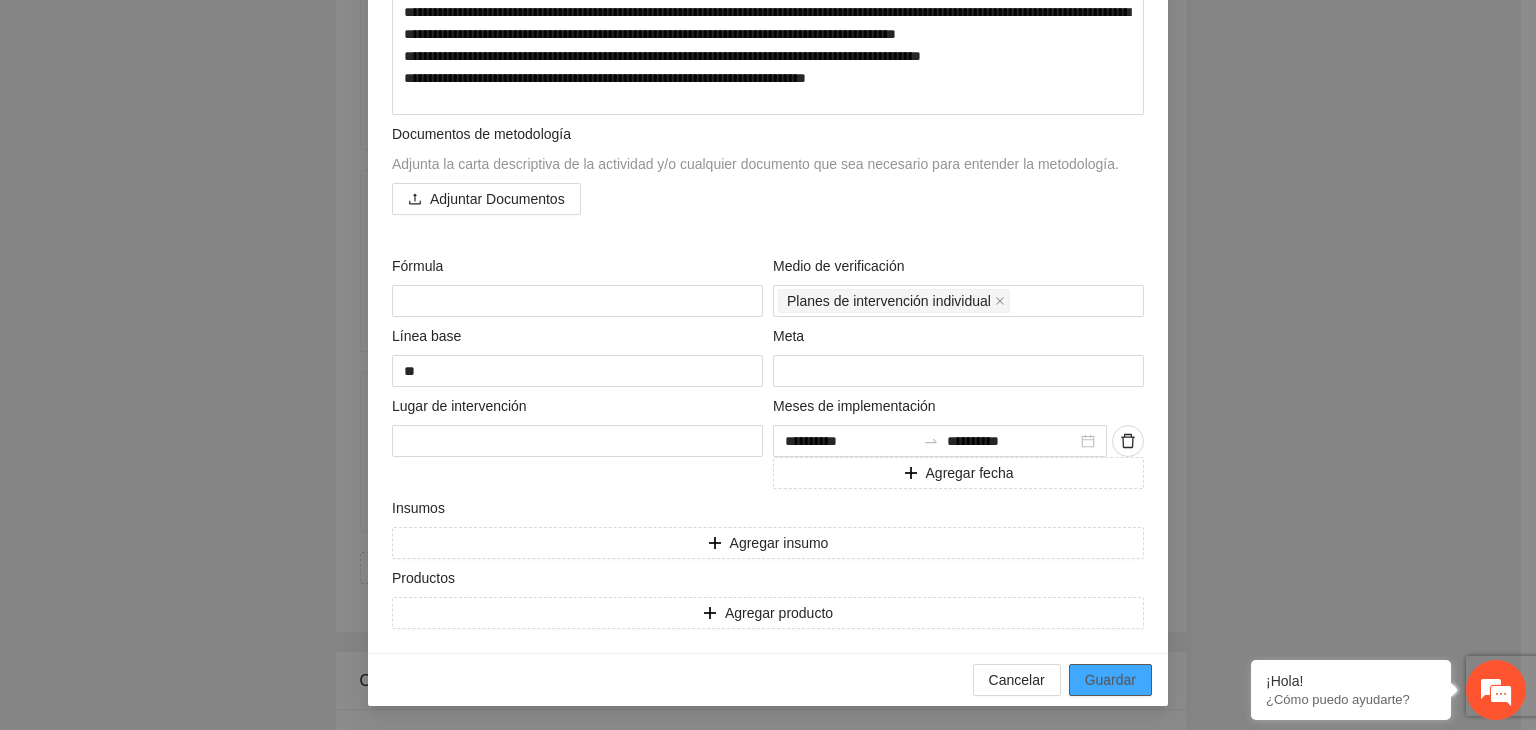 click on "Guardar" at bounding box center (1110, 680) 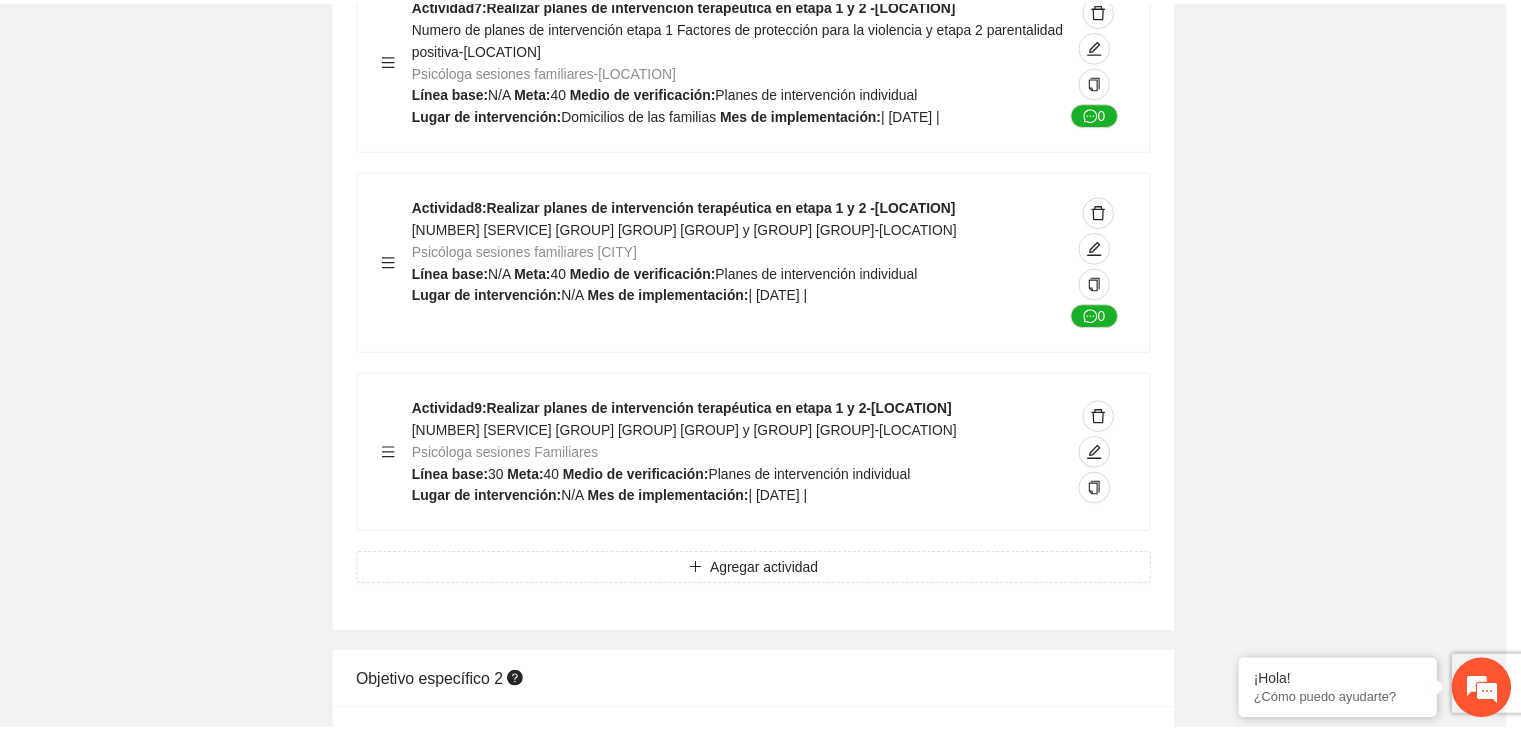 scroll, scrollTop: 204, scrollLeft: 0, axis: vertical 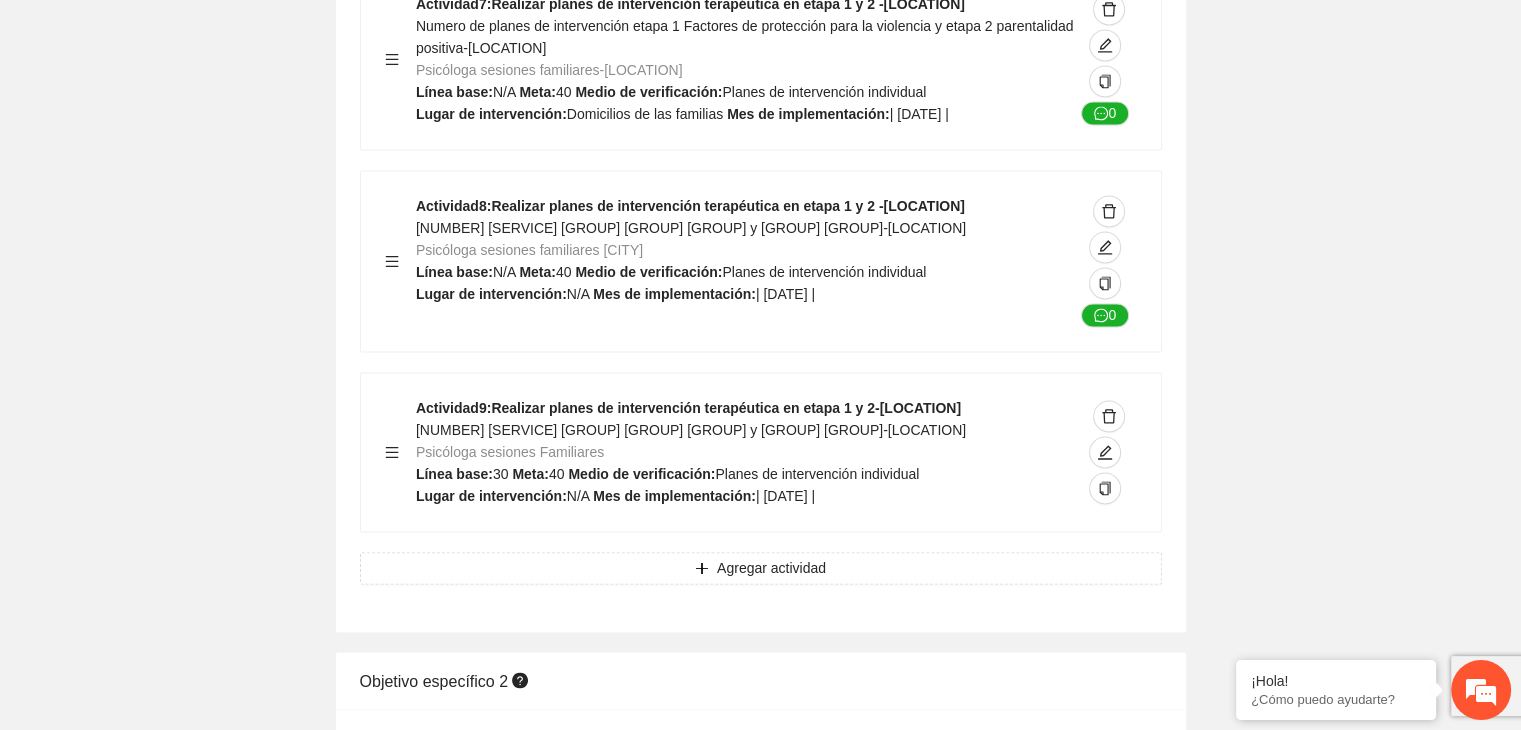 click on "Guardar Objetivo de desarrollo      Exportar Contribuir a la disminución de incidencia en violencia familiar en las zonas de [LOCATION], [LOCATION] y [LOCATION] del Municipio  de Chihuahua. Indicadores Indicador  1 :  Violencia familiar disminuyendo en un 5% en [LOCATION] Número de carpetas de investigación de Violencia familiar  disminuyendo en un 5% en [LOCATION] Metodología:  Se solicita información al Observatorio Ciudadano de FICOSEC sobre el número de carpetas de violencia familiar en las colonias de intervención Línea base:  [NUMBER]   Meta:  [NUMBER]   Fórmula:  Suma de carpetas de investigación de violencia familiar disminuyendo  en un 5% en [LOCATION]   Medio de verificación:  Reporte/Informe 0 Indicador  2 :  Violencia familiar disminuyendo en un 5% en [LOCATION] Número de carpetas de investigación de Violencia familiar  disminuyendo en un 5% en [LOCATION] Metodología:  Línea base:  [NUMBER]   Meta:  [NUMBER]   Fórmula:    Medio de verificación:  Reporte/Informe 0 3 :" at bounding box center [760, -4652] 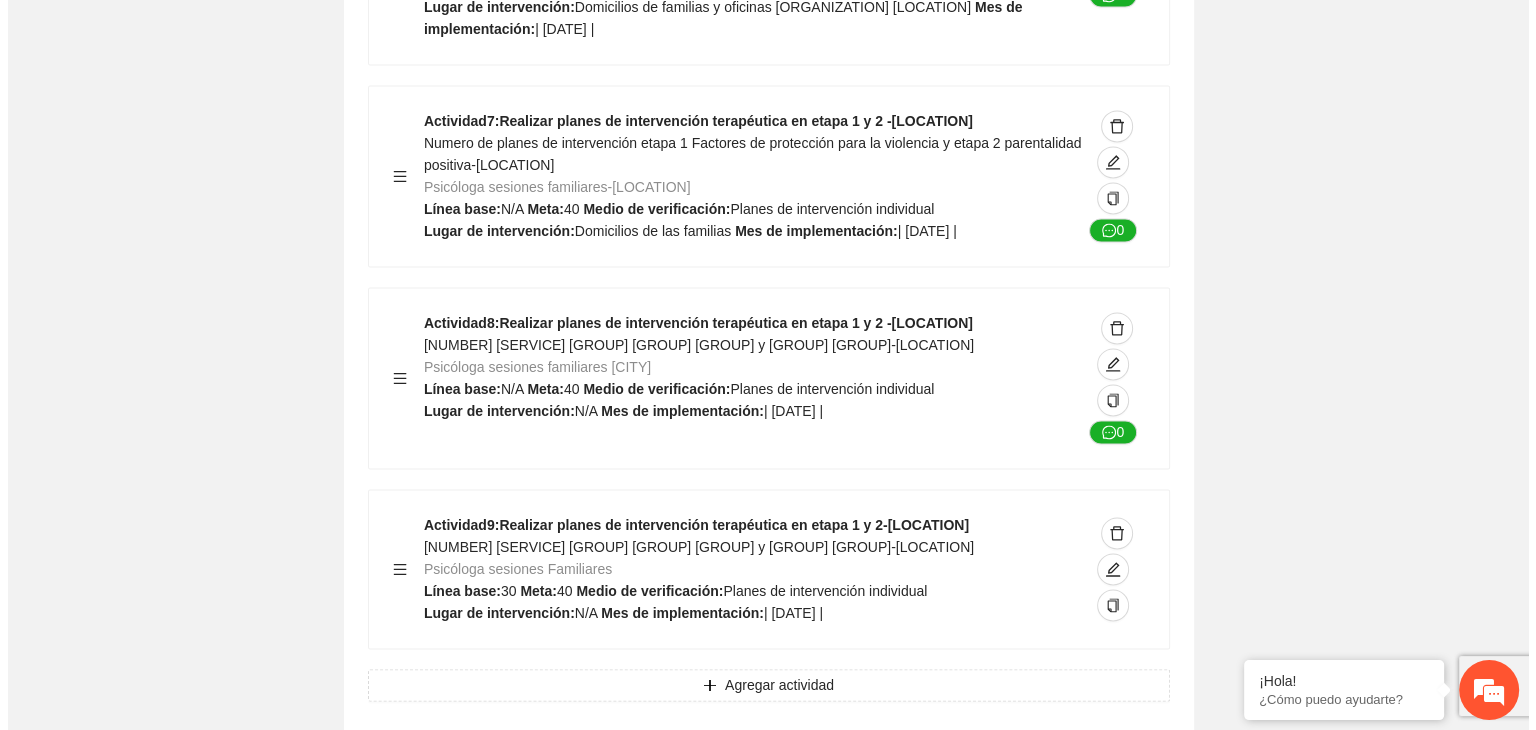scroll, scrollTop: 10710, scrollLeft: 0, axis: vertical 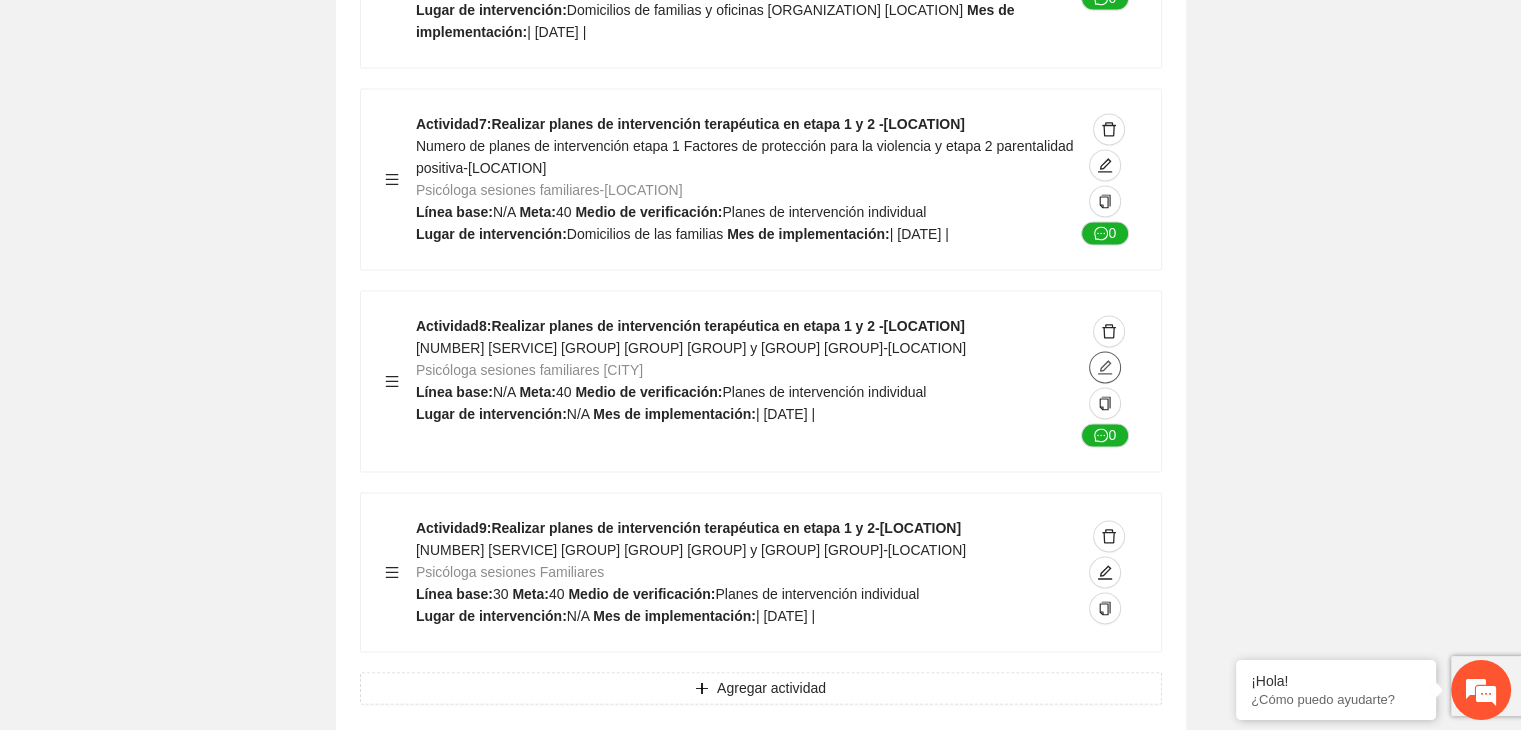 click 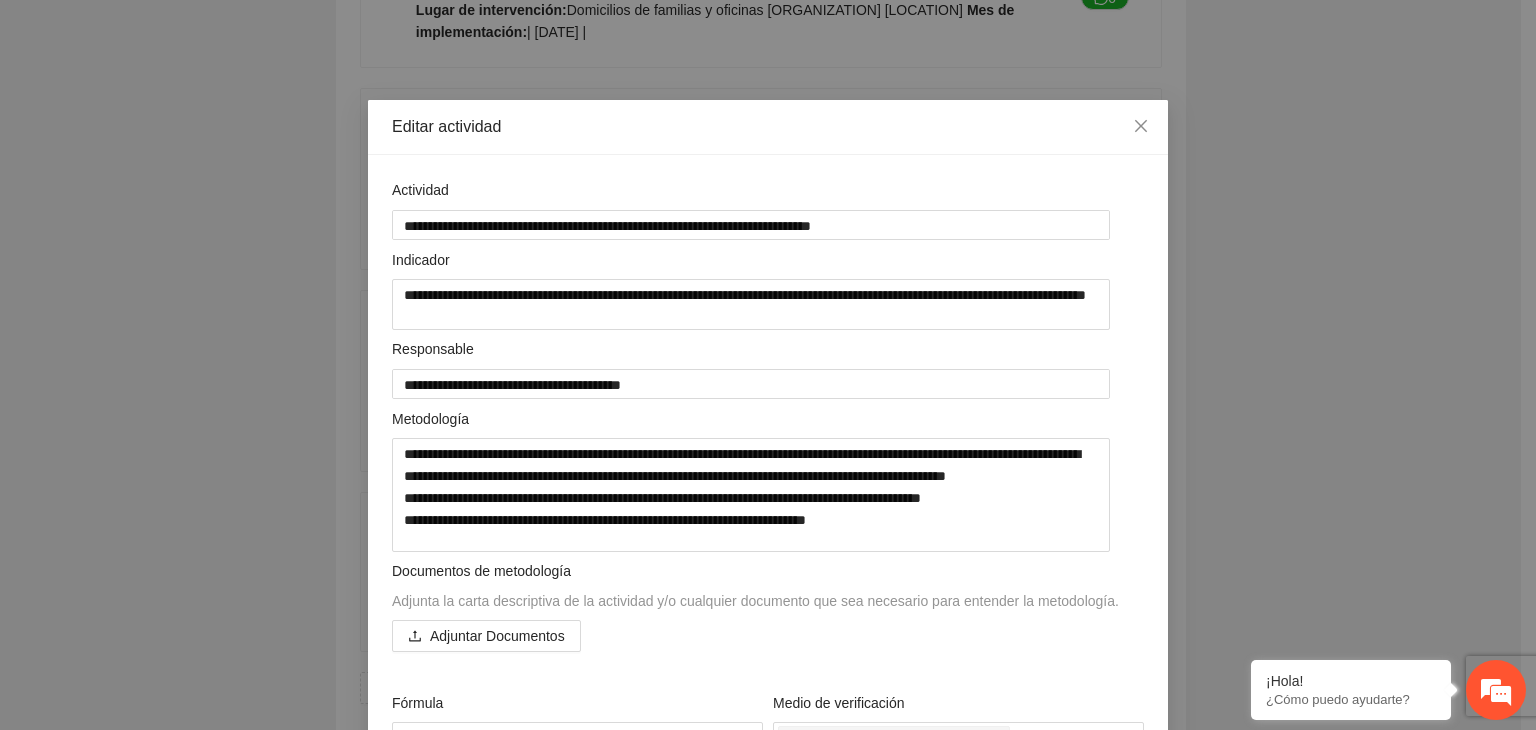 click on "**********" at bounding box center (768, 365) 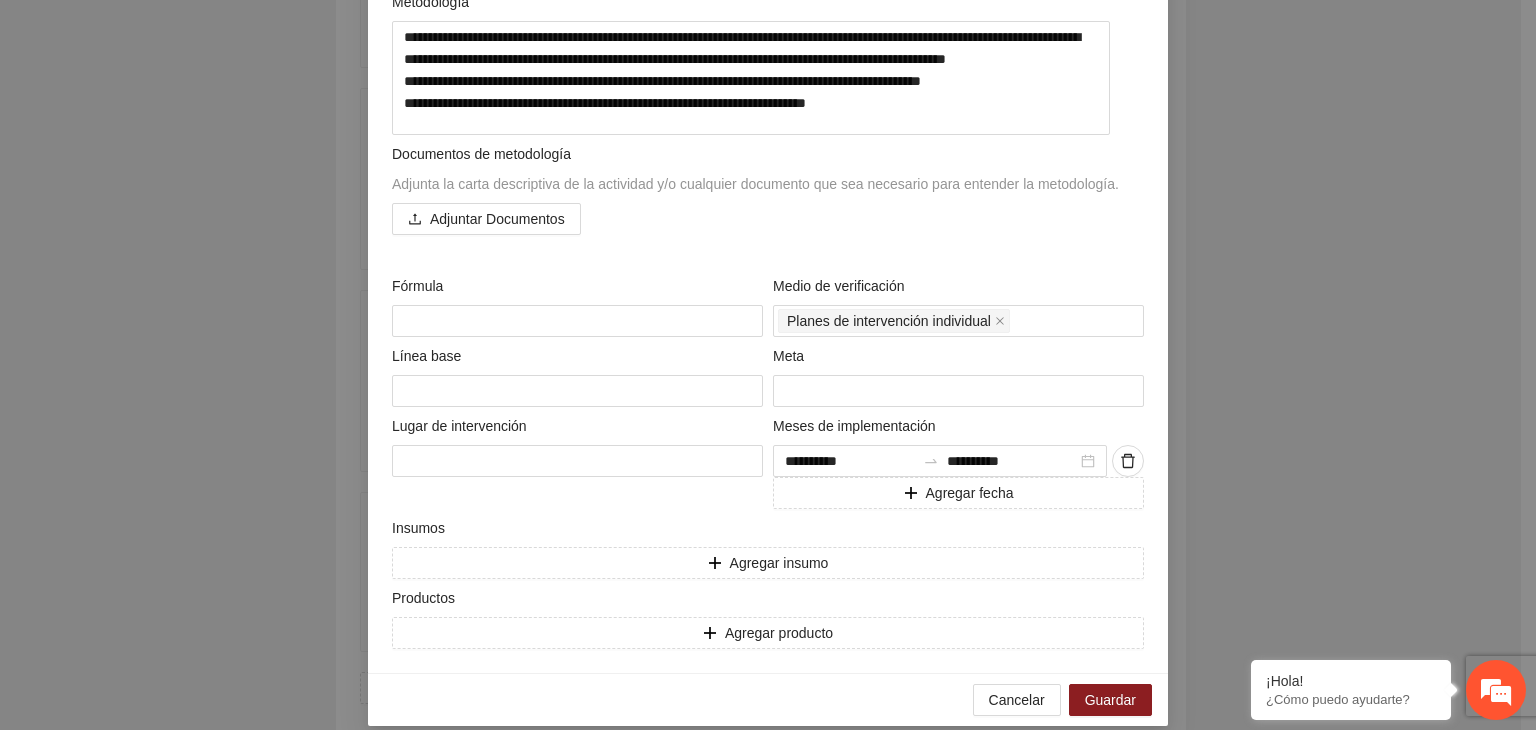 scroll, scrollTop: 445, scrollLeft: 0, axis: vertical 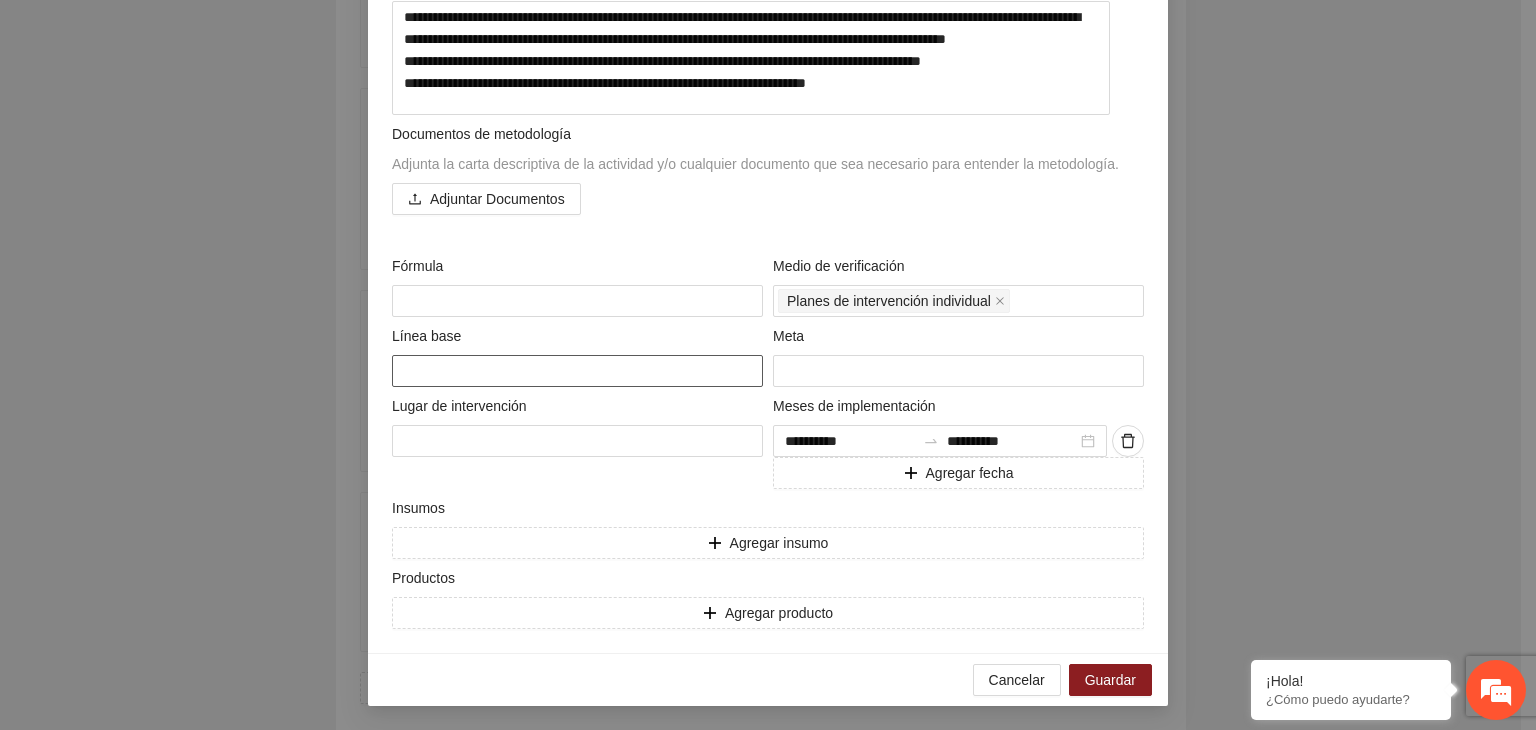 click at bounding box center [577, 371] 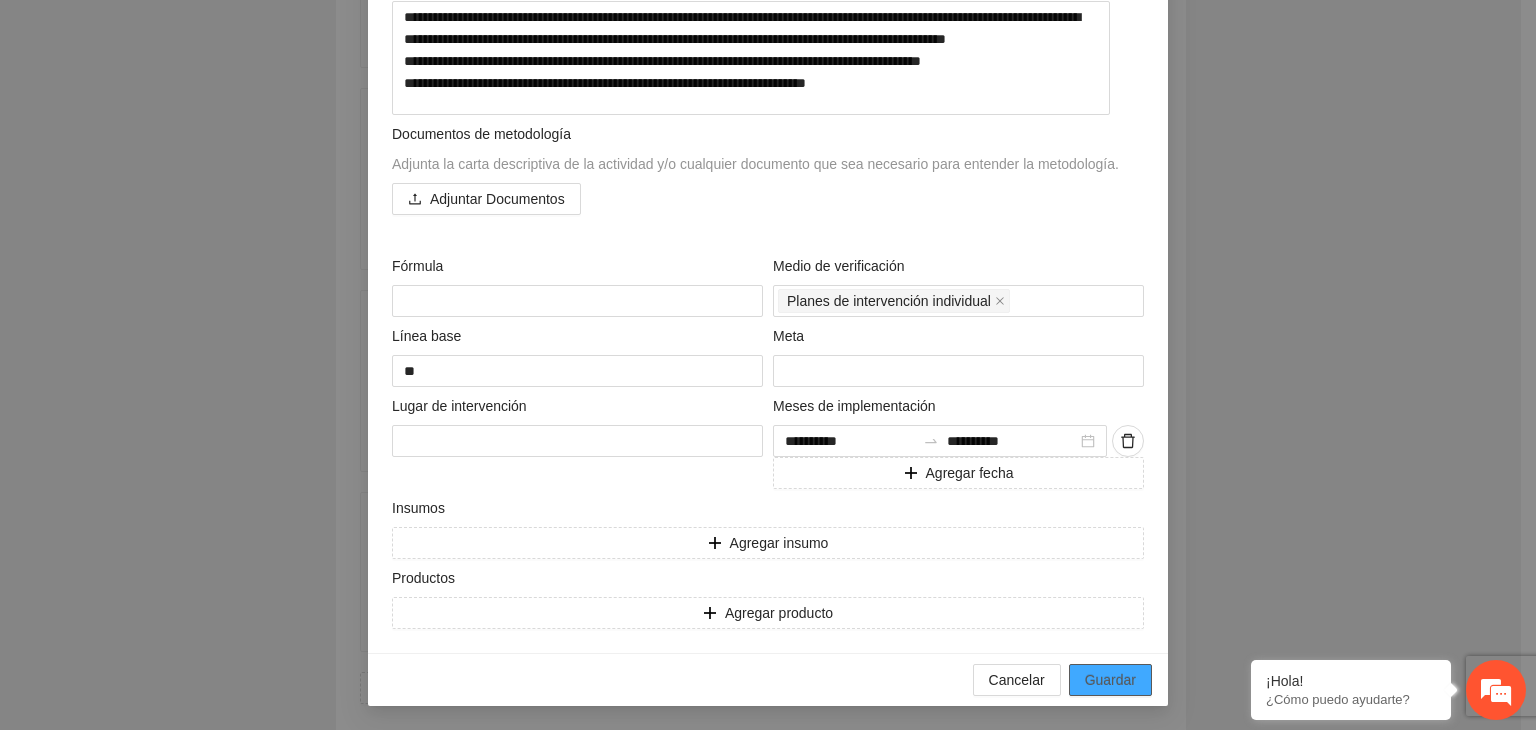 click on "Guardar" at bounding box center [1110, 680] 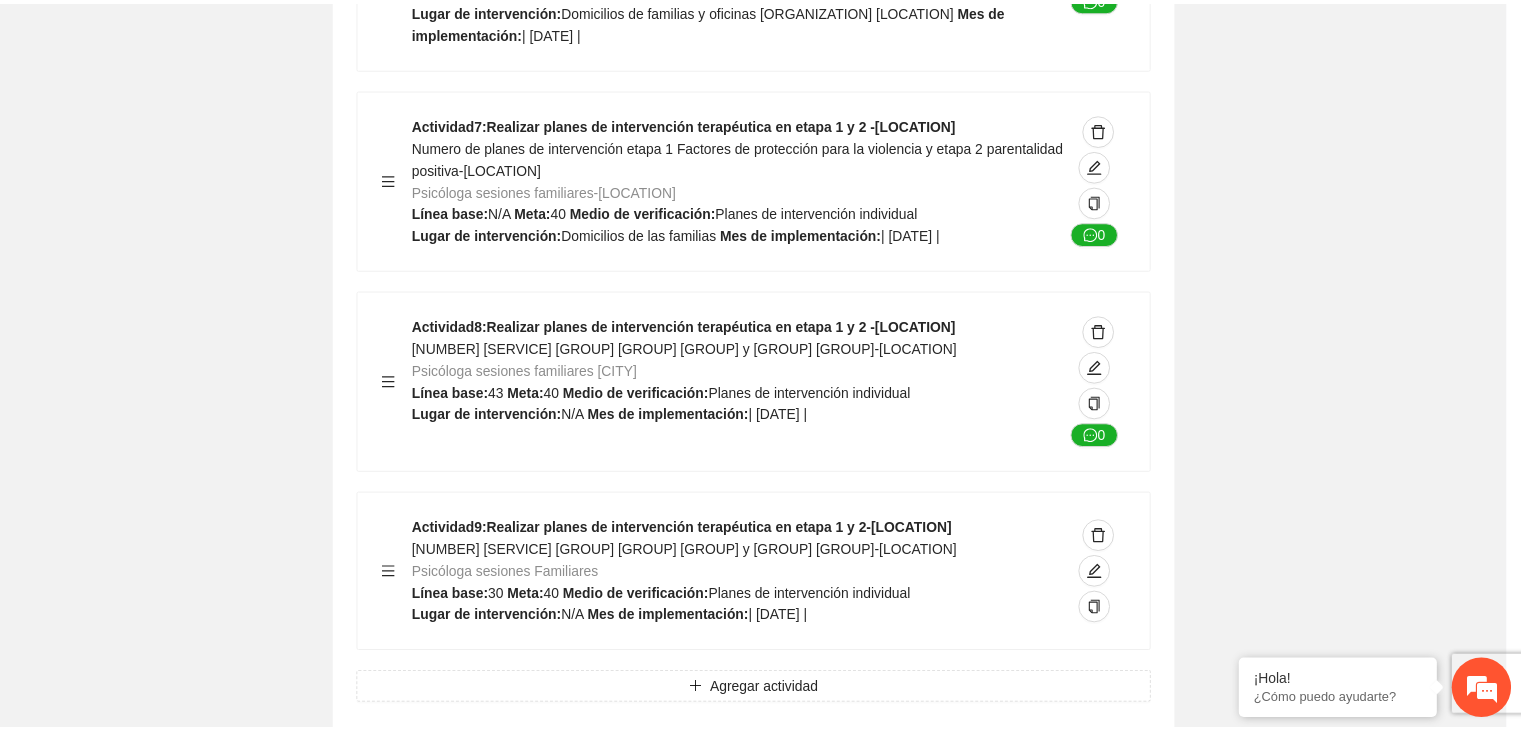 scroll, scrollTop: 204, scrollLeft: 0, axis: vertical 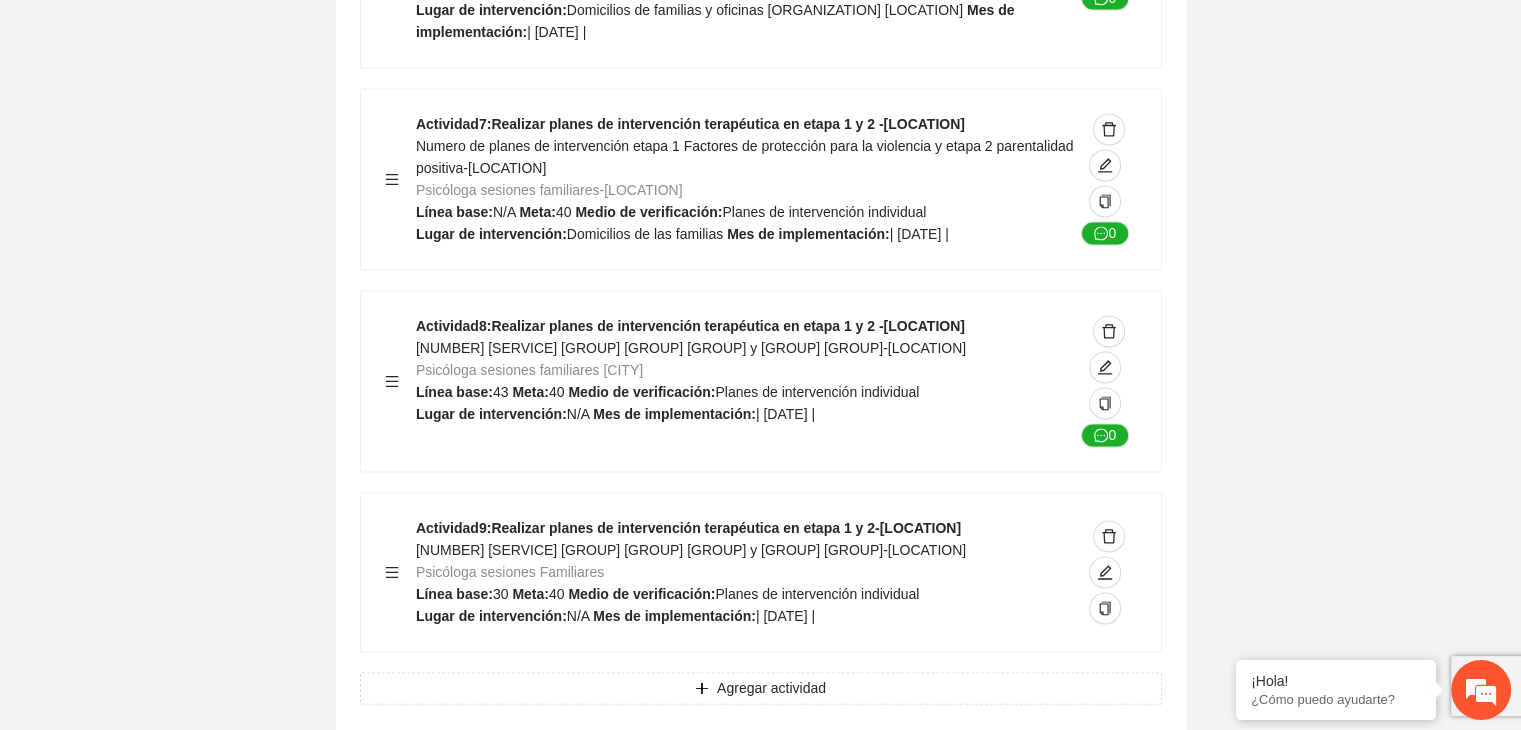 click on "Guardar Objetivo de desarrollo      Exportar Contribuir a la disminución de incidencia en violencia familiar en las zonas de [LOCATION], [LOCATION] y [LOCATION] del Municipio  de Chihuahua. Indicadores Indicador  1 :  Violencia familiar disminuyendo en un 5% en [LOCATION] Número de carpetas de investigación de Violencia familiar  disminuyendo en un 5% en [LOCATION] Metodología:  Se solicita información al Observatorio Ciudadano de FICOSEC sobre el número de carpetas de violencia familiar en las colonias de intervención Línea base:  [NUMBER]   Meta:  [NUMBER]   Fórmula:  Suma de carpetas de investigación de violencia familiar disminuyendo  en un 5% en [LOCATION]   Medio de verificación:  Reporte/Informe 0 Indicador  2 :  Violencia familiar disminuyendo en un 5% en [LOCATION] Número de carpetas de investigación de Violencia familiar  disminuyendo en un 5% en [LOCATION] Metodología:  Línea base:  [NUMBER]   Meta:  [NUMBER]   Fórmula:    Medio de verificación:  Reporte/Informe 0 3 :" at bounding box center (760, -4532) 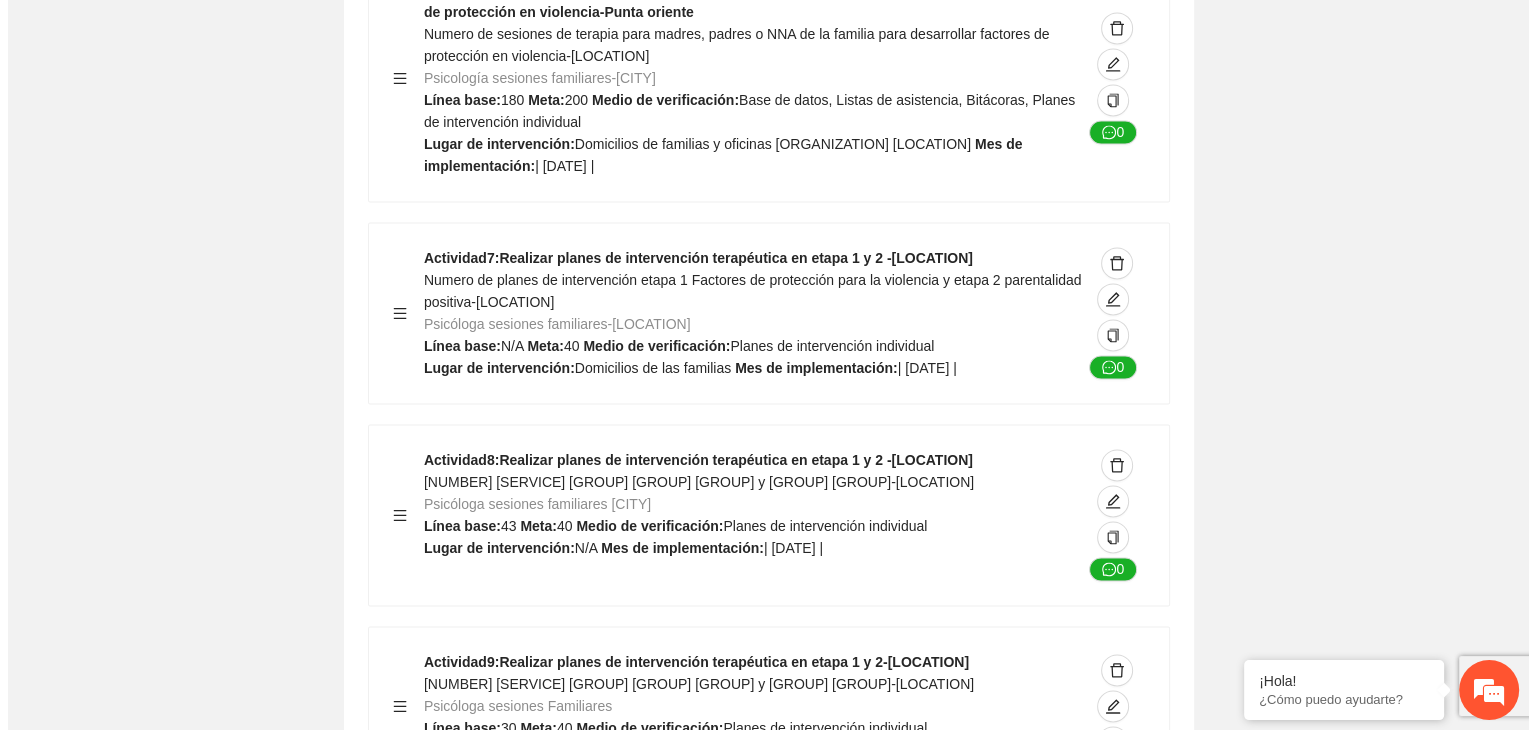 scroll, scrollTop: 10550, scrollLeft: 0, axis: vertical 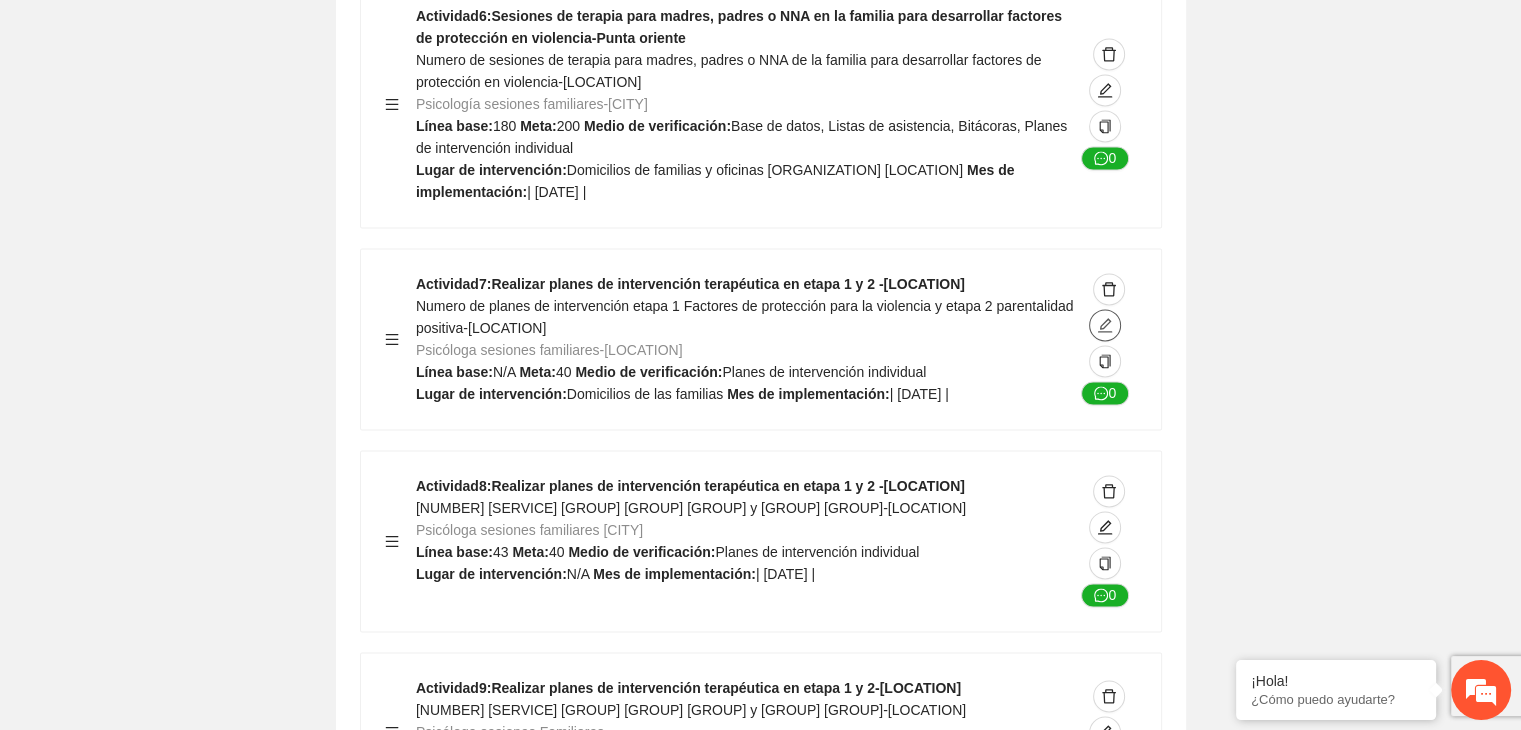 click 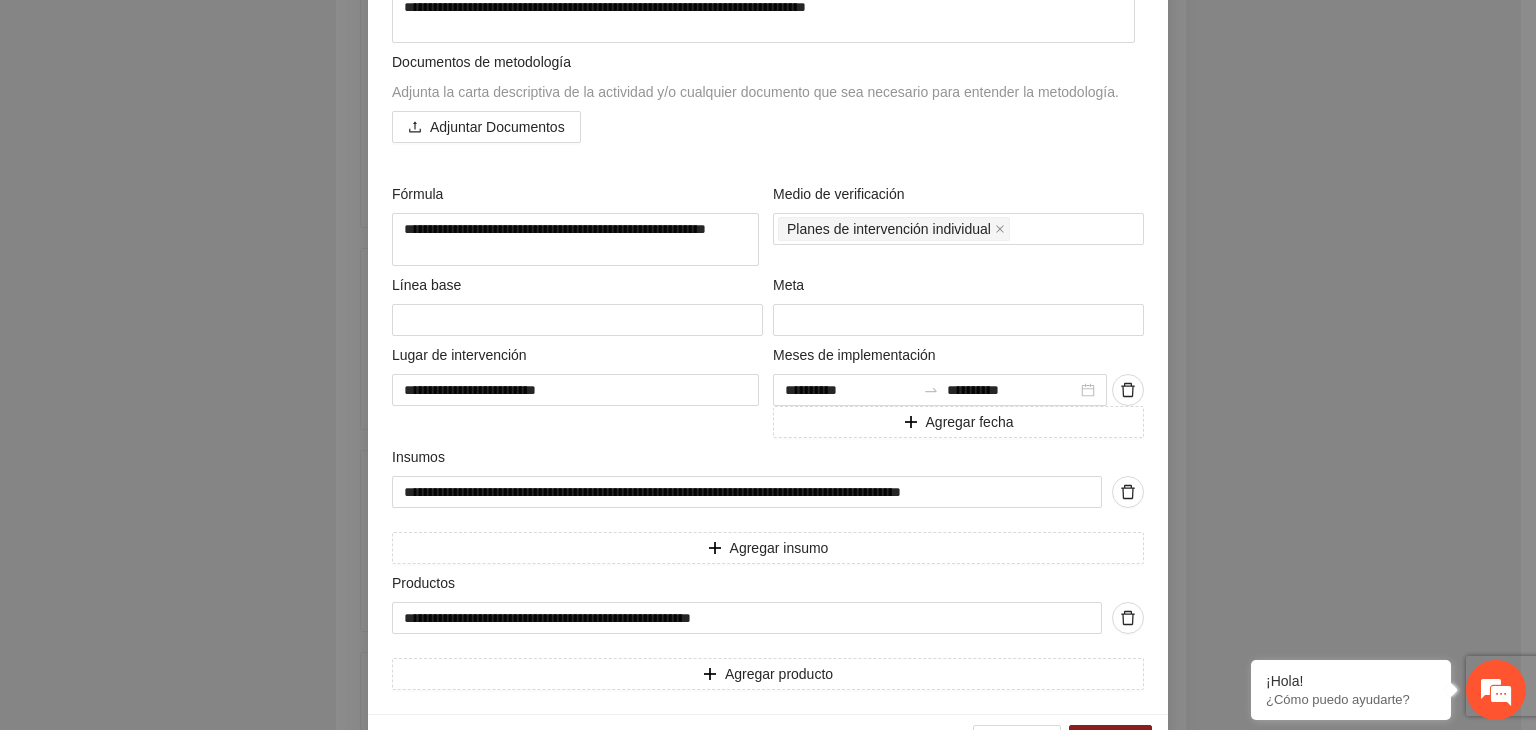 scroll, scrollTop: 520, scrollLeft: 0, axis: vertical 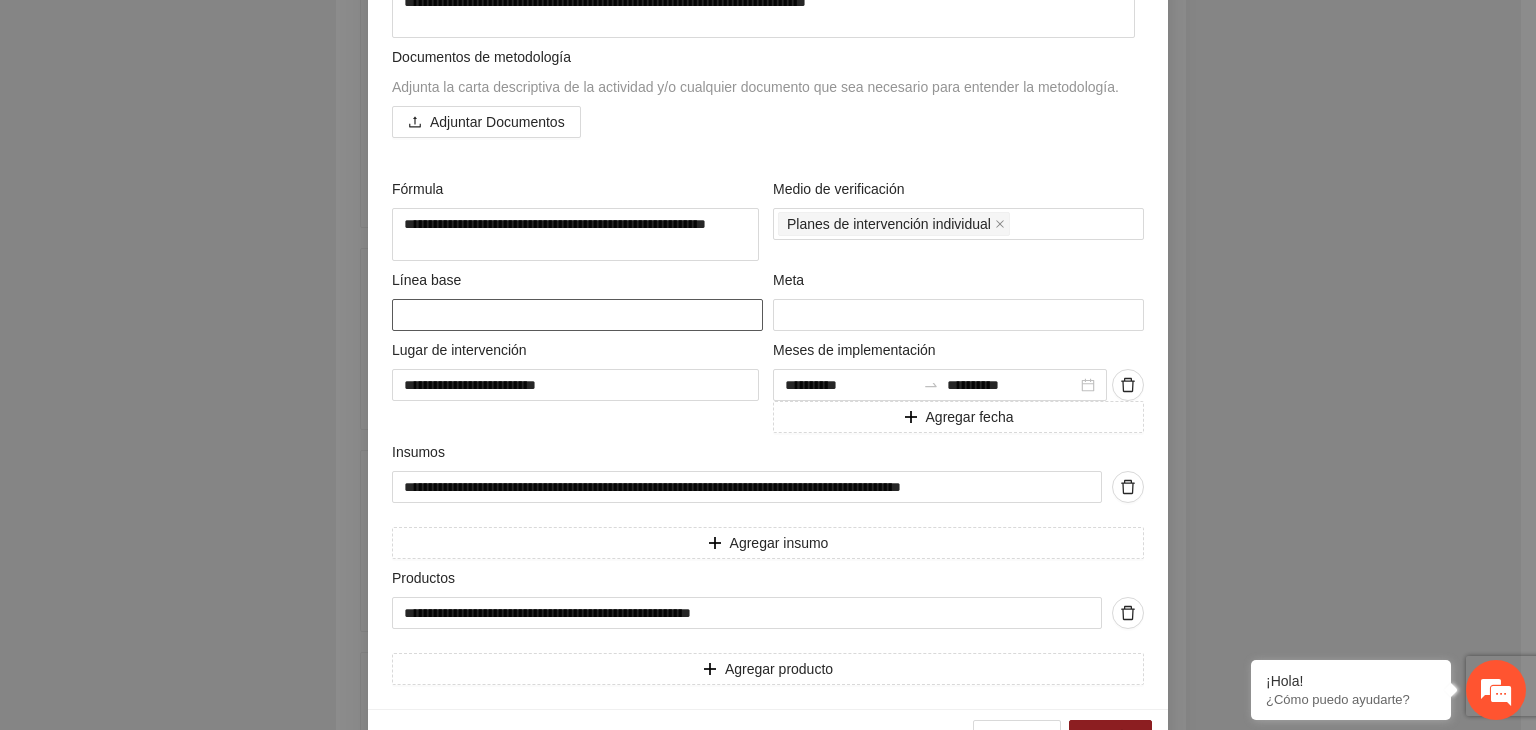click at bounding box center [577, 315] 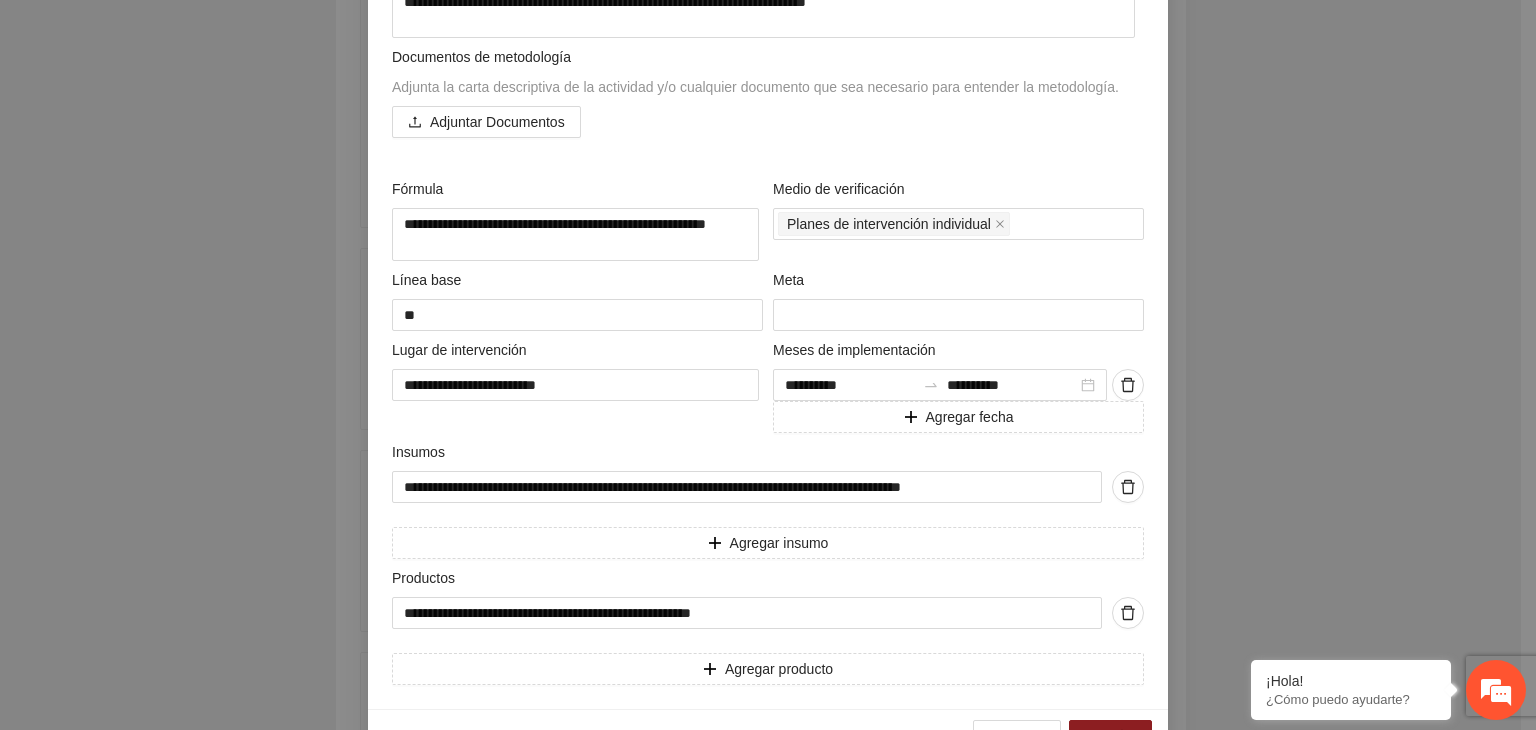 click on "**********" at bounding box center [768, 365] 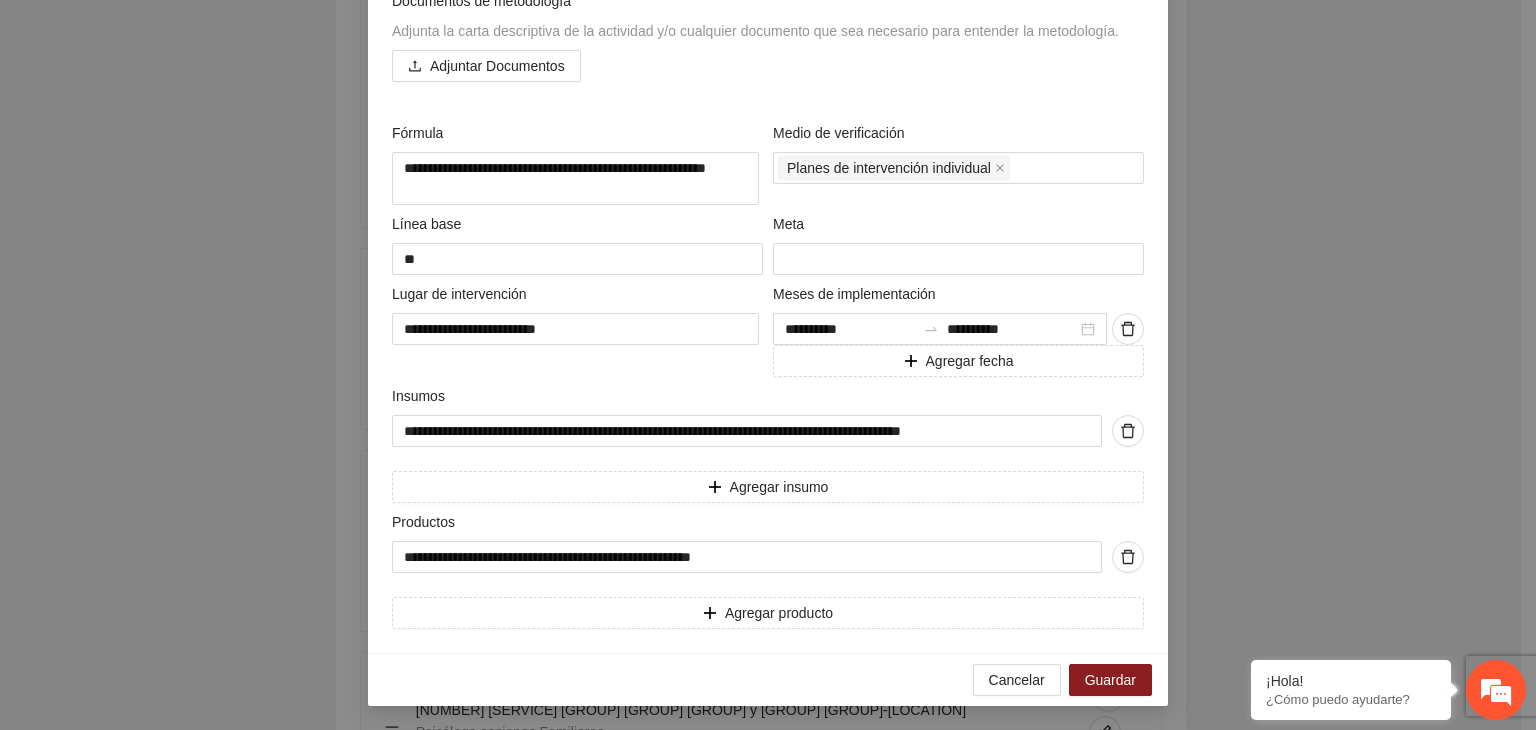 scroll, scrollTop: 579, scrollLeft: 0, axis: vertical 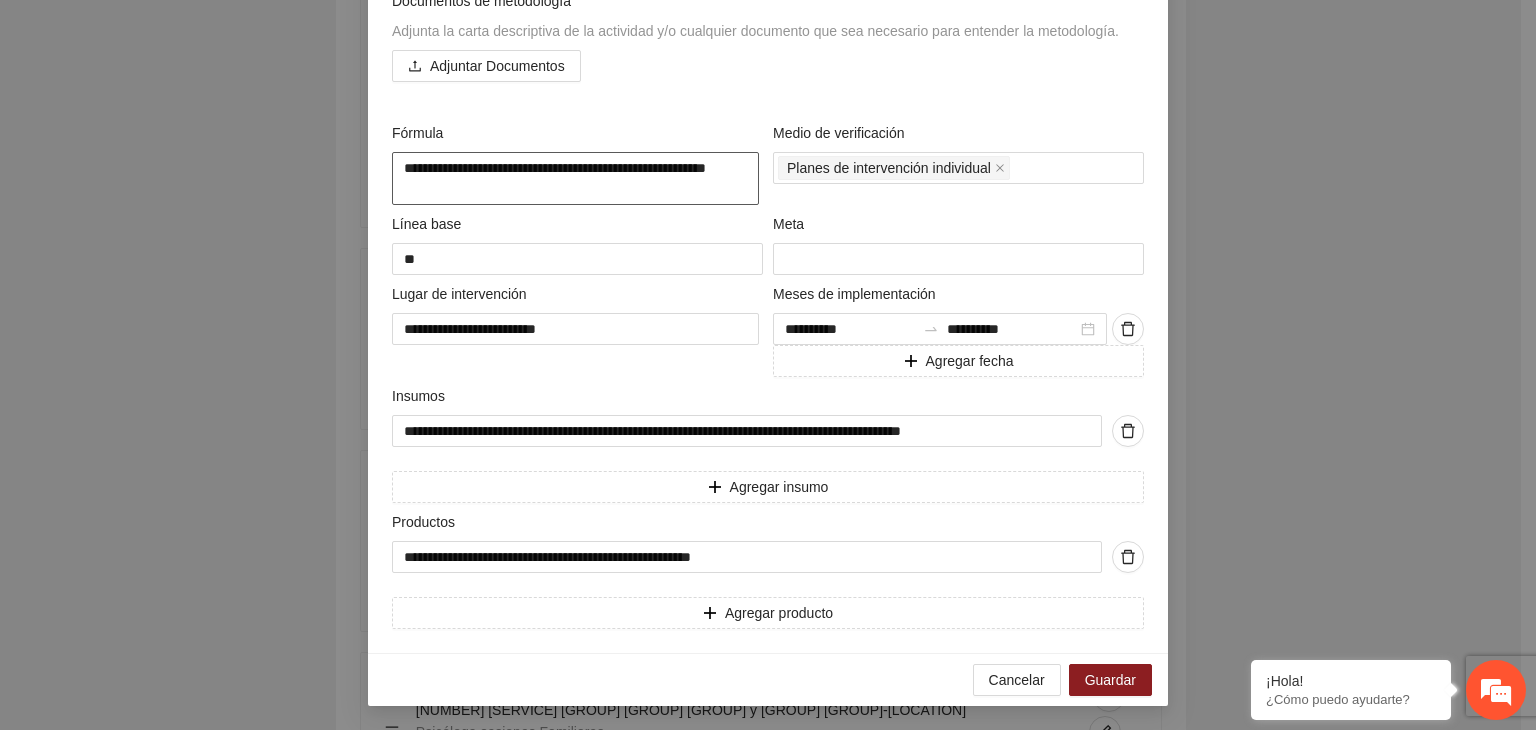 click on "**********" at bounding box center [575, 178] 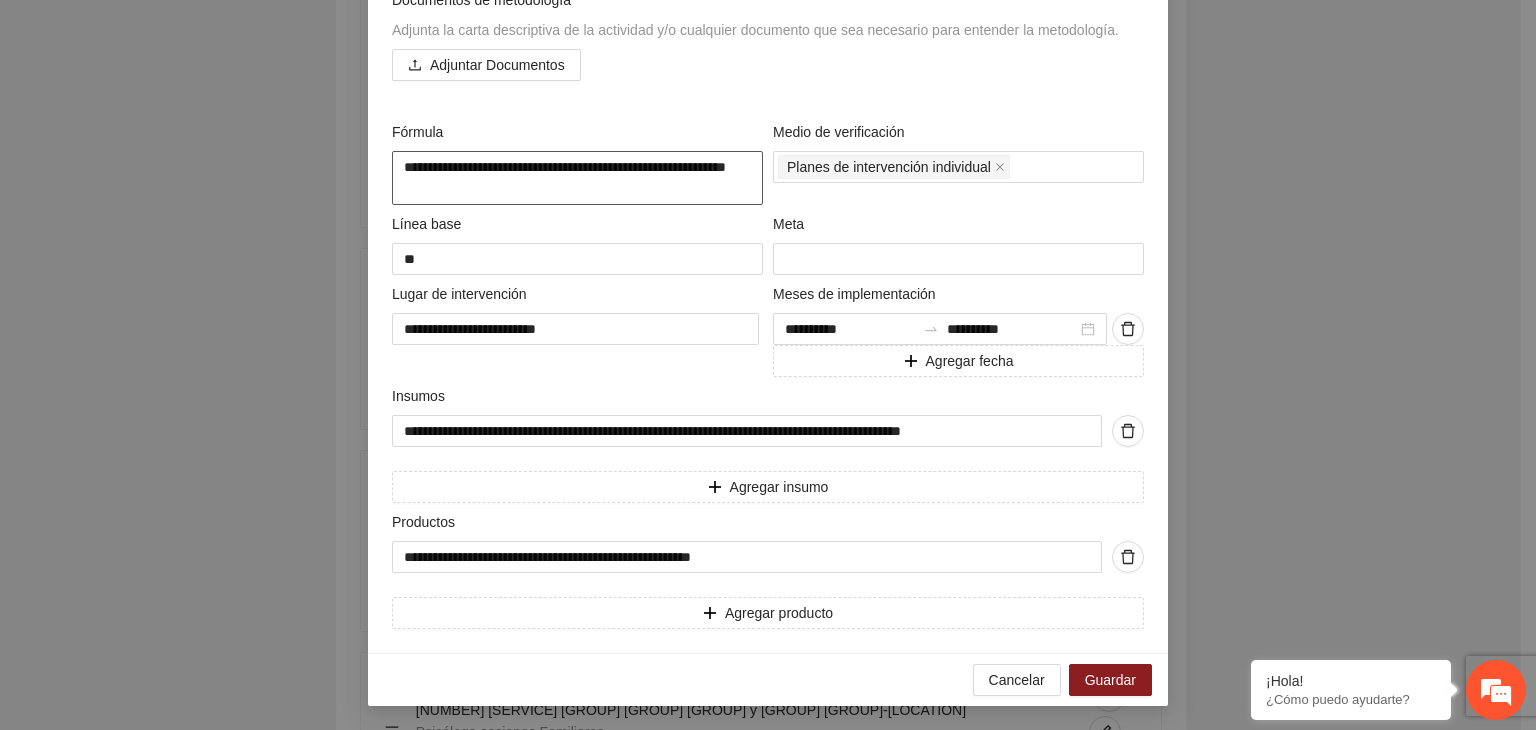 drag, startPoint x: 710, startPoint y: 166, endPoint x: 303, endPoint y: 159, distance: 407.06018 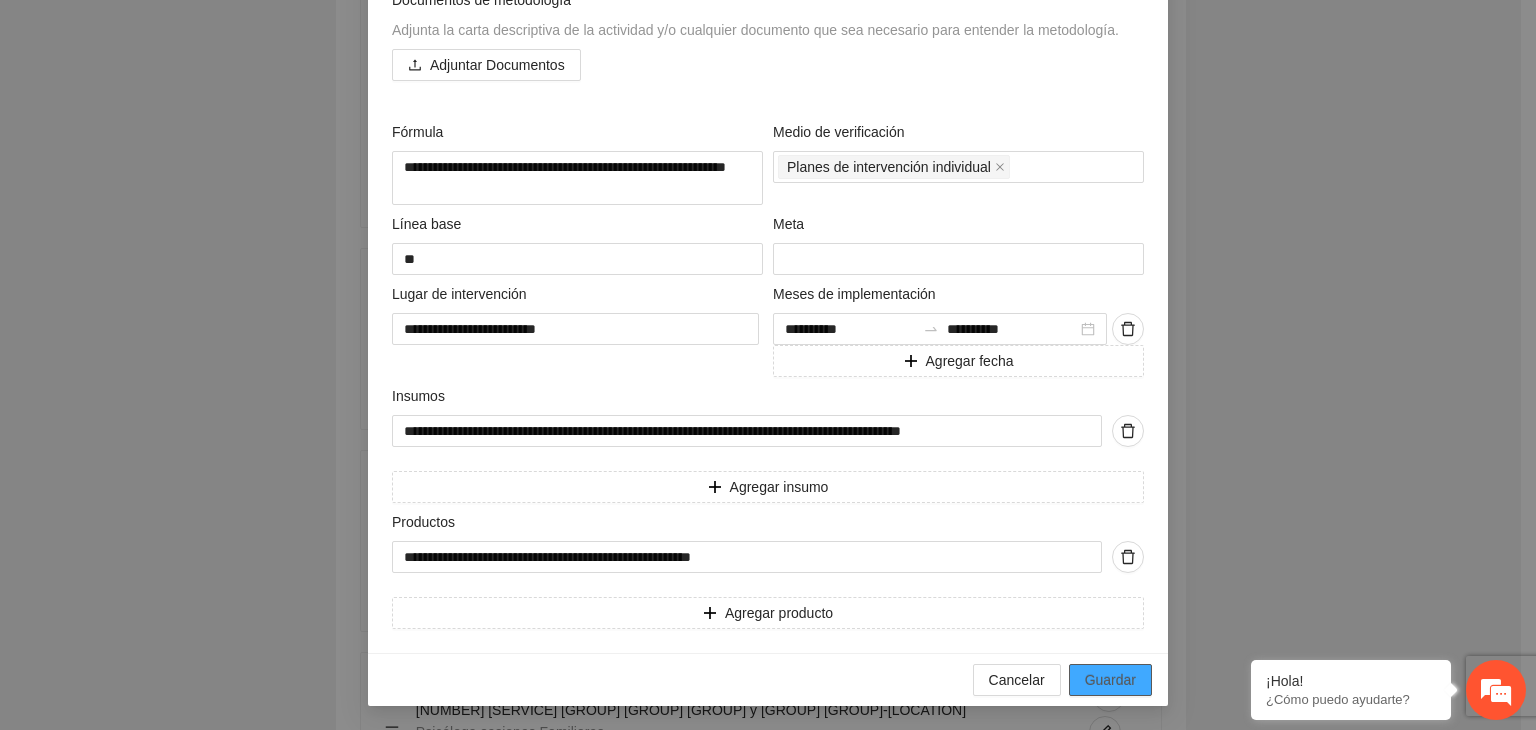 click on "Guardar" at bounding box center (1110, 680) 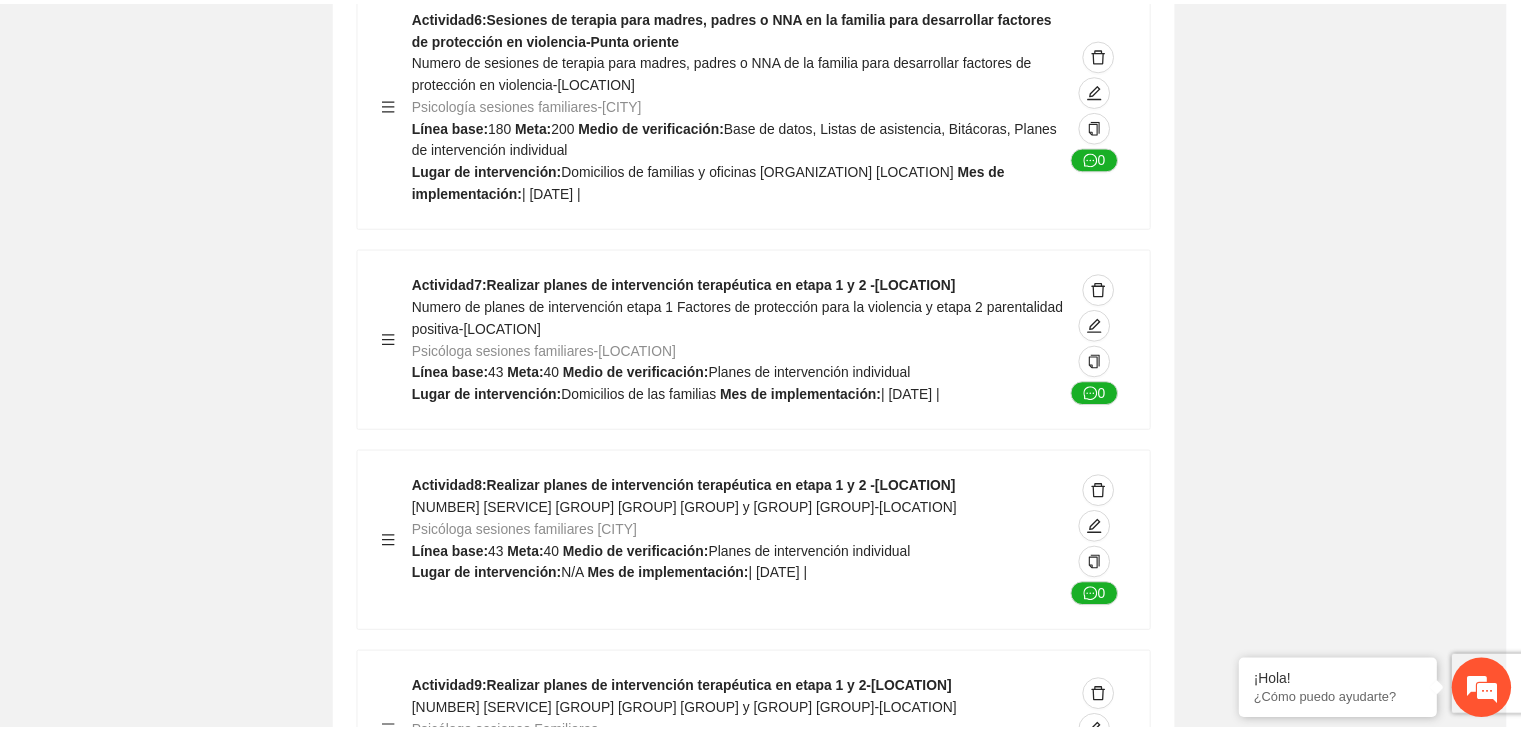 scroll, scrollTop: 204, scrollLeft: 0, axis: vertical 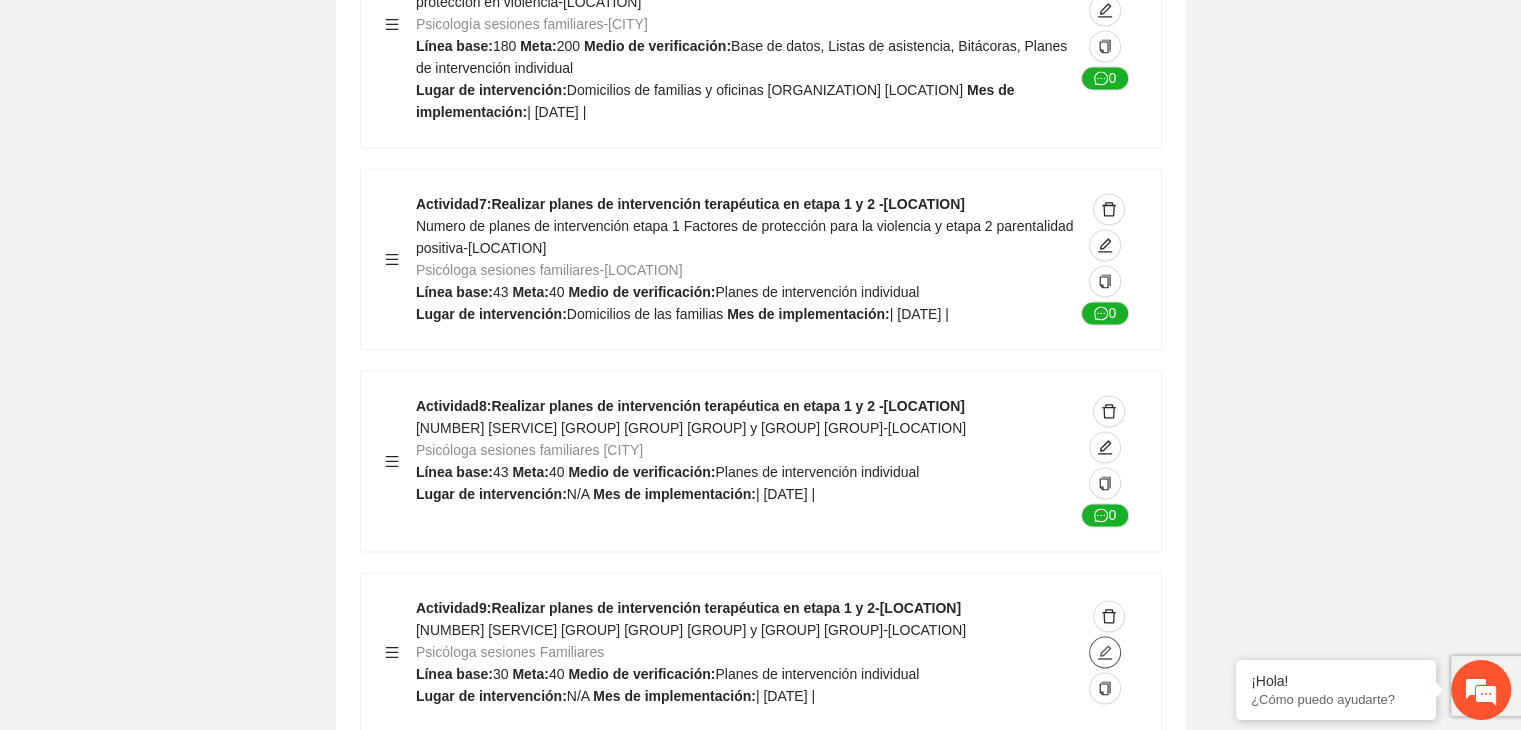 click 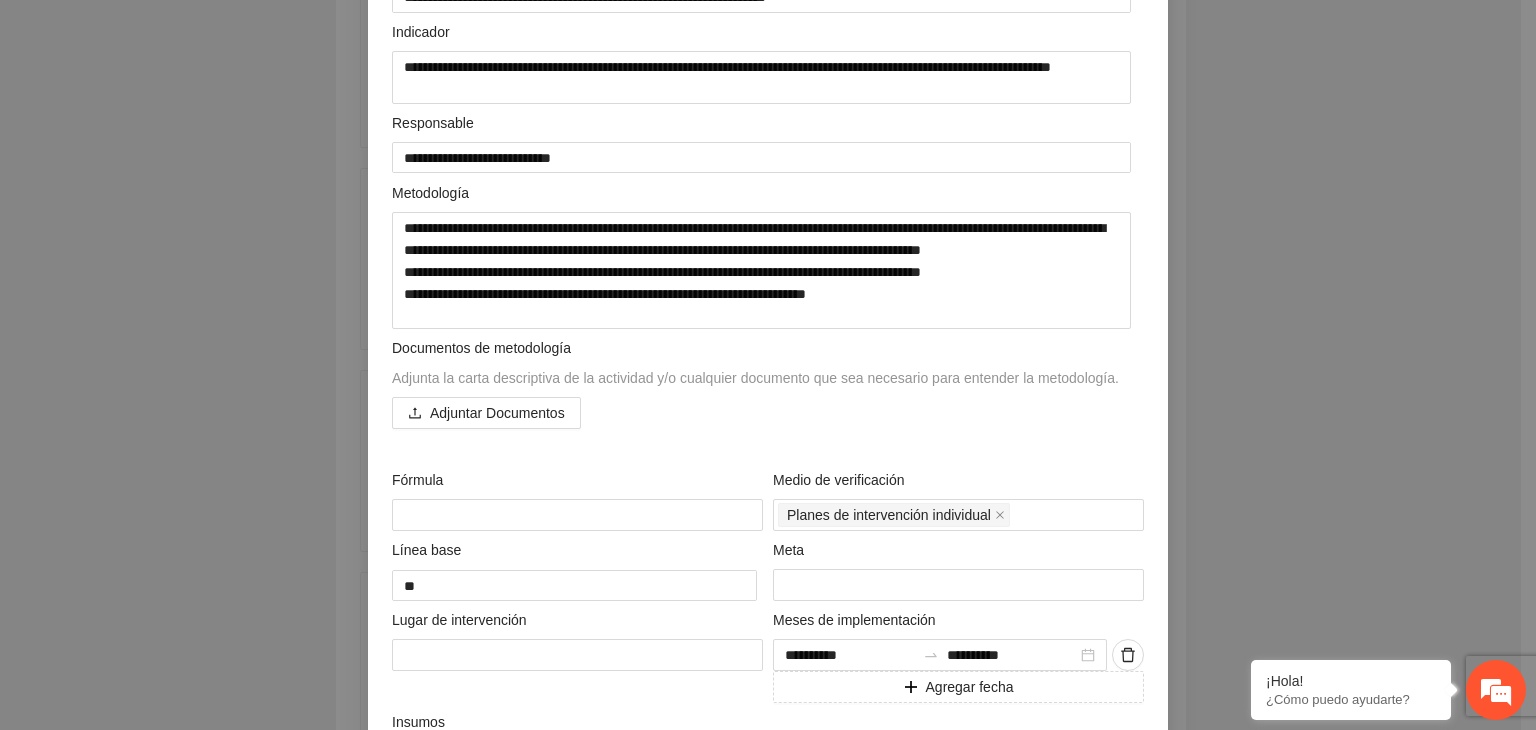 scroll, scrollTop: 360, scrollLeft: 0, axis: vertical 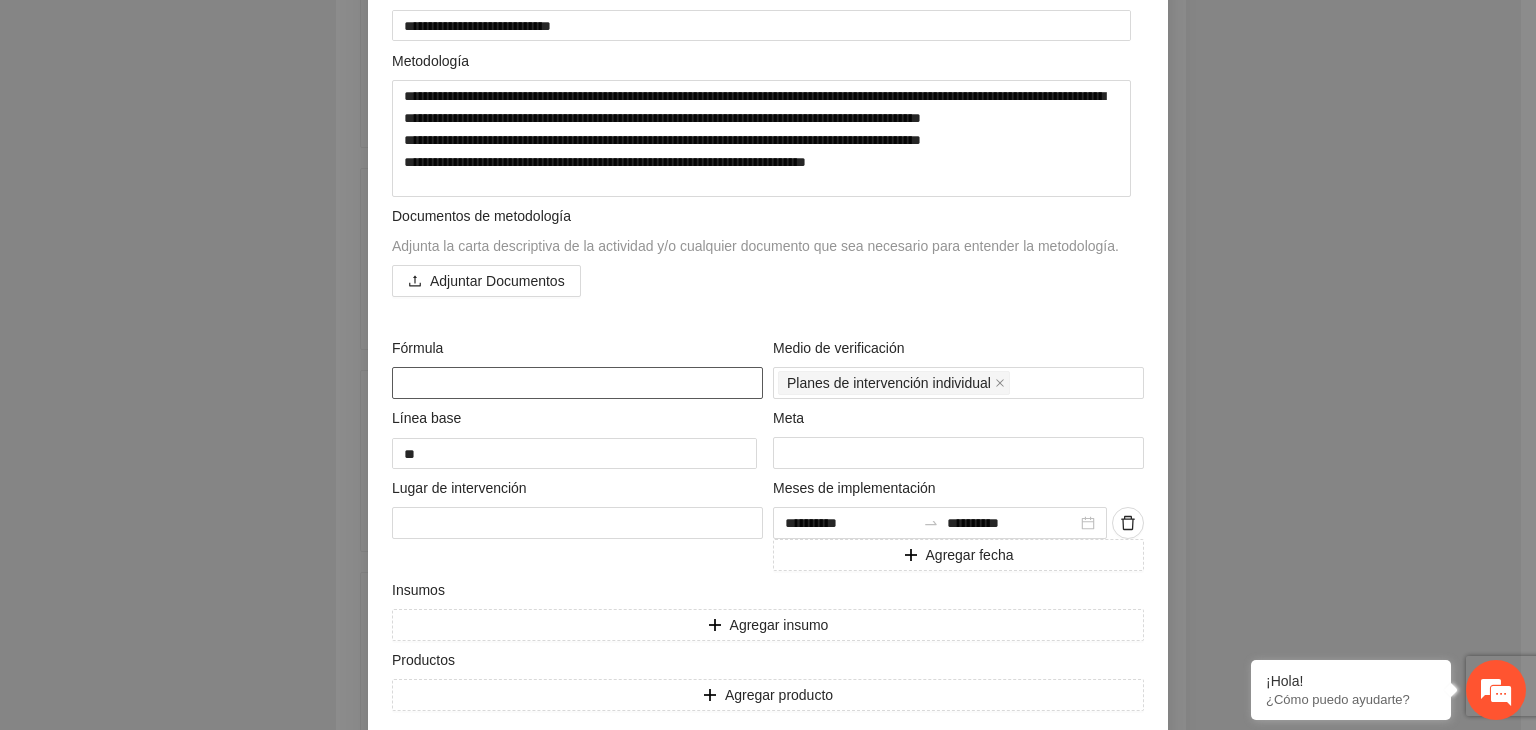 click at bounding box center [577, 383] 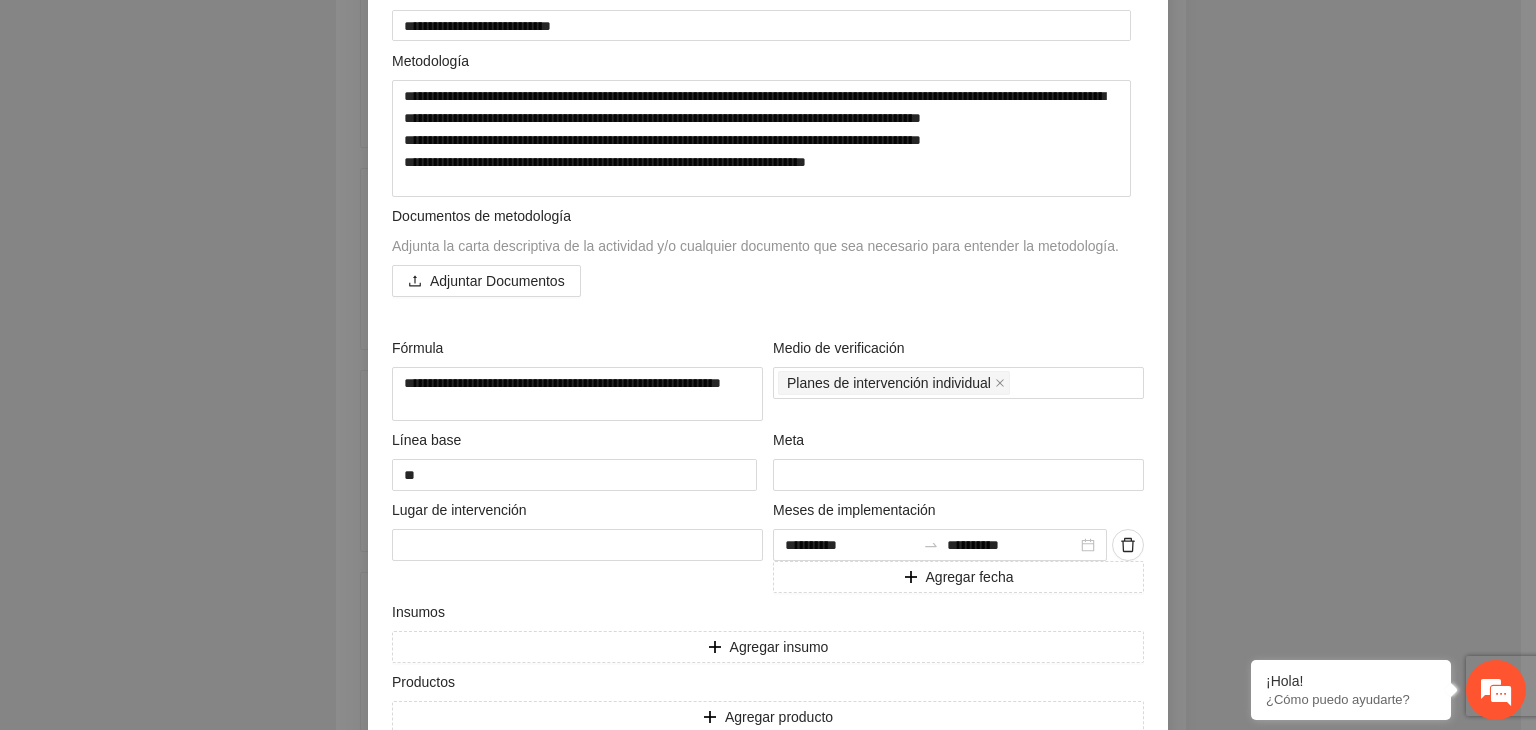 click on "Editar actividad Actividad     [MASK] Indicador     [MASK] Responsable     [MASK]     [MASK] Documentos de metodología Adjunta la carta descriptiva de la actividad y/o cualquier   documento que sea necesario para entender la metodología.  Adjuntar Documentos Fórmula     [MASK] Medio de verificación" at bounding box center (768, 365) 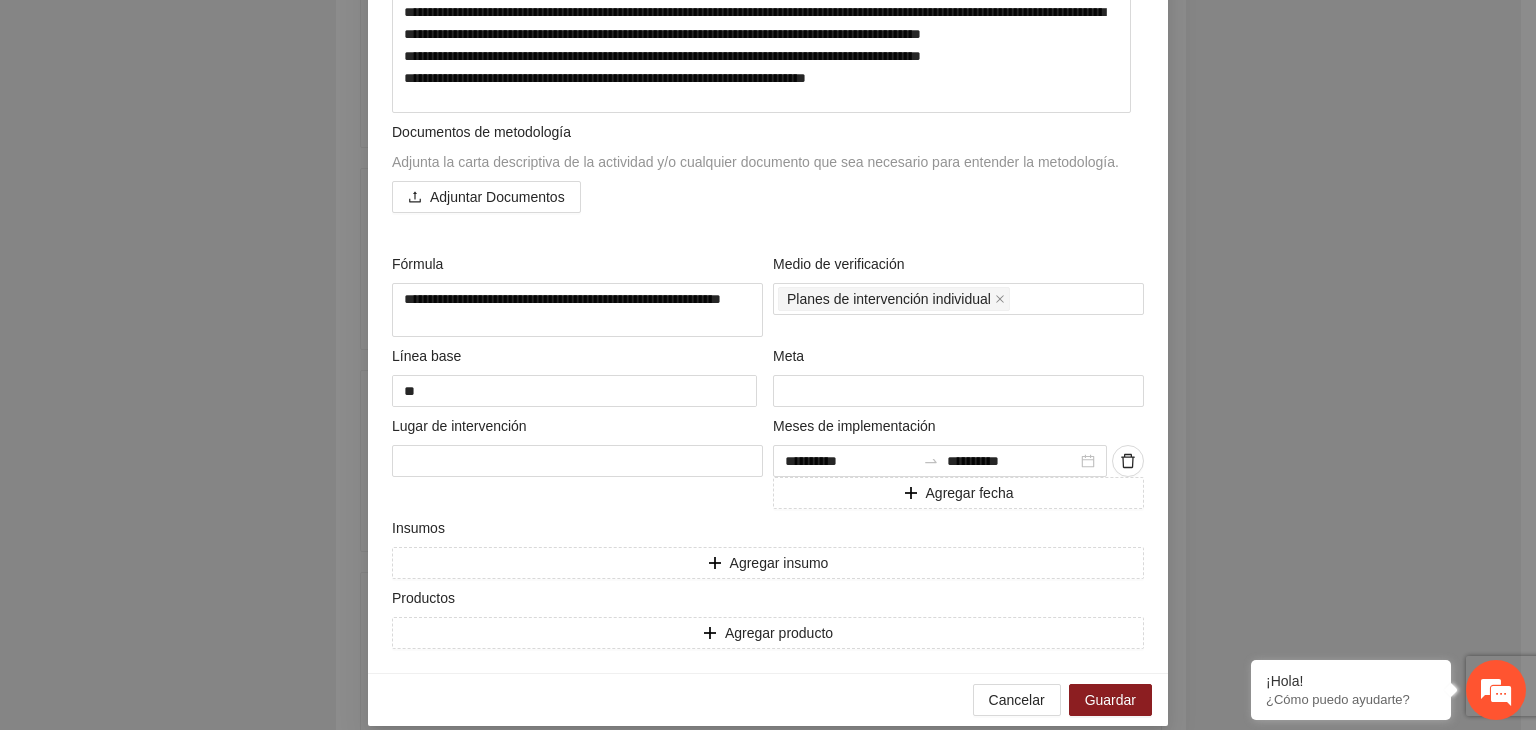 scroll, scrollTop: 467, scrollLeft: 0, axis: vertical 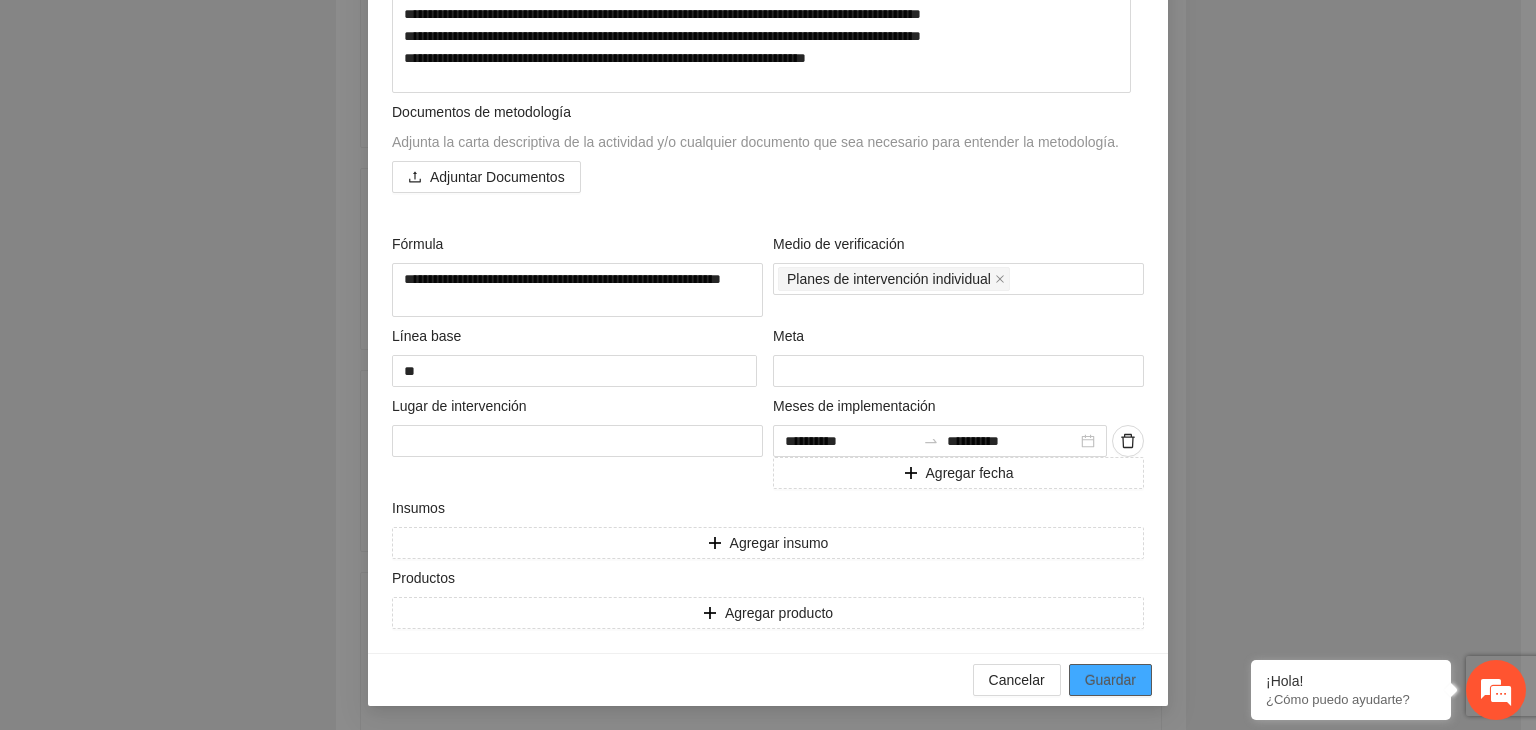 click on "Guardar" at bounding box center (1110, 680) 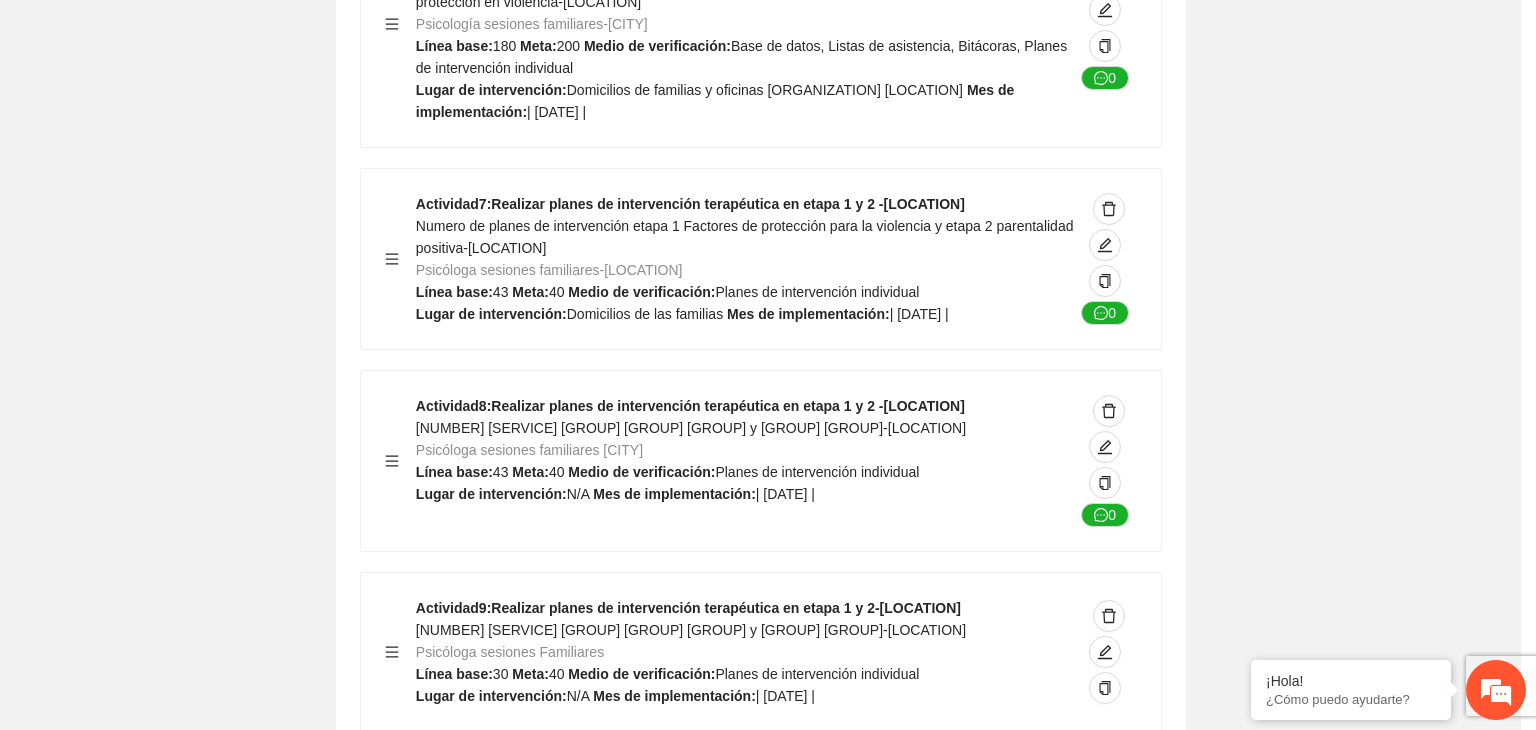 scroll, scrollTop: 204, scrollLeft: 0, axis: vertical 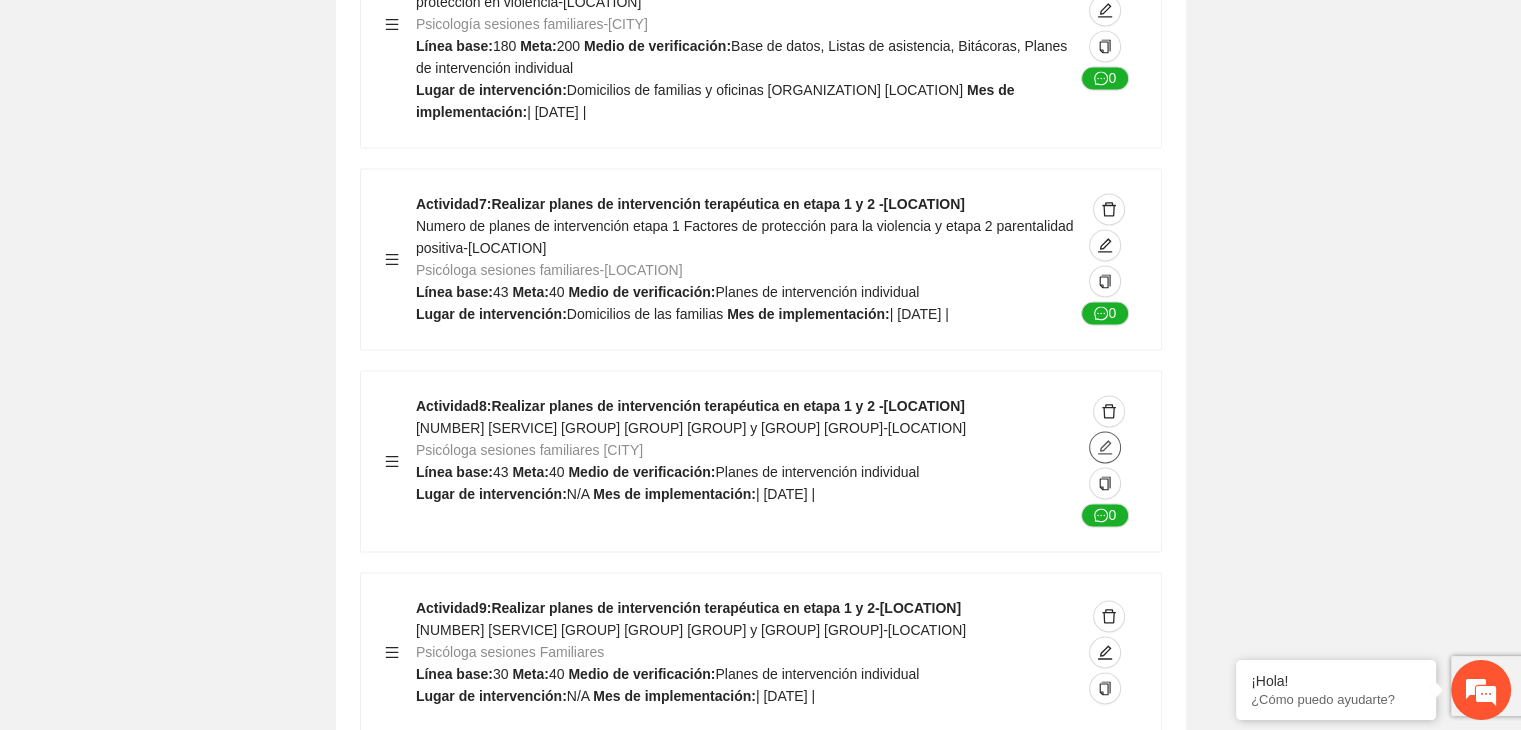 click 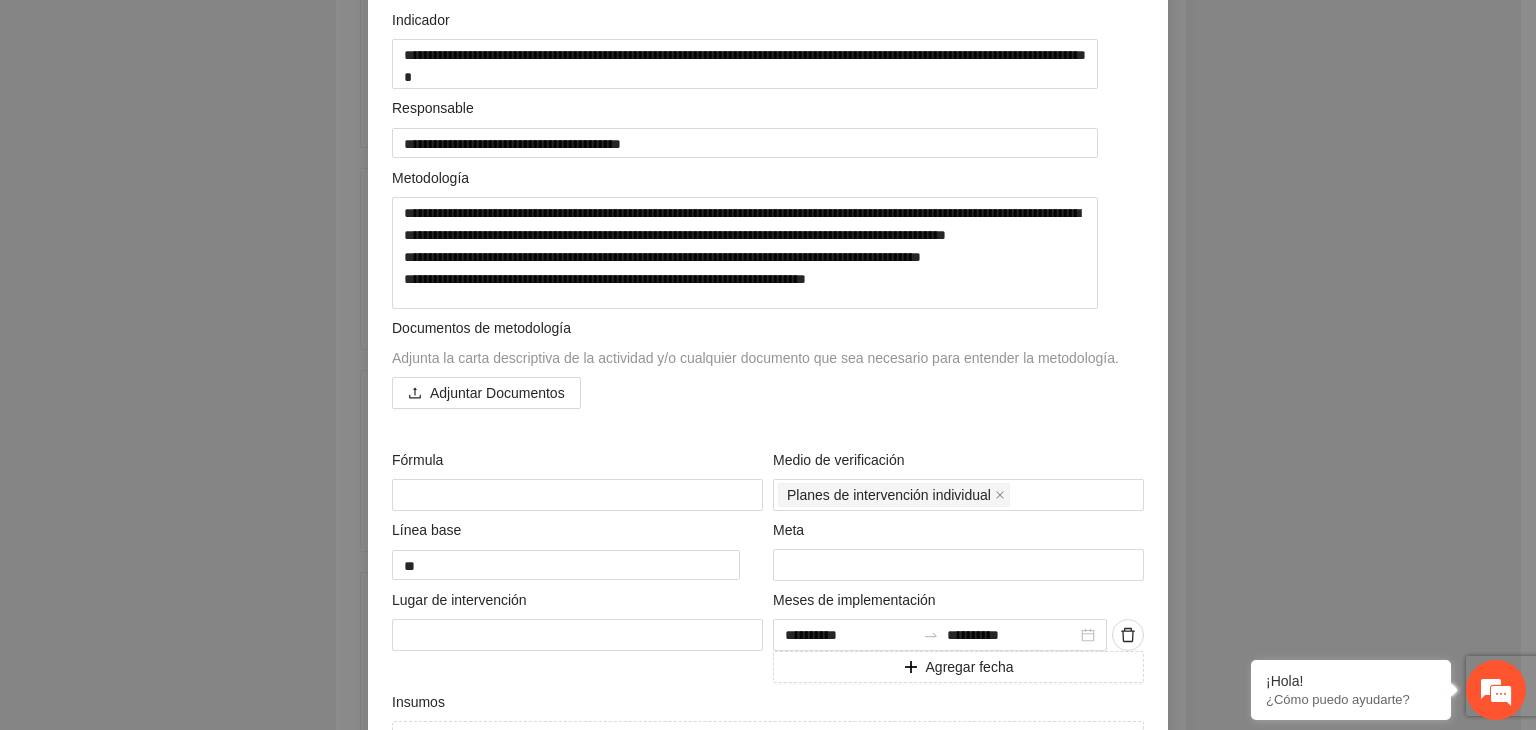 scroll, scrollTop: 40, scrollLeft: 0, axis: vertical 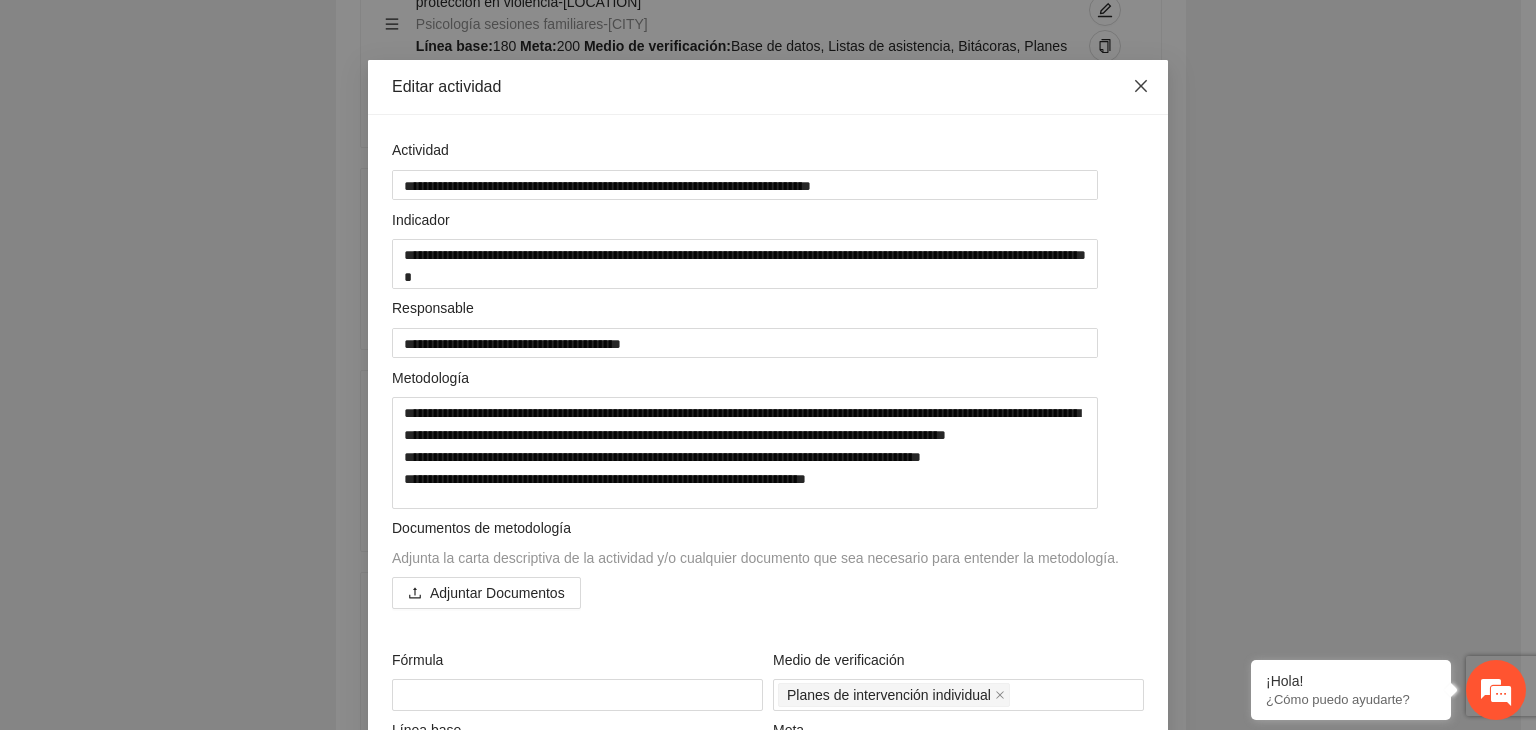 click 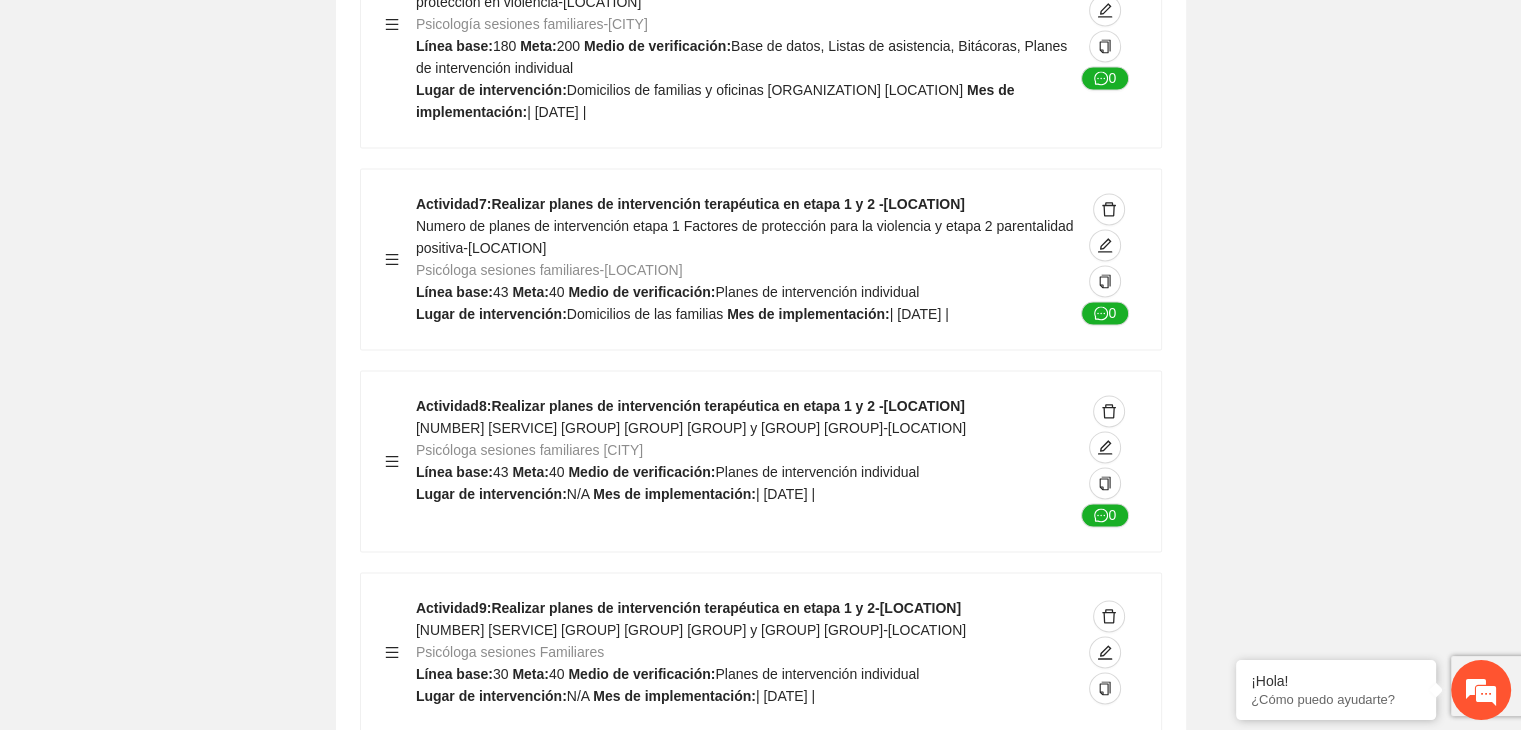 click on "Guardar Objetivo de desarrollo      Exportar Contribuir a la disminución de incidencia en violencia familiar en las zonas de [LOCATION], [LOCATION] y [LOCATION] del Municipio  de Chihuahua. Indicadores Indicador  1 :  Violencia familiar disminuyendo en un 5% en [LOCATION] Número de carpetas de investigación de Violencia familiar  disminuyendo en un 5% en [LOCATION] Metodología:  Se solicita información al Observatorio Ciudadano de FICOSEC sobre el número de carpetas de violencia familiar en las colonias de intervención Línea base:  [NUMBER]   Meta:  [NUMBER]   Fórmula:  Suma de carpetas de investigación de violencia familiar disminuyendo  en un 5% en [LOCATION]   Medio de verificación:  Reporte/Informe 0 Indicador  2 :  Violencia familiar disminuyendo en un 5% en [LOCATION] Número de carpetas de investigación de Violencia familiar  disminuyendo en un 5% en [LOCATION] Metodología:  Línea base:  [NUMBER]   Meta:  [NUMBER]   Fórmula:    Medio de verificación:  Reporte/Informe 0 3 :" at bounding box center [760, -4452] 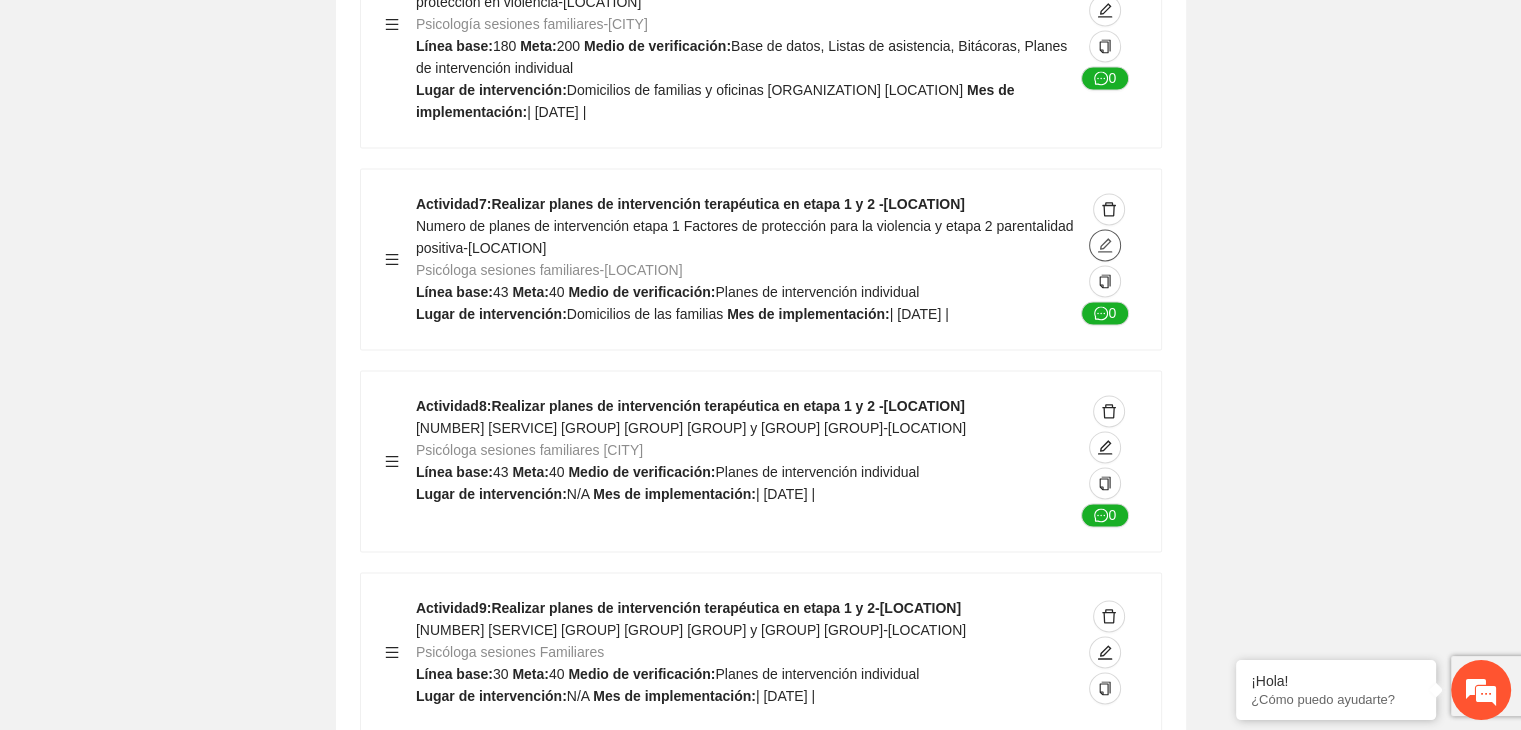 click 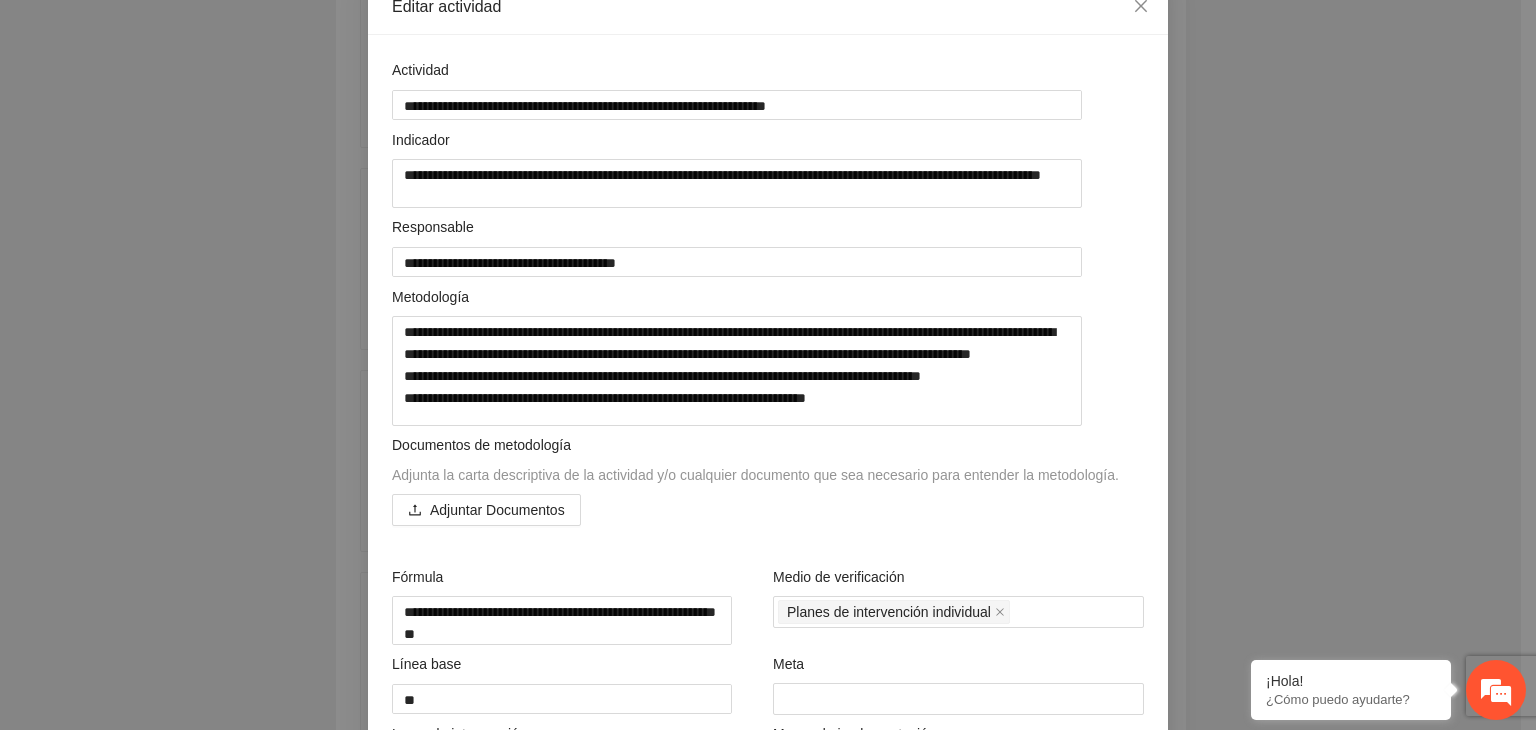 scroll, scrollTop: 80, scrollLeft: 0, axis: vertical 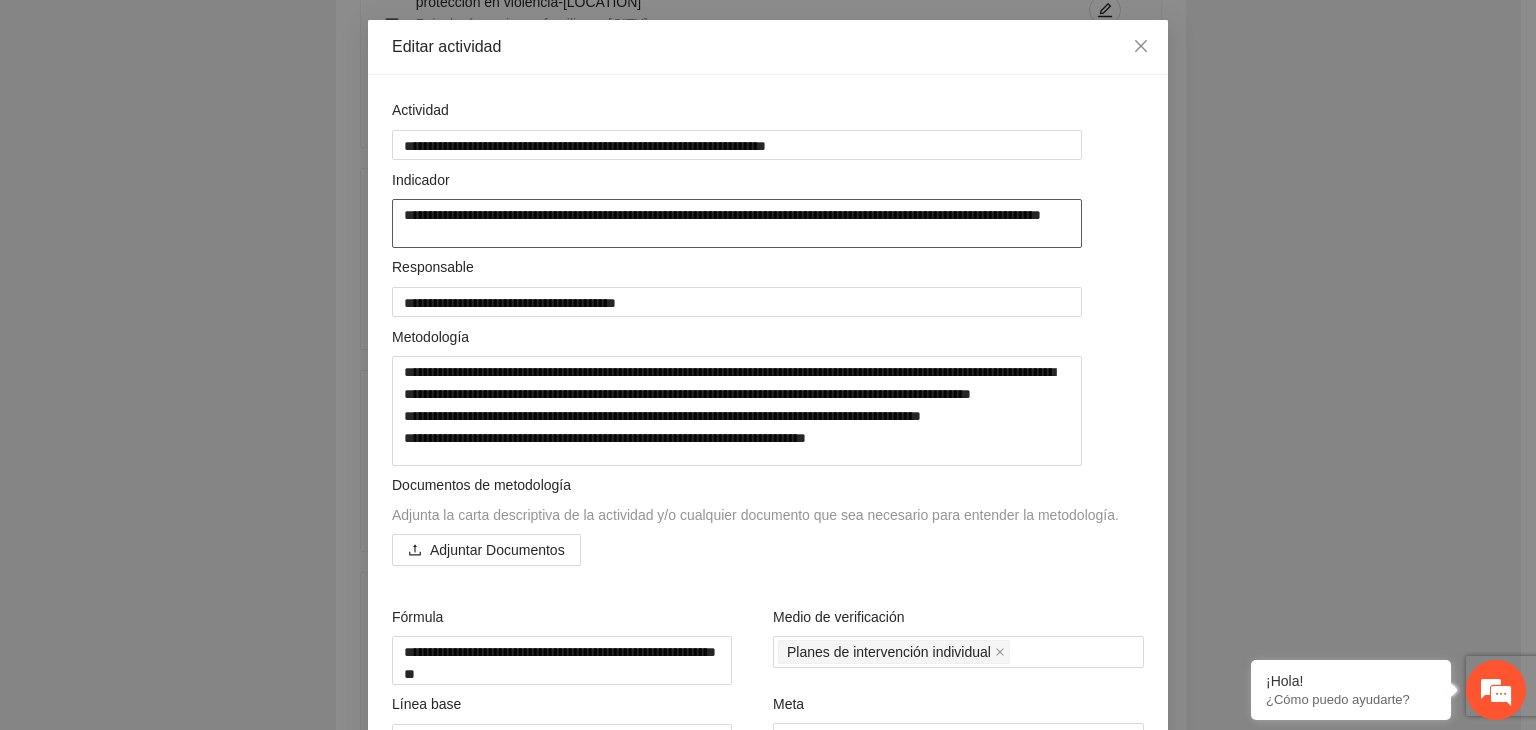 click on "**********" at bounding box center [737, 223] 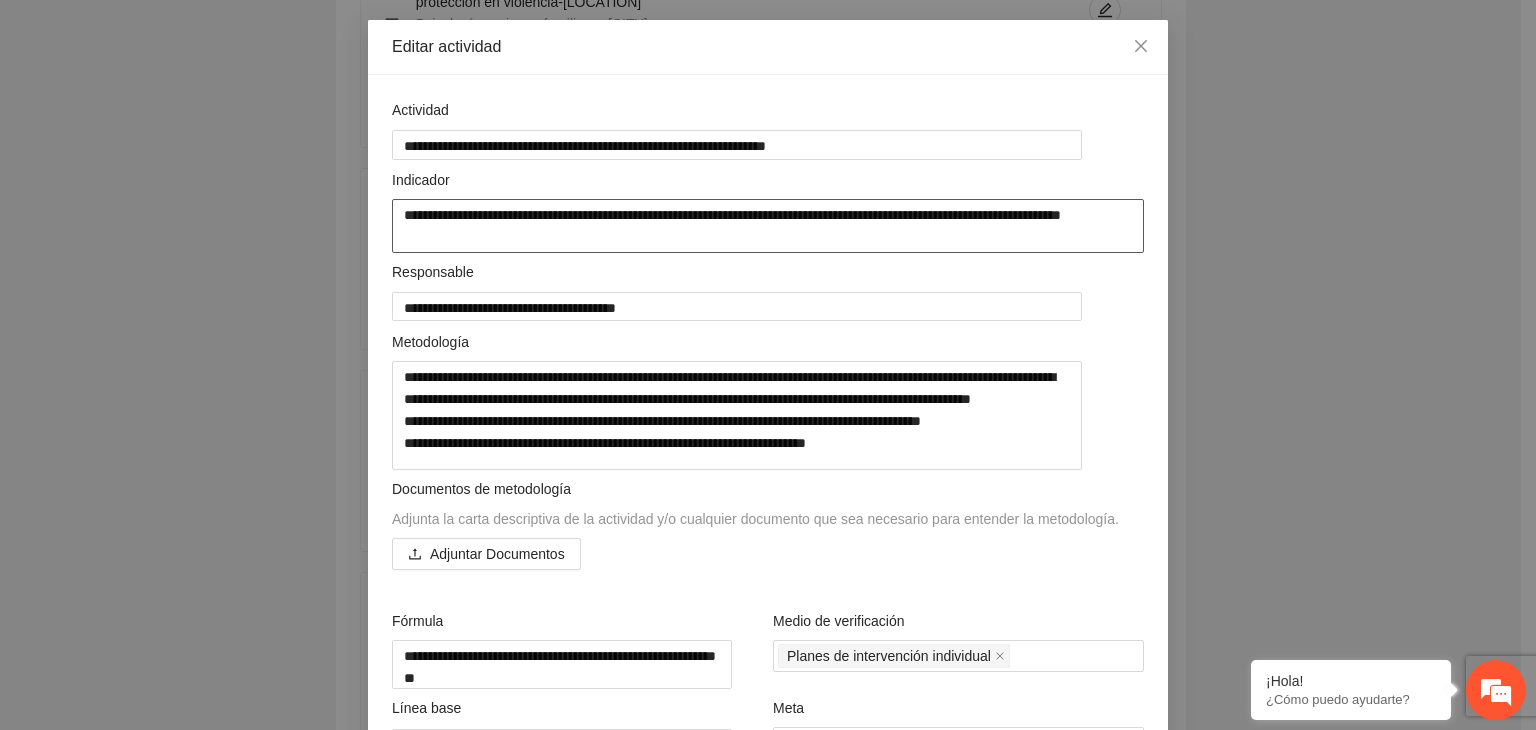click on "**********" at bounding box center [768, 226] 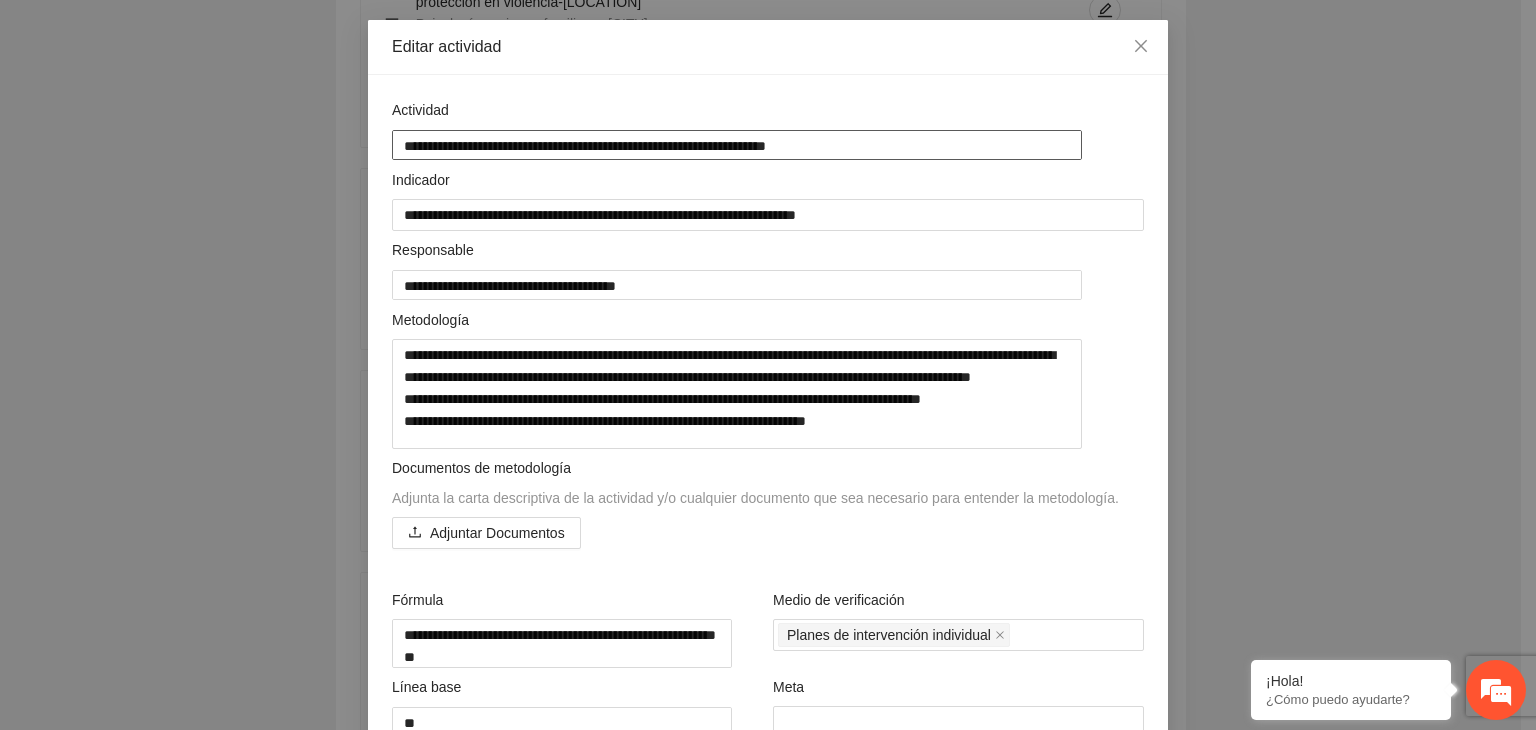 click on "**********" at bounding box center [737, 144] 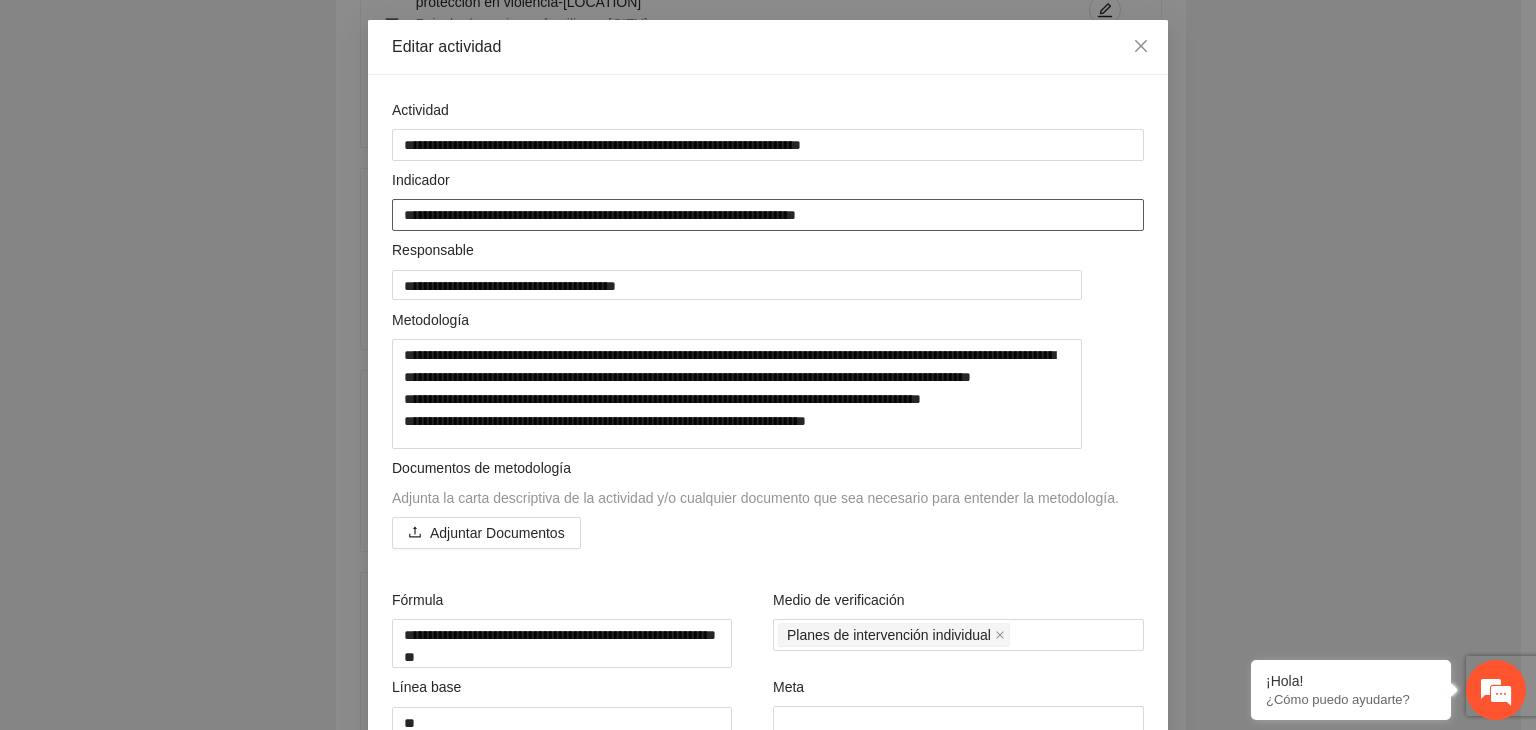 drag, startPoint x: 392, startPoint y: 213, endPoint x: 804, endPoint y: 220, distance: 412.05945 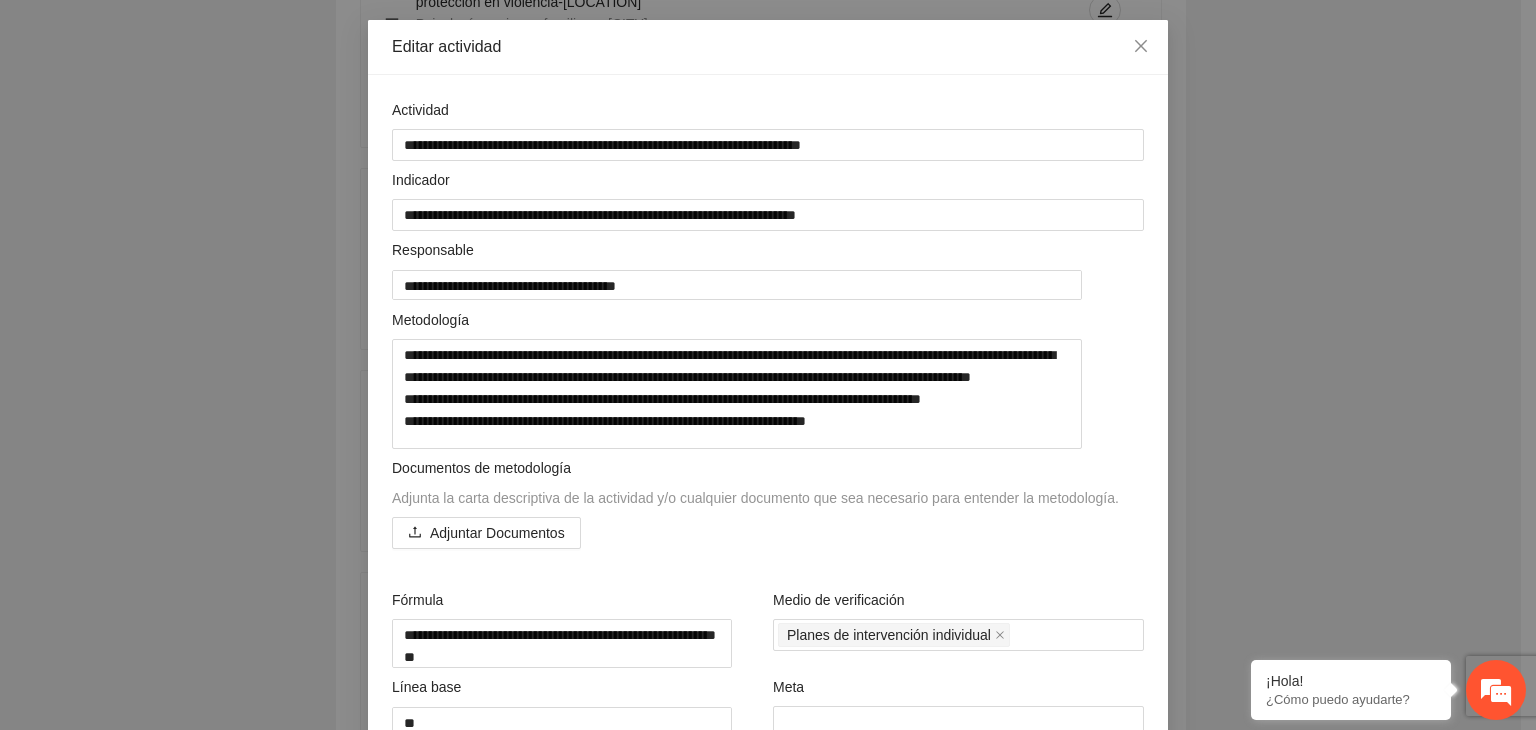 scroll, scrollTop: 557, scrollLeft: 0, axis: vertical 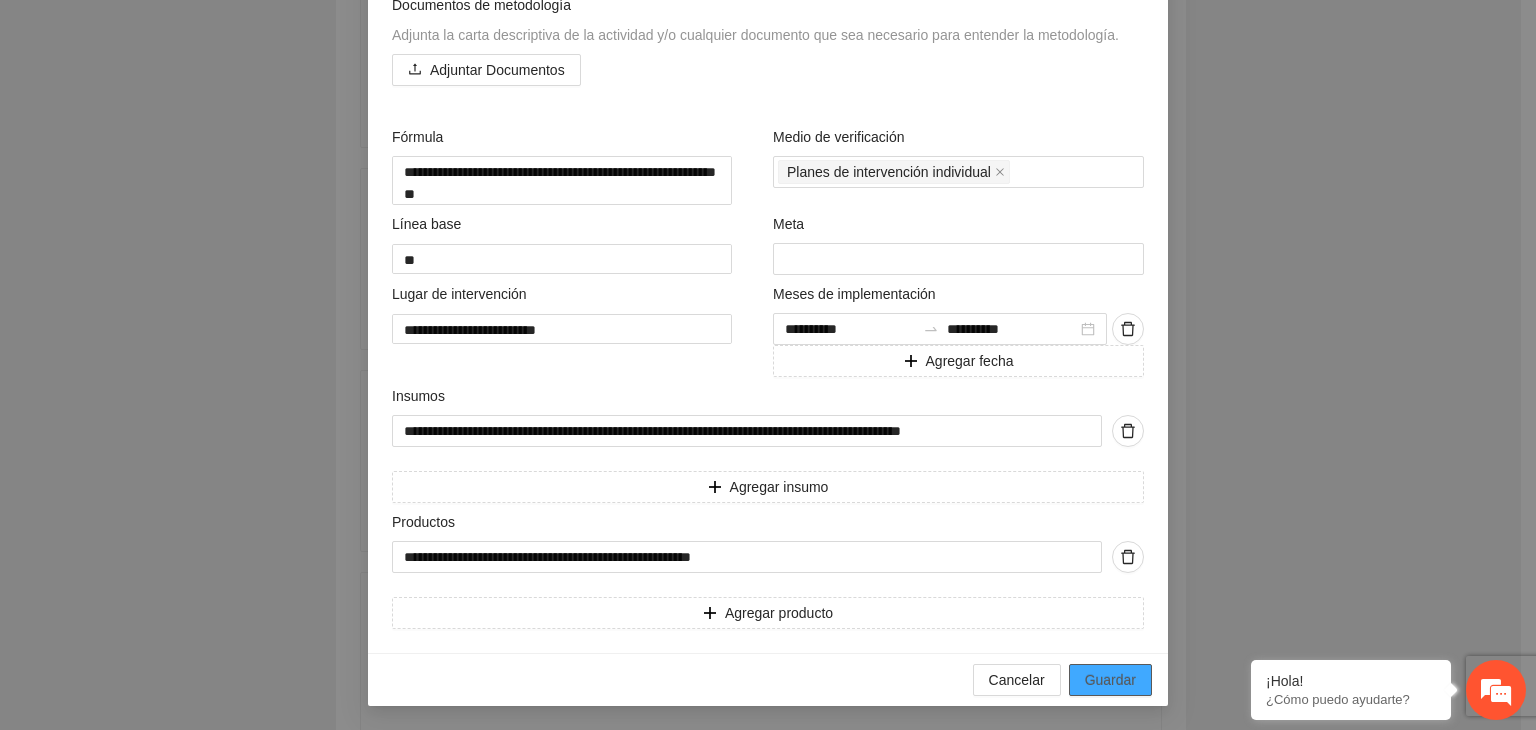 click on "Guardar" at bounding box center (1110, 680) 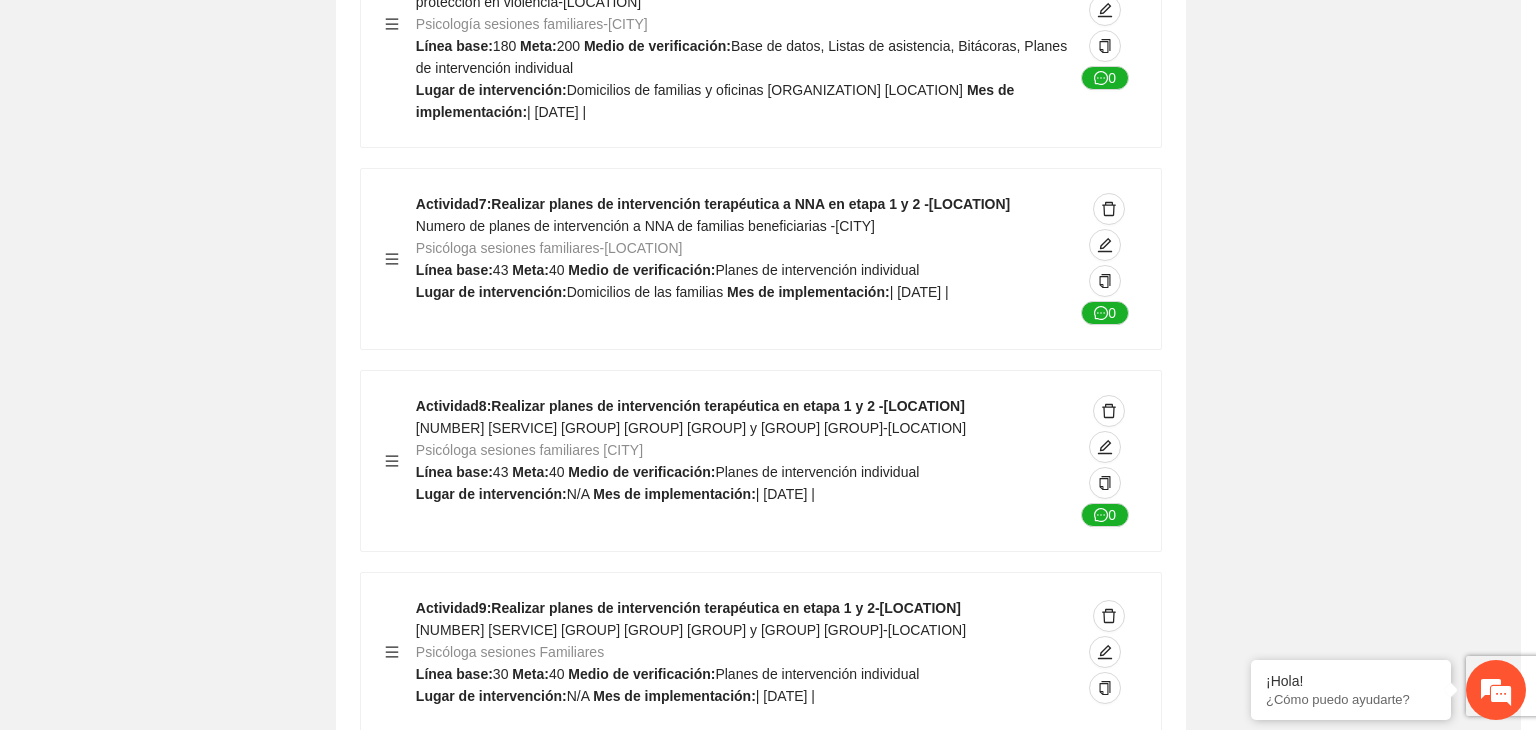 scroll, scrollTop: 204, scrollLeft: 0, axis: vertical 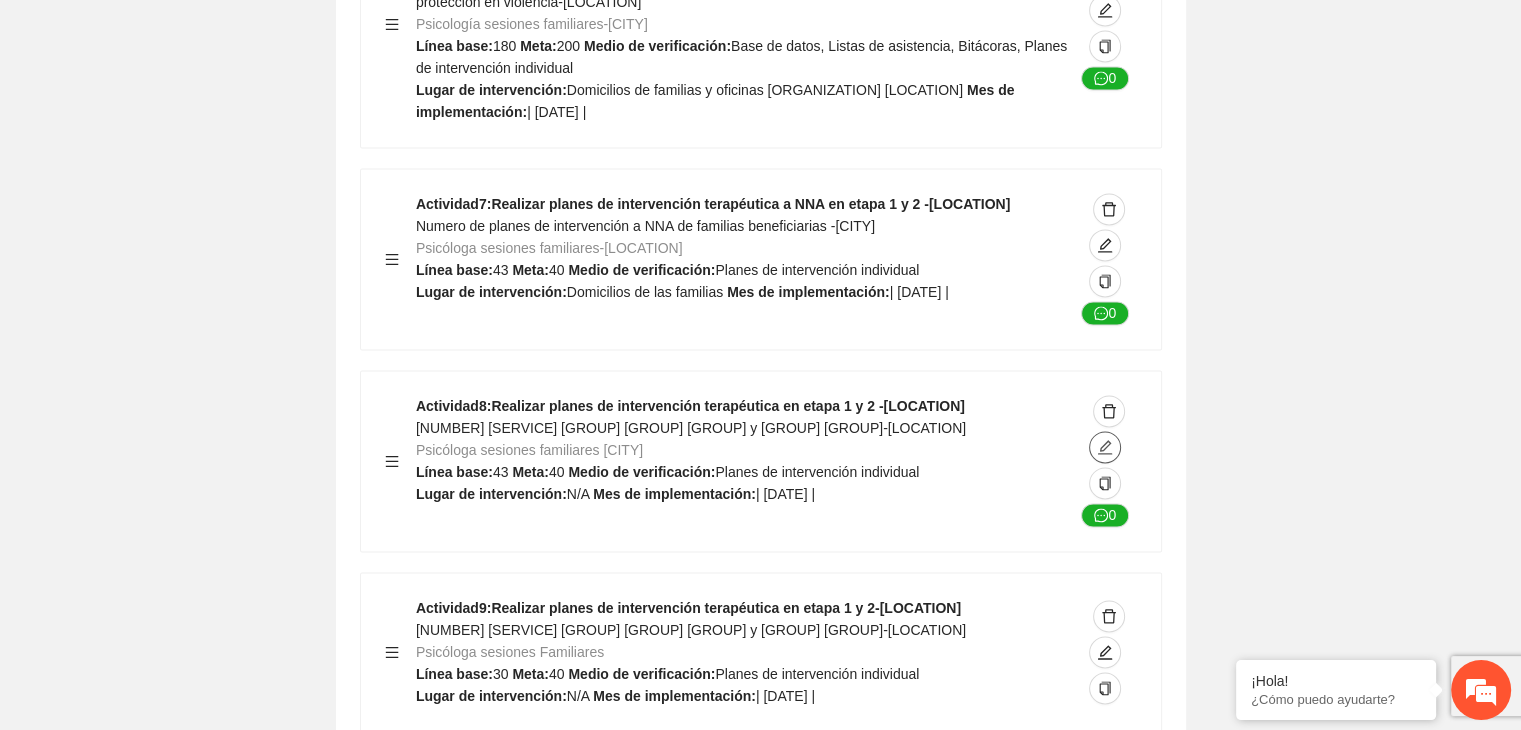 click 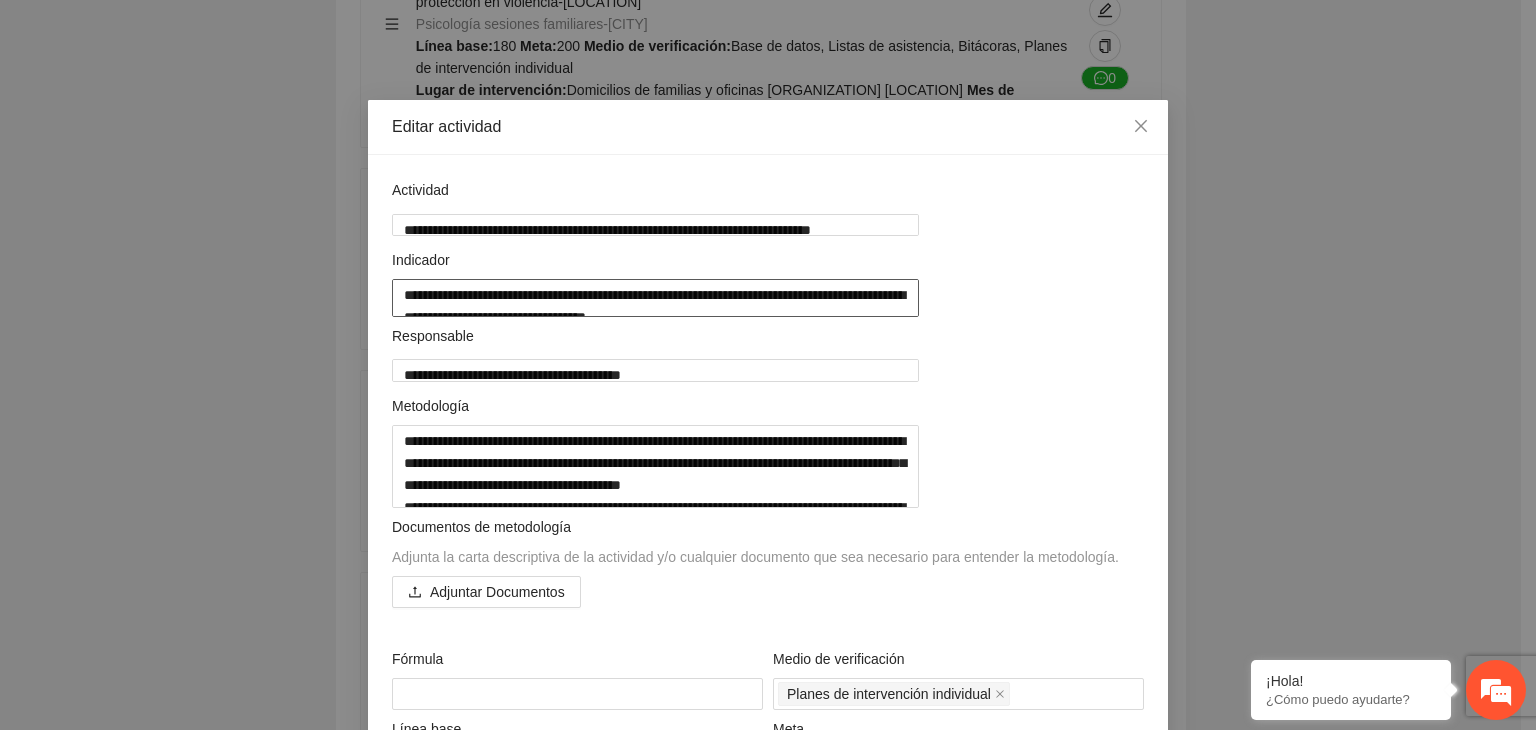 drag, startPoint x: 1096, startPoint y: 296, endPoint x: 240, endPoint y: 270, distance: 856.3948 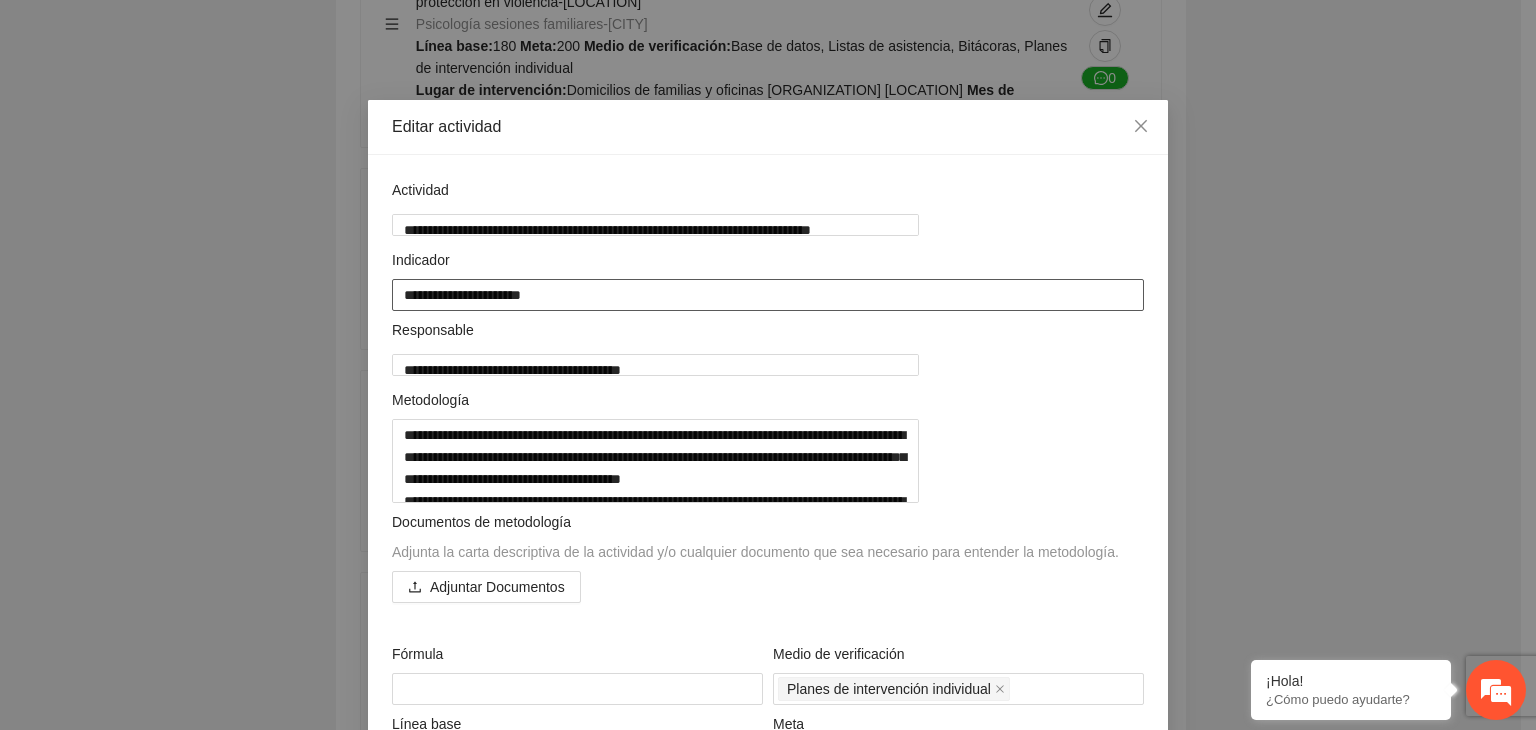 paste on "**********" 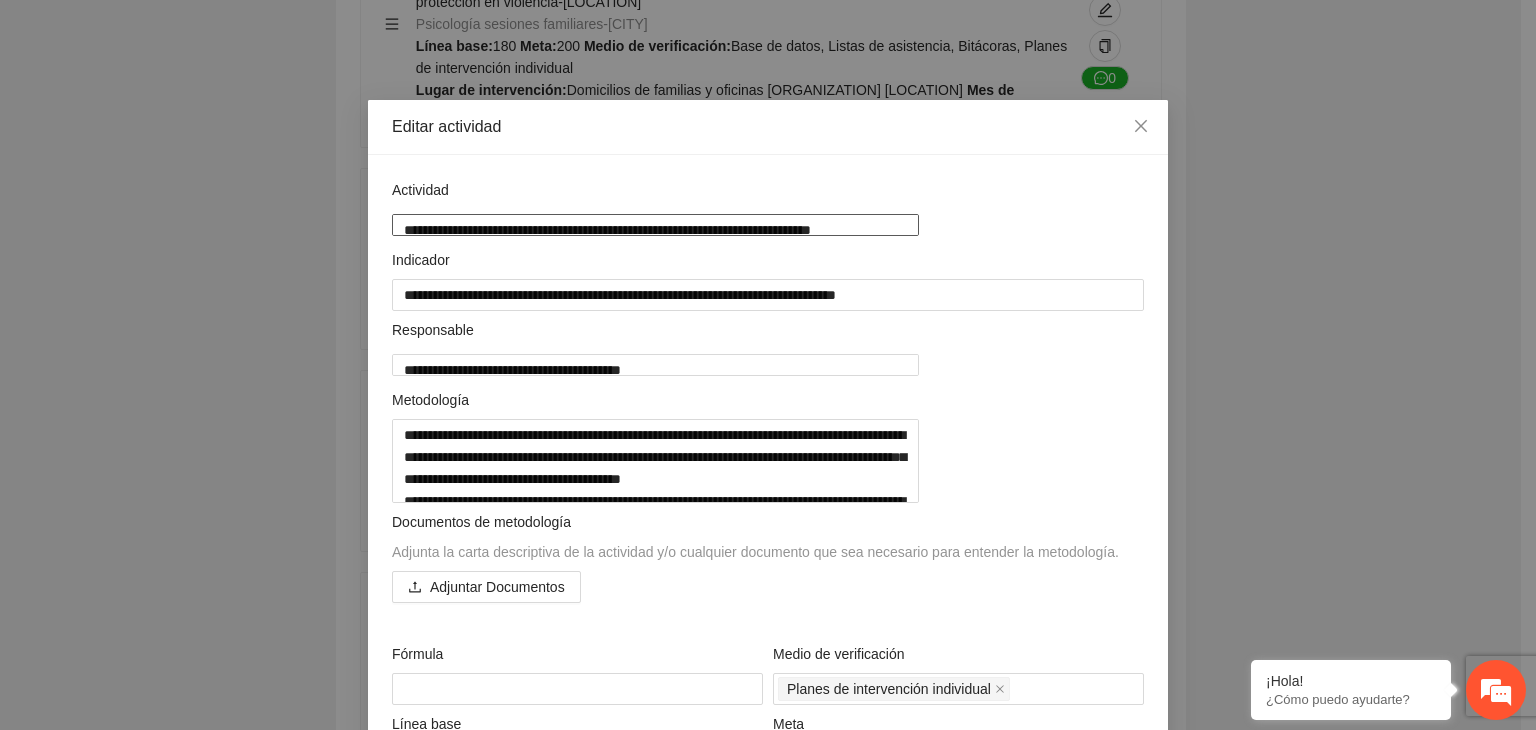 click on "**********" at bounding box center (655, 225) 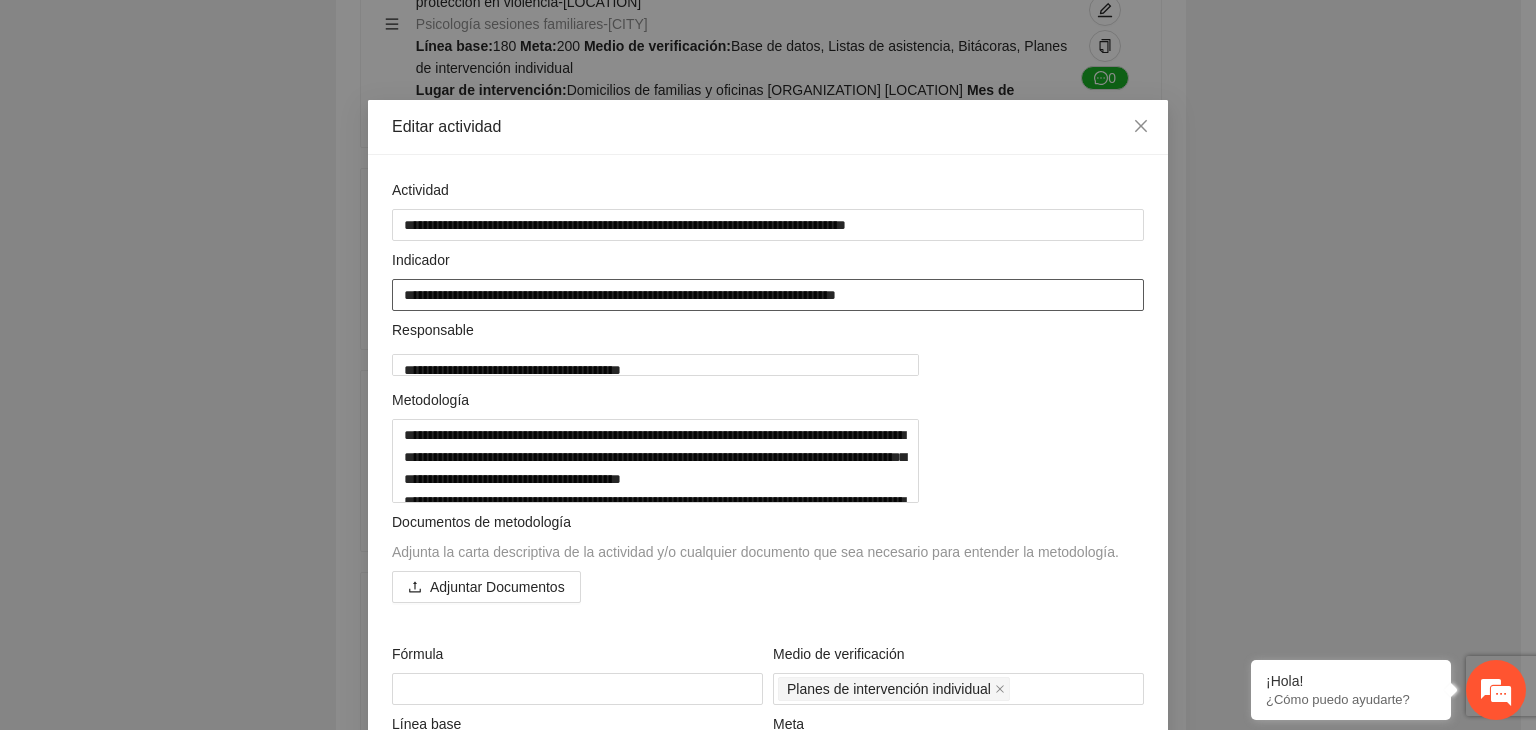click on "**********" at bounding box center (768, 295) 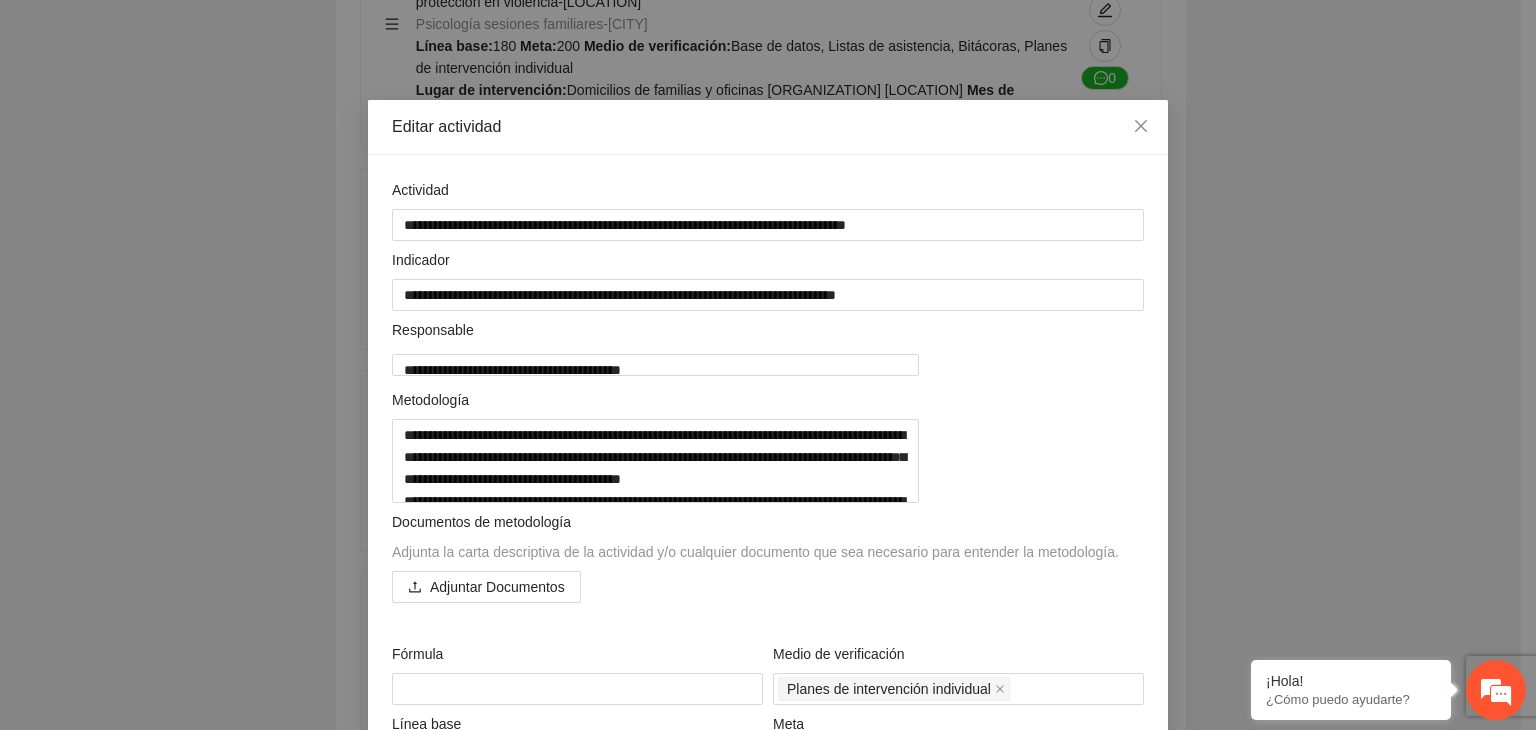 click on "**********" at bounding box center (768, 365) 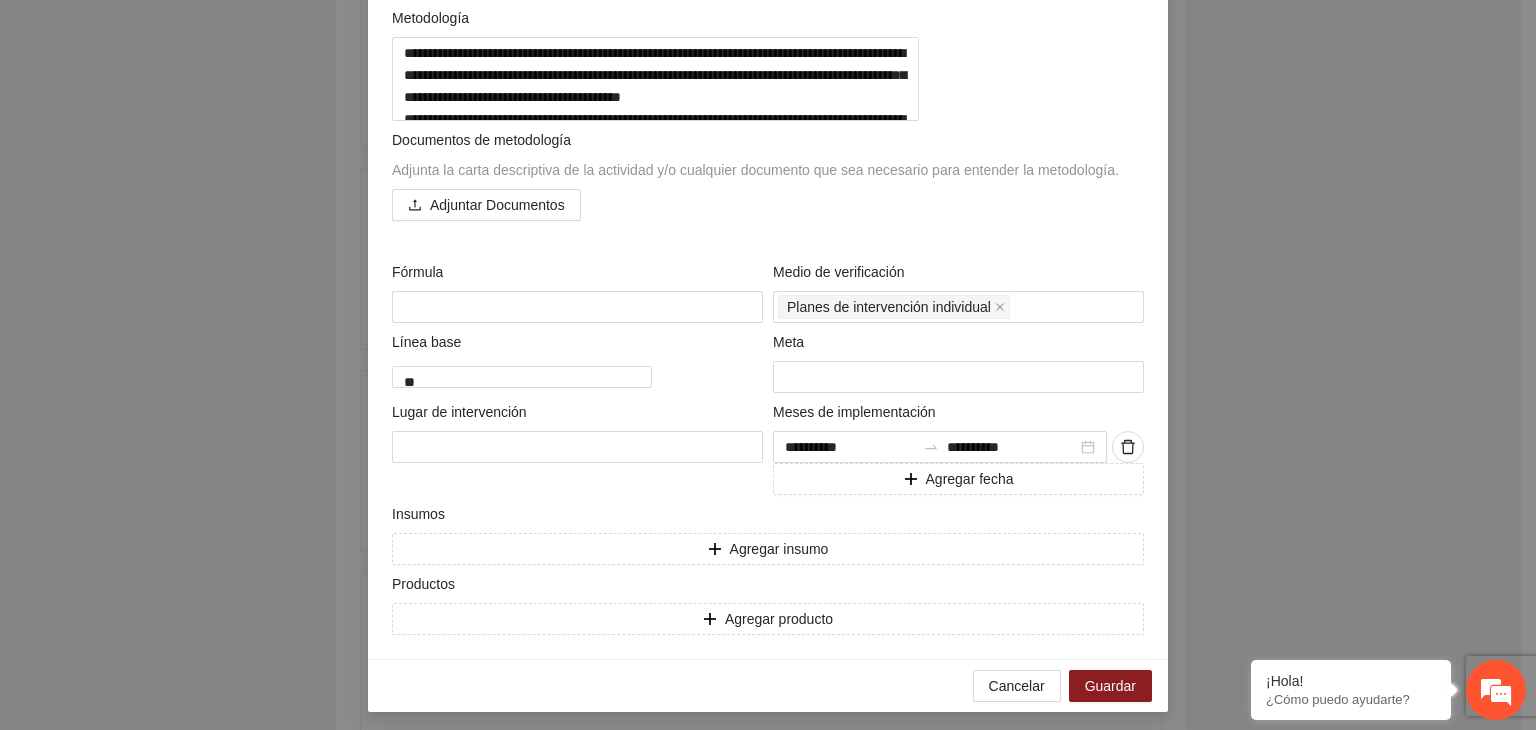 scroll, scrollTop: 424, scrollLeft: 0, axis: vertical 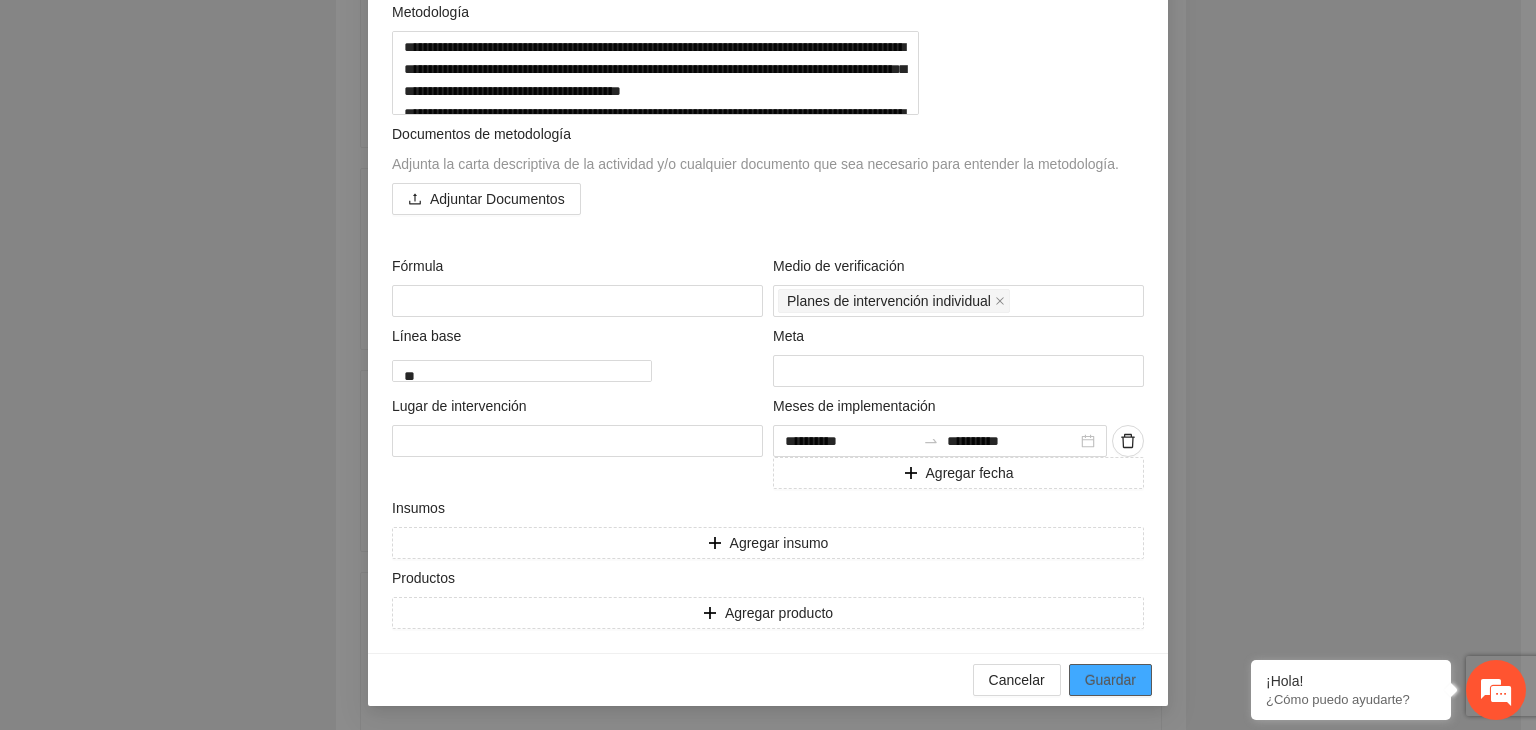 click on "Guardar" at bounding box center (1110, 680) 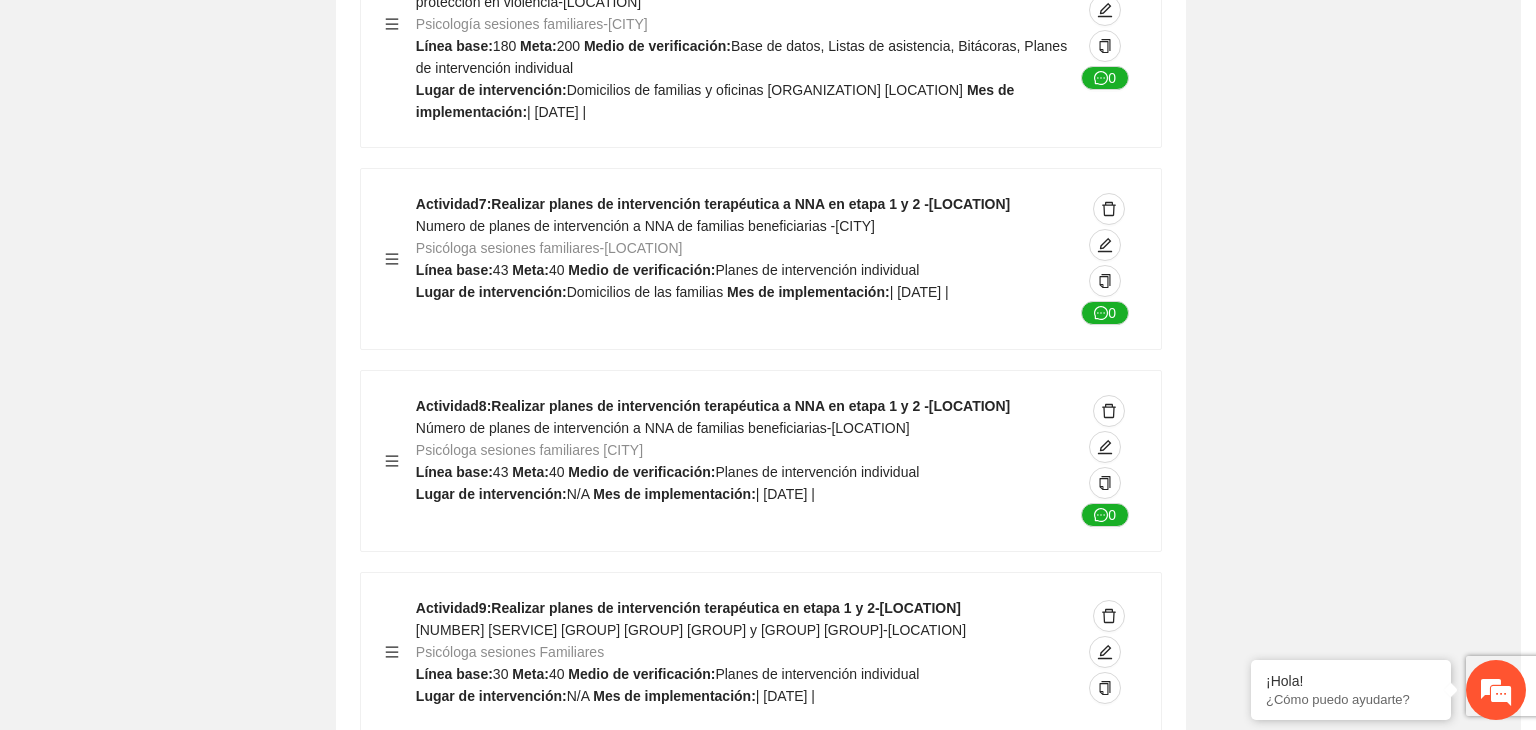 scroll, scrollTop: 204, scrollLeft: 0, axis: vertical 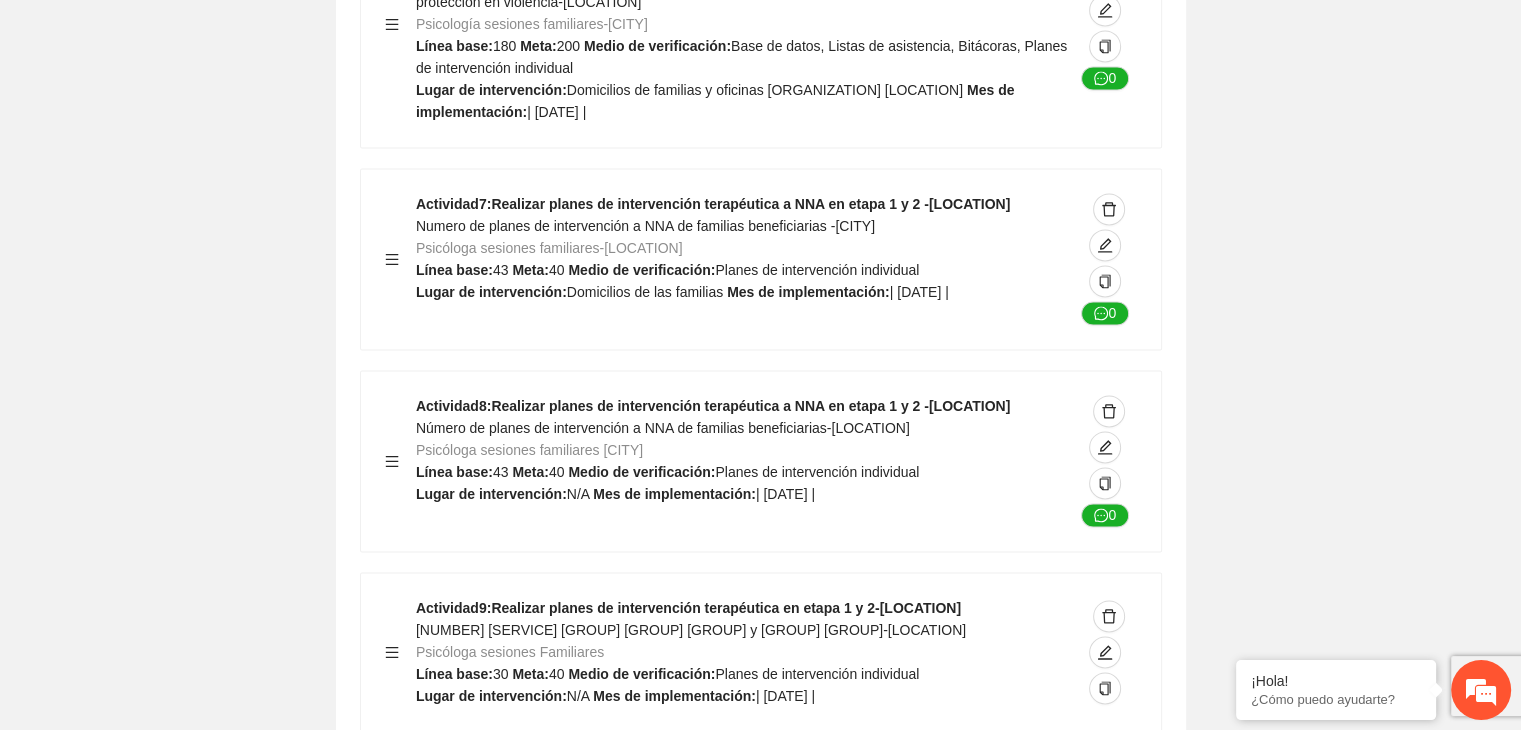 click on "Guardar Objetivo de desarrollo      Exportar Contribuir a la disminución de incidencia en violencia familiar en las zonas de [LOCATION], [LOCATION] y [LOCATION] del Municipio  de Chihuahua. Indicadores Indicador  1 :  Violencia familiar disminuyendo en un 5% en [LOCATION] Número de carpetas de investigación de Violencia familiar  disminuyendo en un 5% en [LOCATION] Metodología:  Se solicita información al Observatorio Ciudadano de FICOSEC sobre el número de carpetas de violencia familiar en las colonias de intervención Línea base:  [NUMBER]   Meta:  [NUMBER]   Fórmula:  Suma de carpetas de investigación de violencia familiar disminuyendo  en un 5% en [LOCATION]   Medio de verificación:  Reporte/Informe 0 Indicador  2 :  Violencia familiar disminuyendo en un 5% en [LOCATION] Número de carpetas de investigación de Violencia familiar  disminuyendo en un 5% en [LOCATION] Metodología:  Línea base:  [NUMBER]   Meta:  [NUMBER]   Fórmula:    Medio de verificación:  Reporte/Informe 0 3 :" at bounding box center [760, -4452] 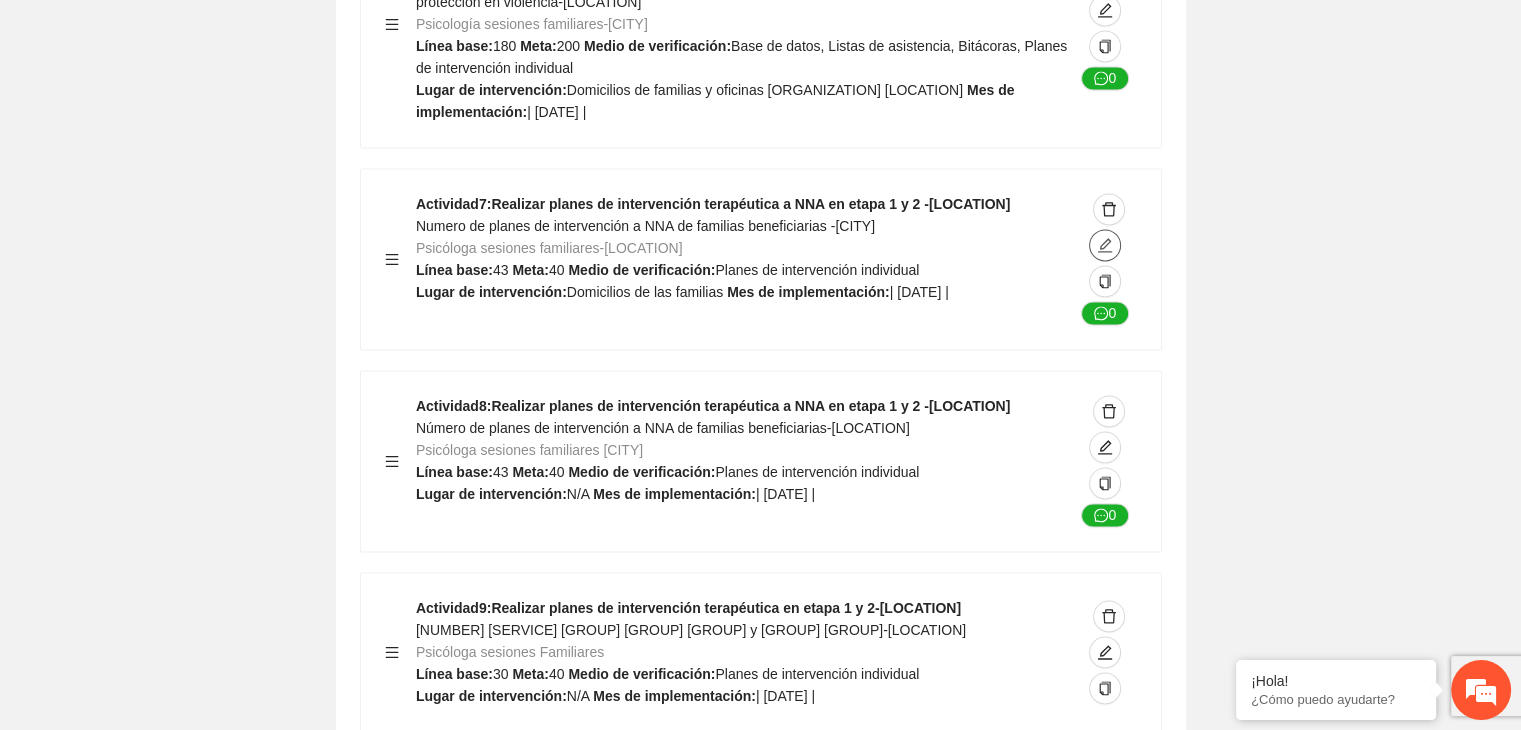 click 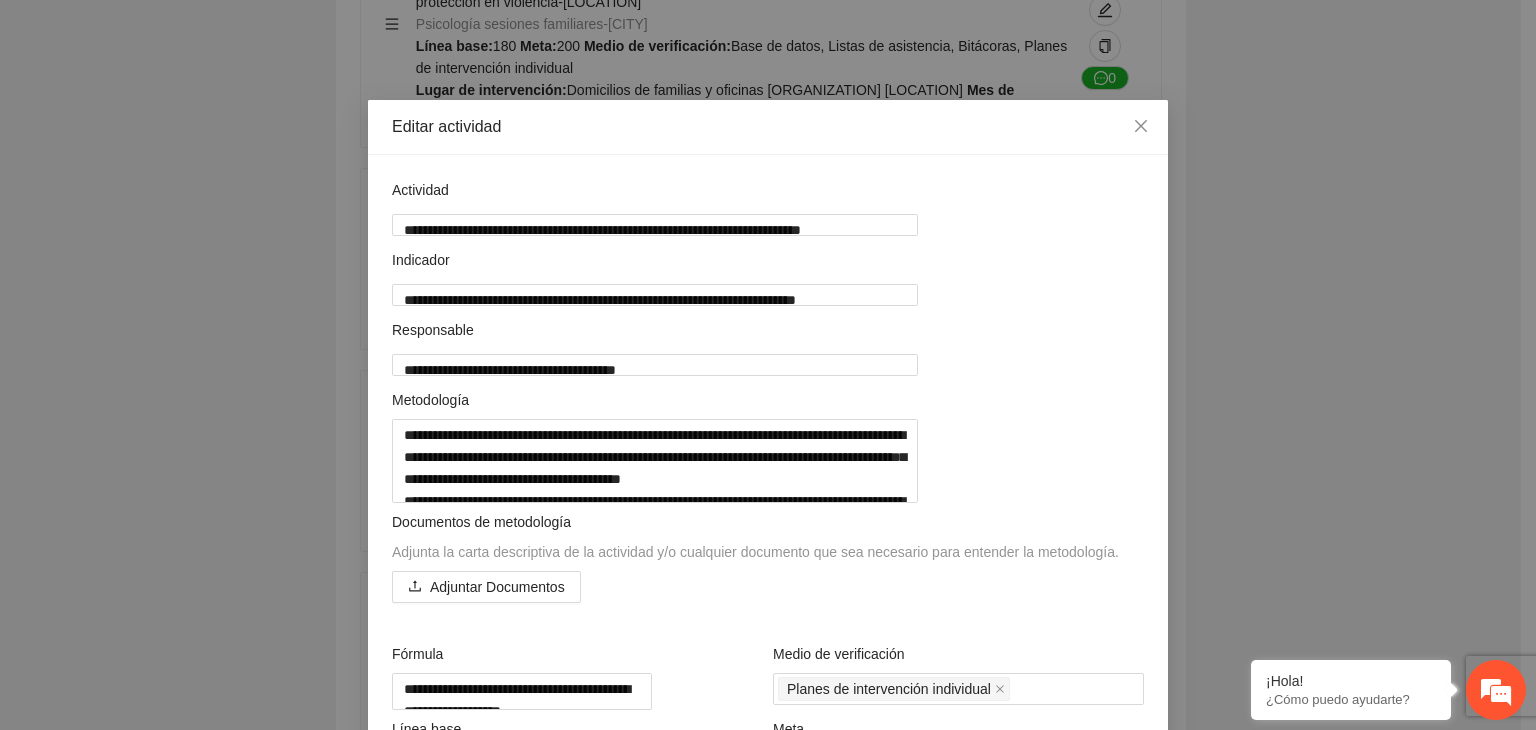click on "**********" at bounding box center [768, 365] 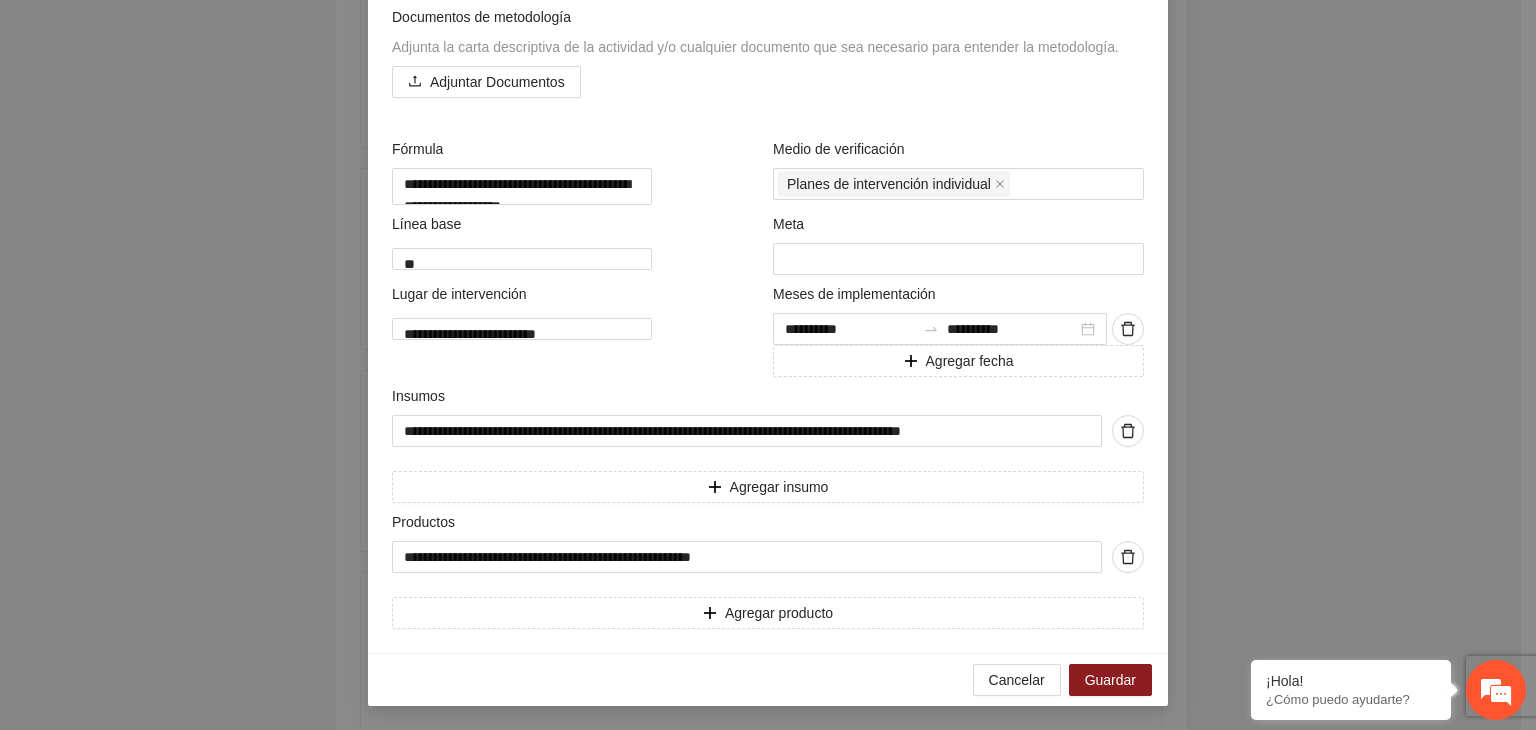 scroll, scrollTop: 520, scrollLeft: 0, axis: vertical 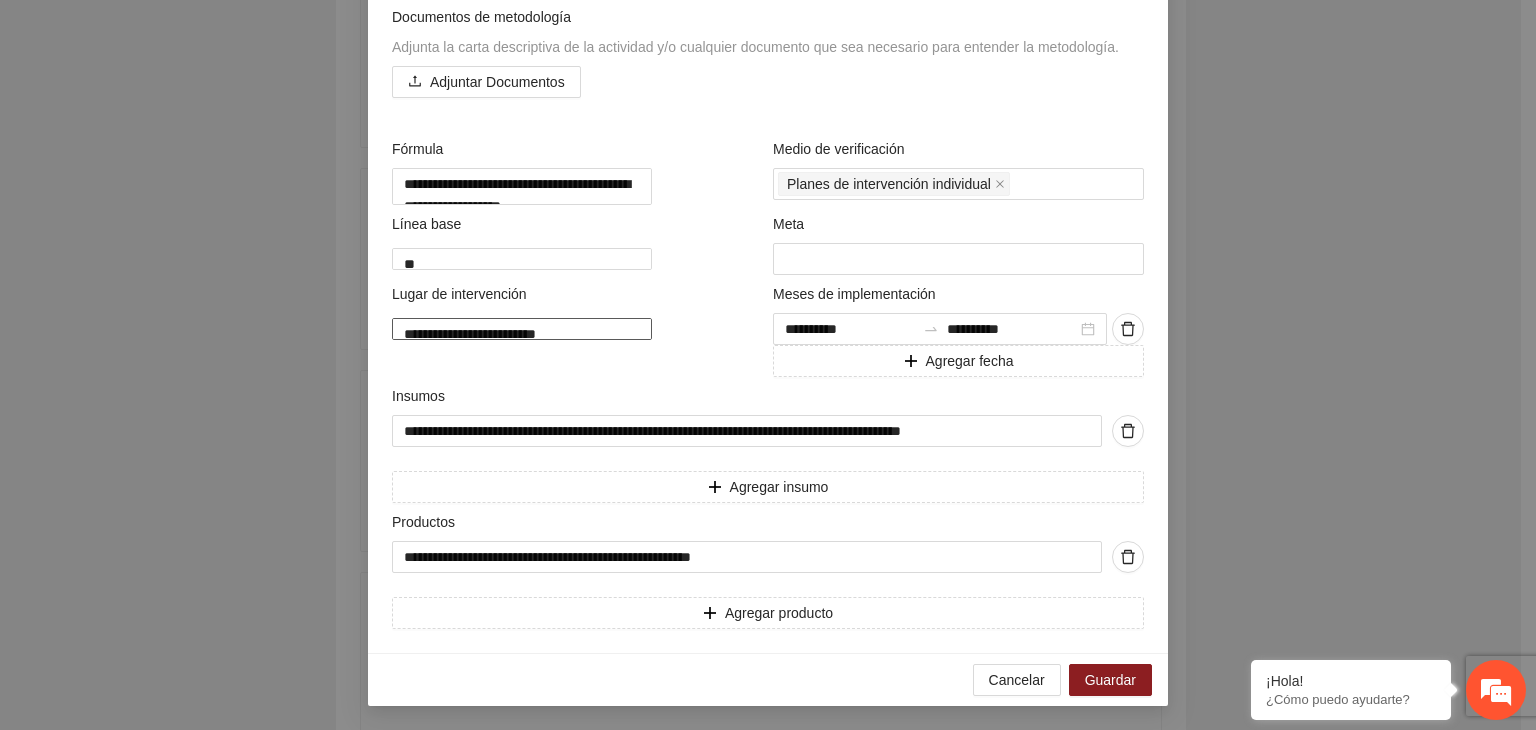 click on "**********" at bounding box center (522, 329) 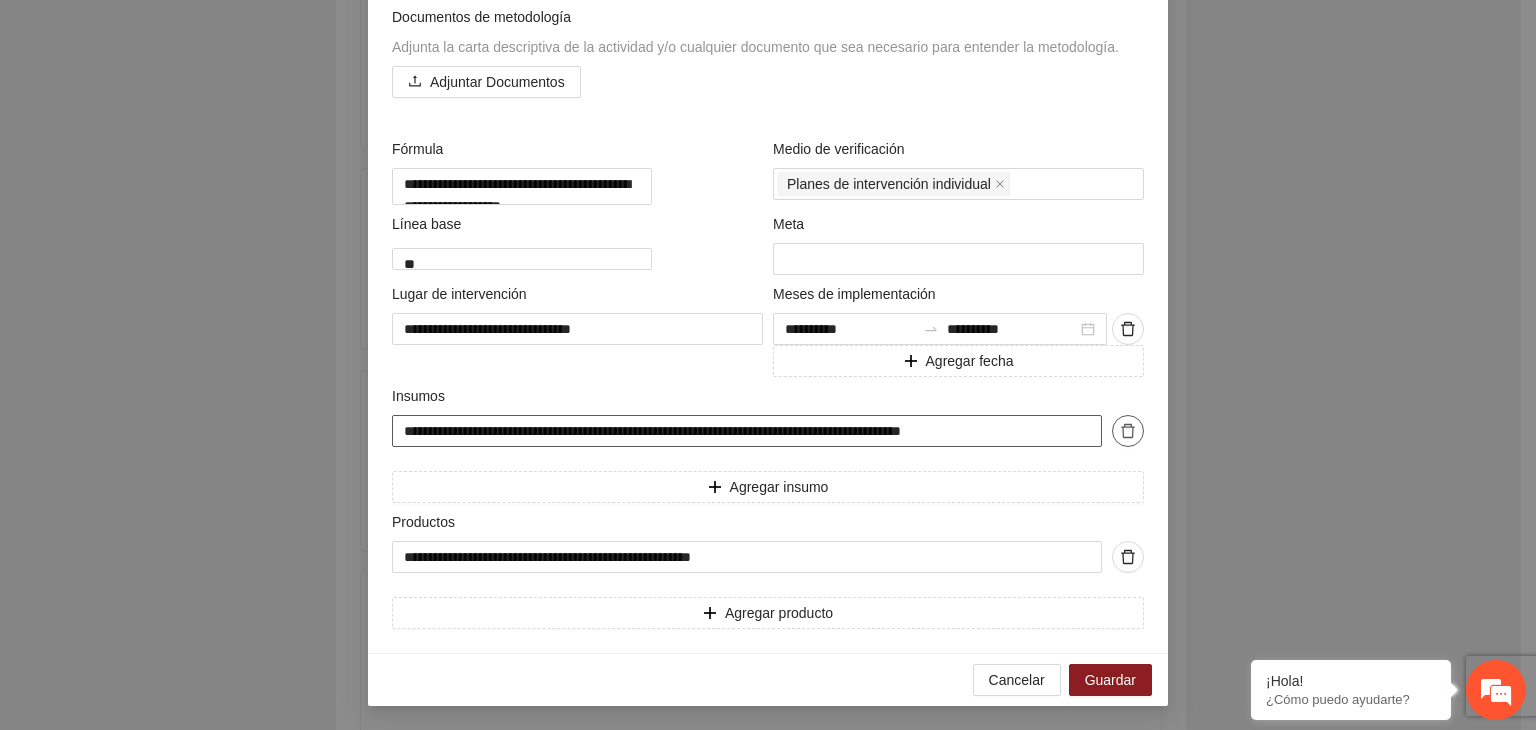 drag, startPoint x: 395, startPoint y: 462, endPoint x: 1108, endPoint y: 469, distance: 713.03436 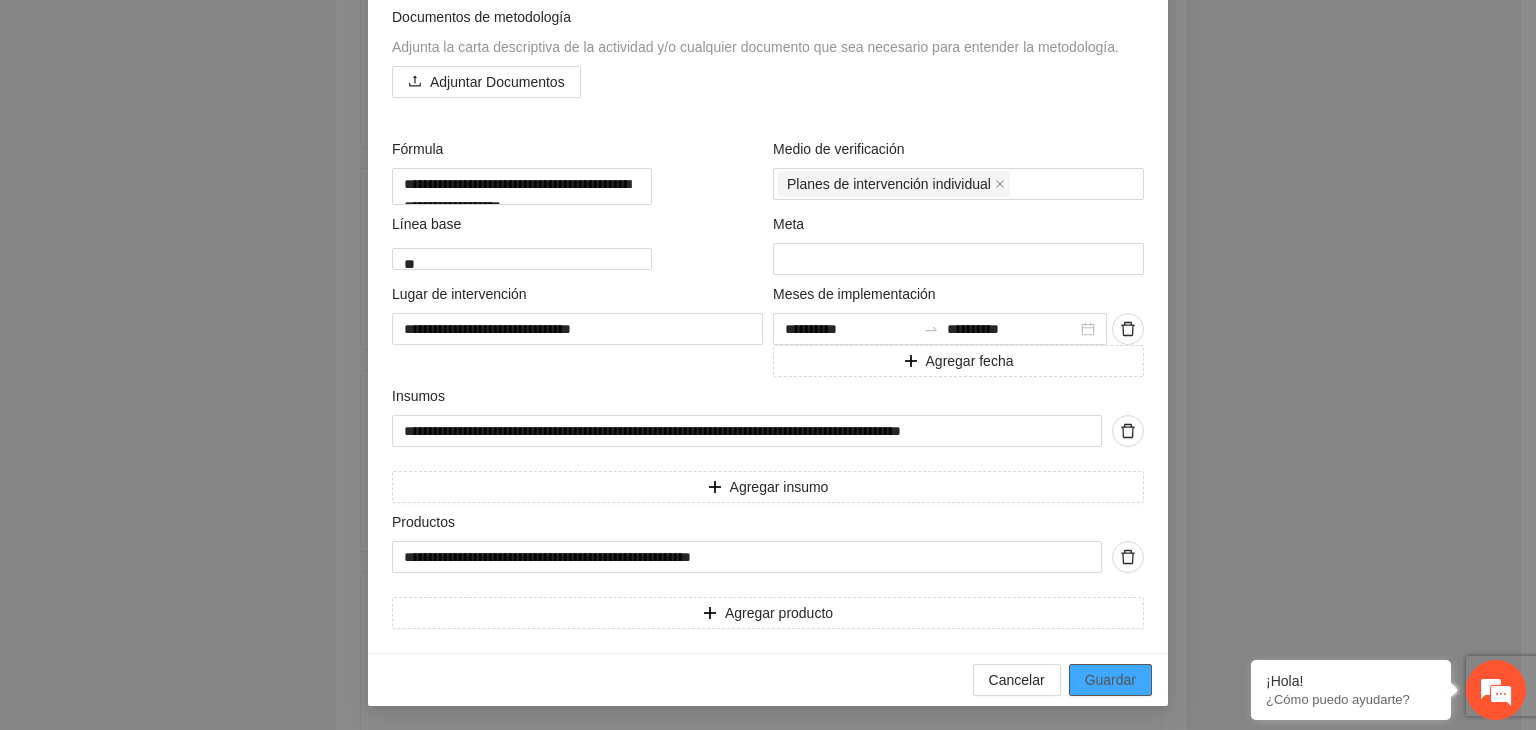 click on "Guardar" at bounding box center (1110, 680) 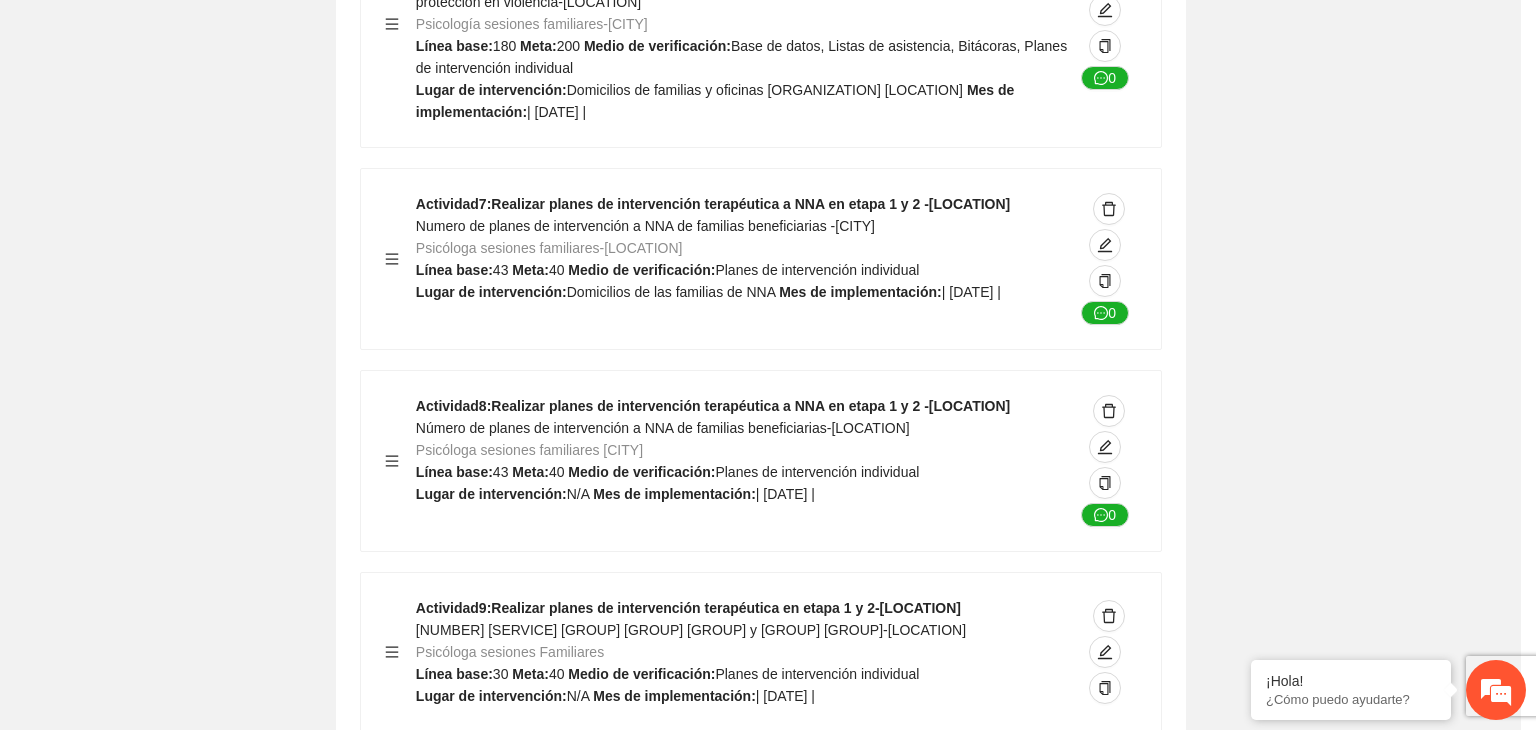 scroll, scrollTop: 204, scrollLeft: 0, axis: vertical 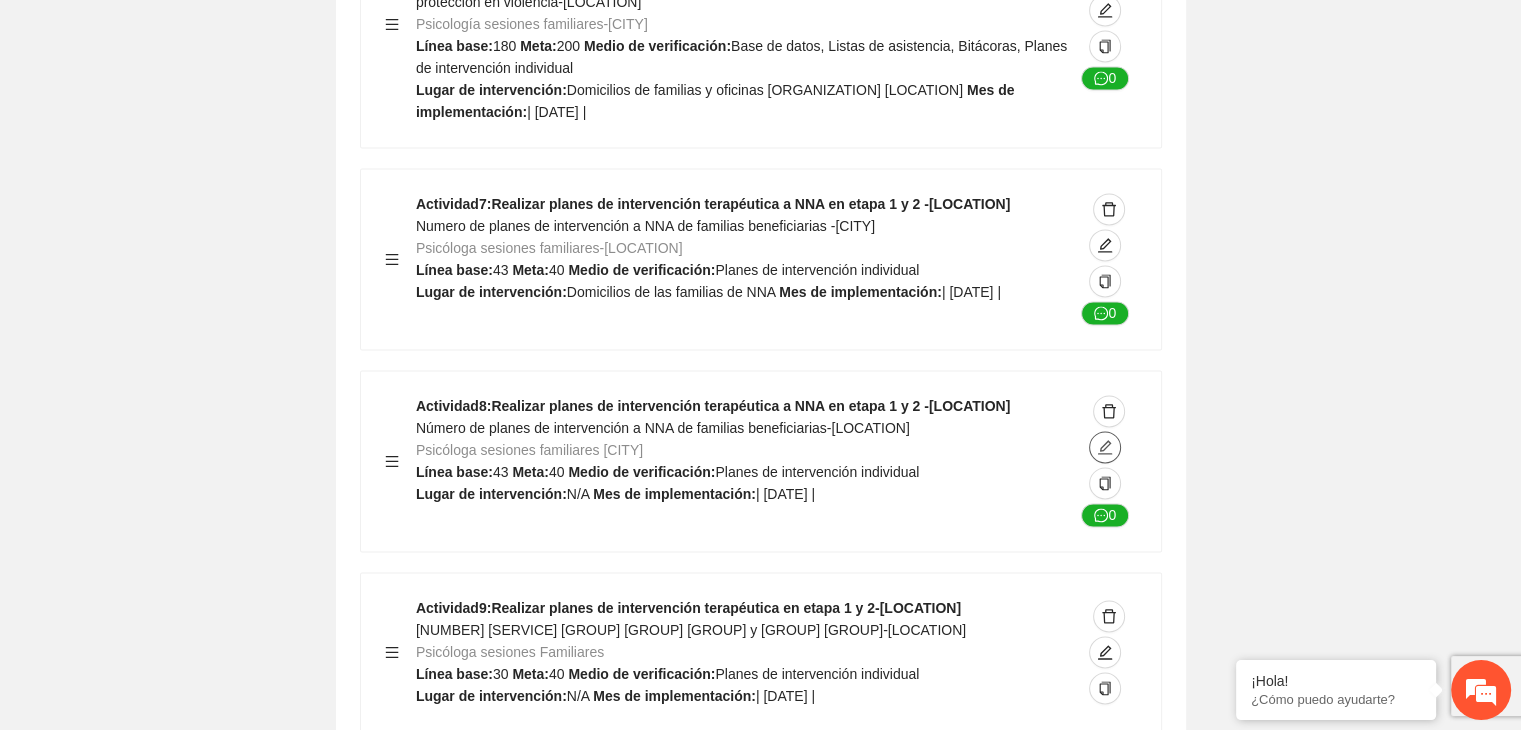 click 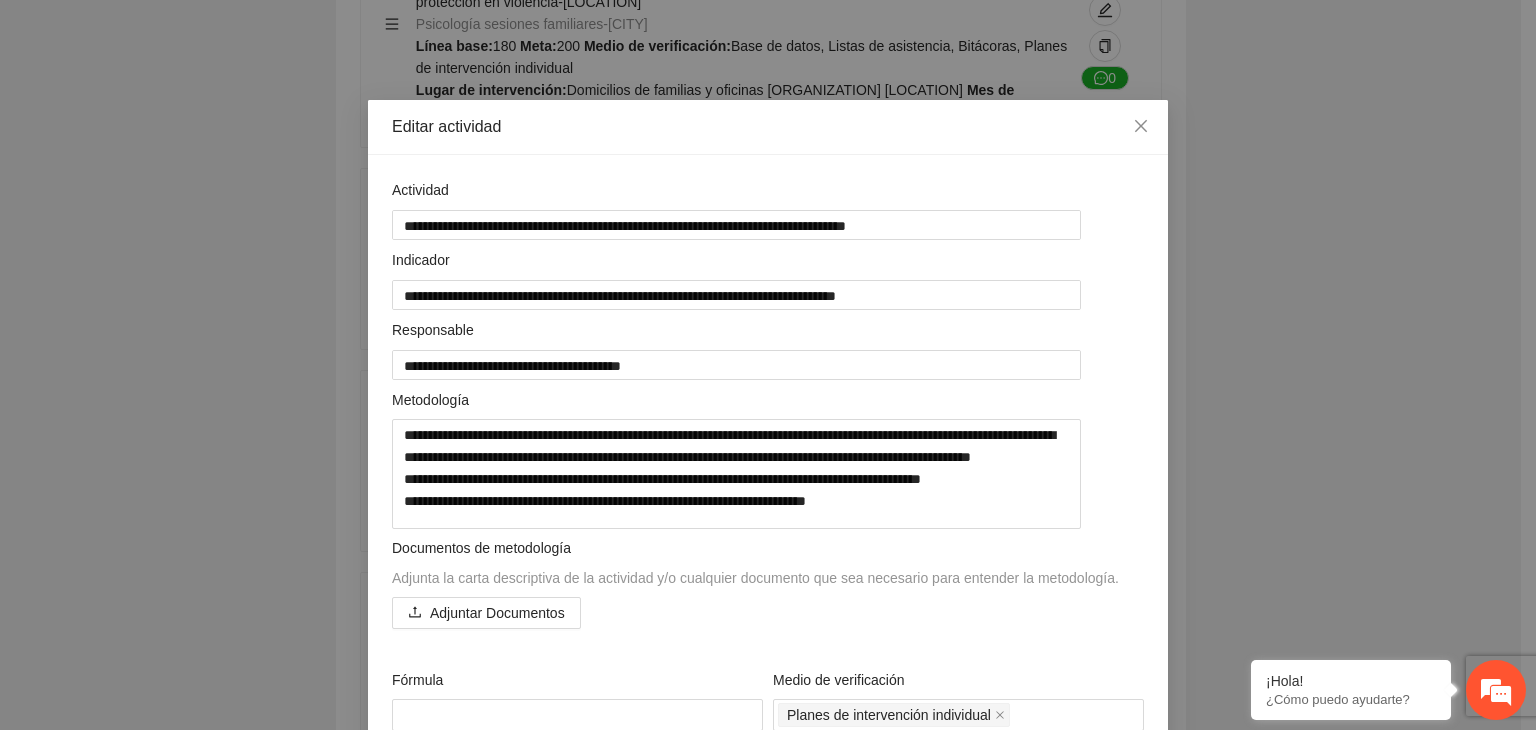 click on "**********" at bounding box center [768, 365] 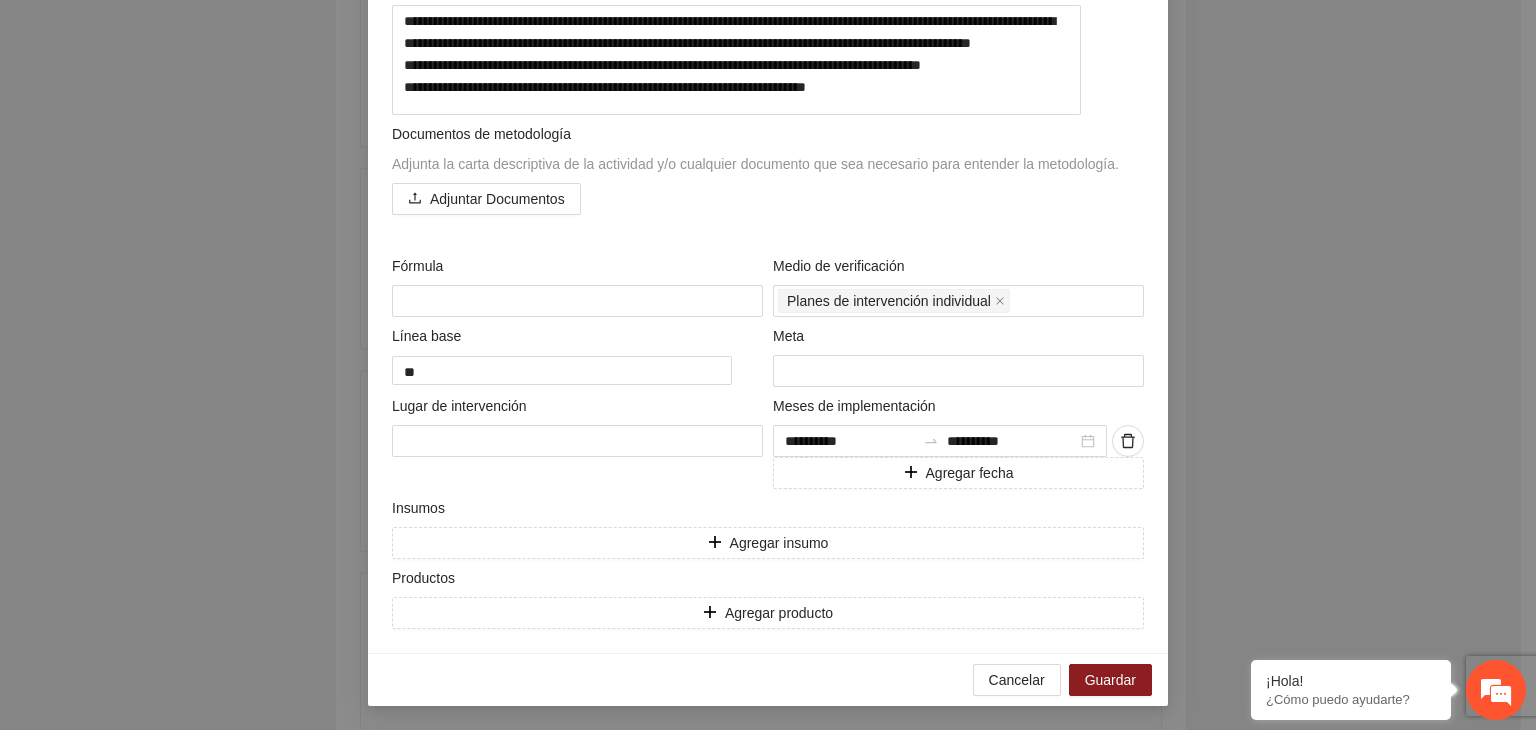 scroll, scrollTop: 424, scrollLeft: 0, axis: vertical 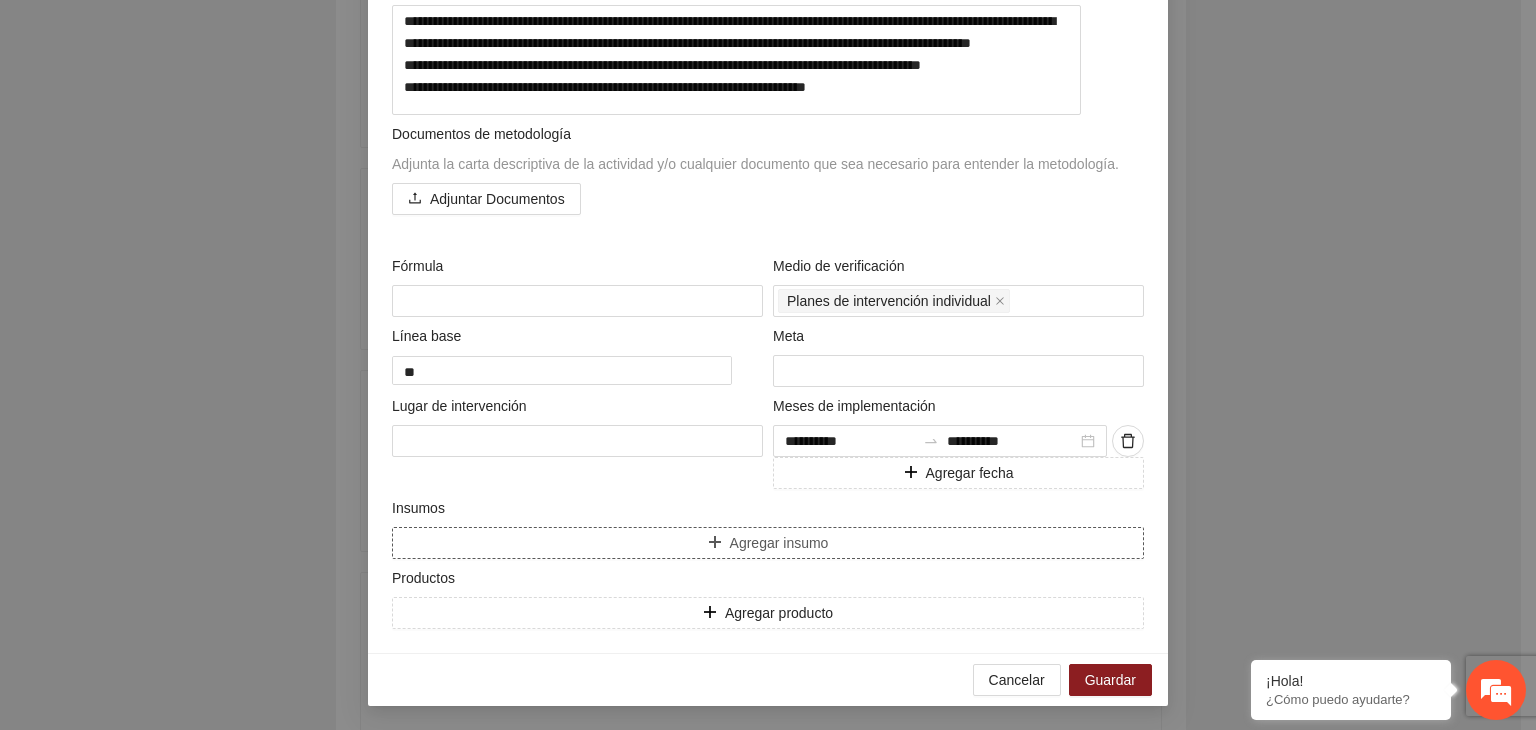 click on "Agregar insumo" at bounding box center (768, 543) 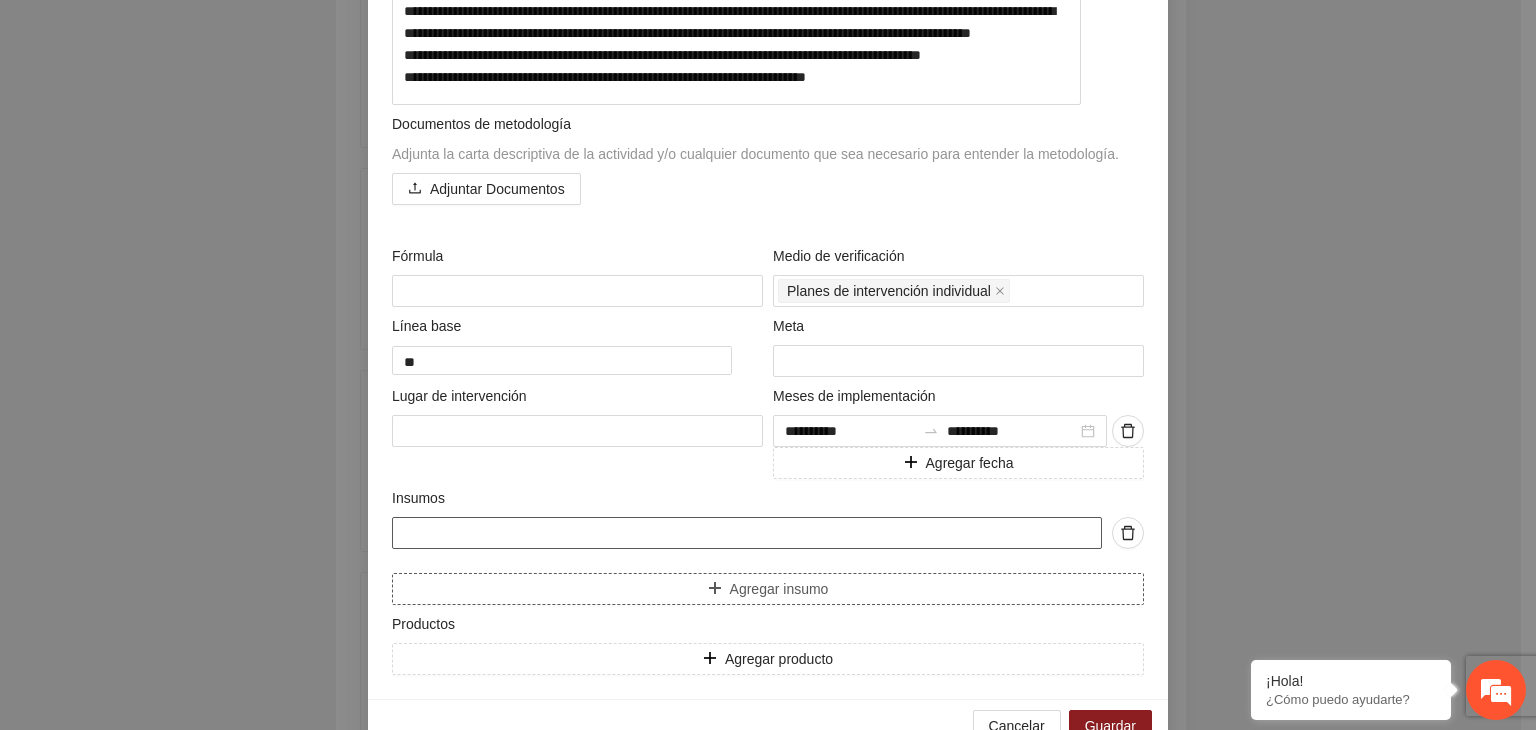 paste on "**********" 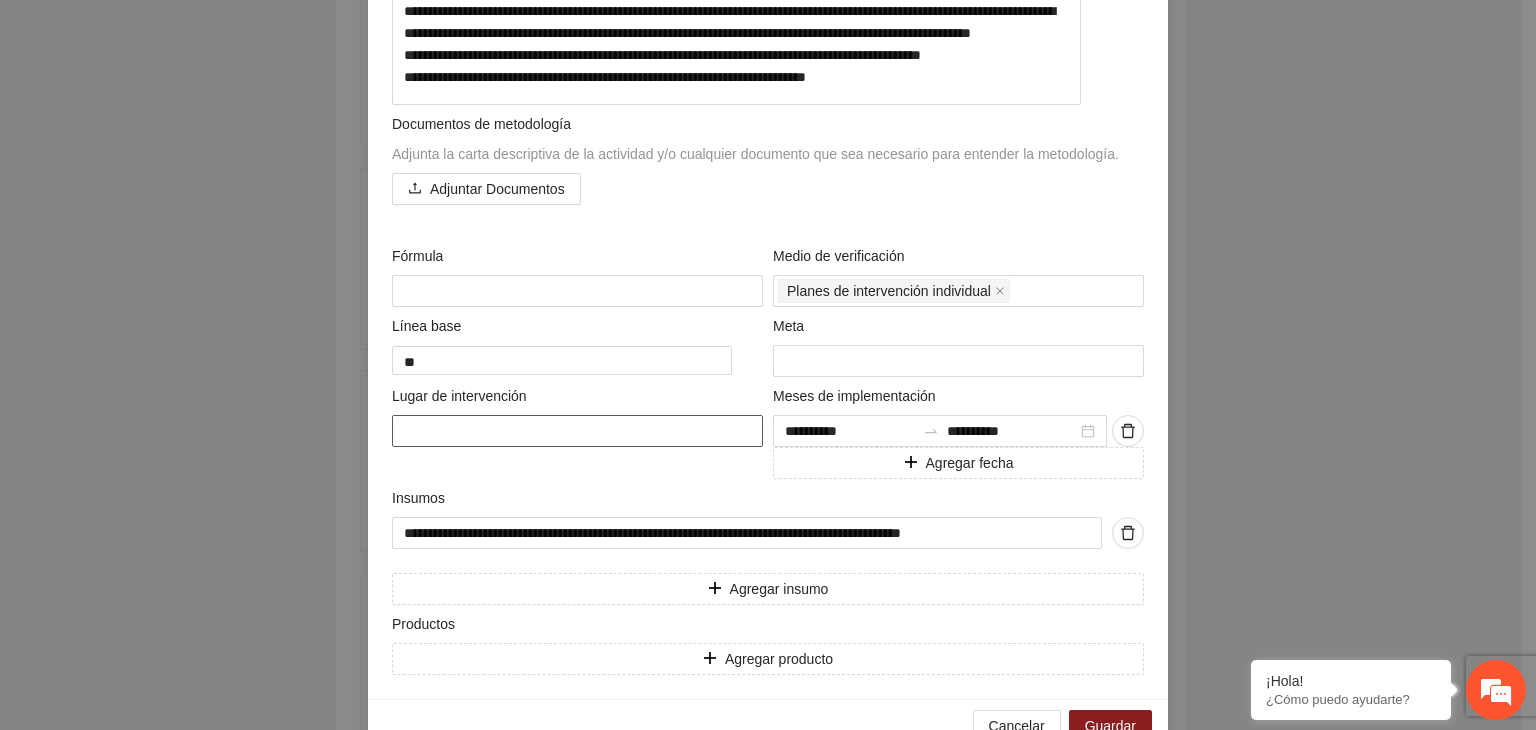 click at bounding box center (577, 431) 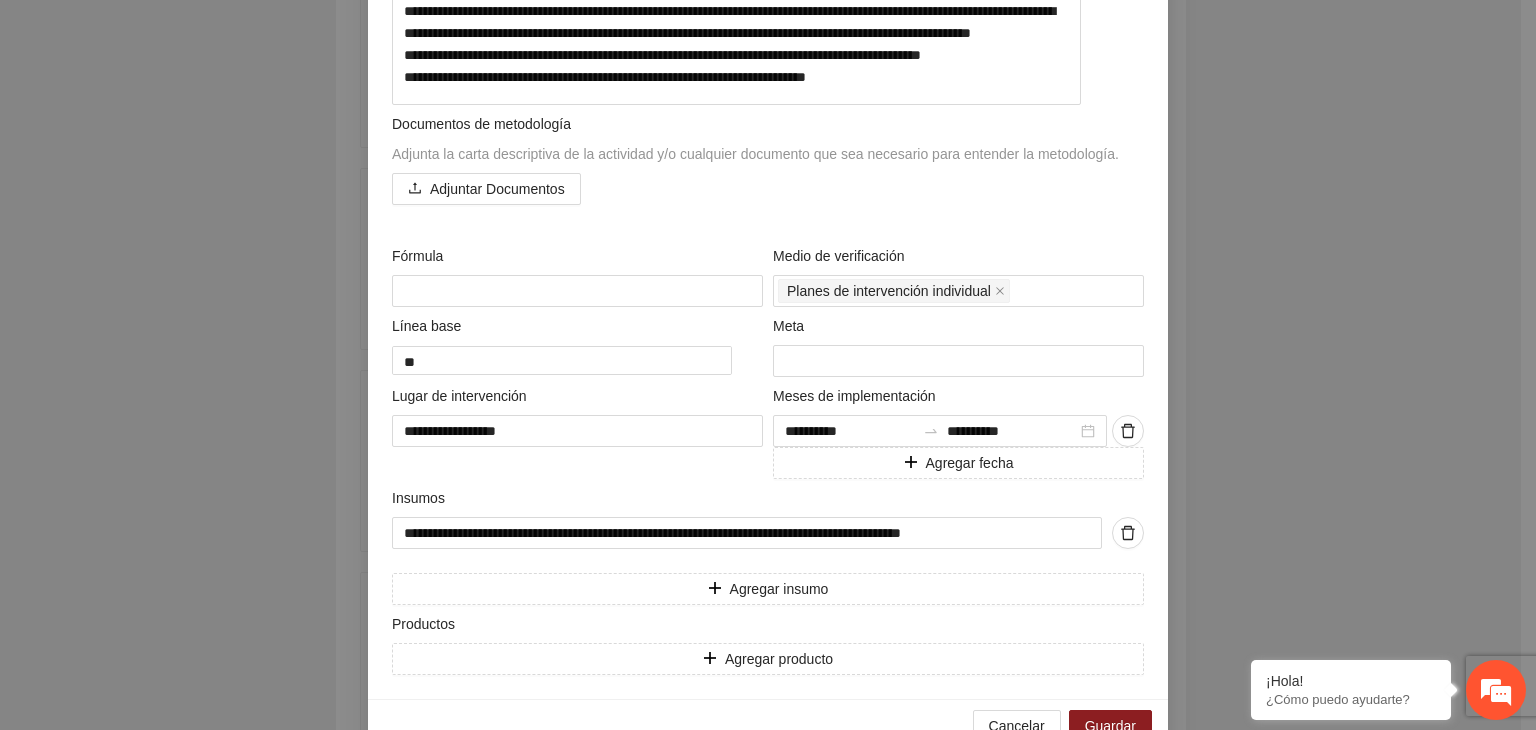 click on "**********" at bounding box center (768, 365) 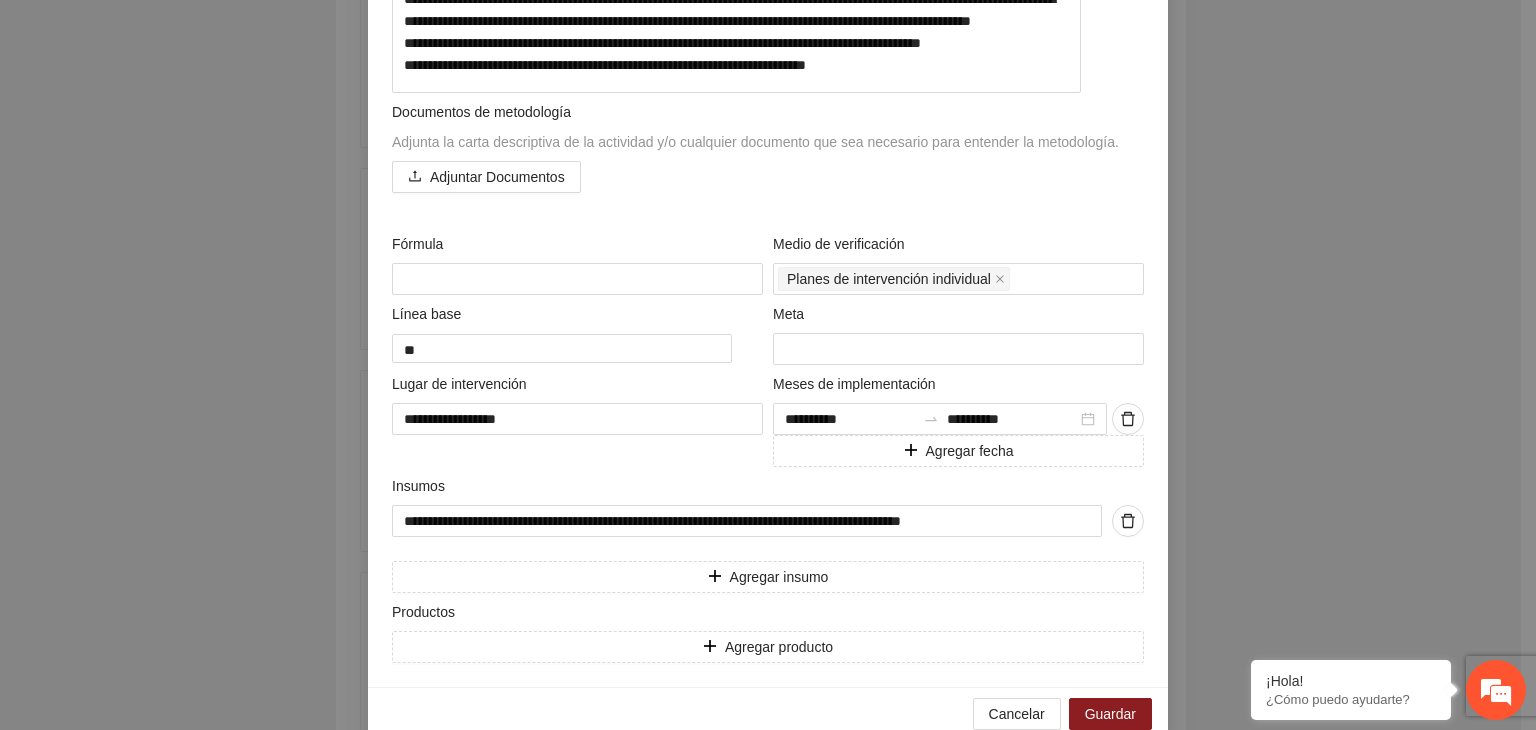 scroll, scrollTop: 480, scrollLeft: 0, axis: vertical 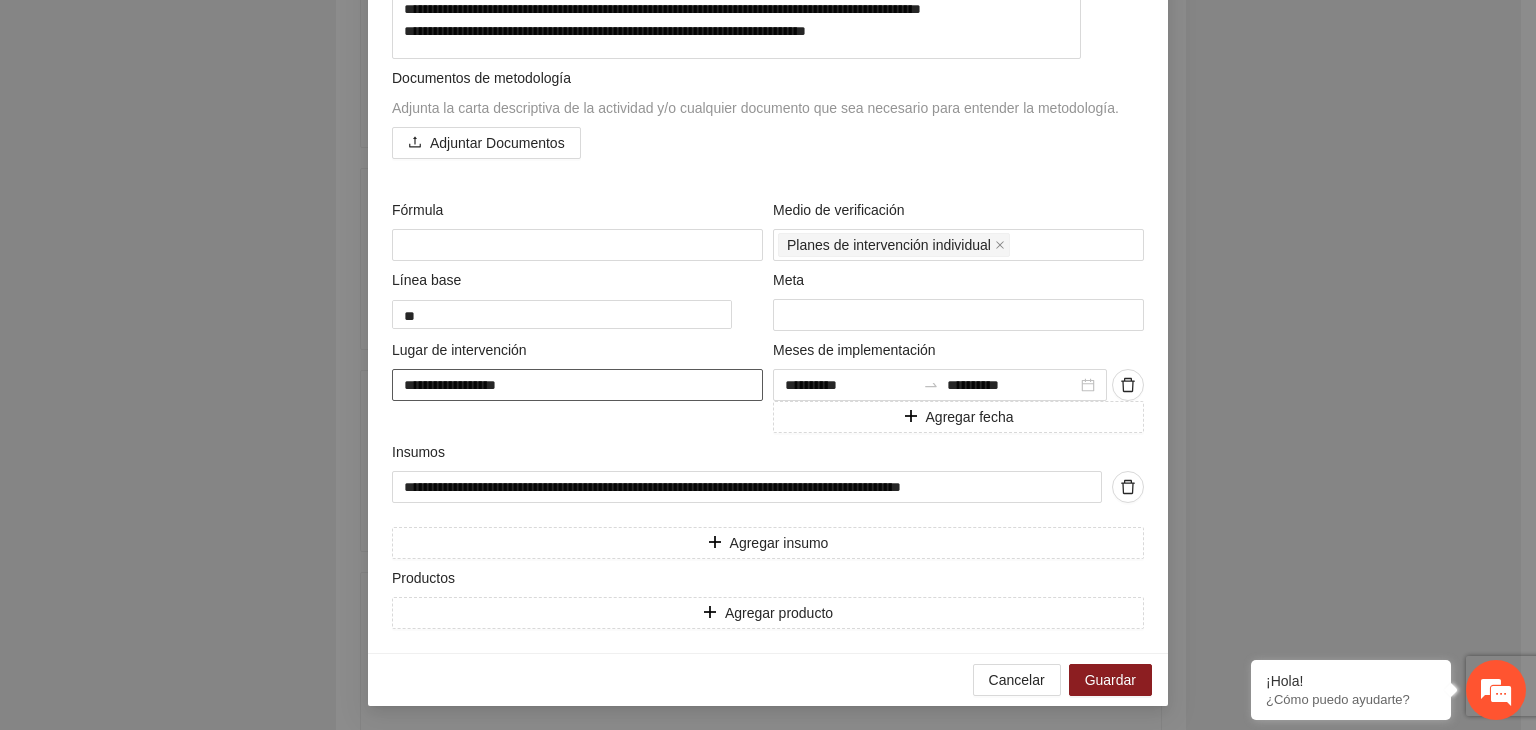 click on "**********" at bounding box center [577, 385] 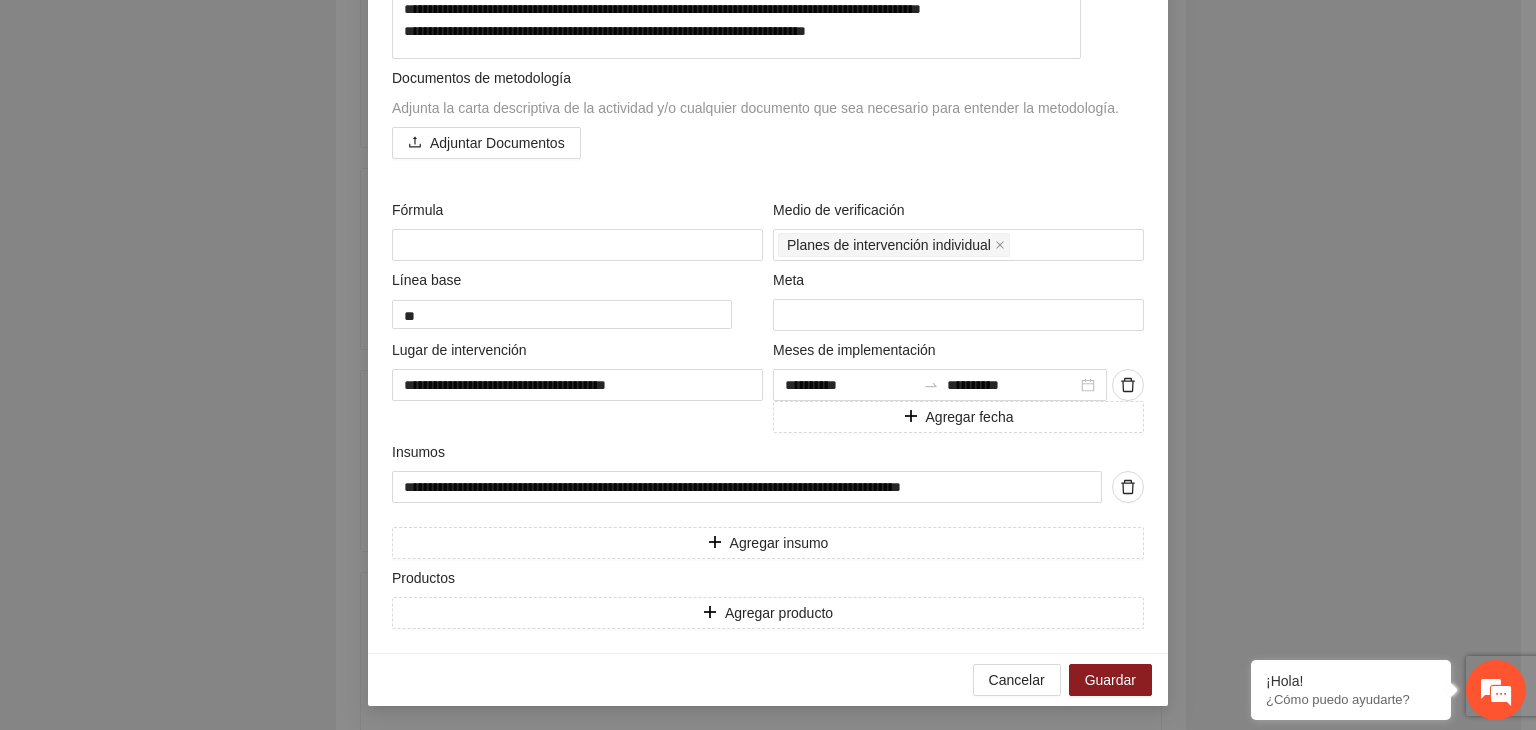 click on "**********" at bounding box center [768, 365] 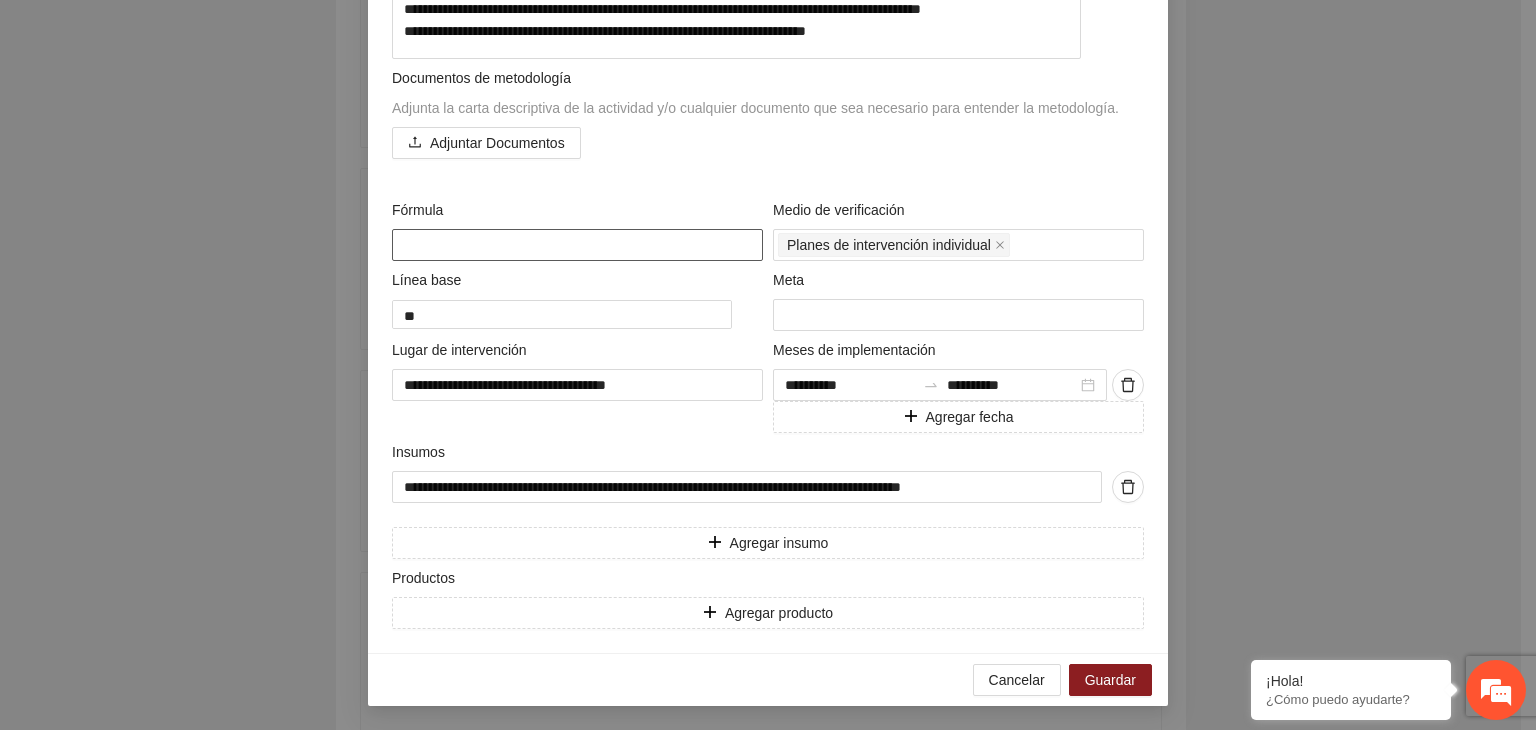 click at bounding box center [577, 245] 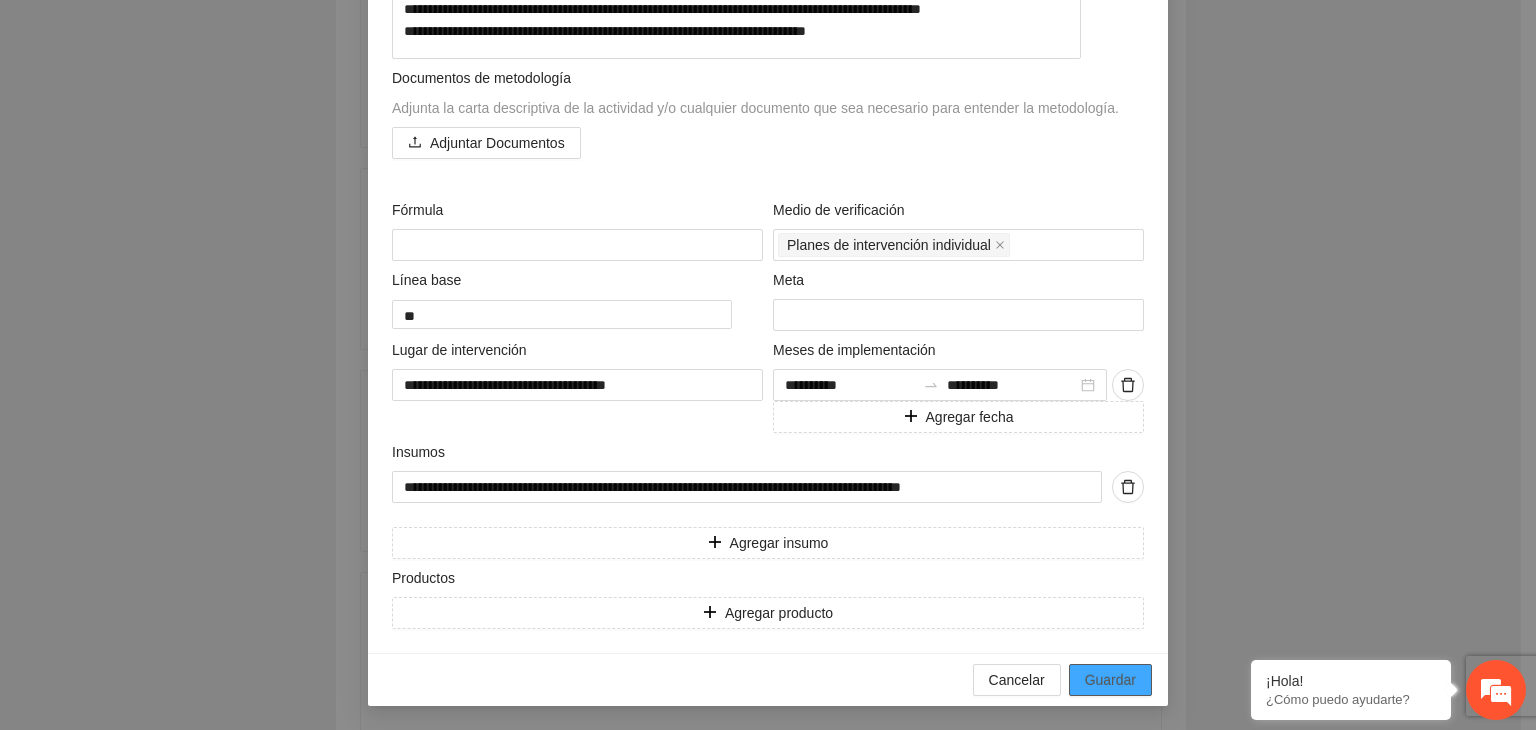 click on "Guardar" at bounding box center [1110, 680] 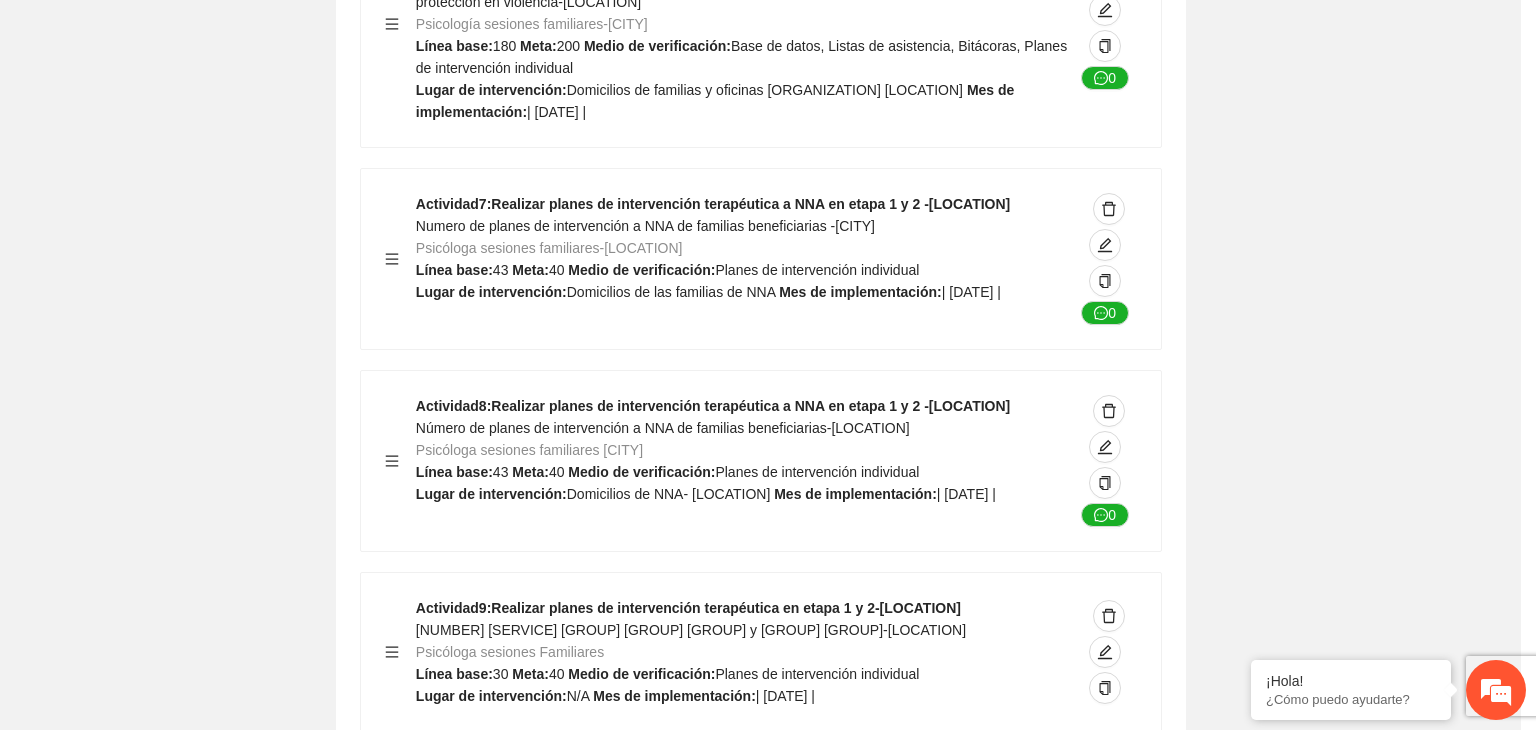 scroll, scrollTop: 204, scrollLeft: 0, axis: vertical 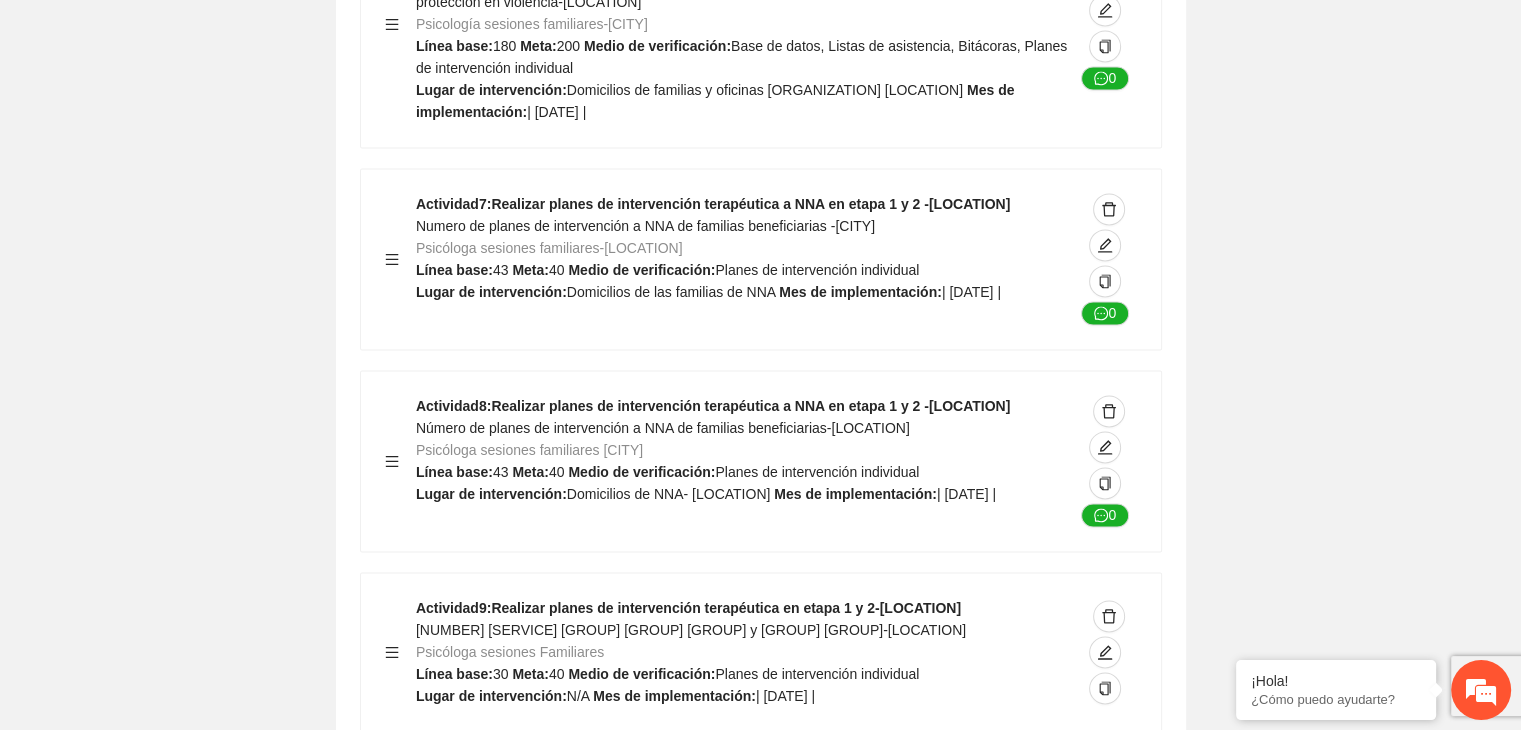 click on "Guardar Objetivo de desarrollo      Exportar Contribuir a la disminución de incidencia en violencia familiar en las zonas de [LOCATION], [LOCATION] y [LOCATION] del Municipio  de Chihuahua. Indicadores Indicador  1 :  Violencia familiar disminuyendo en un 5% en [LOCATION] Número de carpetas de investigación de Violencia familiar  disminuyendo en un 5% en [LOCATION] Metodología:  Se solicita información al Observatorio Ciudadano de FICOSEC sobre el número de carpetas de violencia familiar en las colonias de intervención Línea base:  [NUMBER]   Meta:  [NUMBER]   Fórmula:  Suma de carpetas de investigación de violencia familiar disminuyendo  en un 5% en [LOCATION]   Medio de verificación:  Reporte/Informe 0 Indicador  2 :  Violencia familiar disminuyendo en un 5% en [LOCATION] Número de carpetas de investigación de Violencia familiar  disminuyendo en un 5% en [LOCATION] Metodología:  Línea base:  [NUMBER]   Meta:  [NUMBER]   Fórmula:    Medio de verificación:  Reporte/Informe 0 3 :" at bounding box center (760, -4452) 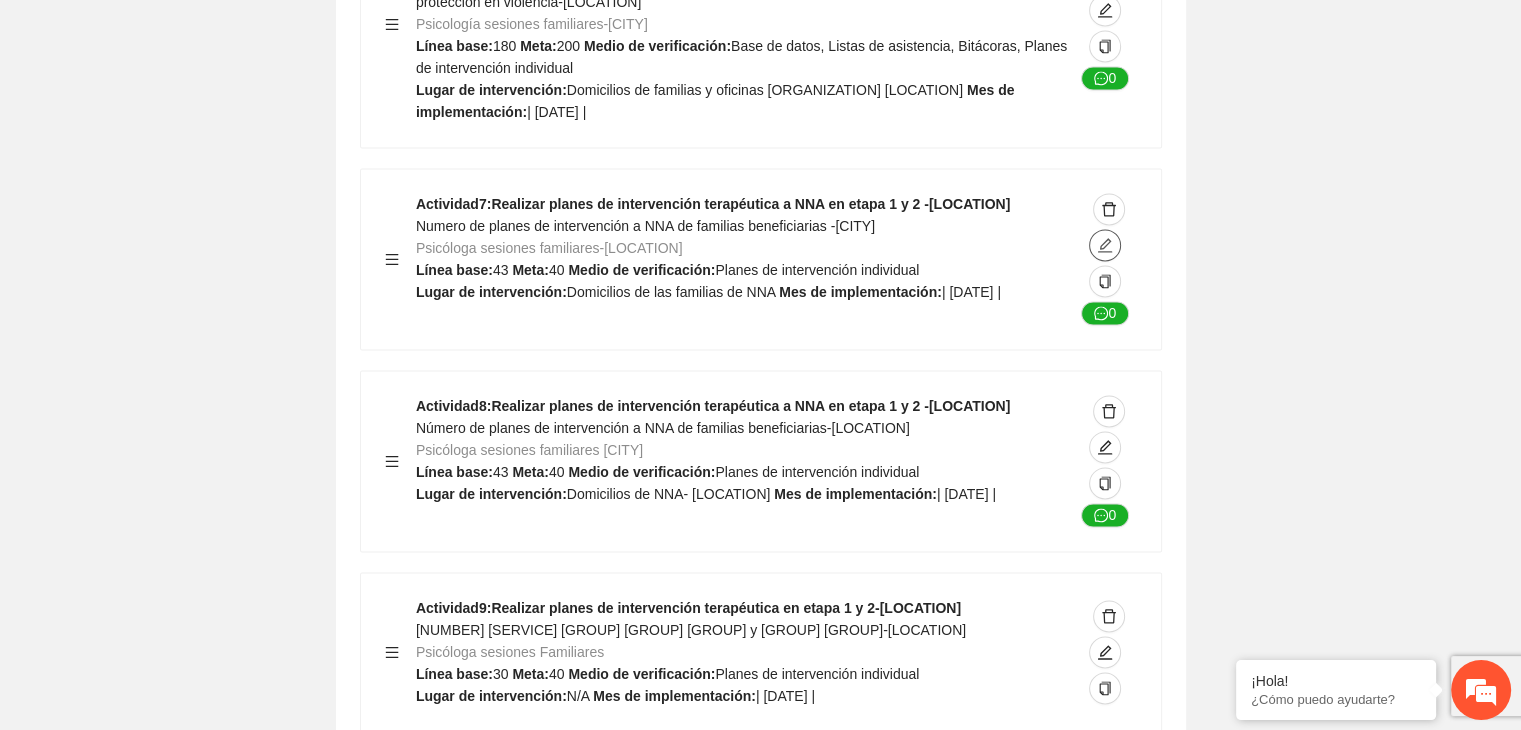 click 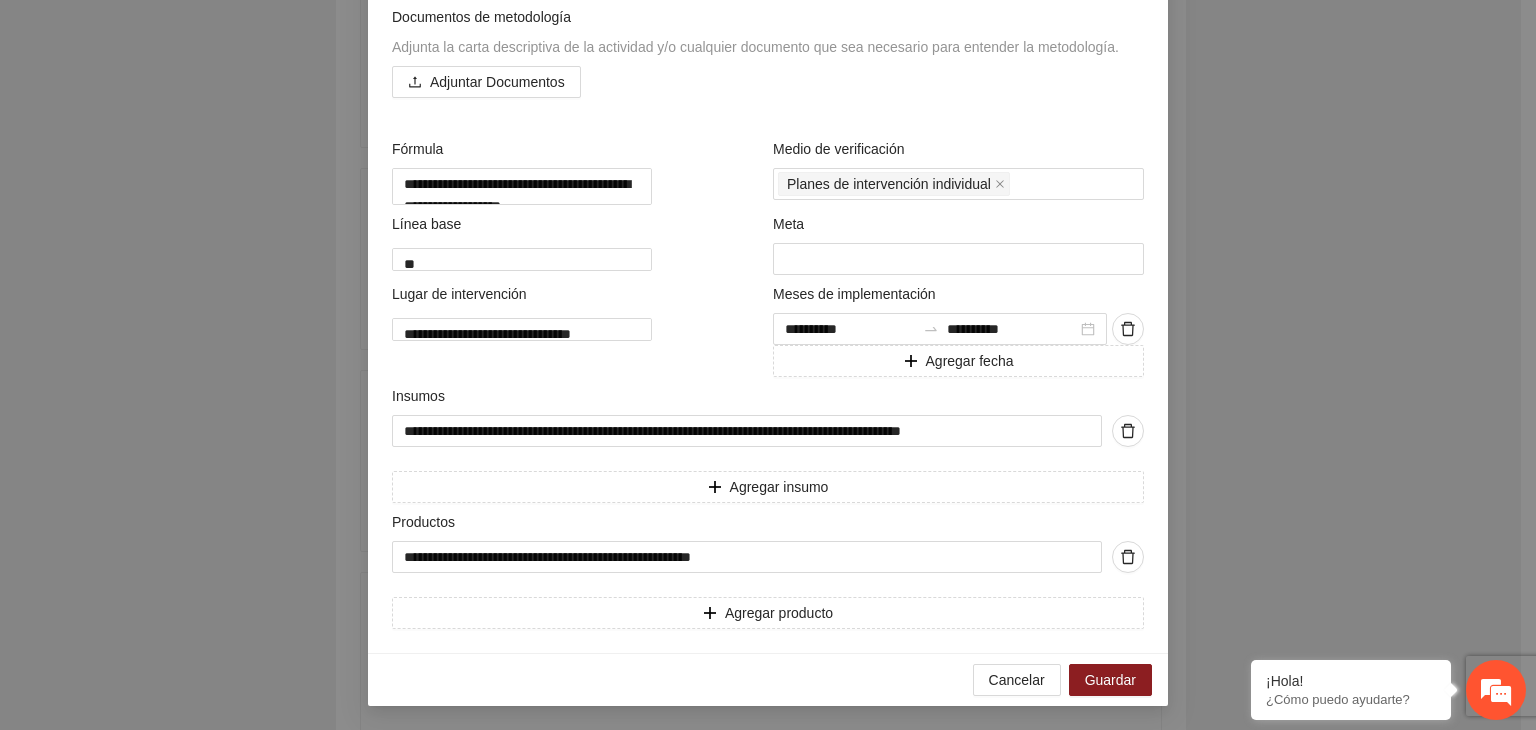 scroll, scrollTop: 557, scrollLeft: 0, axis: vertical 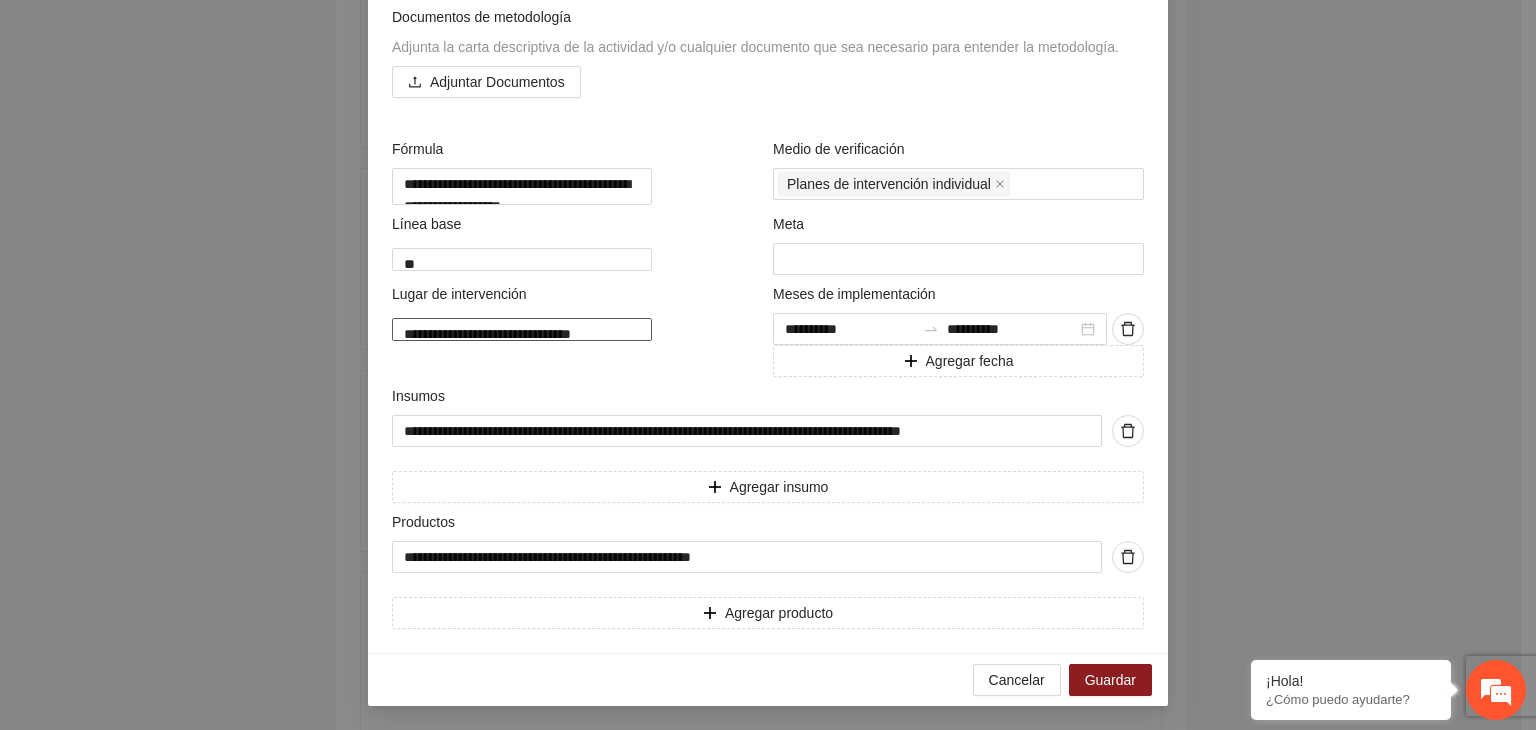click on "**********" at bounding box center (522, 329) 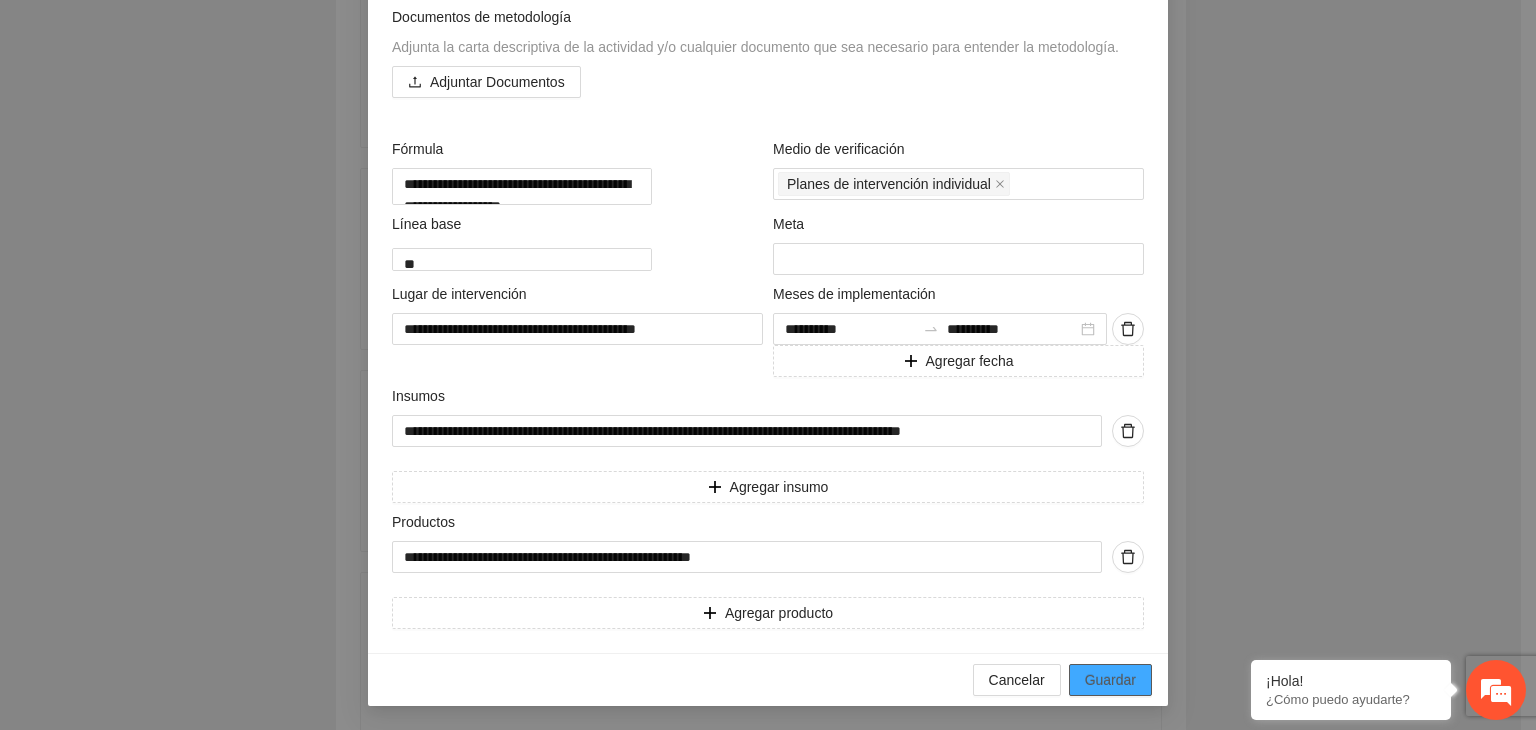 click on "Guardar" at bounding box center [1110, 680] 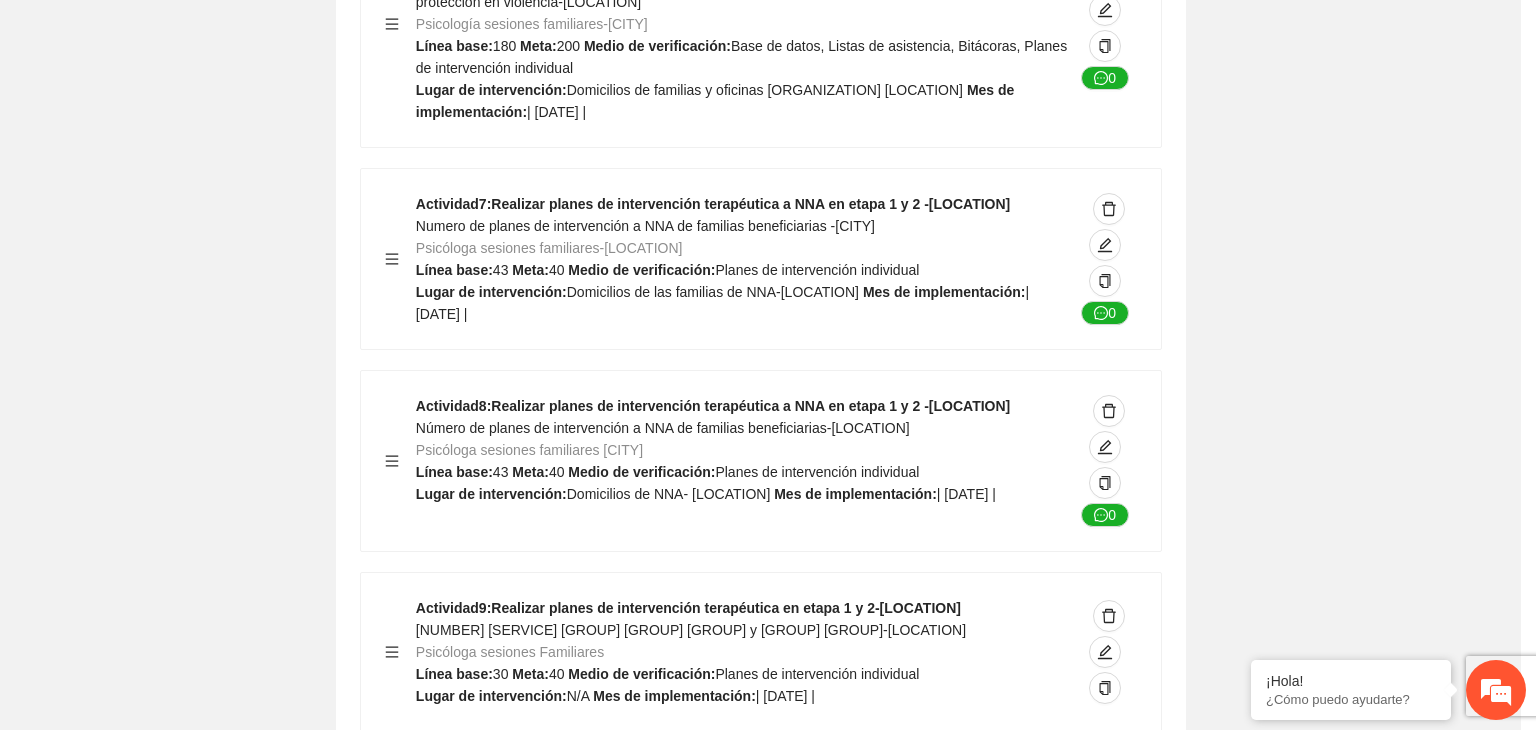 scroll, scrollTop: 204, scrollLeft: 0, axis: vertical 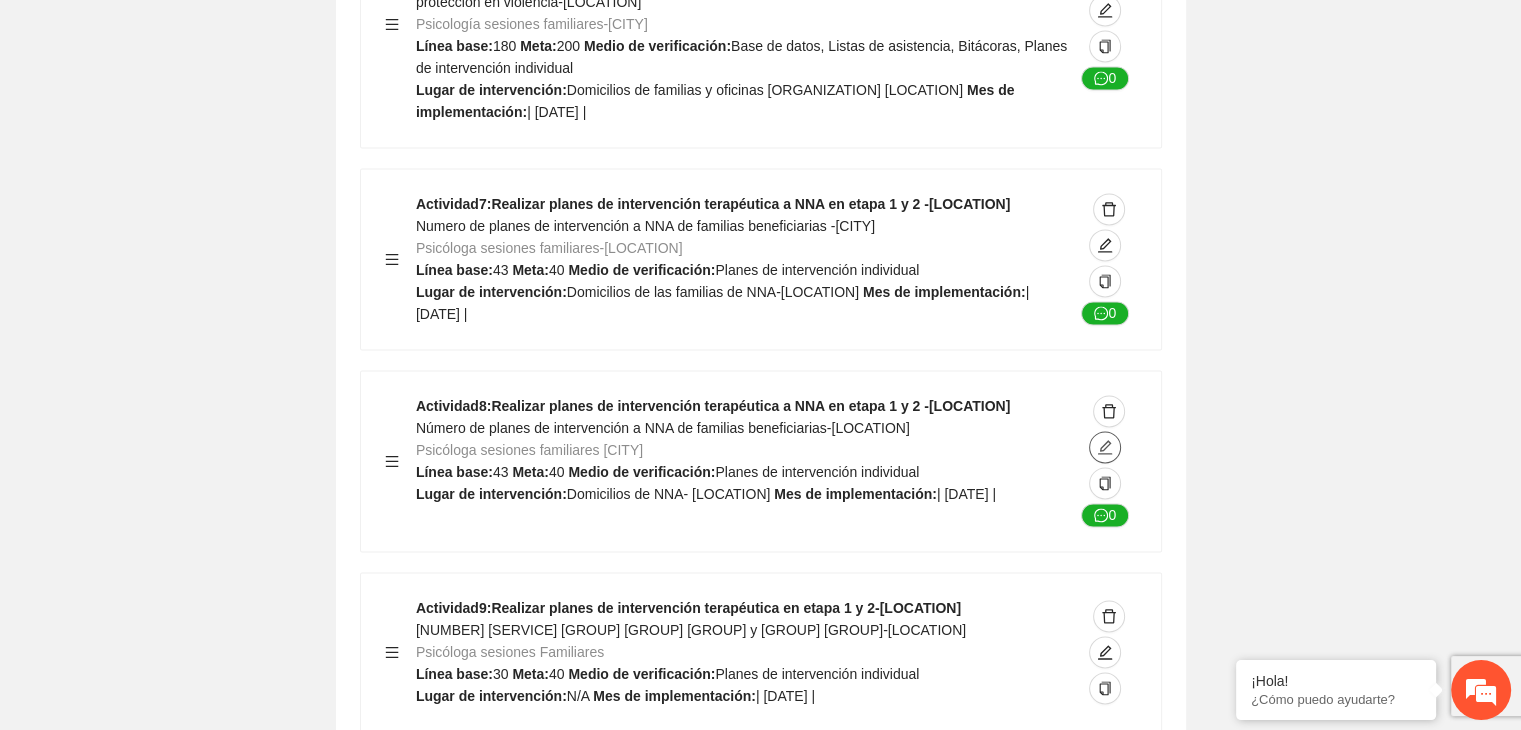 click 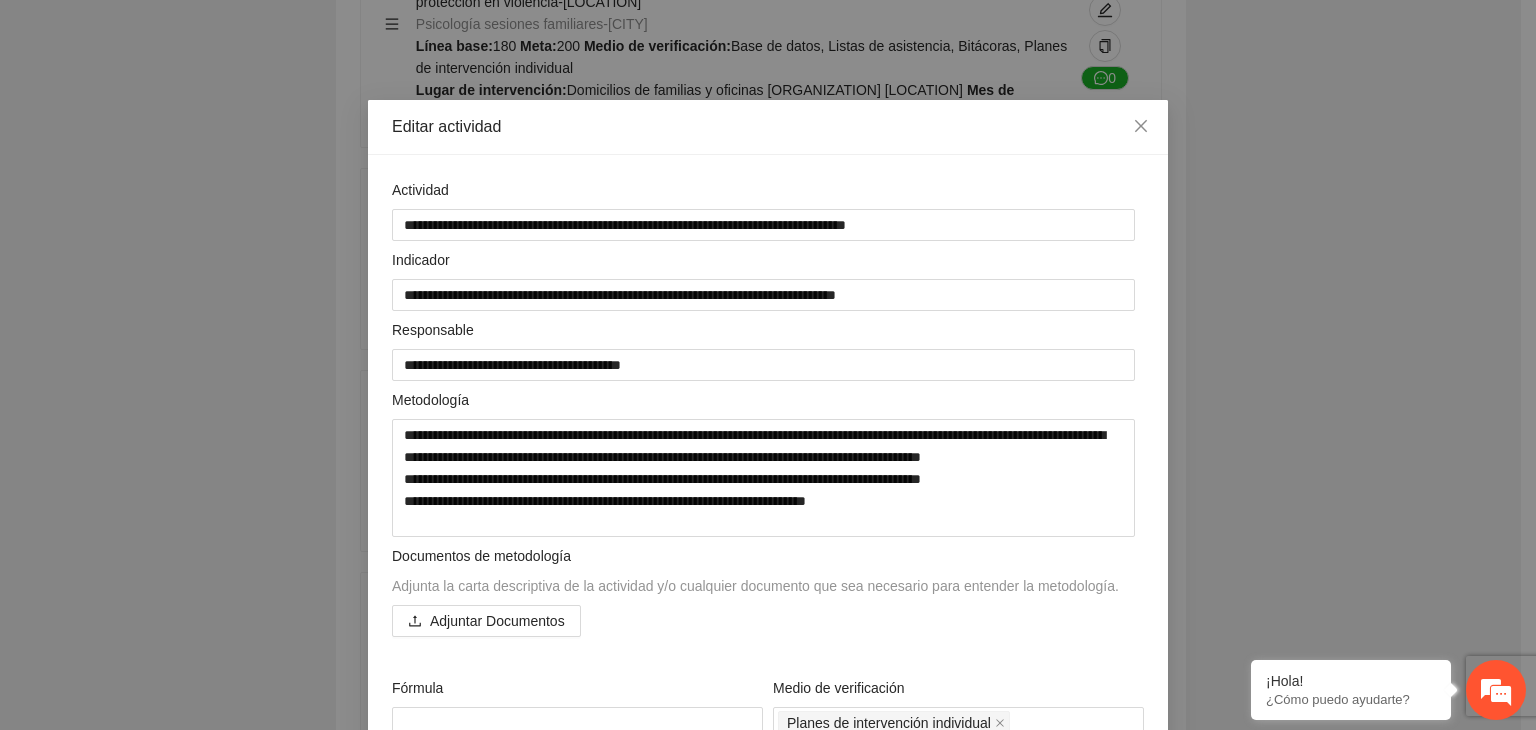 click on "**********" at bounding box center (768, 365) 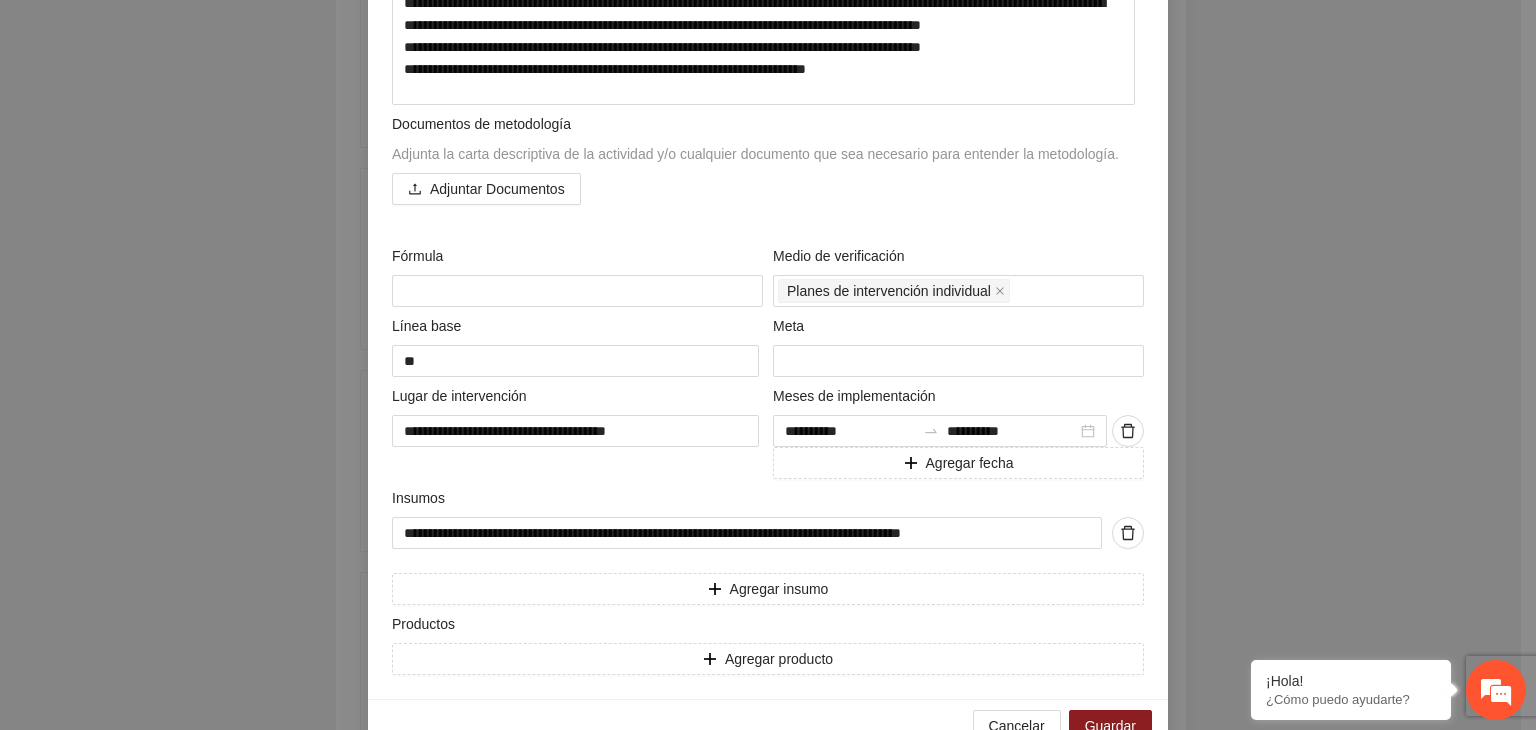 scroll, scrollTop: 480, scrollLeft: 0, axis: vertical 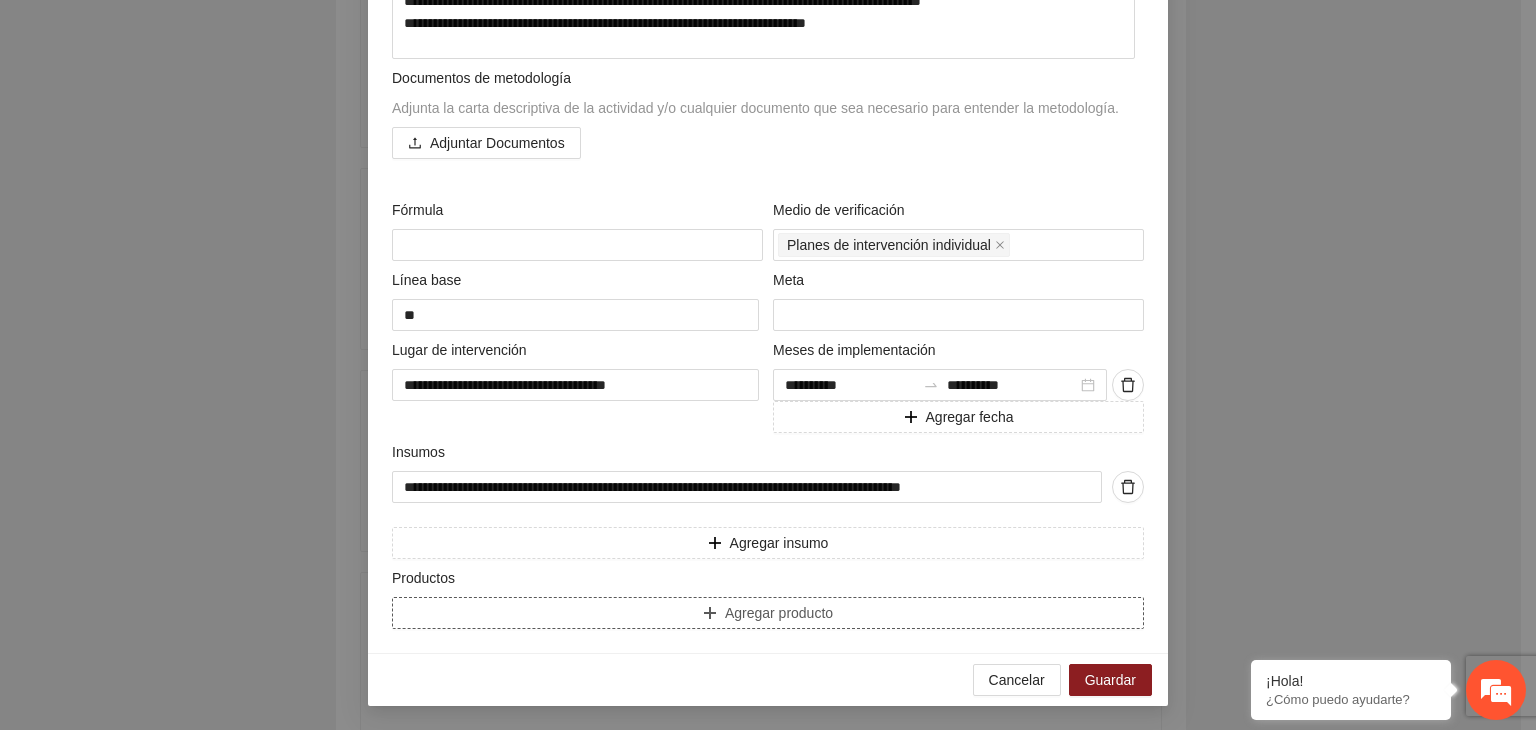 click on "Agregar producto" at bounding box center [768, 613] 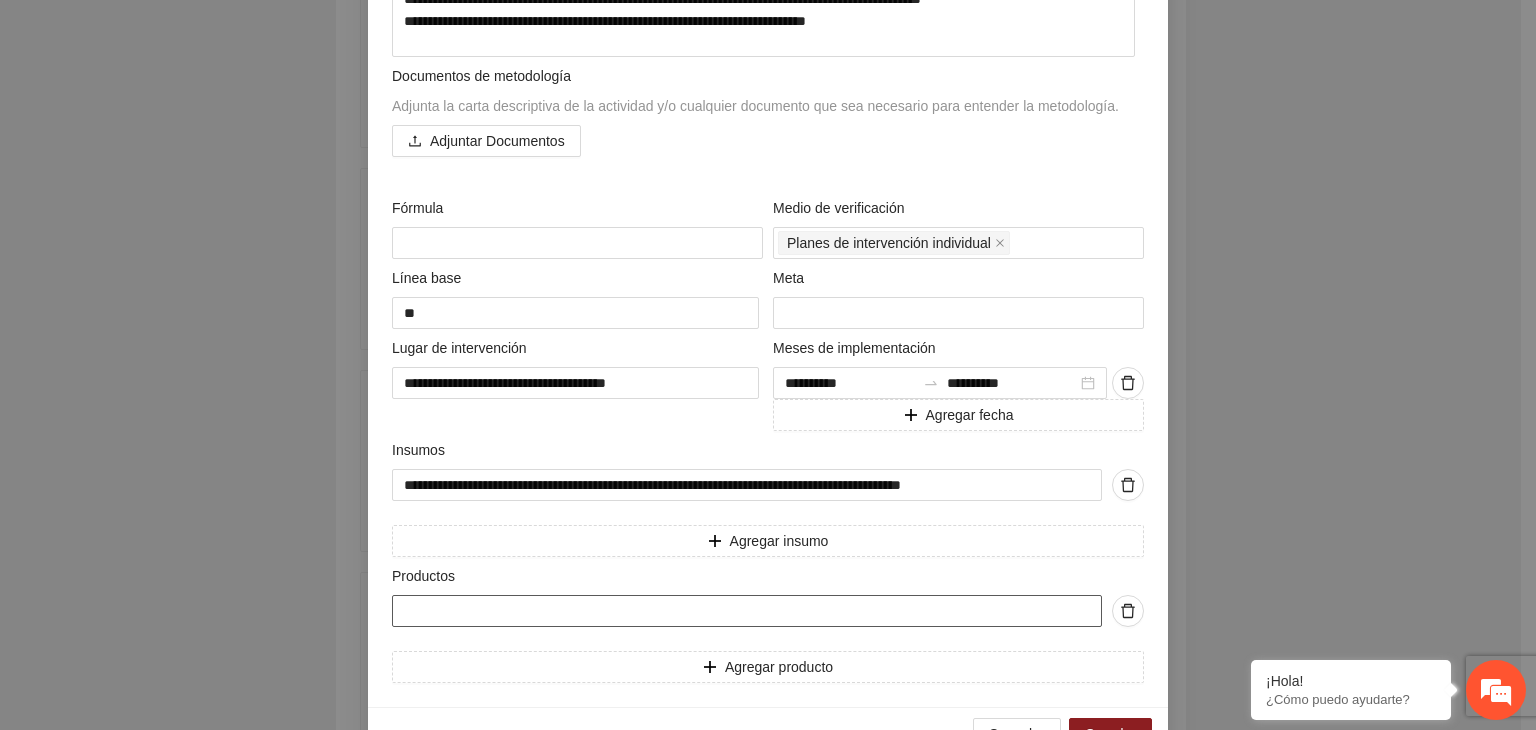 click at bounding box center [747, 611] 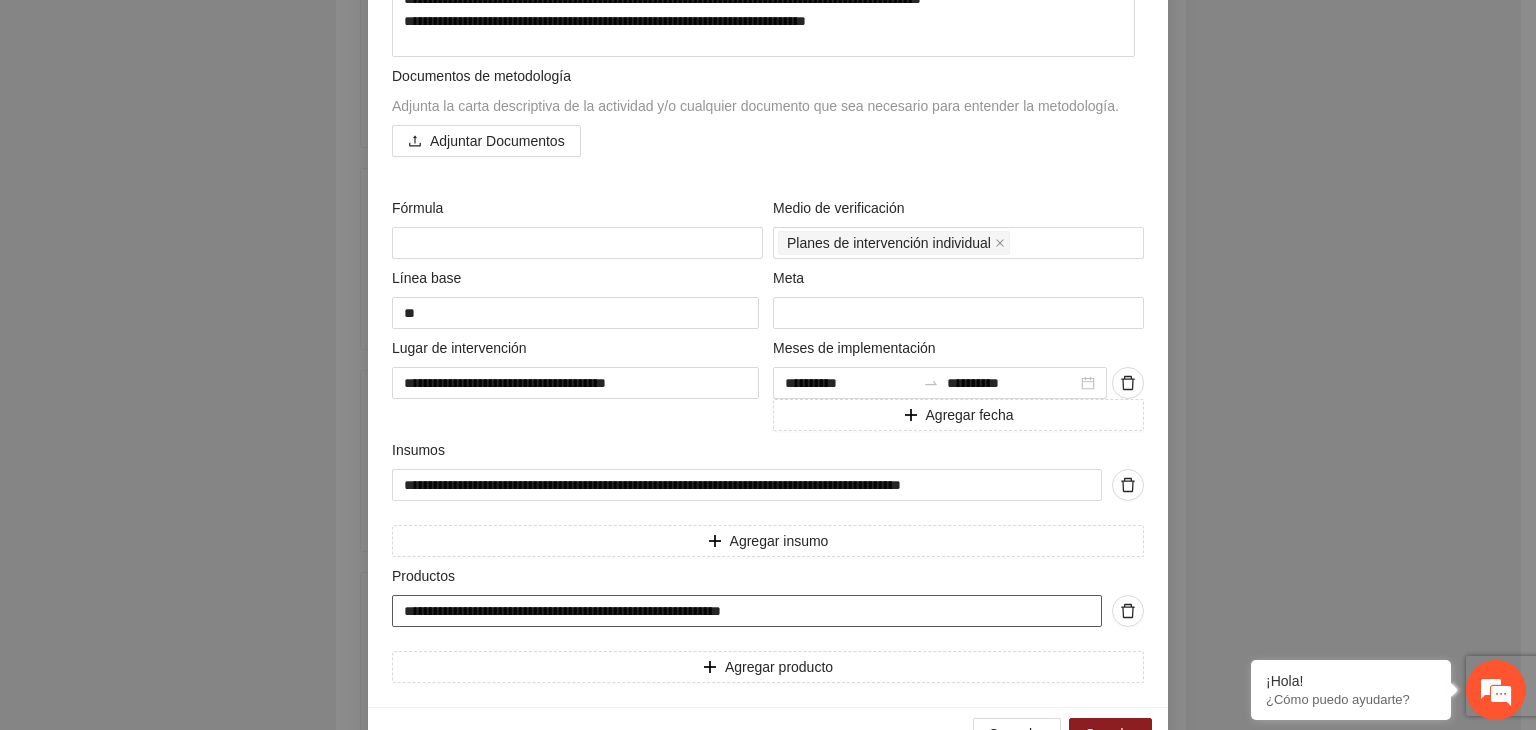 click on "**********" at bounding box center (747, 611) 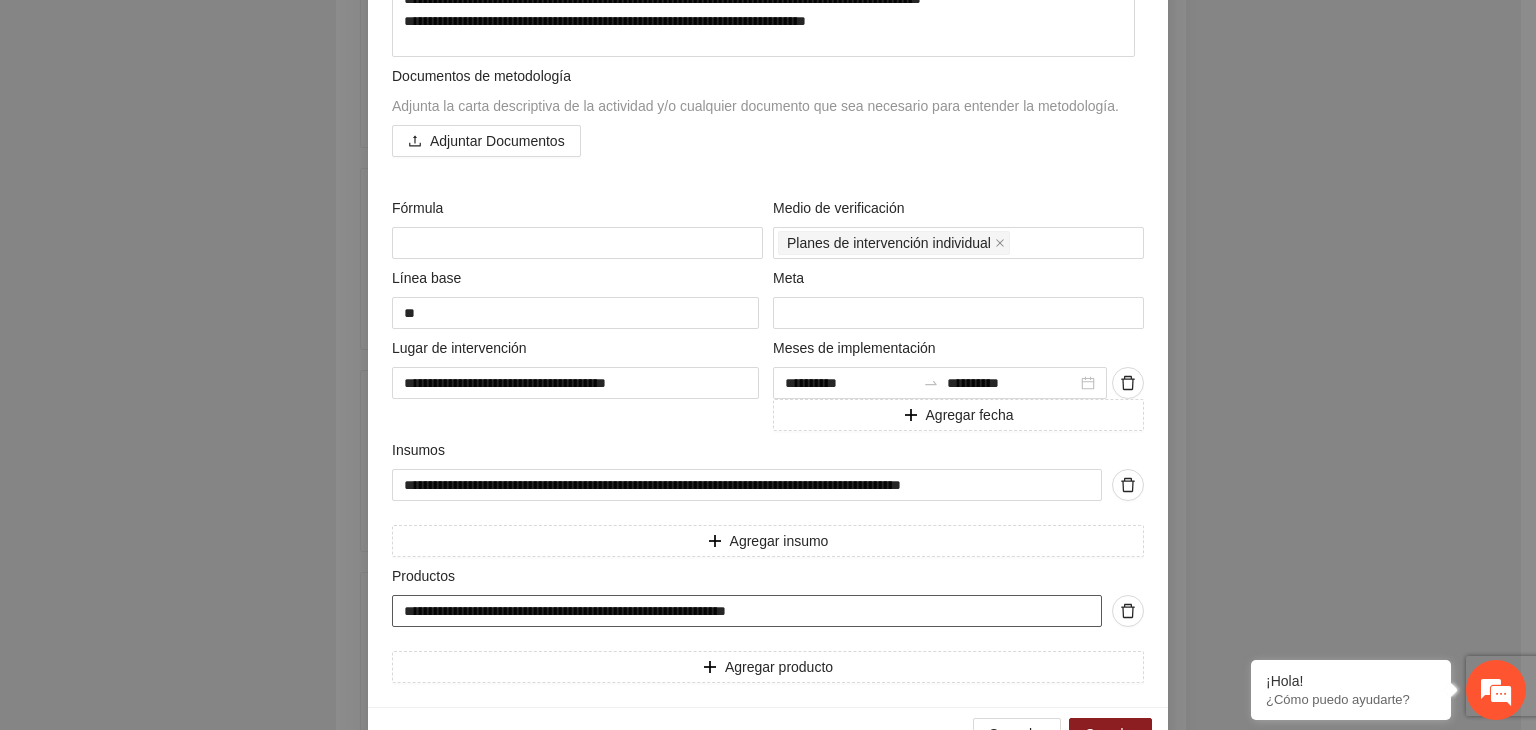 click on "**********" at bounding box center [747, 611] 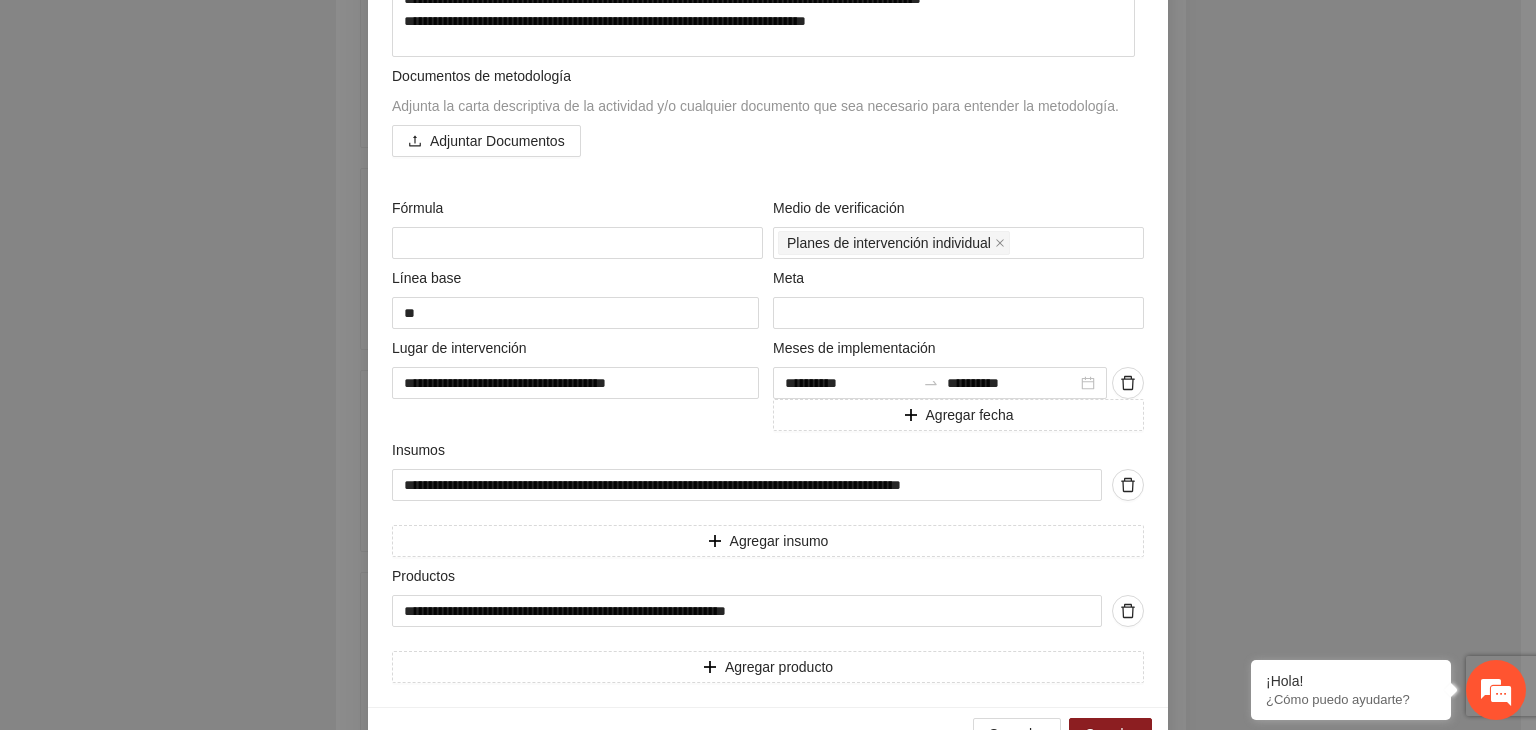 click on "**********" at bounding box center [768, 365] 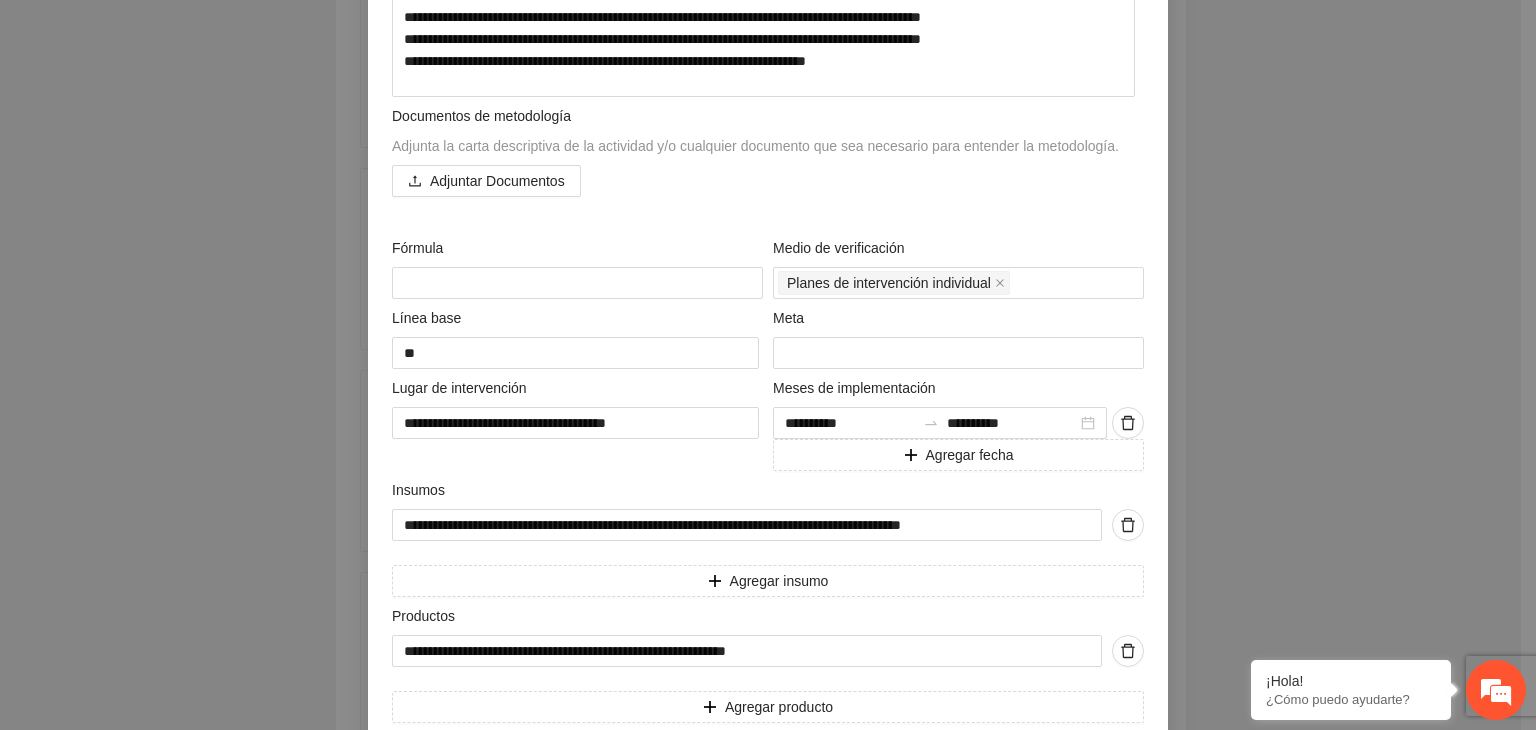 scroll, scrollTop: 400, scrollLeft: 0, axis: vertical 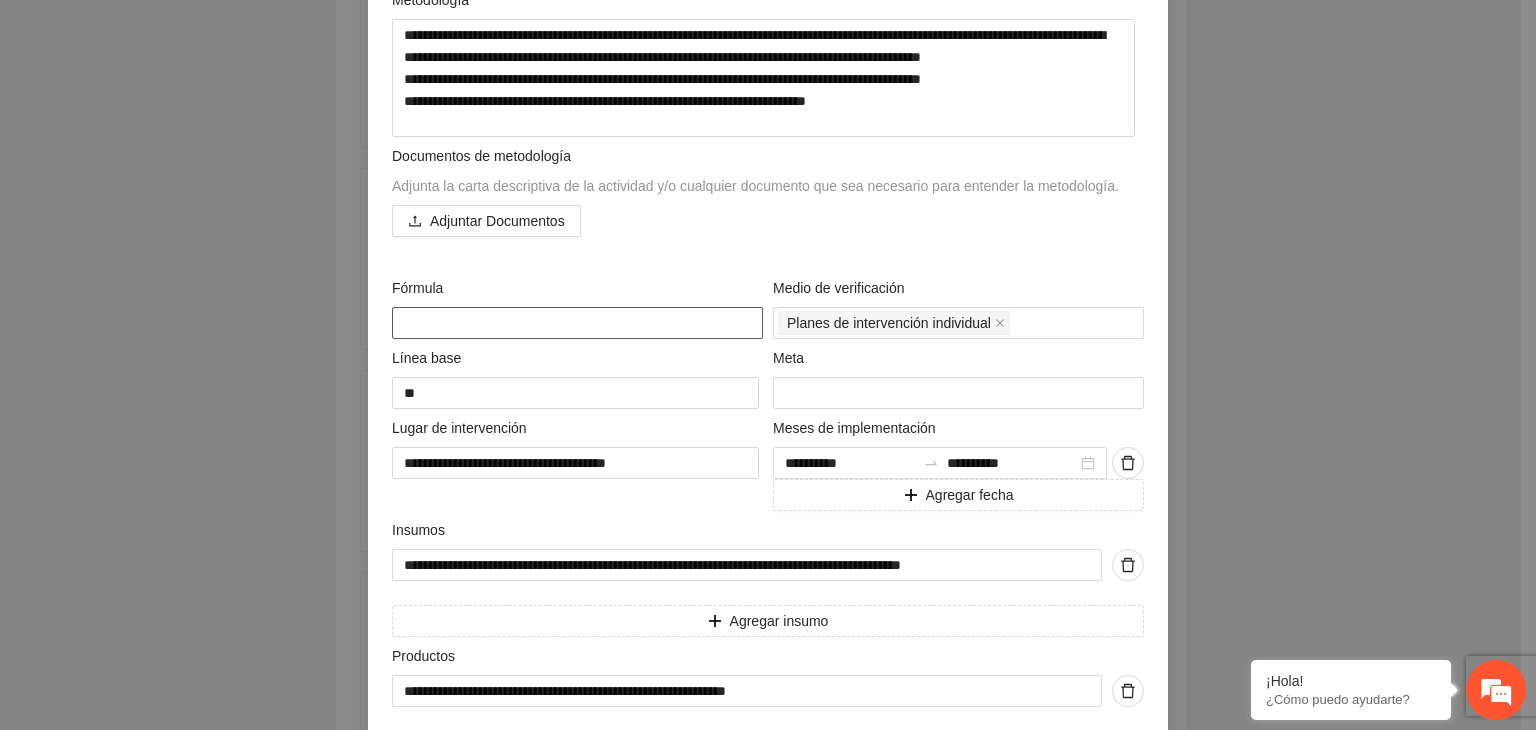click at bounding box center (577, 323) 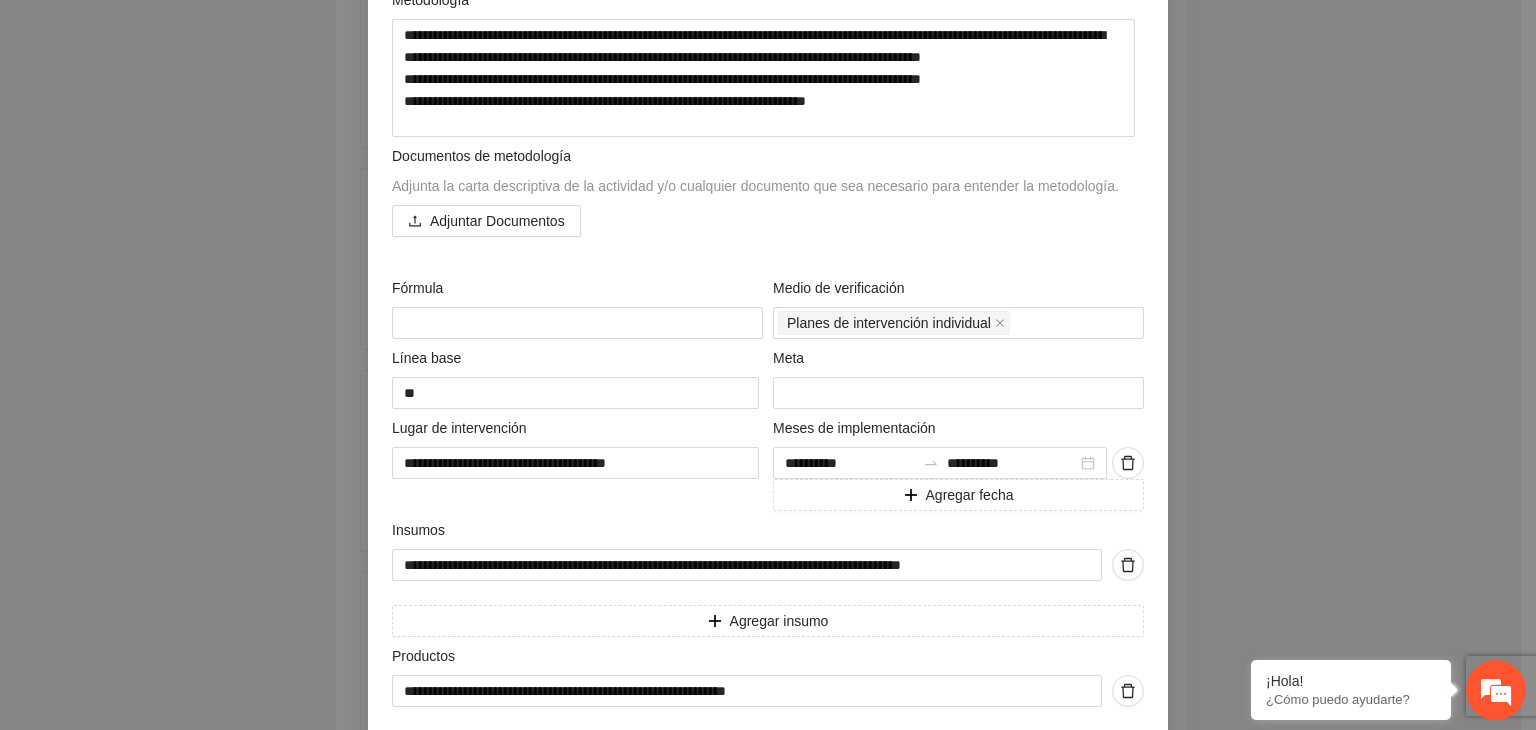 click on "**********" at bounding box center (768, 365) 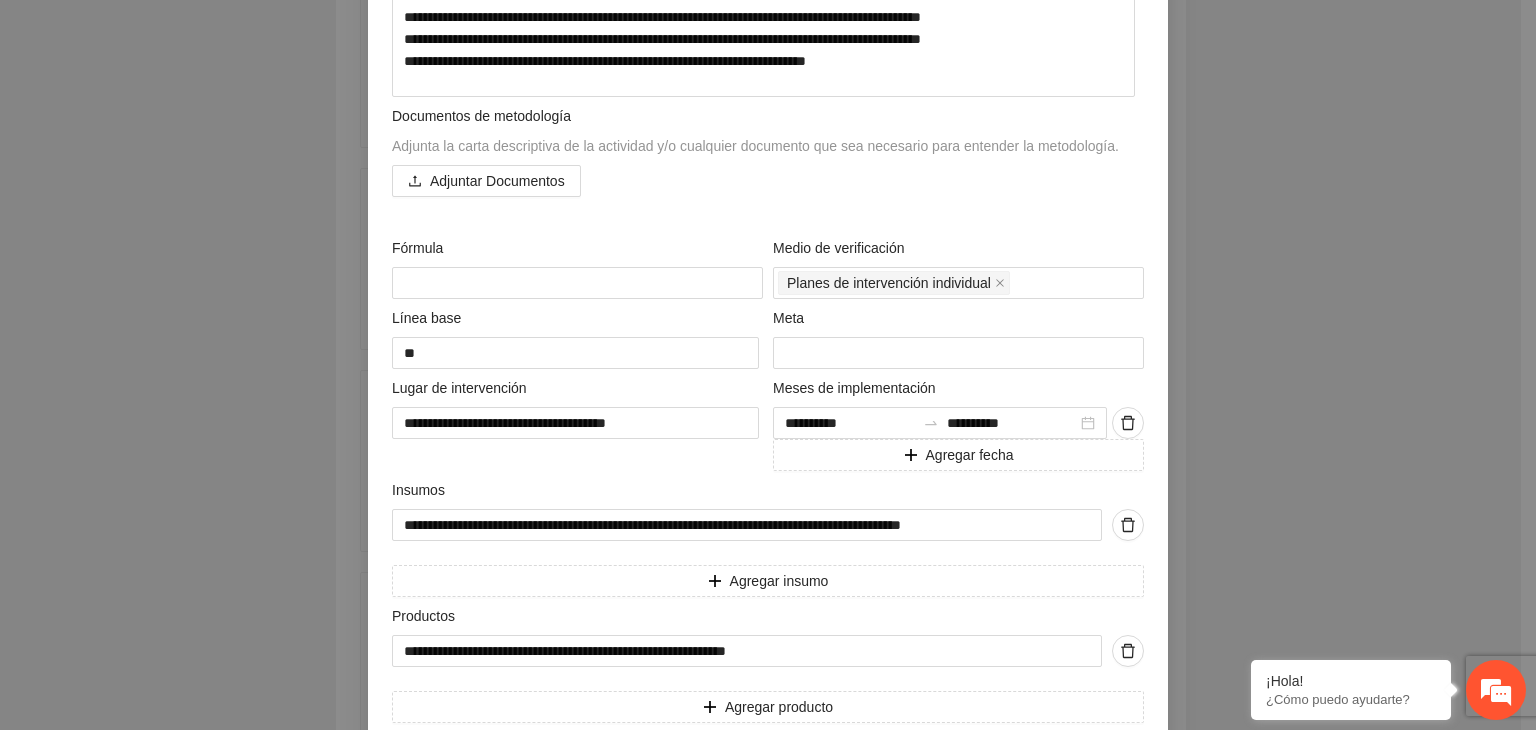 scroll, scrollTop: 536, scrollLeft: 0, axis: vertical 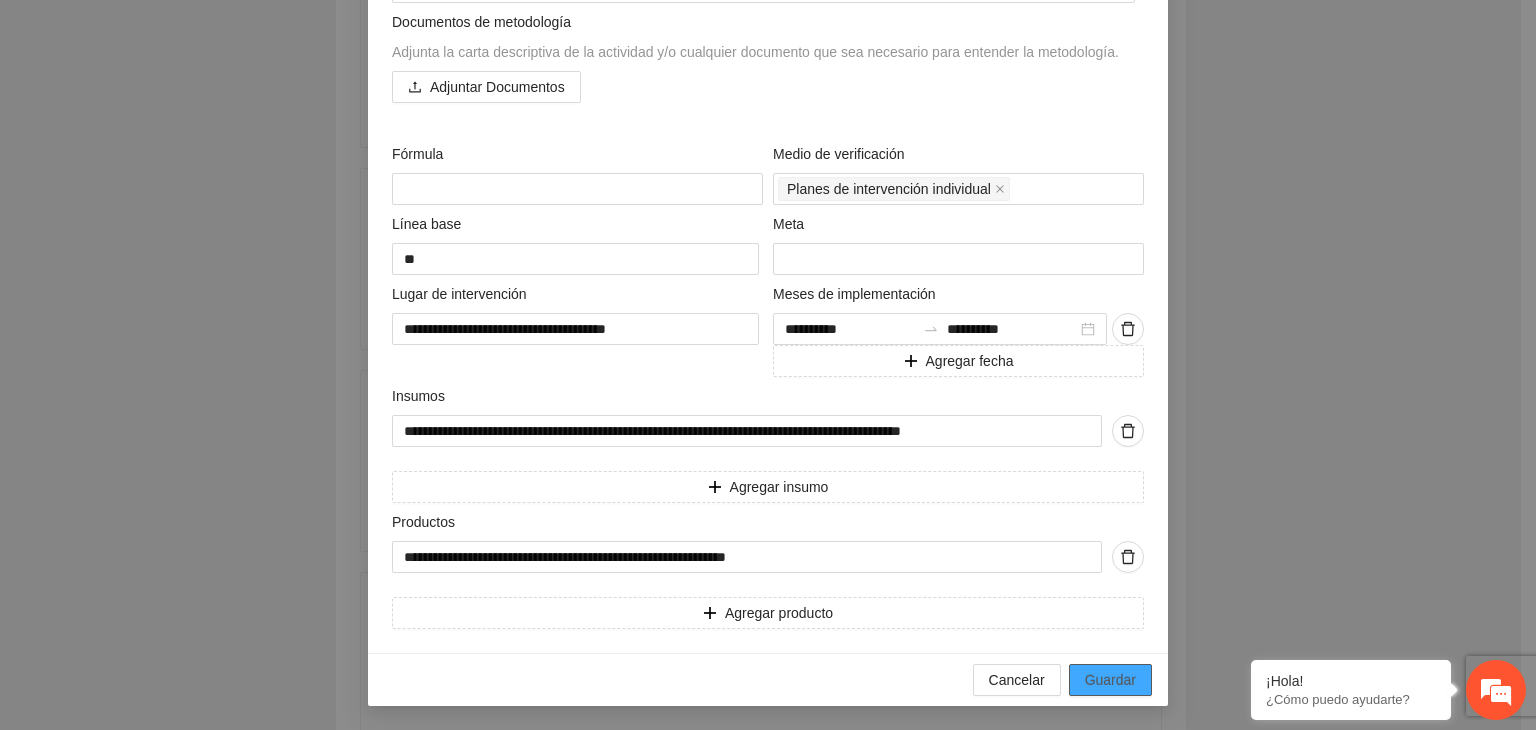 click on "Guardar" at bounding box center (1110, 680) 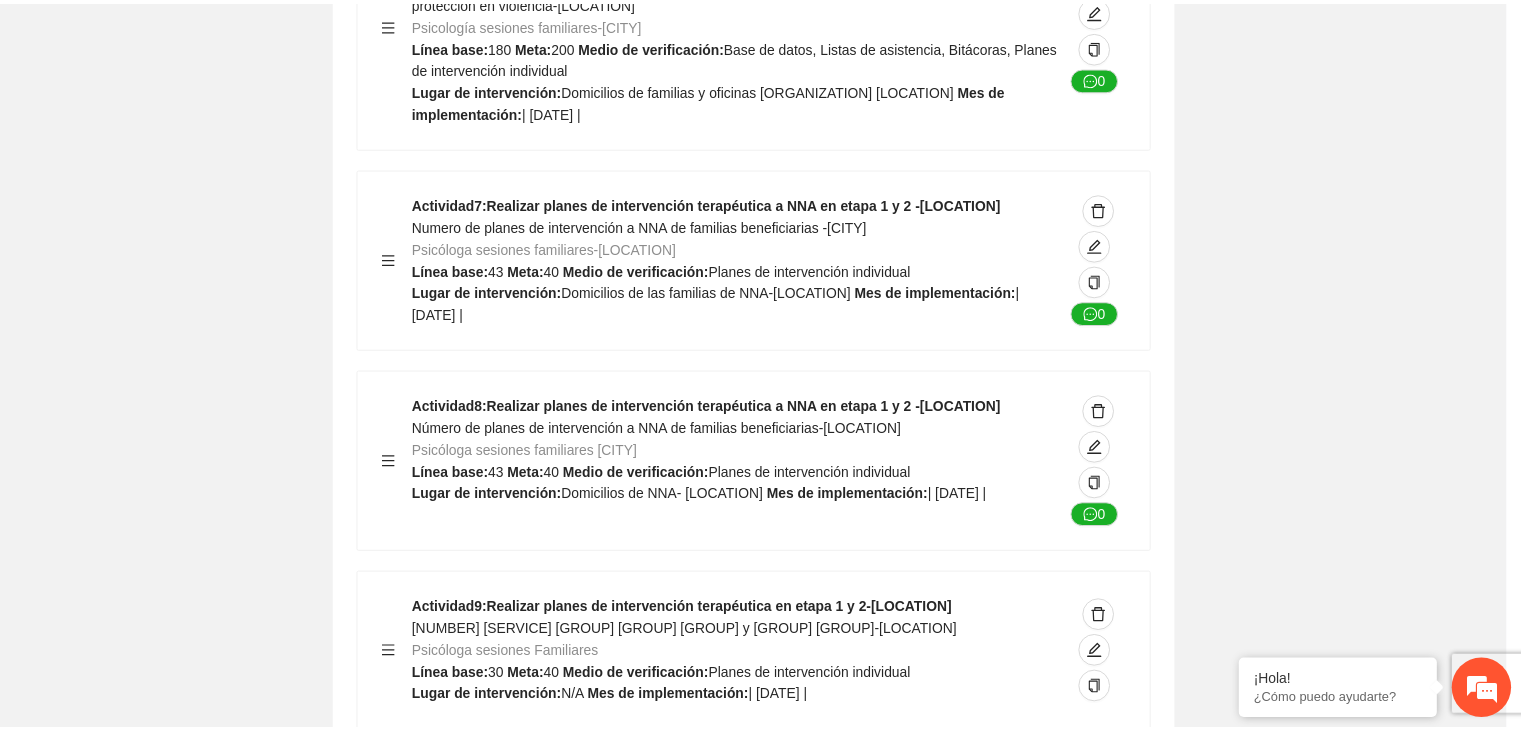 scroll, scrollTop: 204, scrollLeft: 0, axis: vertical 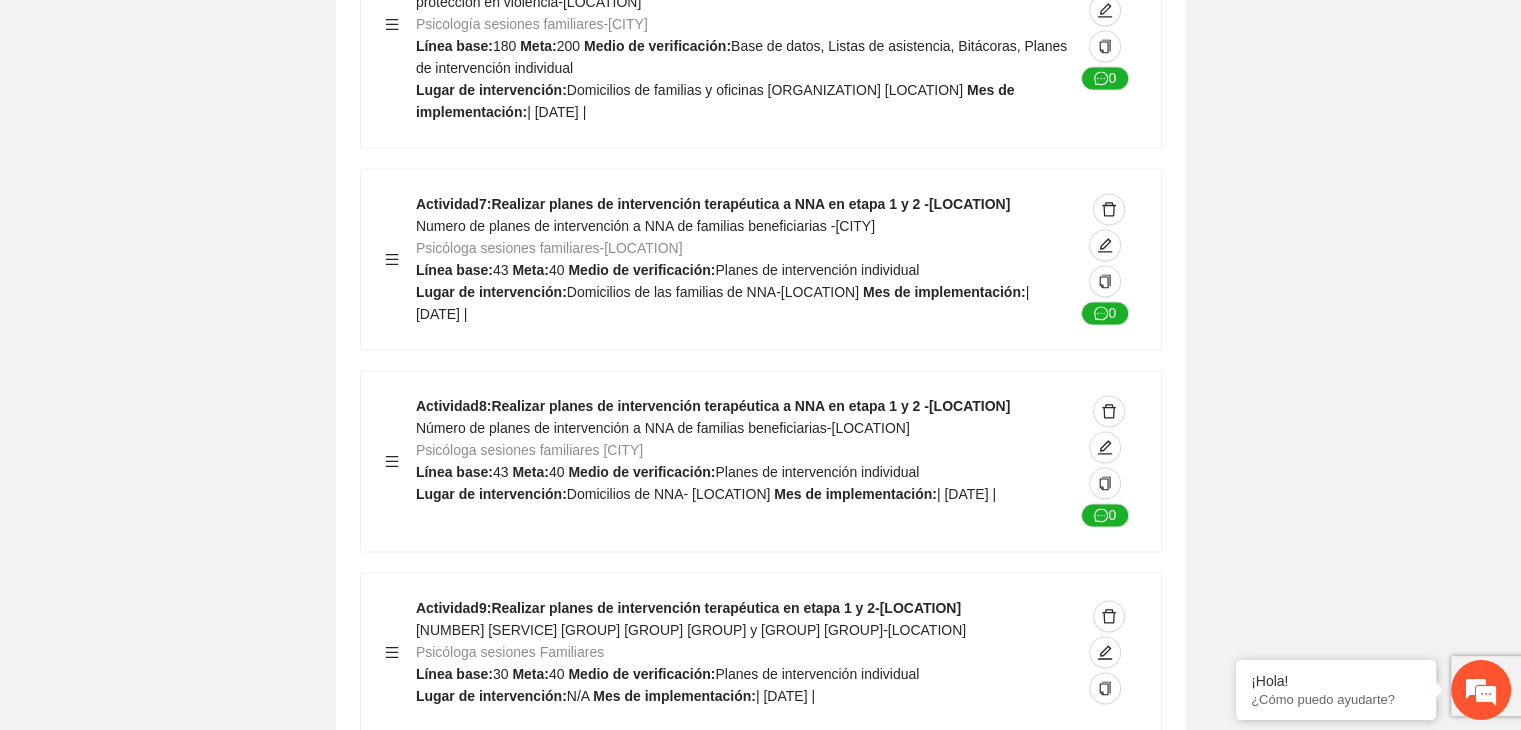 click on "Guardar Objetivo de desarrollo      Exportar Contribuir a la disminución de incidencia en violencia familiar en las zonas de [LOCATION], [LOCATION] y [LOCATION] del Municipio  de Chihuahua. Indicadores Indicador  1 :  Violencia familiar disminuyendo en un 5% en [LOCATION] Número de carpetas de investigación de Violencia familiar  disminuyendo en un 5% en [LOCATION] Metodología:  Se solicita información al Observatorio Ciudadano de FICOSEC sobre el número de carpetas de violencia familiar en las colonias de intervención Línea base:  [NUMBER]   Meta:  [NUMBER]   Fórmula:  Suma de carpetas de investigación de violencia familiar disminuyendo  en un 5% en [LOCATION]   Medio de verificación:  Reporte/Informe 0 Indicador  2 :  Violencia familiar disminuyendo en un 5% en [LOCATION] Número de carpetas de investigación de Violencia familiar  disminuyendo en un 5% en [LOCATION] Metodología:  Línea base:  [NUMBER]   Meta:  [NUMBER]   Fórmula:    Medio de verificación:  Reporte/Informe 0 3 :" at bounding box center [760, -4452] 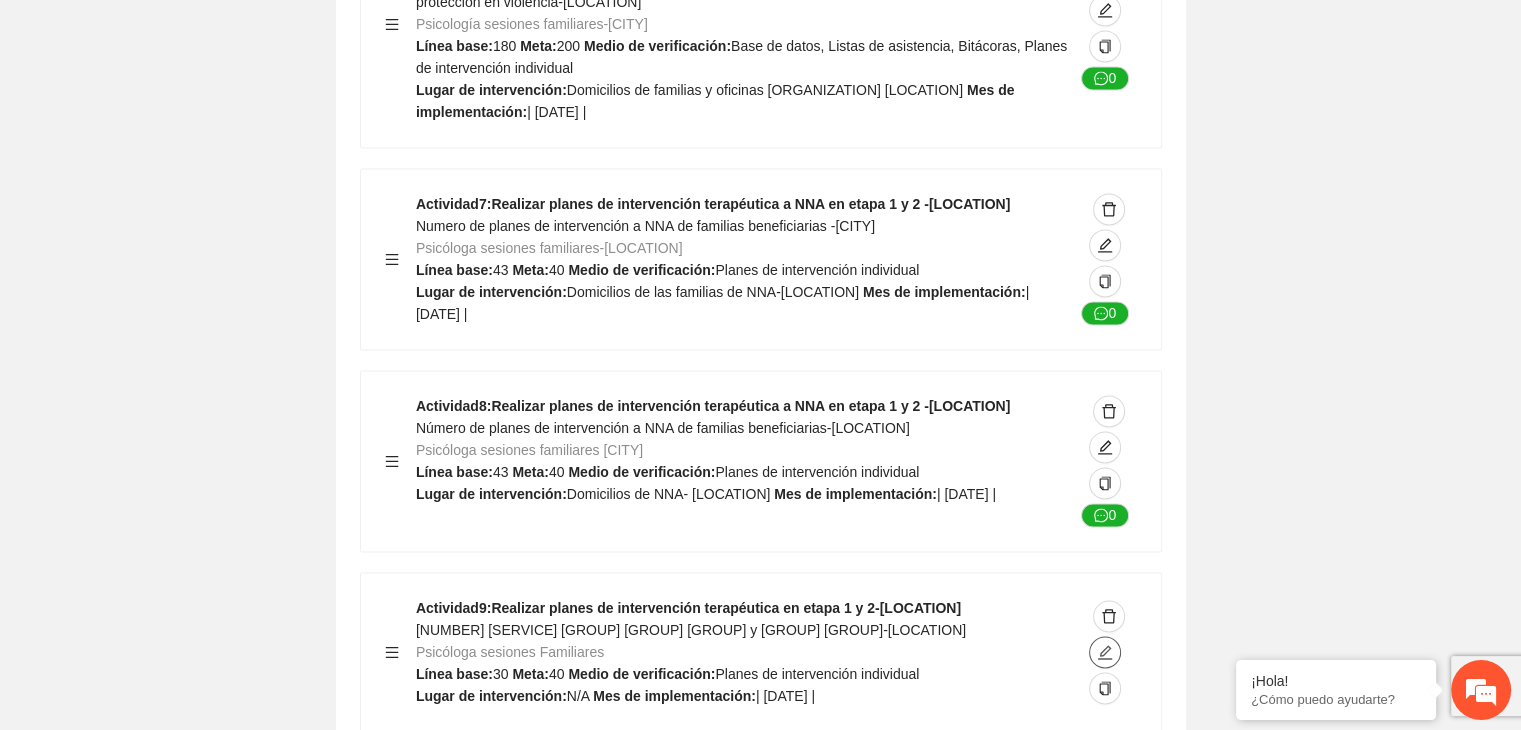 click 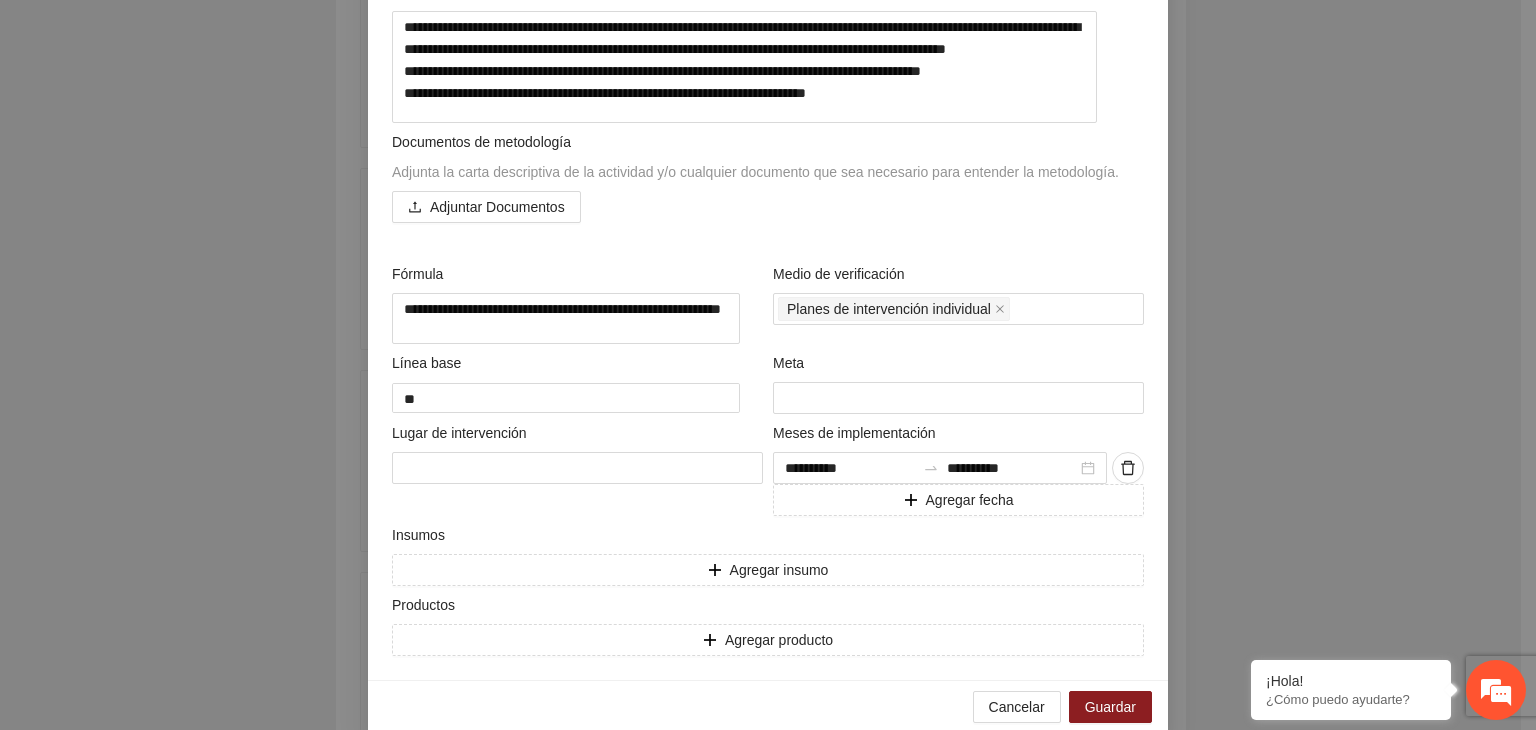 scroll, scrollTop: 467, scrollLeft: 0, axis: vertical 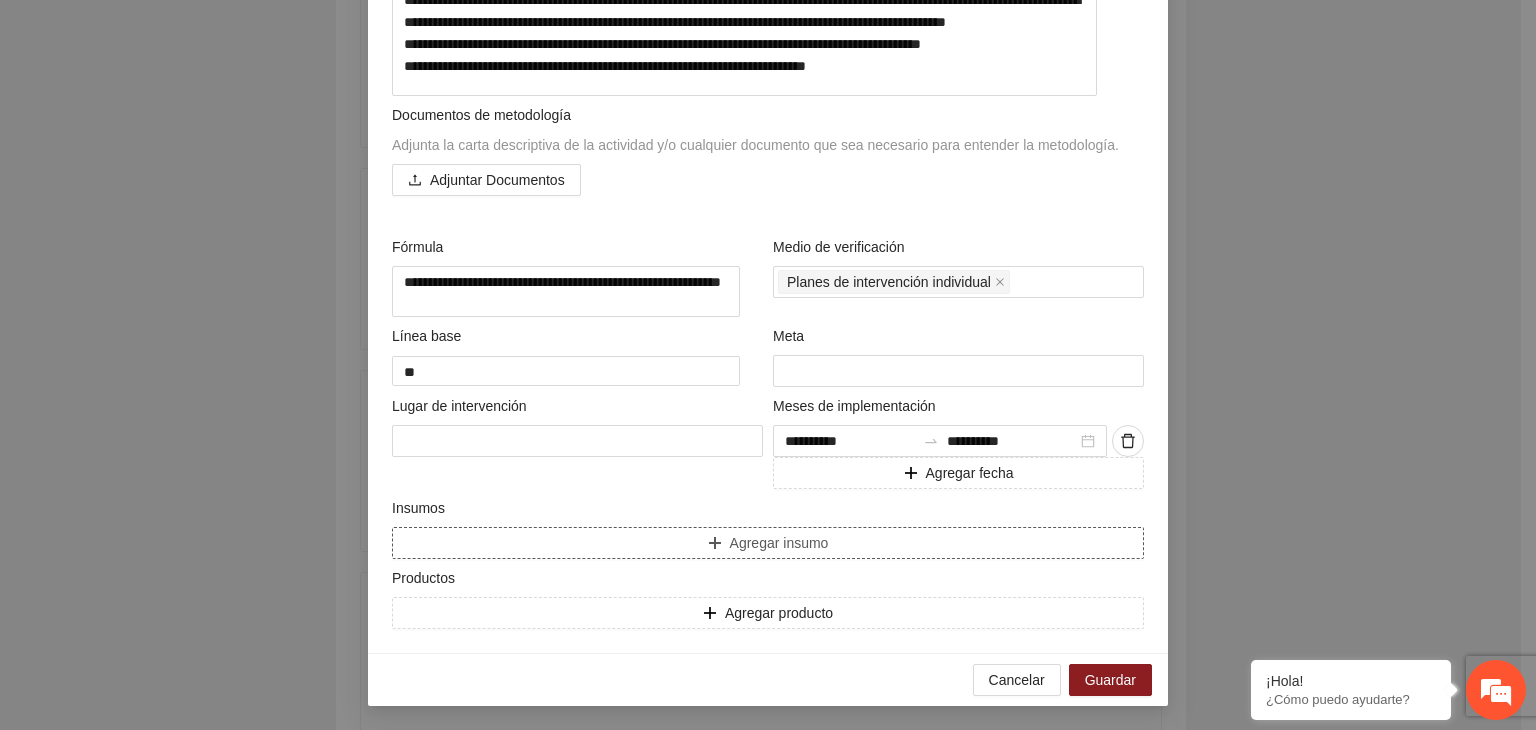 click on "Agregar insumo" at bounding box center (768, 543) 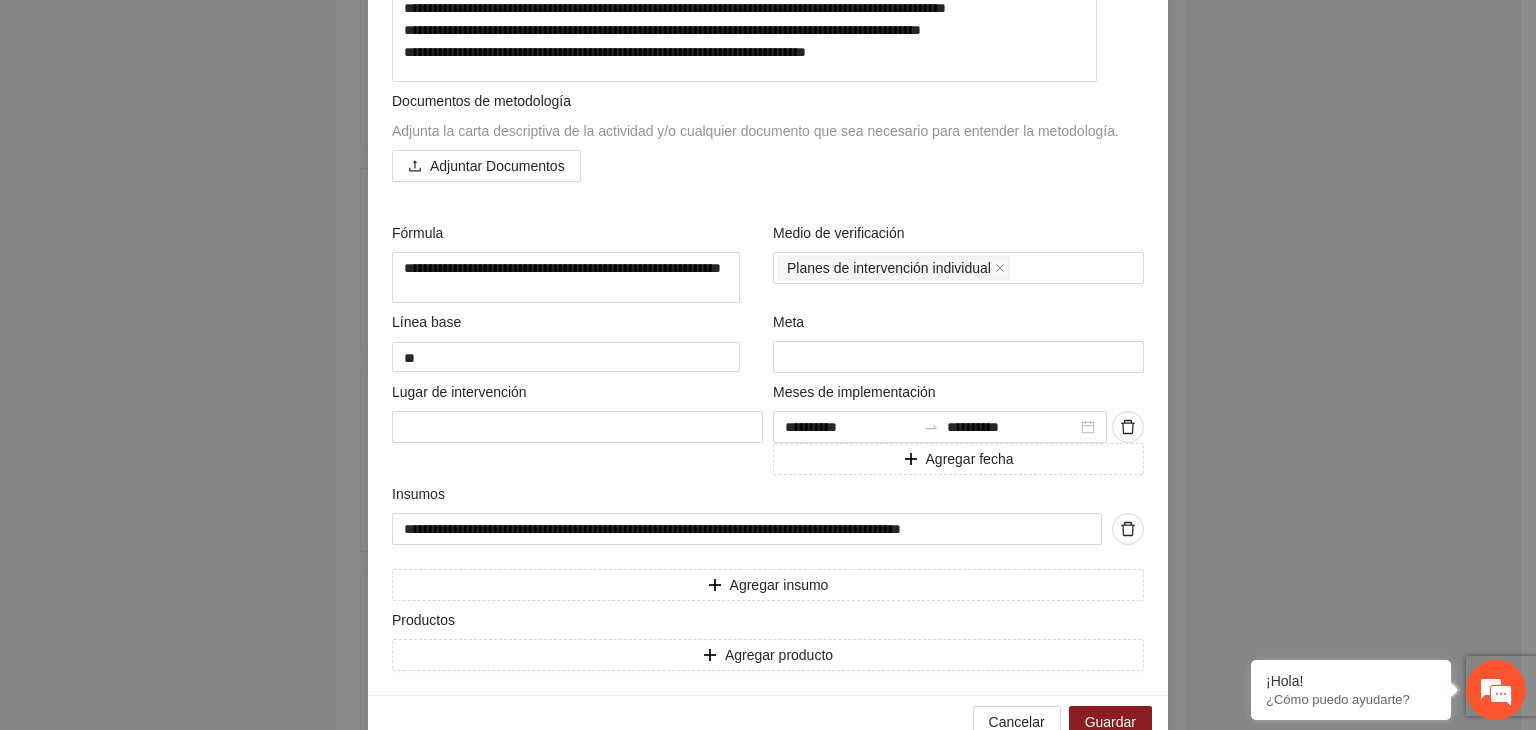 scroll, scrollTop: 523, scrollLeft: 0, axis: vertical 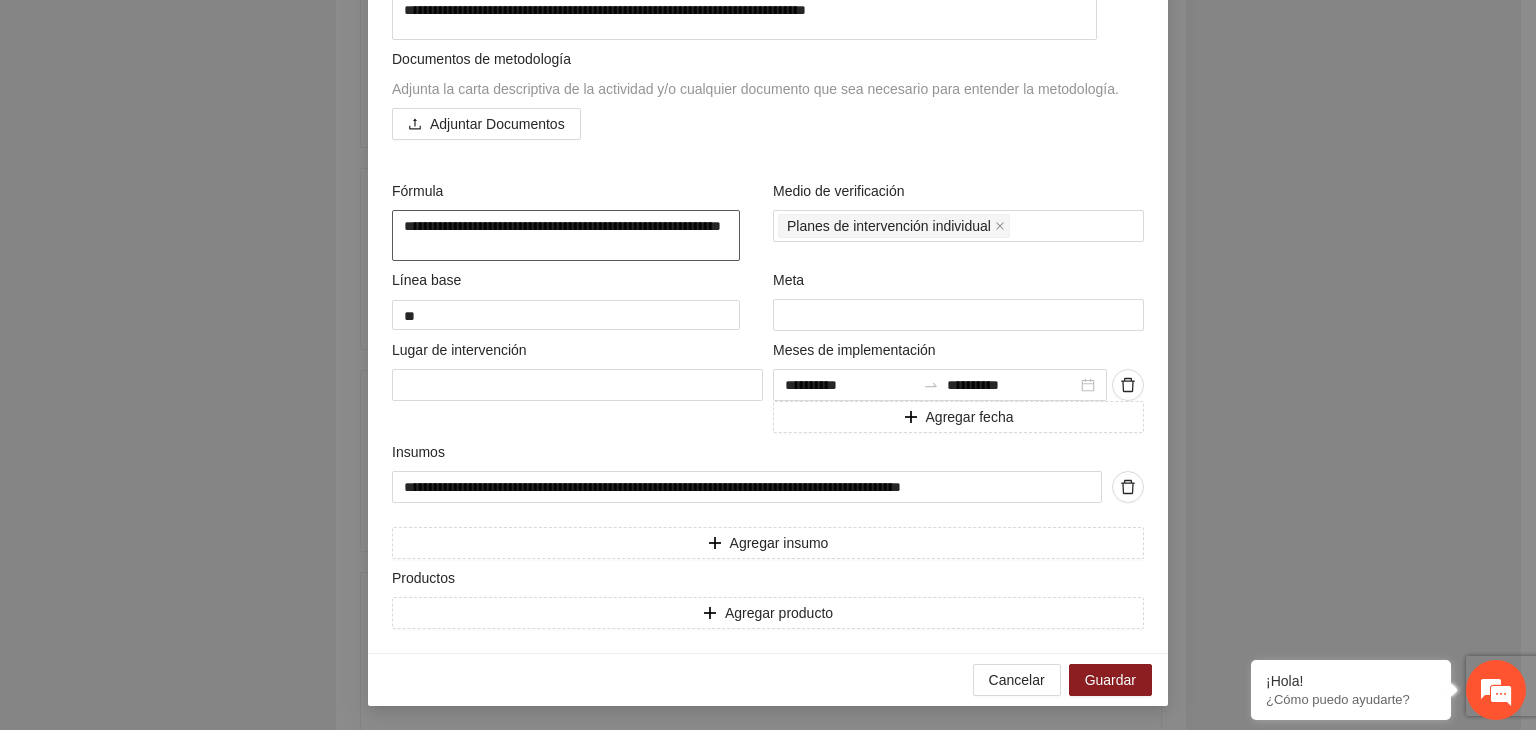 drag, startPoint x: 496, startPoint y: 247, endPoint x: 392, endPoint y: 193, distance: 117.18362 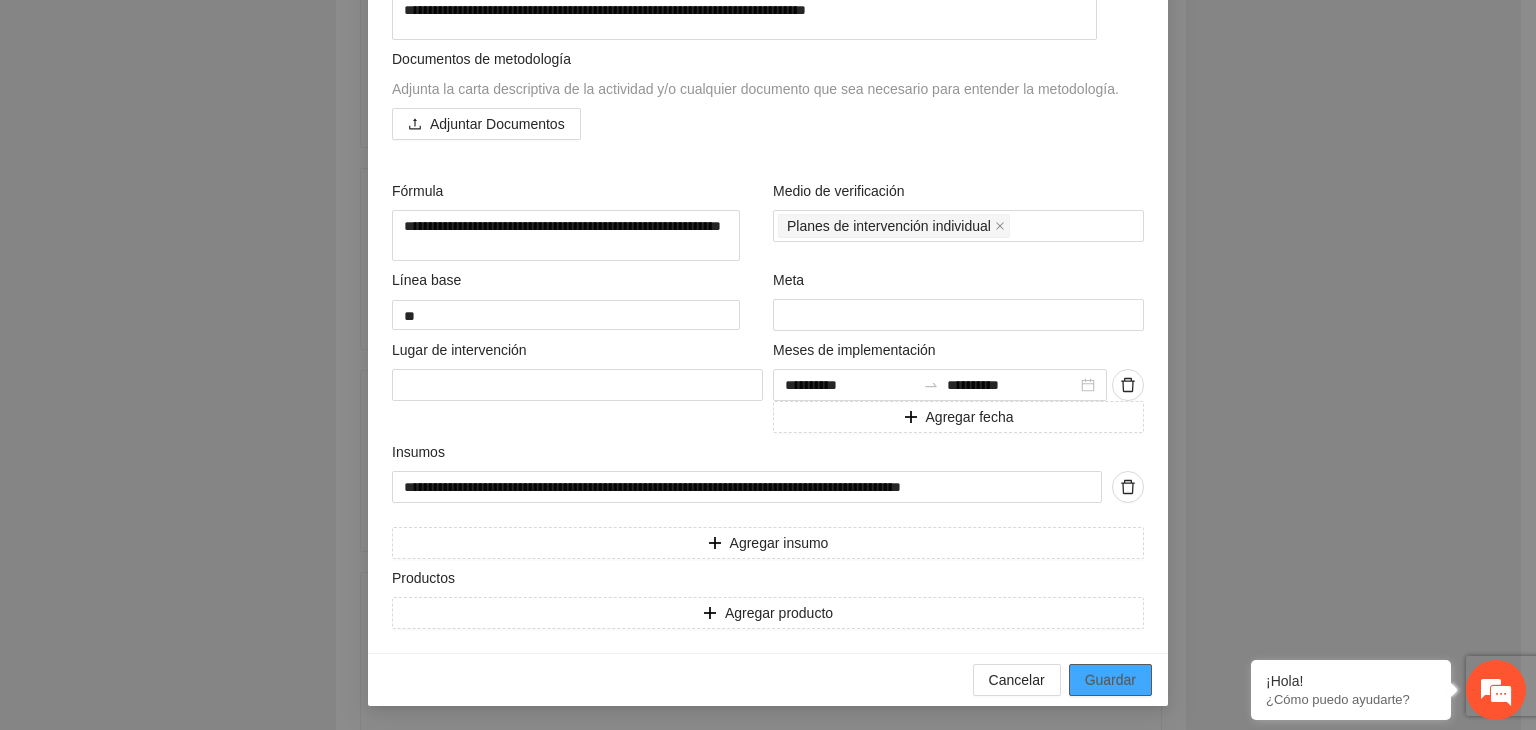 click on "Guardar" at bounding box center (1110, 680) 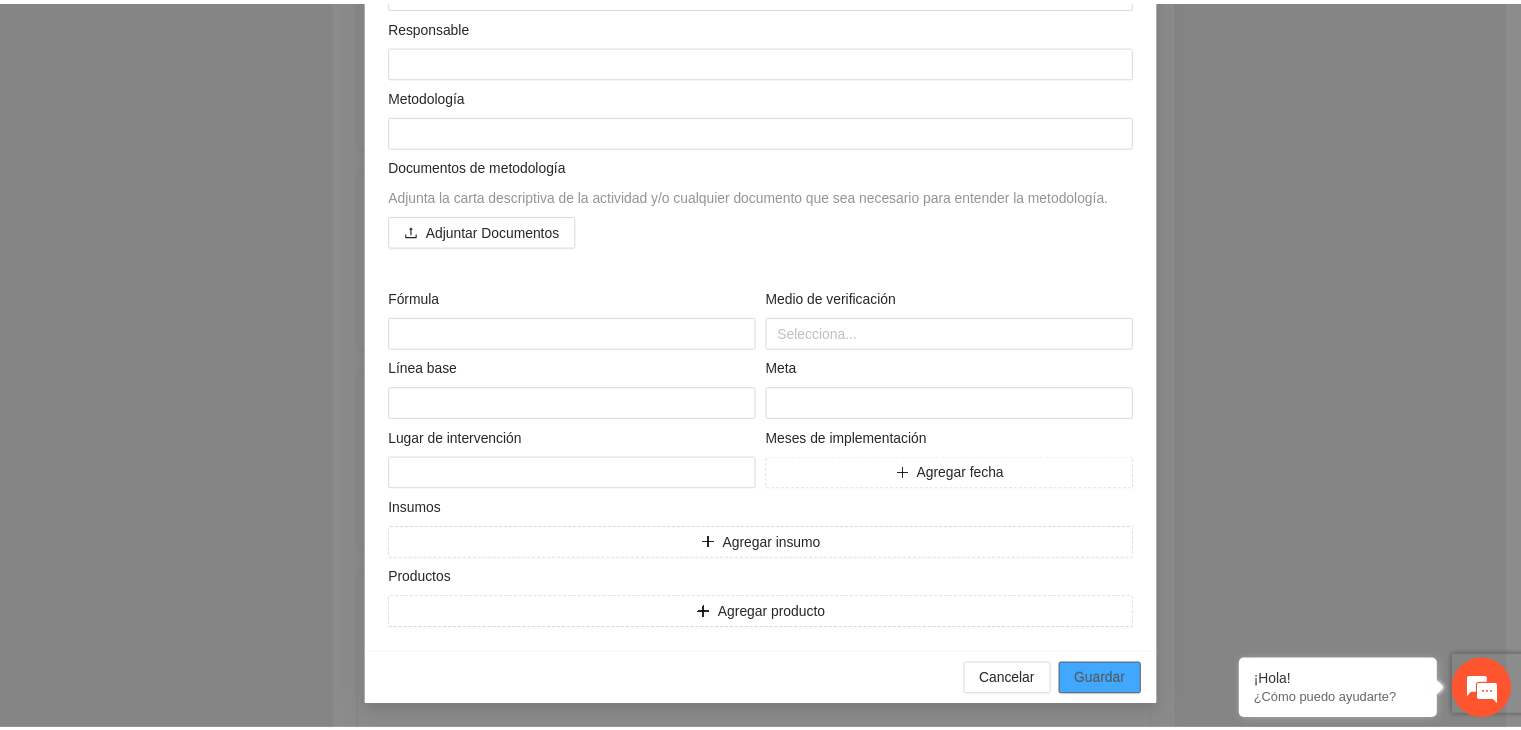 scroll, scrollTop: 204, scrollLeft: 0, axis: vertical 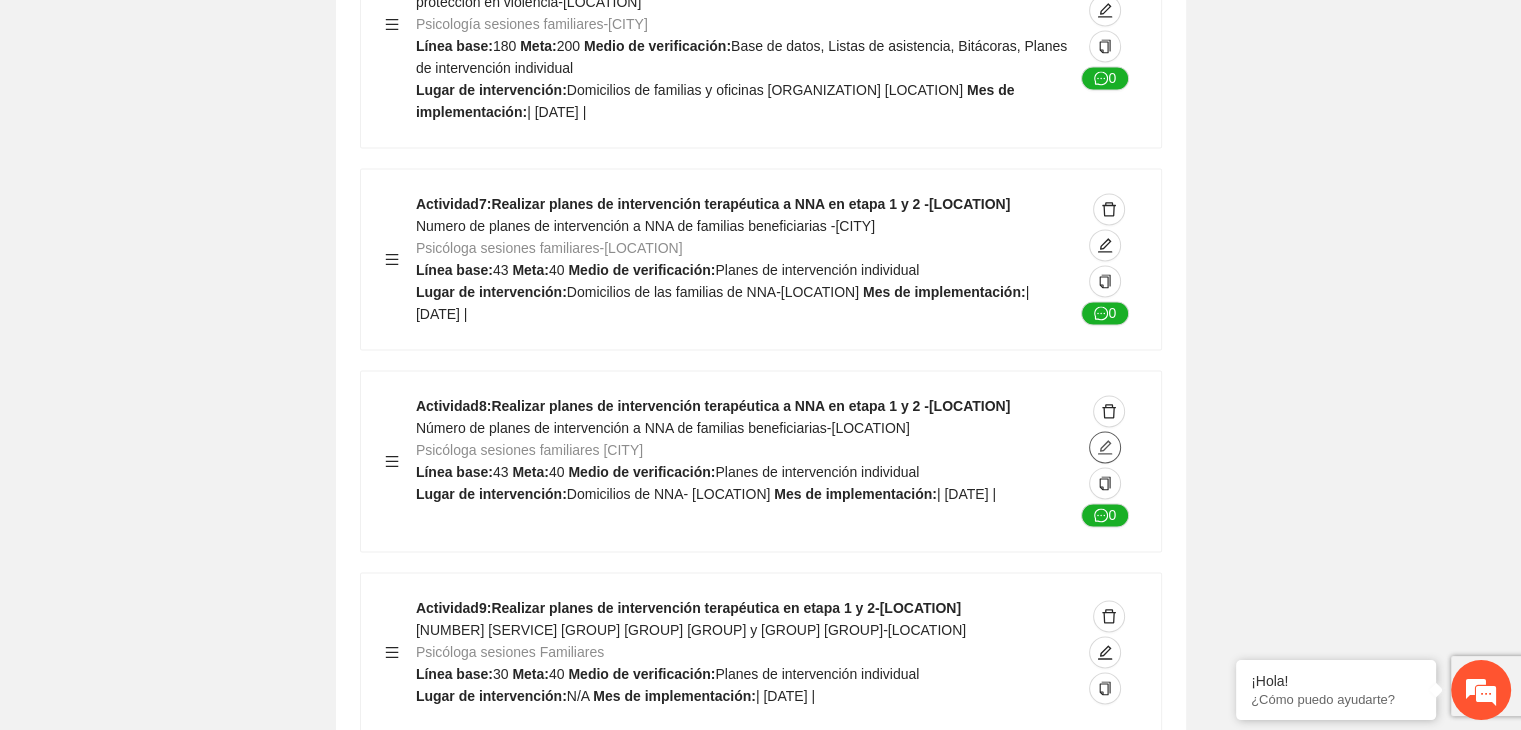 click 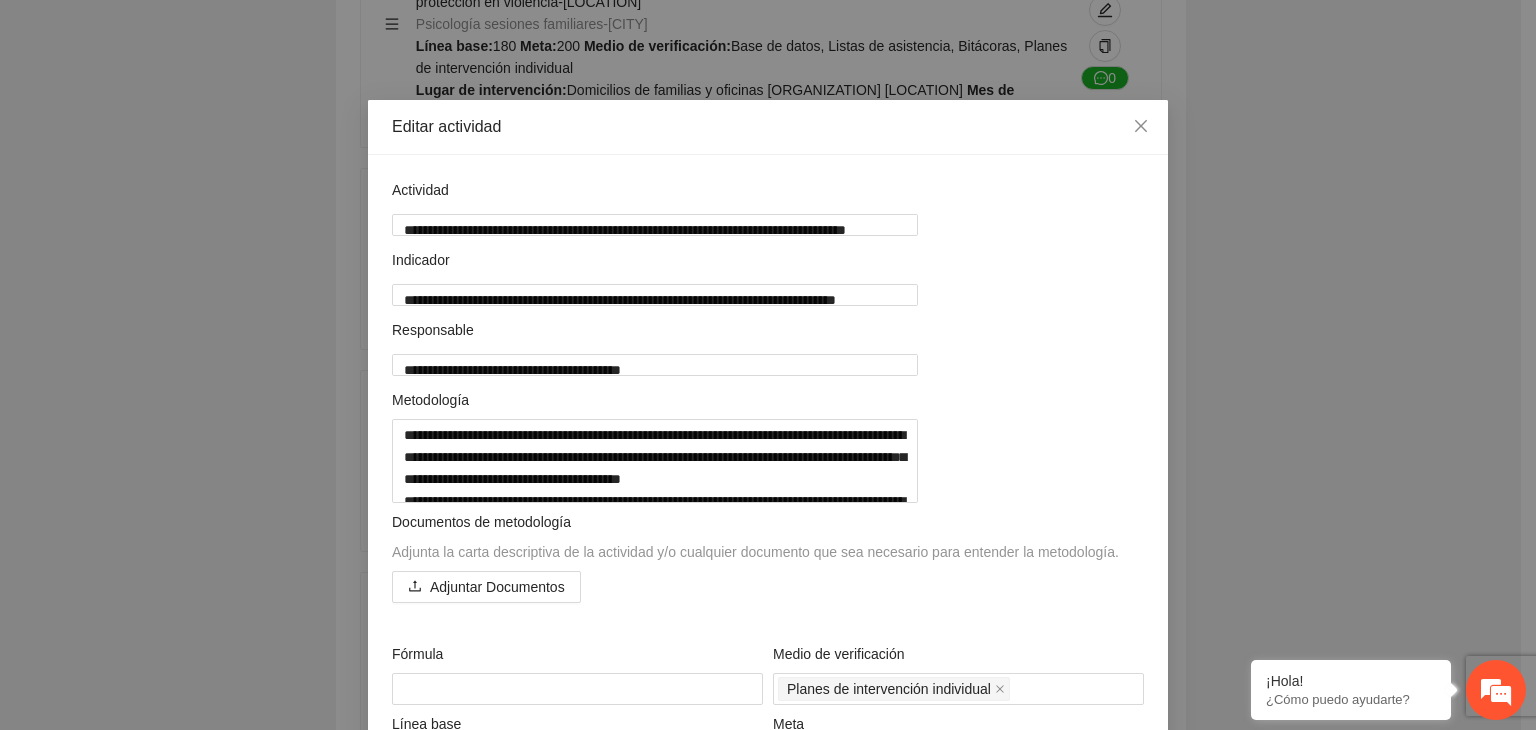 click on "**********" at bounding box center (768, 365) 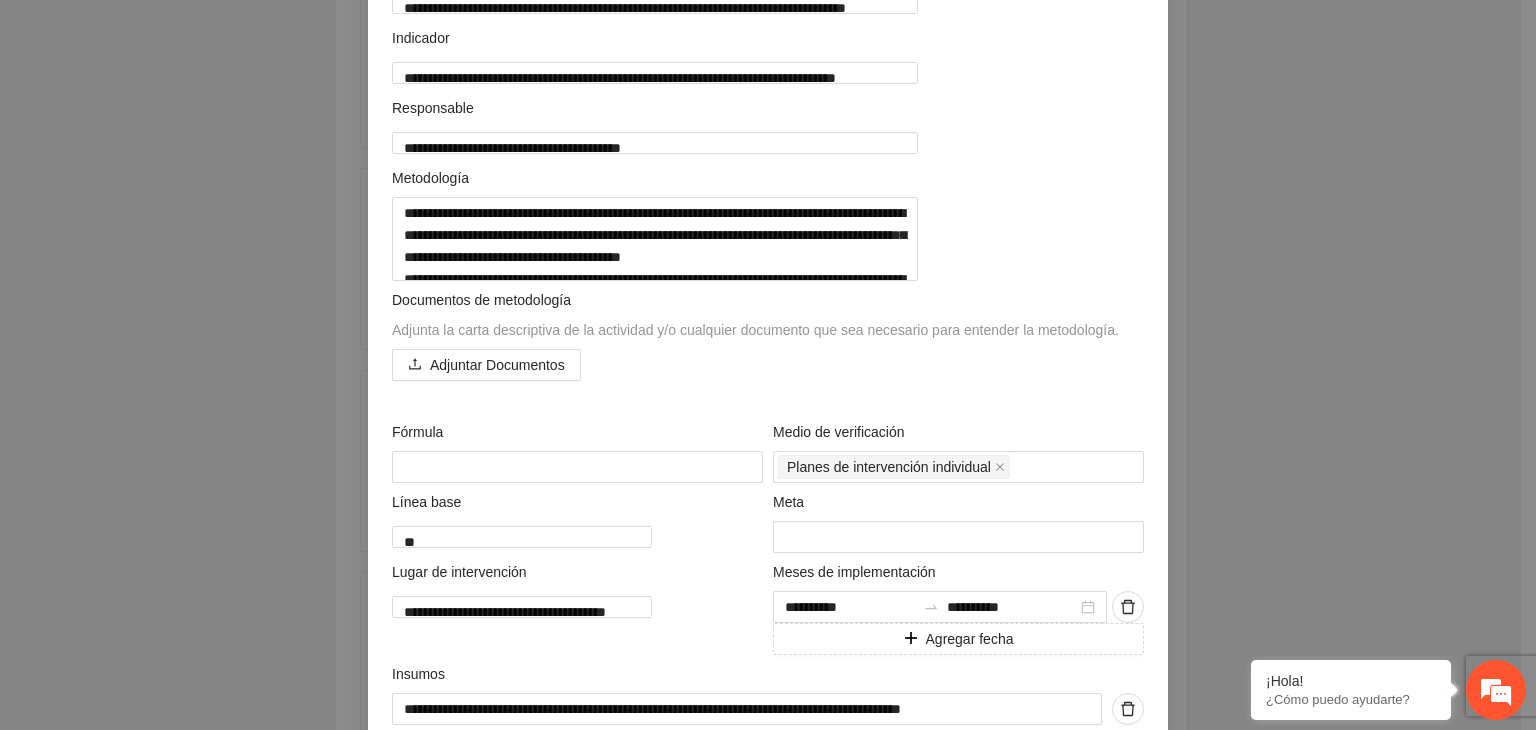 scroll, scrollTop: 480, scrollLeft: 0, axis: vertical 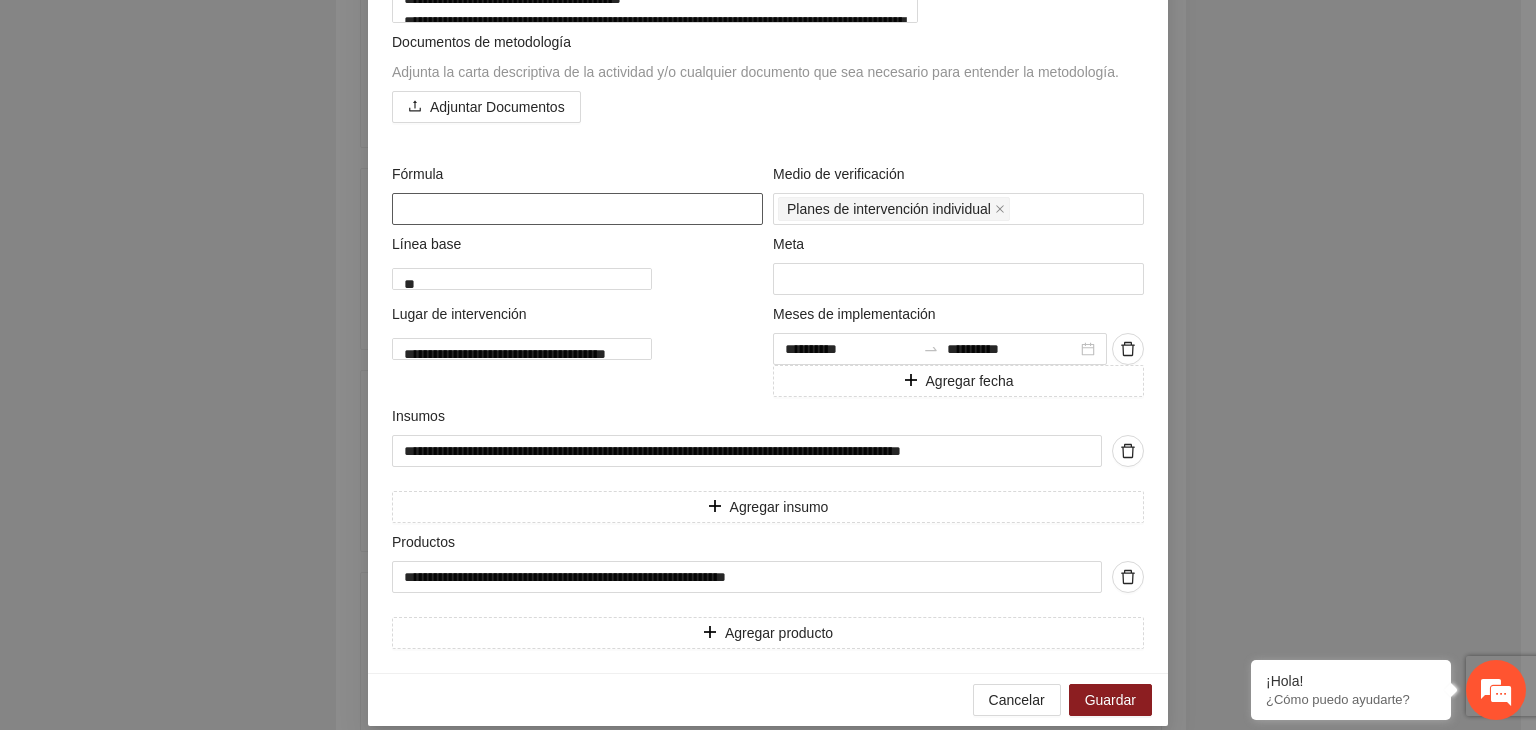 click at bounding box center (577, 209) 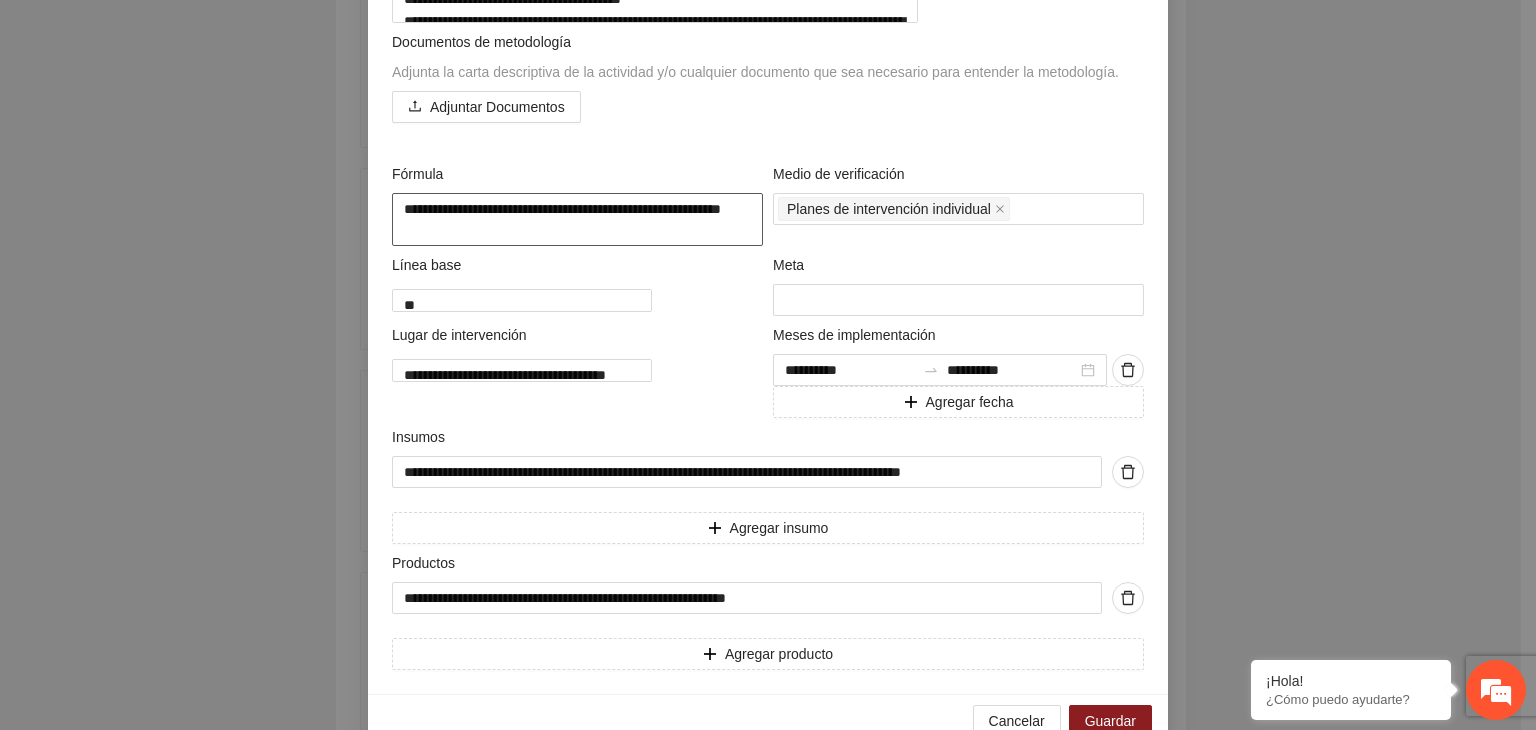 click on "**********" at bounding box center [577, 220] 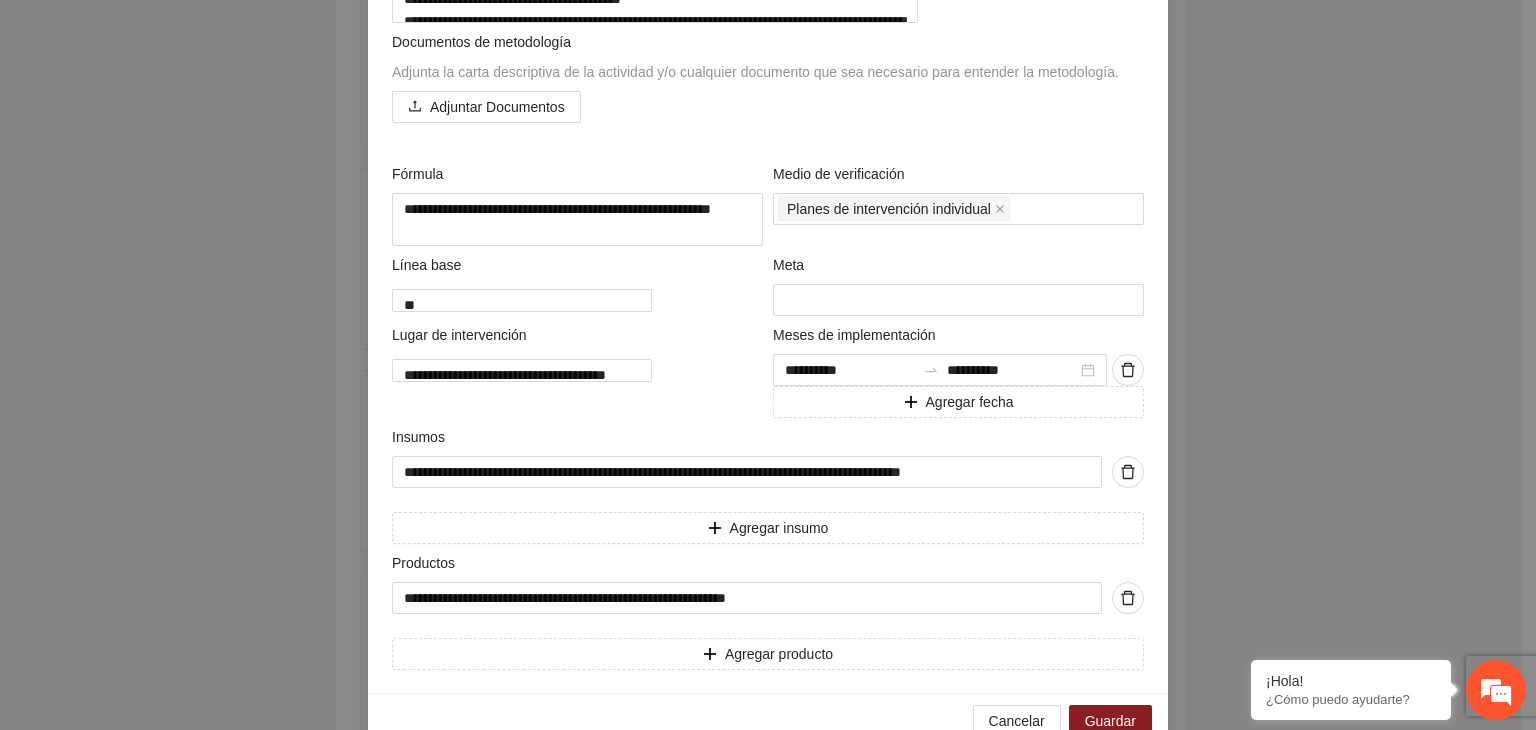 click on "Editar actividad Actividad     [MASK] Indicador     [MASK] Responsable     [MASK]     [MASK] Documentos de metodología Adjunta la carta descriptiva de la actividad y/o cualquier   documento que sea necesario para entender la metodología.  Adjuntar Documentos Fórmula     [MASK] Medio de verificación       Línea base" at bounding box center (768, 365) 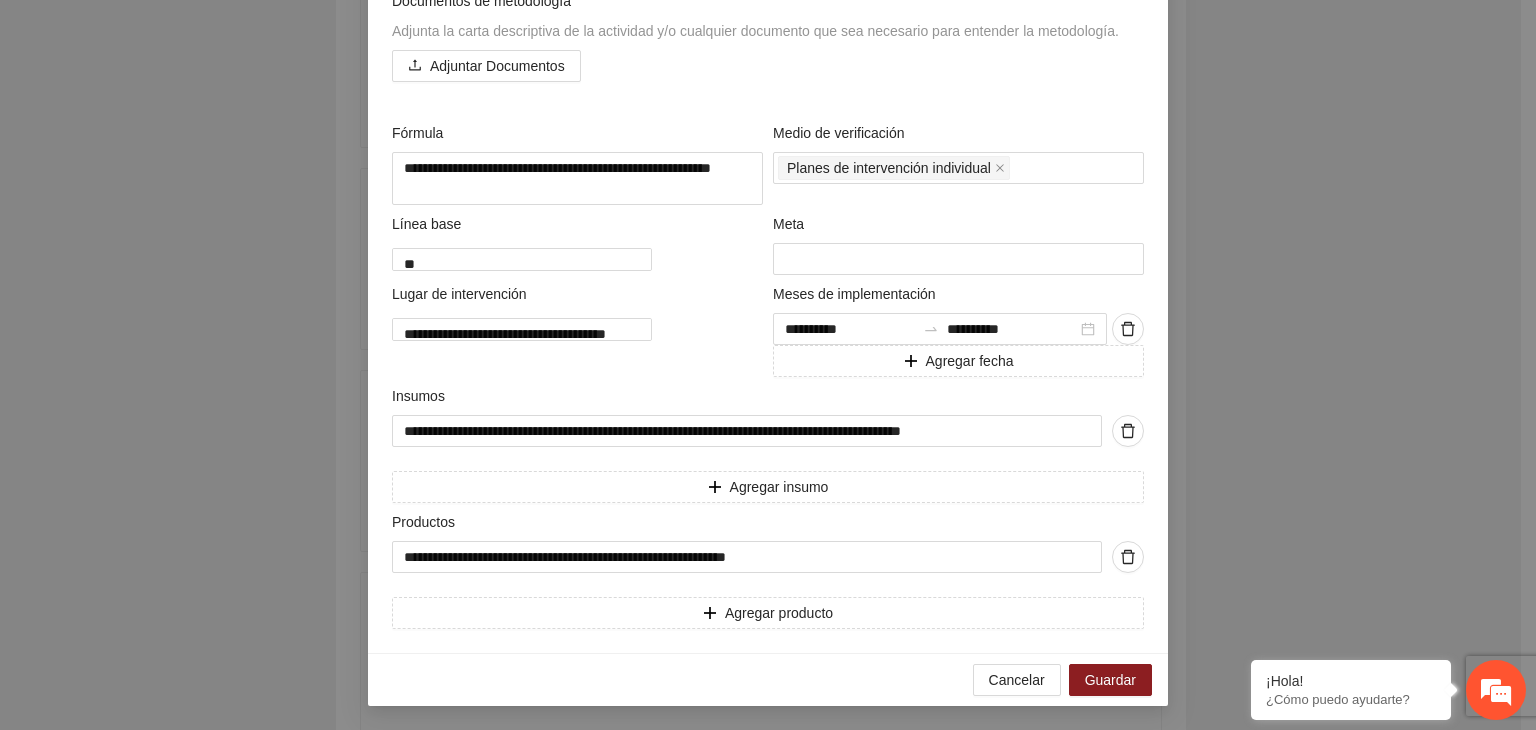 scroll, scrollTop: 557, scrollLeft: 0, axis: vertical 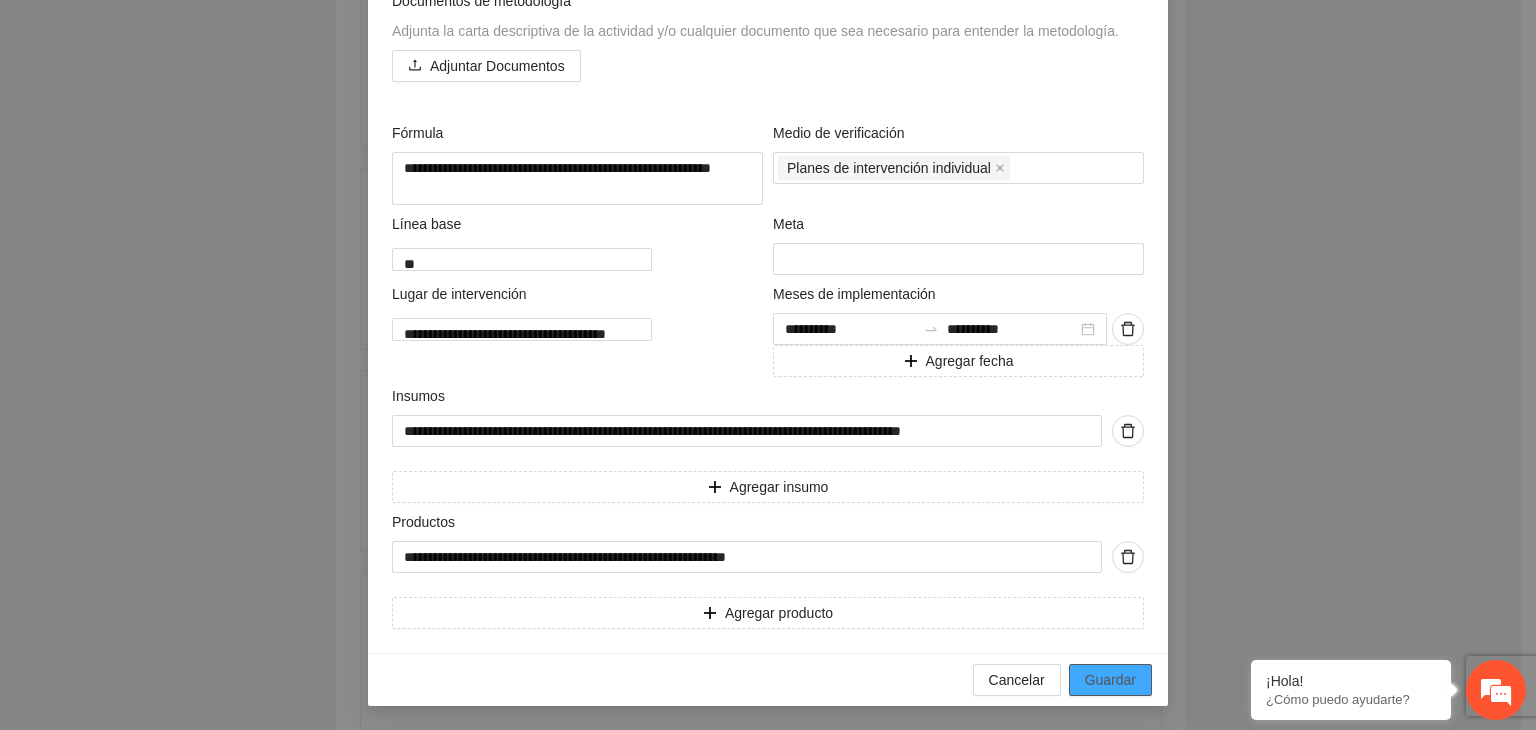 click on "Guardar" at bounding box center (1110, 680) 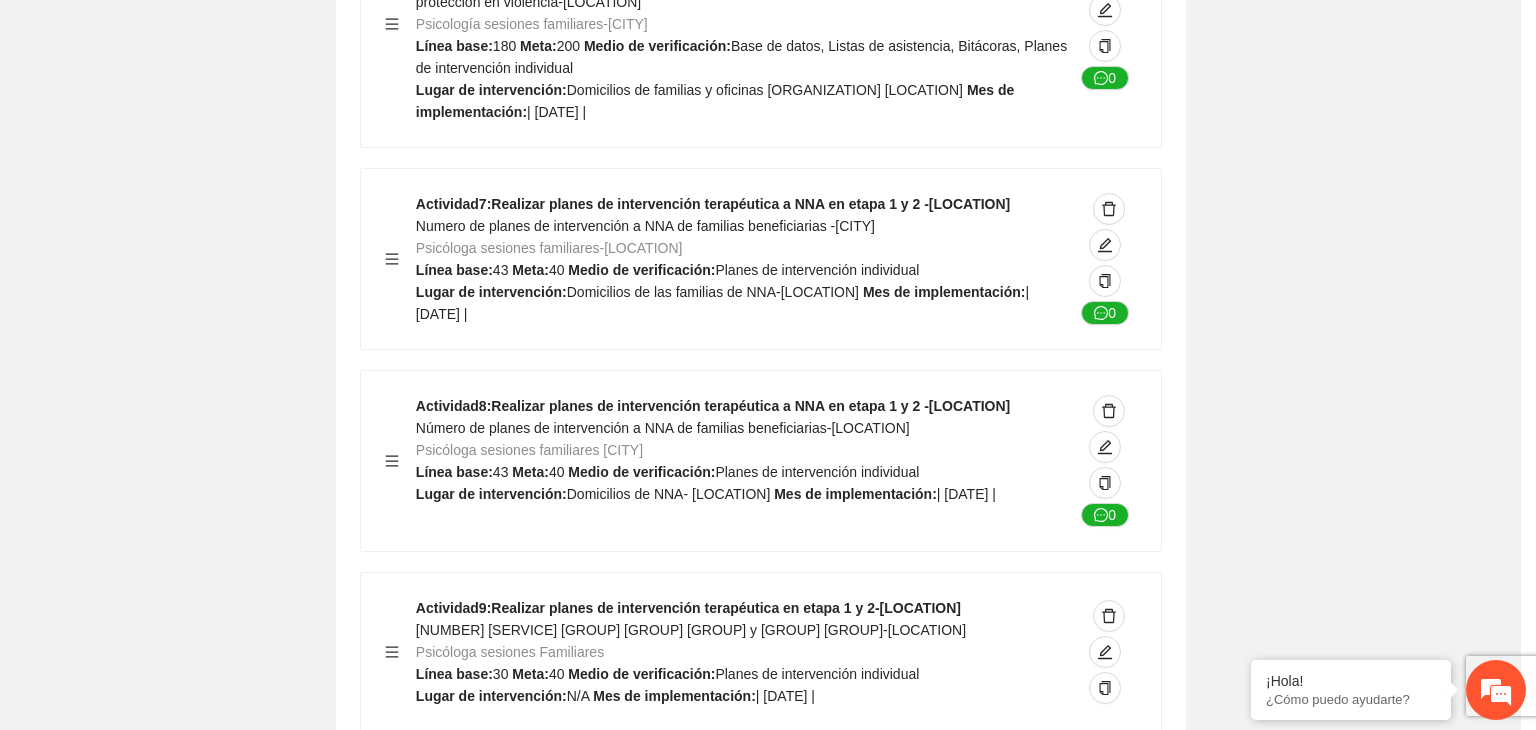 scroll, scrollTop: 204, scrollLeft: 0, axis: vertical 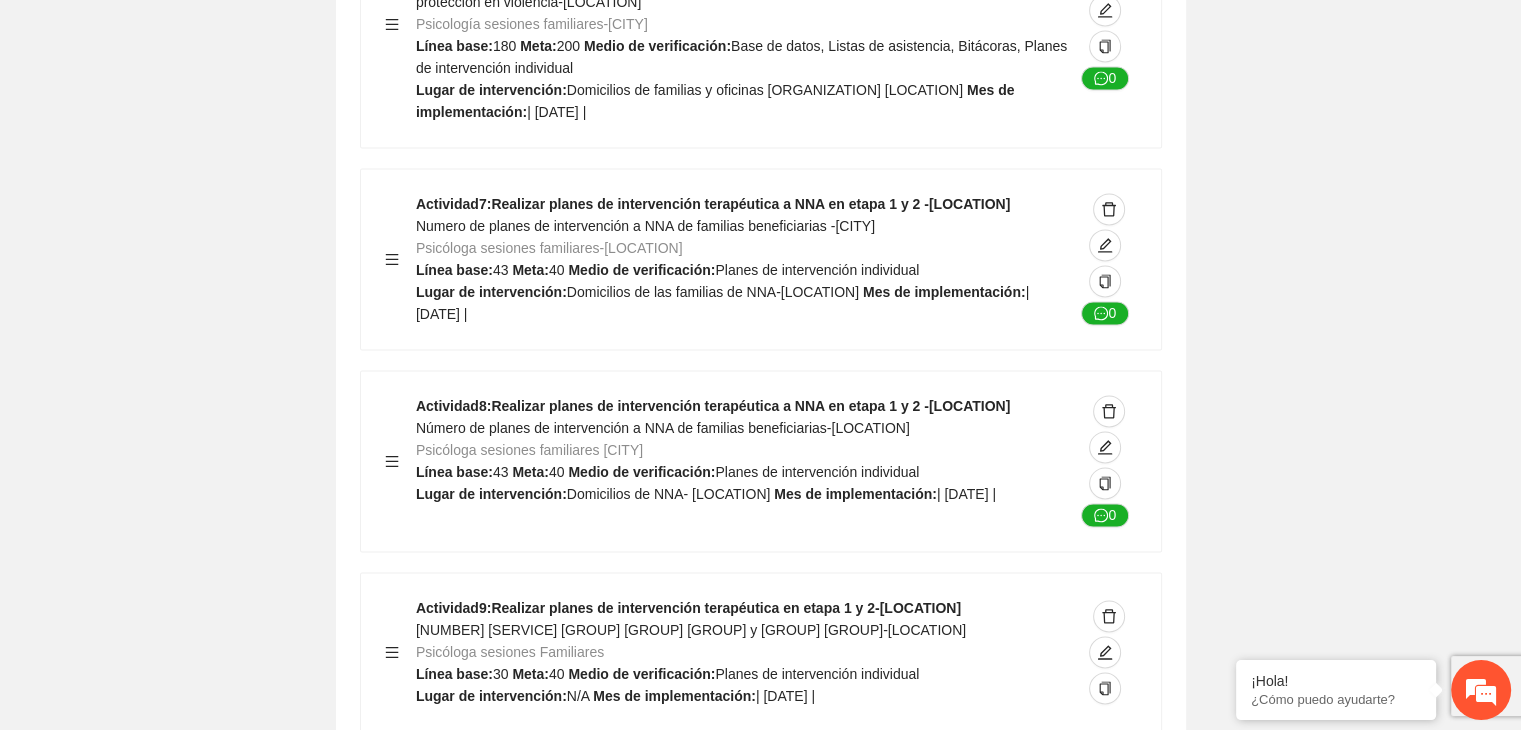 click on "Guardar Objetivo de desarrollo      Exportar Contribuir a la disminución de incidencia en violencia familiar en las zonas de [LOCATION], [LOCATION] y [LOCATION] del Municipio  de Chihuahua. Indicadores Indicador  1 :  Violencia familiar disminuyendo en un 5% en [LOCATION] Número de carpetas de investigación de Violencia familiar  disminuyendo en un 5% en [LOCATION] Metodología:  Se solicita información al Observatorio Ciudadano de FICOSEC sobre el número de carpetas de violencia familiar en las colonias de intervención Línea base:  [NUMBER]   Meta:  [NUMBER]   Fórmula:  Suma de carpetas de investigación de violencia familiar disminuyendo  en un 5% en [LOCATION]   Medio de verificación:  Reporte/Informe 0 Indicador  2 :  Violencia familiar disminuyendo en un 5% en [LOCATION] Número de carpetas de investigación de Violencia familiar  disminuyendo en un 5% en [LOCATION] Metodología:  Línea base:  [NUMBER]   Meta:  [NUMBER]   Fórmula:    Medio de verificación:  Reporte/Informe 0 3 :" at bounding box center [760, -4452] 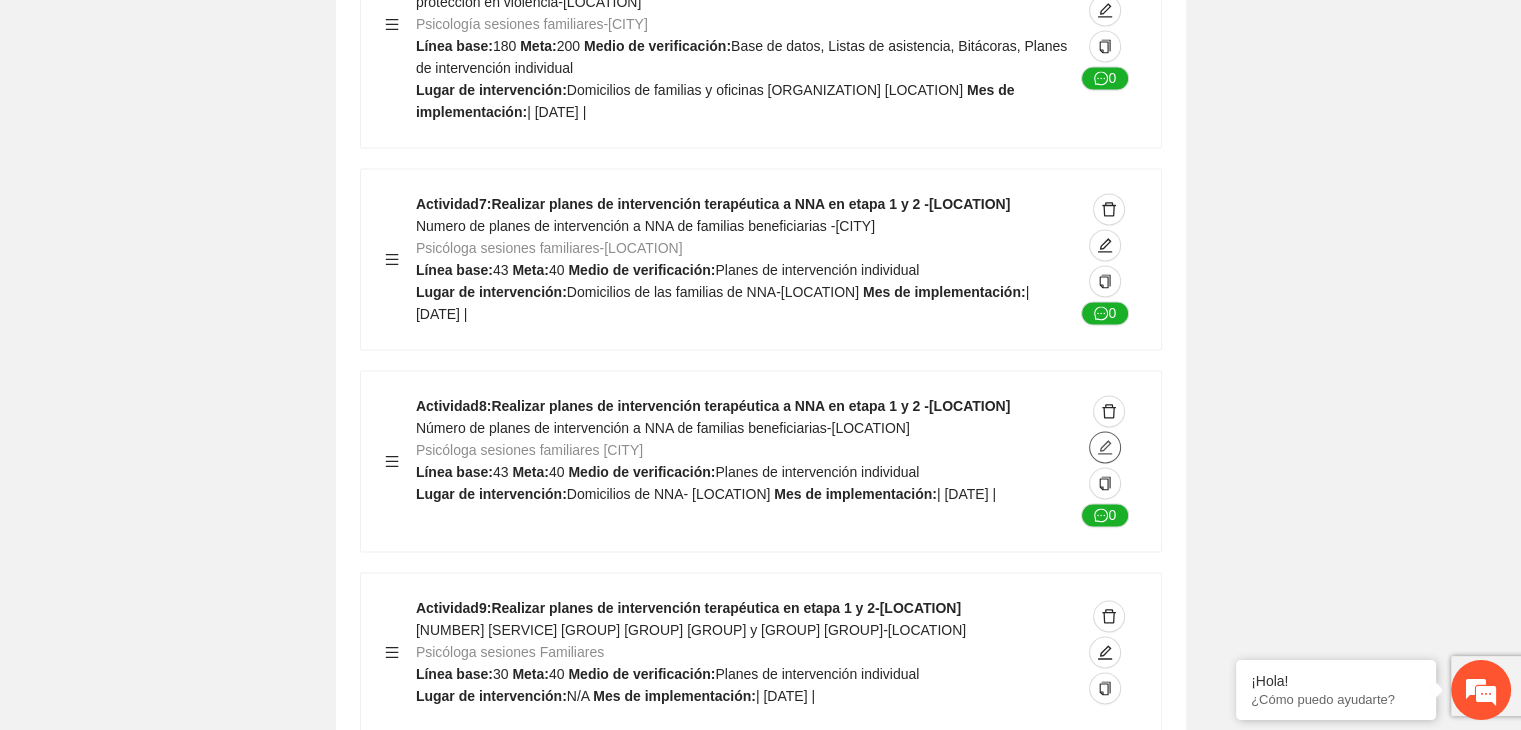 click at bounding box center [1105, 447] 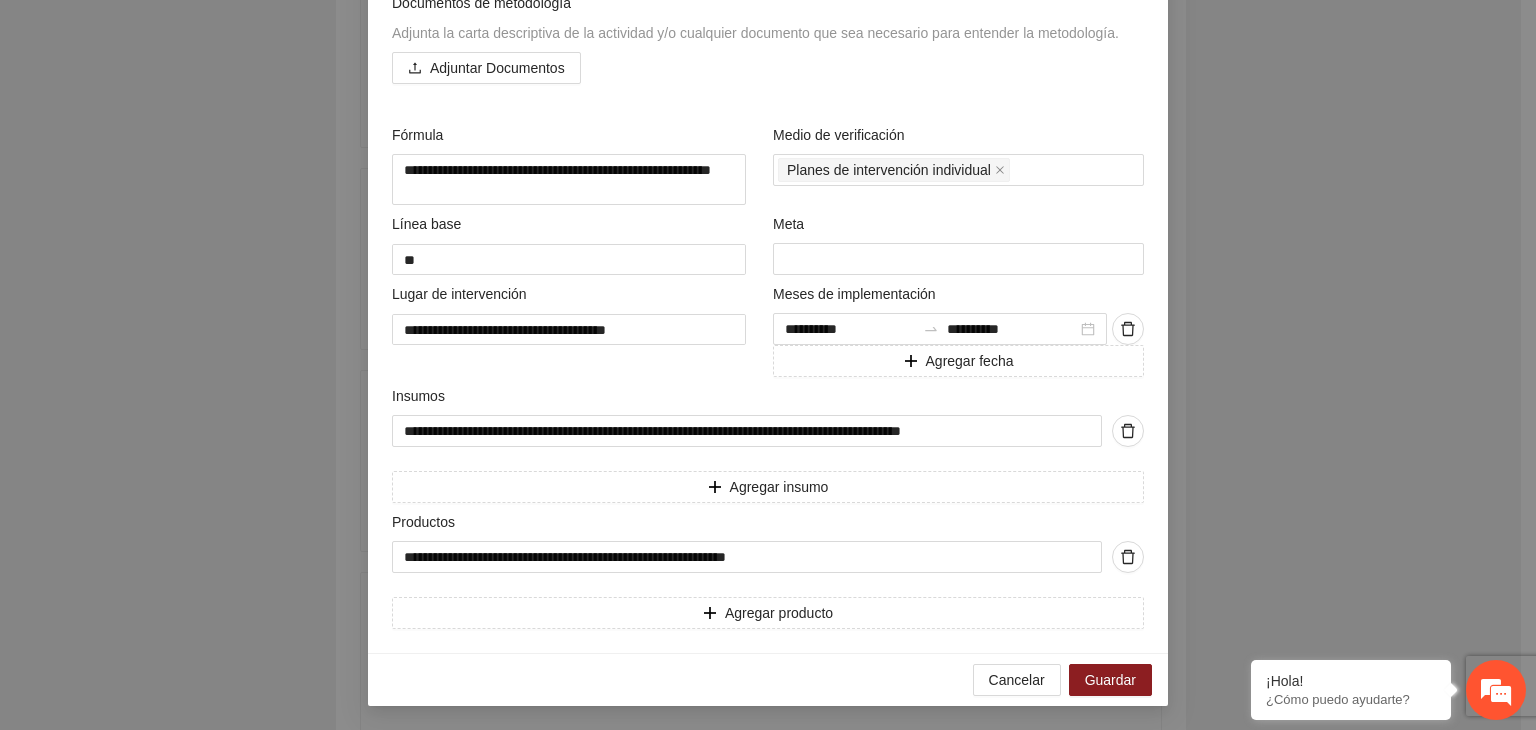scroll, scrollTop: 557, scrollLeft: 0, axis: vertical 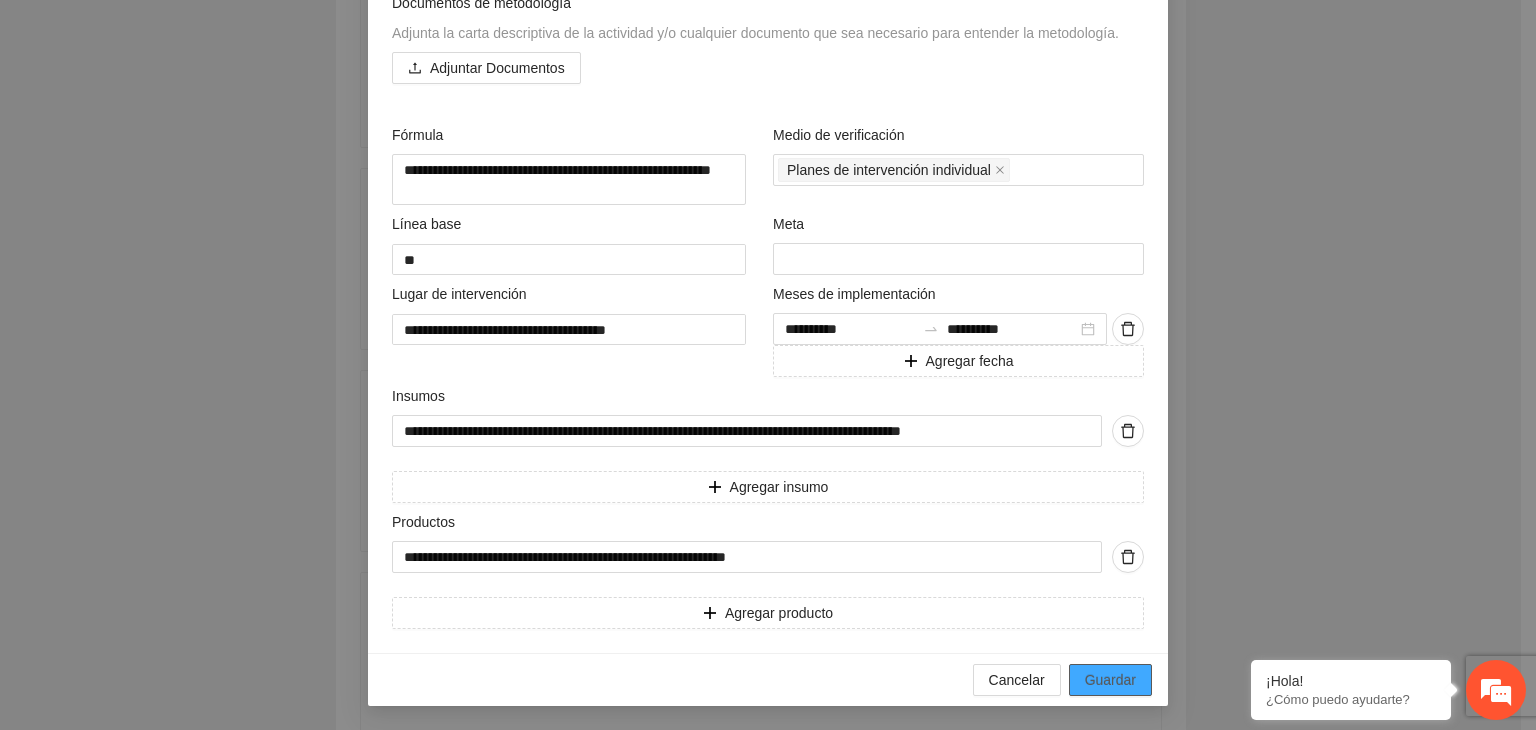 click on "Guardar" at bounding box center (1110, 680) 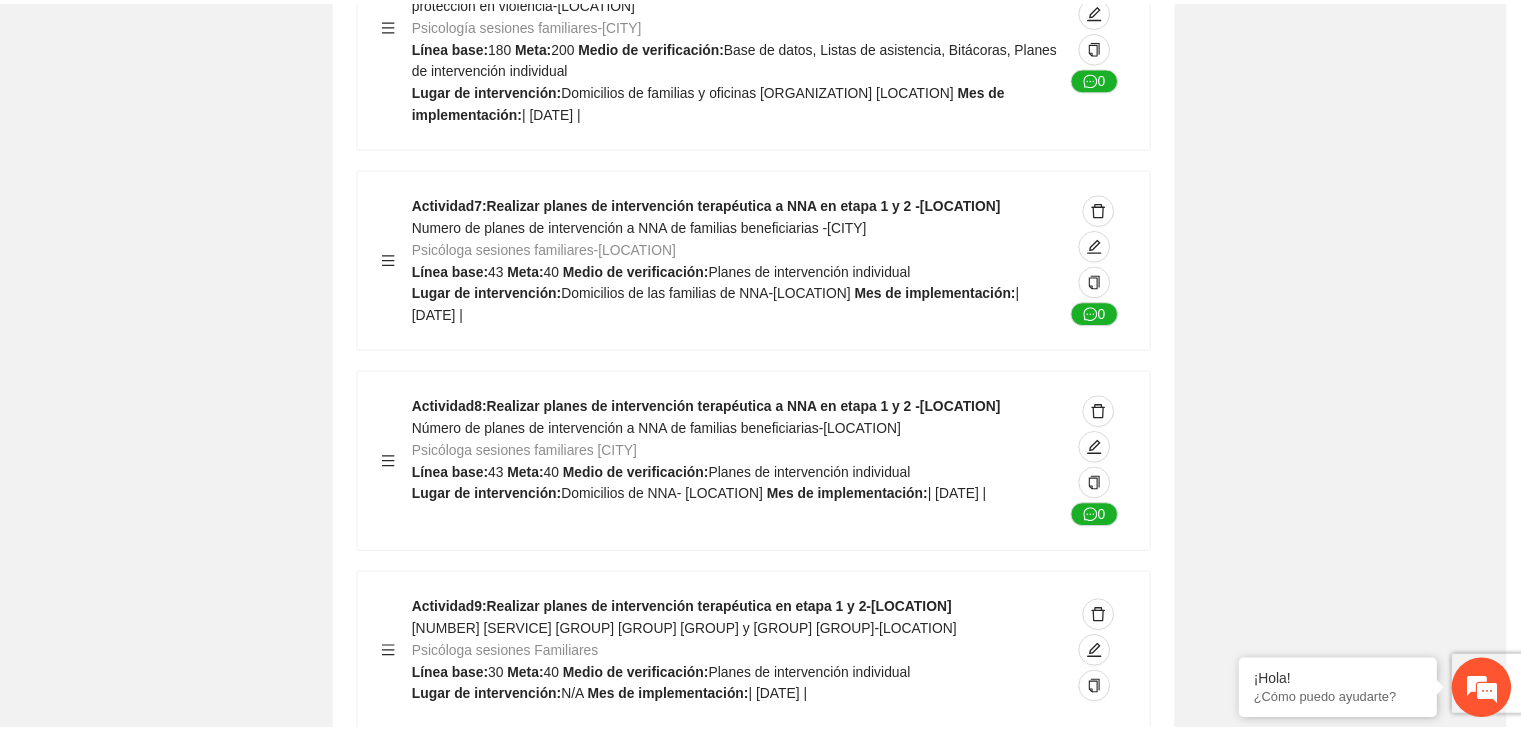 scroll, scrollTop: 204, scrollLeft: 0, axis: vertical 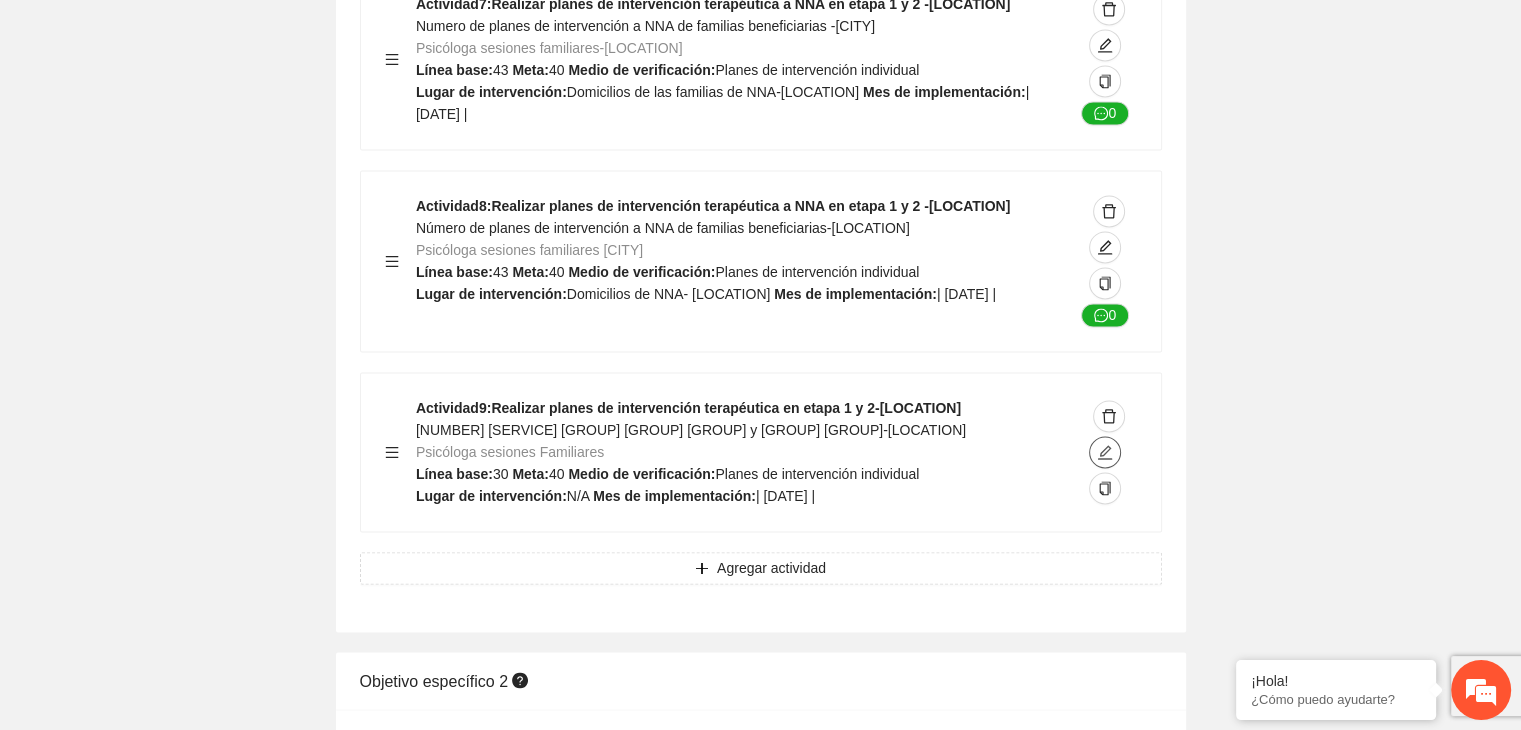 click 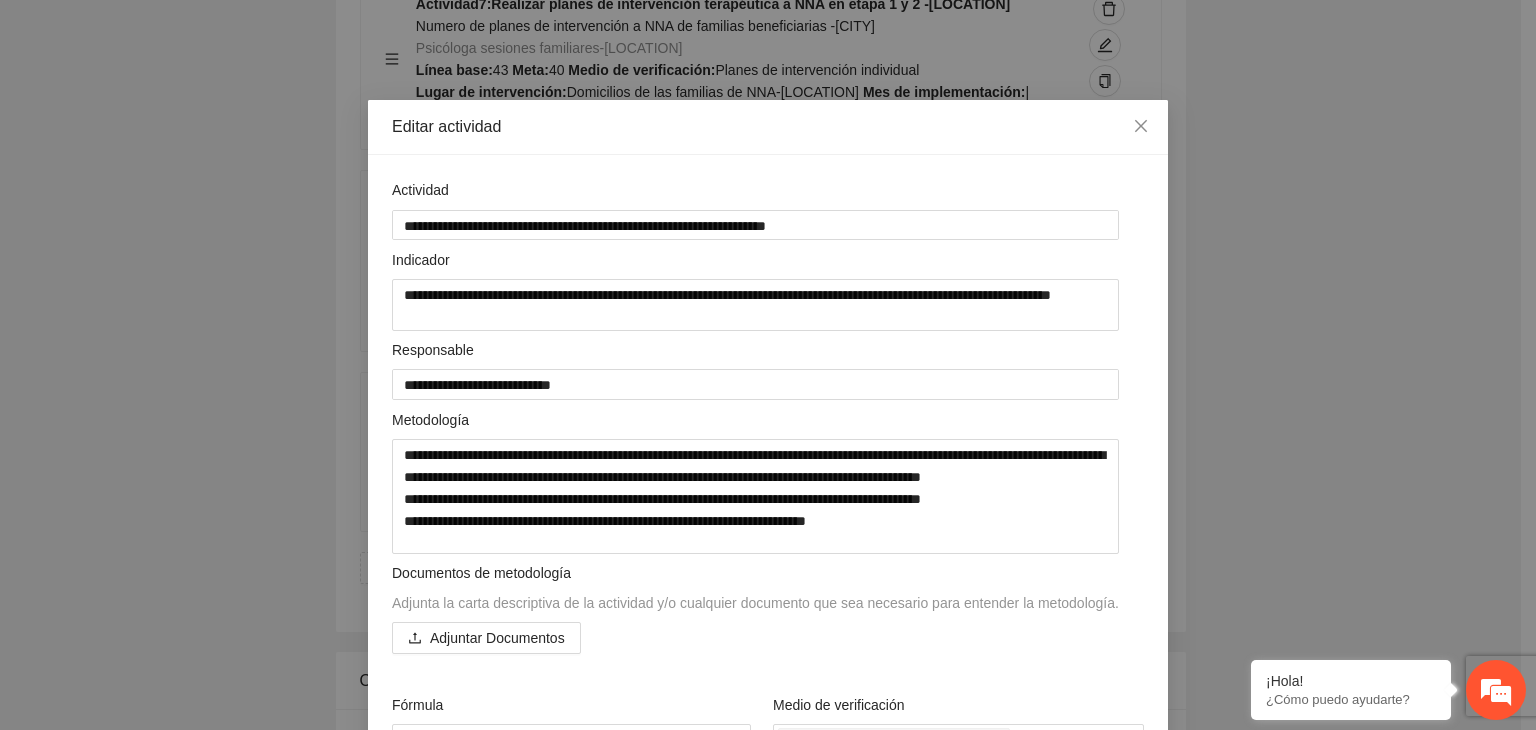 click on "Editar actividad Actividad     [MASK] Indicador     [MASK] Responsable     [MASK]     [MASK] Documentos de metodología Adjunta la carta descriptiva de la actividad y/o cualquier   documento que sea necesario para entender la metodología.  Adjuntar Documentos Fórmula     [MASK] Medio de verificación" at bounding box center (768, 365) 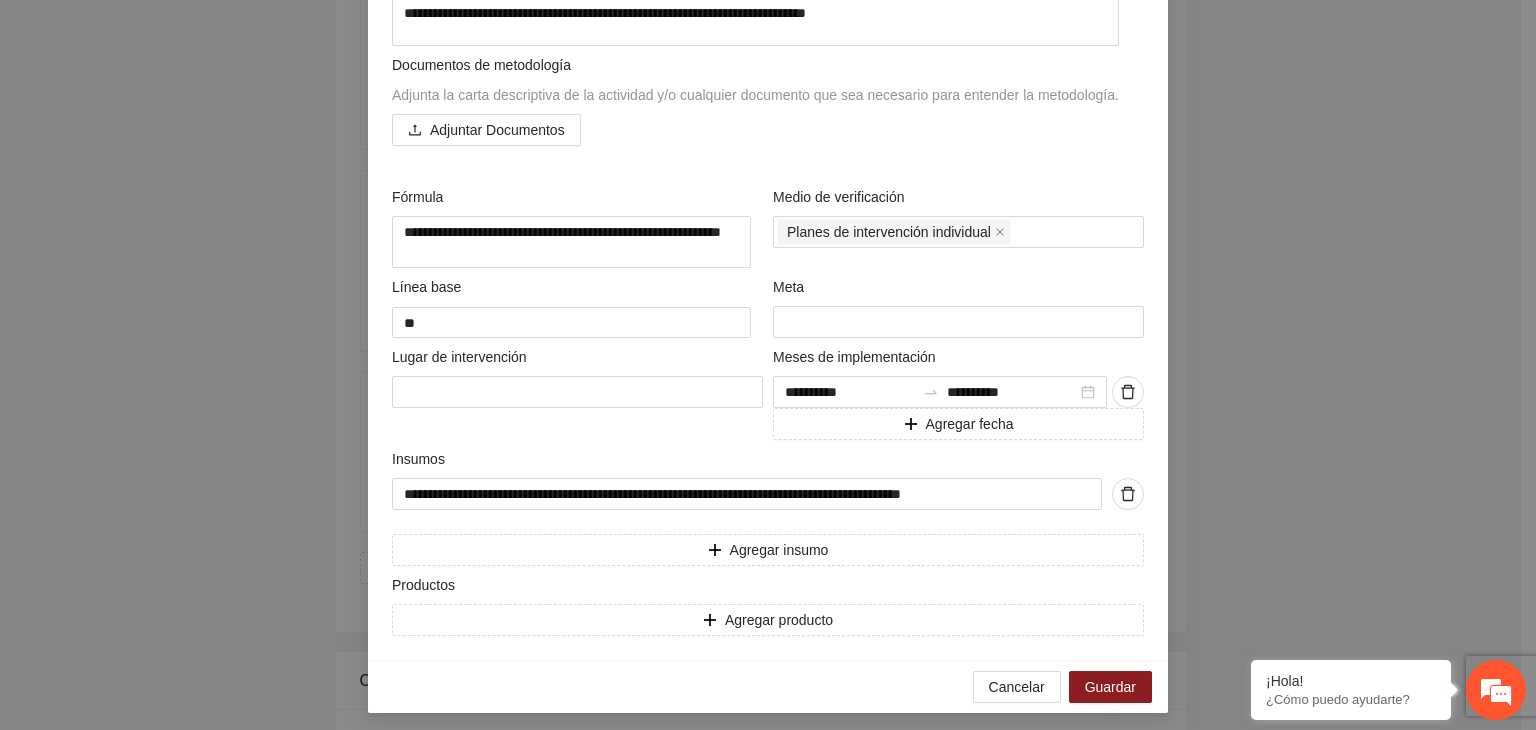 scroll, scrollTop: 523, scrollLeft: 0, axis: vertical 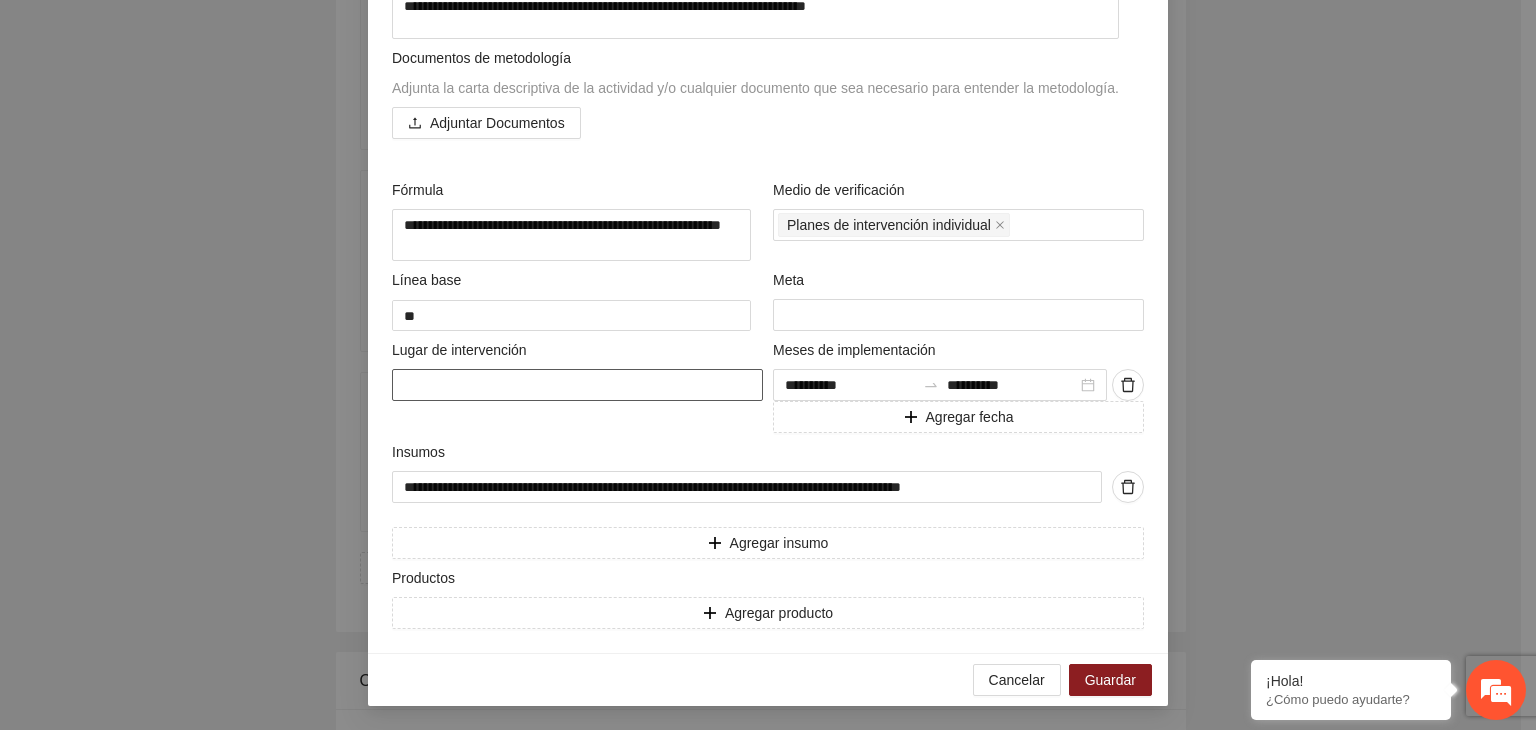 click at bounding box center (577, 385) 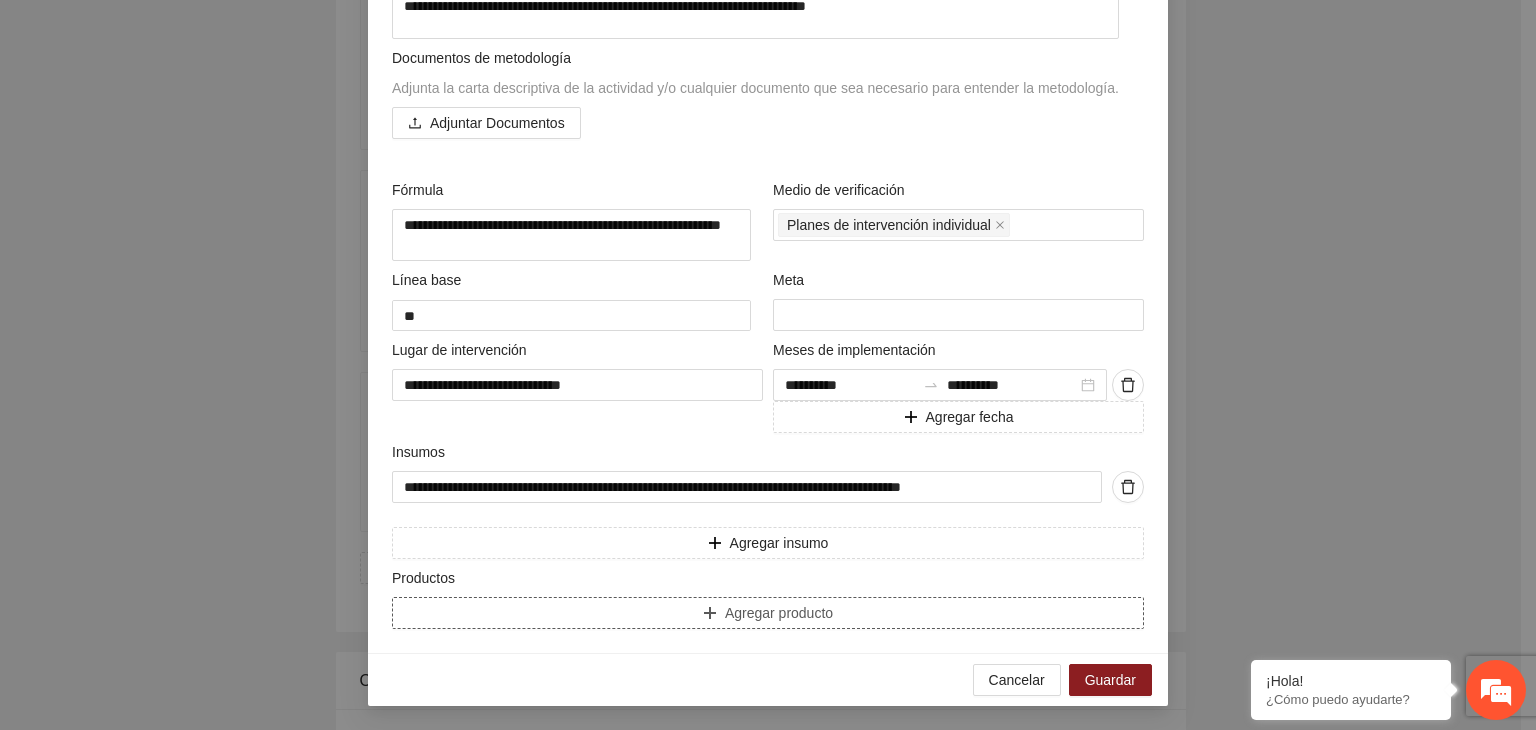 click on "Agregar producto" at bounding box center (768, 613) 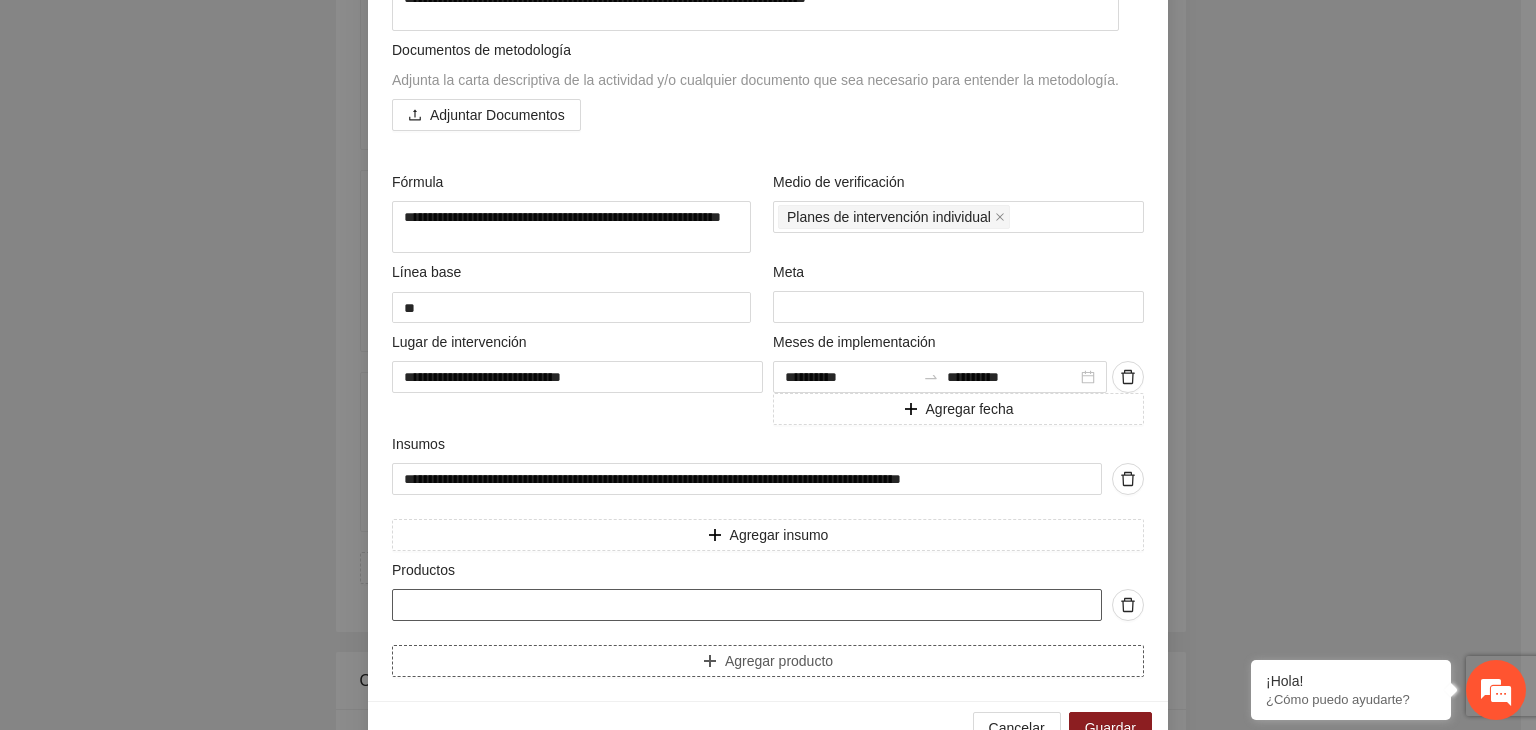 paste on "**********" 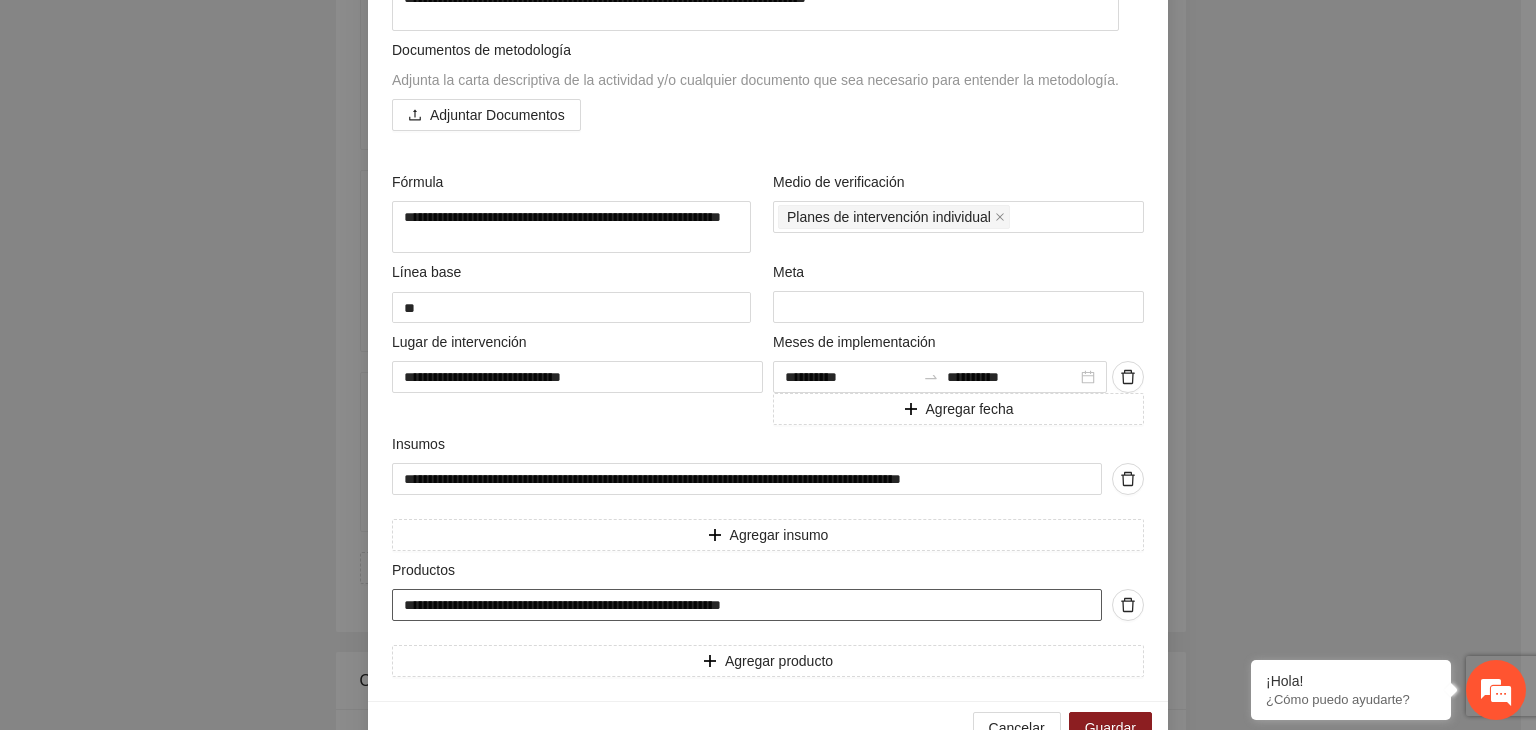 drag, startPoint x: 862, startPoint y: 616, endPoint x: 35, endPoint y: 622, distance: 827.0218 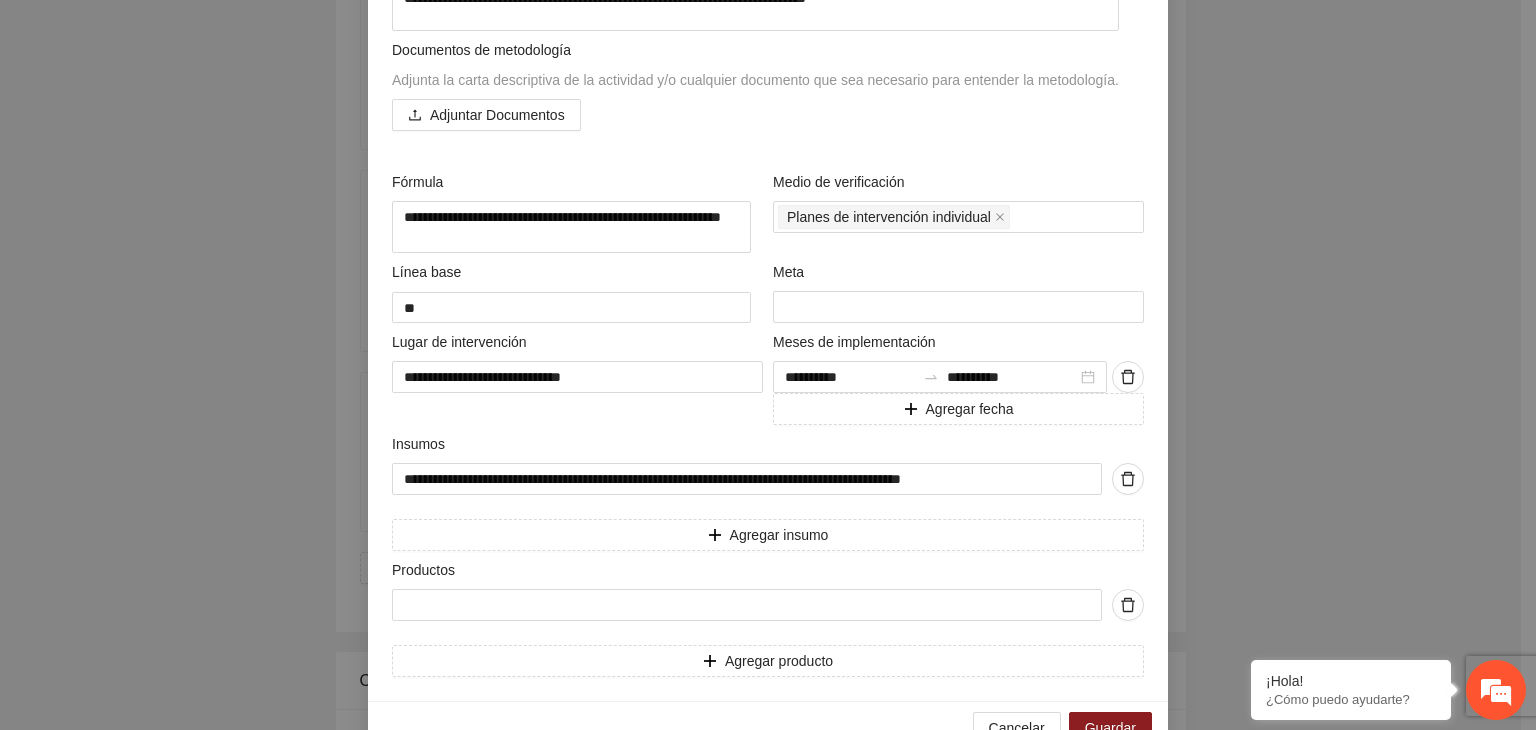 click on "Editar actividad Actividad     [MASK] Indicador     [MASK] Responsable     [MASK]     [MASK] Documentos de metodología Adjunta la carta descriptiva de la actividad y/o cualquier   documento que sea necesario para entender la metodología.  Adjuntar Documentos Fórmula     [MASK] Medio de verificación" at bounding box center (768, 365) 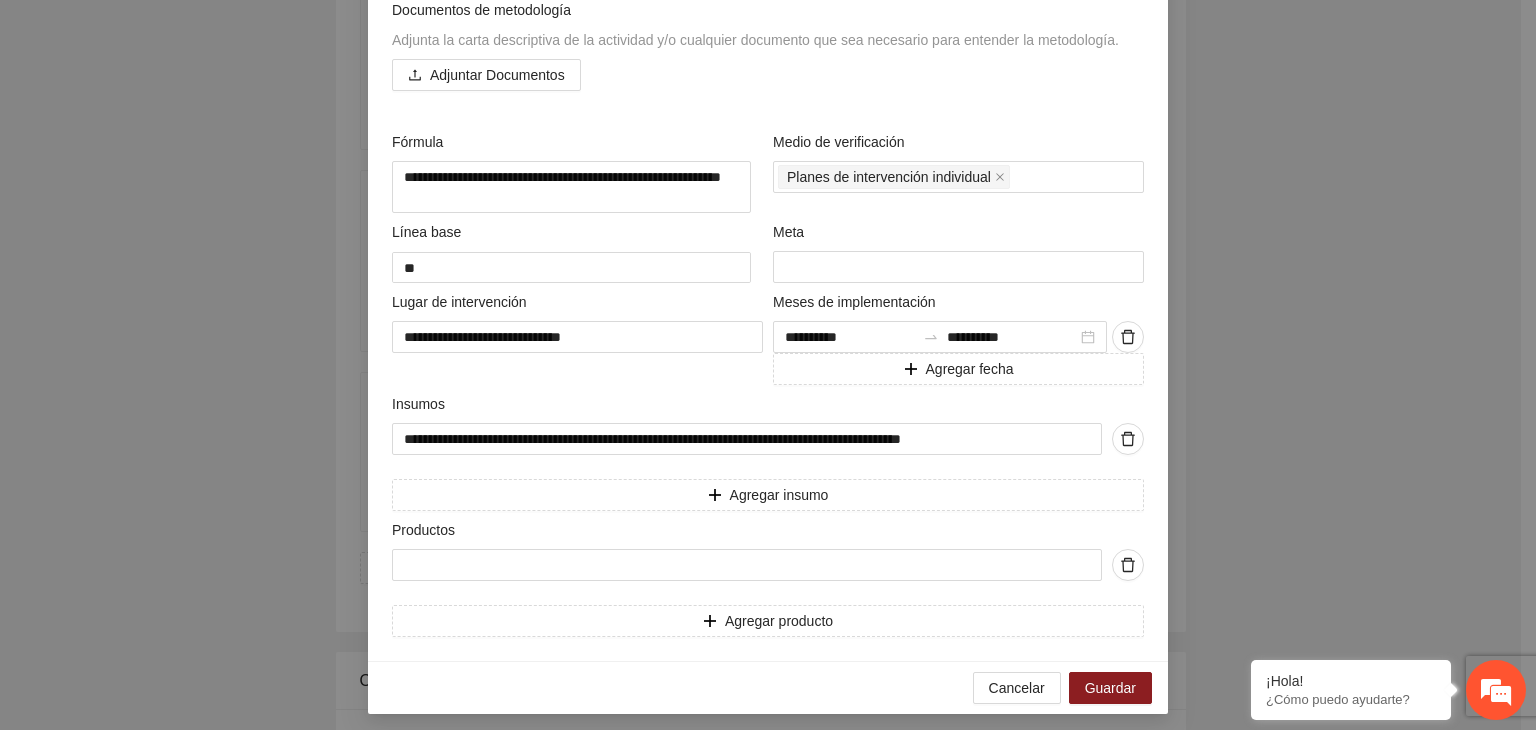 scroll, scrollTop: 579, scrollLeft: 0, axis: vertical 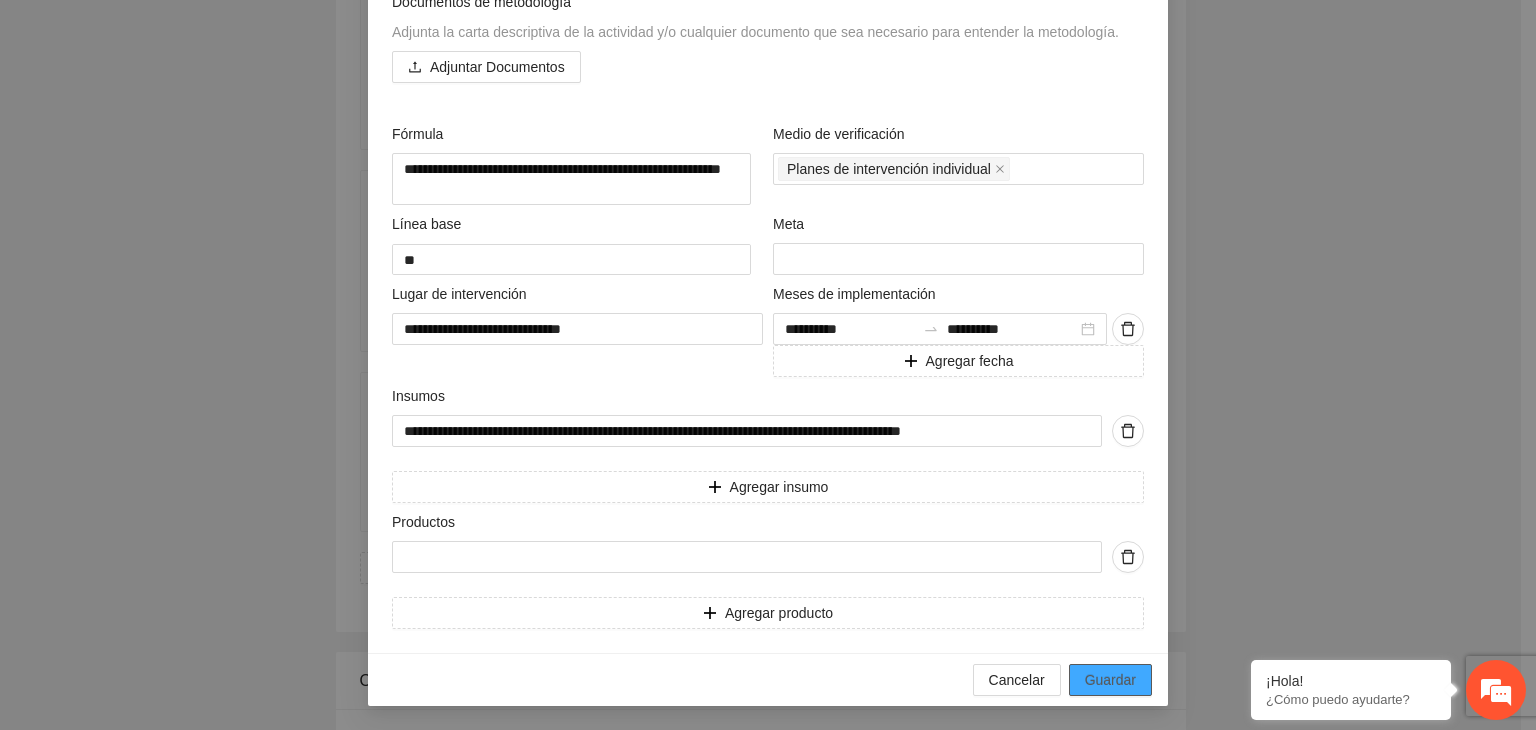 click on "Guardar" at bounding box center (1110, 680) 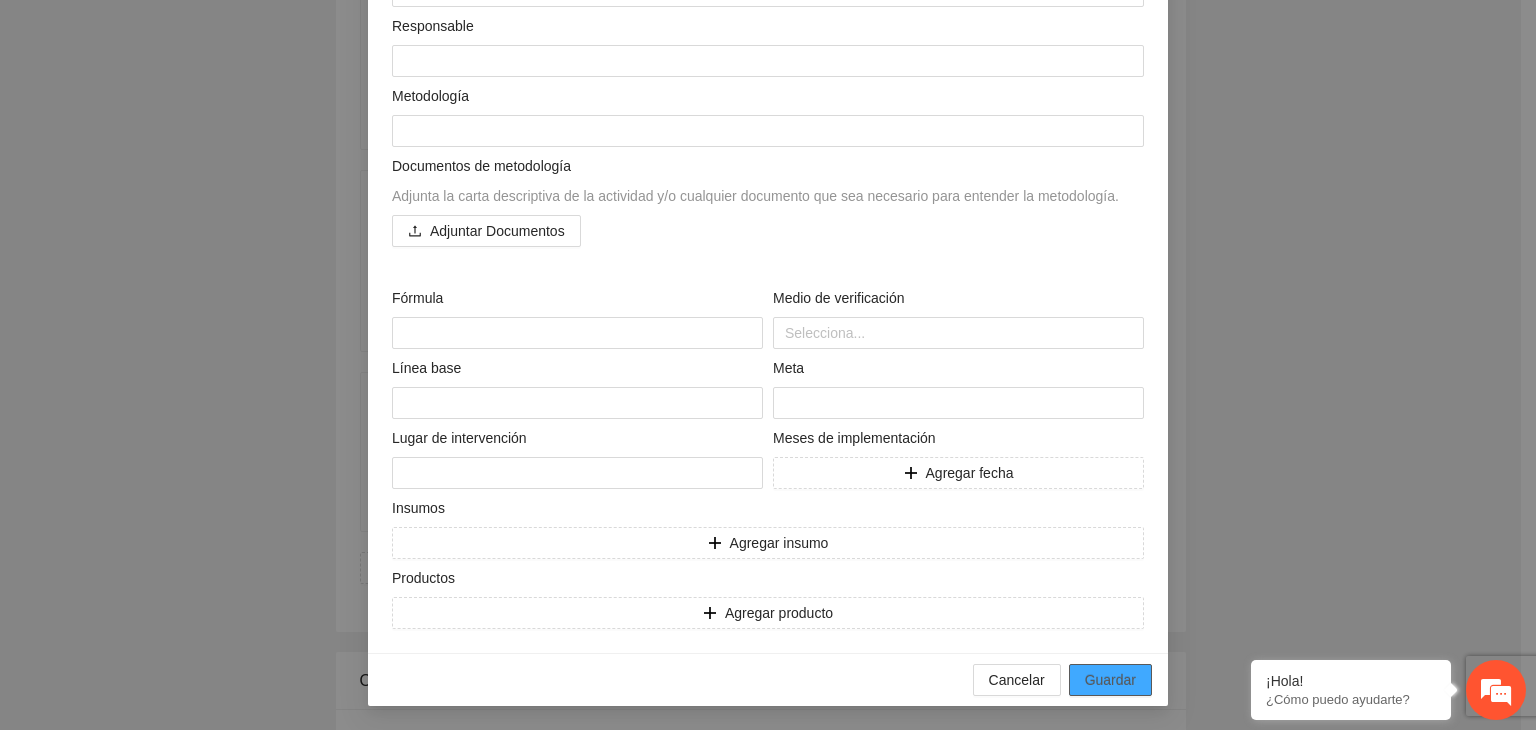 scroll, scrollTop: 10852, scrollLeft: 0, axis: vertical 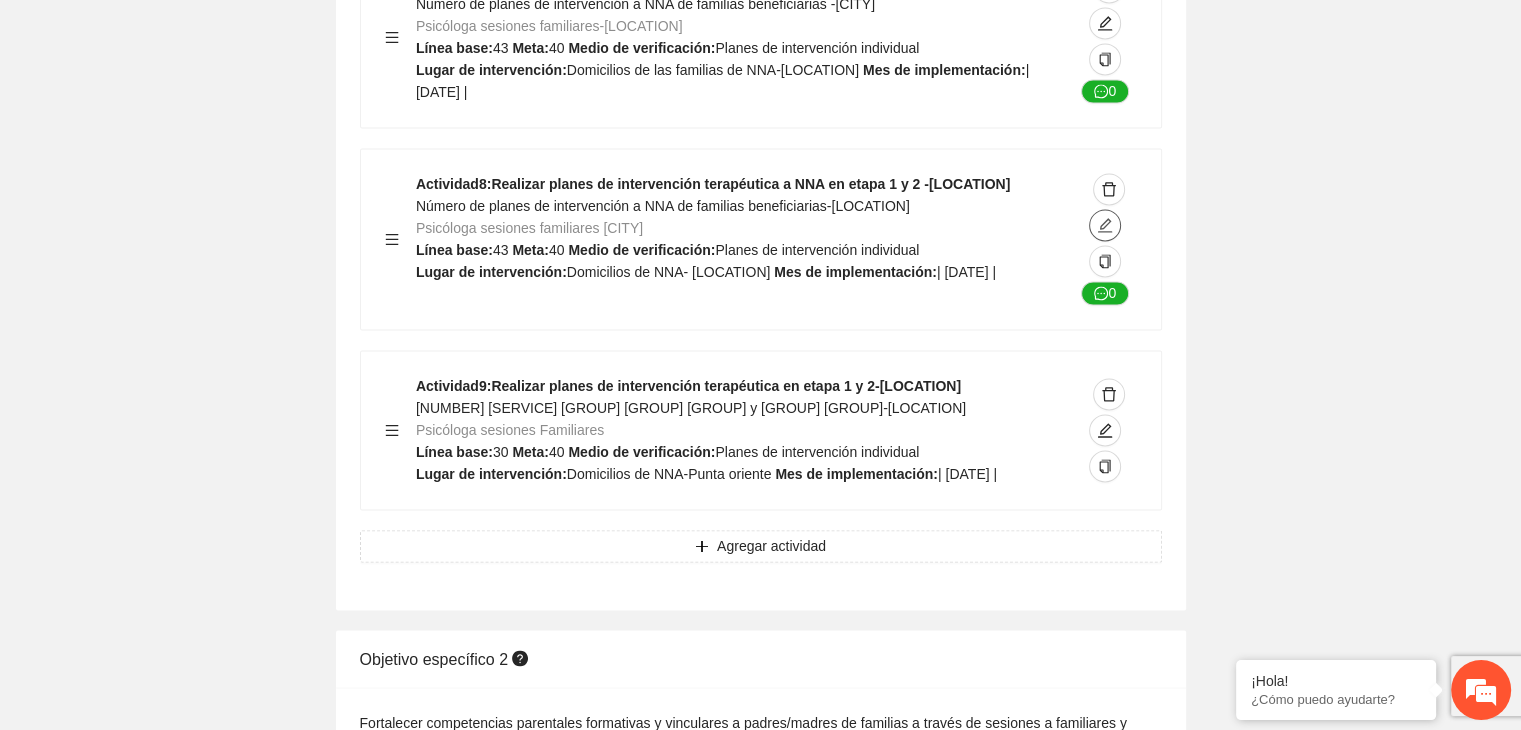 click 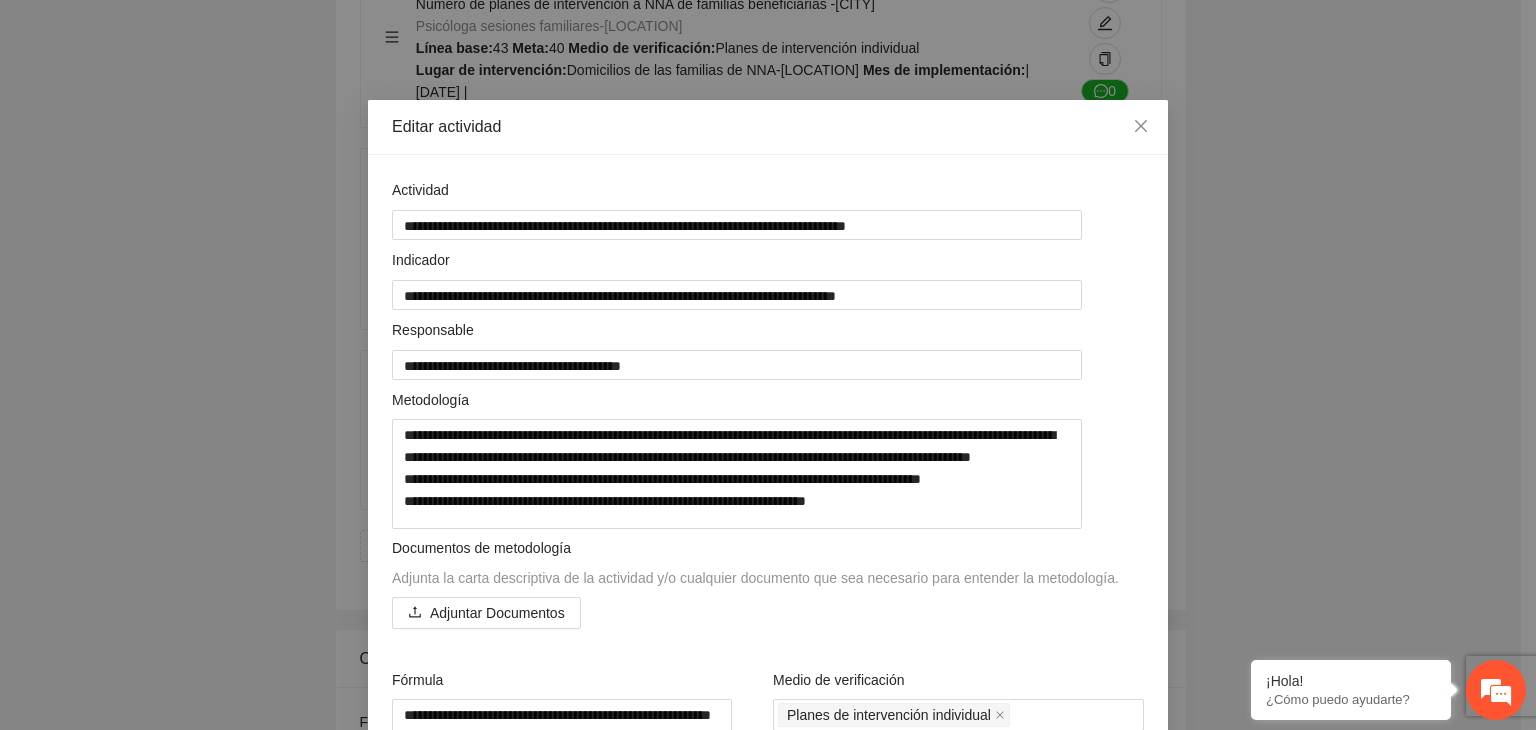 click on "Editar actividad Actividad     [MASK] Indicador     [MASK] Responsable     [MASK]     [MASK] Documentos de metodología Adjunta la carta descriptiva de la actividad y/o cualquier   documento que sea necesario para entender la metodología.  Adjuntar Documentos Fórmula     [MASK] Medio de verificación       Línea base" at bounding box center [768, 365] 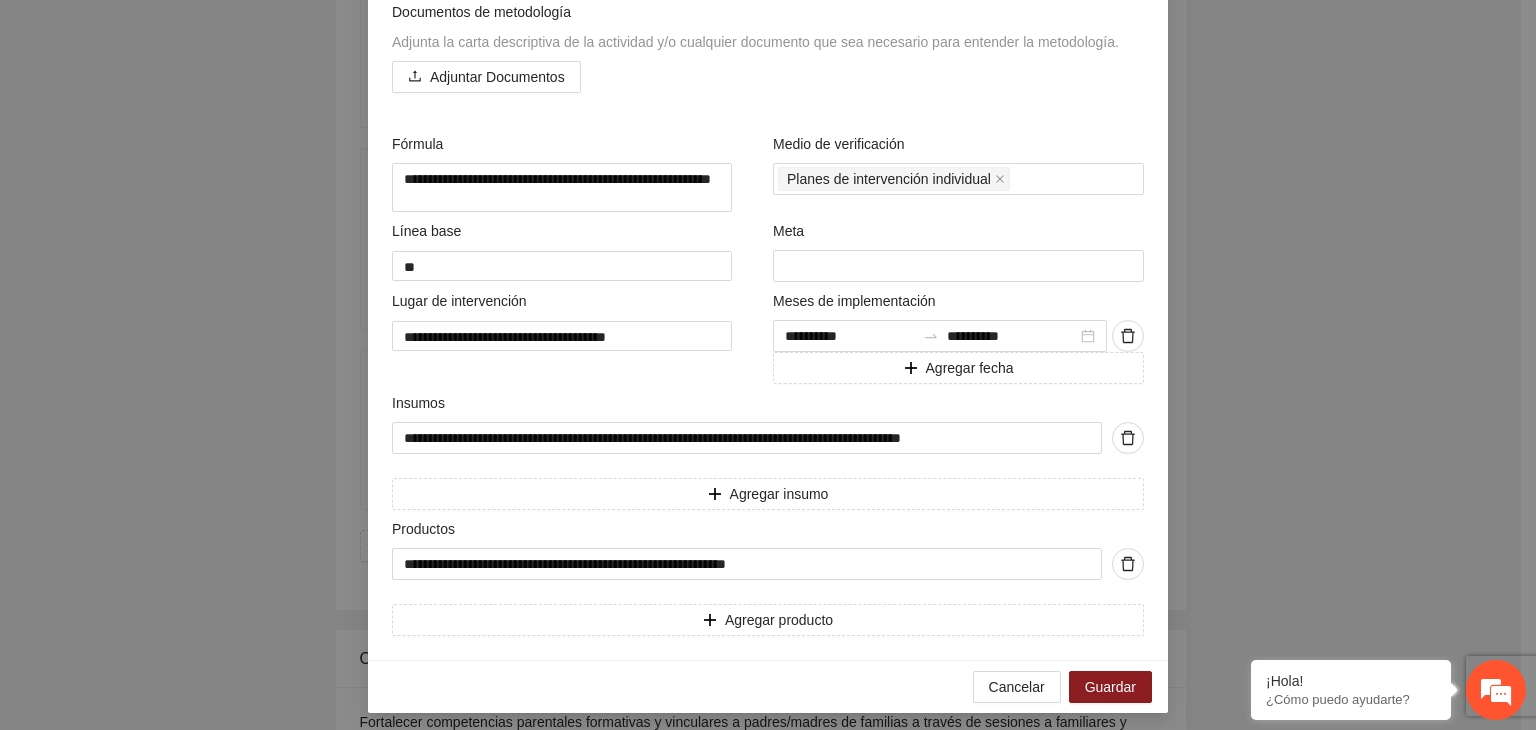 scroll, scrollTop: 557, scrollLeft: 0, axis: vertical 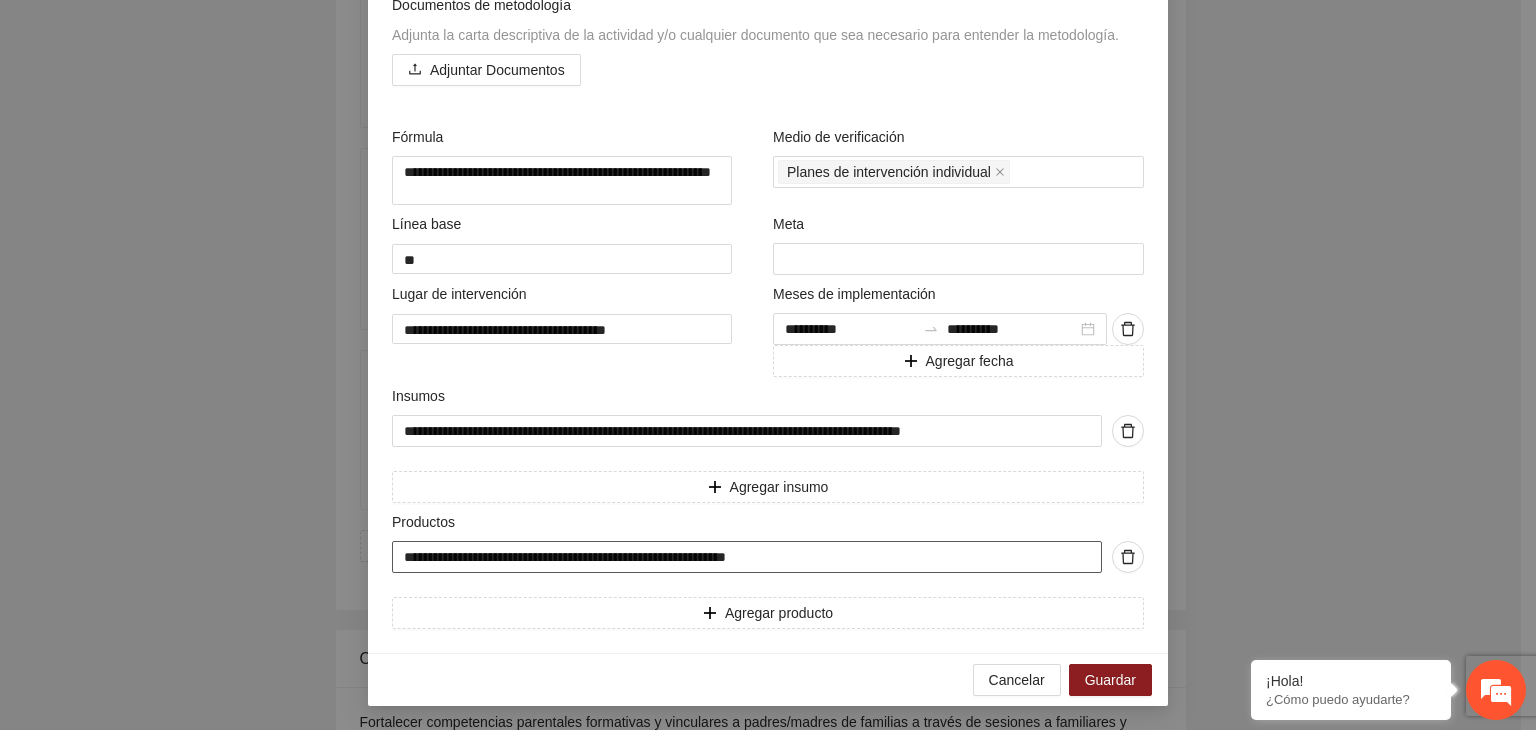 drag, startPoint x: 667, startPoint y: 559, endPoint x: 128, endPoint y: 579, distance: 539.3709 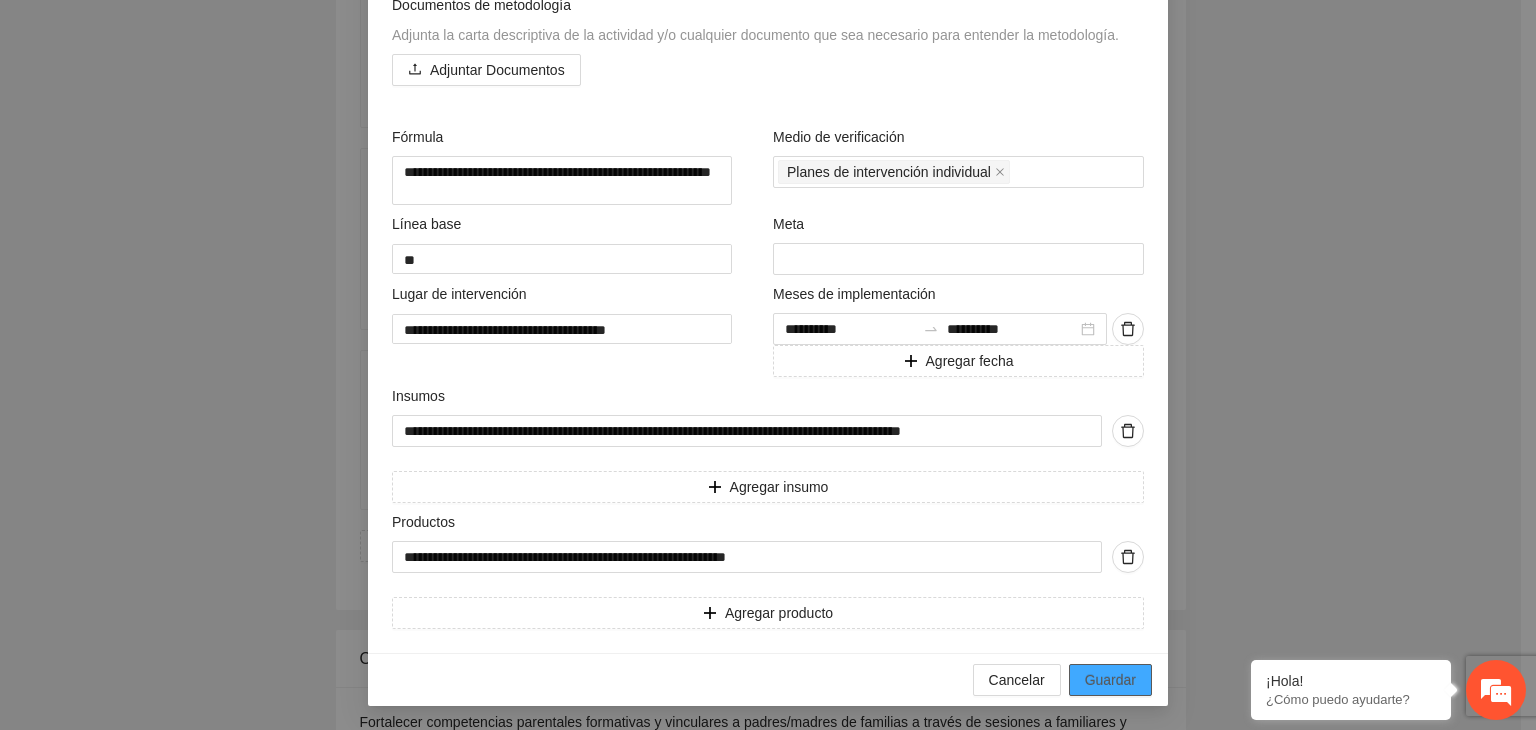click on "Guardar" at bounding box center [1110, 680] 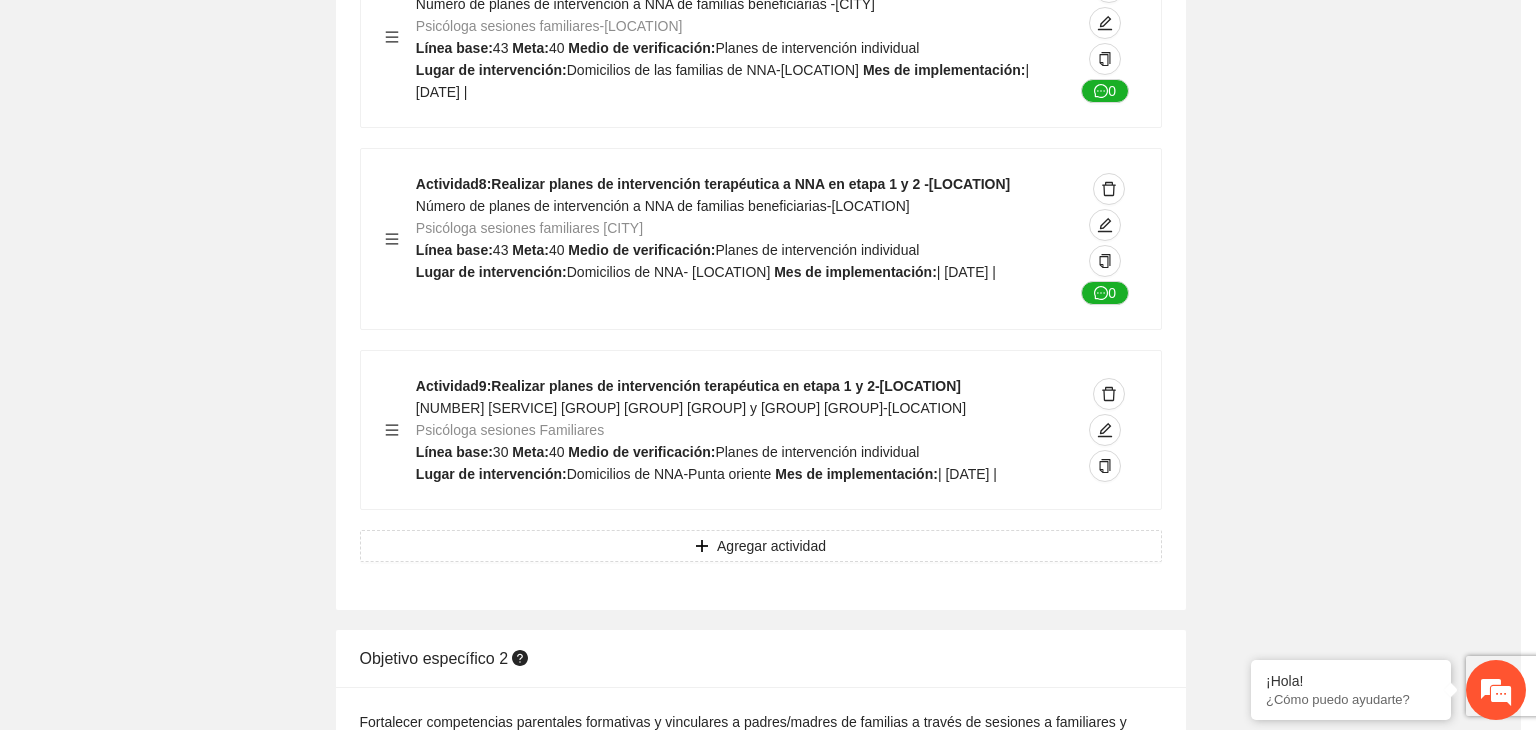 scroll, scrollTop: 204, scrollLeft: 0, axis: vertical 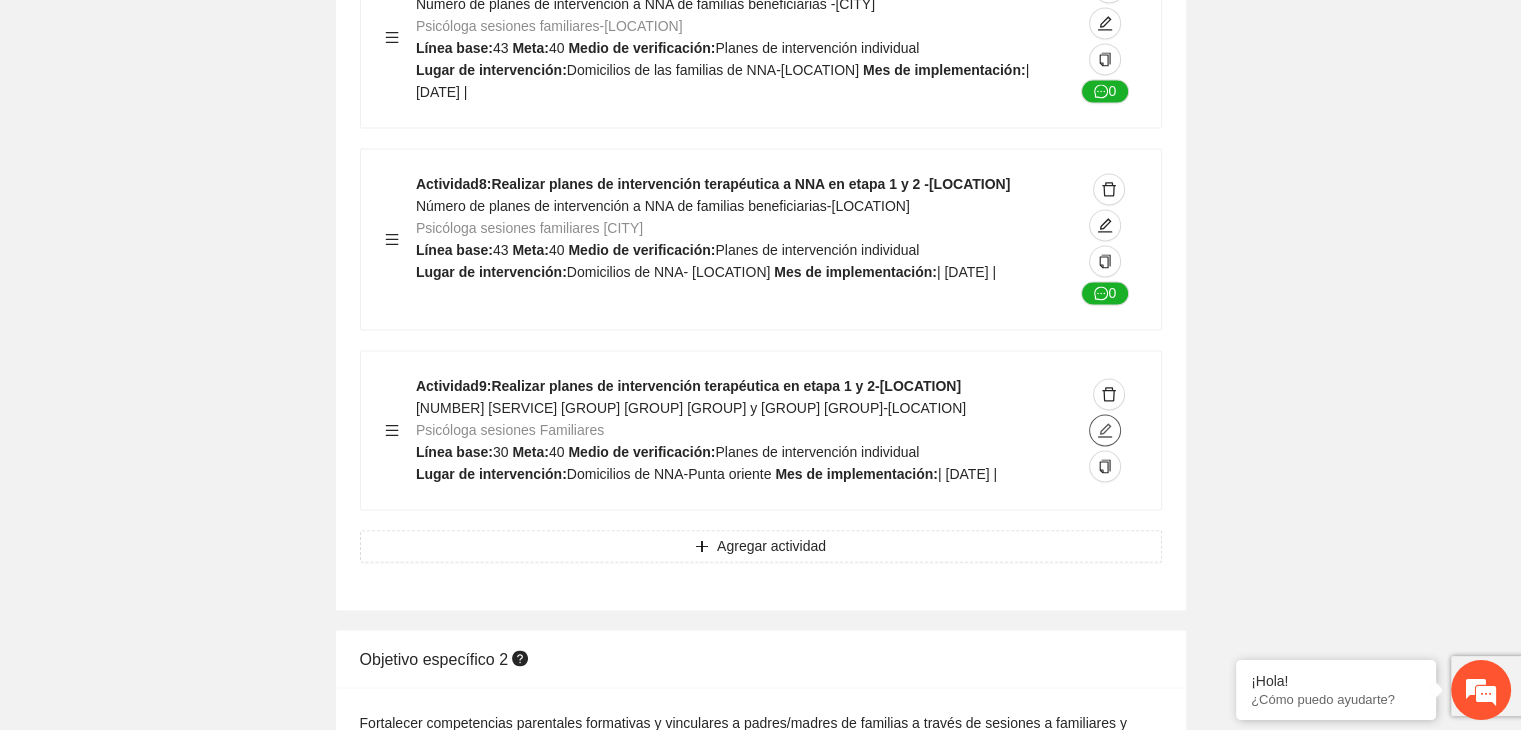 click 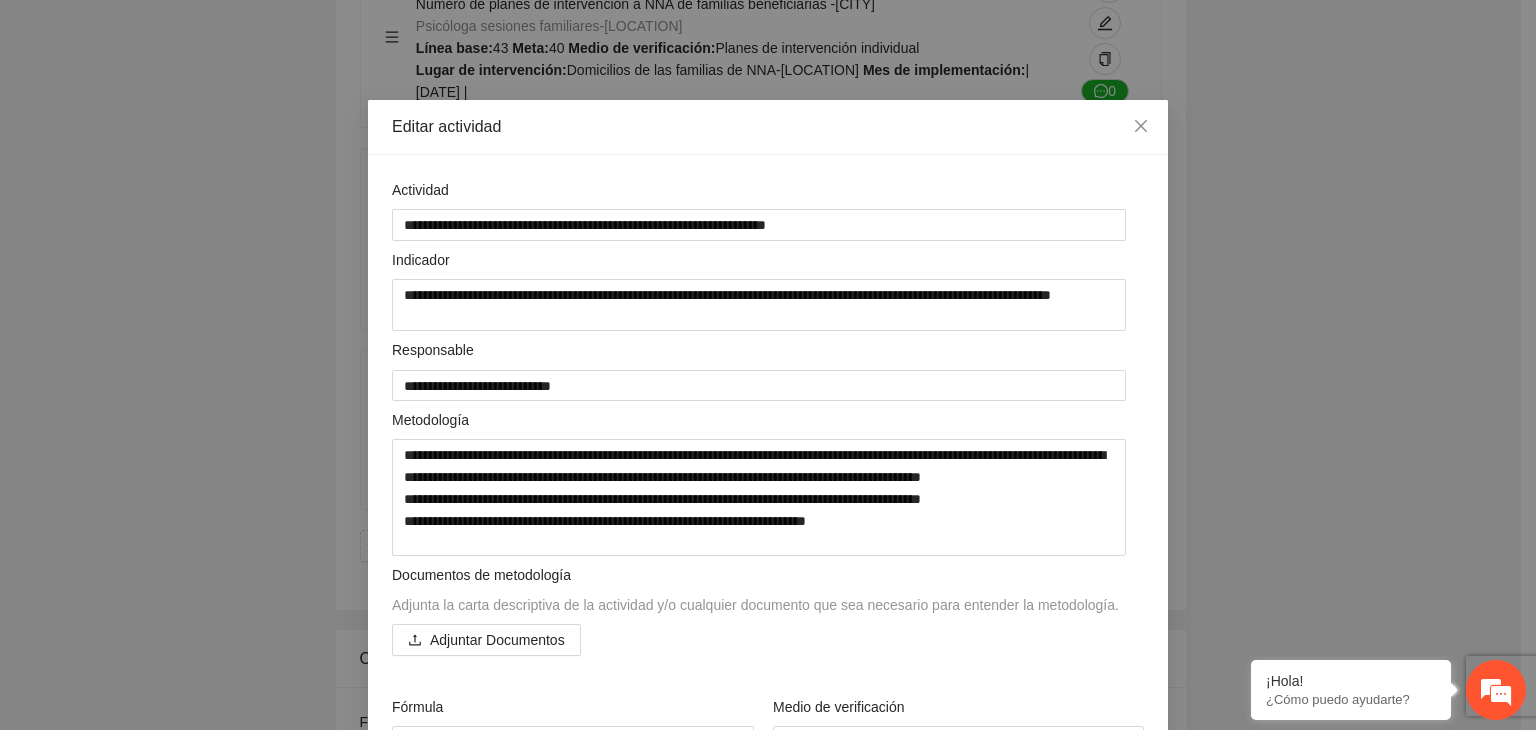 click on "Editar actividad Actividad     [MASK] Indicador     [MASK] Responsable     [MASK]     [MASK] Documentos de metodología Adjunta la carta descriptiva de la actividad y/o cualquier   documento que sea necesario para entender la metodología.  Adjuntar Documentos Fórmula     [MASK] Medio de verificación" at bounding box center [768, 365] 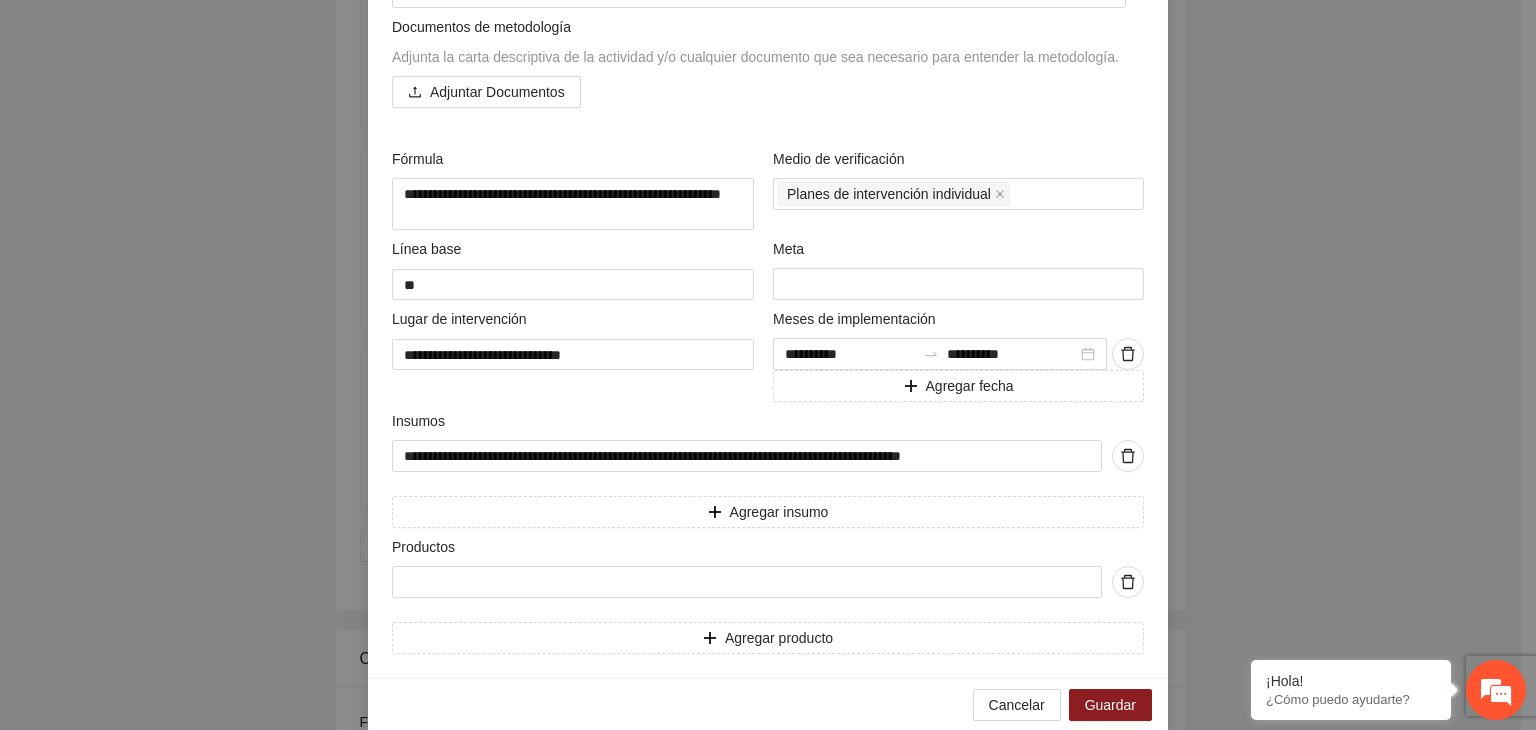scroll, scrollTop: 579, scrollLeft: 0, axis: vertical 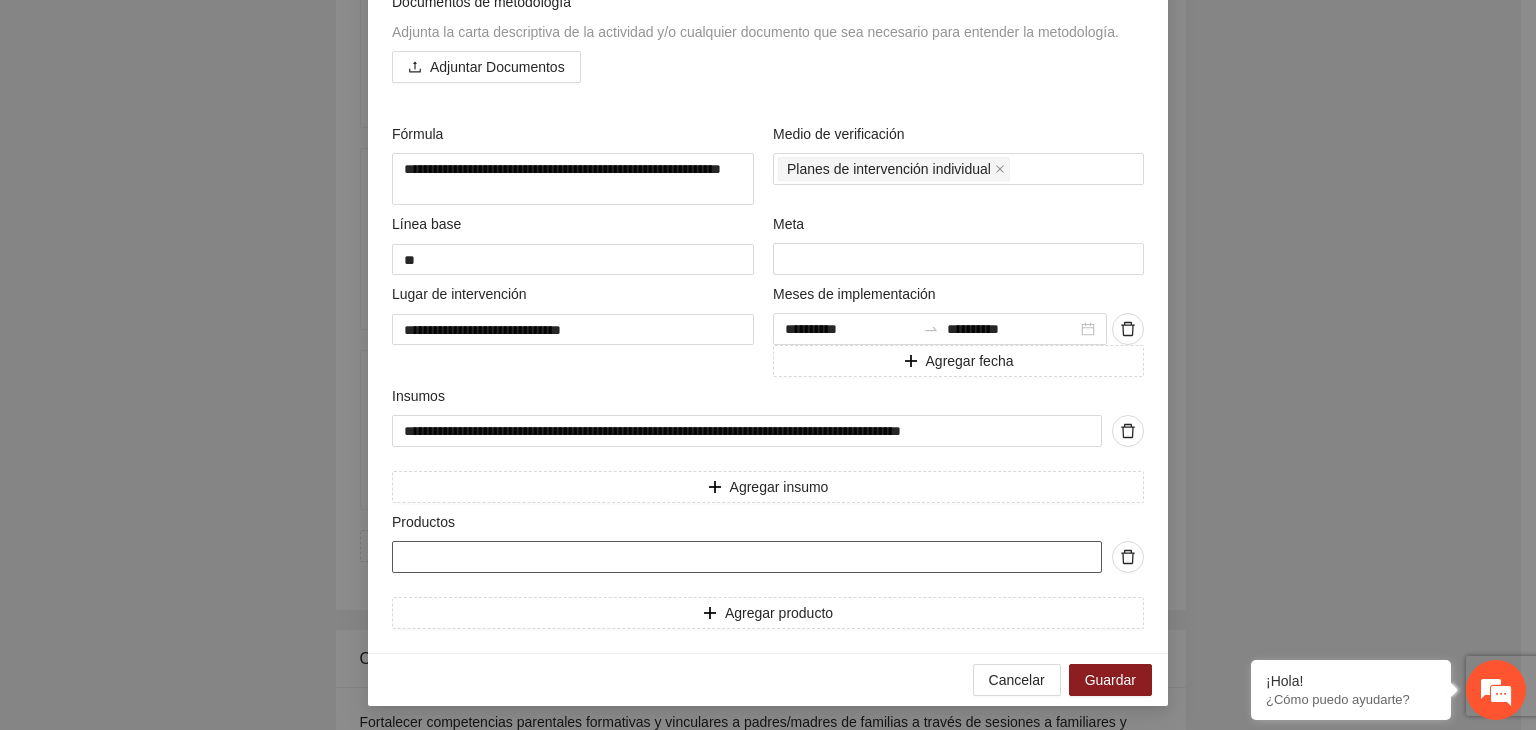 click at bounding box center [747, 557] 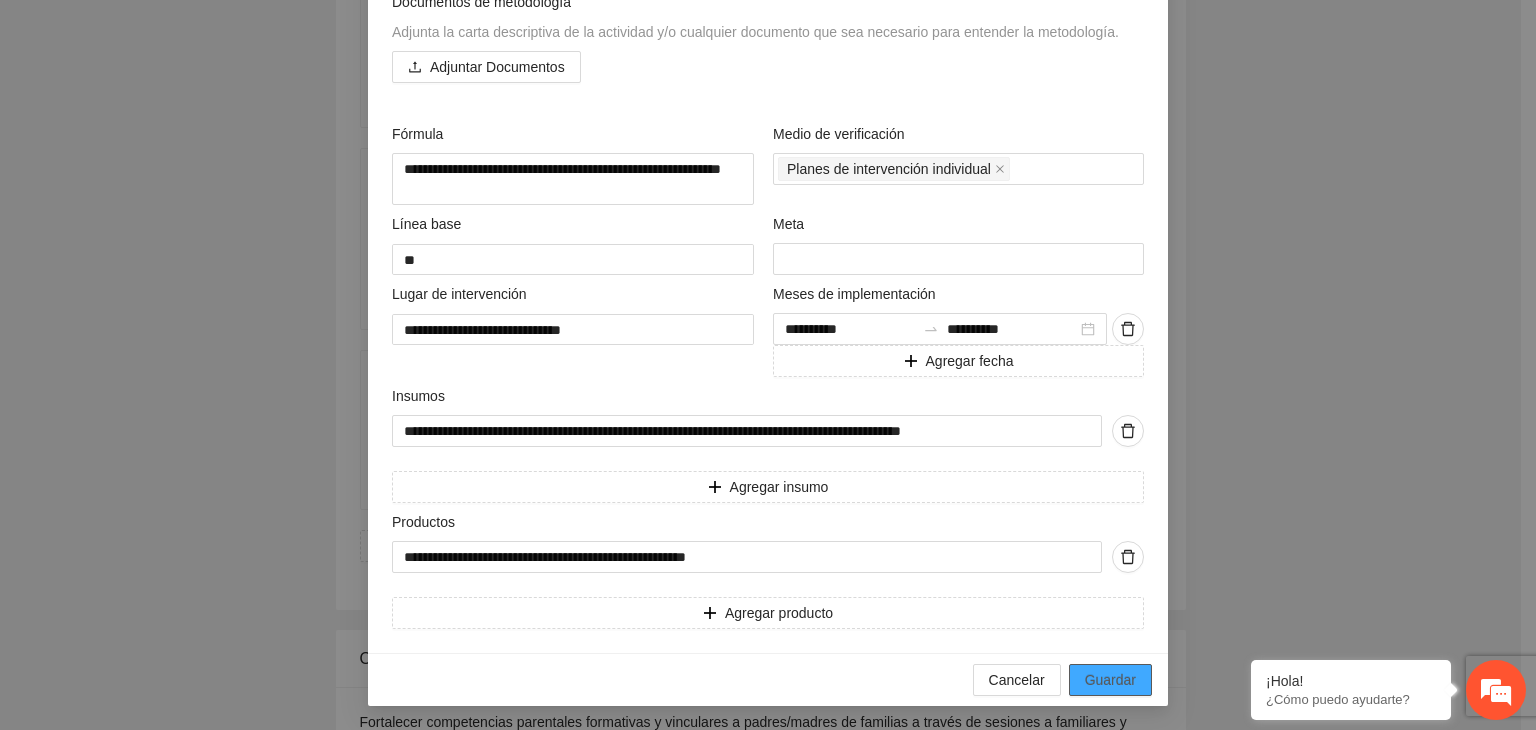 click on "Guardar" at bounding box center [1110, 680] 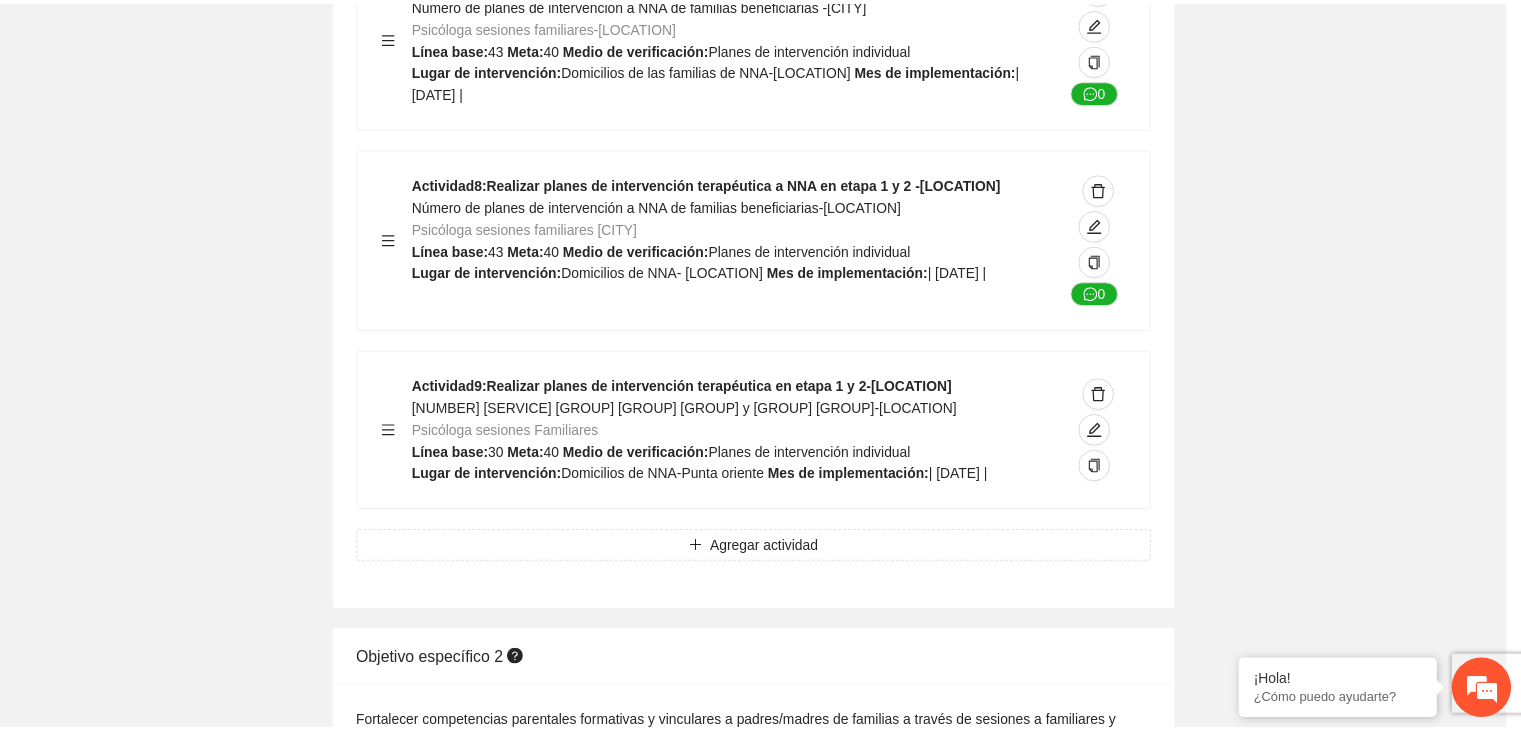 scroll, scrollTop: 204, scrollLeft: 0, axis: vertical 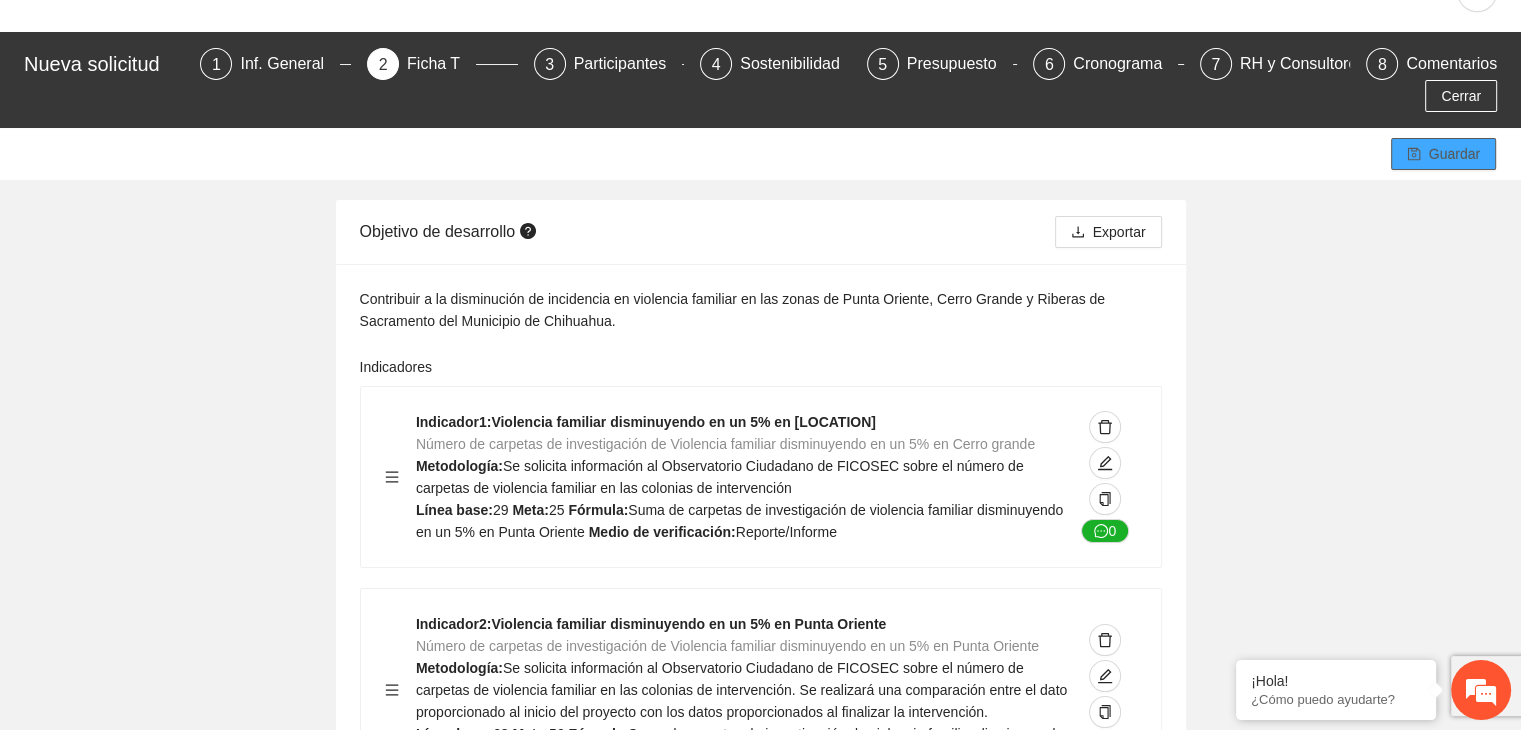 click on "Guardar" at bounding box center [1454, 154] 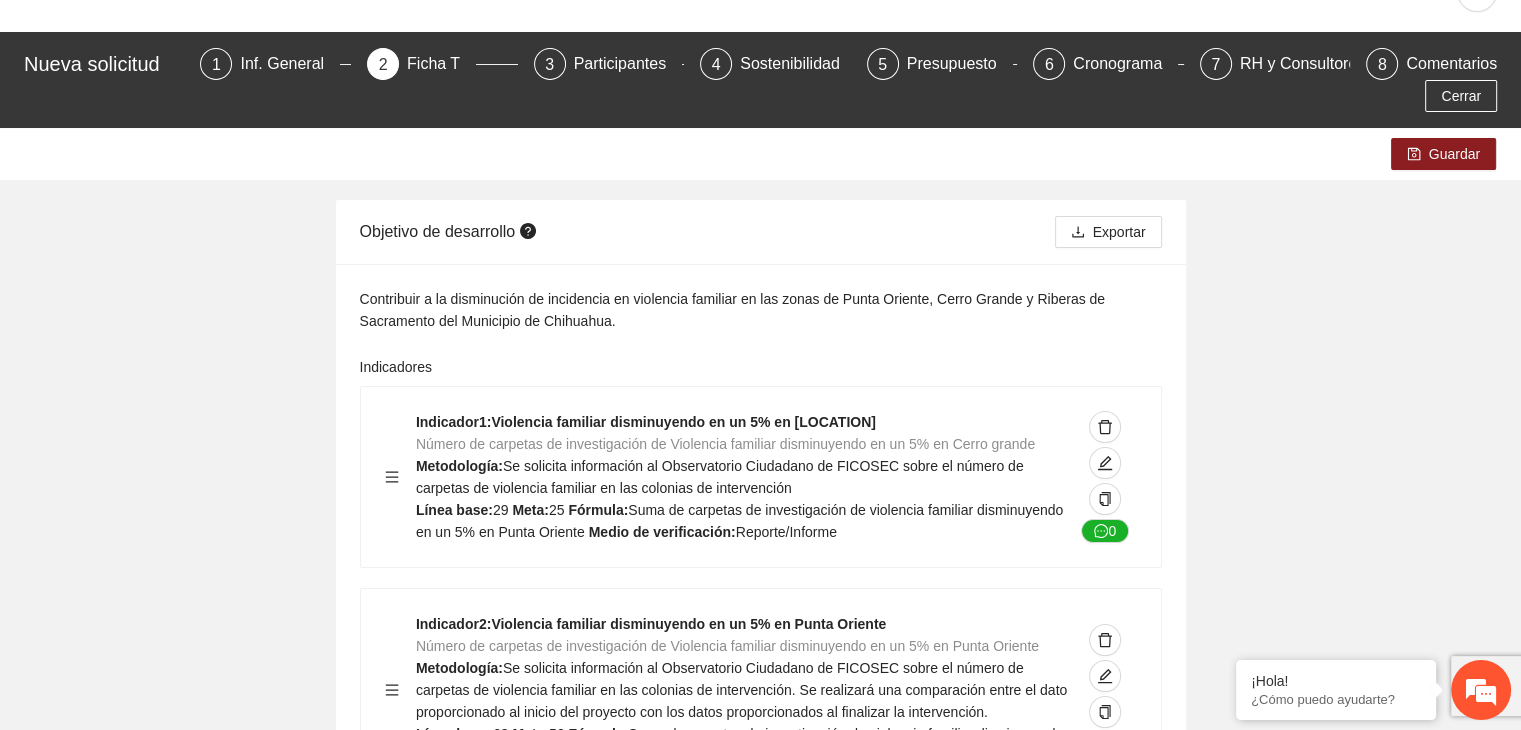 click on "Guardar Objetivo de desarrollo      Exportar Contribuir a la disminución de incidencia en violencia familiar en las zonas de [LOCATION], [LOCATION] y [LOCATION] del Municipio  de Chihuahua. Indicadores Indicador  1 :  Violencia familiar disminuyendo en un 5% en [LOCATION] Número de carpetas de investigación de Violencia familiar  disminuyendo en un 5% en [LOCATION] Metodología:  Se solicita información al Observatorio Ciudadano de FICOSEC sobre el número de carpetas de violencia familiar en las colonias de intervención Línea base:  [NUMBER]   Meta:  [NUMBER]   Fórmula:  Suma de carpetas de investigación de violencia familiar disminuyendo  en un 5% en [LOCATION]   Medio de verificación:  Reporte/Informe 0 Indicador  2 :  Violencia familiar disminuyendo en un 5% en [LOCATION] Número de carpetas de investigación de Violencia familiar  disminuyendo en un 5% en [LOCATION] Metodología:  Línea base:  [NUMBER]   Meta:  [NUMBER]   Fórmula:    Medio de verificación:  Reporte/Informe 0 3 :" at bounding box center [760, 6141] 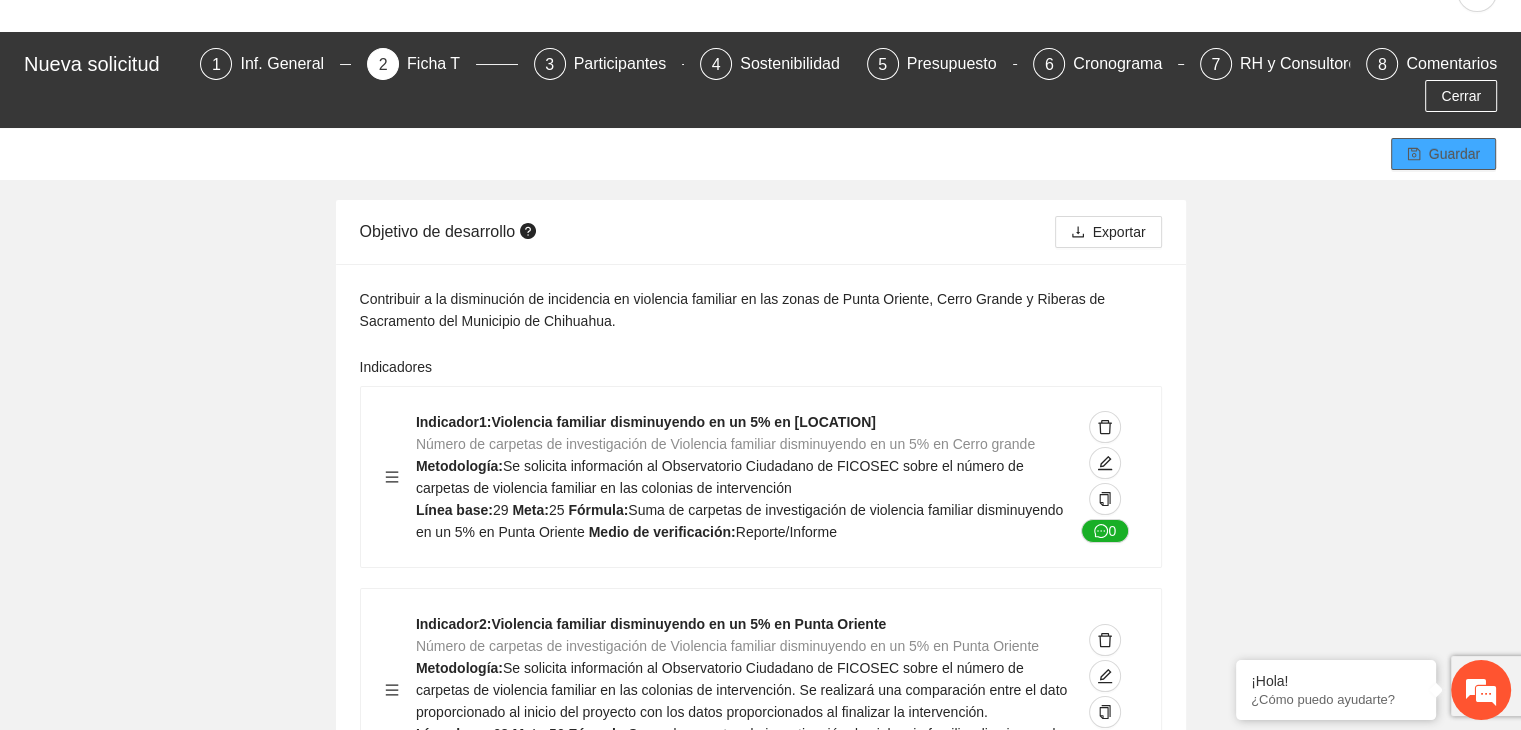 click on "Guardar" at bounding box center (1454, 154) 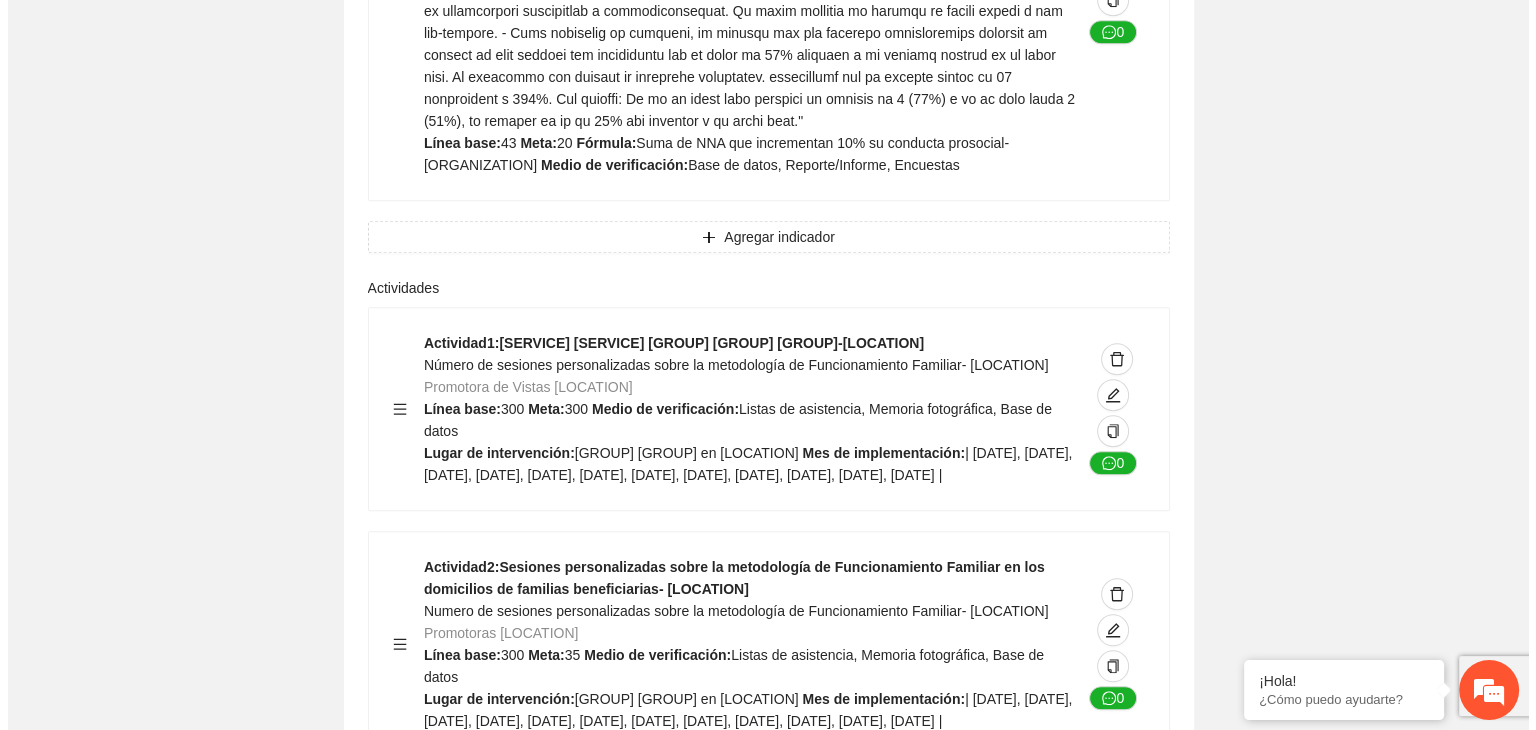 scroll, scrollTop: 9029, scrollLeft: 0, axis: vertical 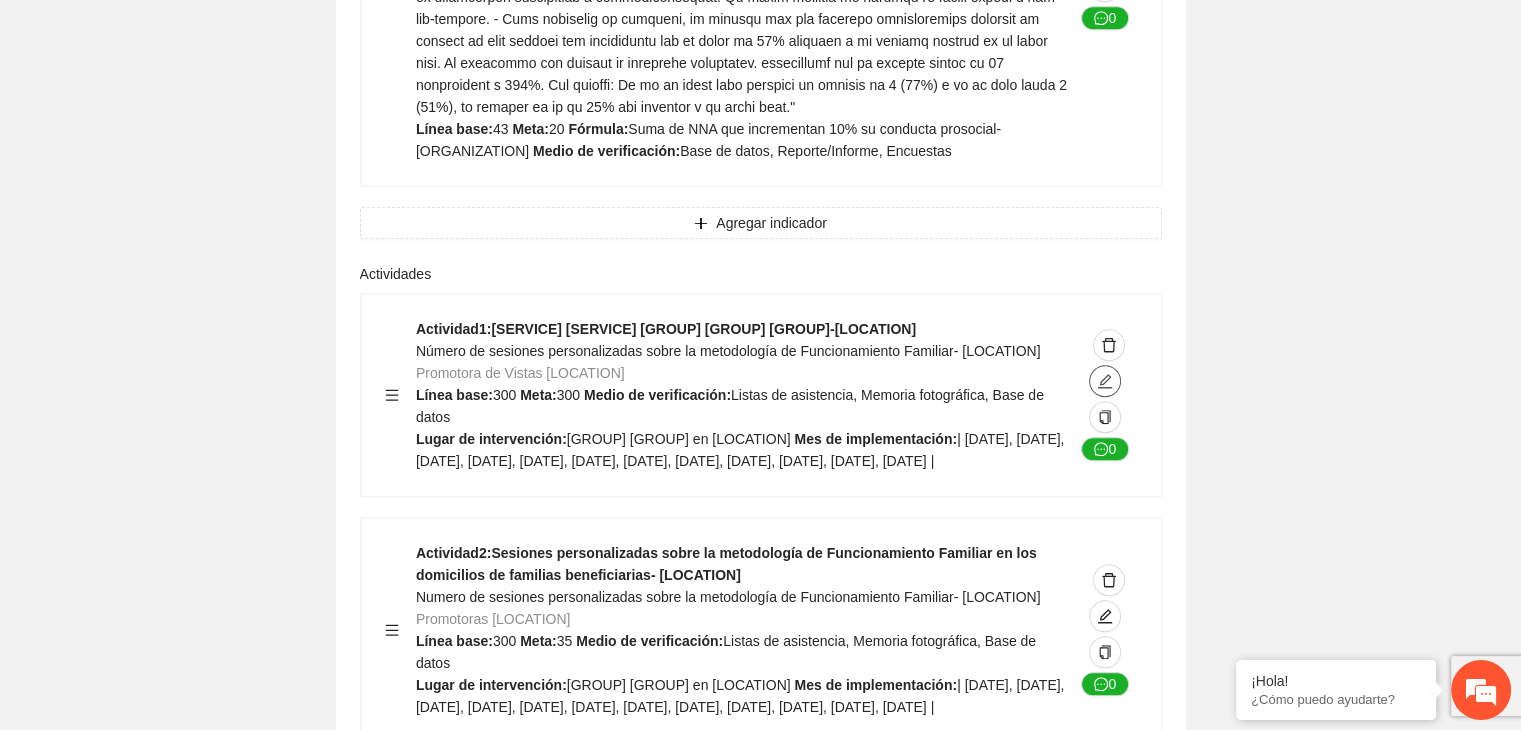 click 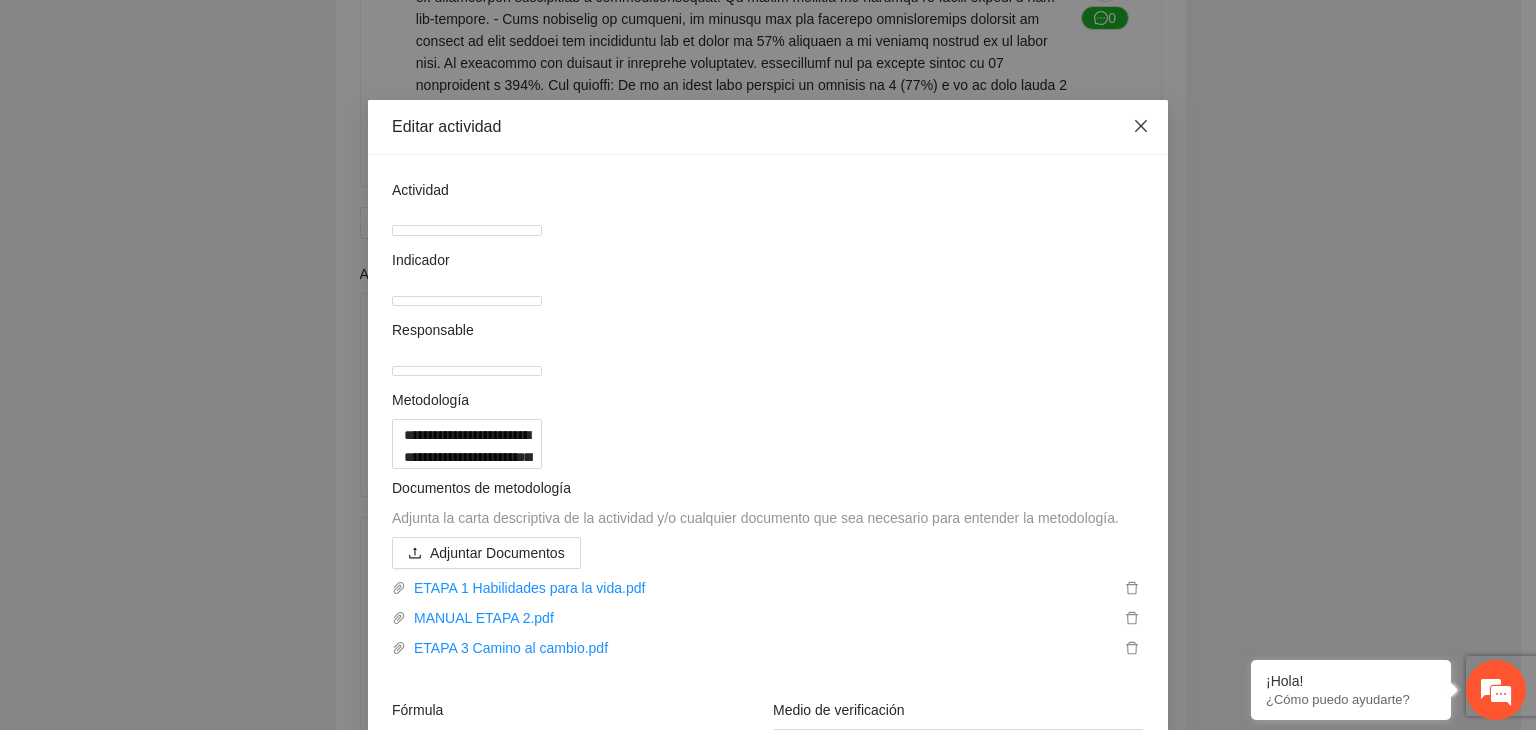 click at bounding box center (1141, 127) 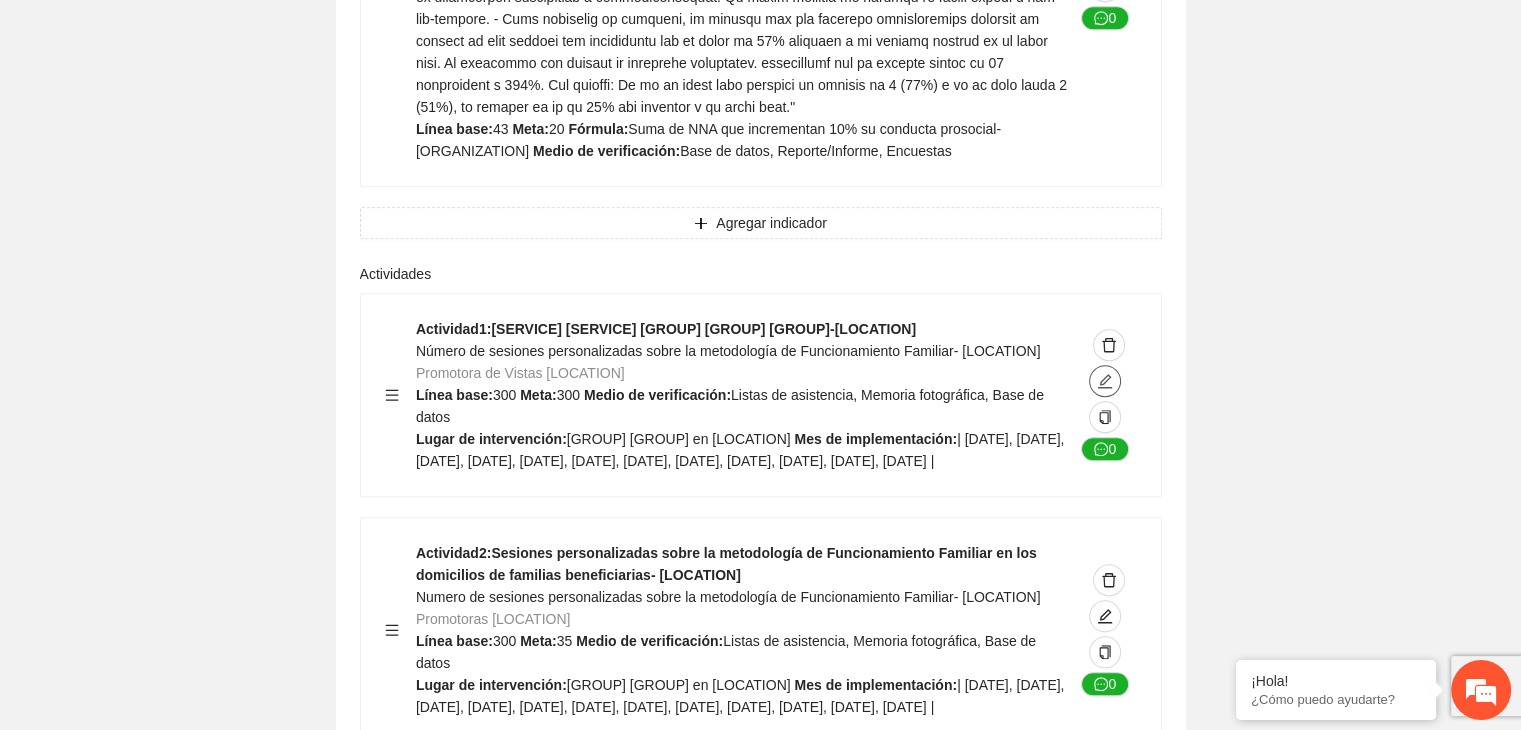 click 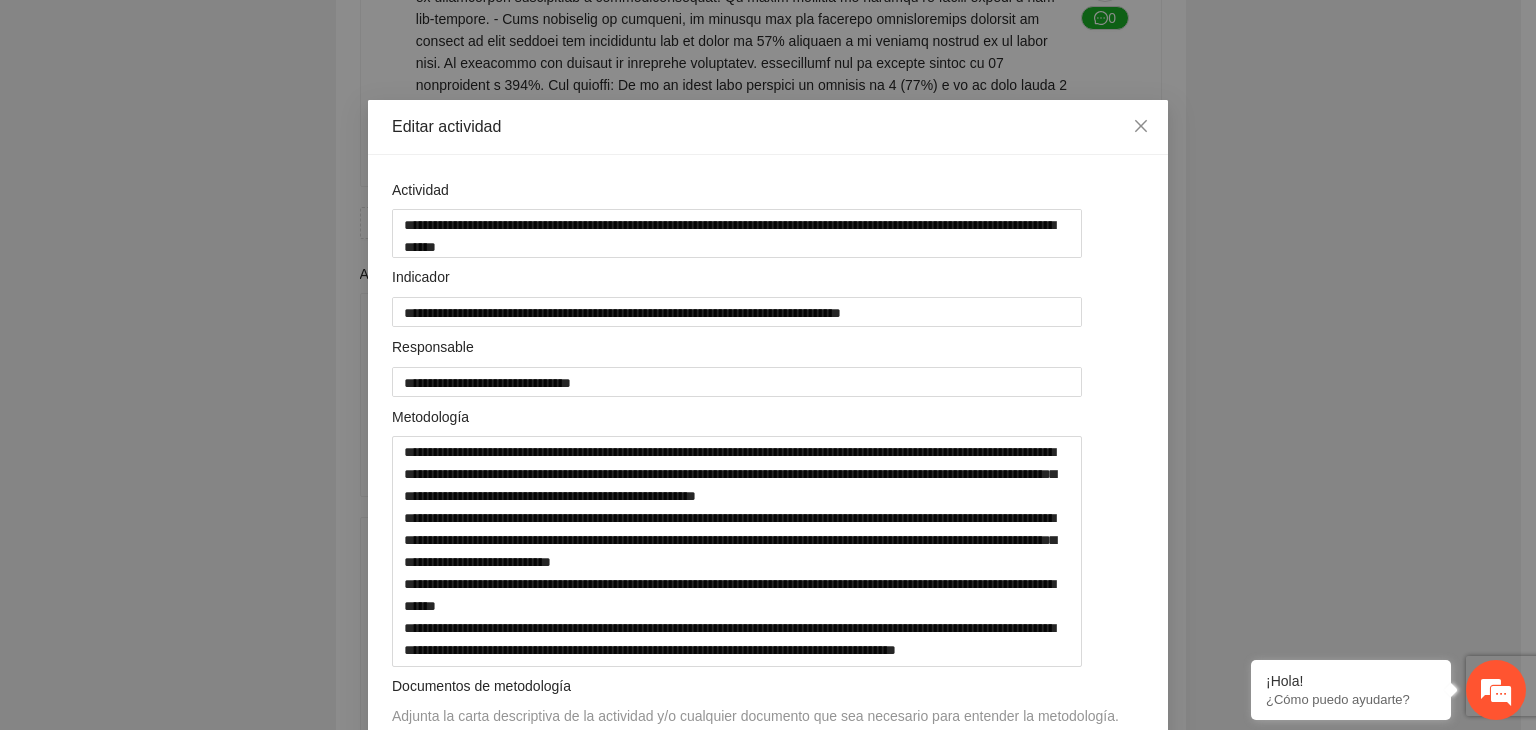 click on "**********" at bounding box center (768, 365) 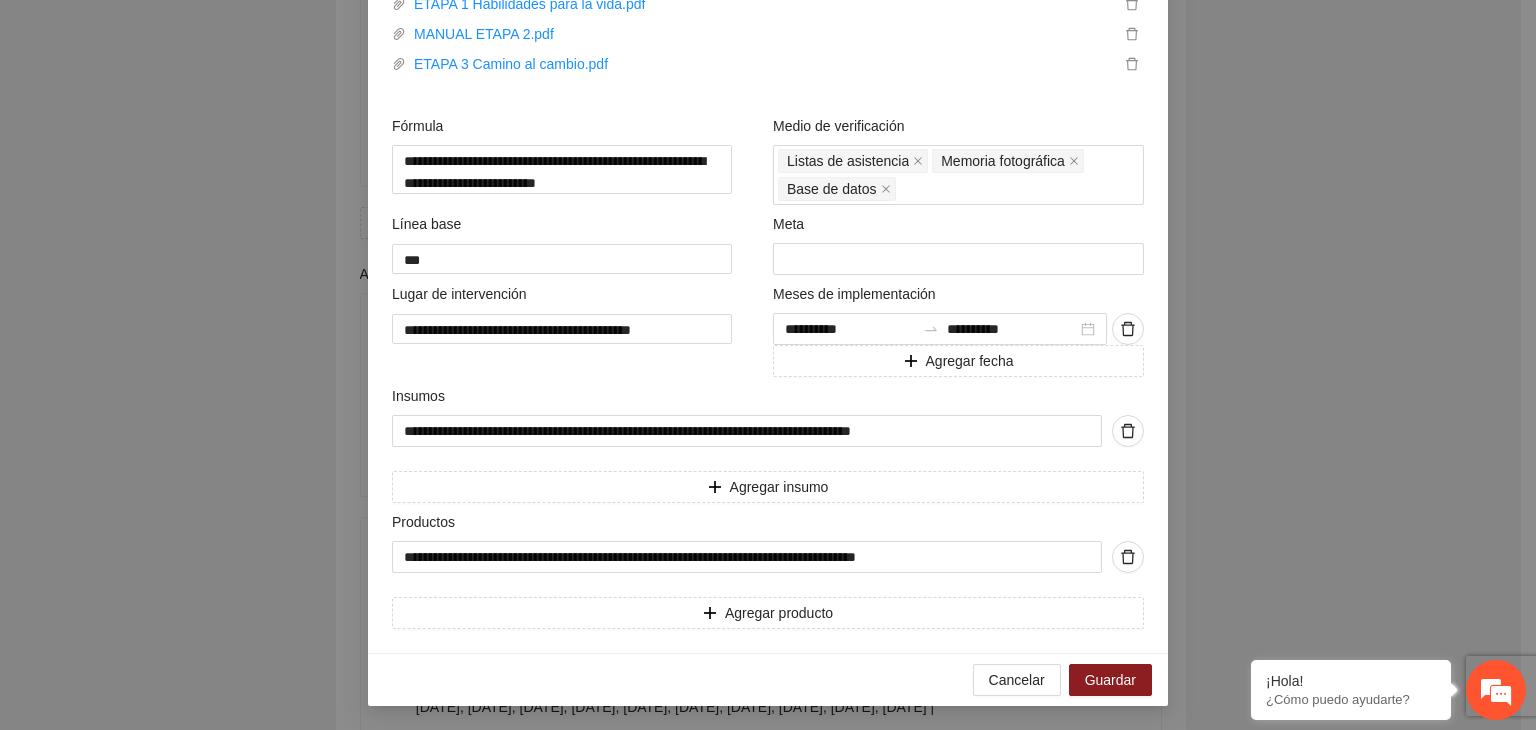 scroll, scrollTop: 807, scrollLeft: 0, axis: vertical 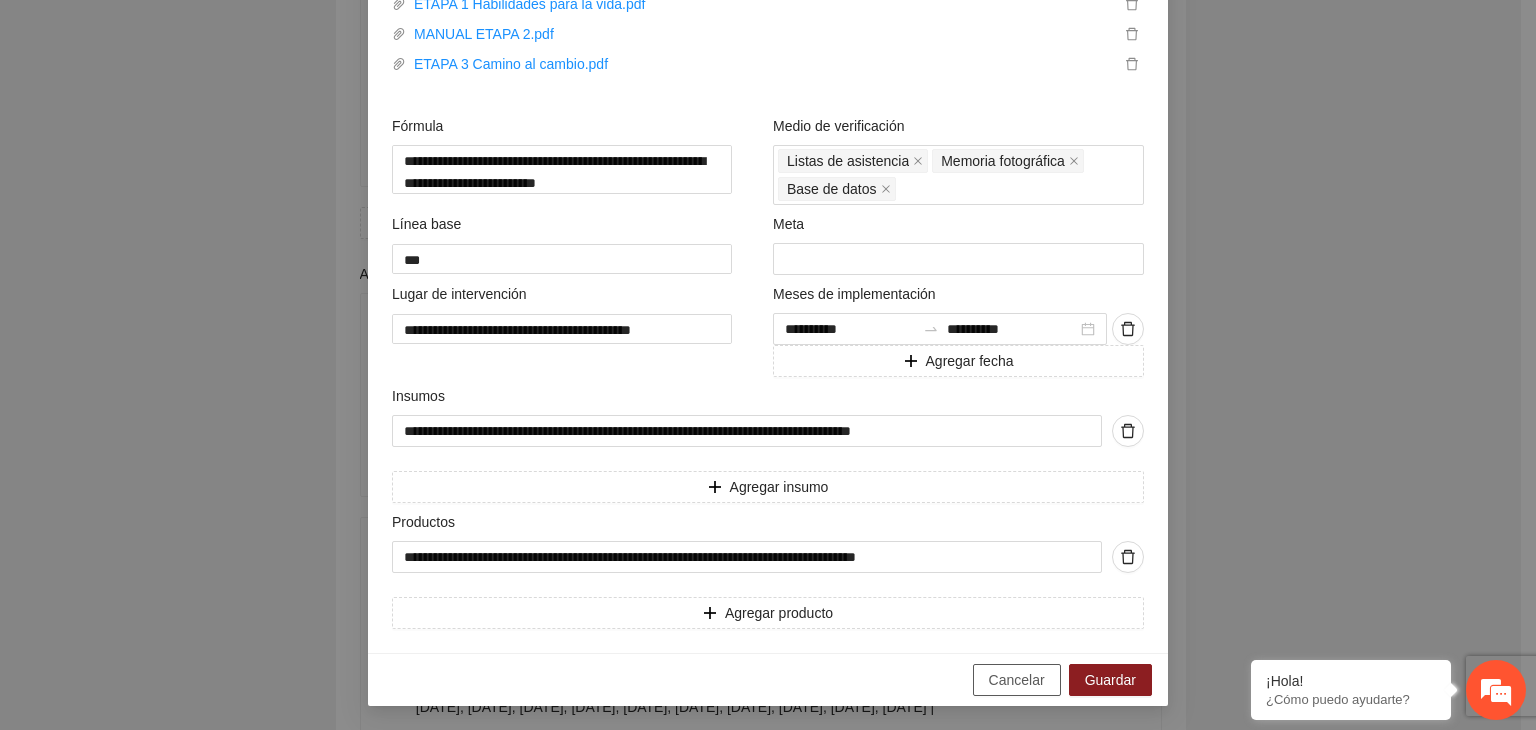 click on "Cancelar" at bounding box center (1017, 680) 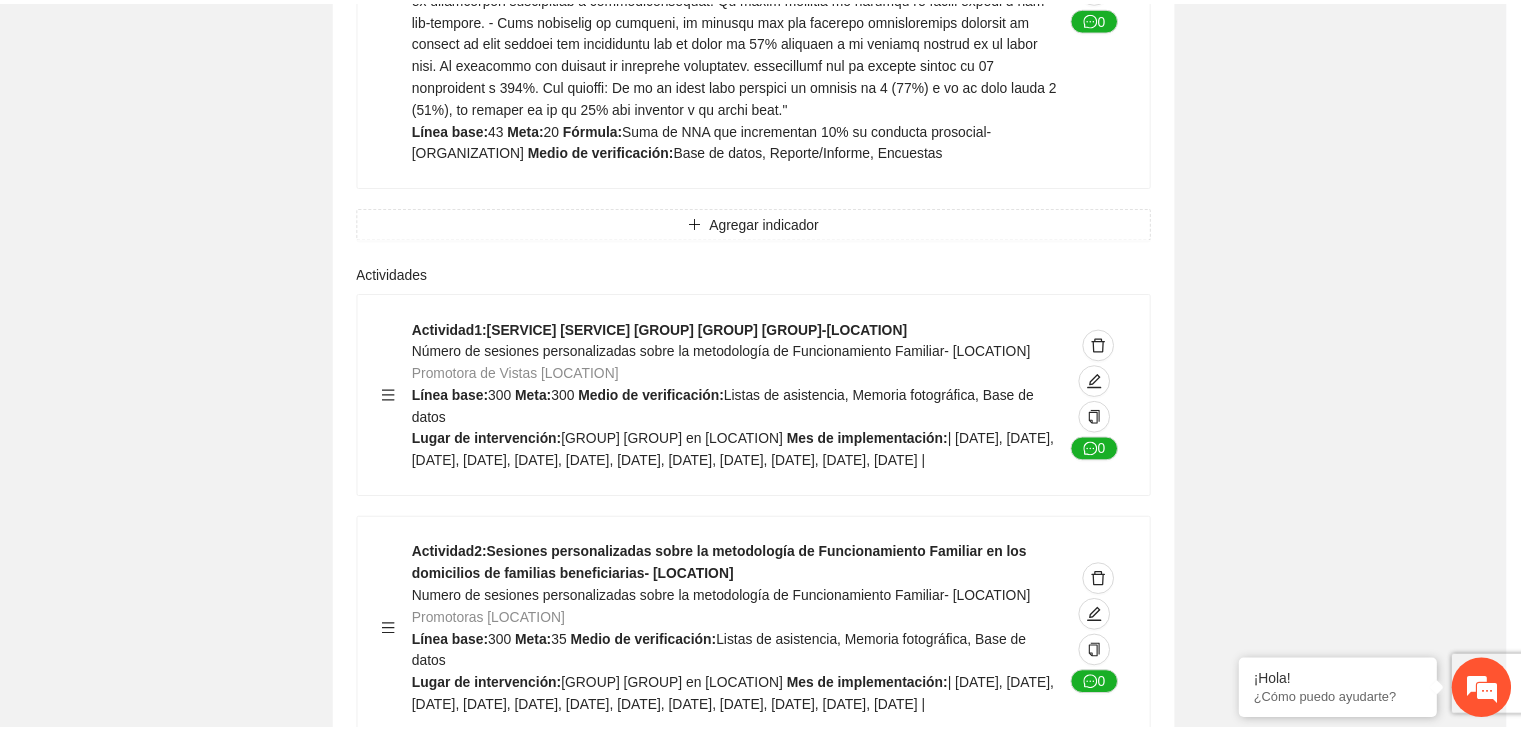 scroll, scrollTop: 294, scrollLeft: 0, axis: vertical 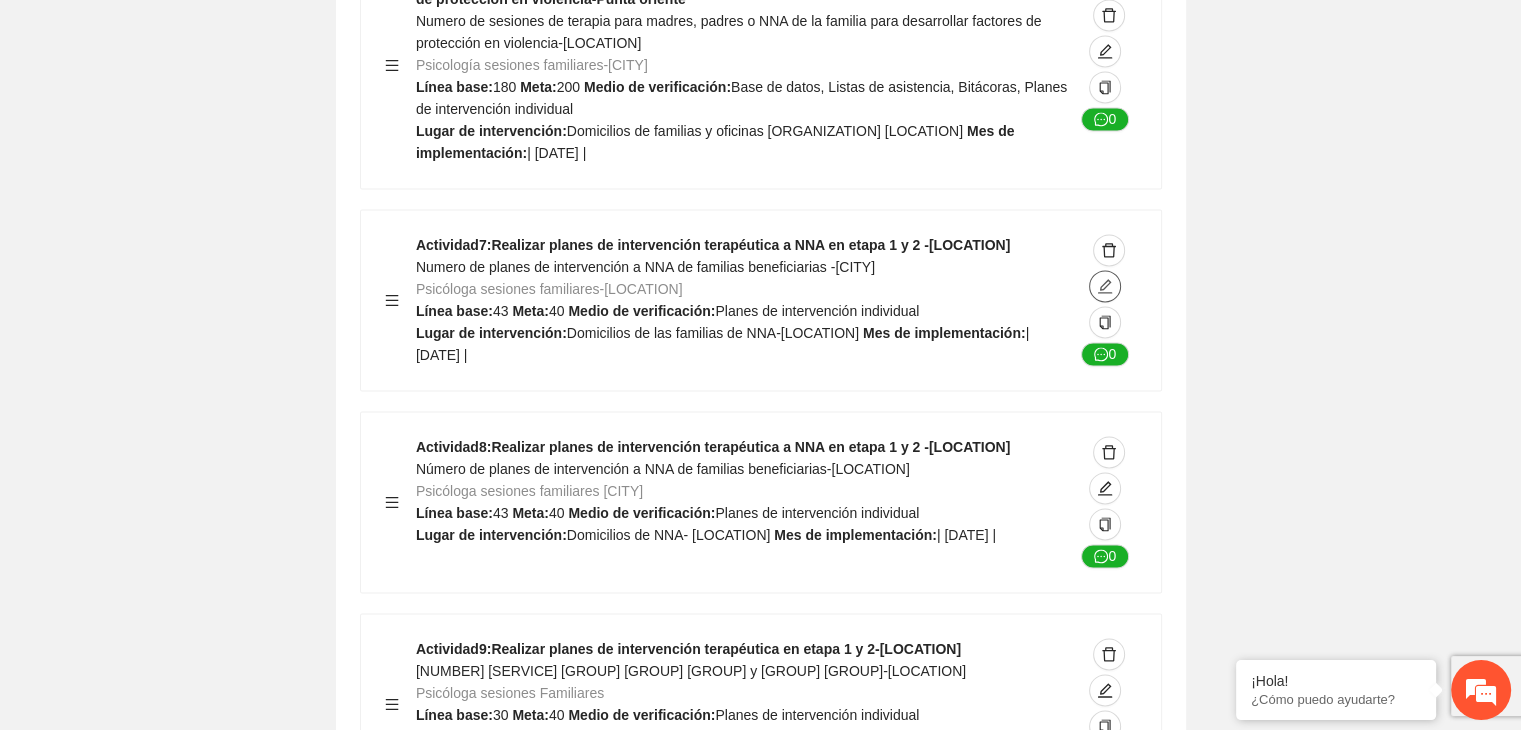 click 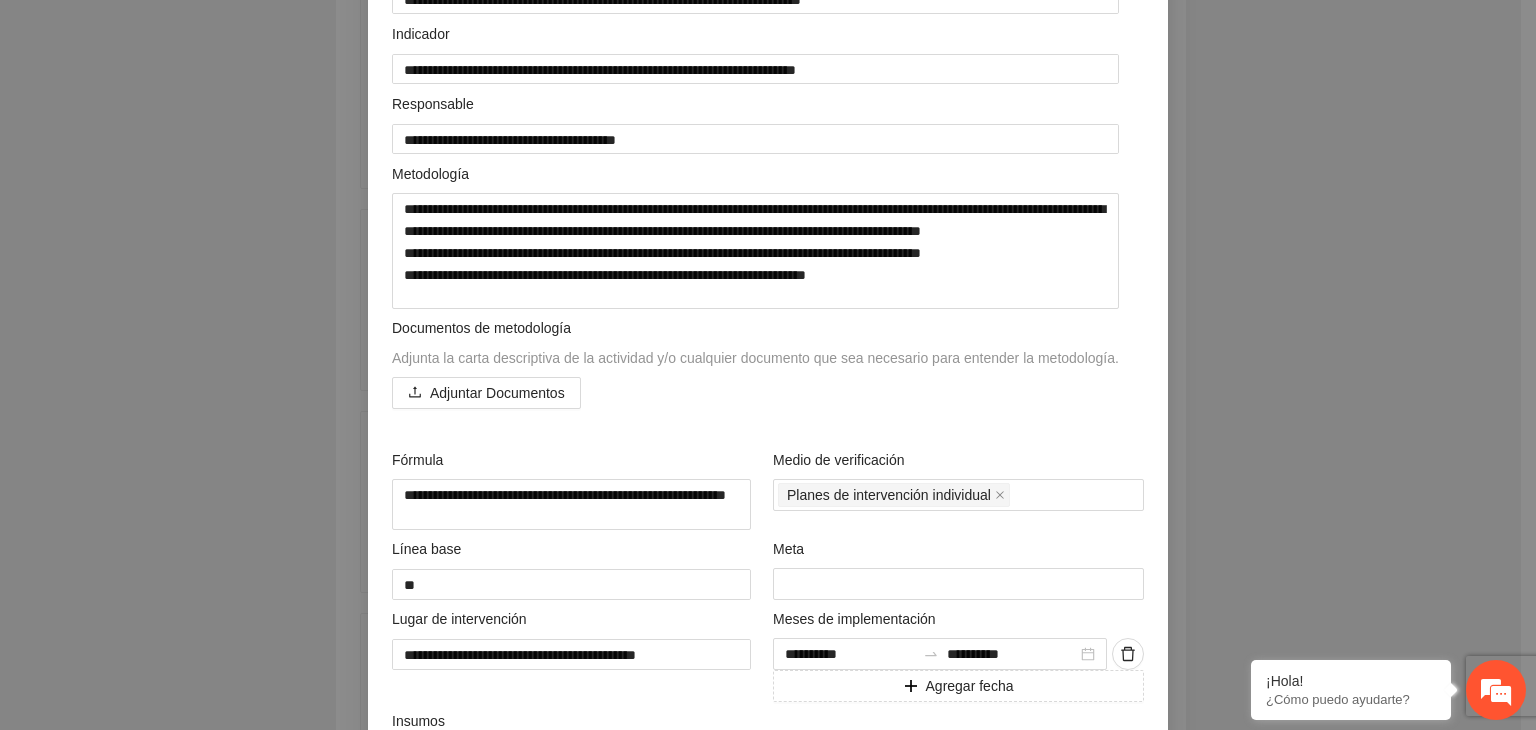 scroll, scrollTop: 280, scrollLeft: 0, axis: vertical 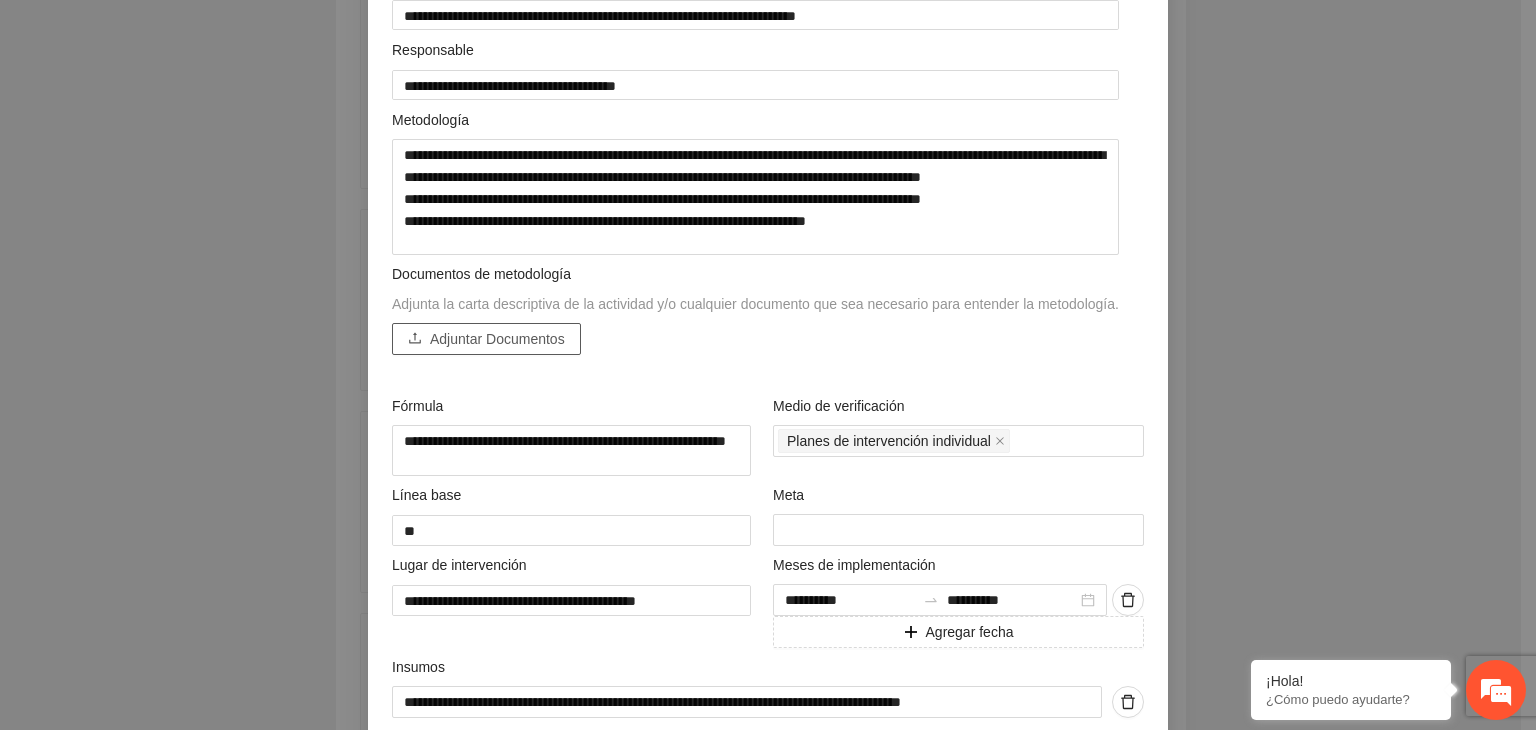 click on "Adjuntar Documentos" at bounding box center (497, 339) 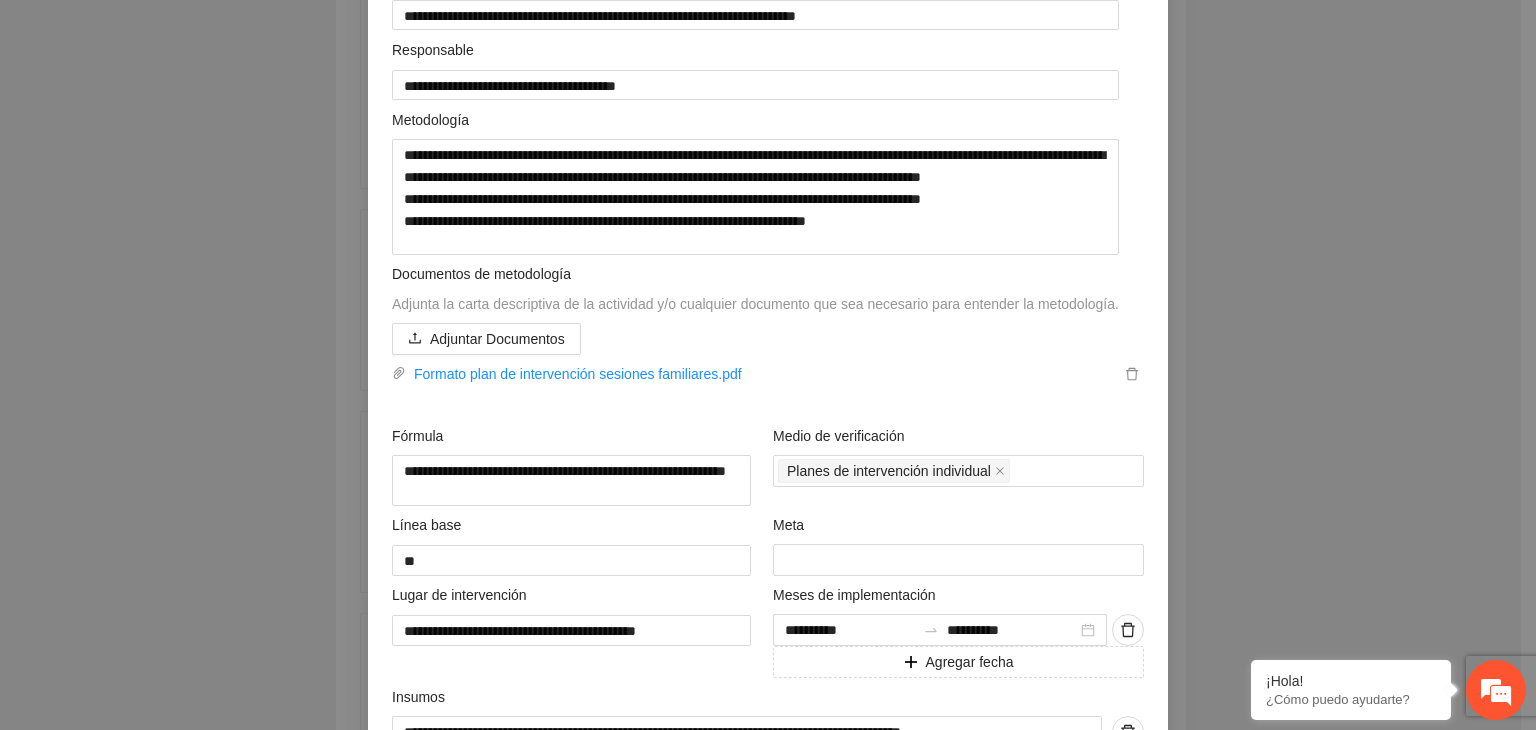 click on "**********" at bounding box center (768, 365) 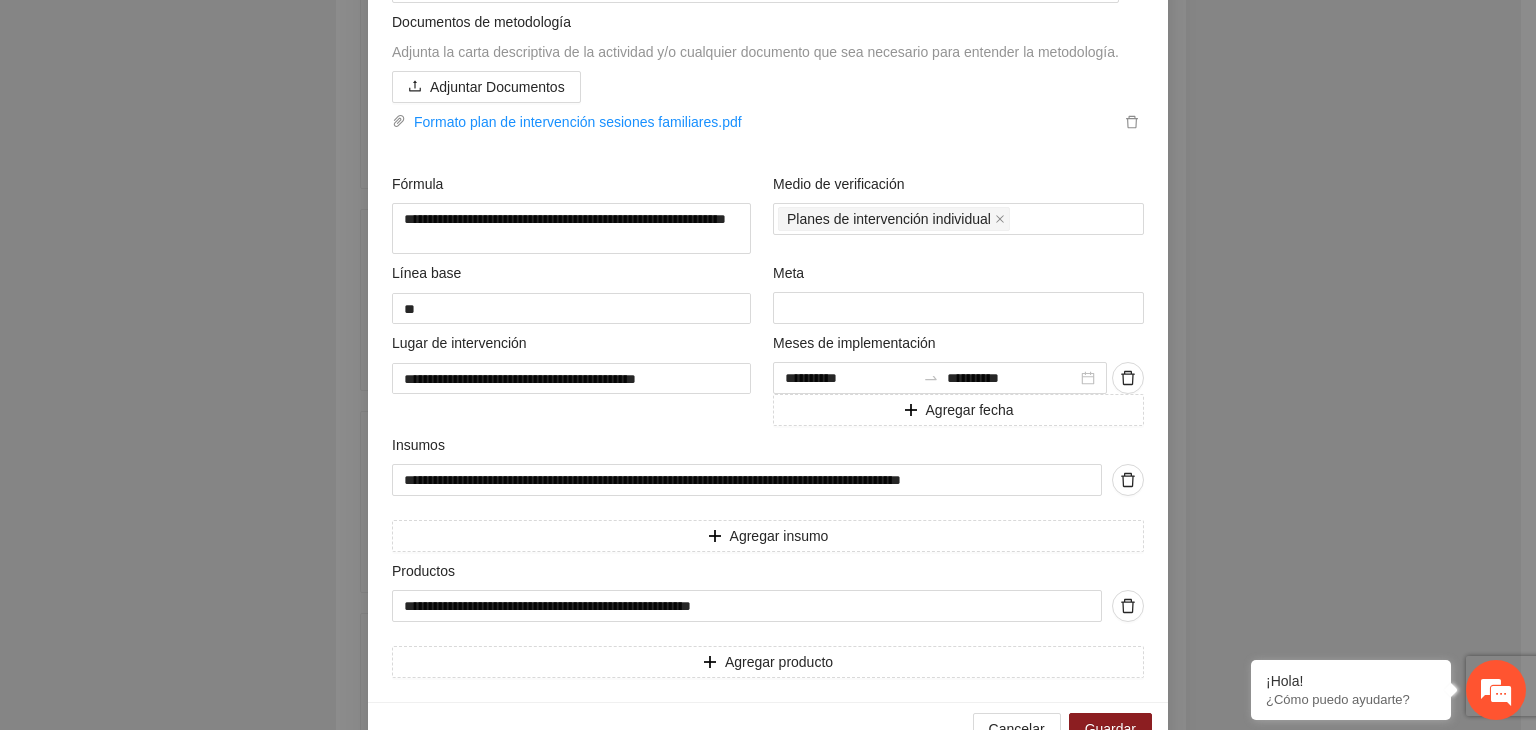 scroll, scrollTop: 587, scrollLeft: 0, axis: vertical 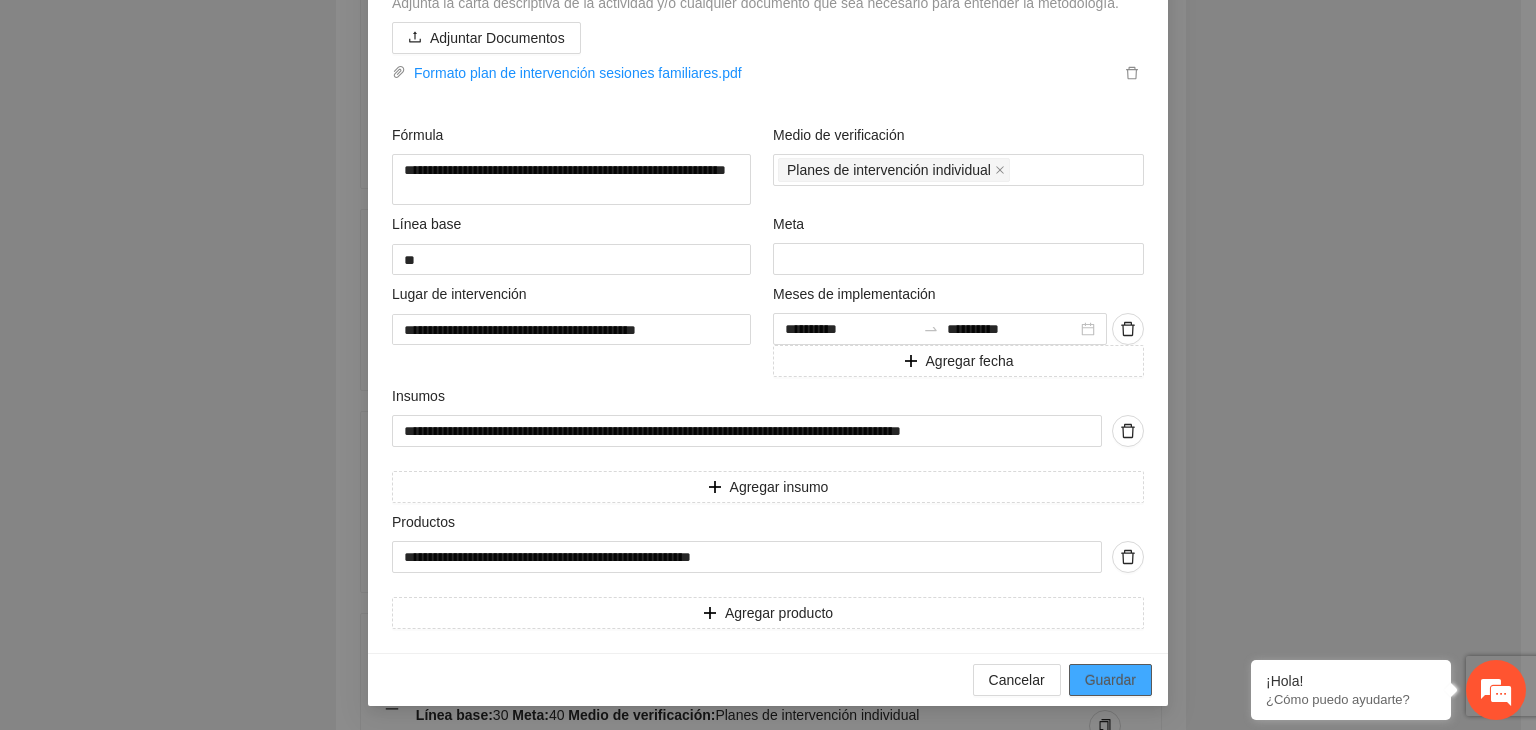 click on "Guardar" at bounding box center (1110, 680) 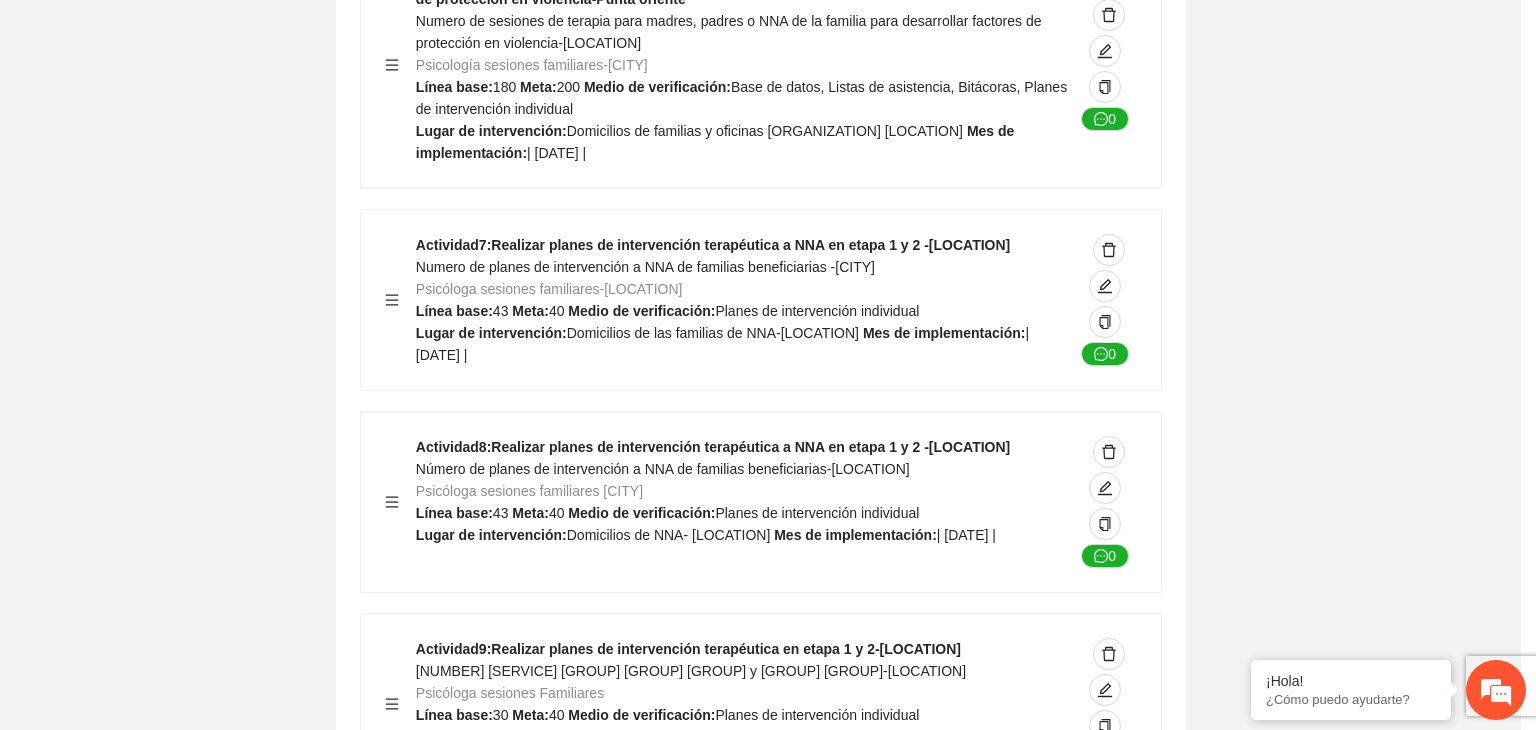 scroll, scrollTop: 204, scrollLeft: 0, axis: vertical 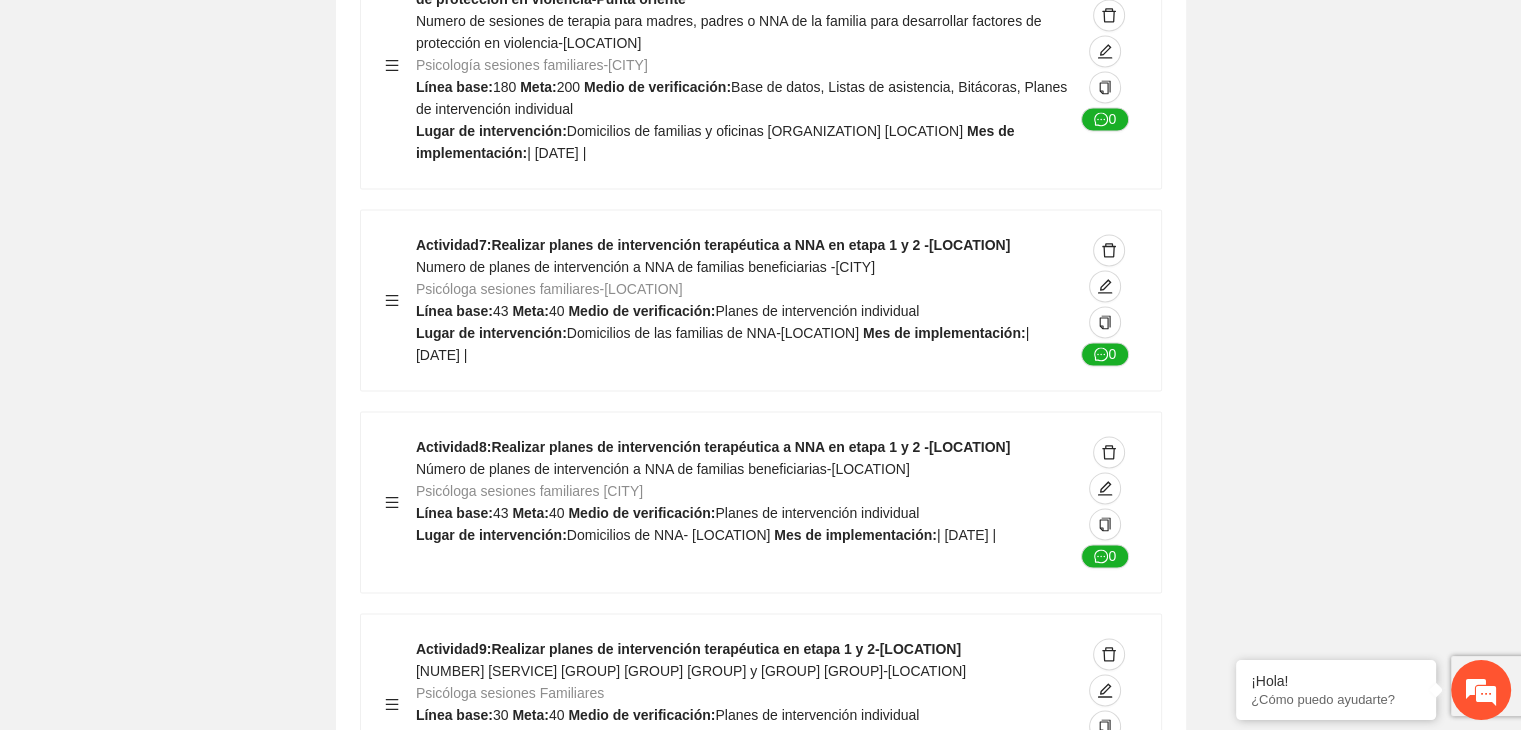 click on "Guardar Objetivo de desarrollo      Exportar Contribuir a la disminución de incidencia en violencia familiar en las zonas de [LOCATION], [LOCATION] y [LOCATION] del Municipio  de Chihuahua. Indicadores Indicador  1 :  Violencia familiar disminuyendo en un 5% en [LOCATION] Número de carpetas de investigación de Violencia familiar  disminuyendo en un 5% en [LOCATION] Metodología:  Se solicita información al Observatorio Ciudadano de FICOSEC sobre el número de carpetas de violencia familiar en las colonias de intervención Línea base:  [NUMBER]   Meta:  [NUMBER]   Fórmula:  Suma de carpetas de investigación de violencia familiar disminuyendo  en un 5% en [LOCATION]   Medio de verificación:  Reporte/Informe 0 Indicador  2 :  Violencia familiar disminuyendo en un 5% en [LOCATION] Número de carpetas de investigación de Violencia familiar  disminuyendo en un 5% en [LOCATION] Metodología:  Línea base:  [NUMBER]   Meta:  [NUMBER]   Fórmula:    Medio de verificación:  Reporte/Informe 0 3 :" at bounding box center (760, -4400) 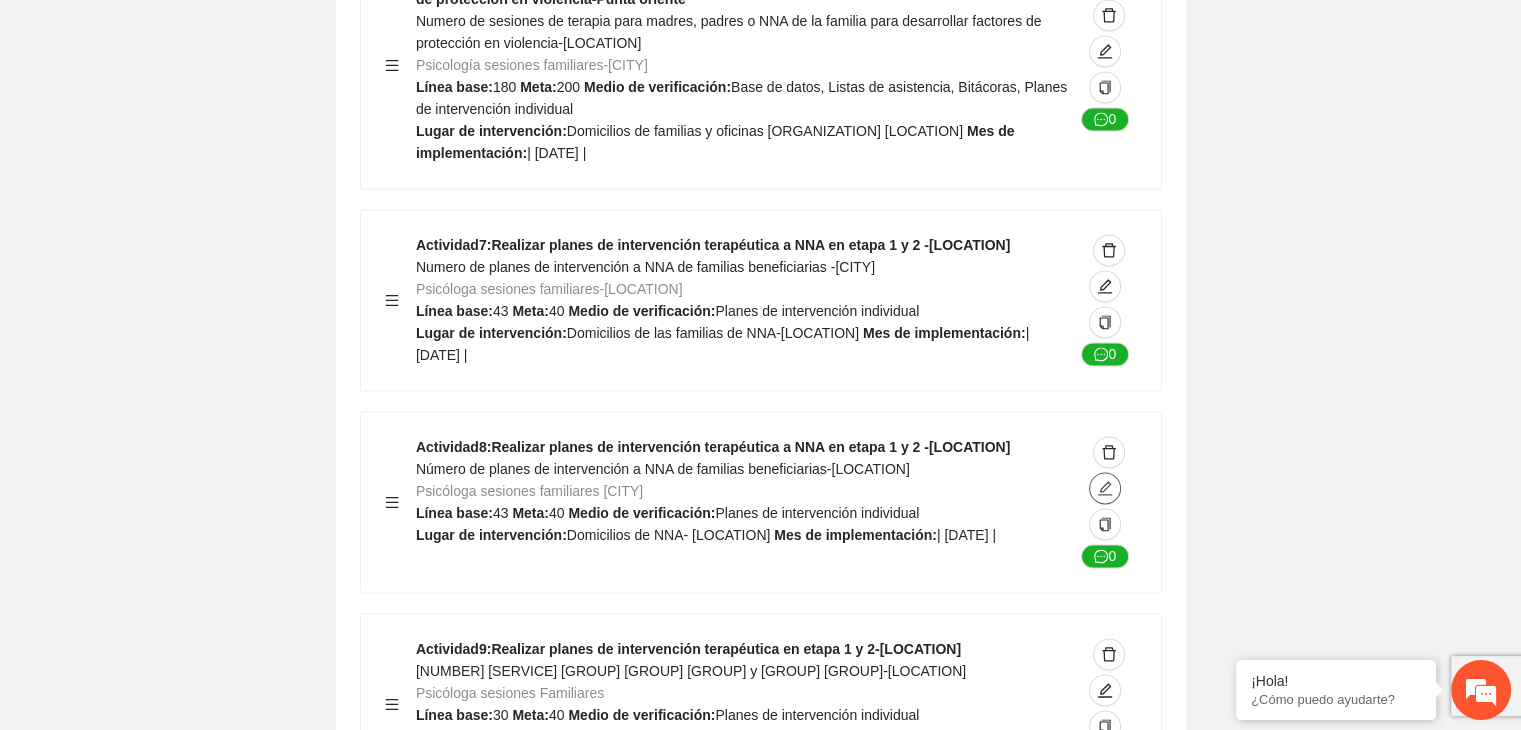 click 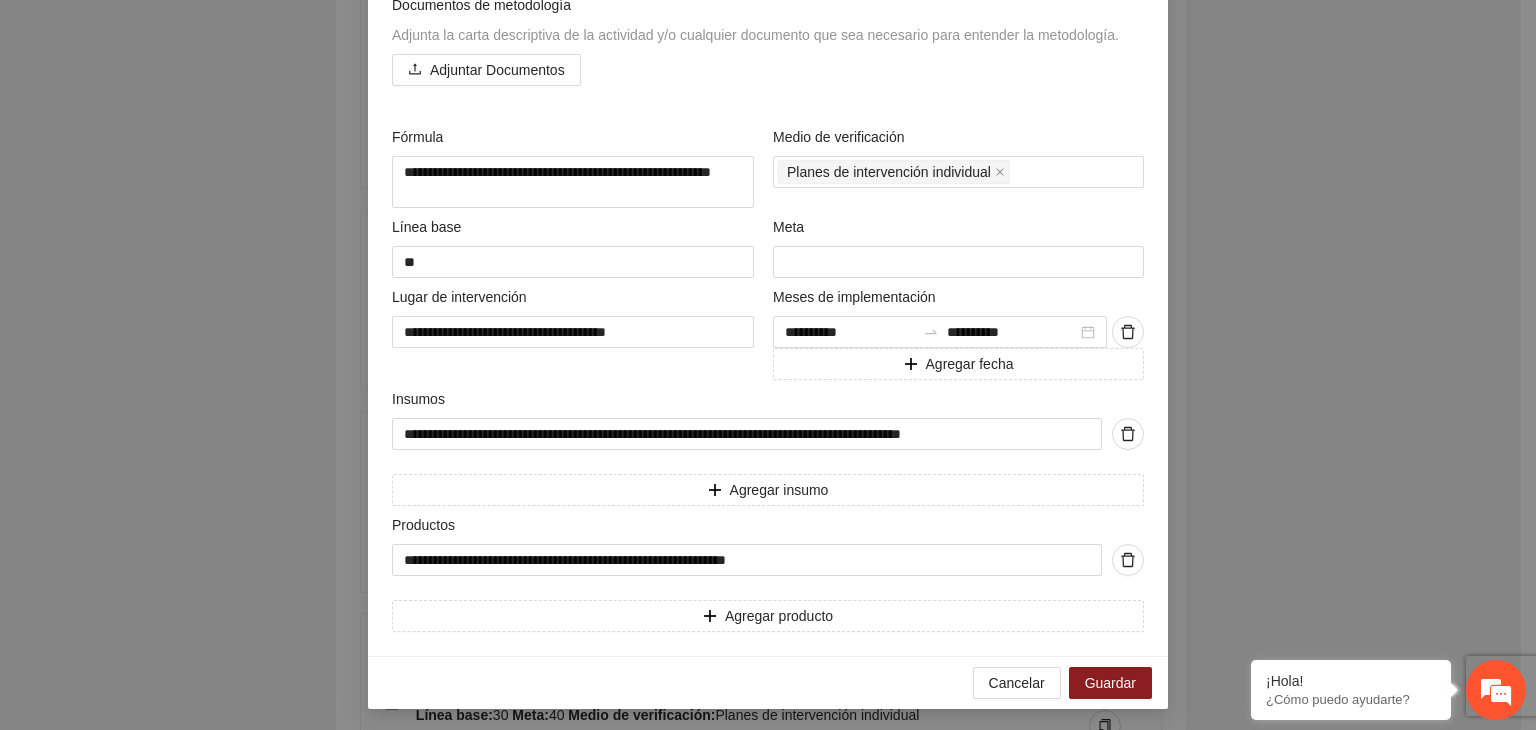 scroll, scrollTop: 557, scrollLeft: 0, axis: vertical 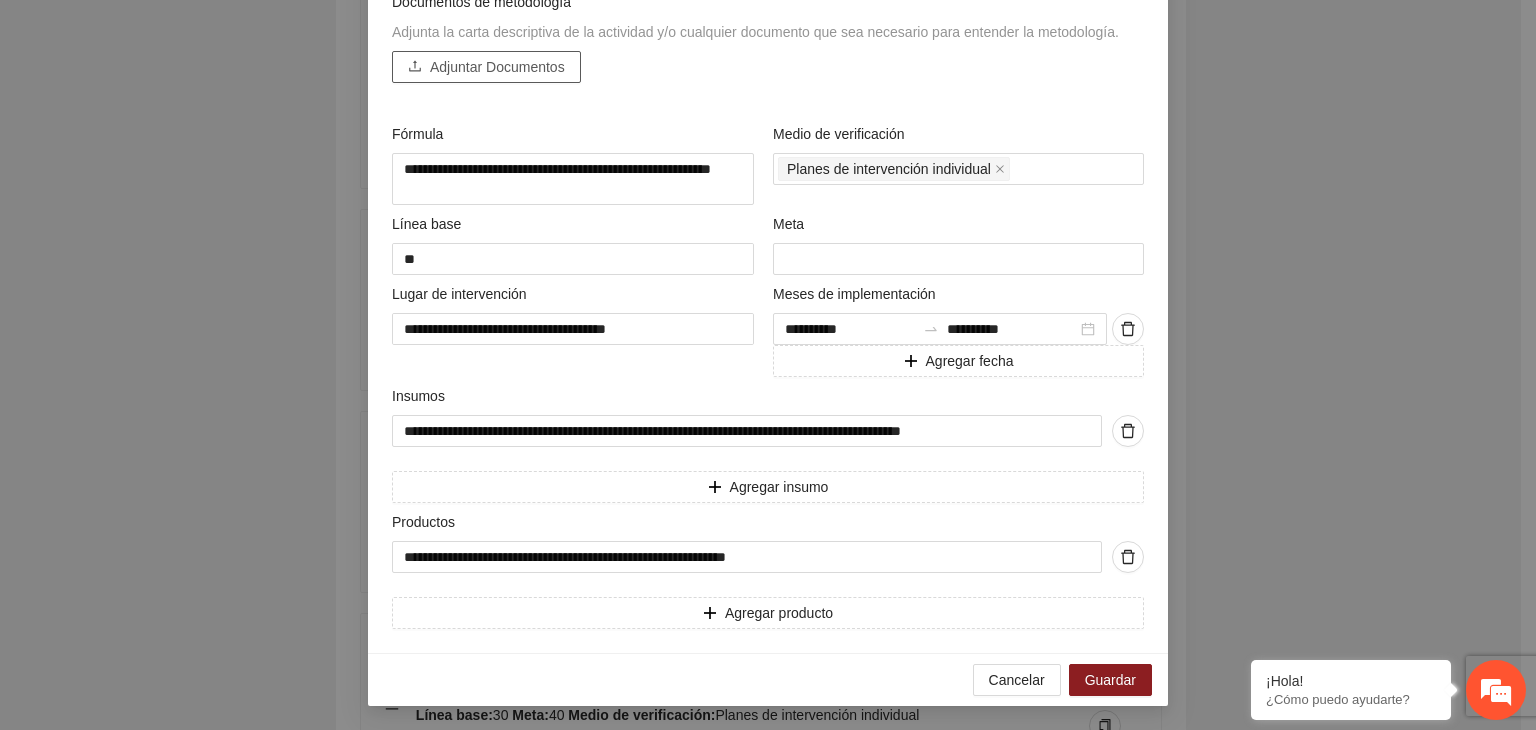 click on "Adjuntar Documentos" at bounding box center [497, 67] 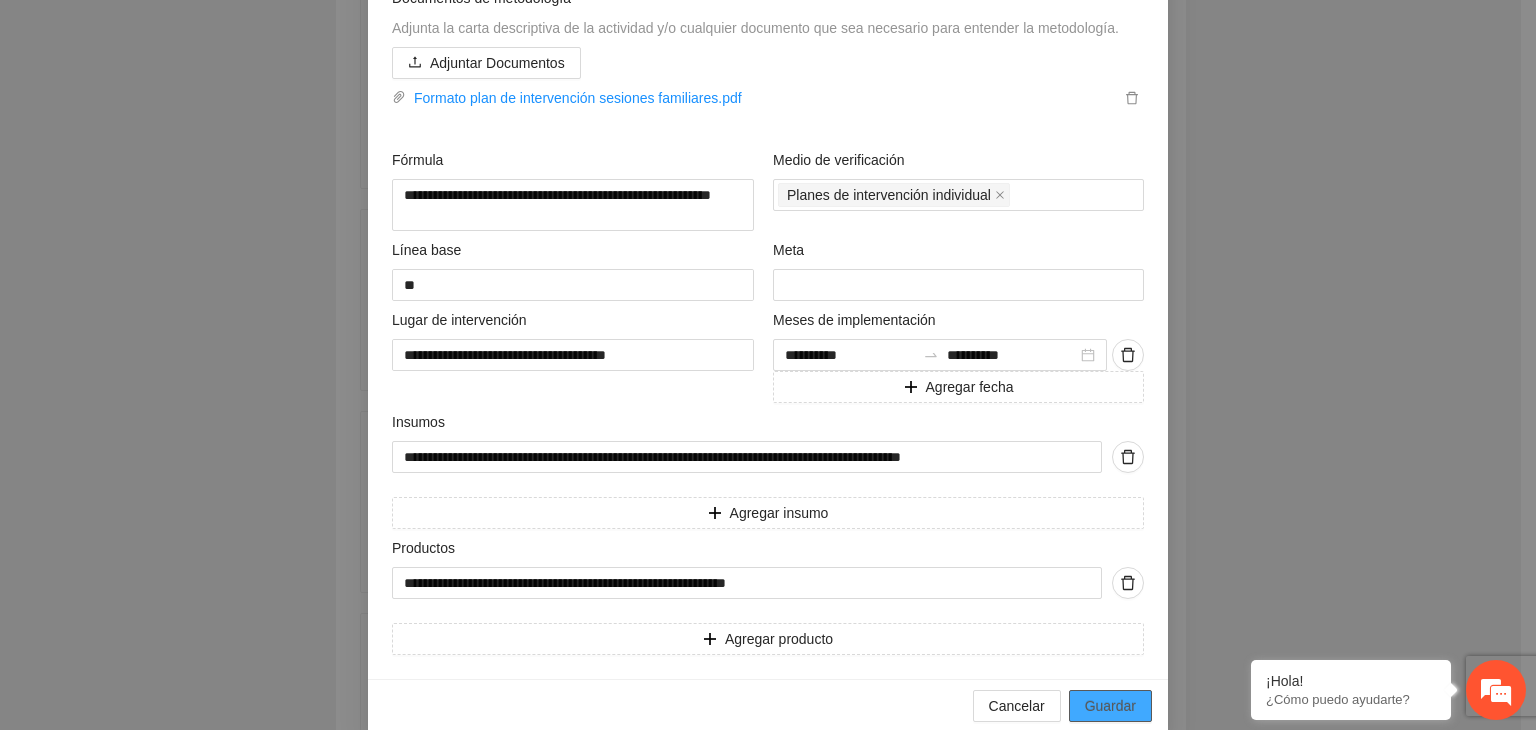 click on "Guardar" at bounding box center [1110, 706] 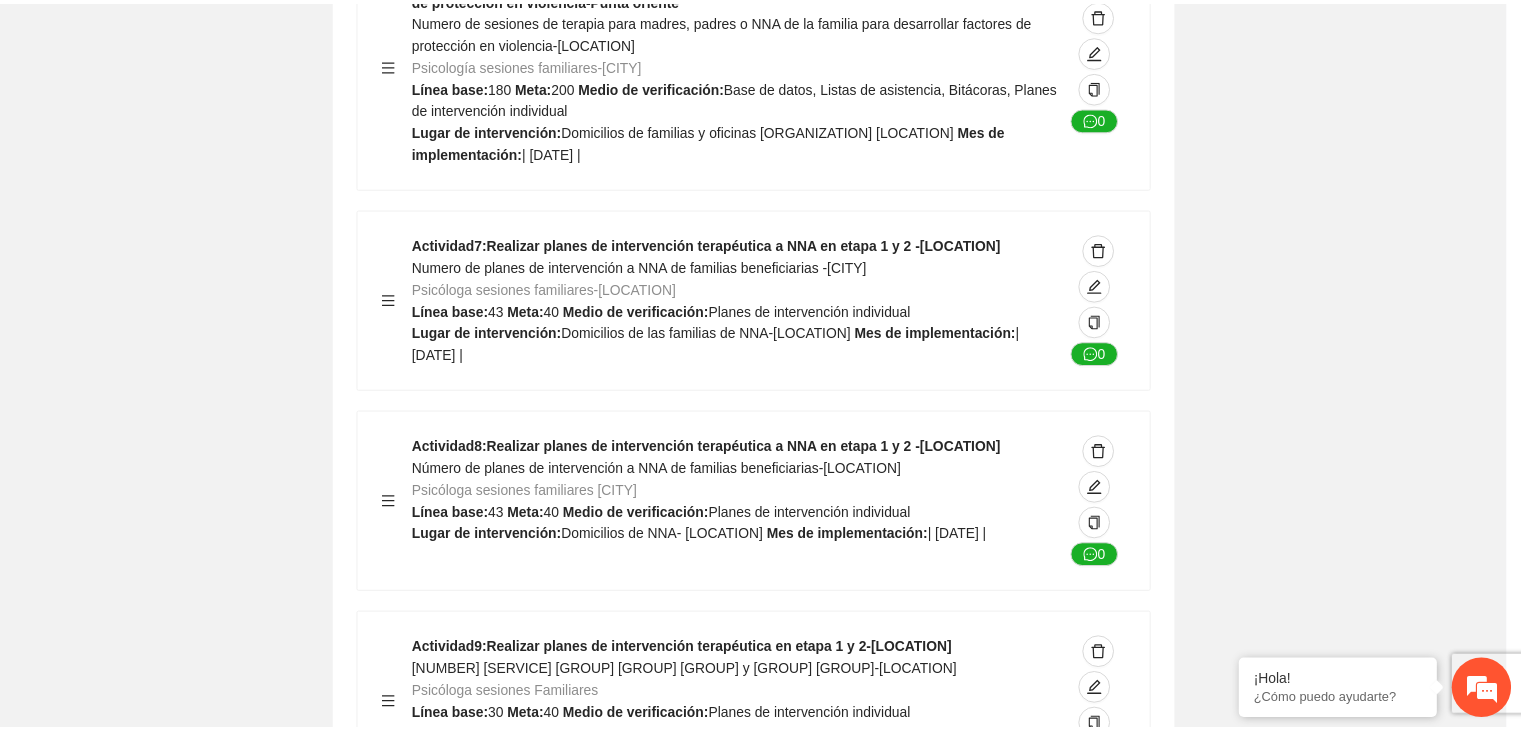 scroll, scrollTop: 204, scrollLeft: 0, axis: vertical 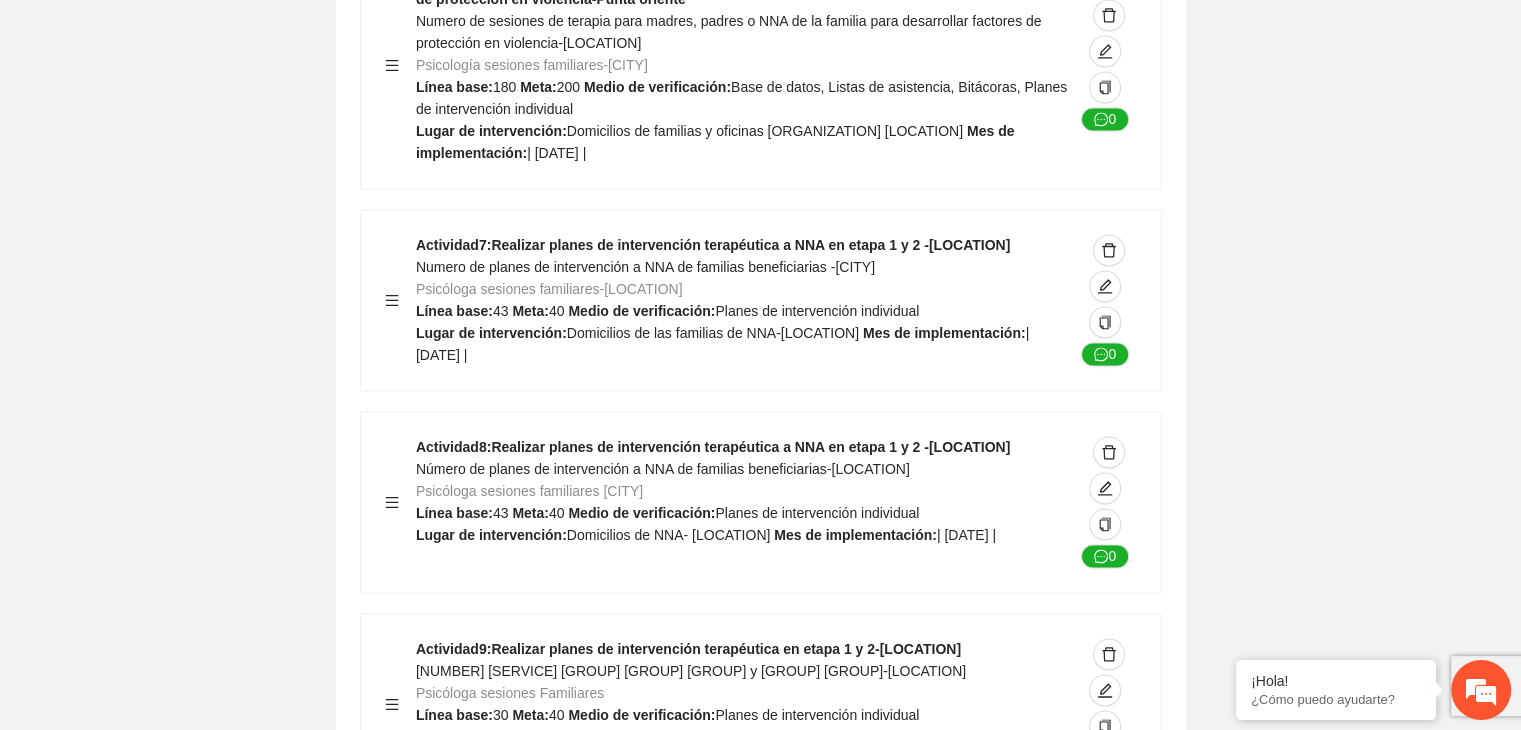 click on "Guardar Objetivo de desarrollo      Exportar Contribuir a la disminución de incidencia en violencia familiar en las zonas de [LOCATION], [LOCATION] y [LOCATION] del Municipio  de Chihuahua. Indicadores Indicador  1 :  Violencia familiar disminuyendo en un 5% en [LOCATION] Número de carpetas de investigación de Violencia familiar  disminuyendo en un 5% en [LOCATION] Metodología:  Se solicita información al Observatorio Ciudadano de FICOSEC sobre el número de carpetas de violencia familiar en las colonias de intervención Línea base:  [NUMBER]   Meta:  [NUMBER]   Fórmula:  Suma de carpetas de investigación de violencia familiar disminuyendo  en un 5% en [LOCATION]   Medio de verificación:  Reporte/Informe 0 Indicador  2 :  Violencia familiar disminuyendo en un 5% en [LOCATION] Número de carpetas de investigación de Violencia familiar  disminuyendo en un 5% en [LOCATION] Metodología:  Línea base:  [NUMBER]   Meta:  [NUMBER]   Fórmula:    Medio de verificación:  Reporte/Informe 0 3 :" at bounding box center (760, -4400) 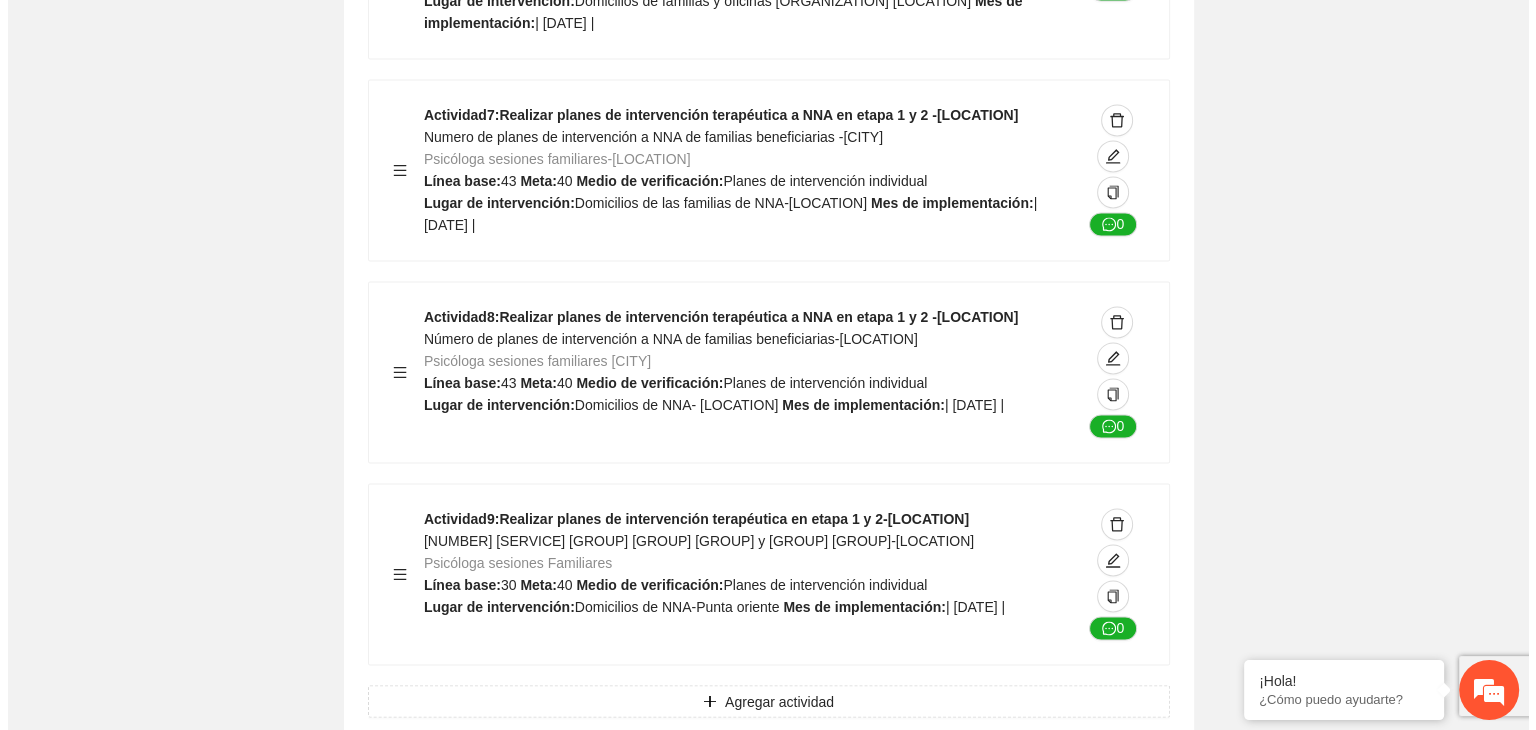 scroll, scrollTop: 10749, scrollLeft: 0, axis: vertical 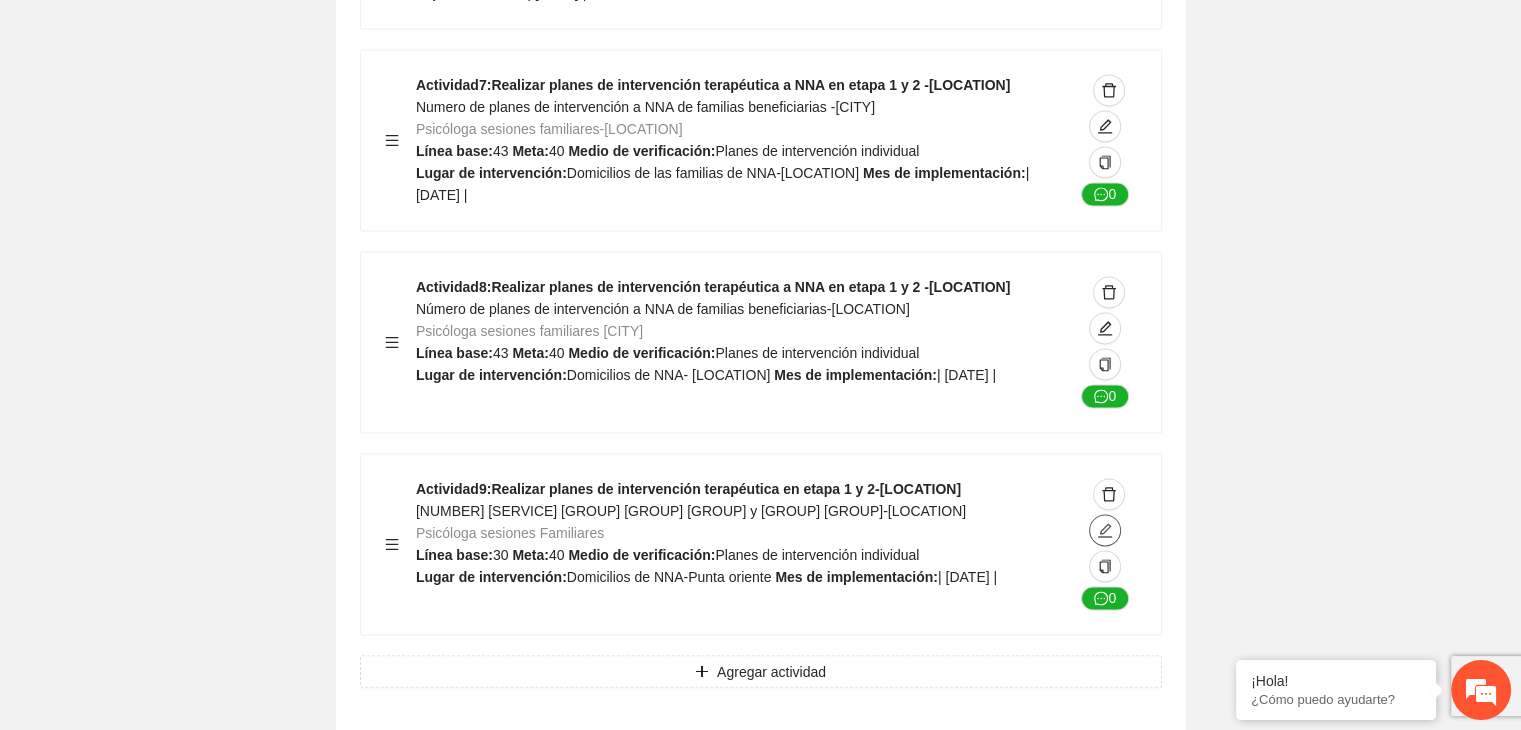 click 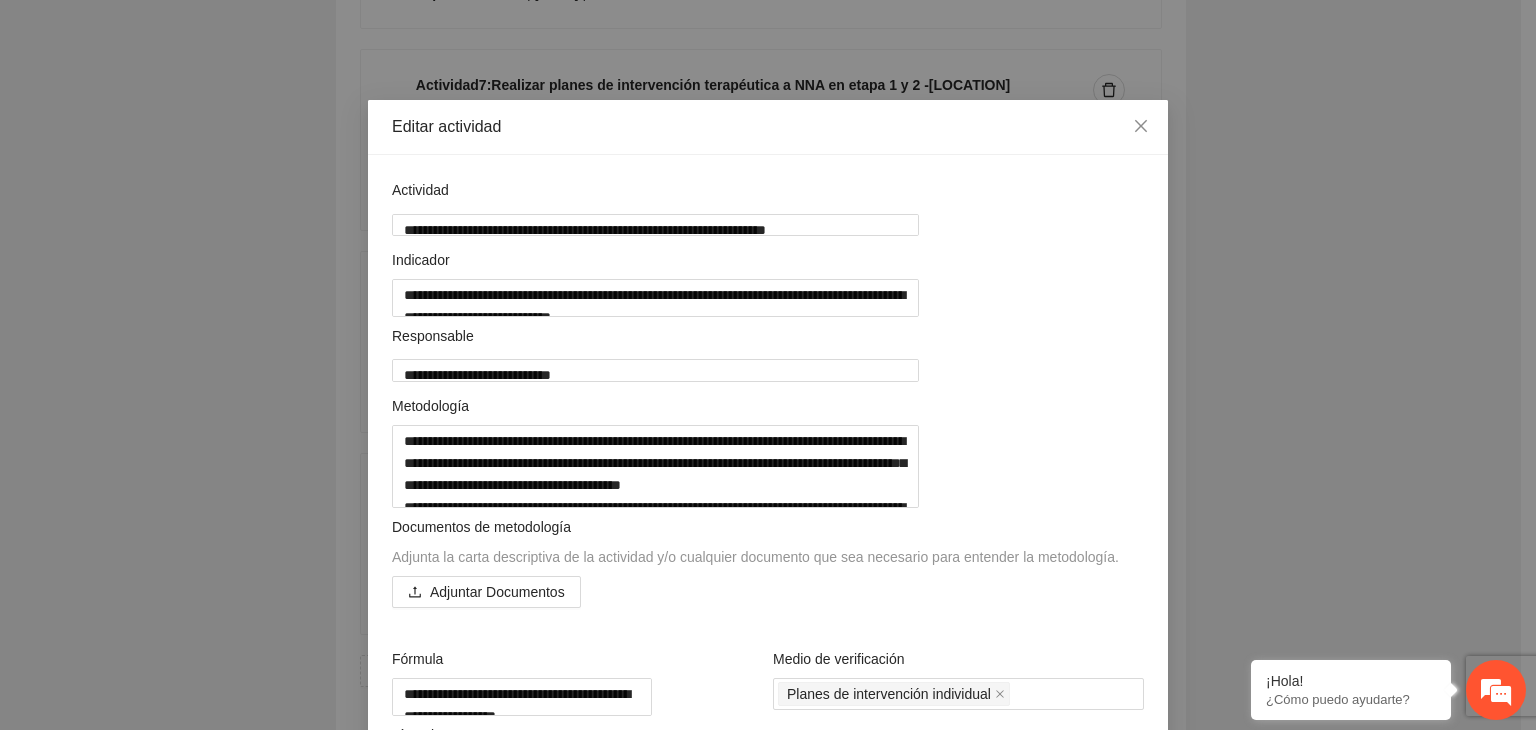 click on "Editar actividad Actividad     [MASK] Indicador     [MASK] Responsable     [MASK]     [MASK] Documentos de metodología Adjunta la carta descriptiva de la actividad y/o cualquier   documento que sea necesario para entender la metodología.  Adjuntar Documentos Fórmula     [MASK] Medio de verificación" at bounding box center [768, 365] 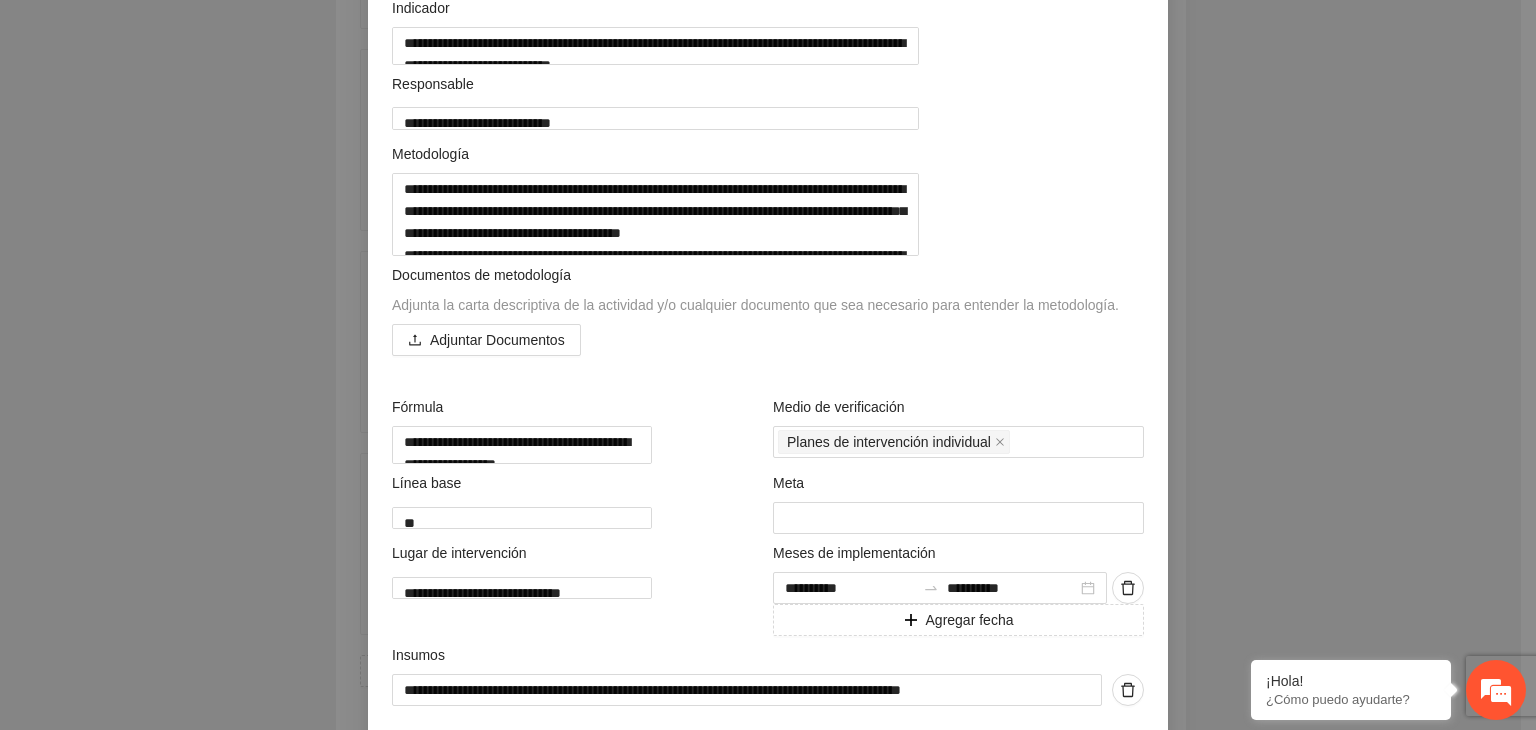 scroll, scrollTop: 360, scrollLeft: 0, axis: vertical 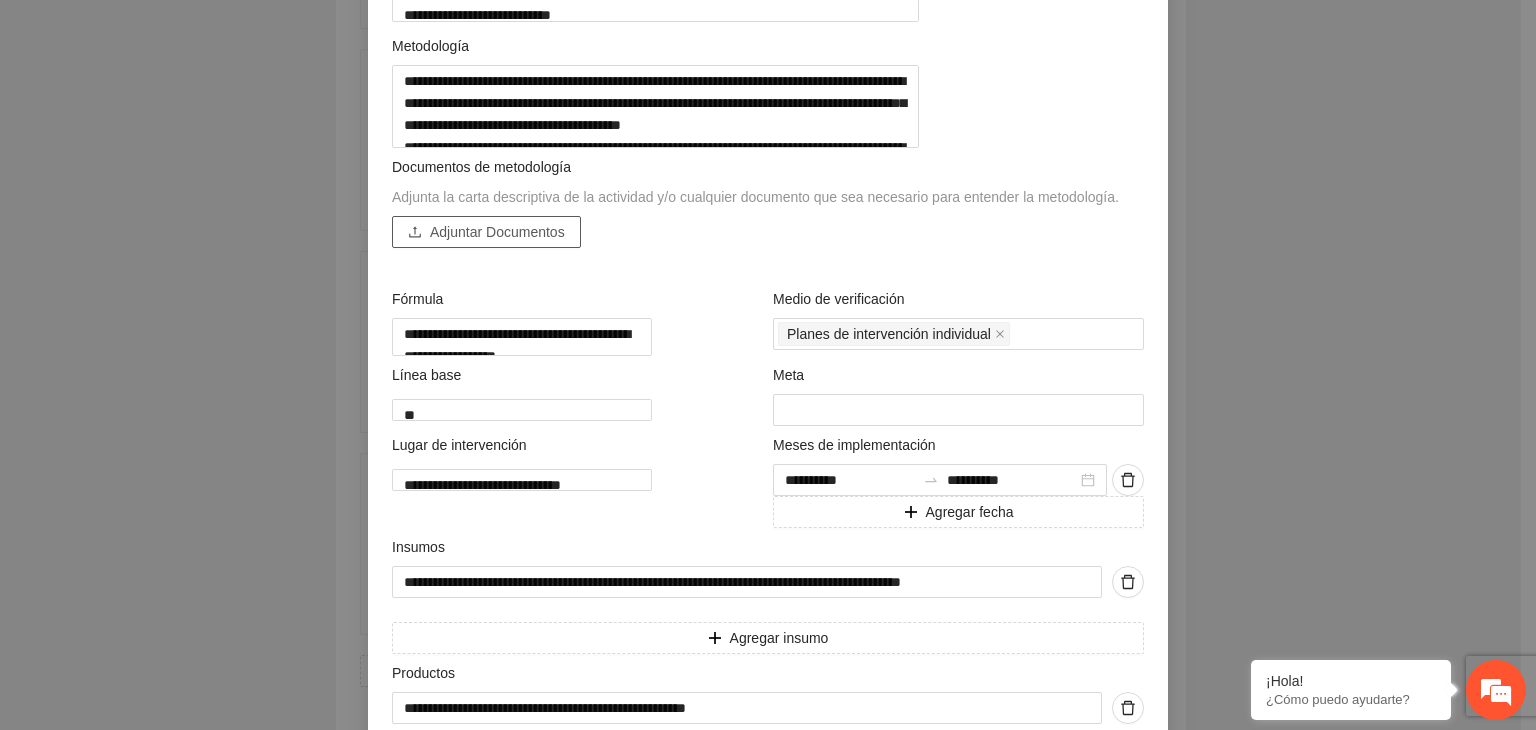 click on "Adjuntar Documentos" at bounding box center [497, 232] 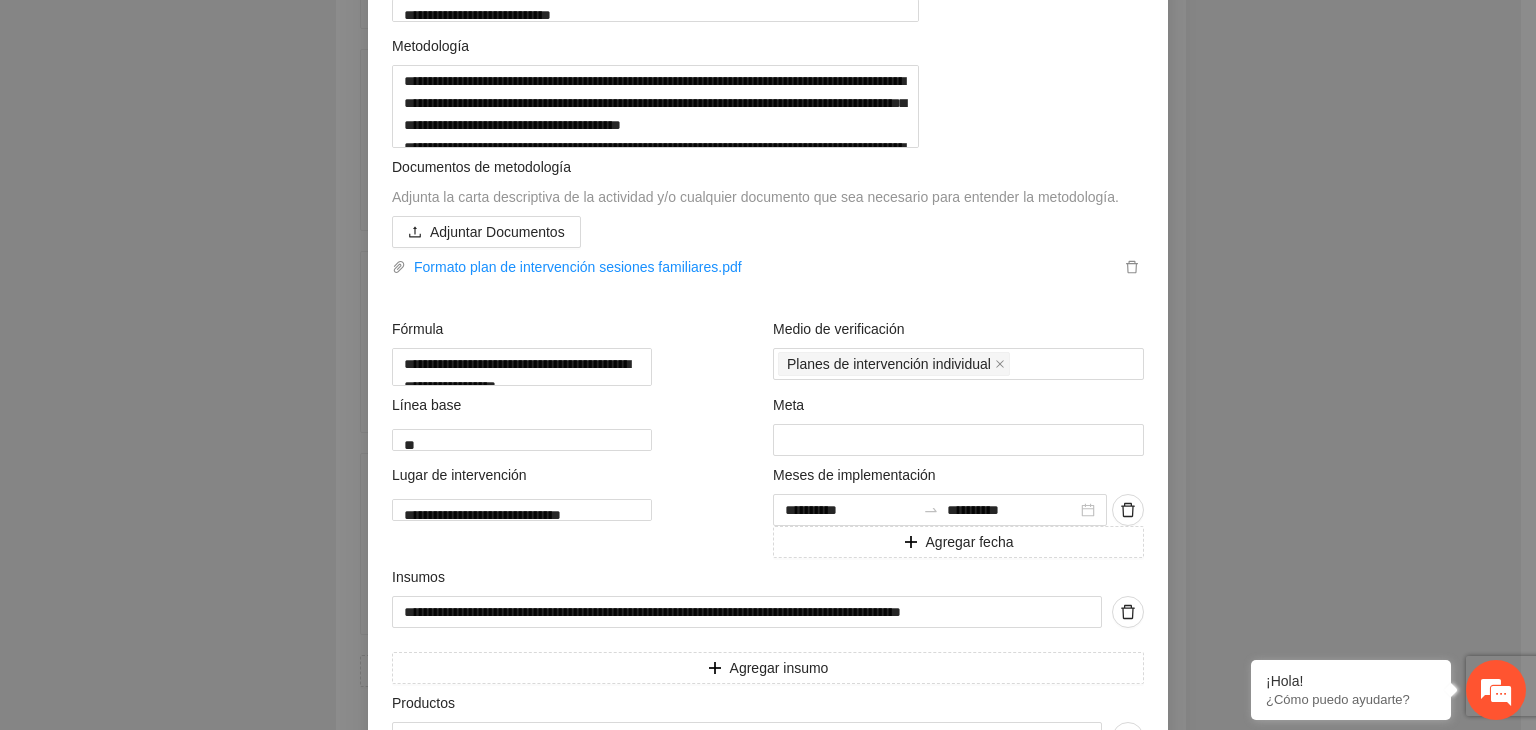 click on "Editar actividad Actividad     [MASK] Indicador     [MASK] Responsable     Metodología     [MASK]
[MASK]
[MASK] Documentos de metodología Adjunta la carta descriptiva de la actividad y/o cualquier   documento que sea necesario para entender la metodología.  Adjuntar Documentos Formato plan de intervención sesiones familiares.pdf Fórmula     Medio de verificación" at bounding box center (768, 365) 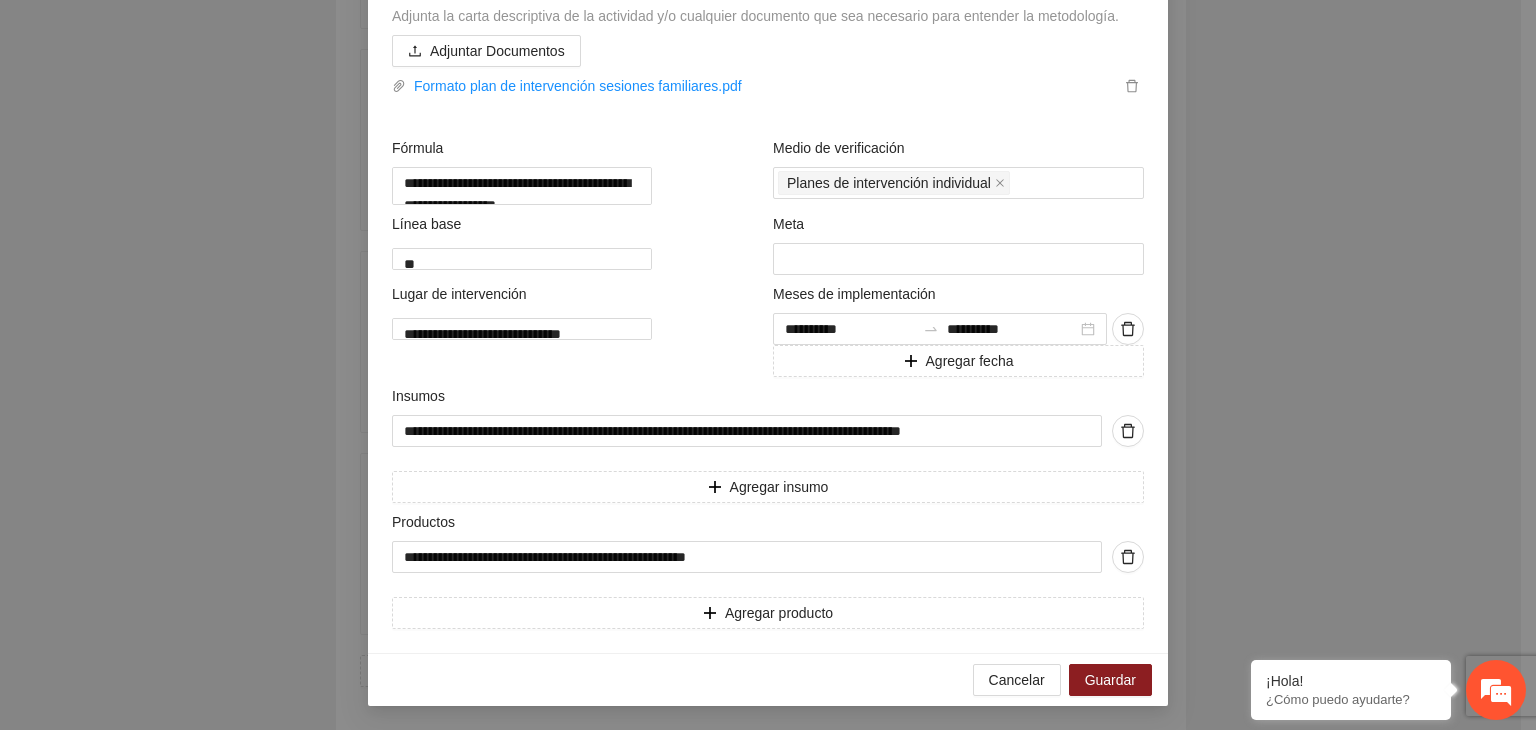 scroll, scrollTop: 608, scrollLeft: 0, axis: vertical 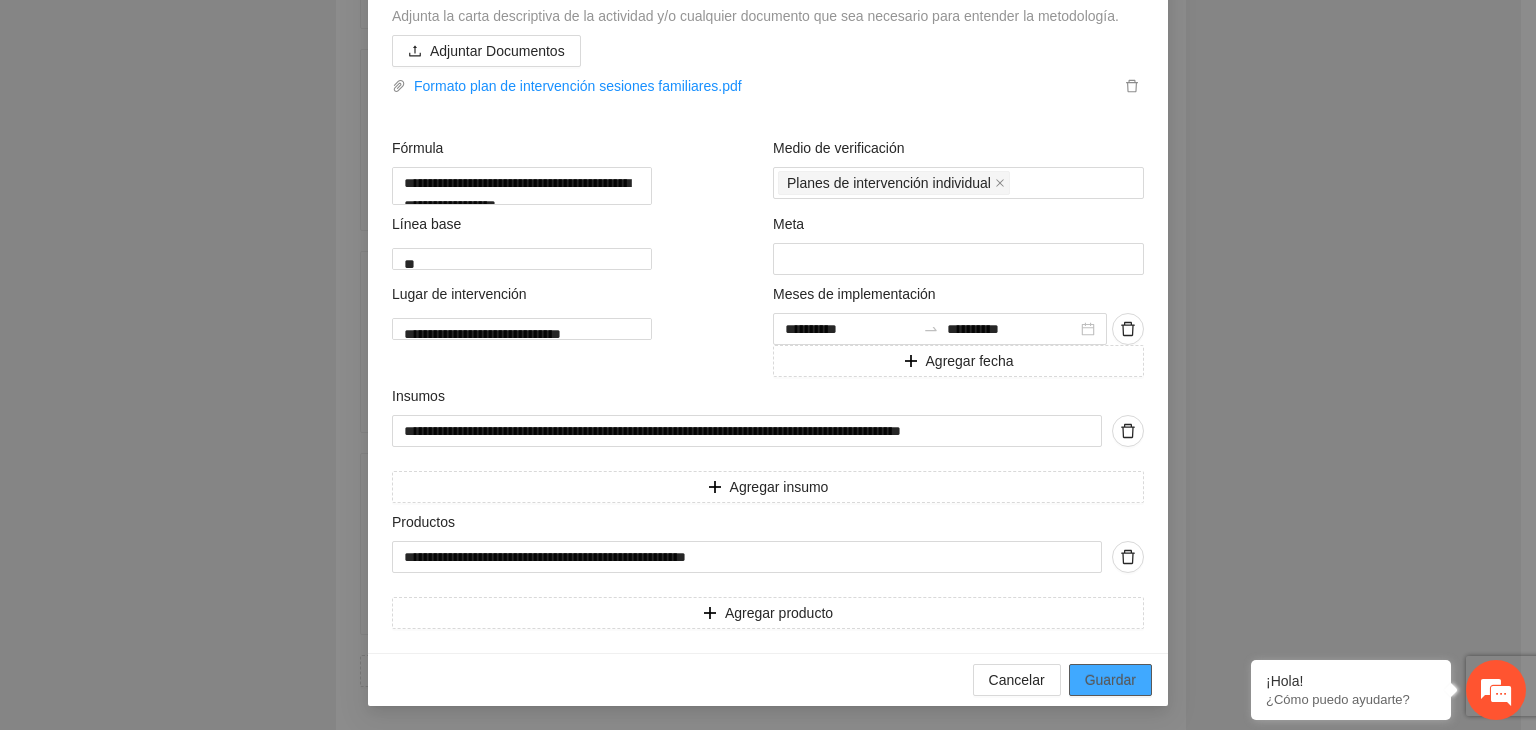 click on "Guardar" at bounding box center (1110, 680) 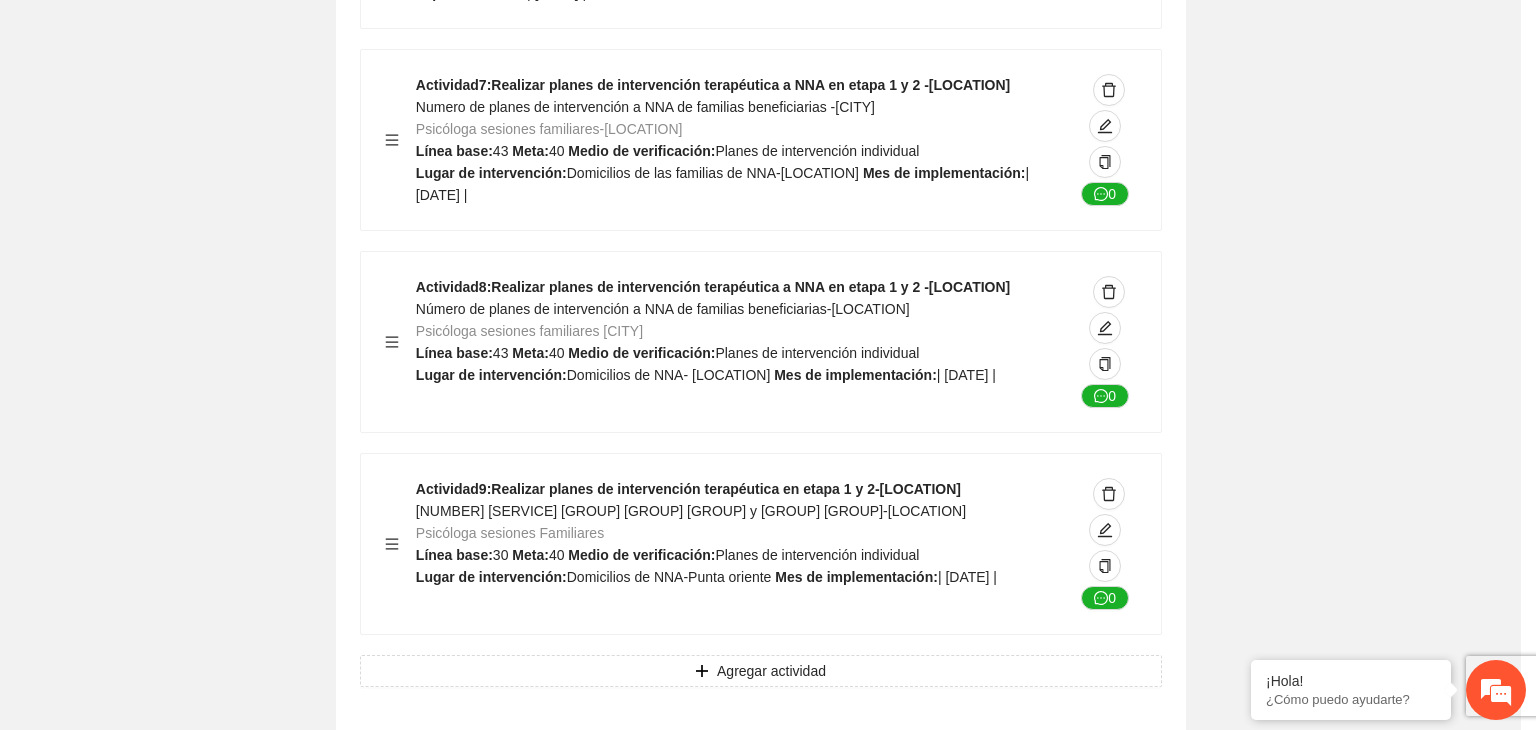 scroll, scrollTop: 204, scrollLeft: 0, axis: vertical 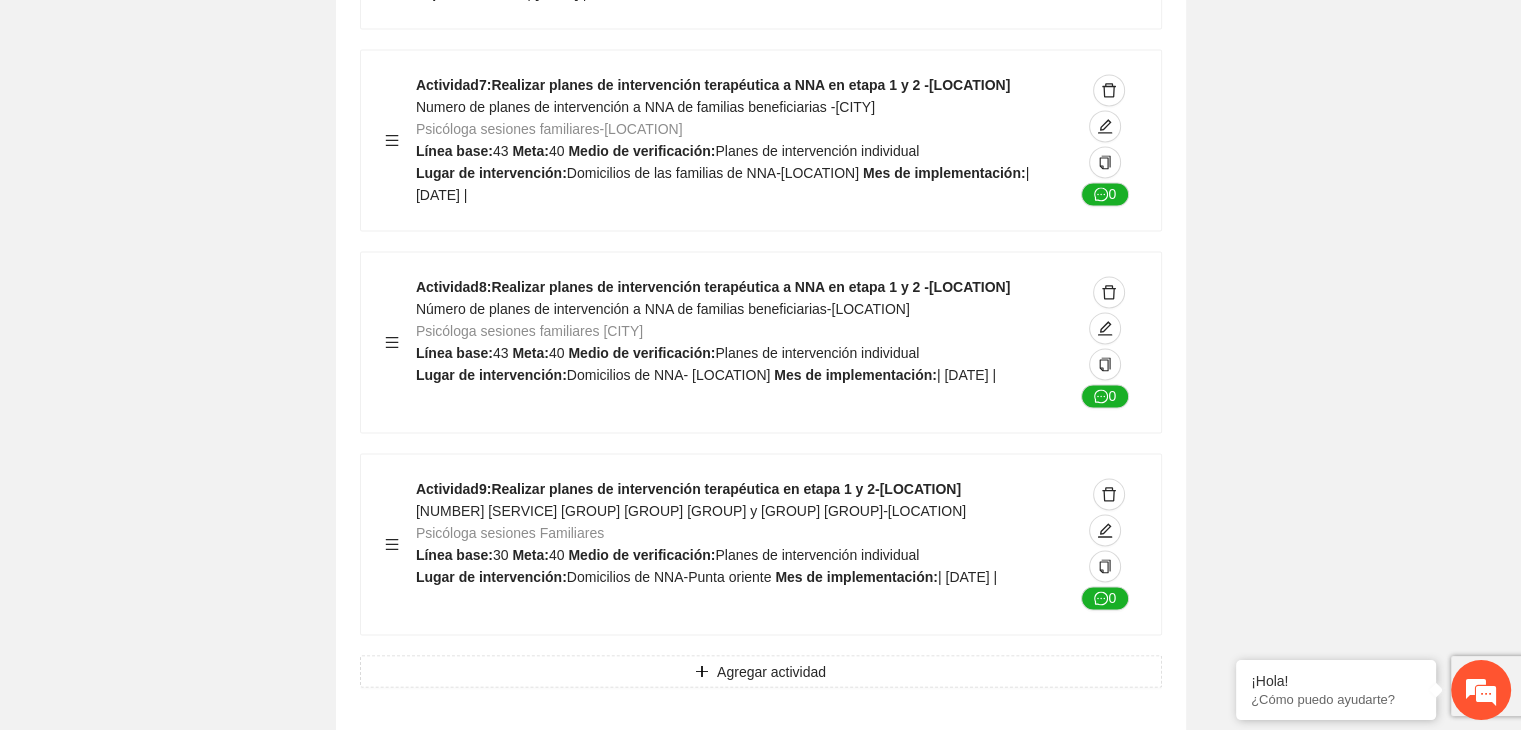 click on "Guardar Objetivo de desarrollo      Exportar Contribuir a la disminución de incidencia en violencia familiar en las zonas de [LOCATION], [LOCATION] y [LOCATION] del Municipio  de Chihuahua. Indicadores Indicador  1 :  Violencia familiar disminuyendo en un 5% en [LOCATION] Número de carpetas de investigación de Violencia familiar  disminuyendo en un 5% en [LOCATION] Metodología:  Se solicita información al Observatorio Ciudadano de FICOSEC sobre el número de carpetas de violencia familiar en las colonias de intervención Línea base:  [NUMBER]   Meta:  [NUMBER]   Fórmula:  Suma de carpetas de investigación de violencia familiar disminuyendo  en un 5% en [LOCATION]   Medio de verificación:  Reporte/Informe 0 Indicador  2 :  Violencia familiar disminuyendo en un 5% en [LOCATION] Número de carpetas de investigación de Violencia familiar  disminuyendo en un 5% en [LOCATION] Metodología:  Línea base:  [NUMBER]   Meta:  [NUMBER]   Fórmula:    Medio de verificación:  Reporte/Informe 0 3 :" at bounding box center [760, -4560] 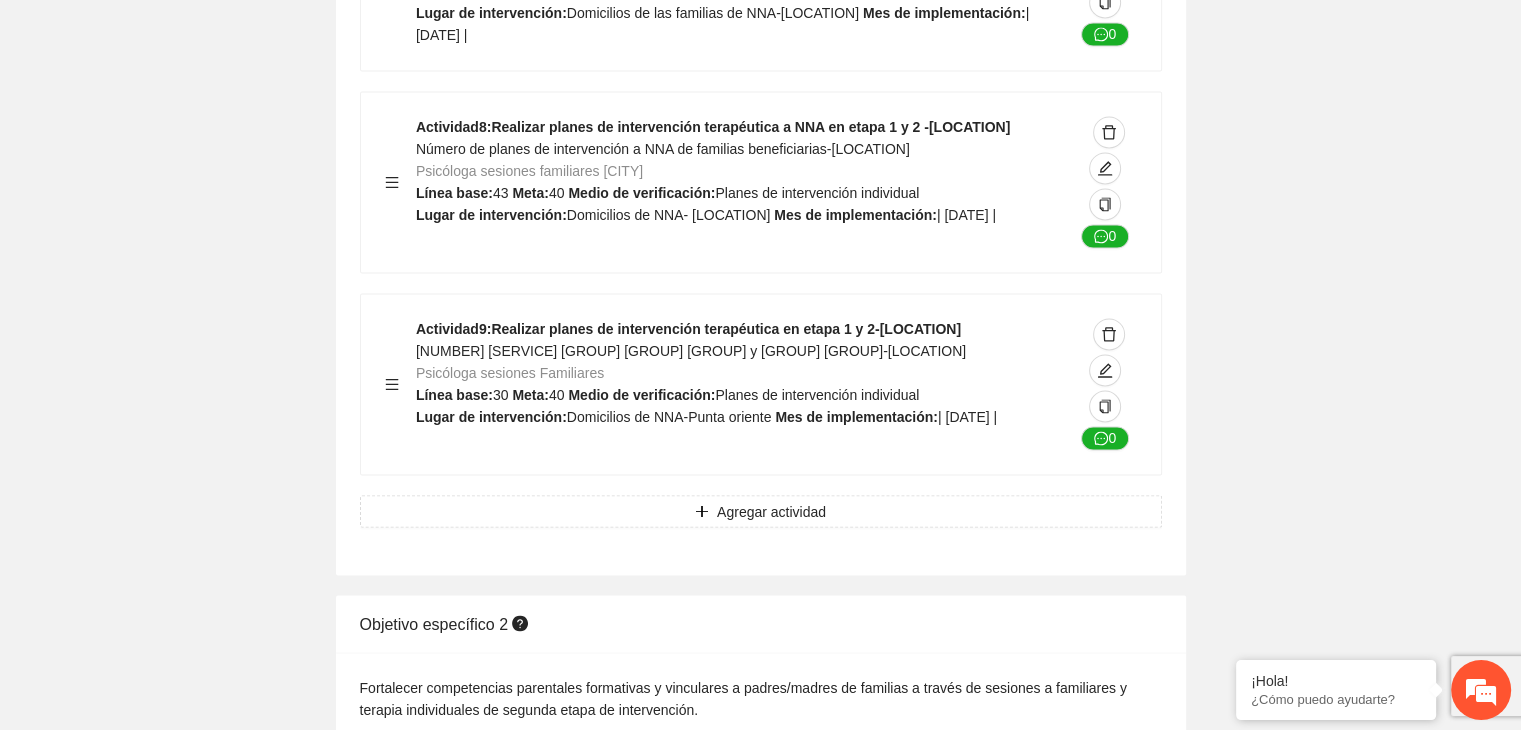 scroll, scrollTop: 10949, scrollLeft: 0, axis: vertical 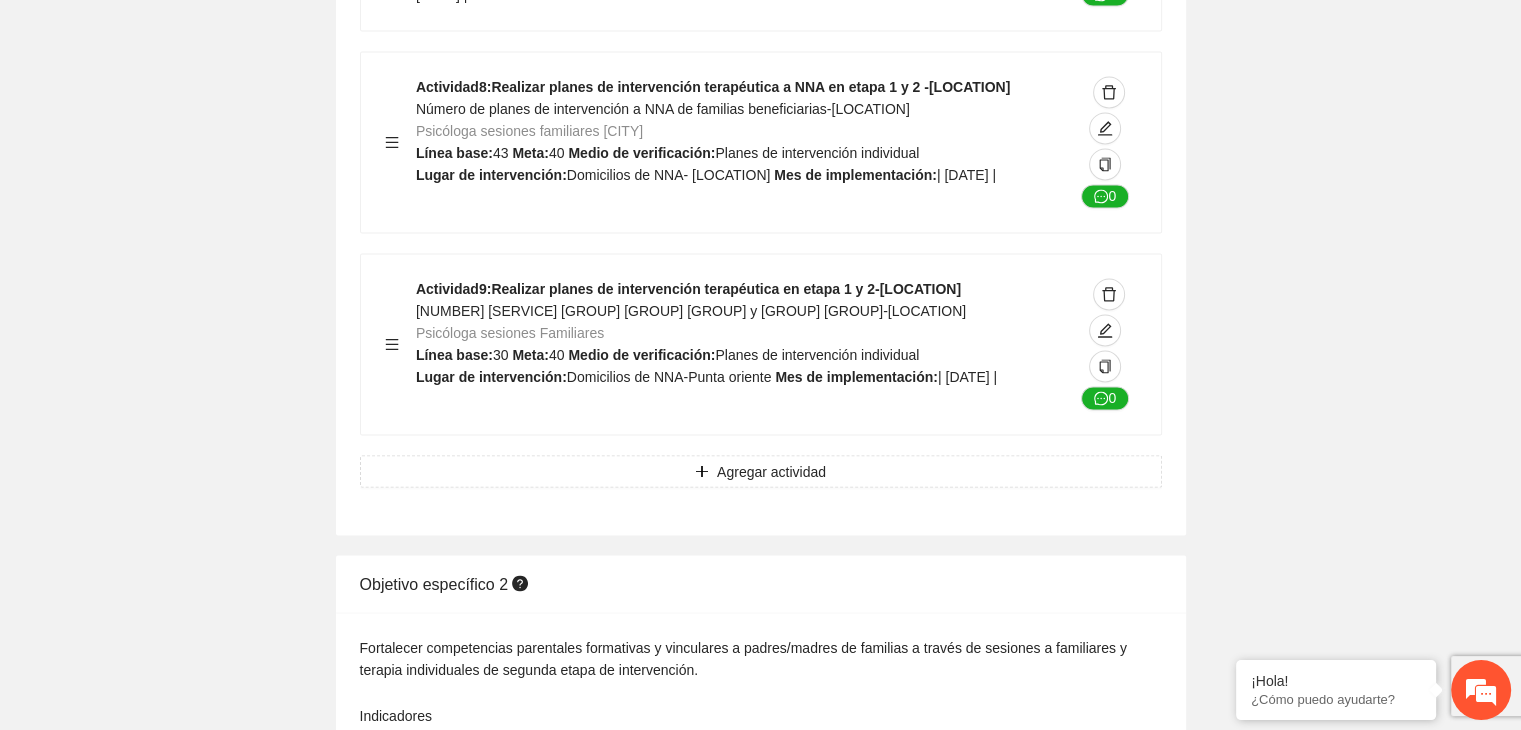 click on "Guardar Objetivo de desarrollo      Exportar Contribuir a la disminución de incidencia en violencia familiar en las zonas de [LOCATION], [LOCATION] y [LOCATION] del Municipio  de Chihuahua. Indicadores Indicador  1 :  Violencia familiar disminuyendo en un 5% en [LOCATION] Número de carpetas de investigación de Violencia familiar  disminuyendo en un 5% en [LOCATION] Metodología:  Se solicita información al Observatorio Ciudadano de FICOSEC sobre el número de carpetas de violencia familiar en las colonias de intervención Línea base:  [NUMBER]   Meta:  [NUMBER]   Fórmula:  Suma de carpetas de investigación de violencia familiar disminuyendo  en un 5% en [LOCATION]   Medio de verificación:  Reporte/Informe 0 Indicador  2 :  Violencia familiar disminuyendo en un 5% en [LOCATION] Número de carpetas de investigación de Violencia familiar  disminuyendo en un 5% en [LOCATION] Metodología:  Línea base:  [NUMBER]   Meta:  [NUMBER]   Fórmula:    Medio de verificación:  Reporte/Informe 0 3 :" at bounding box center (760, -4760) 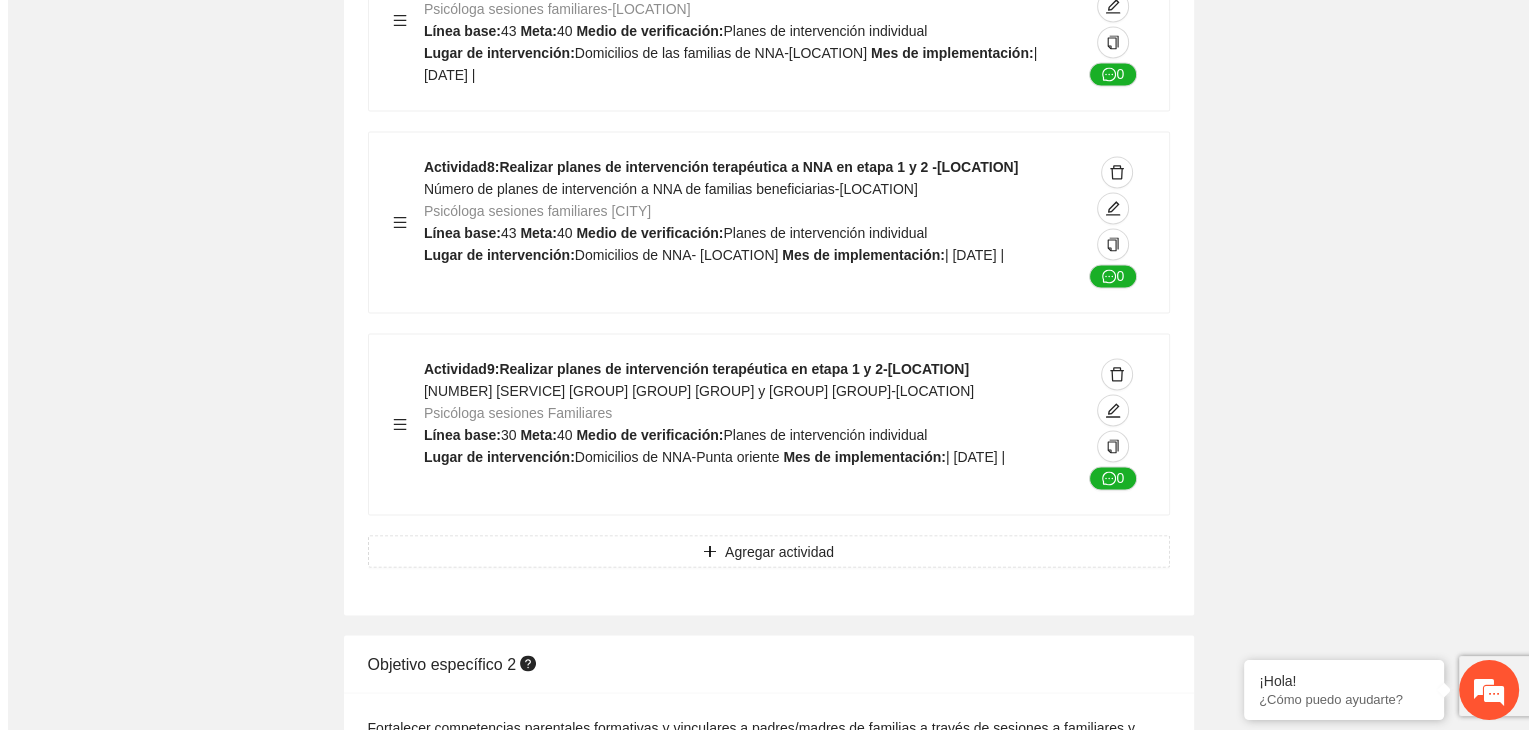 scroll, scrollTop: 10909, scrollLeft: 0, axis: vertical 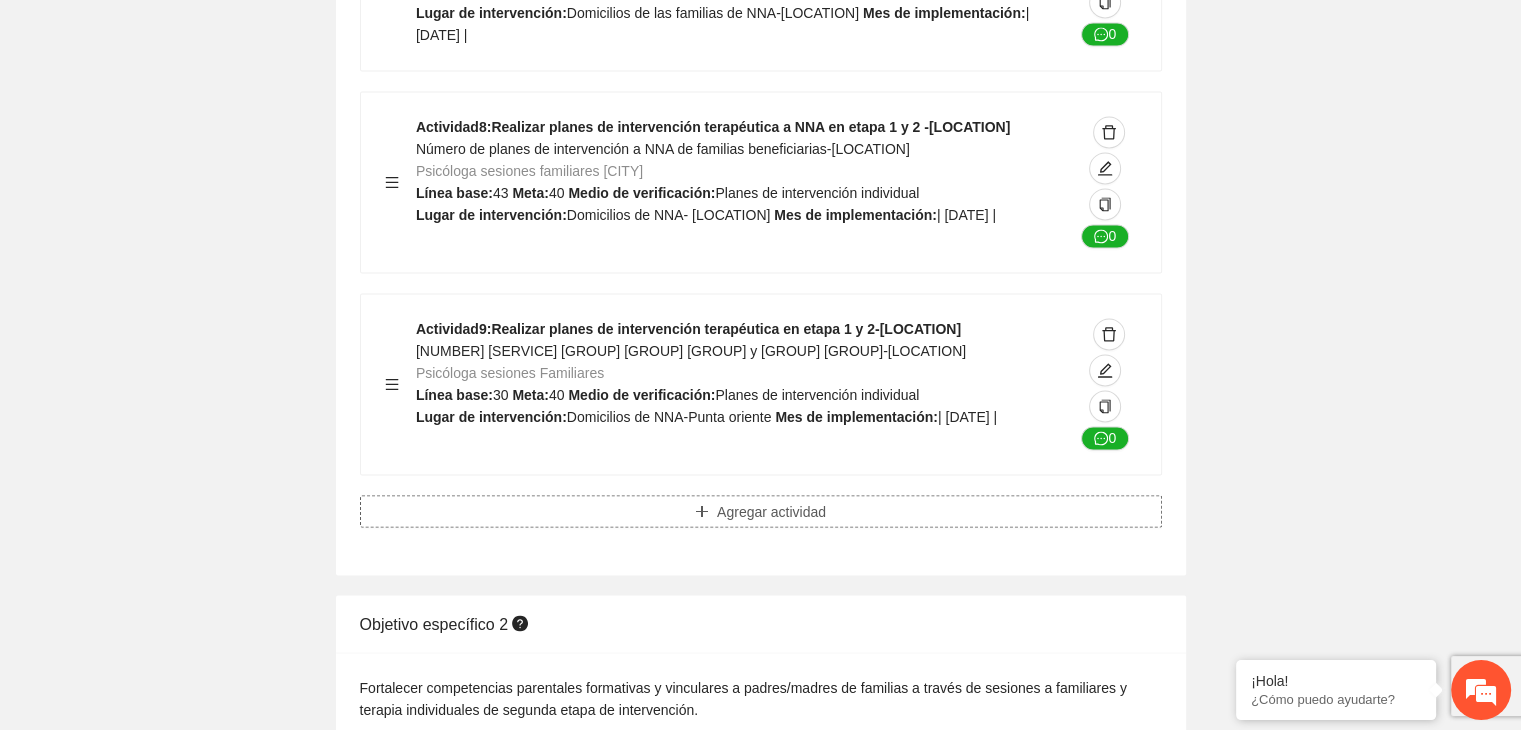 click on "Agregar actividad" at bounding box center [771, 511] 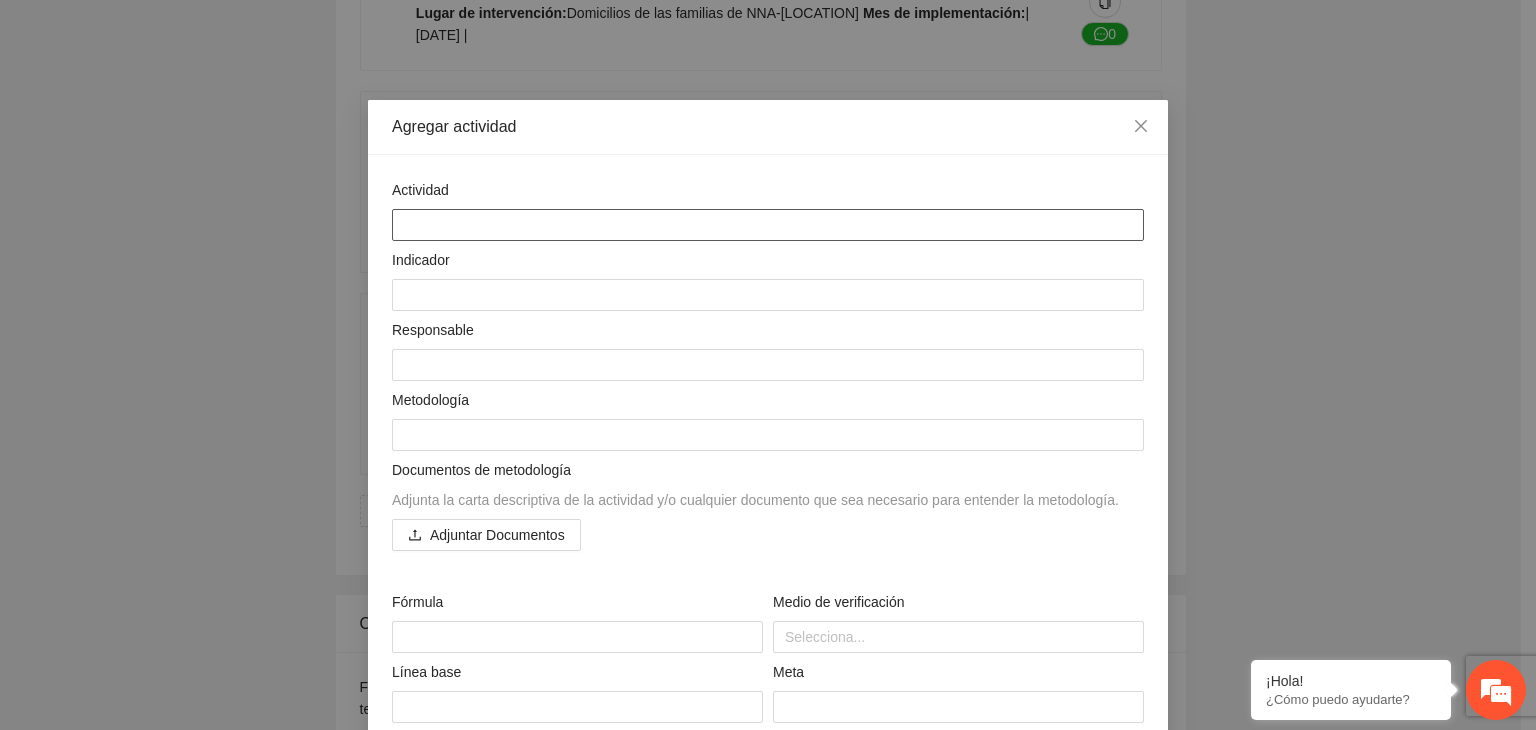 click at bounding box center [768, 225] 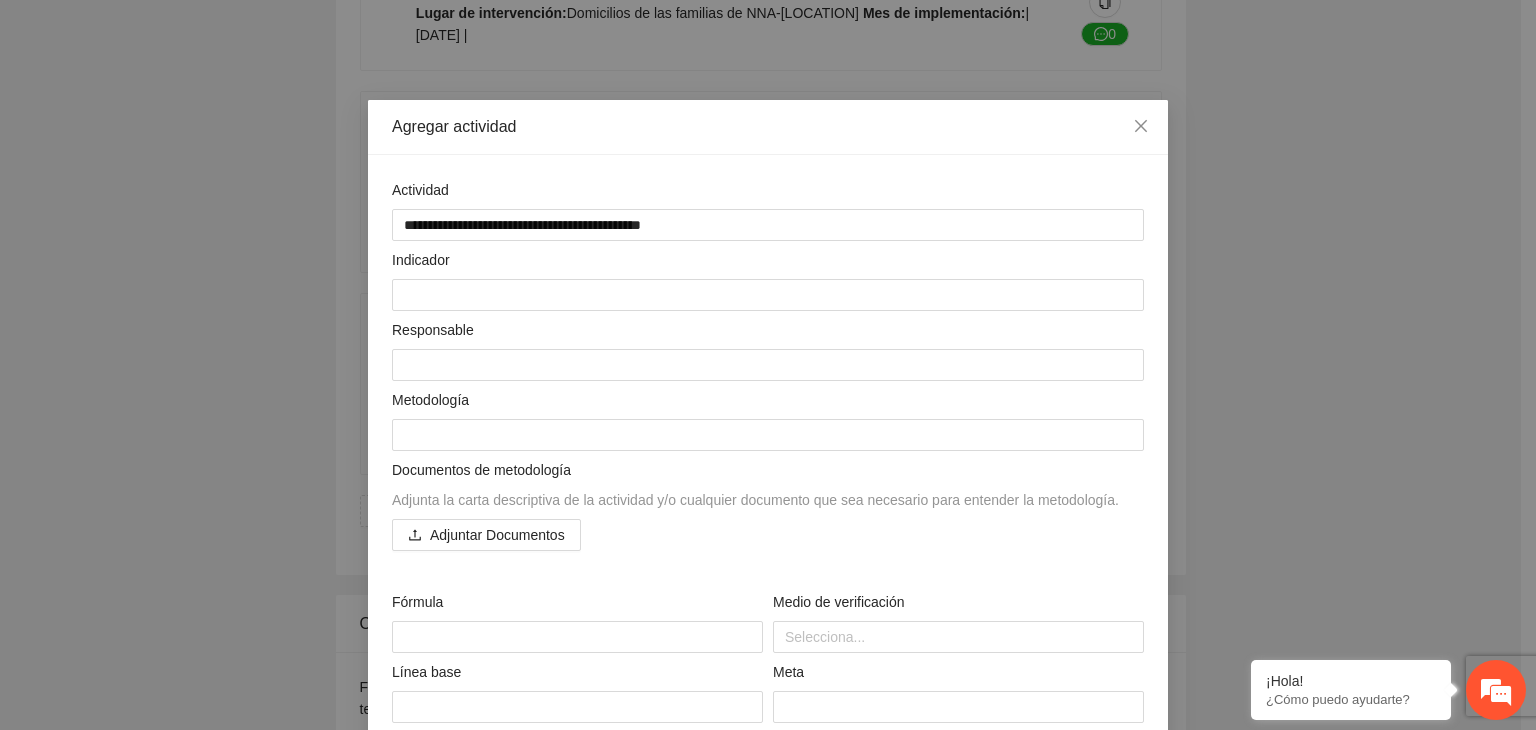 click on "**********" at bounding box center (768, 365) 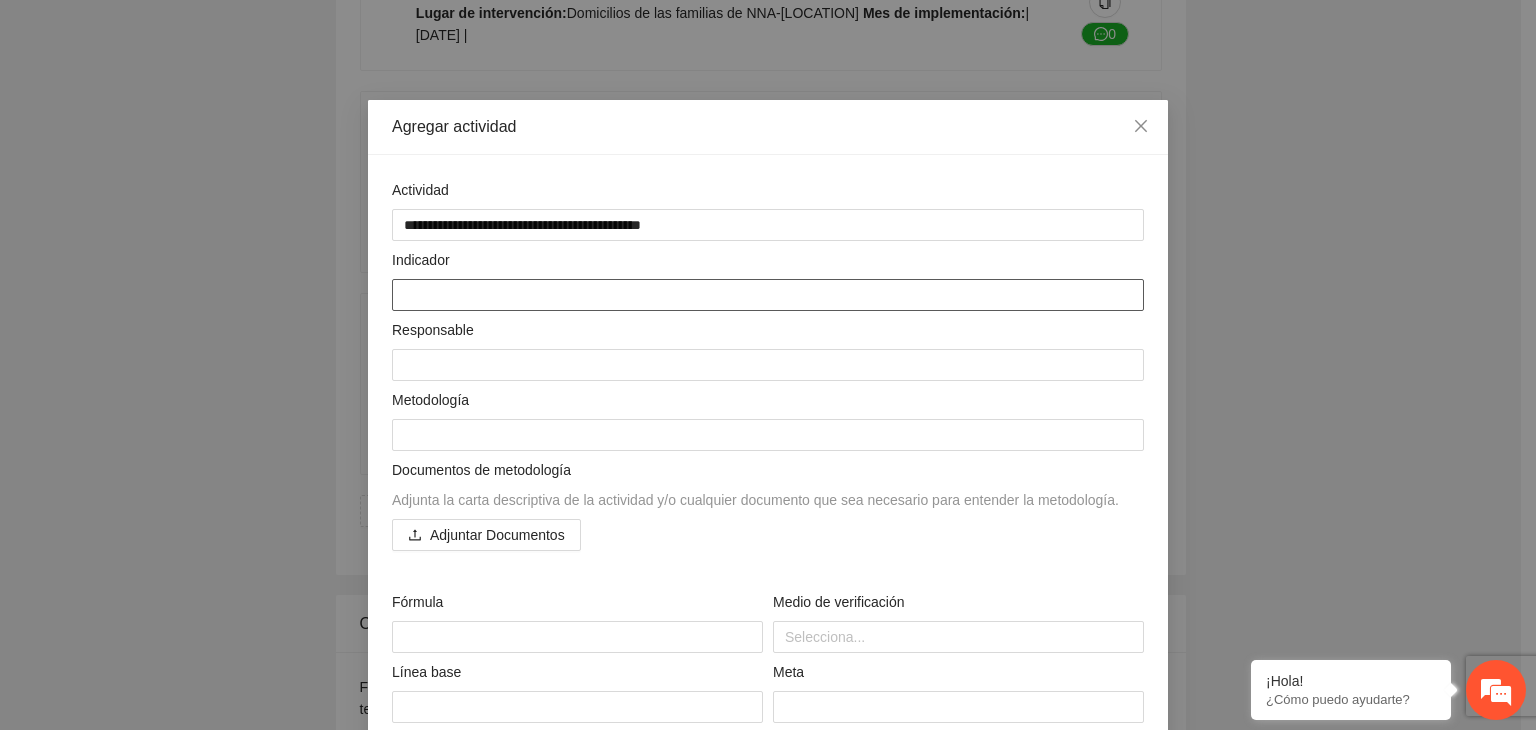 click at bounding box center (768, 295) 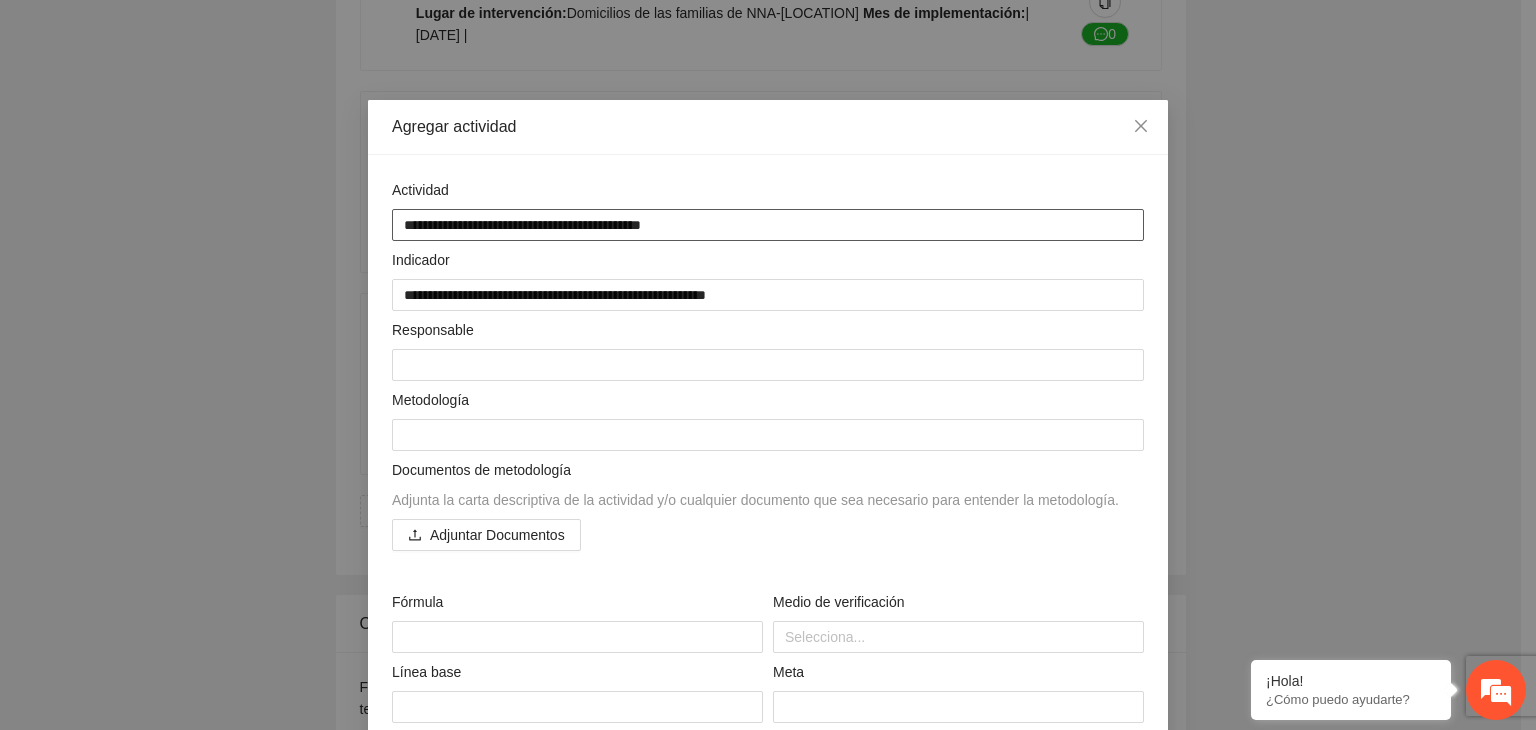 click on "**********" at bounding box center (768, 225) 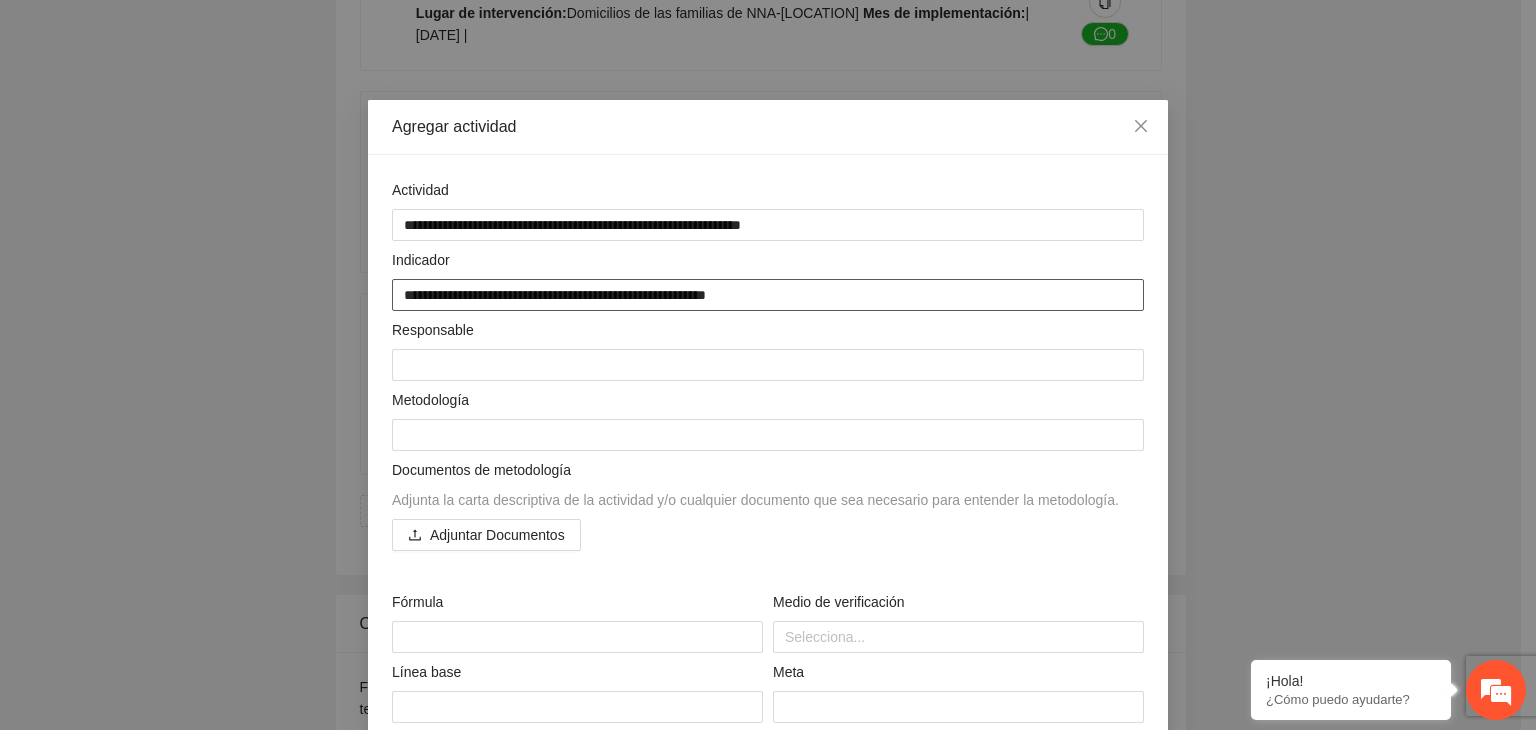 click on "**********" at bounding box center [768, 295] 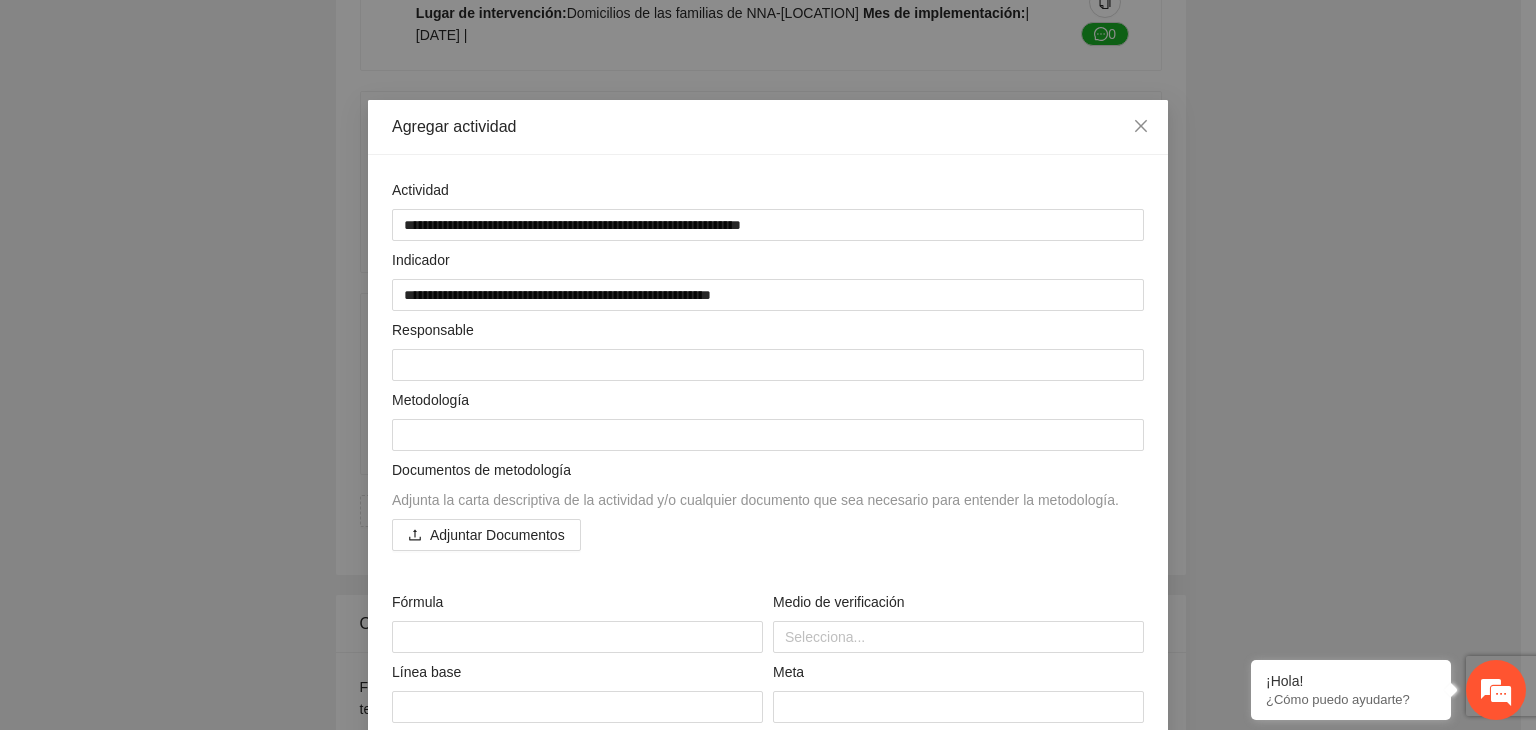 click on "**********" at bounding box center [768, 365] 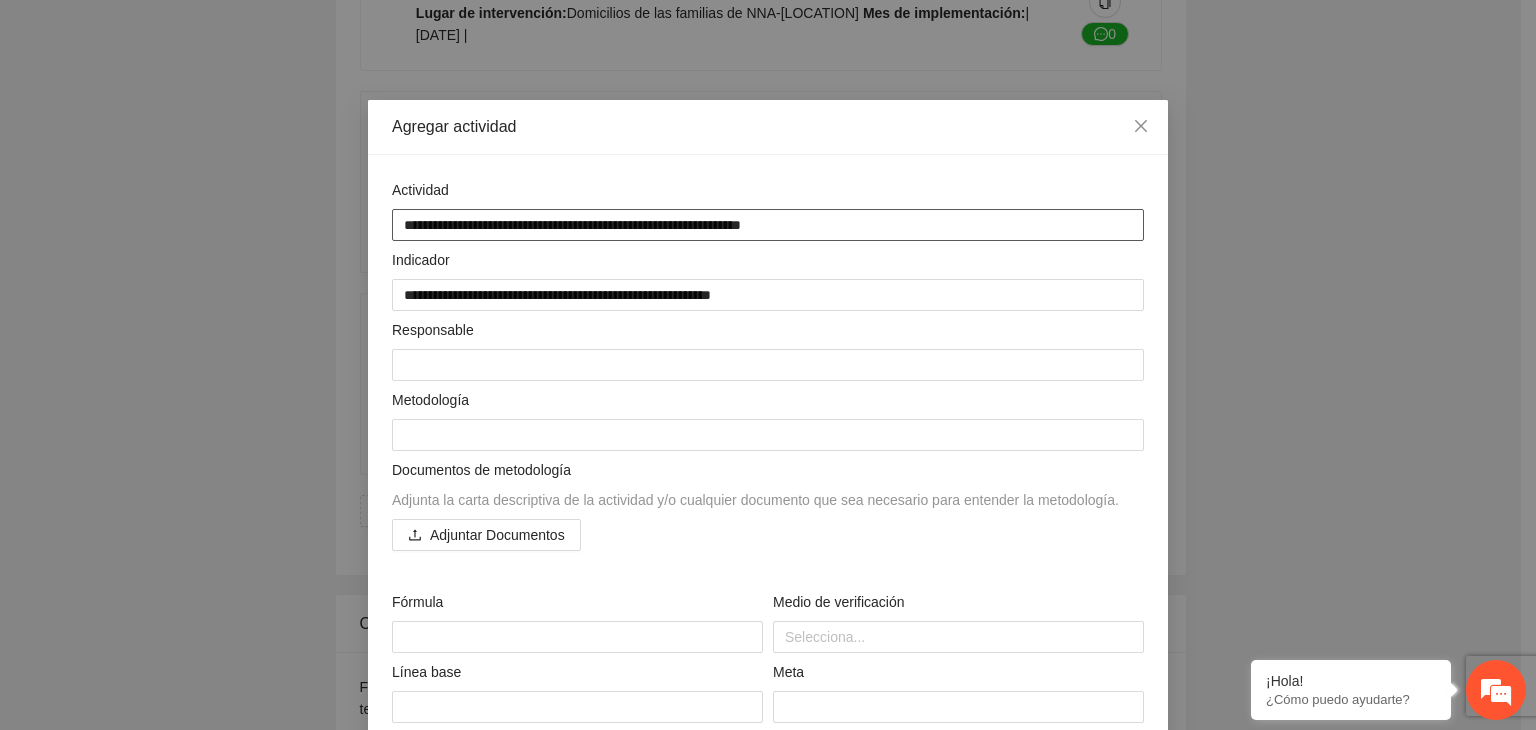 drag, startPoint x: 682, startPoint y: 226, endPoint x: 278, endPoint y: 197, distance: 405.0395 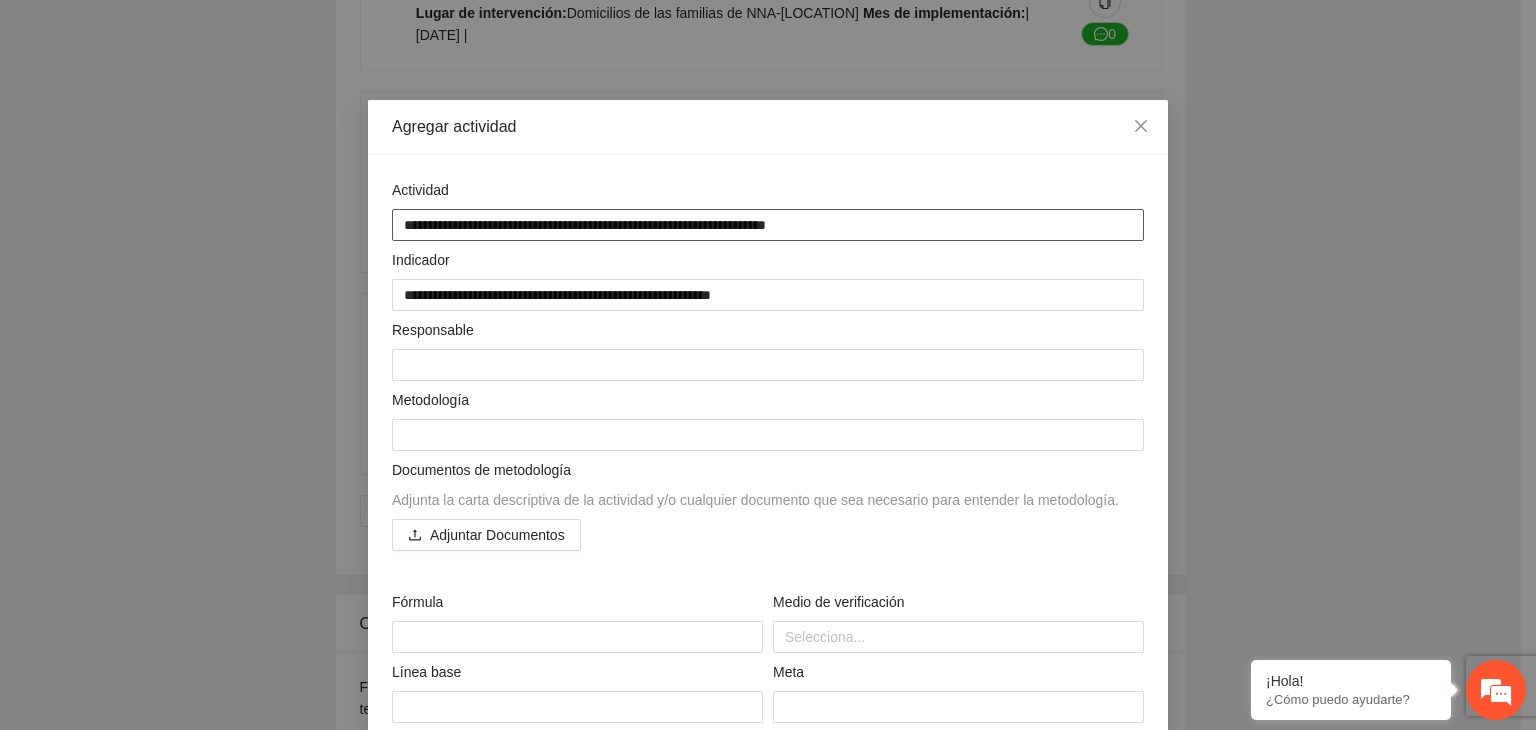 click on "**********" at bounding box center (768, 225) 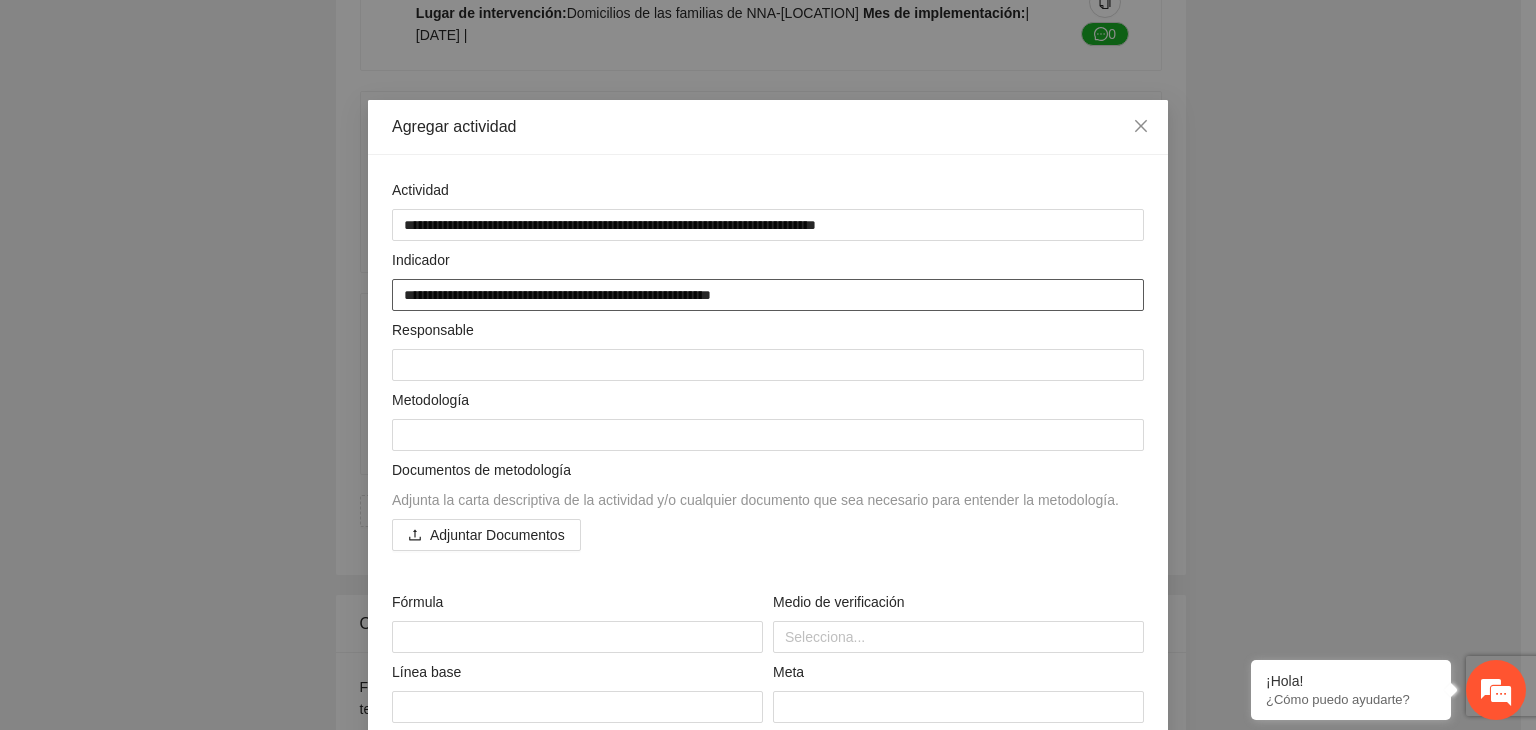 click on "**********" at bounding box center (768, 295) 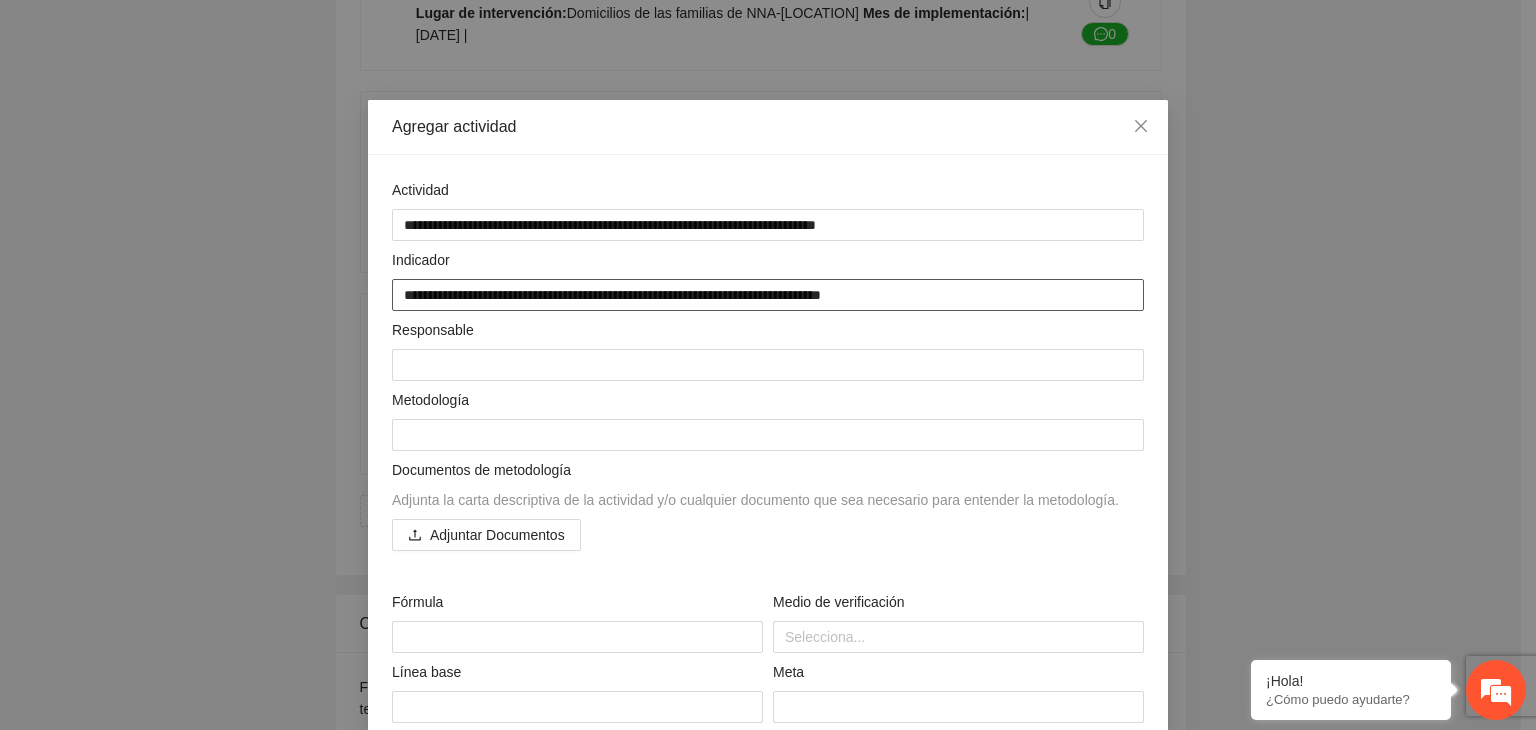 click on "**********" at bounding box center (768, 295) 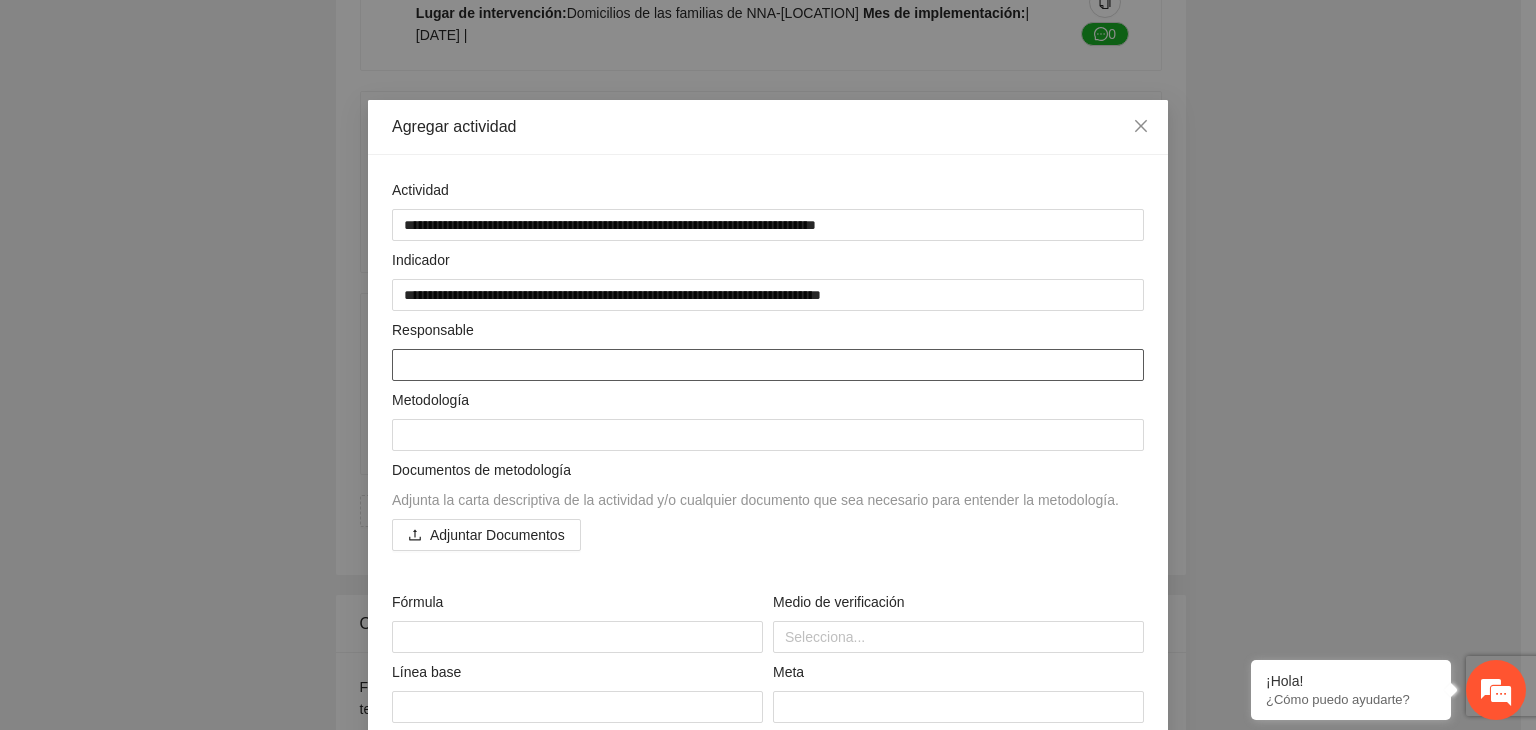 click at bounding box center (768, 365) 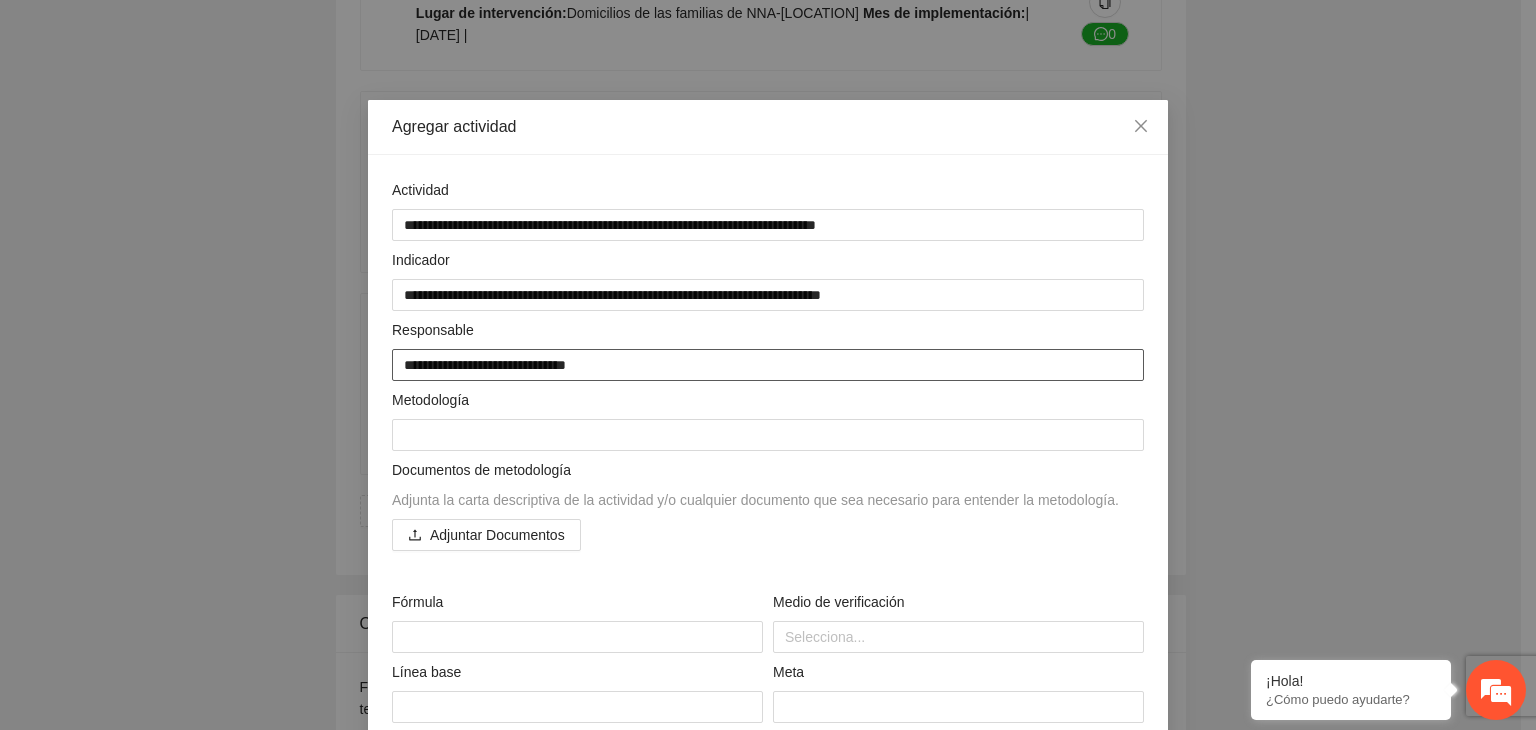 click on "**********" at bounding box center (768, 365) 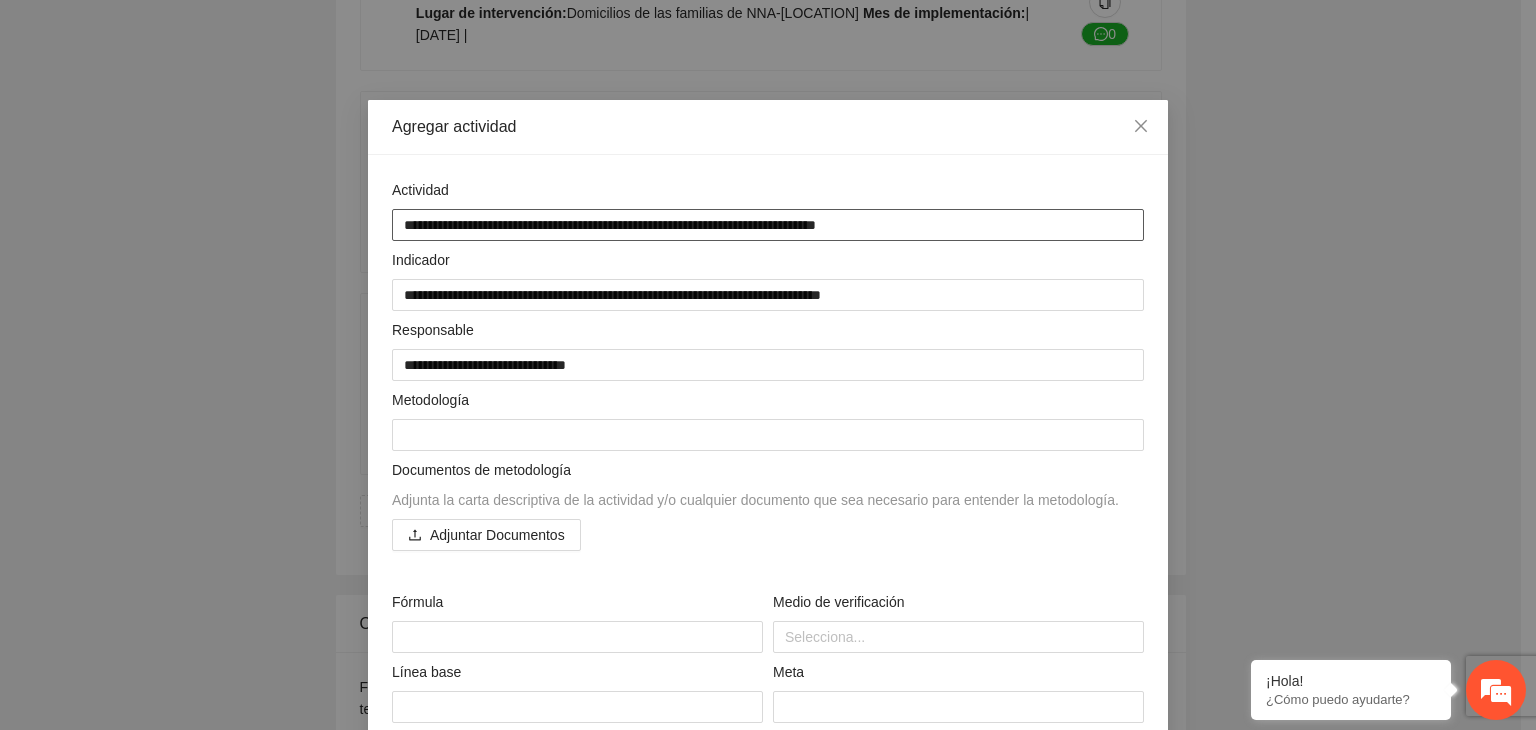 drag, startPoint x: 396, startPoint y: 225, endPoint x: 788, endPoint y: 233, distance: 392.08163 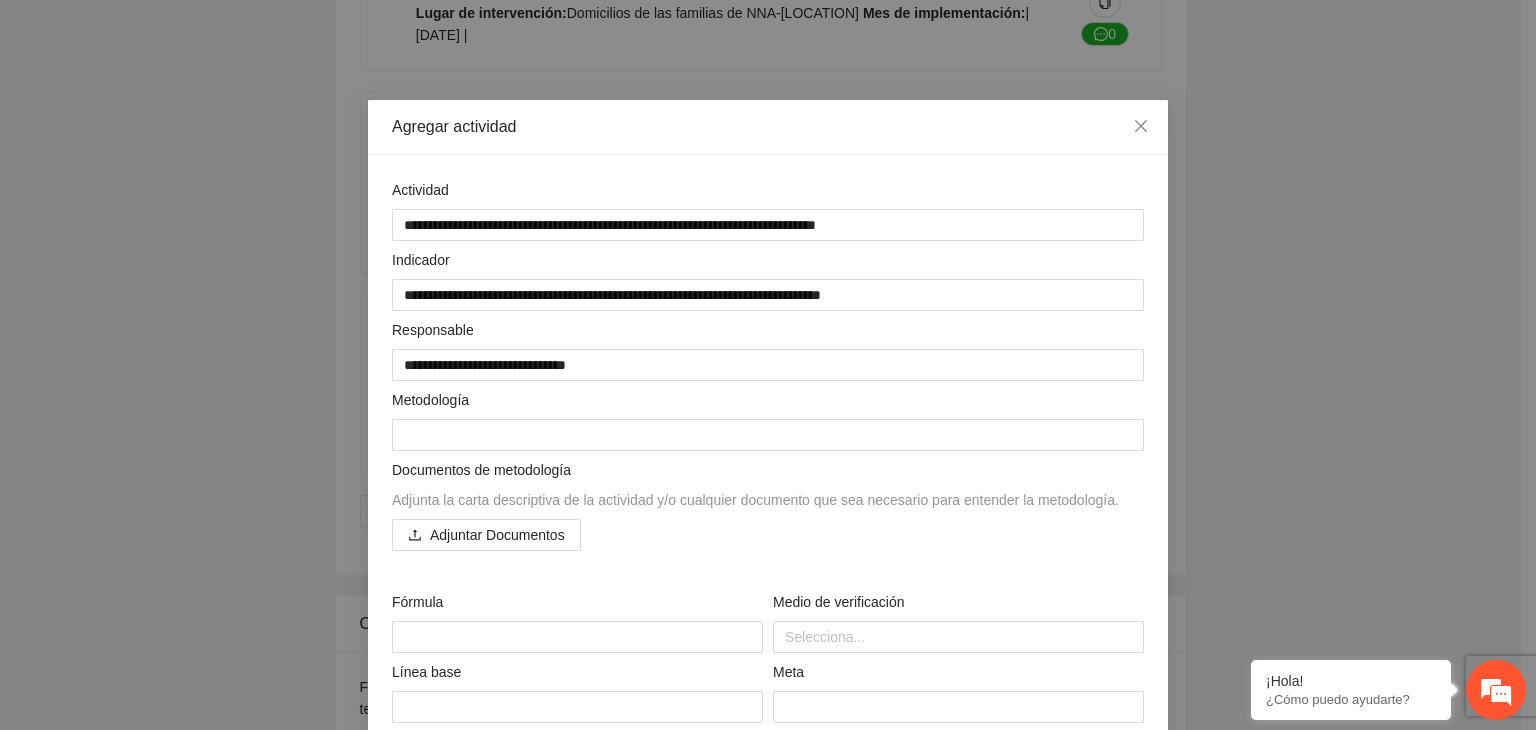 click on "**********" at bounding box center (768, 365) 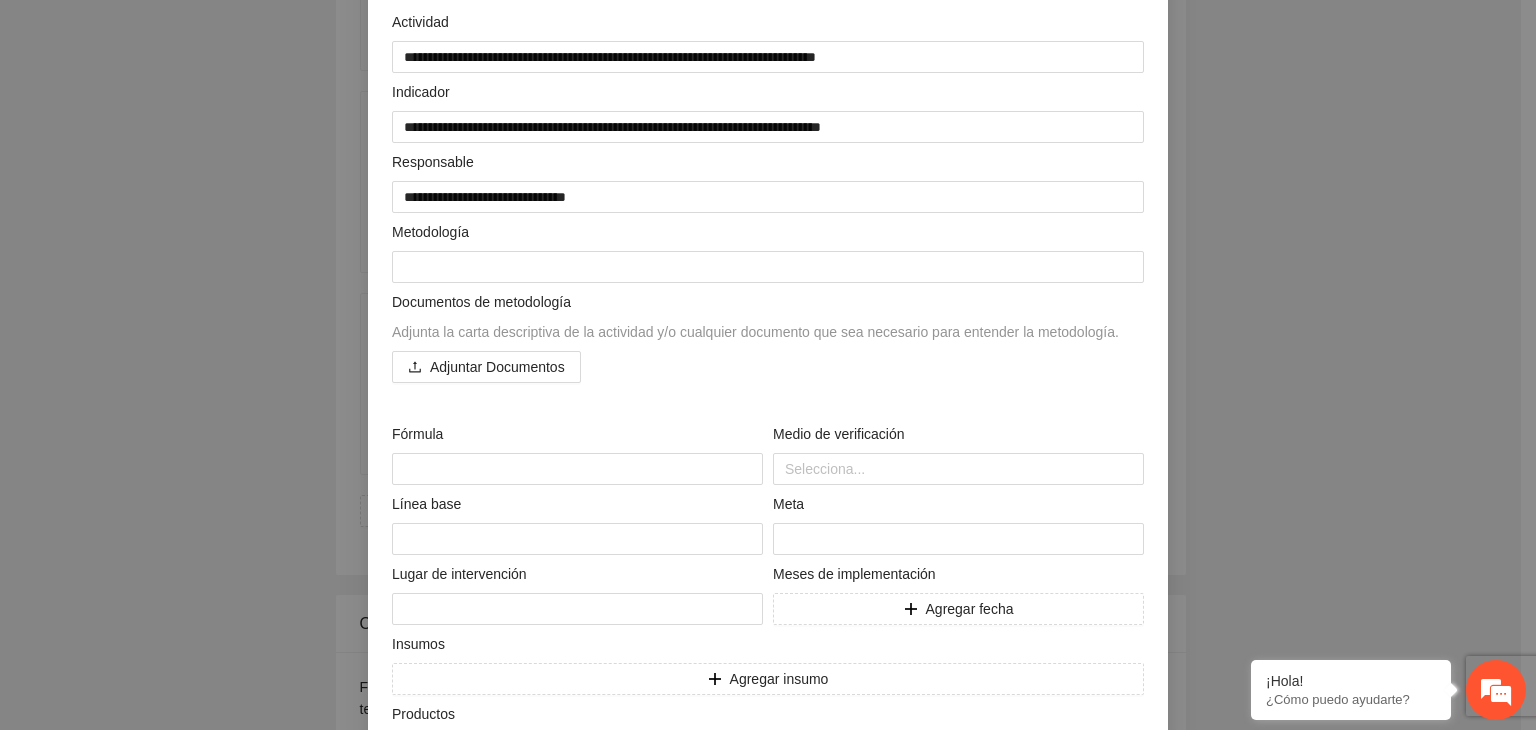scroll, scrollTop: 304, scrollLeft: 0, axis: vertical 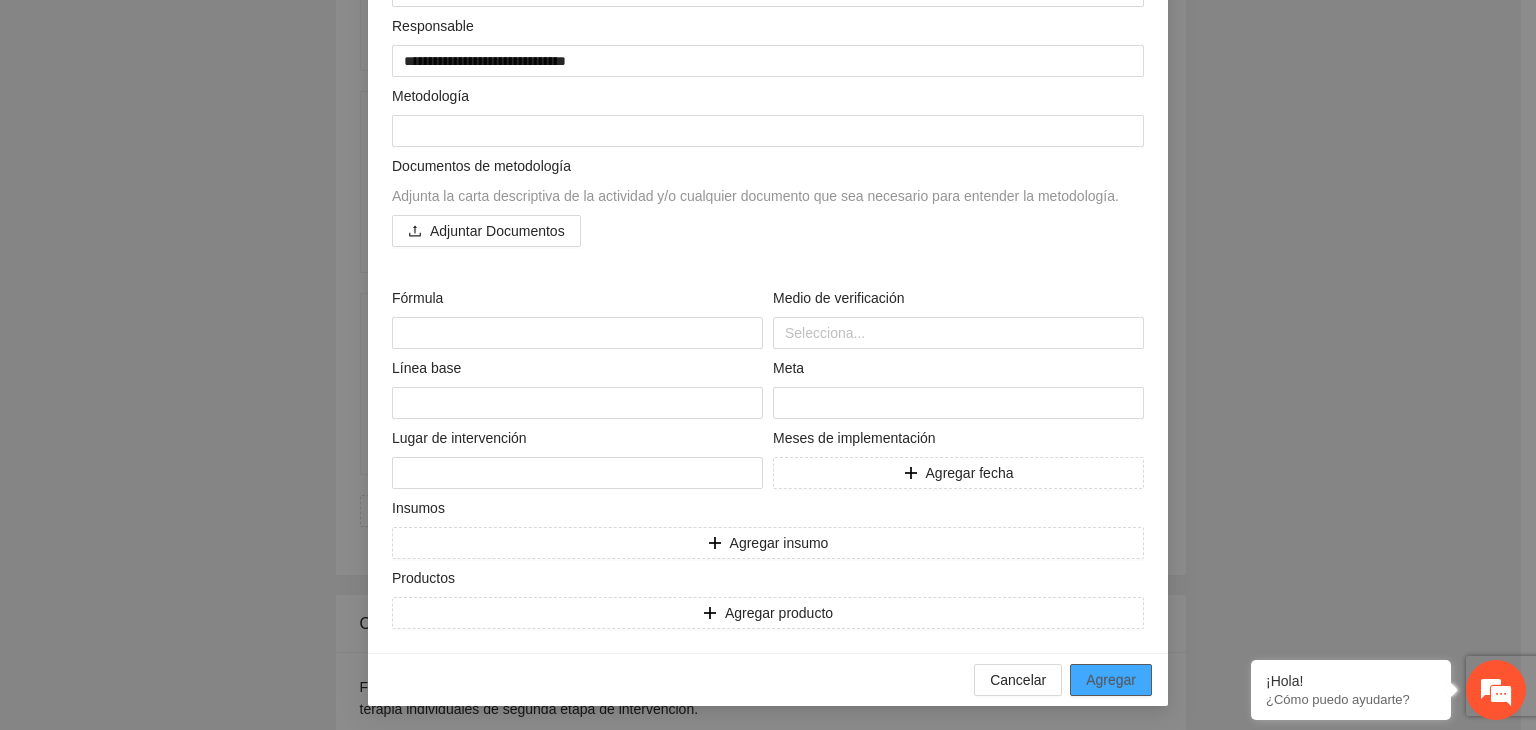 click on "Agregar" at bounding box center [1111, 680] 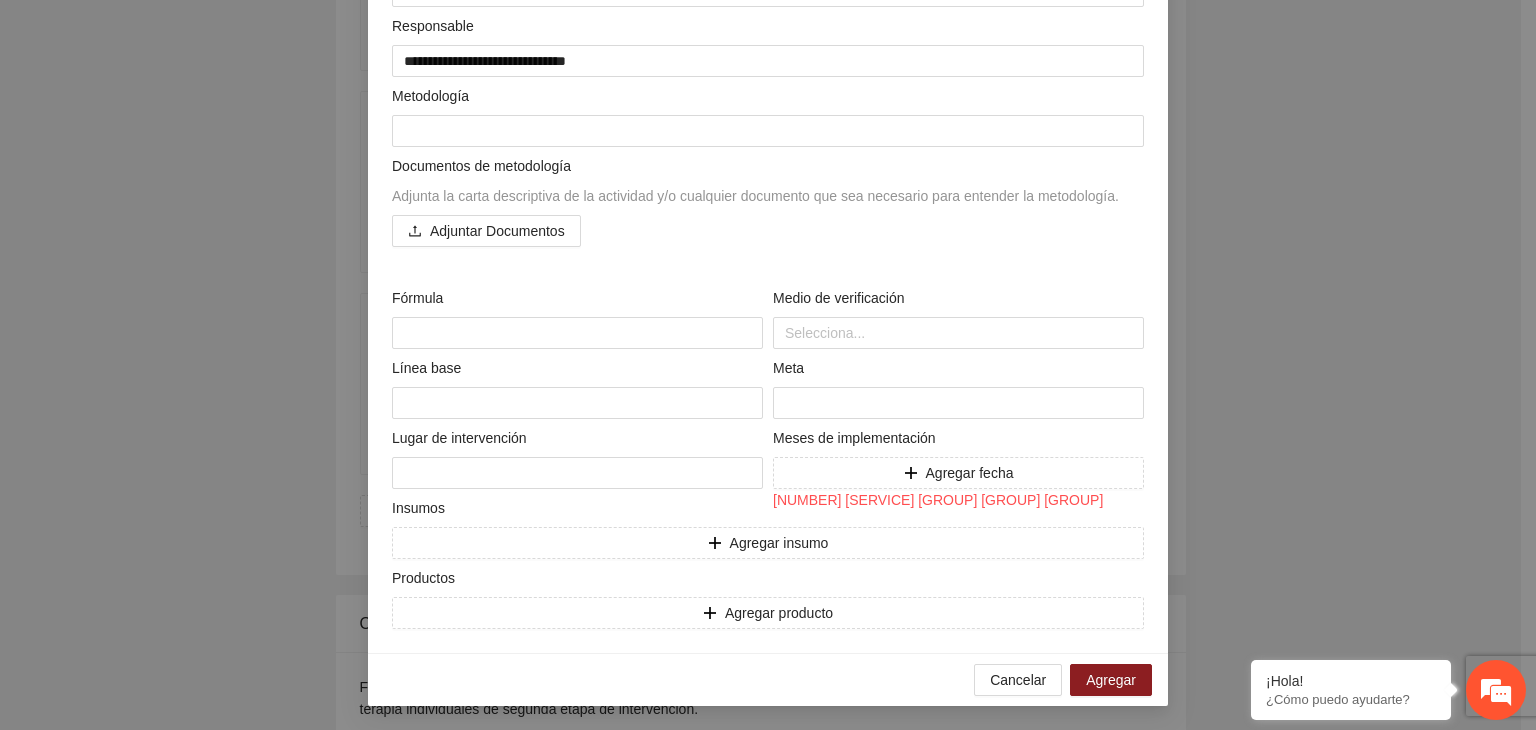 click on "**********" at bounding box center (768, 365) 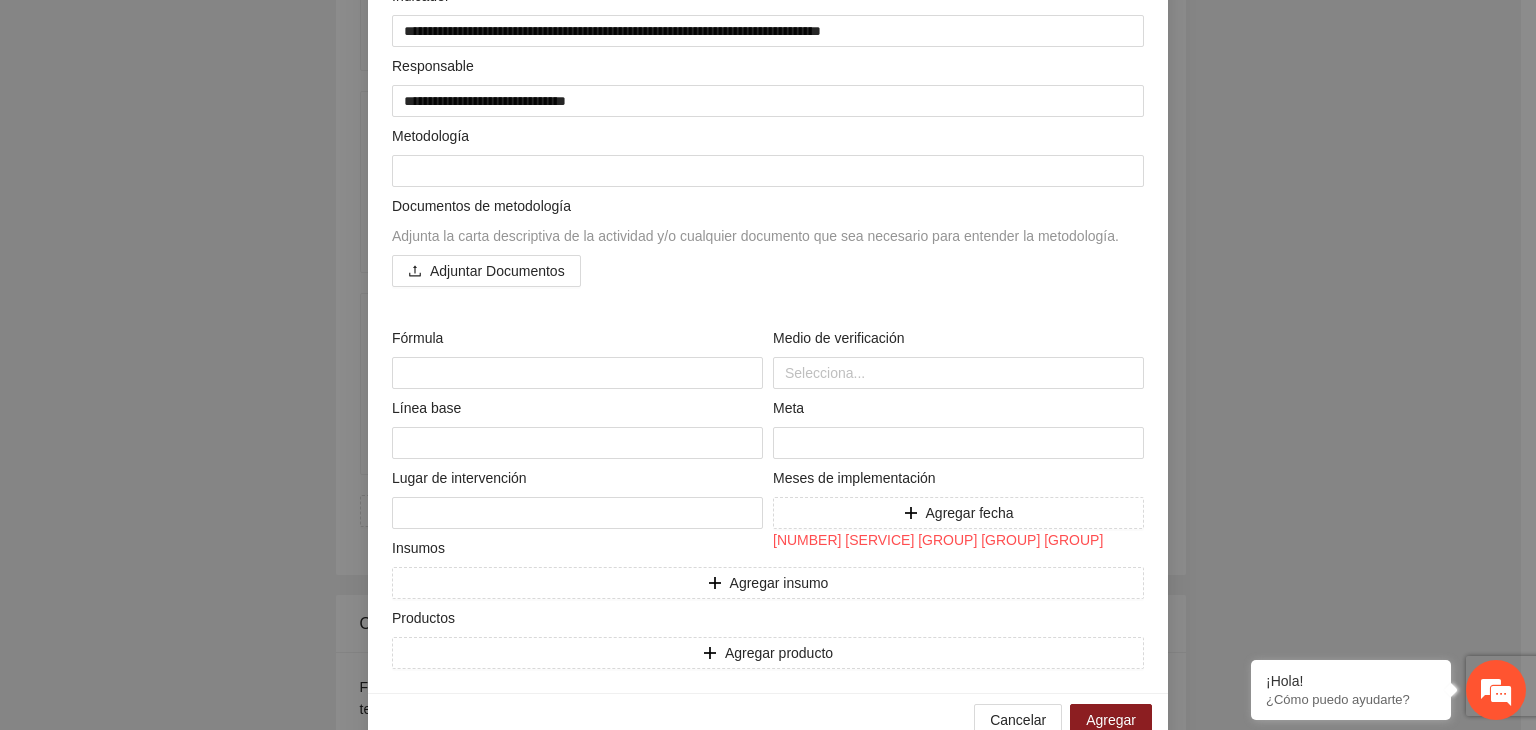 scroll, scrollTop: 304, scrollLeft: 0, axis: vertical 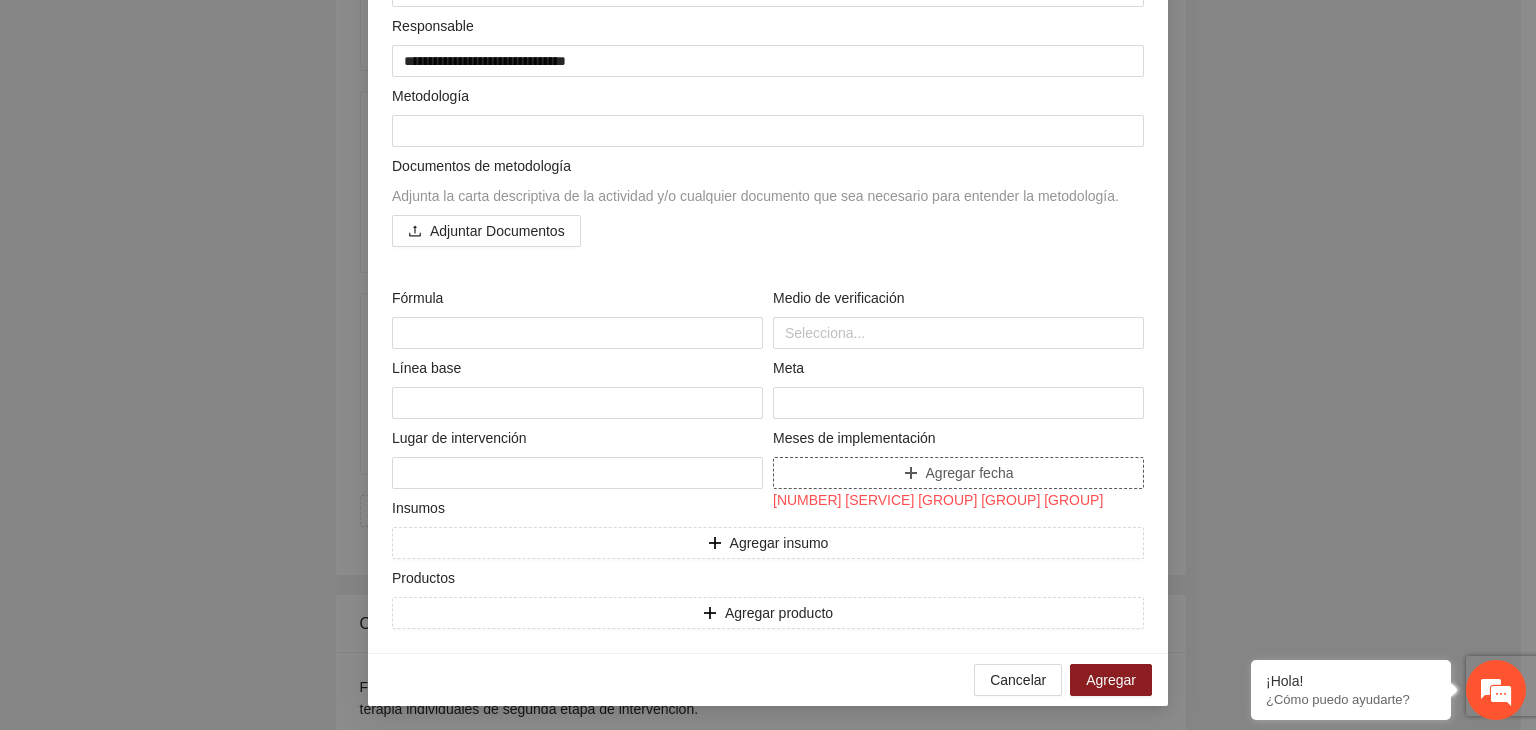 click on "Agregar fecha" at bounding box center [958, 473] 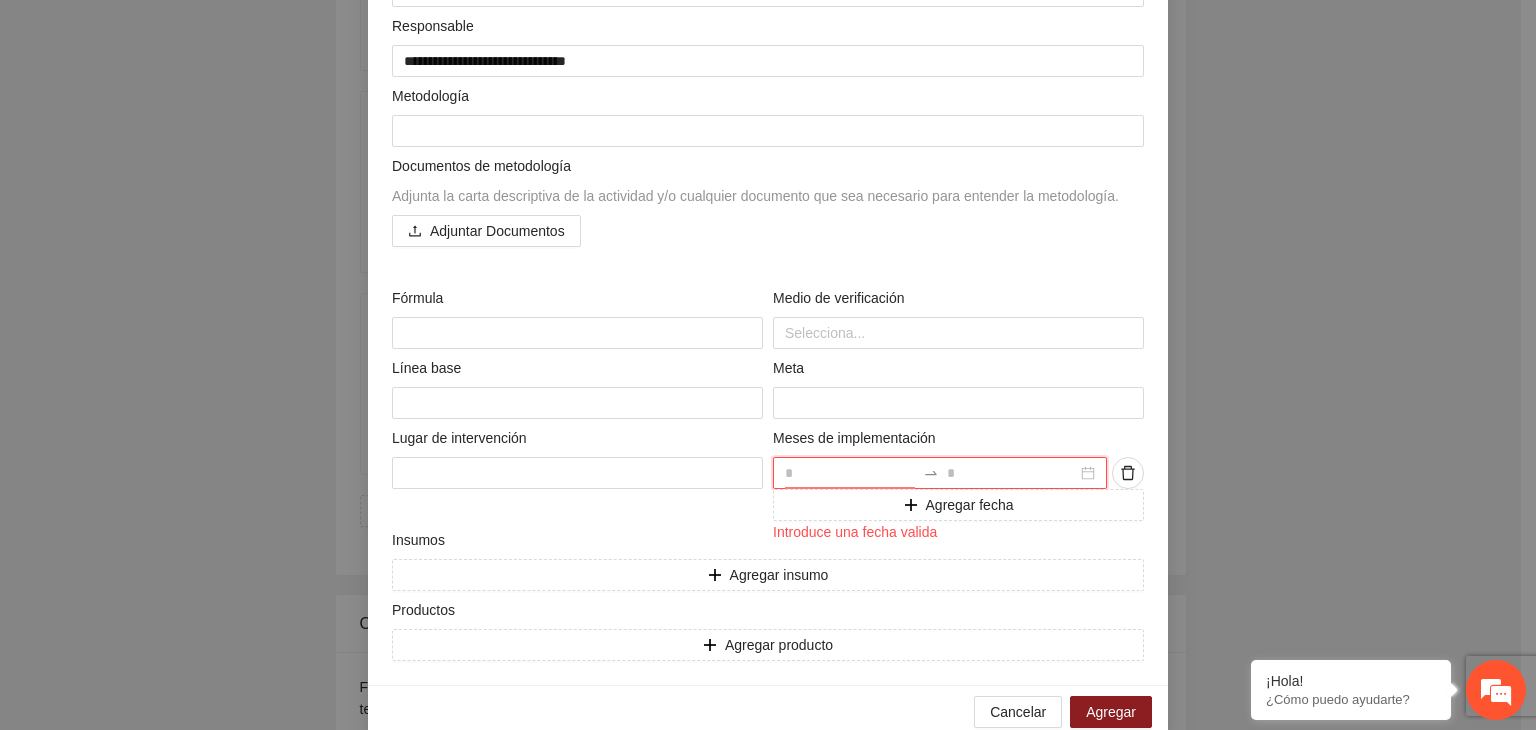 click at bounding box center (850, 473) 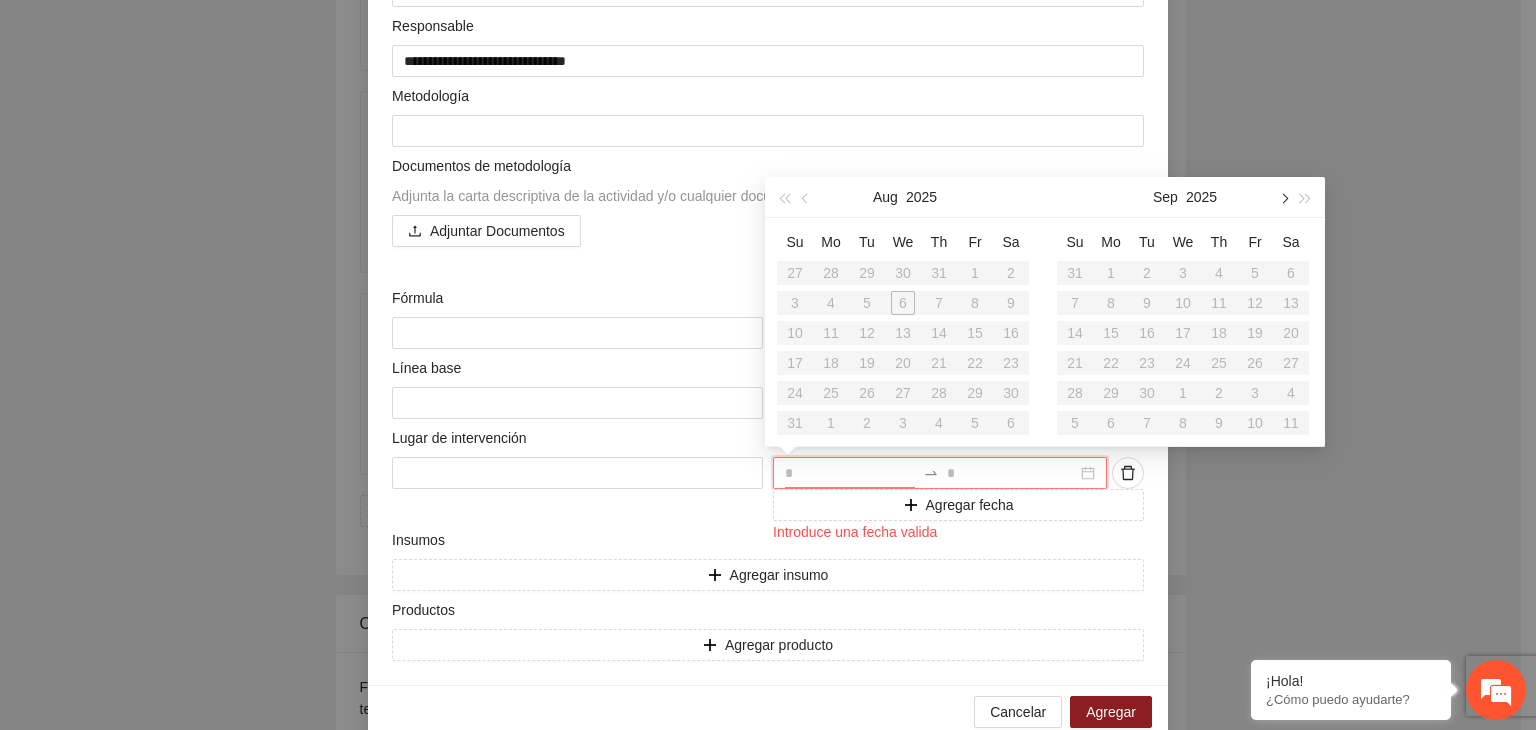 click at bounding box center (1283, 198) 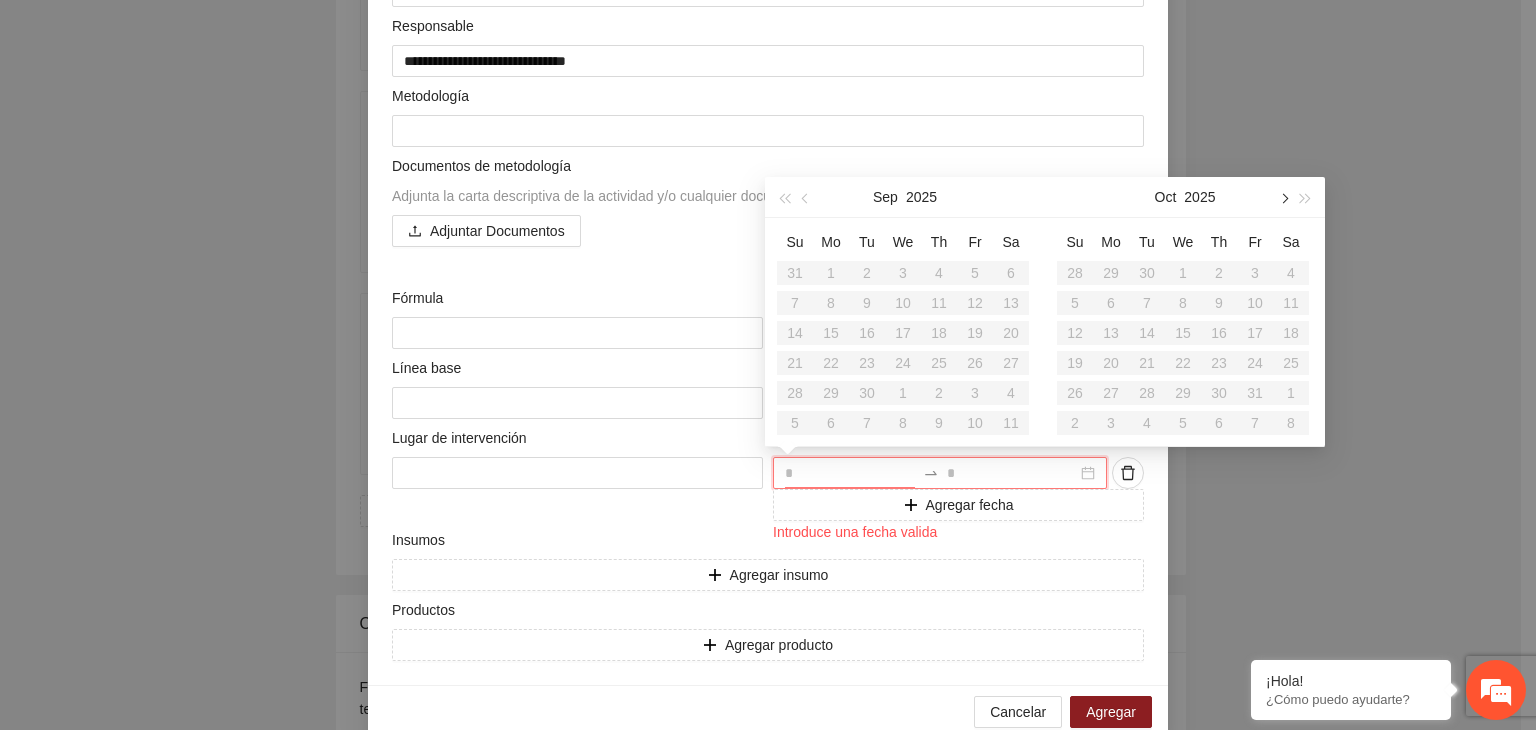 click at bounding box center [1283, 198] 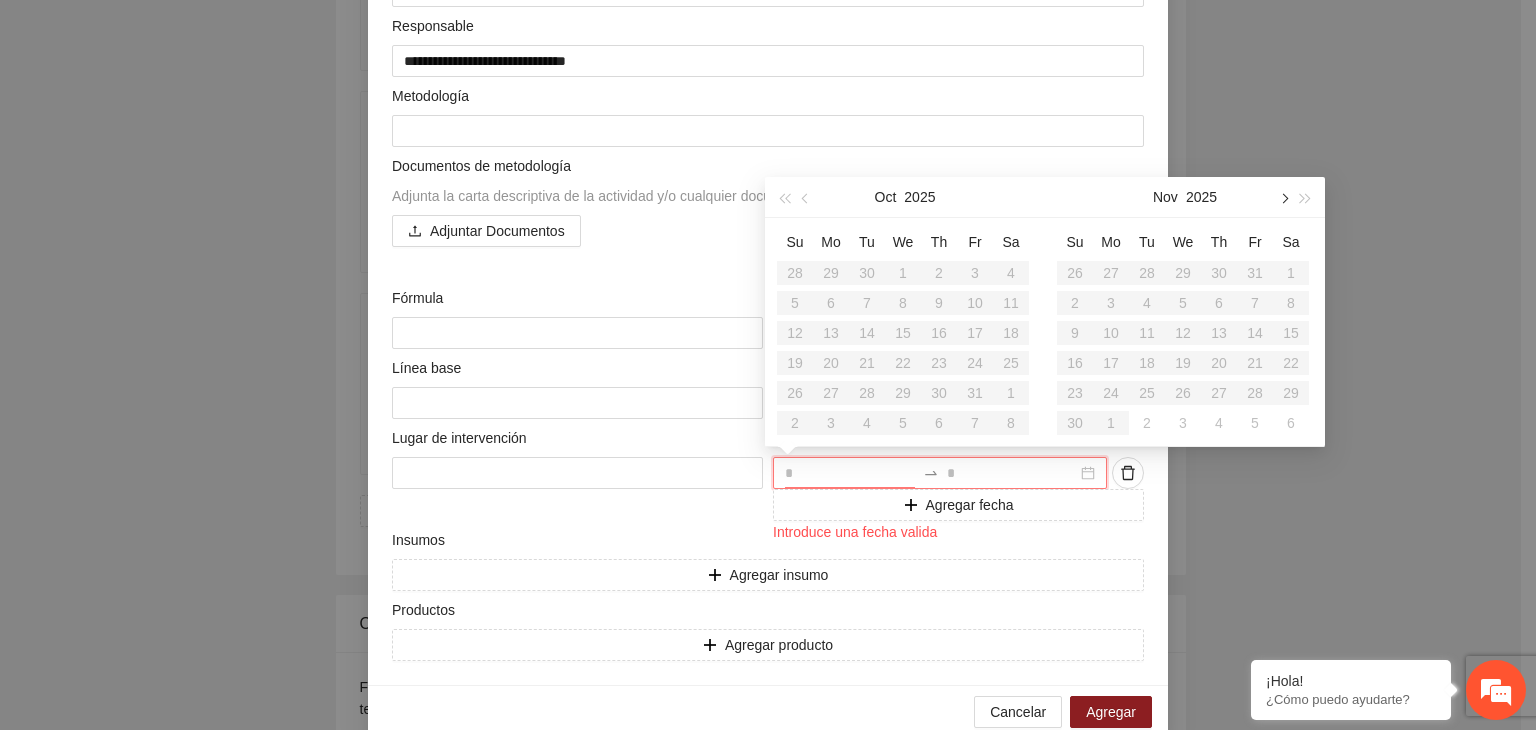 click at bounding box center (1283, 198) 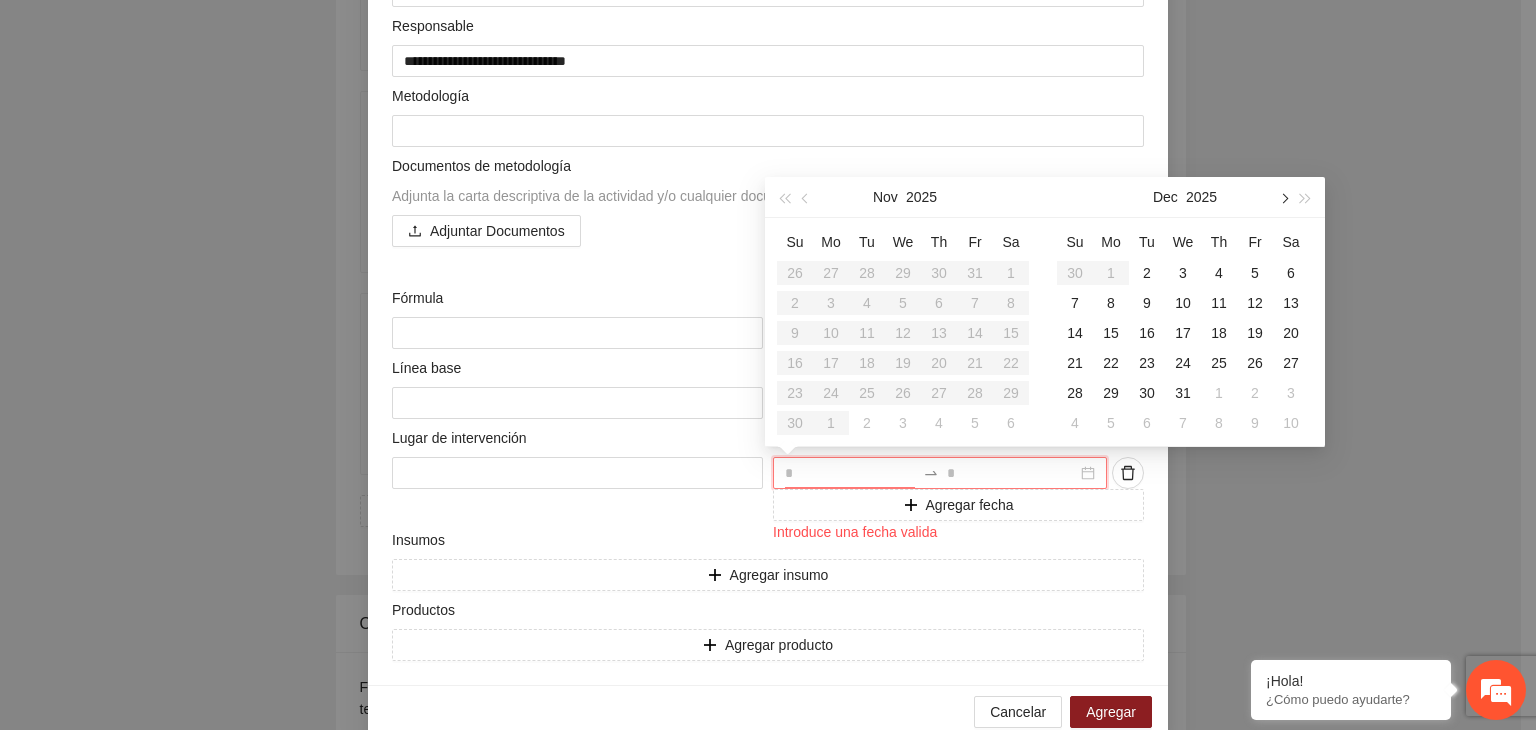 click at bounding box center (1283, 198) 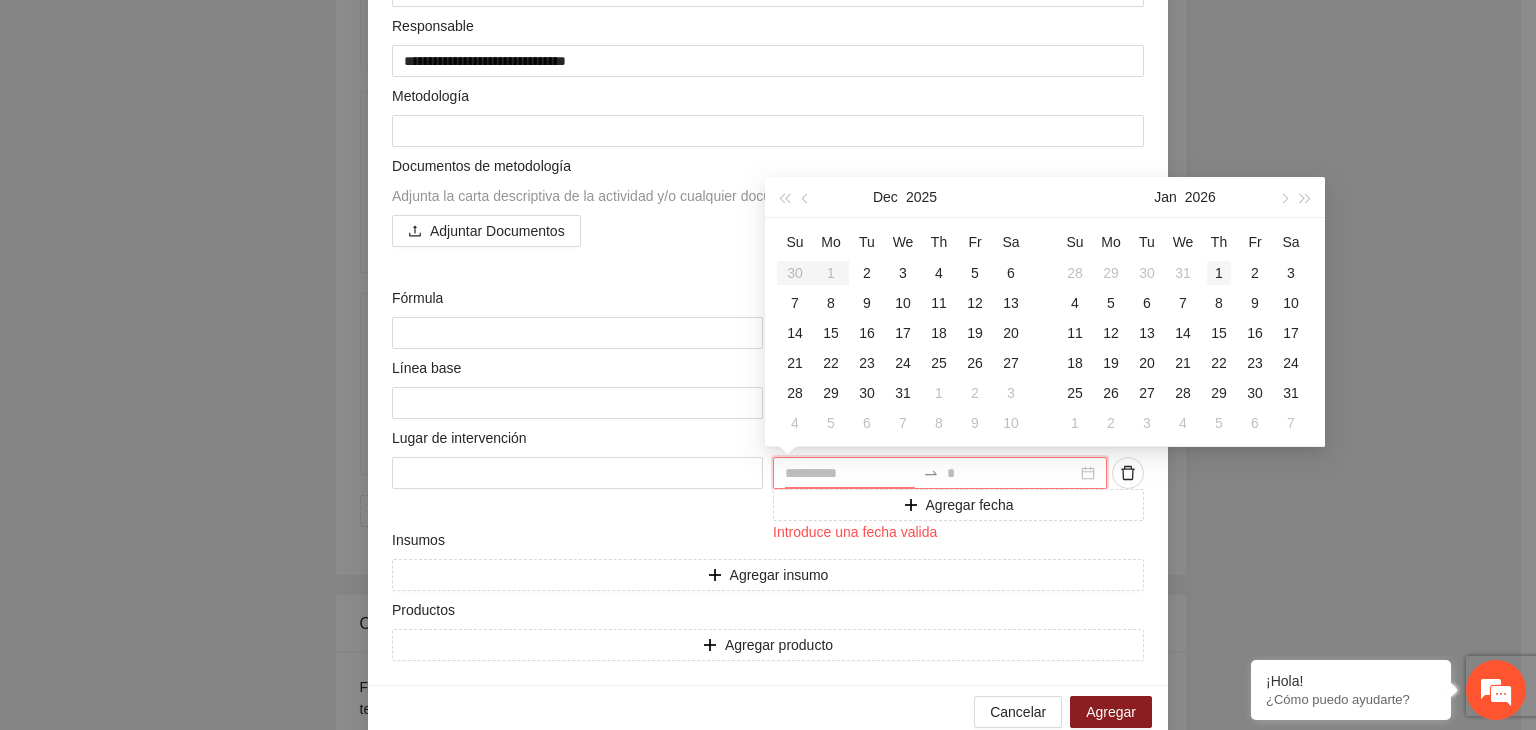click on "1" at bounding box center (1219, 273) 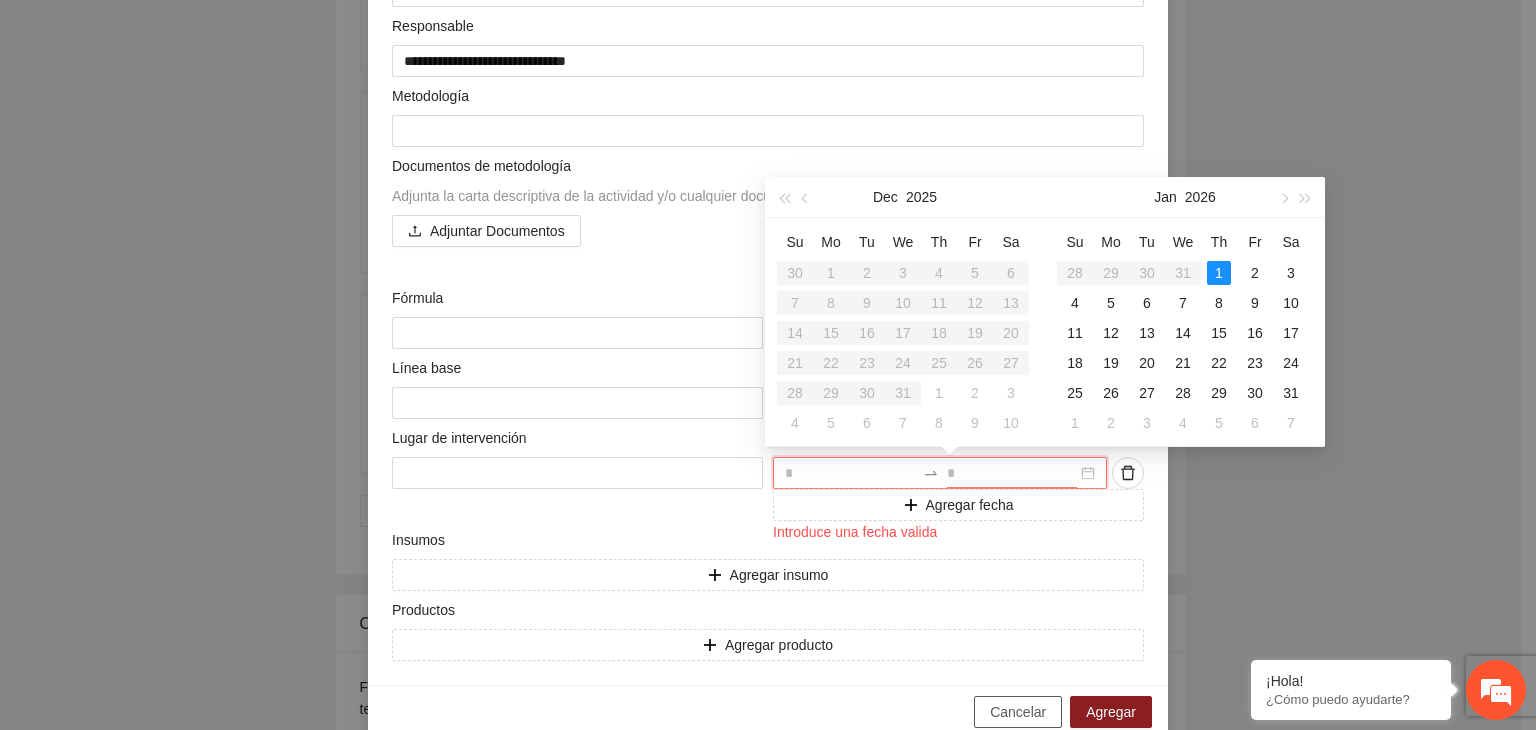 click on "Cancelar" at bounding box center (1018, 712) 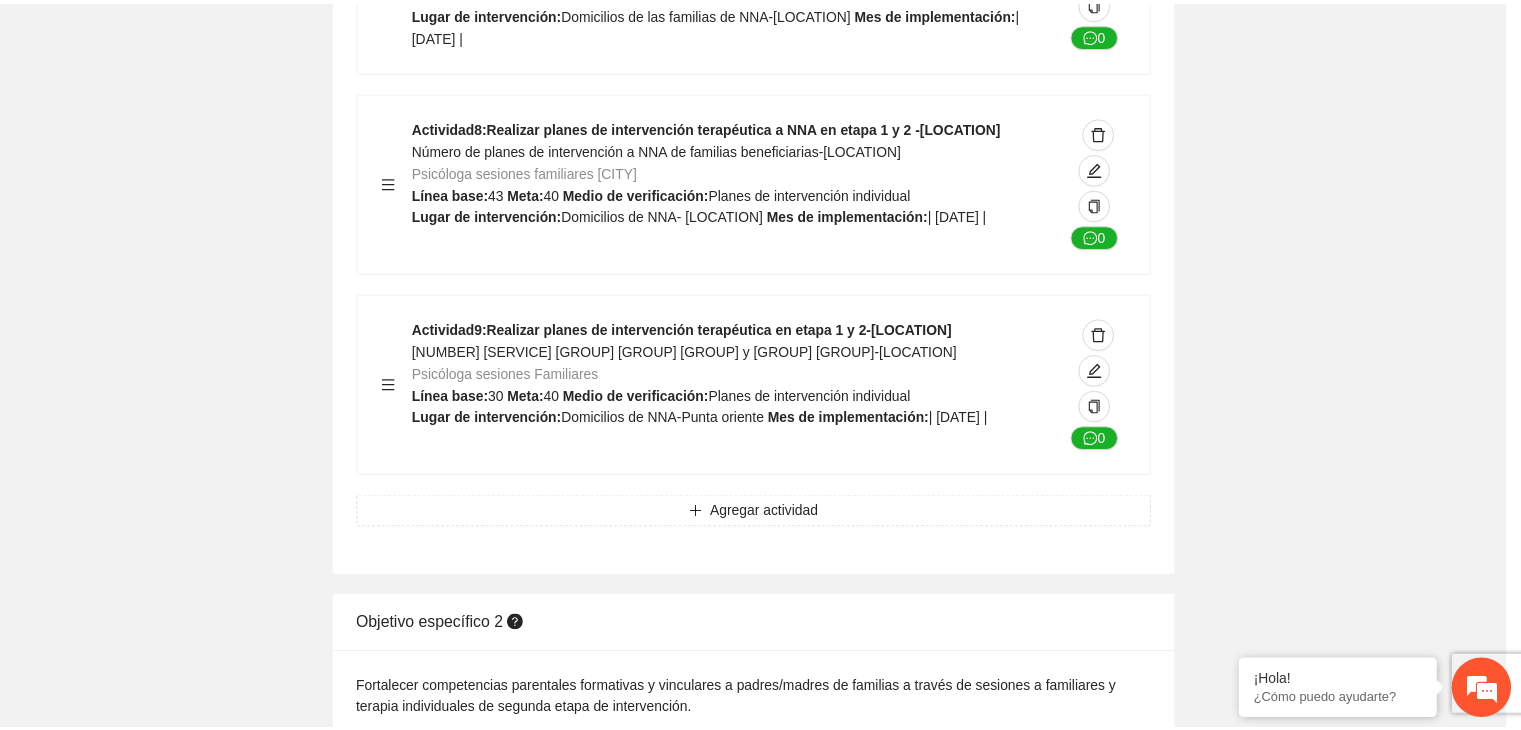 scroll, scrollTop: 204, scrollLeft: 0, axis: vertical 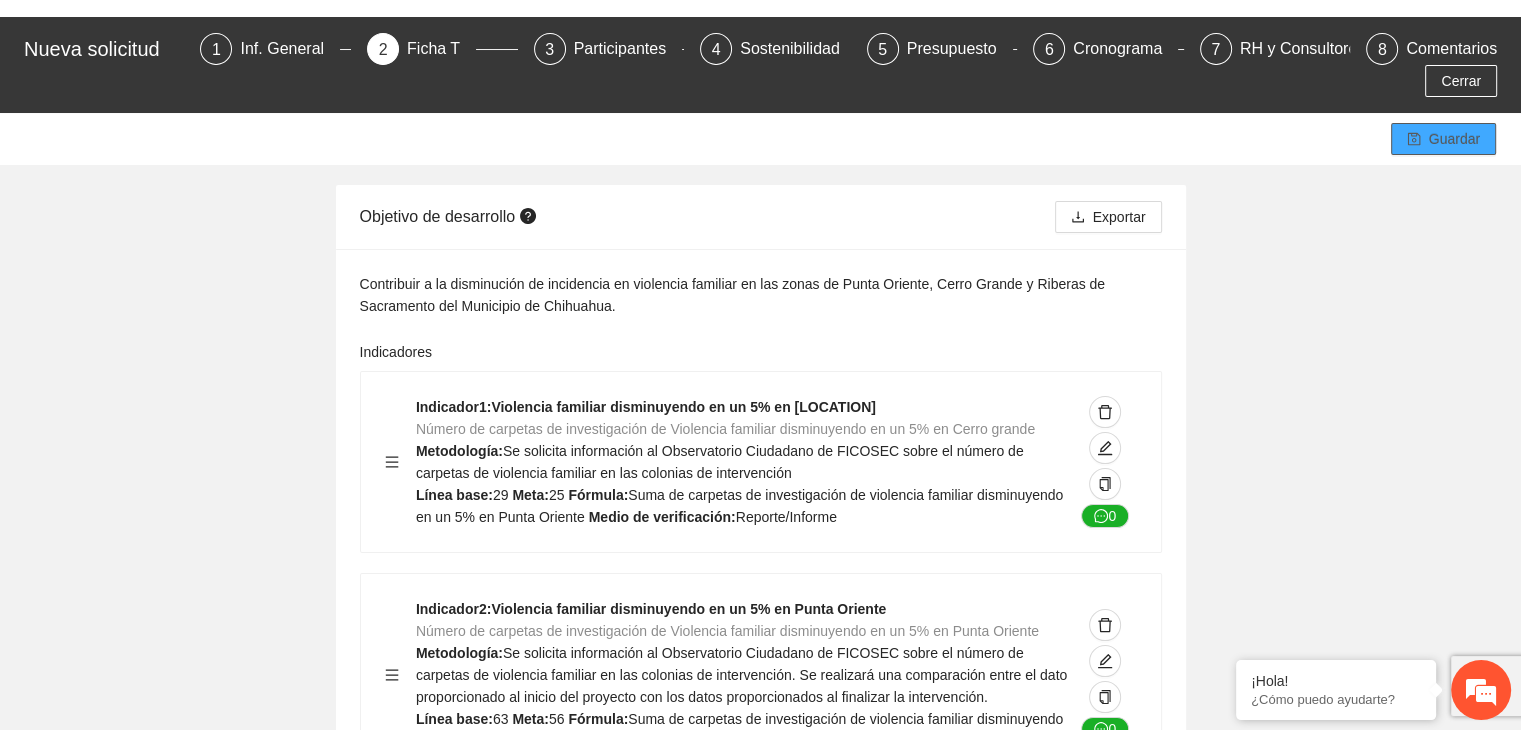 click 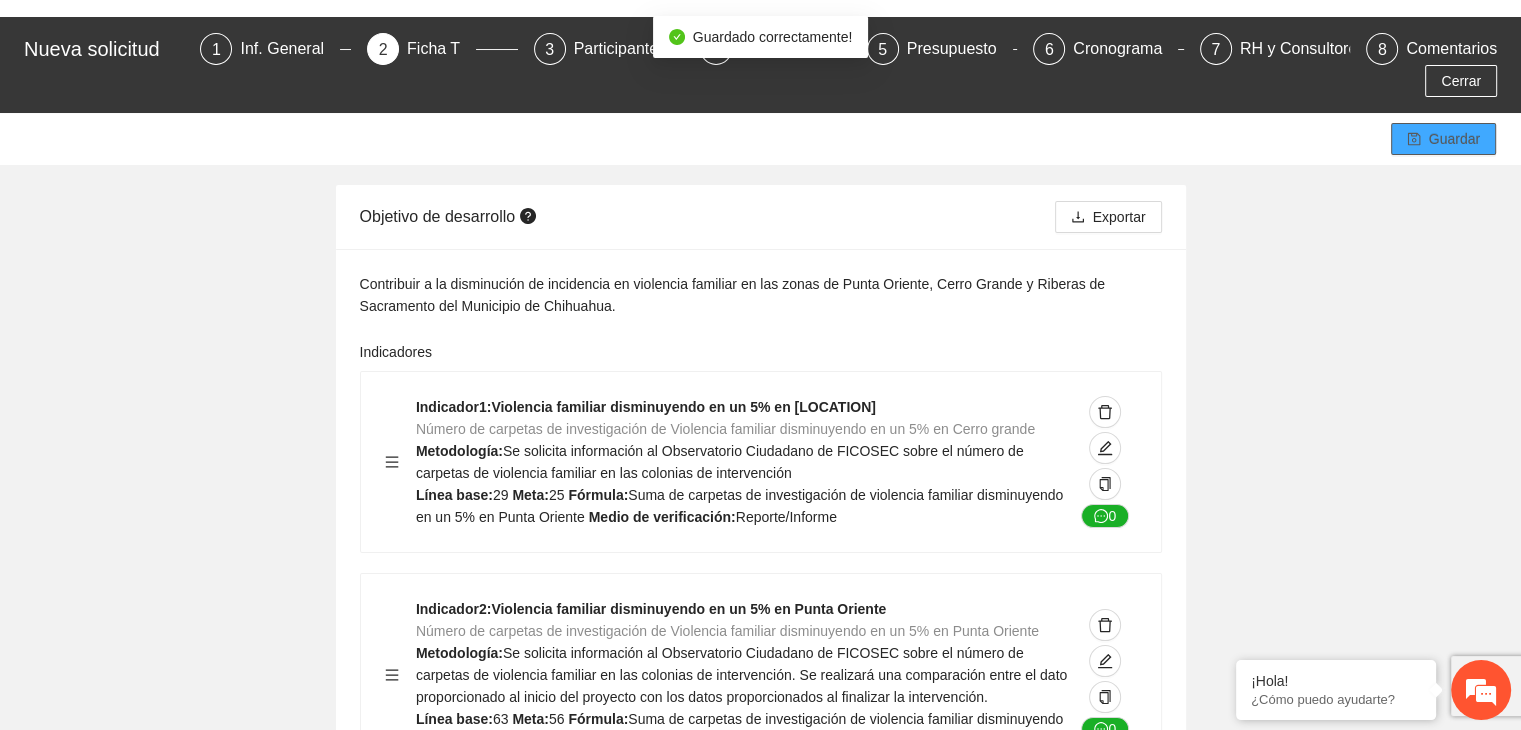 click on "Guardar Objetivo de desarrollo      Exportar Contribuir a la disminución de incidencia en violencia familiar en las zonas de [LOCATION], [LOCATION] y [LOCATION] del Municipio  de Chihuahua. Indicadores Indicador  1 :  Violencia familiar disminuyendo en un 5% en [LOCATION] Número de carpetas de investigación de Violencia familiar  disminuyendo en un 5% en [LOCATION] Metodología:  Se solicita información al Observatorio Ciudadano de FICOSEC sobre el número de carpetas de violencia familiar en las colonias de intervención Línea base:  [NUMBER]   Meta:  [NUMBER]   Fórmula:  Suma de carpetas de investigación de violencia familiar disminuyendo  en un 5% en [LOCATION]   Medio de verificación:  Reporte/Informe 0 Indicador  2 :  Violencia familiar disminuyendo en un 5% en [LOCATION] Número de carpetas de investigación de Violencia familiar  disminuyendo en un 5% en [LOCATION] Metodología:  Línea base:  [NUMBER]   Meta:  [NUMBER]   Fórmula:    Medio de verificación:  Reporte/Informe 0 3 :" at bounding box center [760, 6126] 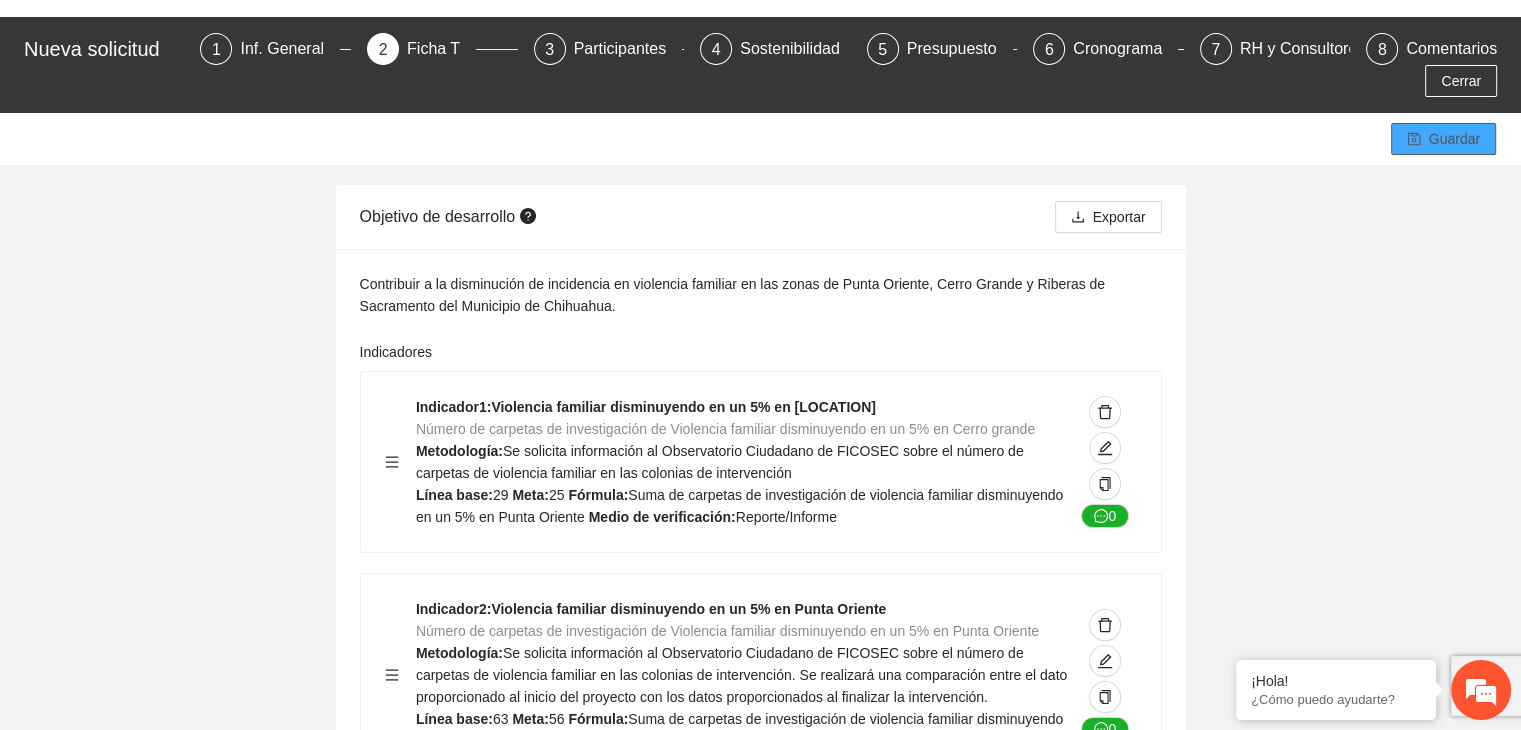 click on "Guardar" at bounding box center (1454, 139) 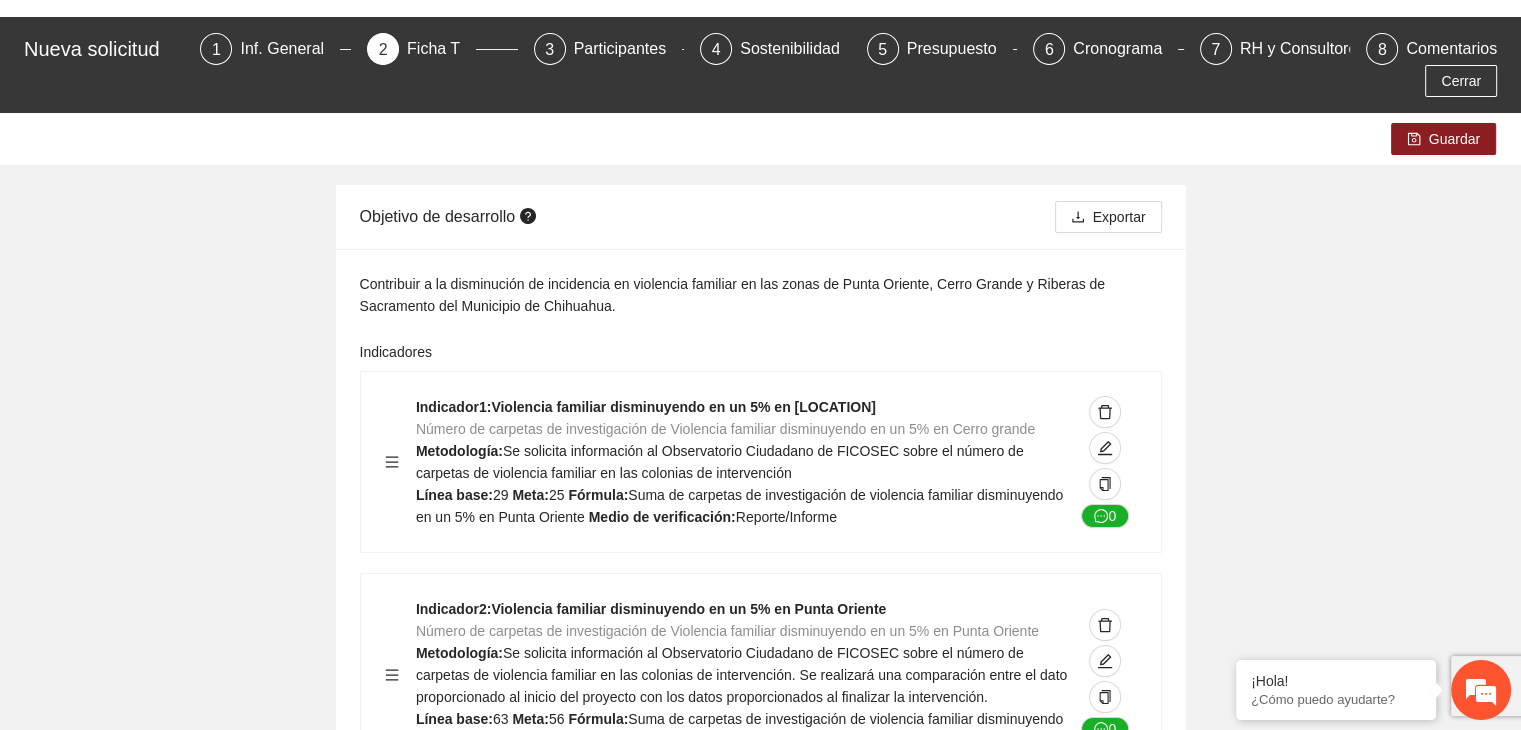 click on "Ficha T" at bounding box center (441, 49) 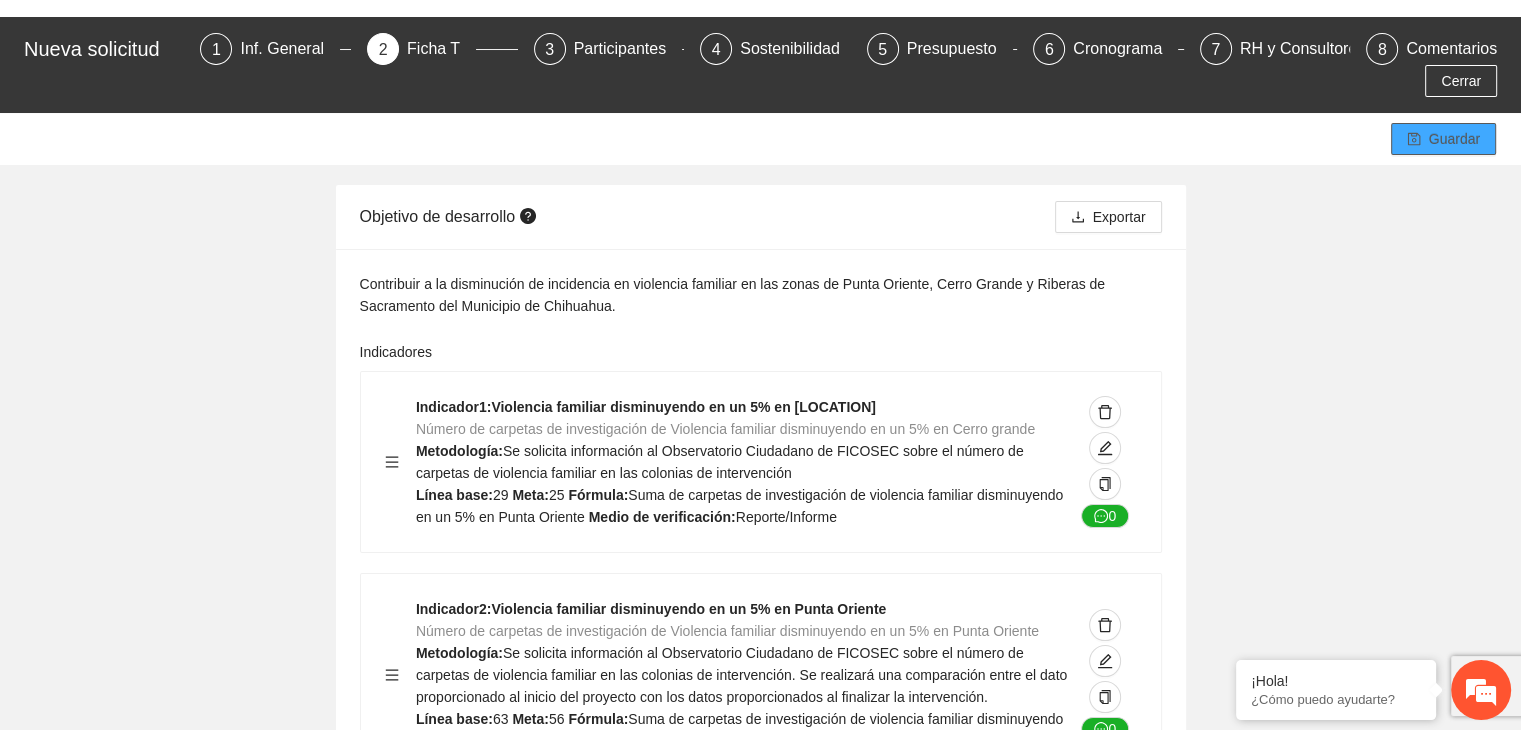 click on "Guardar" at bounding box center (1454, 139) 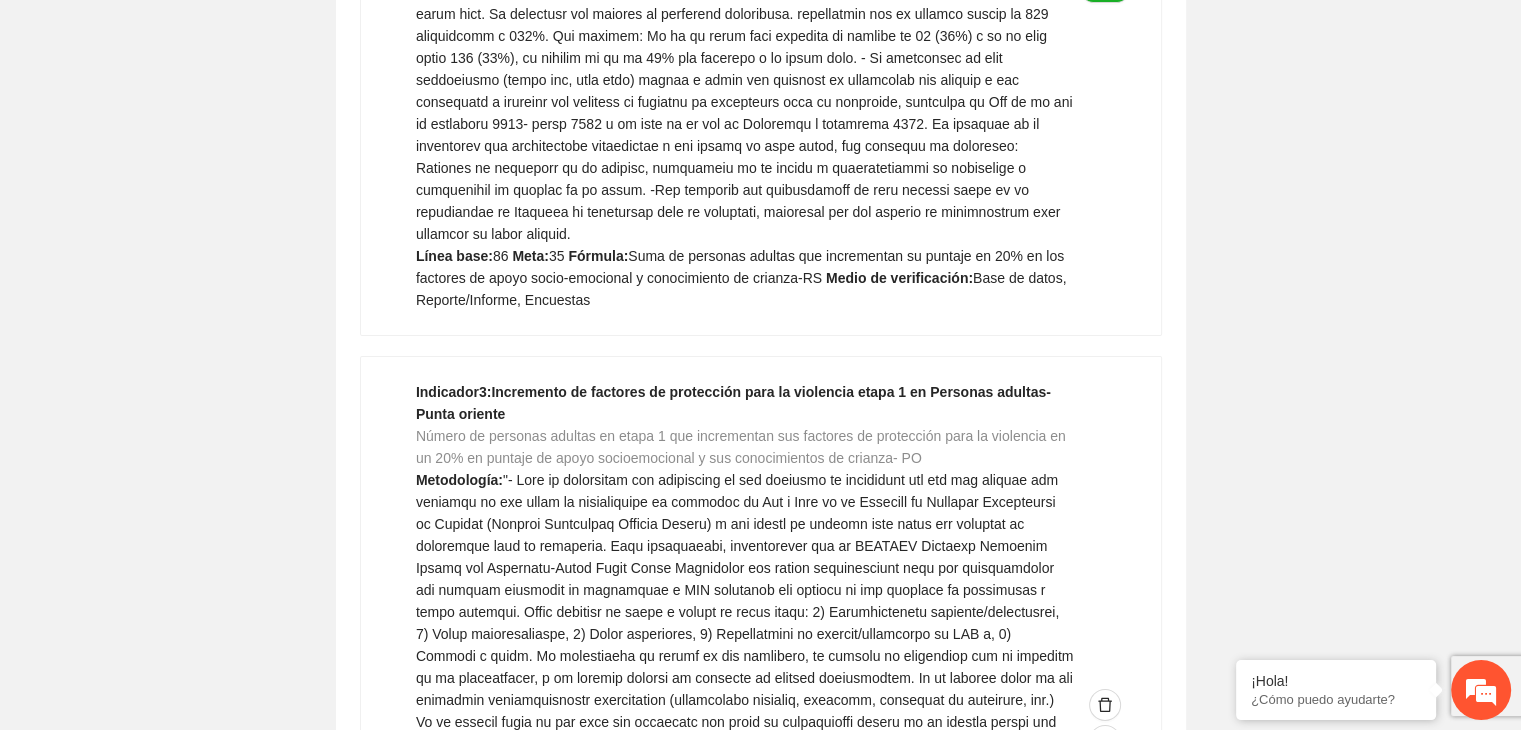 scroll, scrollTop: 1299, scrollLeft: 0, axis: vertical 